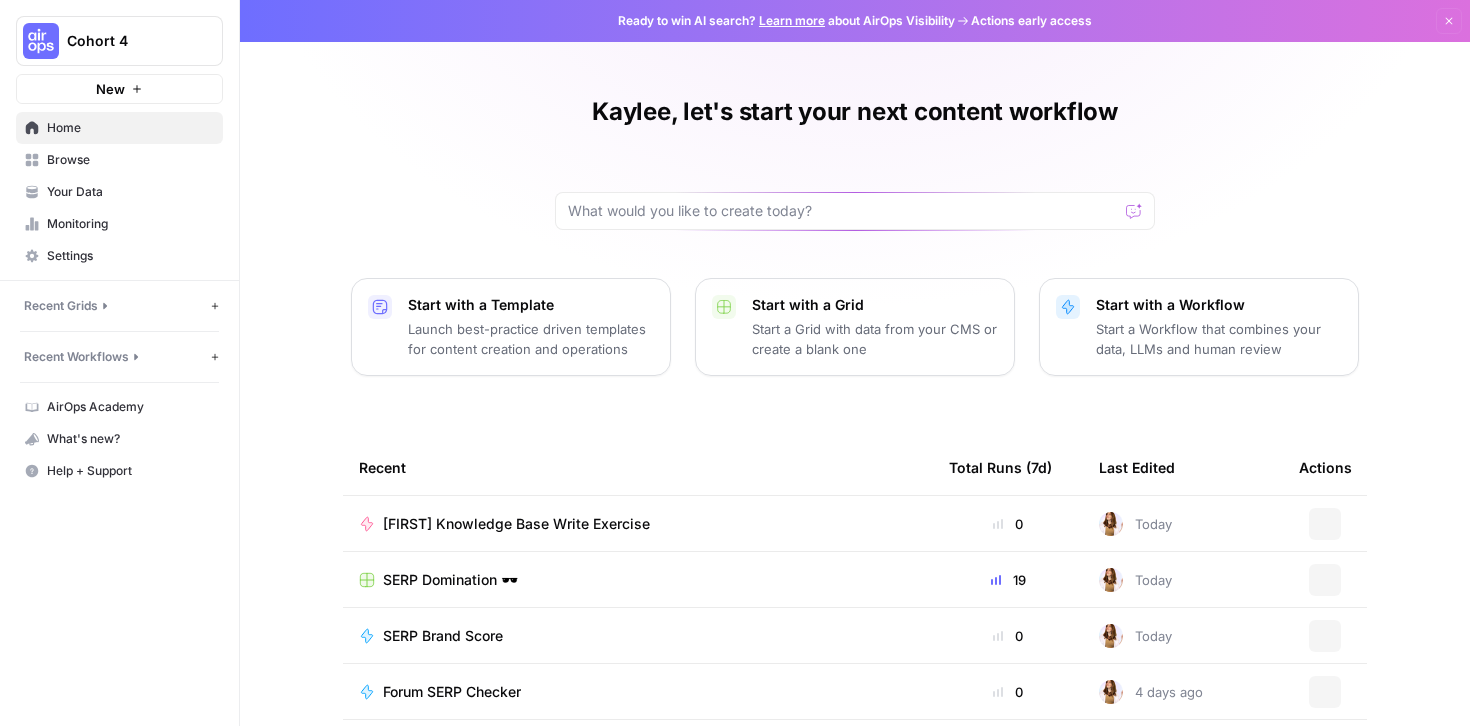 scroll, scrollTop: 0, scrollLeft: 0, axis: both 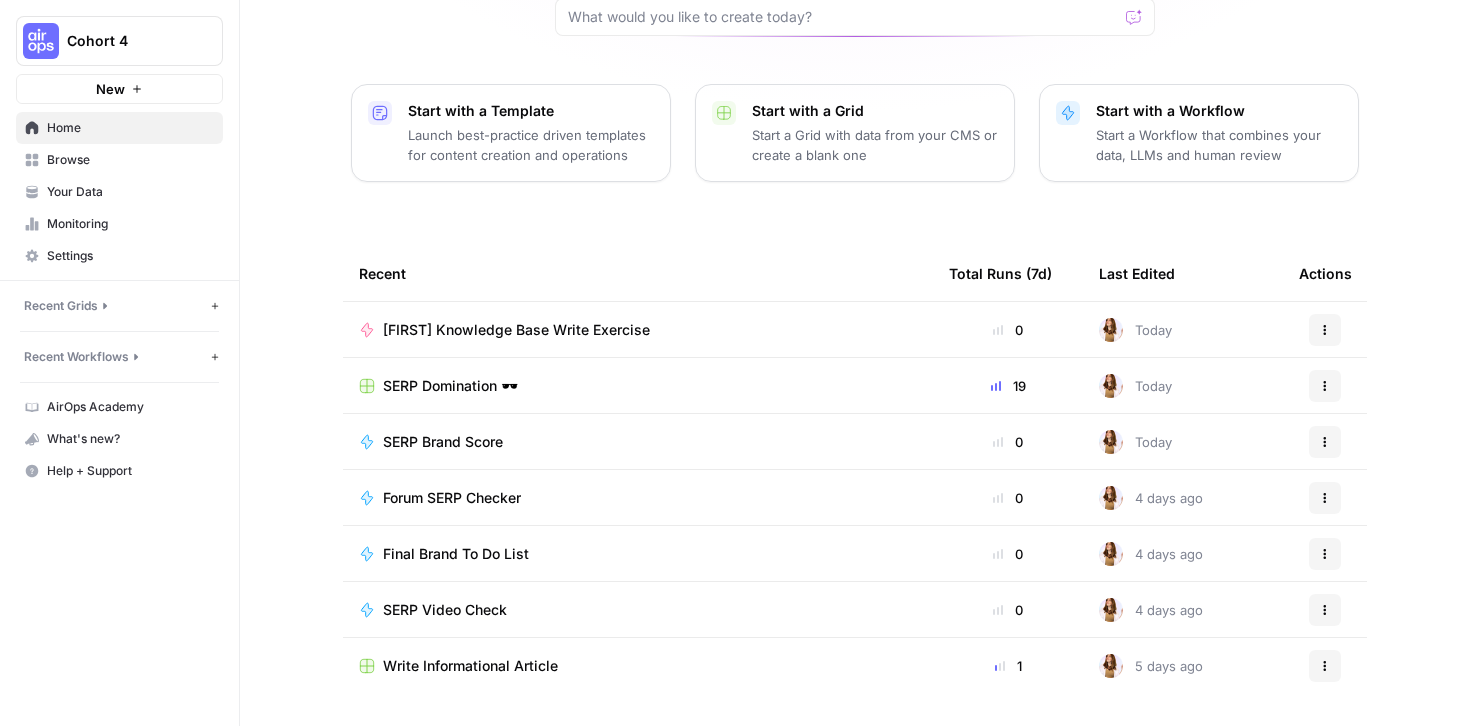 click on "SERP Domination 🕶️" at bounding box center [450, 386] 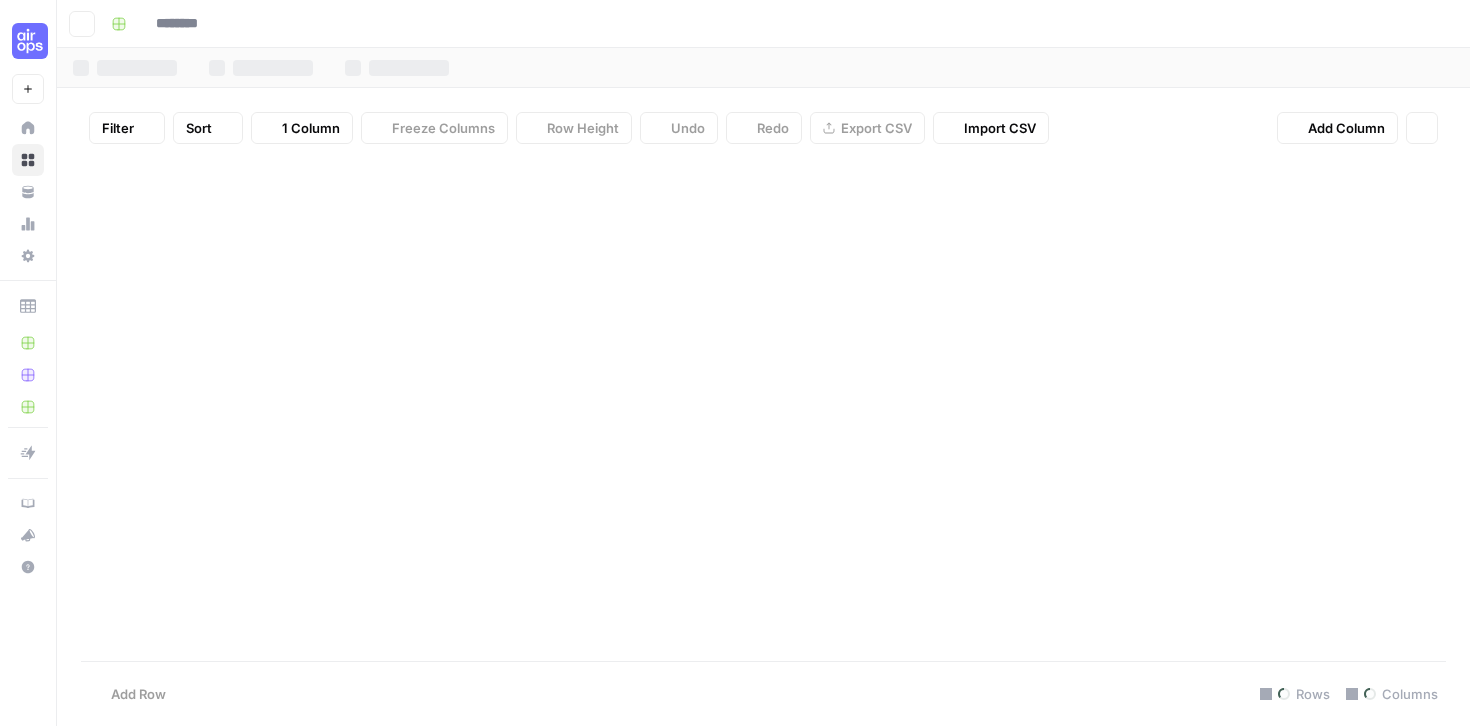 type on "**********" 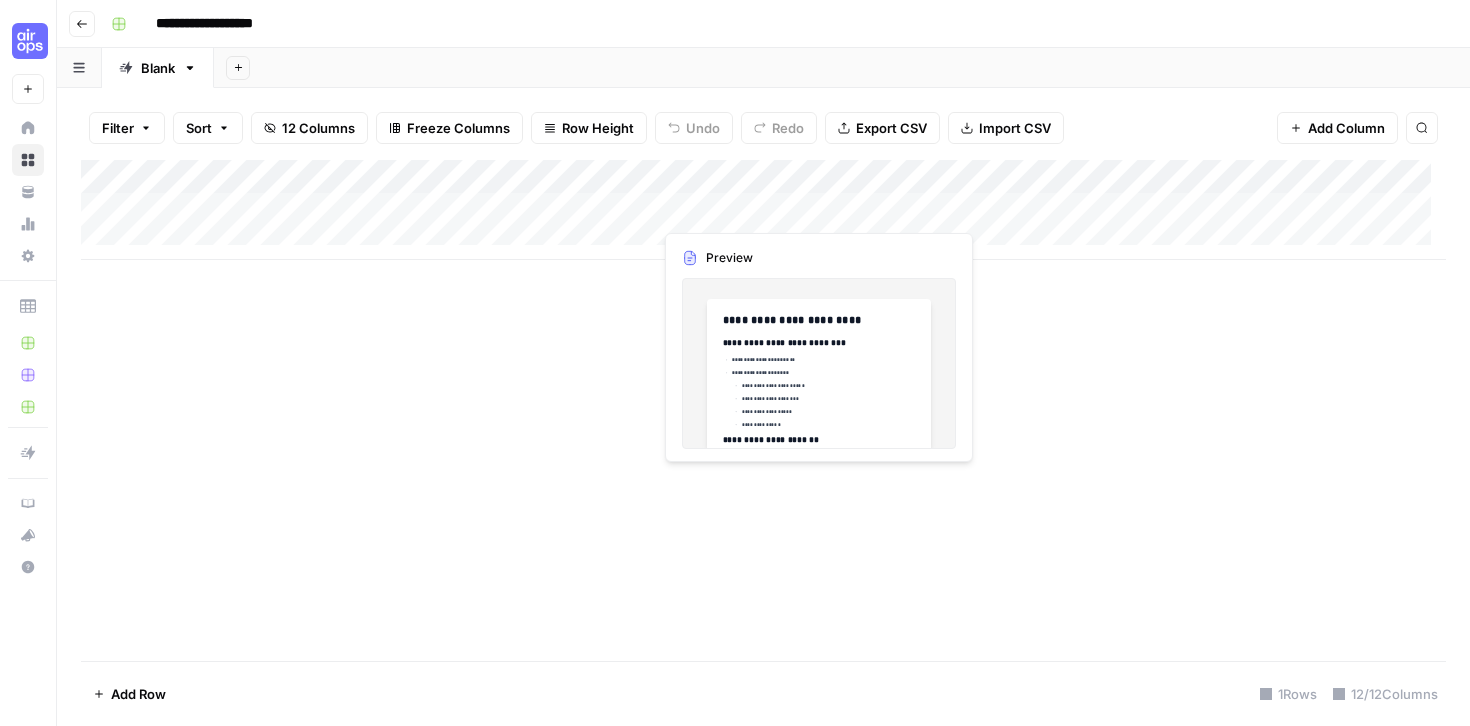 click on "Add Column" at bounding box center (763, 210) 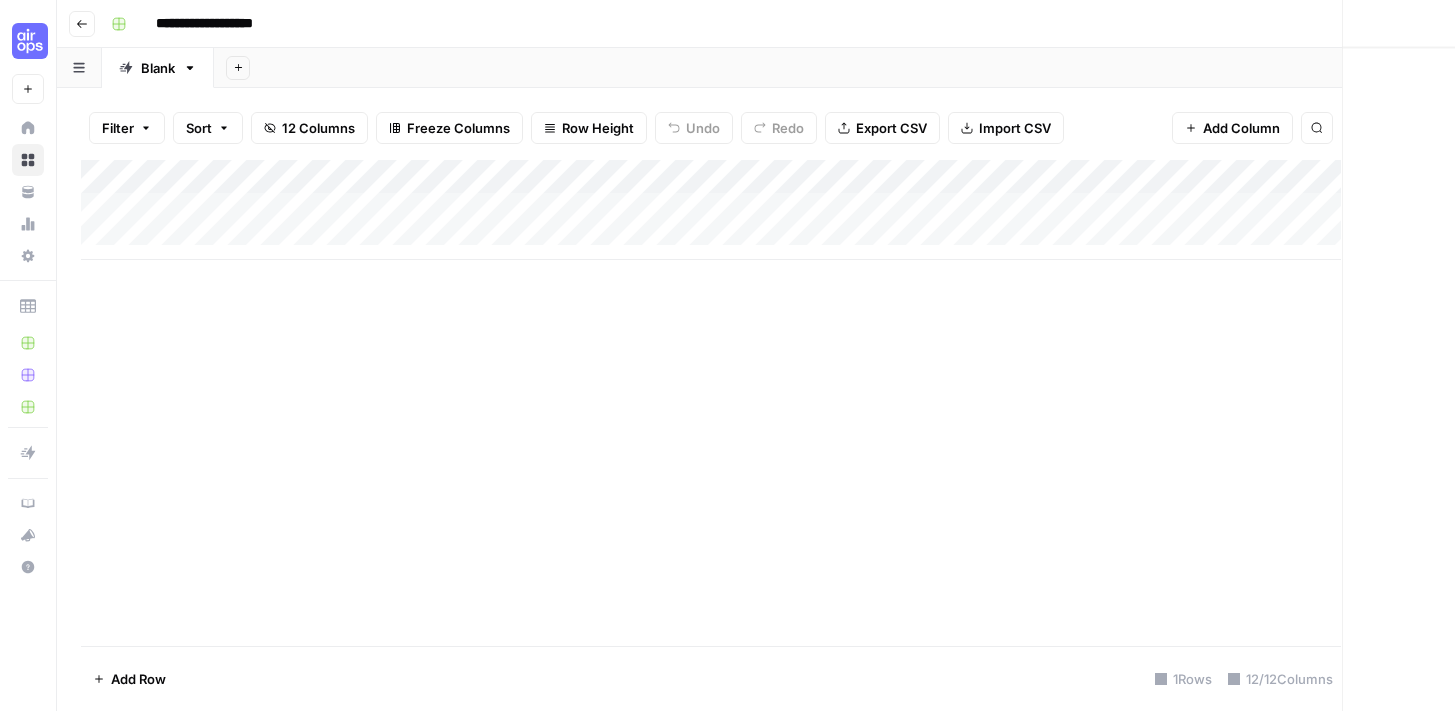click at bounding box center (743, 209) 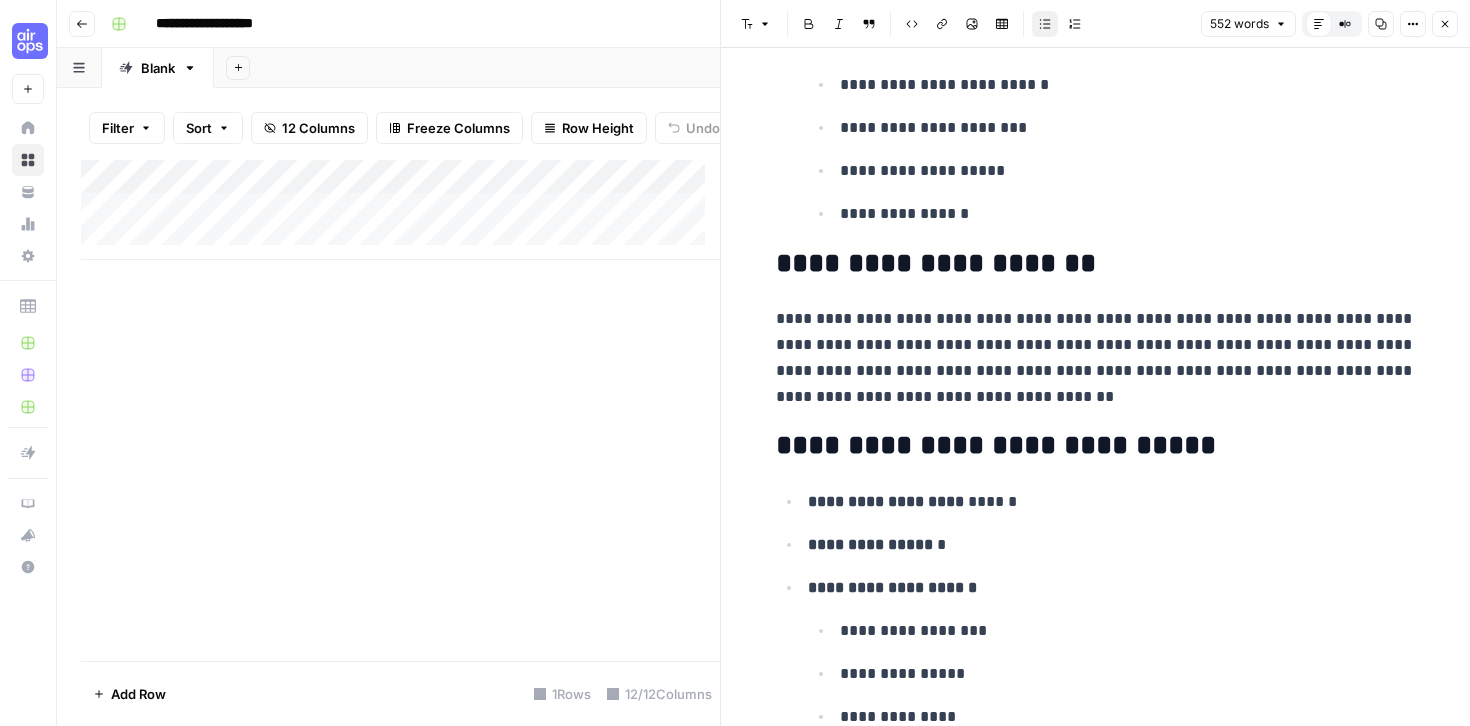 scroll, scrollTop: 287, scrollLeft: 0, axis: vertical 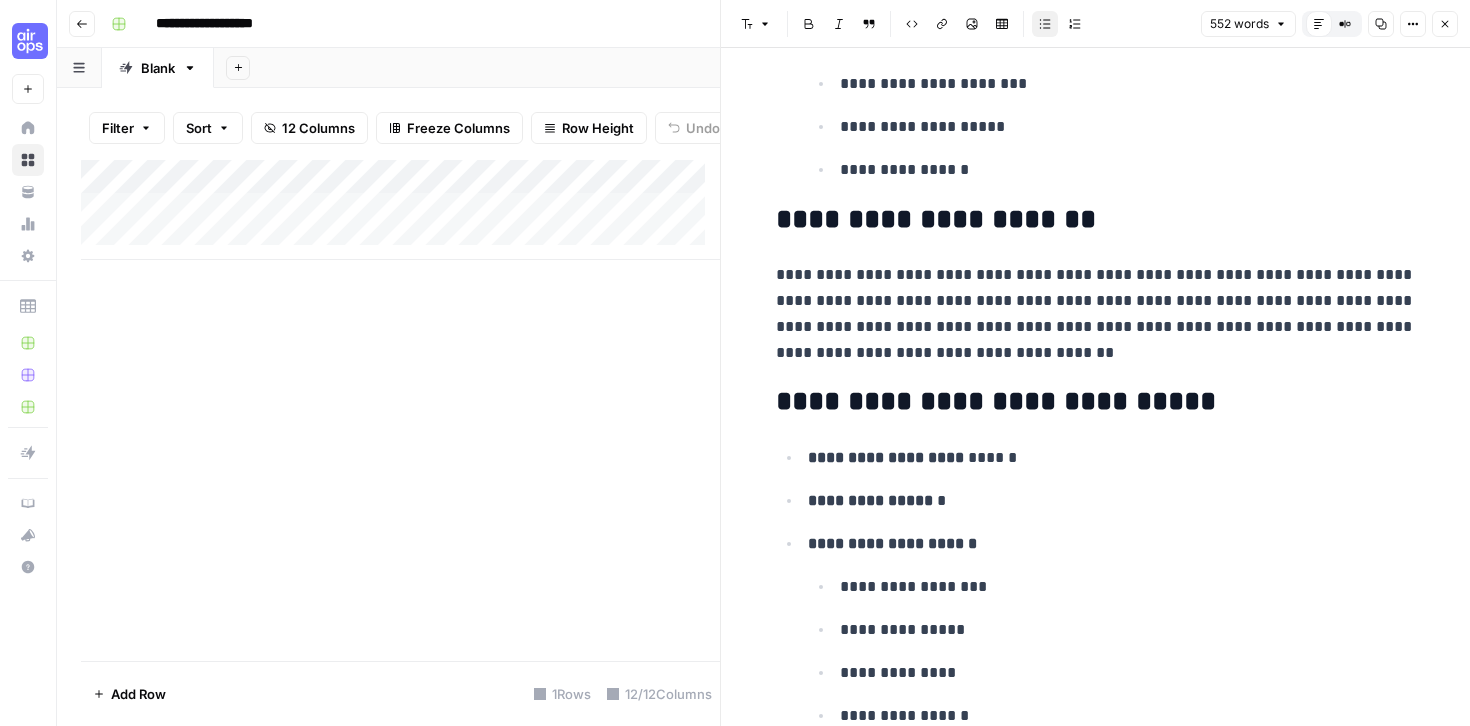 click on "Close" at bounding box center [1445, 24] 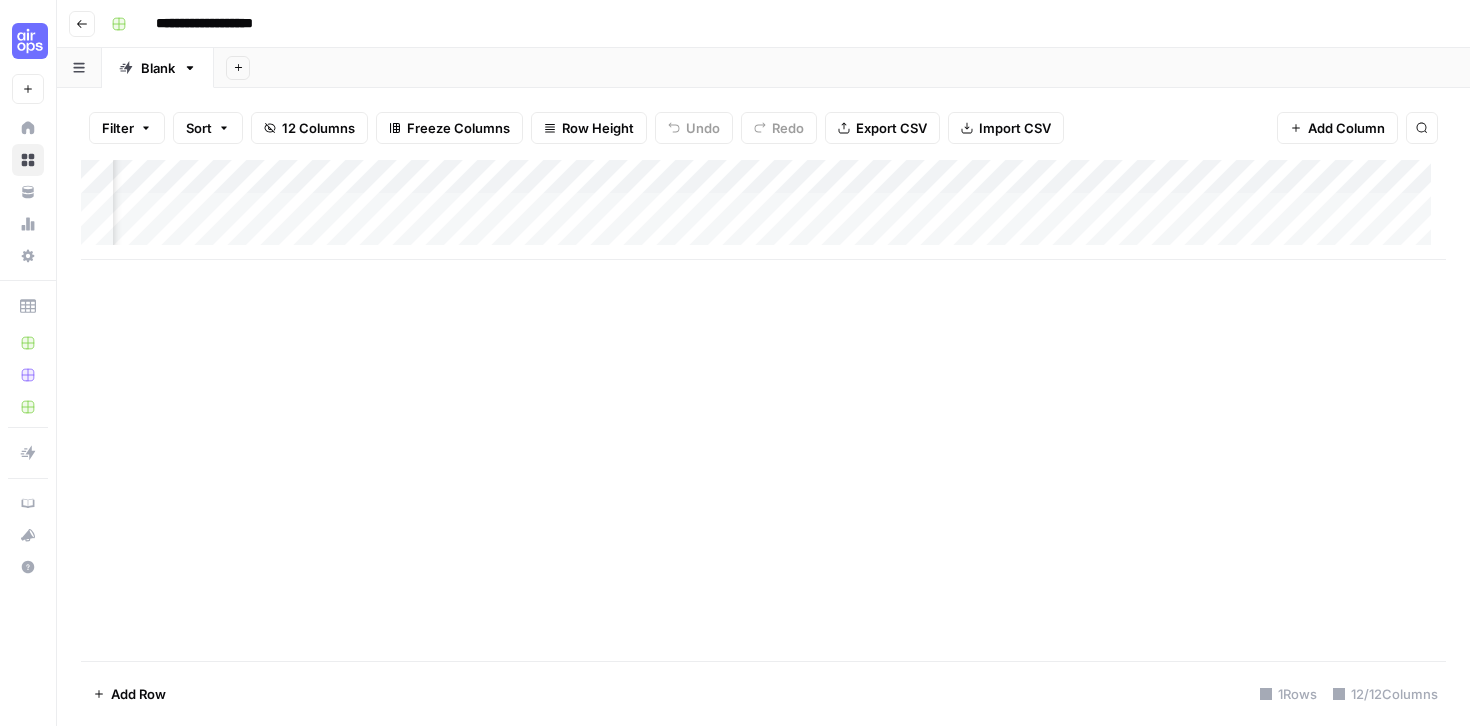 scroll, scrollTop: 0, scrollLeft: 164, axis: horizontal 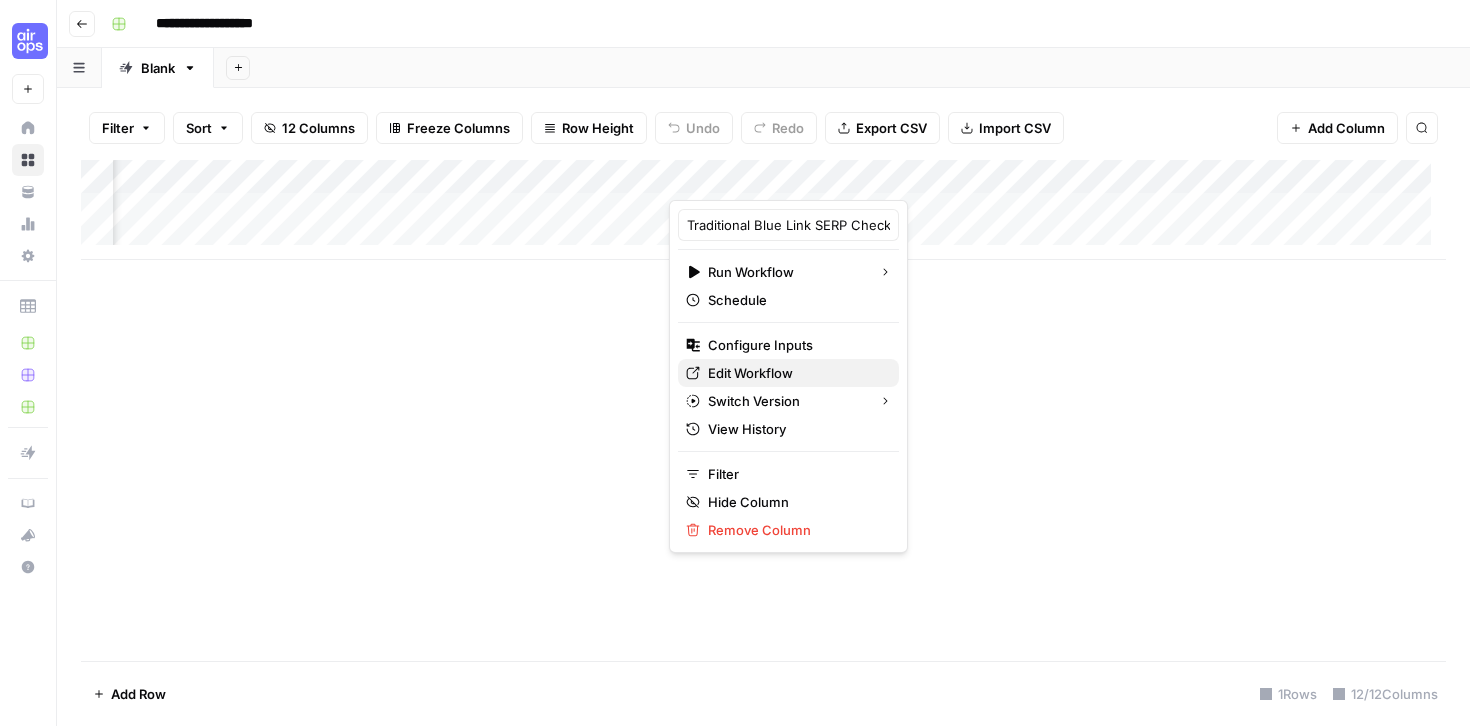click on "Edit Workflow" at bounding box center (795, 373) 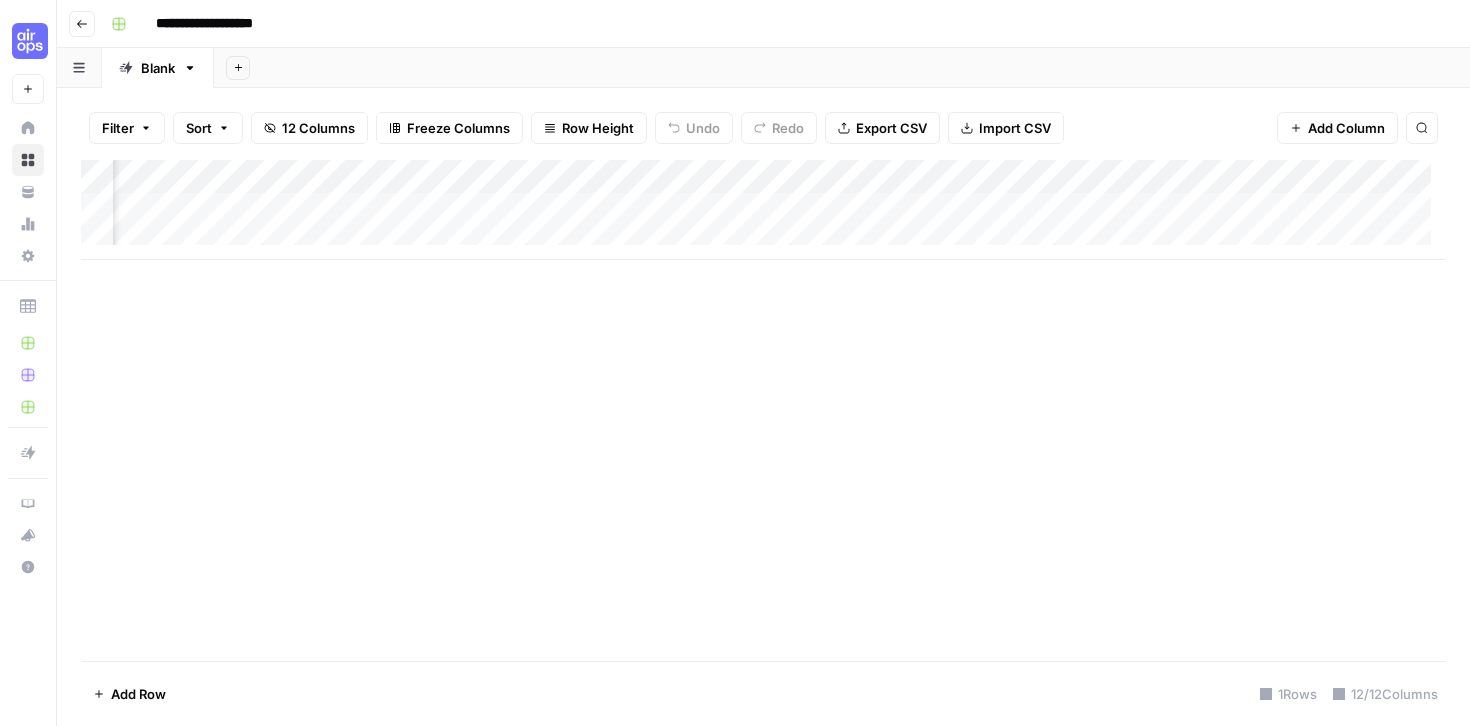 click on "Add Column" at bounding box center (763, 210) 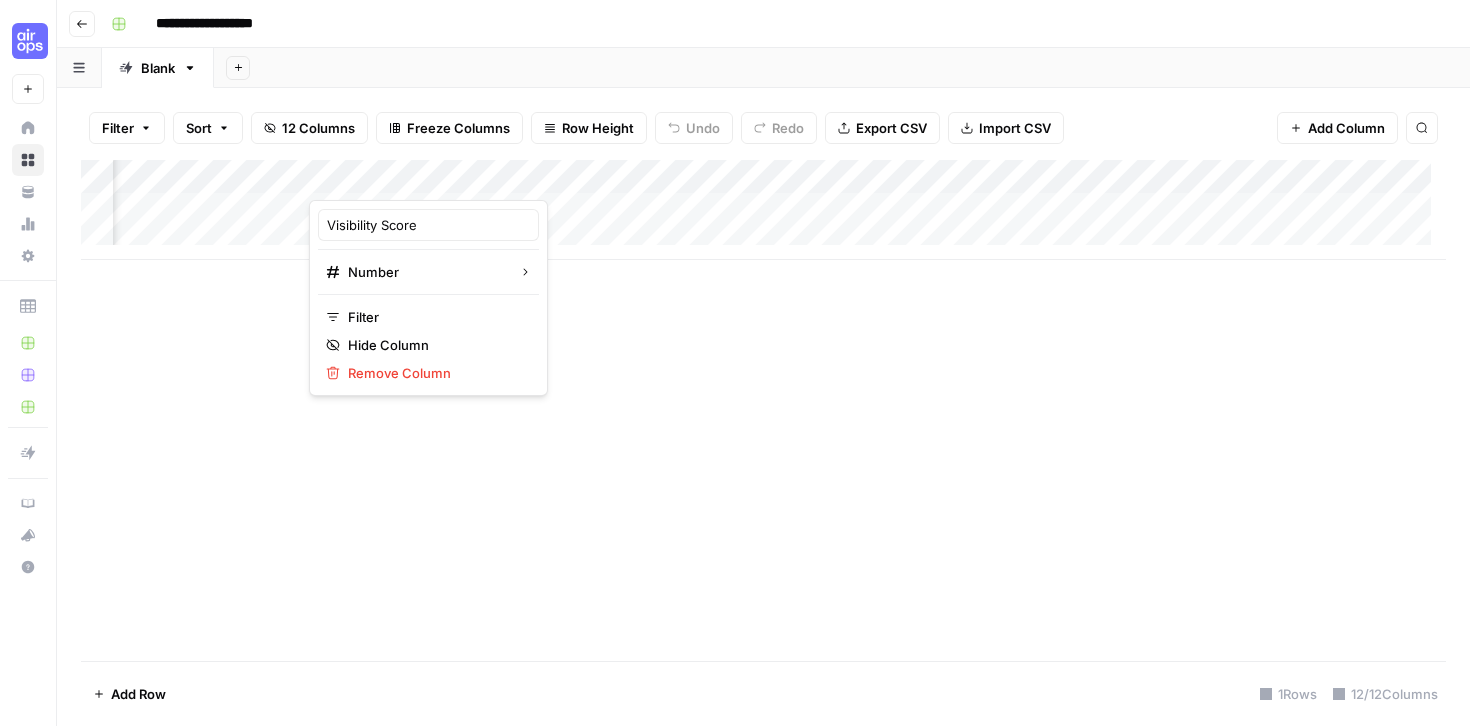 click at bounding box center [399, 180] 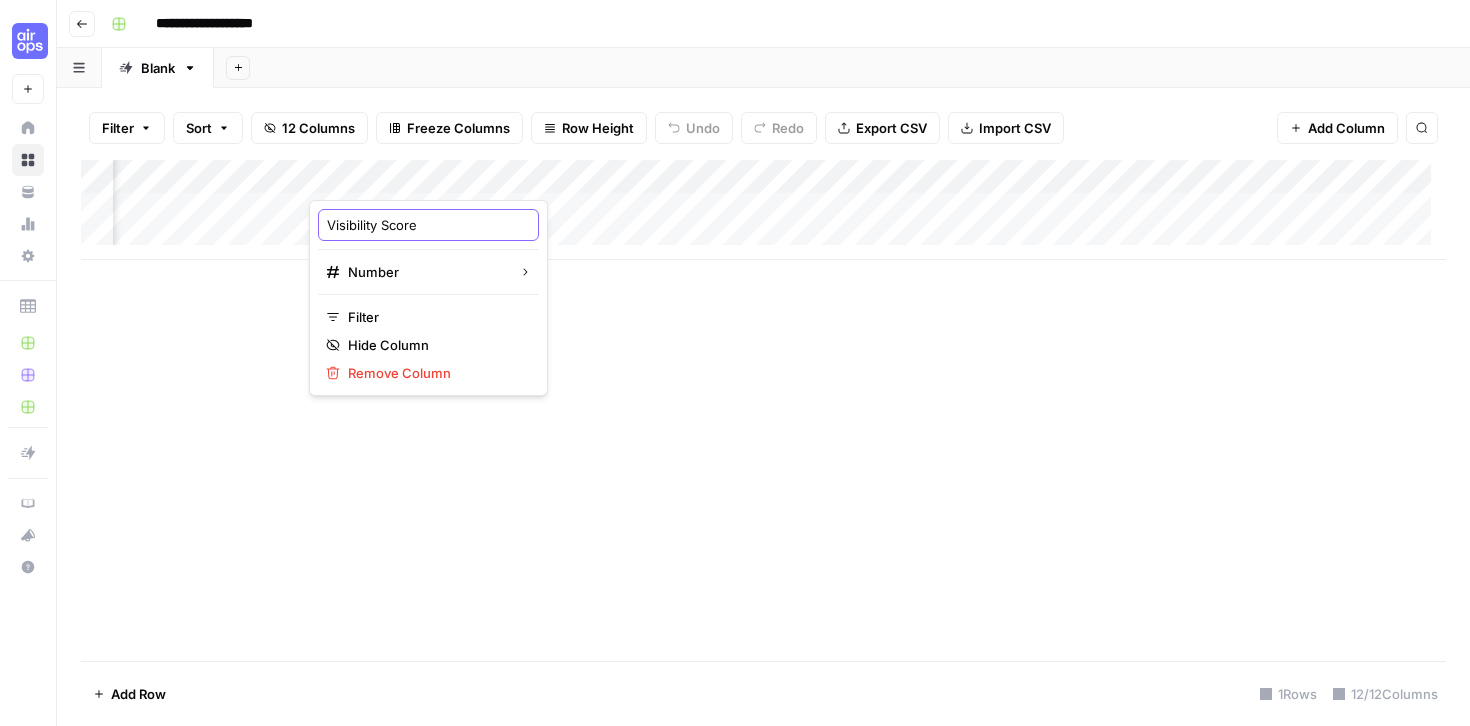click on "Visibility Score" at bounding box center [428, 225] 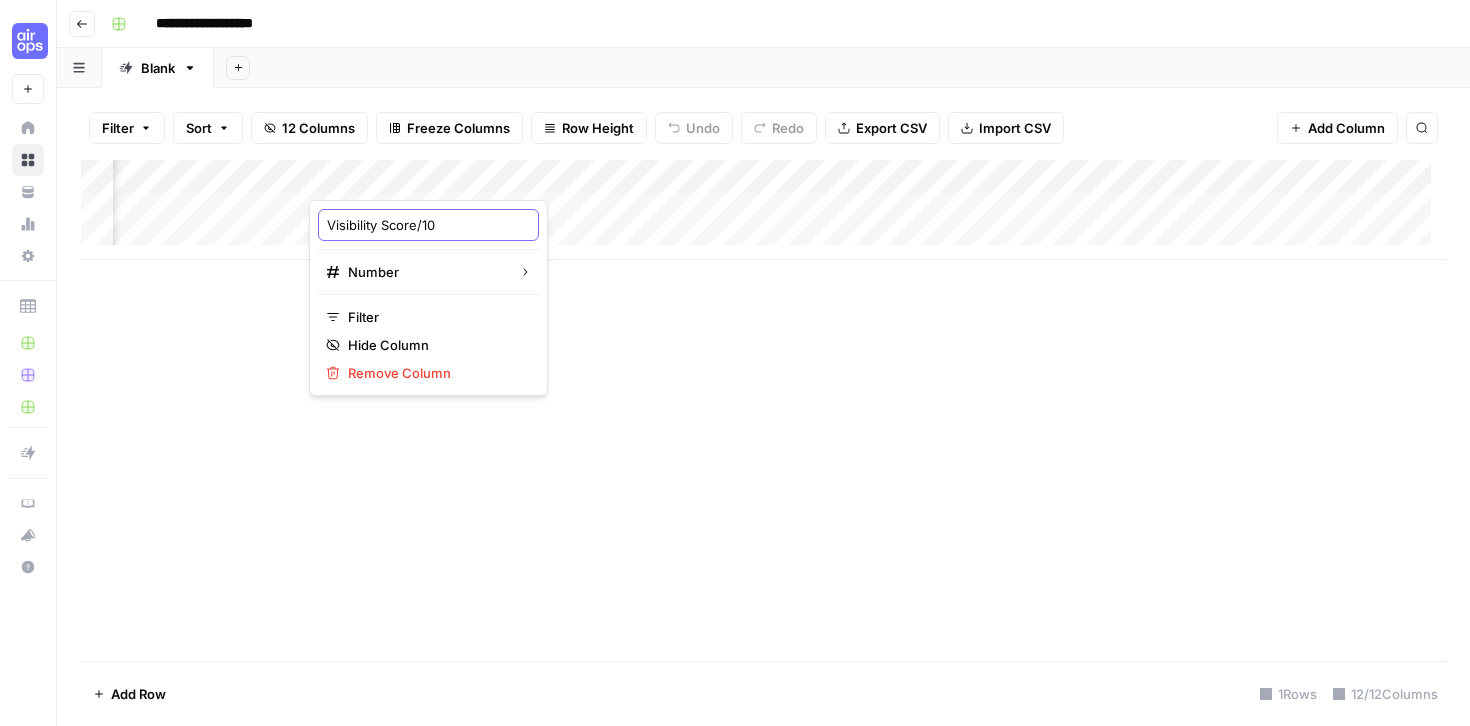 type on "Visibility Score/100" 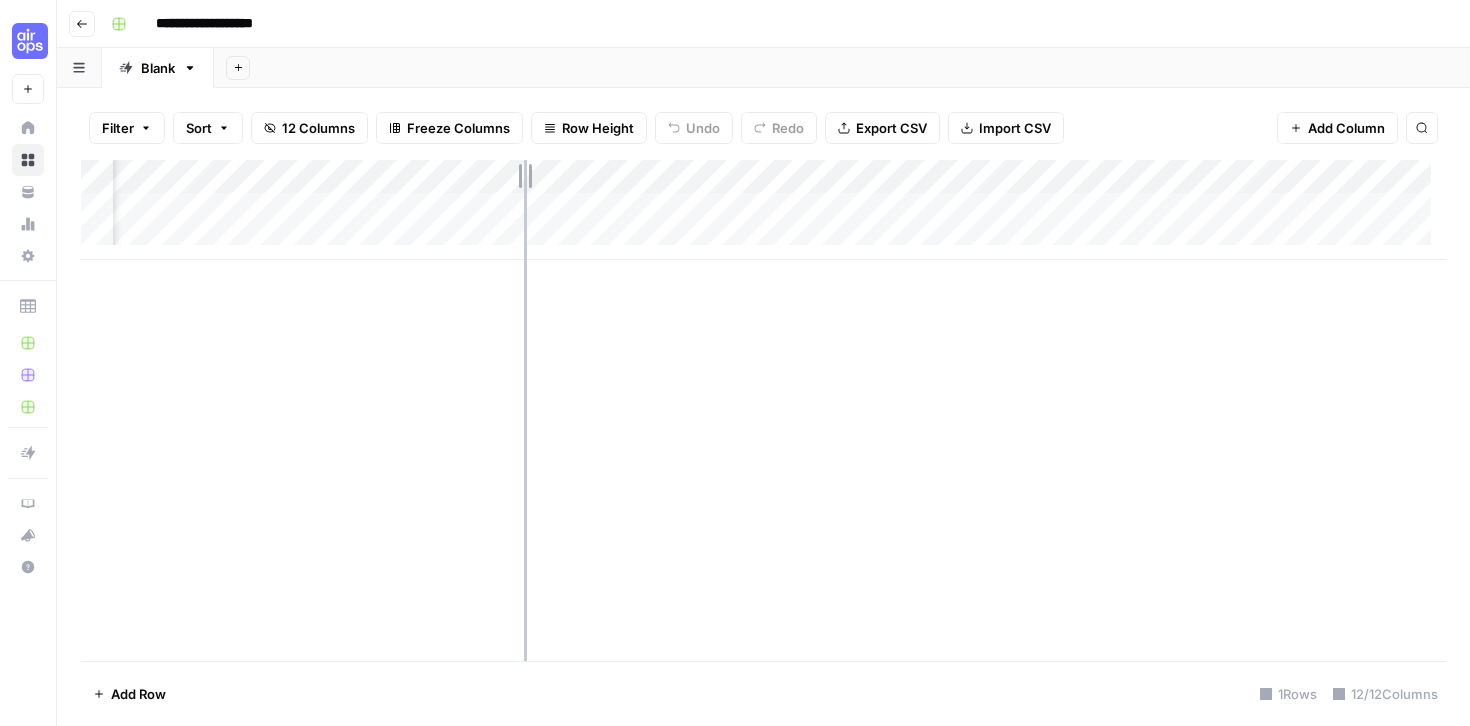 drag, startPoint x: 488, startPoint y: 170, endPoint x: 524, endPoint y: 169, distance: 36.013885 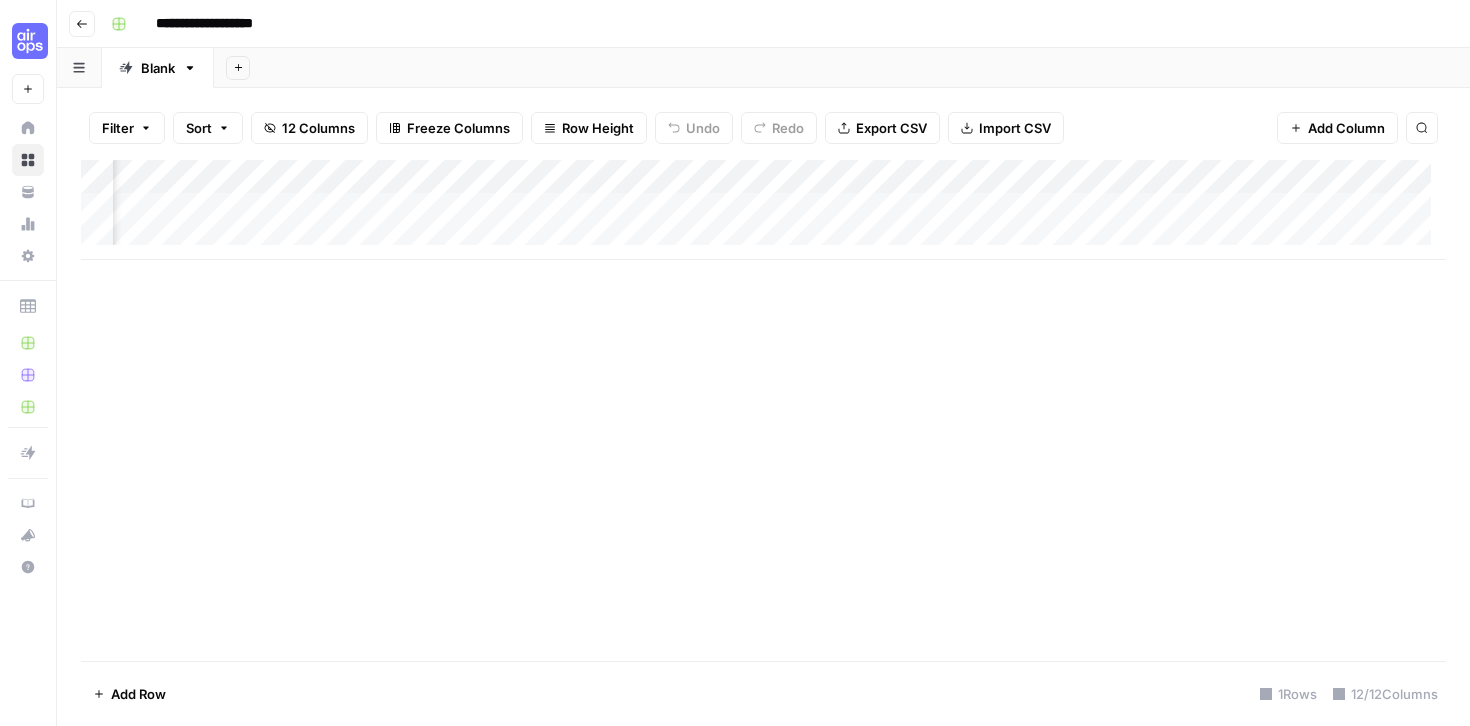 scroll, scrollTop: 0, scrollLeft: 469, axis: horizontal 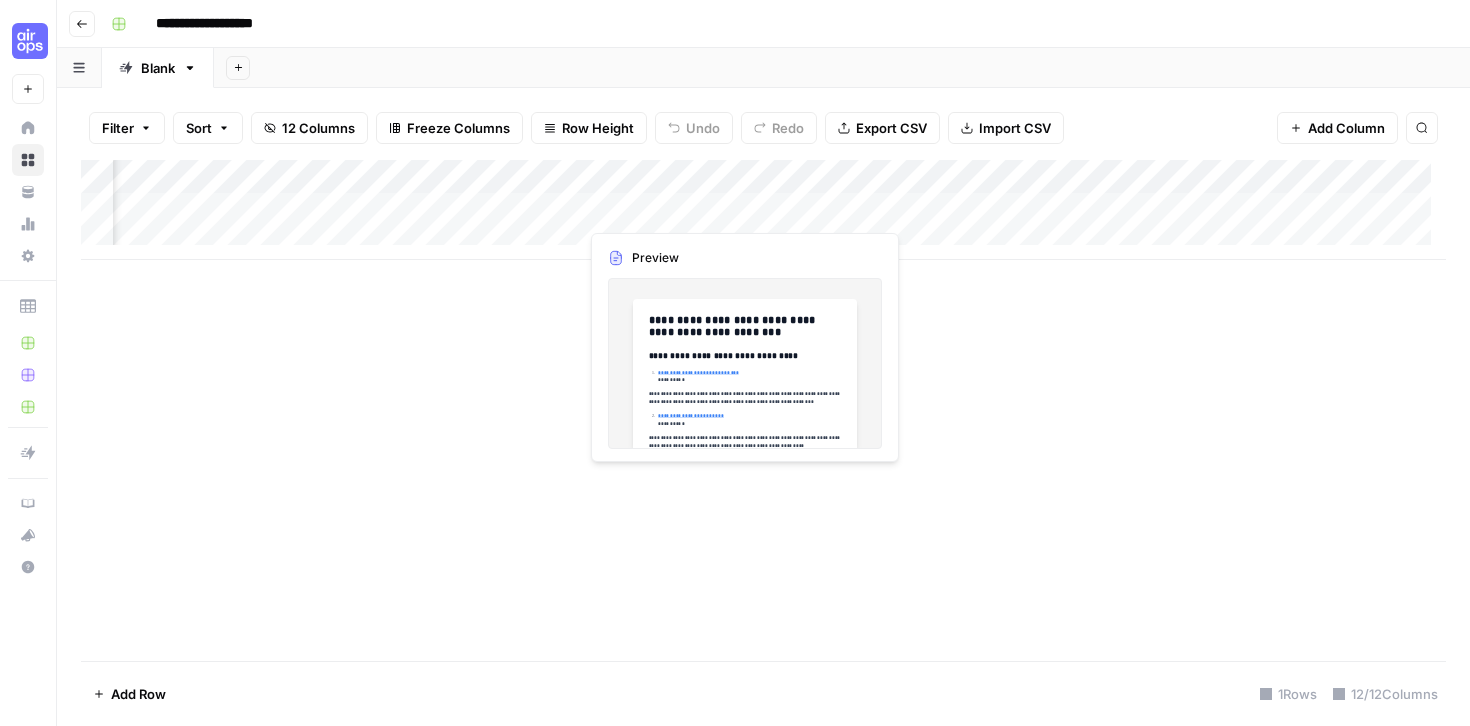 click on "Add Column" at bounding box center [763, 210] 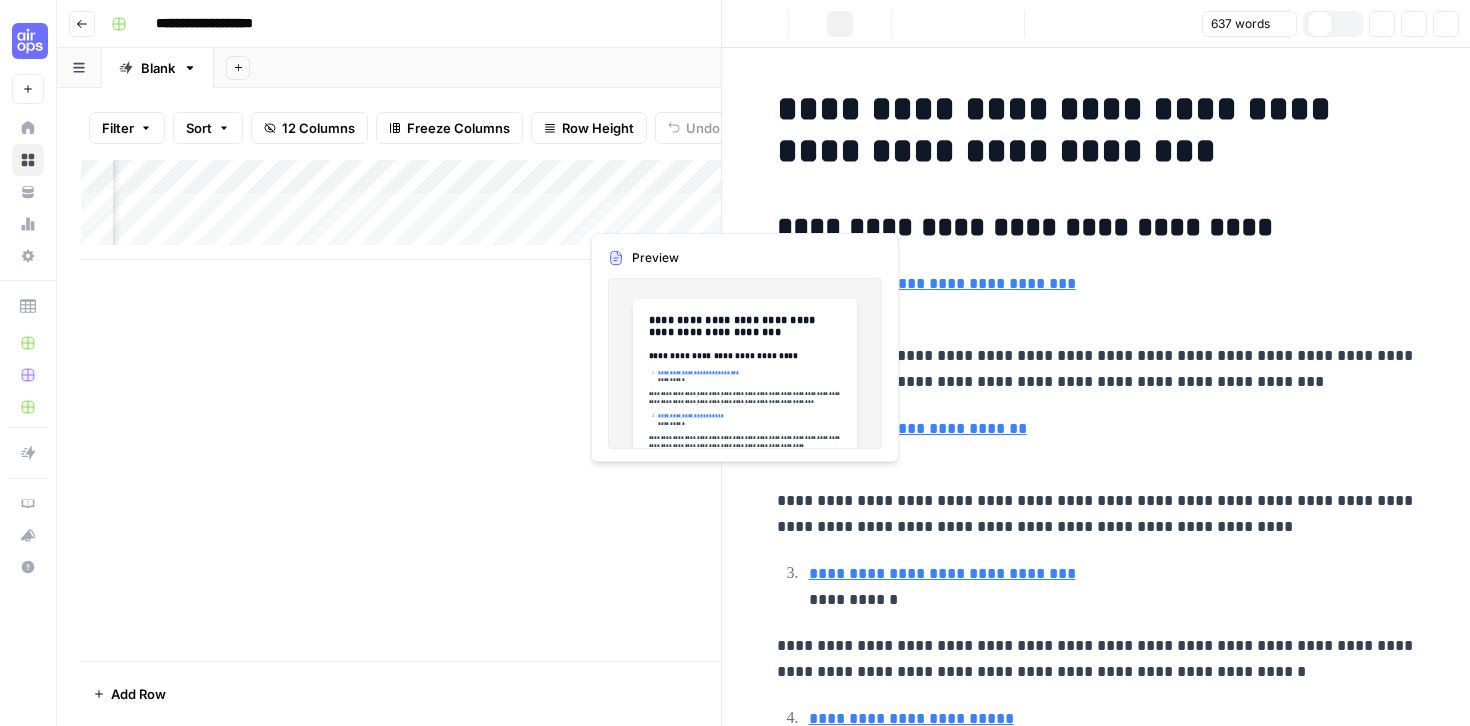 click at bounding box center [669, 209] 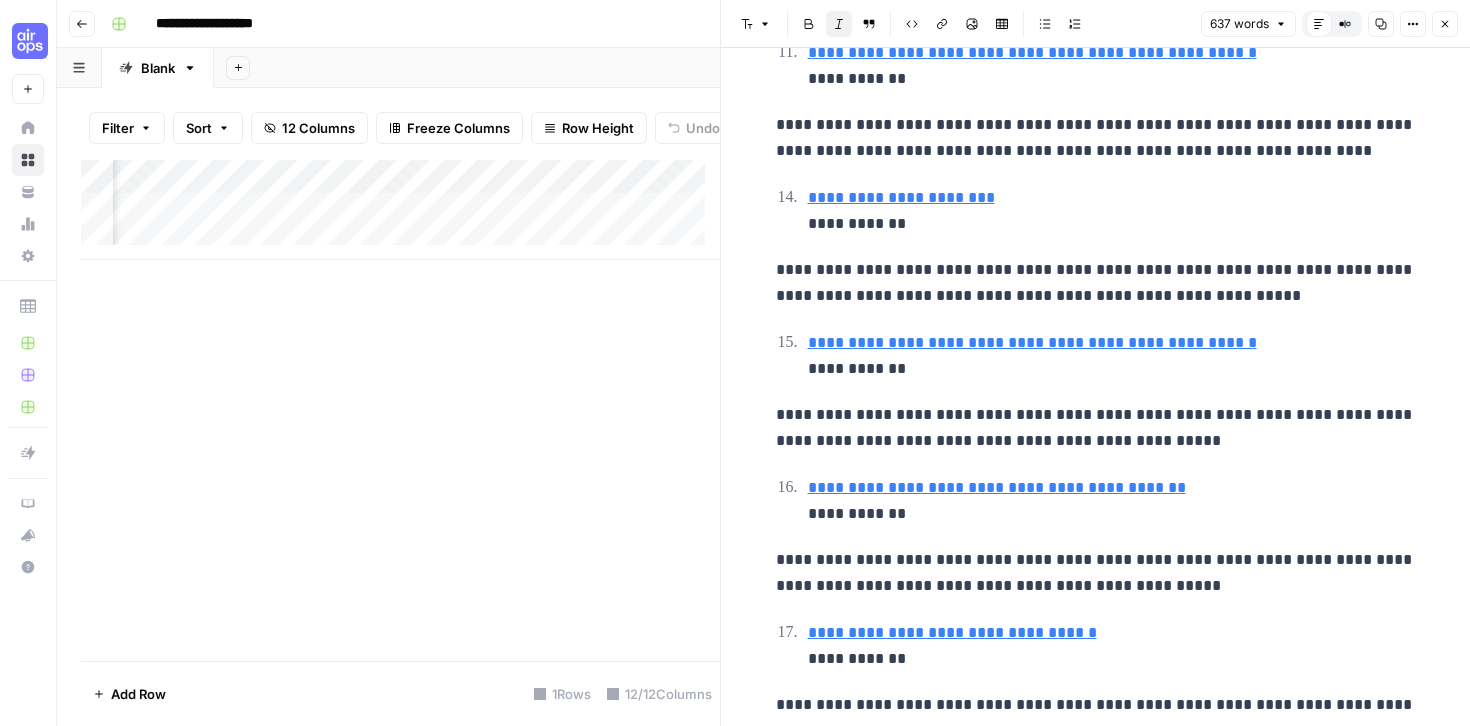 scroll, scrollTop: 0, scrollLeft: 0, axis: both 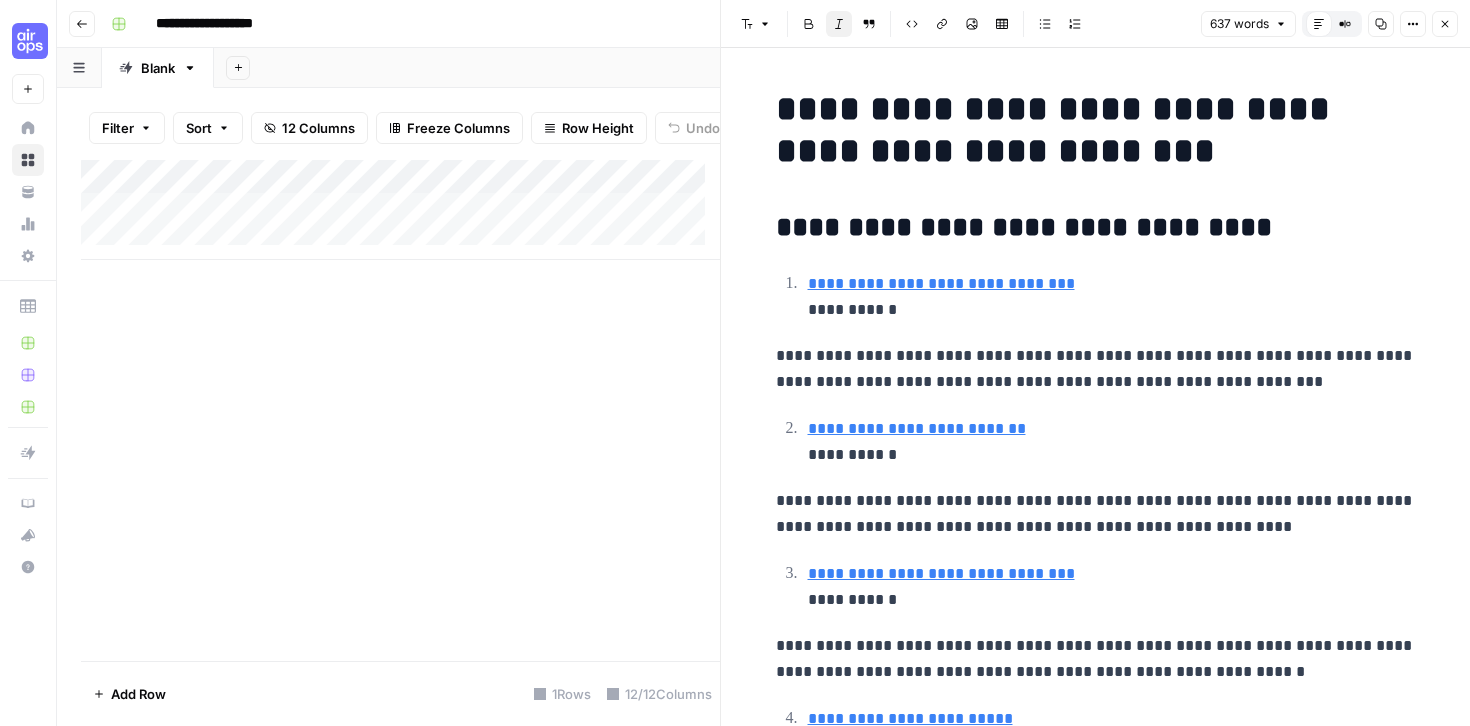 click on "Add Column" at bounding box center (400, 210) 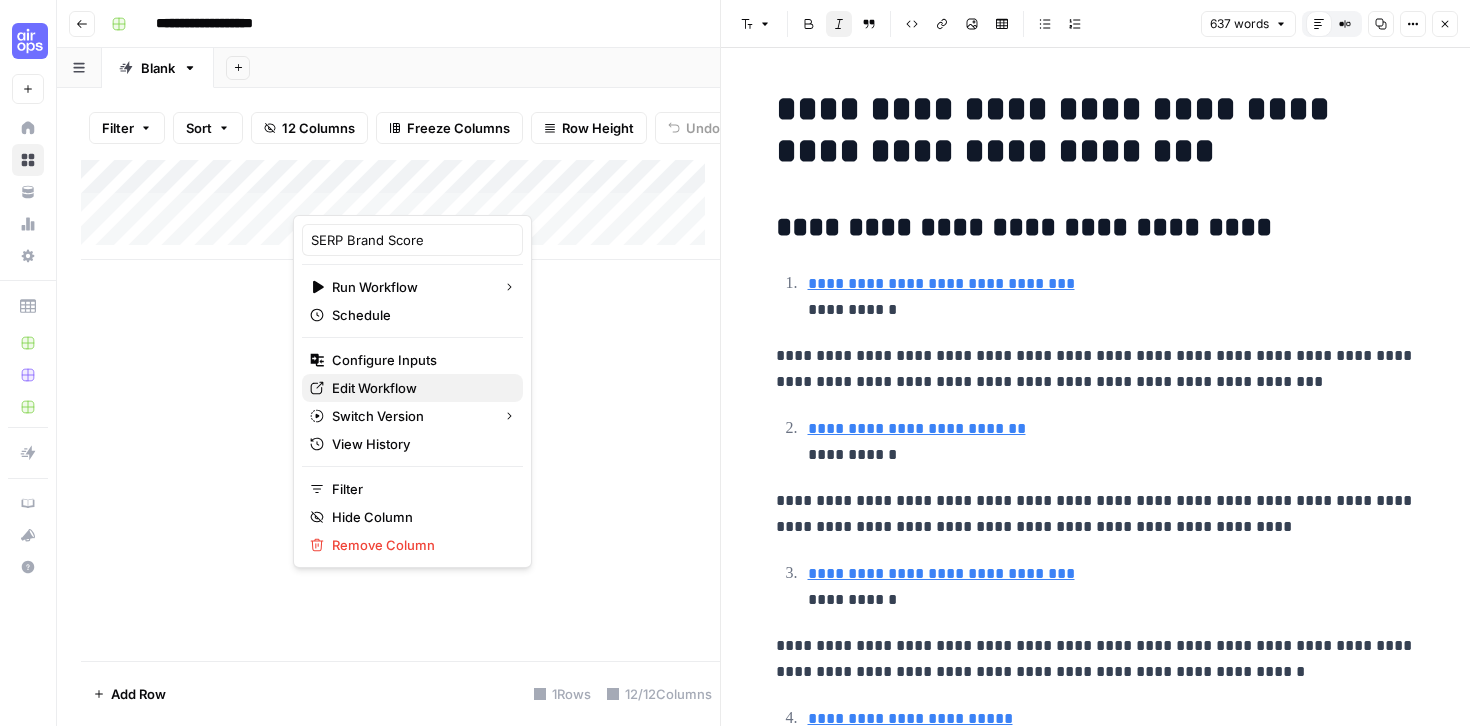 click on "Edit Workflow" at bounding box center [412, 388] 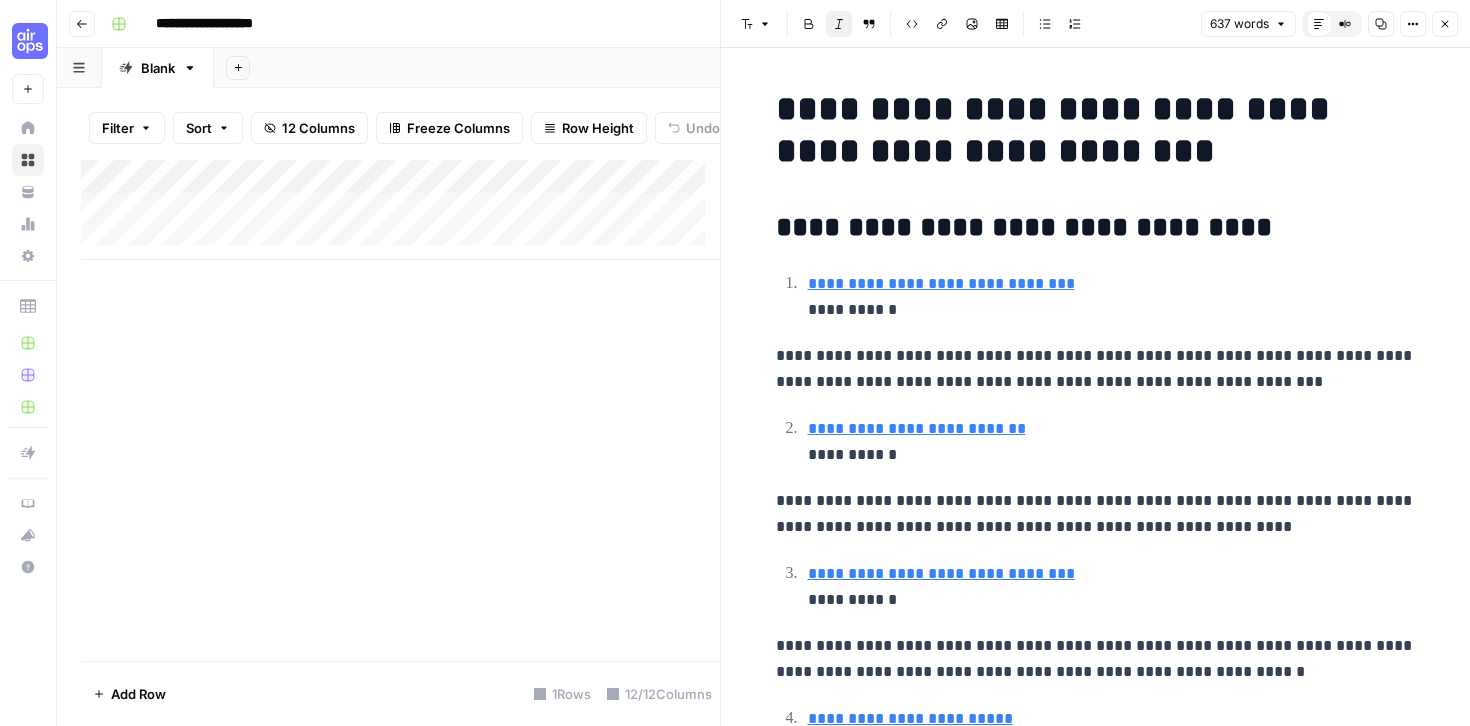 click 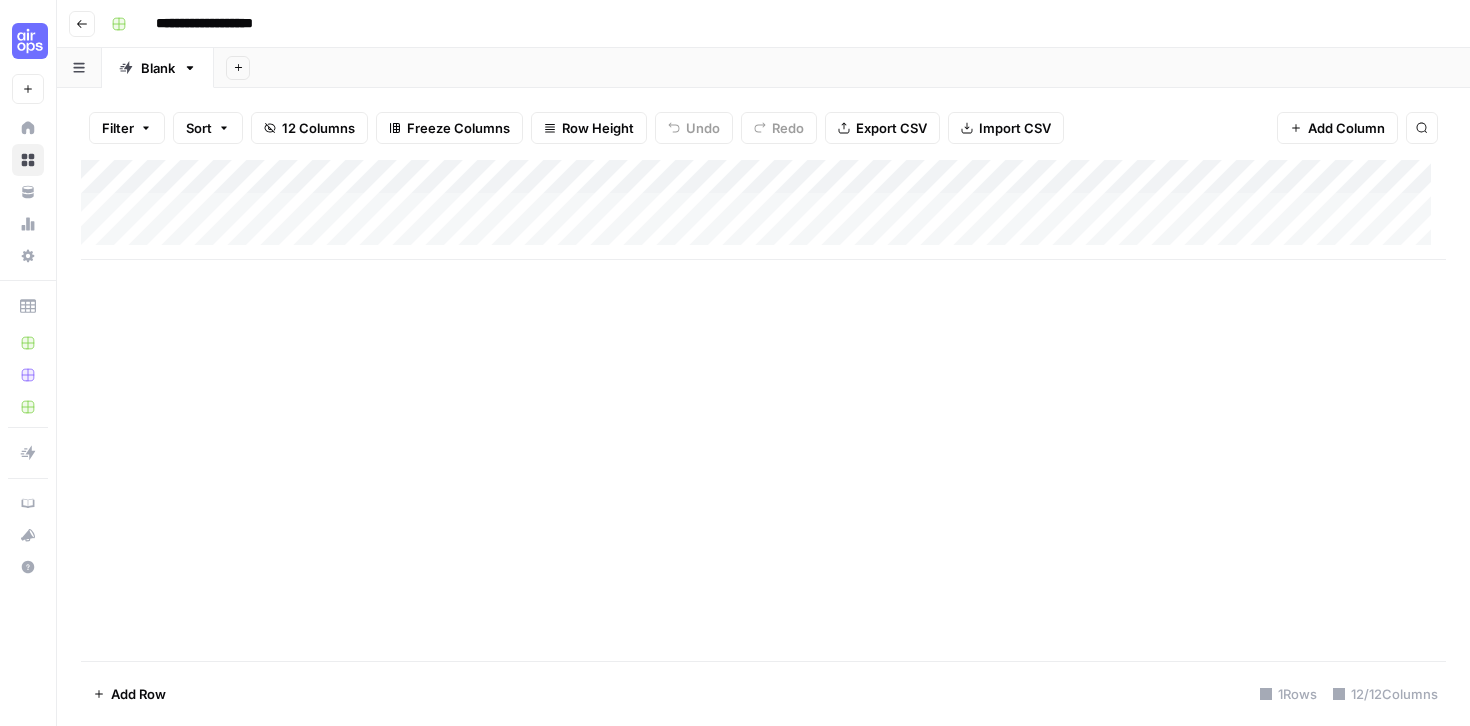 click on "Add Column" at bounding box center (763, 210) 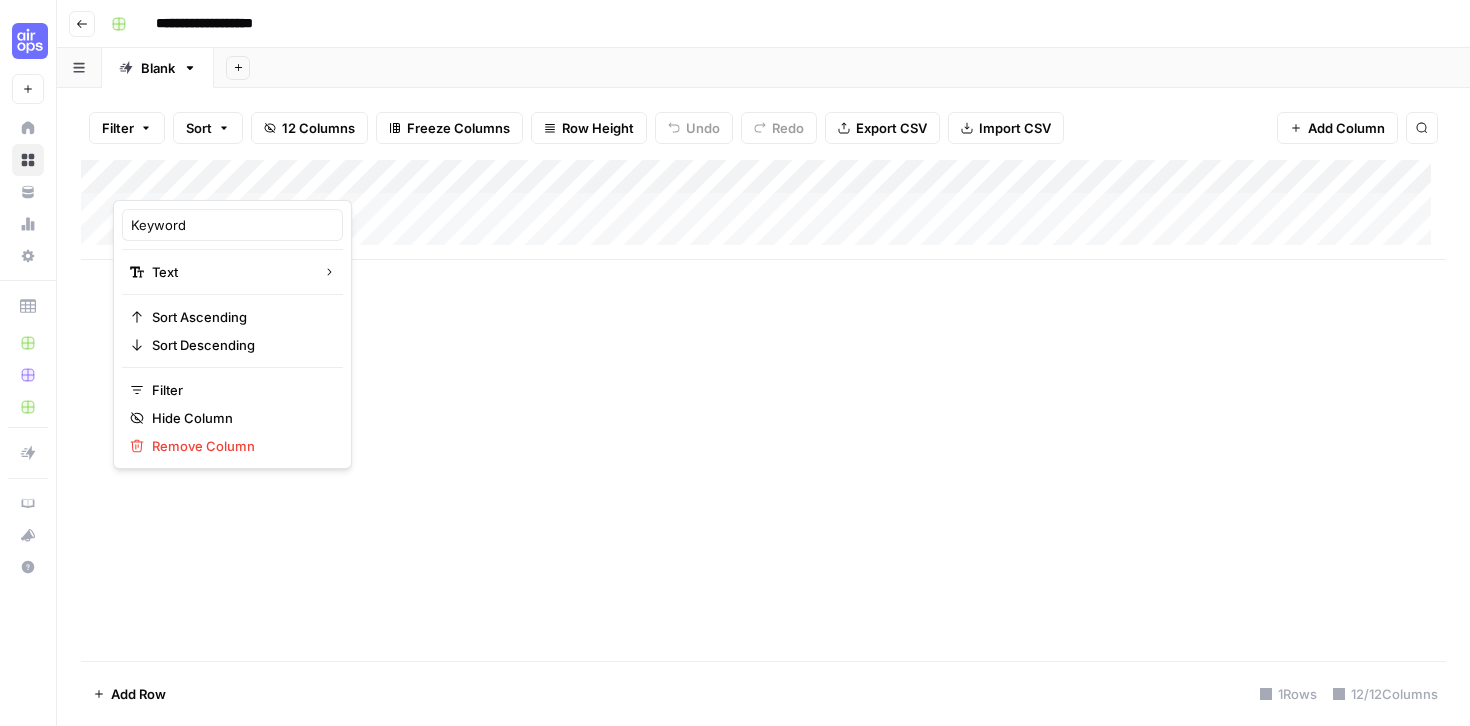 click at bounding box center (203, 180) 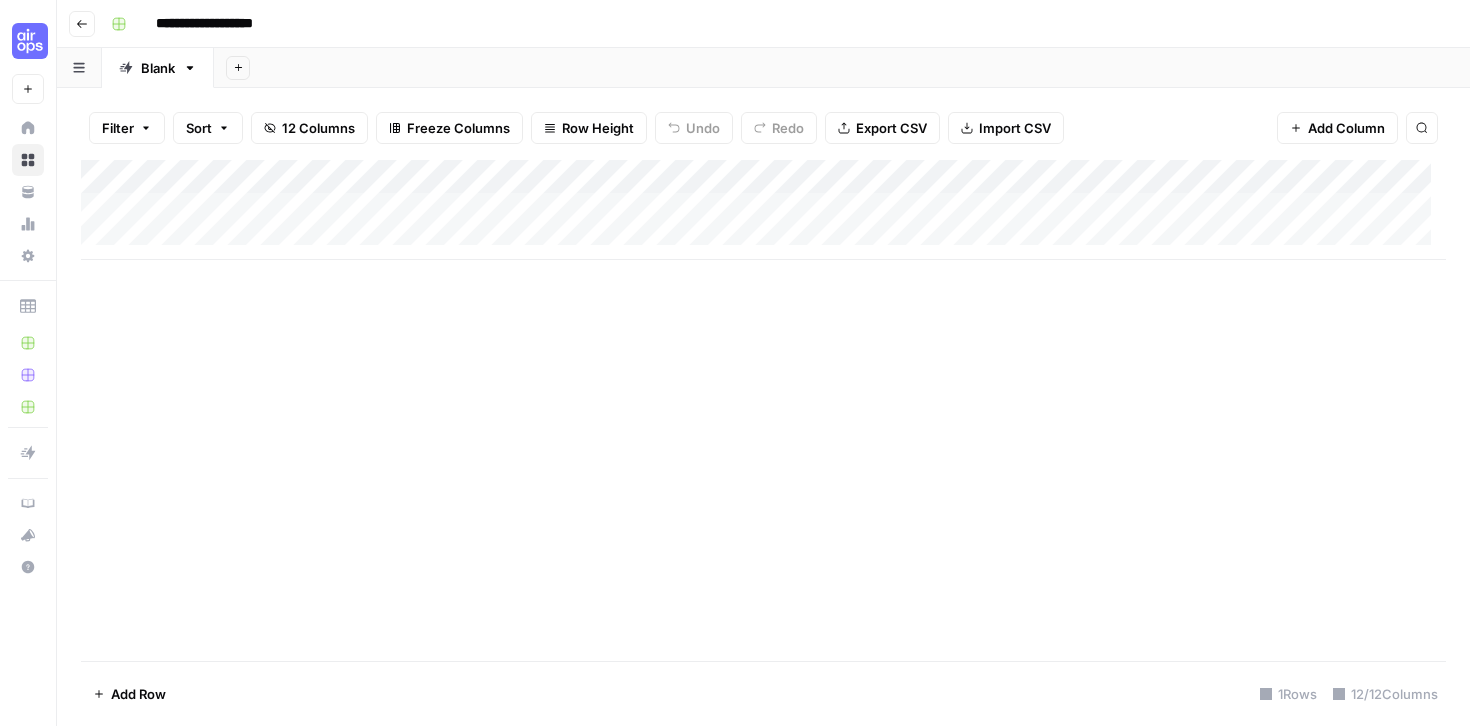 click on "Add Column" at bounding box center [763, 210] 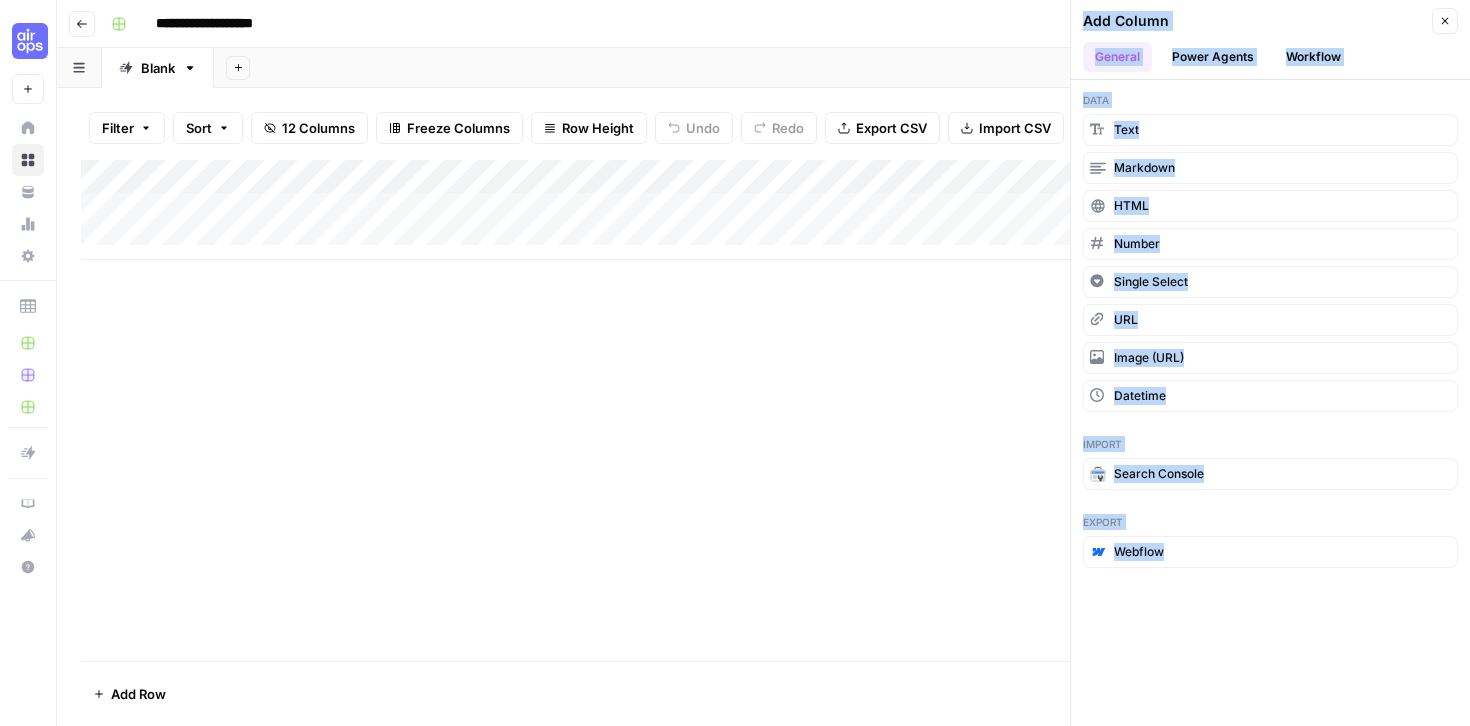 click on "Power Agents" at bounding box center (1213, 57) 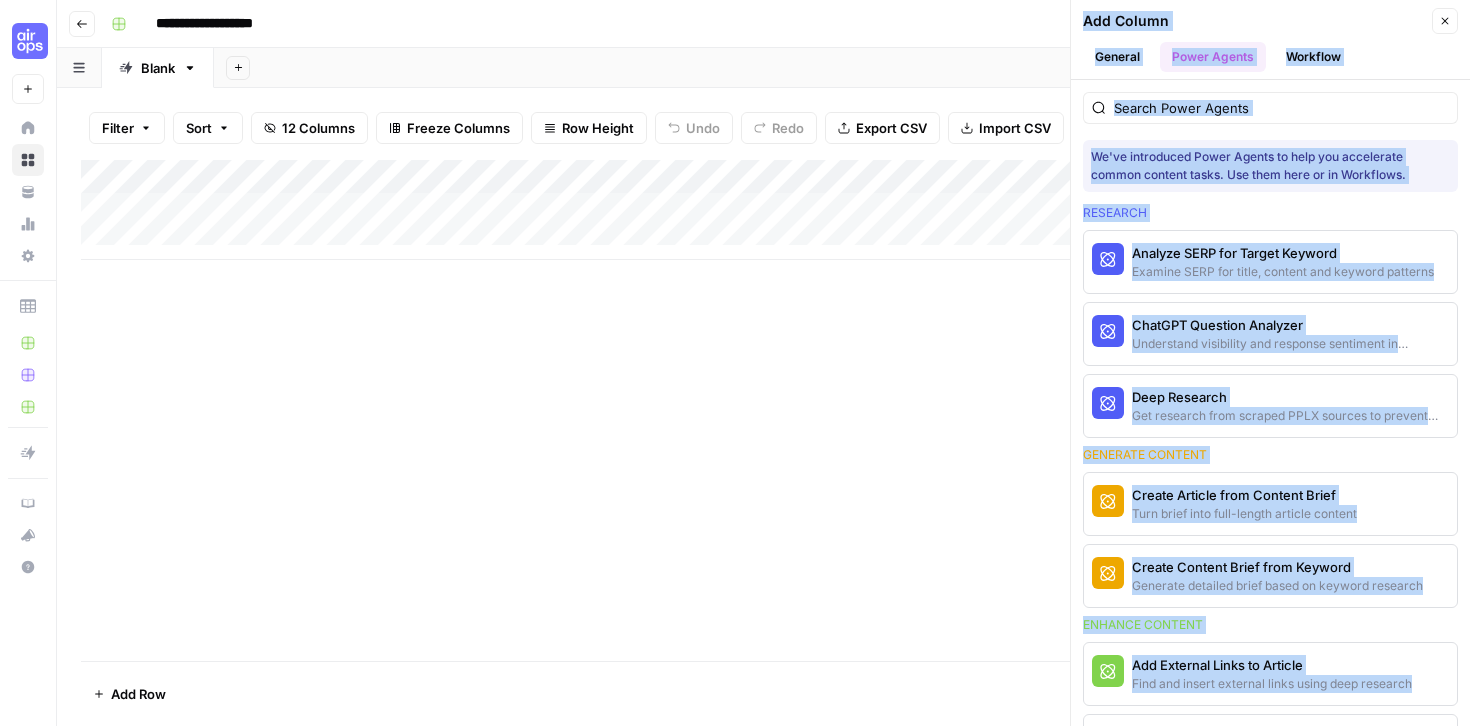 click on "Workflow" at bounding box center (1313, 57) 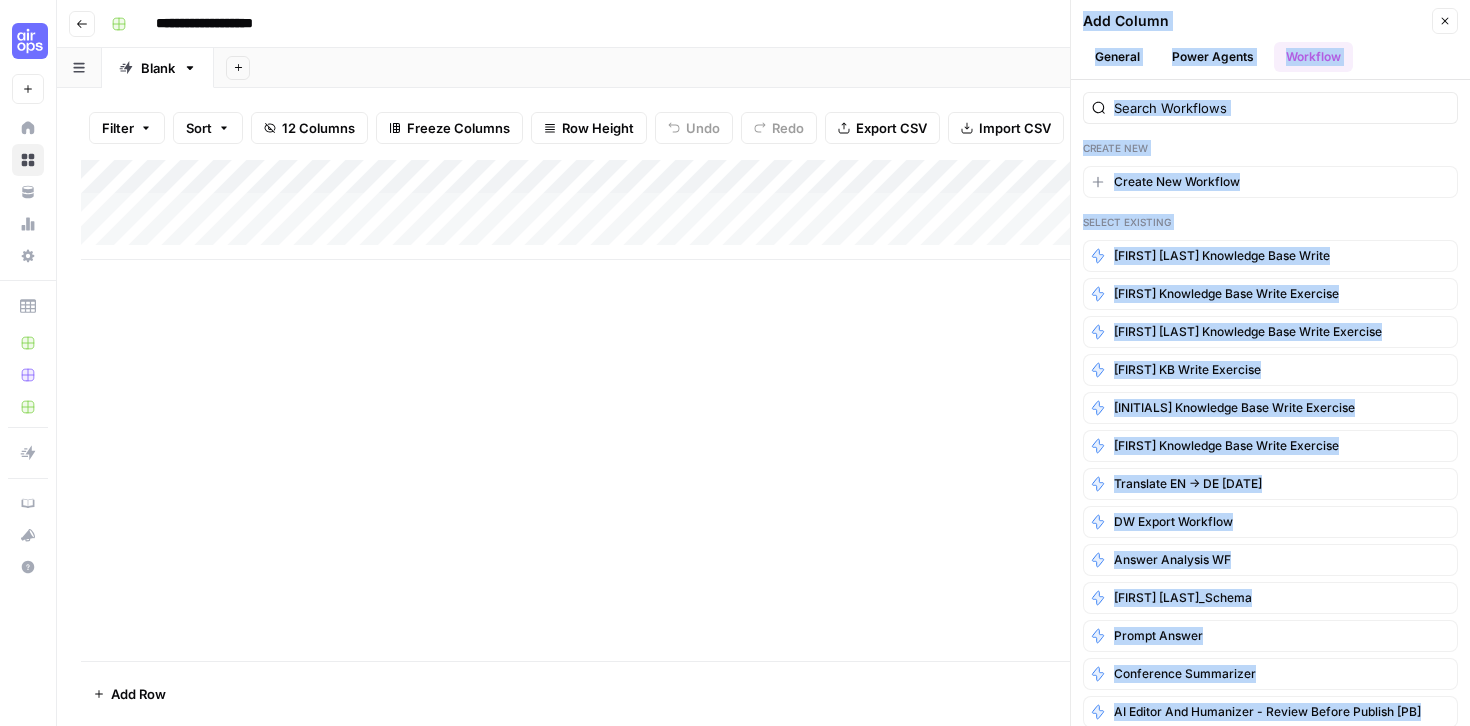 click 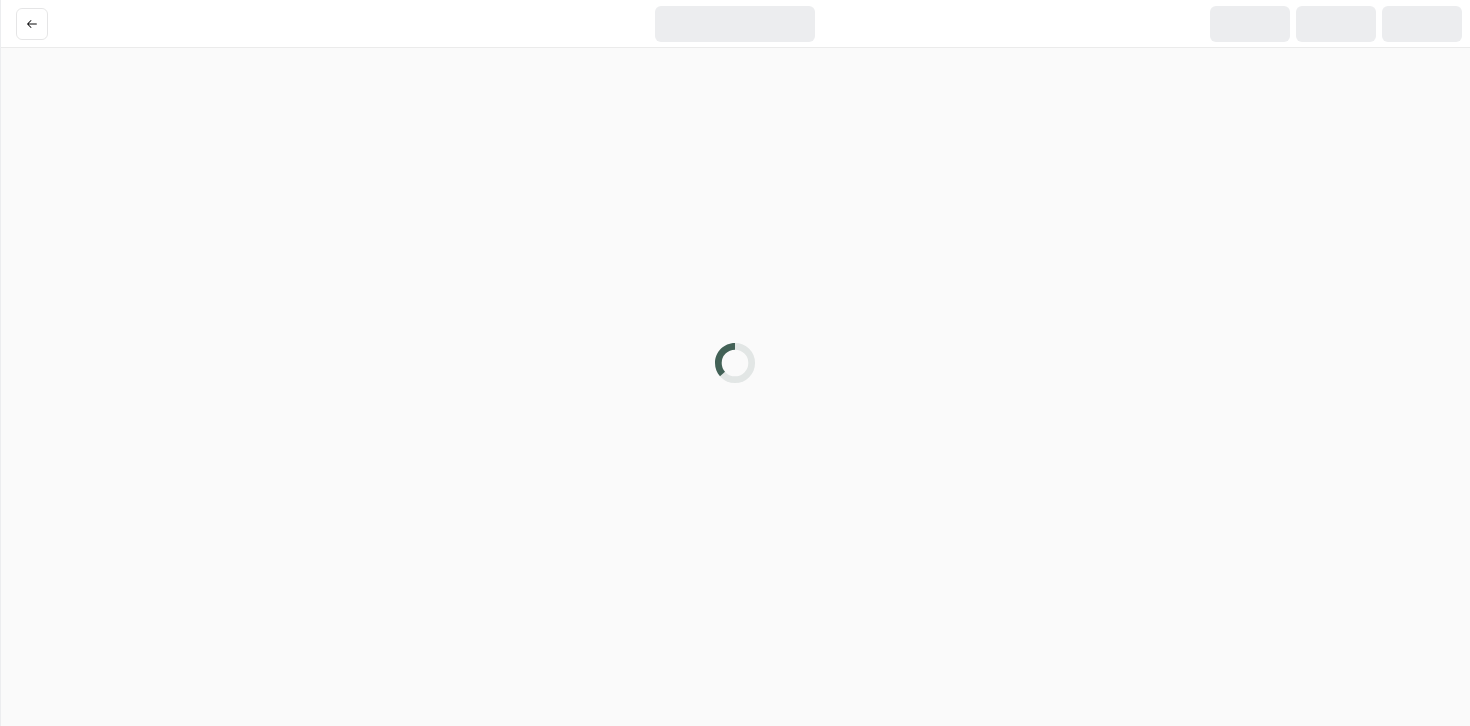 scroll, scrollTop: 0, scrollLeft: 0, axis: both 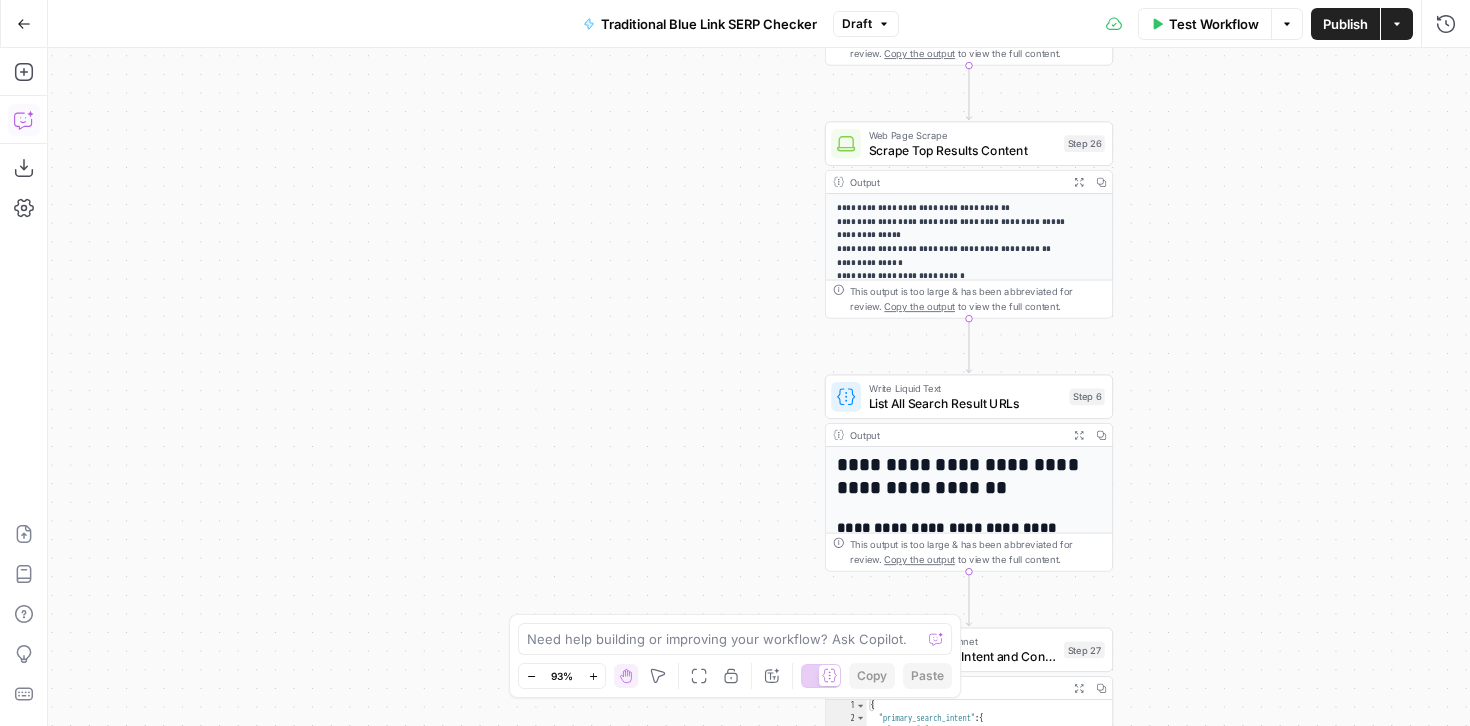 click 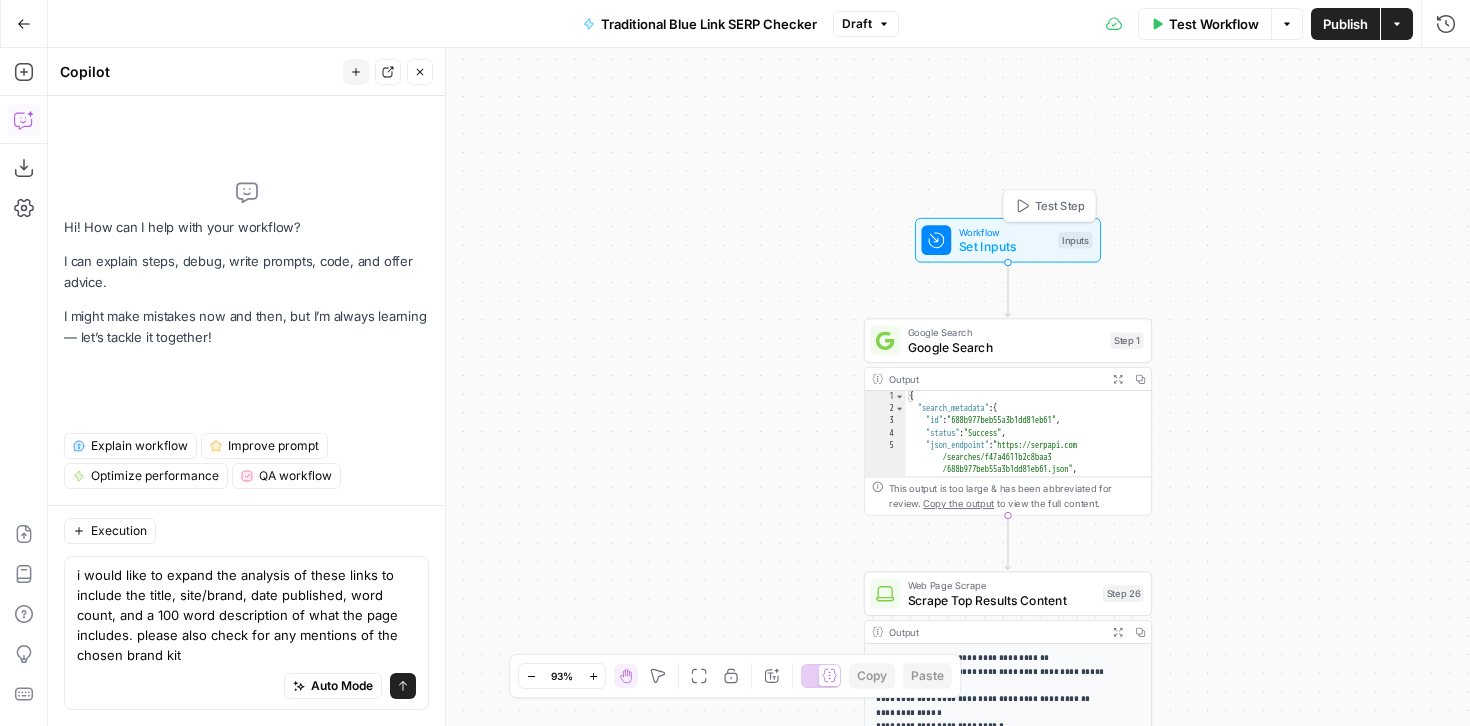 type on "i would like to expand the analysis of these links to include the title, site/brand, date published, word count, and a 100 word description of what the page includes. please also check for any mentions of the chosen brand kit" 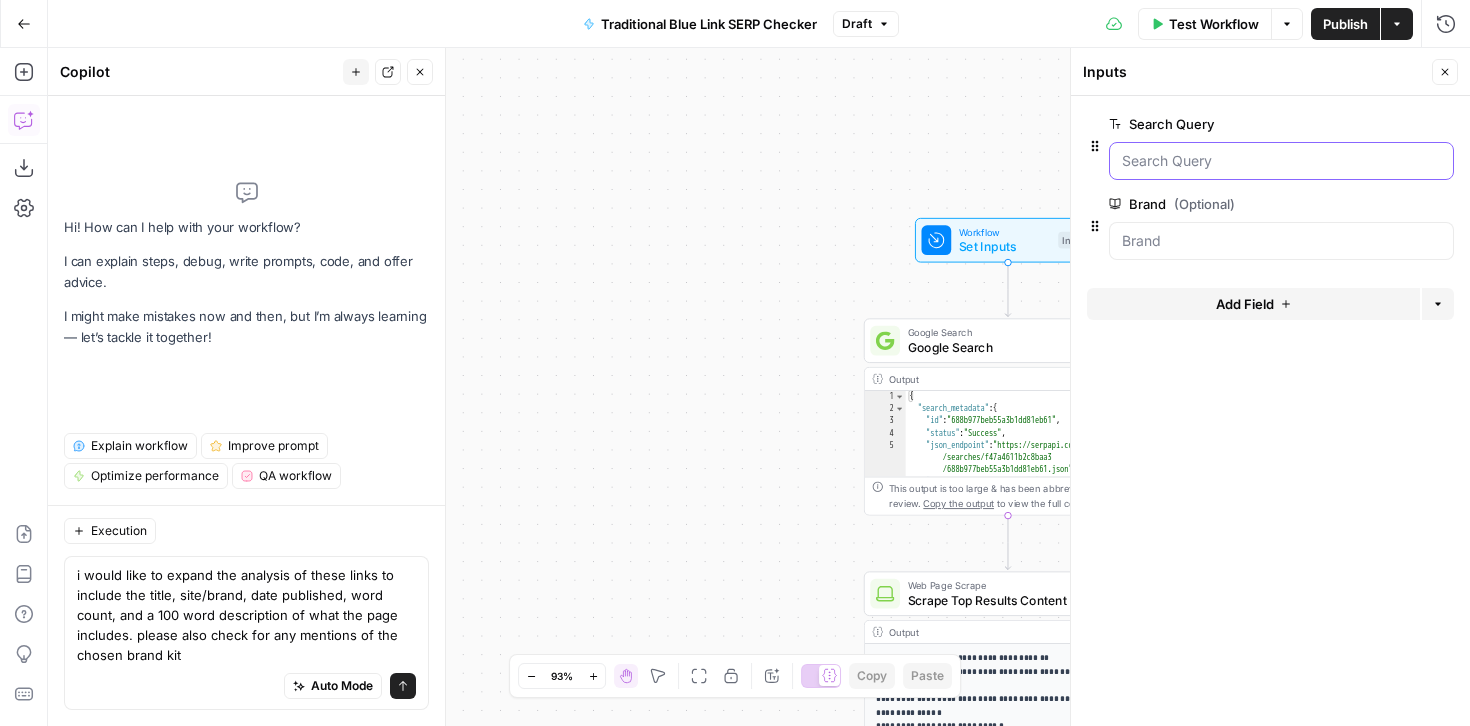 click on "Search Query" at bounding box center (1281, 161) 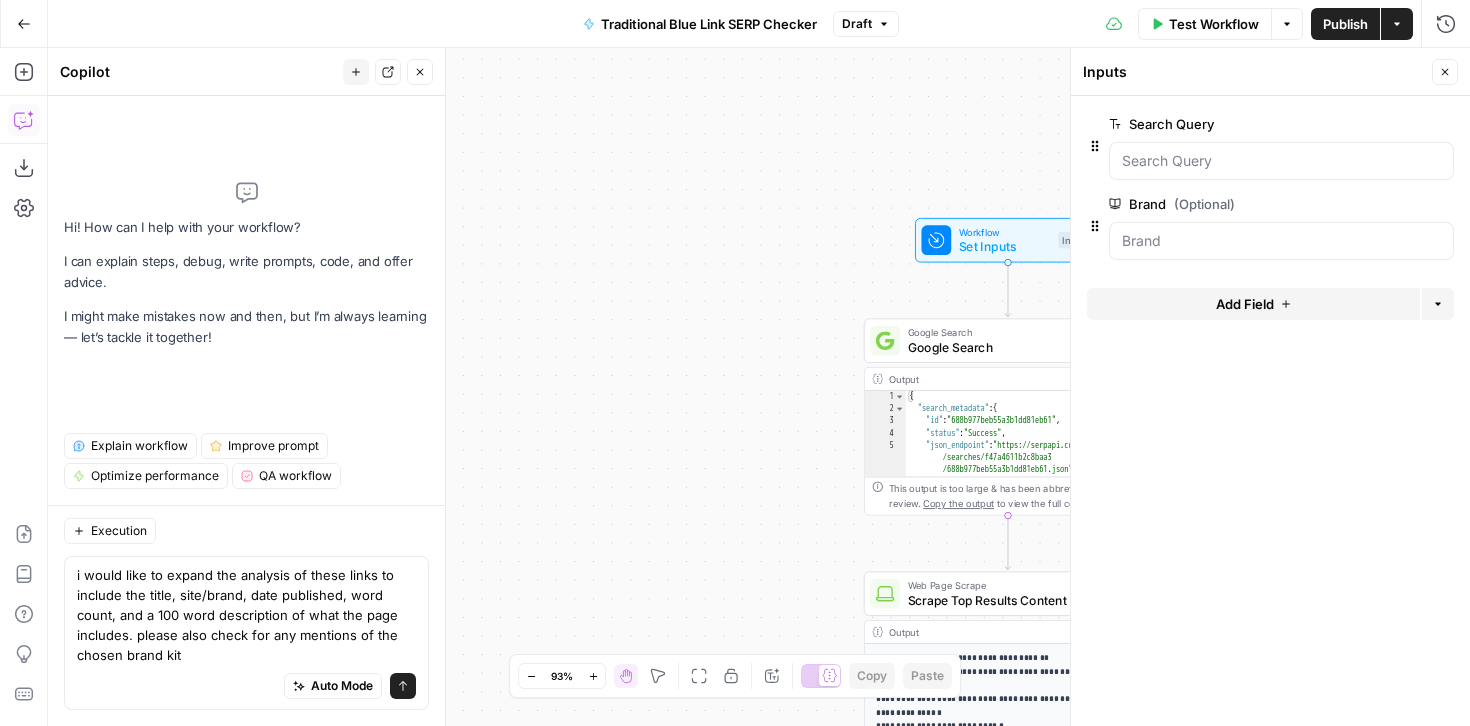 click on "**********" at bounding box center (759, 387) 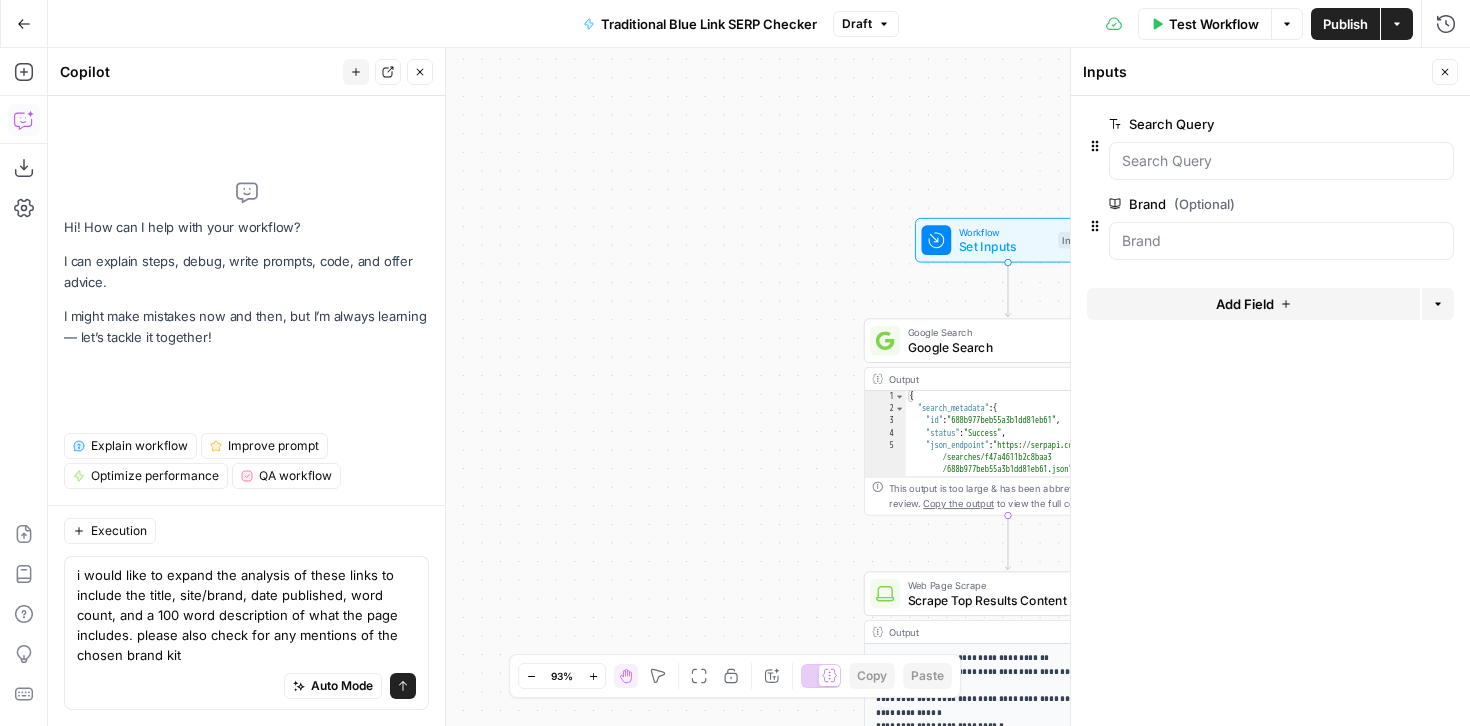 click 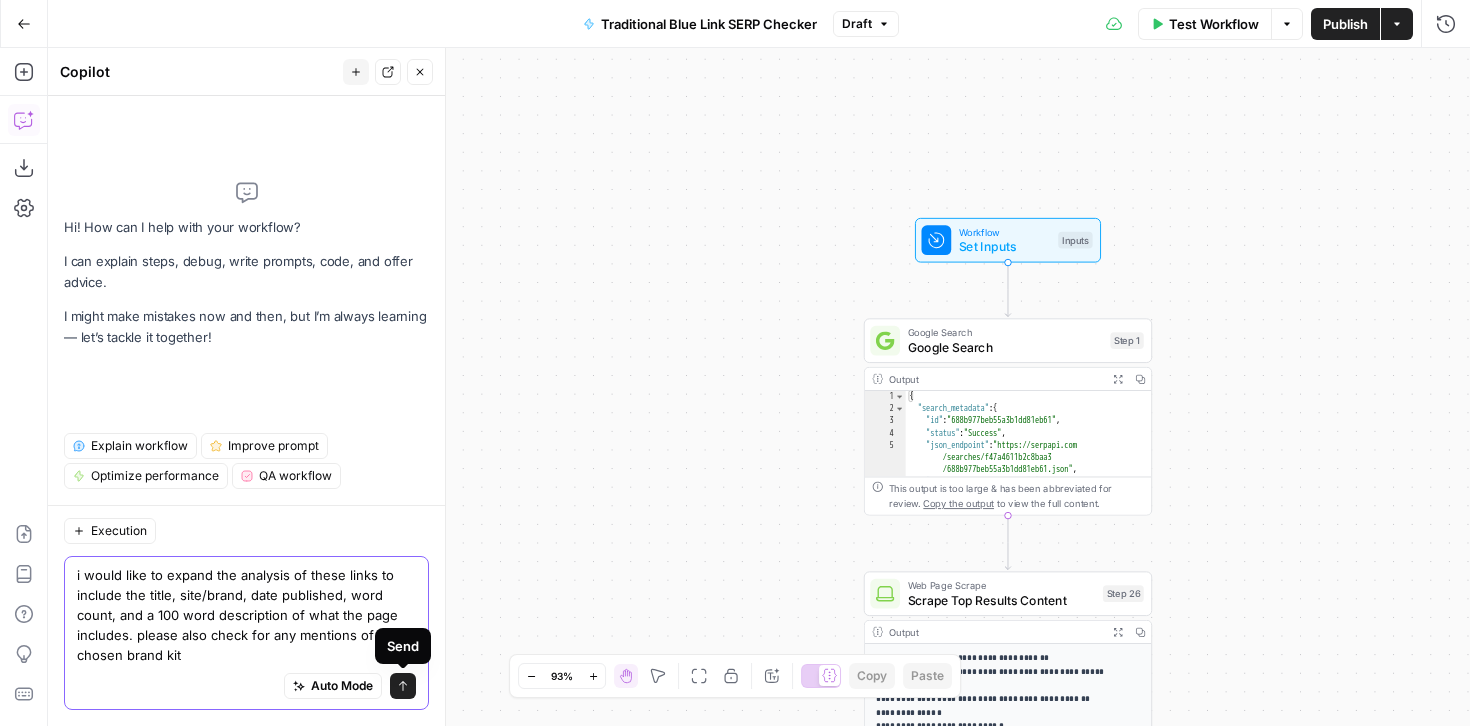 click 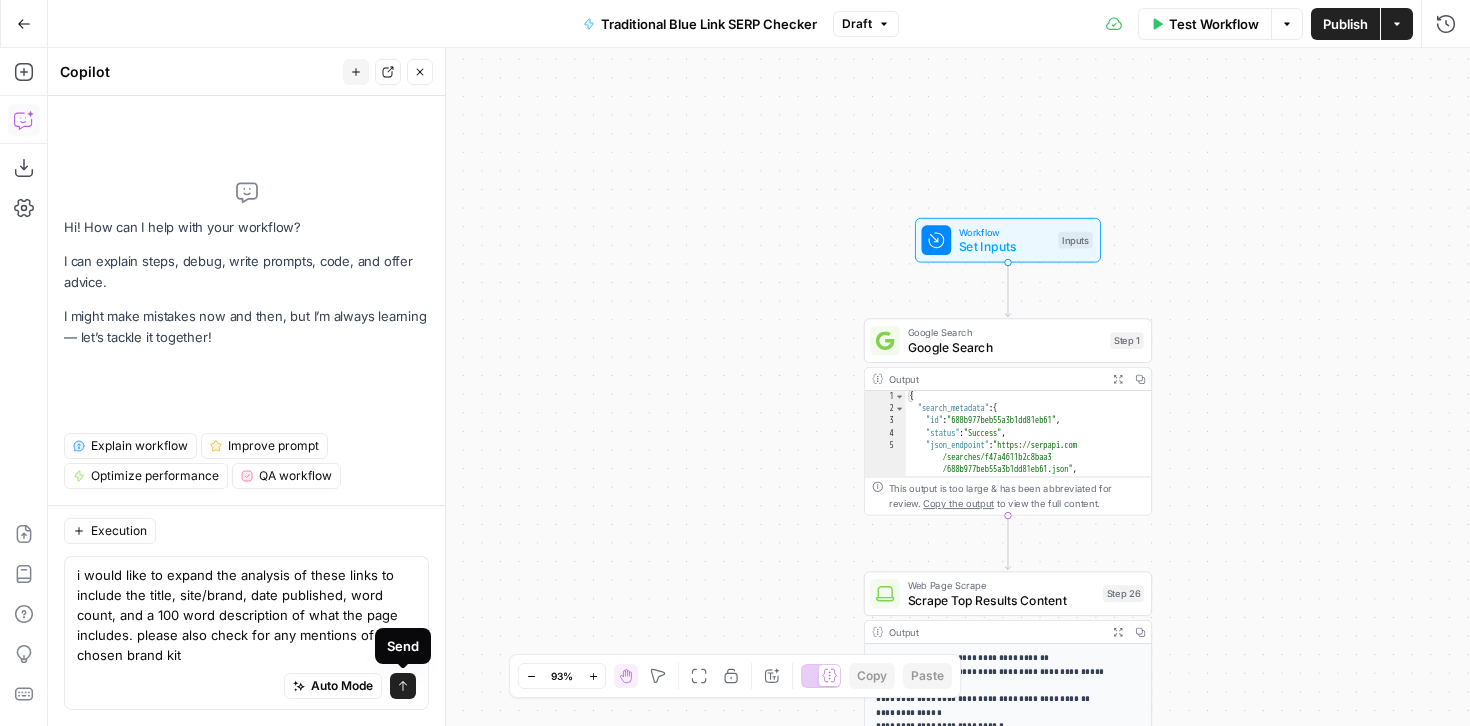 type 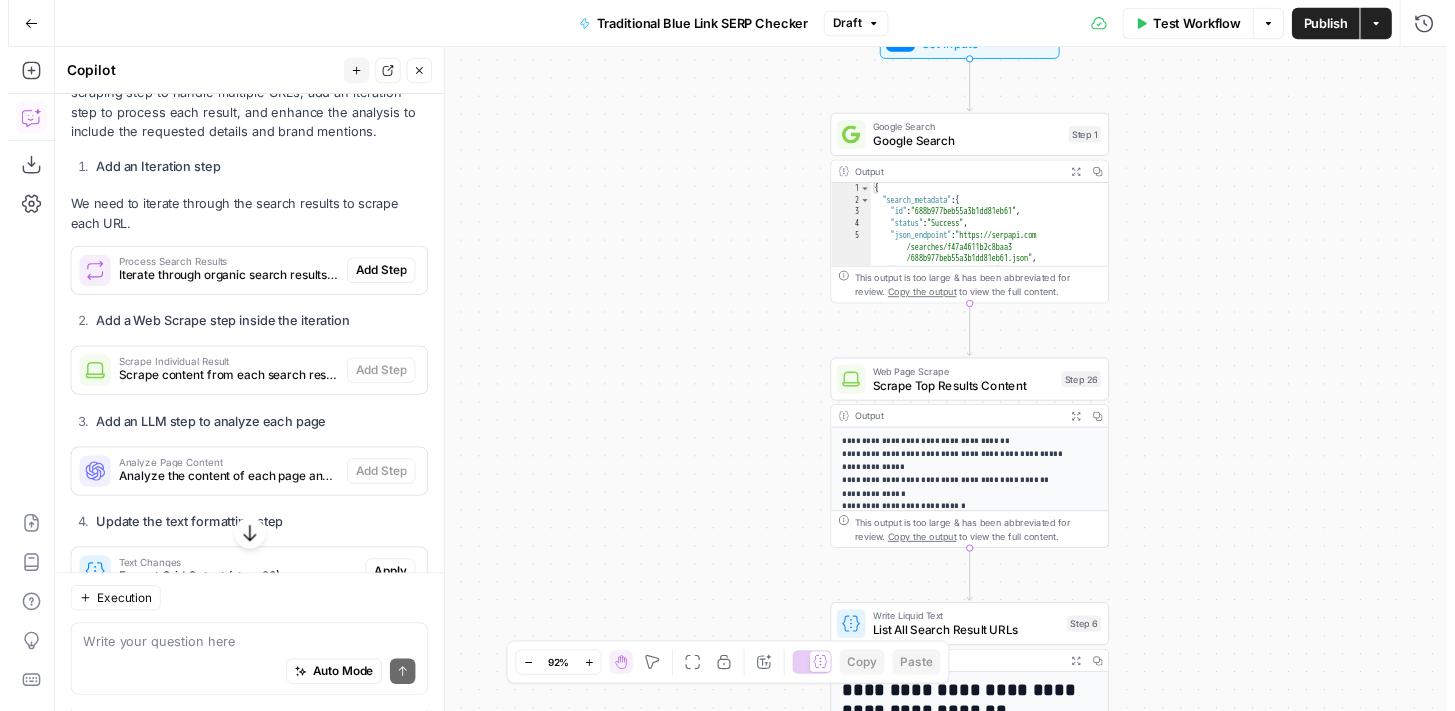 scroll, scrollTop: 410, scrollLeft: 0, axis: vertical 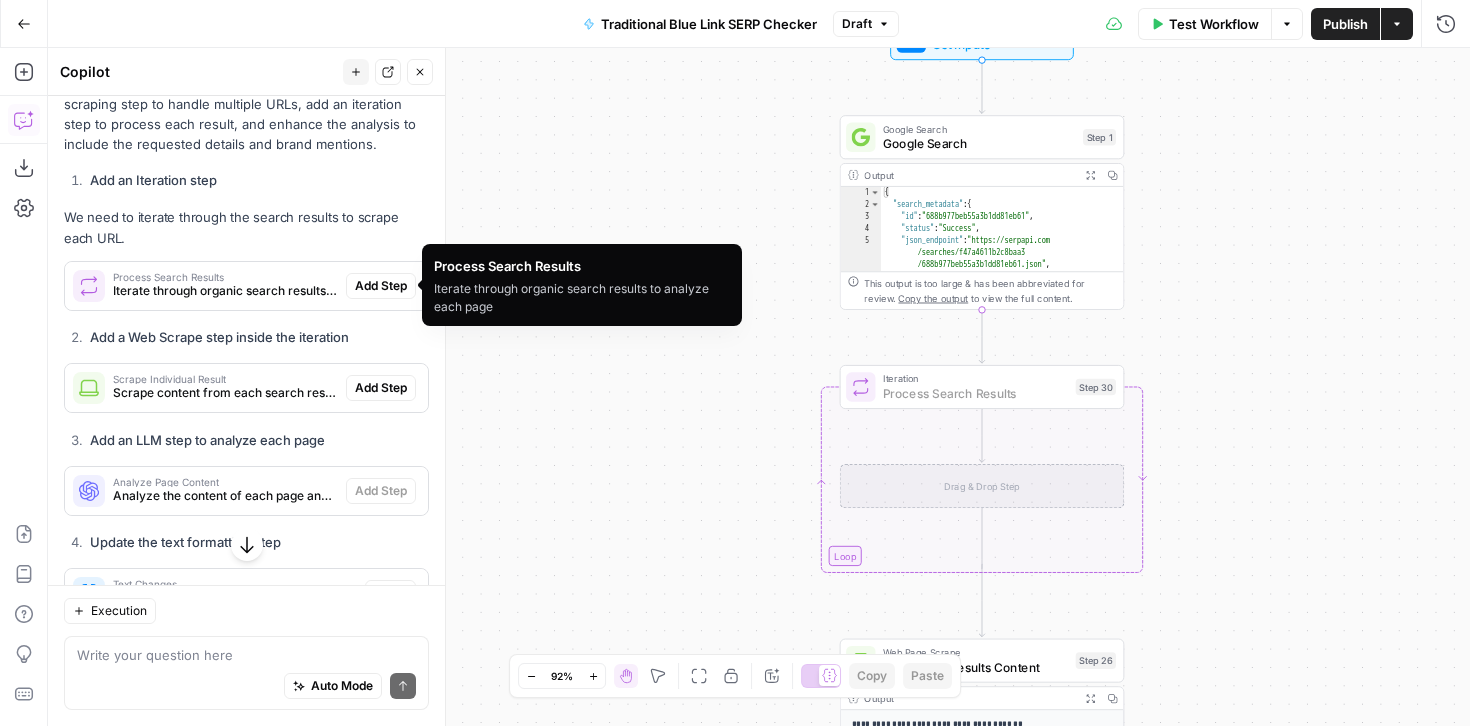 click on "Add Step" at bounding box center (381, 286) 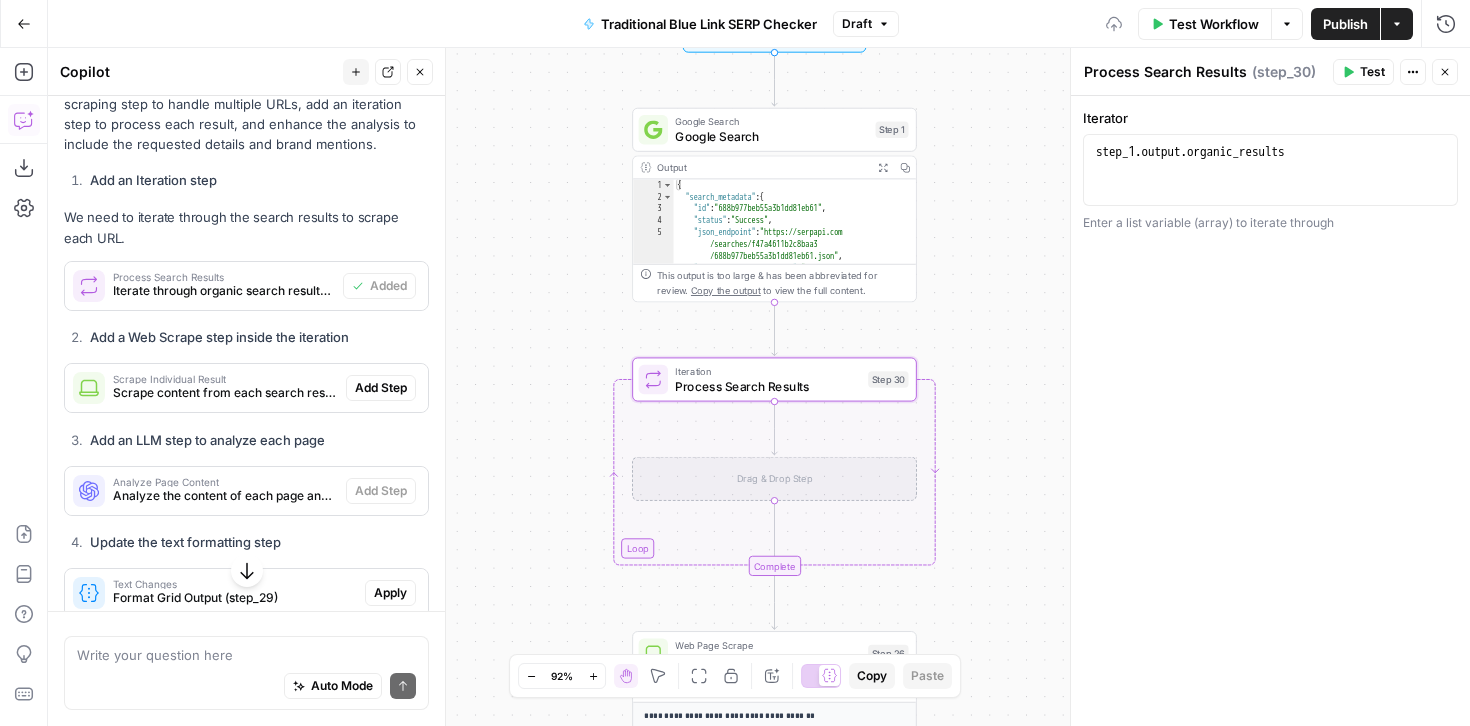scroll, scrollTop: 442, scrollLeft: 0, axis: vertical 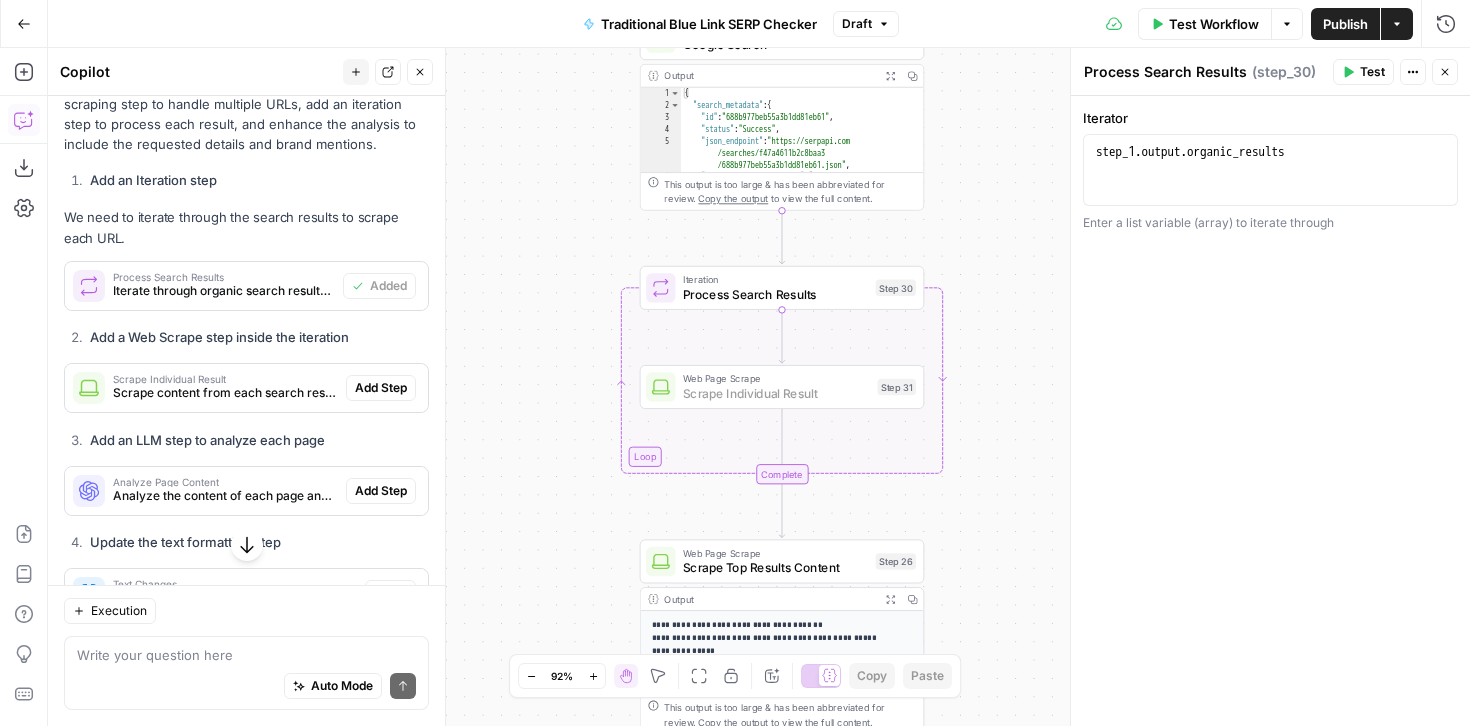 click on "Add Step" at bounding box center (381, 388) 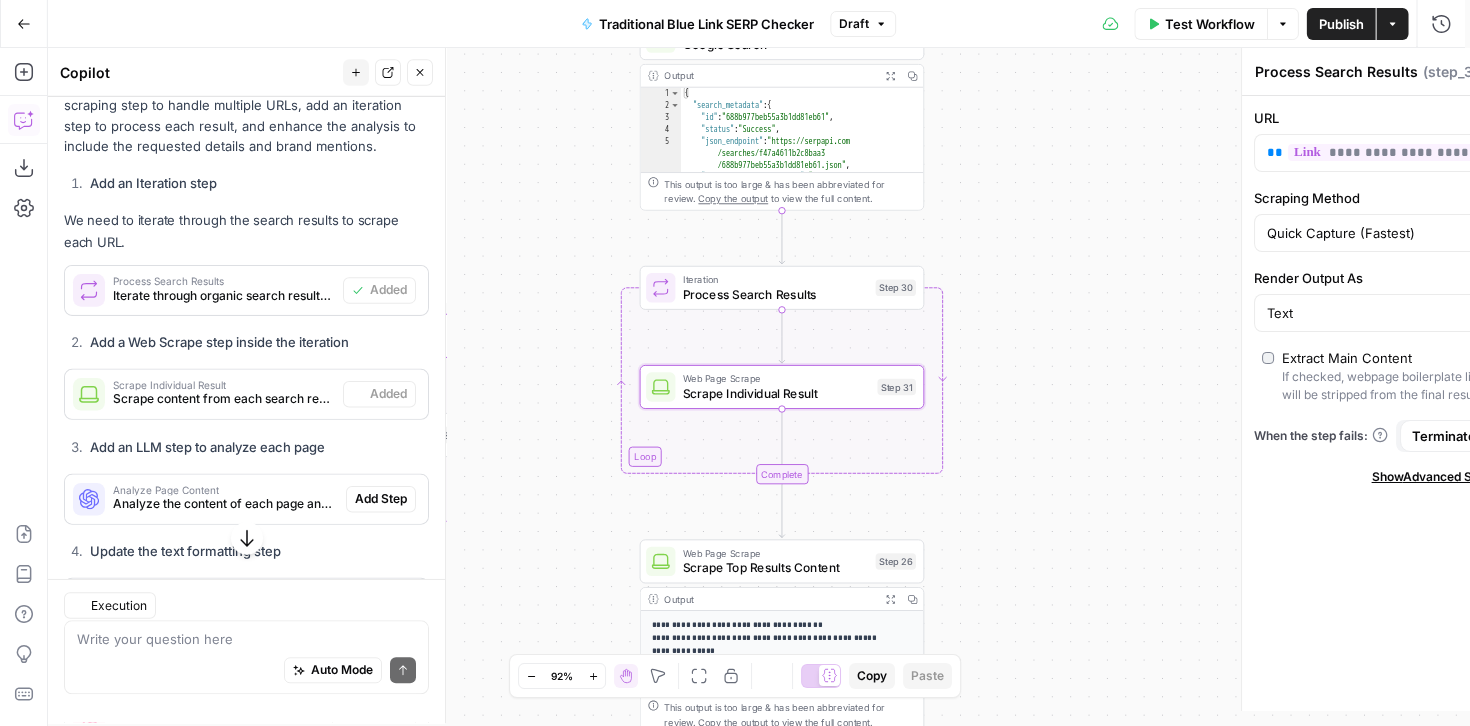 type on "Scrape Individual Result" 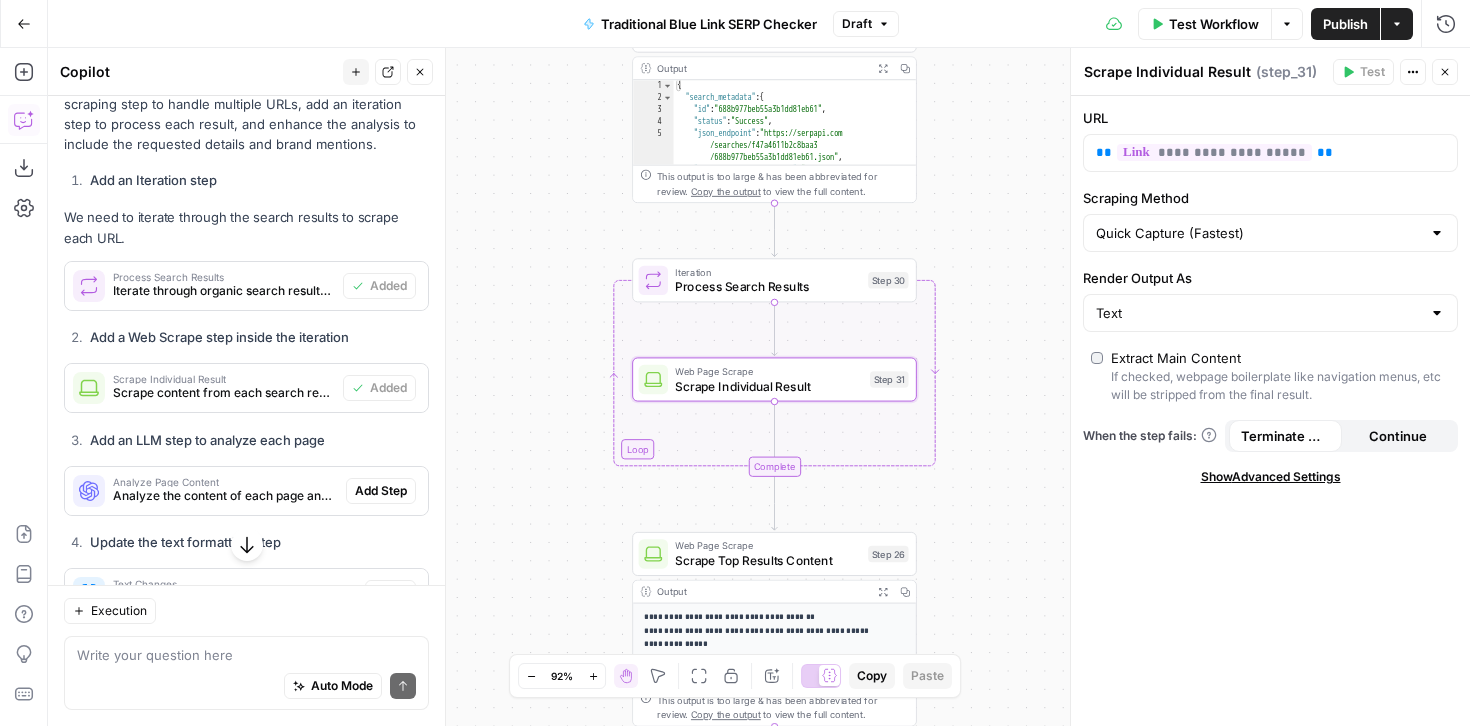 scroll, scrollTop: 510, scrollLeft: 0, axis: vertical 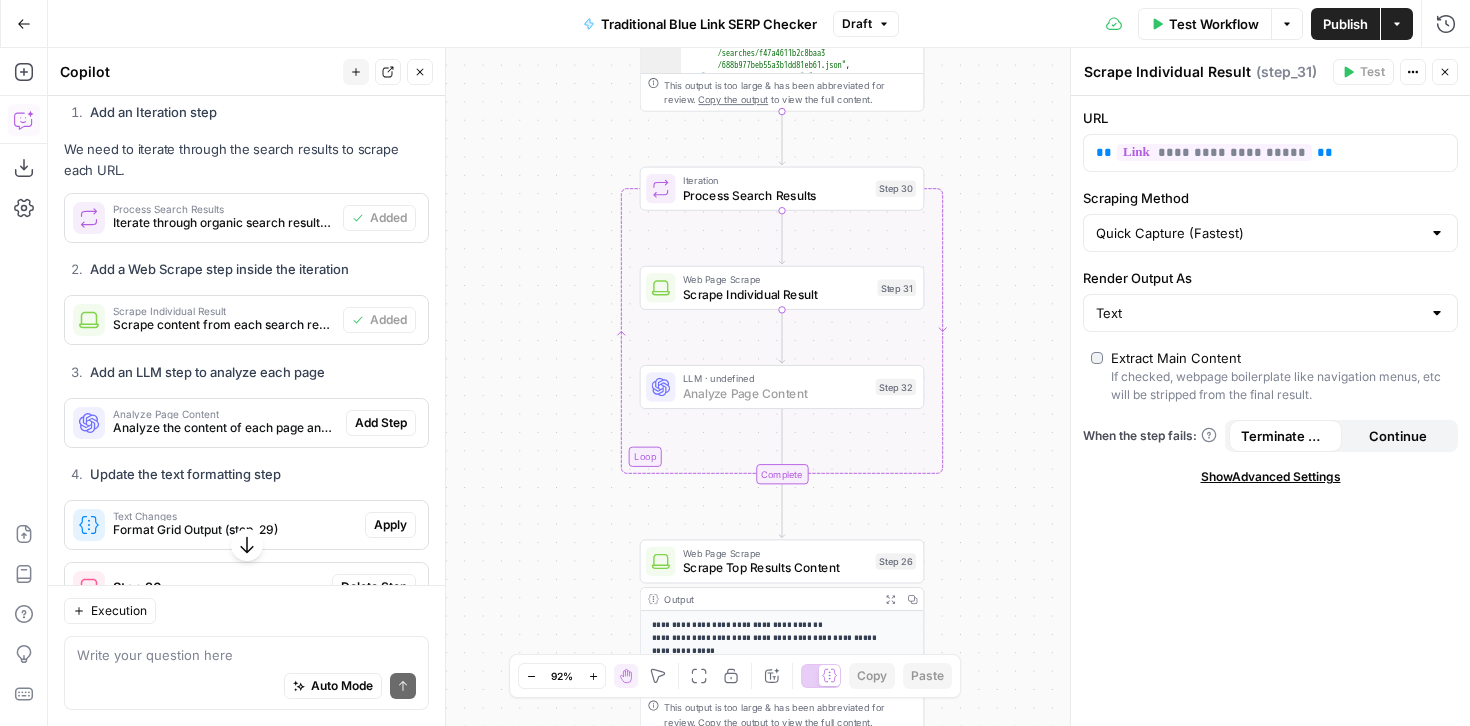 click on "Add Step" at bounding box center [381, 423] 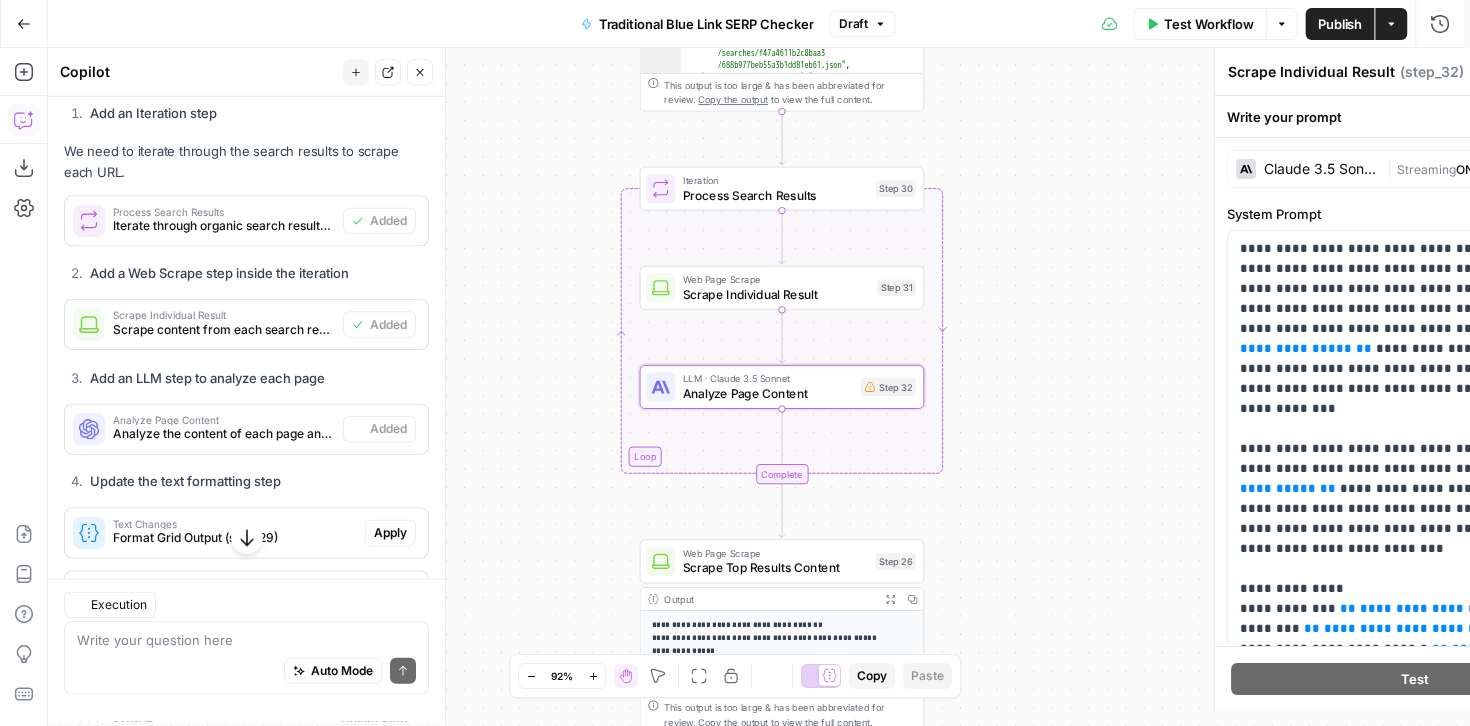 type on "Analyze Page Content" 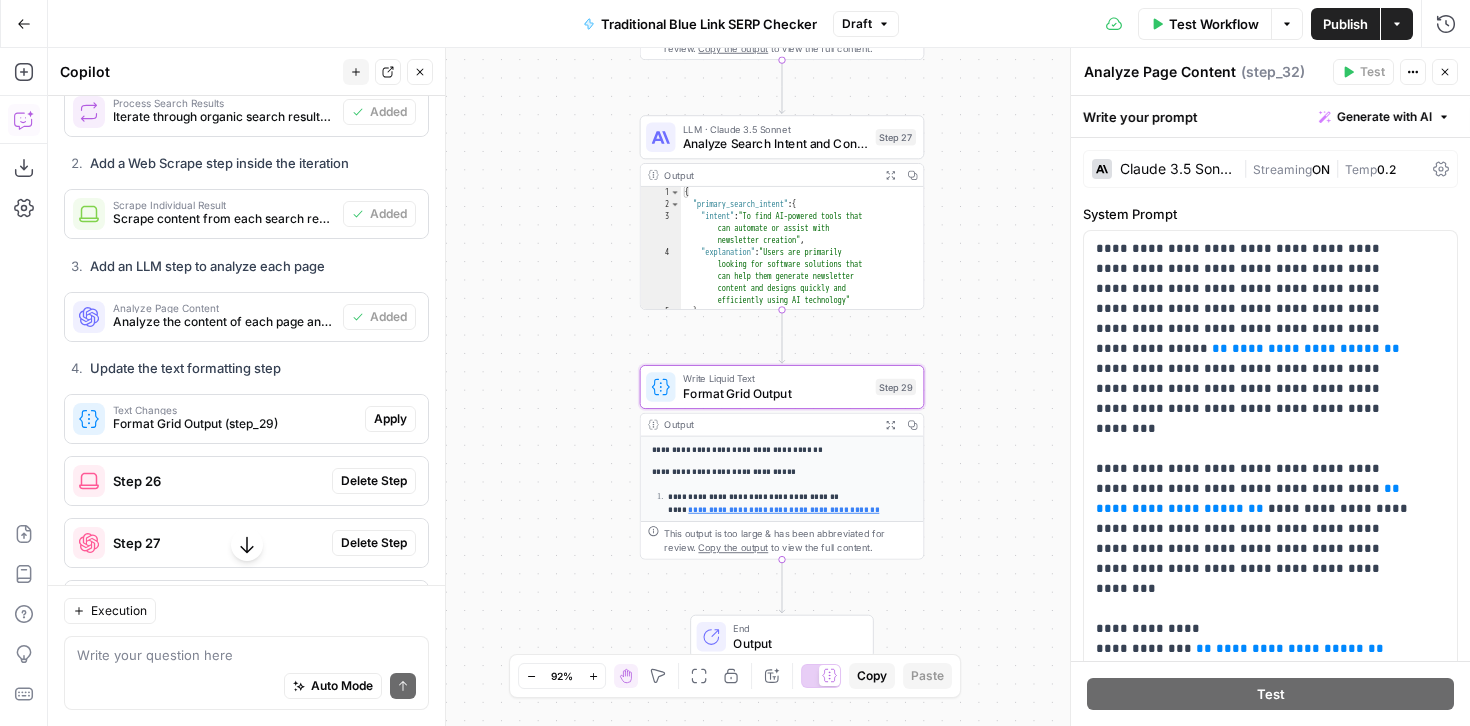 click on "Apply" at bounding box center [390, 419] 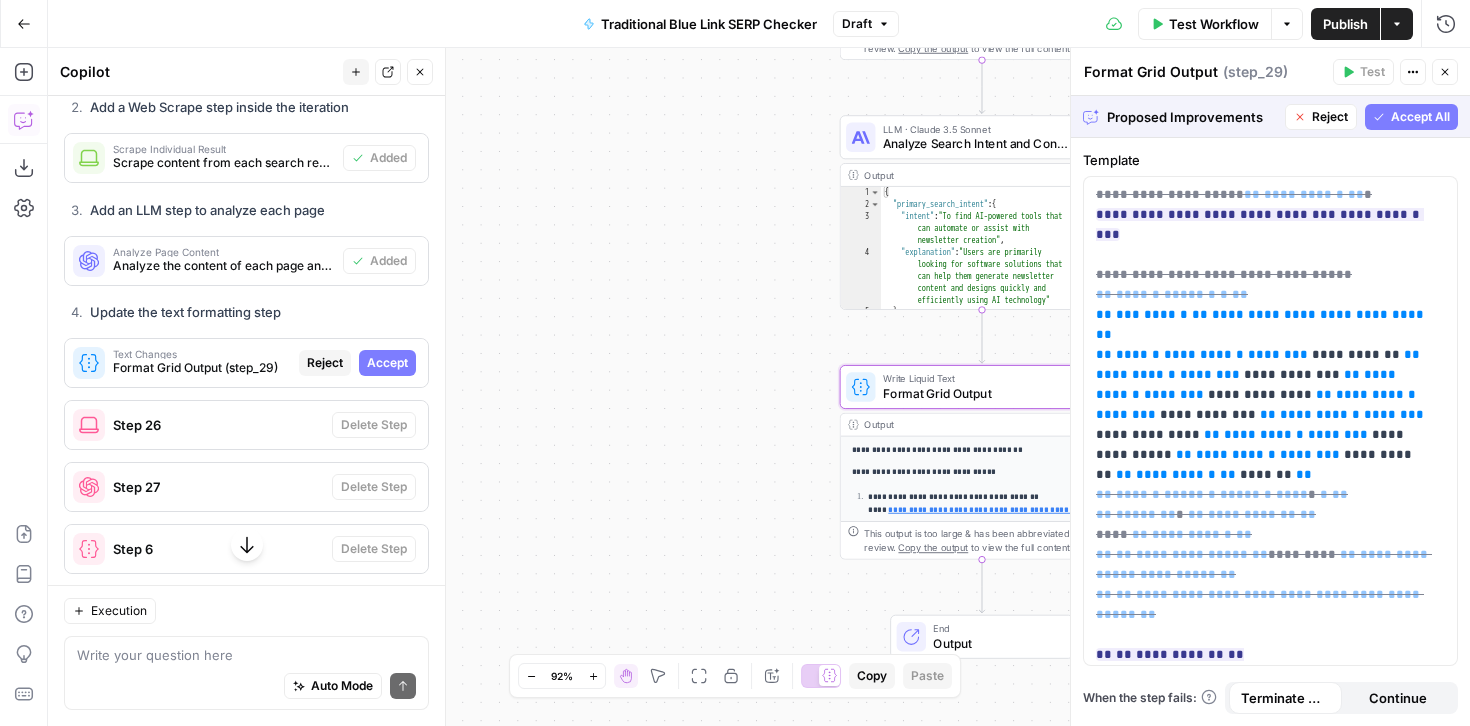 scroll, scrollTop: 645, scrollLeft: 0, axis: vertical 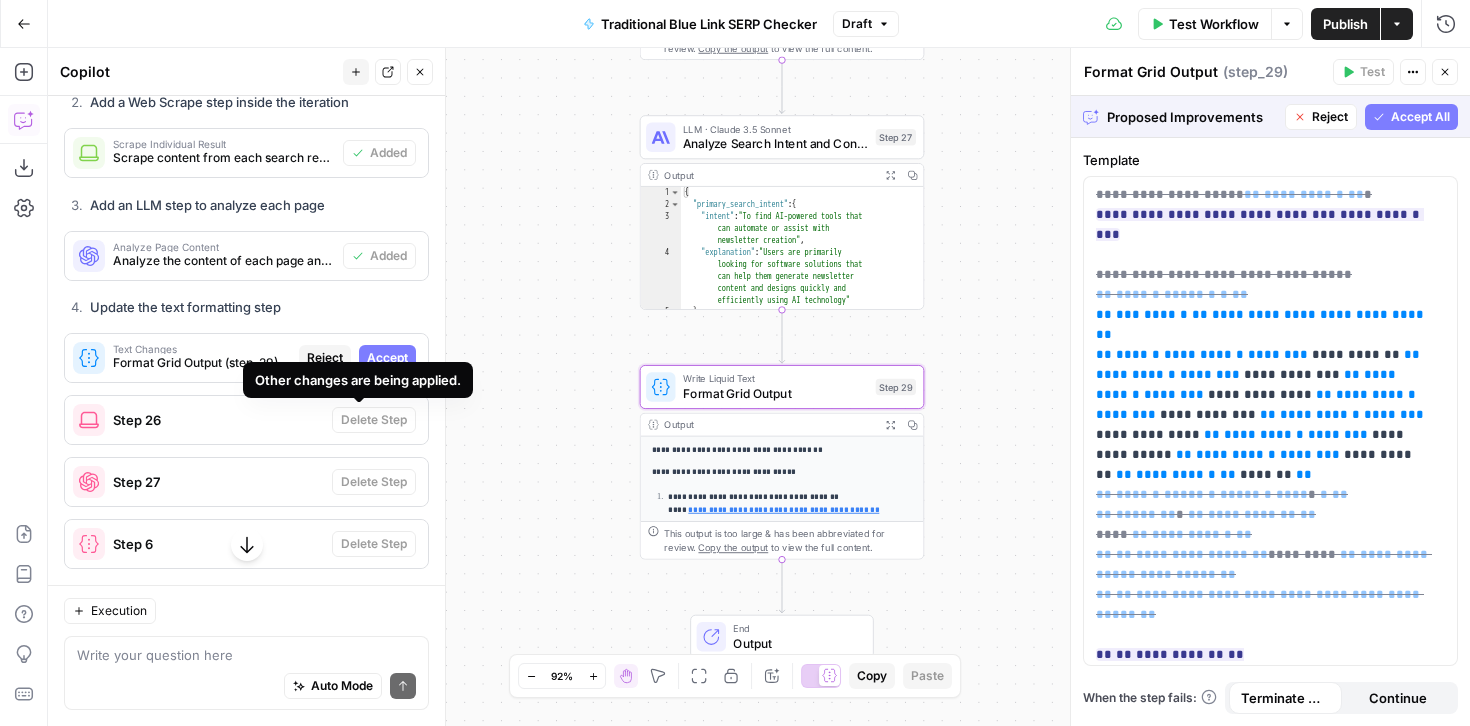 click on "Accept" at bounding box center (387, 358) 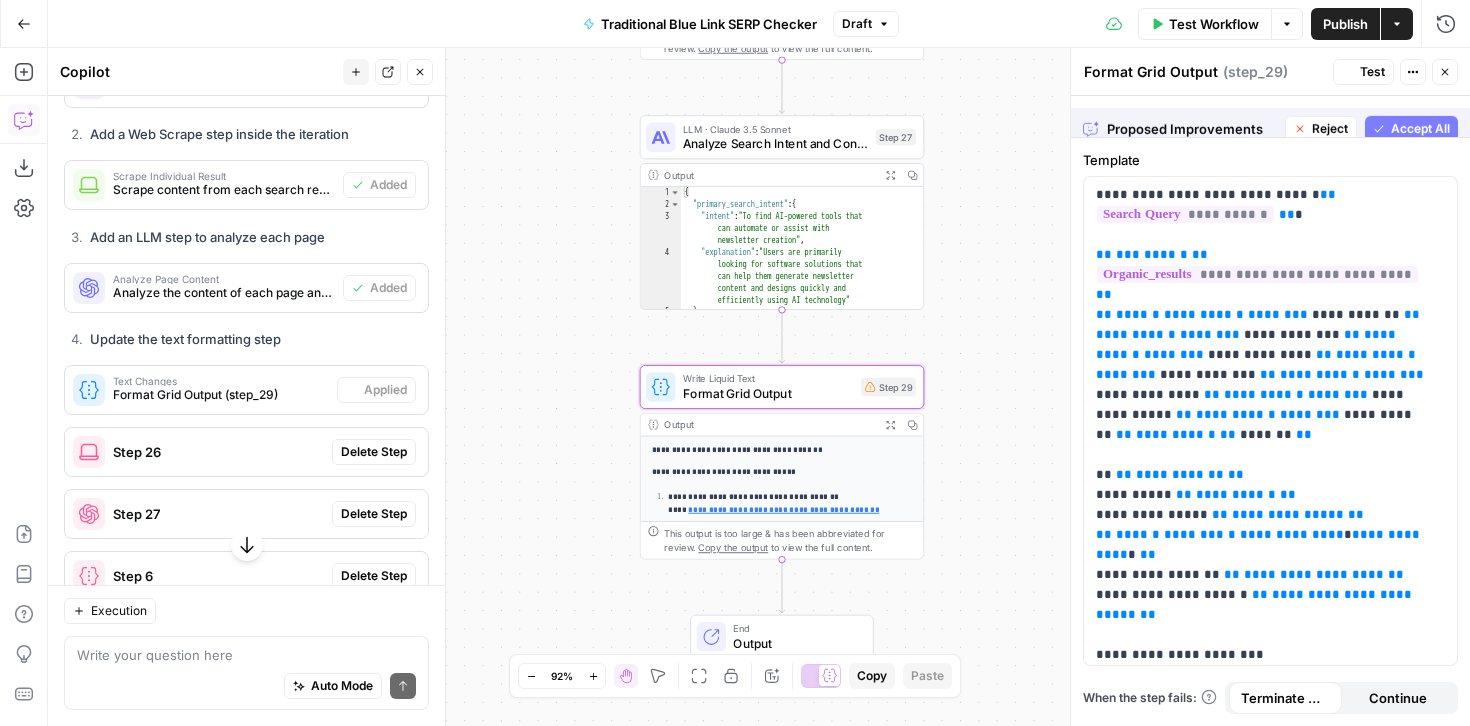 scroll, scrollTop: 677, scrollLeft: 0, axis: vertical 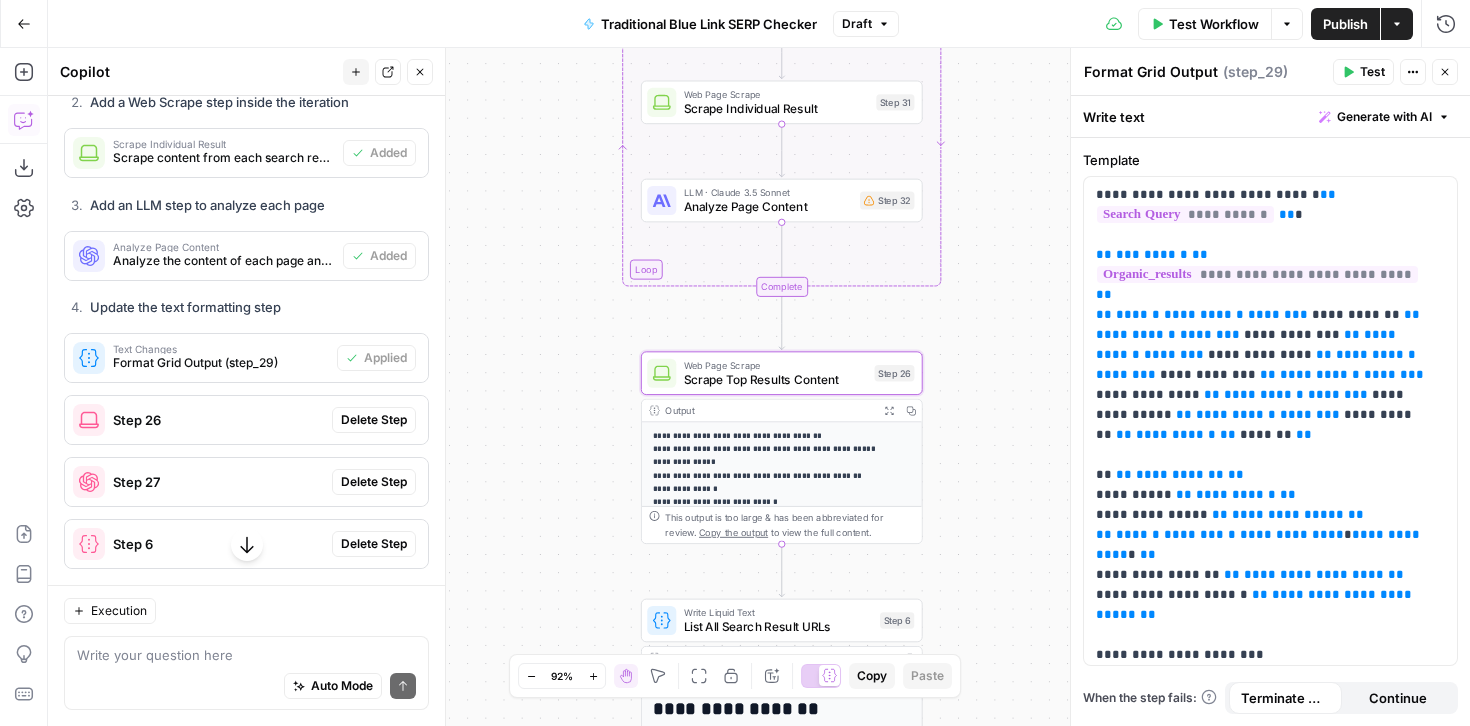 click on "Delete Step" at bounding box center [374, 420] 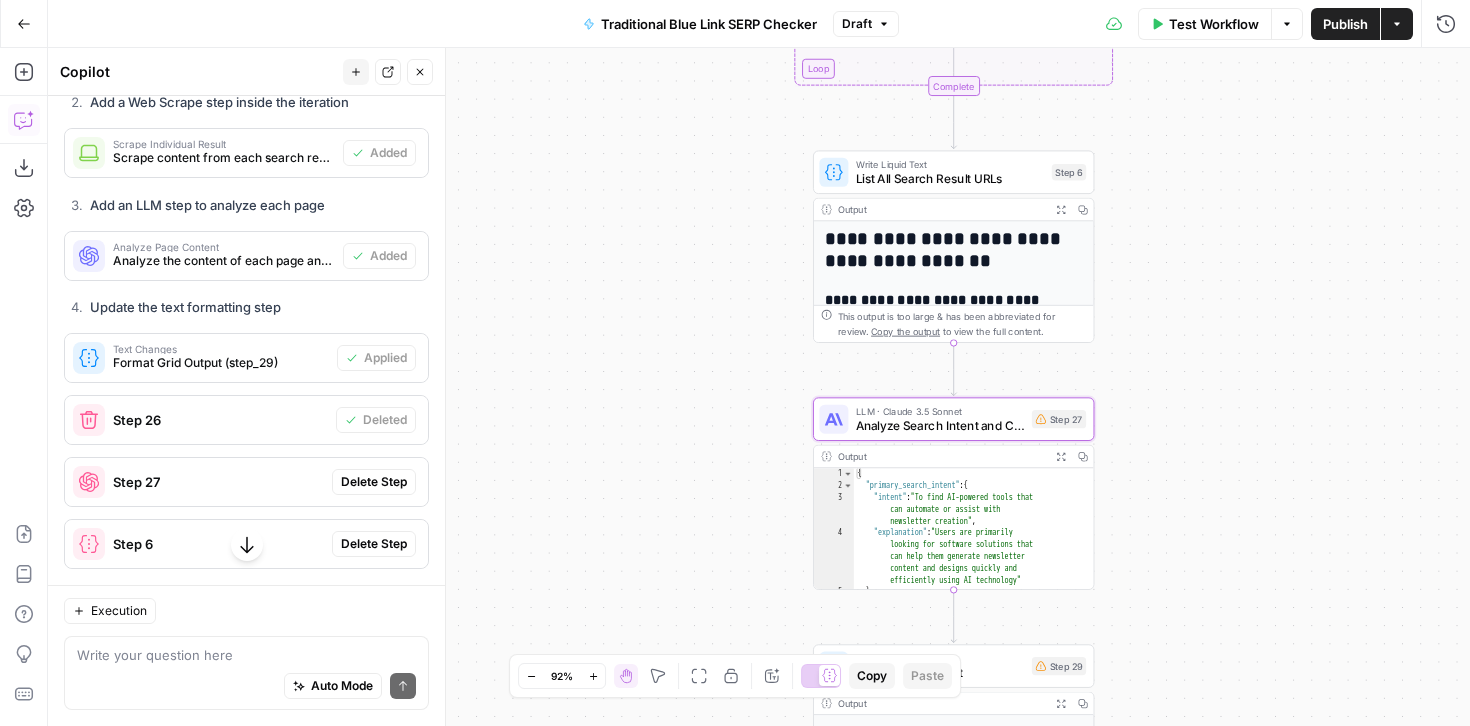 click on "Delete Step" at bounding box center [374, 482] 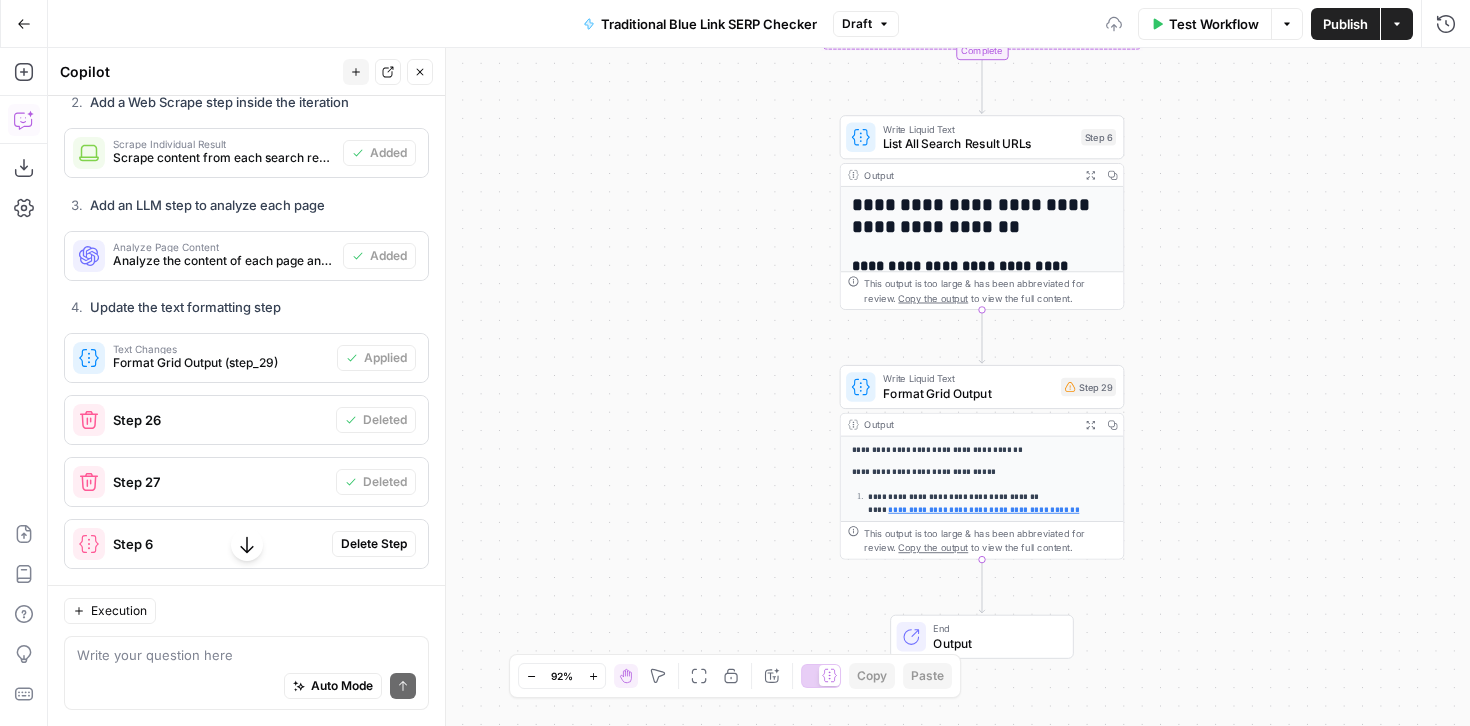 scroll, scrollTop: 733, scrollLeft: 0, axis: vertical 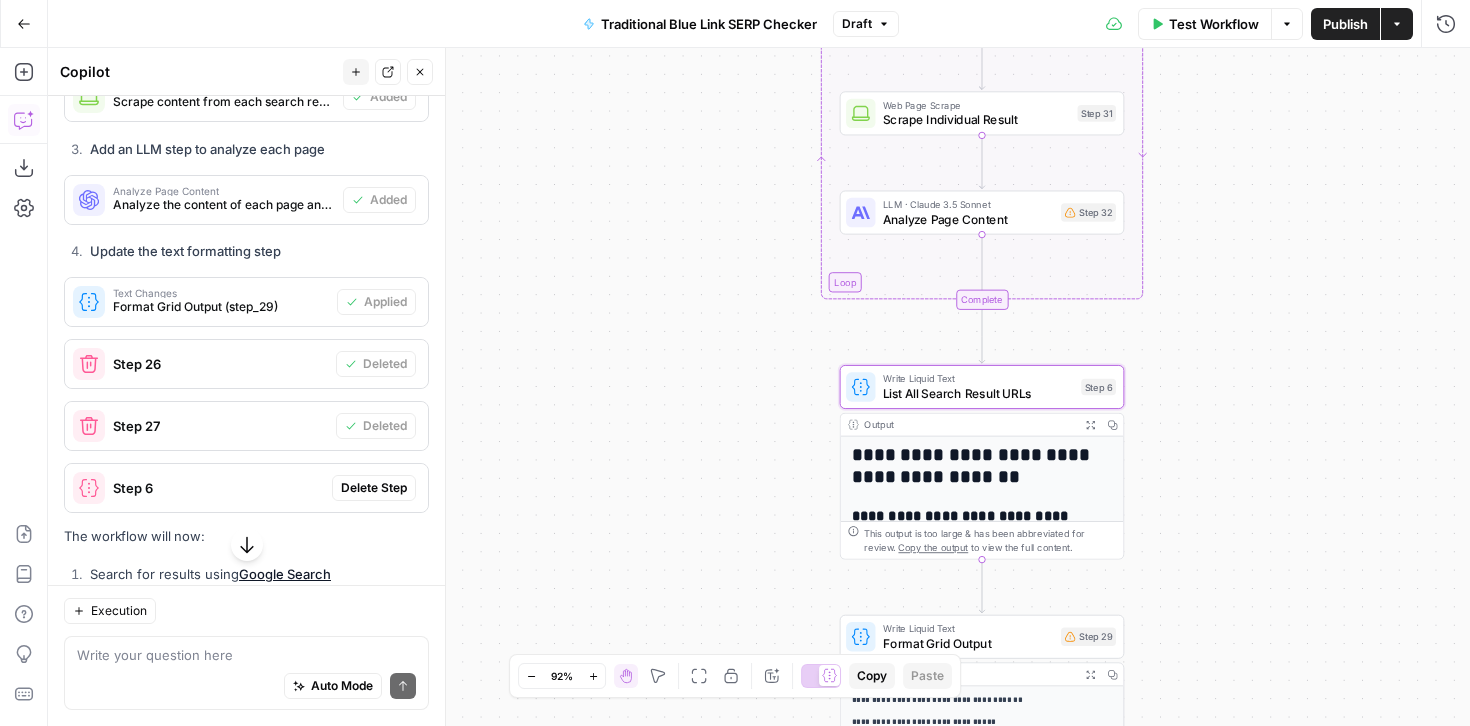 click on "Delete Step" at bounding box center (374, 488) 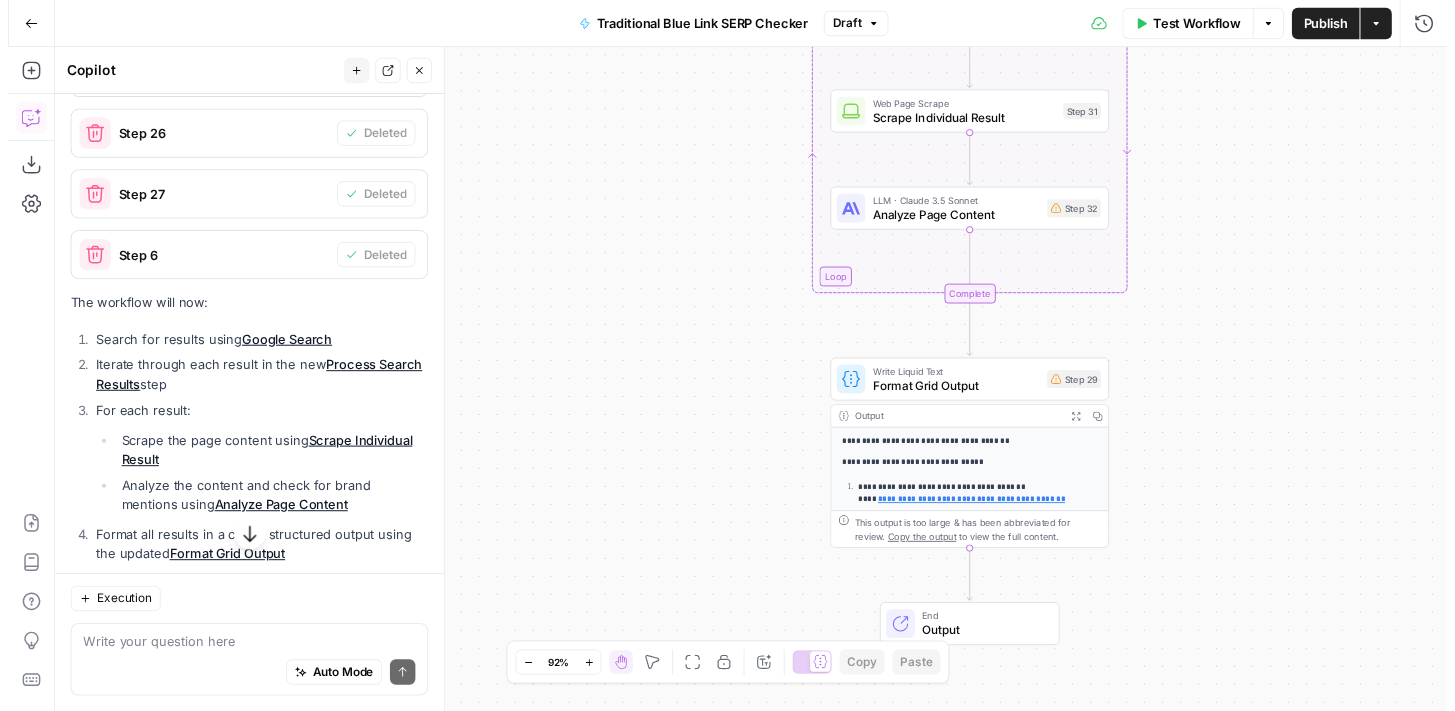 scroll, scrollTop: 1025, scrollLeft: 0, axis: vertical 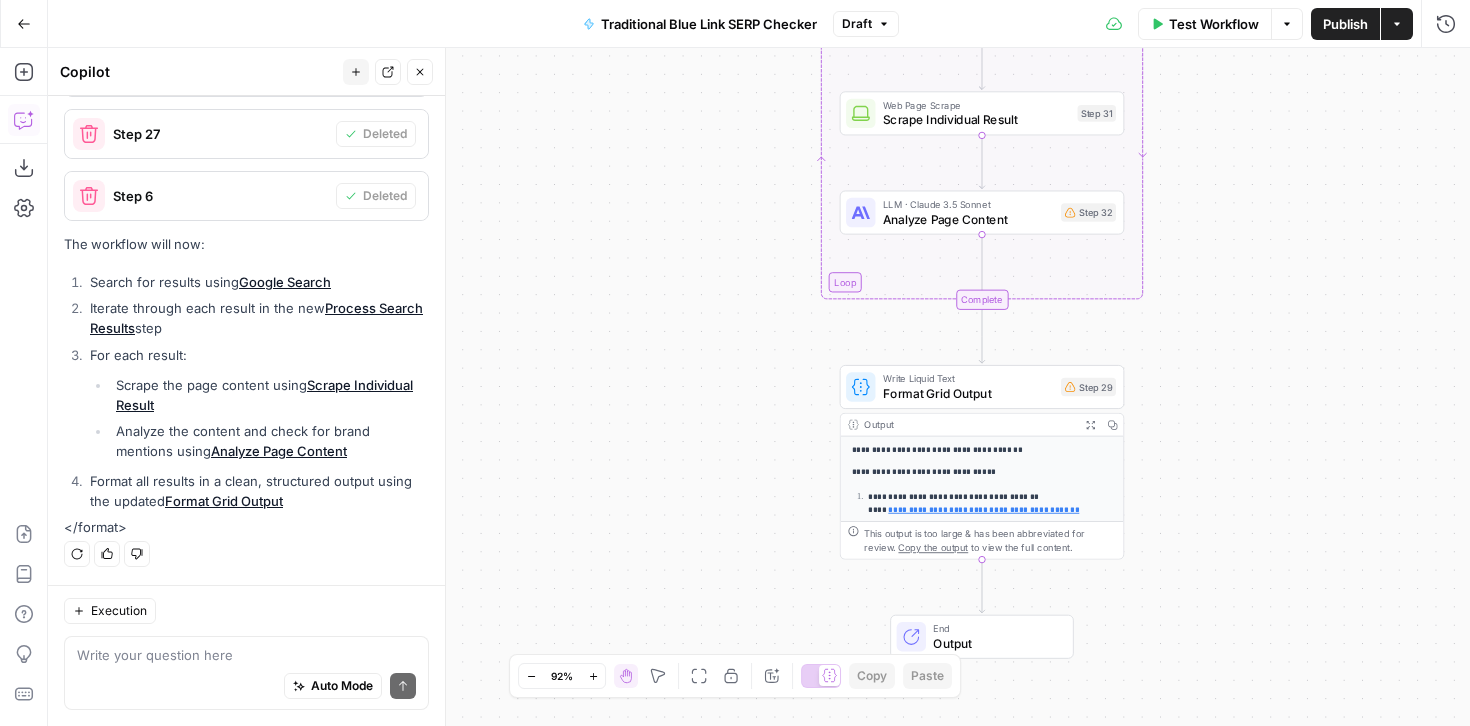 click on "Test Workflow" at bounding box center (1214, 24) 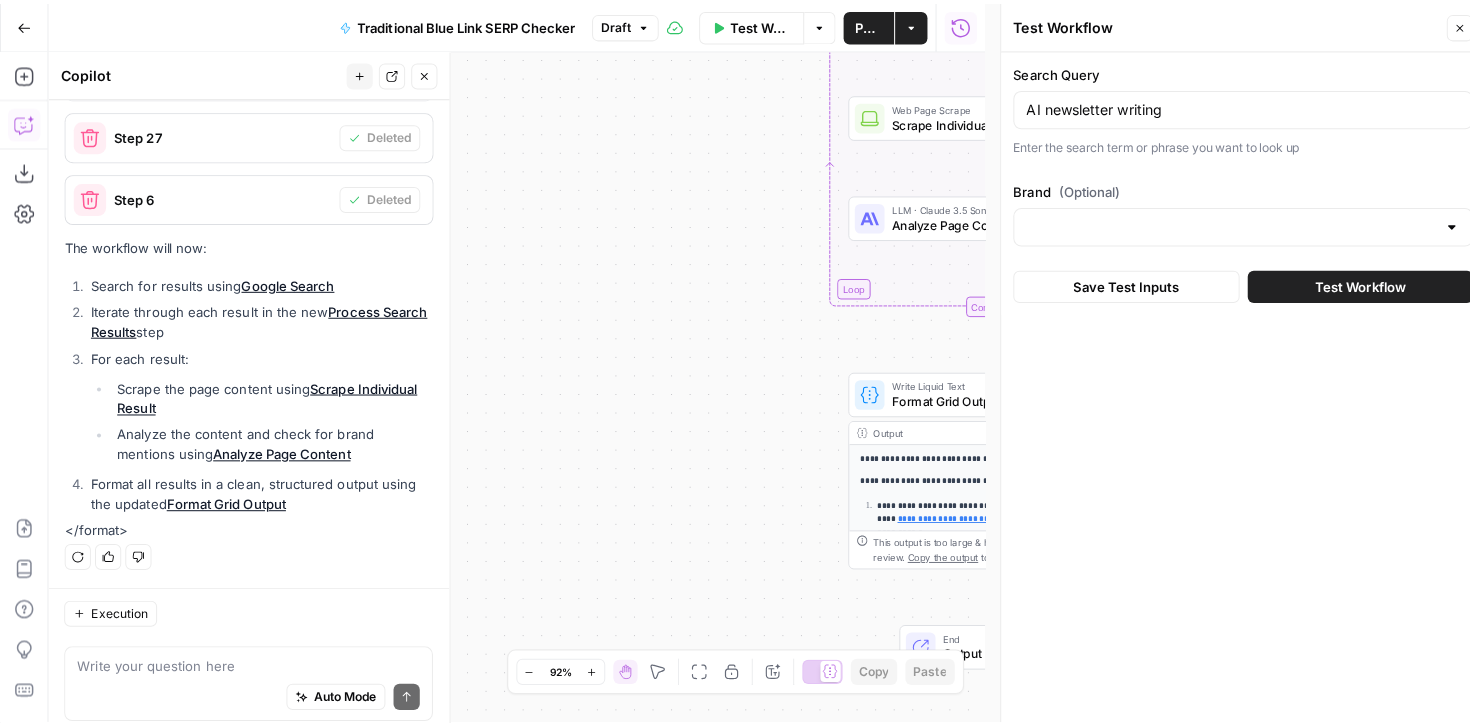 scroll, scrollTop: 1025, scrollLeft: 0, axis: vertical 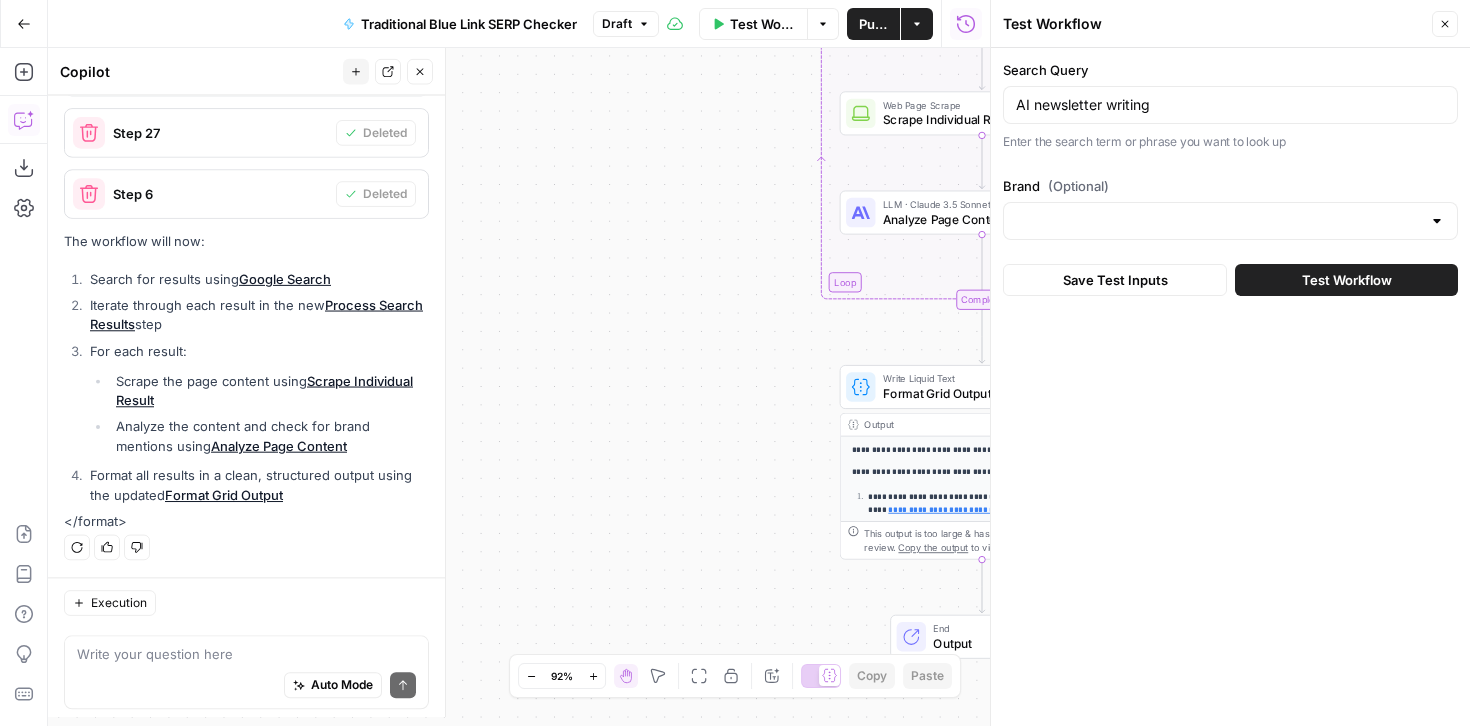 type on "AirOps" 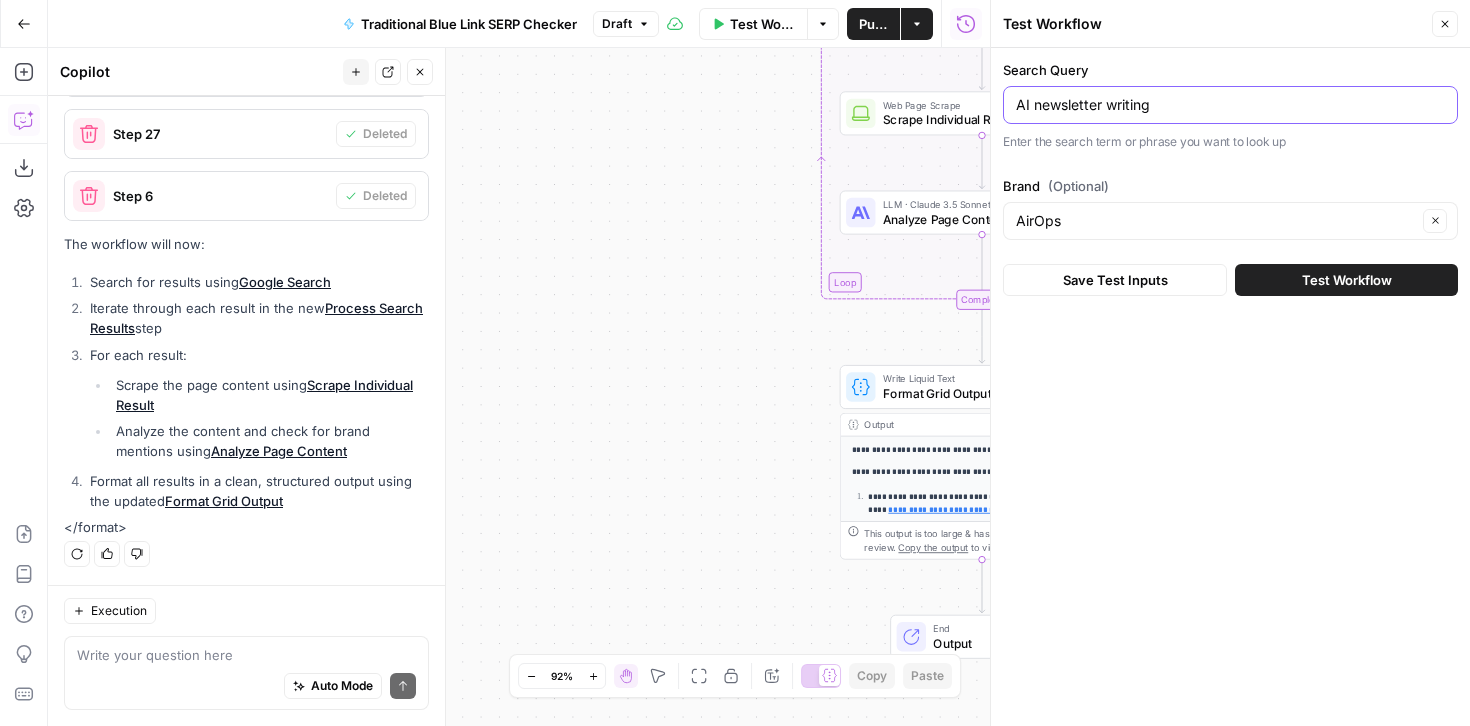 click on "AI newsletter writing" at bounding box center (1230, 105) 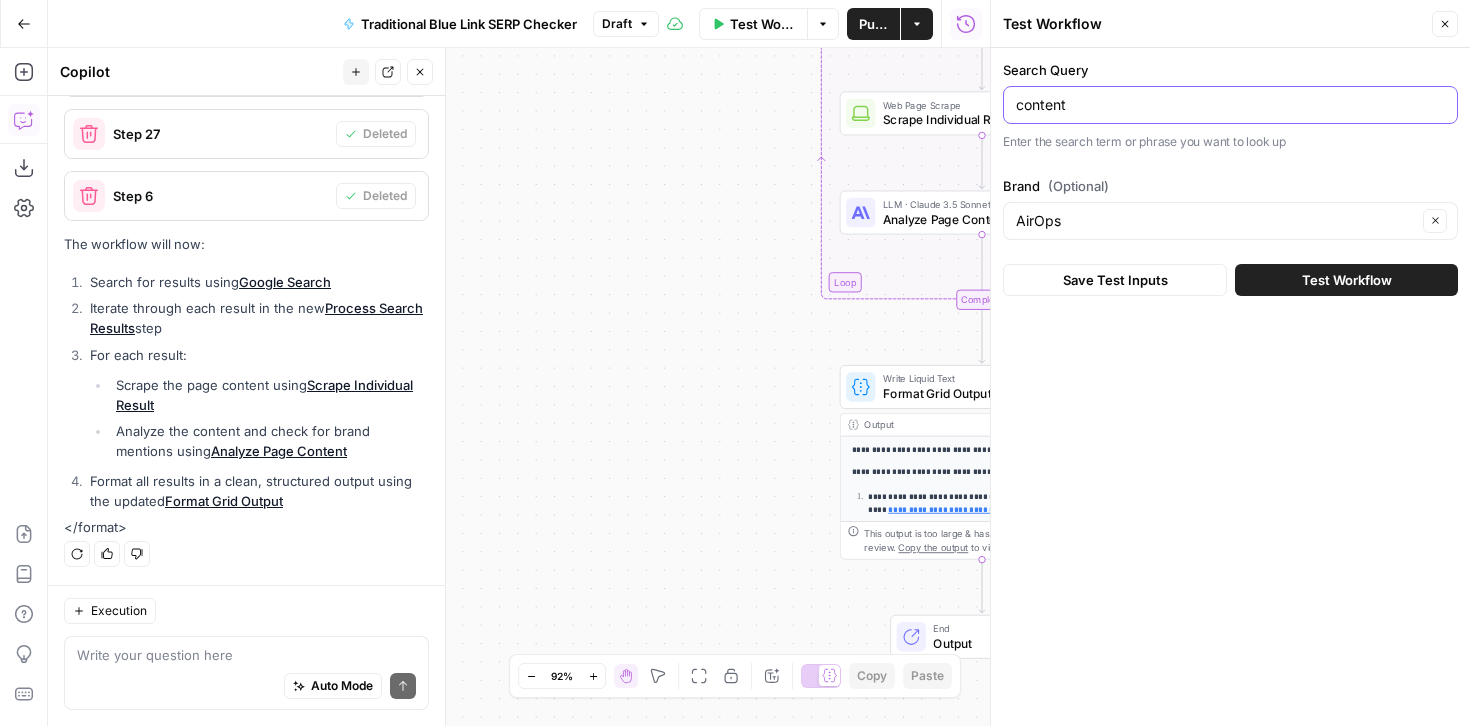 type on "content engineer" 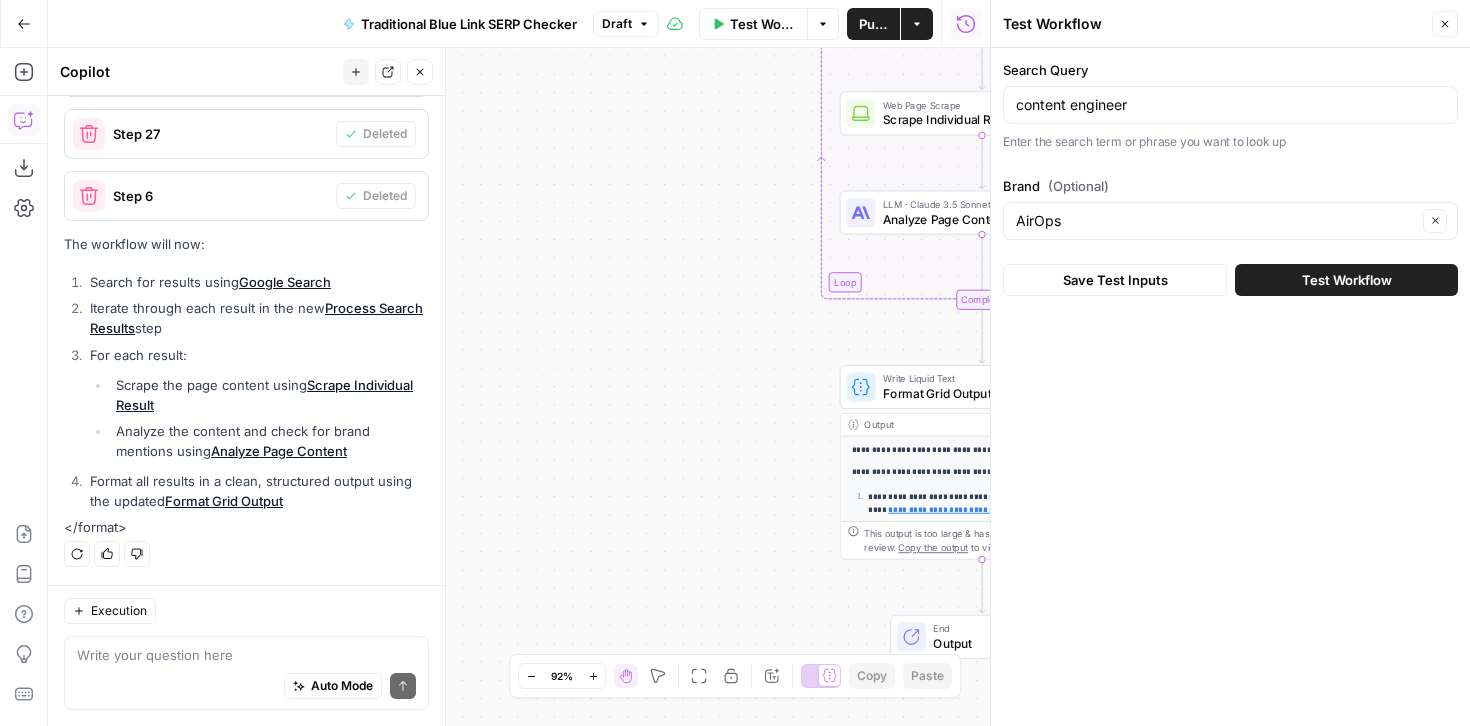 click on "Test Workflow" at bounding box center (1347, 280) 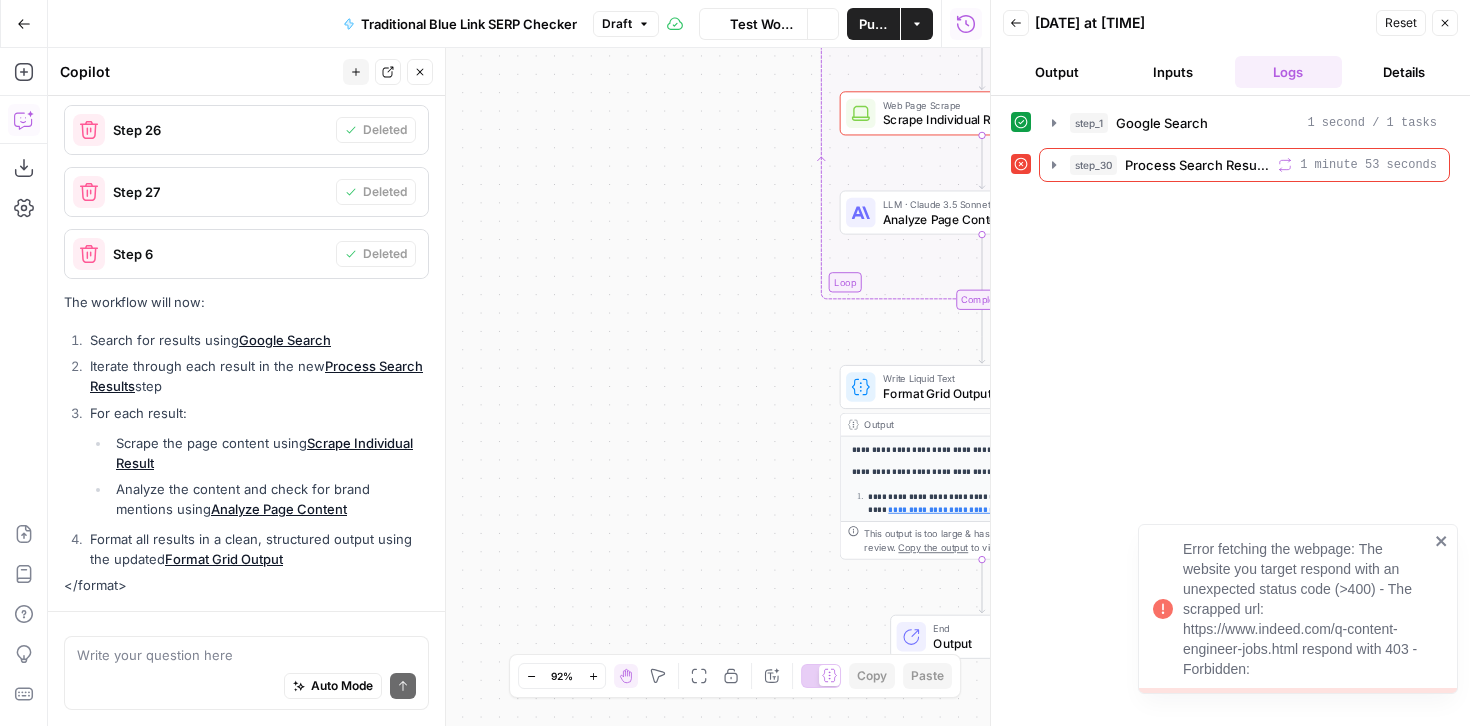 scroll, scrollTop: 1025, scrollLeft: 0, axis: vertical 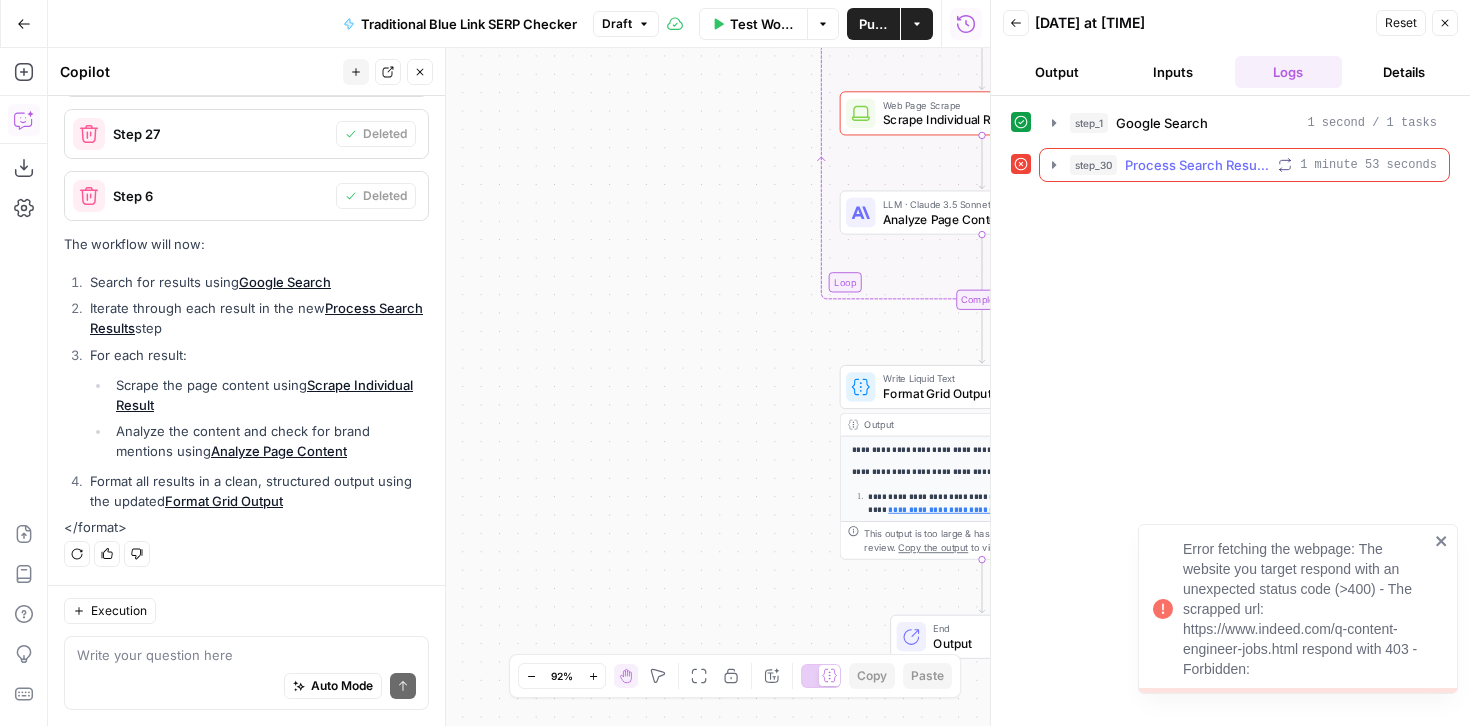 click on "Process Search Results" at bounding box center [1197, 165] 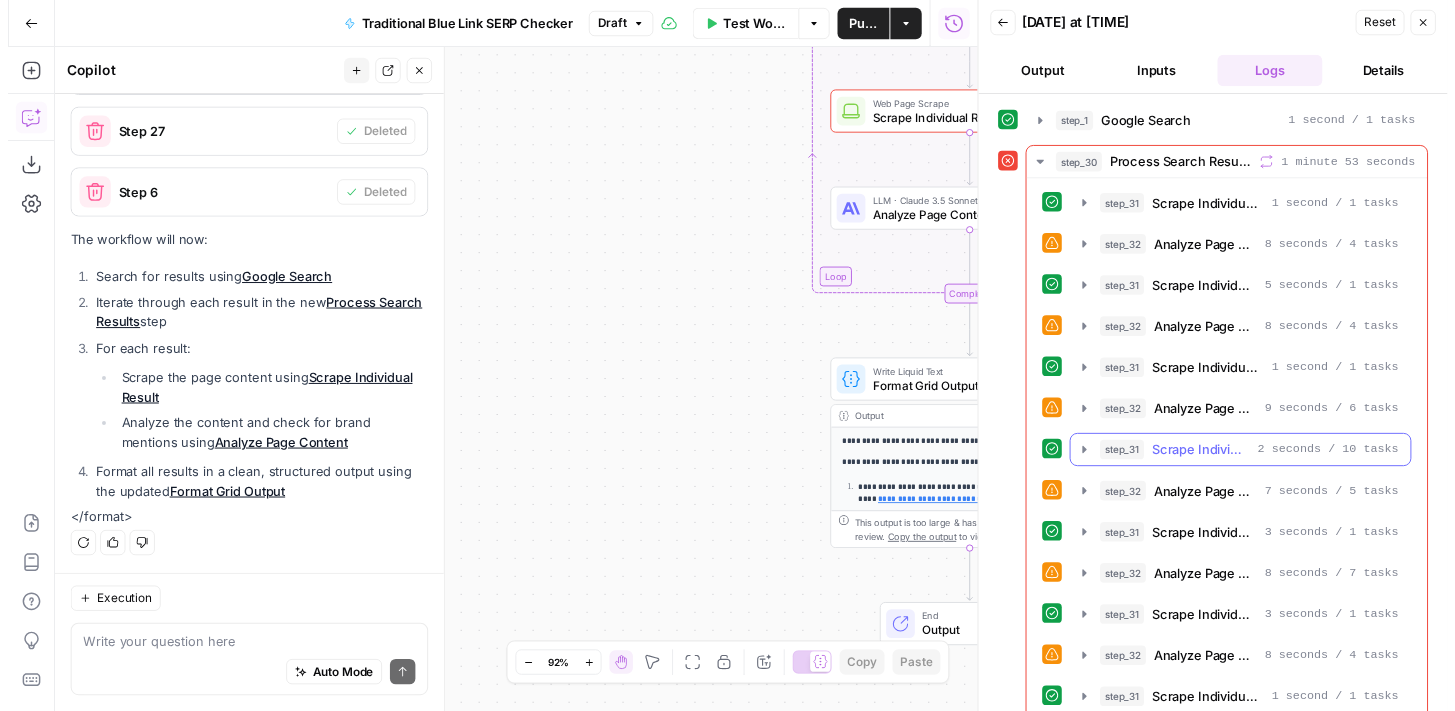 scroll, scrollTop: 273, scrollLeft: 0, axis: vertical 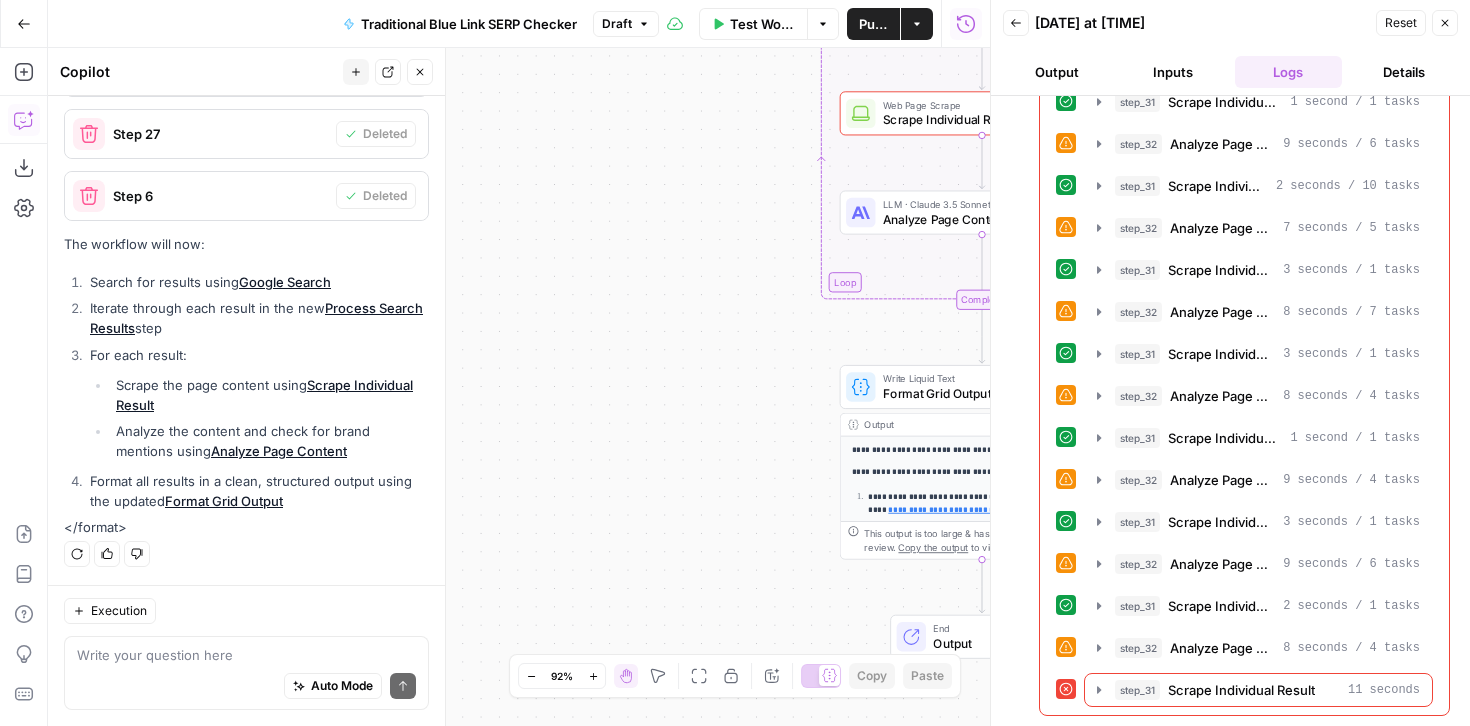 click on "**********" at bounding box center (519, 387) 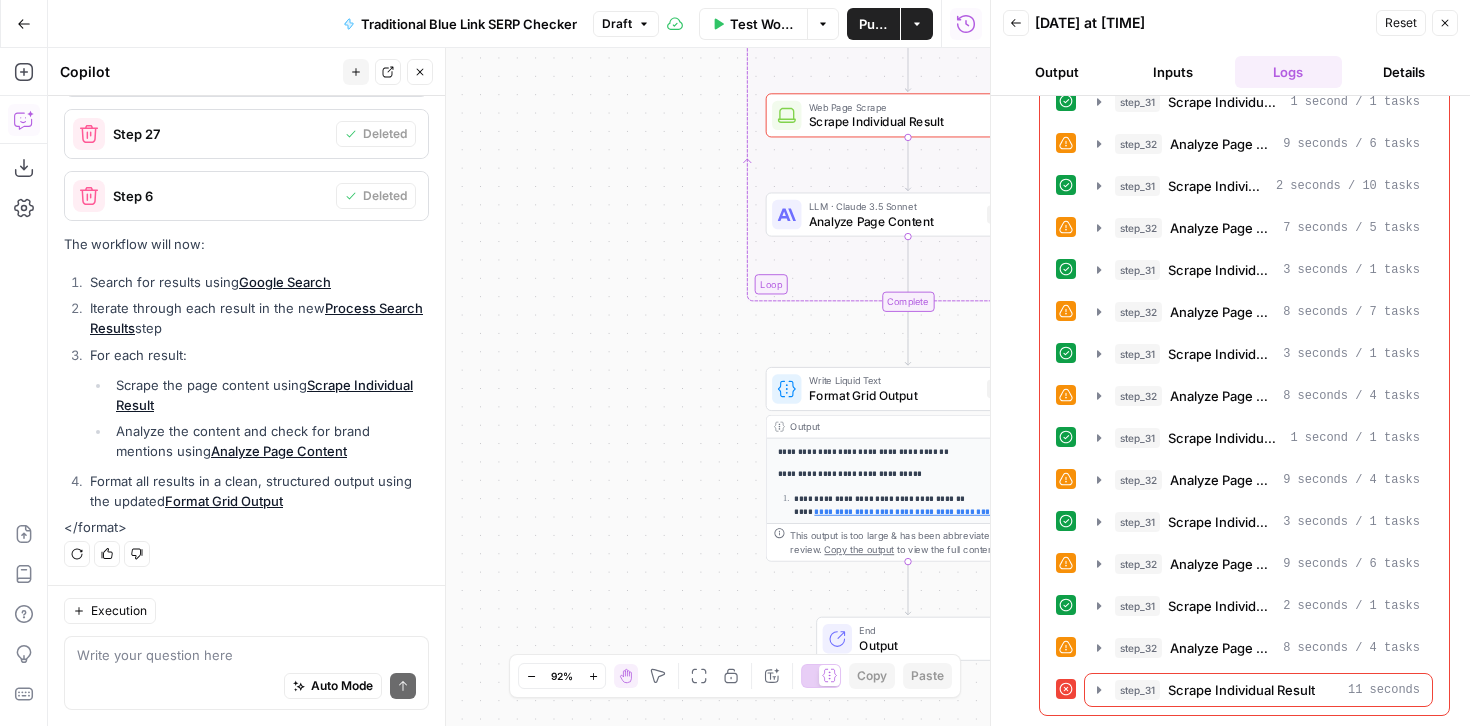 click on "Reset Close" at bounding box center [1417, 23] 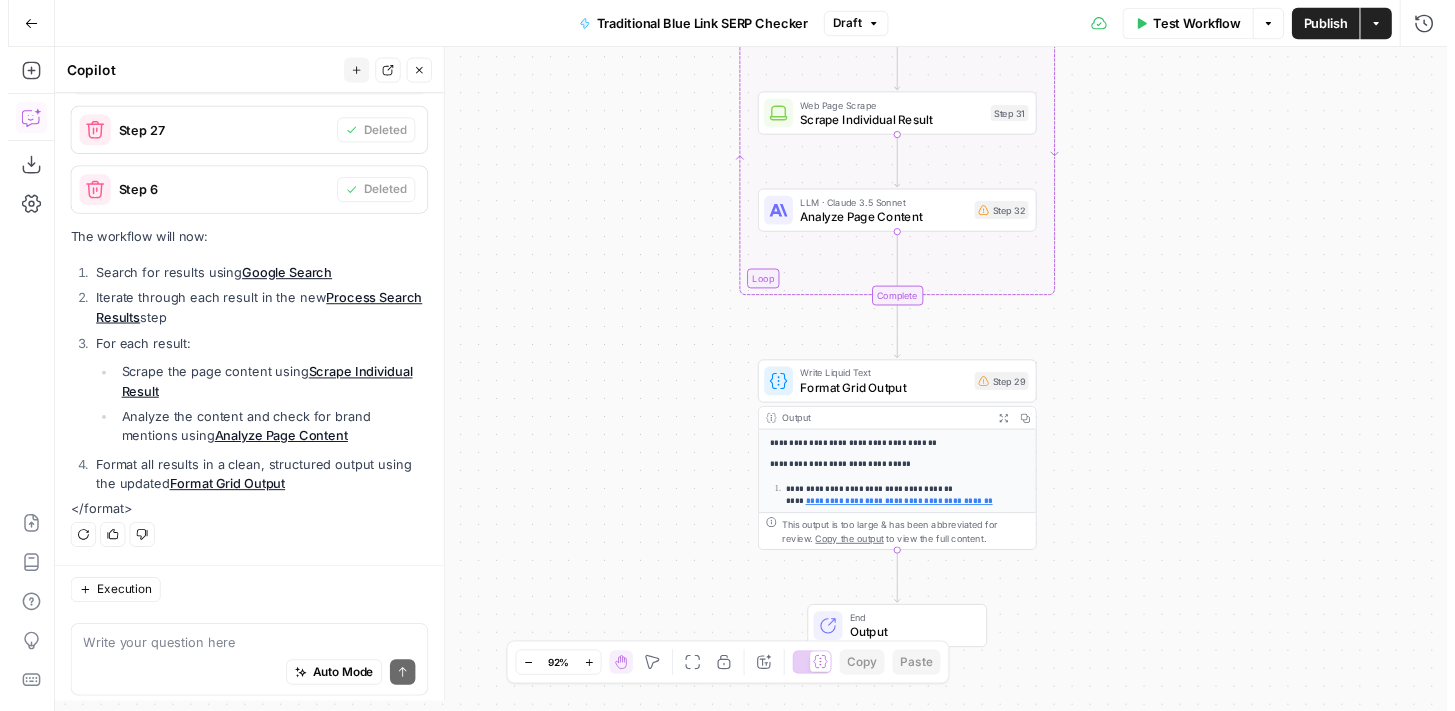 scroll, scrollTop: 1025, scrollLeft: 0, axis: vertical 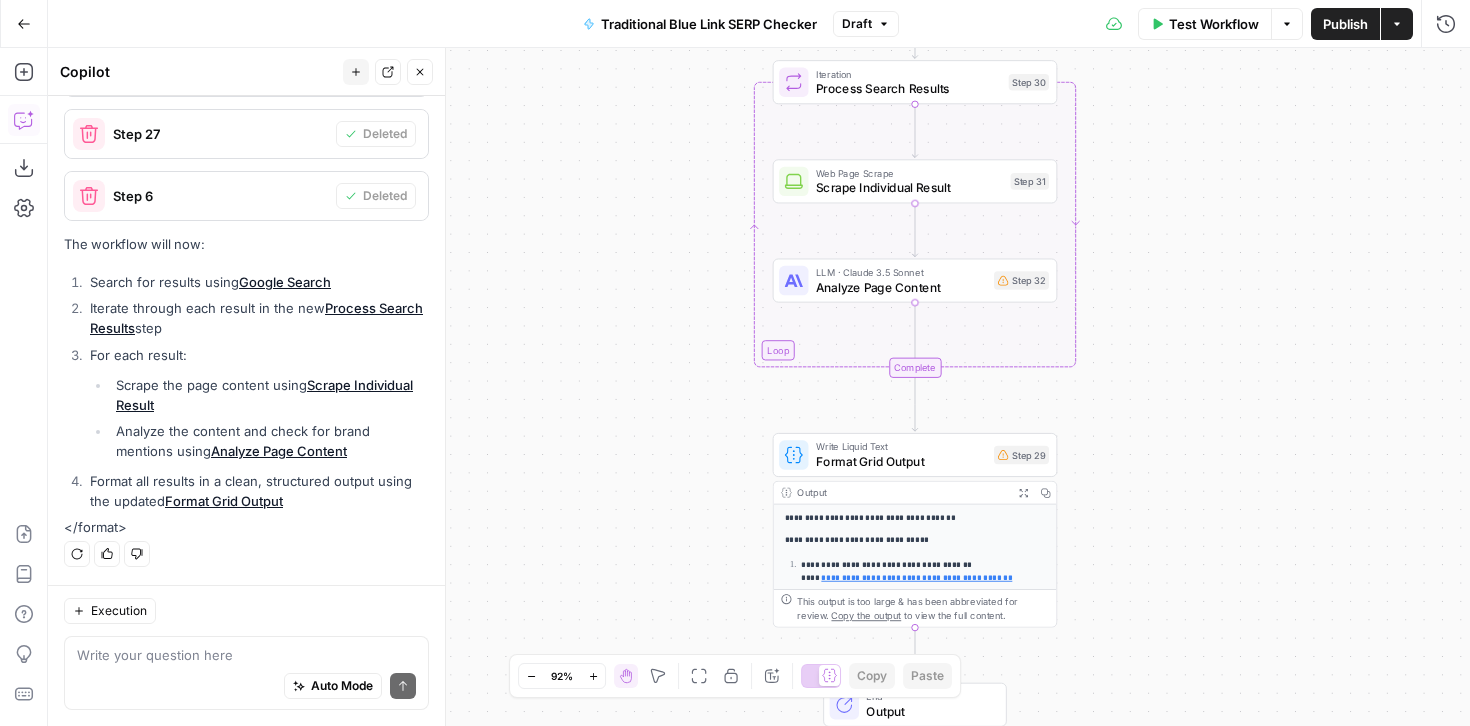 click on "Scrape Individual Result" at bounding box center [909, 188] 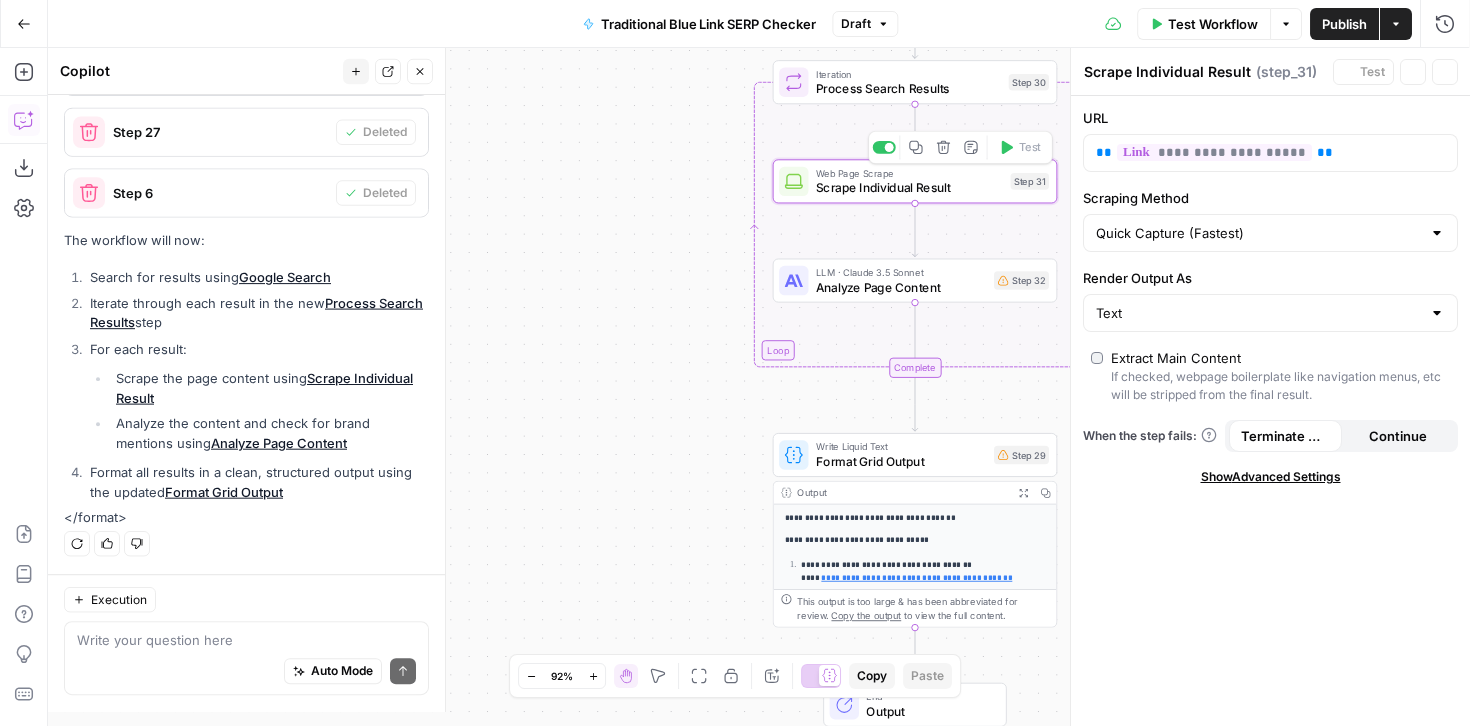scroll, scrollTop: 1025, scrollLeft: 0, axis: vertical 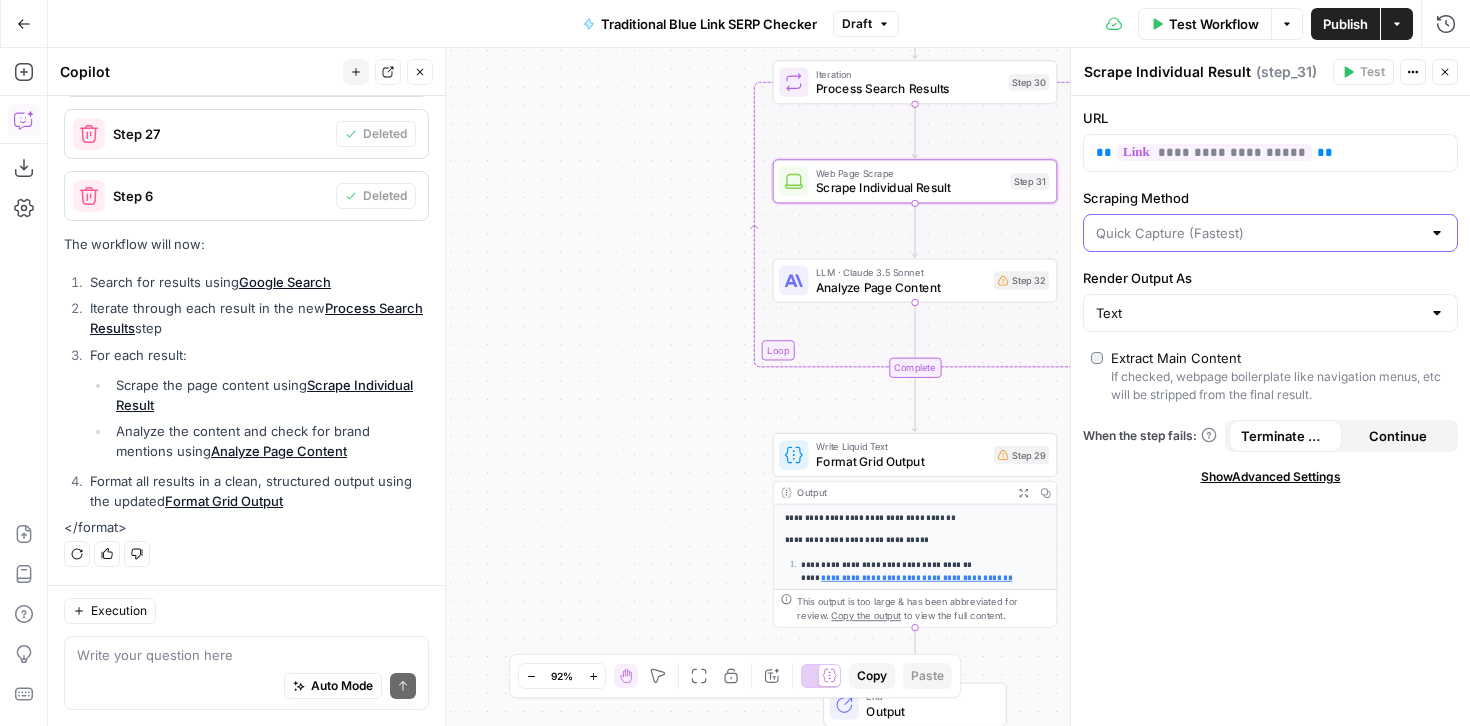 click on "Scraping Method" at bounding box center [1258, 233] 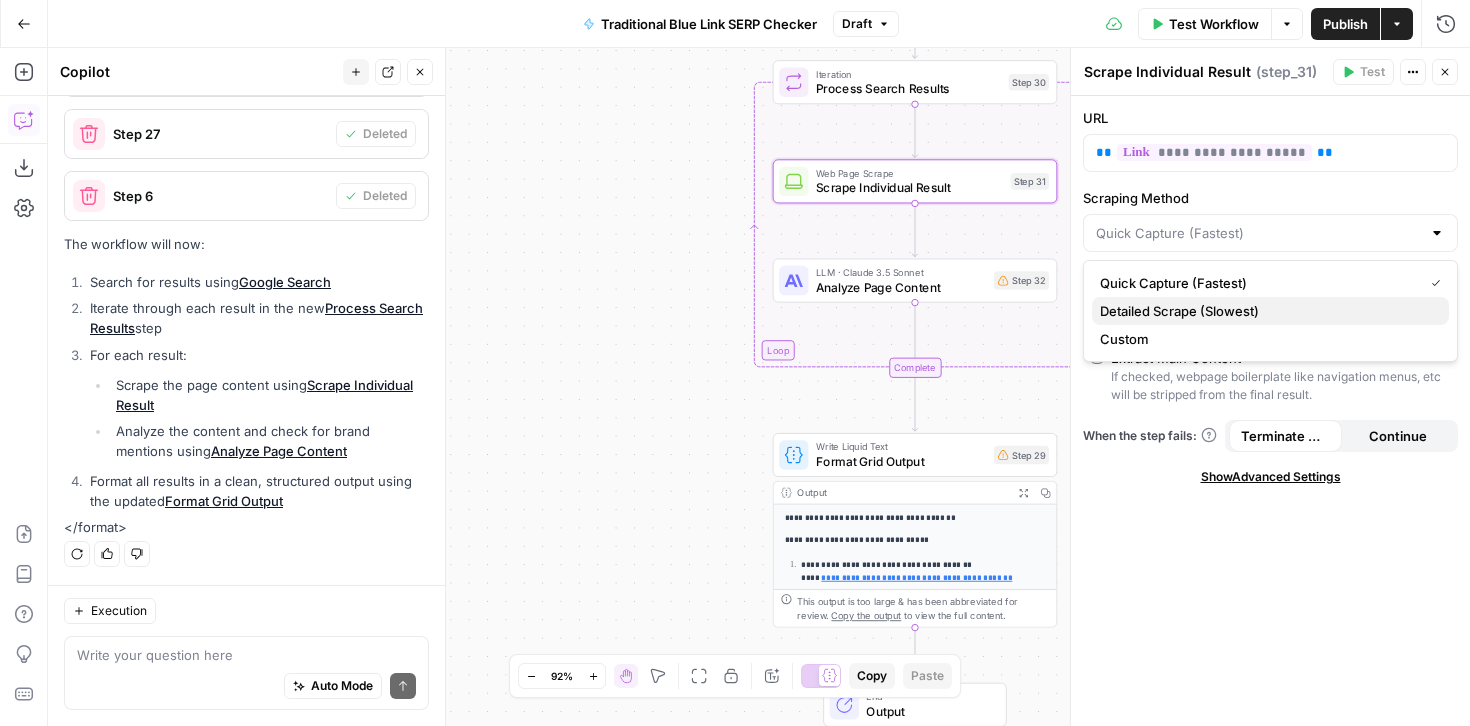 click on "Detailed Scrape (Slowest)" at bounding box center [1266, 311] 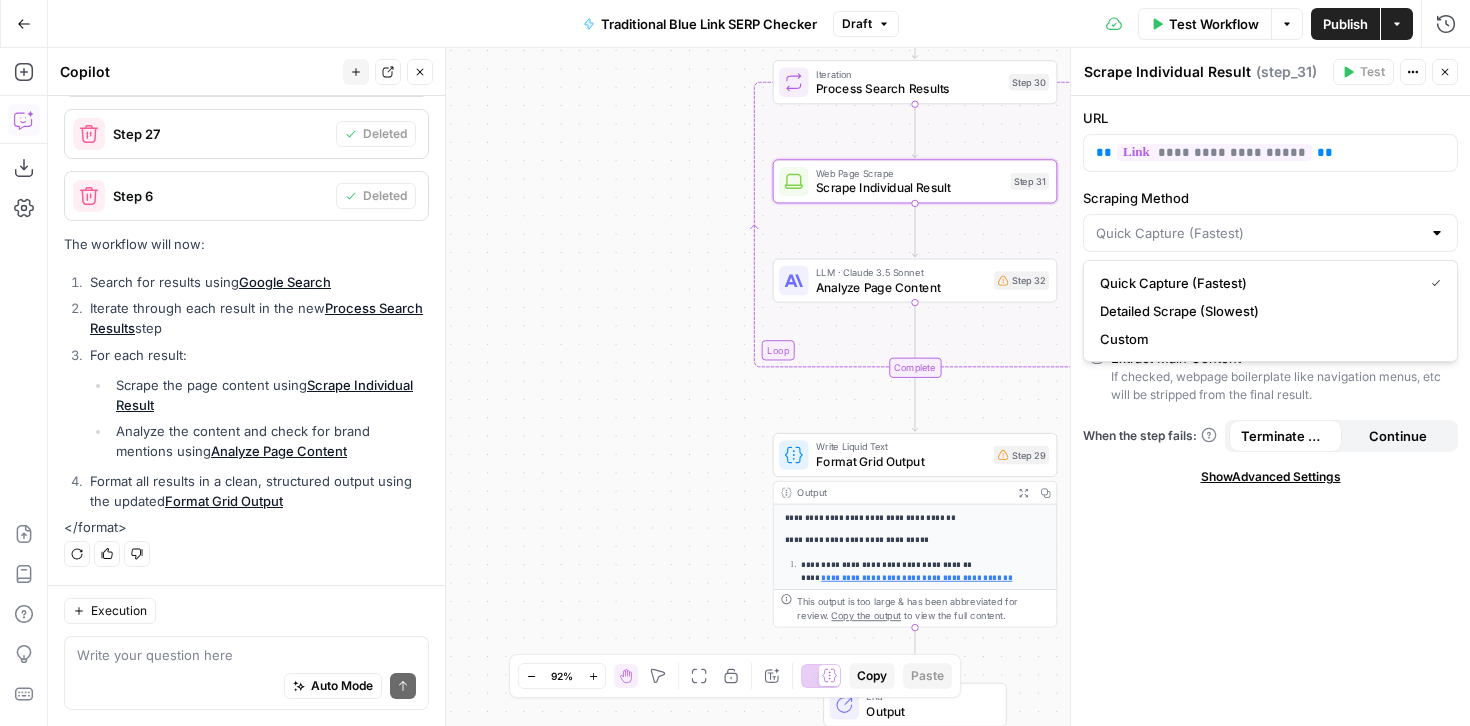 type on "Detailed Scrape (Slowest)" 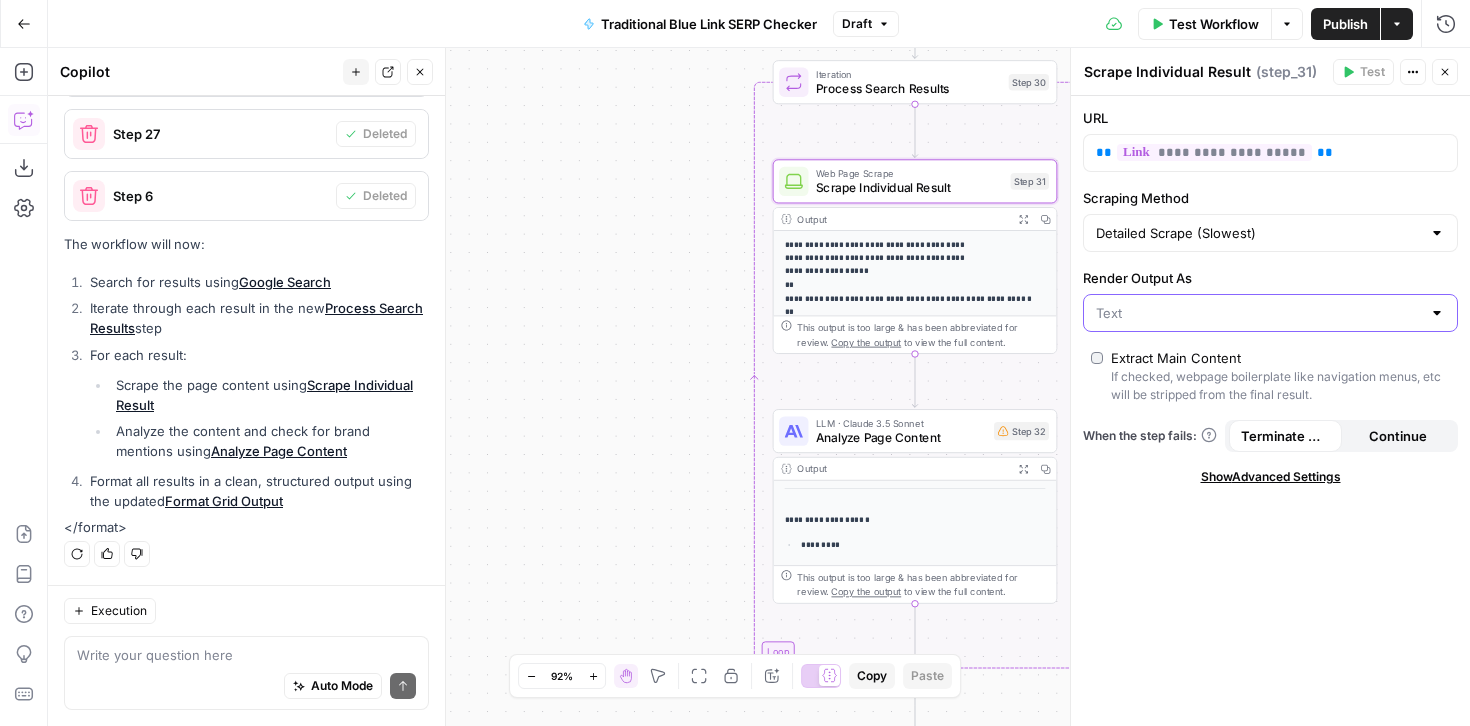 click on "Render Output As" at bounding box center [1258, 313] 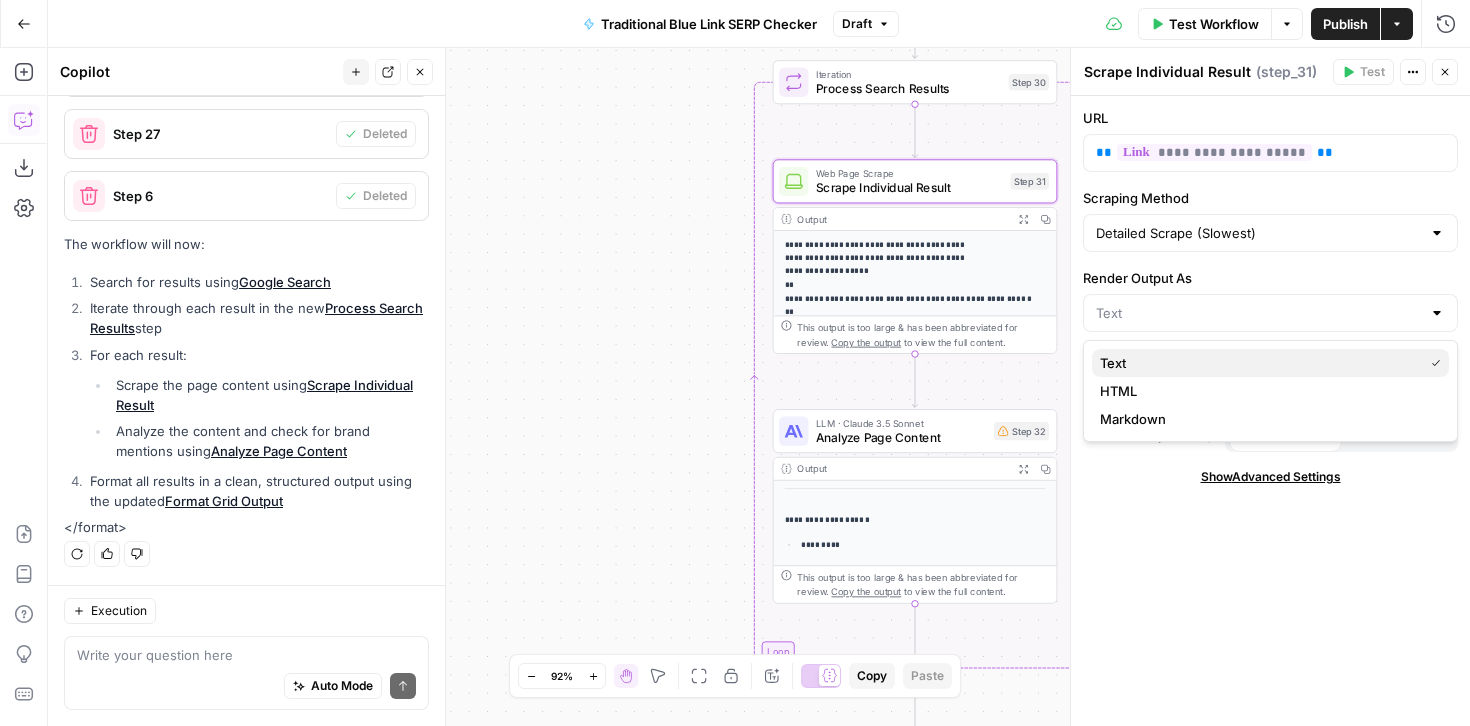 click on "Text" at bounding box center (1257, 363) 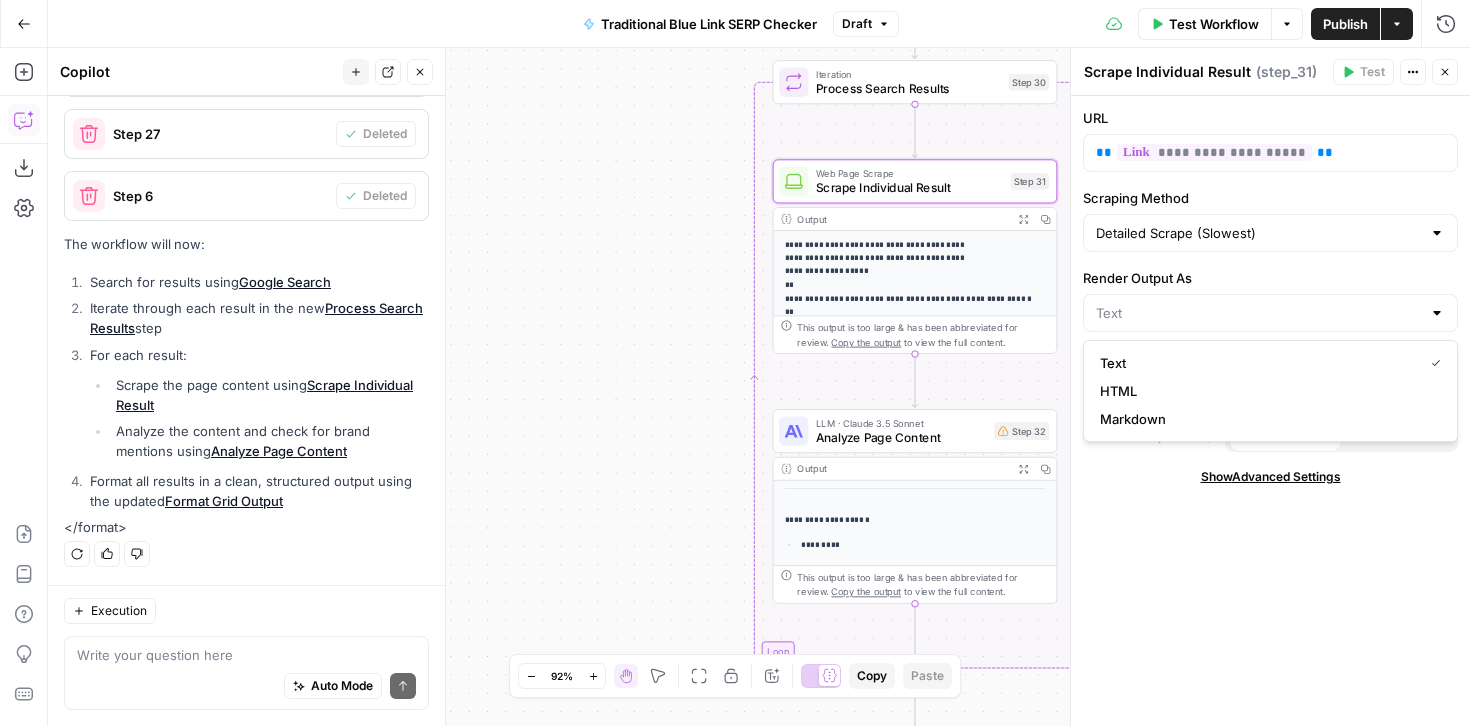 type on "Text" 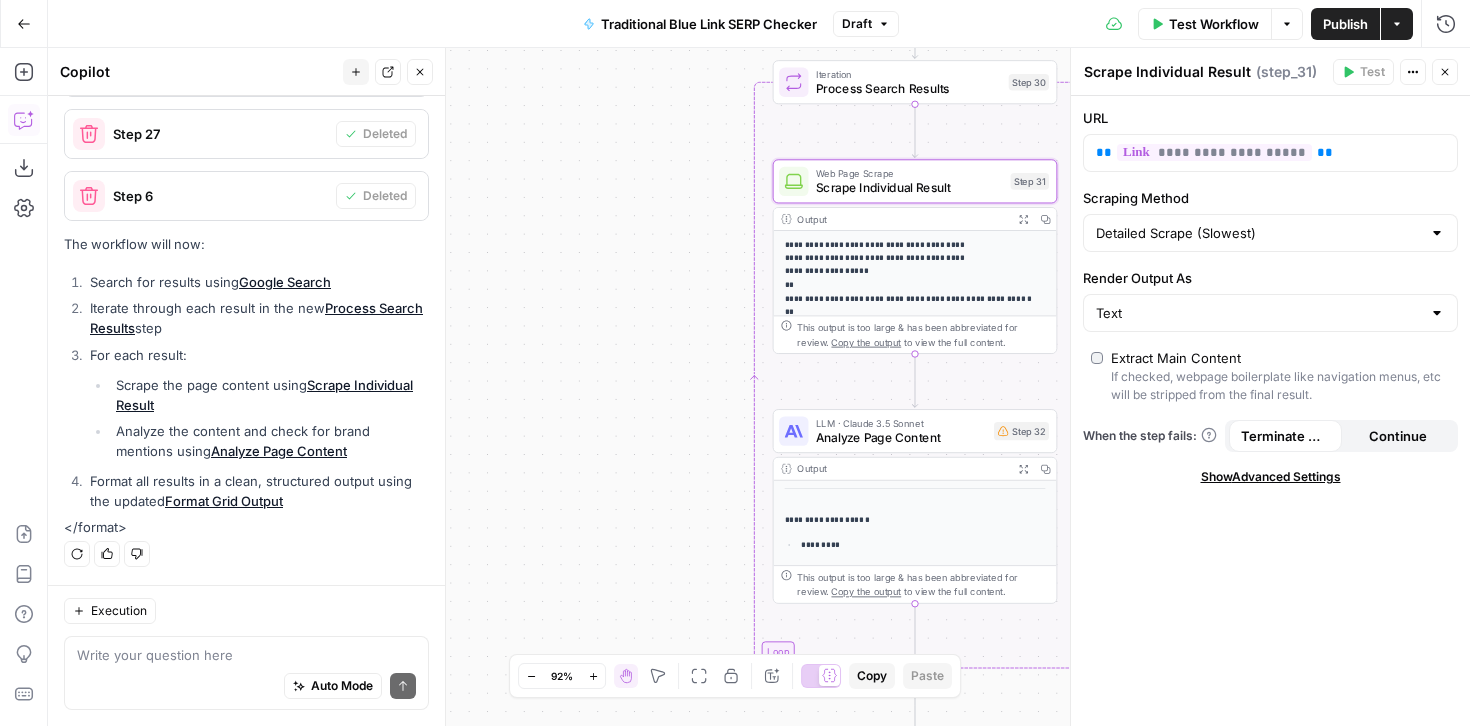 click on "Show  Advanced Settings" at bounding box center [1271, 477] 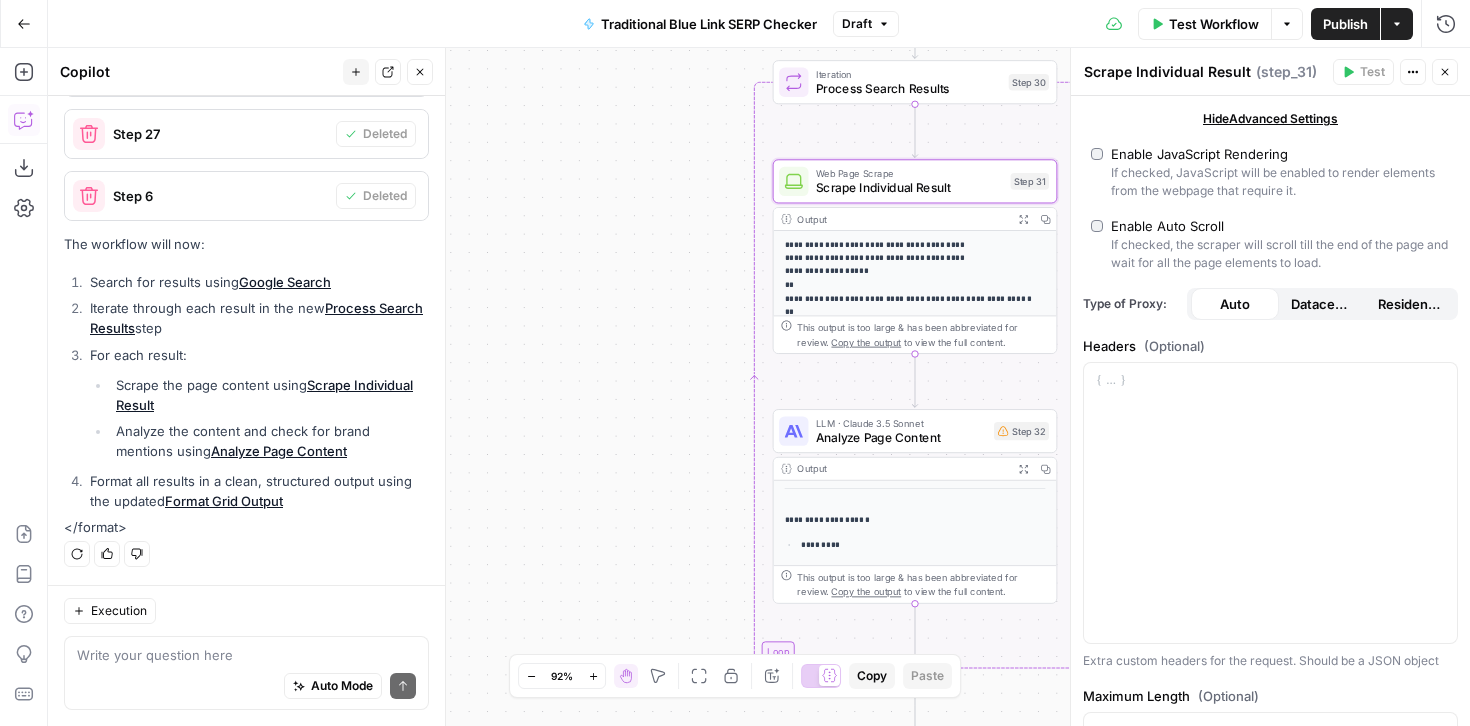 scroll, scrollTop: 359, scrollLeft: 0, axis: vertical 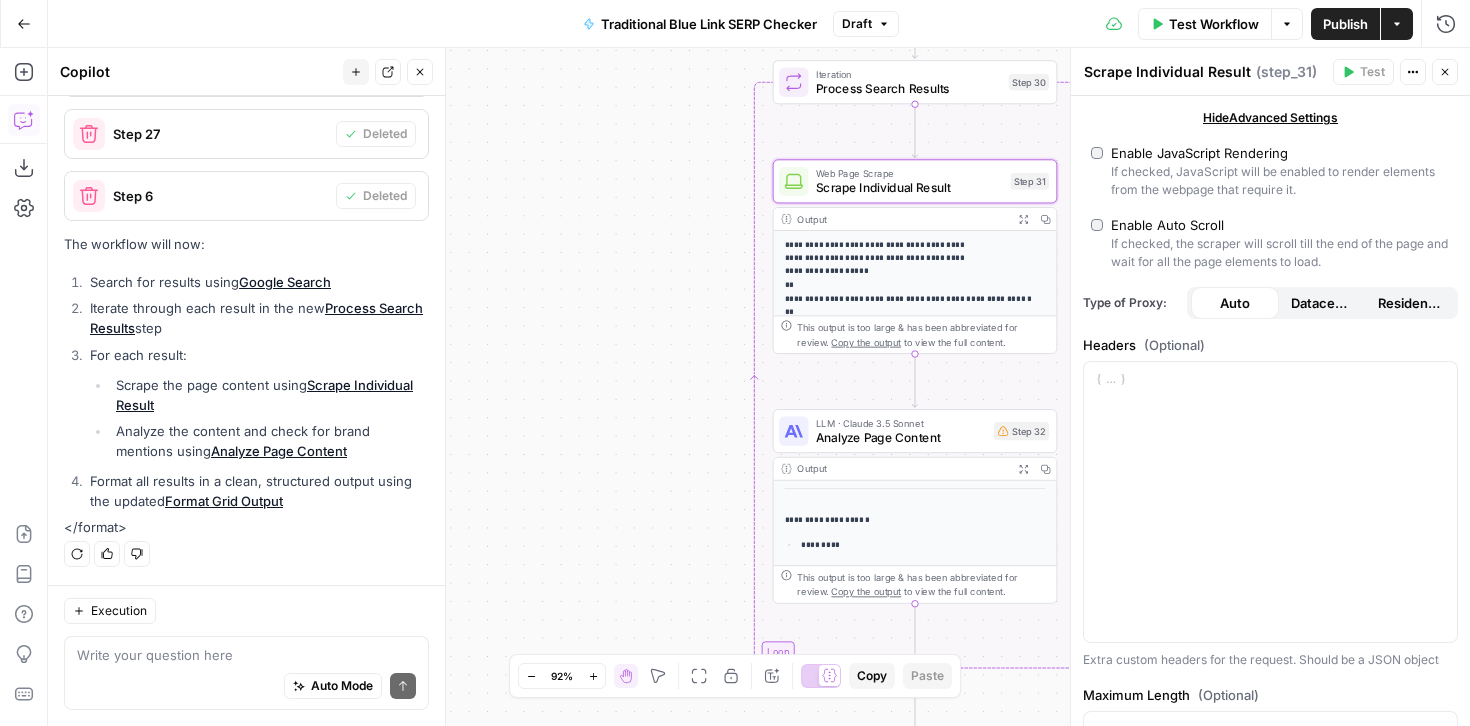 click on "Datacenter" at bounding box center (1323, 303) 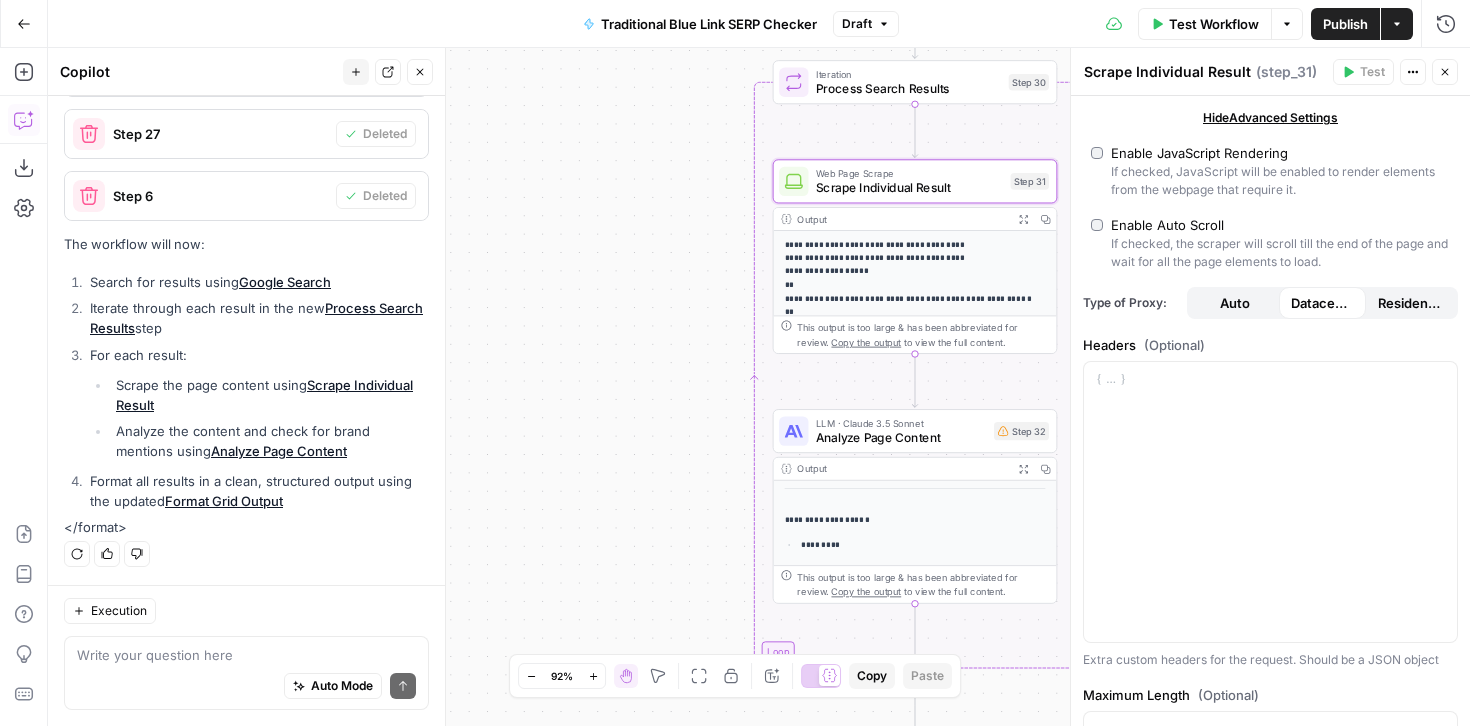 click on "Residential" at bounding box center (1410, 303) 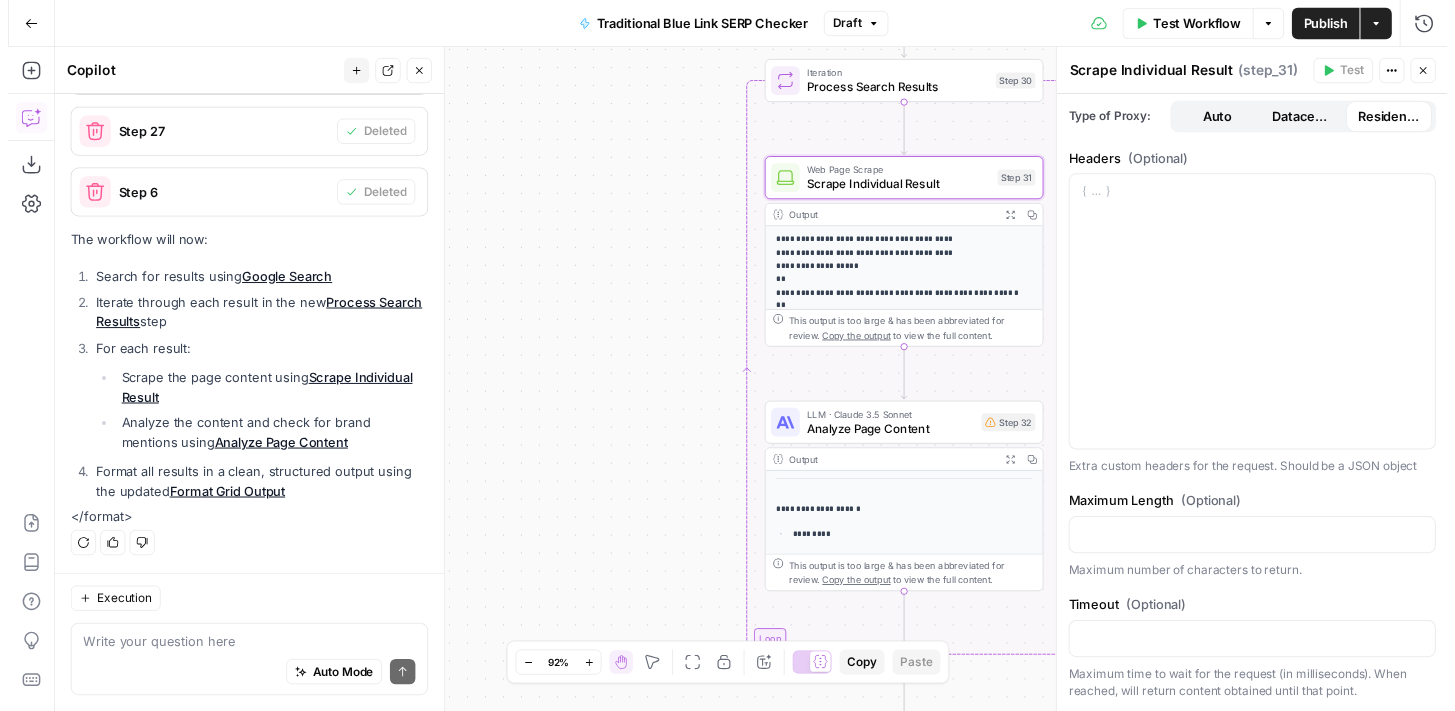 scroll, scrollTop: 0, scrollLeft: 0, axis: both 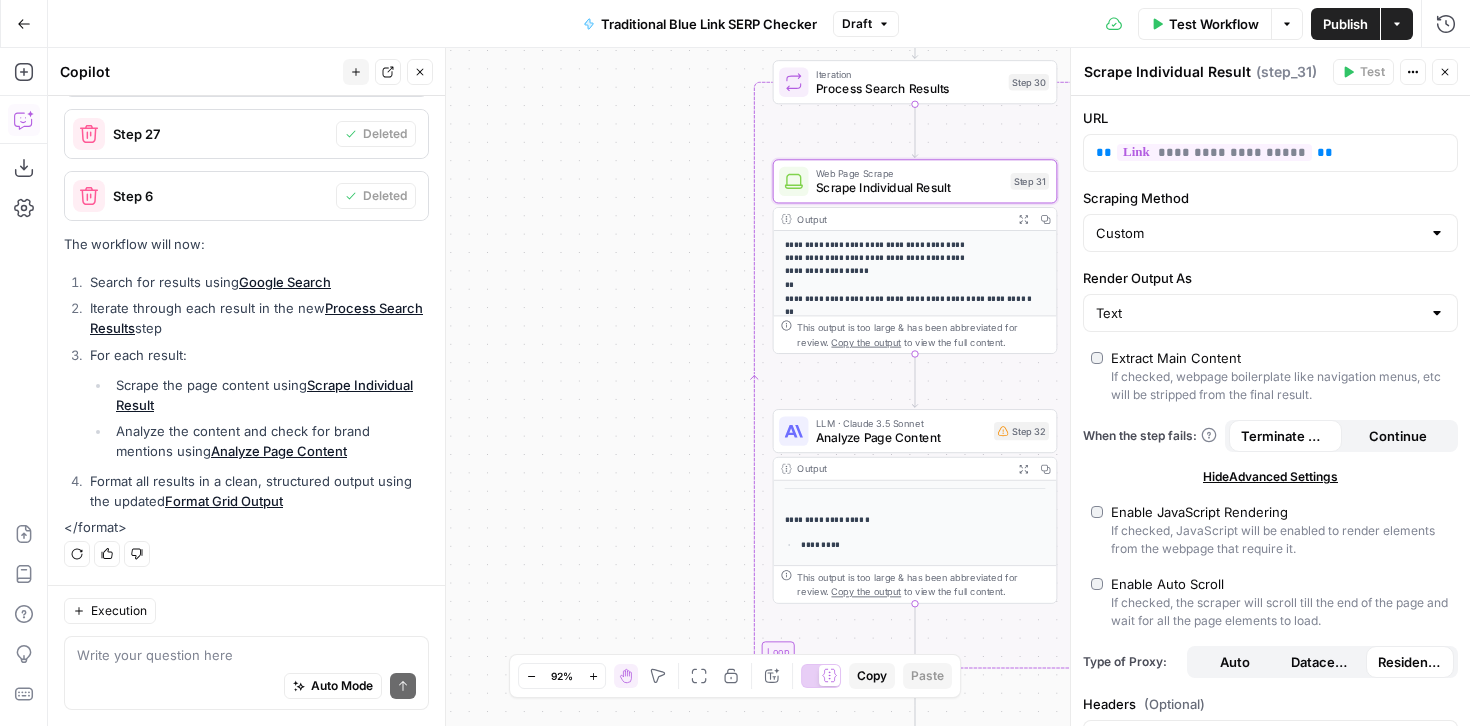 click on "Close" at bounding box center (1445, 72) 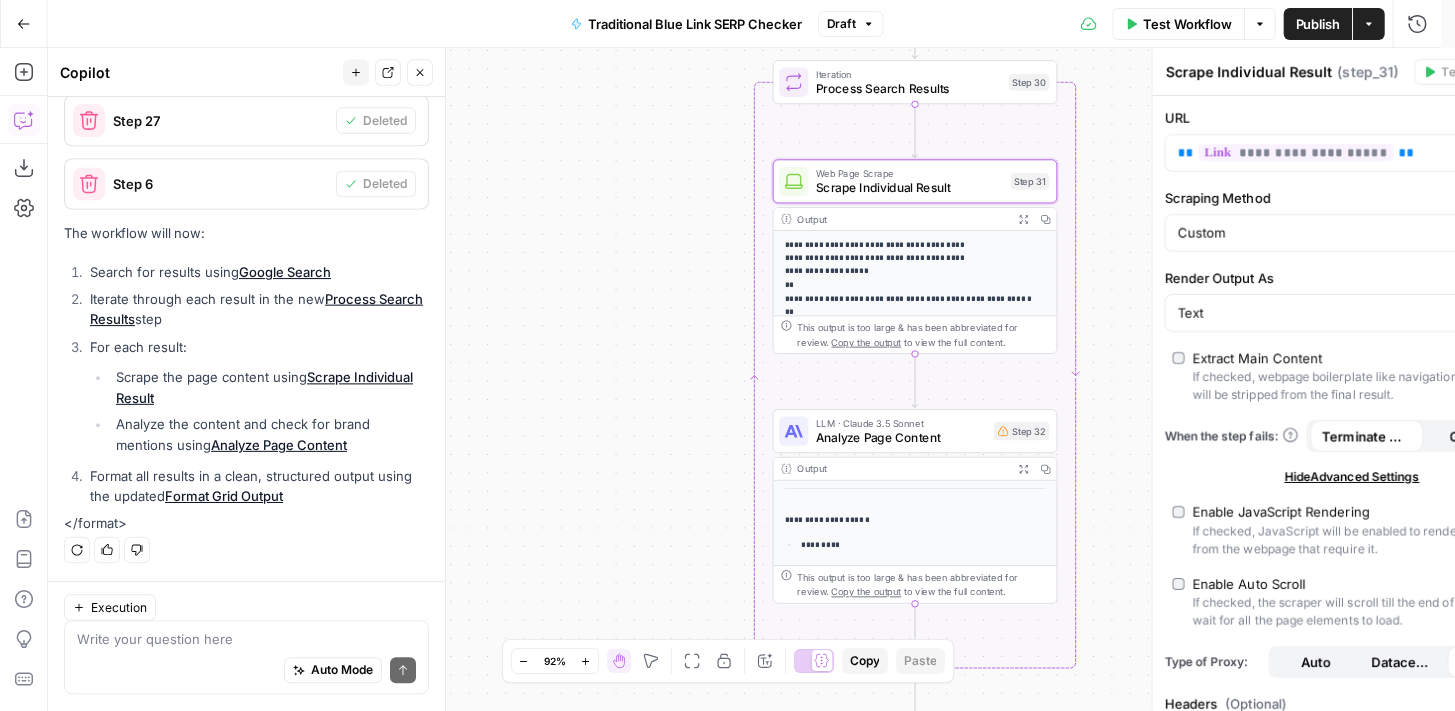scroll, scrollTop: 1025, scrollLeft: 0, axis: vertical 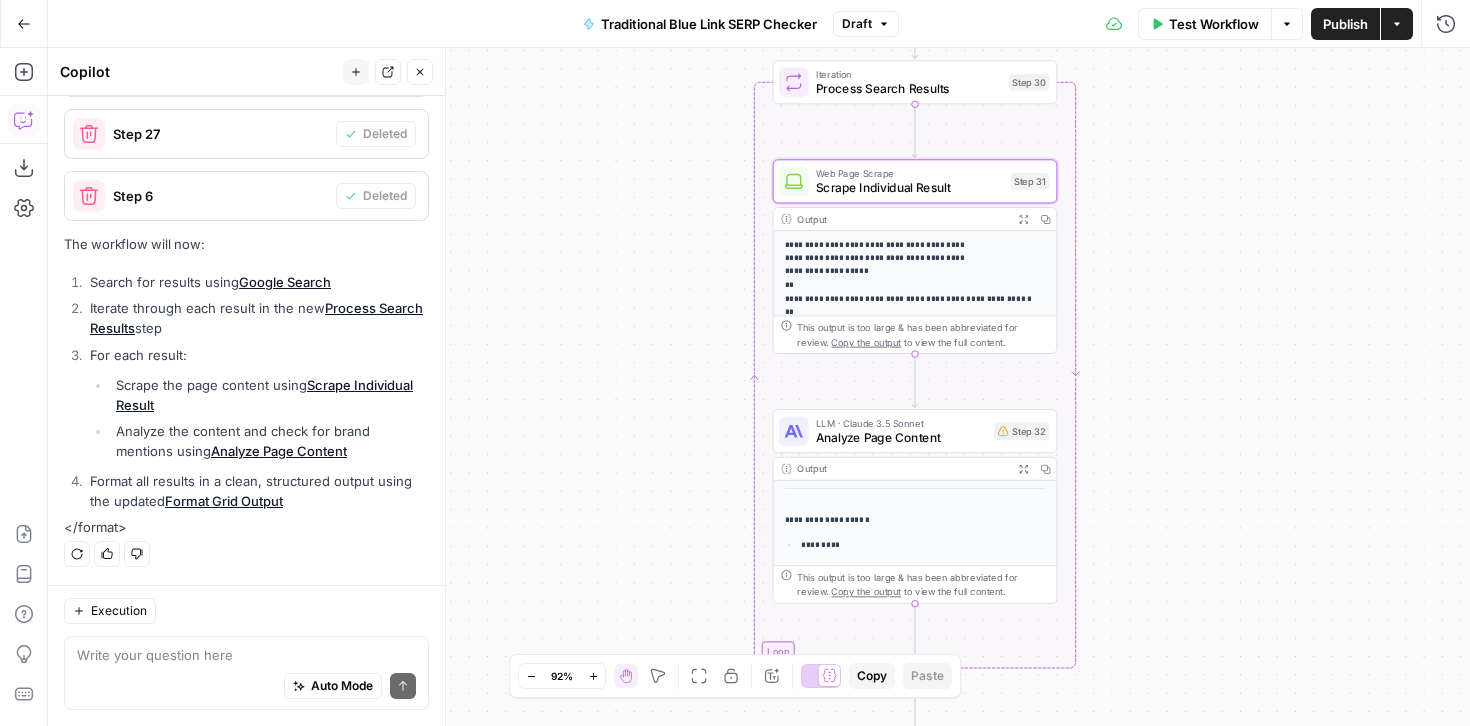 click on "Test Workflow" at bounding box center [1214, 24] 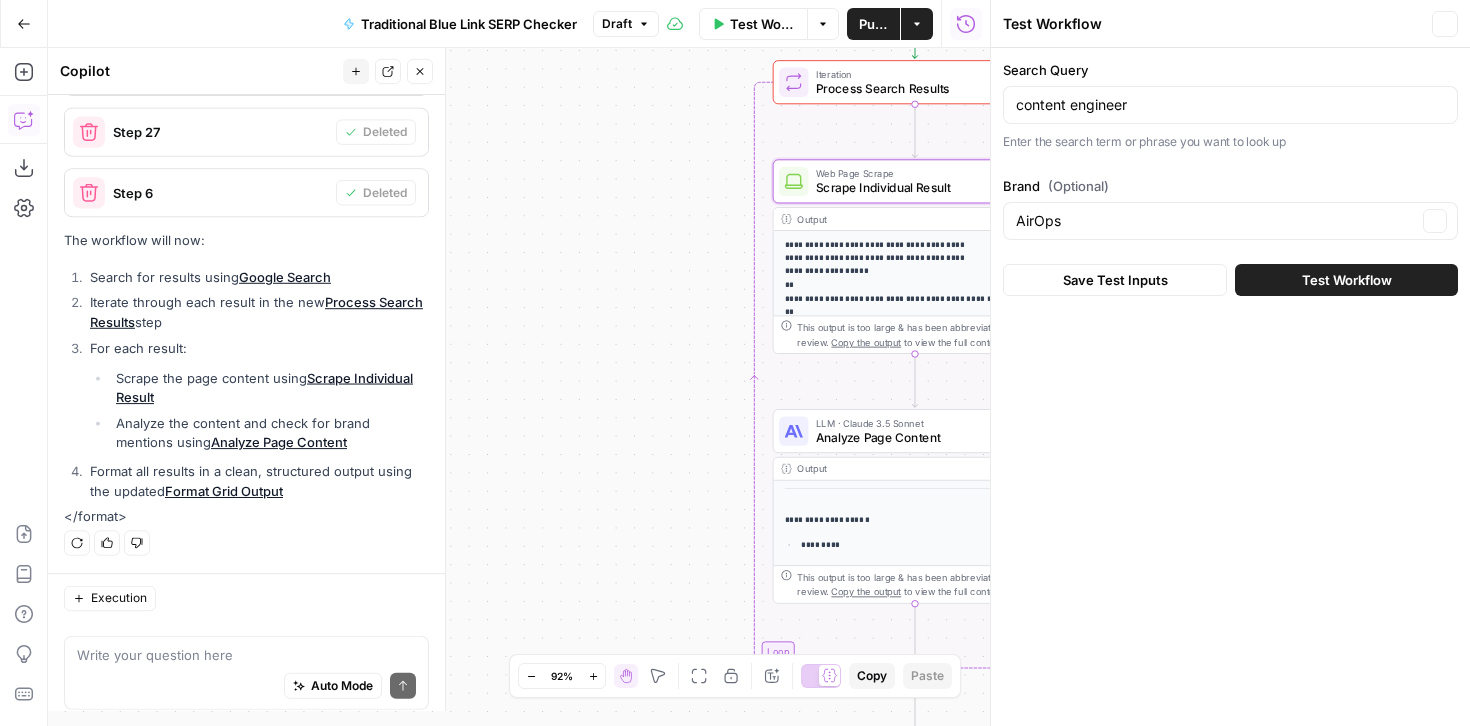 scroll, scrollTop: 1025, scrollLeft: 0, axis: vertical 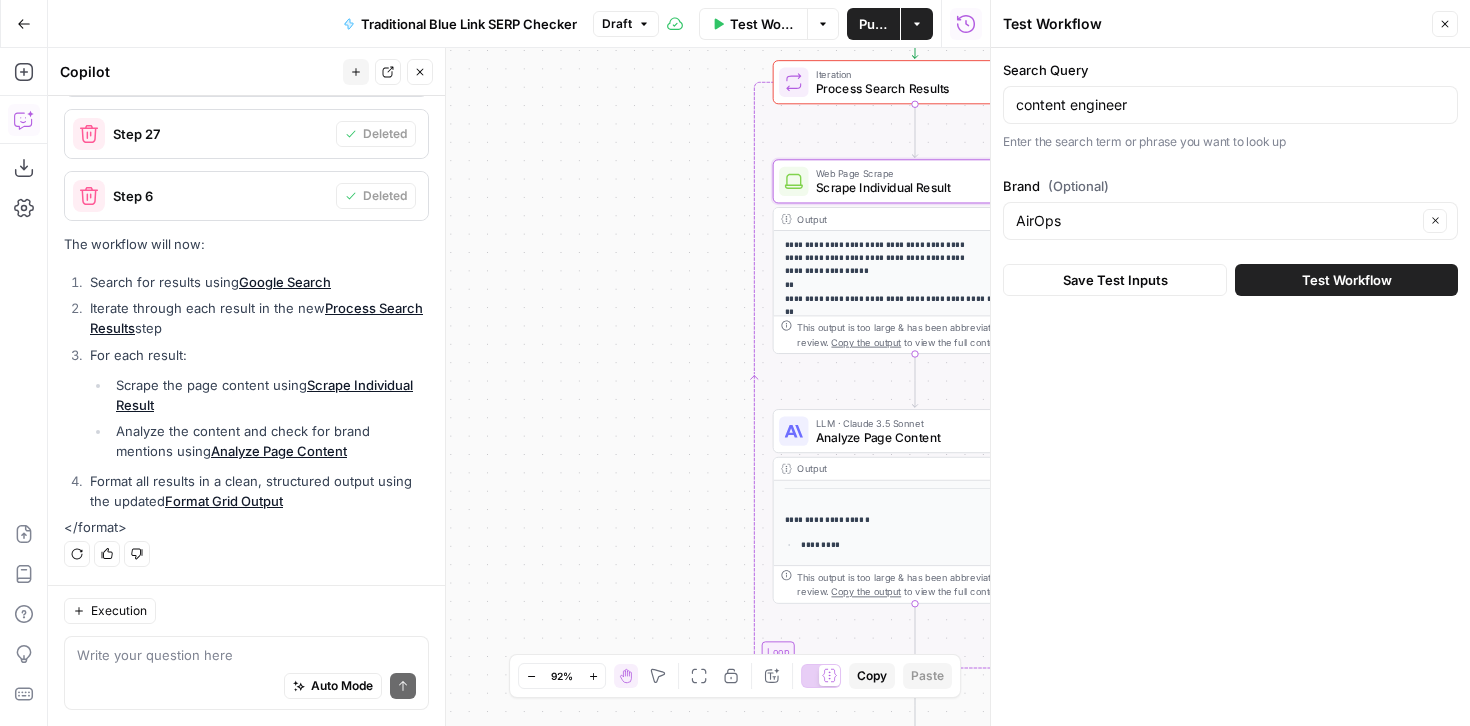click on "Test Workflow" at bounding box center [1347, 280] 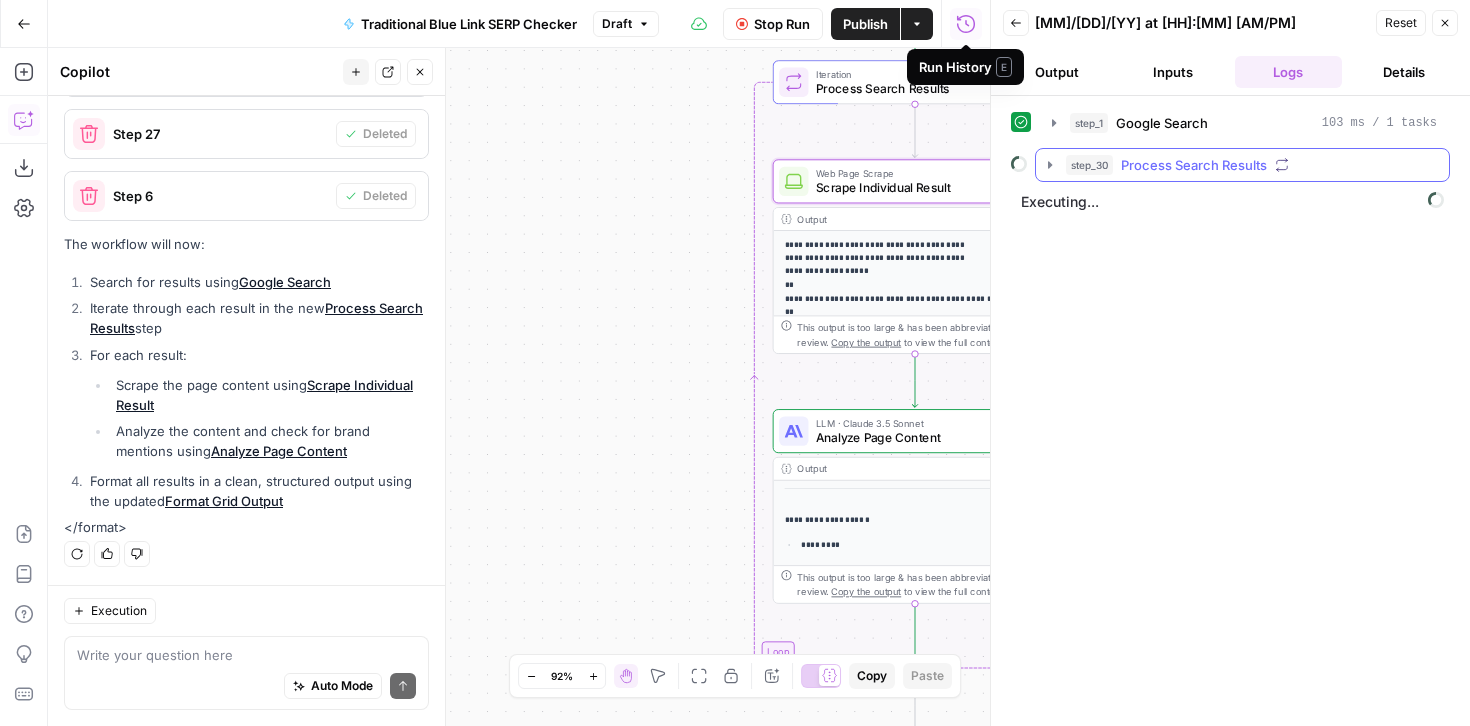 click 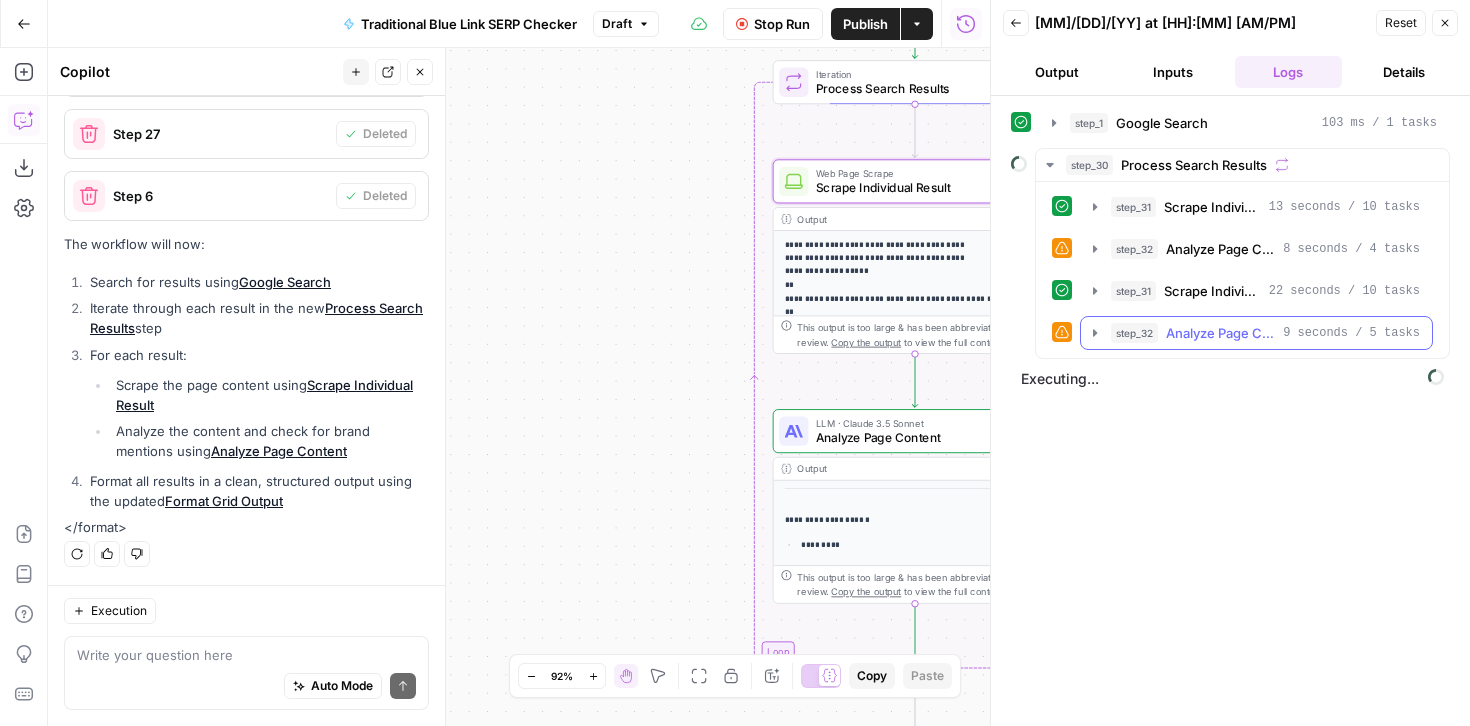 click 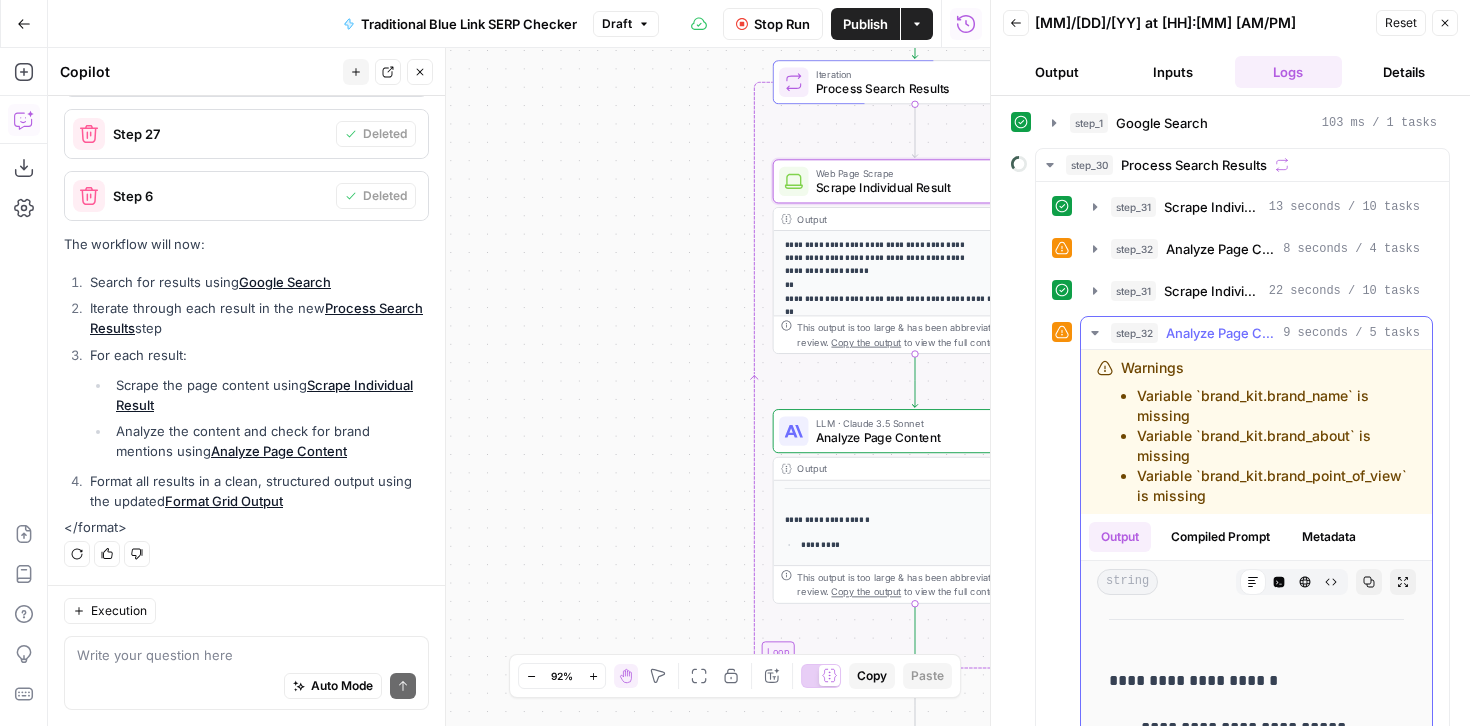 click 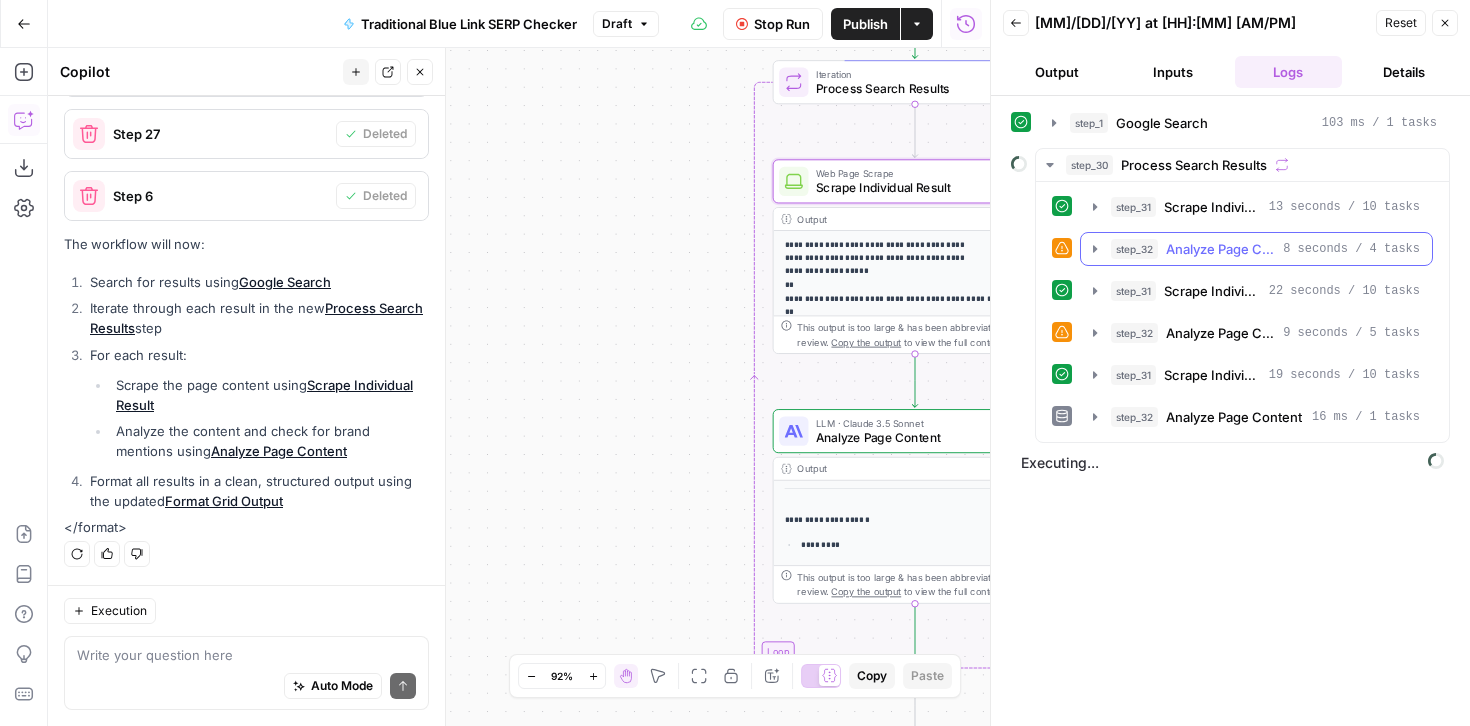 click 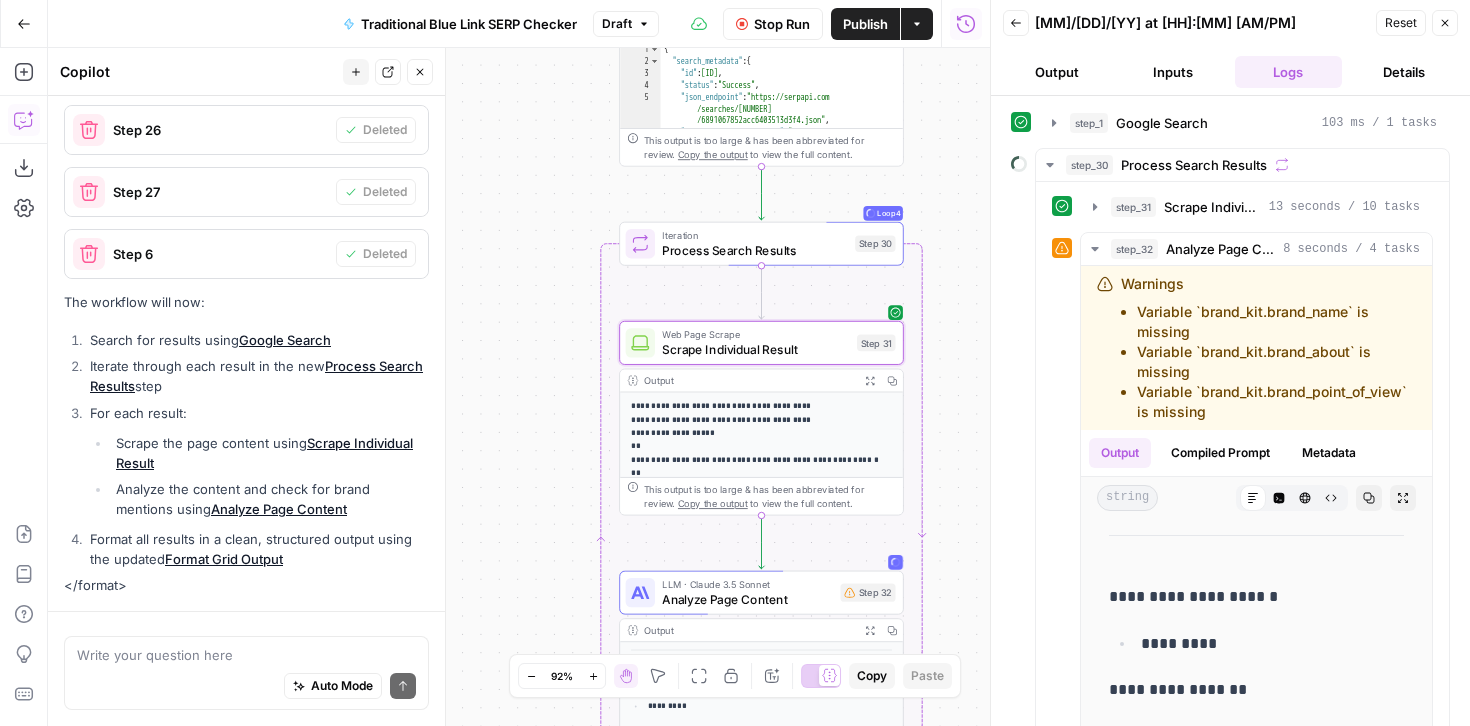 scroll, scrollTop: 1025, scrollLeft: 0, axis: vertical 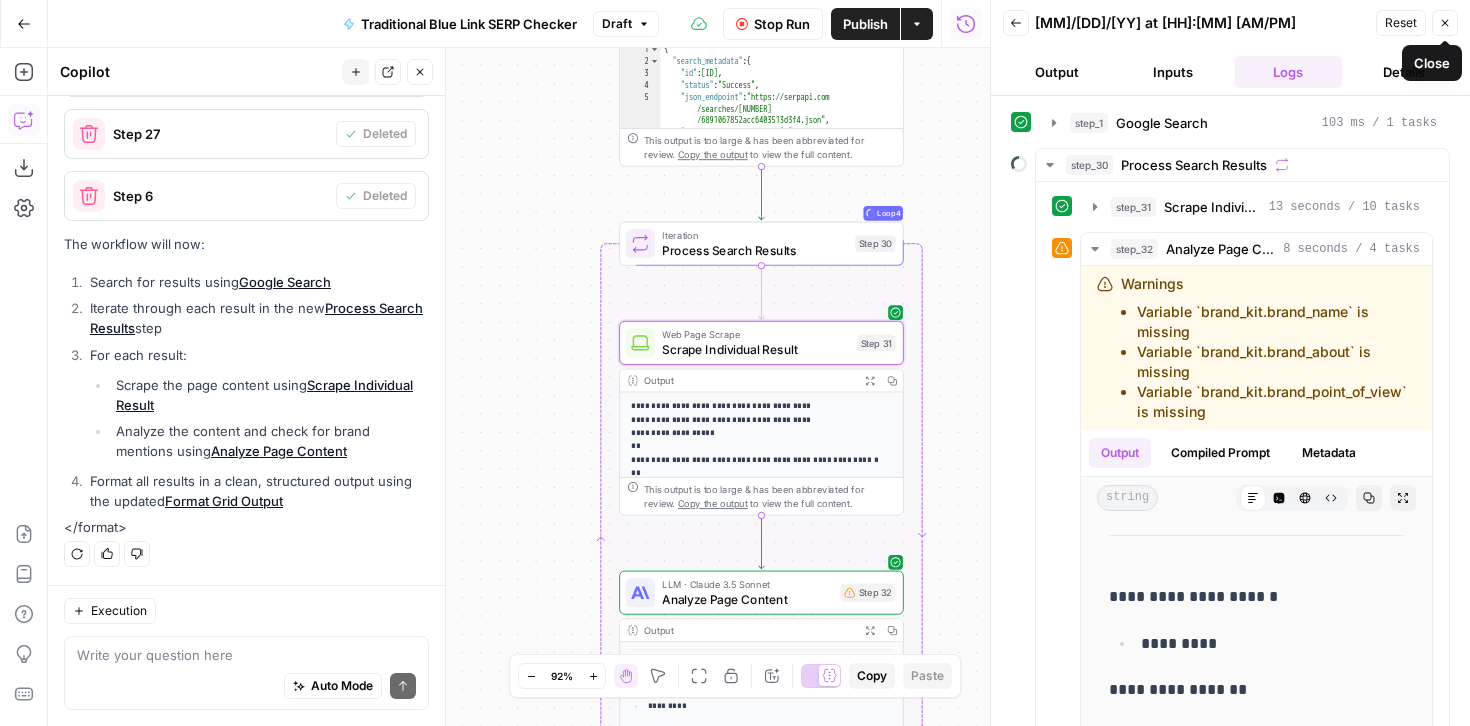 click 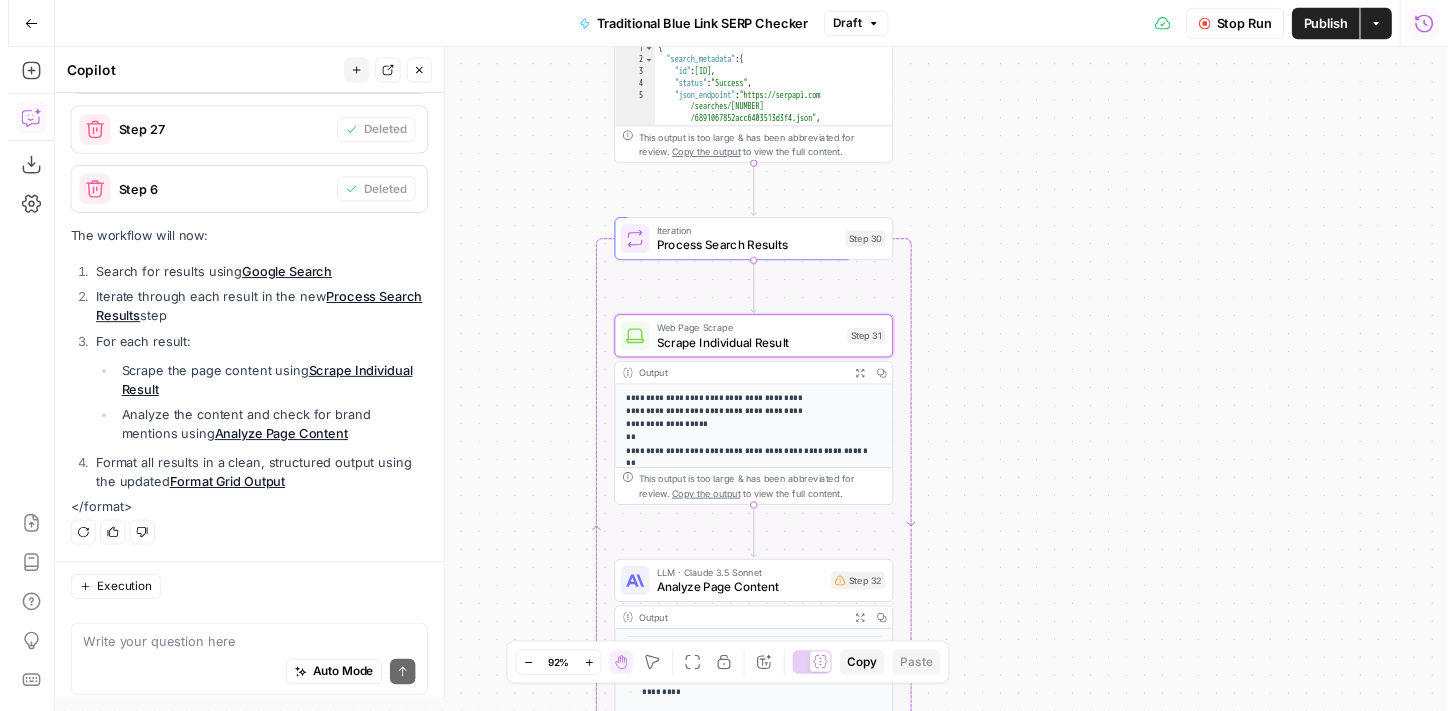 scroll, scrollTop: 1025, scrollLeft: 0, axis: vertical 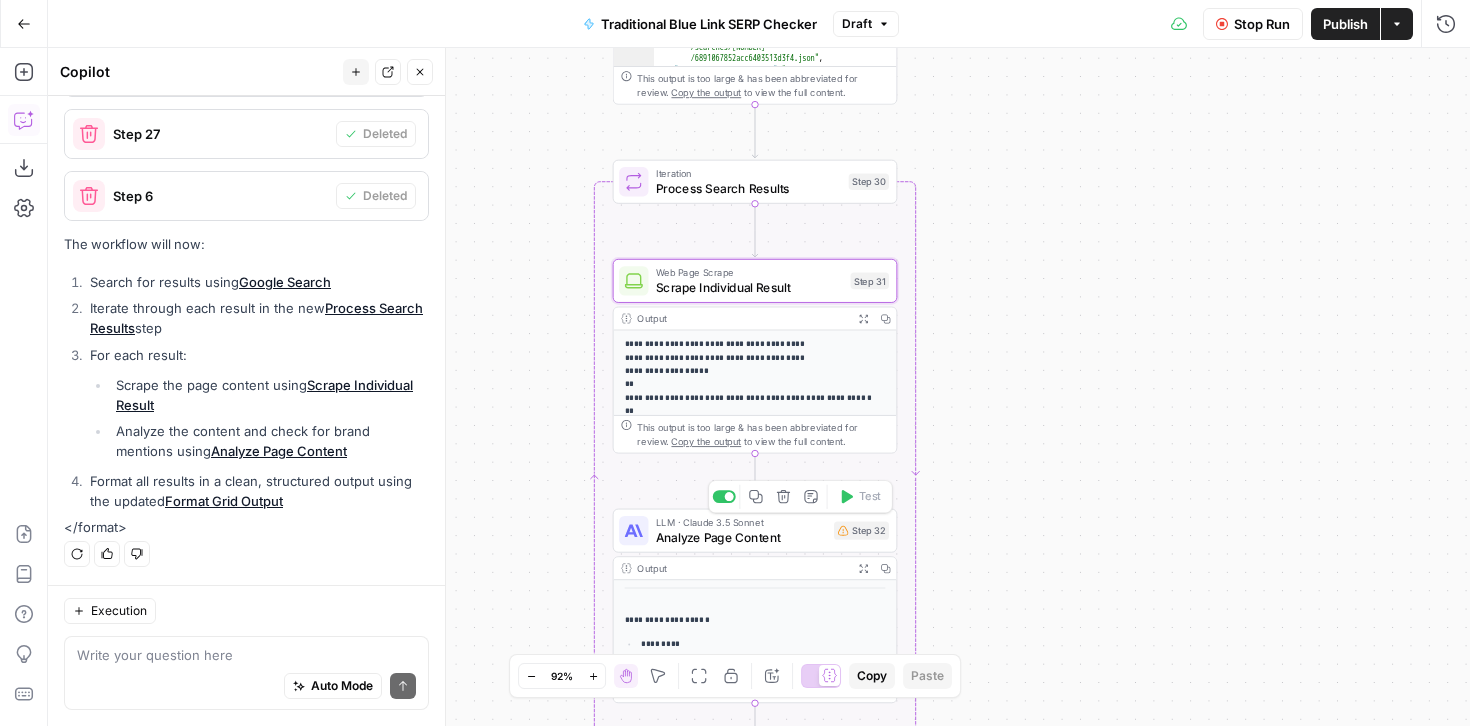 click on "Analyze Page Content" at bounding box center (741, 537) 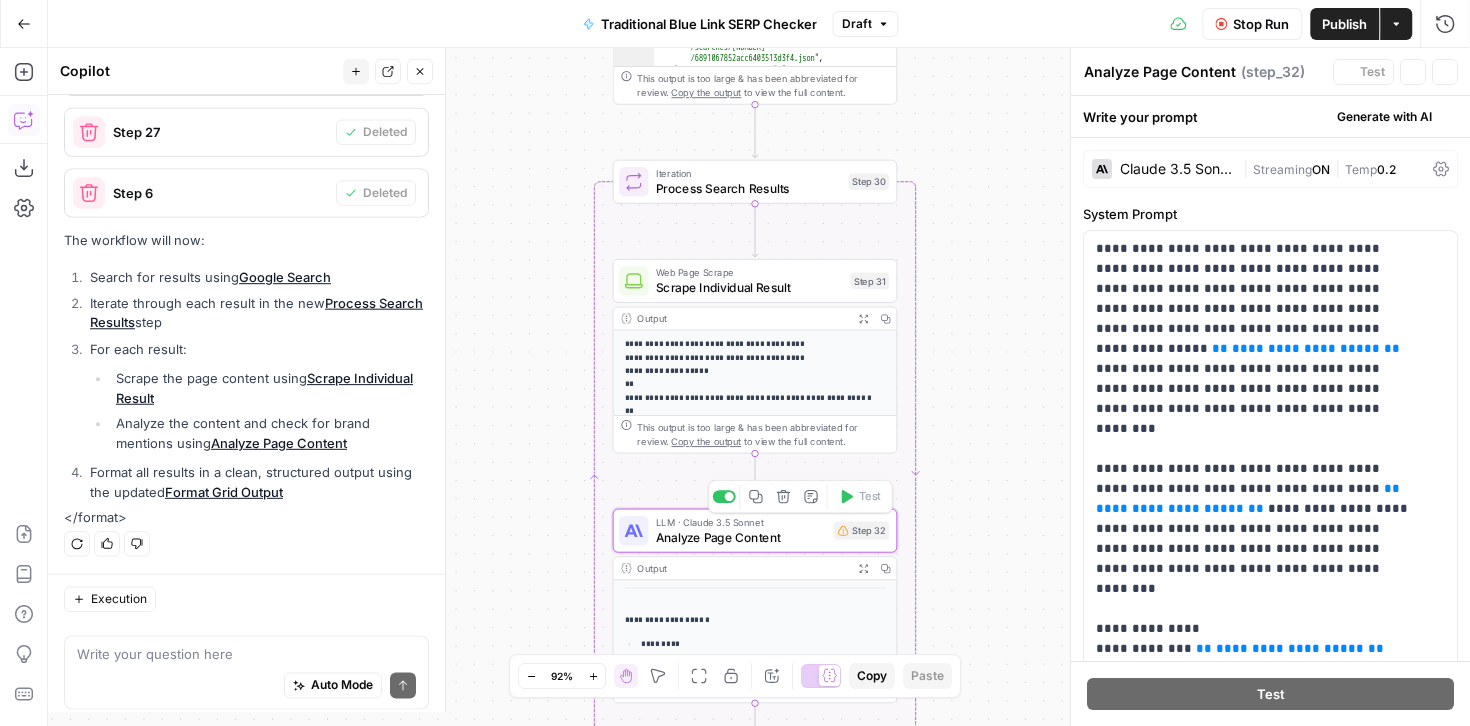 scroll, scrollTop: 1025, scrollLeft: 0, axis: vertical 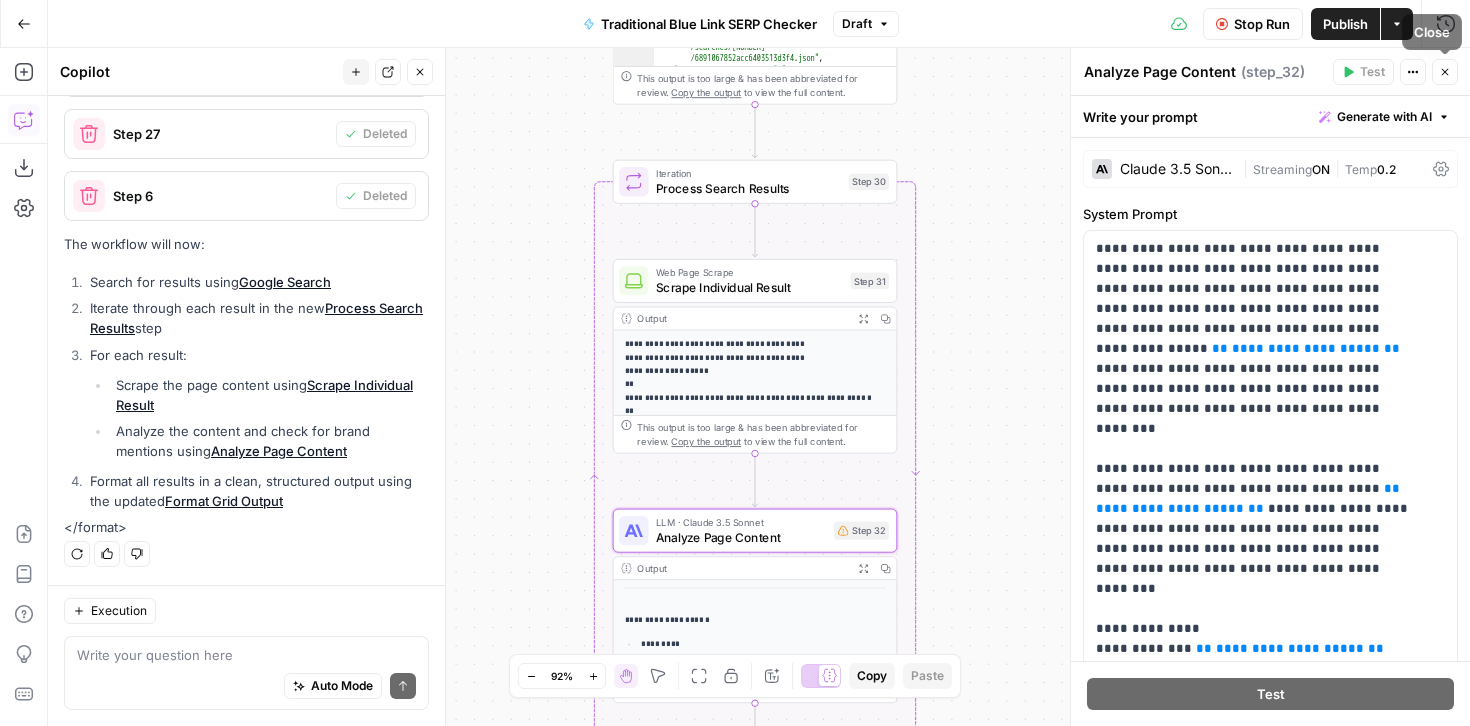 click on "Close" at bounding box center [1445, 72] 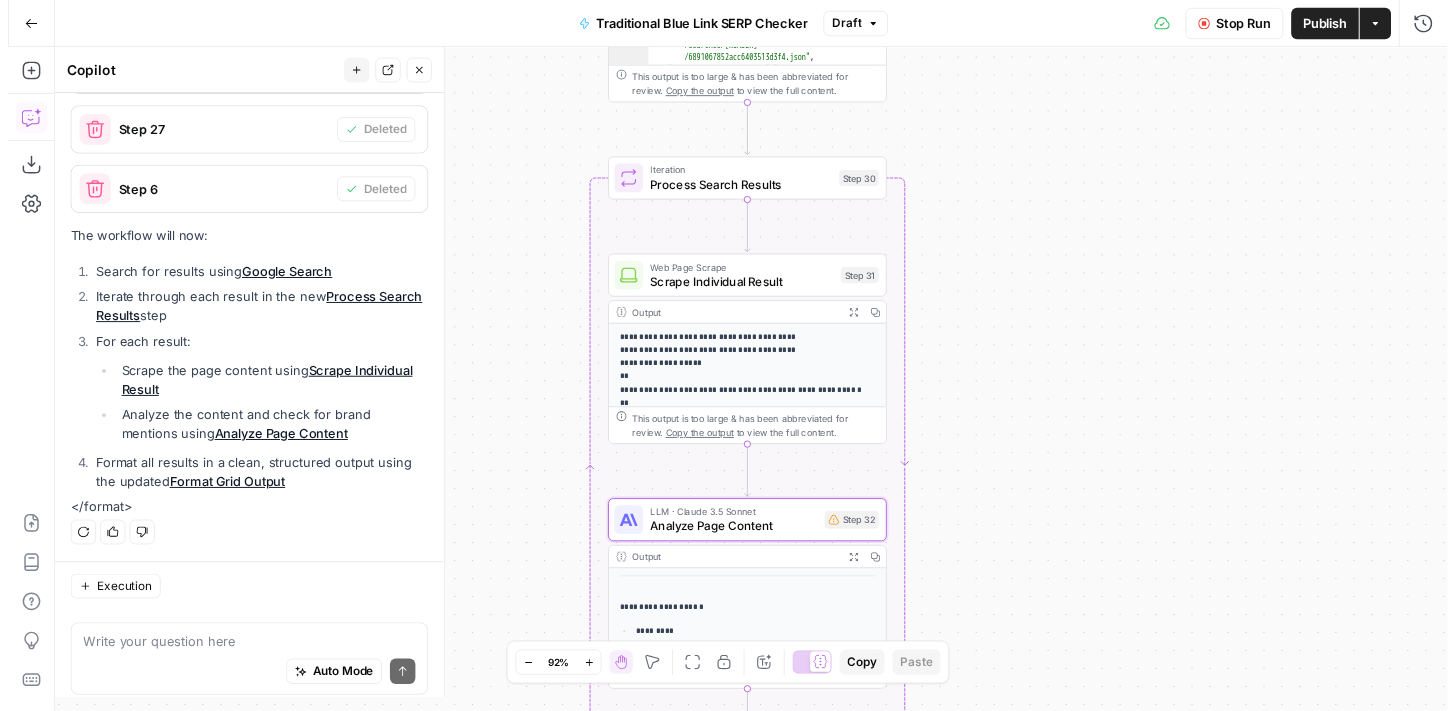 scroll, scrollTop: 1025, scrollLeft: 0, axis: vertical 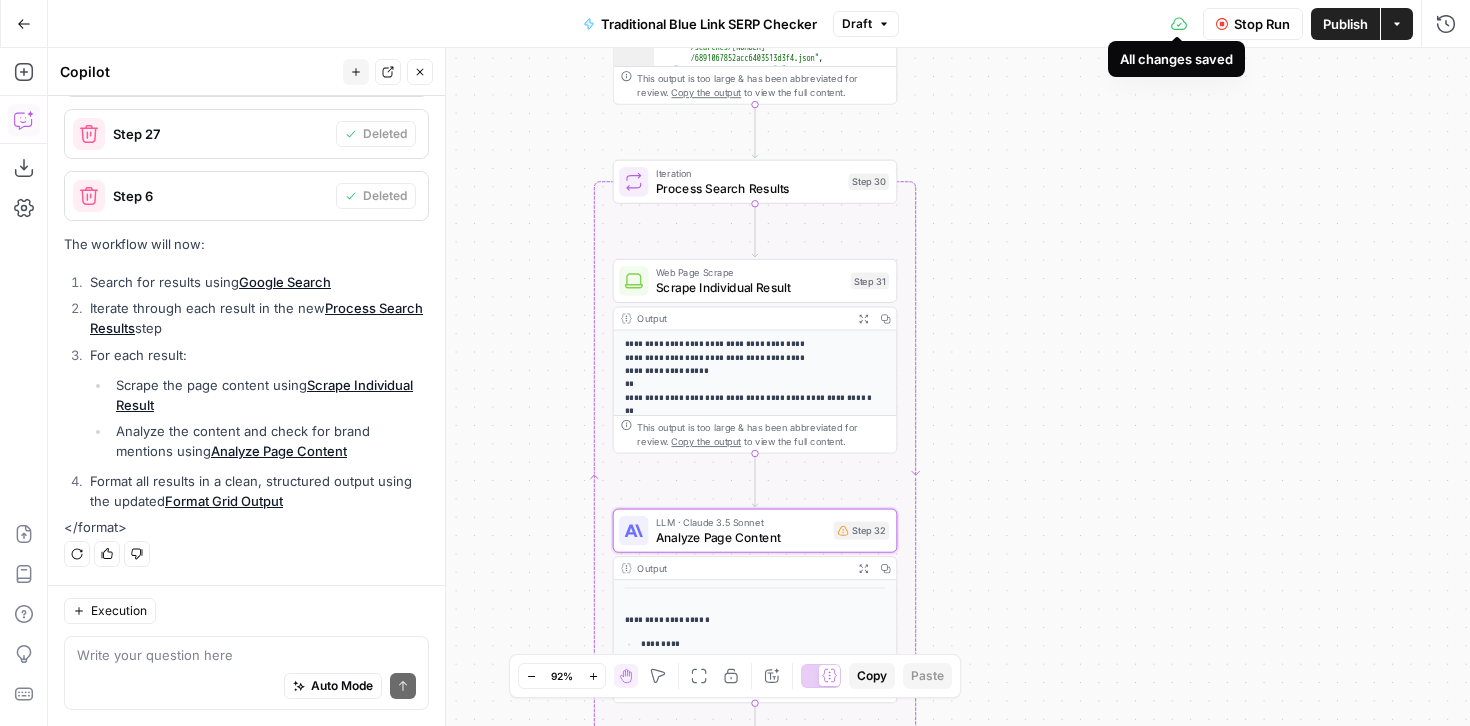 click 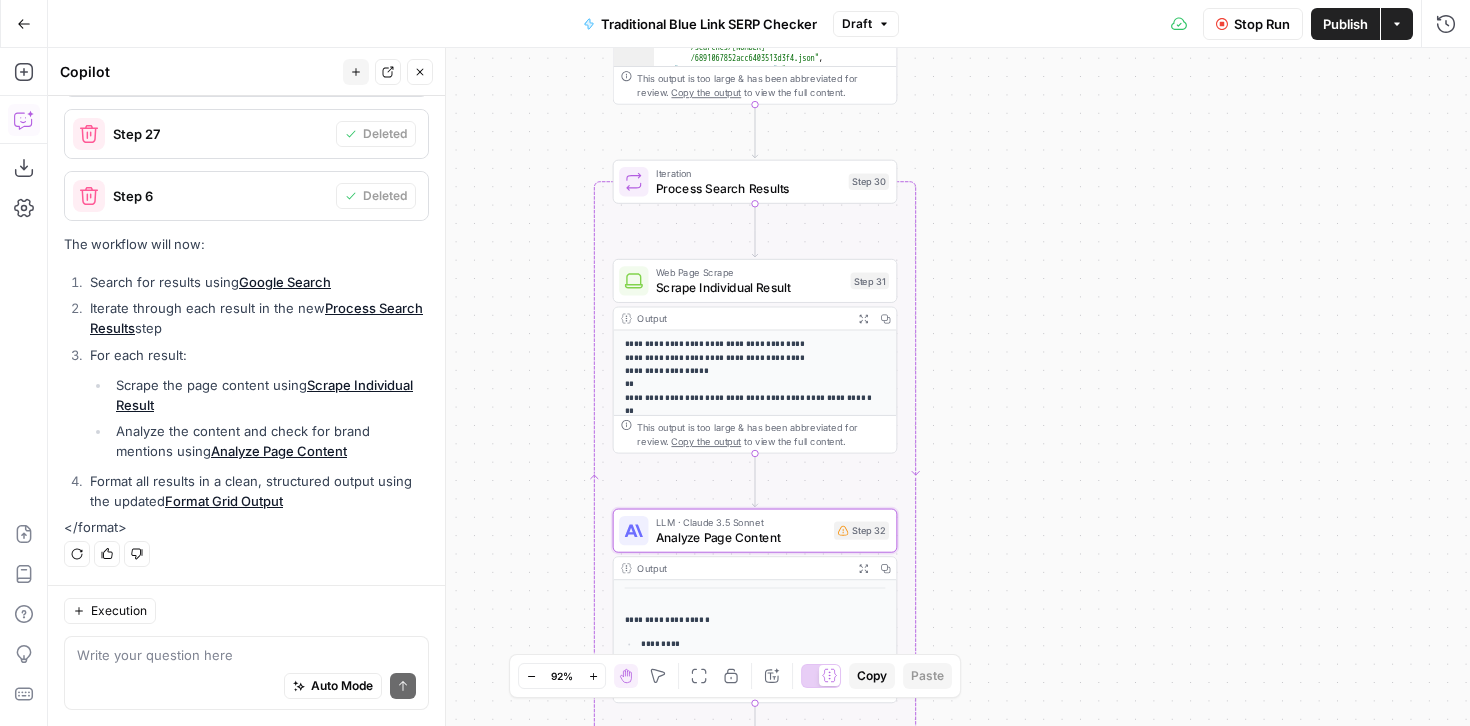 click on "Stop Run" at bounding box center [1262, 24] 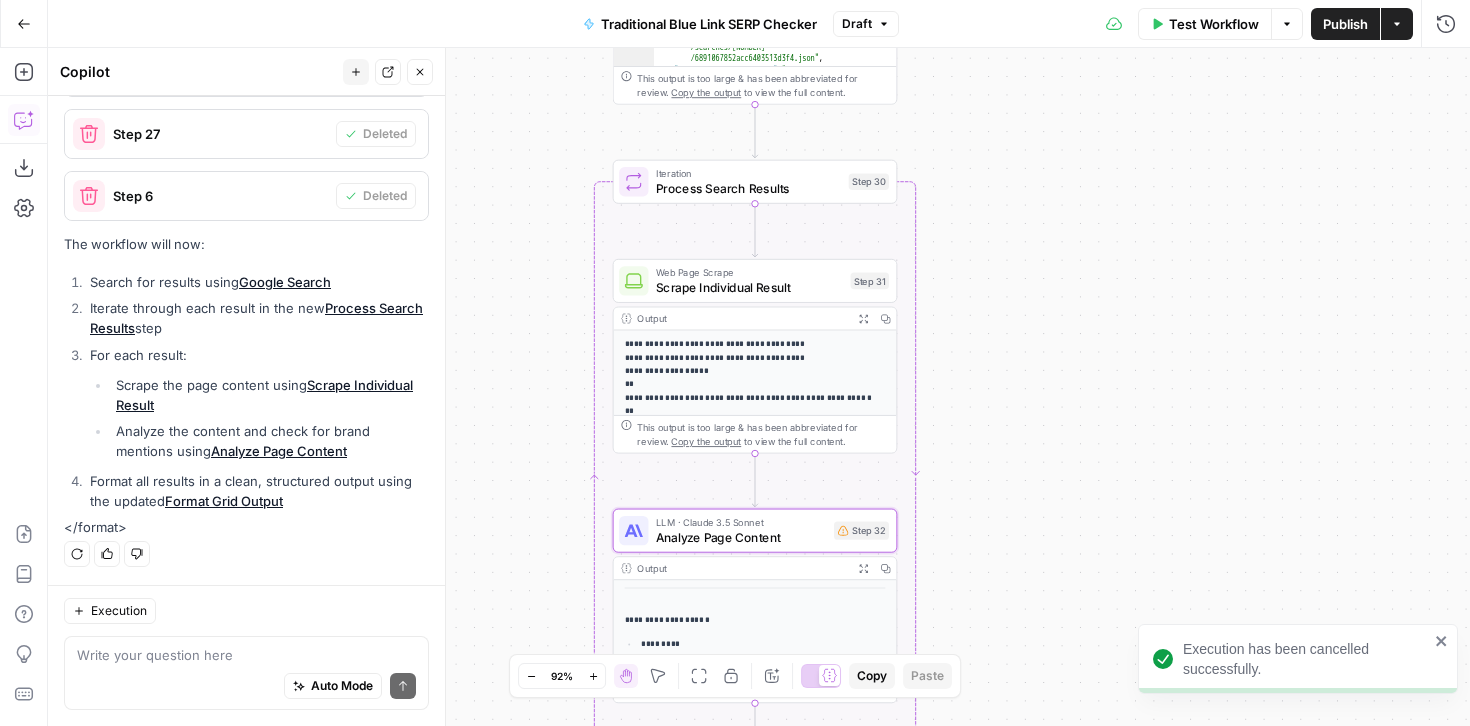click 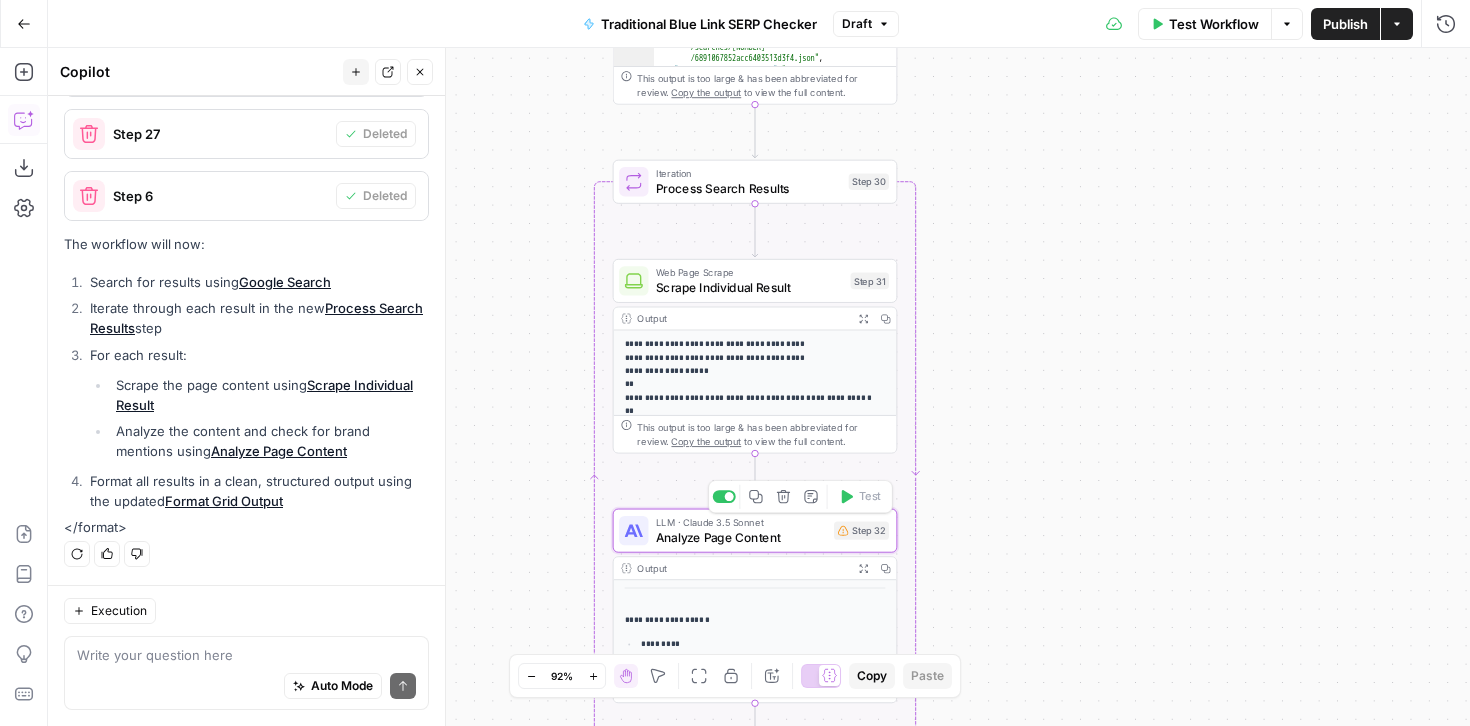 click on "Analyze Page Content" at bounding box center [741, 537] 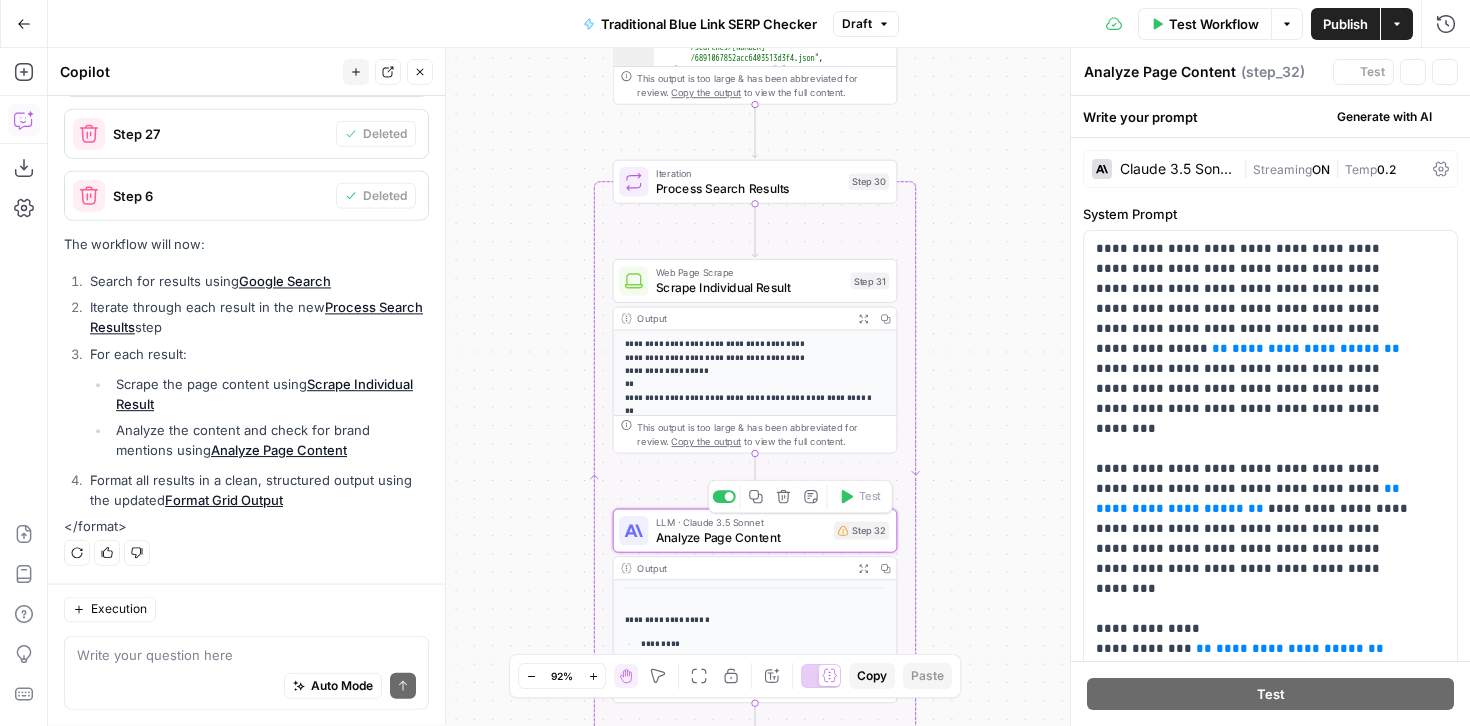 scroll, scrollTop: 1025, scrollLeft: 0, axis: vertical 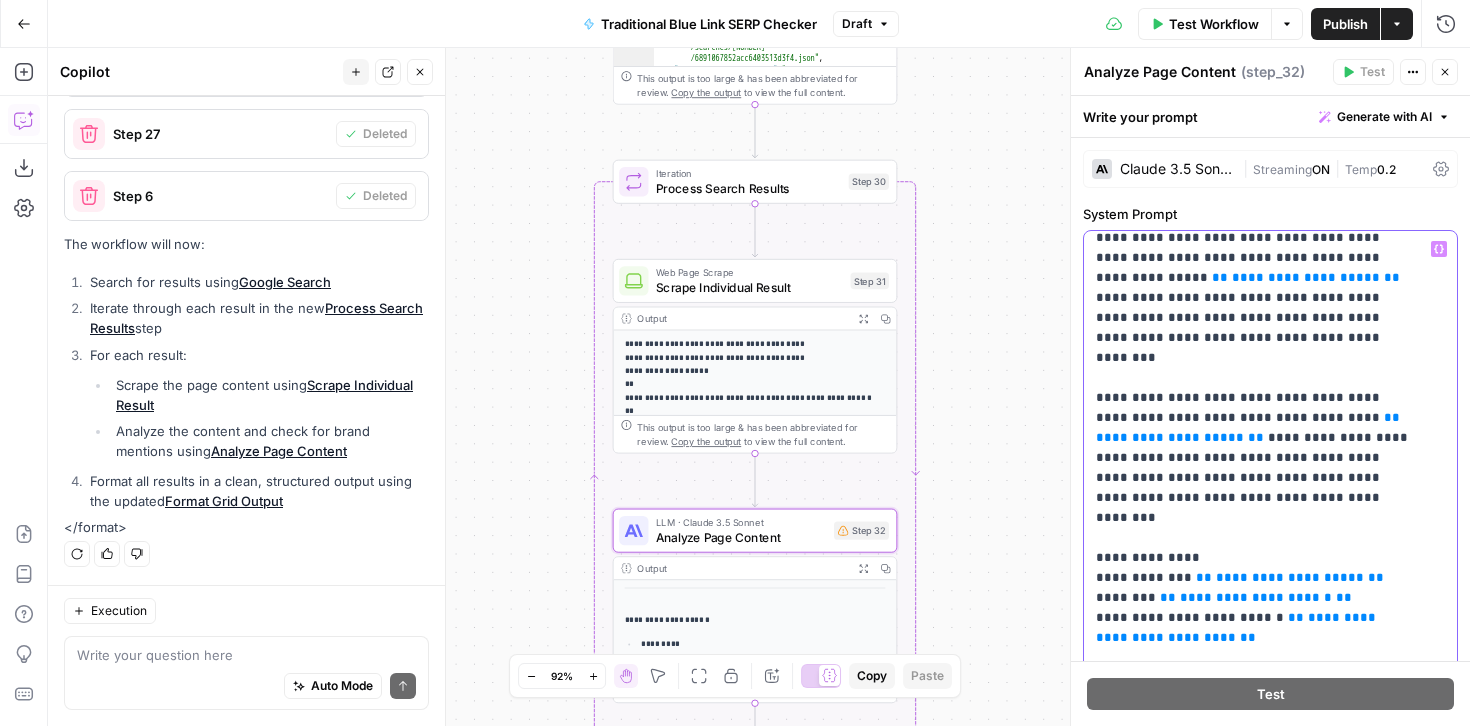 click on "**********" at bounding box center [1255, 918] 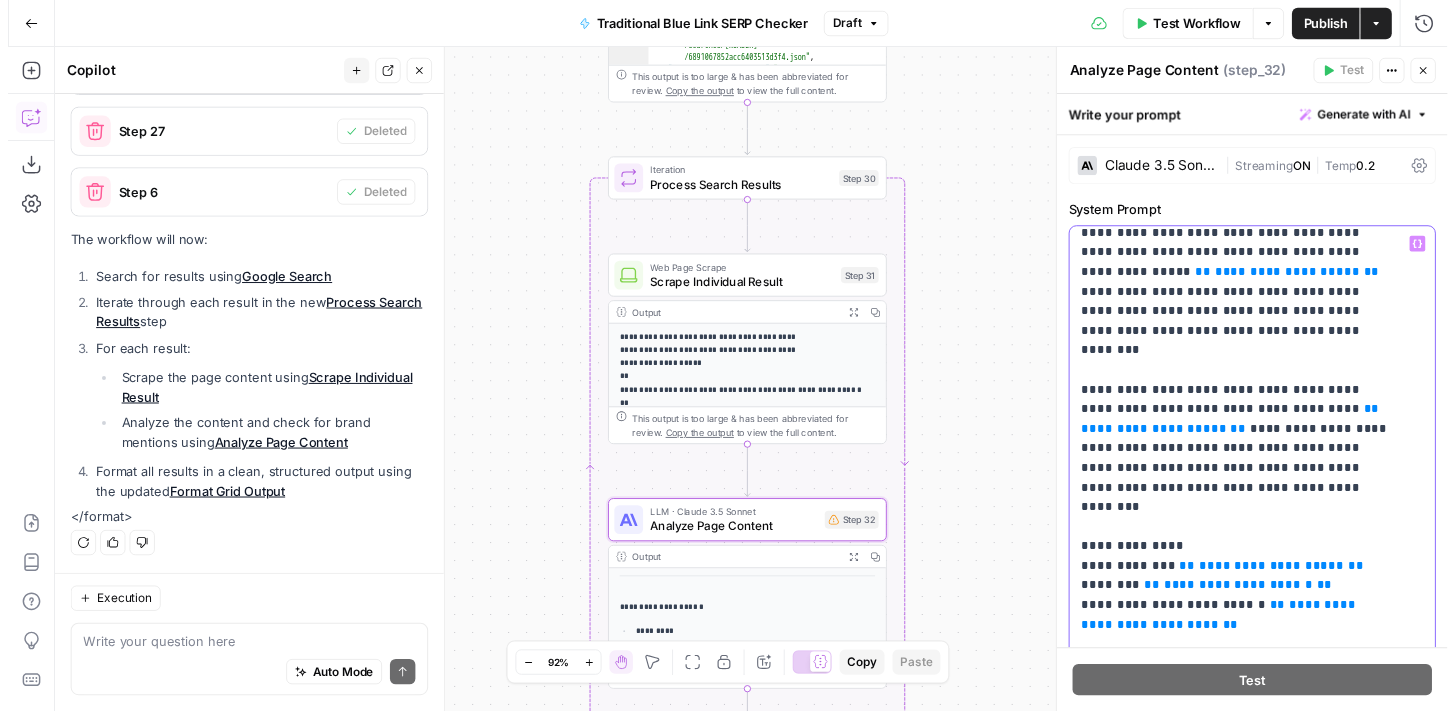 scroll, scrollTop: 71, scrollLeft: 0, axis: vertical 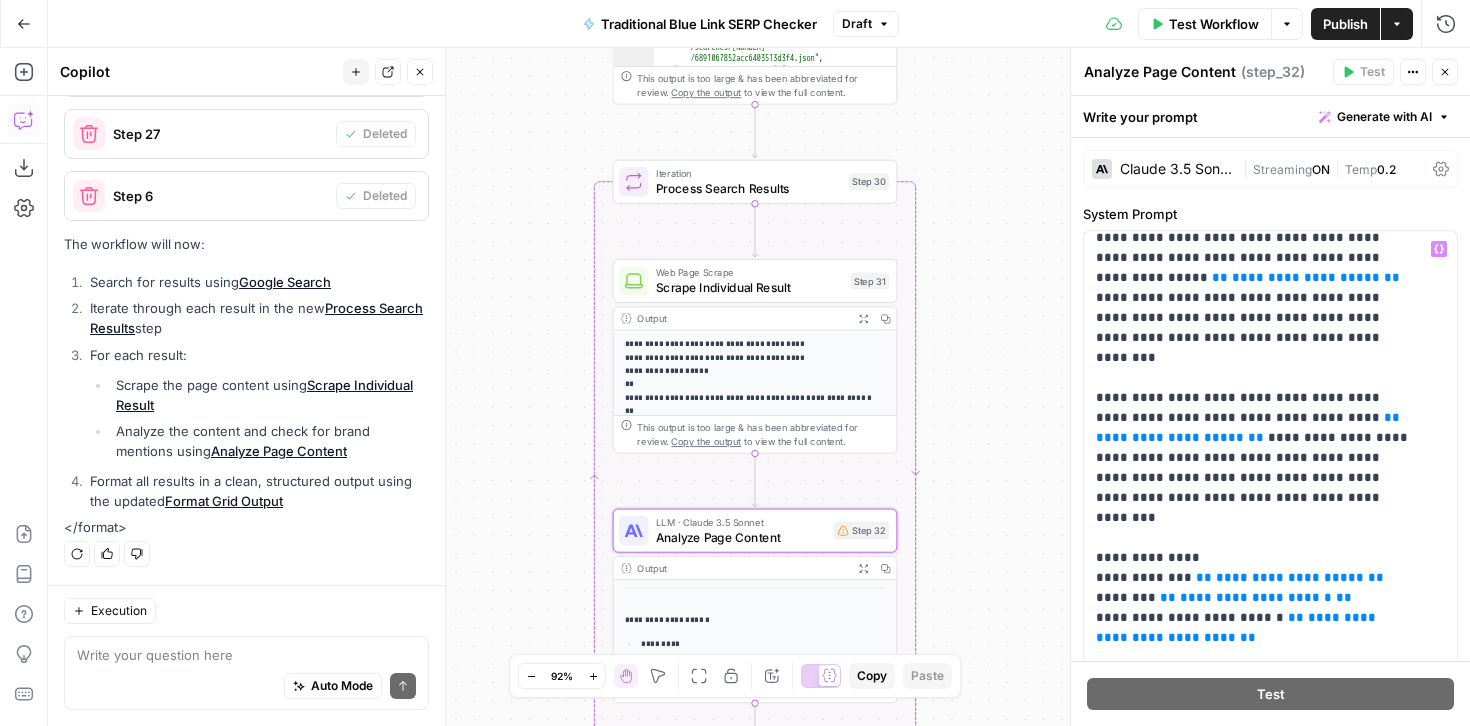 click on "Close" at bounding box center [1445, 72] 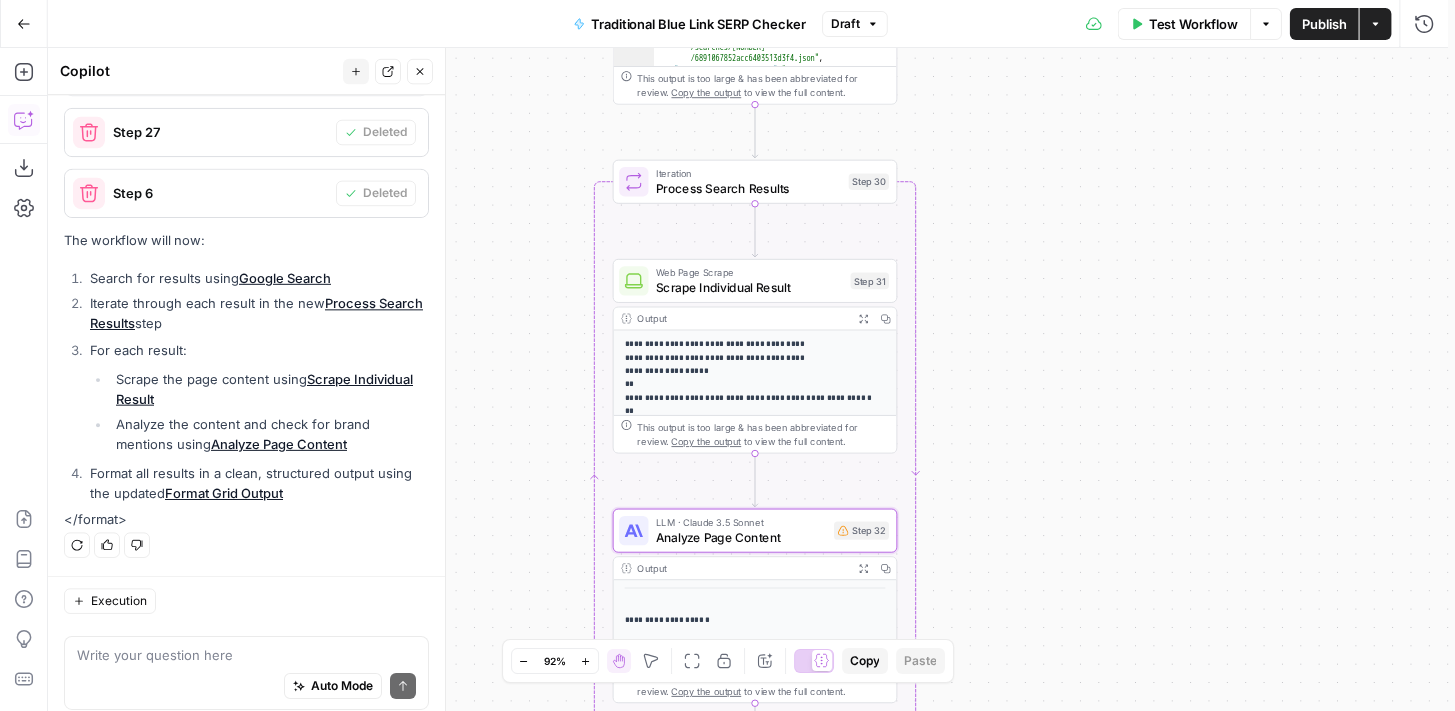 scroll, scrollTop: 1025, scrollLeft: 0, axis: vertical 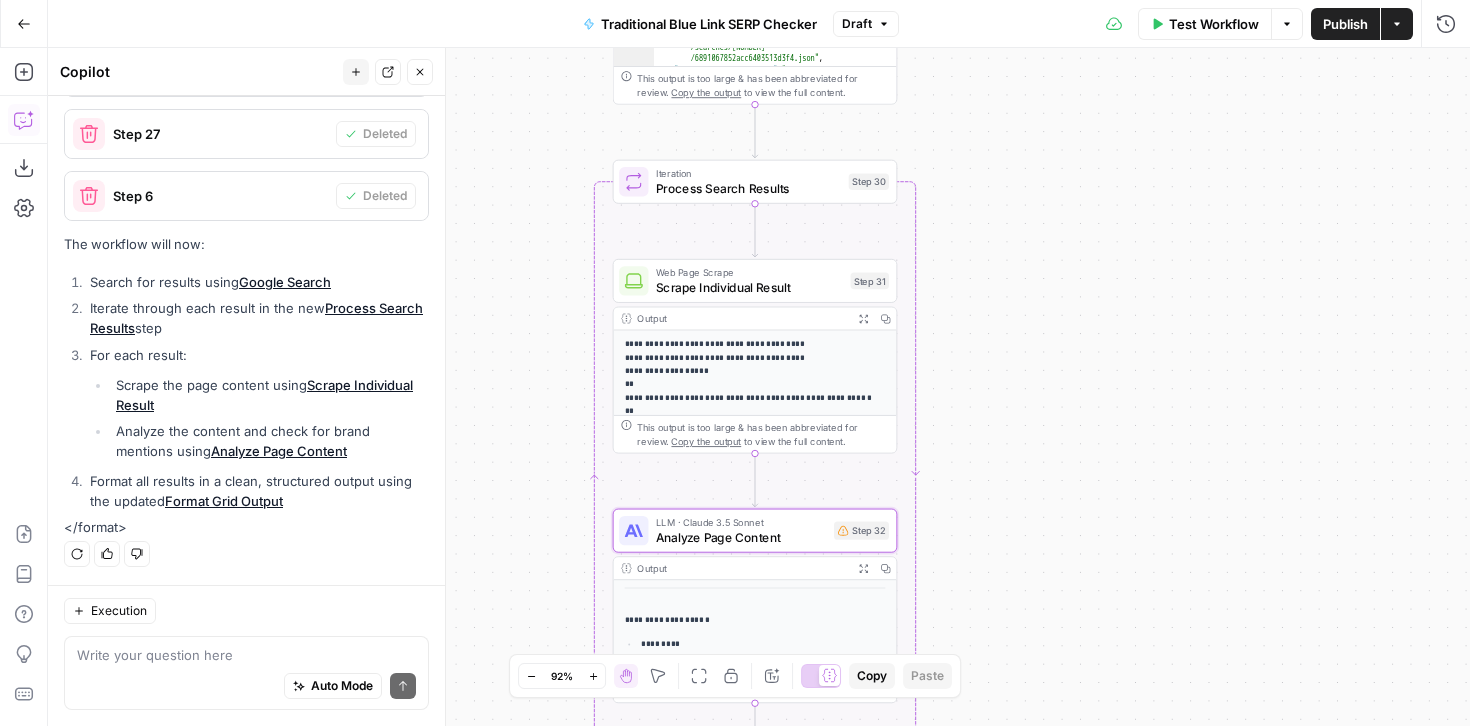 click on "Options" at bounding box center [1287, 24] 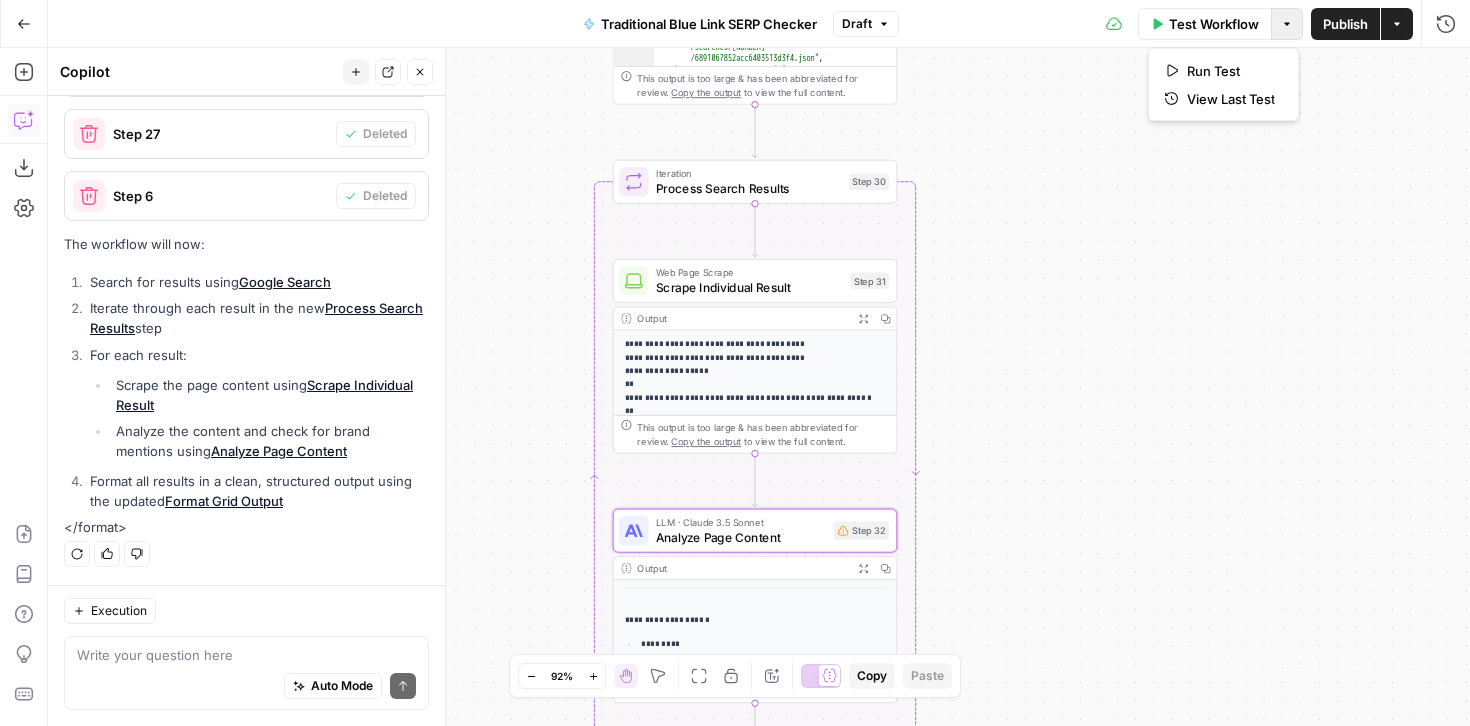 click on "Options" at bounding box center [1287, 24] 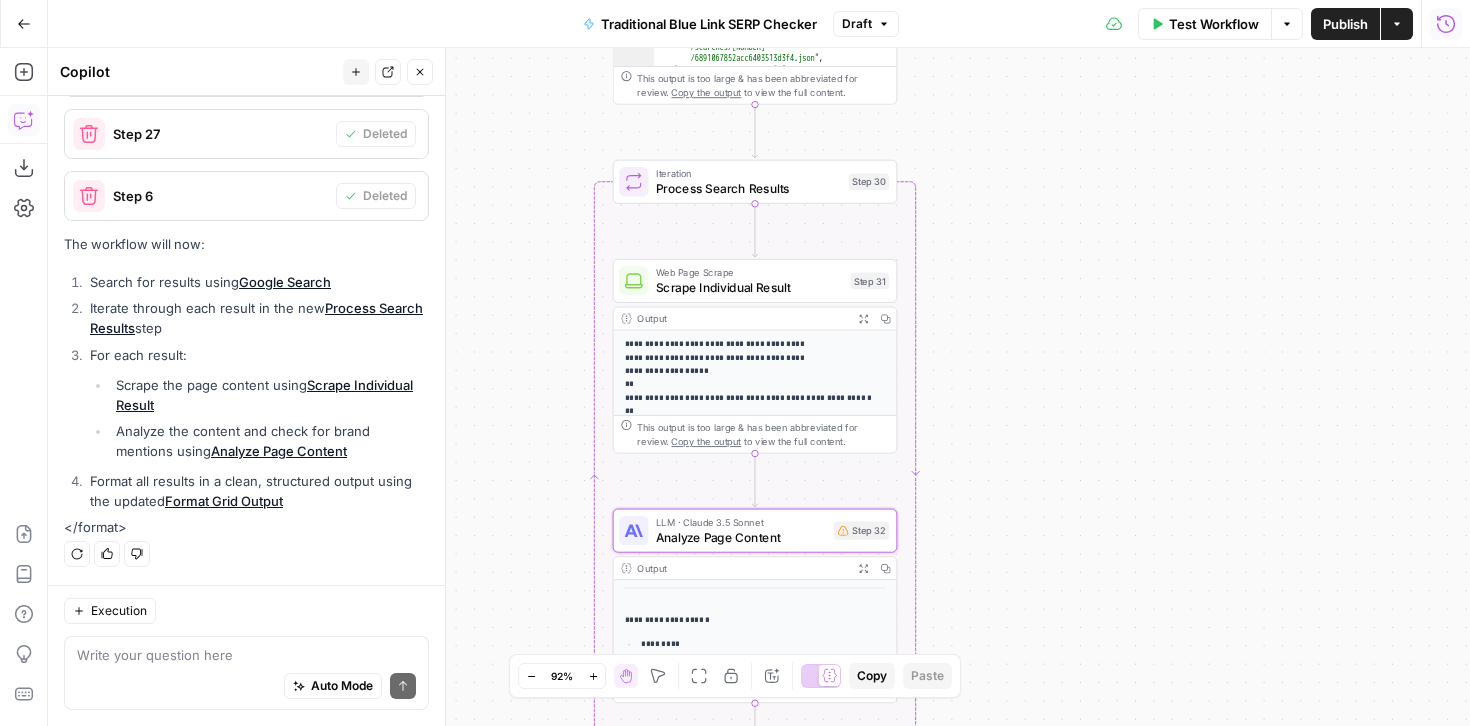 click 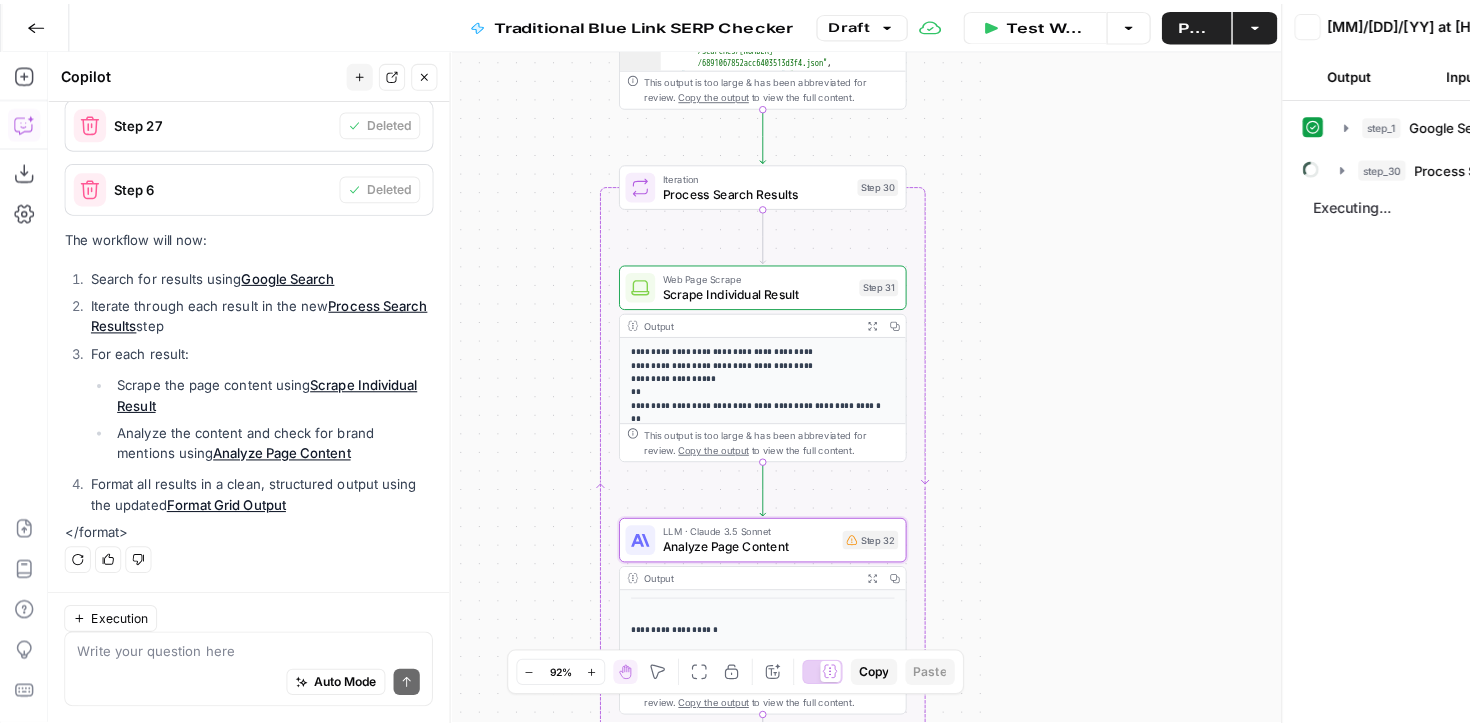 scroll, scrollTop: 1025, scrollLeft: 0, axis: vertical 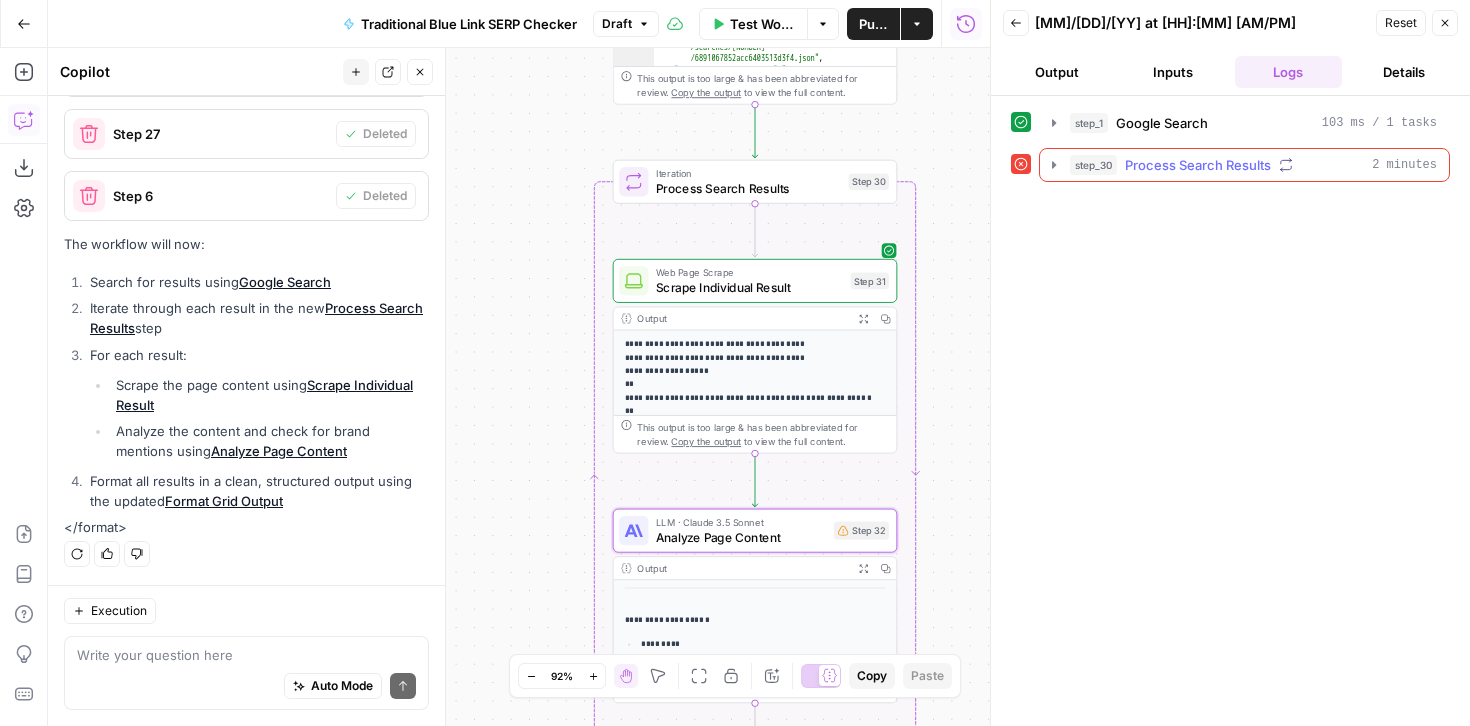 click 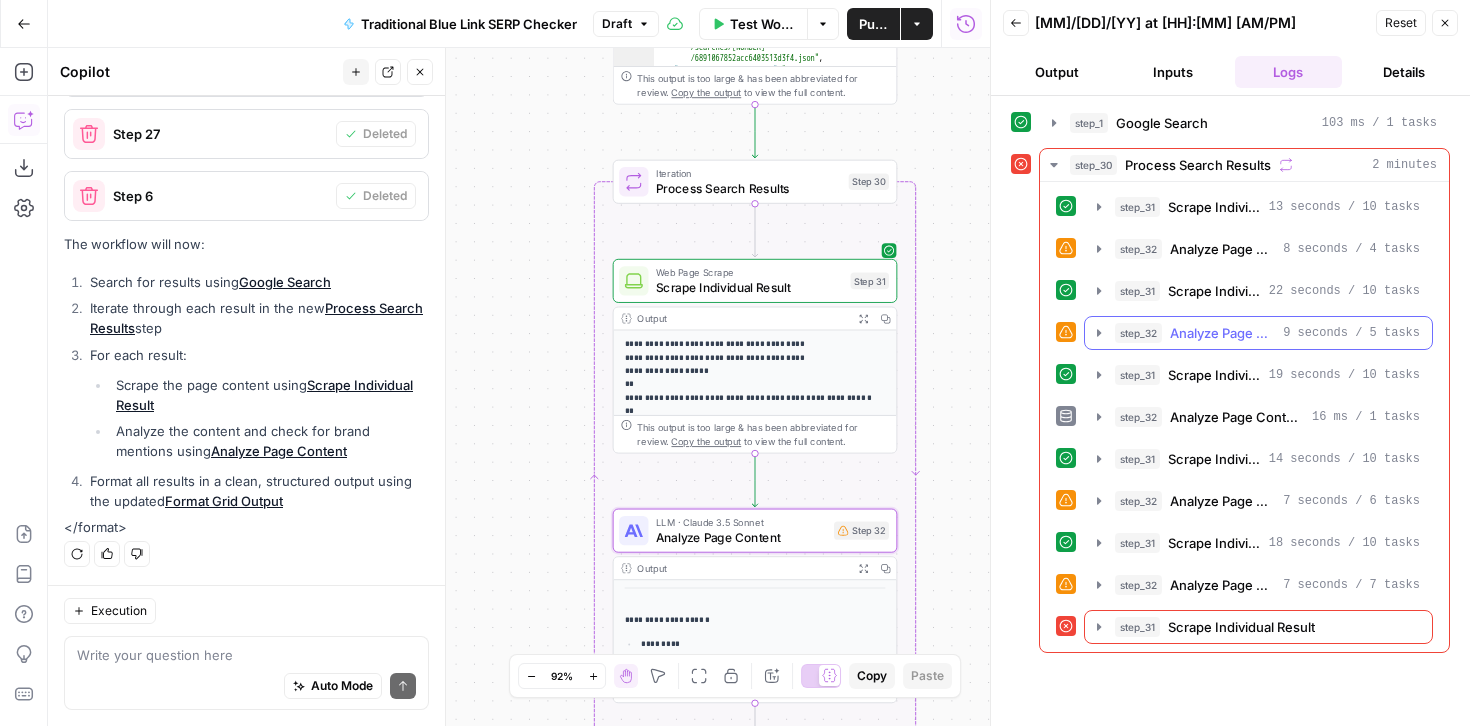 click on "Analyze Page Content" at bounding box center [1222, 333] 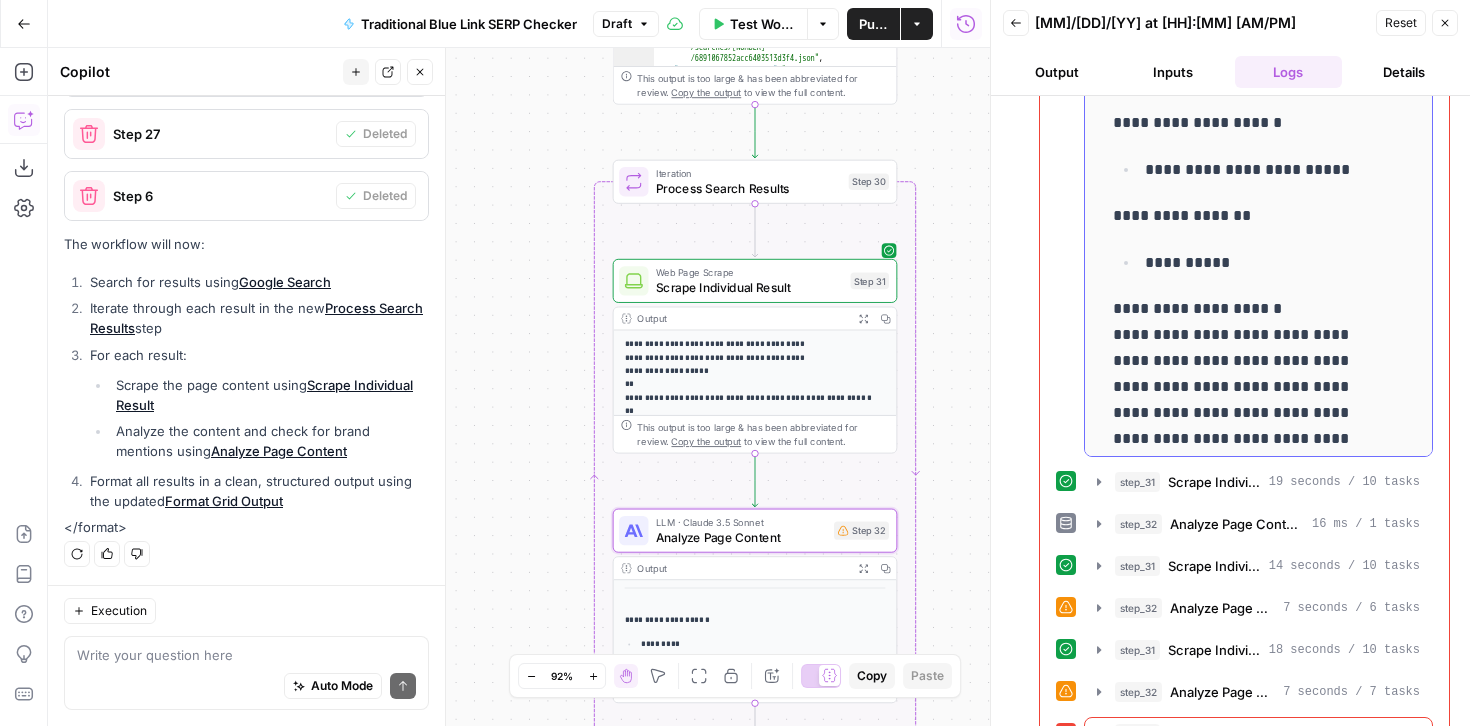 scroll, scrollTop: 622, scrollLeft: 0, axis: vertical 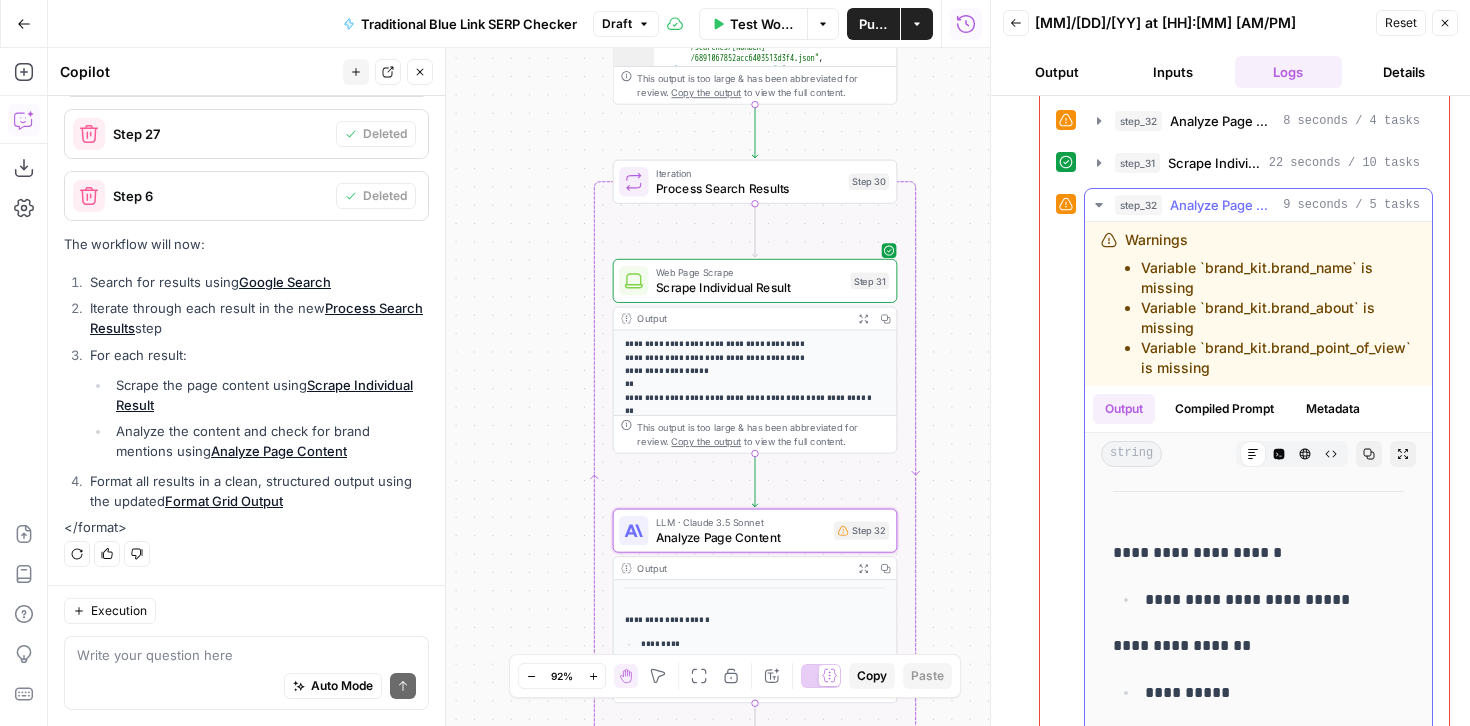 click on "Compiled Prompt" at bounding box center [1224, 409] 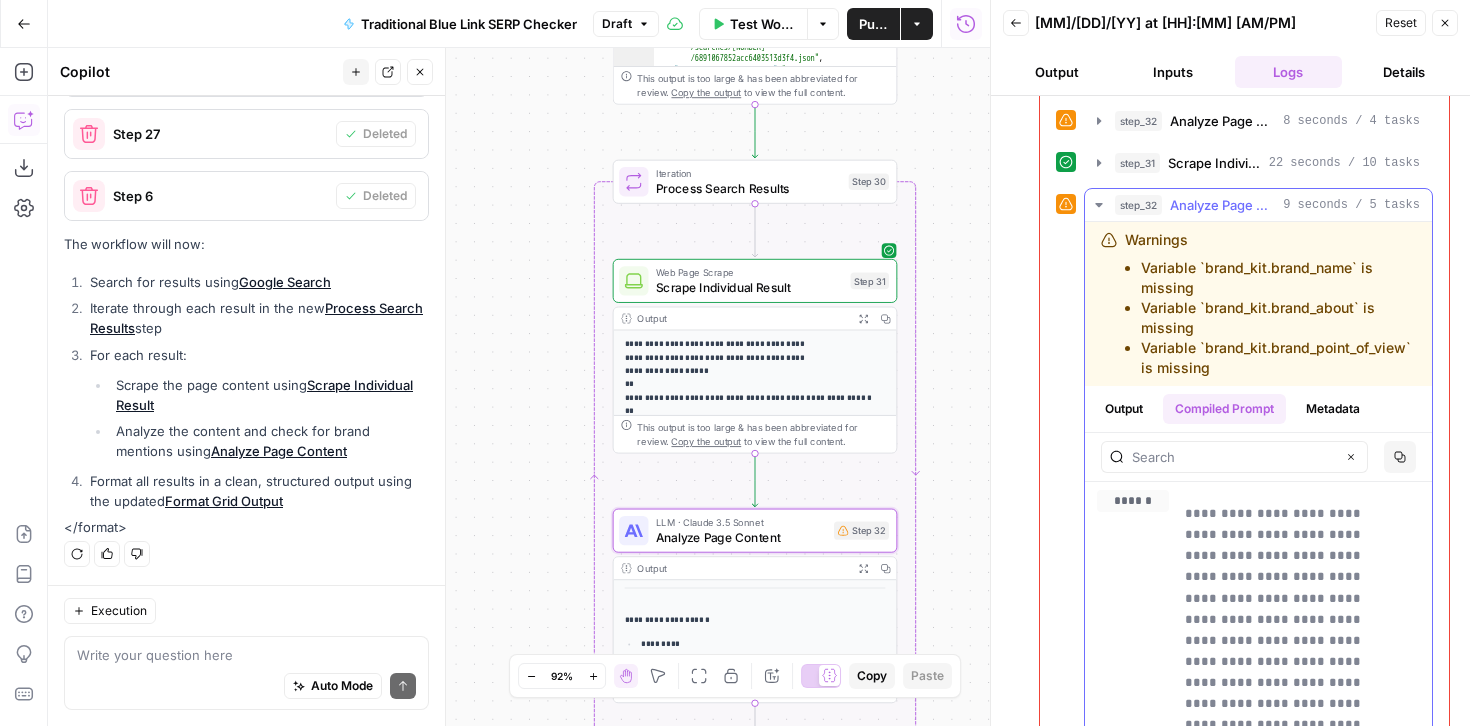 click on "Metadata" at bounding box center [1333, 409] 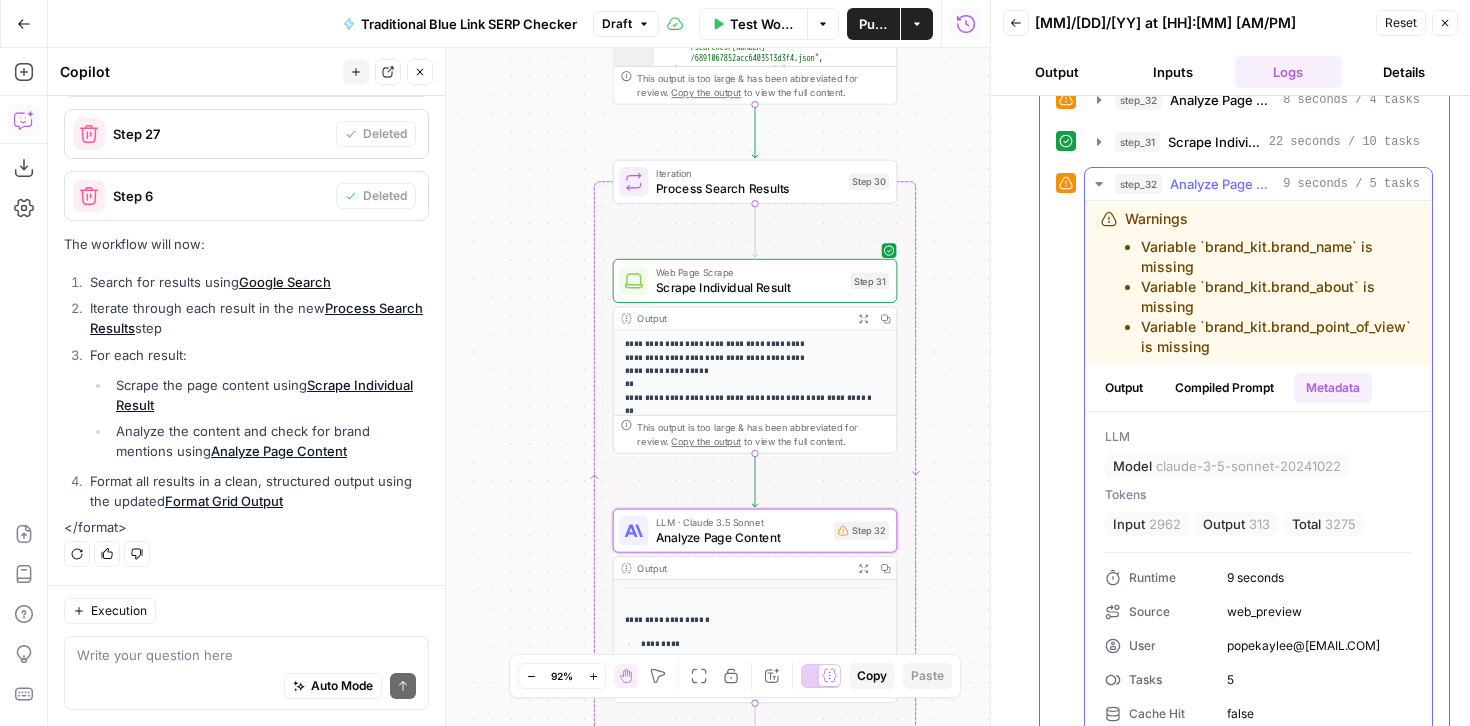 scroll, scrollTop: 142, scrollLeft: 0, axis: vertical 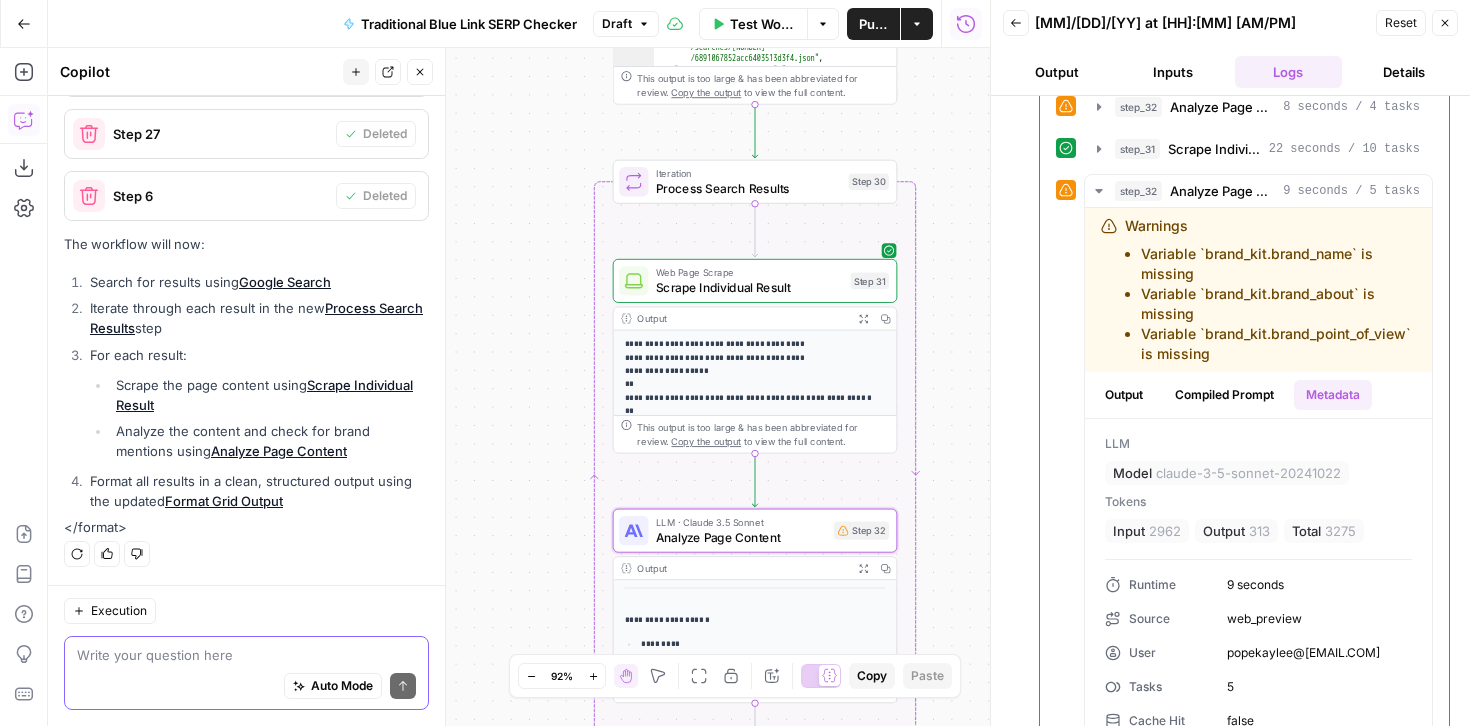click at bounding box center (246, 655) 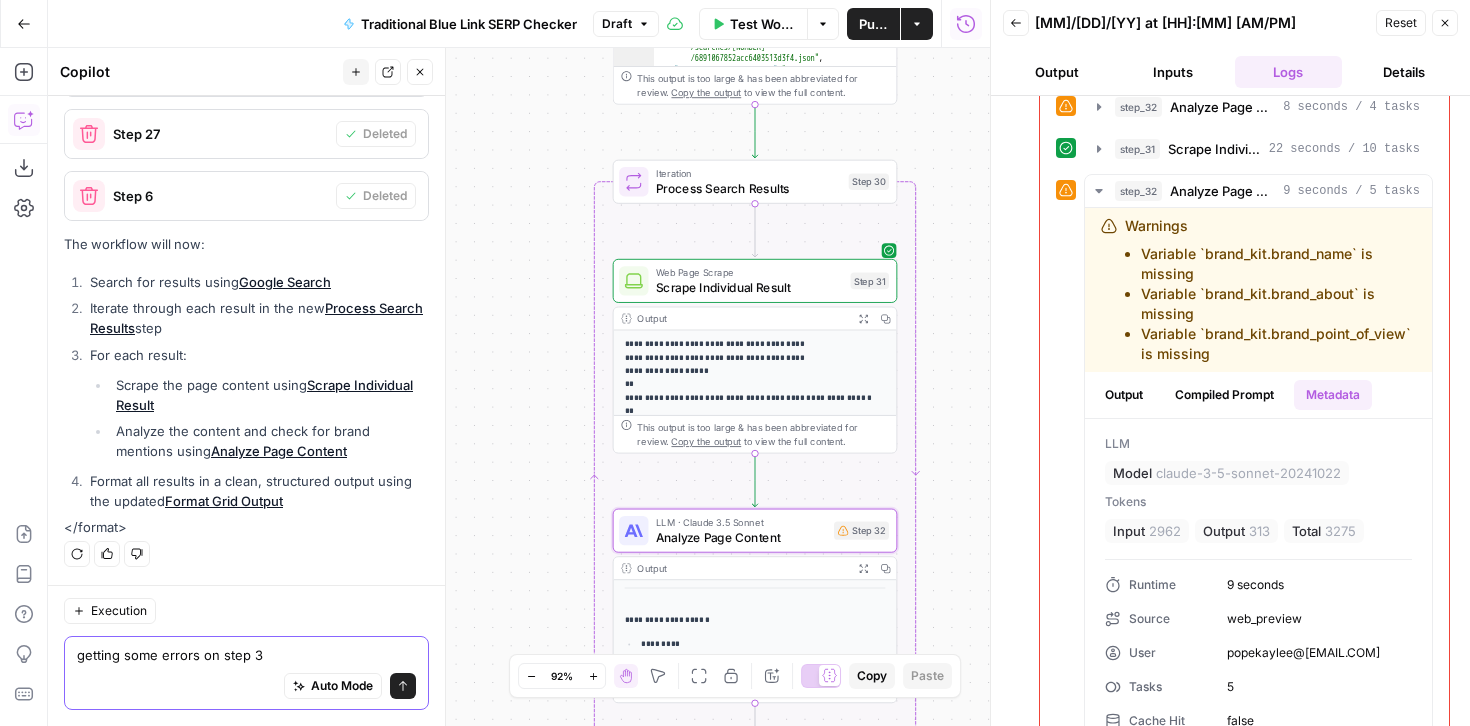 type on "getting some errors on step 32" 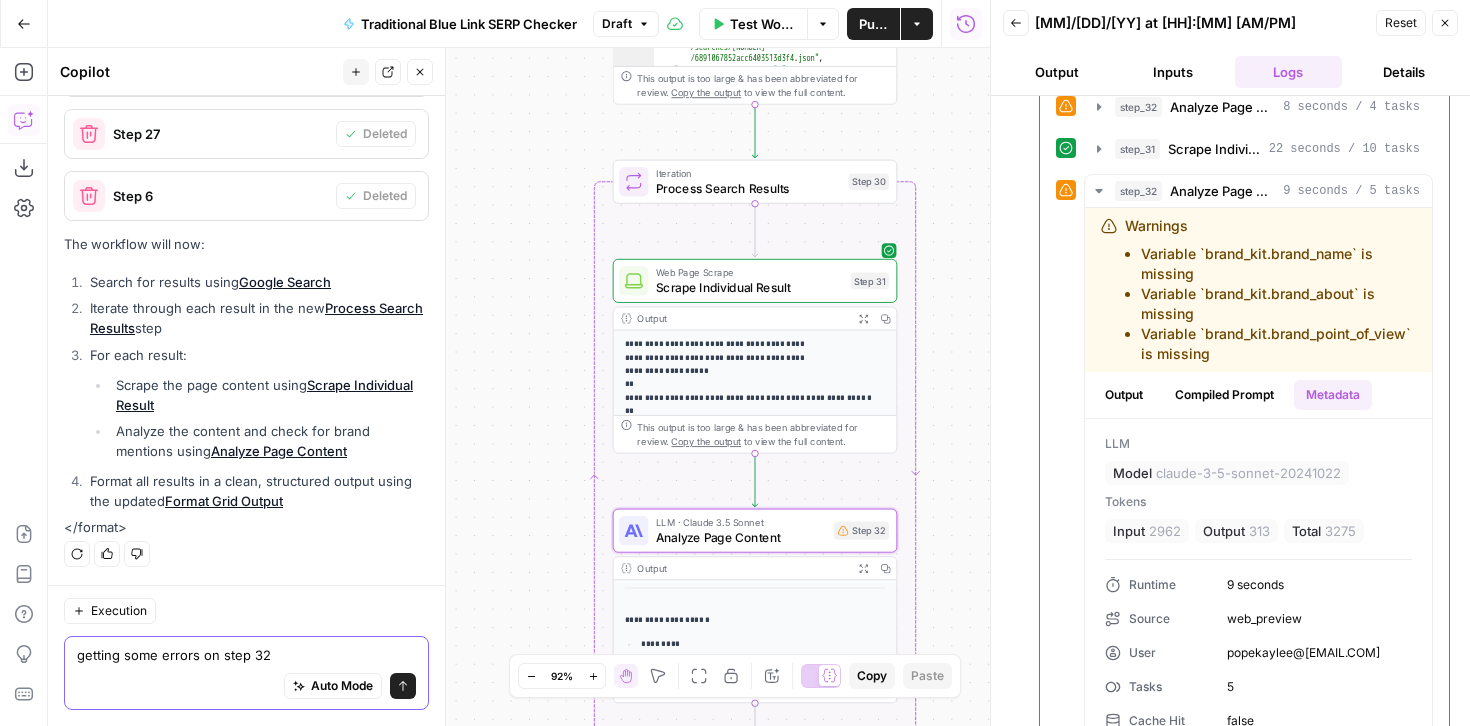 type 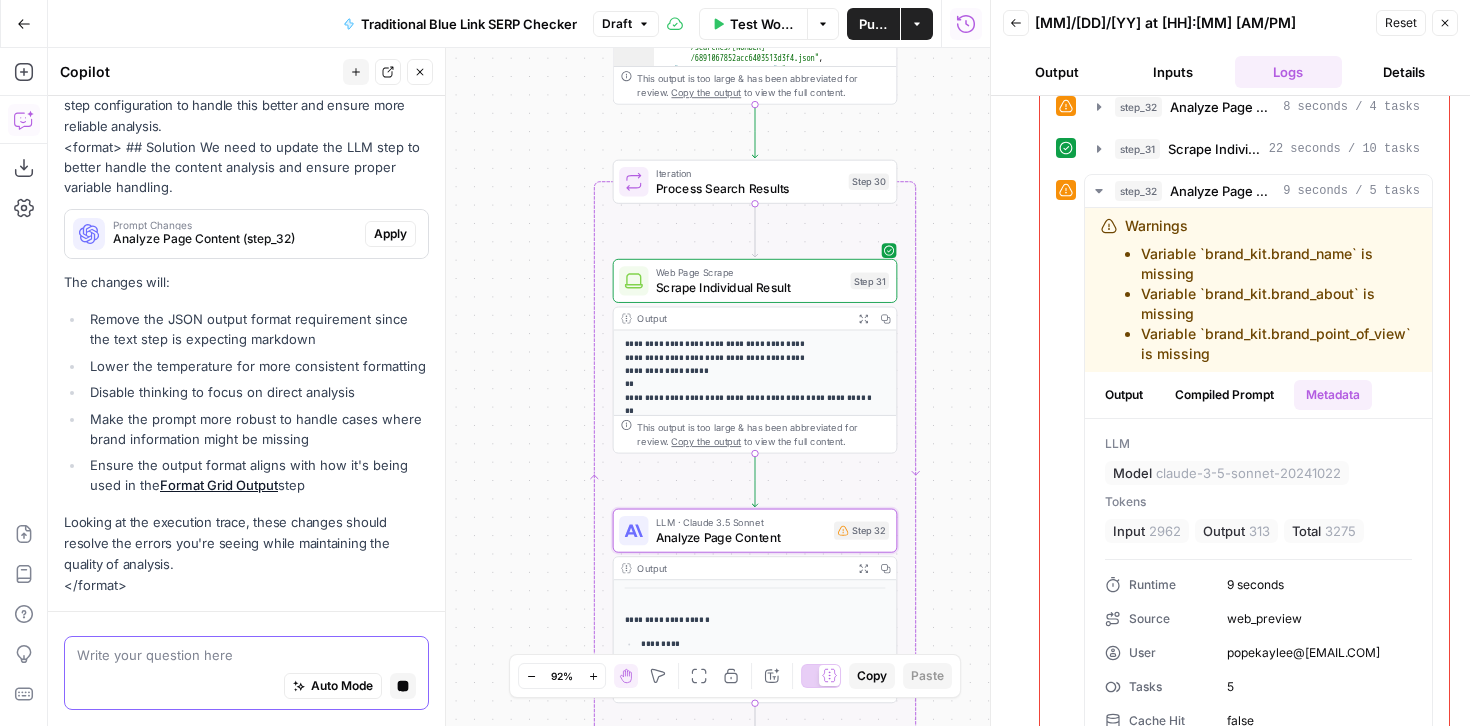 scroll, scrollTop: 1665, scrollLeft: 0, axis: vertical 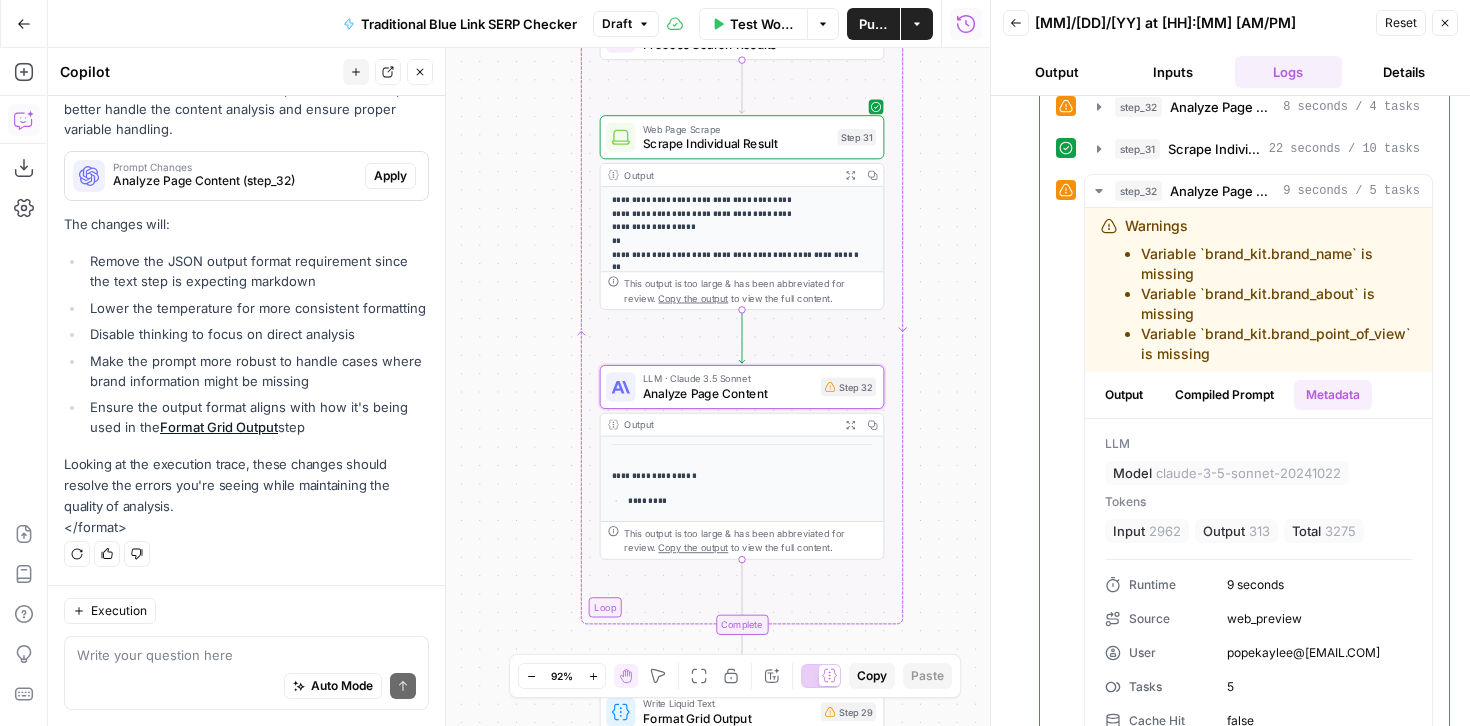 click on "Apply" at bounding box center (390, 176) 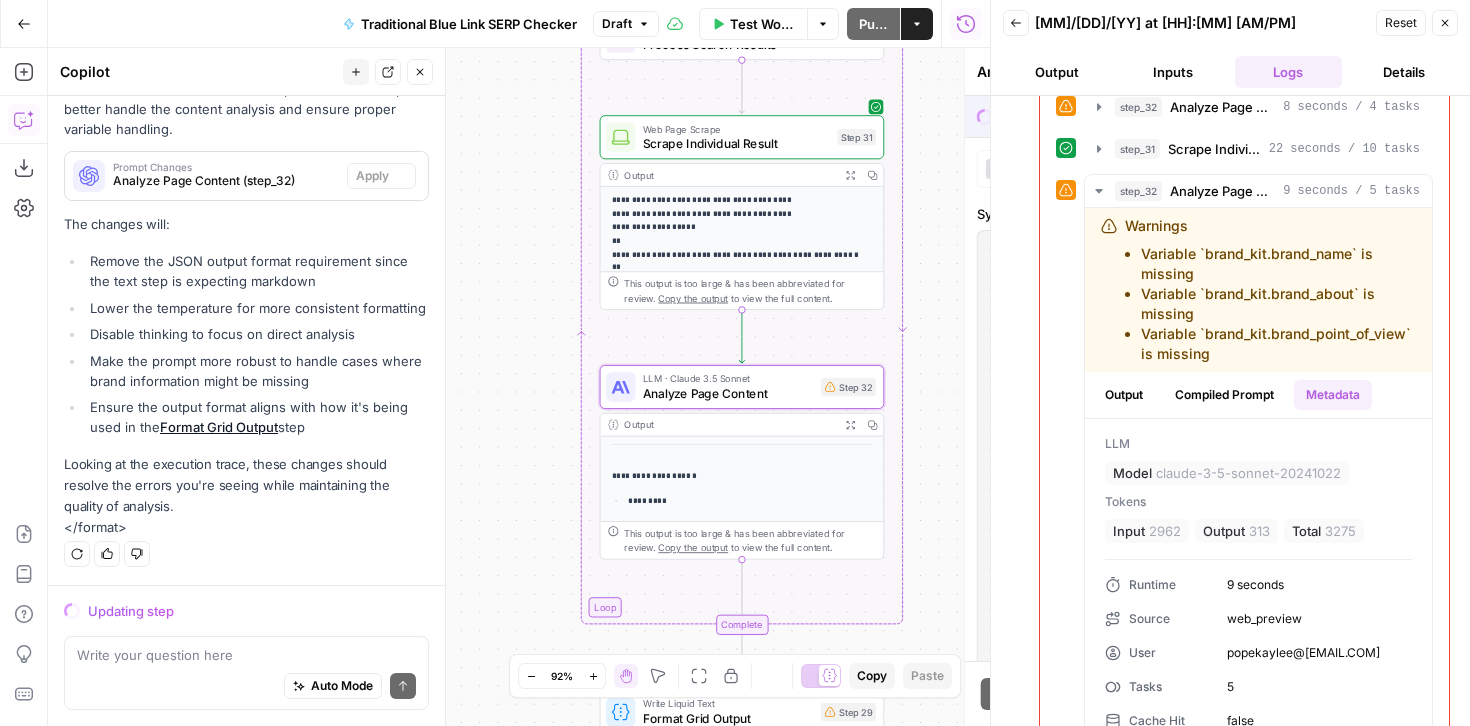 scroll, scrollTop: 1633, scrollLeft: 0, axis: vertical 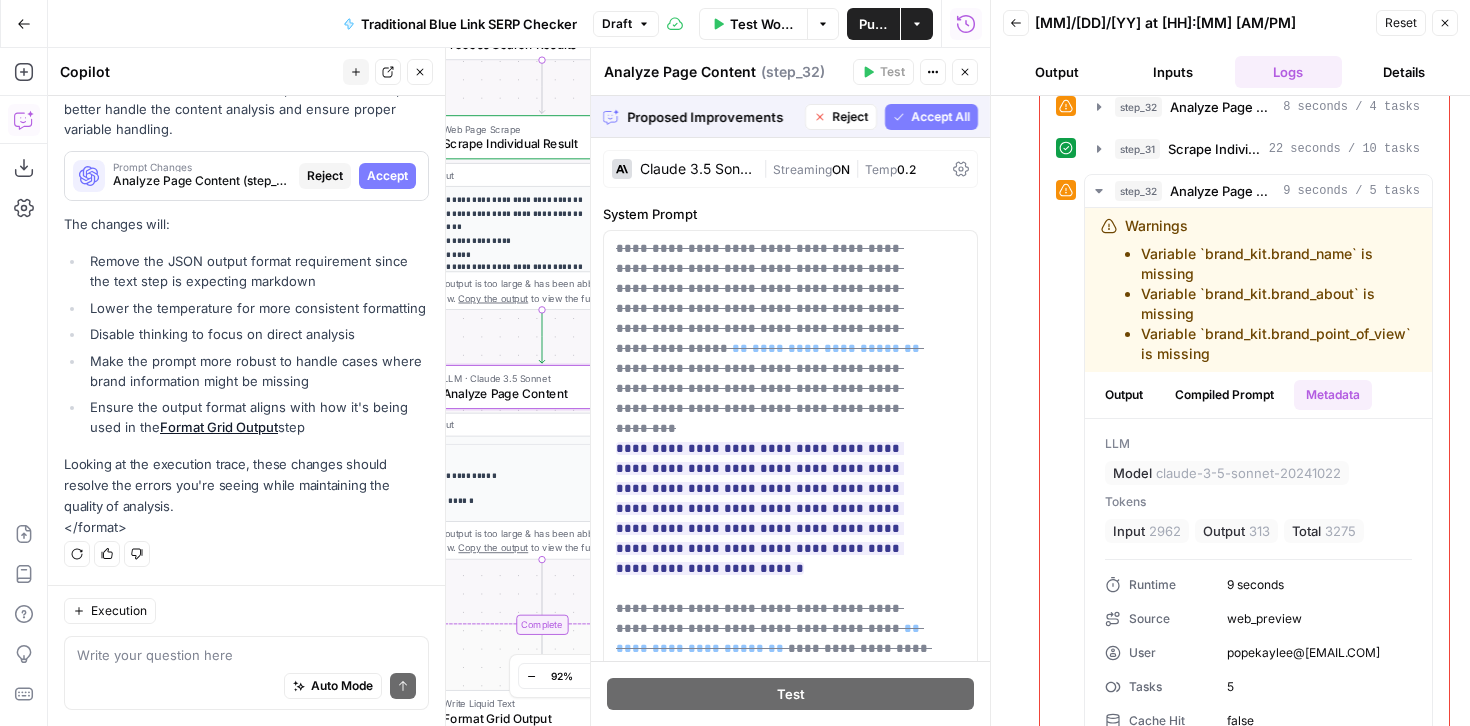 click on "Accept All" at bounding box center (940, 117) 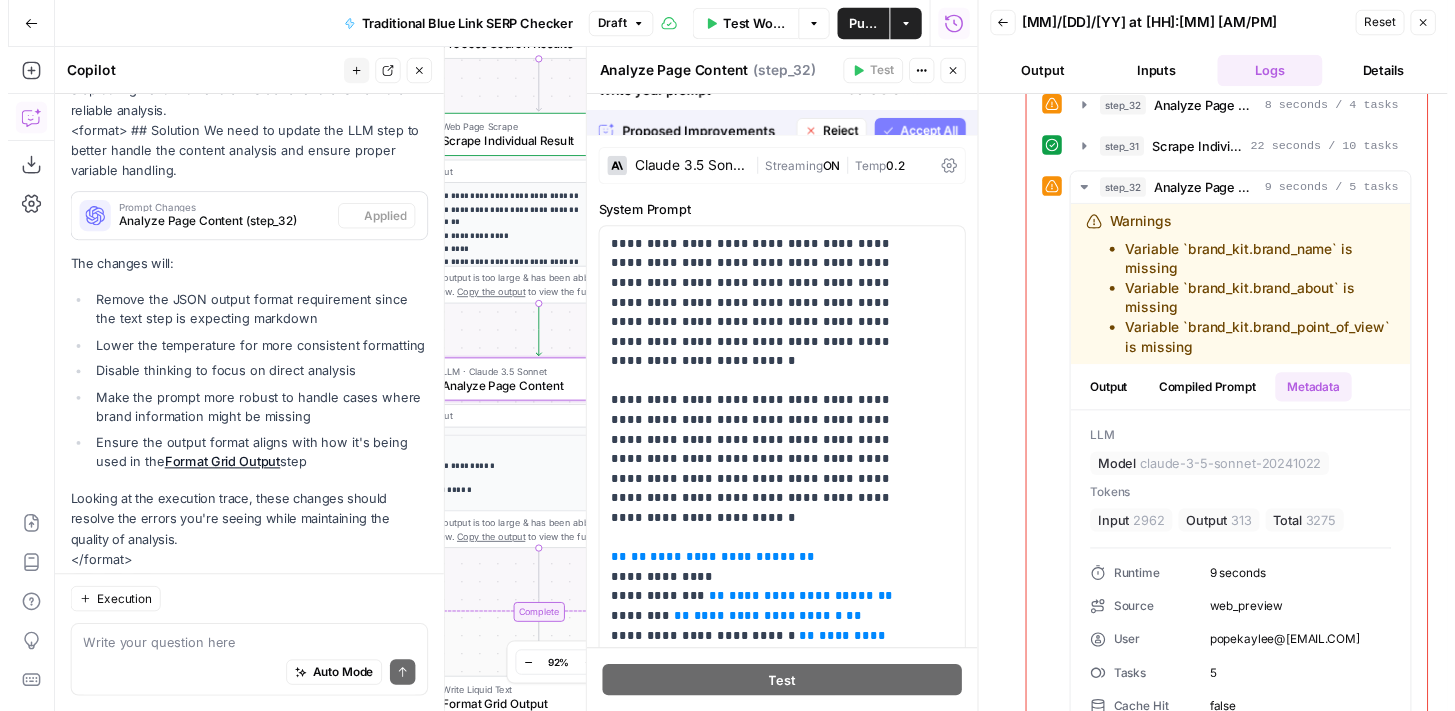 scroll, scrollTop: 1697, scrollLeft: 0, axis: vertical 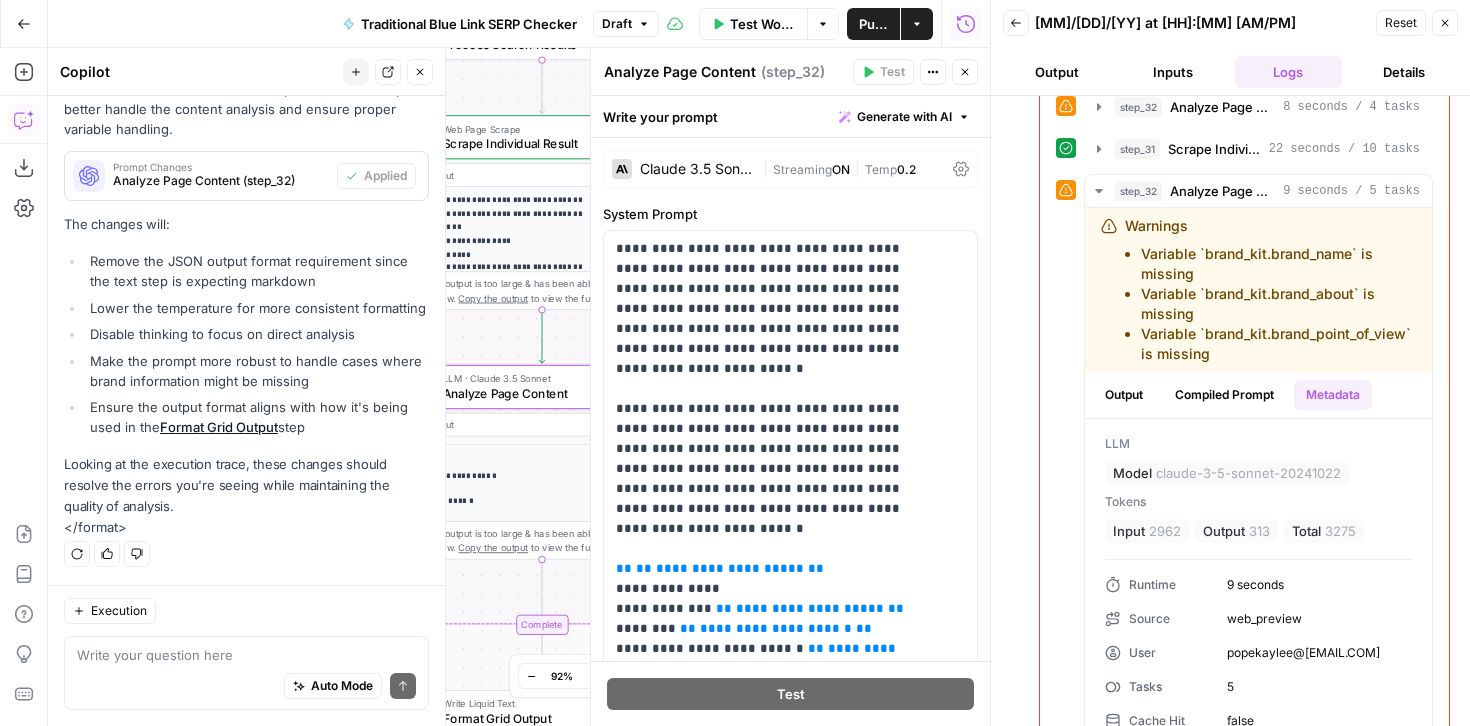 click on "Close" at bounding box center [1445, 23] 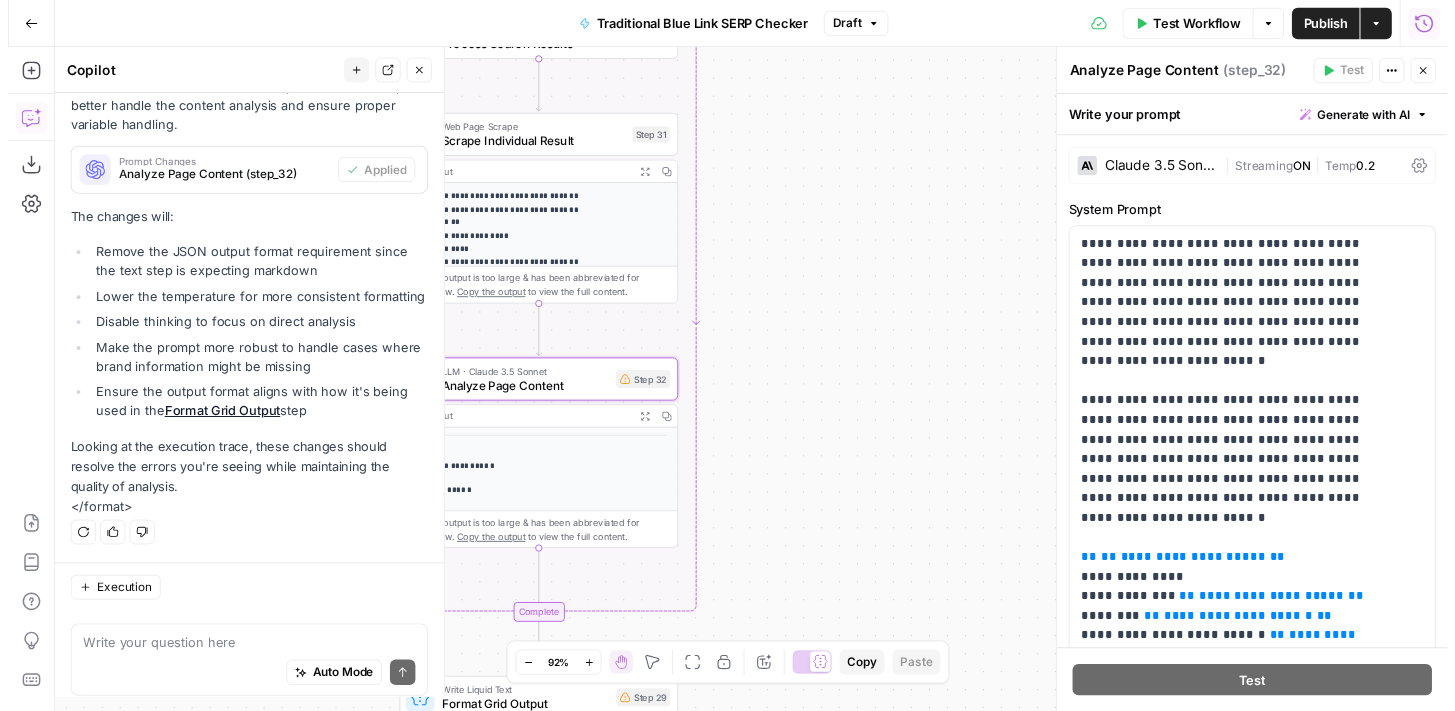 scroll, scrollTop: 1697, scrollLeft: 0, axis: vertical 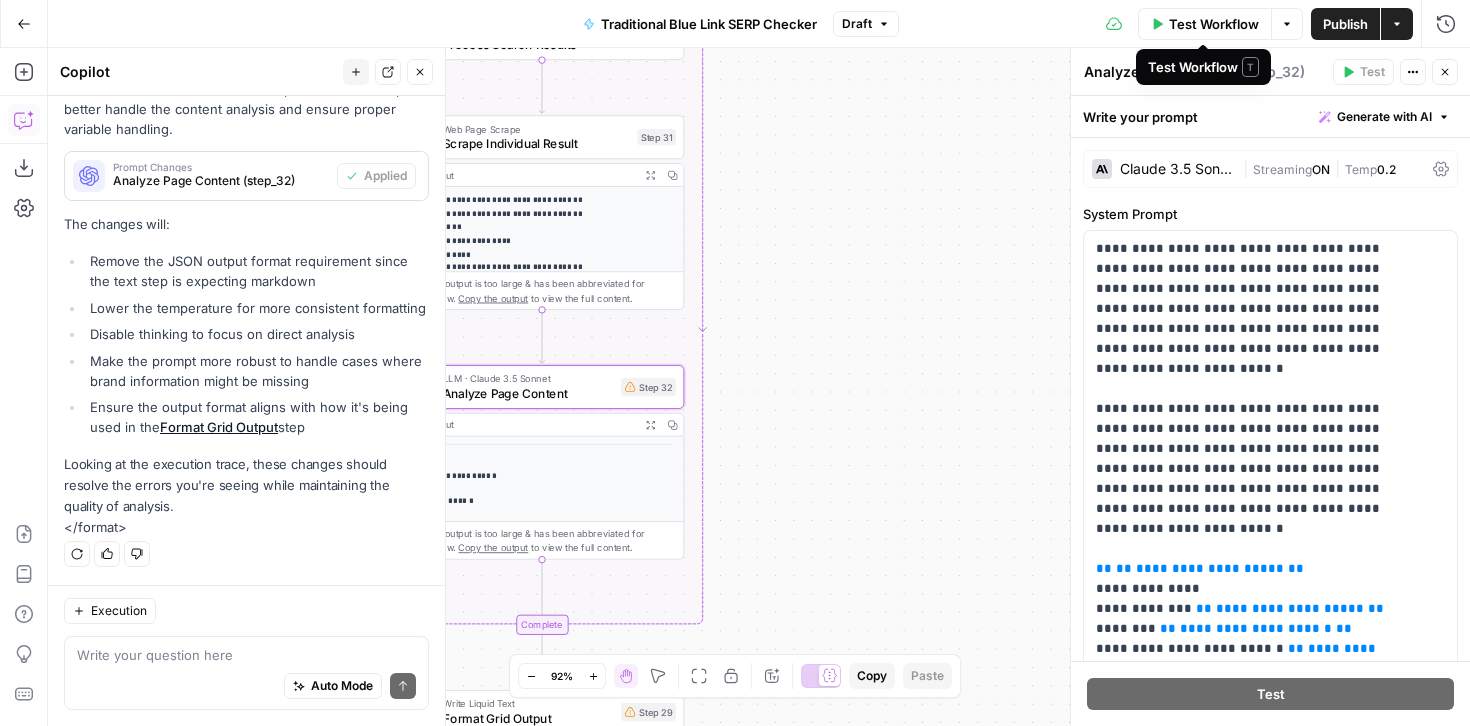 click on "Test Workflow" at bounding box center [1214, 24] 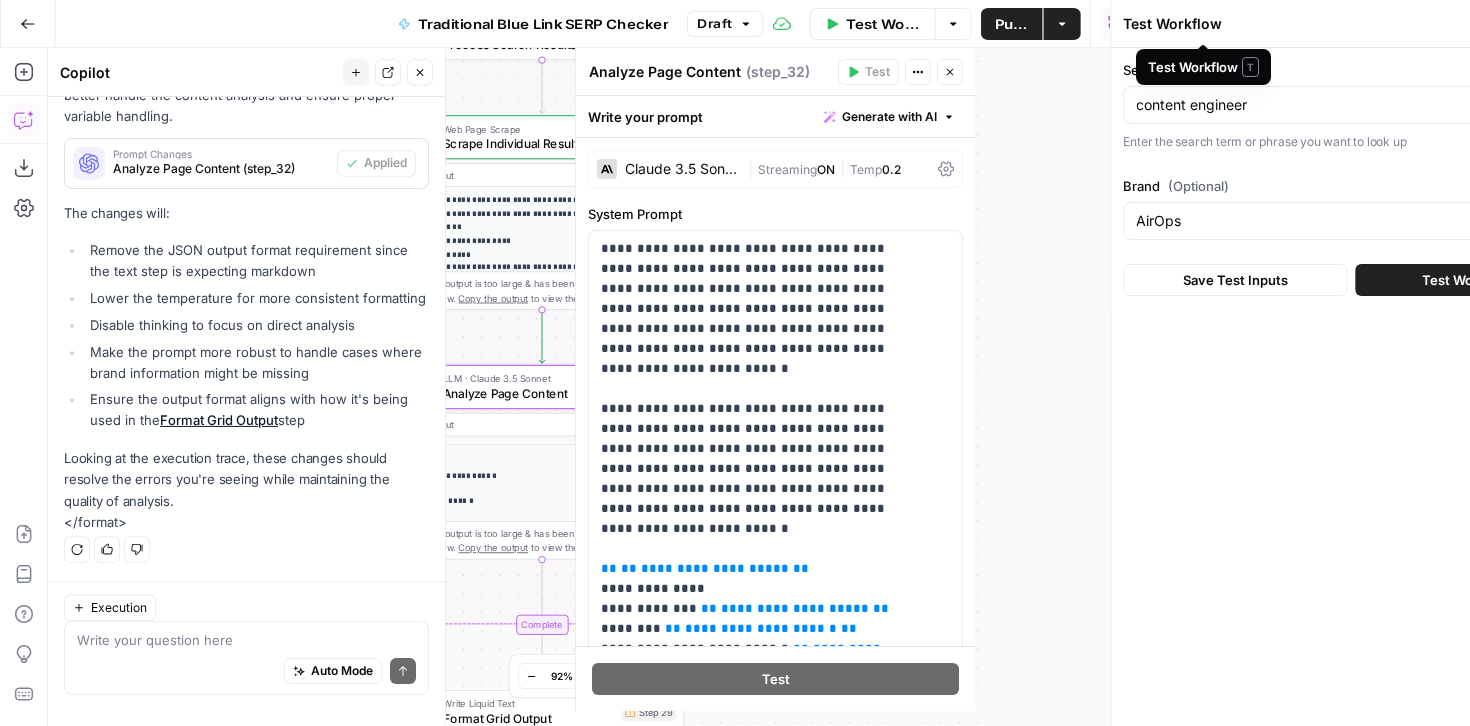 scroll, scrollTop: 1697, scrollLeft: 0, axis: vertical 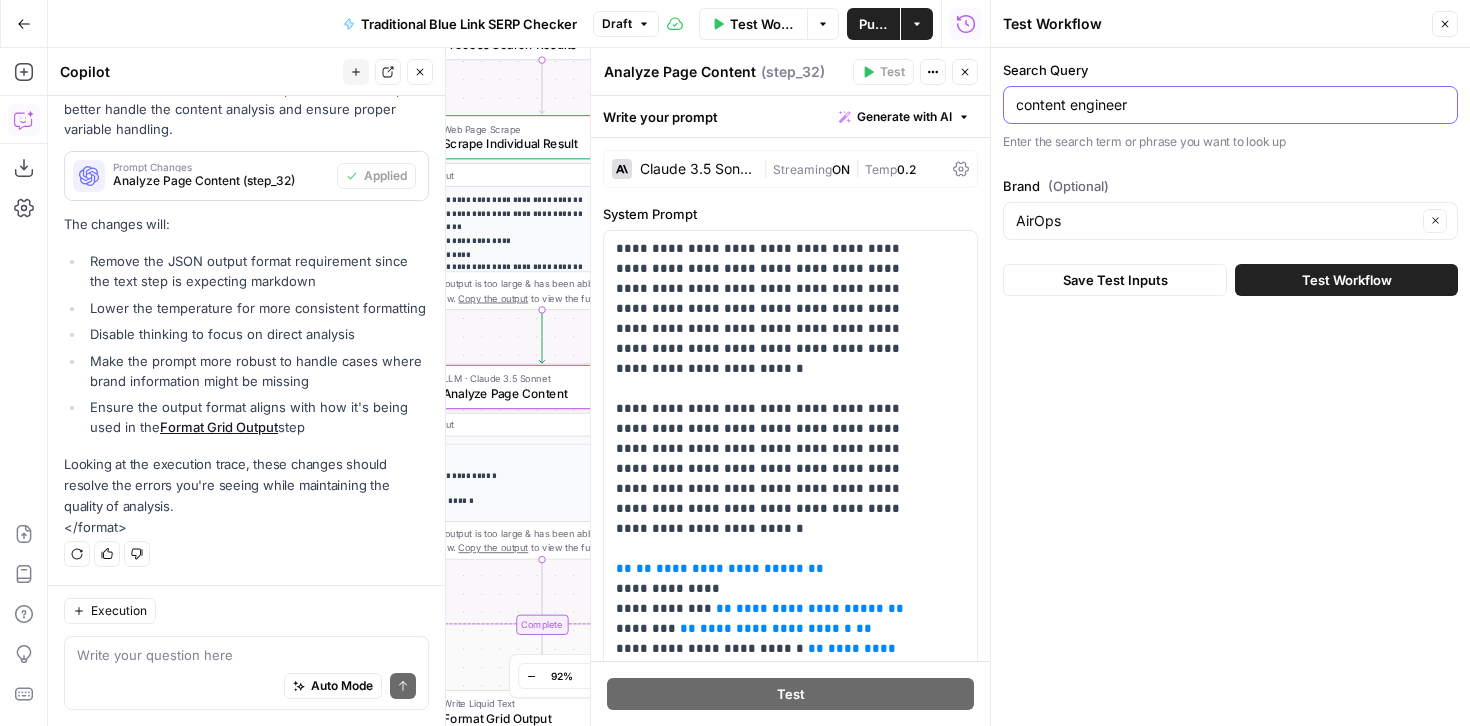 click on "content engineer" at bounding box center [1230, 105] 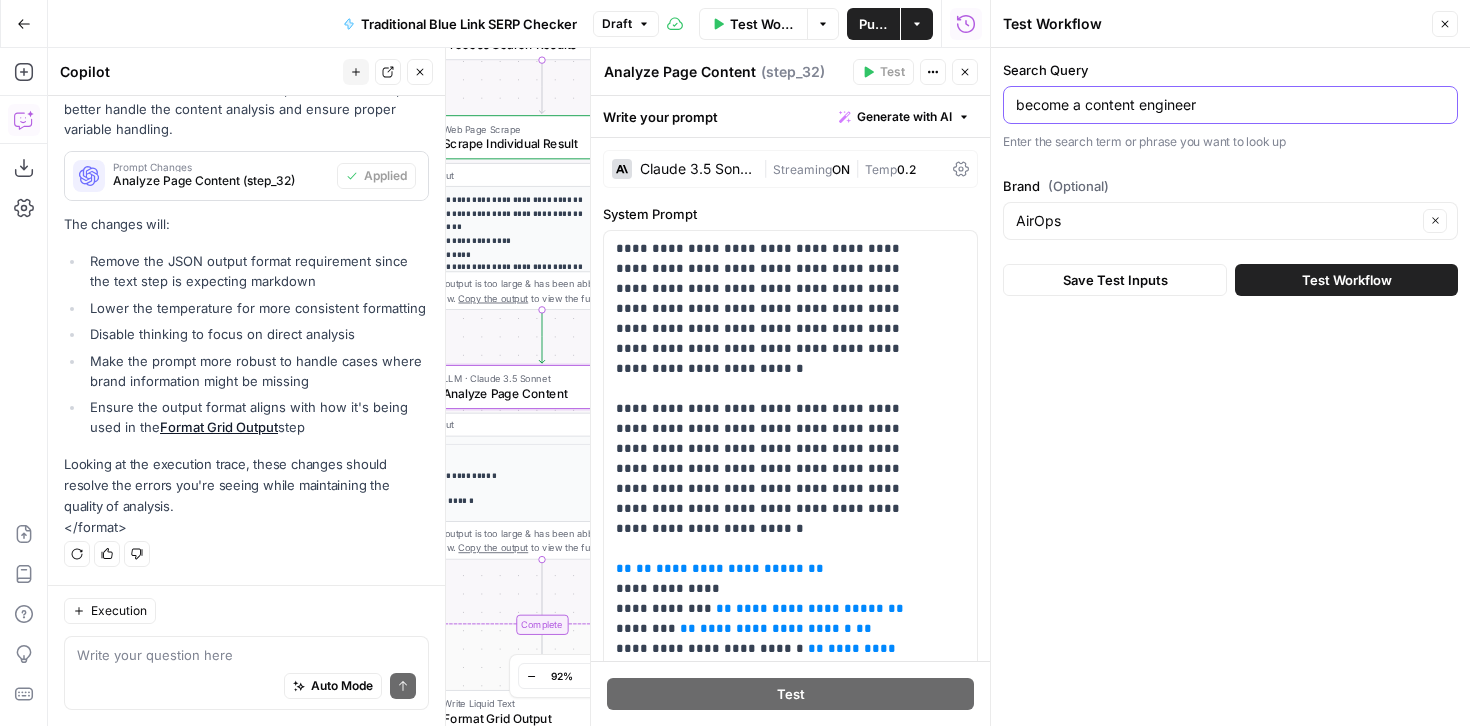 type on "become a content engineer" 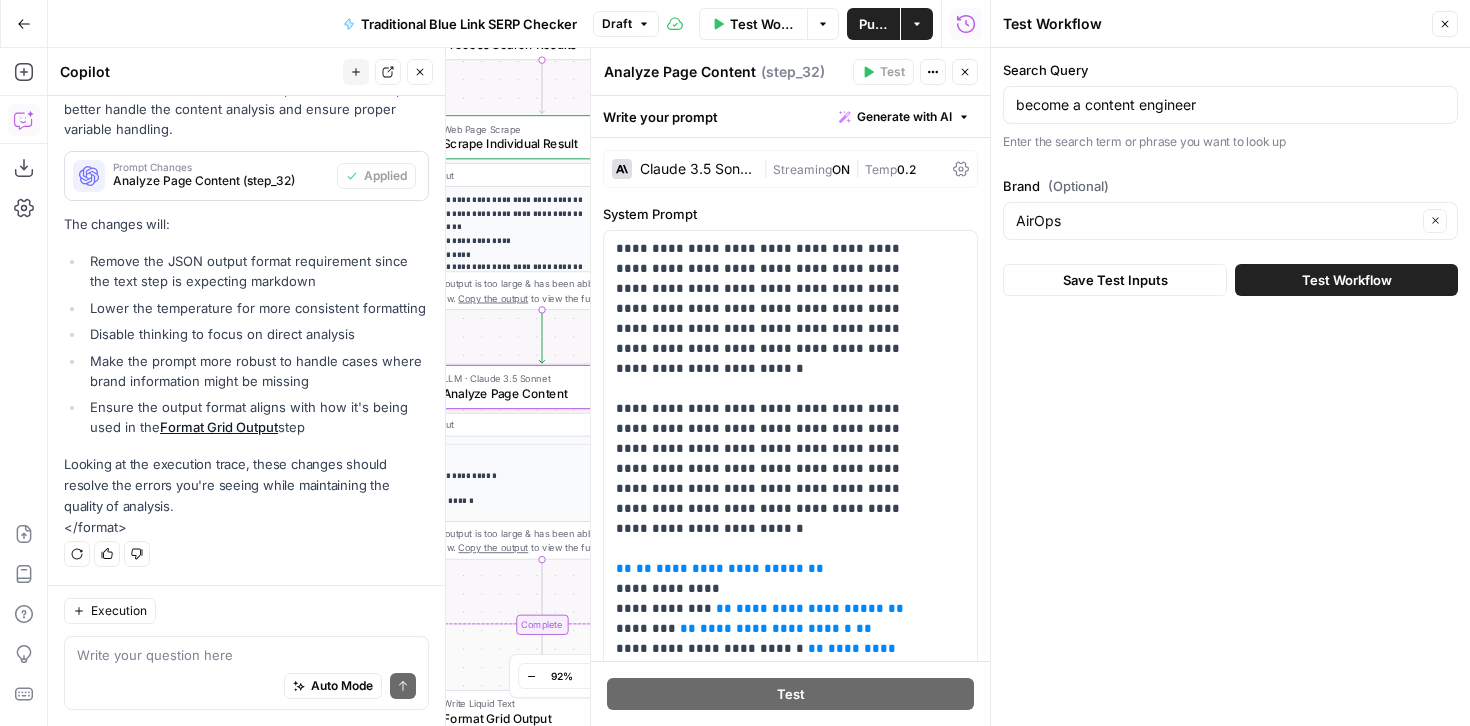 click on "Test Workflow" at bounding box center [1346, 280] 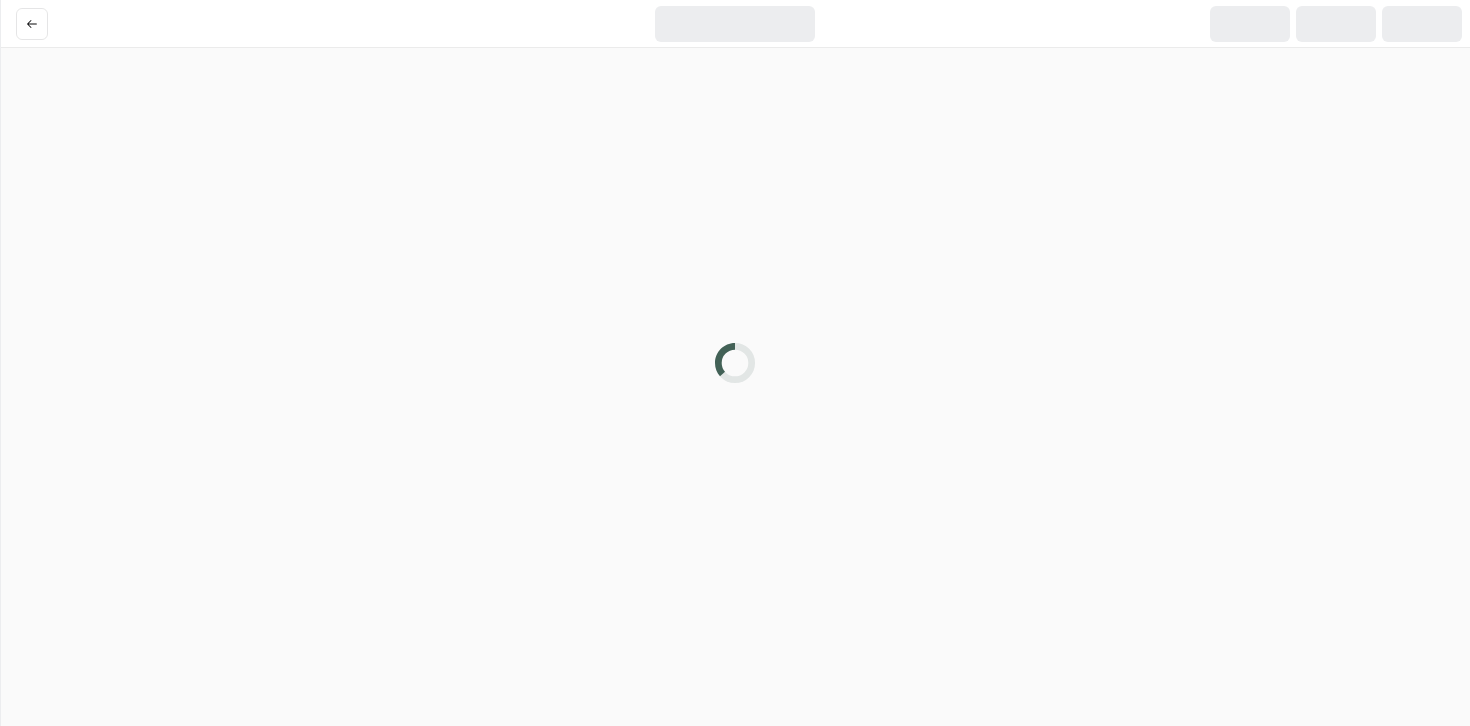 scroll, scrollTop: 0, scrollLeft: 0, axis: both 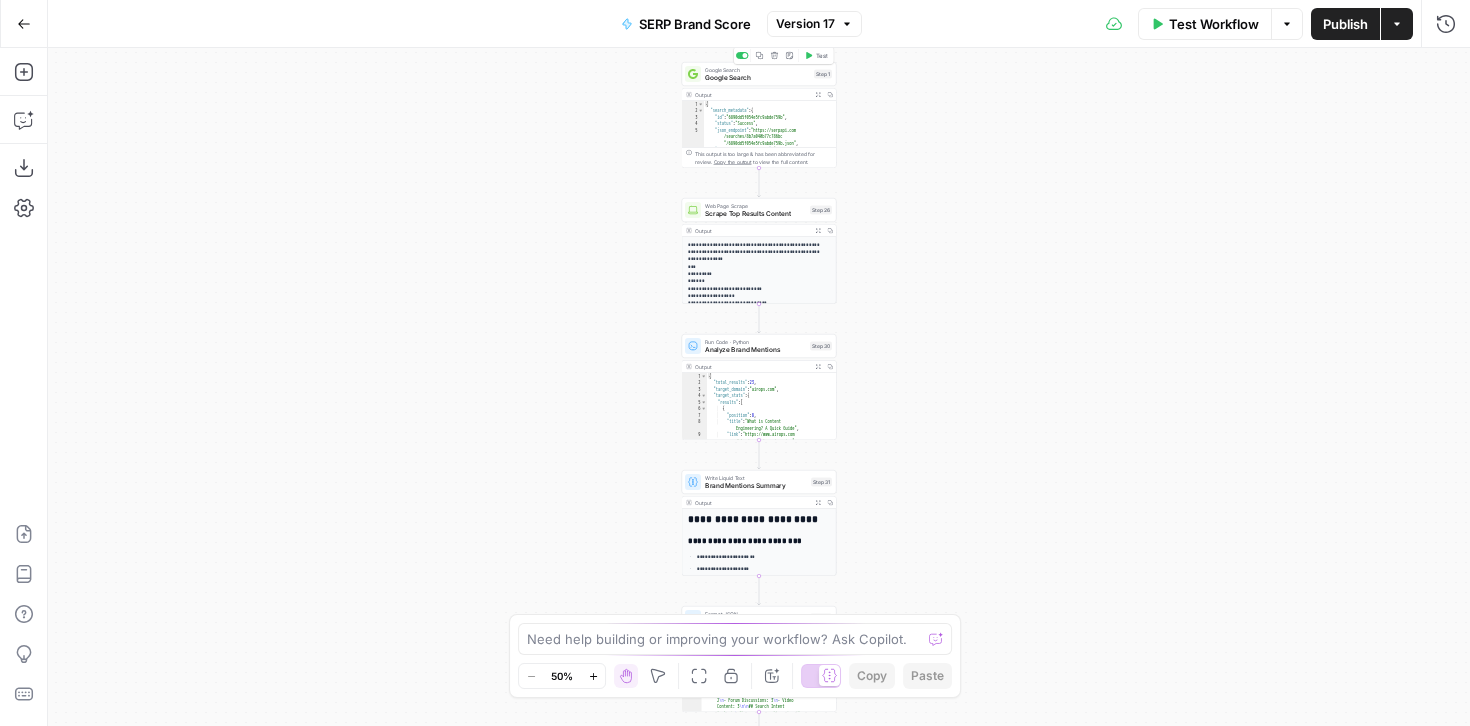 click on "Google Search" at bounding box center (757, 78) 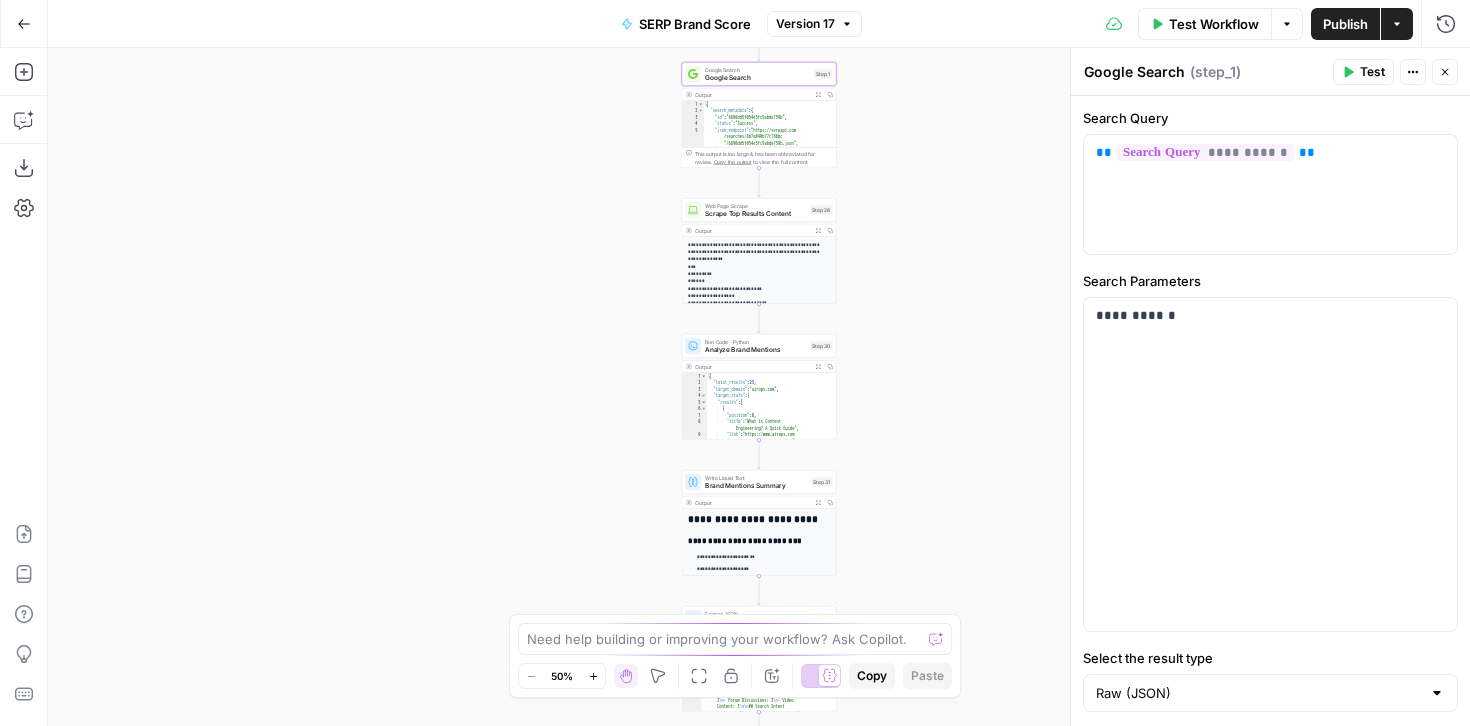 scroll, scrollTop: 0, scrollLeft: 0, axis: both 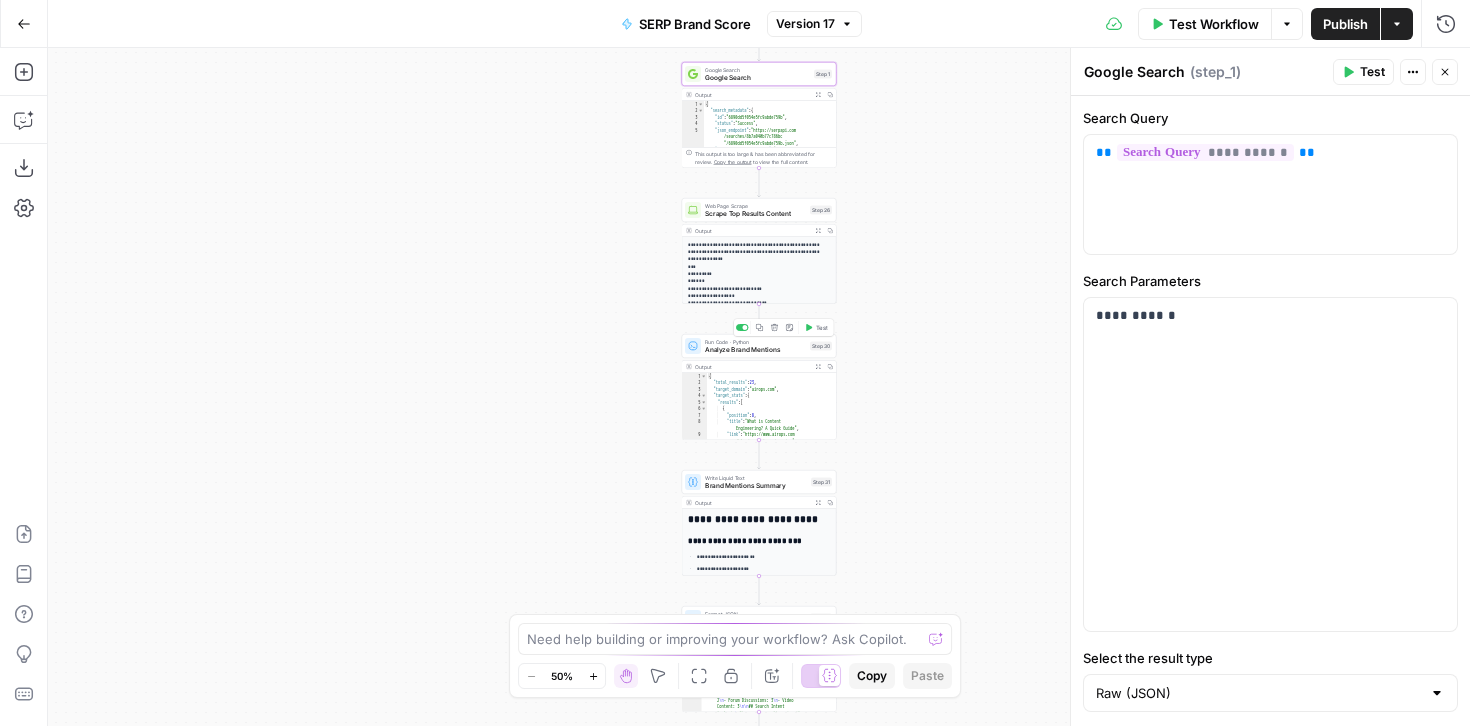click on "Analyze Brand Mentions" at bounding box center (755, 350) 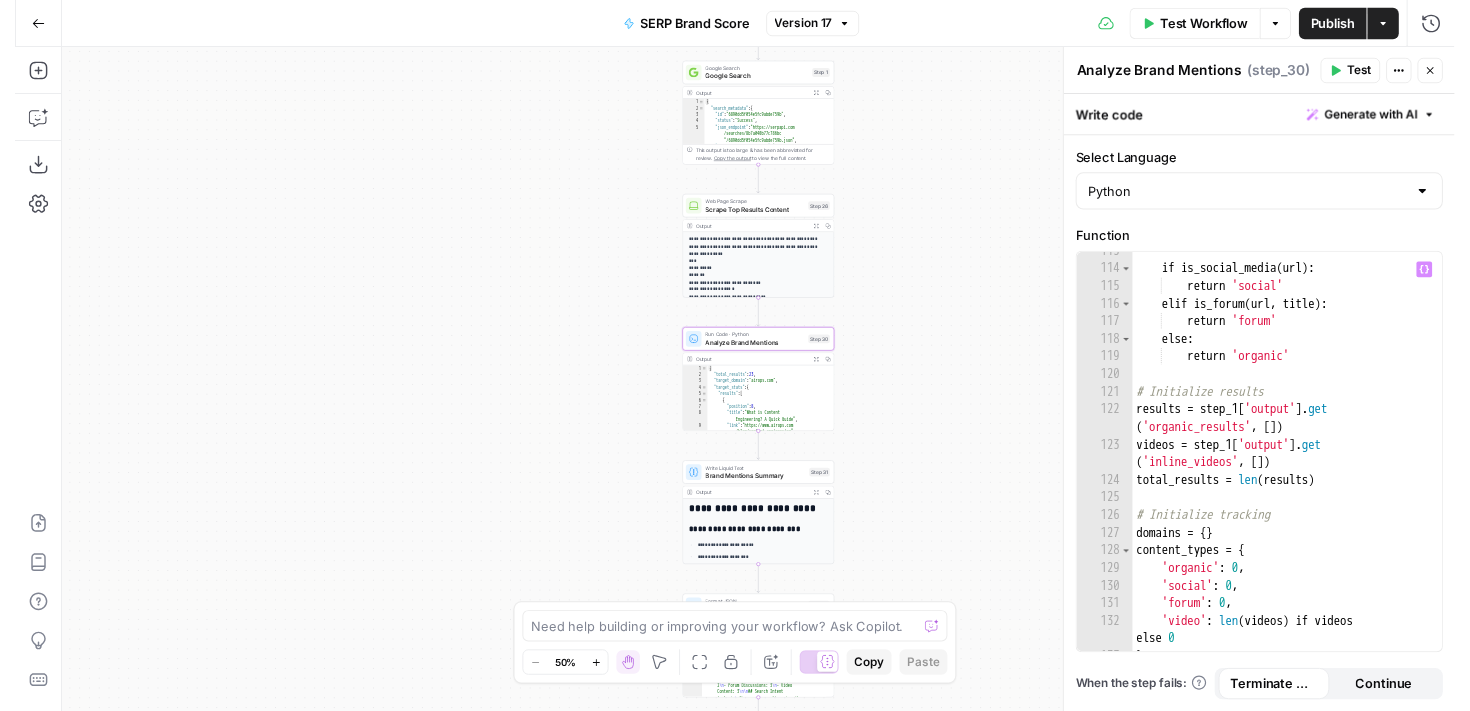 scroll, scrollTop: 4037, scrollLeft: 0, axis: vertical 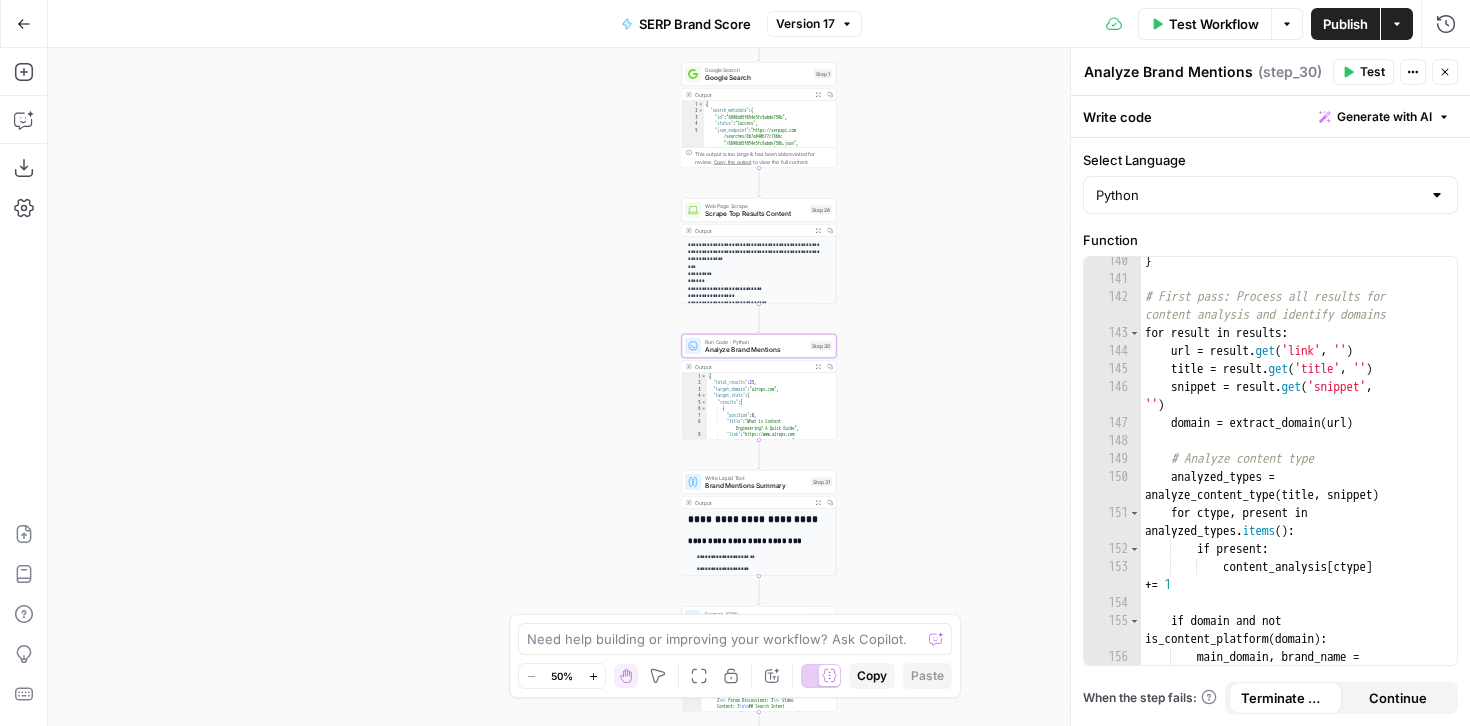 click 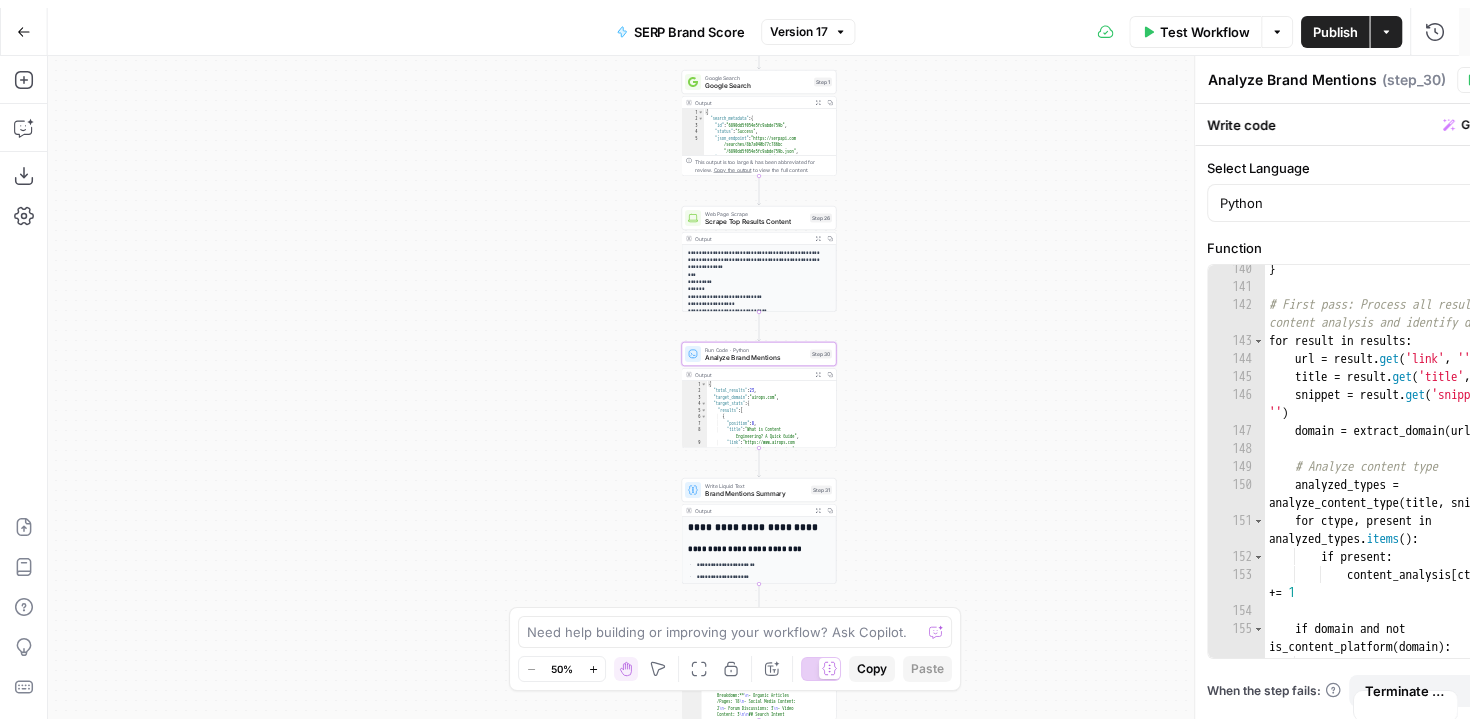 scroll, scrollTop: 0, scrollLeft: 0, axis: both 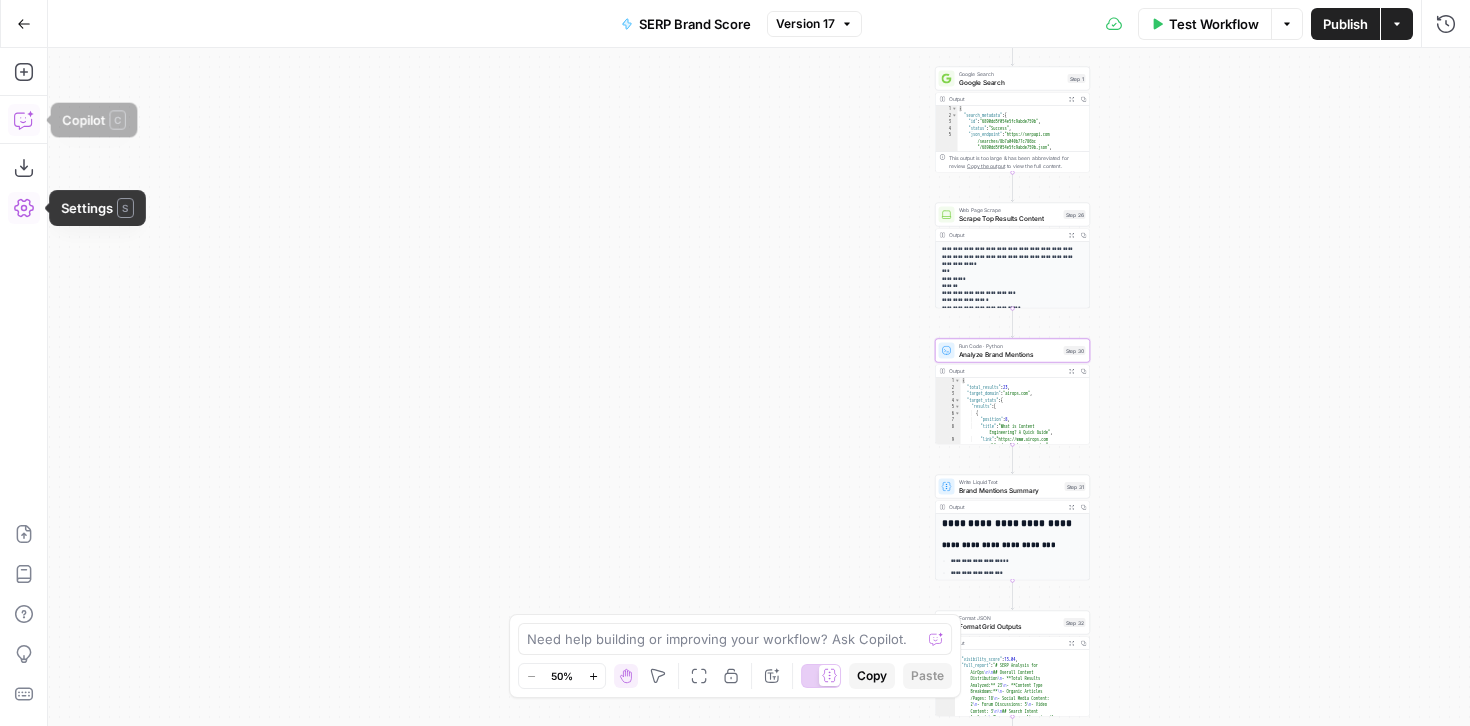 click 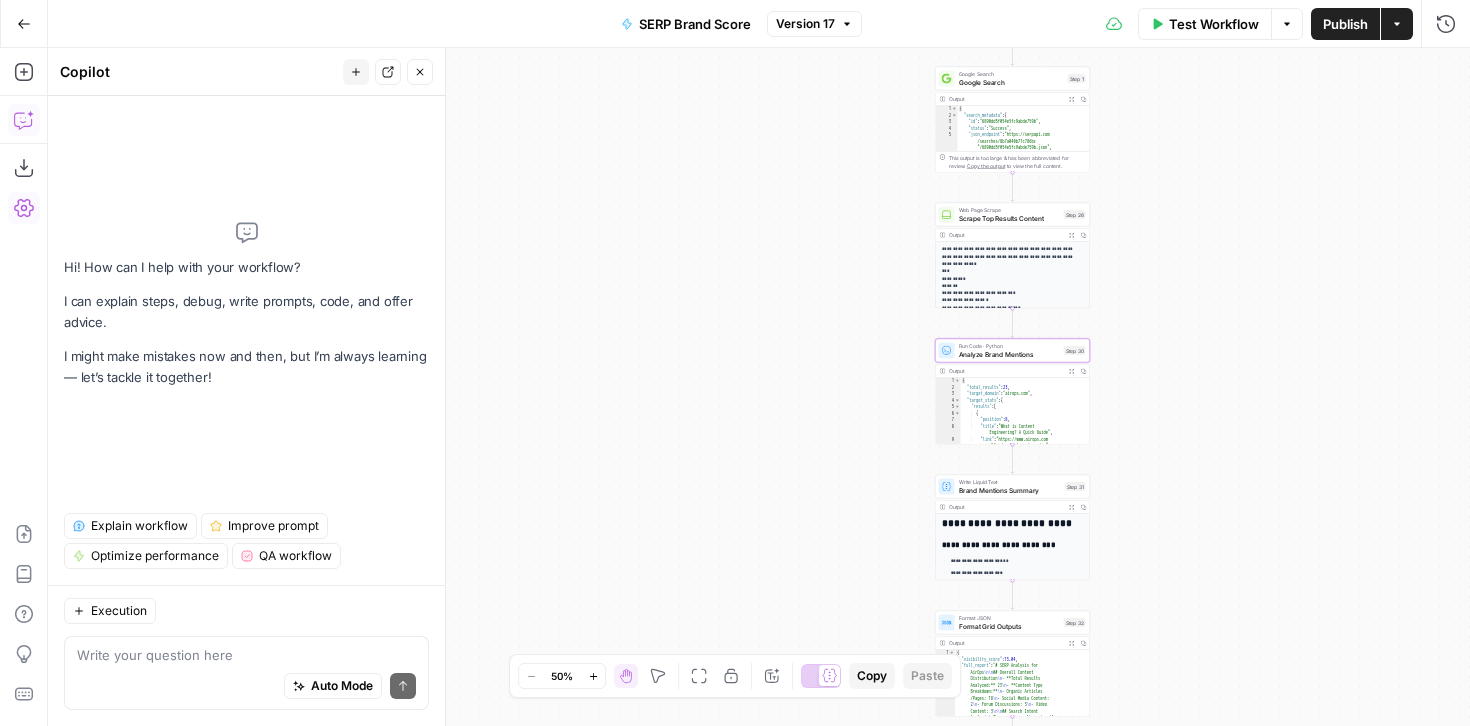type on "a" 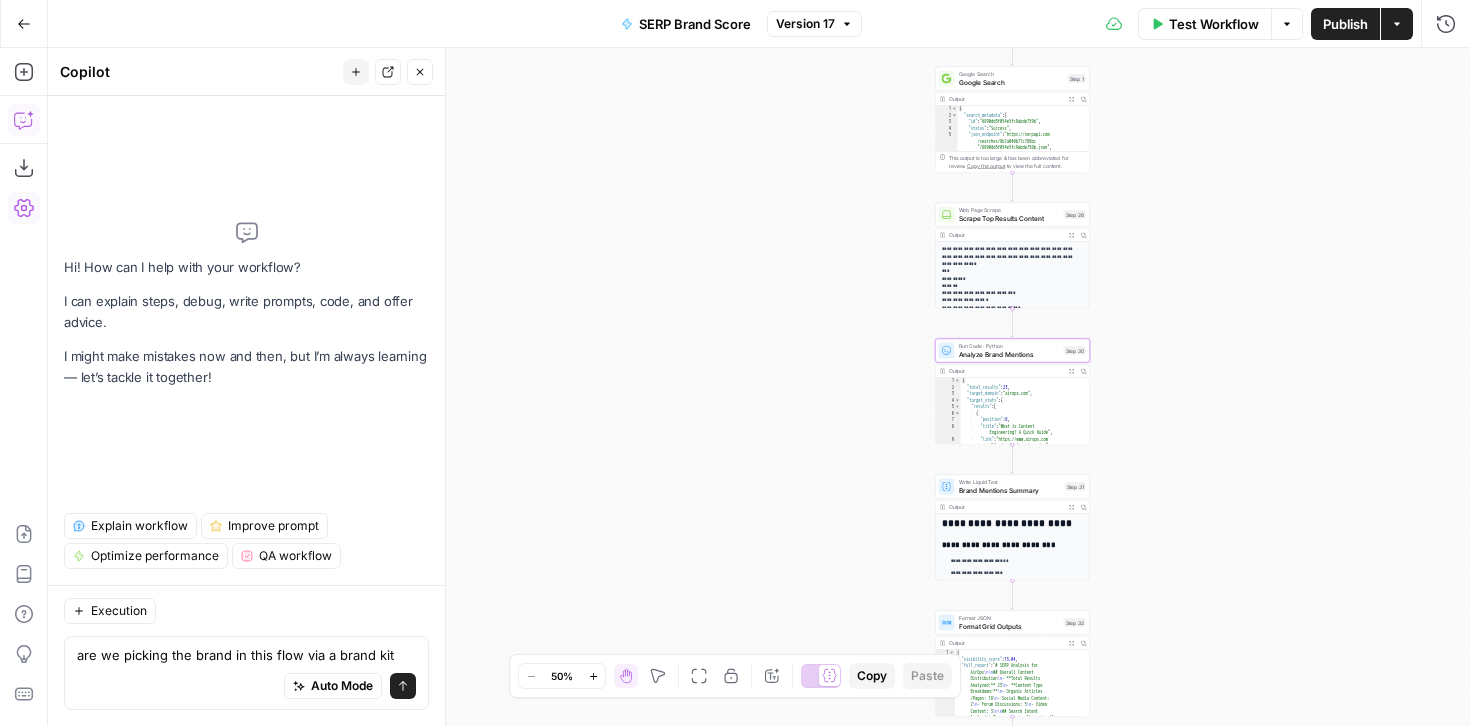 type on "are we picking the brand in this flow via a brand kit?" 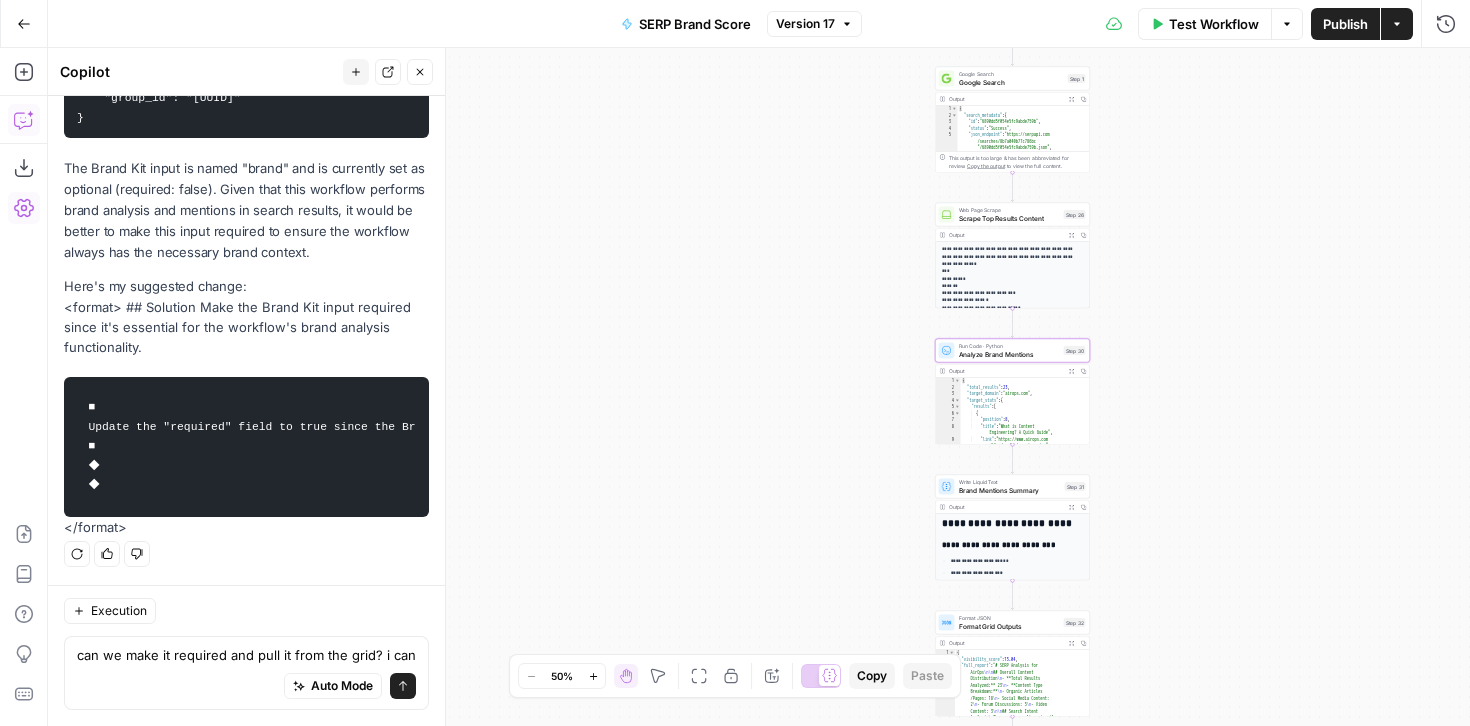 scroll, scrollTop: 468, scrollLeft: 0, axis: vertical 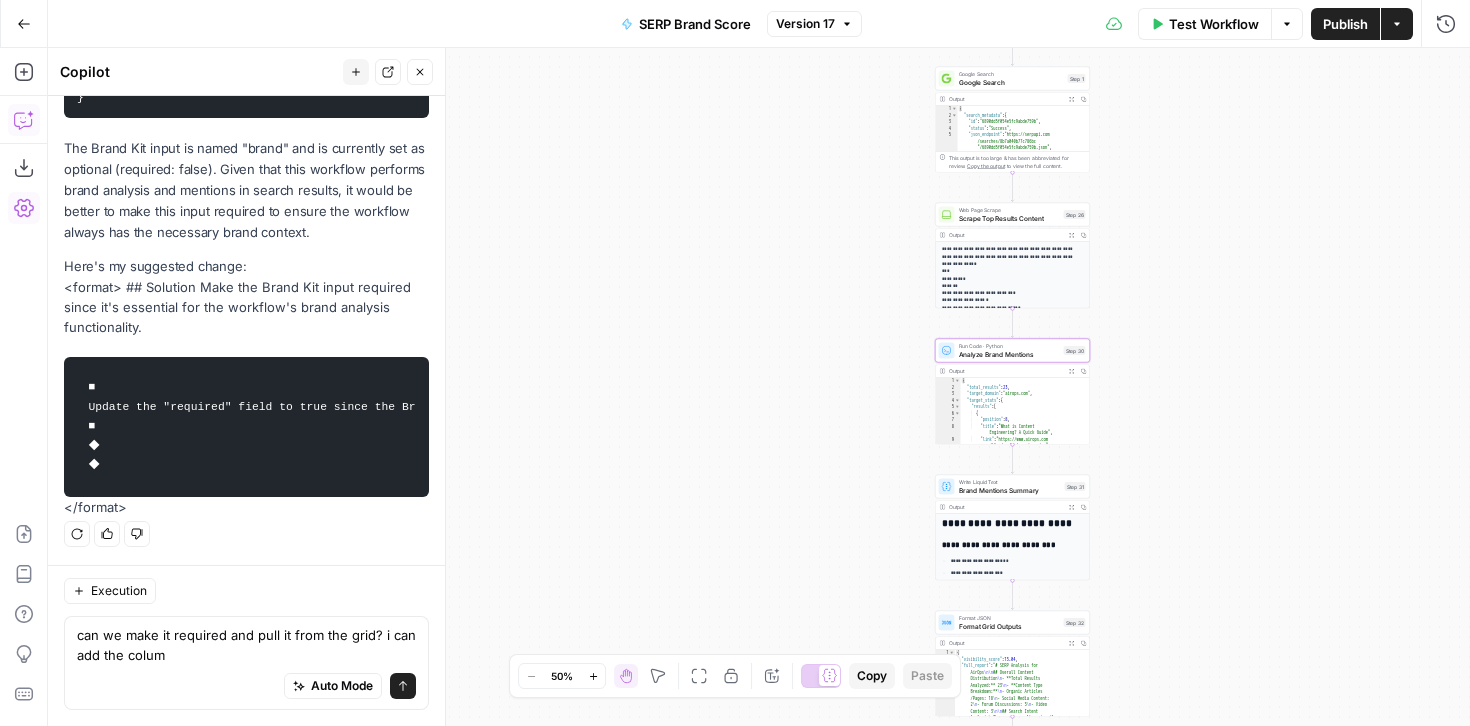 type on "can we make it required and pull it from the grid? i can add the column" 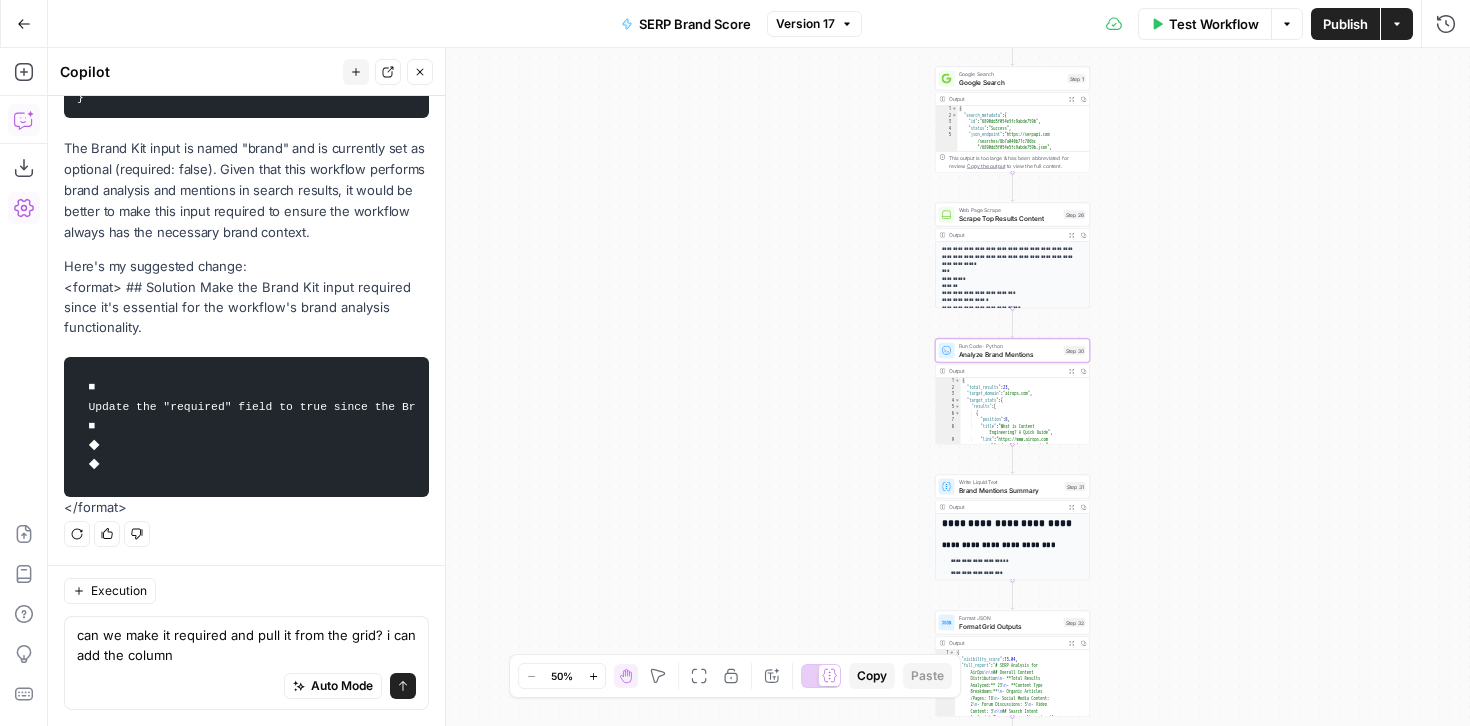 type 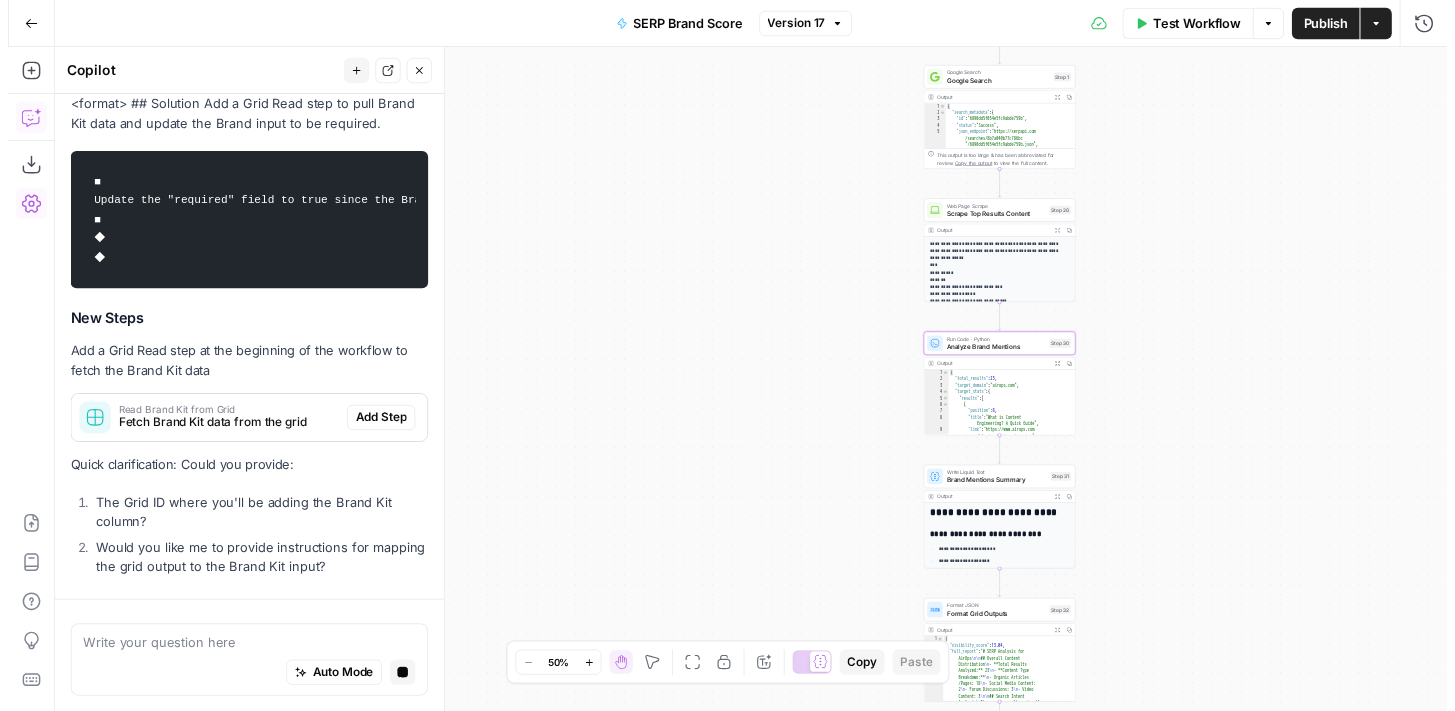 scroll, scrollTop: 1207, scrollLeft: 0, axis: vertical 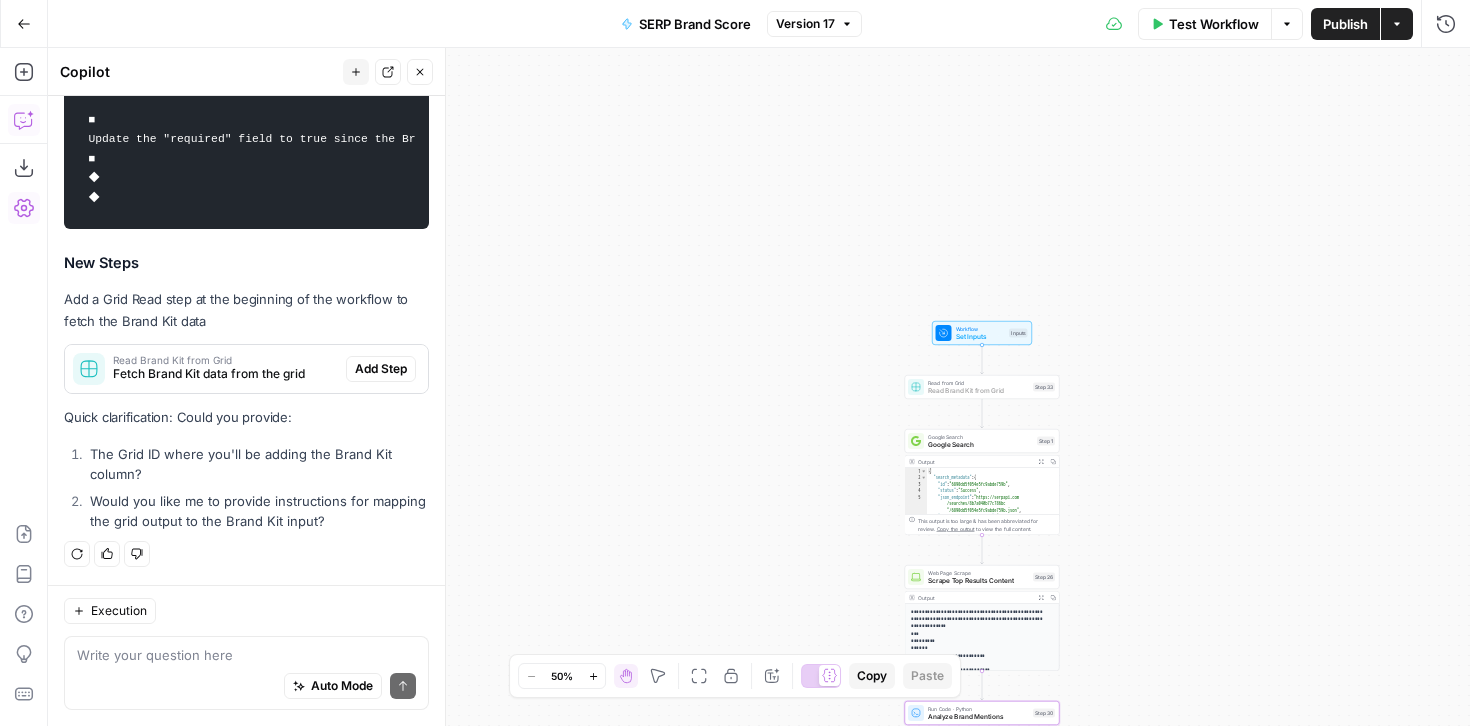 click on "Add Step" at bounding box center [381, 369] 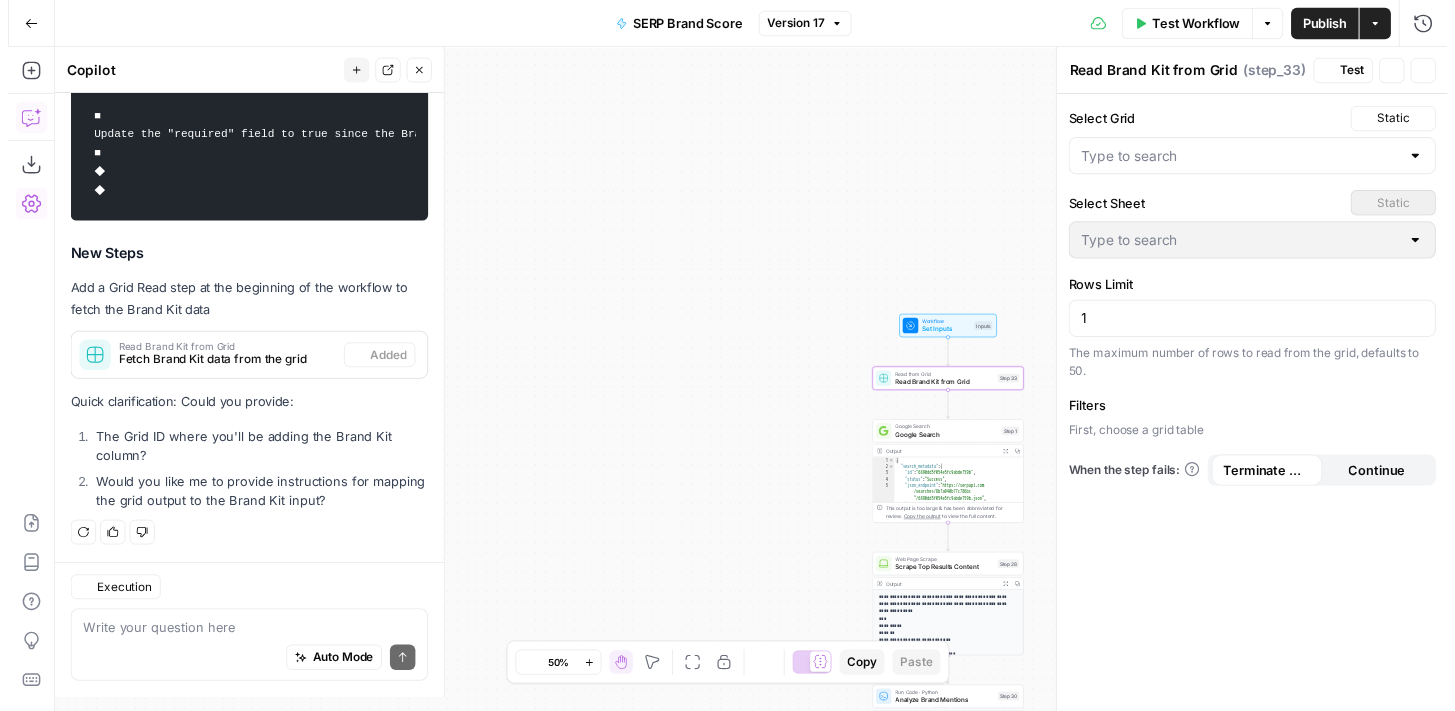 scroll, scrollTop: 1271, scrollLeft: 0, axis: vertical 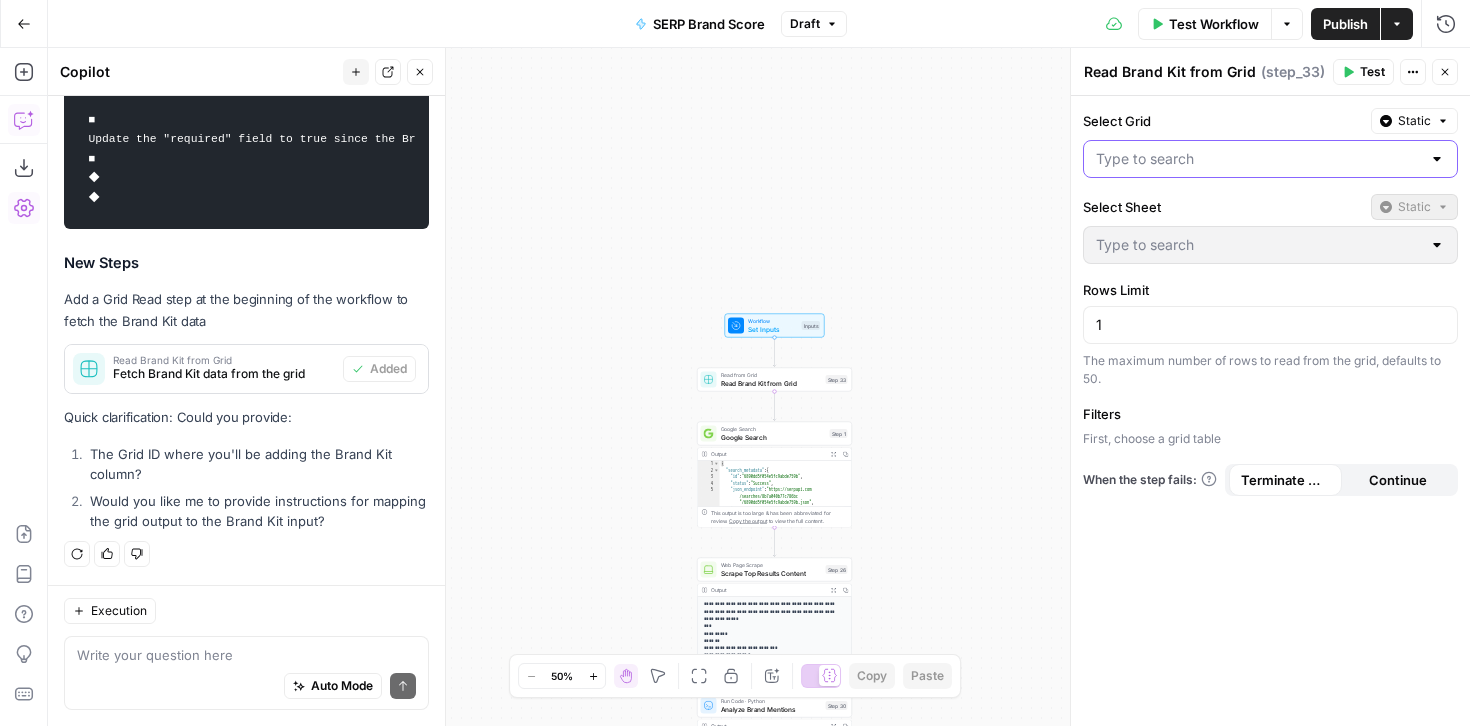 click on "Select Grid" at bounding box center [1258, 159] 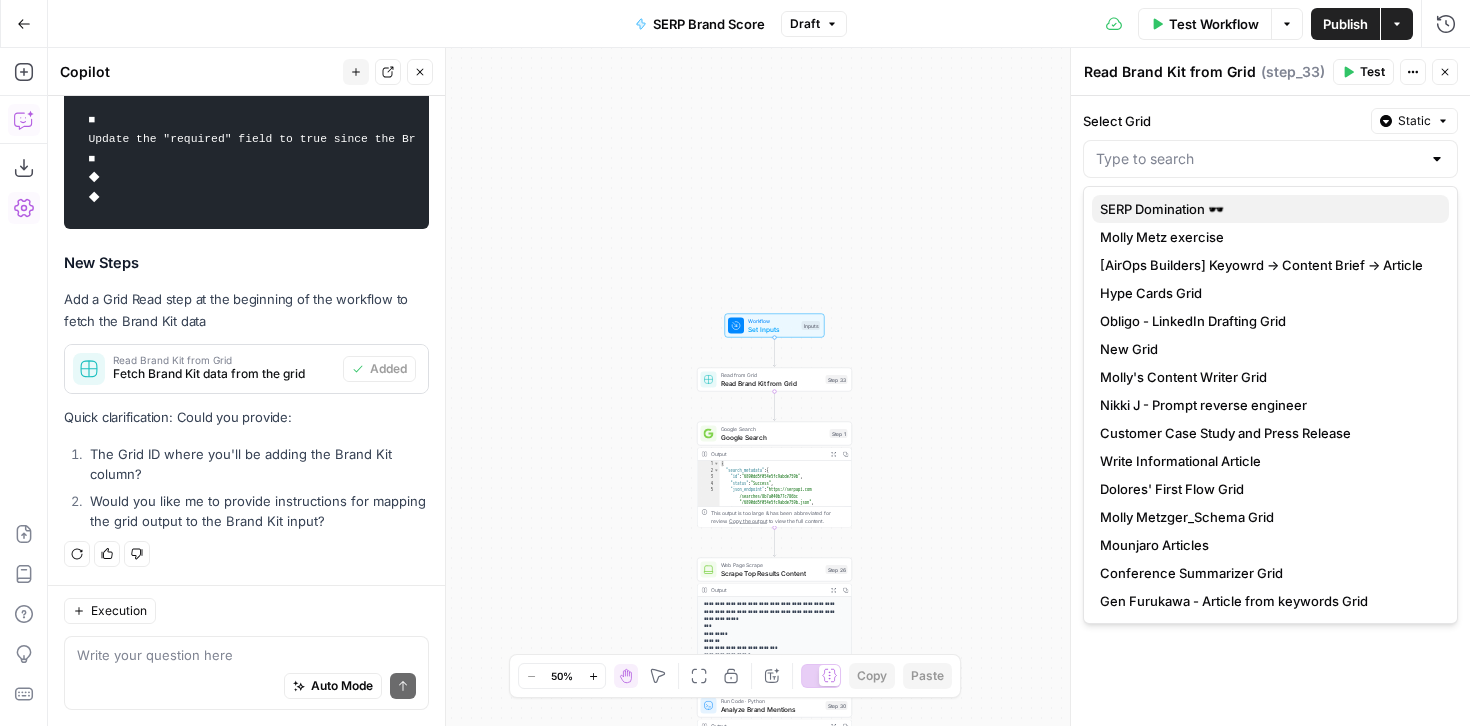 click on "SERP Domination 🕶️" at bounding box center [1266, 209] 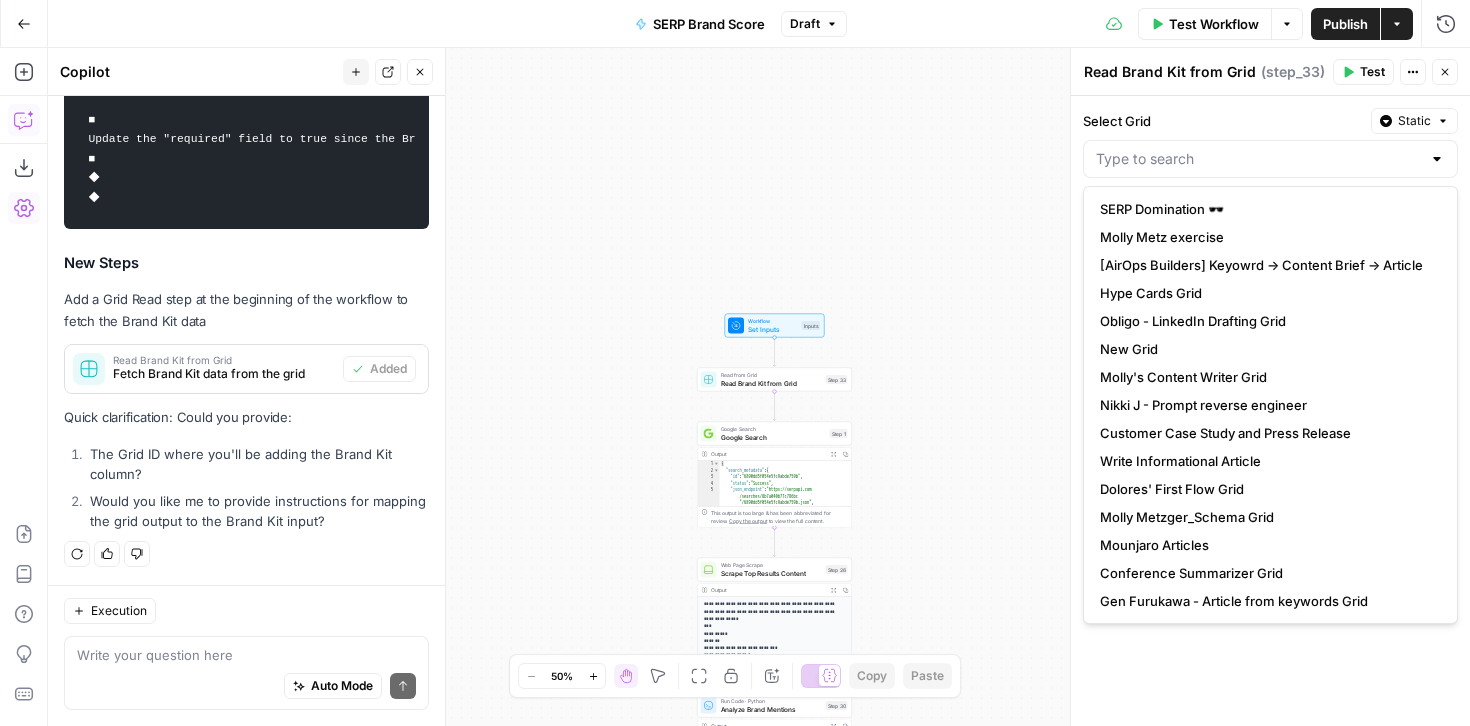 type on "SERP Domination 🕶️" 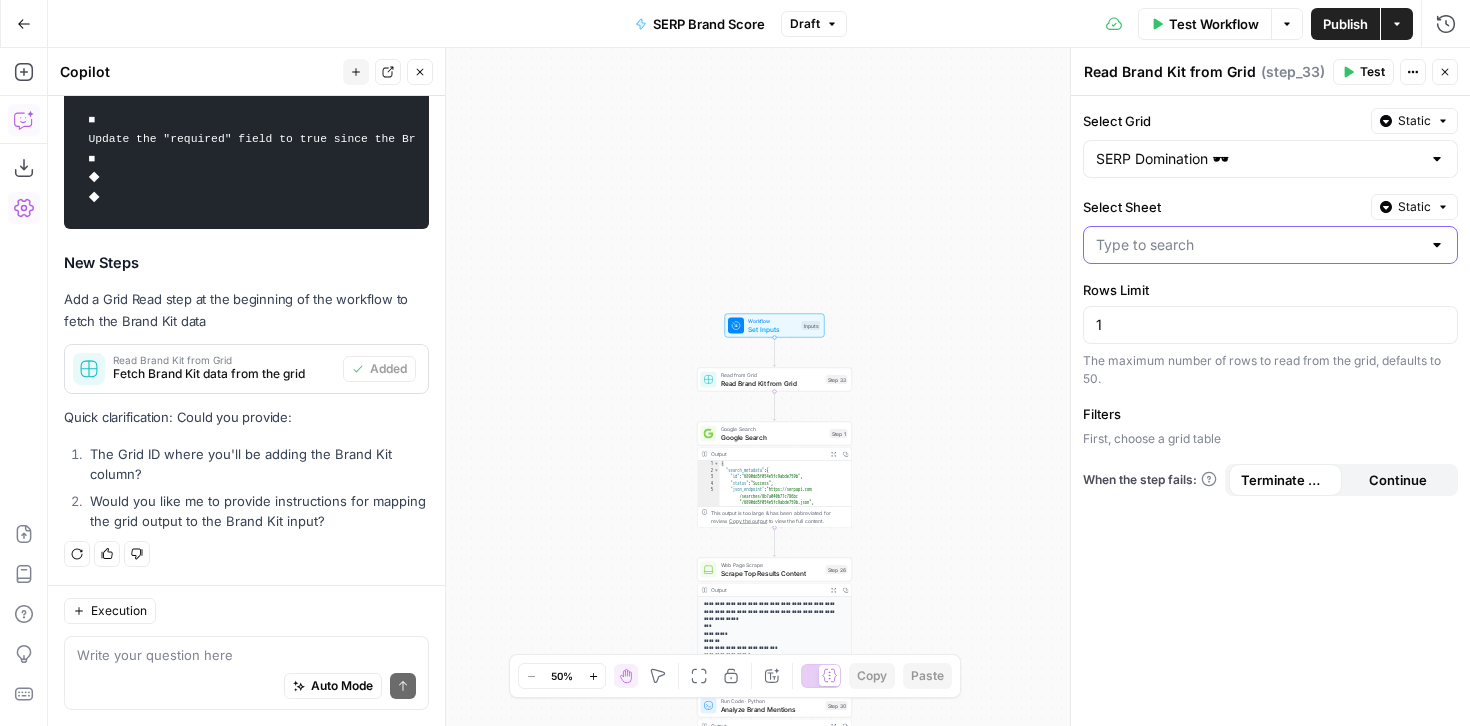 click on "Select Sheet" at bounding box center (1258, 245) 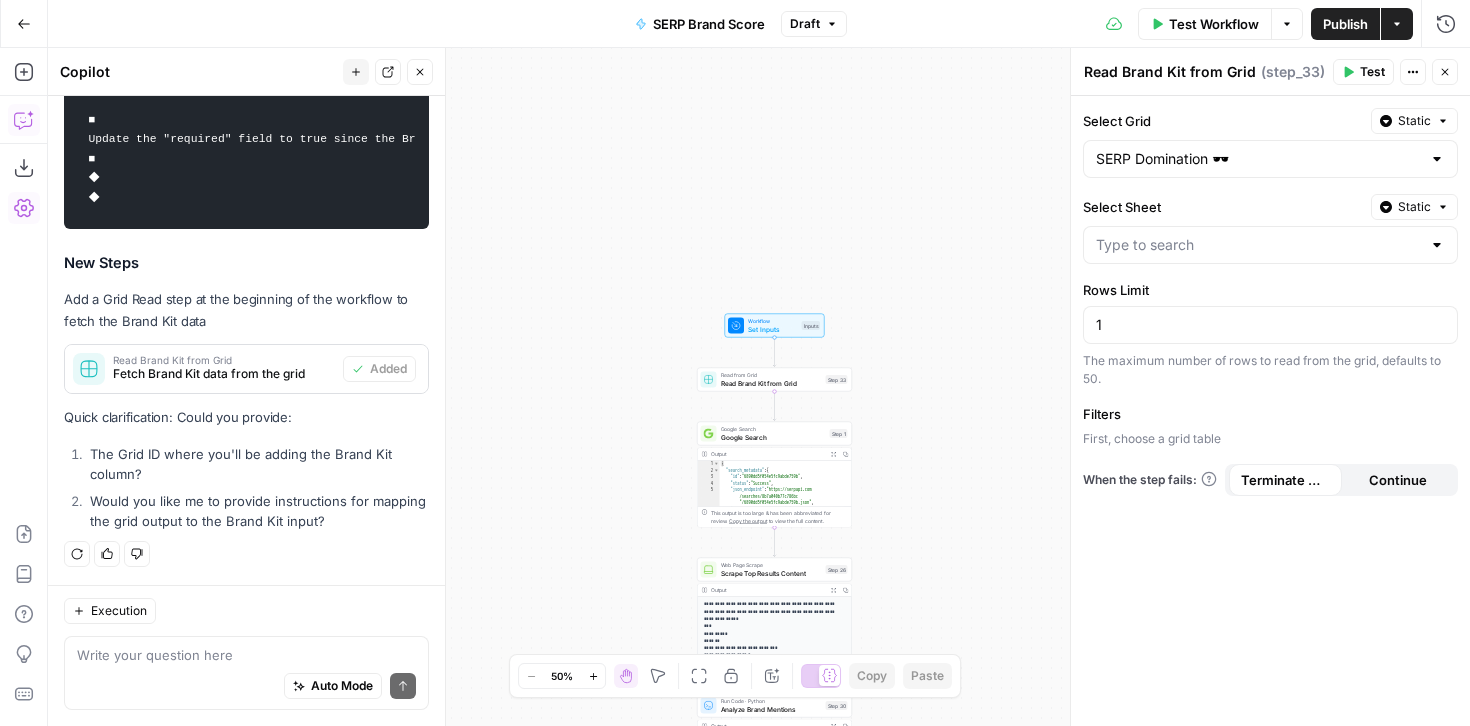 click on "Select Sheet" at bounding box center [1223, 207] 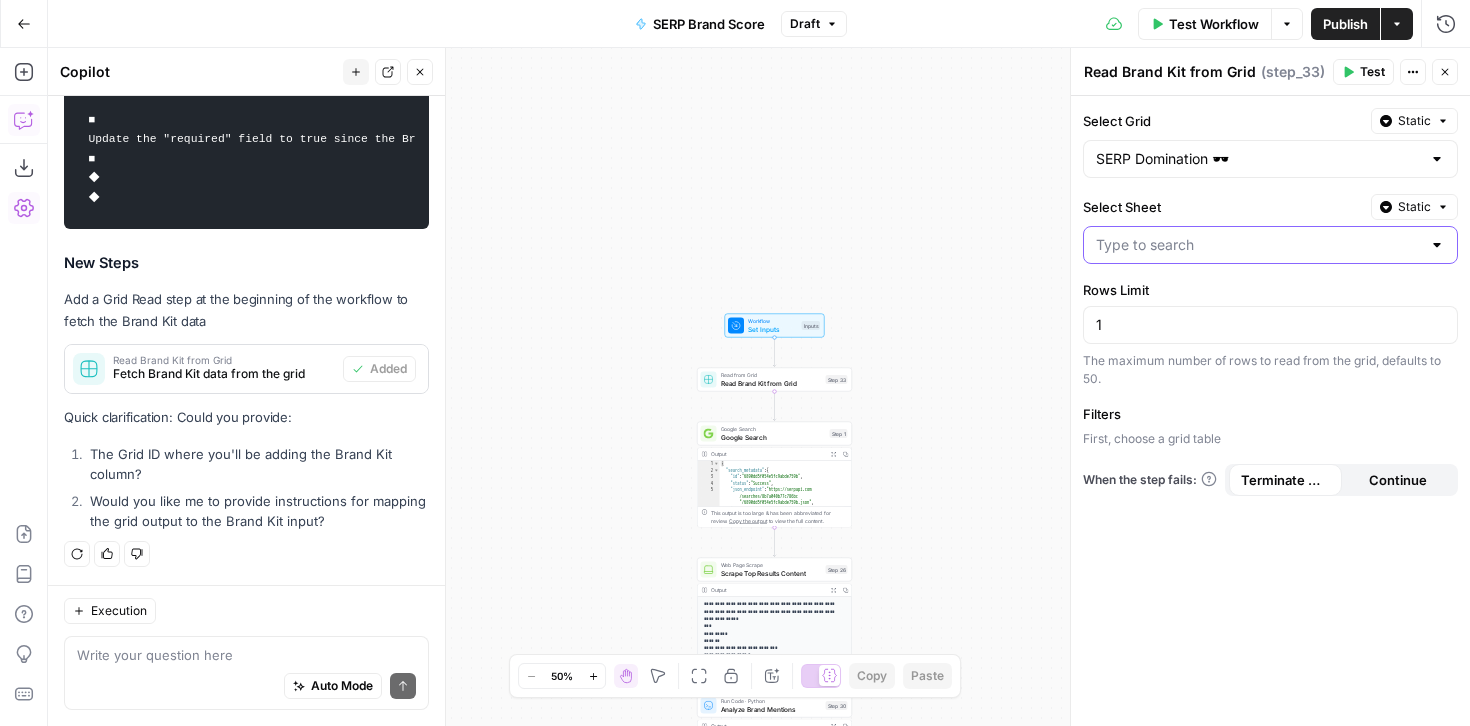click on "Select Sheet" at bounding box center [1258, 245] 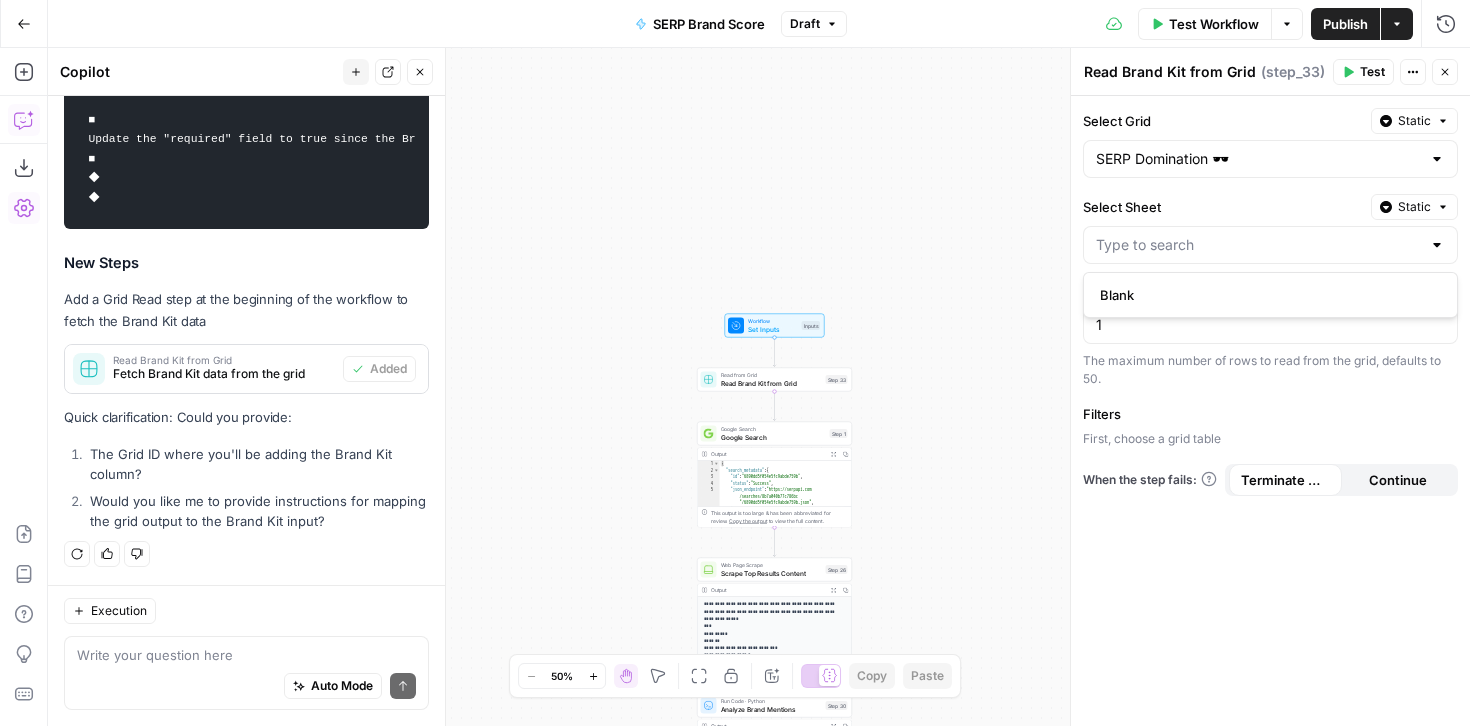 click on "Select Sheet" at bounding box center (1223, 207) 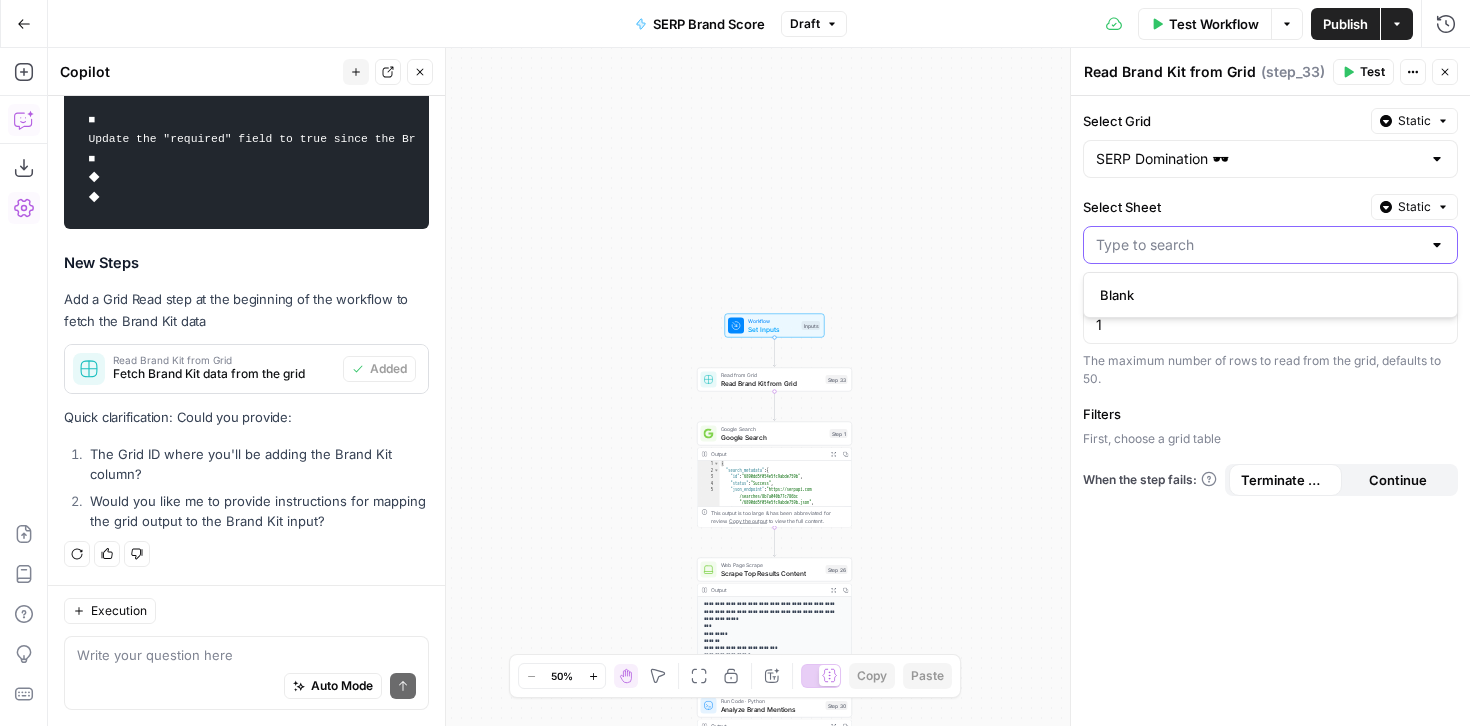 click on "Select Sheet" at bounding box center [1258, 245] 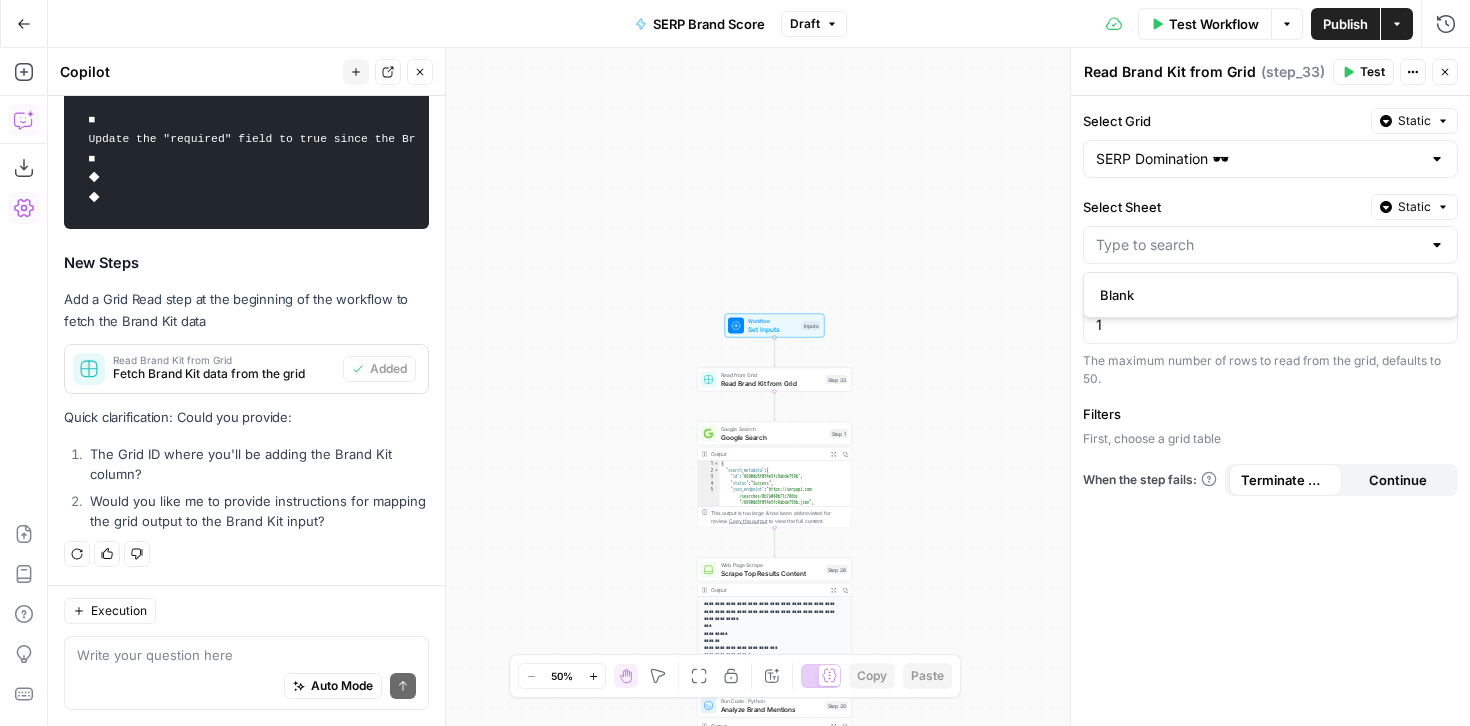 click on "Close" at bounding box center [1445, 72] 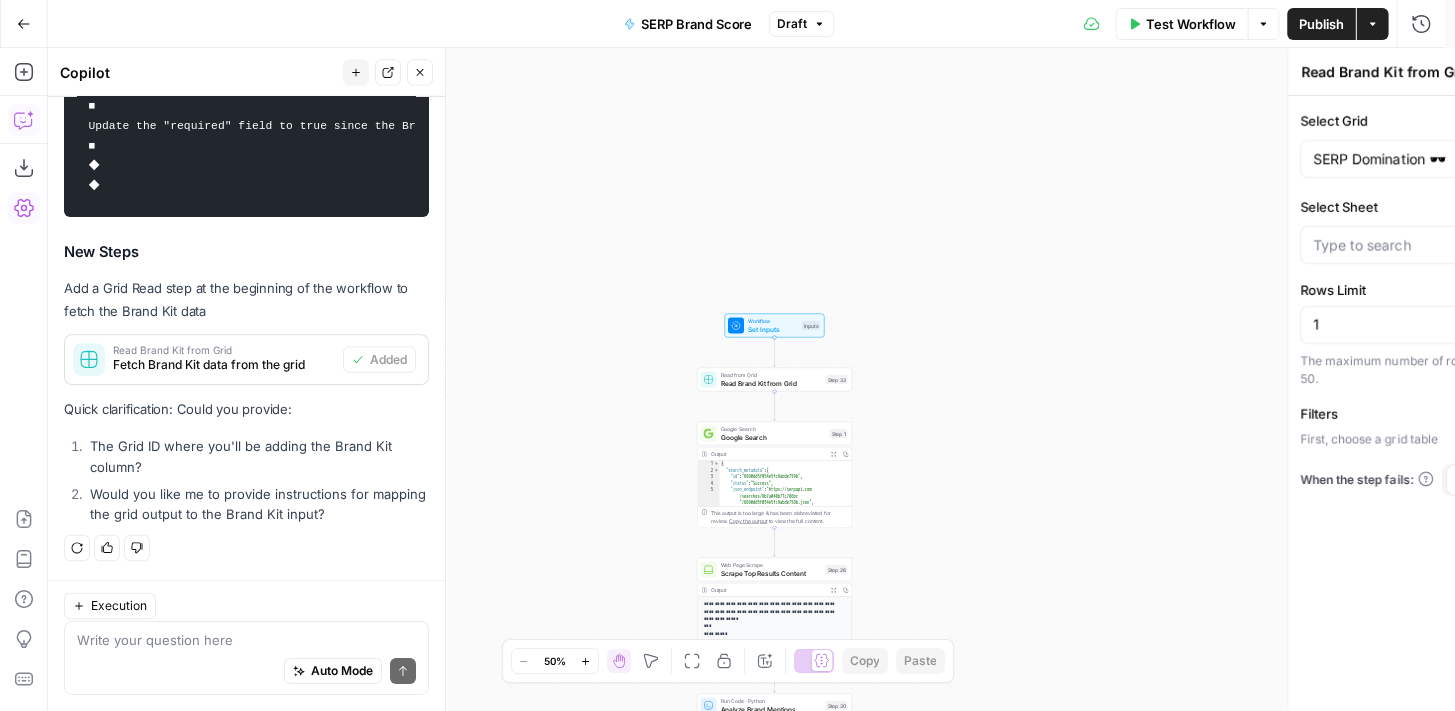 scroll, scrollTop: 1271, scrollLeft: 0, axis: vertical 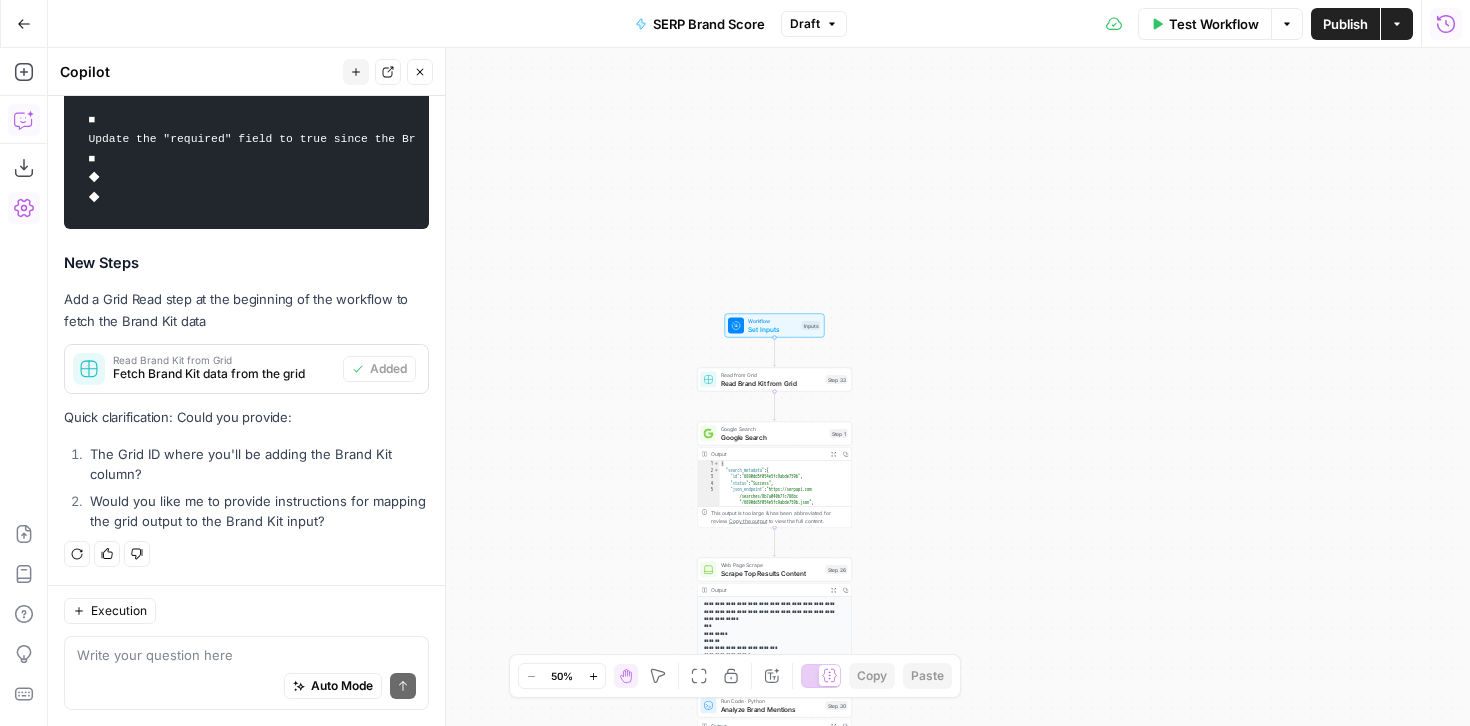 click 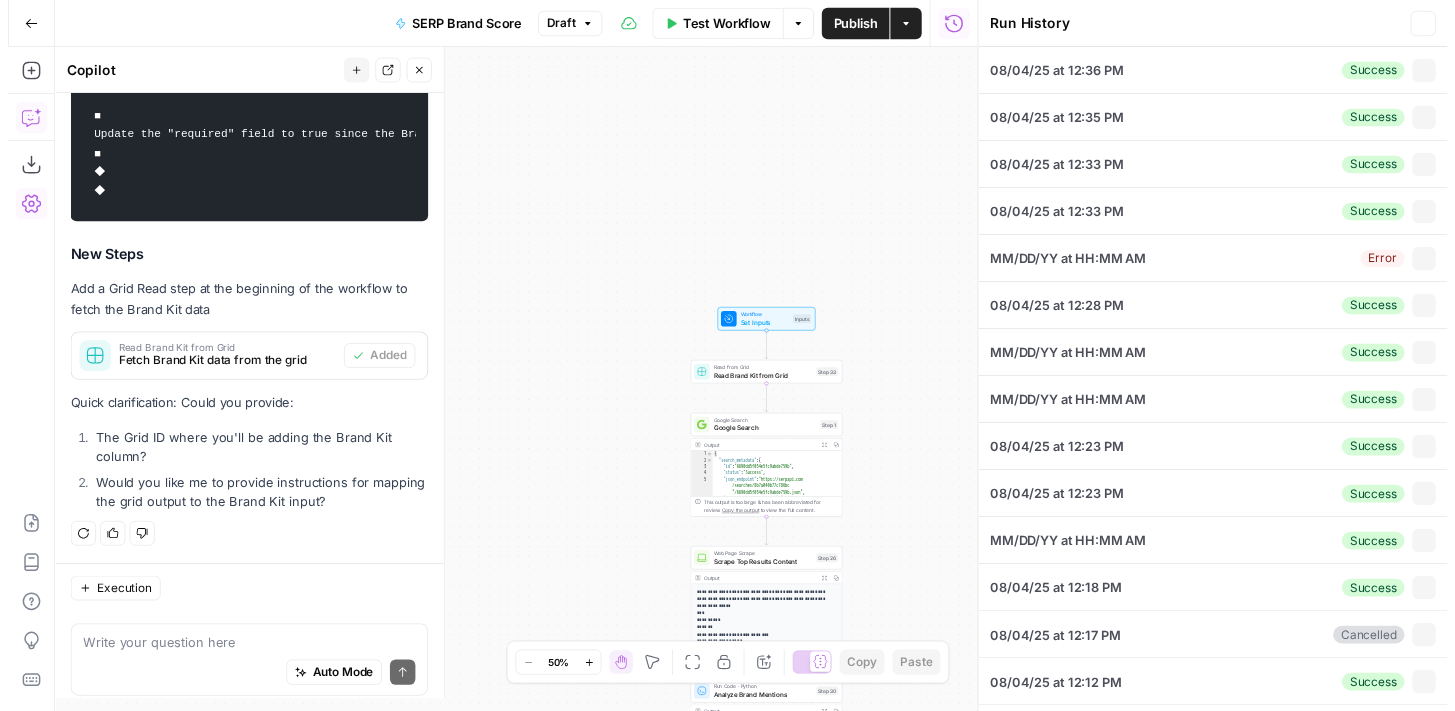scroll, scrollTop: 1271, scrollLeft: 0, axis: vertical 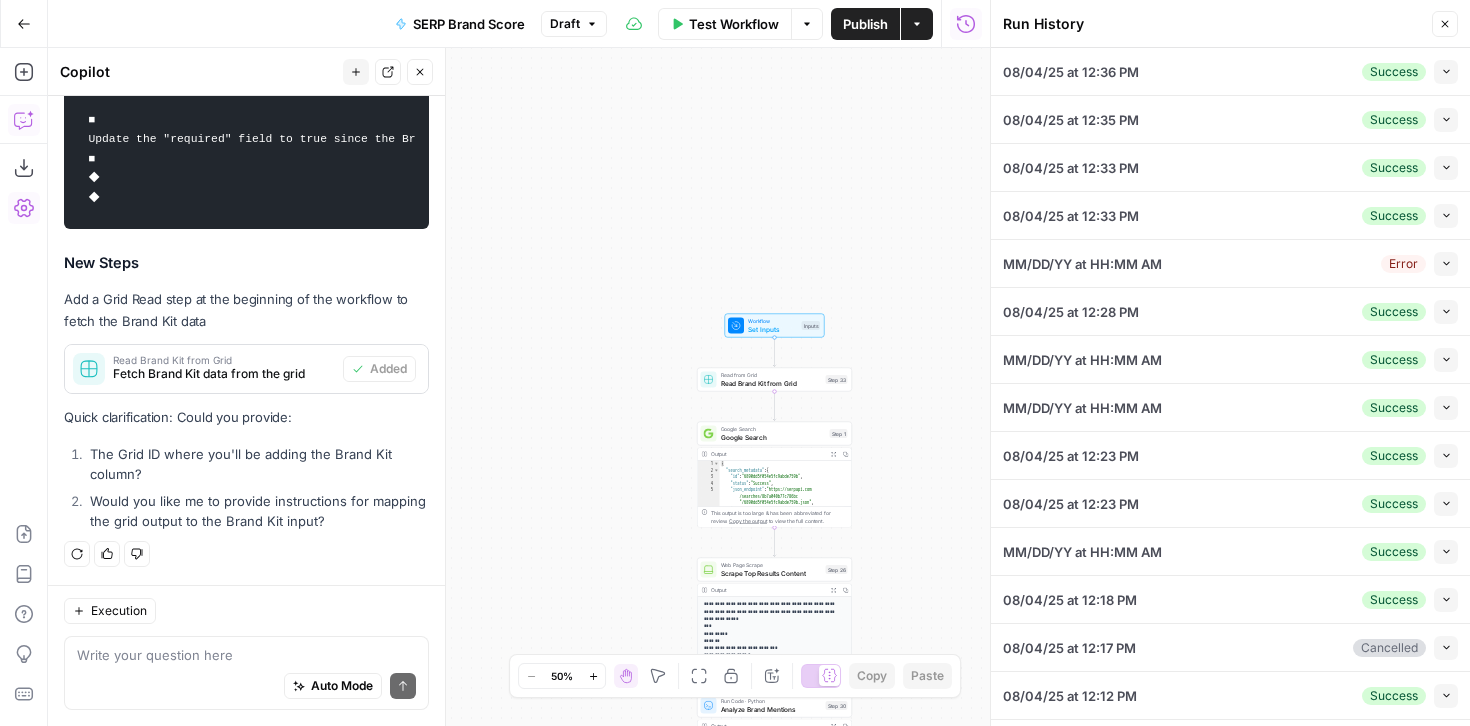 click 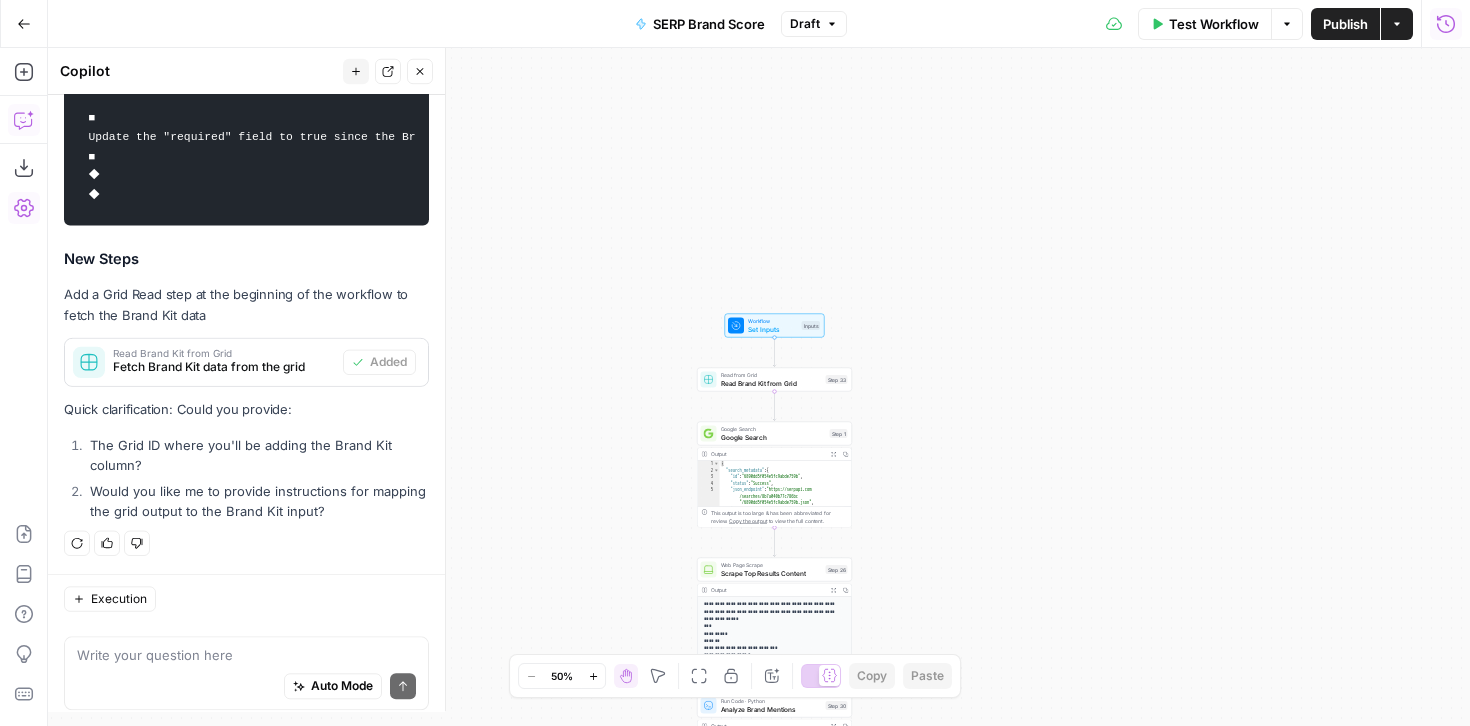 scroll, scrollTop: 1271, scrollLeft: 0, axis: vertical 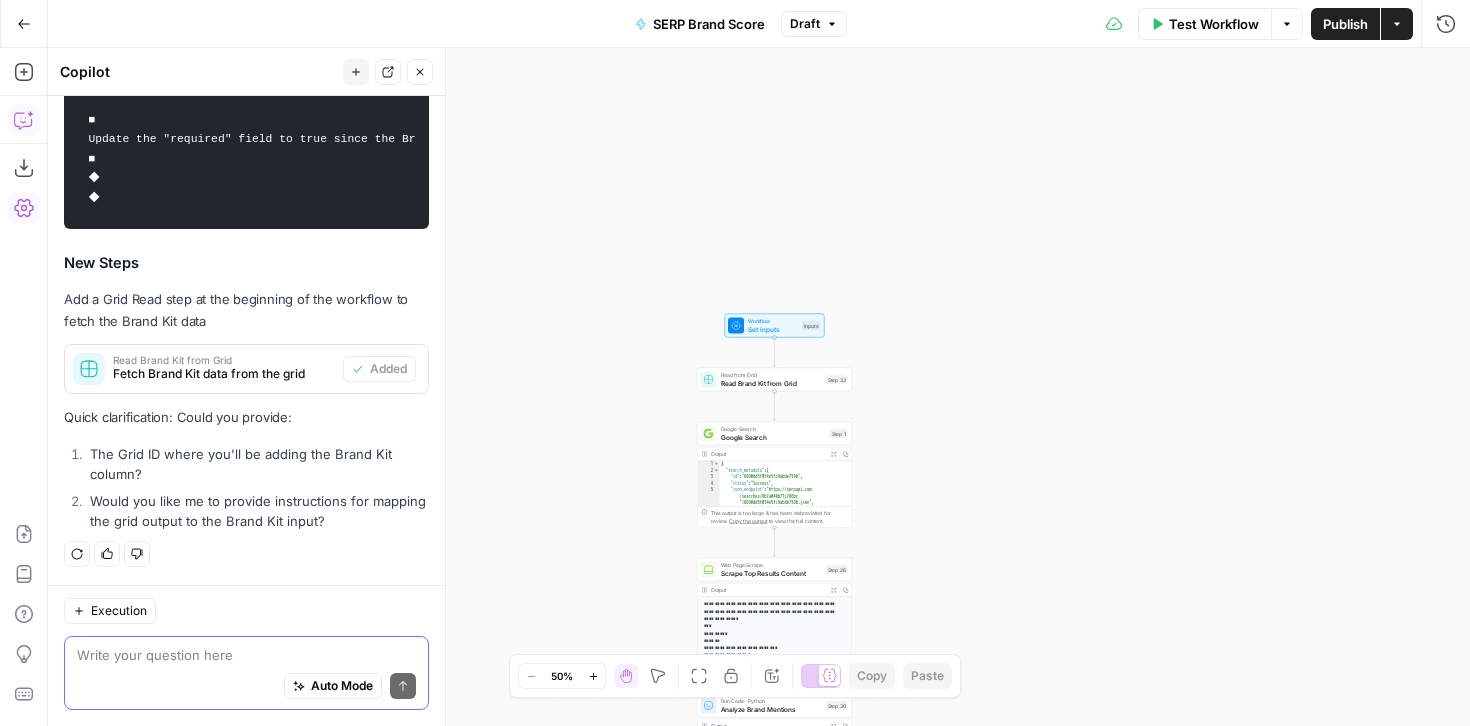 click at bounding box center (246, 655) 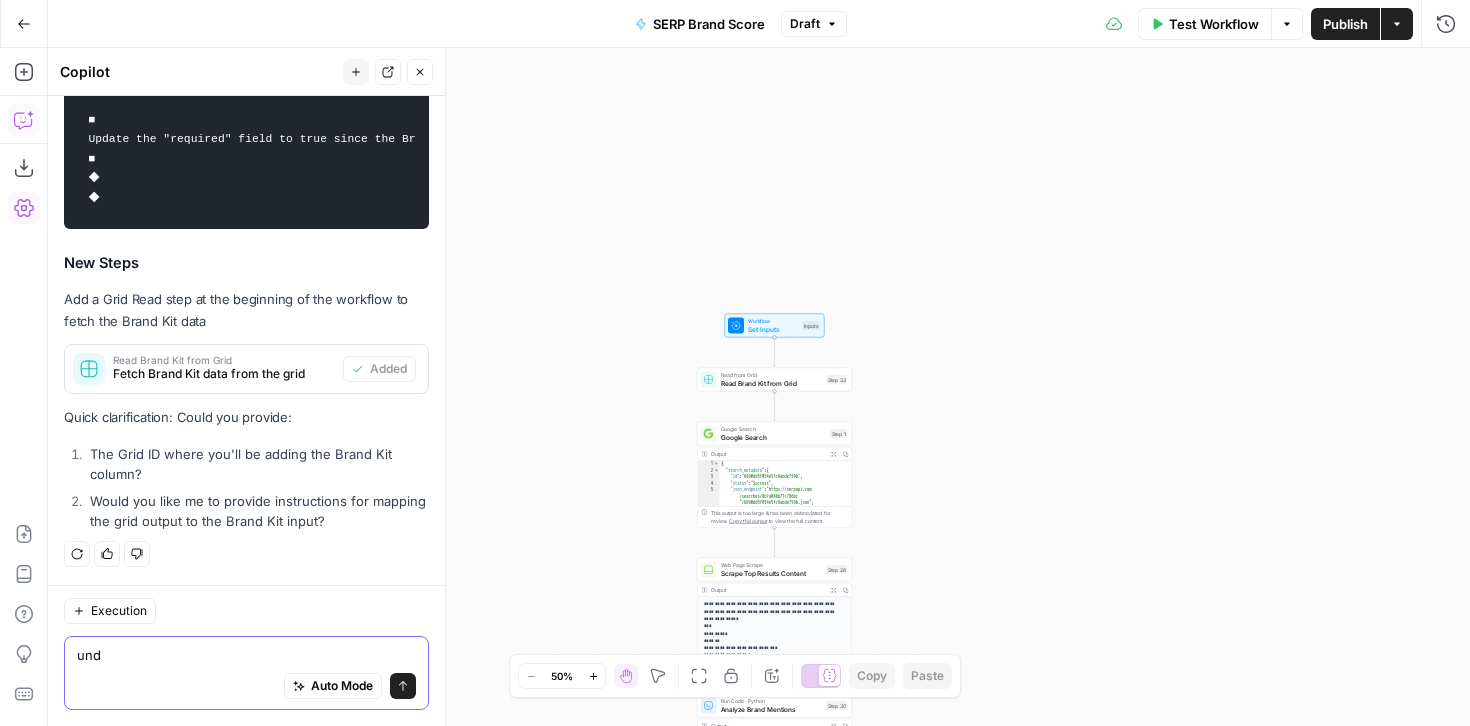 type on "undo" 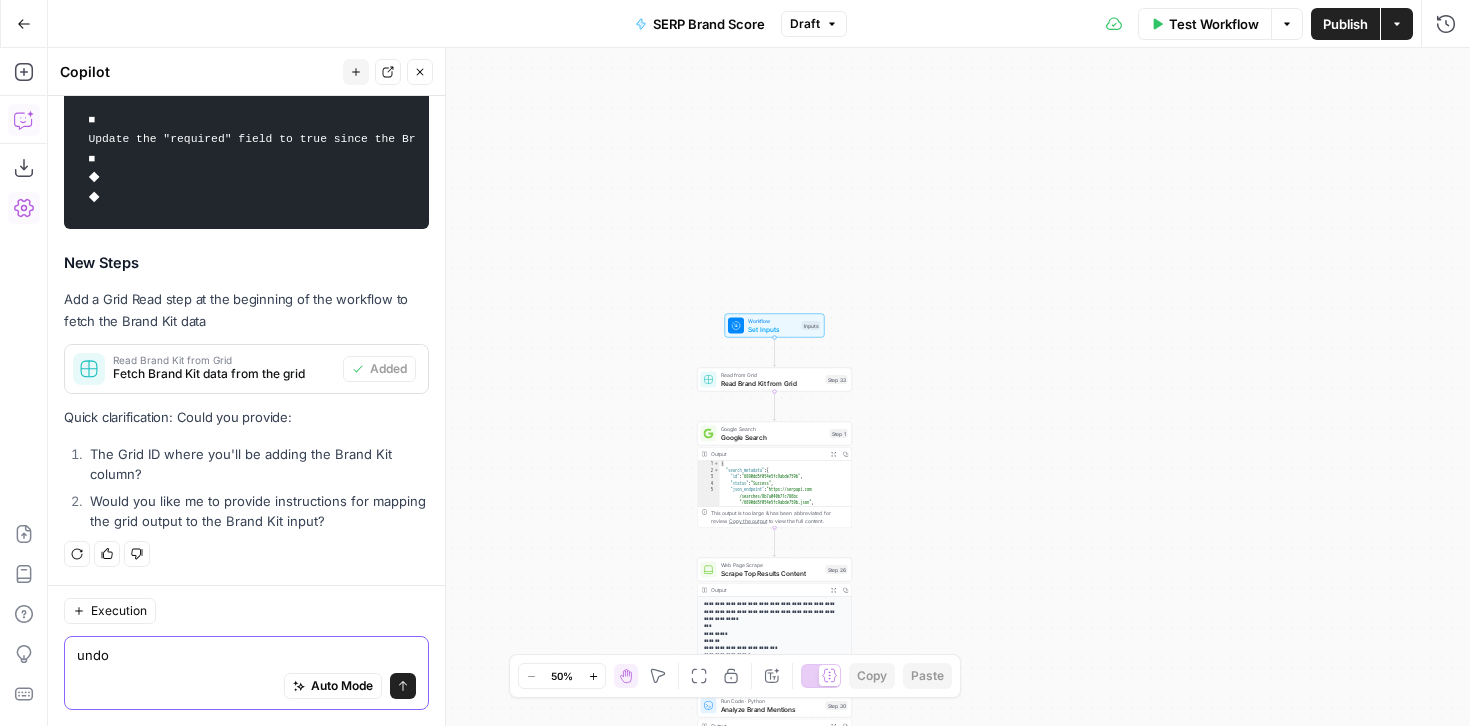 type 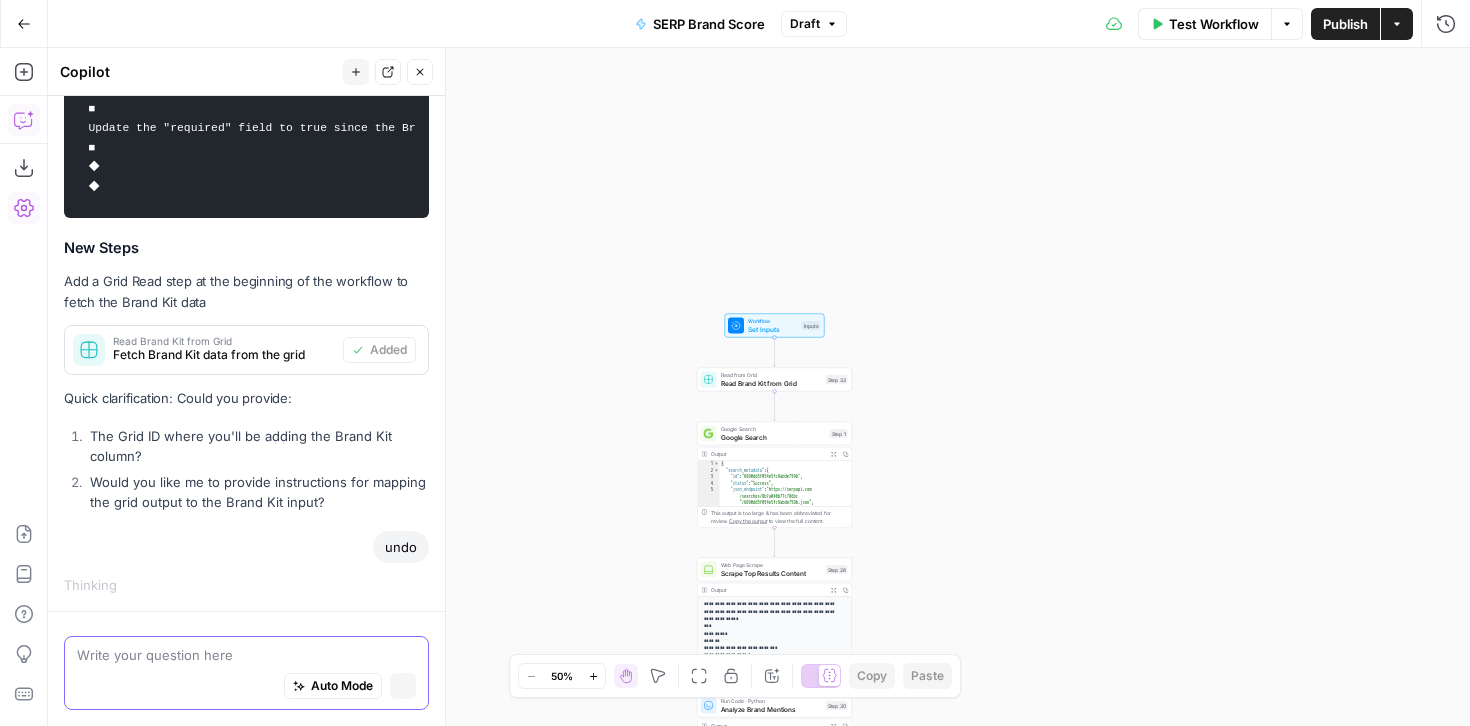 scroll, scrollTop: 1218, scrollLeft: 0, axis: vertical 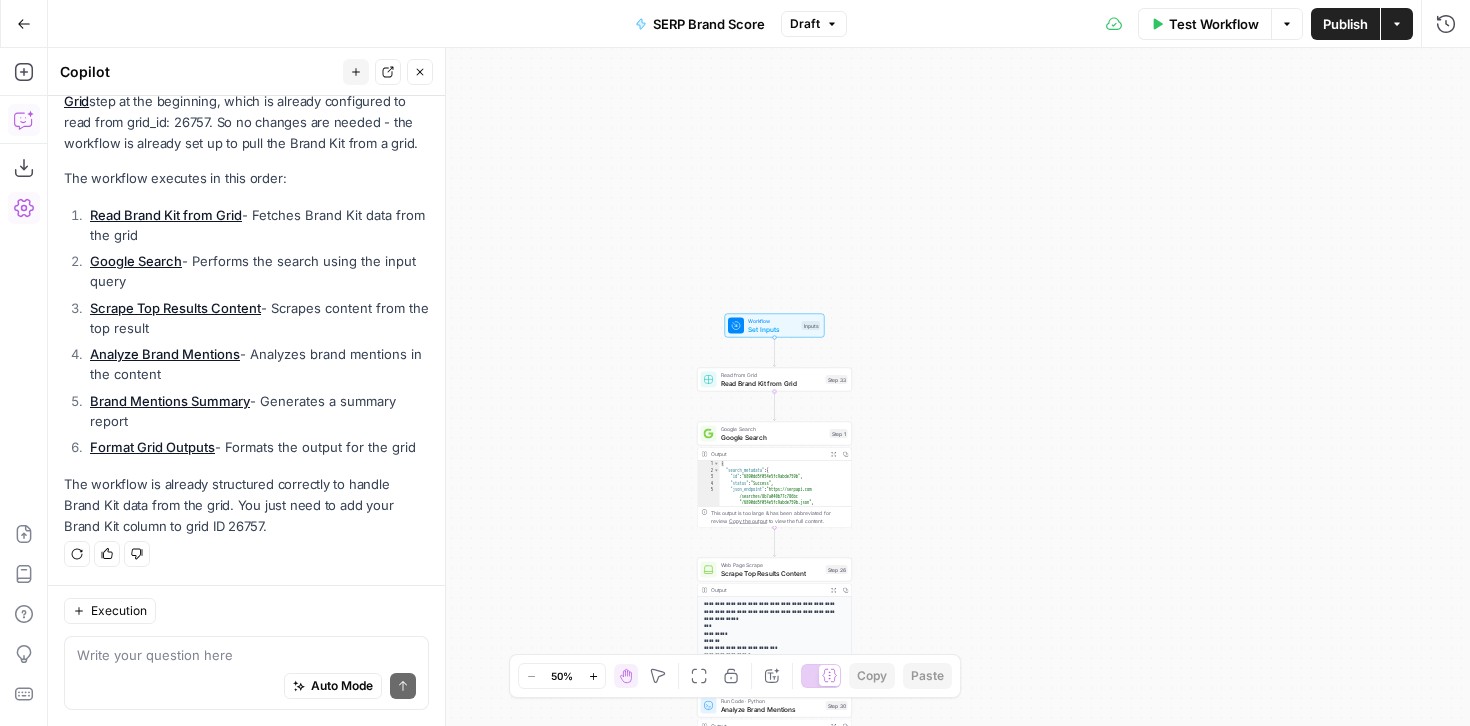 click on "Read Brand Kit from Grid" at bounding box center (771, 383) 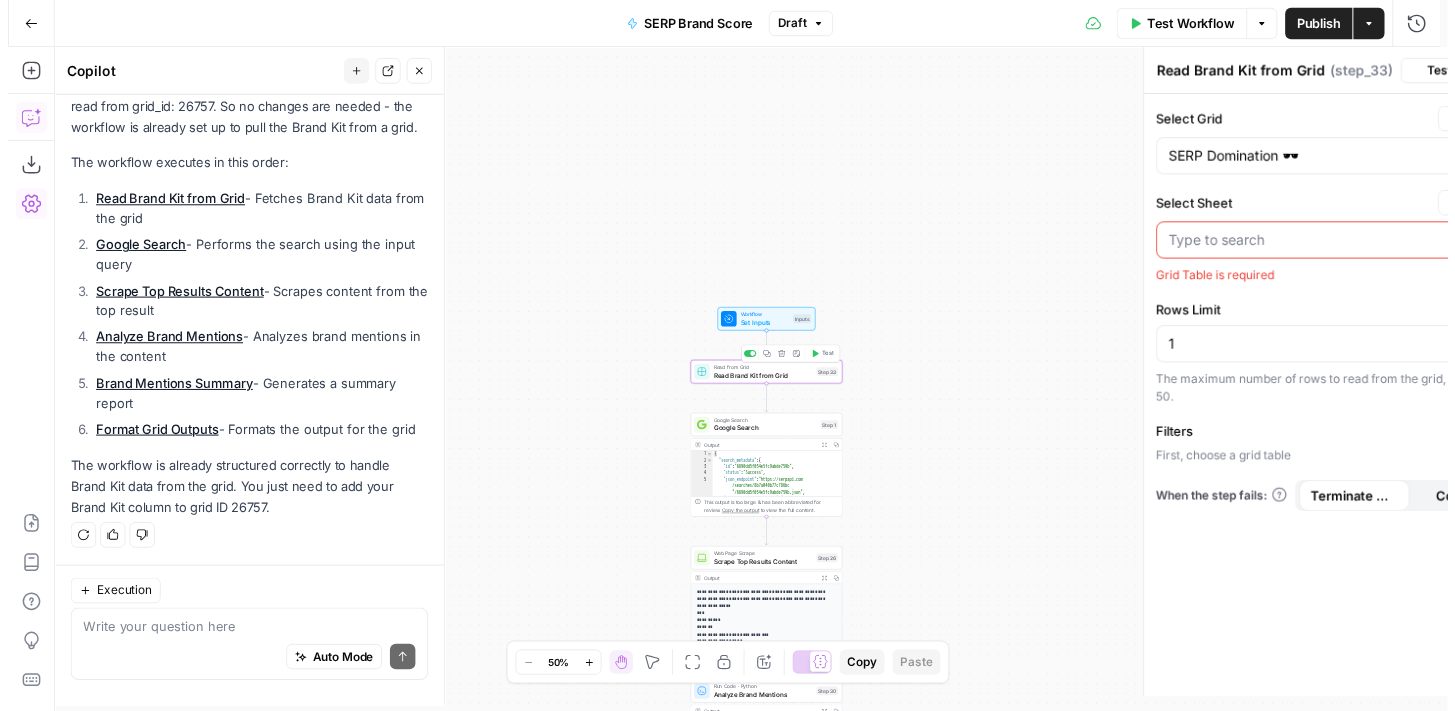 scroll, scrollTop: 1836, scrollLeft: 0, axis: vertical 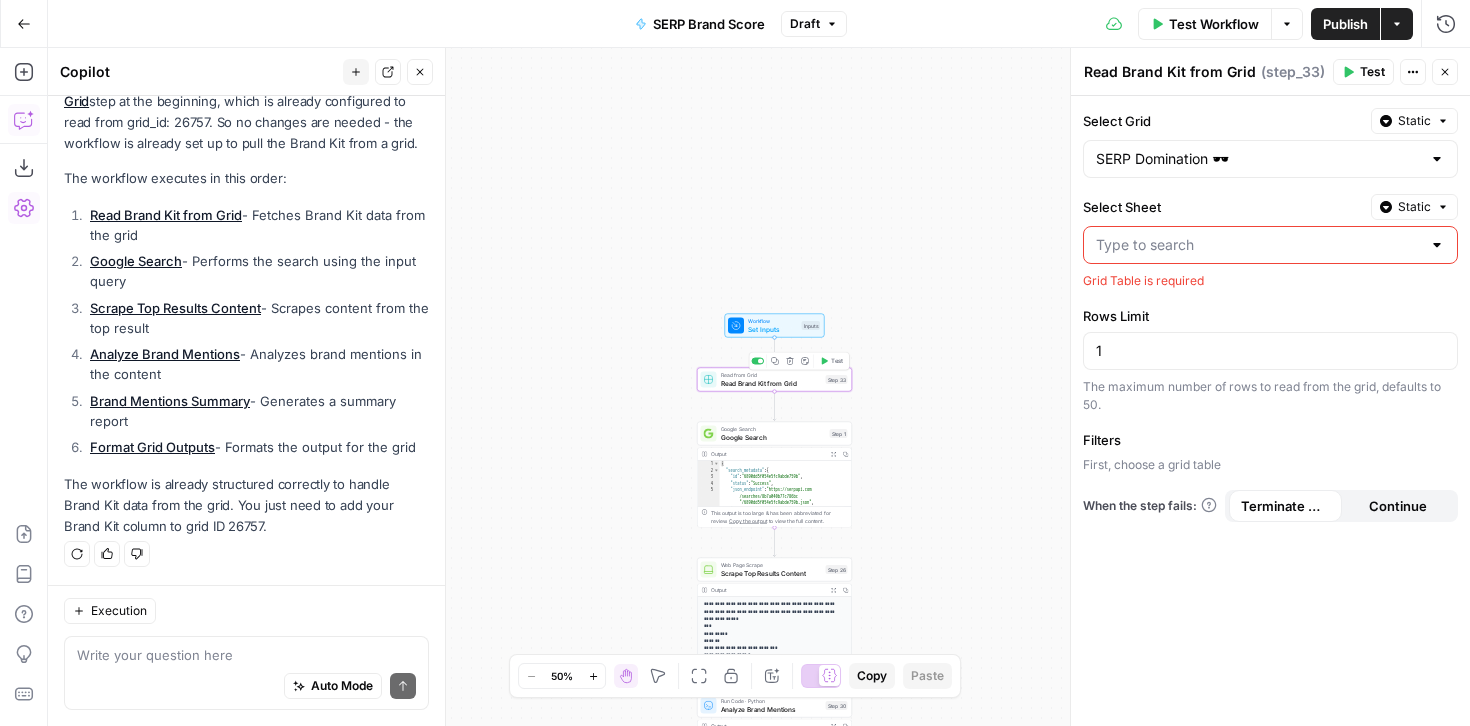 click on "Read Brand Kit from Grid" at bounding box center (771, 383) 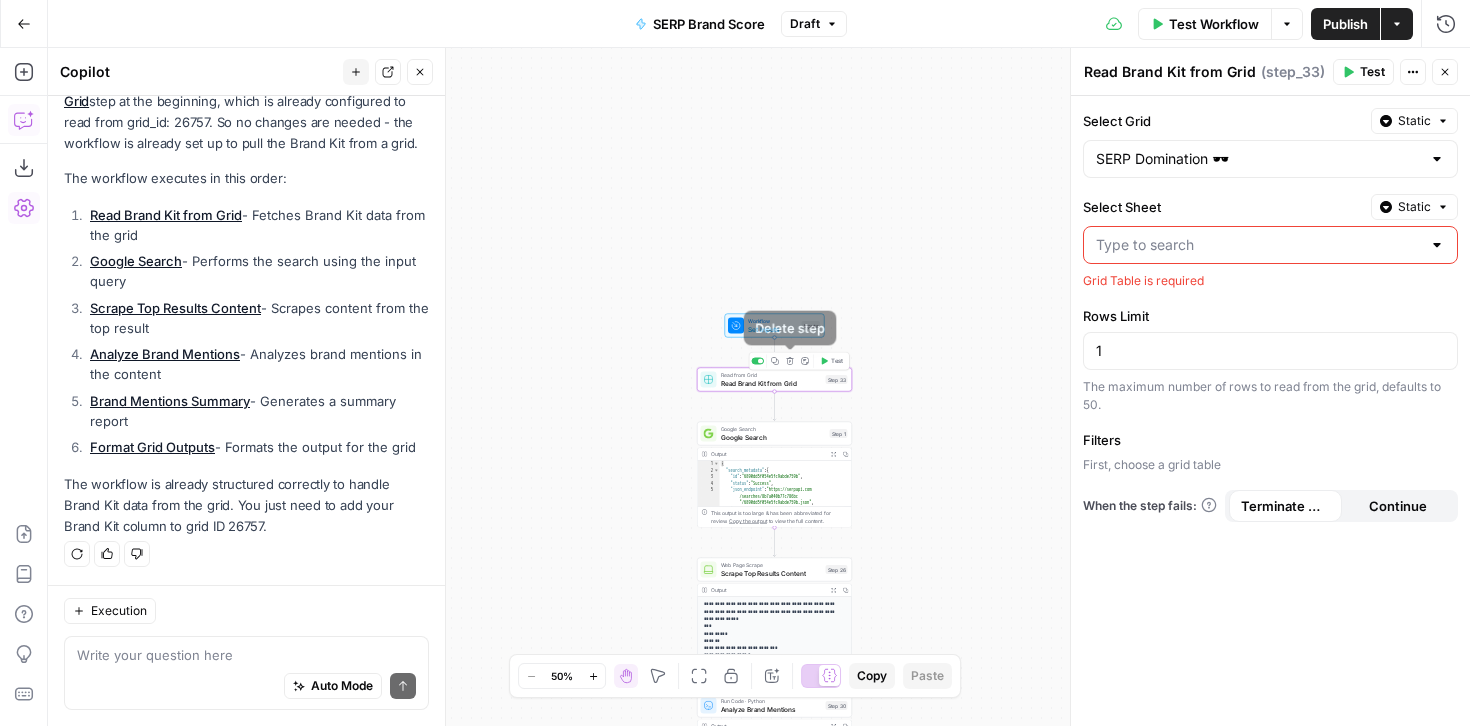 click 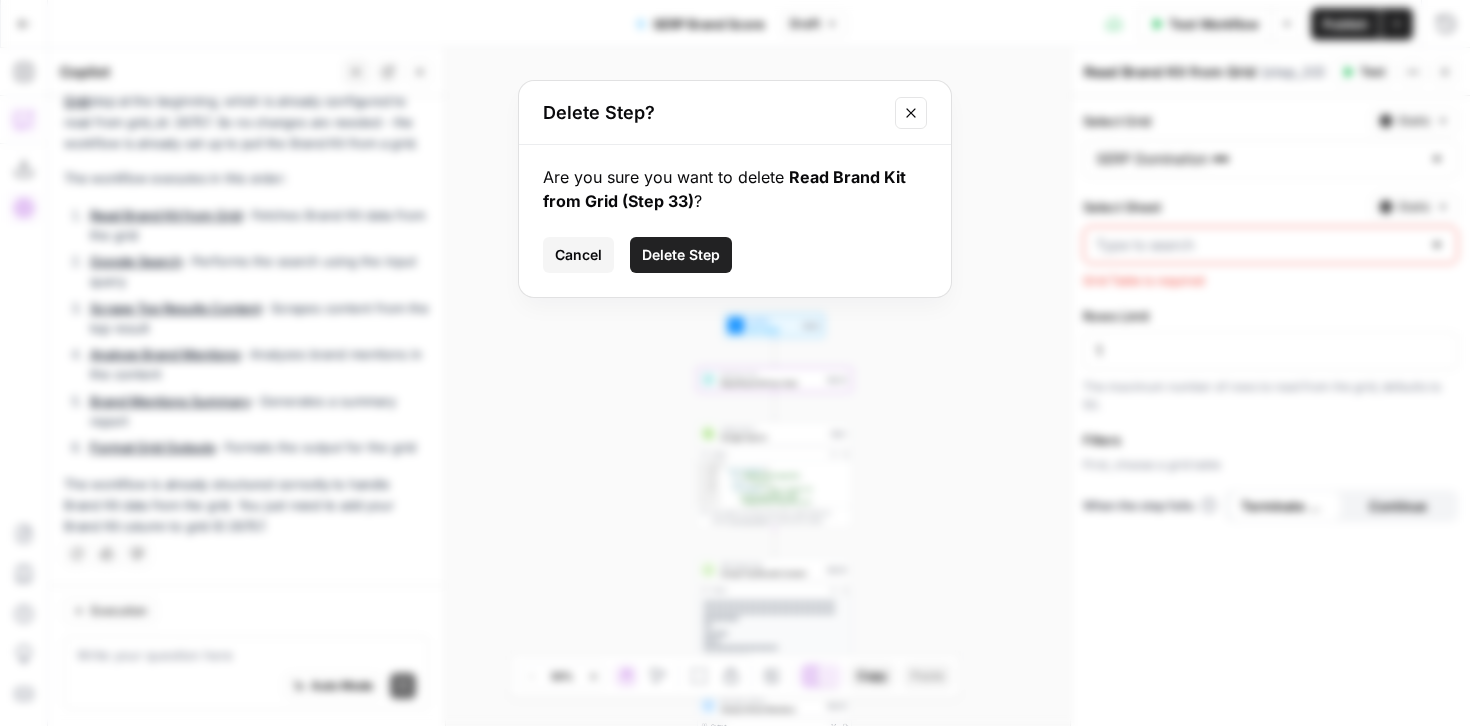 click on "Delete Step" at bounding box center (681, 255) 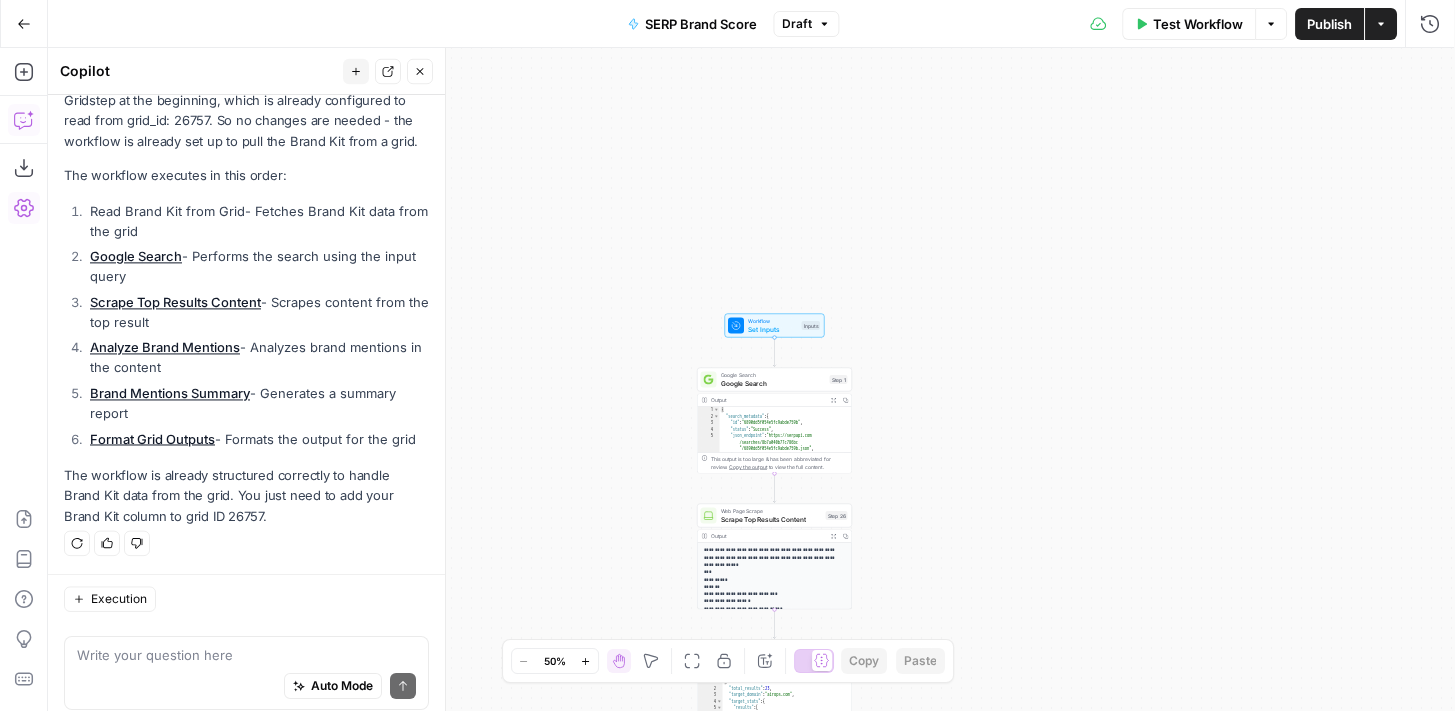 scroll, scrollTop: 1804, scrollLeft: 0, axis: vertical 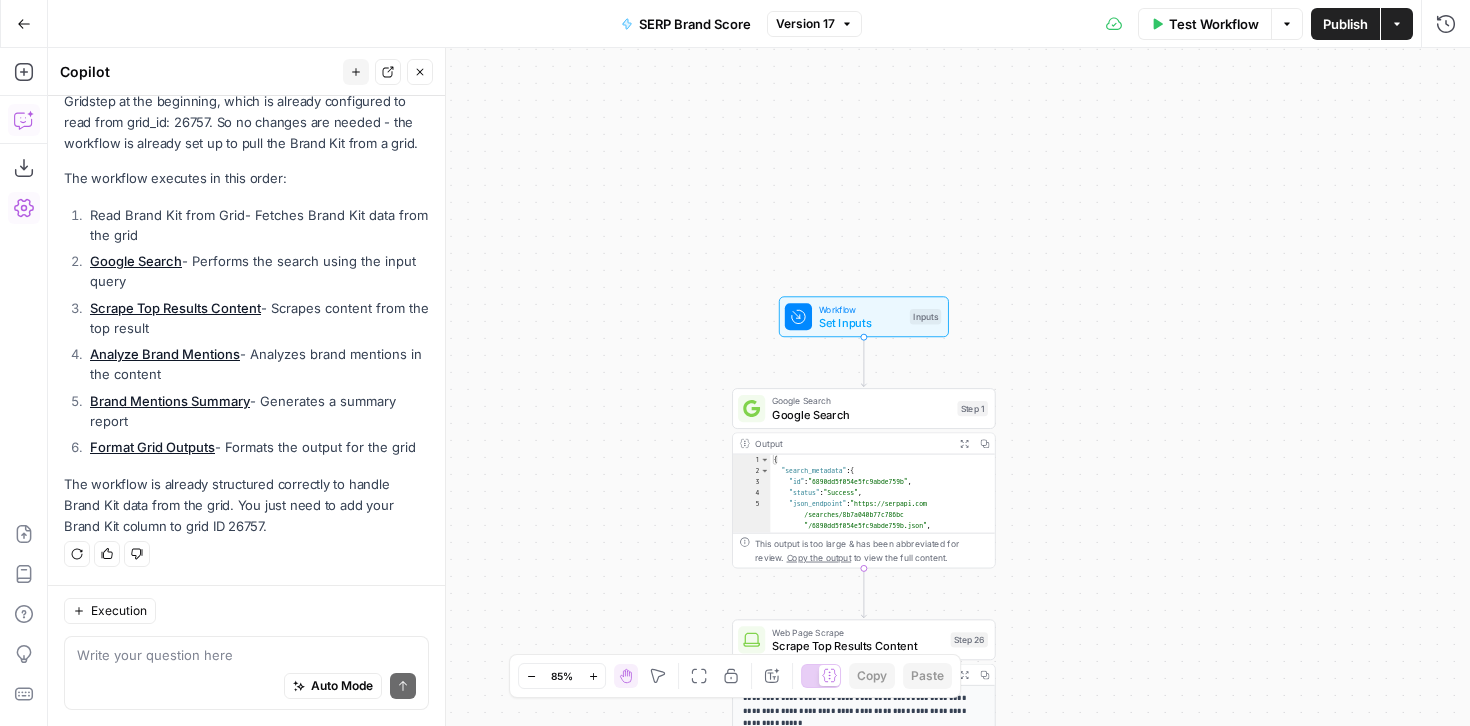 drag, startPoint x: 909, startPoint y: 321, endPoint x: 1055, endPoint y: 278, distance: 152.20053 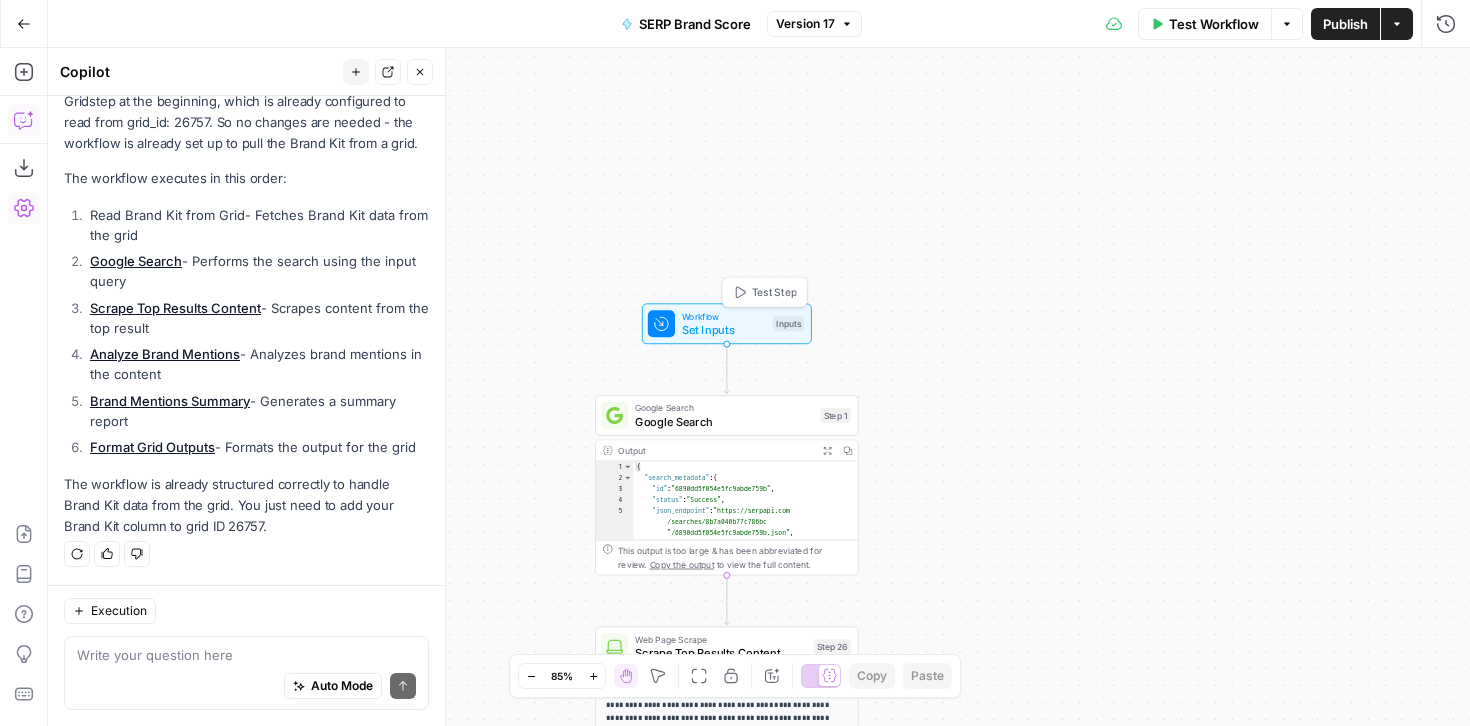 click on "Workflow" at bounding box center (724, 316) 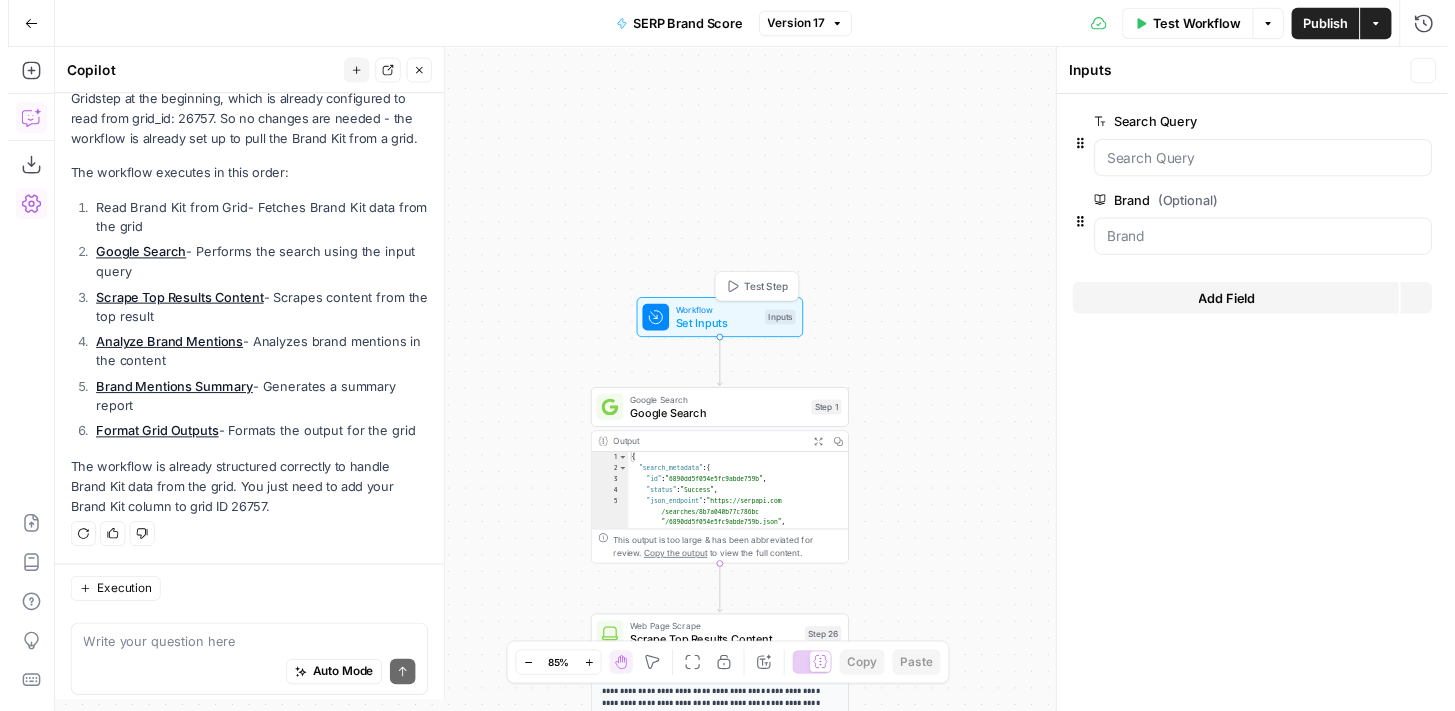 scroll, scrollTop: 1868, scrollLeft: 0, axis: vertical 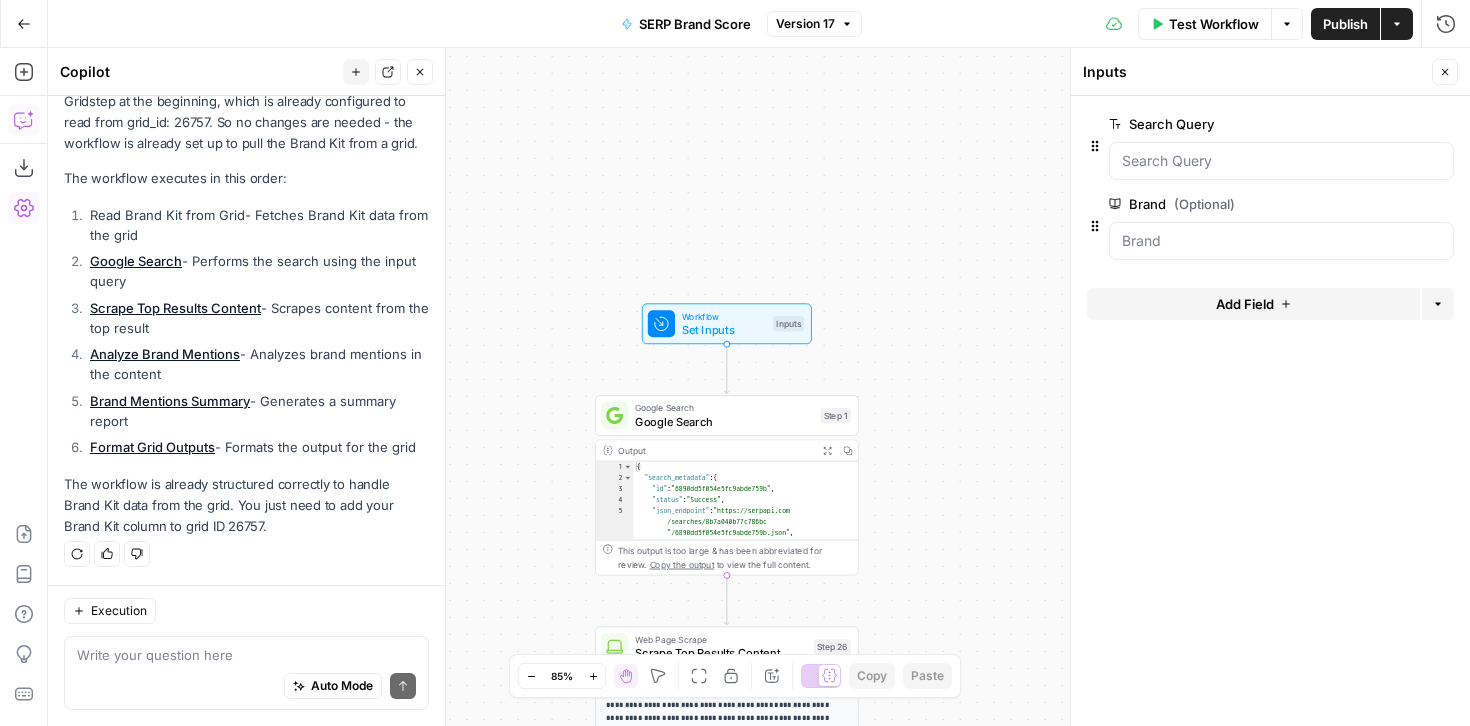 click on "Publish" at bounding box center [1345, 24] 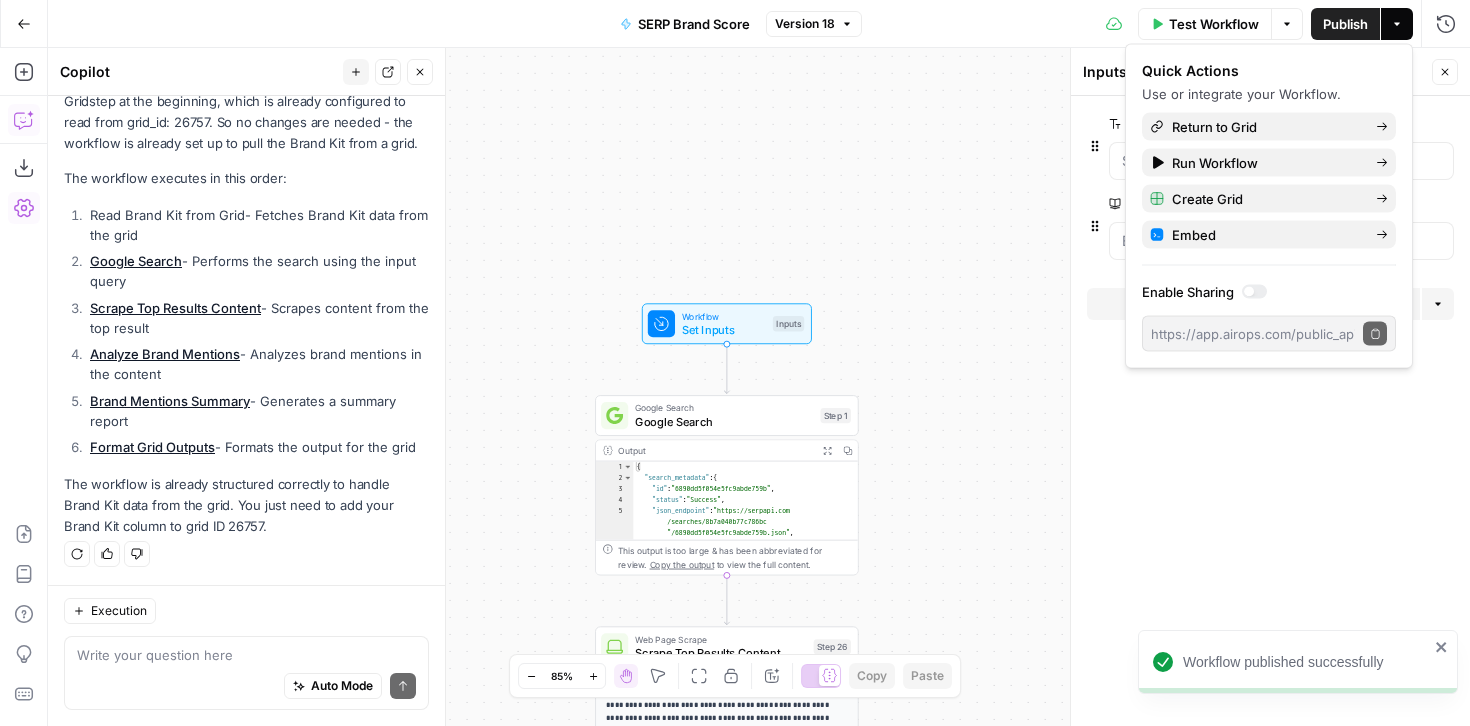 click on "Test Workflow" at bounding box center [1214, 24] 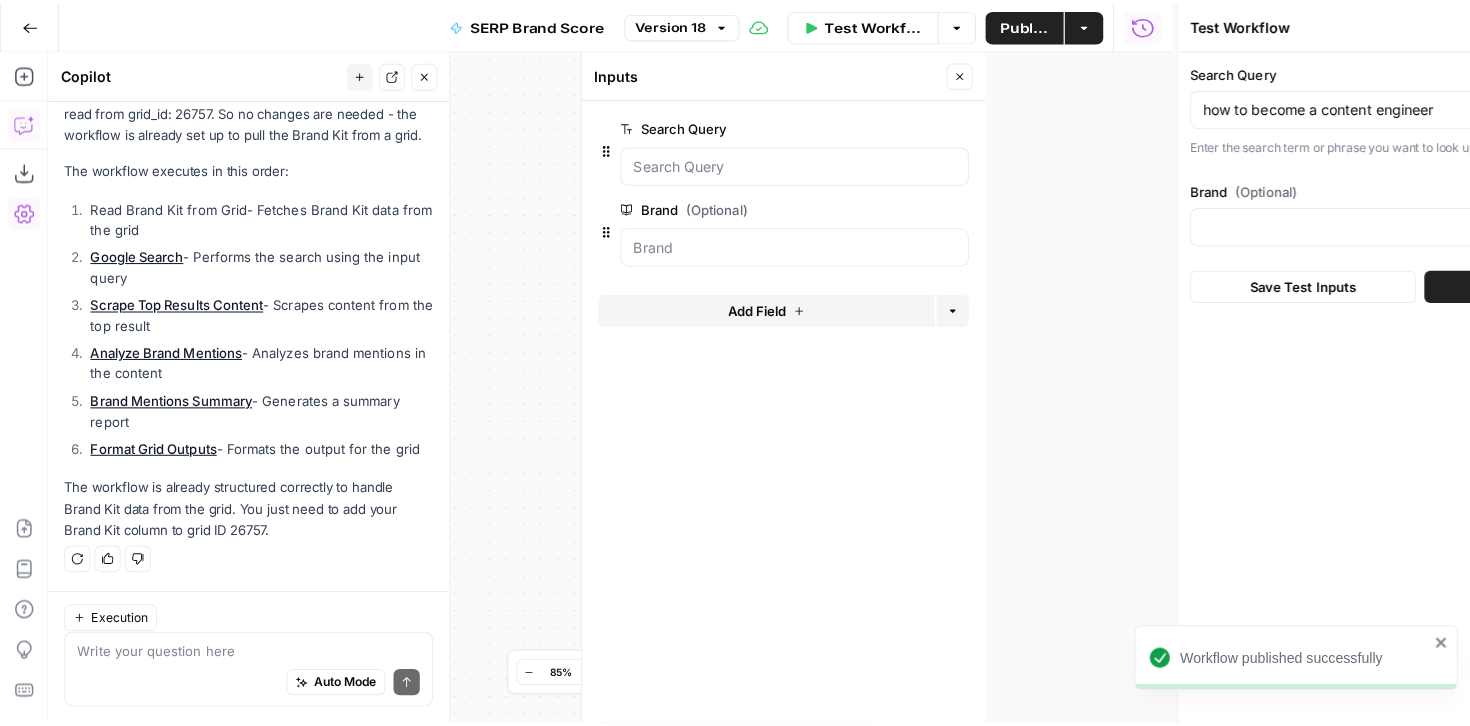 scroll, scrollTop: 1868, scrollLeft: 0, axis: vertical 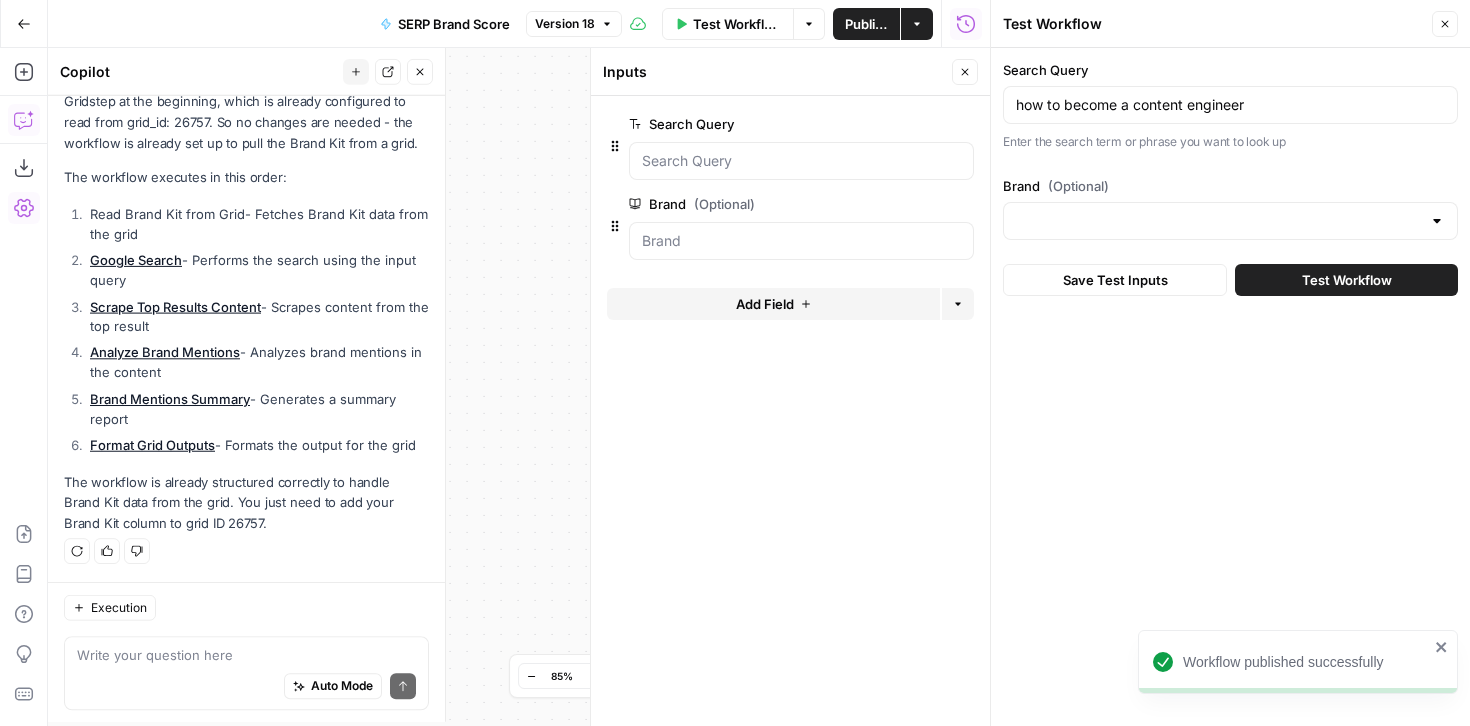 type on "AirOps" 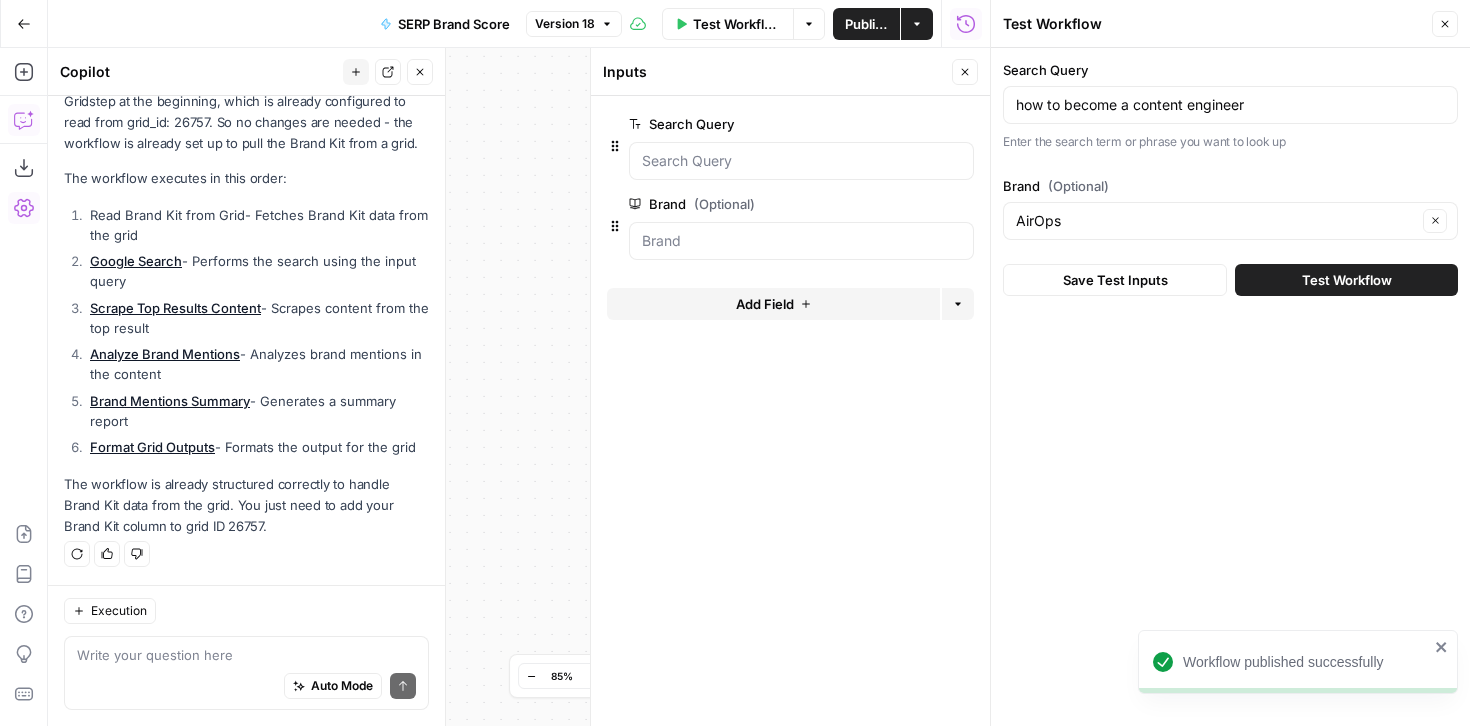 click on "Test Workflow" at bounding box center (1347, 280) 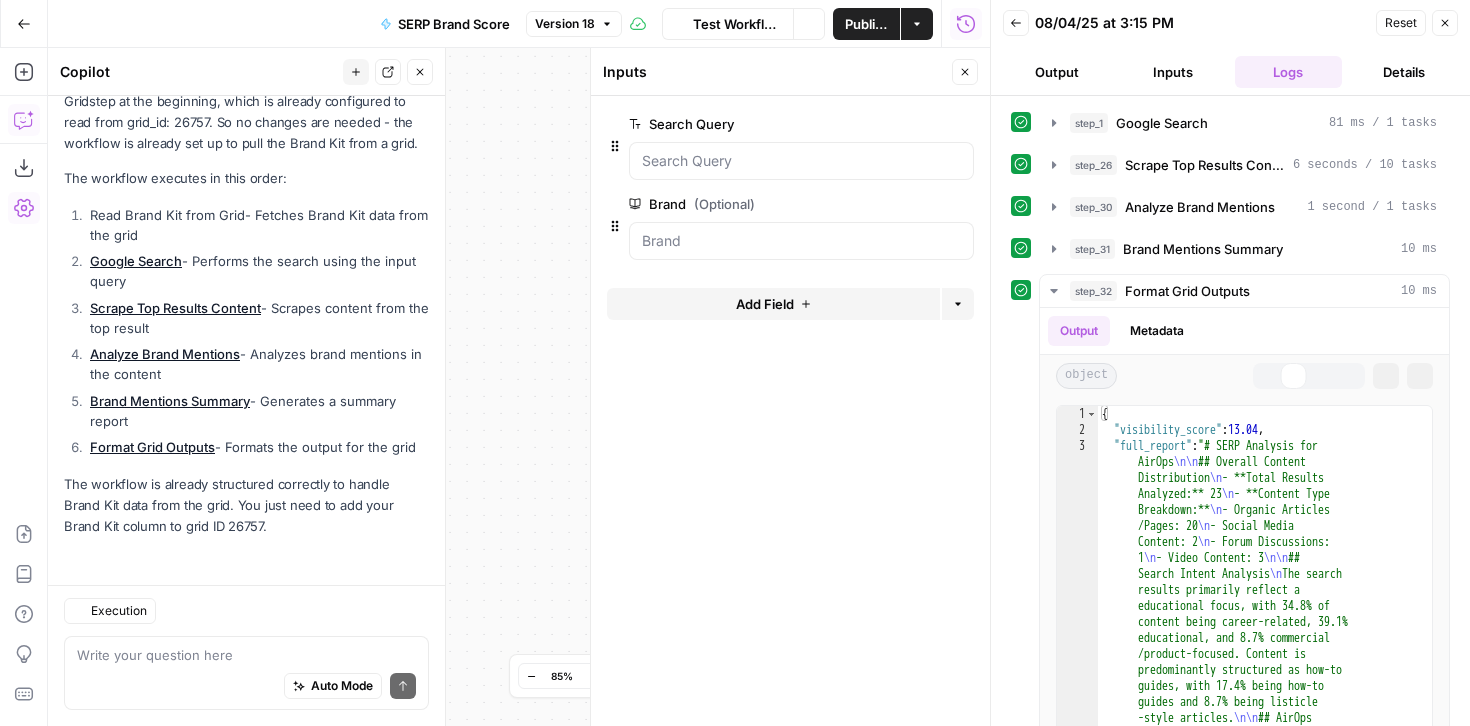 scroll, scrollTop: 1868, scrollLeft: 0, axis: vertical 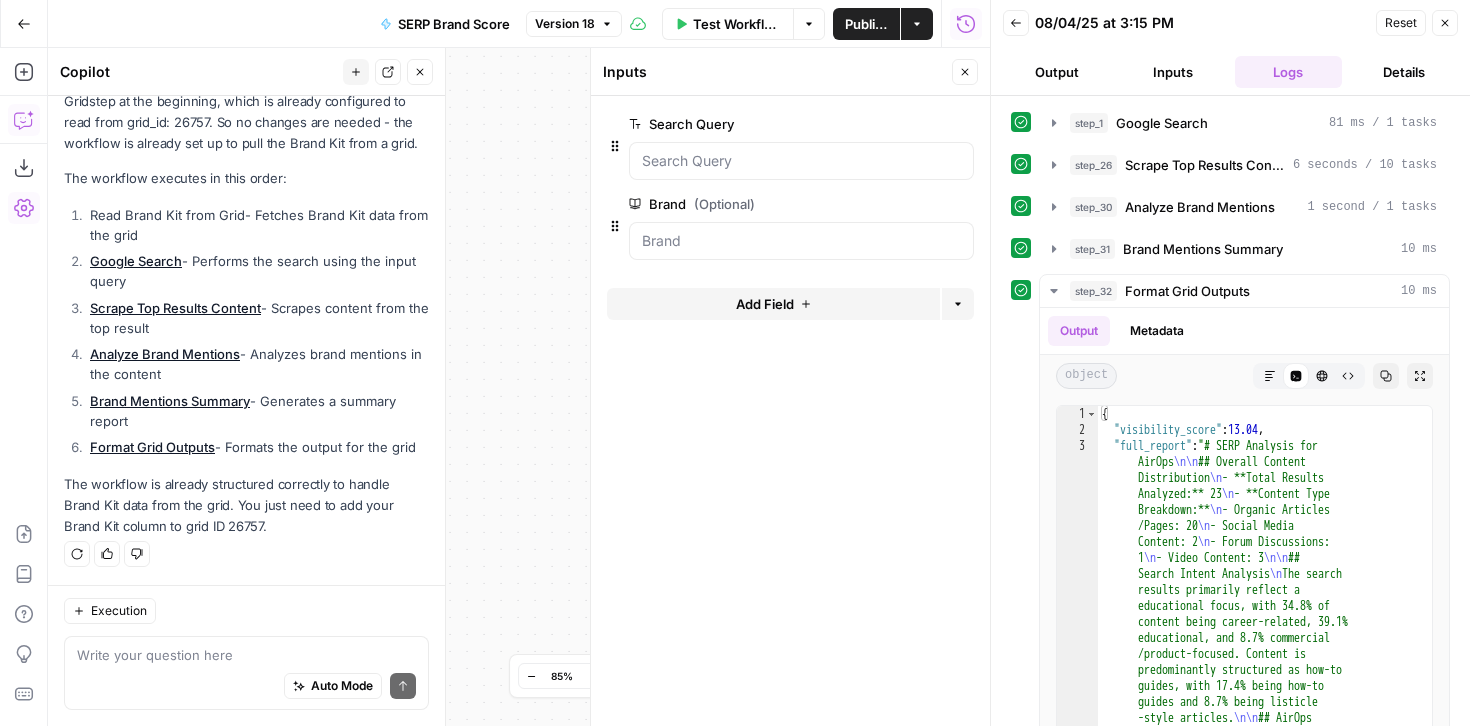 click on "**********" at bounding box center (519, 387) 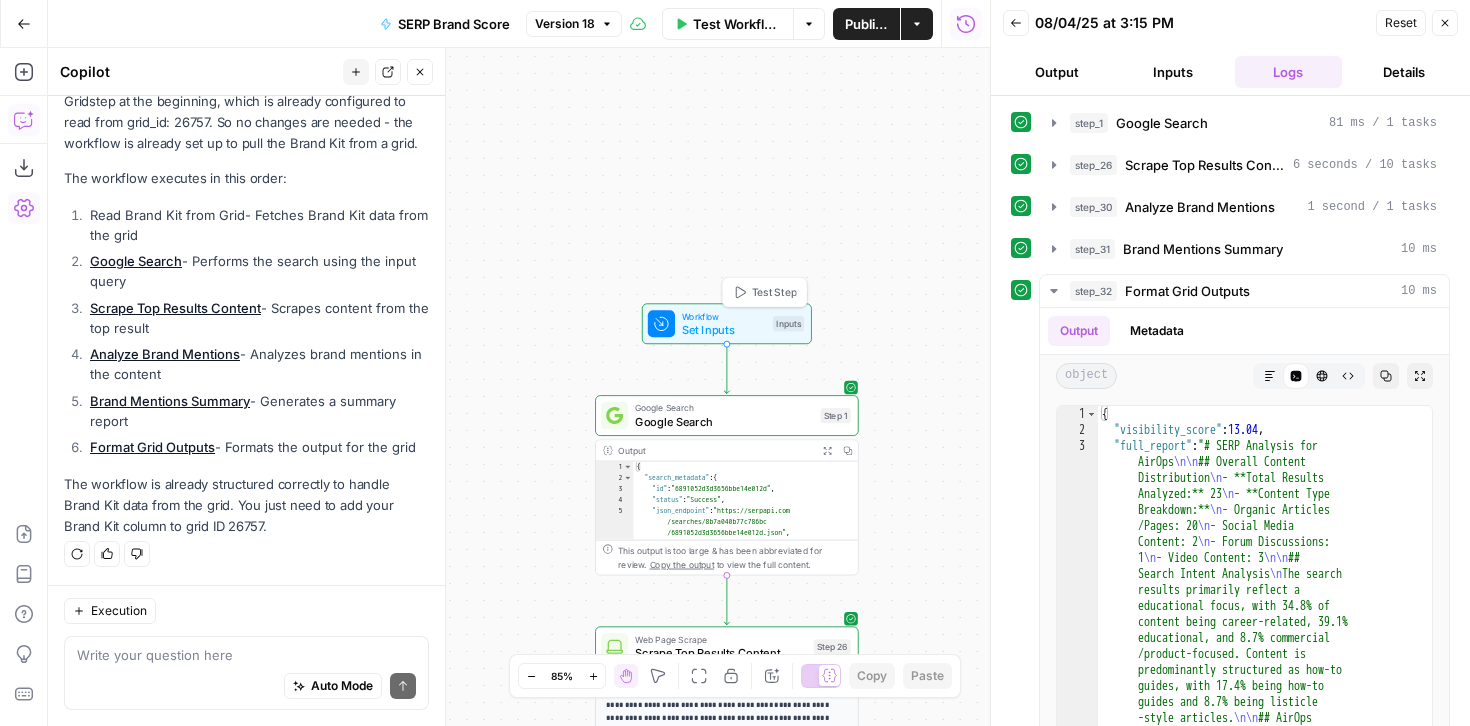 click on "Workflow Set Inputs Inputs Test Step" at bounding box center (726, 323) 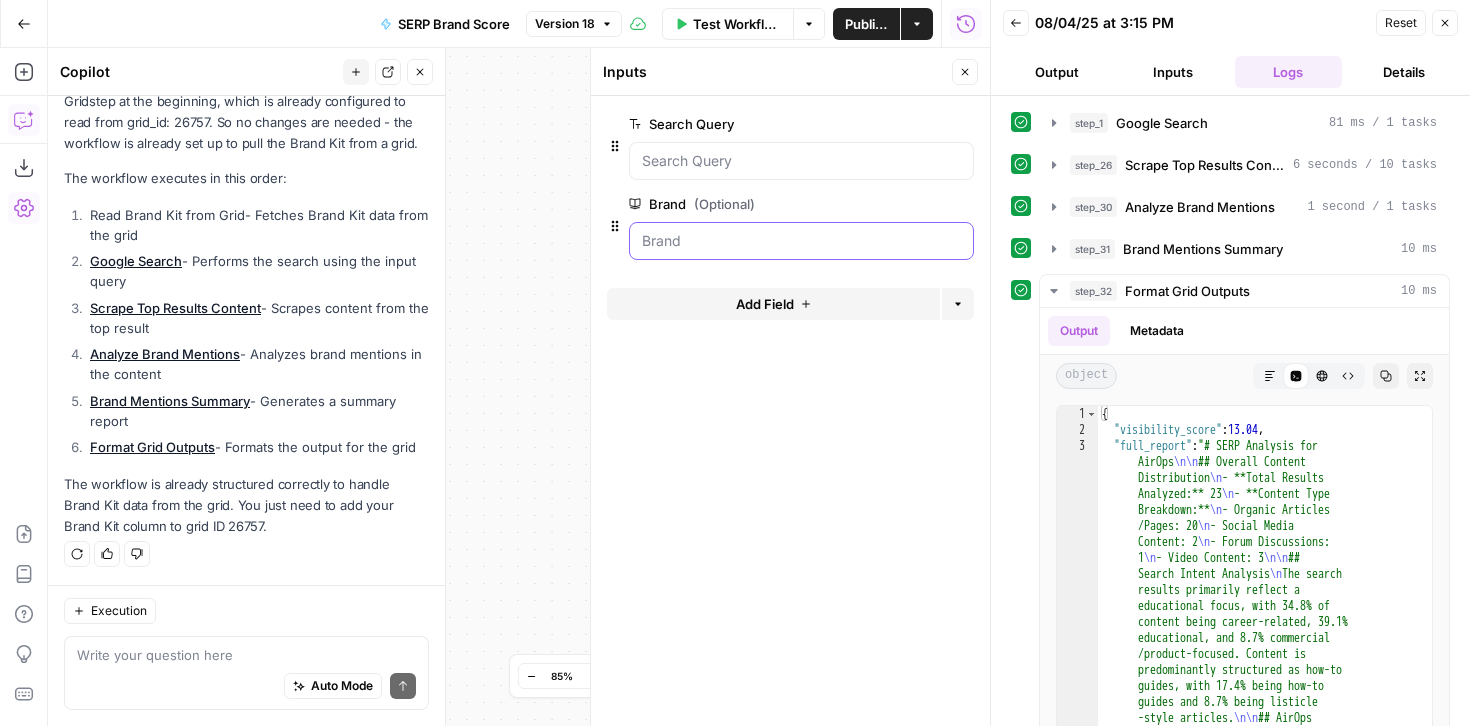click on "Brand   (Optional)" at bounding box center (801, 241) 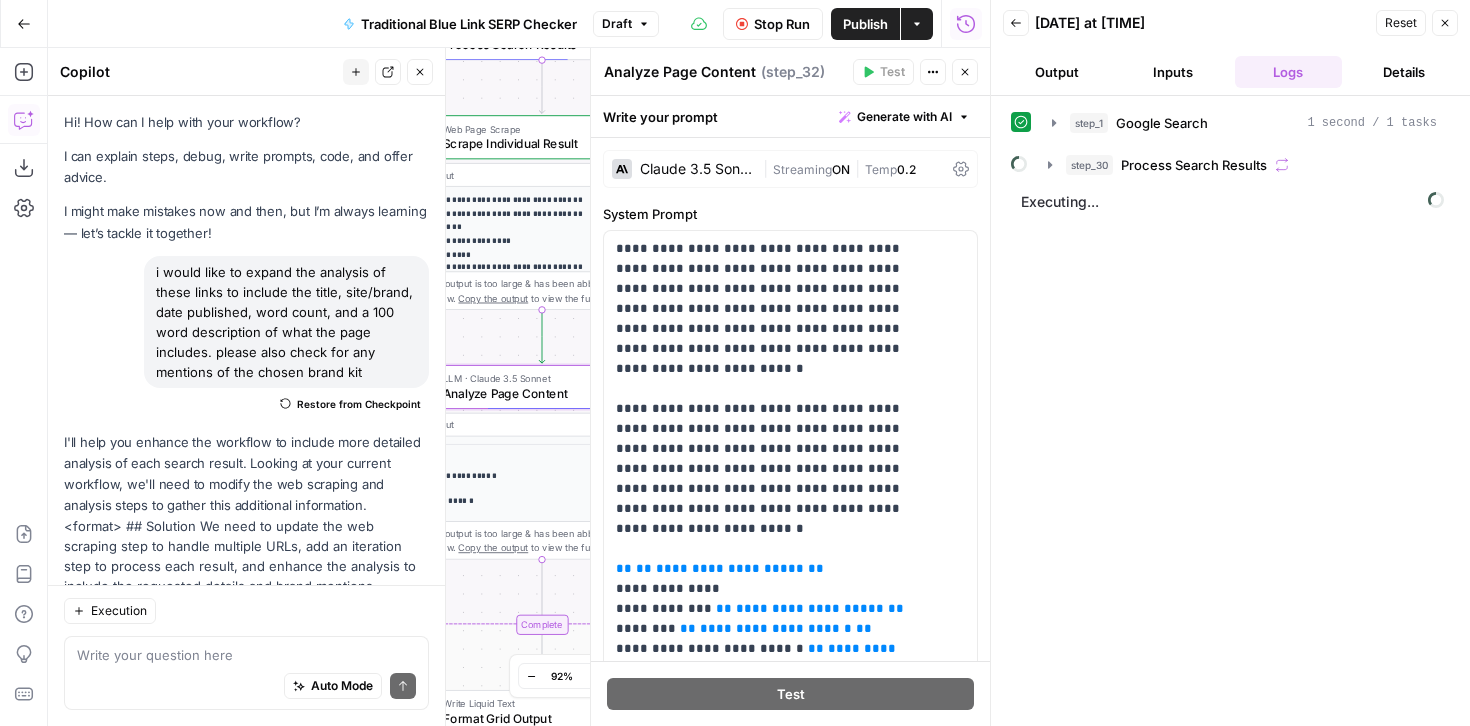 scroll, scrollTop: 0, scrollLeft: 0, axis: both 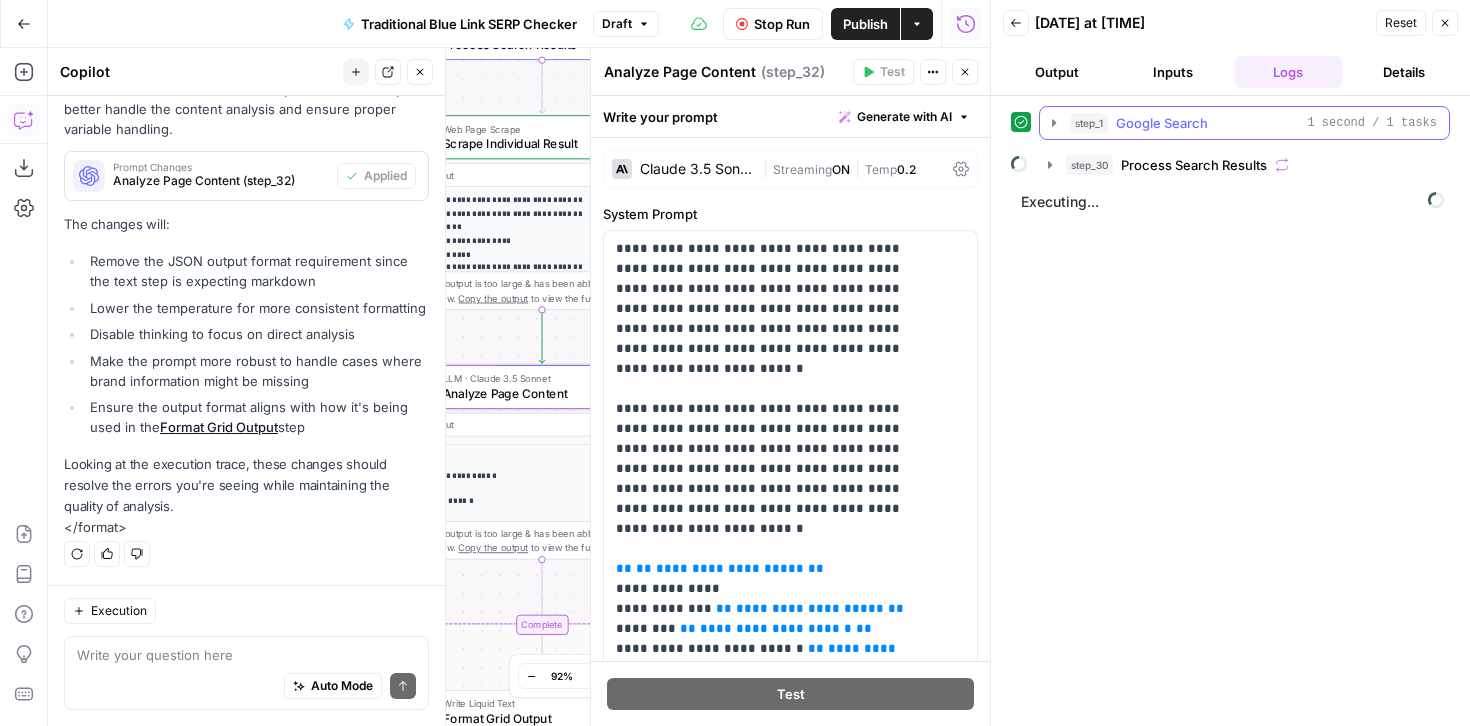 click 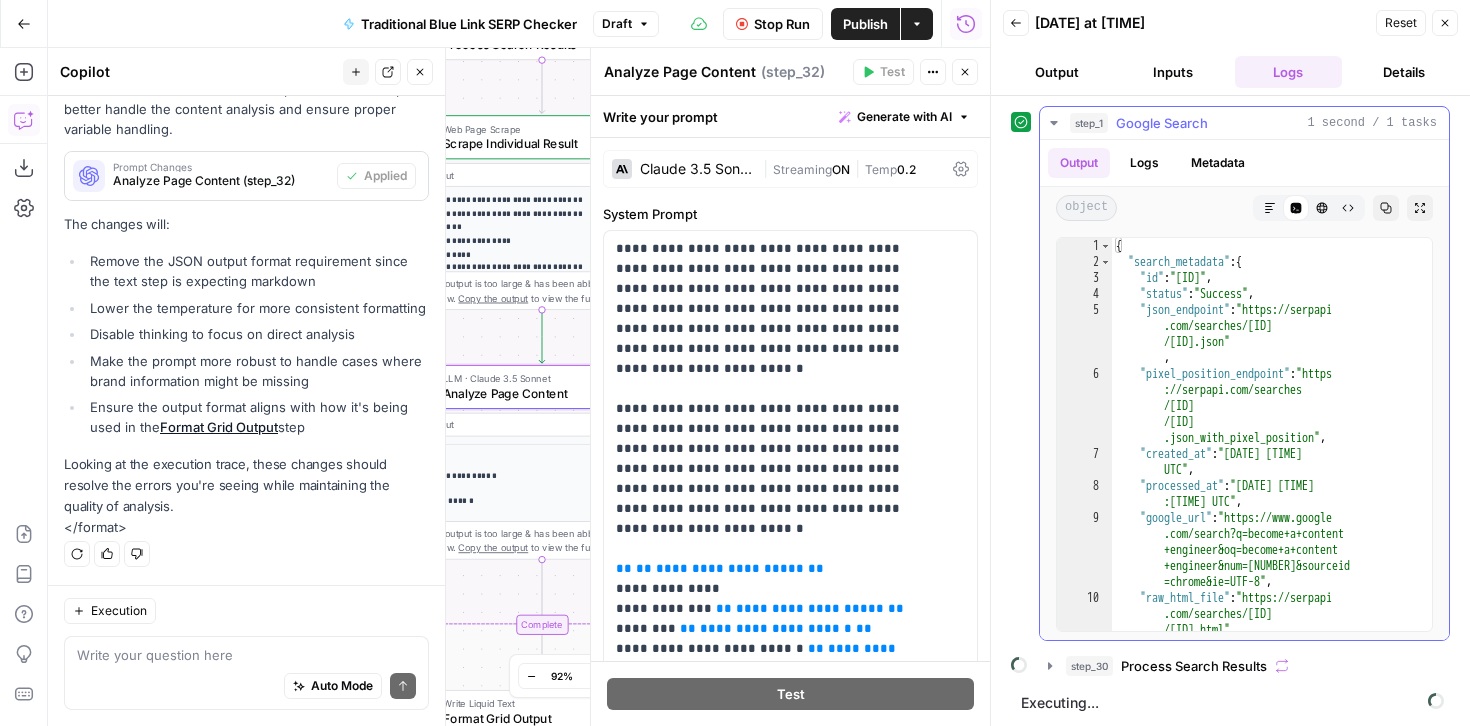 click 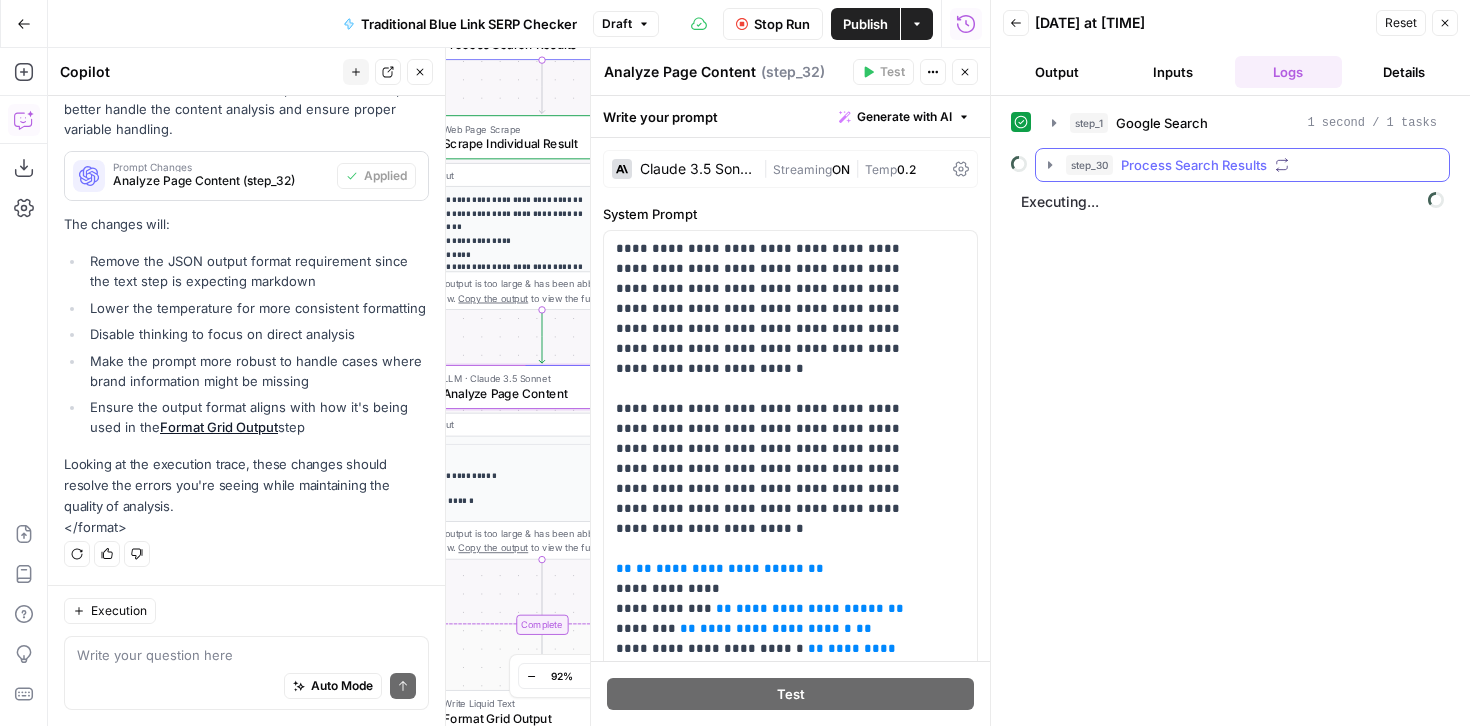 click 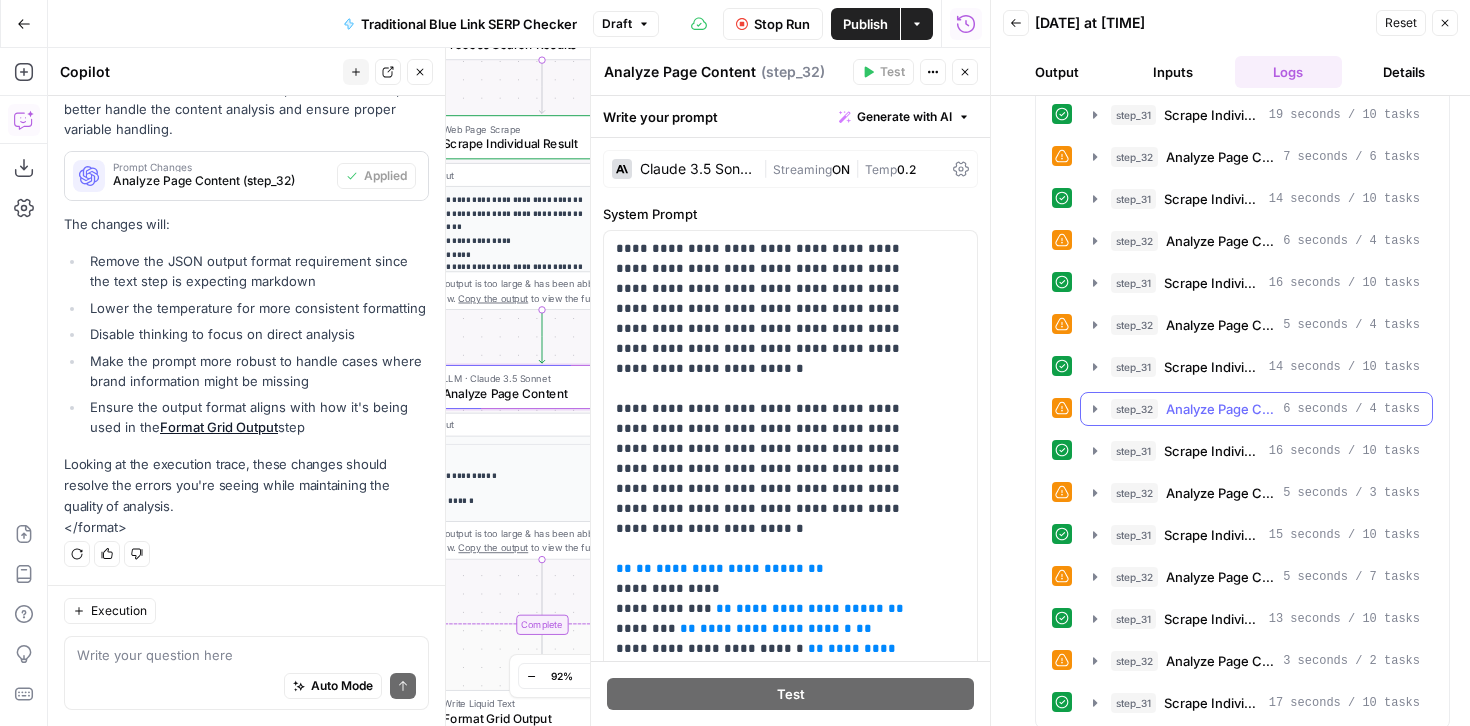 scroll, scrollTop: 813, scrollLeft: 0, axis: vertical 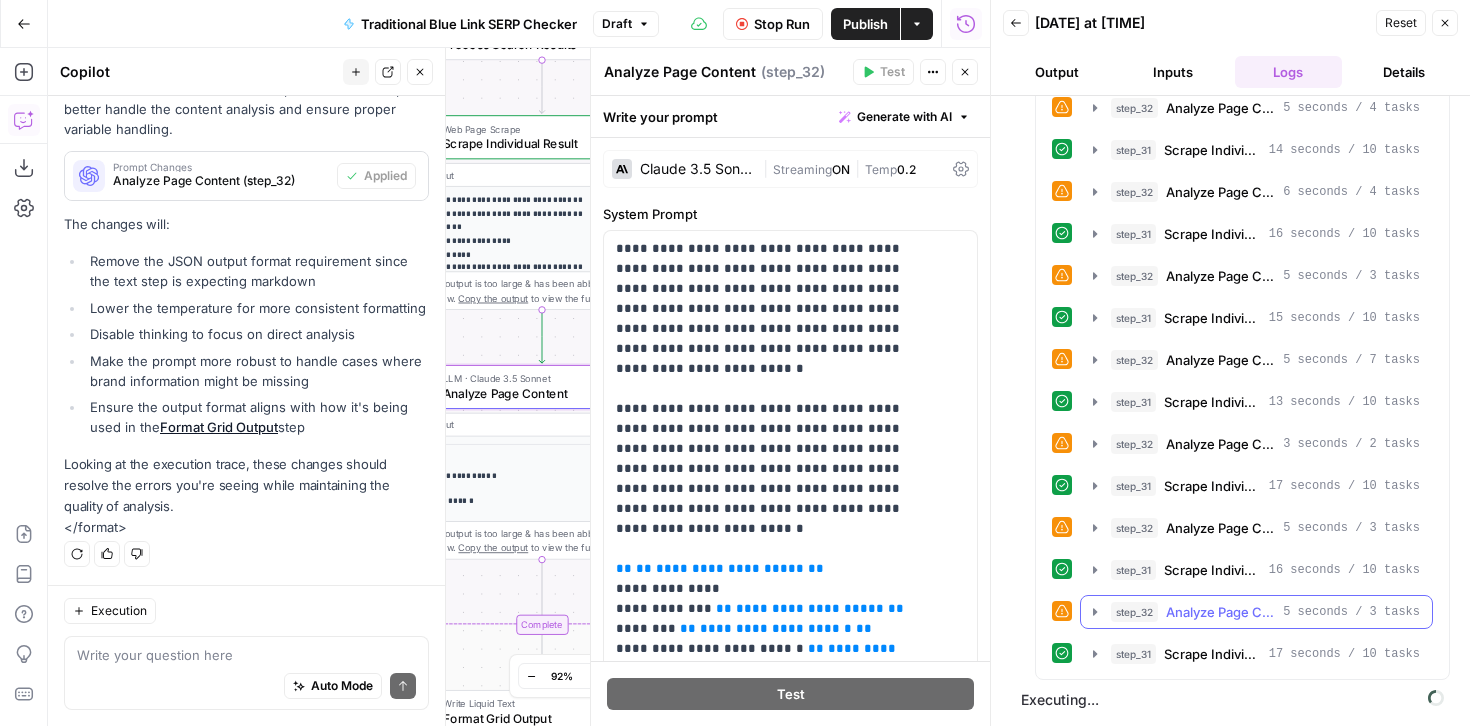 click on "5 seconds / 3 tasks" at bounding box center (1351, 612) 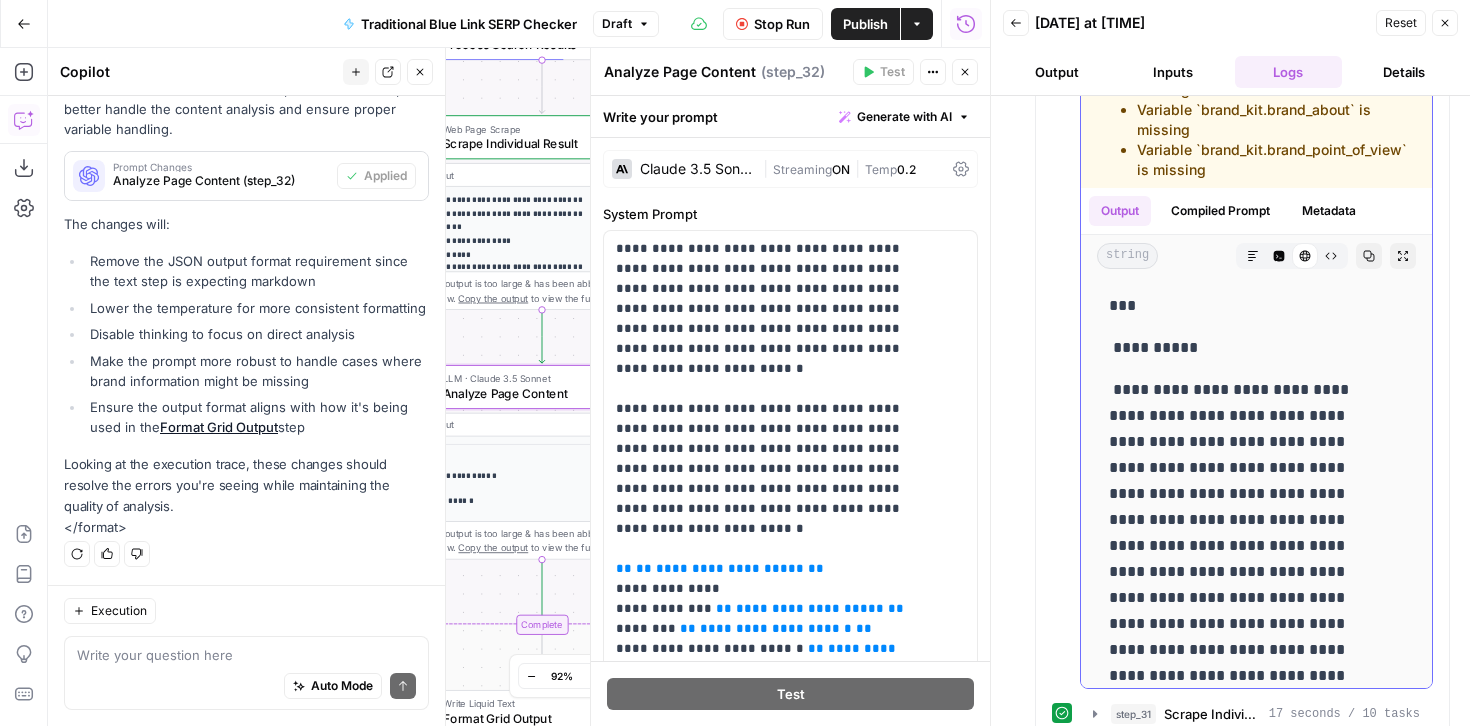 scroll, scrollTop: 1493, scrollLeft: 0, axis: vertical 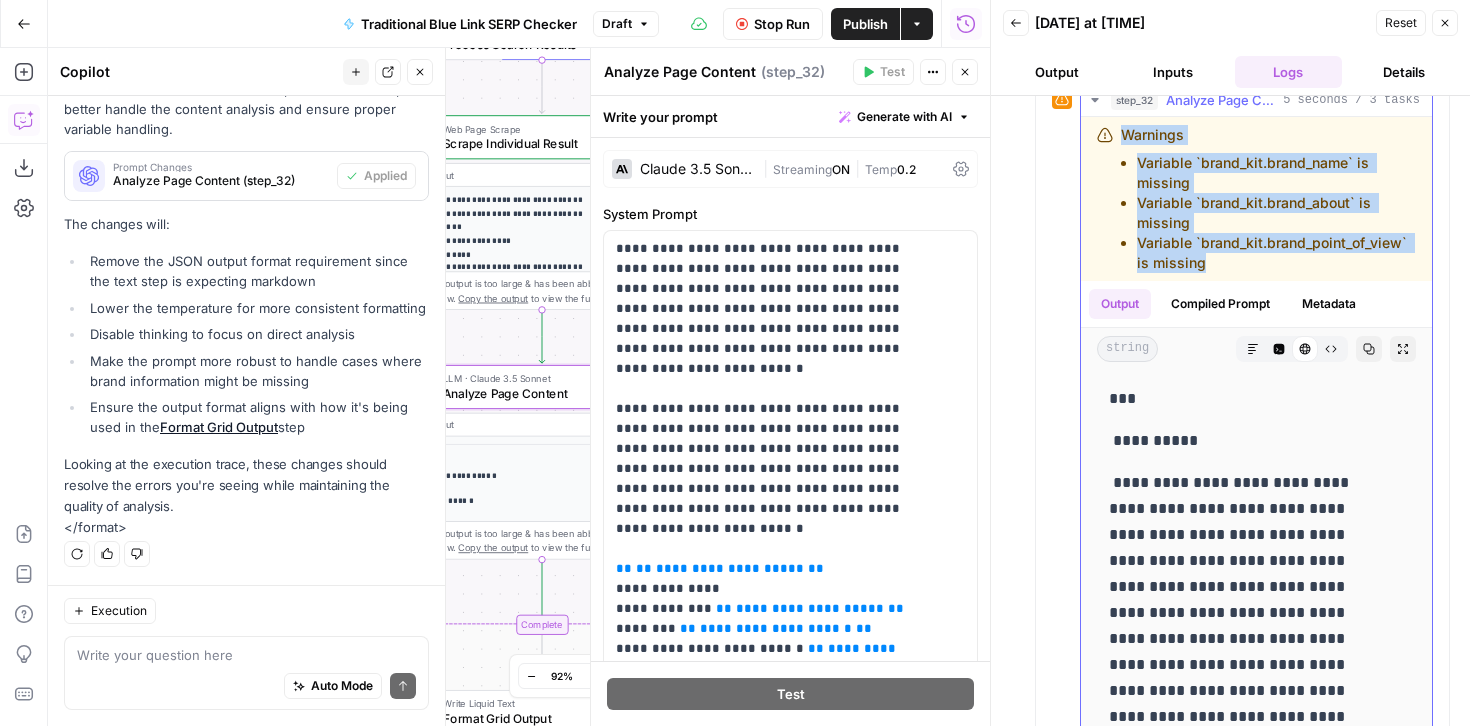 drag, startPoint x: 1208, startPoint y: 283, endPoint x: 1116, endPoint y: 137, distance: 172.56883 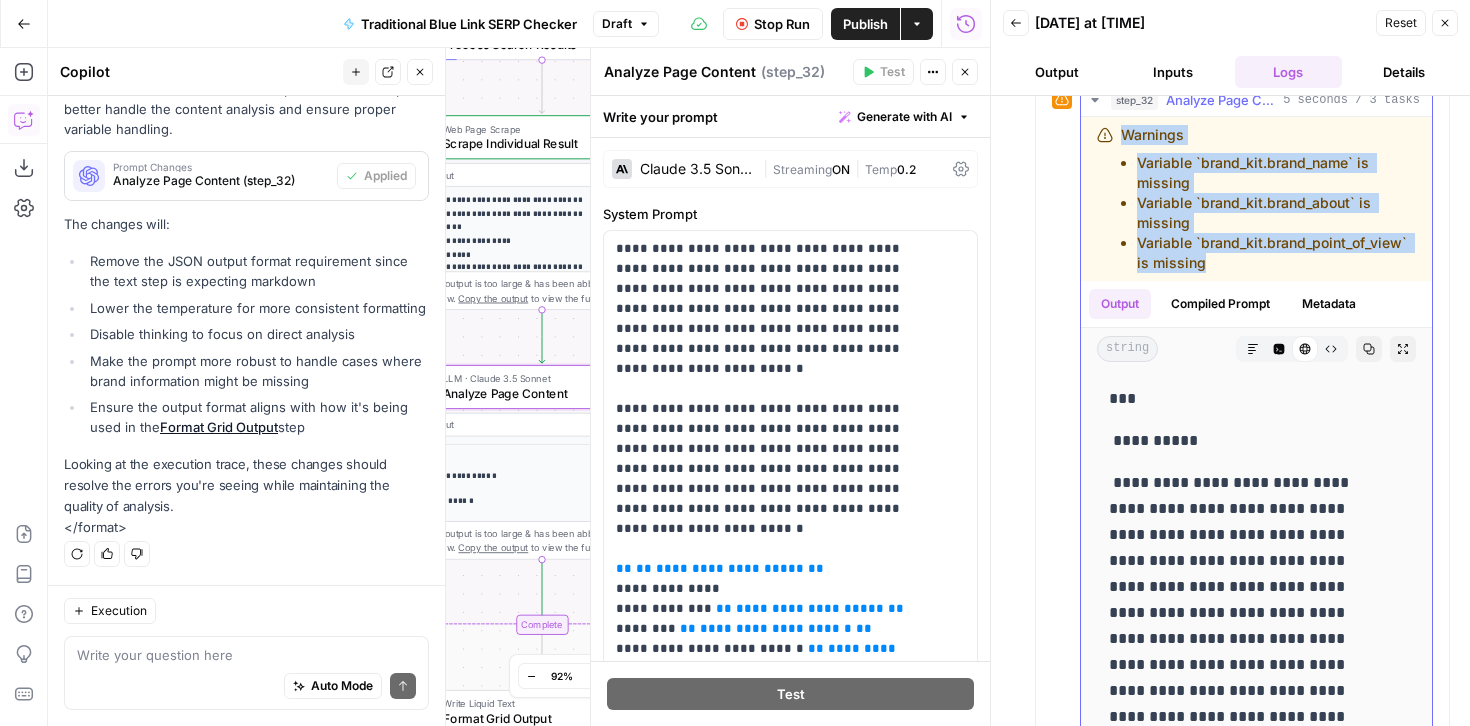 copy on "Warnings Variable `brand_kit.brand_name` is missing Variable `brand_kit.brand_about` is missing Variable `brand_kit.brand_point_of_view` is missing" 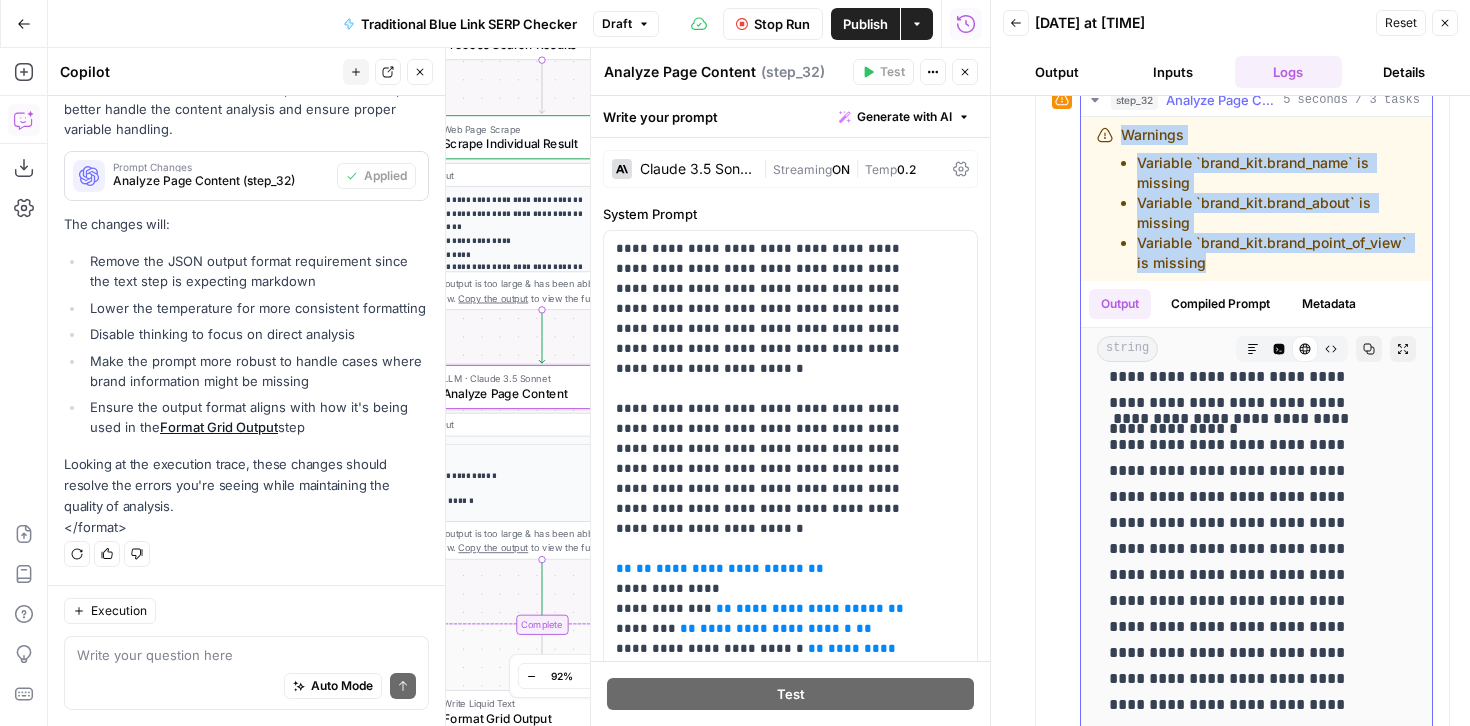 scroll, scrollTop: 631, scrollLeft: 0, axis: vertical 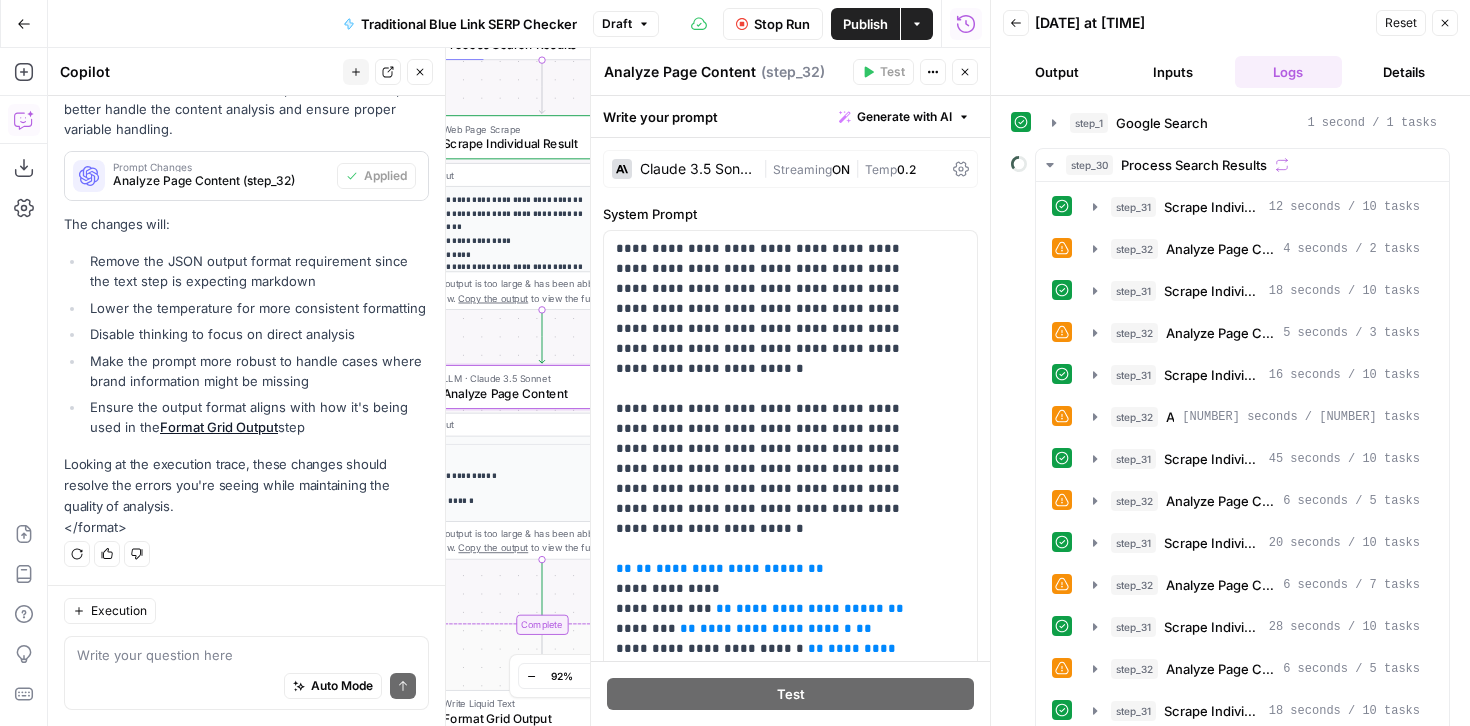 click on "Output" at bounding box center [1057, 72] 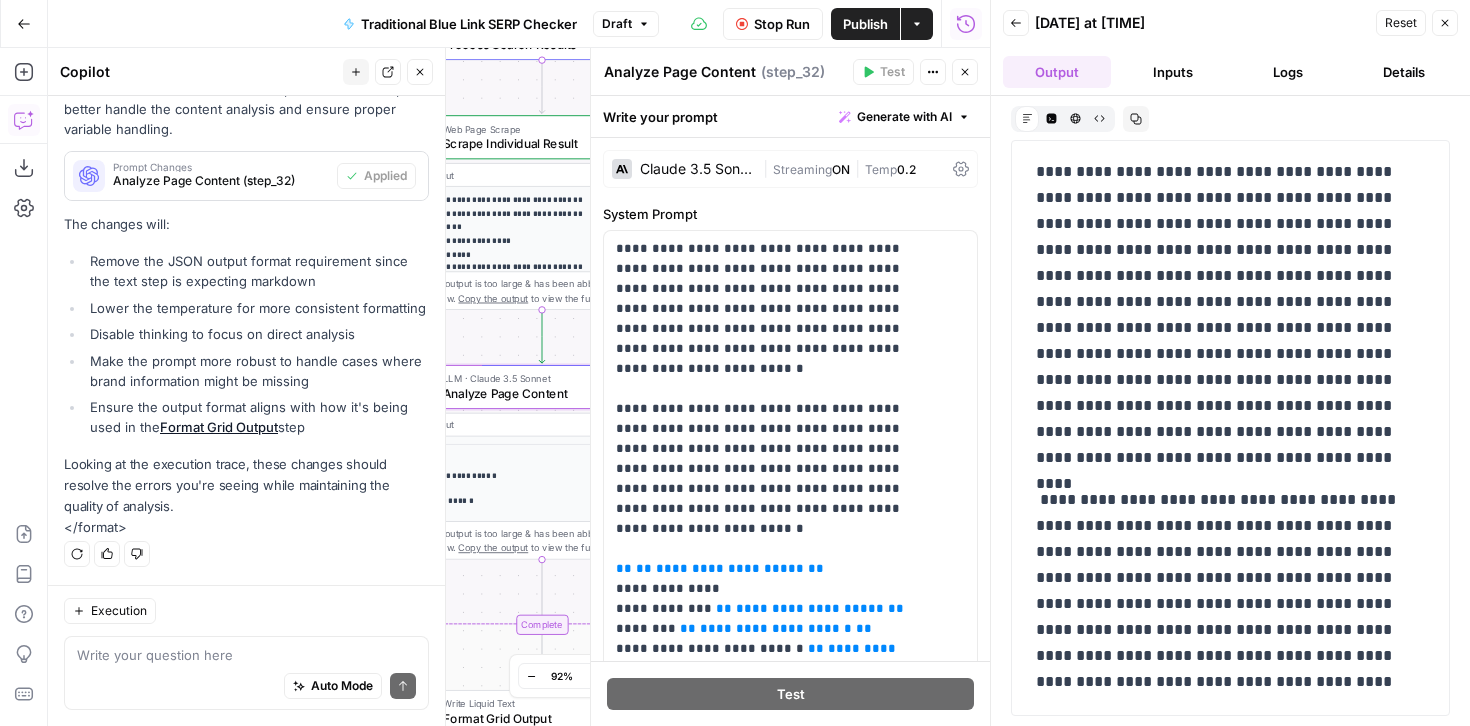 scroll, scrollTop: 13796, scrollLeft: 0, axis: vertical 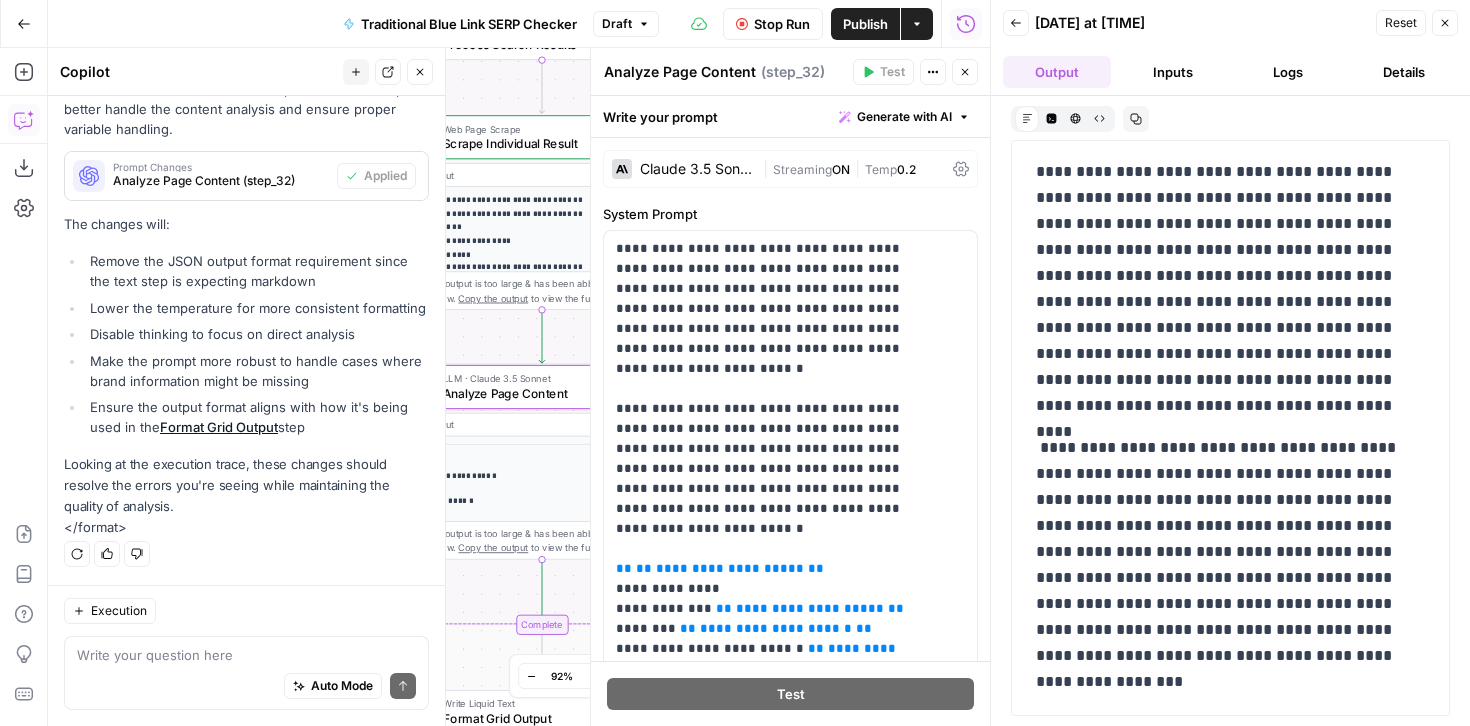 click 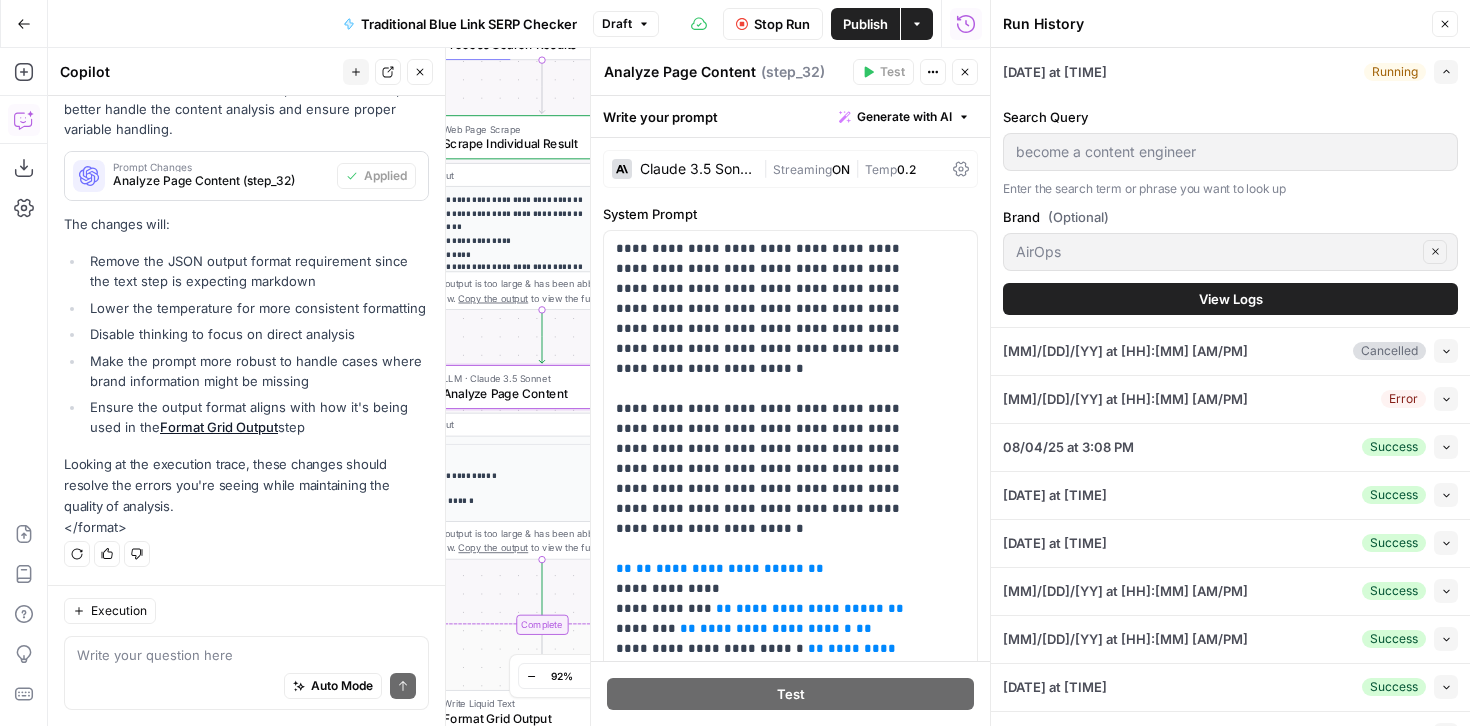 click 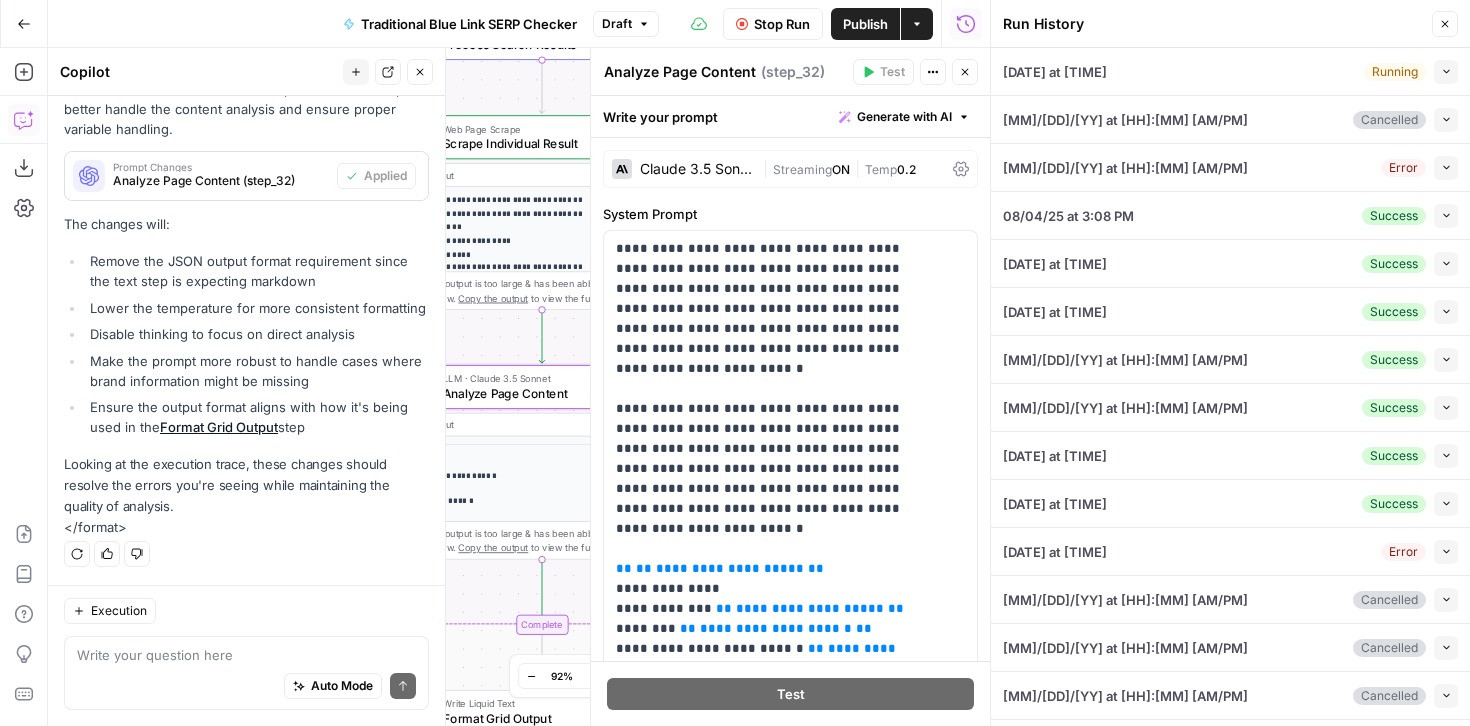 click 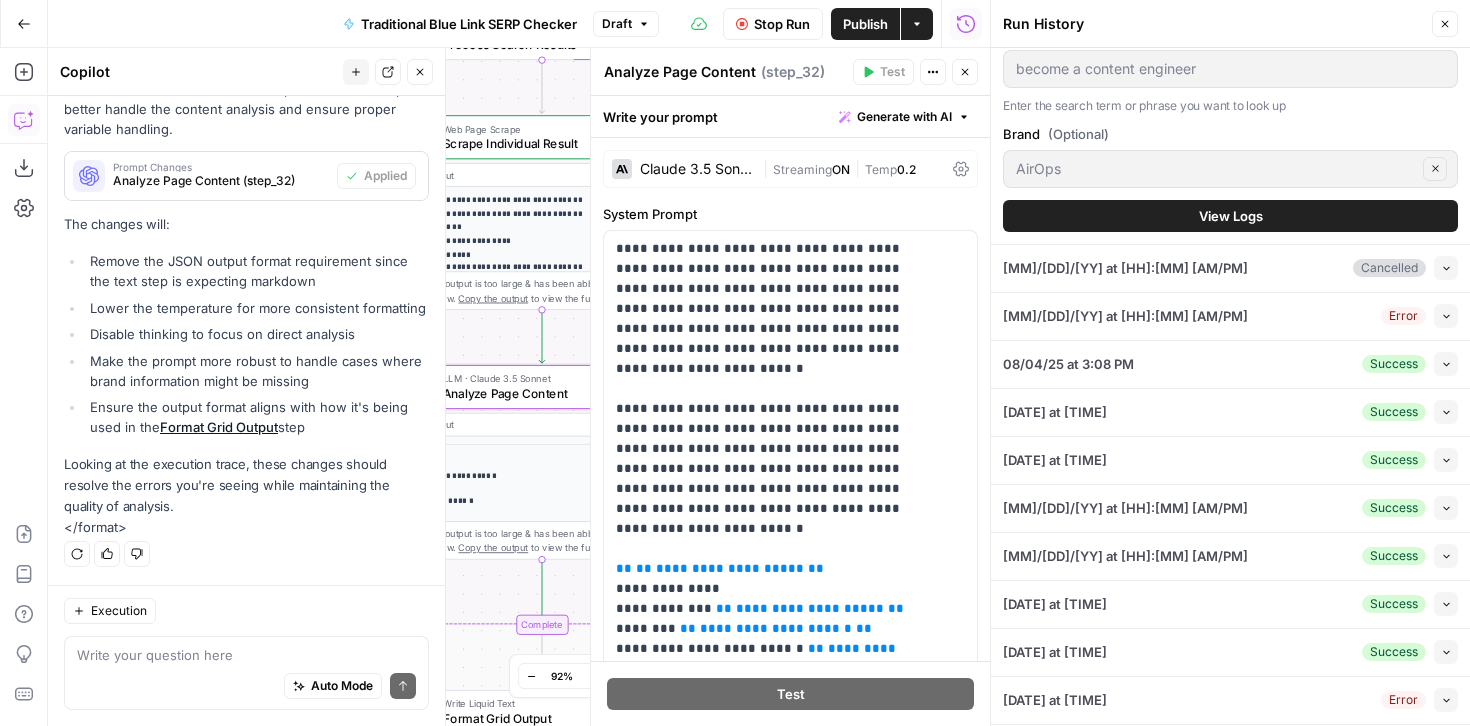 scroll, scrollTop: 91, scrollLeft: 0, axis: vertical 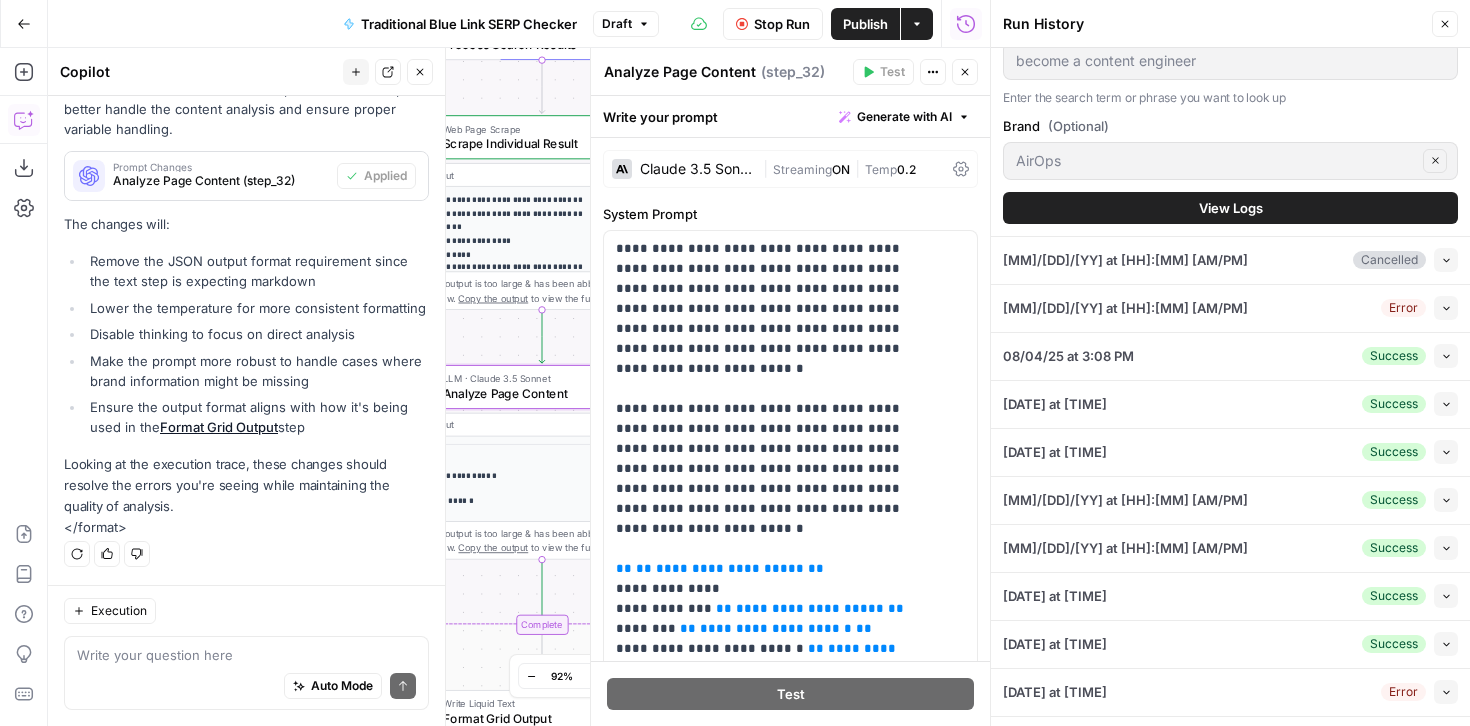 click on "View Logs" at bounding box center [1230, 208] 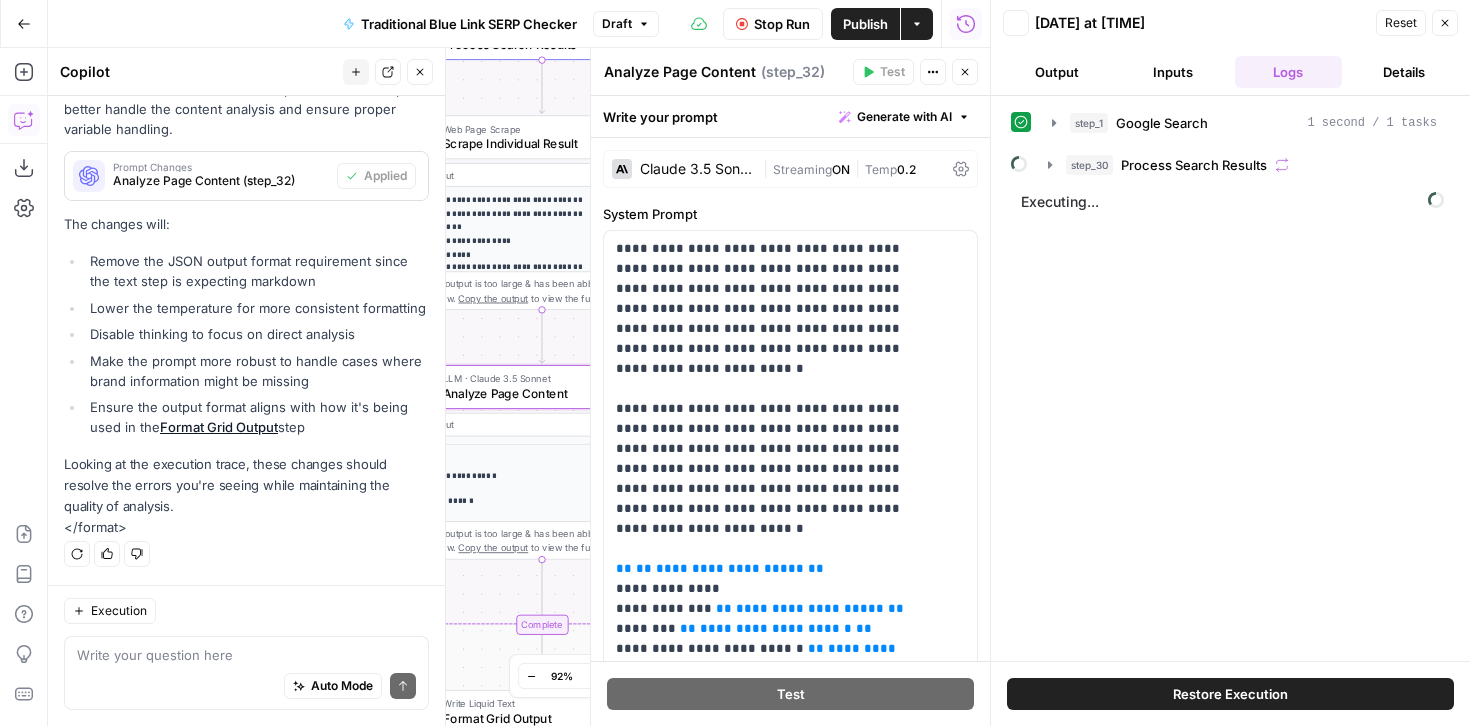 scroll, scrollTop: 0, scrollLeft: 0, axis: both 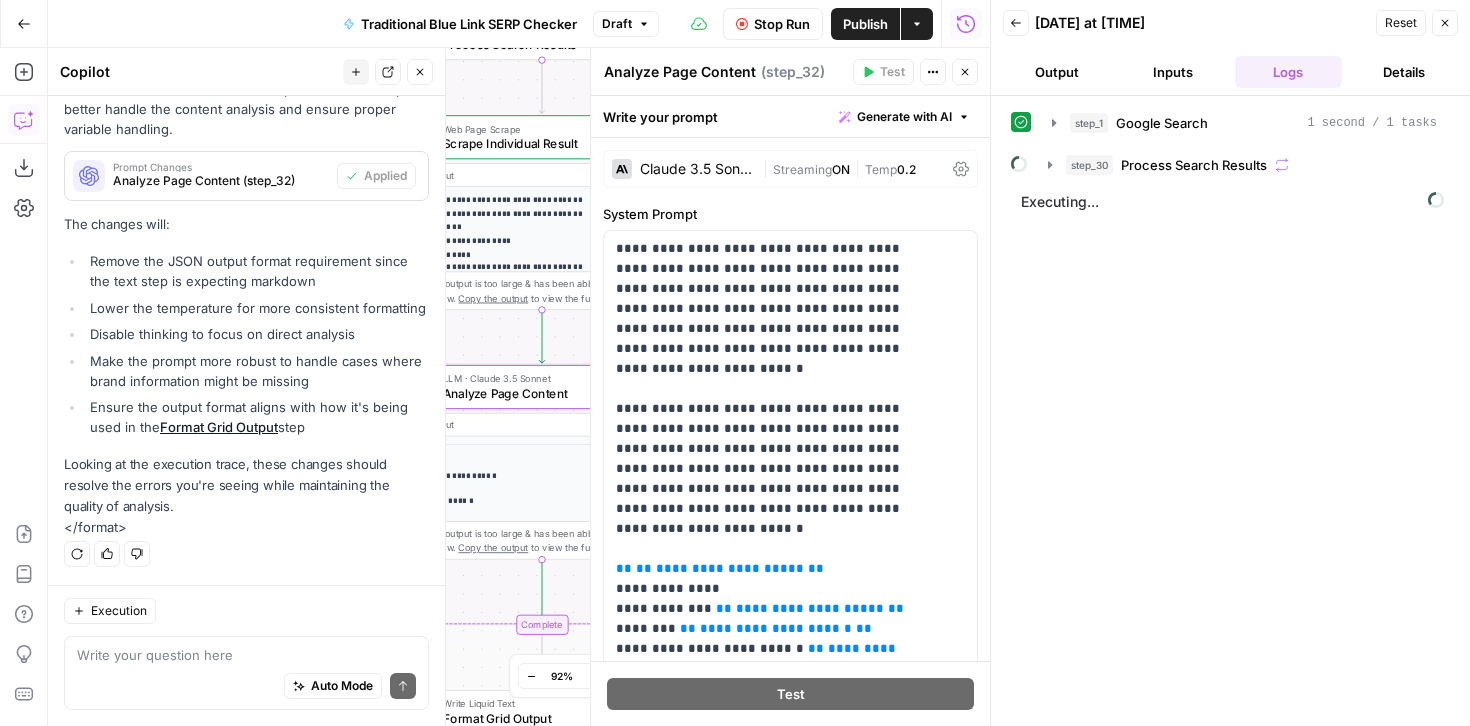 click 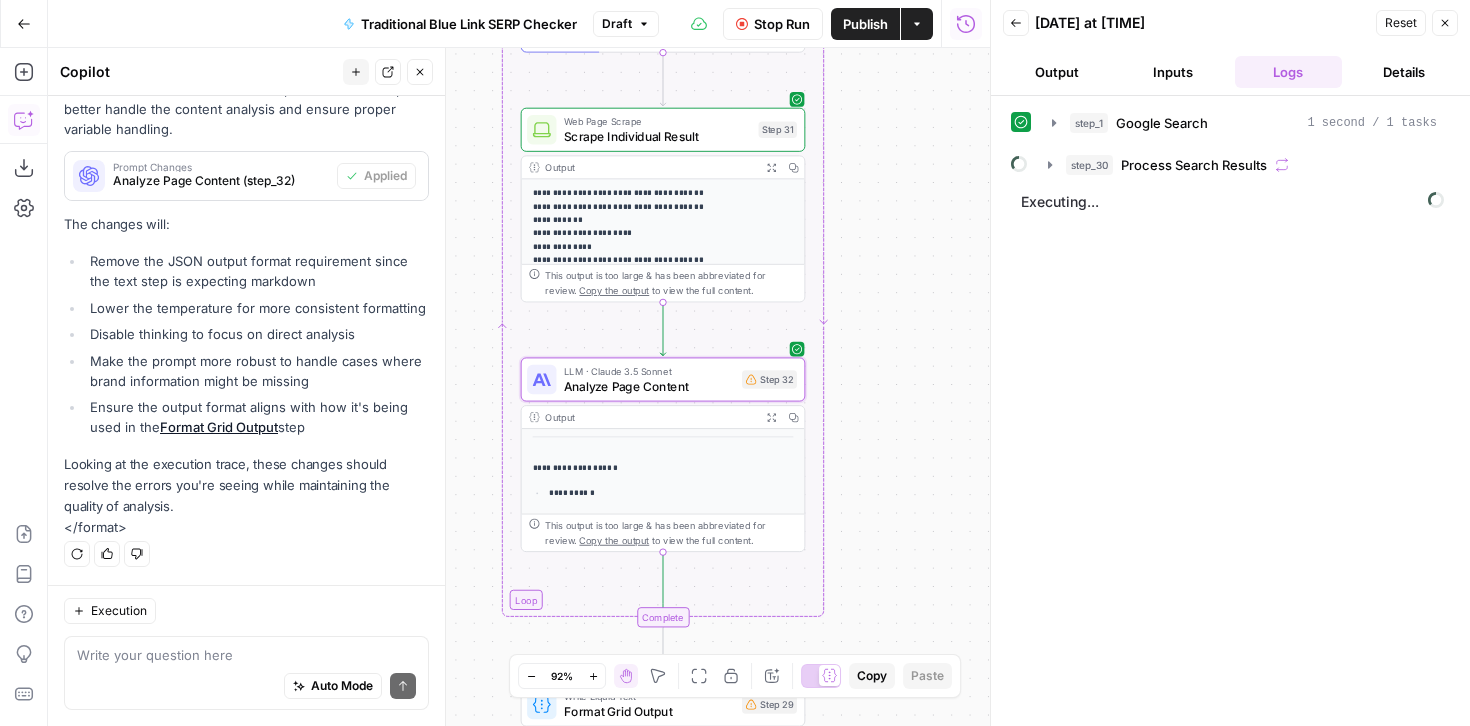 click on "Output" at bounding box center [1057, 72] 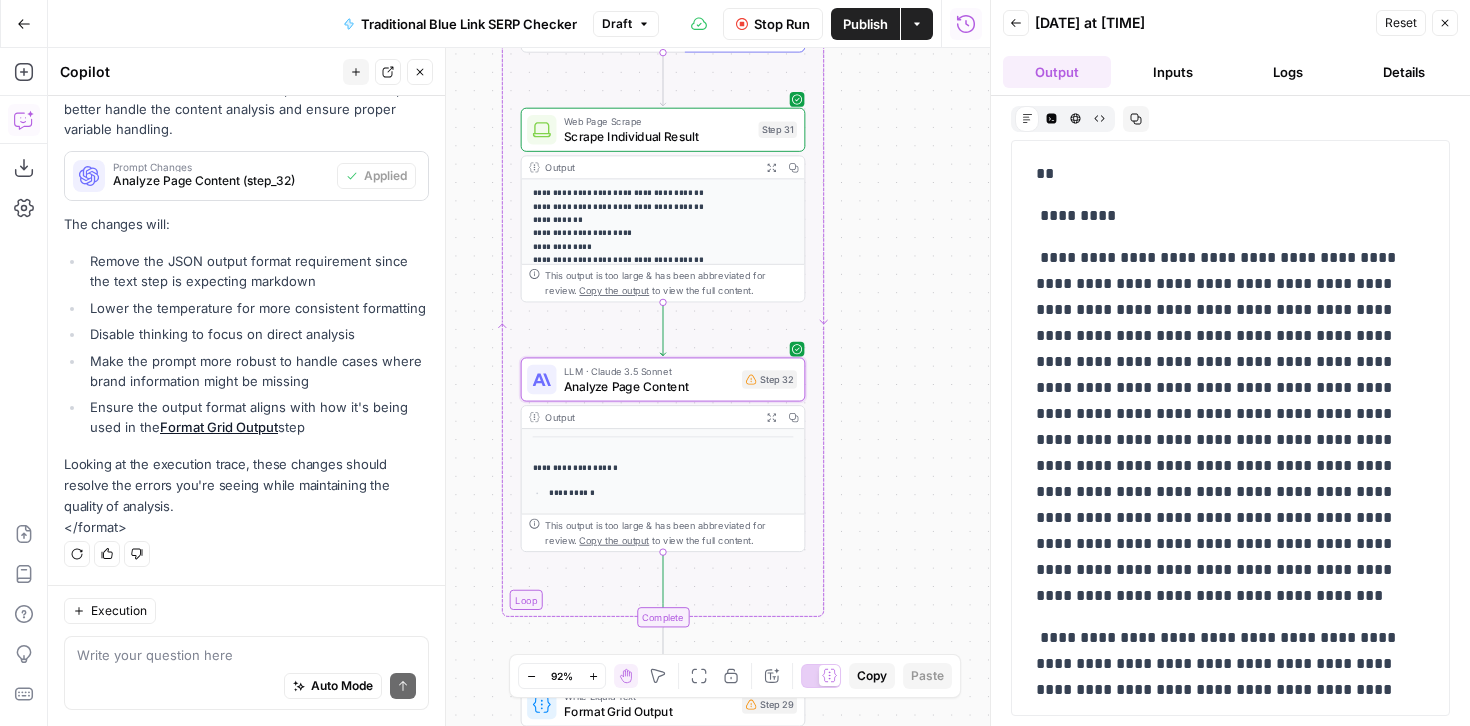 click on "Inputs" at bounding box center [1173, 72] 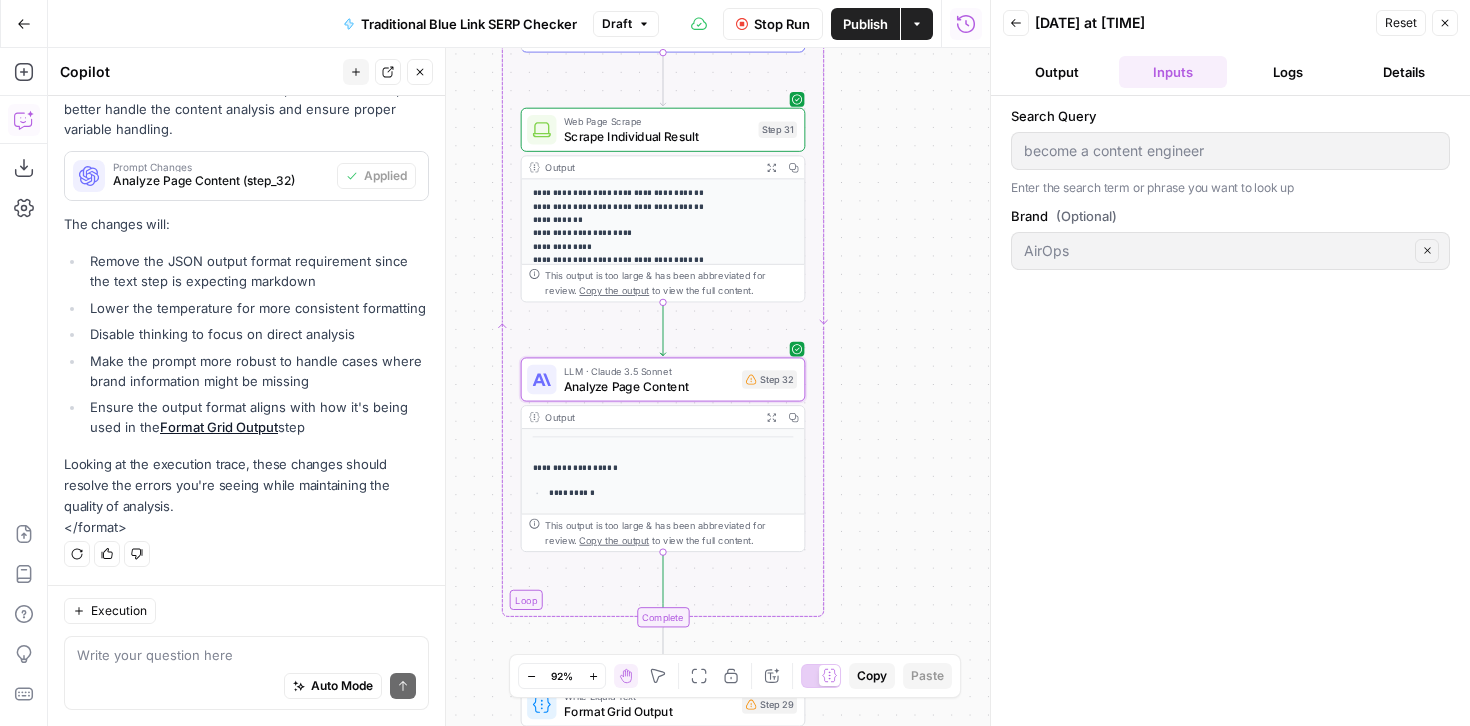 click on "Details" at bounding box center (1404, 72) 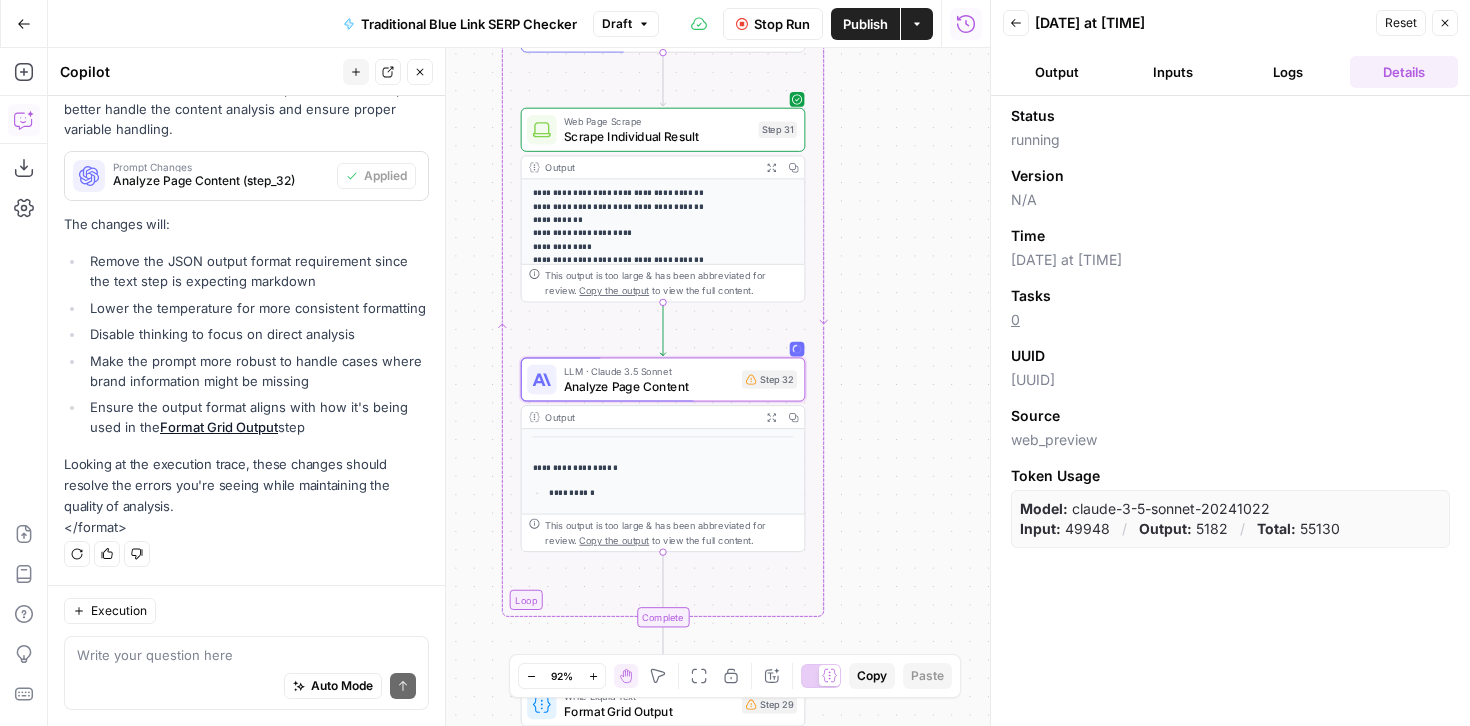 click on "Logs" at bounding box center [1289, 72] 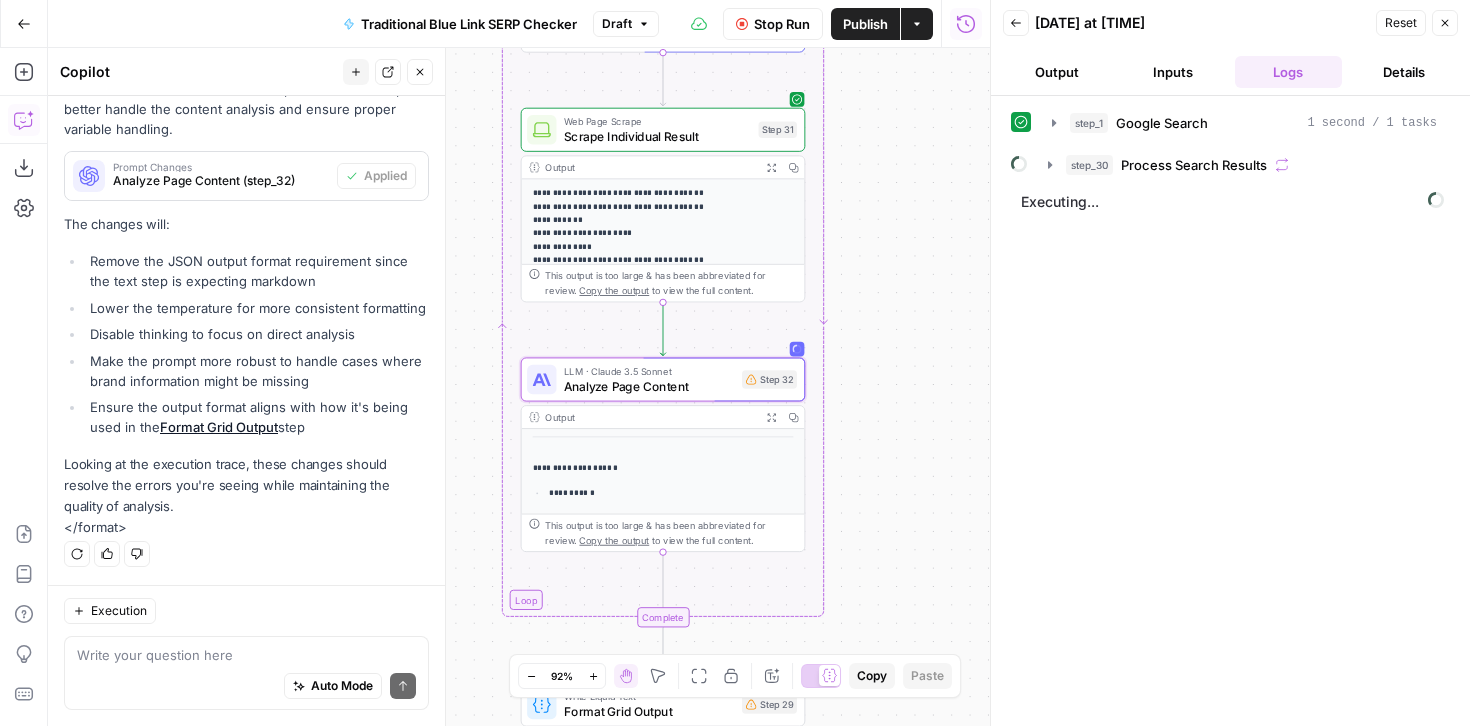 click on "Inputs" at bounding box center (1173, 72) 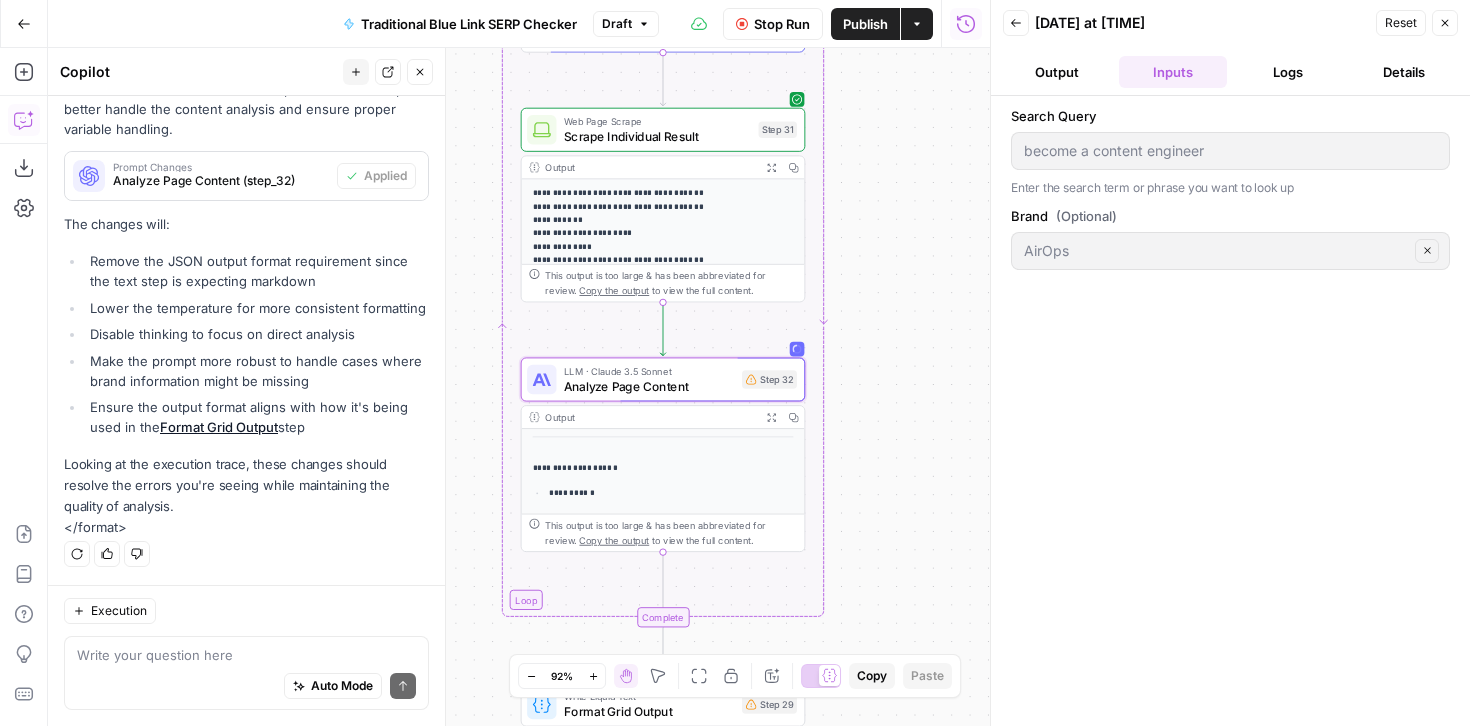 click on "Output" at bounding box center (1057, 72) 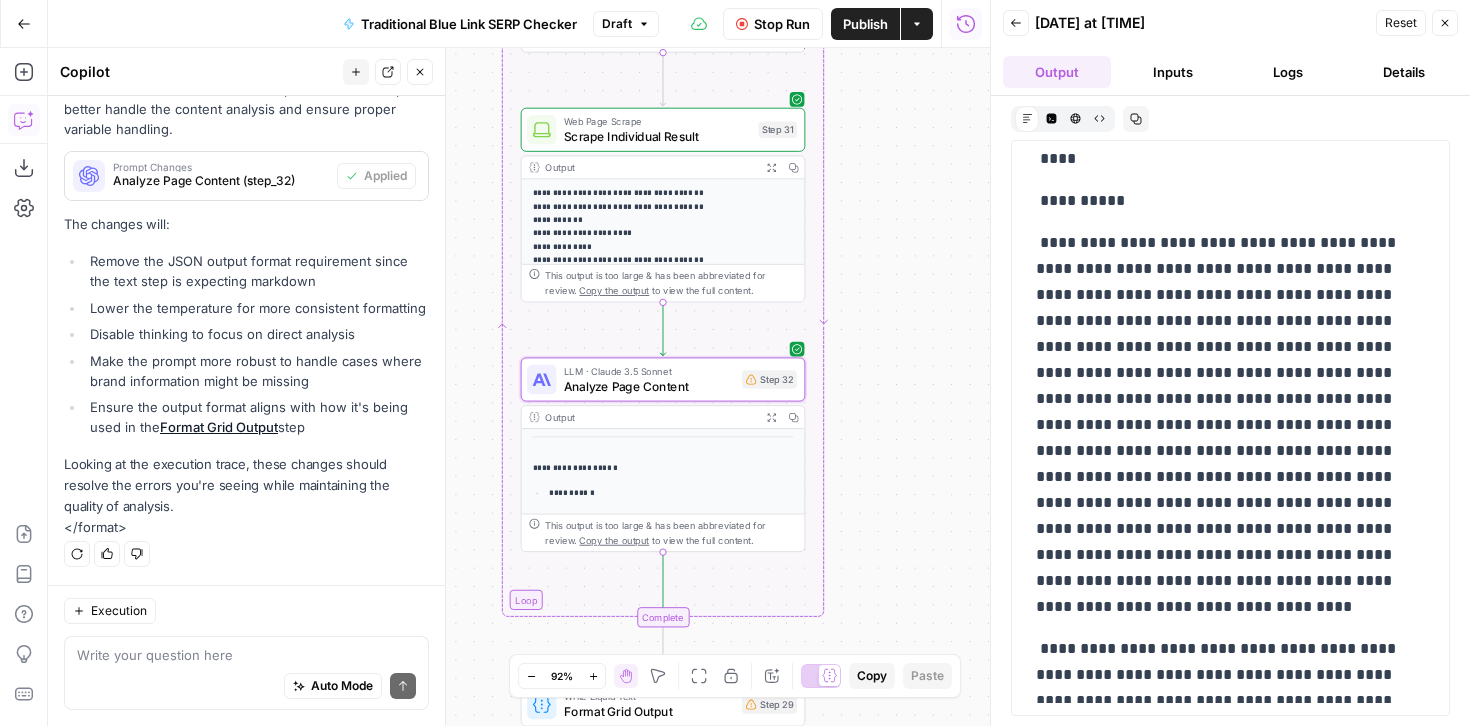 scroll, scrollTop: 0, scrollLeft: 0, axis: both 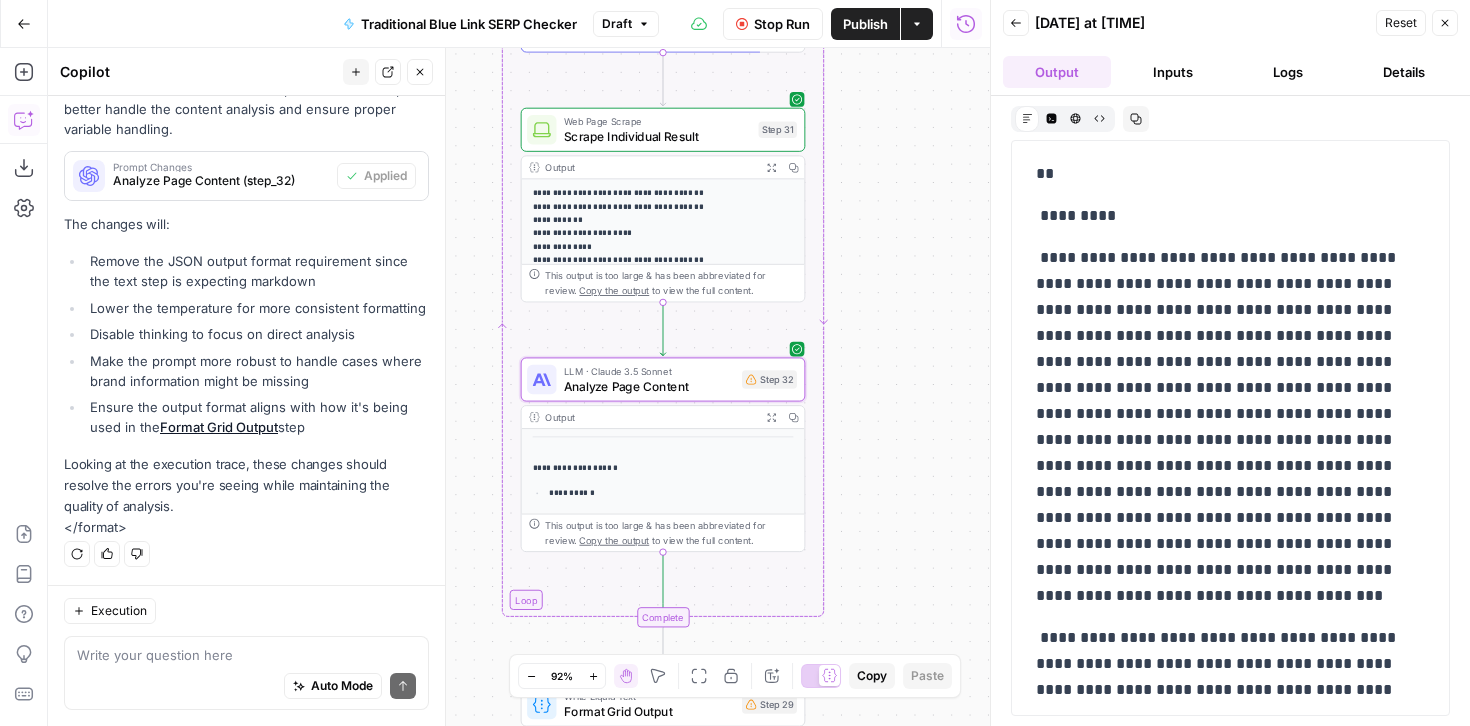 click on "Details" at bounding box center (1404, 72) 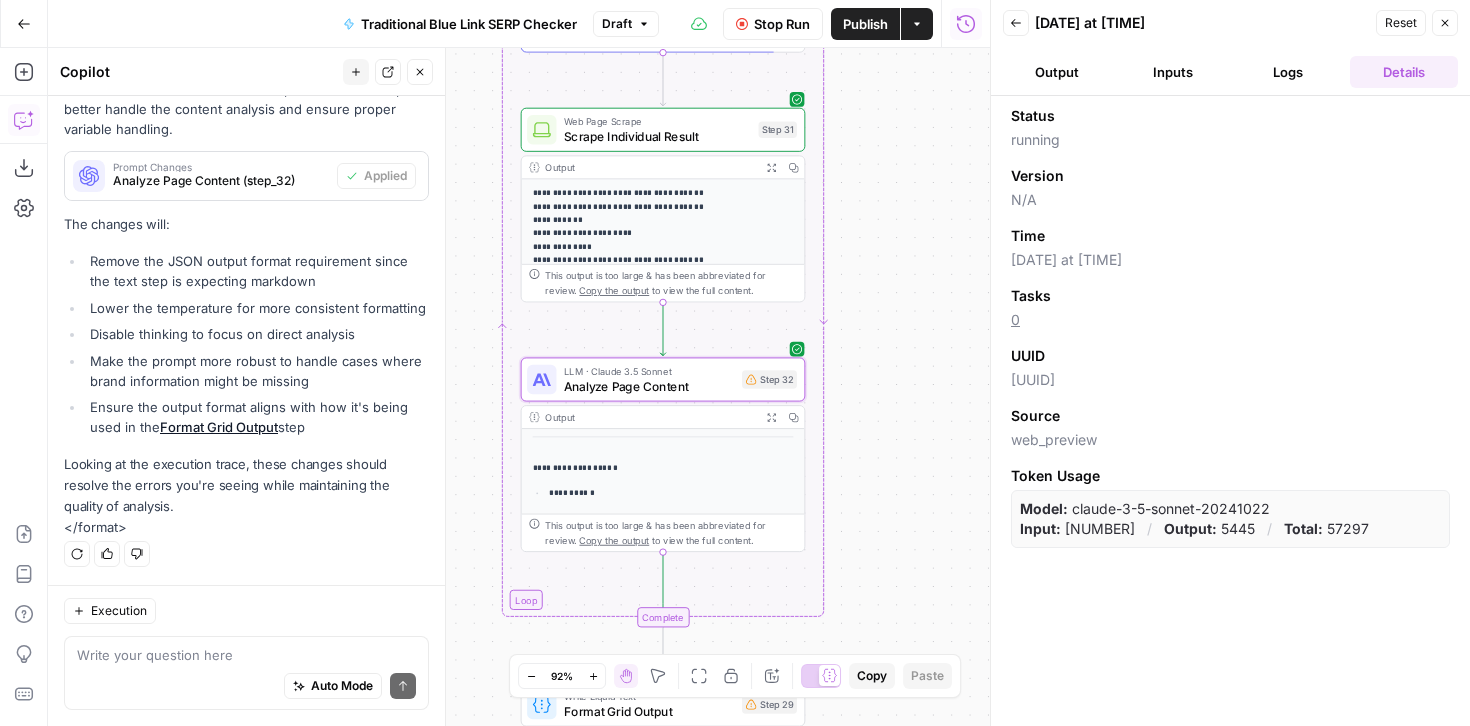 click on "Input:   51852" at bounding box center (1077, 529) 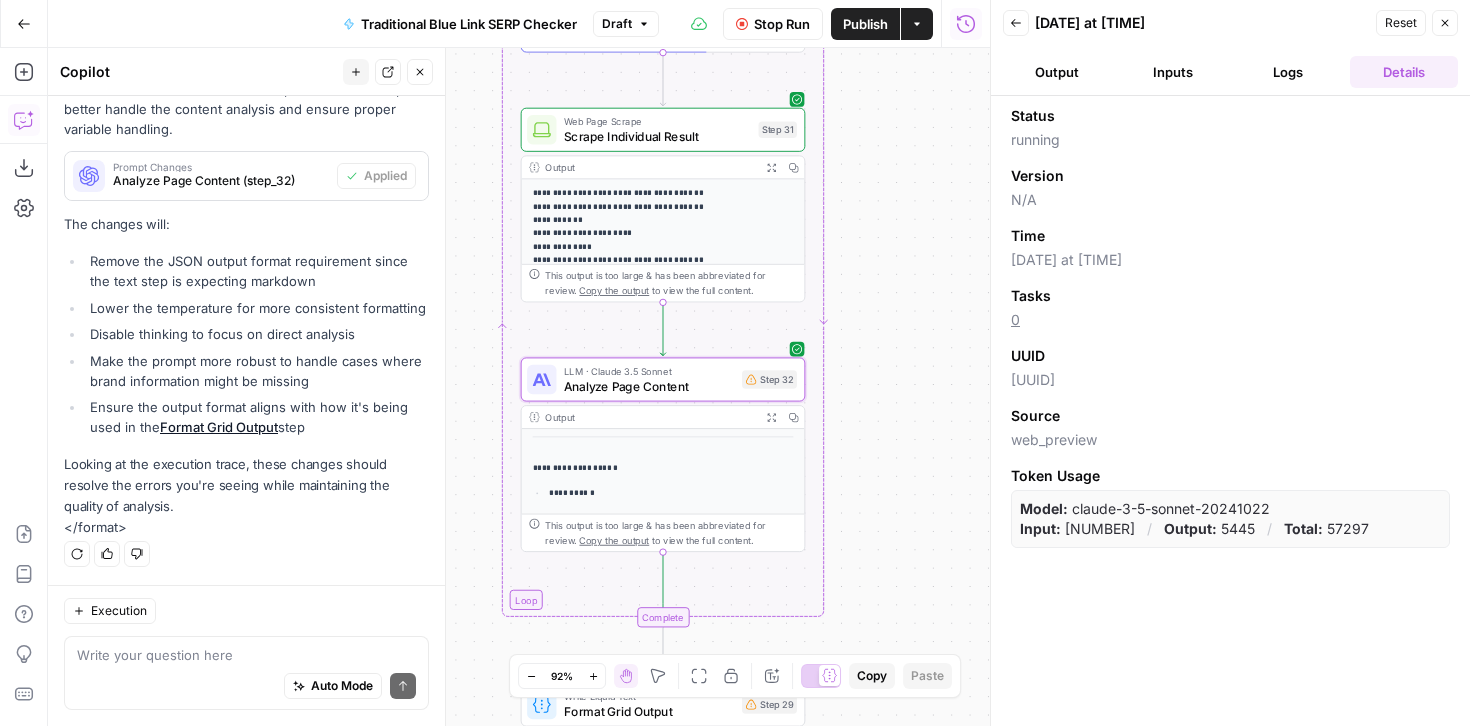click on "Input:   51852" at bounding box center [1077, 529] 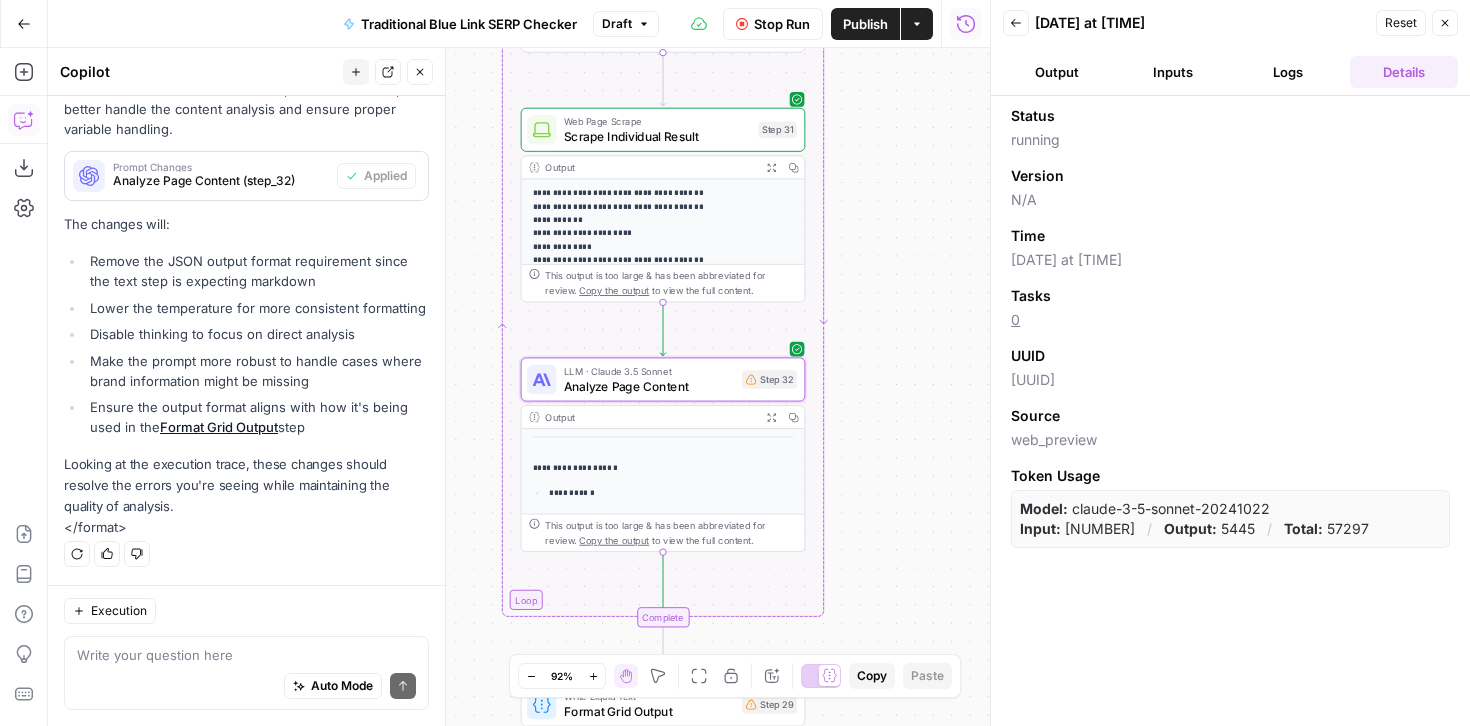 click on "Status running Version N/A Time 08/04/25 at 3:20 PM Tasks 0 UUID 2da8354f-f07b-4000-a4f4-4badf7090167 Source web_preview Token Usage Model:   claude-3-5-sonnet-20241022 Input:   51852 / Output:   5445 / Total:   57297" at bounding box center [1230, 411] 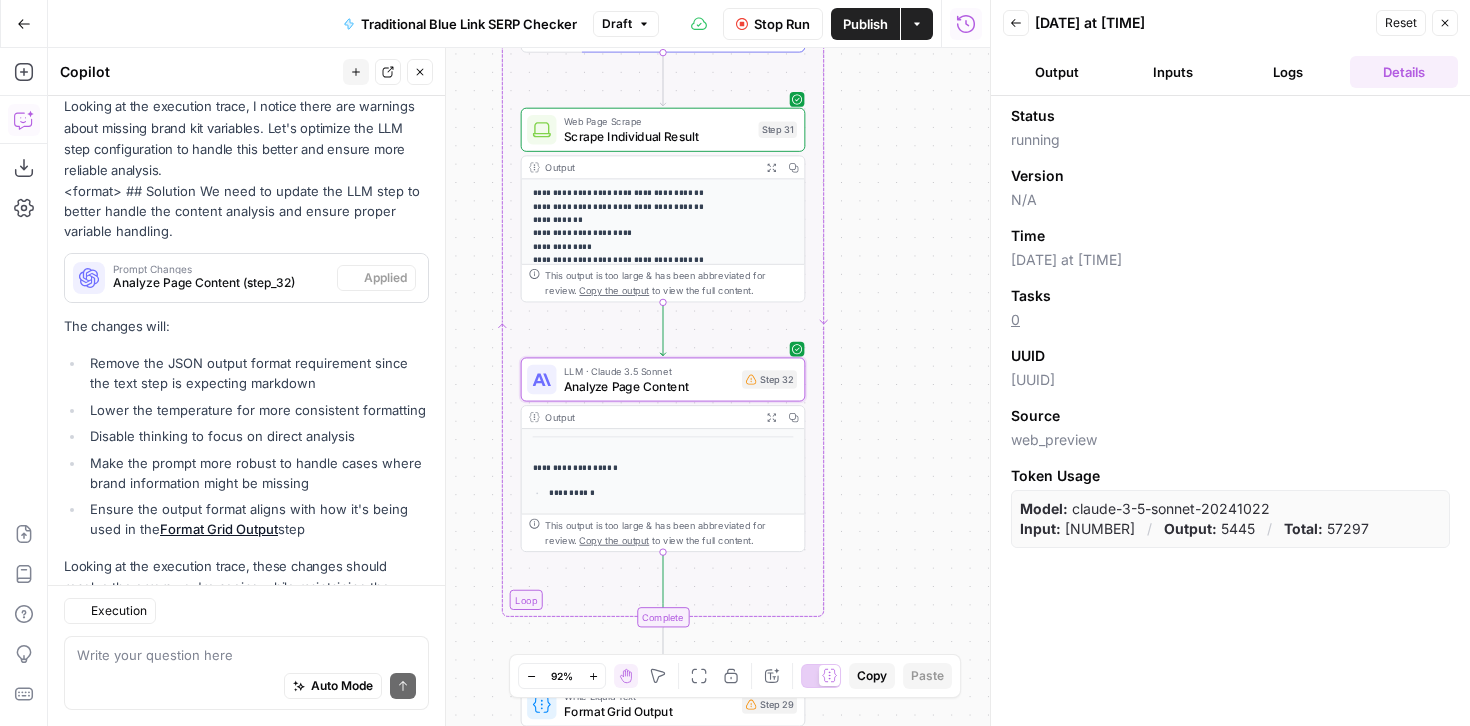 scroll, scrollTop: 1697, scrollLeft: 0, axis: vertical 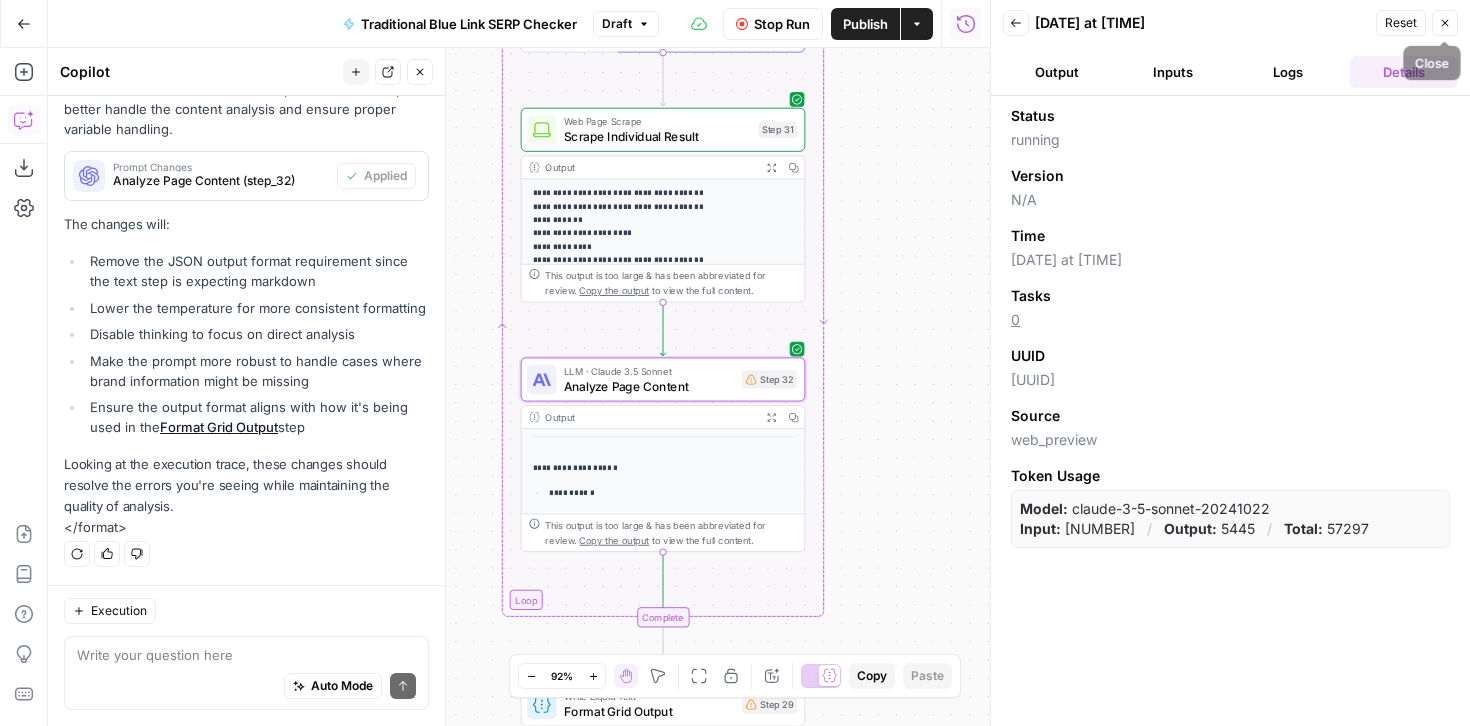 click on "Close" at bounding box center [1445, 23] 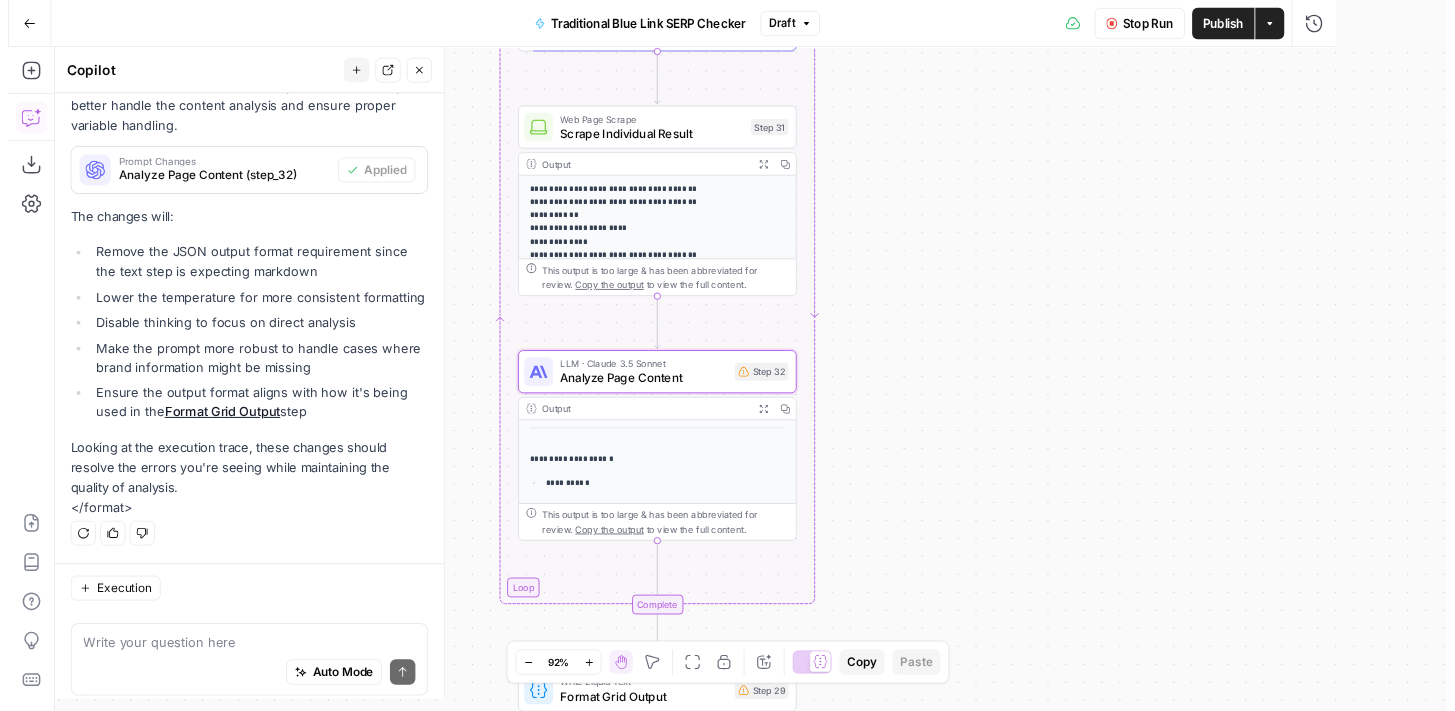 scroll, scrollTop: 1697, scrollLeft: 0, axis: vertical 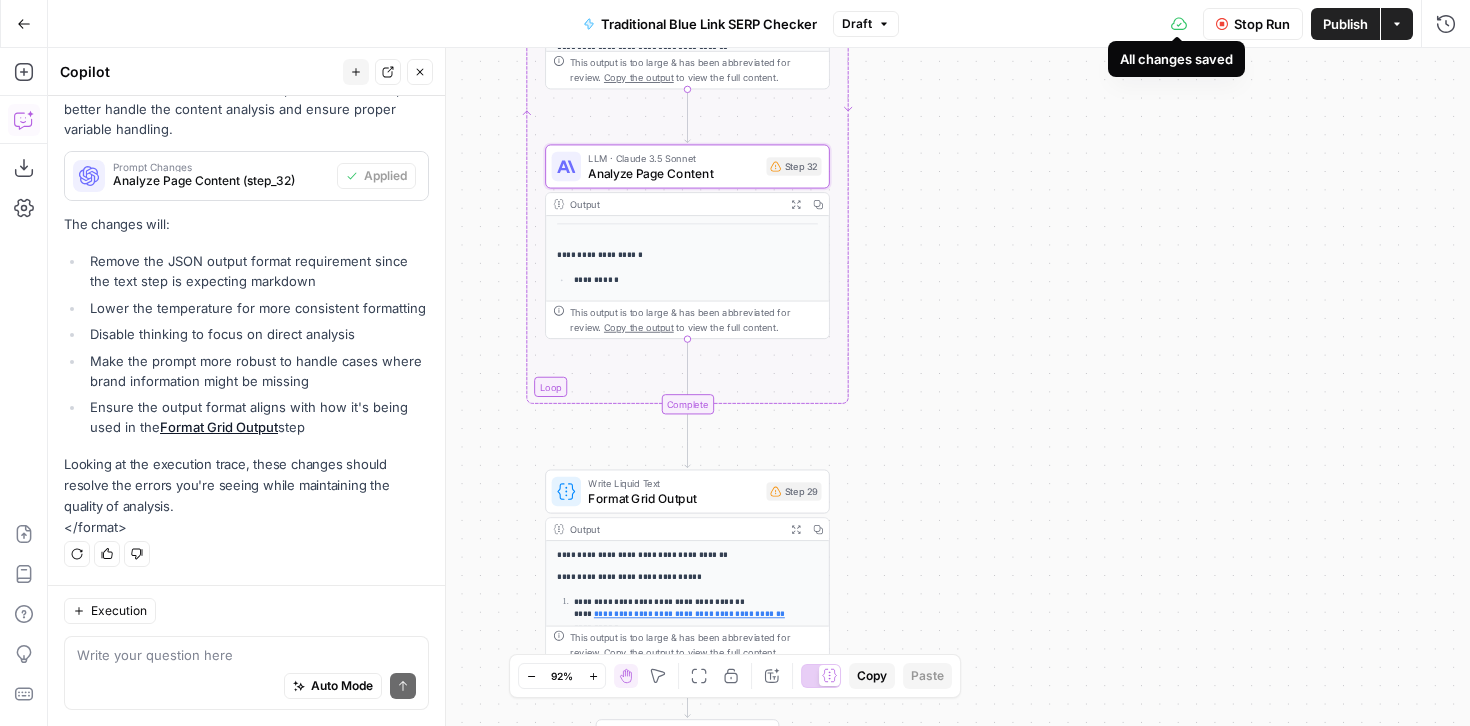 click 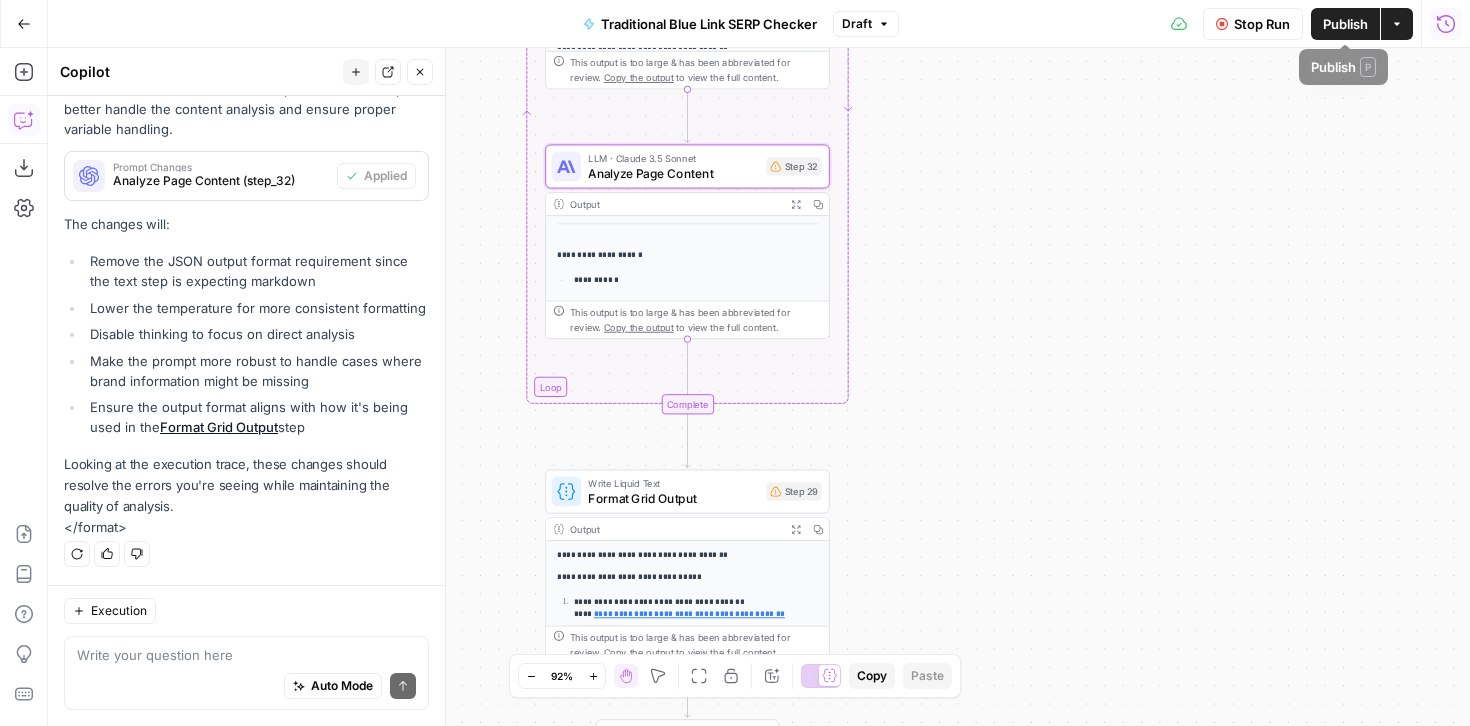 click 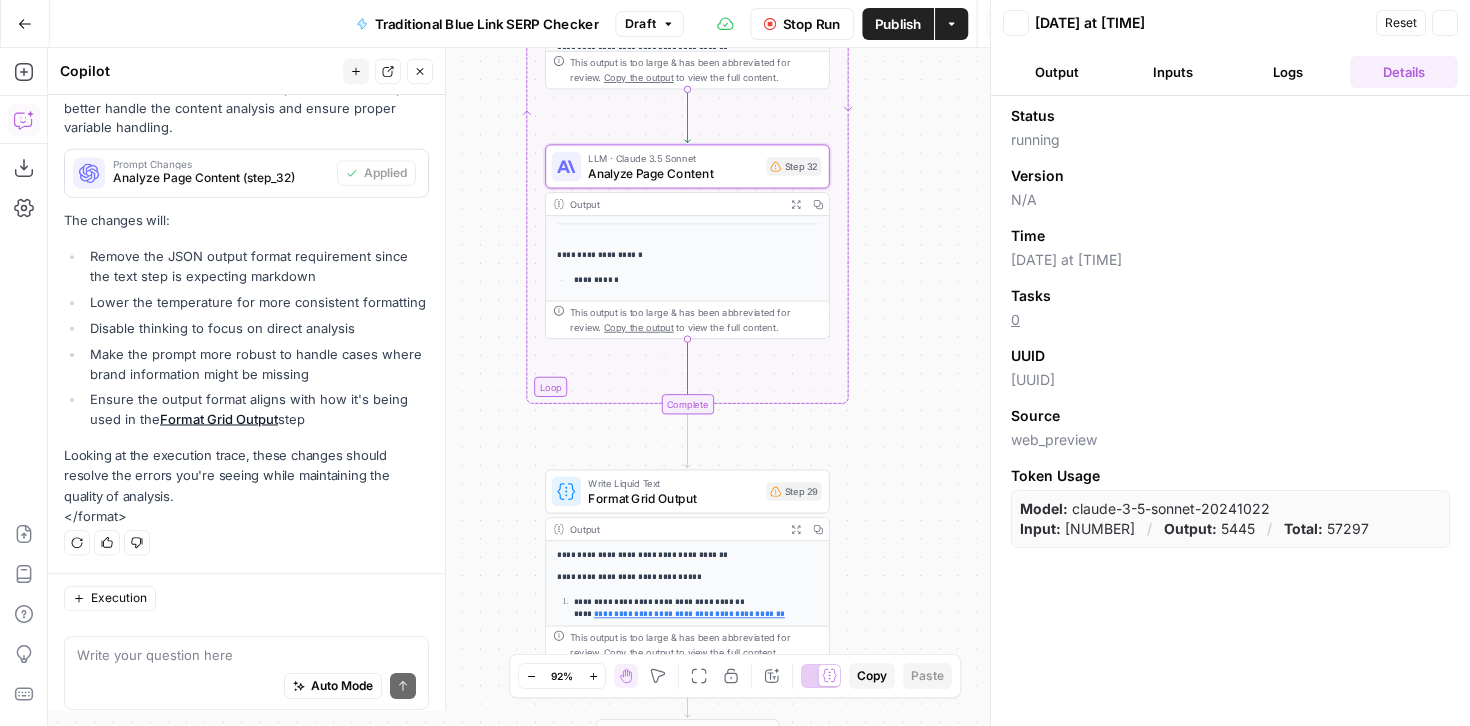 scroll, scrollTop: 1697, scrollLeft: 0, axis: vertical 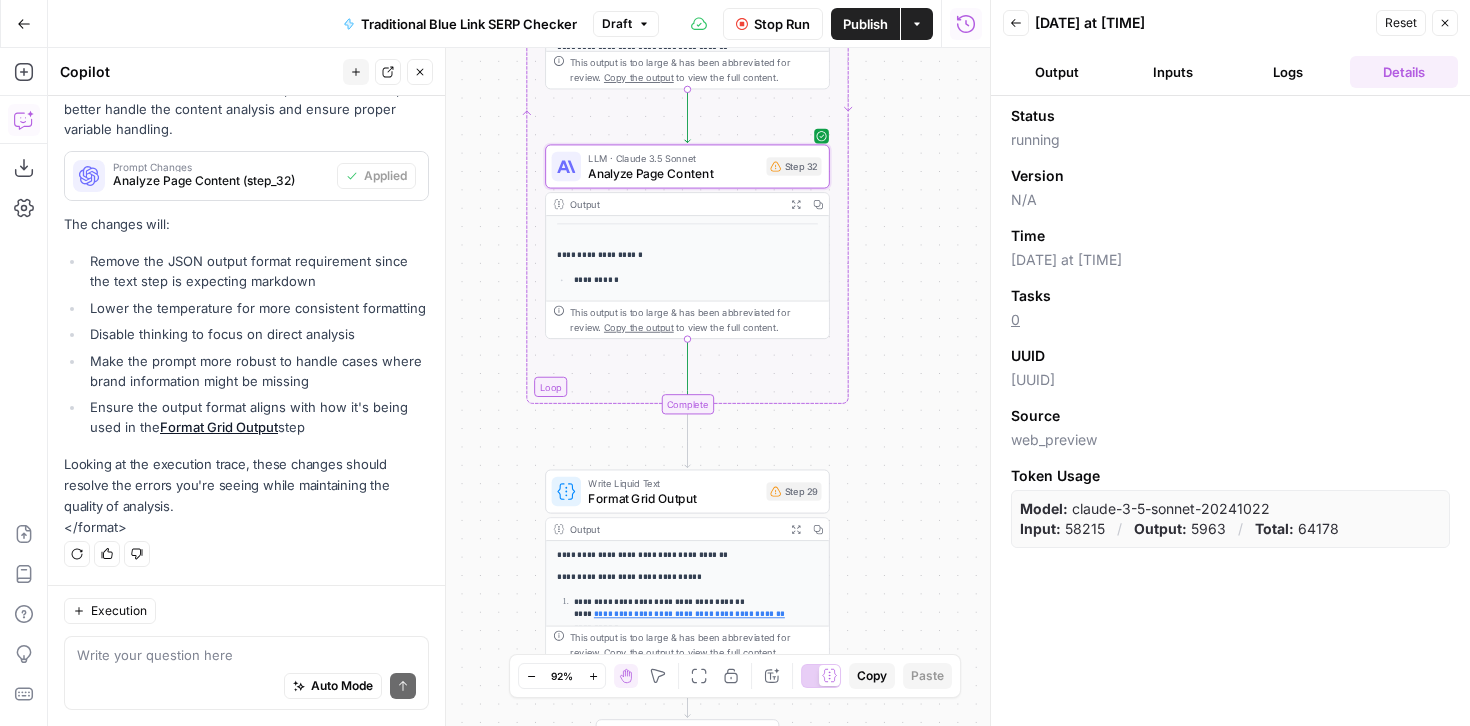 click on "Output" at bounding box center (1057, 72) 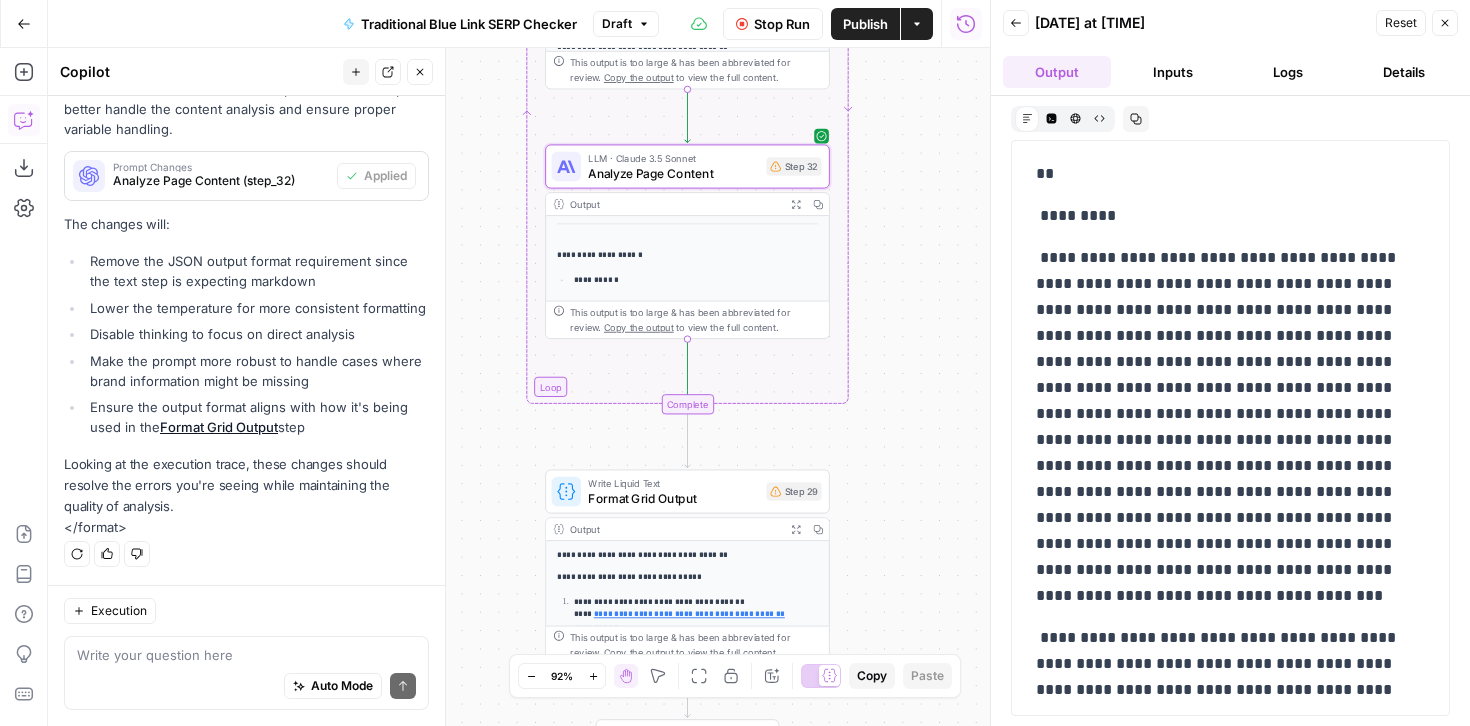 click on "Logs" at bounding box center [1289, 72] 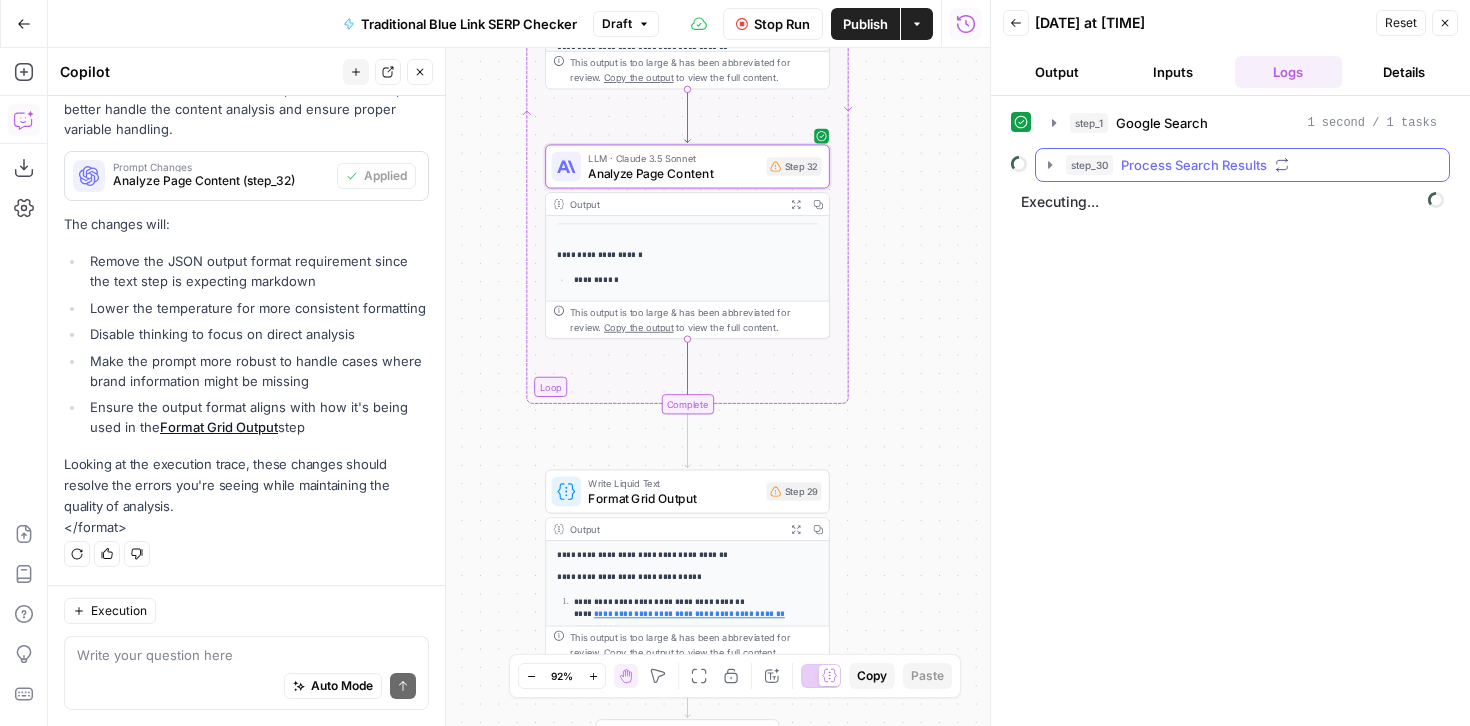 click 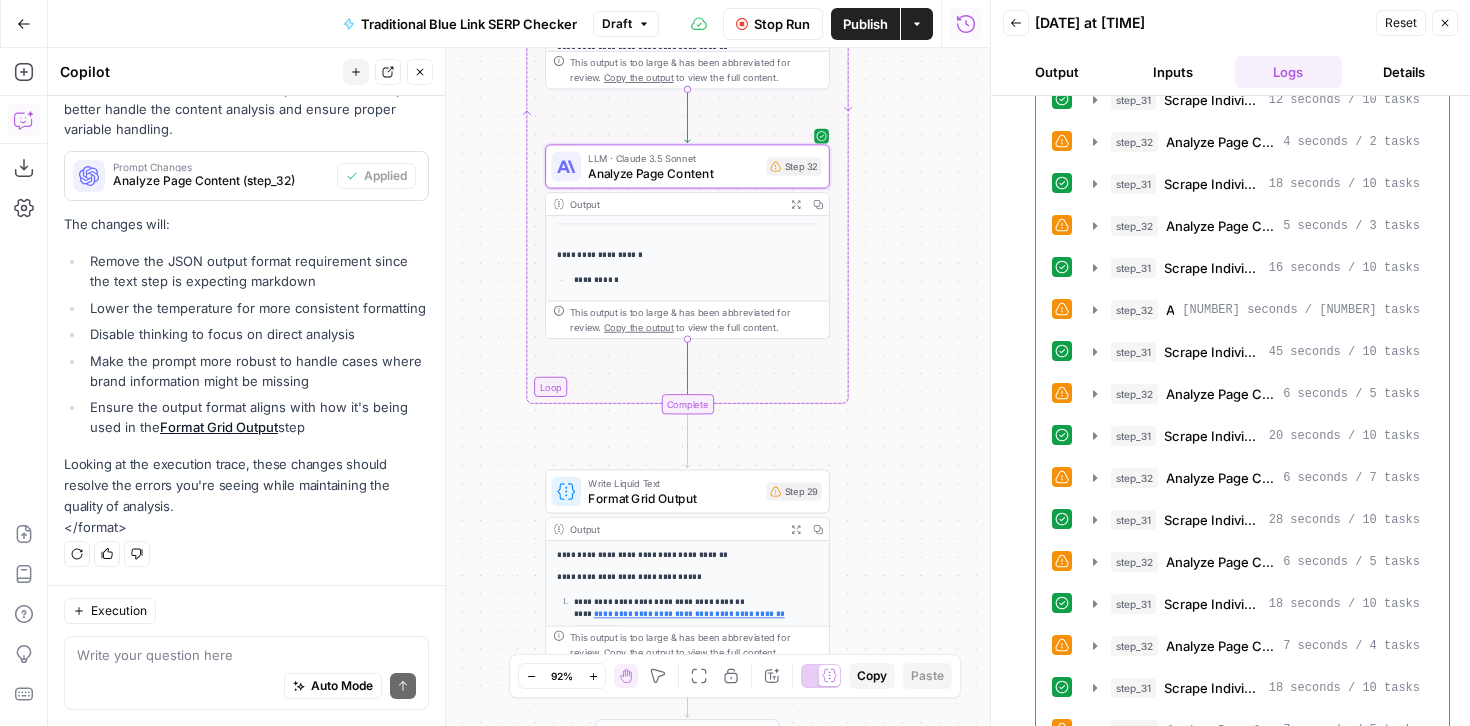 scroll, scrollTop: 0, scrollLeft: 0, axis: both 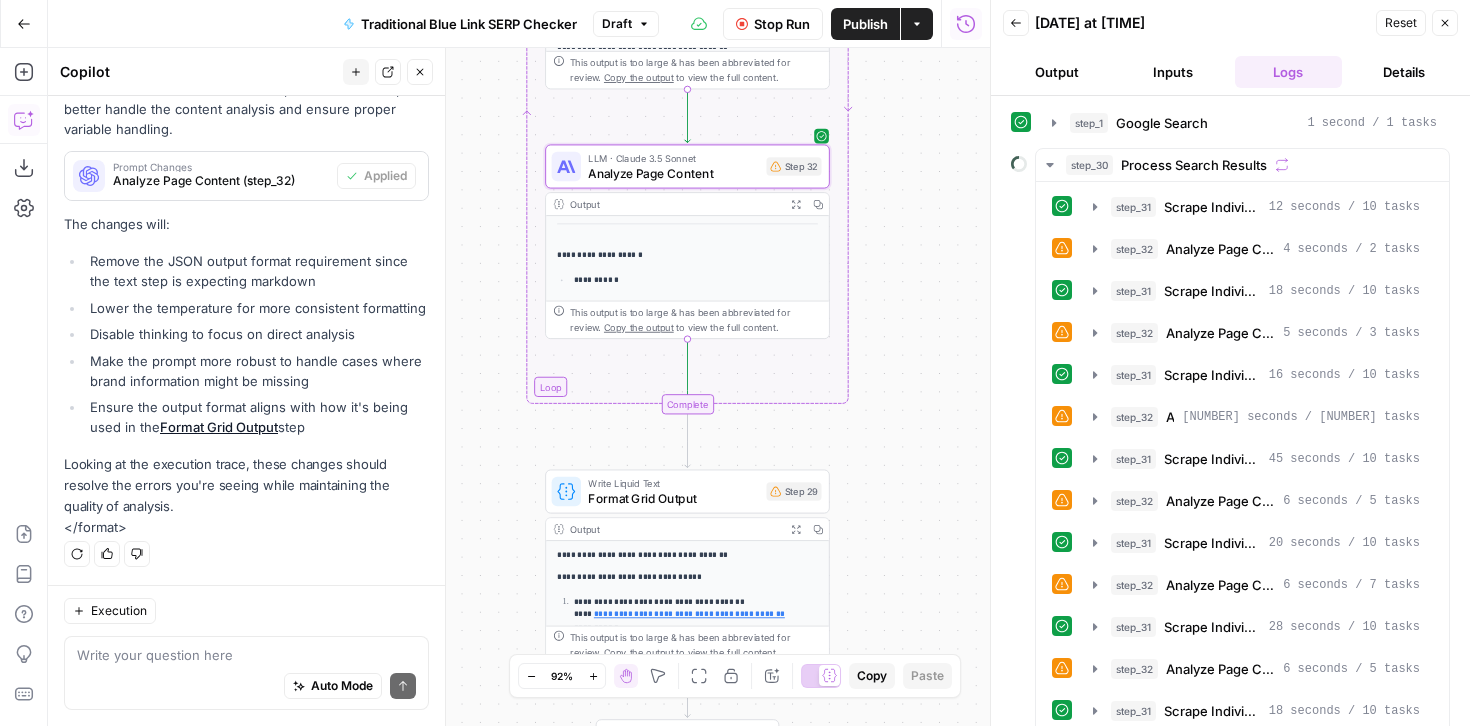 click on "Auto Mode Send" at bounding box center (246, 687) 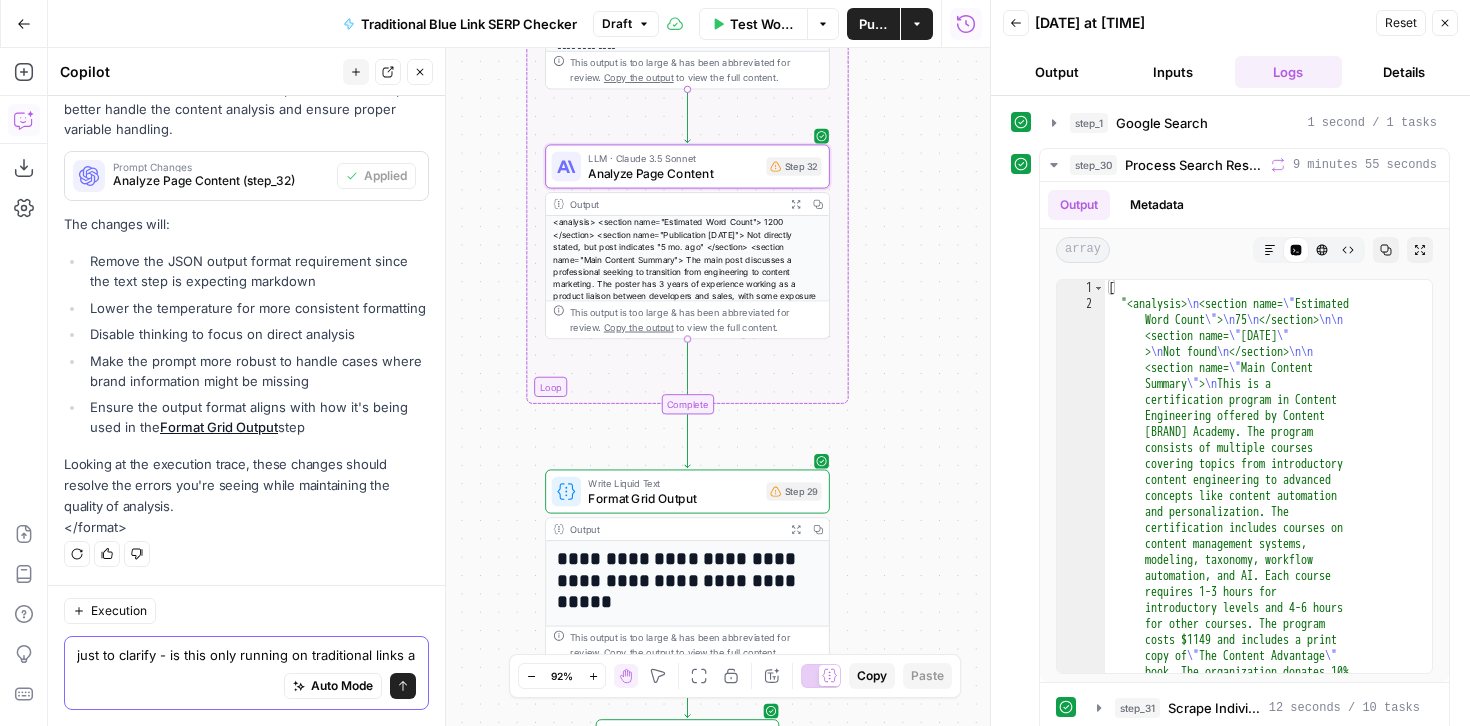 scroll, scrollTop: 1717, scrollLeft: 0, axis: vertical 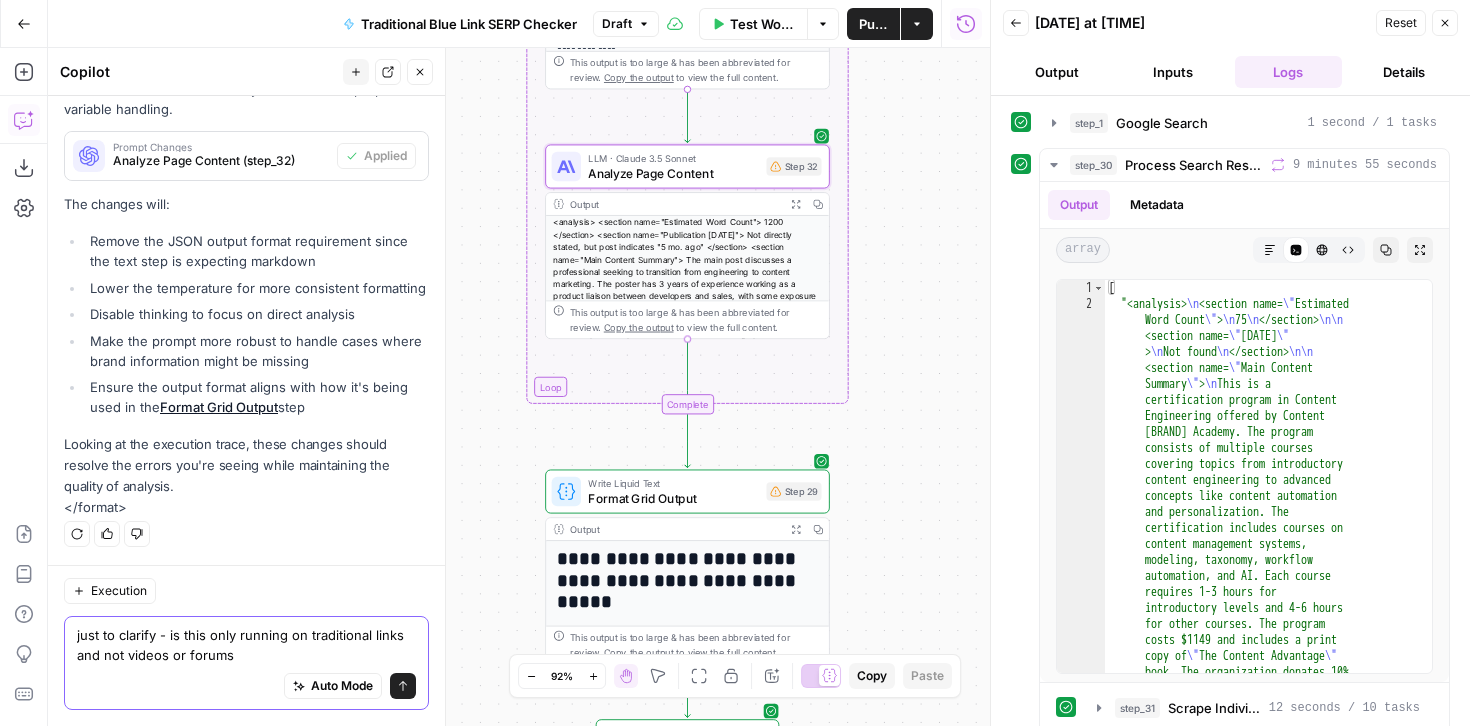 type on "just to clarify - is this only running on traditional links and not videos or forums?" 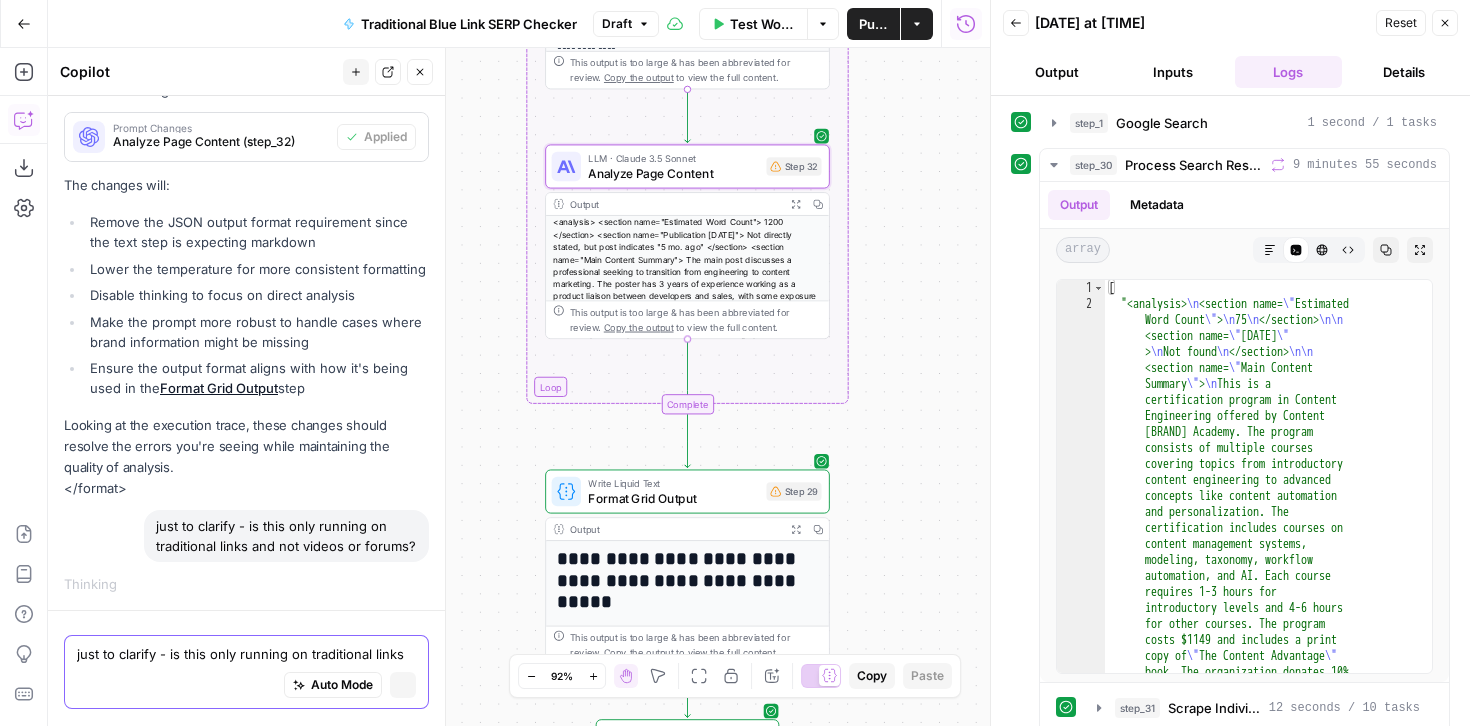 scroll, scrollTop: 1691, scrollLeft: 0, axis: vertical 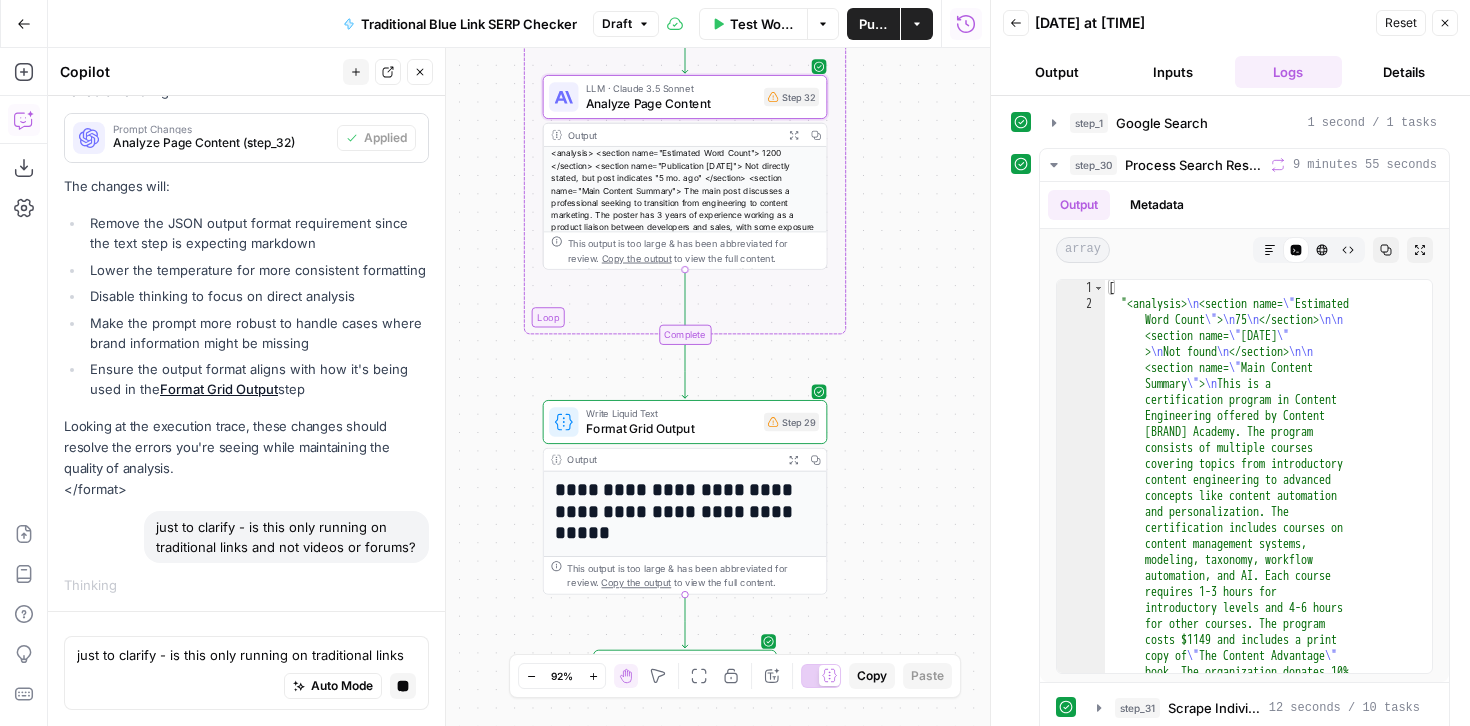click on "**********" at bounding box center (679, 511) 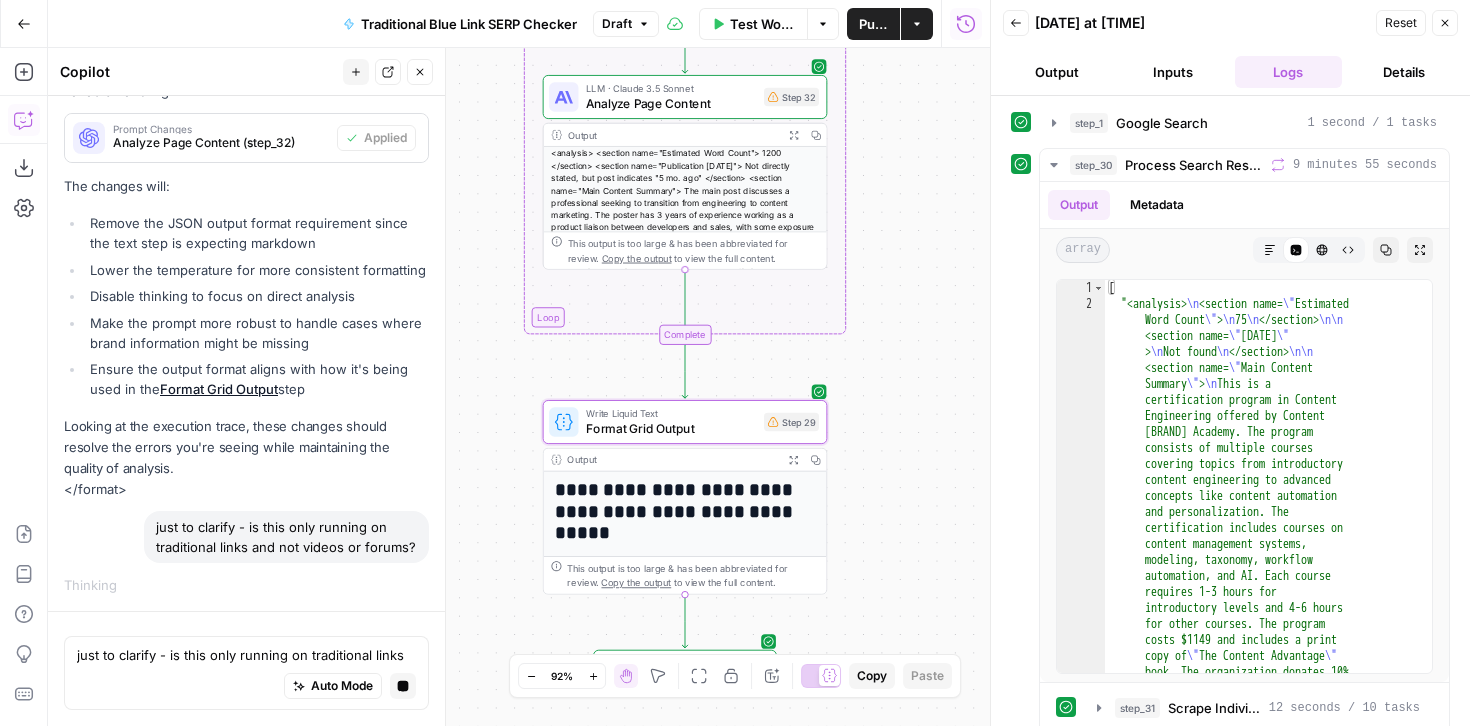 click on "**********" at bounding box center (679, 511) 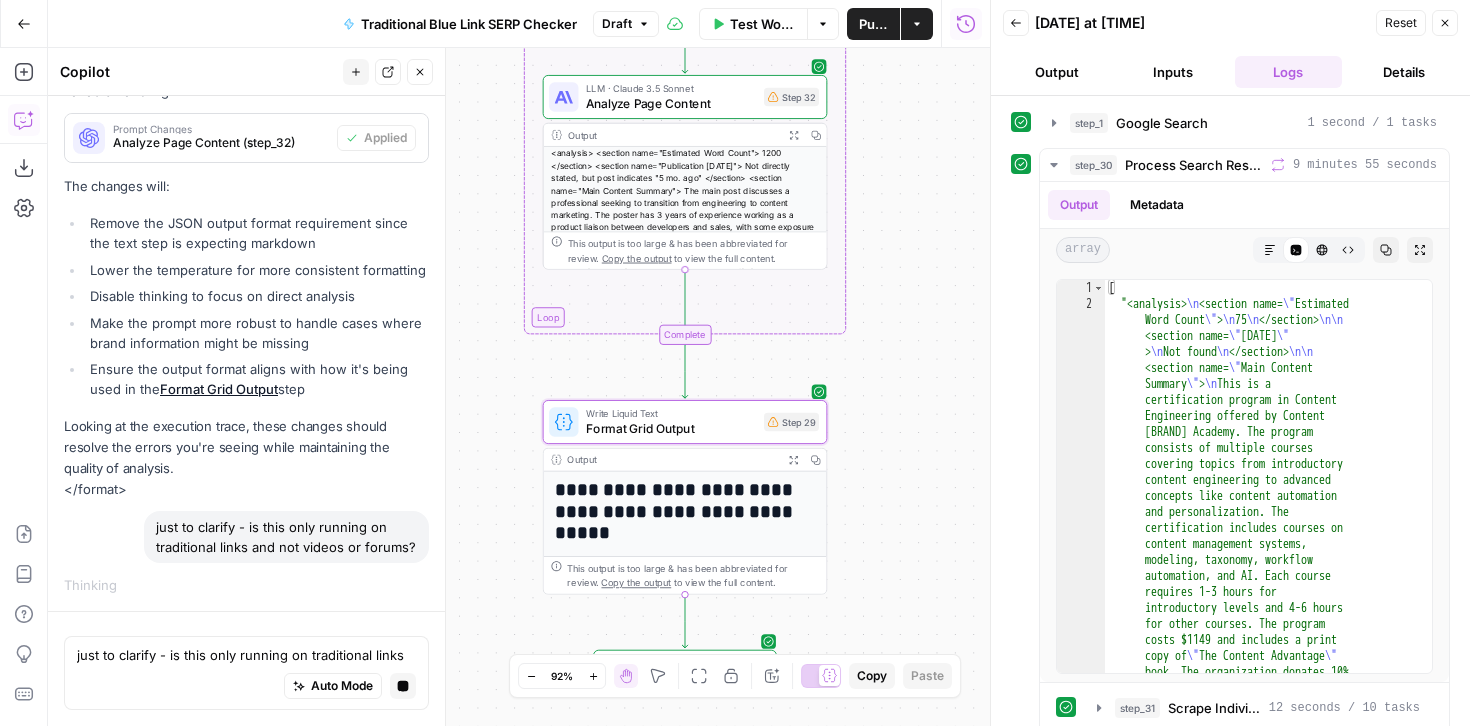 click on "Output" at bounding box center [1057, 72] 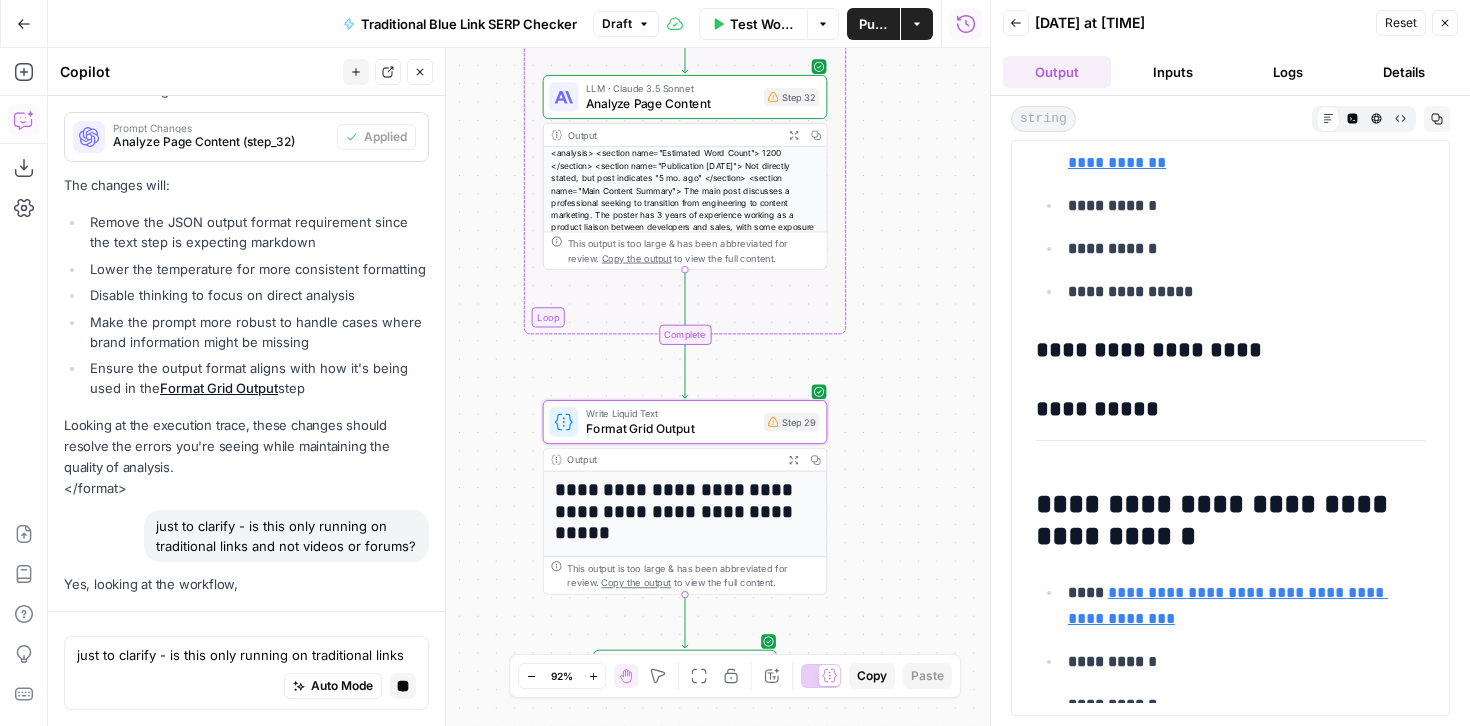 scroll, scrollTop: 1364, scrollLeft: 0, axis: vertical 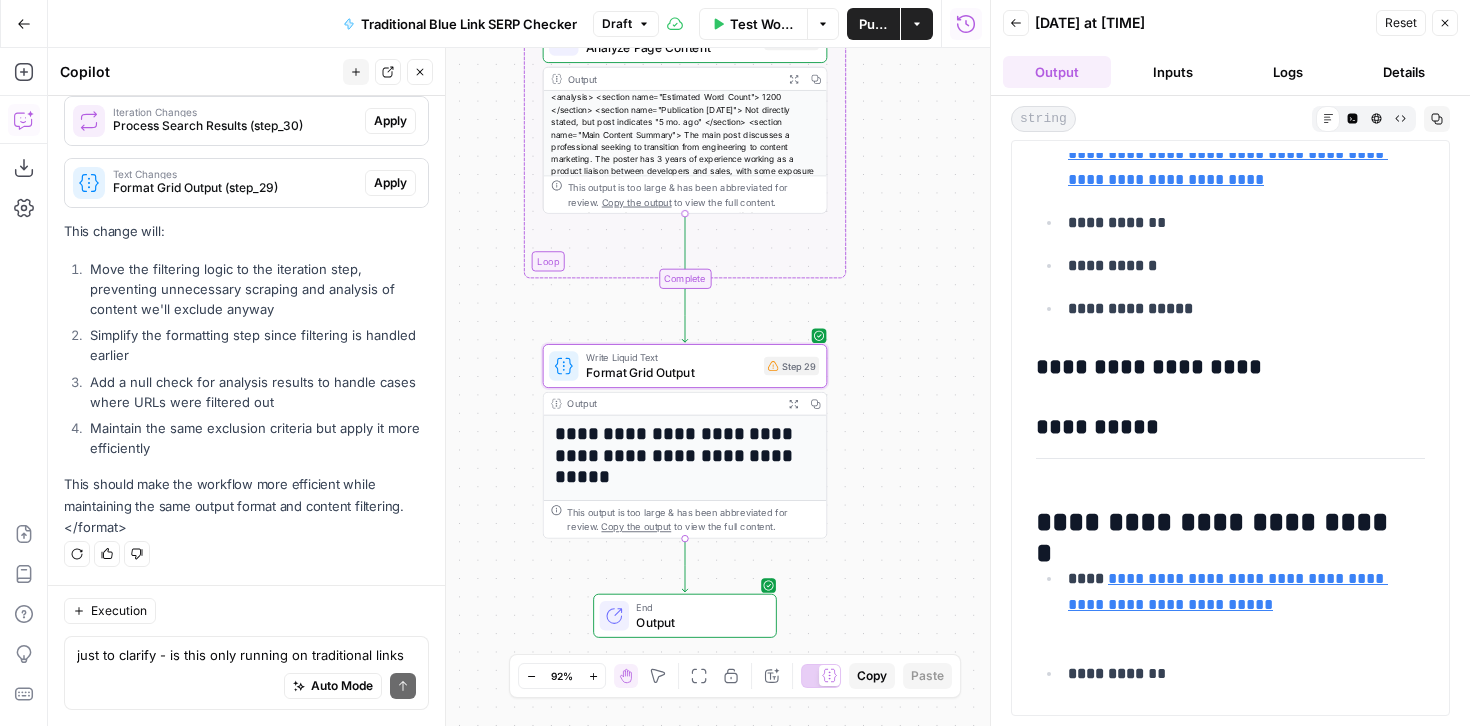 click 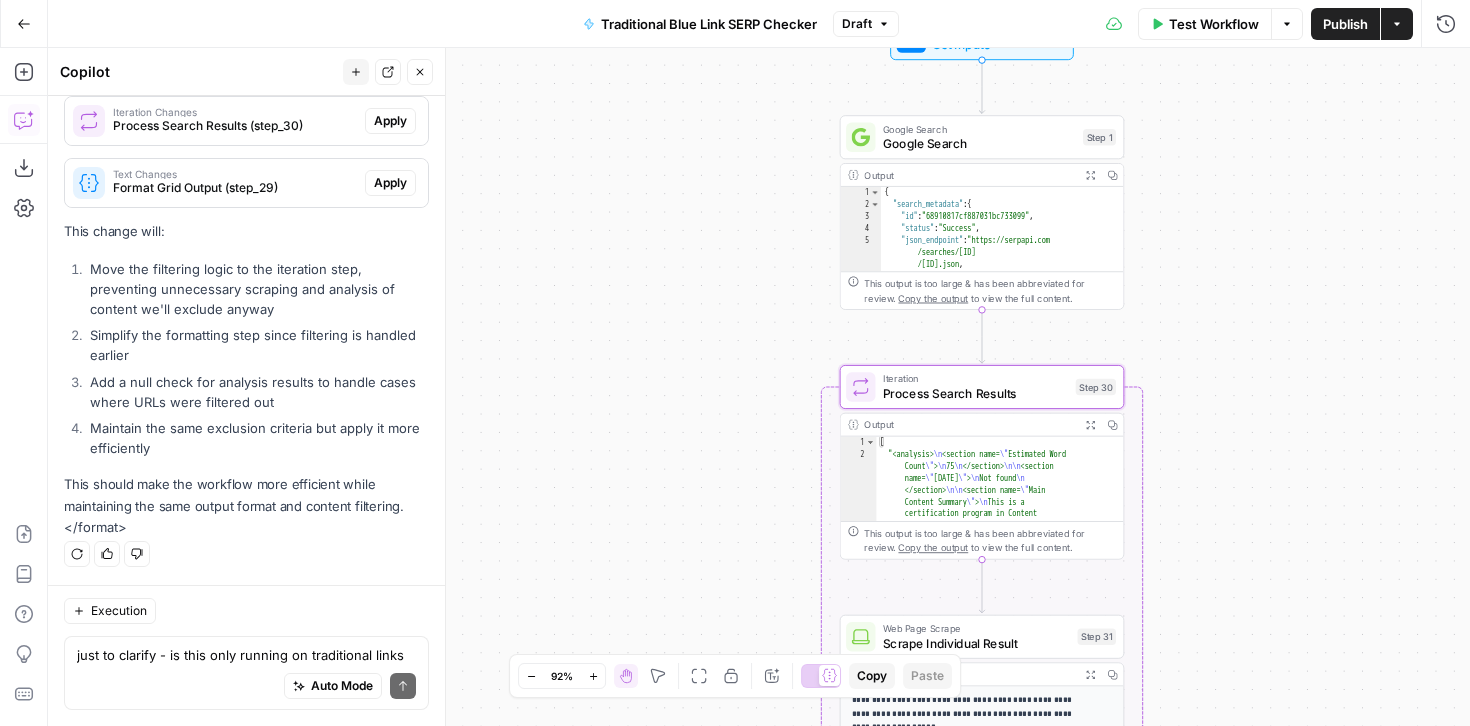 click on "Apply" at bounding box center [390, 121] 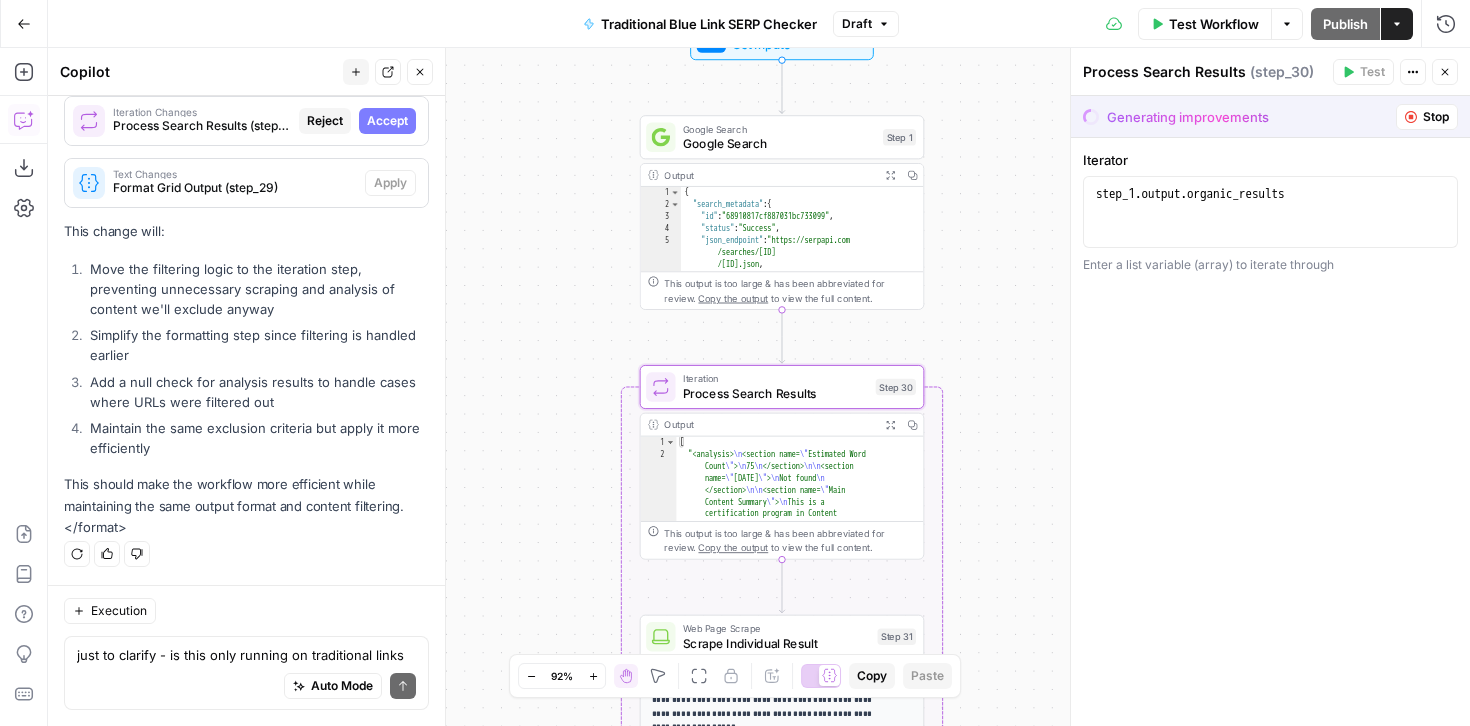 click on "Accept" at bounding box center [387, 121] 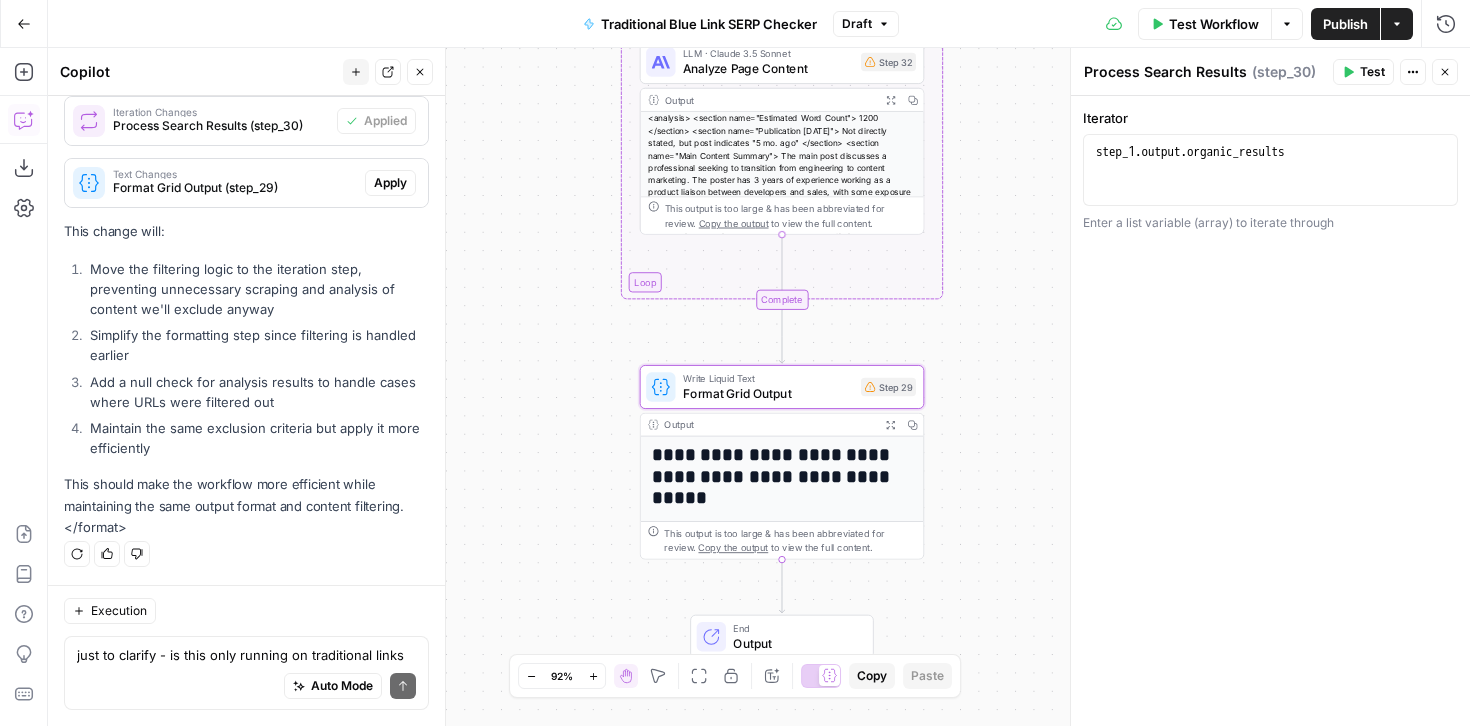 click on "Apply" at bounding box center (390, 183) 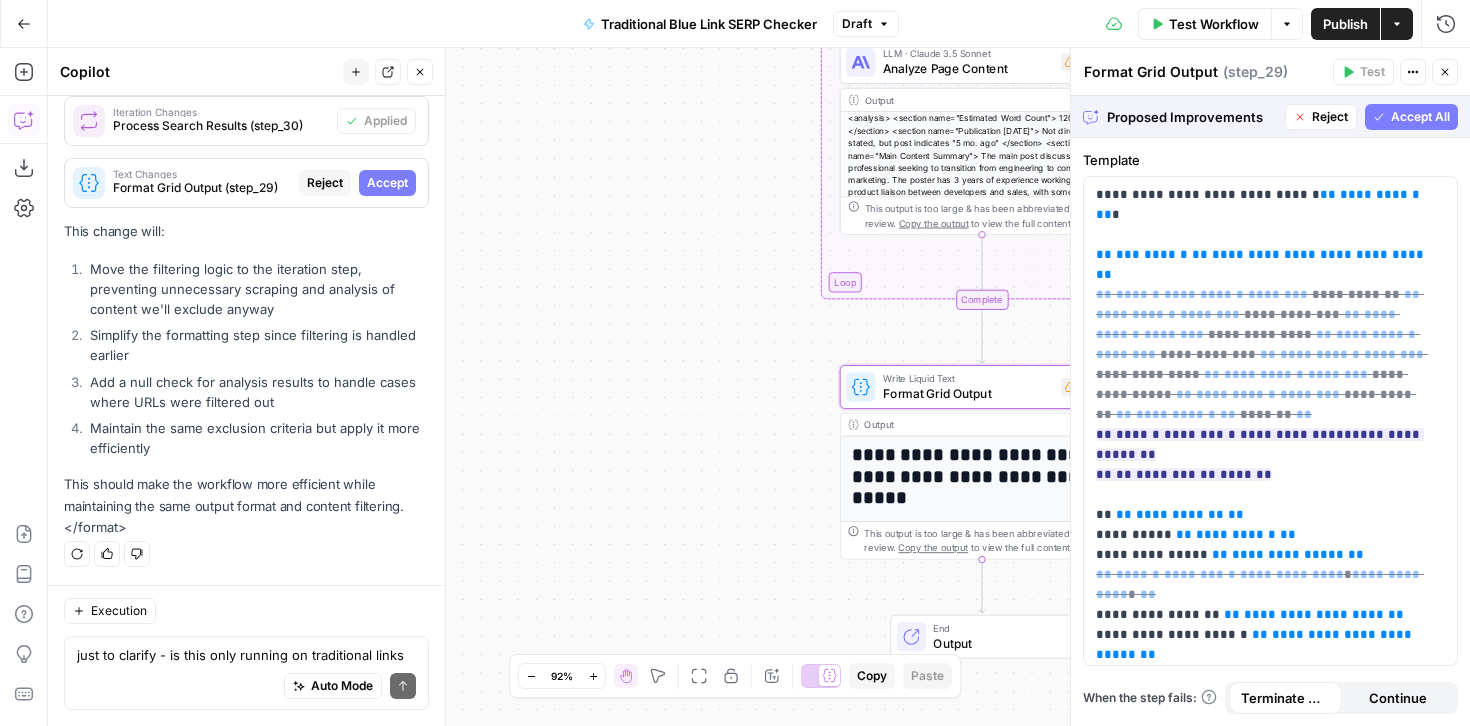 click on "Accept" at bounding box center (387, 183) 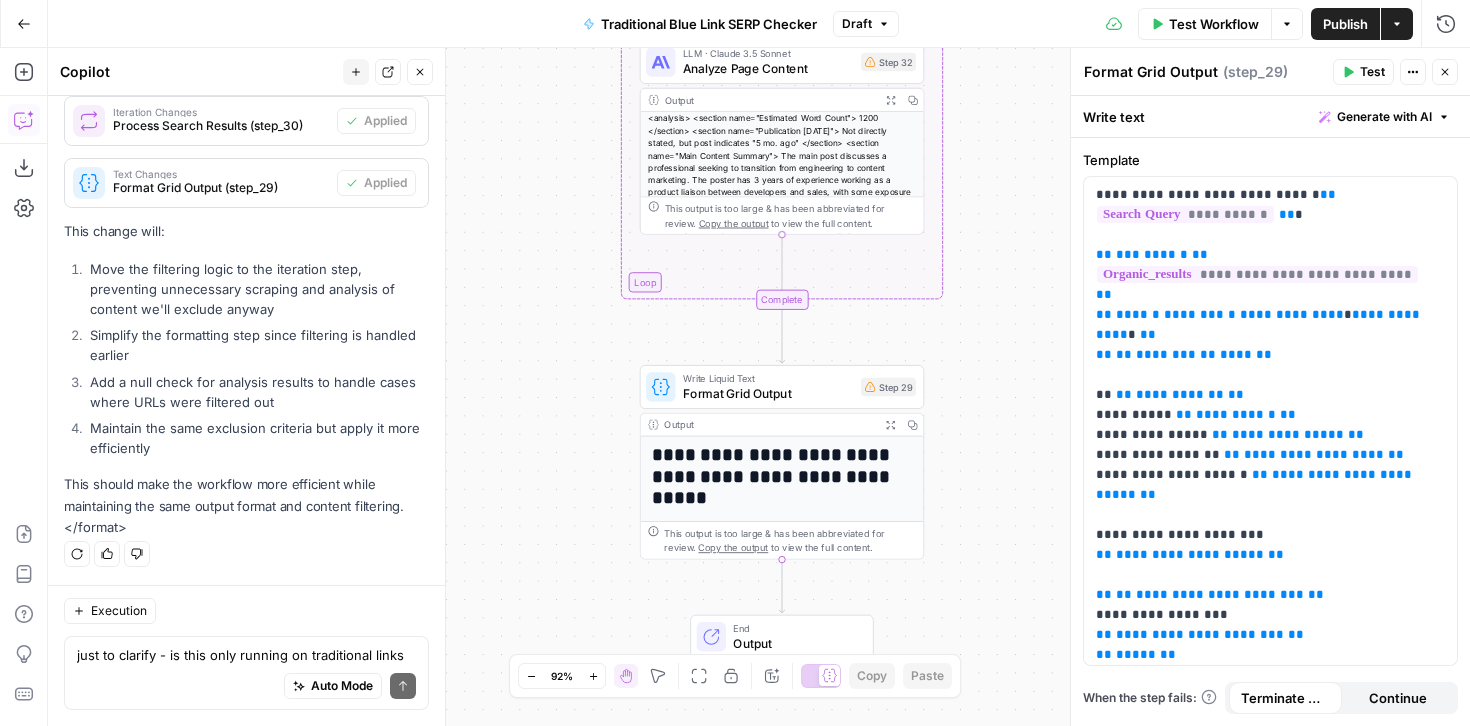 click on "Auto Mode Send" at bounding box center [246, 687] 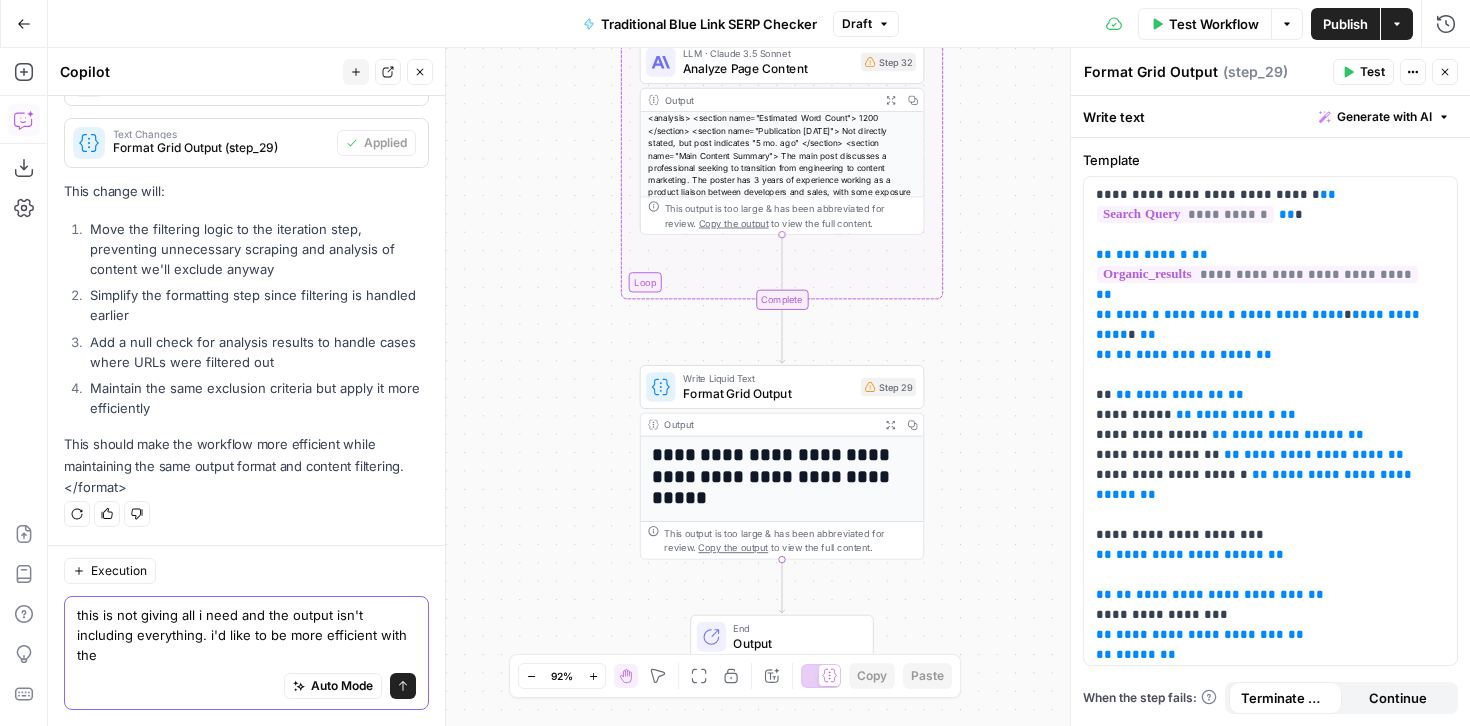click on "this is not giving all i need and the output isn't including everything. i'd like to be more efficient with the" at bounding box center (246, 635) 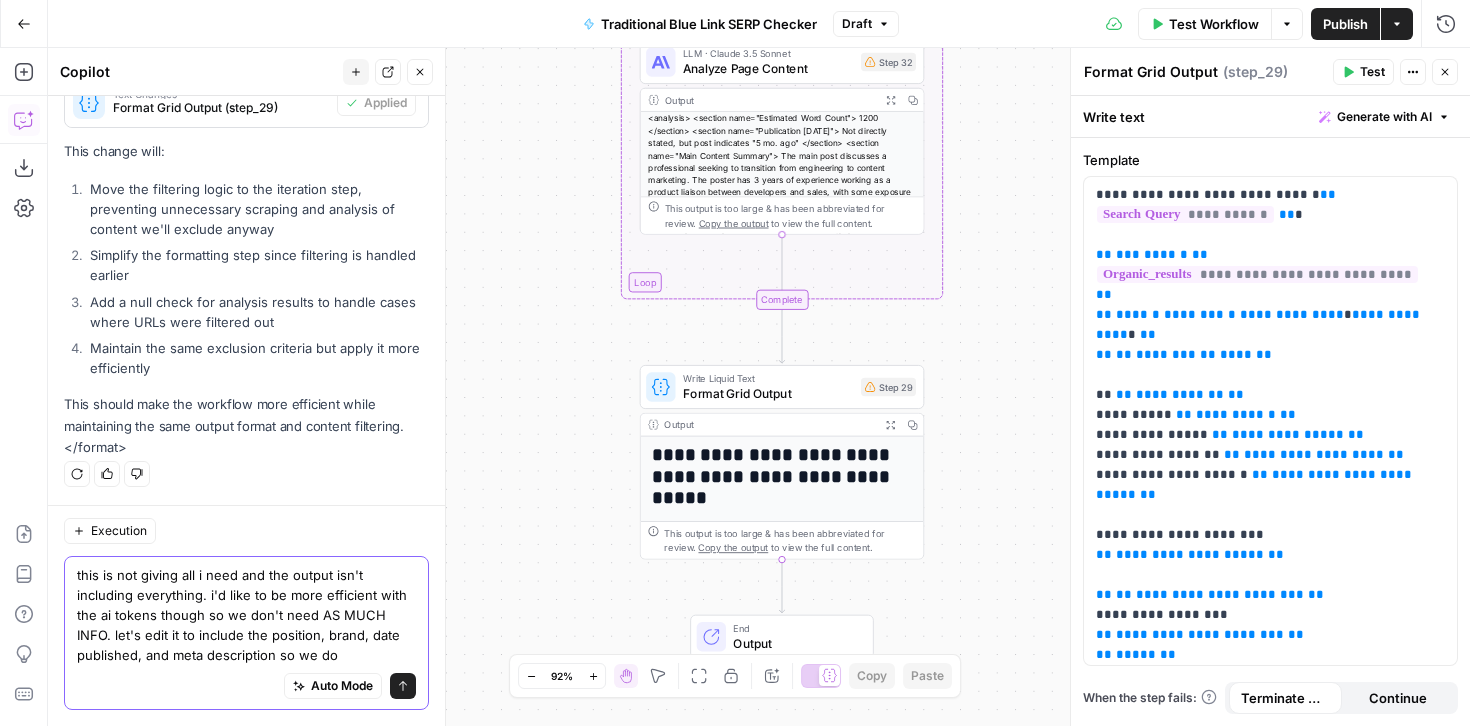 scroll, scrollTop: 2730, scrollLeft: 0, axis: vertical 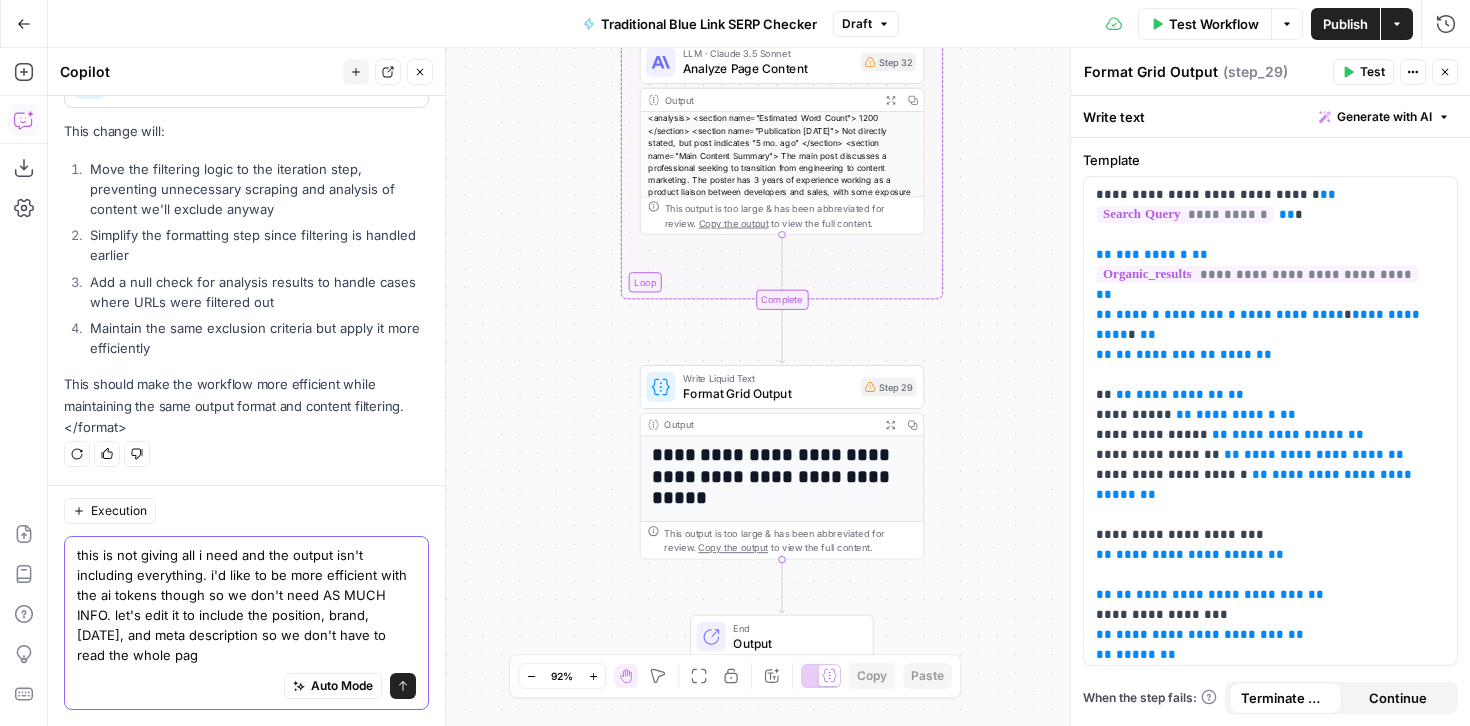 type on "this is not giving all i need and the output isn't including everything. i'd like to be more efficient with the ai tokens though so we don't need AS MUCH INFO. let's edit it to include the position, brand, date published, and meta description so we don't have to read the whole page" 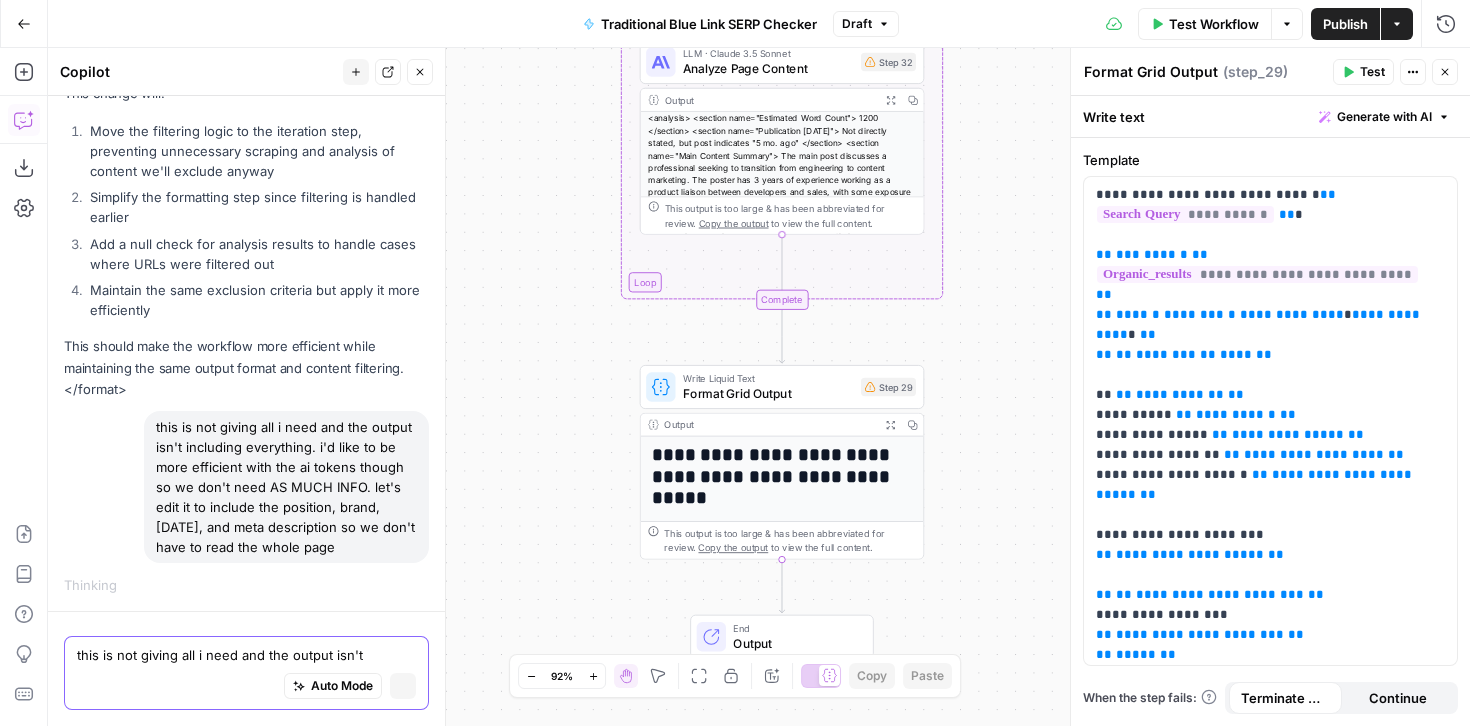 scroll, scrollTop: 2692, scrollLeft: 0, axis: vertical 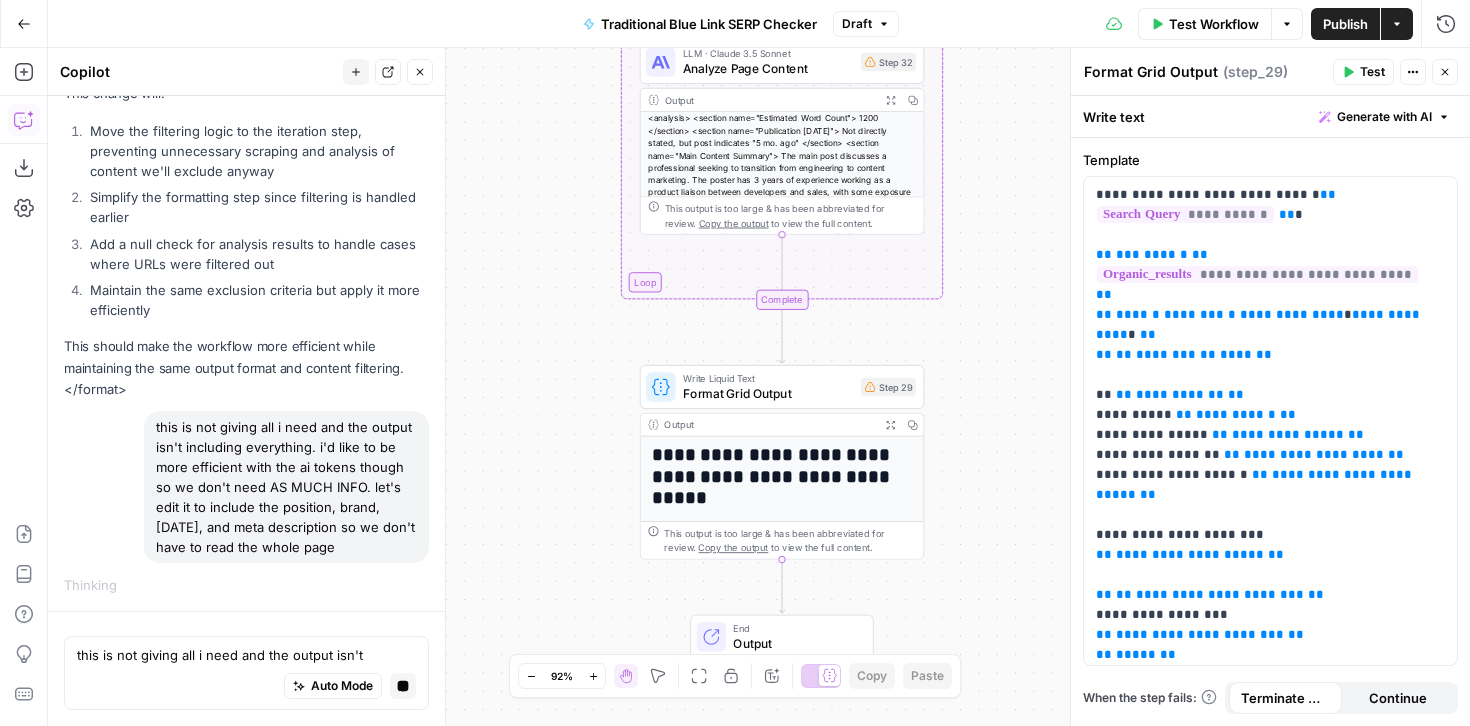 click 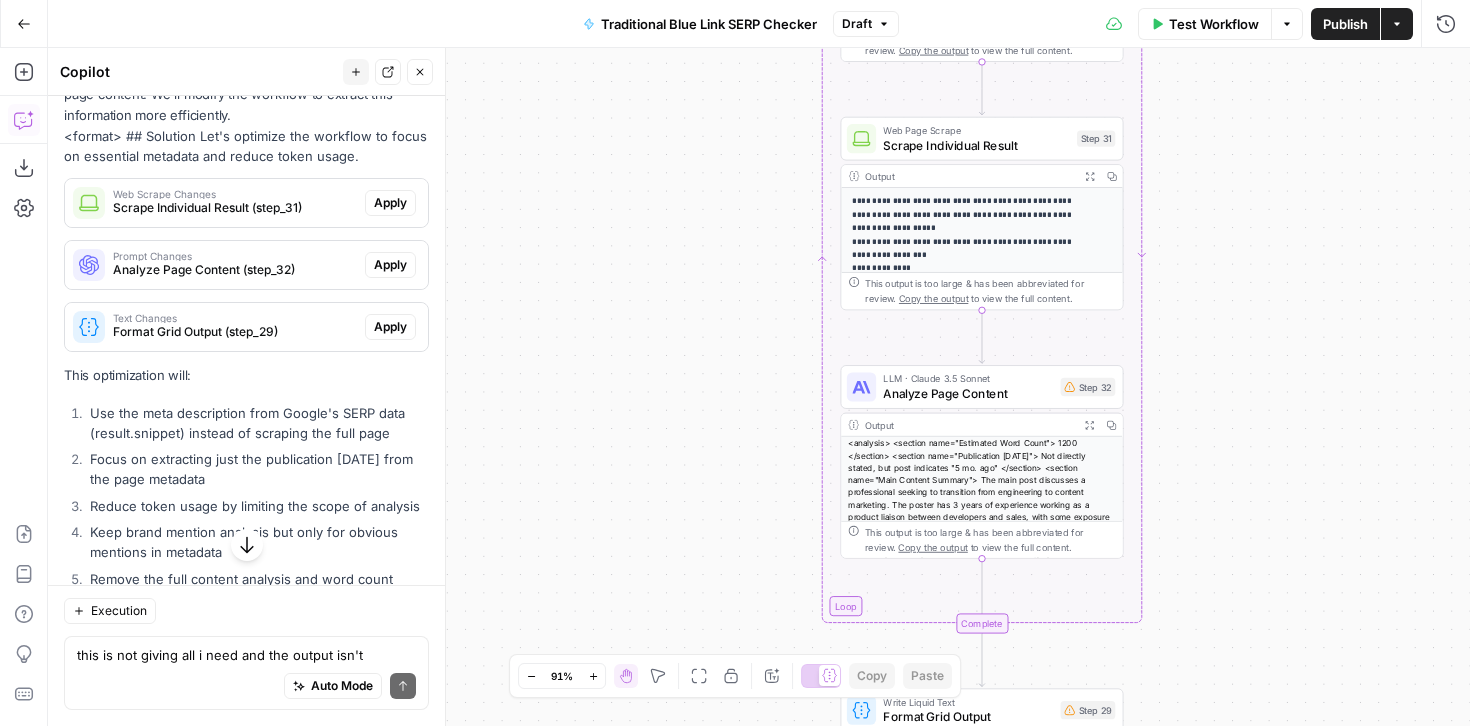 scroll, scrollTop: 3247, scrollLeft: 0, axis: vertical 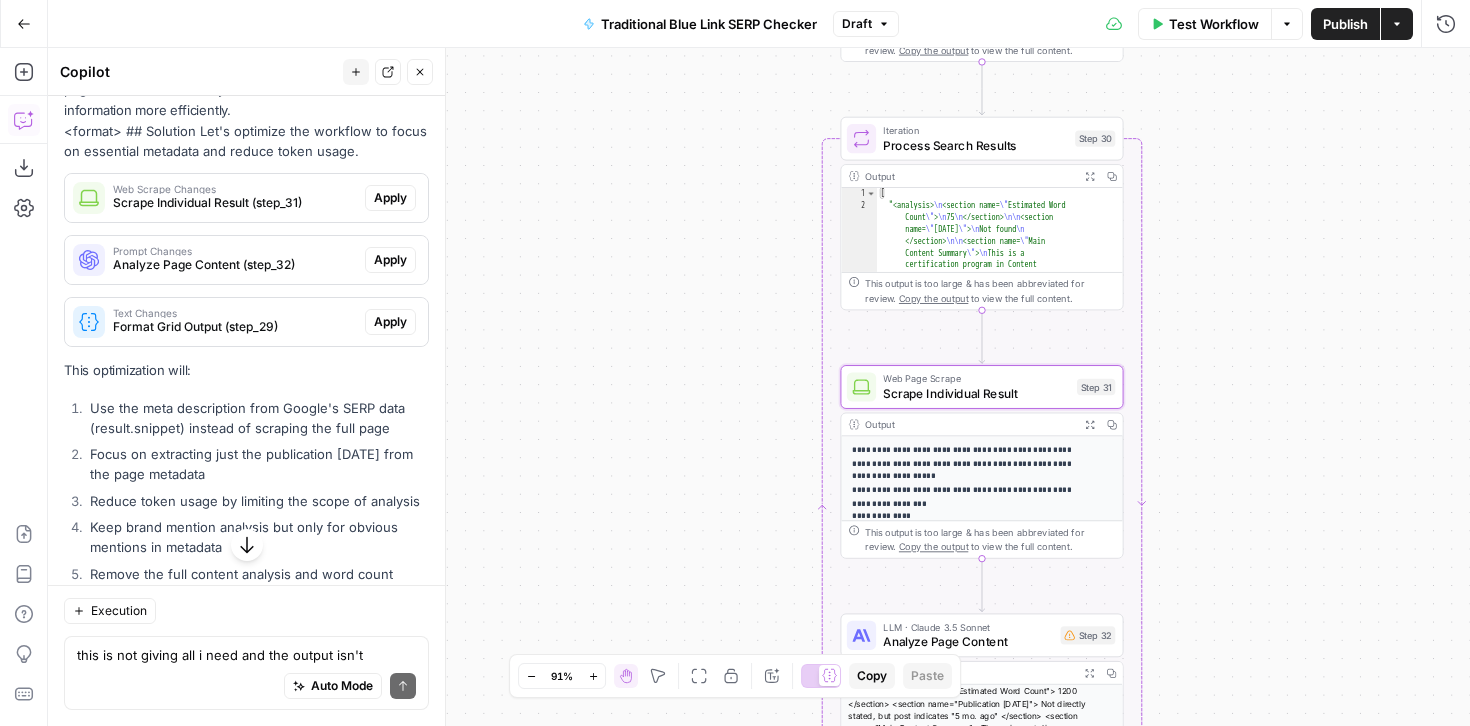 click on "Apply" at bounding box center [390, 198] 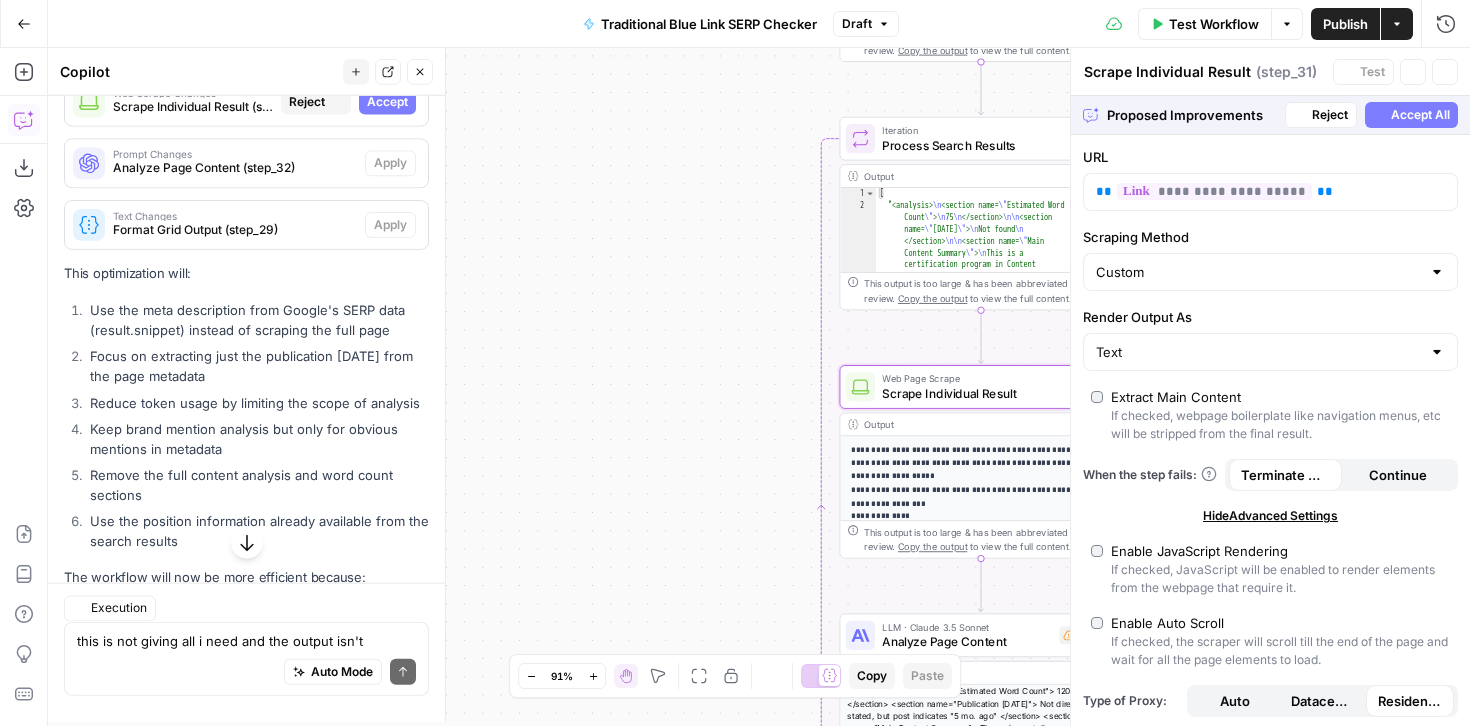 scroll, scrollTop: 3151, scrollLeft: 0, axis: vertical 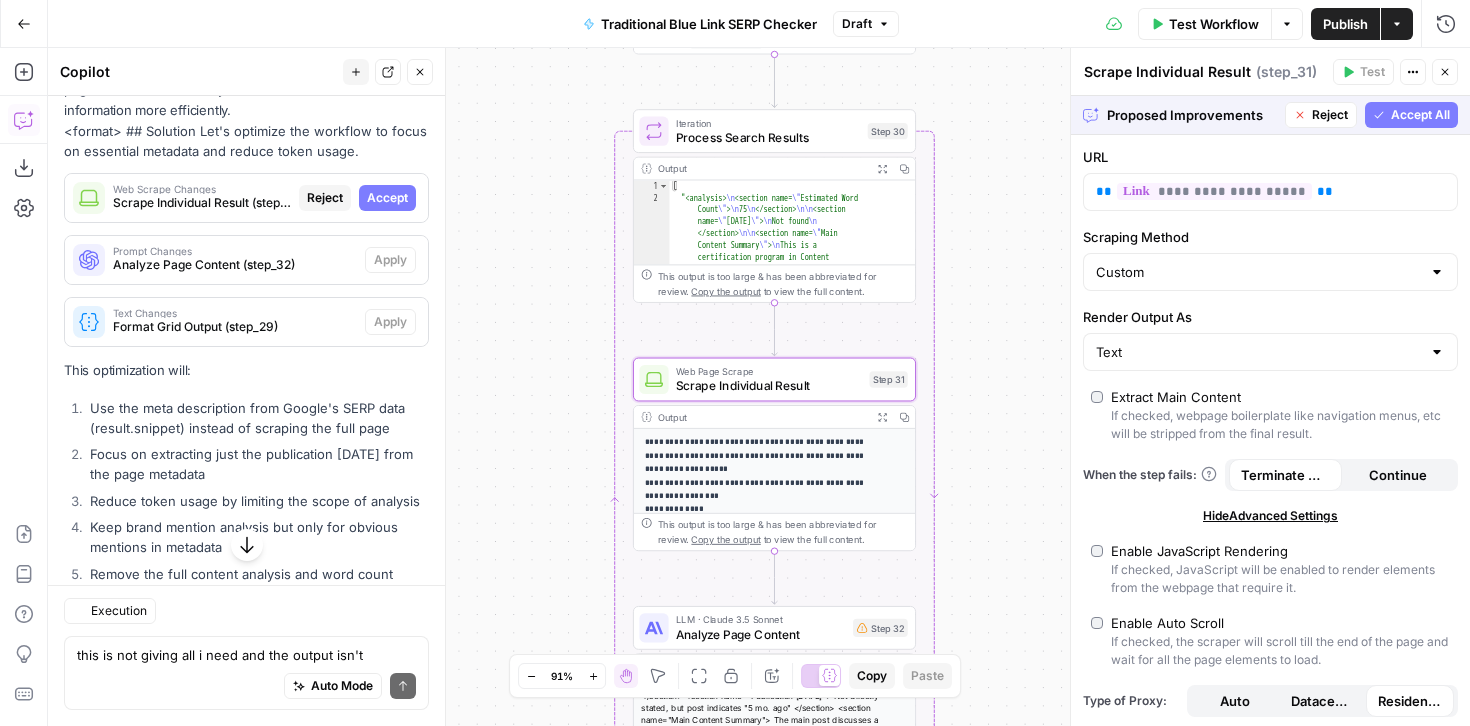 click on "Accept" at bounding box center [387, 198] 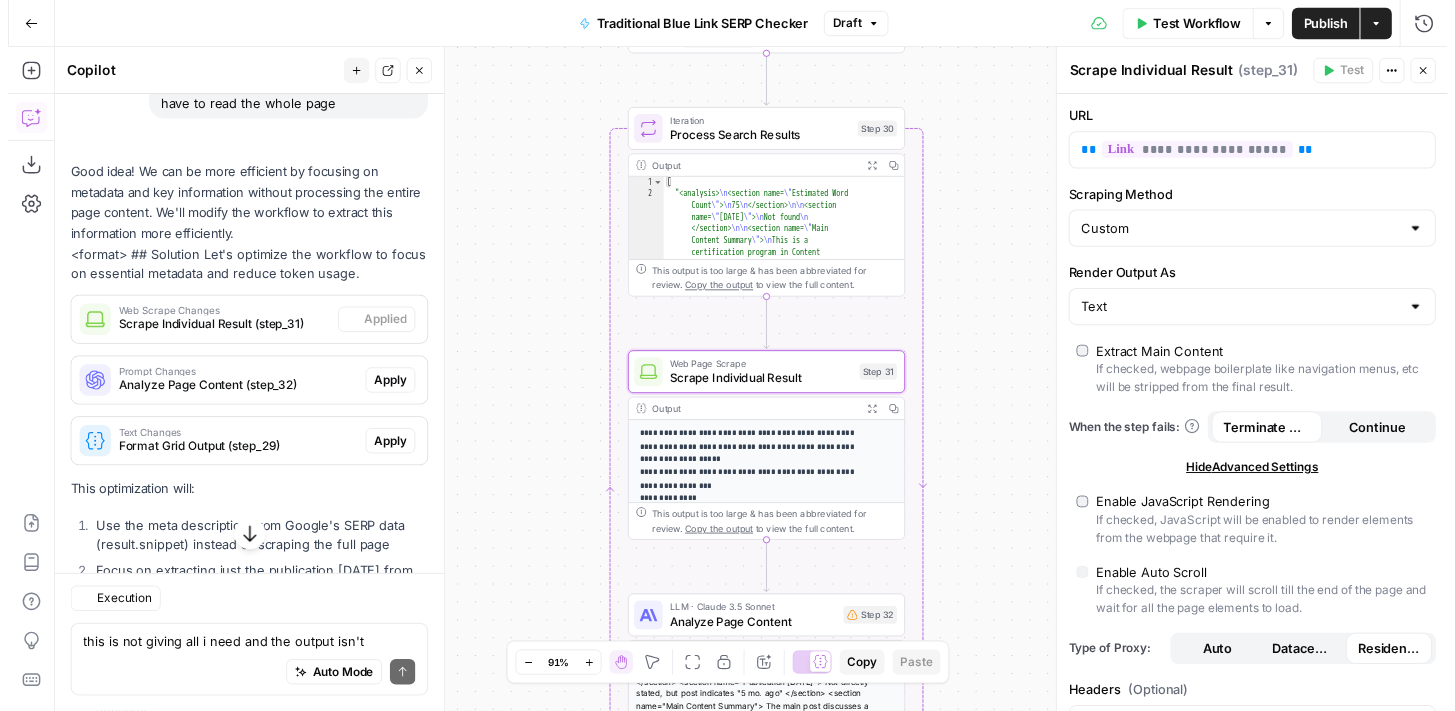 scroll, scrollTop: 3247, scrollLeft: 0, axis: vertical 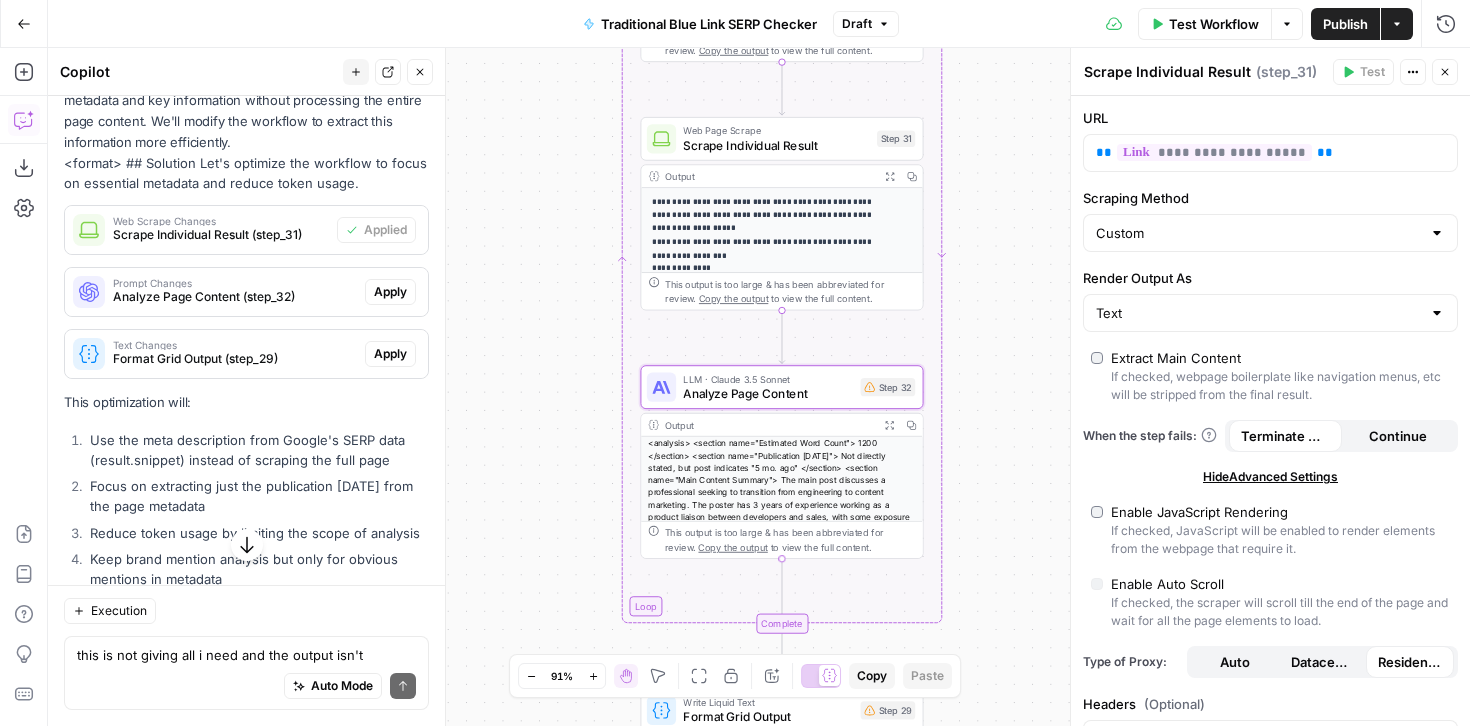 click on "Apply" at bounding box center (390, 292) 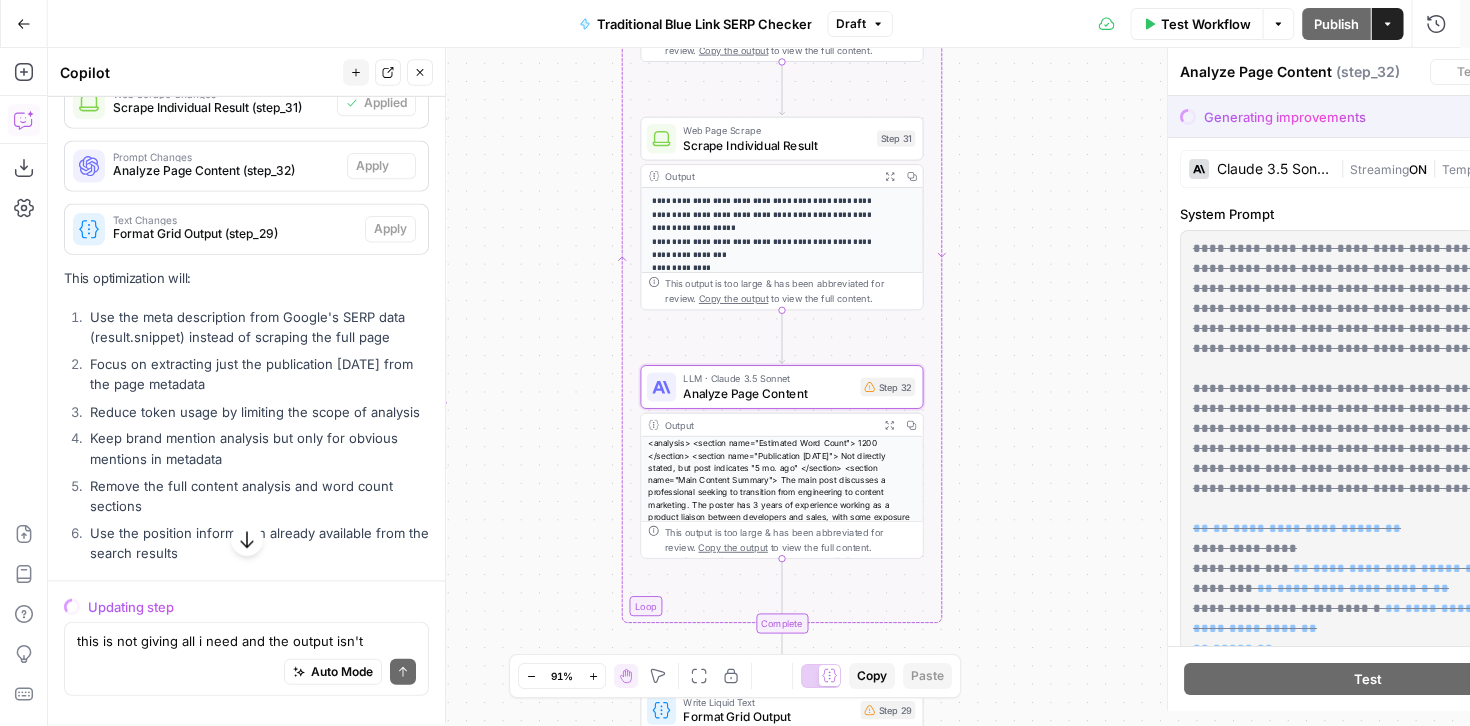 scroll, scrollTop: 3151, scrollLeft: 0, axis: vertical 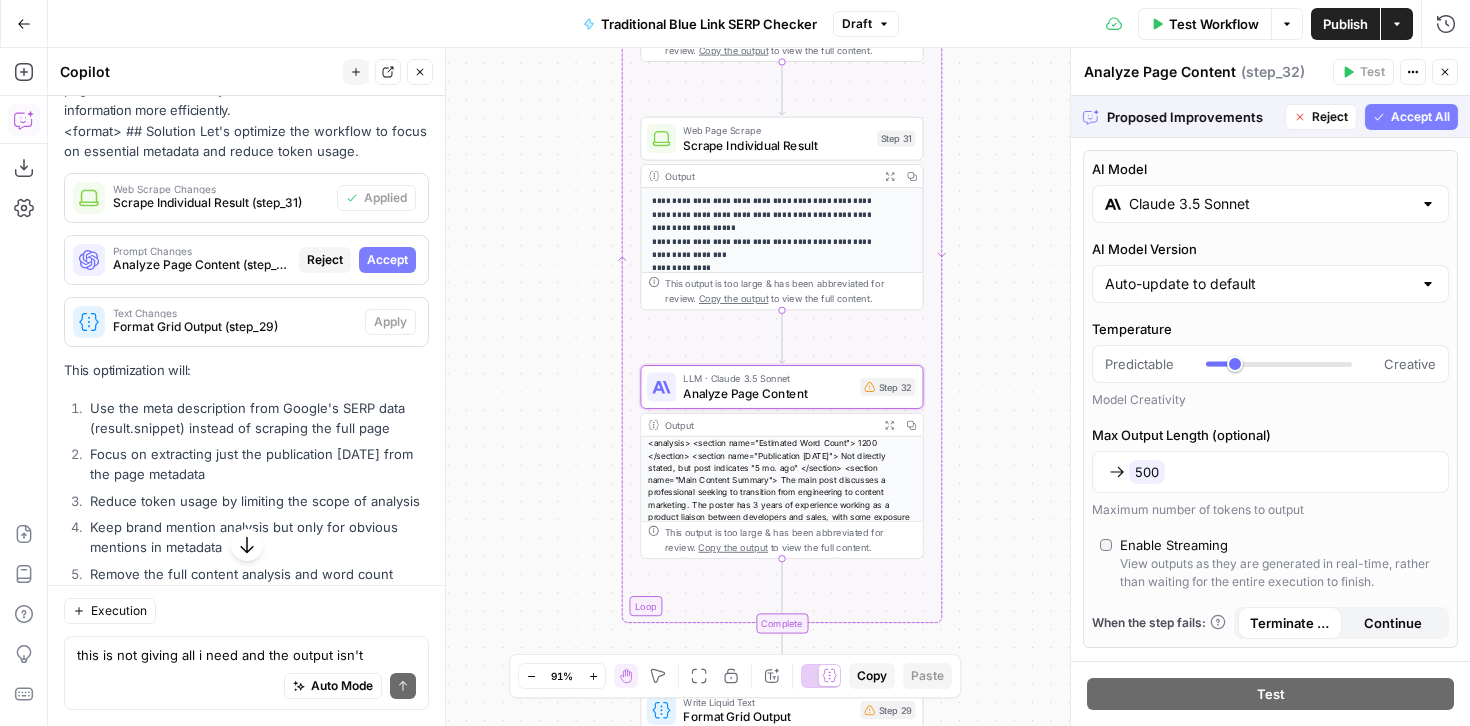 click on "Accept" at bounding box center (387, 260) 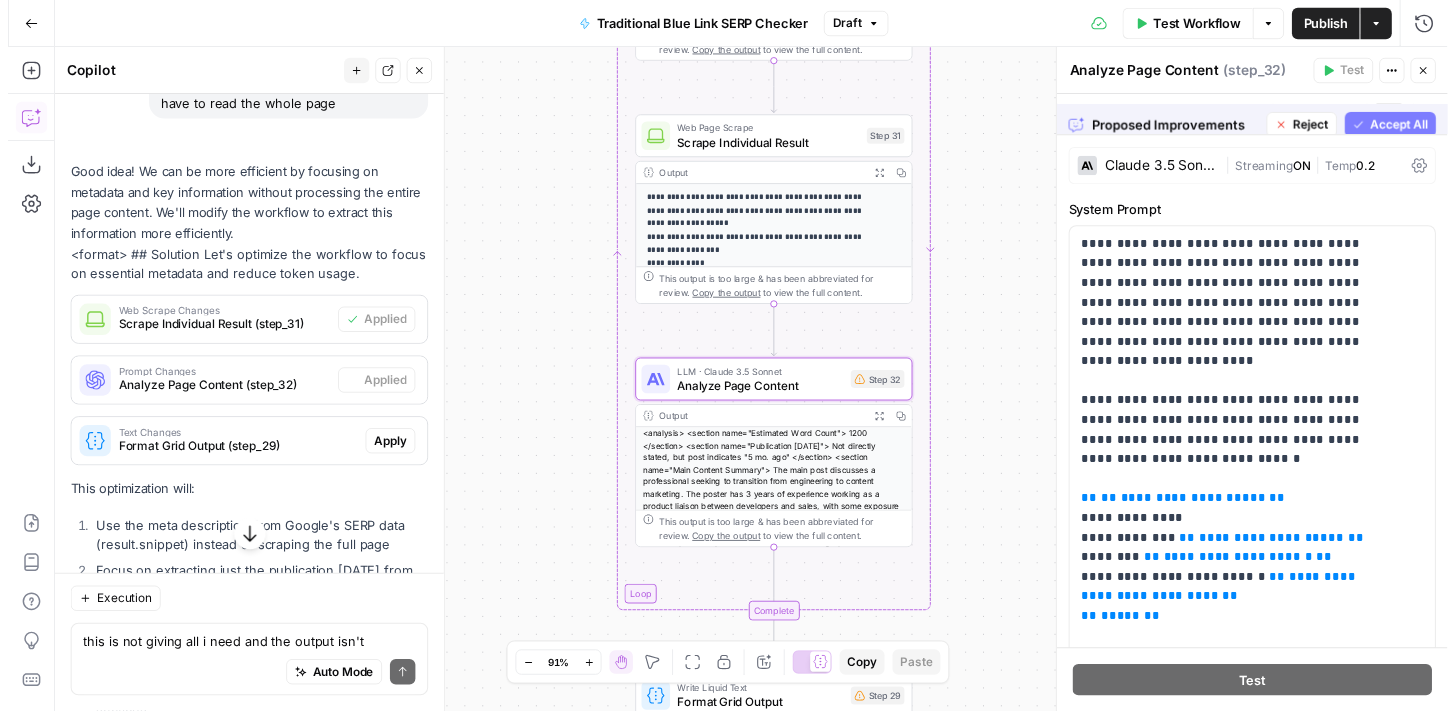 scroll, scrollTop: 3247, scrollLeft: 0, axis: vertical 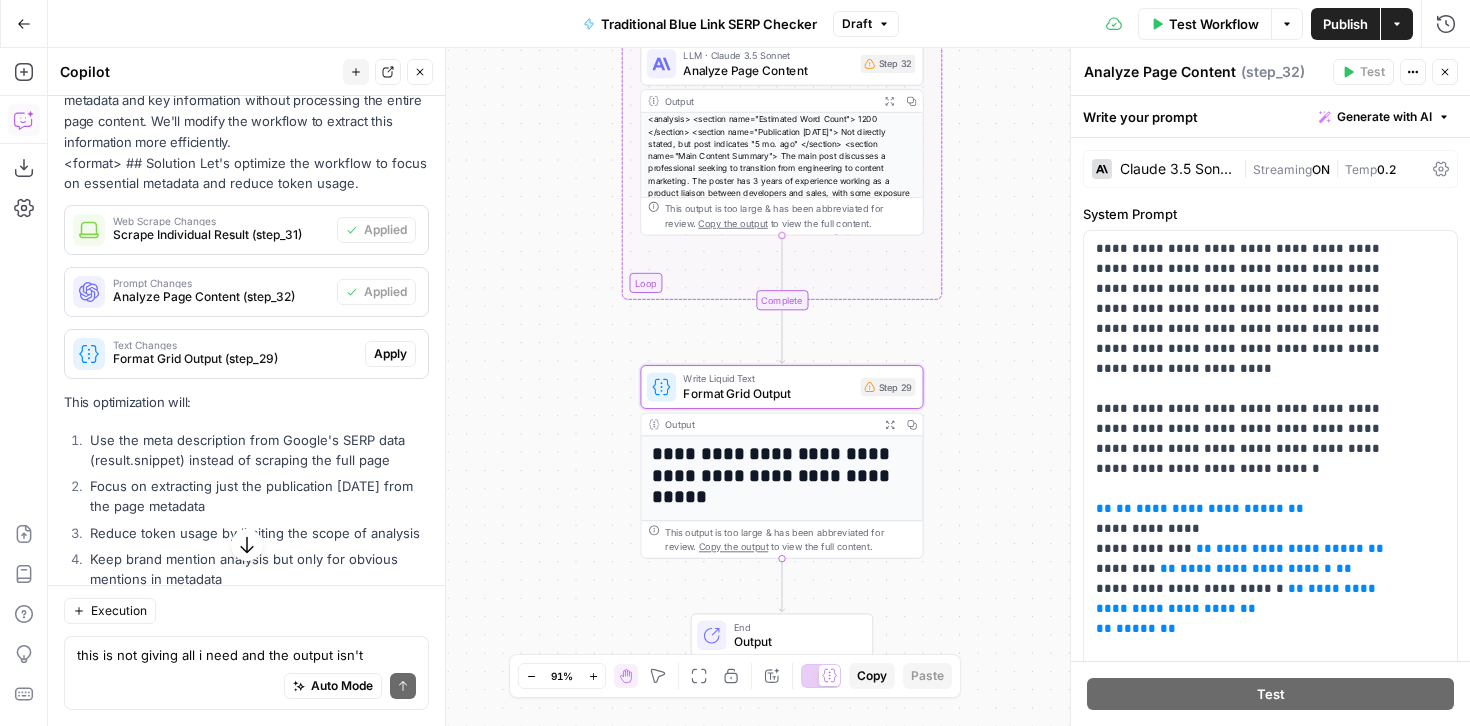 click on "Apply" at bounding box center [390, 354] 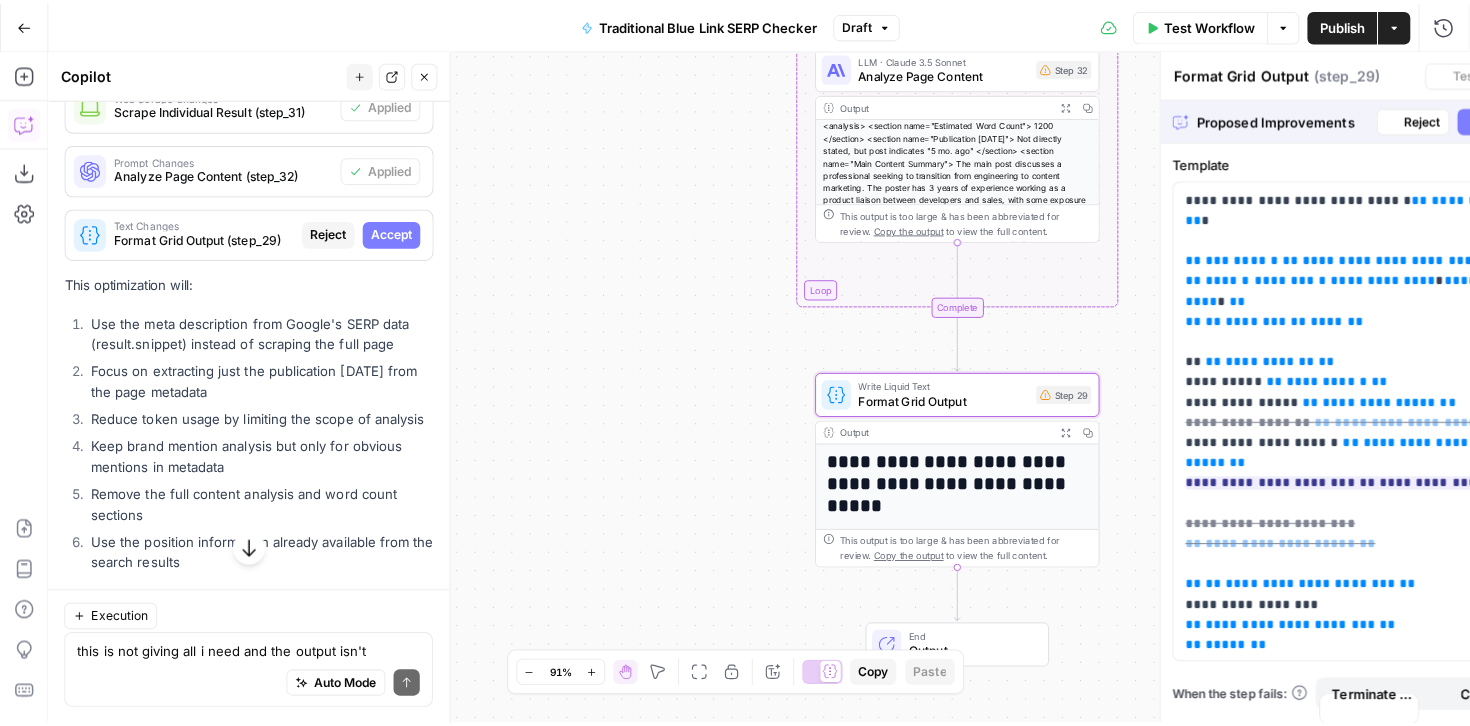 scroll, scrollTop: 3151, scrollLeft: 0, axis: vertical 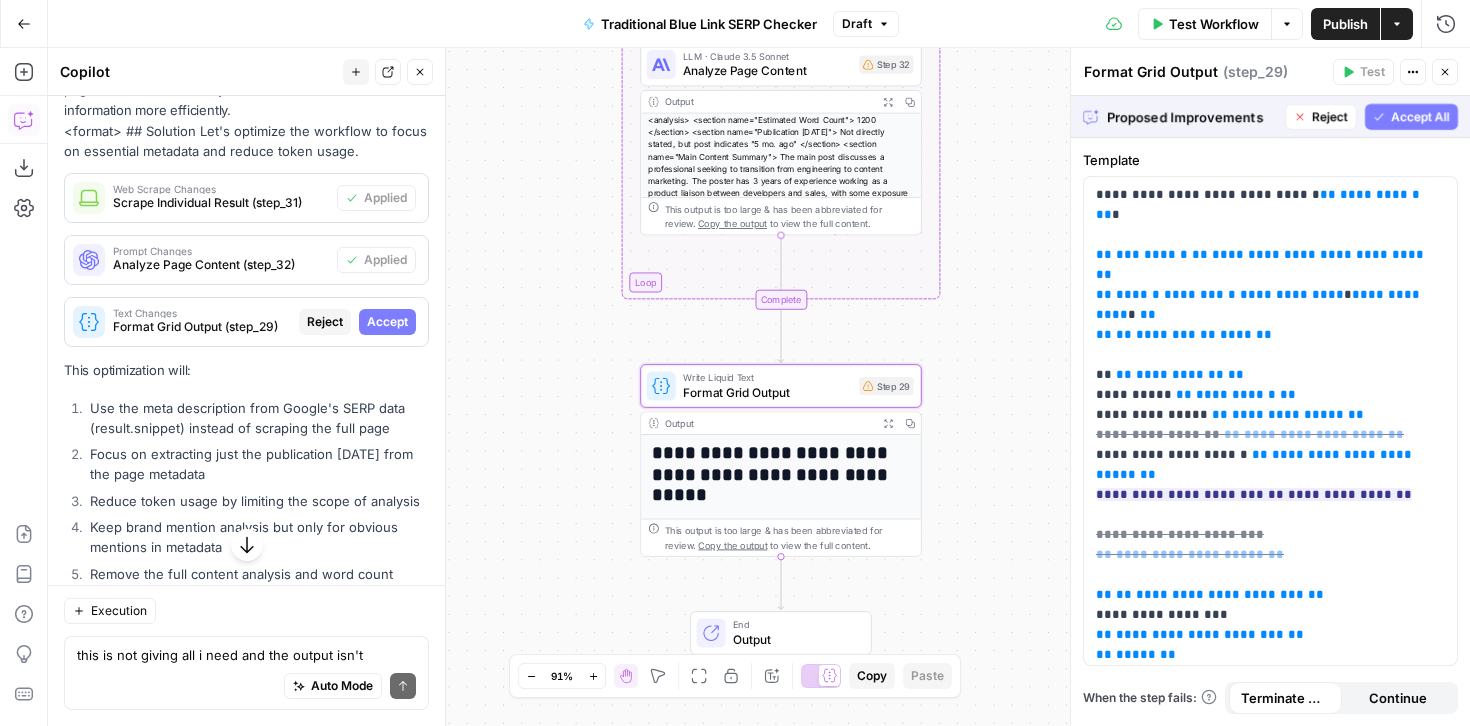click on "Accept" at bounding box center (387, 322) 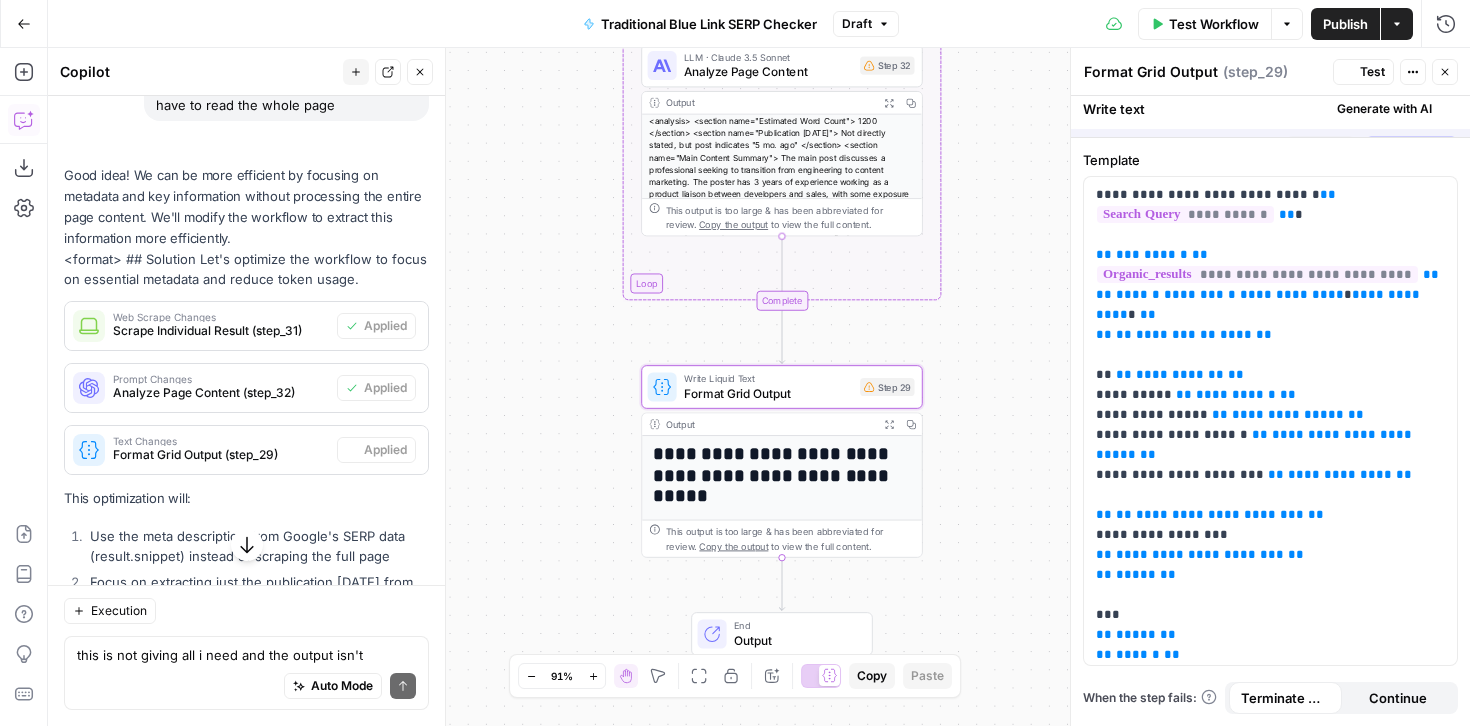 scroll, scrollTop: 3247, scrollLeft: 0, axis: vertical 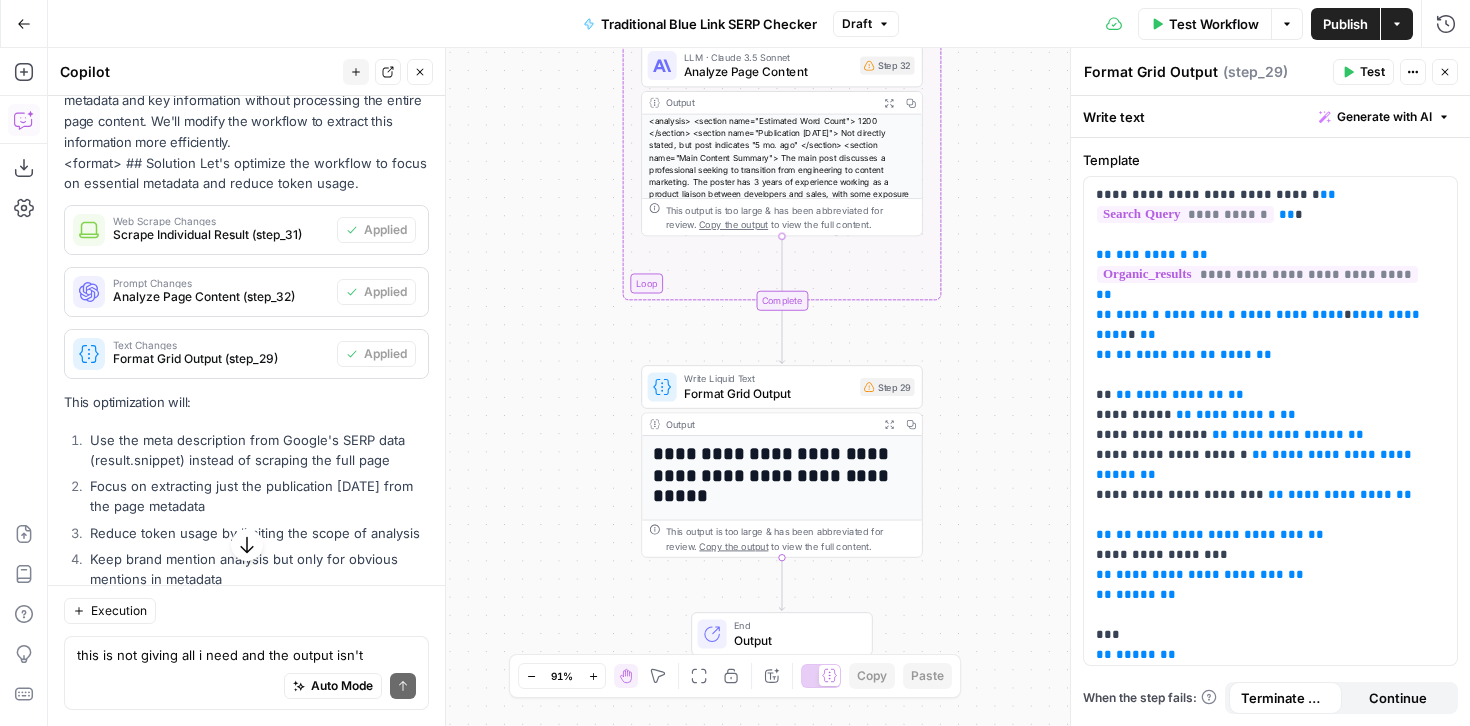 click on "Test Workflow" at bounding box center (1214, 24) 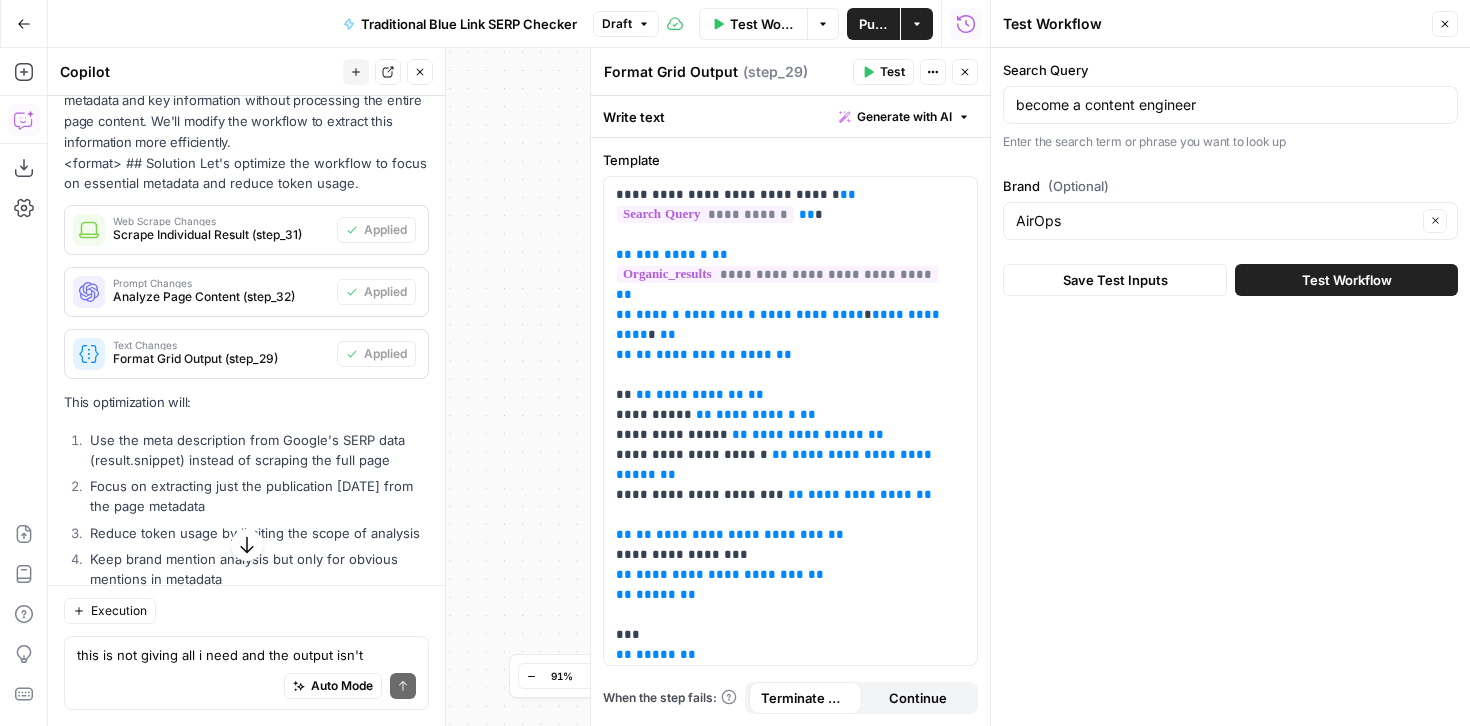 click on "Test Workflow" at bounding box center [1347, 280] 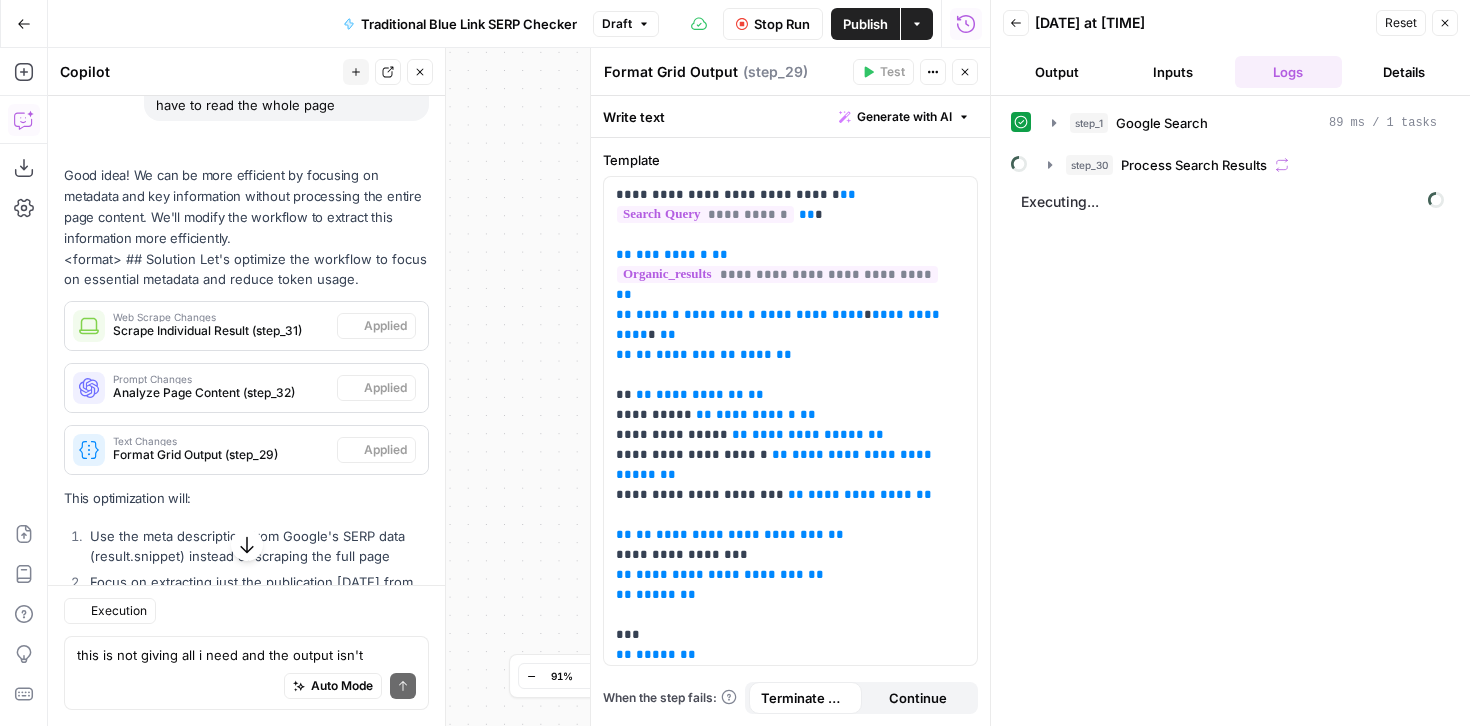 scroll, scrollTop: 3247, scrollLeft: 0, axis: vertical 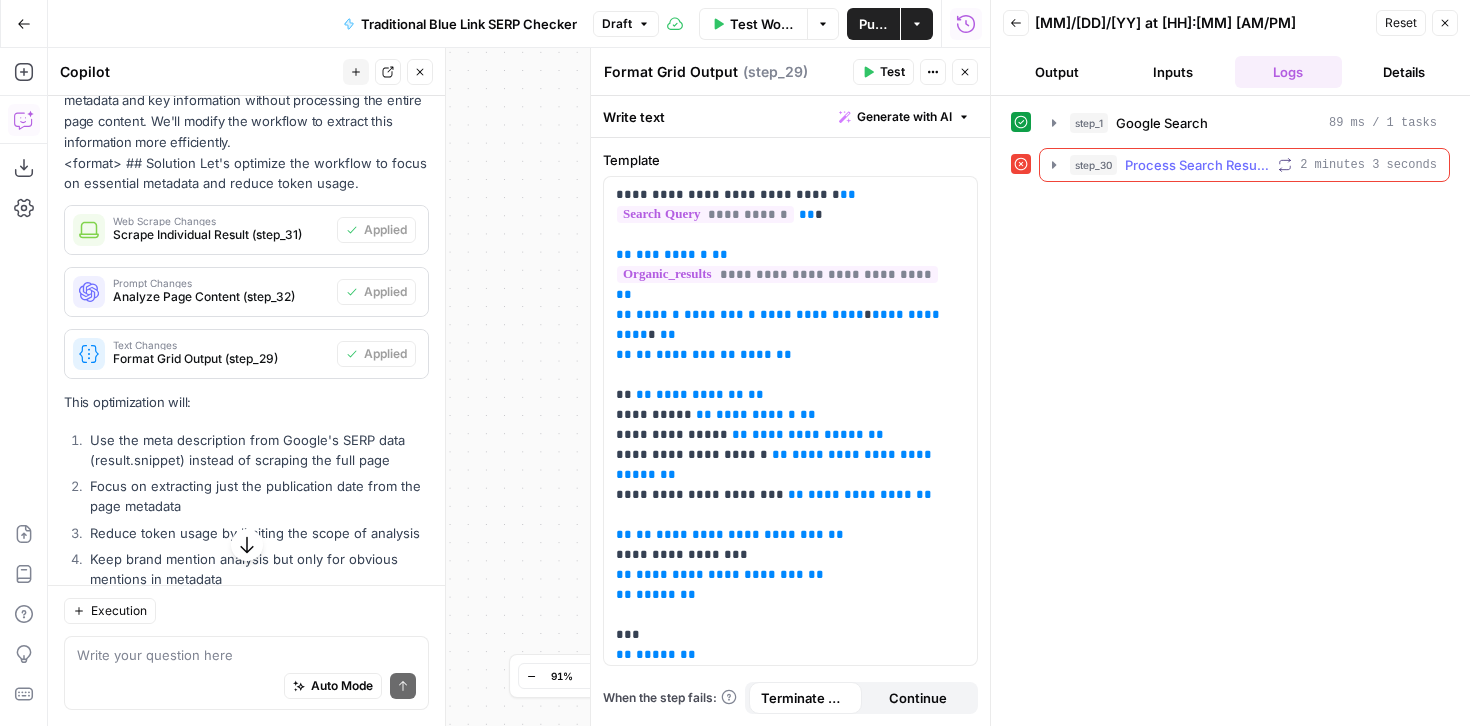 click 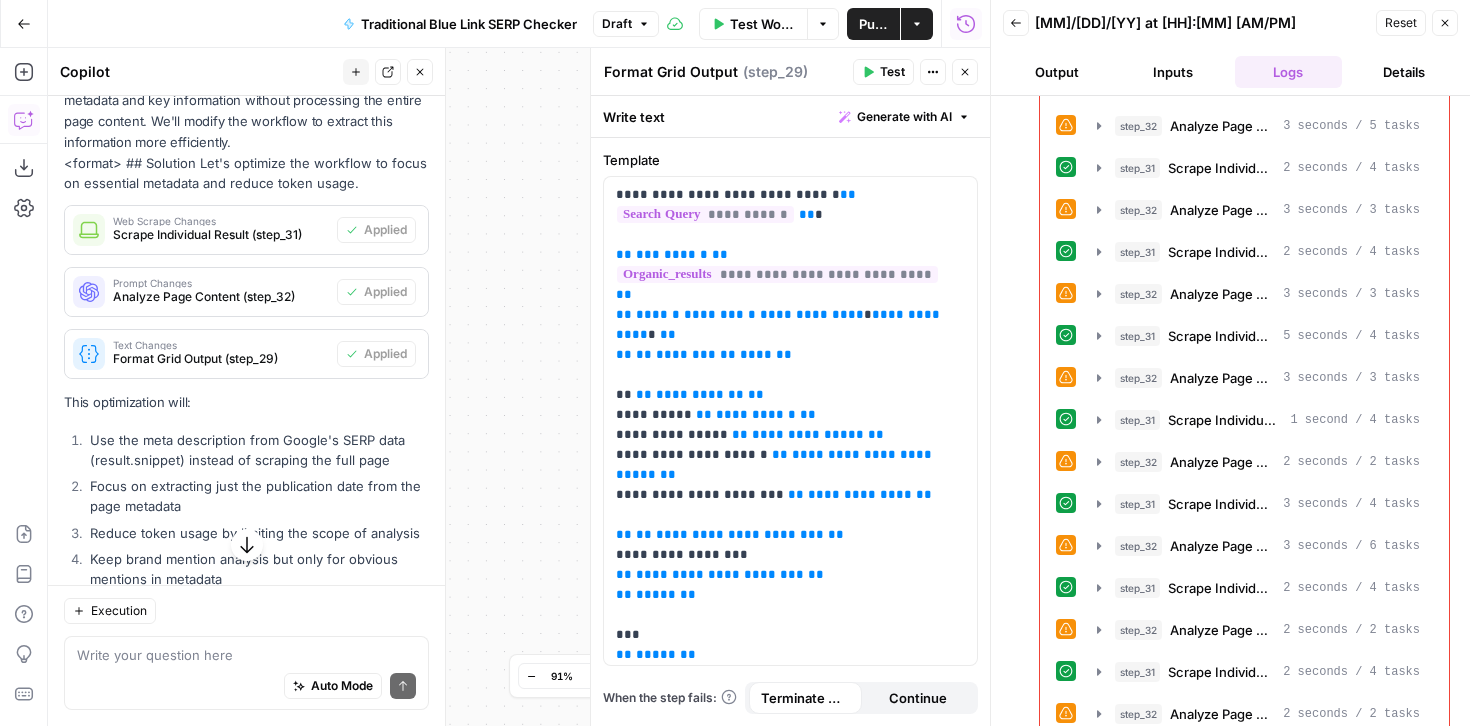 scroll, scrollTop: 1029, scrollLeft: 0, axis: vertical 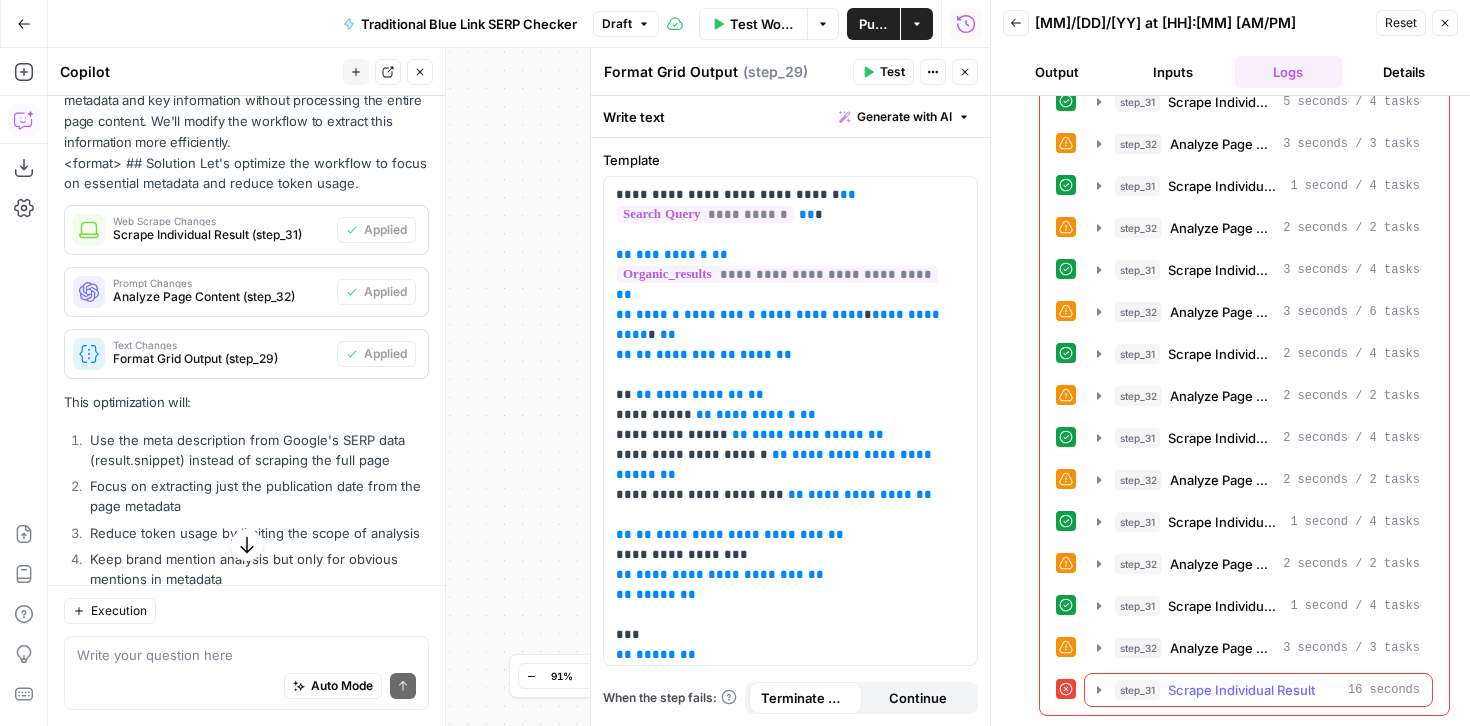 click on "step_31" at bounding box center (1137, 690) 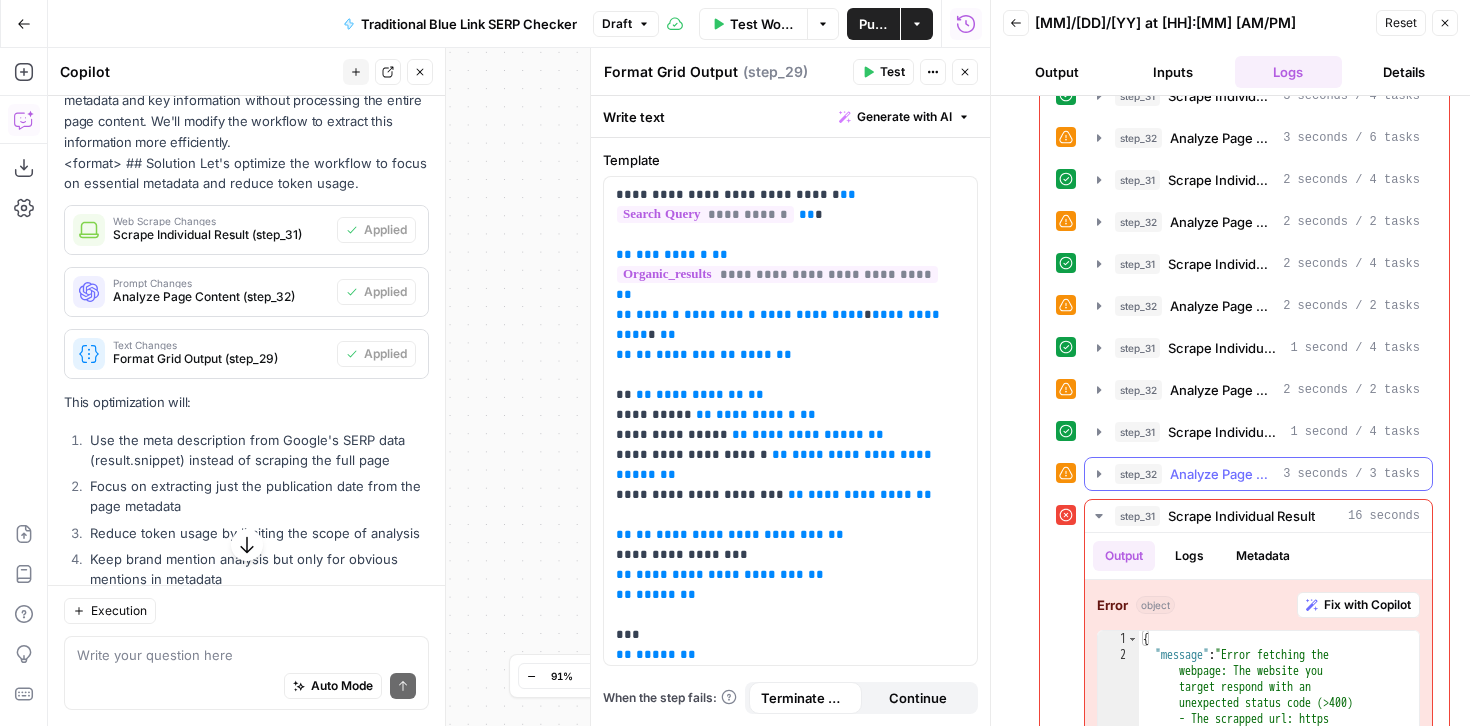 scroll, scrollTop: 1315, scrollLeft: 0, axis: vertical 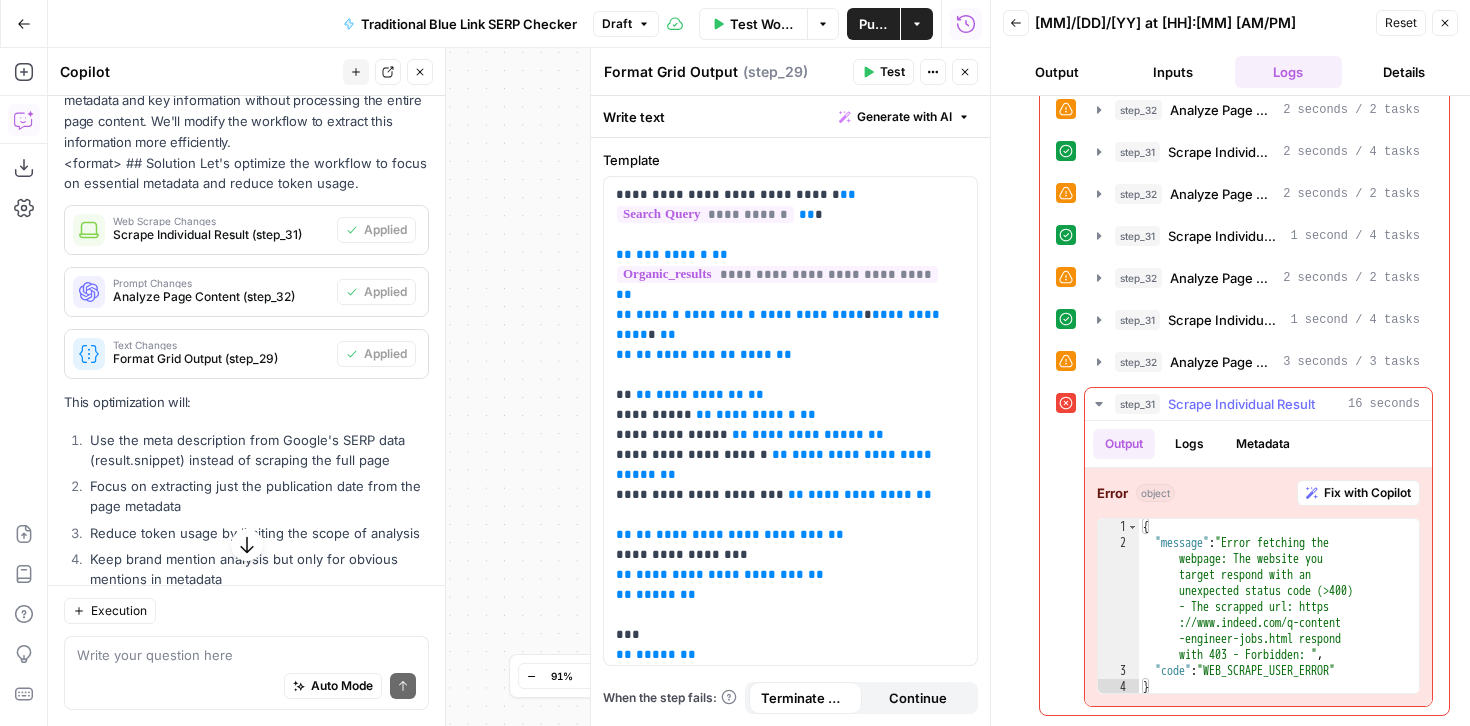 click on "Fix with Copilot" at bounding box center [1367, 493] 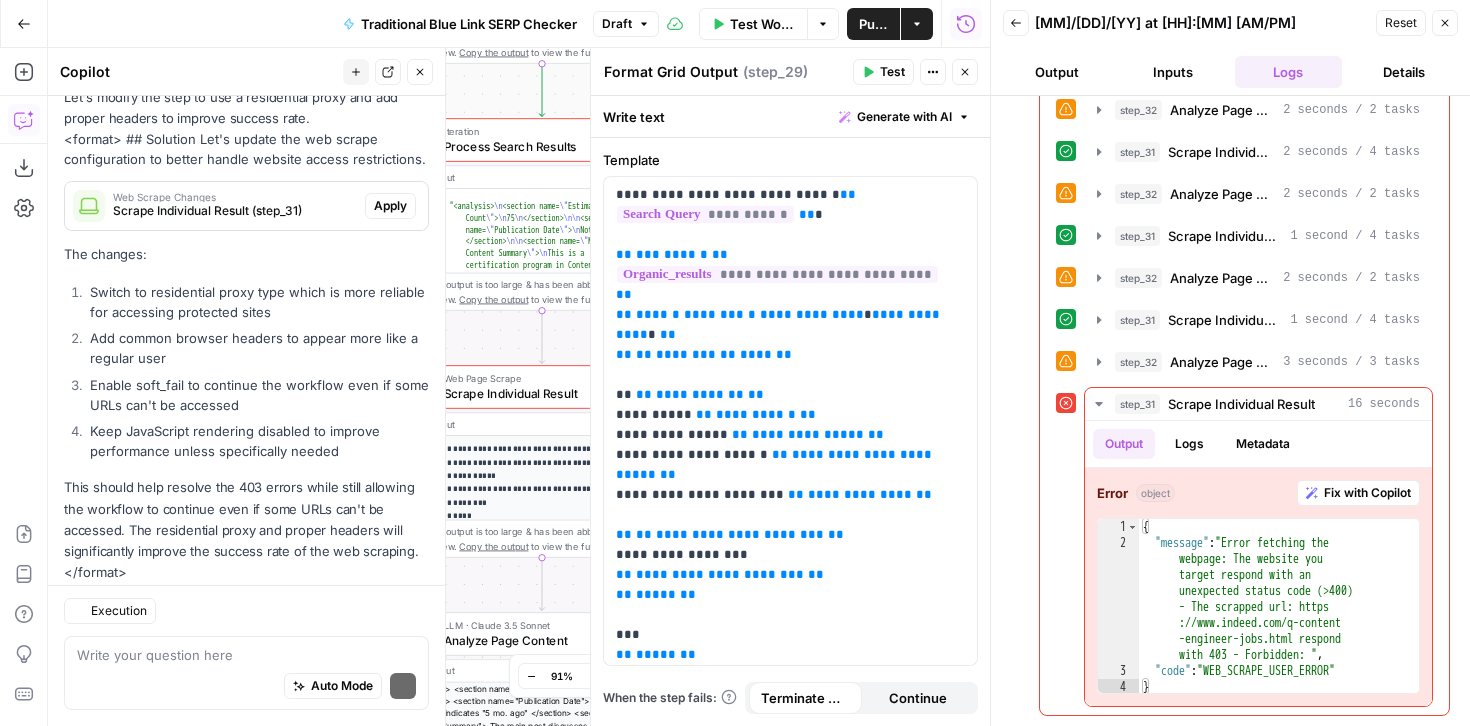 scroll, scrollTop: 4459, scrollLeft: 0, axis: vertical 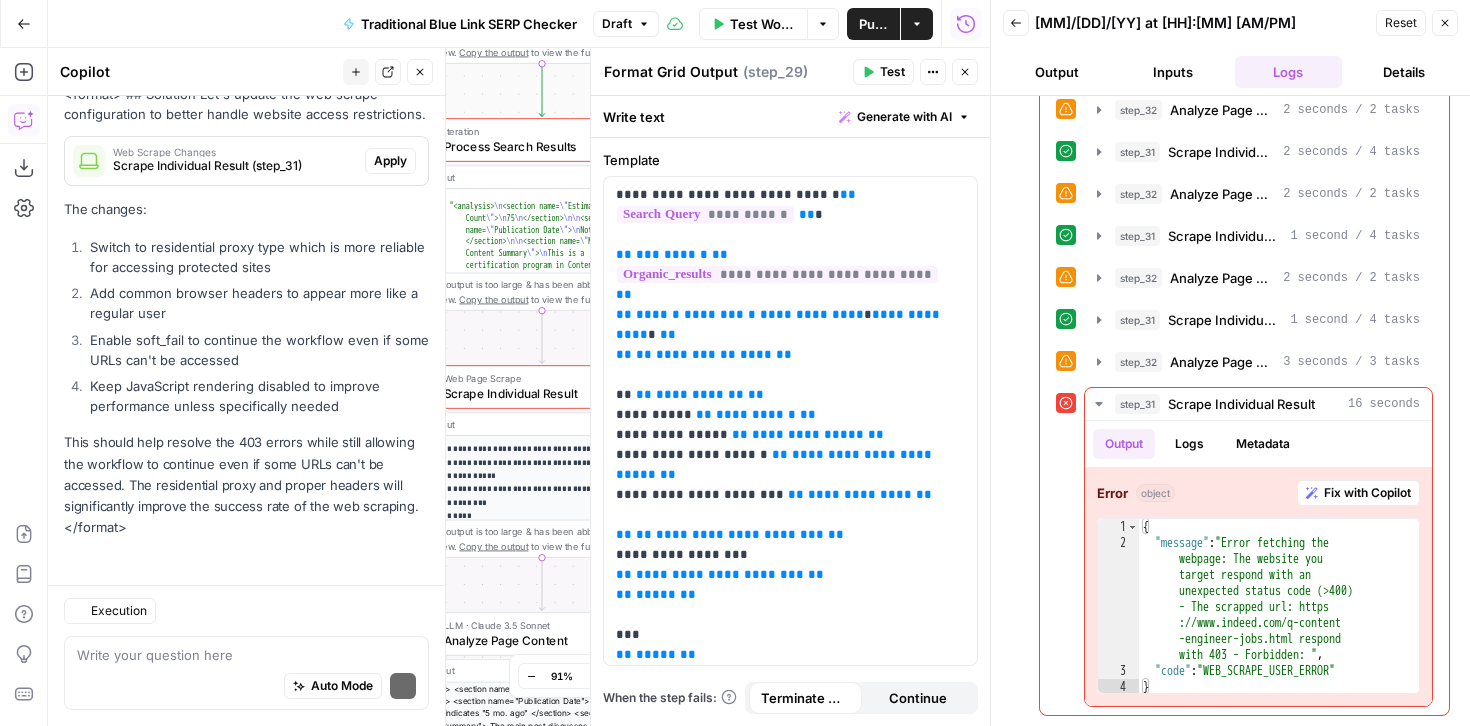 click on "Looking at the execution logs, I see that  Scrape Individual Result  is failing with a 403 Forbidden error. This is a common issue when scraping websites that have anti-bot protection. Let's modify the step to use a residential proxy and add proper headers to improve success rate.
[FORMAT]
## Solution
Let's update the web scrape configuration to better handle website access restrictions.
Web Scrape Changes Scrape Individual Result (step_[NUMBER]) Apply
The changes:
Switch to residential proxy type which is more reliable for accessing protected sites
Add common browser headers to appear more like a regular user
Enable soft_fail to continue the workflow even if some URLs can't be accessed
Keep JavaScript rendering disabled to improve performance unless specifically needed
This should help resolve the 403 errors while still allowing the workflow to continue even if some URLs can't be accessed. The residential proxy and proper headers will significantly improve the success rate of the web scraping." at bounding box center [246, 258] 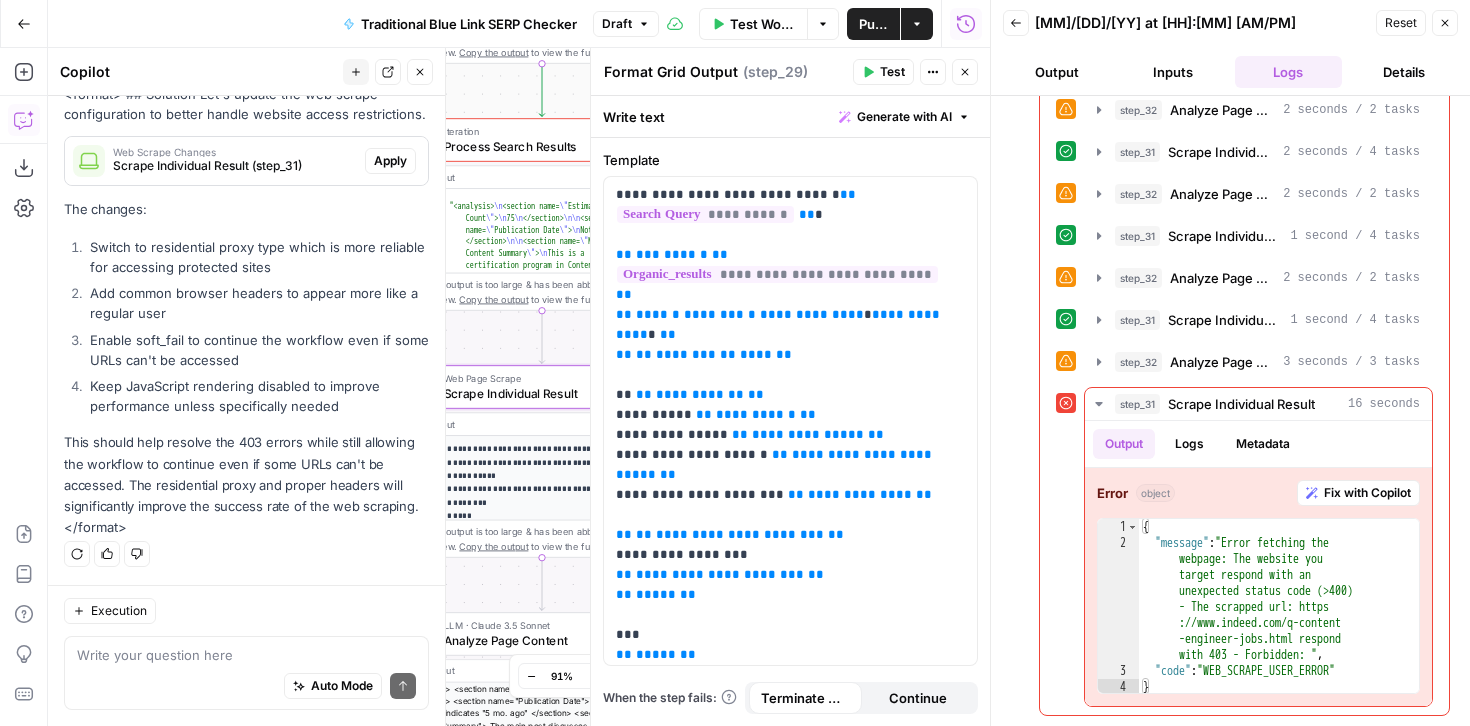 click on "Apply" at bounding box center [390, 161] 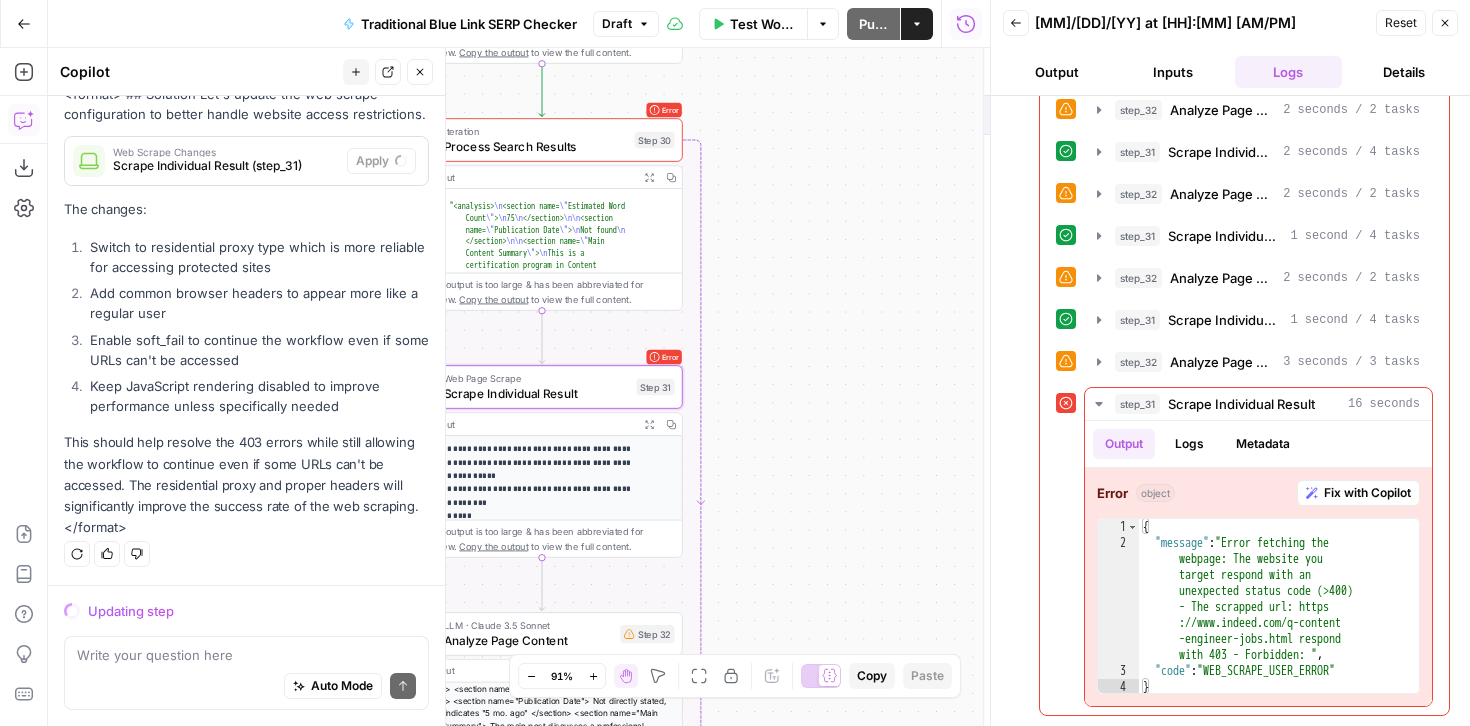 scroll, scrollTop: 4331, scrollLeft: 0, axis: vertical 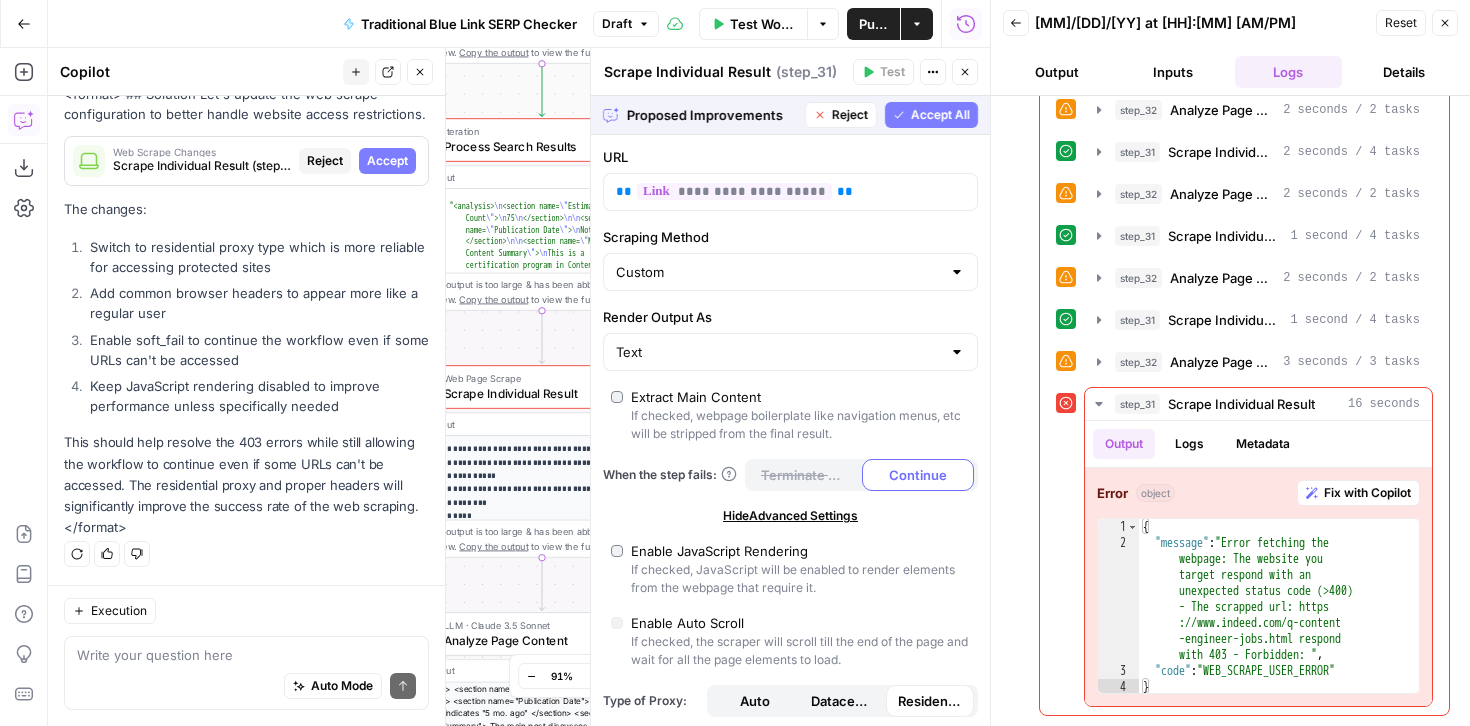 click on "Accept All" at bounding box center [940, 115] 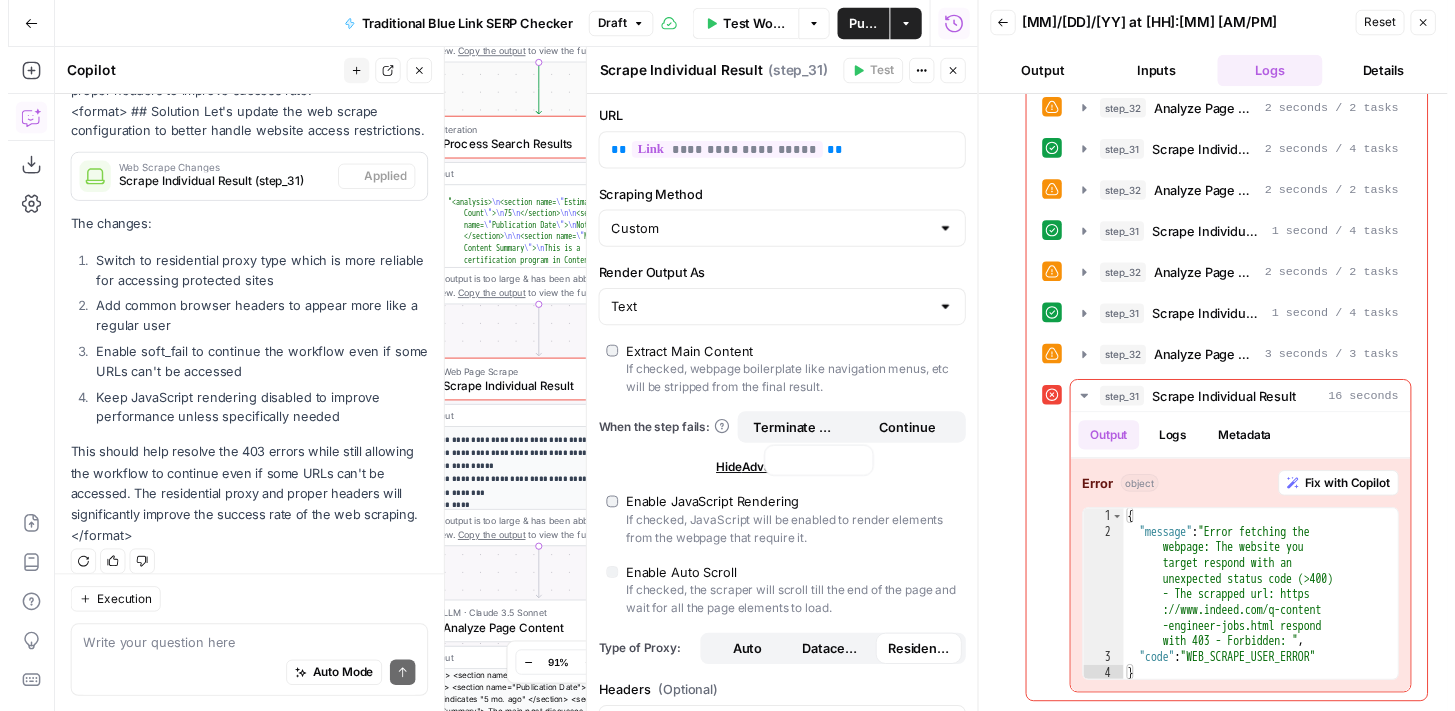 scroll, scrollTop: 4491, scrollLeft: 0, axis: vertical 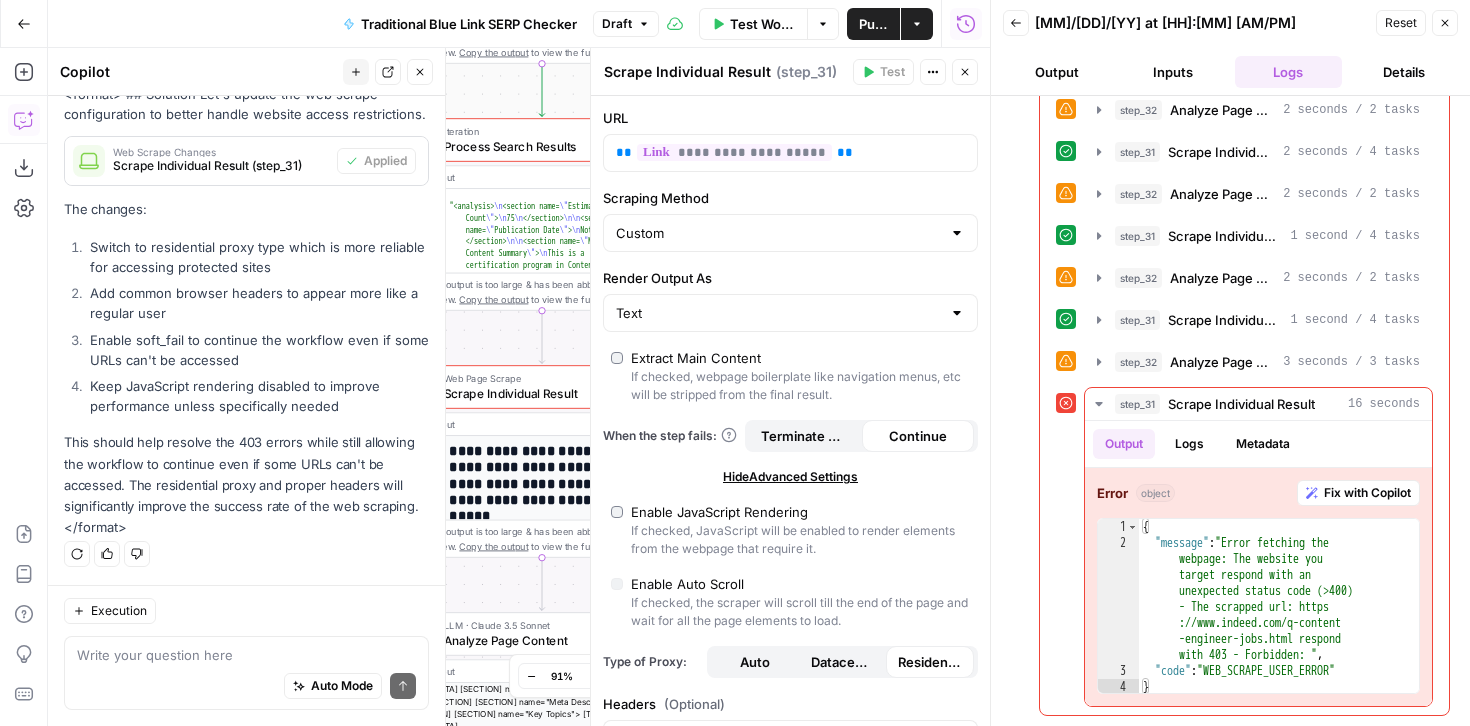 click 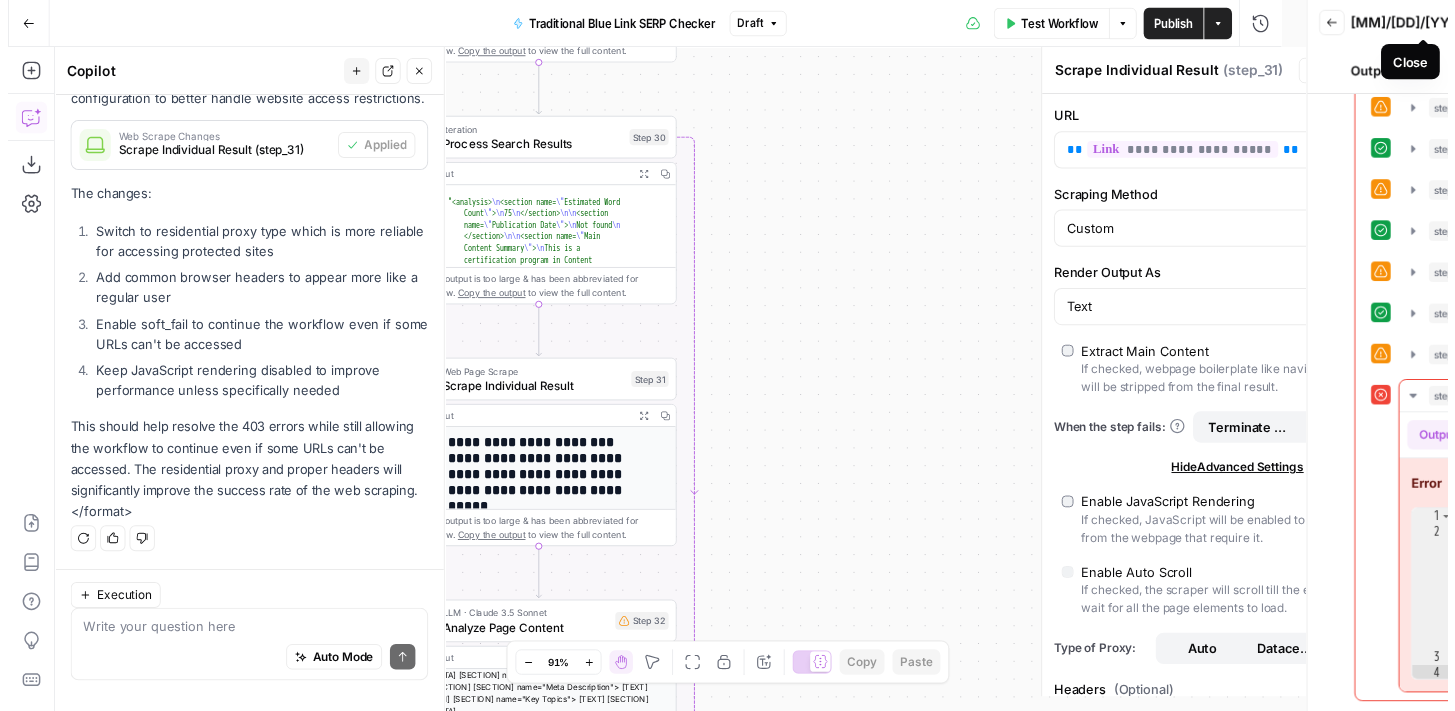 scroll, scrollTop: 4491, scrollLeft: 0, axis: vertical 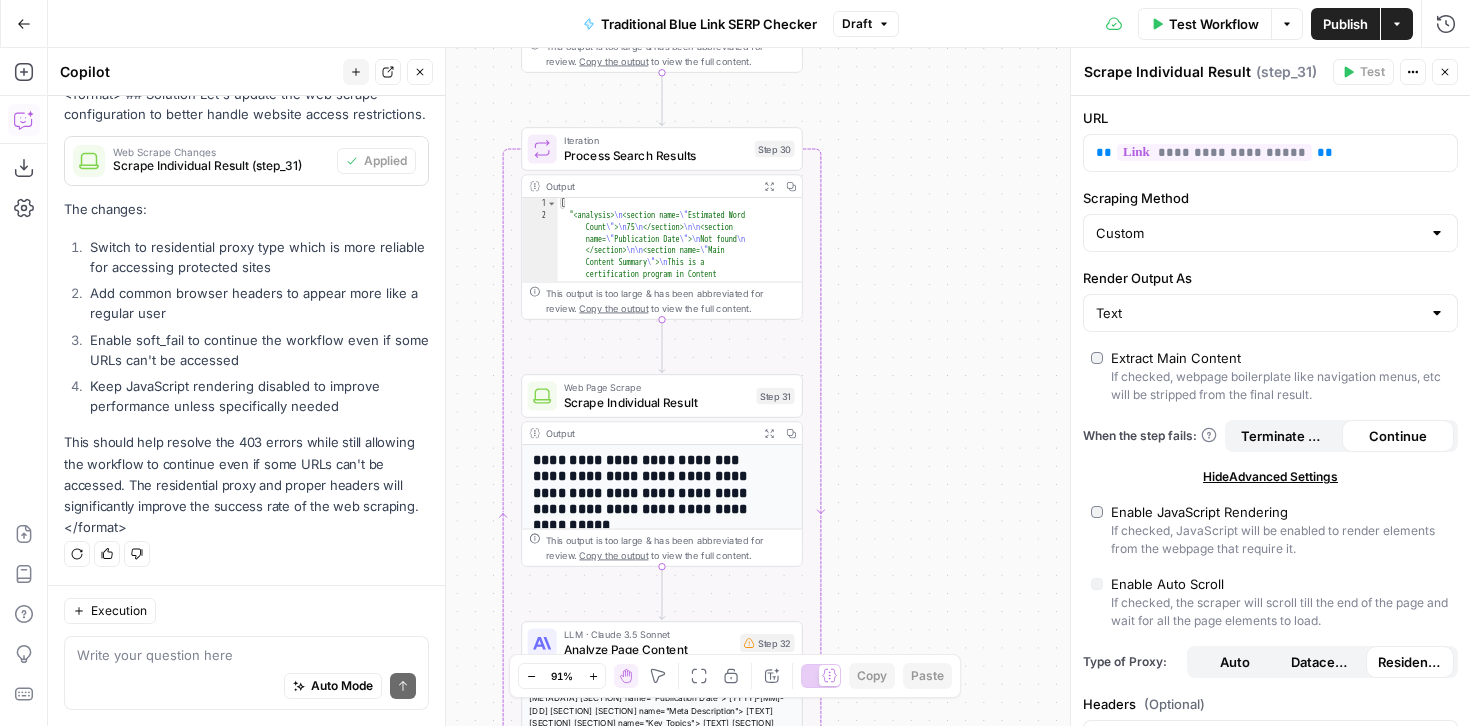 drag, startPoint x: 817, startPoint y: 220, endPoint x: 937, endPoint y: 229, distance: 120.33703 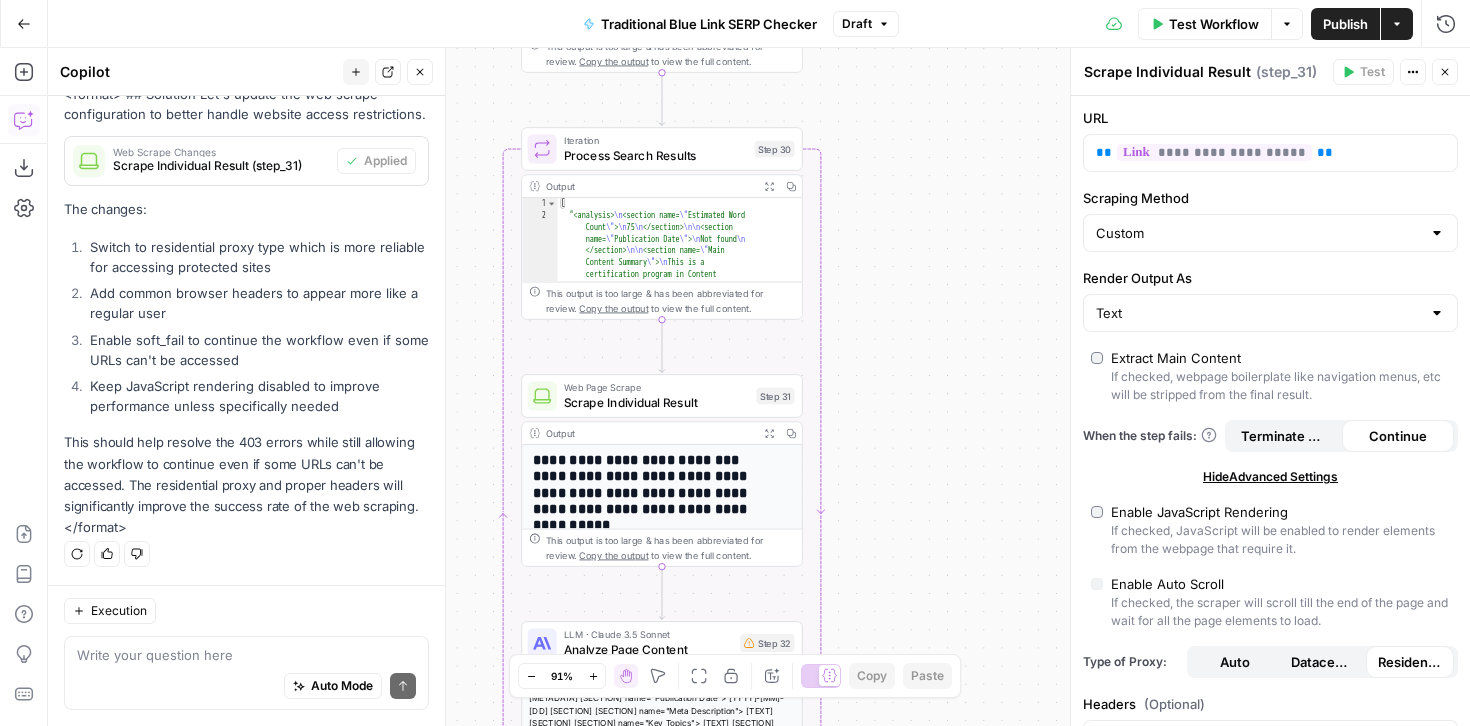 click on "Workflow Set Inputs Inputs Google Search Google Search Step 1 Output Expand Output Copy 1 2 3 4 5 6 {    "search_metadata" :  {      "id" :  "[UUID]" ,      "status" :  "Success" ,      "json_endpoint" :  "https://serpapi.com          /searches/[ID]          /[UUID].json" ,      "pixel_position_endpoint" :  "https          ://serpapi.com/searches          /[ID]          /[UUID]          .json_with_pixel_position" ,     This output is too large & has been abbreviated for review.   Copy the output   to view the full content. Loop Iteration Process Search Results Step 30 Output Expand Output Copy 1 2 [    "<analysis> \n <section name= \" Estimated Word         Count \" > \n 75 \n </section> \n\n <section         name= \" Publication Date \" > \n Not found \n        </section> \n\n <section name= \" Main         Content Summary \" > \n This is a         \" =" at bounding box center [759, 387] 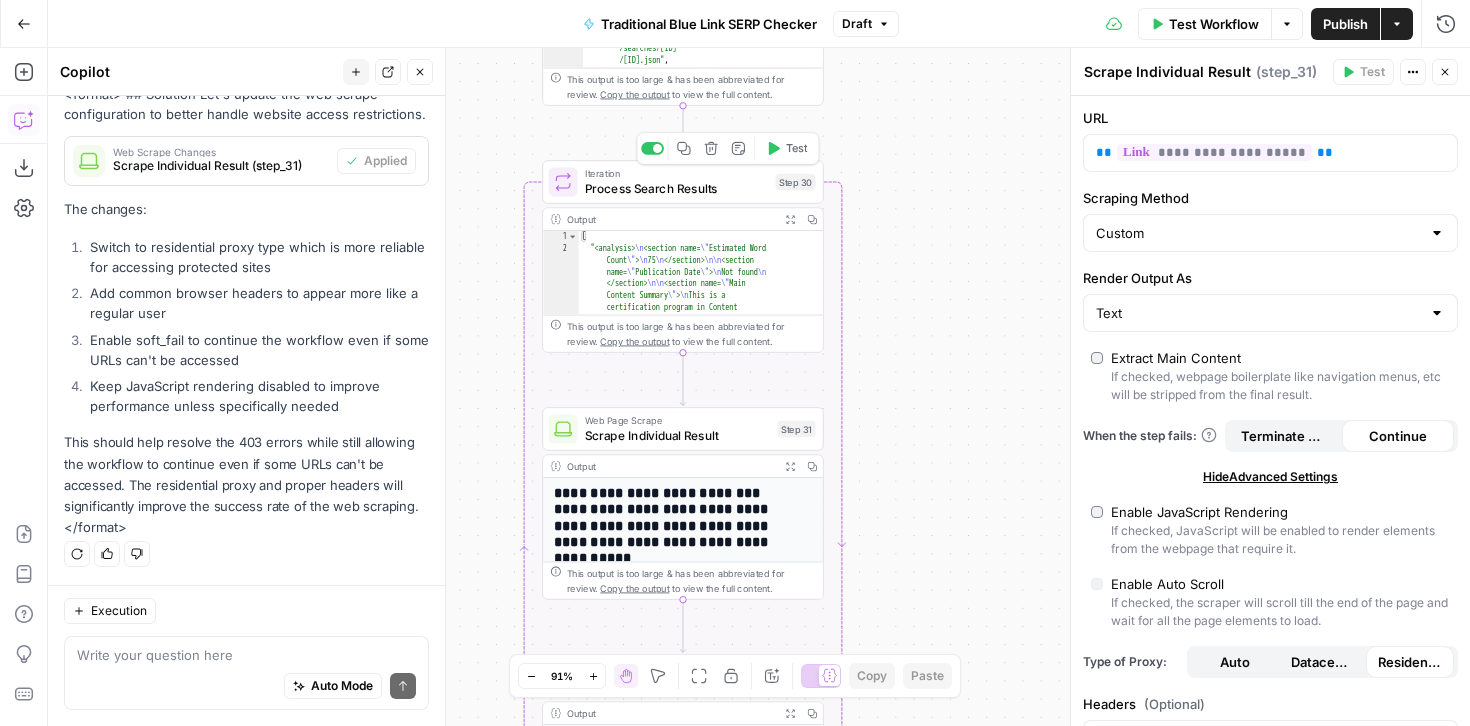 click on "Test" at bounding box center (797, 148) 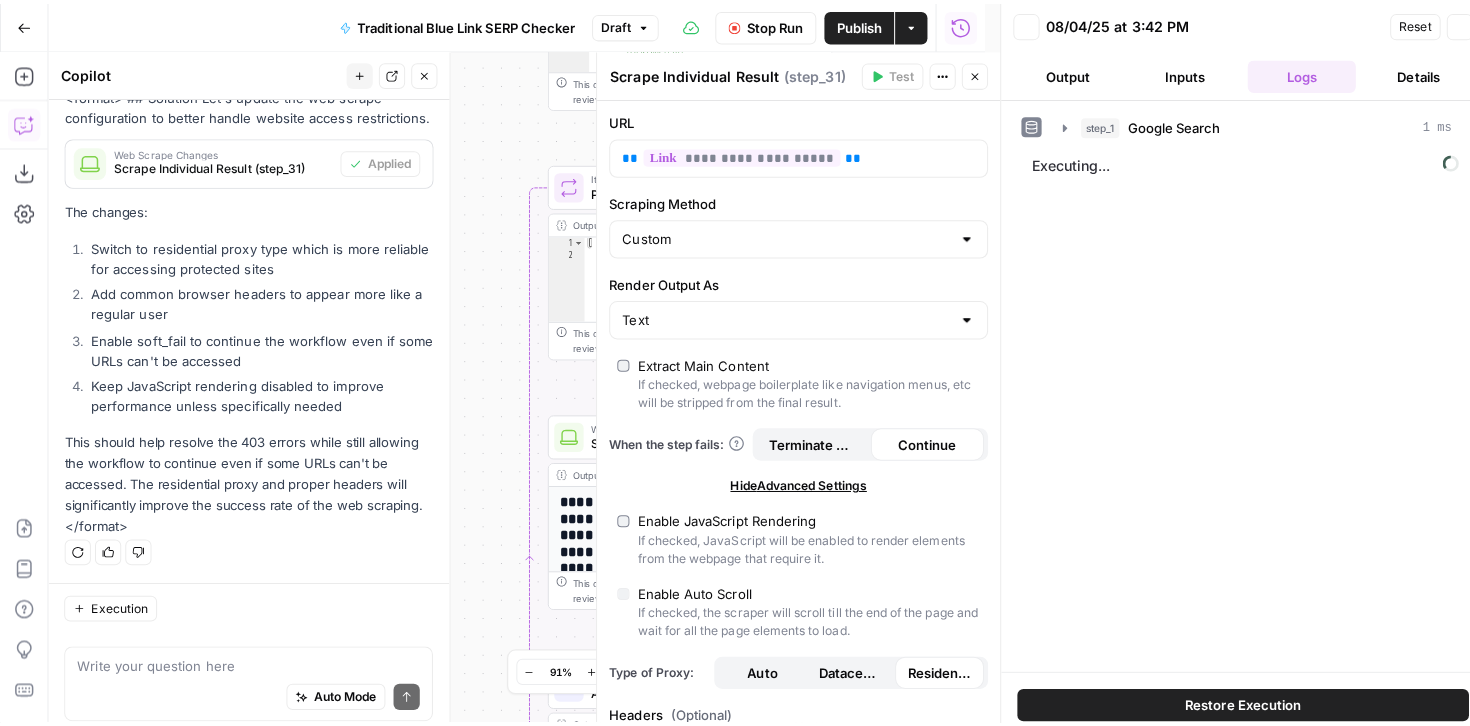 scroll, scrollTop: 4491, scrollLeft: 0, axis: vertical 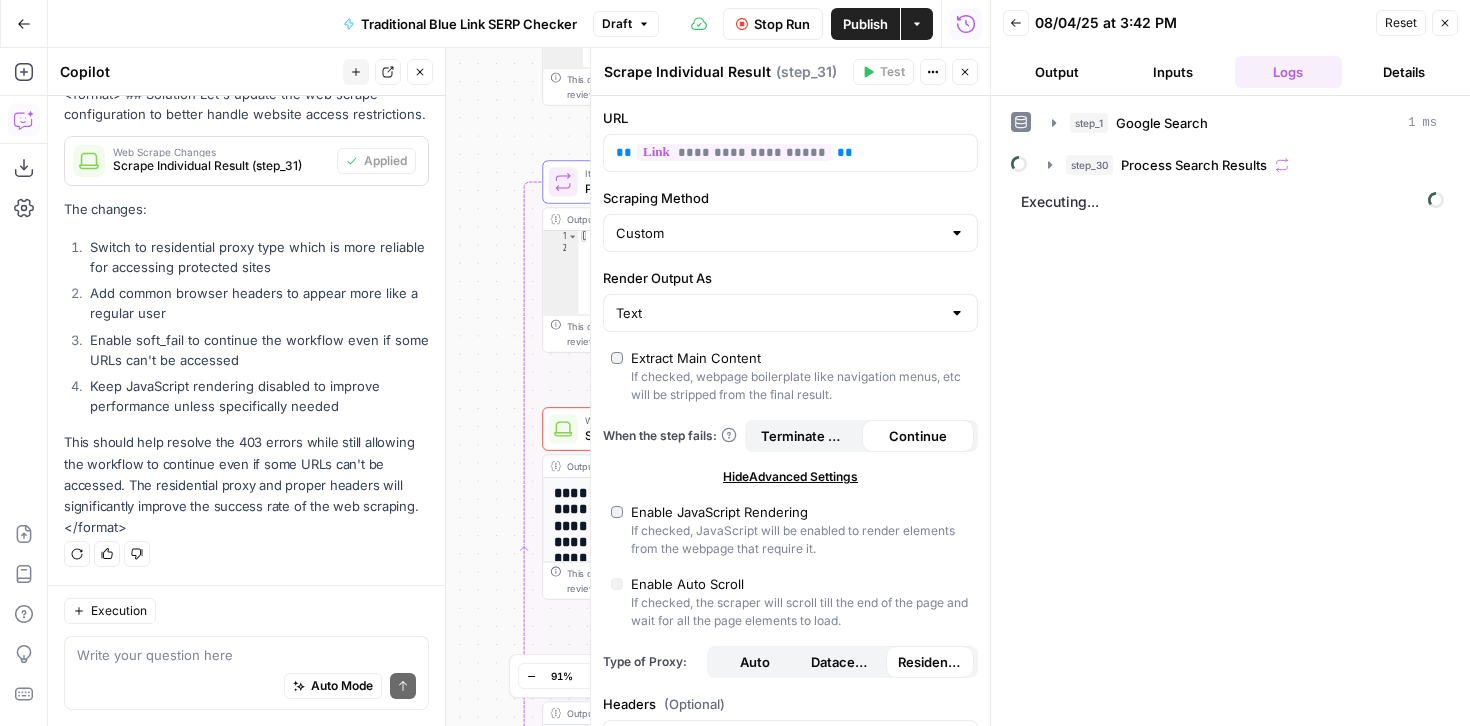click on "Workflow Set Inputs Inputs Google Search Google Search Step 1 Output Expand Output Copy 1 2 3 4 5 6 {    "search_metadata" :  {      "id" :  "68910817cf887031bc733099" ,      "status" :  "Success" ,      "json_endpoint" :  "https://serpapi.com          /searches/018ef9bb8b9c2a07          /68910817cf887031bc733099.json" ,      "pixel_position_endpoint" :  "https          ://serpapi.com/searches          /018ef9bb8b9c2a07          /68910817cf887031bc733099          .json_with_pixel_position" ,     This output is too large & has been abbreviated for review.   Copy the output   to view the full content. Loop Loop  16 Iteration Process Search Results Step 30 Output Expand Output Copy 1 2 [    "<analysis> \n <section name= \" Estimated Word         Count \" > \n 75 \n </section> \n\n <section         name= \" Publication Date \" > \n Not found \n        </section> \n\n <section name= \" Main         Content Summary \" > \n This is a  \" The" at bounding box center (519, 387) 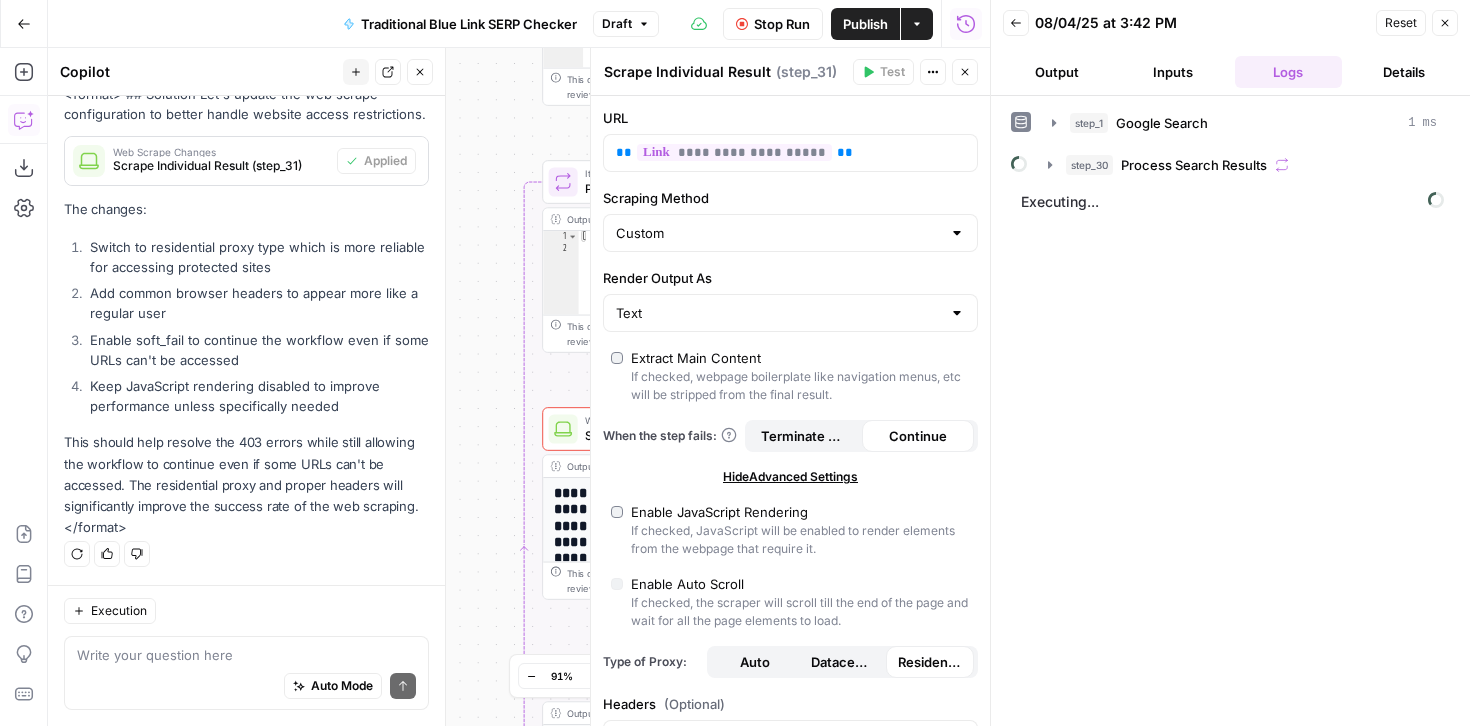click on "Inputs" at bounding box center [1173, 72] 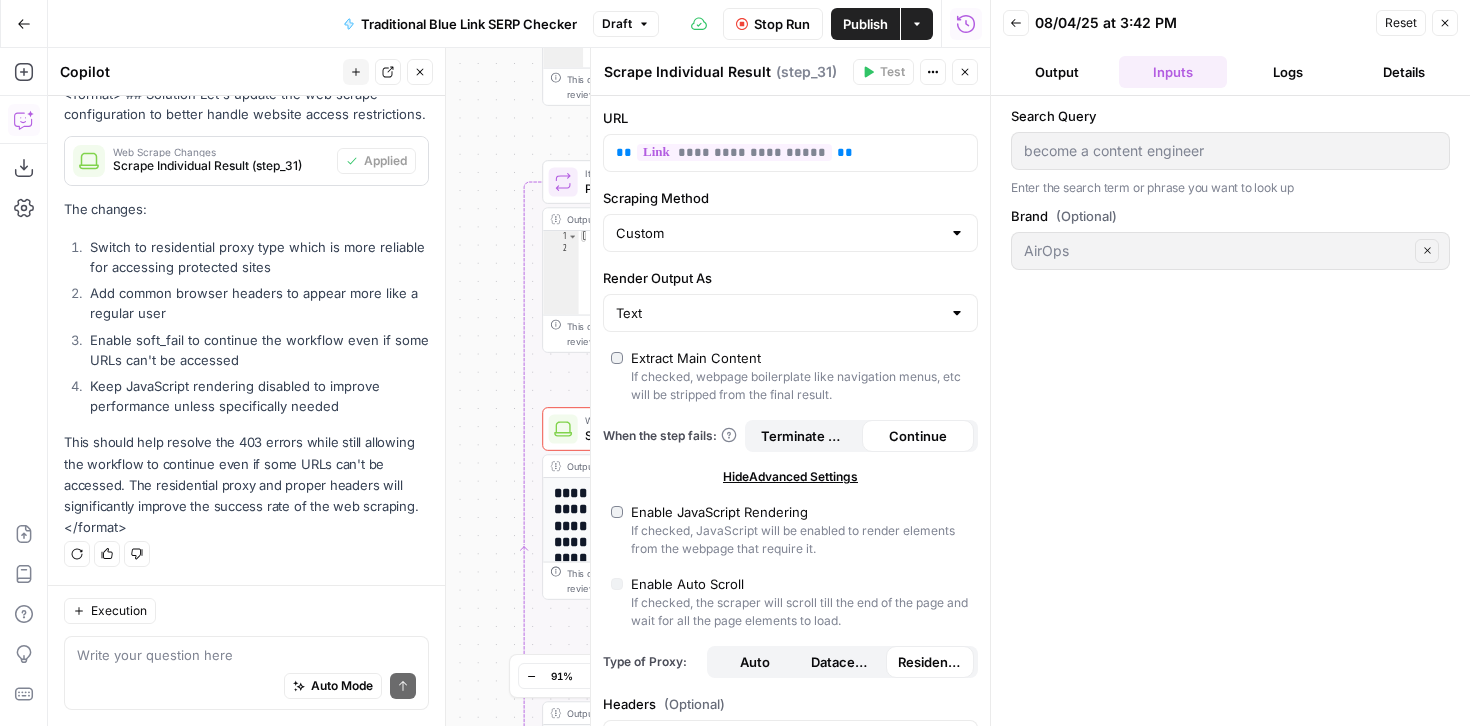 click on "Logs" at bounding box center (1289, 72) 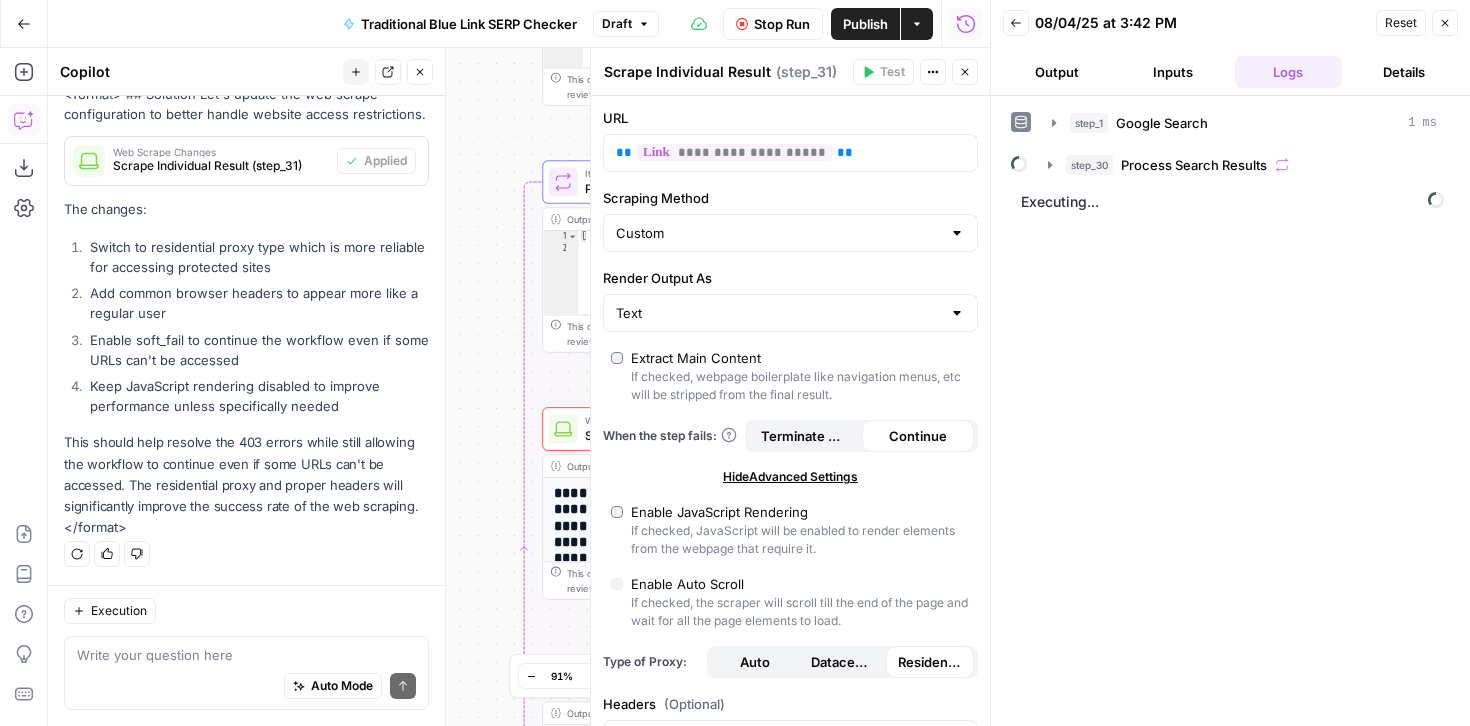 click on "Details" at bounding box center (1404, 72) 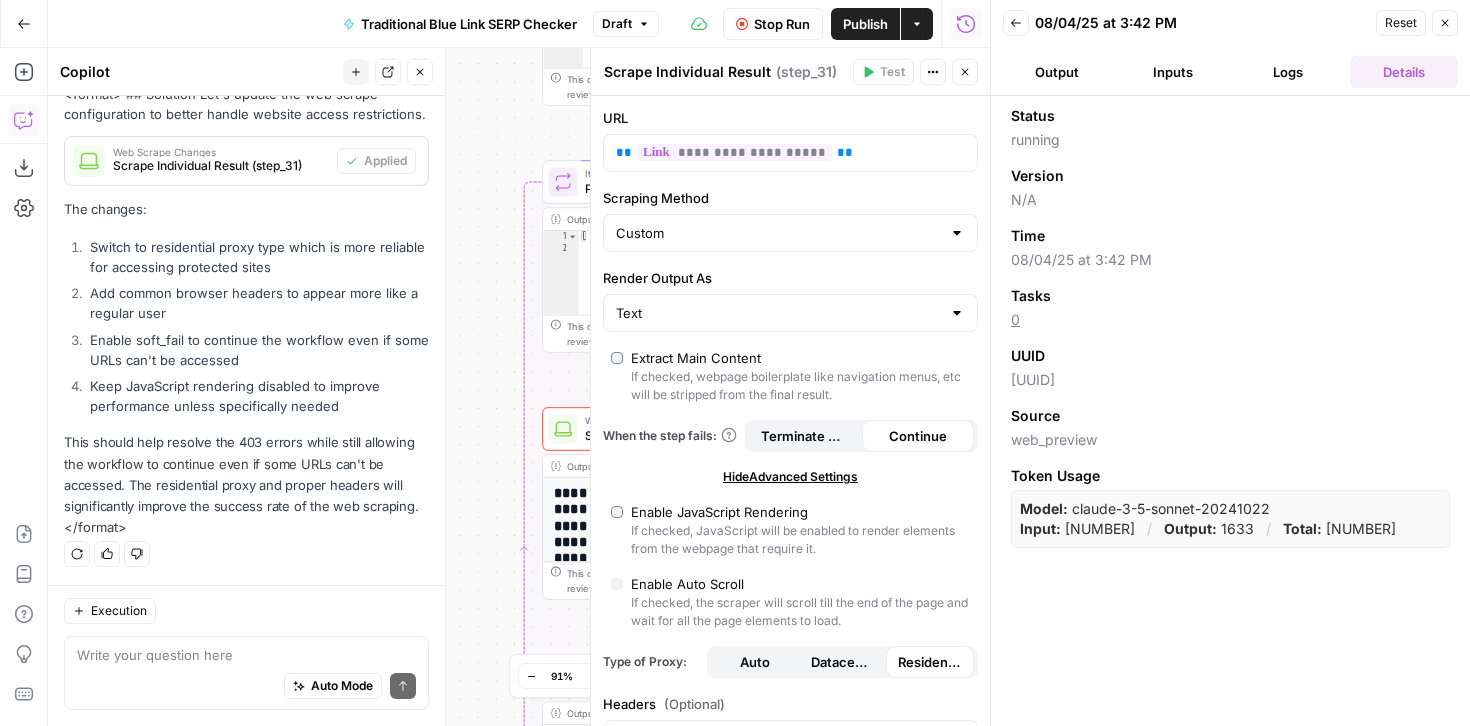 click 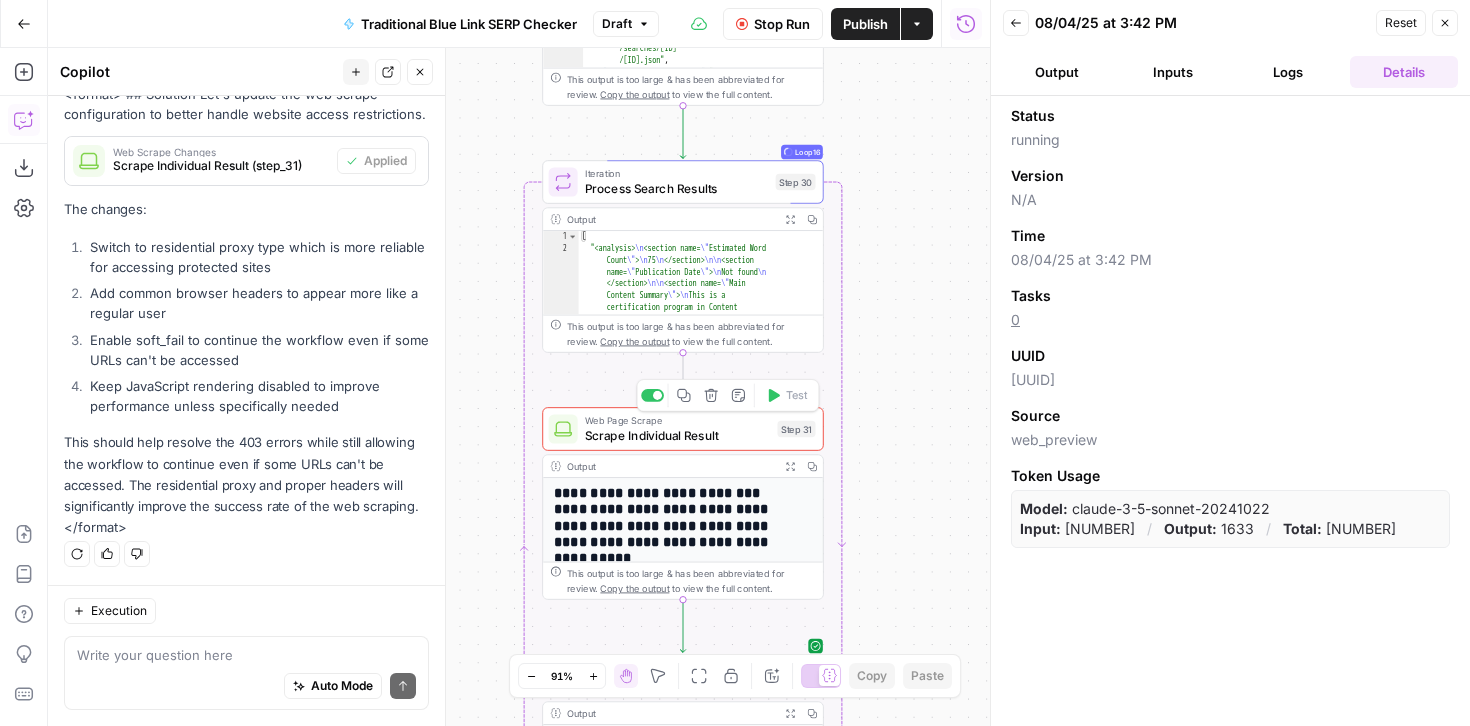 click on "Scrape Individual Result" at bounding box center (677, 435) 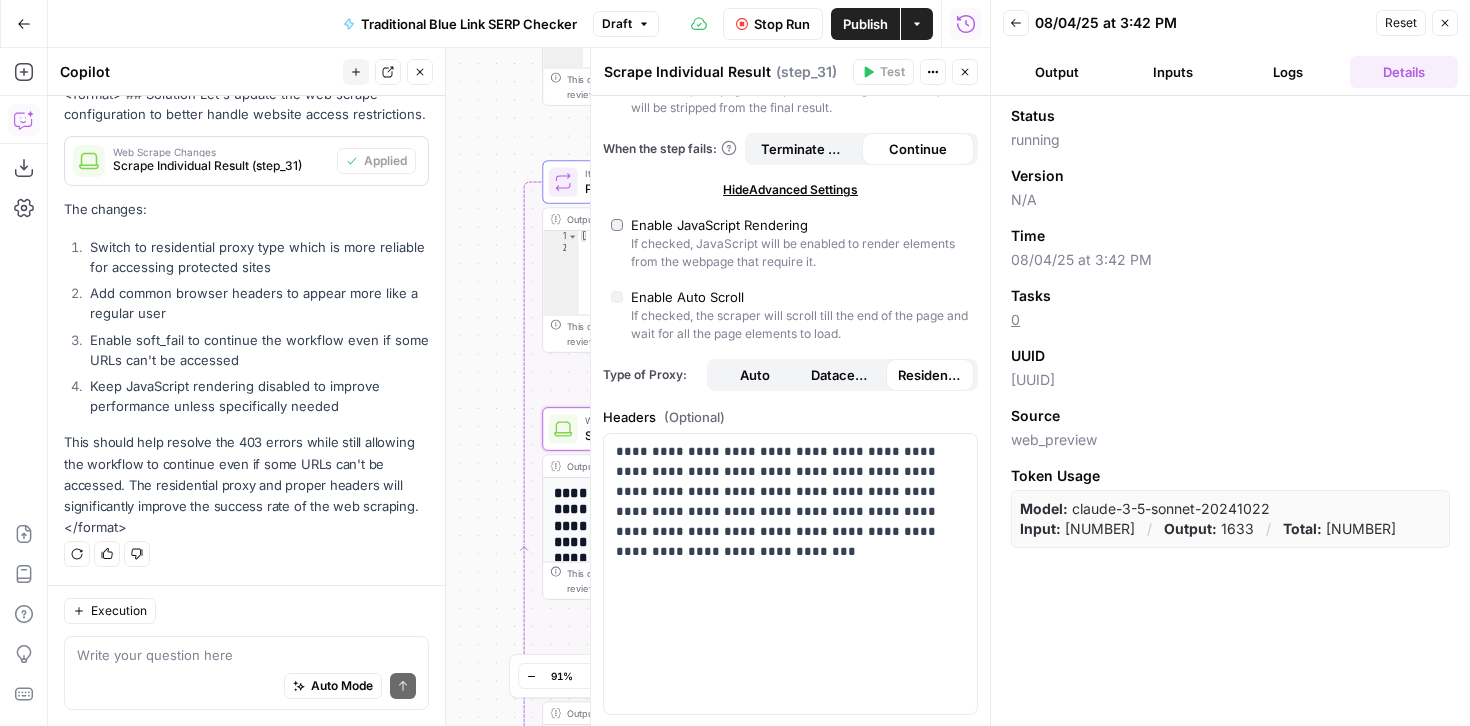 scroll, scrollTop: 543, scrollLeft: 0, axis: vertical 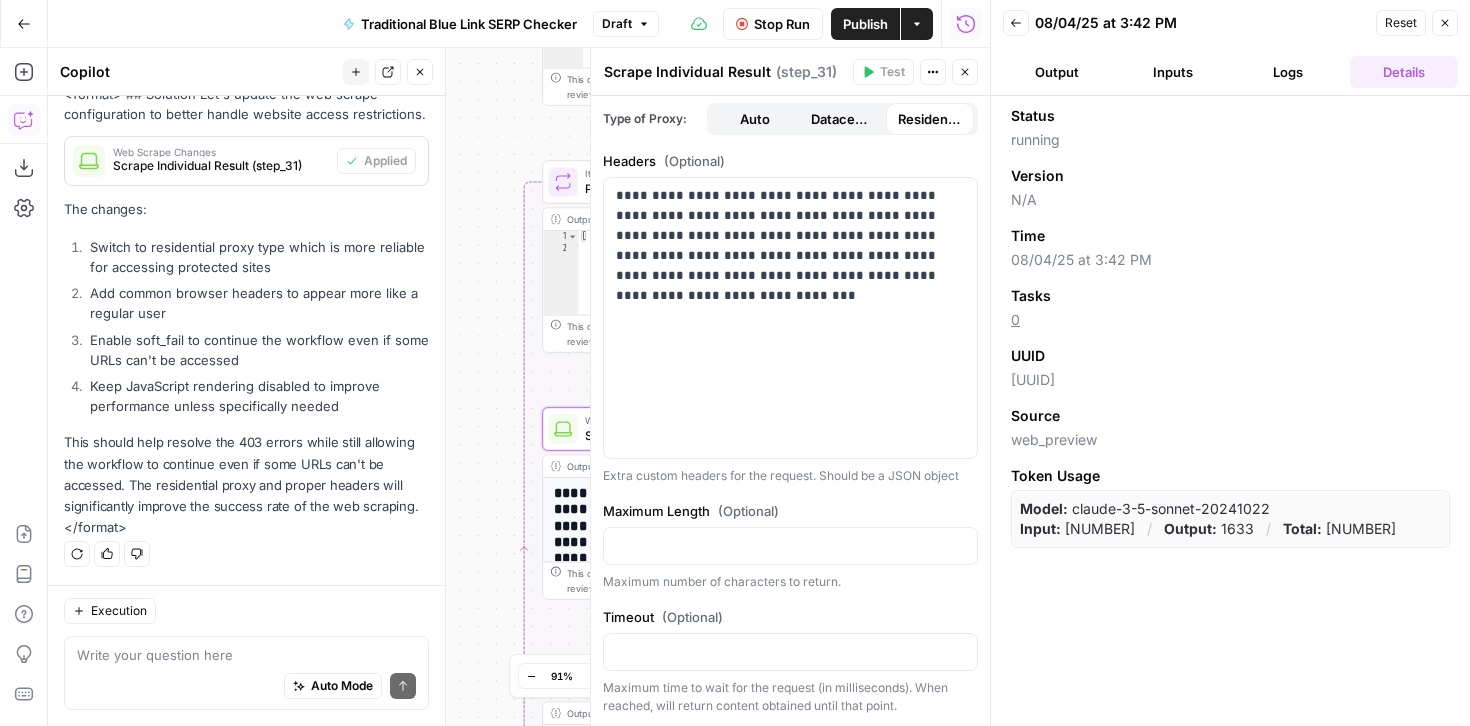 click on "Workflow Set Inputs Inputs Google Search Google Search Step 1 Output Expand Output Copy 1 2 3 4 5 6 {    "search_metadata" :  {      "id" :  "68910817cf887031bc733099" ,      "status" :  "Success" ,      "json_endpoint" :  "https://serpapi.com          /searches/018ef9bb8b9c2a07          /68910817cf887031bc733099.json" ,      "pixel_position_endpoint" :  "https          ://serpapi.com/searches          /018ef9bb8b9c2a07          /68910817cf887031bc733099          .json_with_pixel_position" ,     This output is too large & has been abbreviated for review.   Copy the output   to view the full content. Loop Loop  17 Iteration Process Search Results Step 30 Output Expand Output Copy 1 2 [    "<analysis> \n <section name= \" Estimated Word         Count \" > \n 75 \n </section> \n\n <section         name= \" Publication Date \" > \n Not found \n        </section> \n\n <section name= \" Main         Content Summary \" > \n This is a  \" The" at bounding box center [519, 387] 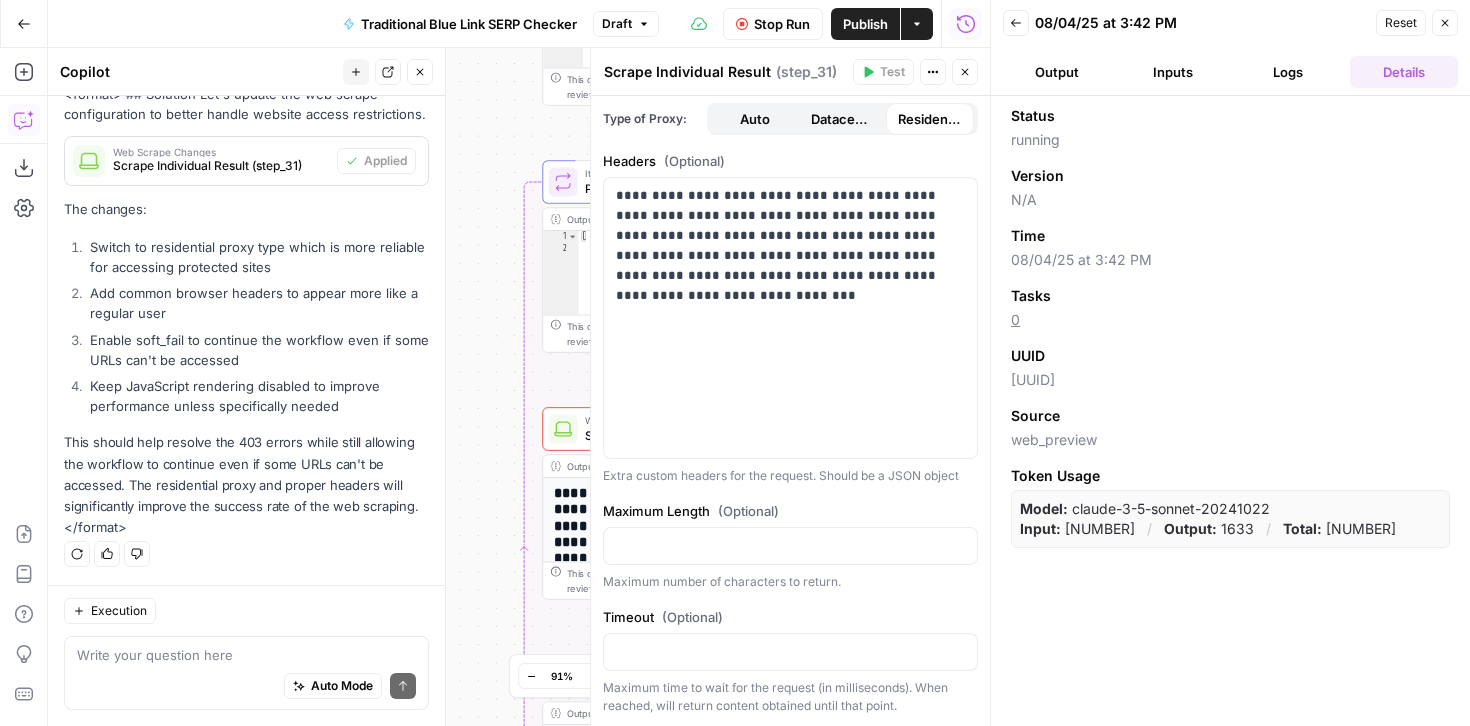click on "Close" at bounding box center [965, 72] 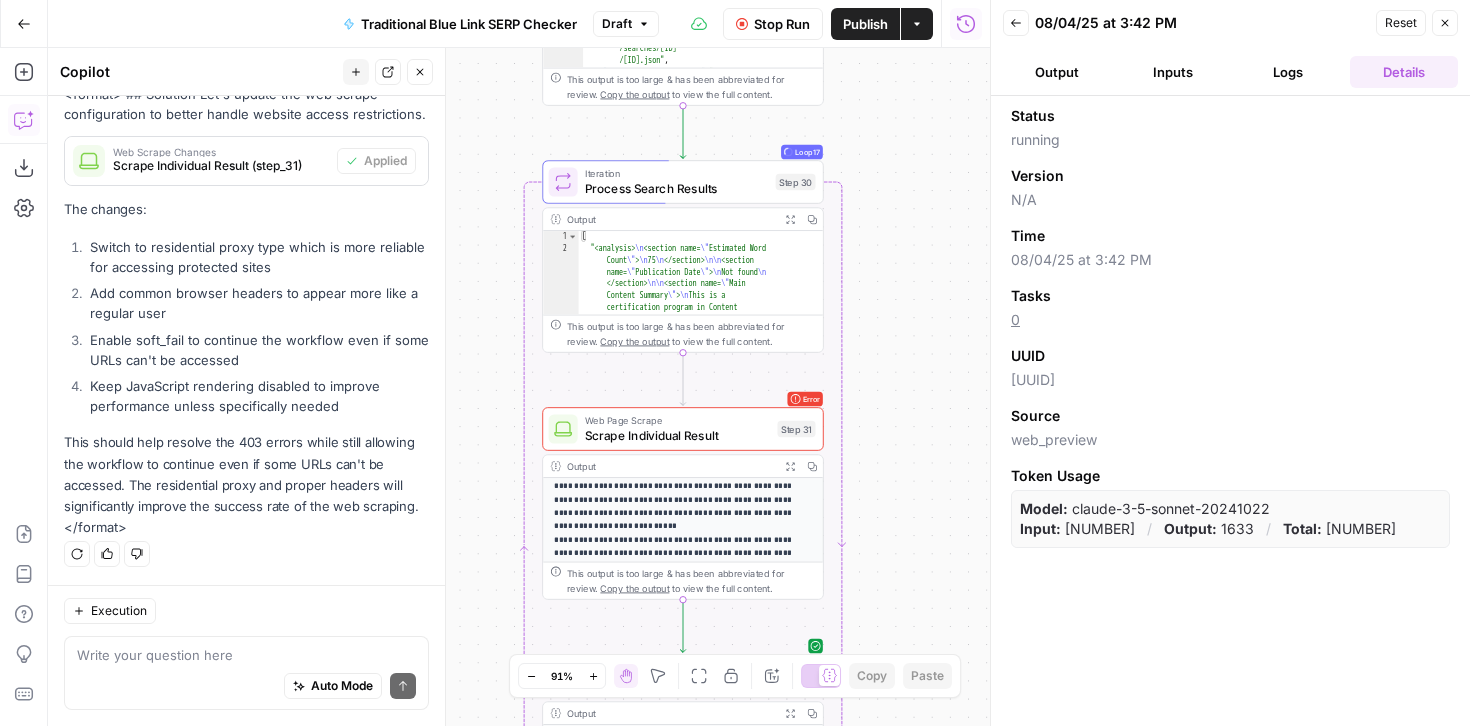scroll, scrollTop: 407, scrollLeft: 0, axis: vertical 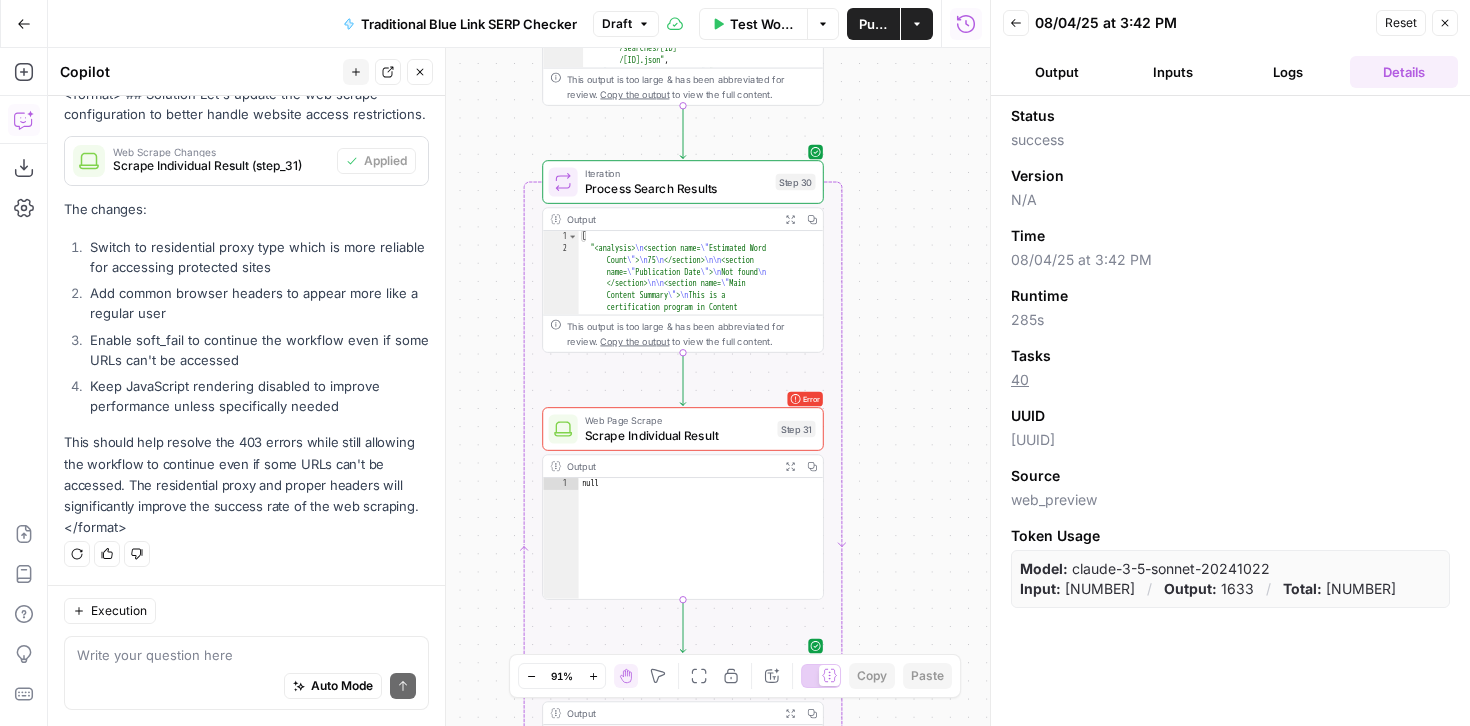 click on "Back" at bounding box center (1016, 23) 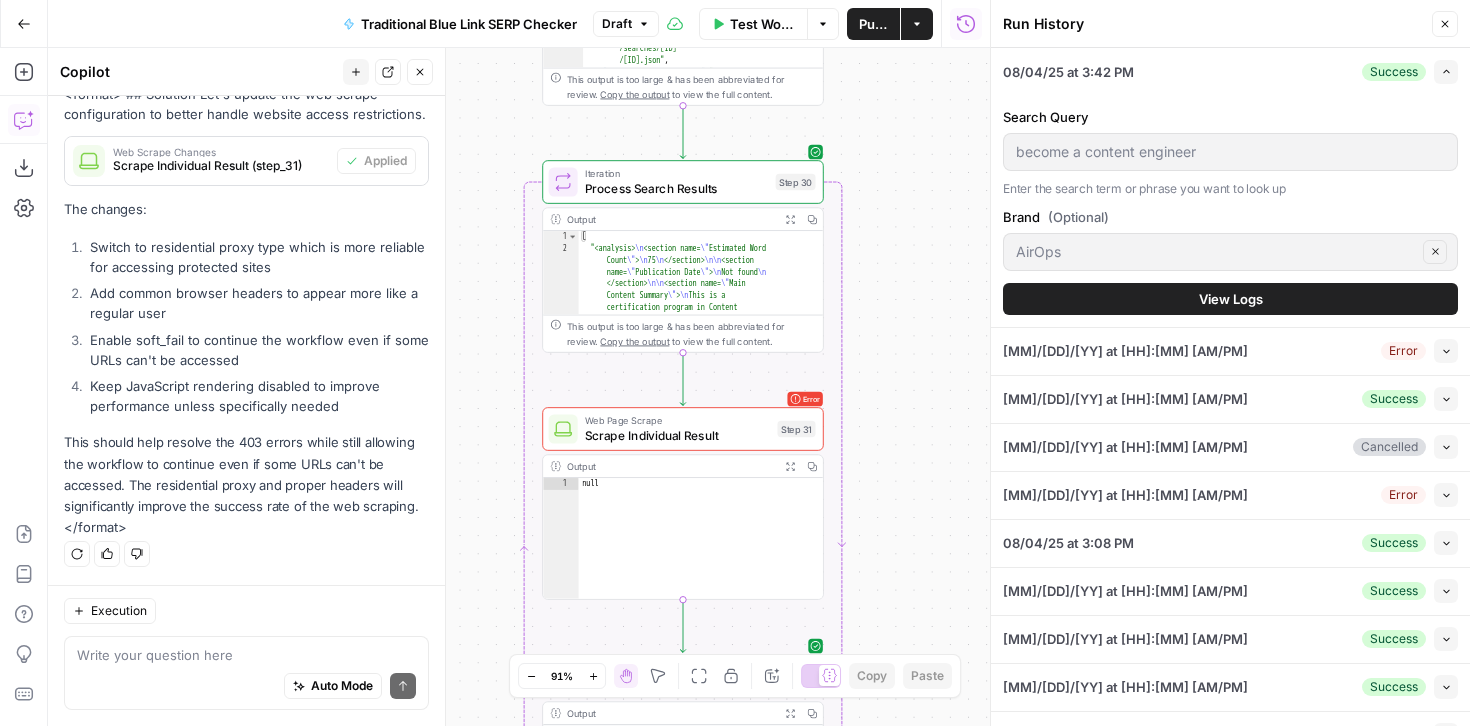 click on "08/04/25 at 3:39 PM Error Collapse" at bounding box center [1230, 351] 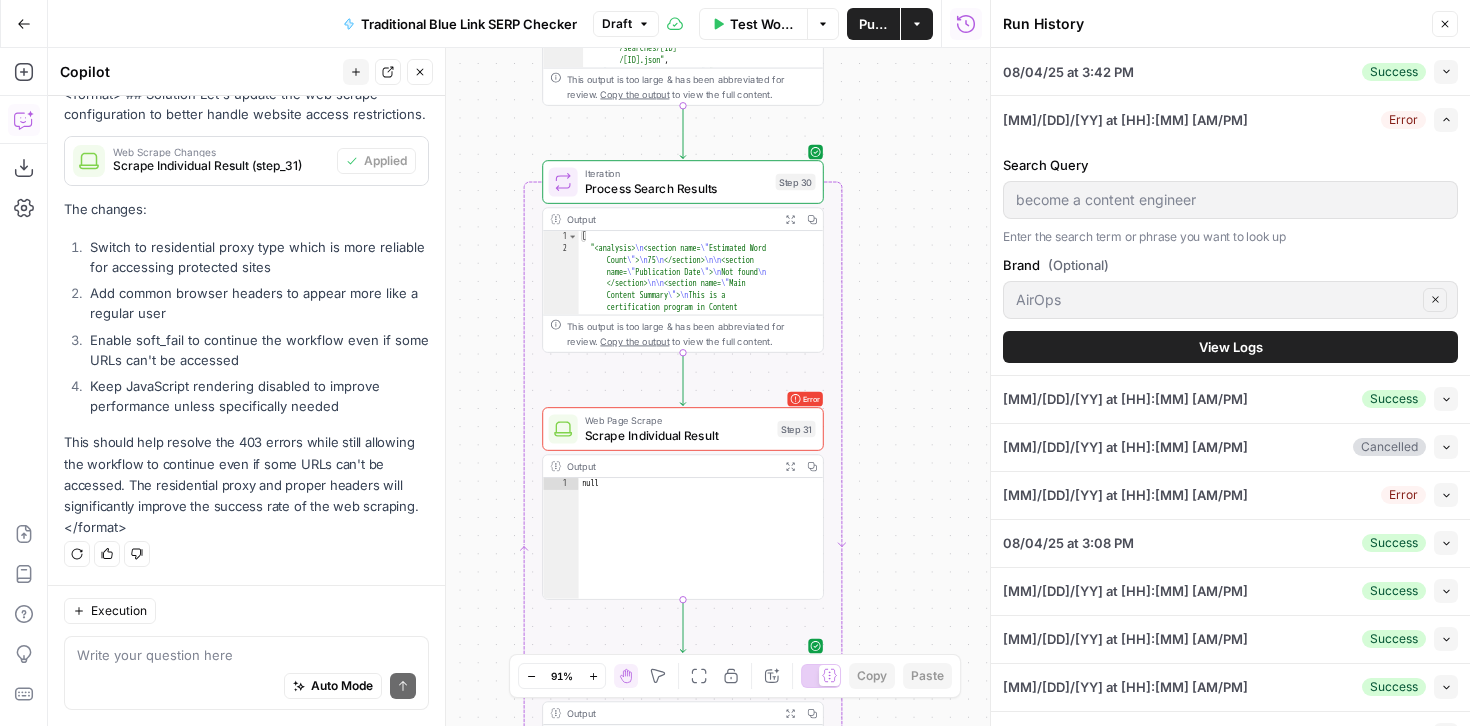 click on "View Logs" at bounding box center (1231, 347) 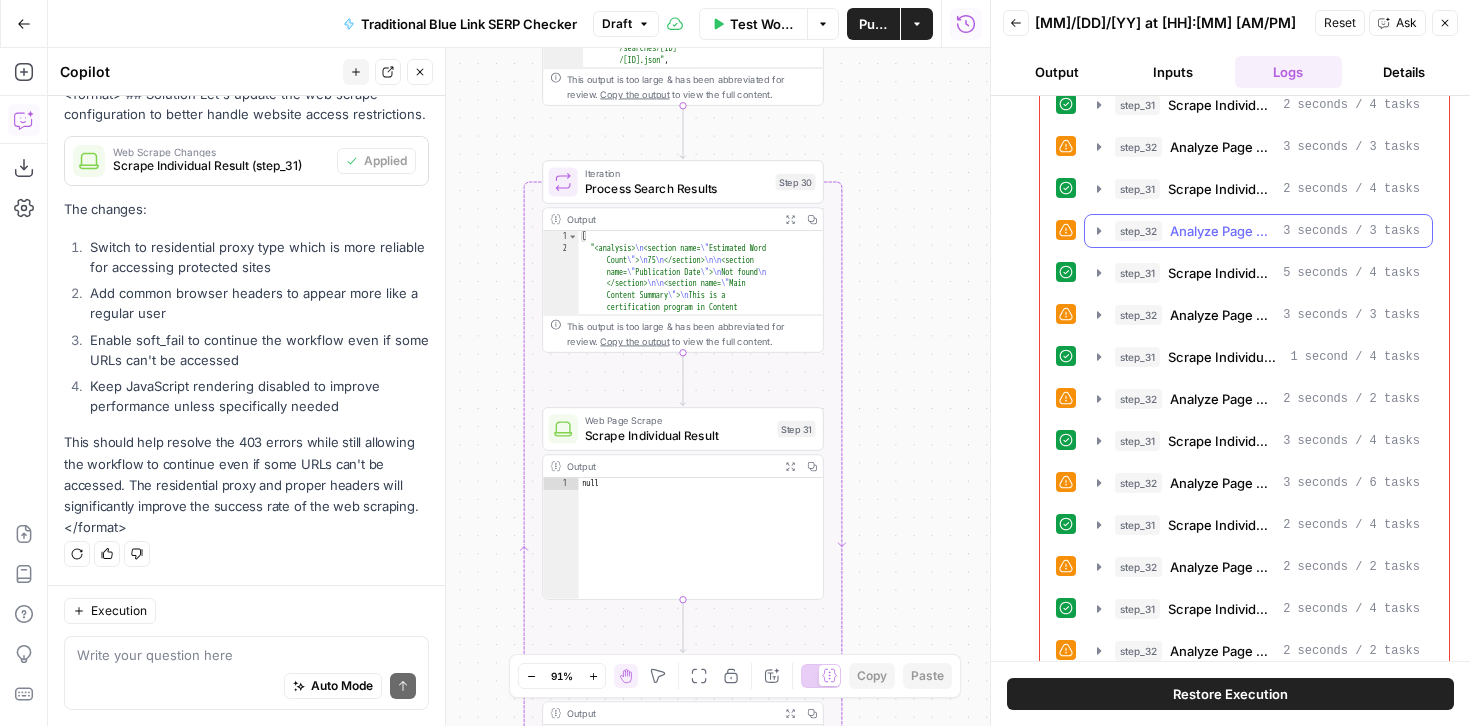 scroll, scrollTop: 1094, scrollLeft: 0, axis: vertical 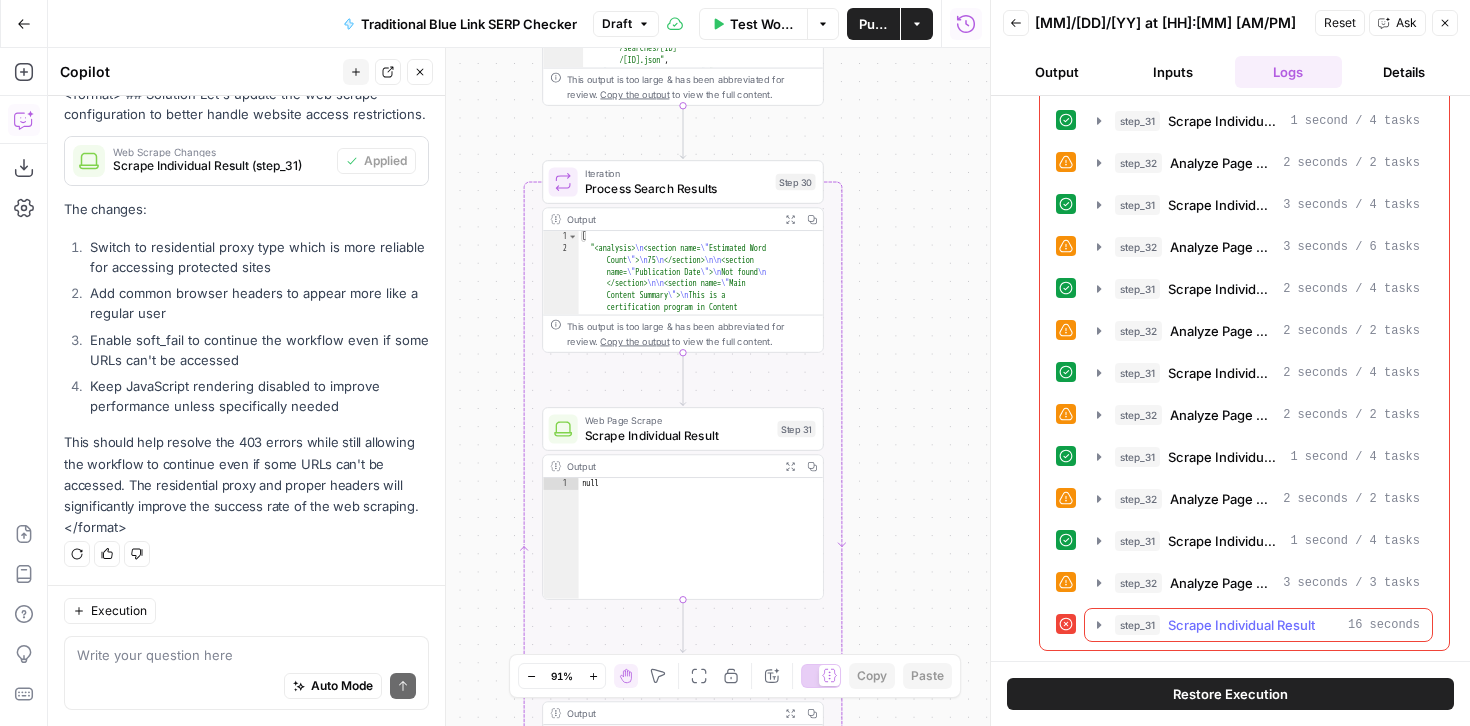 click on "Scrape Individual Result" at bounding box center (1241, 625) 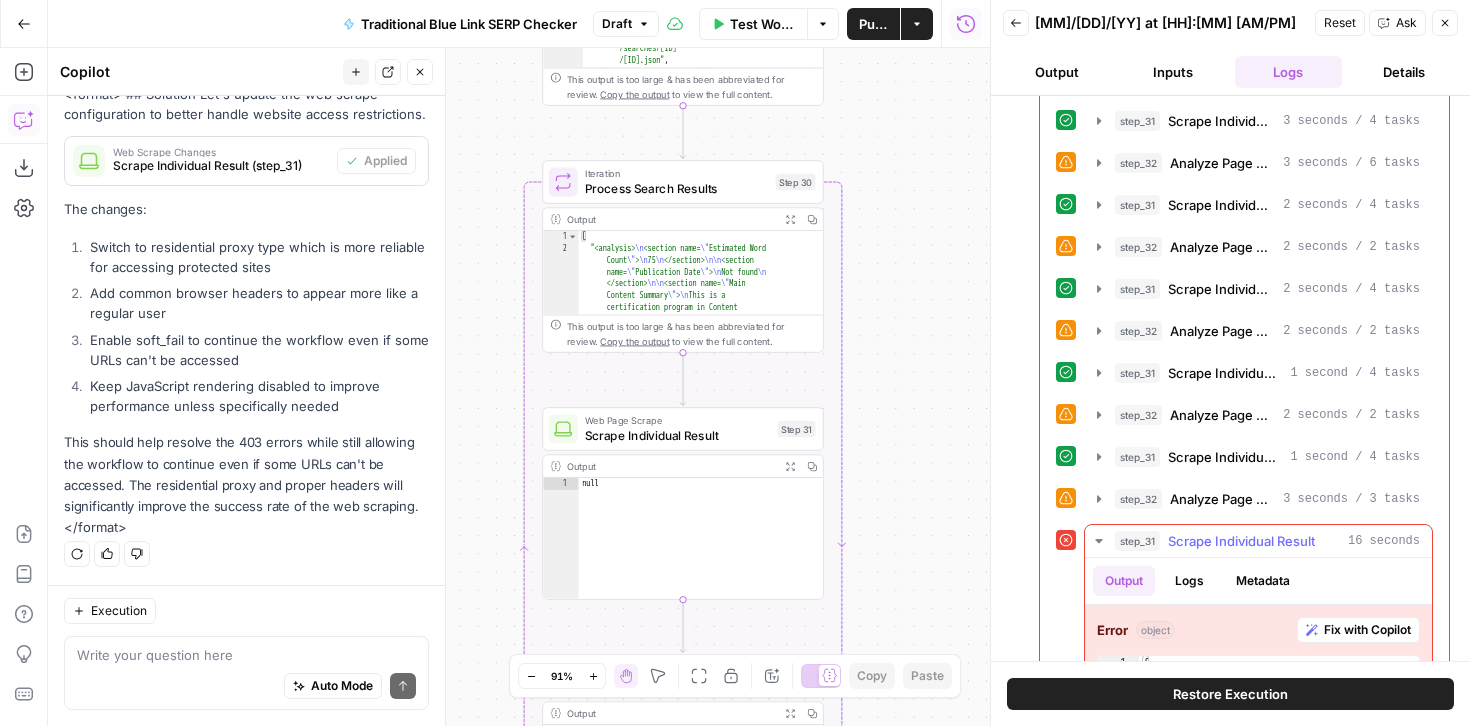 scroll, scrollTop: 1380, scrollLeft: 0, axis: vertical 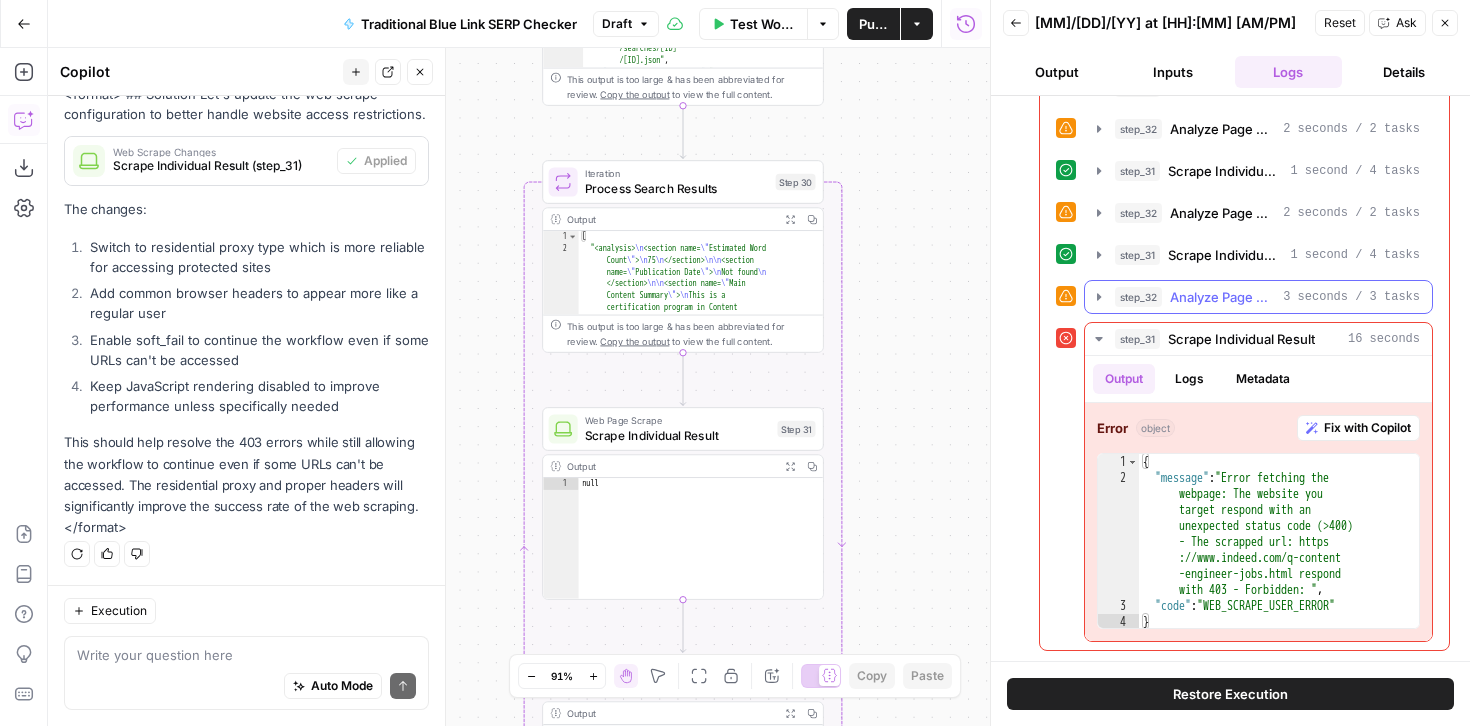 click on "Analyze Page Content" at bounding box center [1222, 297] 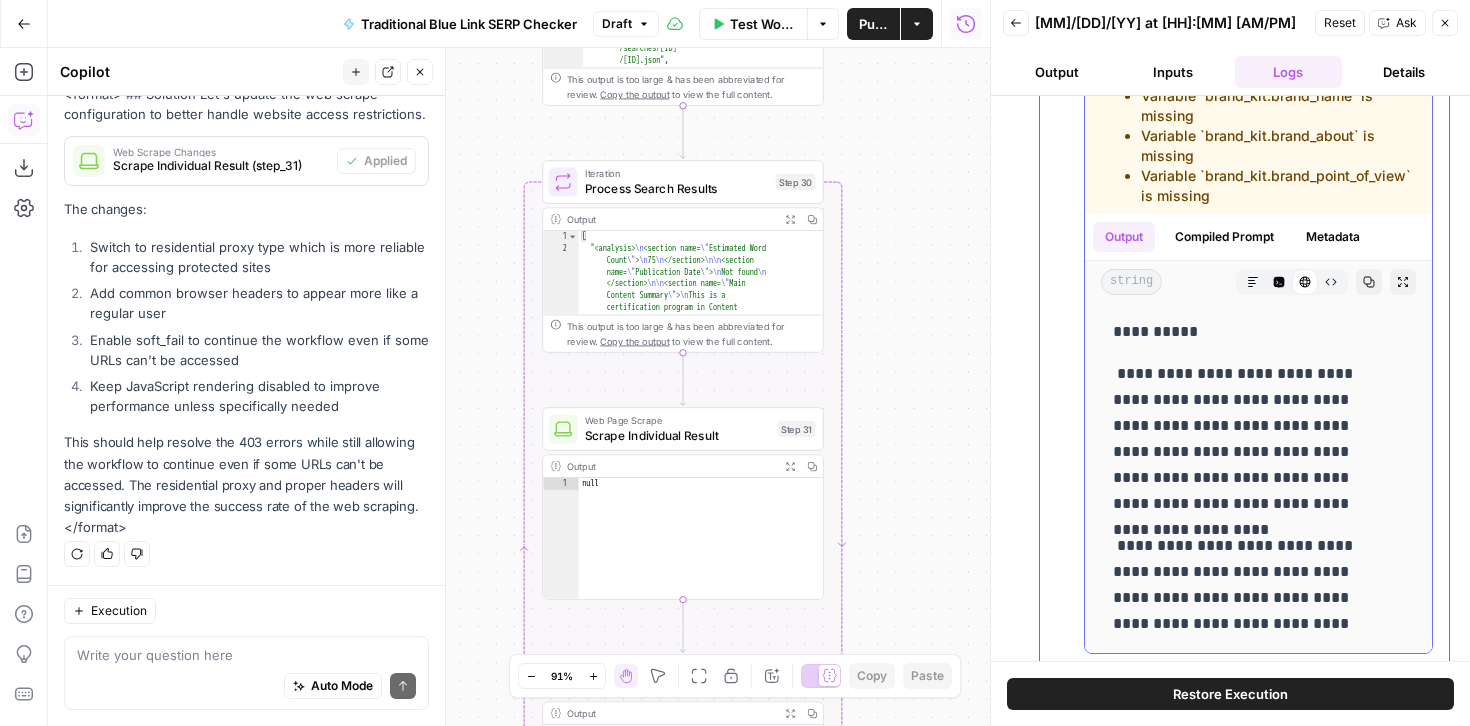 scroll, scrollTop: 1717, scrollLeft: 0, axis: vertical 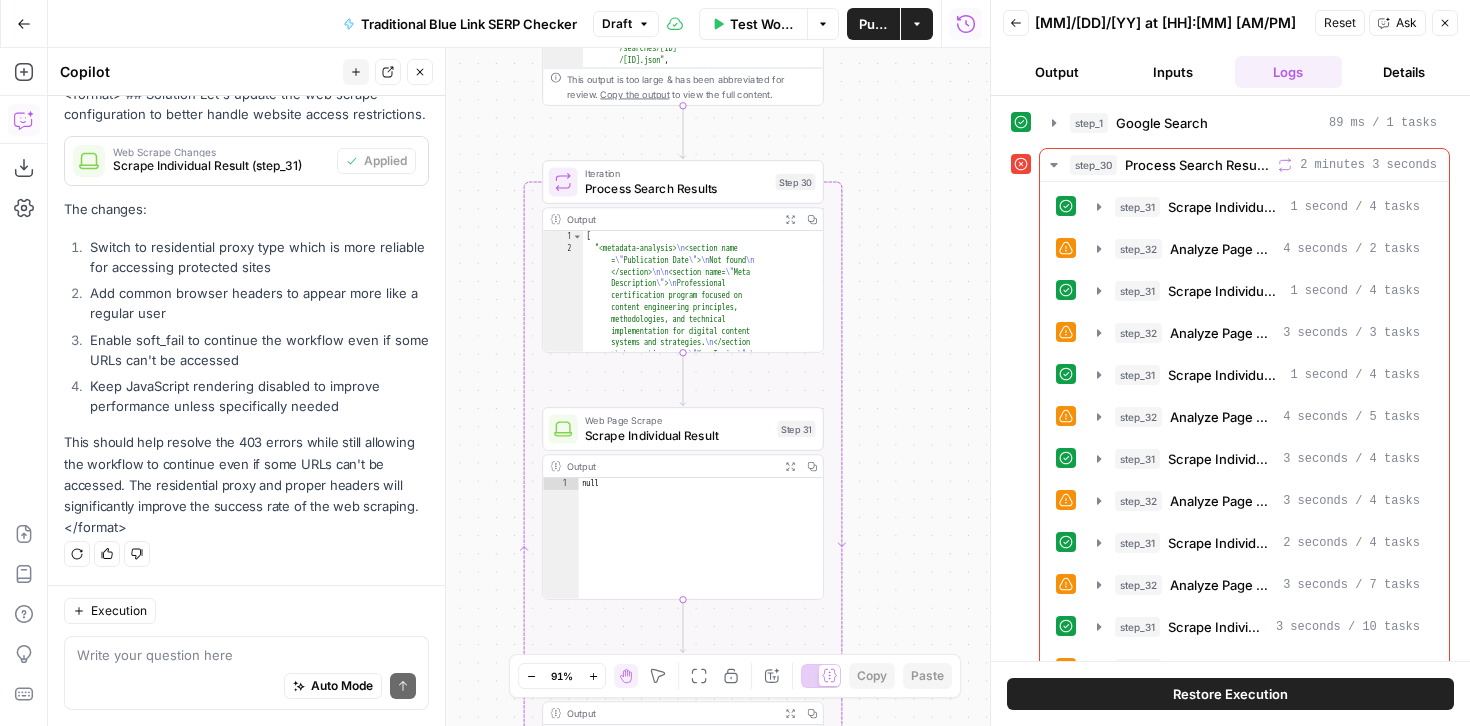 click on "Auto Mode Send" at bounding box center (246, 687) 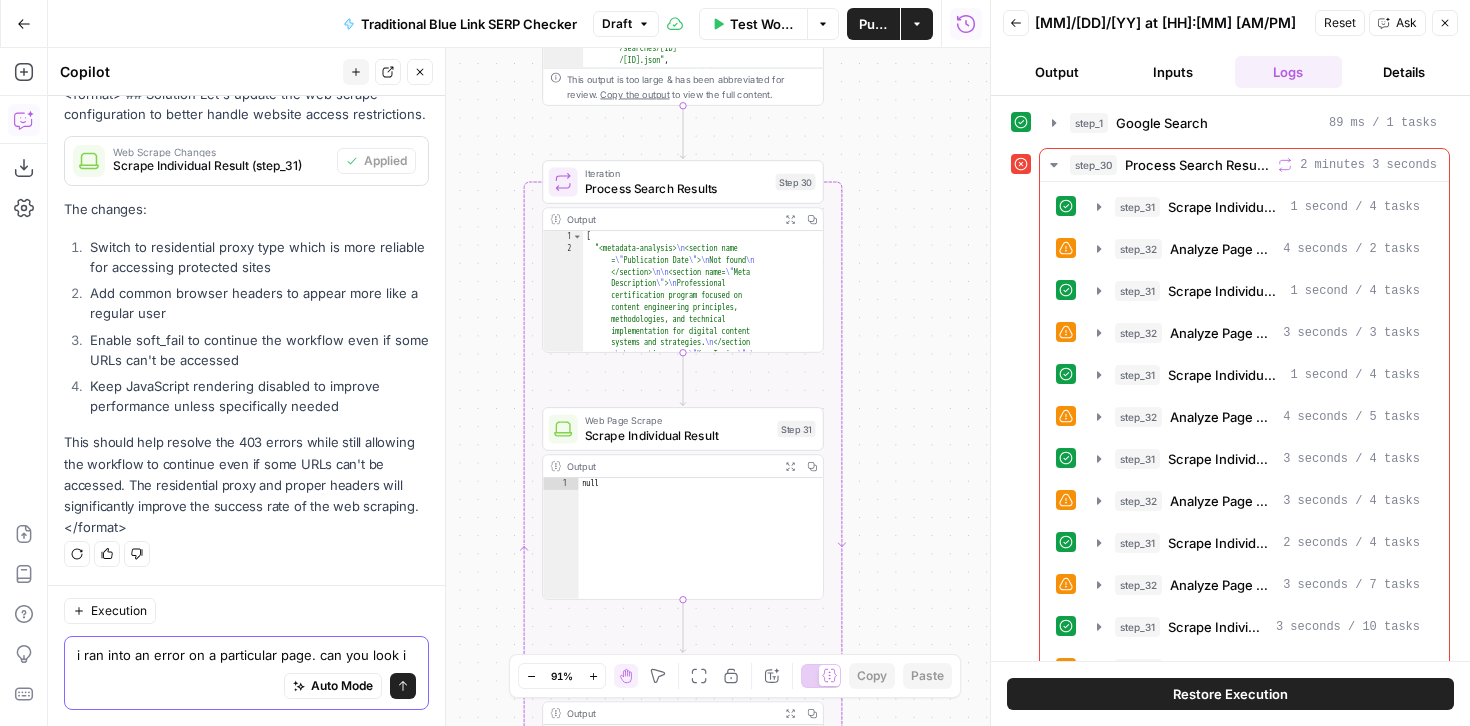scroll, scrollTop: 4511, scrollLeft: 0, axis: vertical 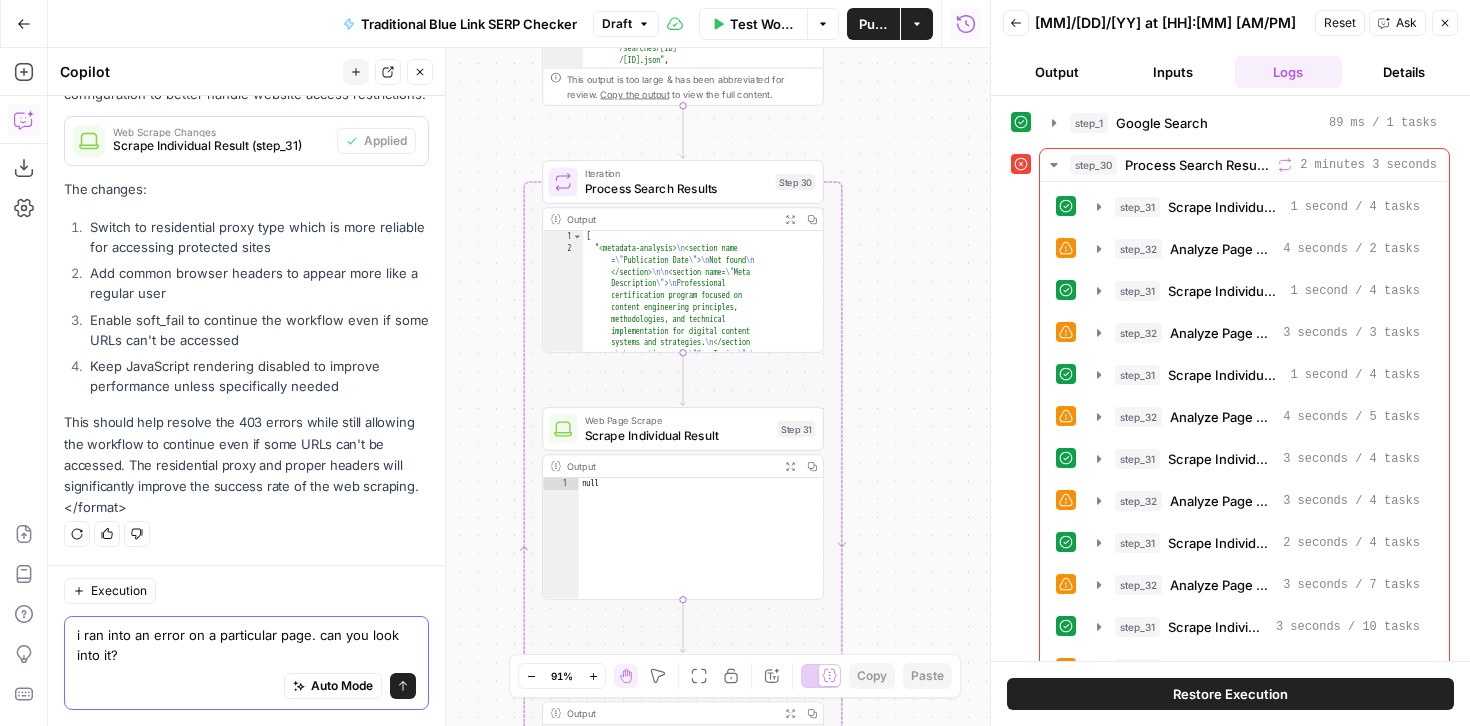 type on "i ran into an error on a particular page. can you look into it?" 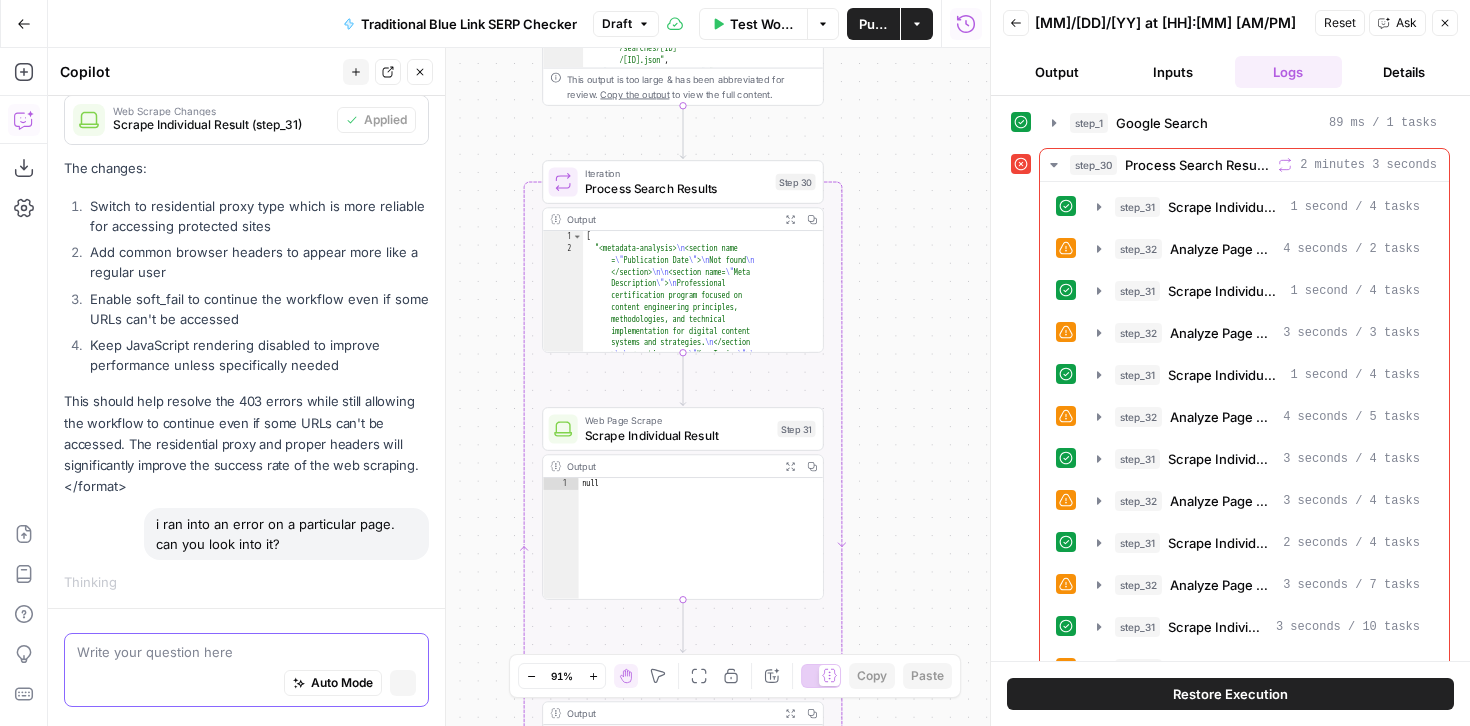 scroll, scrollTop: 4369, scrollLeft: 0, axis: vertical 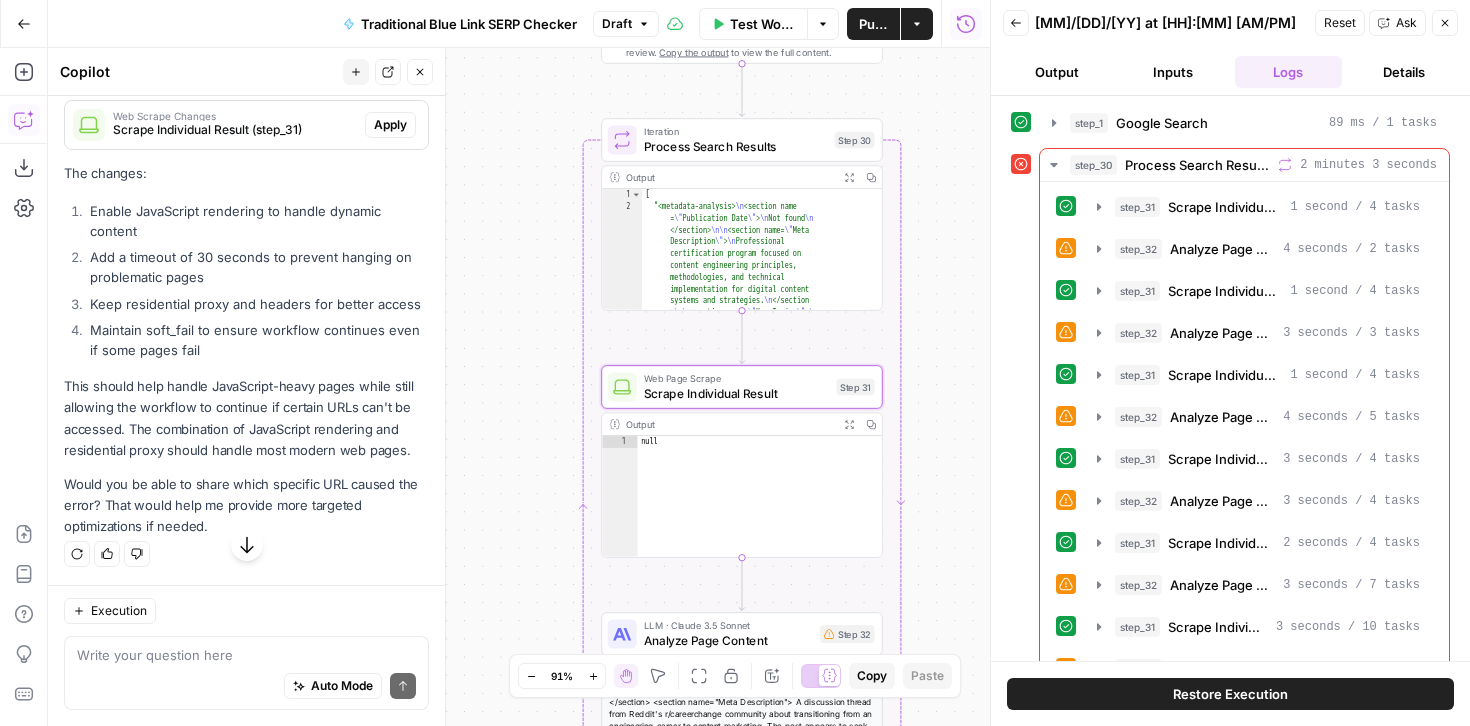 click on "Apply" at bounding box center [390, 125] 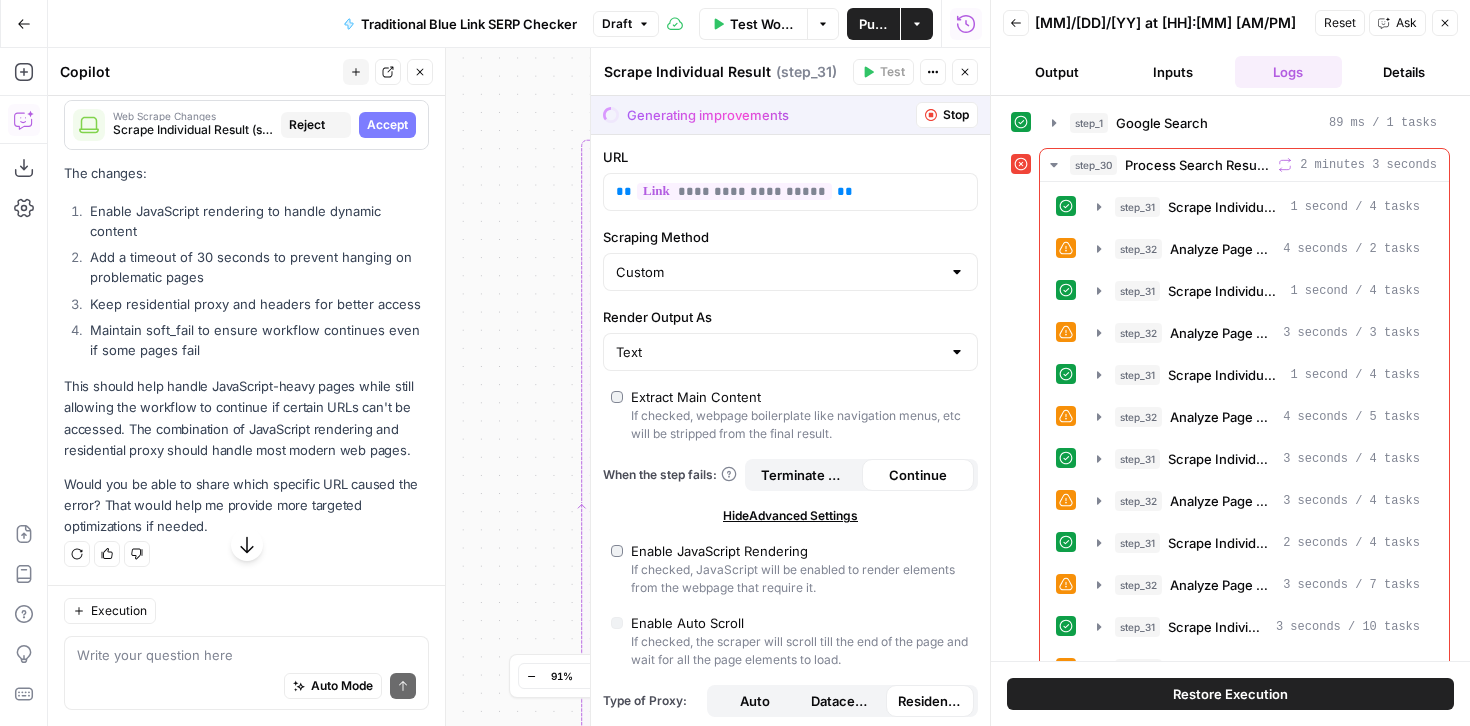 scroll, scrollTop: 5073, scrollLeft: 0, axis: vertical 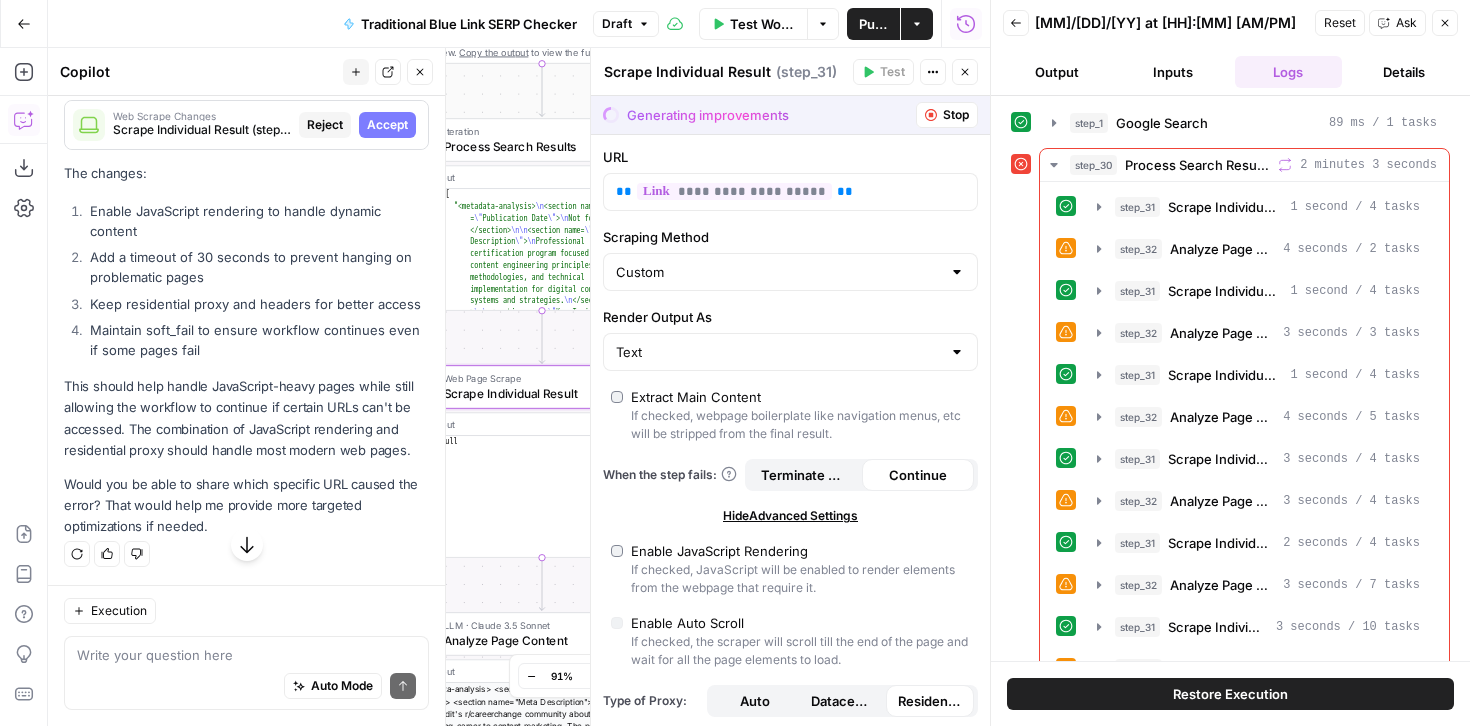 click on "Accept" at bounding box center [387, 125] 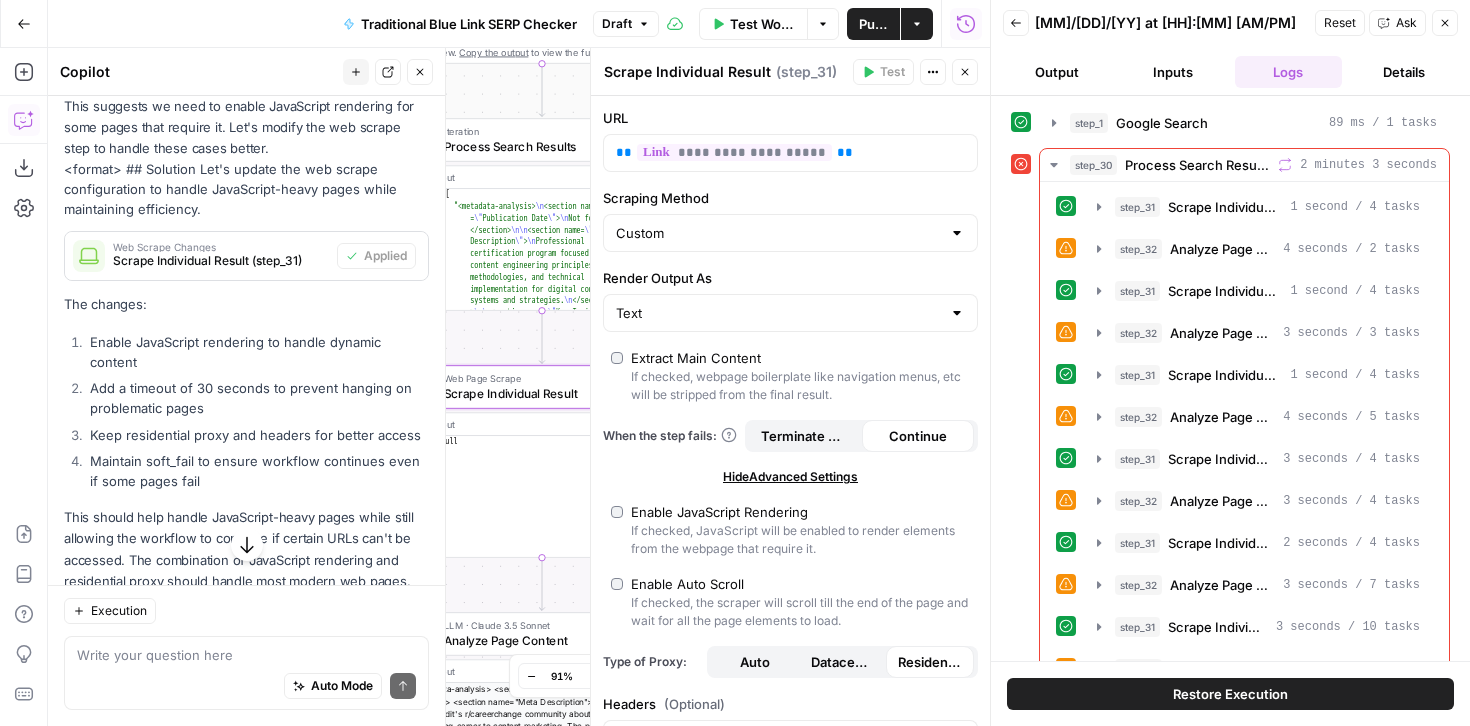 scroll, scrollTop: 5265, scrollLeft: 0, axis: vertical 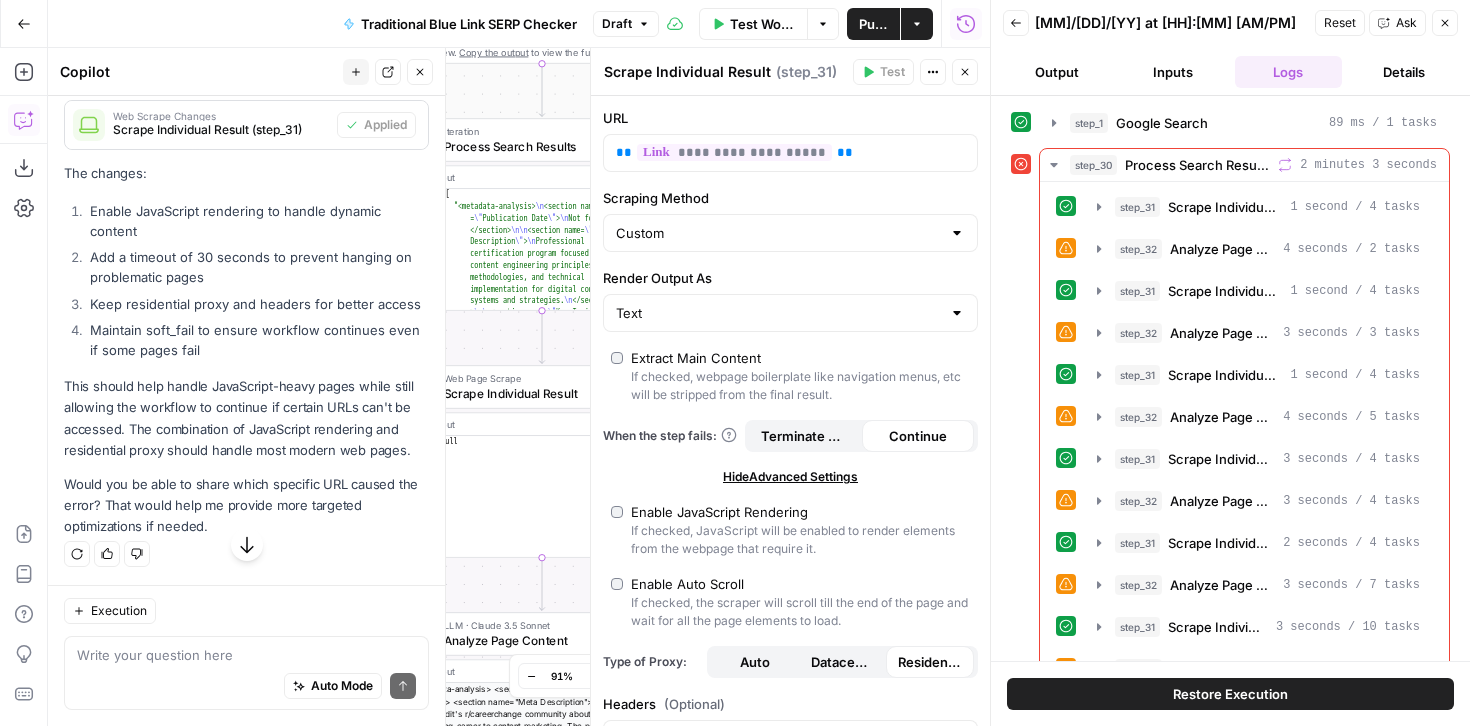 click 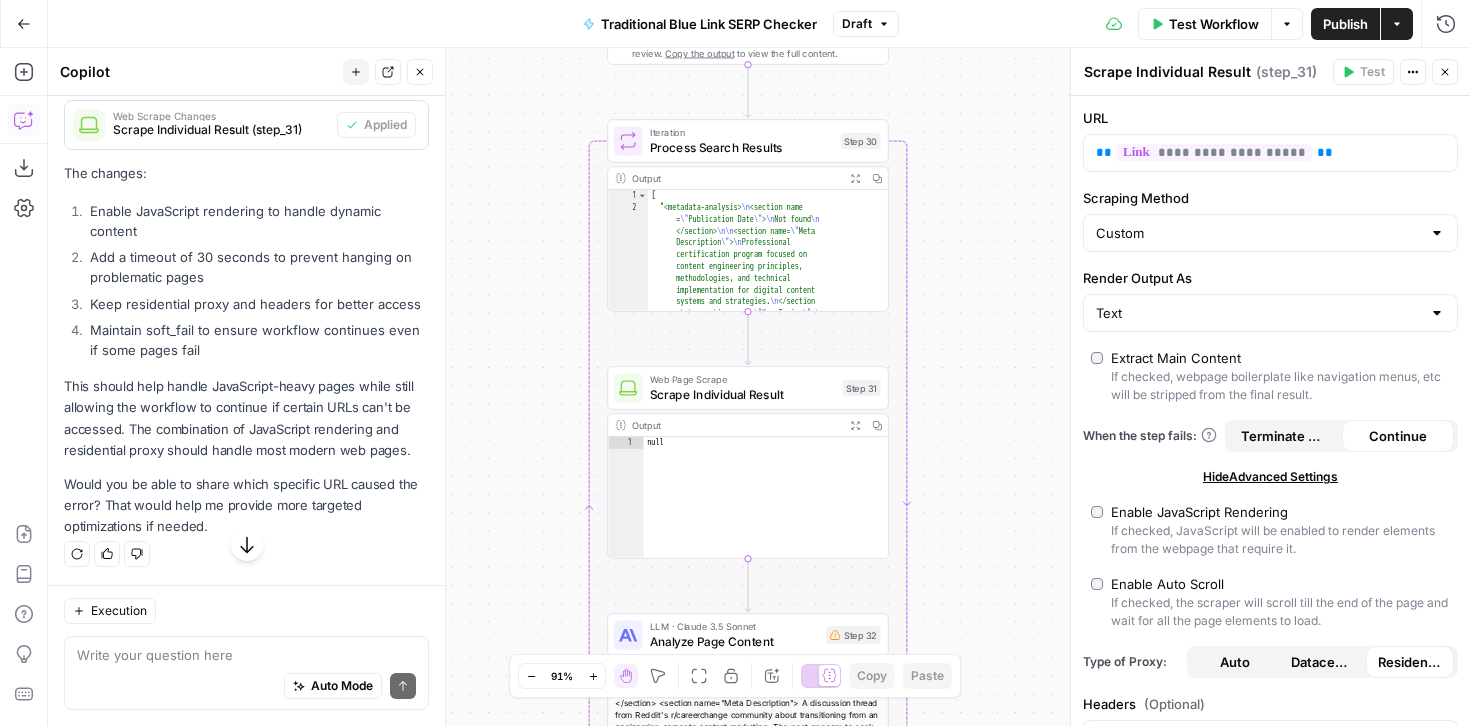 drag, startPoint x: 832, startPoint y: 377, endPoint x: 1037, endPoint y: 378, distance: 205.00244 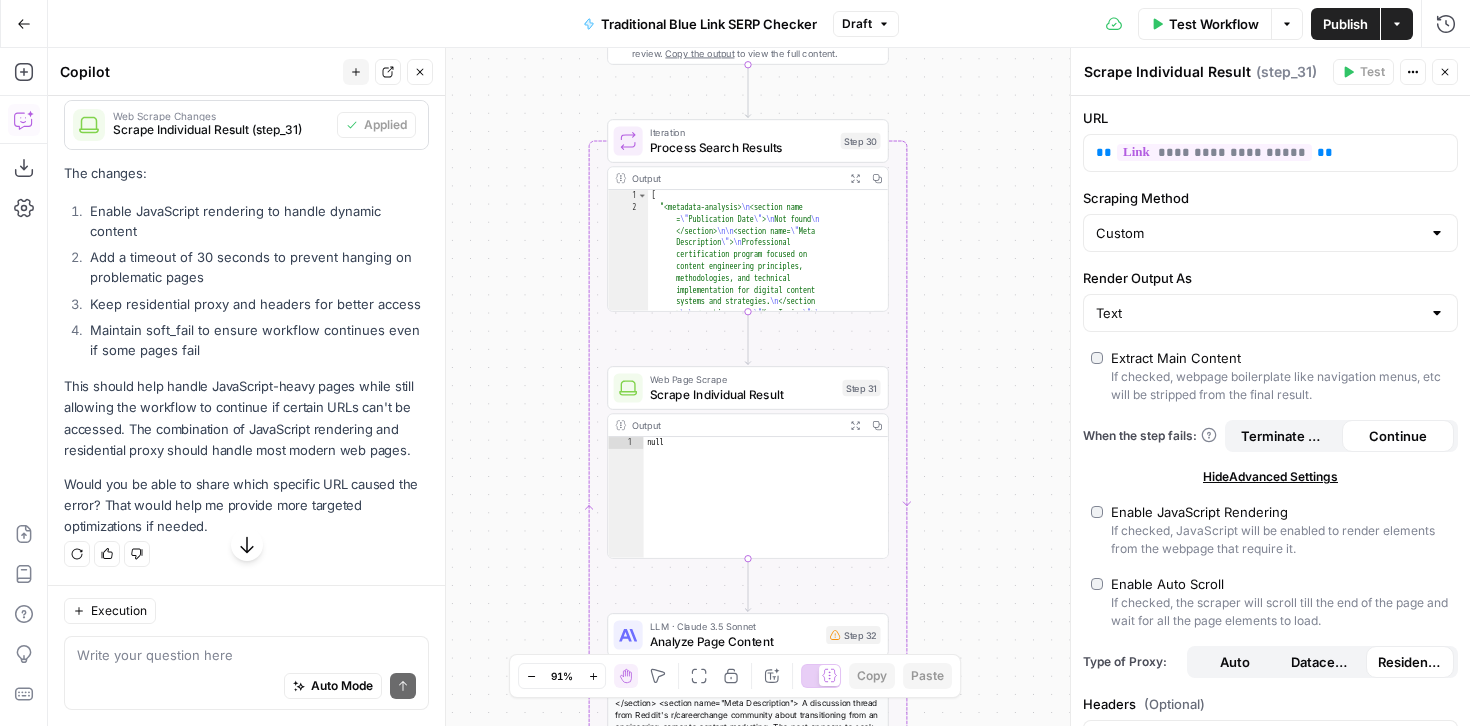 click on "Workflow Set Inputs Inputs Google Search Google Search Step 1 Output Expand Output Copy 1 2 3 4 5 6 {    "search_metadata" :  {      "id" :  "68910817cf887031bc733099" ,      "status" :  "Success" ,      "json_endpoint" :  "https://serpapi.com          /searches/018ef9bb8b9c2a07          /68910817cf887031bc733099.json" ,      "pixel_position_endpoint" :  "https          ://serpapi.com/searches          /018ef9bb8b9c2a07          /68910817cf887031bc733099          .json_with_pixel_position" ,     This output is too large & has been abbreviated for review.   Copy the output   to view the full content. Loop Iteration Process Search Results Step 30 Output Expand Output Copy 1 2 [    "<metadata-analysis> \n <section name        = \" Publication Date \" > \n Not found \n        </section> \n\n <section name= \" Meta         Description \" > \n Professional         certification program focused on         content engineering principles," at bounding box center [759, 387] 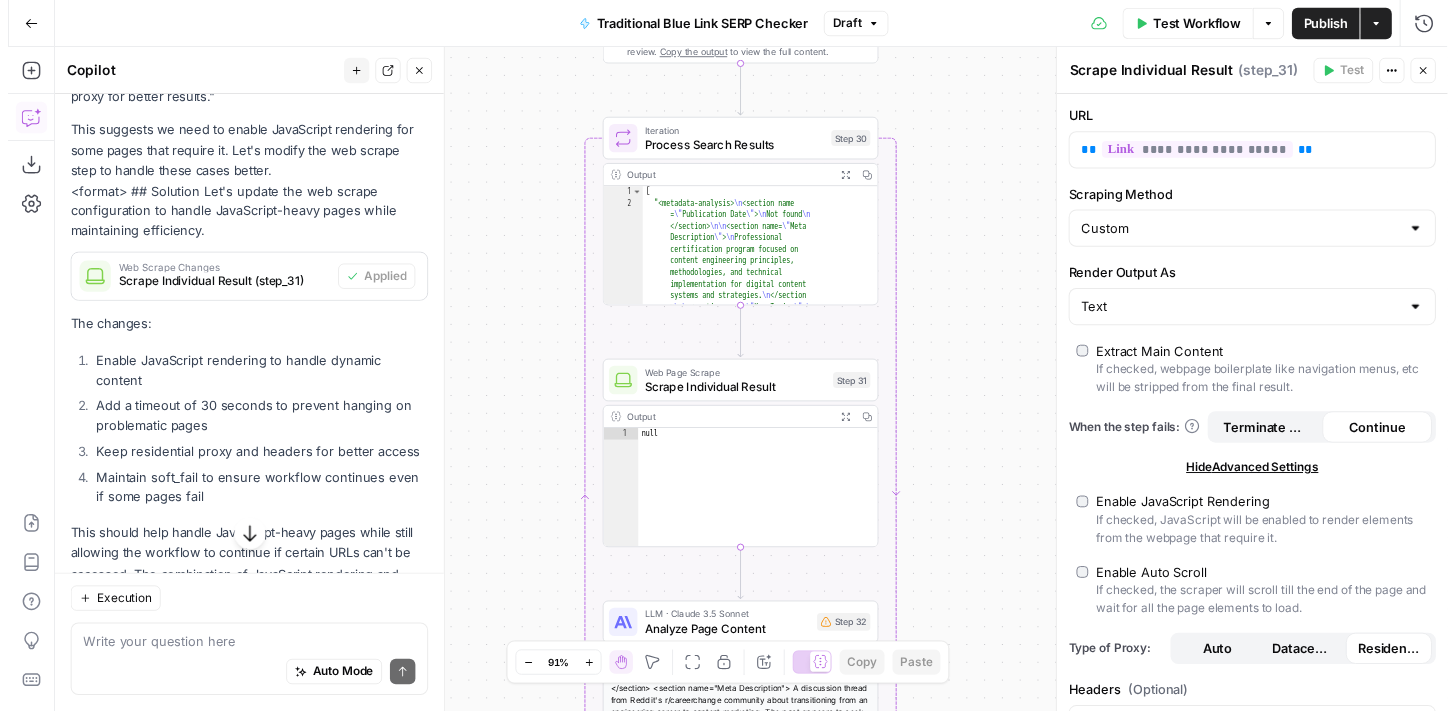 scroll, scrollTop: 5365, scrollLeft: 0, axis: vertical 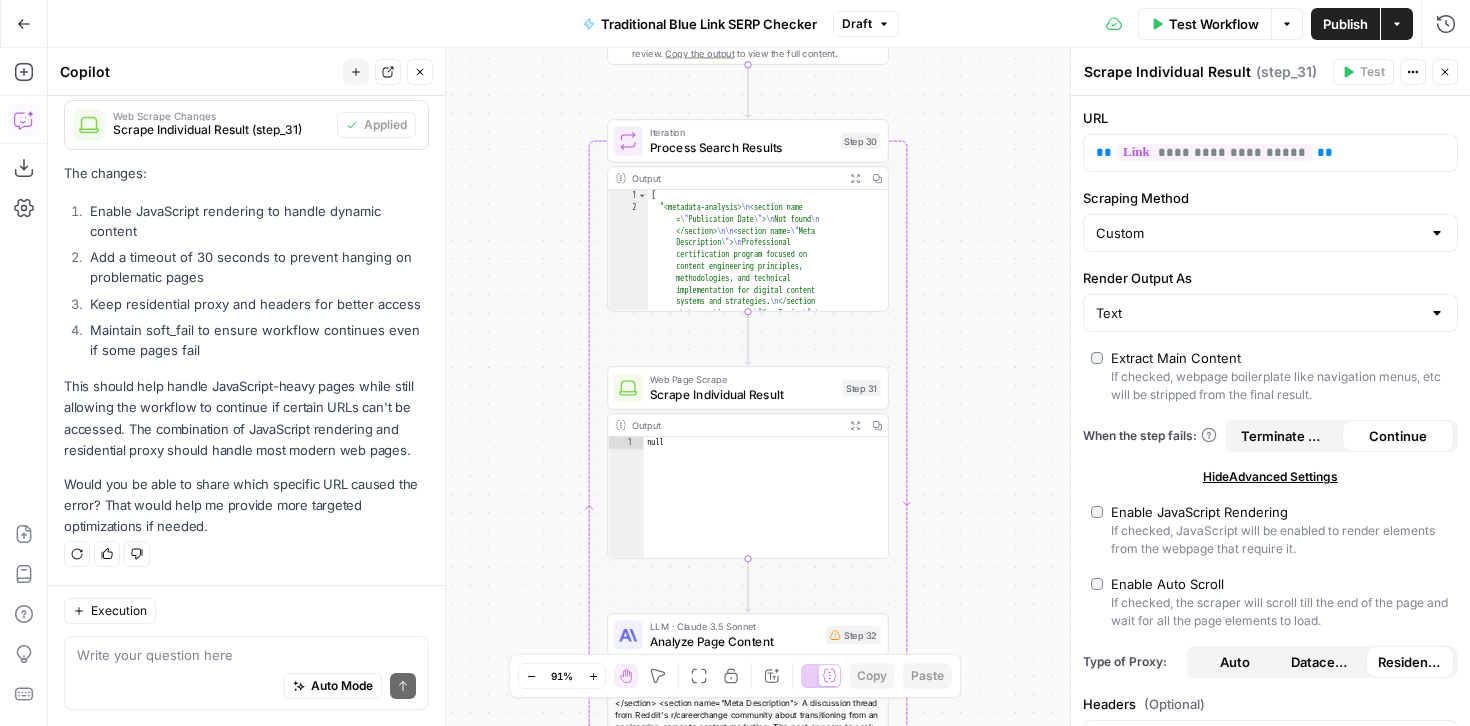 click on "Test Workflow" at bounding box center [1214, 24] 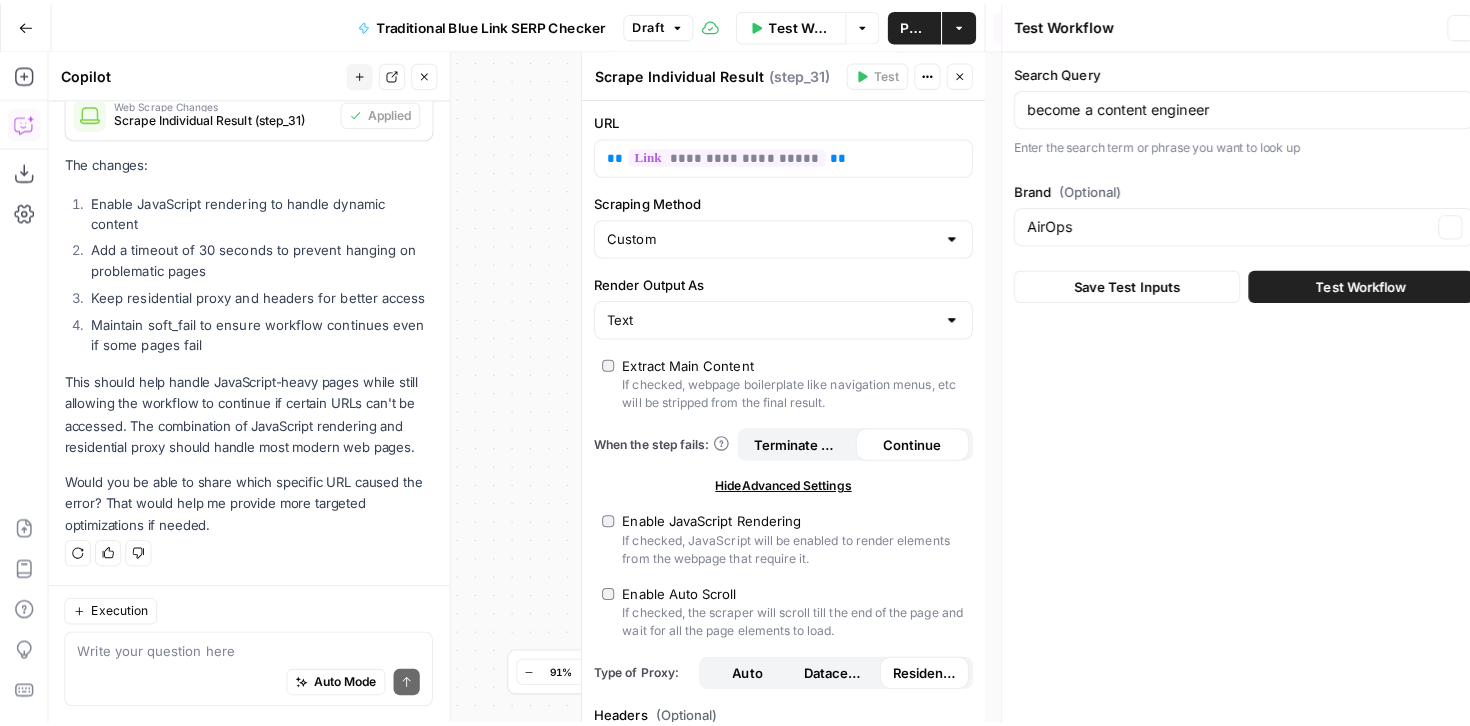 scroll, scrollTop: 5365, scrollLeft: 0, axis: vertical 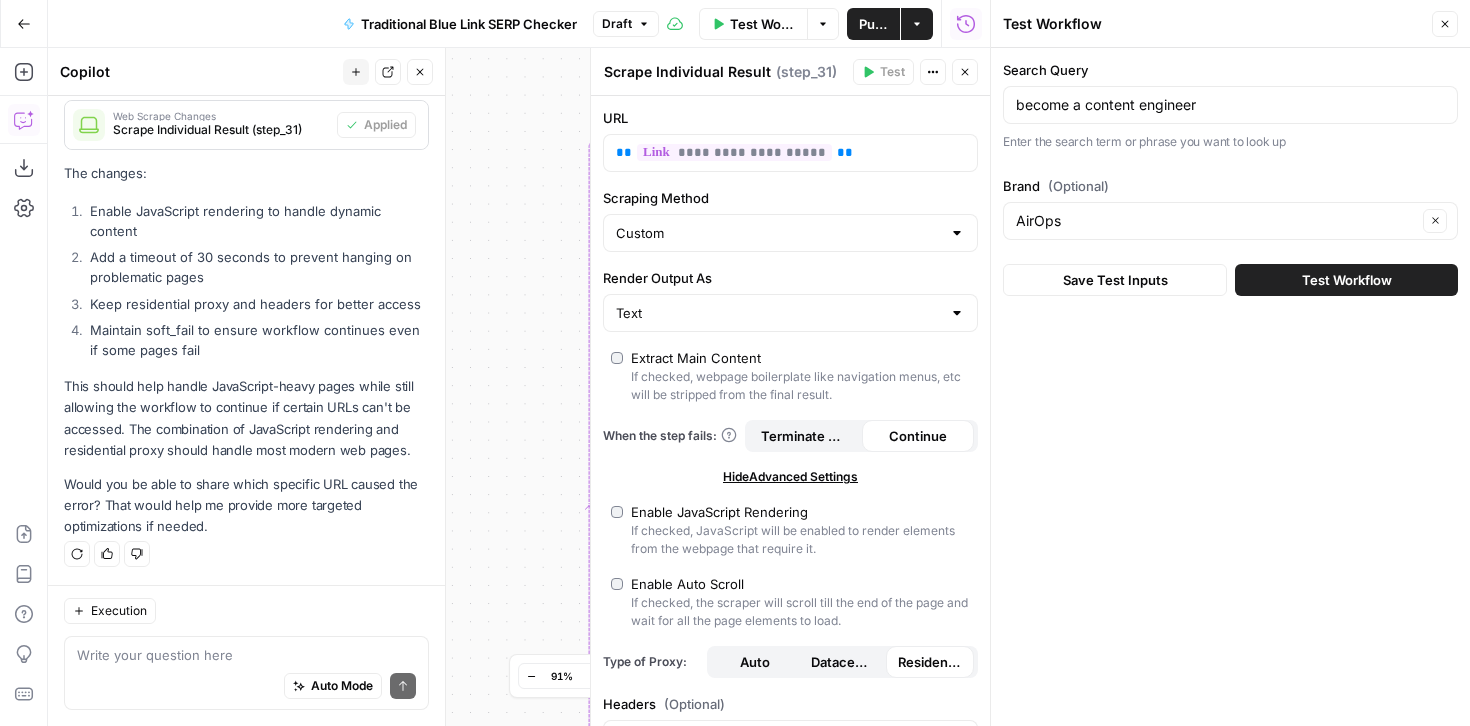 click on "Test Workflow" at bounding box center [1347, 280] 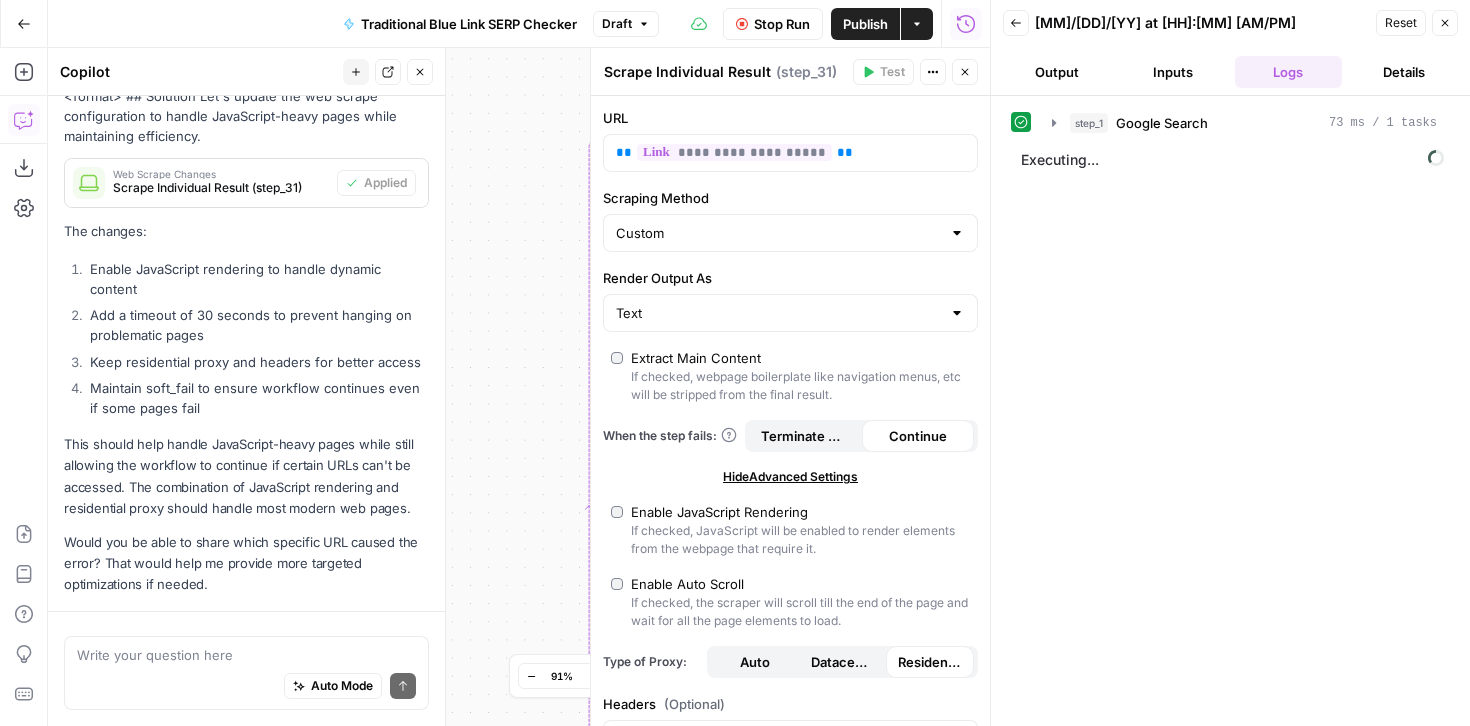 scroll, scrollTop: 5365, scrollLeft: 0, axis: vertical 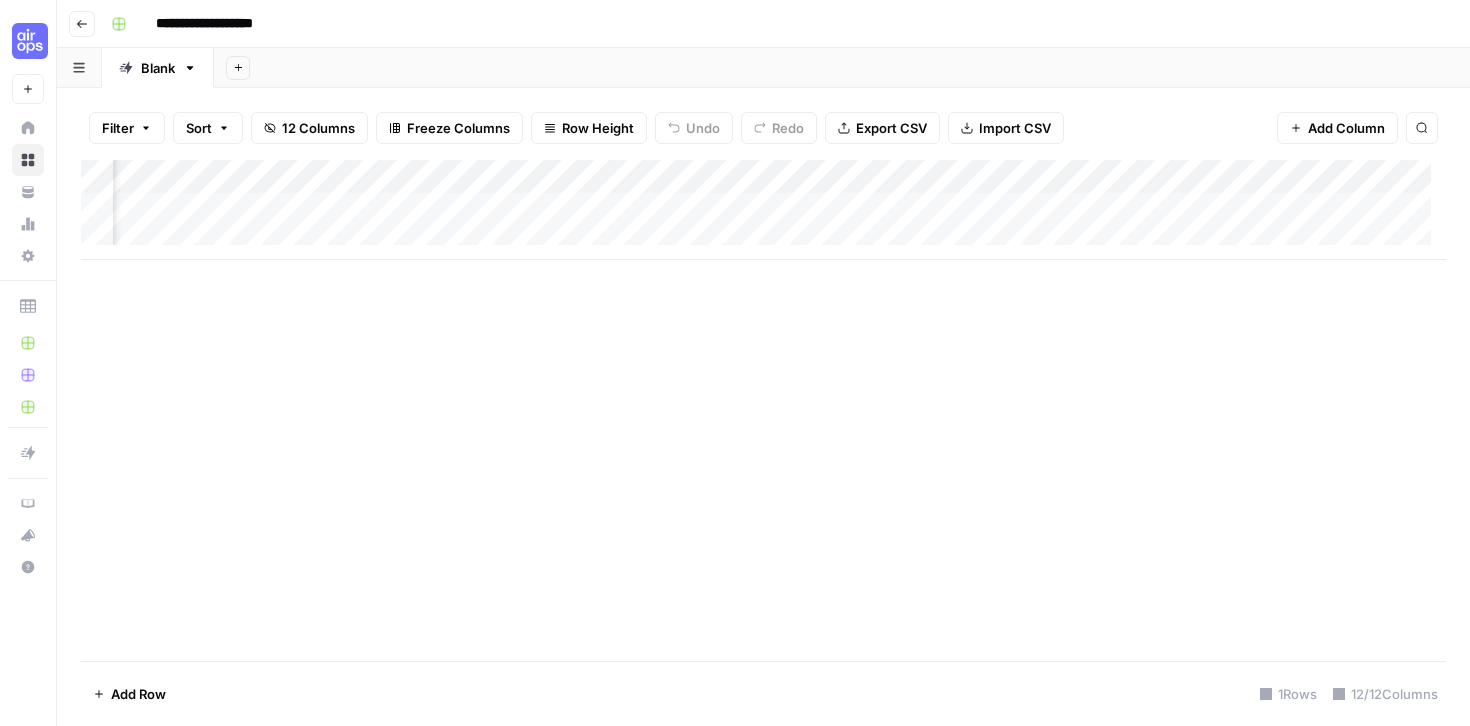 click on "Add Column" at bounding box center [763, 210] 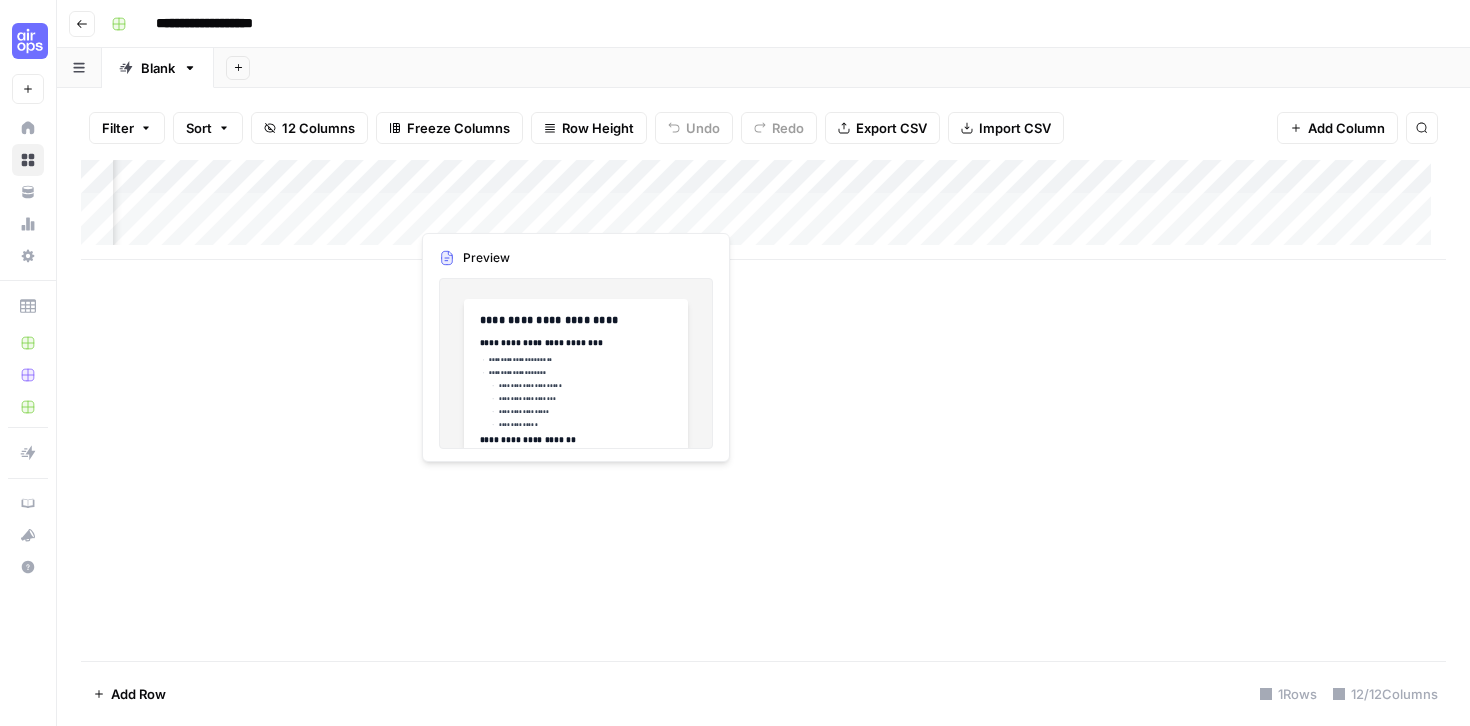 click on "Add Column" at bounding box center [763, 210] 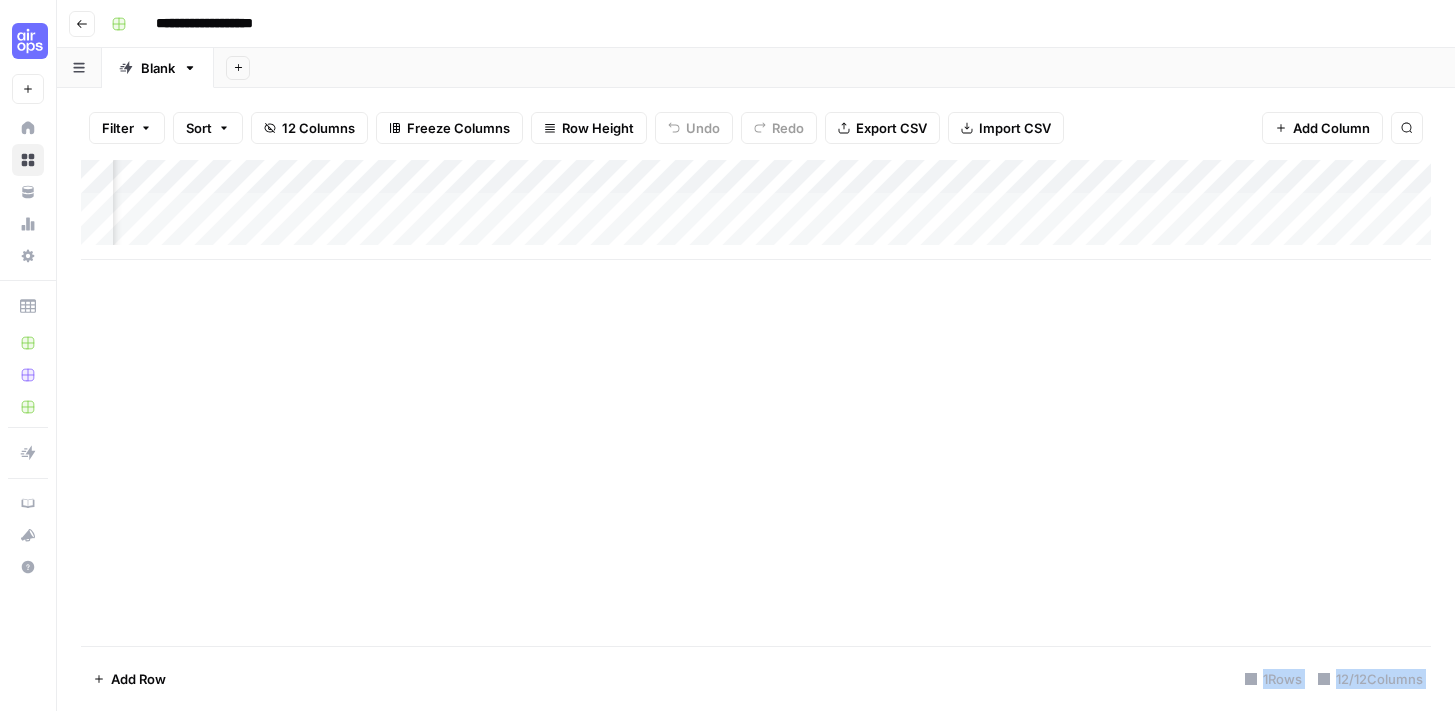 click at bounding box center [500, 209] 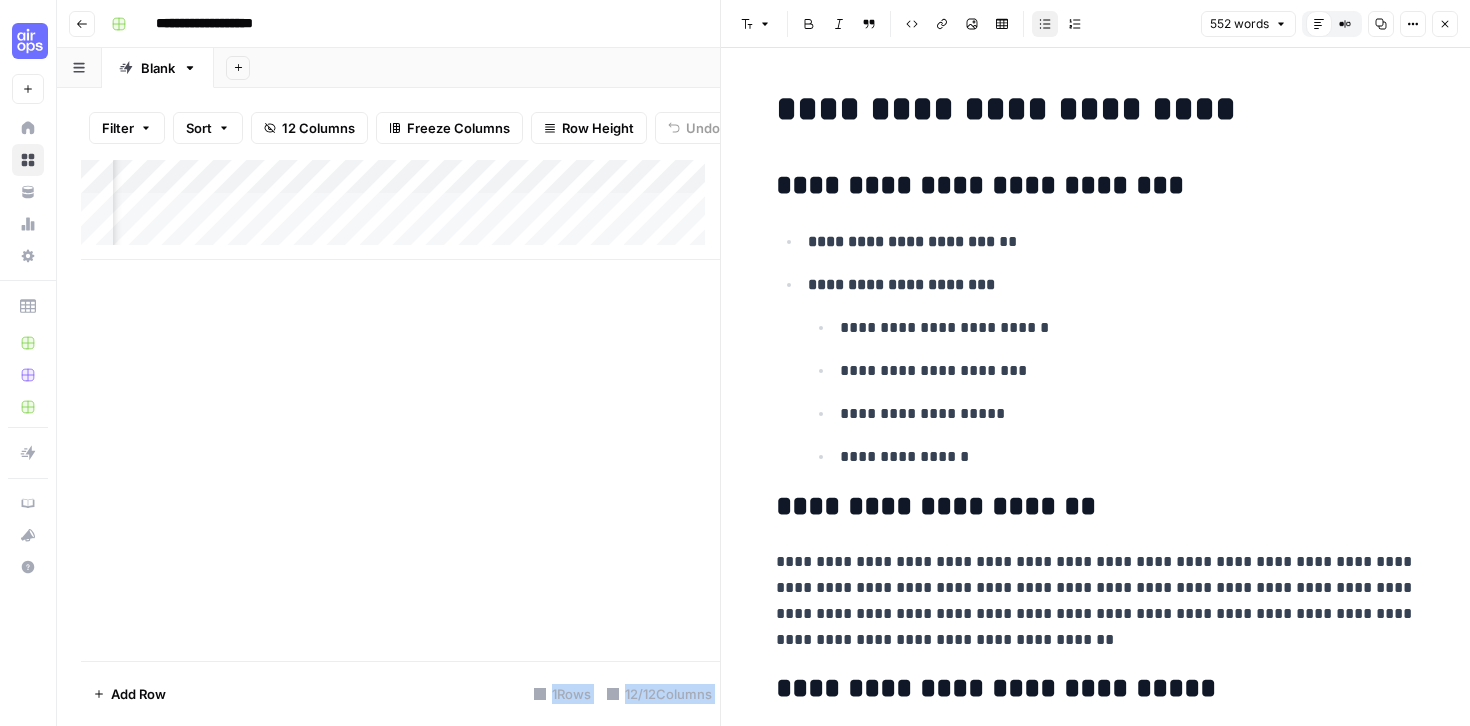click 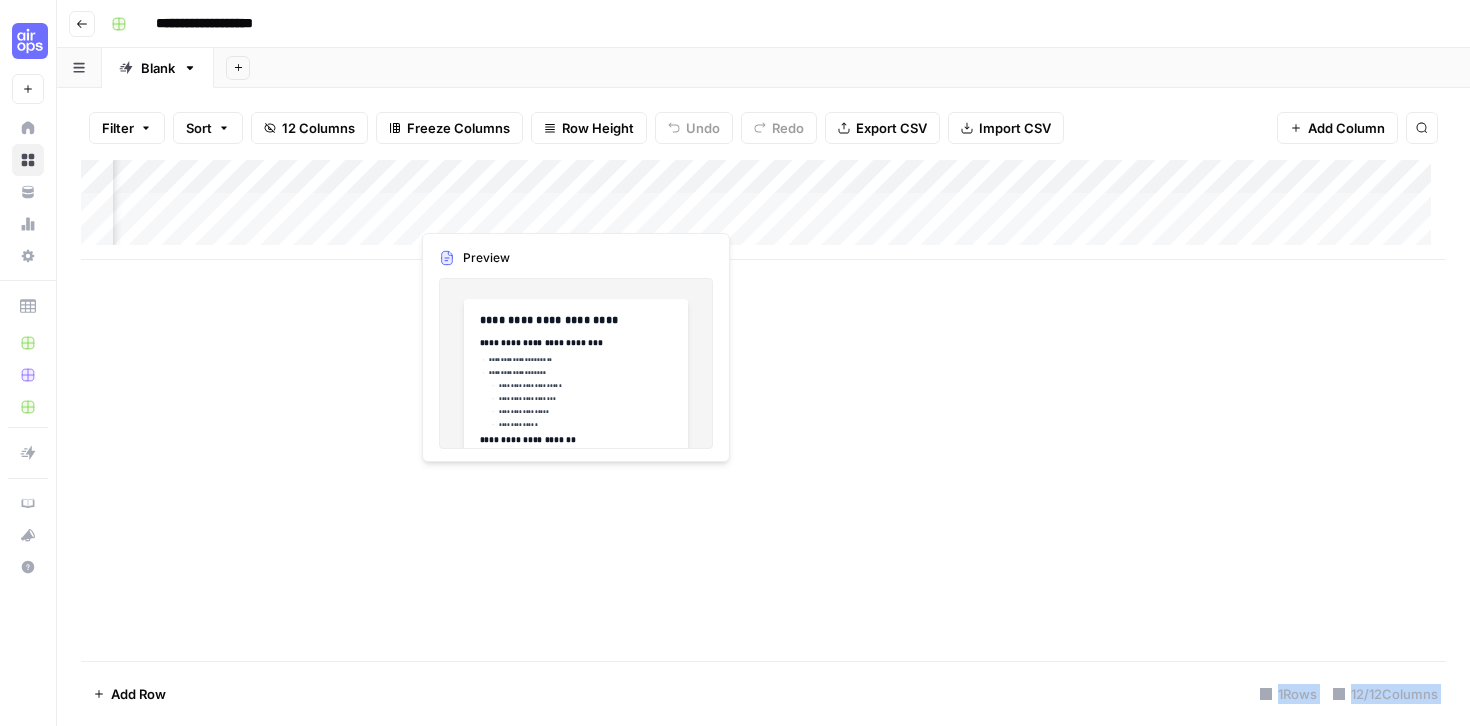 click on "Add Column" at bounding box center [763, 210] 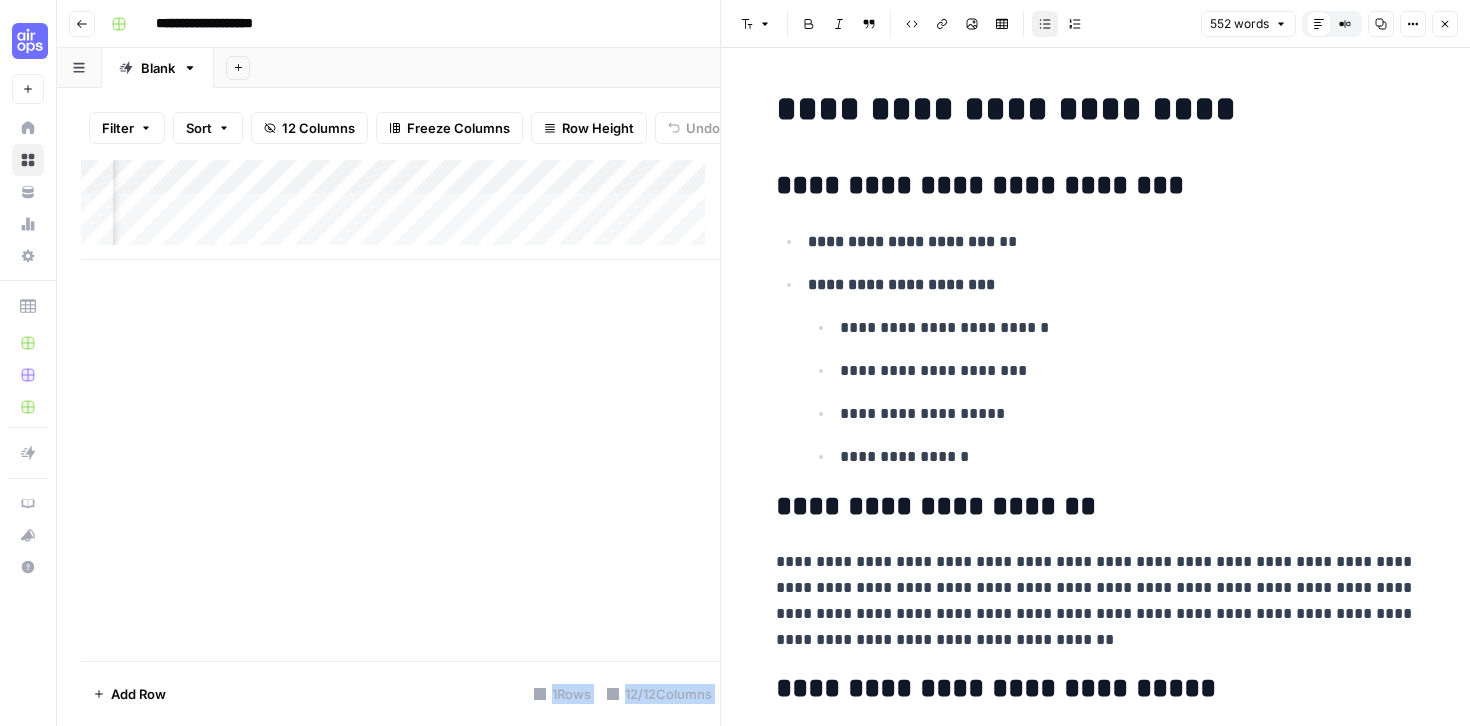 click on "Close" at bounding box center (1445, 24) 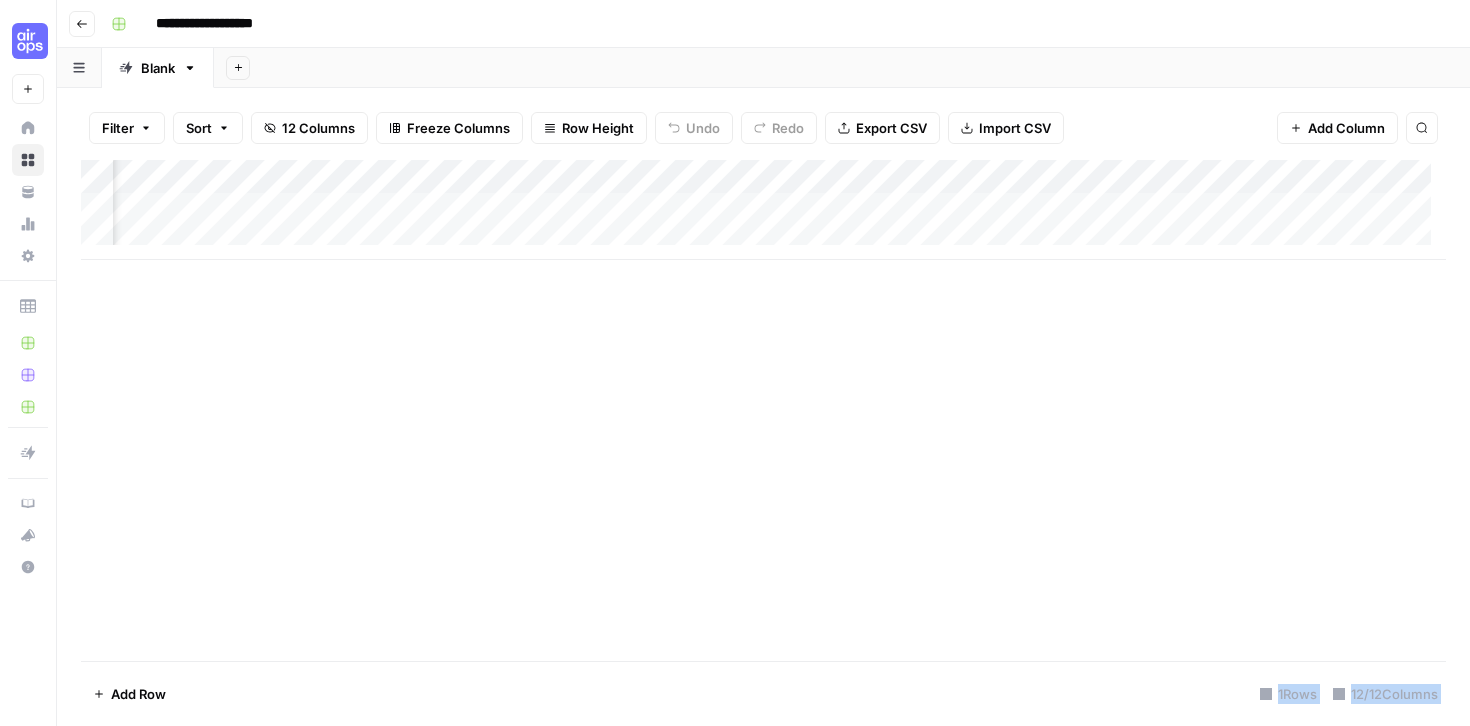 click on "Add Column" at bounding box center (763, 210) 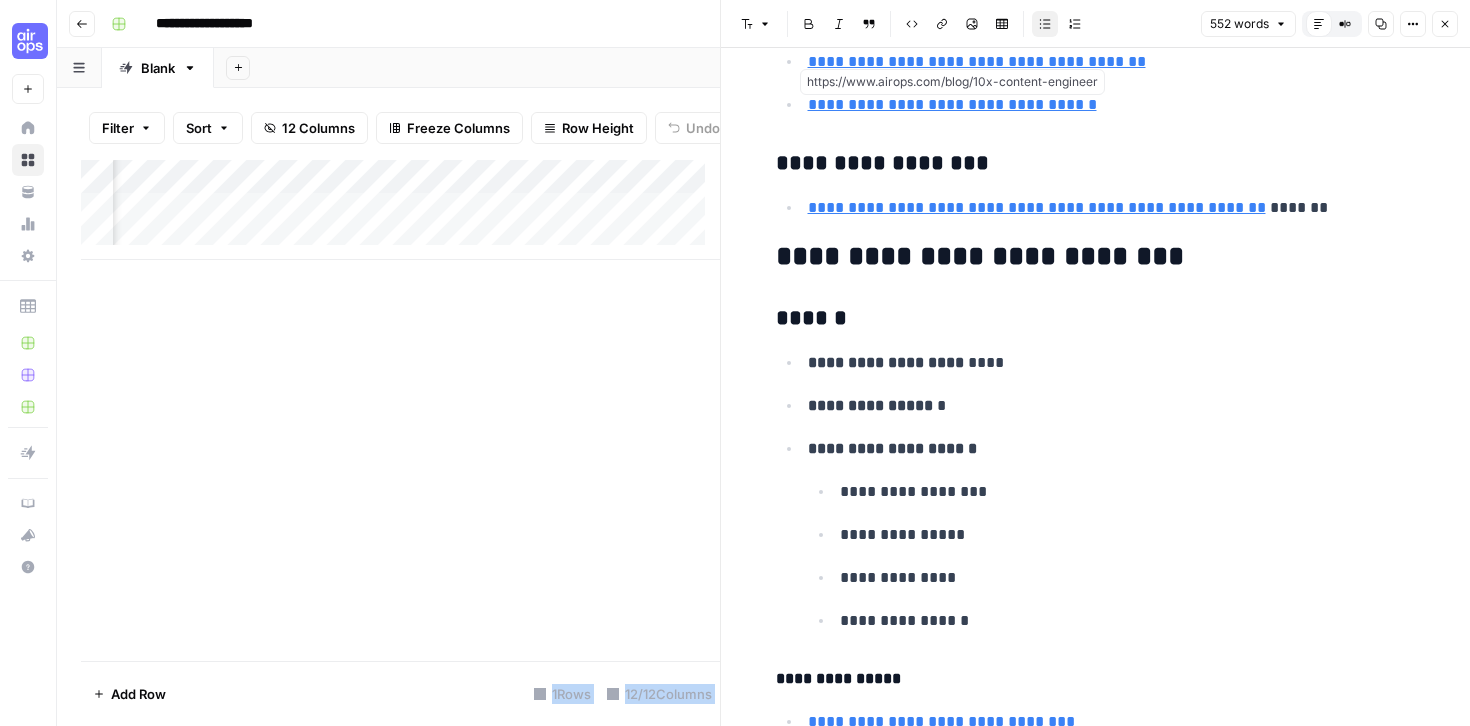 scroll, scrollTop: 1295, scrollLeft: 0, axis: vertical 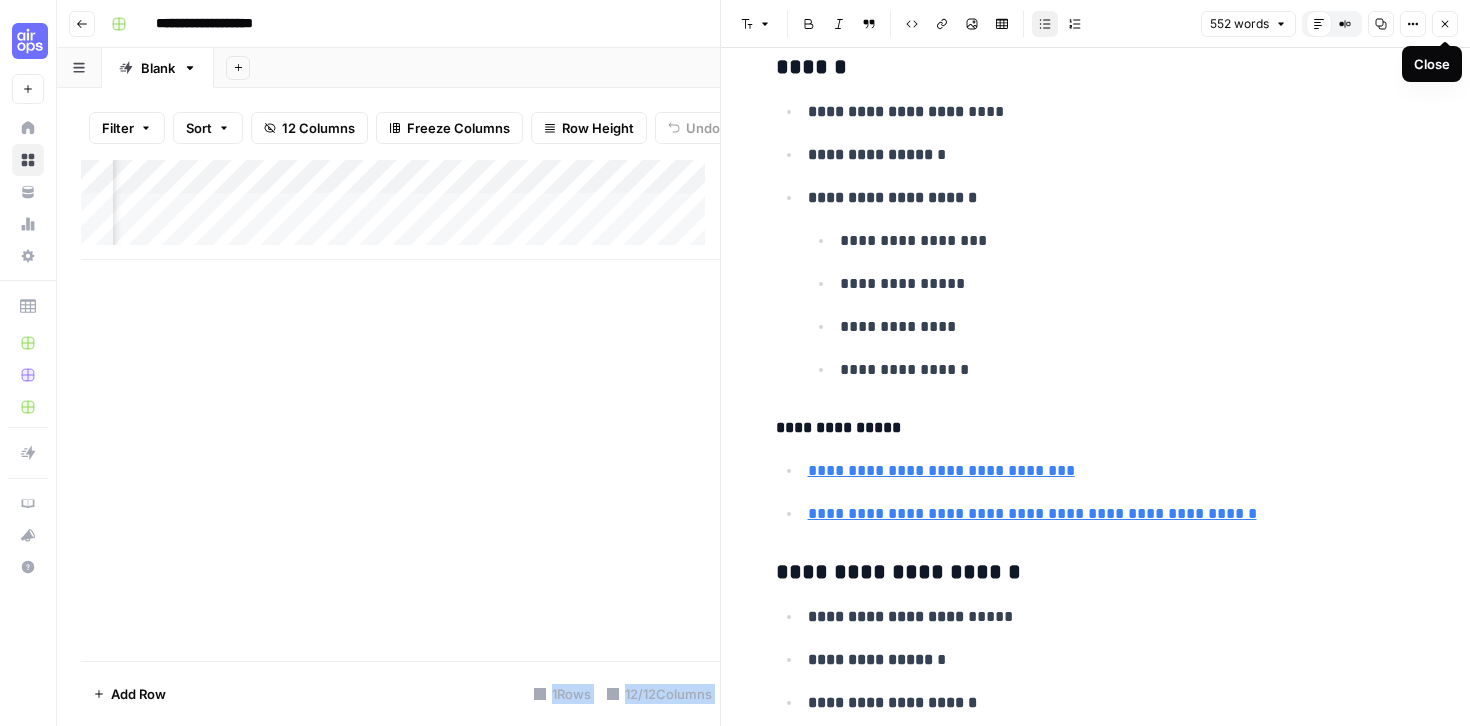 click 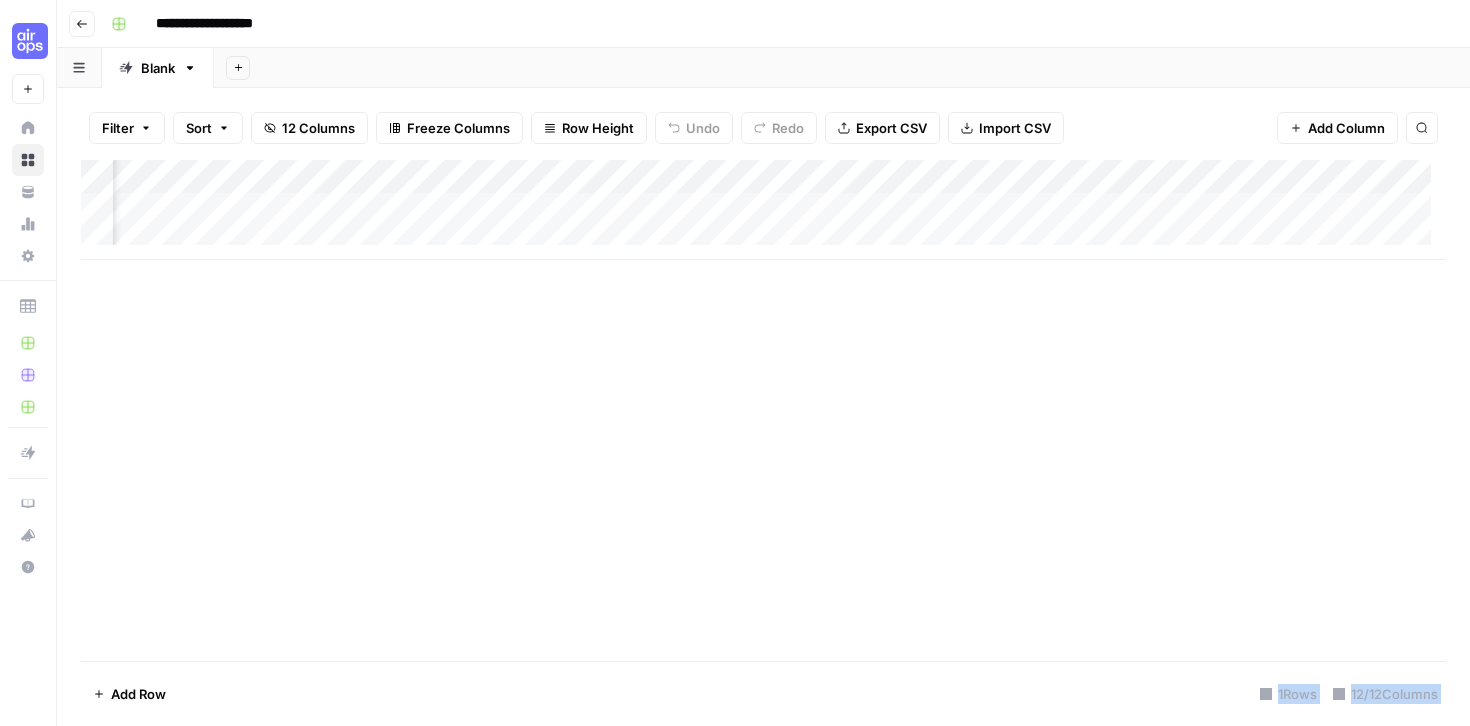 click on "Add Column" at bounding box center (763, 210) 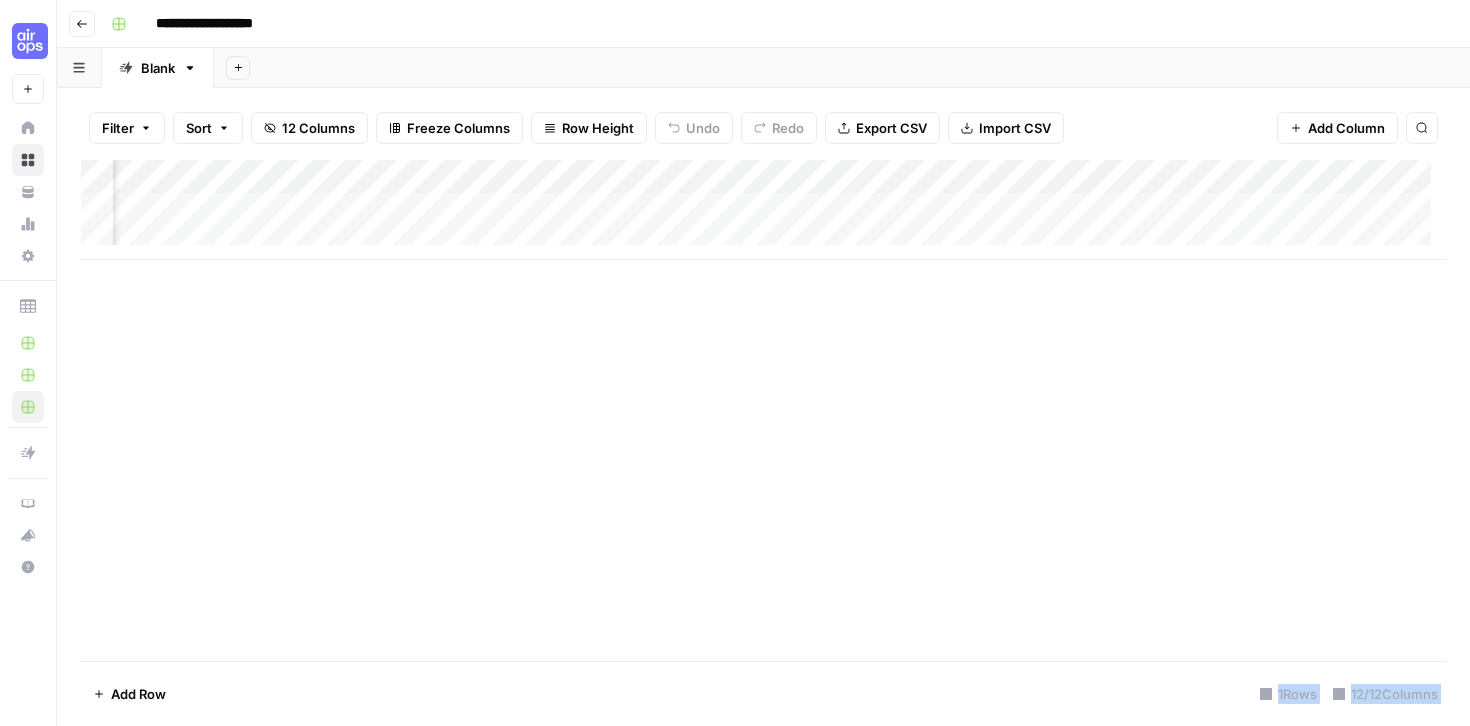 click on "Add Column" at bounding box center (763, 210) 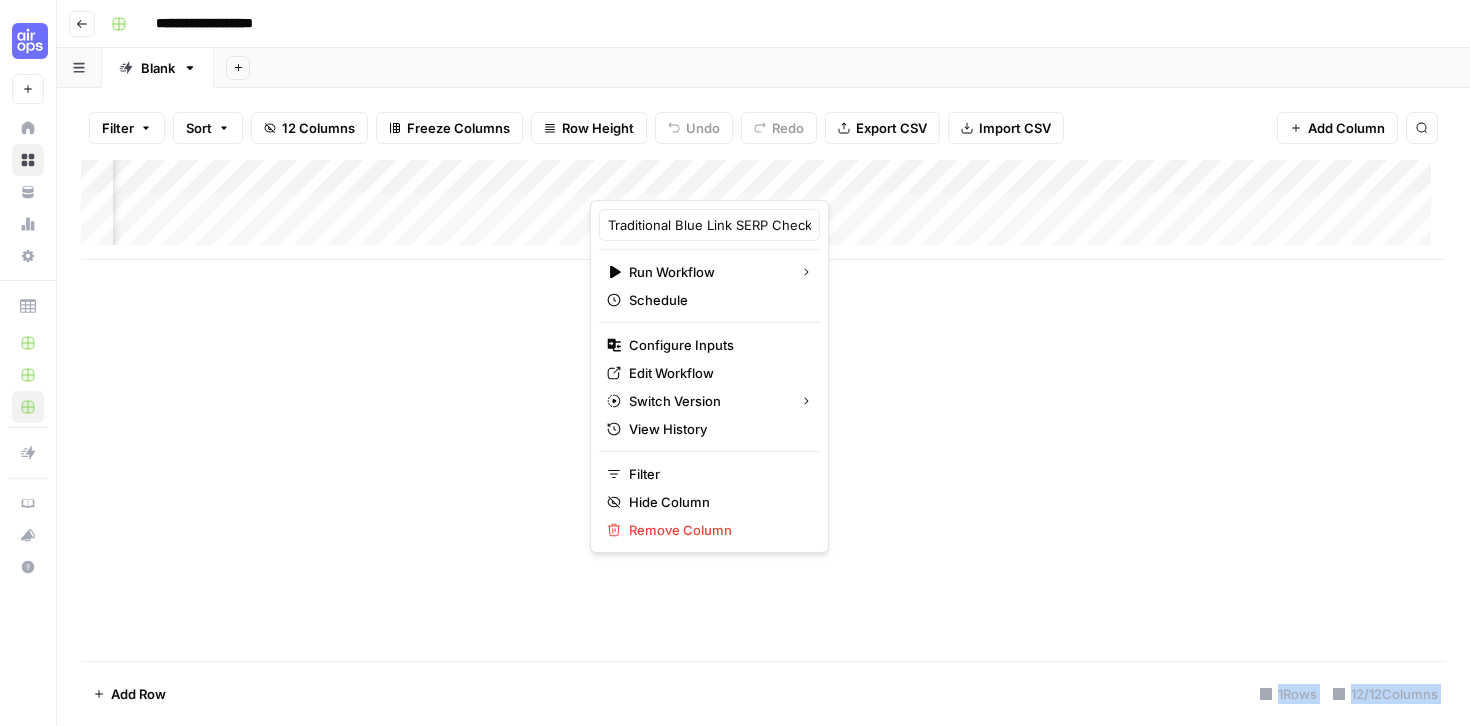click on "Add Column" at bounding box center (763, 410) 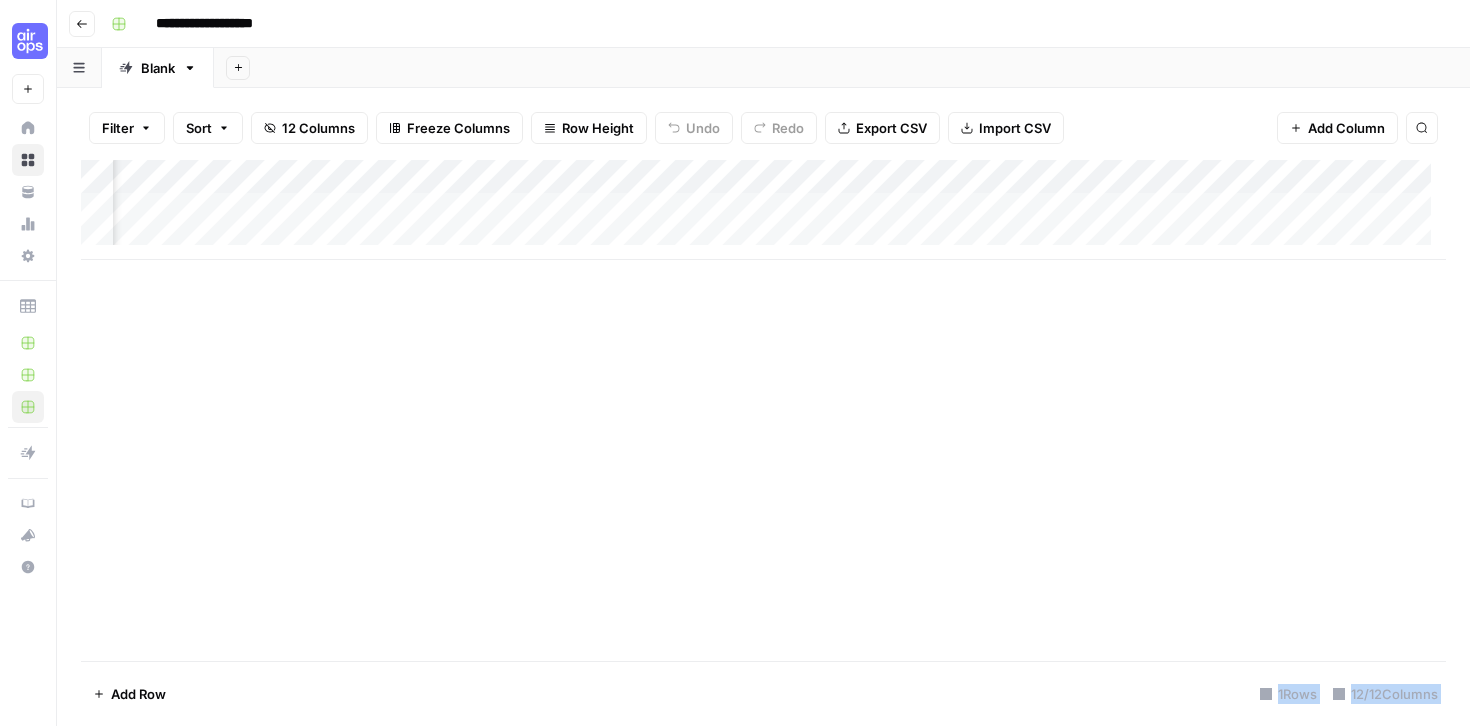 click on "Add Column" at bounding box center (763, 210) 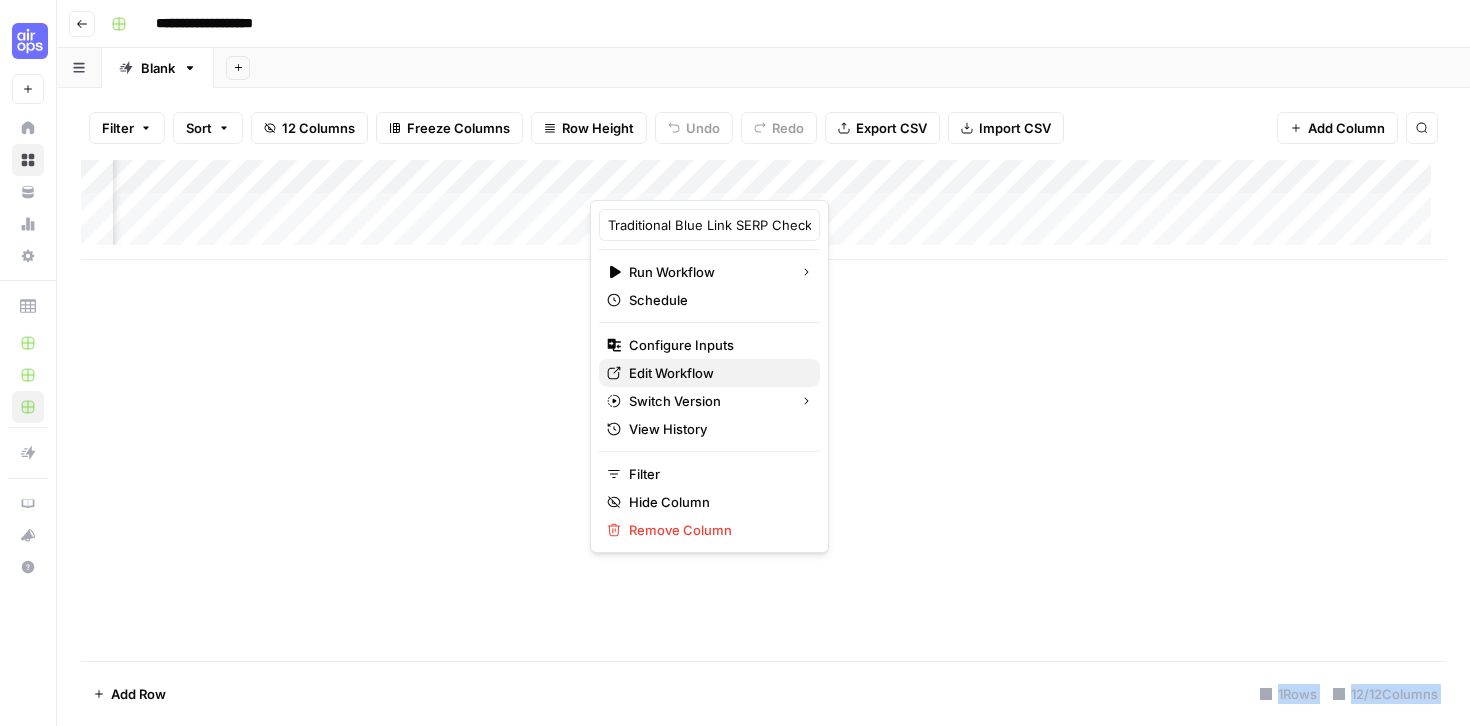 click on "Edit Workflow" at bounding box center (709, 373) 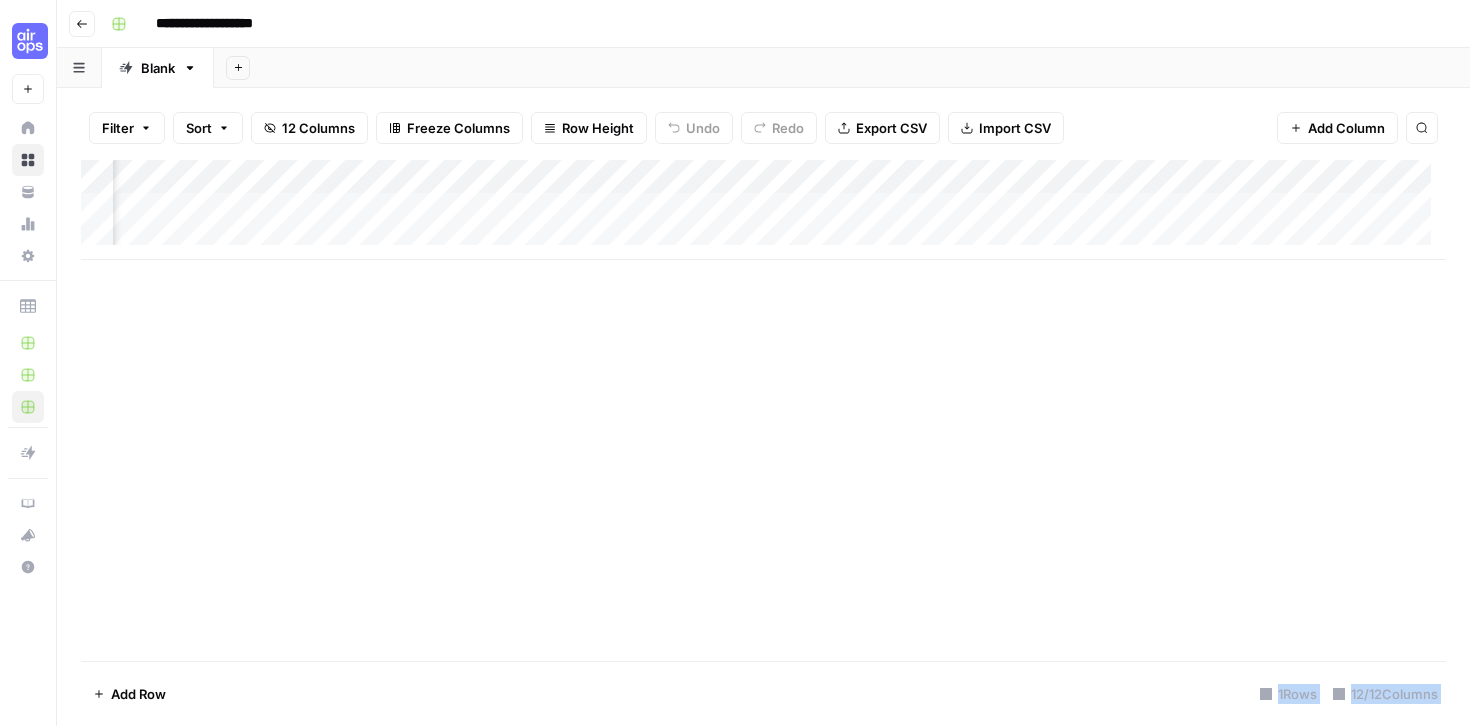 click on "Add Column" at bounding box center [763, 210] 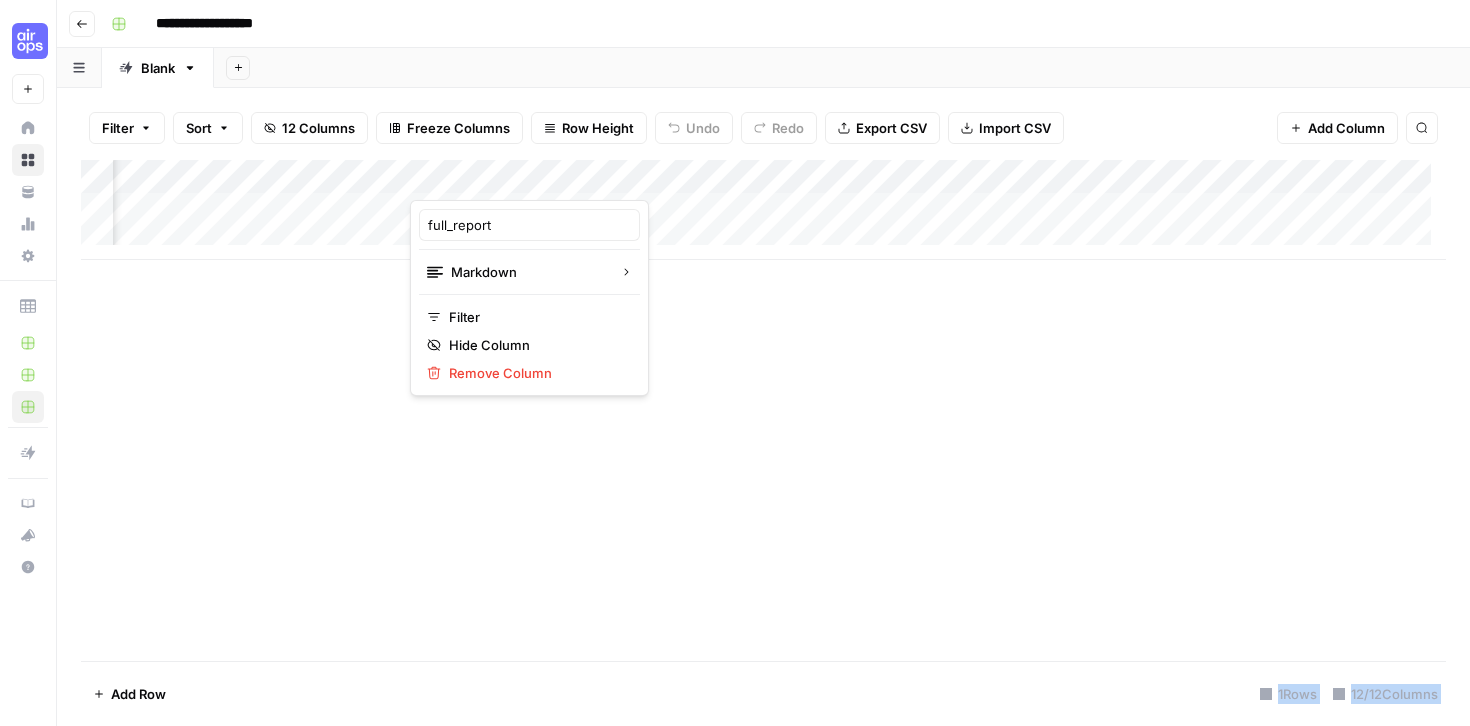 click at bounding box center (500, 180) 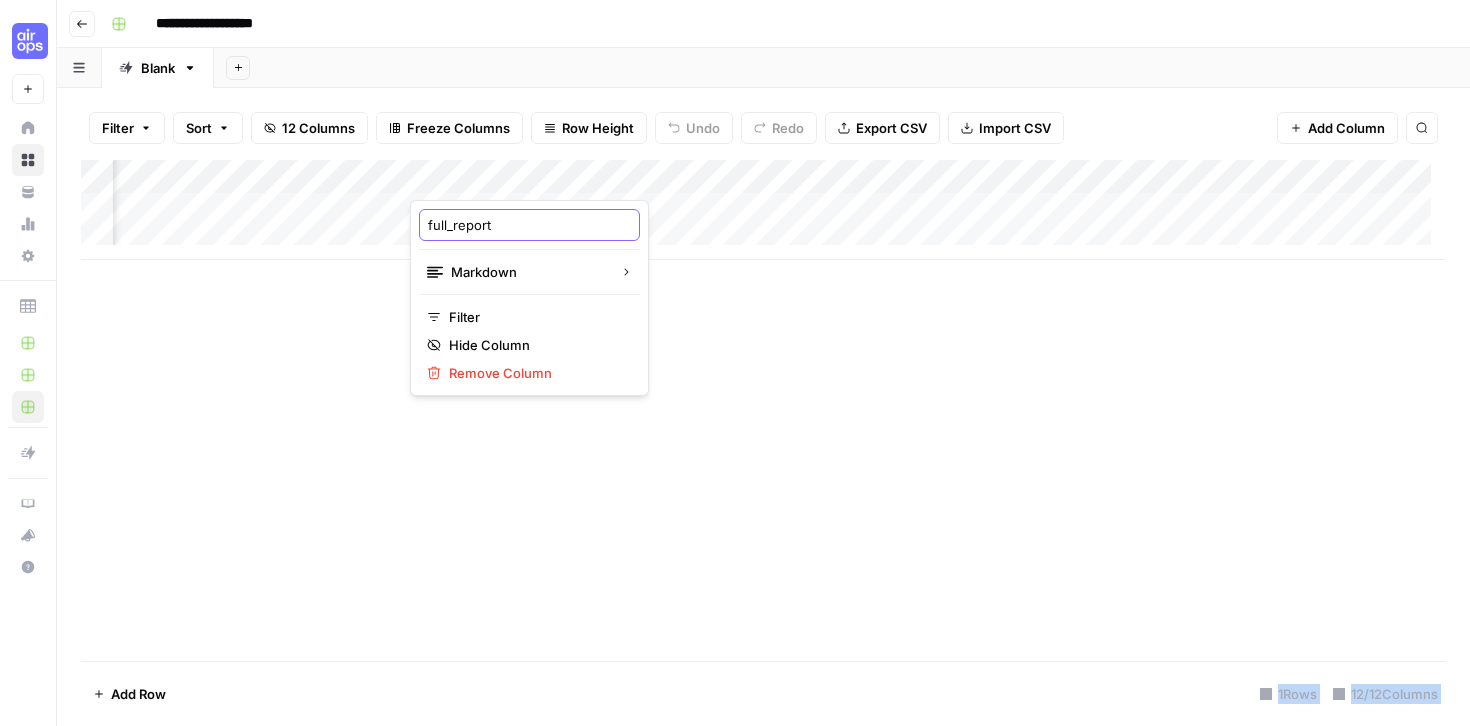 click on "full_report" at bounding box center [529, 225] 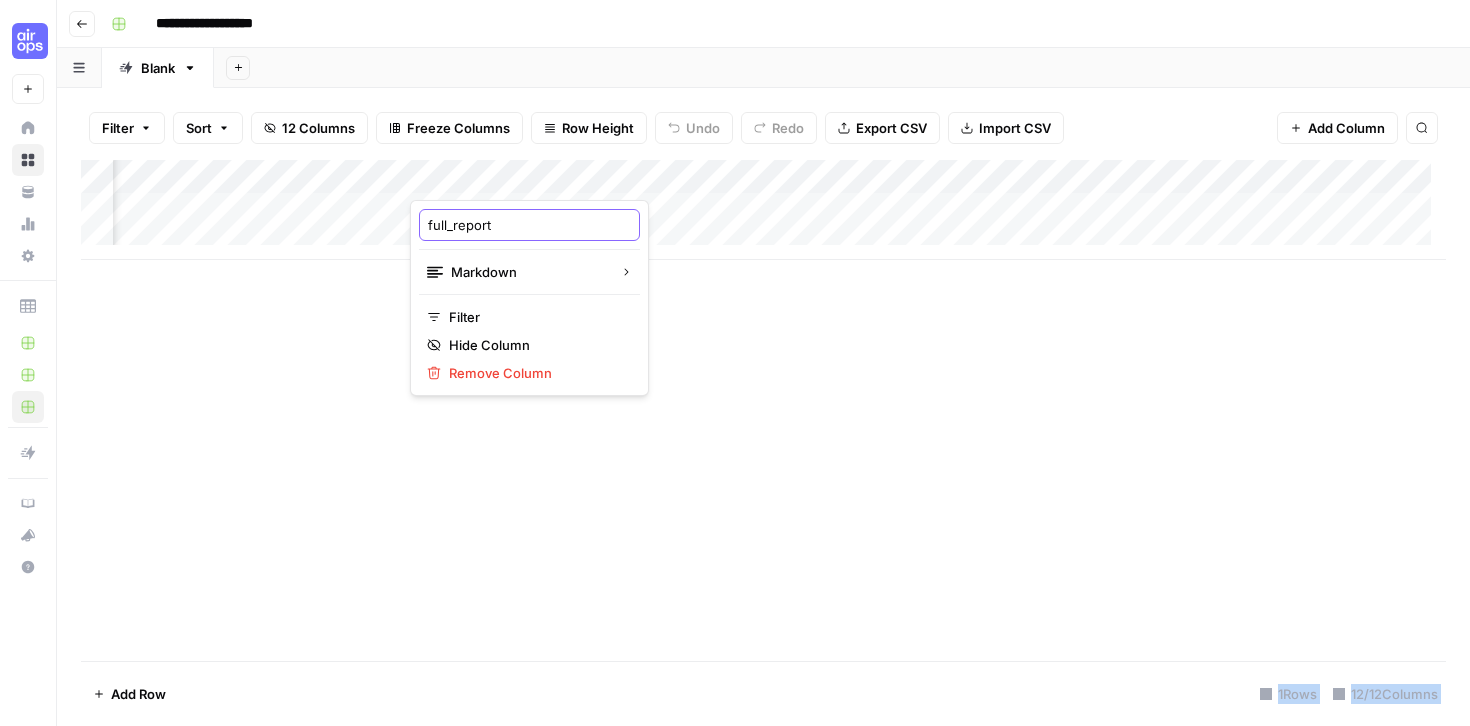 click on "full_report" at bounding box center (529, 225) 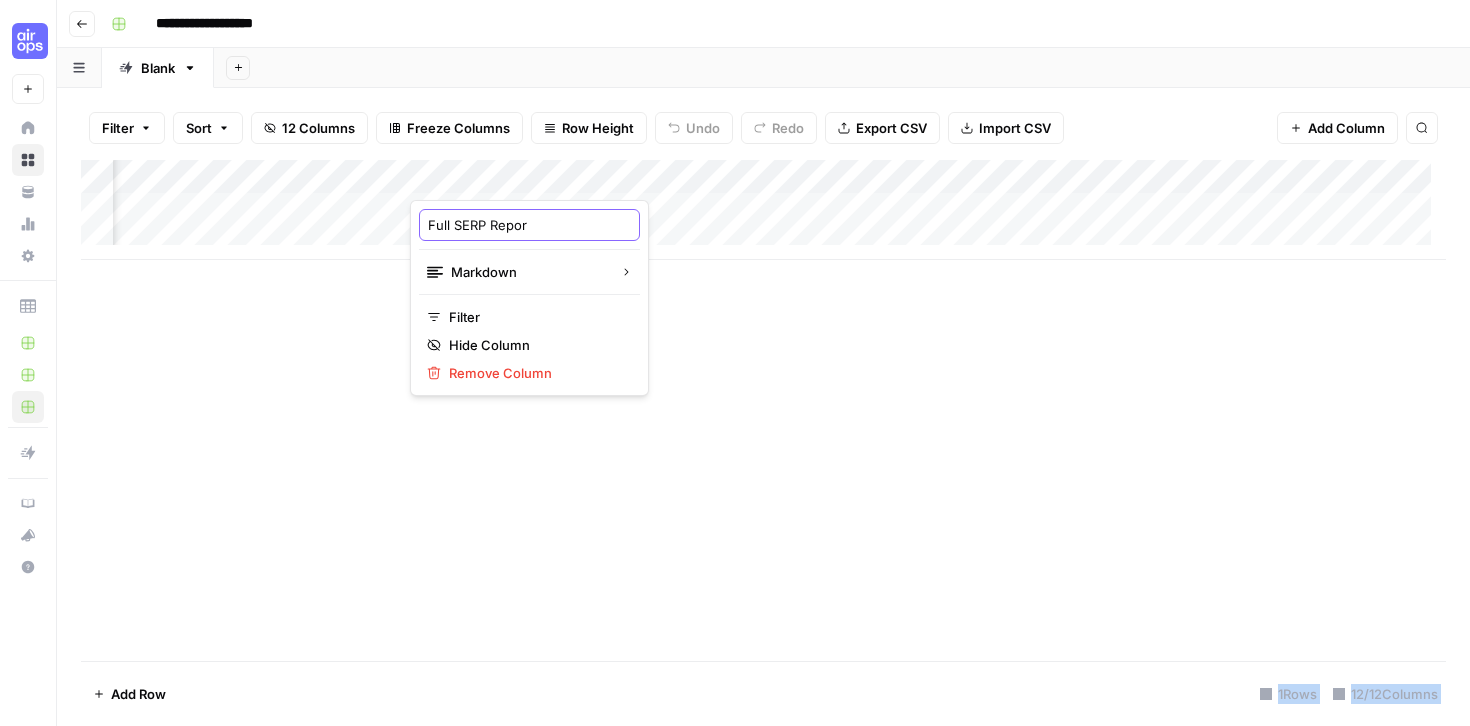 type on "Full SERP Report" 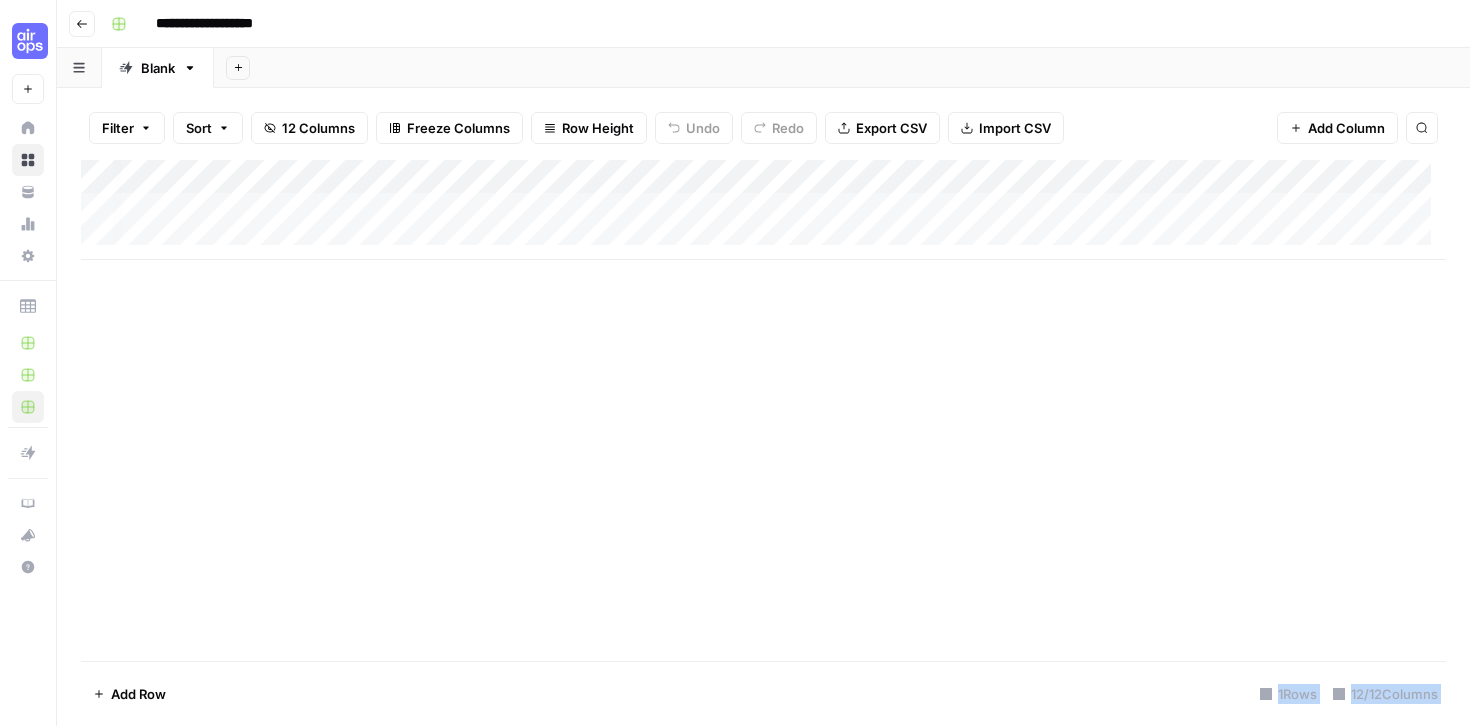 scroll, scrollTop: 0, scrollLeft: 0, axis: both 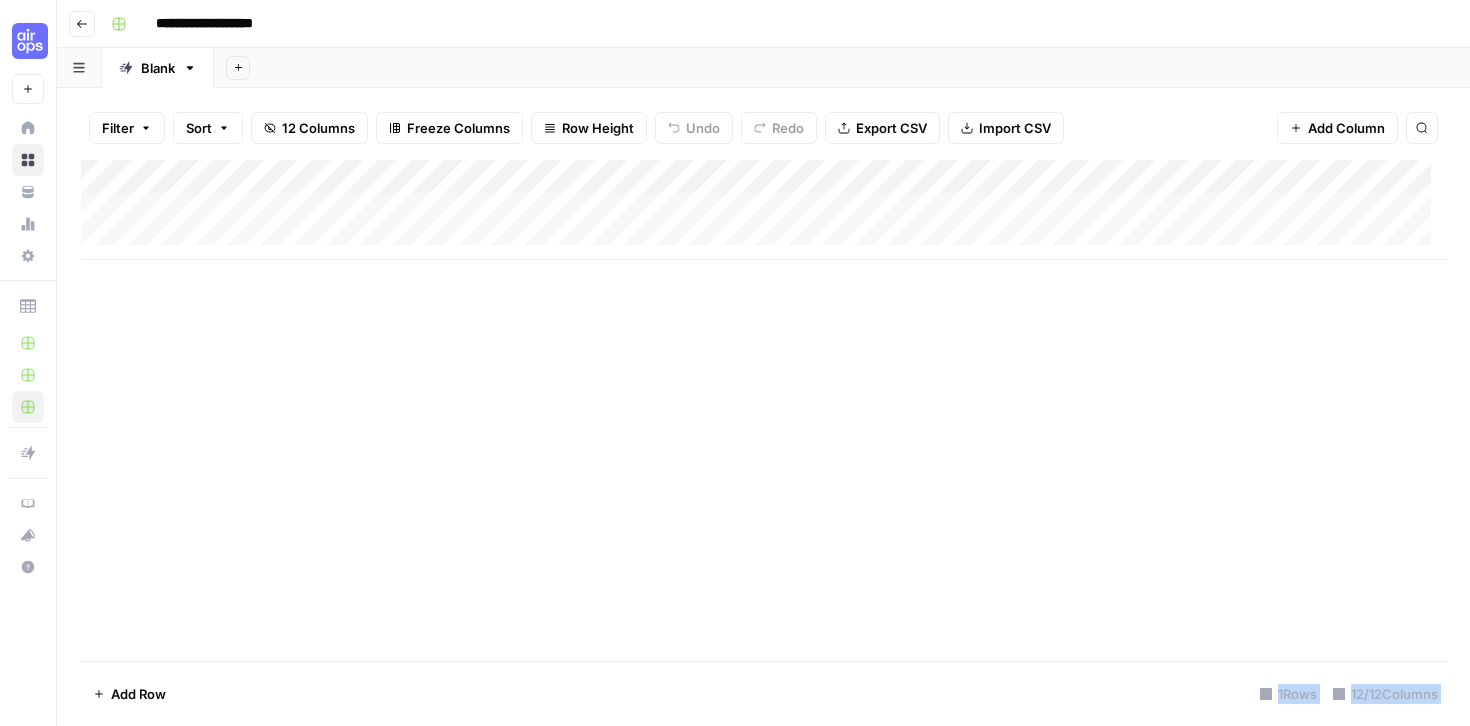 click on "Add Column" at bounding box center (763, 210) 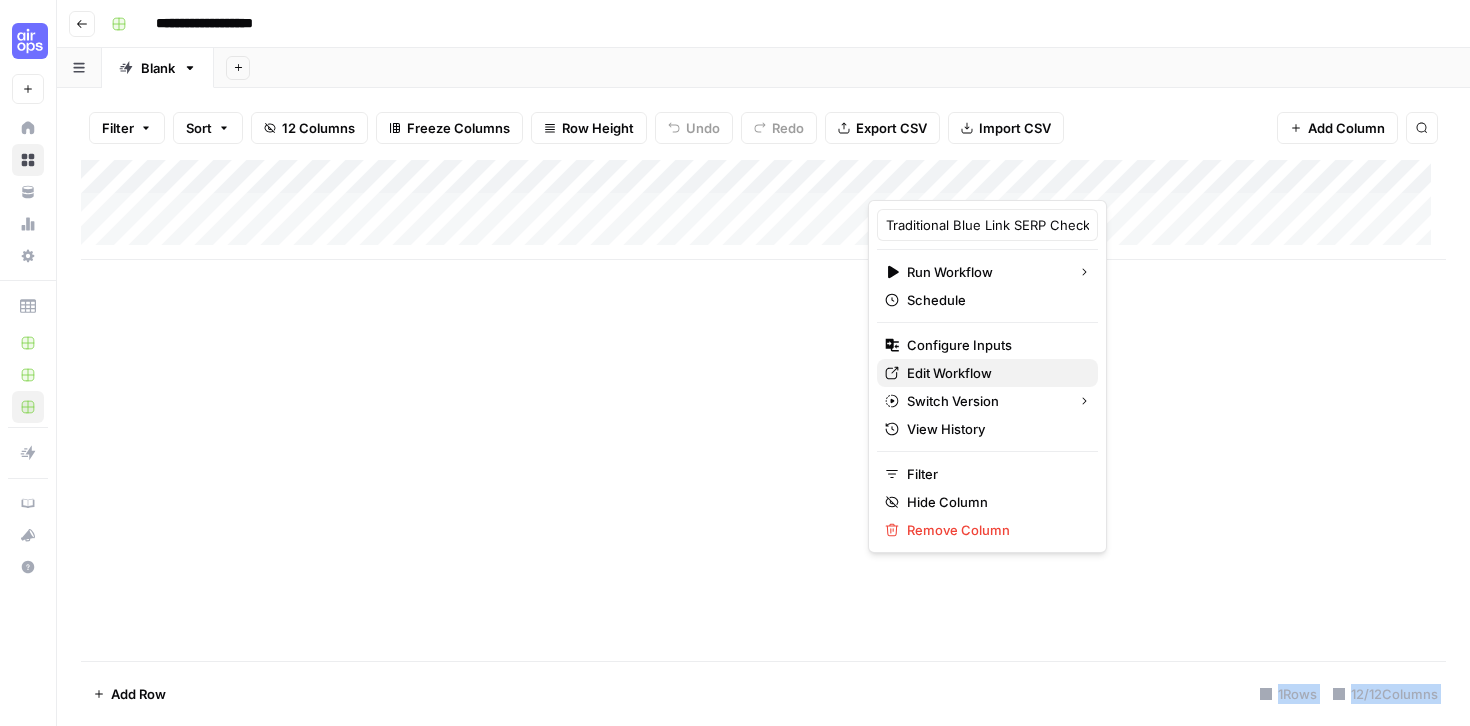 click on "Edit Workflow" at bounding box center [994, 373] 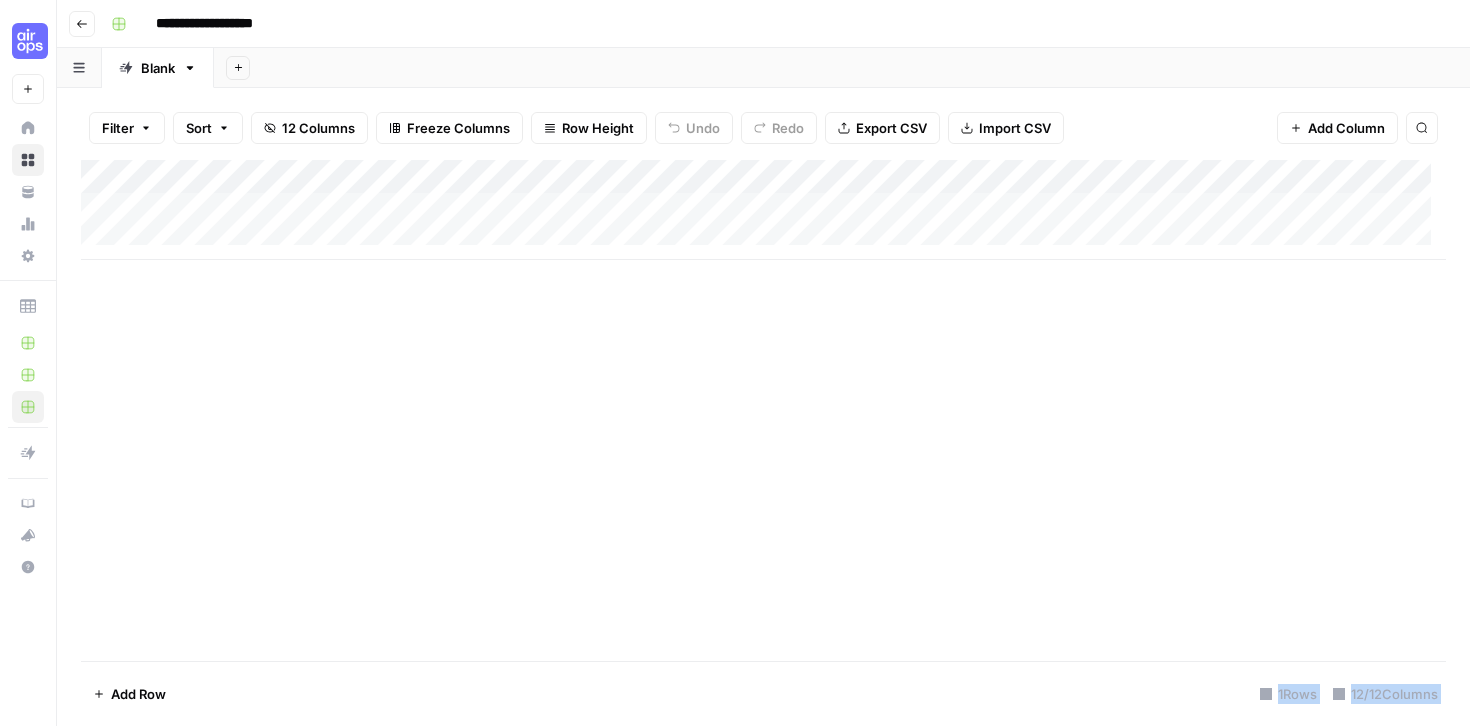 click on "Add Column" at bounding box center [763, 210] 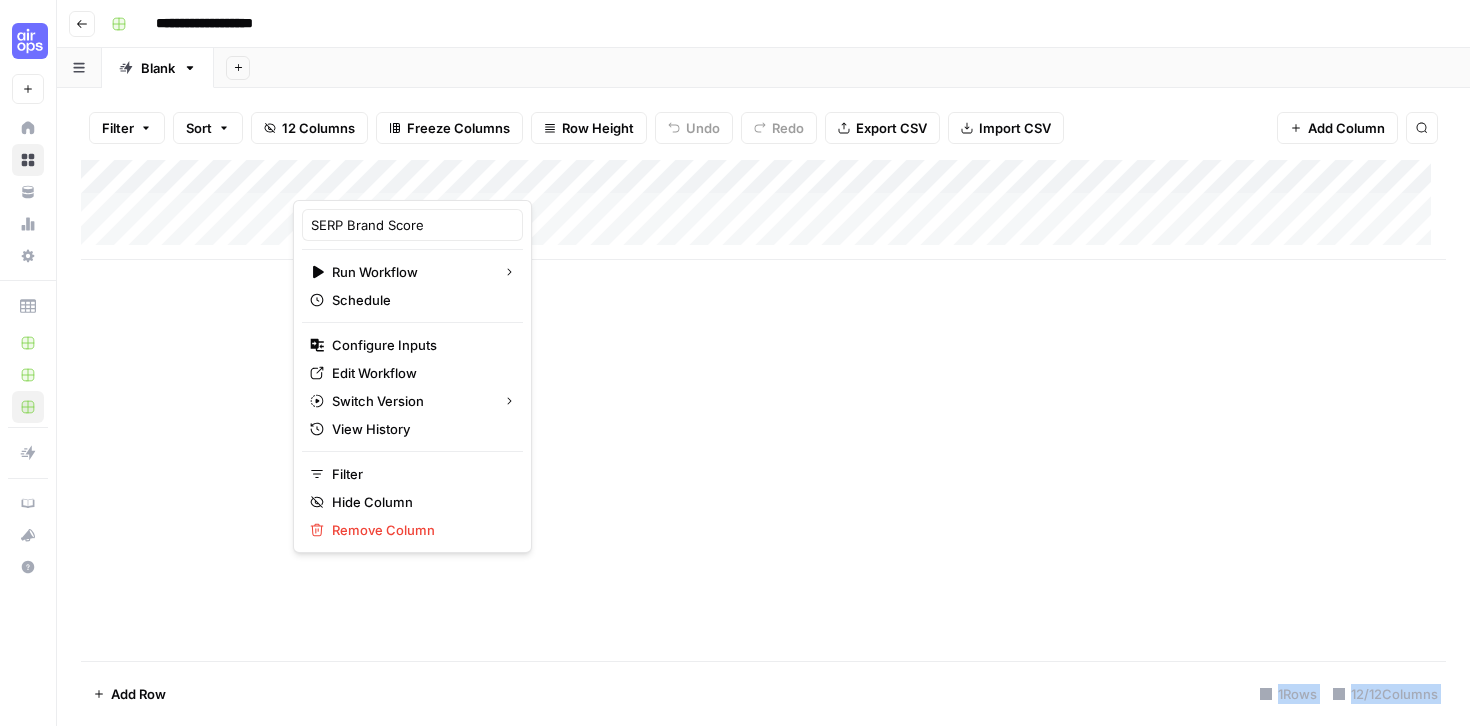click at bounding box center [383, 180] 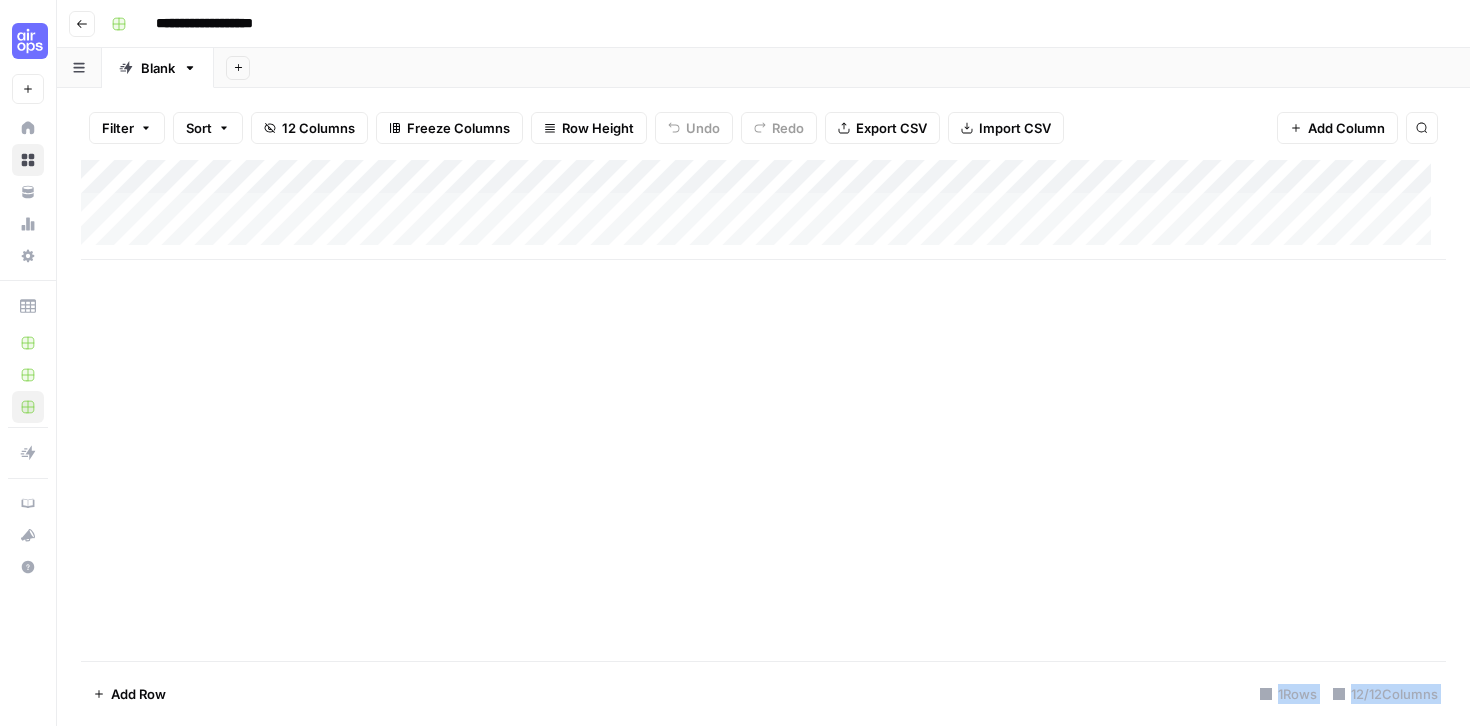 click on "Add Column" at bounding box center (1337, 128) 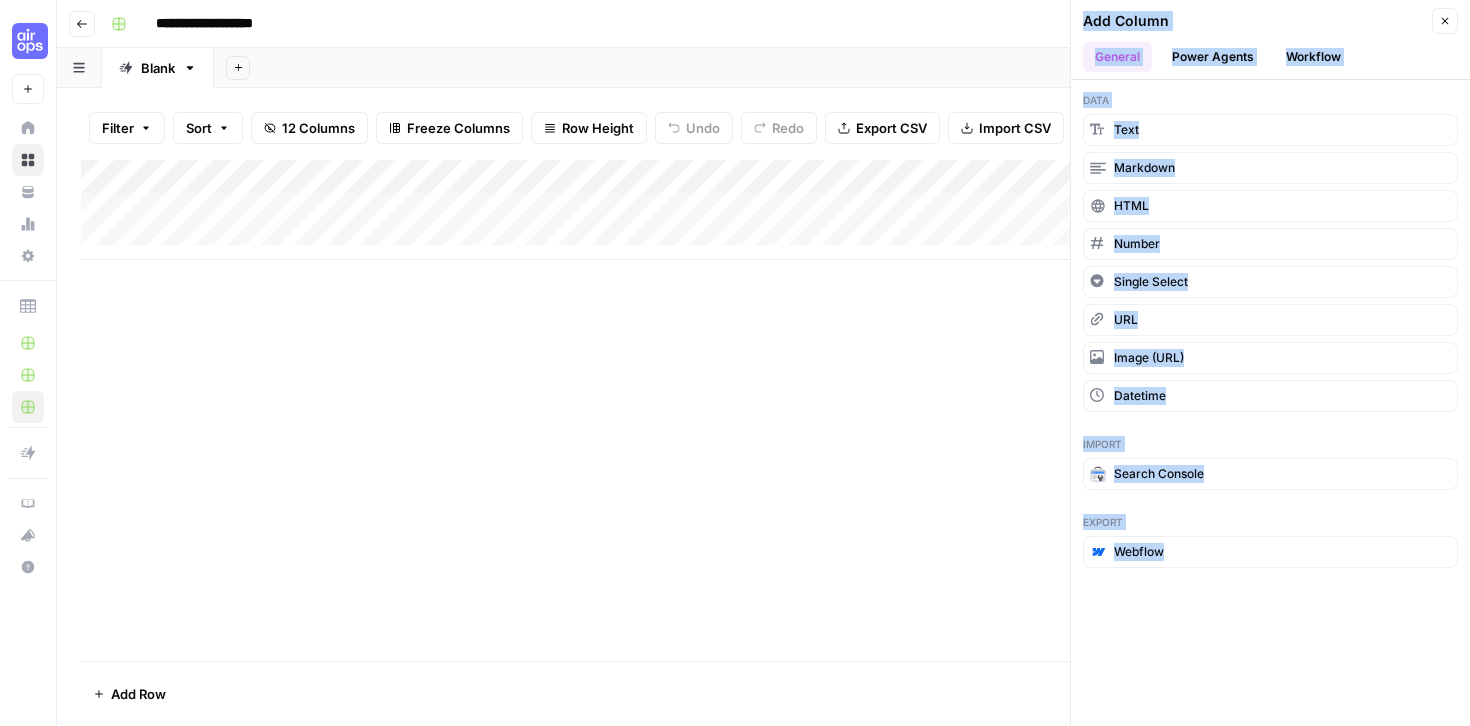 click on "Power Agents" at bounding box center [1213, 57] 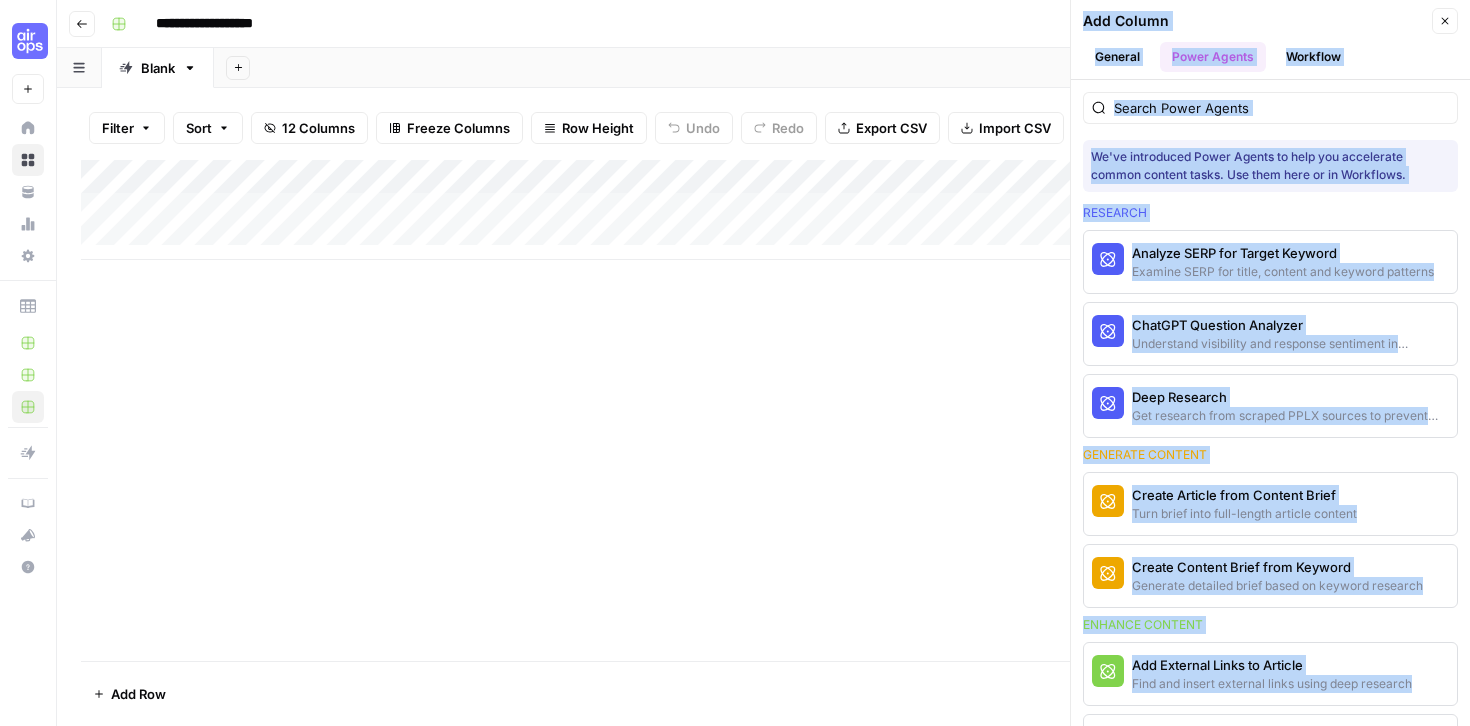 click on "Workflow" at bounding box center [1313, 57] 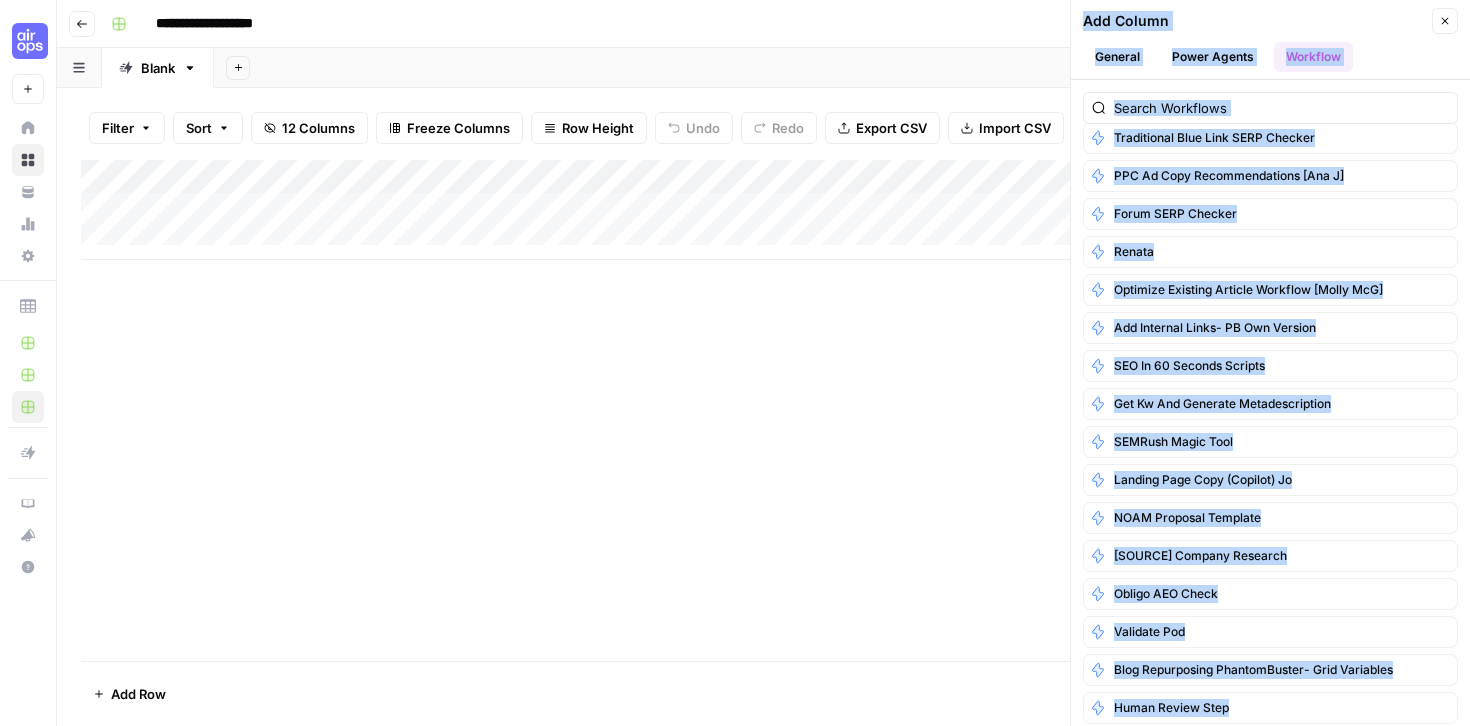 scroll, scrollTop: 1227, scrollLeft: 0, axis: vertical 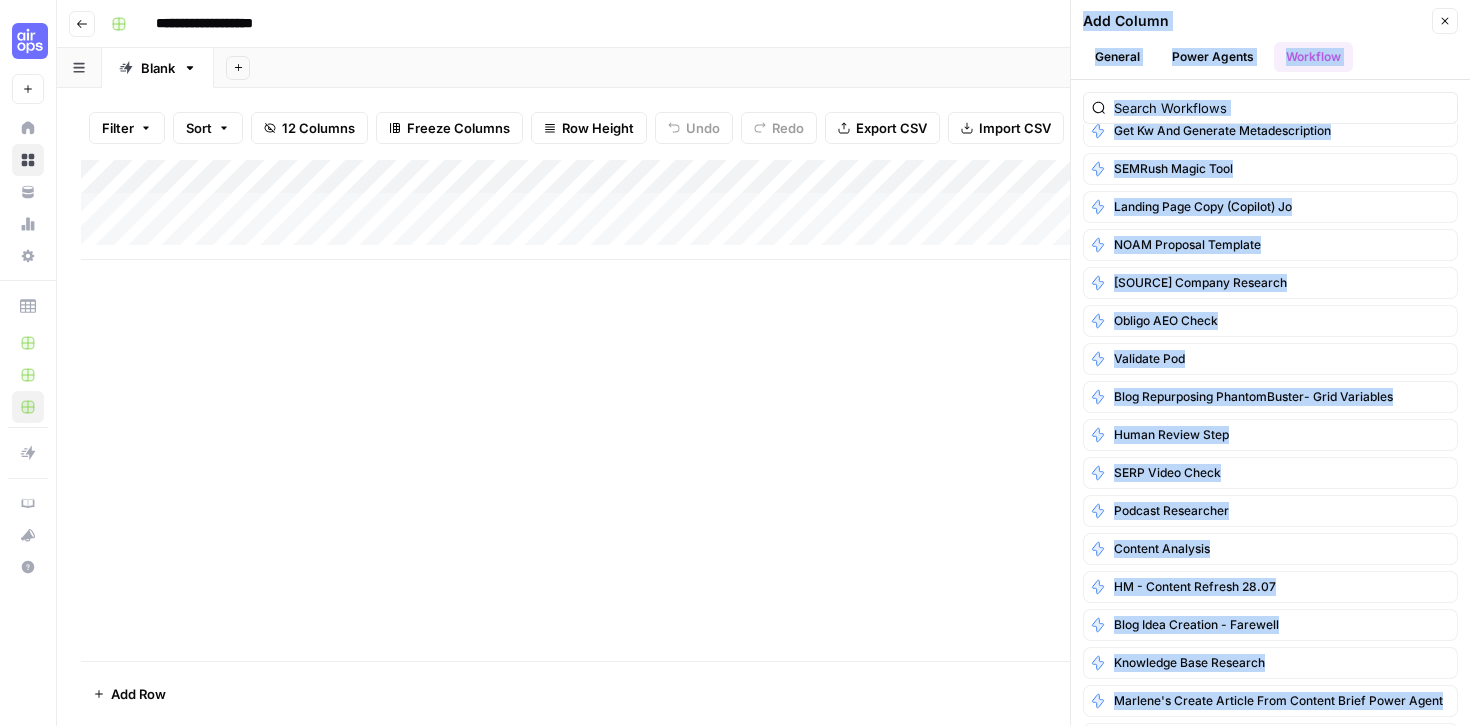 click on "Close" at bounding box center (1445, 21) 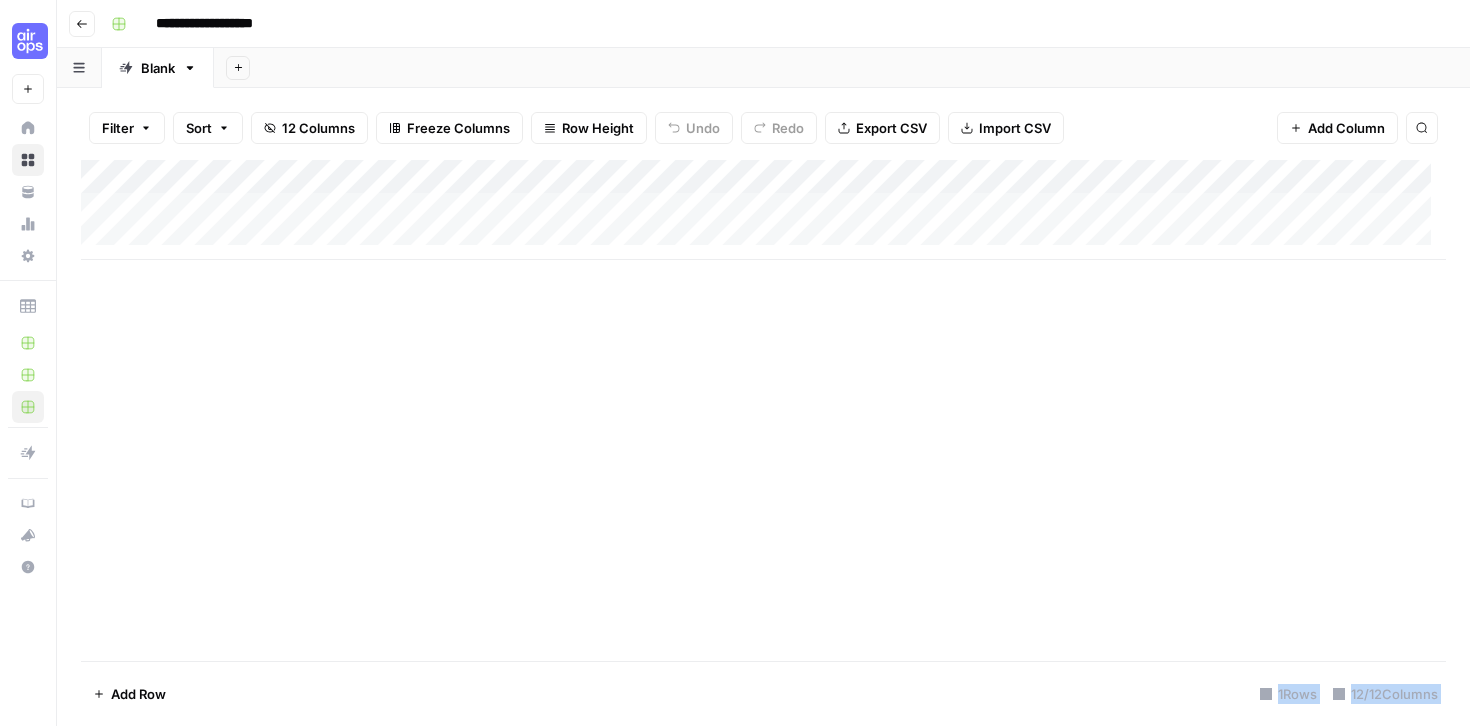 click on "Add Column" at bounding box center [763, 210] 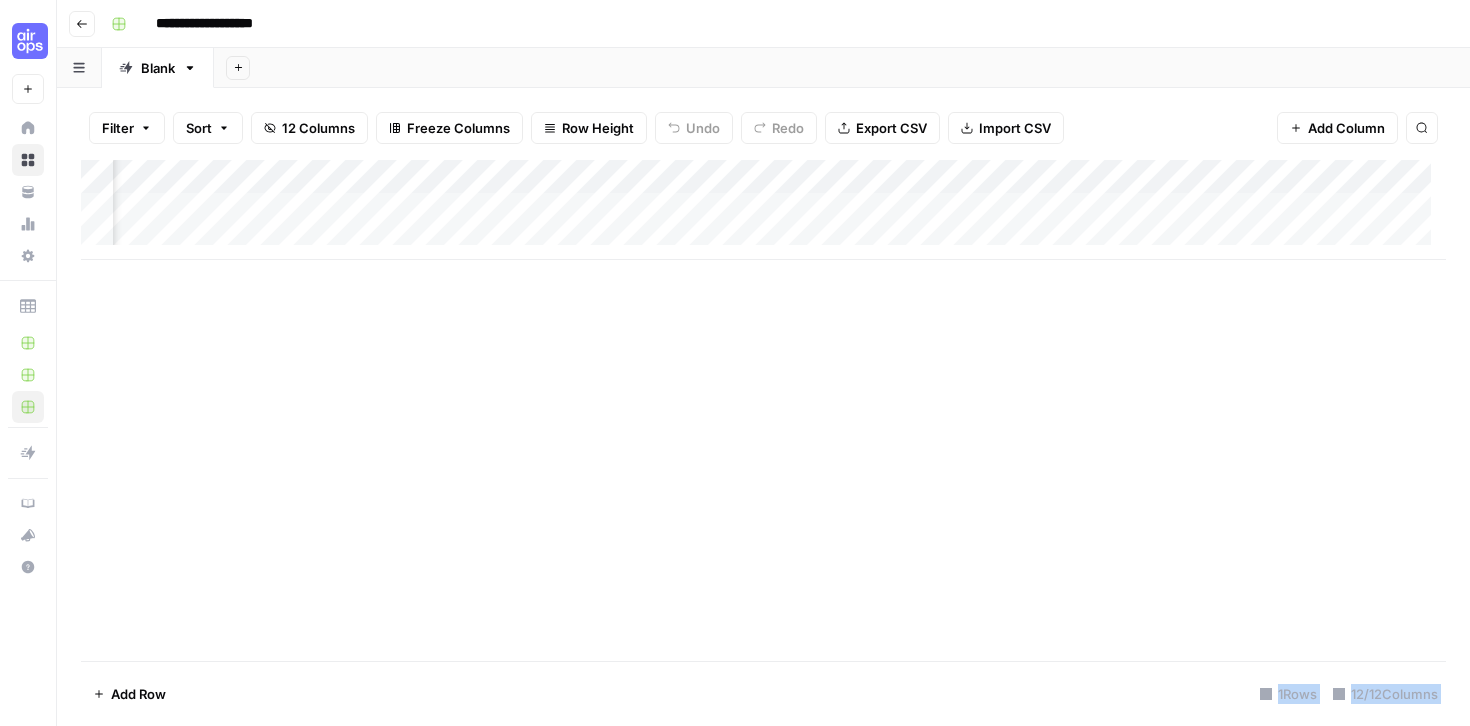 scroll, scrollTop: 0, scrollLeft: 329, axis: horizontal 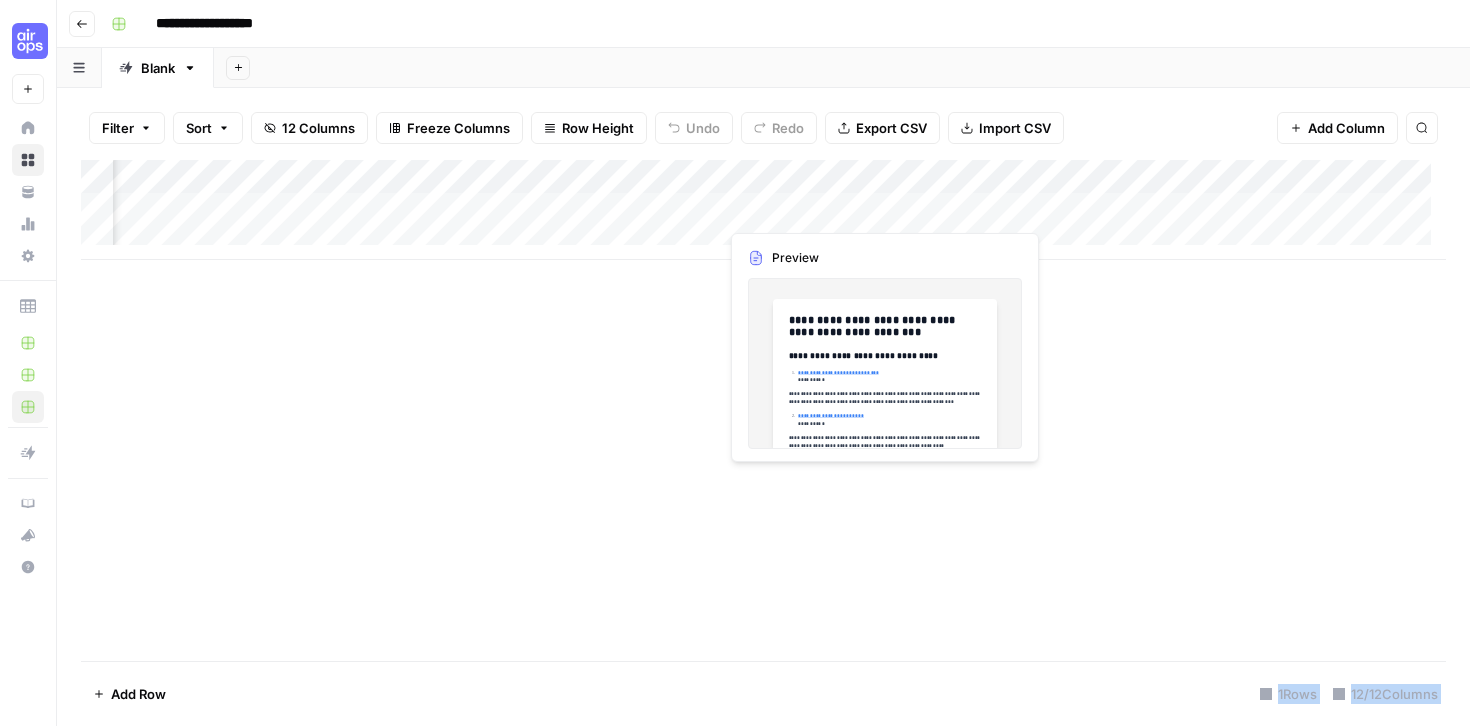 click on "Add Column" at bounding box center [763, 210] 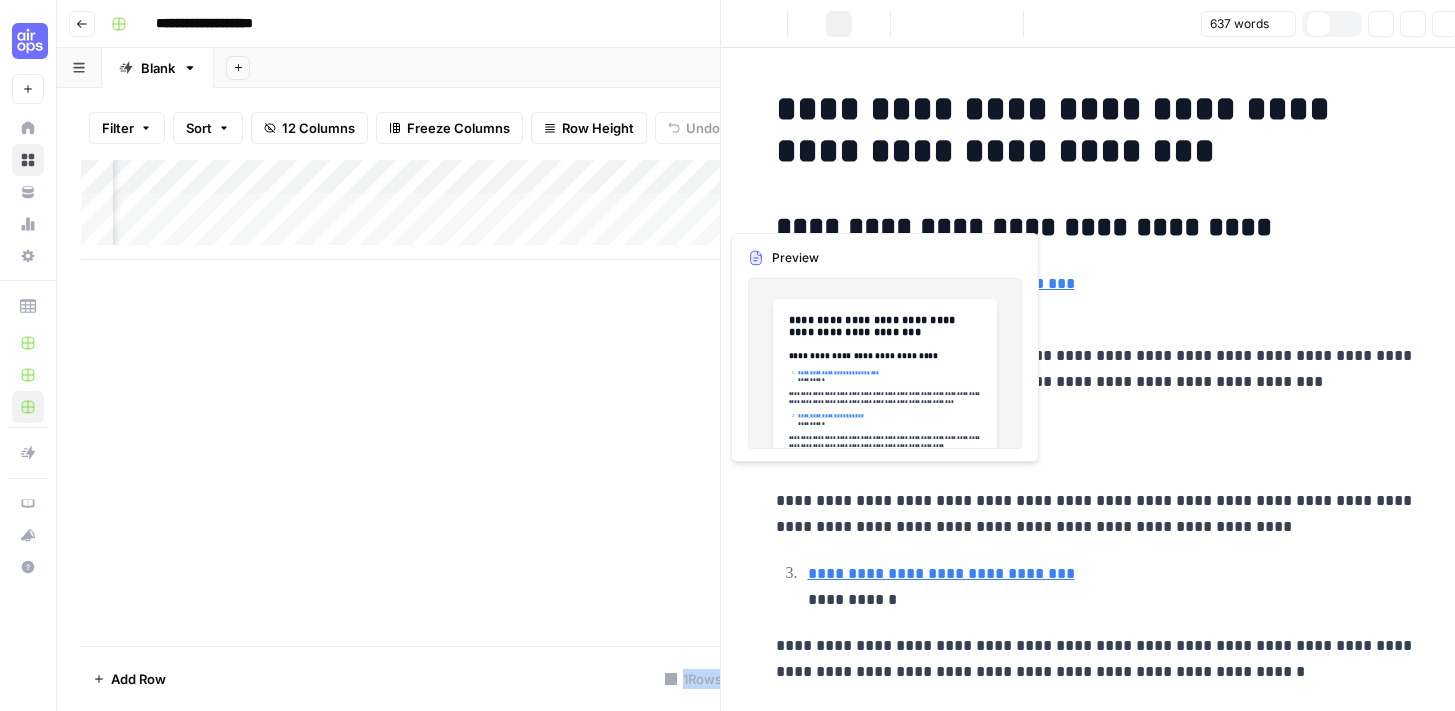 click at bounding box center [809, 209] 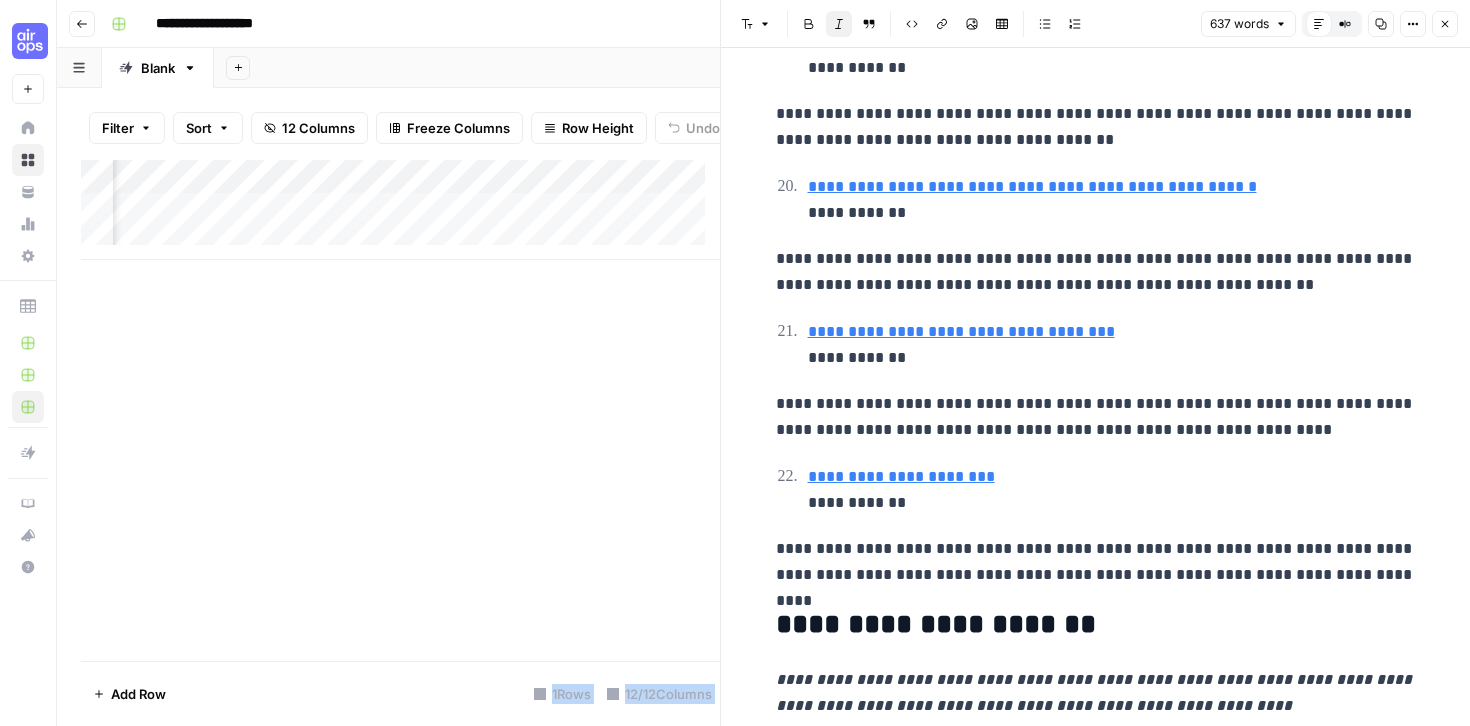 scroll, scrollTop: 0, scrollLeft: 0, axis: both 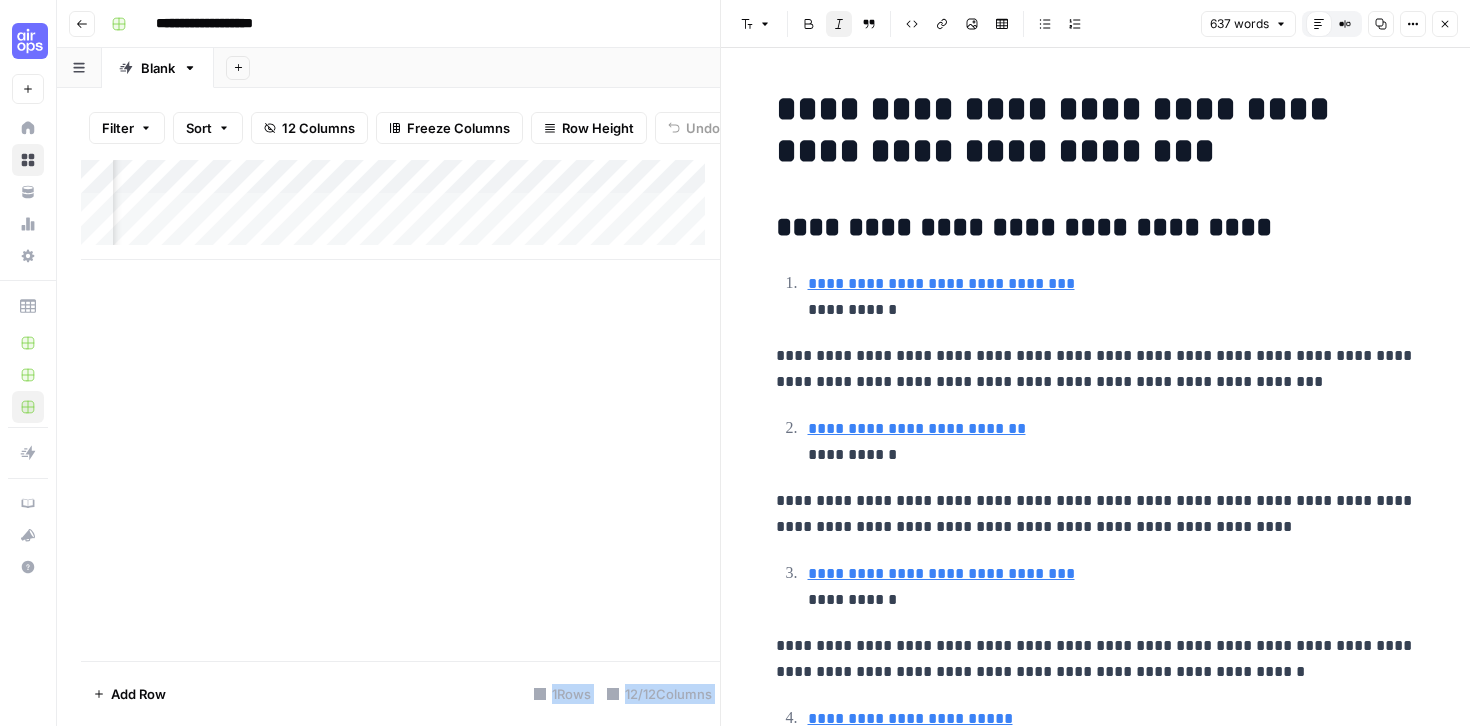 click 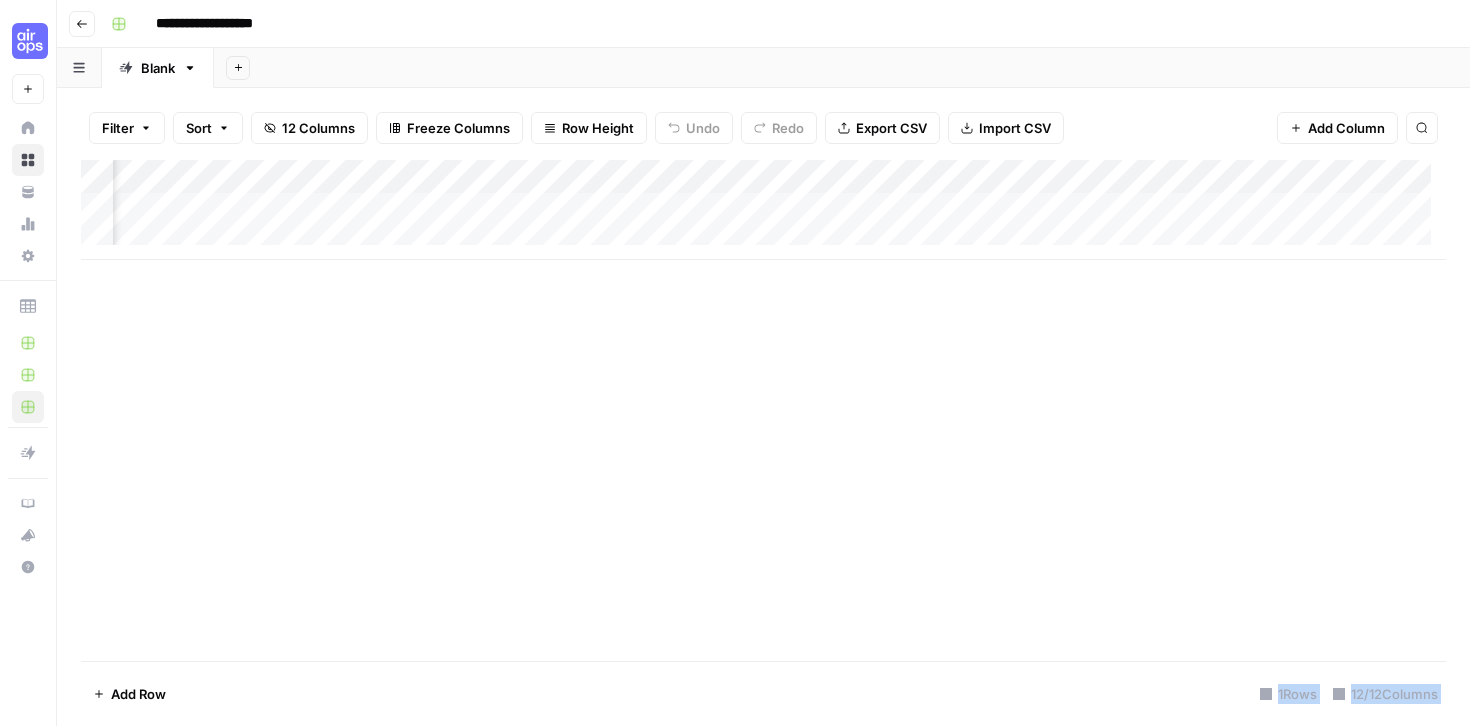 click on "Add Column" at bounding box center [763, 210] 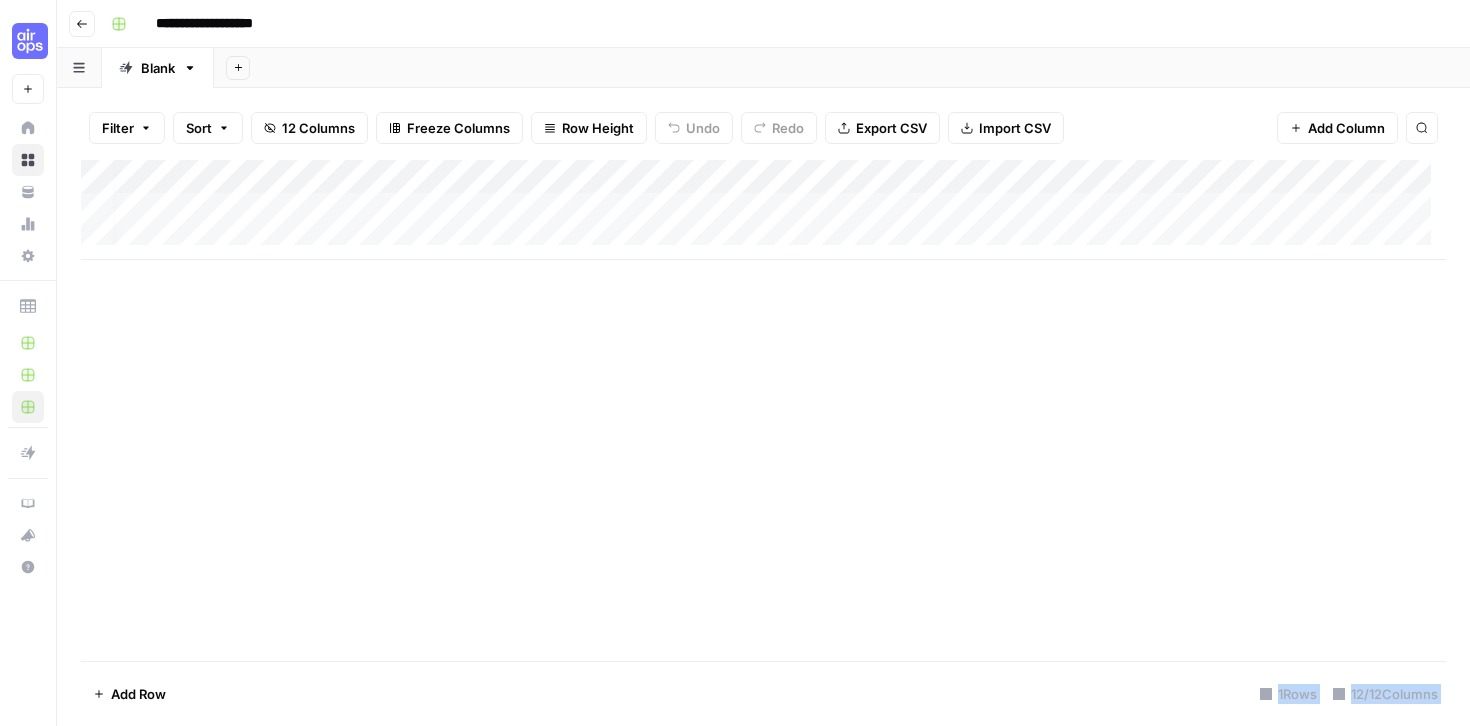 scroll, scrollTop: 0, scrollLeft: 9, axis: horizontal 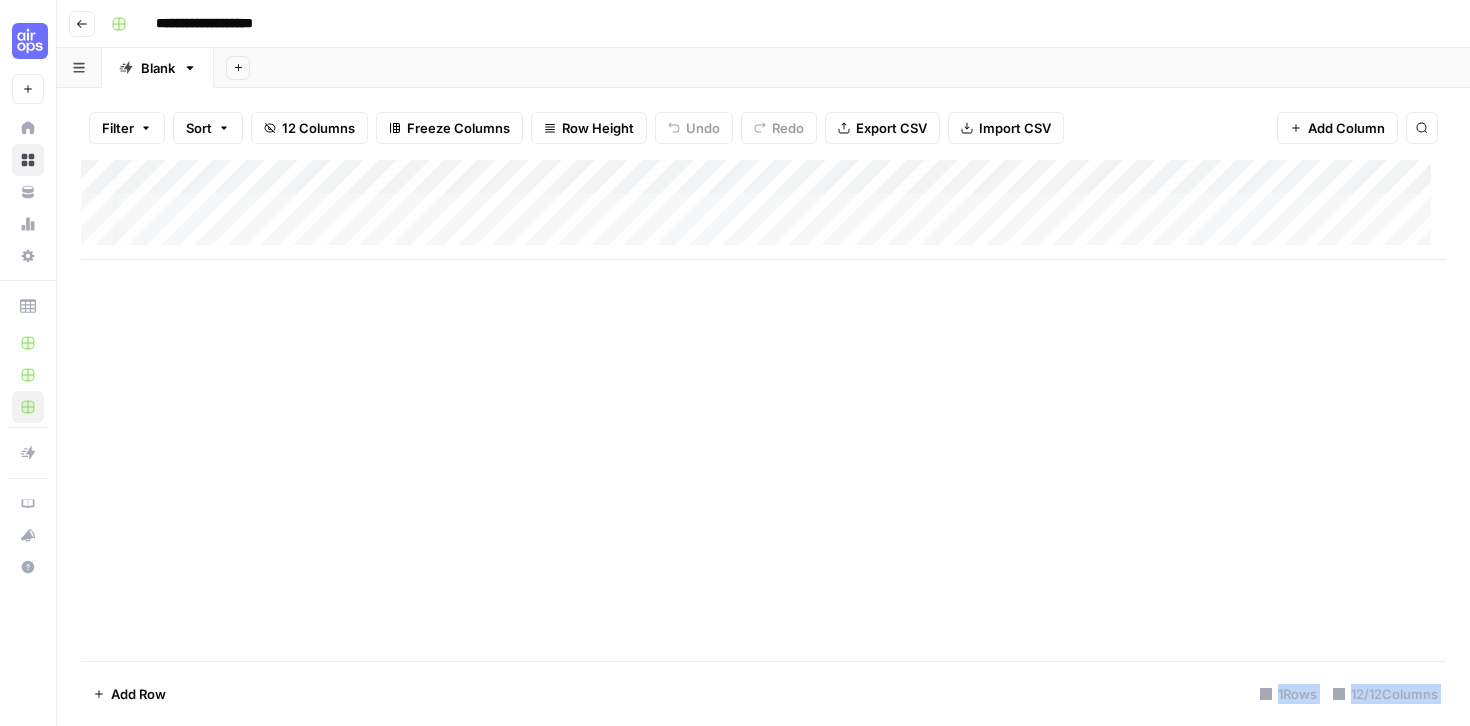 click on "Add Column" at bounding box center (763, 210) 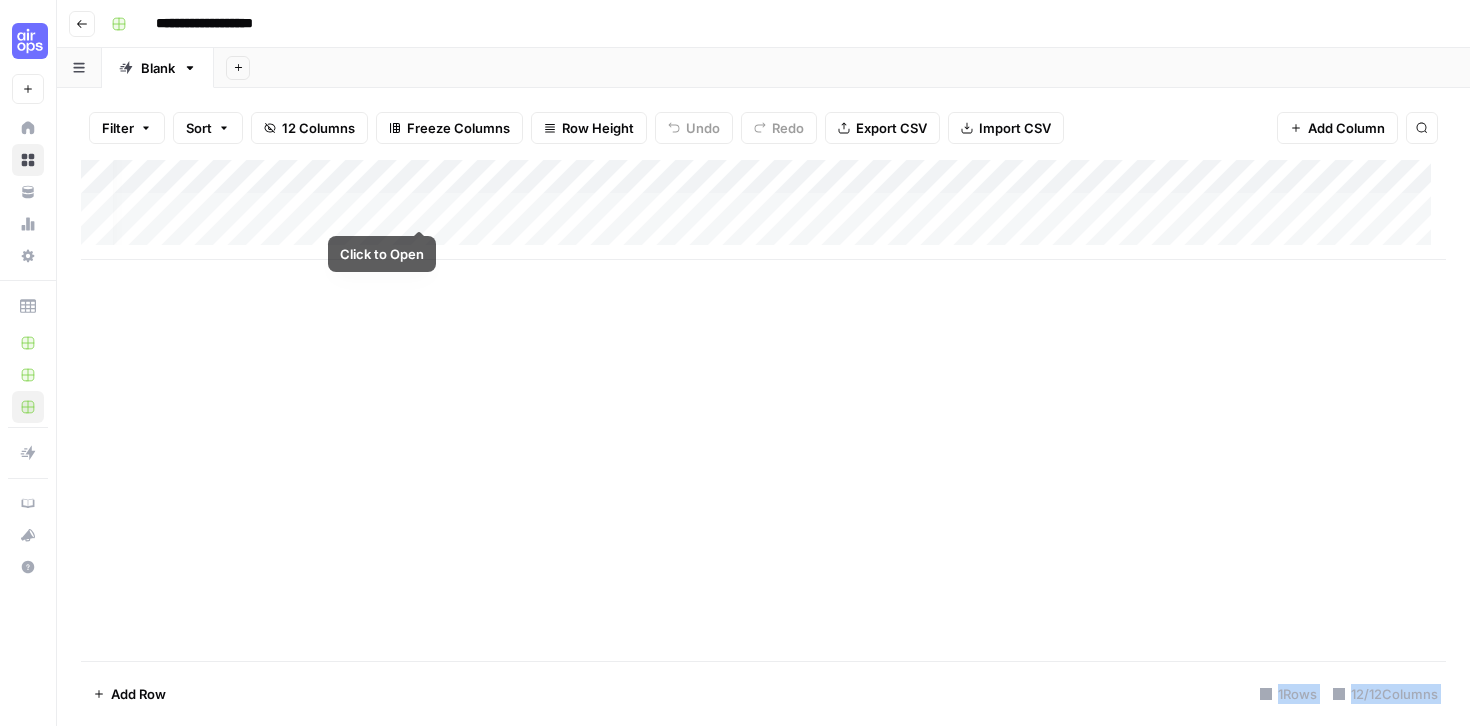 click on "Add Column" at bounding box center [763, 210] 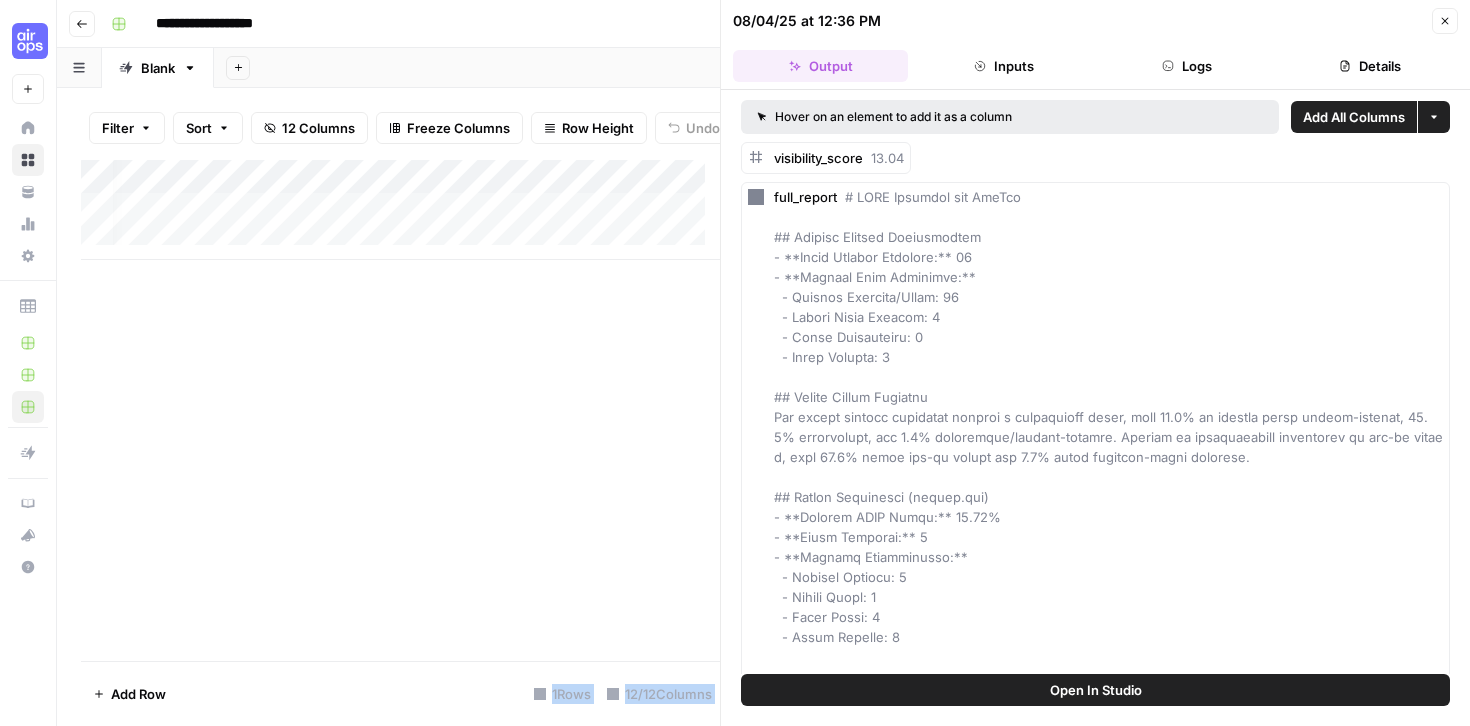 click on "Inputs" at bounding box center (1003, 66) 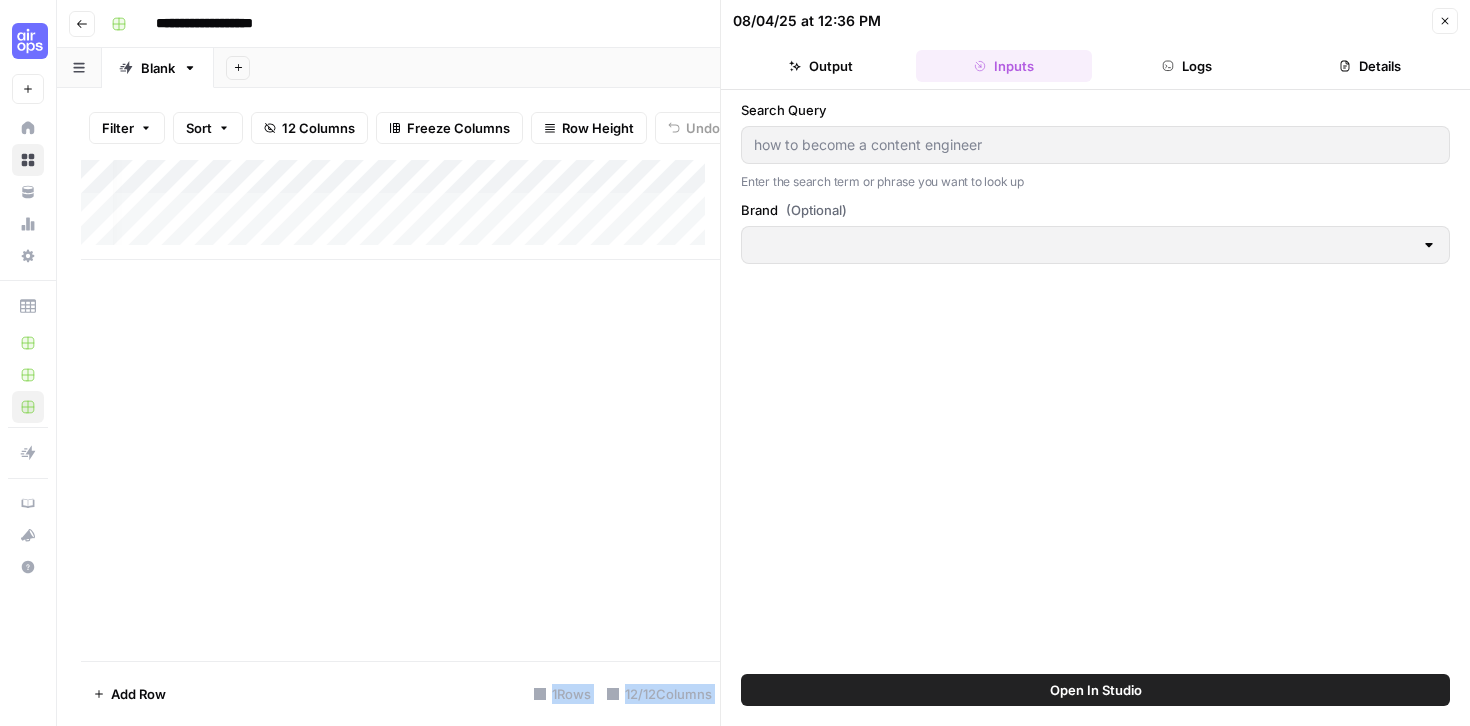 type on "AirOps" 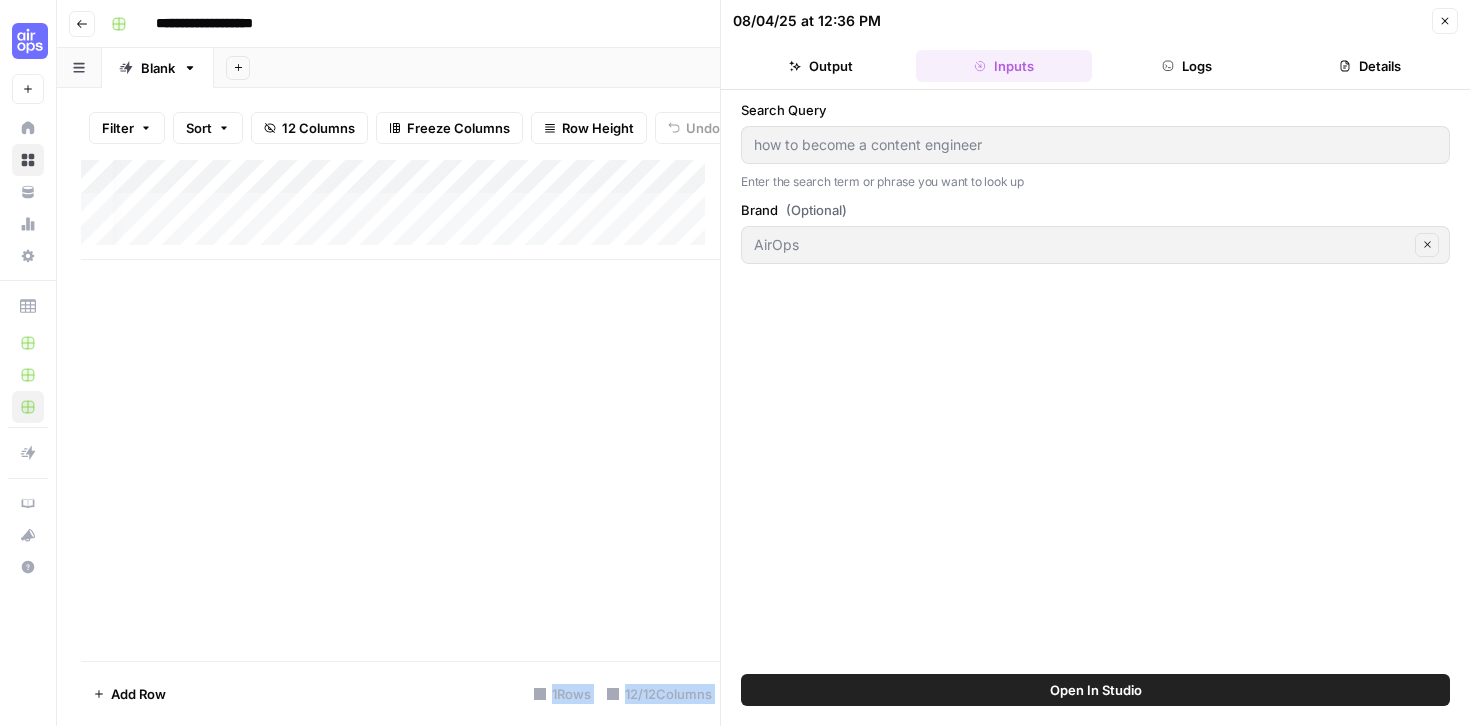click on "Logs" at bounding box center [1187, 66] 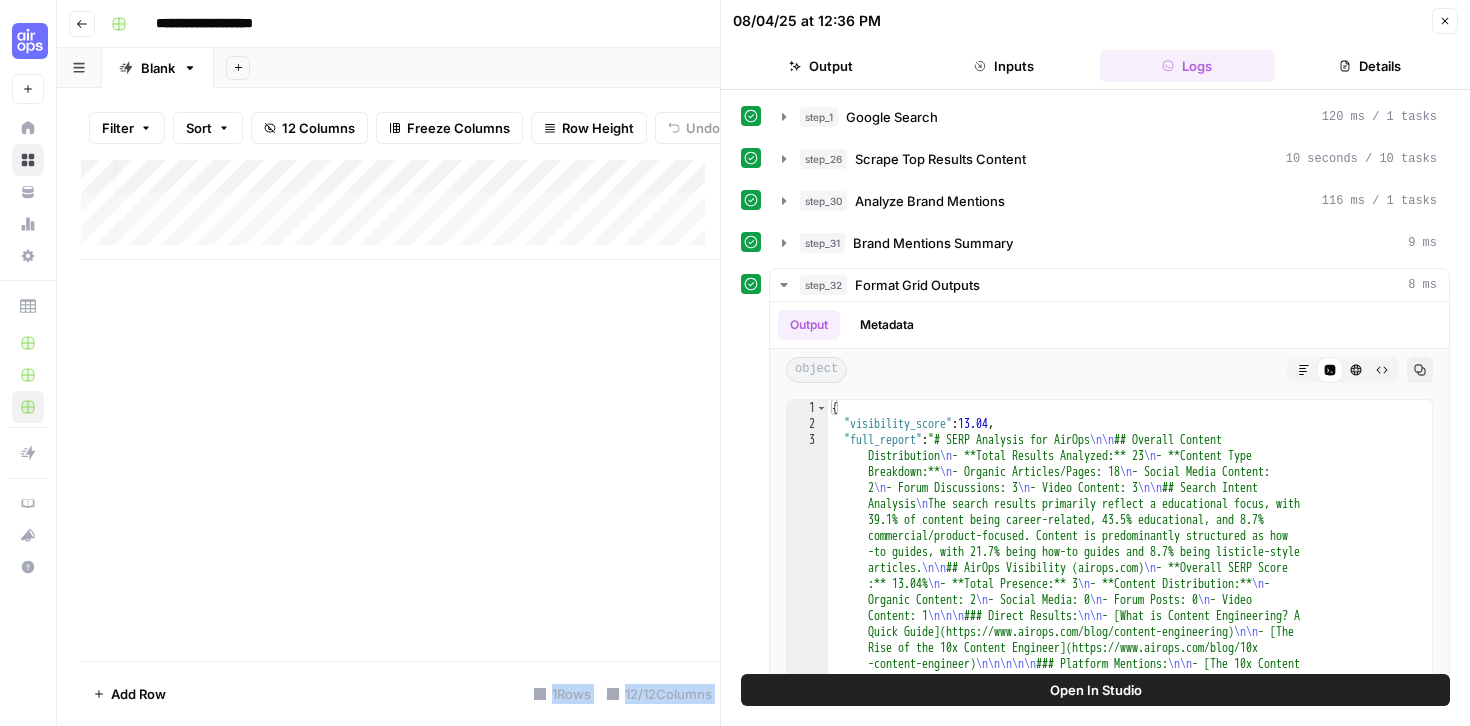click on "Close" at bounding box center (1445, 21) 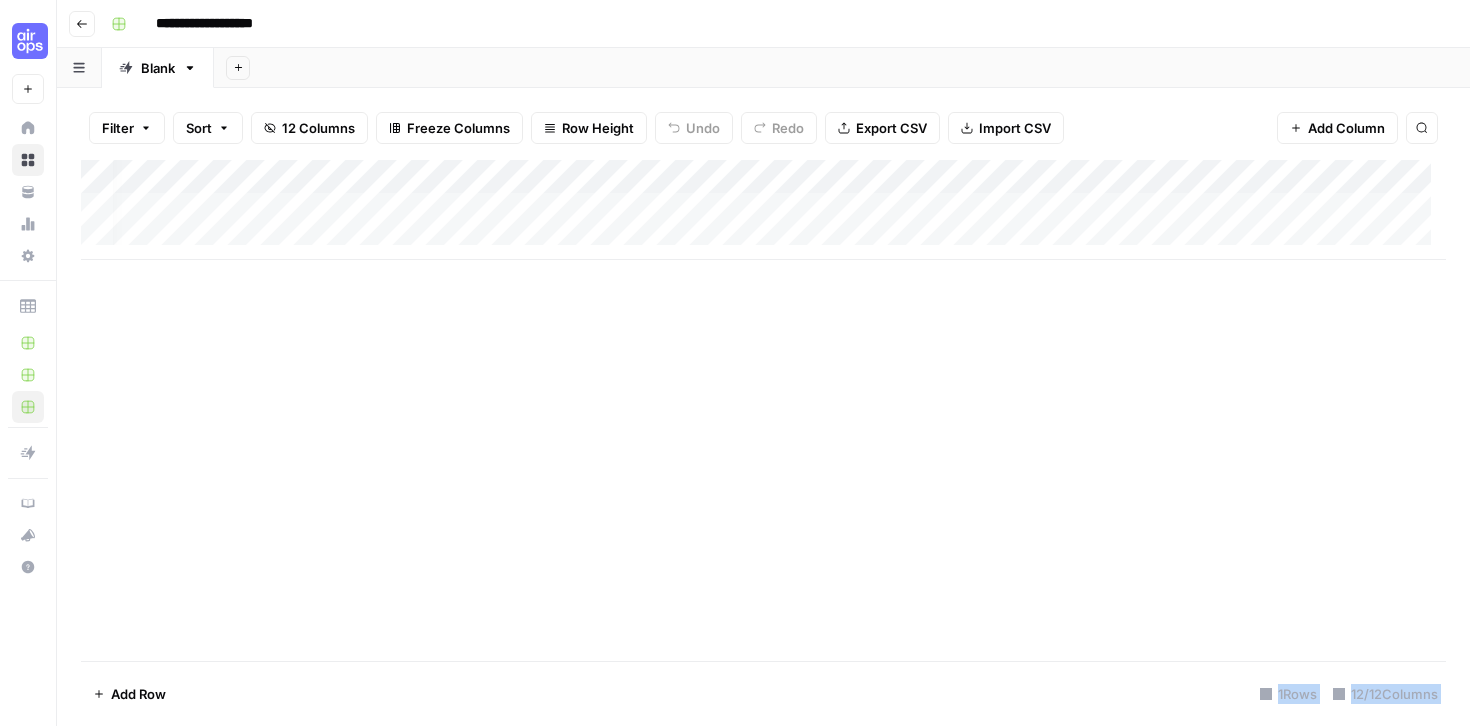 scroll, scrollTop: 0, scrollLeft: 0, axis: both 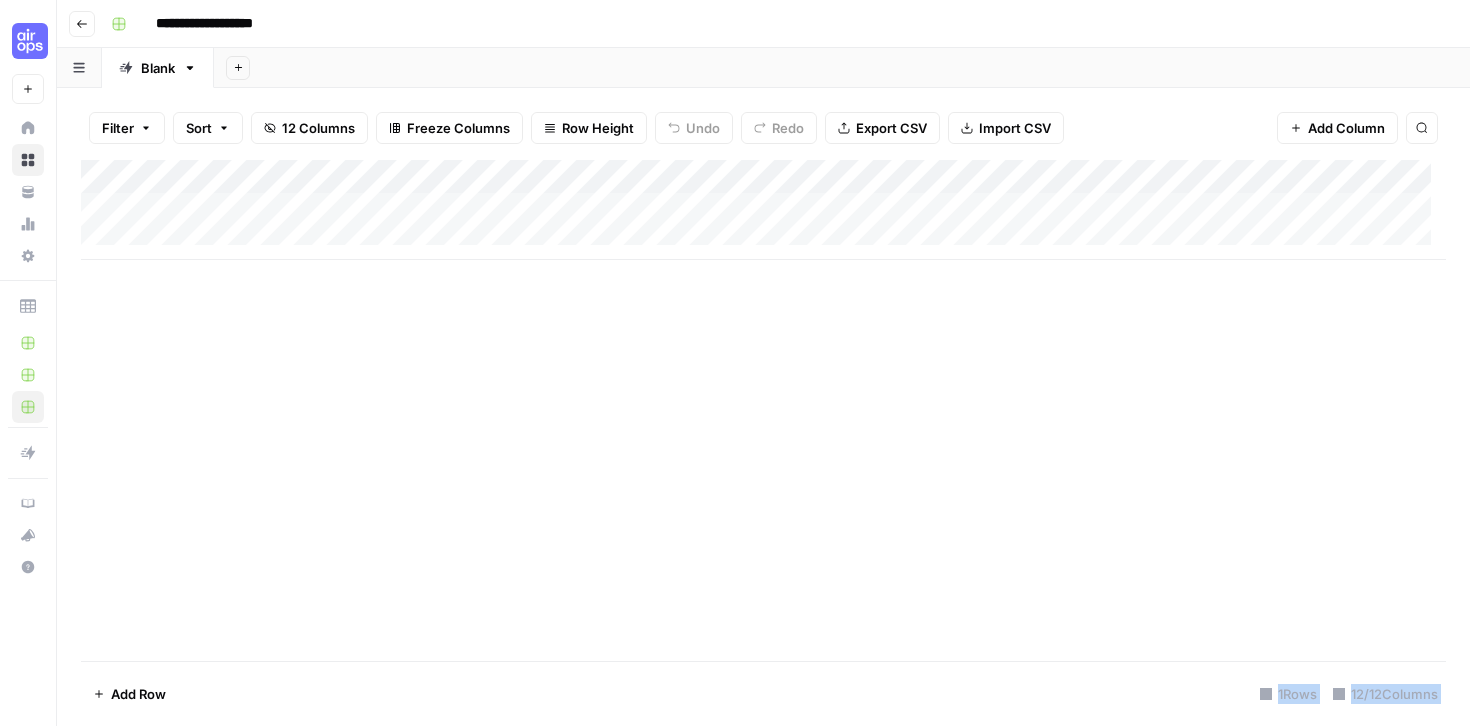click on "Add Column" at bounding box center [763, 210] 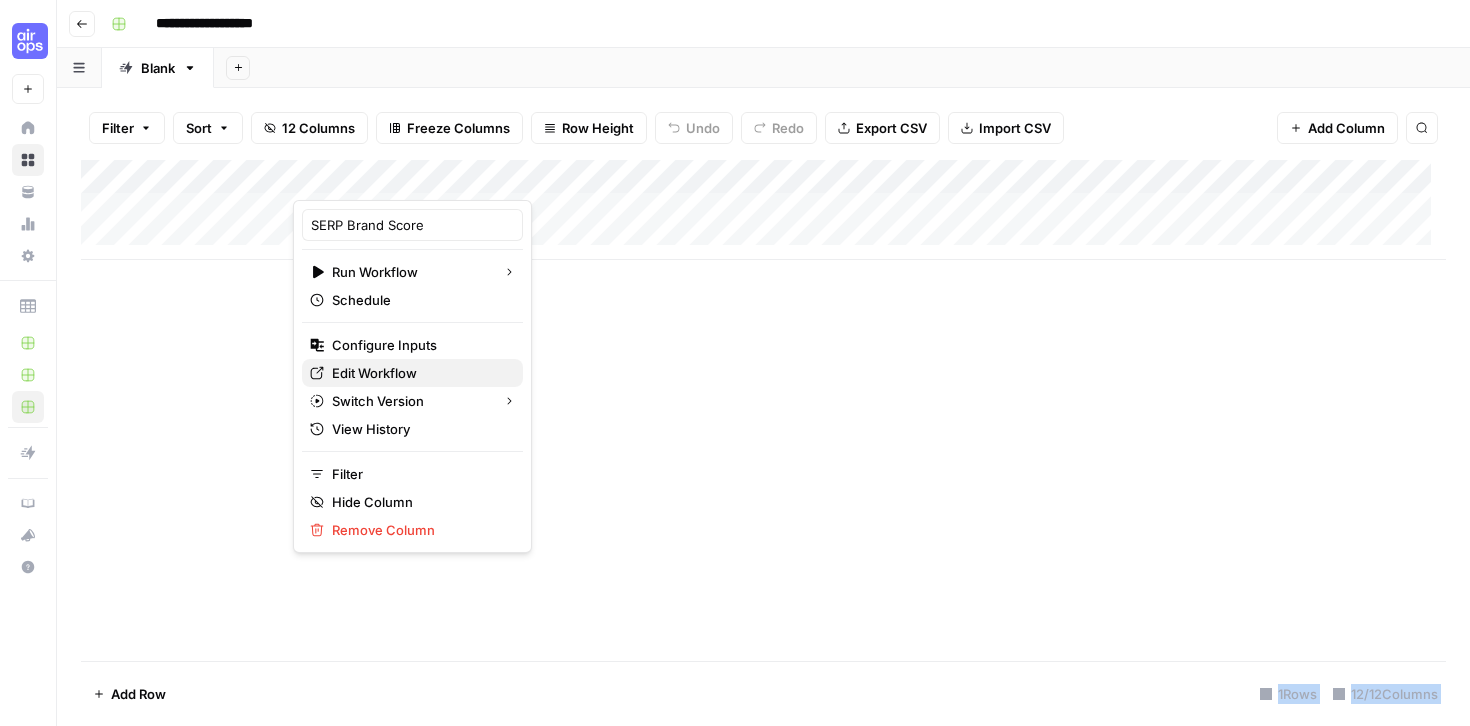 click on "Edit Workflow" at bounding box center [419, 373] 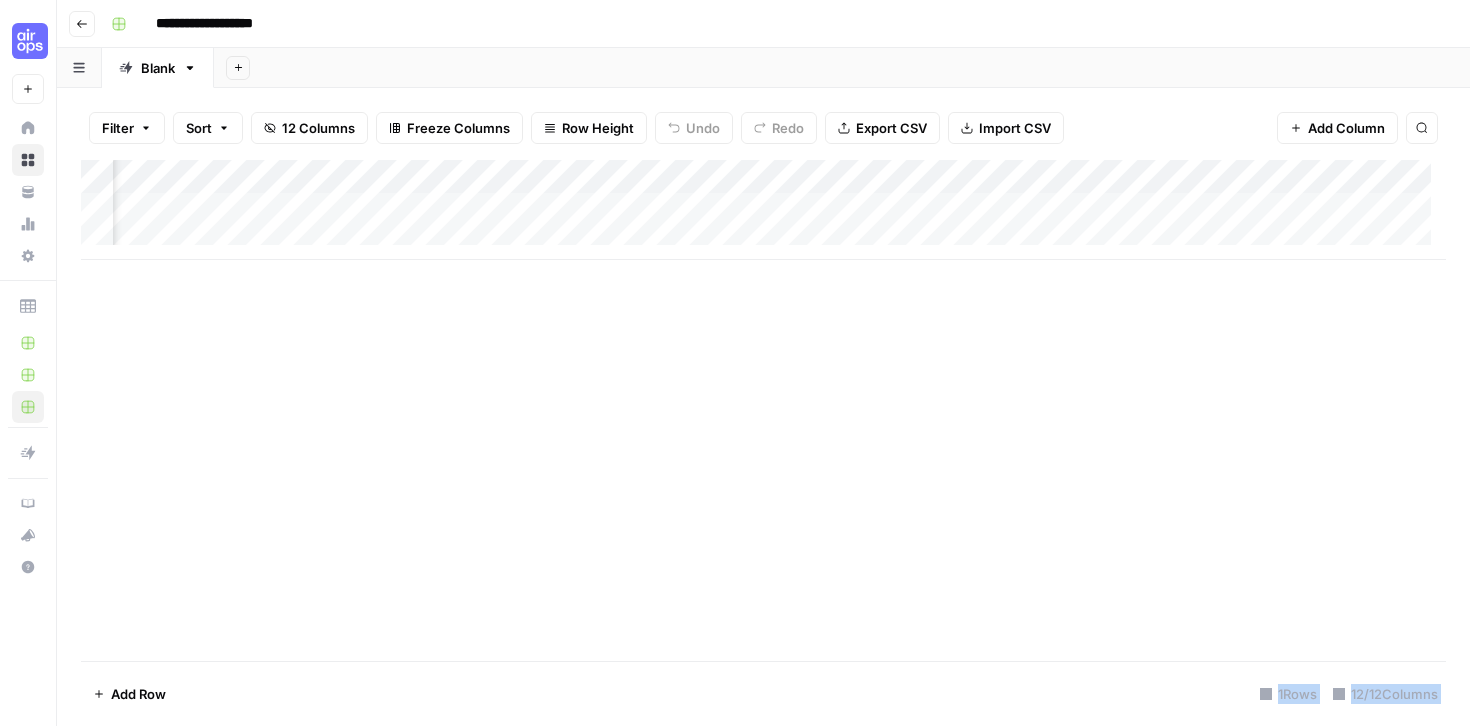 scroll, scrollTop: 0, scrollLeft: 243, axis: horizontal 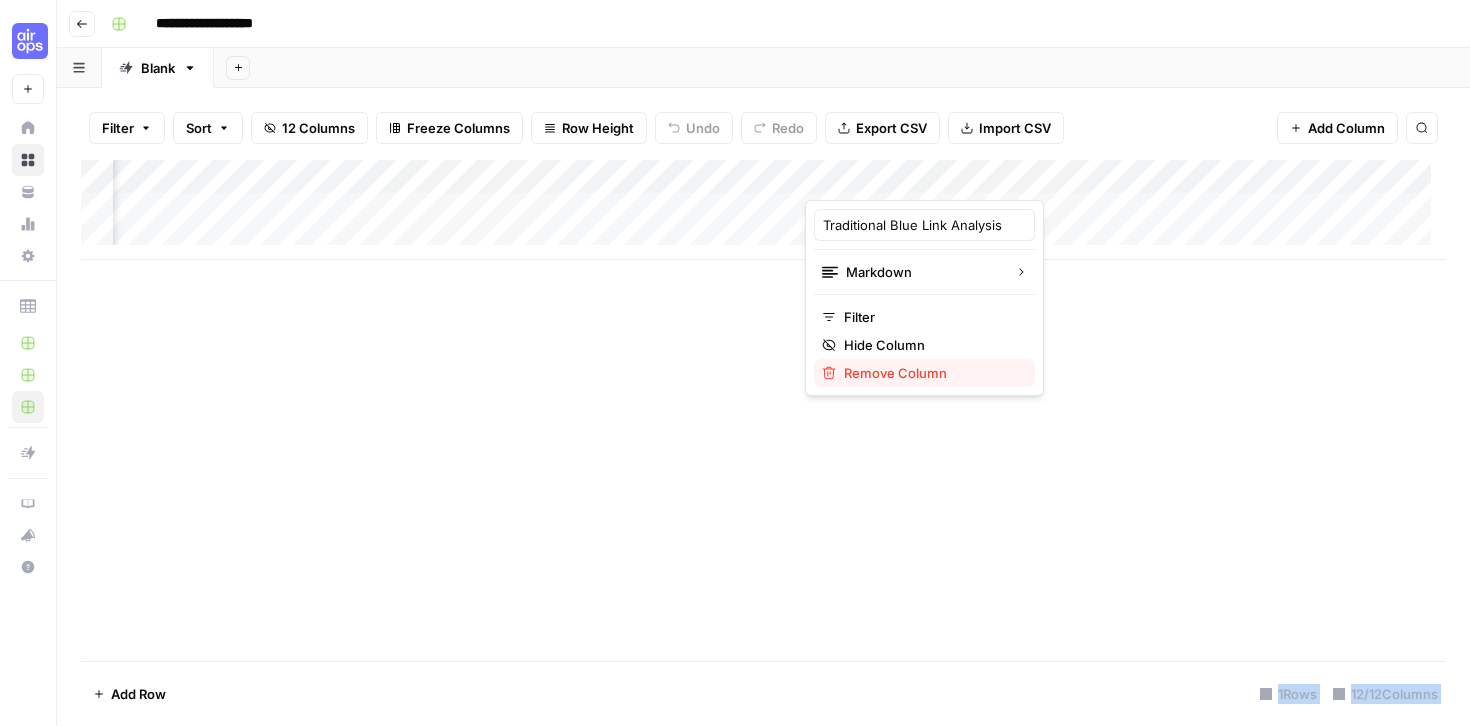 click on "Remove Column" at bounding box center [931, 373] 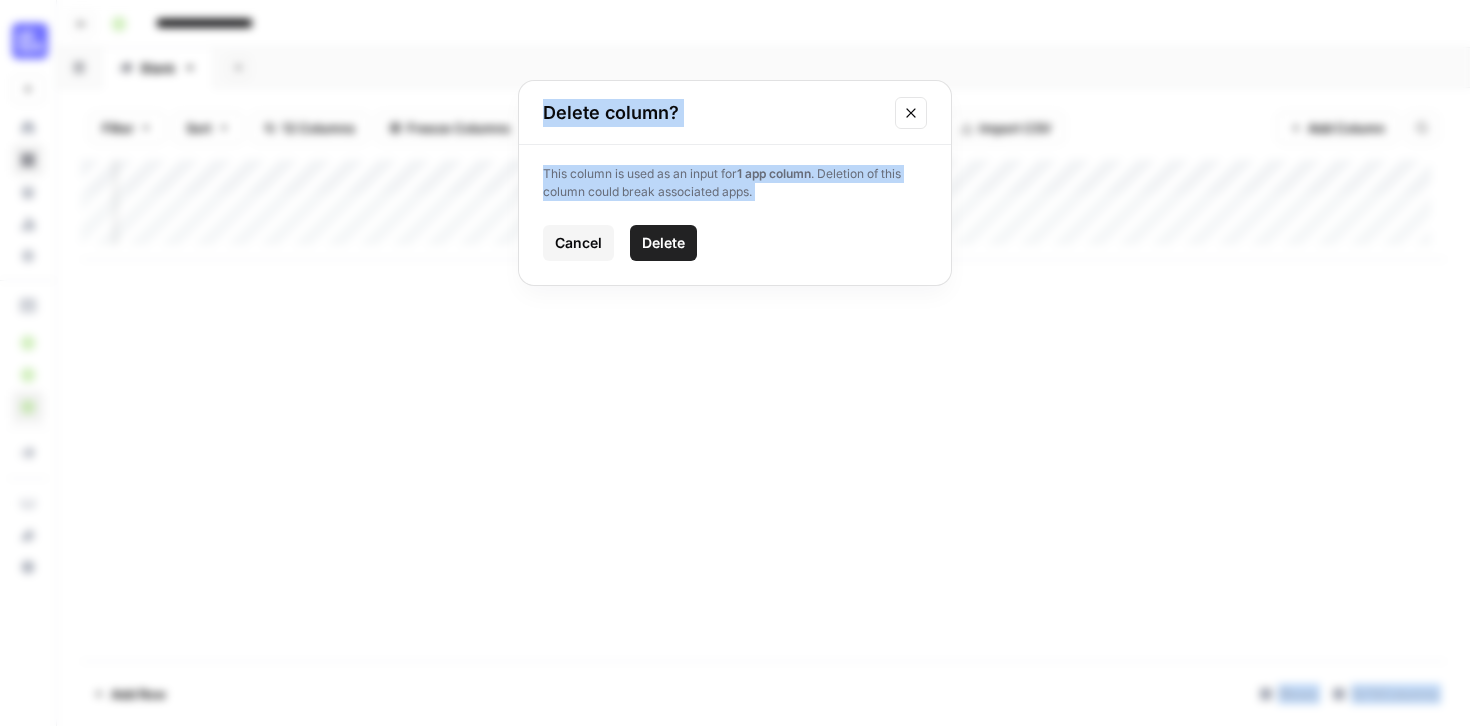click on "Delete" at bounding box center (663, 243) 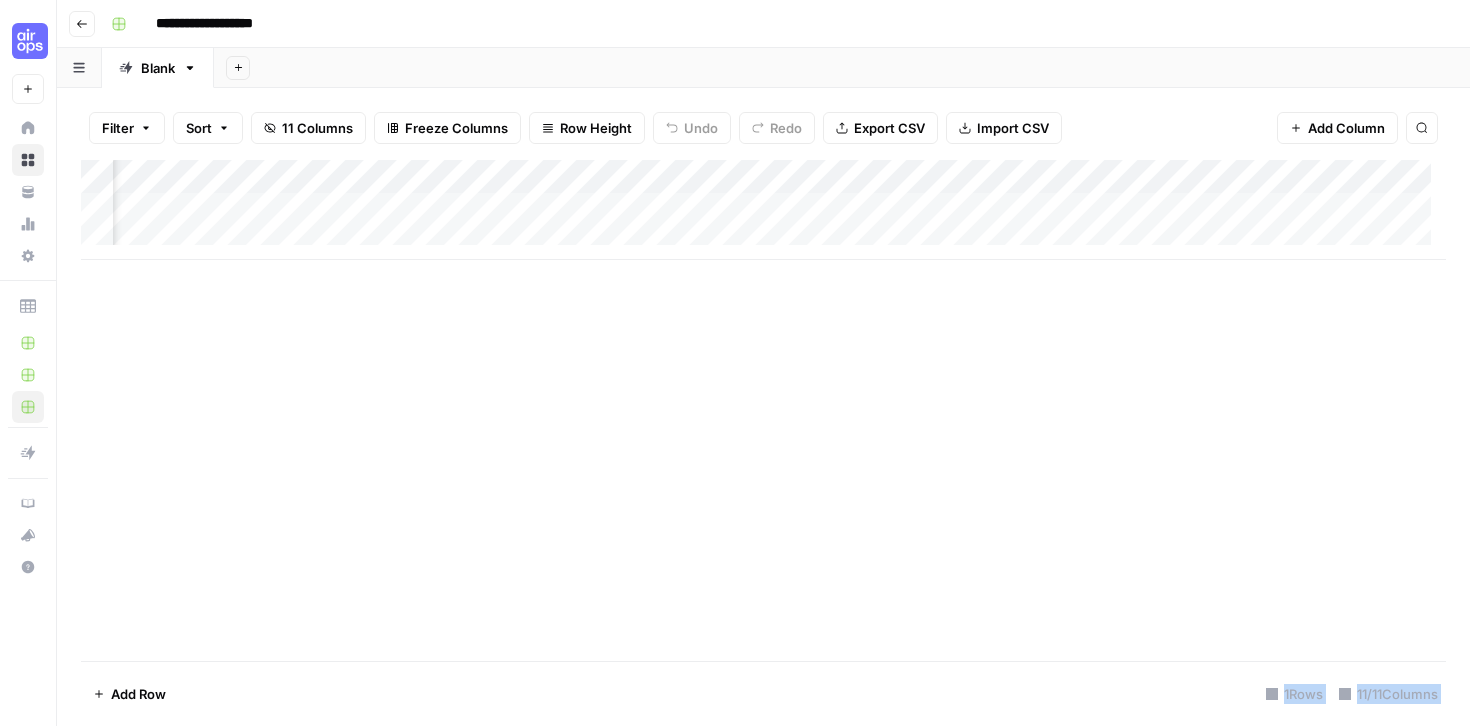 click on "Add Column" at bounding box center (763, 210) 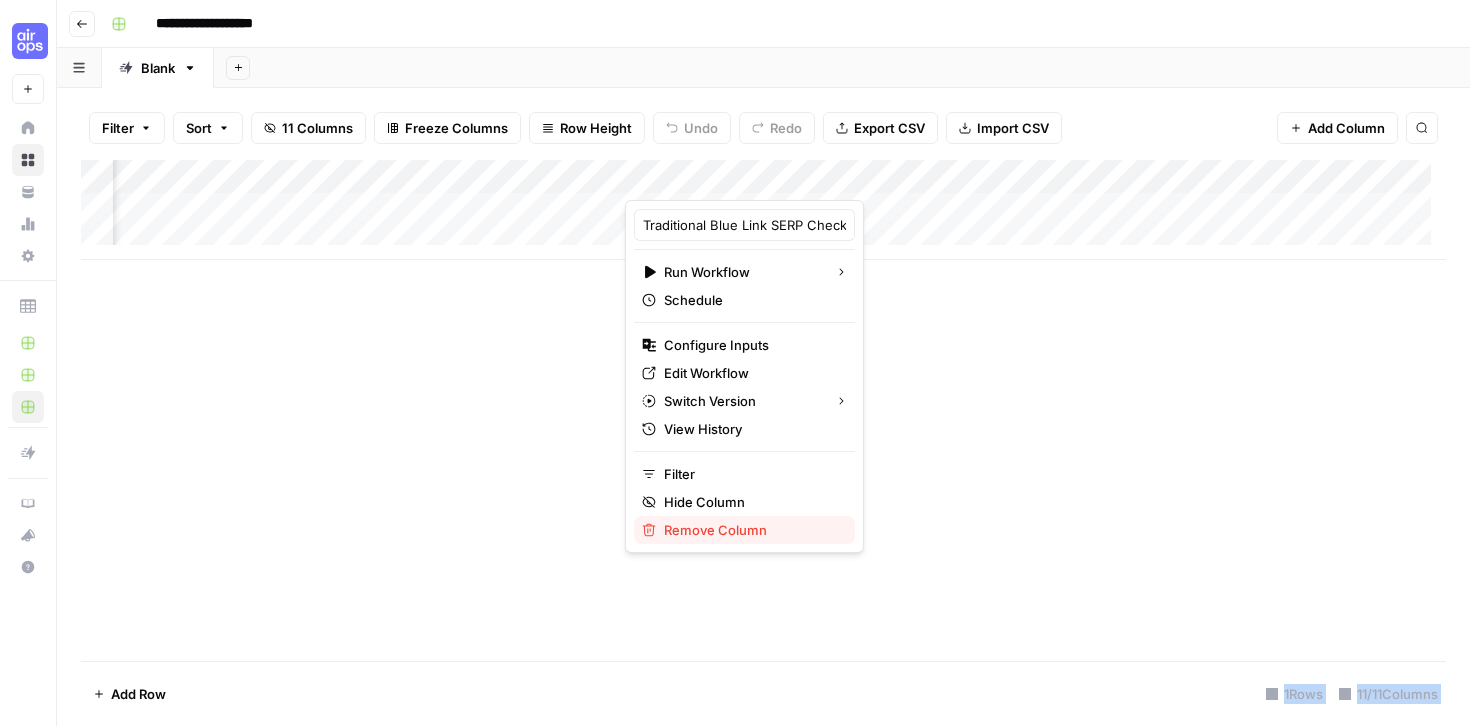 click on "Remove Column" at bounding box center (751, 530) 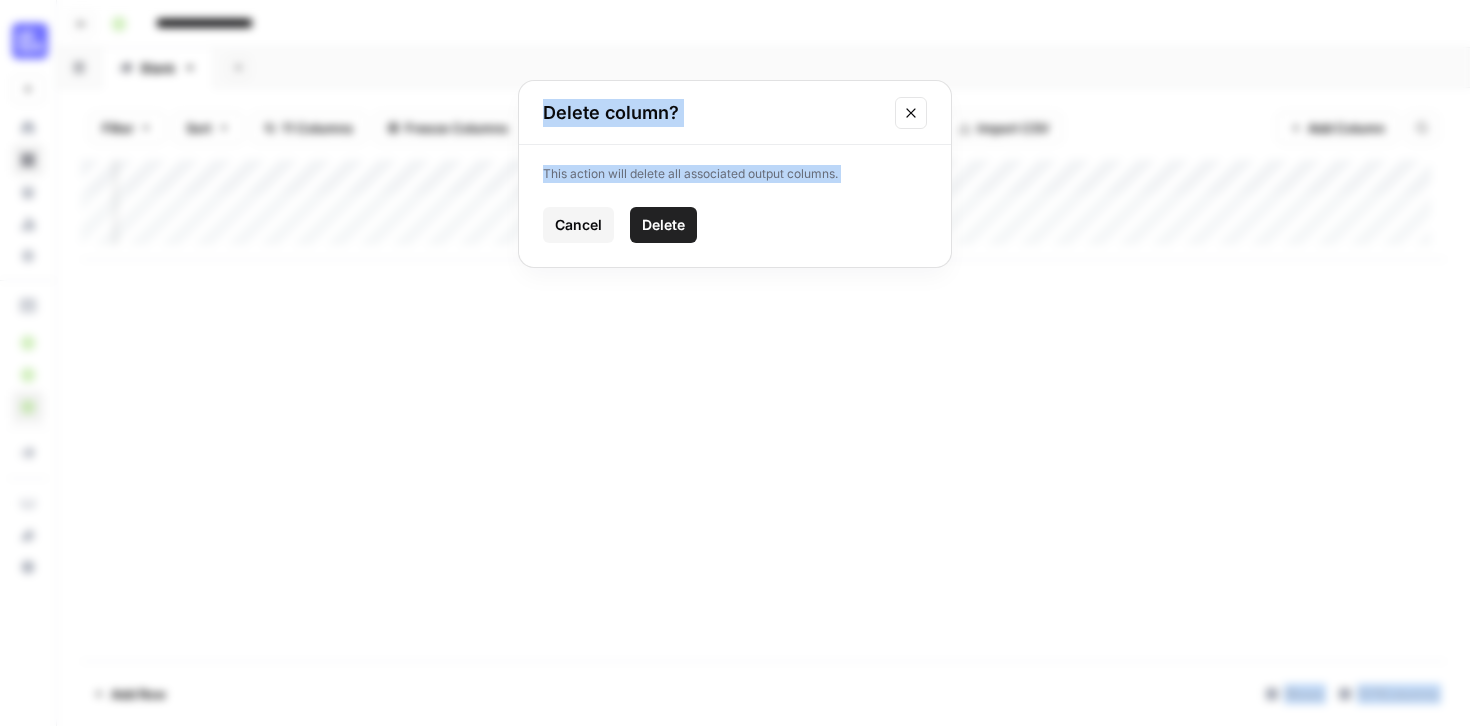 click on "Delete" at bounding box center [663, 225] 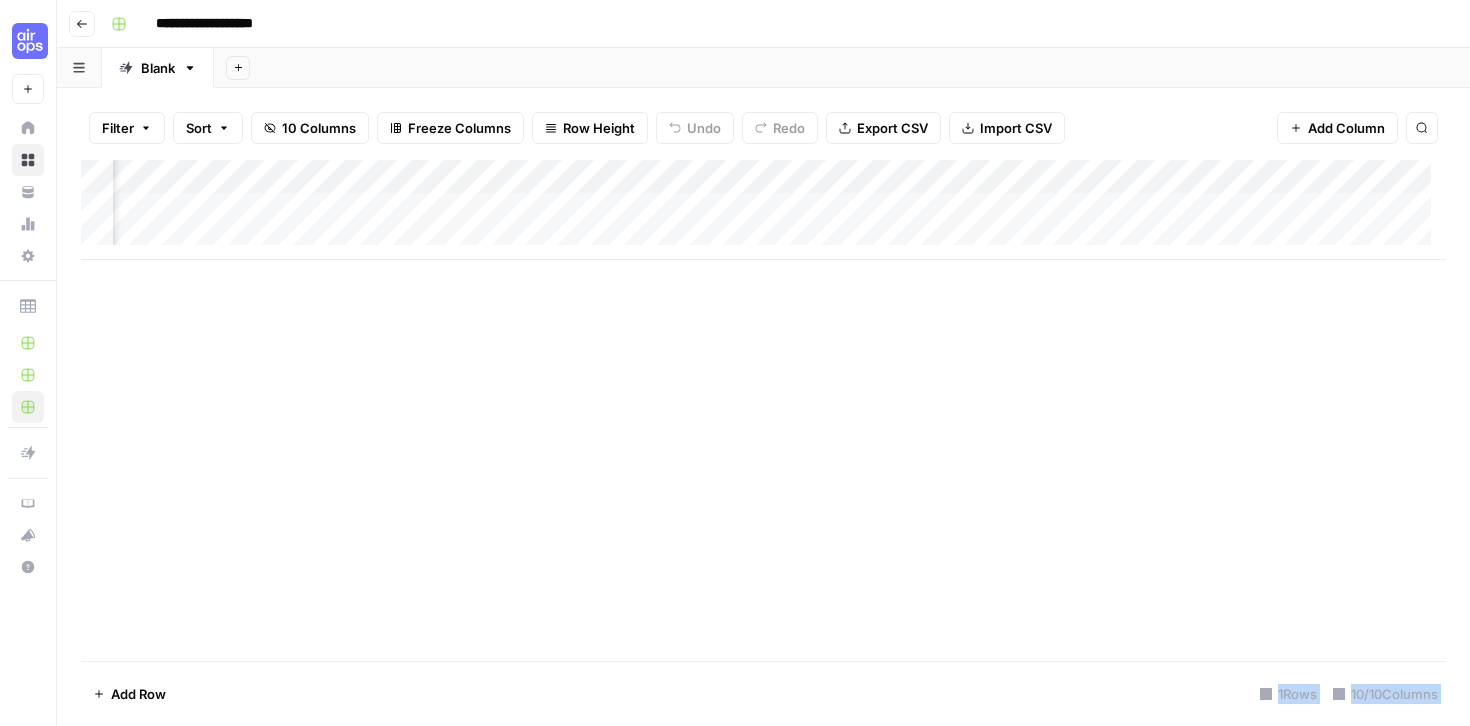 click on "Add Column" at bounding box center [1346, 128] 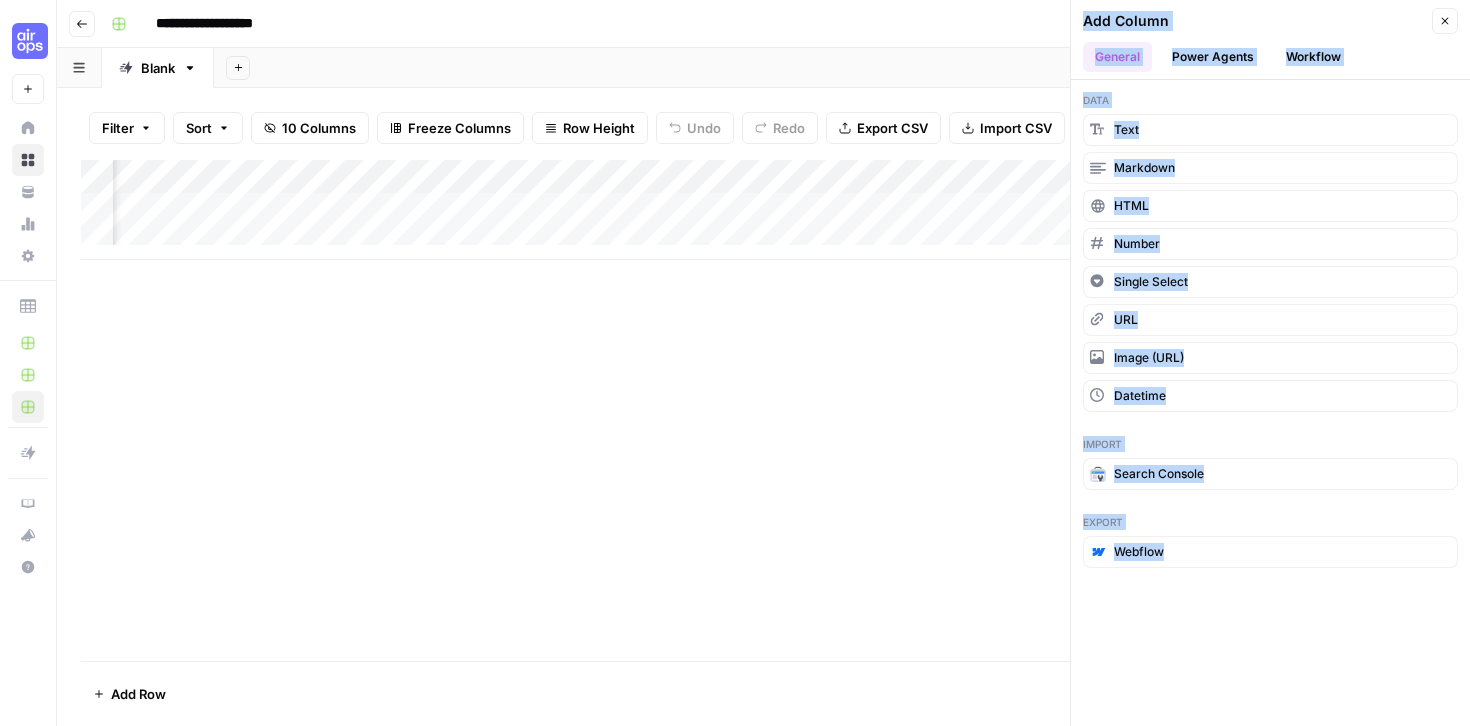 click on "Workflow" at bounding box center [1313, 57] 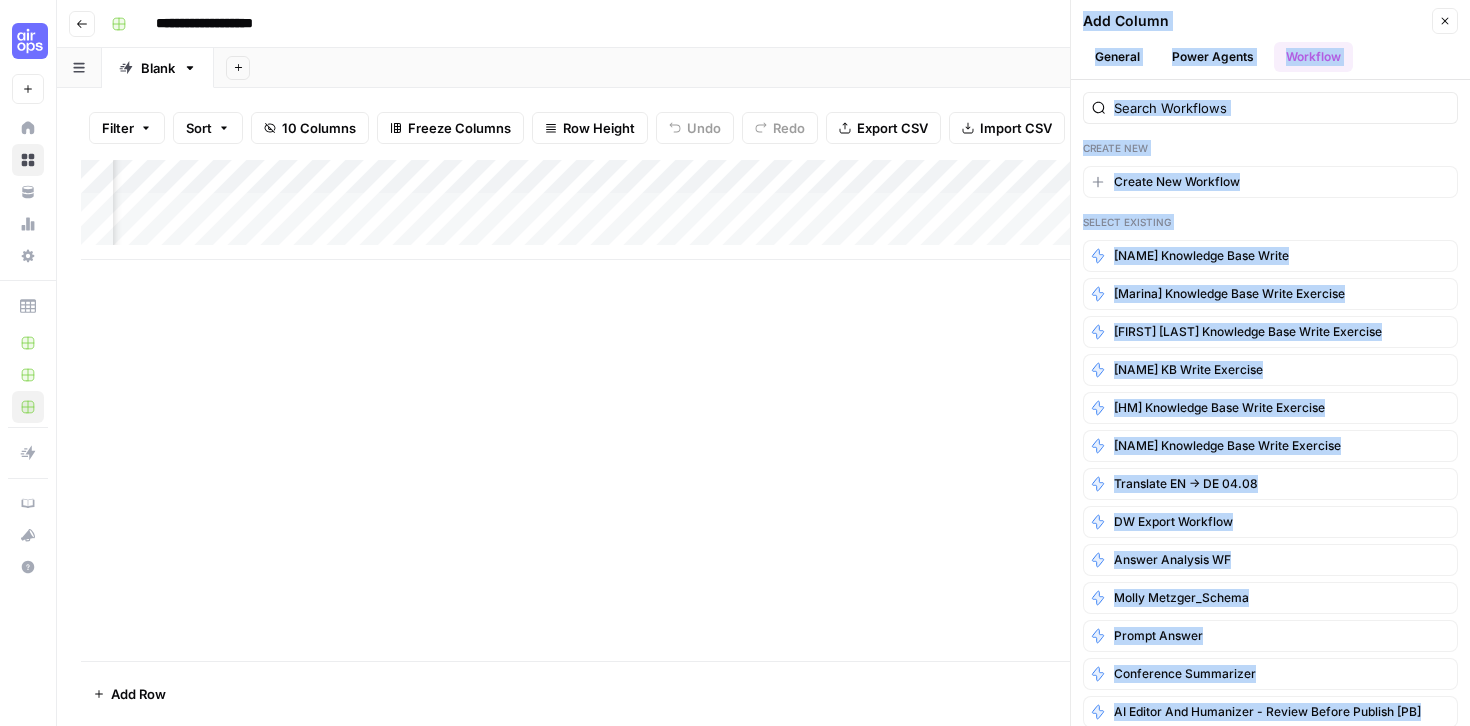 click on "Add Column" at bounding box center [763, 410] 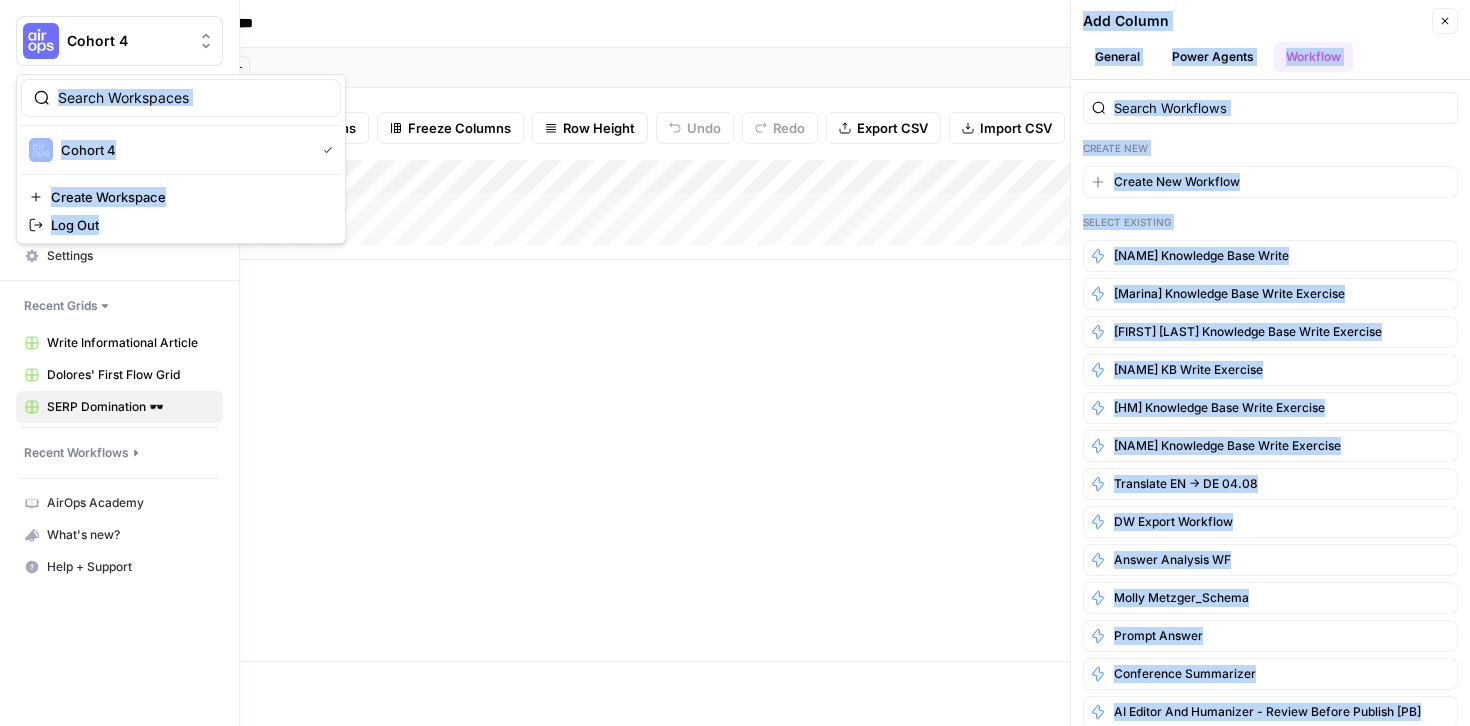 click at bounding box center (41, 41) 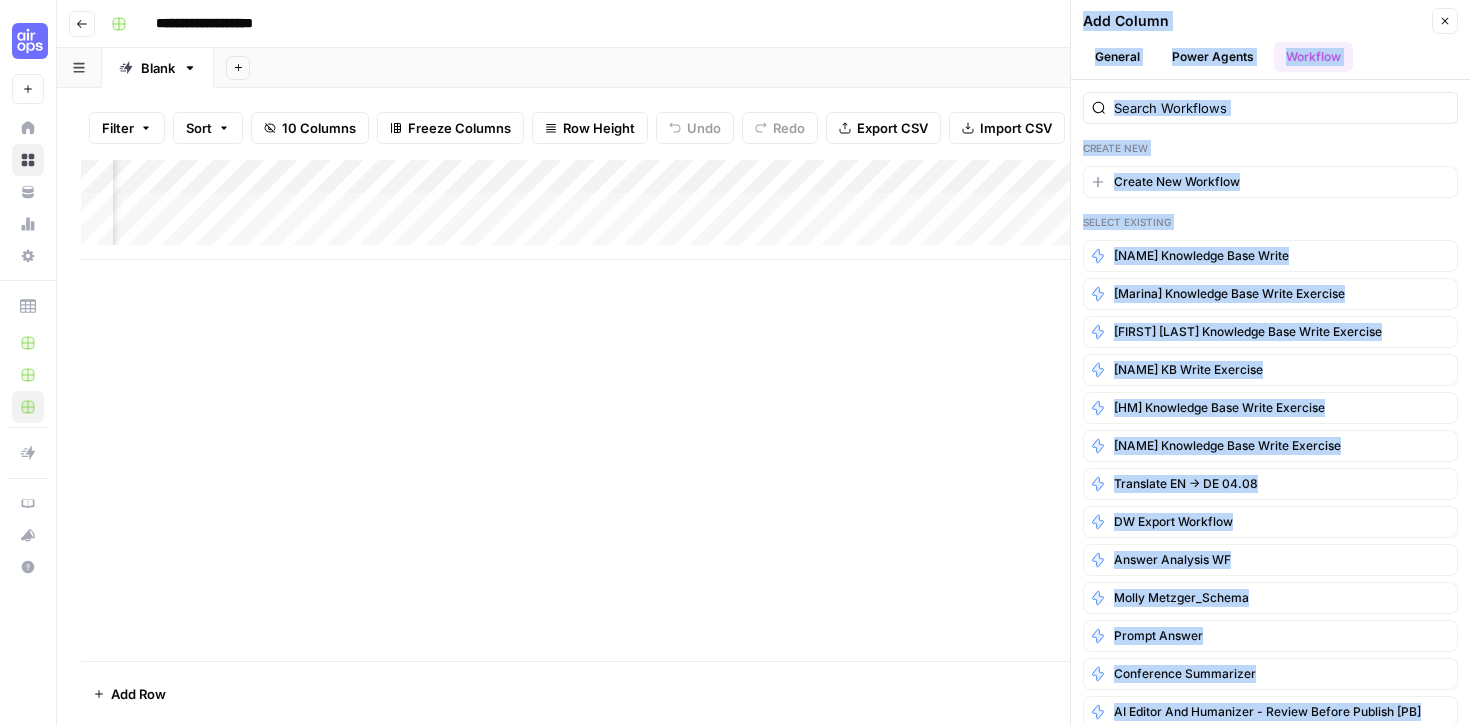 click on "**********" at bounding box center (763, 24) 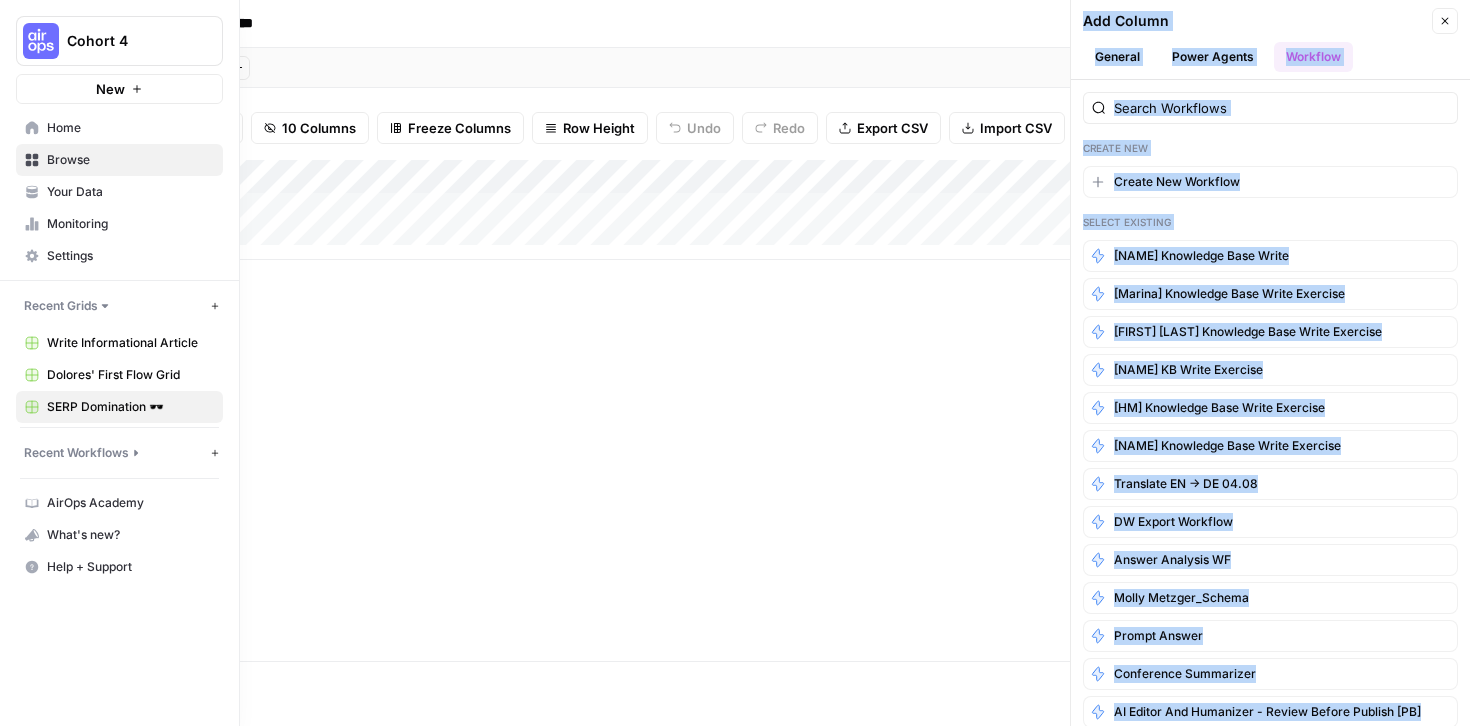 click on "New" at bounding box center (110, 89) 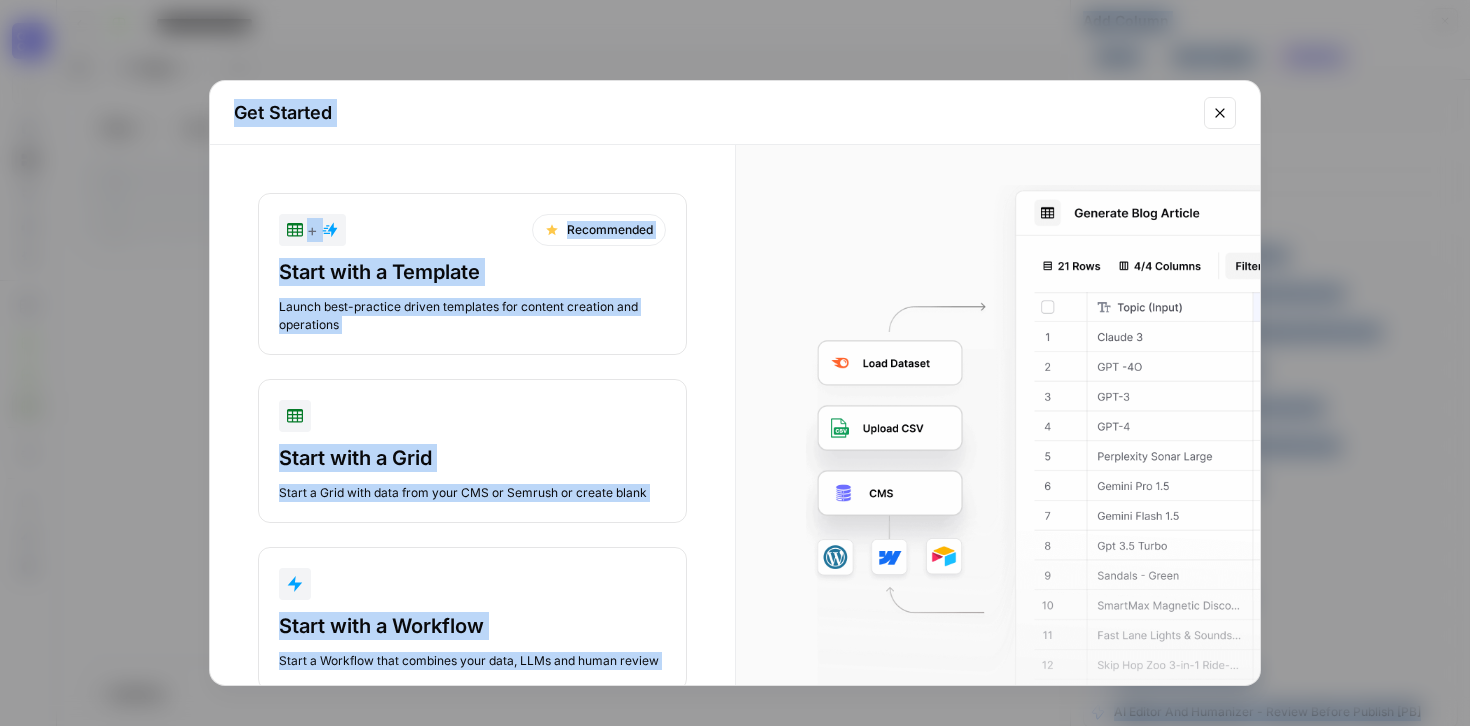 scroll, scrollTop: 72, scrollLeft: 0, axis: vertical 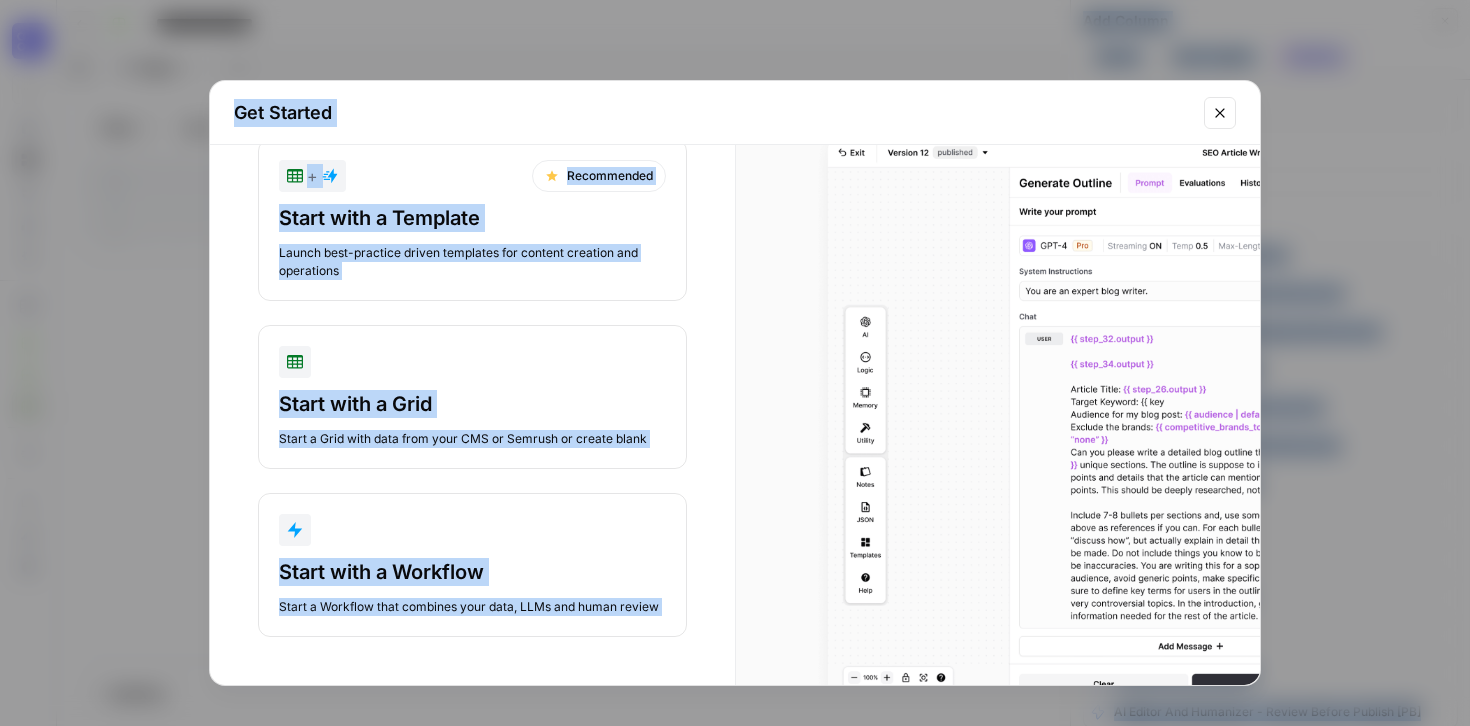 click at bounding box center (472, 530) 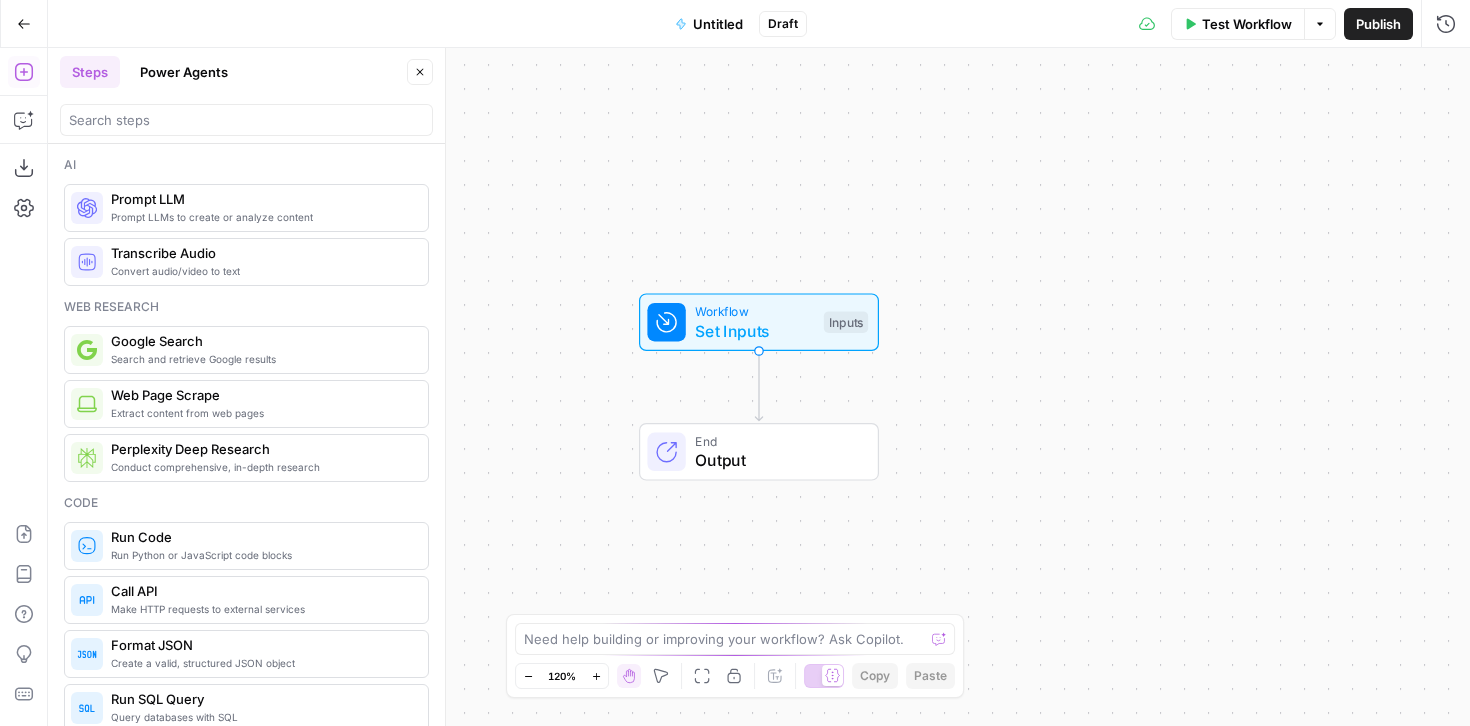 click 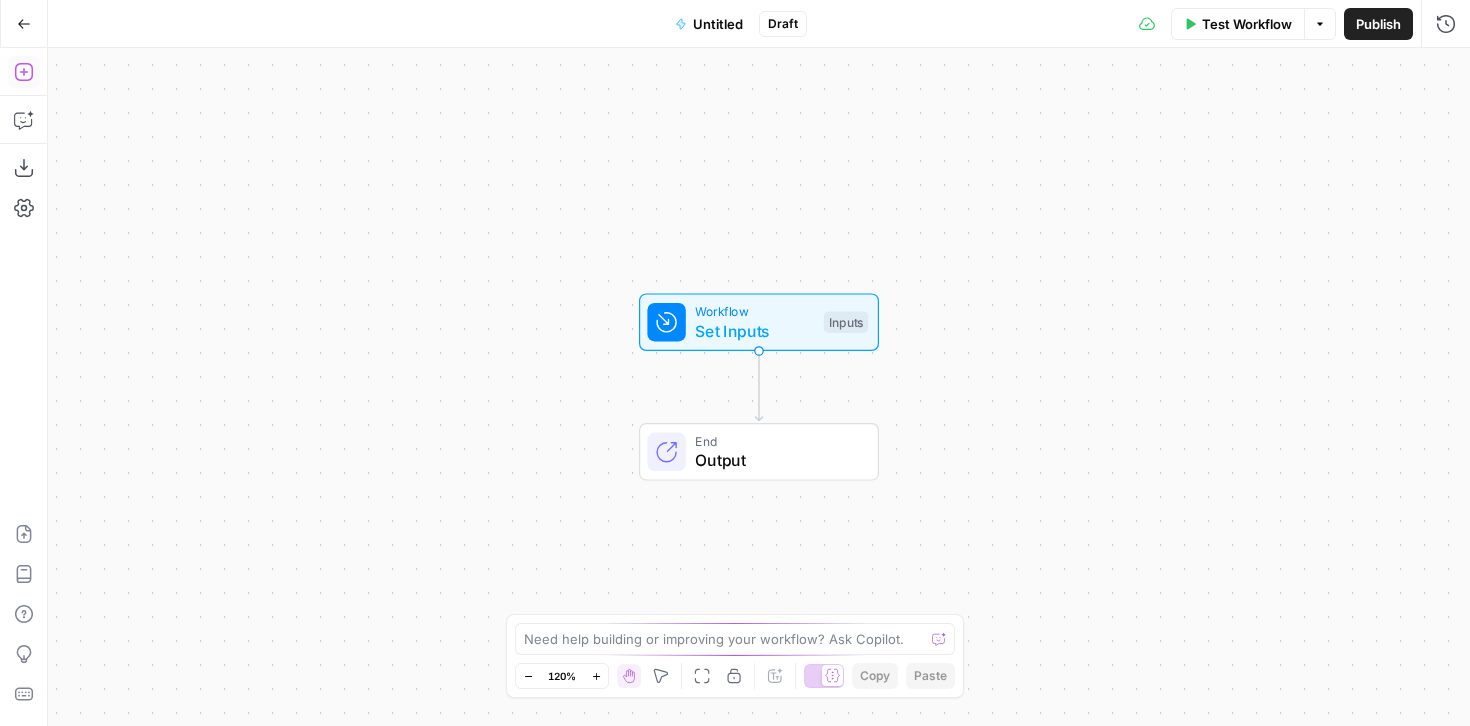 click 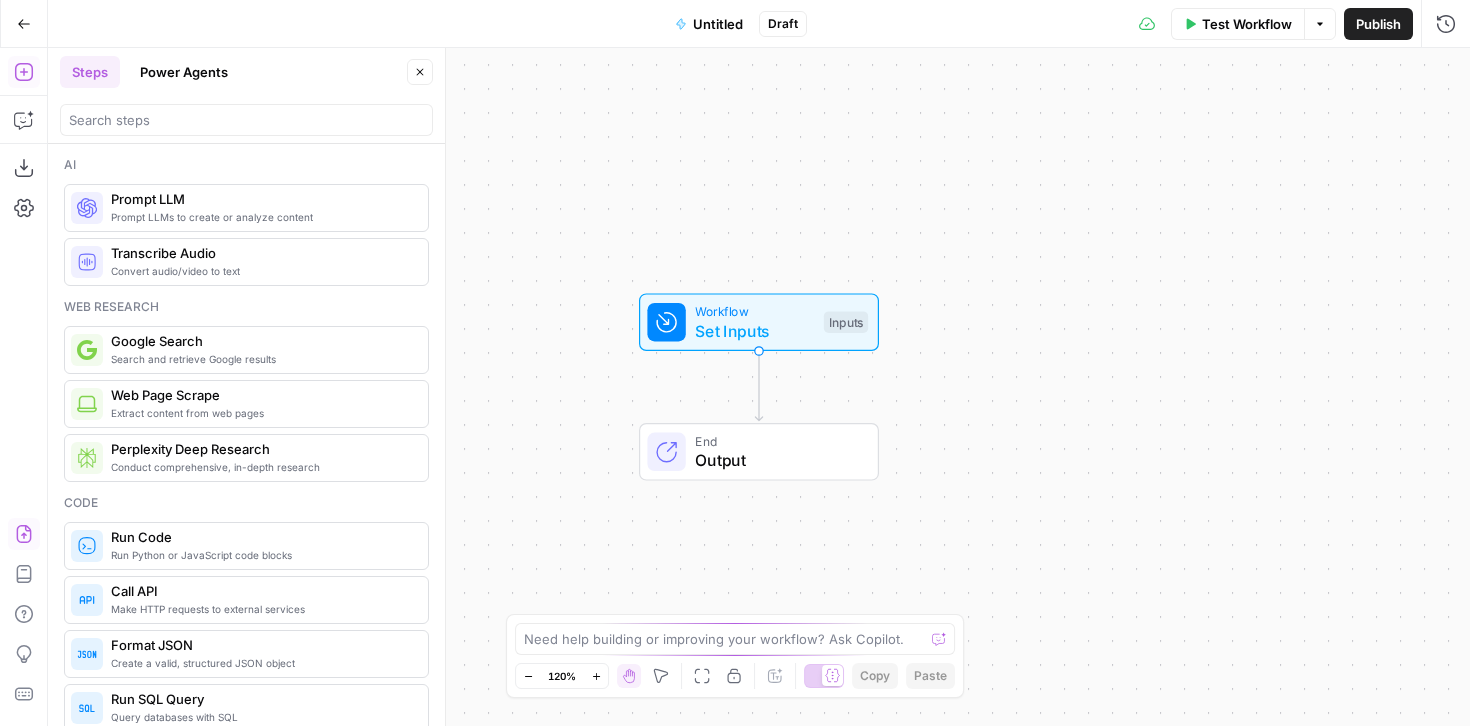 click 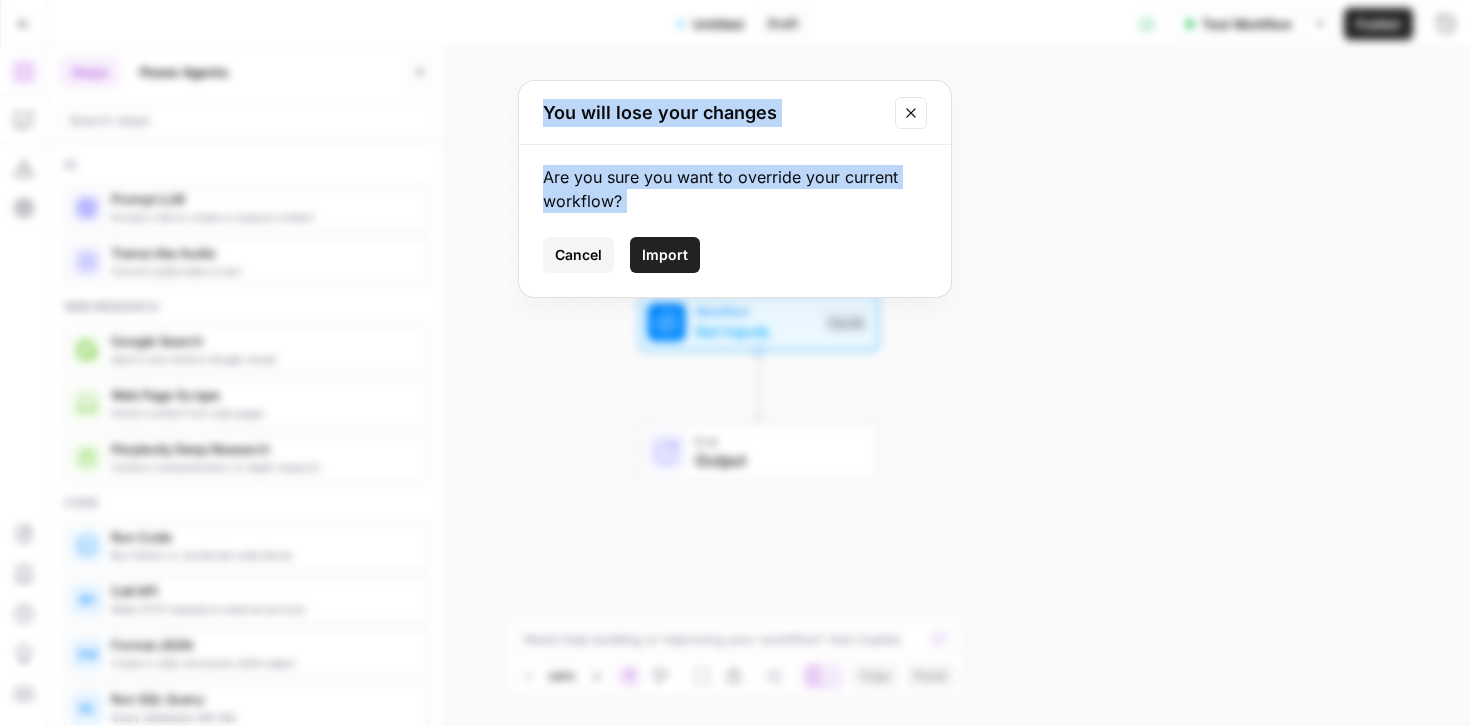 click on "Import" at bounding box center (665, 255) 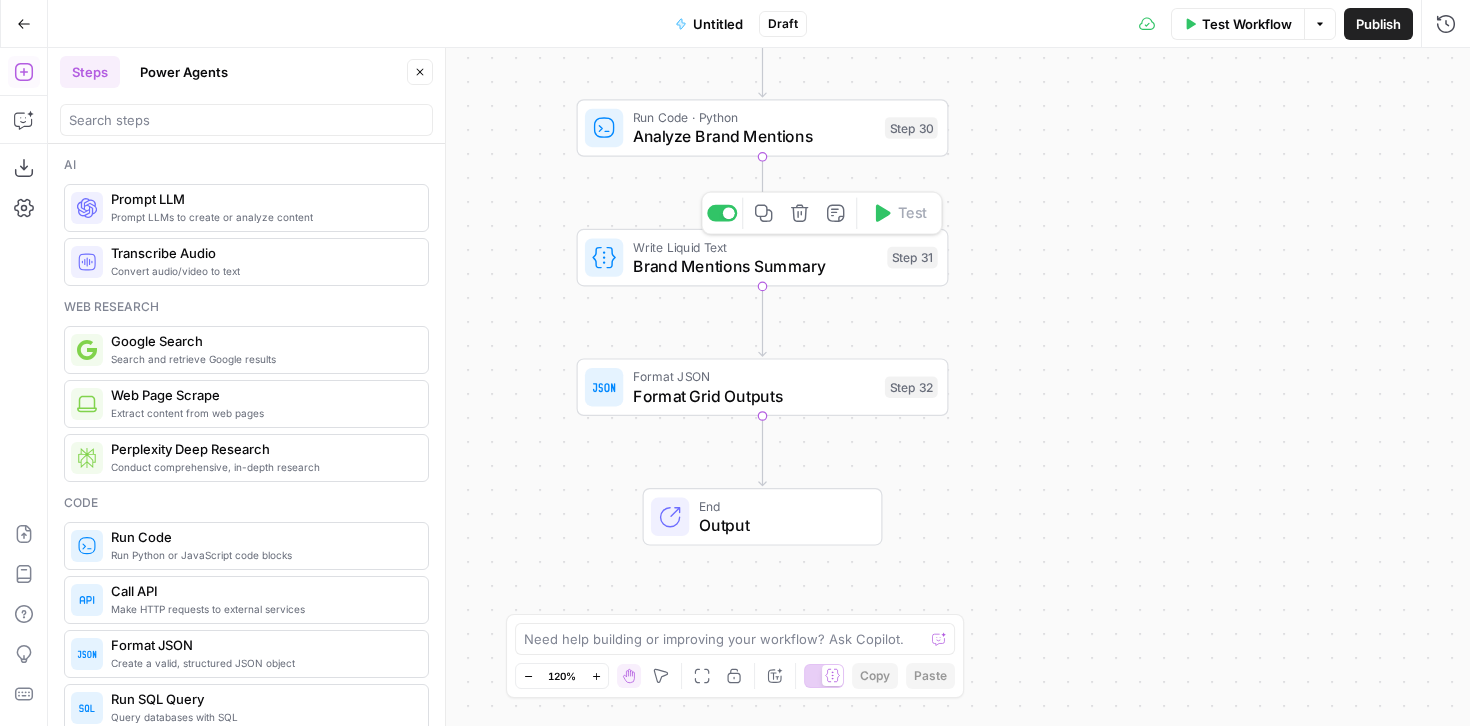 click on "Brand Mentions Summary" at bounding box center (755, 266) 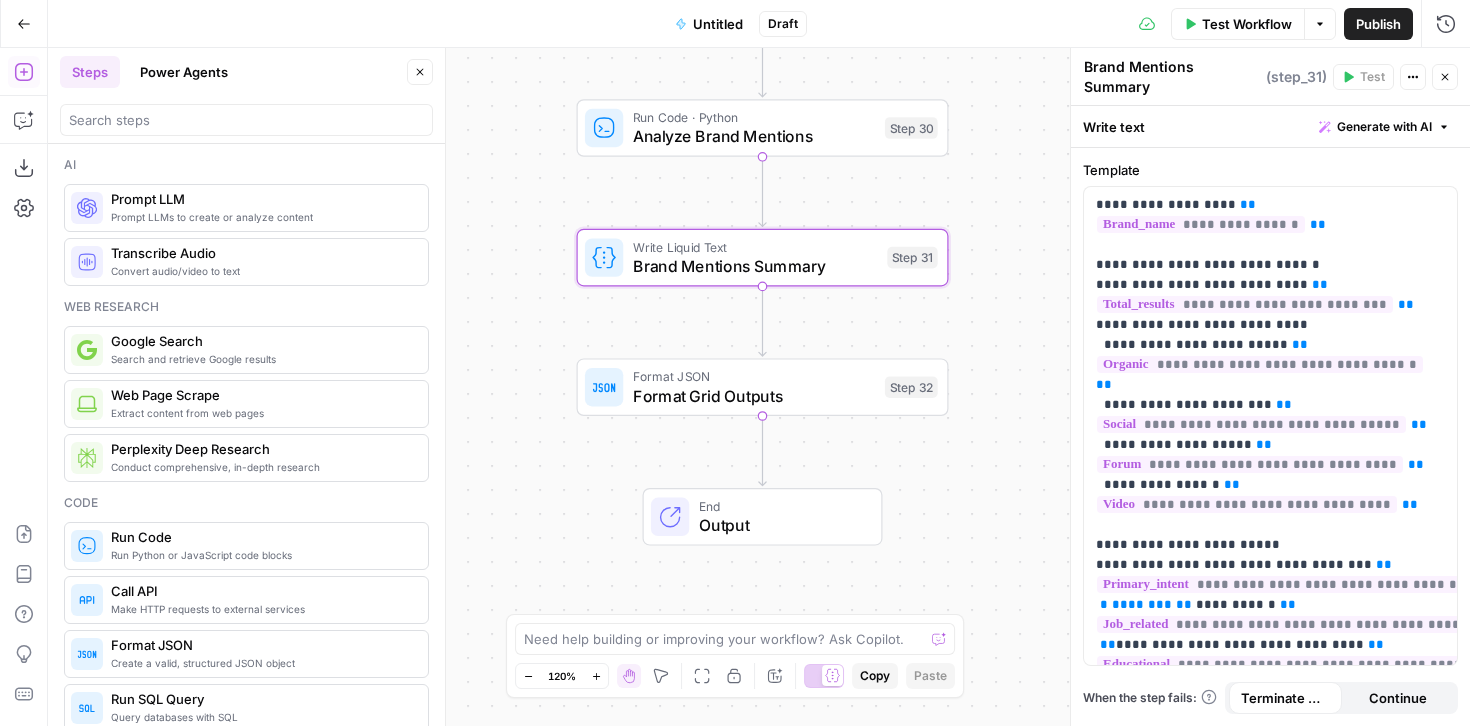 click 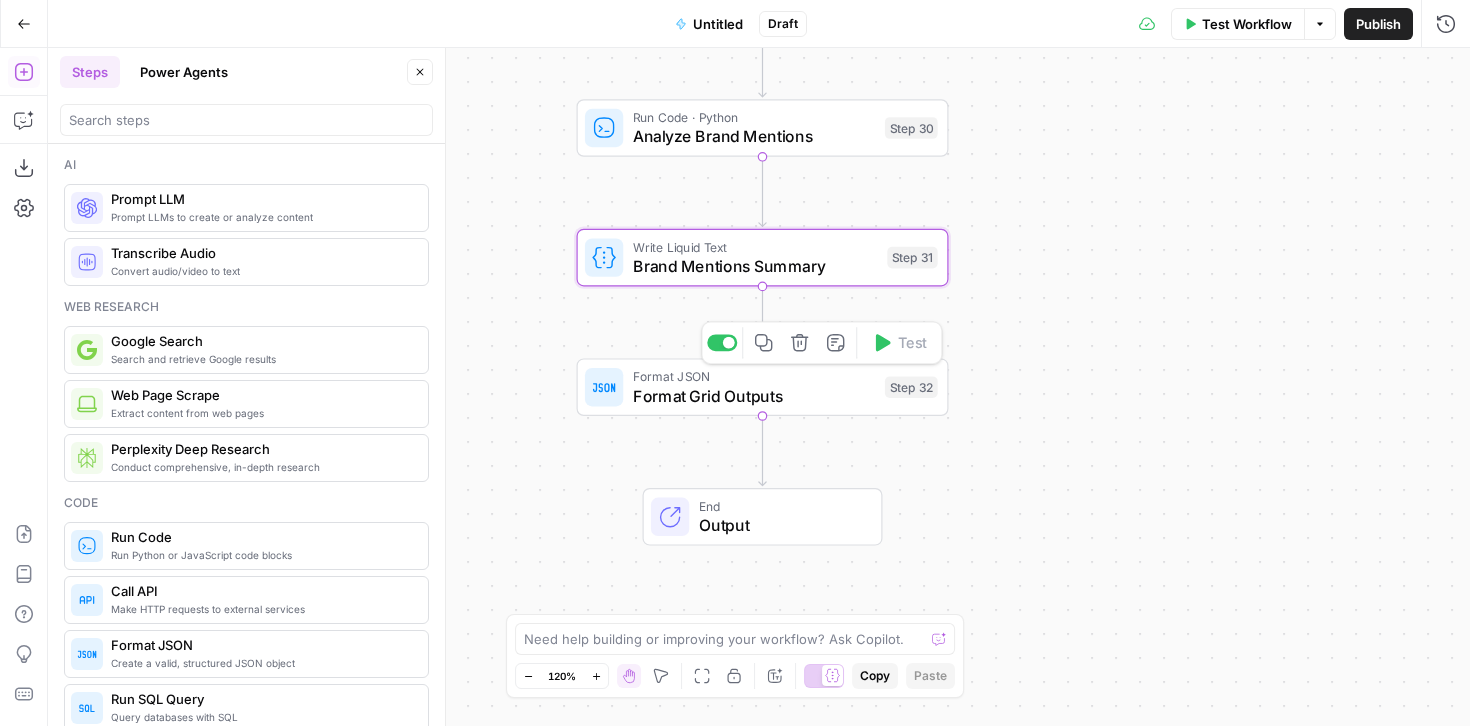 click 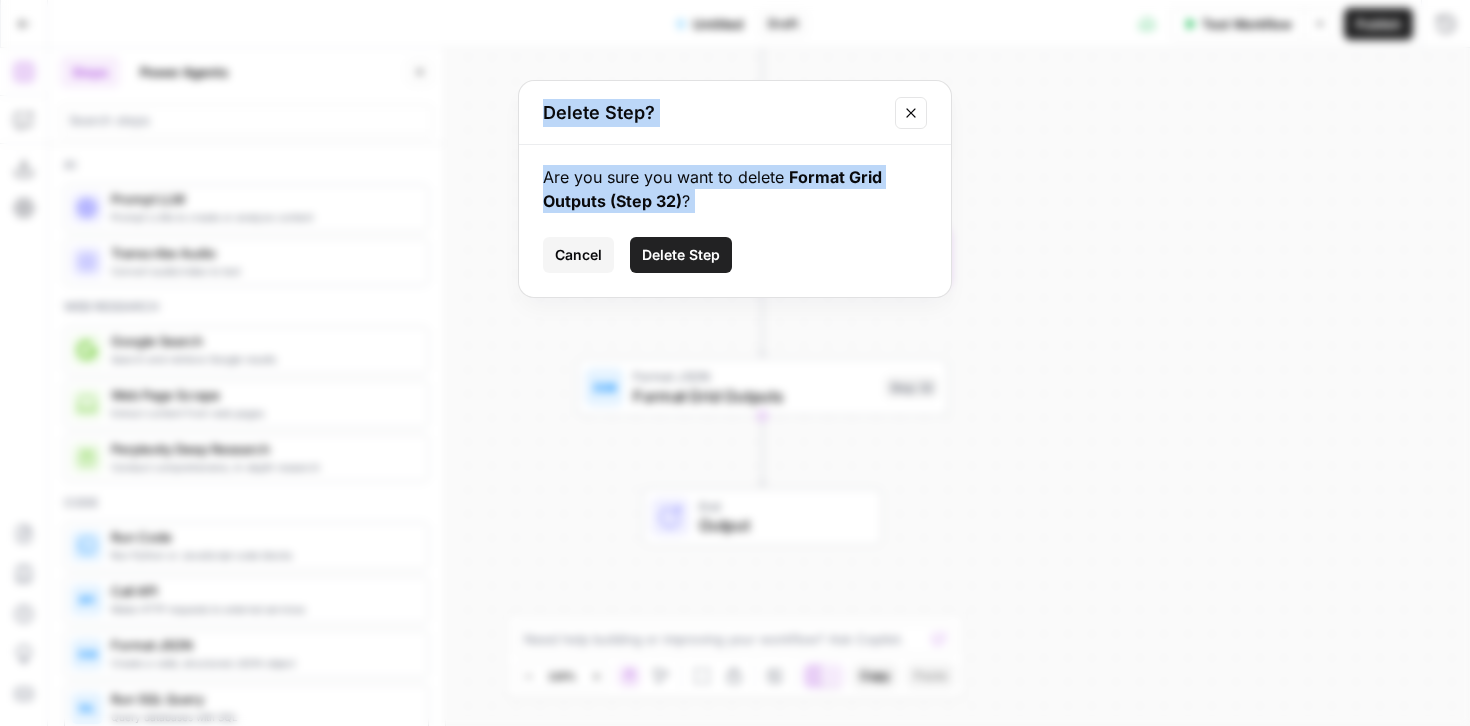 click on "Delete Step" at bounding box center [681, 255] 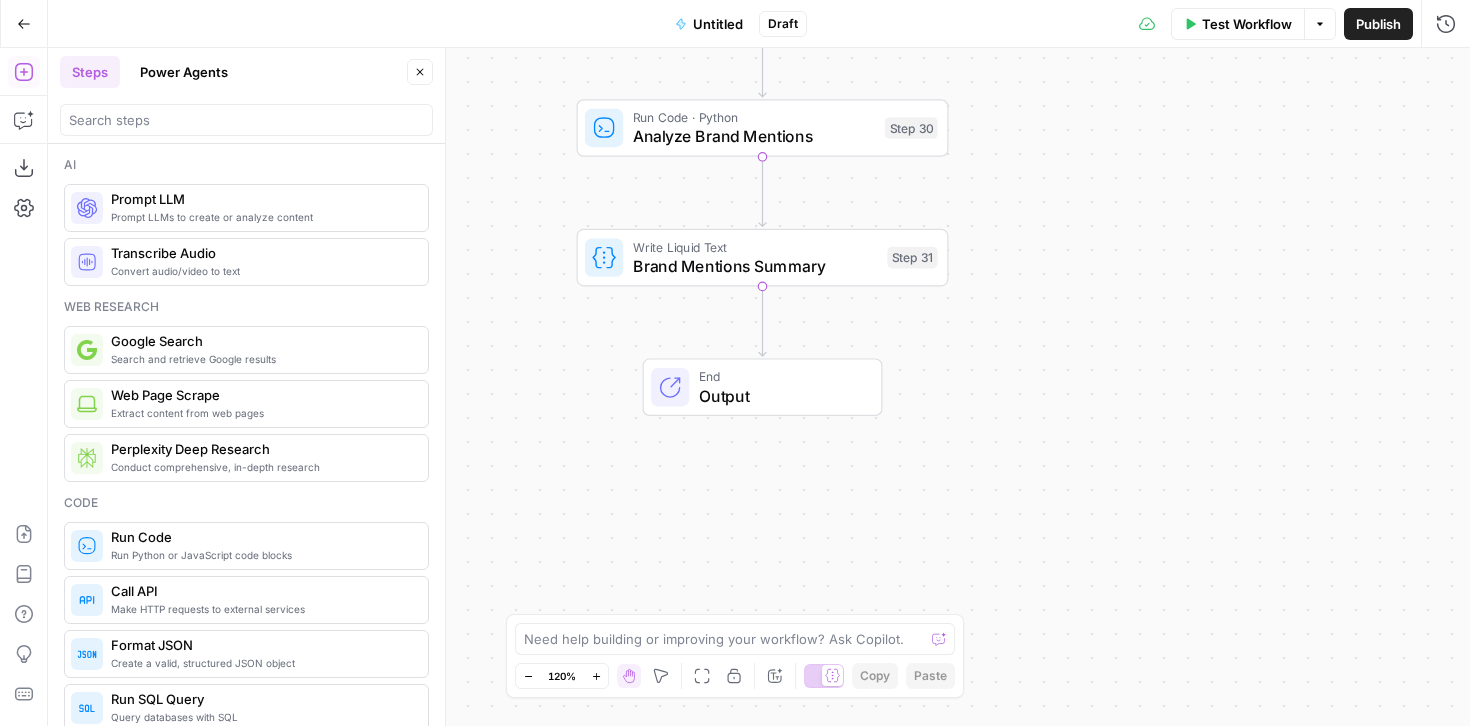 click 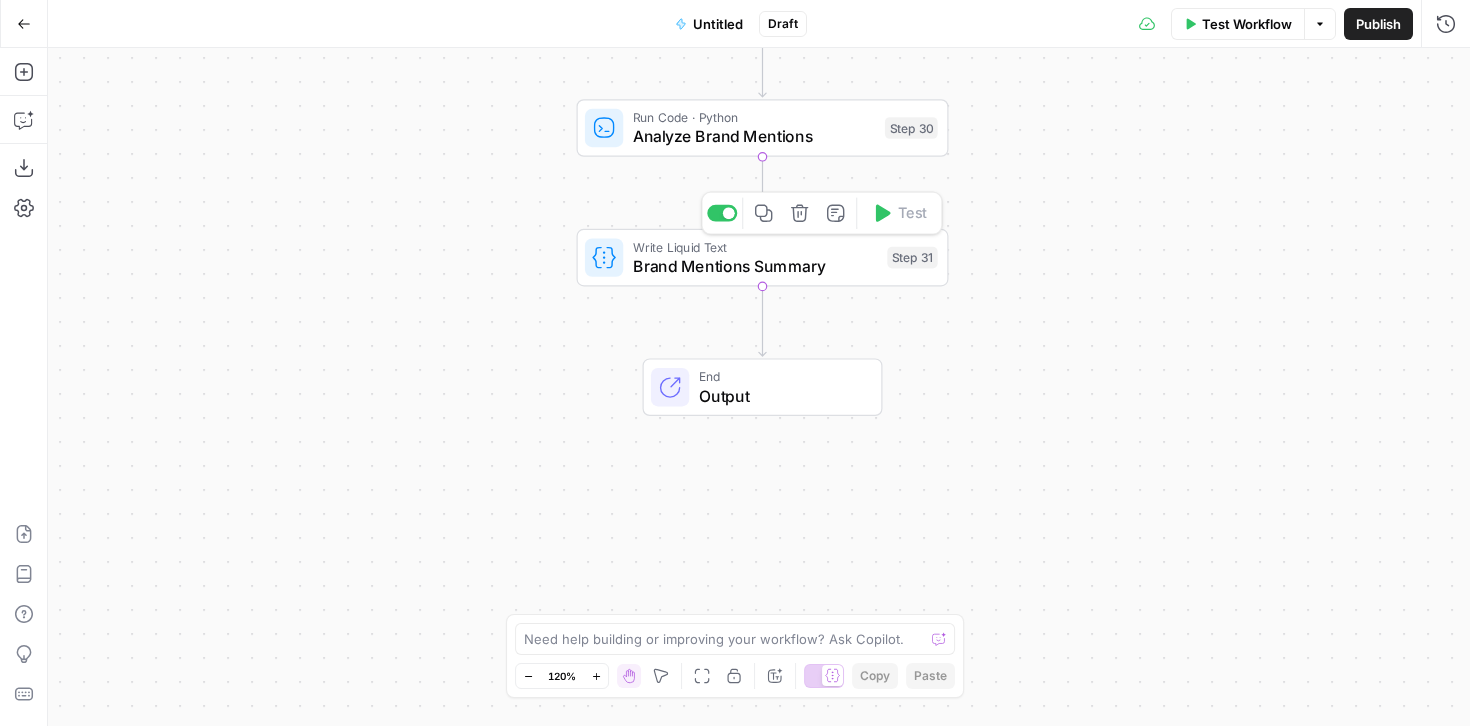 click on "Write Liquid Text" at bounding box center [755, 246] 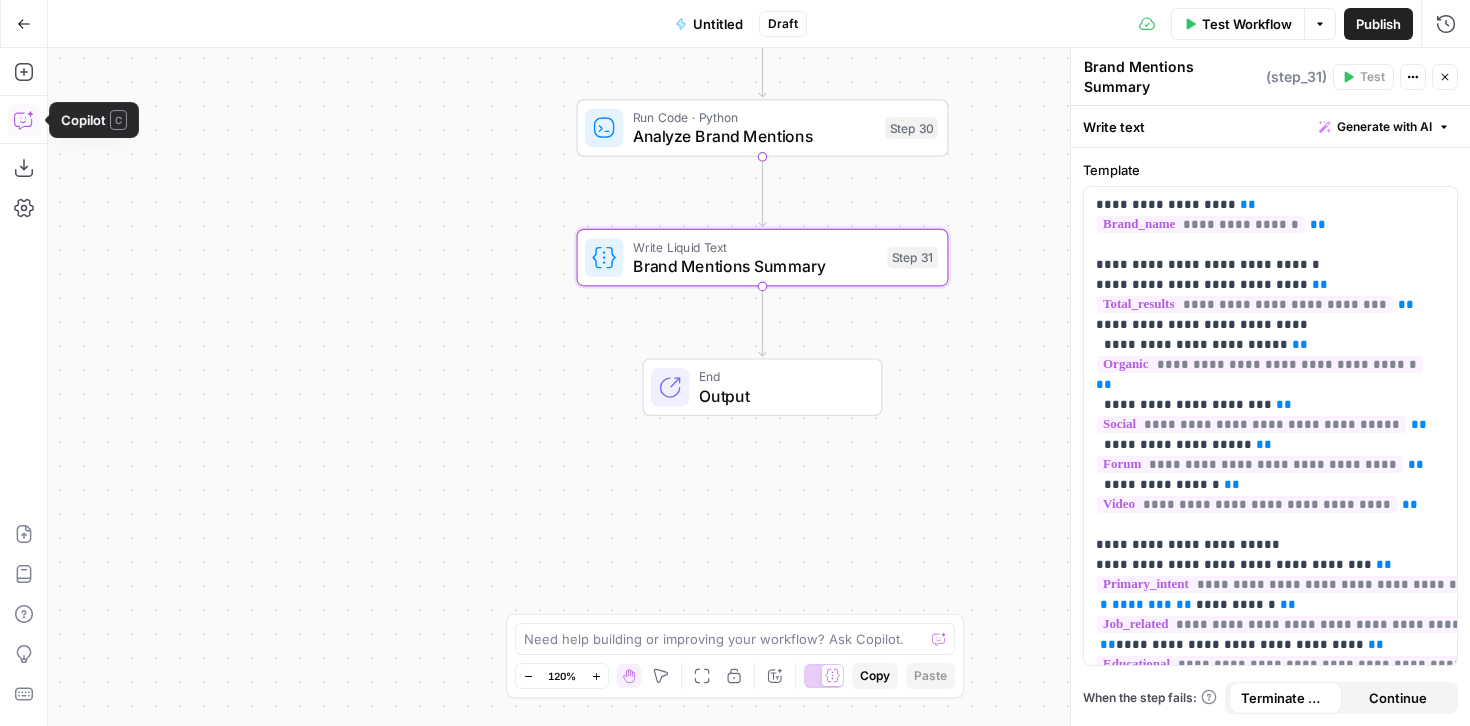 click 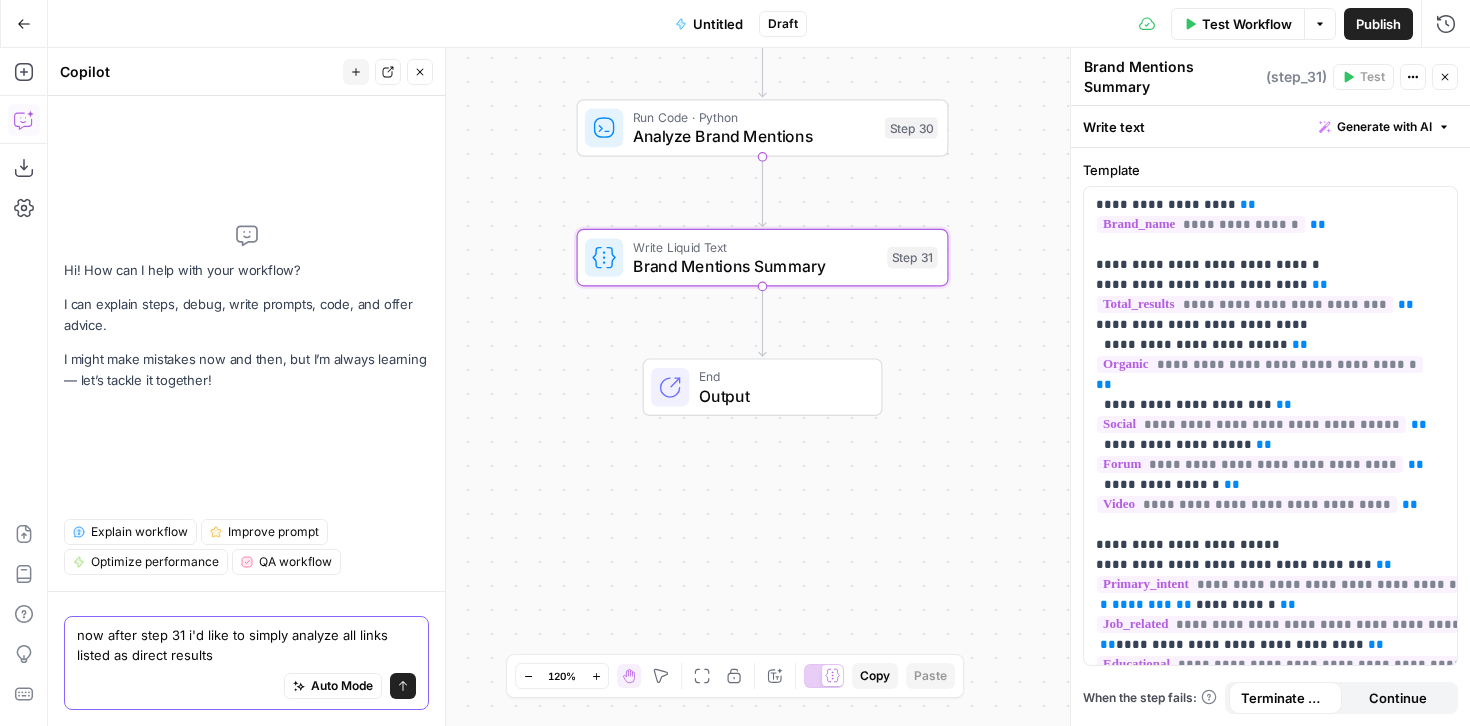 click on "now after step 31 i'd like to simply analyze all links listed as direct results" at bounding box center (246, 645) 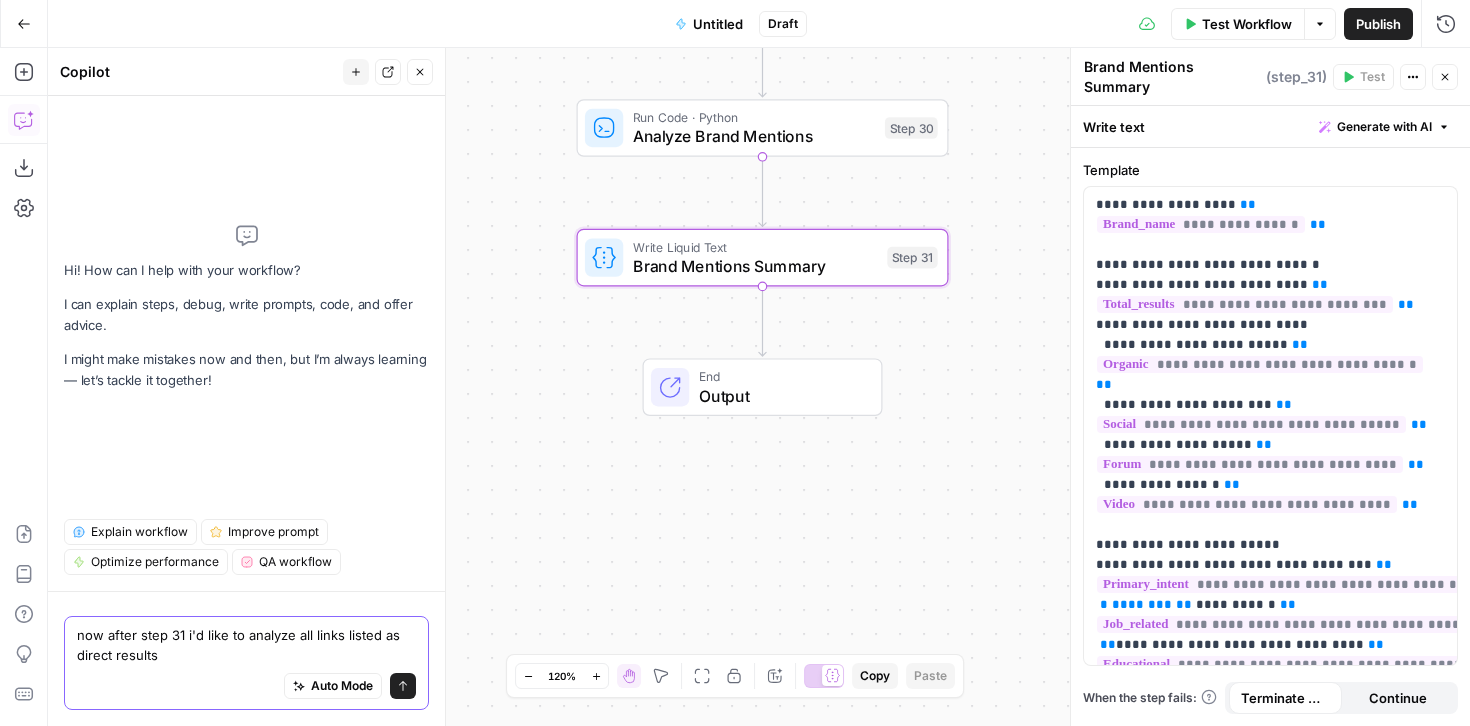 click on "now after step 31 i'd like to analyze all links listed as direct results" at bounding box center [246, 645] 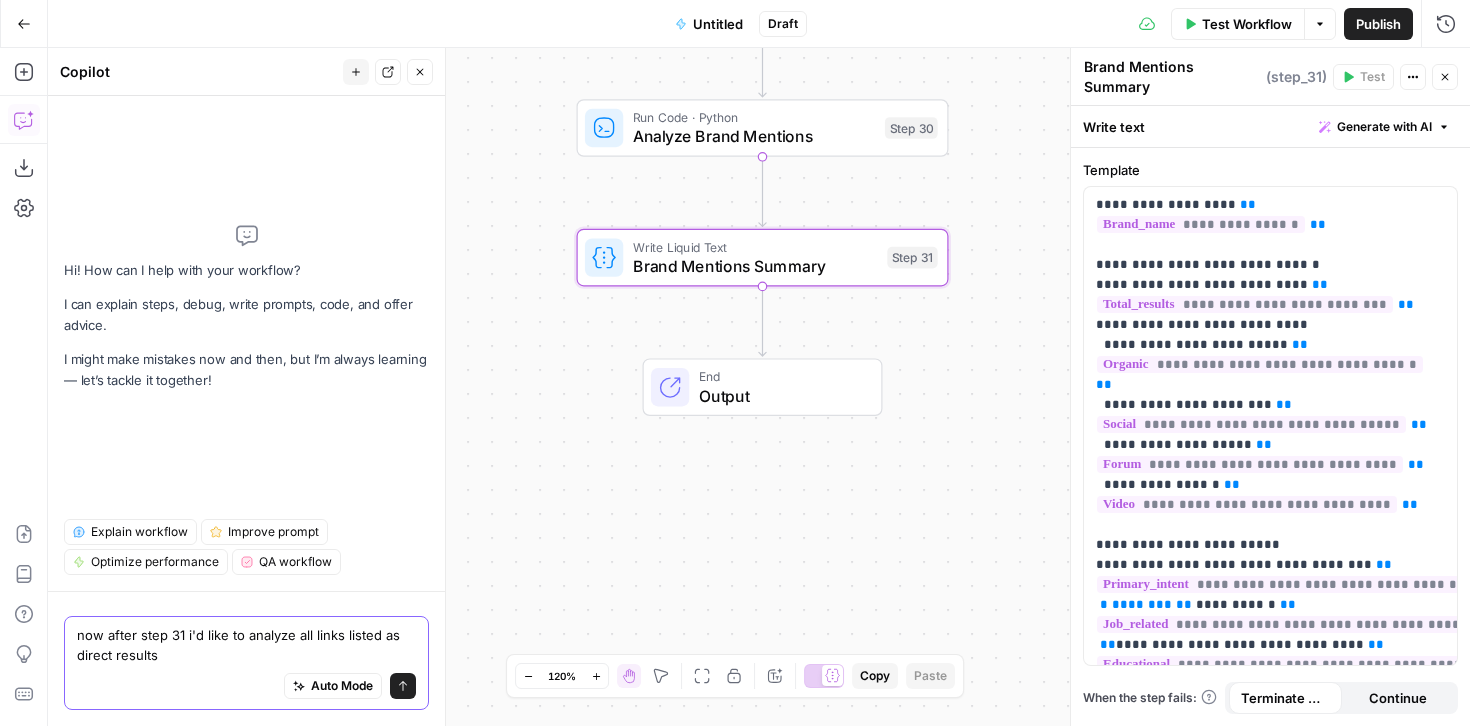 click on "now after step 31 i'd like to analyze all links listed as direct results" at bounding box center (246, 645) 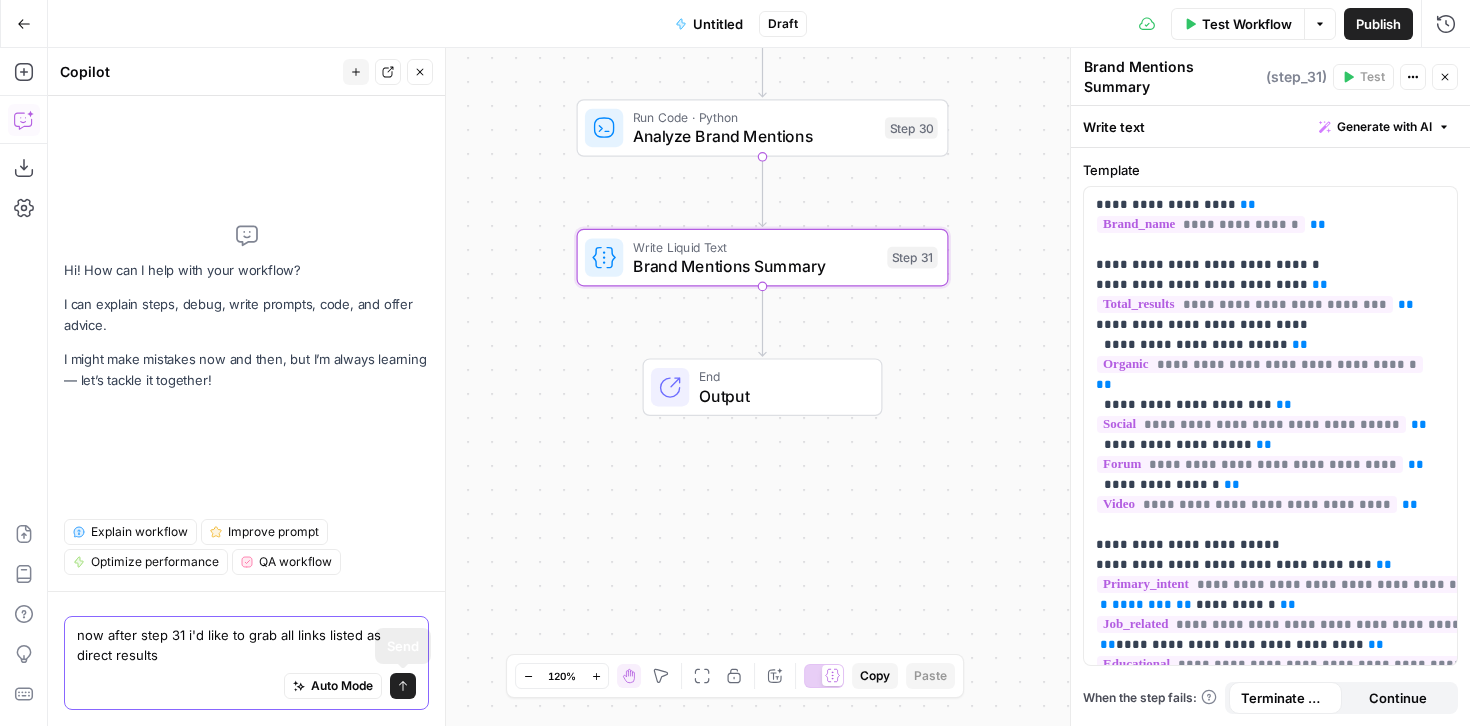 type on "now after step 31 i'd like to grab all links listed as direct results" 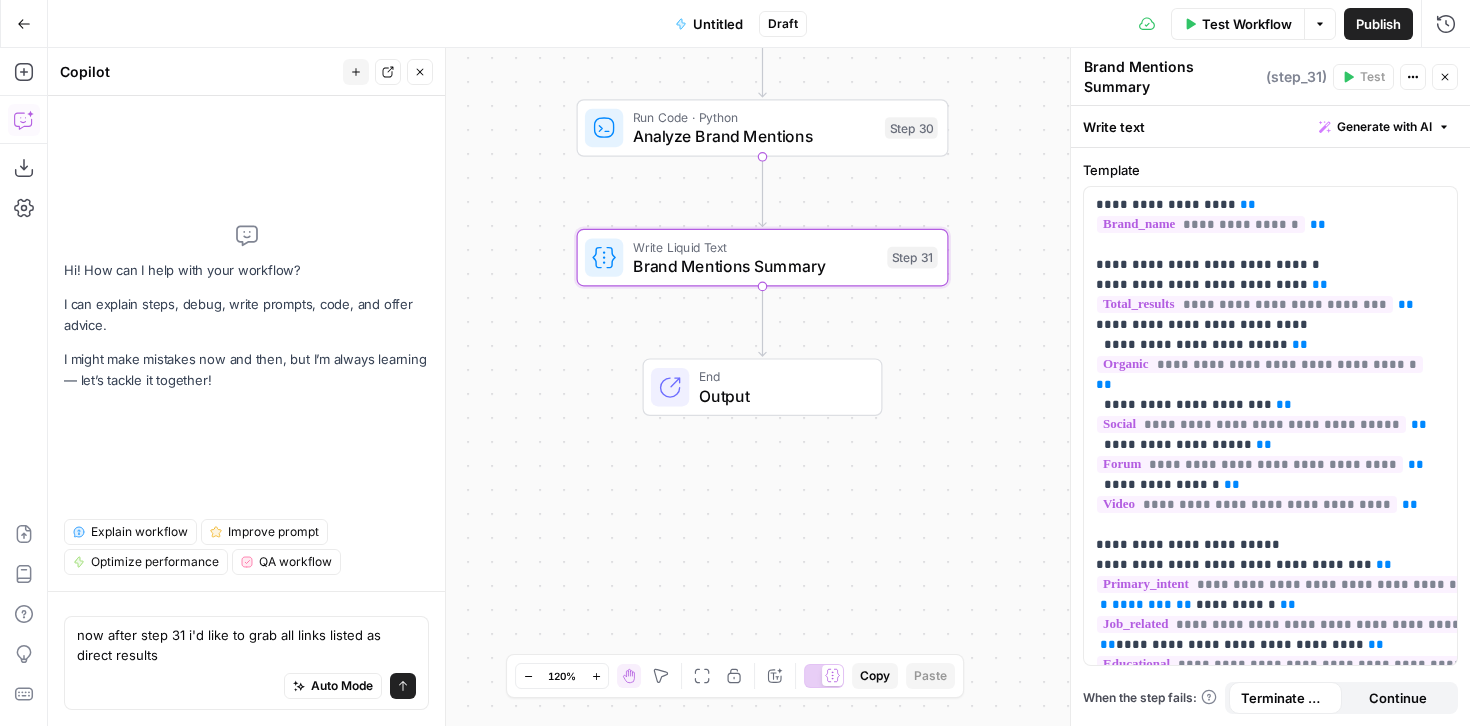 click on "Auto Mode Send" at bounding box center [246, 687] 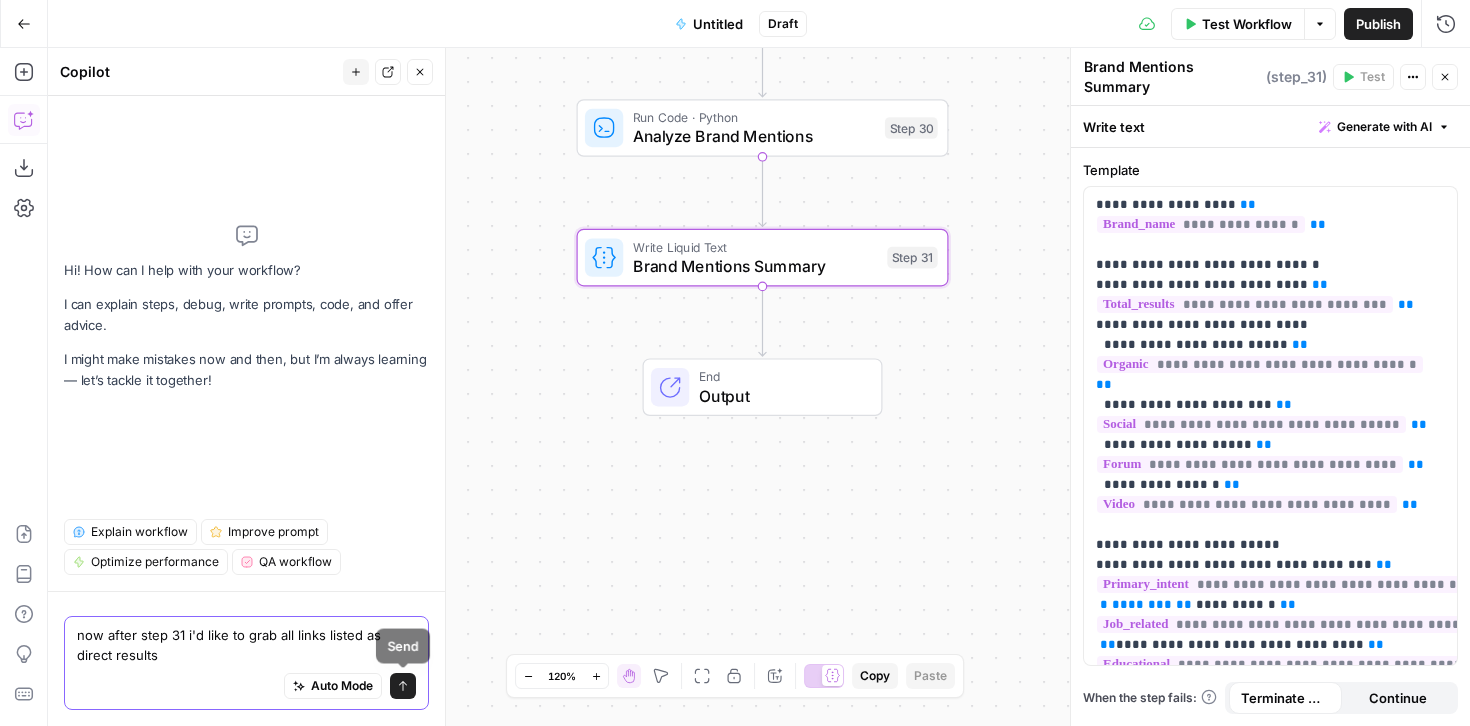 click on "Send" at bounding box center (403, 686) 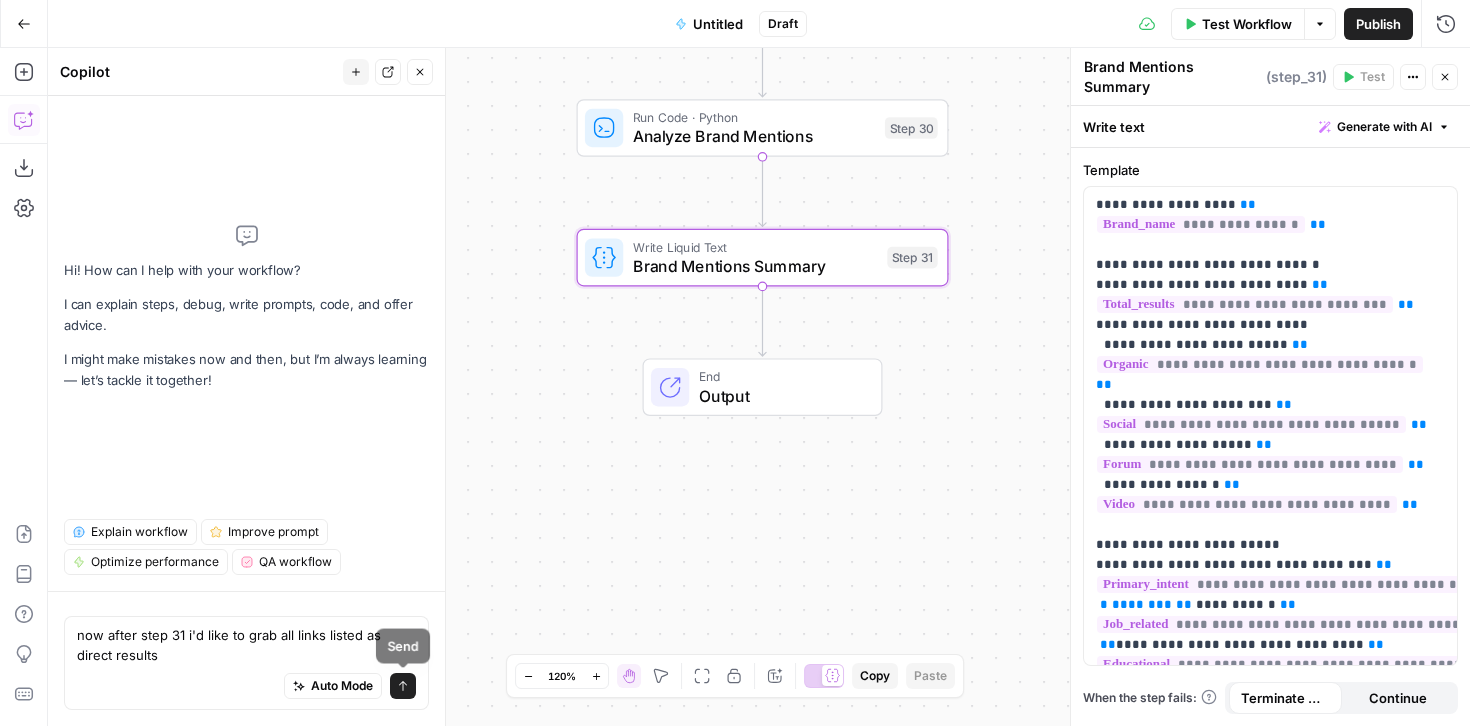 type 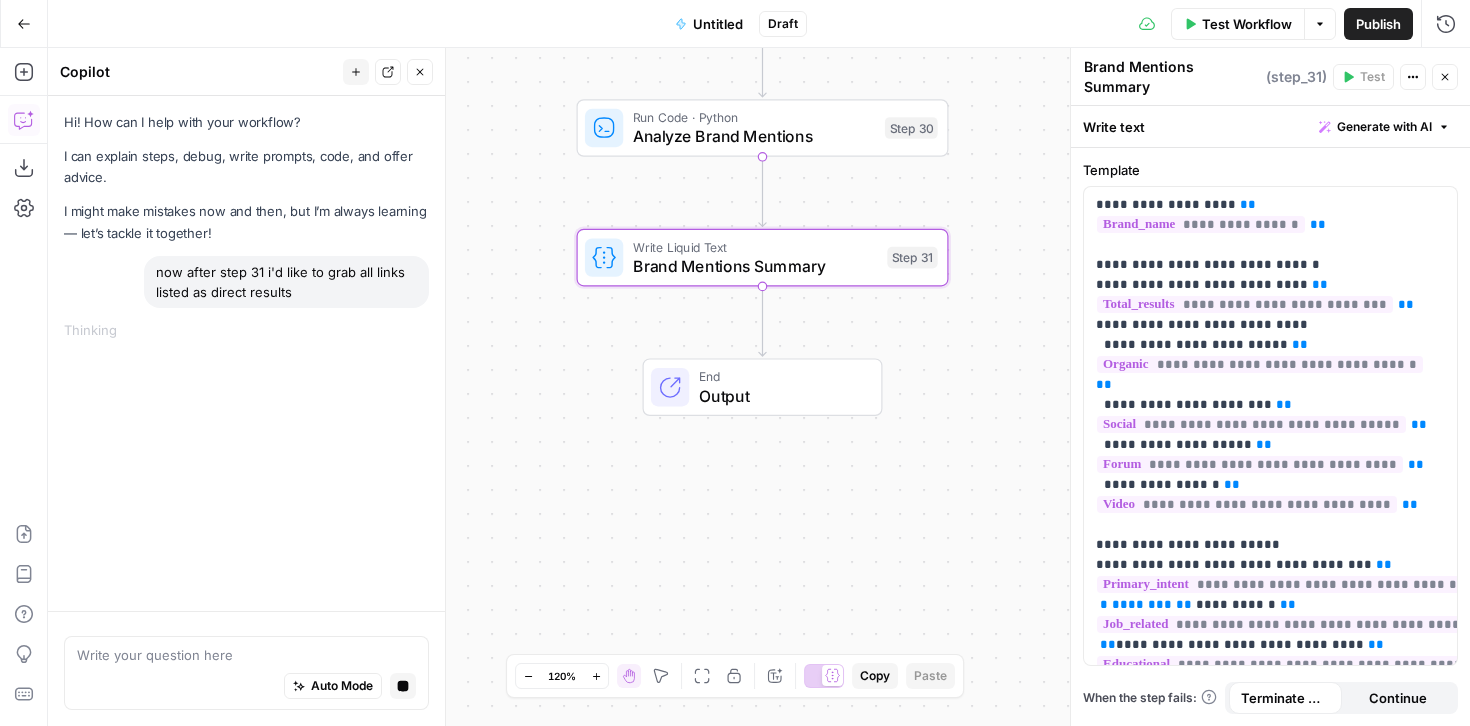 click 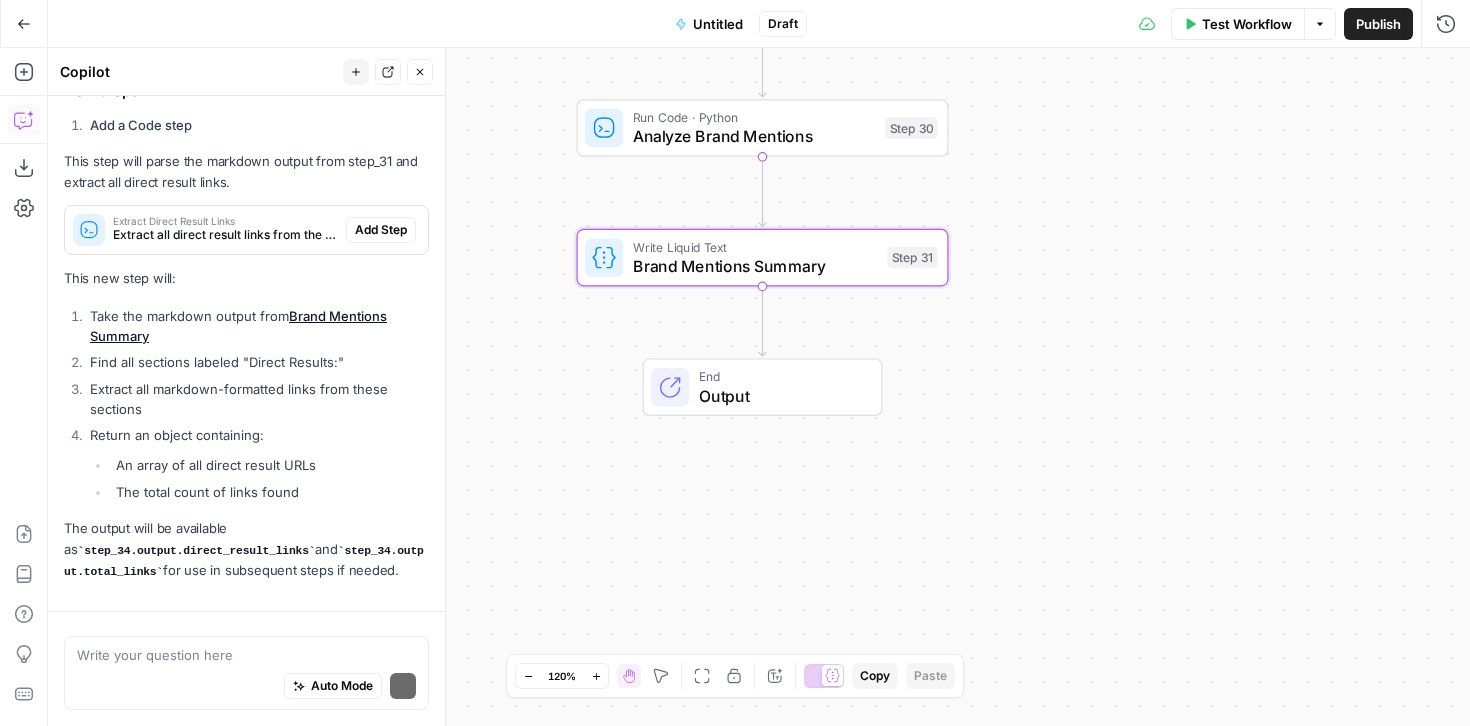 scroll, scrollTop: 386, scrollLeft: 0, axis: vertical 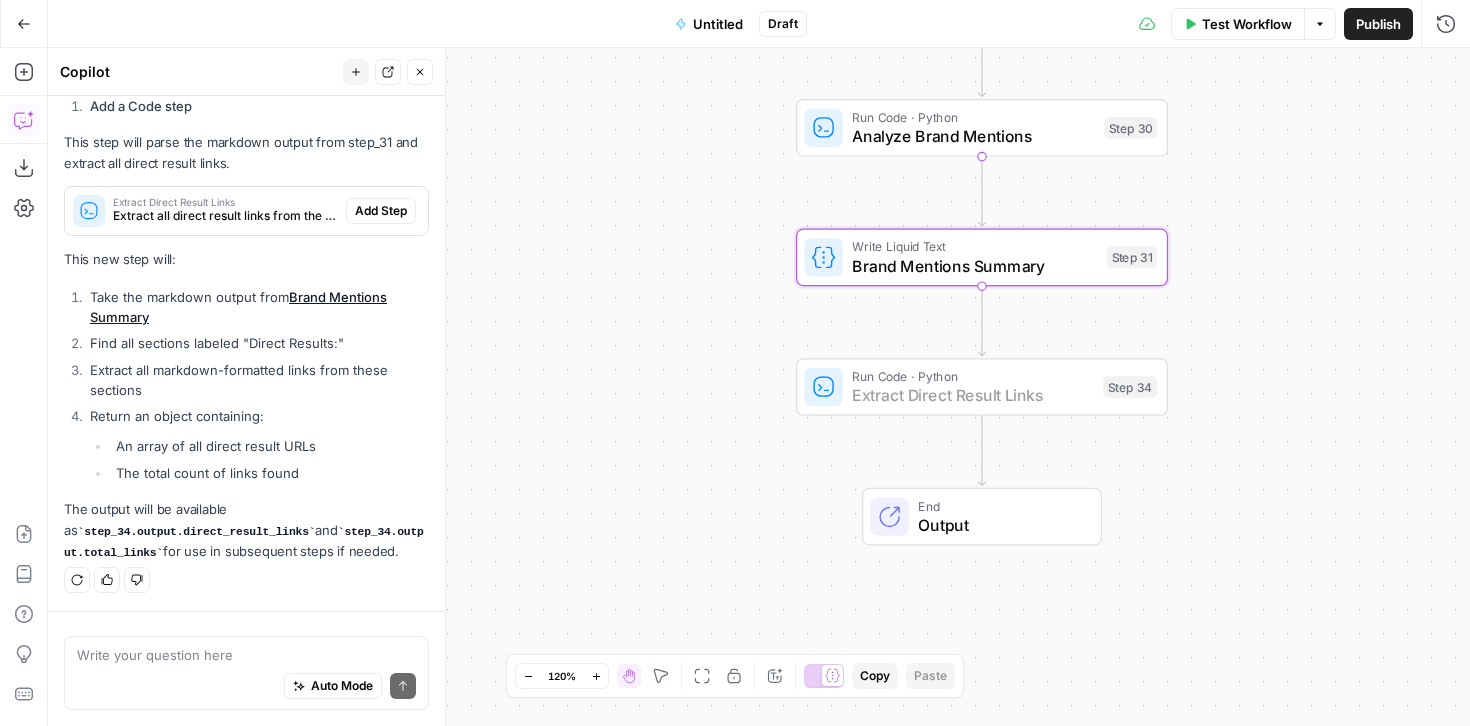 click on "Add Step" at bounding box center (381, 211) 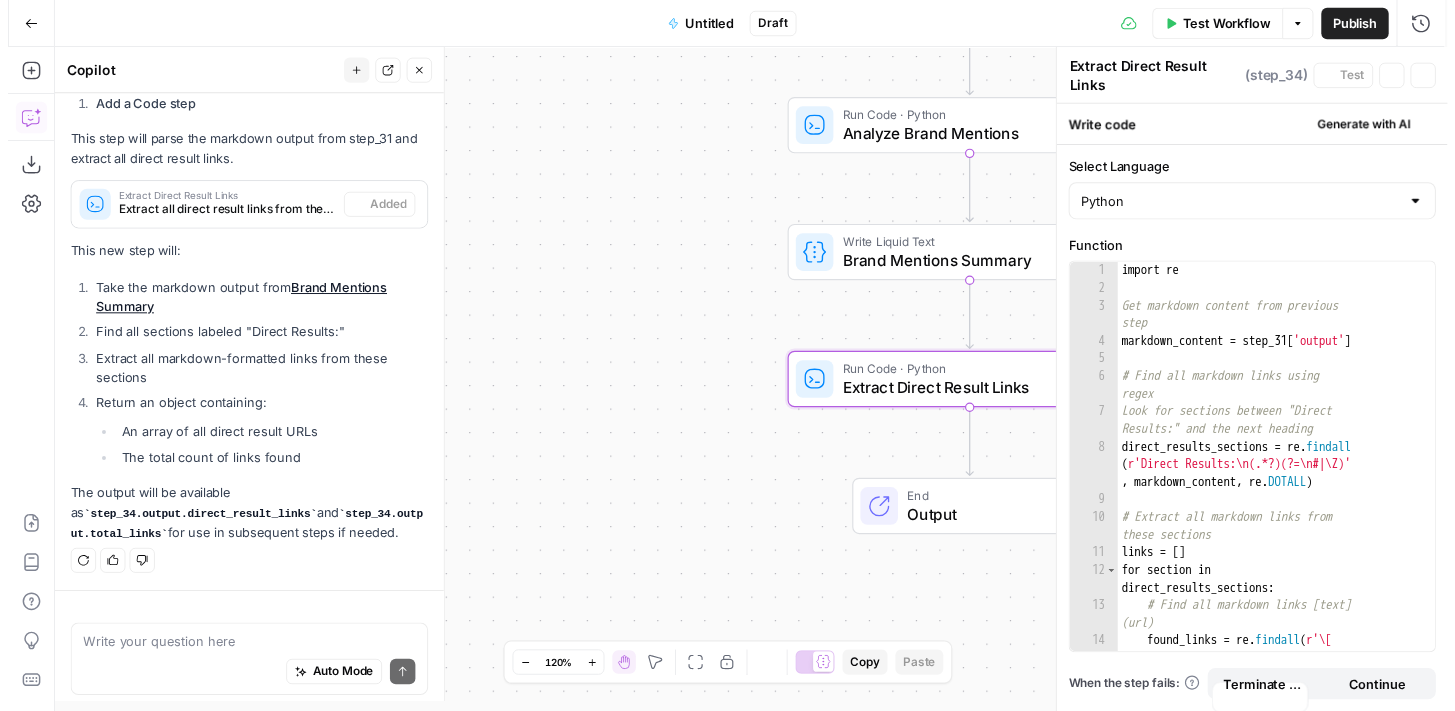 scroll, scrollTop: 418, scrollLeft: 0, axis: vertical 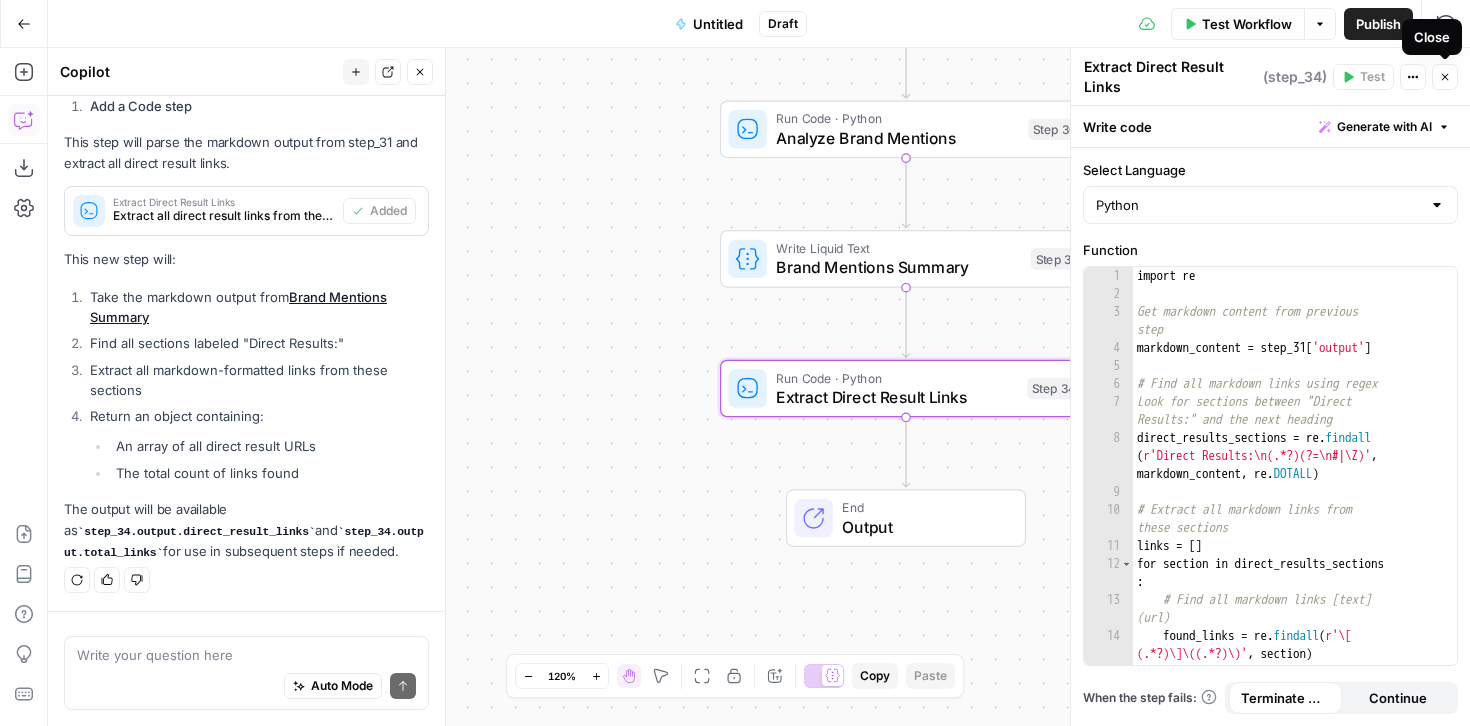 click on "Close" at bounding box center (1445, 77) 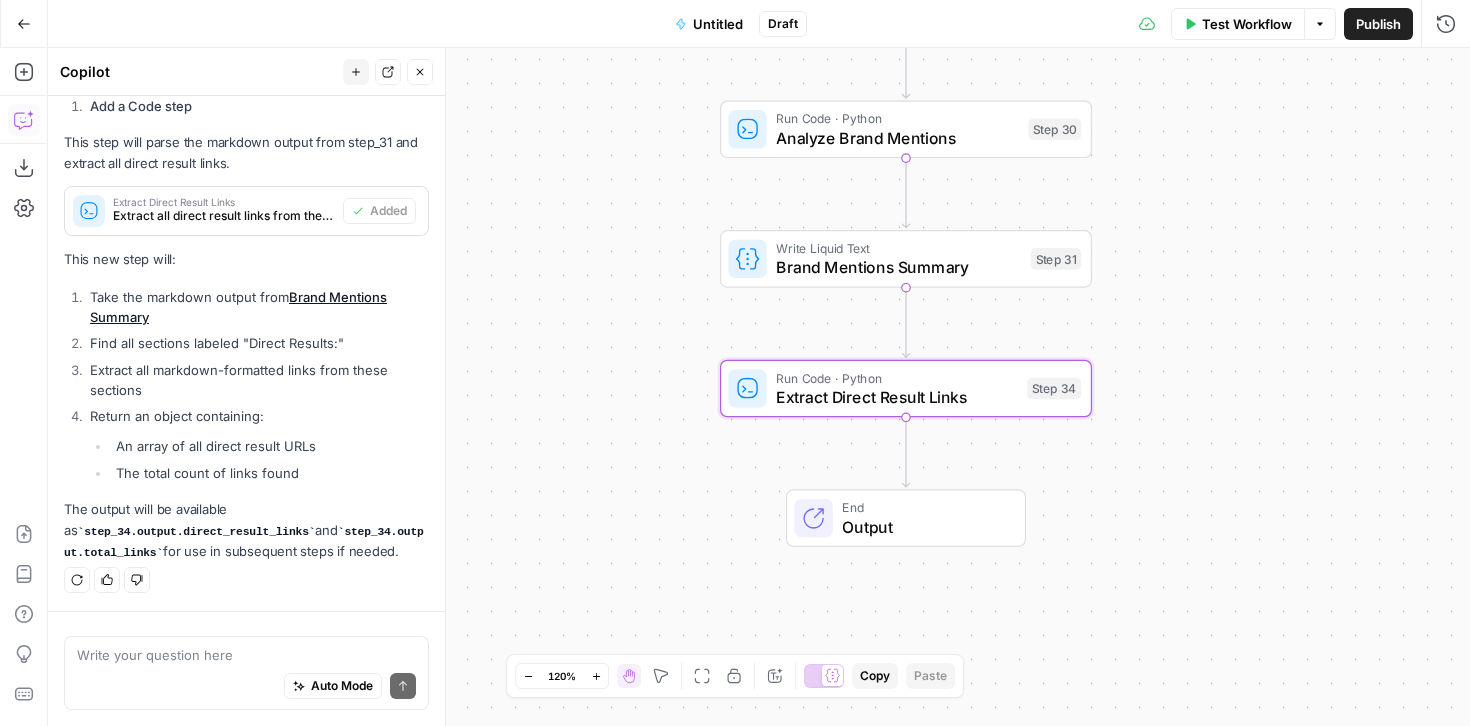 click on "Test Workflow" at bounding box center [1238, 24] 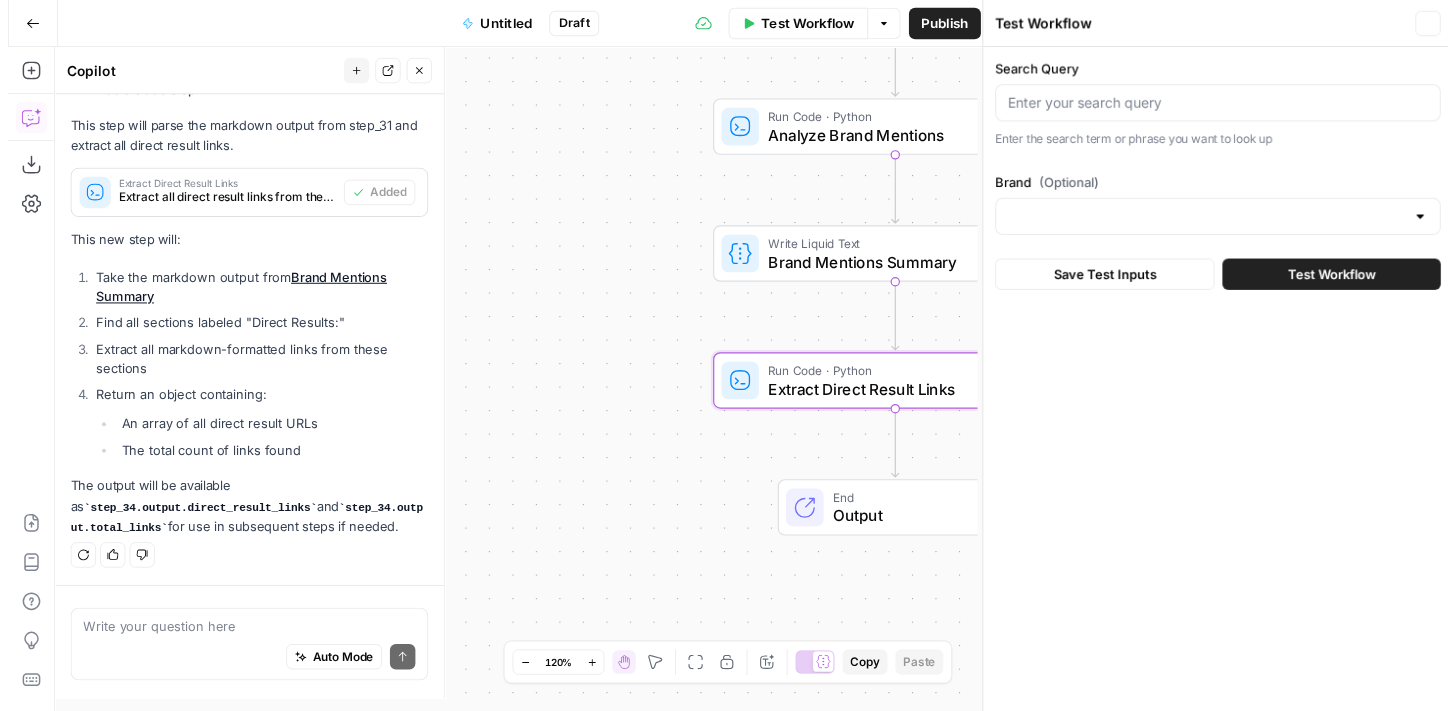 scroll, scrollTop: 418, scrollLeft: 0, axis: vertical 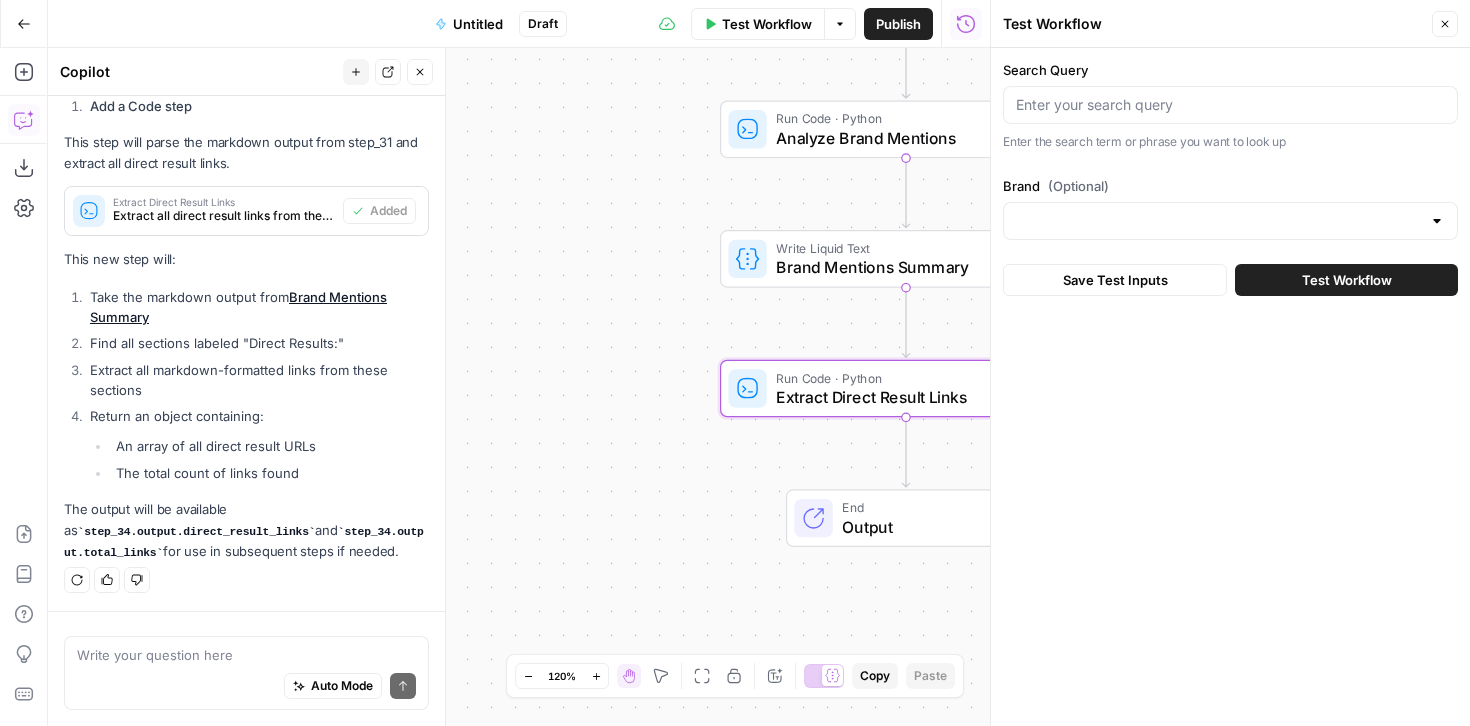 click 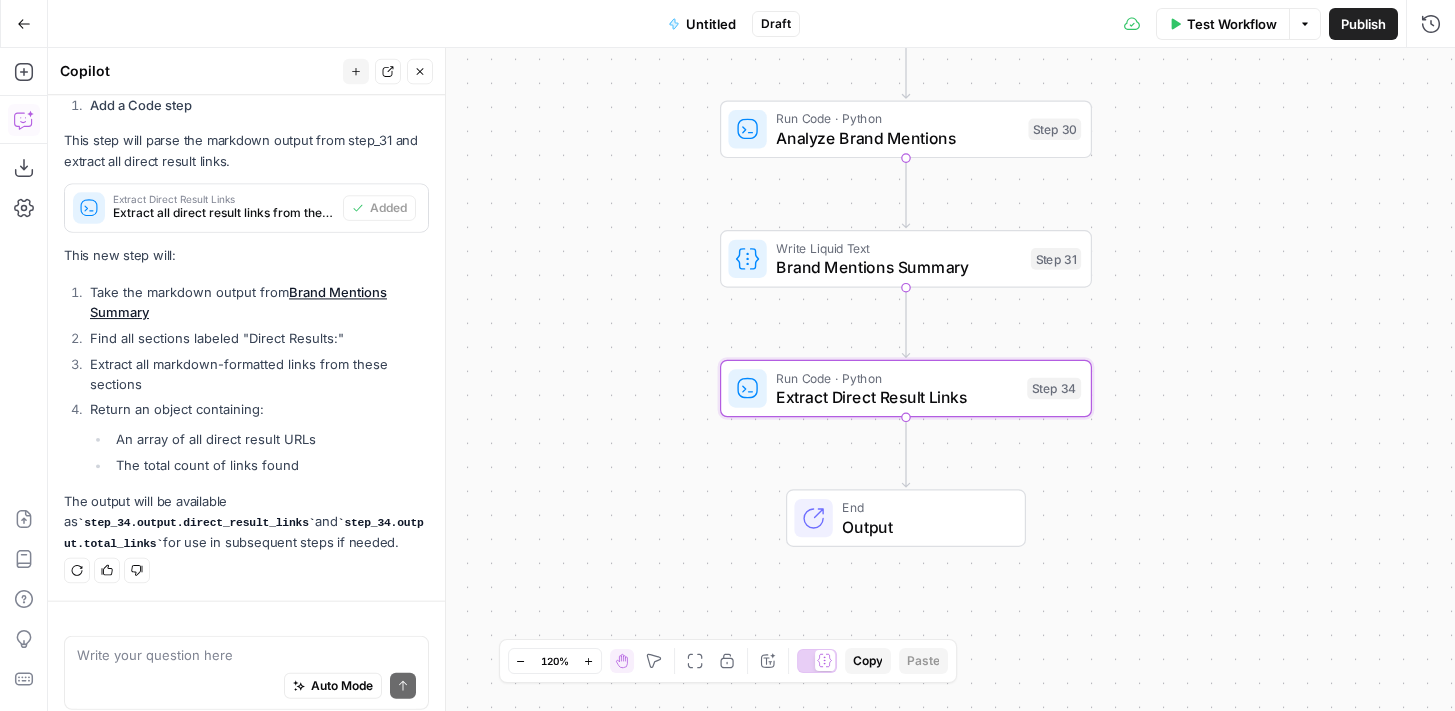 scroll, scrollTop: 418, scrollLeft: 0, axis: vertical 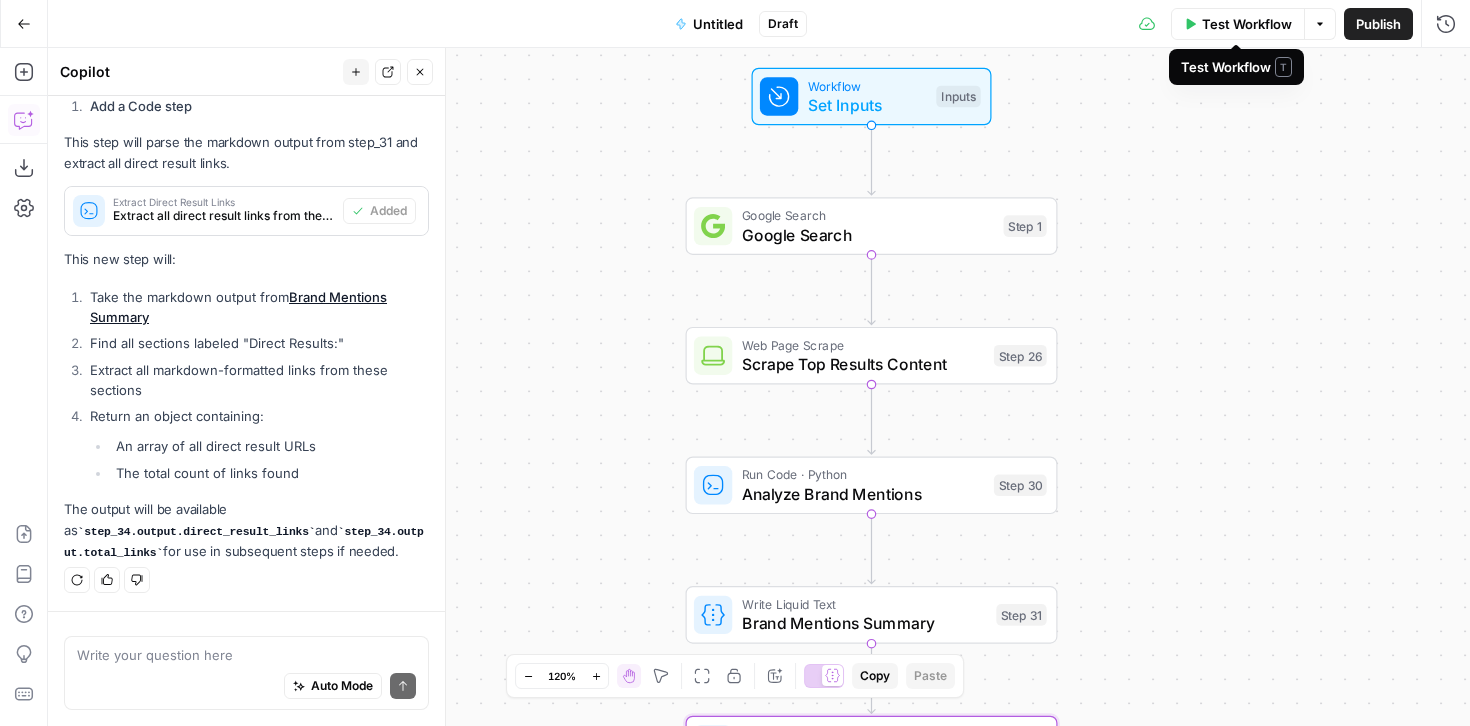 click on "Test Workflow" at bounding box center [1247, 24] 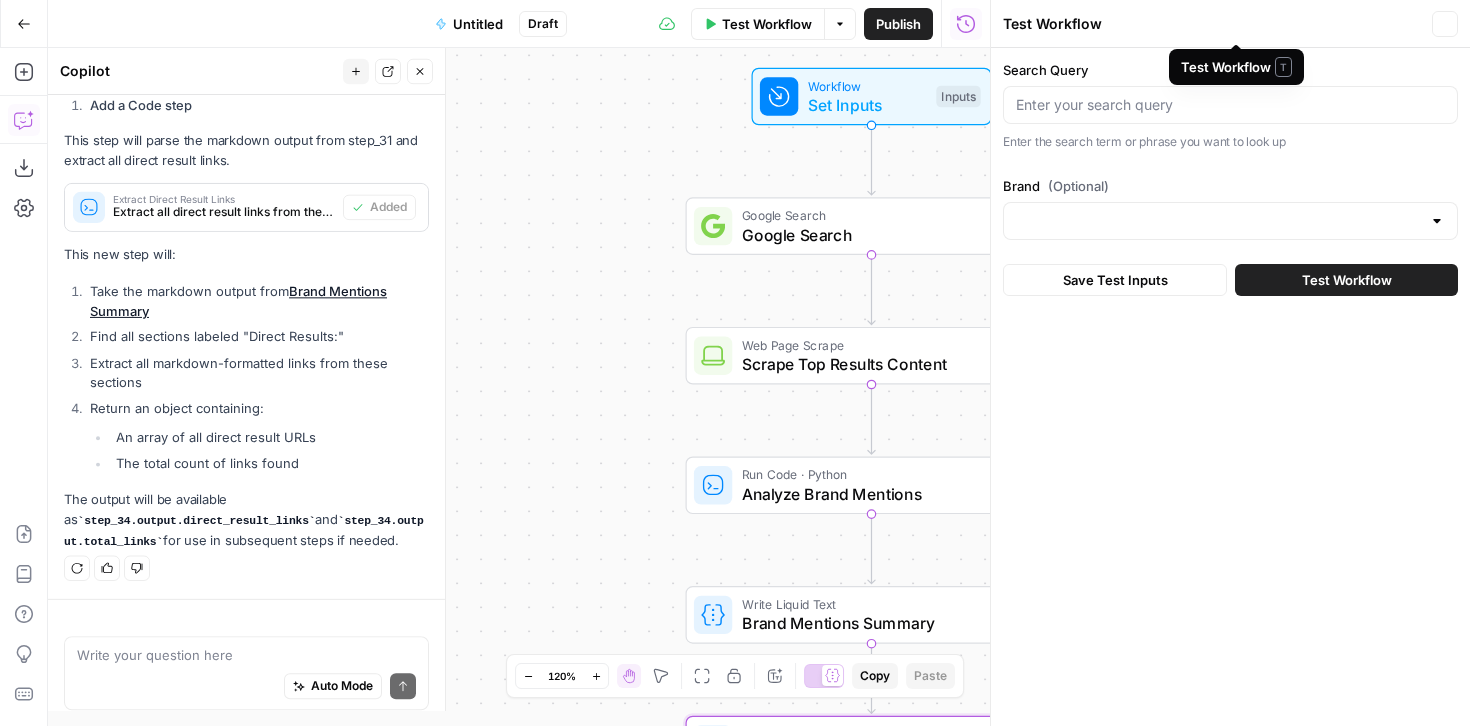 scroll, scrollTop: 418, scrollLeft: 0, axis: vertical 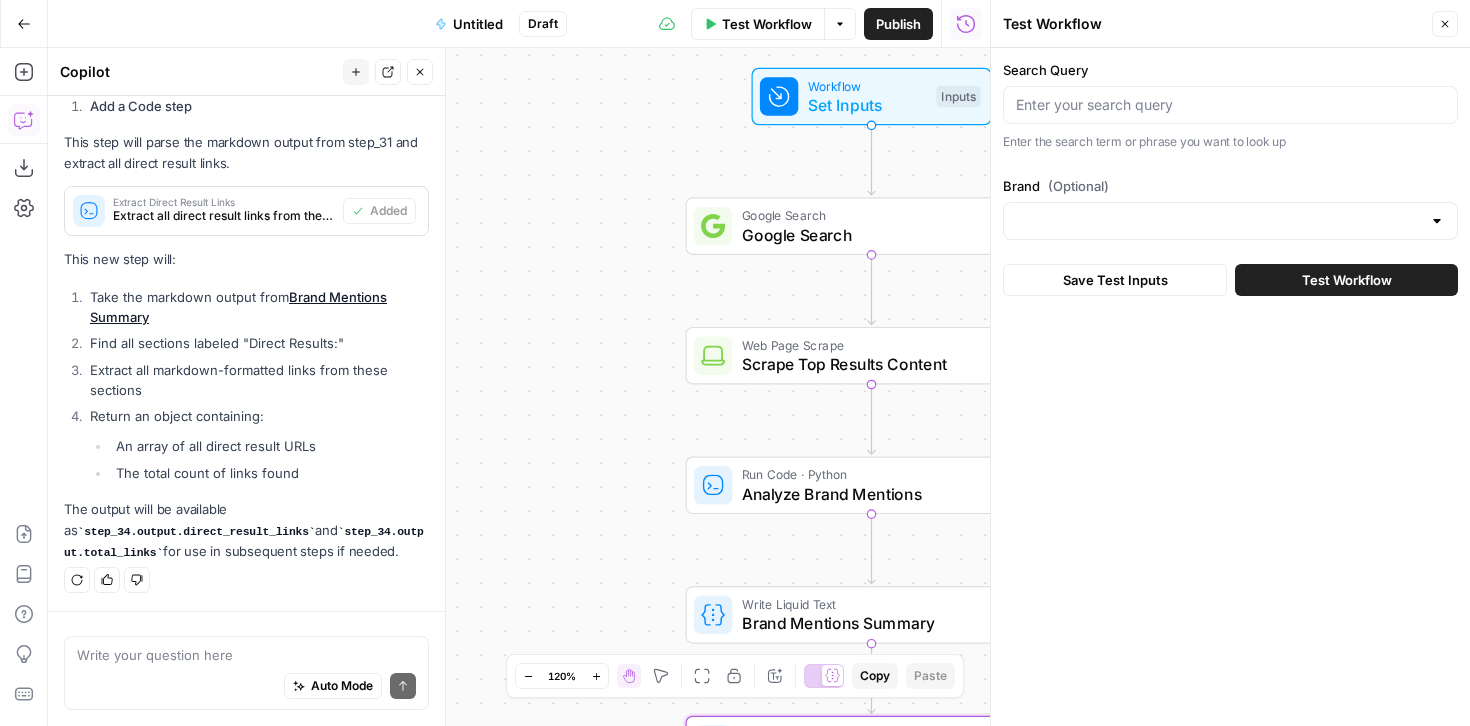 click at bounding box center (1437, 221) 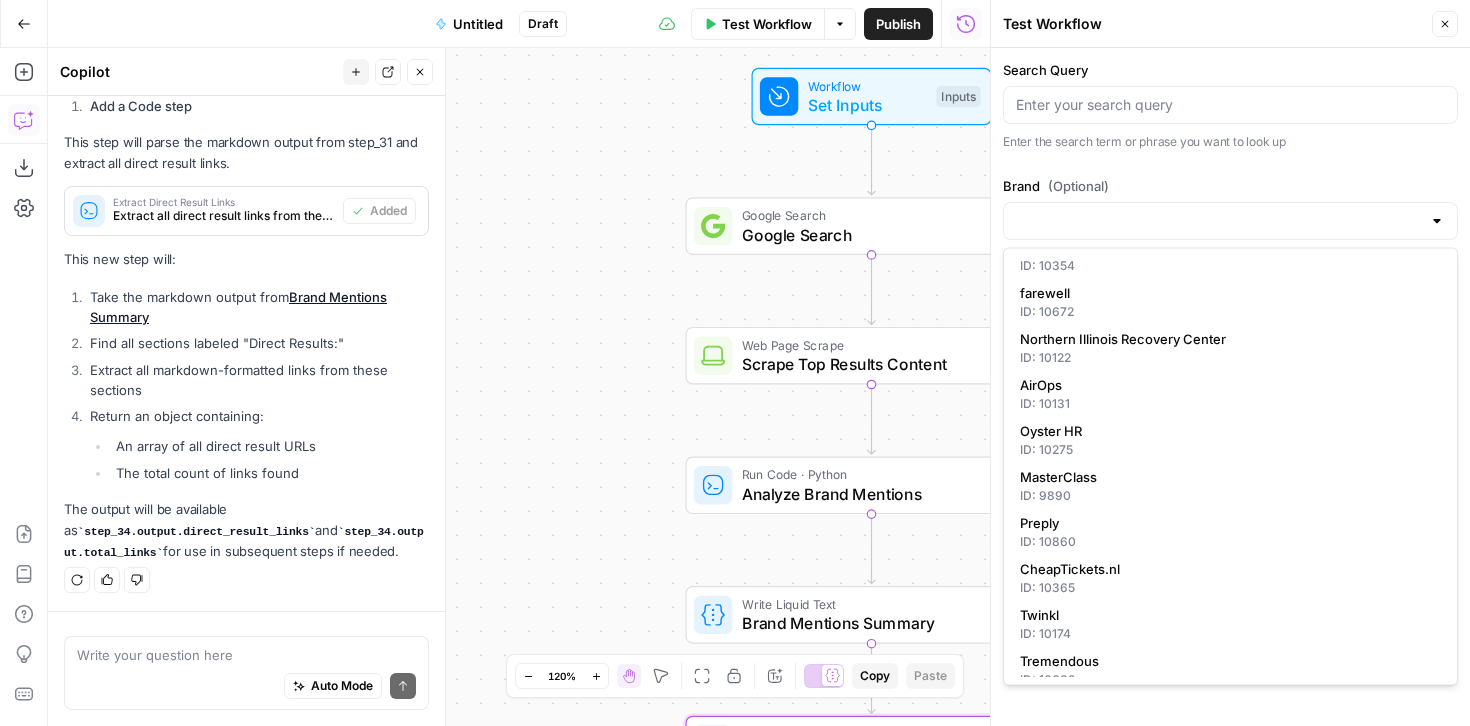 scroll, scrollTop: 396, scrollLeft: 0, axis: vertical 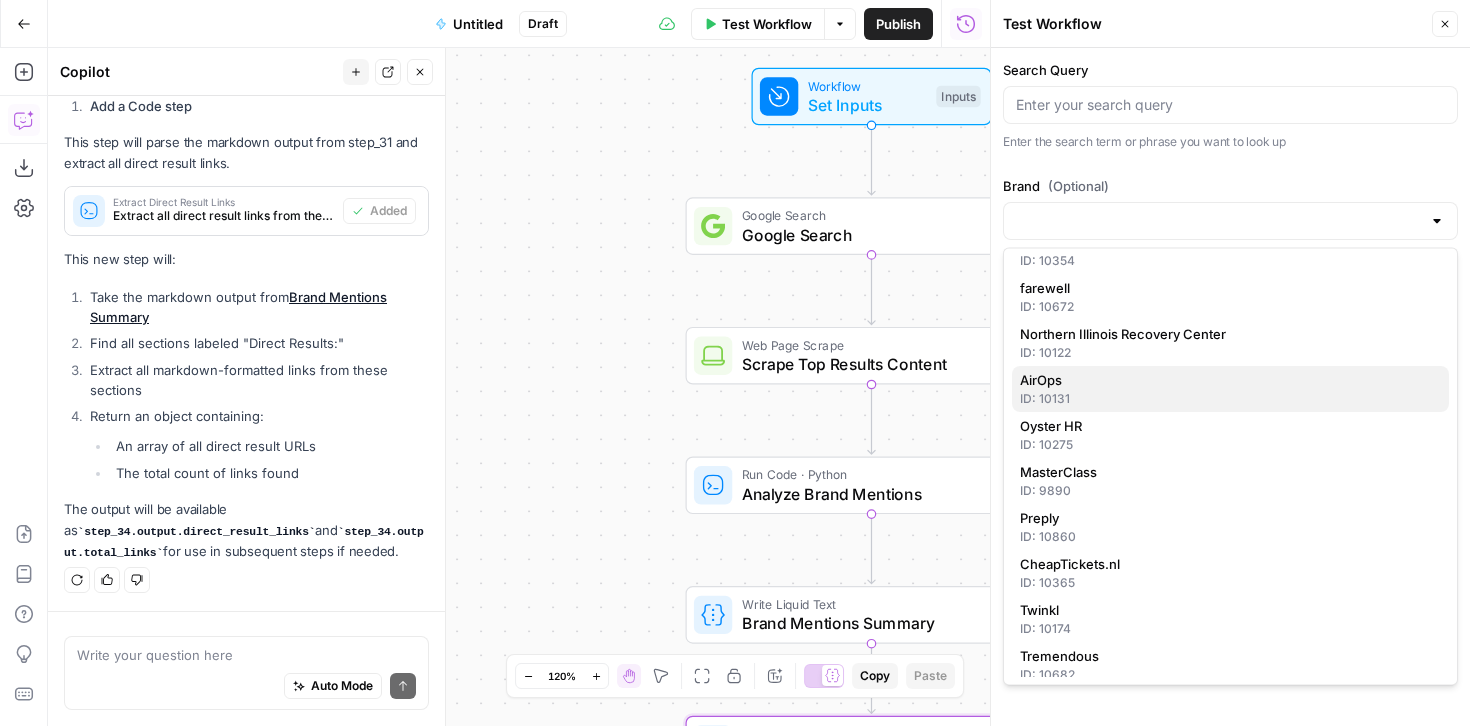 click on "ID: 10131" at bounding box center (1230, 400) 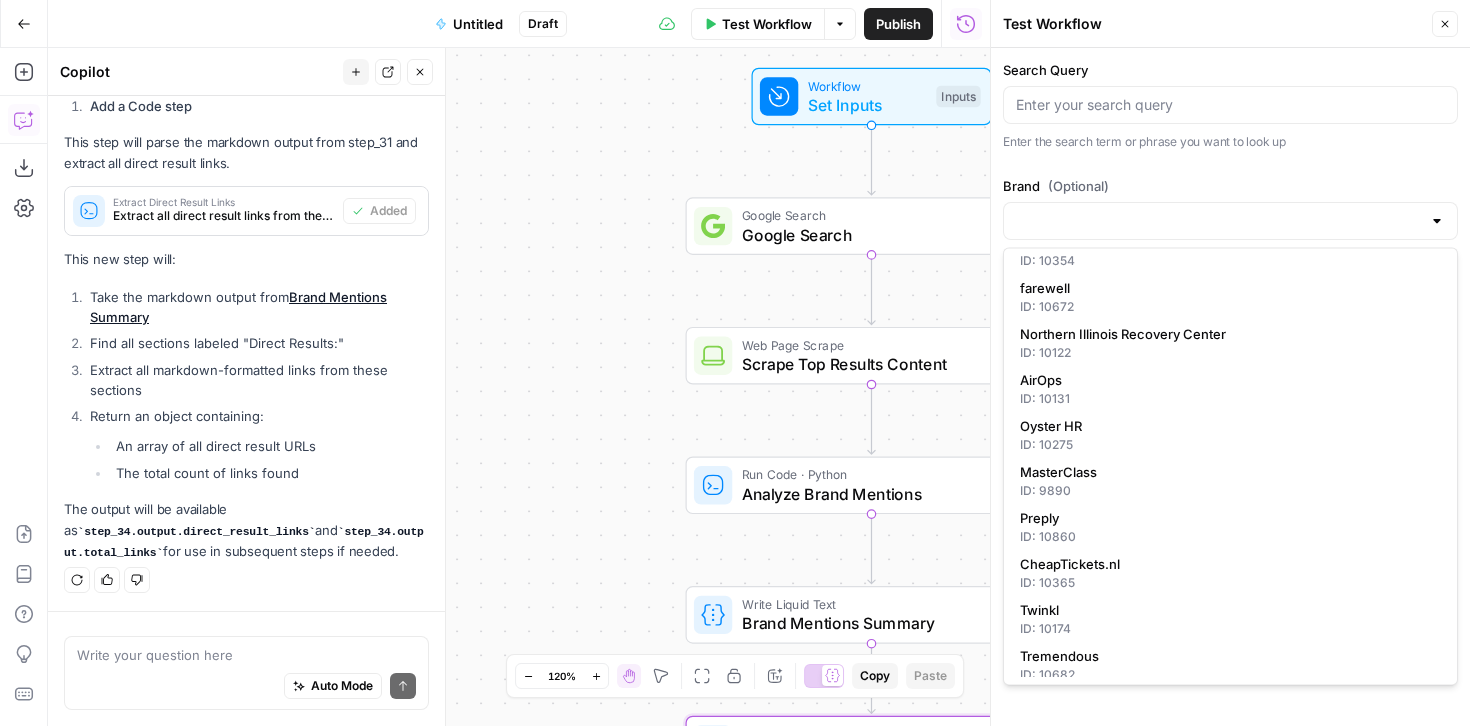 type on "AirOps" 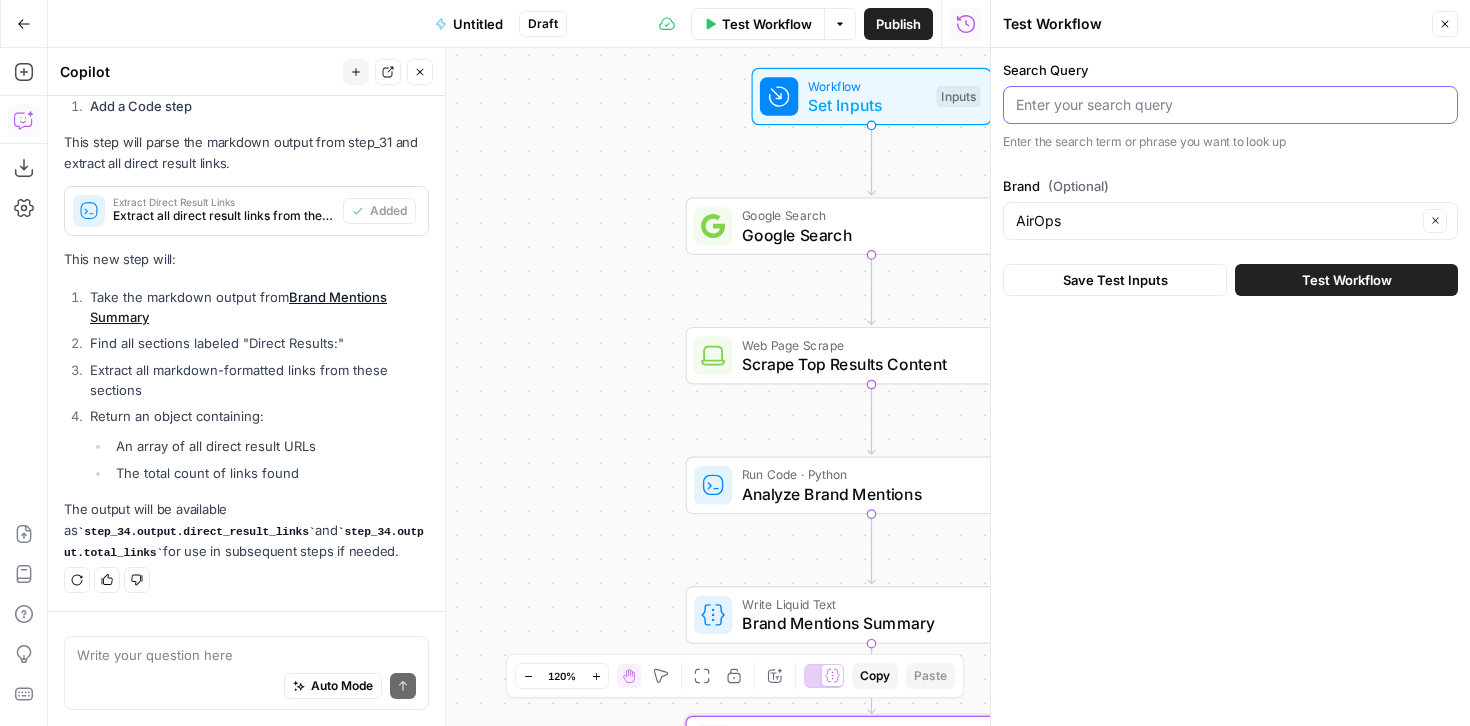 click on "Search Query" at bounding box center (1230, 105) 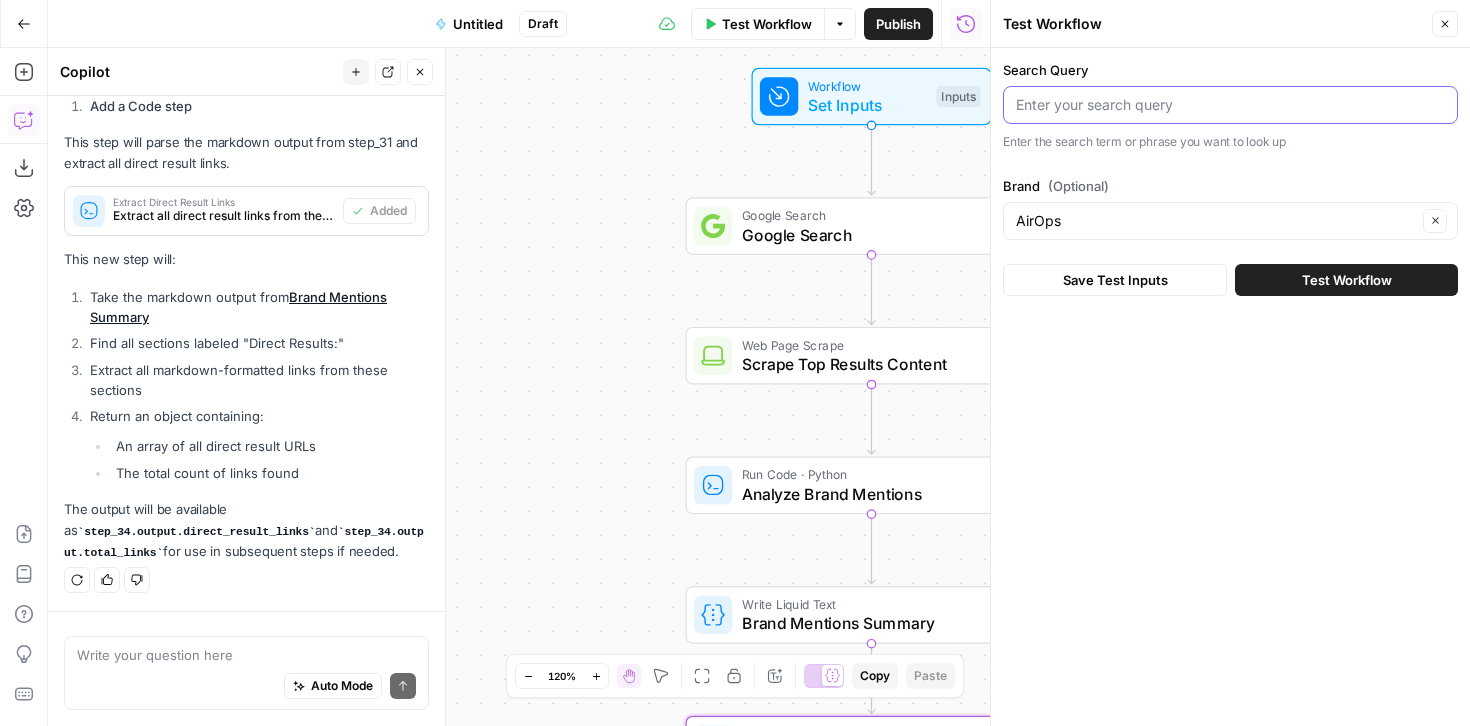 type on "become a content engineer" 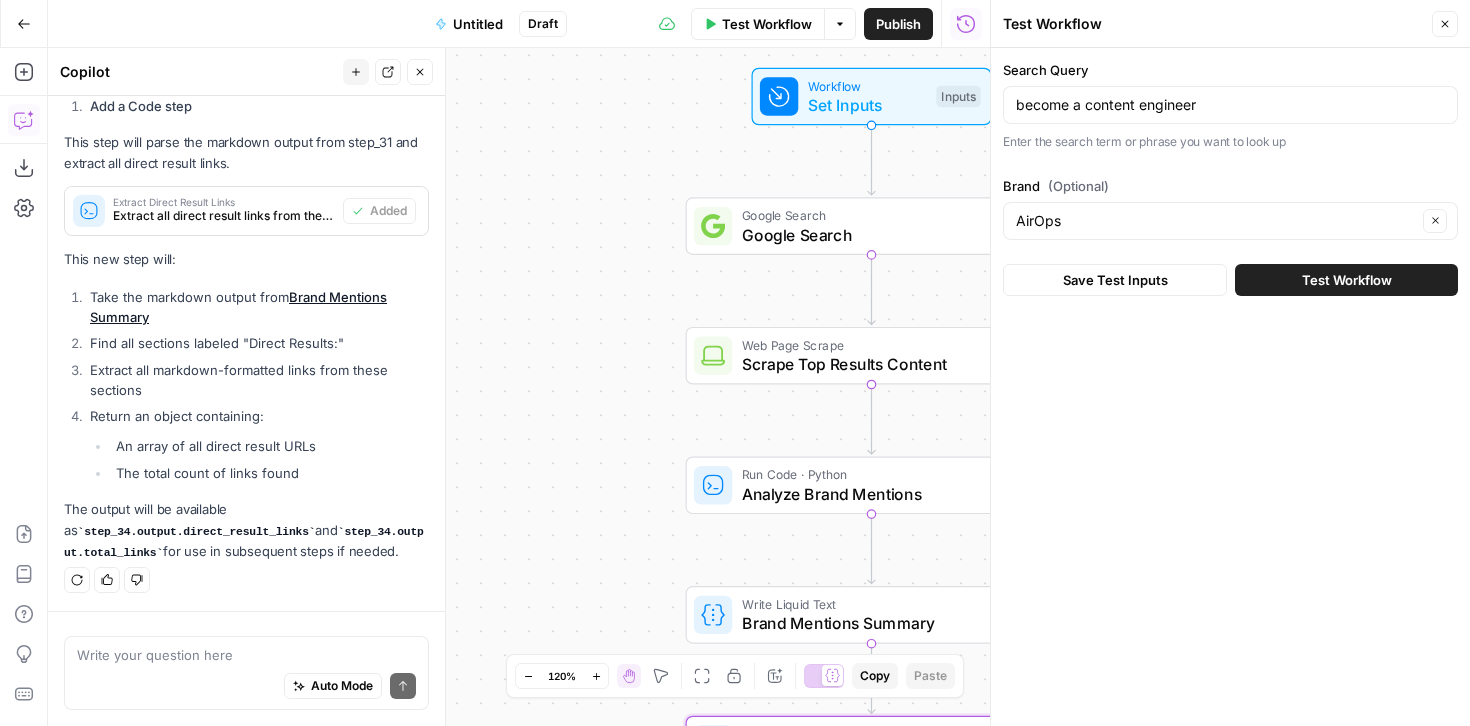 click on "Test Workflow" at bounding box center [1347, 280] 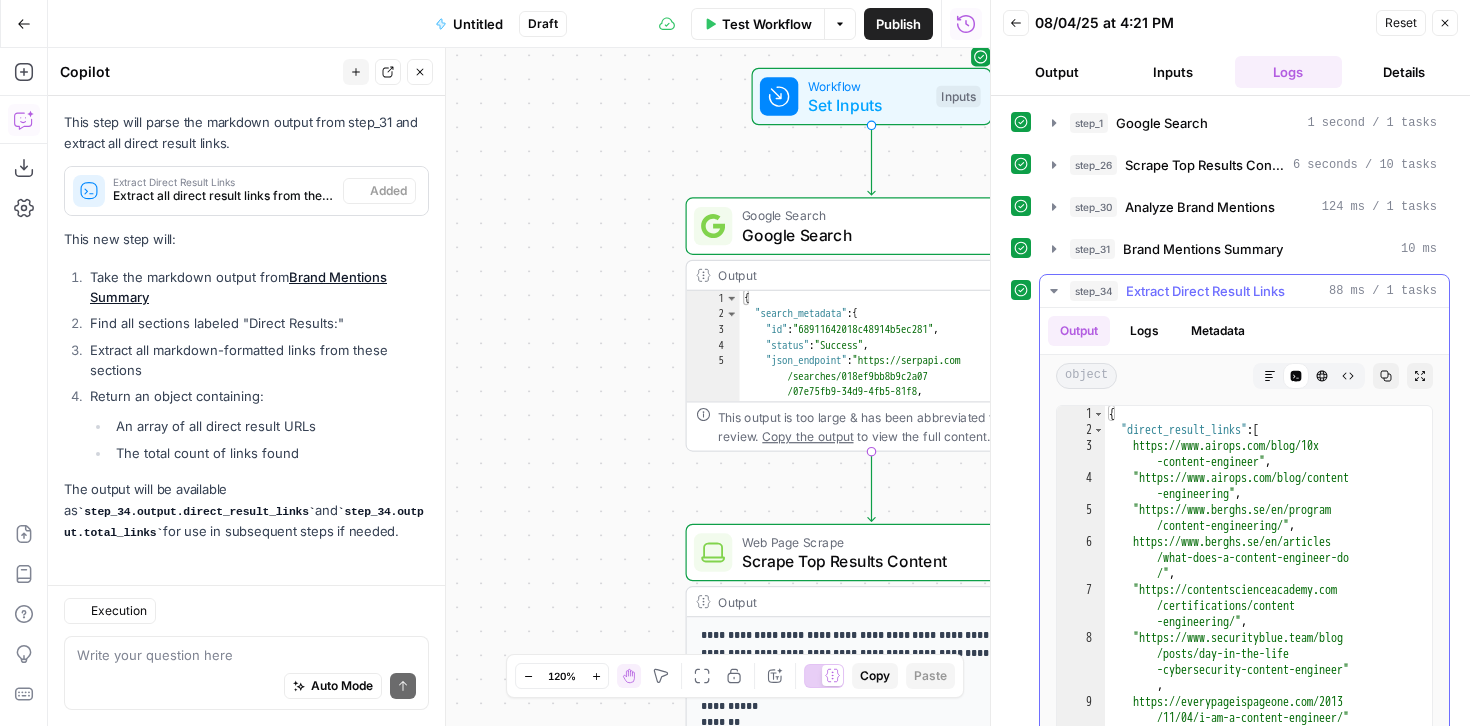 scroll, scrollTop: 444, scrollLeft: 0, axis: vertical 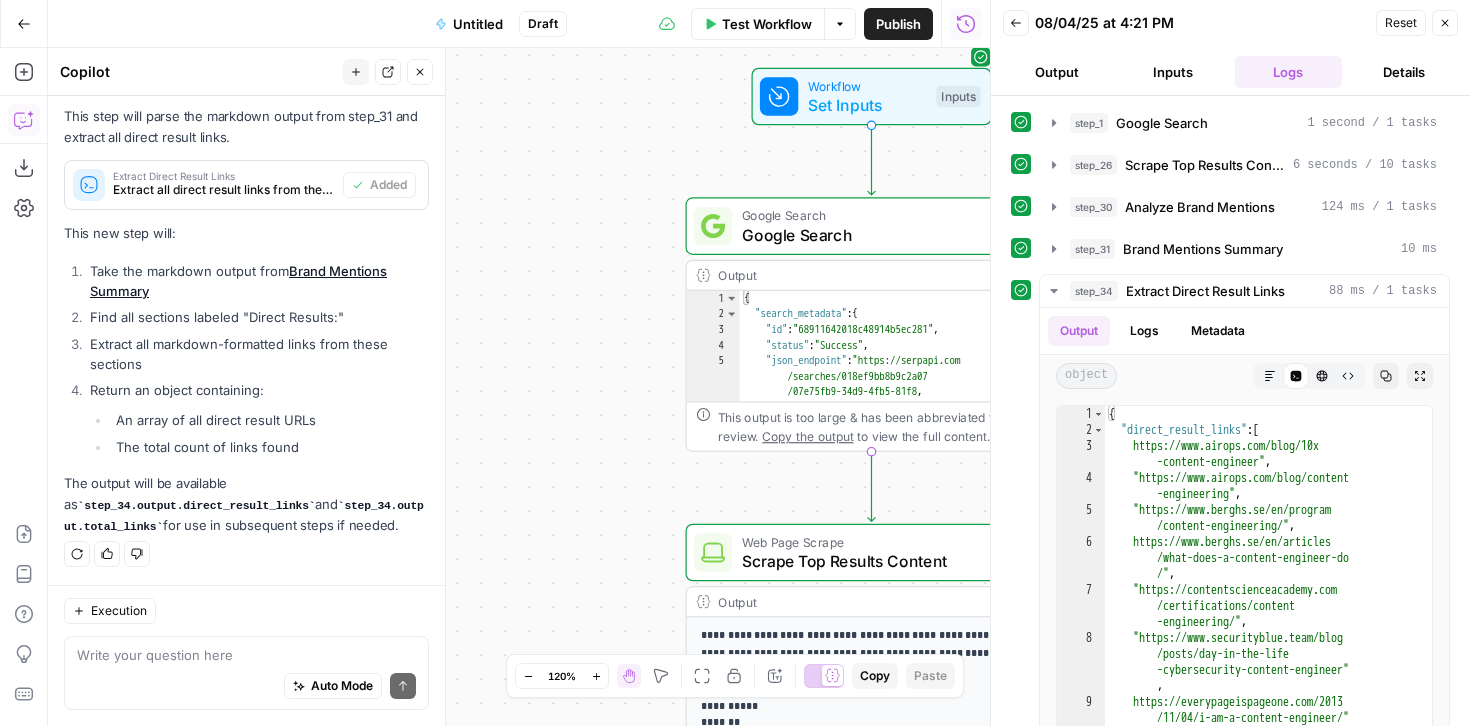 click 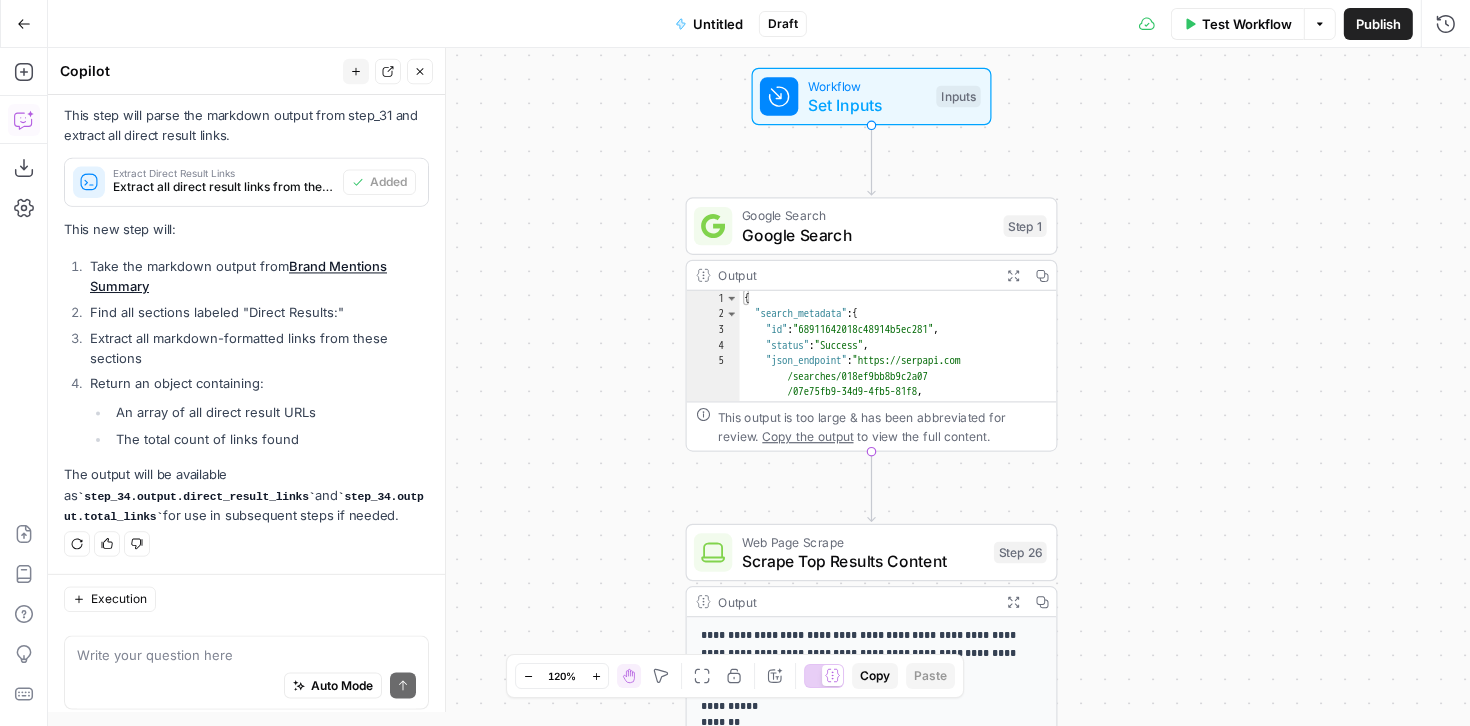 scroll, scrollTop: 444, scrollLeft: 0, axis: vertical 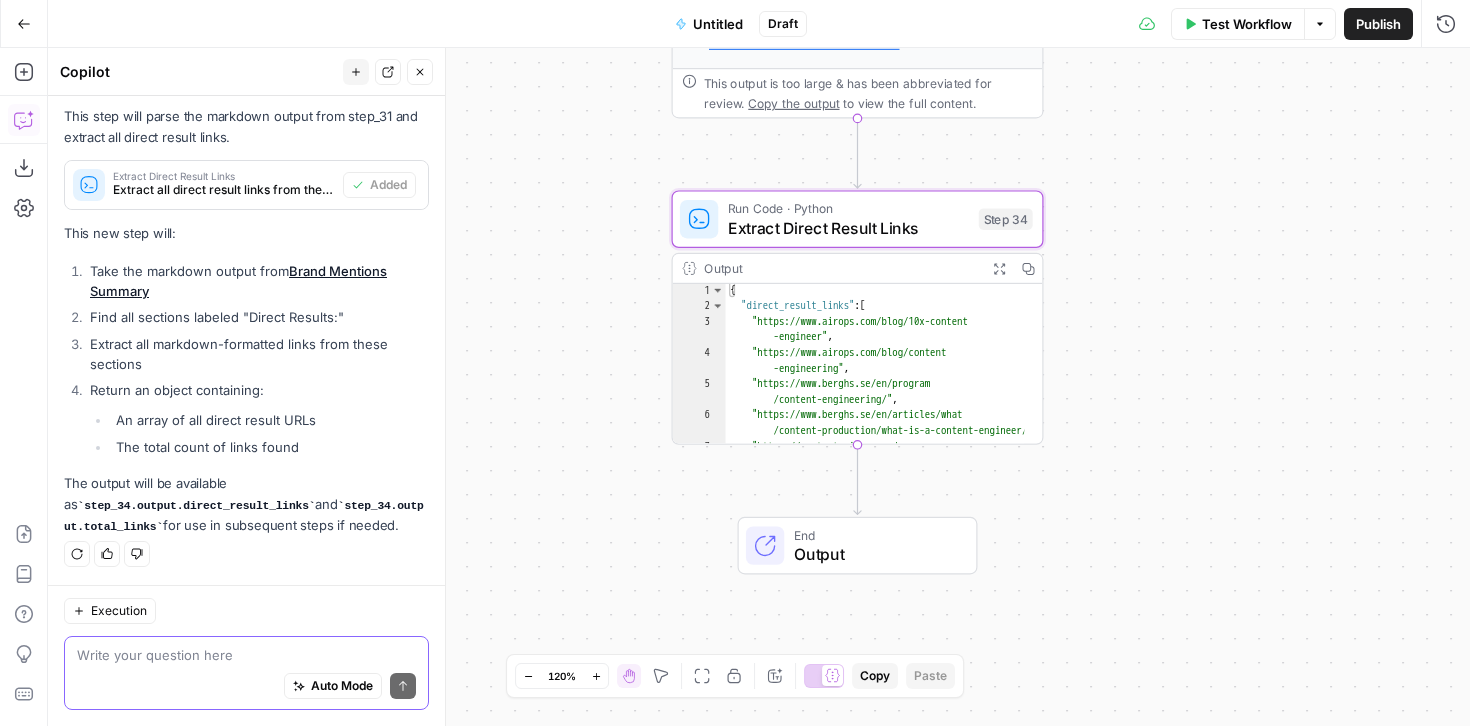 click at bounding box center (246, 655) 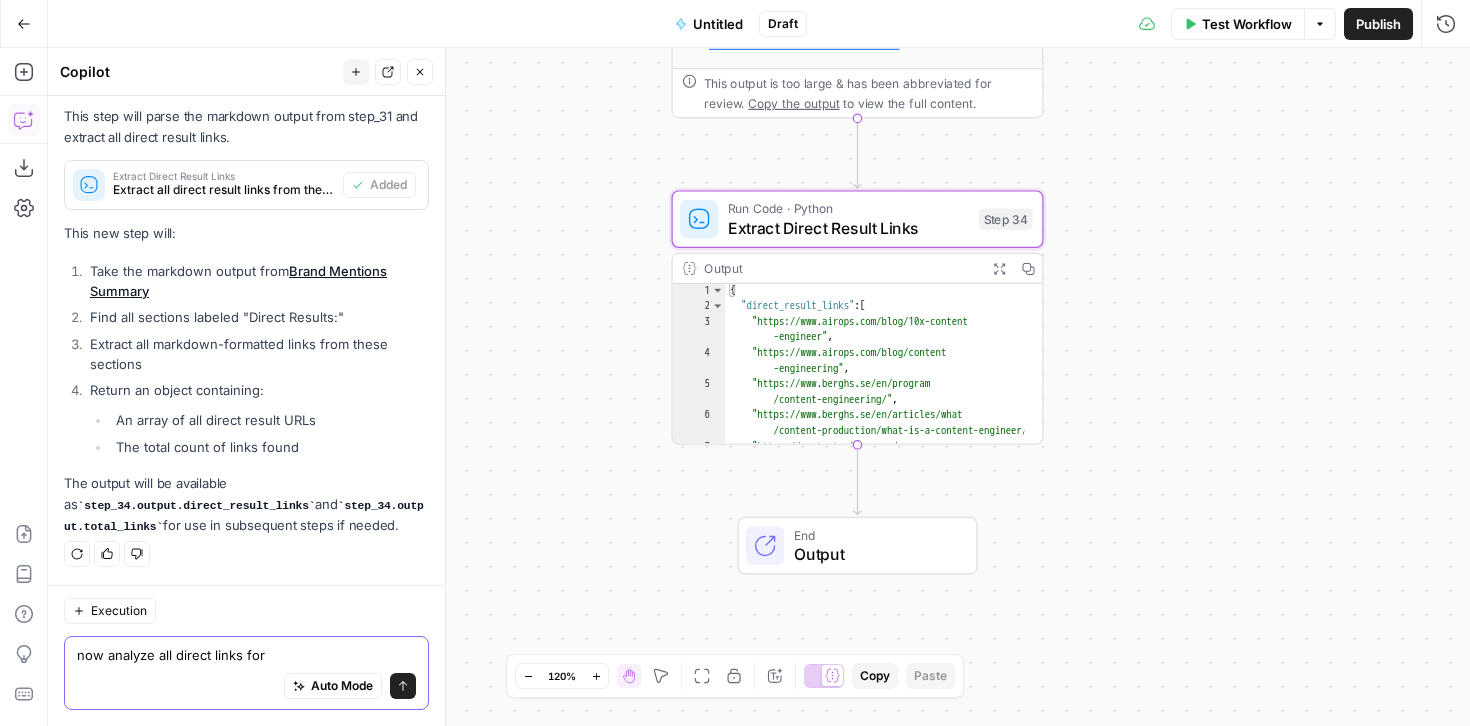 type on "now analyze all direct links fo" 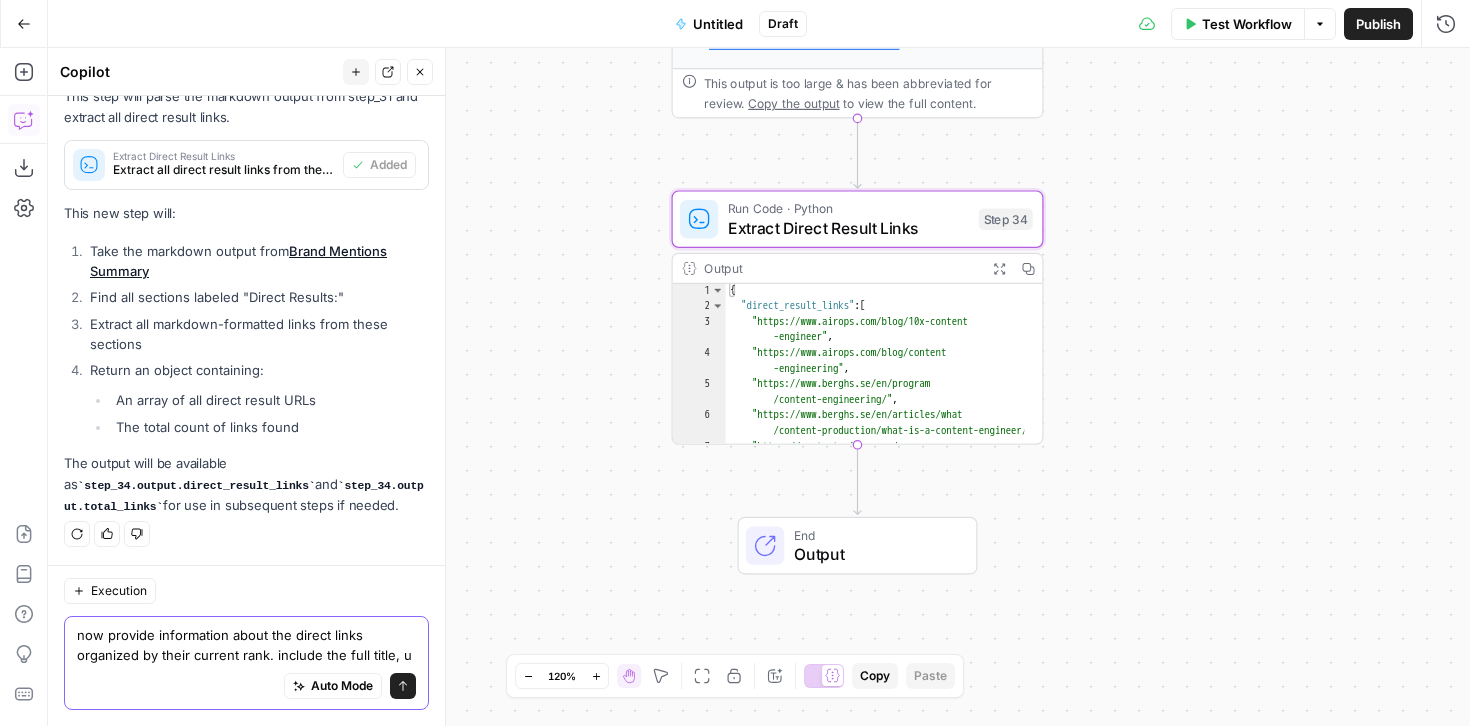 scroll, scrollTop: 484, scrollLeft: 0, axis: vertical 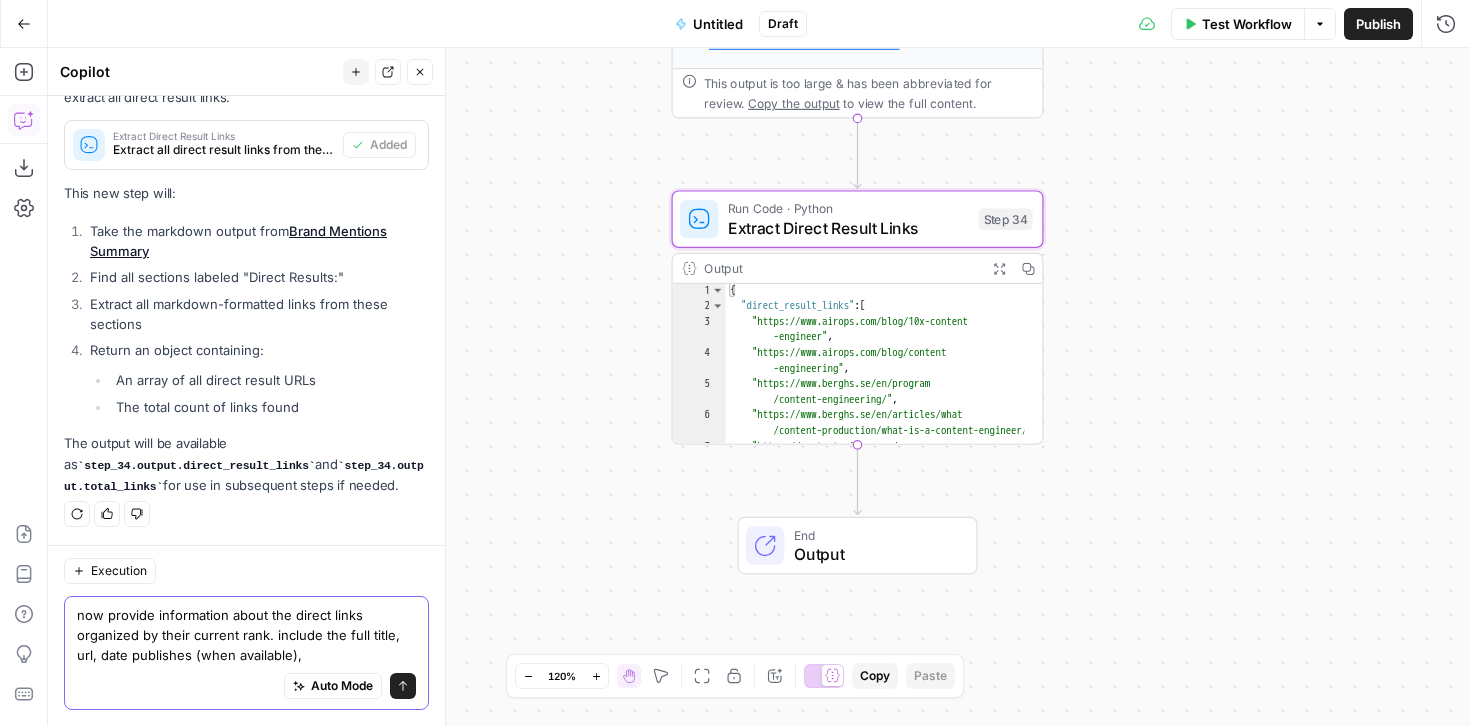 click on "now provide information about the direct links organized by their current rank. include the full title, url, date publishes (when available)," at bounding box center [246, 635] 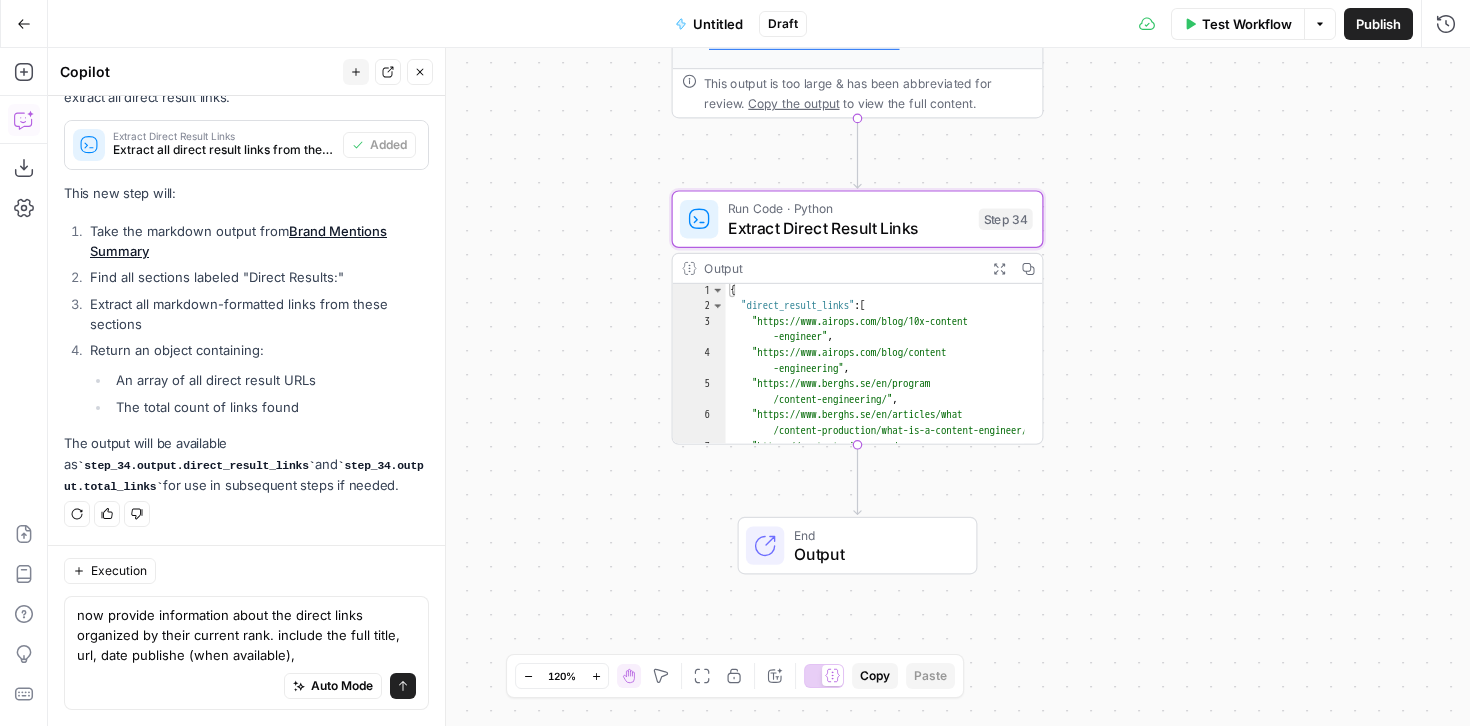 click on "An array of all direct result URLs" at bounding box center (270, 380) 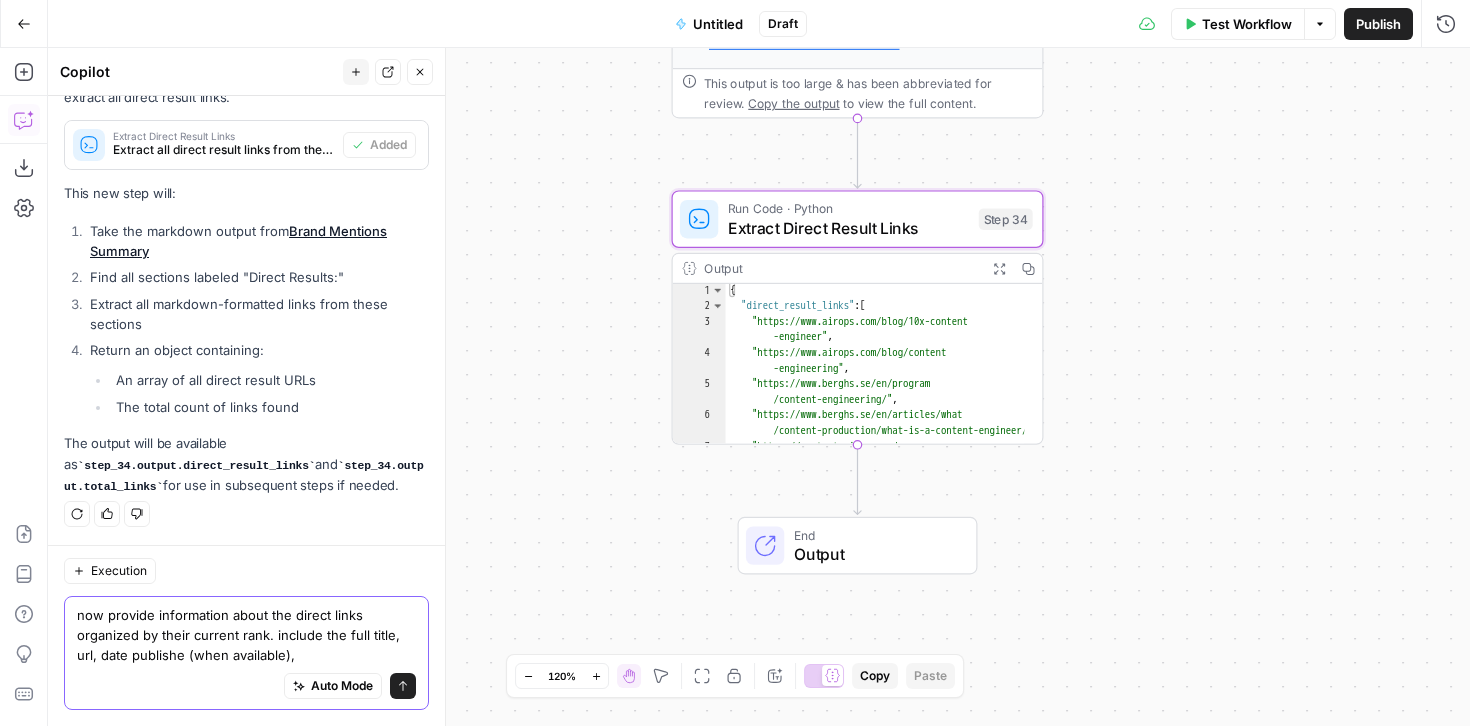 click on "now provide information about the direct links organized by their current rank. include the full title, url, date publishe (when available)," at bounding box center (246, 635) 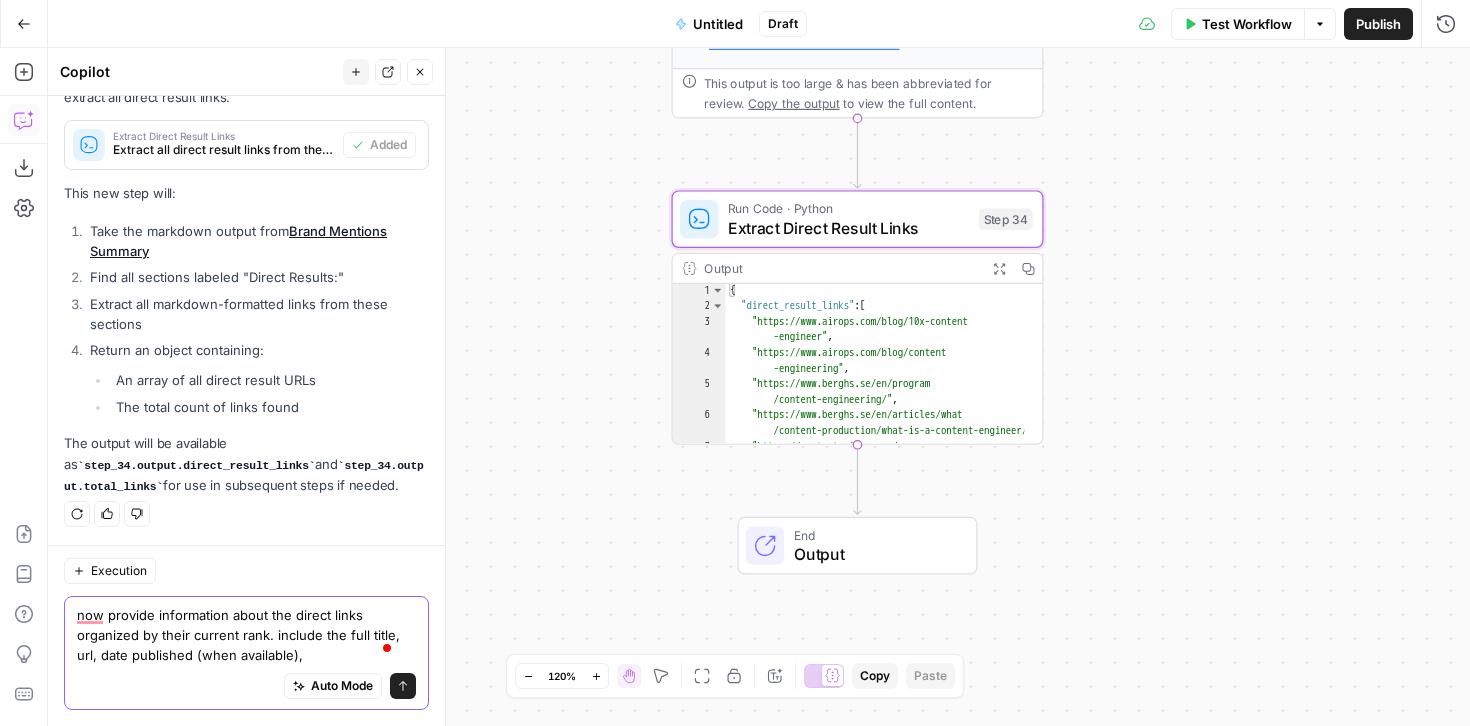 click on "now provide information about the direct links organized by their current rank. include the full title, url, date published (when available)," at bounding box center [246, 635] 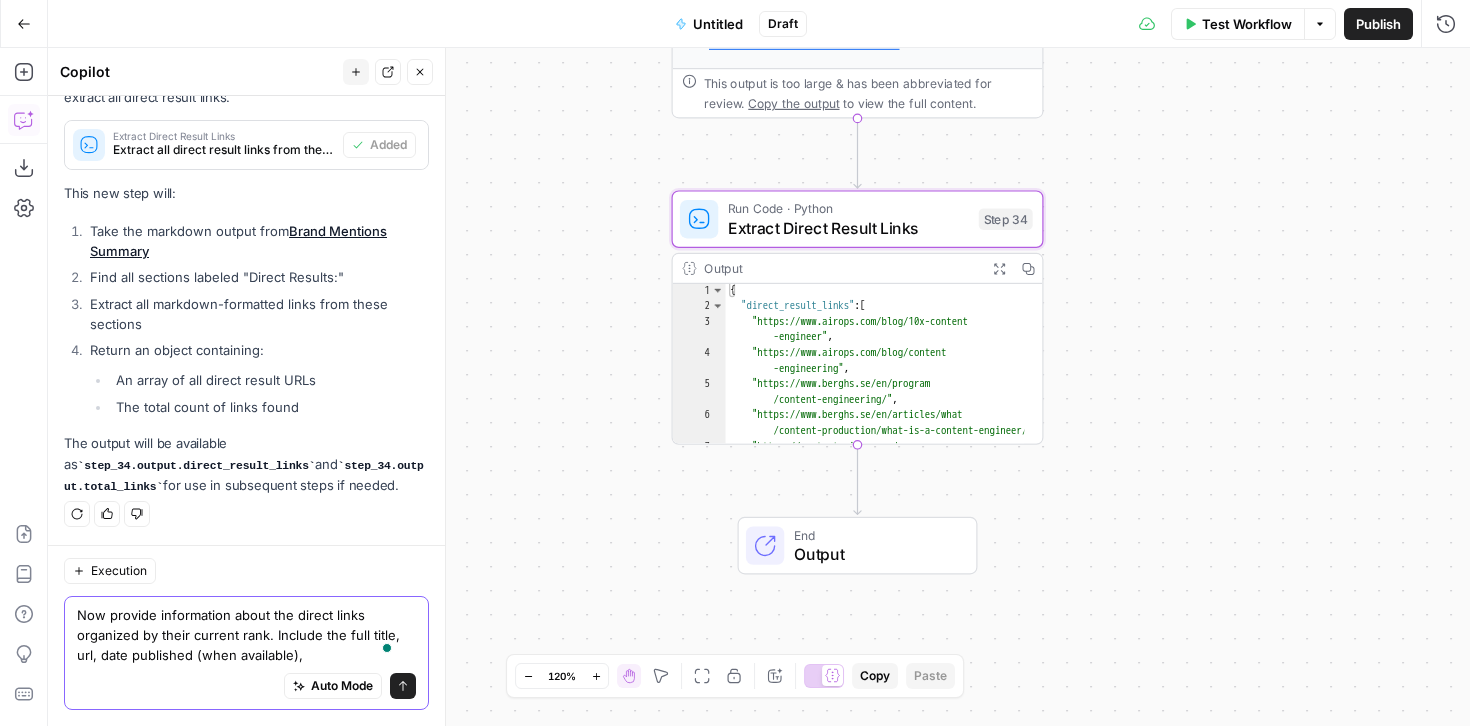 click on "Now provide information about the direct links organized by their current rank. Include the full title, url, date published (when available)," at bounding box center (246, 635) 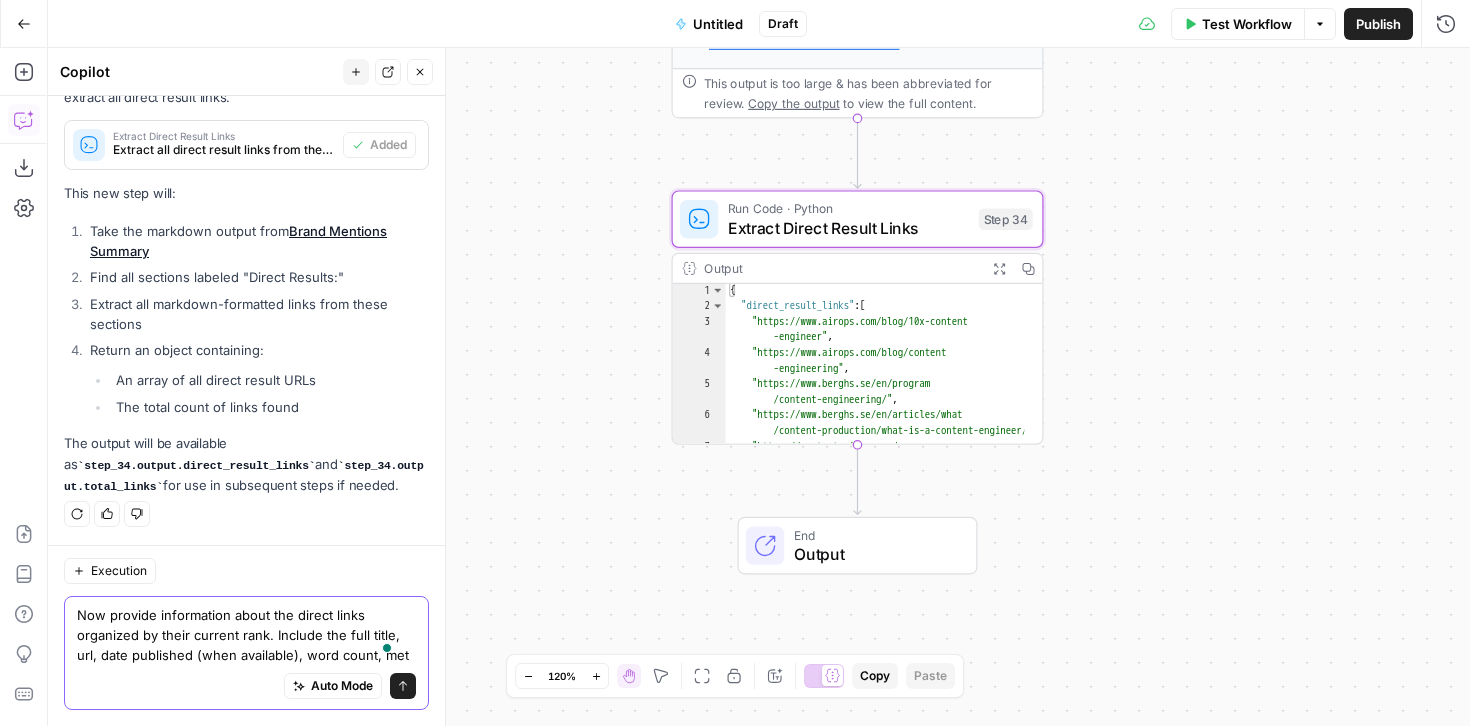 scroll, scrollTop: 504, scrollLeft: 0, axis: vertical 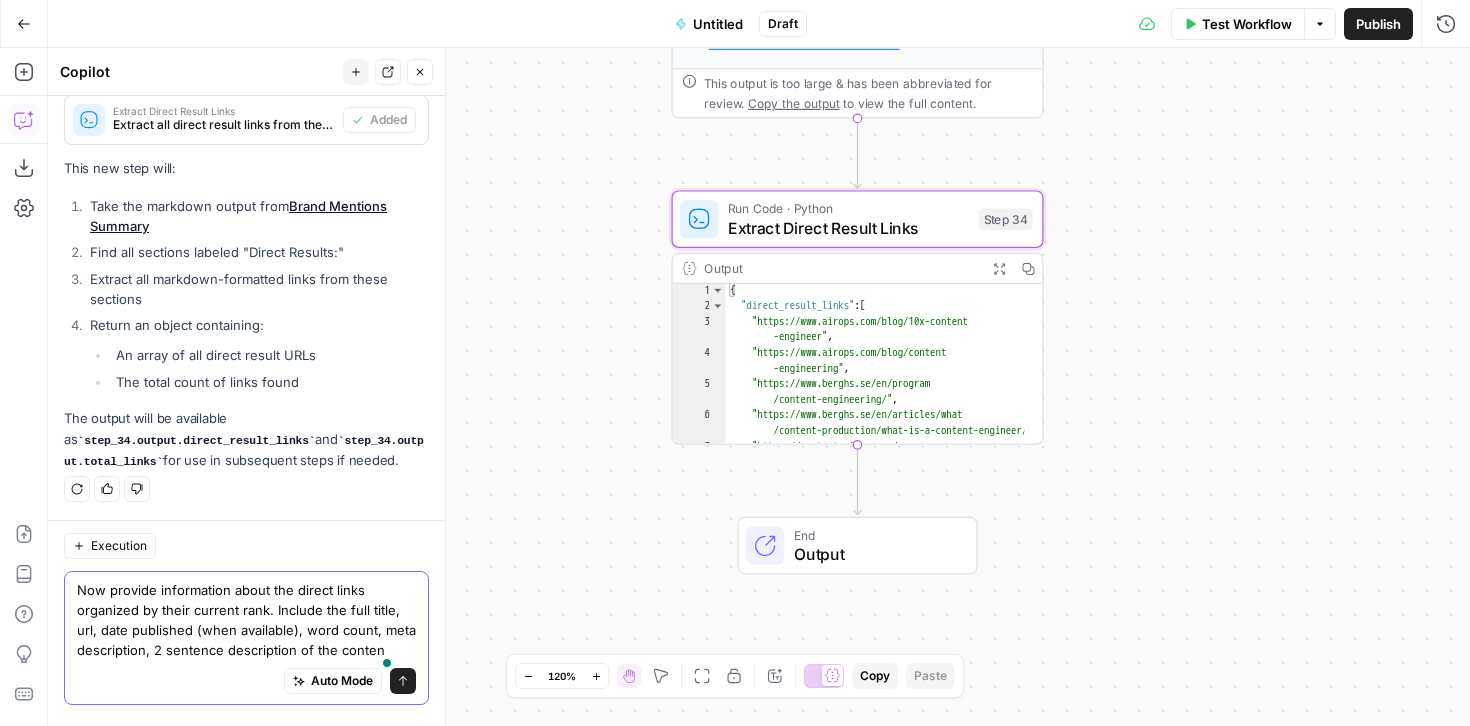 type on "Now provide information about the direct links organized by their current rank. Include the full title, url, date published (when available), word count, meta description, 2 sentence description of the content" 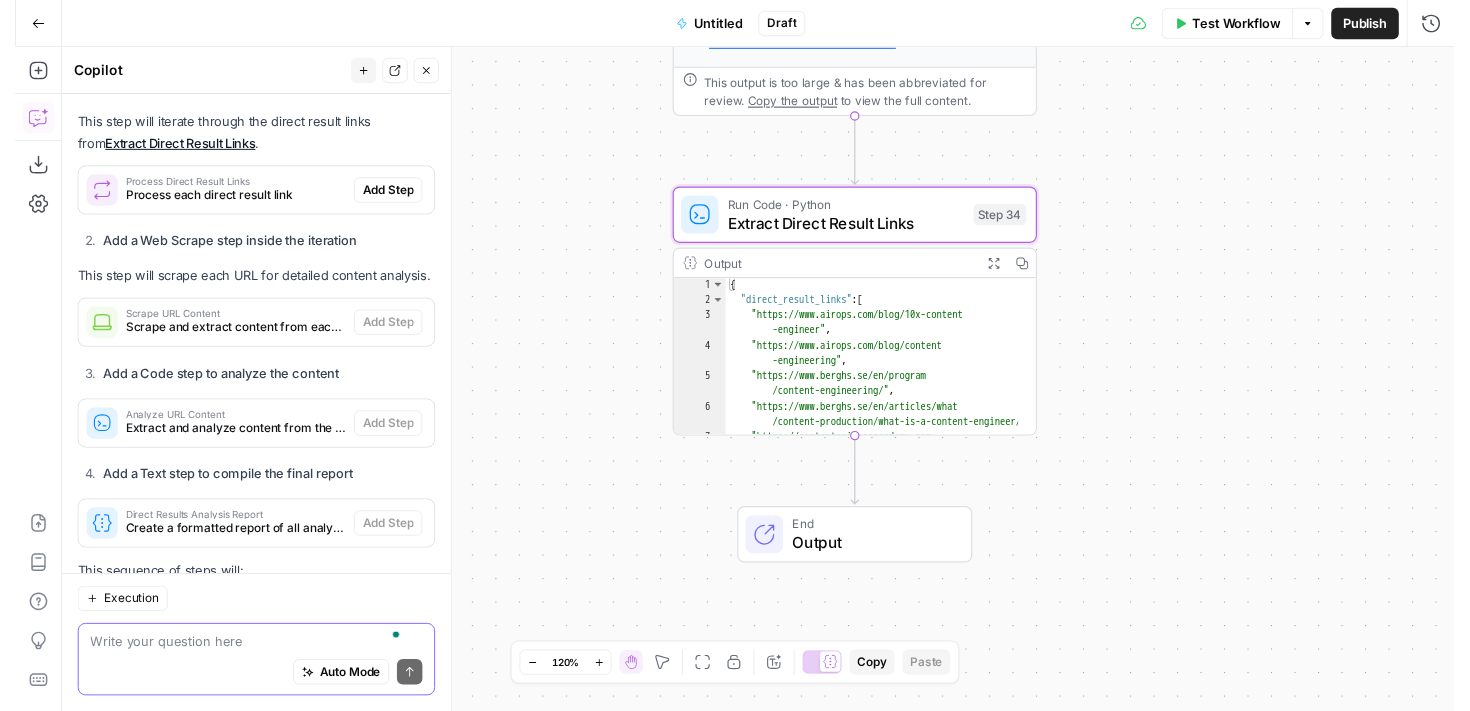 scroll, scrollTop: 942, scrollLeft: 0, axis: vertical 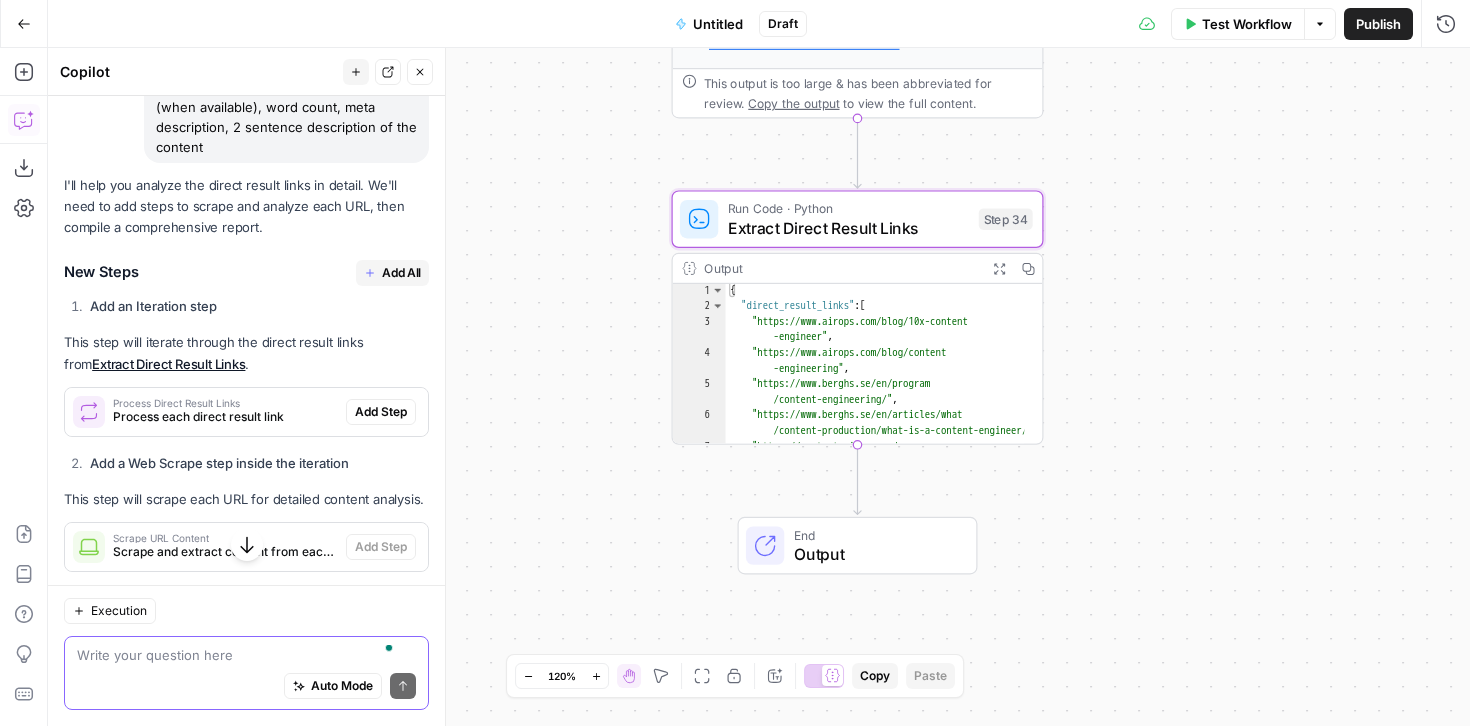 type 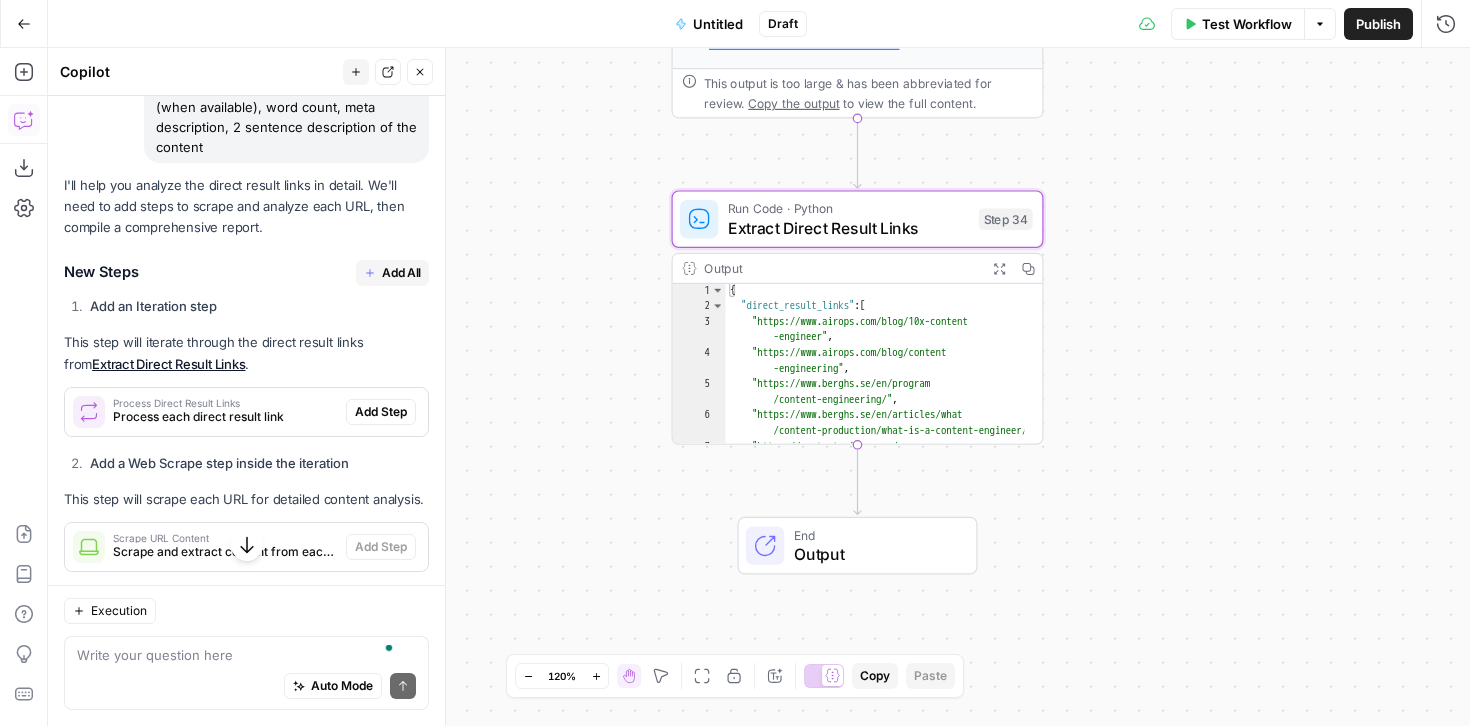 click on "Add All" at bounding box center [401, 273] 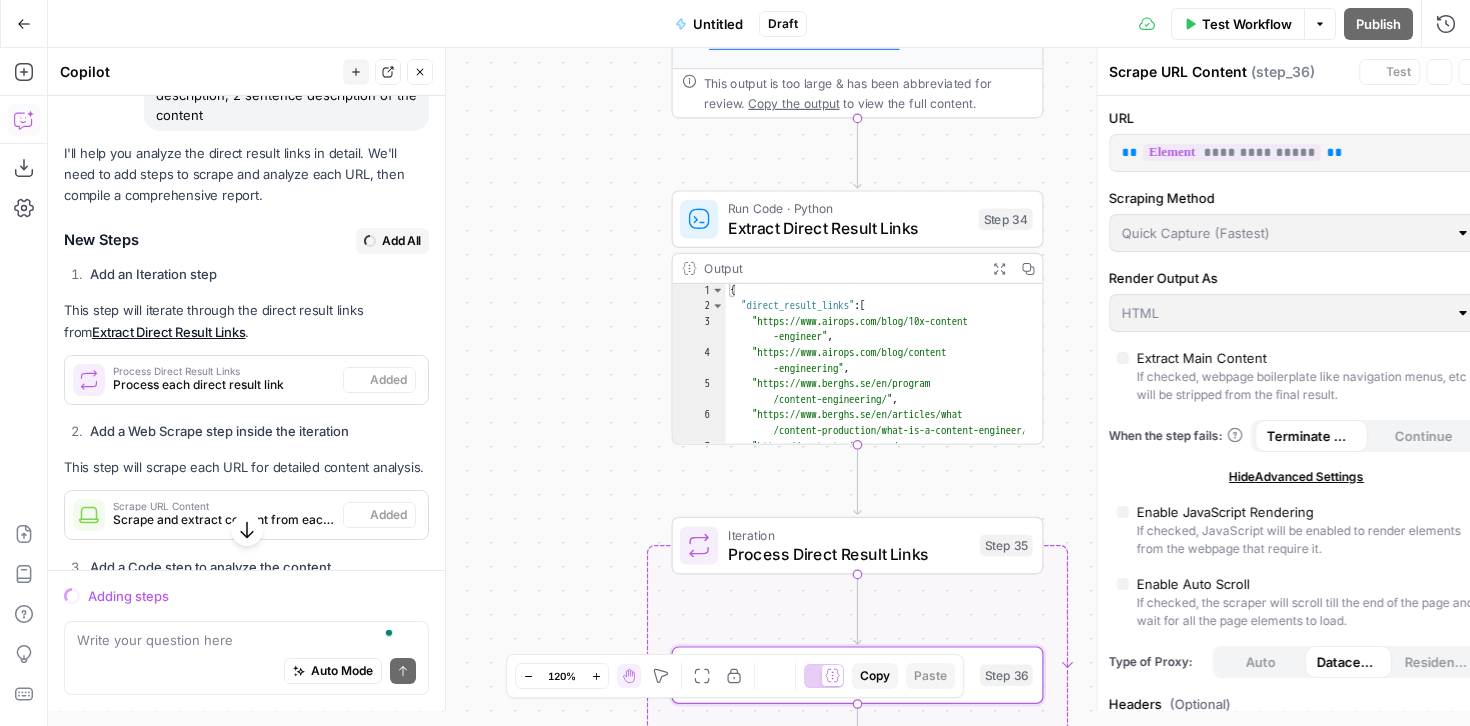 scroll, scrollTop: 910, scrollLeft: 0, axis: vertical 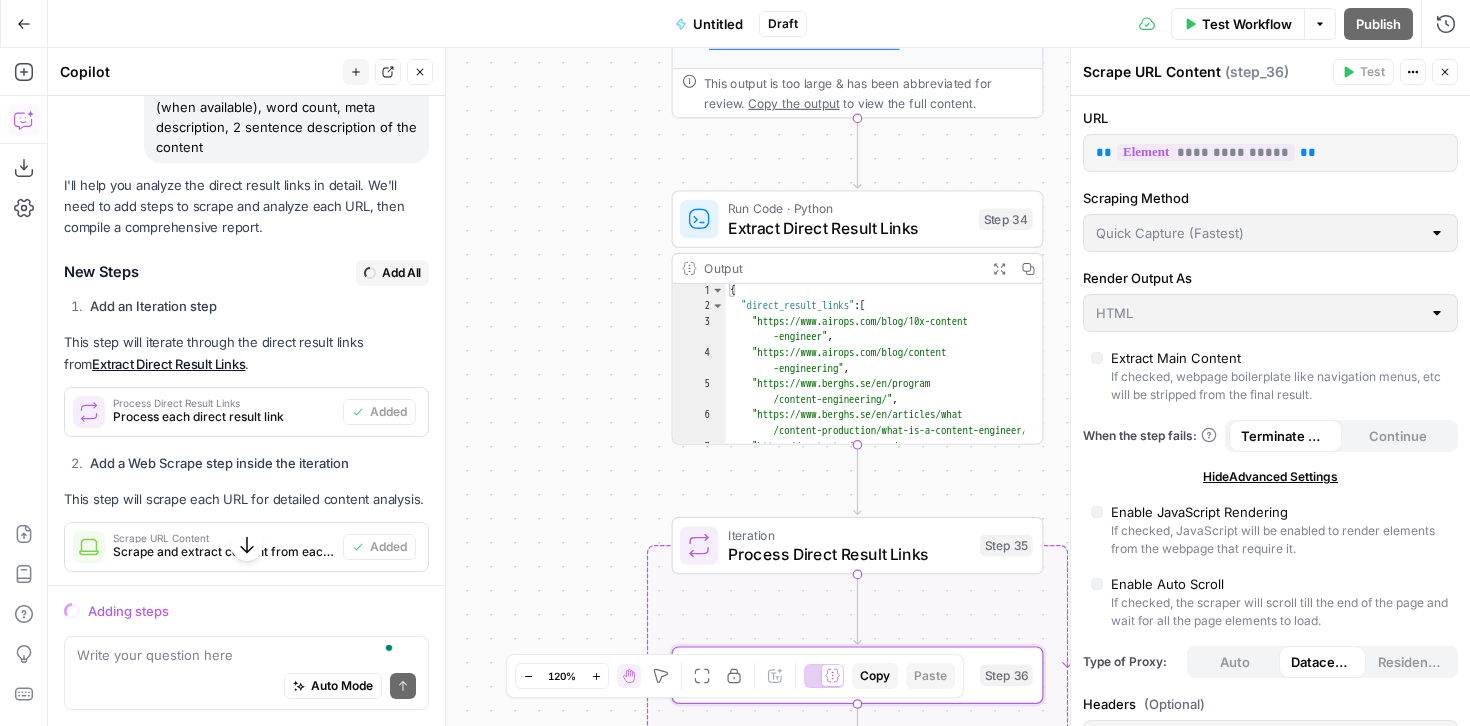 click on "Untitled" at bounding box center (718, 24) 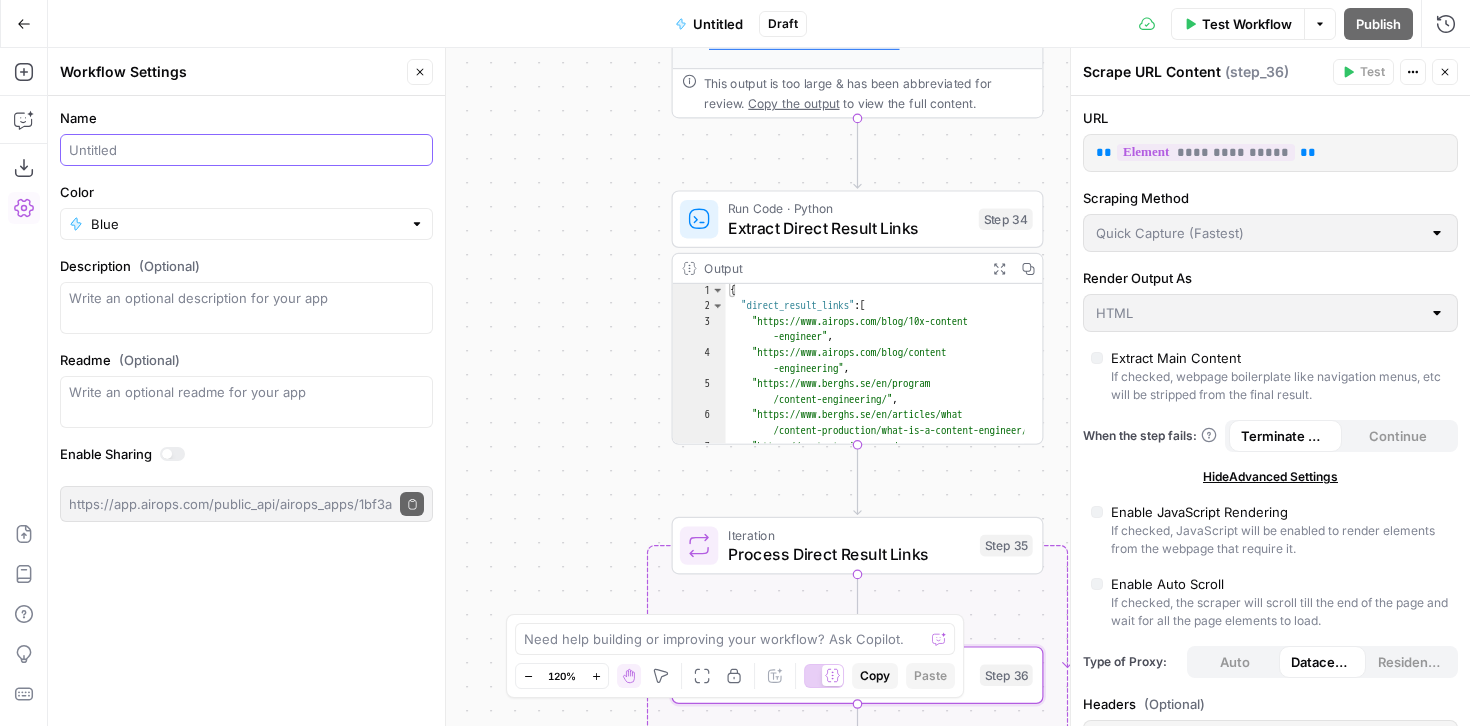click on "Name" at bounding box center (246, 150) 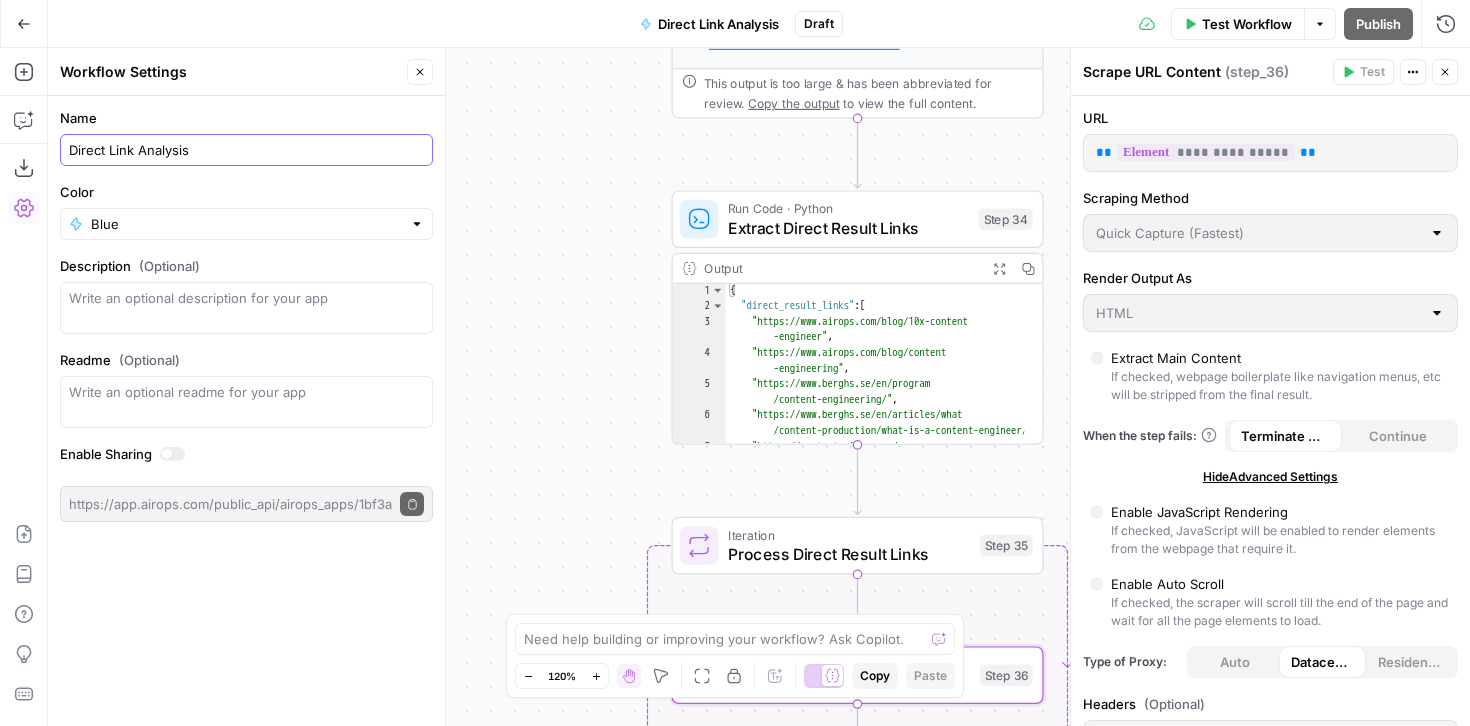 type on "Direct Link Analysis" 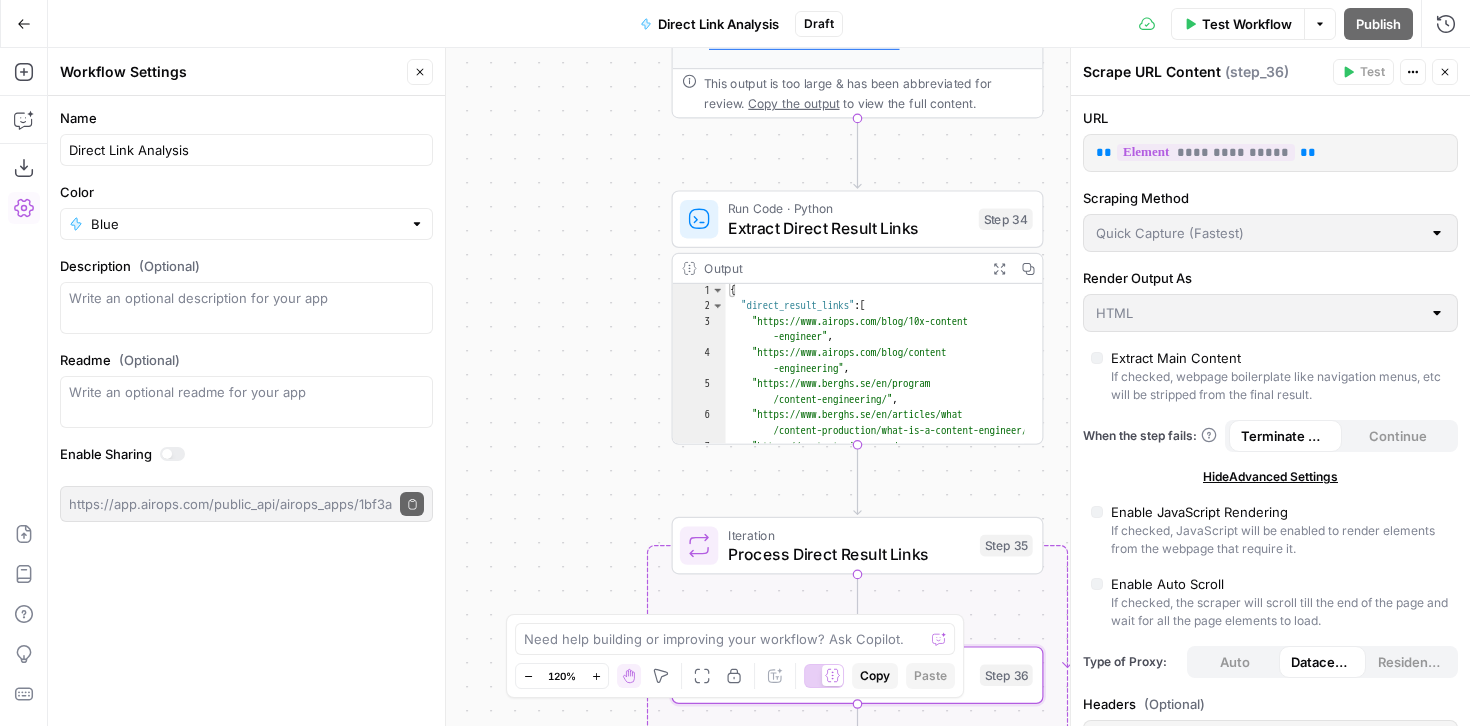 click on "**********" at bounding box center [759, 387] 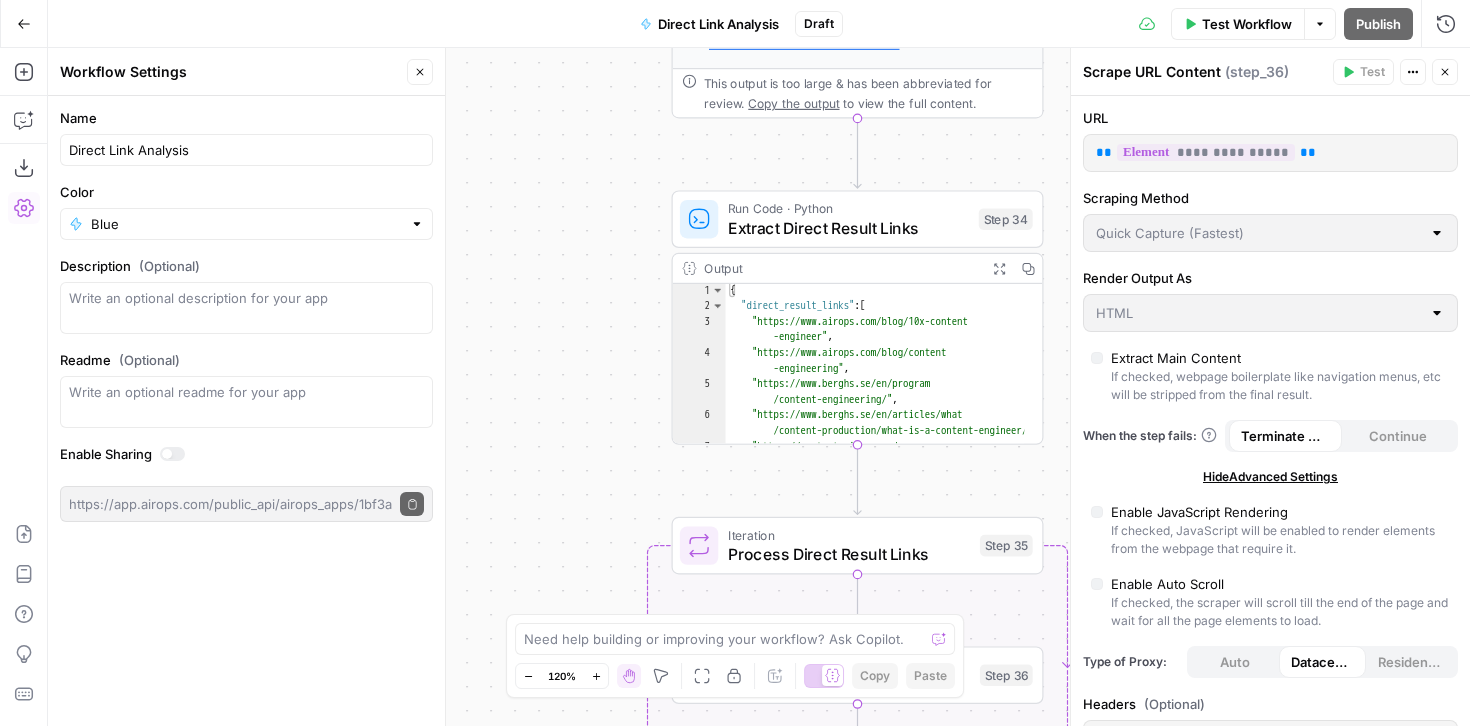 click 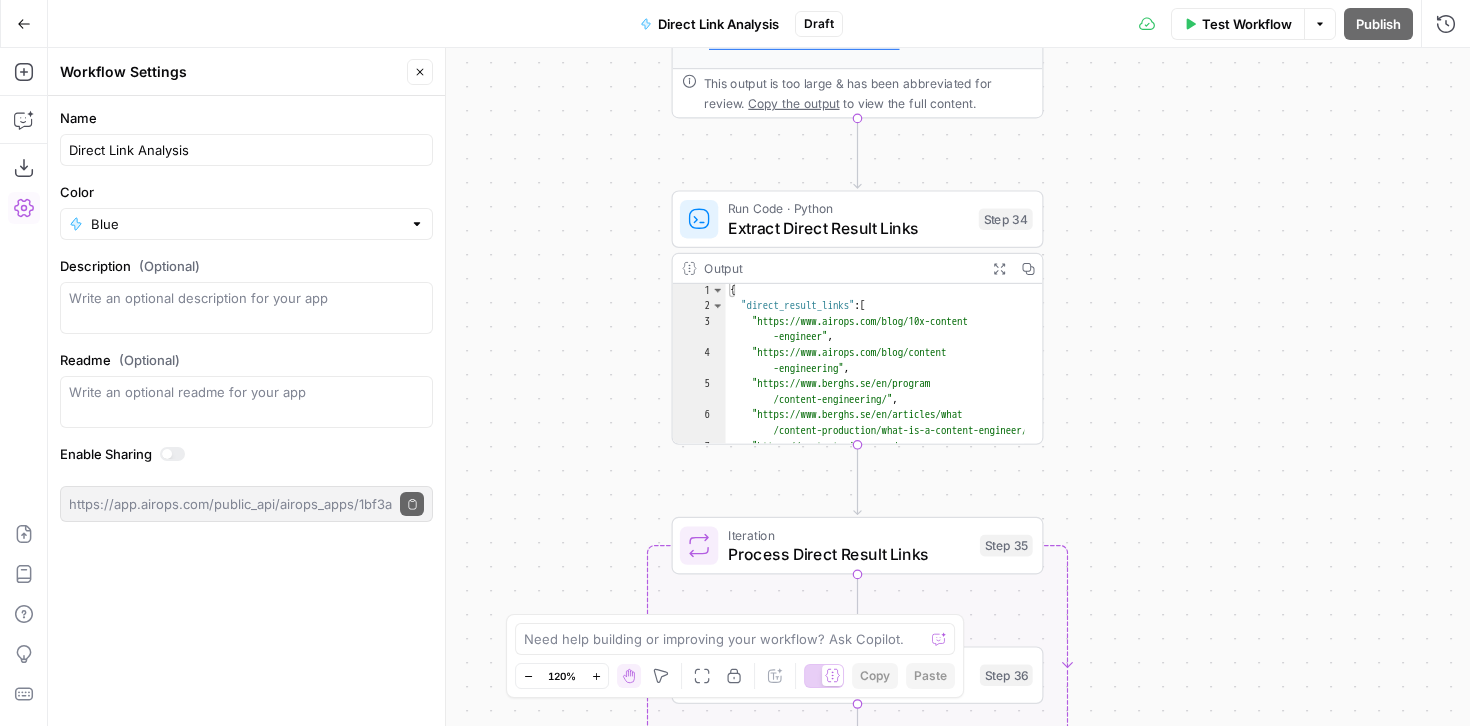 click 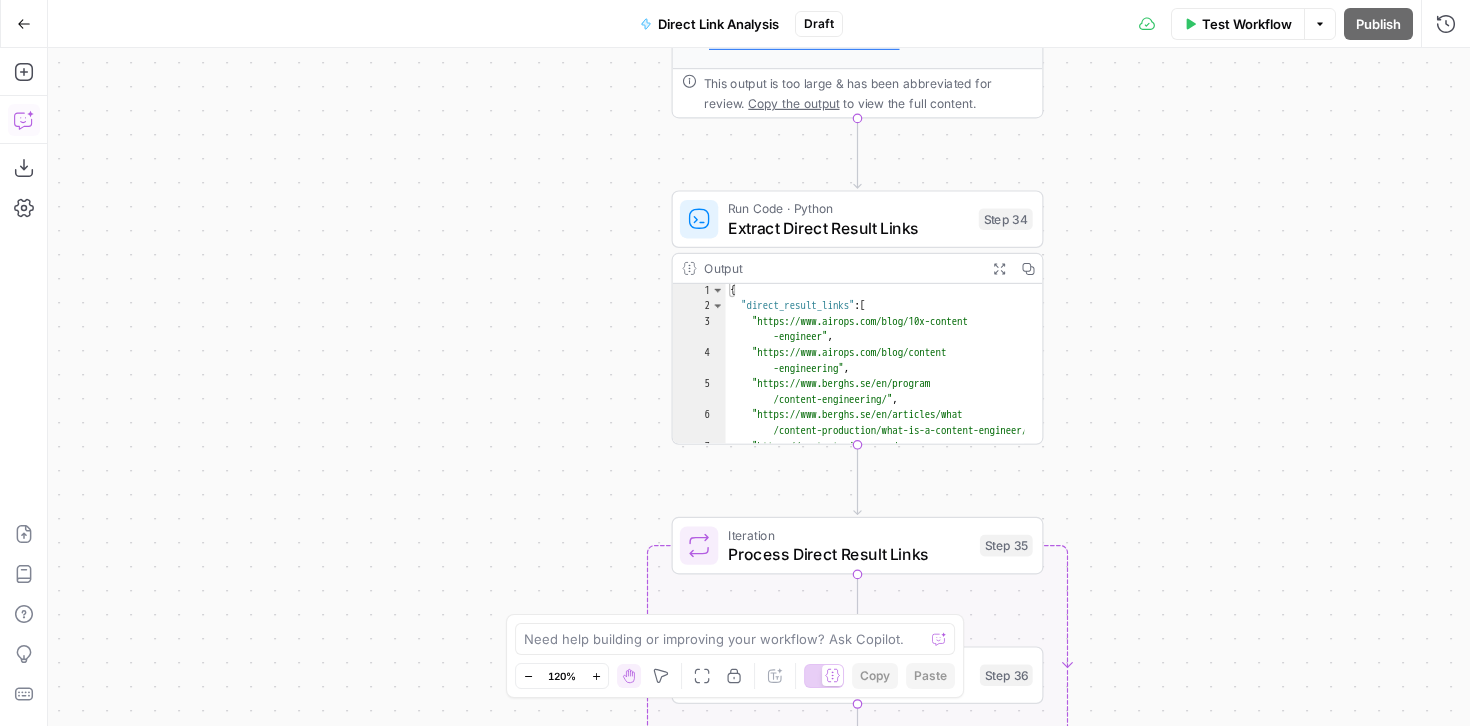 click 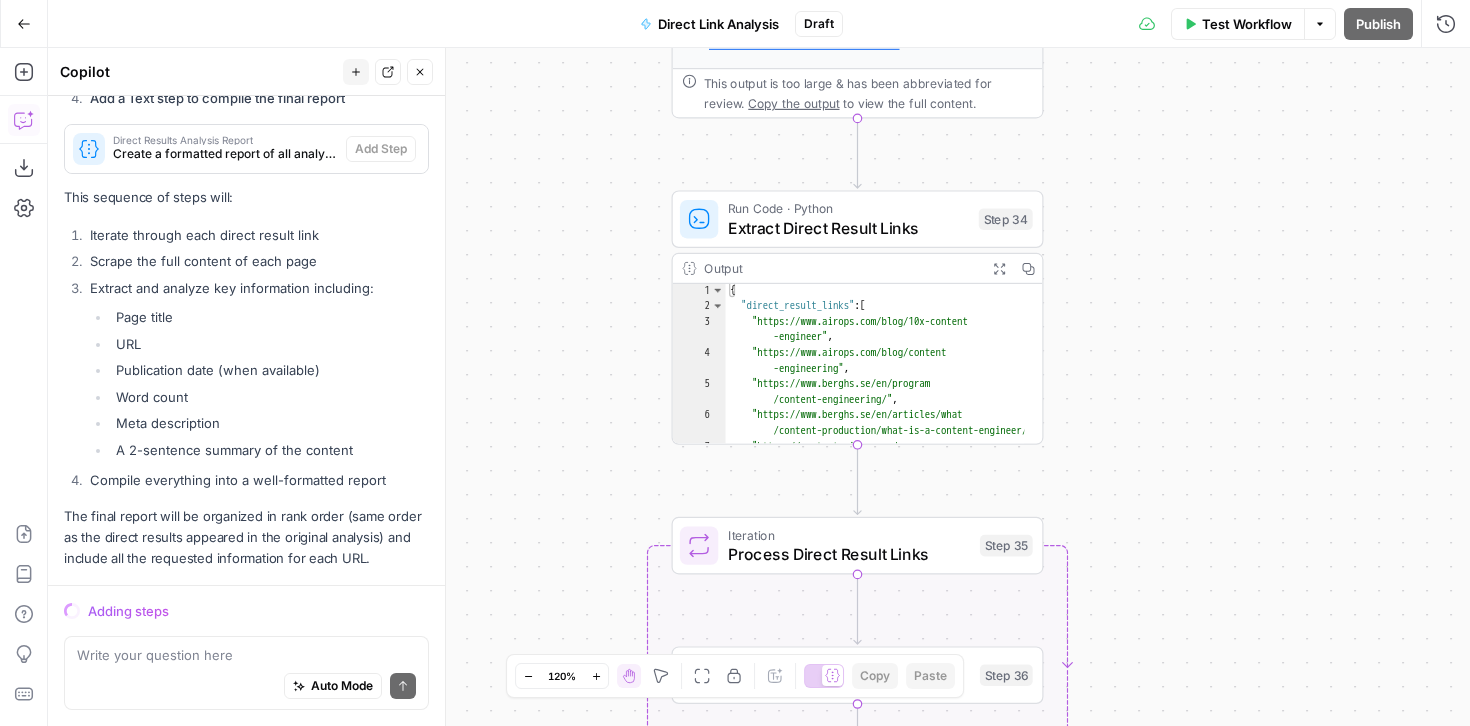 scroll, scrollTop: 1587, scrollLeft: 0, axis: vertical 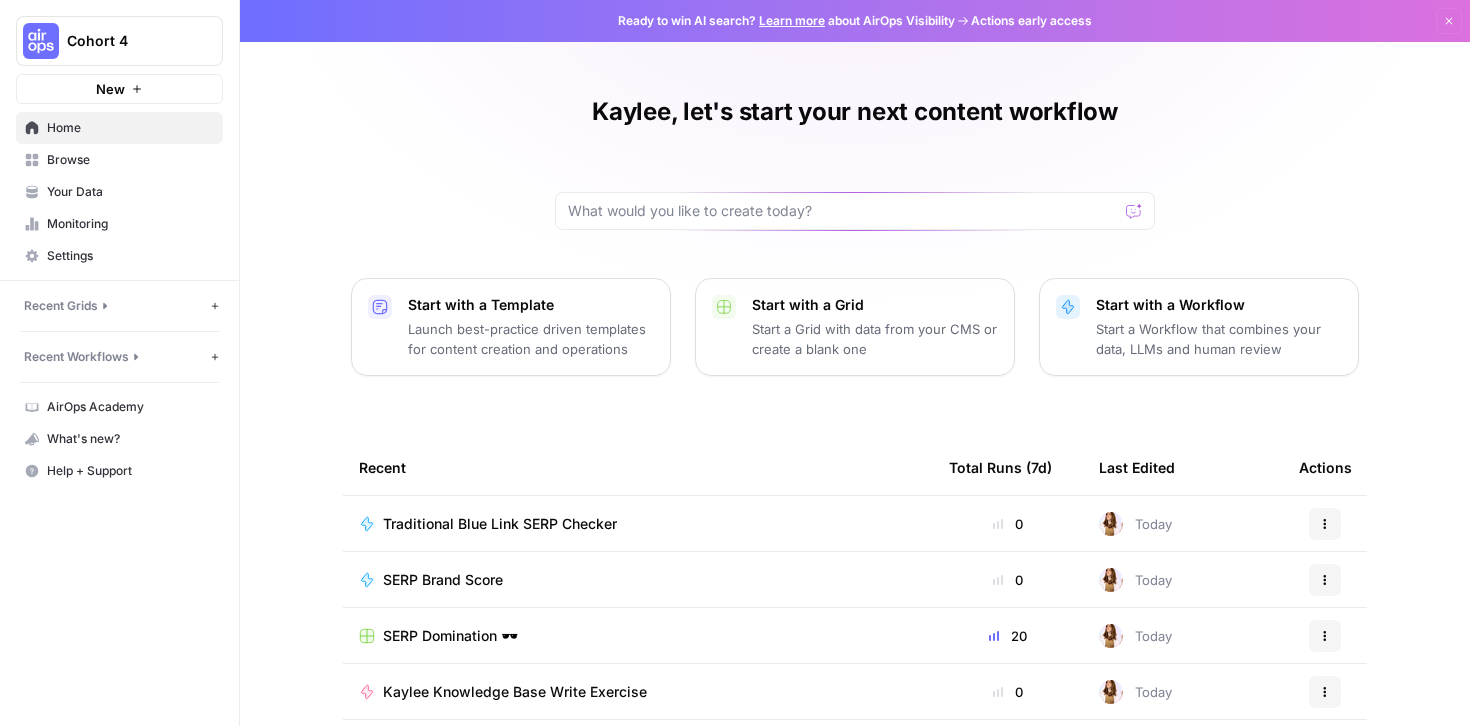 click on "Browse" at bounding box center (130, 160) 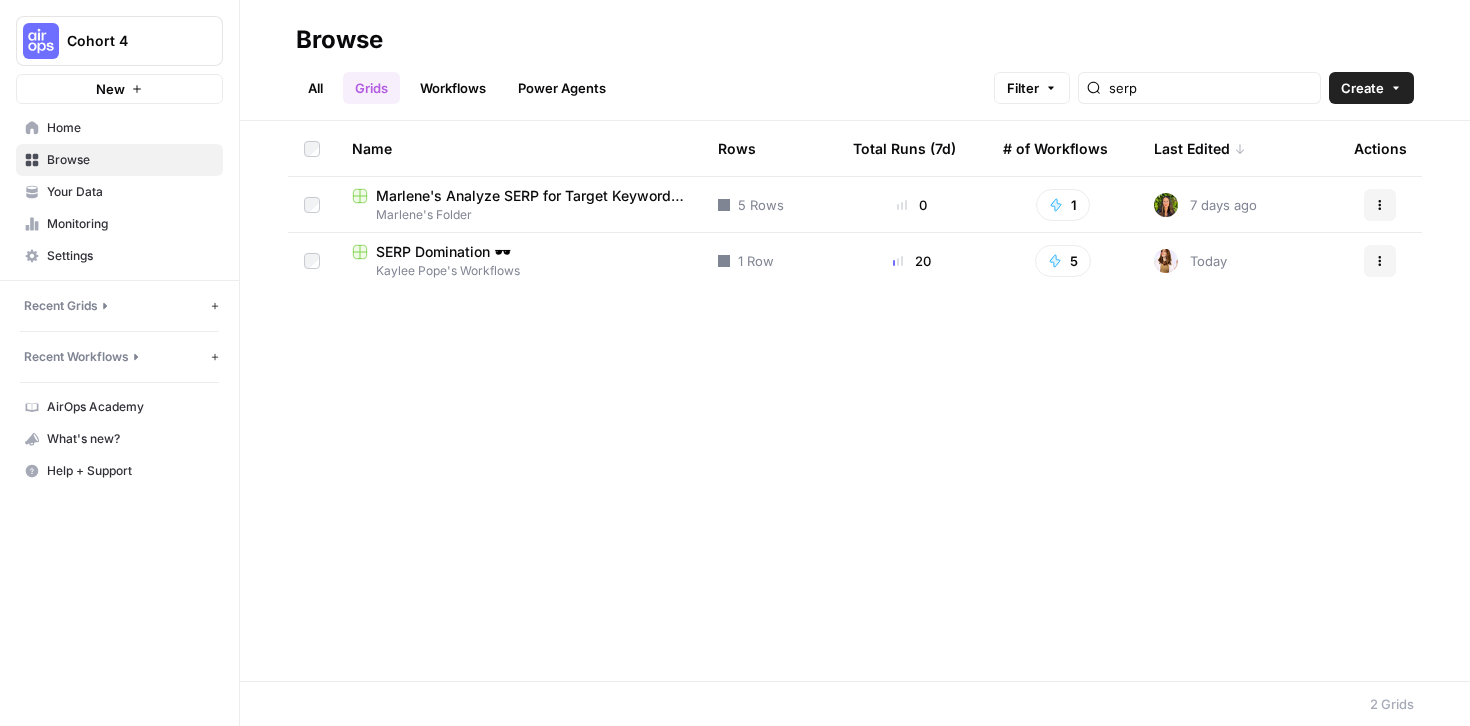 click on "Marlene's Analyze SERP for Target Keyword Workflow Grid" at bounding box center [531, 196] 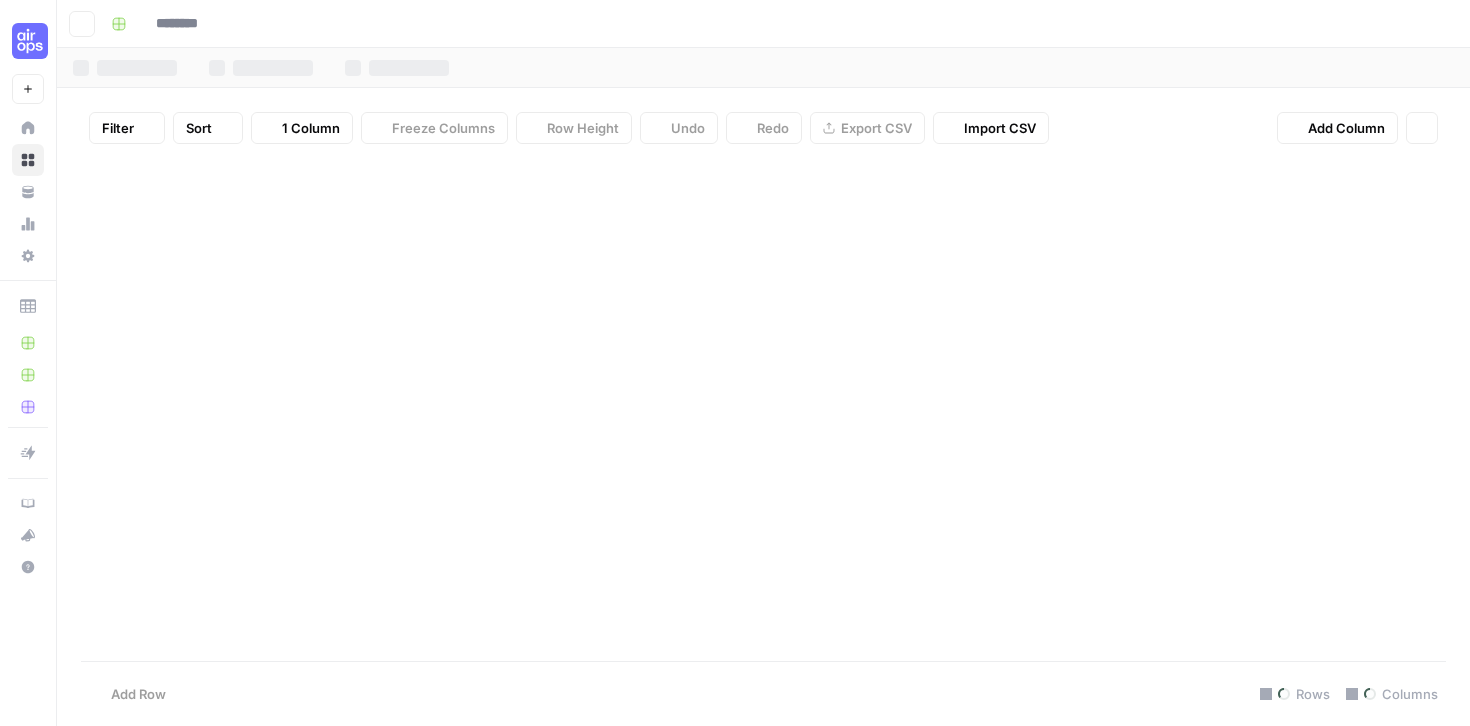 type on "**********" 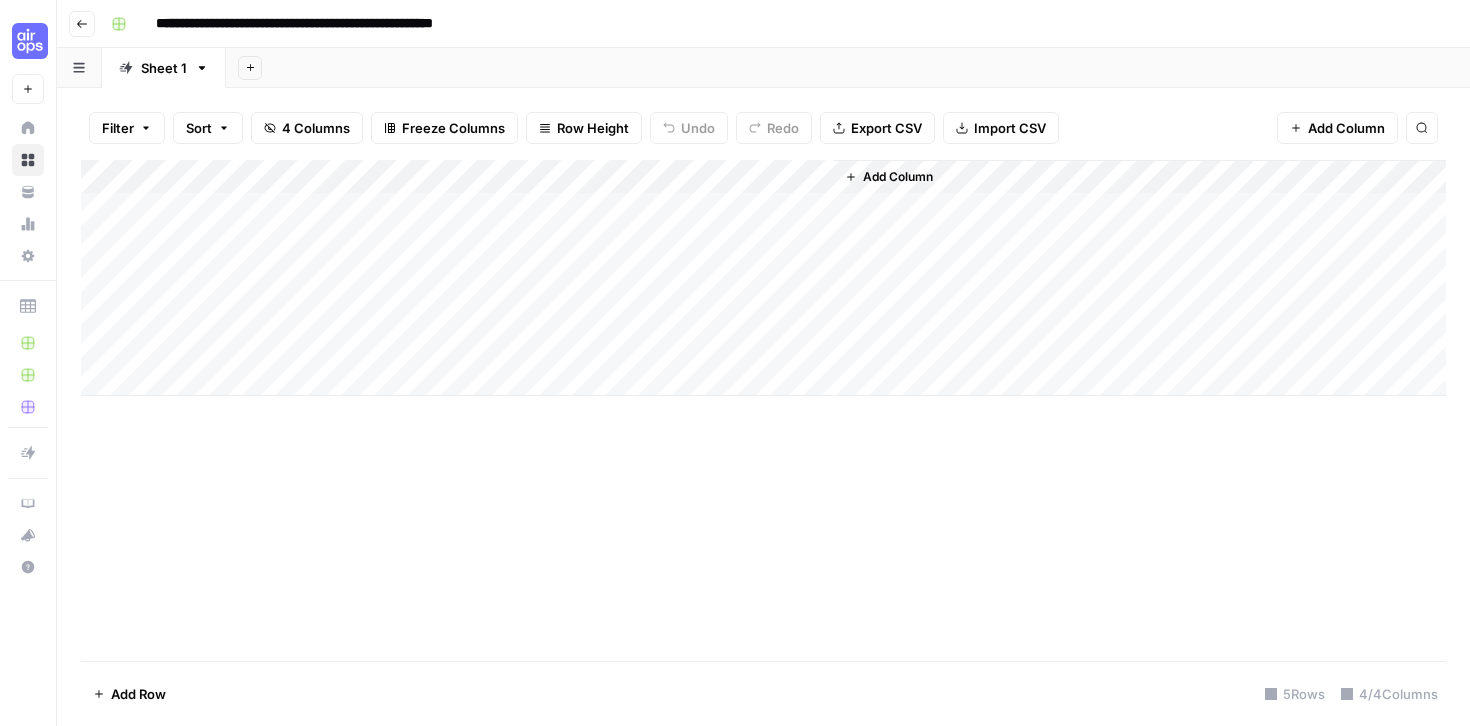 click 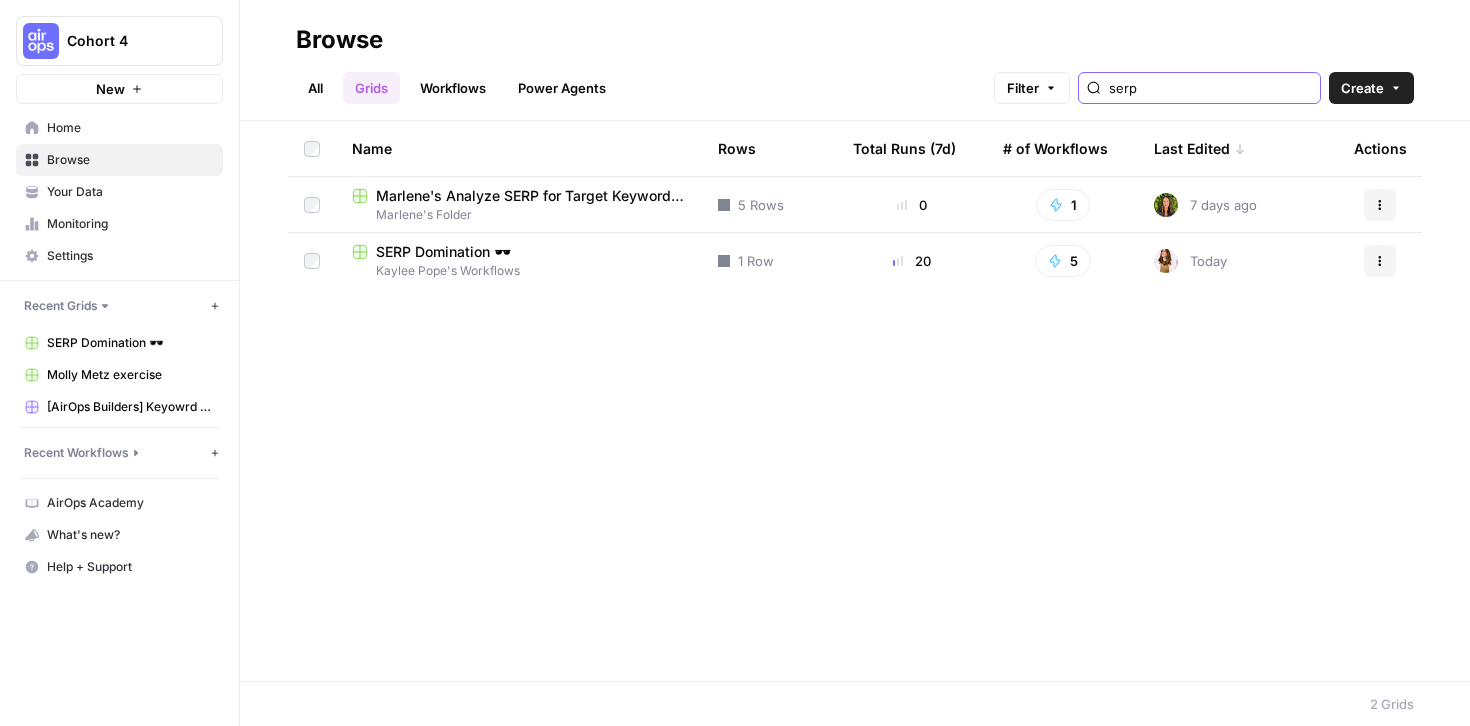 click on "serp" at bounding box center (1210, 88) 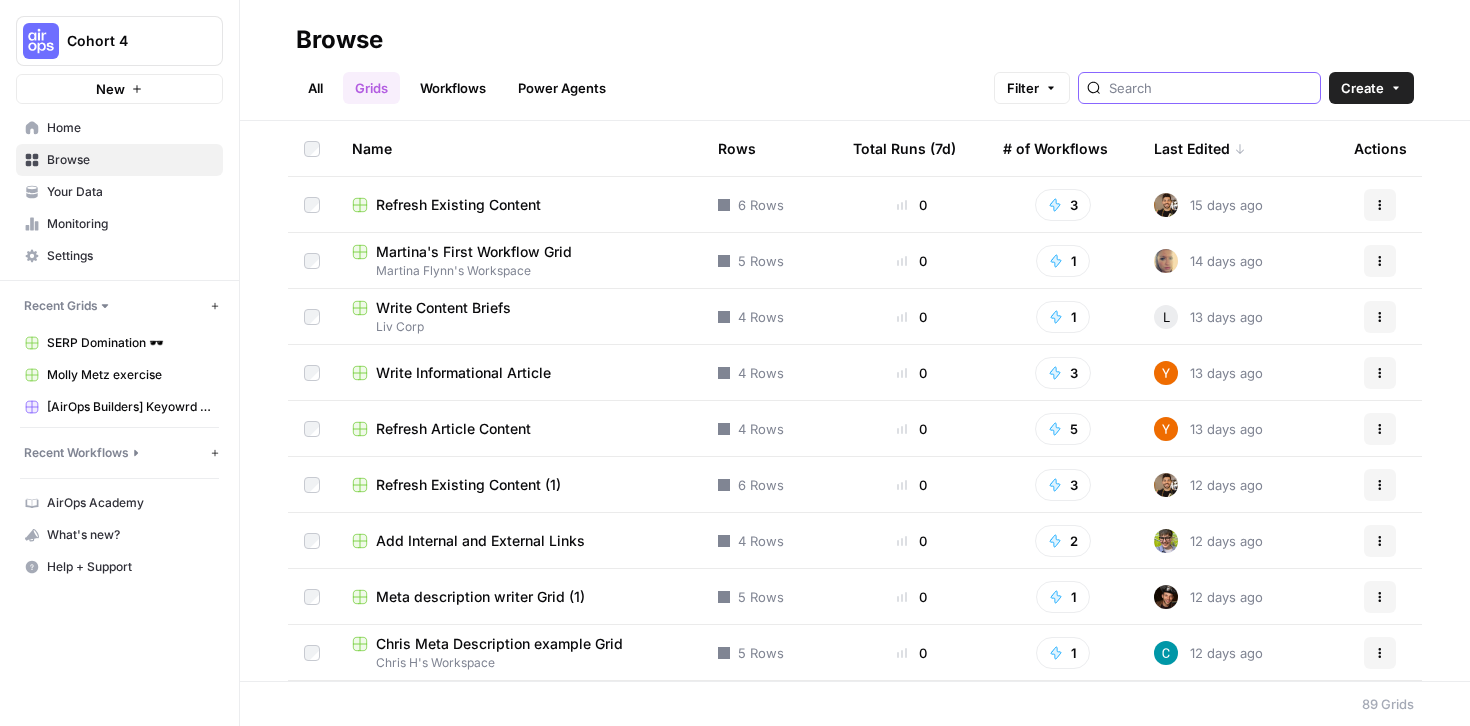 type 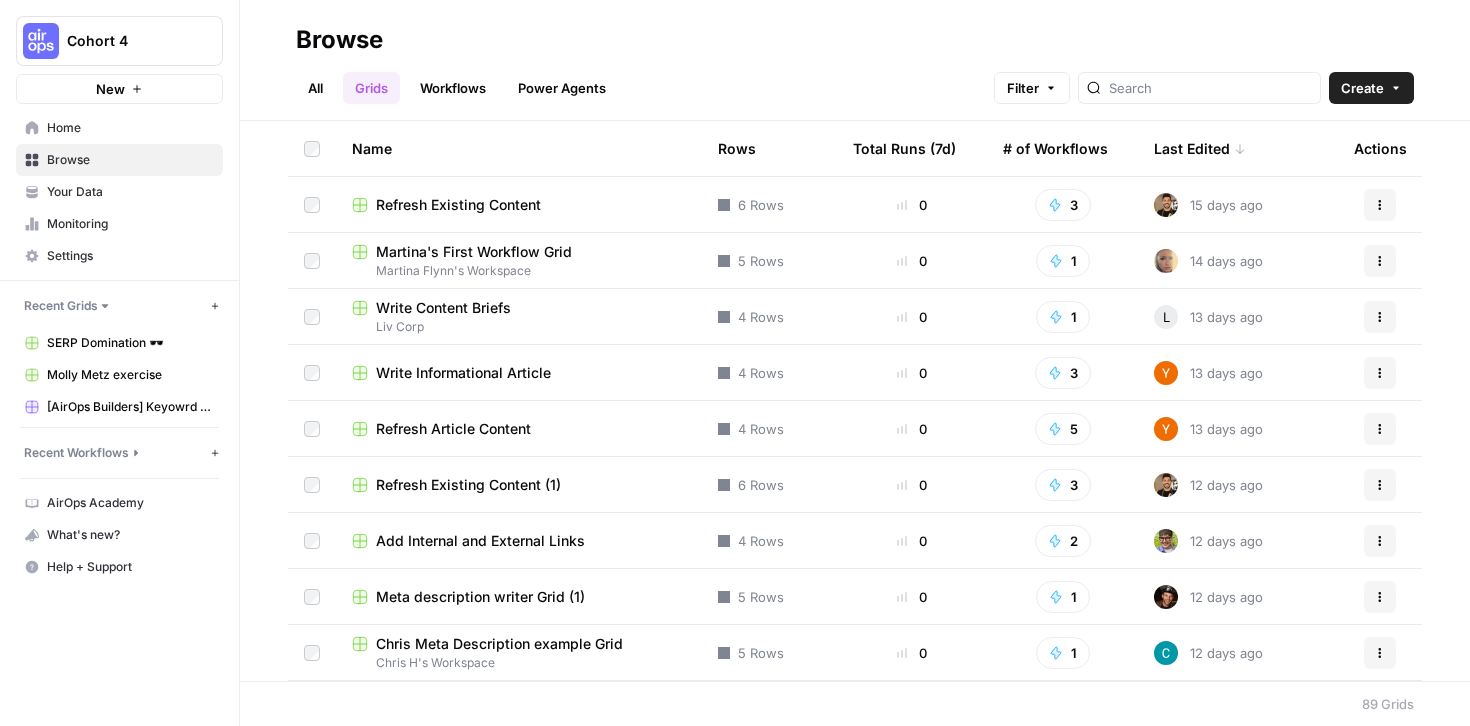 click on "Refresh Existing Content" at bounding box center (458, 205) 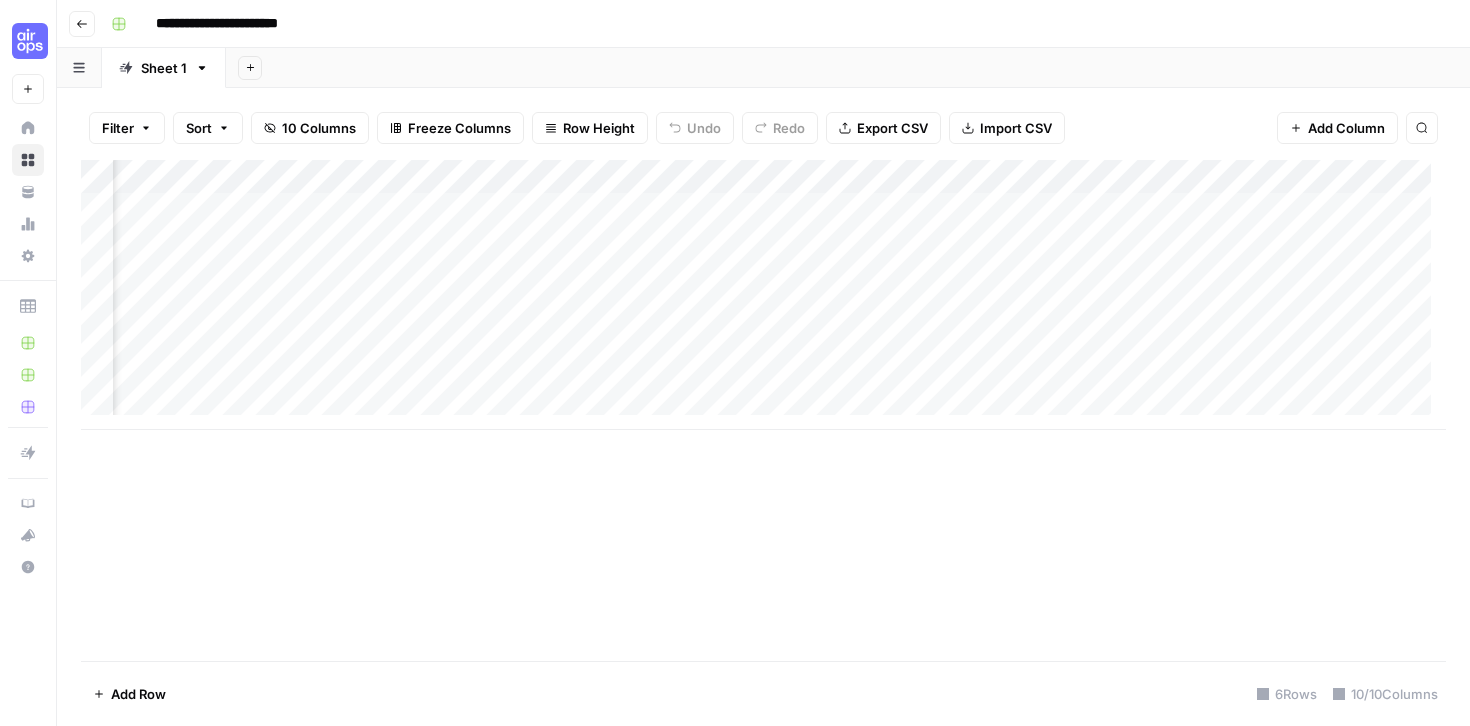 scroll, scrollTop: 0, scrollLeft: 594, axis: horizontal 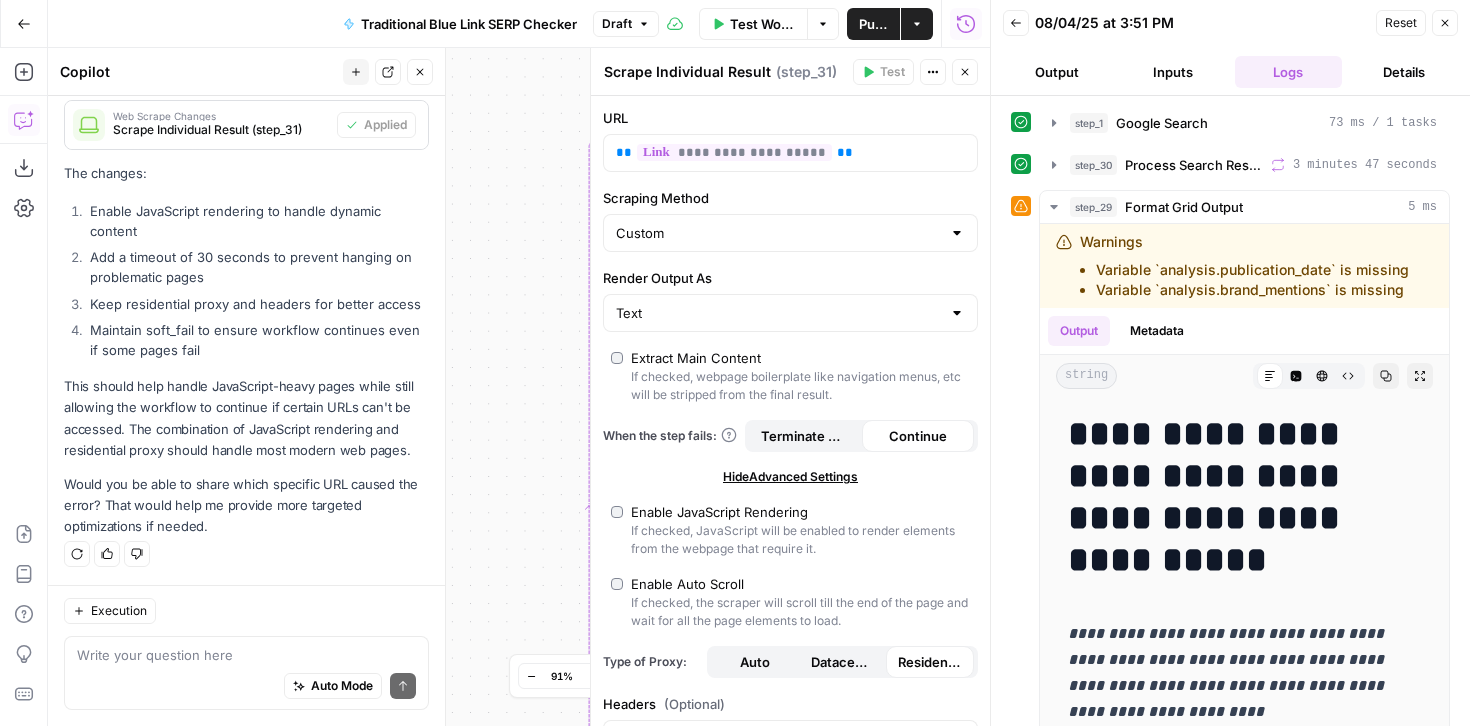 click 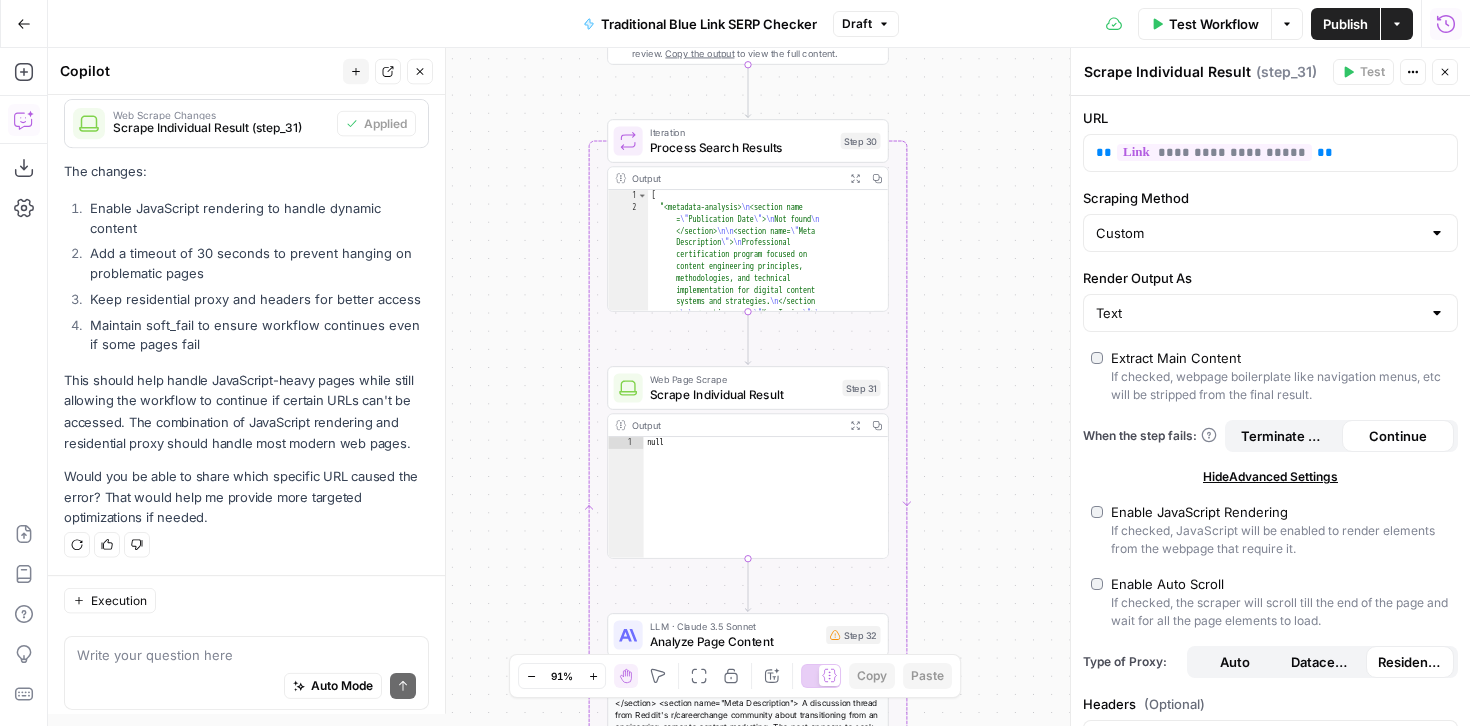 scroll, scrollTop: 5365, scrollLeft: 0, axis: vertical 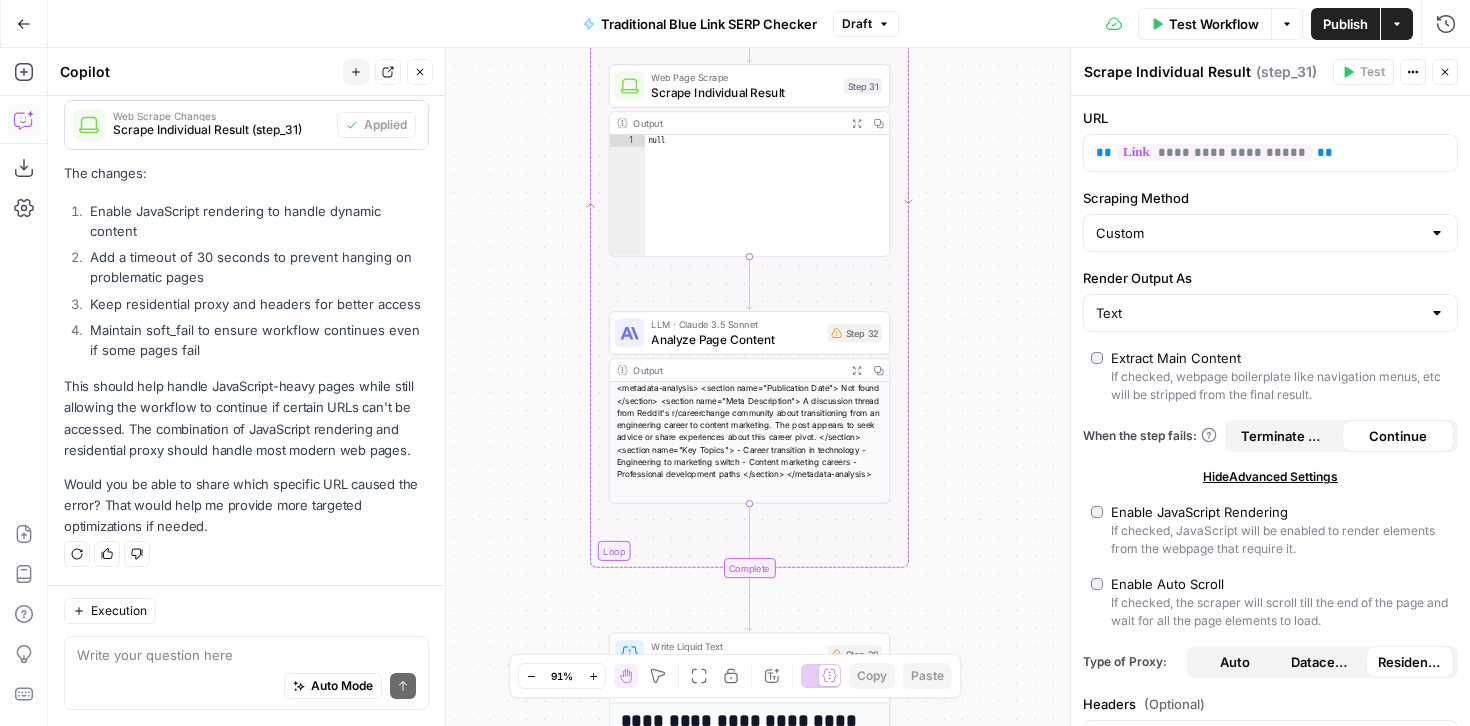 click on "<metadata-analysis>
<section name="Publication Date">
Not found
</section>
<section name="Meta Description">
A discussion thread from Reddit's r/careerchange community about transitioning from an engineering career to content marketing. The post appears to seek advice or share experiences about this career pivot.
</section>
<section name="Key Topics">
- Career transition in technology
- Engineering to marketing switch
- Content marketing careers
- Professional development paths
</section>
</metadata-analysis>" at bounding box center (750, 431) 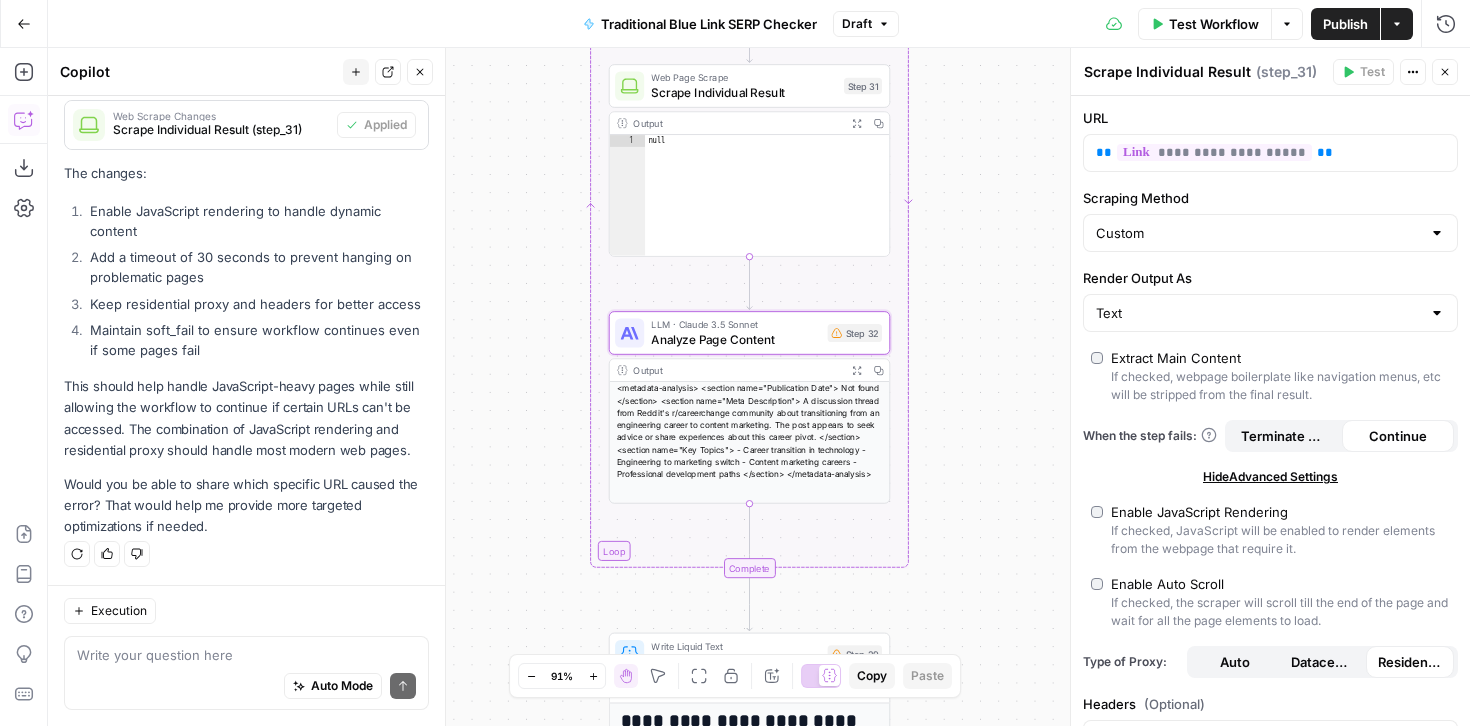 click on "<metadata-analysis>
<section name="Publication Date">
Not found
</section>
<section name="Meta Description">
A discussion thread from Reddit's r/careerchange community about transitioning from an engineering career to content marketing. The post appears to seek advice or share experiences about this career pivot.
</section>
<section name="Key Topics">
- Career transition in technology
- Engineering to marketing switch
- Content marketing careers
- Professional development paths
</section>
</metadata-analysis>" at bounding box center (750, 431) 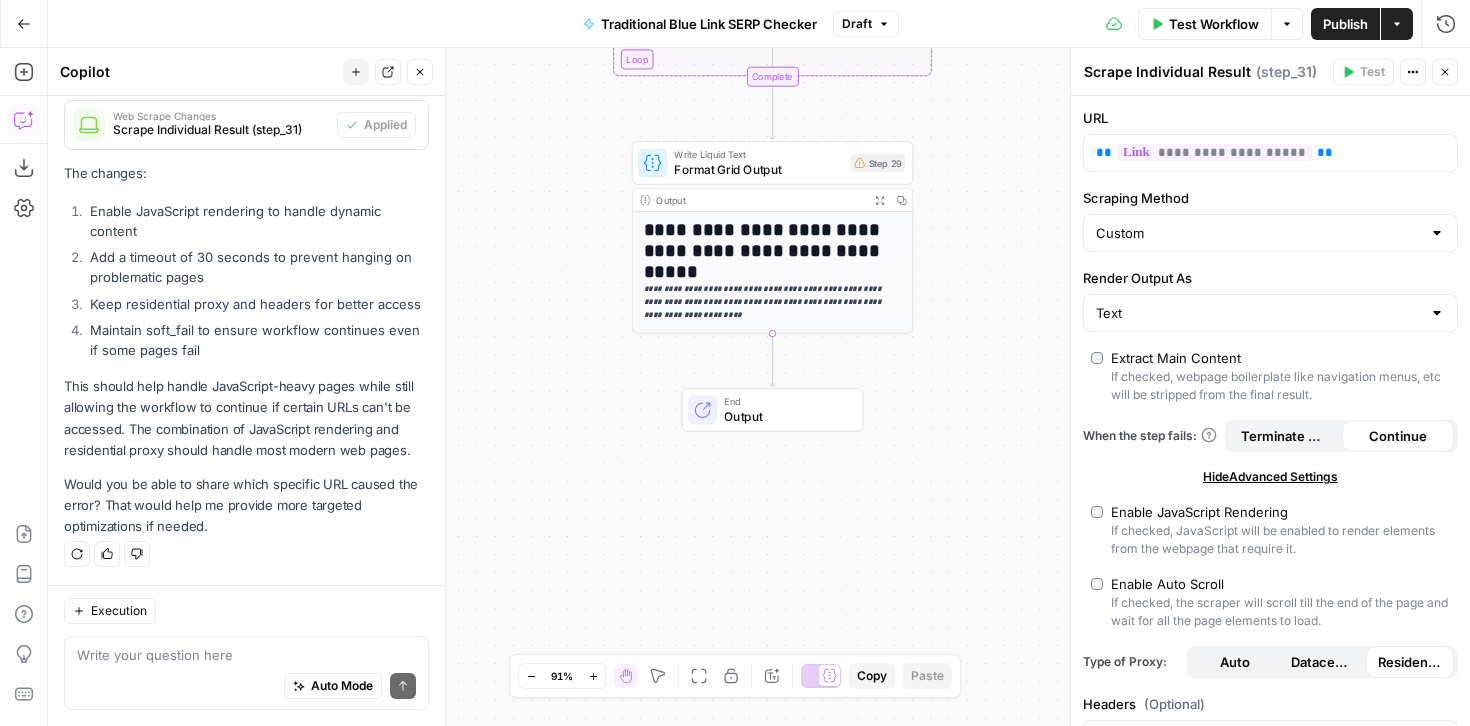 click on "**********" at bounding box center (773, 272) 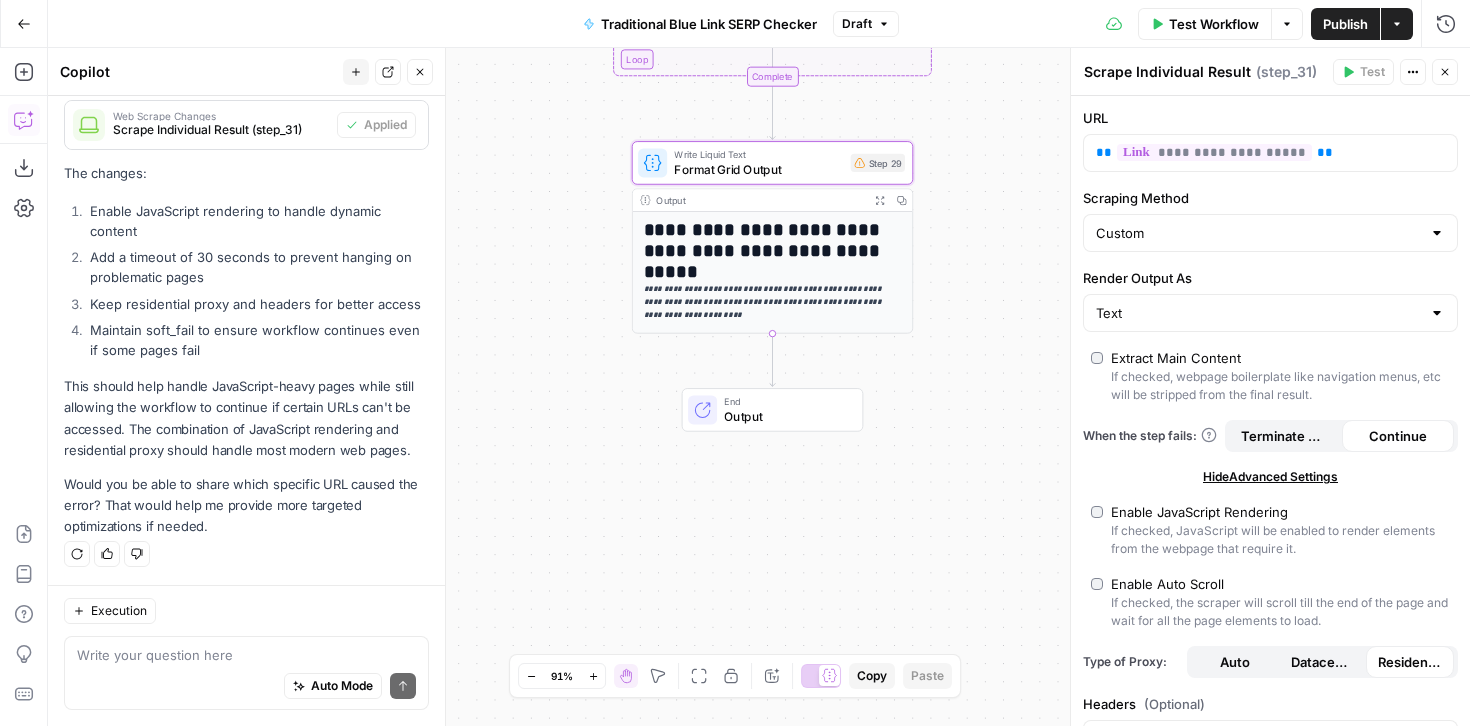 click on "**********" at bounding box center [773, 272] 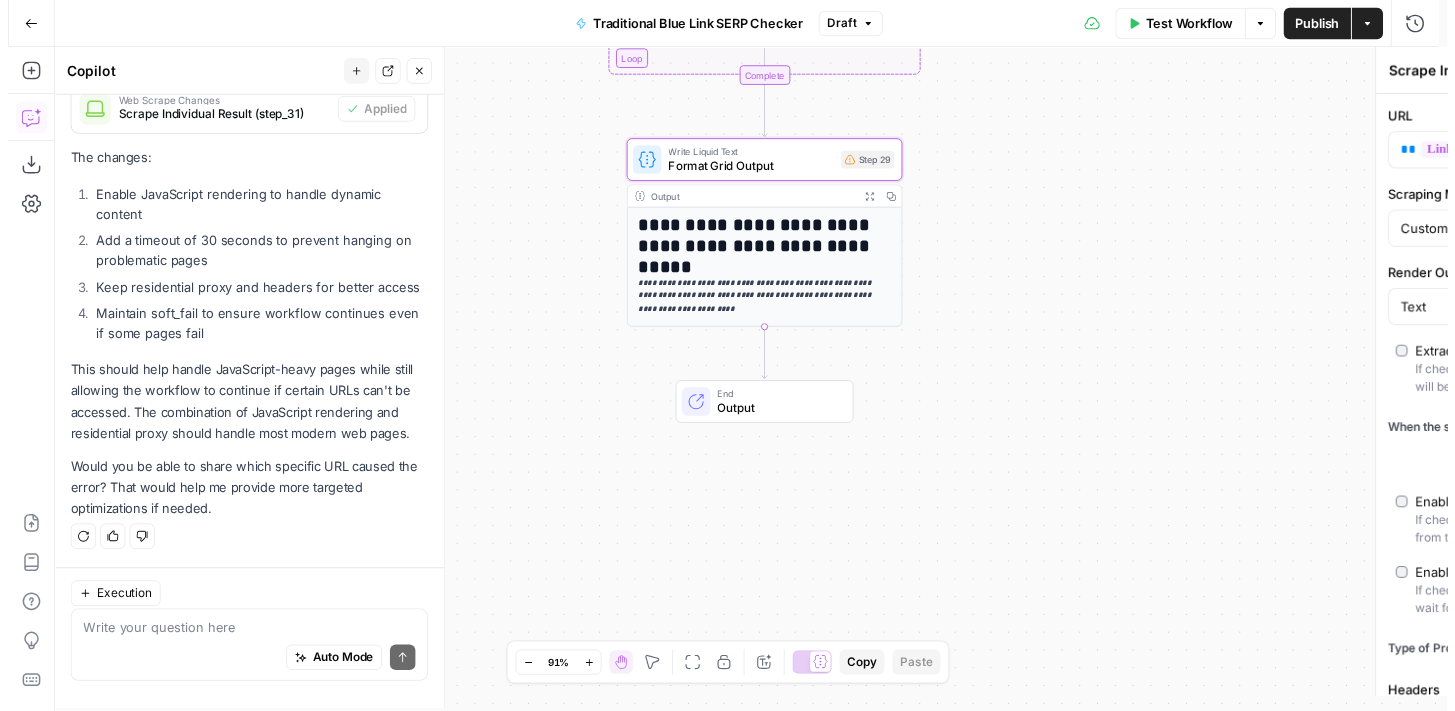 scroll, scrollTop: 5365, scrollLeft: 0, axis: vertical 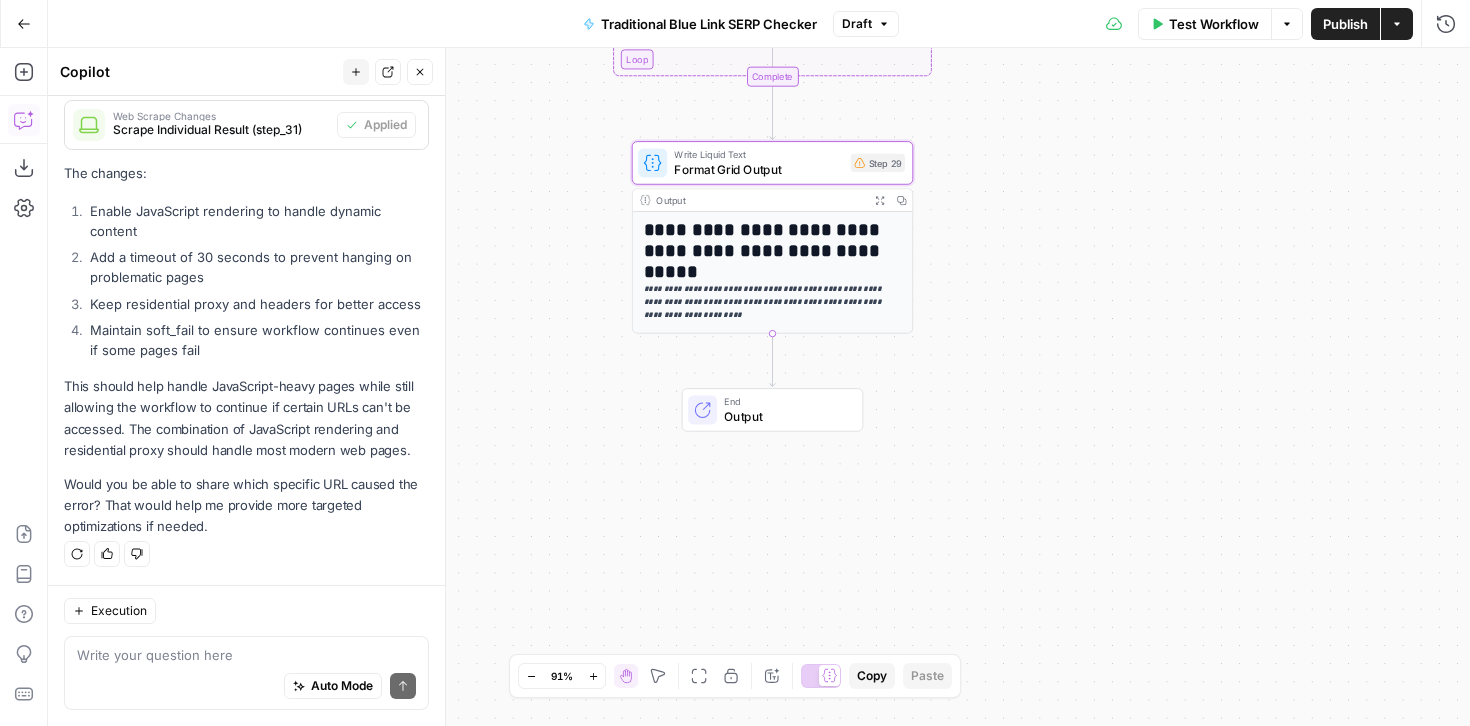 click on "**********" at bounding box center (773, 272) 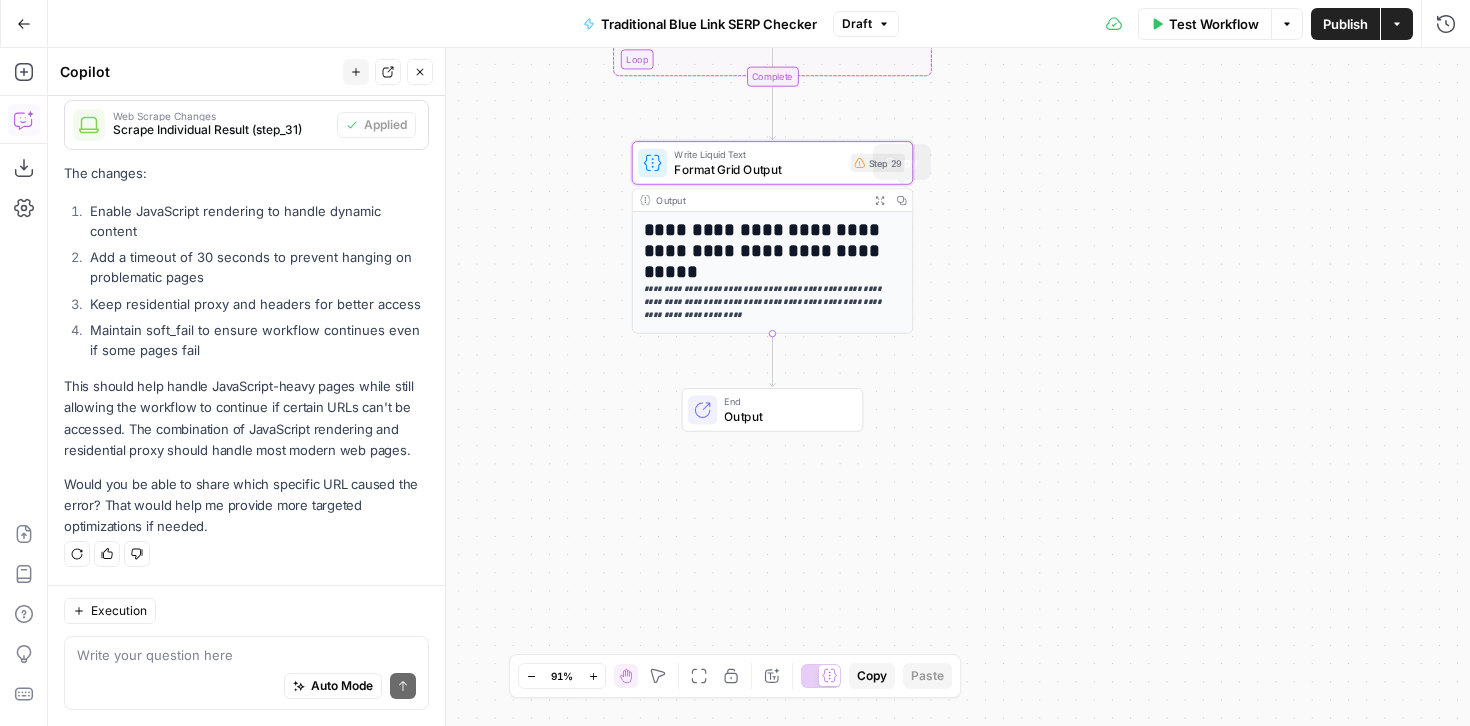 click 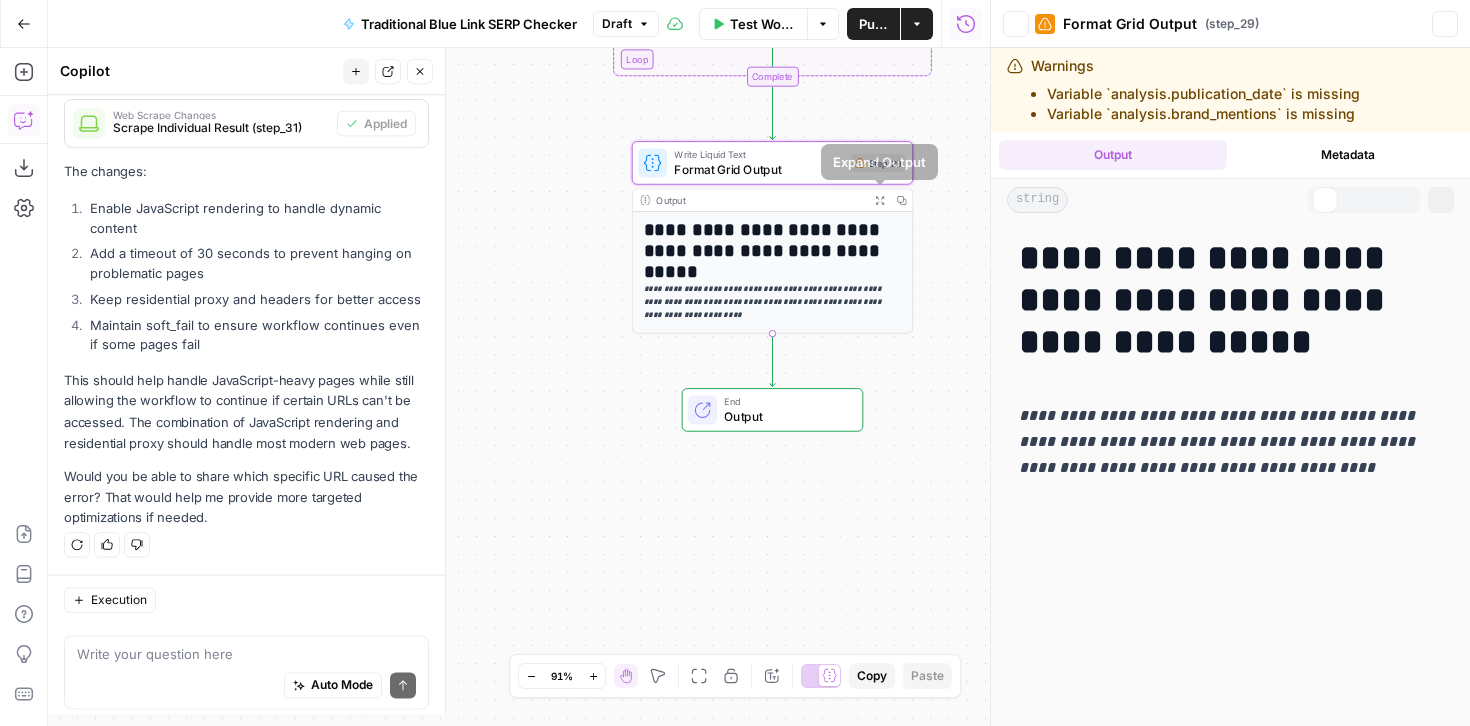 scroll, scrollTop: 5365, scrollLeft: 0, axis: vertical 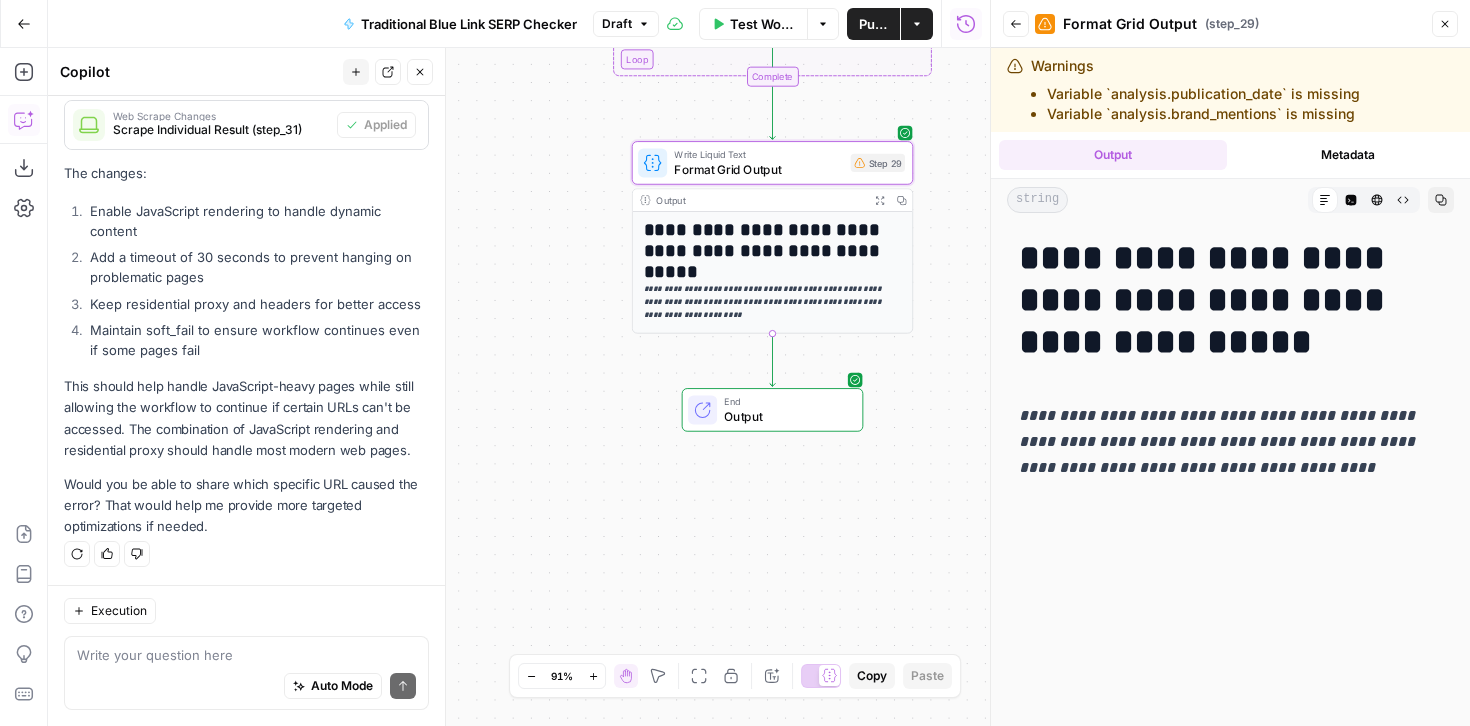 click on "Metadata" at bounding box center [1349, 155] 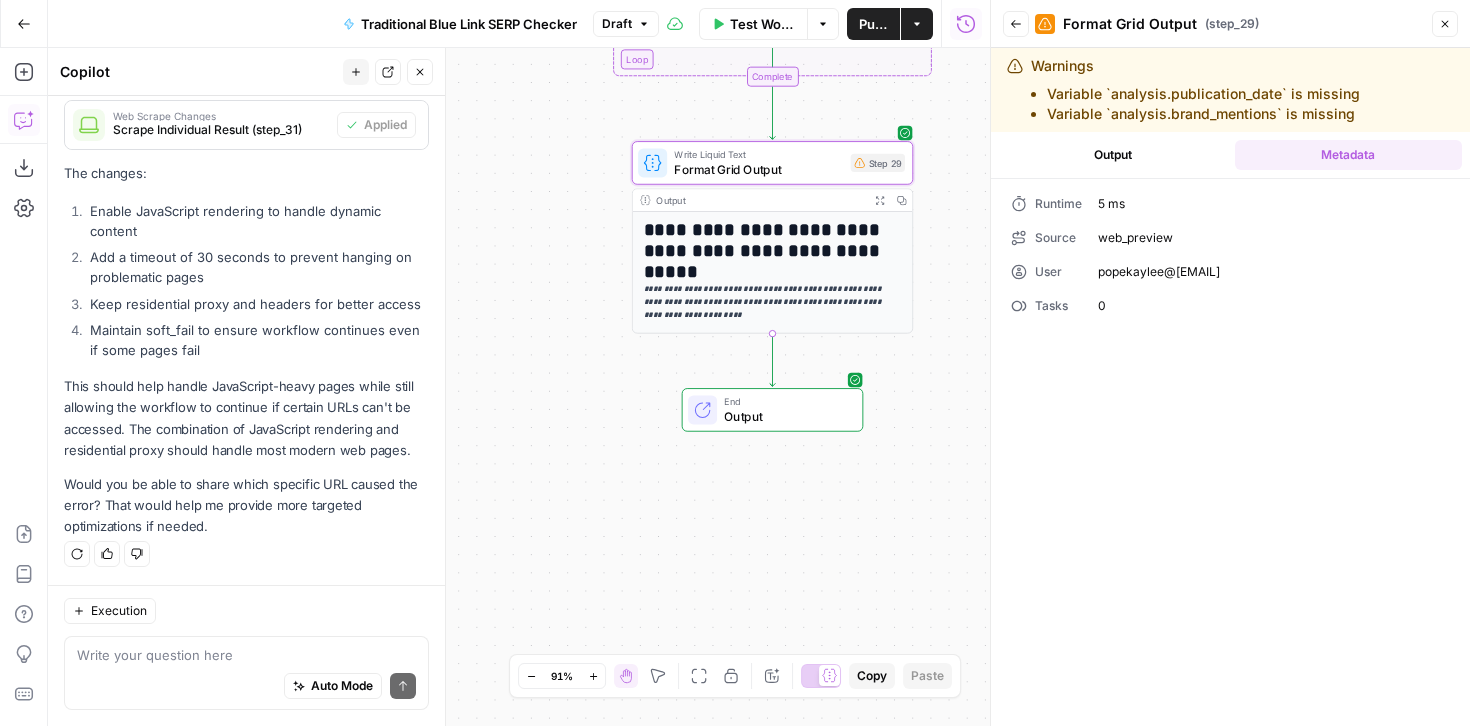 click on "Output" at bounding box center [1113, 155] 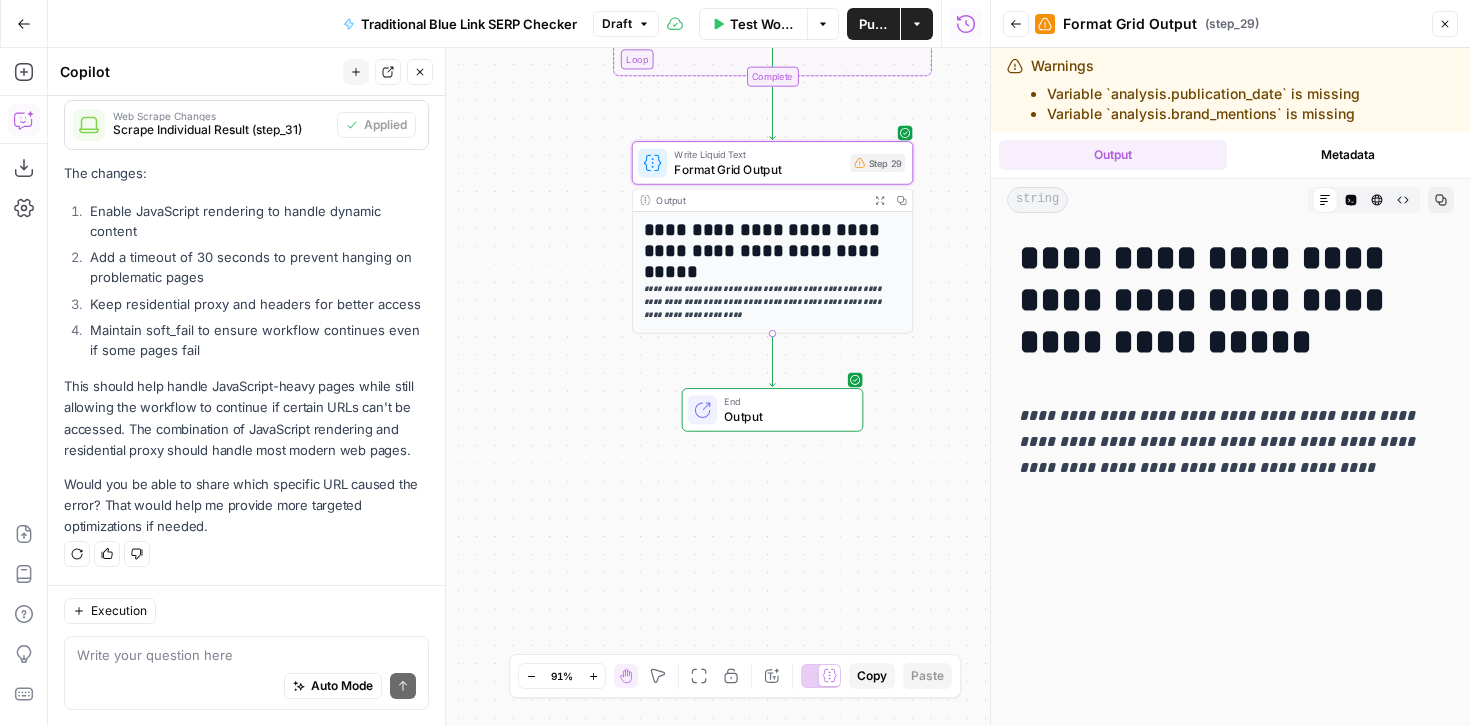click on "string" at bounding box center [1037, 200] 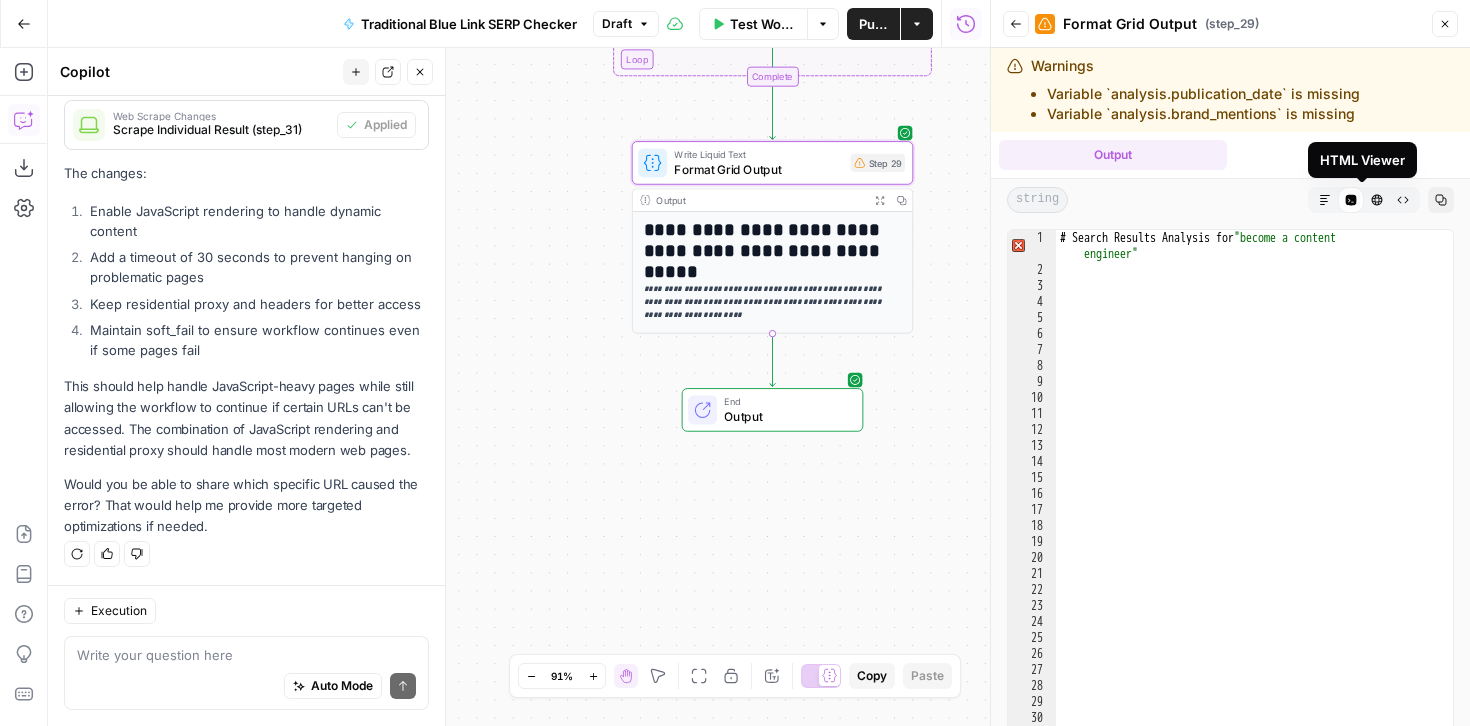 click 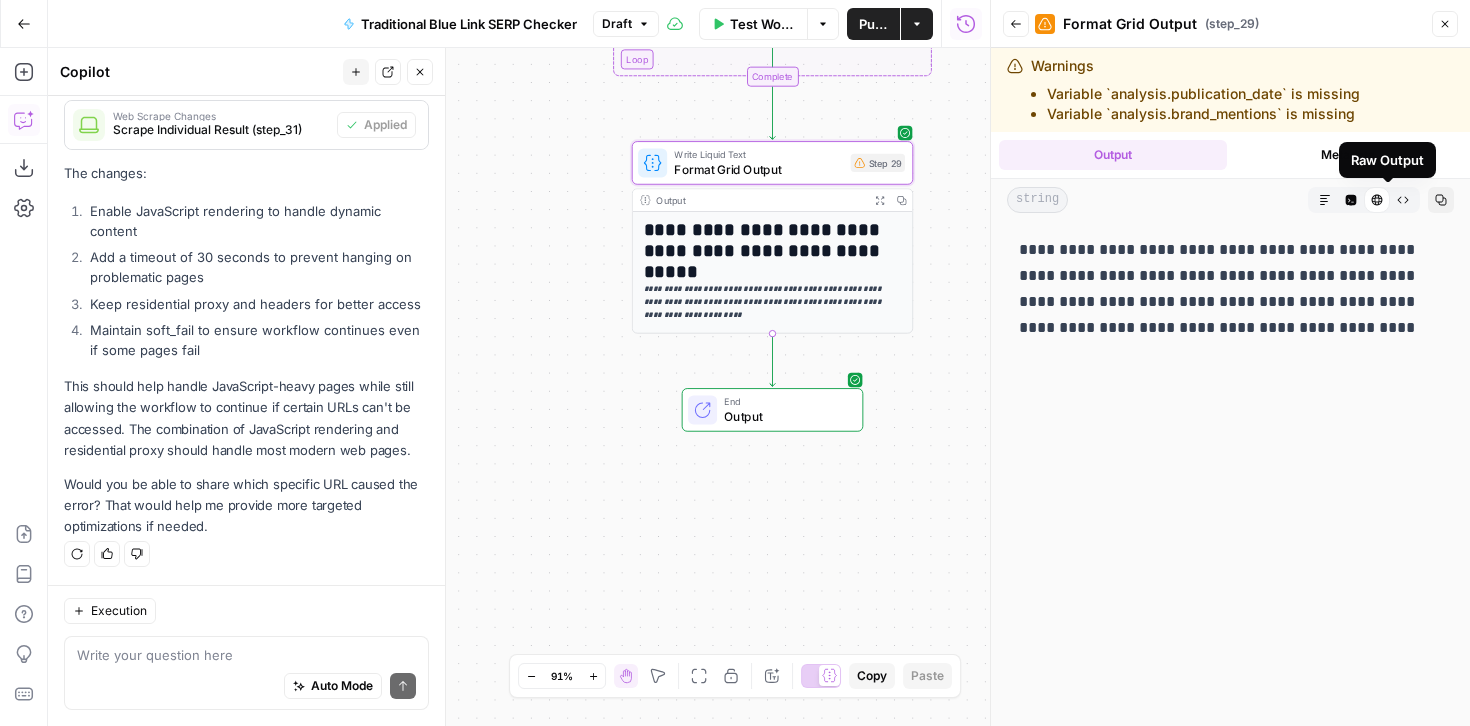 click 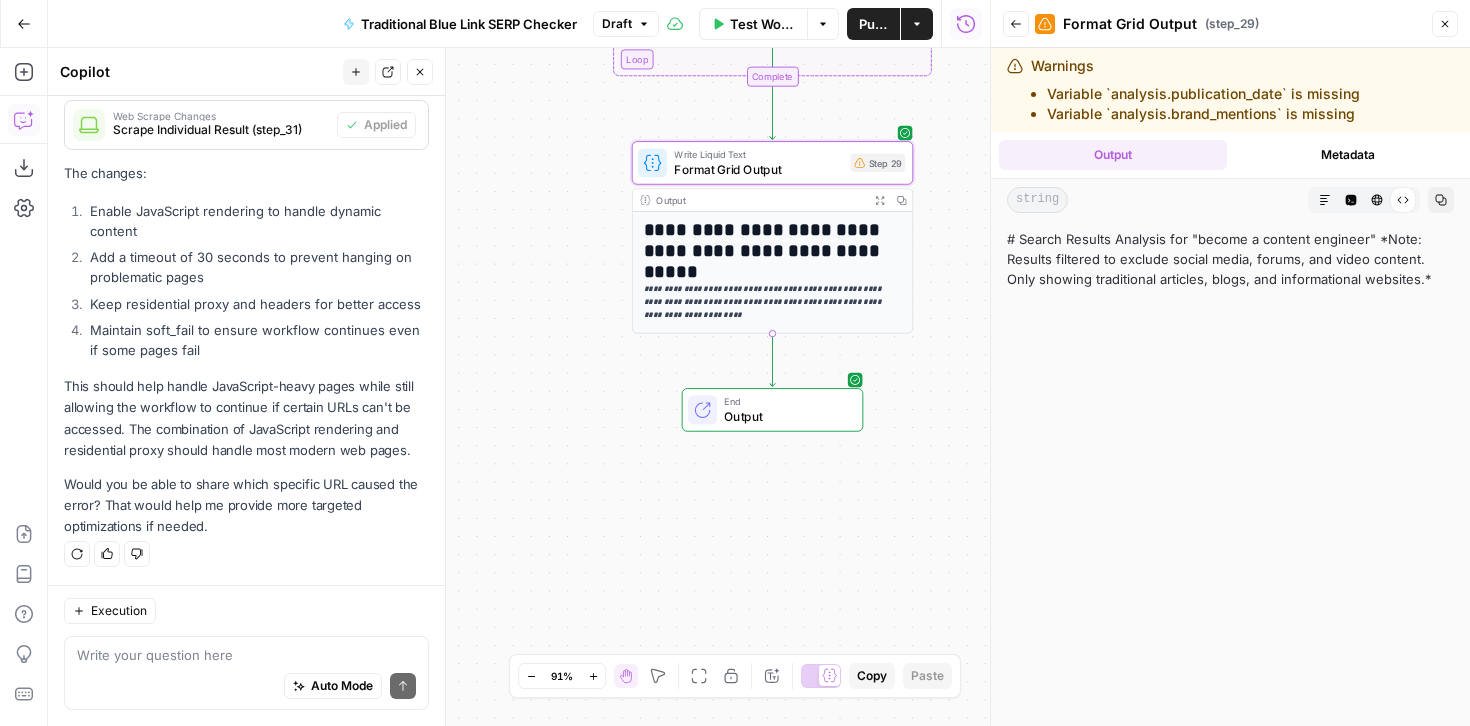 click 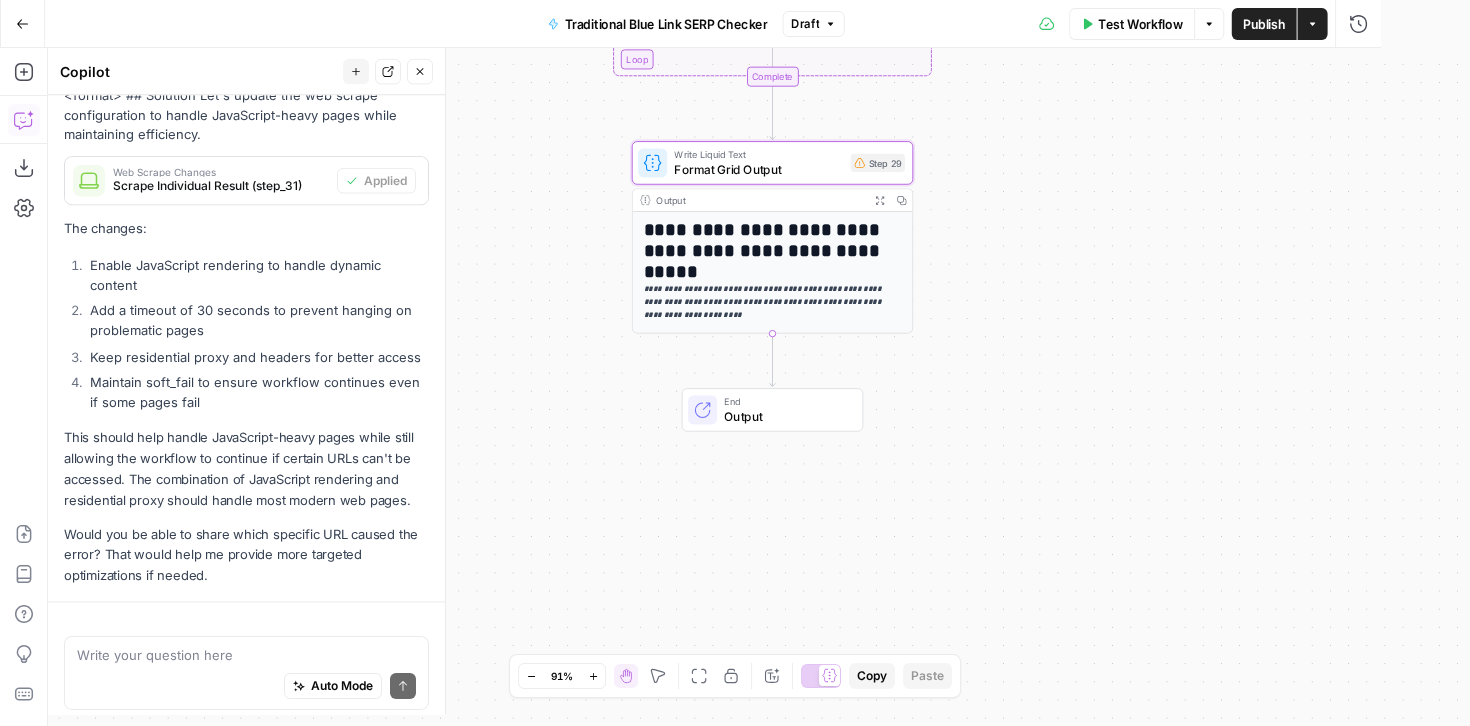 scroll, scrollTop: 5365, scrollLeft: 0, axis: vertical 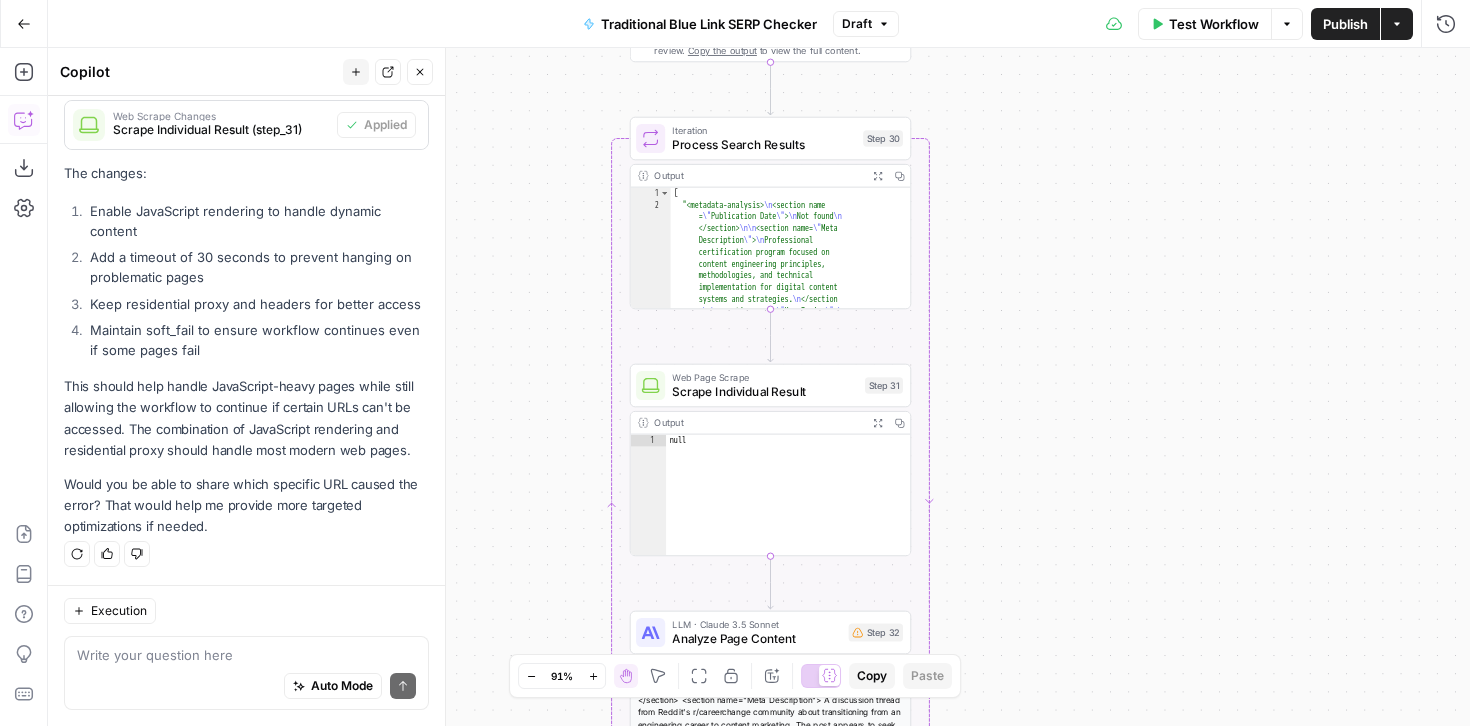 click on "Auto Mode Send" at bounding box center [246, 687] 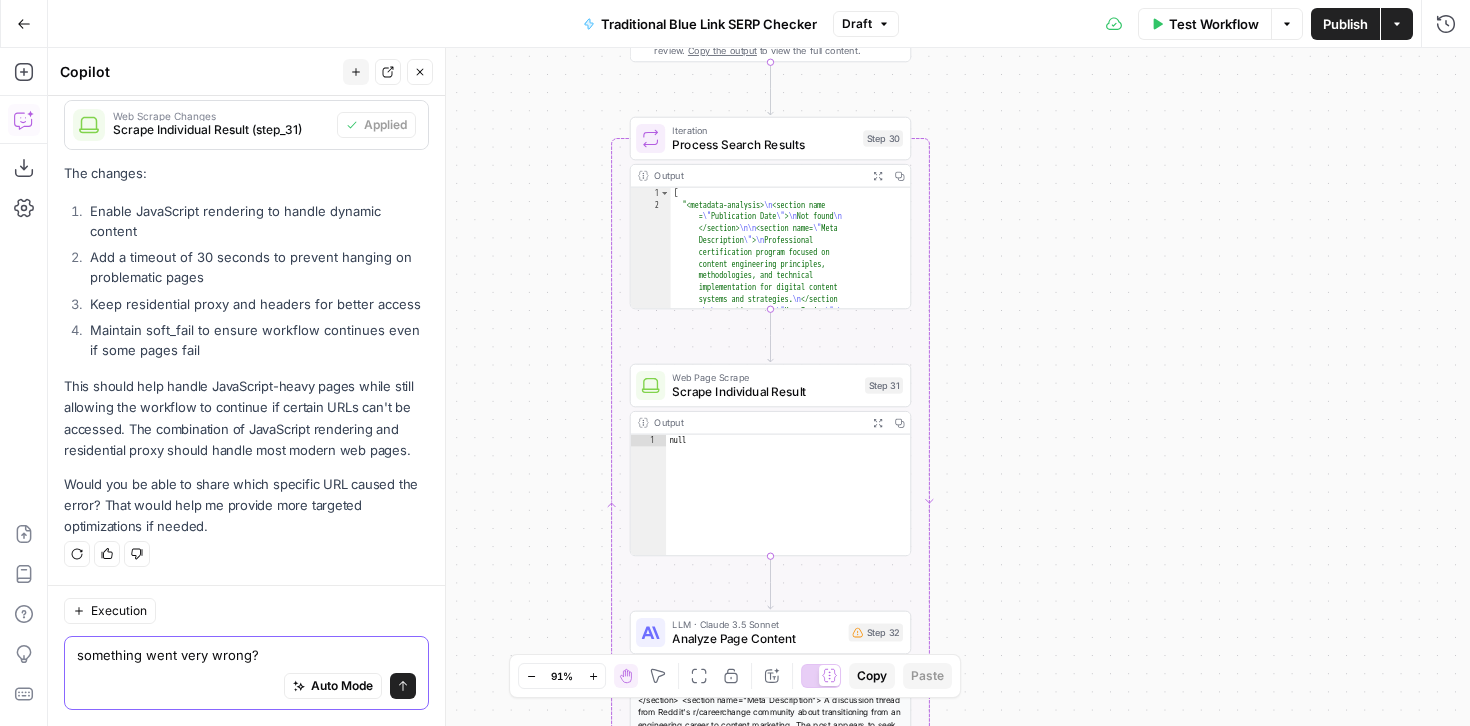 type on "something went very wrong?" 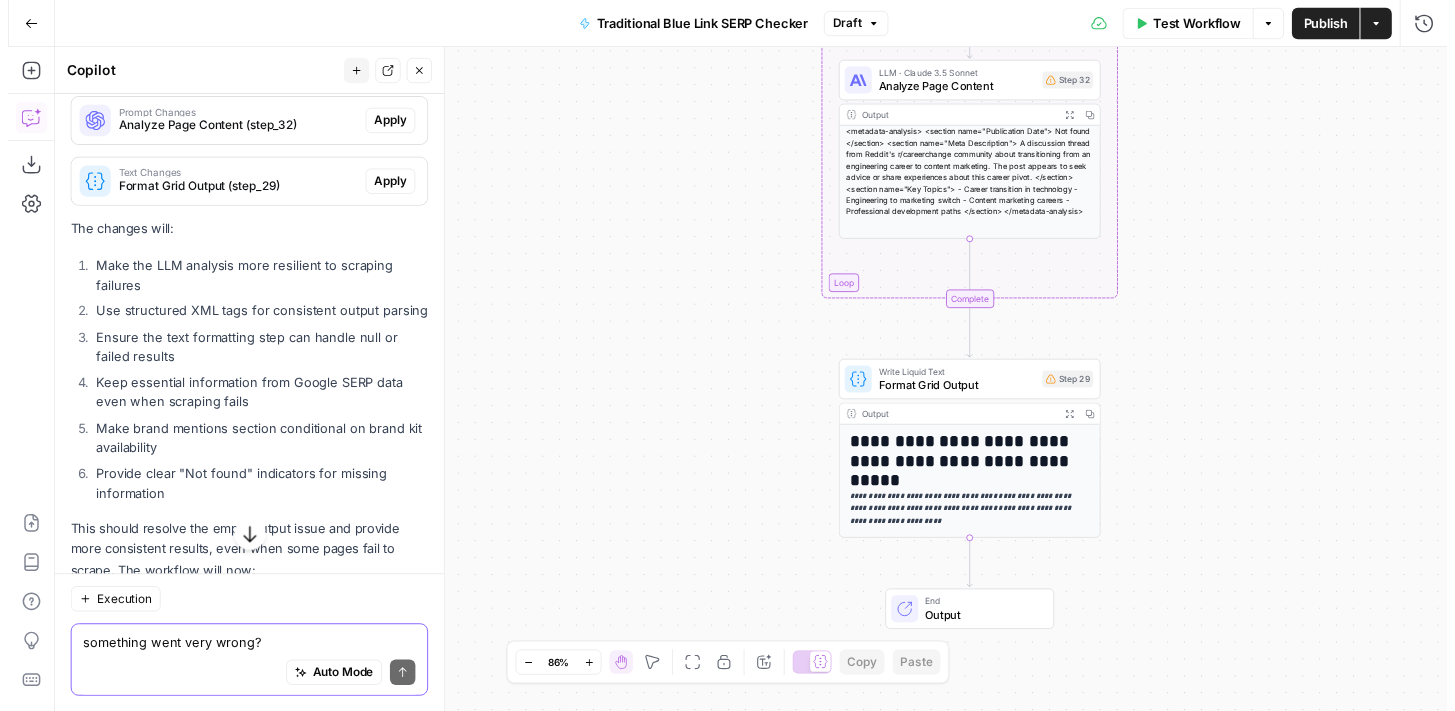 scroll, scrollTop: 5904, scrollLeft: 0, axis: vertical 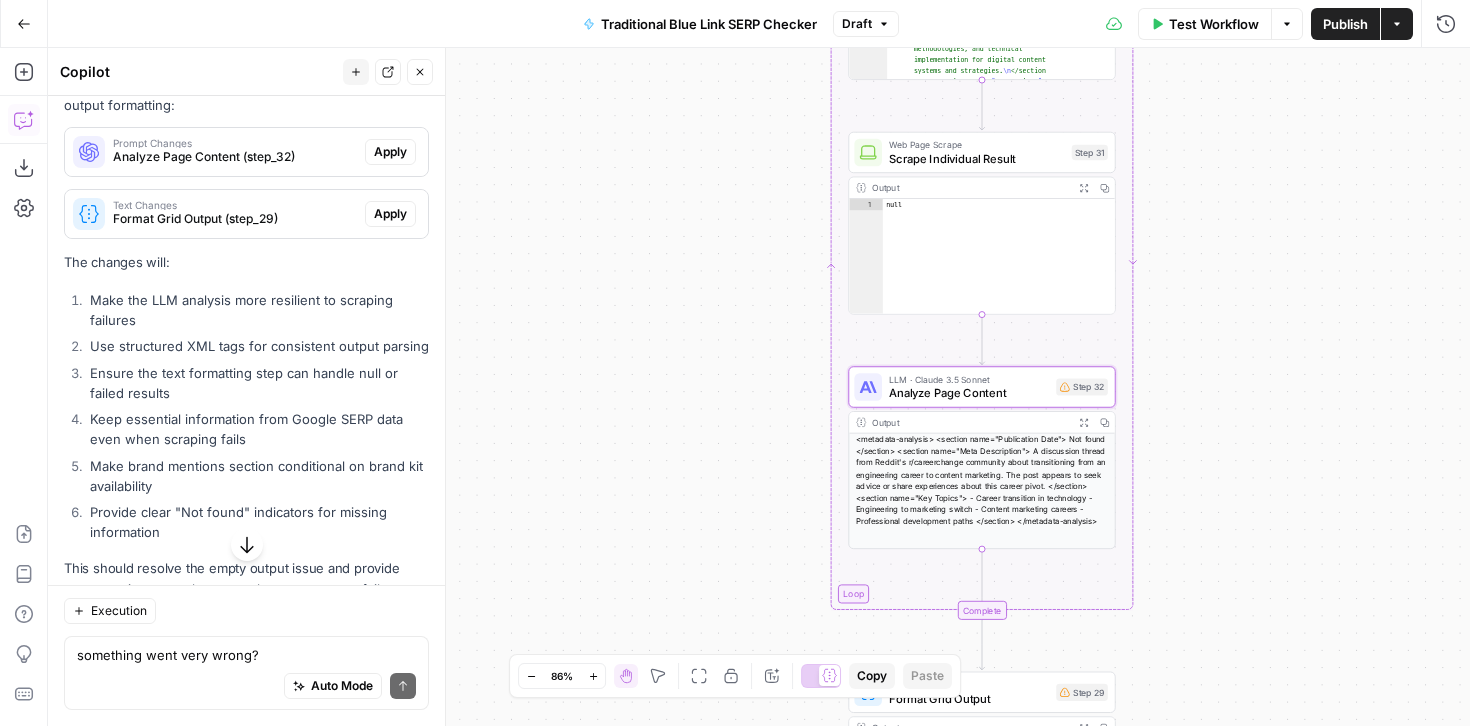 click on "Apply" at bounding box center (390, 152) 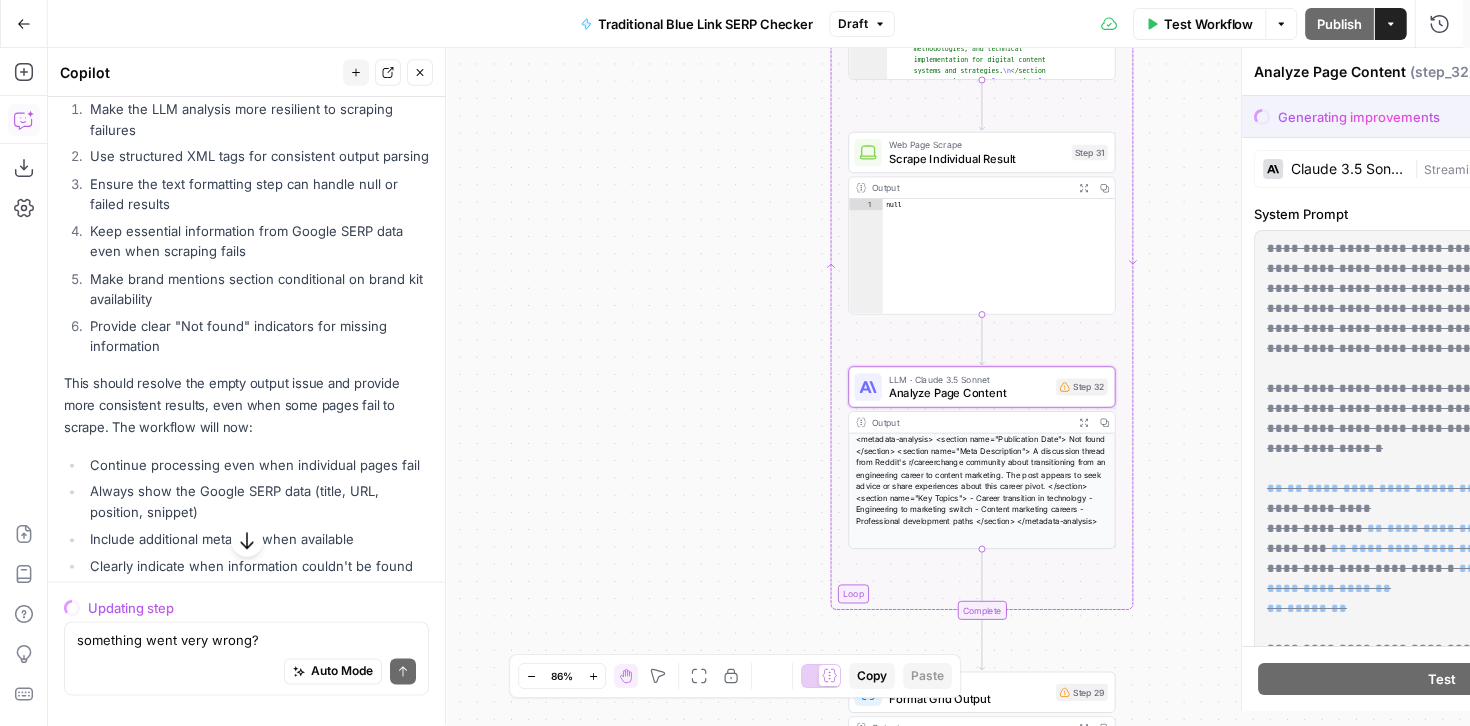 scroll, scrollTop: 5712, scrollLeft: 0, axis: vertical 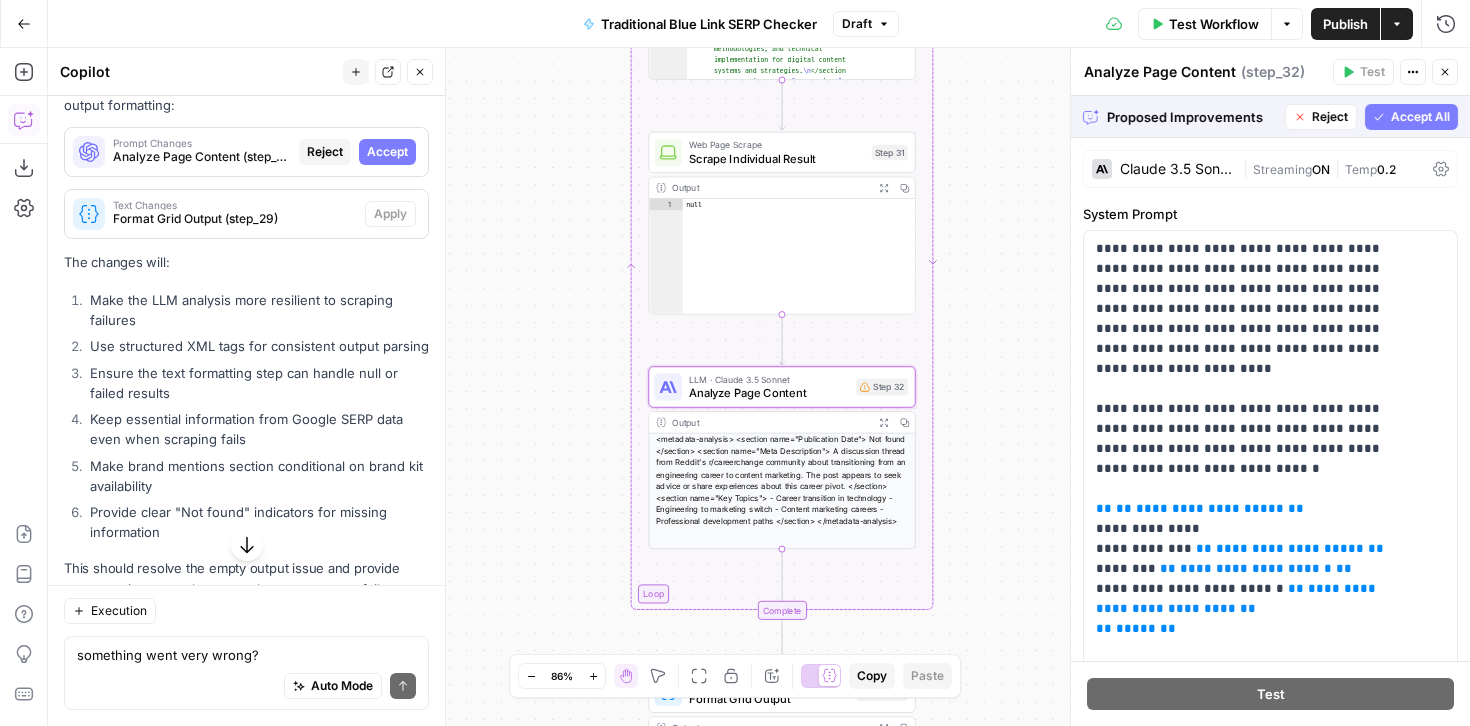 click on "Accept" at bounding box center [387, 152] 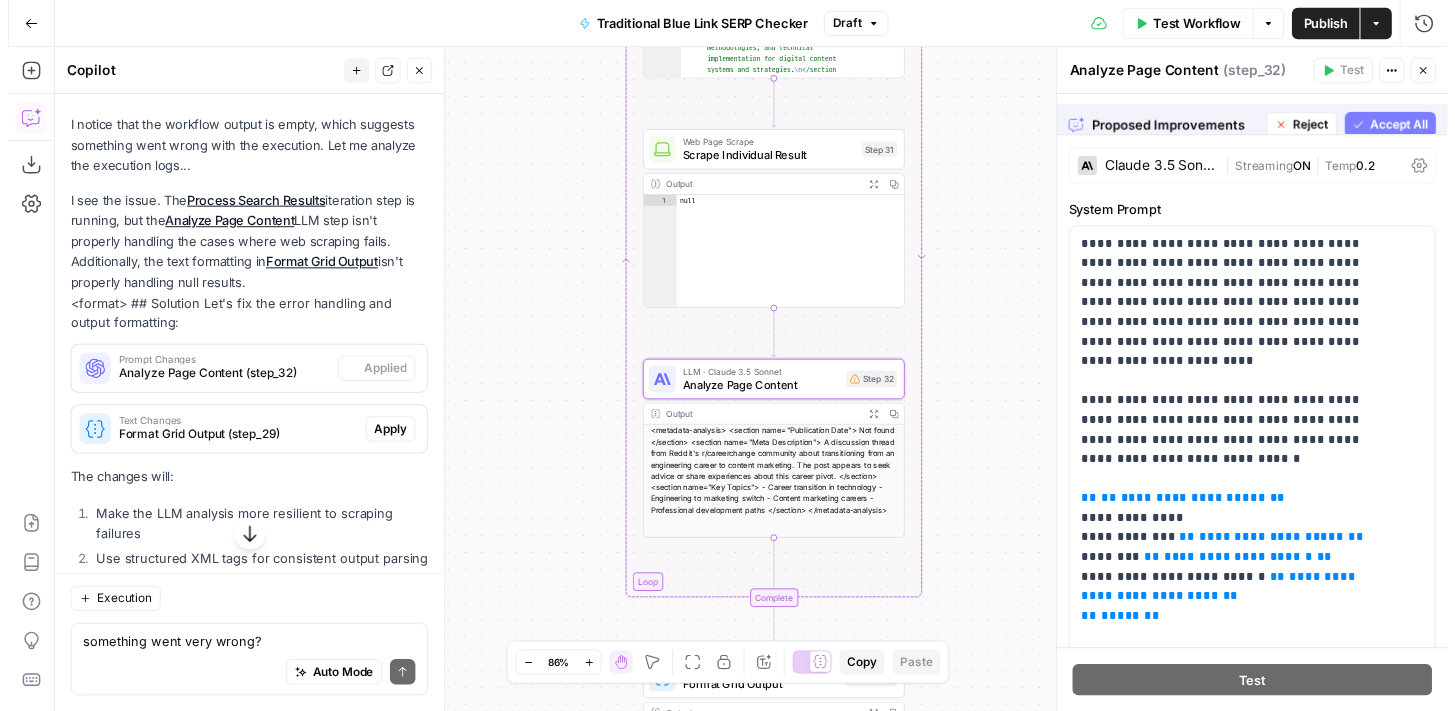 scroll, scrollTop: 5936, scrollLeft: 0, axis: vertical 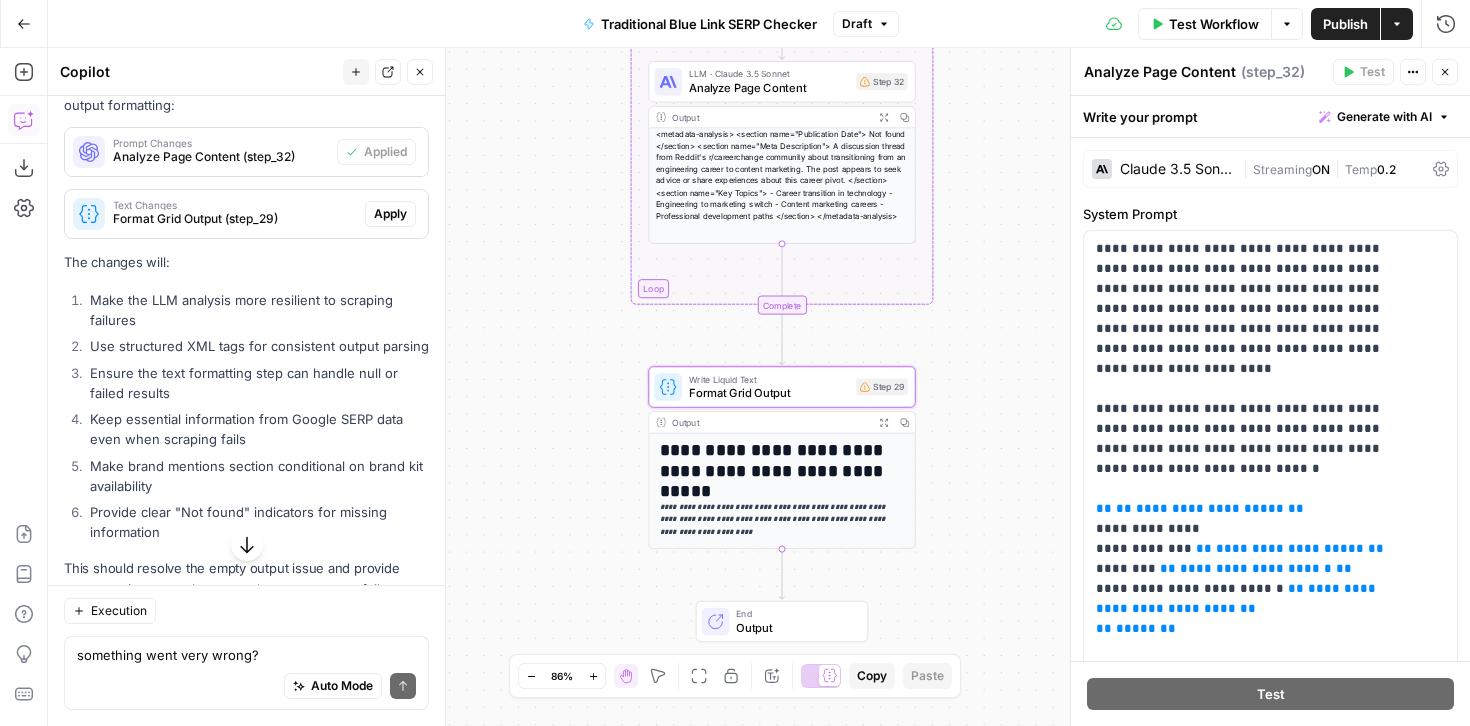 click on "Apply" at bounding box center [390, 214] 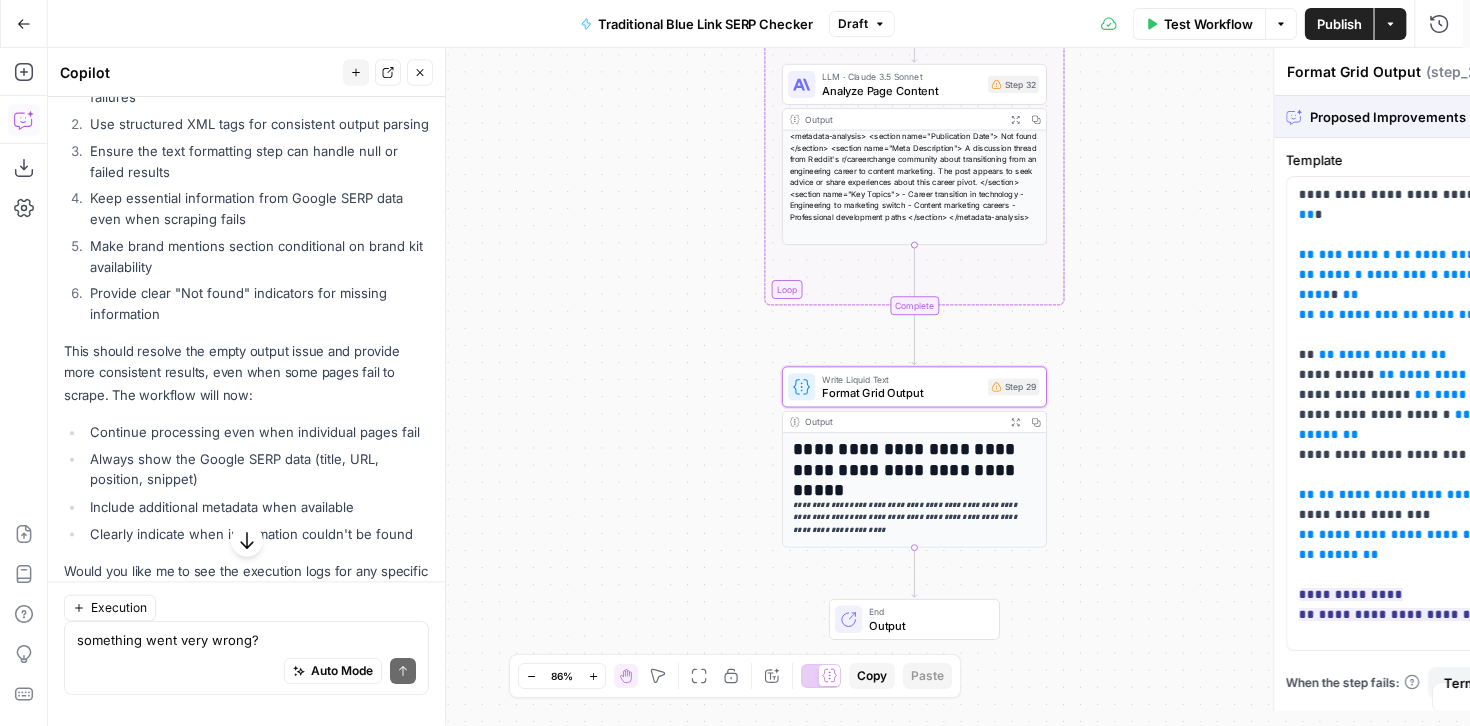 scroll, scrollTop: 5712, scrollLeft: 0, axis: vertical 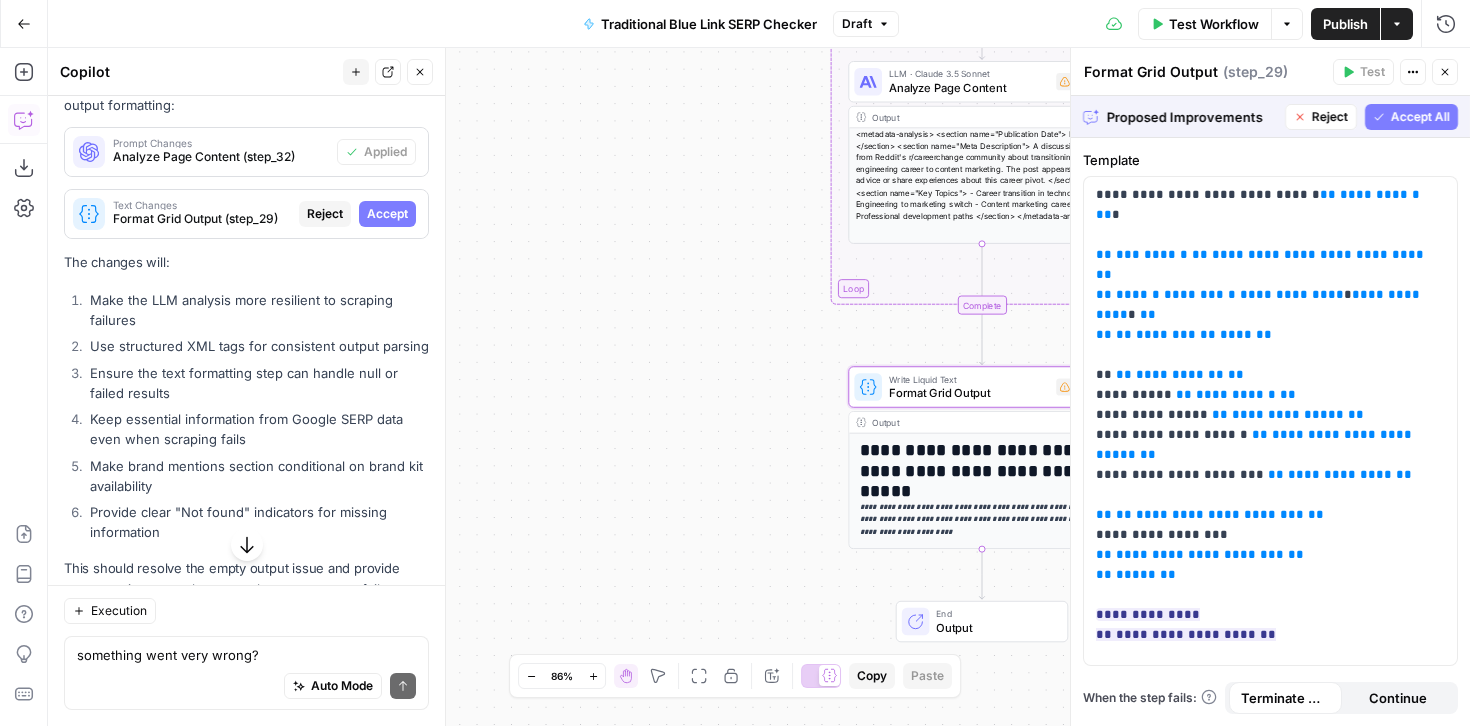 click on "Accept" at bounding box center (387, 214) 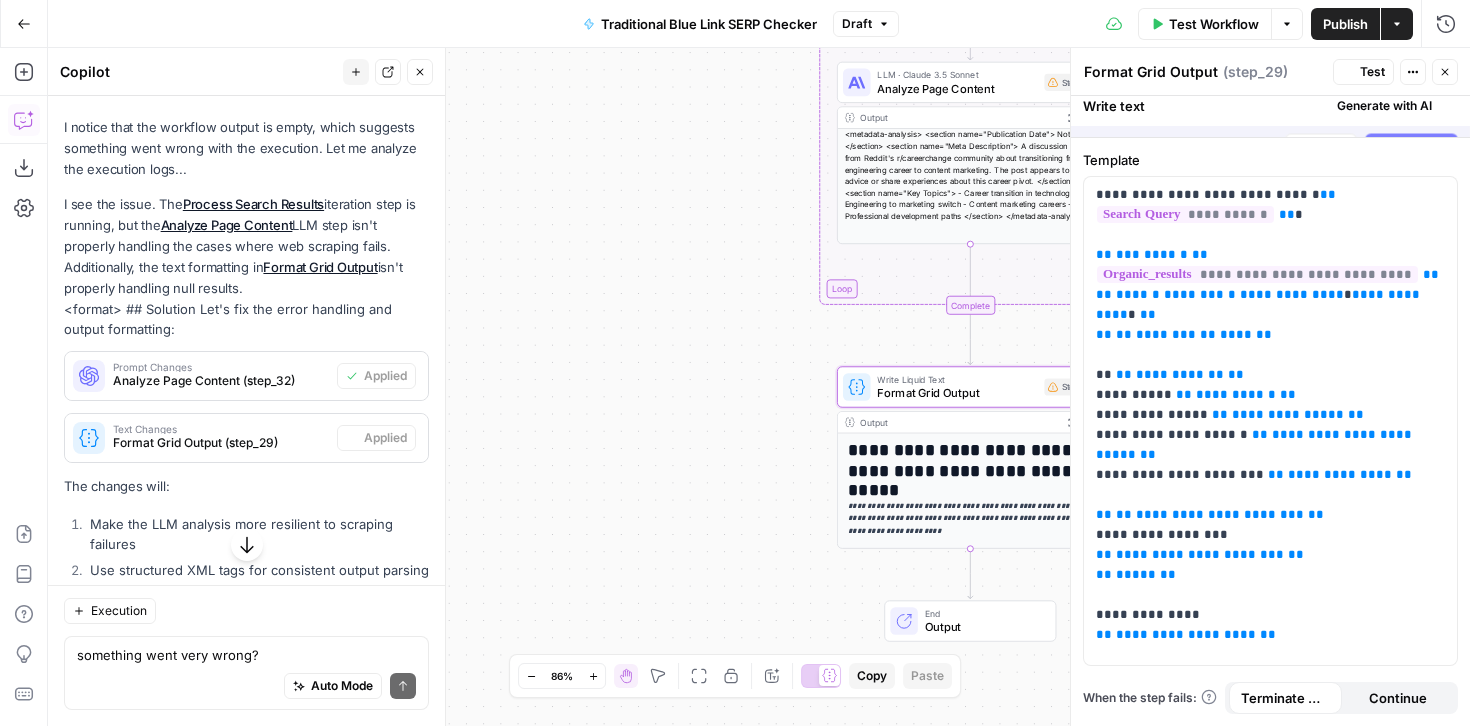 scroll, scrollTop: 5936, scrollLeft: 0, axis: vertical 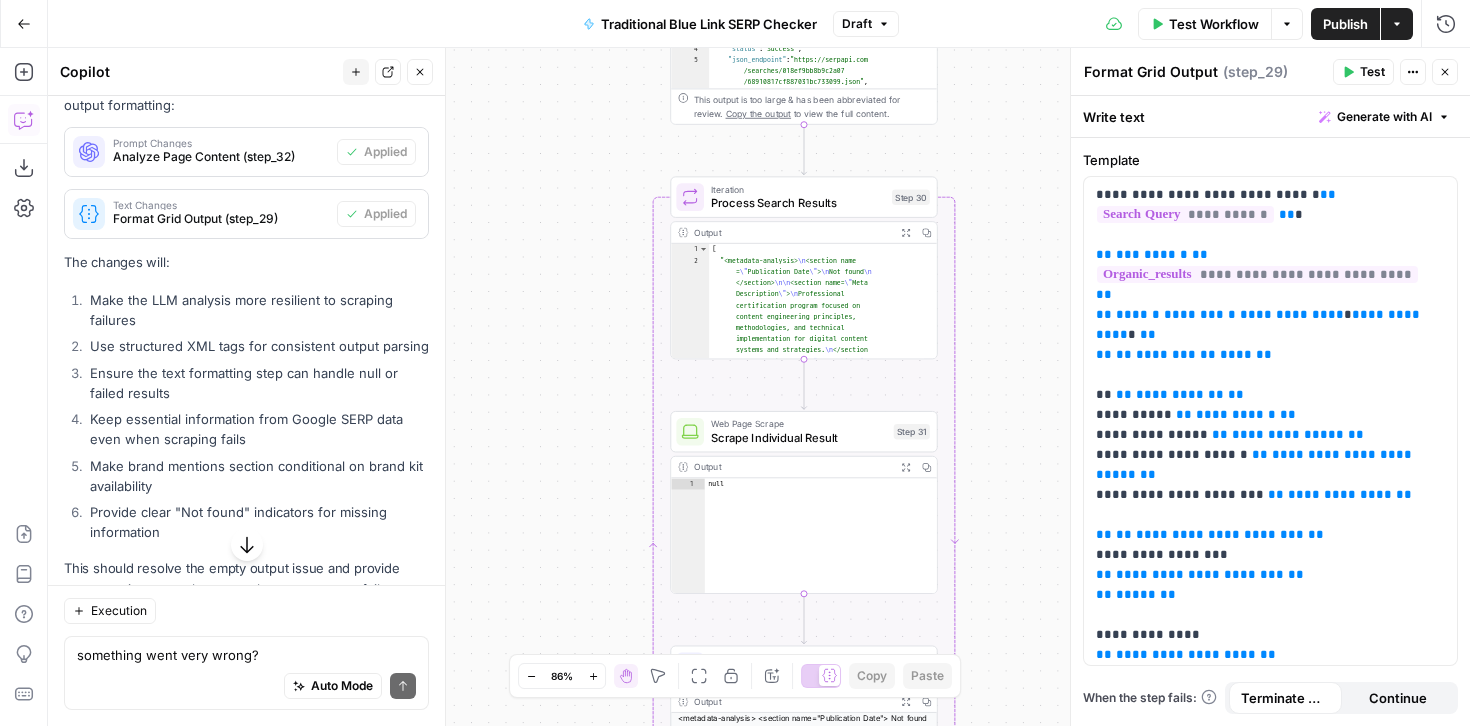 click on "Test Workflow" at bounding box center [1214, 24] 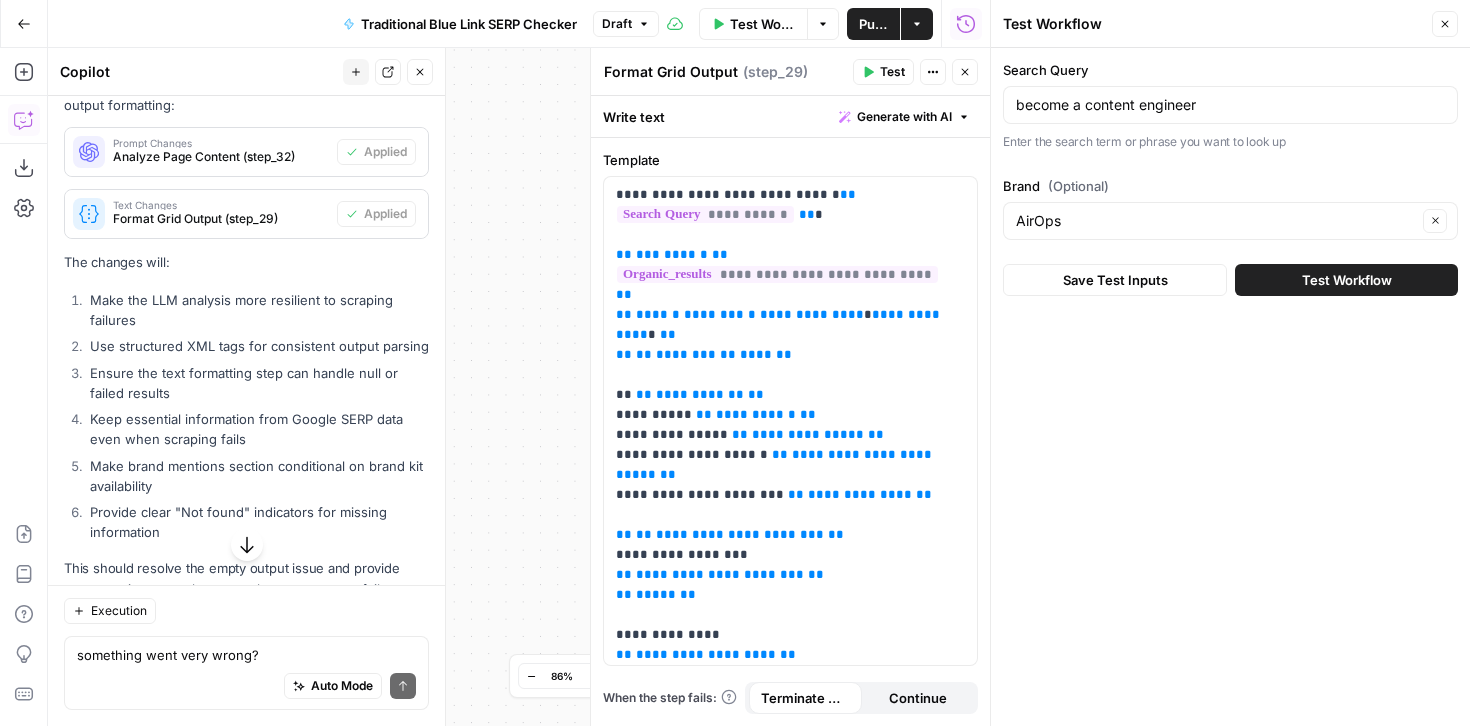 click on "Test Workflow" at bounding box center [1347, 280] 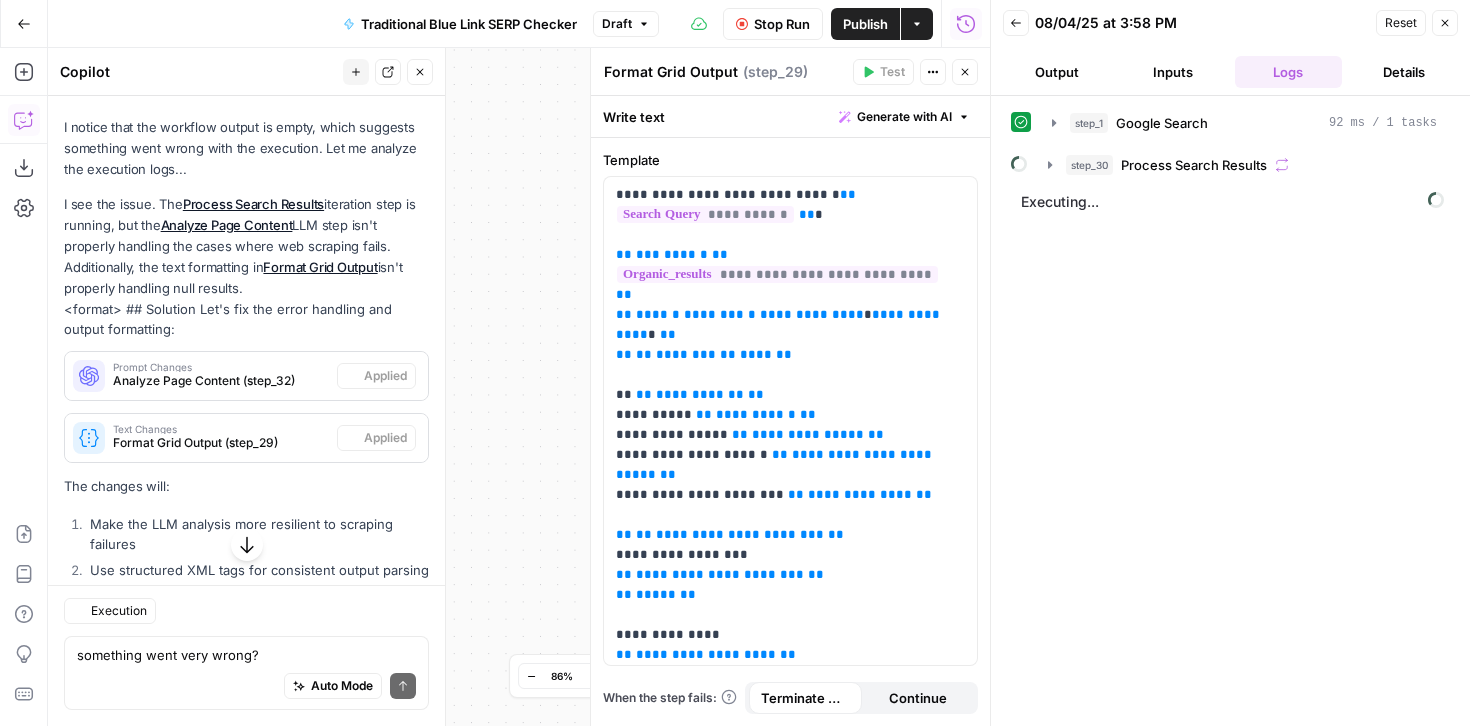 scroll, scrollTop: 5936, scrollLeft: 0, axis: vertical 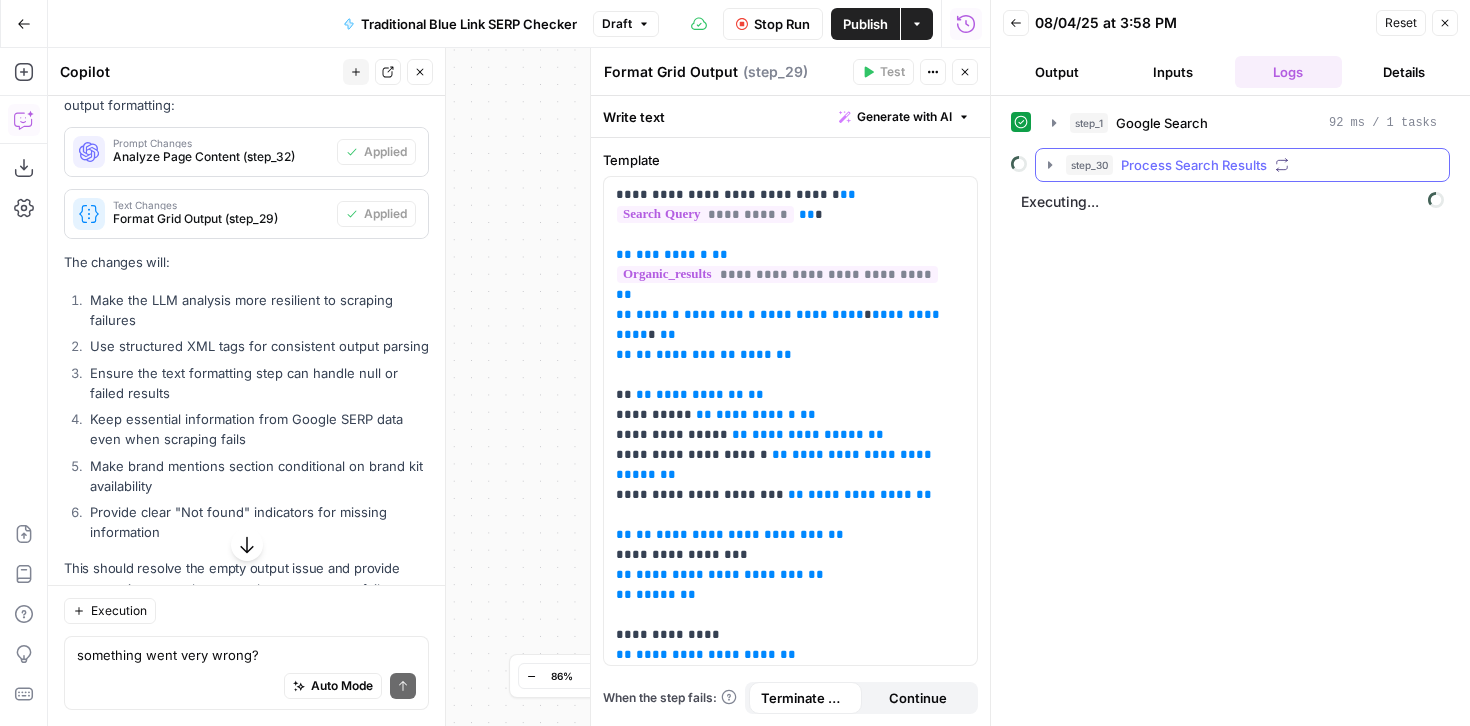 click 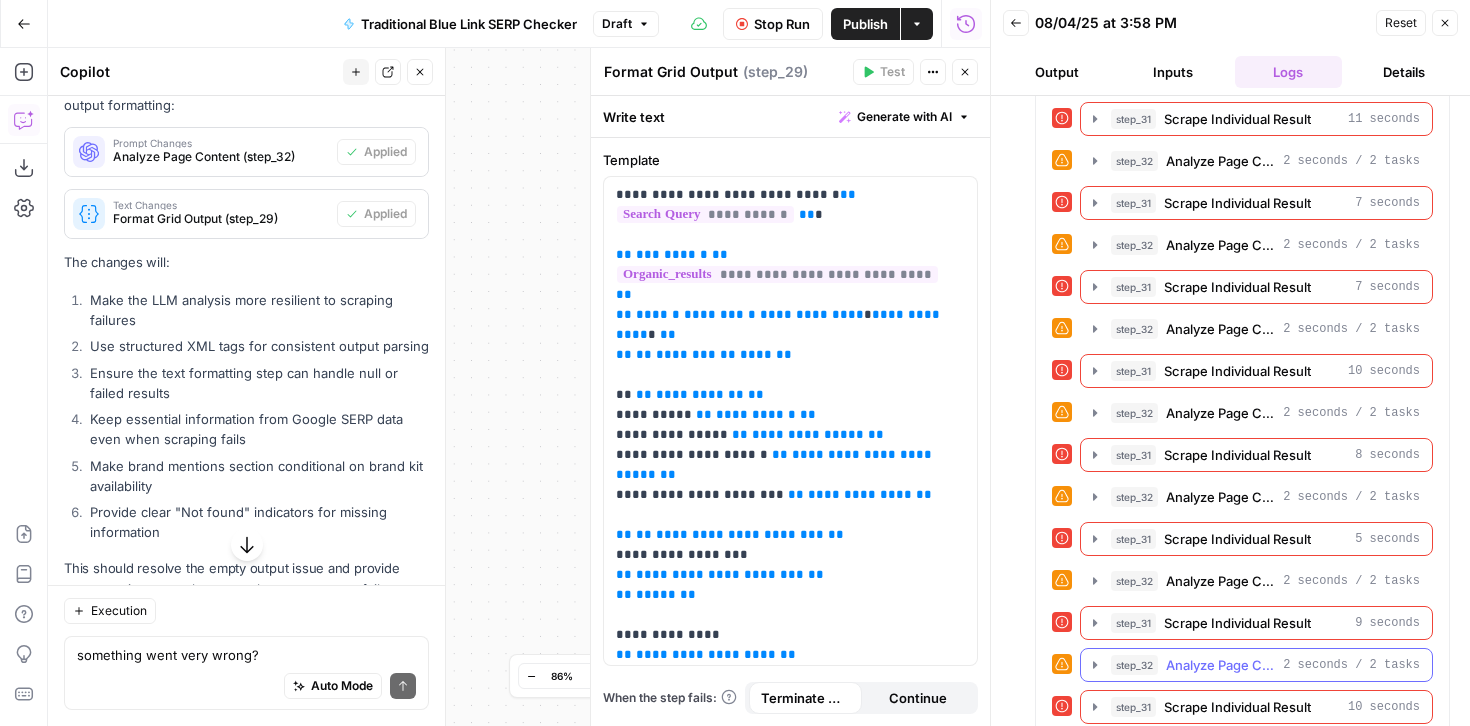 scroll, scrollTop: 687, scrollLeft: 0, axis: vertical 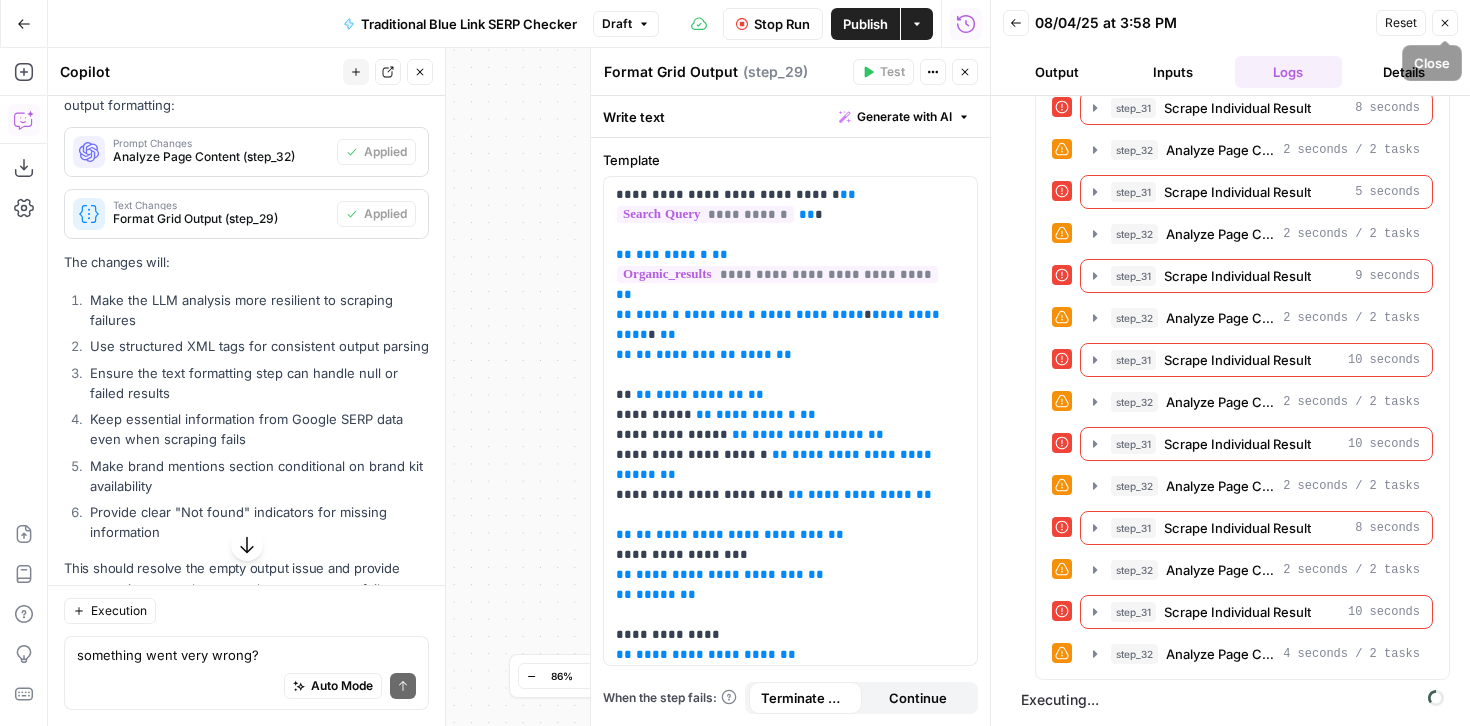 click on "Close" at bounding box center [1445, 23] 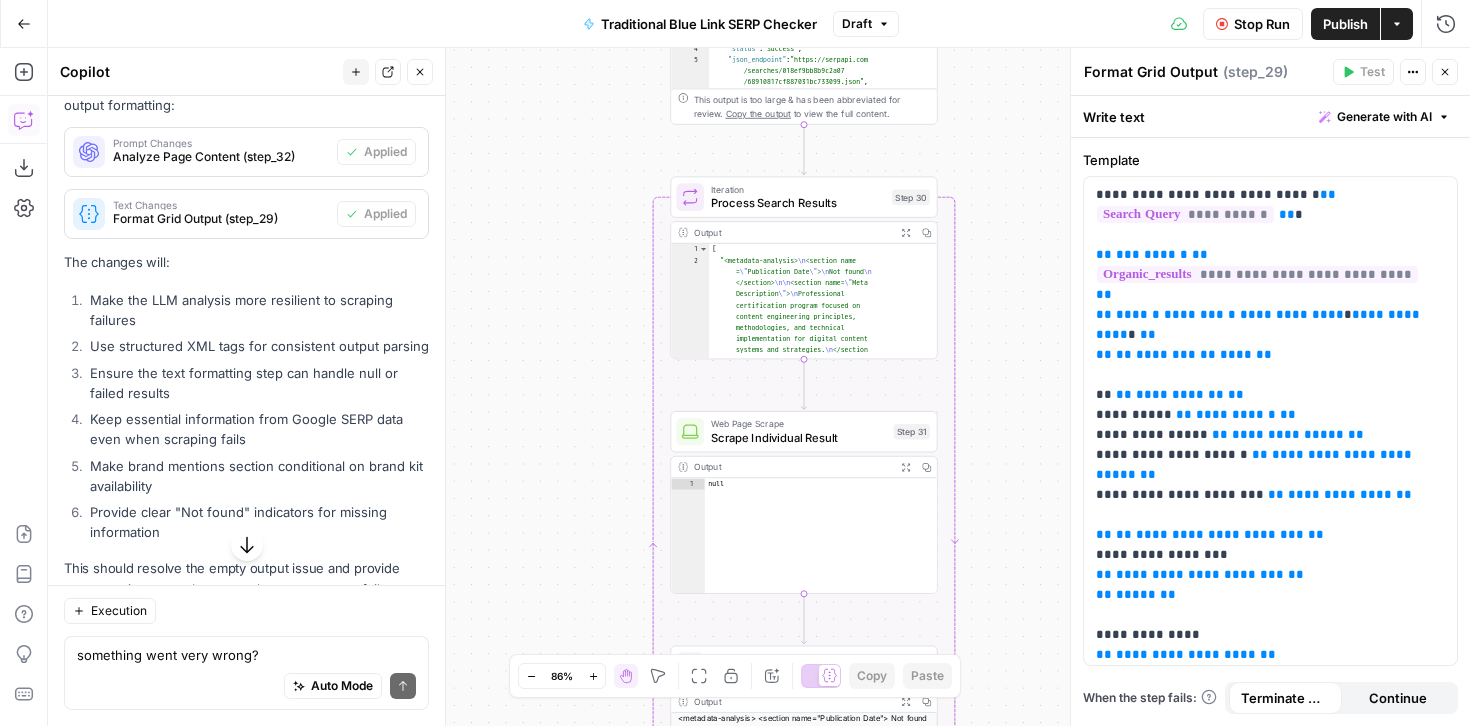 click on "Stop Run" at bounding box center (1262, 24) 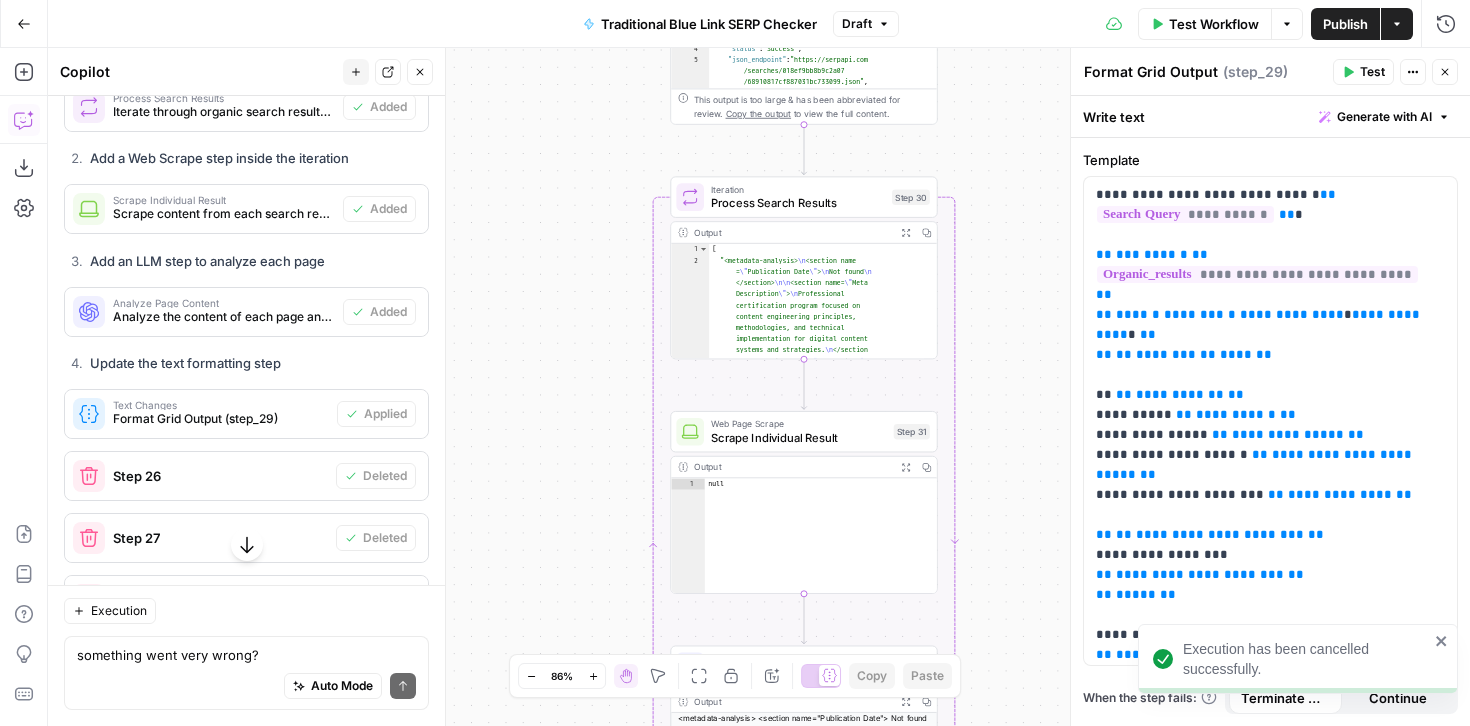 scroll, scrollTop: 0, scrollLeft: 0, axis: both 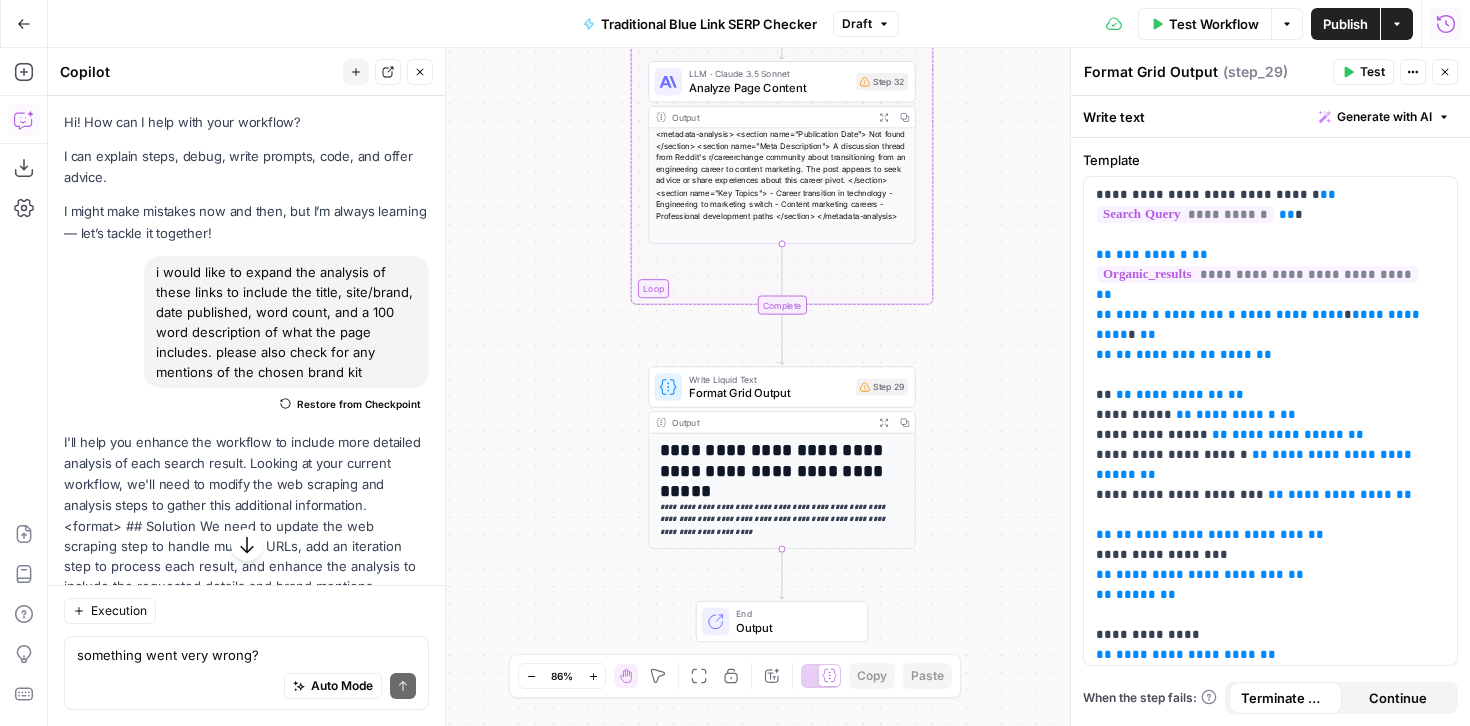 click 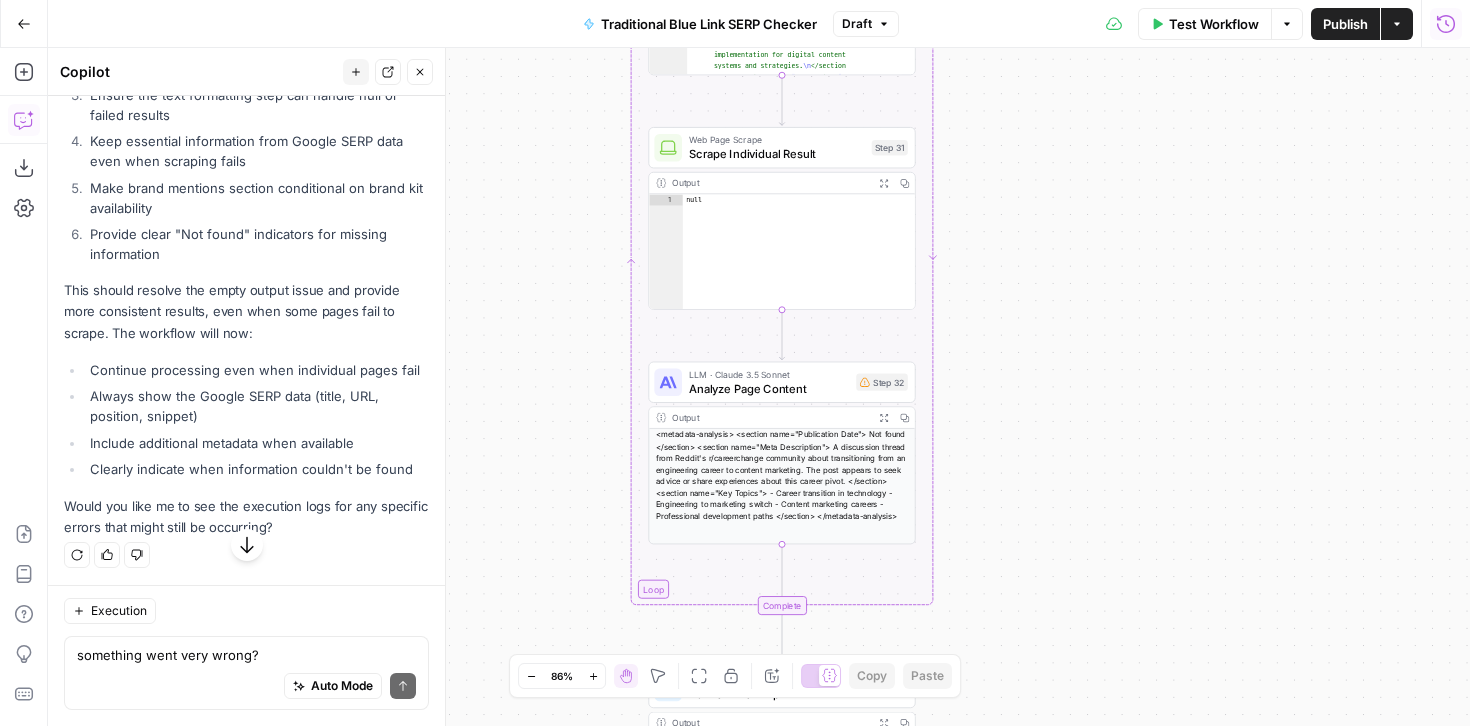scroll, scrollTop: 6396, scrollLeft: 0, axis: vertical 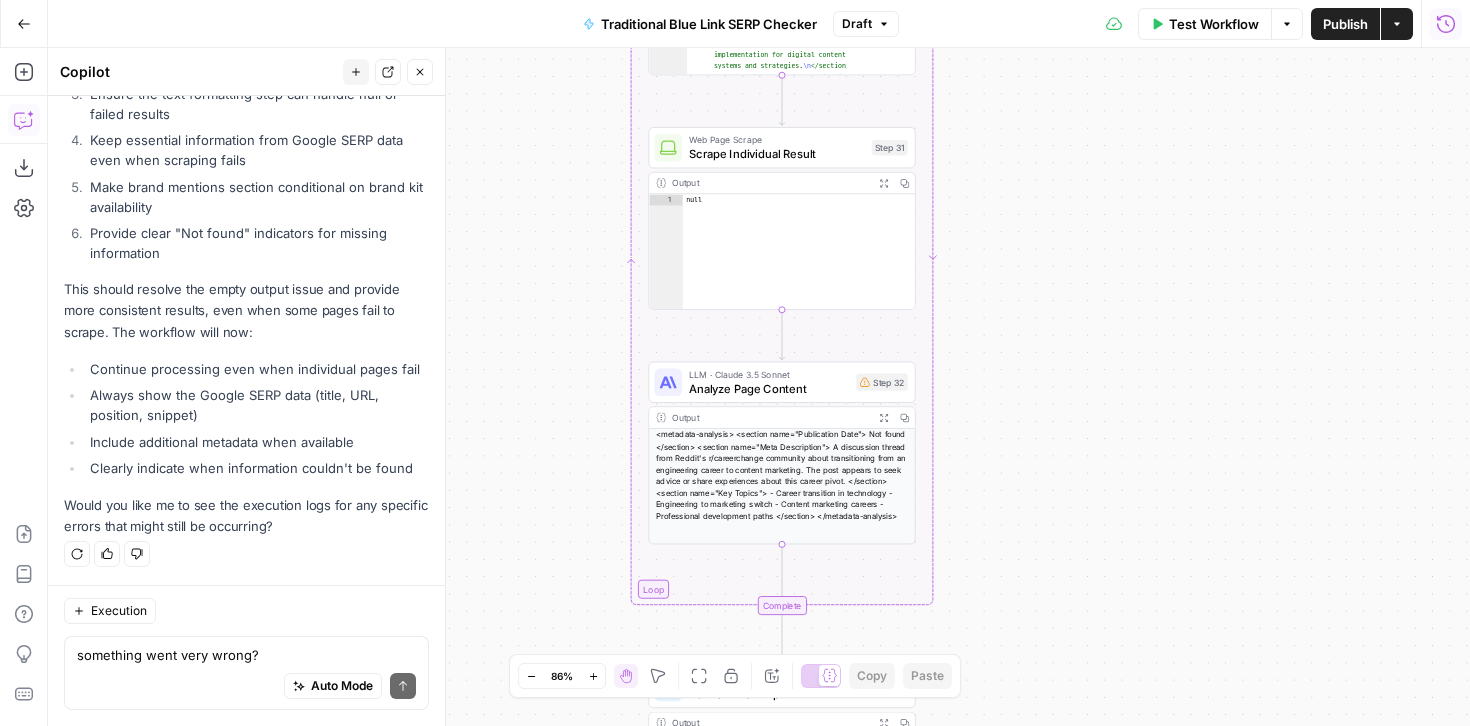 click on "Auto Mode Send" at bounding box center [246, 687] 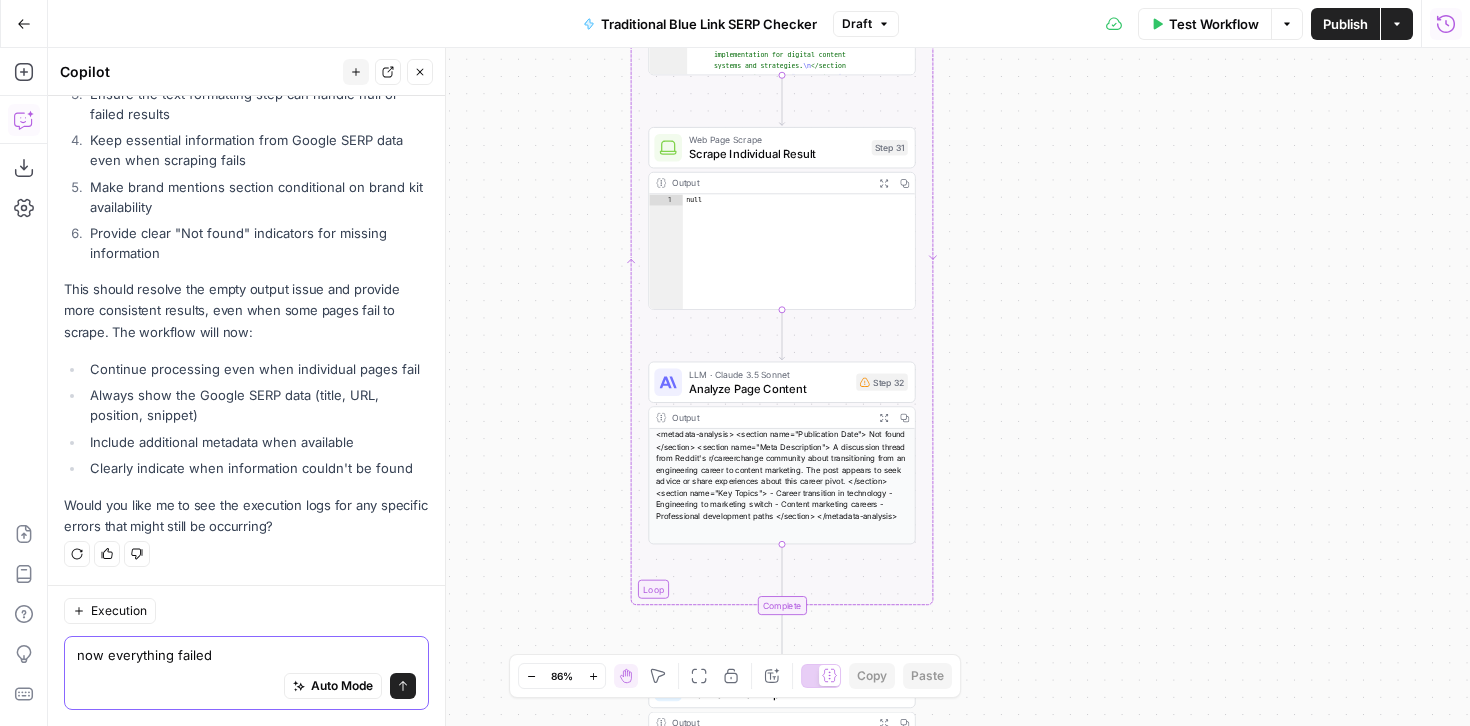 type on "now everything failed" 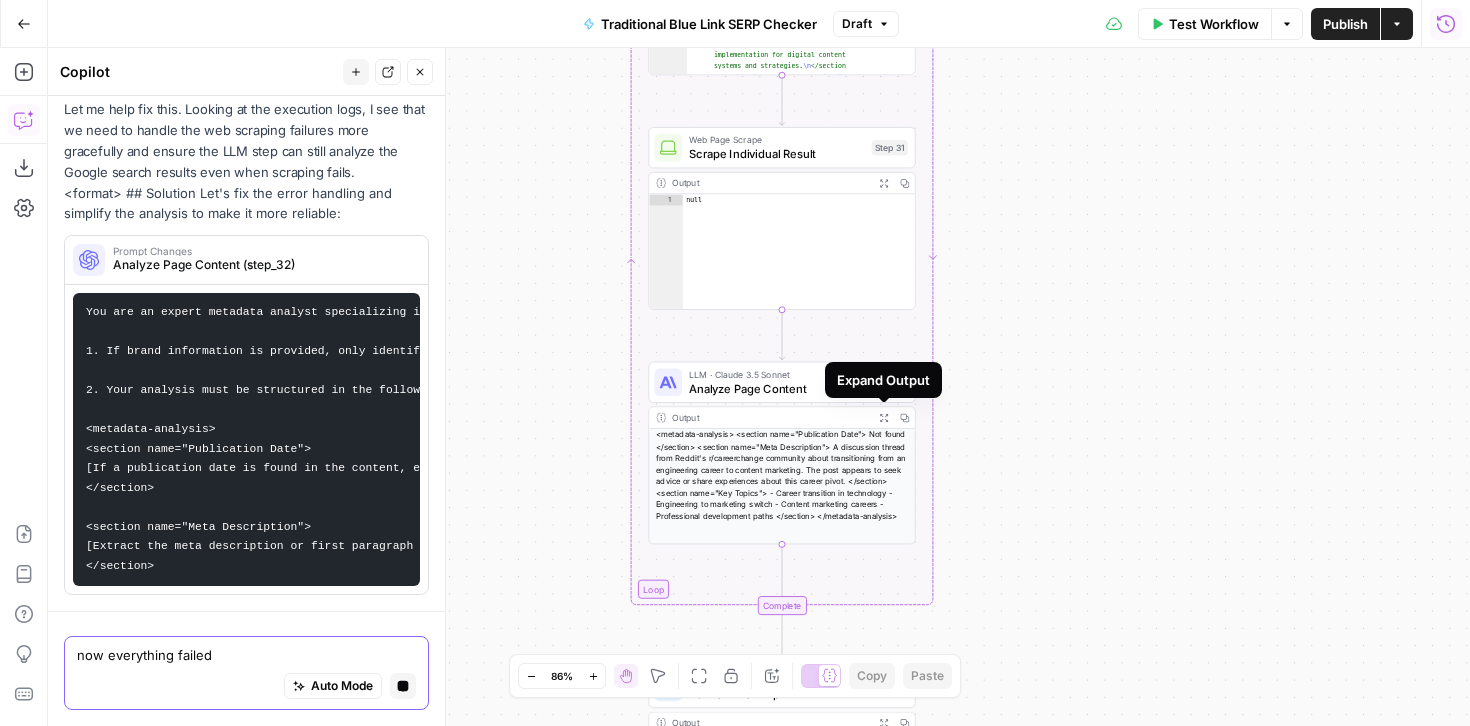 scroll, scrollTop: 6759, scrollLeft: 0, axis: vertical 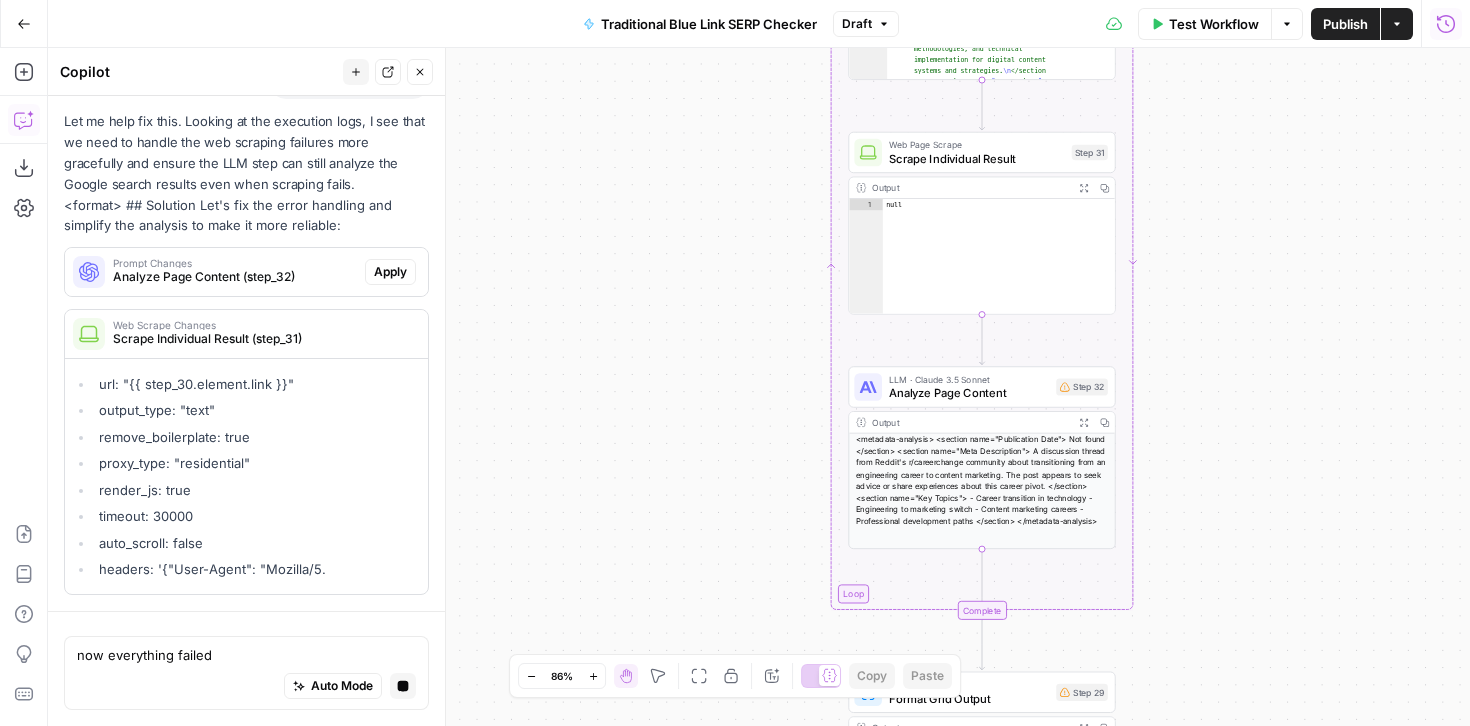 click 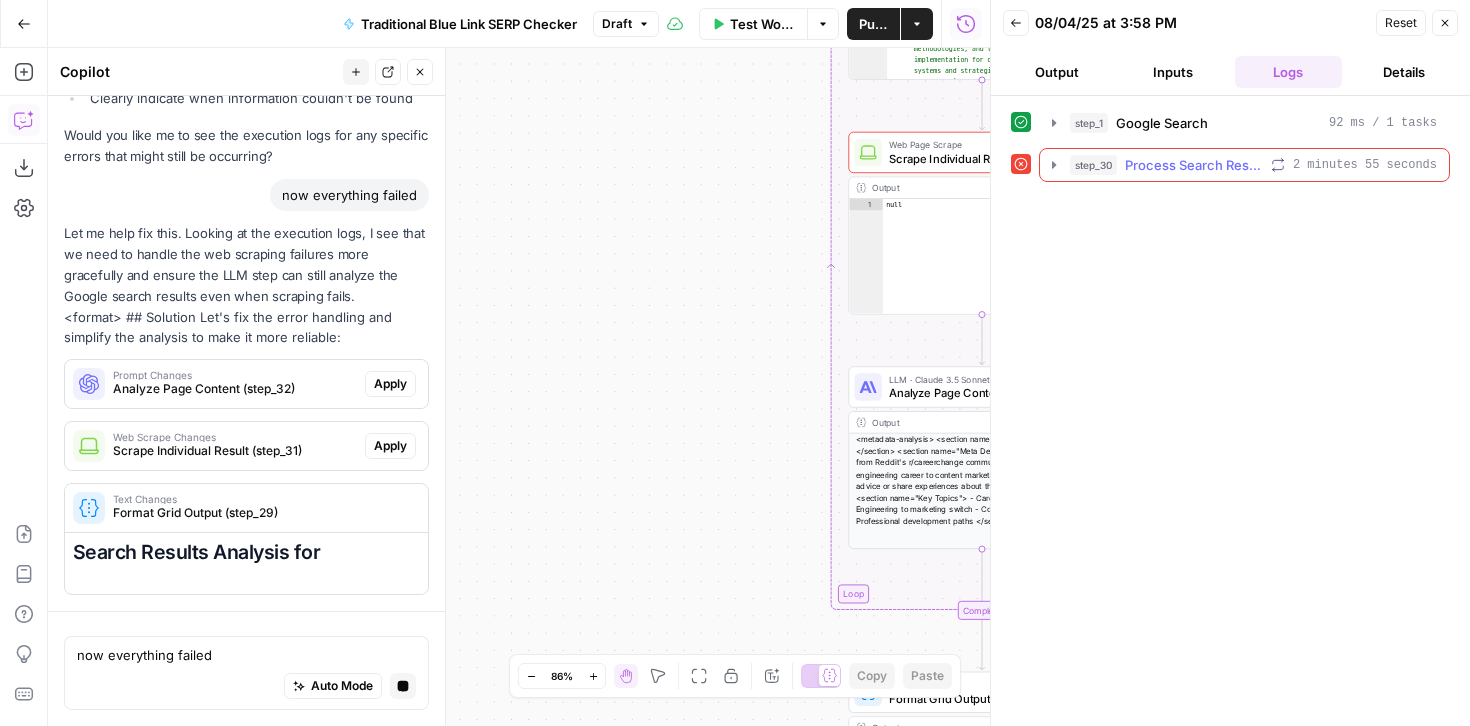 click on "Process Search Results" at bounding box center [1194, 165] 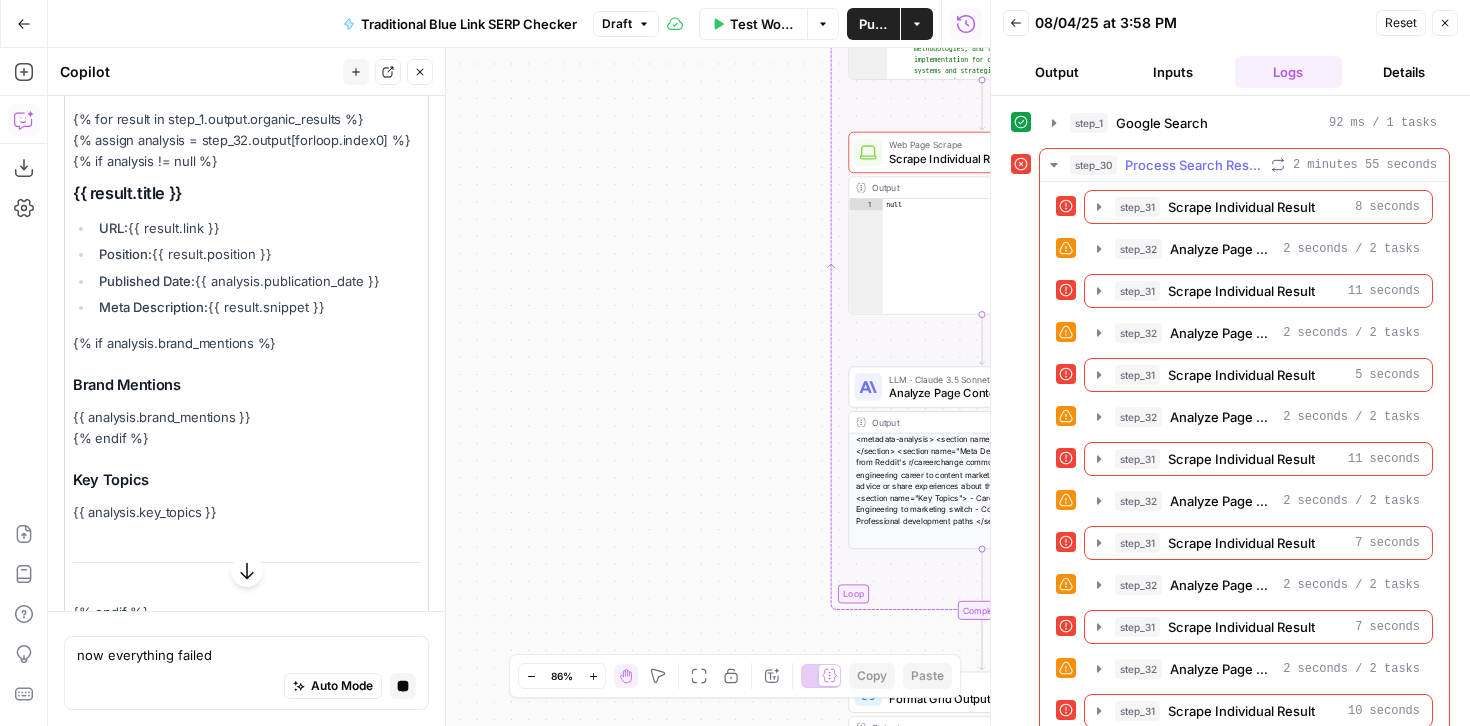 click on "Process Search Results" at bounding box center [1194, 165] 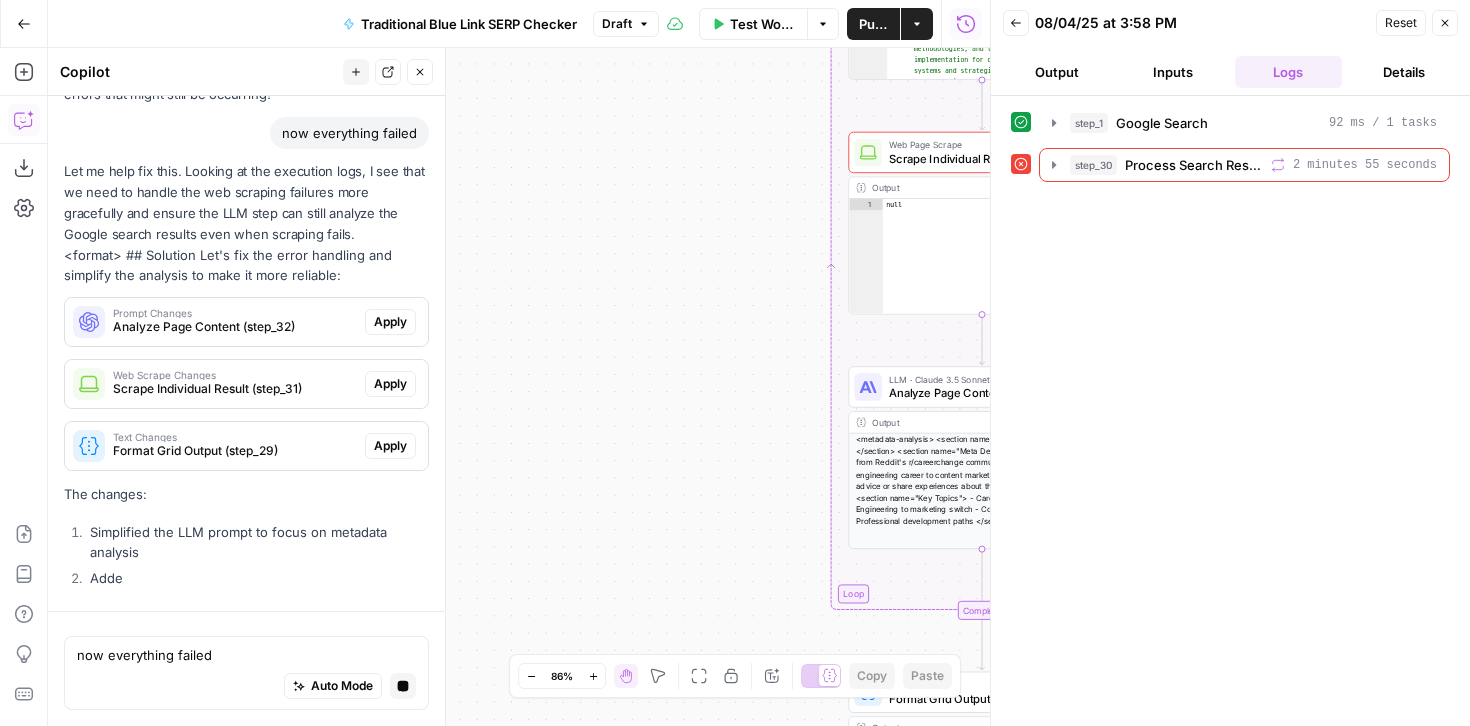 click on "Workflow Set Inputs Inputs Google Search Google Search Step 1 Output Expand Output Copy 1 2 3 4 5 6 {    "search_metadata" :  {      "id" :  "68910817cf887031bc733099" ,      "status" :  "Success" ,      "json_endpoint" :  "https://serpapi.com          /searches/018ef9bb8b9c2a07          /68910817cf887031bc733099.json" ,      "pixel_position_endpoint" :  "https          ://serpapi.com/searches          /018ef9bb8b9c2a07          /68910817cf887031bc733099          .json_with_pixel_position" ,     This output is too large & has been abbreviated for review.   Copy the output   to view the full content. Loop Iteration Process Search Results Step 30 Output Expand Output Copy 1 2 [    "<metadata-analysis> \n <section name        = \" Publication Date \" > \n Not found \n        </section> \n\n <section name= \" Meta         Description \" > \n Professional         certification program focused on         content engineering principles," at bounding box center (519, 387) 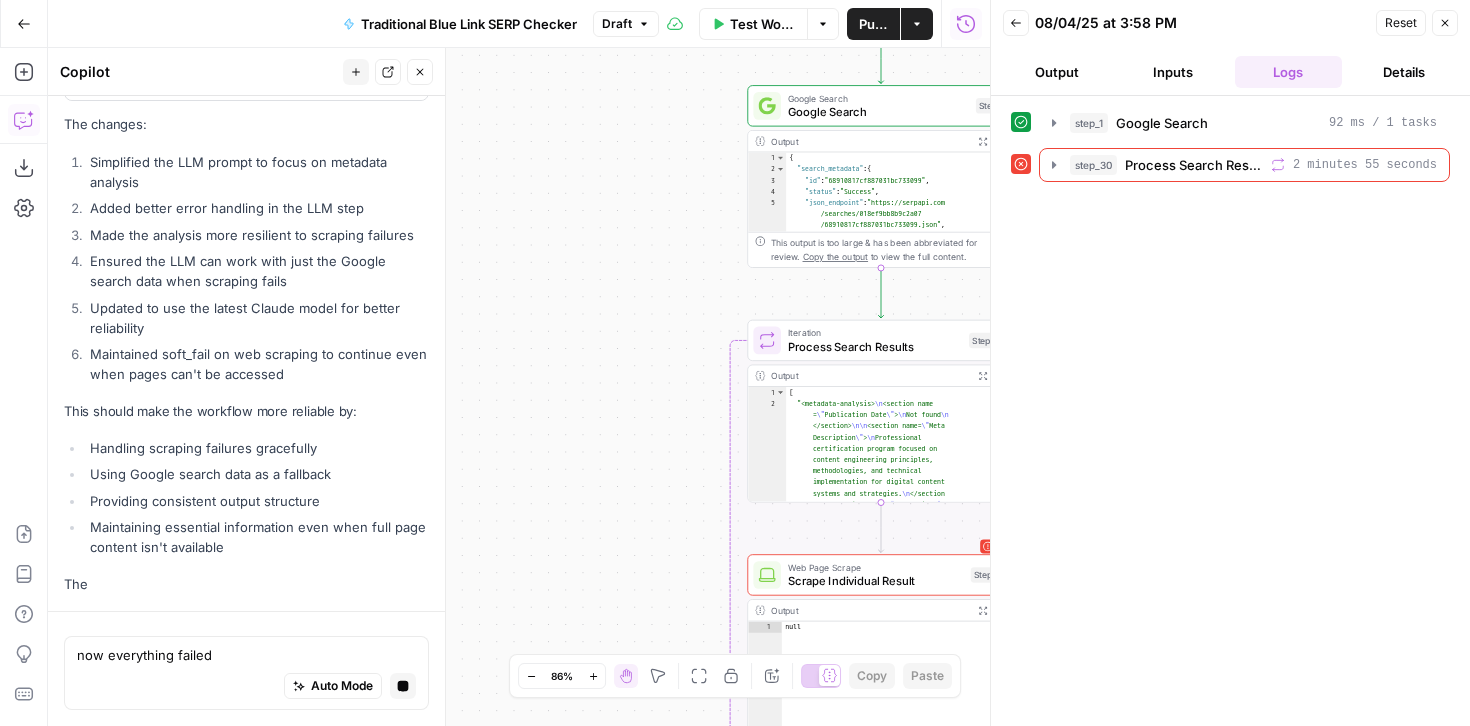 click 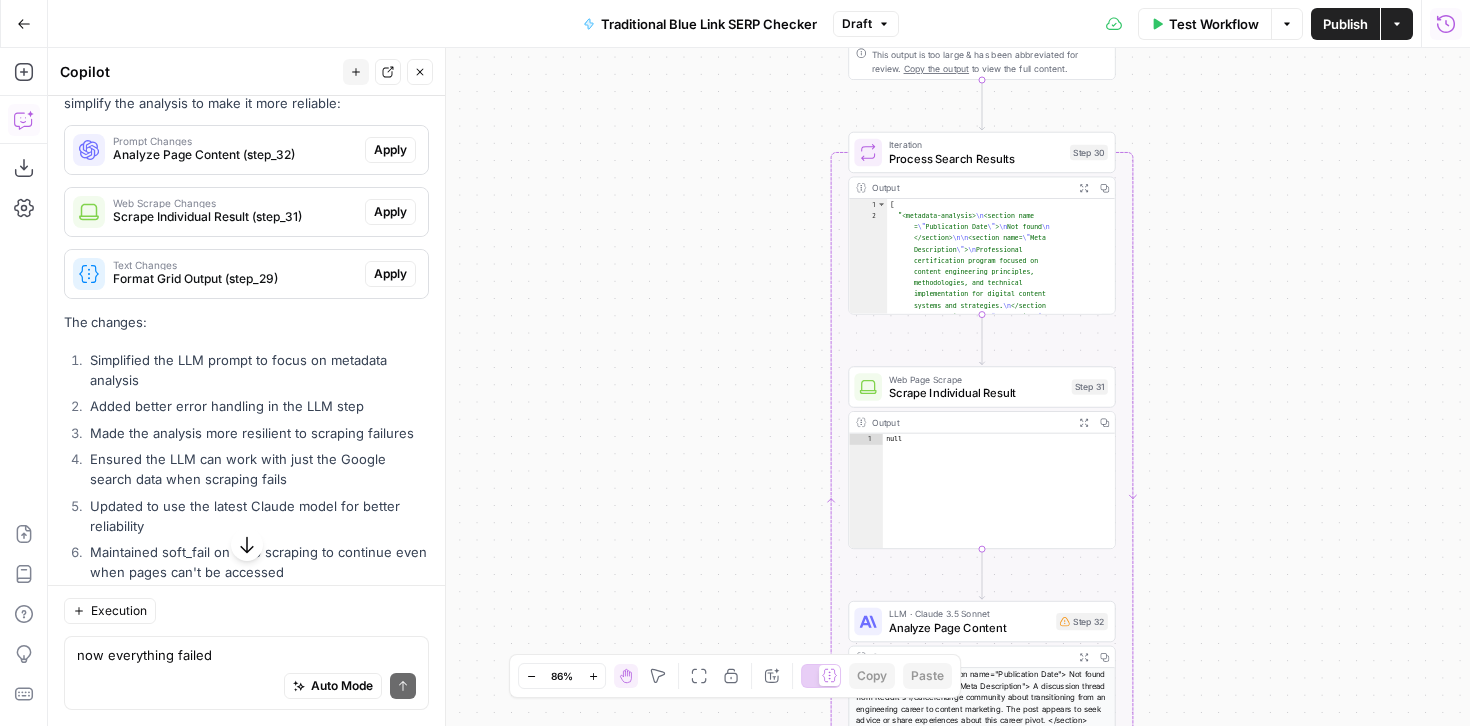 scroll, scrollTop: 6820, scrollLeft: 0, axis: vertical 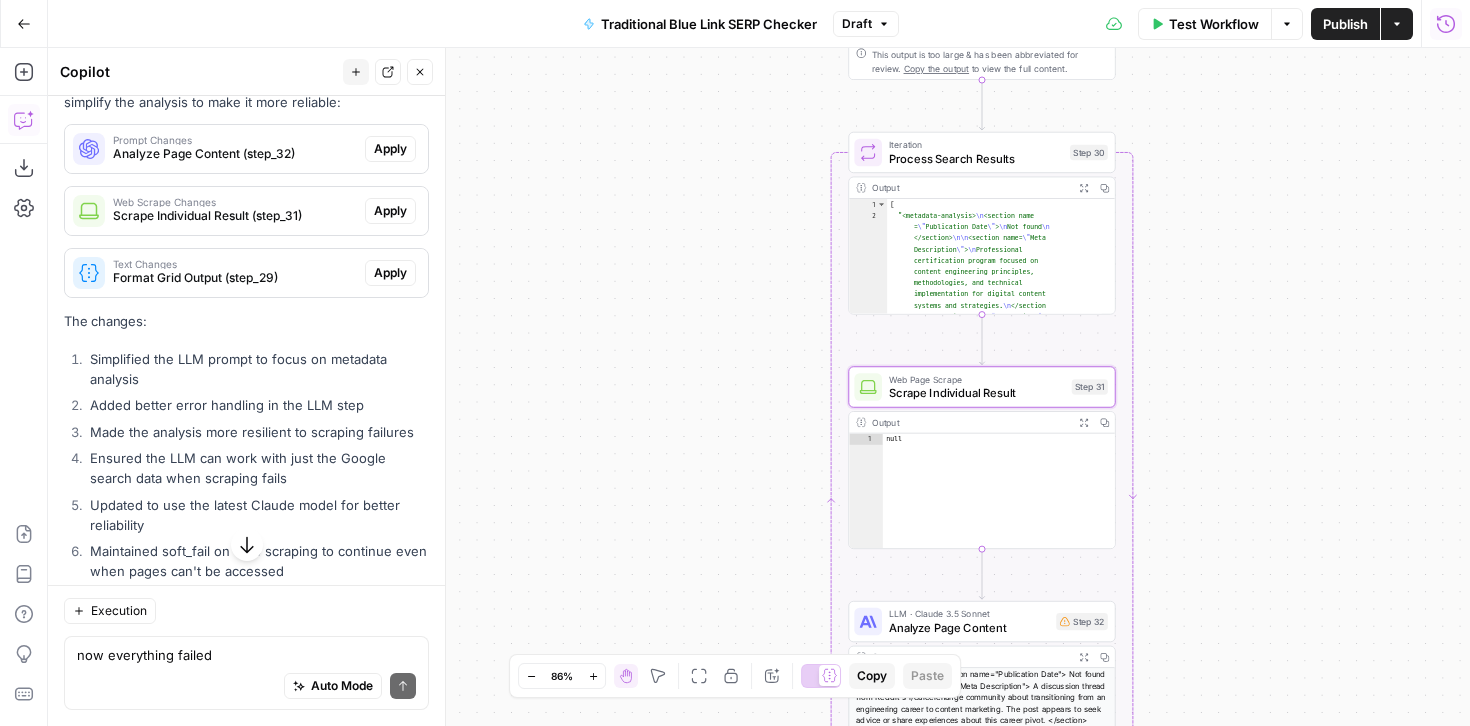 click on "Apply" at bounding box center [390, 211] 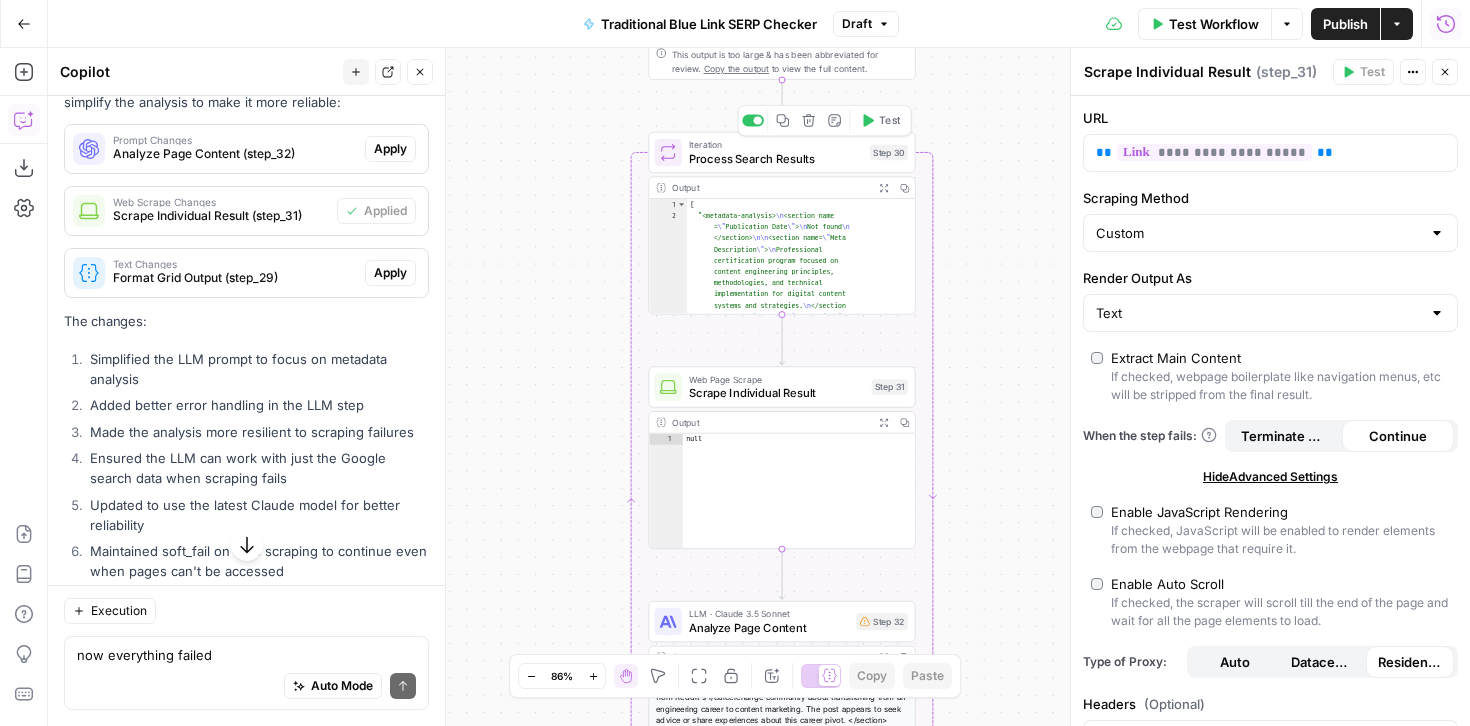 click on "Test" at bounding box center [880, 120] 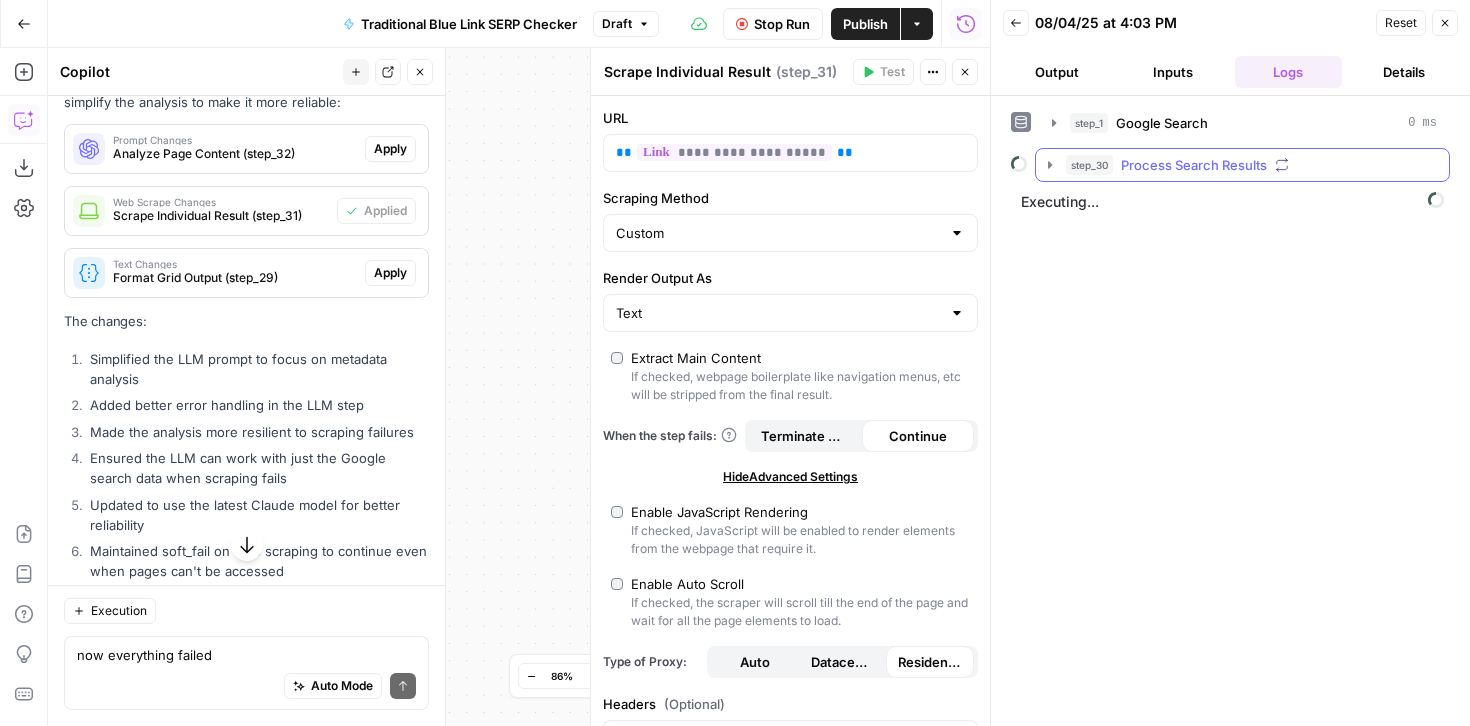click 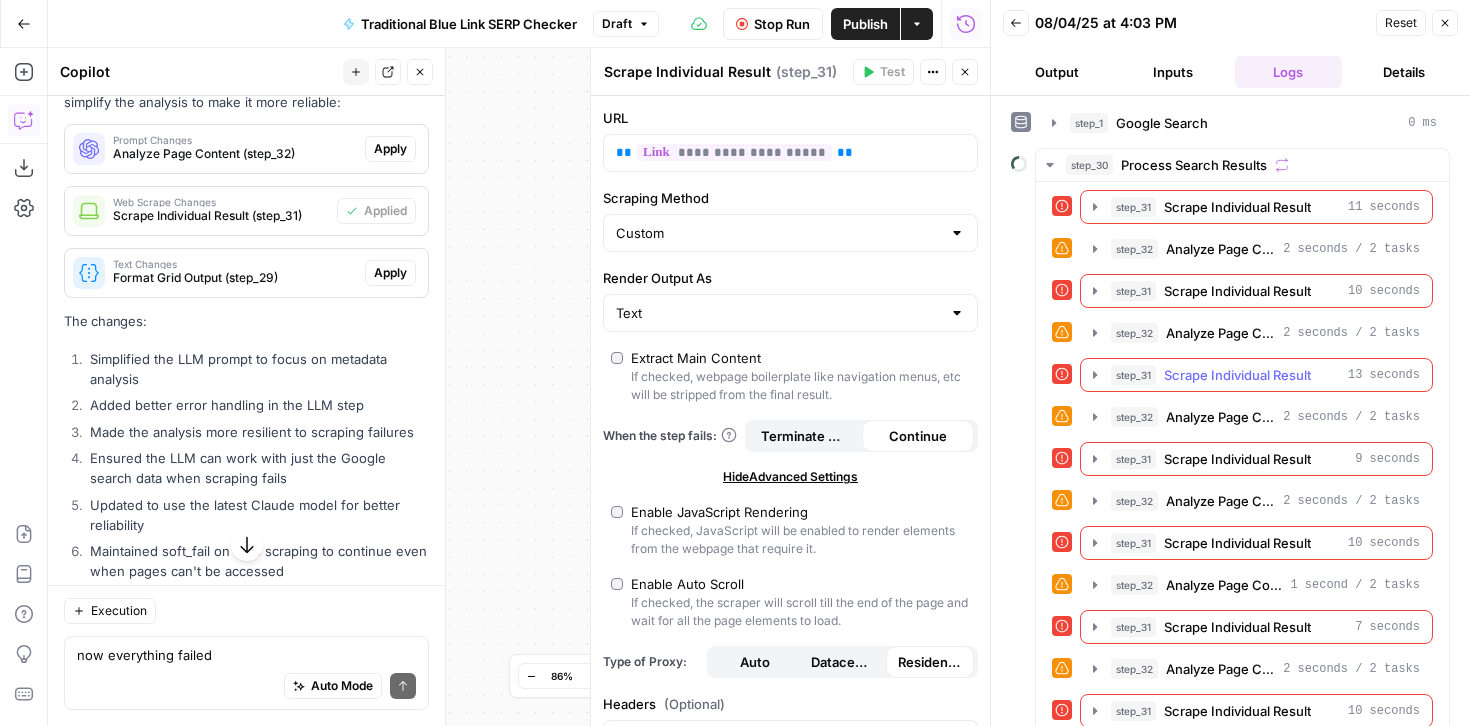 scroll, scrollTop: 771, scrollLeft: 0, axis: vertical 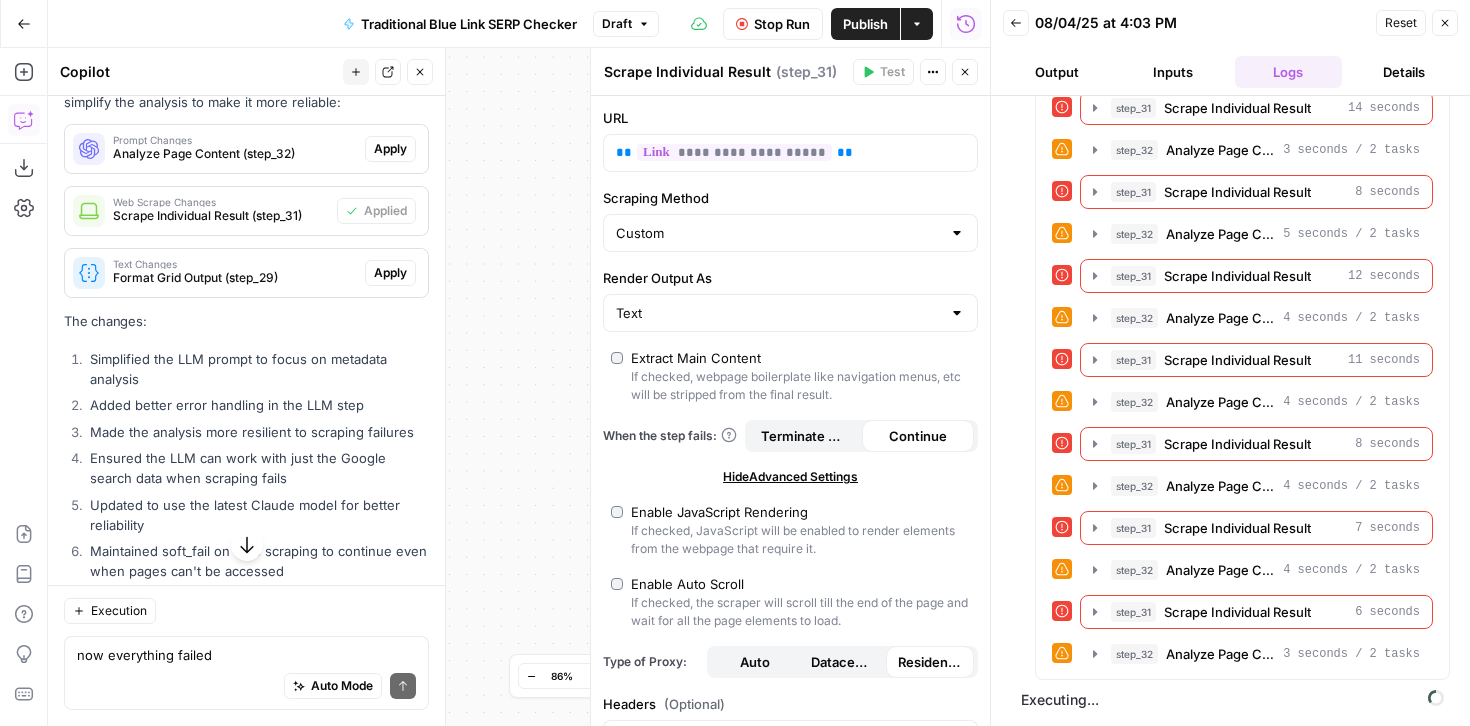 click 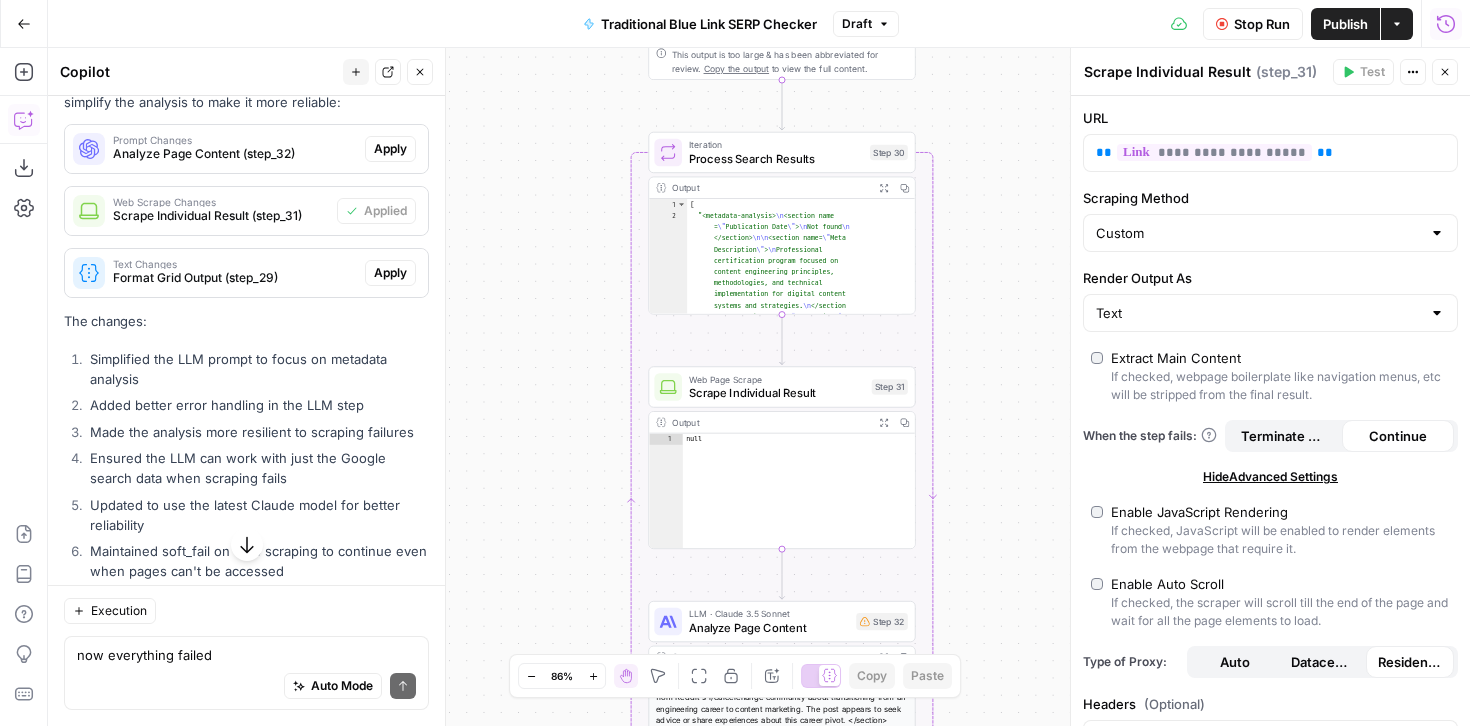 click 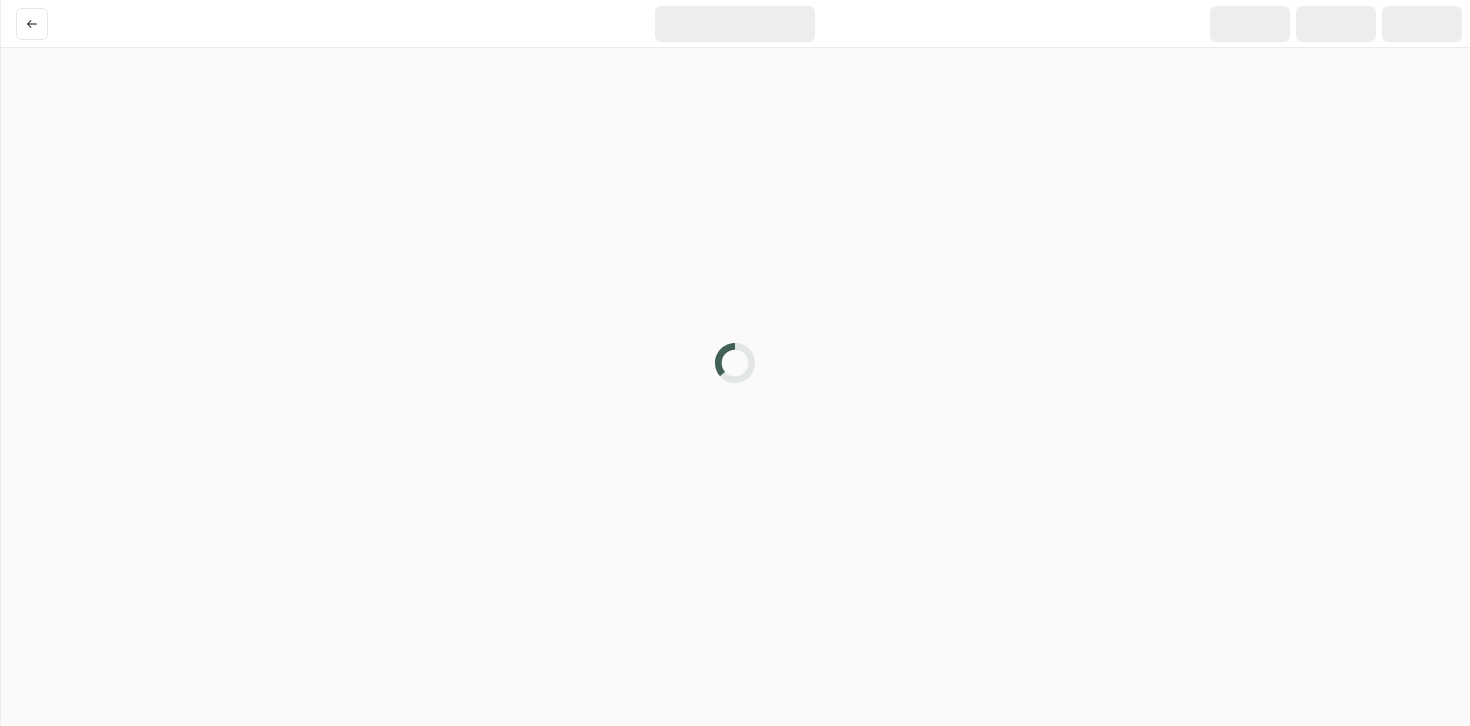 scroll, scrollTop: 0, scrollLeft: 0, axis: both 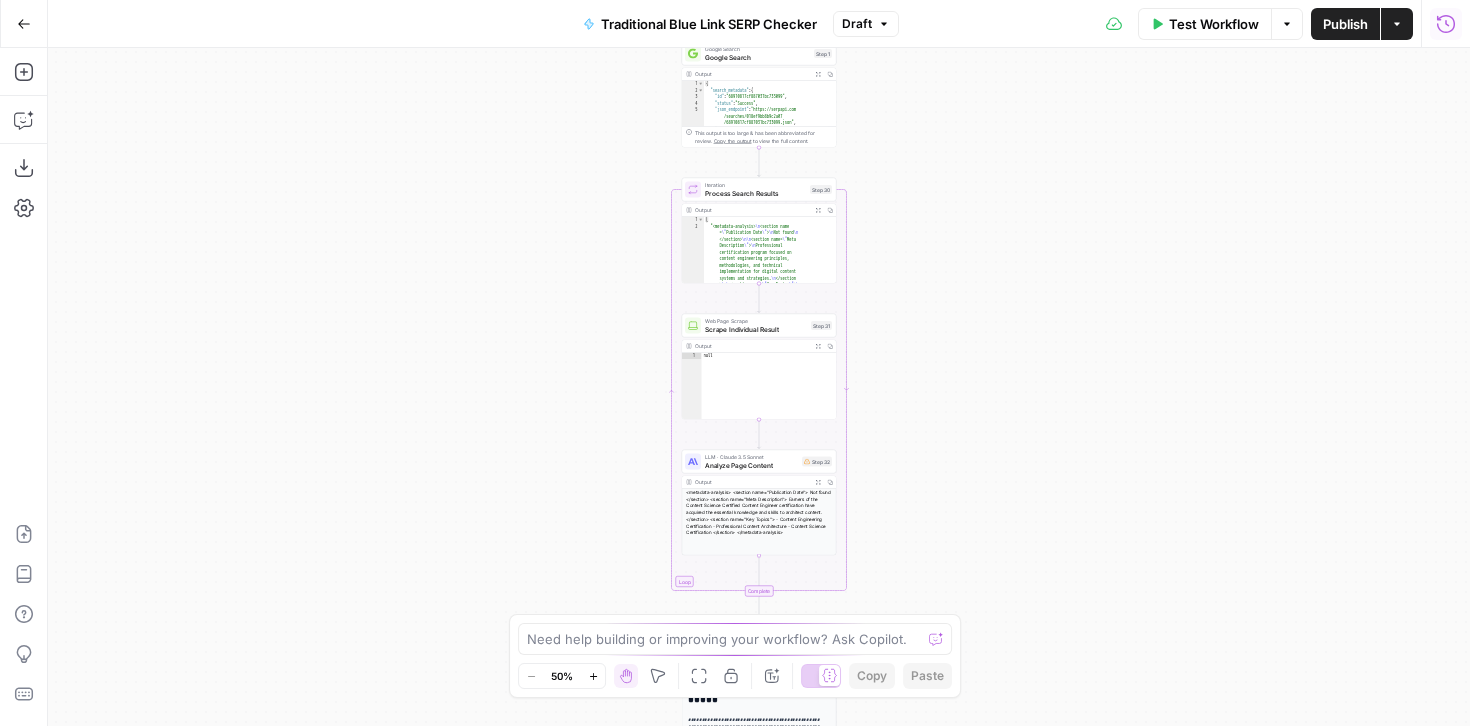 click 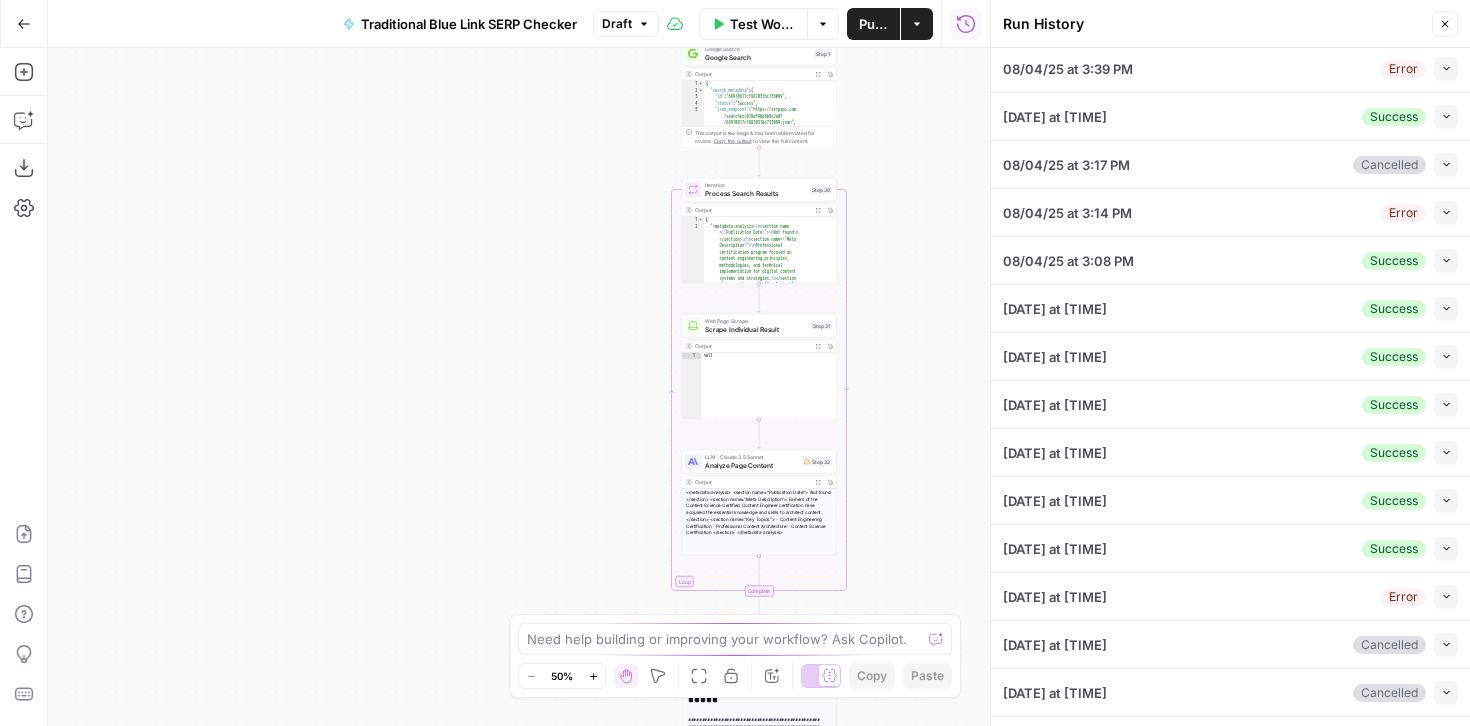 scroll, scrollTop: 203, scrollLeft: 0, axis: vertical 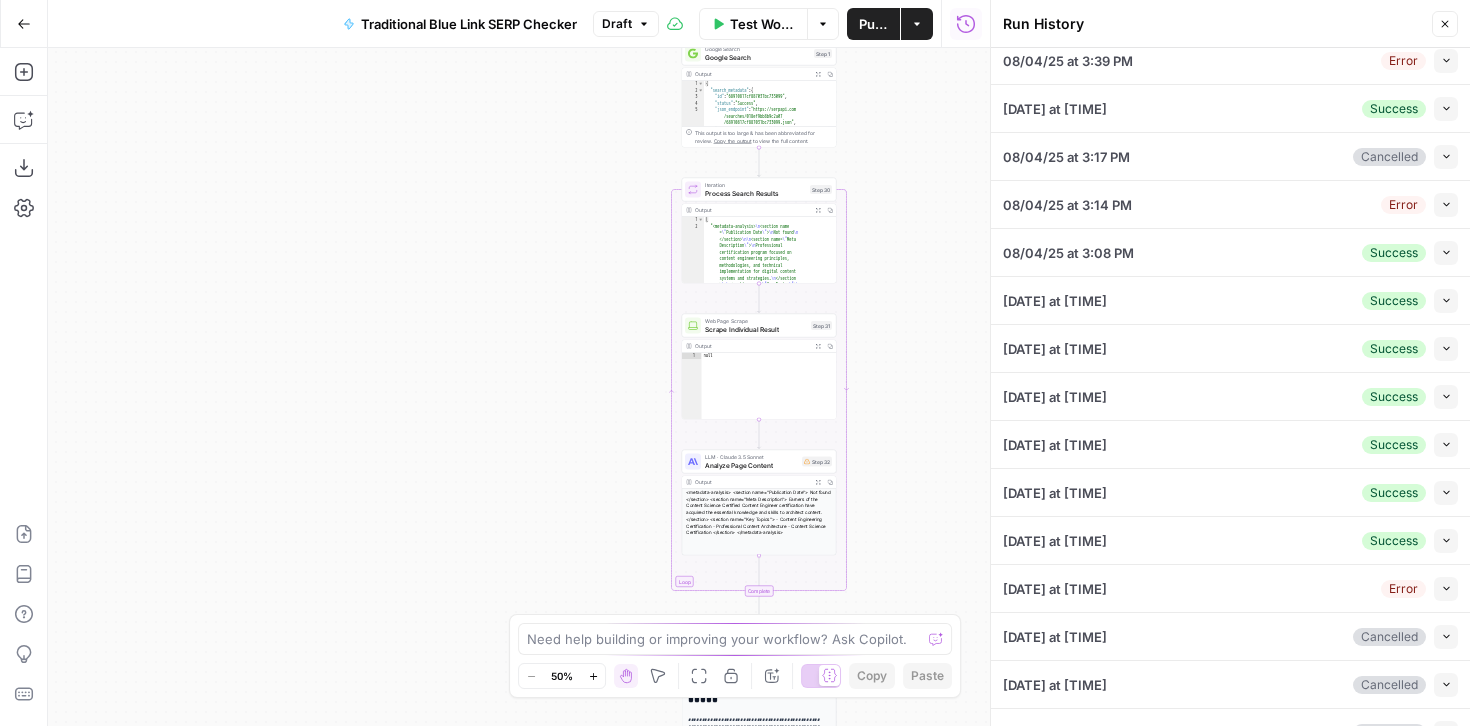 click on "[DATE] at [TIME] Success Collapse" at bounding box center (1230, 300) 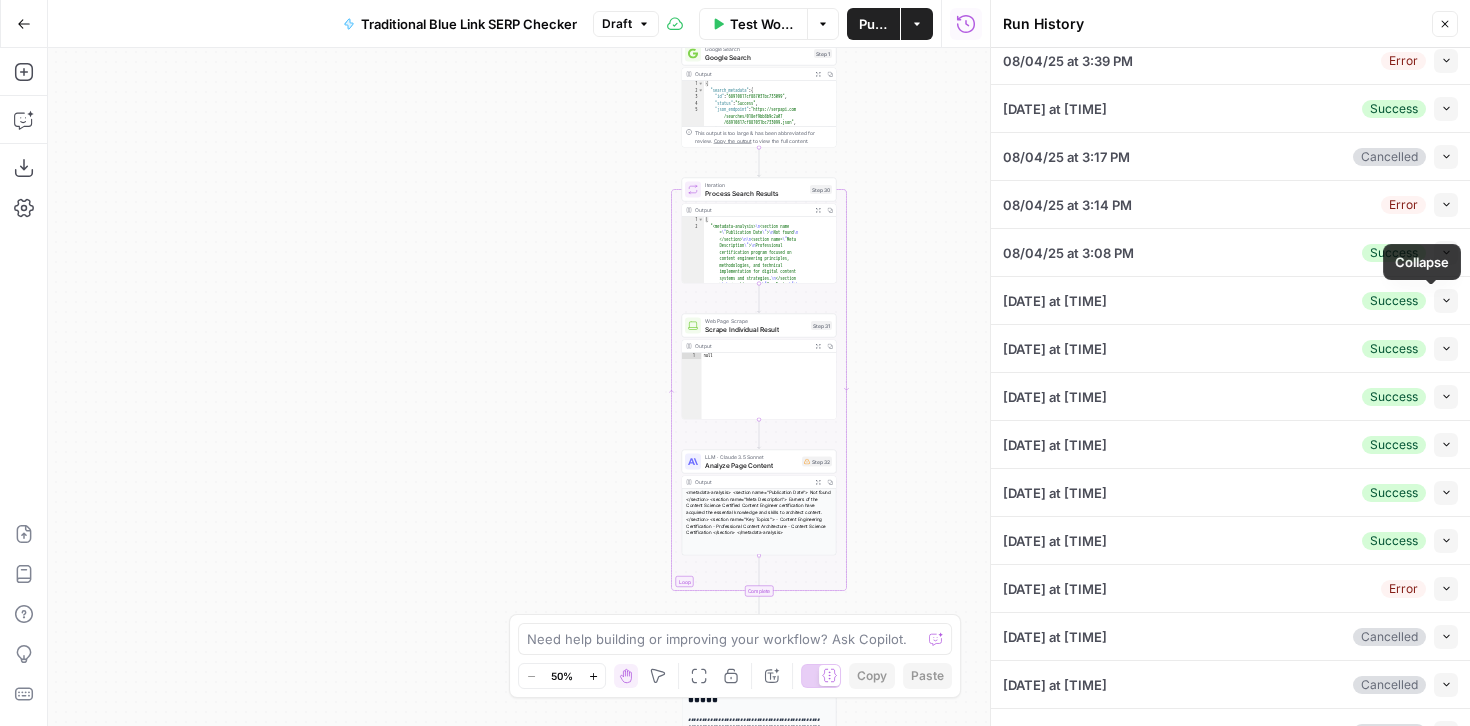 click 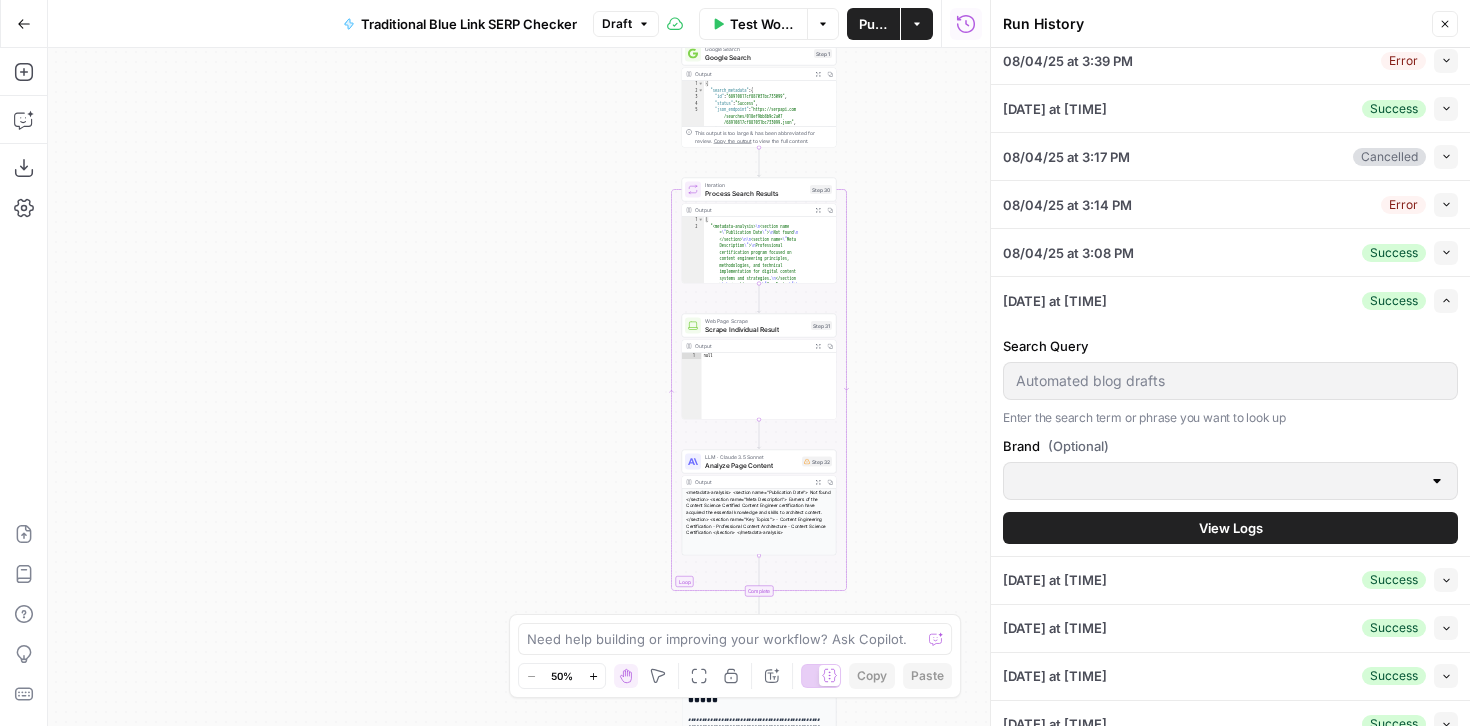 type on "AirOps" 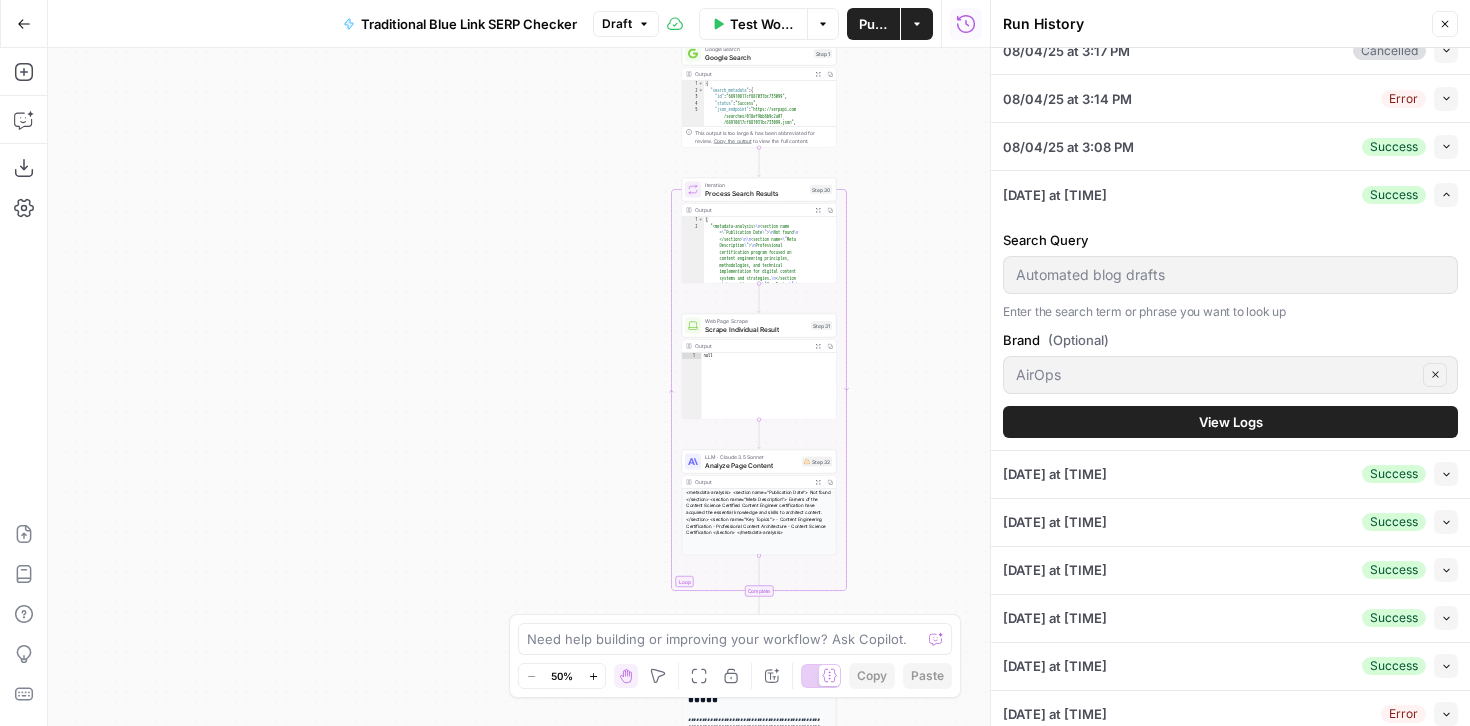 scroll, scrollTop: 310, scrollLeft: 0, axis: vertical 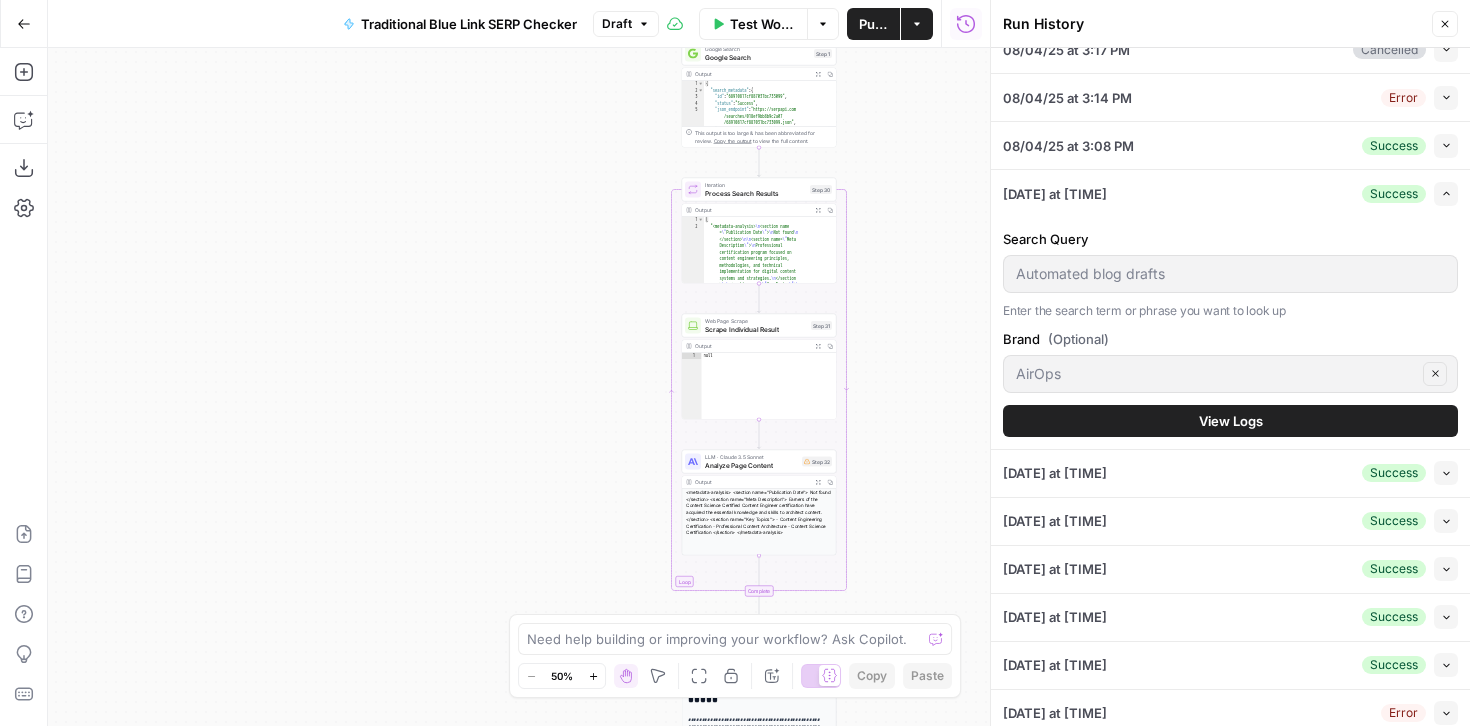 click on "[DATE] at [TIME]" at bounding box center (1055, 194) 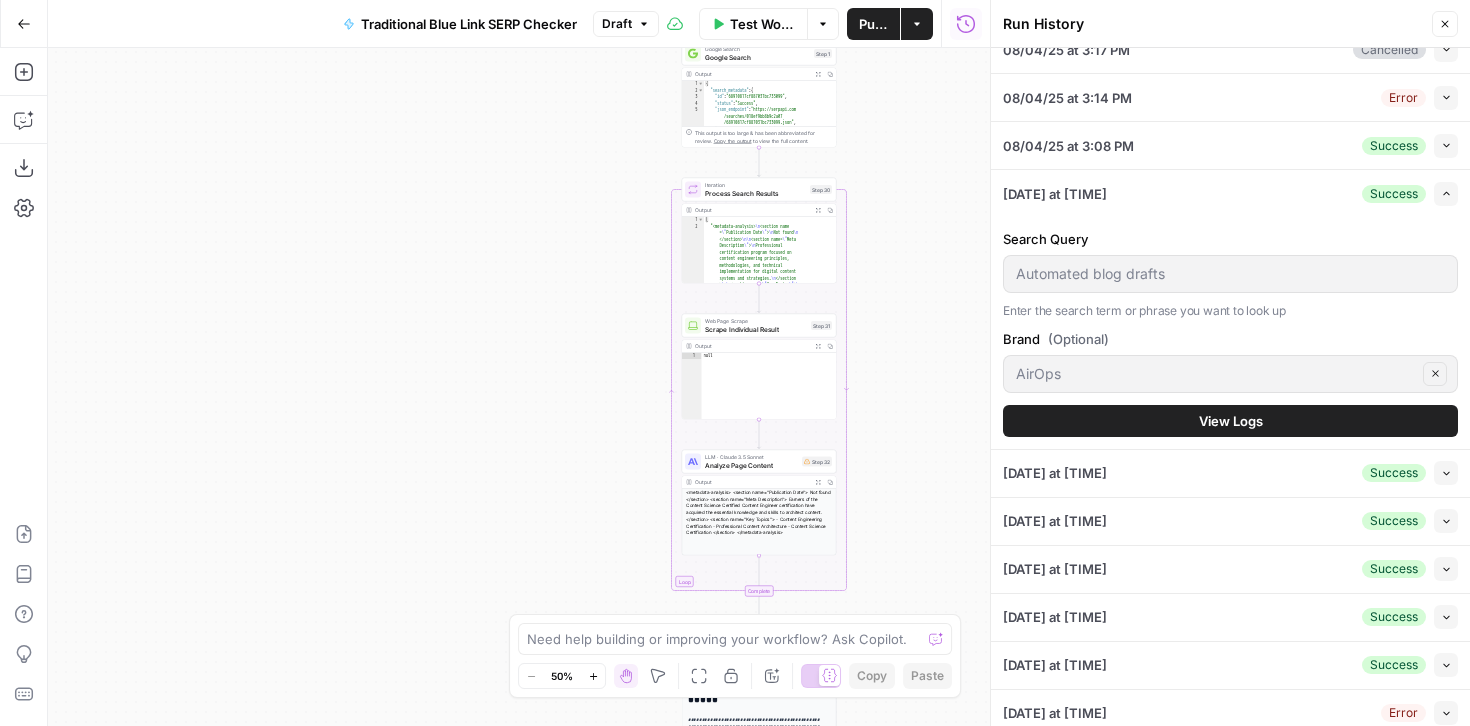 click 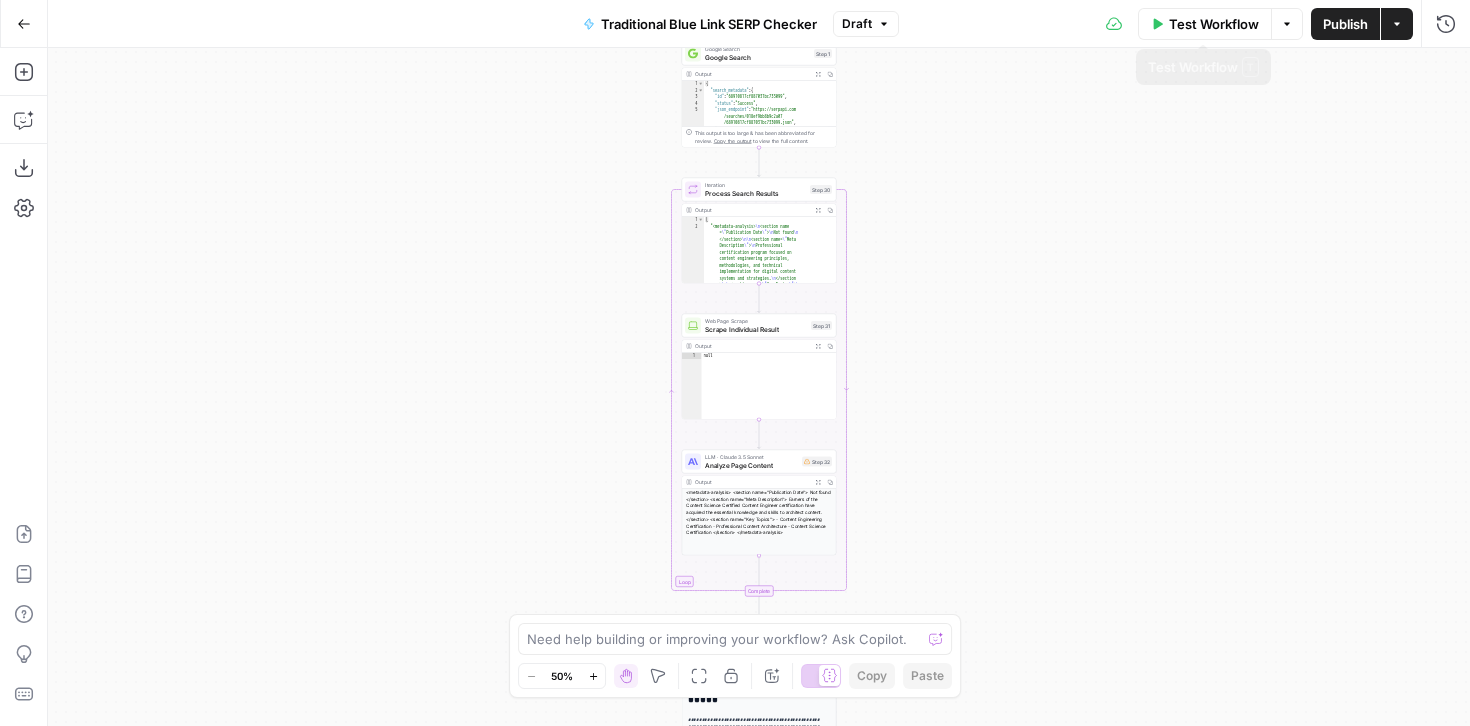 click 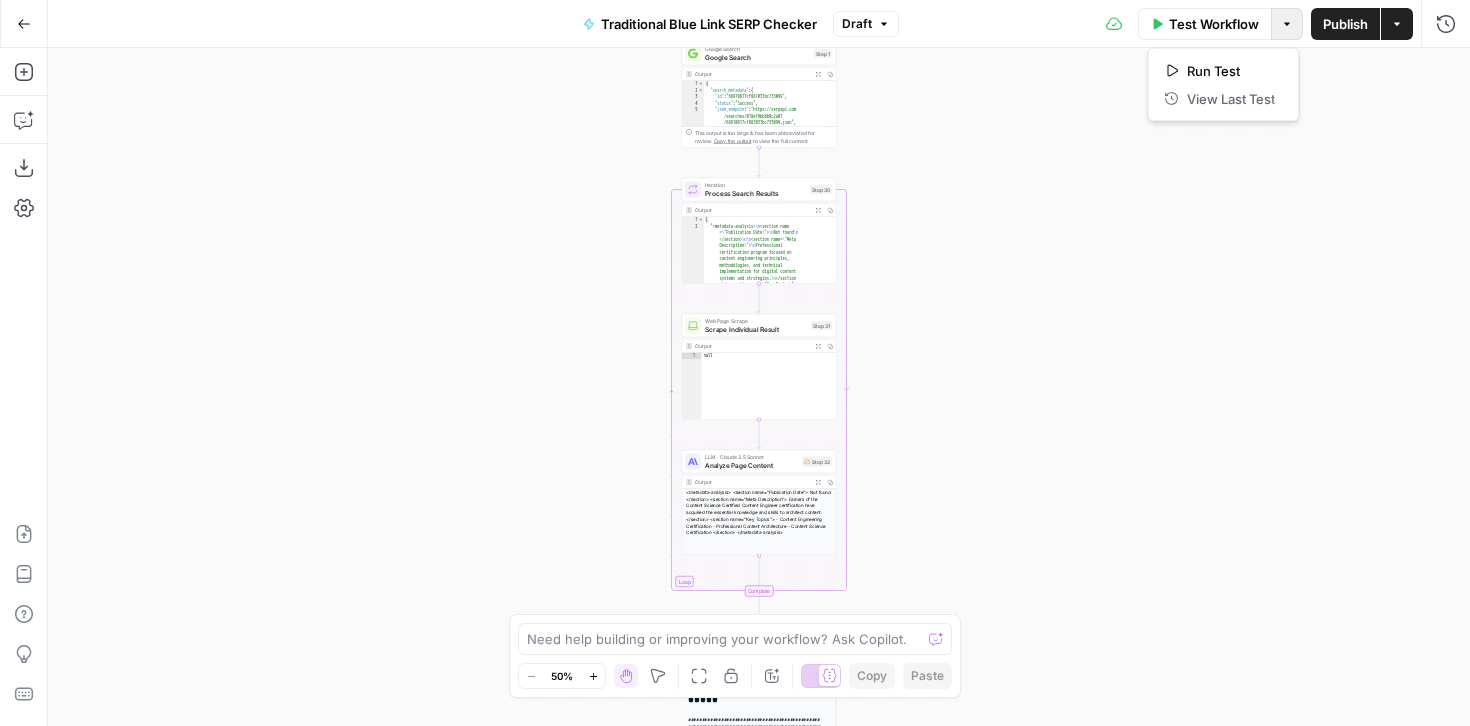 click 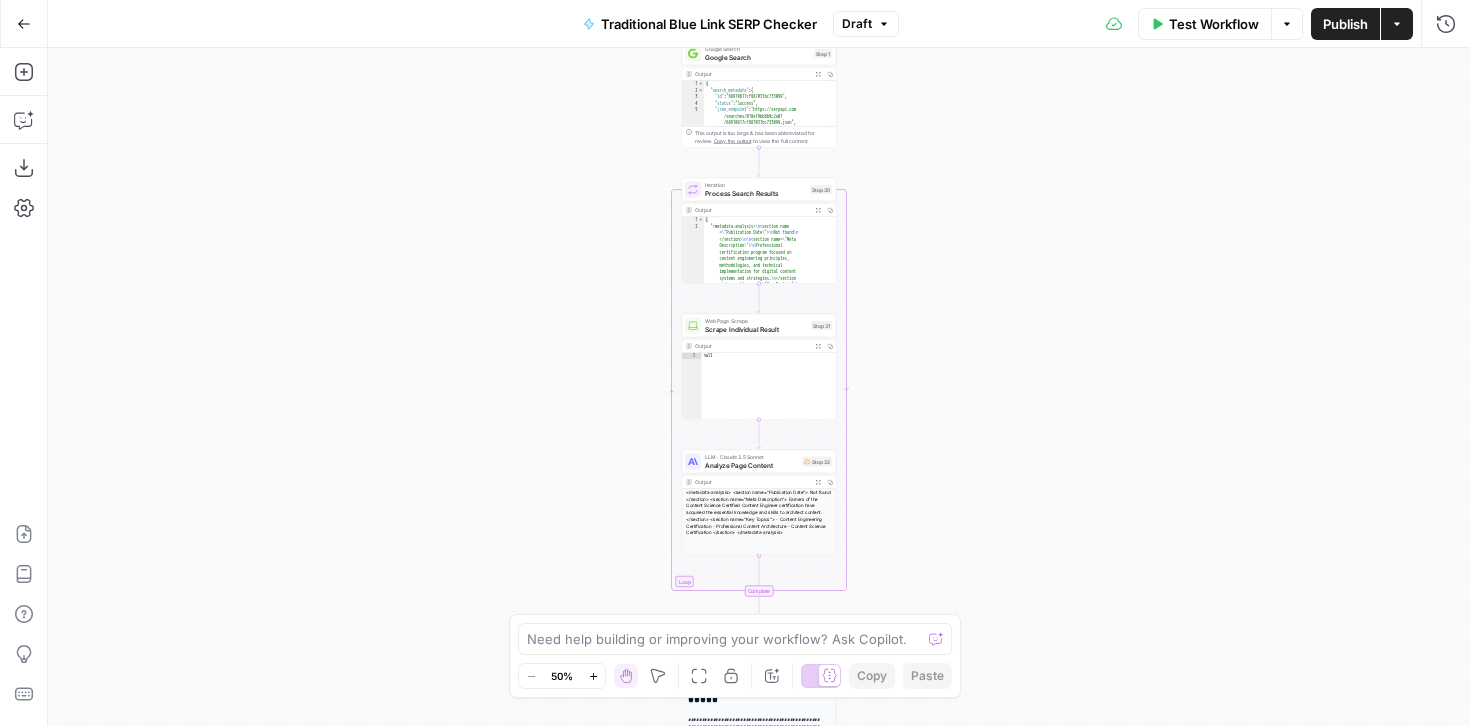 click 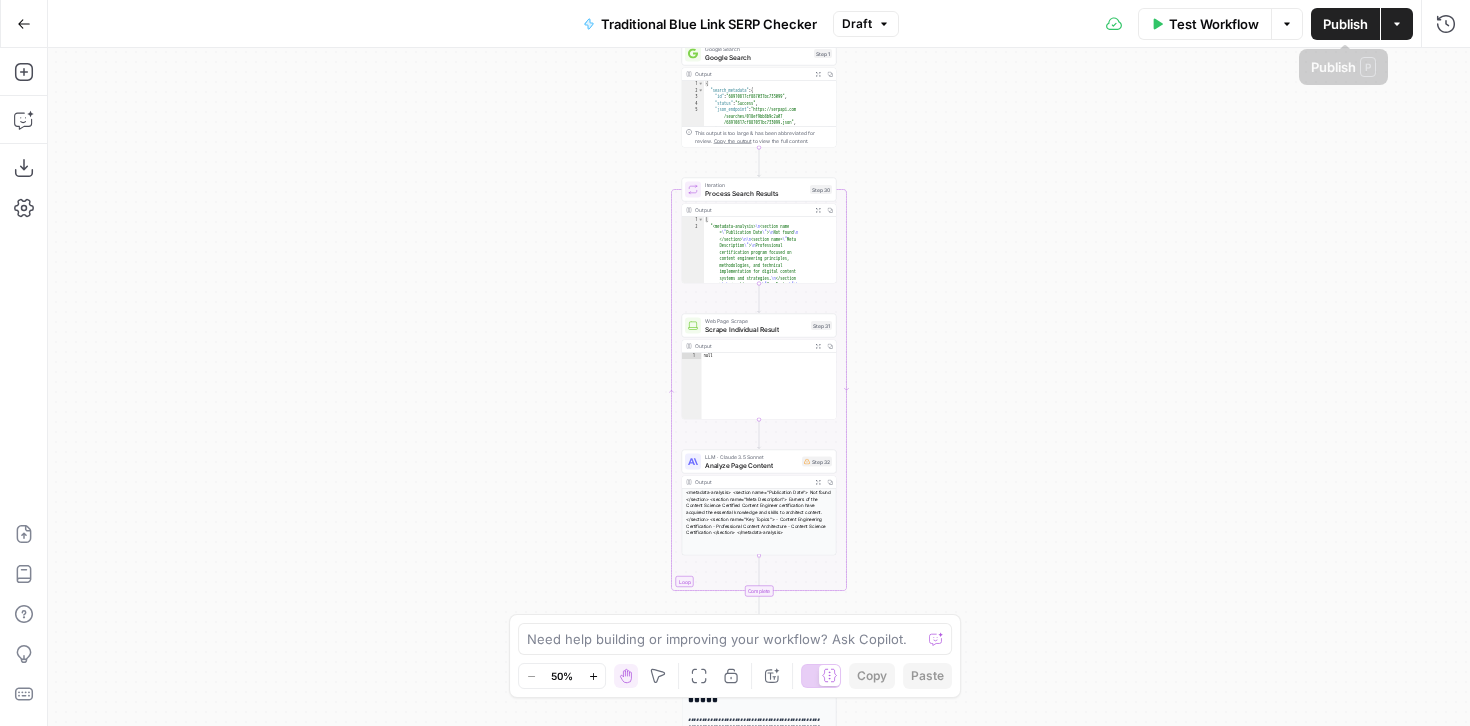 click 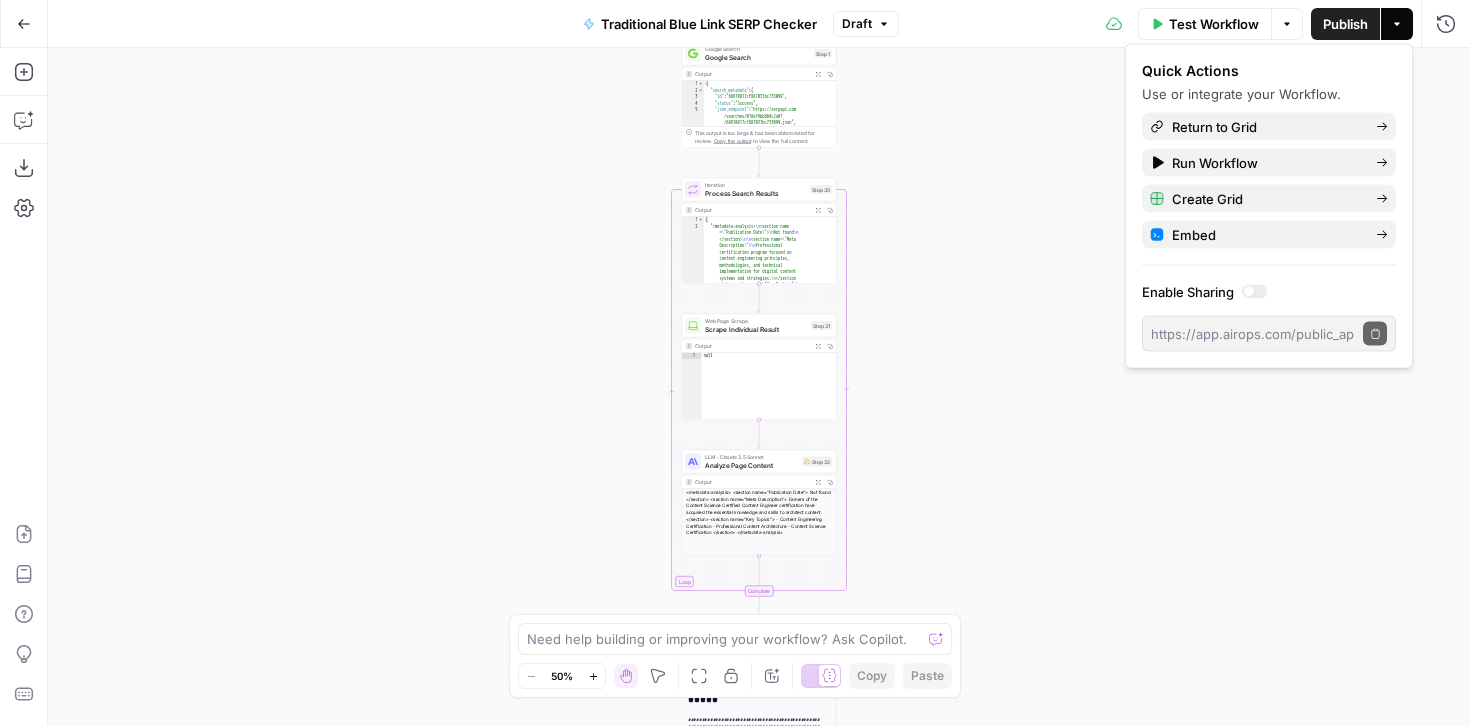 click 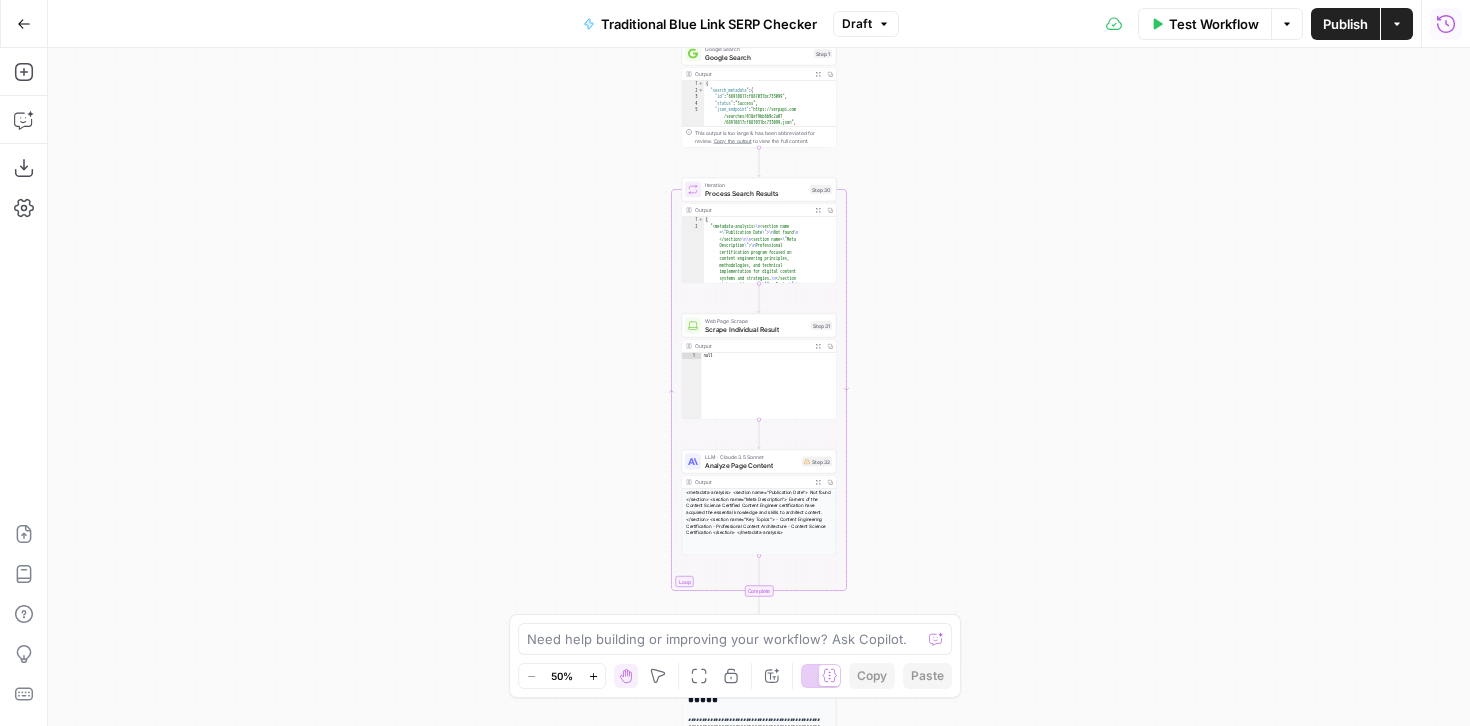 click 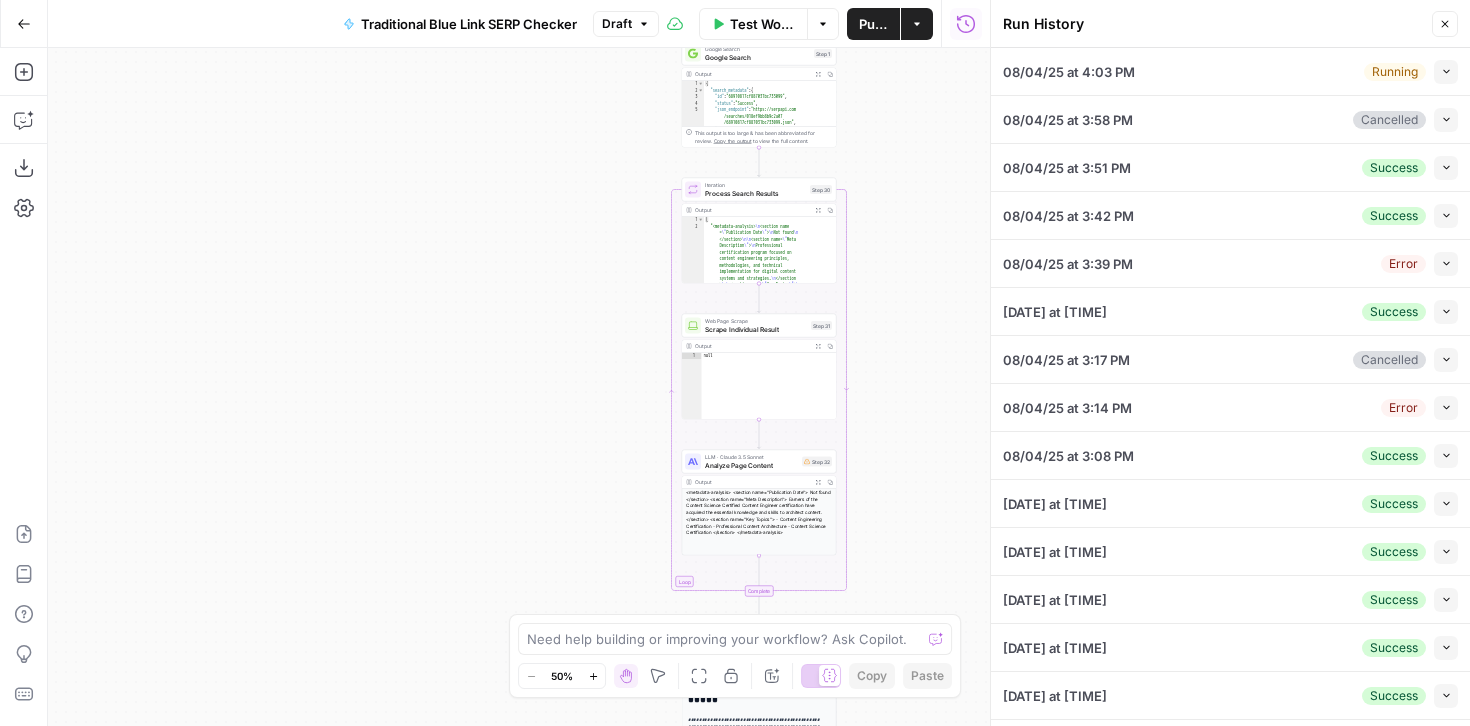 click on "Close" at bounding box center [1445, 24] 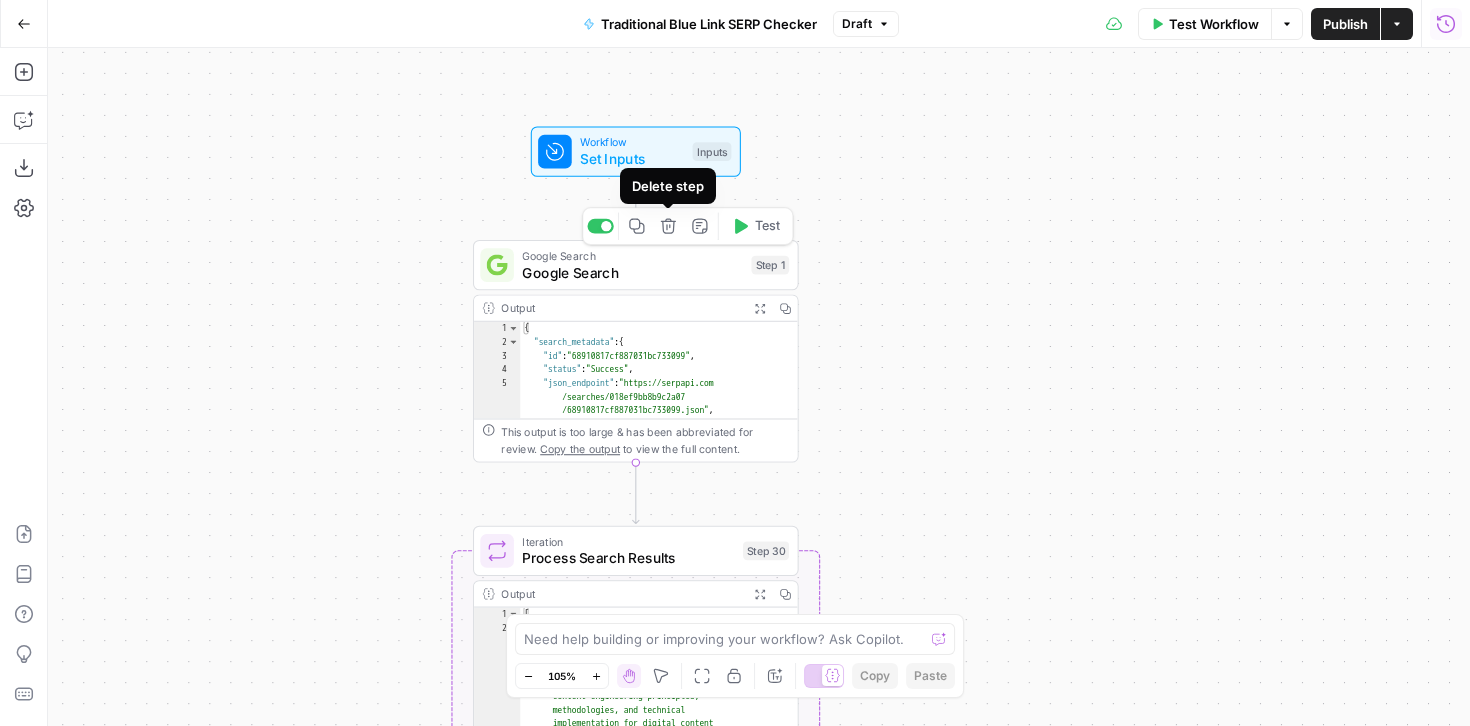 click 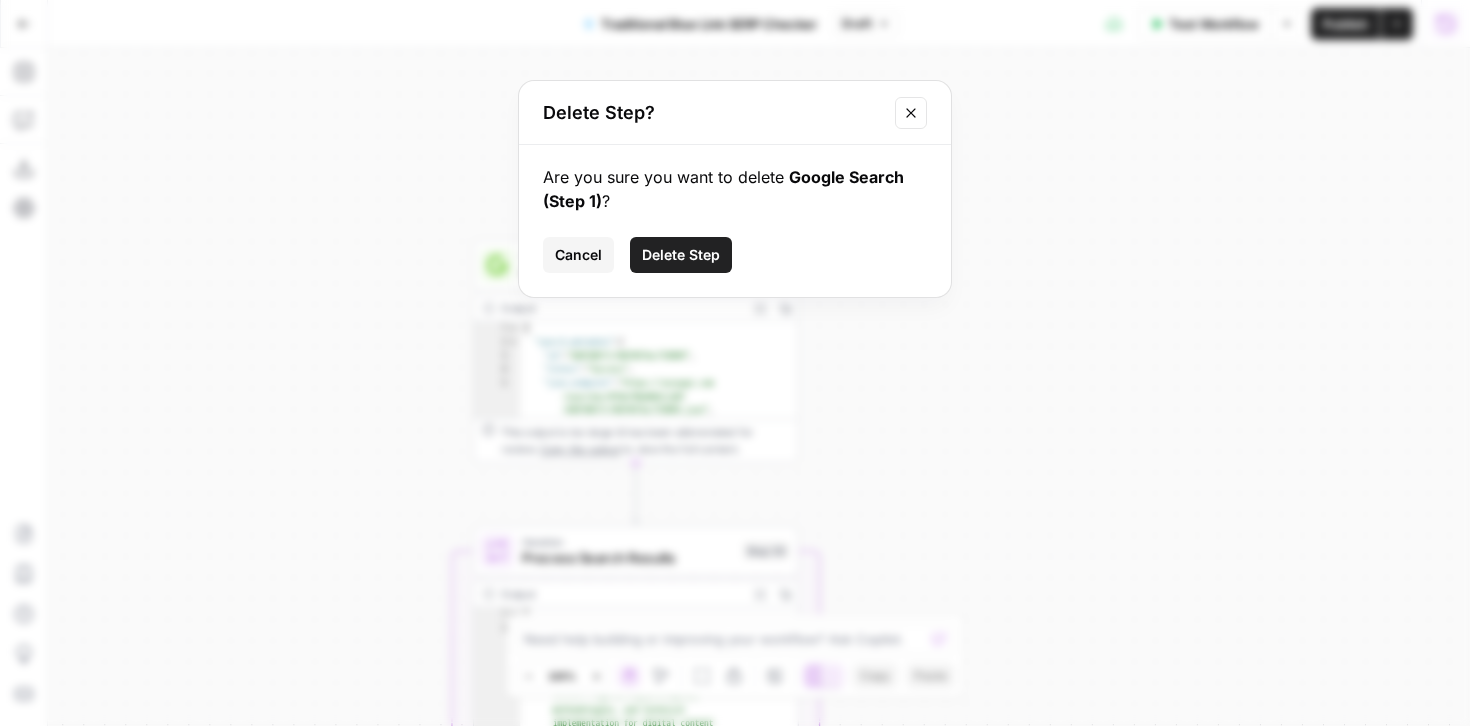 click on "Delete Step" at bounding box center [681, 255] 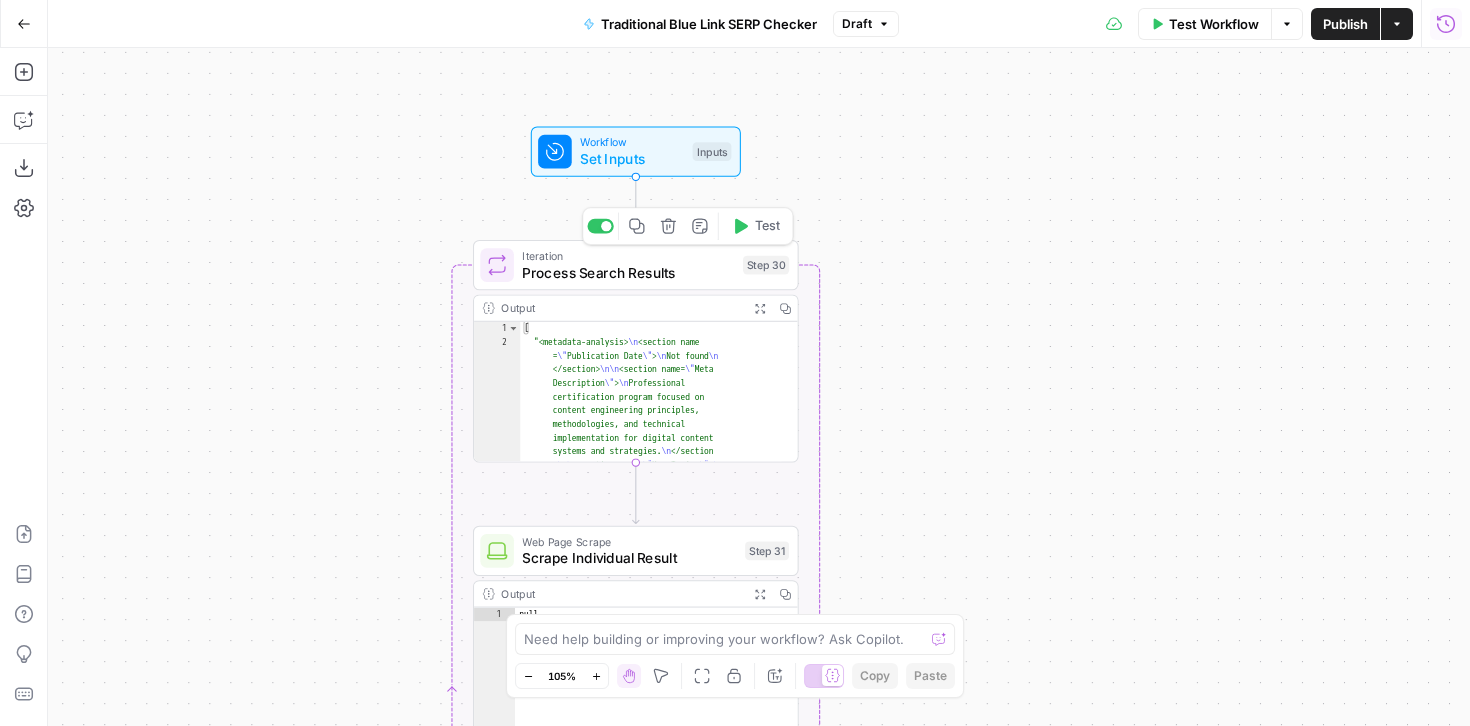 click 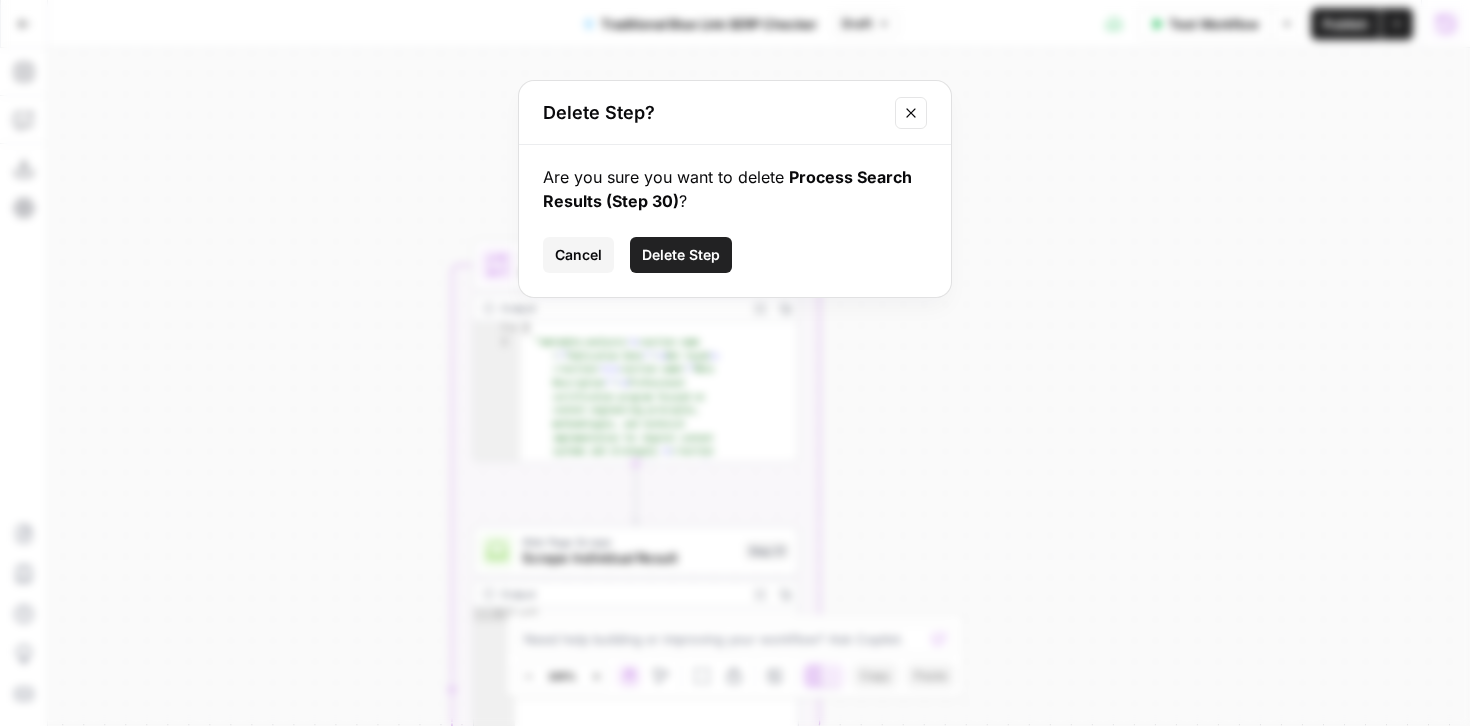 click on "Delete Step" at bounding box center [681, 255] 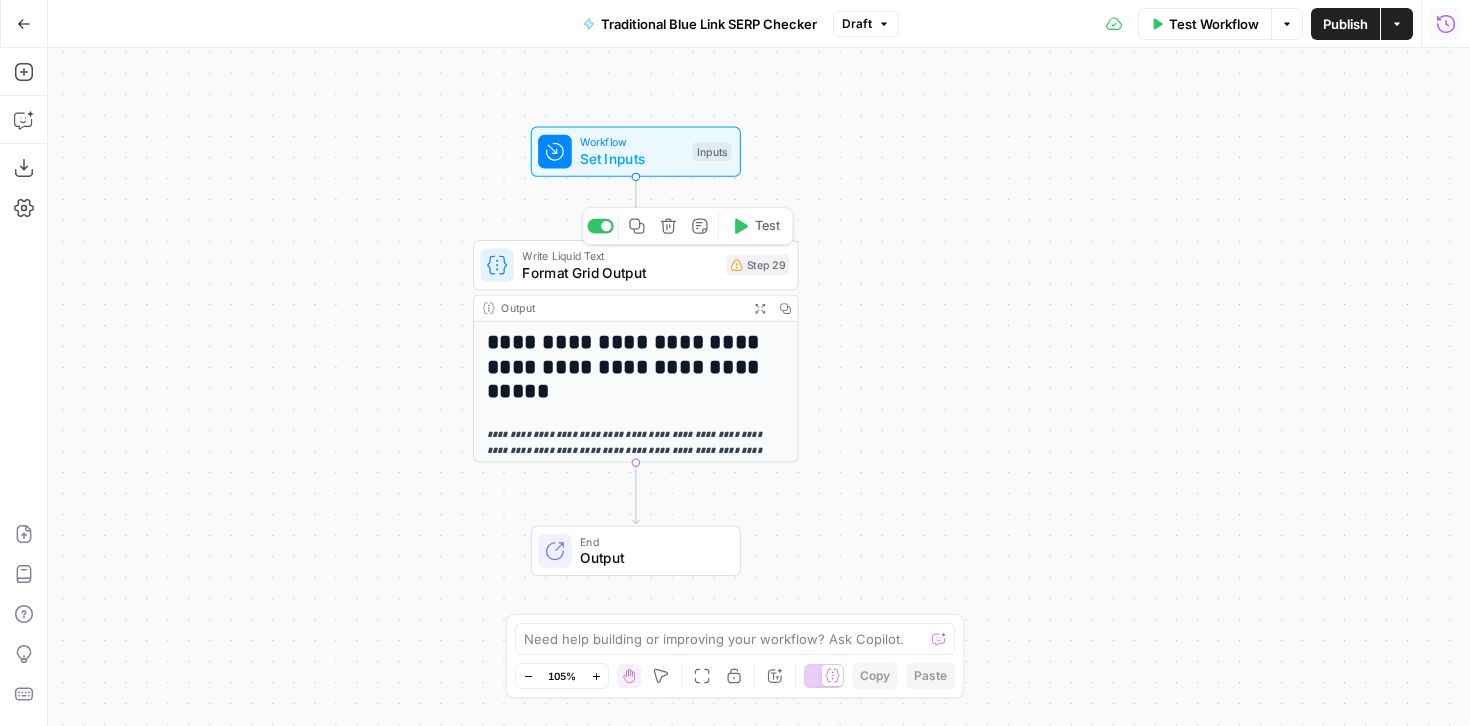 click 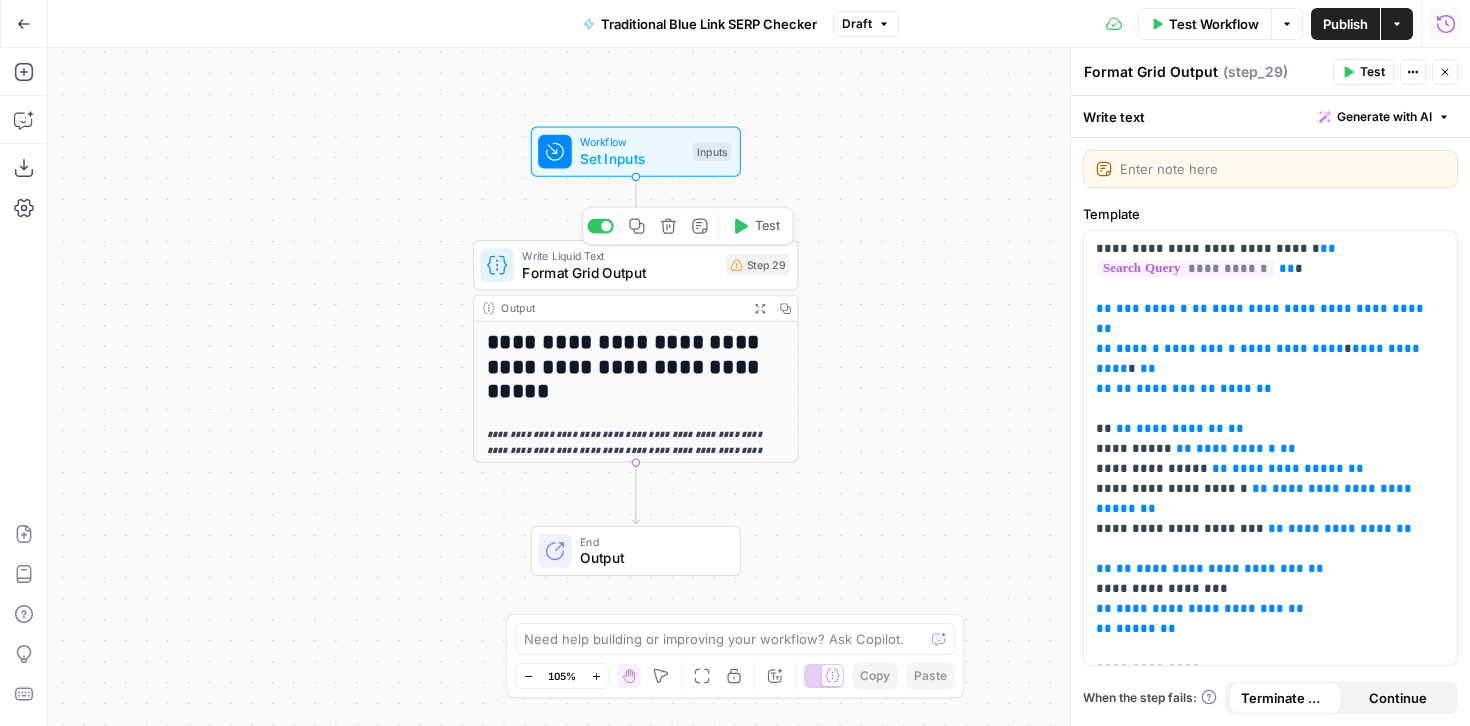 click 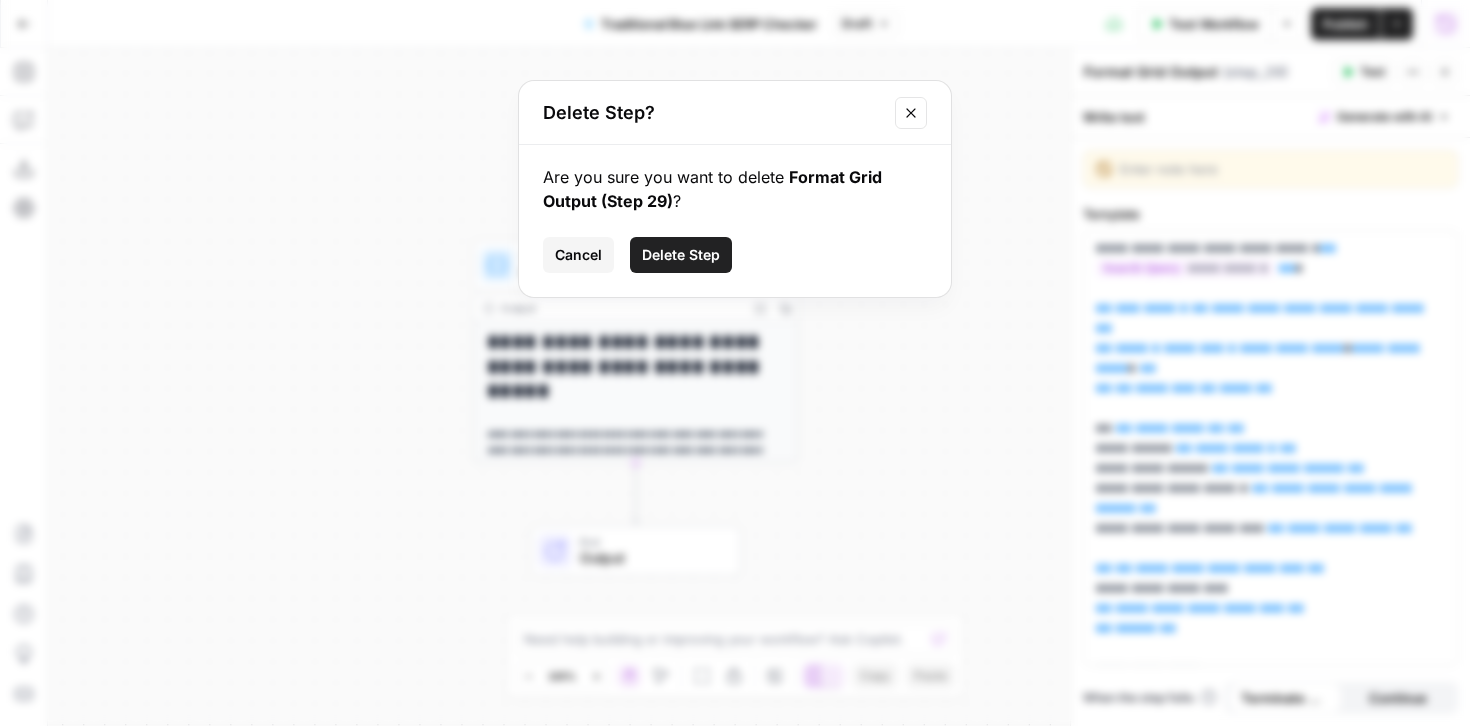click on "Delete Step" at bounding box center (681, 255) 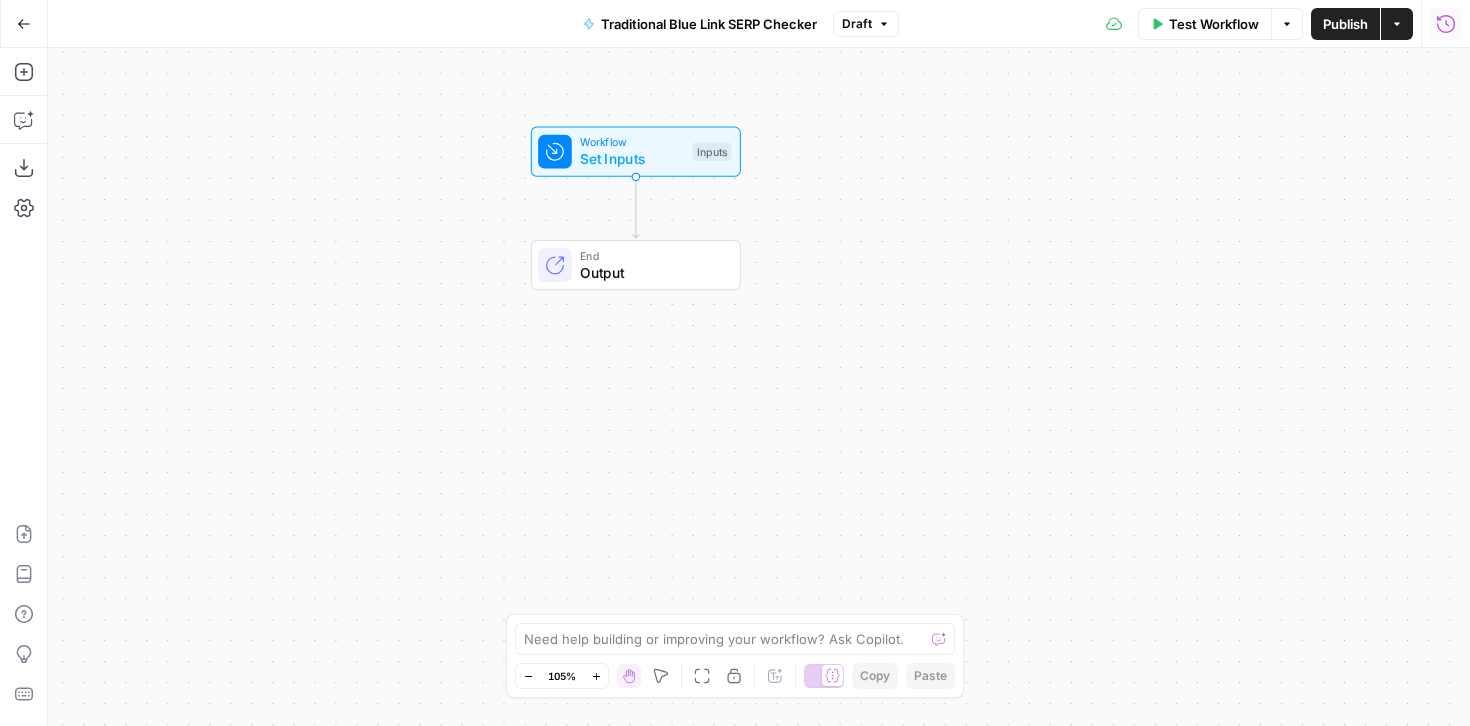 click on "Output" at bounding box center [651, 272] 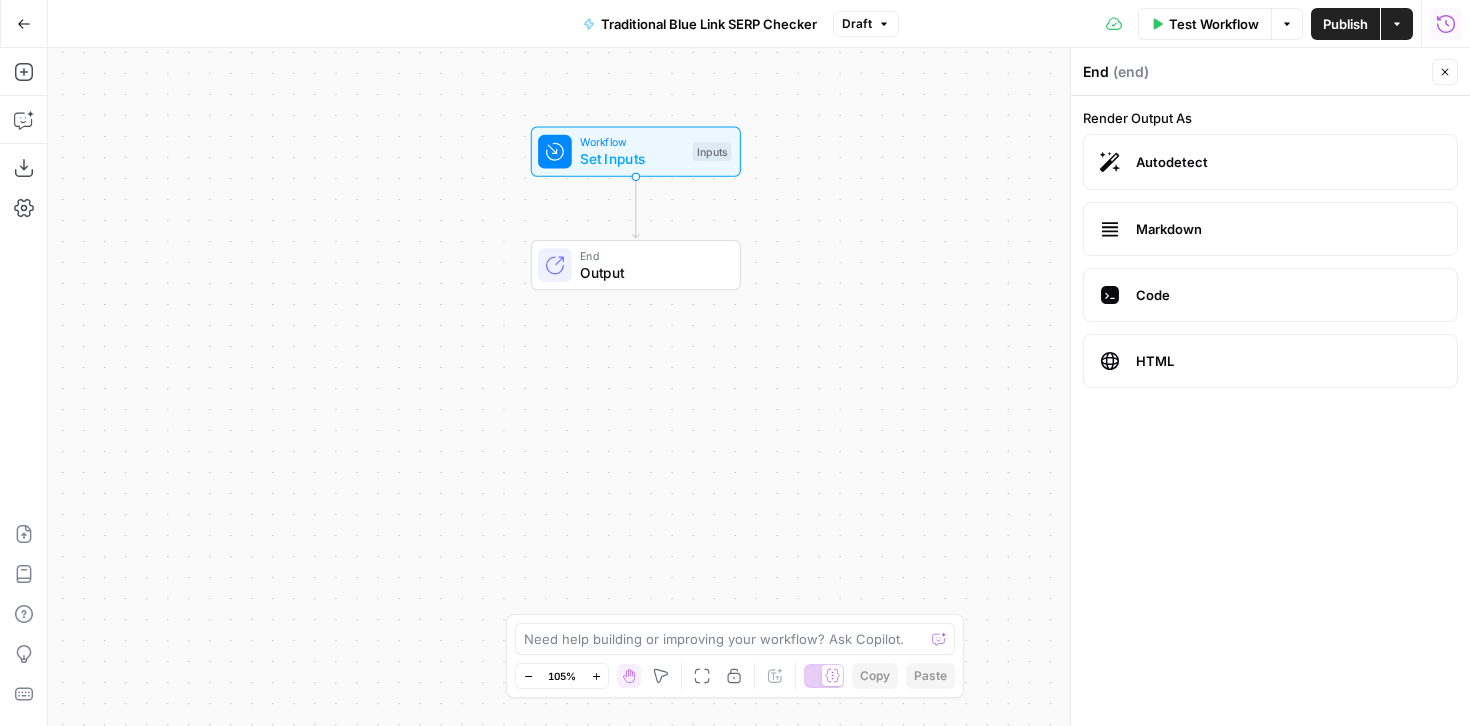 click on "Markdown" at bounding box center (1288, 229) 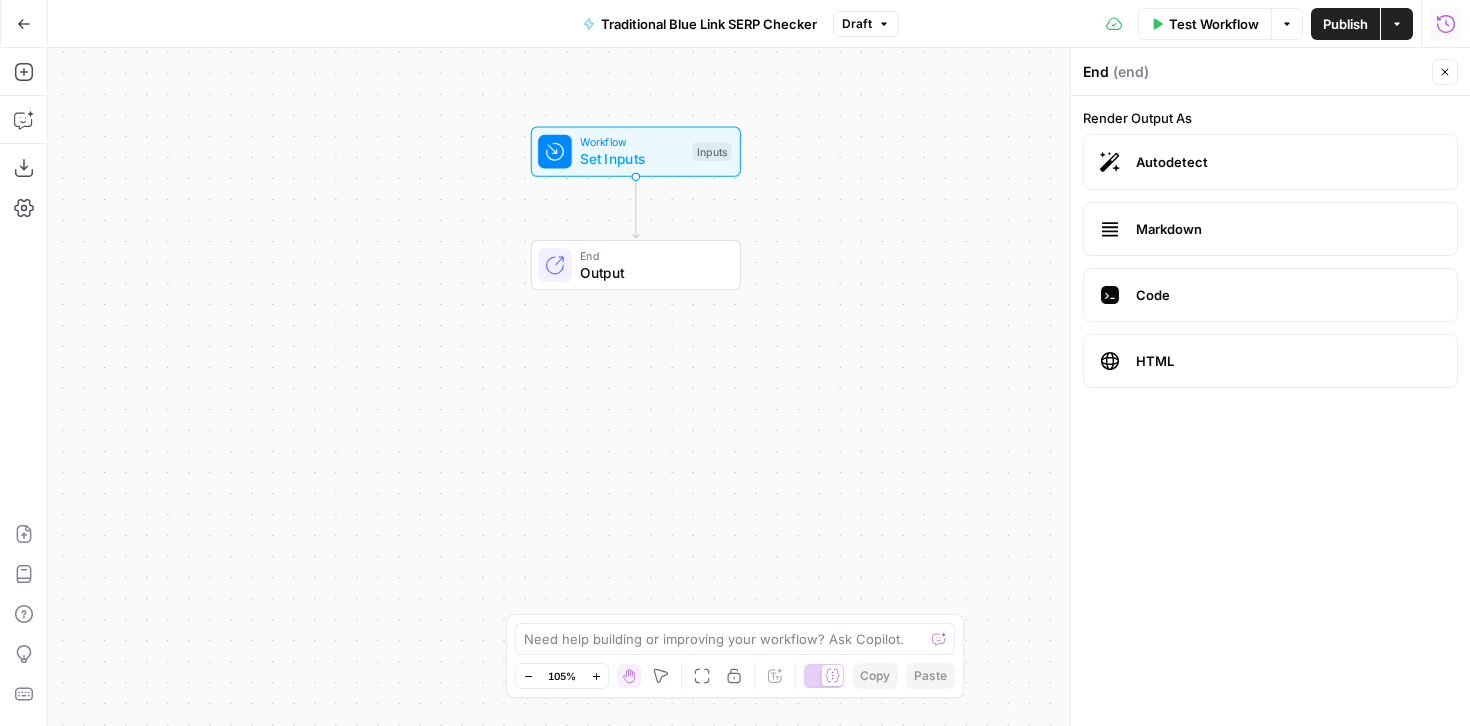 click on "Workflow" at bounding box center [632, 142] 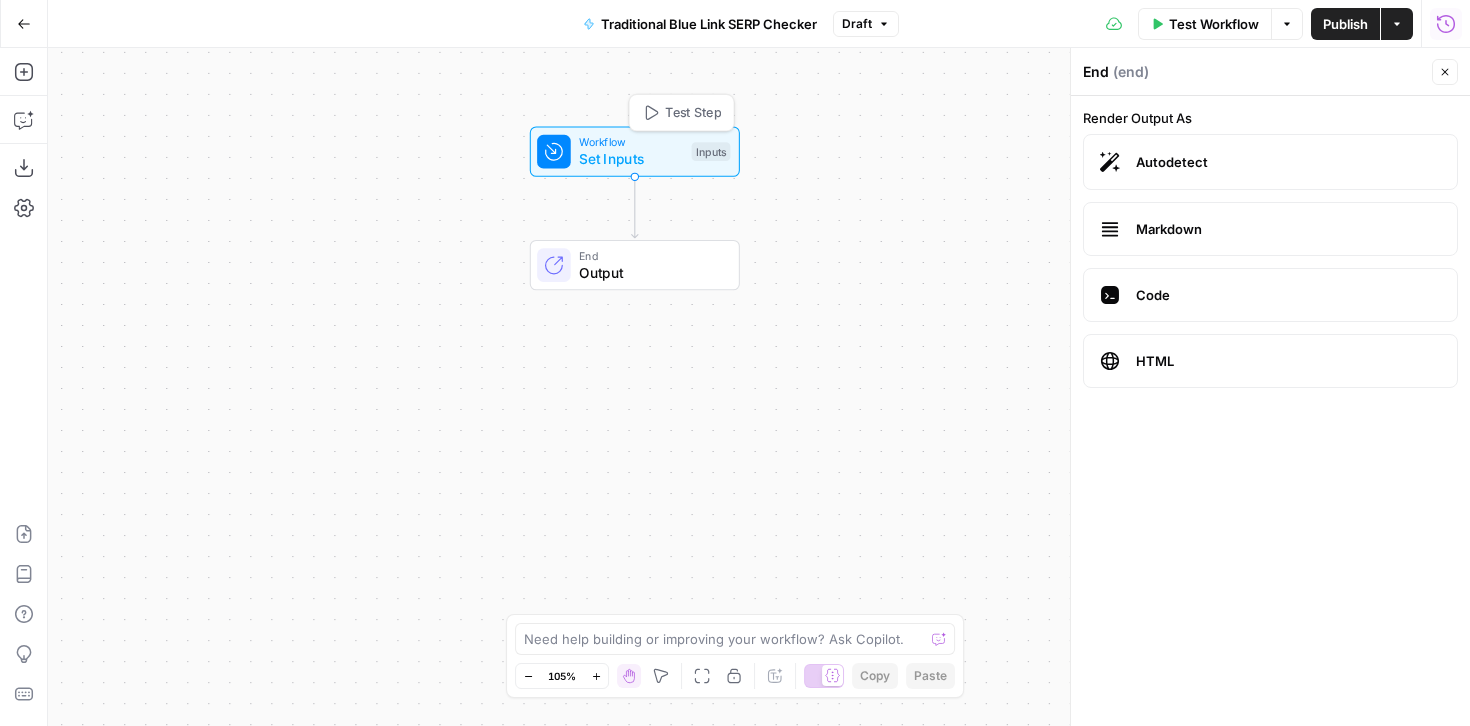 click on "Workflow" at bounding box center [631, 142] 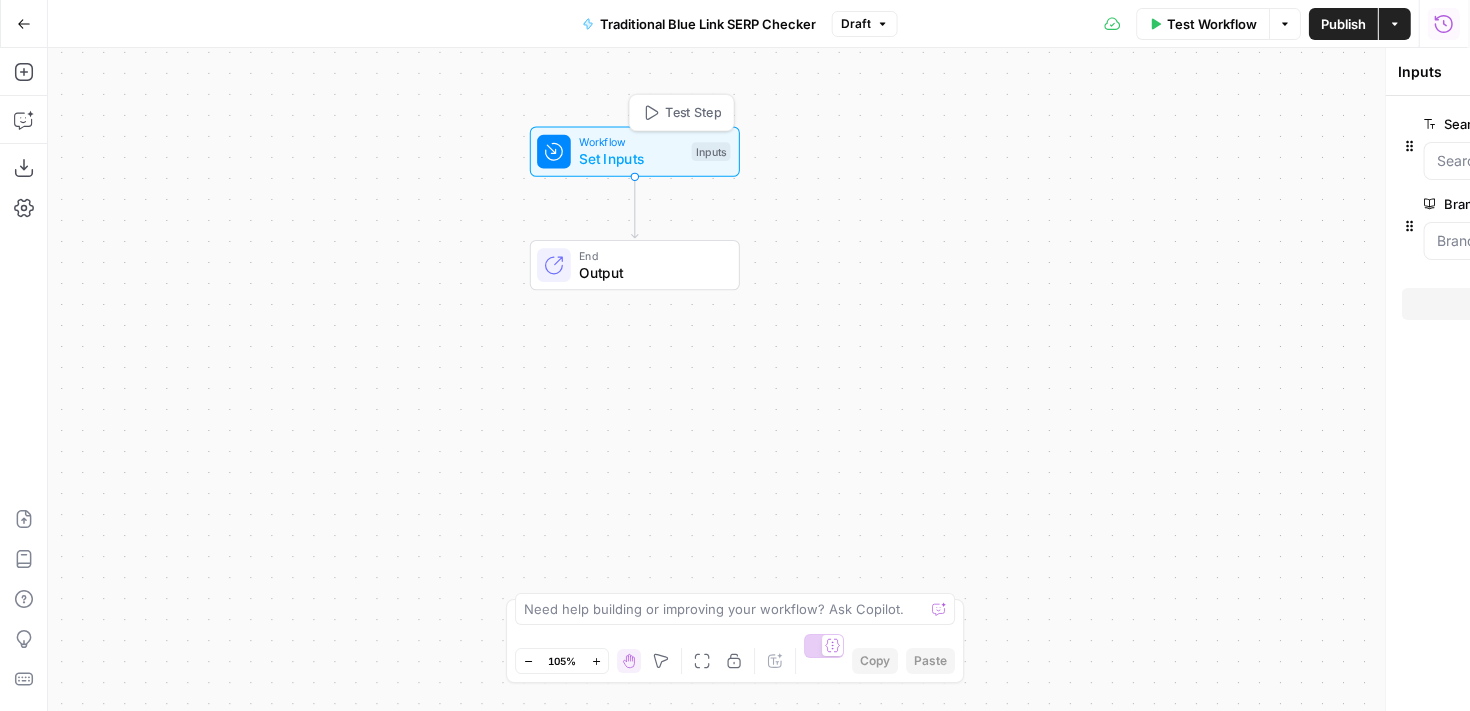 click on "Workflow" at bounding box center [631, 142] 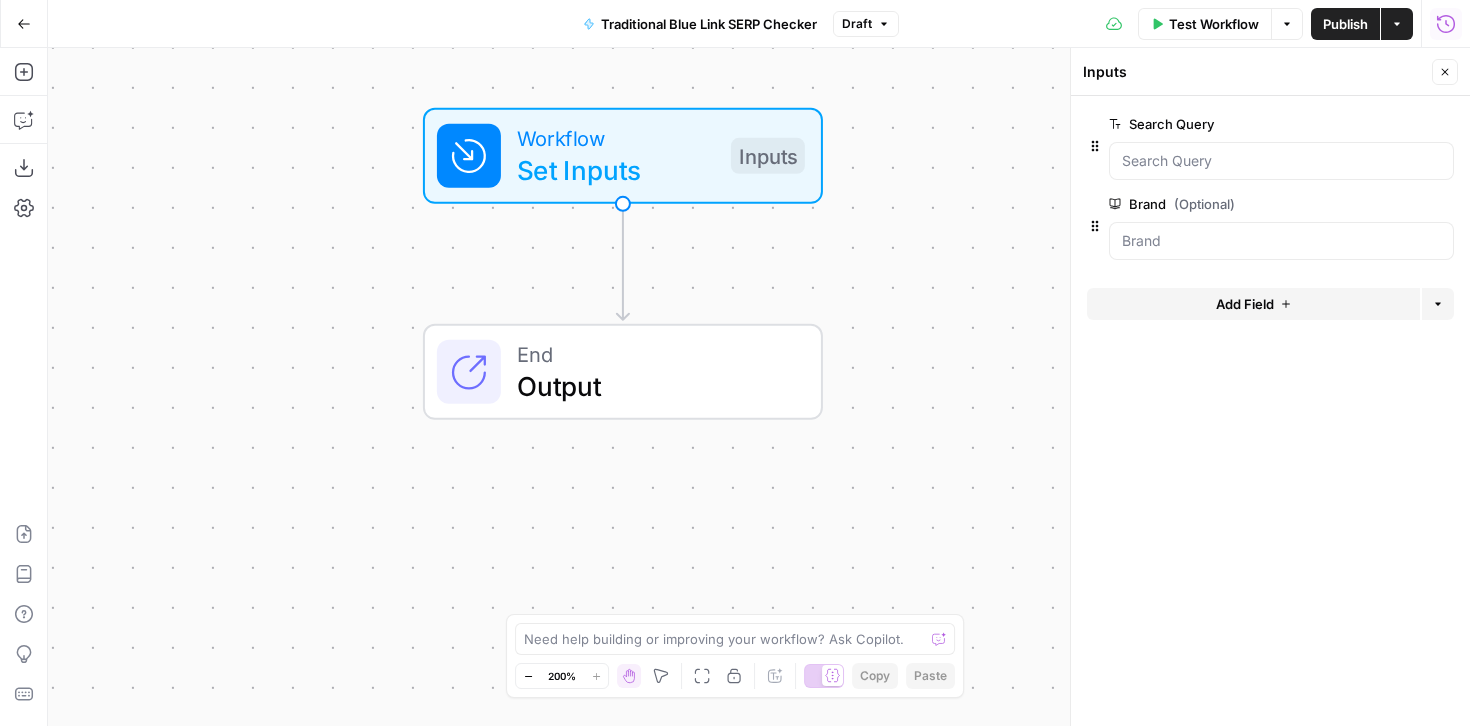 click on "Add Field" at bounding box center (1245, 304) 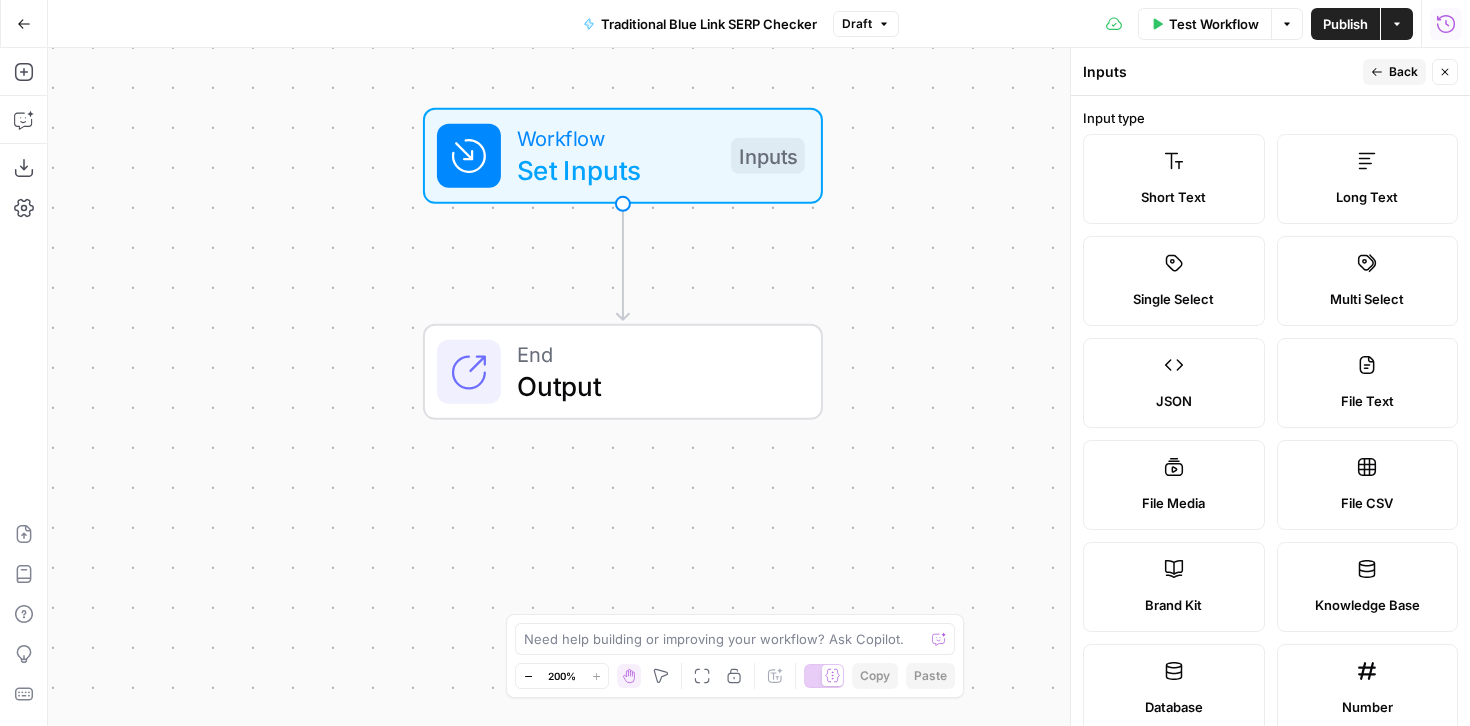 click 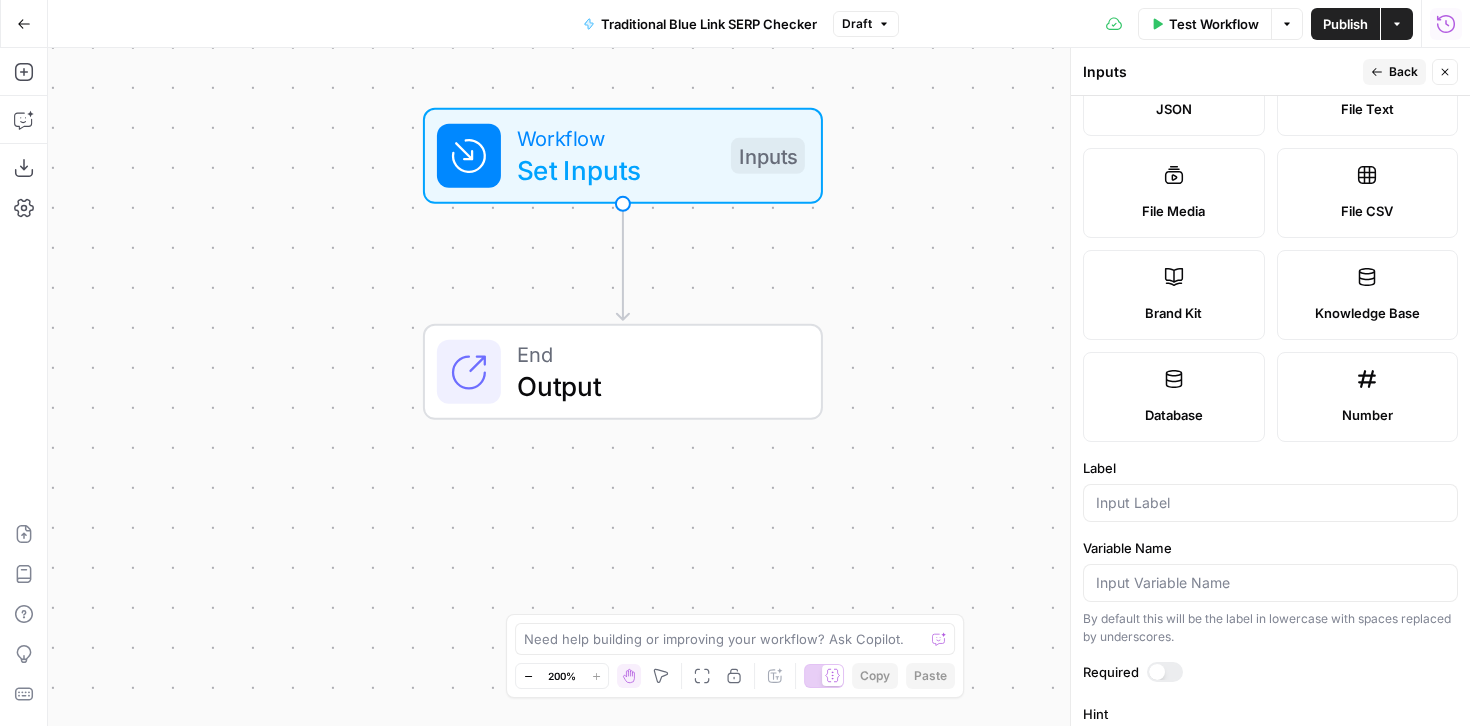 scroll, scrollTop: 625, scrollLeft: 0, axis: vertical 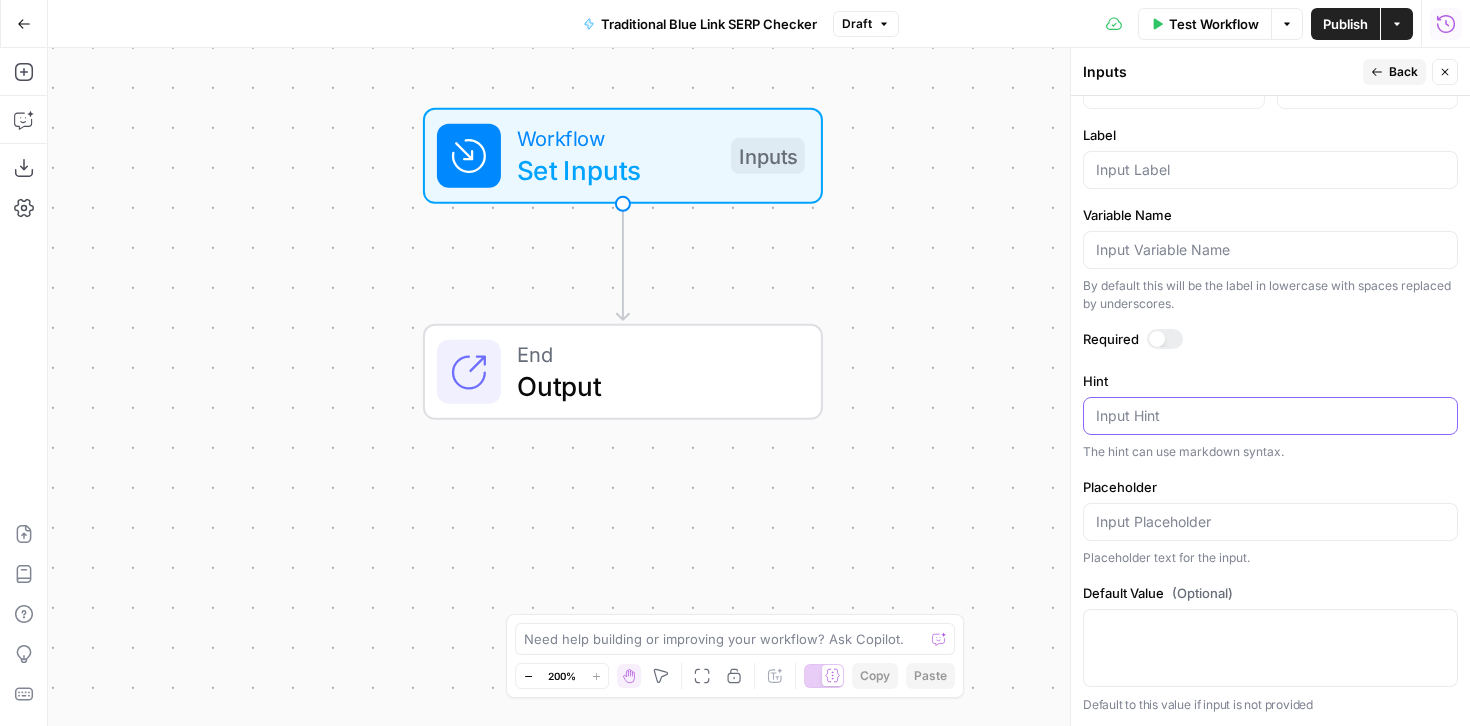 click on "Hint" at bounding box center (1270, 416) 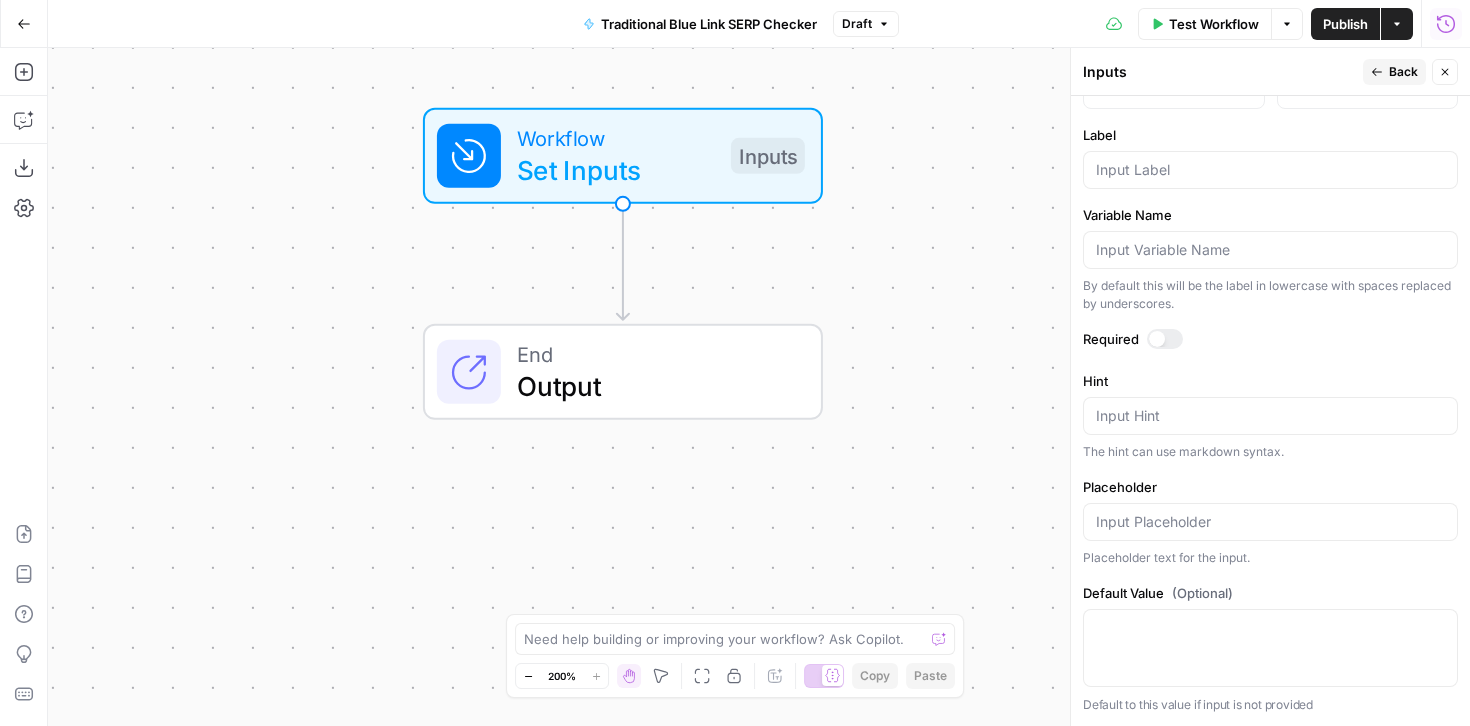 click at bounding box center (1157, 339) 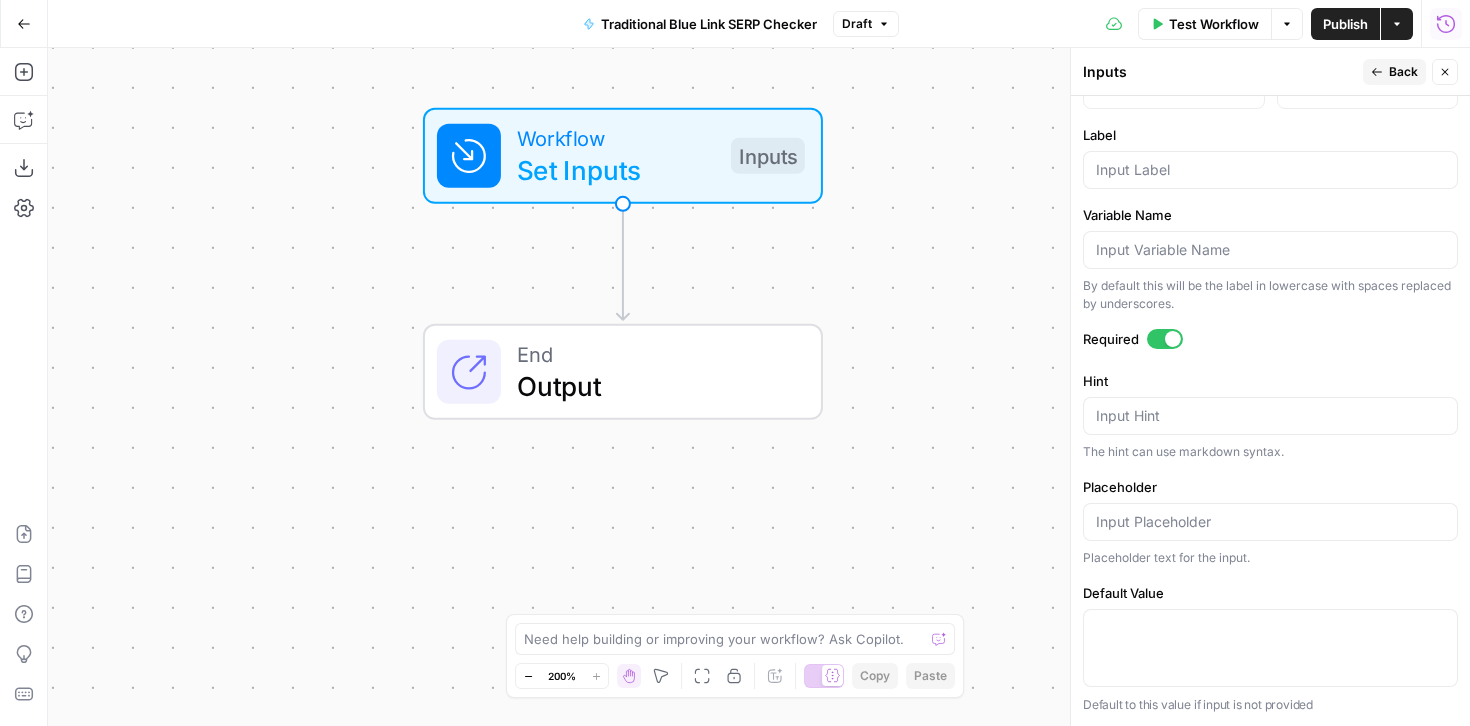 scroll, scrollTop: 0, scrollLeft: 0, axis: both 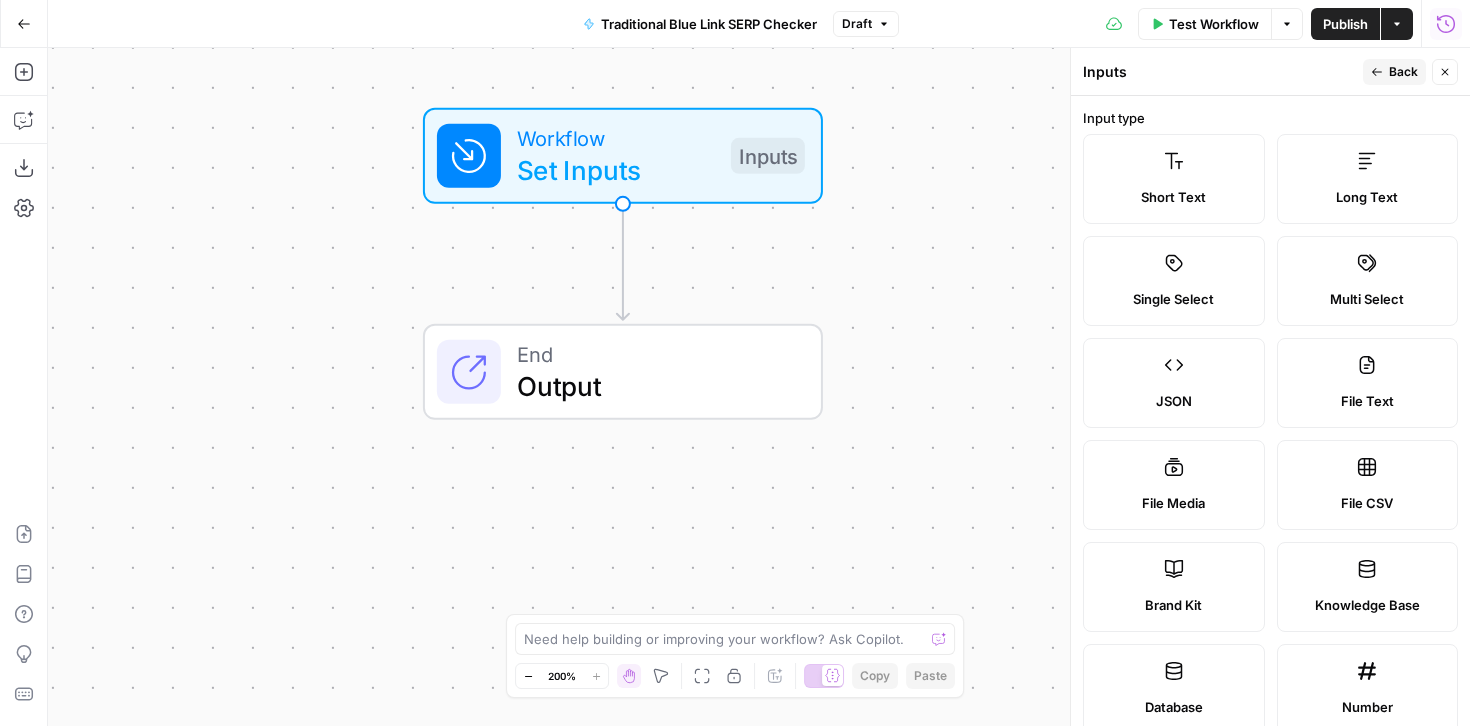 click 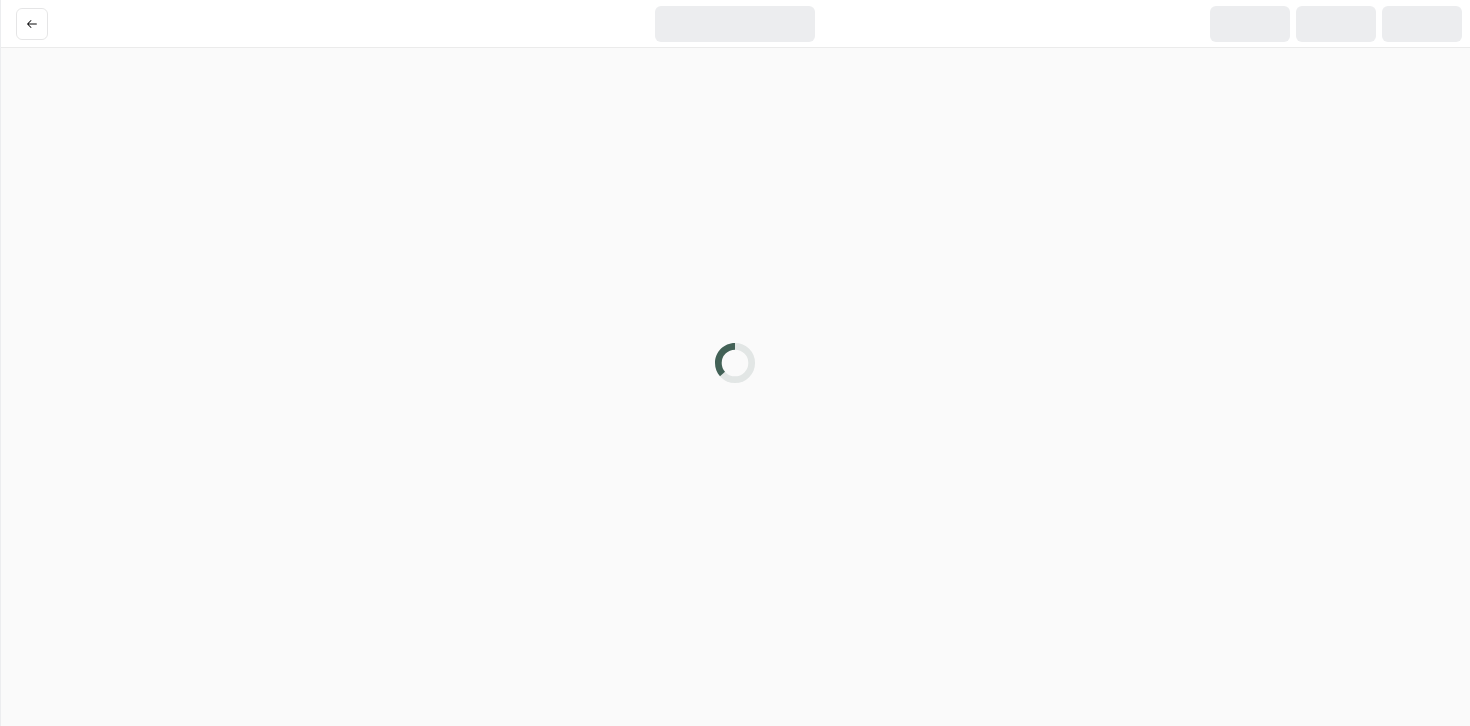 scroll, scrollTop: 0, scrollLeft: 0, axis: both 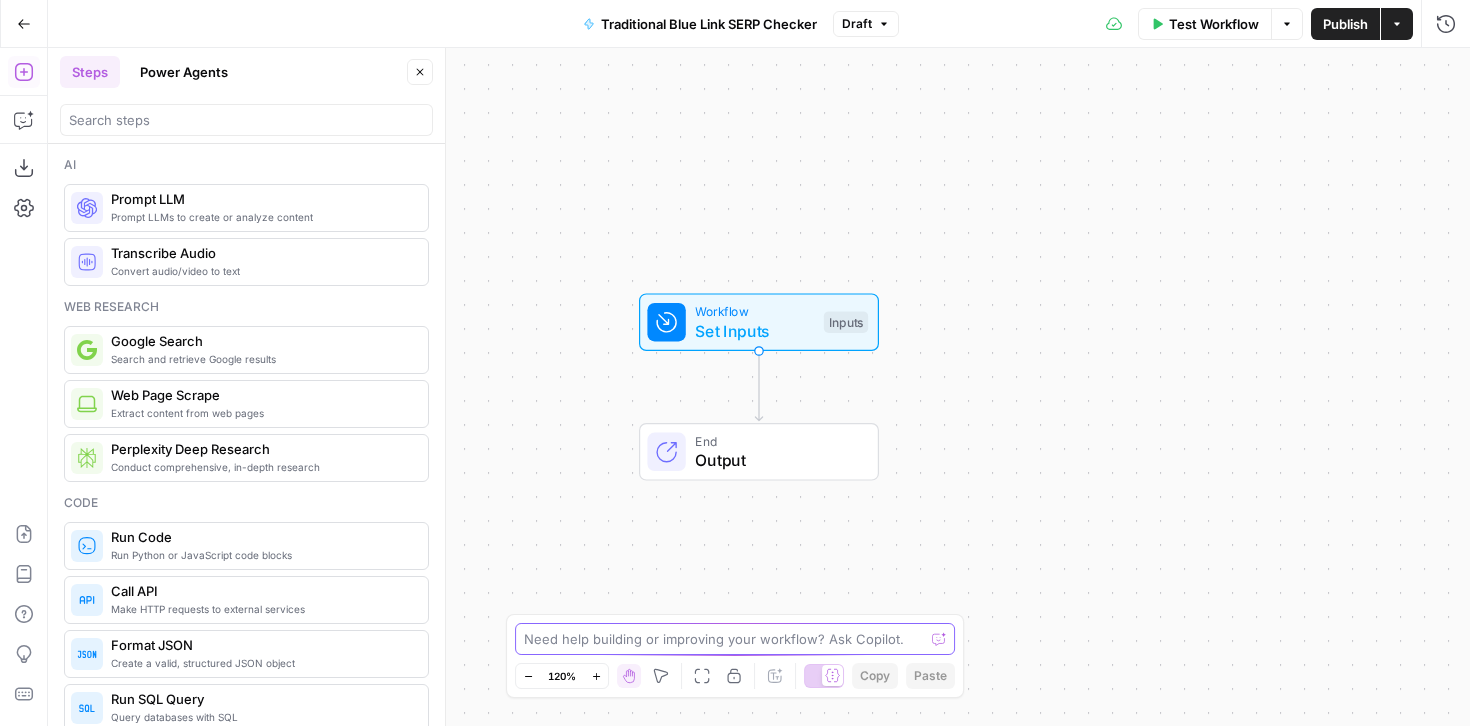 click at bounding box center [724, 639] 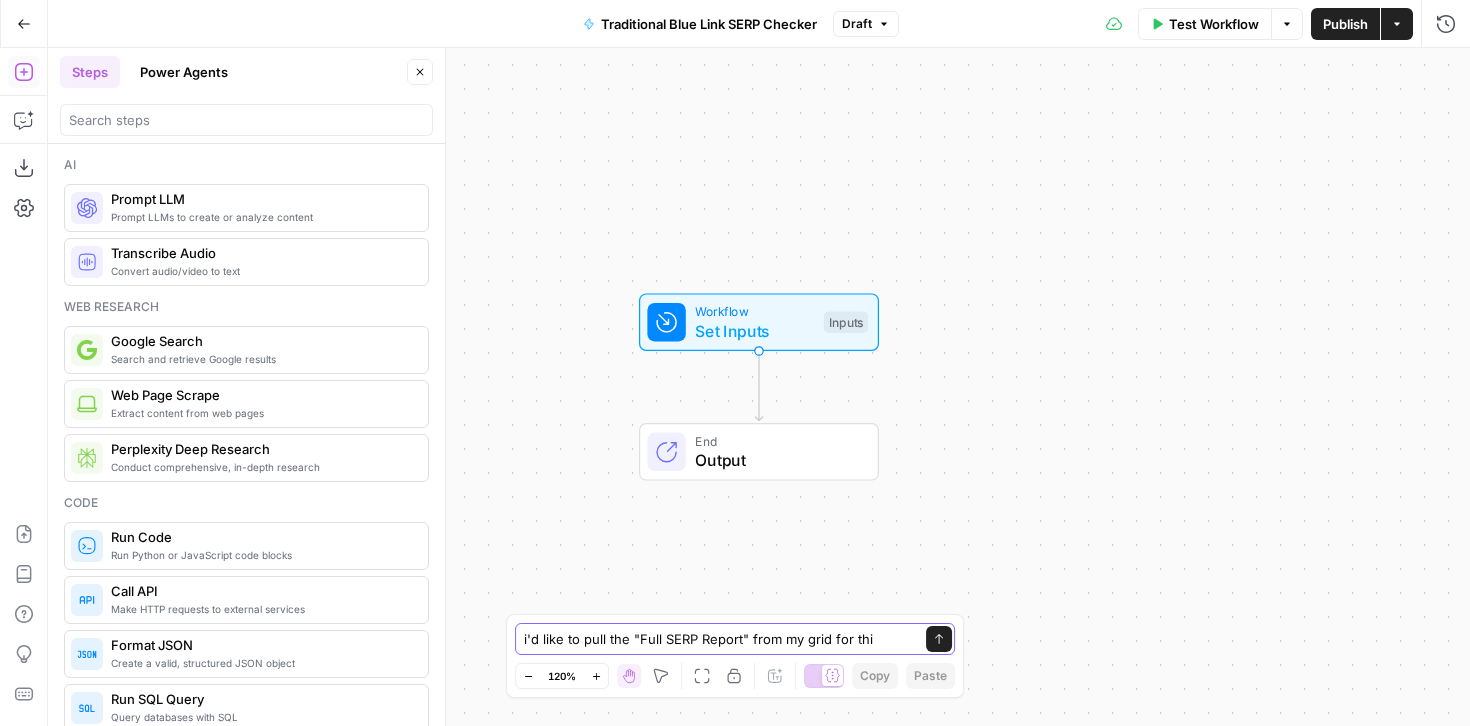 type on "i'd like to pull the "Full SERP Report" from my grid for this" 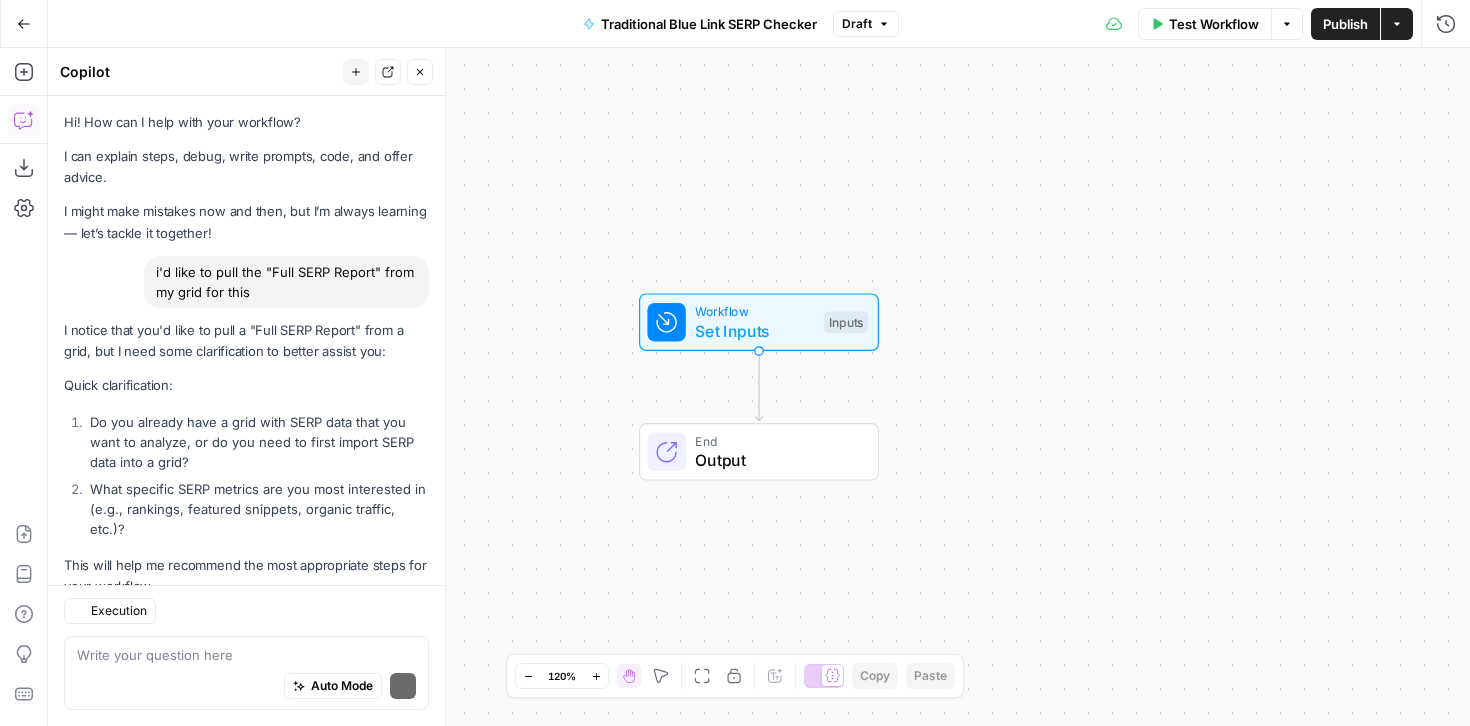scroll, scrollTop: 60, scrollLeft: 0, axis: vertical 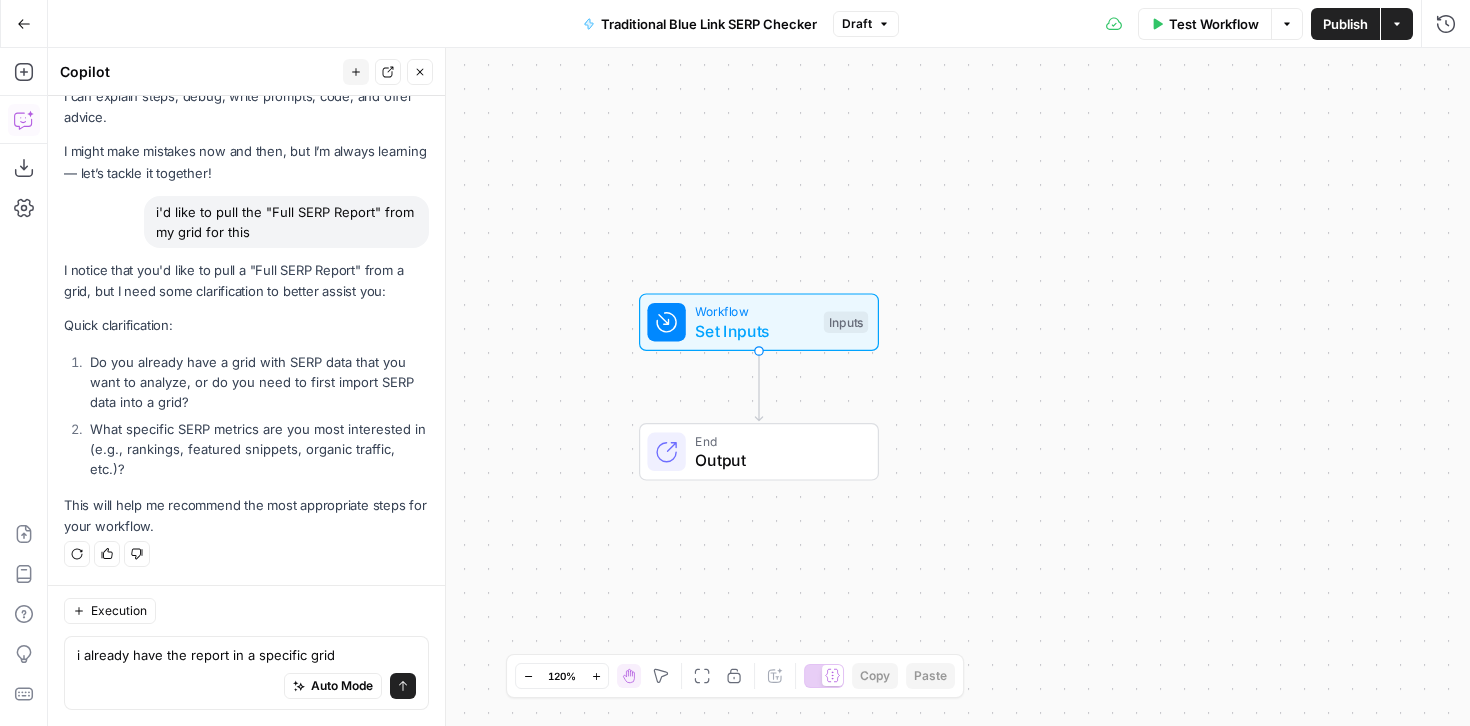 type on "i already have the report in a specific grid" 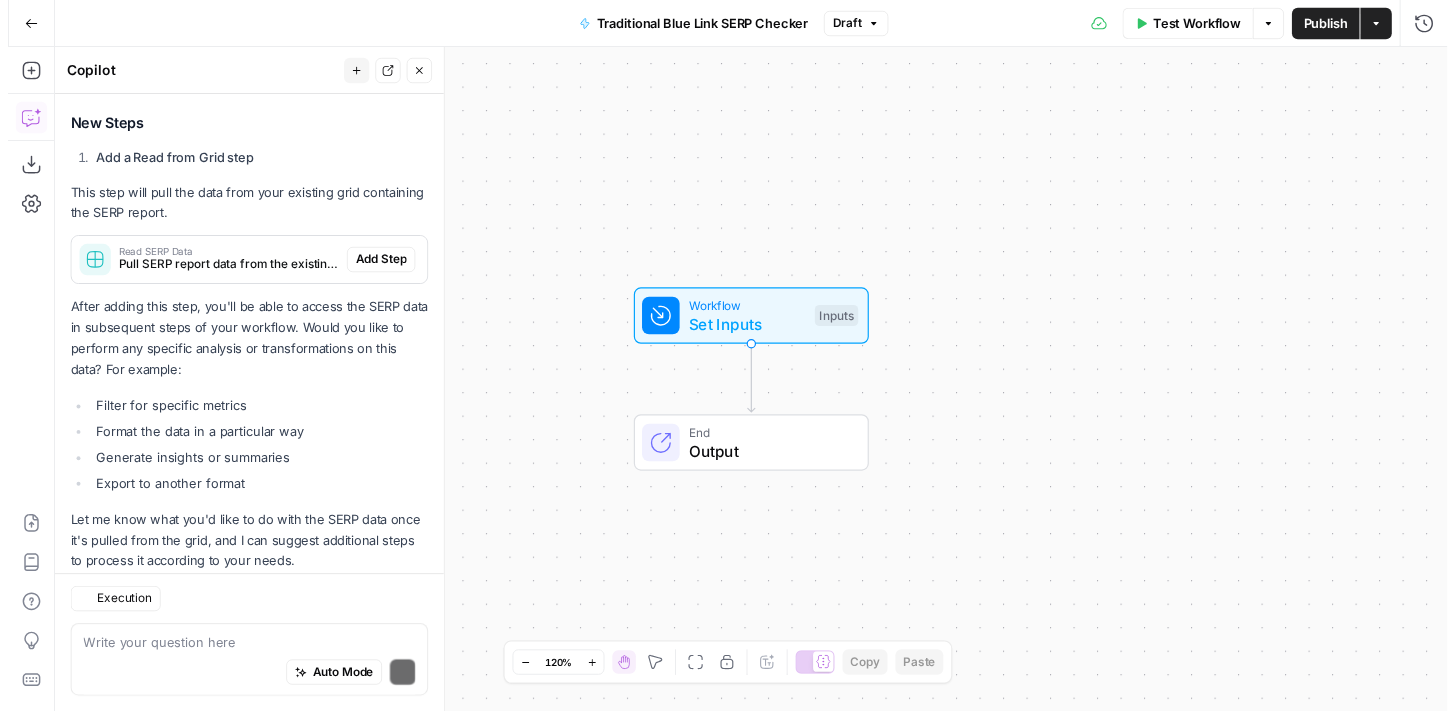 scroll, scrollTop: 733, scrollLeft: 0, axis: vertical 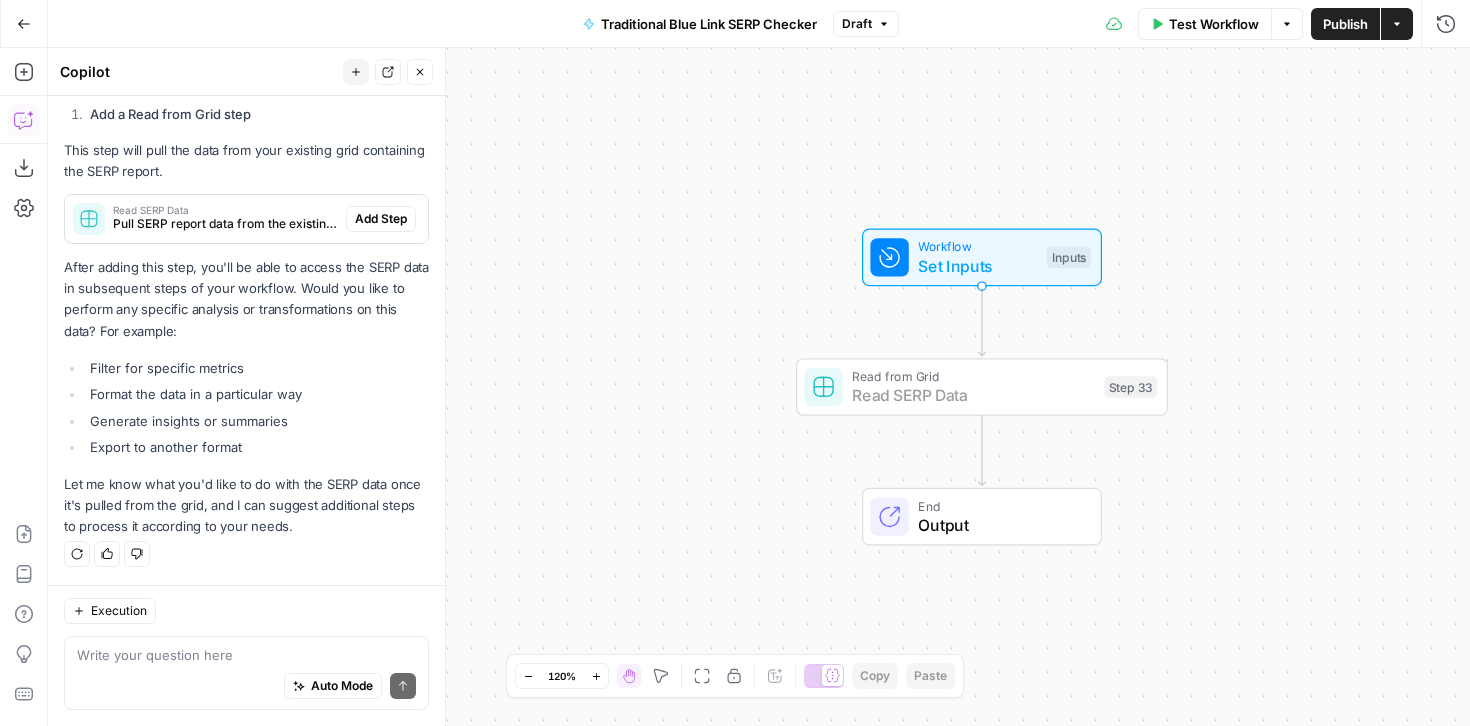 click on "Add Step" at bounding box center [381, 219] 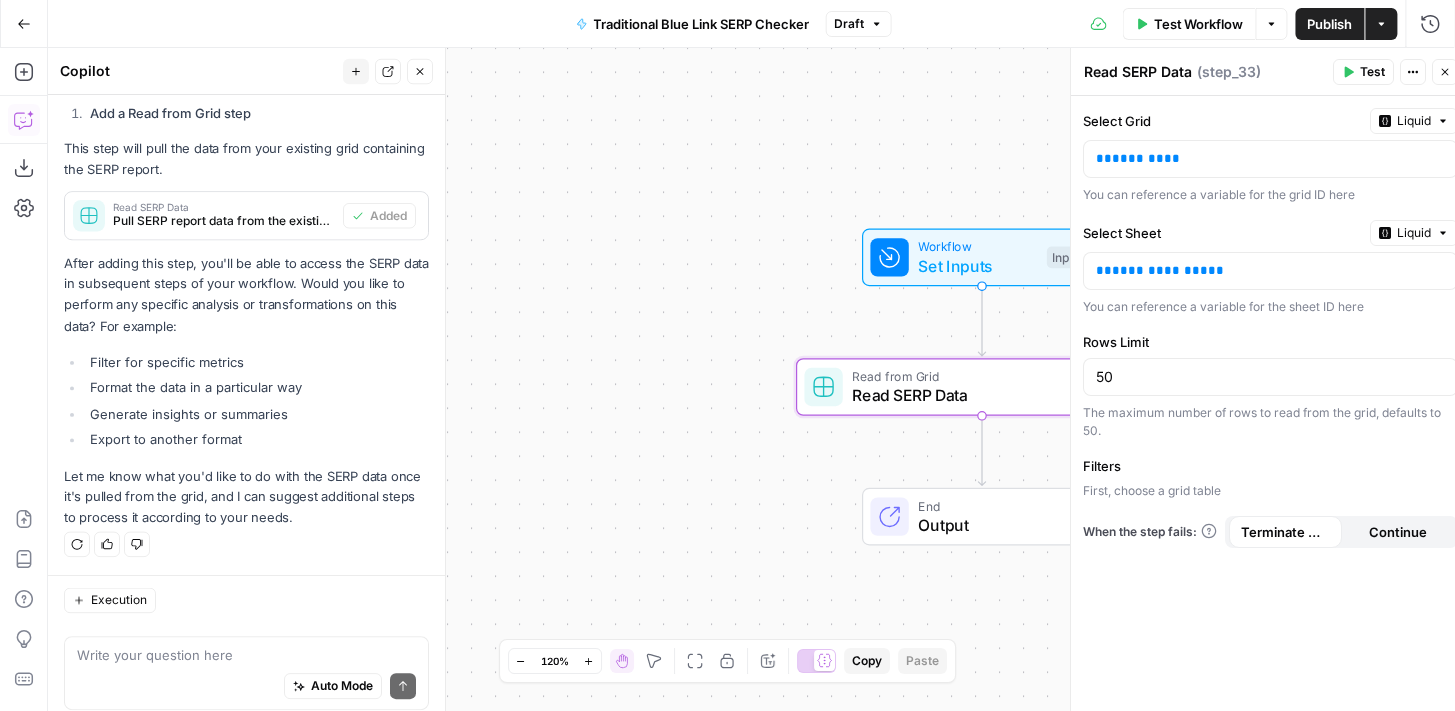 scroll, scrollTop: 797, scrollLeft: 0, axis: vertical 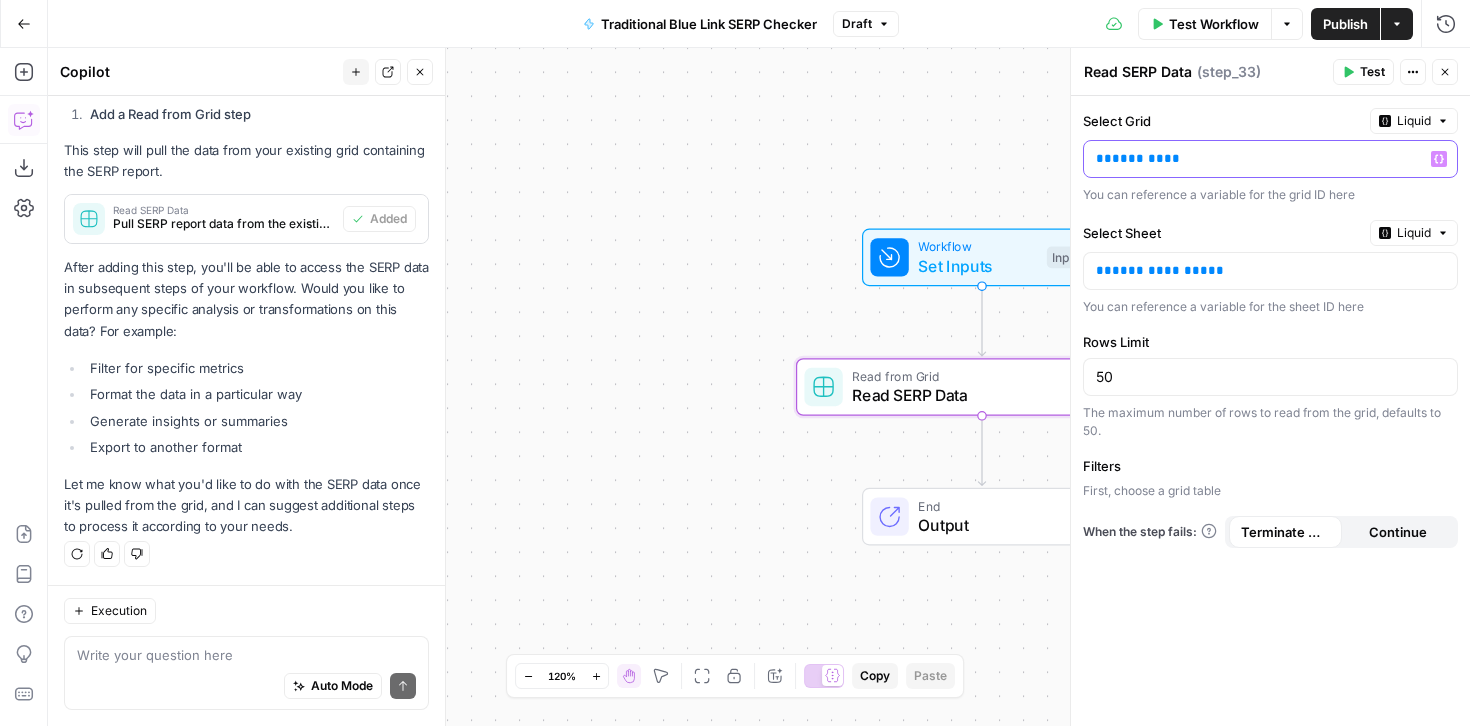 click 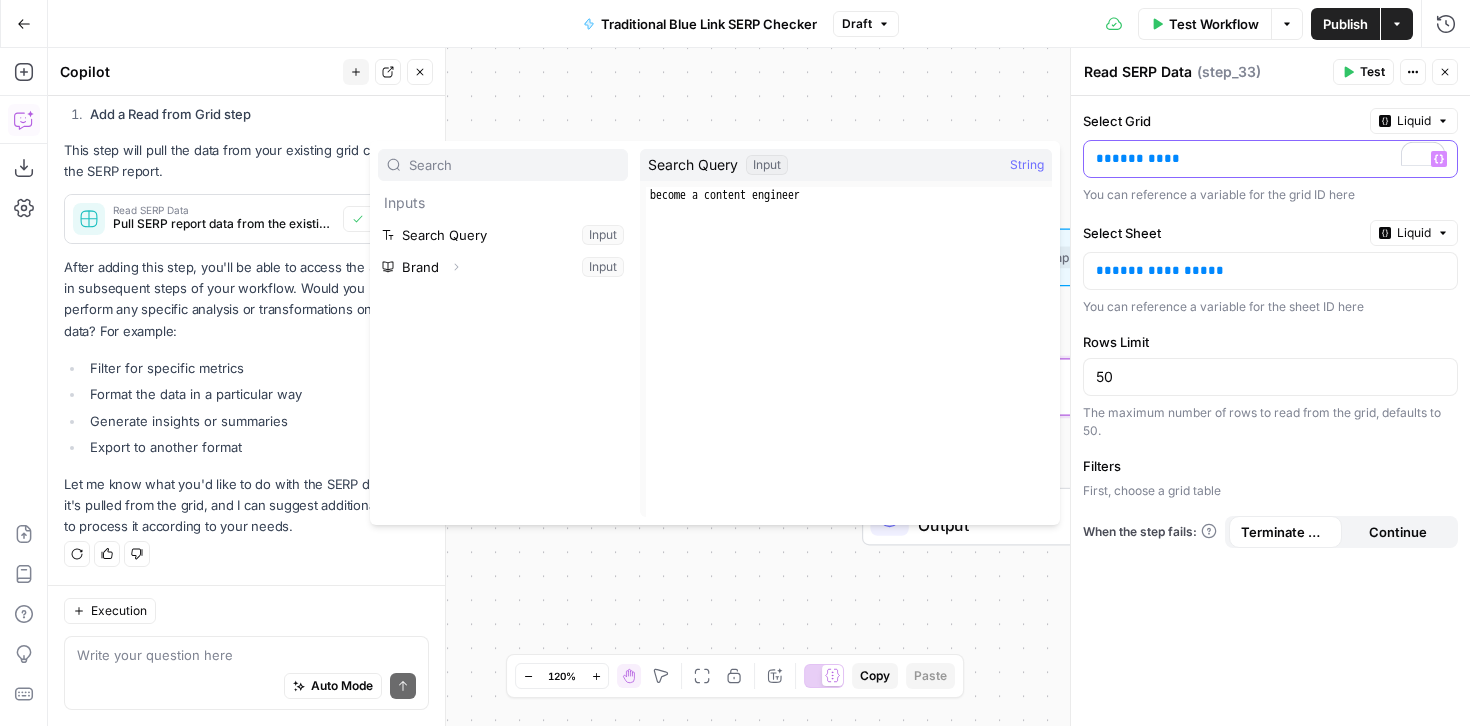 click 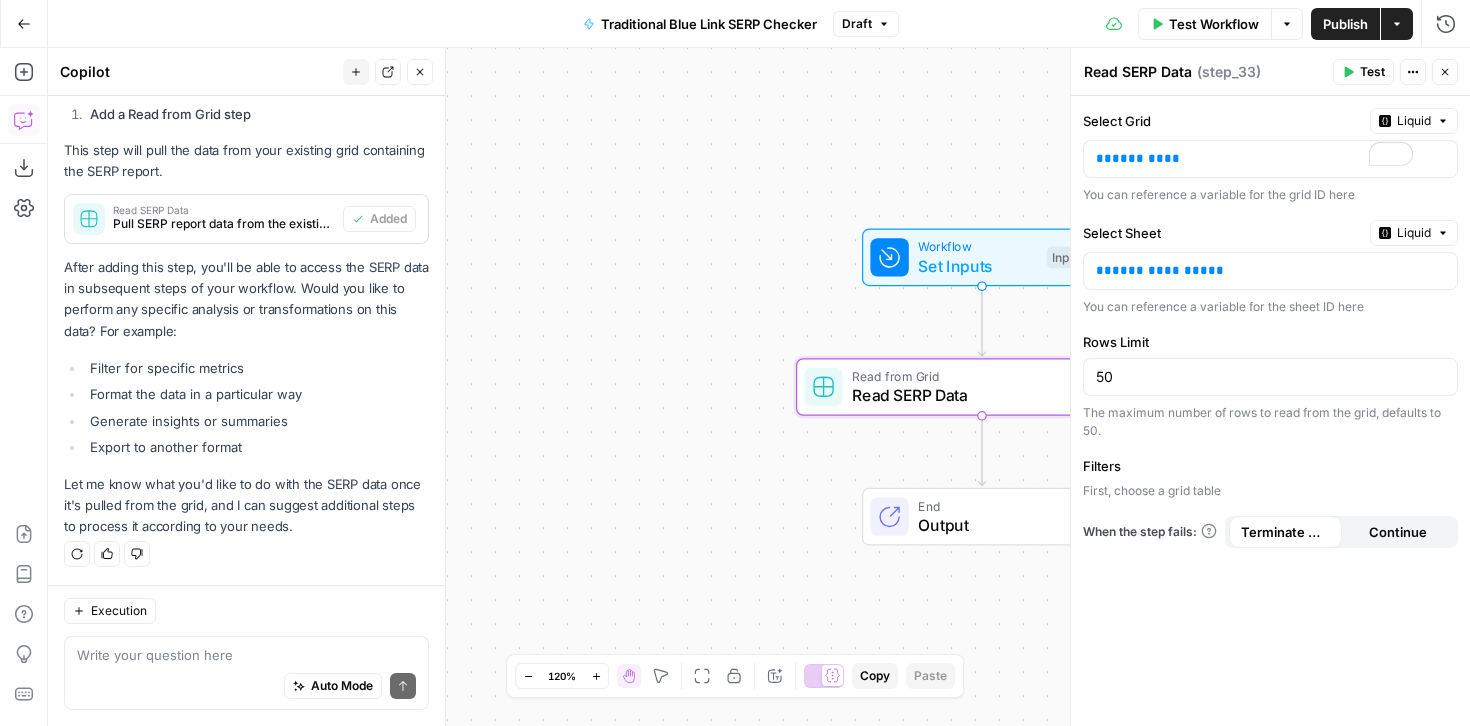 click on "**********" at bounding box center (1270, 411) 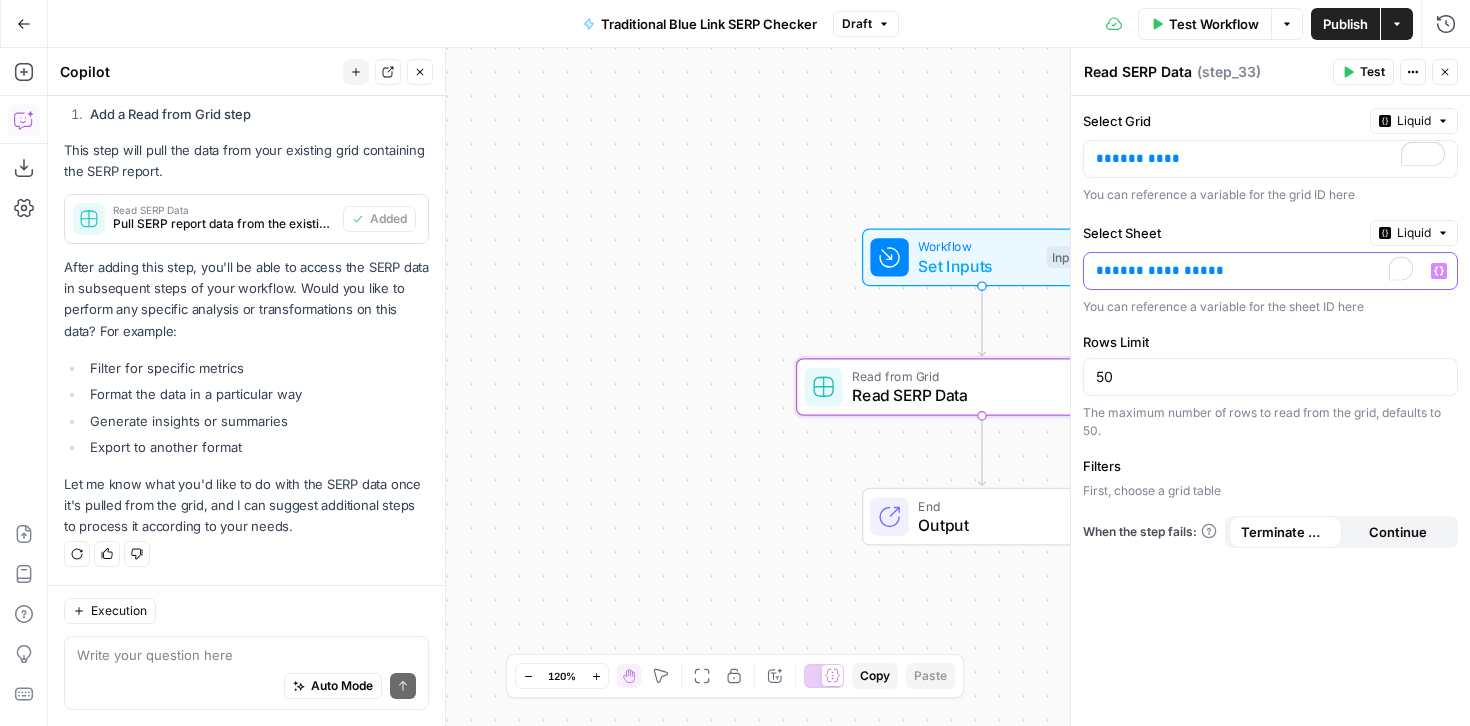 click on "**********" at bounding box center (1254, 271) 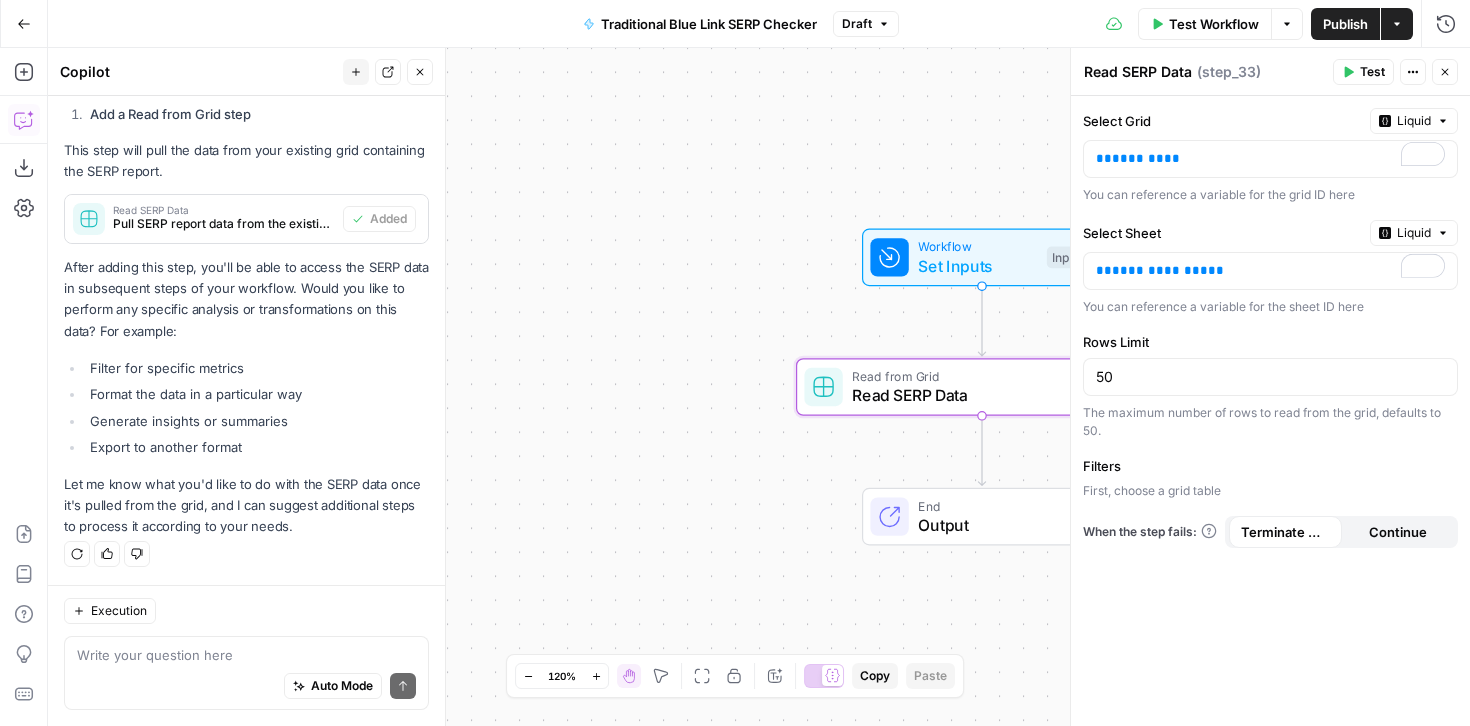 click on "50" at bounding box center (1270, 377) 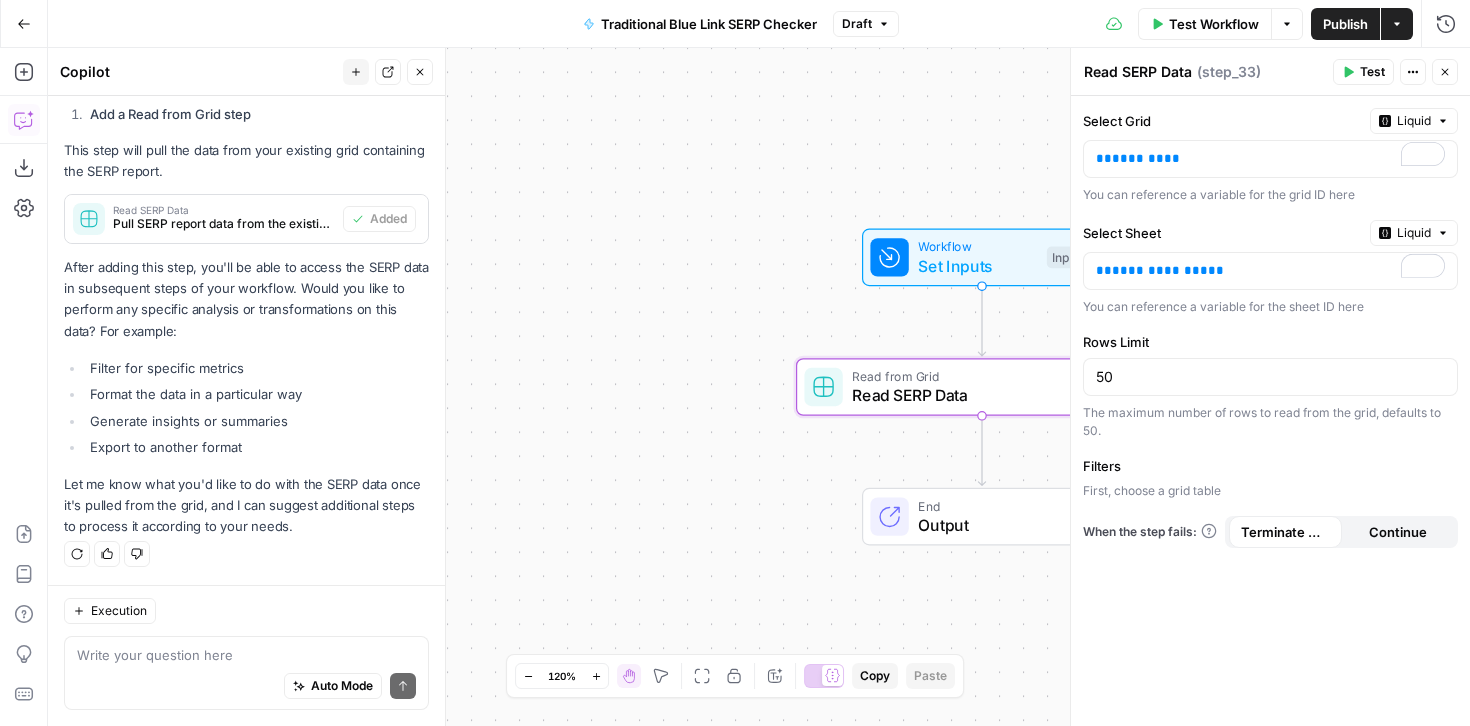 click on "Workflow Set Inputs Inputs Read from Grid Read SERP Data Step 33 End Output" at bounding box center [759, 387] 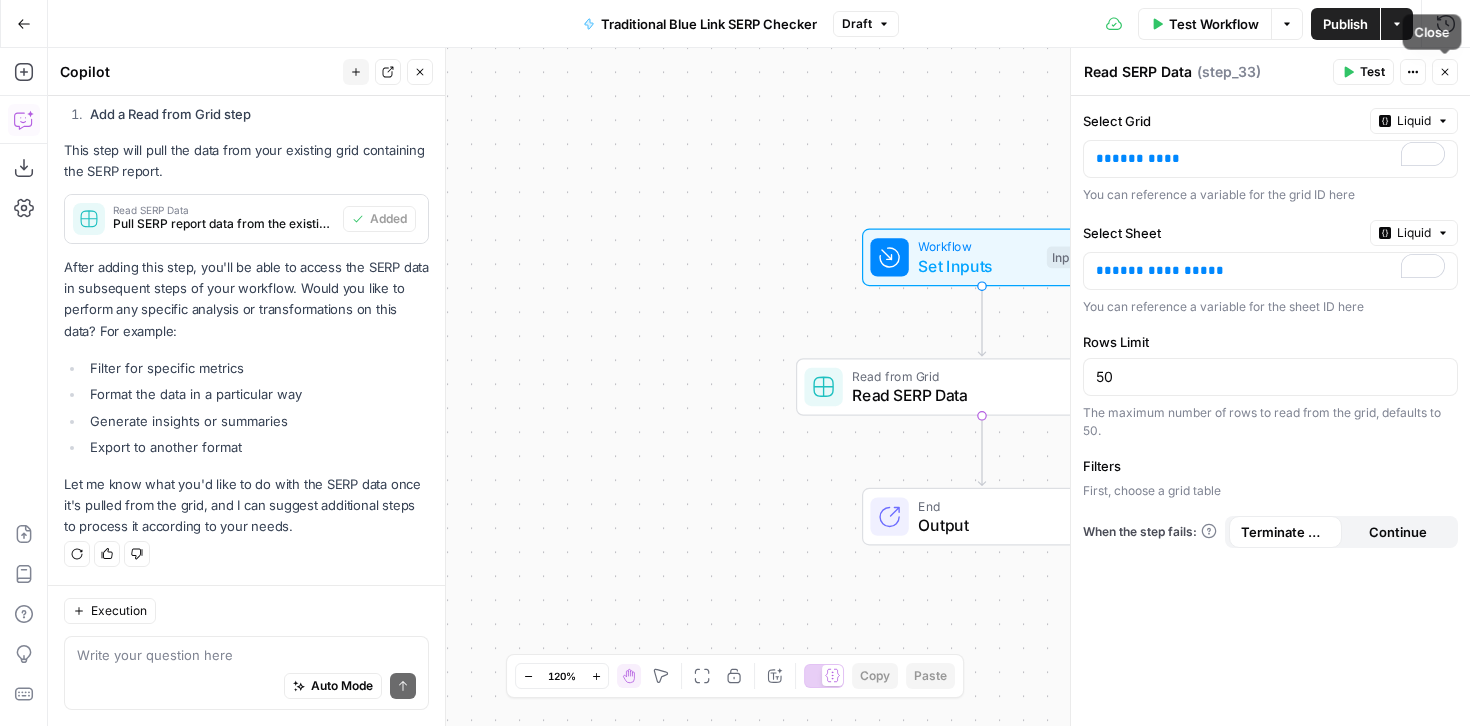 click on "Close" at bounding box center [1445, 72] 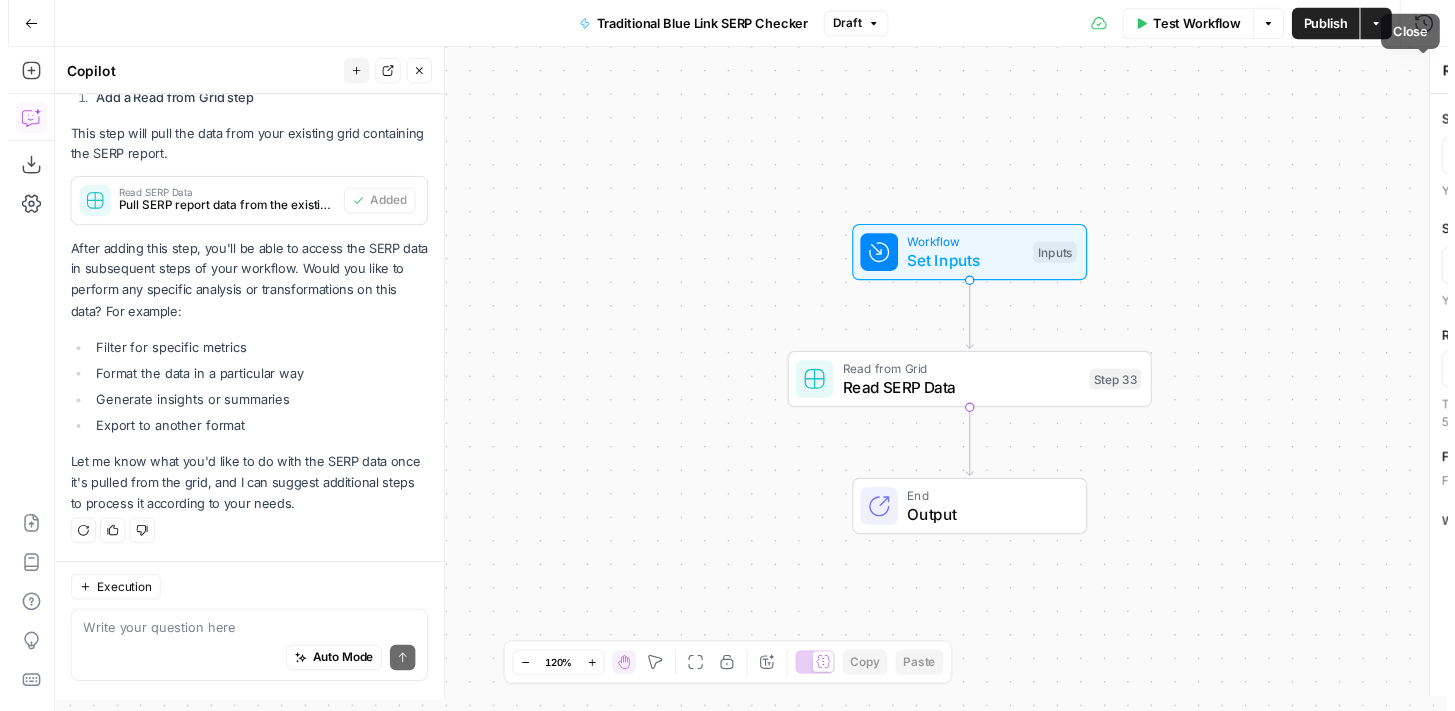 scroll, scrollTop: 797, scrollLeft: 0, axis: vertical 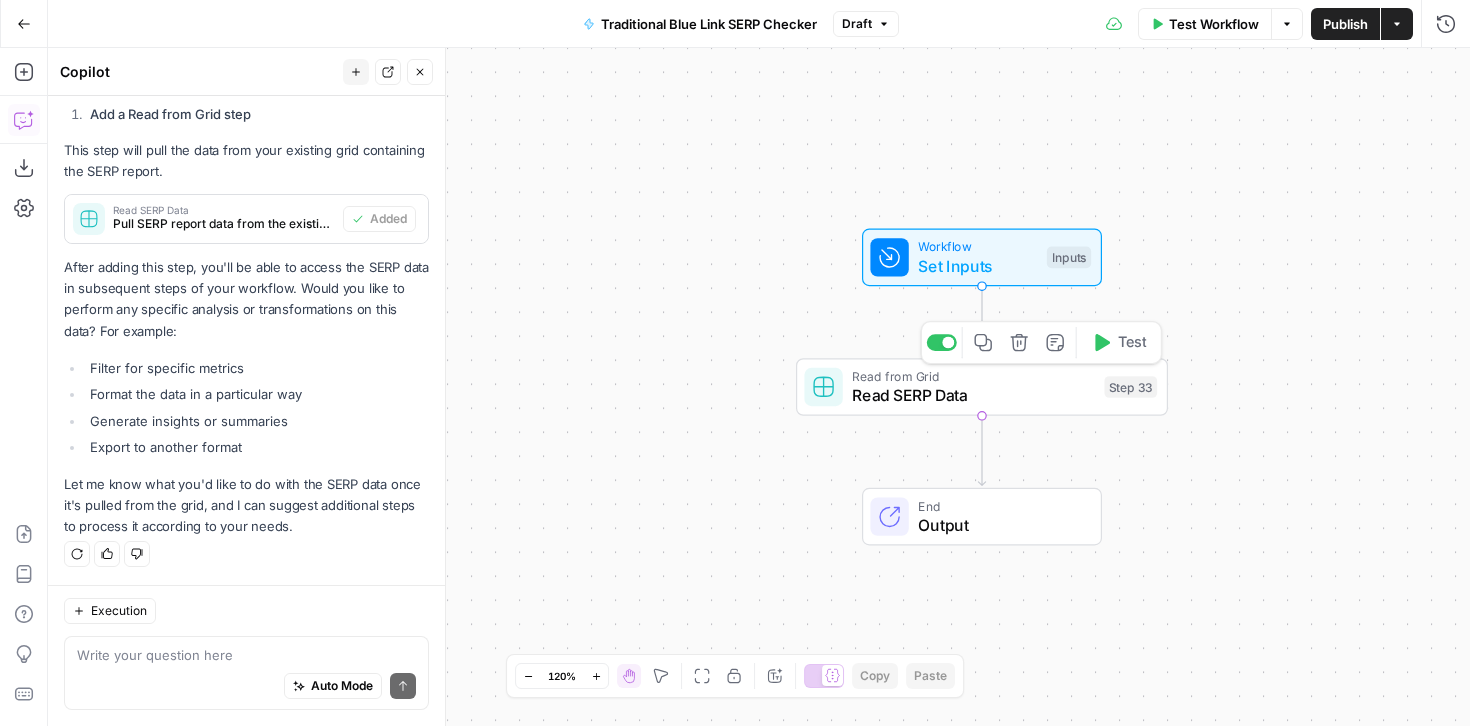 click 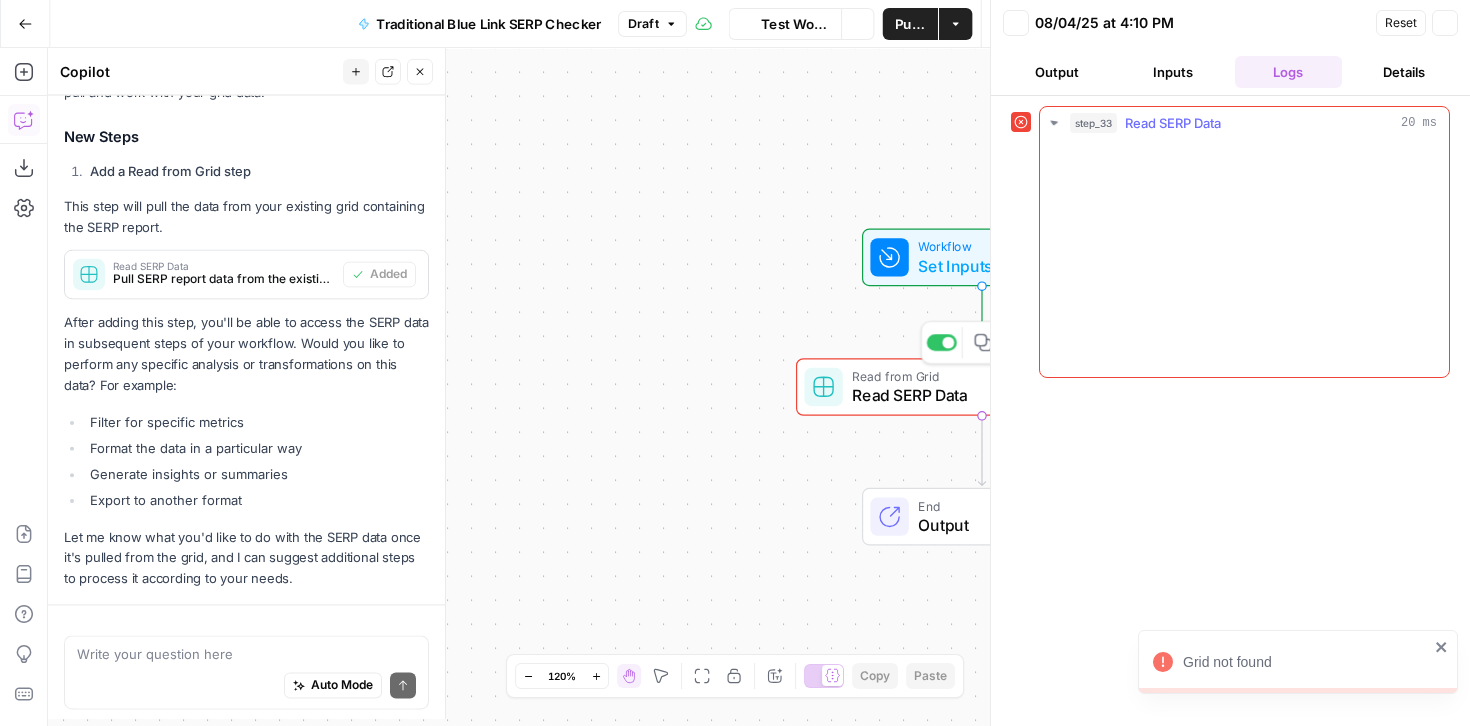 scroll, scrollTop: 797, scrollLeft: 0, axis: vertical 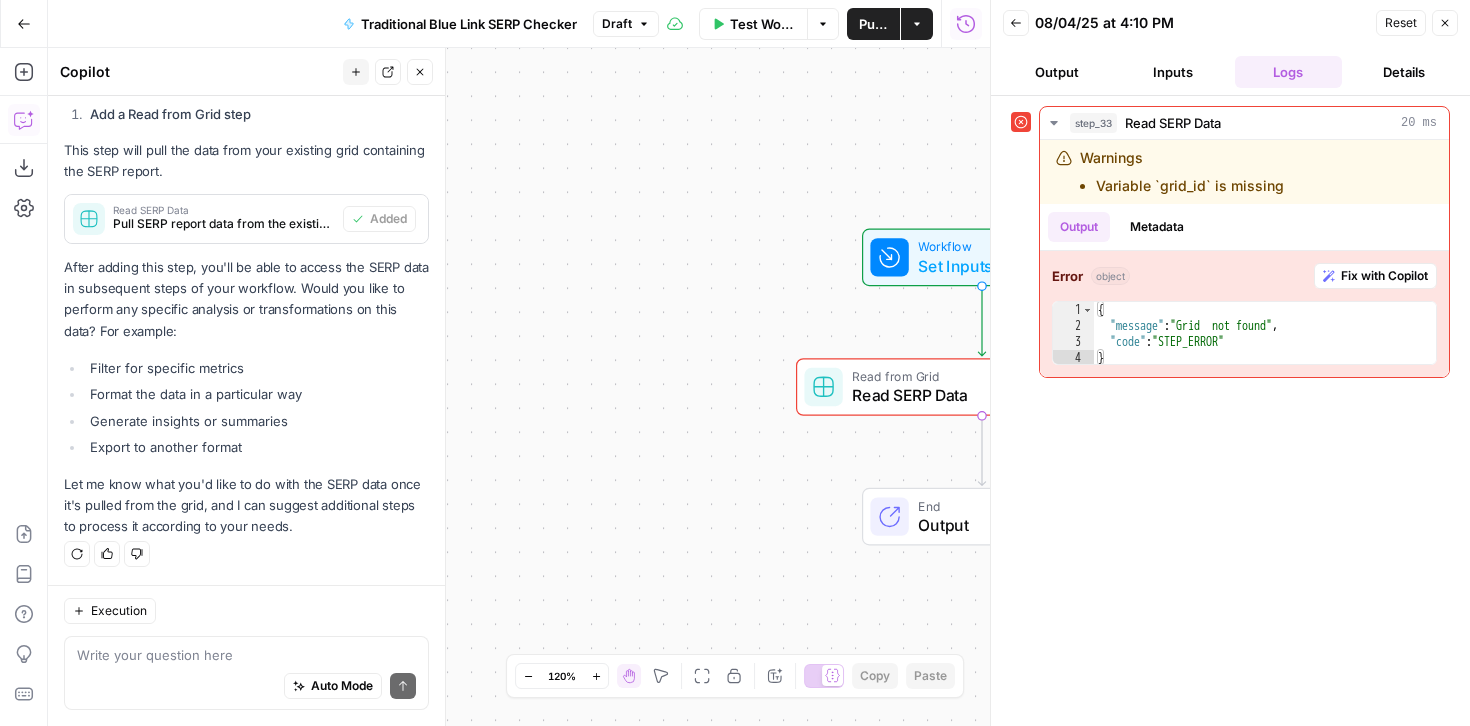 click on "Output" at bounding box center (1057, 72) 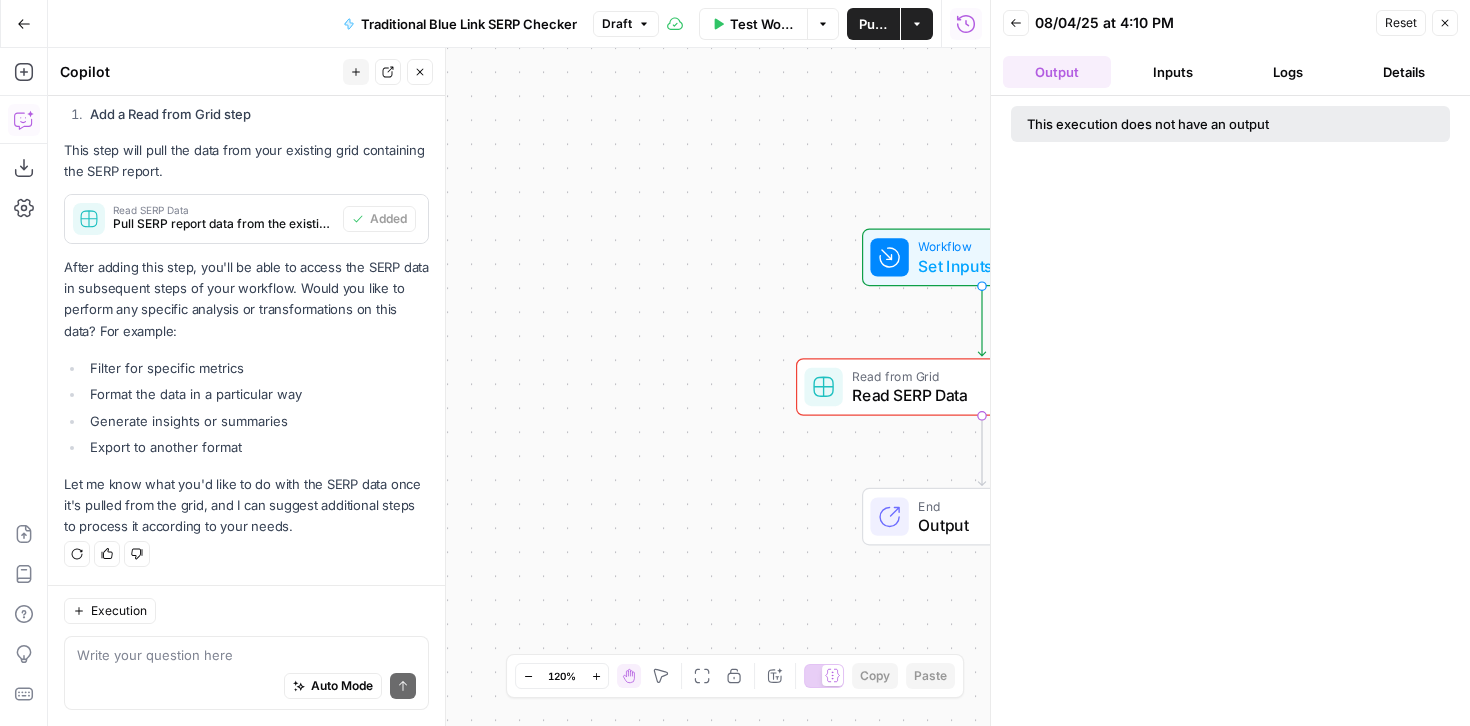 click on "Inputs" at bounding box center (1173, 72) 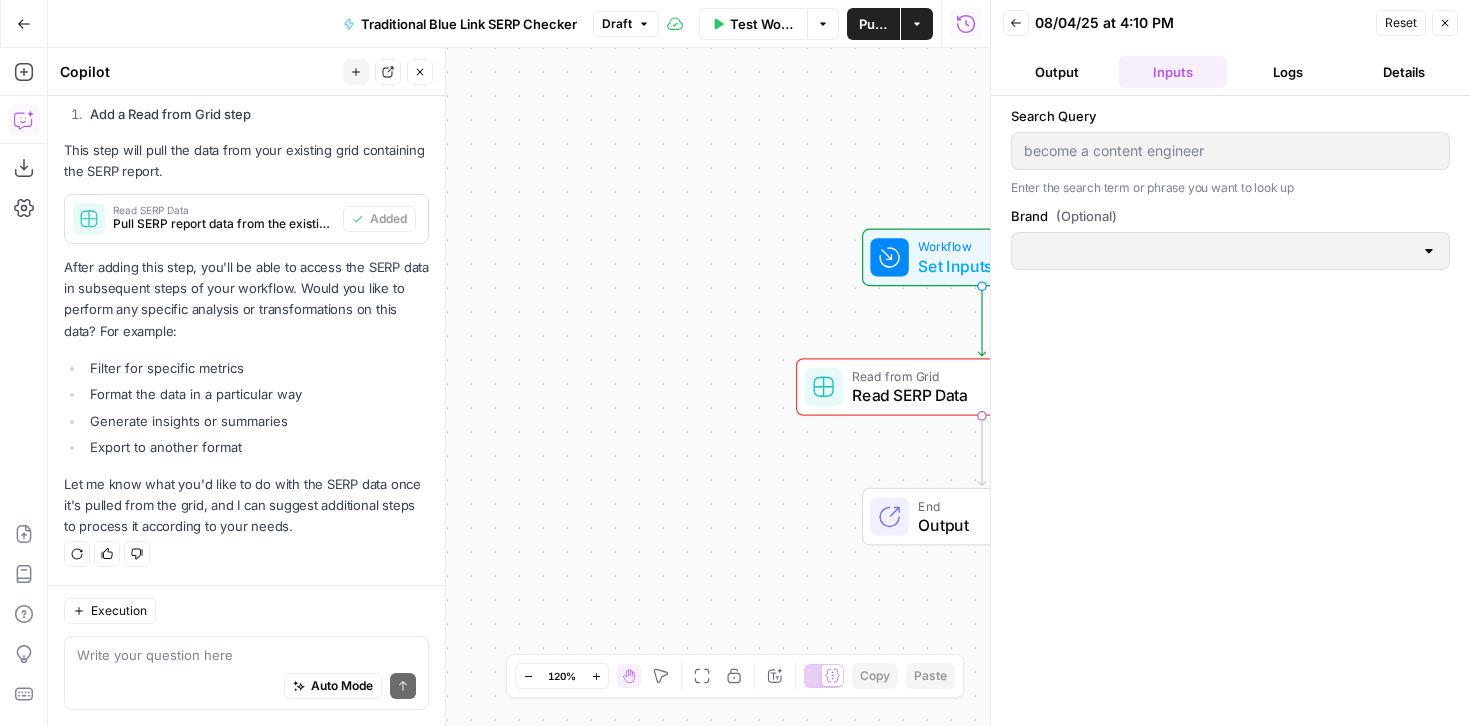 type on "AirOps" 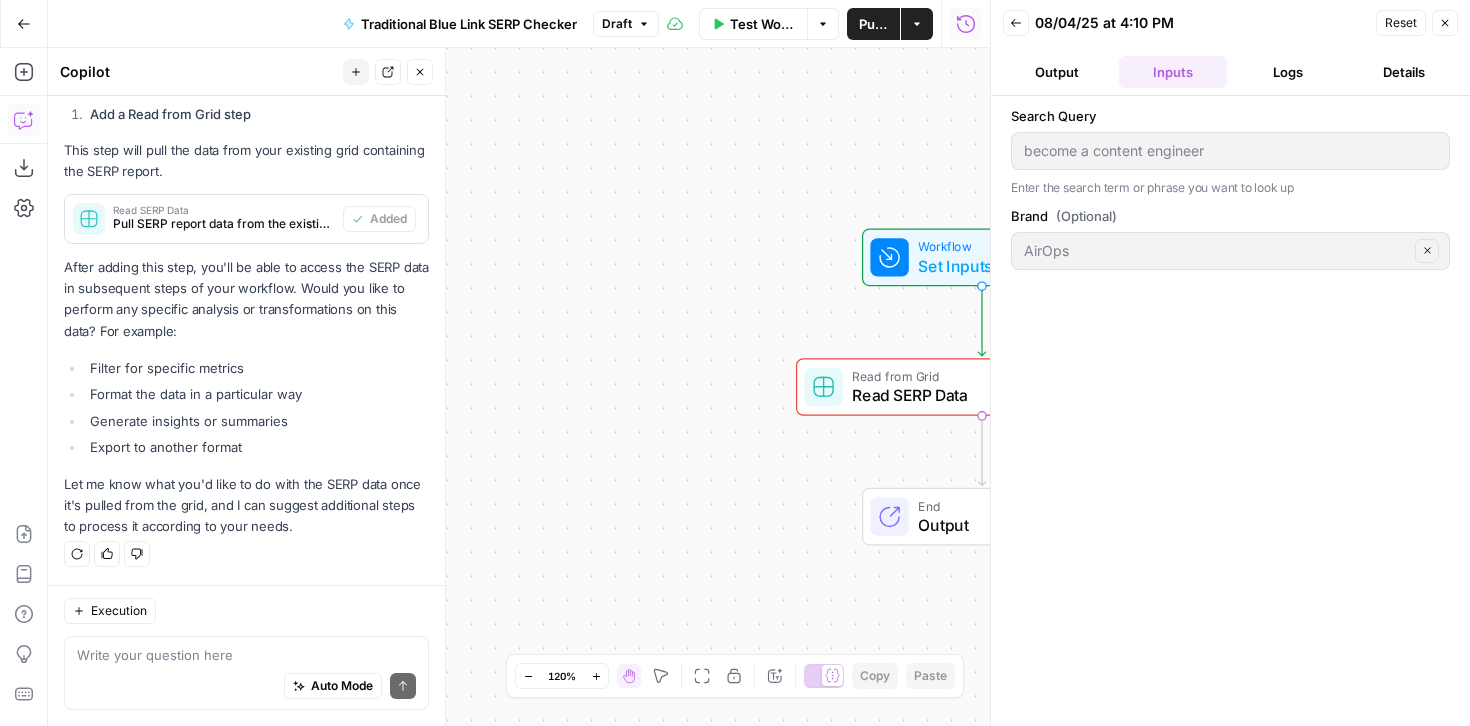 click on "Logs" at bounding box center [1289, 72] 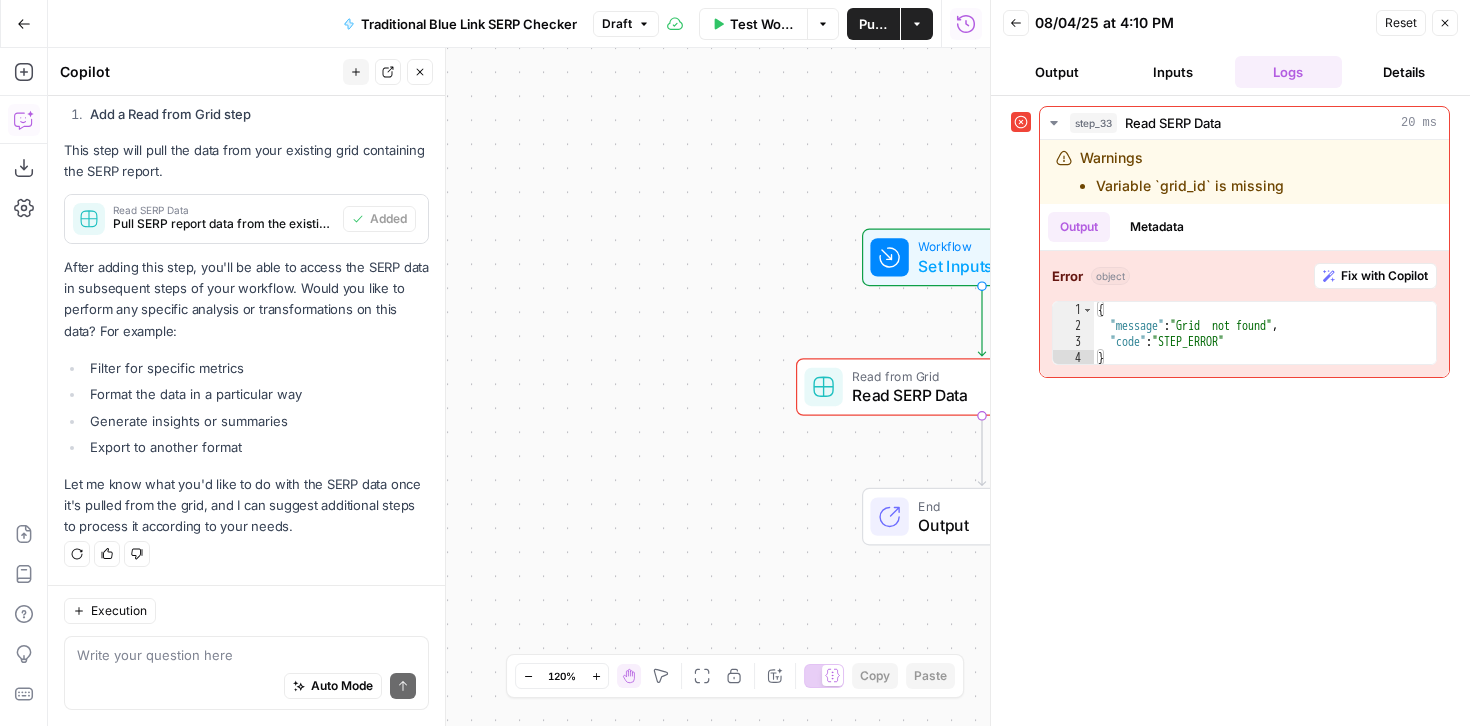 click on "Details" at bounding box center [1404, 72] 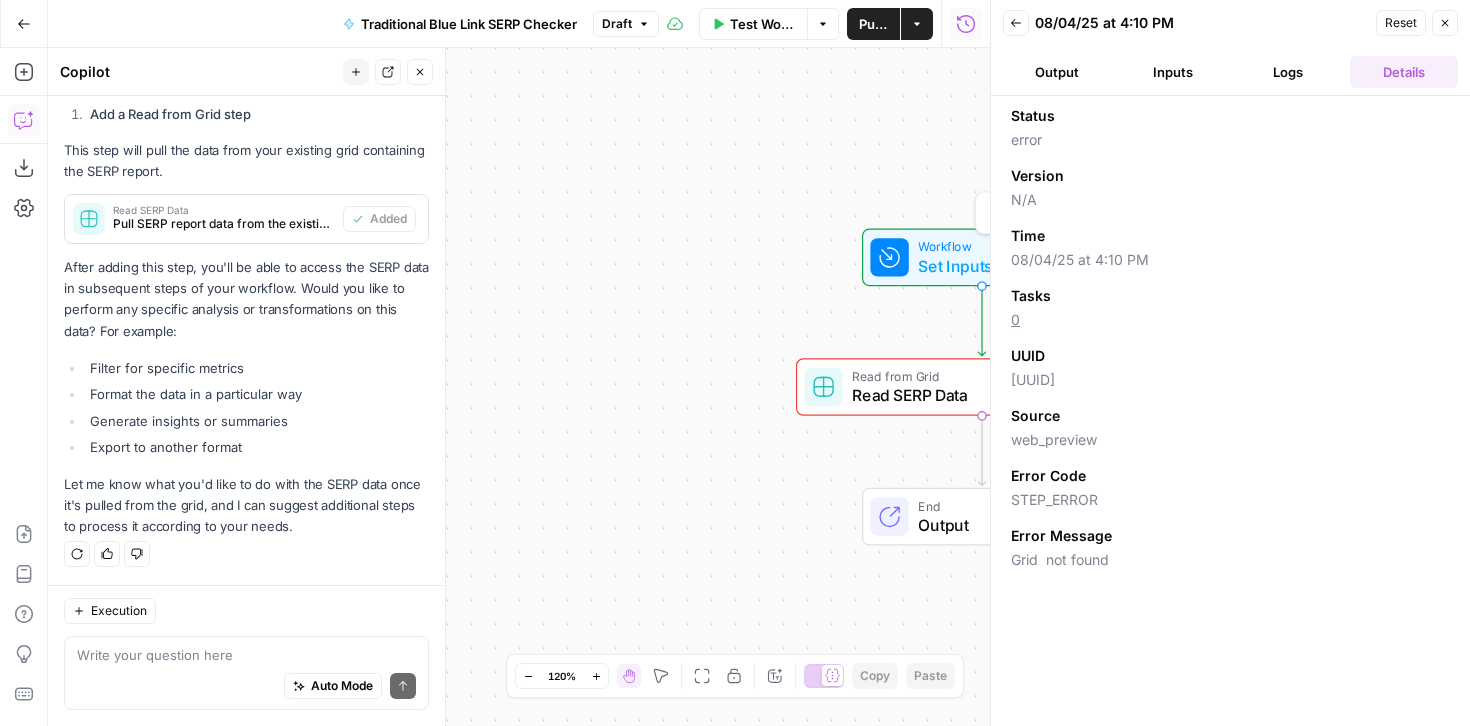 click at bounding box center (889, 257) 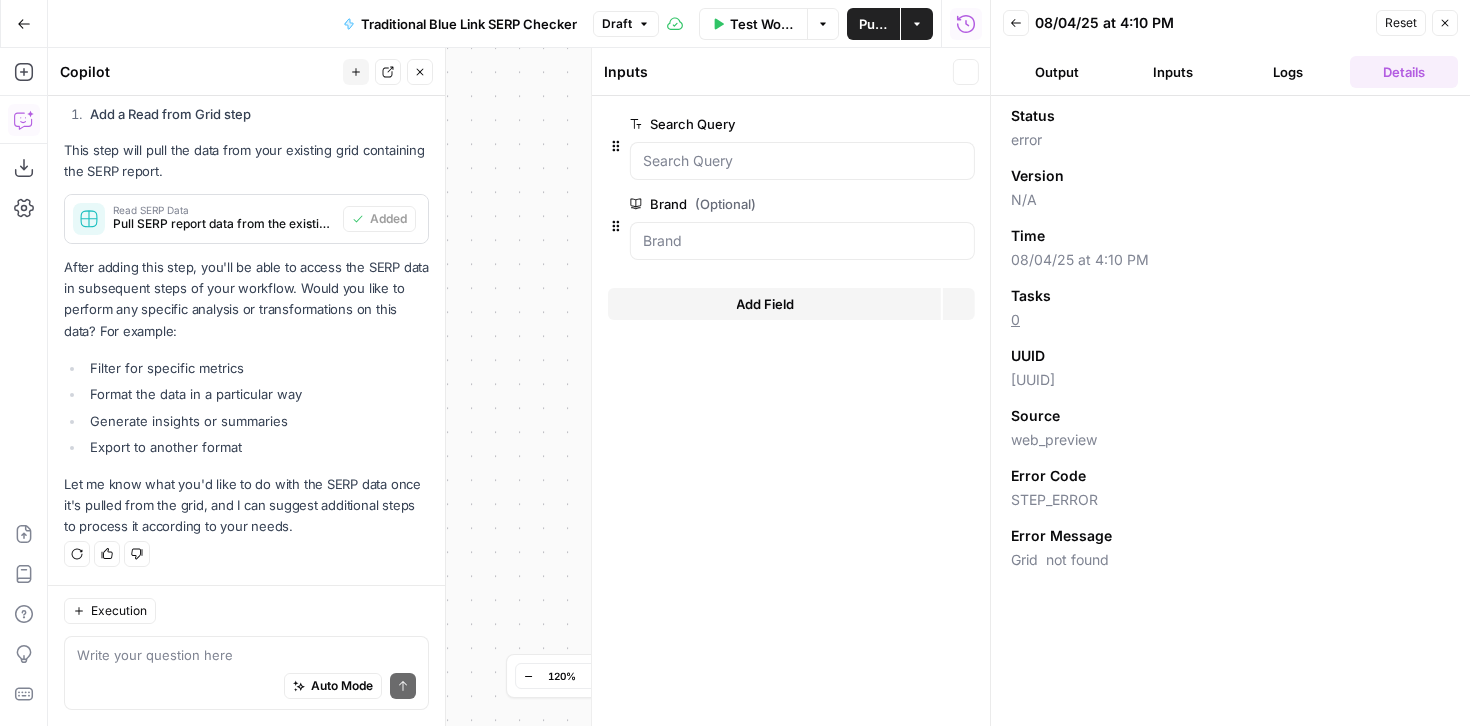 click at bounding box center [791, 266] 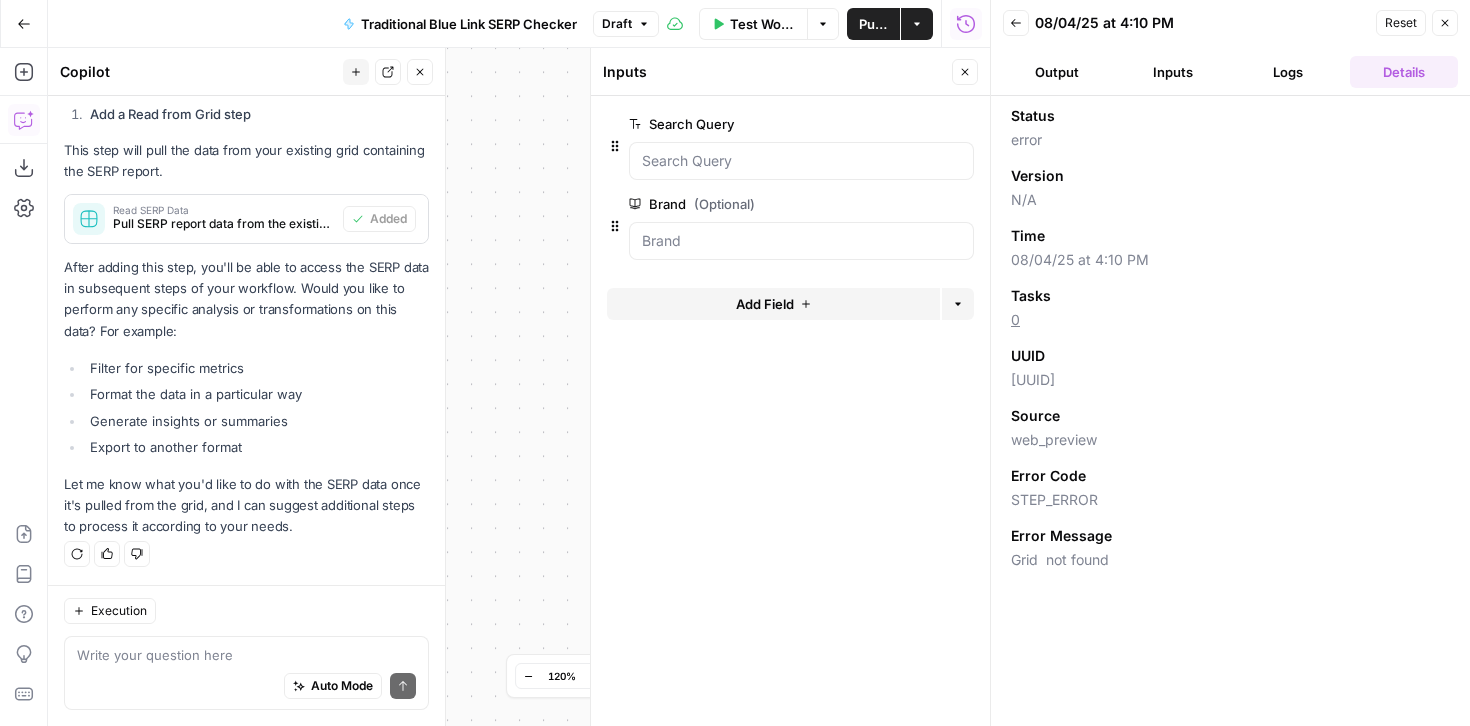 click on "Add Field" at bounding box center (773, 304) 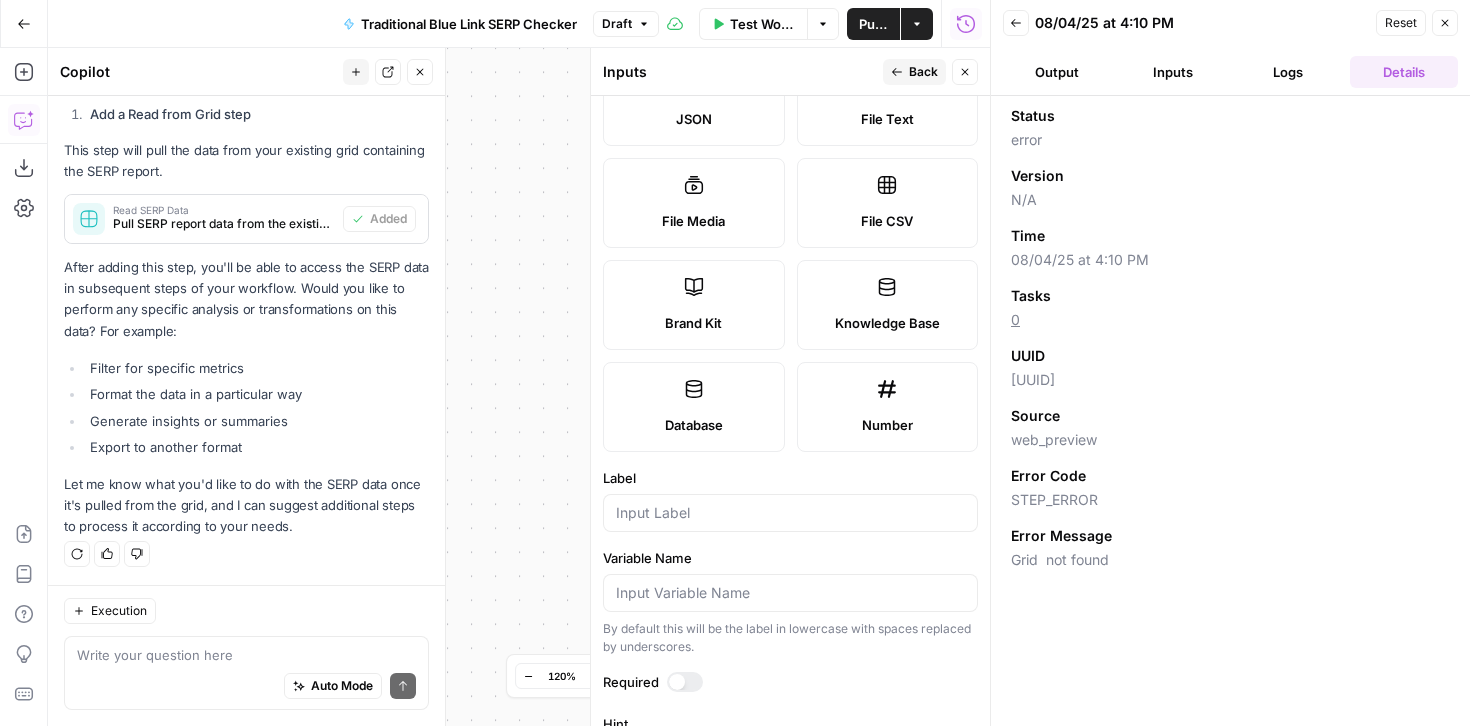 scroll, scrollTop: 284, scrollLeft: 0, axis: vertical 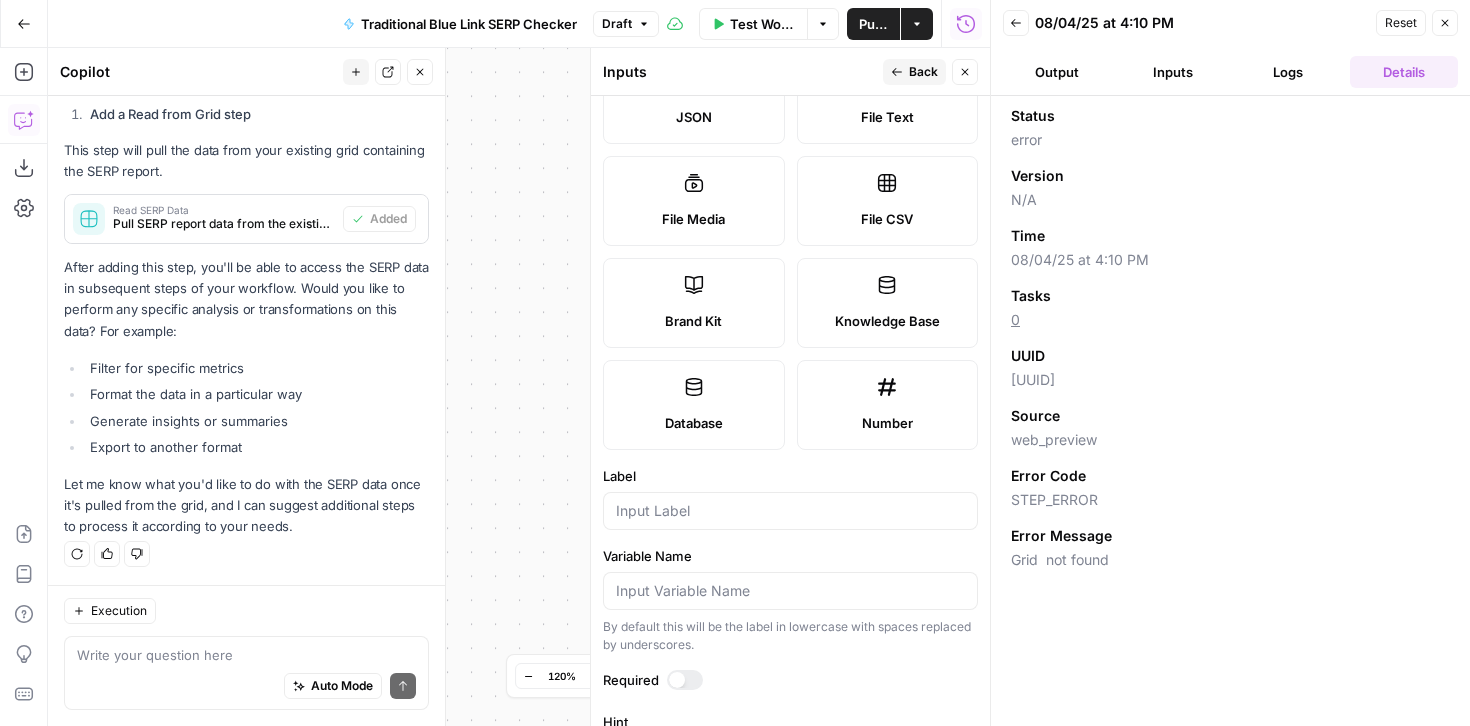 click at bounding box center [790, 511] 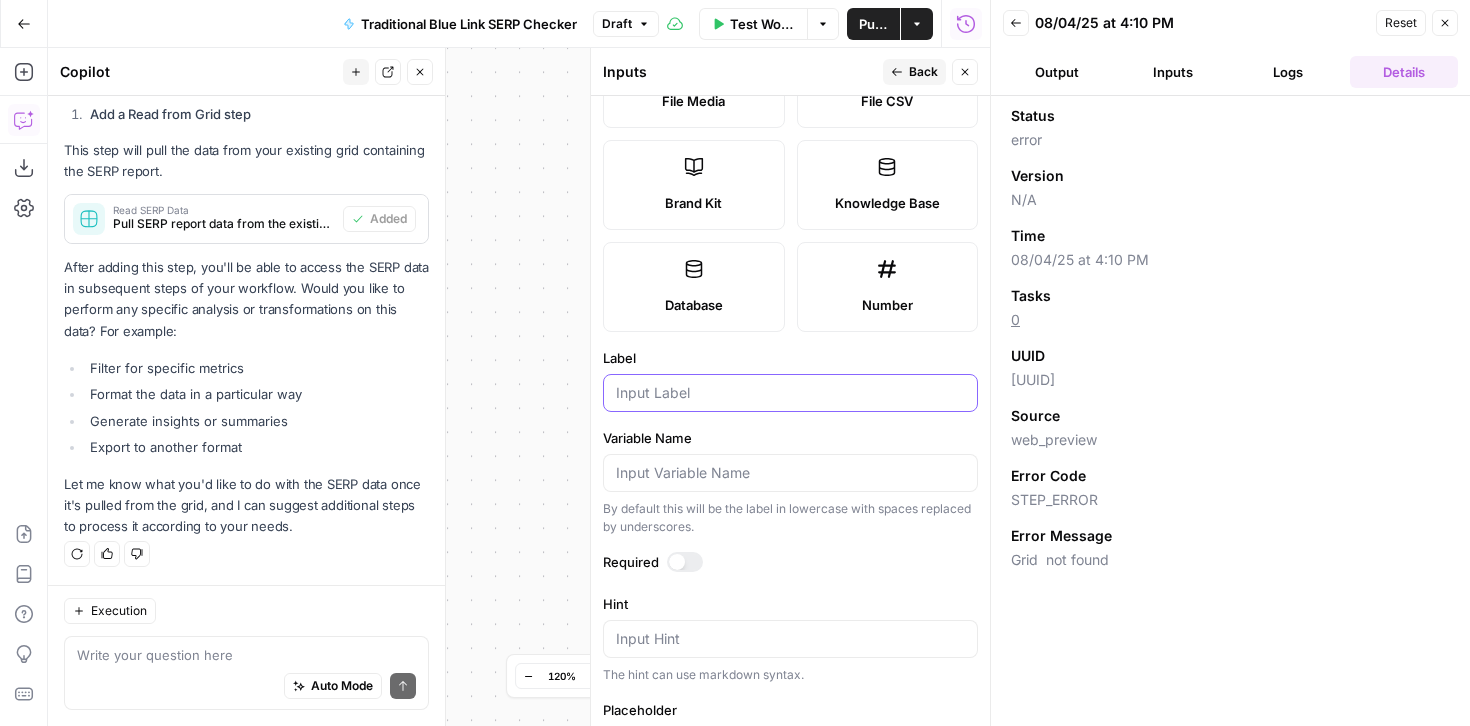 scroll, scrollTop: 0, scrollLeft: 0, axis: both 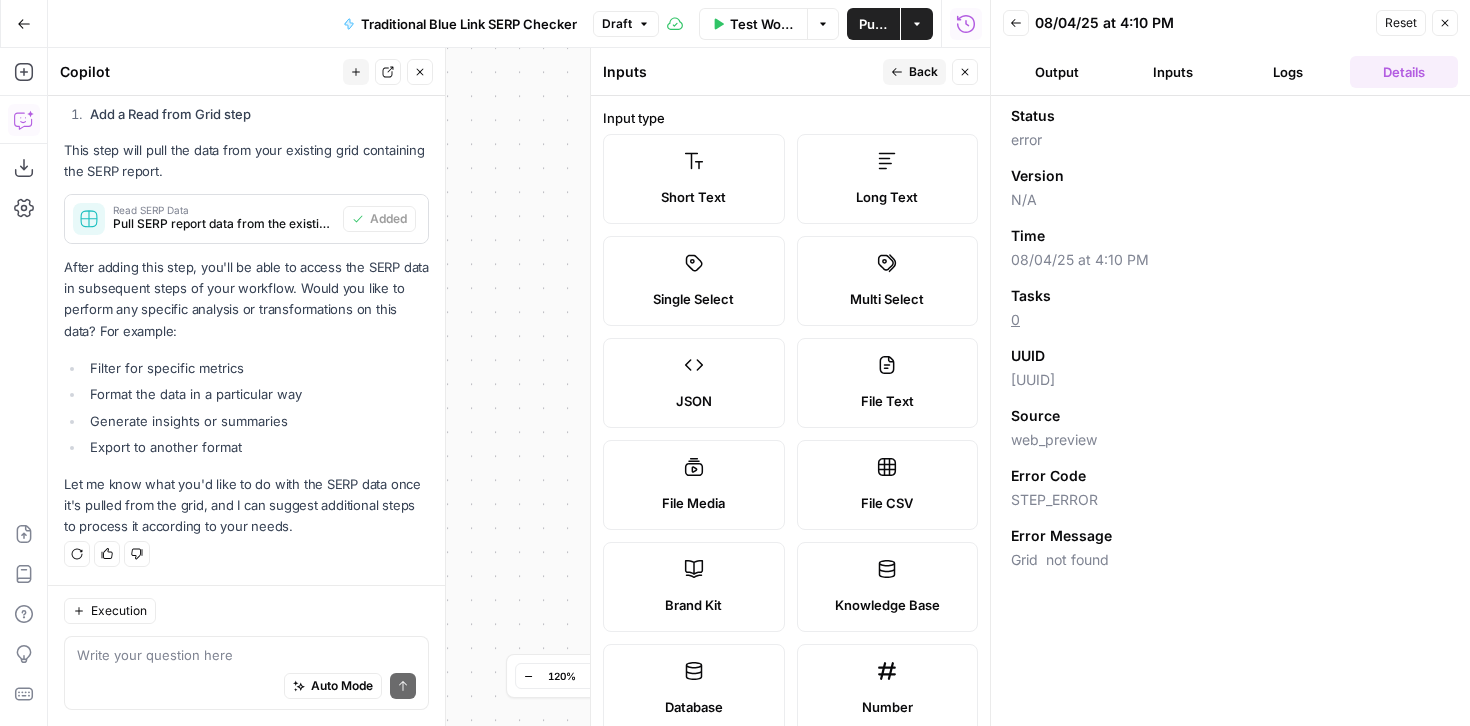 click on "Long Text" at bounding box center (888, 179) 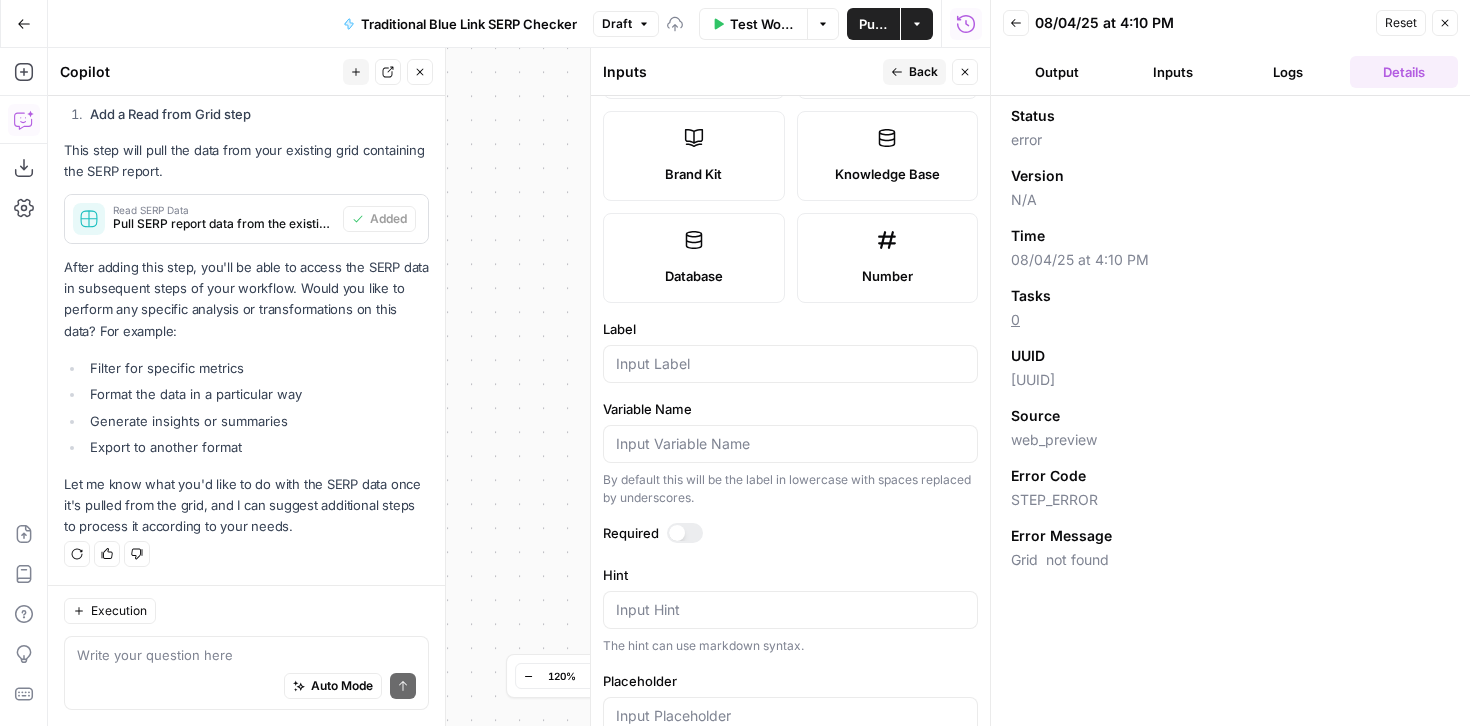 scroll, scrollTop: 625, scrollLeft: 0, axis: vertical 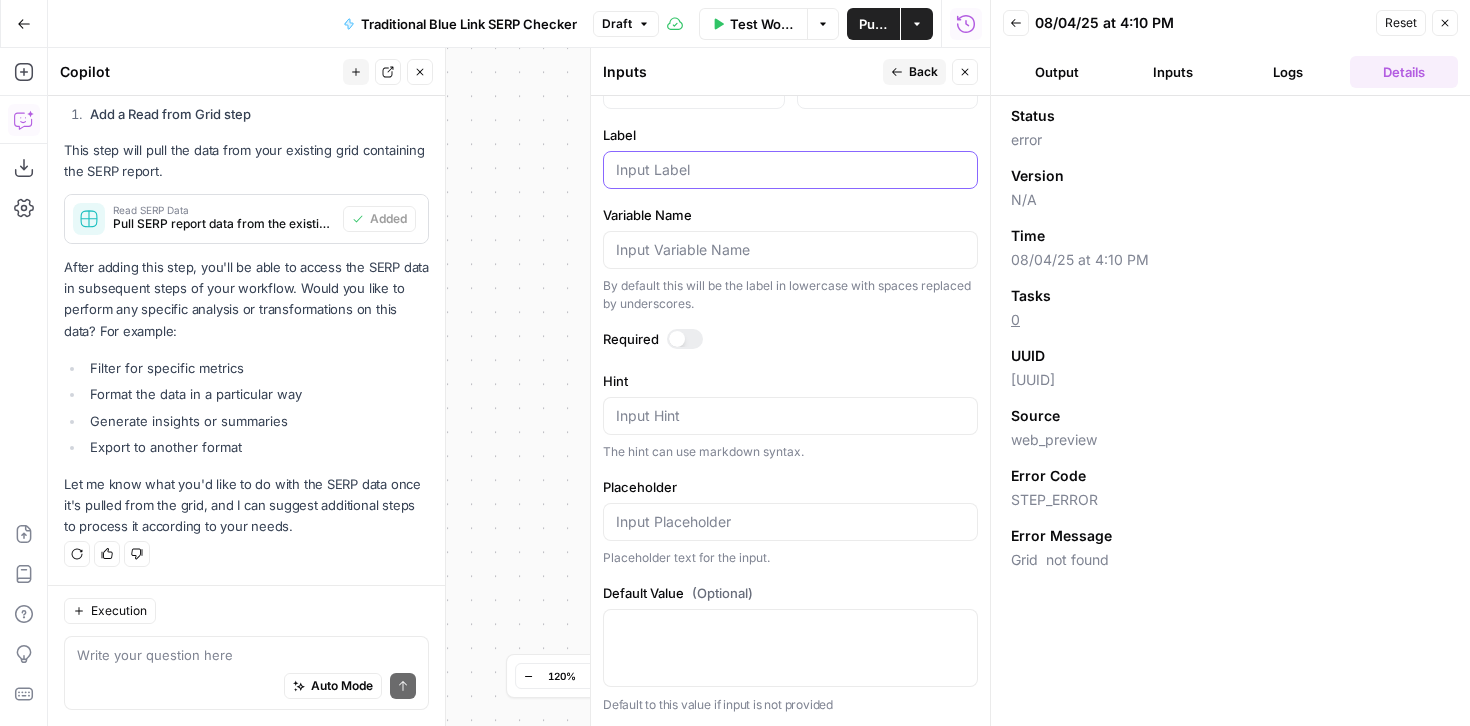 click on "Label" at bounding box center (790, 170) 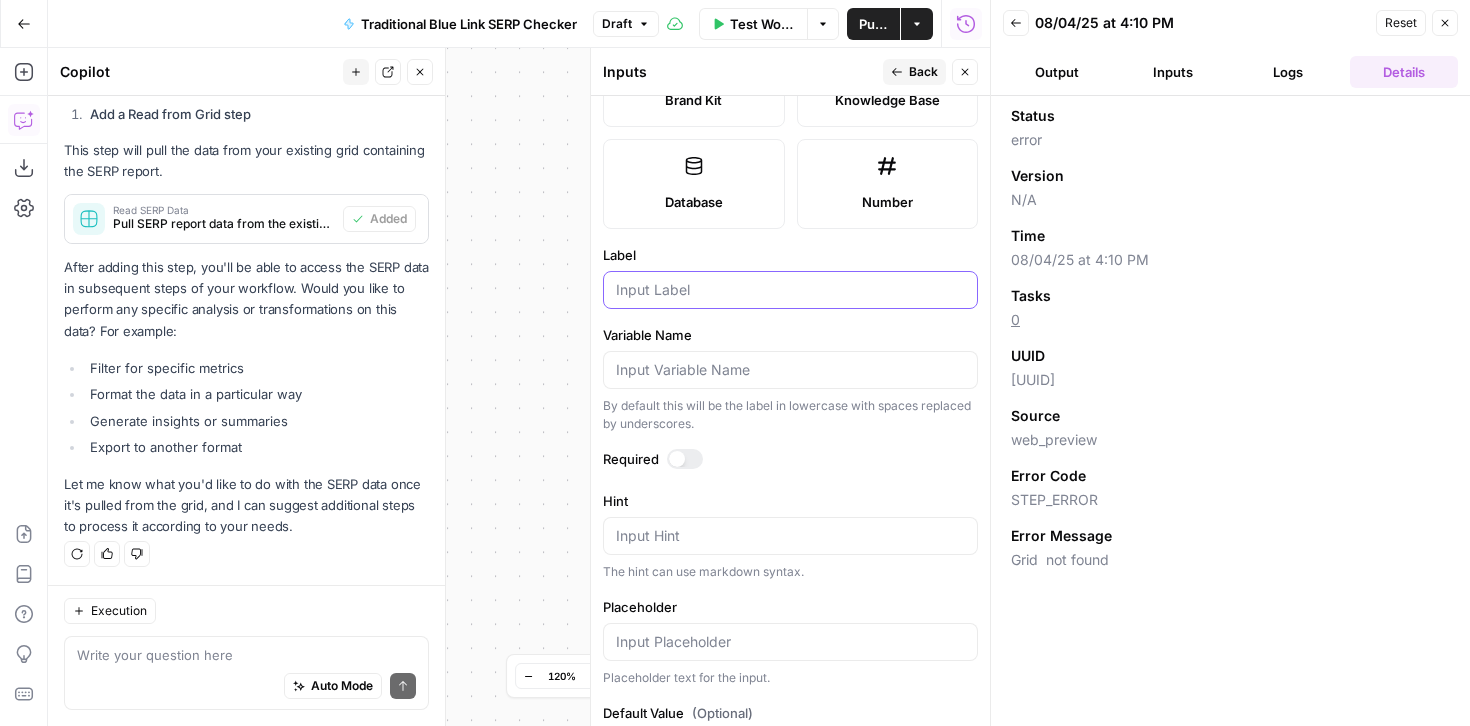 scroll, scrollTop: 504, scrollLeft: 0, axis: vertical 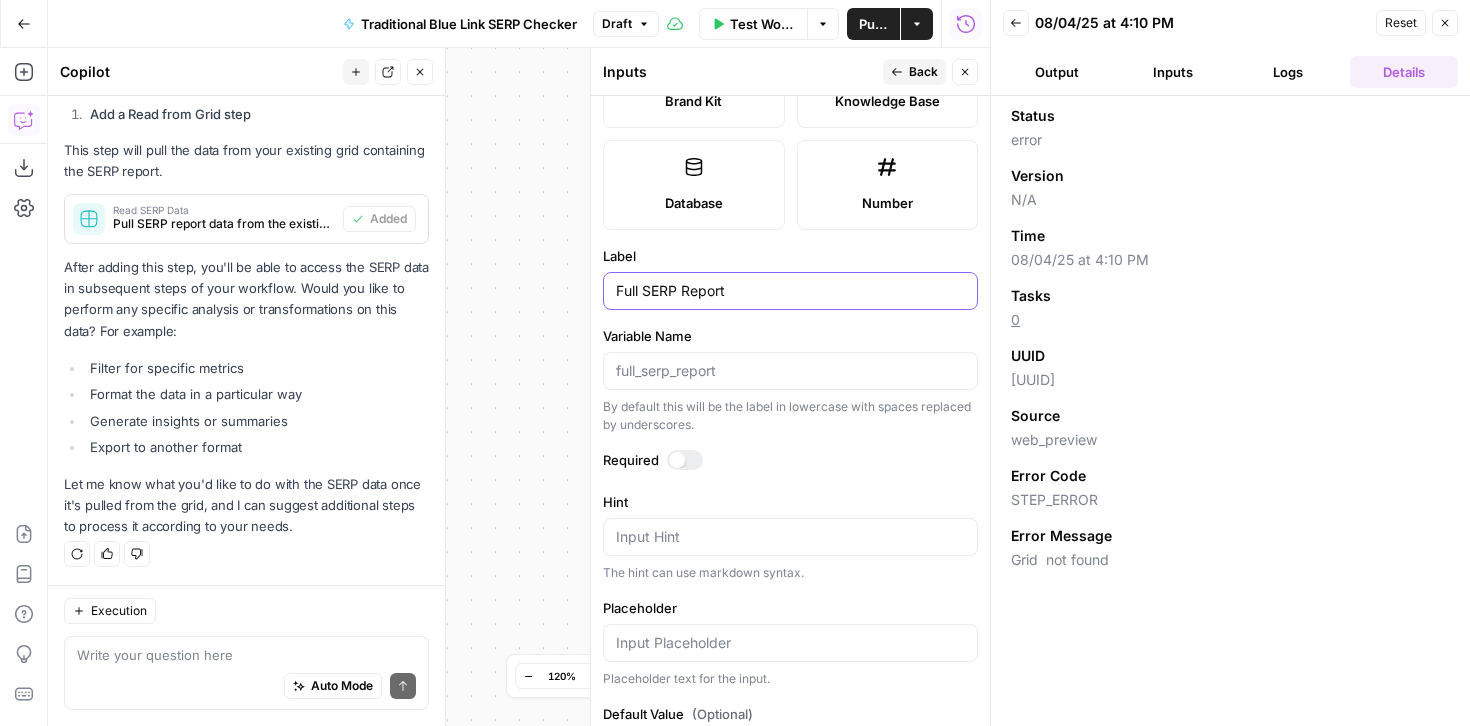 type on "Full SERP Report" 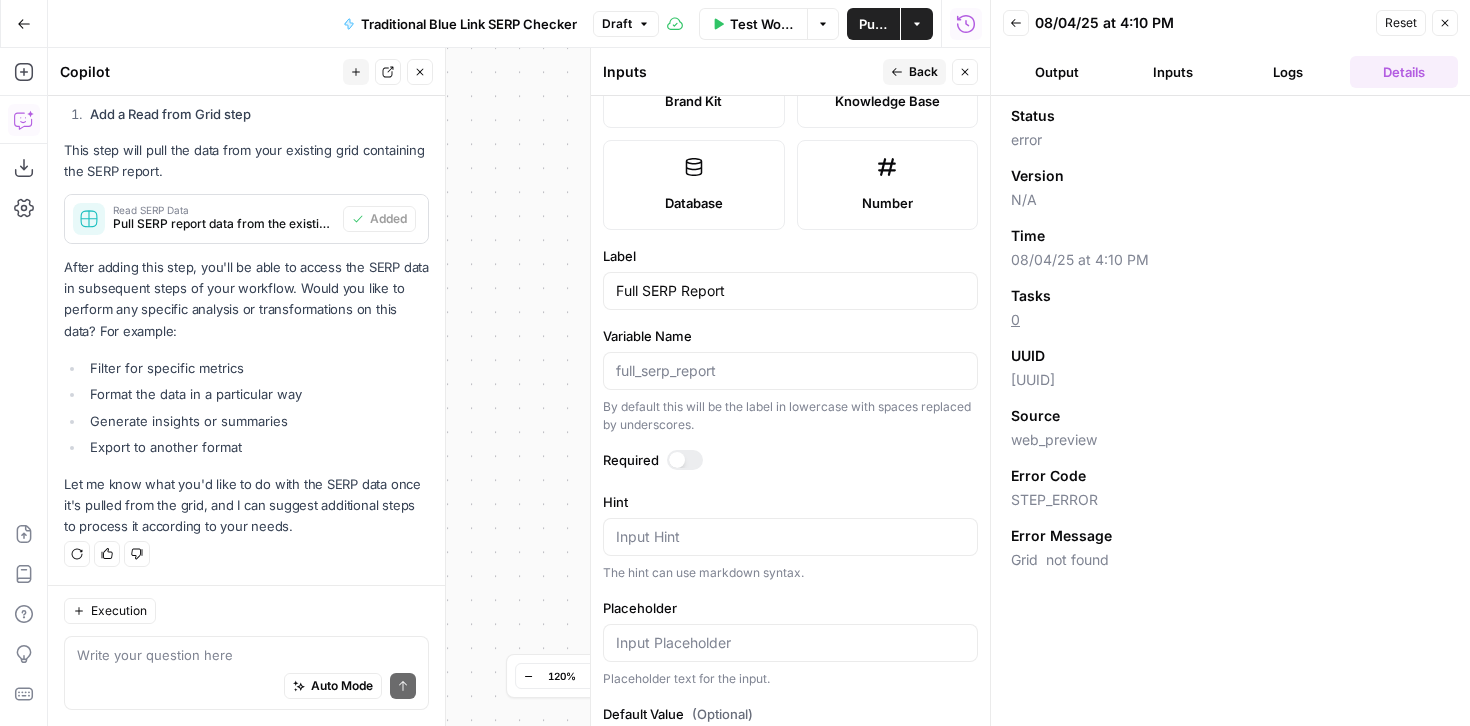 click at bounding box center (677, 460) 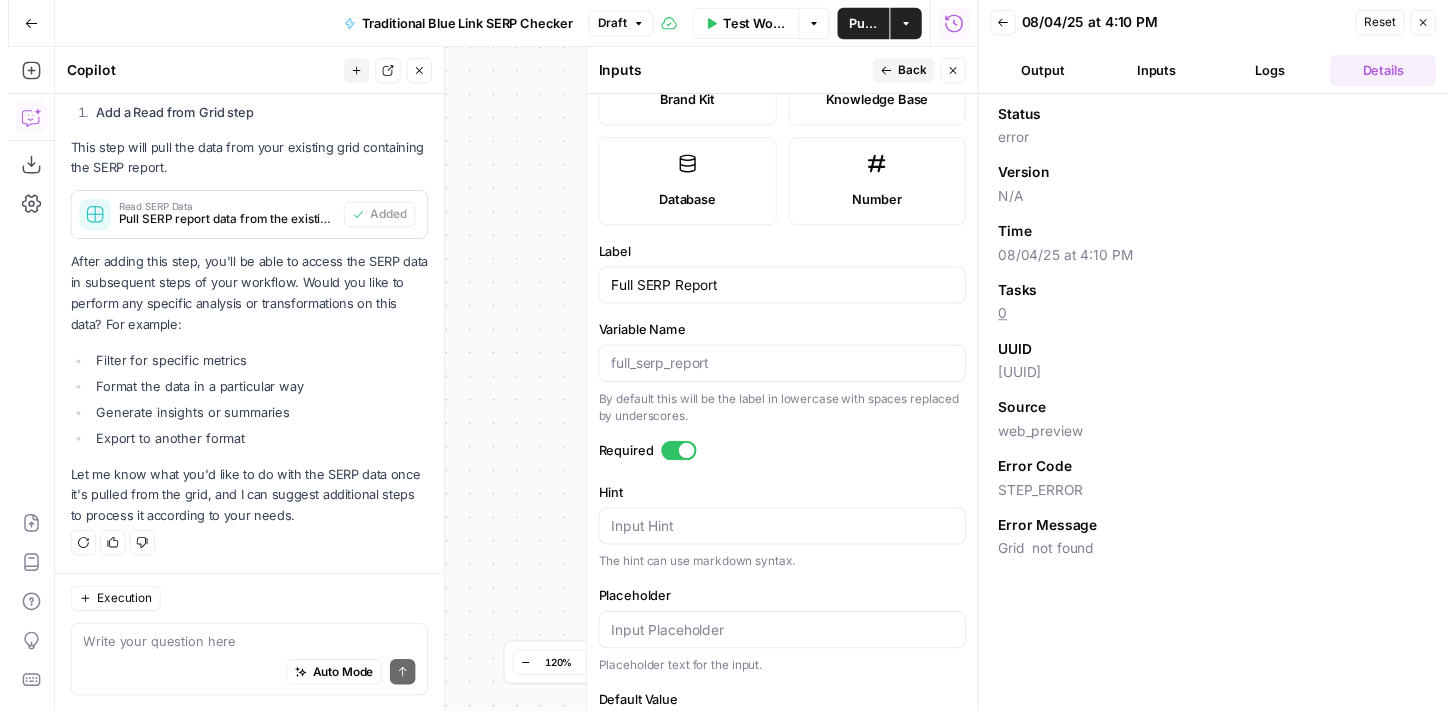 scroll, scrollTop: 625, scrollLeft: 0, axis: vertical 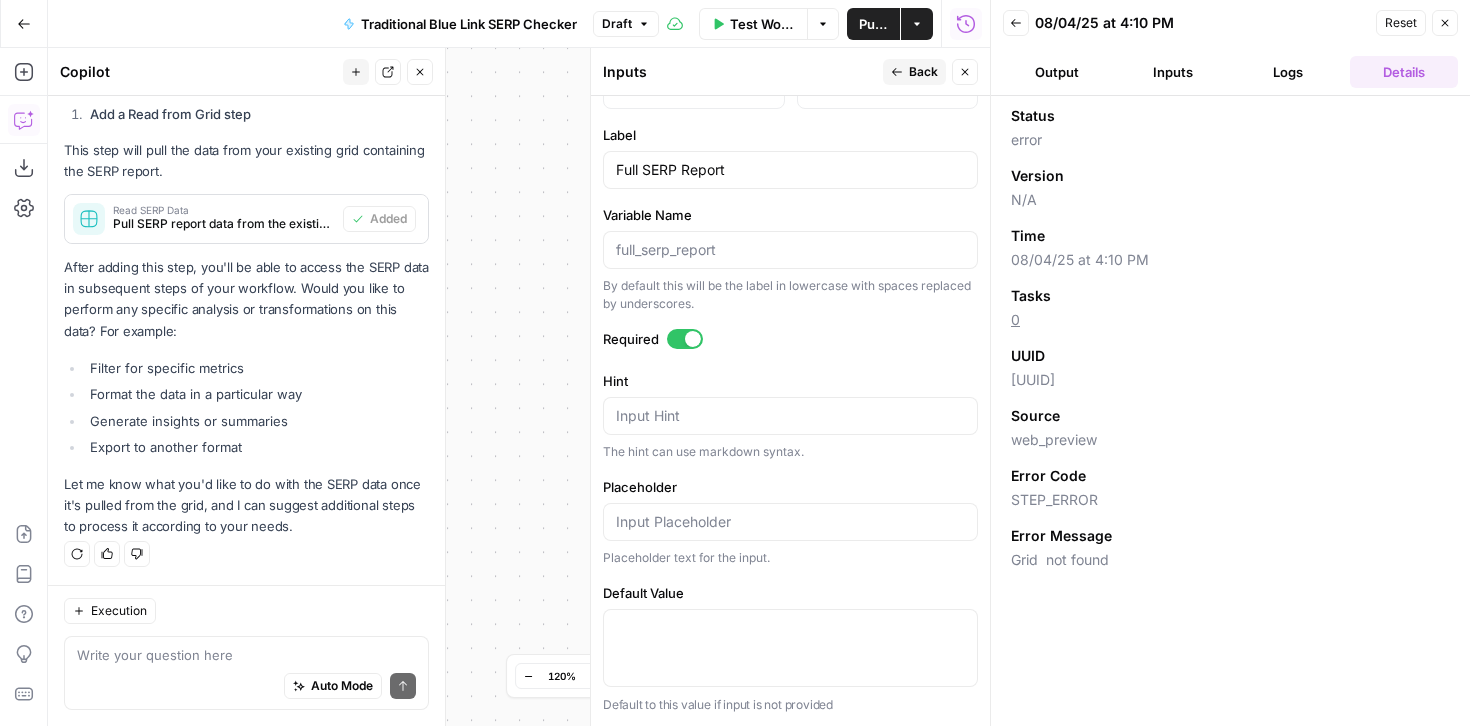click on "Back" at bounding box center [914, 72] 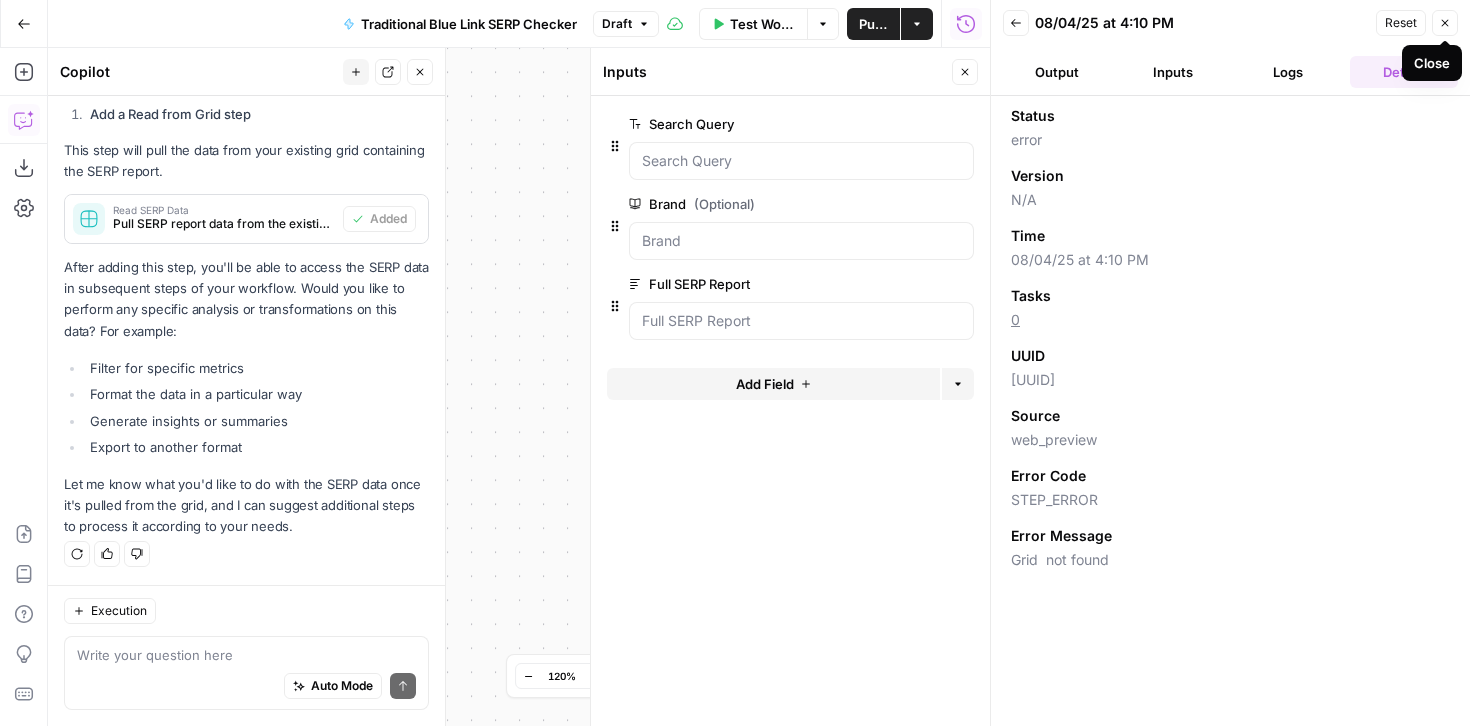 click 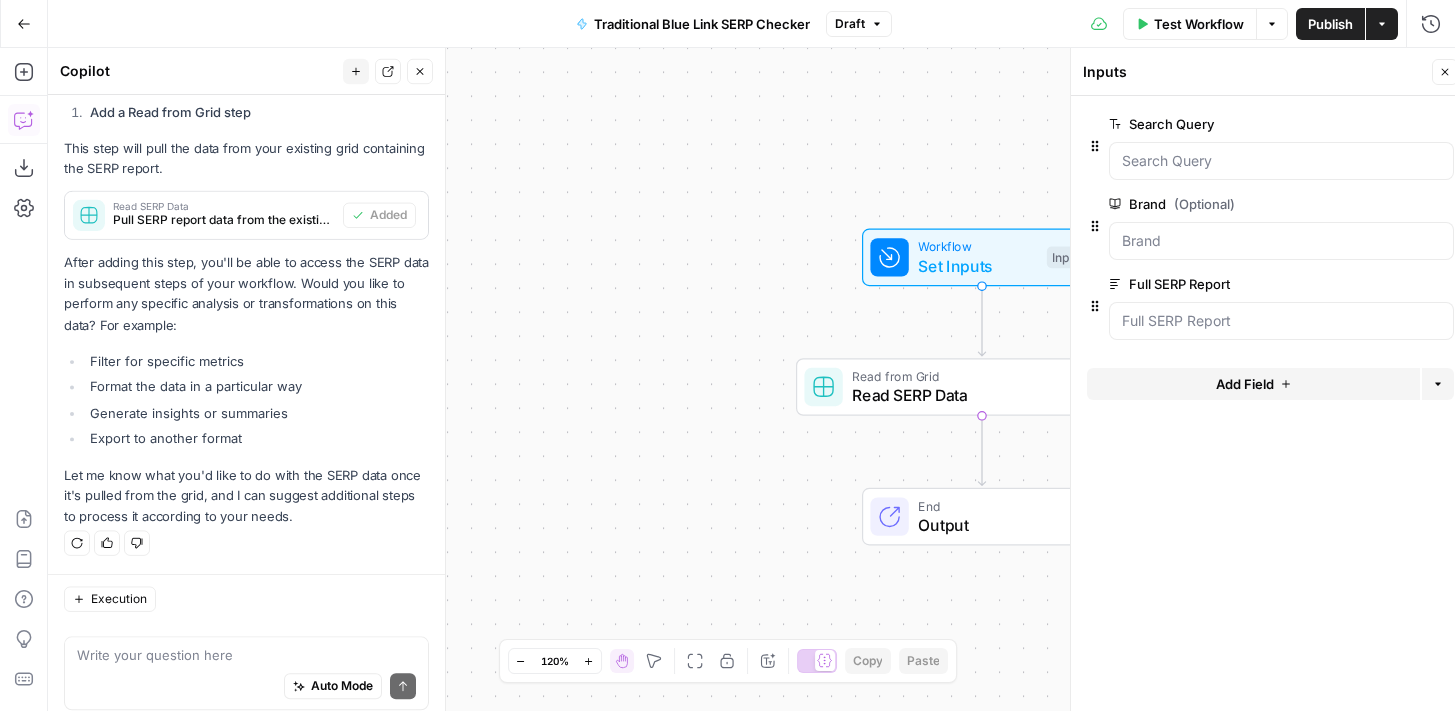 scroll, scrollTop: 797, scrollLeft: 0, axis: vertical 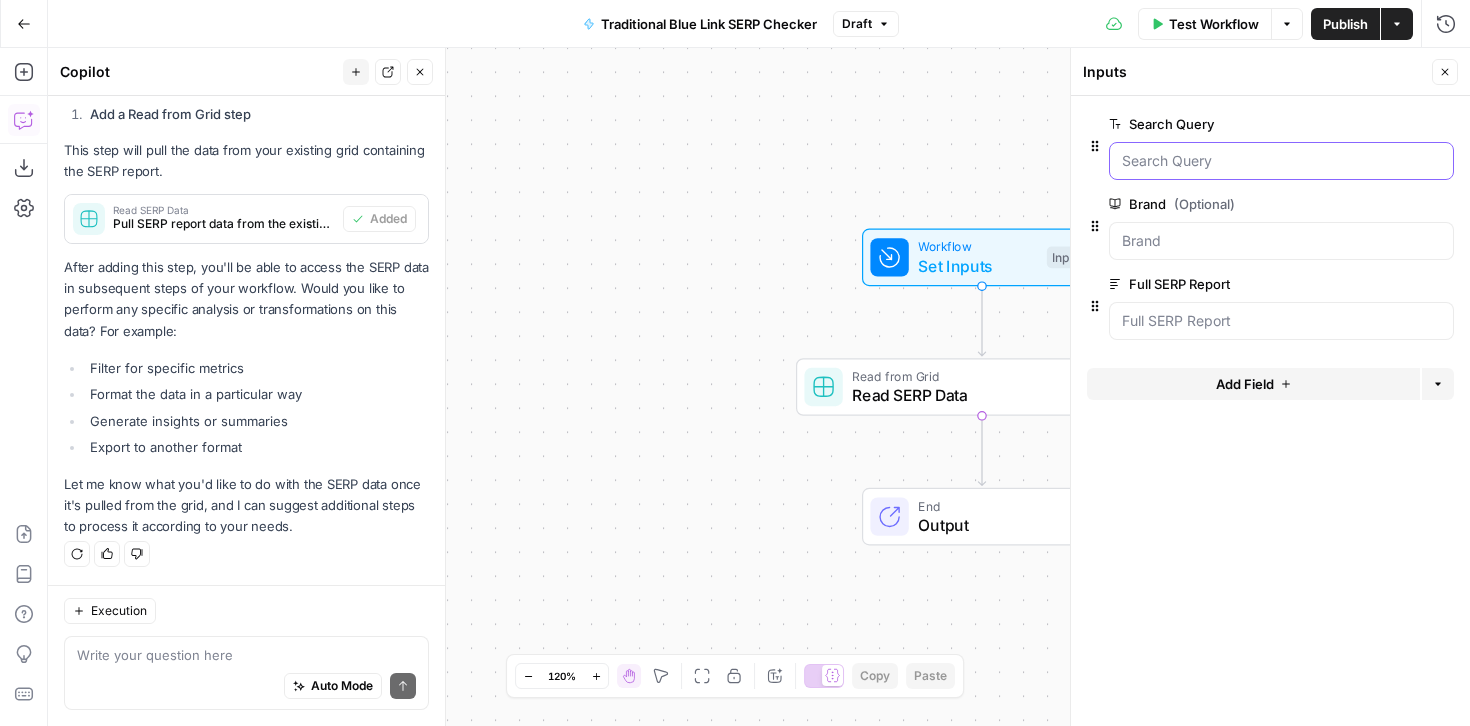 click on "Search Query" at bounding box center (1281, 161) 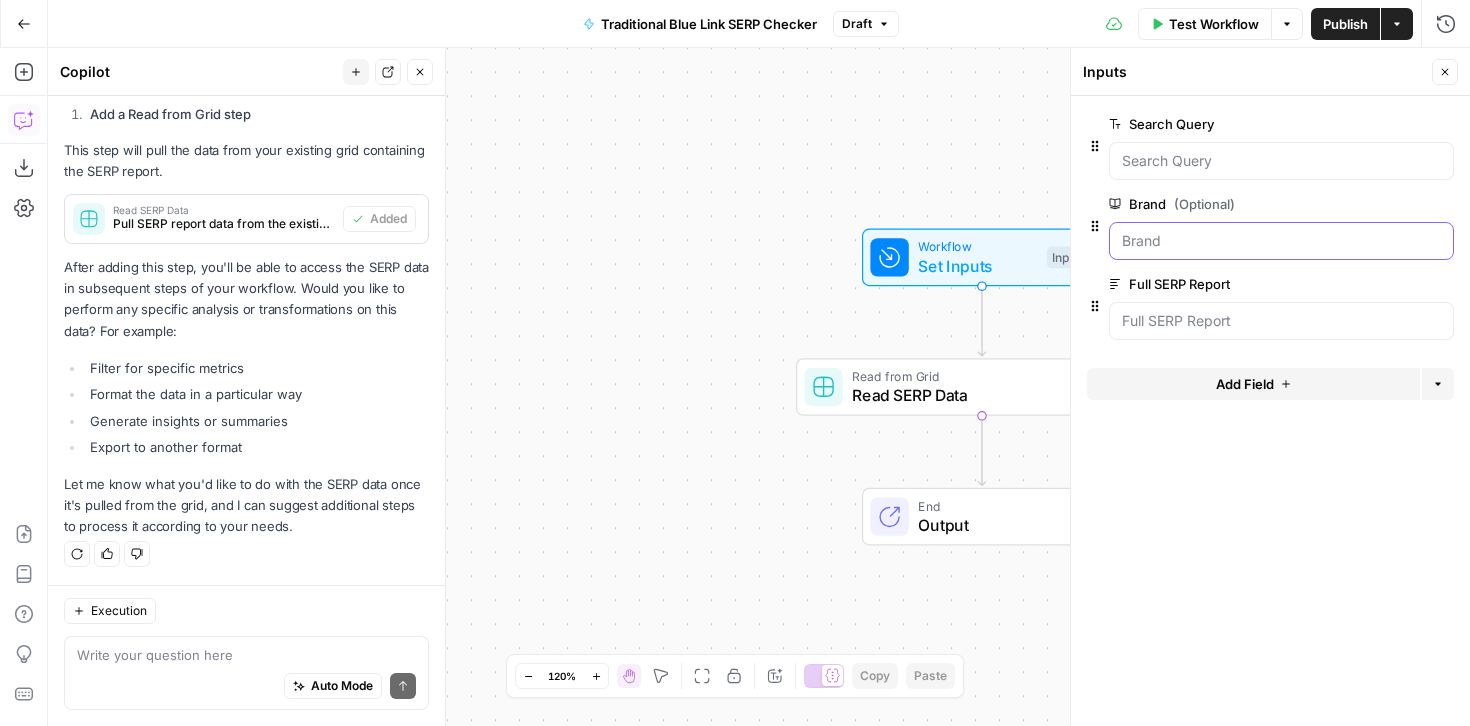 click on "Brand   (Optional)" at bounding box center [1281, 241] 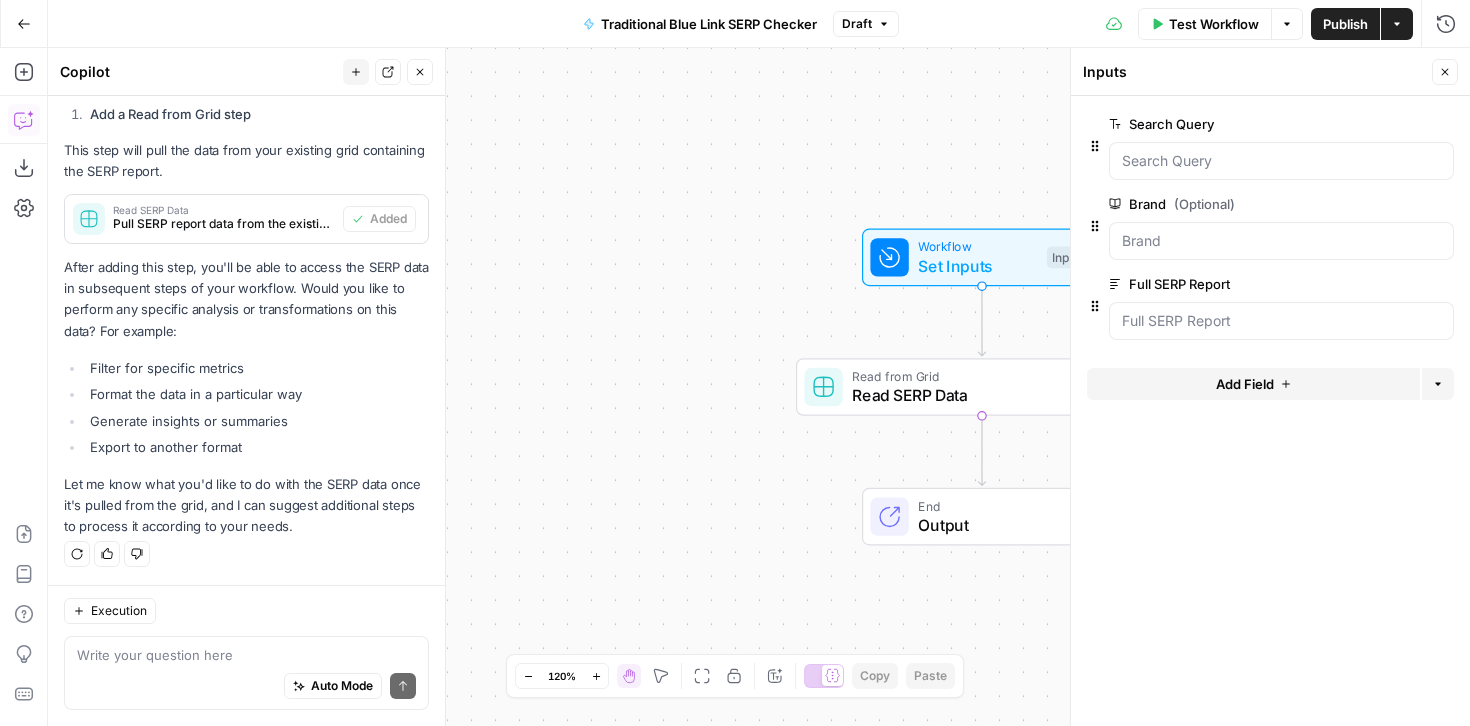 click on "Test Workflow" at bounding box center [1214, 24] 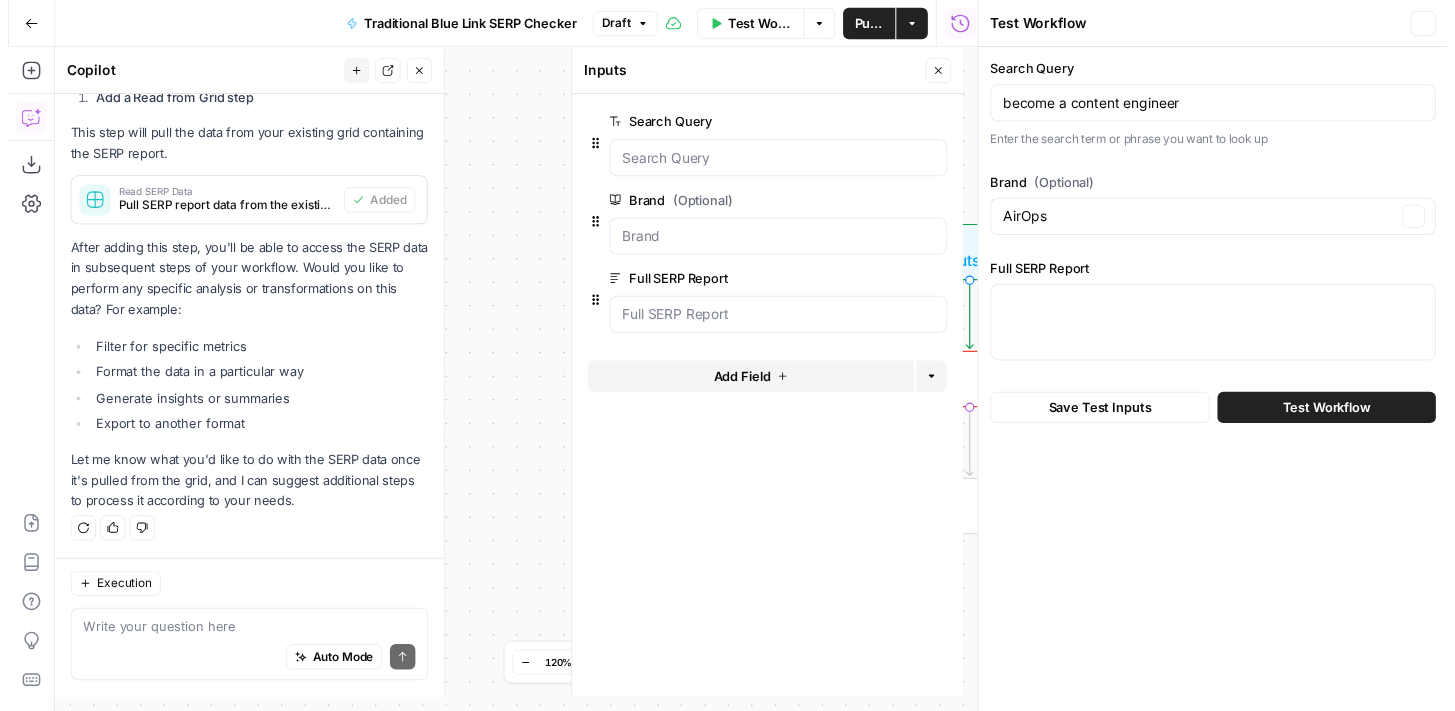 scroll, scrollTop: 797, scrollLeft: 0, axis: vertical 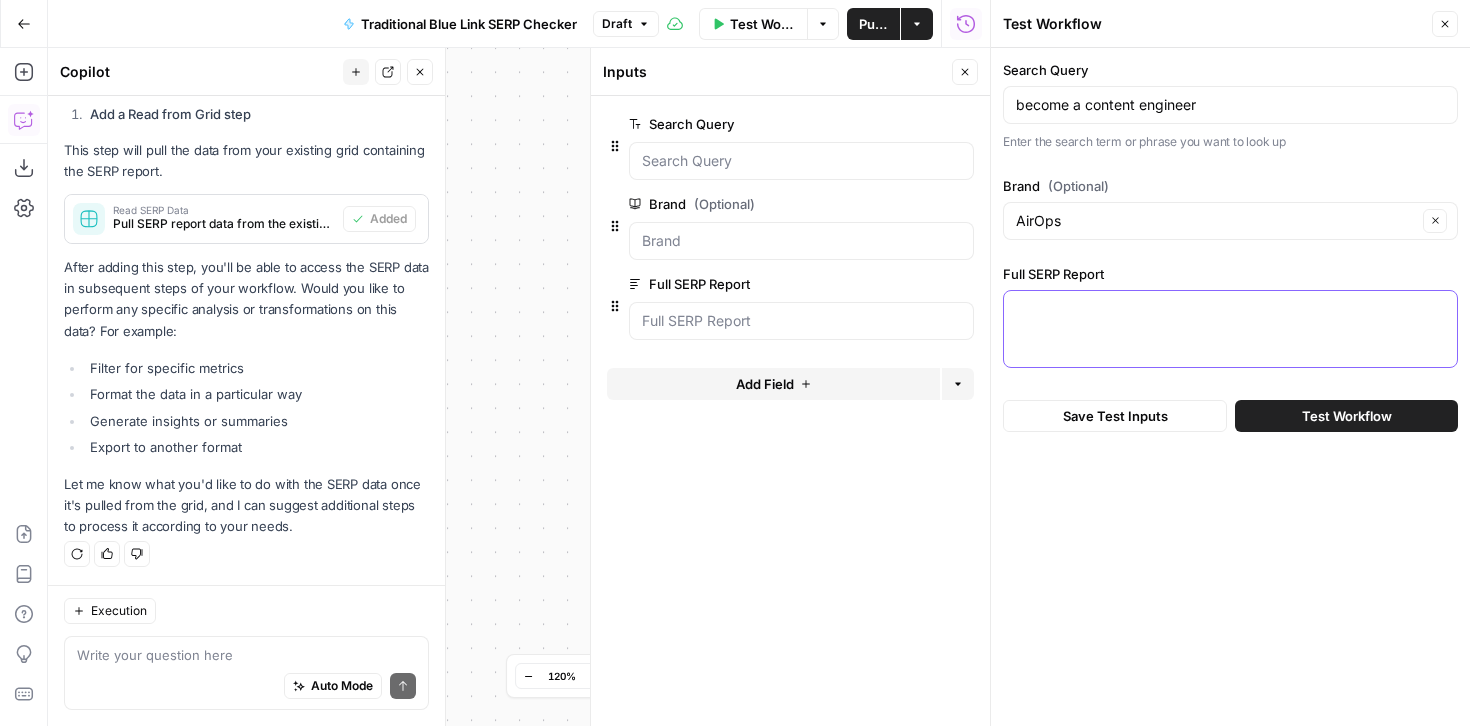 click on "Full SERP Report" at bounding box center (1230, 309) 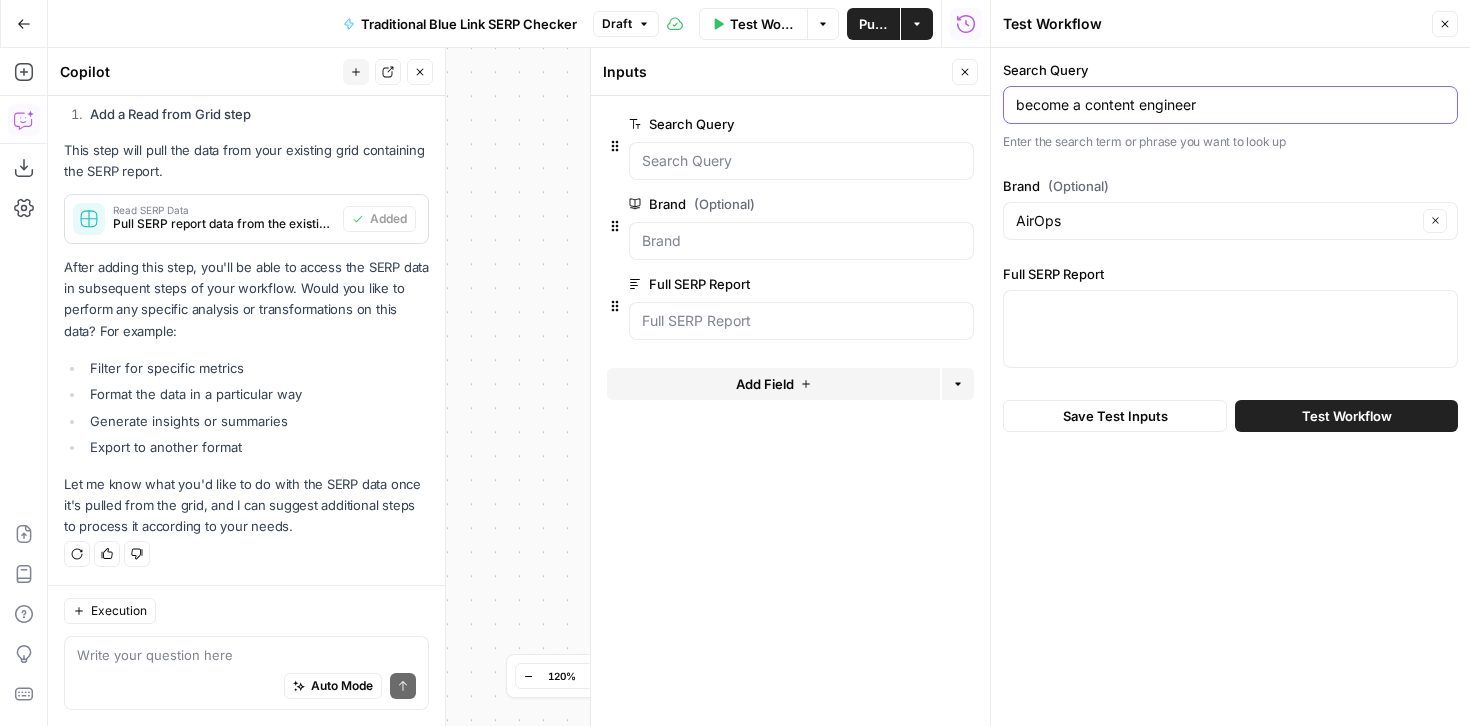 click on "become a content engineer" at bounding box center [1230, 105] 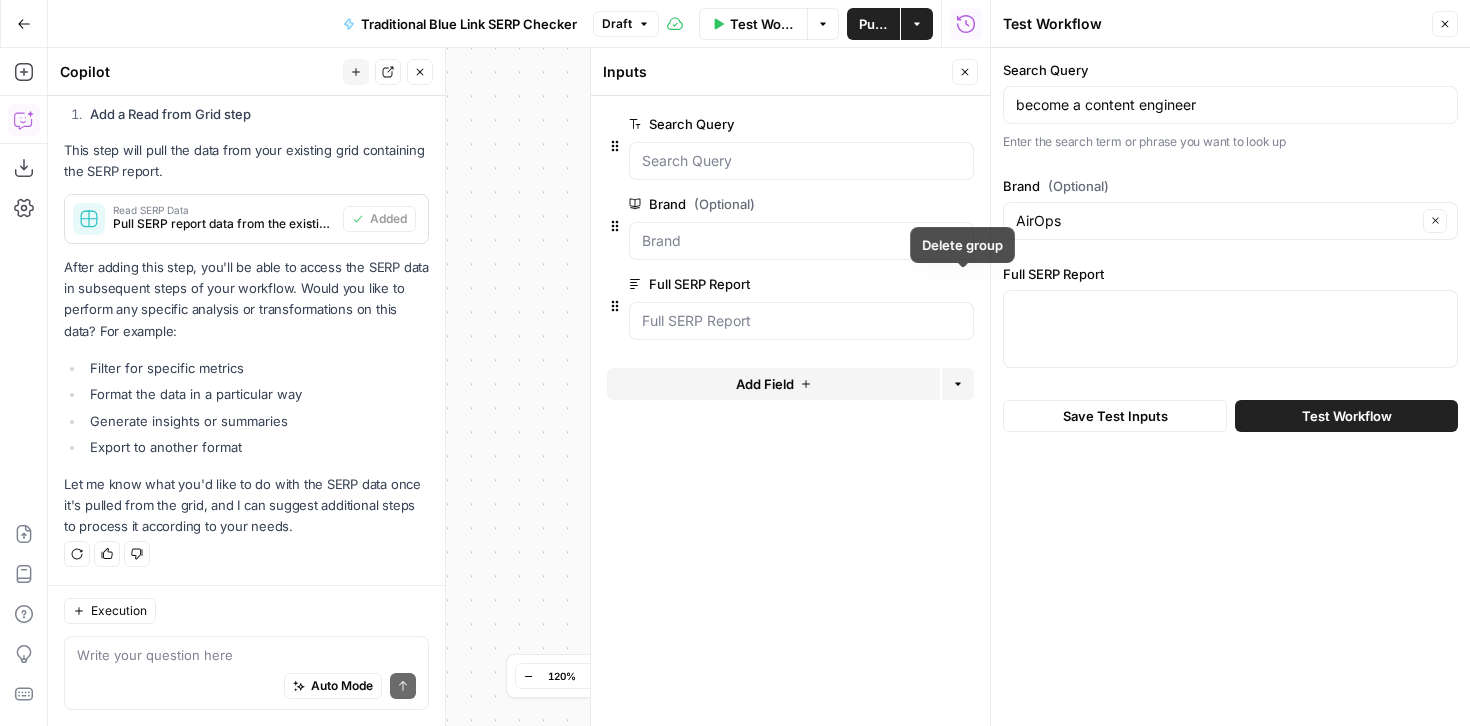 click 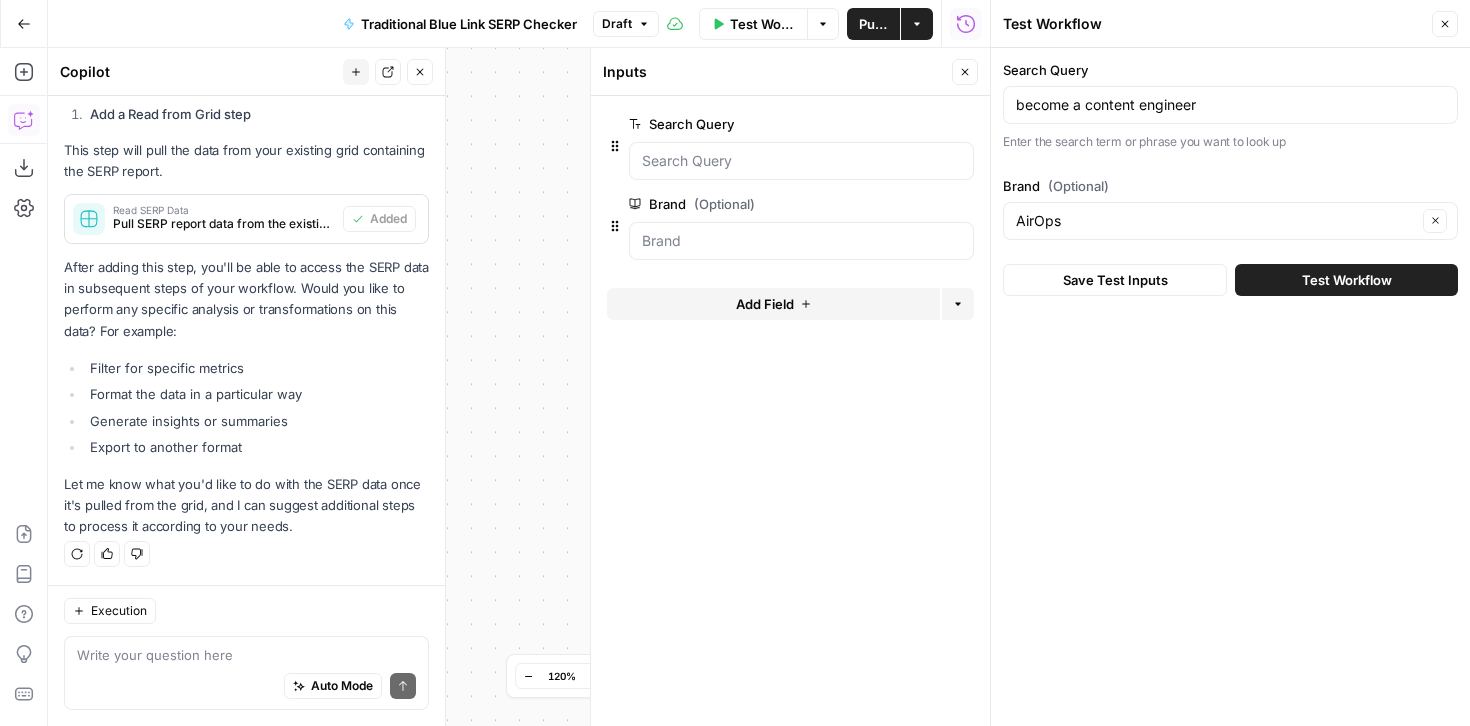 click 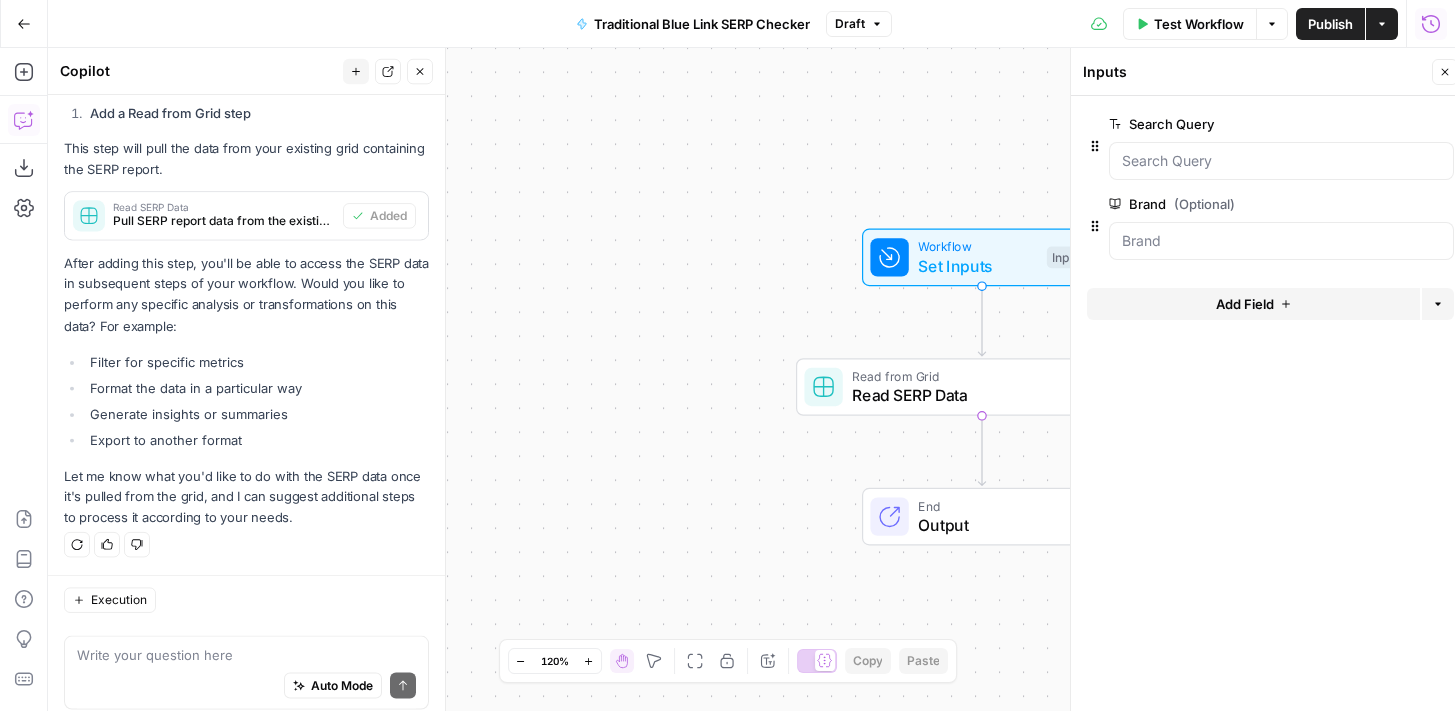 scroll, scrollTop: 797, scrollLeft: 0, axis: vertical 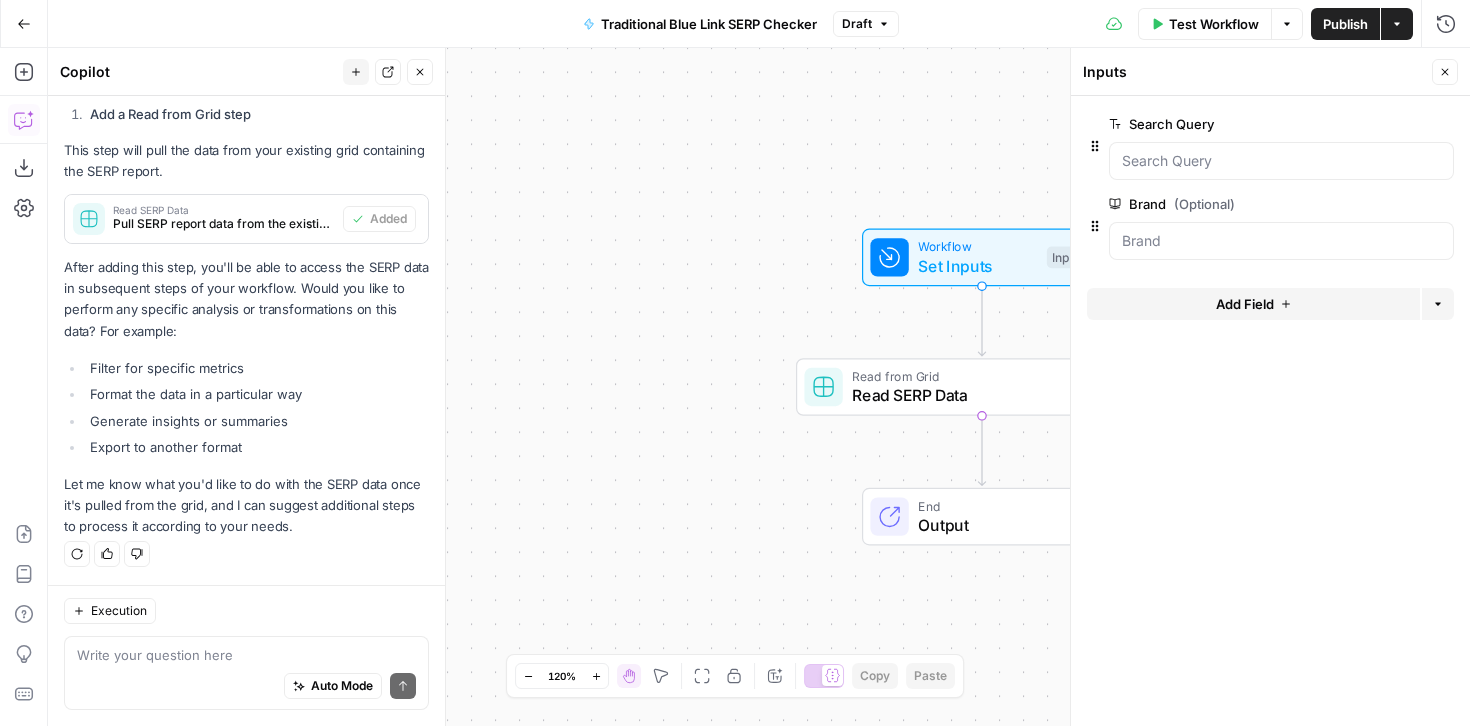 click on "Close" at bounding box center (1445, 72) 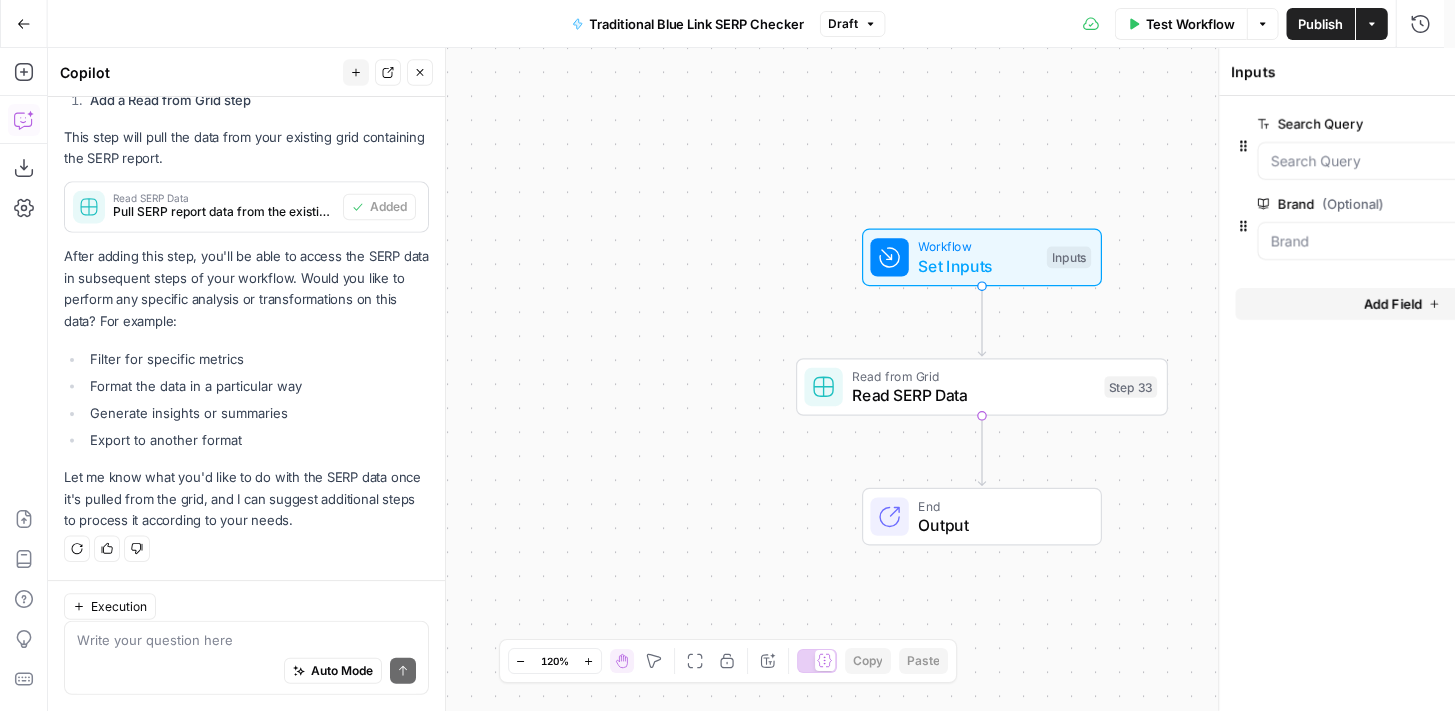 scroll, scrollTop: 797, scrollLeft: 0, axis: vertical 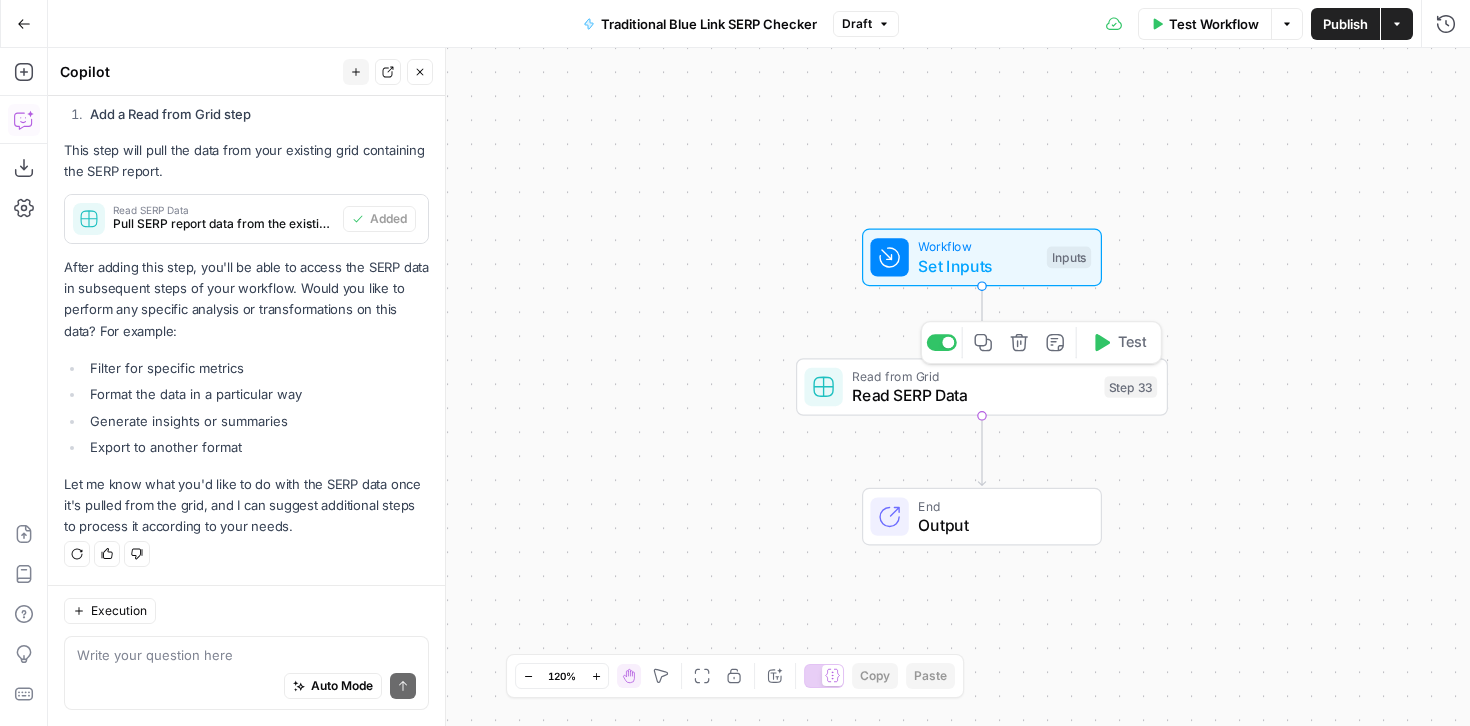 click on "Read SERP Data" at bounding box center (973, 395) 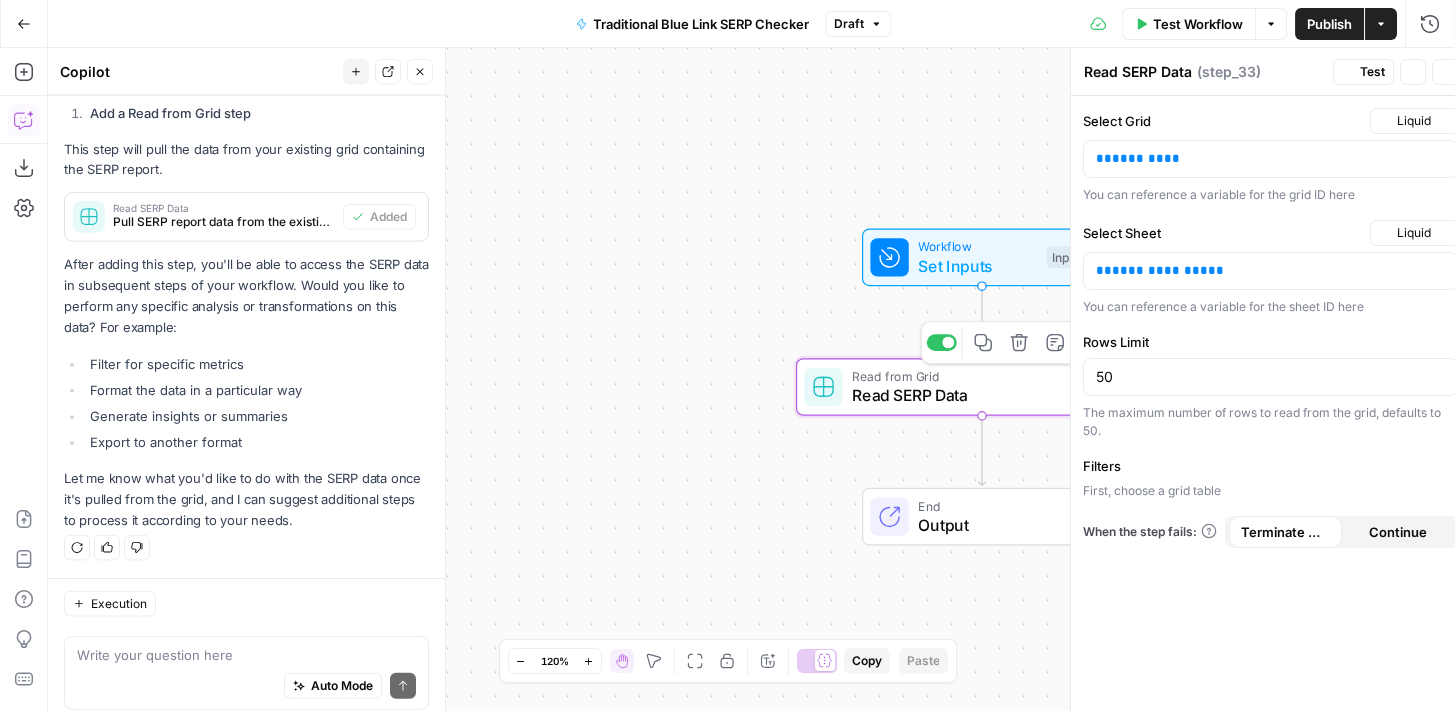 scroll, scrollTop: 797, scrollLeft: 0, axis: vertical 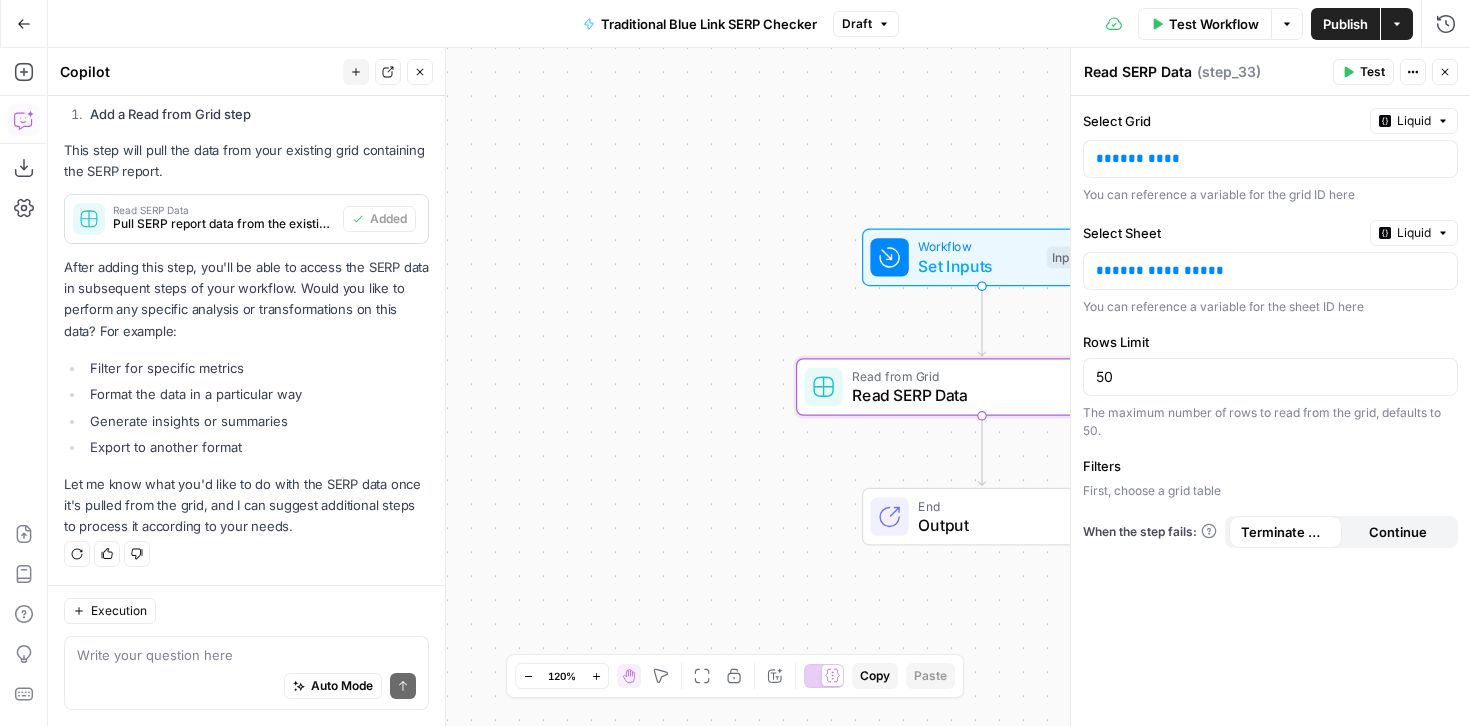 click 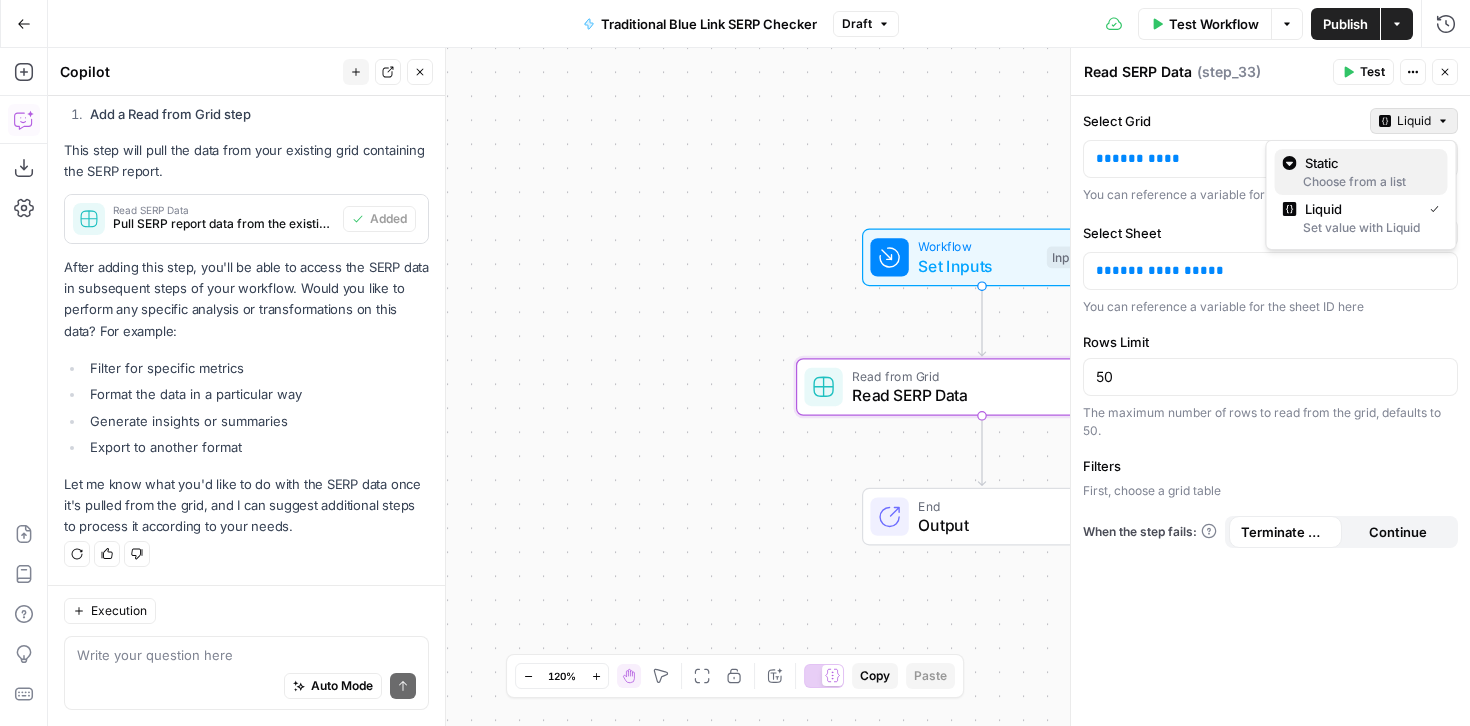 click on "Static" at bounding box center [1368, 163] 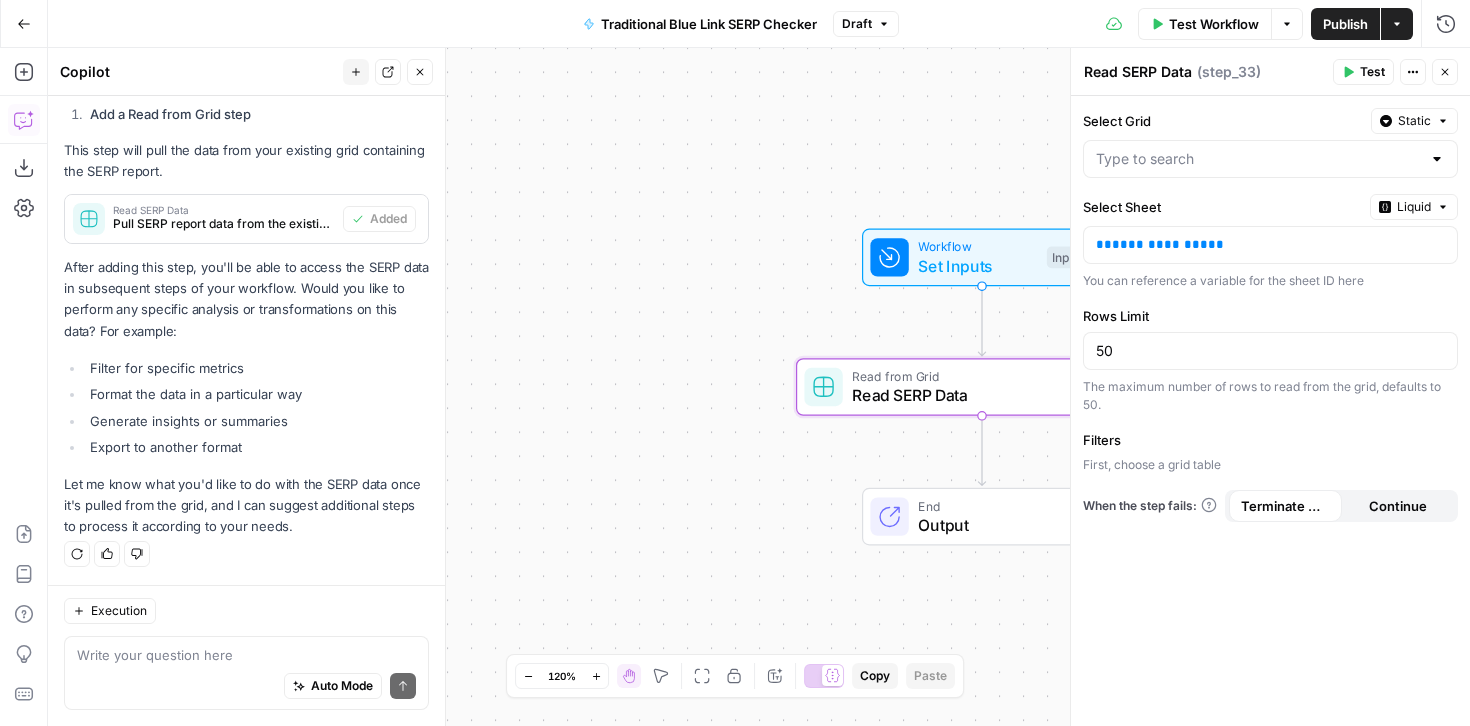 click at bounding box center [1437, 159] 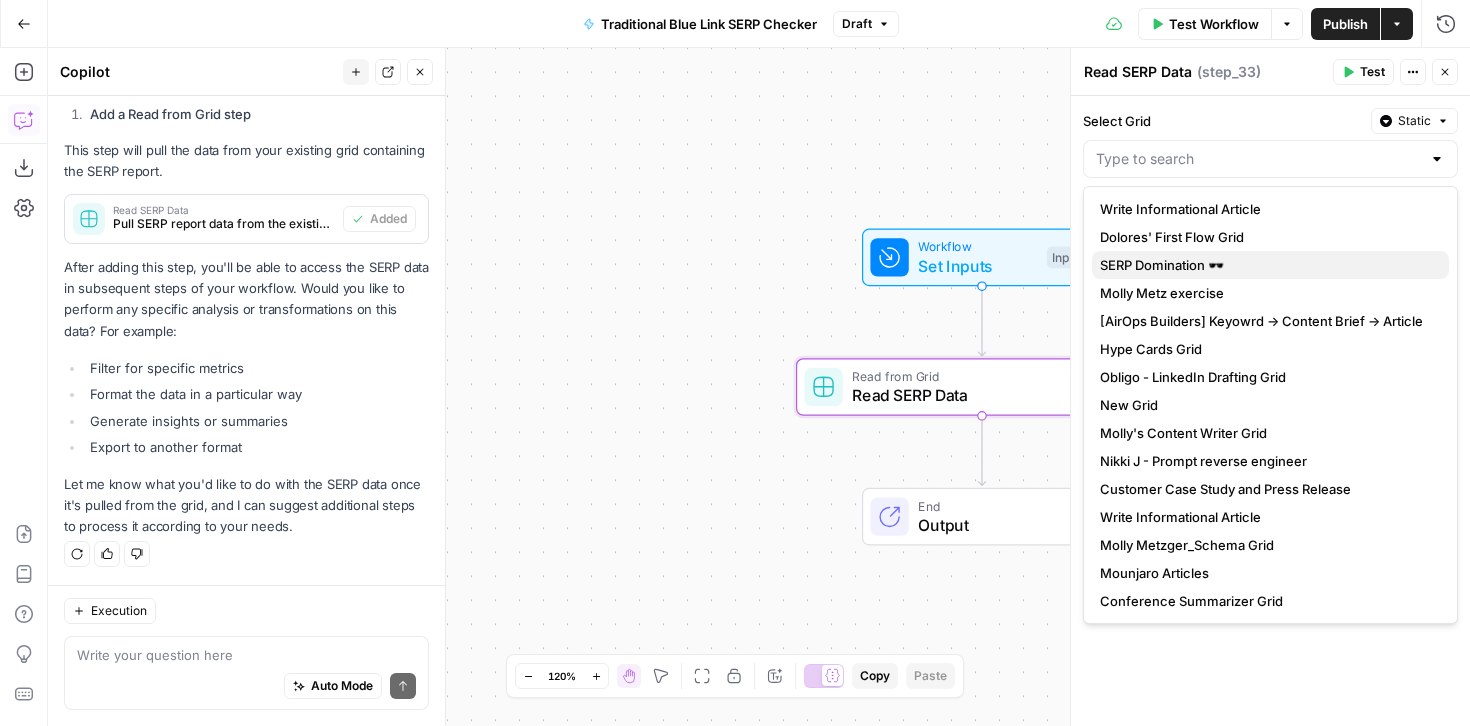 click on "SERP Domination 🕶️" at bounding box center (1266, 265) 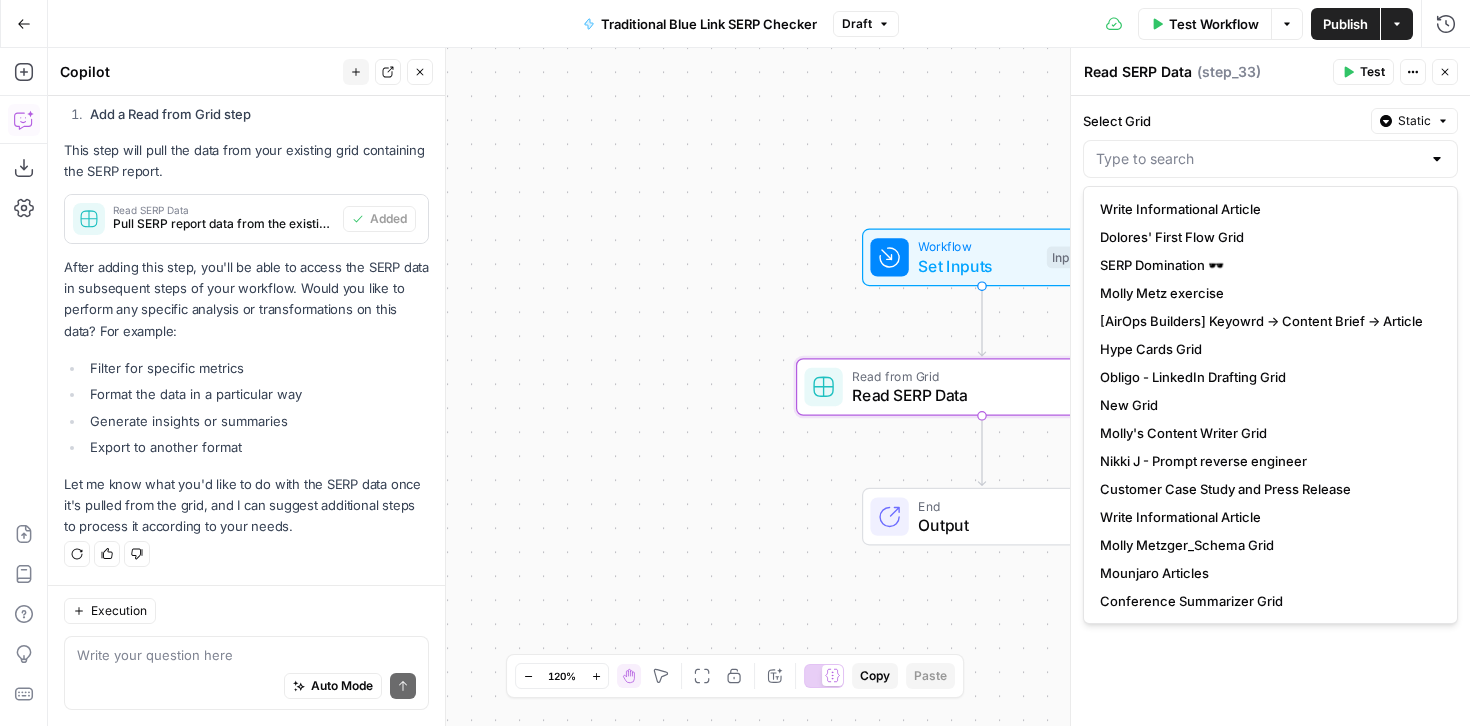type on "SERP Domination 🕶️" 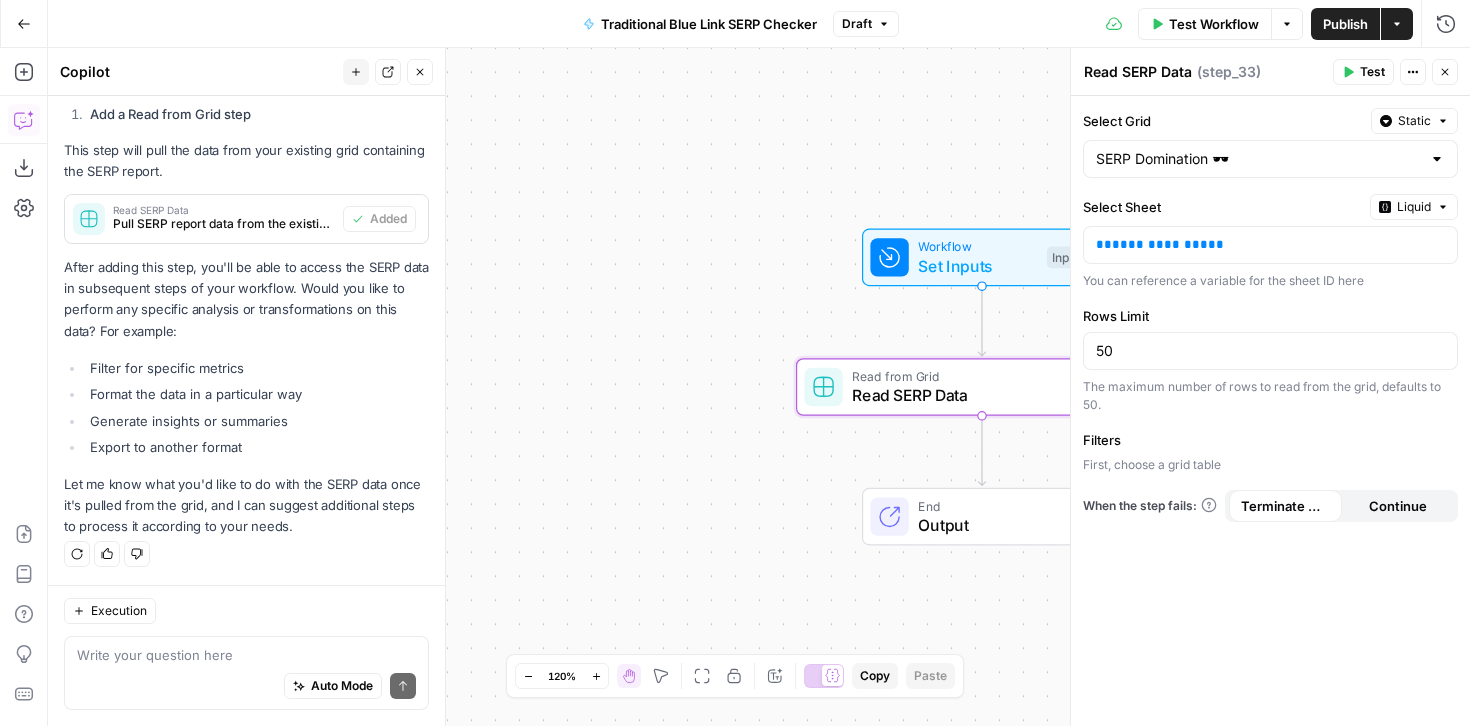 click on "Liquid" at bounding box center (1414, 207) 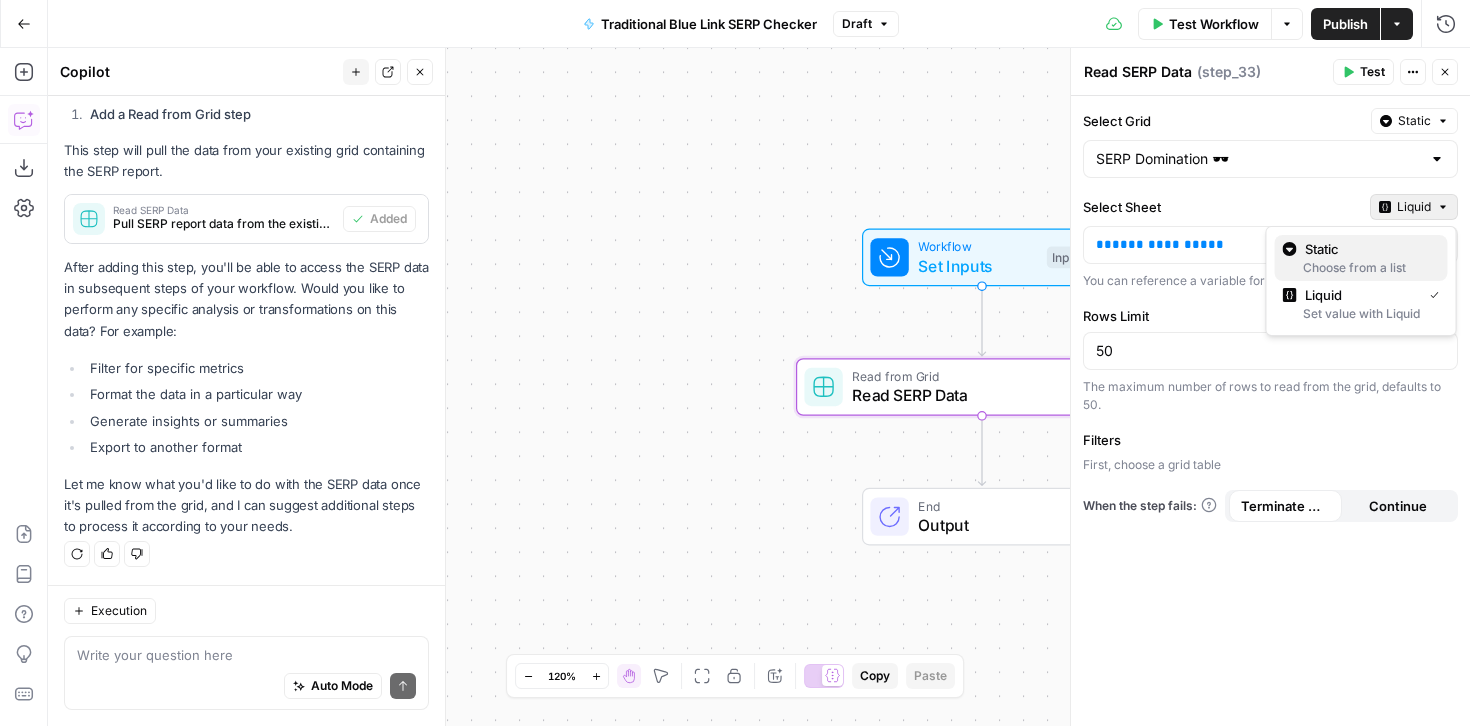 click on "Choose from a list" at bounding box center [1361, 268] 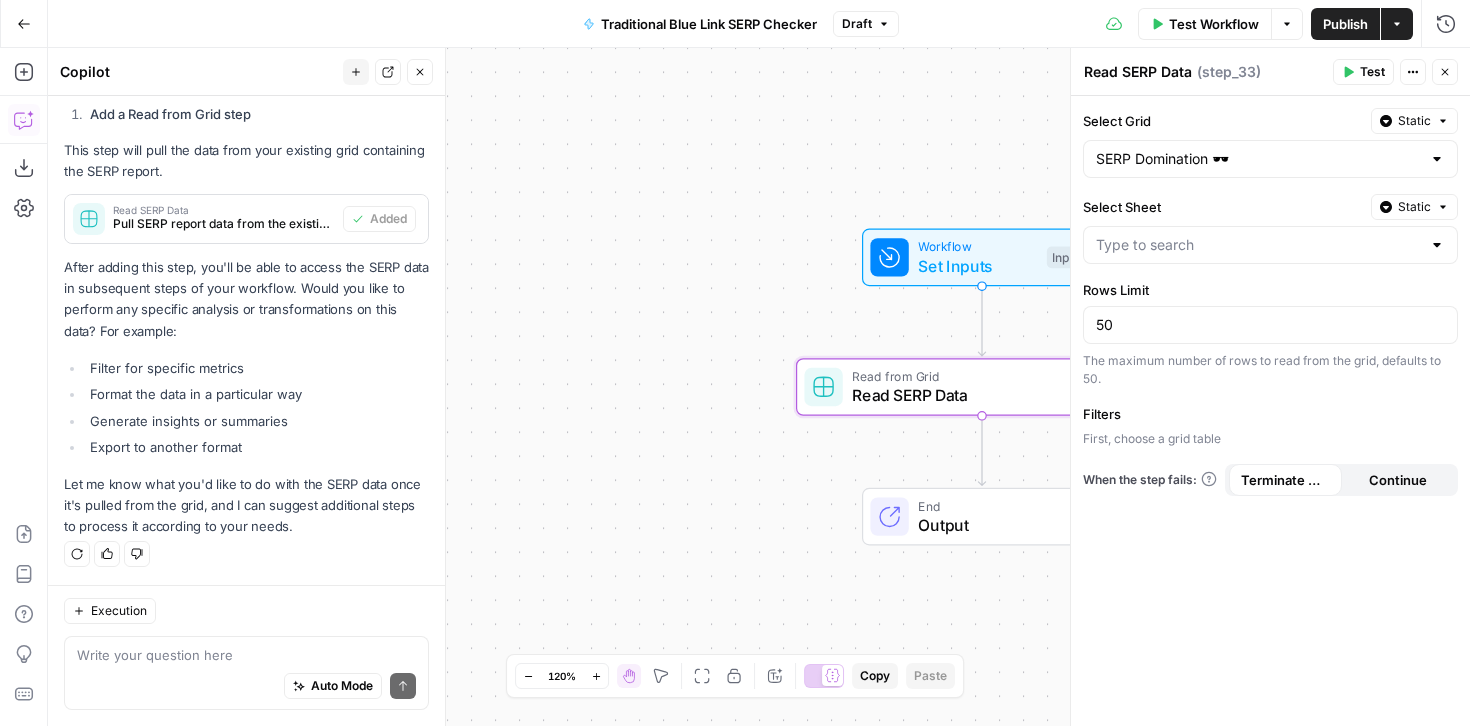 click at bounding box center (1437, 245) 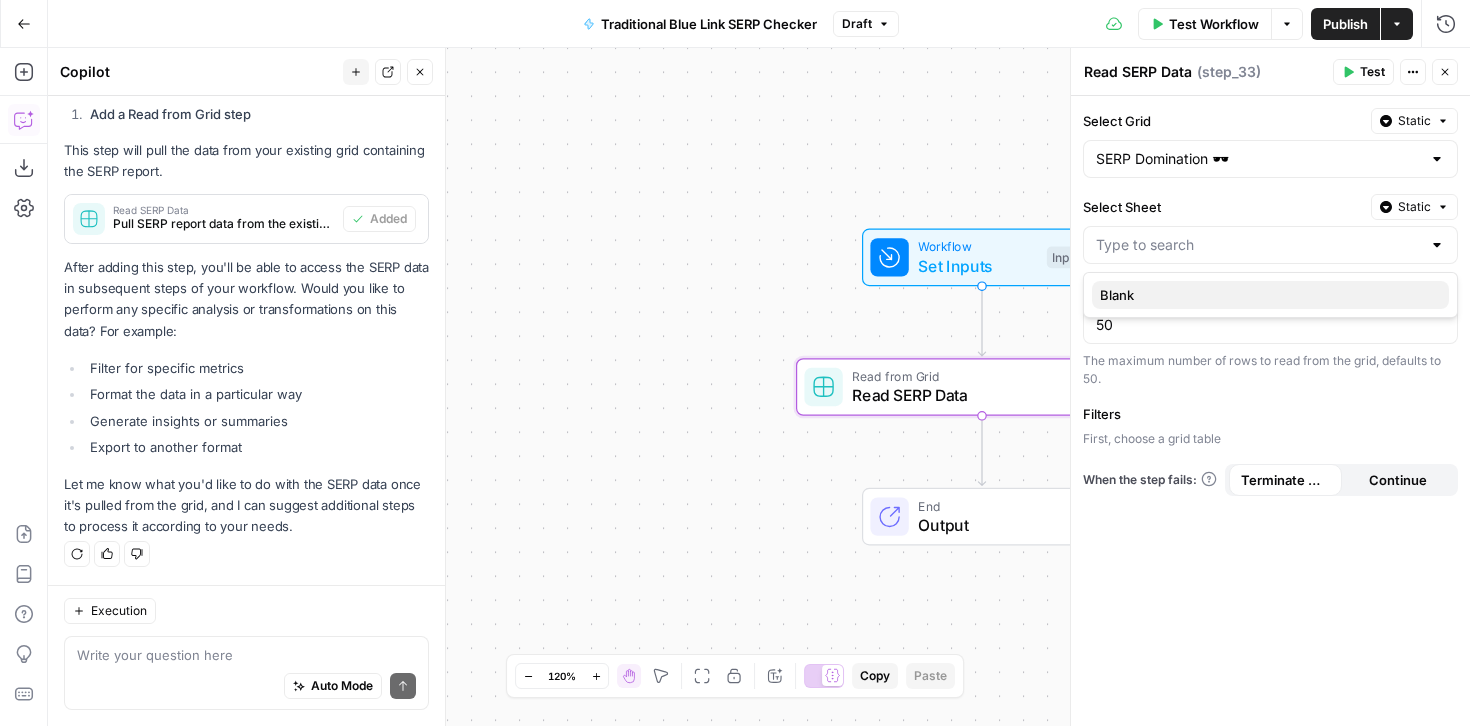 click on "Blank" at bounding box center (1266, 295) 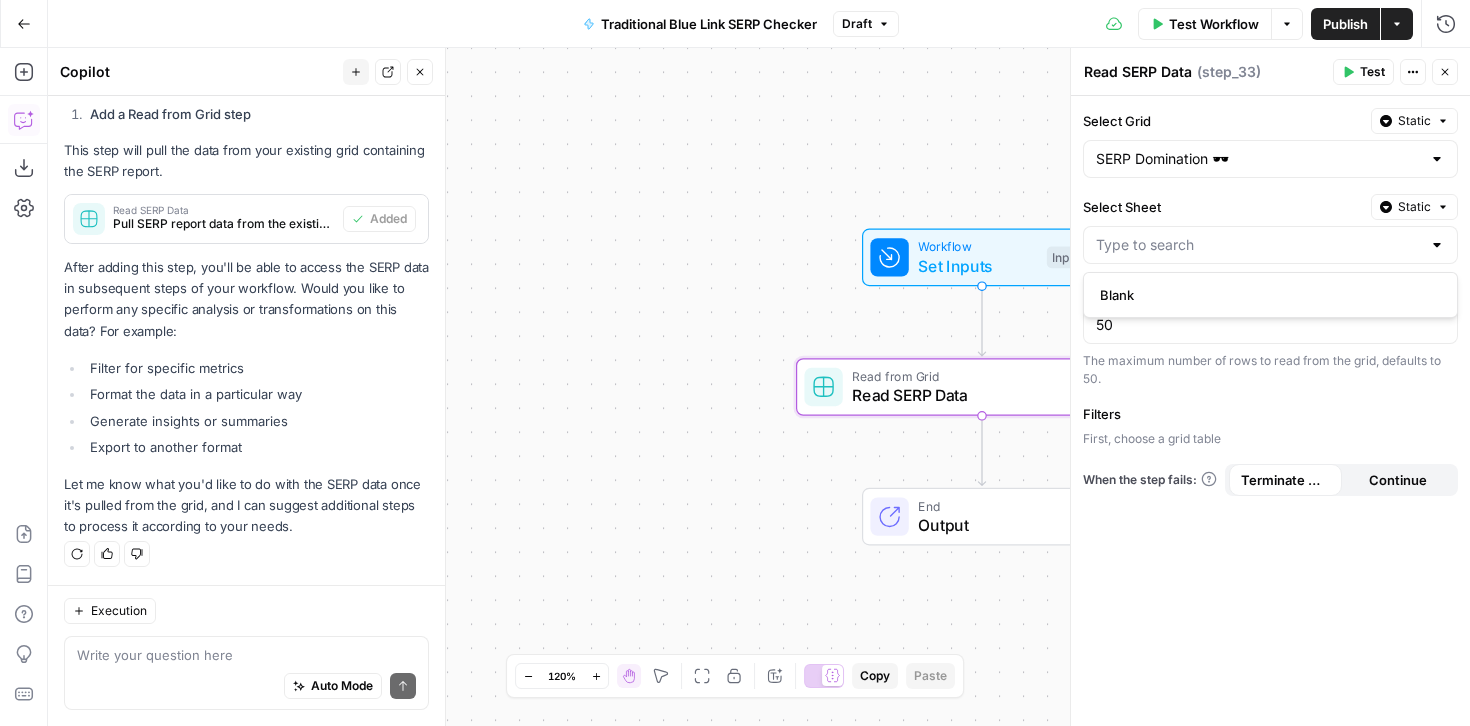 type on "Blank" 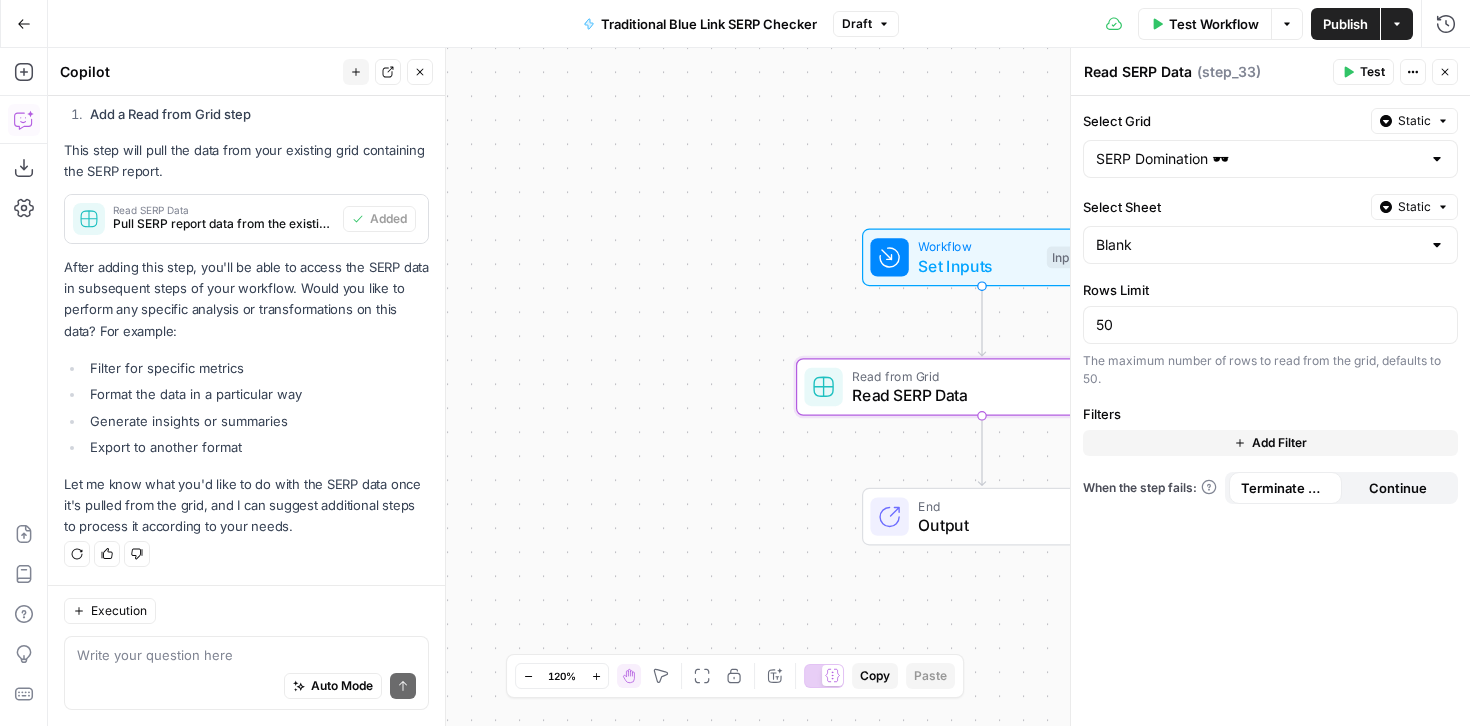 click on "Add Filter" at bounding box center [1279, 443] 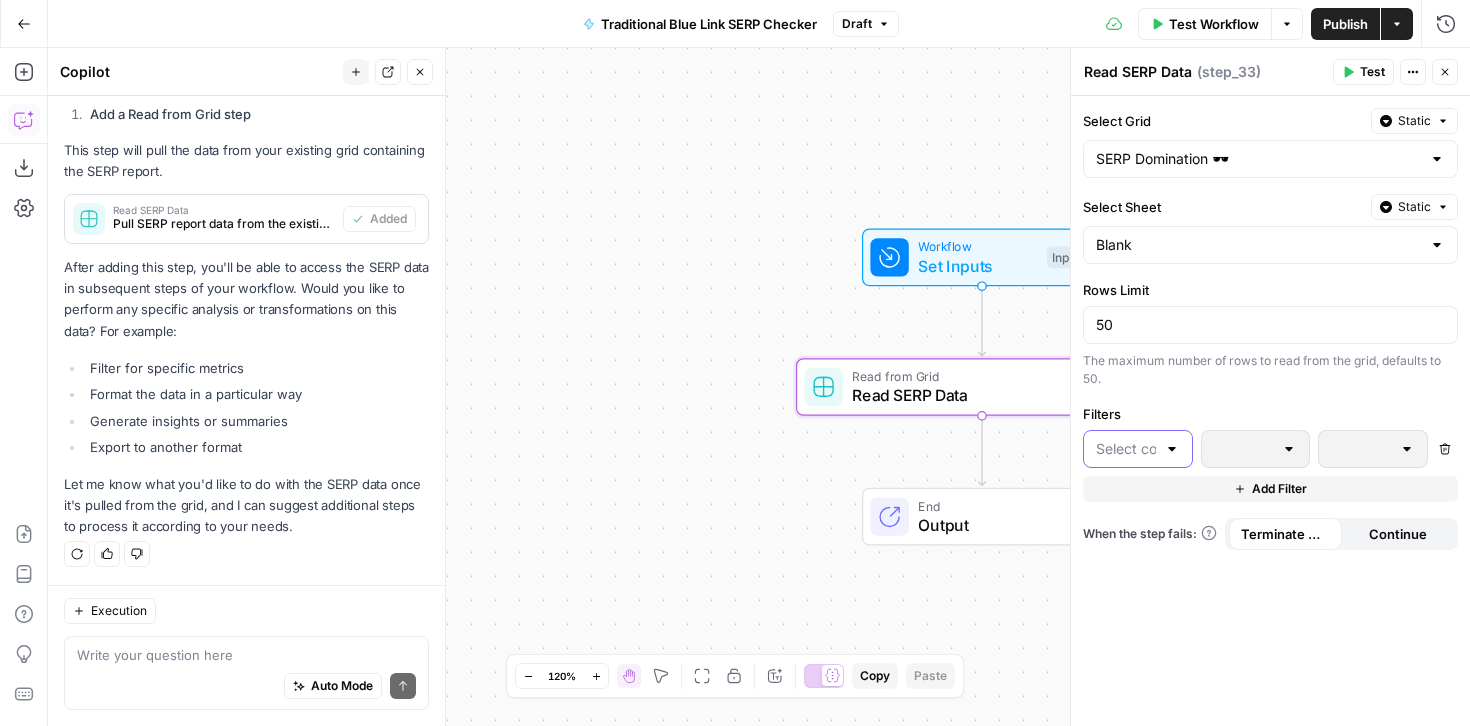click at bounding box center [1126, 449] 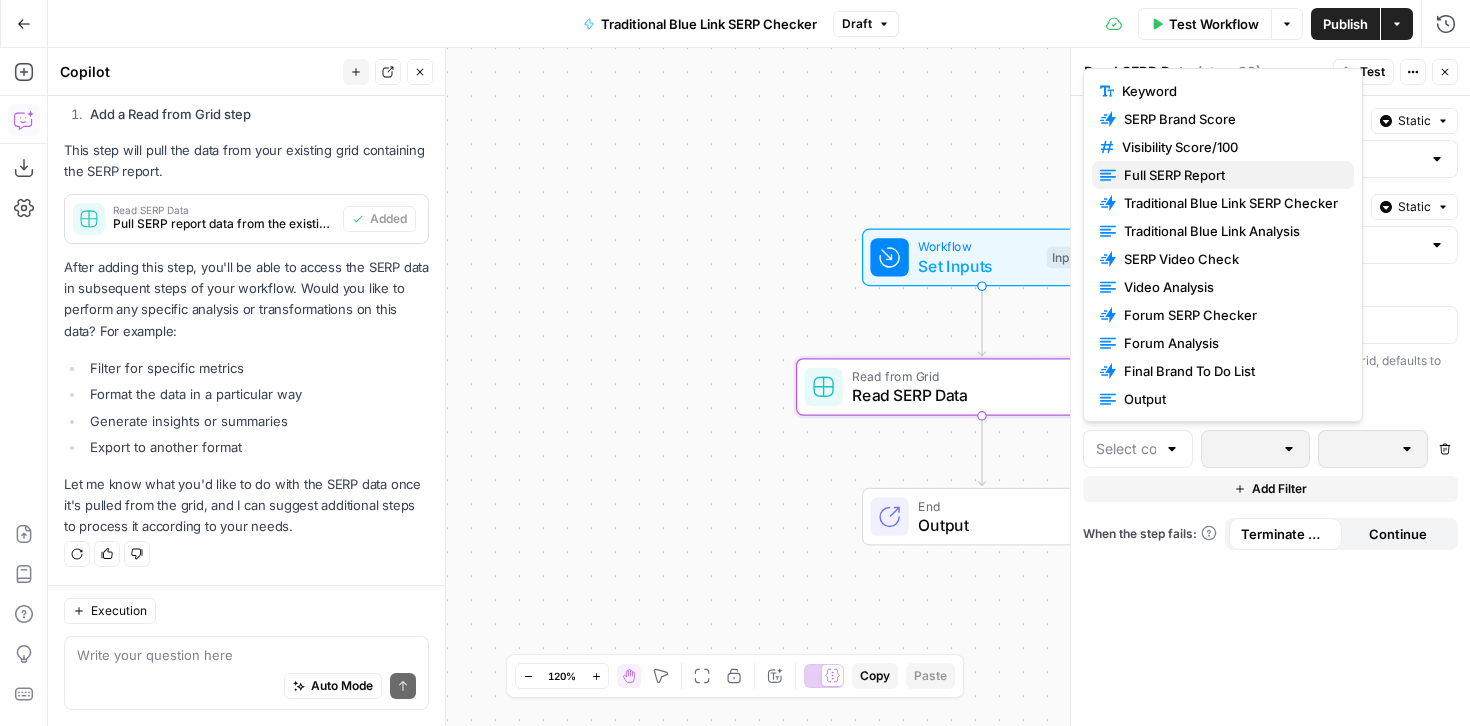 click on "Full SERP Report" at bounding box center (1231, 175) 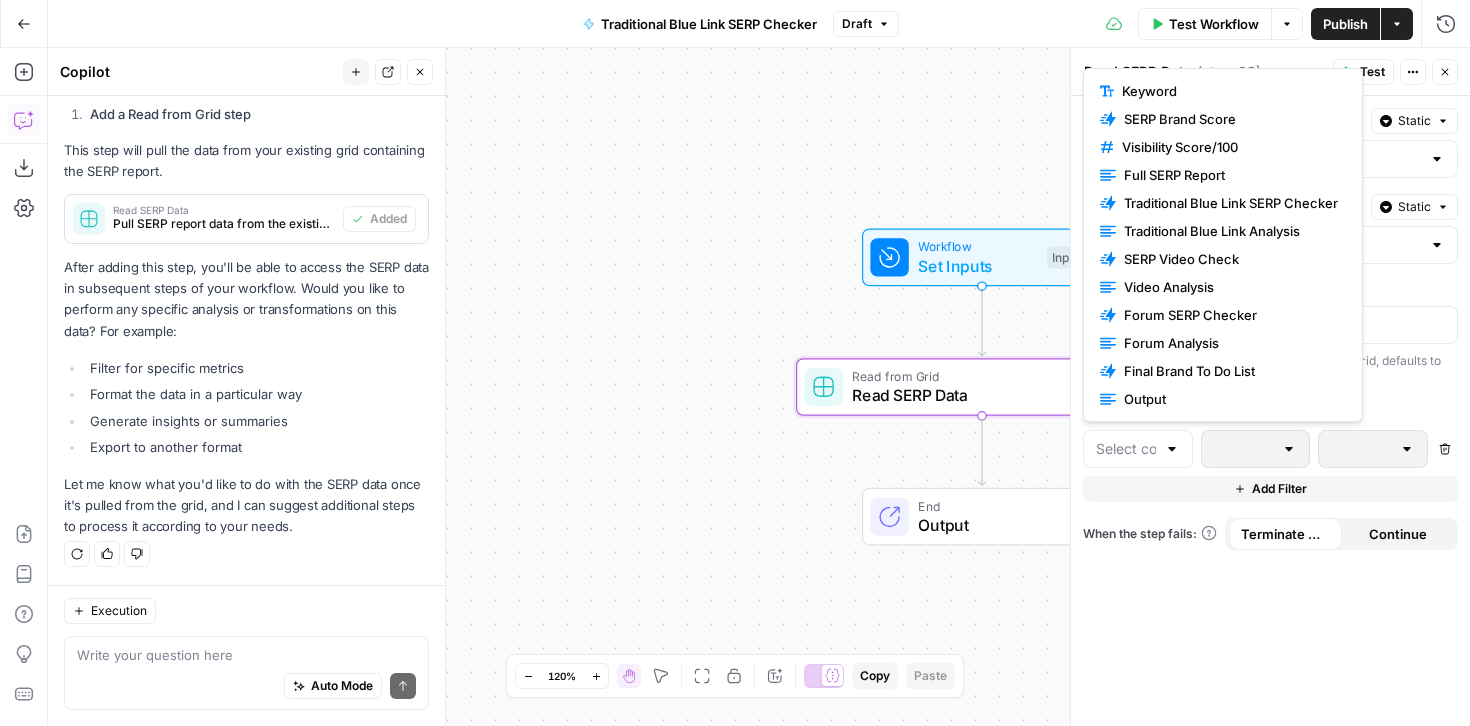 type on "Full SERP Report" 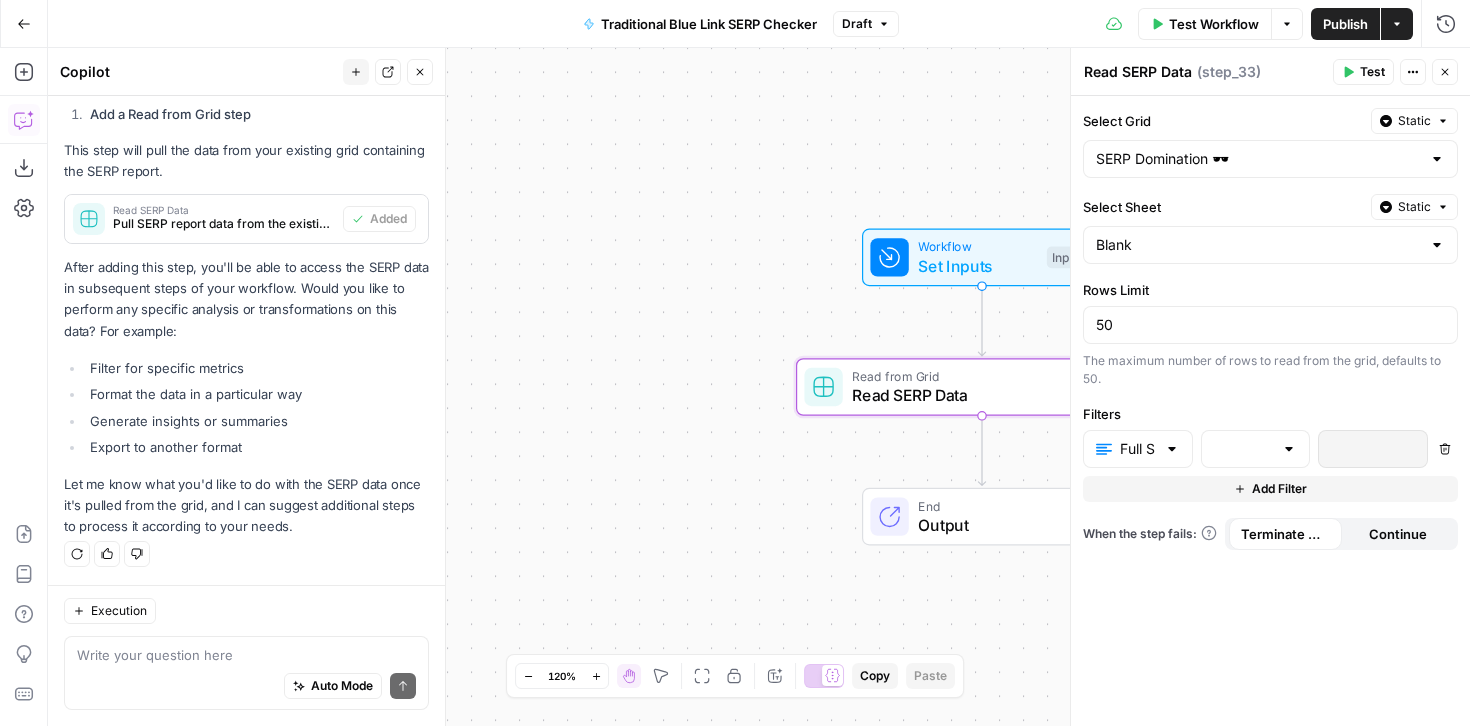 click at bounding box center (1289, 449) 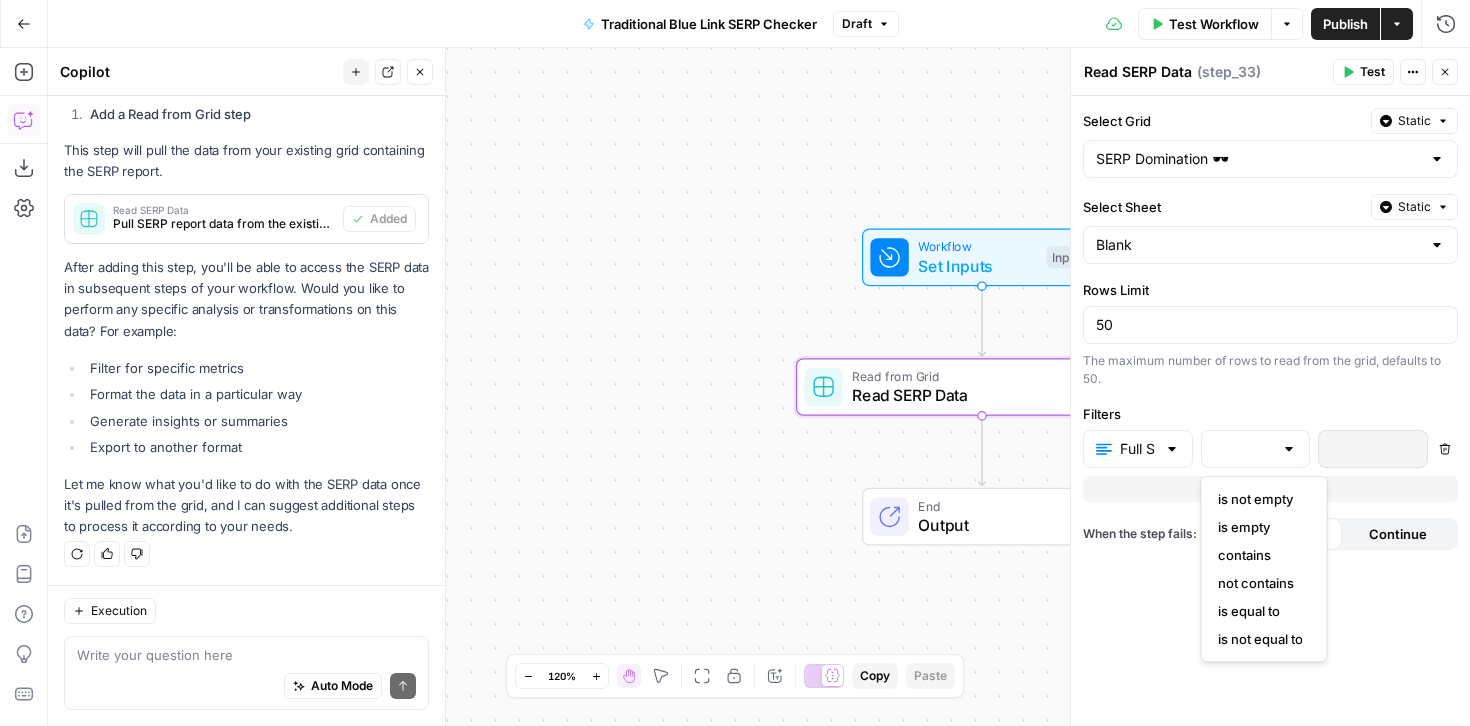 click on "Select Grid Static SERP Domination 🕶️ Select Sheet Static Blank Rows Limit 50 The maximum number of rows to read from the grid, defaults to 50. Filters
Full SERP Report Delete Add Filter When the step fails: Terminate Workflow Continue" at bounding box center (1270, 411) 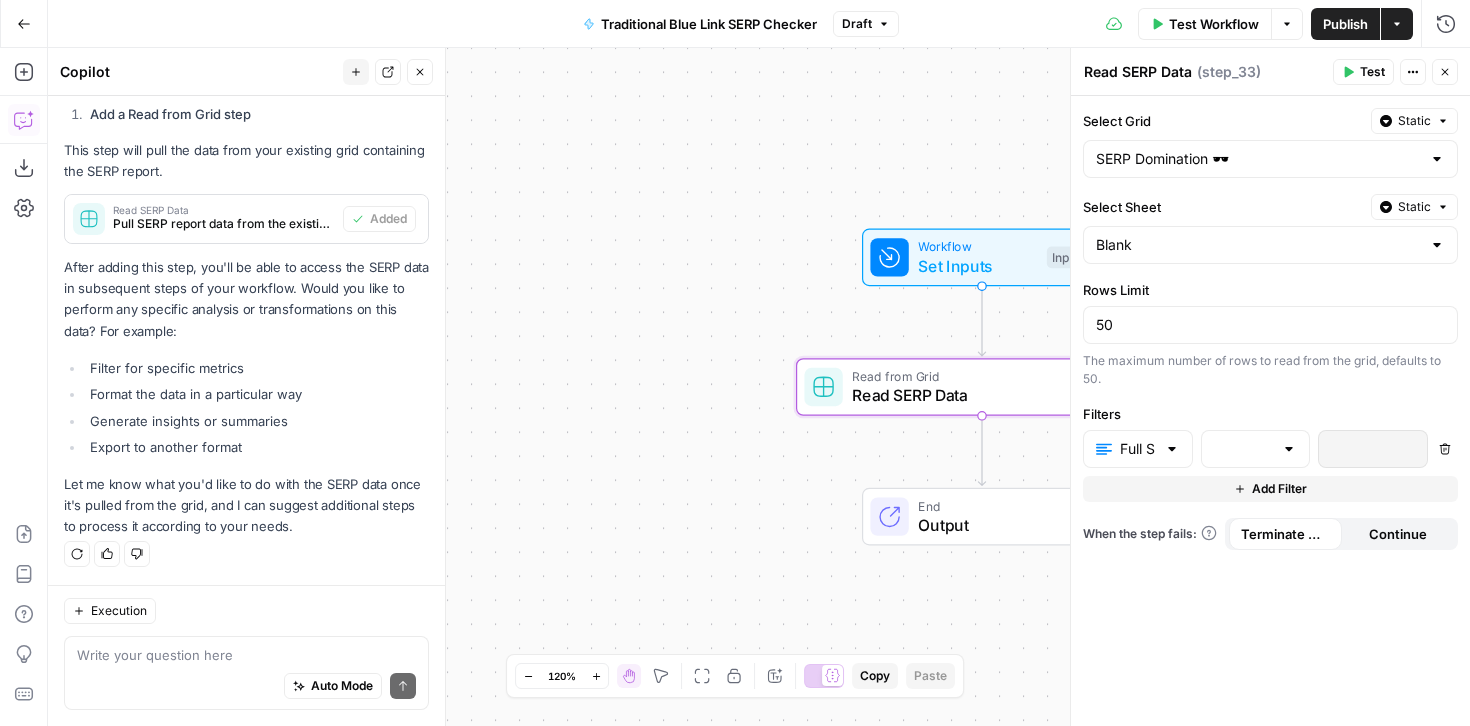 click at bounding box center (1172, 449) 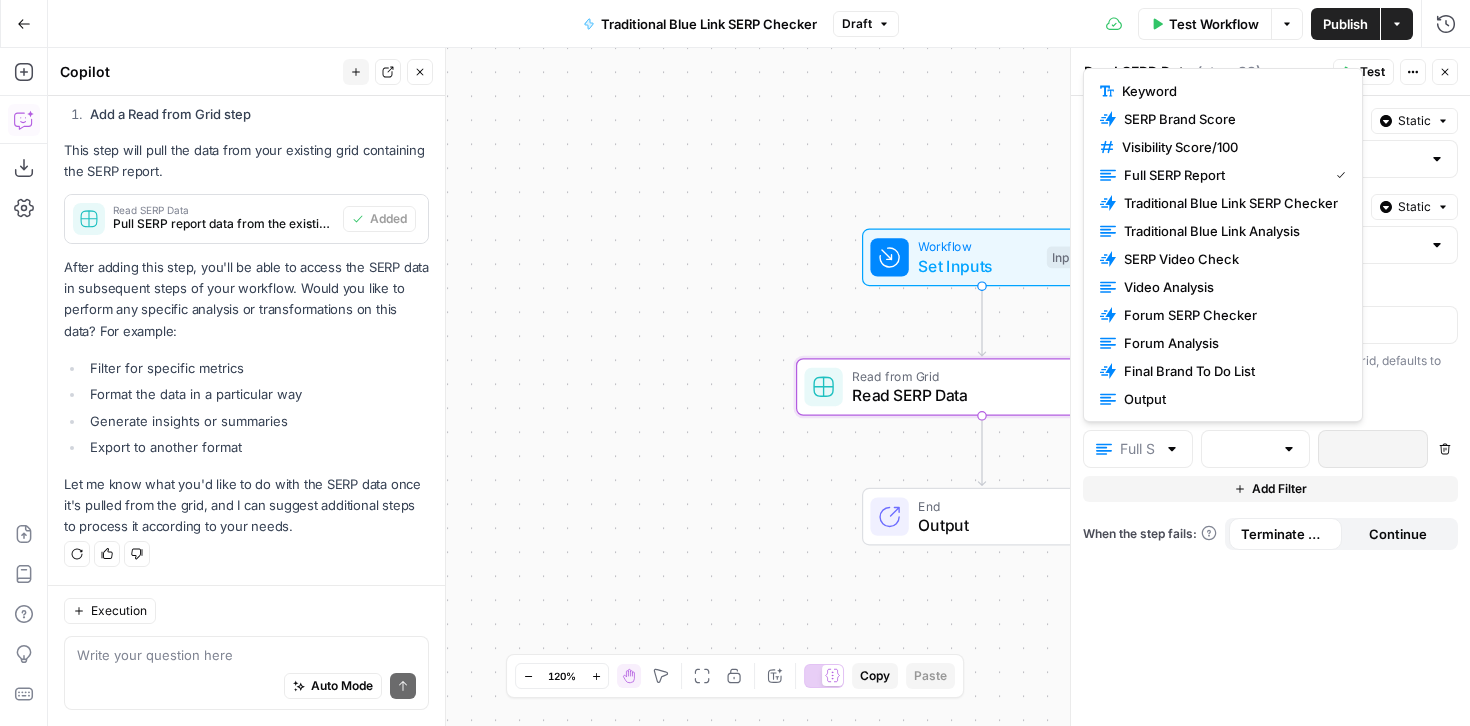 type on "Full SERP Report" 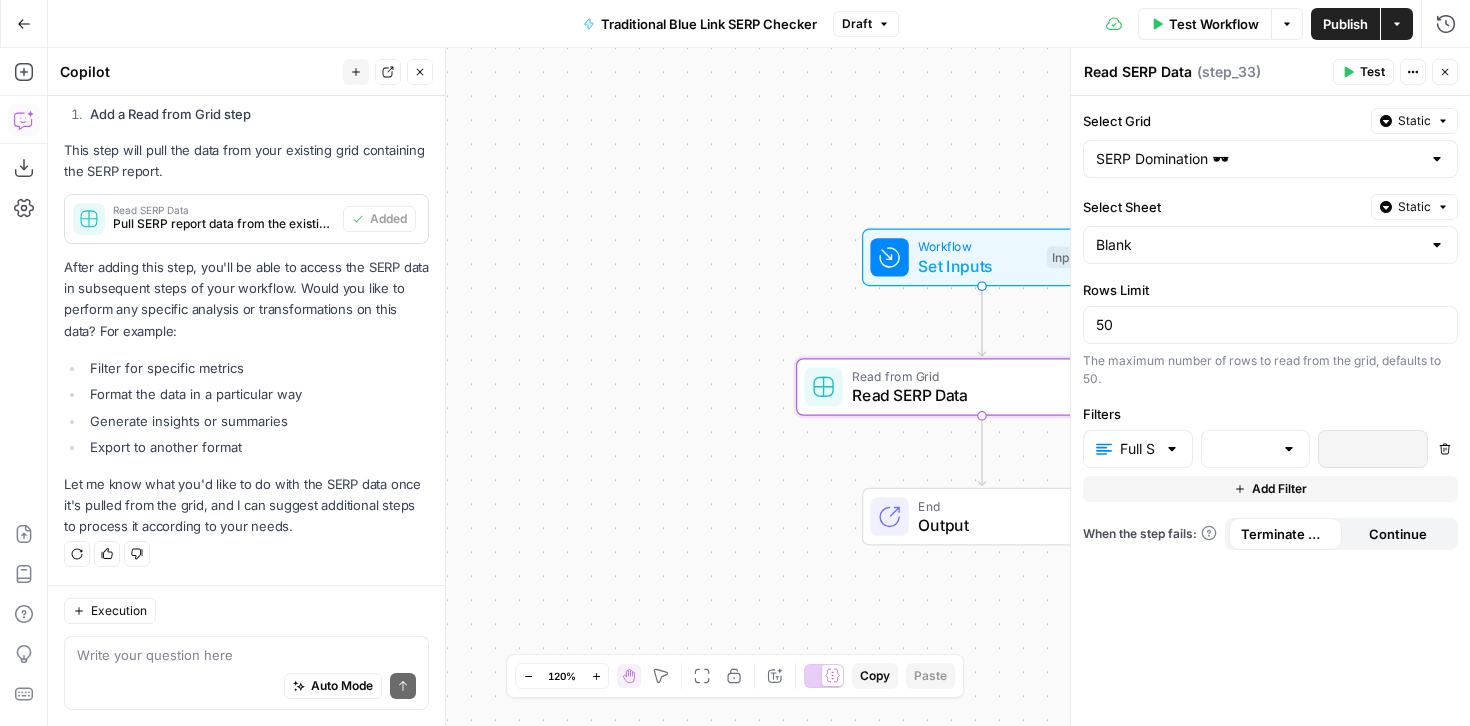 click on "Select Grid Static SERP Domination 🕶️ Select Sheet Static Blank Rows Limit 50 The maximum number of rows to read from the grid, defaults to 50. Filters
Full SERP Report Delete Add Filter When the step fails: Terminate Workflow Continue" at bounding box center [1270, 411] 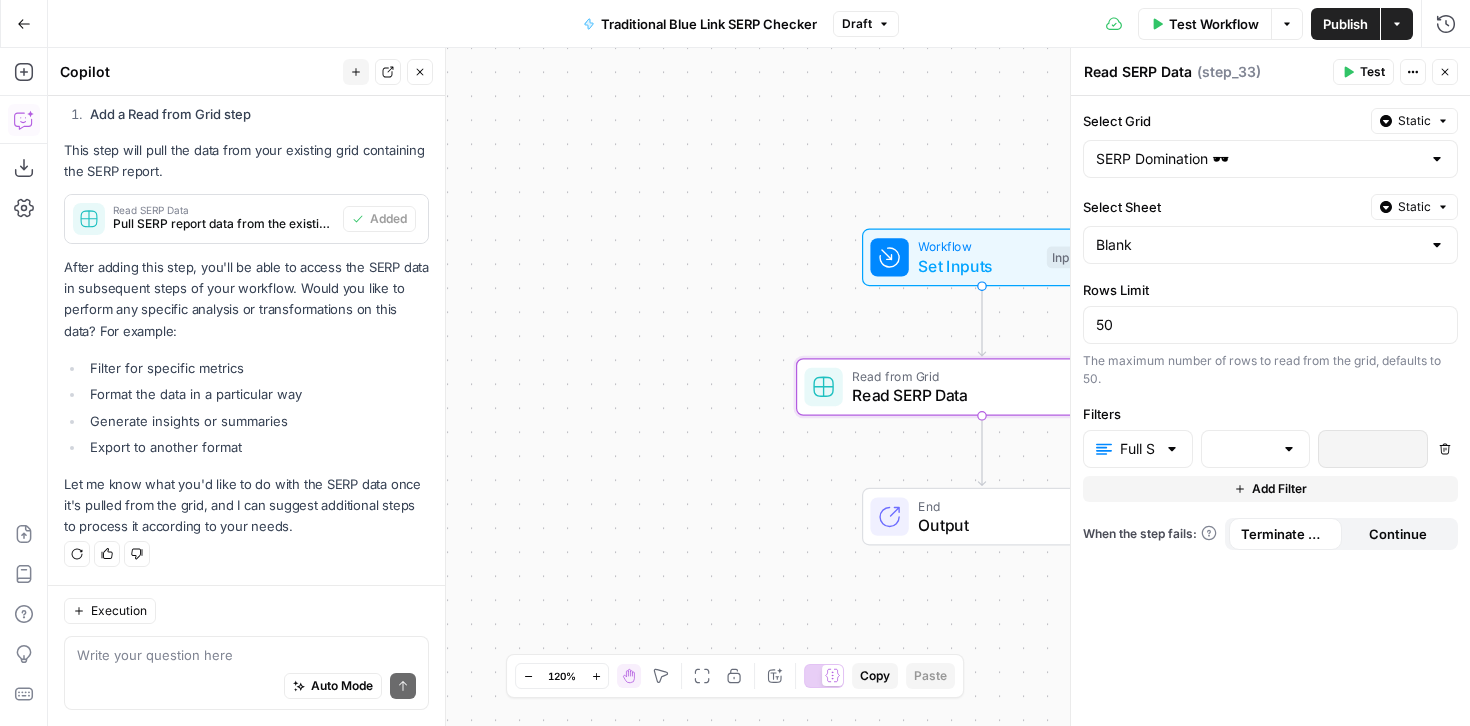 click 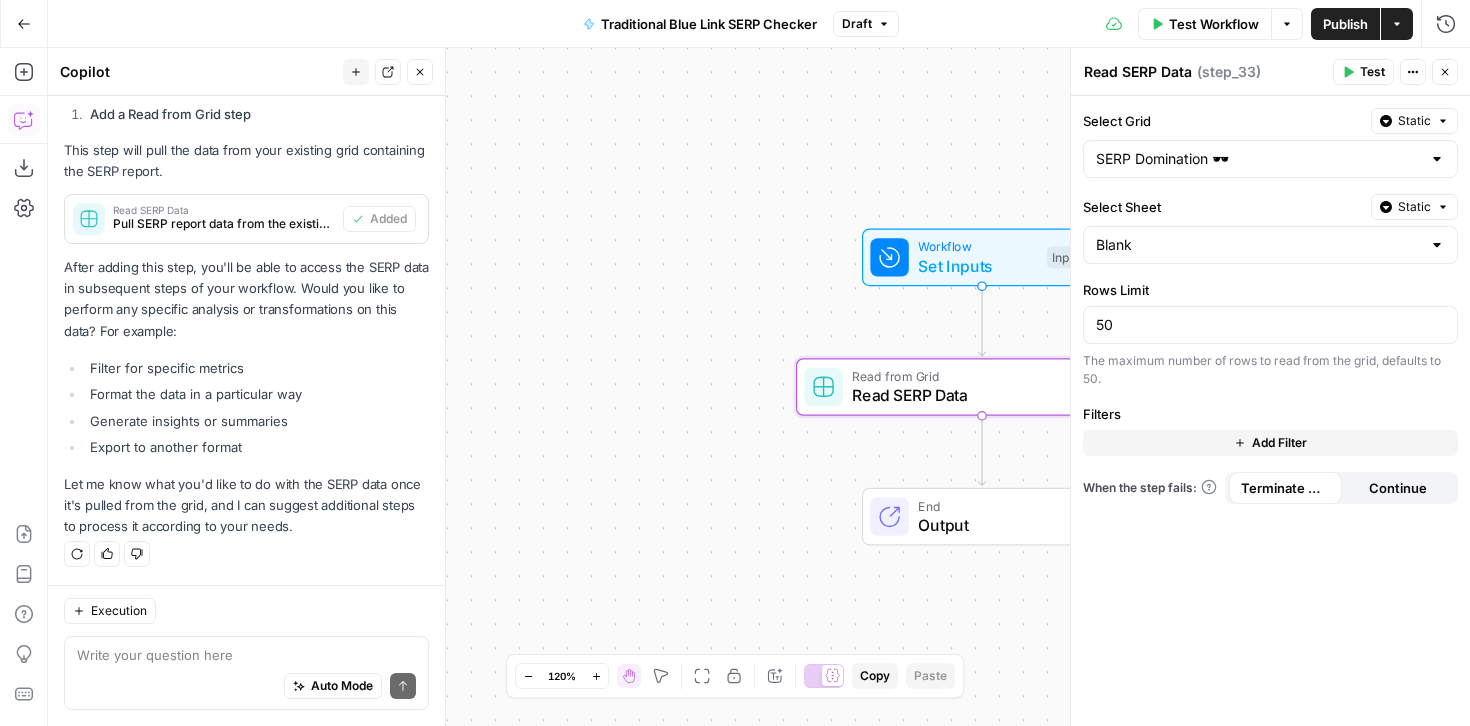 click on "Test" at bounding box center [1363, 72] 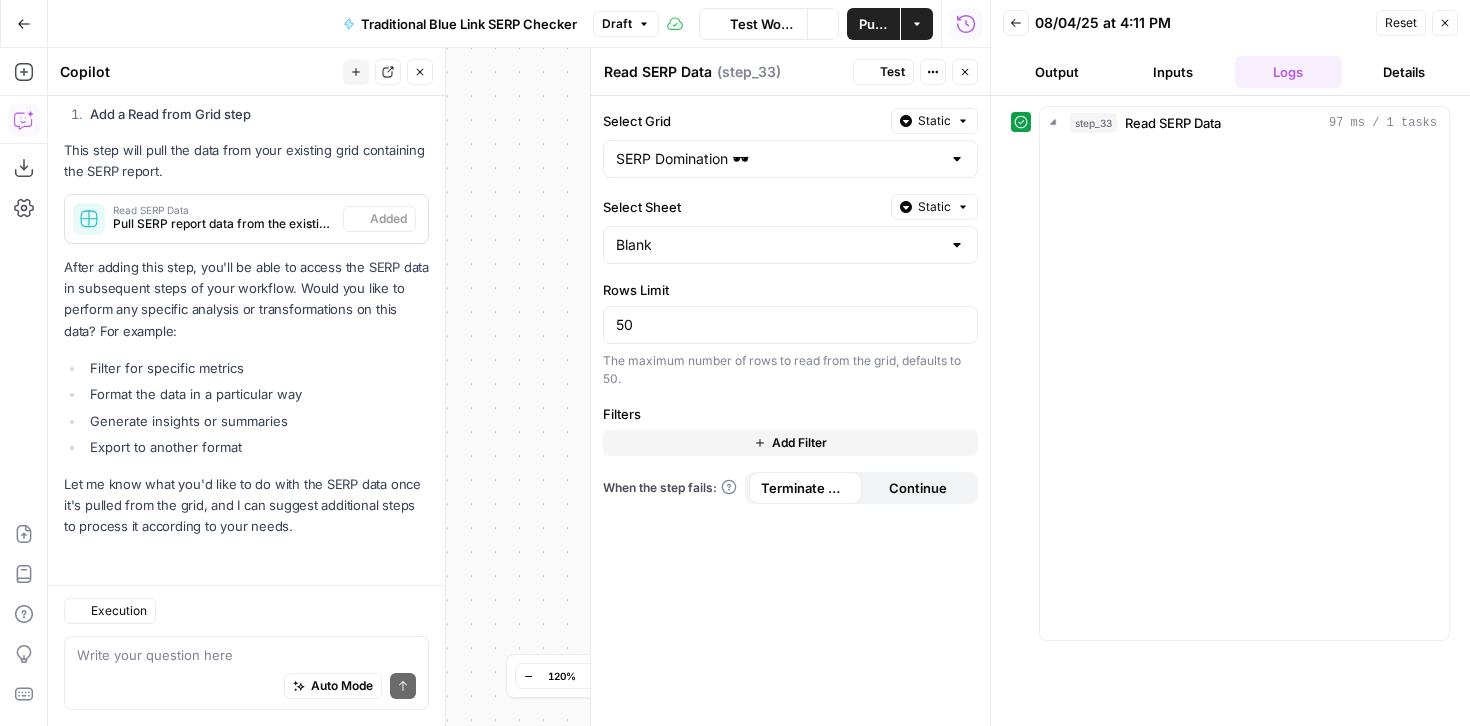 scroll, scrollTop: 797, scrollLeft: 0, axis: vertical 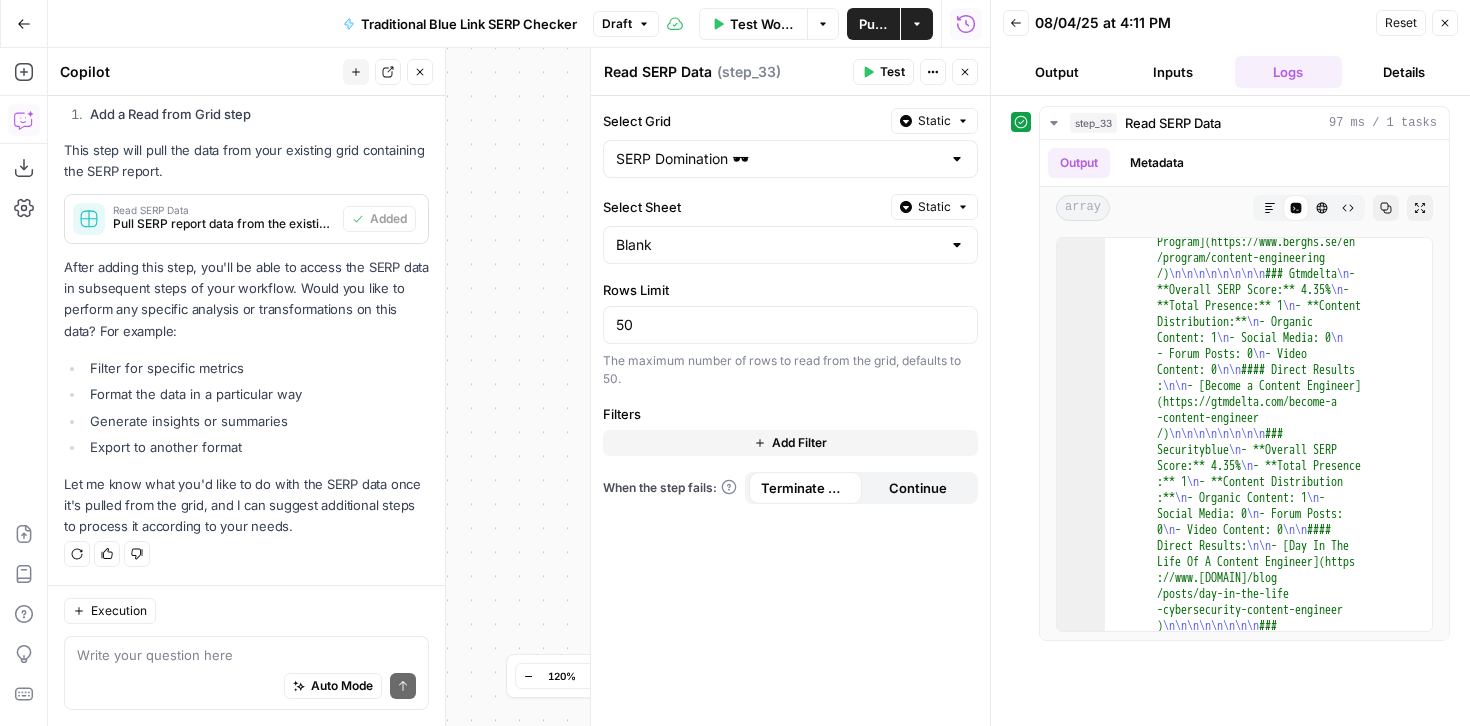 click 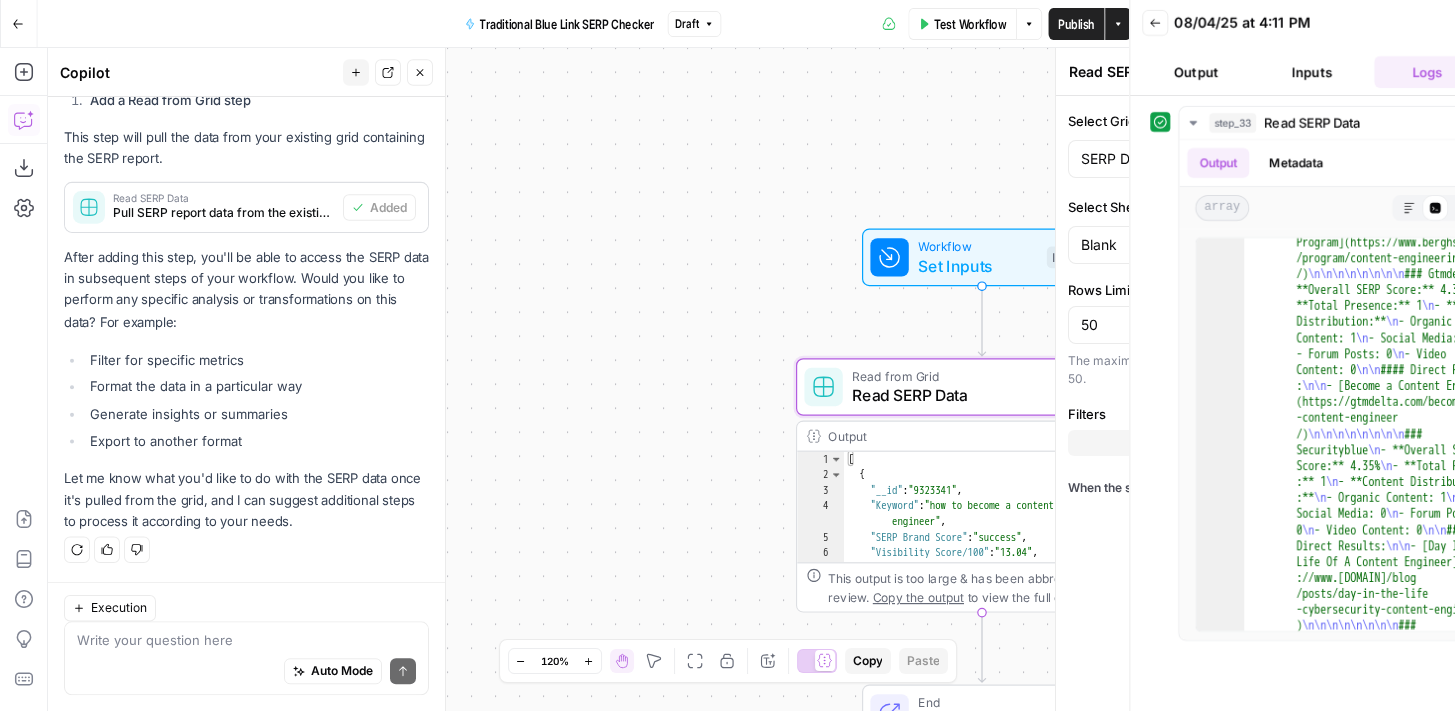 scroll, scrollTop: 797, scrollLeft: 0, axis: vertical 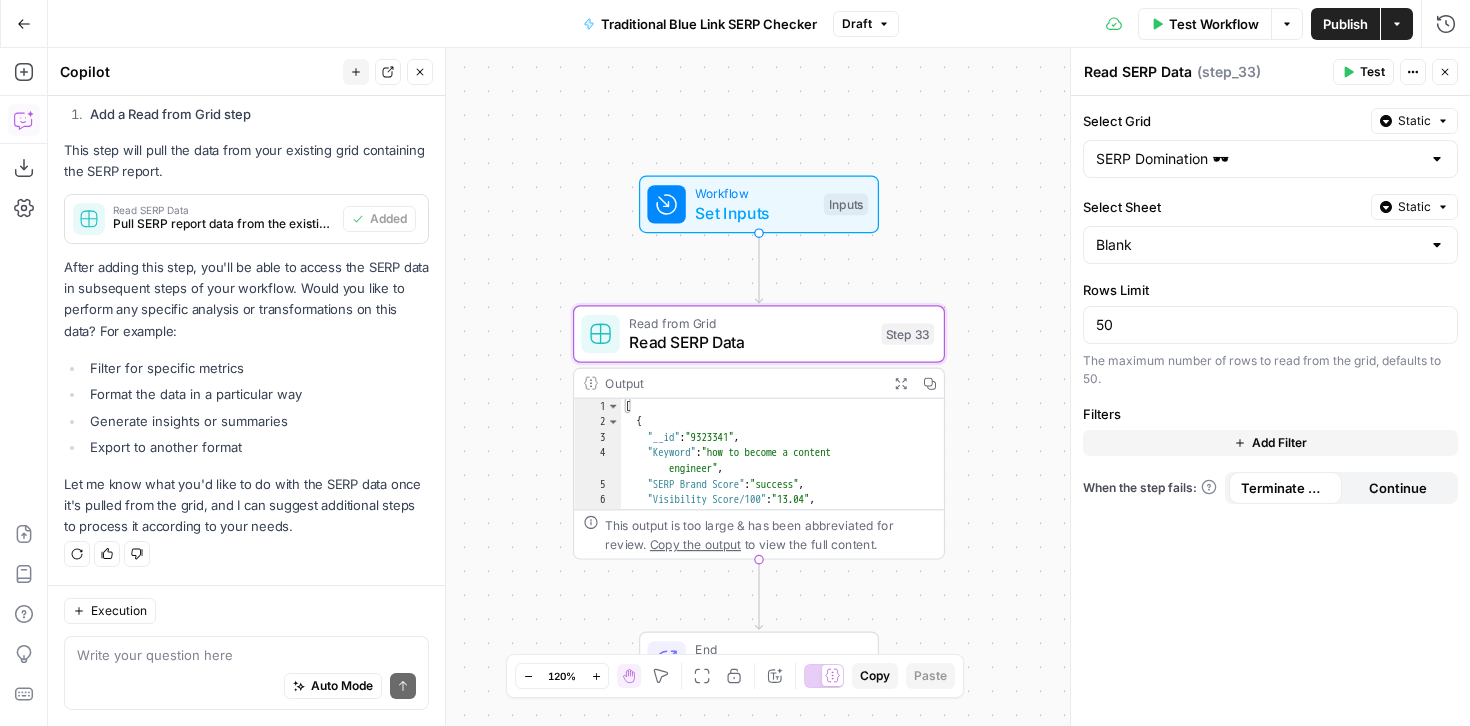 drag, startPoint x: 954, startPoint y: 168, endPoint x: 731, endPoint y: 115, distance: 229.21169 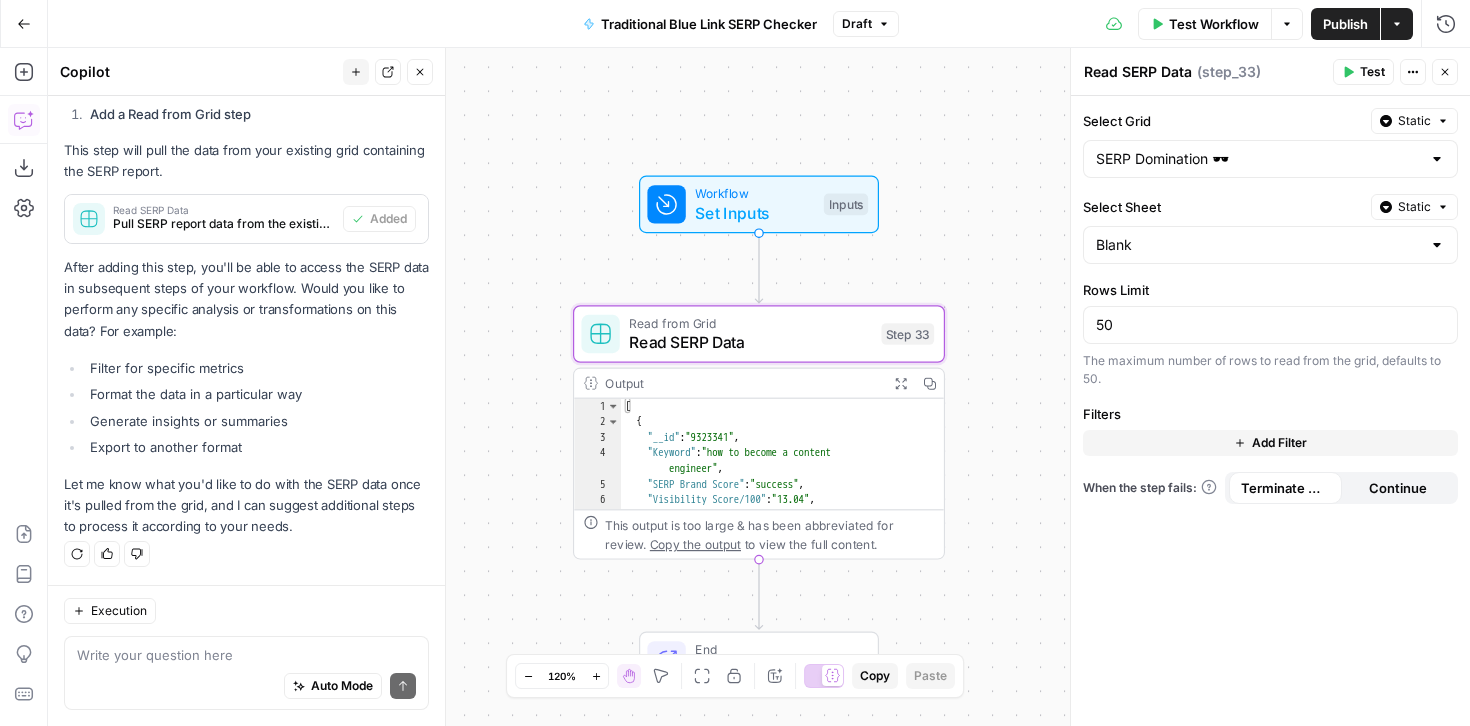 click on "Workflow Set Inputs Inputs Read from Grid Read SERP Data Step 33 Output Expand Output Copy 1 2 3 4 5 6 7 [    {      "__id" :  "9323341" ,      "Keyword" :  "how to become a content           engineer" ,      "SERP Brand Score" :  "success" ,      "Visibility Score/100" :  "13.04" ,      "Full SERP Report" :  "# SERP Analysis for           AirOps \n\n ## Overall Content           Distribution \n - **Total Results           Analyzed:** 23 \n - **Content Type           Breakdown:** \n   - Organic Articles          /Pages: 18 \n   - Social Media Content:           2 \n   - Forum Discussions: 3 \n   -           Video Content: 3 \n\n ## Search Intent           Analysis \n The search results           primarily reflect a educational focus          , with 39.1% of content being career          -related, 43.5% educational, and 8.7%           commercial/product-focused. Content                    \n" at bounding box center [759, 387] 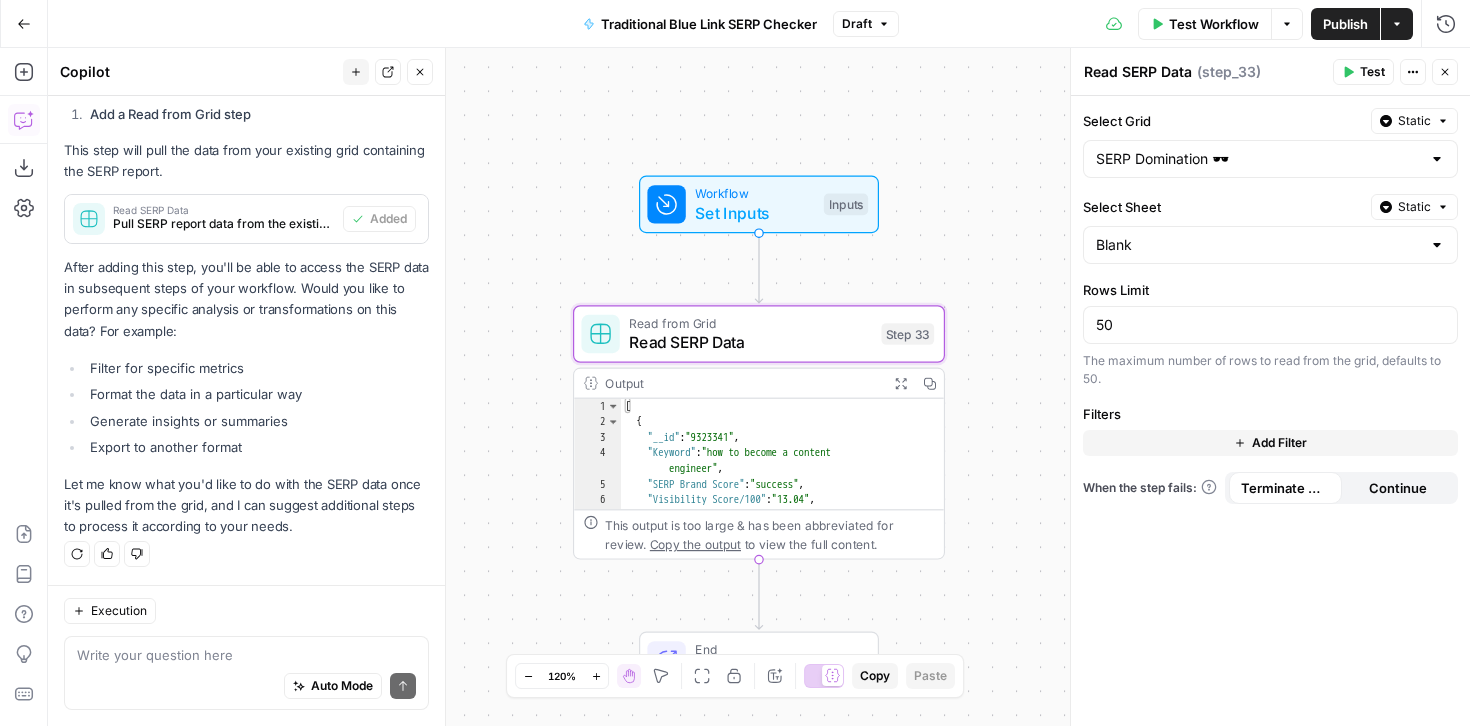click on "Close" at bounding box center [1445, 72] 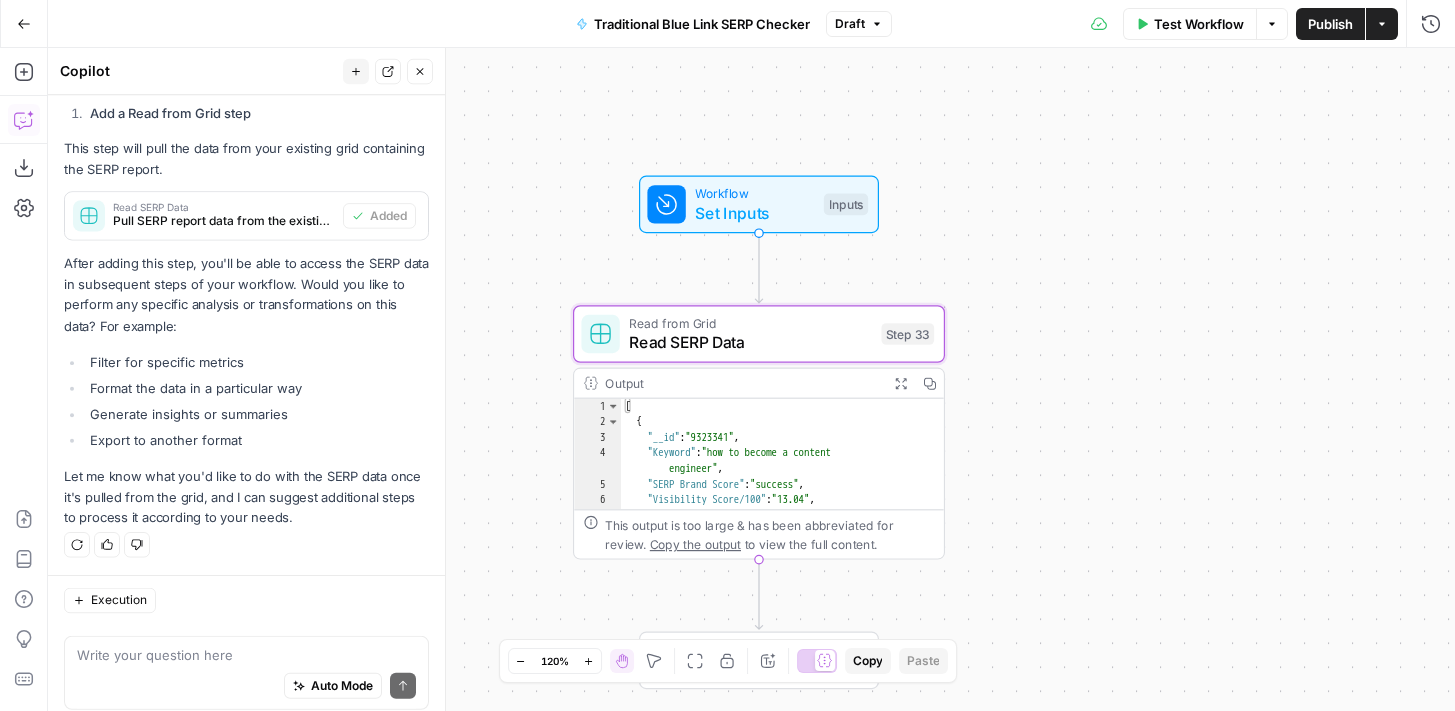 scroll, scrollTop: 797, scrollLeft: 0, axis: vertical 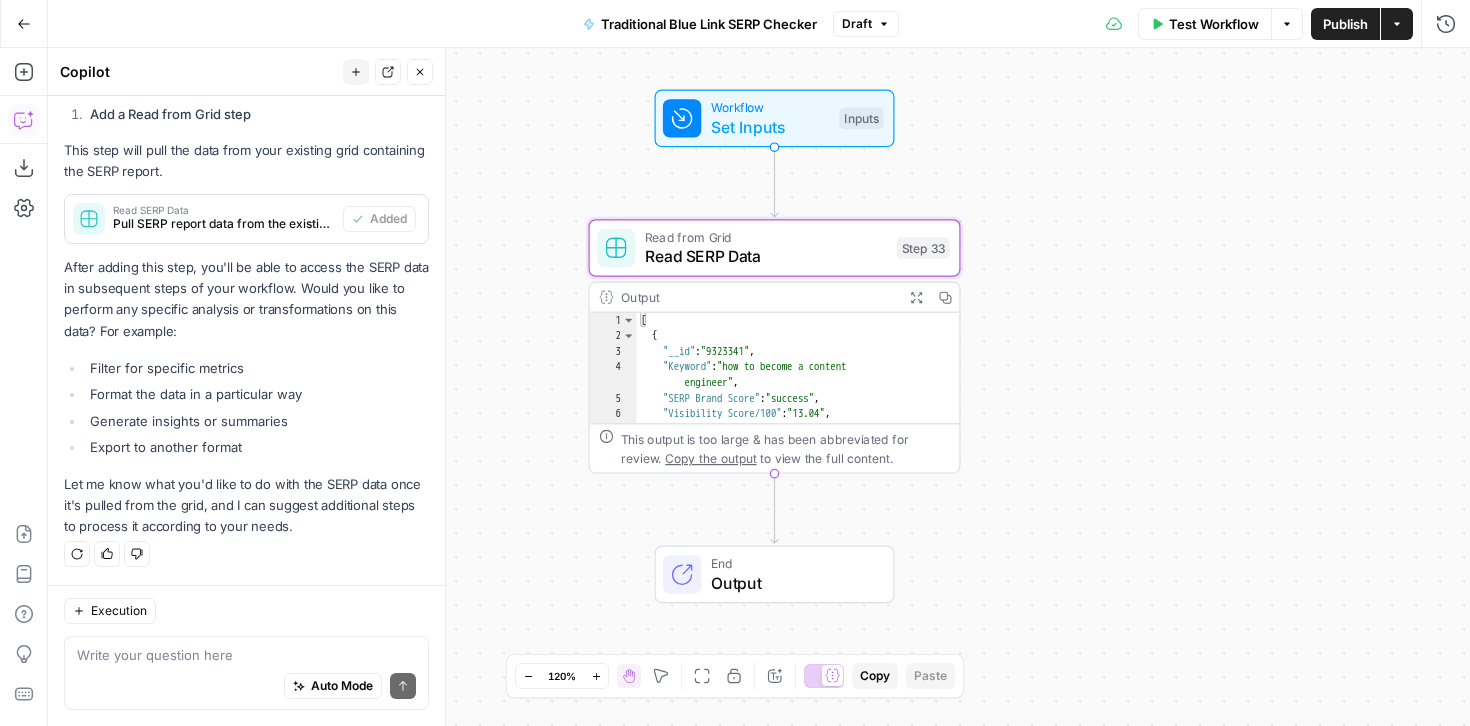 click on "Test Workflow" at bounding box center (1214, 24) 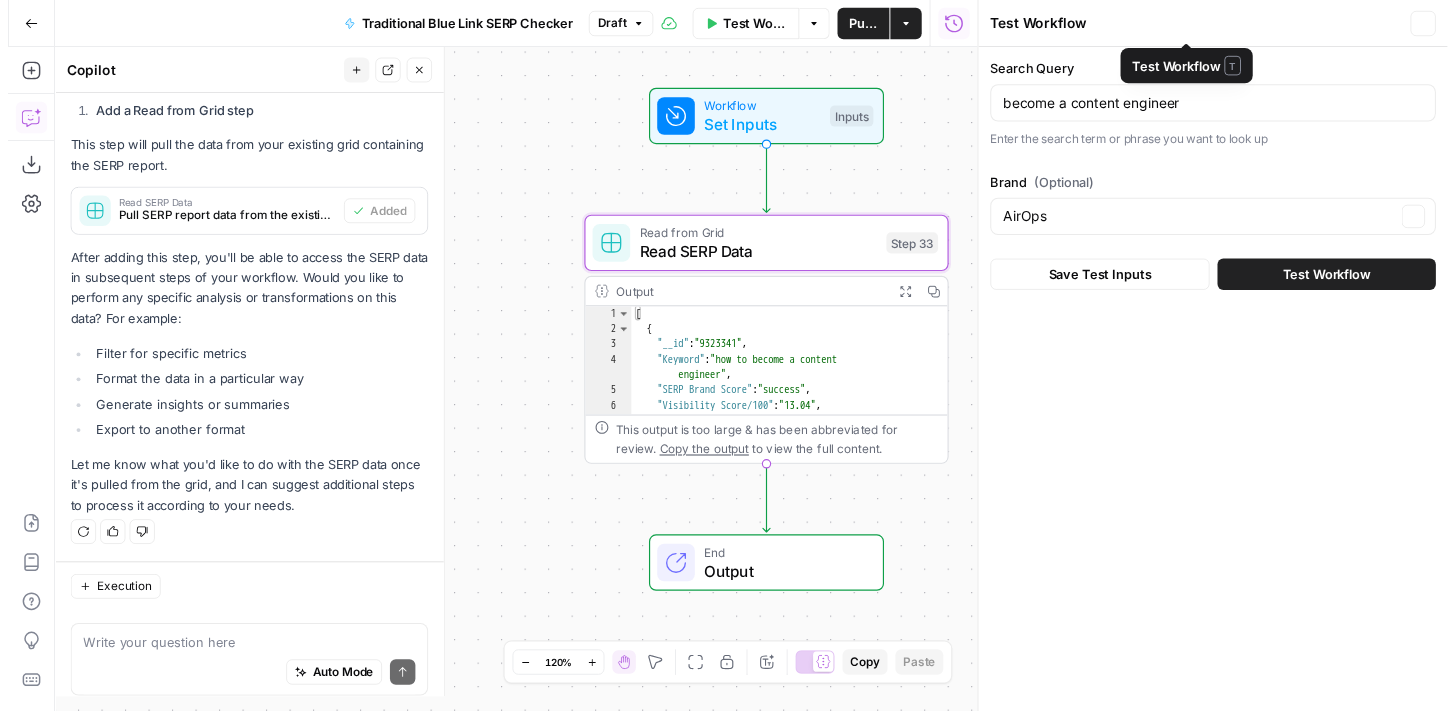 scroll, scrollTop: 797, scrollLeft: 0, axis: vertical 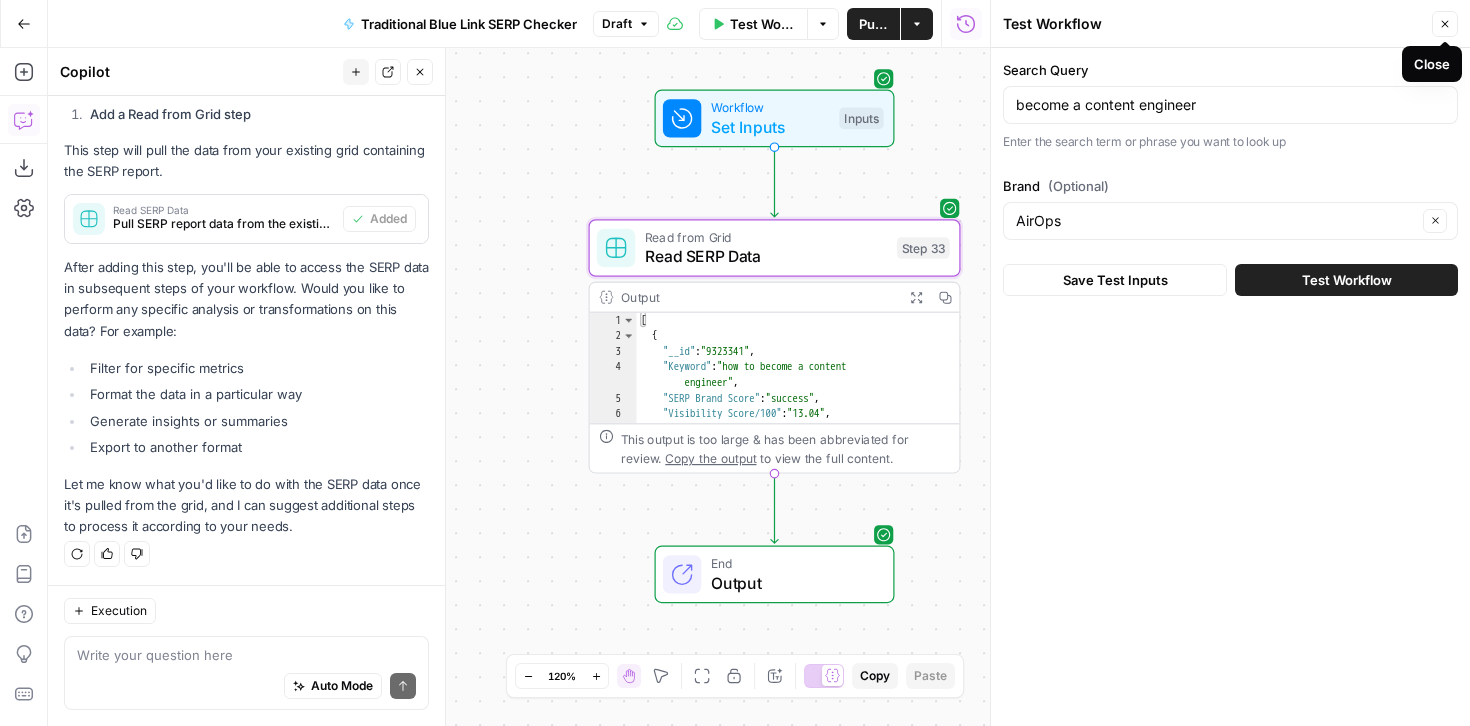 click 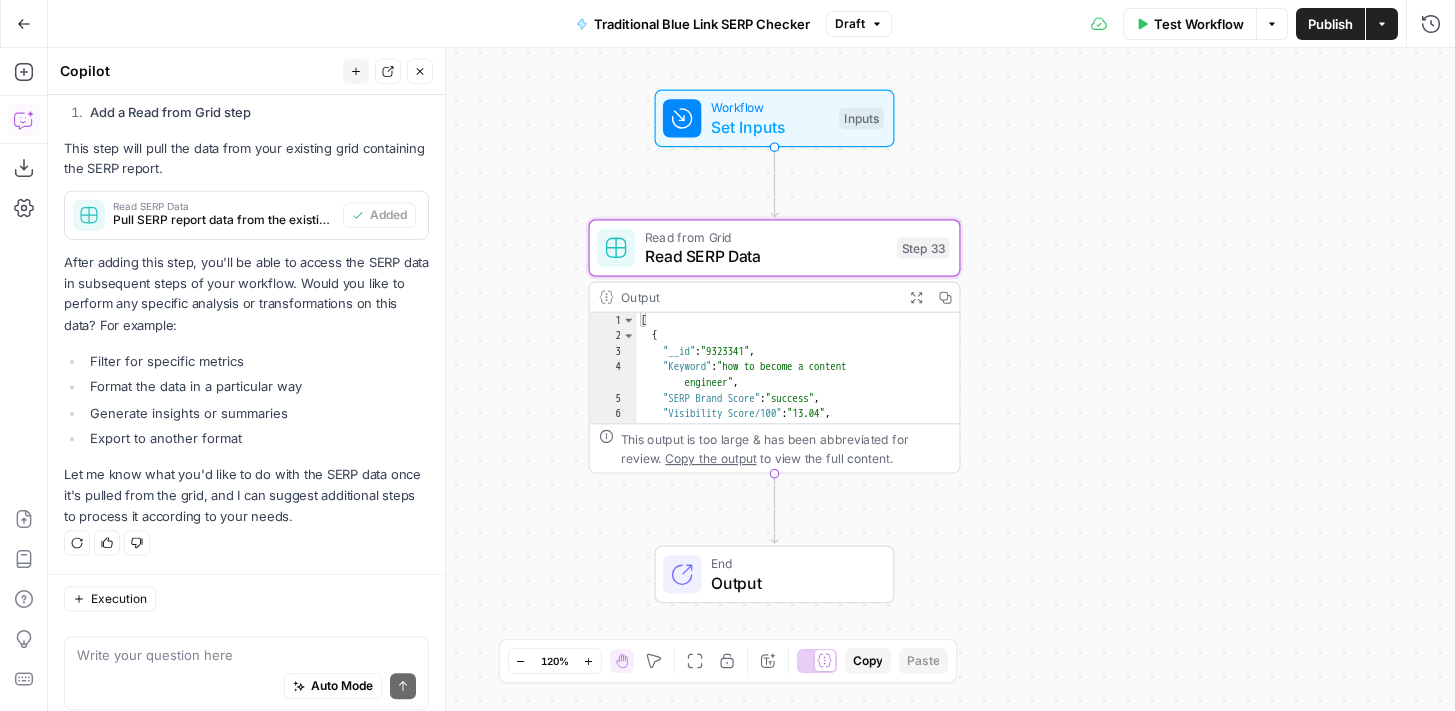 scroll, scrollTop: 797, scrollLeft: 0, axis: vertical 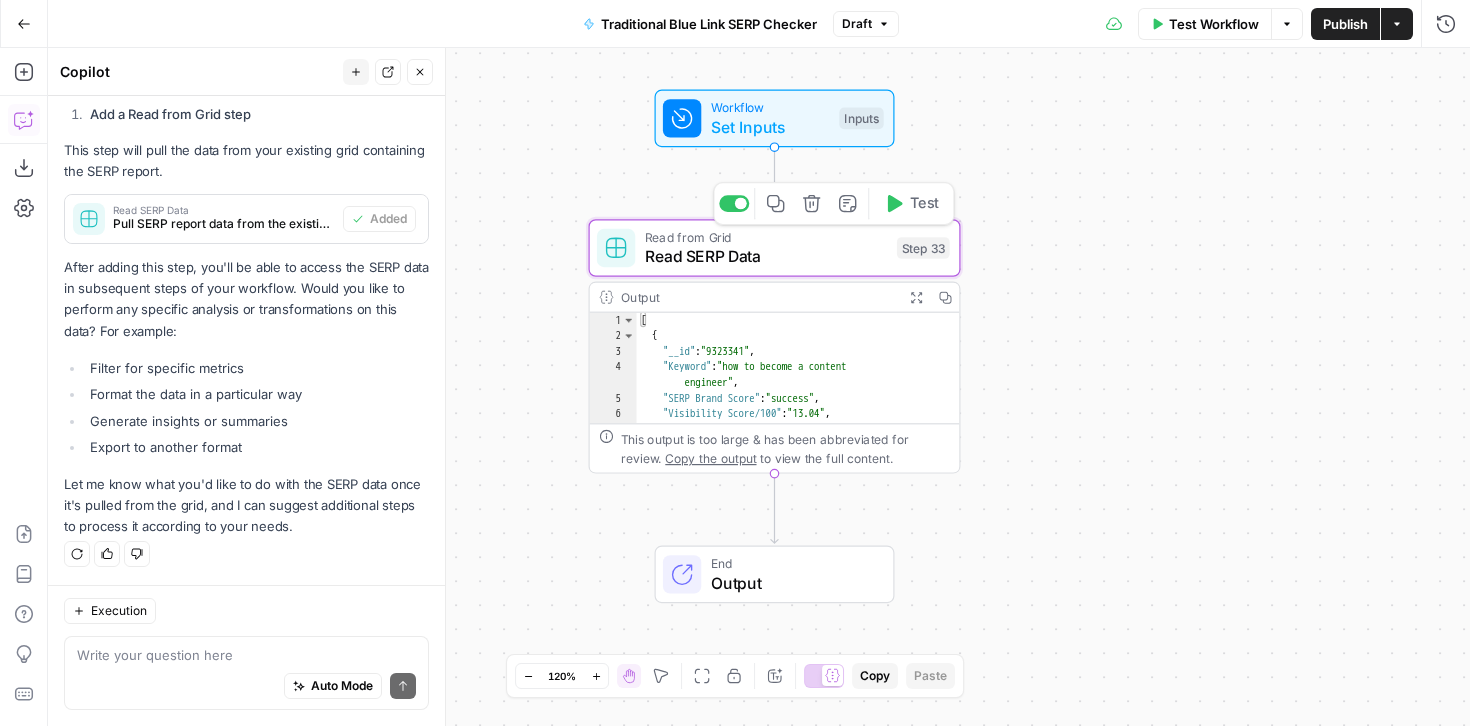 click 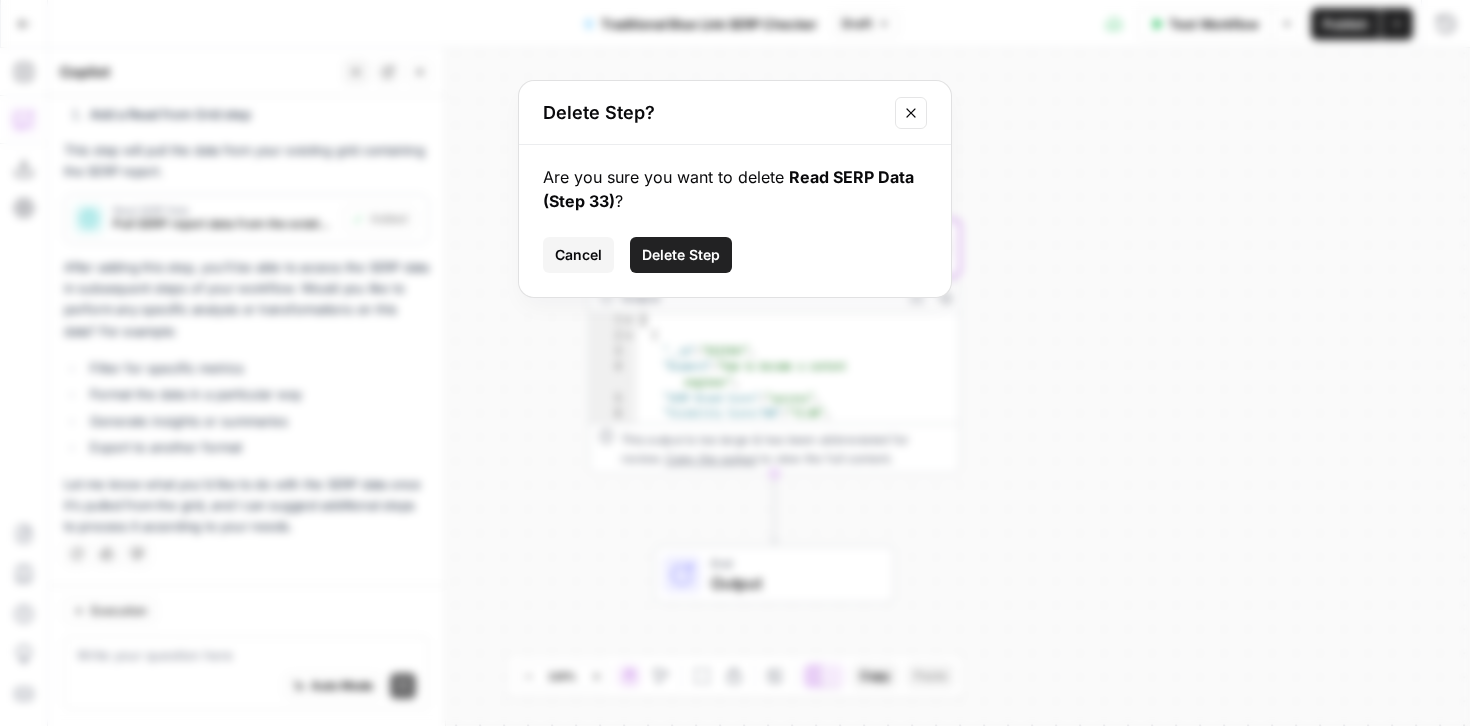 click on "Delete Step" at bounding box center (681, 255) 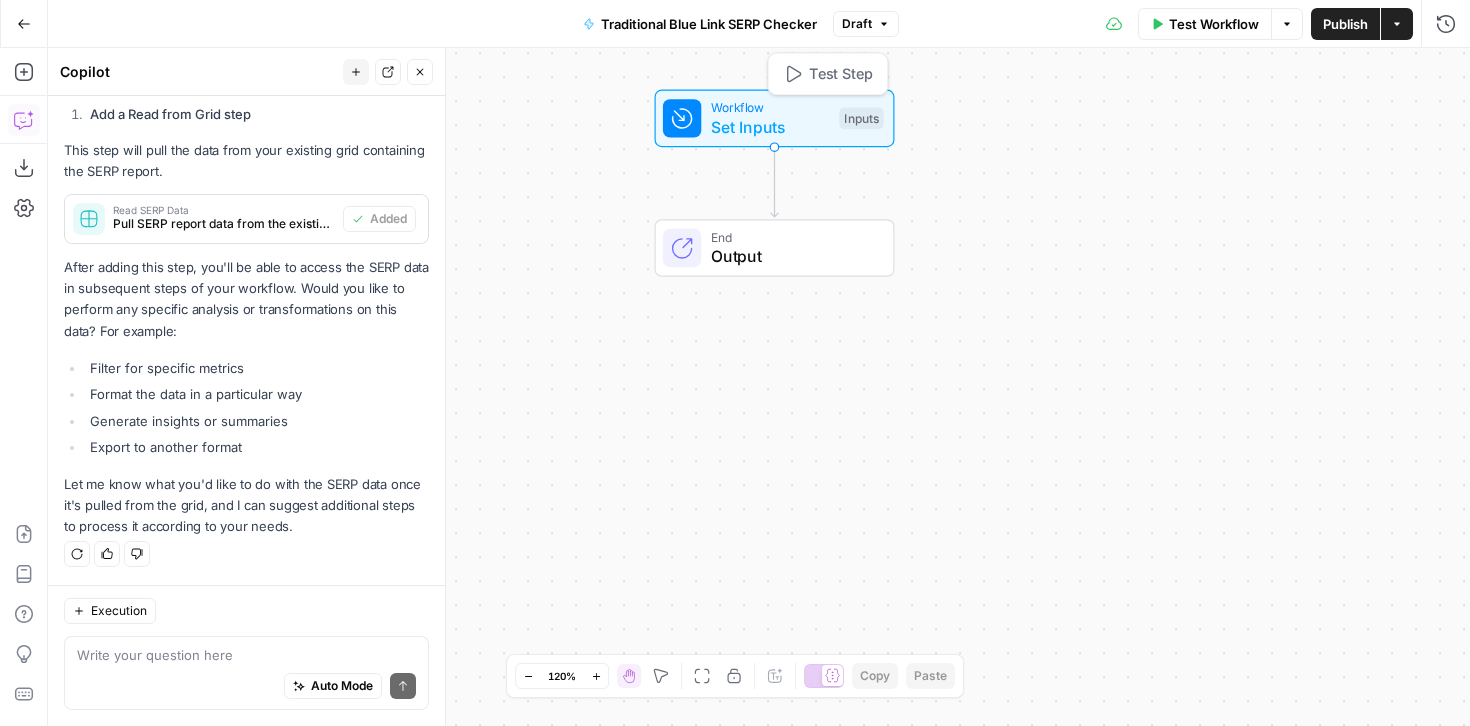 click on "Set Inputs" at bounding box center (770, 127) 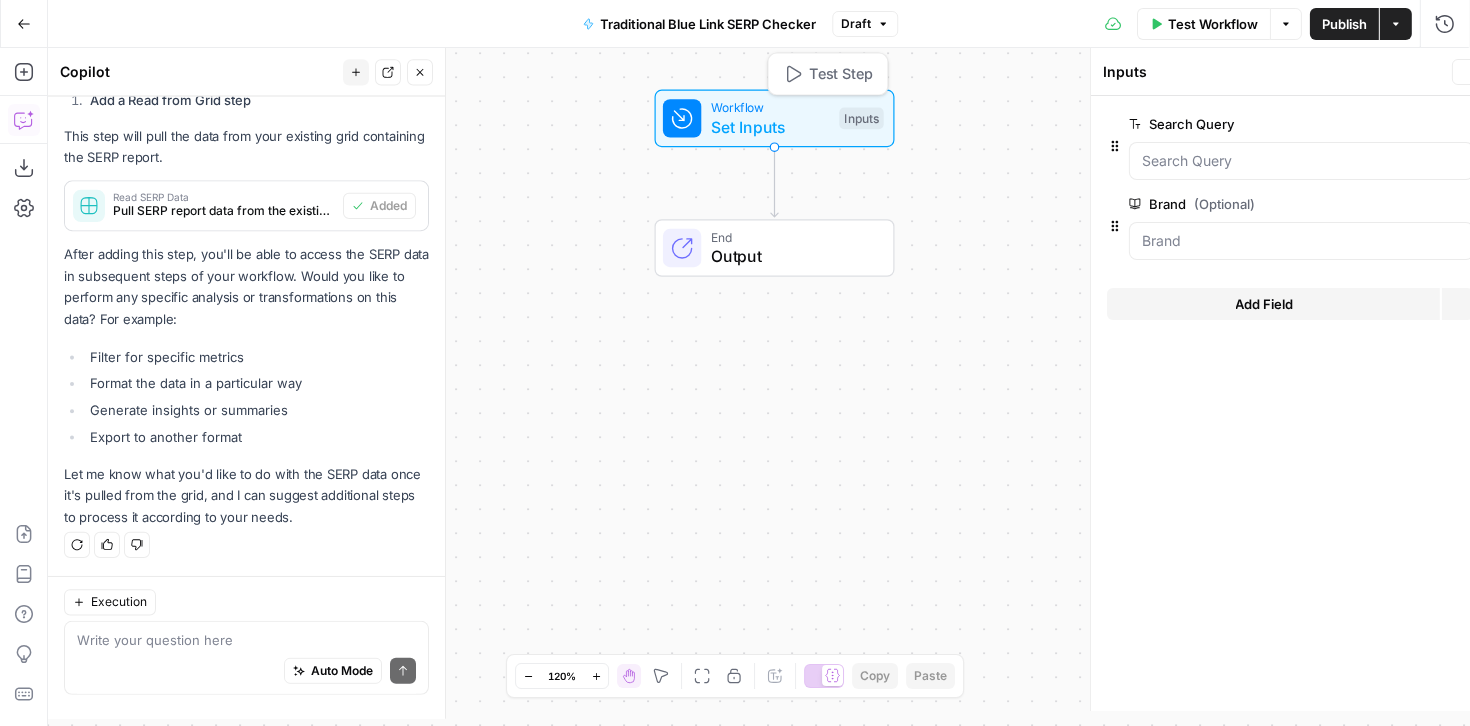 scroll, scrollTop: 797, scrollLeft: 0, axis: vertical 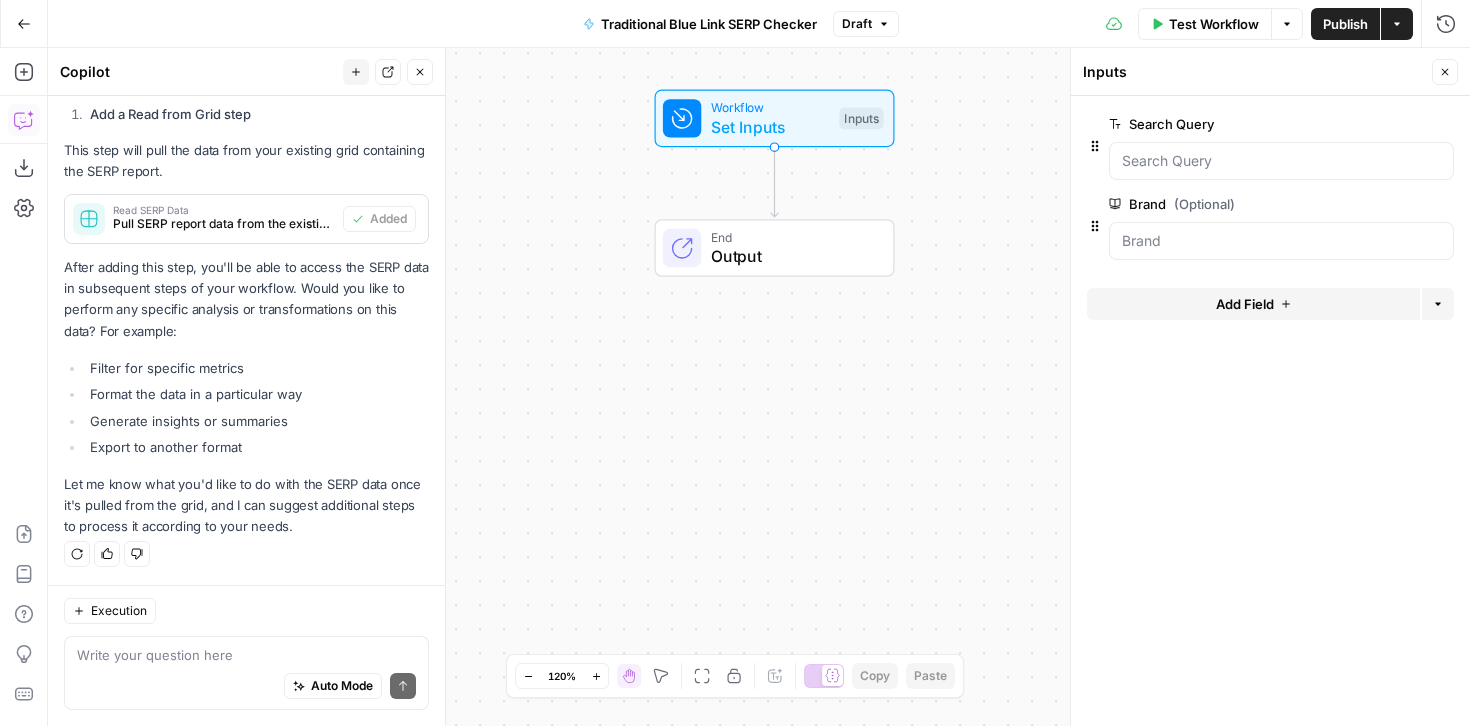 click on "edit field" at bounding box center [1379, 204] 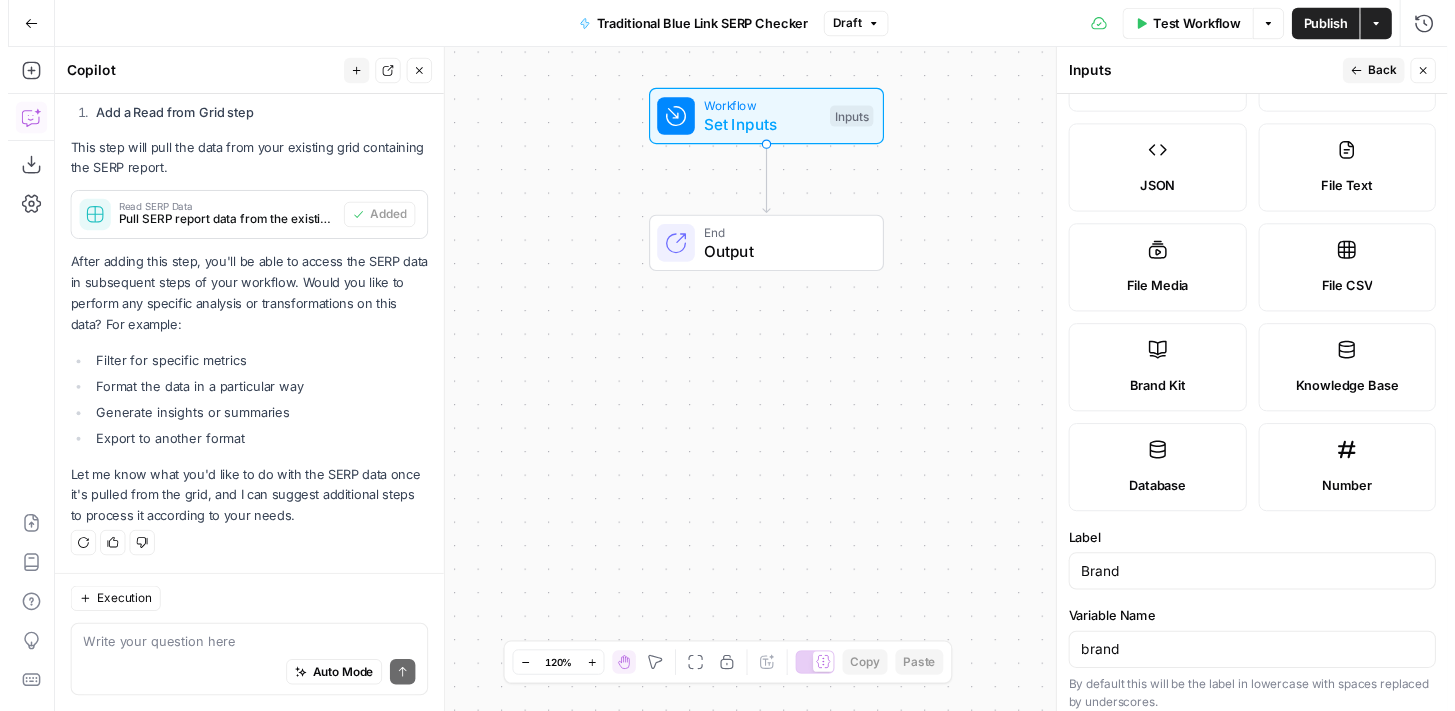 scroll, scrollTop: 372, scrollLeft: 0, axis: vertical 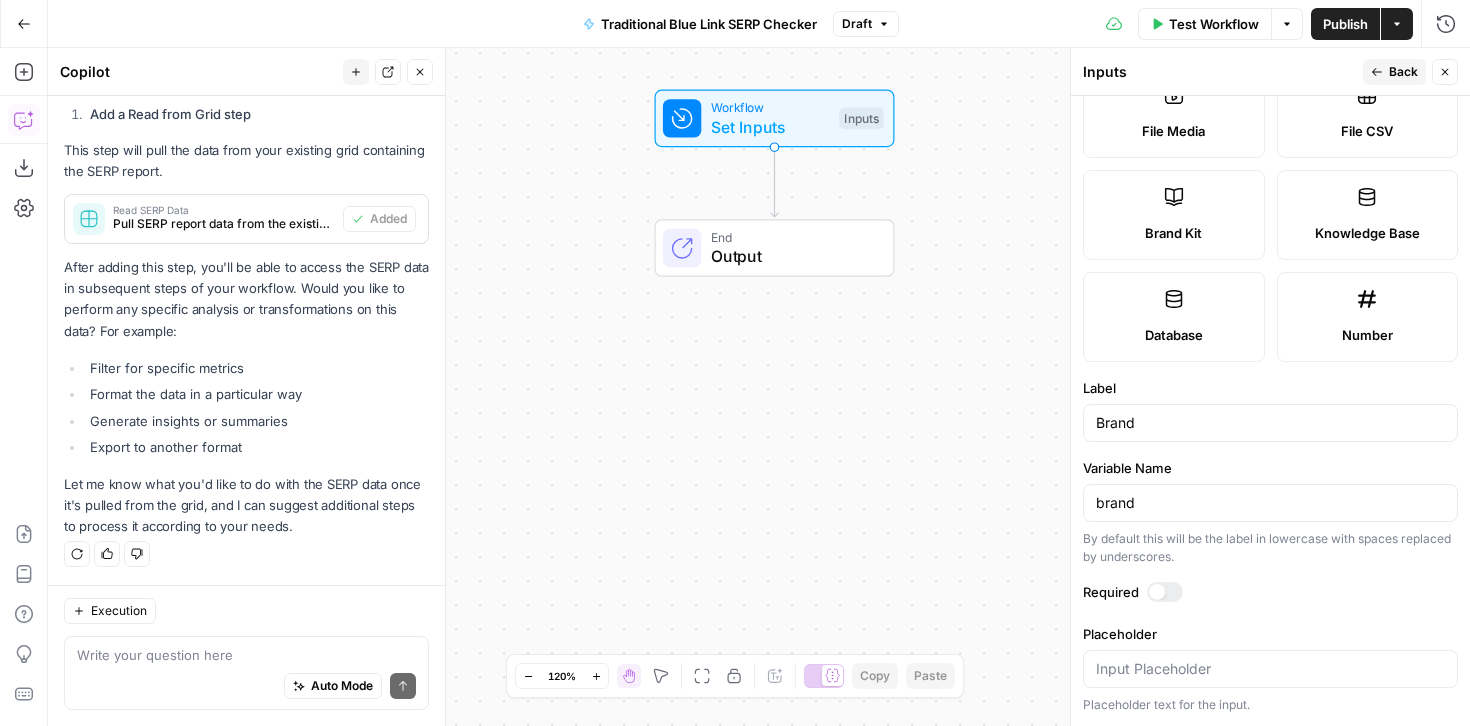 click at bounding box center (1165, 592) 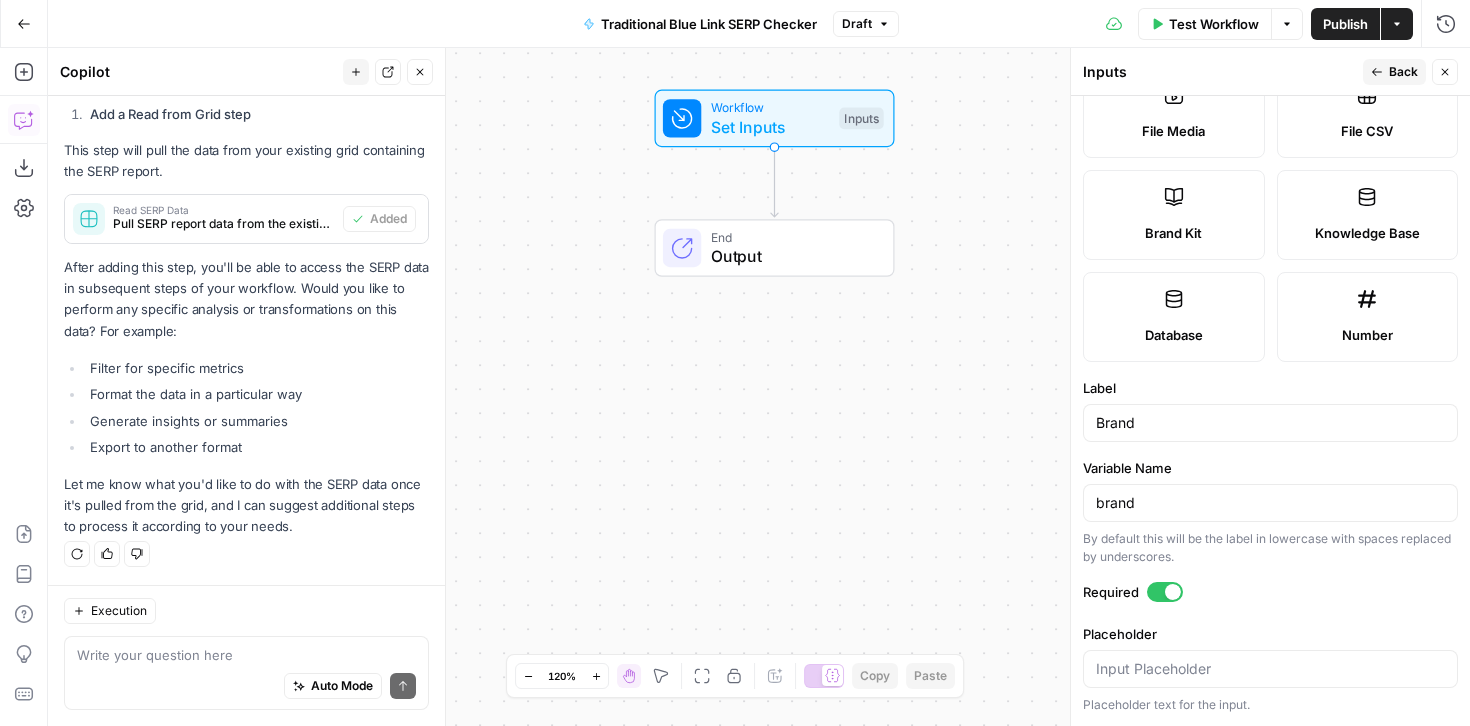 click on "Back" at bounding box center [1403, 72] 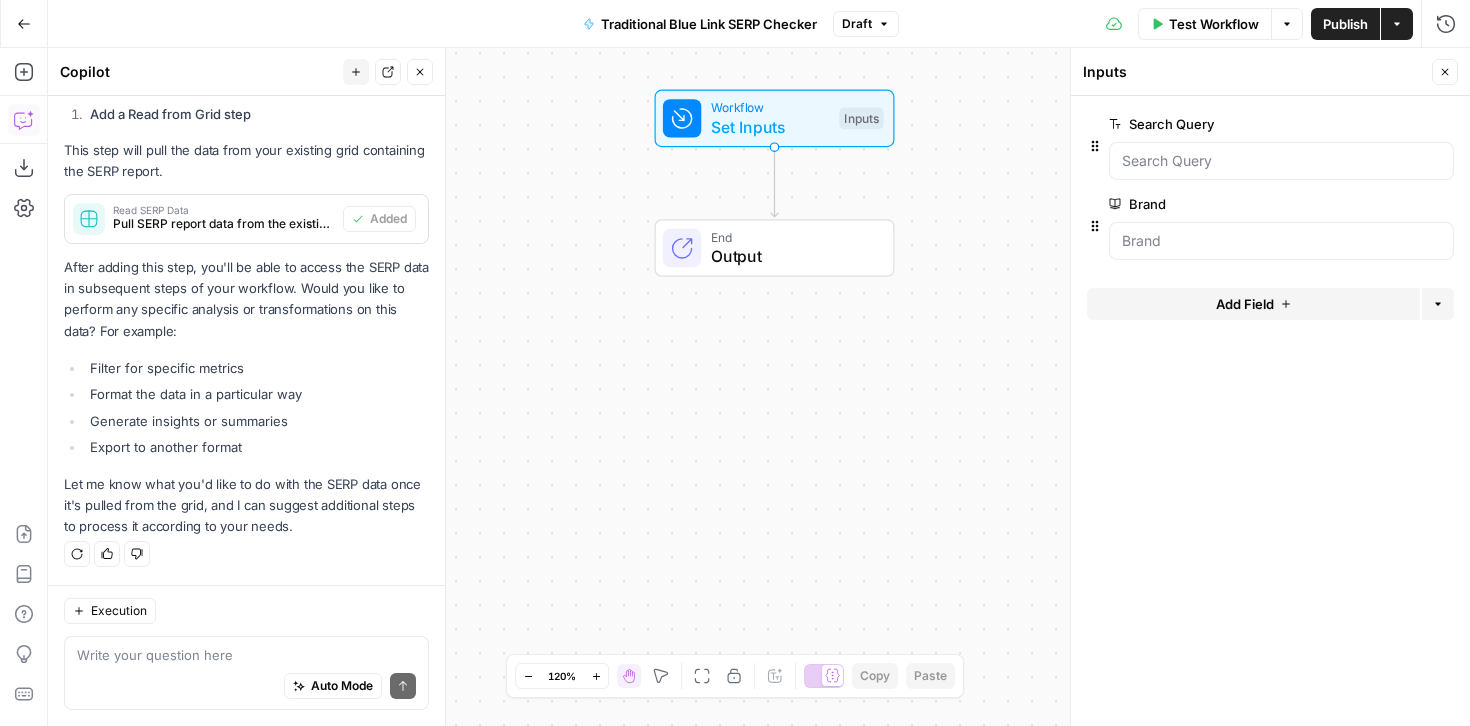 click on "Close" at bounding box center [1450, 72] 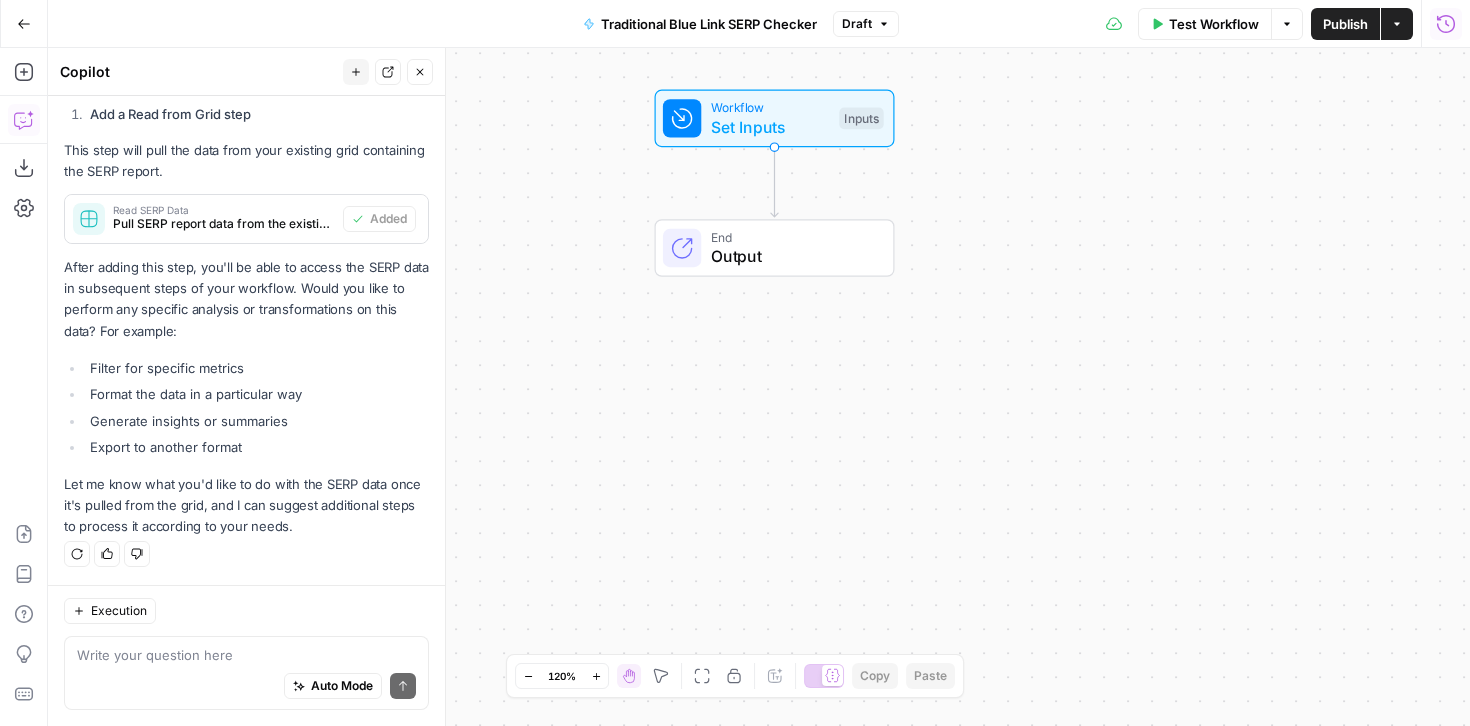 click 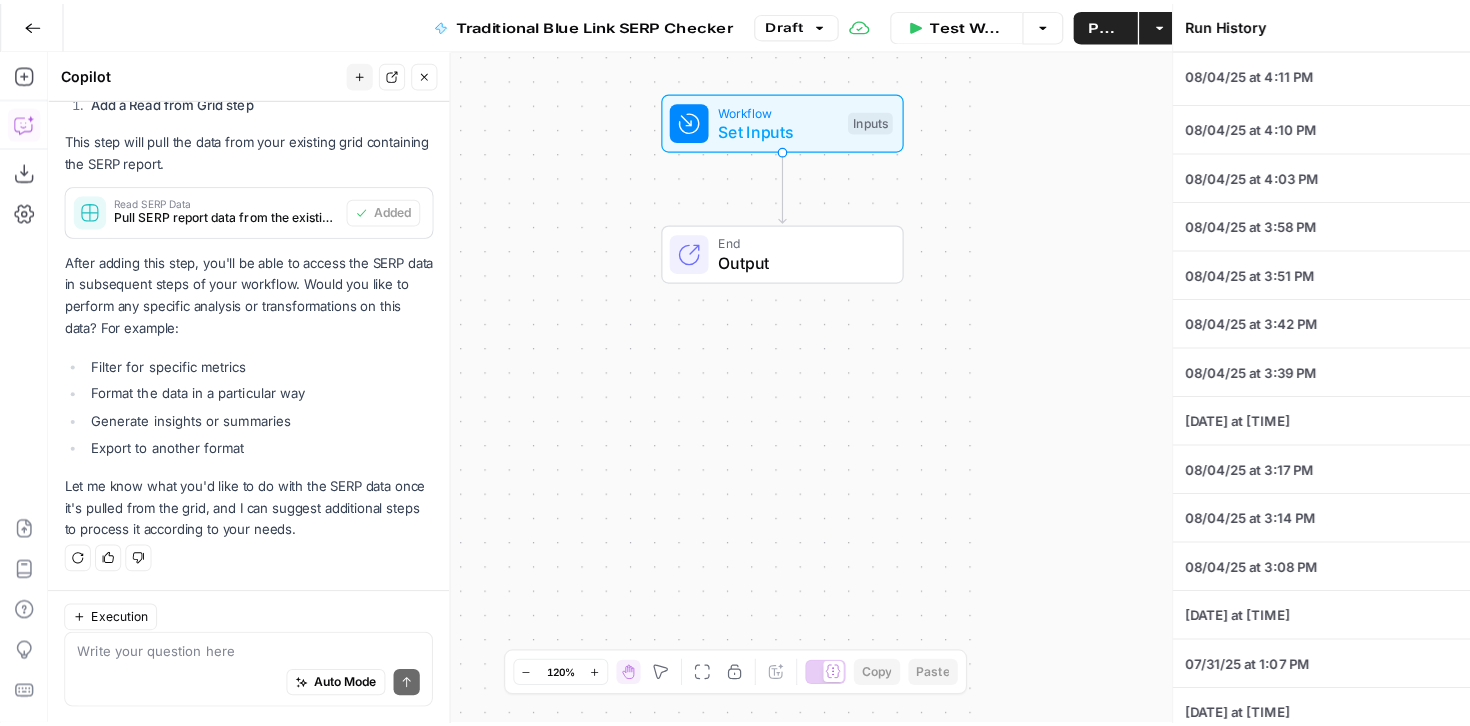 scroll, scrollTop: 797, scrollLeft: 0, axis: vertical 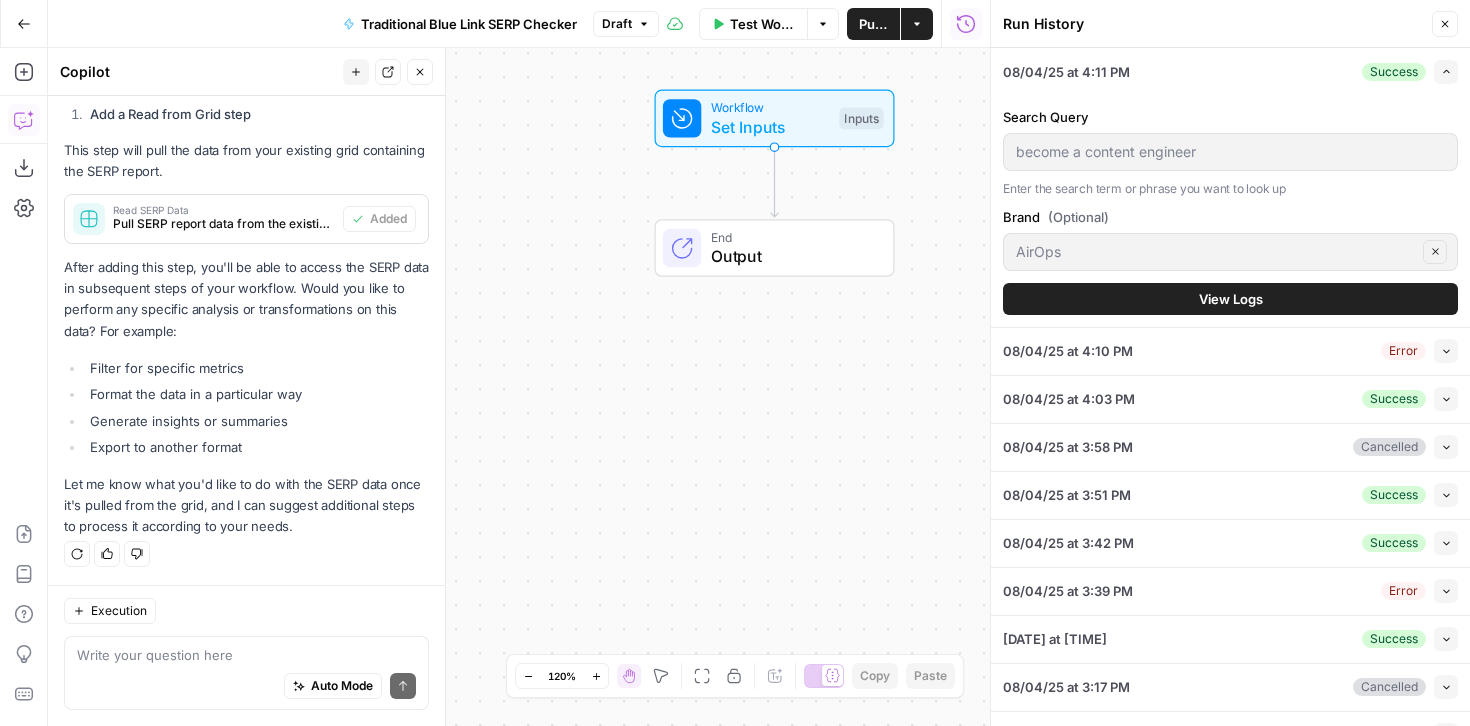 click 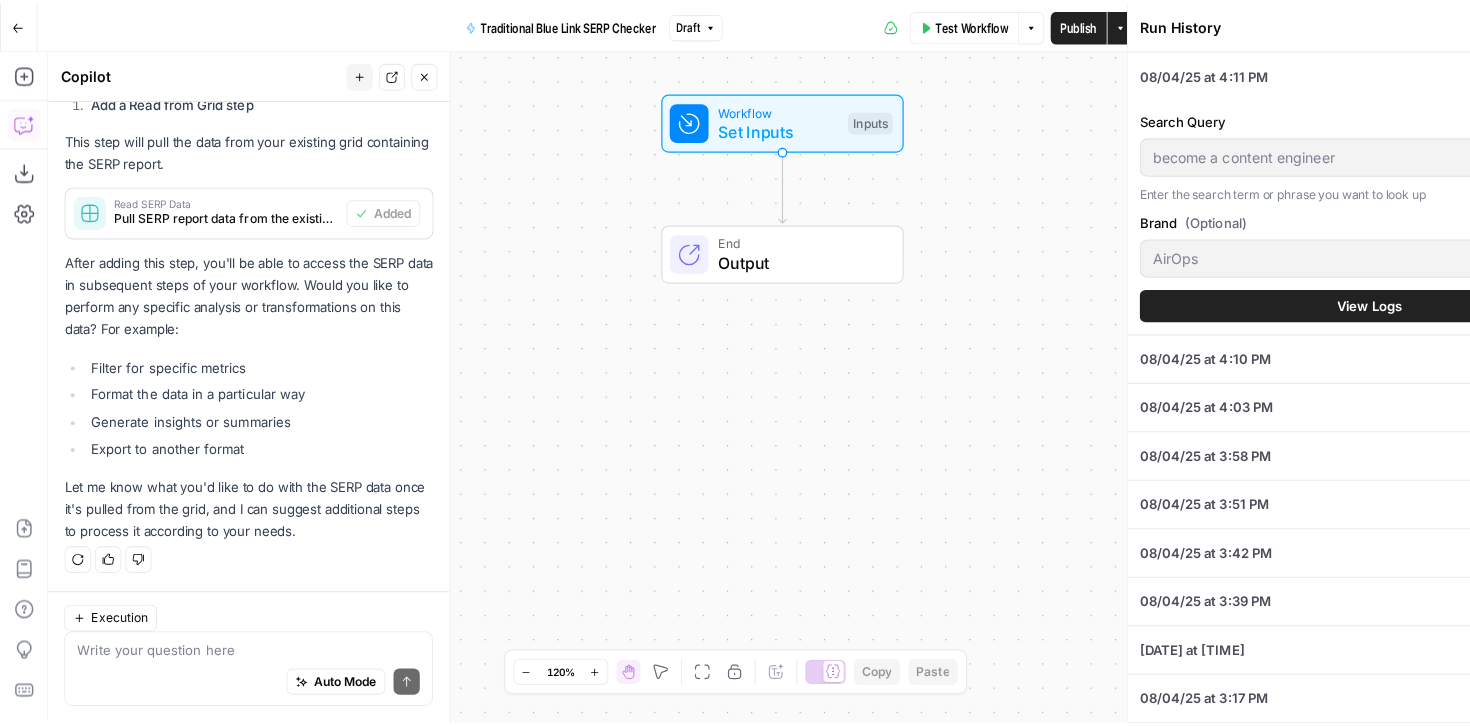 scroll, scrollTop: 797, scrollLeft: 0, axis: vertical 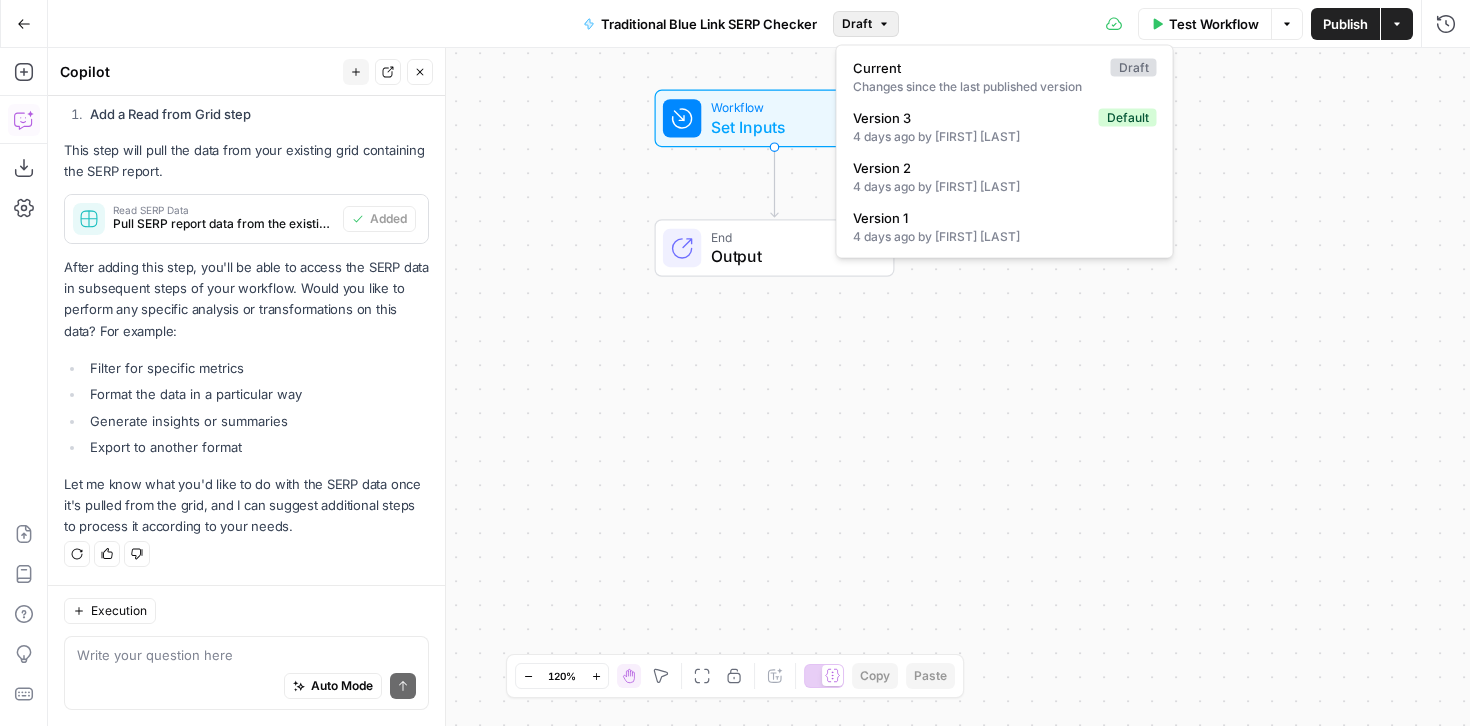 click on "Draft" at bounding box center [857, 24] 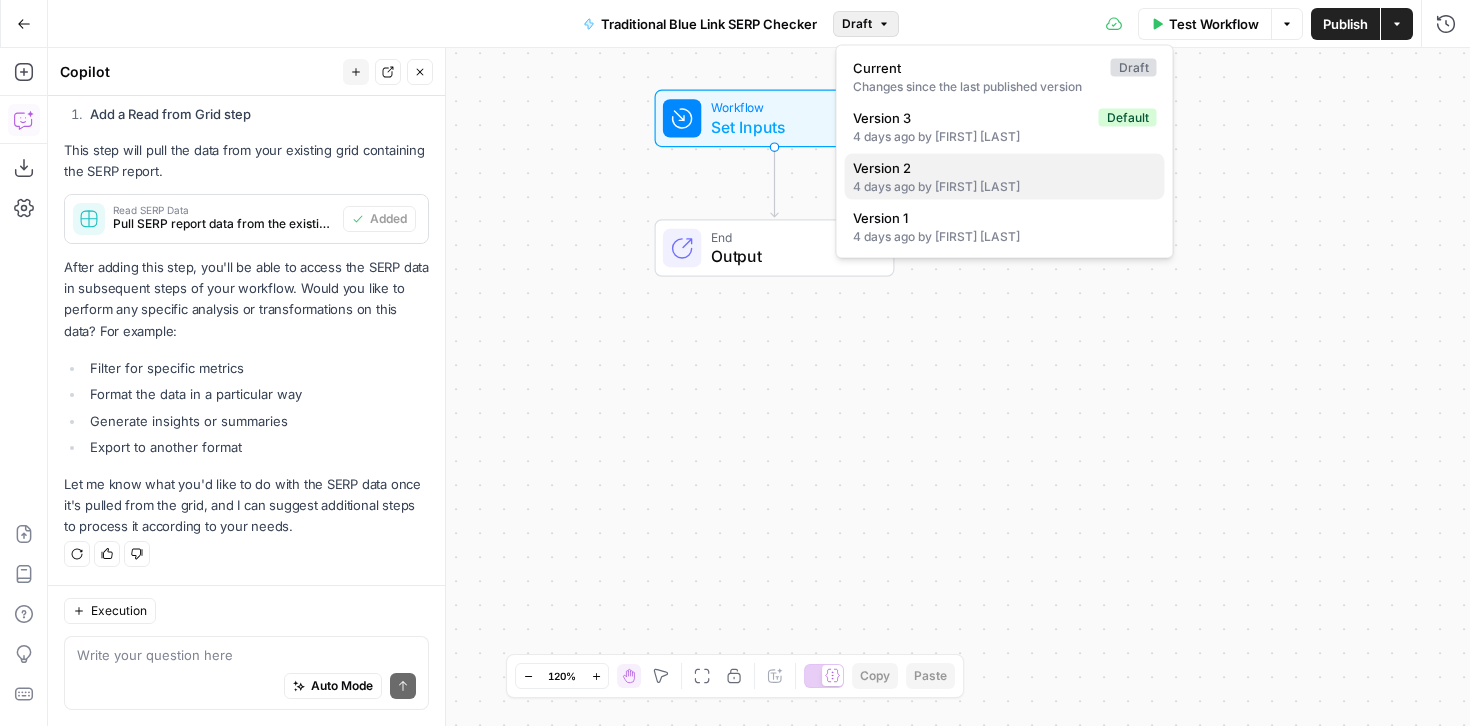 click on "4 days ago
by Kaylee Pope" at bounding box center (1005, 187) 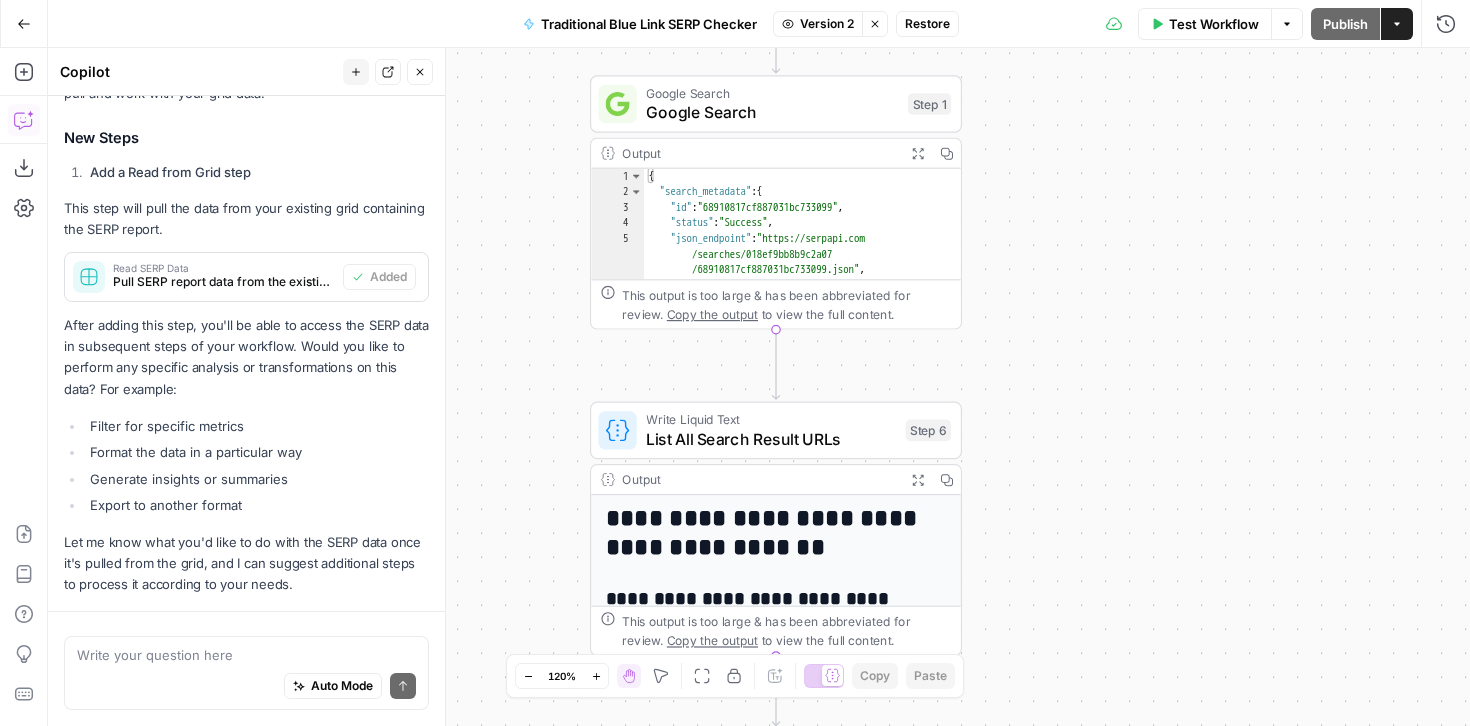scroll, scrollTop: 797, scrollLeft: 0, axis: vertical 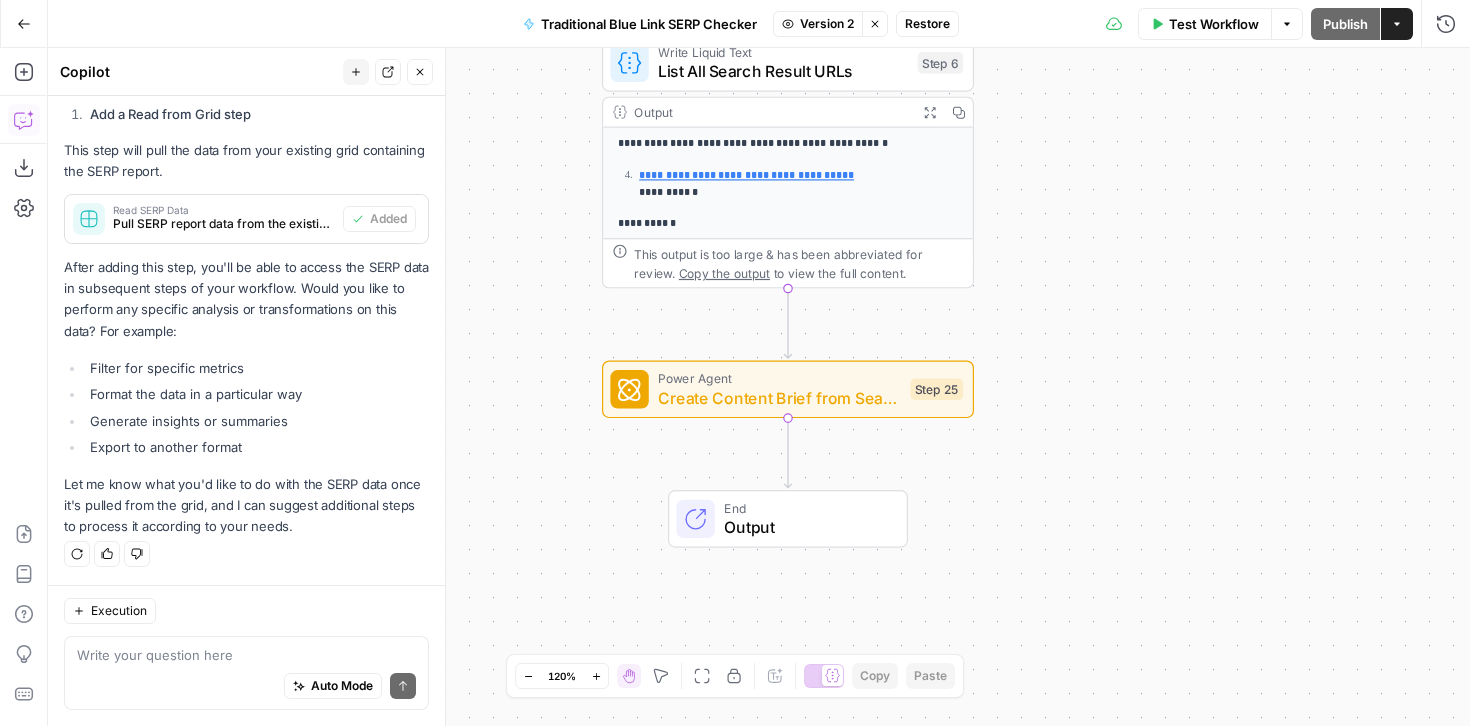 click on "Create Content Brief from Search Query" at bounding box center (779, 398) 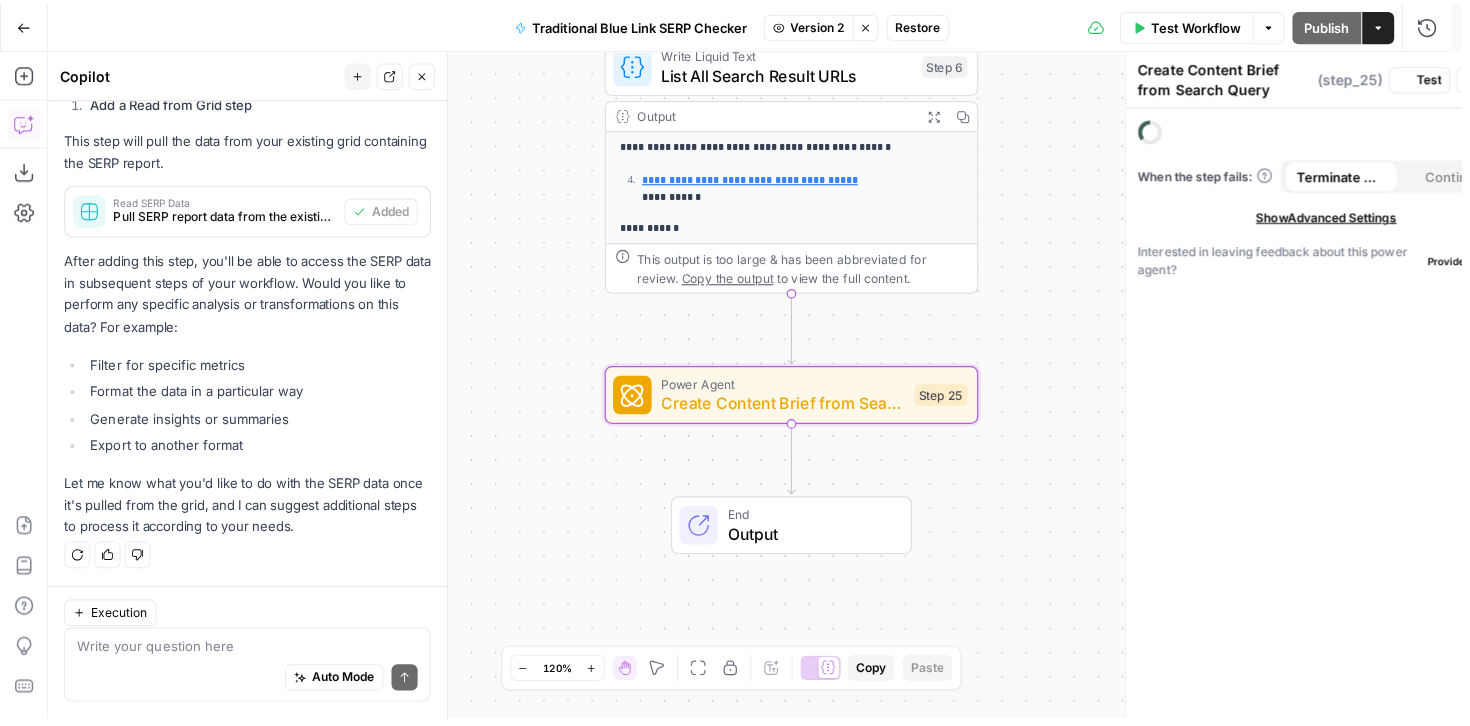 scroll, scrollTop: 797, scrollLeft: 0, axis: vertical 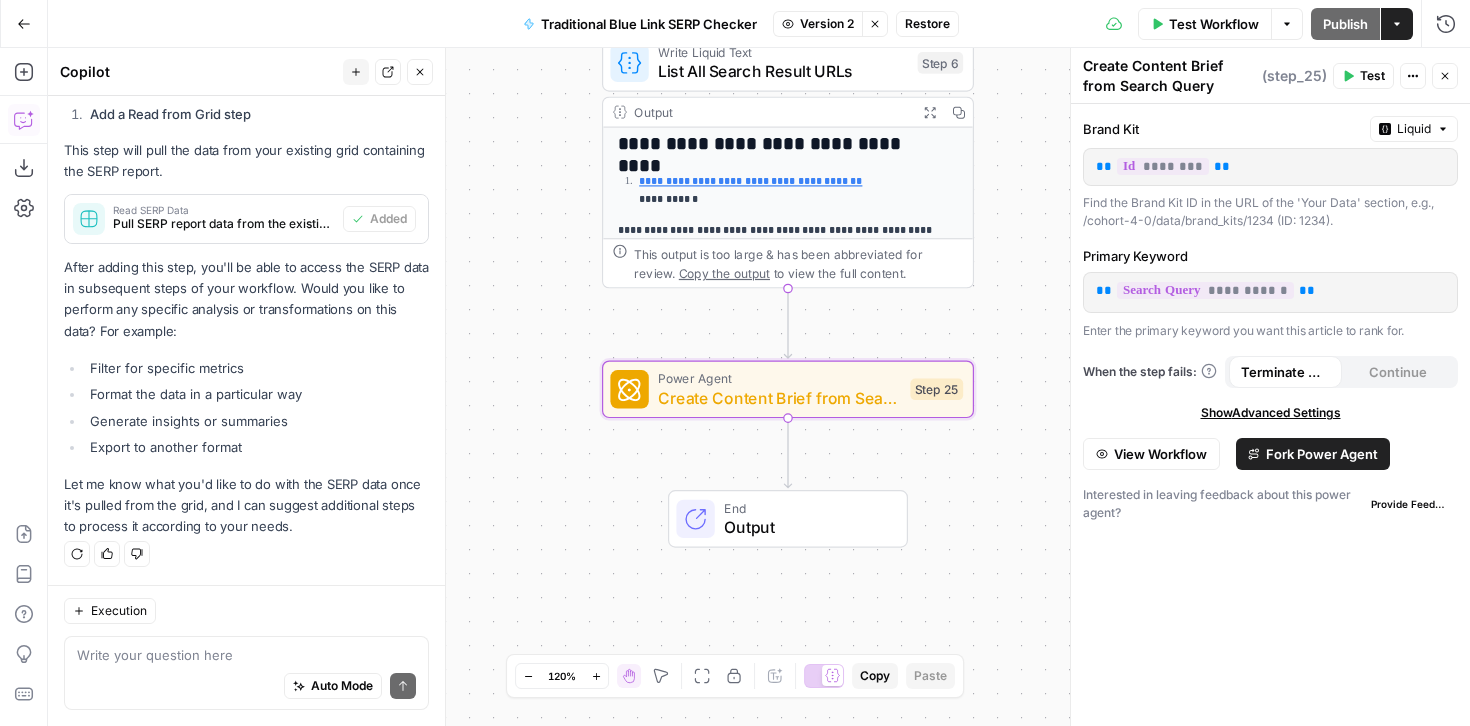 click on "Test Workflow" at bounding box center [1214, 24] 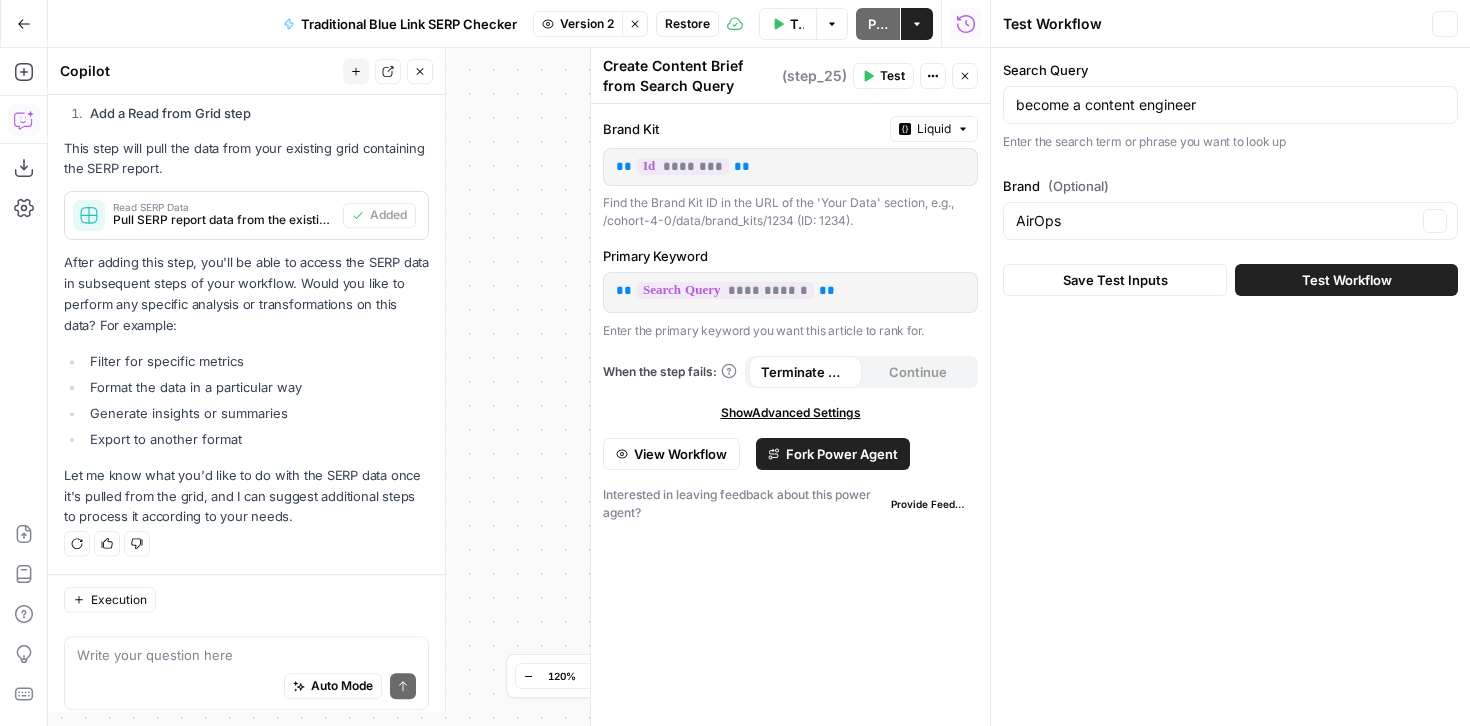 scroll, scrollTop: 797, scrollLeft: 0, axis: vertical 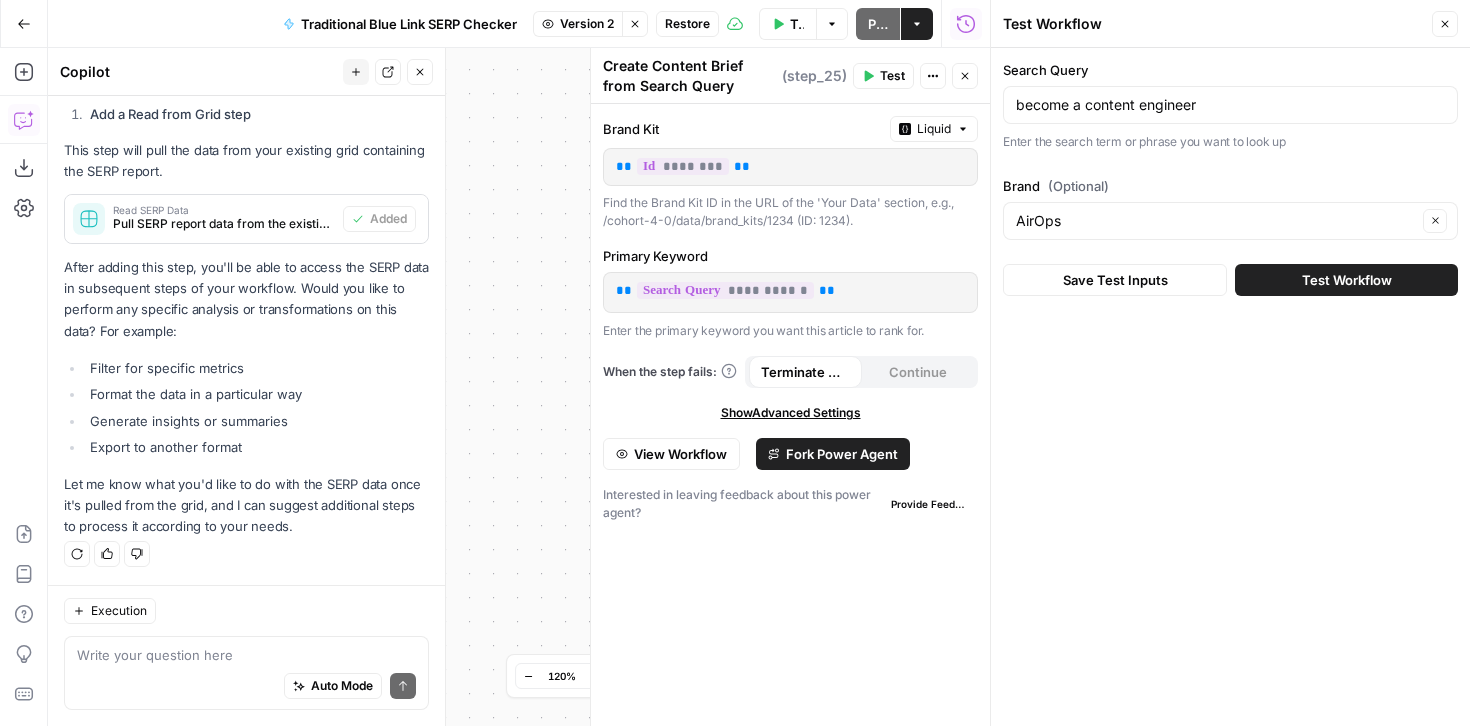 click on "Test Workflow" at bounding box center (1347, 280) 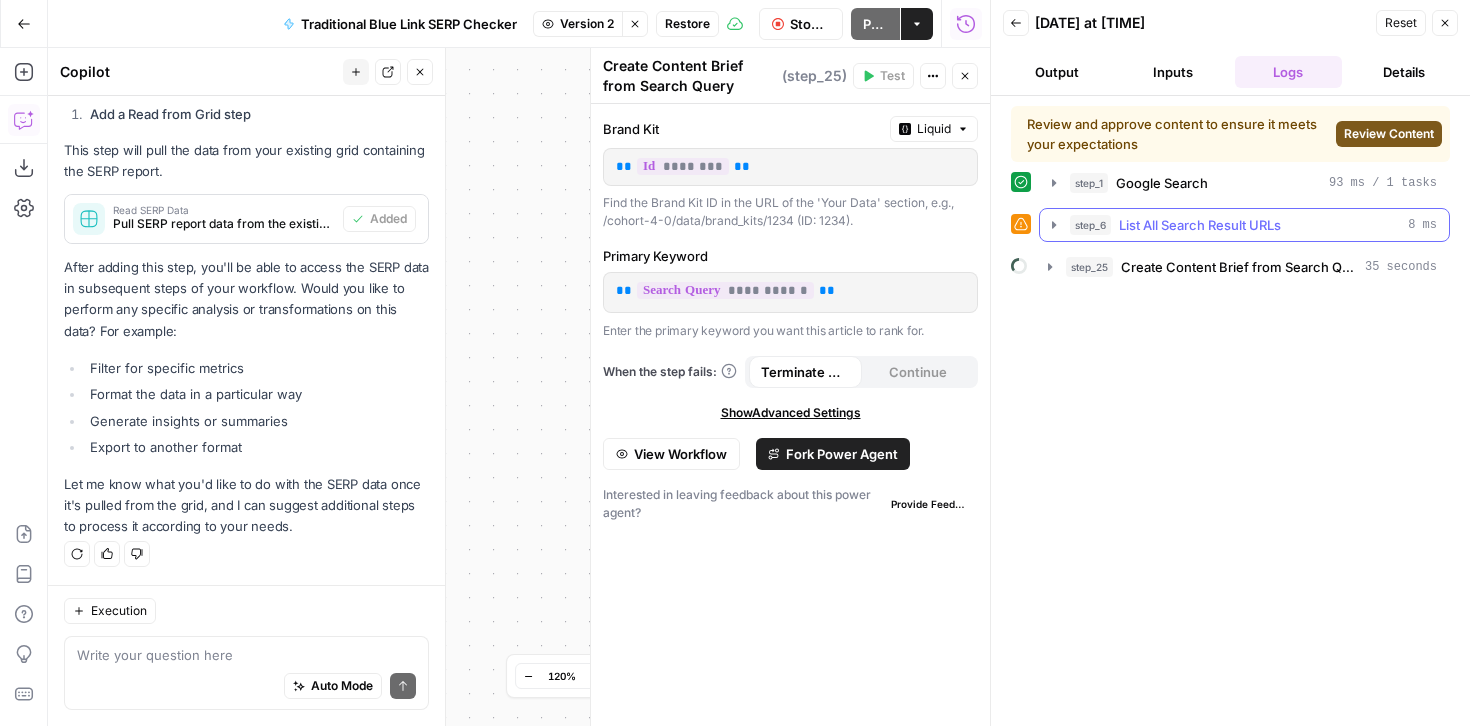 click 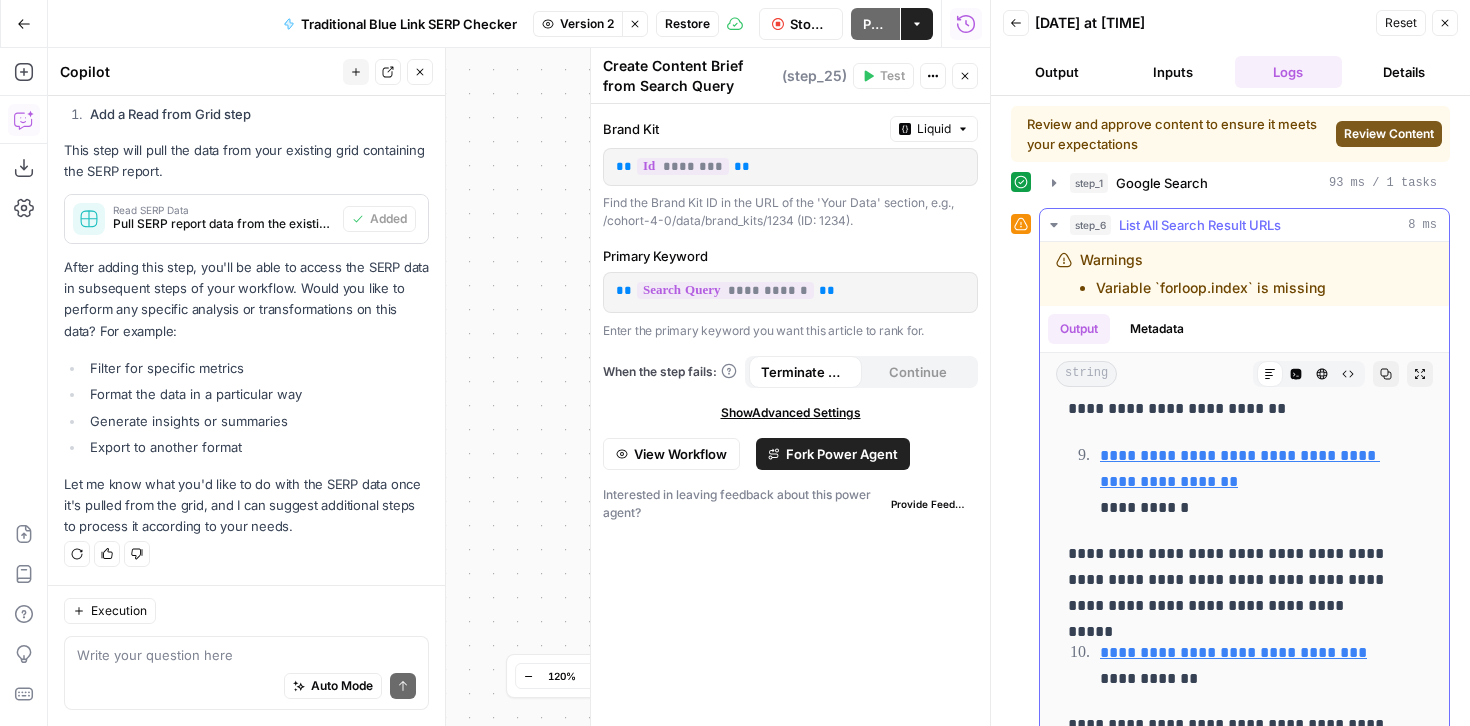 scroll, scrollTop: 1772, scrollLeft: 0, axis: vertical 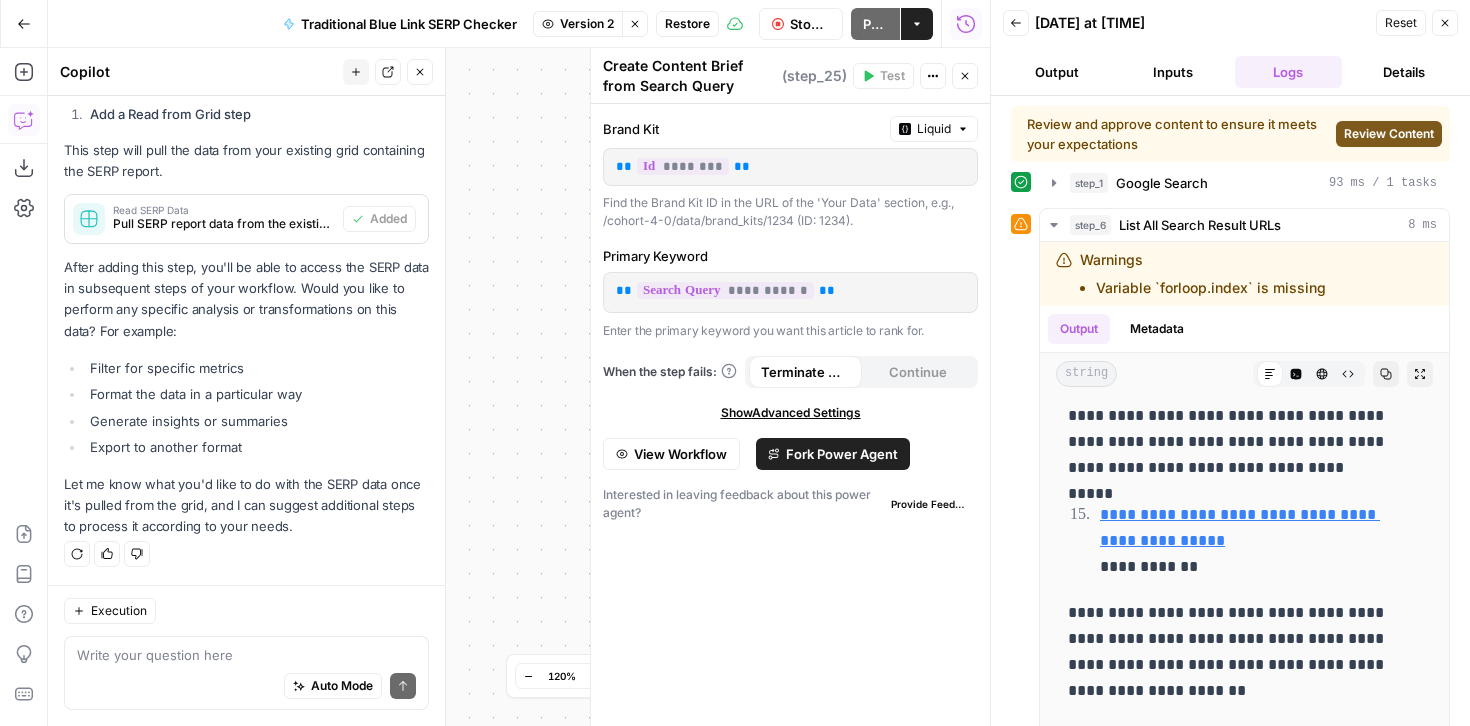 click on "Close" at bounding box center (1445, 23) 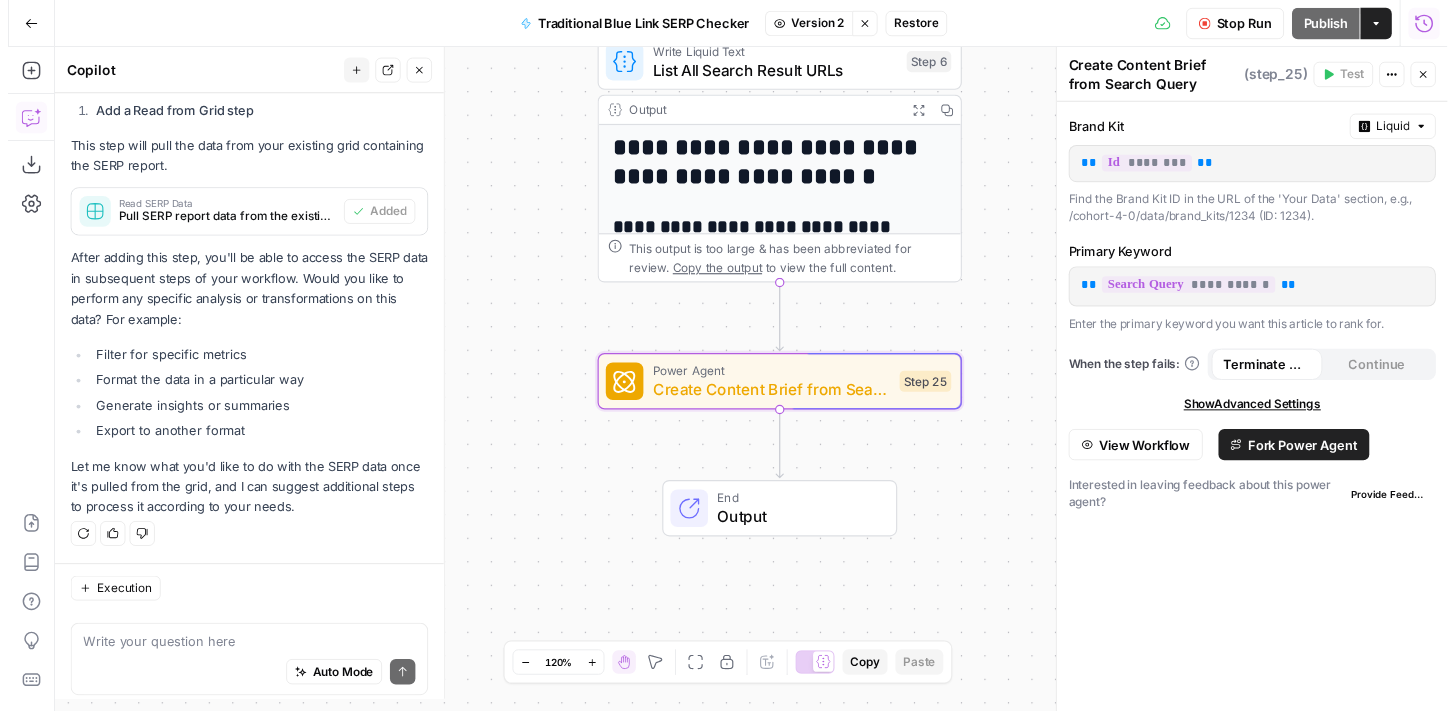 scroll, scrollTop: 797, scrollLeft: 0, axis: vertical 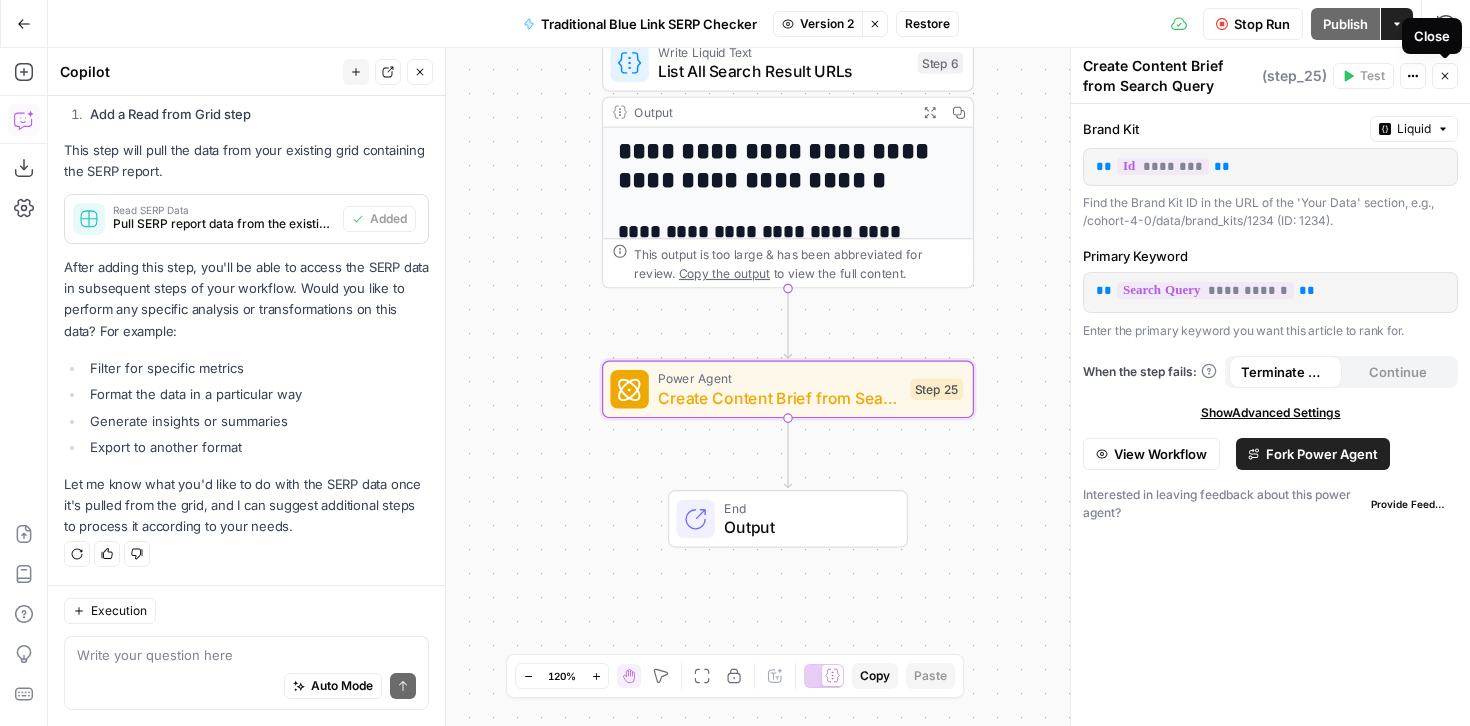 click on "Close" at bounding box center (1445, 76) 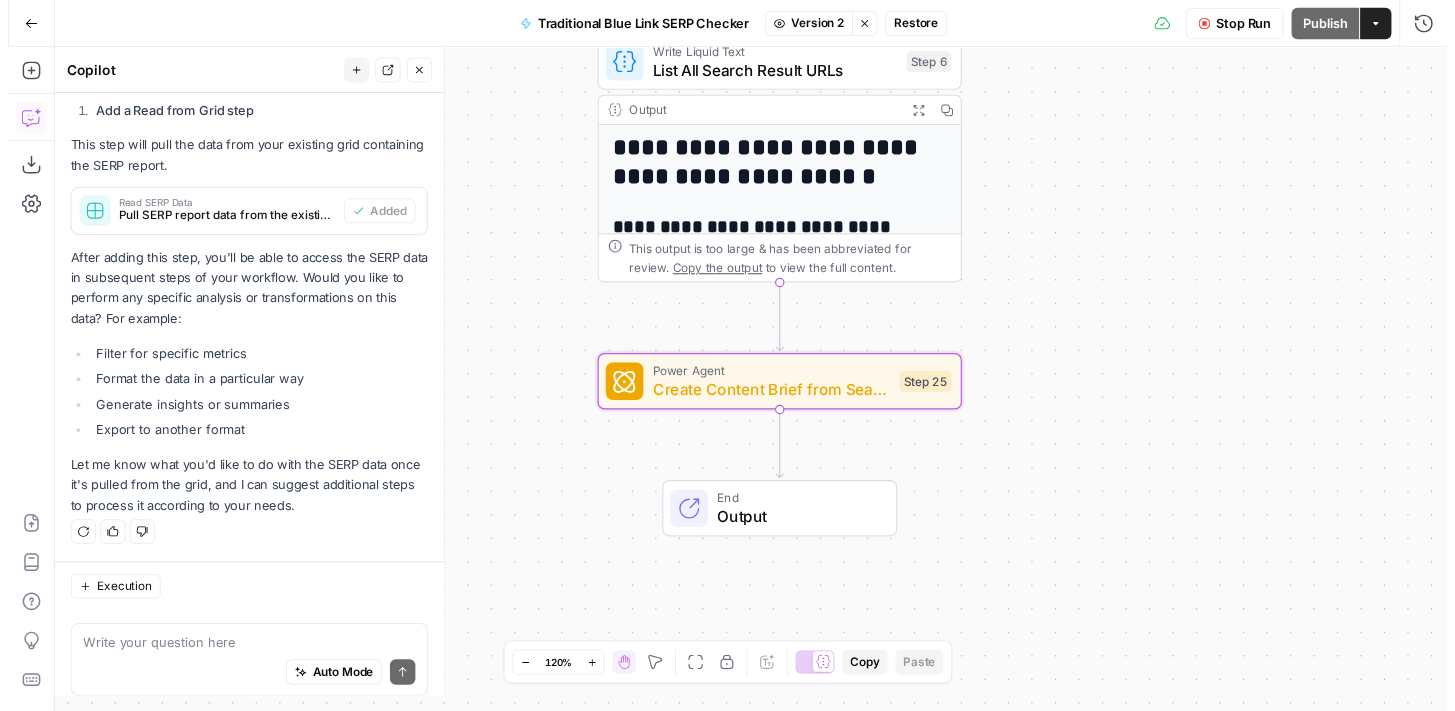 scroll, scrollTop: 797, scrollLeft: 0, axis: vertical 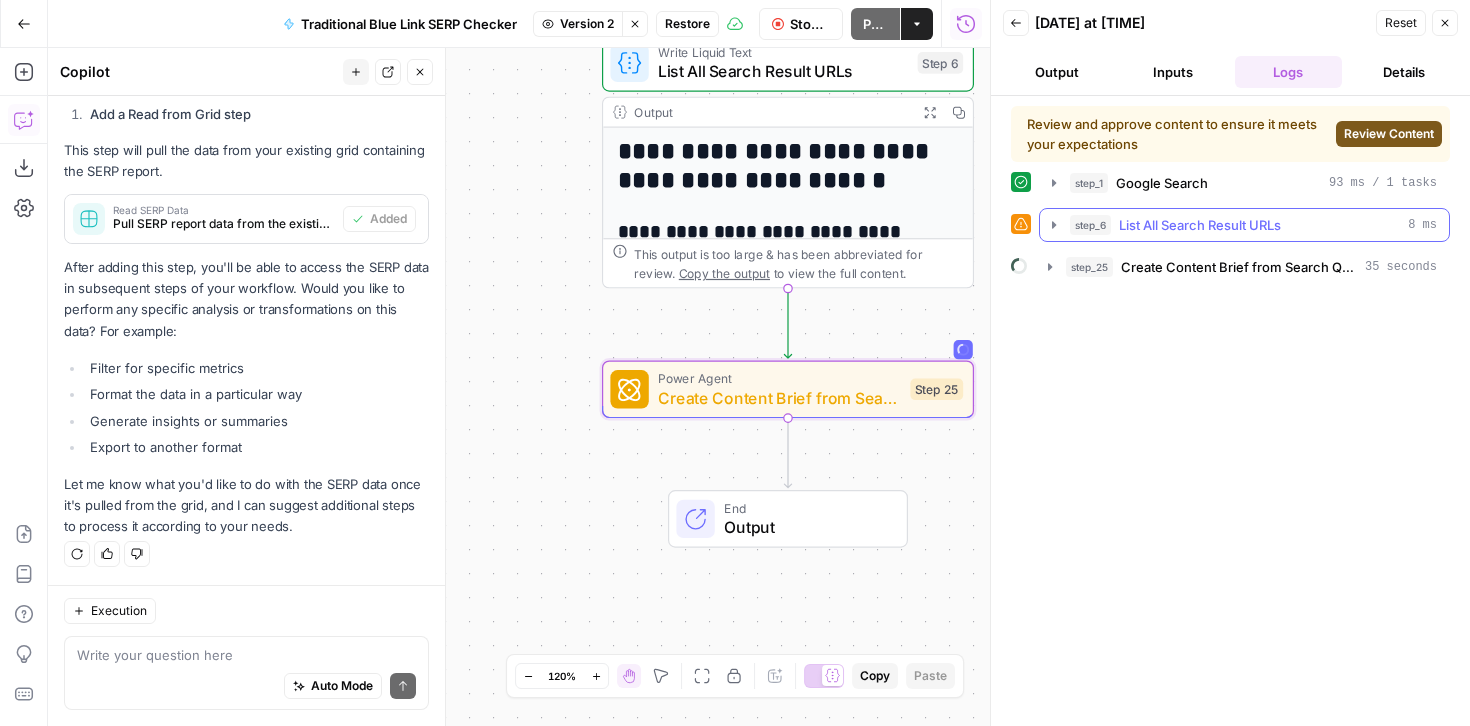 click on "List All Search Result URLs" at bounding box center [1200, 225] 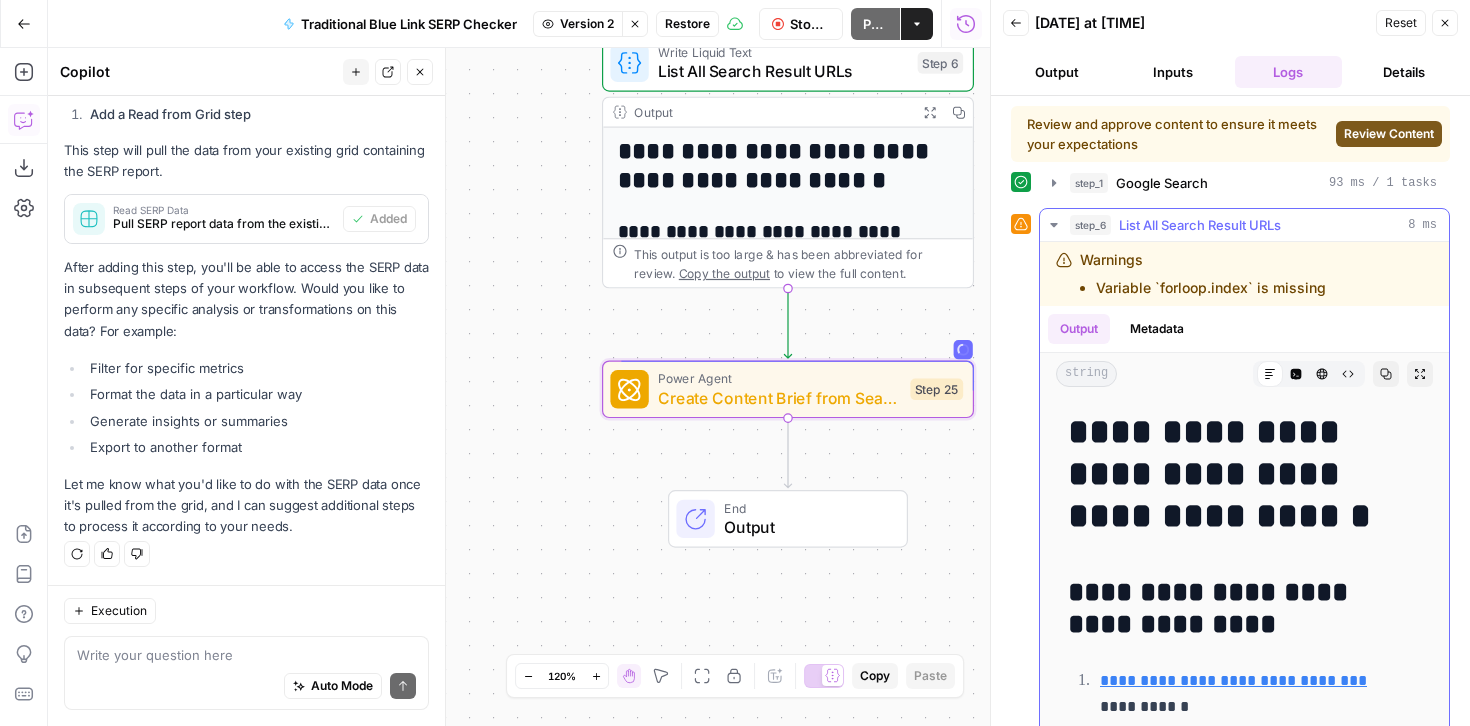 scroll, scrollTop: 16, scrollLeft: 0, axis: vertical 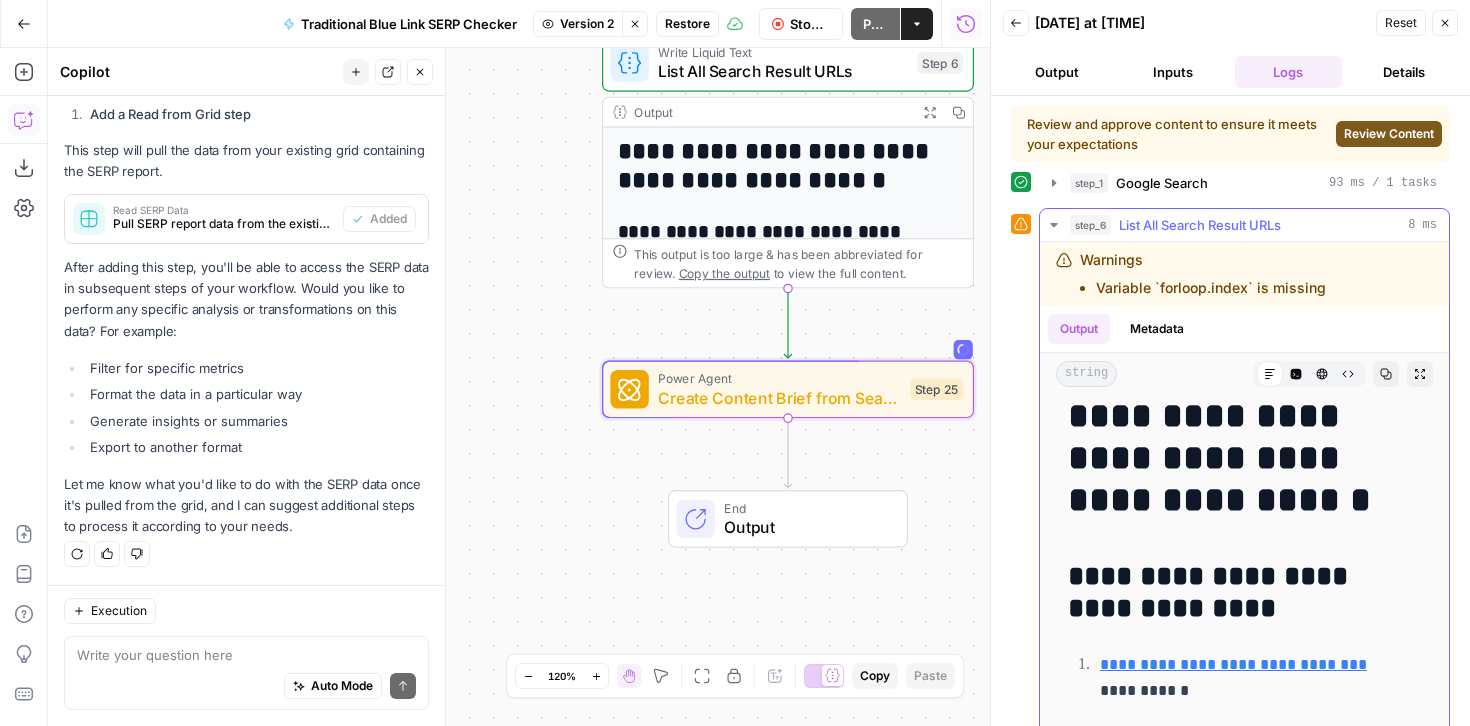 click on "Metadata" at bounding box center [1157, 329] 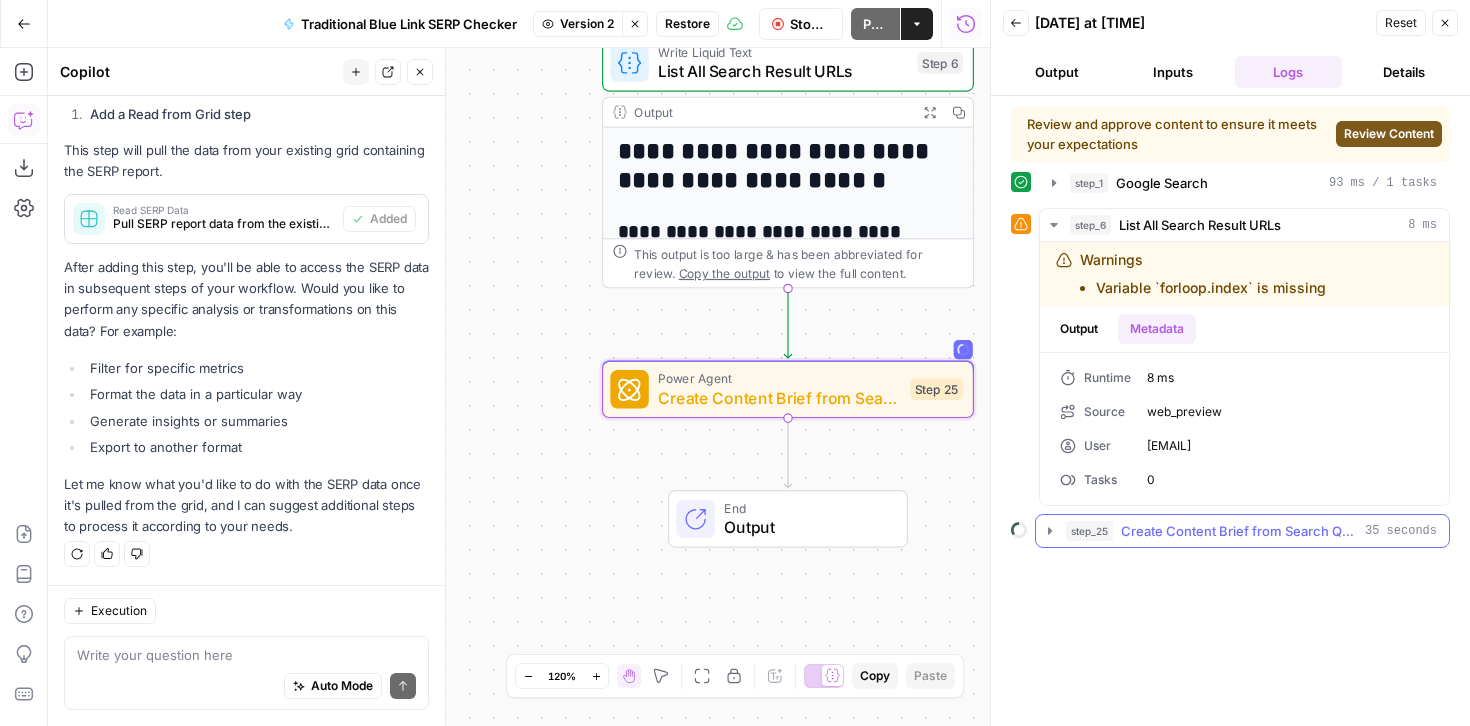 click on "Create Content Brief from Search Query" at bounding box center (1239, 531) 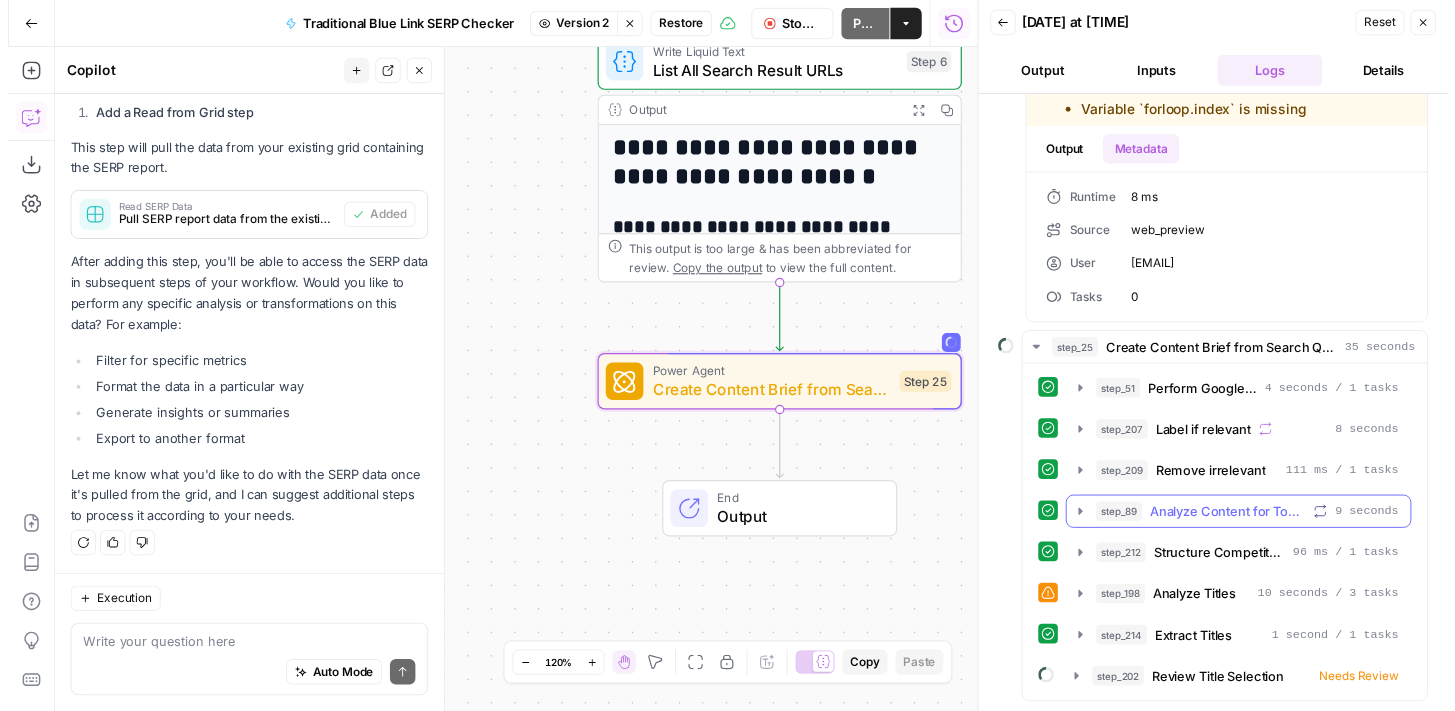 scroll, scrollTop: 0, scrollLeft: 0, axis: both 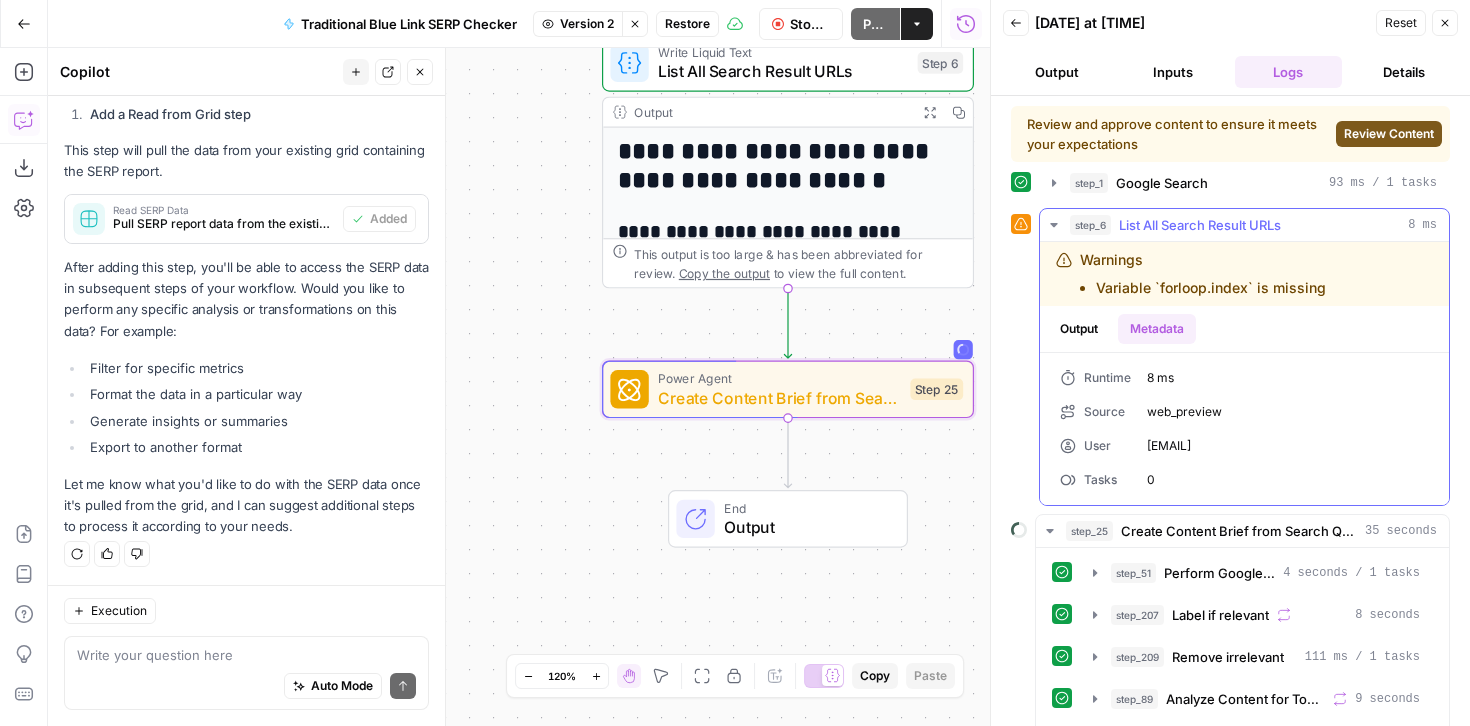 click 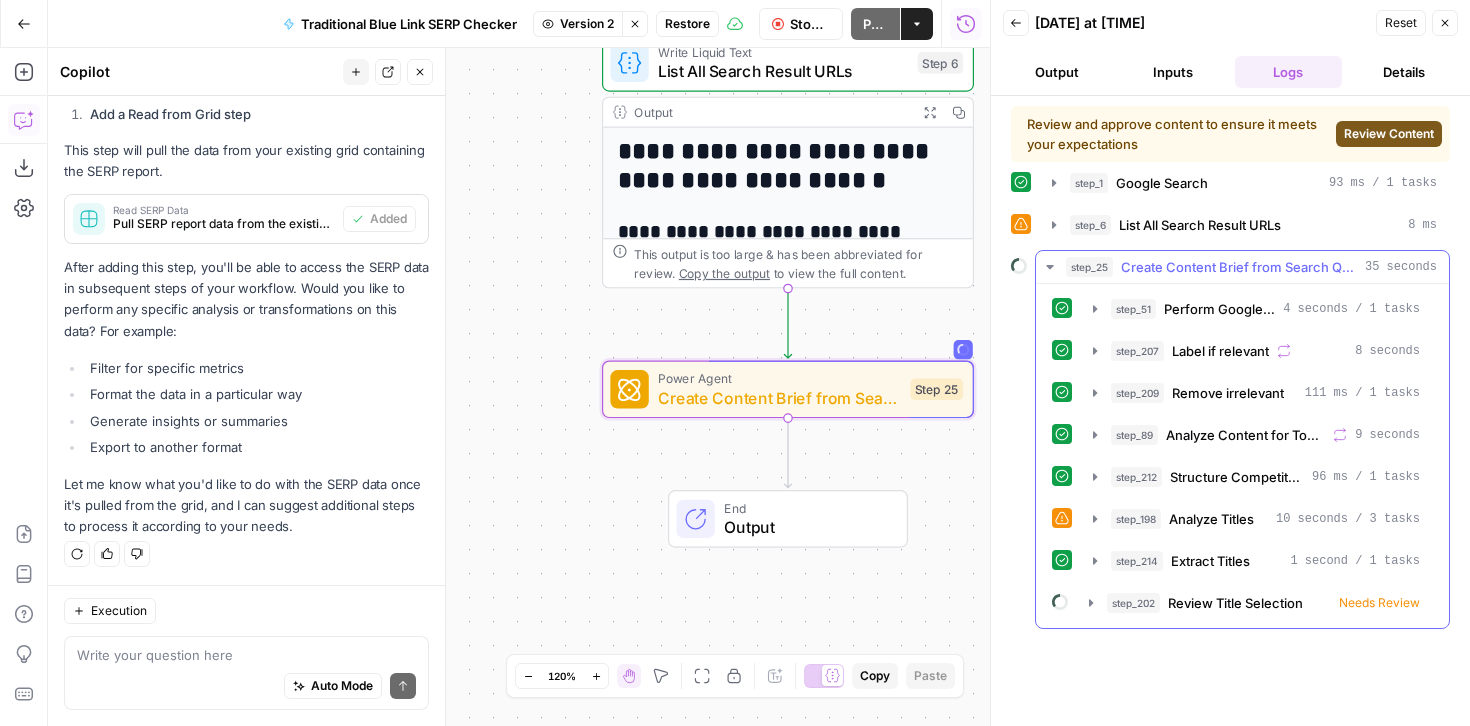 click 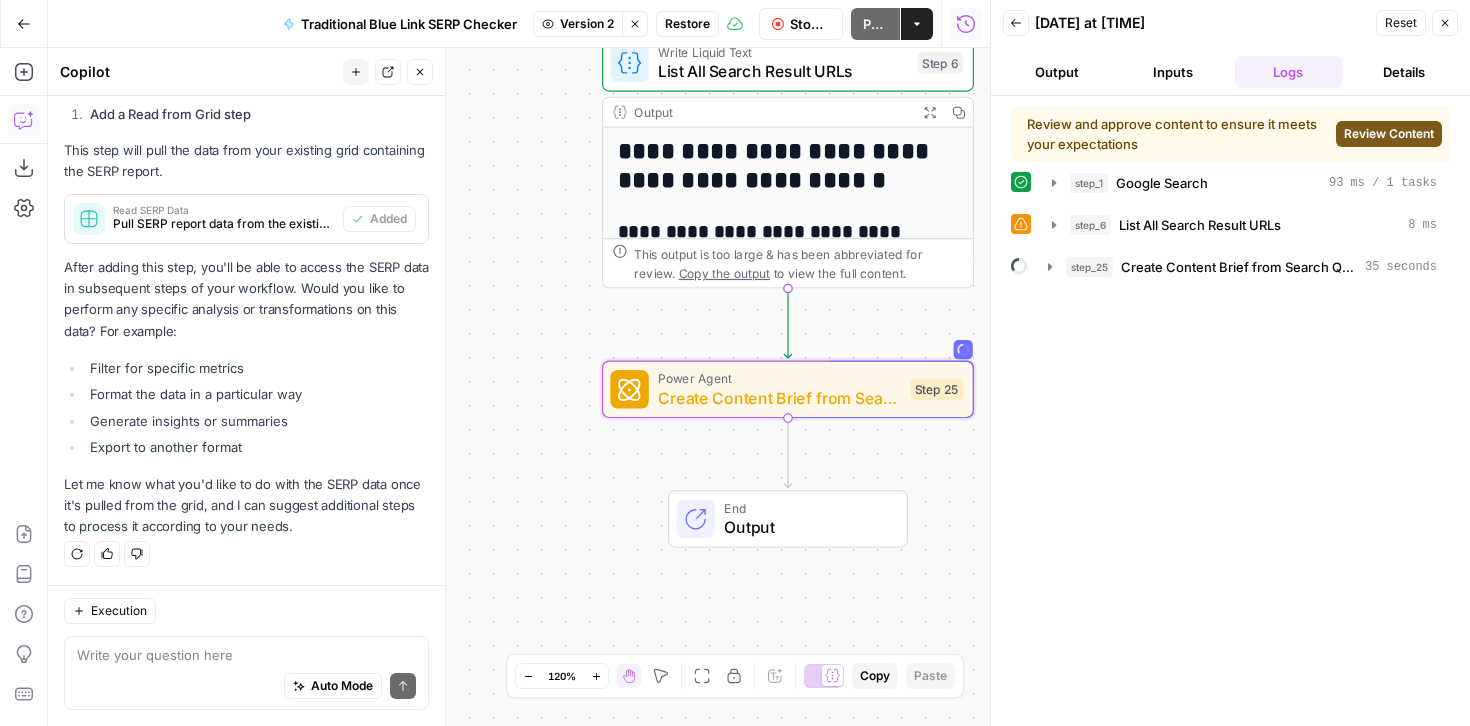 click 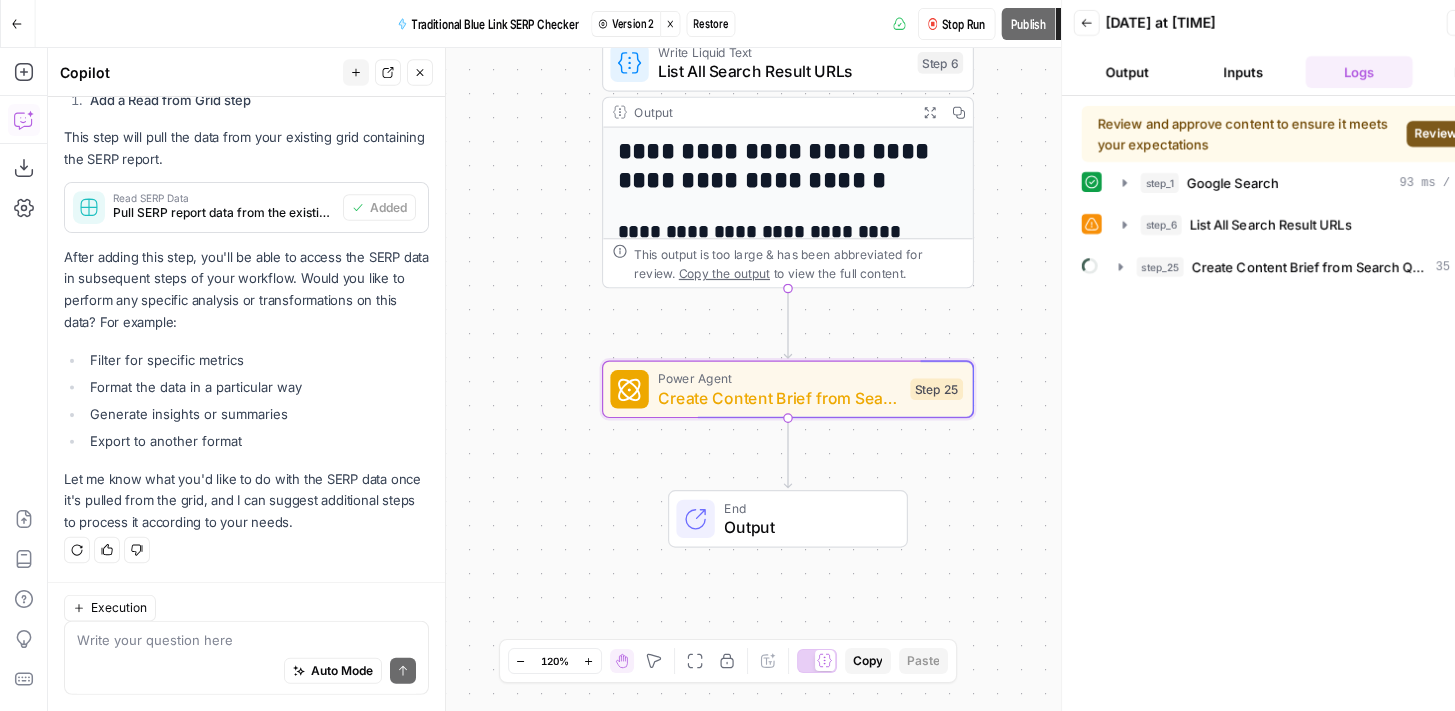 scroll, scrollTop: 797, scrollLeft: 0, axis: vertical 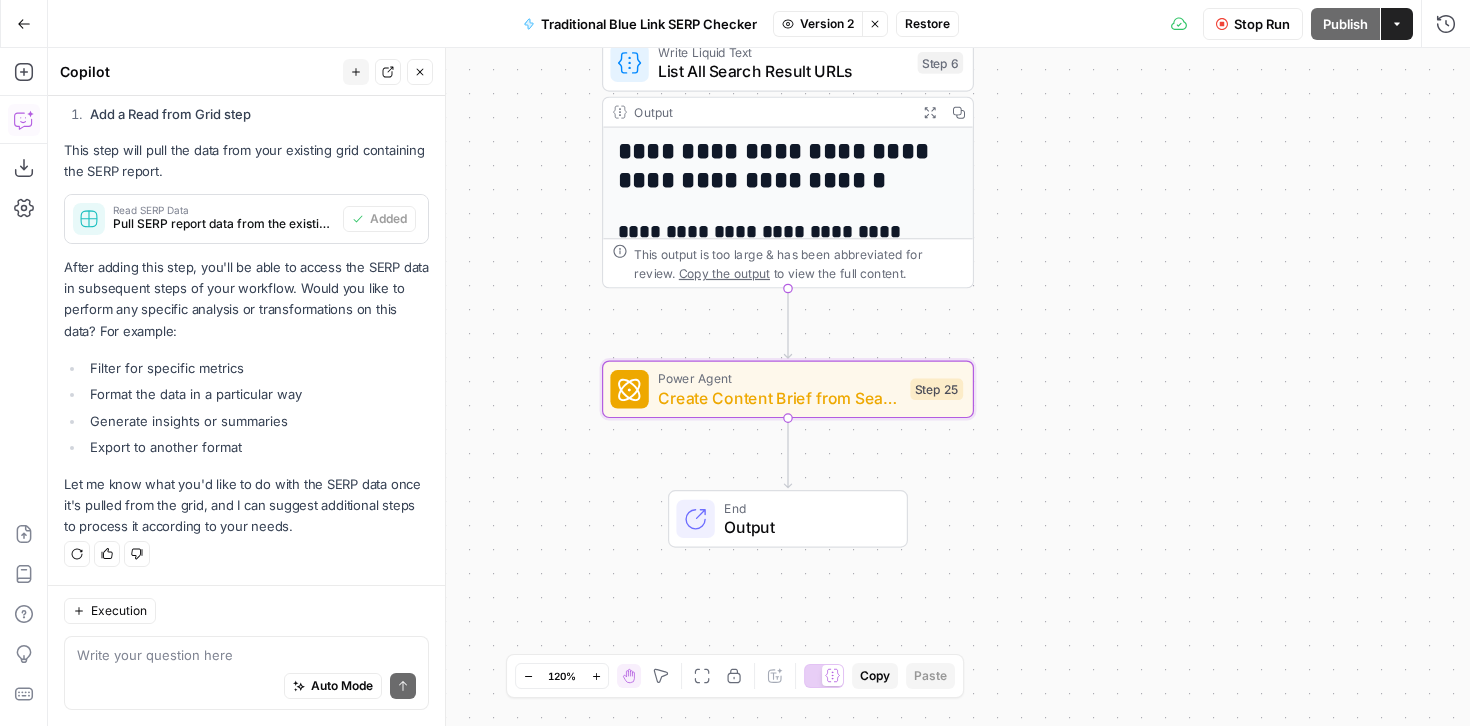 click on "Create Content Brief from Search Query" at bounding box center (779, 398) 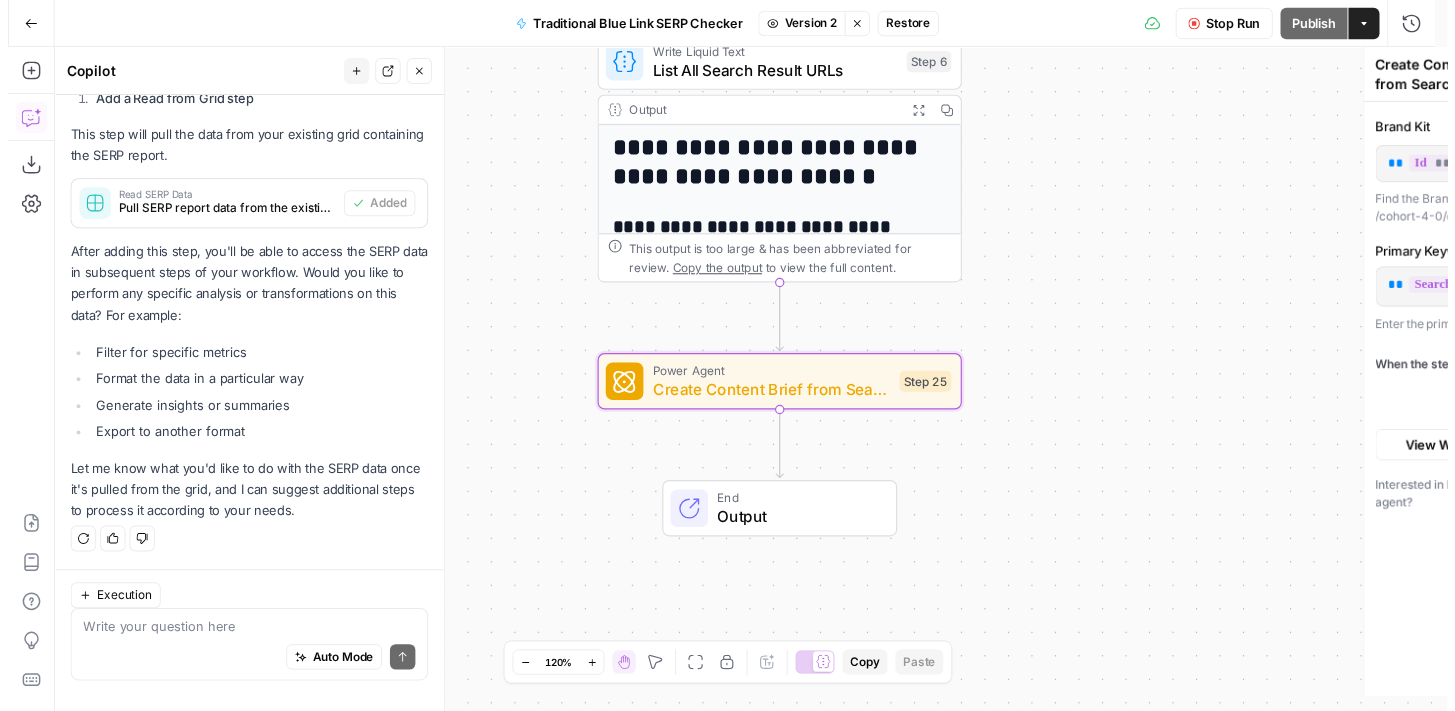 scroll, scrollTop: 797, scrollLeft: 0, axis: vertical 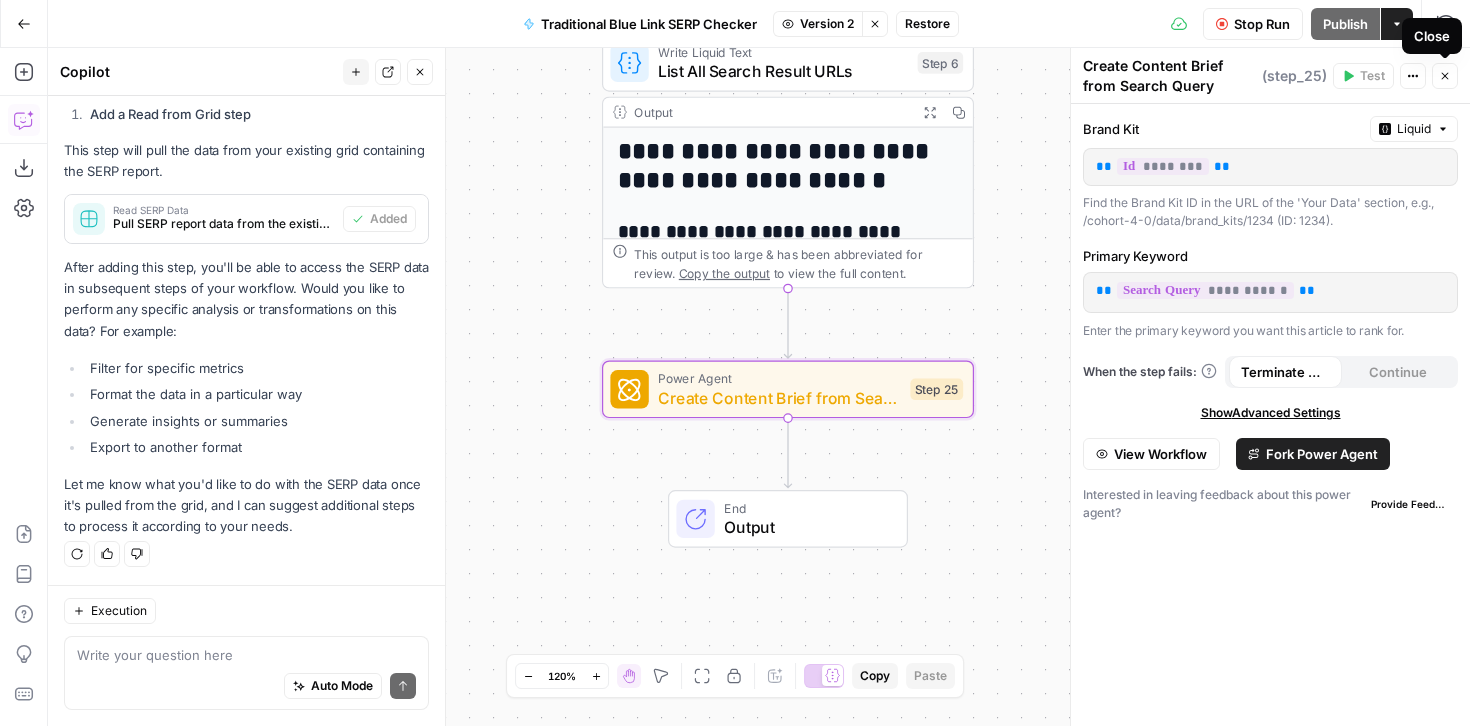 click 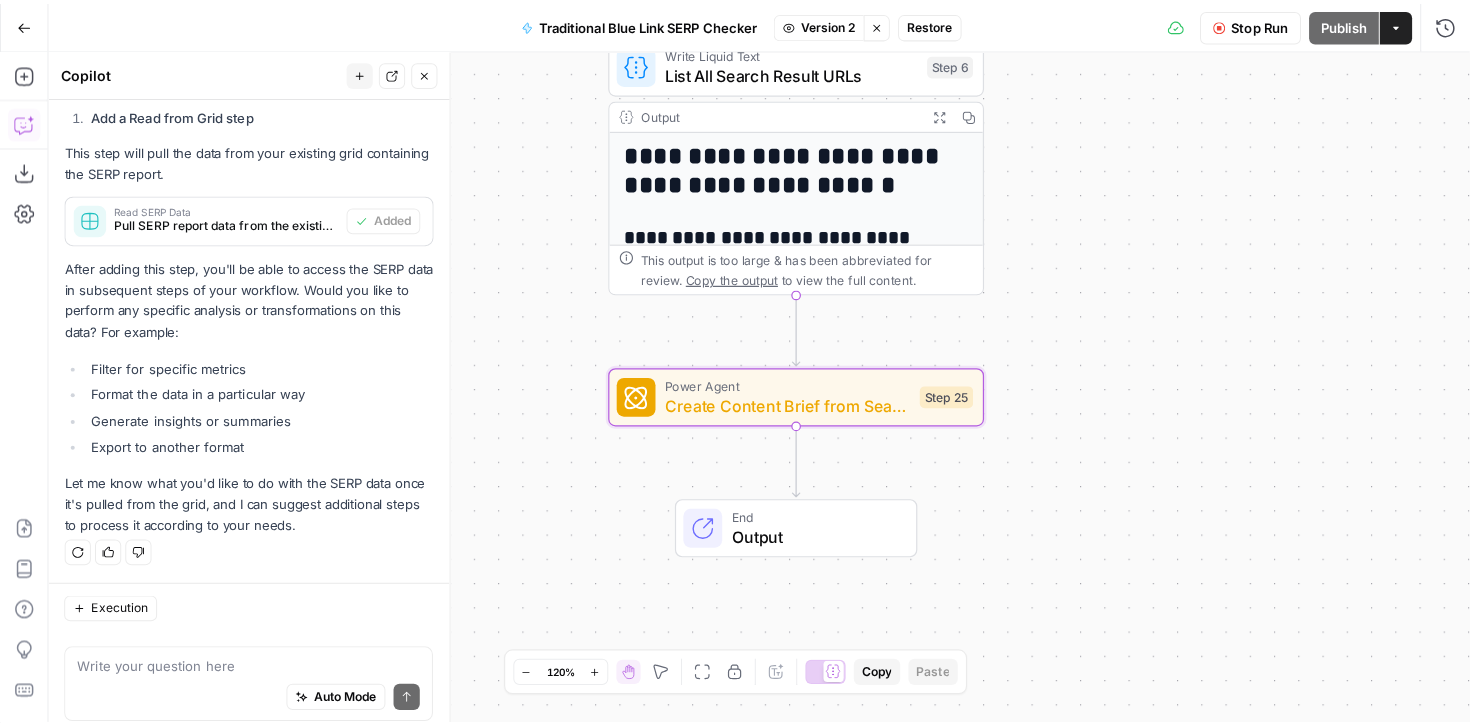 scroll, scrollTop: 797, scrollLeft: 0, axis: vertical 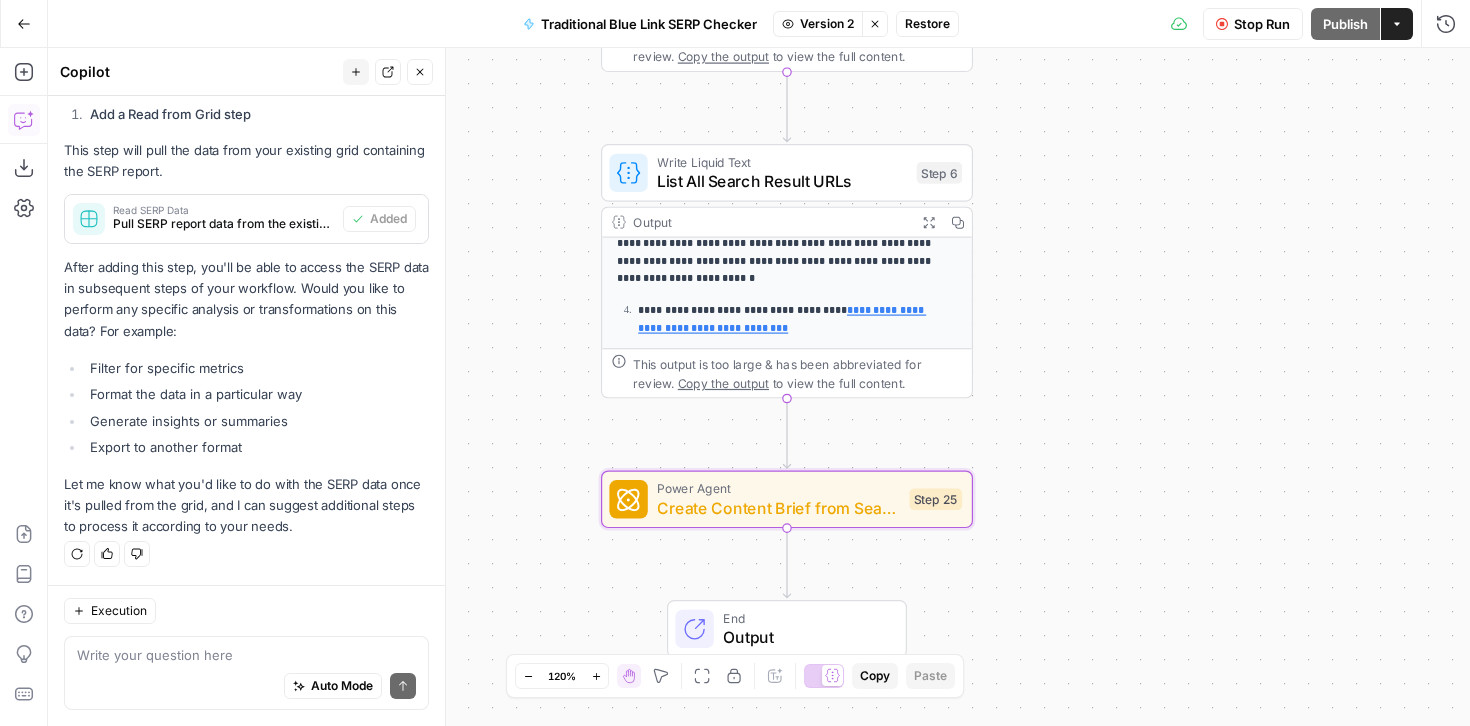 click on "Create Content Brief from Search Query" at bounding box center (778, 508) 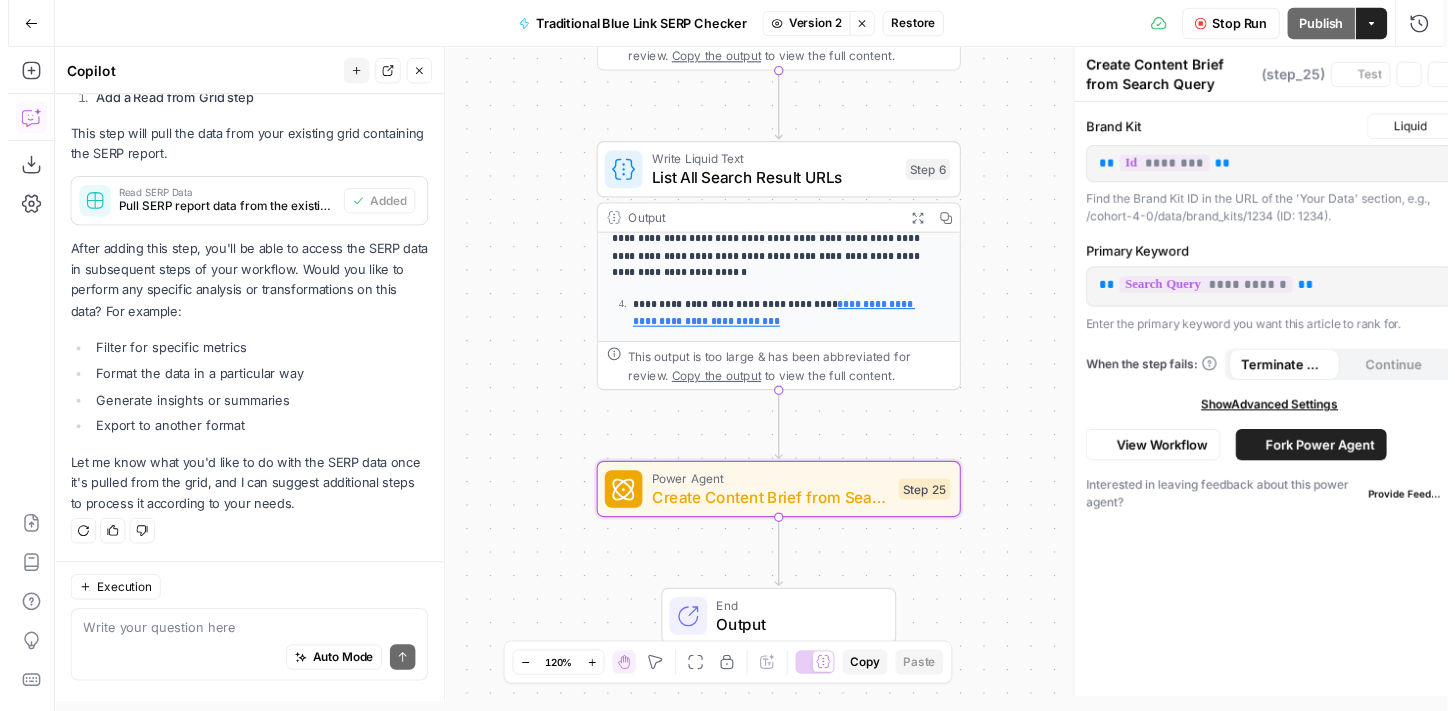 scroll, scrollTop: 797, scrollLeft: 0, axis: vertical 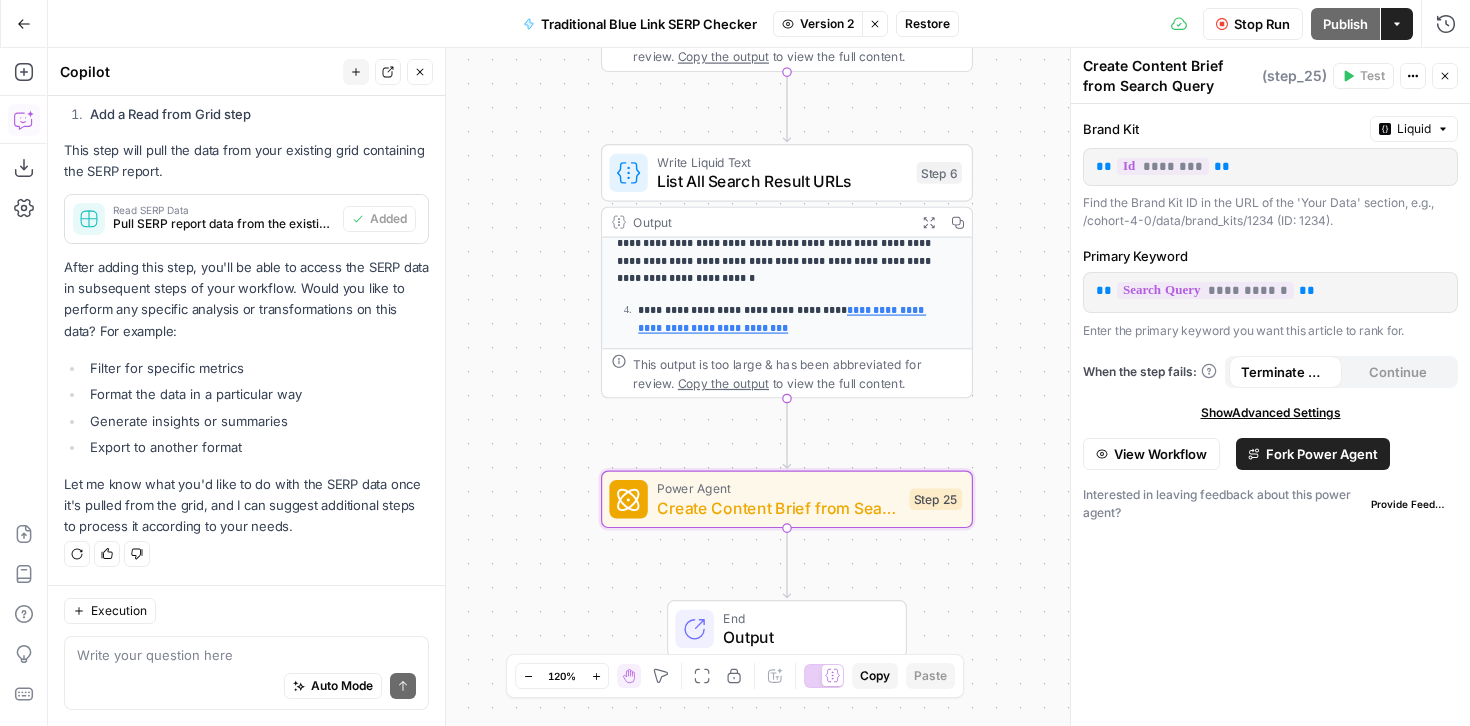 click 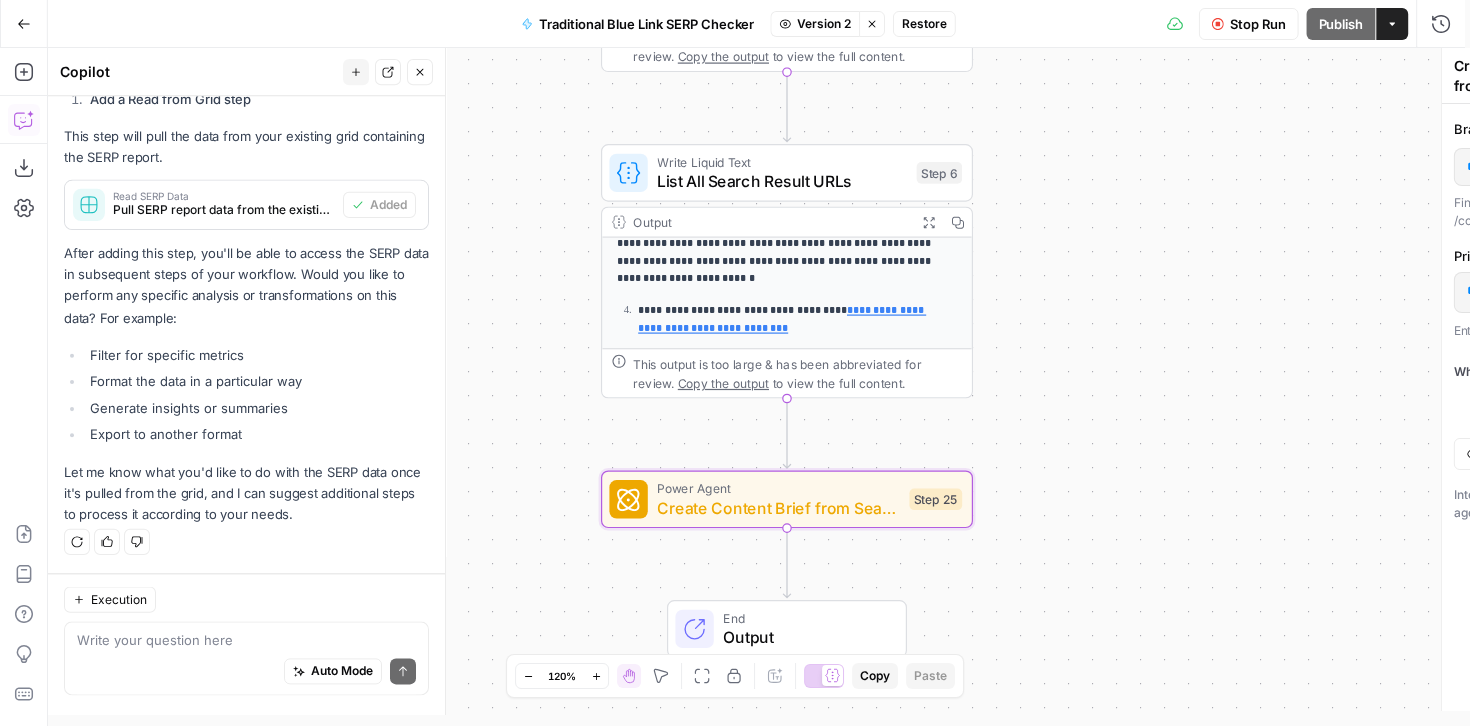scroll, scrollTop: 797, scrollLeft: 0, axis: vertical 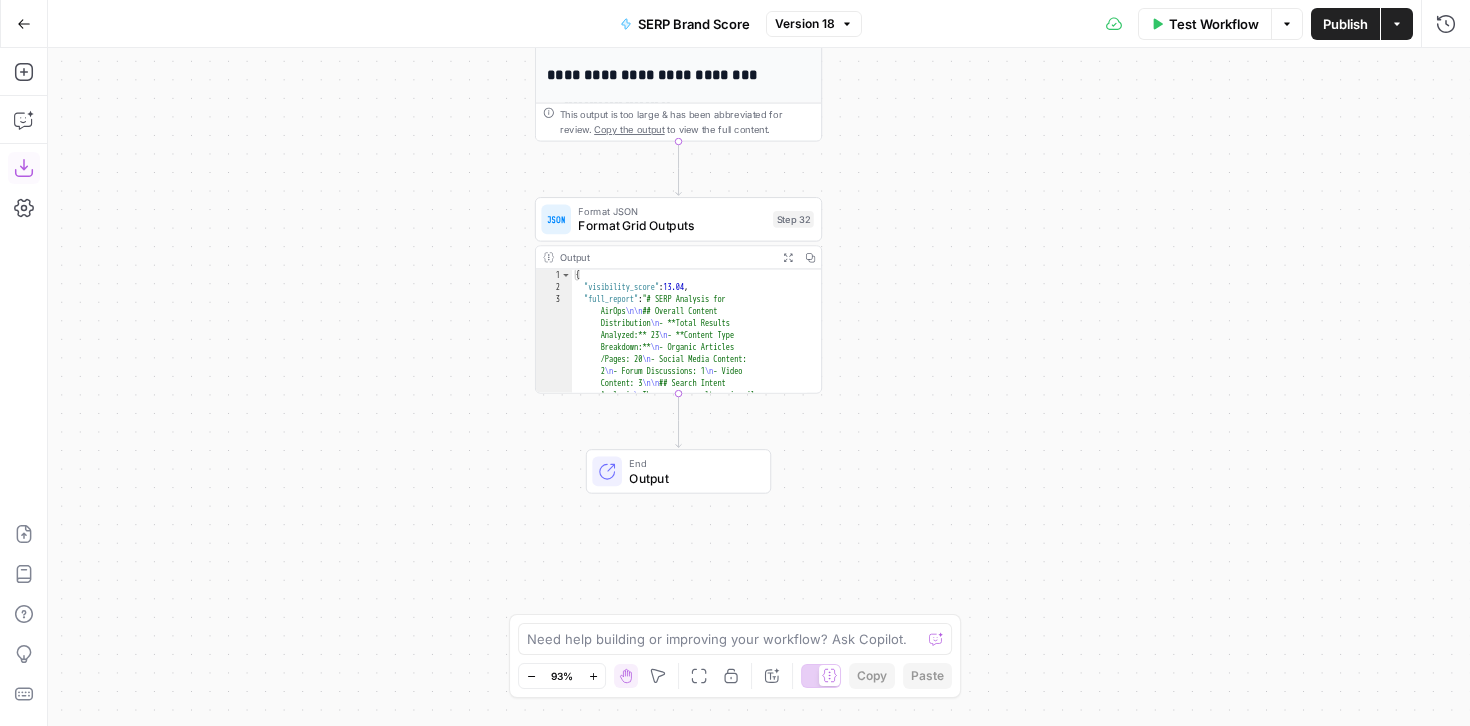 click 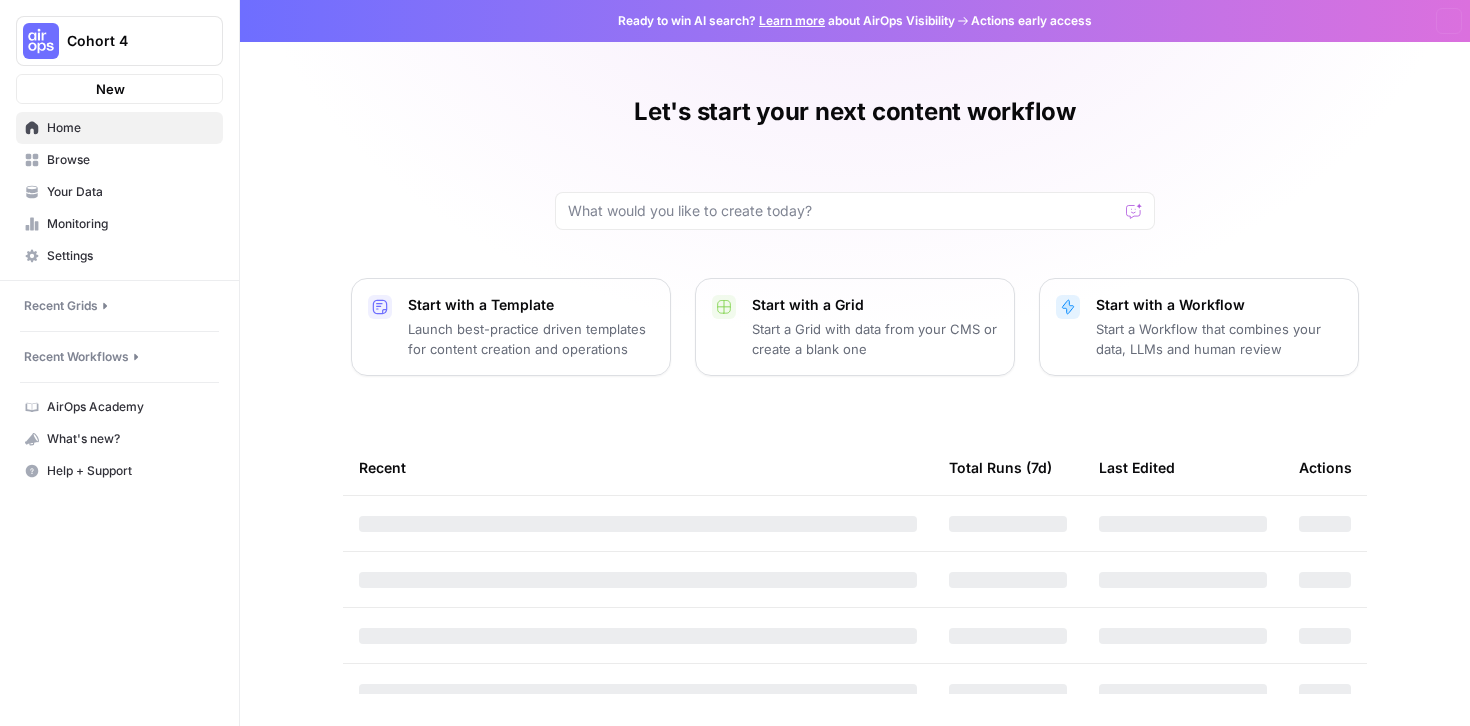 scroll, scrollTop: 0, scrollLeft: 0, axis: both 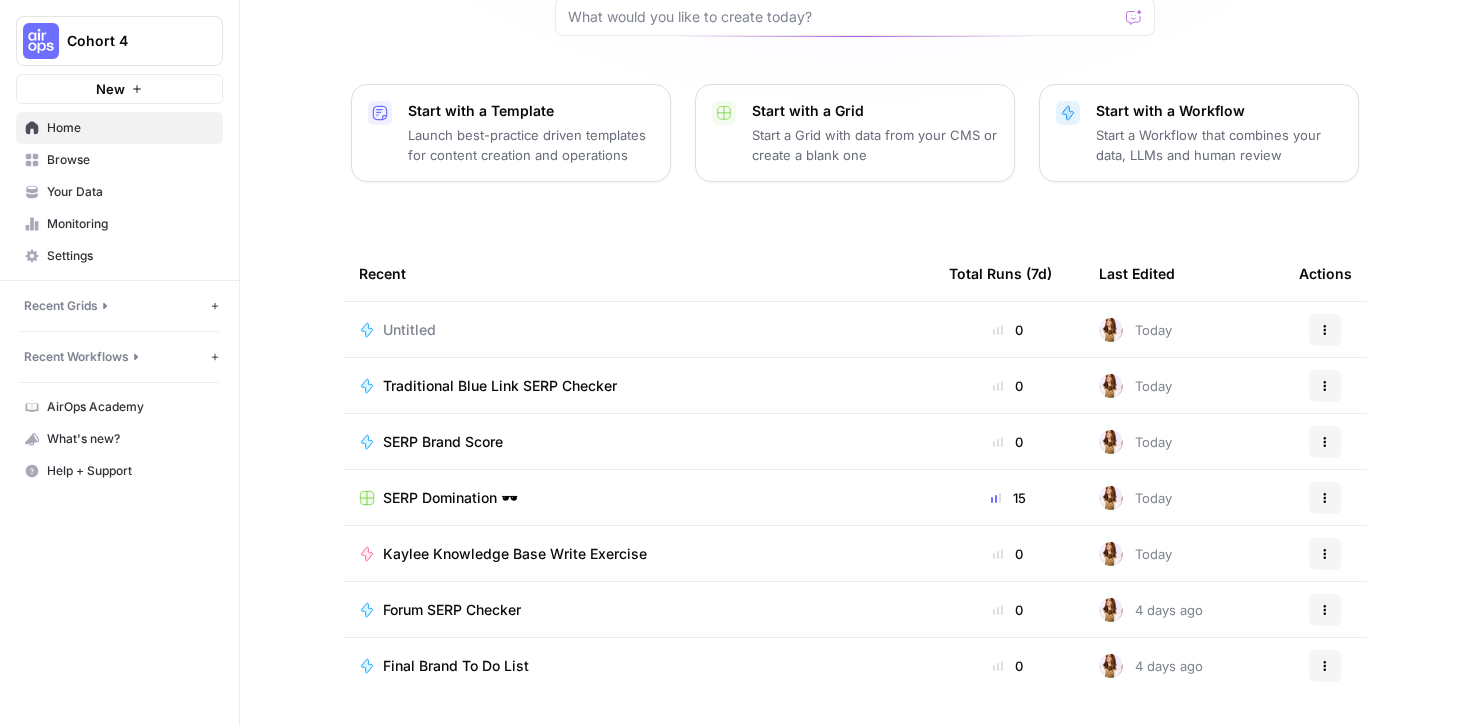 click on "SERP Domination 🕶️" at bounding box center (450, 498) 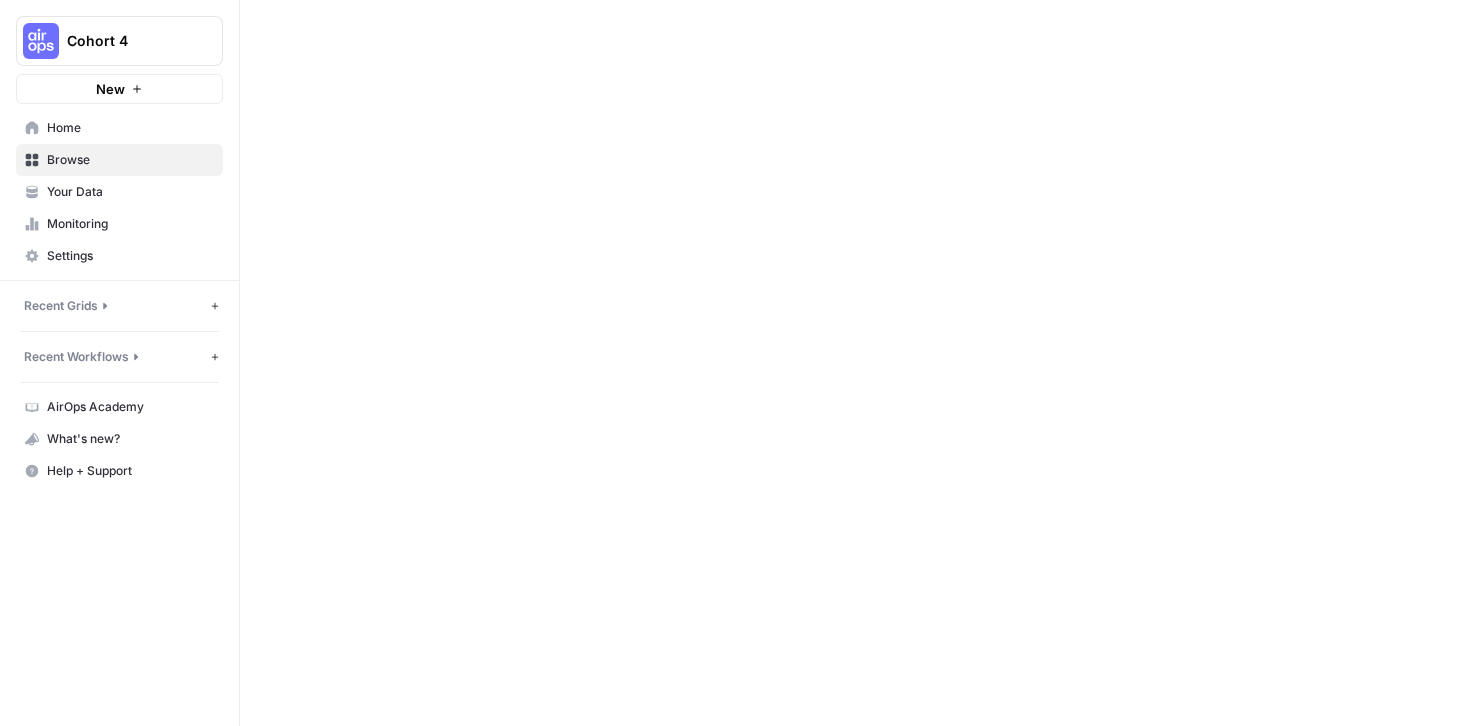 scroll, scrollTop: 0, scrollLeft: 0, axis: both 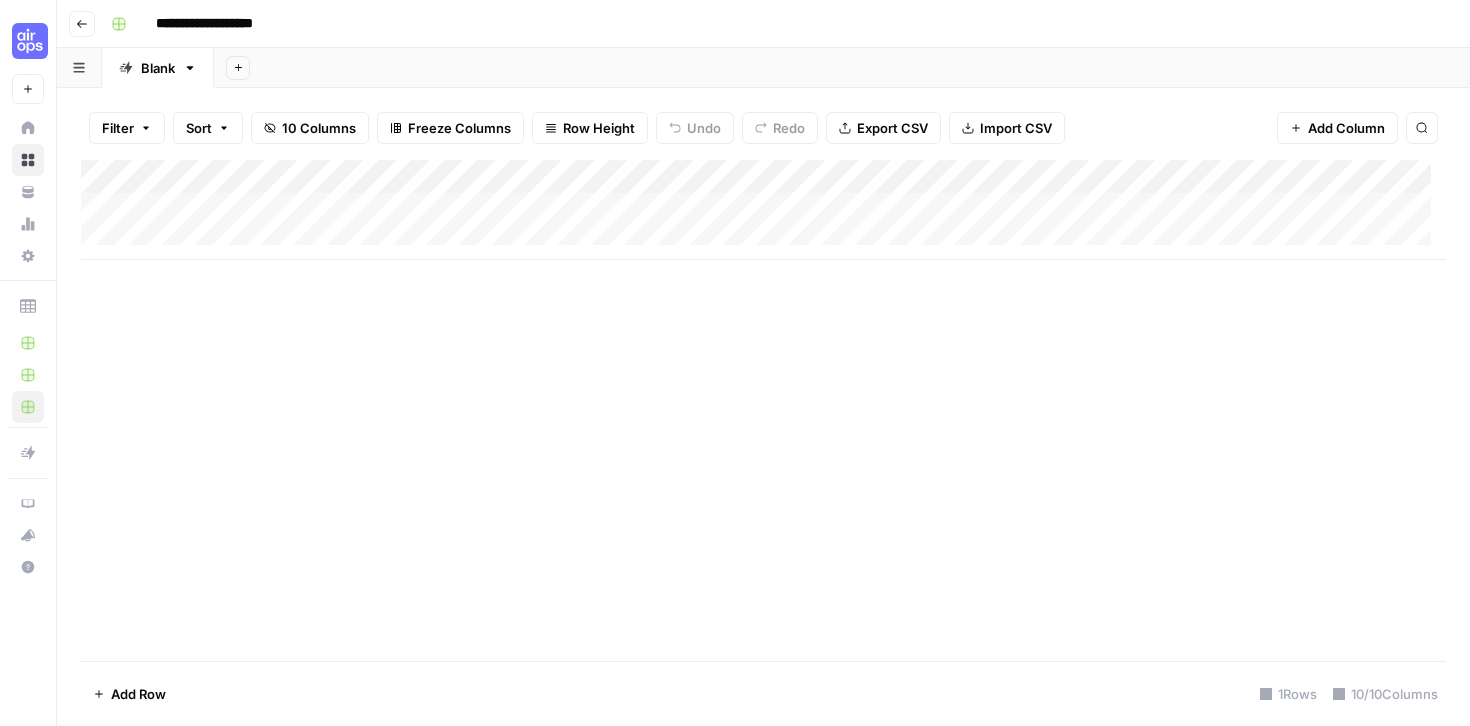 click on "Add Column" at bounding box center [763, 210] 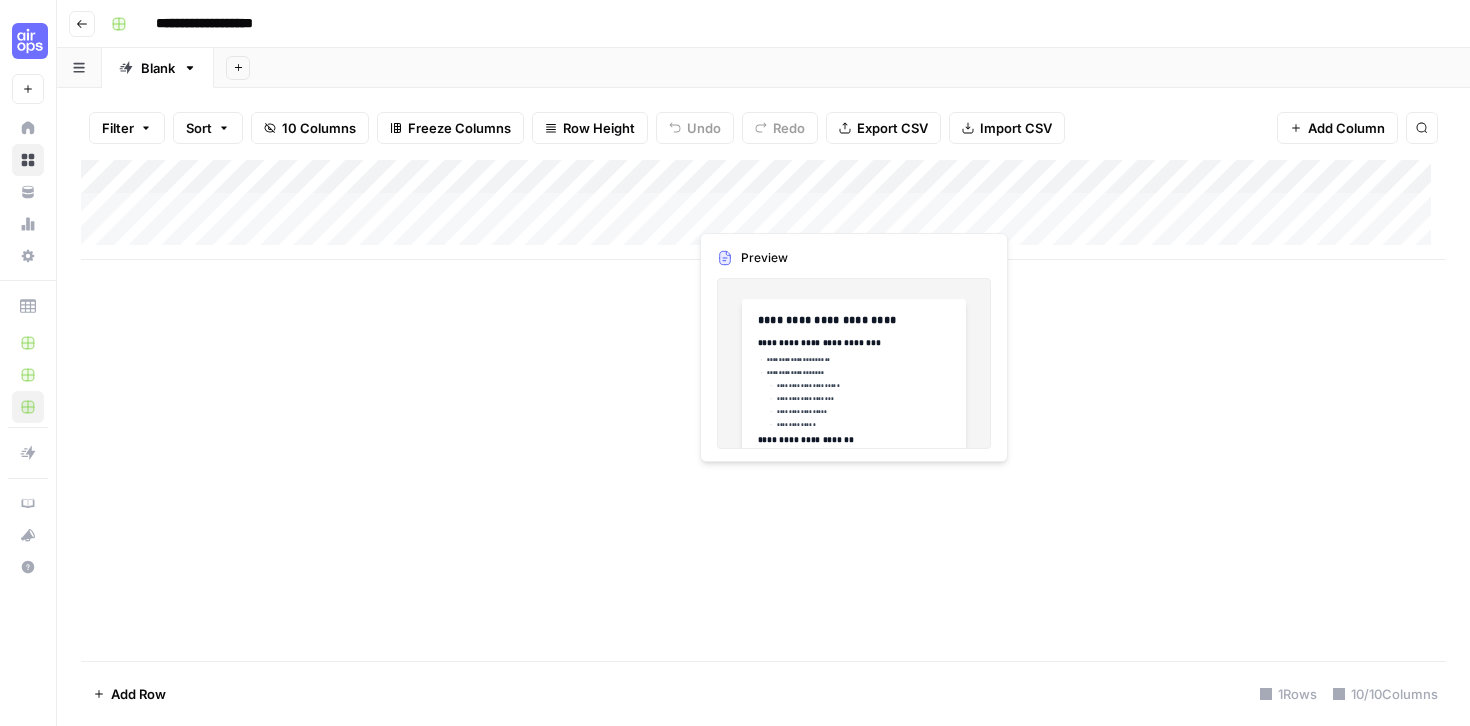 click on "Add Column" at bounding box center (763, 210) 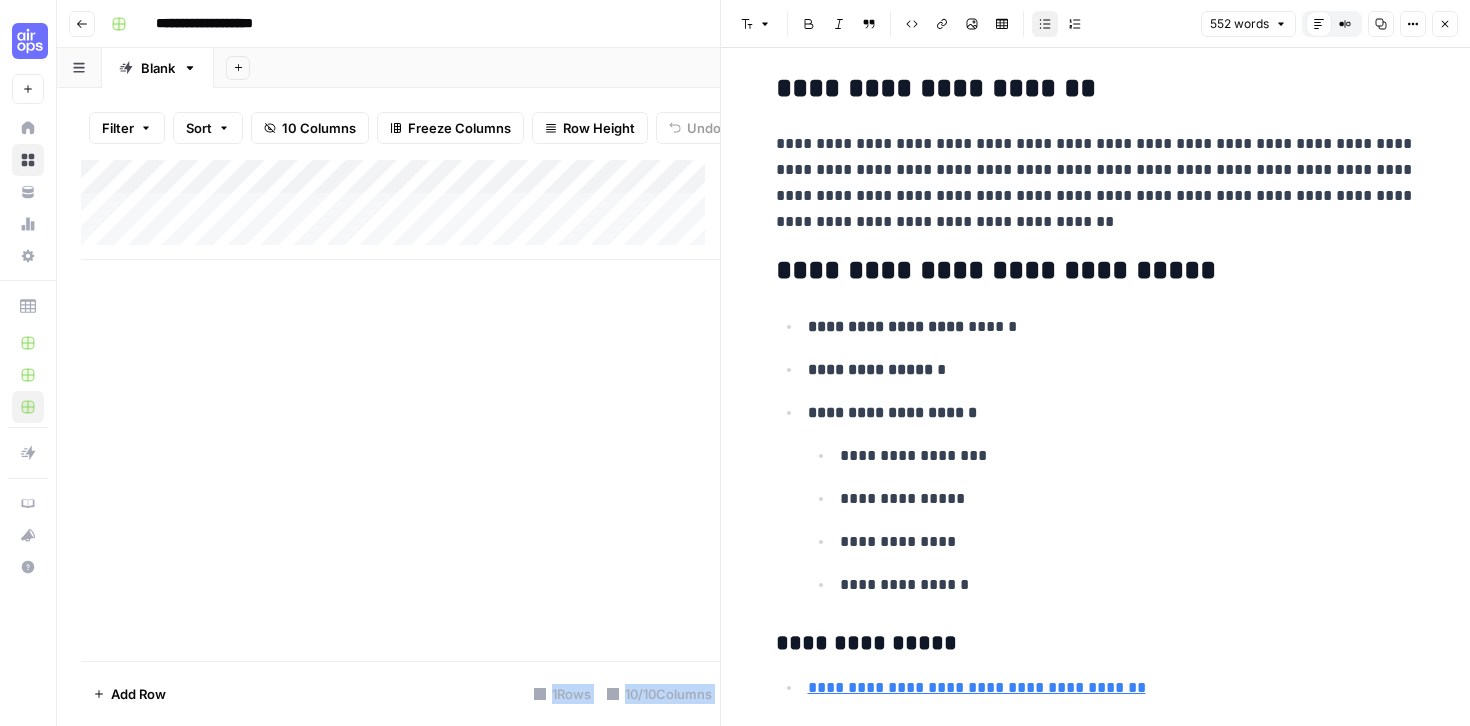 scroll, scrollTop: 421, scrollLeft: 0, axis: vertical 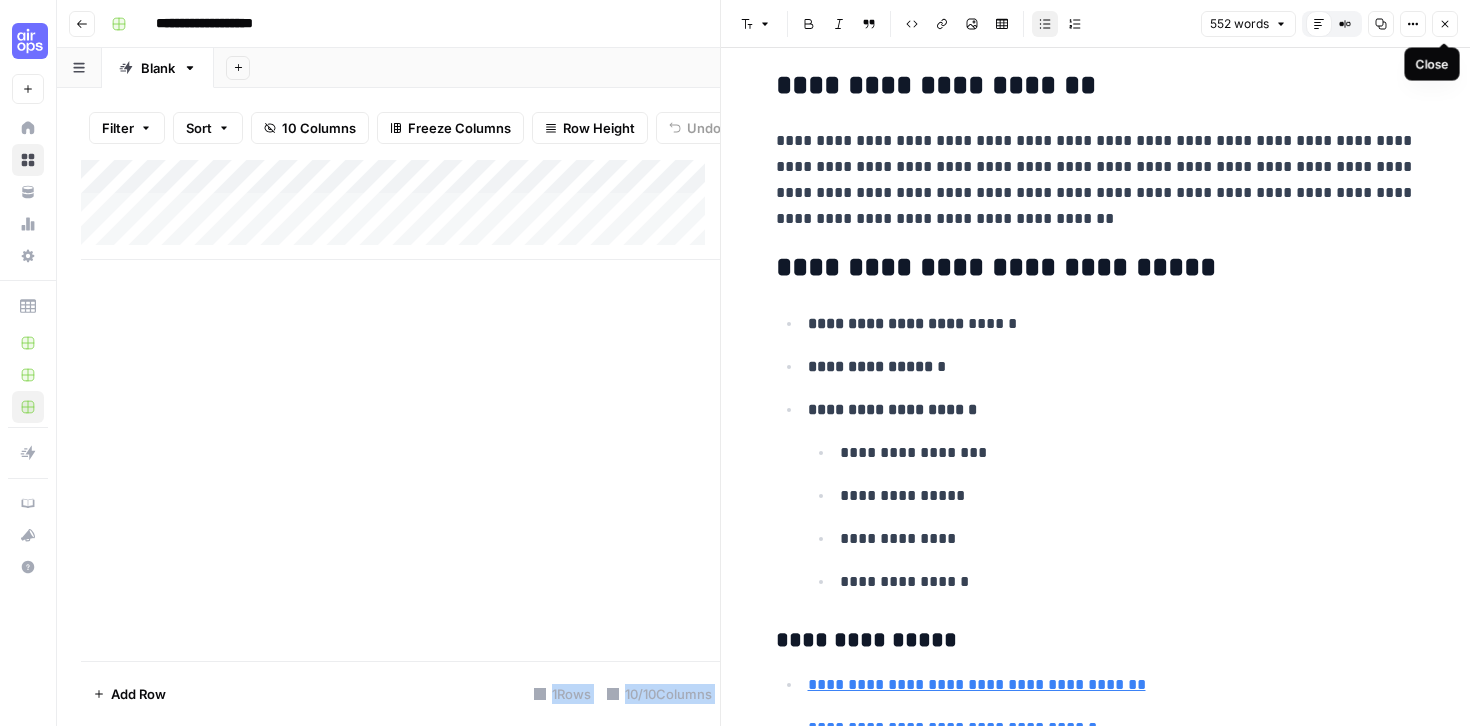 click on "Close" at bounding box center [1445, 24] 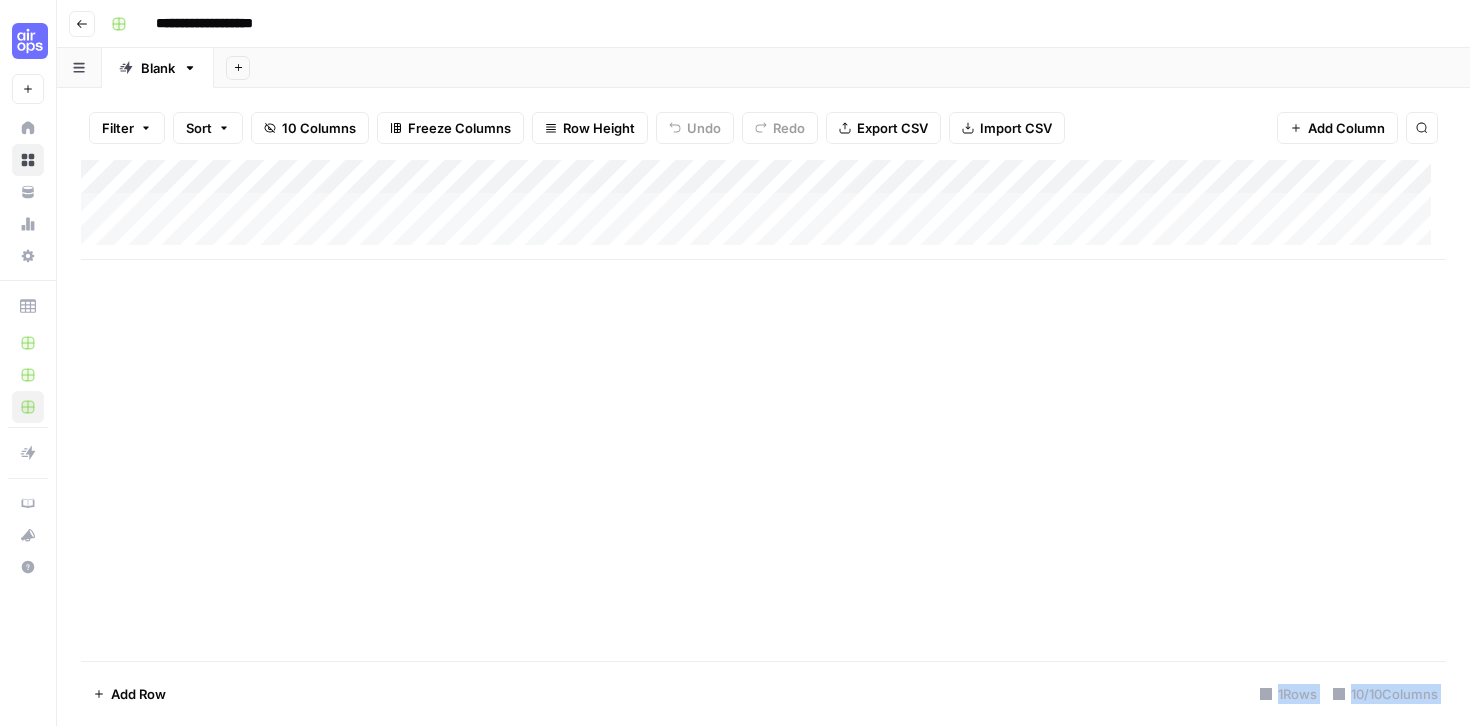 click on "Add Column" at bounding box center (763, 210) 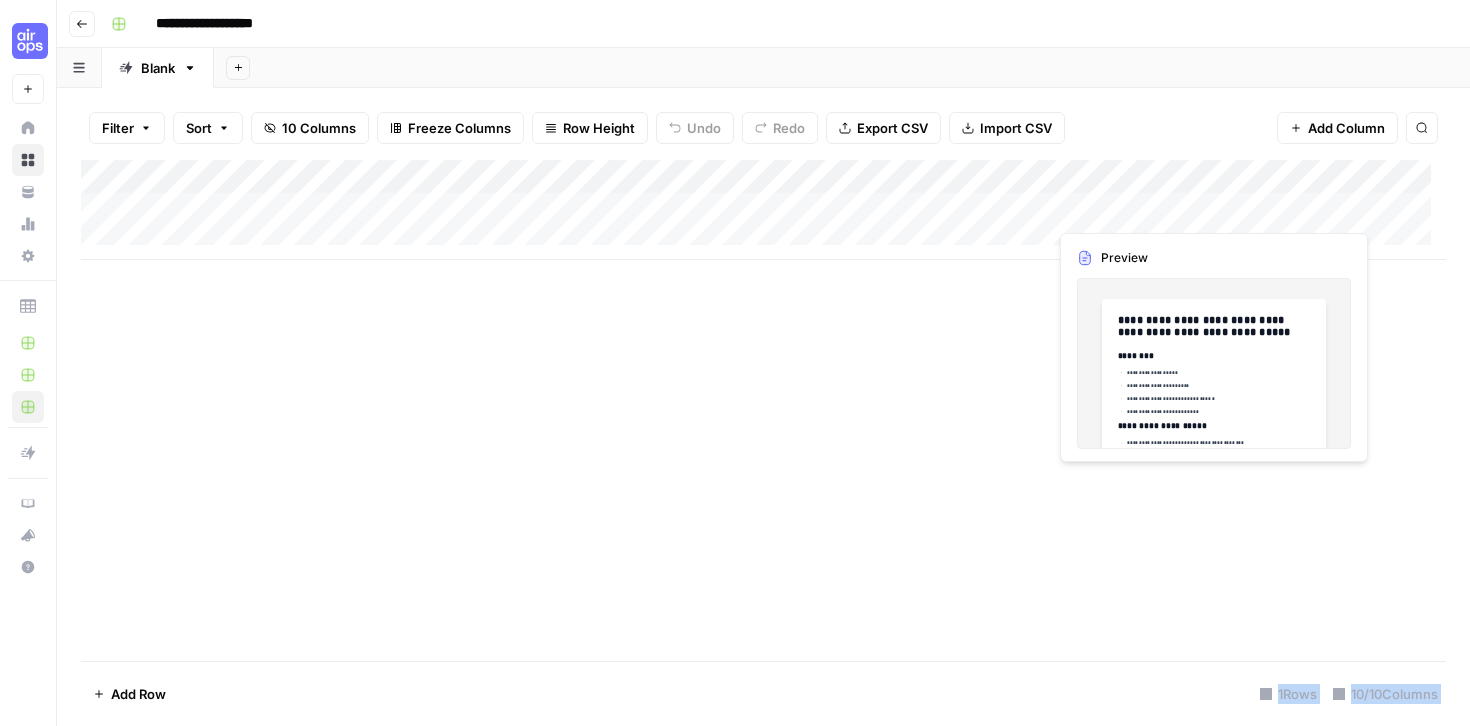 click on "Add Column" at bounding box center (763, 210) 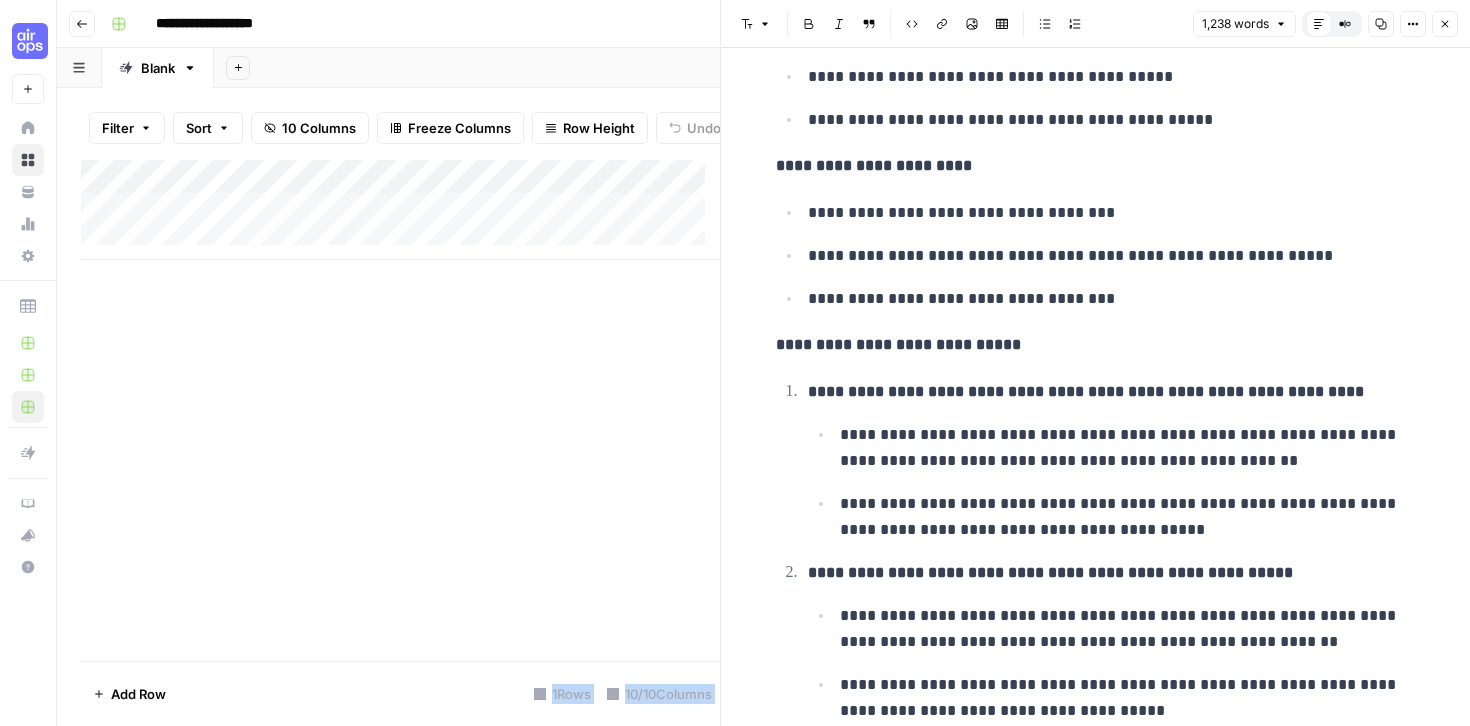 scroll, scrollTop: 2705, scrollLeft: 0, axis: vertical 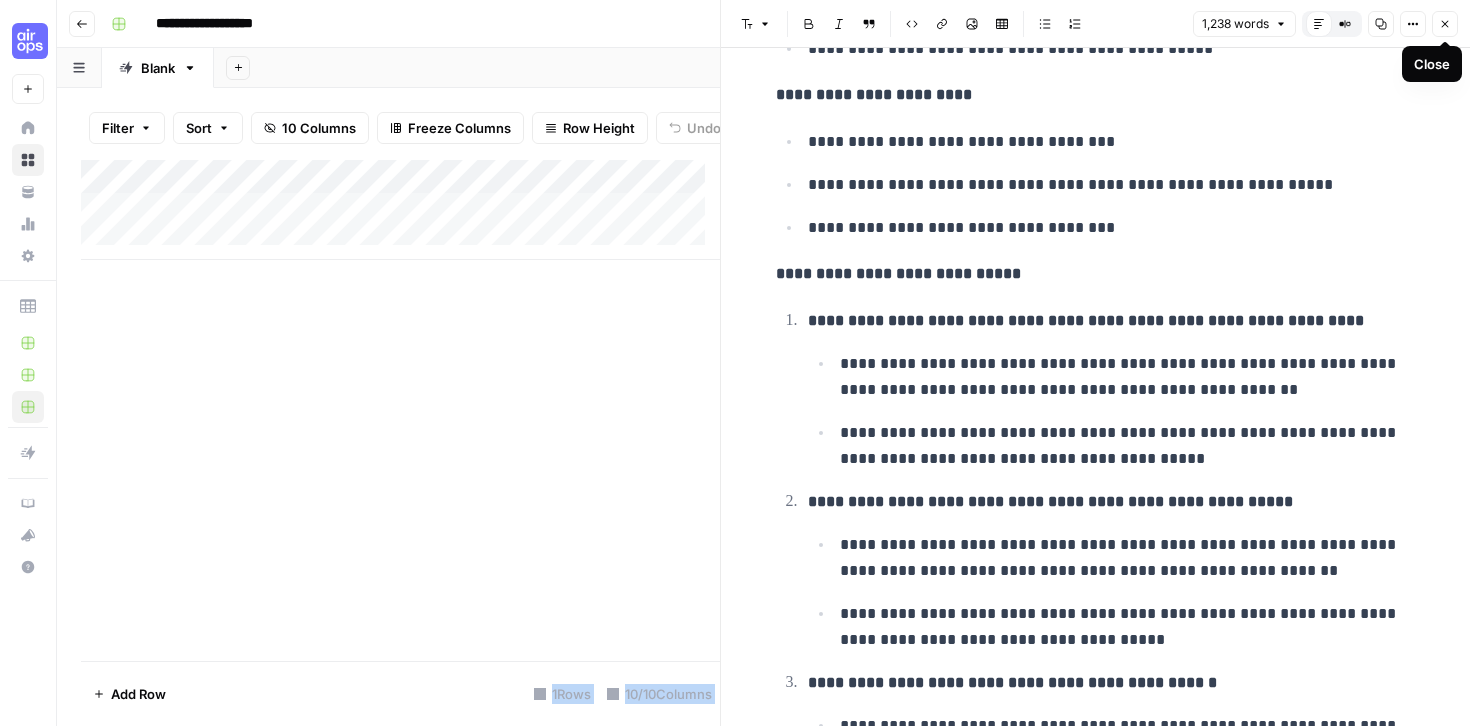 click 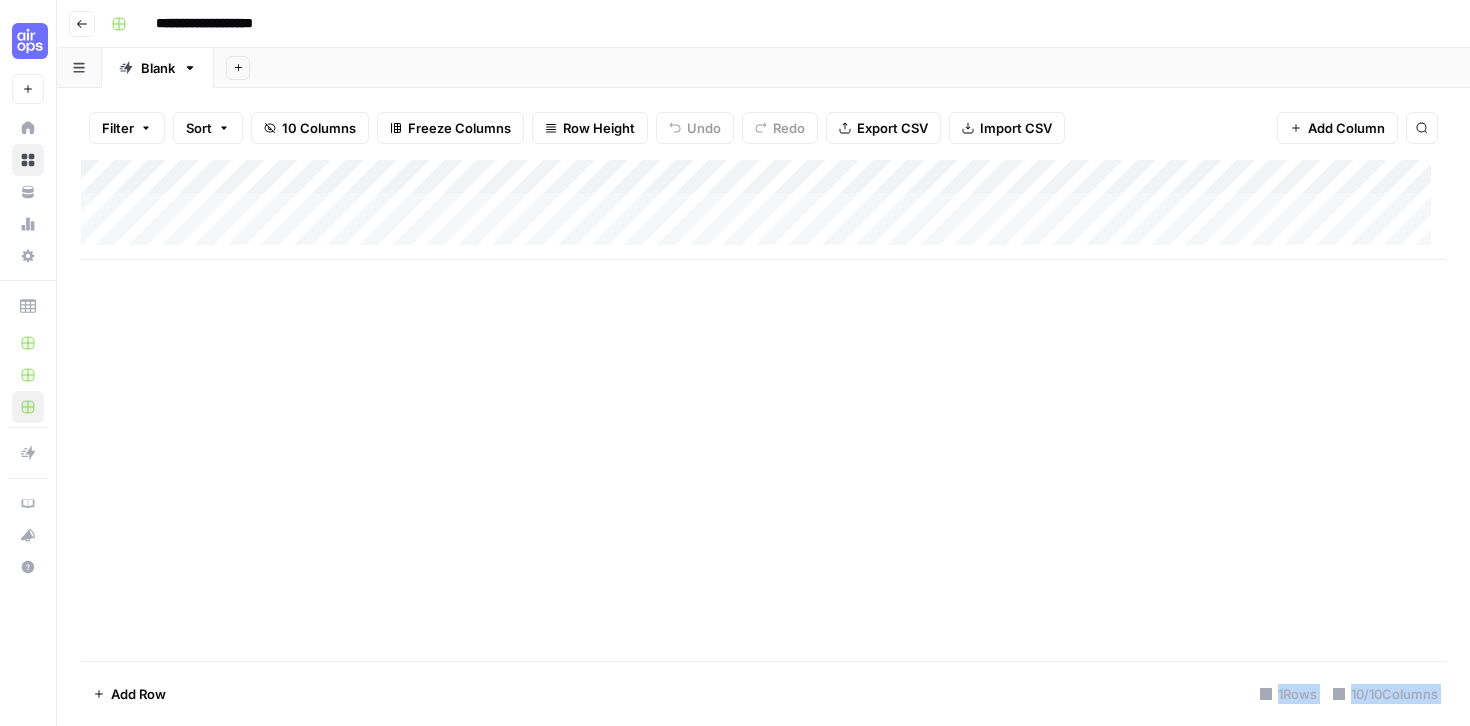 click on "Add Column" at bounding box center [763, 210] 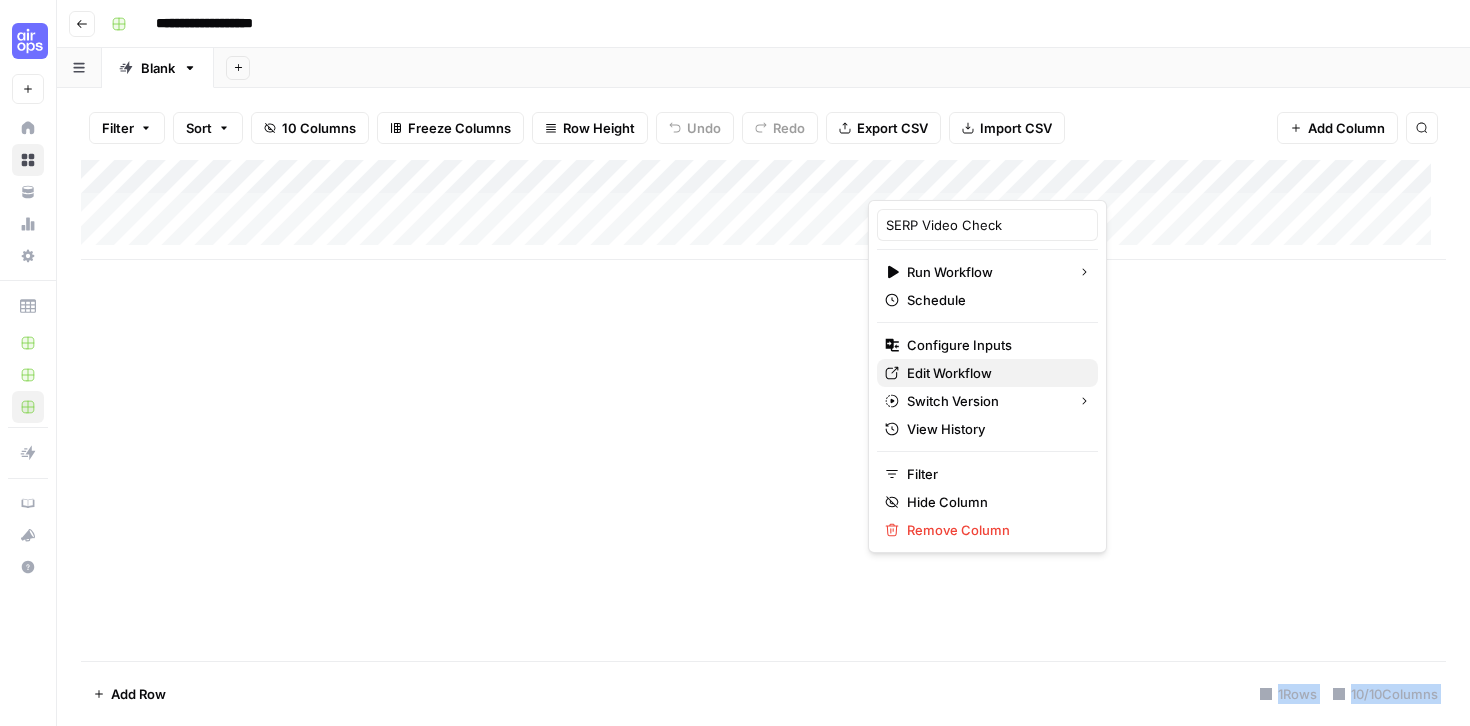 click on "Edit Workflow" at bounding box center (994, 373) 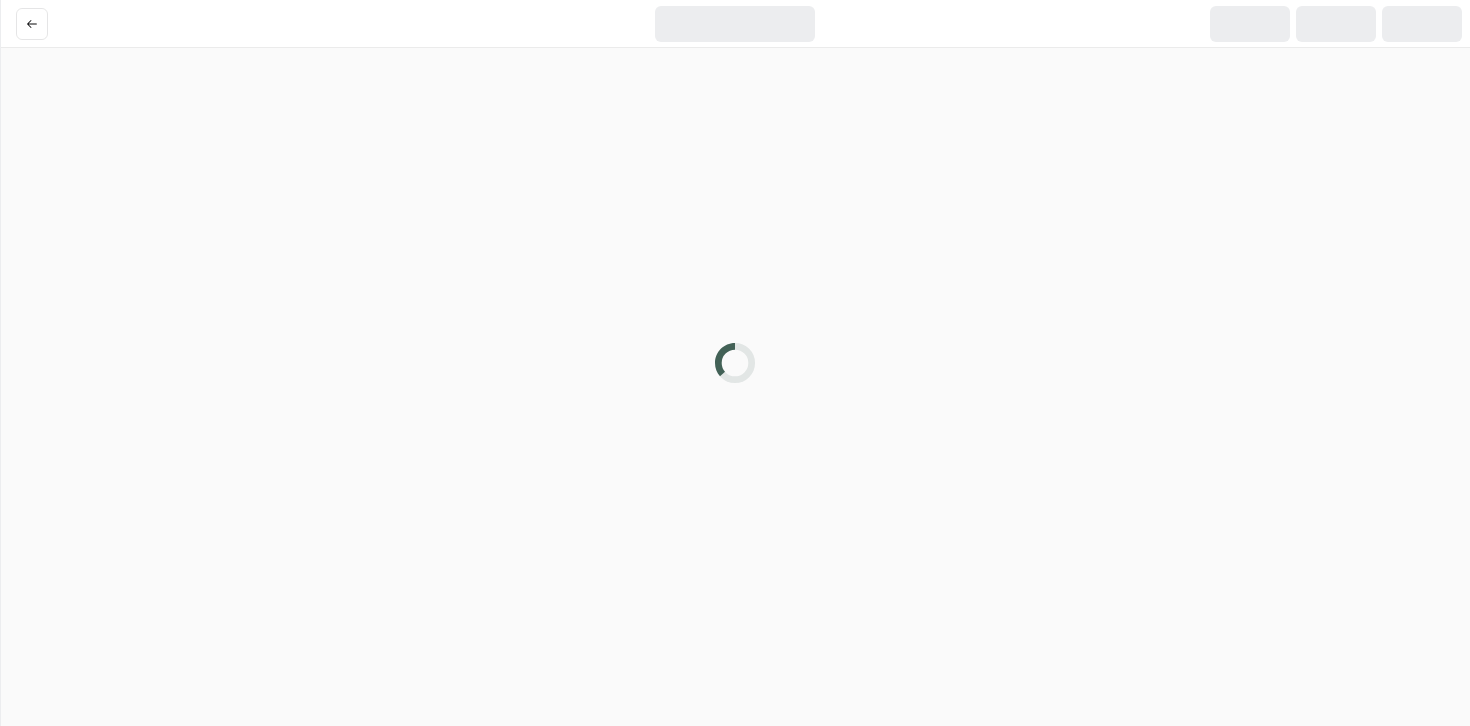 scroll, scrollTop: 0, scrollLeft: 0, axis: both 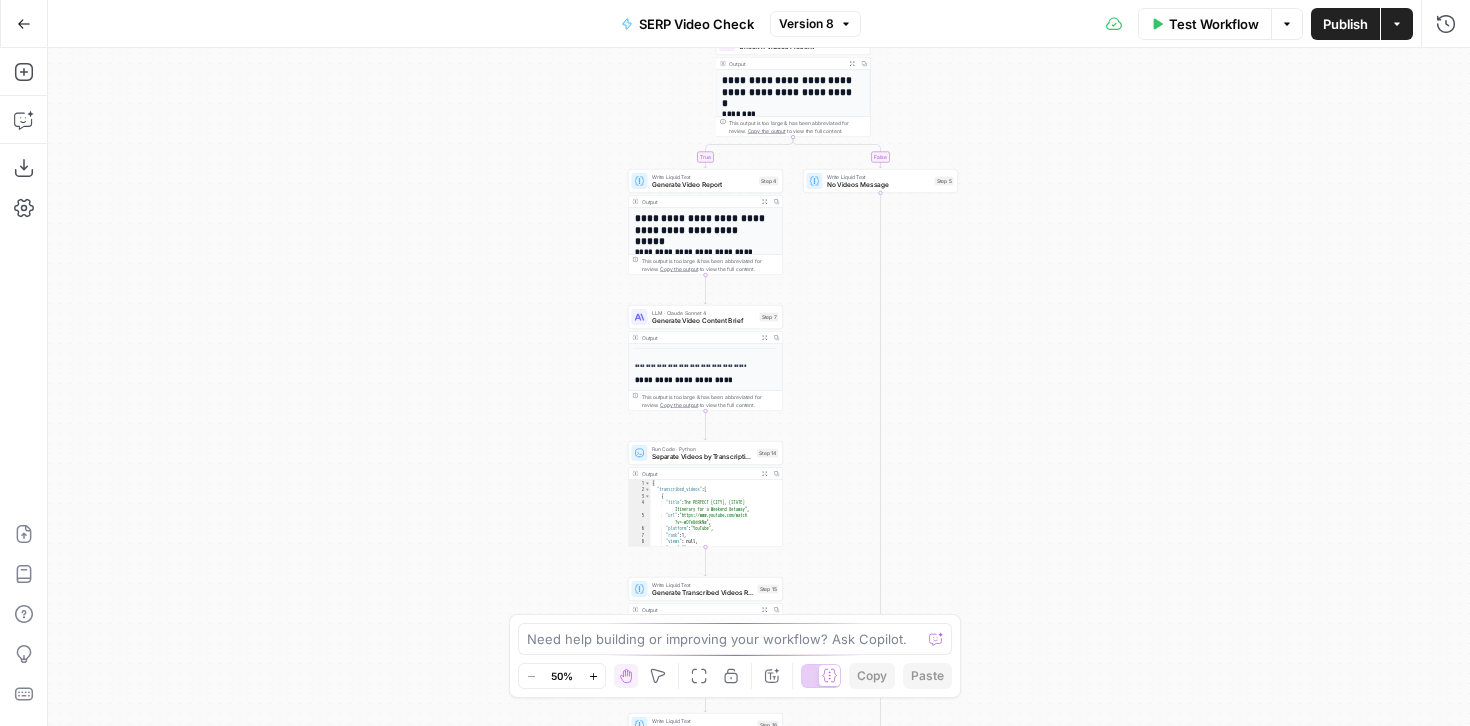 click on "Test Workflow" at bounding box center [1205, 24] 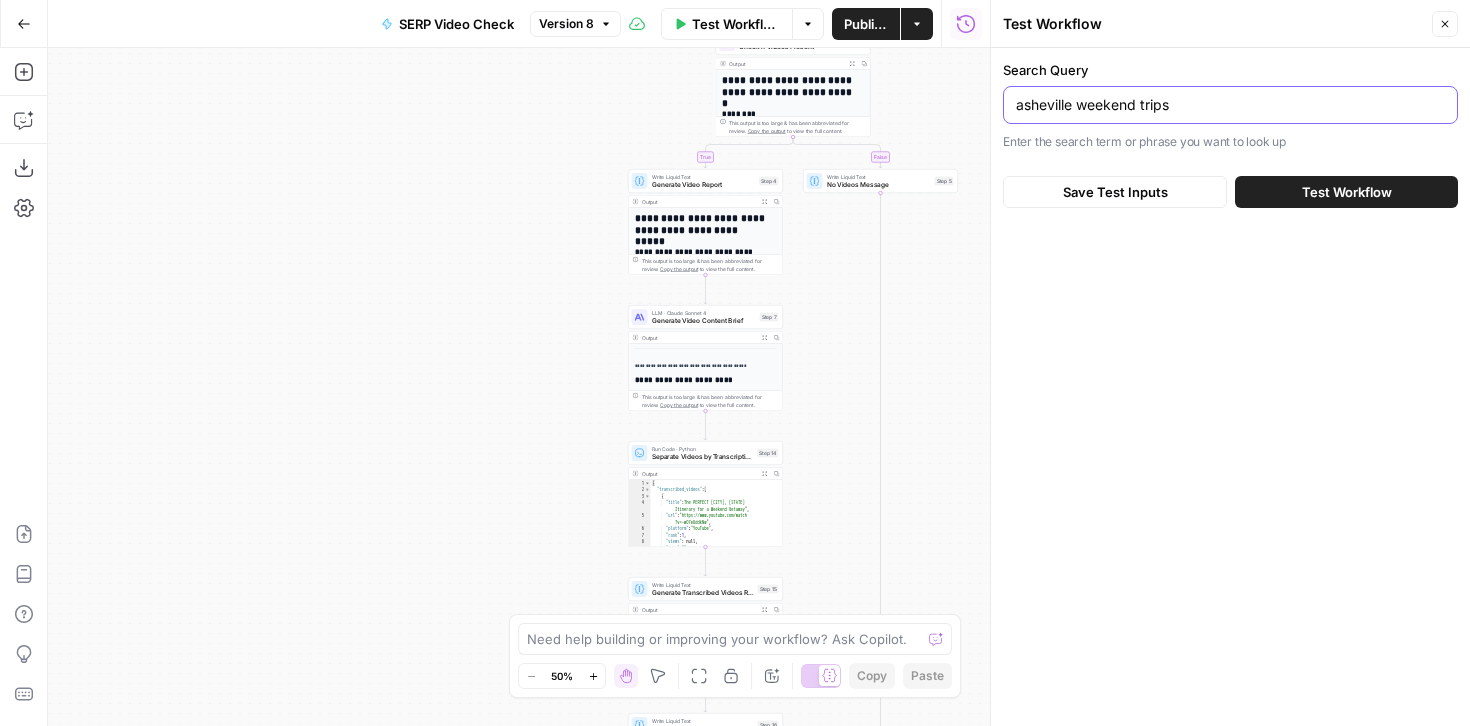click on "asheville weekend trips" at bounding box center [1230, 105] 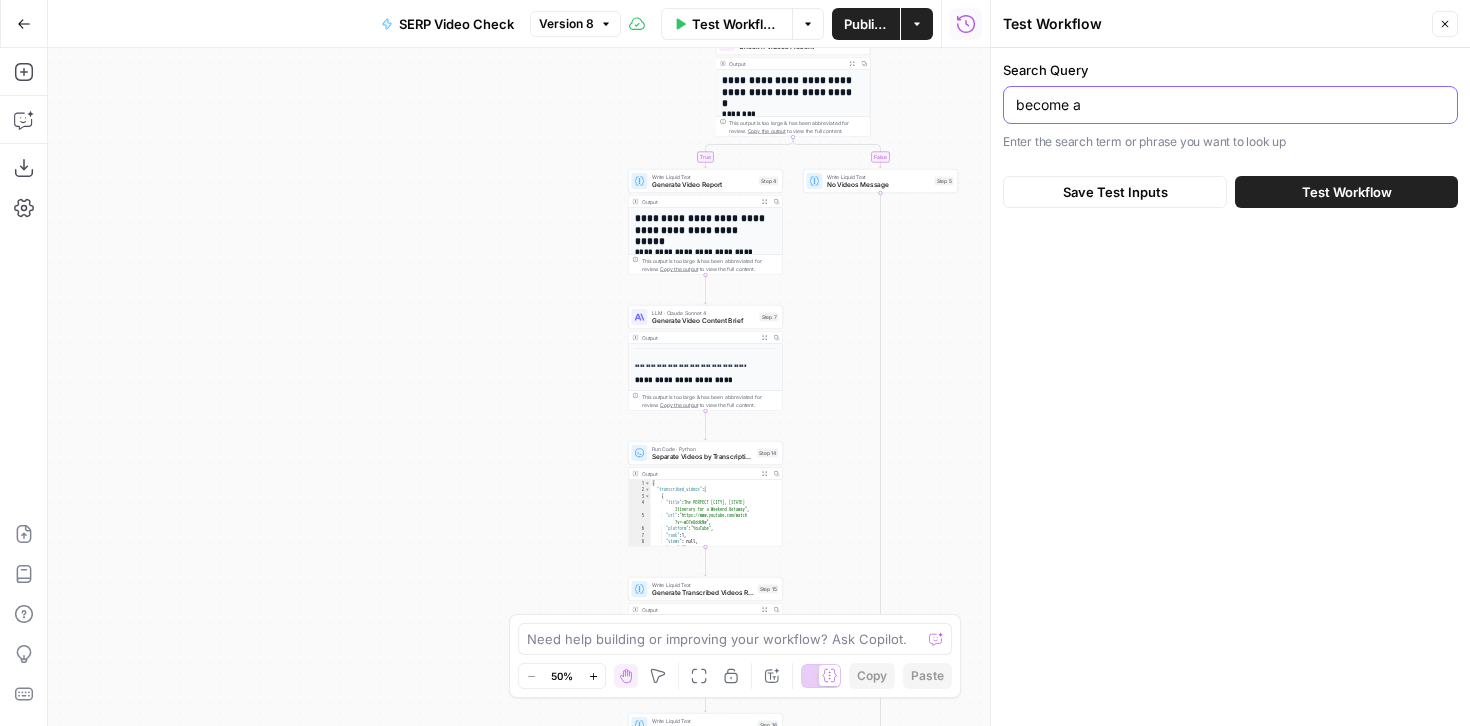 type on "become a content engineer" 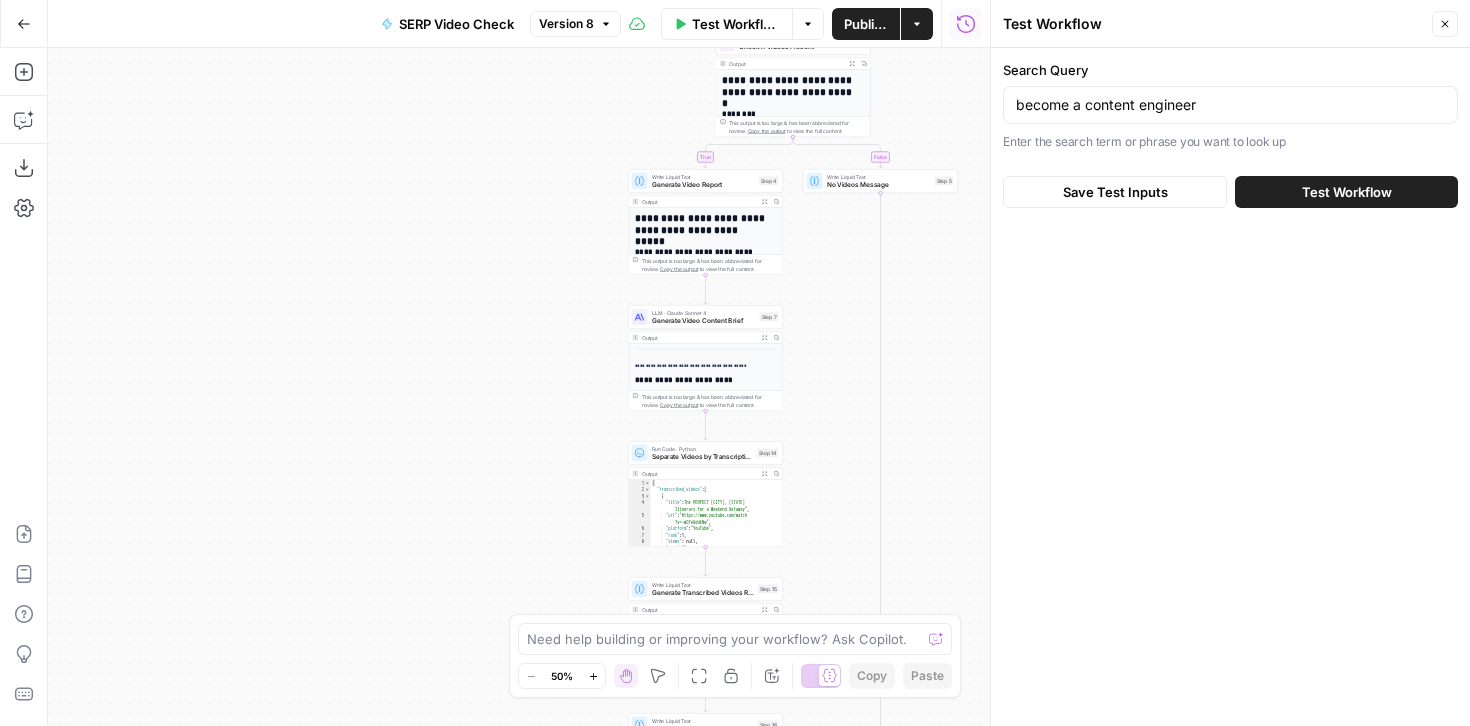 click on "Test Workflow" at bounding box center [1347, 192] 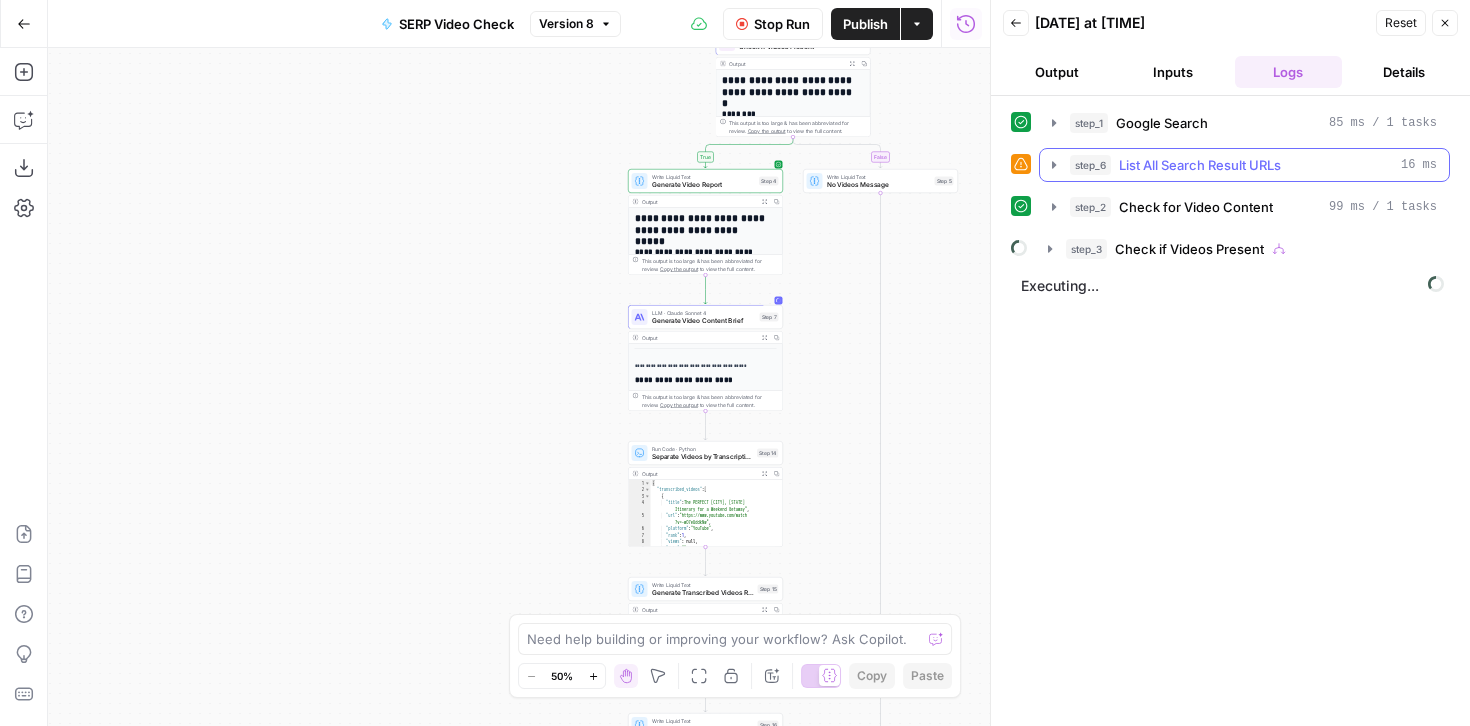 click 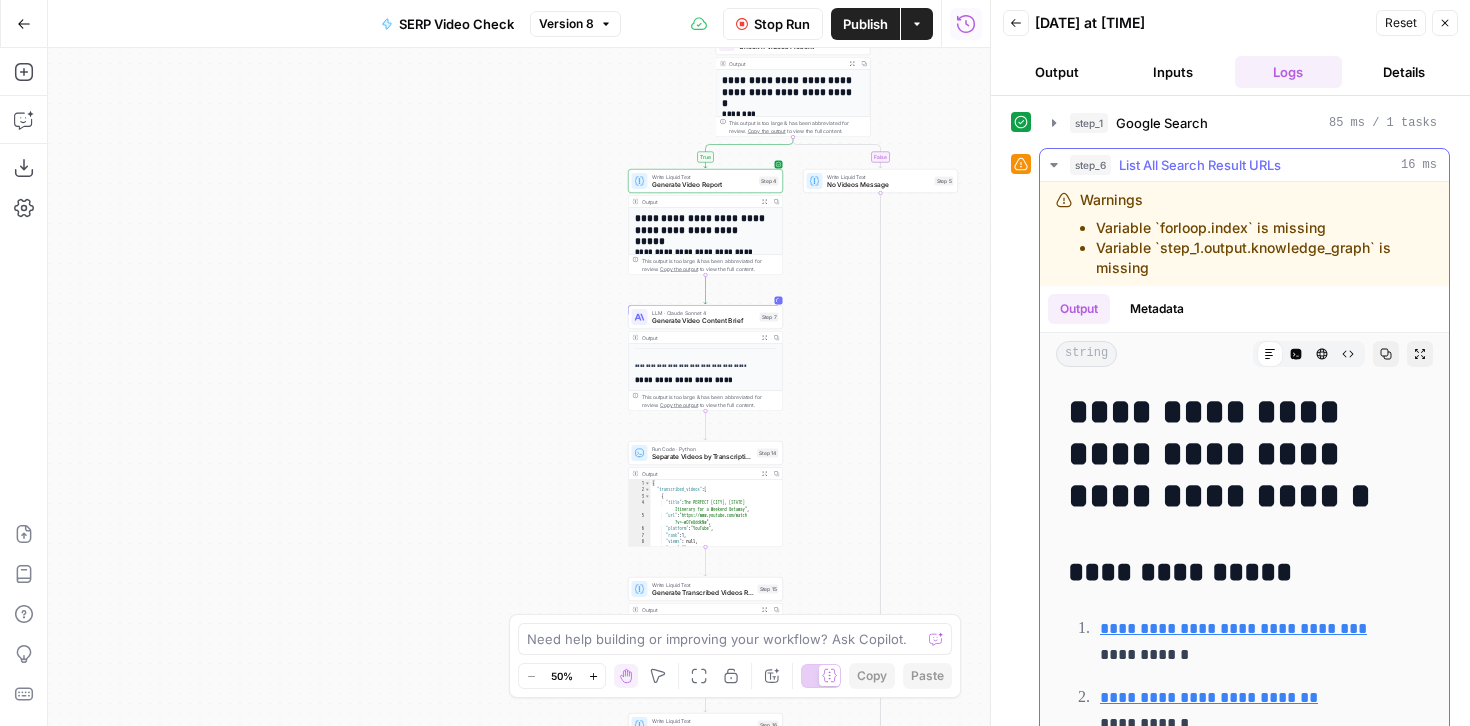 click 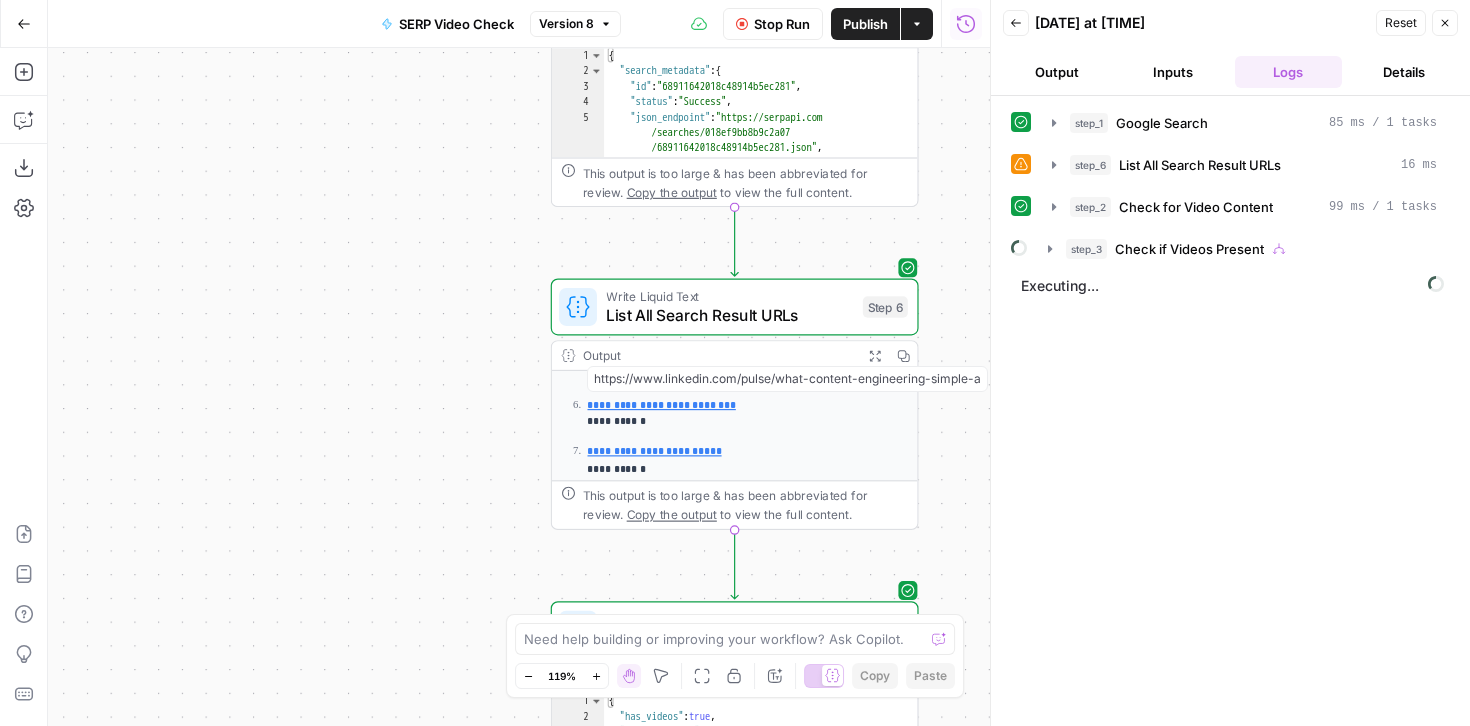 scroll, scrollTop: 344, scrollLeft: 0, axis: vertical 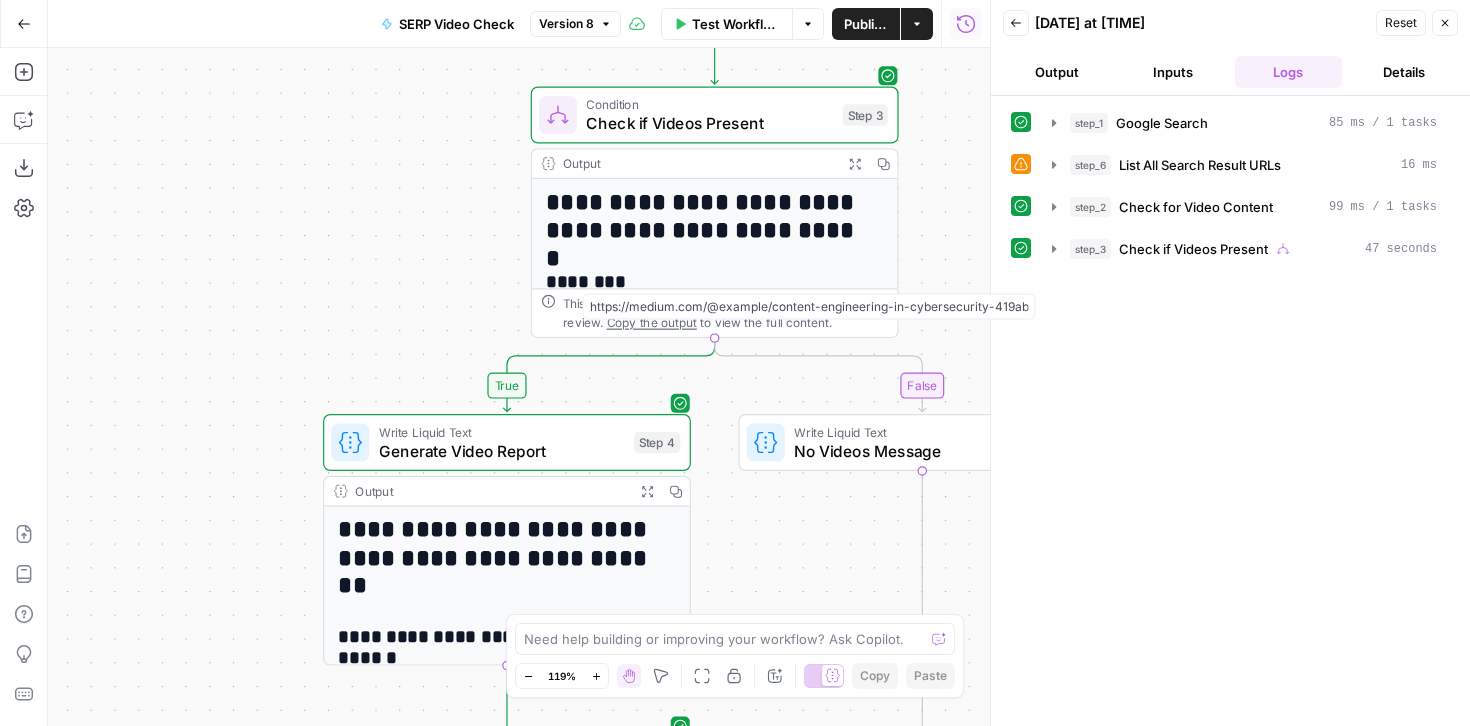 click on "**********" at bounding box center [498, 558] 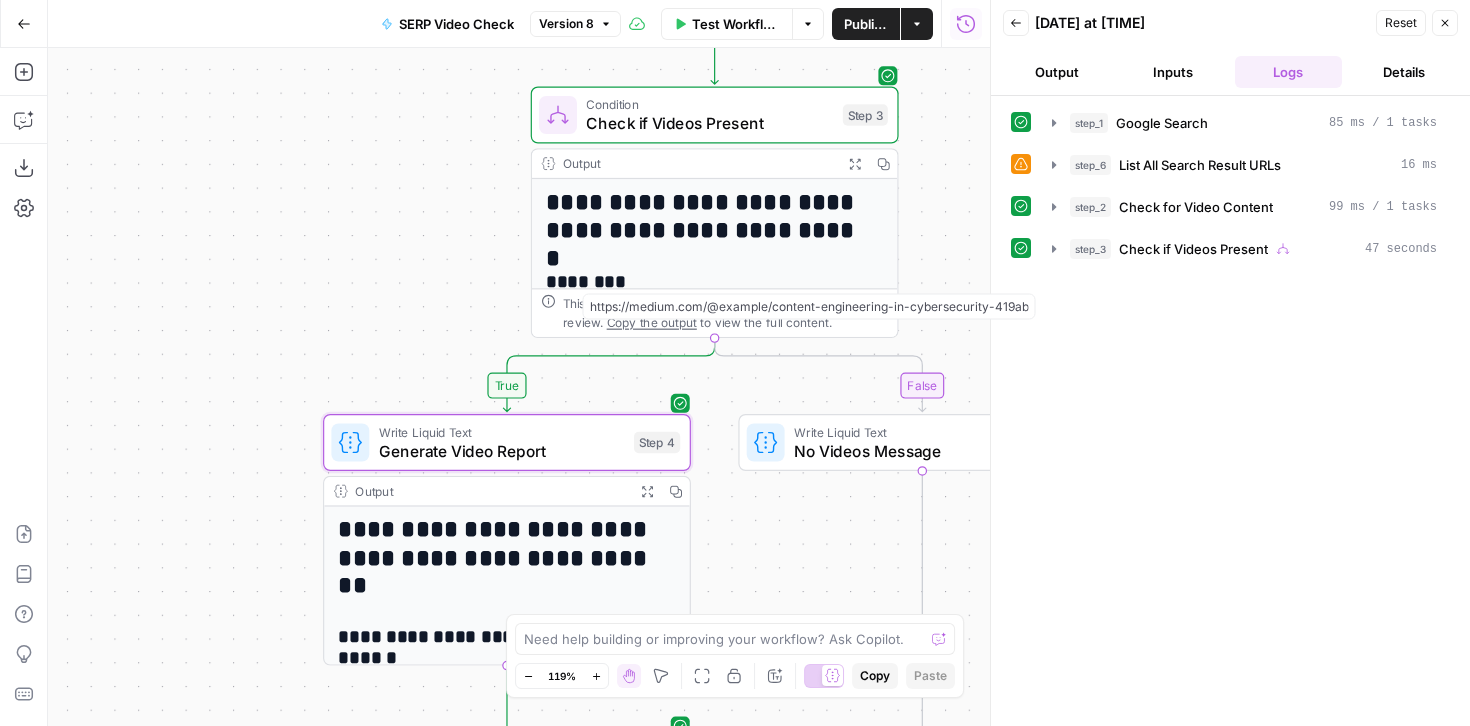 click on "**********" at bounding box center (498, 558) 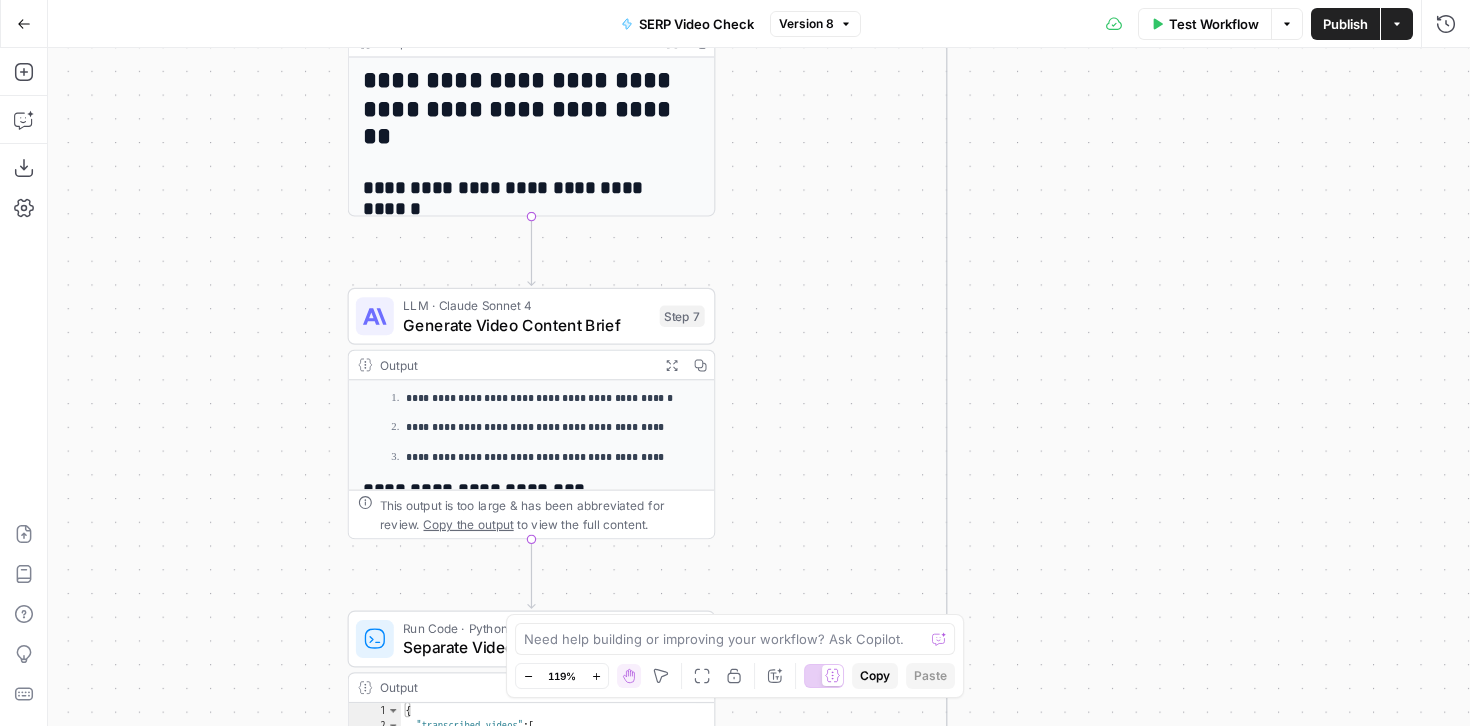 scroll, scrollTop: 504, scrollLeft: 0, axis: vertical 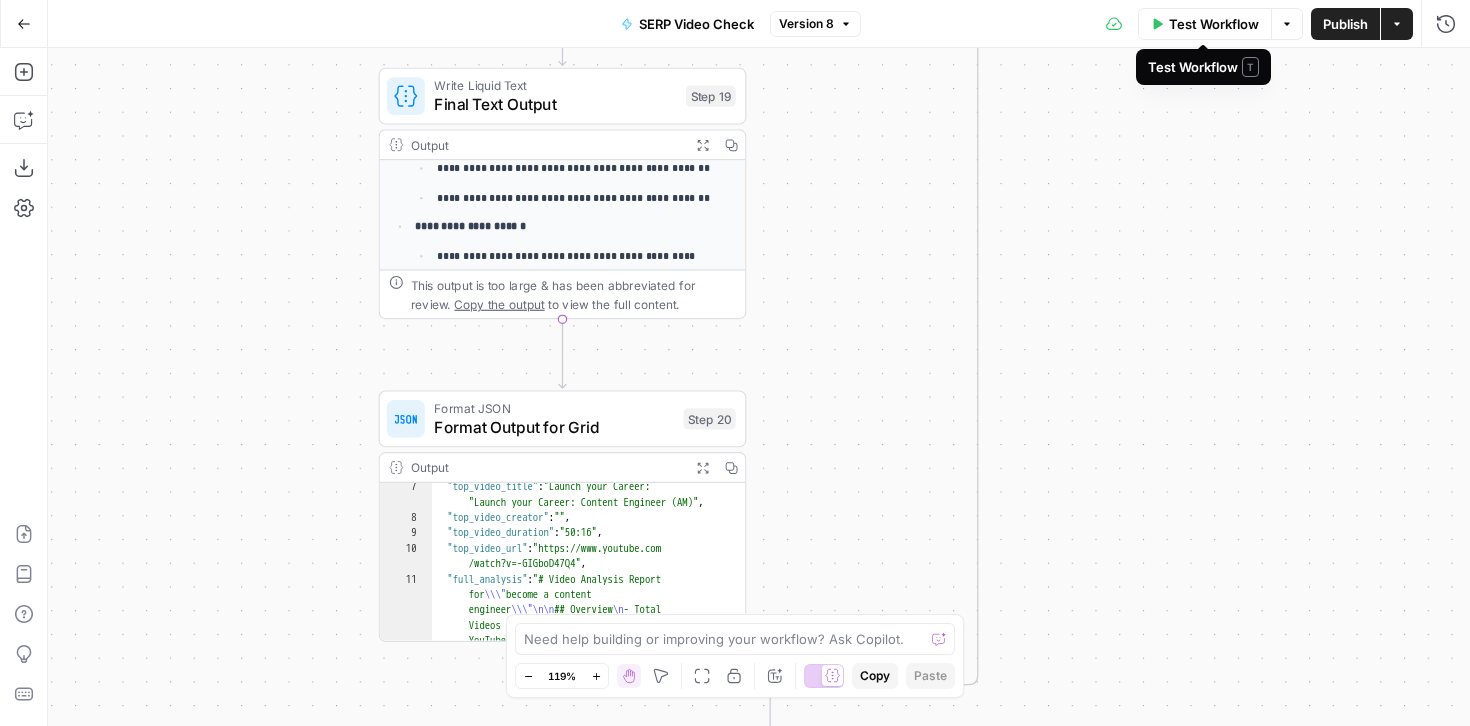 click on "Test Workflow" at bounding box center [1205, 24] 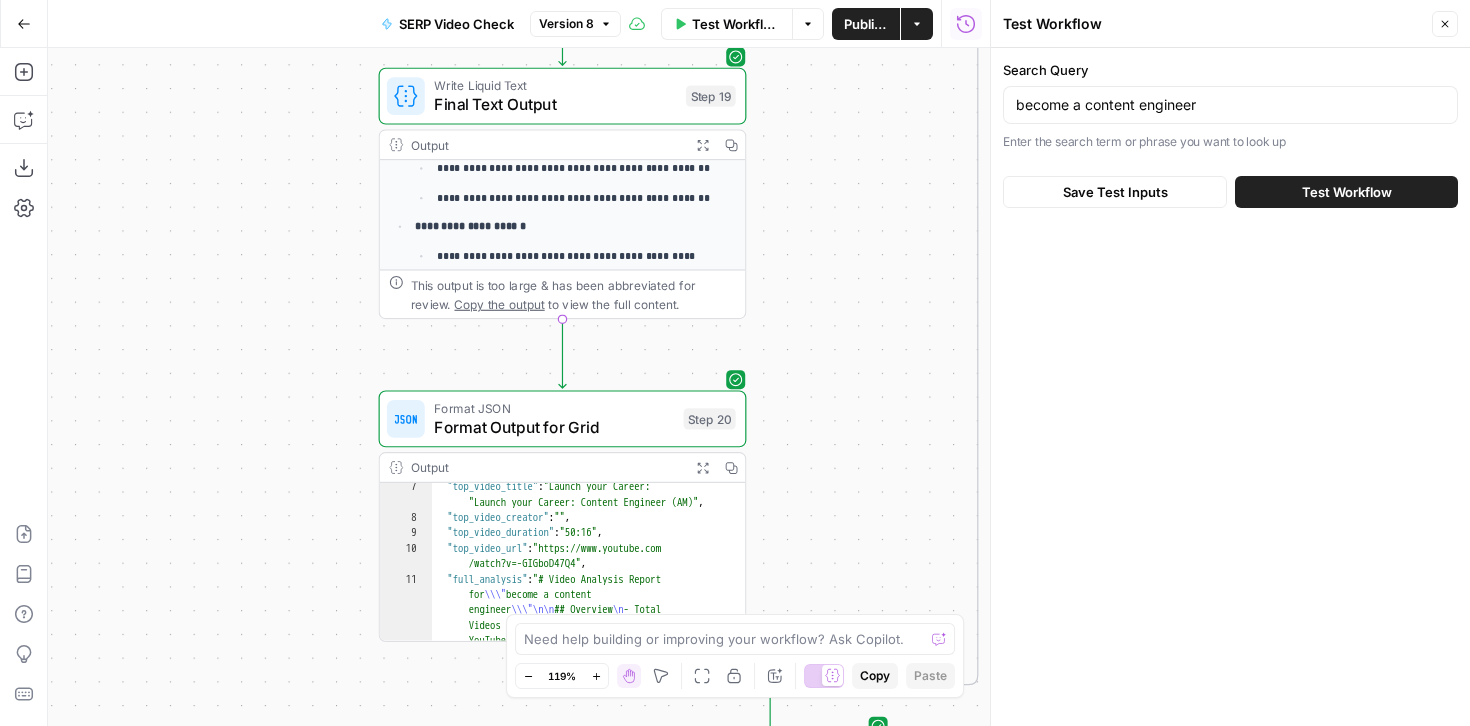 click on "Test Workflow" at bounding box center (1347, 192) 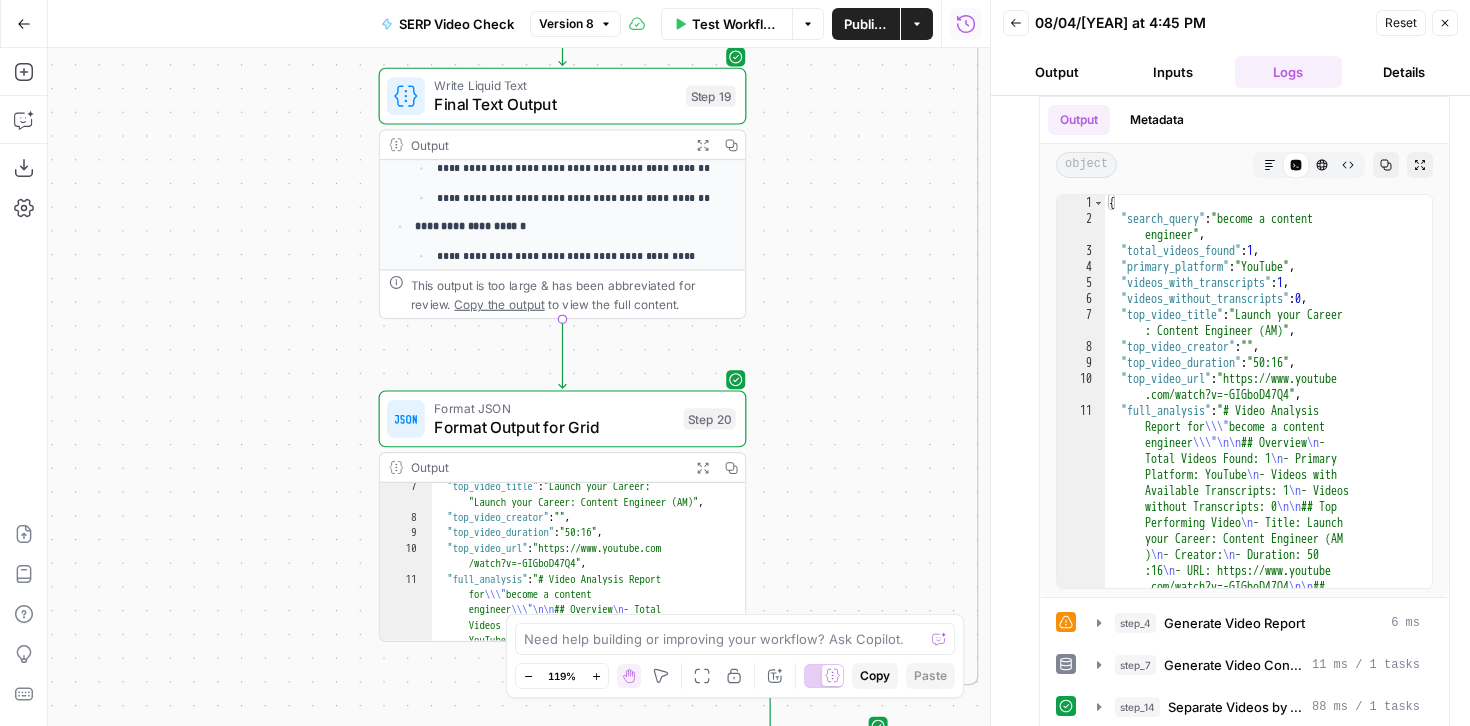 scroll, scrollTop: 396, scrollLeft: 0, axis: vertical 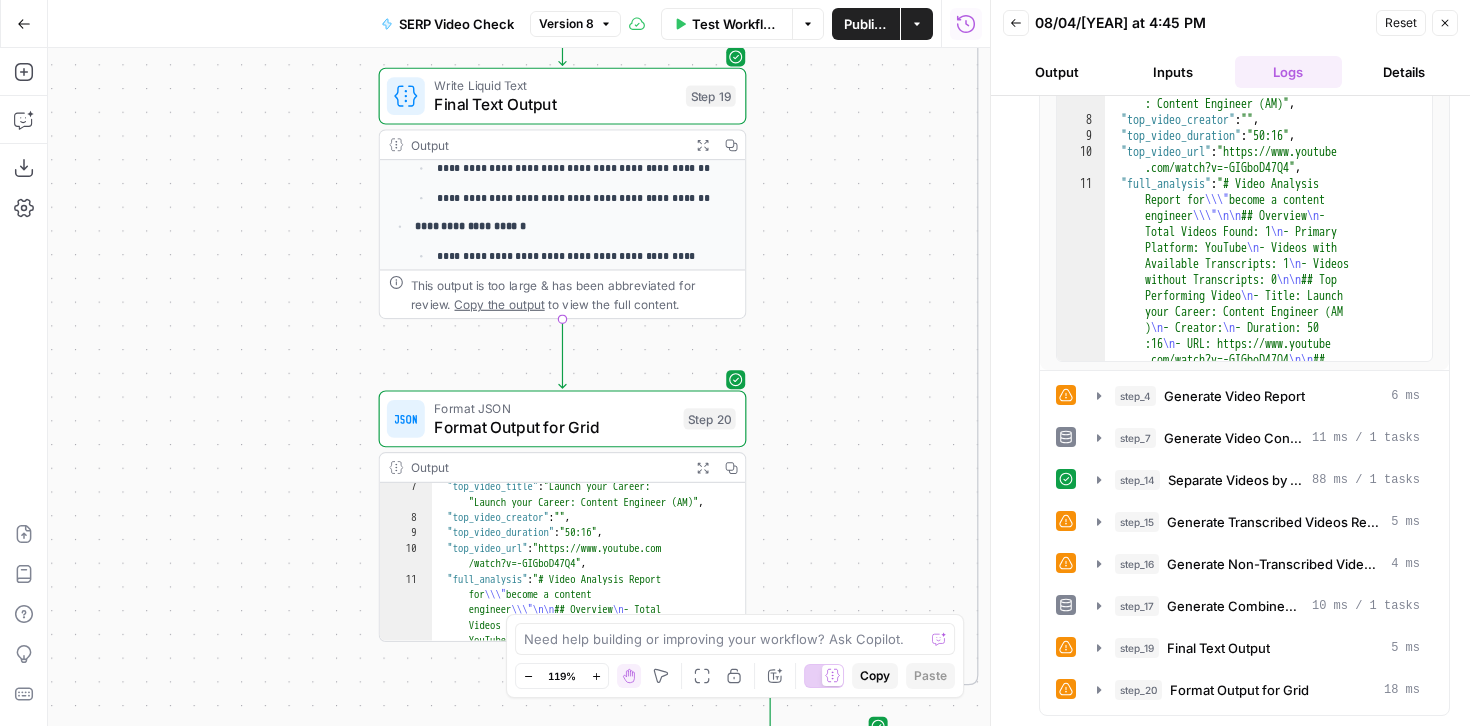 click on "Close" at bounding box center (1445, 23) 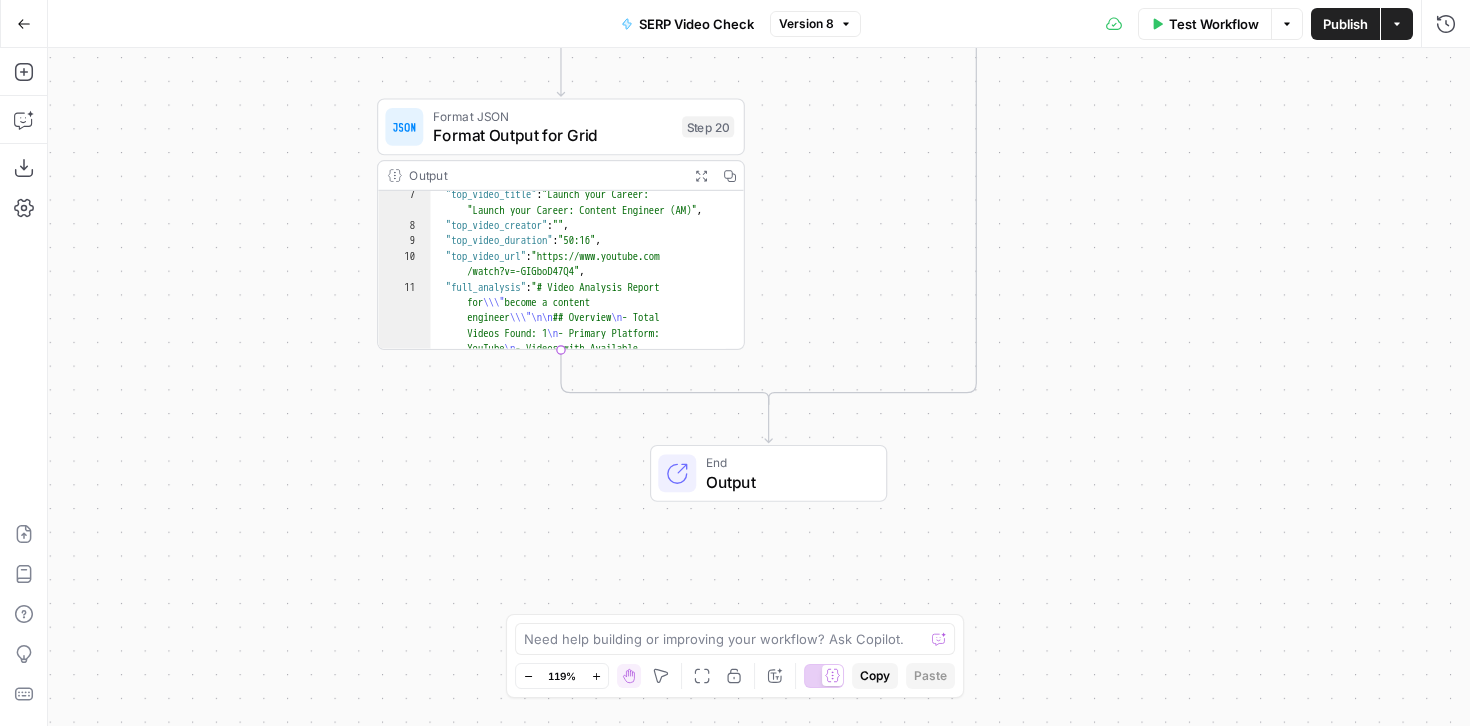 type on "**********" 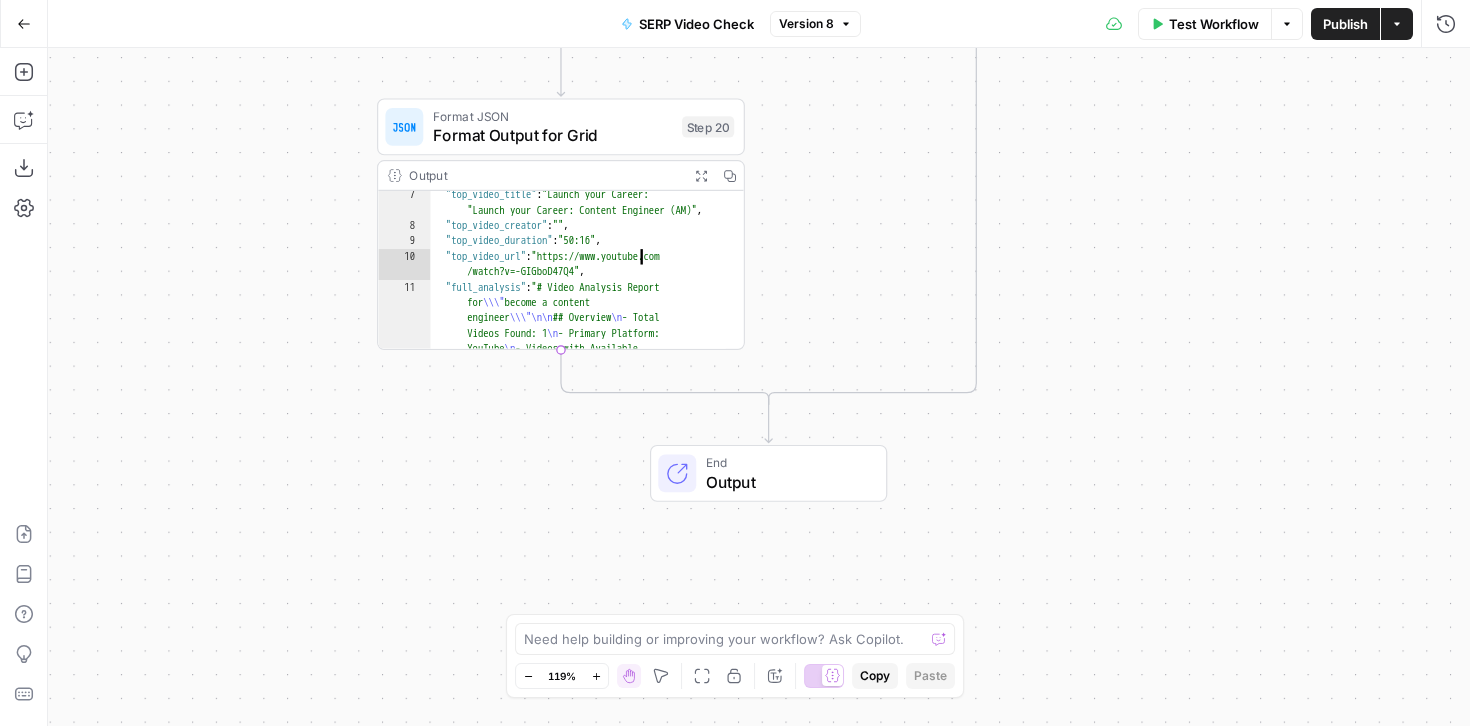 click on ""top_video_title" :  "Launch your Career:         Content Engineer (AM)" ,    "top_video_creator" :  "" ,    "top_video_duration" :  "50:16" ,    "top_video_url" :  "https://www.youtube.com        /watch?v=-GIGboD47Q4" ,    "full_analysis" :  "# Video Analysis Report         for  \\\" become a content         engineer \\\"\n\n ## Overview \n - Total         Videos Found: 1 \n - Primary Platform:         YouTube \n - Videos with Available         Transcripts: 1 \n - Videos without         Transcripts: 0 \n\n ## Top Performing         Video \n - Title: Launch your Career:         Content Engineer (AM) \n - Creator:  \n -         Duration: 50:16 \n - URL: https://wwwwww        .youtube.com/watch?v=-GIGboD47Q4 \n\n ##         Content Strategy Brief \n --- \n\n VIDEO         CONTENT BRIEF FOR:  \\\" become a         content engineer \\\"\n\n ## 1.         RECOMMENDED PLATFORMS \n - YouTube: 1         video \n "" at bounding box center (578, 2496) 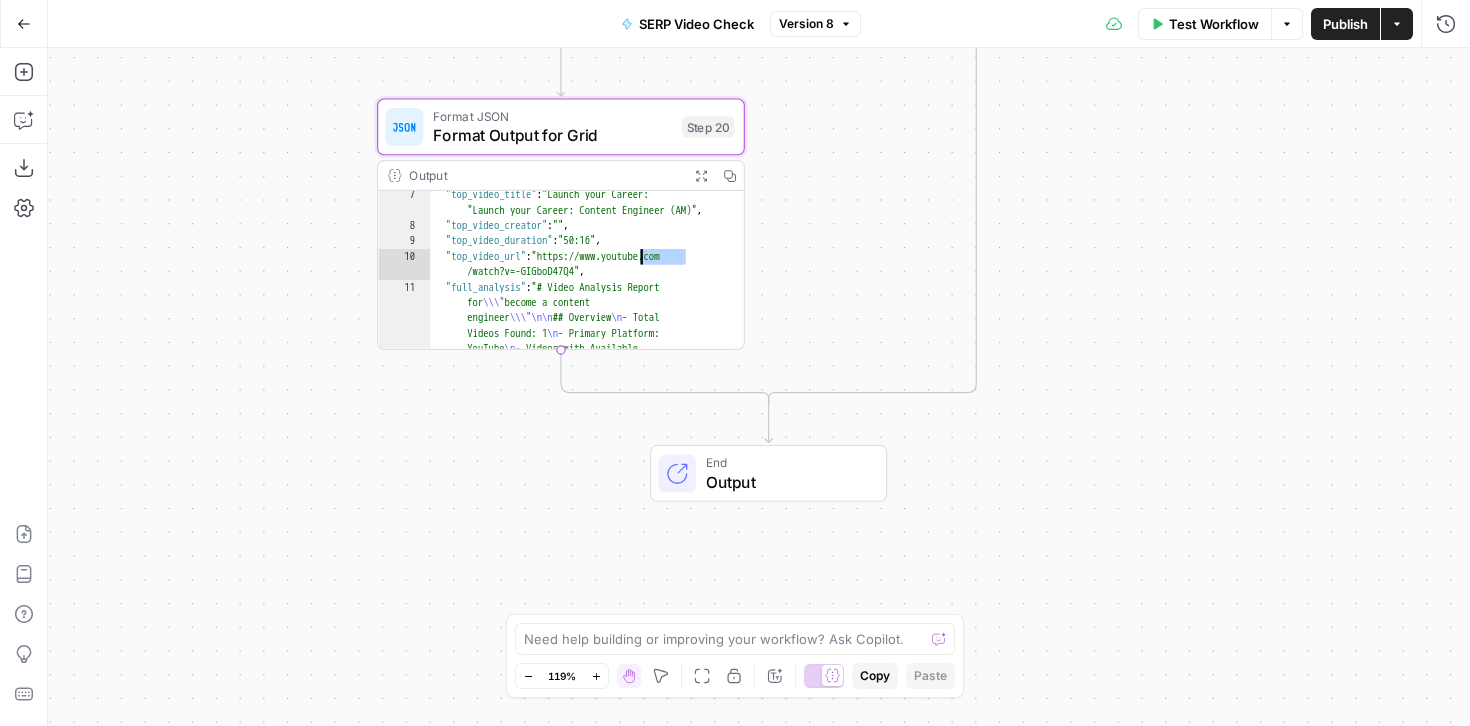 click on ""top_video_title" :  "Launch your Career:         Content Engineer (AM)" ,    "top_video_creator" :  "" ,    "top_video_duration" :  "50:16" ,    "top_video_url" :  "https://www.youtube.com        /watch?v=-GIGboD47Q4" ,    "full_analysis" :  "# Video Analysis Report         for  \\\" become a content         engineer \\\"\n\n ## Overview \n - Total         Videos Found: 1 \n - Primary Platform:         YouTube \n - Videos with Available         Transcripts: 1 \n - Videos without         Transcripts: 0 \n\n ## Top Performing         Video \n - Title: Launch your Career:         Content Engineer (AM) \n - Creator:  \n -         Duration: 50:16 \n - URL: https://wwwwww        .youtube.com/watch?v=-GIGboD47Q4 \n\n ##         Content Strategy Brief \n --- \n\n VIDEO         CONTENT BRIEF FOR:  \\\" become a         content engineer \\\"\n\n ## 1.         RECOMMENDED PLATFORMS \n - YouTube: 1         video \n "" at bounding box center [578, 2496] 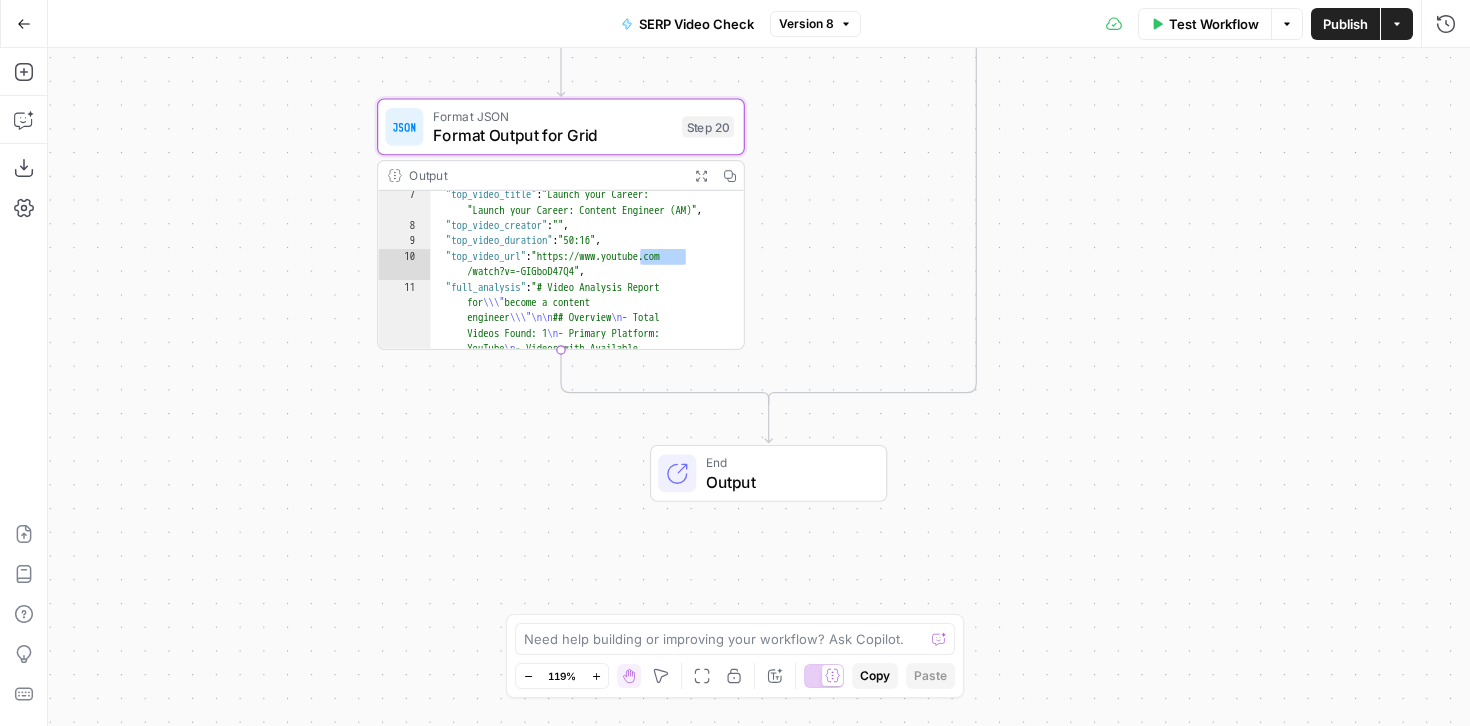 click 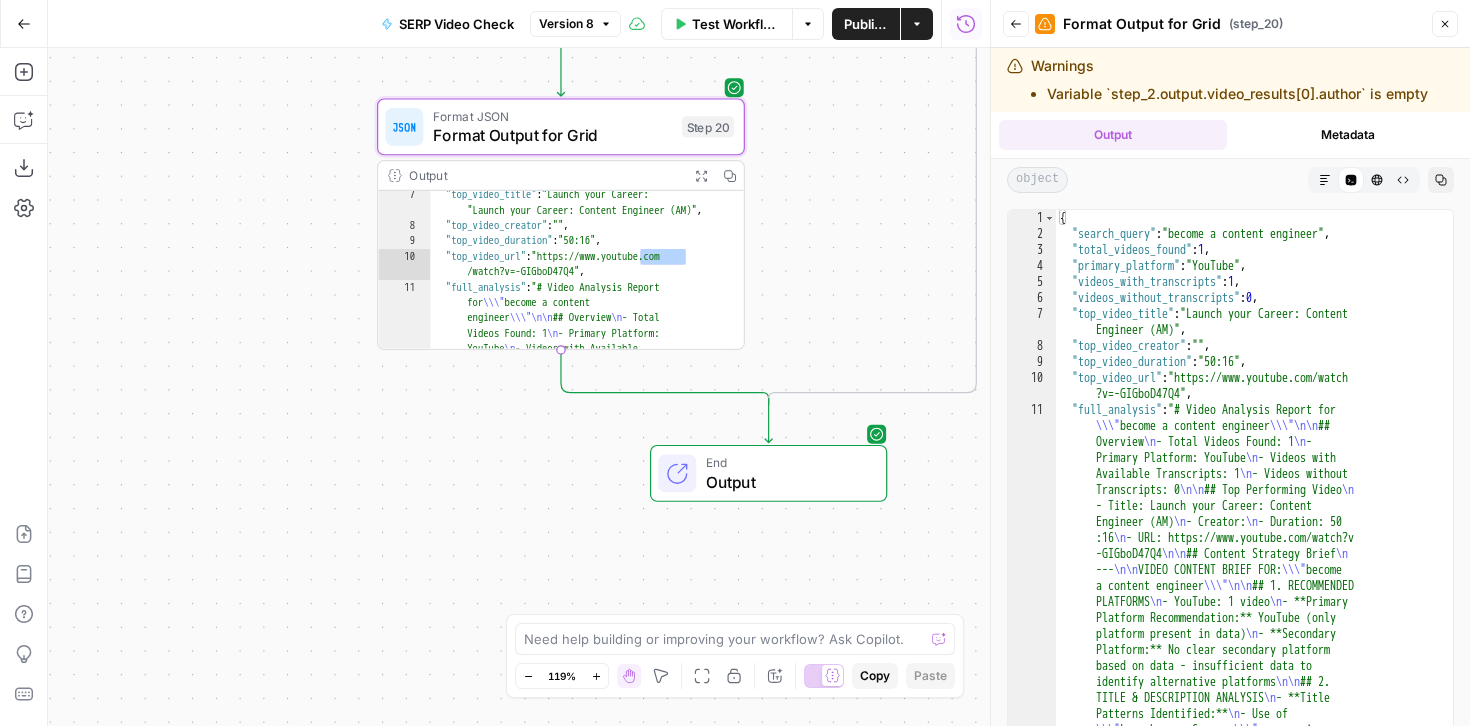 click 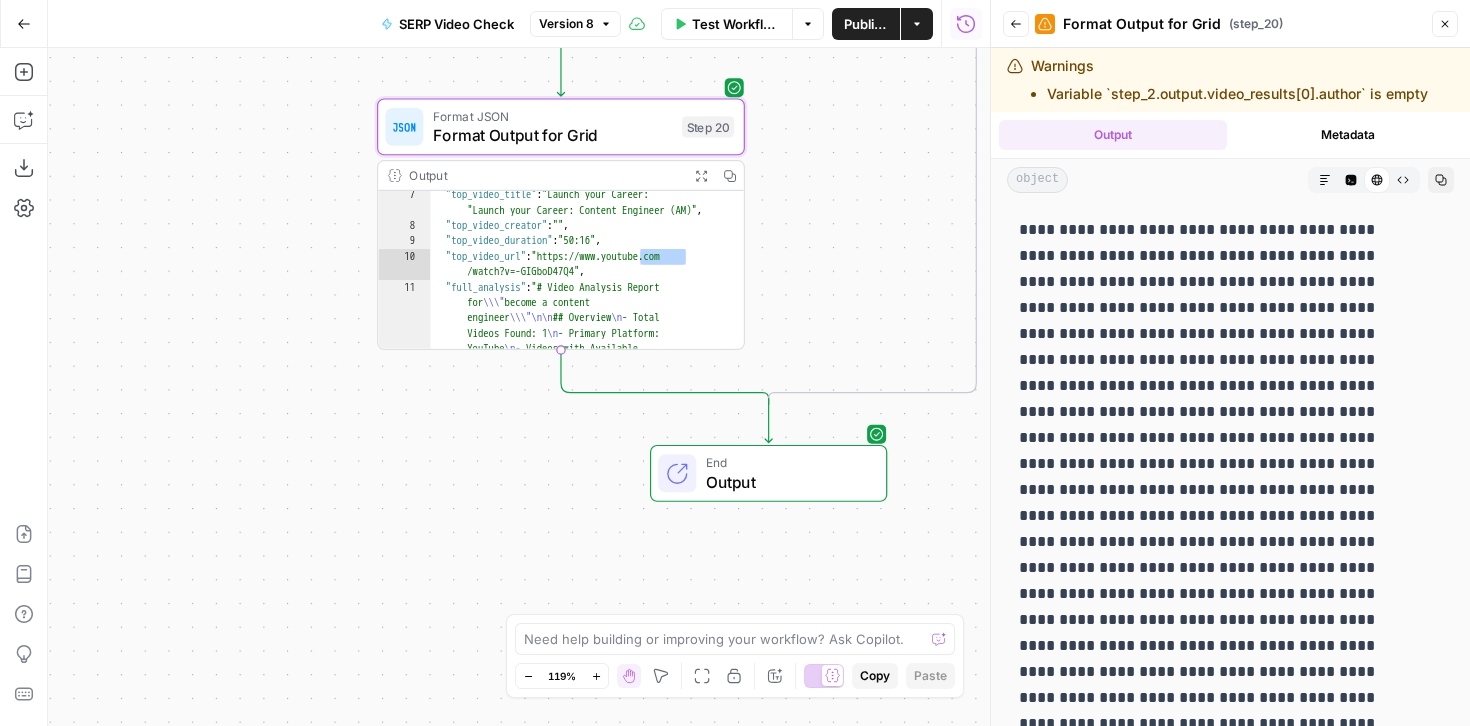click on "Markdown" at bounding box center (1325, 180) 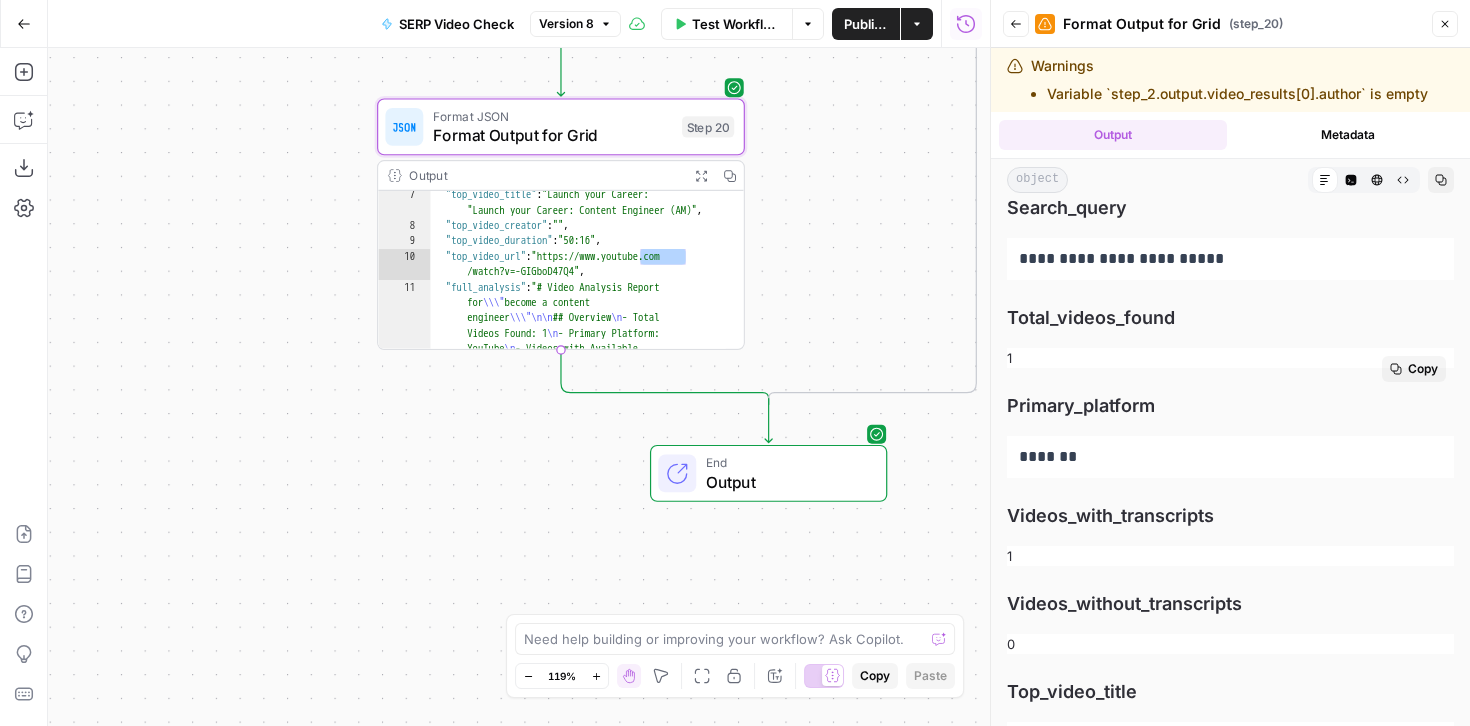 scroll, scrollTop: 0, scrollLeft: 0, axis: both 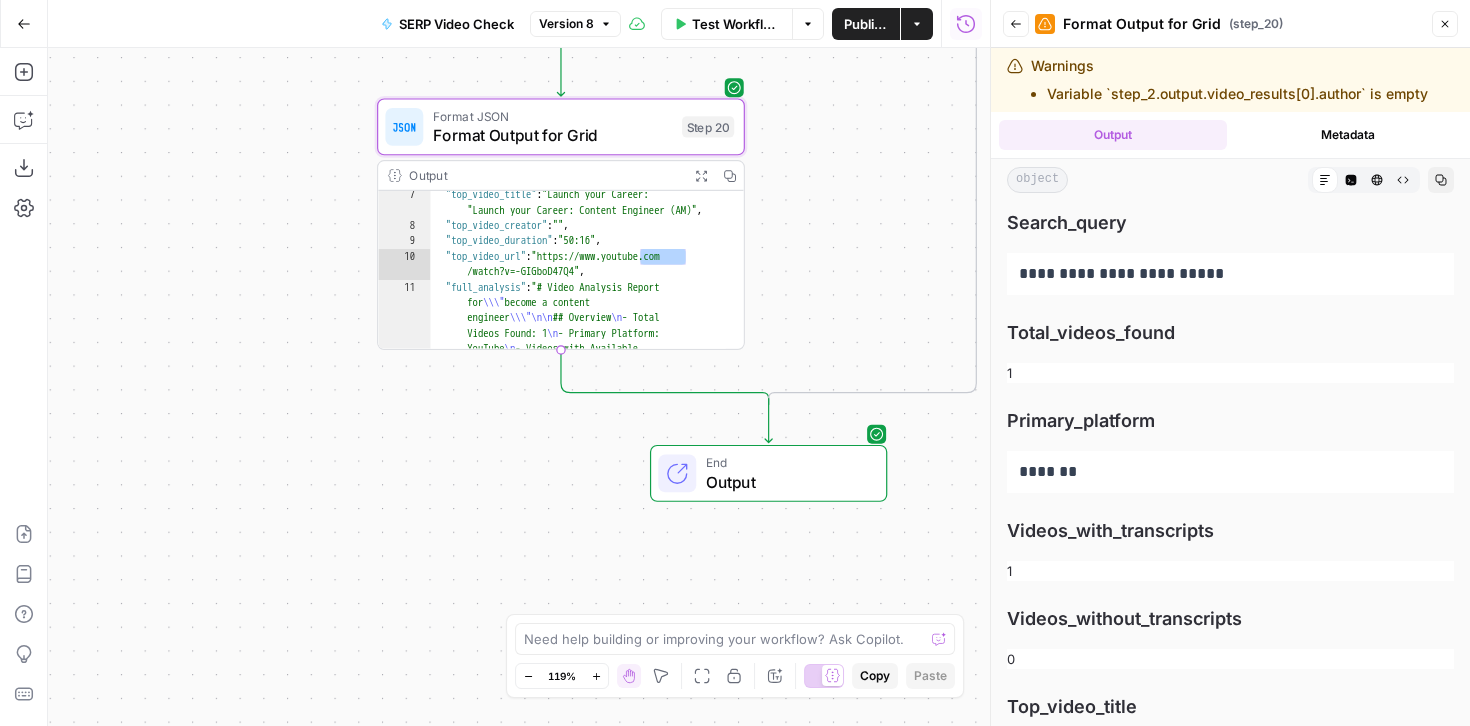 click on "Code Editor" at bounding box center [1351, 180] 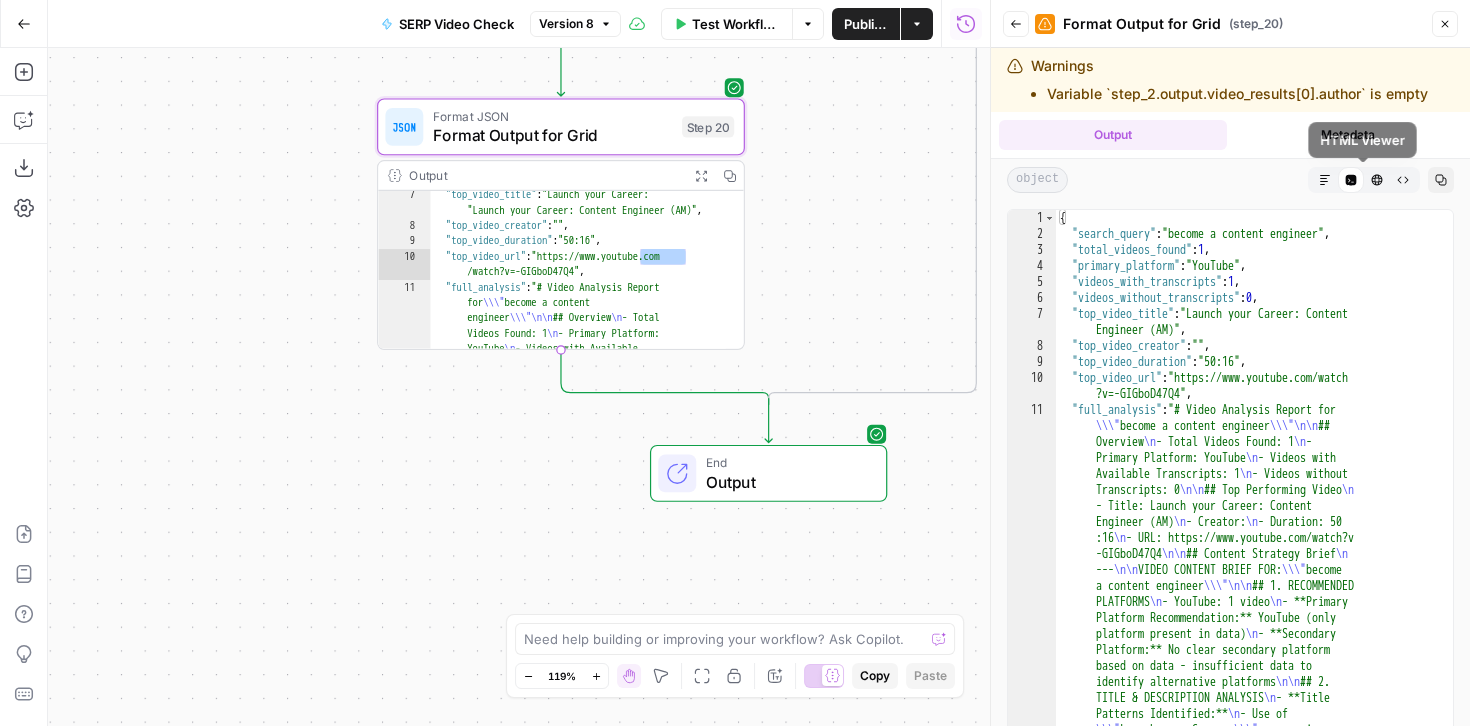 click on "HTML Viewer" at bounding box center [1377, 180] 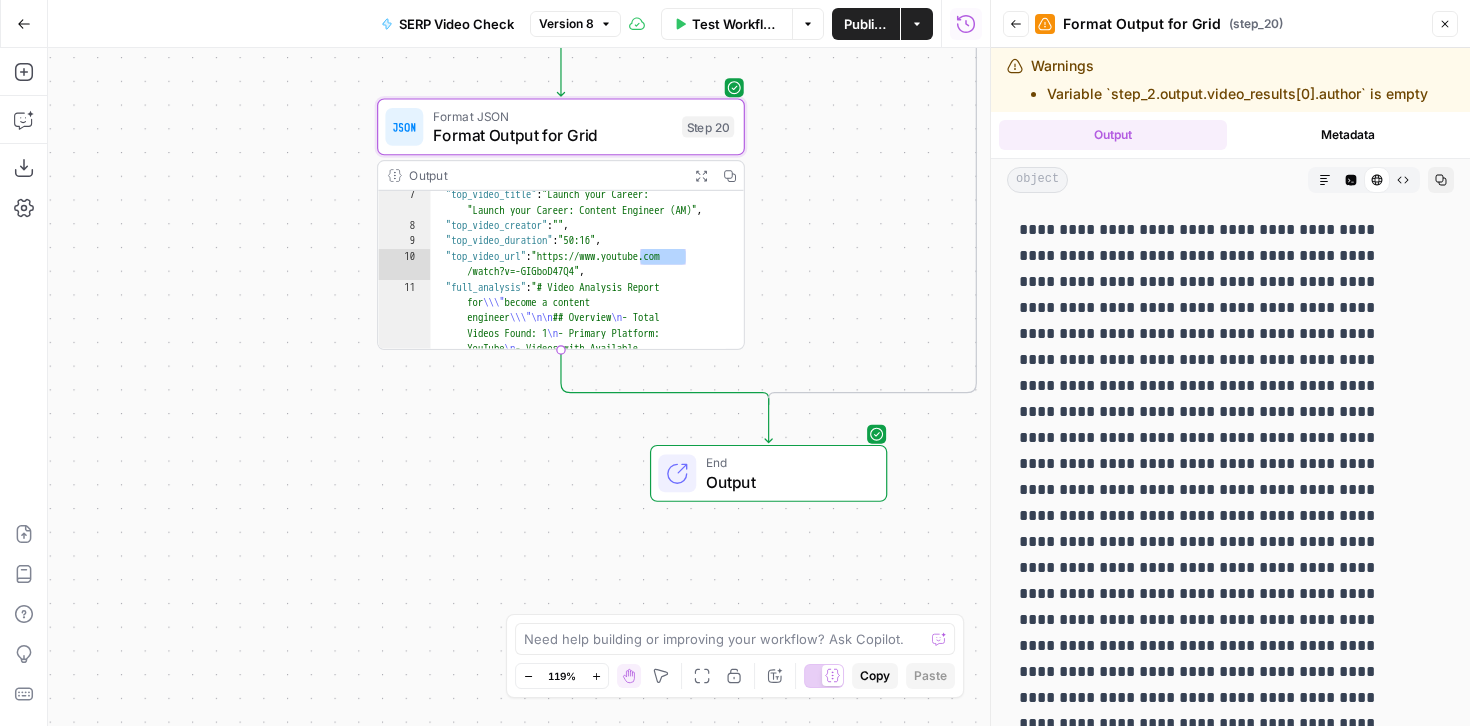 click on "Raw Output" at bounding box center [1372, 140] 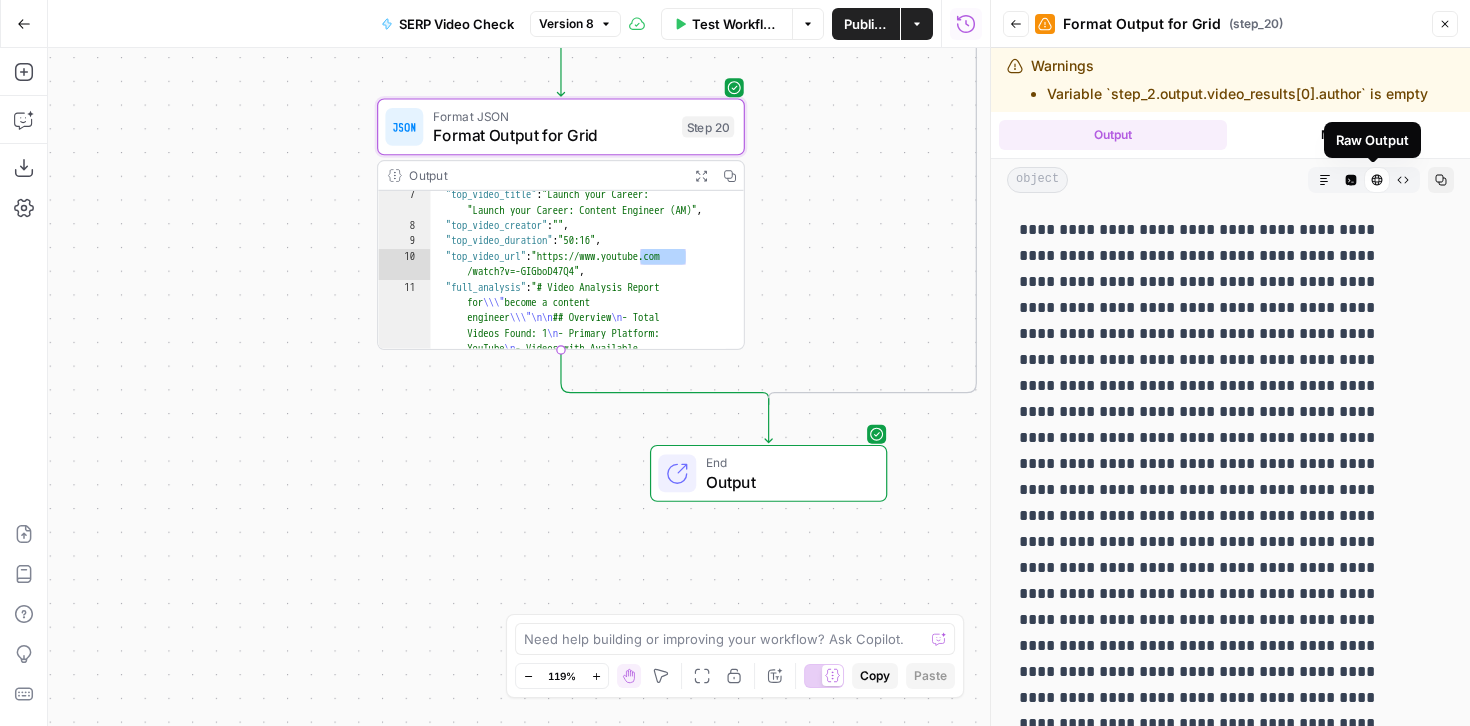click on "Metadata" at bounding box center [1349, 135] 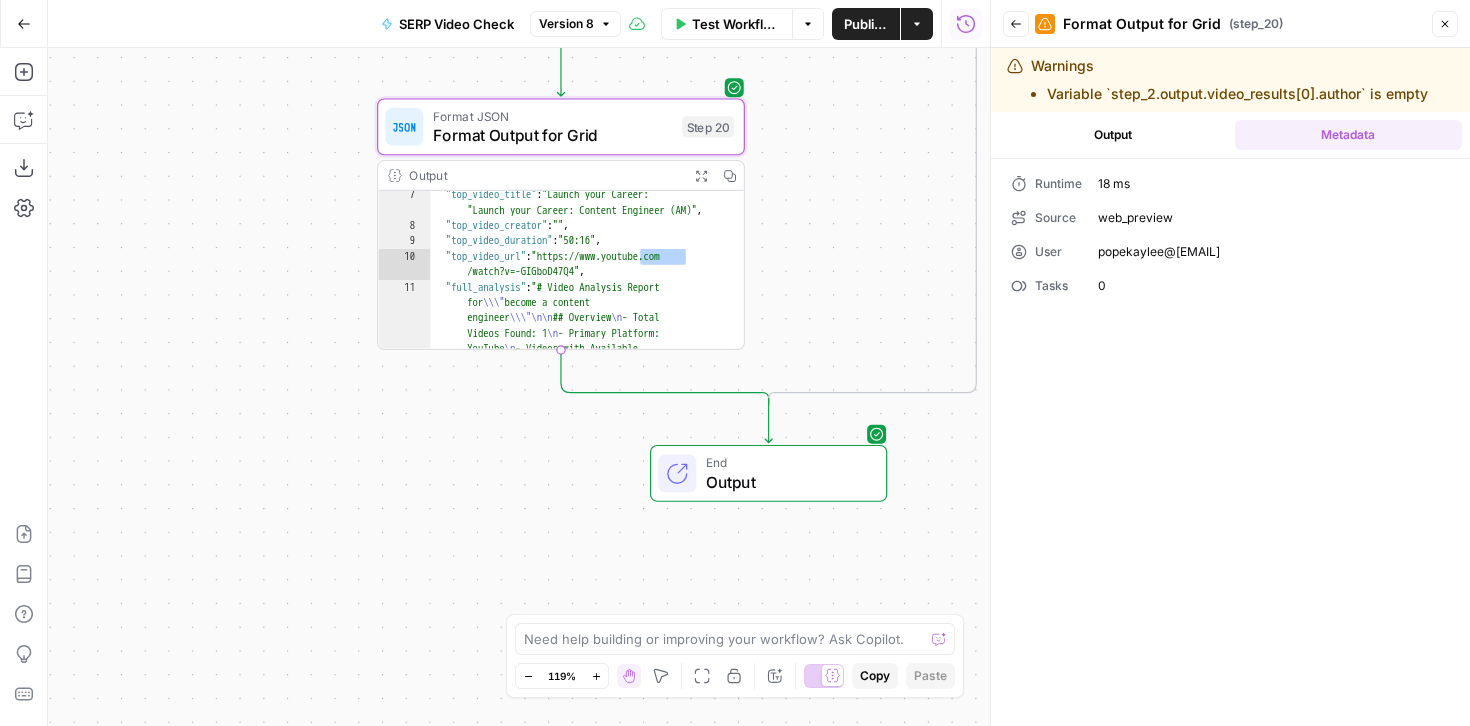 click on "Output" at bounding box center (1113, 135) 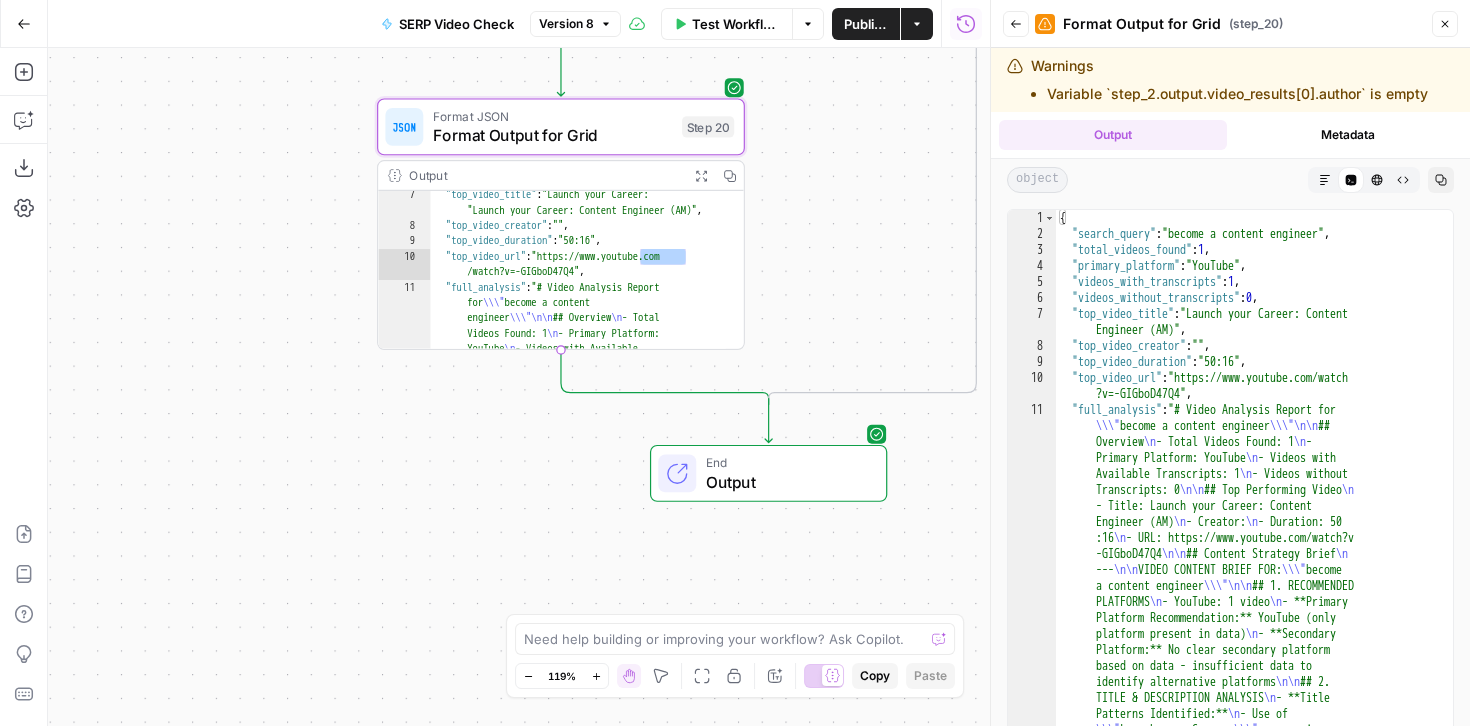 click 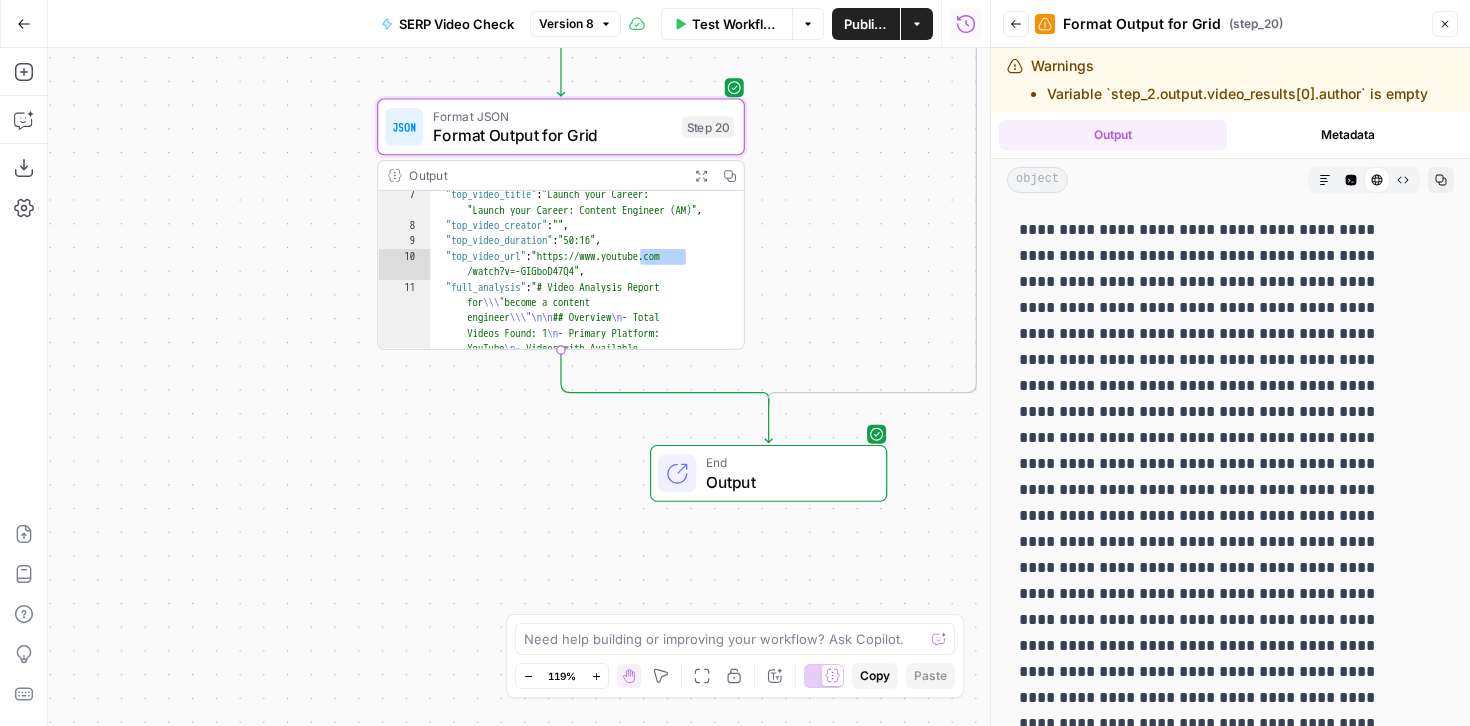 click 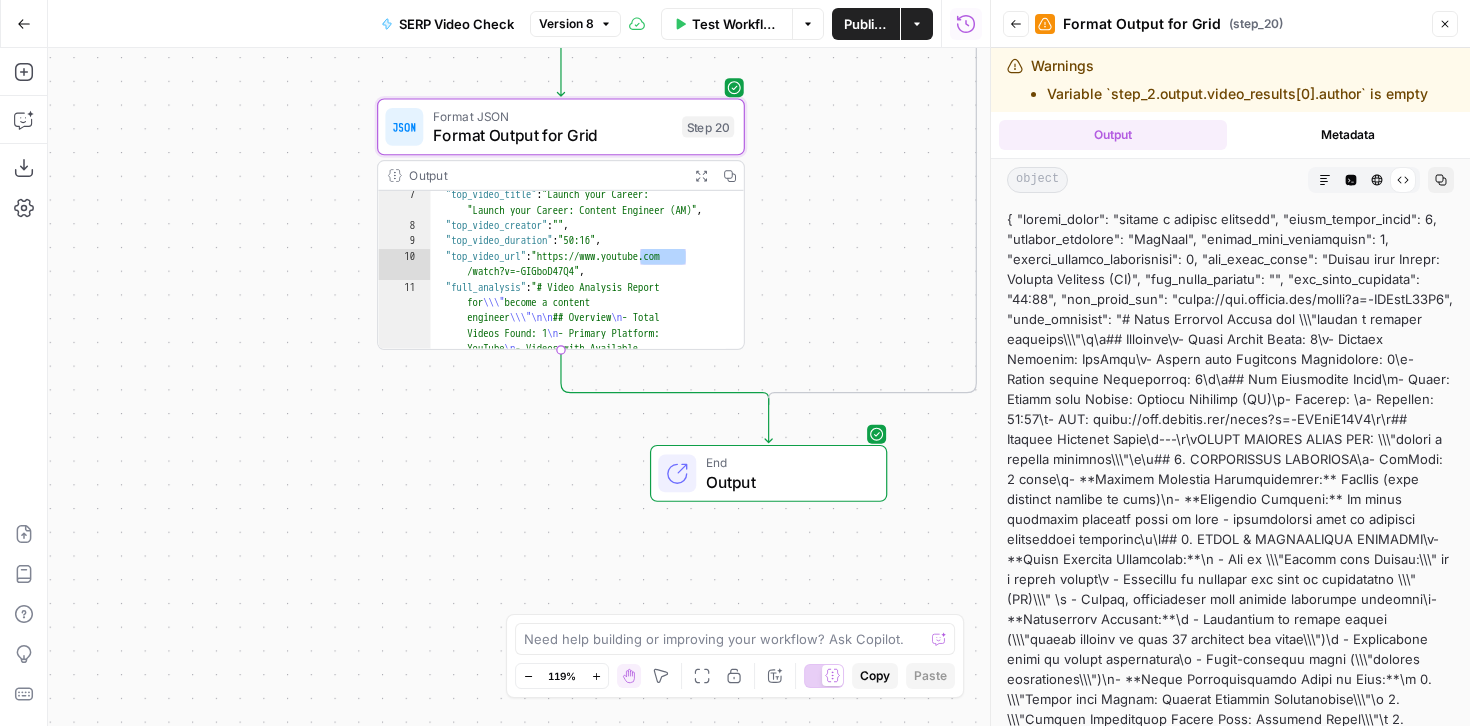 click 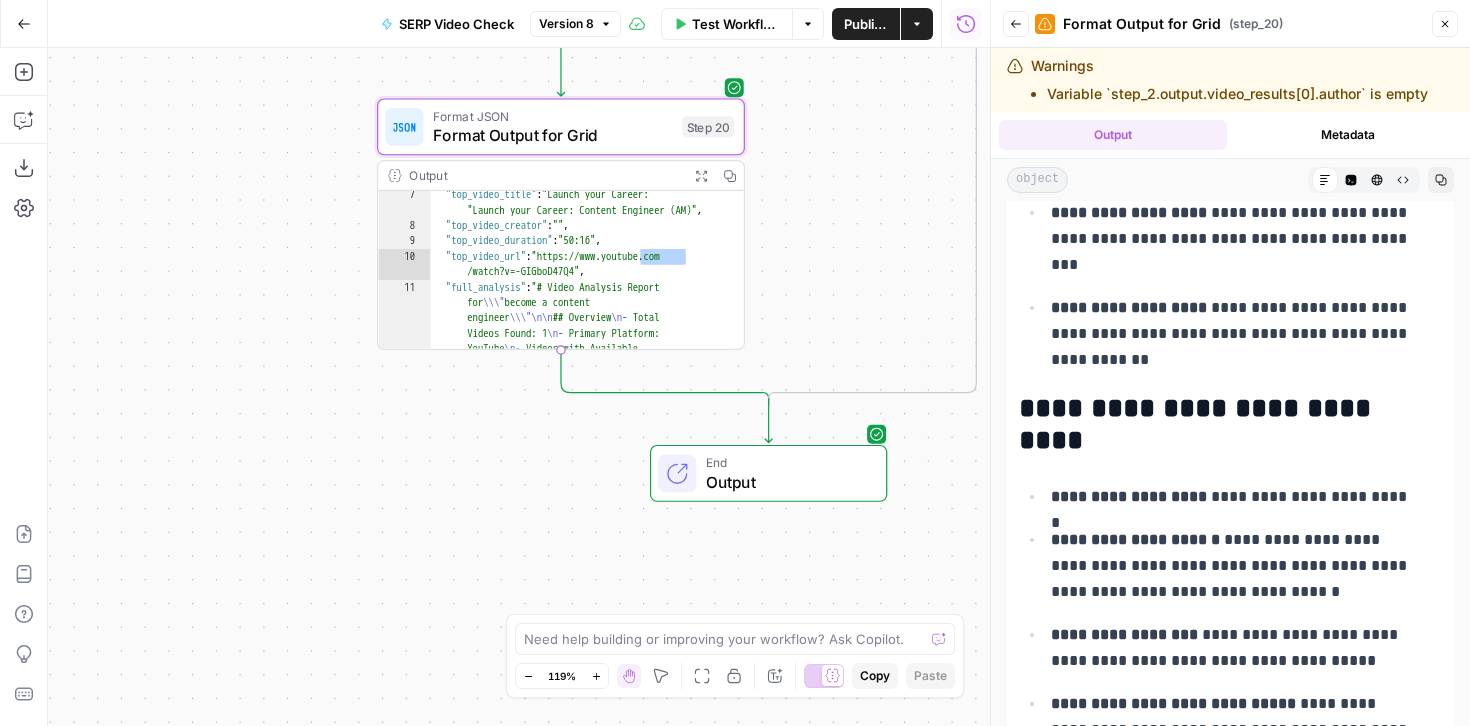 scroll, scrollTop: 3383, scrollLeft: 0, axis: vertical 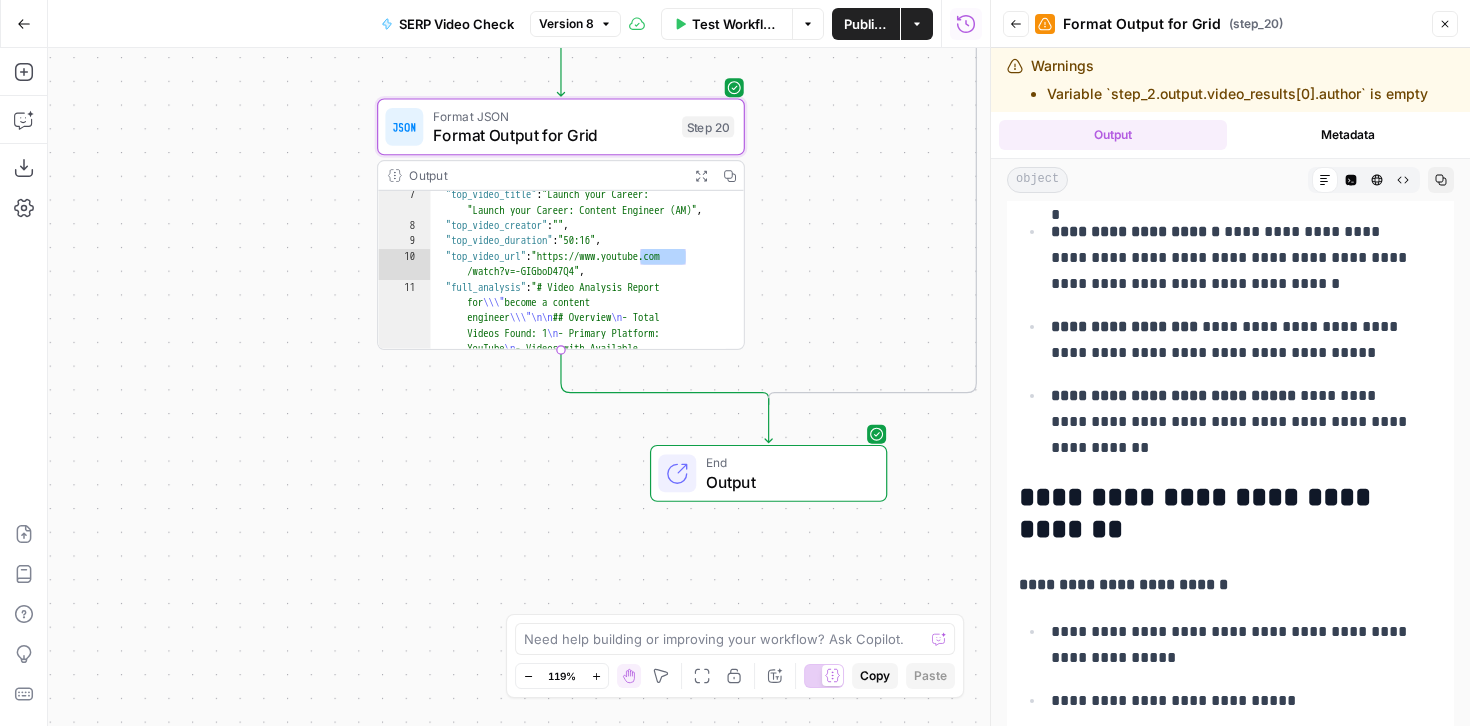 click on "Close" at bounding box center [1445, 24] 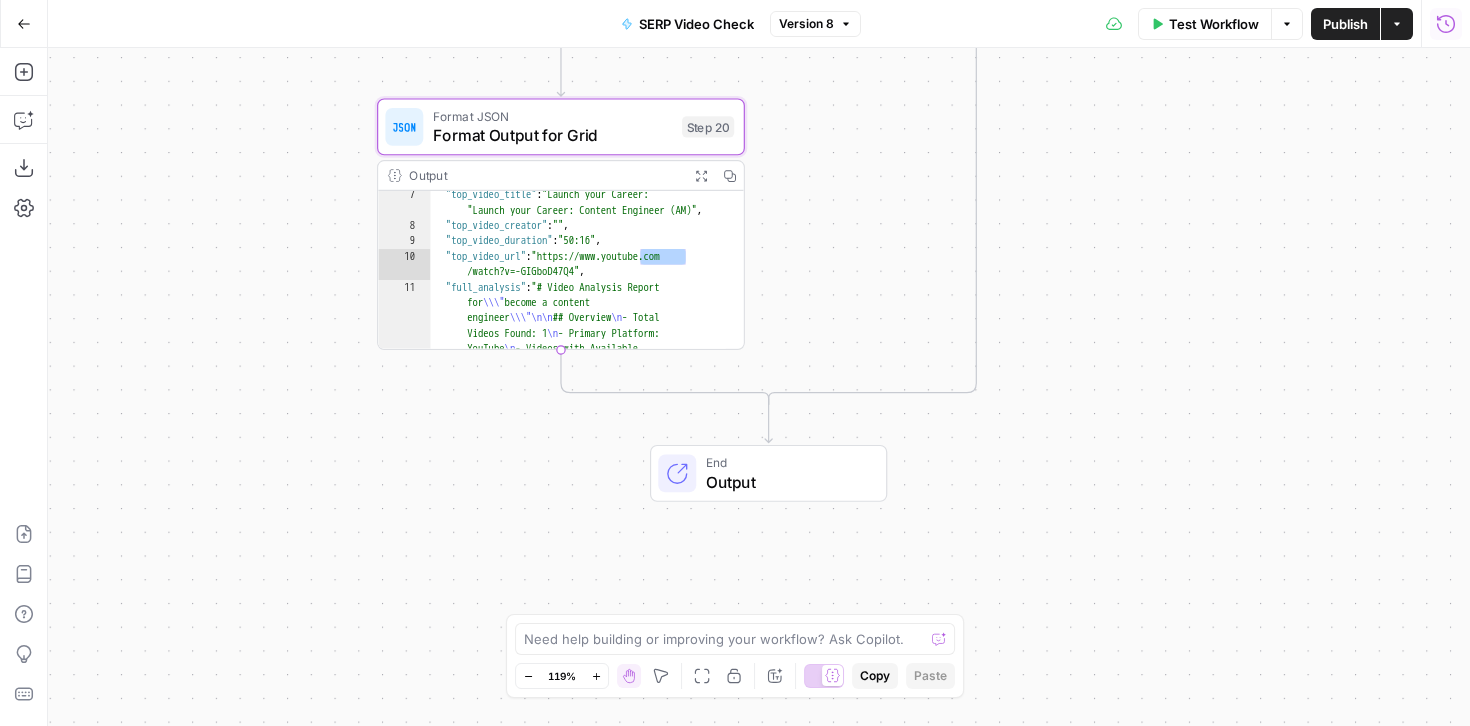 click 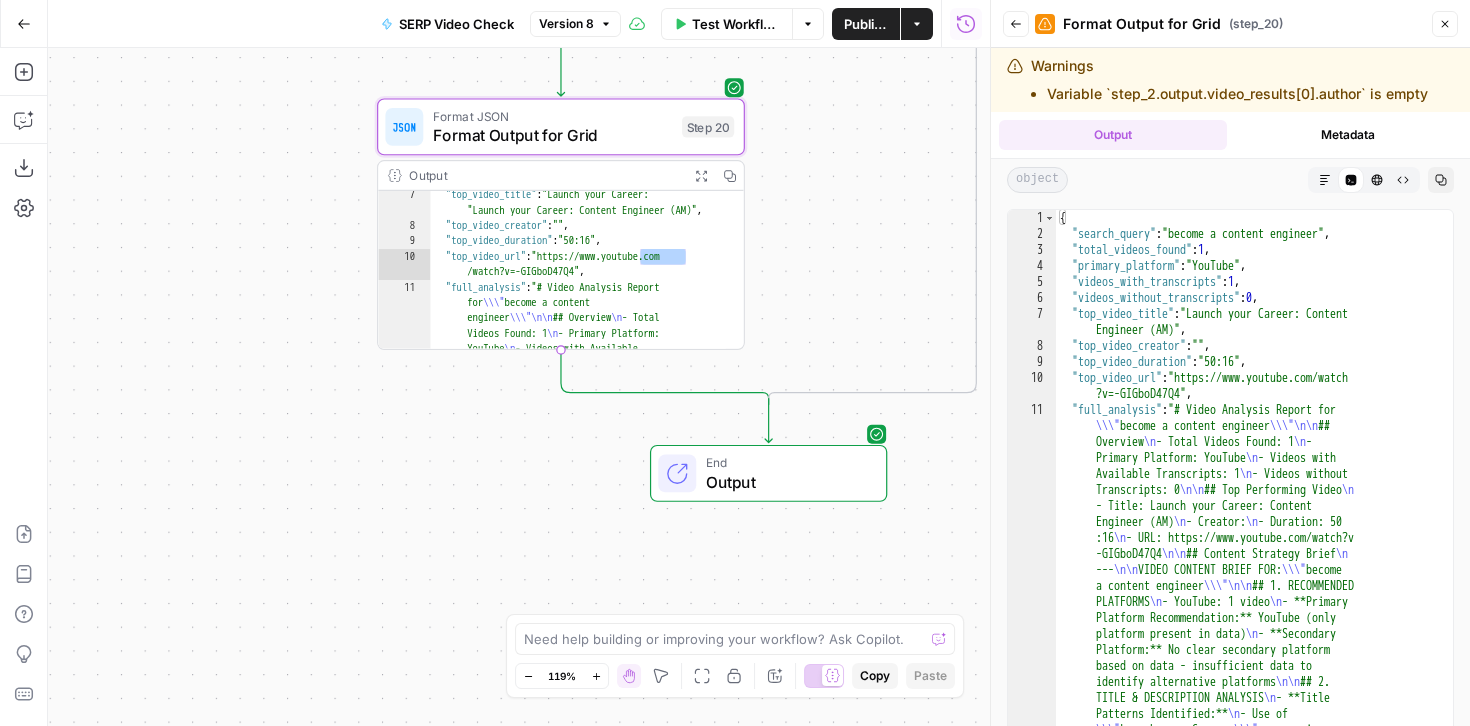 click 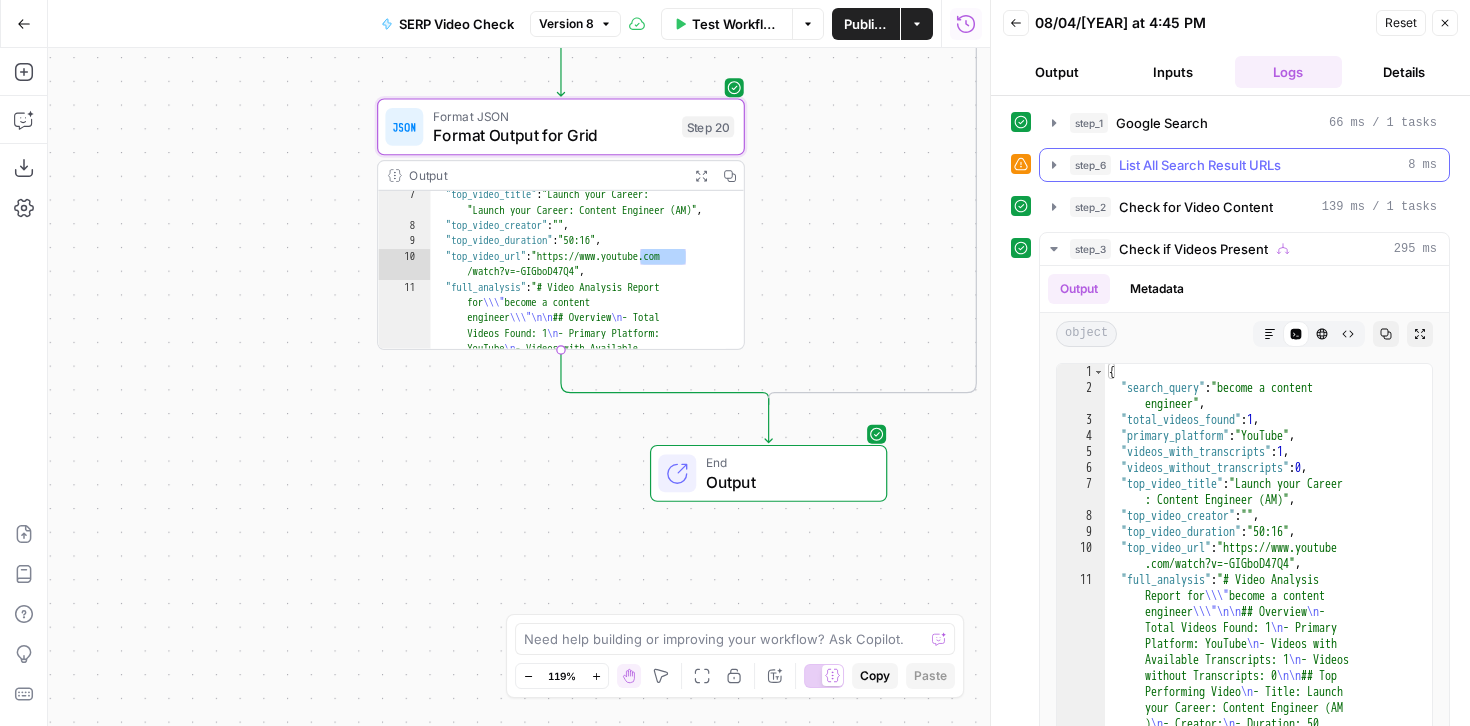 click on "List All Search Result URLs" at bounding box center [1200, 165] 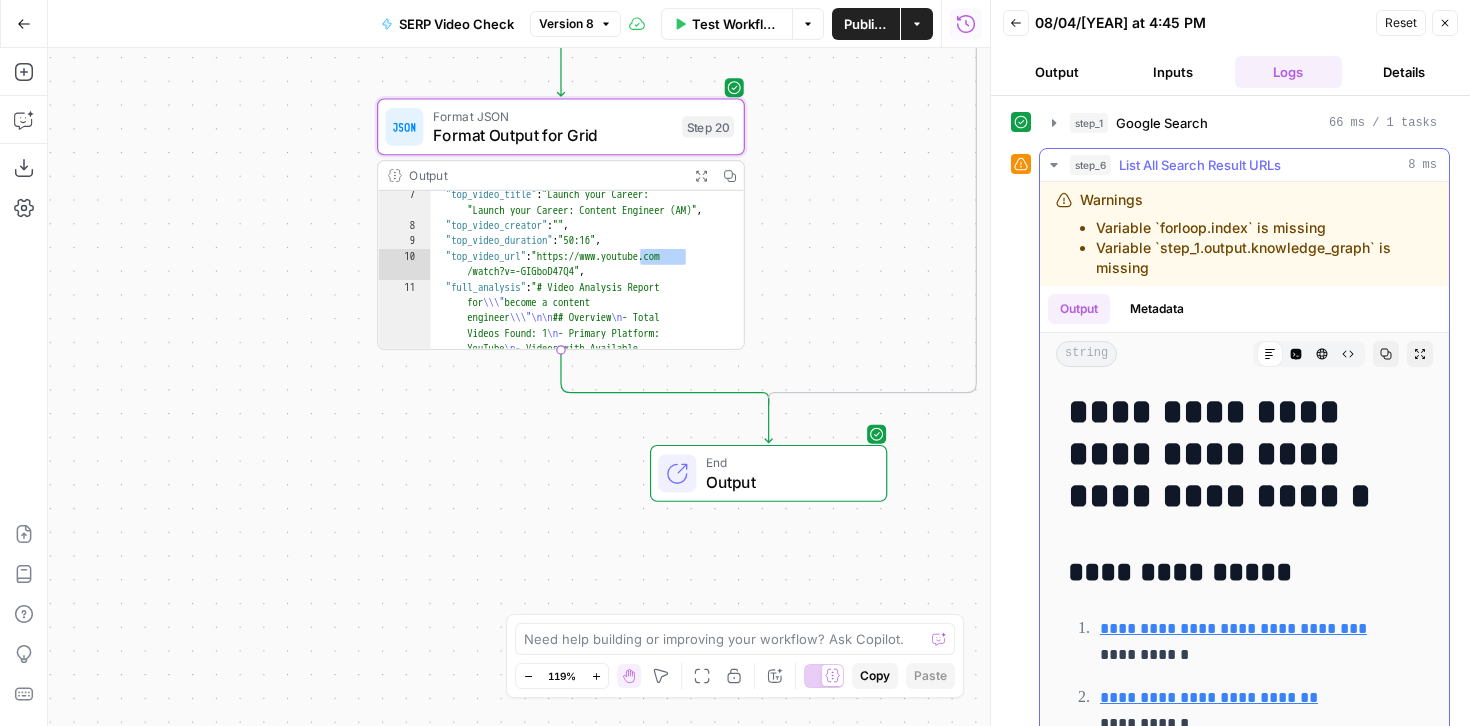 click on "Variable `step_1.output.knowledge_graph` is missing" at bounding box center [1264, 258] 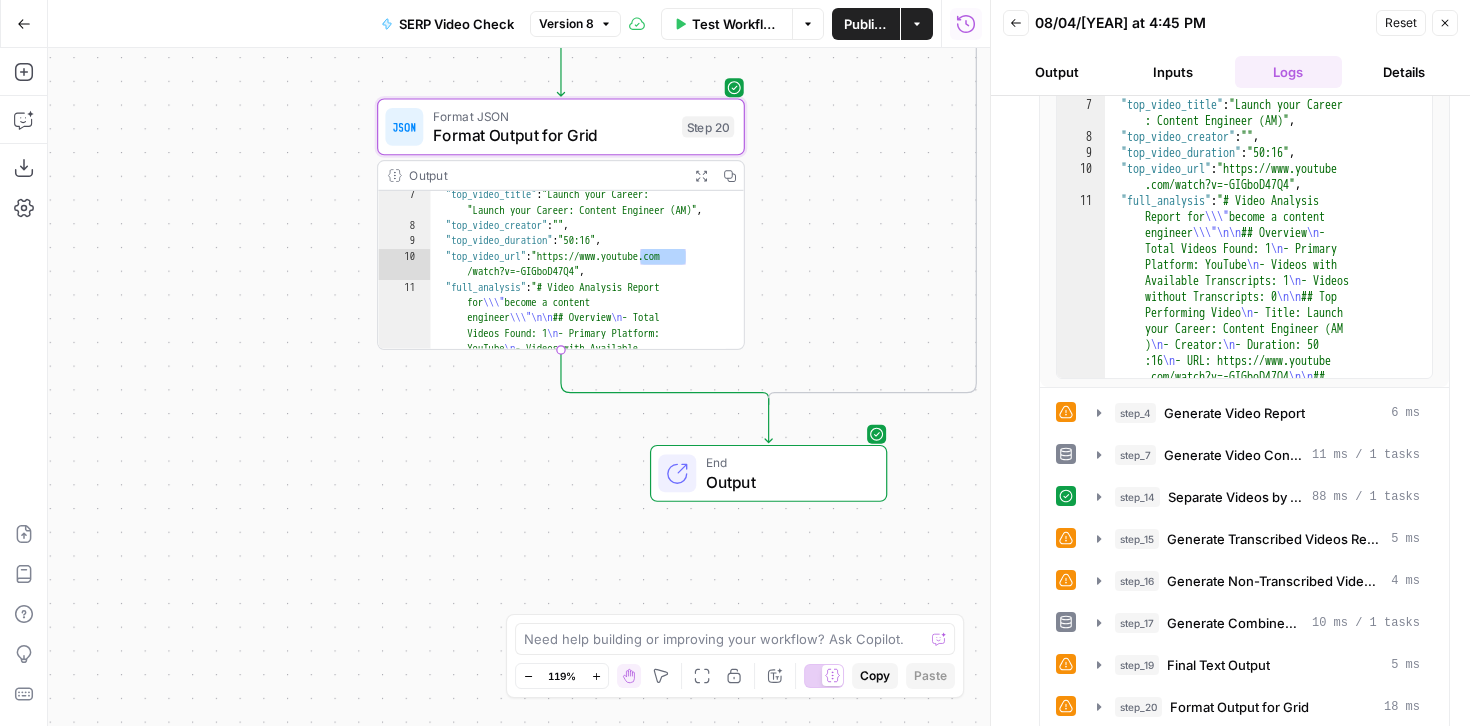 scroll, scrollTop: 1001, scrollLeft: 0, axis: vertical 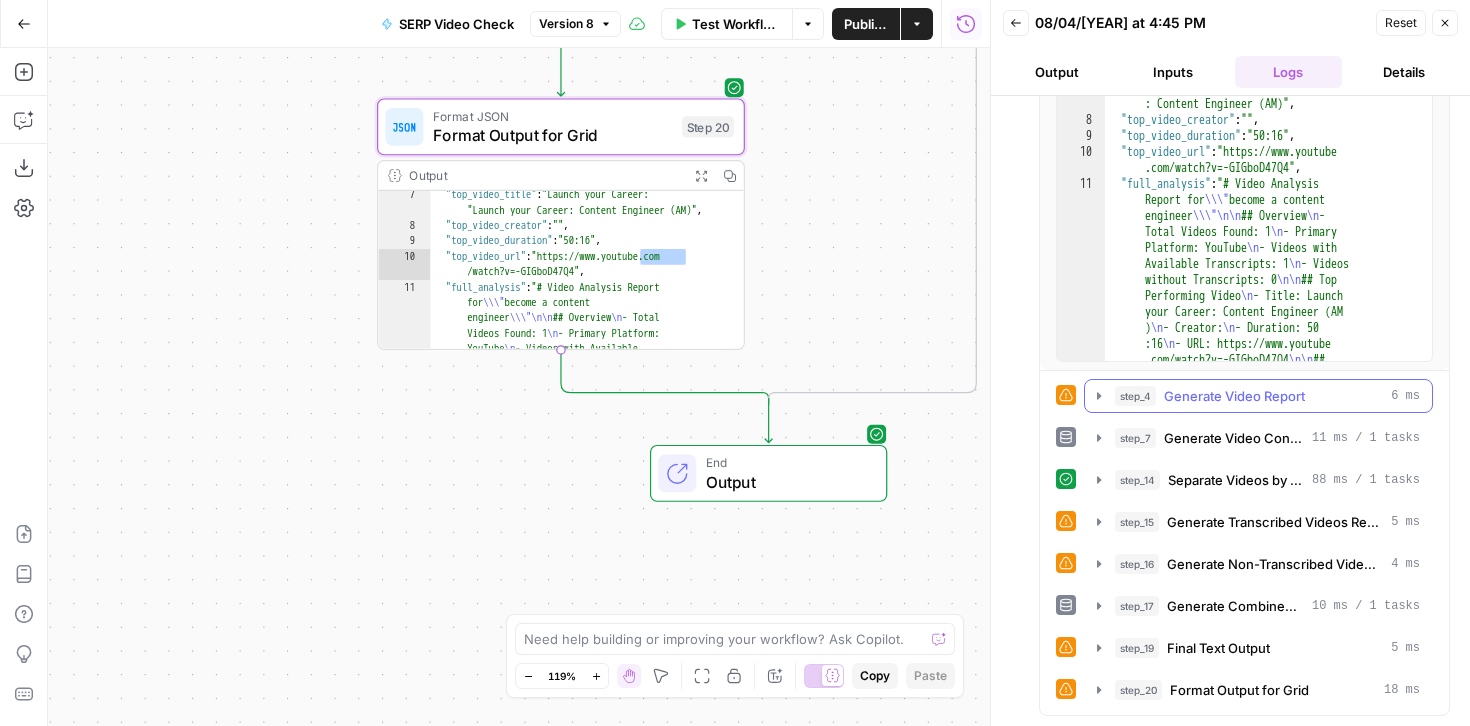 click on "step_4 Generate Video Report 6 ms" at bounding box center (1258, 396) 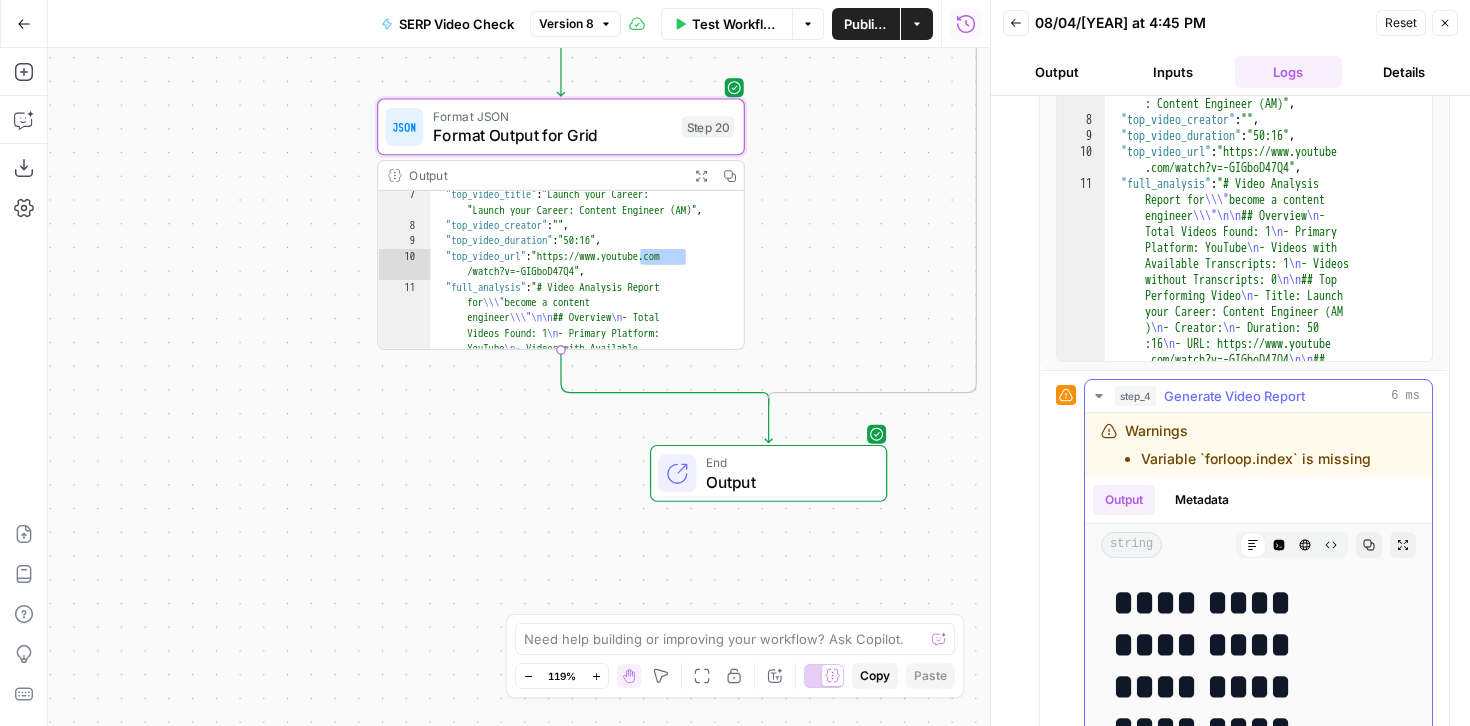 scroll, scrollTop: 1073, scrollLeft: 0, axis: vertical 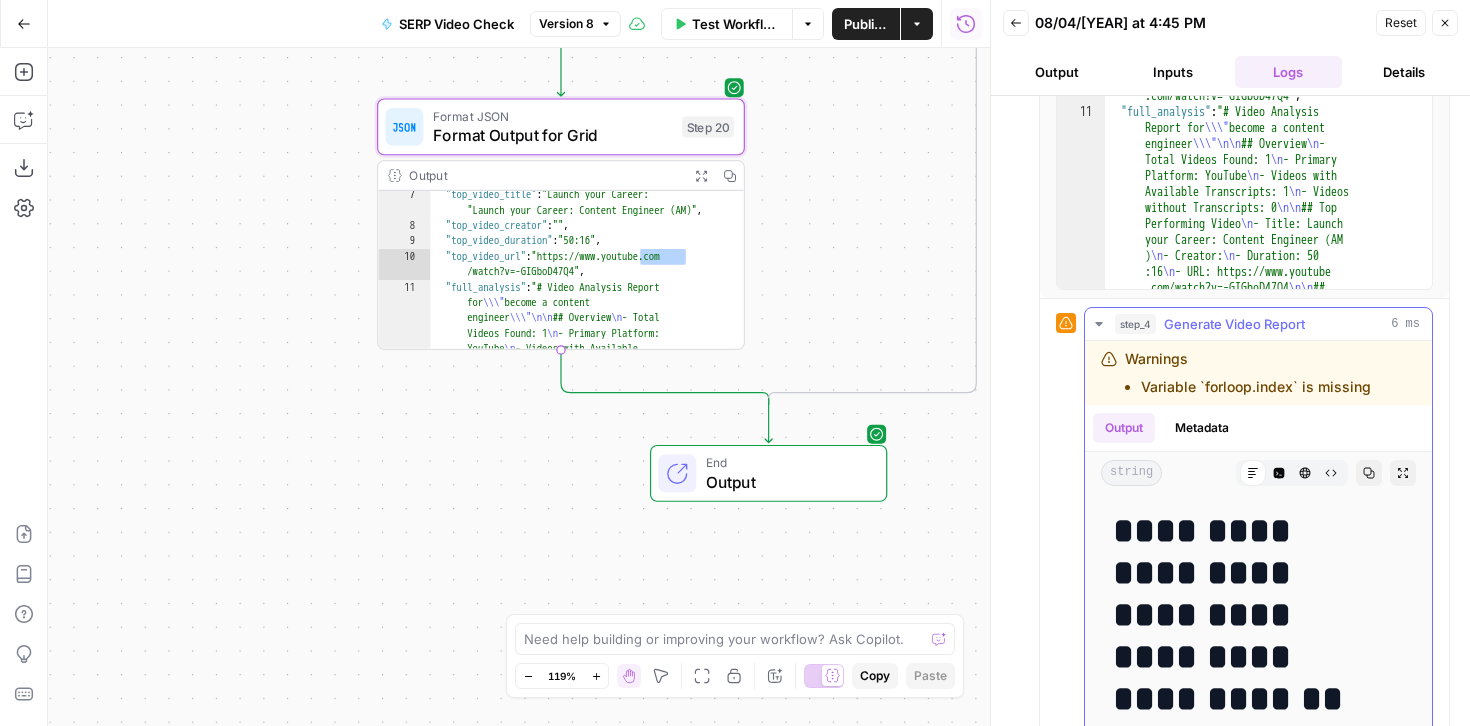 click on "Variable `forloop.index` is missing" at bounding box center (1256, 387) 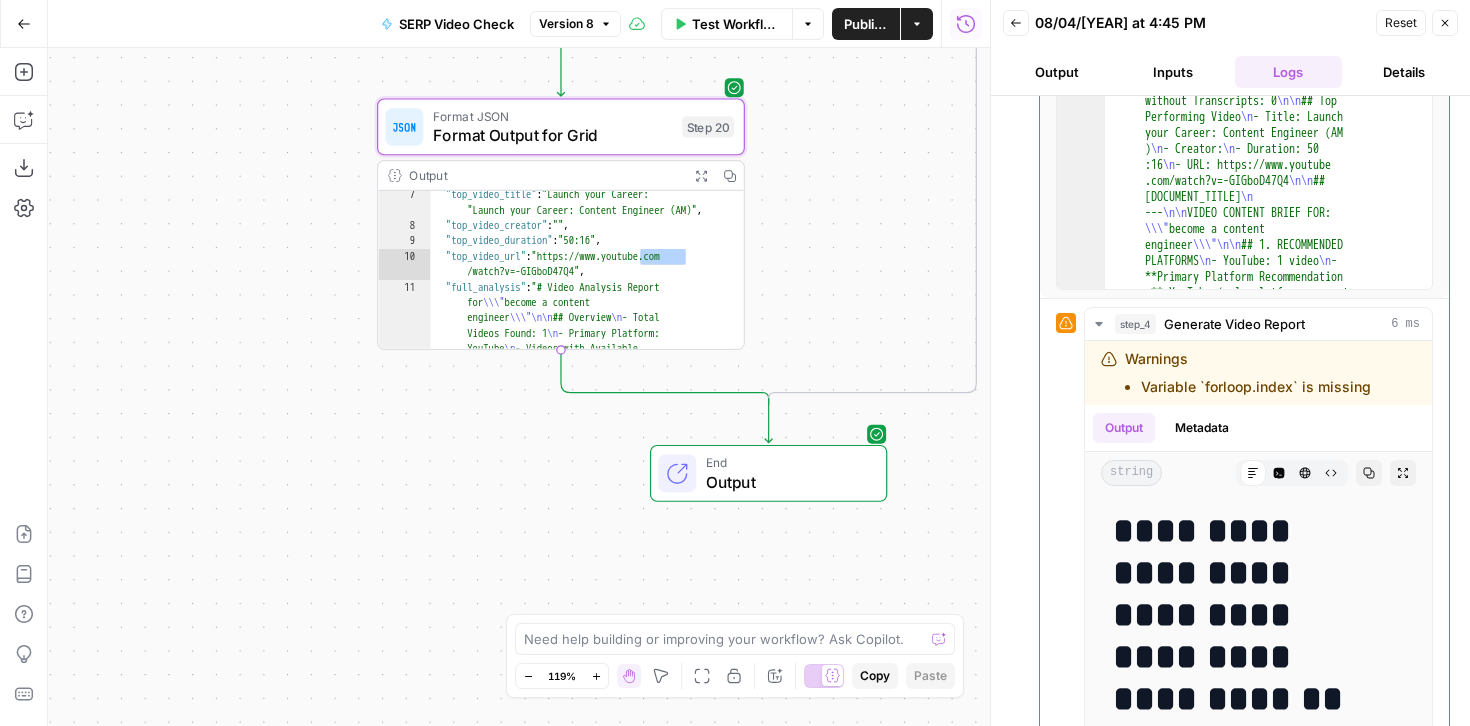 scroll, scrollTop: 168, scrollLeft: 0, axis: vertical 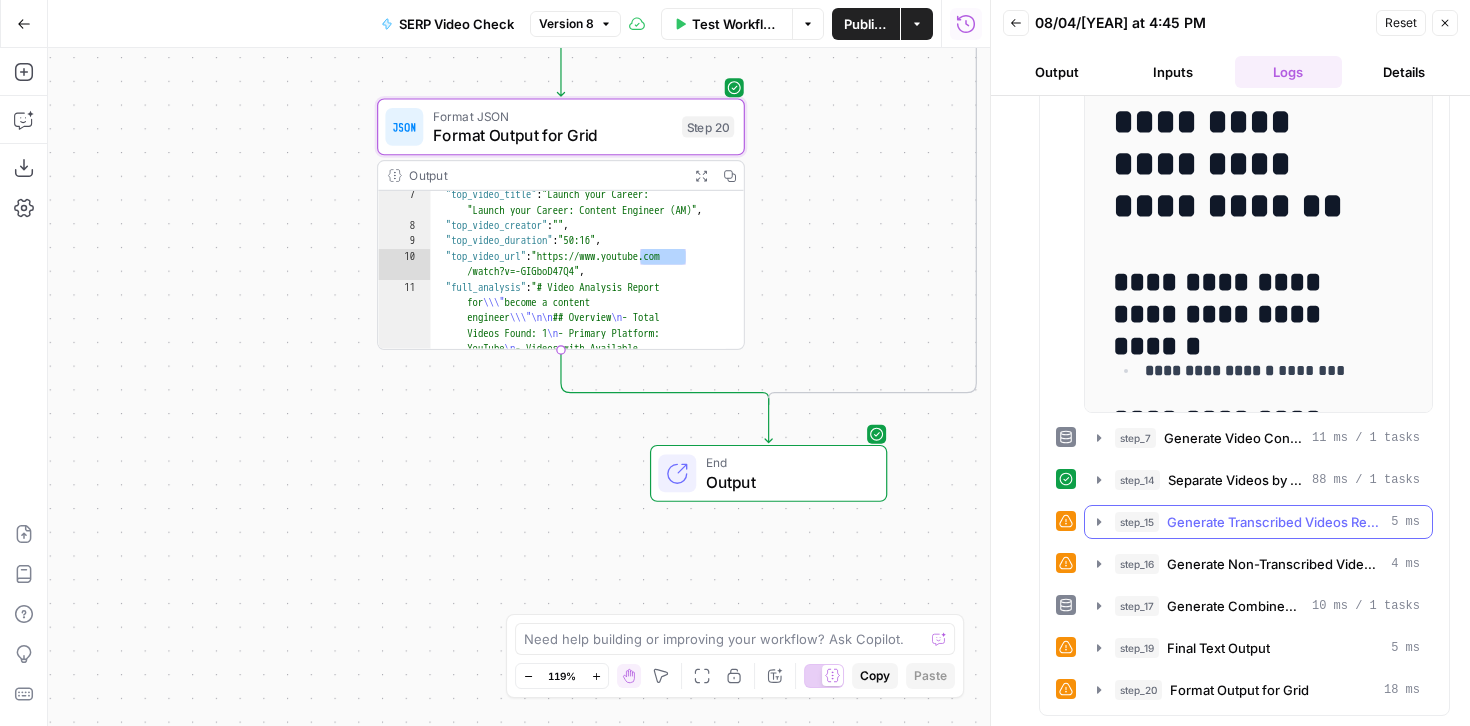 click on "step_15 Generate Transcribed Videos Report 5 ms" at bounding box center (1258, 522) 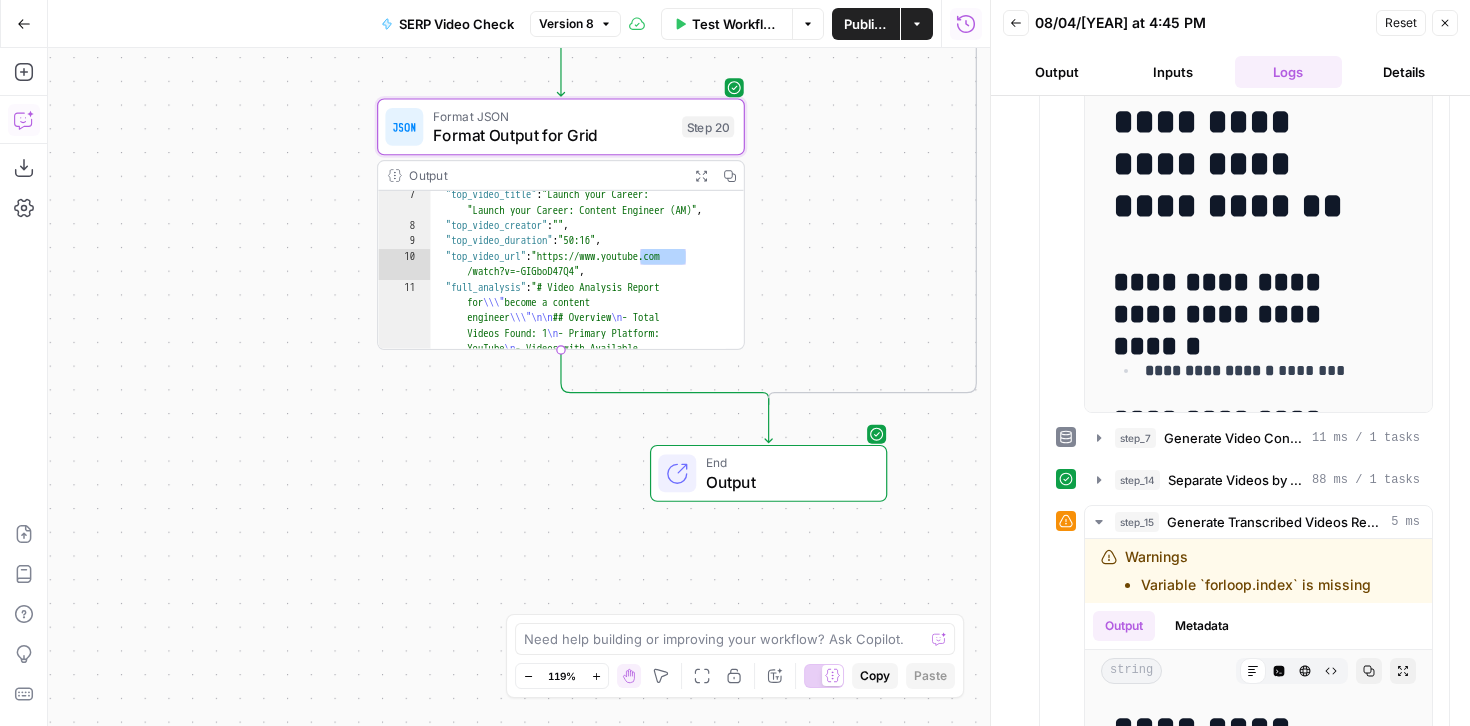 click 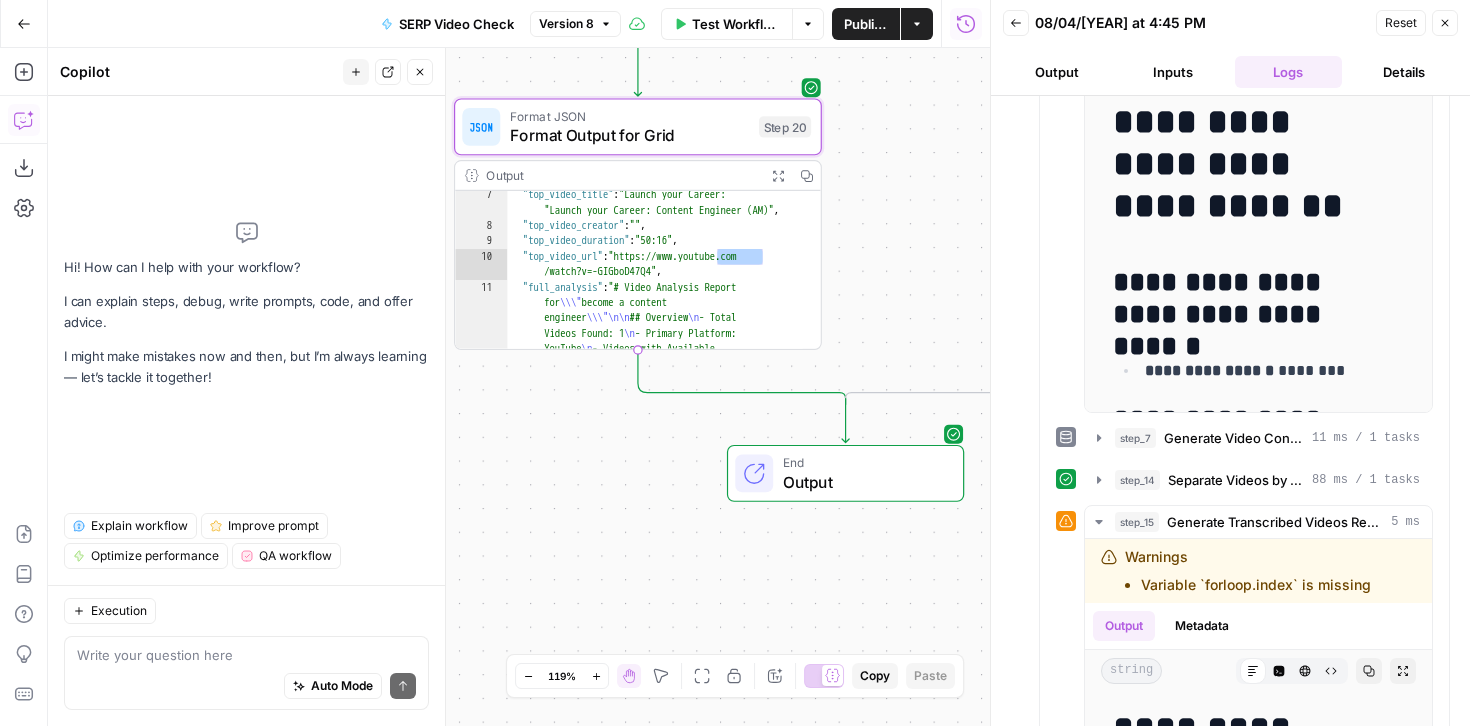 type on "Variable `forloop.index` is missing" 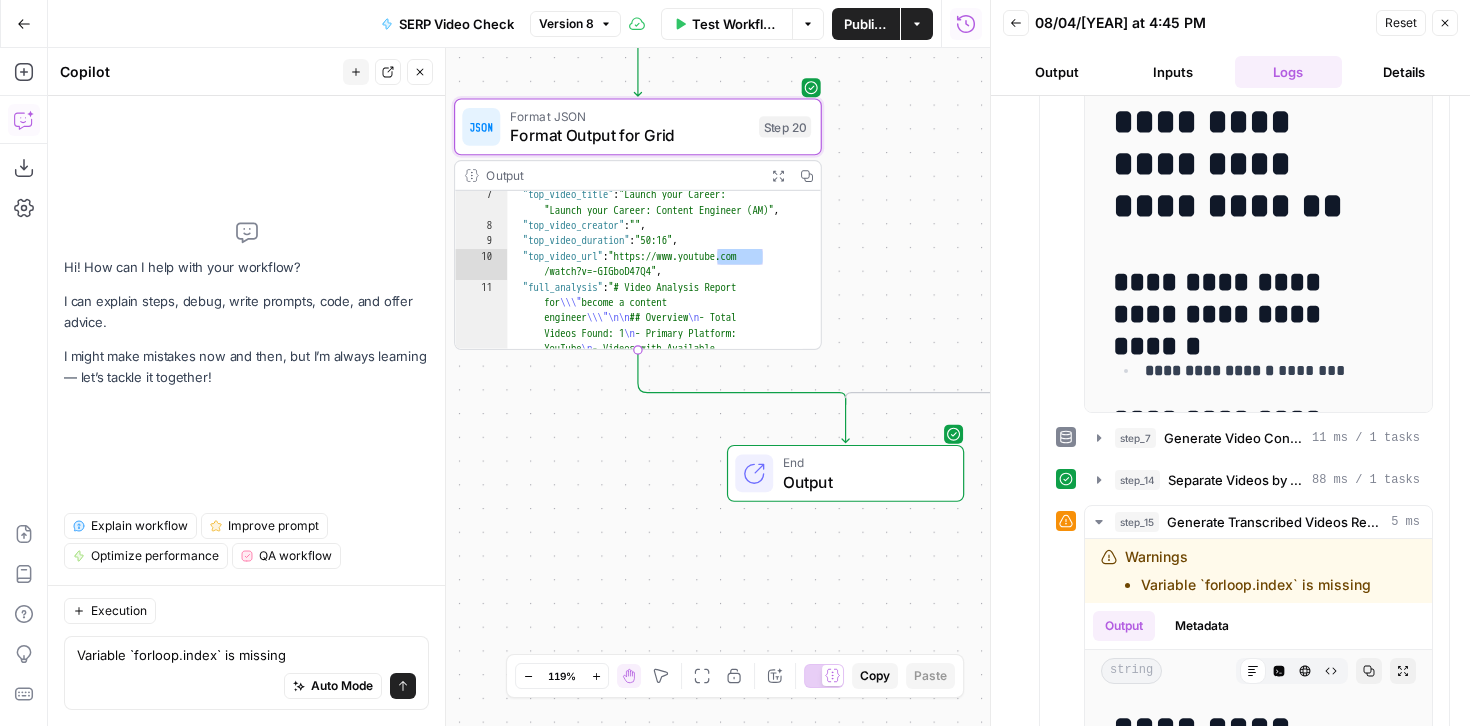 type 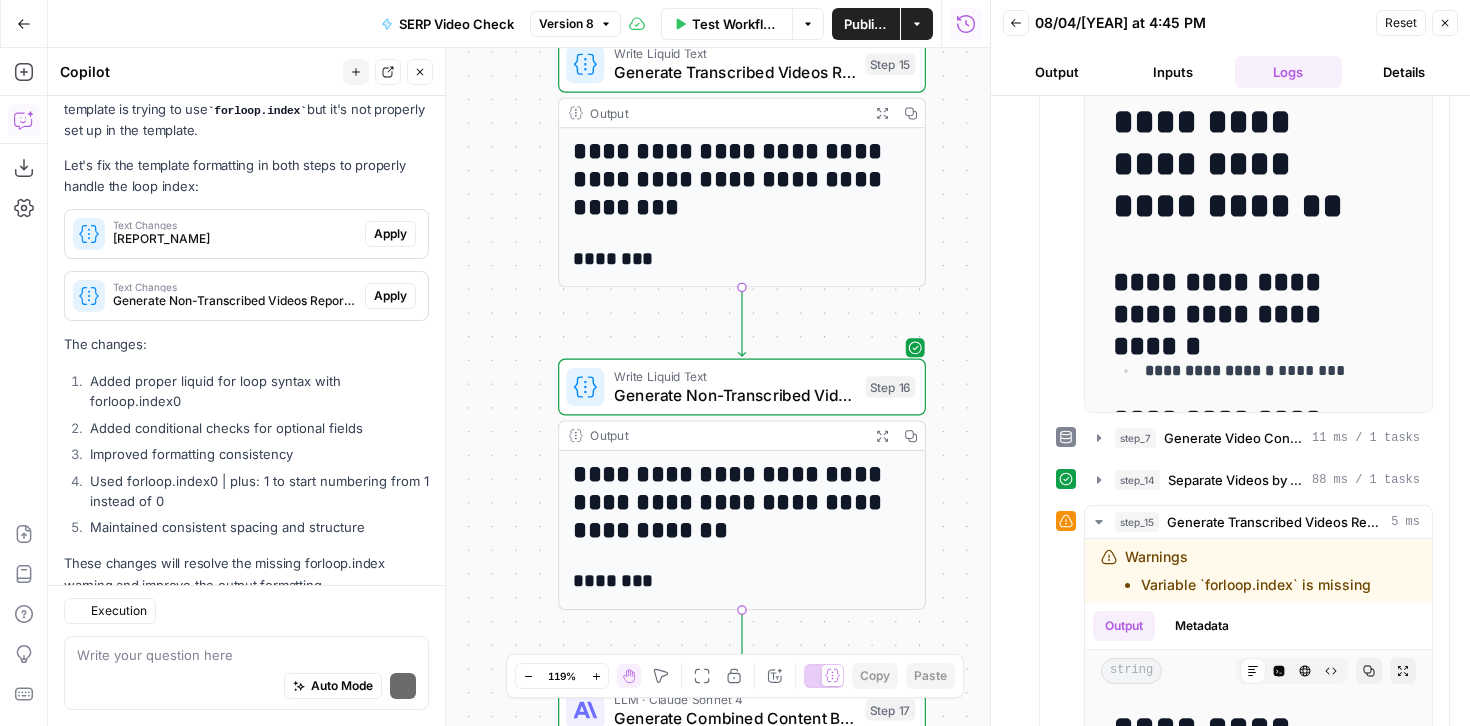 scroll, scrollTop: 322, scrollLeft: 0, axis: vertical 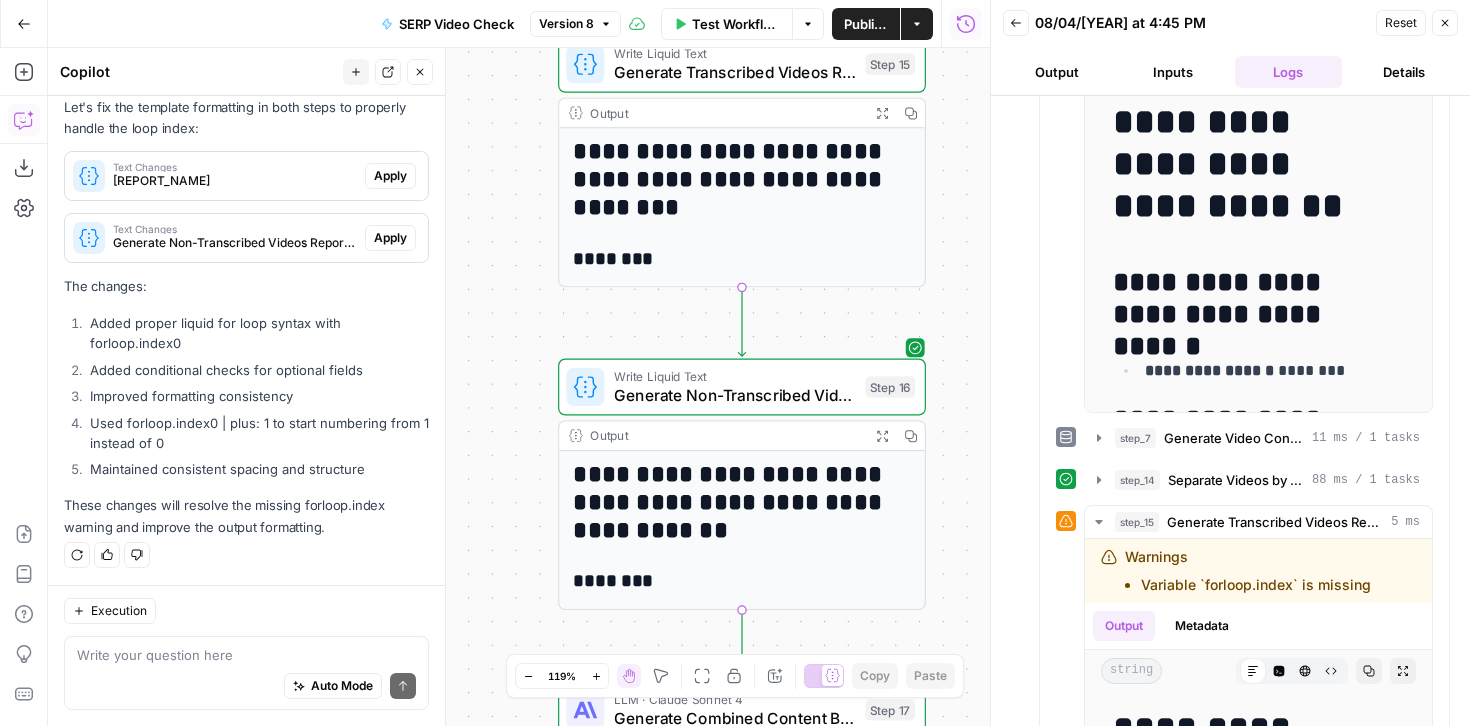 click 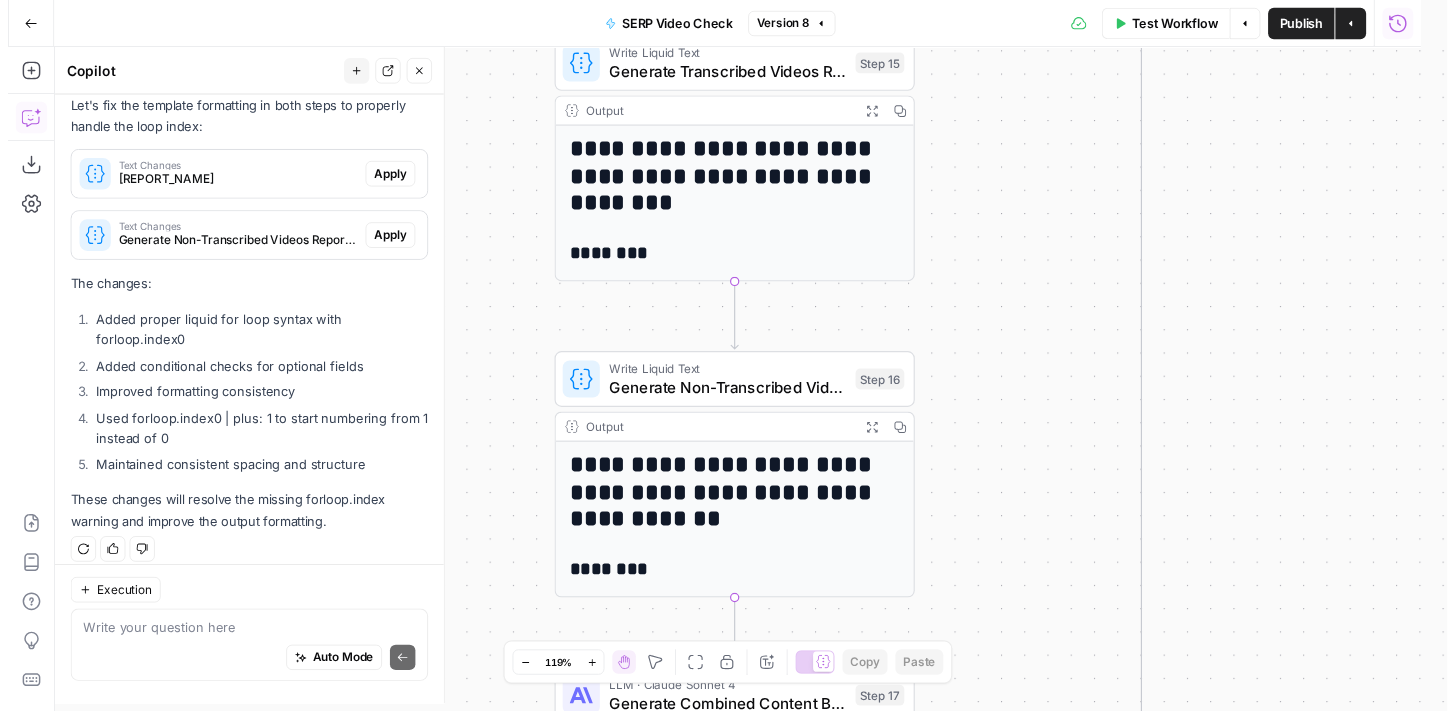 scroll, scrollTop: 322, scrollLeft: 0, axis: vertical 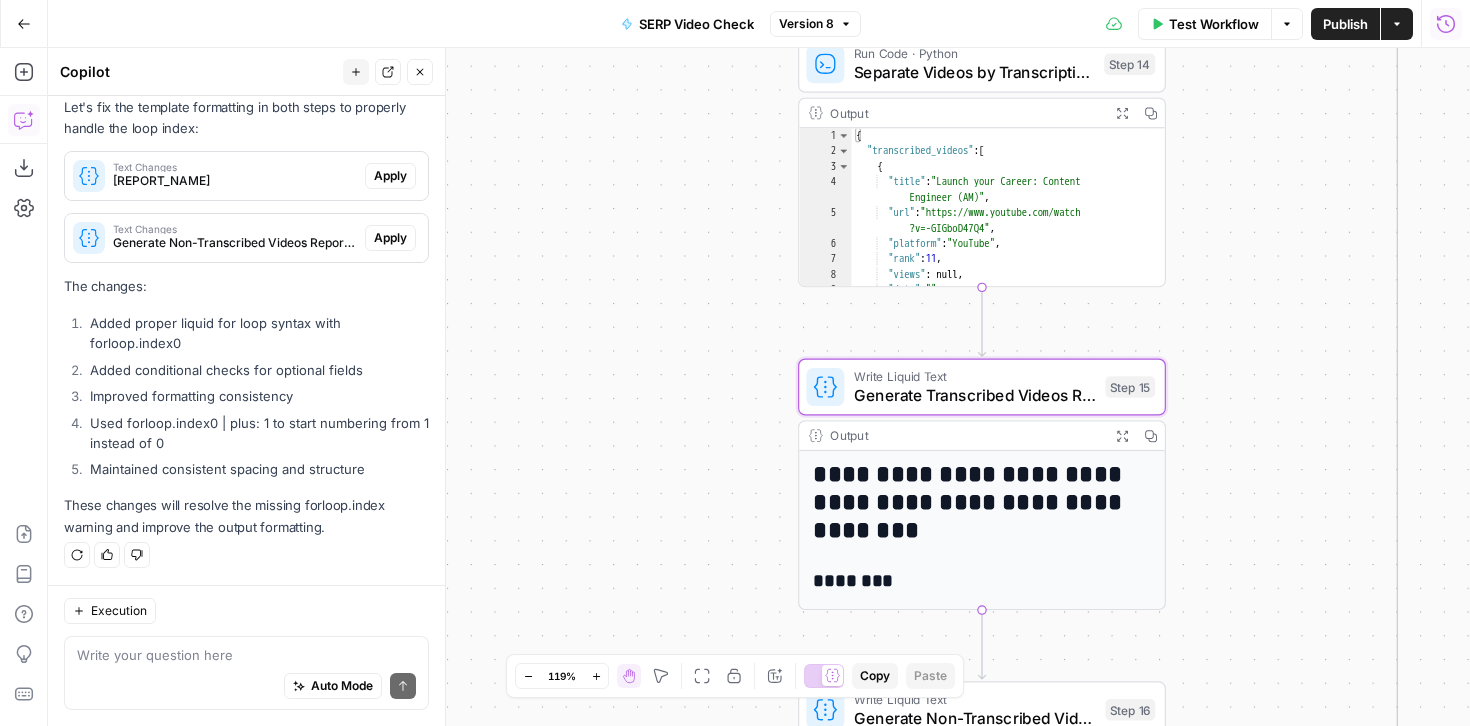 click on "Apply" at bounding box center [390, 176] 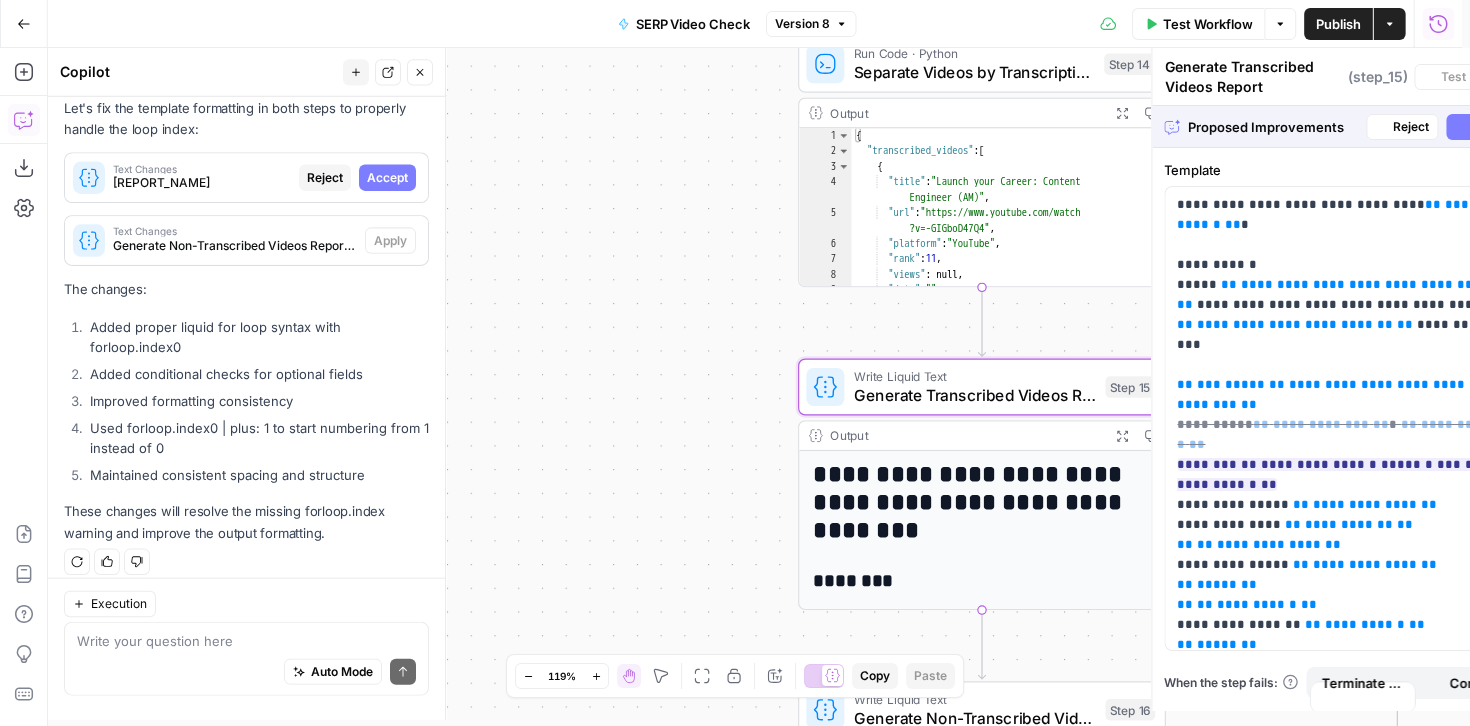 scroll, scrollTop: 322, scrollLeft: 0, axis: vertical 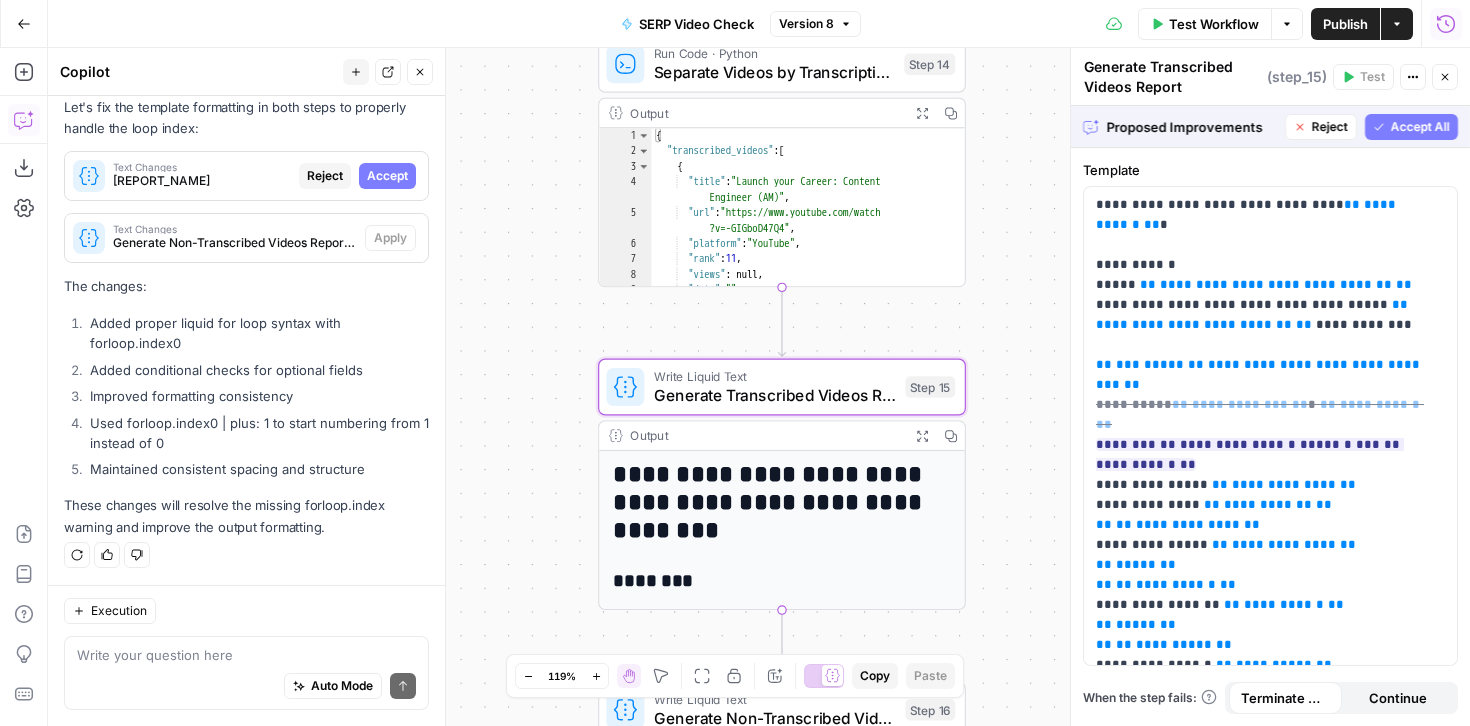 click on "Accept" at bounding box center [387, 176] 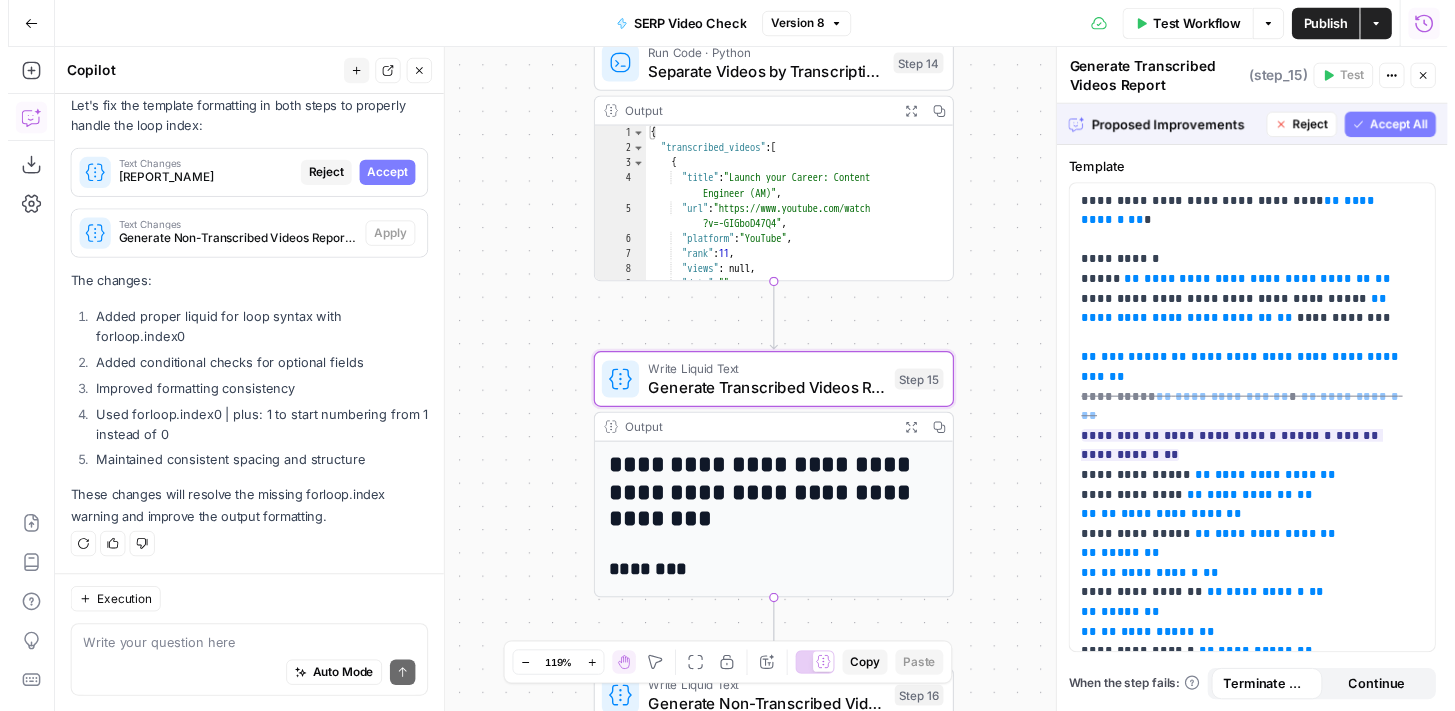 scroll, scrollTop: 354, scrollLeft: 0, axis: vertical 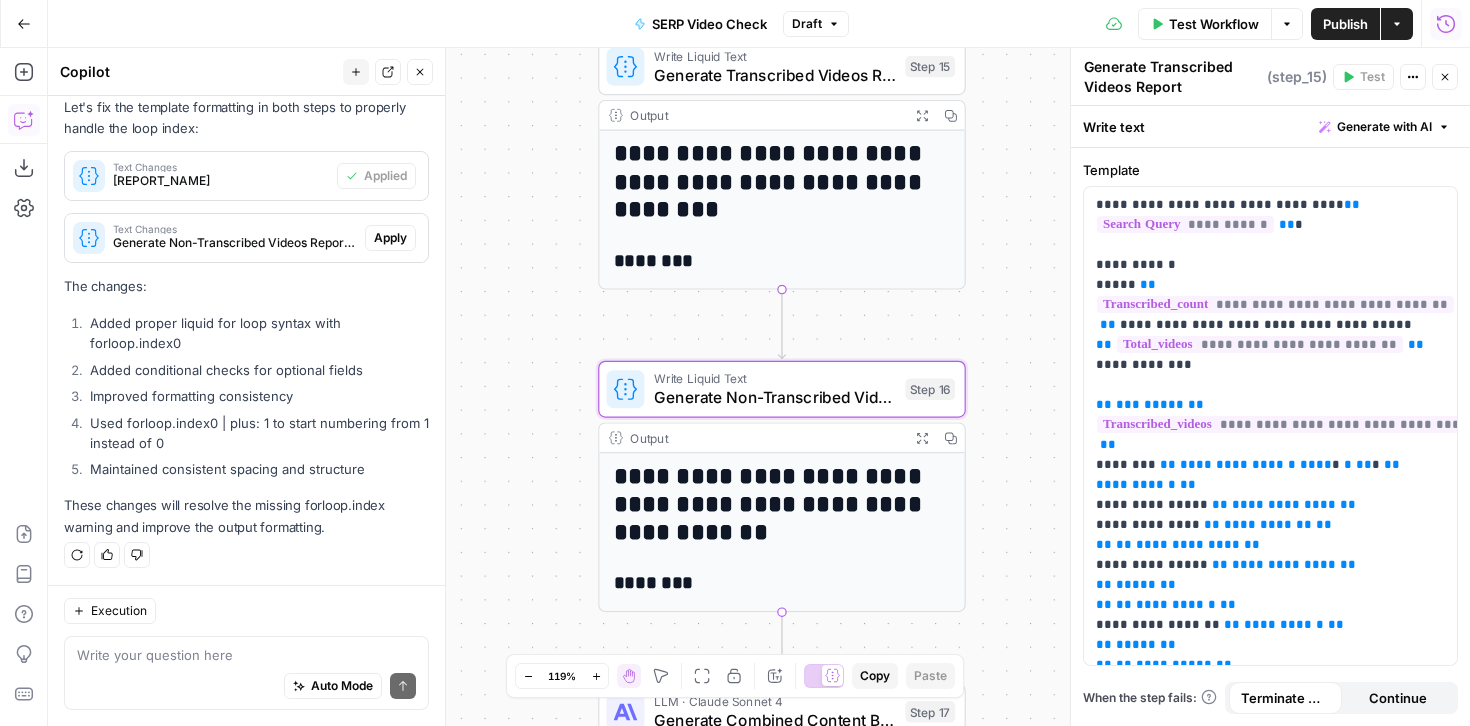 click on "Apply" at bounding box center (390, 238) 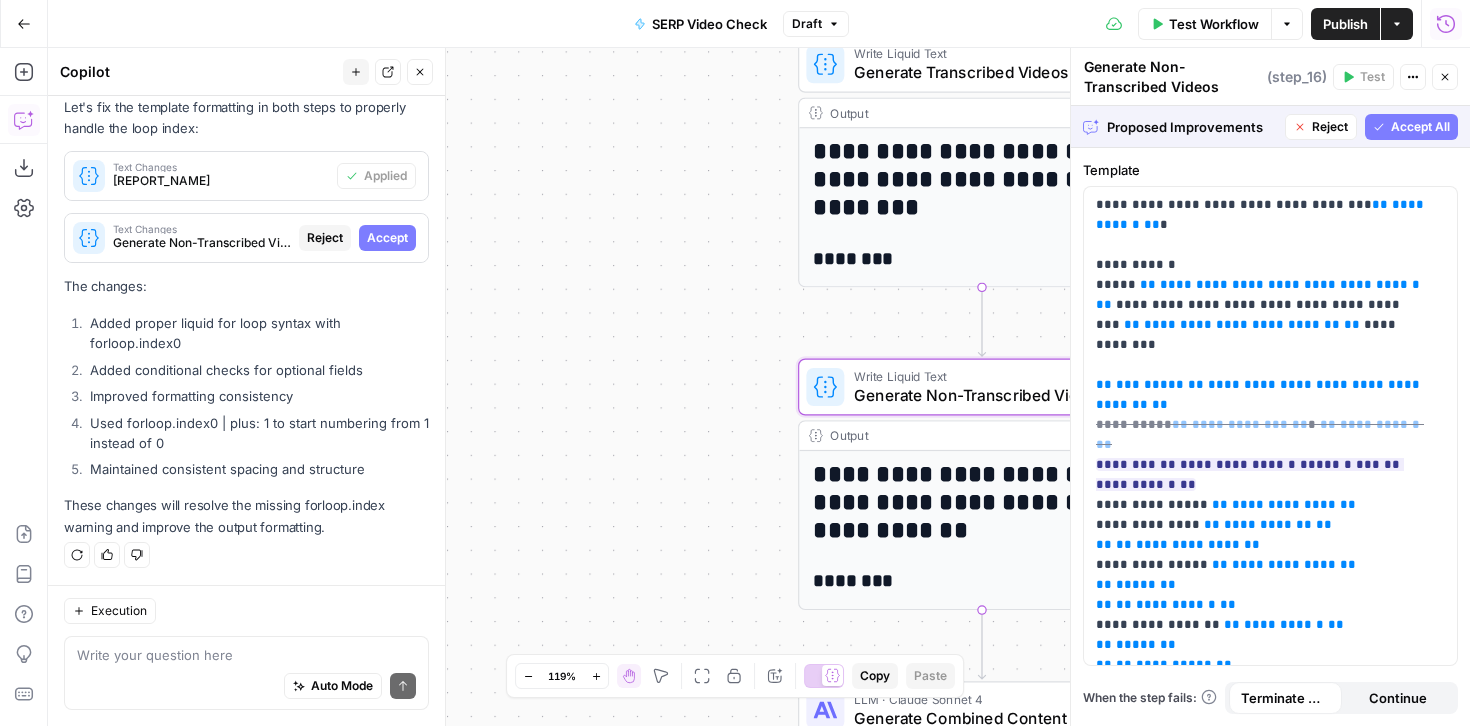 click on "Accept" at bounding box center [387, 238] 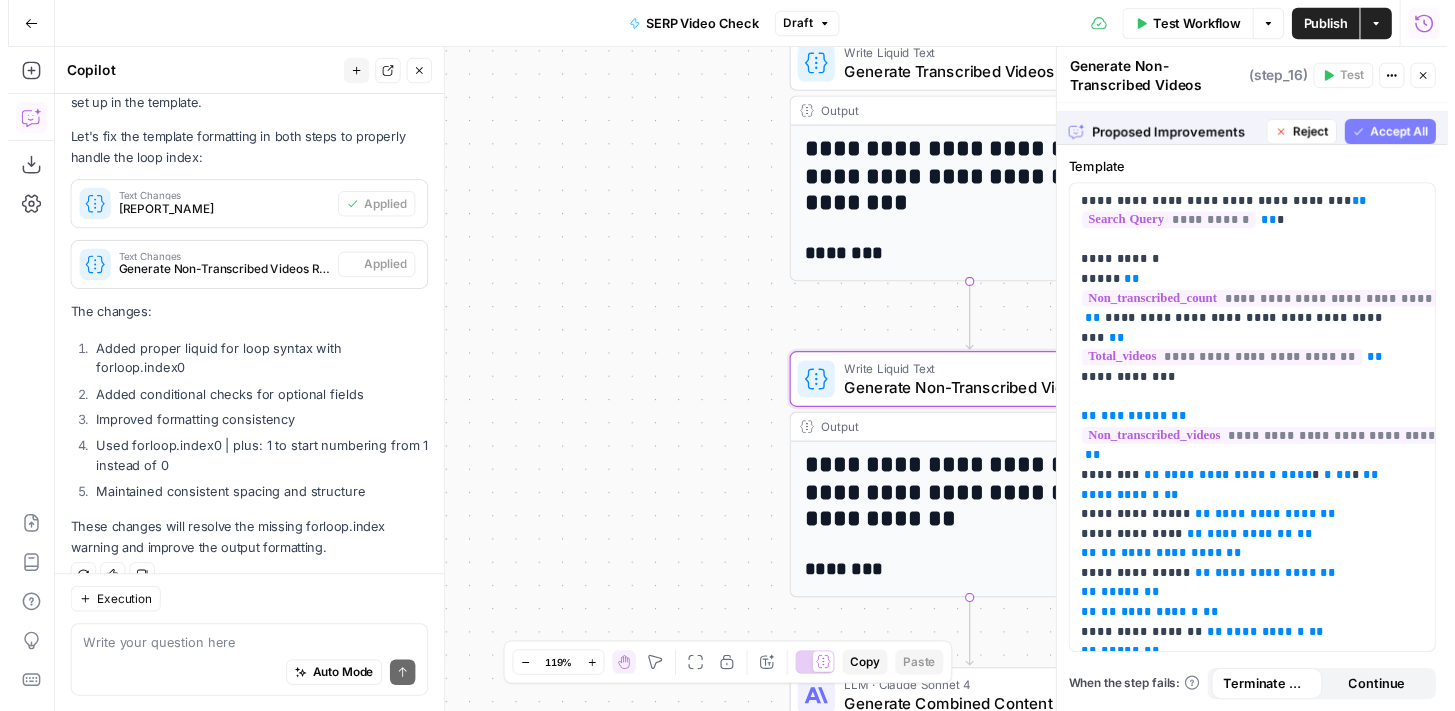 scroll, scrollTop: 354, scrollLeft: 0, axis: vertical 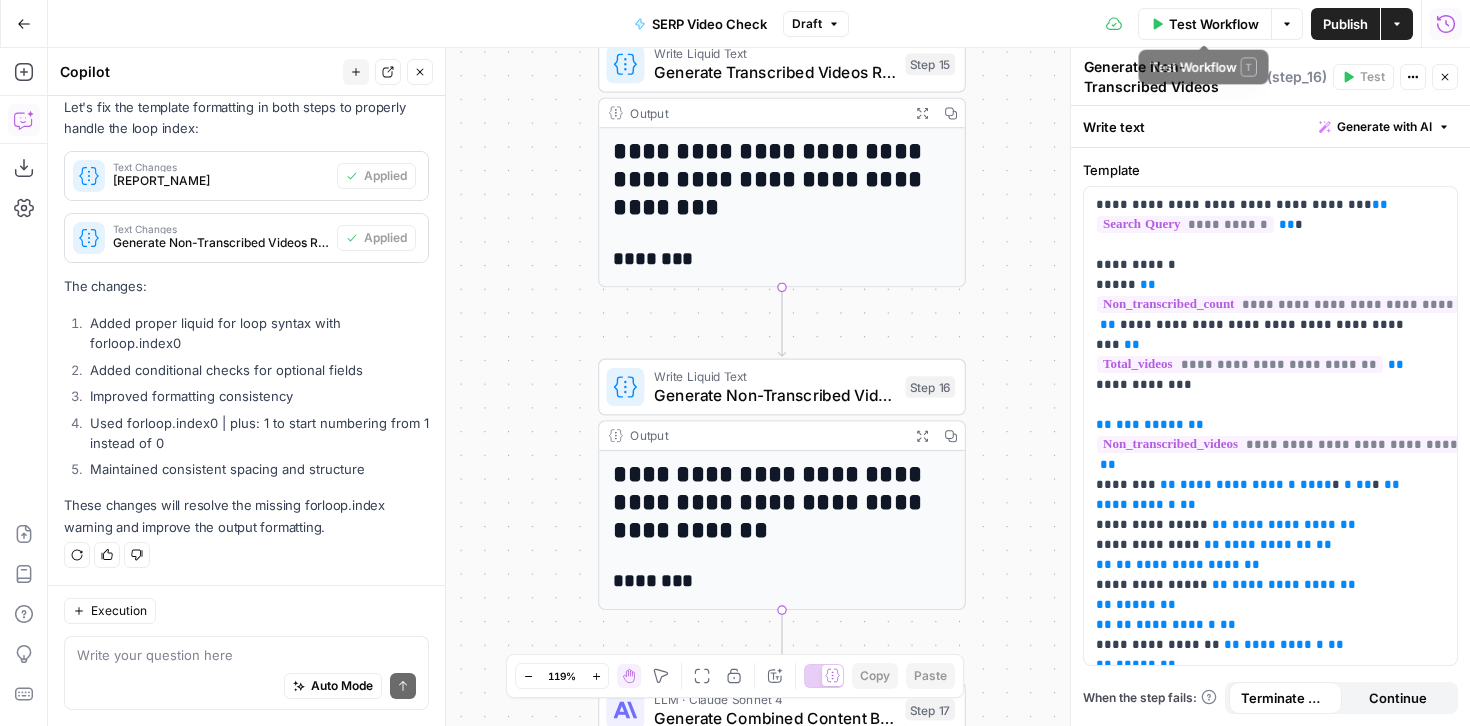 click on "Test Workflow" at bounding box center [1214, 24] 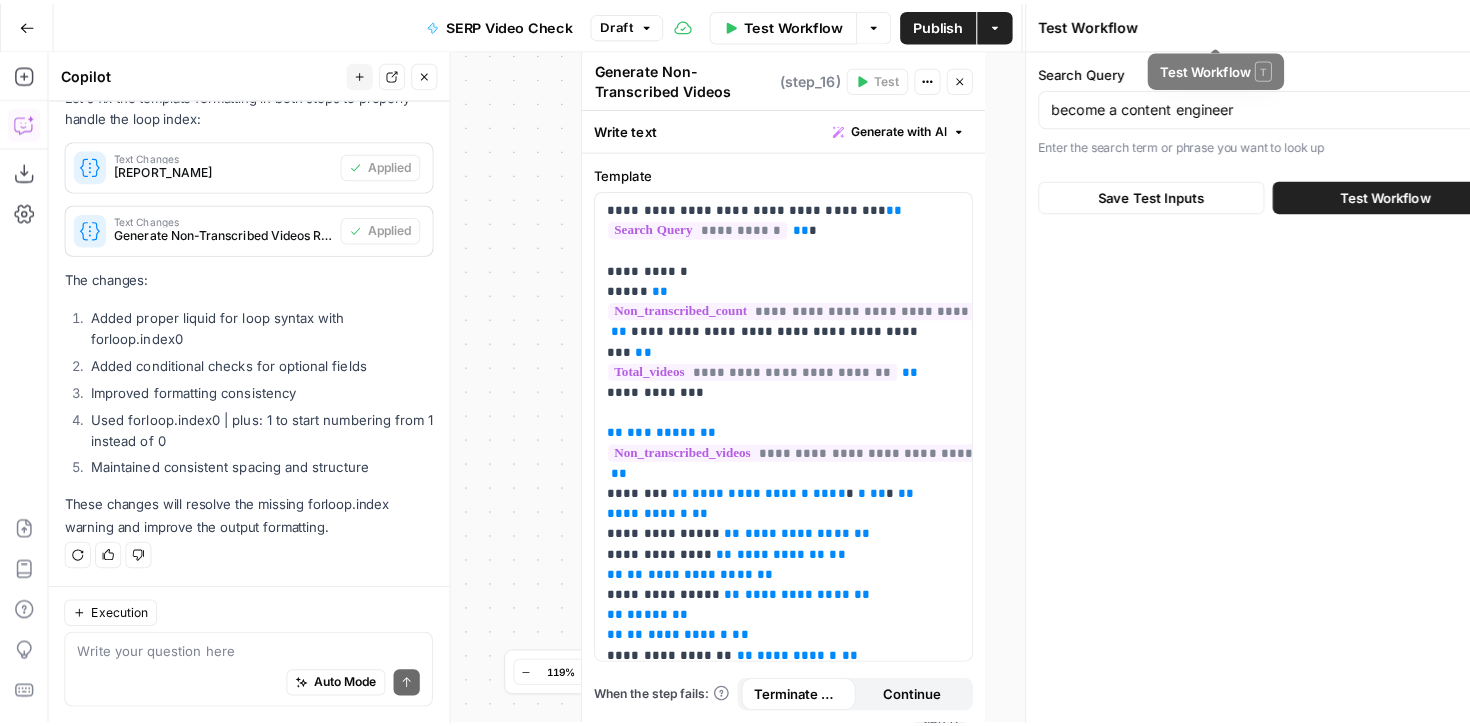 scroll, scrollTop: 354, scrollLeft: 0, axis: vertical 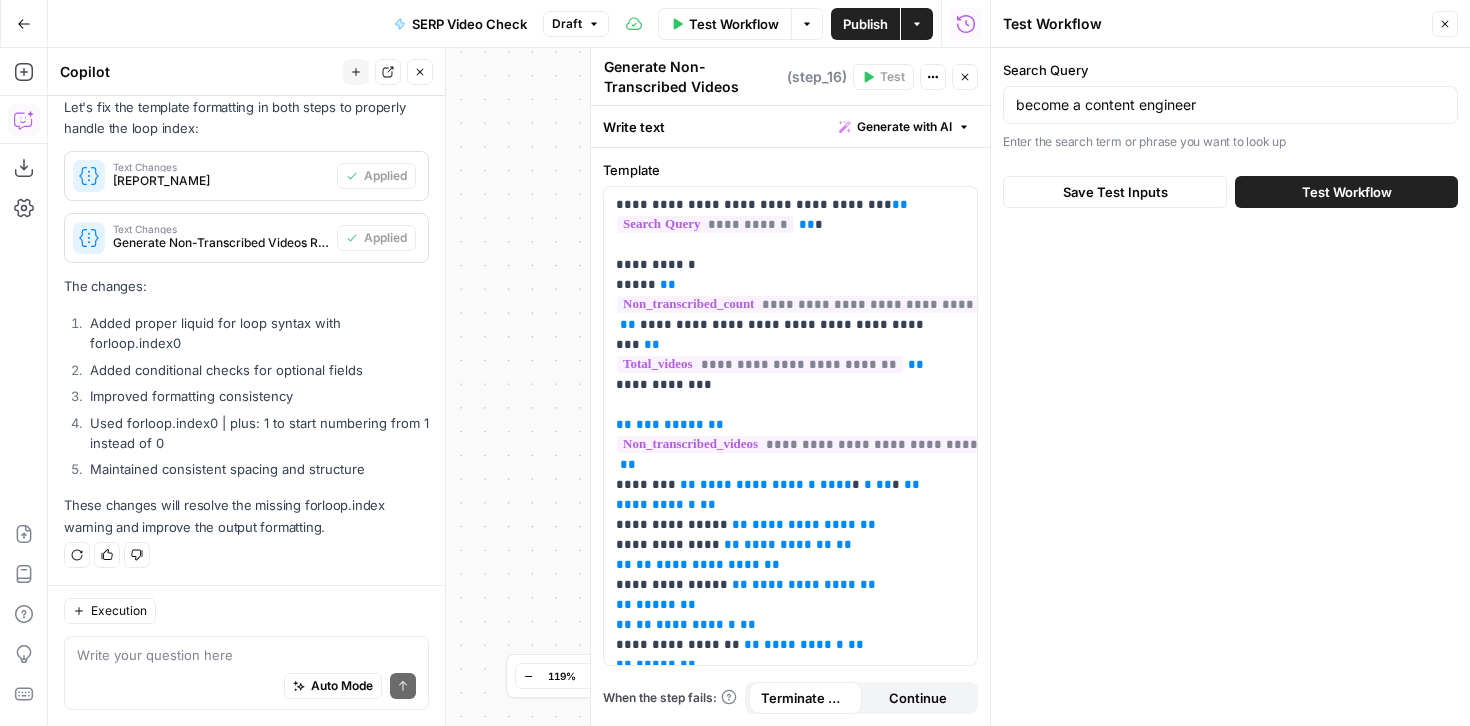 click on "Test Workflow" at bounding box center (1346, 192) 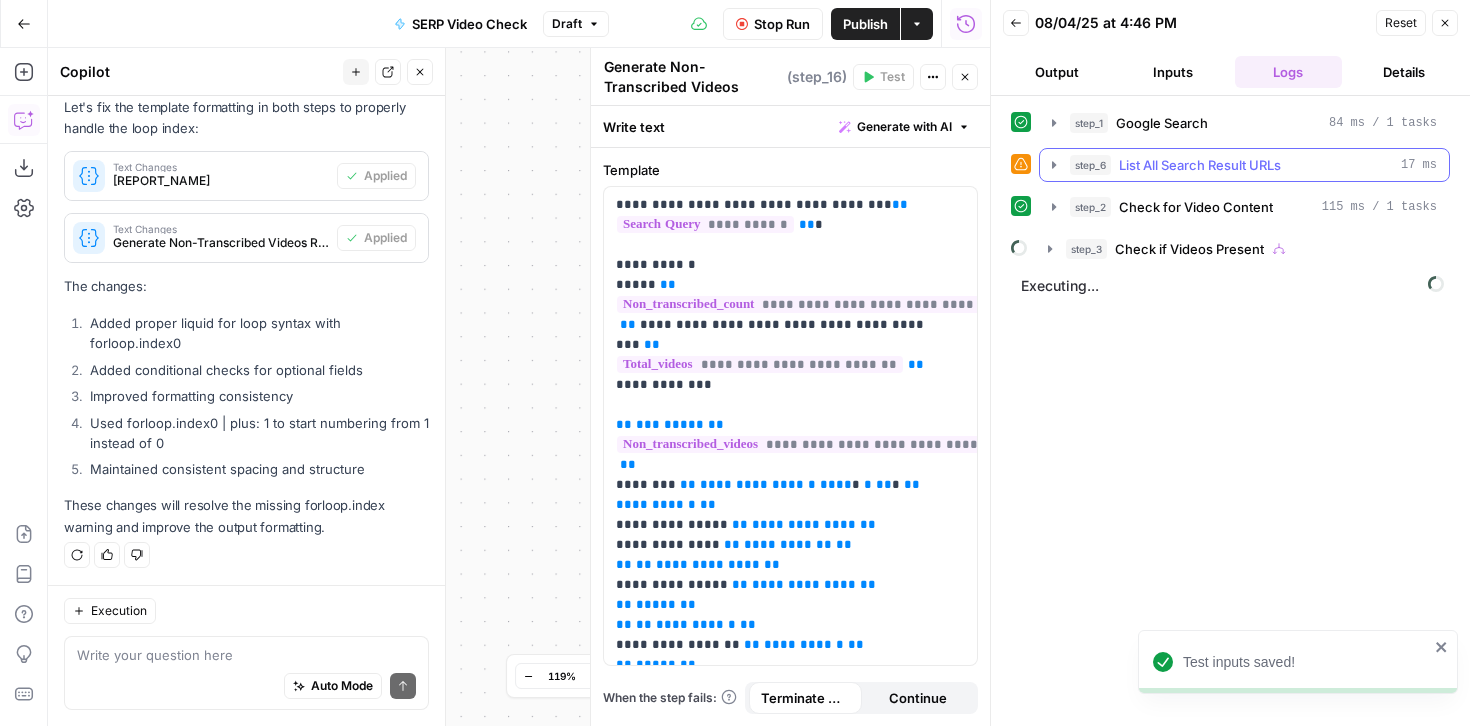 click on "List All Search Result URLs" at bounding box center [1200, 165] 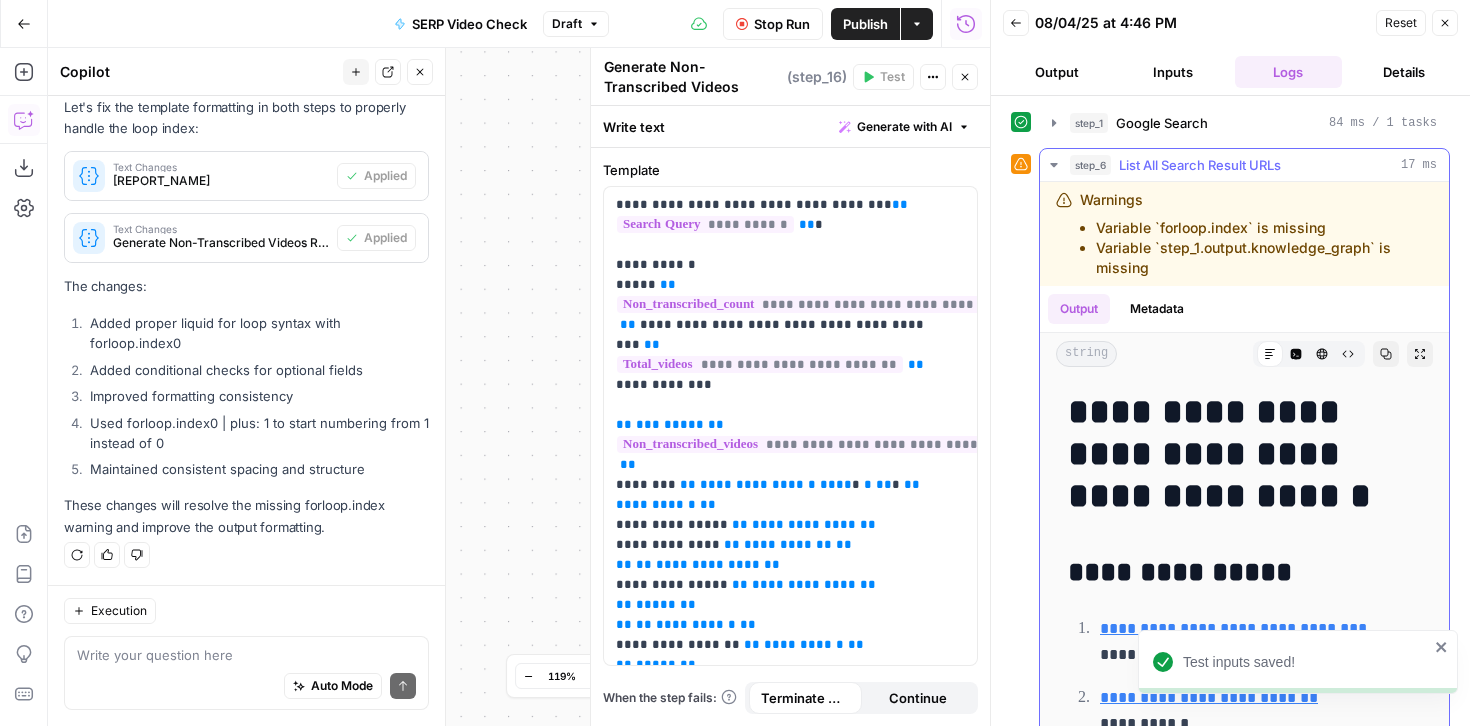 click on "List All Search Result URLs" at bounding box center (1200, 165) 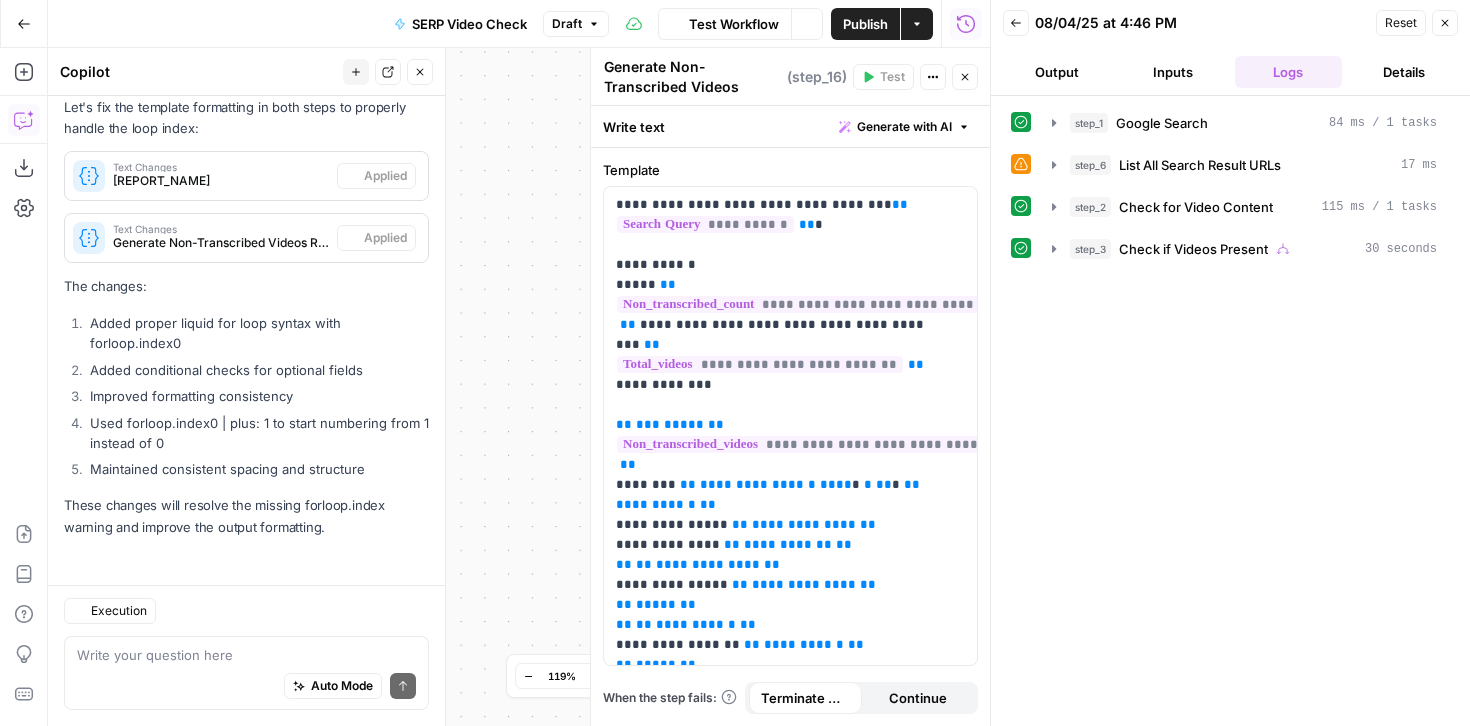 scroll, scrollTop: 354, scrollLeft: 0, axis: vertical 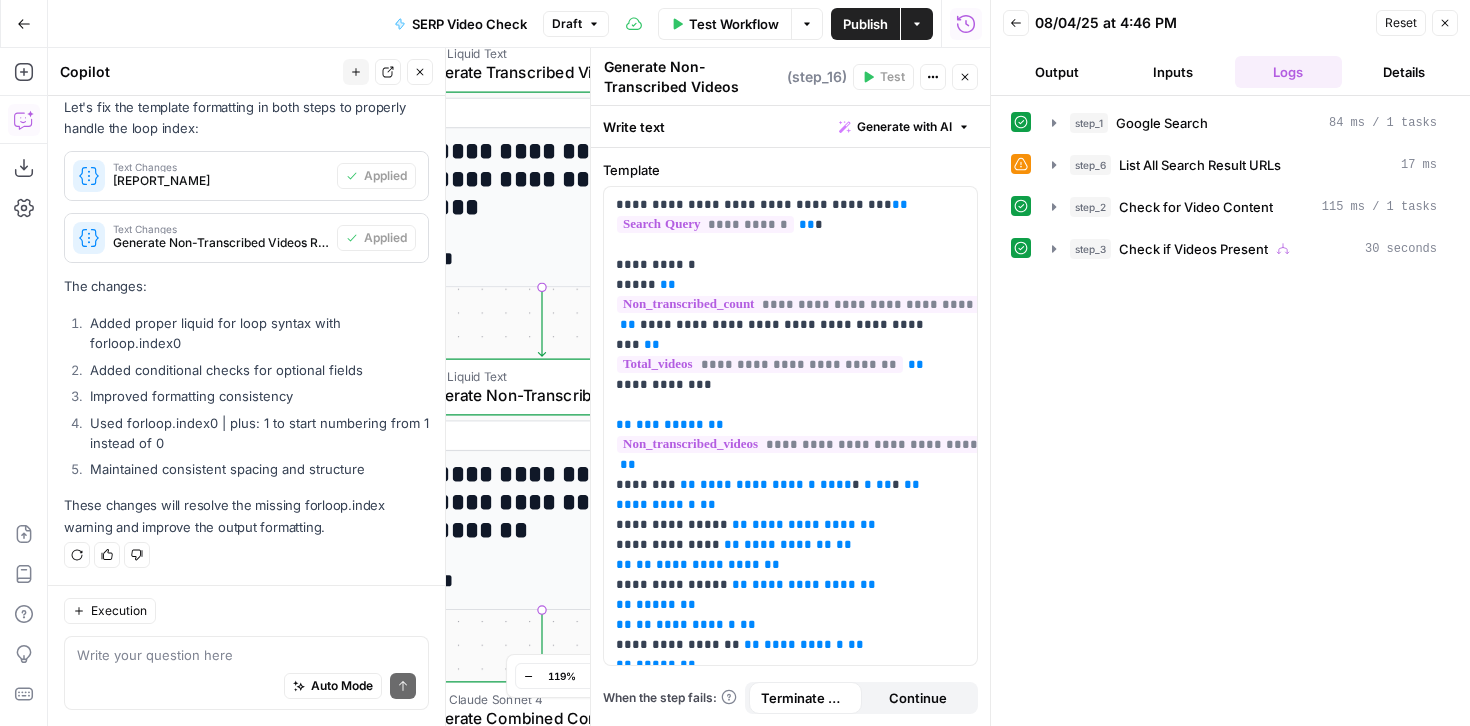 click 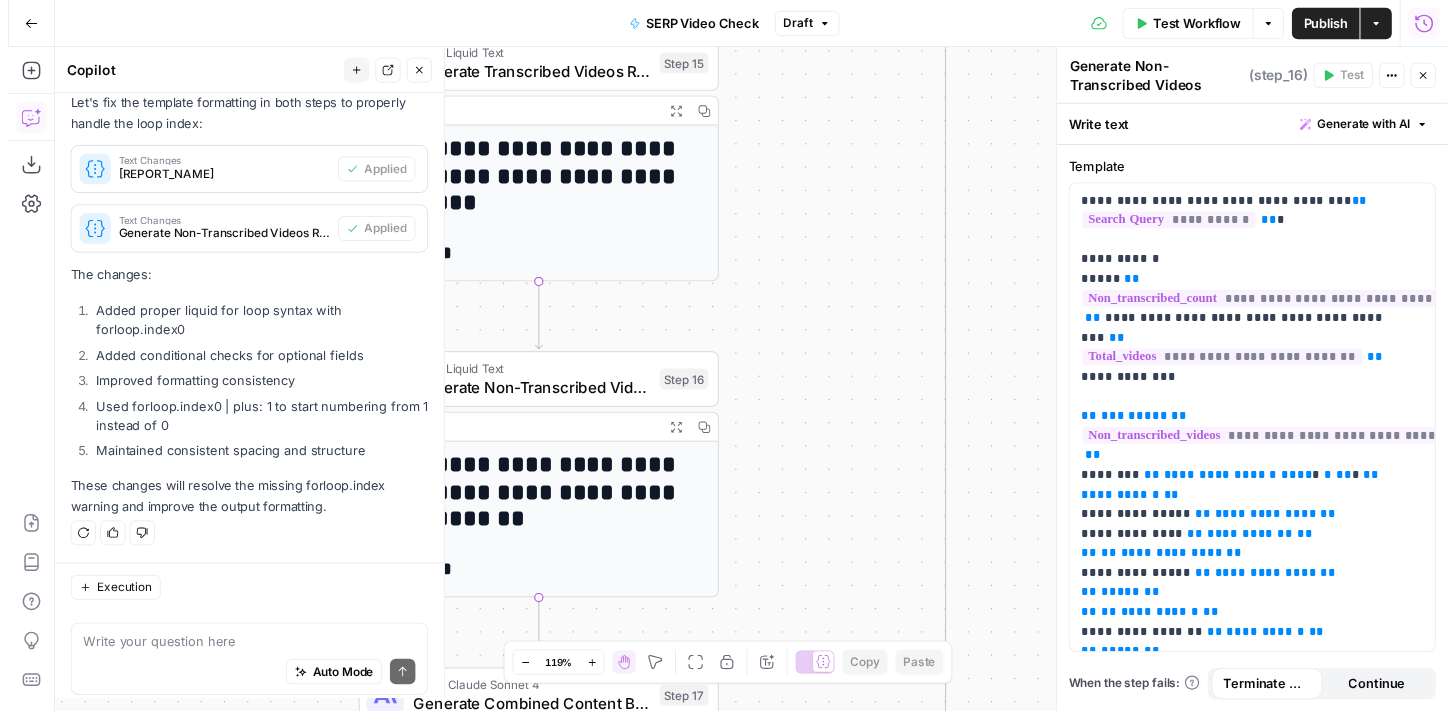 scroll, scrollTop: 354, scrollLeft: 0, axis: vertical 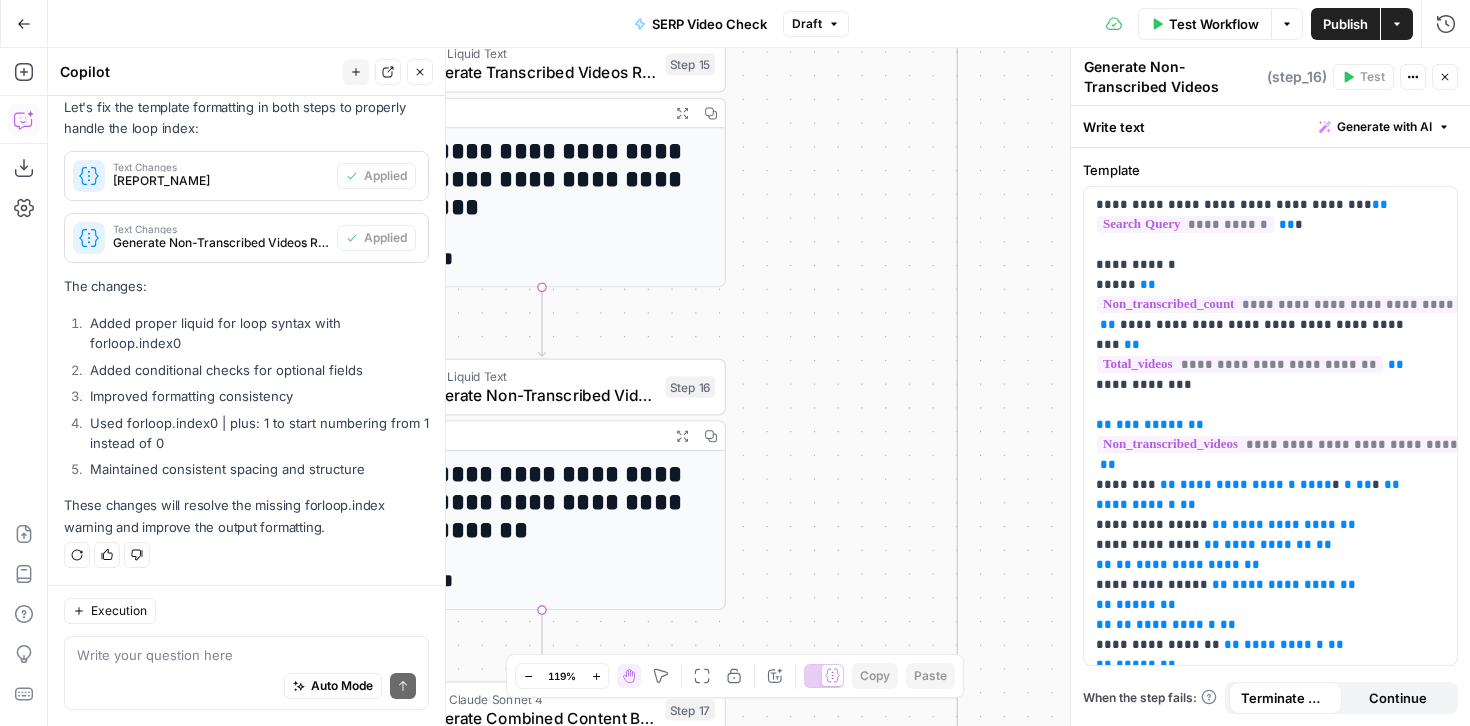 click 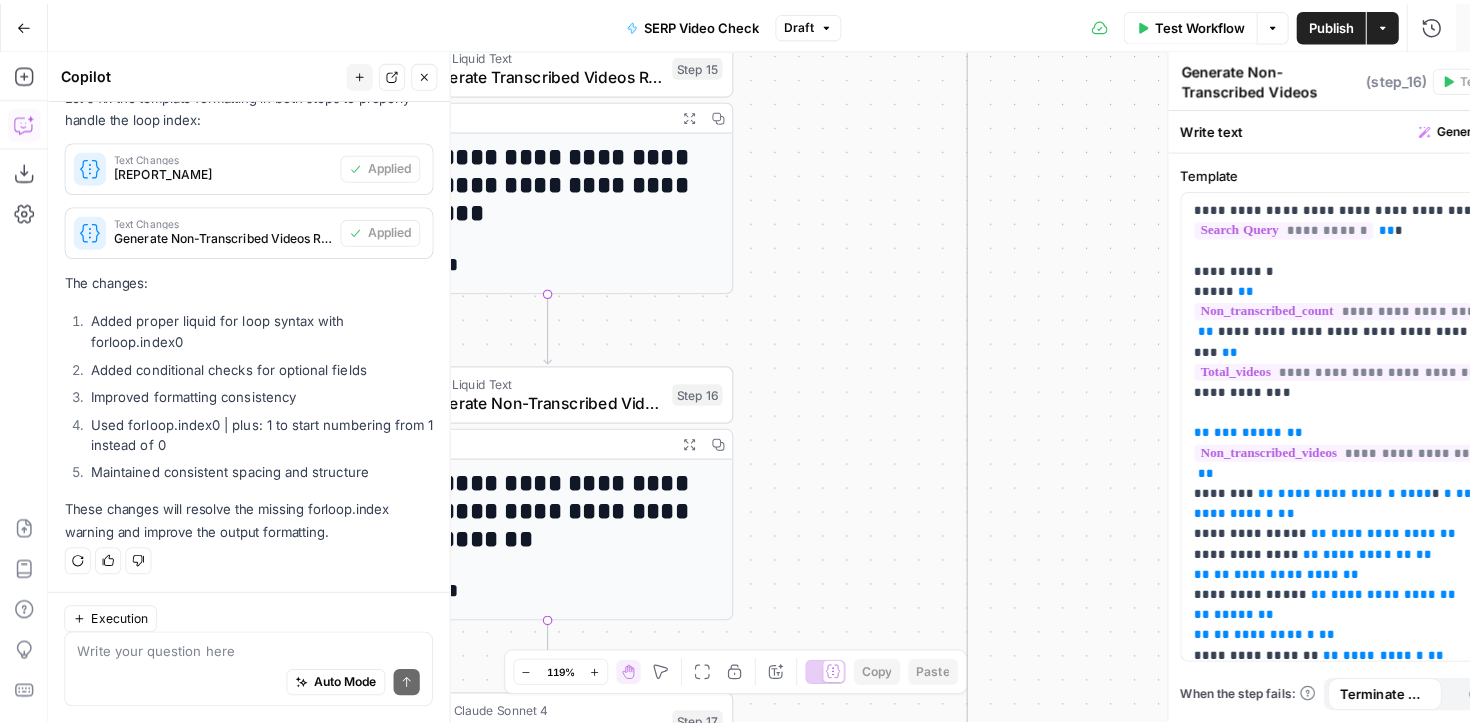 scroll, scrollTop: 354, scrollLeft: 0, axis: vertical 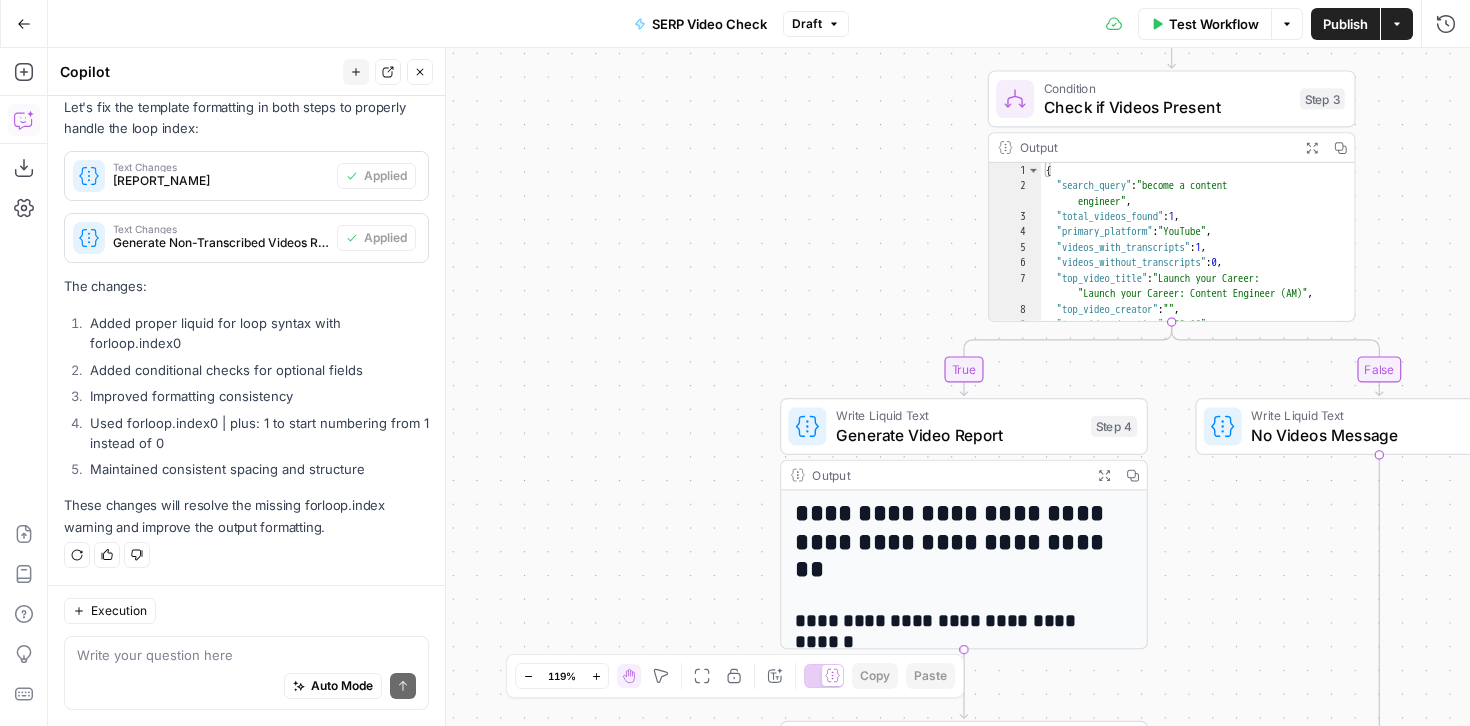click on "Test Workflow" at bounding box center [1214, 24] 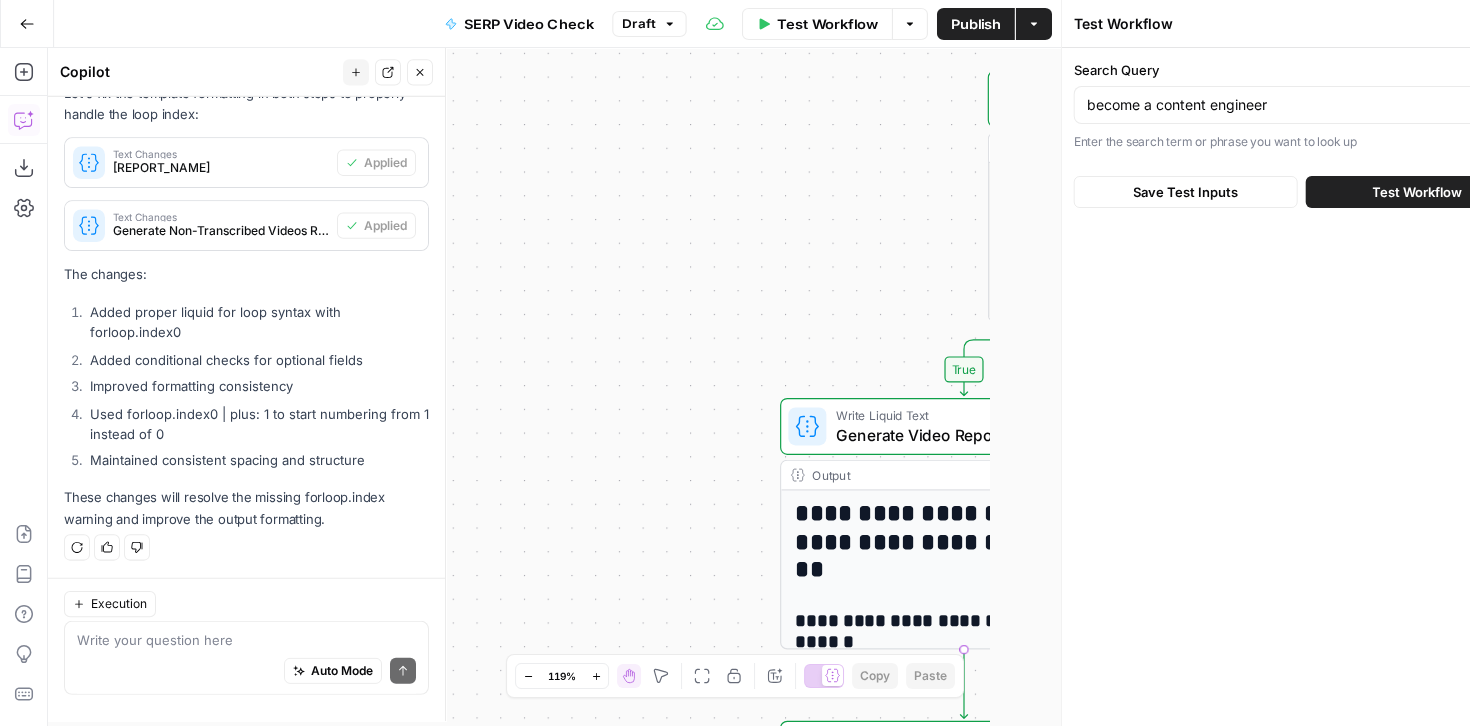 scroll, scrollTop: 354, scrollLeft: 0, axis: vertical 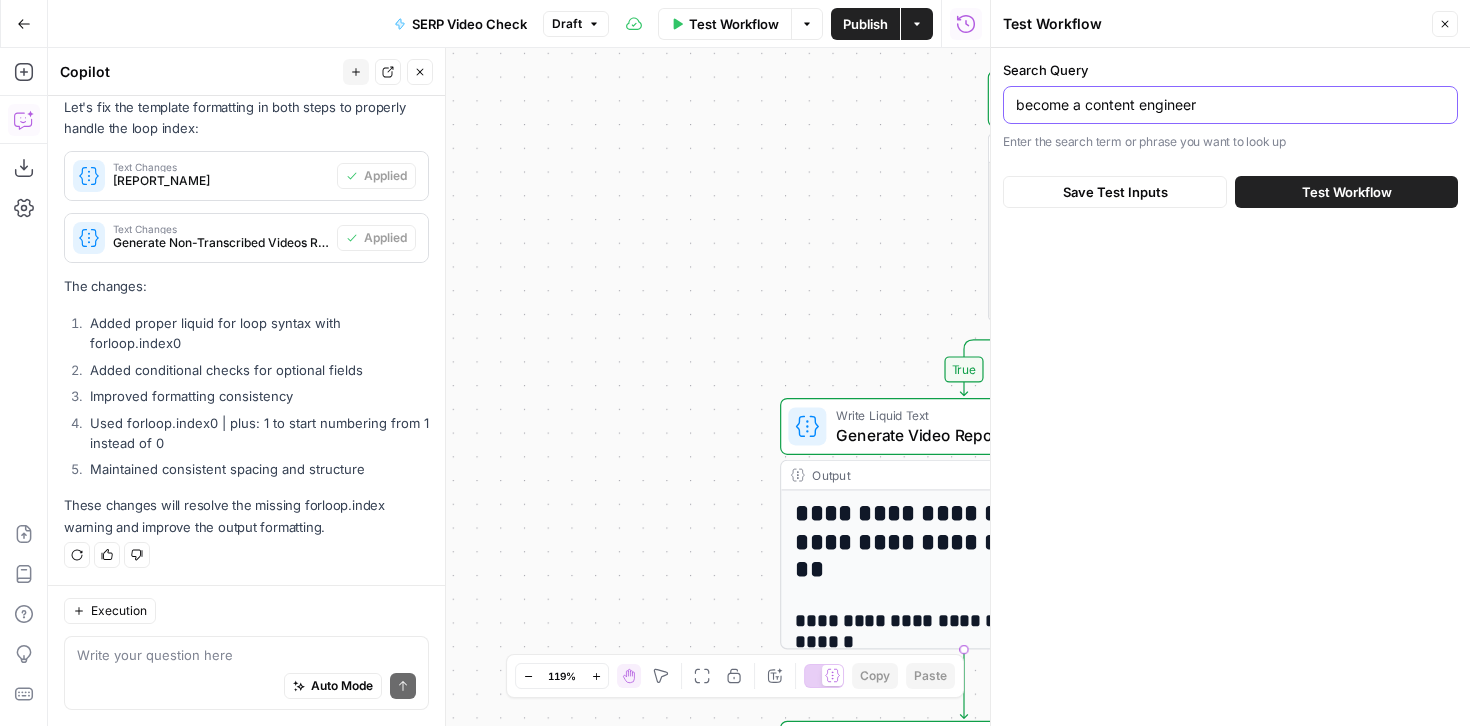click on "become a content engineer" at bounding box center (1230, 105) 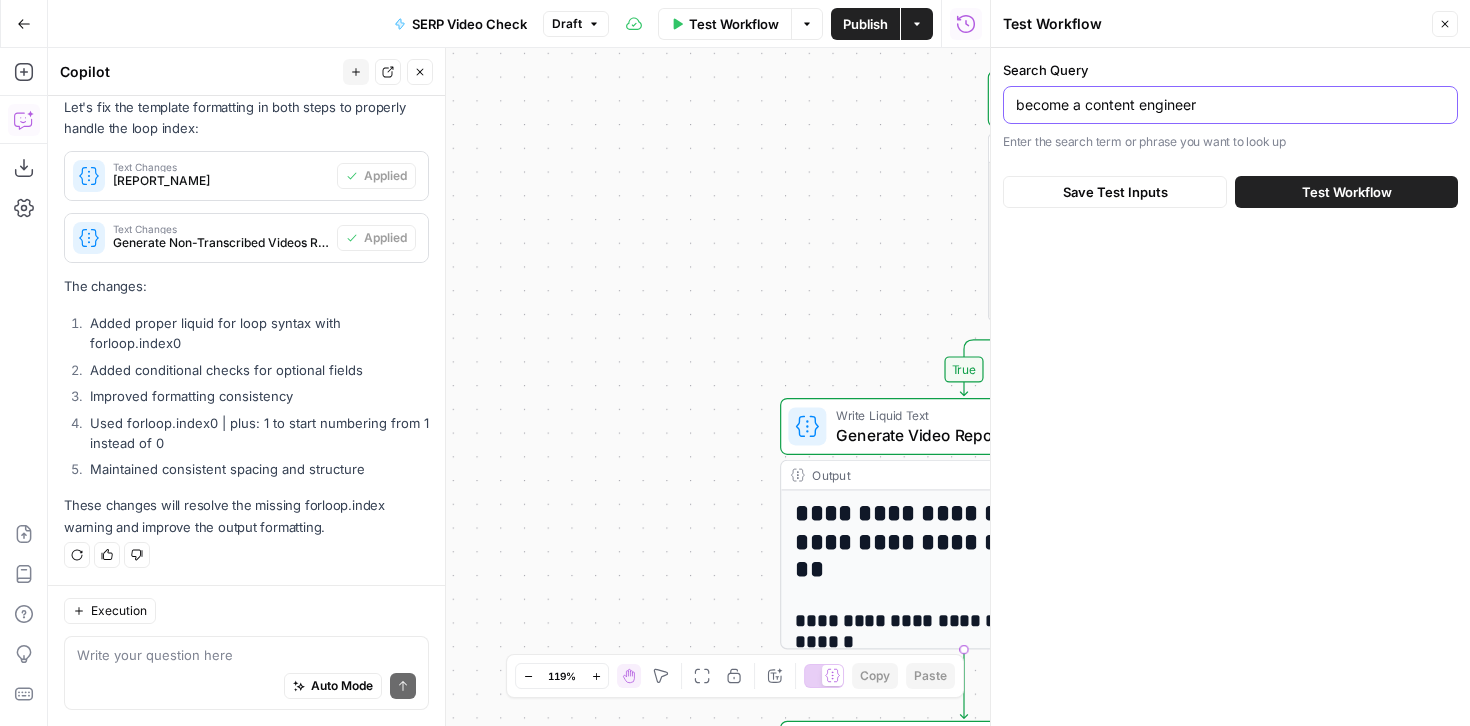 paste on "ai content workflow for blogs" 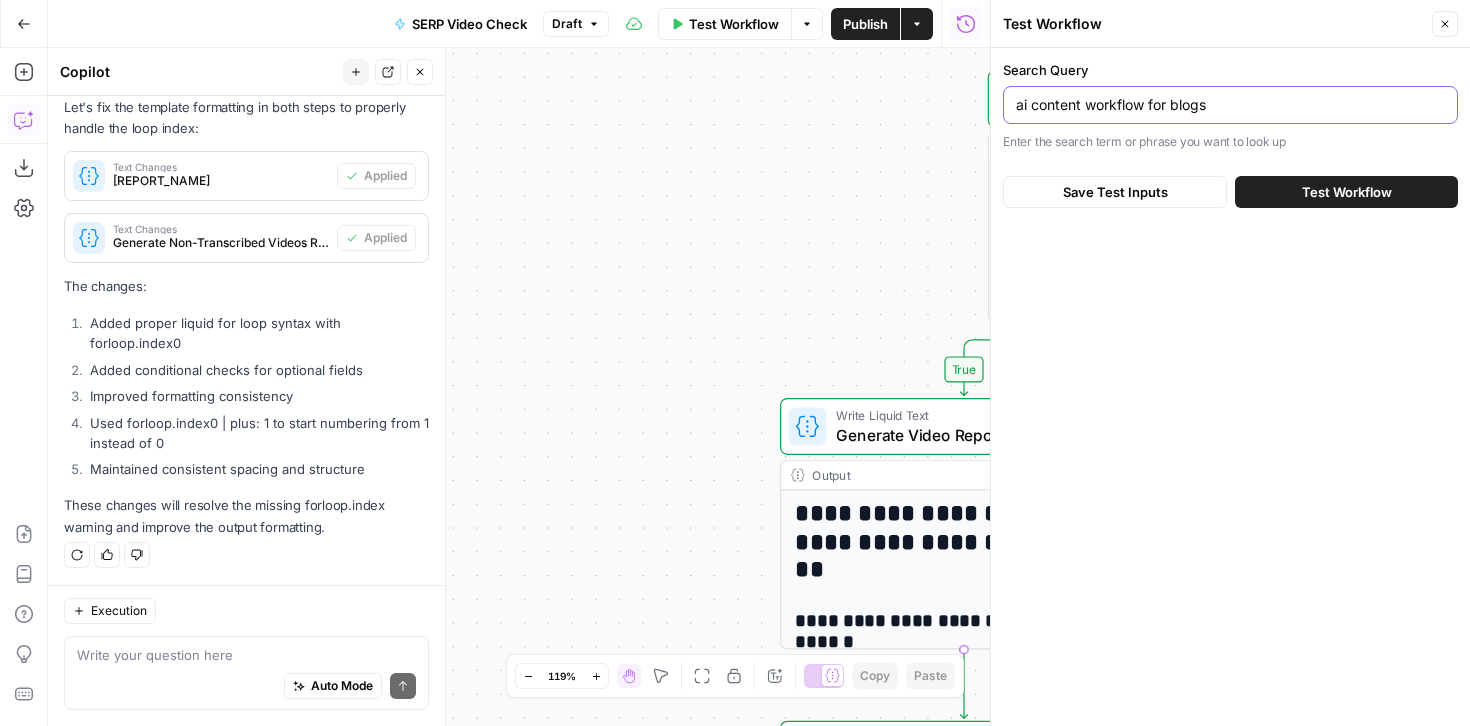 type on "ai content workflow for blogs" 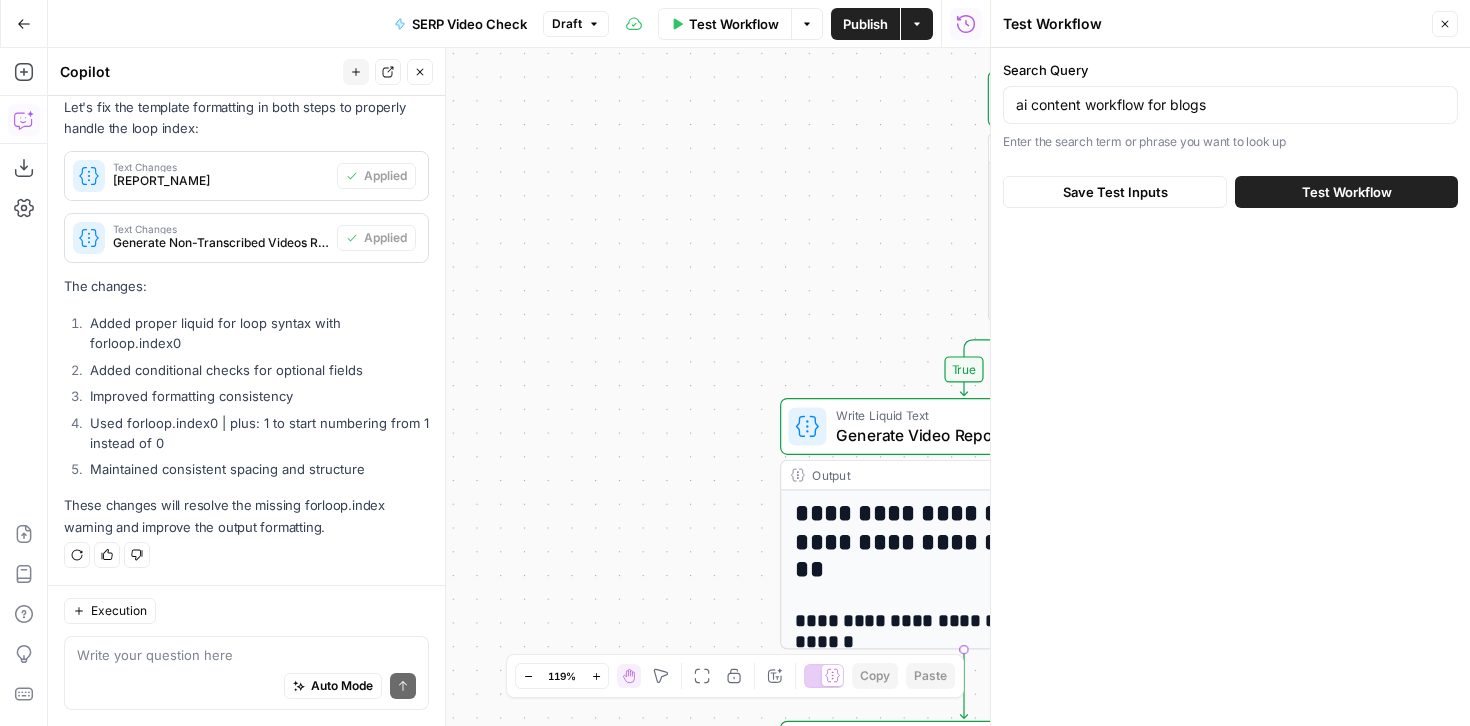 click on "Test Workflow" at bounding box center [1346, 192] 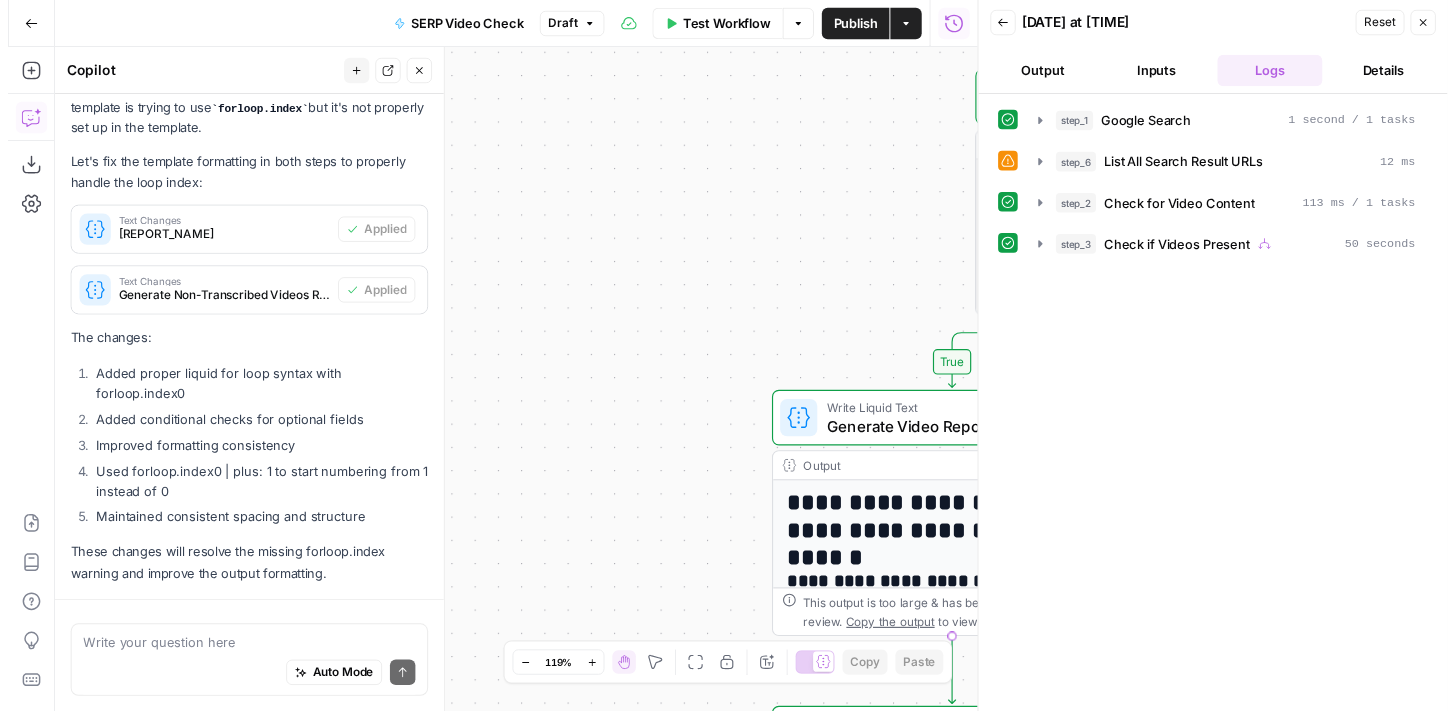 scroll, scrollTop: 354, scrollLeft: 0, axis: vertical 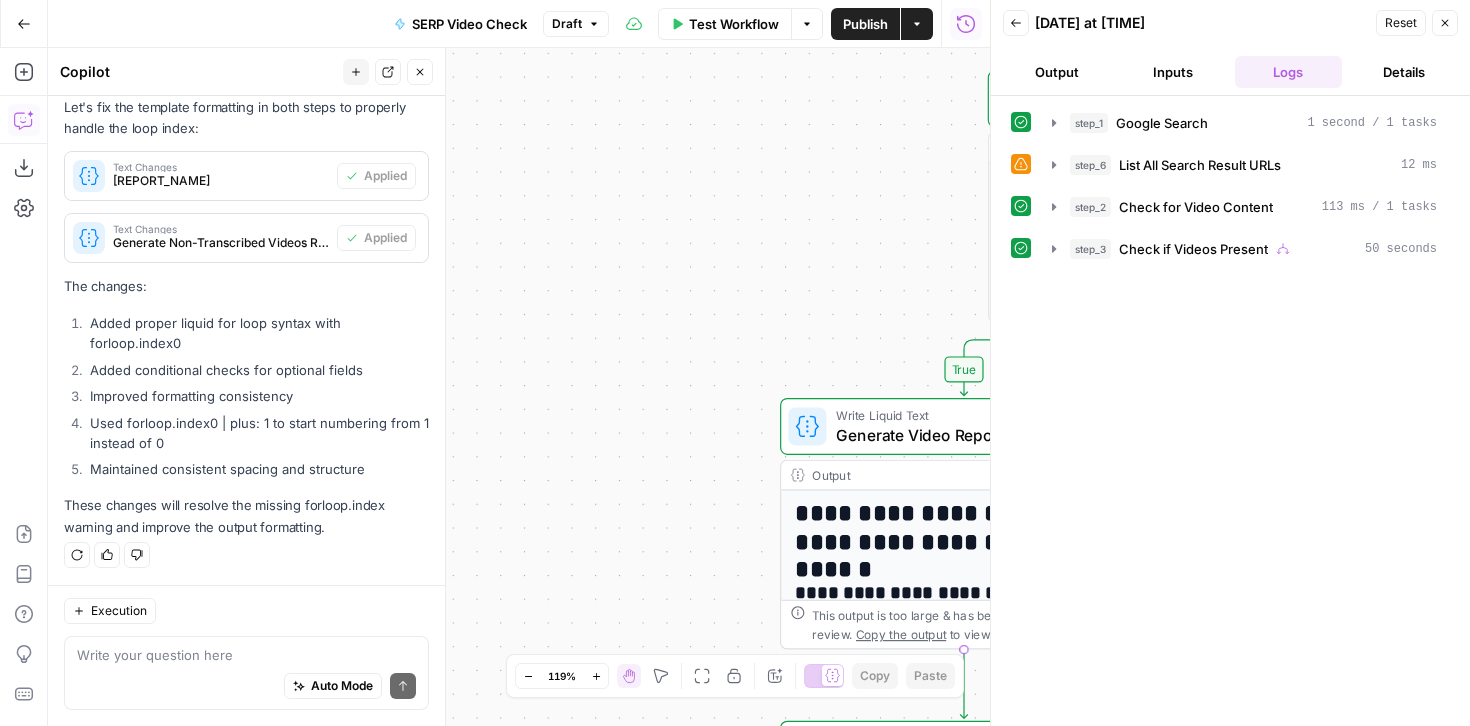 click 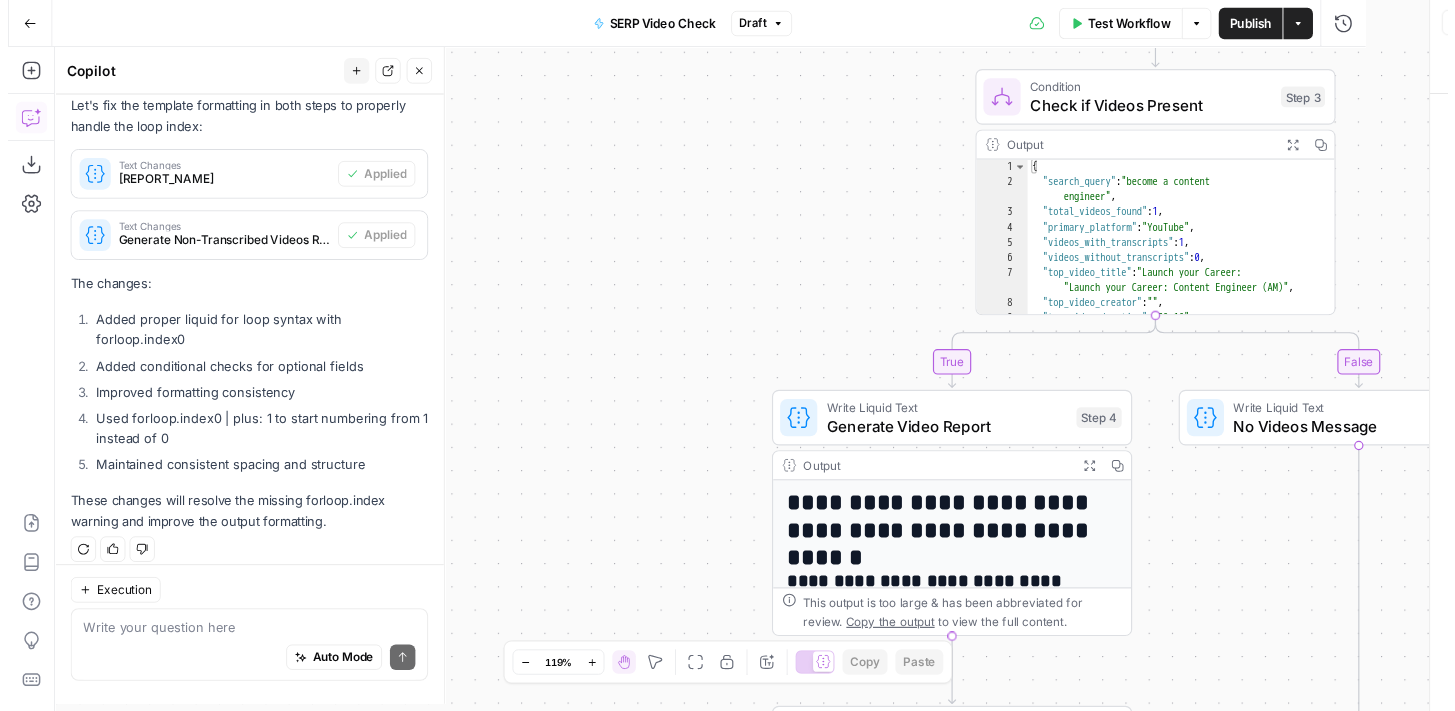 scroll, scrollTop: 354, scrollLeft: 0, axis: vertical 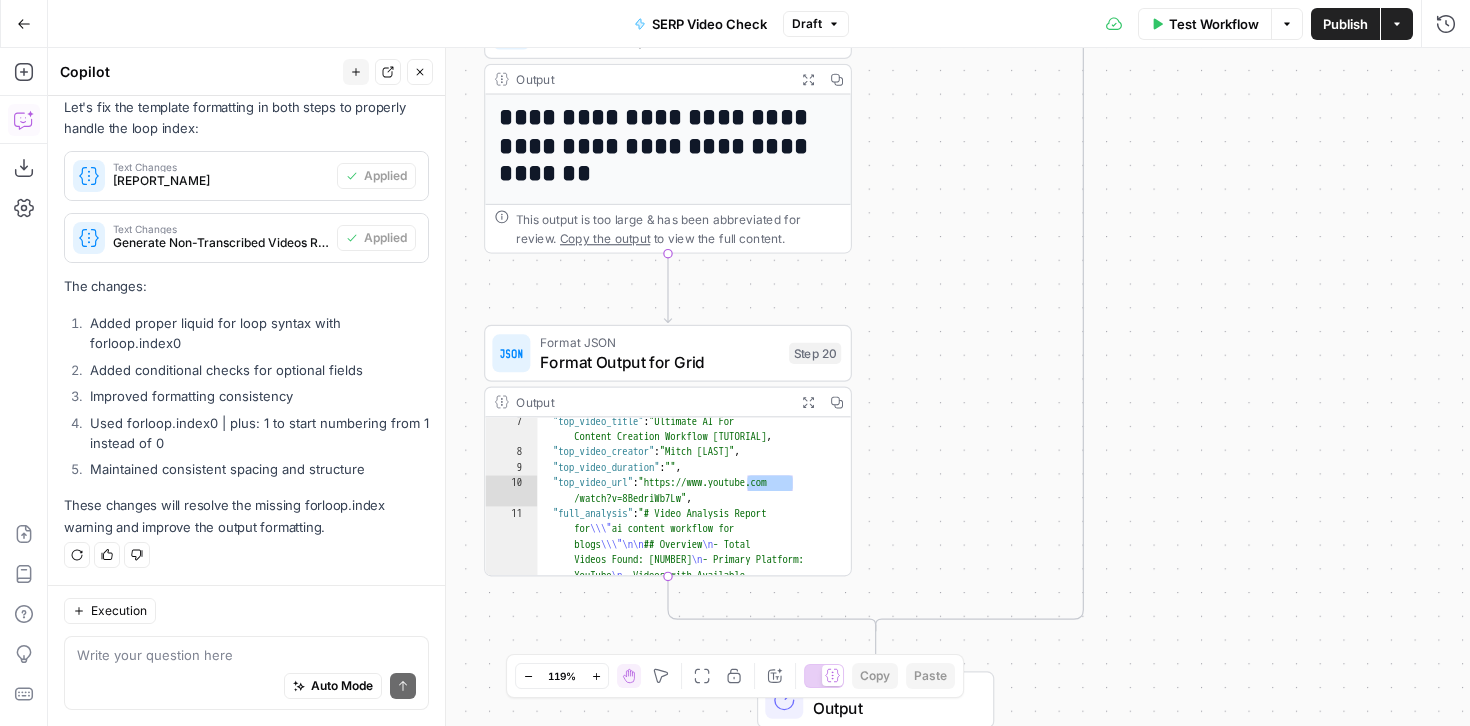 click on "**********" at bounding box center (659, 146) 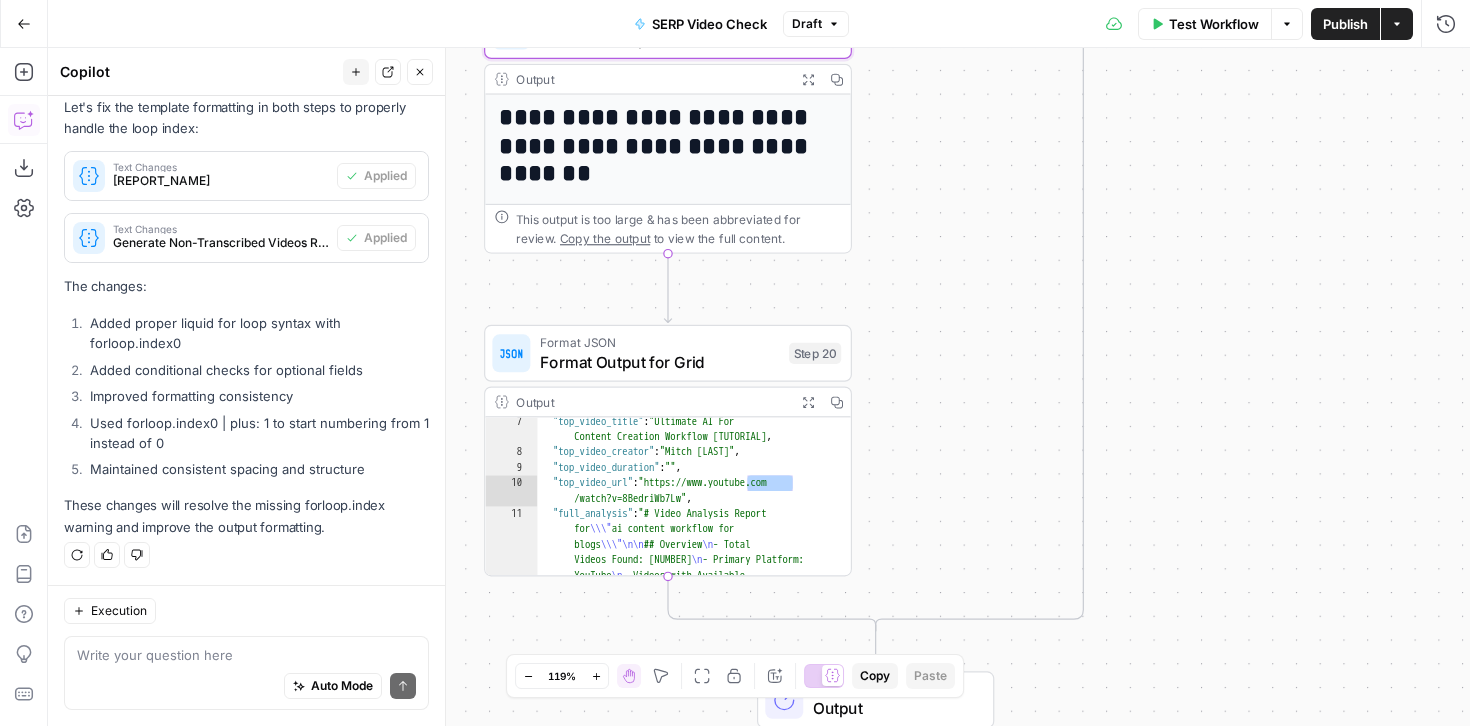 click on "**********" at bounding box center [659, 146] 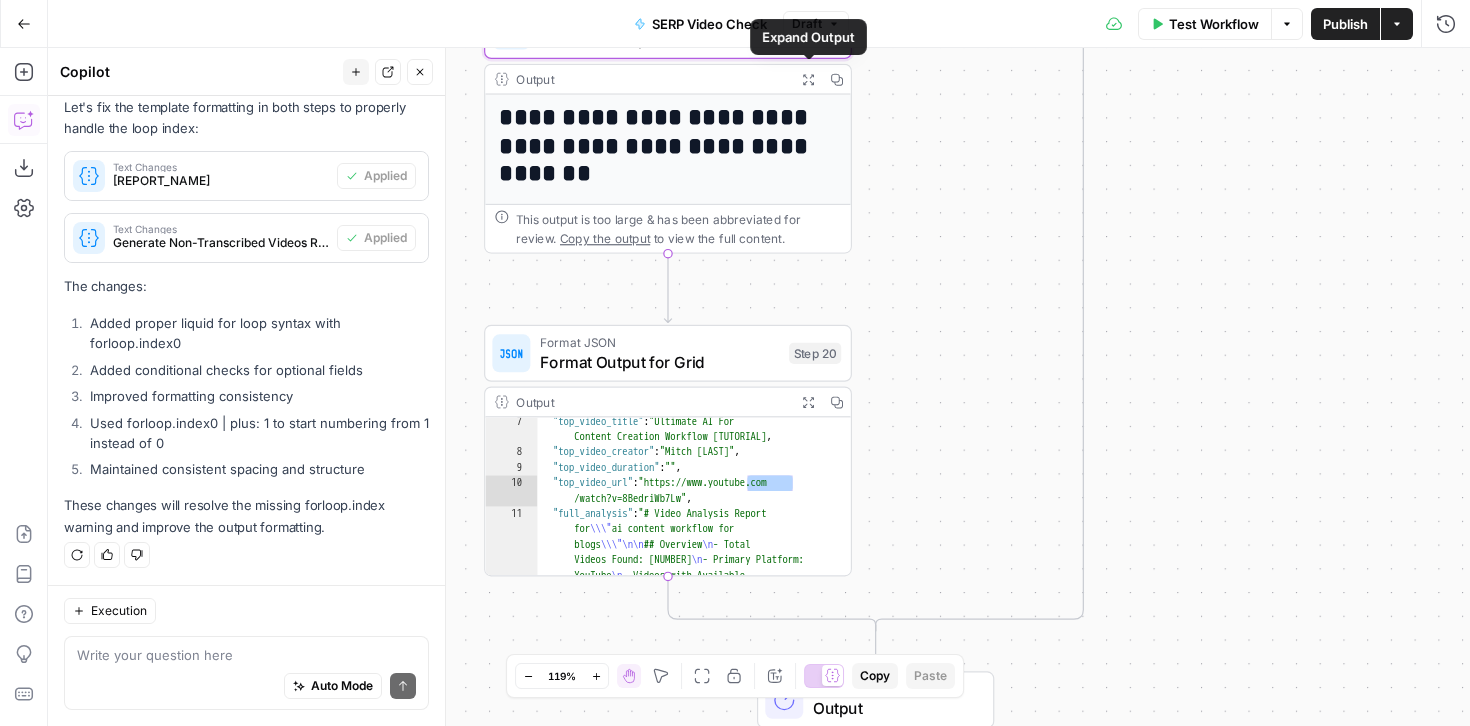 click 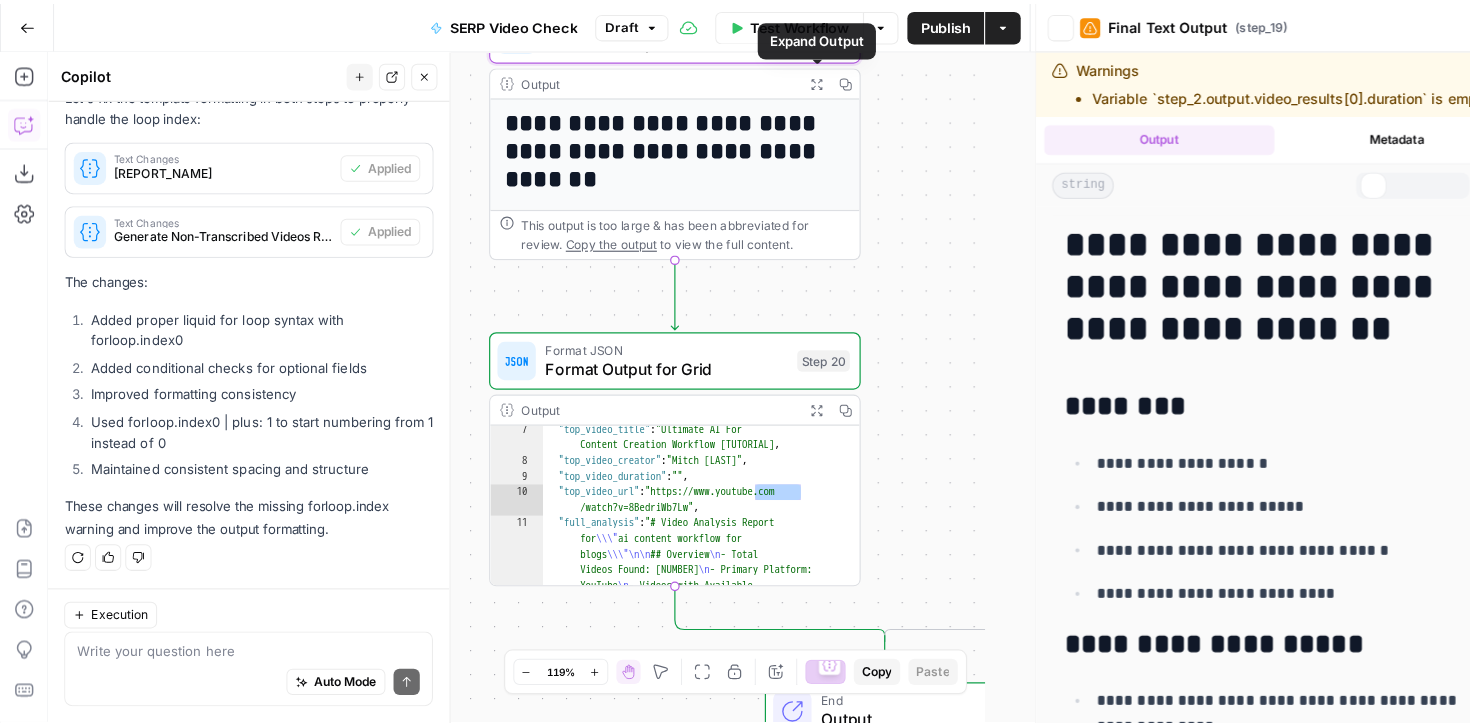 scroll, scrollTop: 354, scrollLeft: 0, axis: vertical 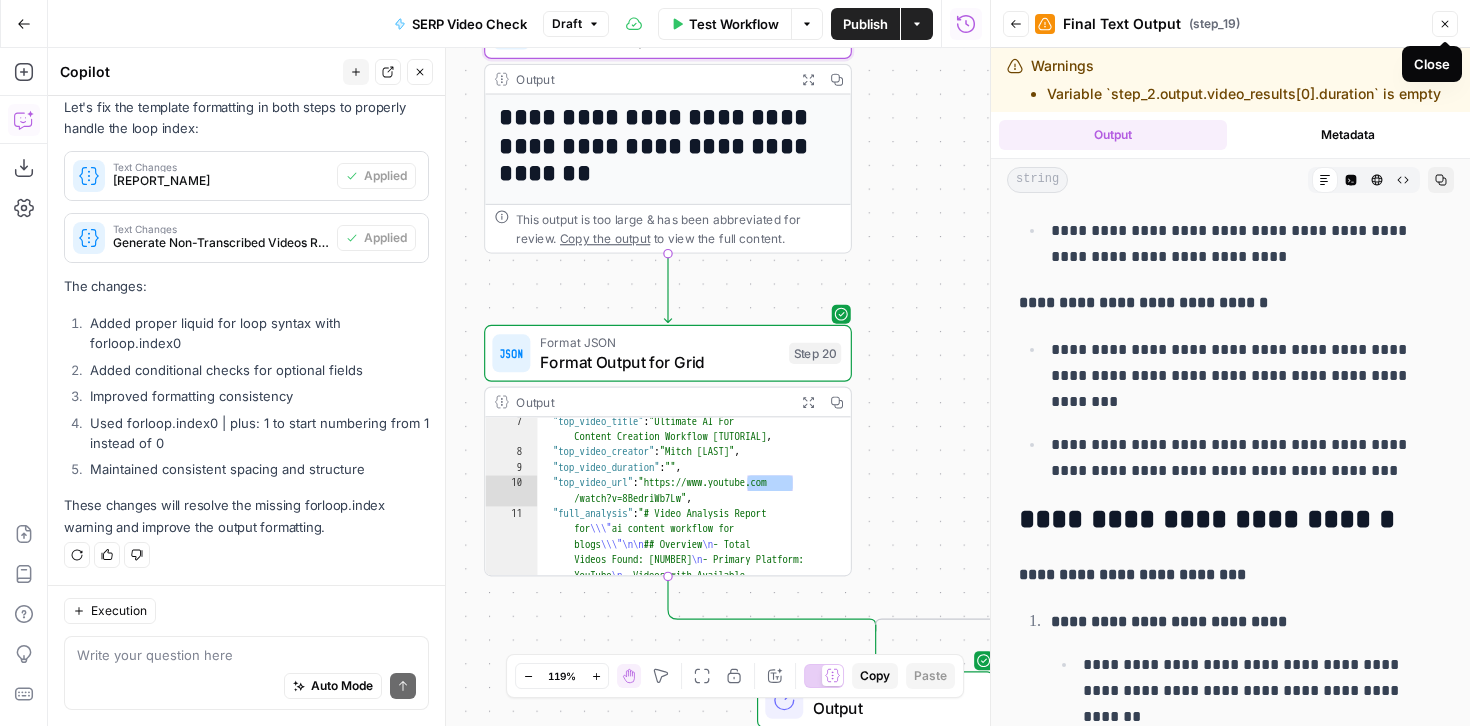 click 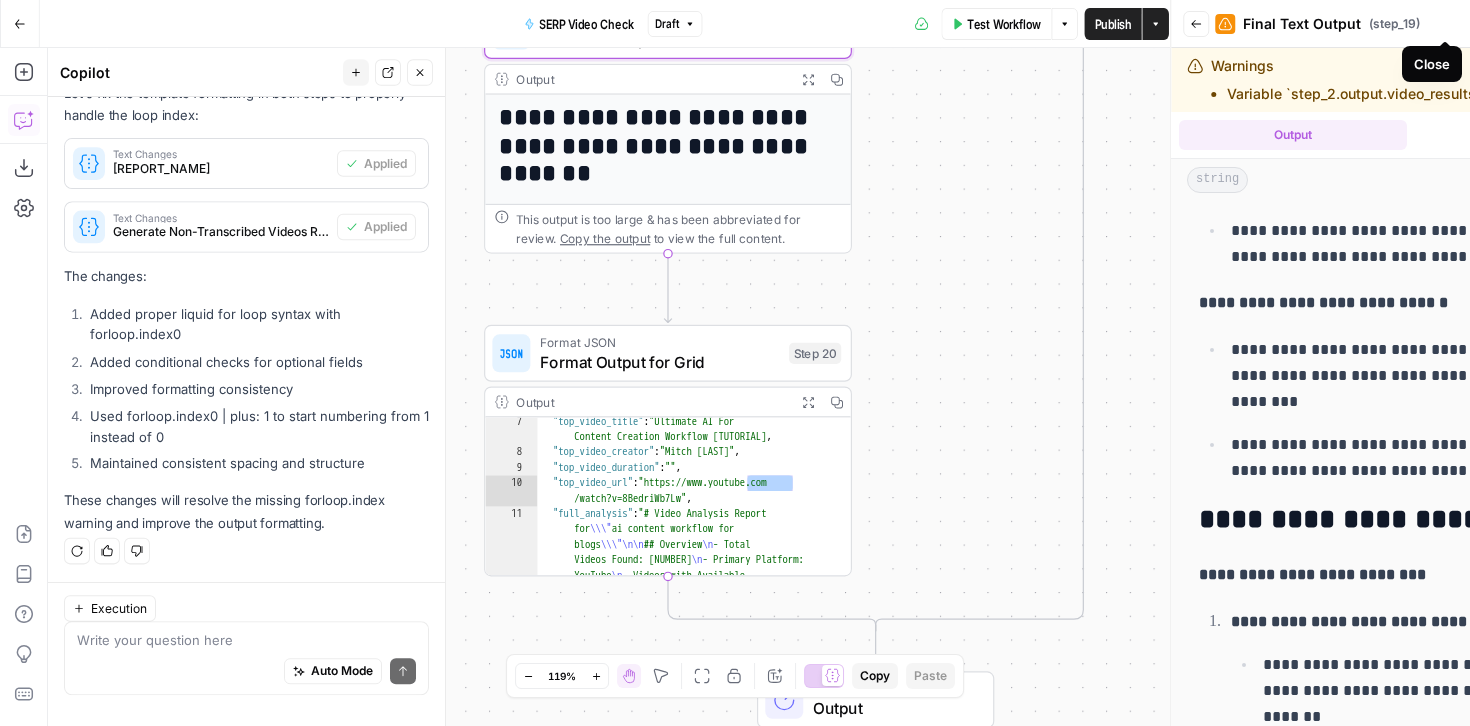 scroll, scrollTop: 354, scrollLeft: 0, axis: vertical 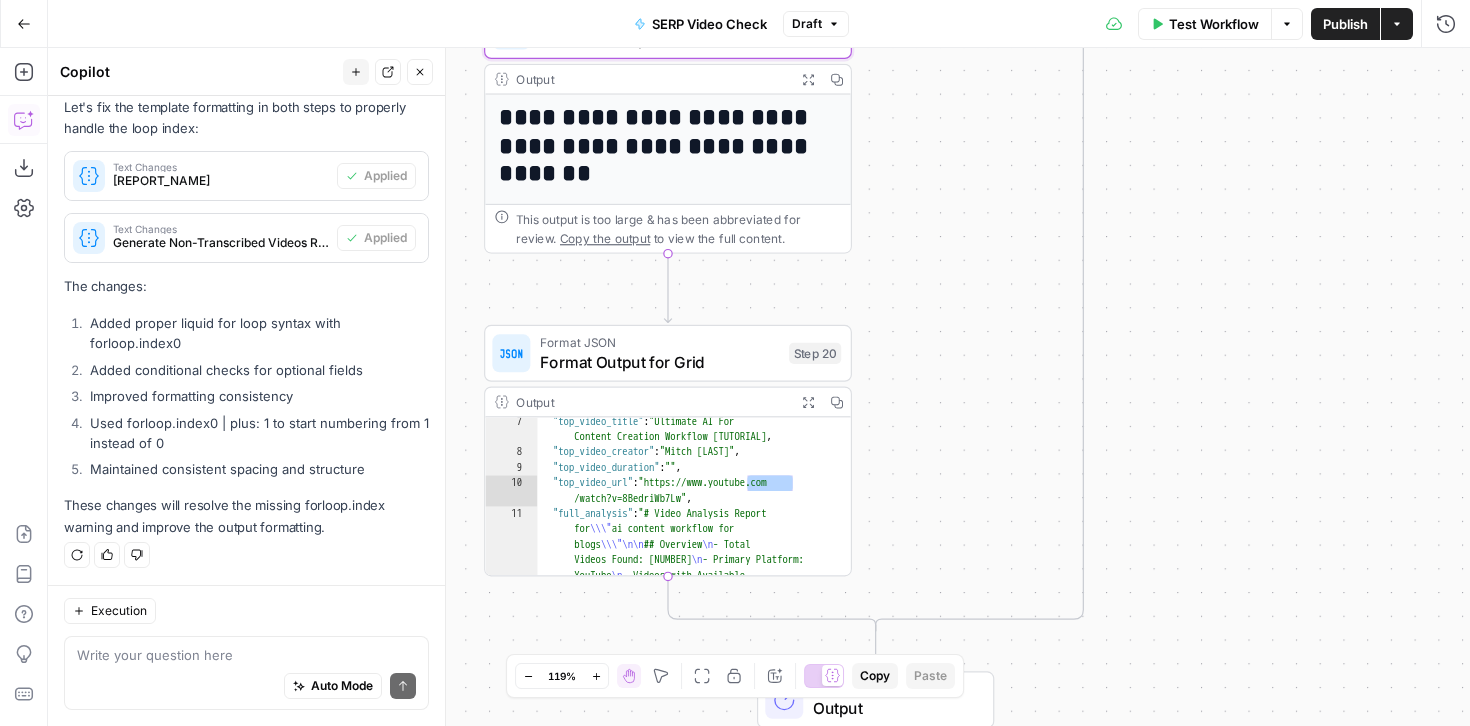 click on "Auto Mode Send" at bounding box center (246, 687) 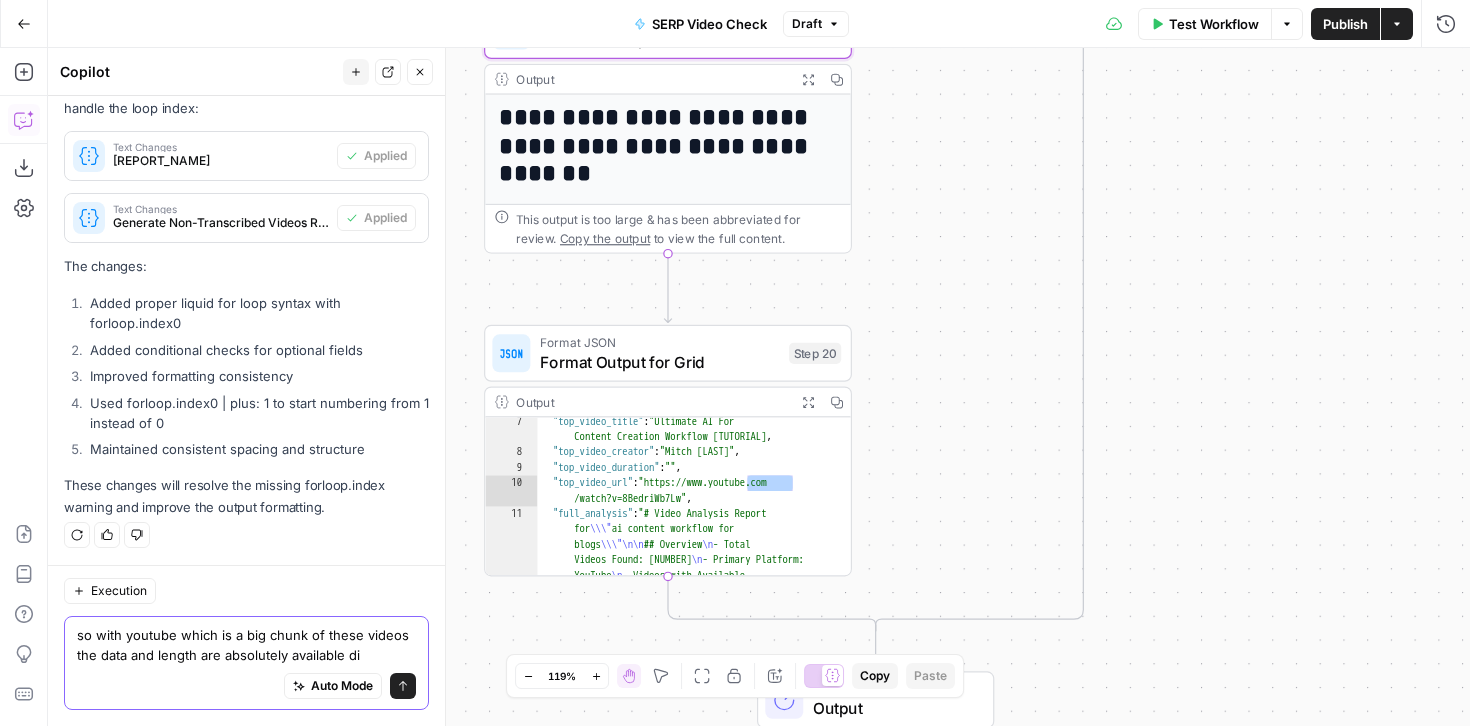 scroll, scrollTop: 394, scrollLeft: 0, axis: vertical 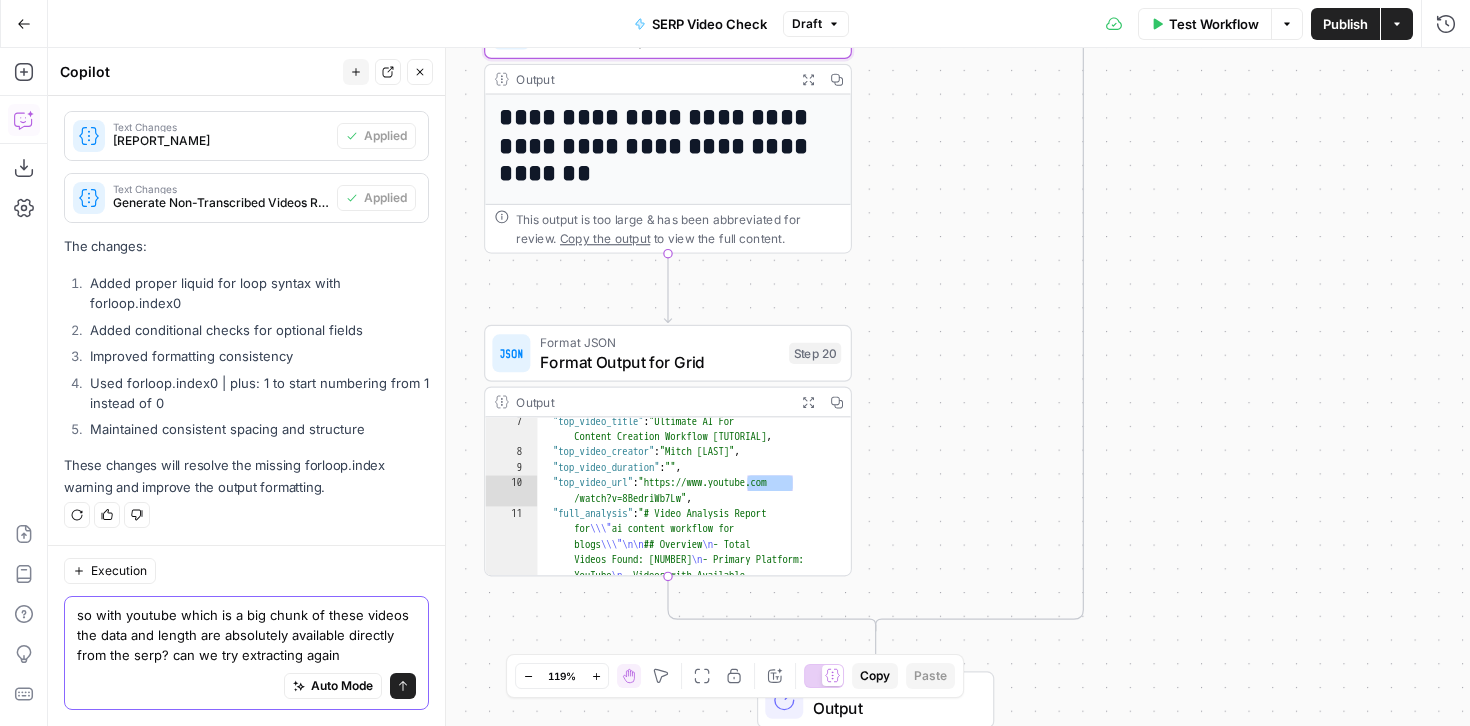 type on "so with youtube which is a big chunk of these videos the data and length are absolutely available directly from the serp? can we try extracting again?" 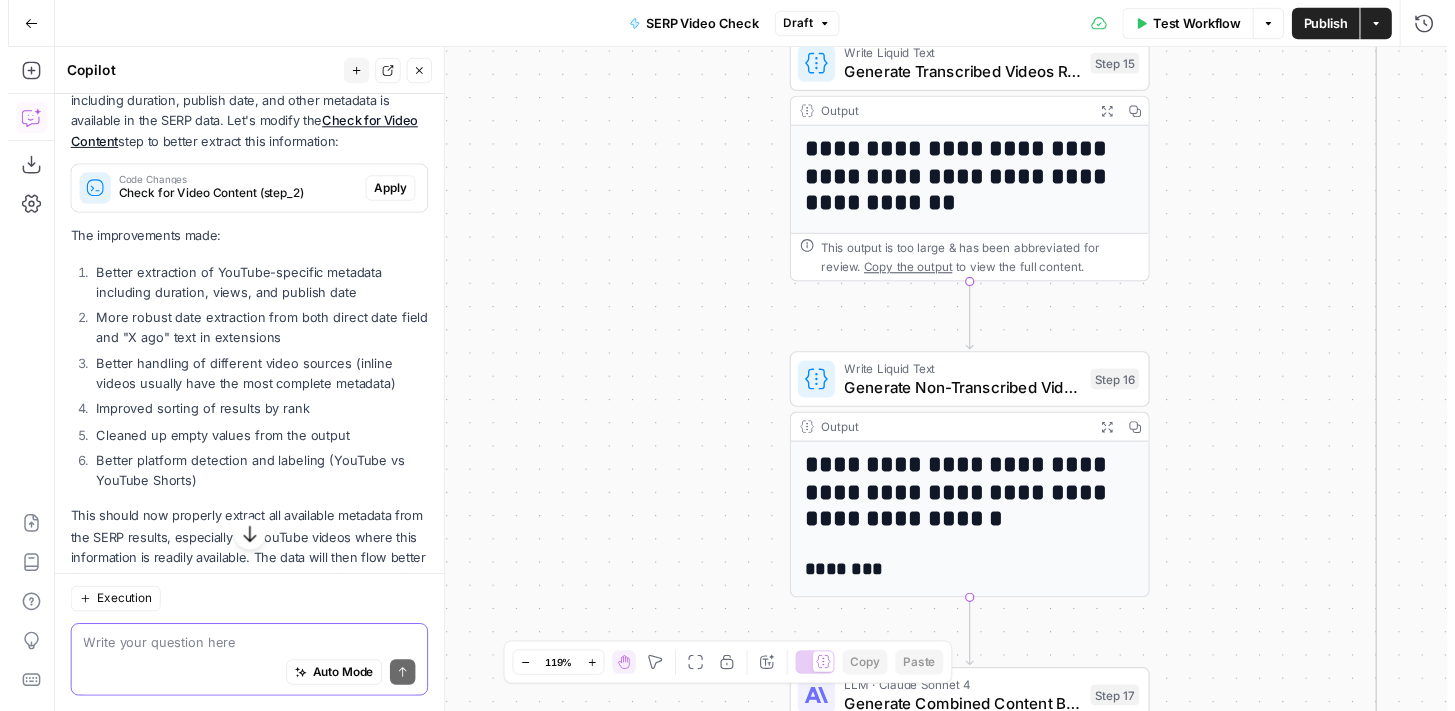 scroll, scrollTop: 957, scrollLeft: 0, axis: vertical 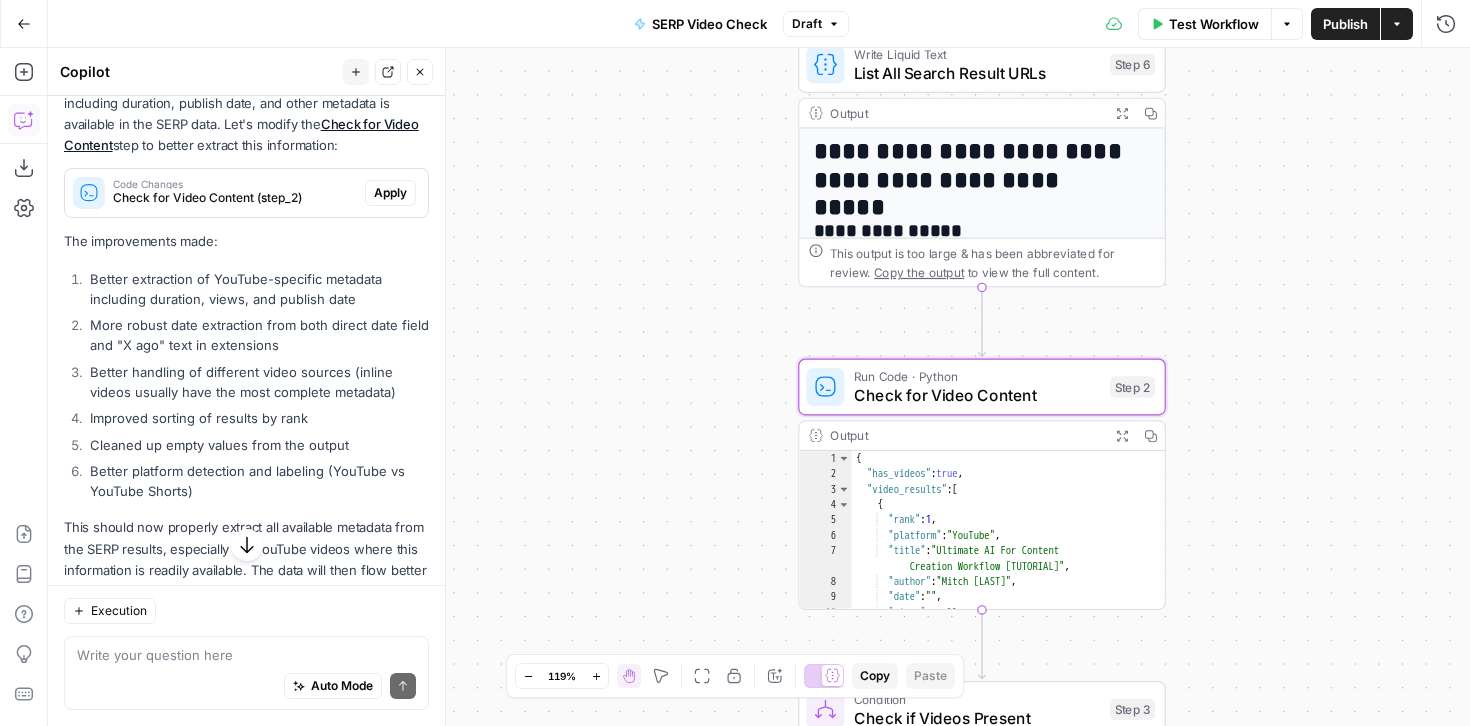 click on "Apply" at bounding box center (390, 193) 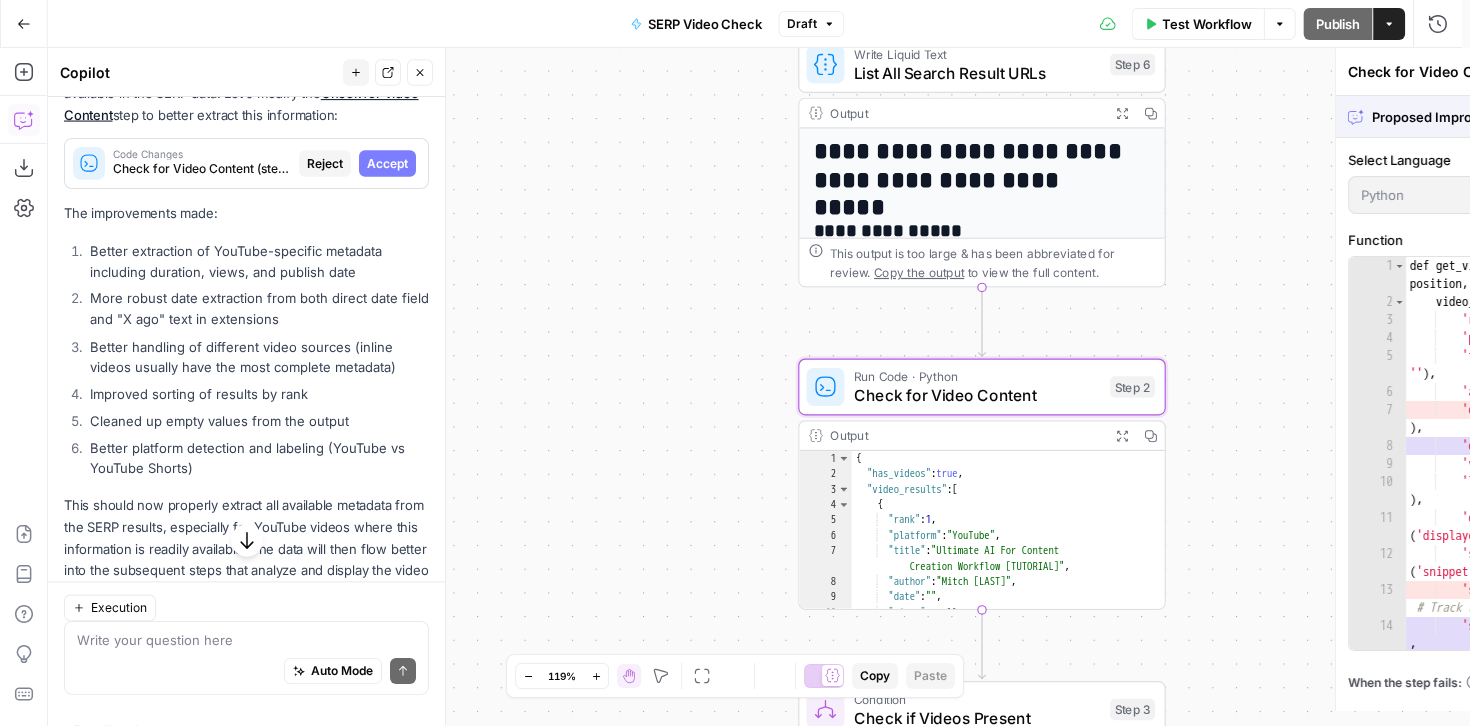 scroll, scrollTop: 925, scrollLeft: 0, axis: vertical 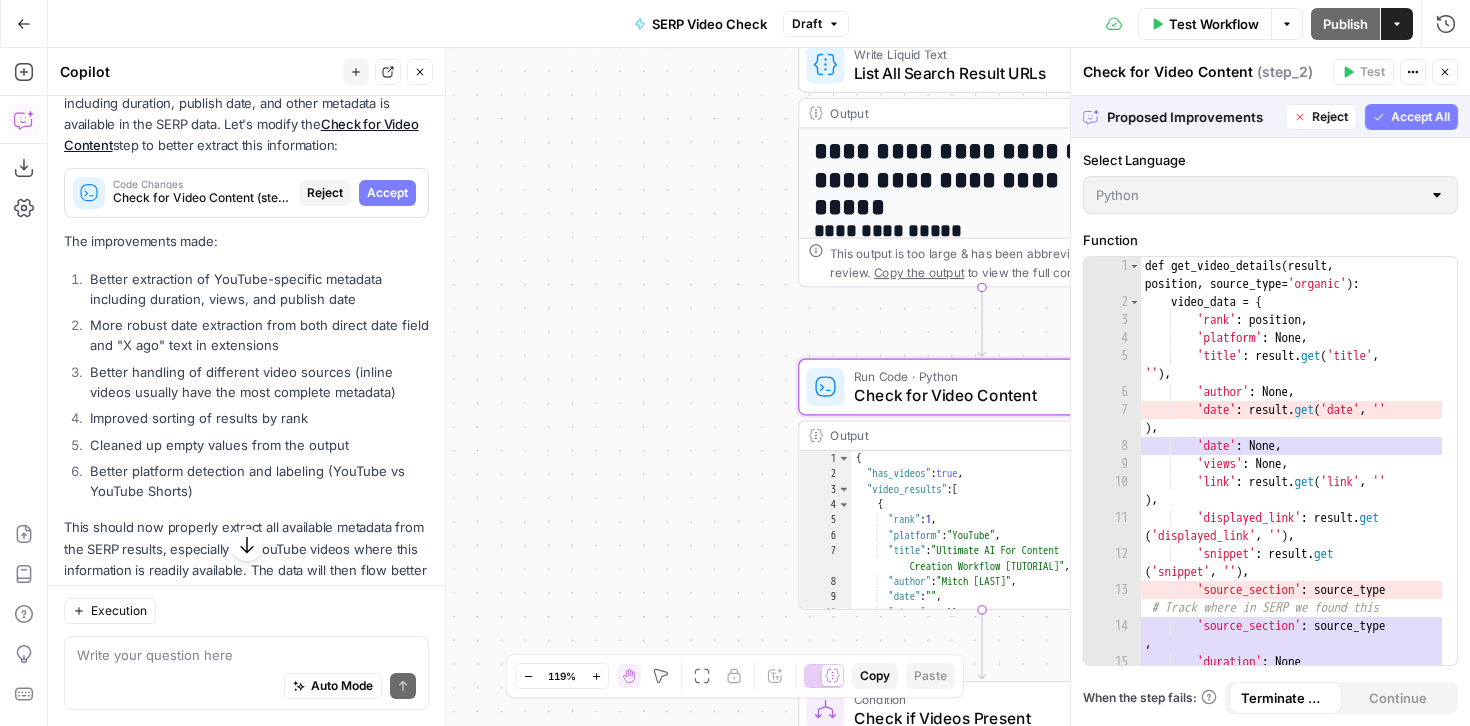 click on "Accept" at bounding box center [387, 193] 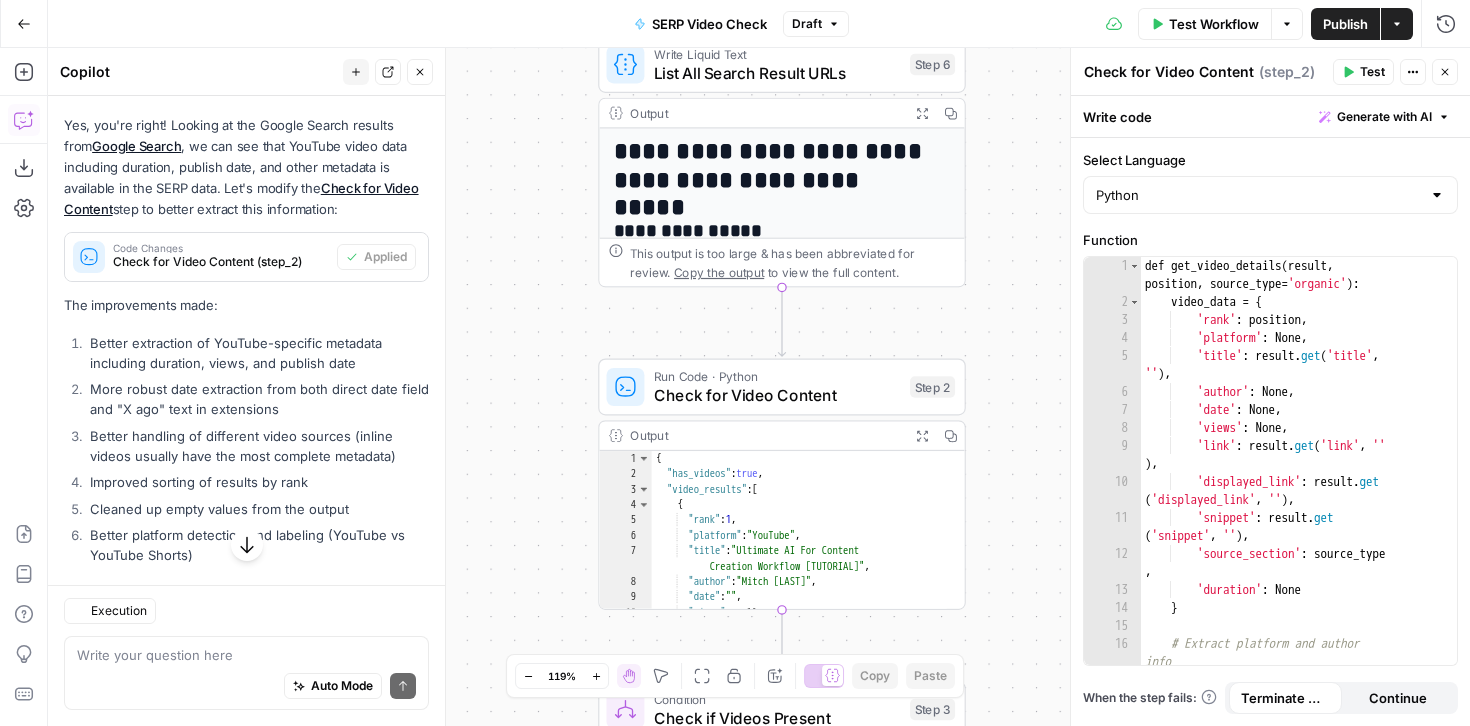 scroll, scrollTop: 989, scrollLeft: 0, axis: vertical 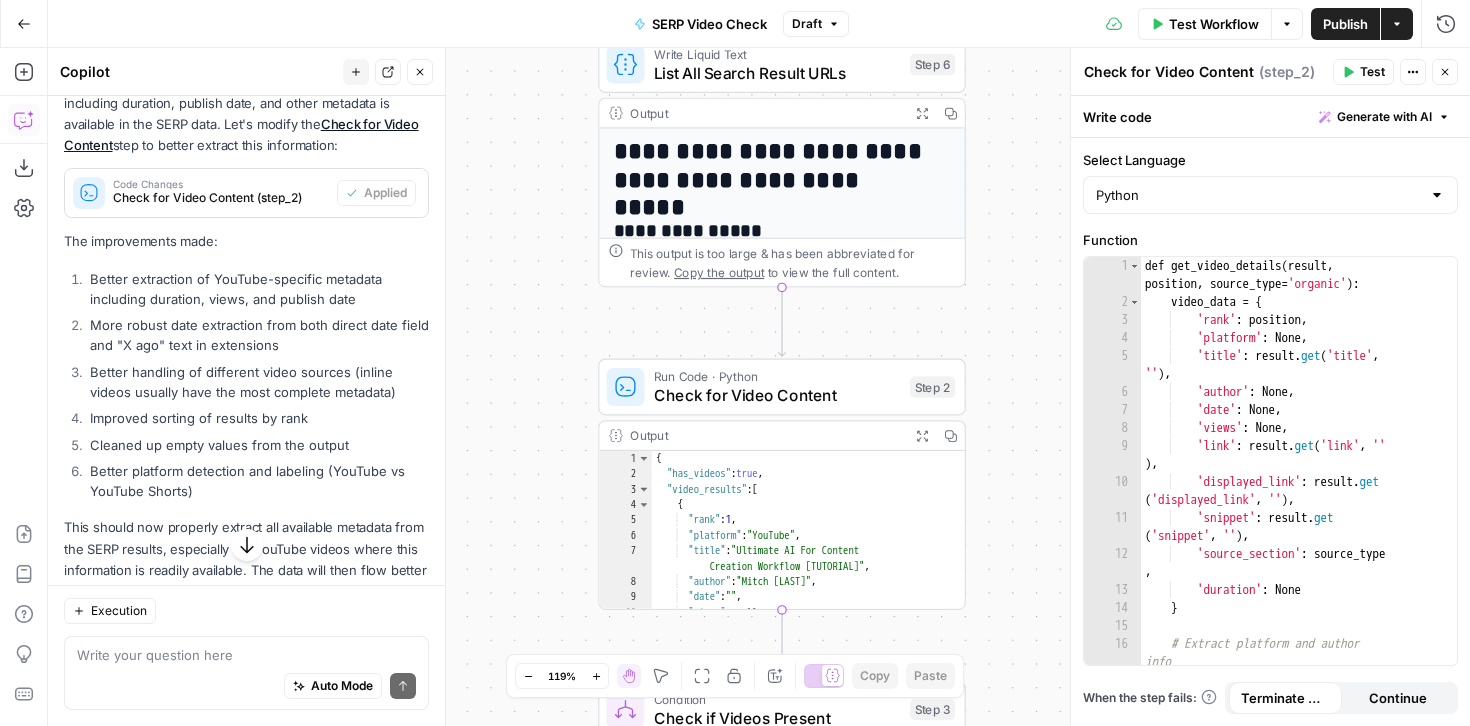 click 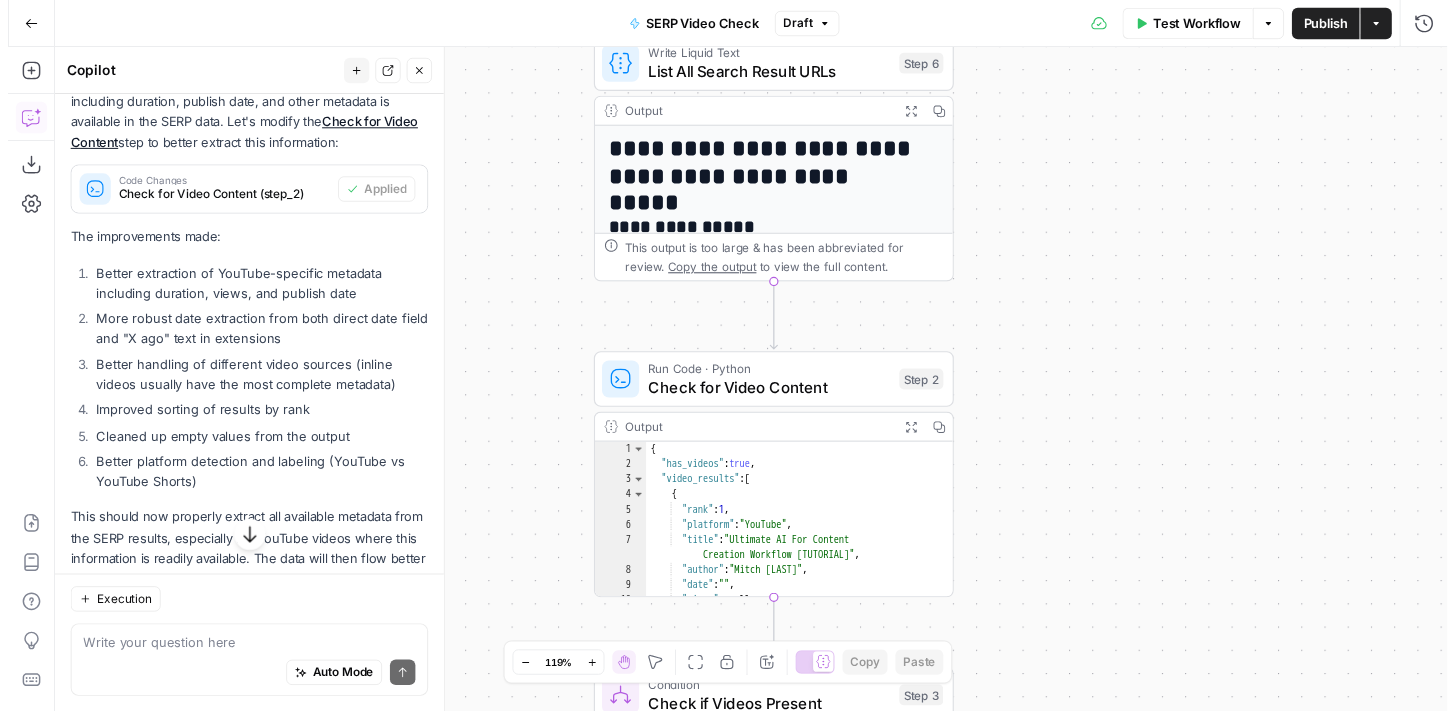 scroll, scrollTop: 1172, scrollLeft: 0, axis: vertical 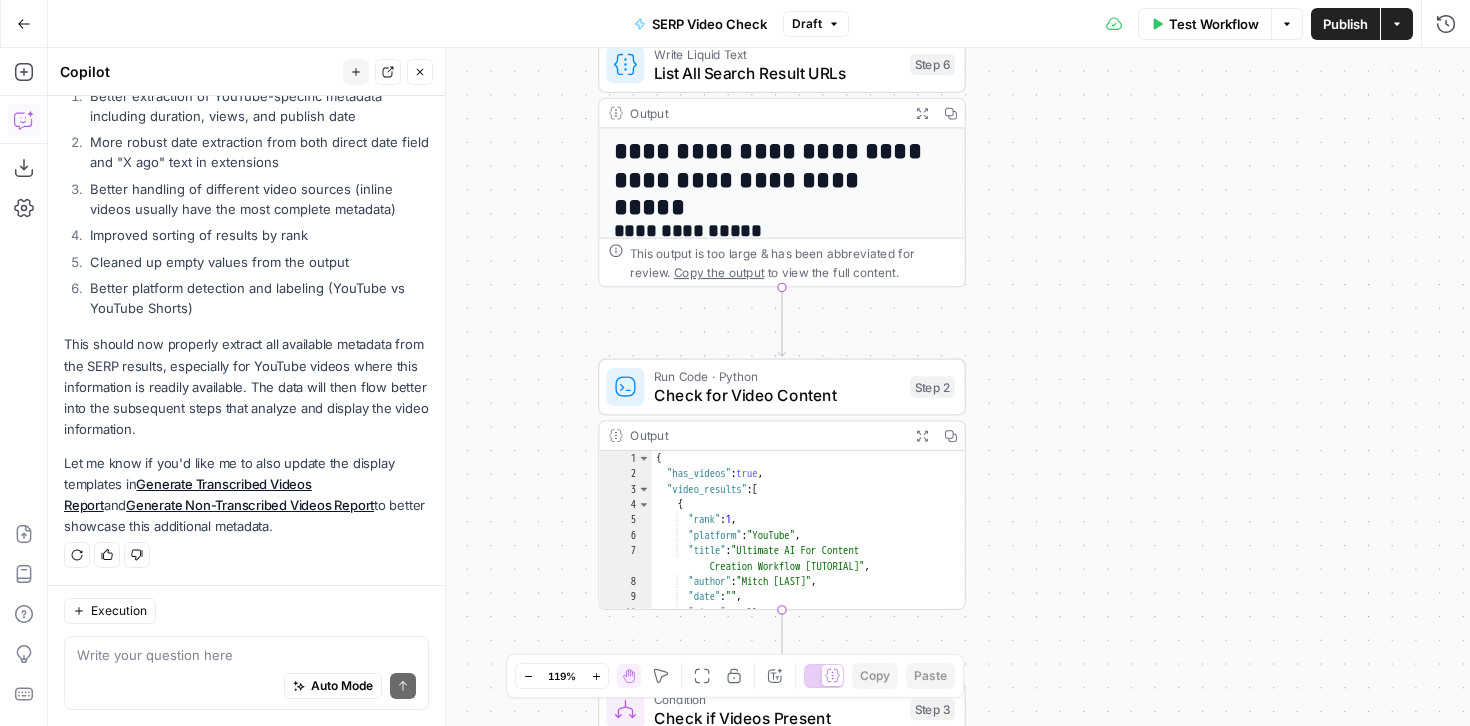 click on "Test Workflow" at bounding box center (1205, 24) 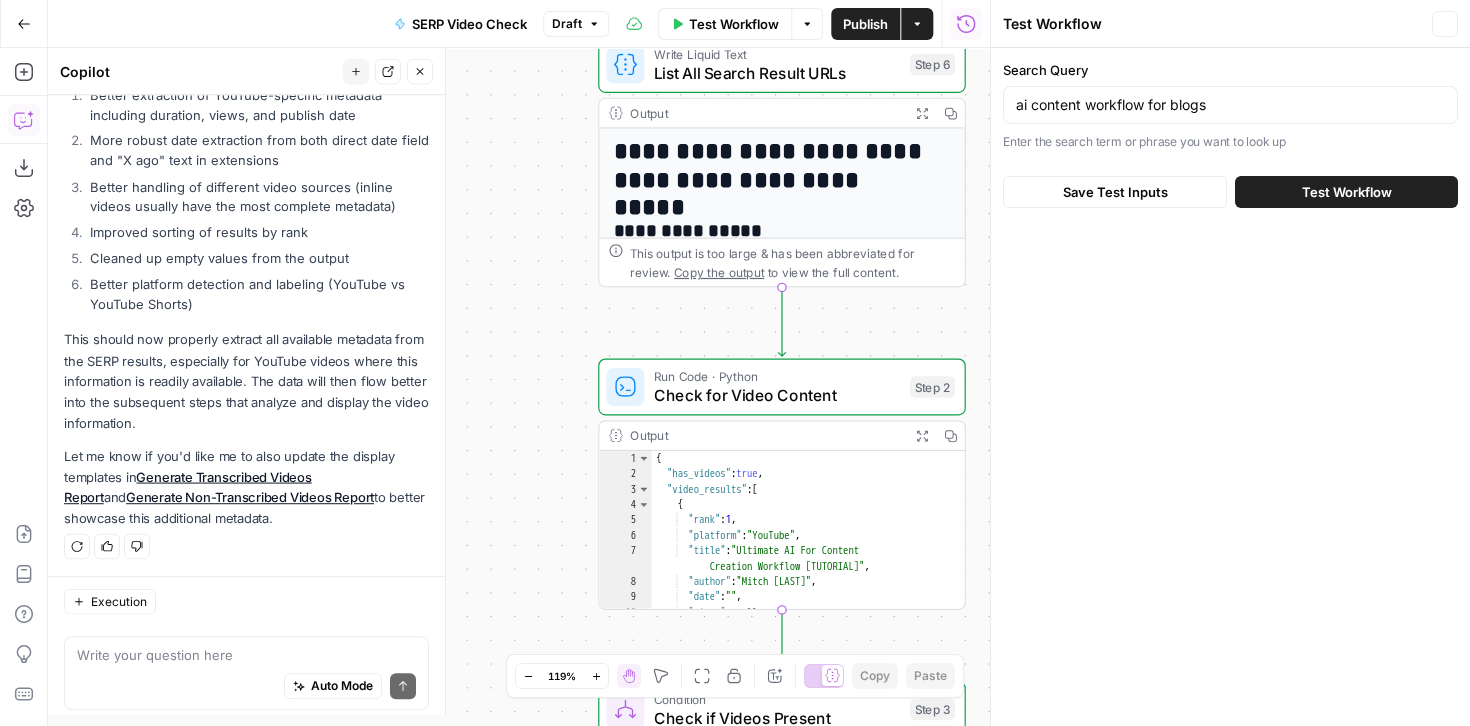 scroll, scrollTop: 1172, scrollLeft: 0, axis: vertical 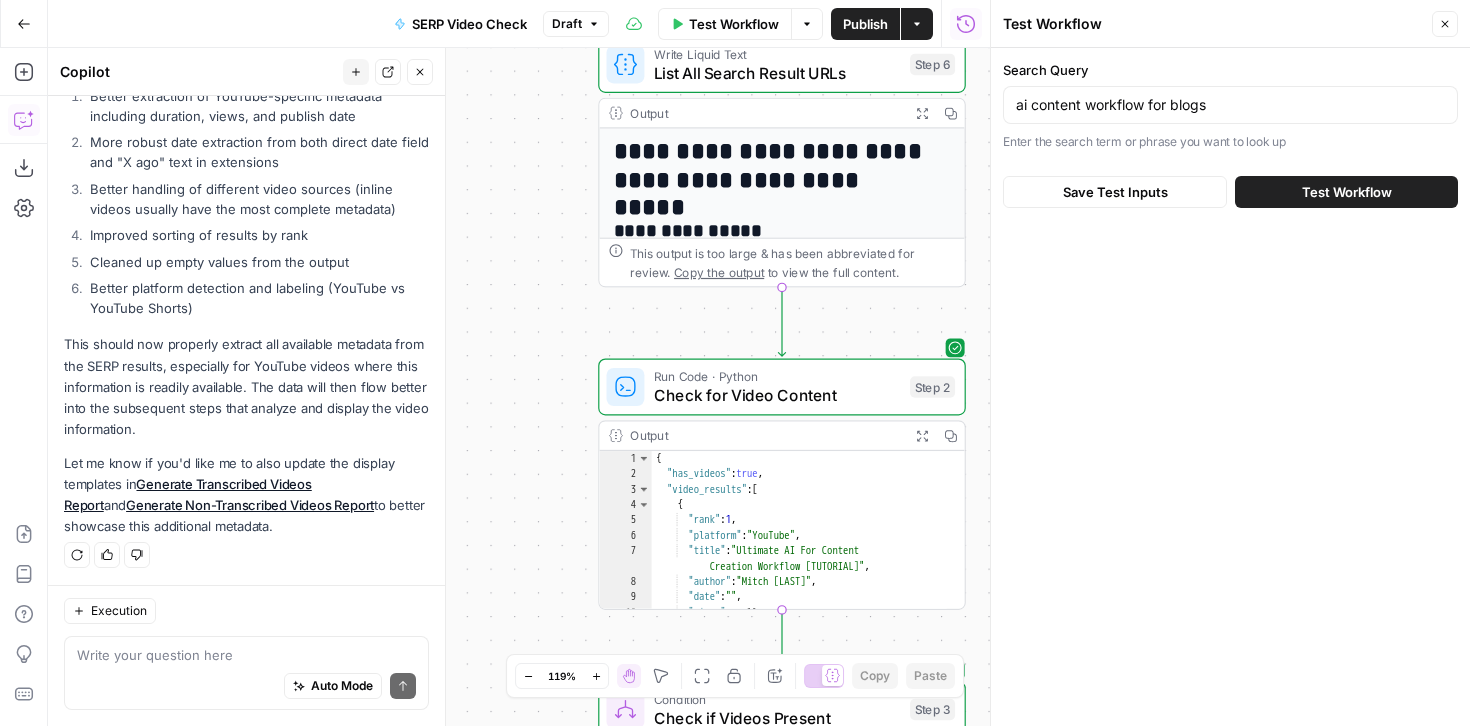 click on "Test Workflow" at bounding box center (1347, 192) 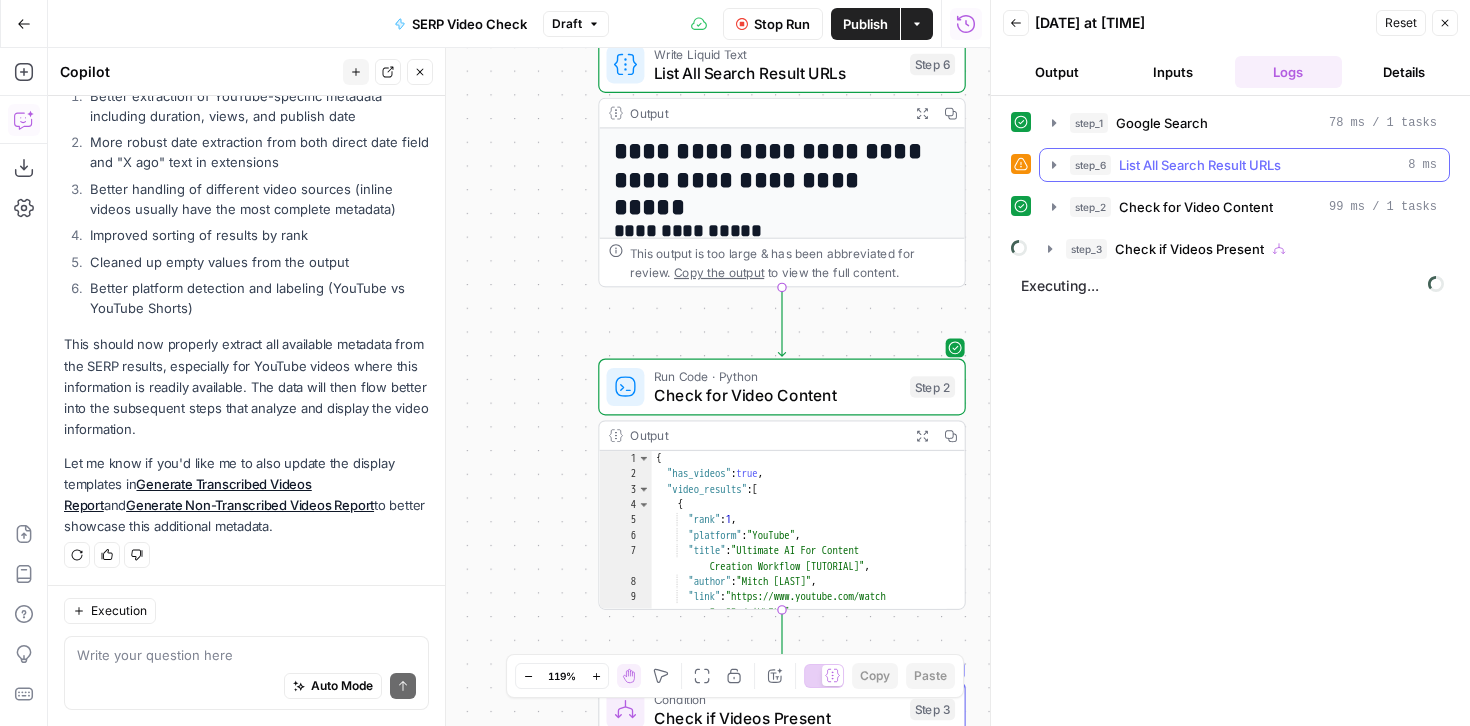 click 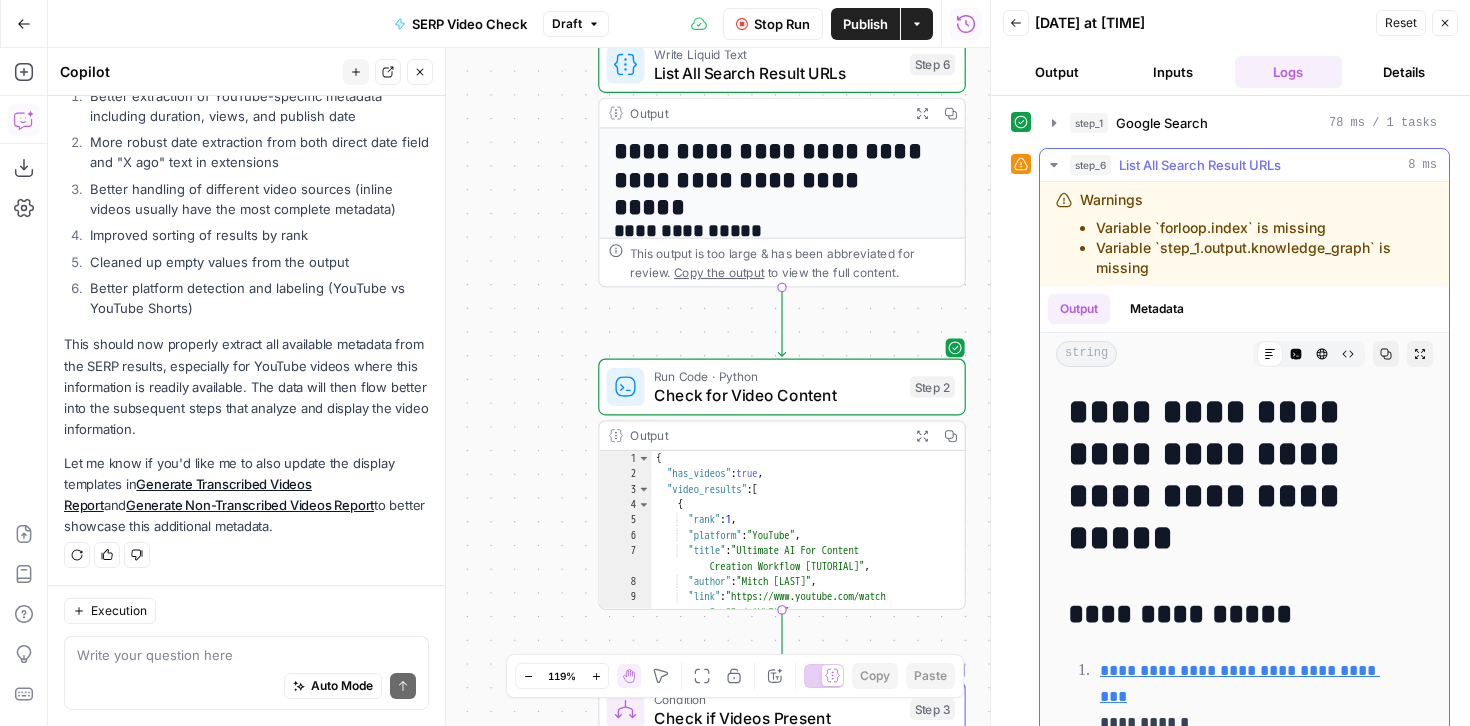 click 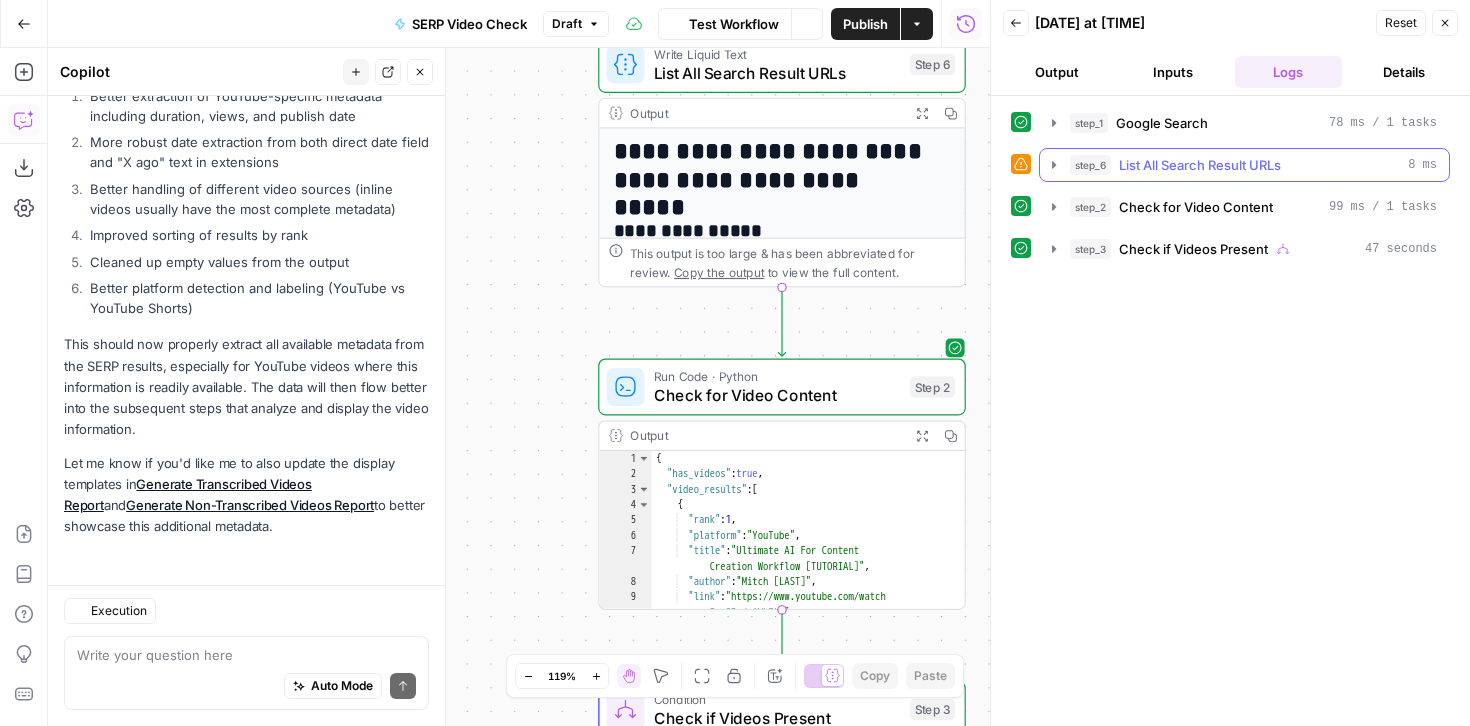 scroll, scrollTop: 1172, scrollLeft: 0, axis: vertical 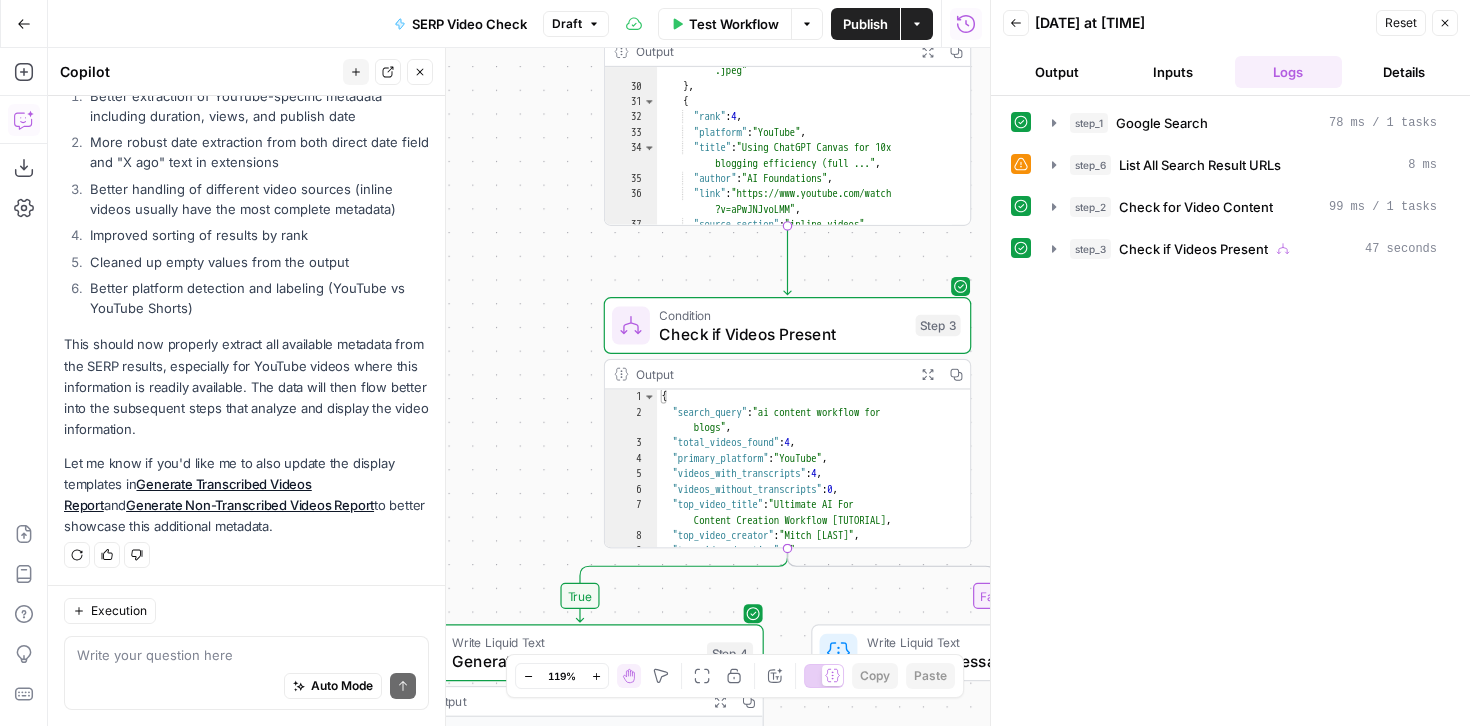 click on "Back" at bounding box center [1016, 23] 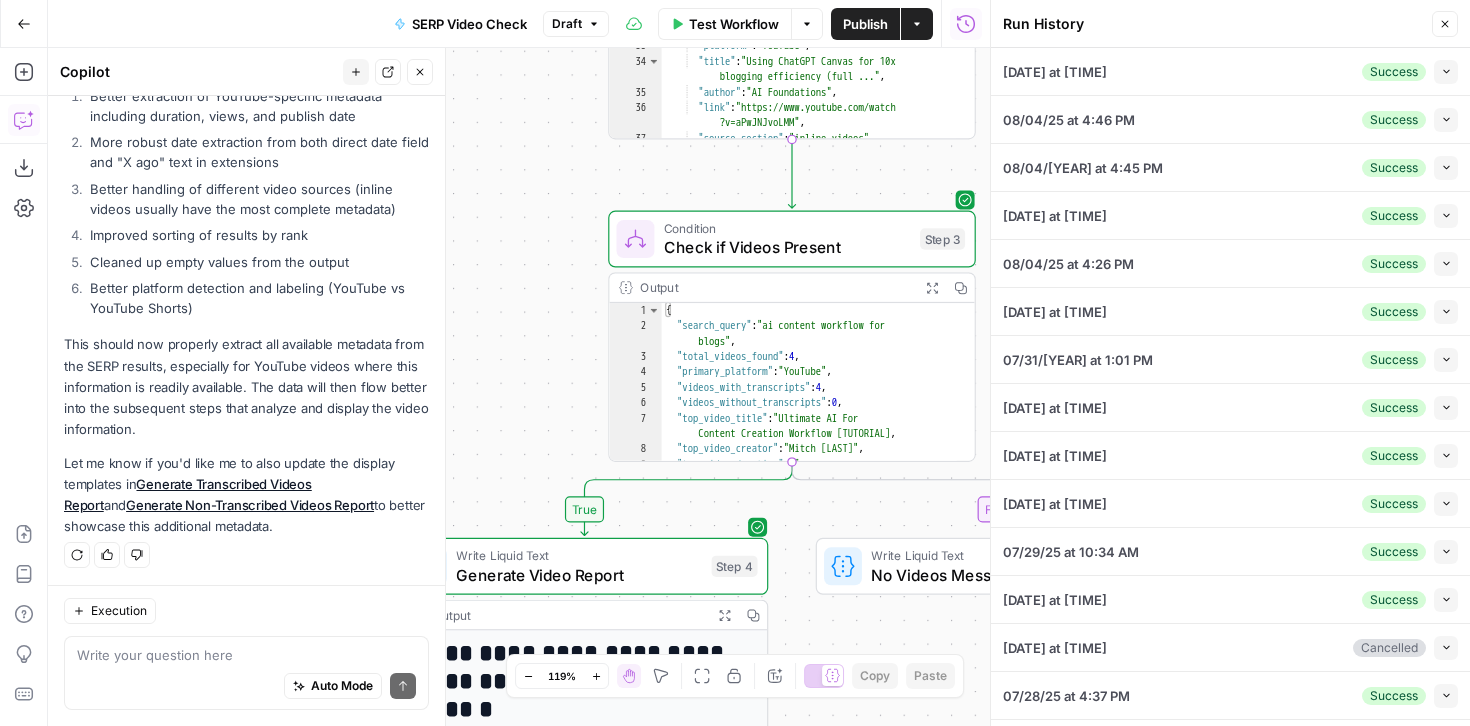 scroll, scrollTop: 517, scrollLeft: 0, axis: vertical 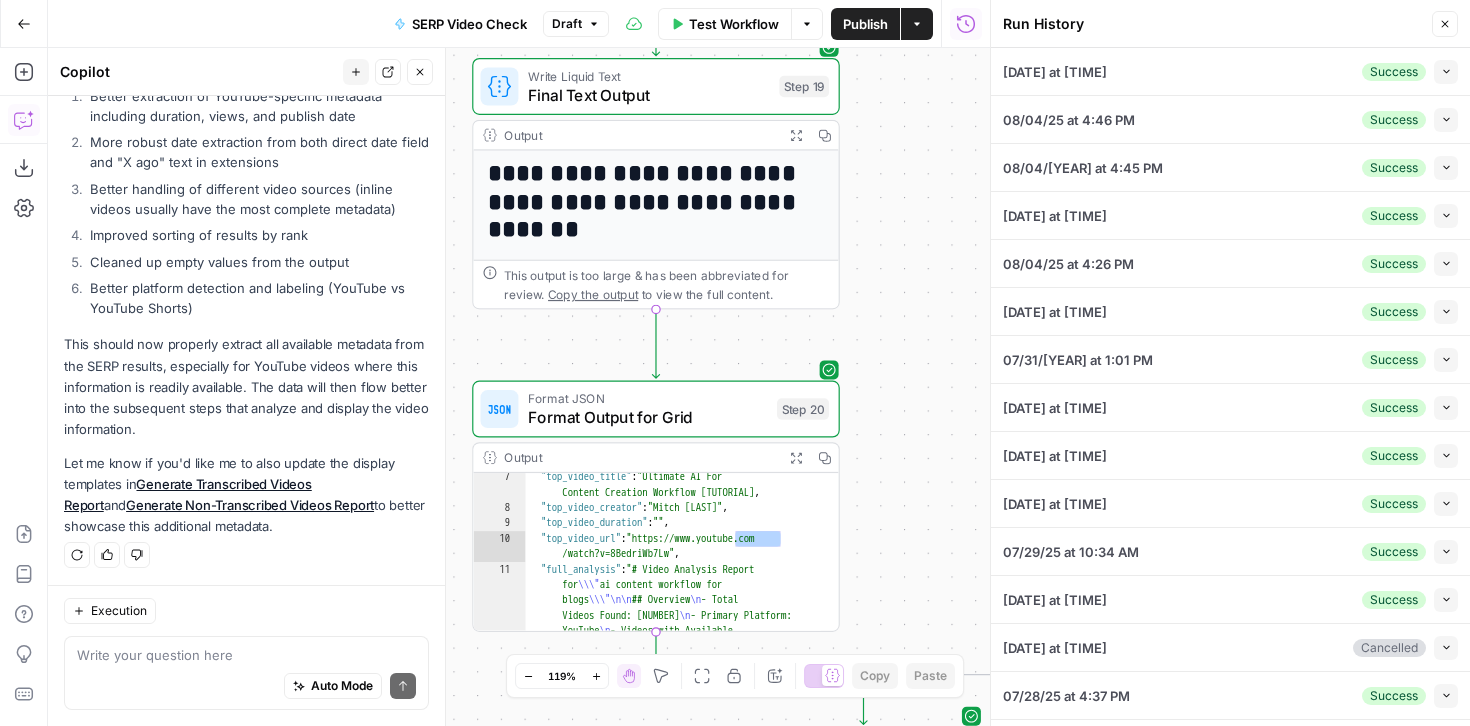 click on "**********" at bounding box center (648, 202) 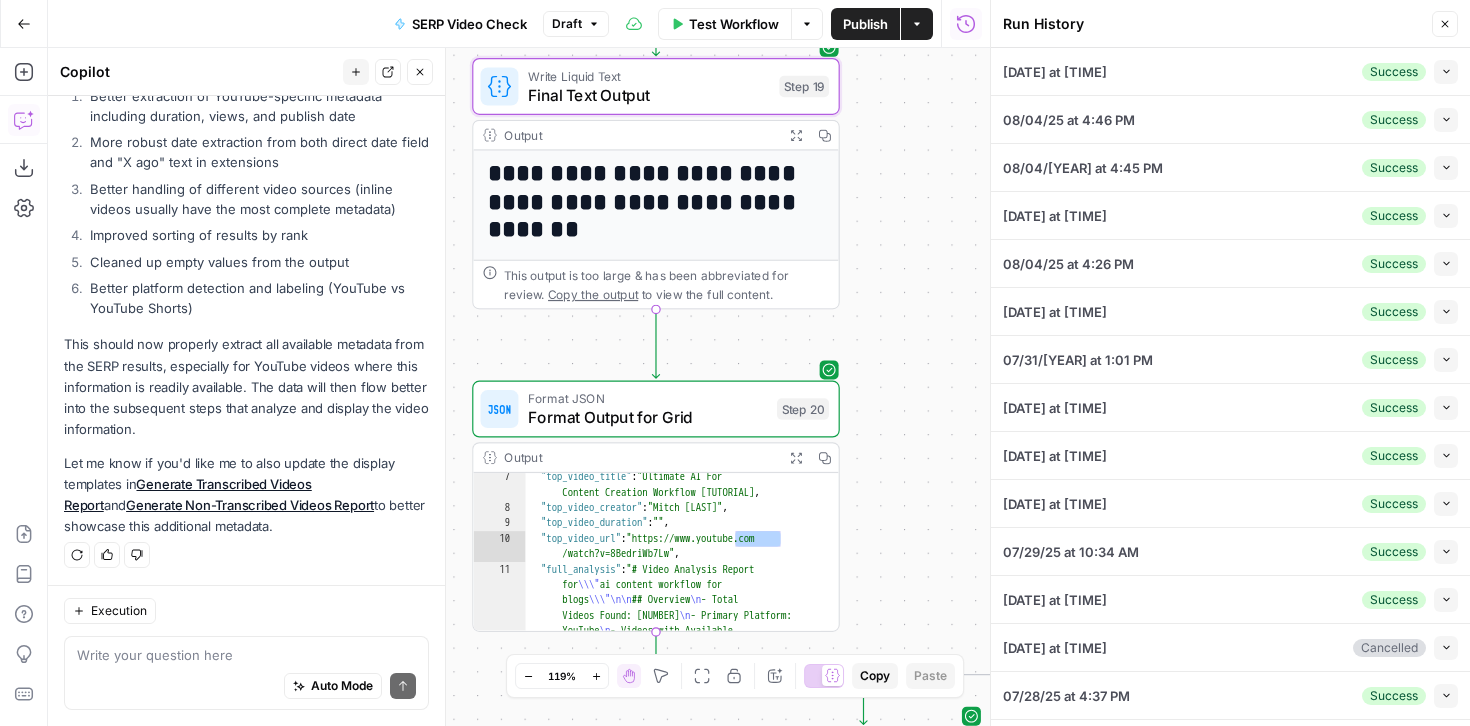 click on "**********" at bounding box center [648, 202] 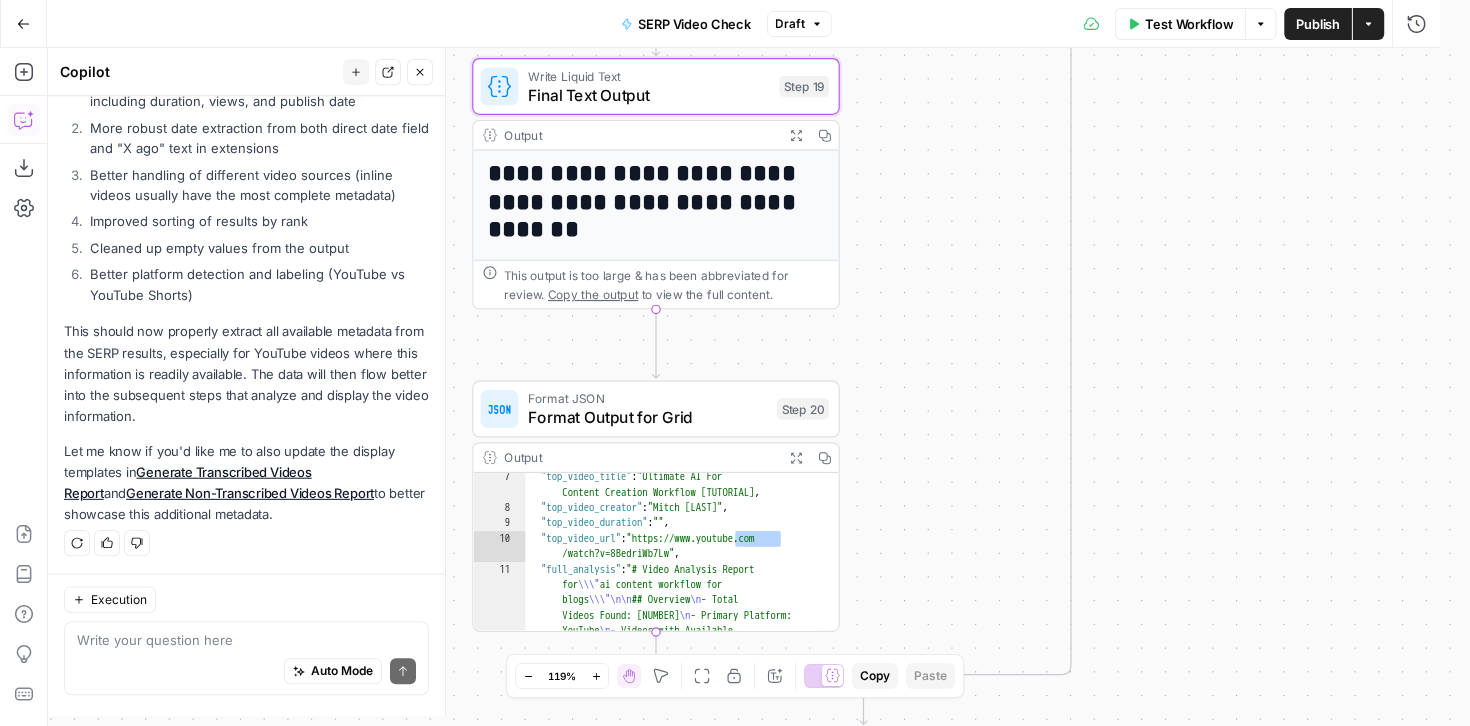 scroll, scrollTop: 1172, scrollLeft: 0, axis: vertical 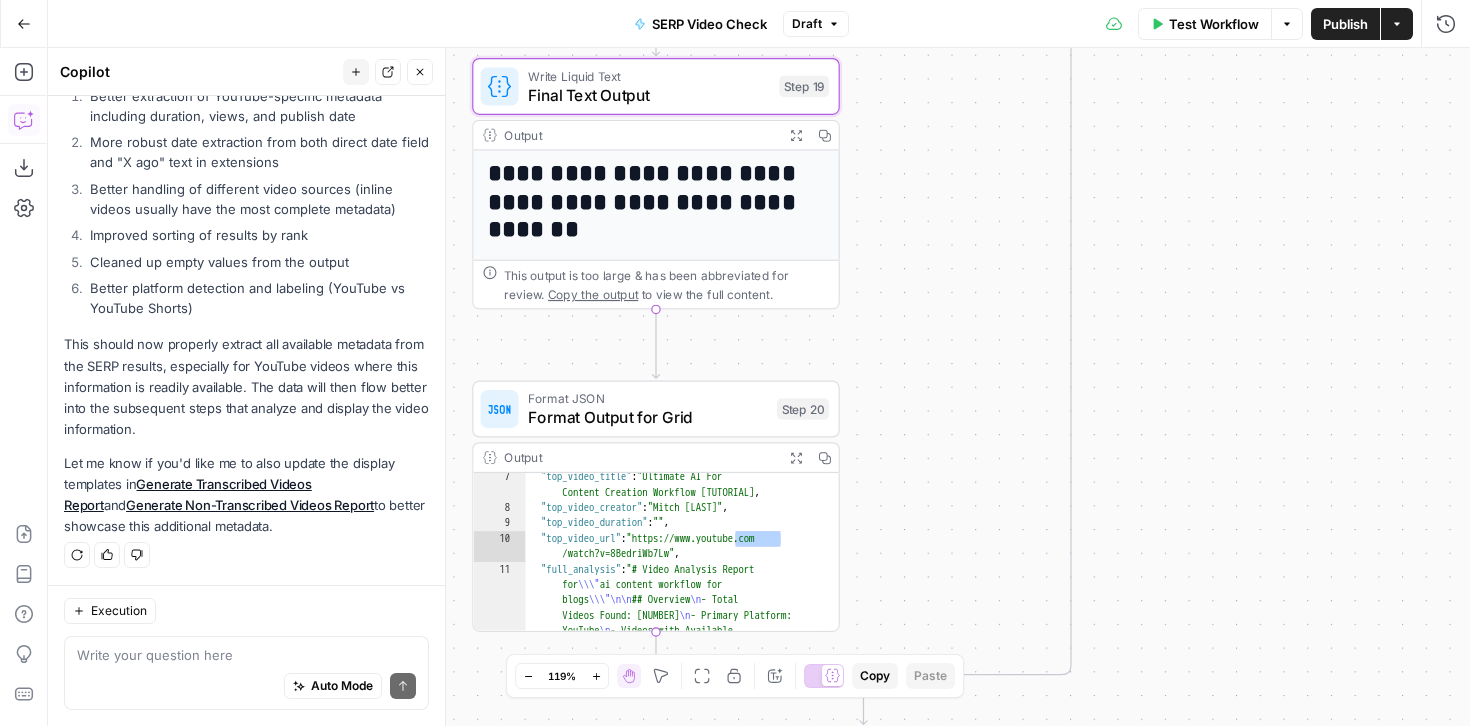 click 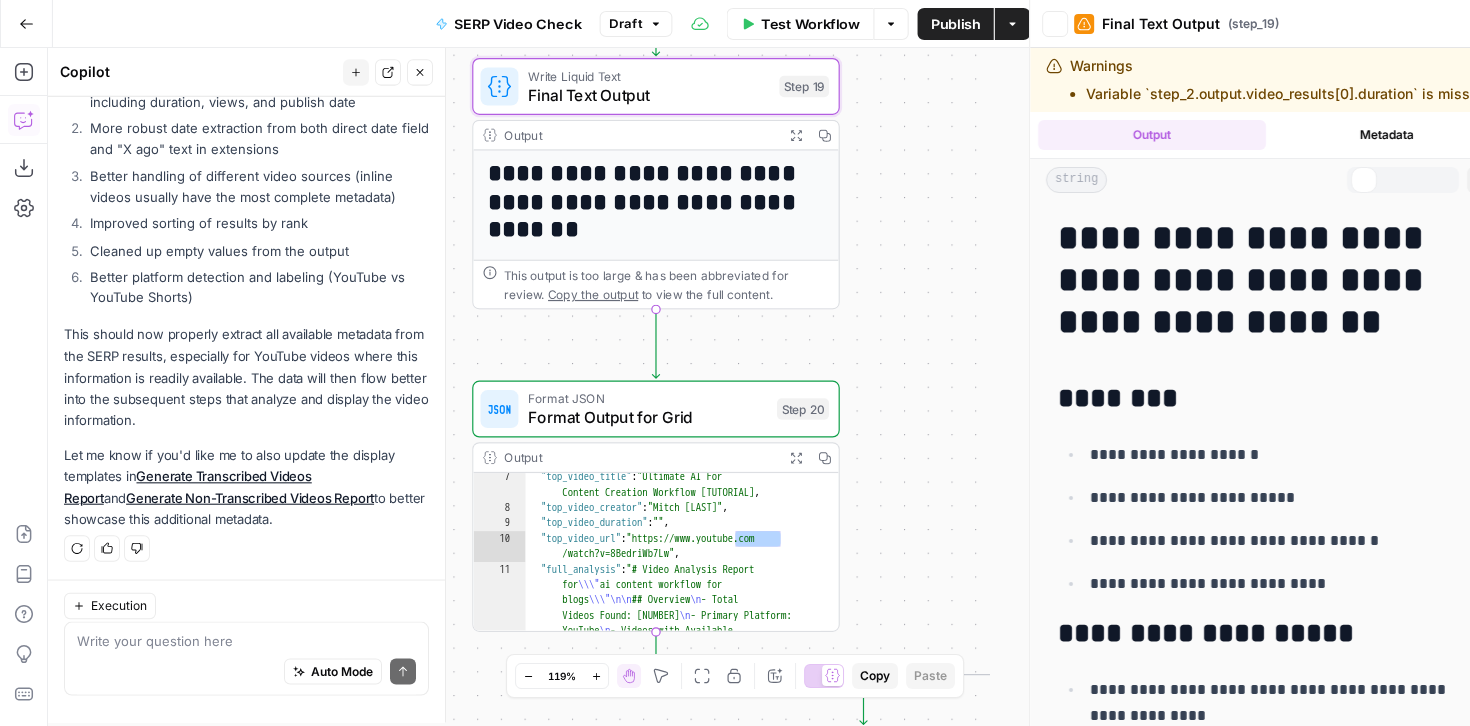 scroll, scrollTop: 1172, scrollLeft: 0, axis: vertical 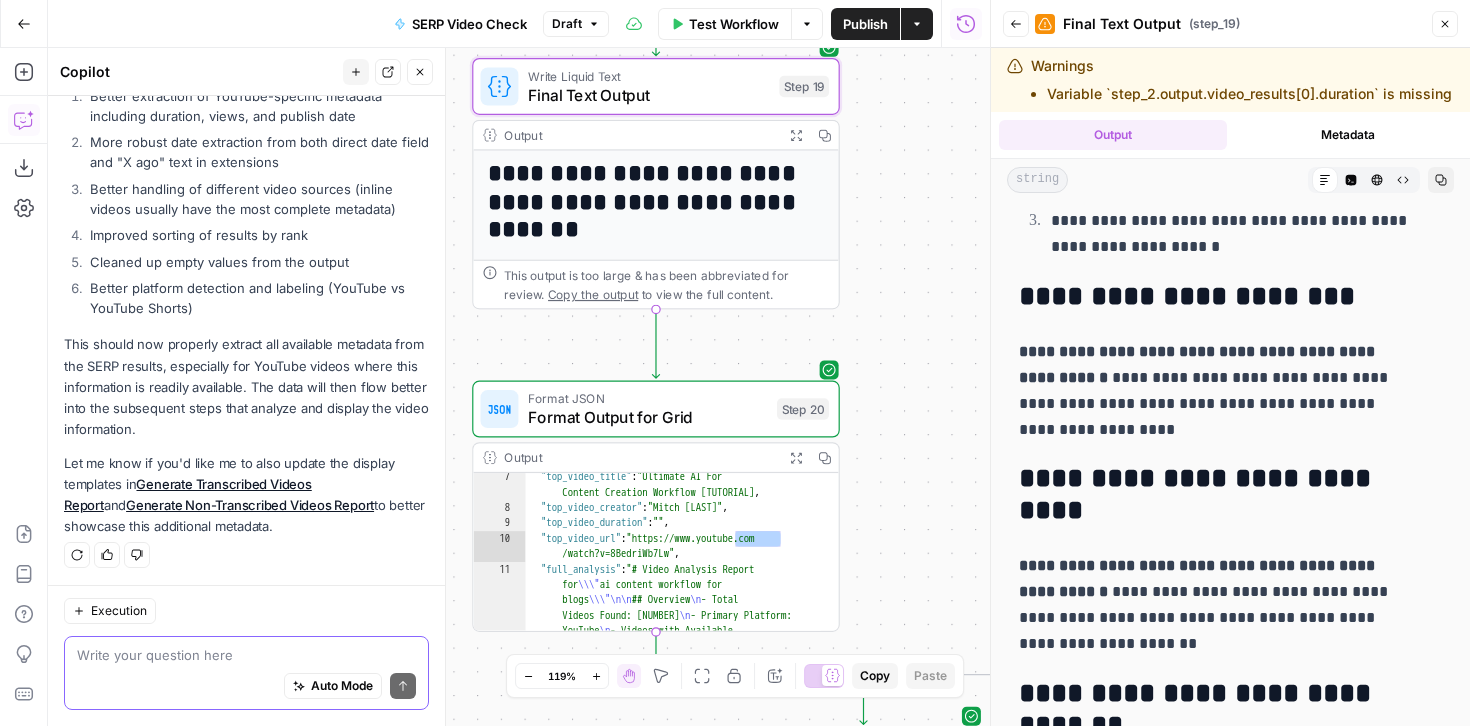 click at bounding box center (246, 655) 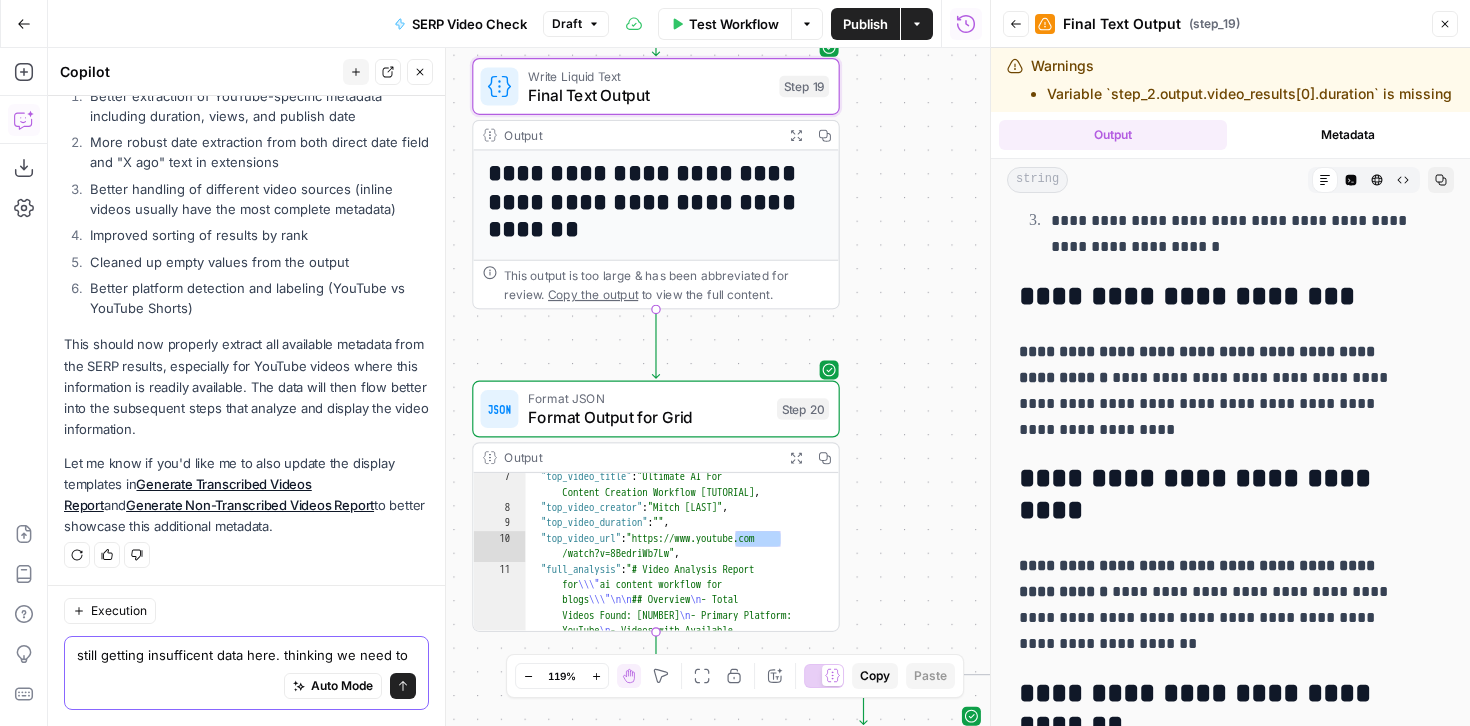 scroll, scrollTop: 1192, scrollLeft: 0, axis: vertical 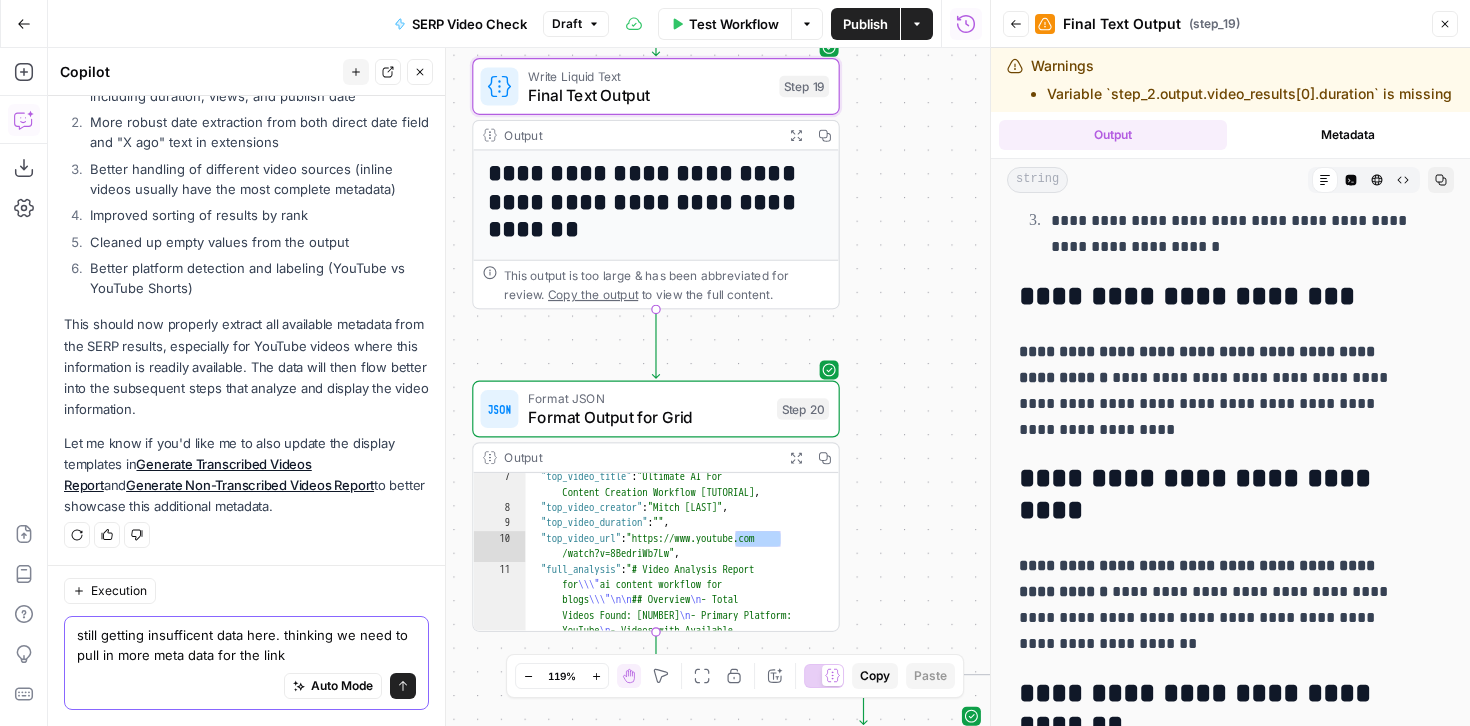 type on "still getting insufficent data here. thinking we need to pull in more meta data for the links" 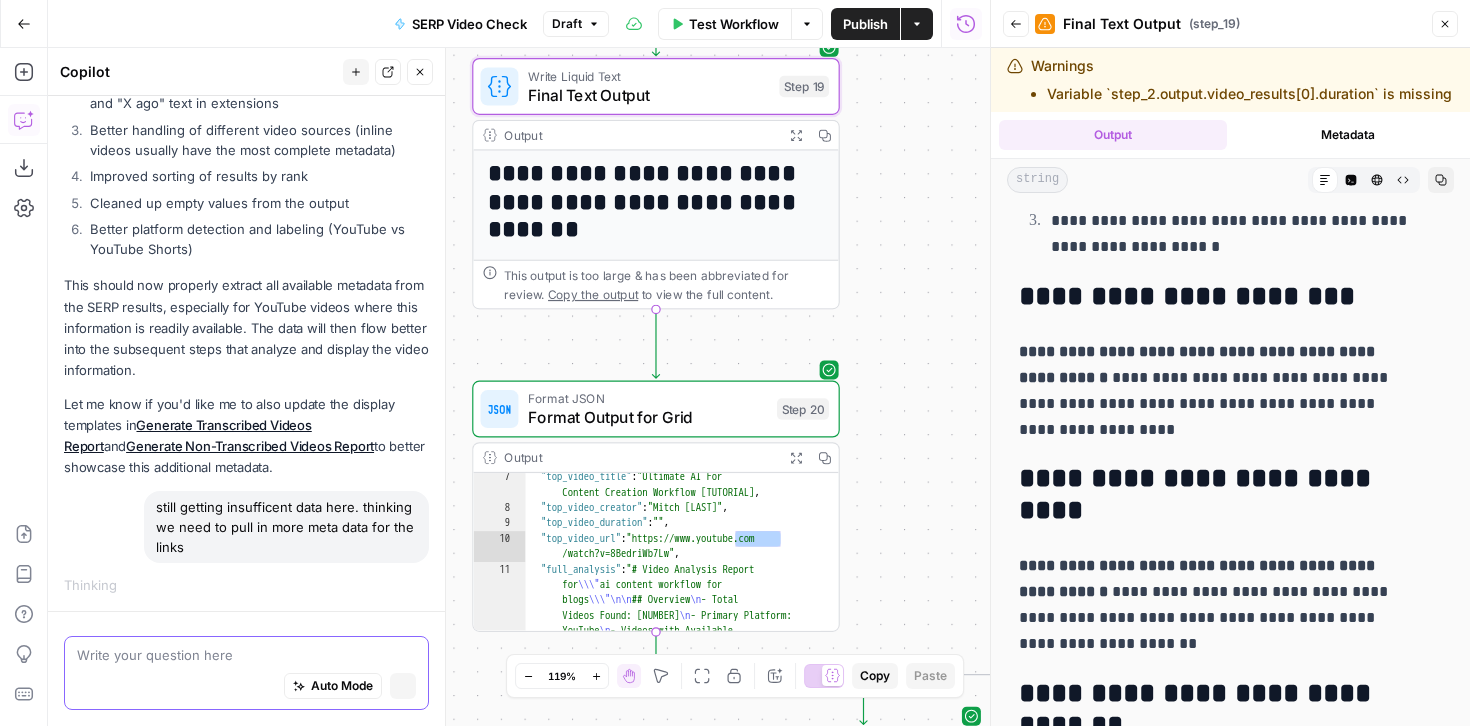 scroll, scrollTop: 1166, scrollLeft: 0, axis: vertical 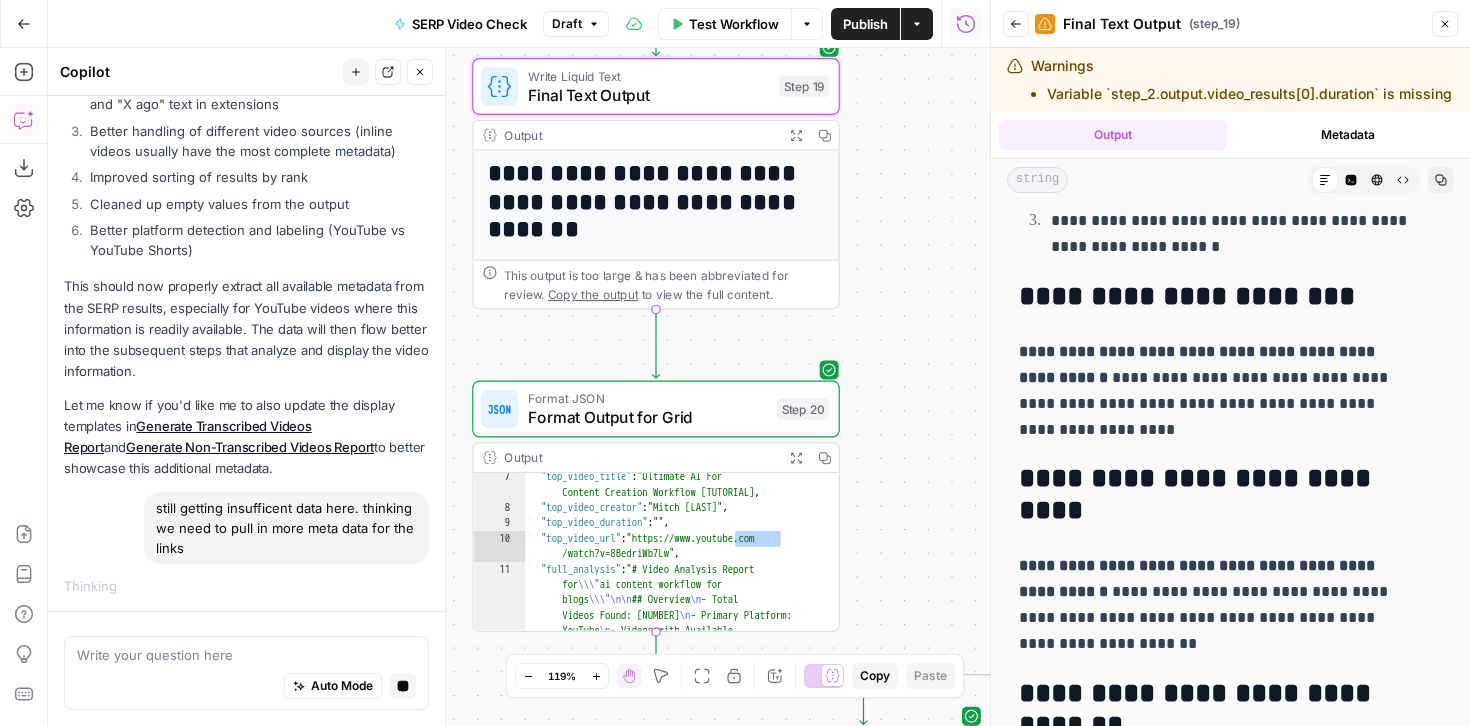 click 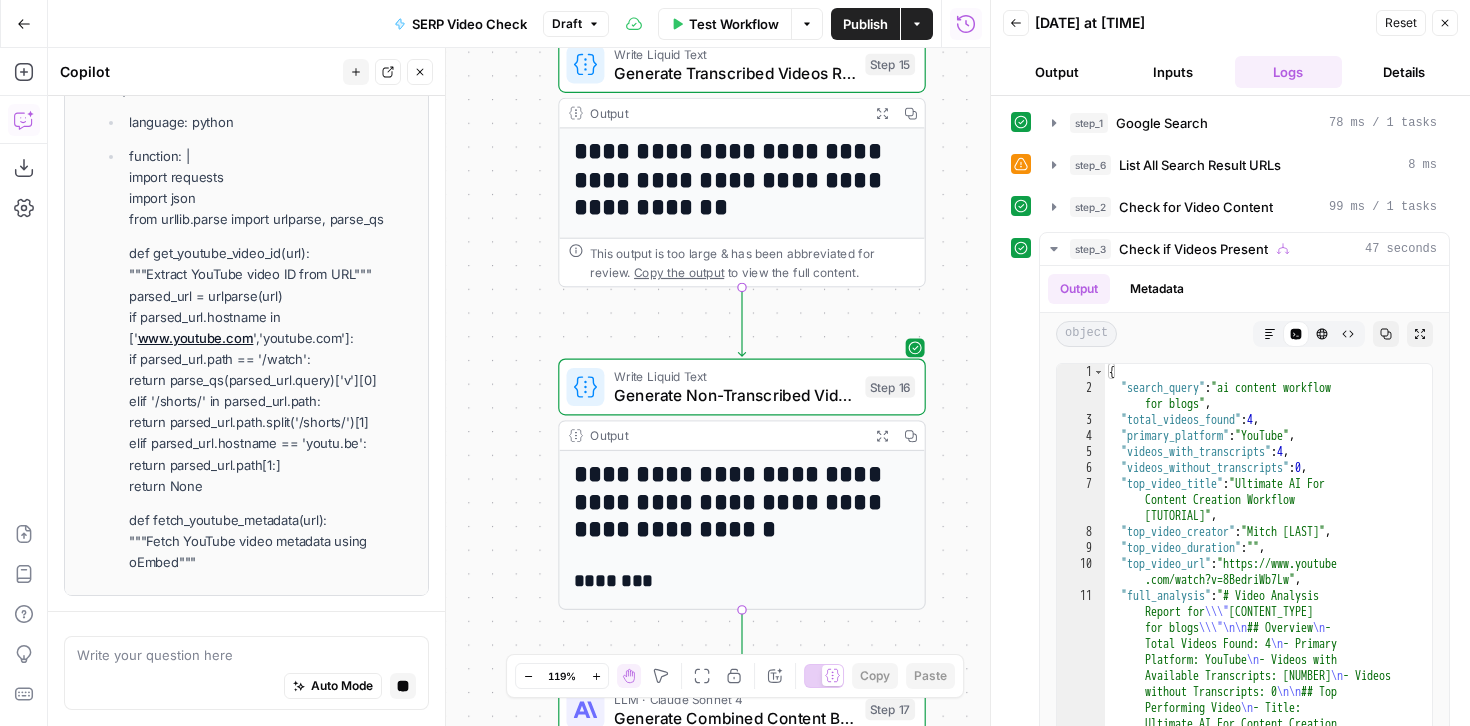 click 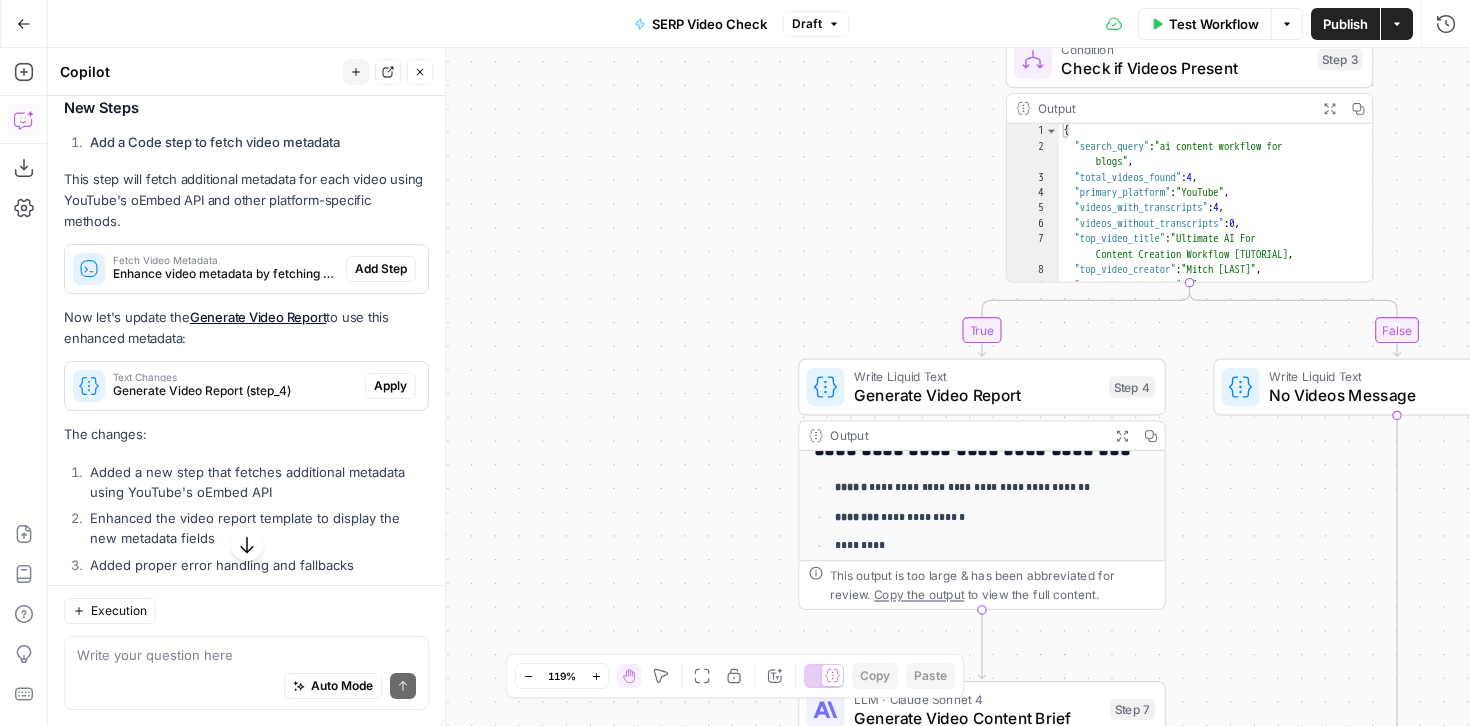 scroll, scrollTop: 1893, scrollLeft: 0, axis: vertical 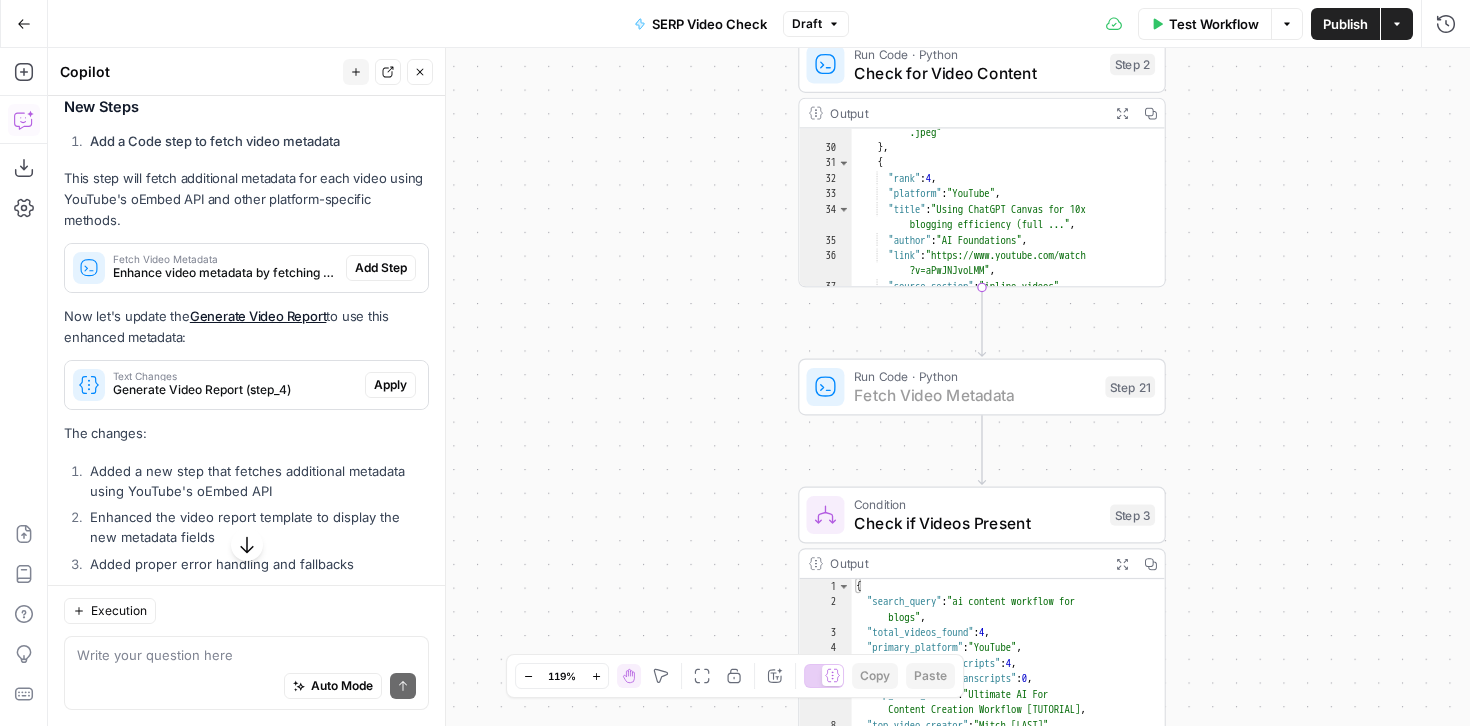 click on "Add Step" at bounding box center [381, 268] 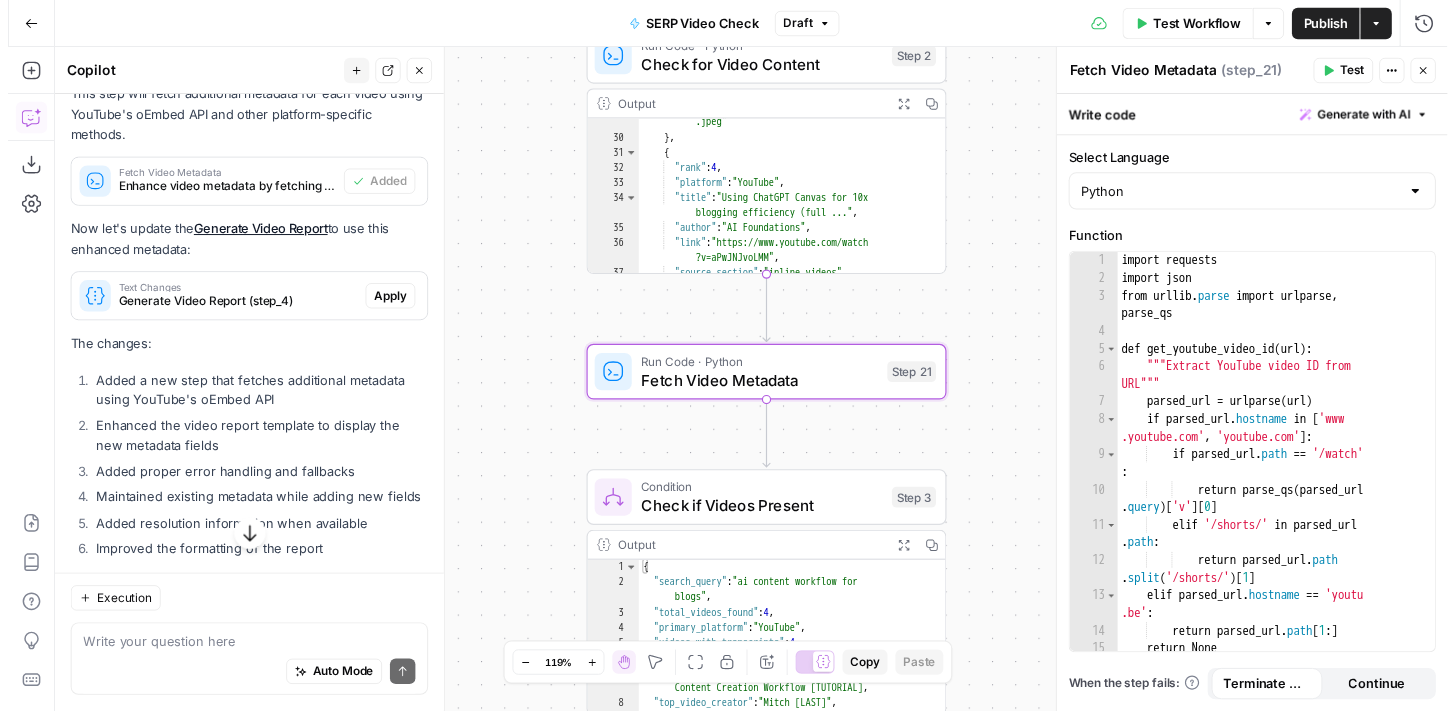scroll, scrollTop: 2009, scrollLeft: 0, axis: vertical 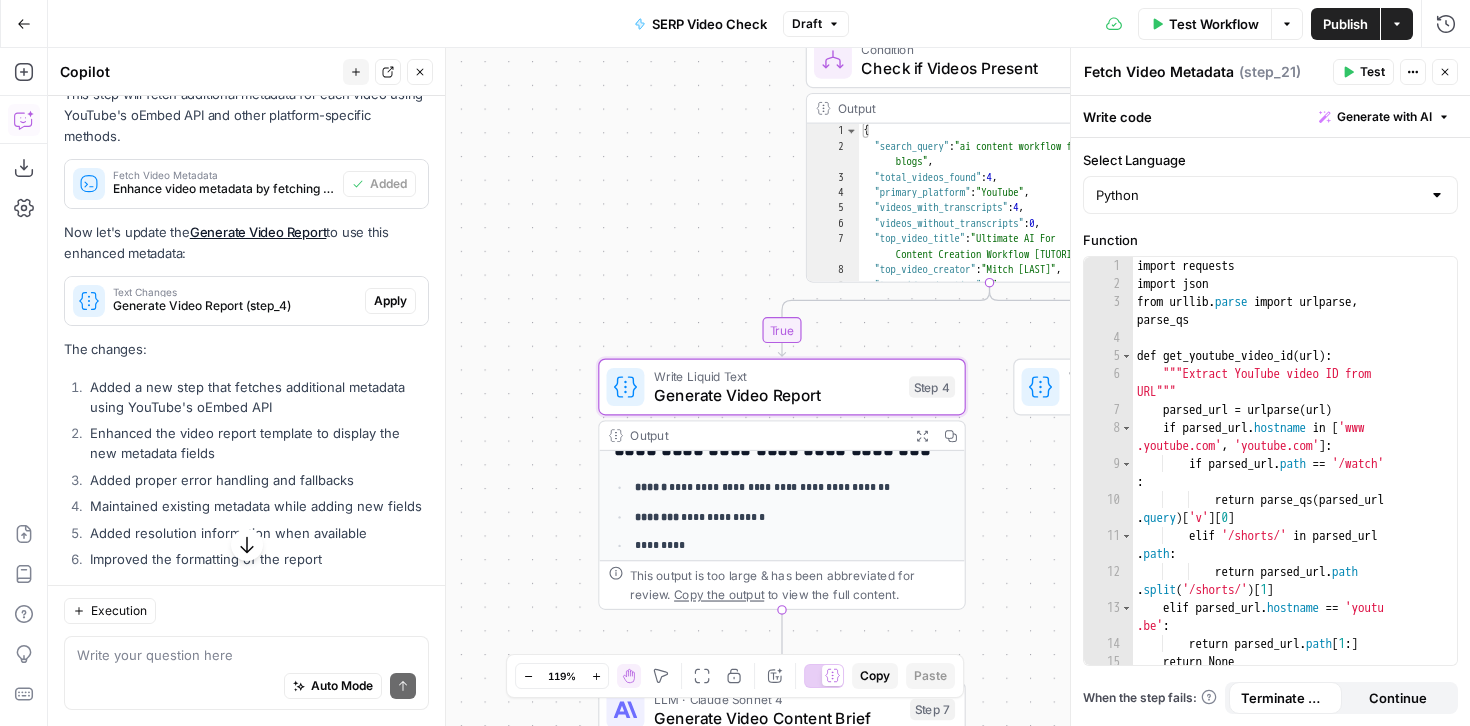 click on "Apply" at bounding box center [390, 301] 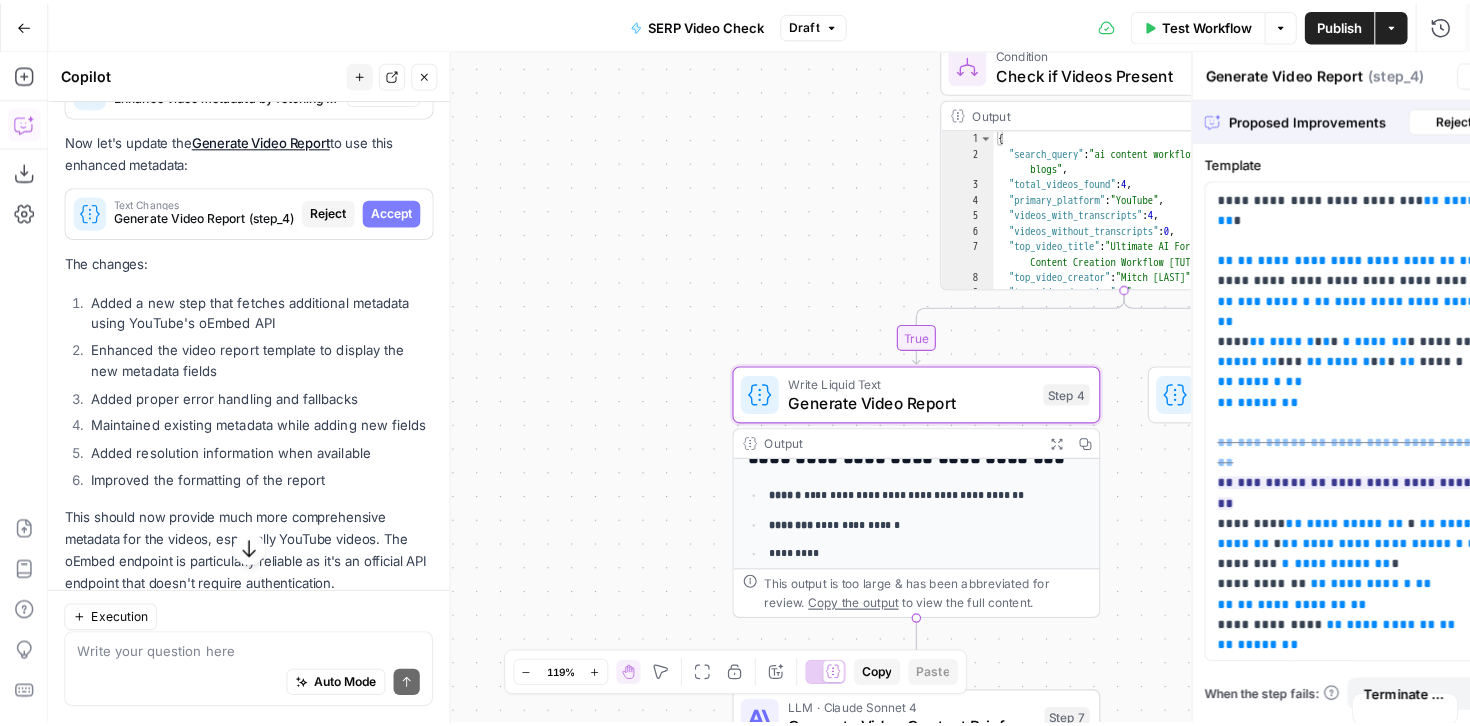 scroll, scrollTop: 1913, scrollLeft: 0, axis: vertical 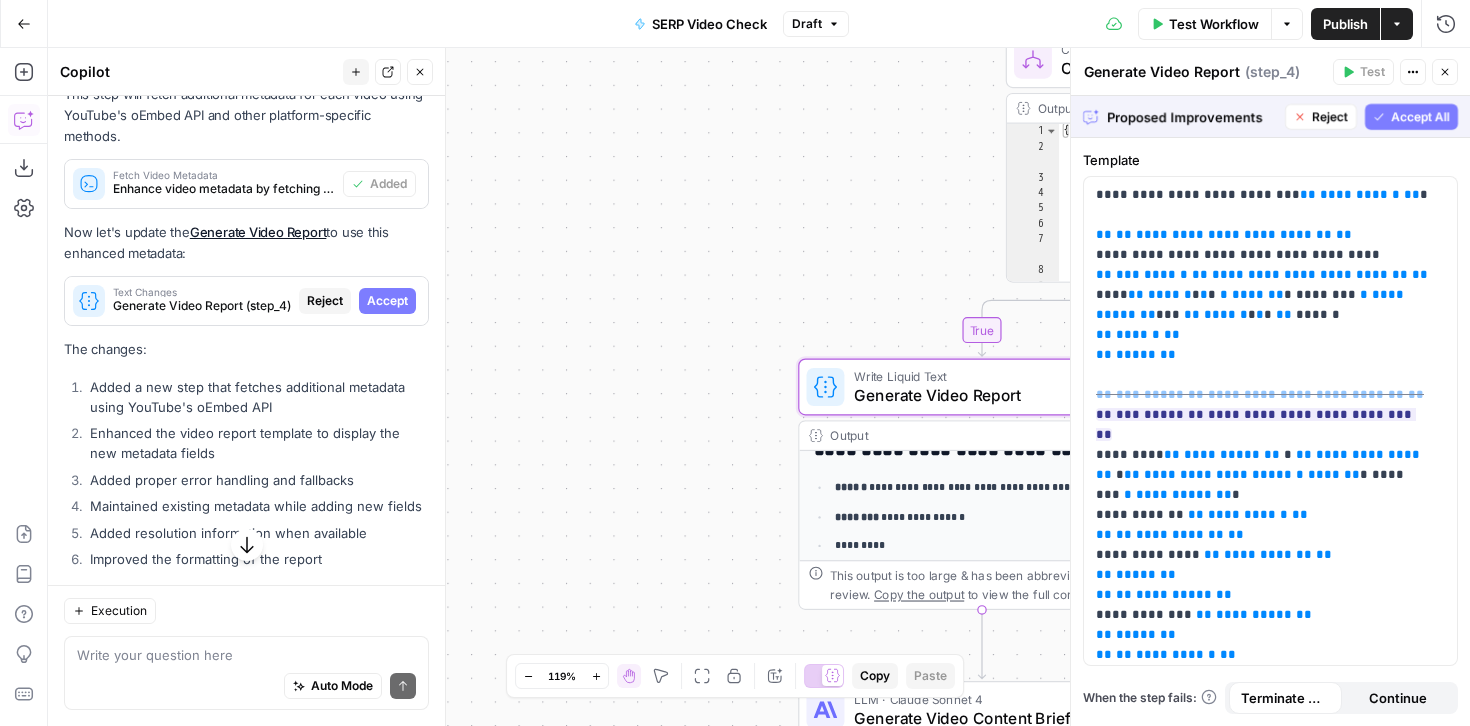 click on "Accept" at bounding box center (387, 301) 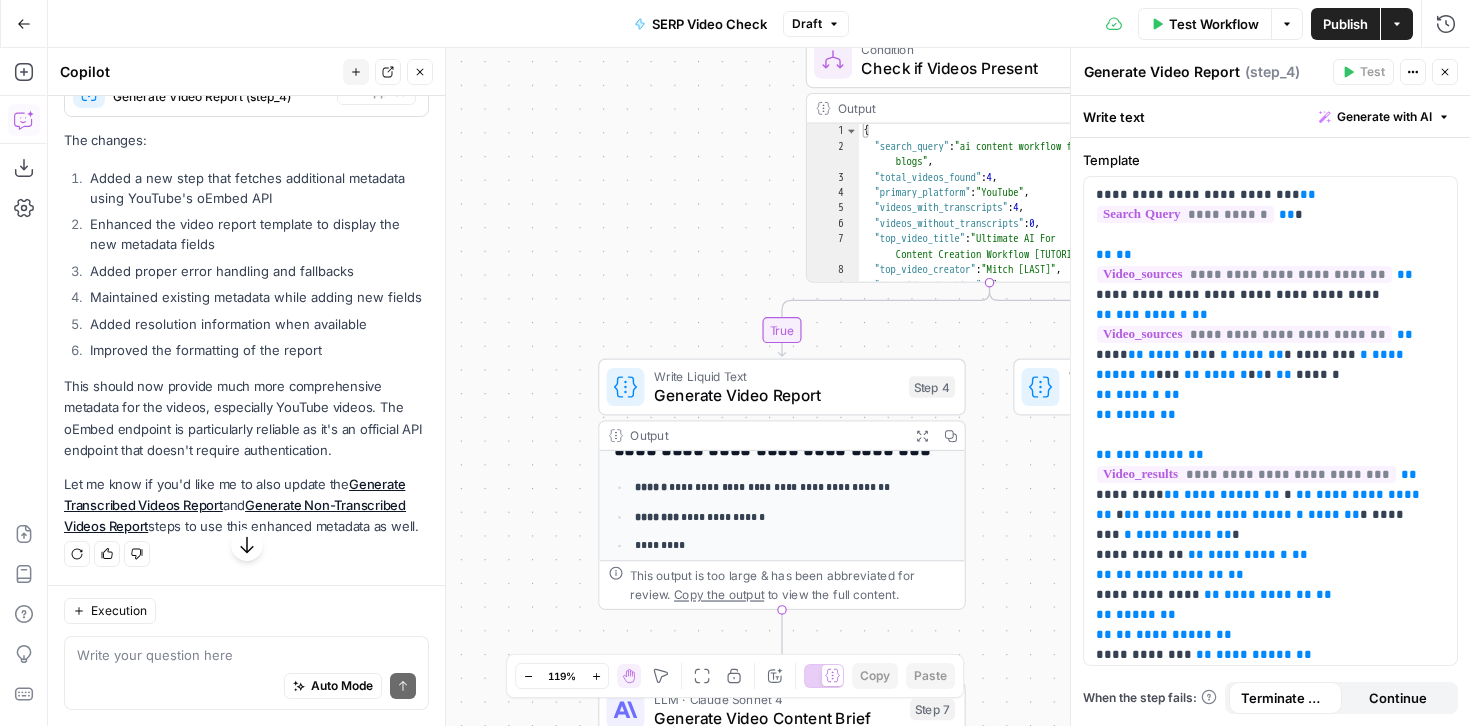 scroll, scrollTop: 2259, scrollLeft: 0, axis: vertical 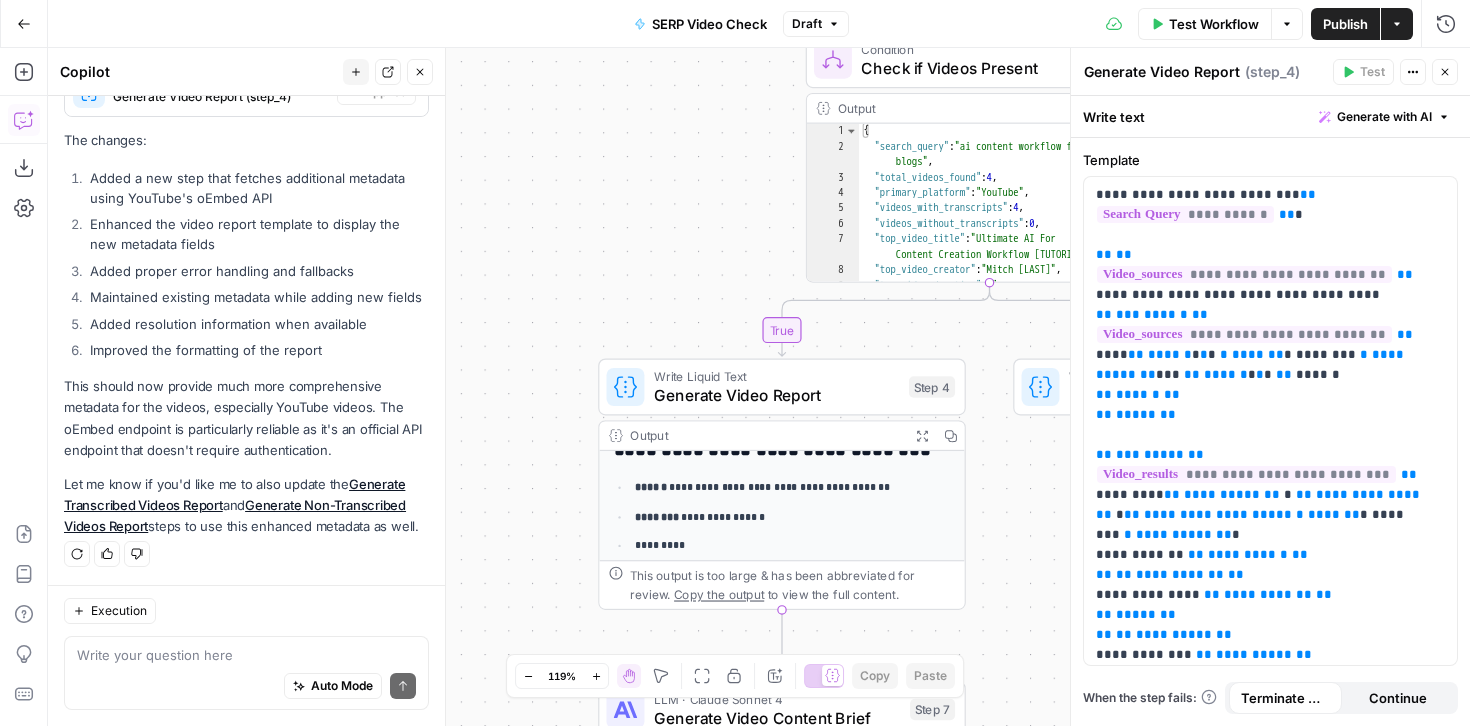 click 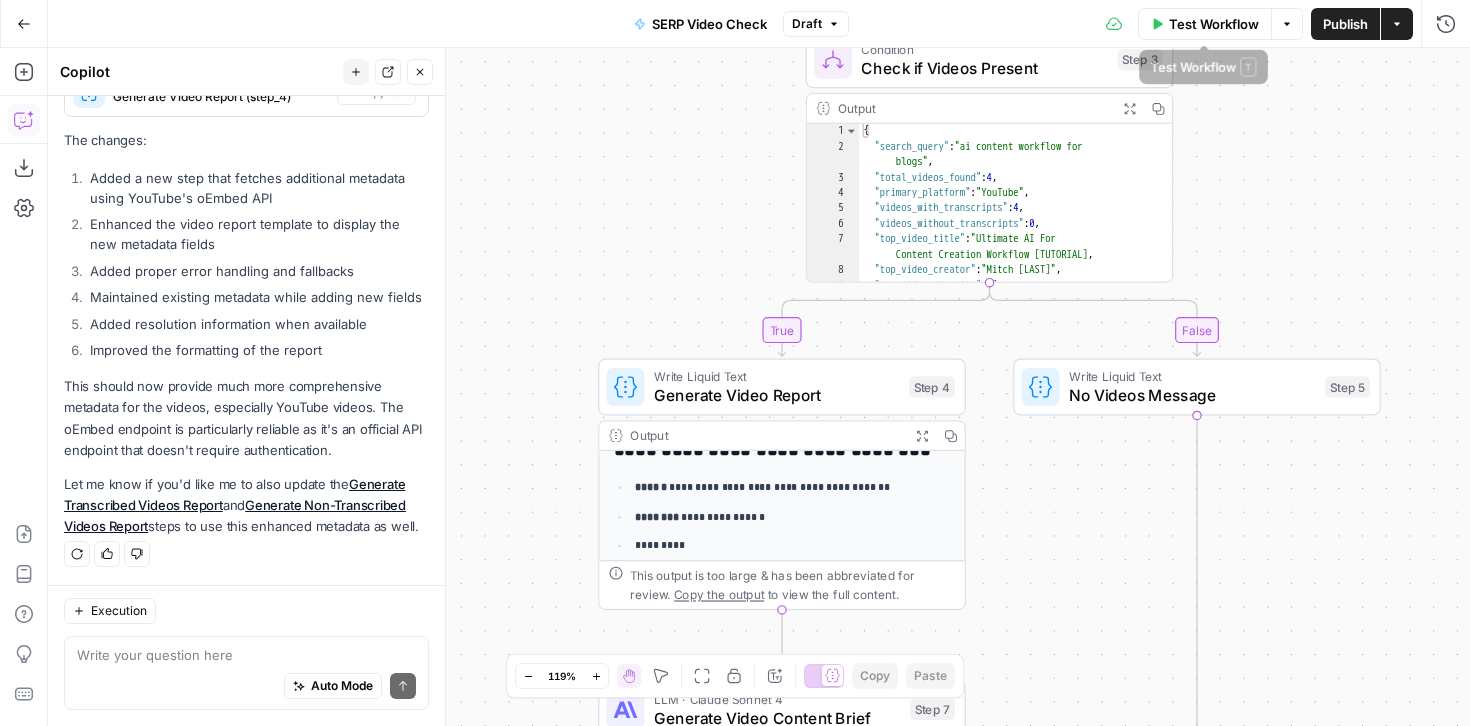 click on "Test Workflow" at bounding box center (1205, 24) 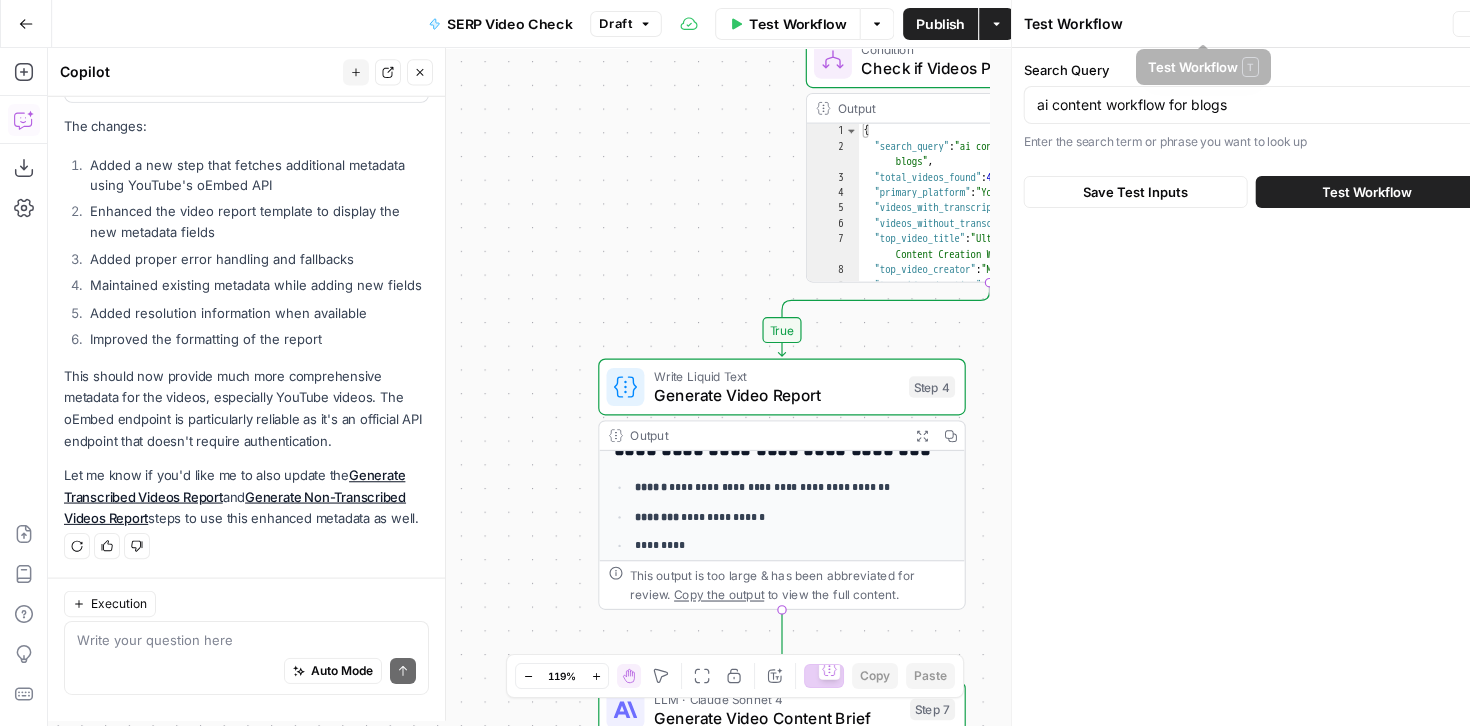 scroll, scrollTop: 2259, scrollLeft: 0, axis: vertical 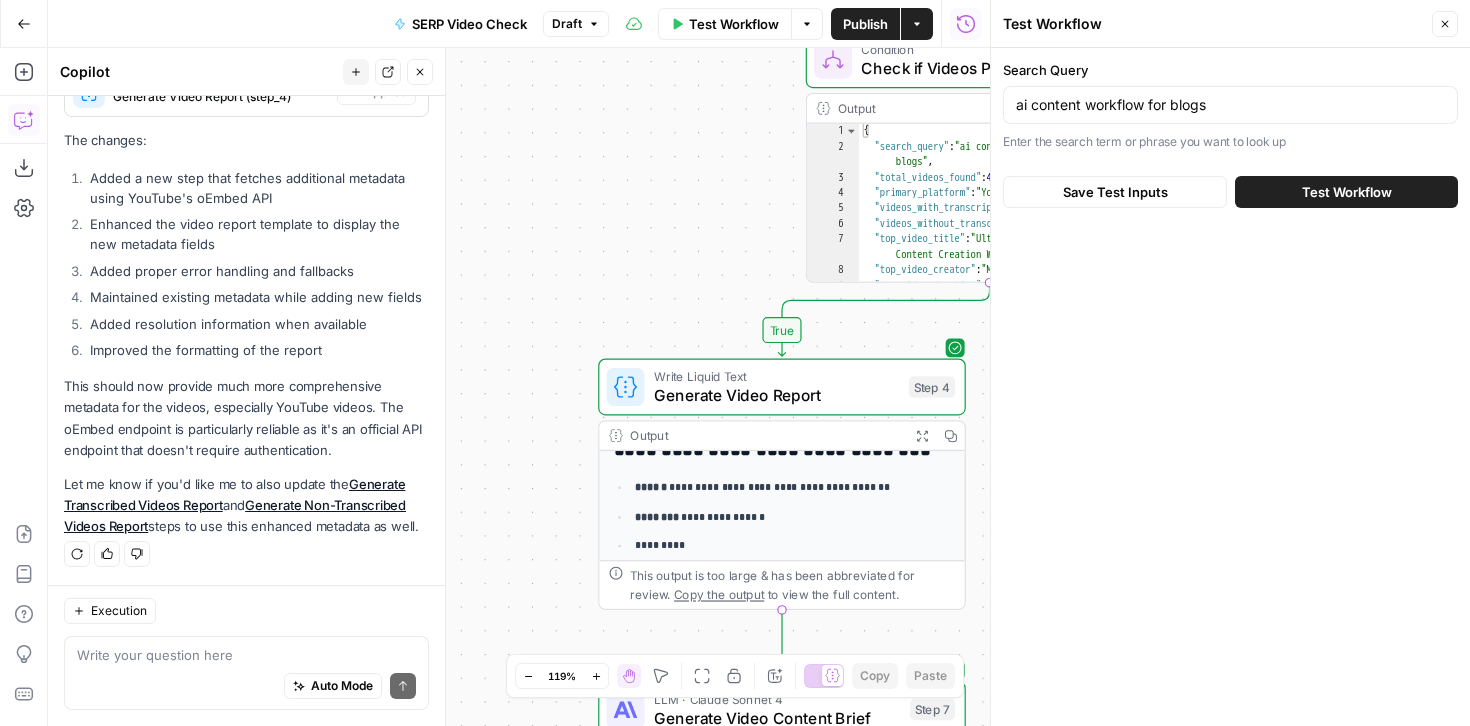 click on "Test Workflow" at bounding box center (1347, 192) 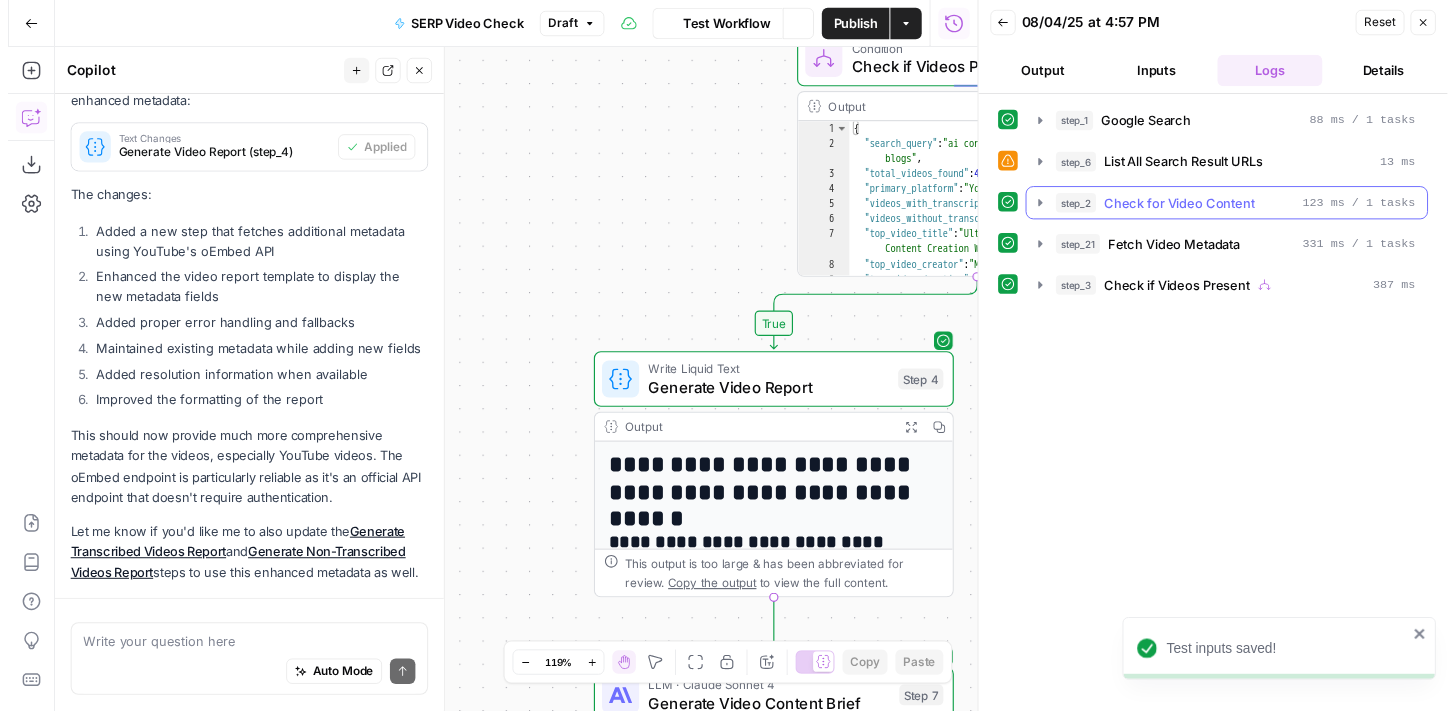 scroll, scrollTop: 2259, scrollLeft: 0, axis: vertical 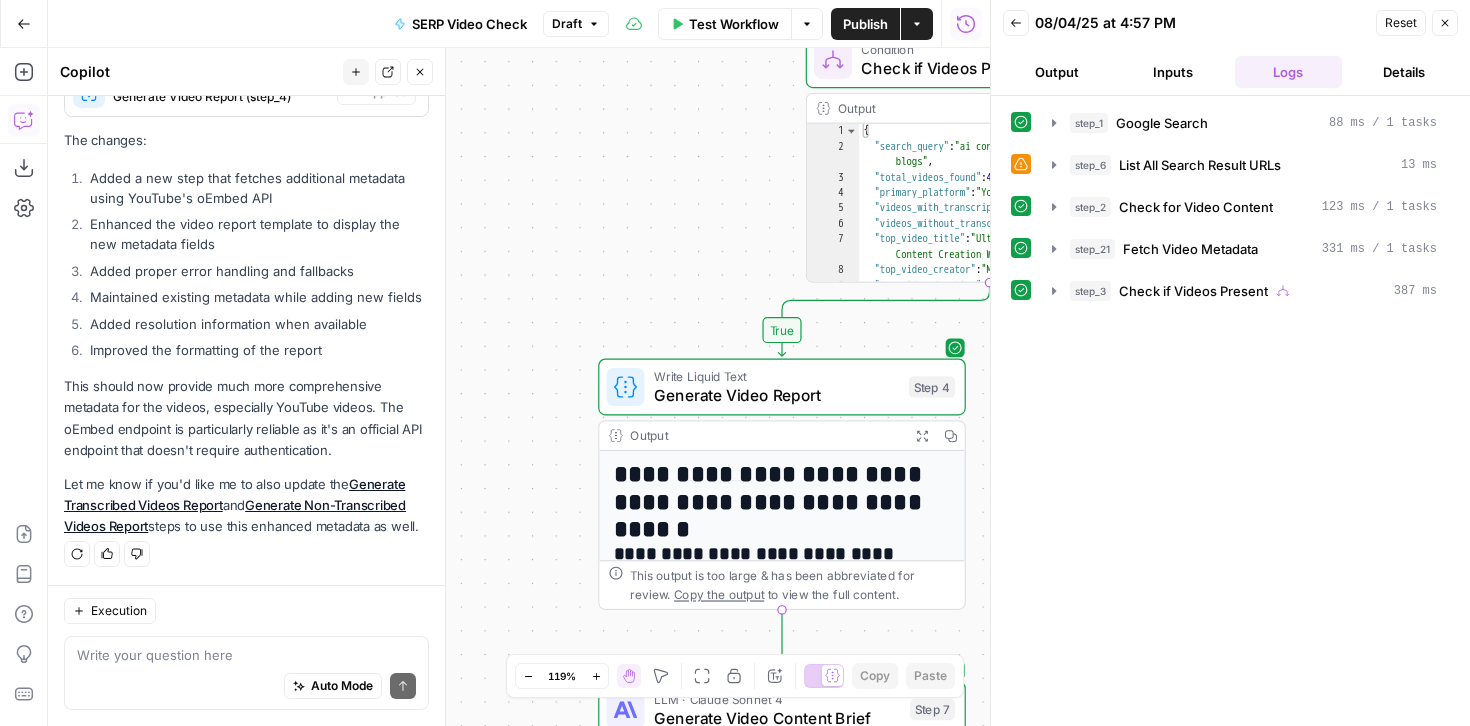click 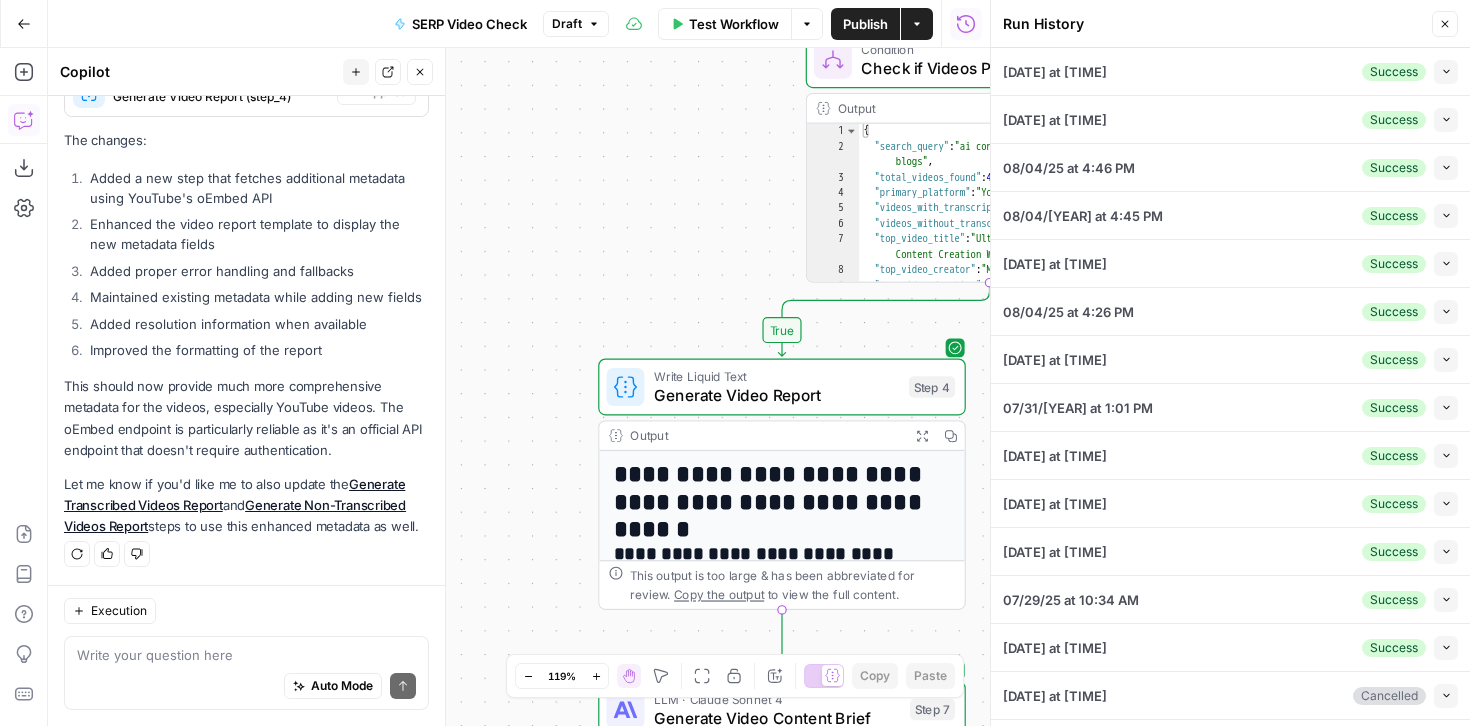 click on "Run History Close" at bounding box center [1230, 24] 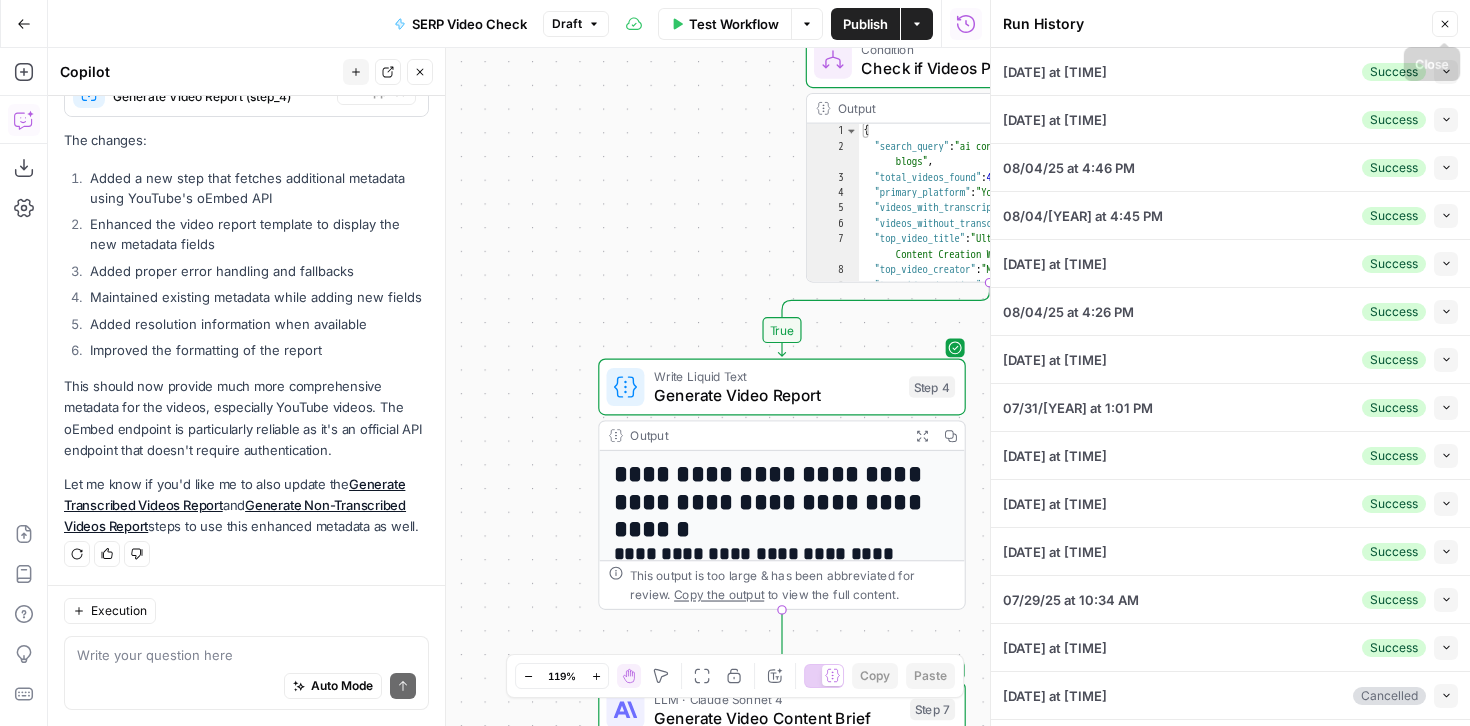 click 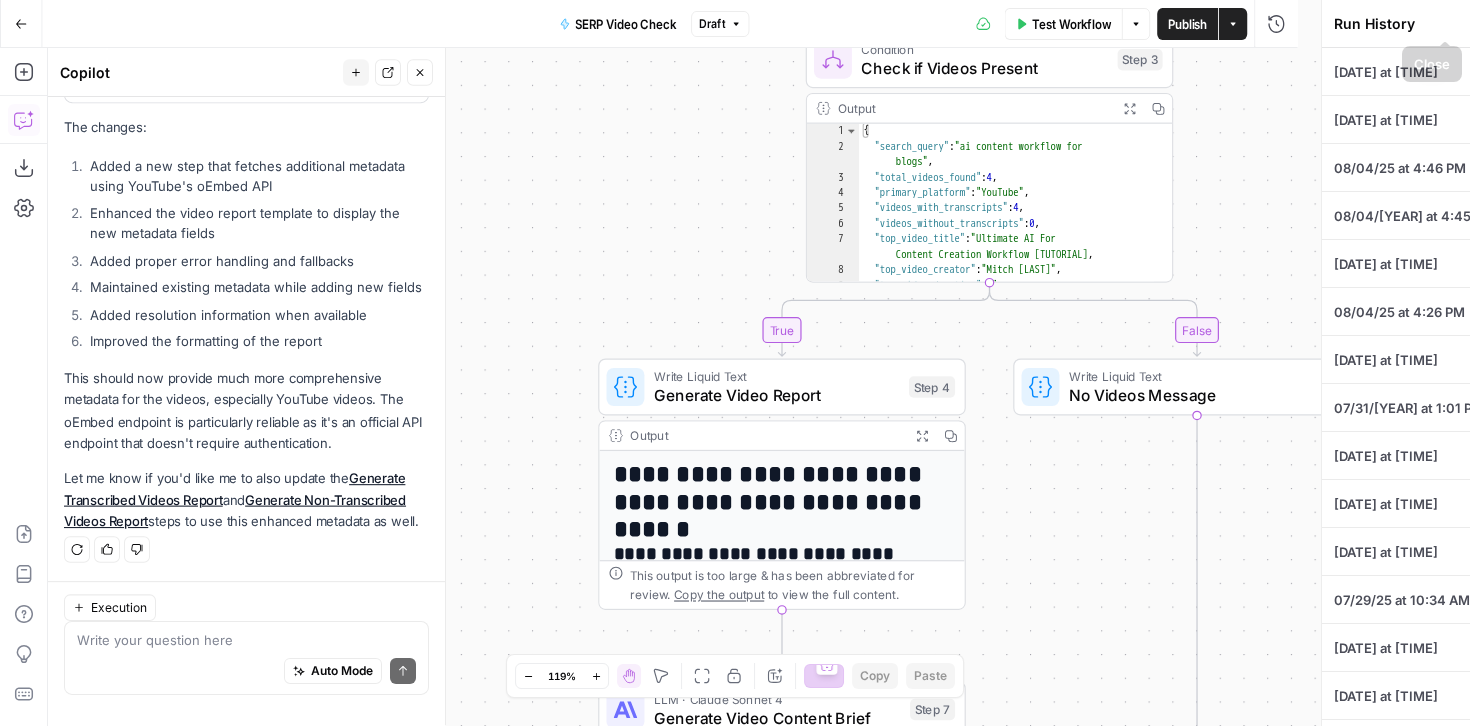 scroll, scrollTop: 2259, scrollLeft: 0, axis: vertical 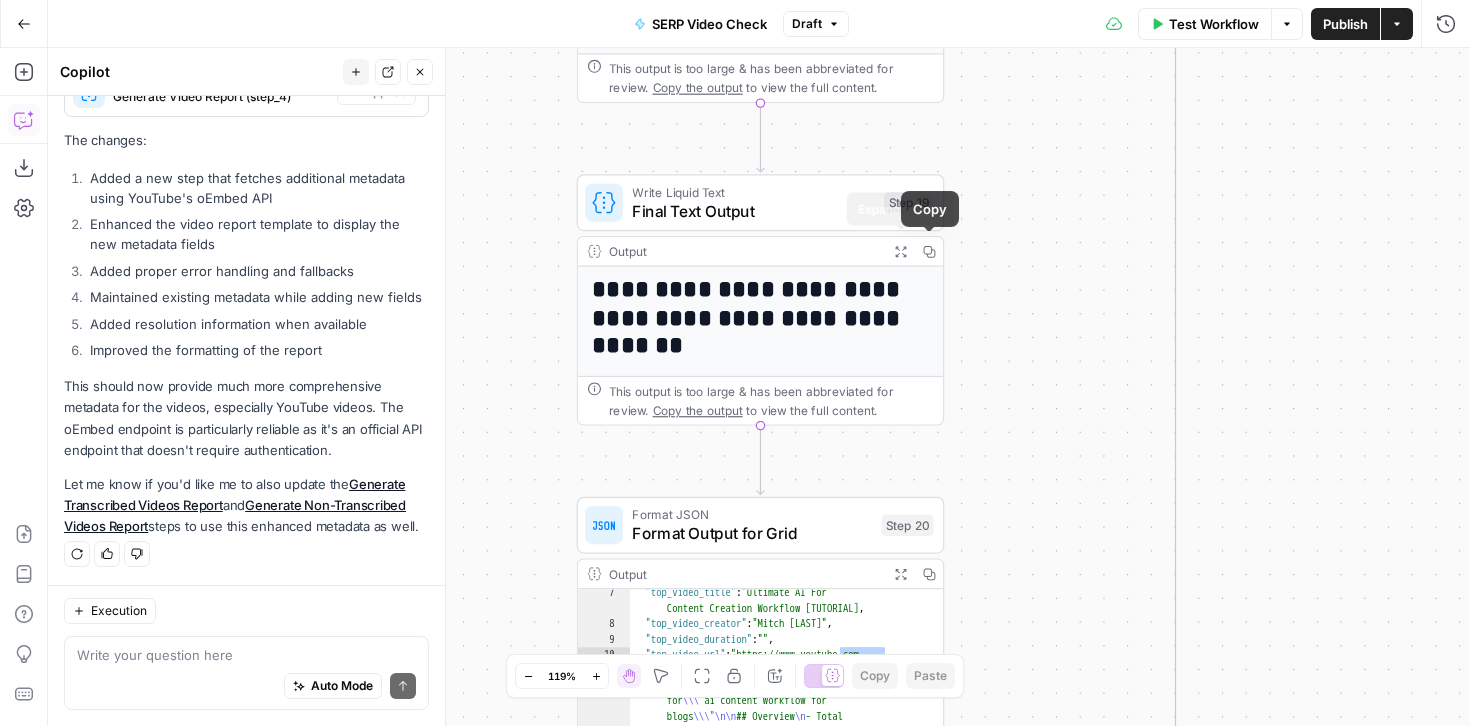 click 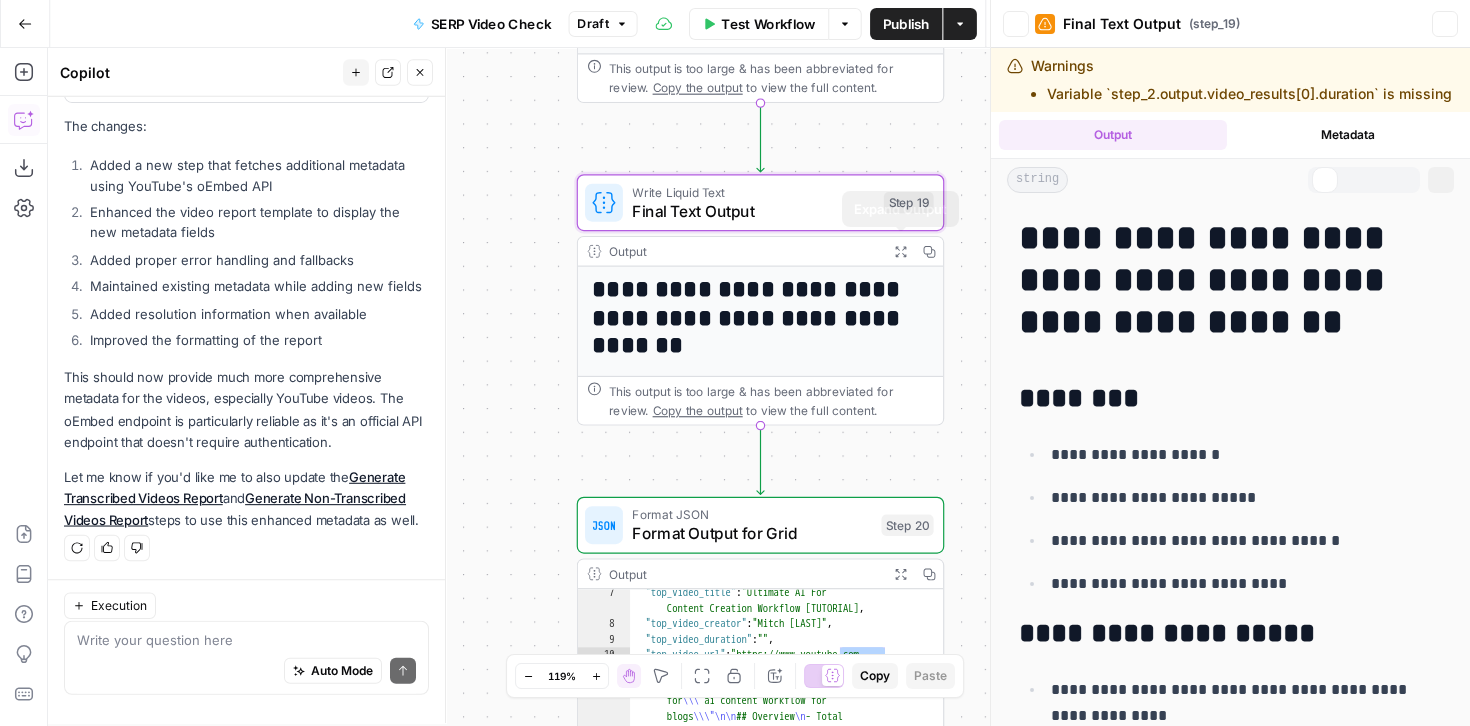 scroll, scrollTop: 2259, scrollLeft: 0, axis: vertical 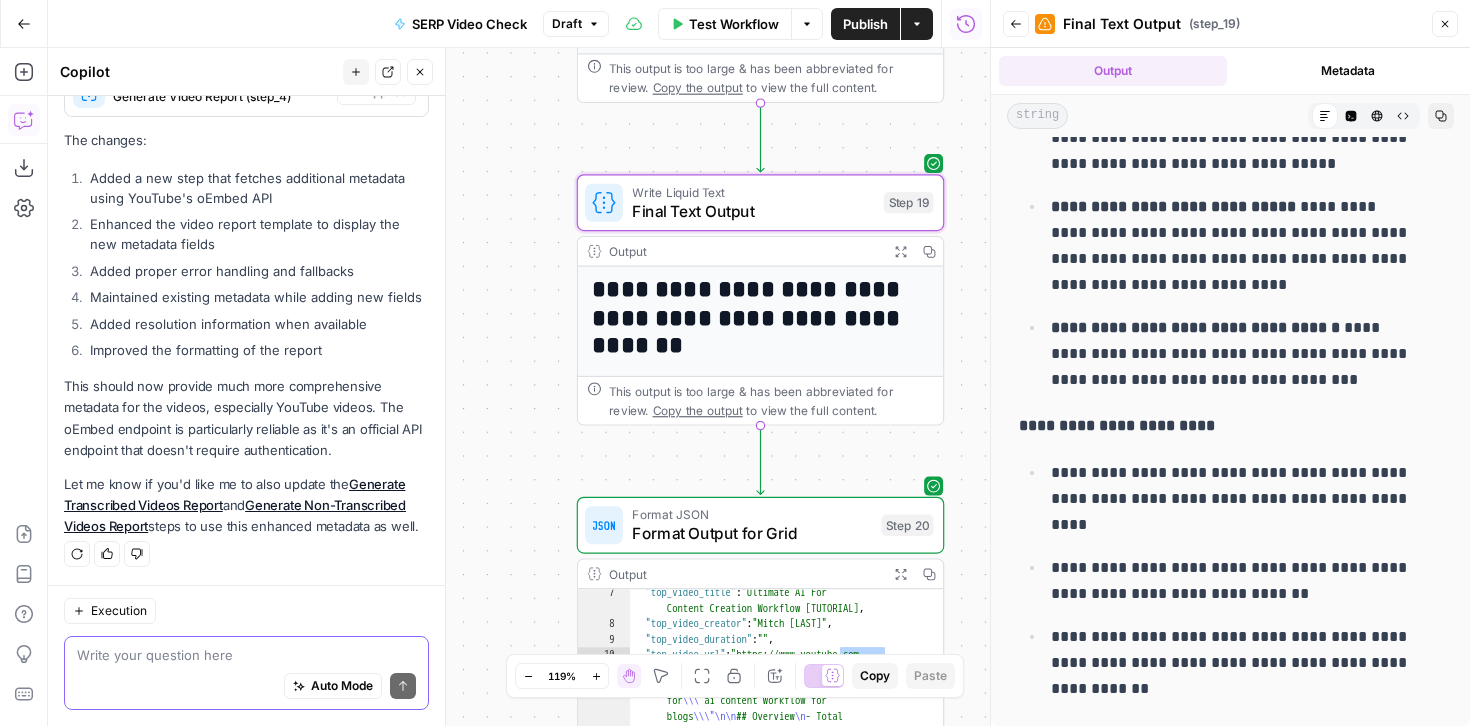 click at bounding box center (246, 655) 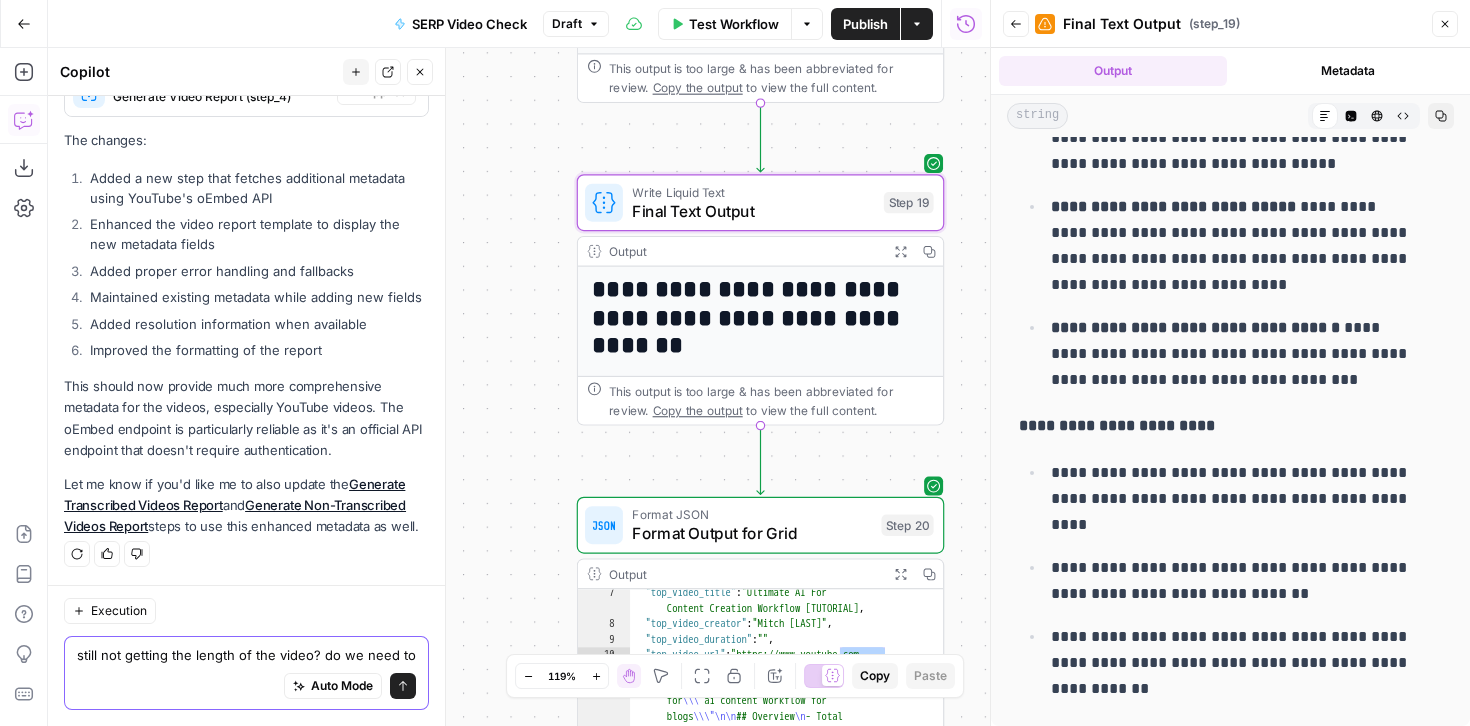 scroll, scrollTop: 2279, scrollLeft: 0, axis: vertical 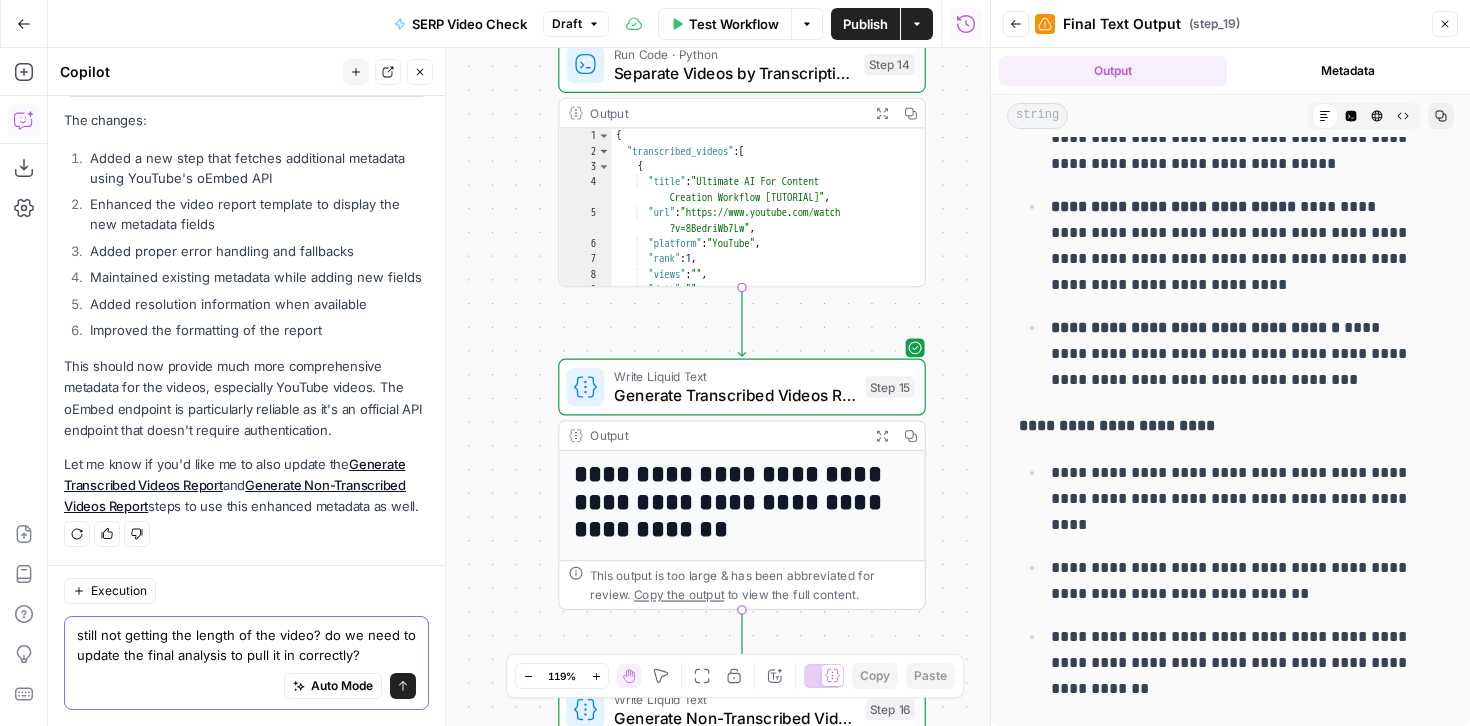 type on "still not getting the length of the video? do we need to update the final analysis to pull it in correctly?" 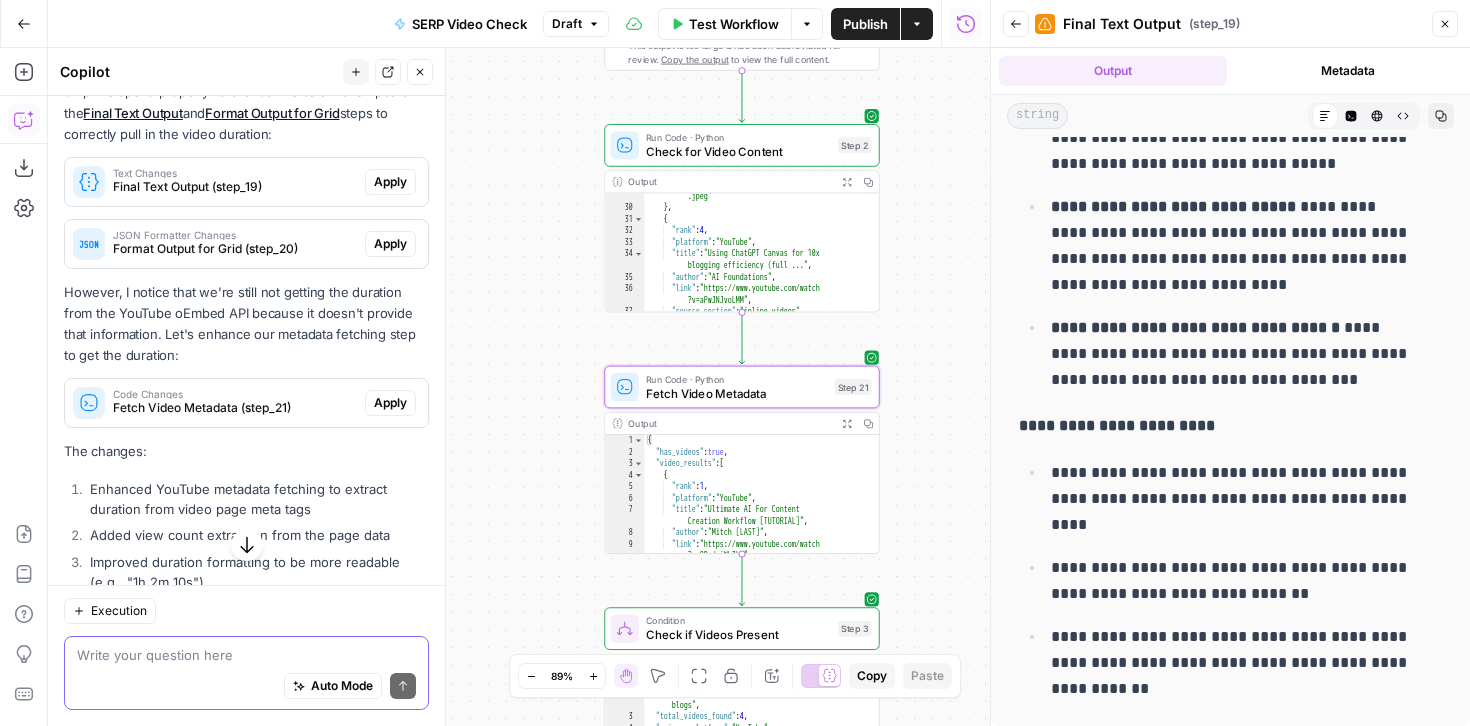 scroll, scrollTop: 2813, scrollLeft: 0, axis: vertical 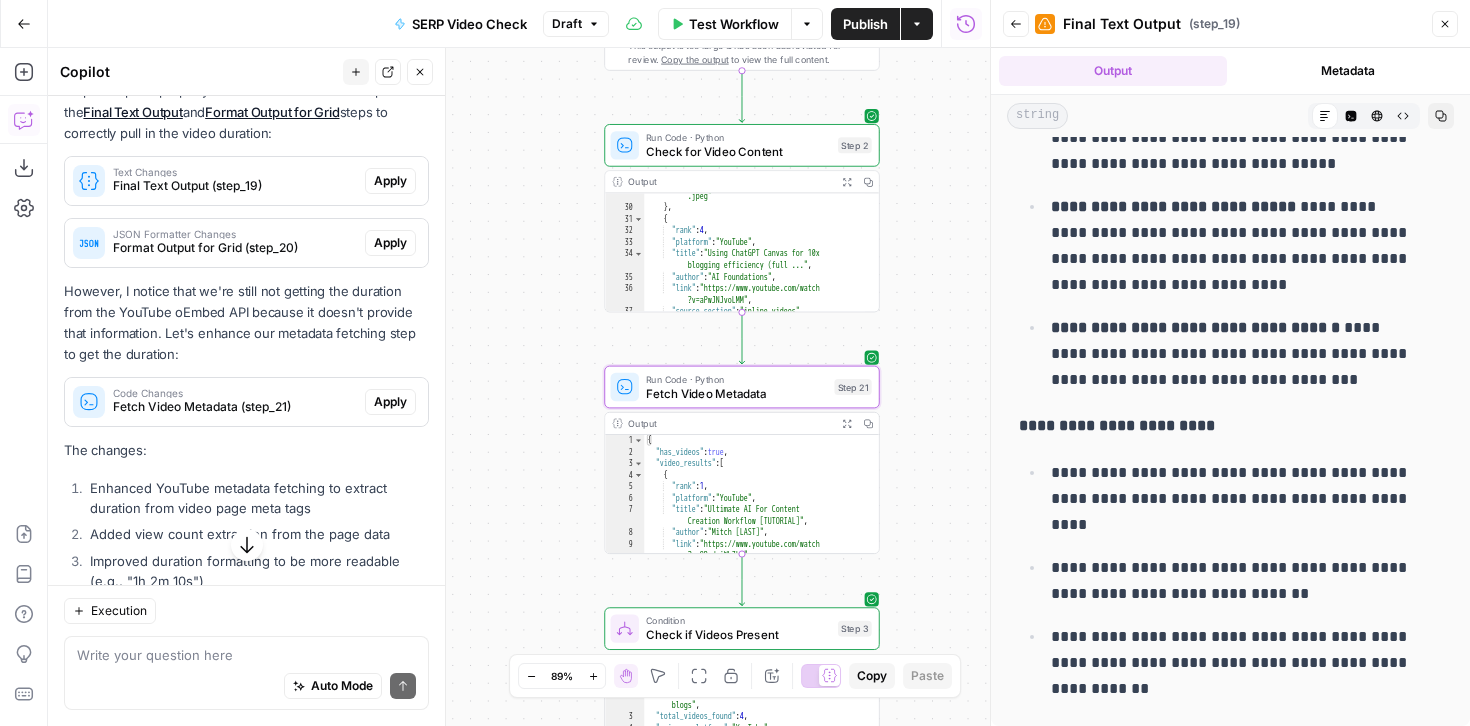 click on "Apply" at bounding box center (390, 402) 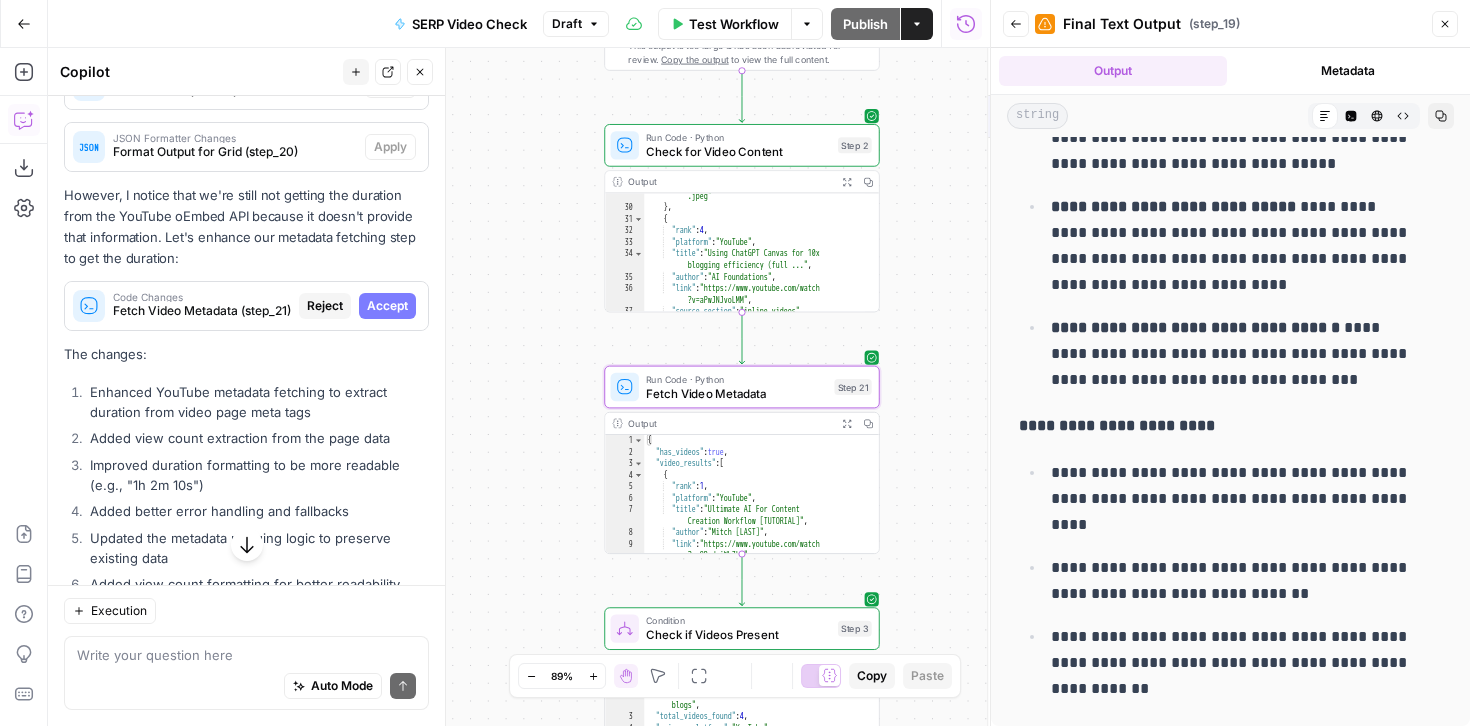scroll, scrollTop: 2717, scrollLeft: 0, axis: vertical 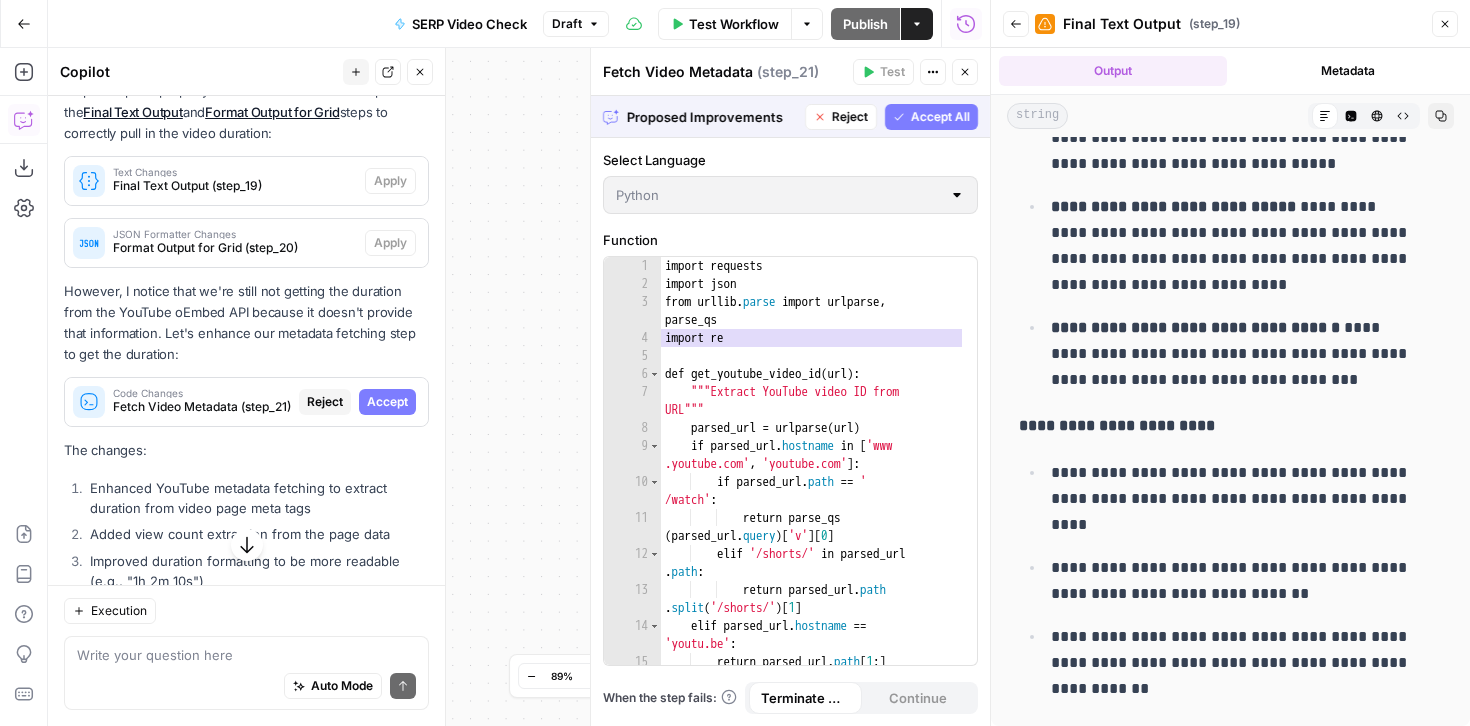 click on "Accept All" at bounding box center [940, 117] 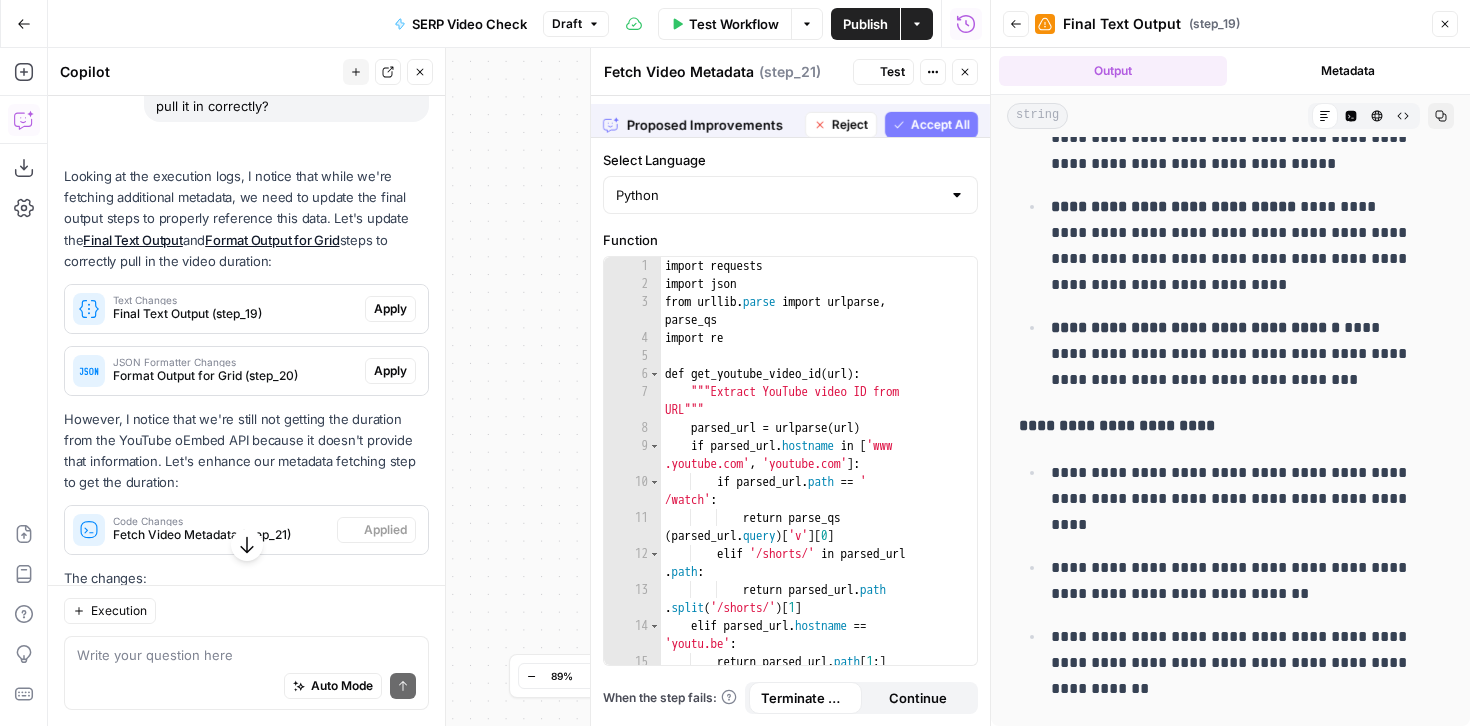 scroll, scrollTop: 2845, scrollLeft: 0, axis: vertical 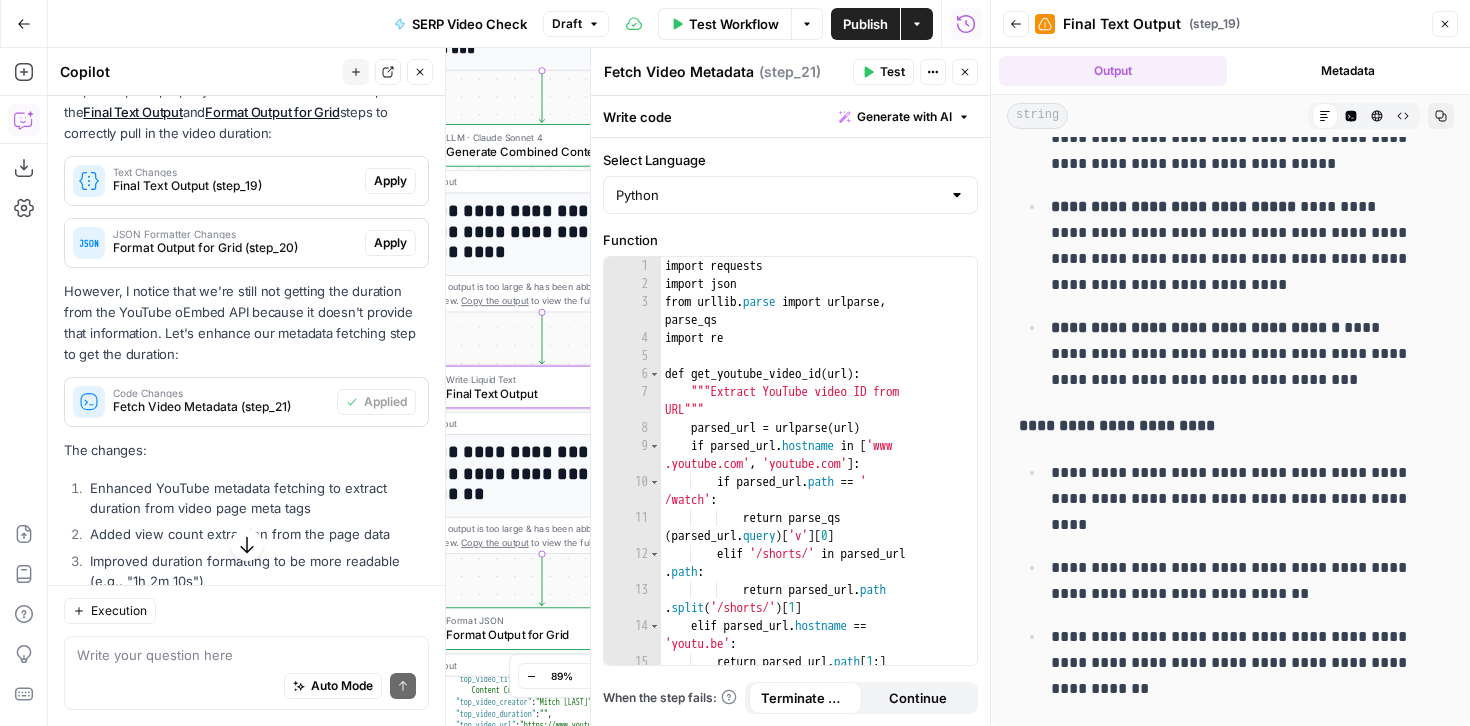 click on "Final Text Output (step_19)" at bounding box center [235, 186] 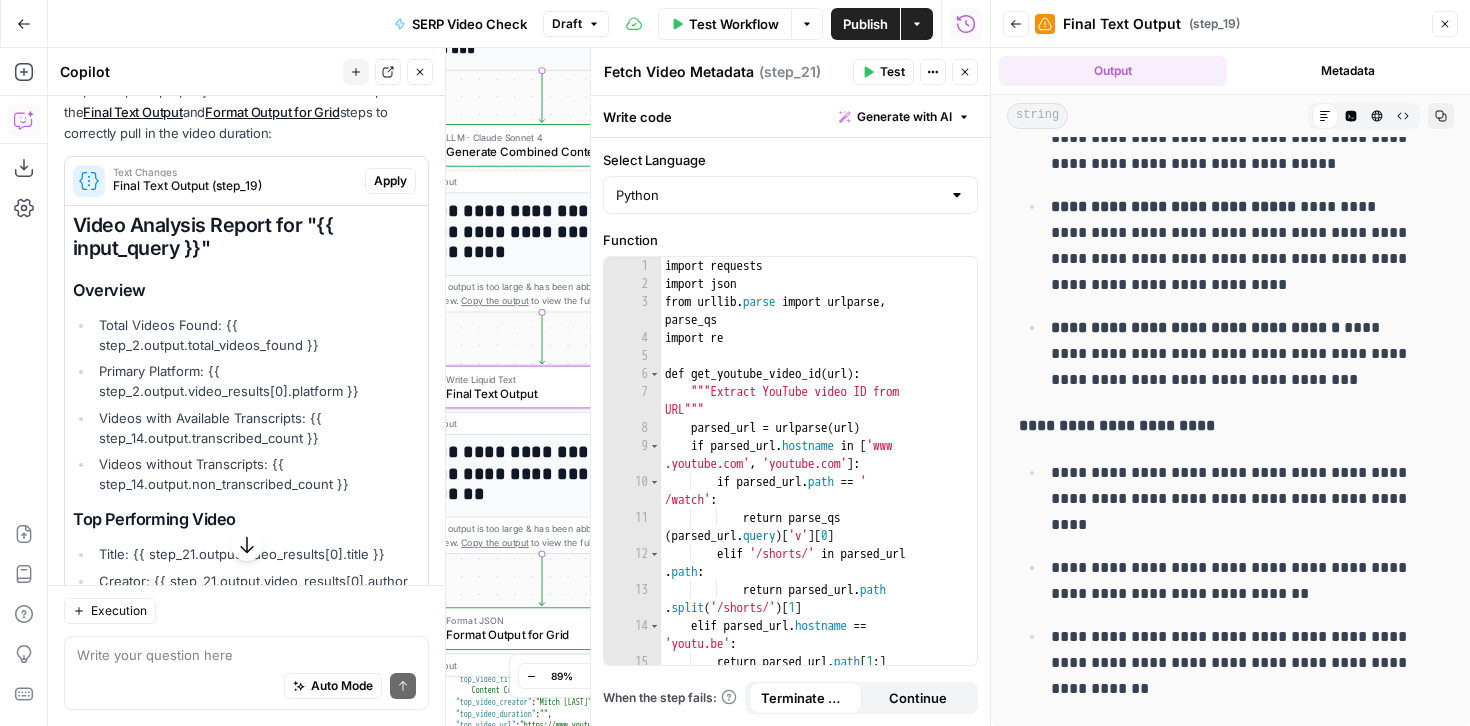 click on "Apply" at bounding box center (390, 181) 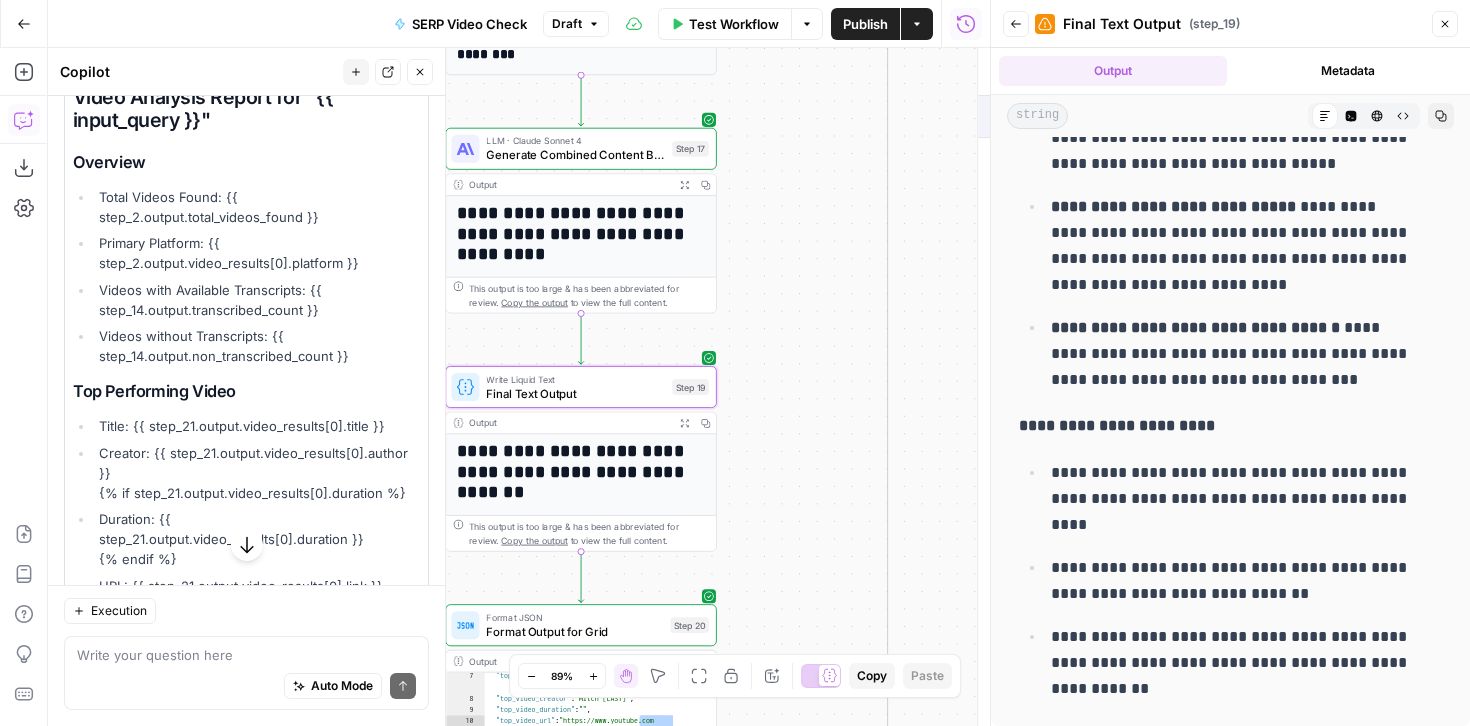 scroll, scrollTop: 2717, scrollLeft: 0, axis: vertical 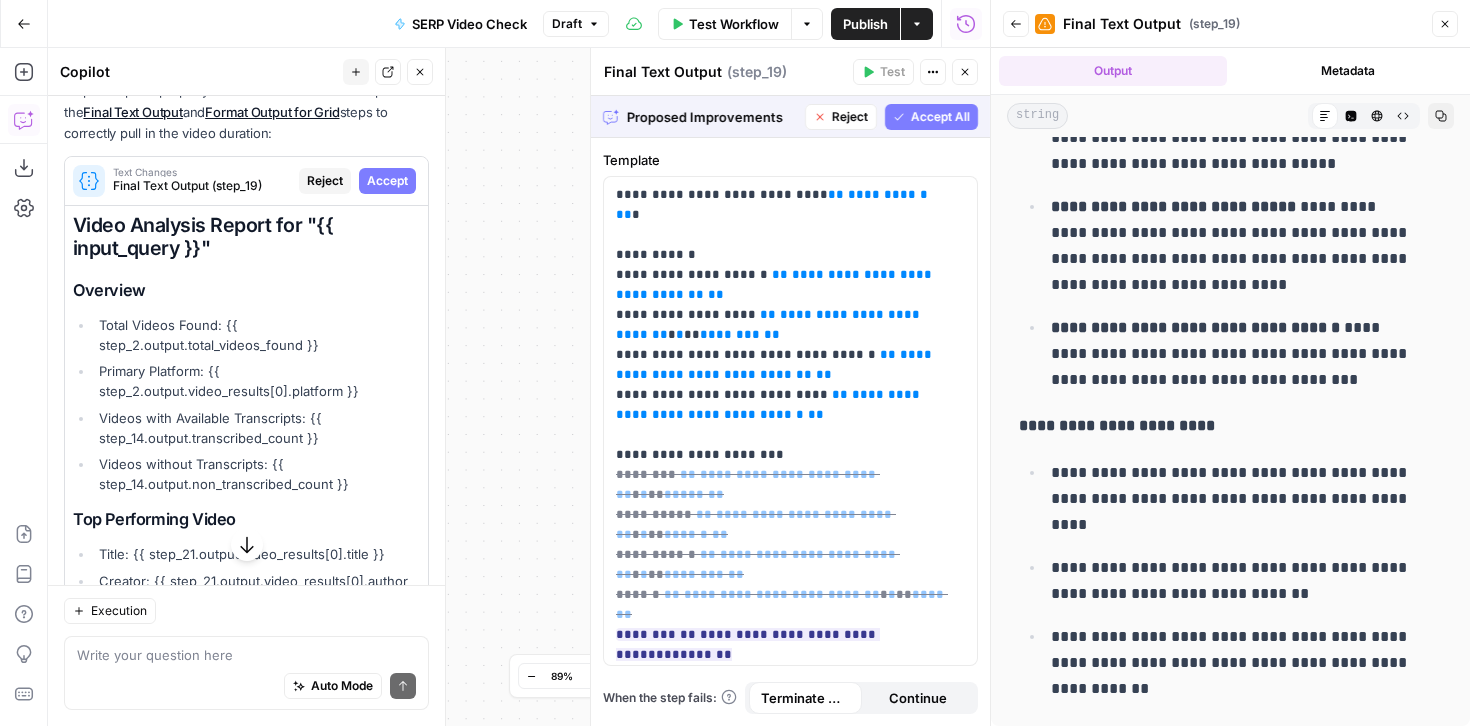 click on "Accept" at bounding box center (387, 181) 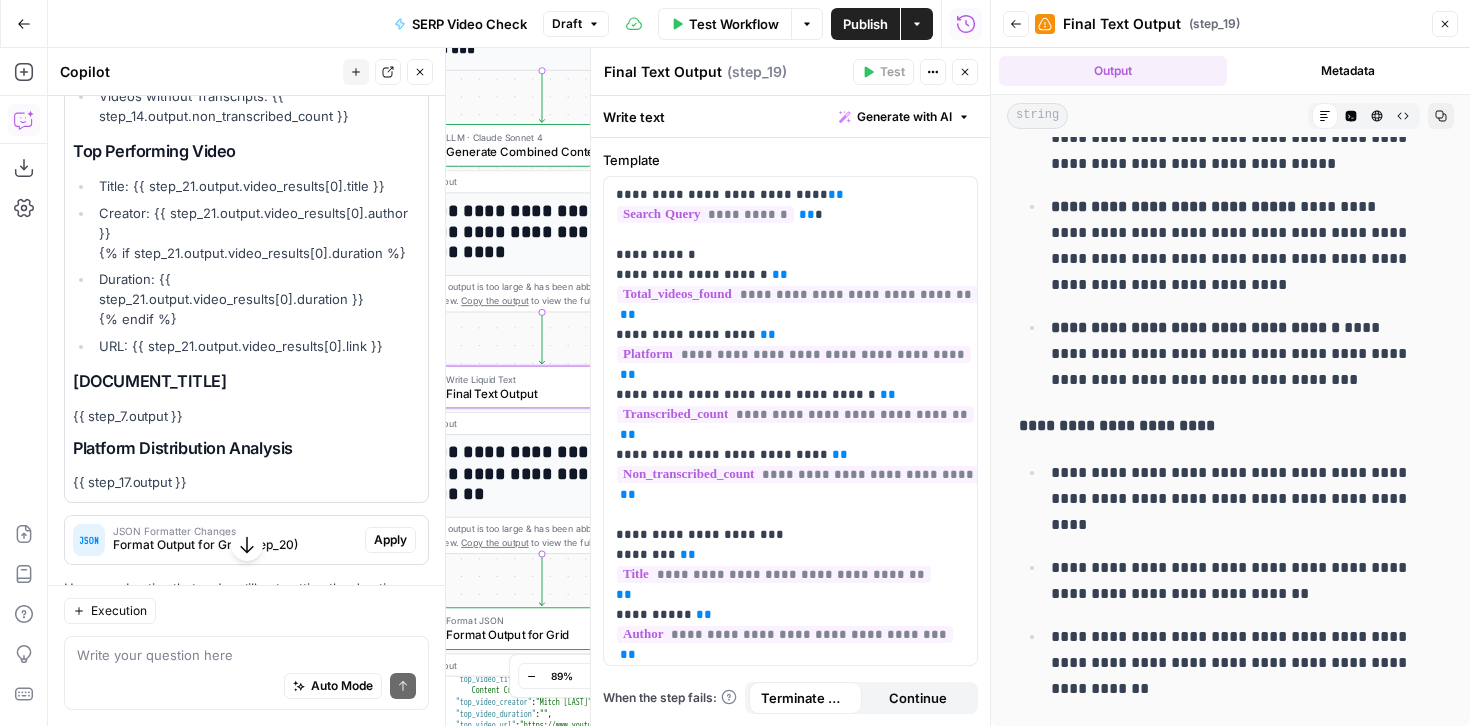 scroll, scrollTop: 3335, scrollLeft: 0, axis: vertical 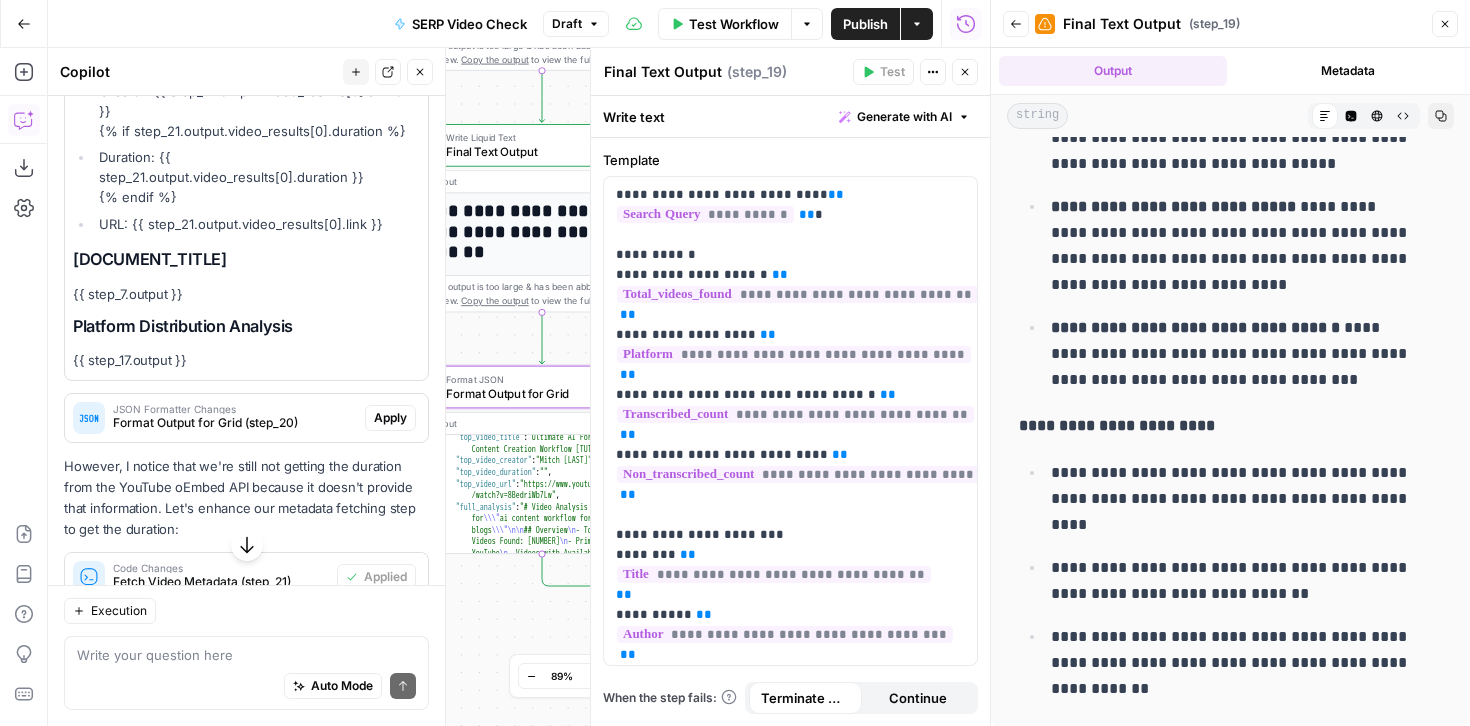 click on "Apply" at bounding box center [390, 418] 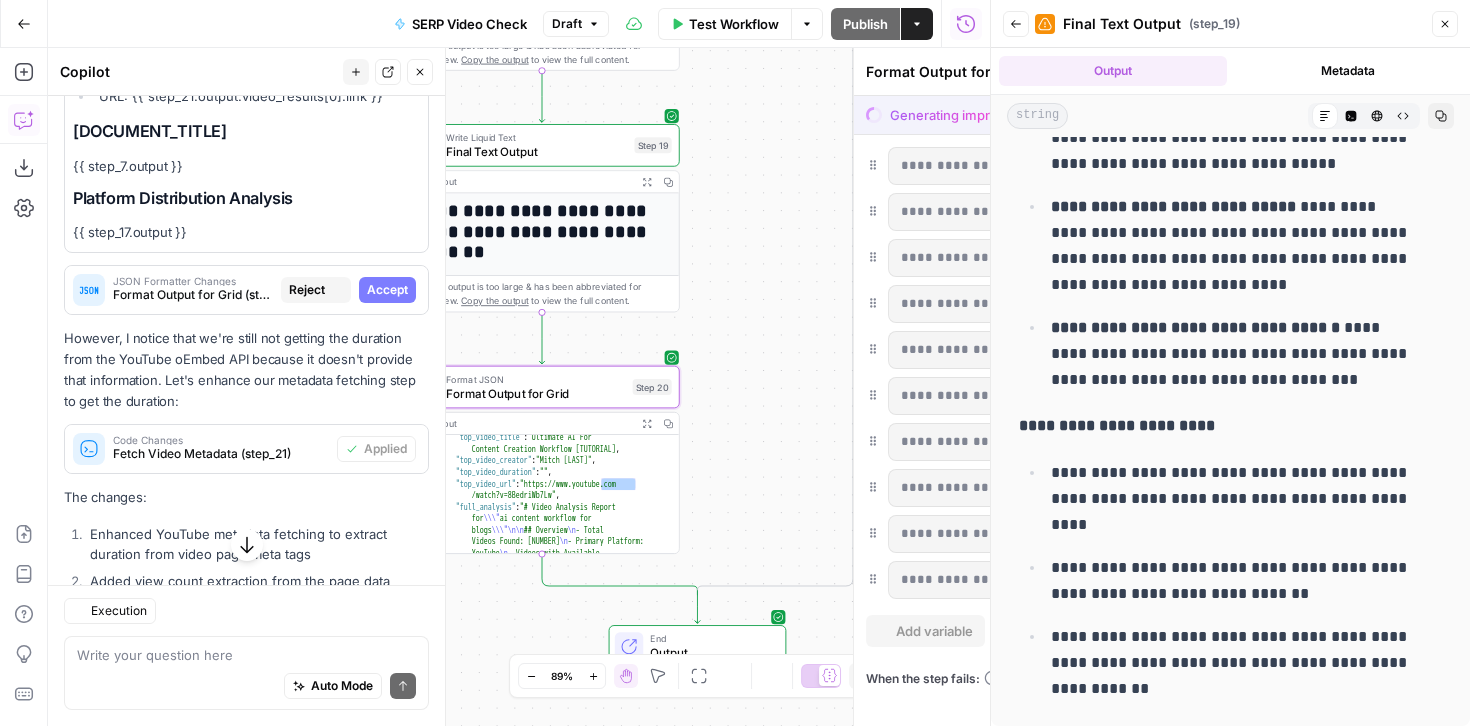 scroll, scrollTop: 3207, scrollLeft: 0, axis: vertical 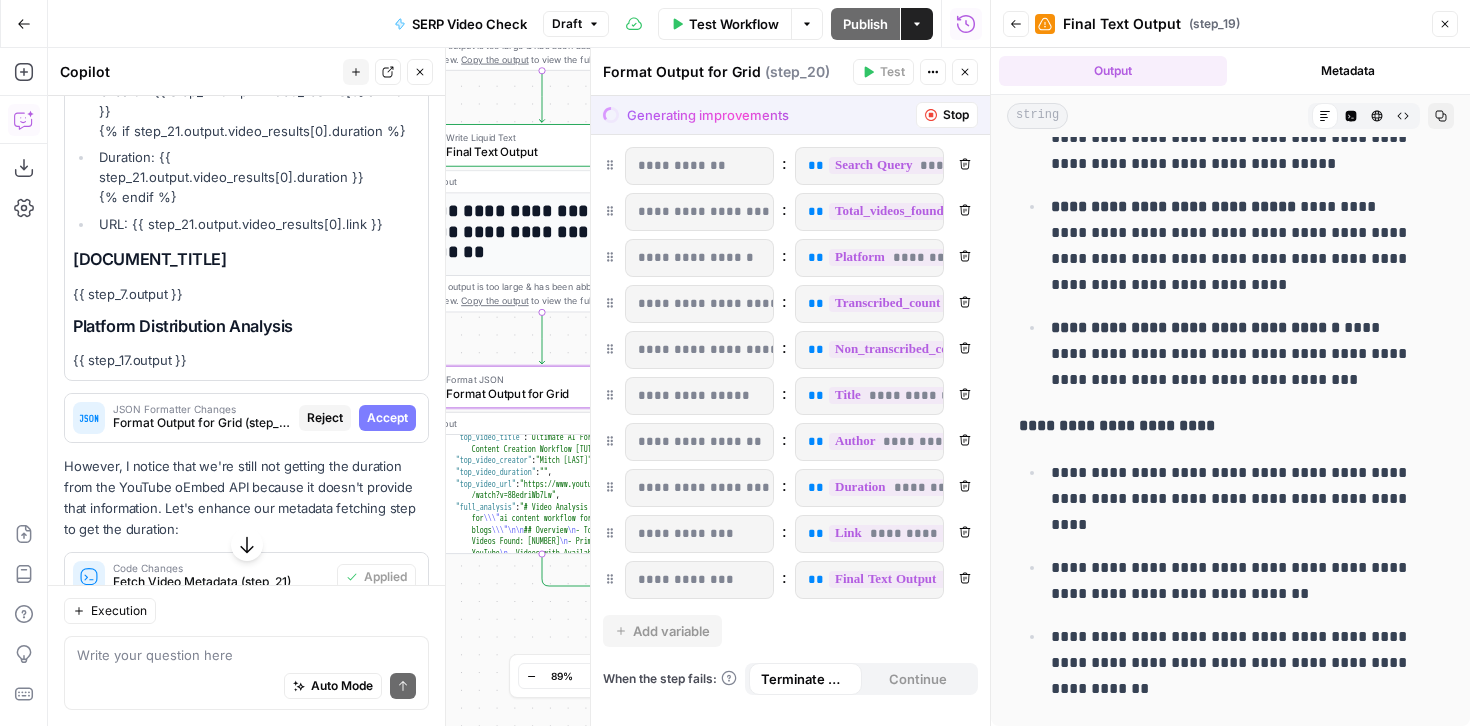 click on "Accept" at bounding box center (387, 418) 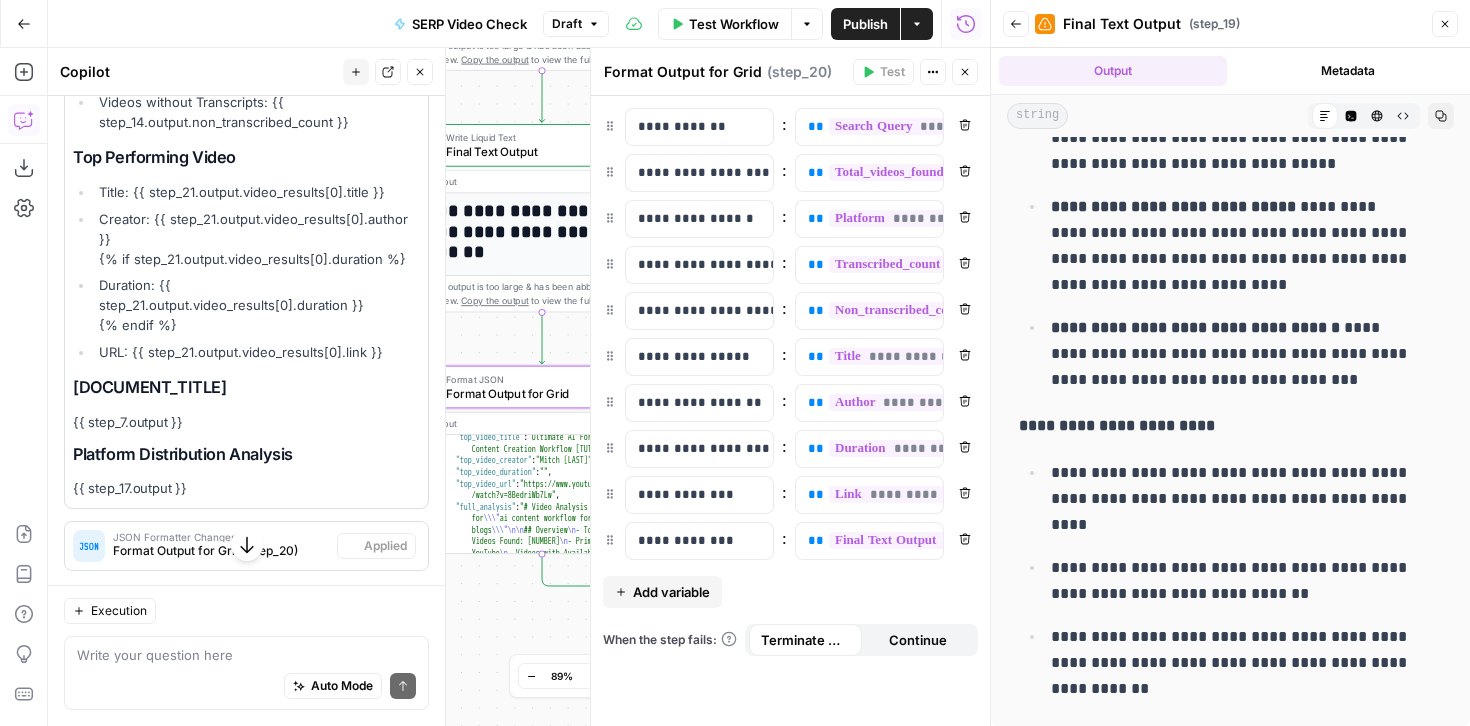 scroll, scrollTop: 3335, scrollLeft: 0, axis: vertical 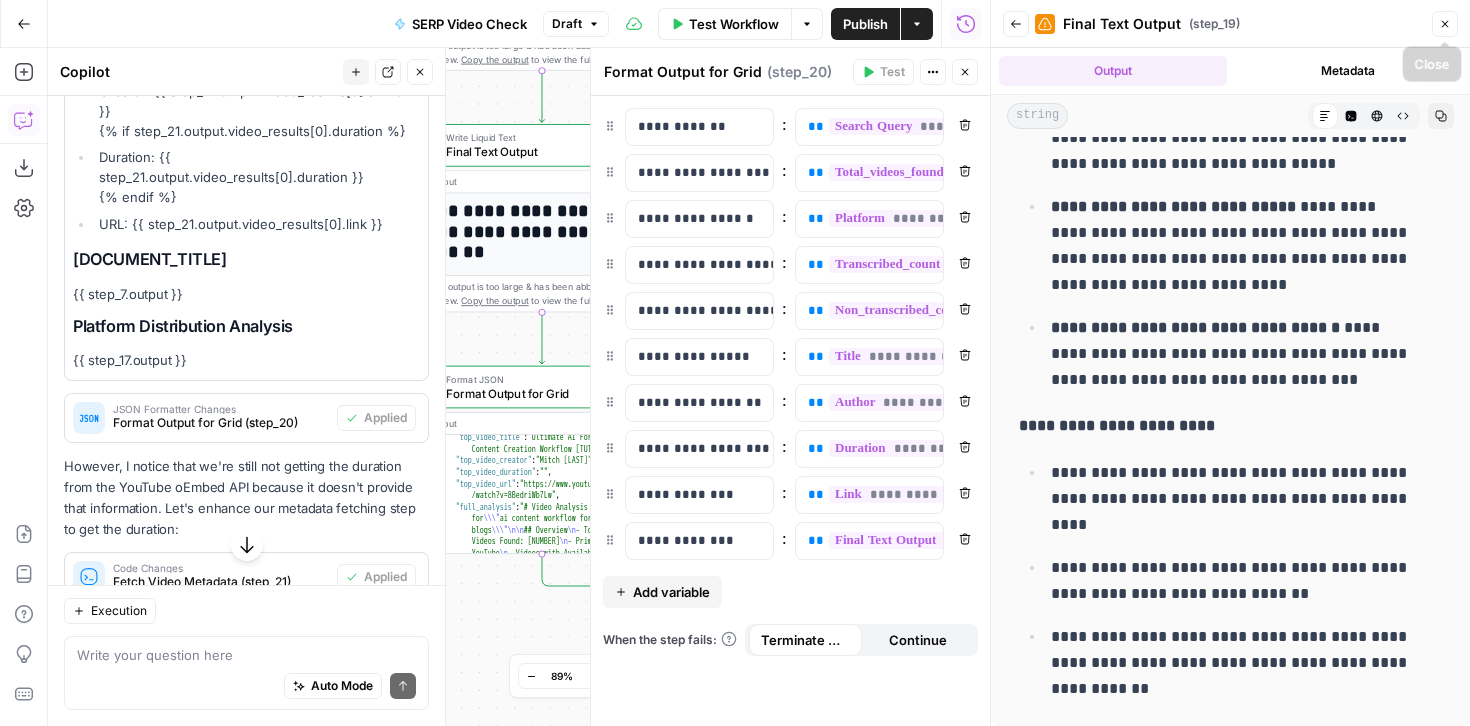 click 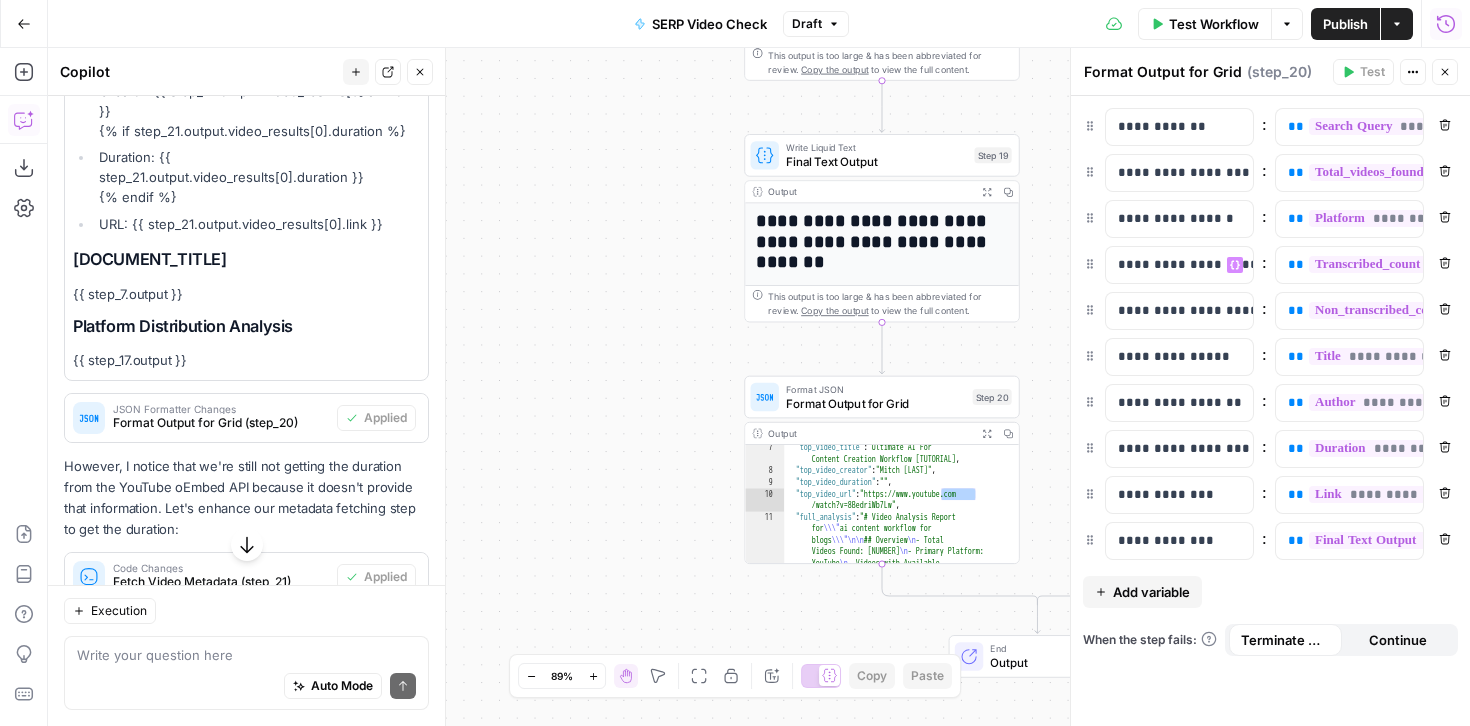 drag, startPoint x: 900, startPoint y: 260, endPoint x: 1241, endPoint y: 269, distance: 341.11874 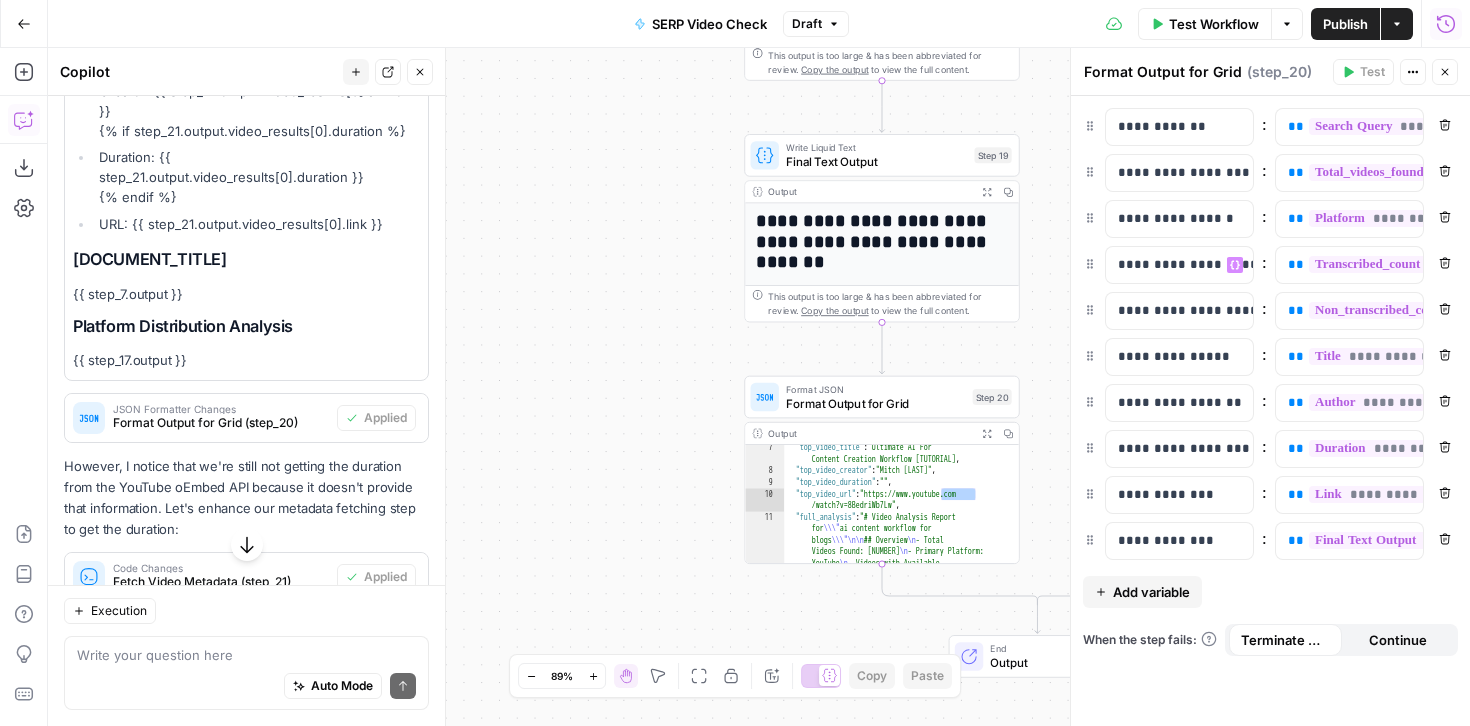 click on "Cohort 4 New Home Browse Your Data Monitoring Settings Recent Grids New grid Dolores' First Flow Grid SERP Domination 🕶️ Write Informational Article Recent Workflows New Workflow SERP Video Check Direct Link Analysis Draft Generation Workflow AirOps Academy What's new?
5
Help + Support Go Back SERP Video Check Draft Test Workflow Options Publish Actions Run History Add Steps Copilot Download as JSON Settings Import JSON AirOps Academy Help Give Feedback Shortcuts true false Workflow Set Inputs Inputs Google Search Google Search Step 1 Output Expand Output Copy 1 2 3 4 5 6 {    "search_metadata" :  {      "id" :  "68911d0ce396eb4274f62370" ,      "status" :  "Success" ,      "json_endpoint" :  "https://serpapi.com          /searches/db1aec5a08c36fe6          /68911d0ce396eb4274f62370.json" ,      "pixel_position_endpoint" :  "https          ://serpapi.com/searches          /db1aec5a08c36fe6          ," at bounding box center (735, 363) 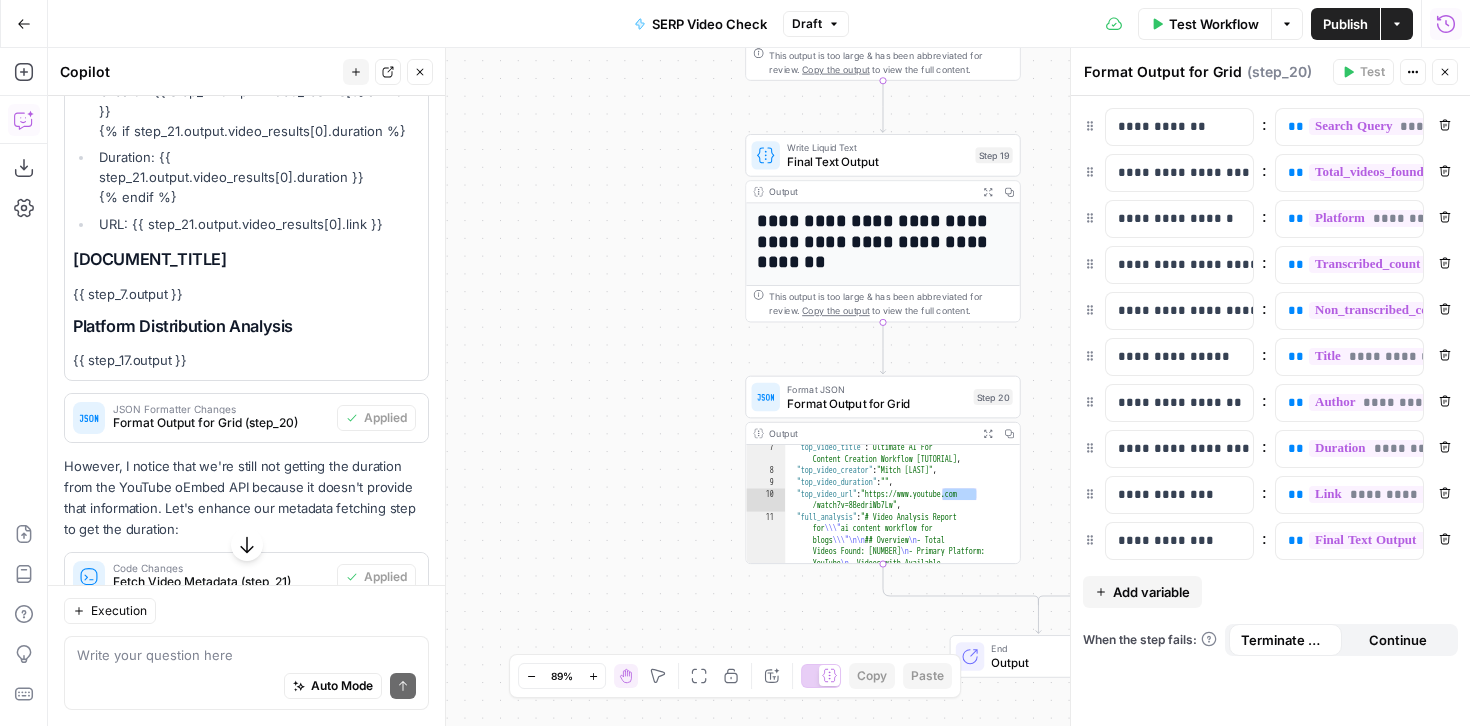click on "Close" at bounding box center [1445, 72] 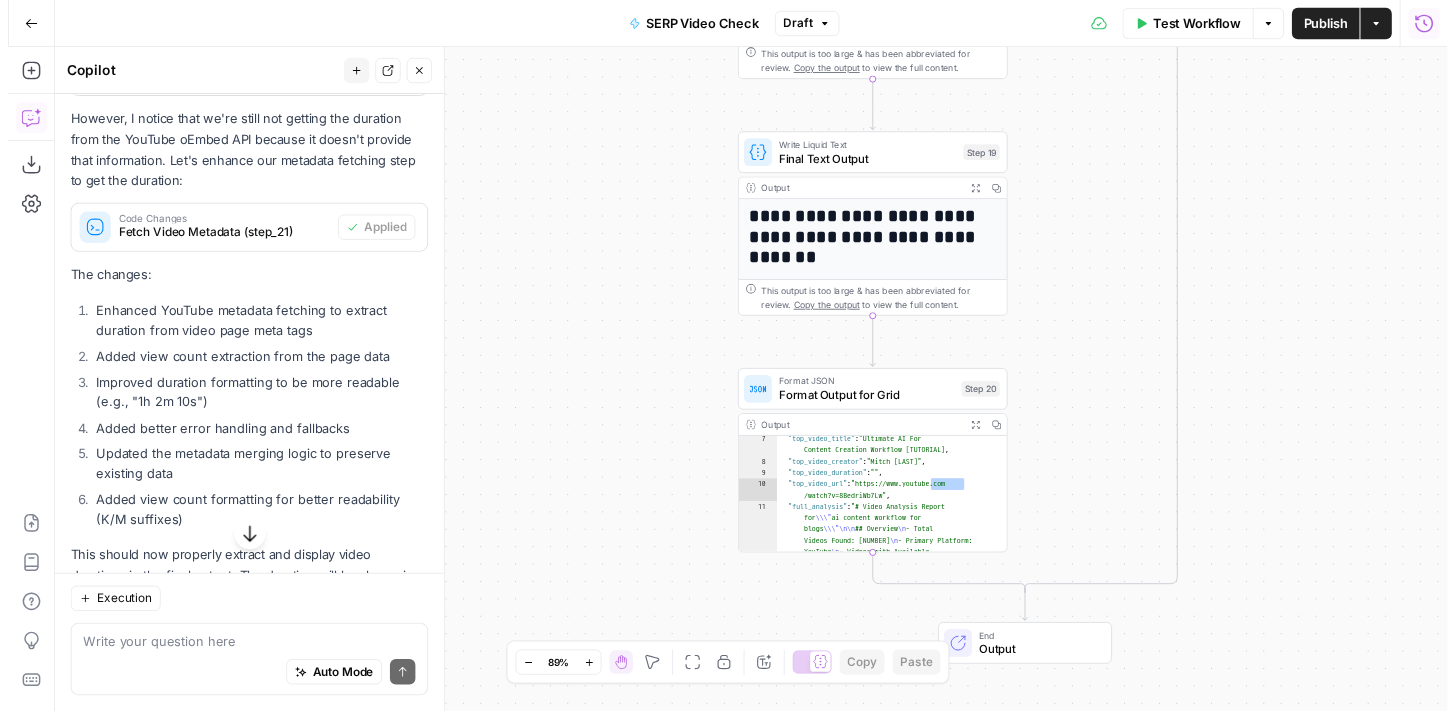 scroll, scrollTop: 3880, scrollLeft: 0, axis: vertical 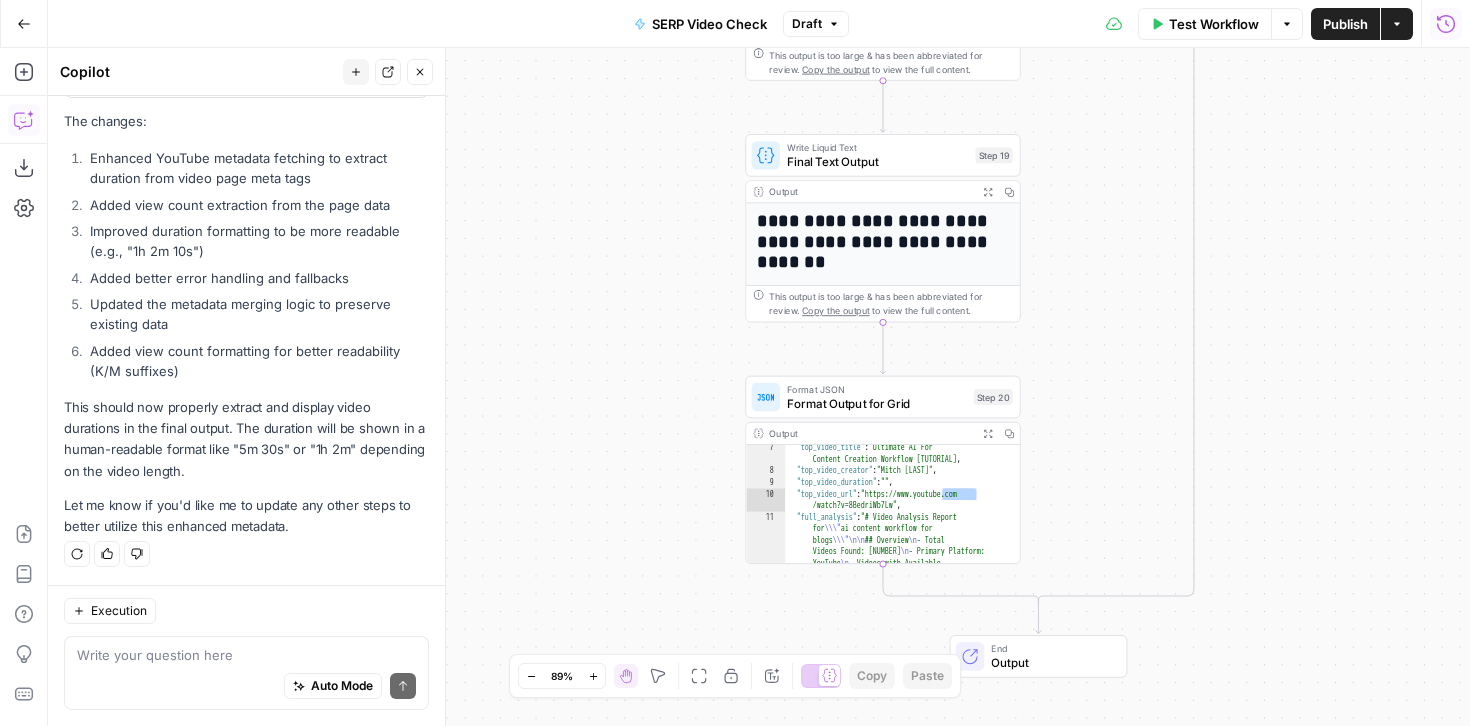 click on "Execution" at bounding box center (246, 611) 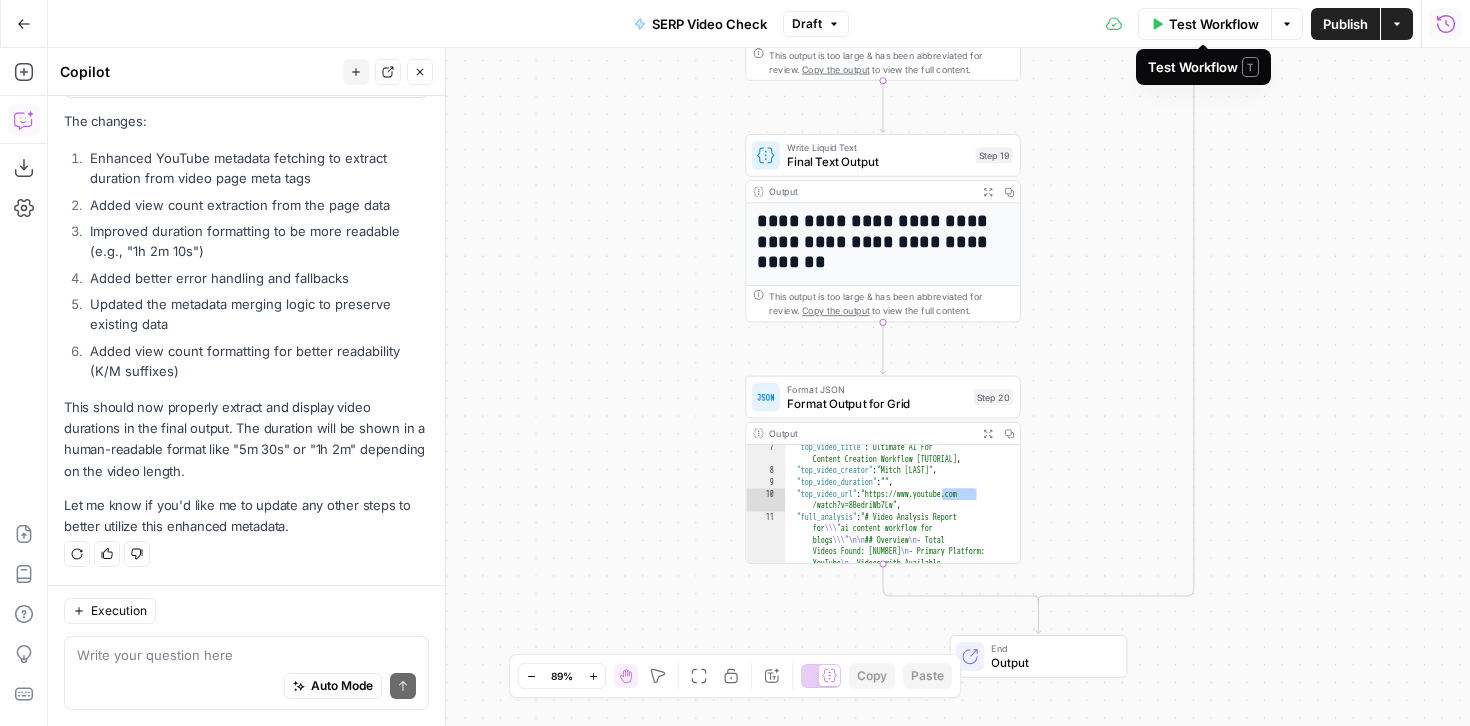 click on "Test Workflow" at bounding box center [1214, 24] 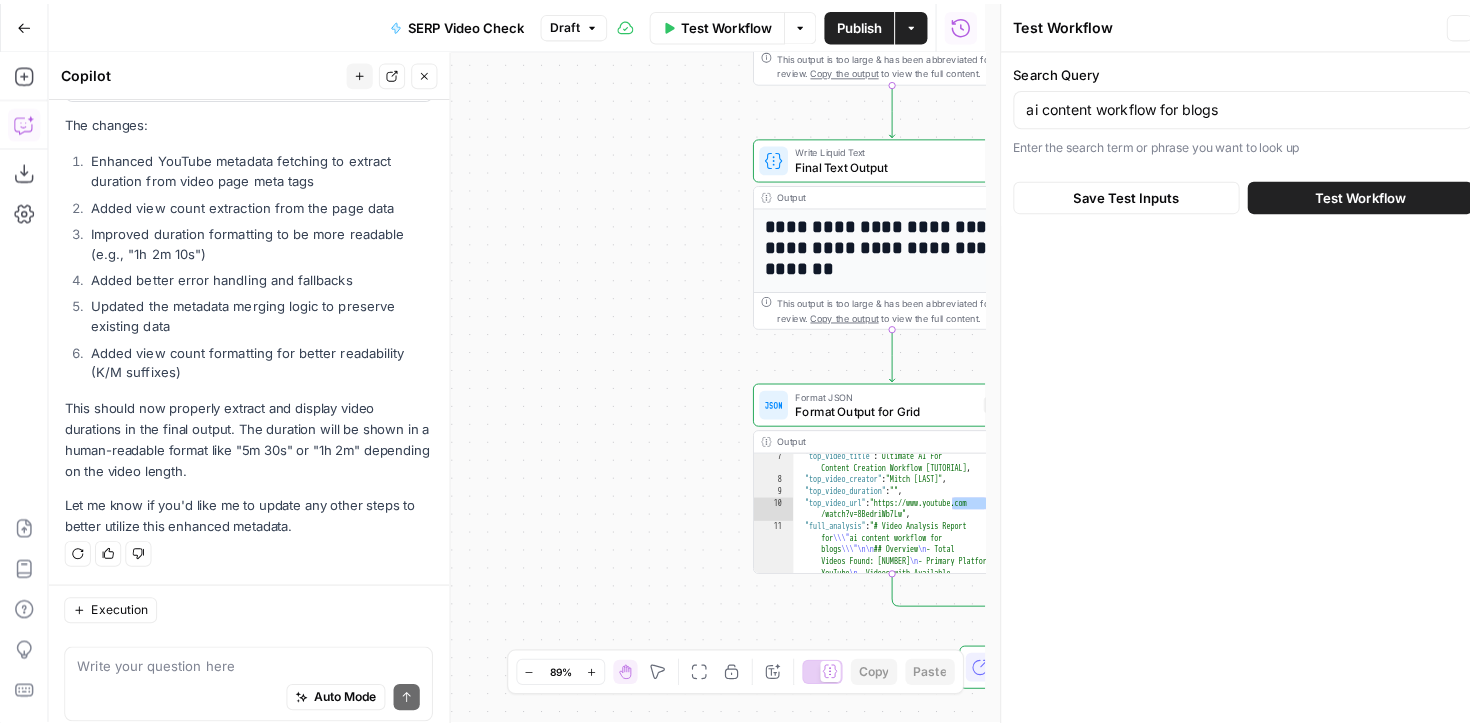 scroll, scrollTop: 3880, scrollLeft: 0, axis: vertical 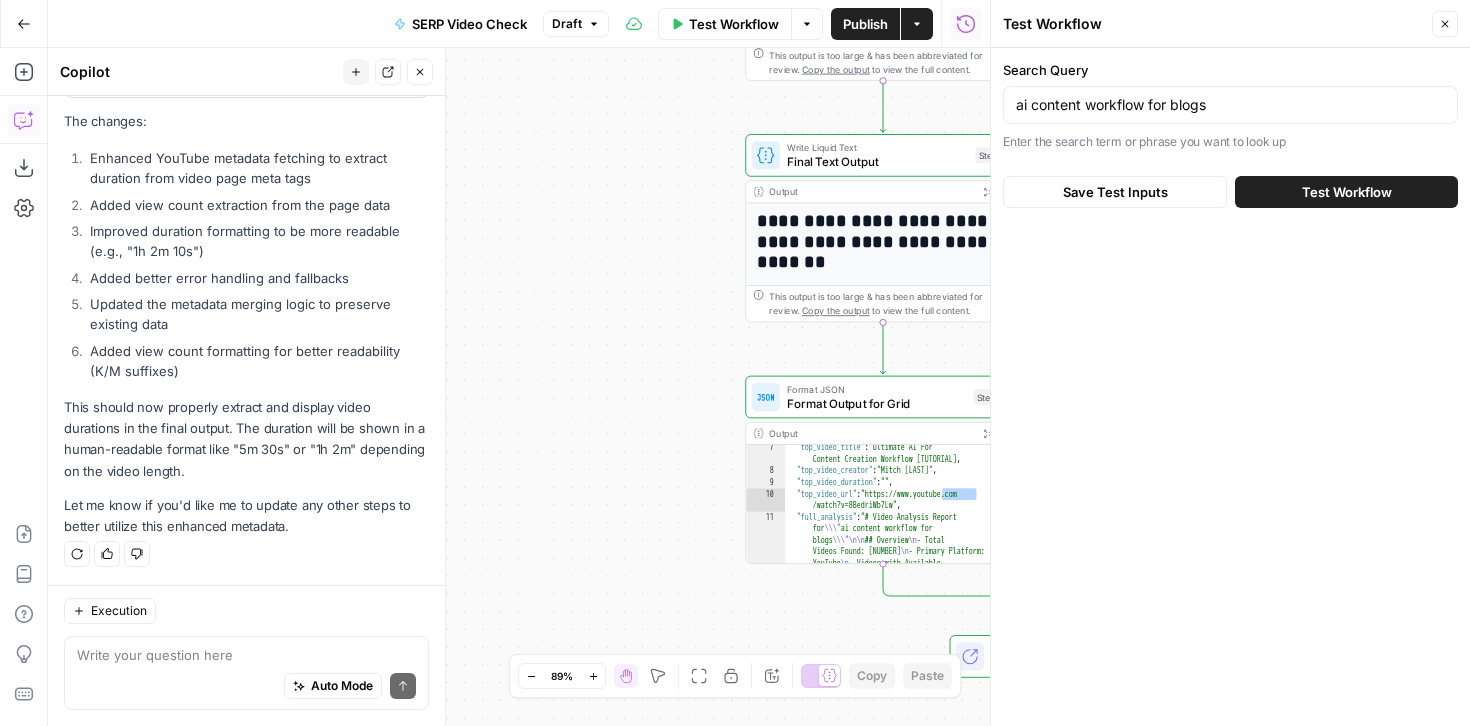 click on "Test Workflow" at bounding box center [1347, 192] 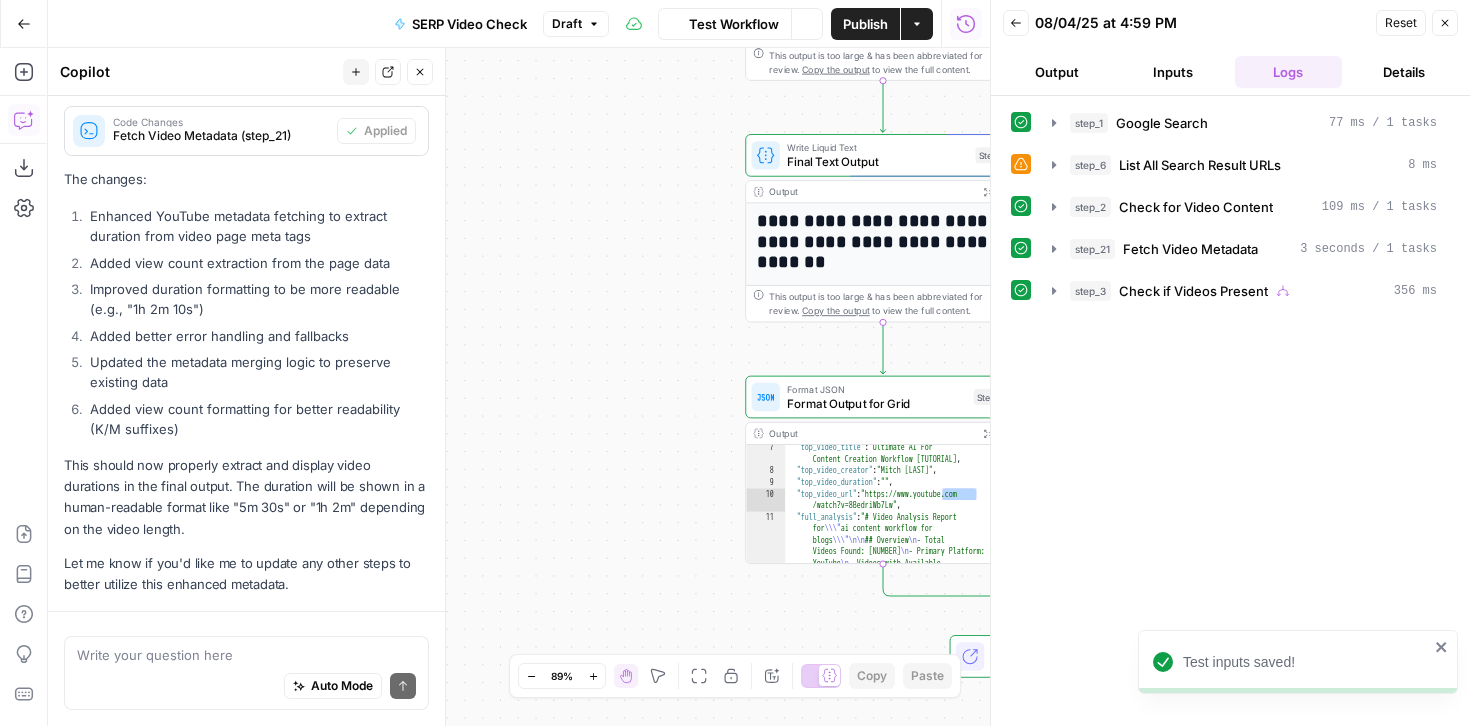 scroll, scrollTop: 3215, scrollLeft: 0, axis: vertical 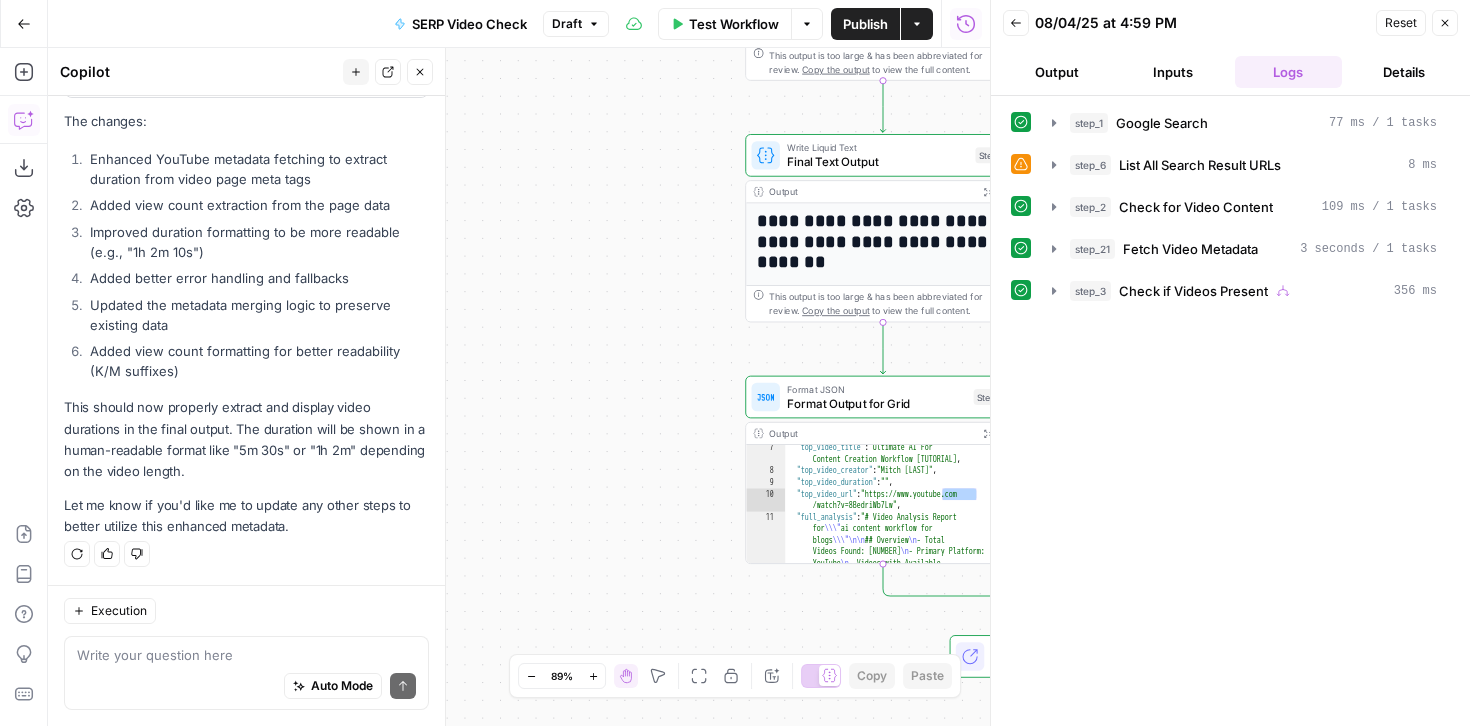 click on "**********" at bounding box center (519, 387) 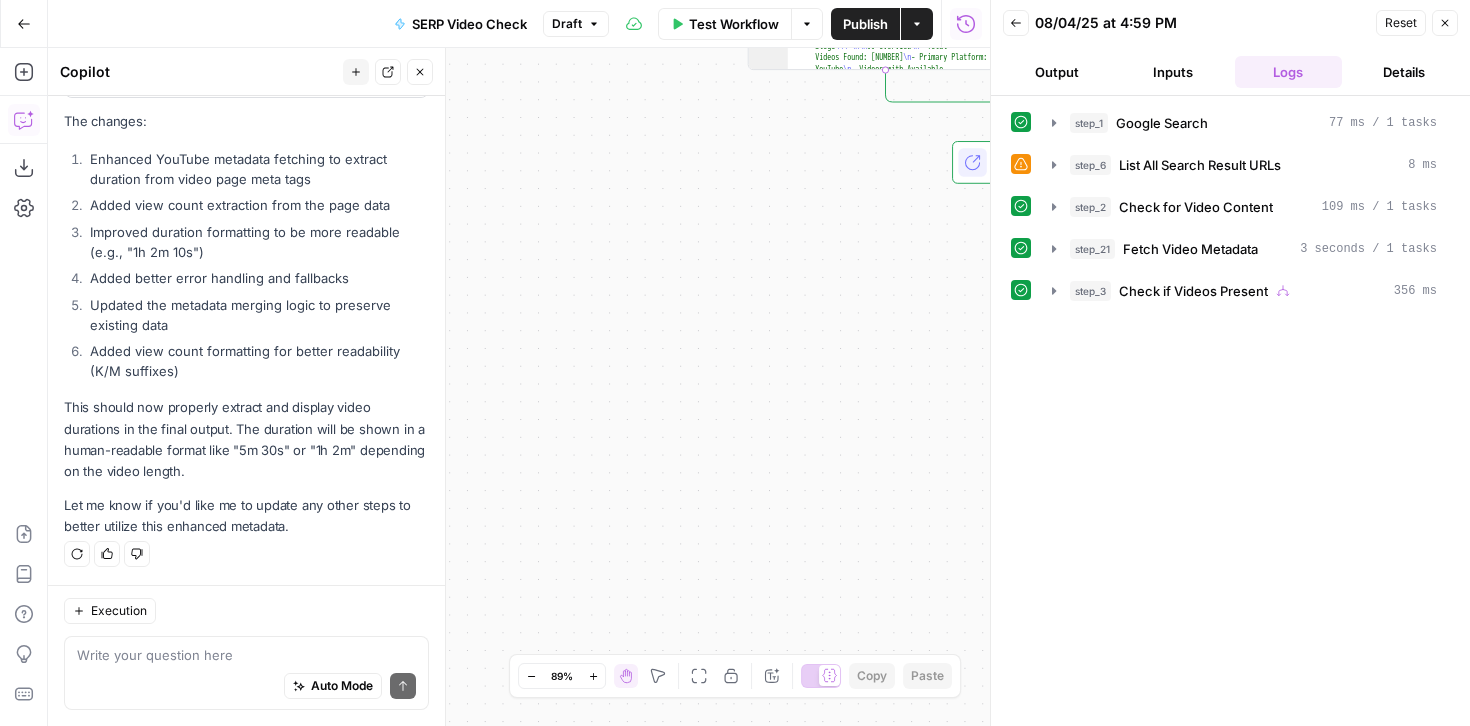 click 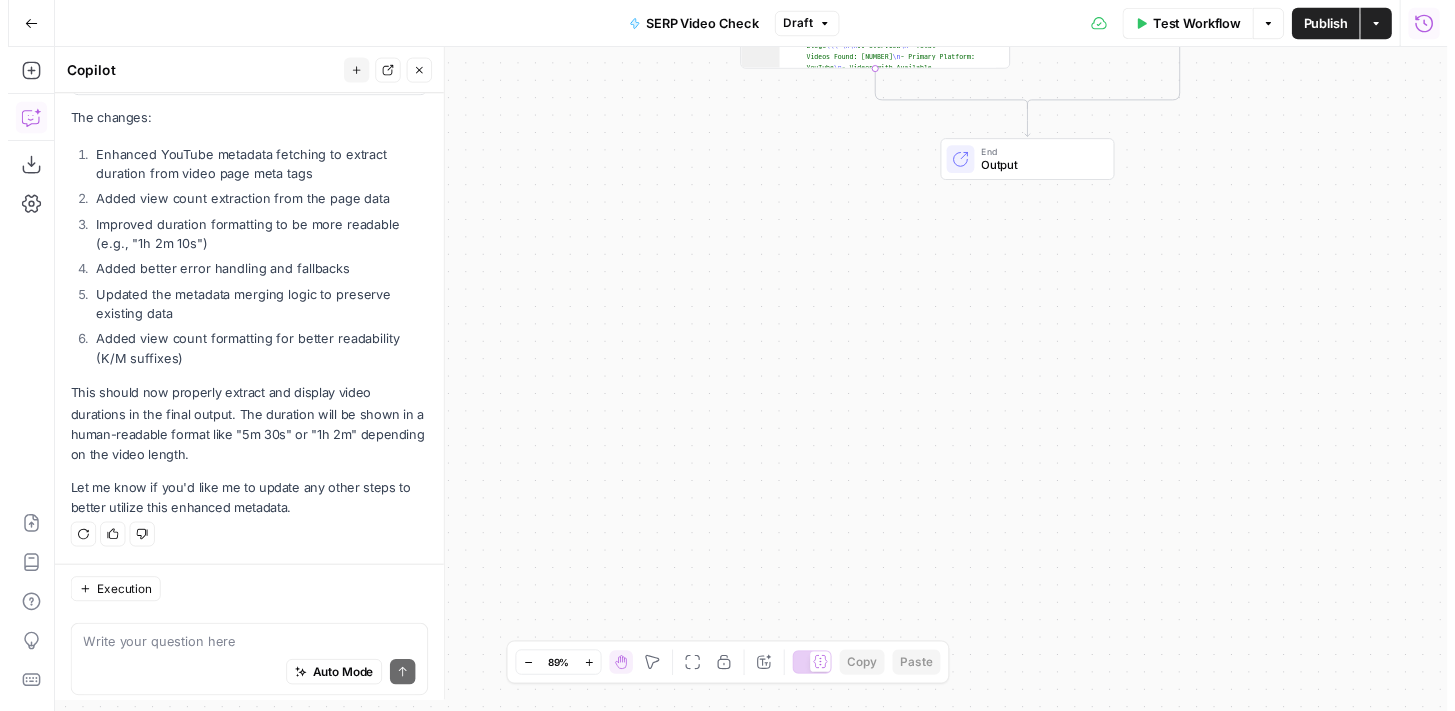 scroll, scrollTop: 3215, scrollLeft: 0, axis: vertical 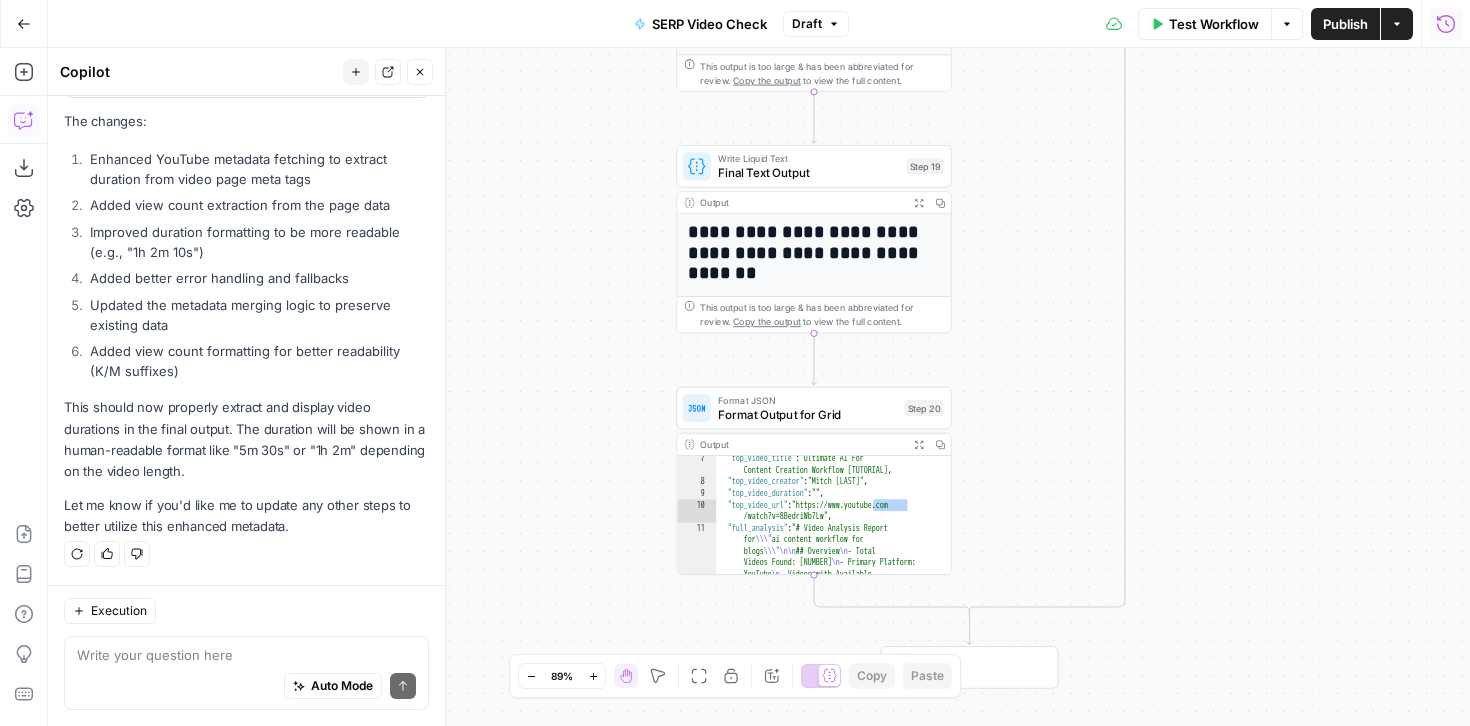 click on "**********" at bounding box center [808, 252] 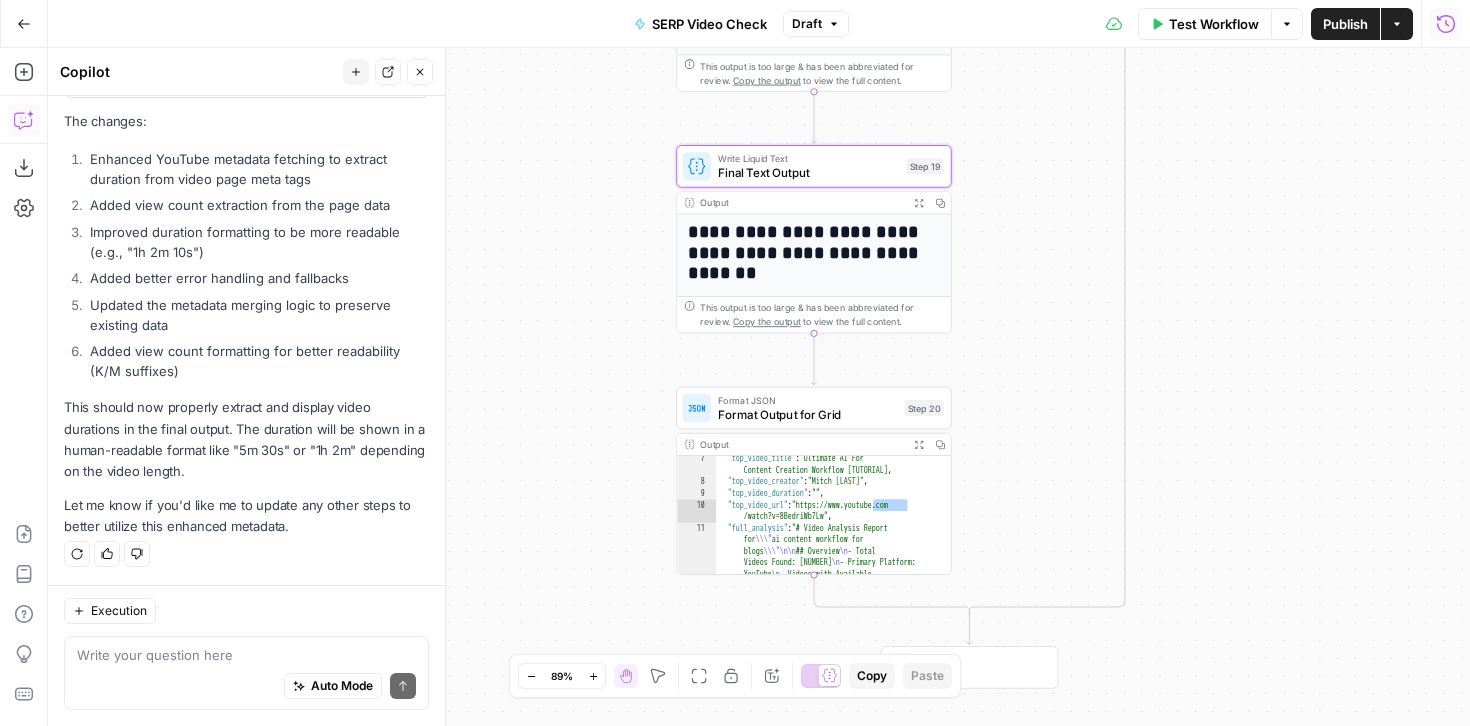 click on "**********" at bounding box center [808, 252] 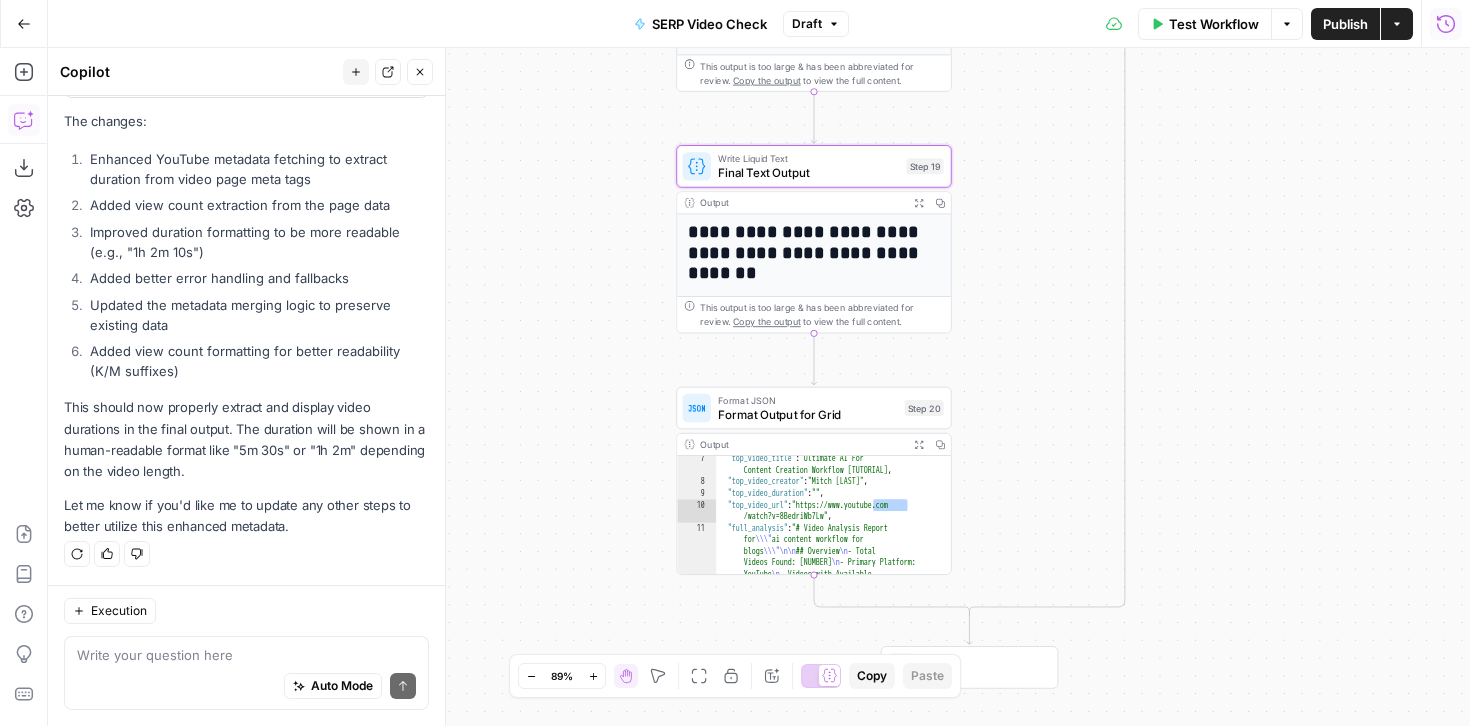 click 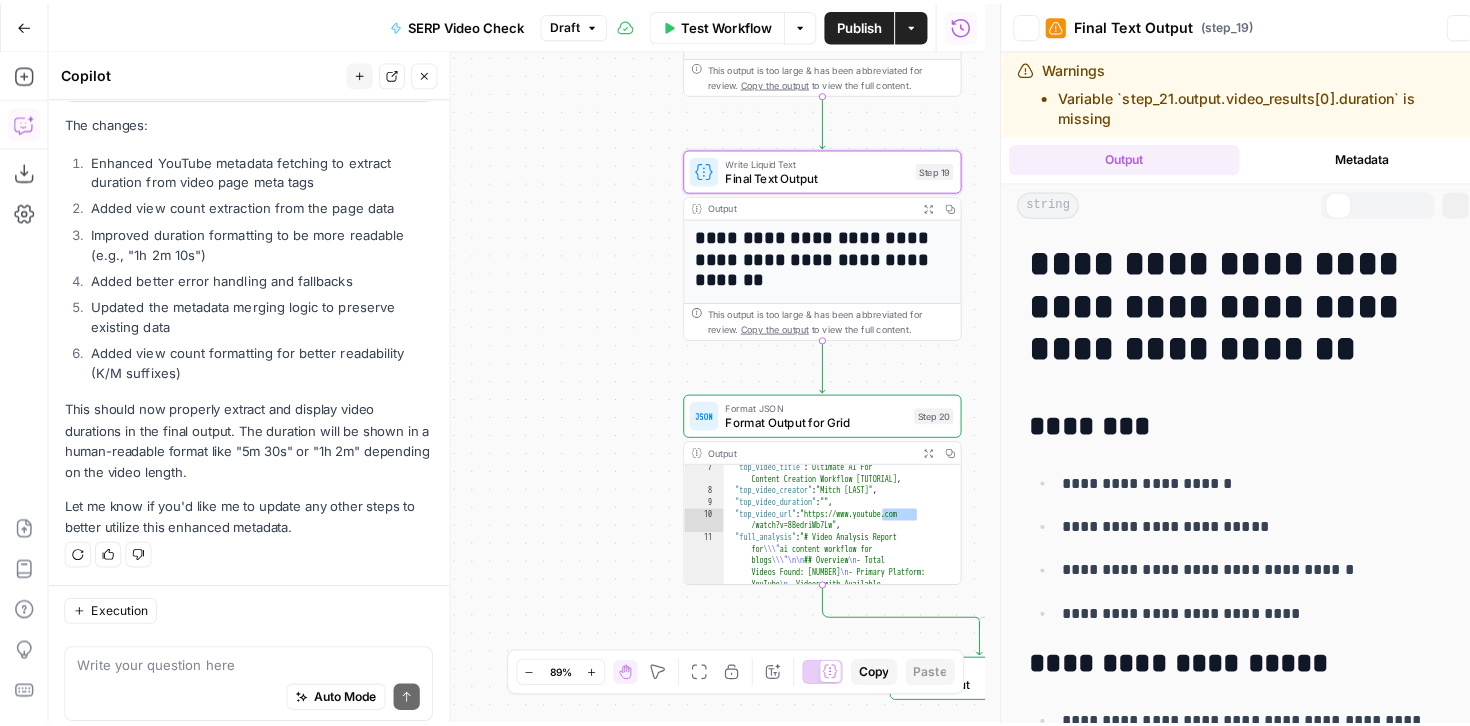 scroll, scrollTop: 3215, scrollLeft: 0, axis: vertical 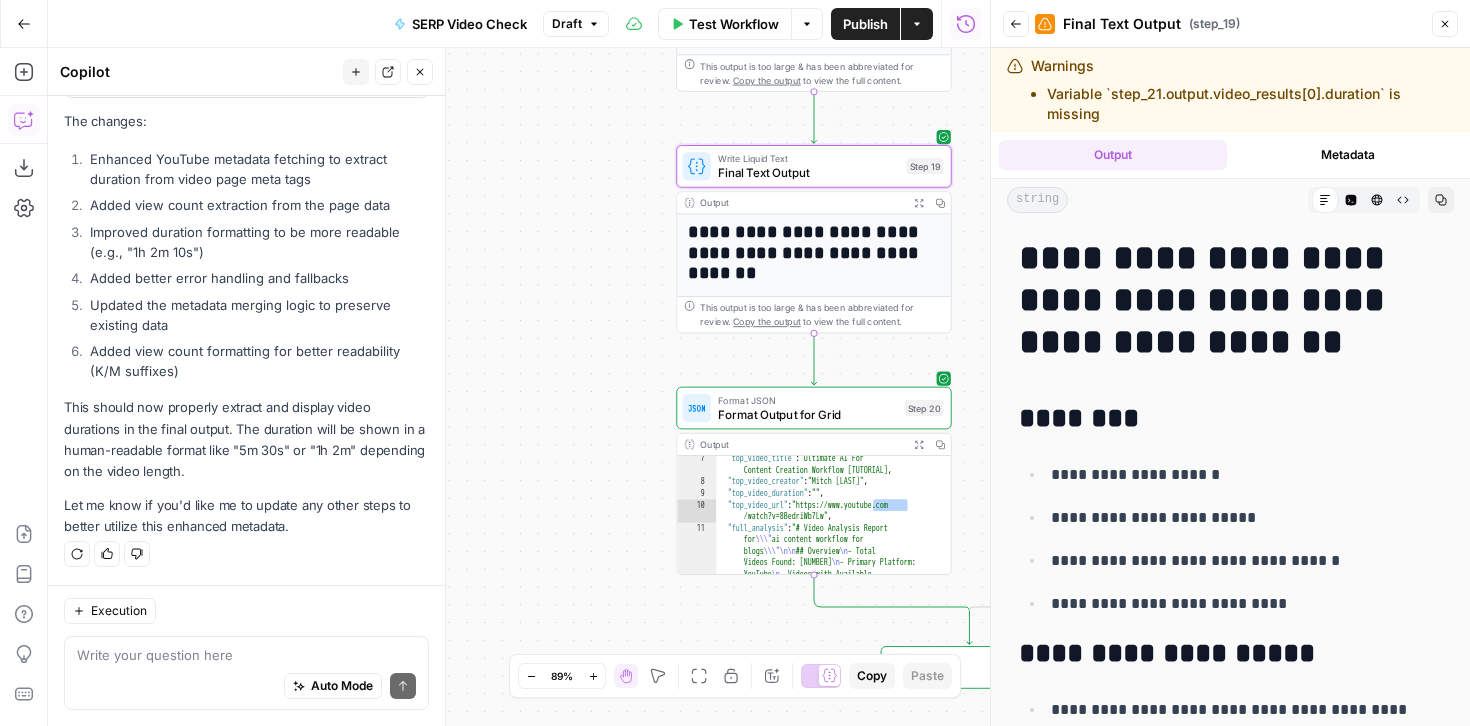 click on "Variable `step_21.output.video_results[0].duration` is missing" at bounding box center (1250, 104) 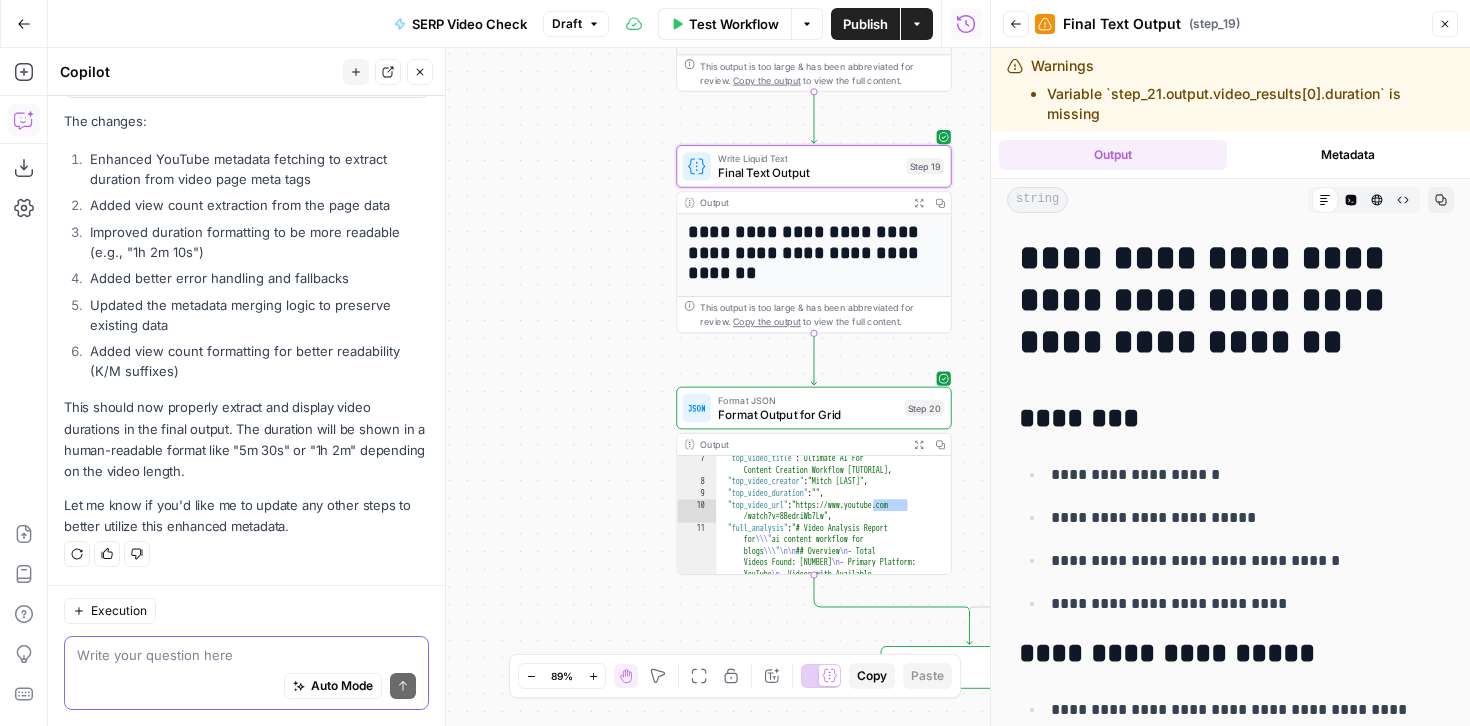 click at bounding box center (246, 655) 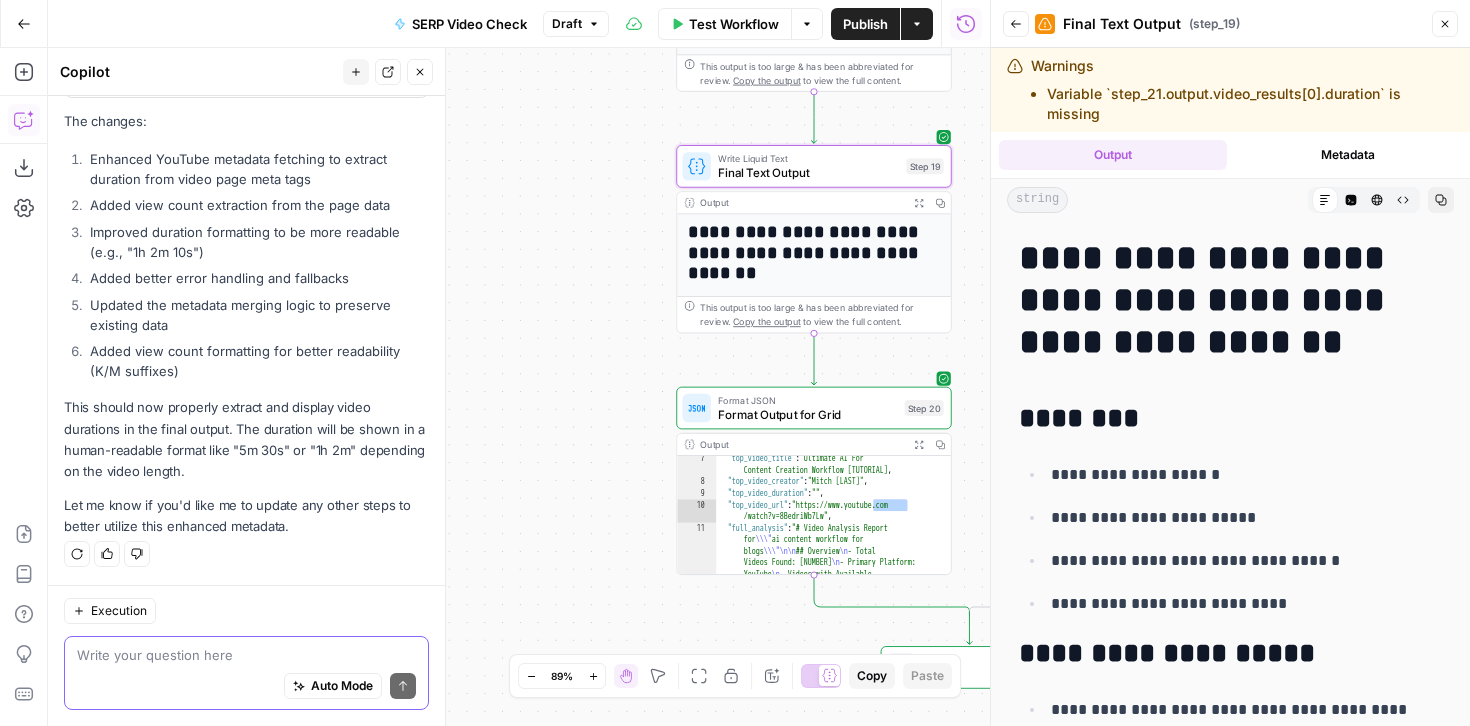 paste on "Variable `step_21.output.video_results[0].duration` is missing" 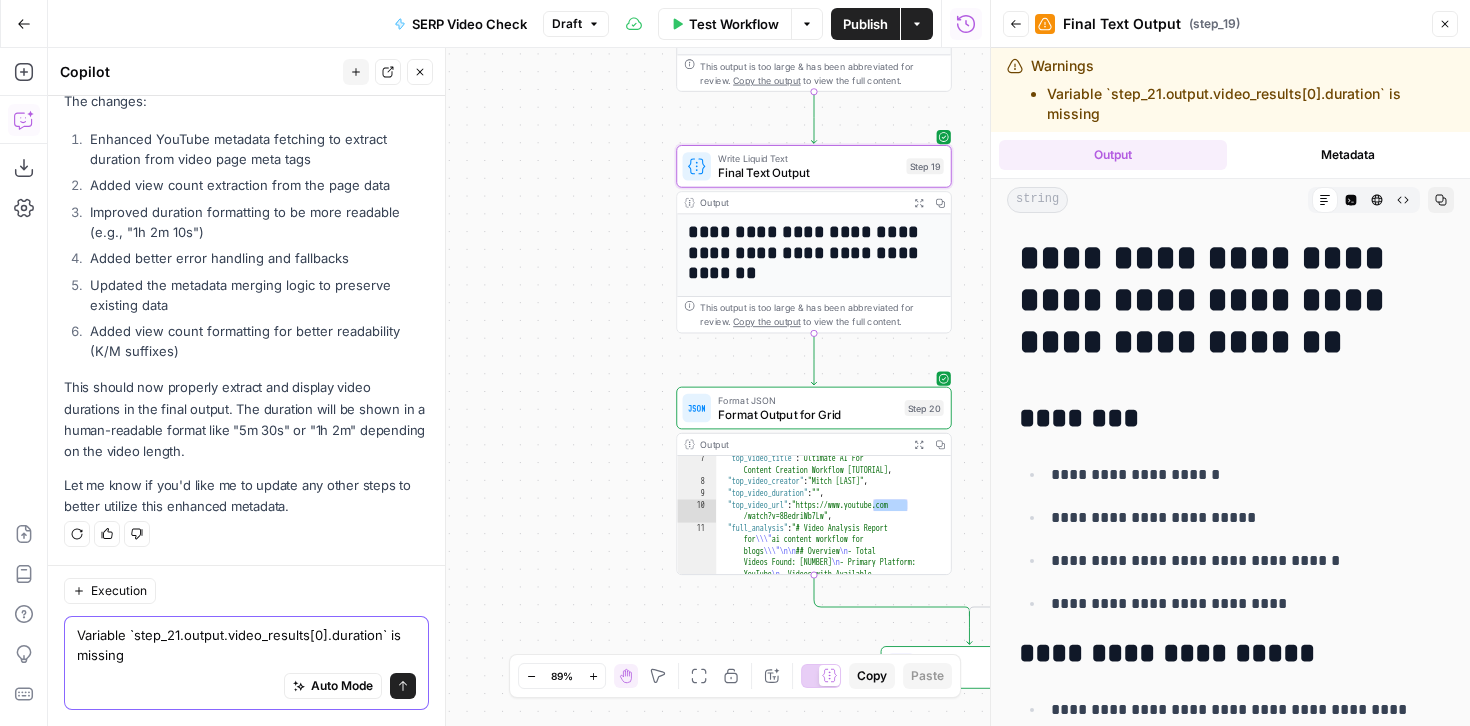 scroll, scrollTop: 3255, scrollLeft: 0, axis: vertical 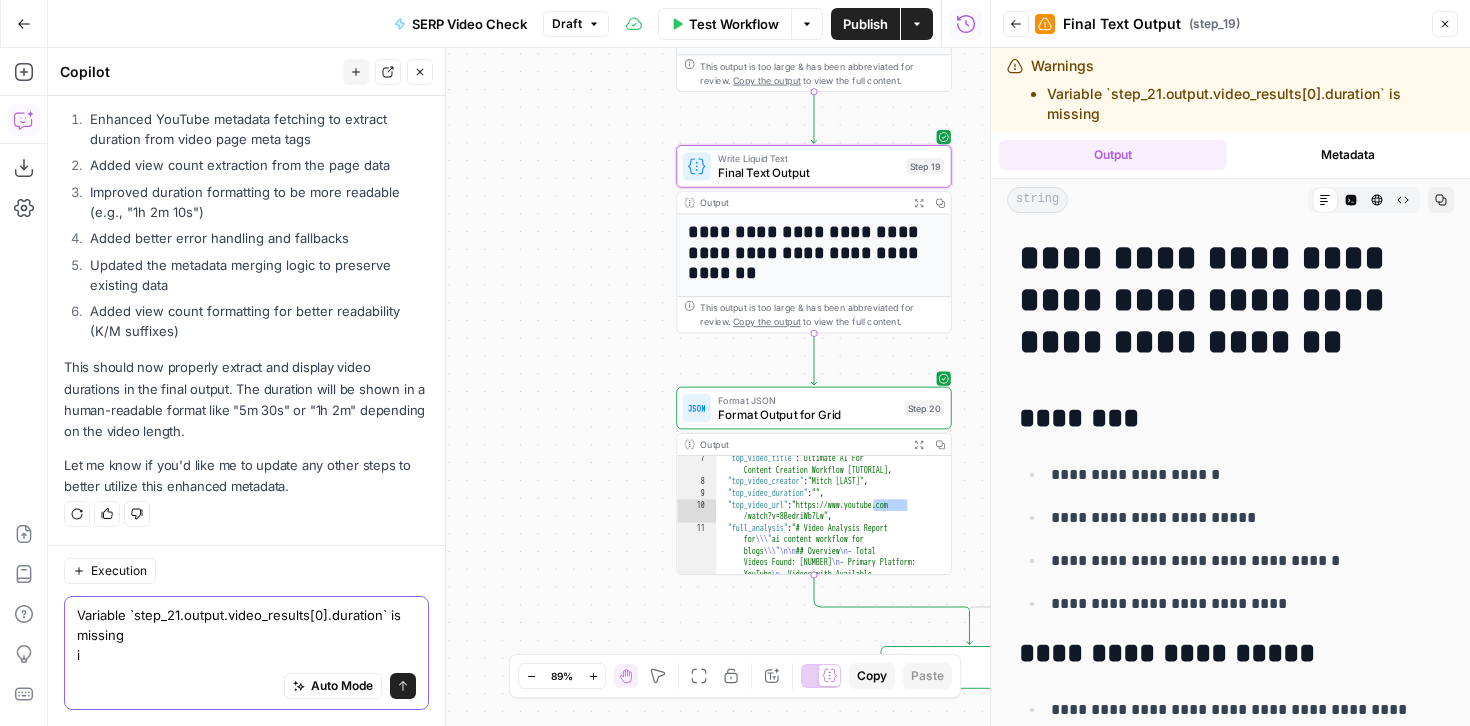 type on "Variable `step_21.output.video_results[0].duration` is missing" 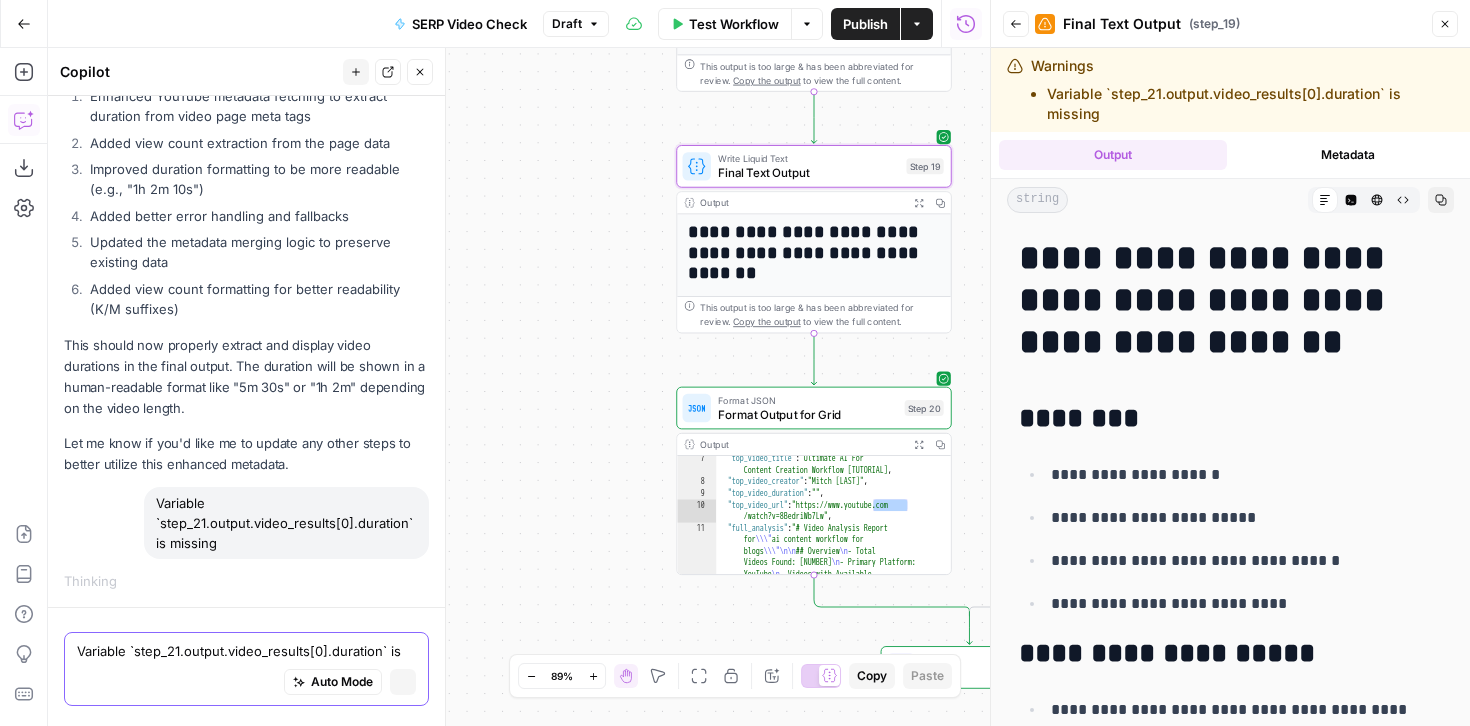 type 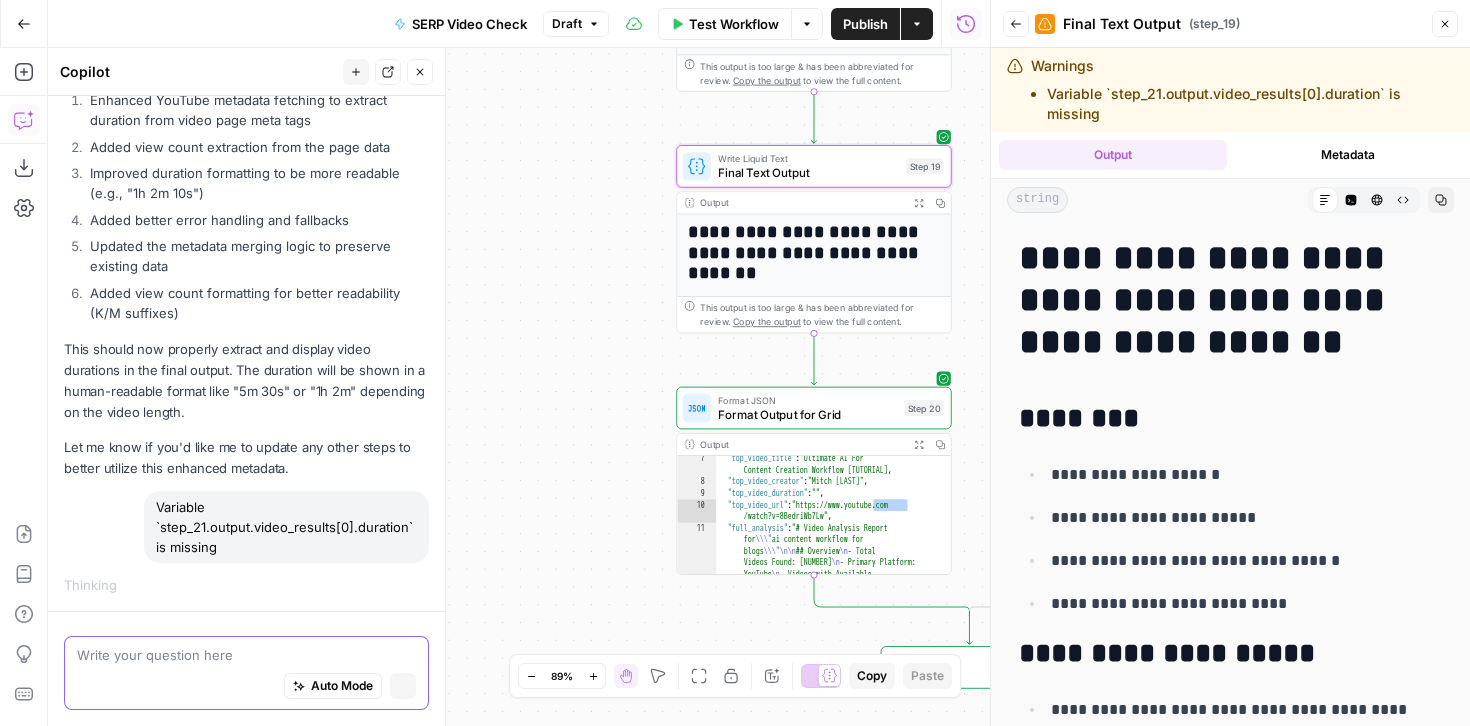 scroll, scrollTop: 3137, scrollLeft: 0, axis: vertical 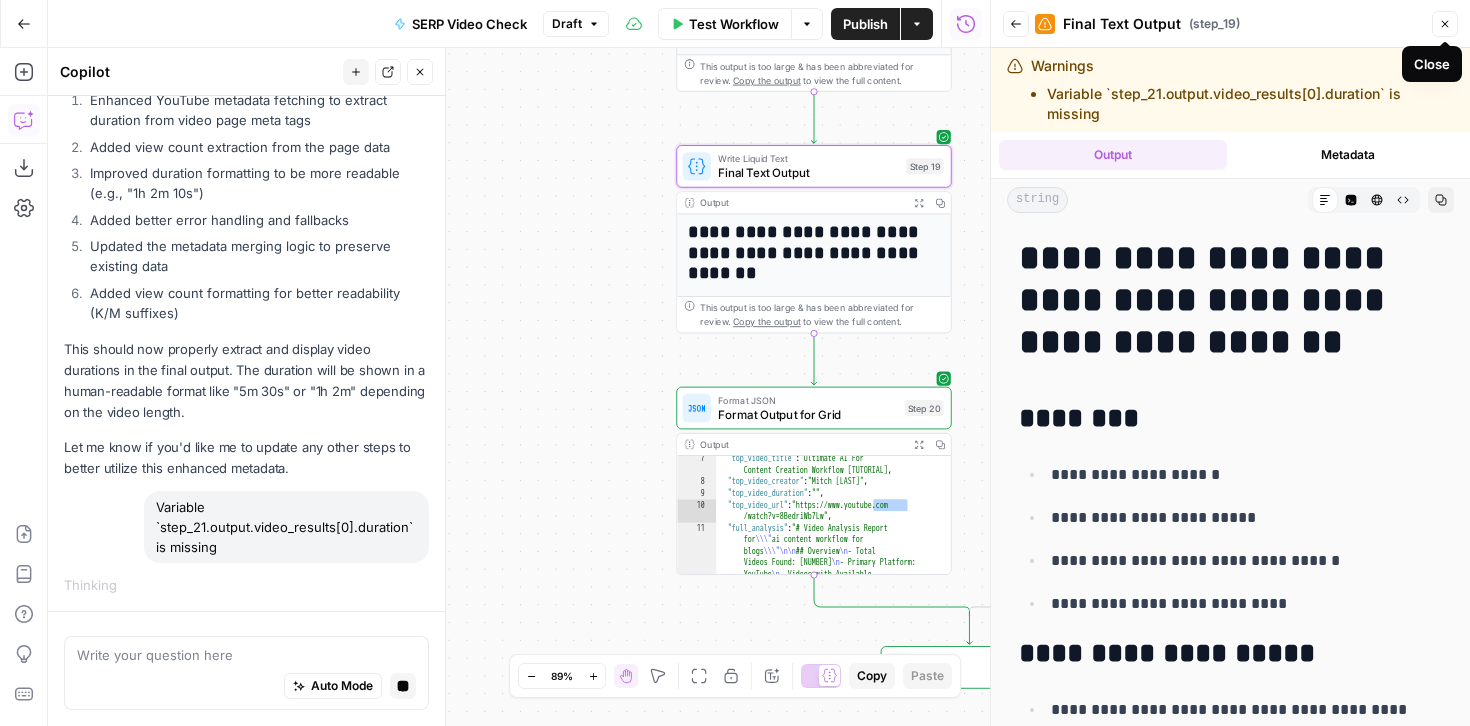 click on "Close" at bounding box center [1445, 24] 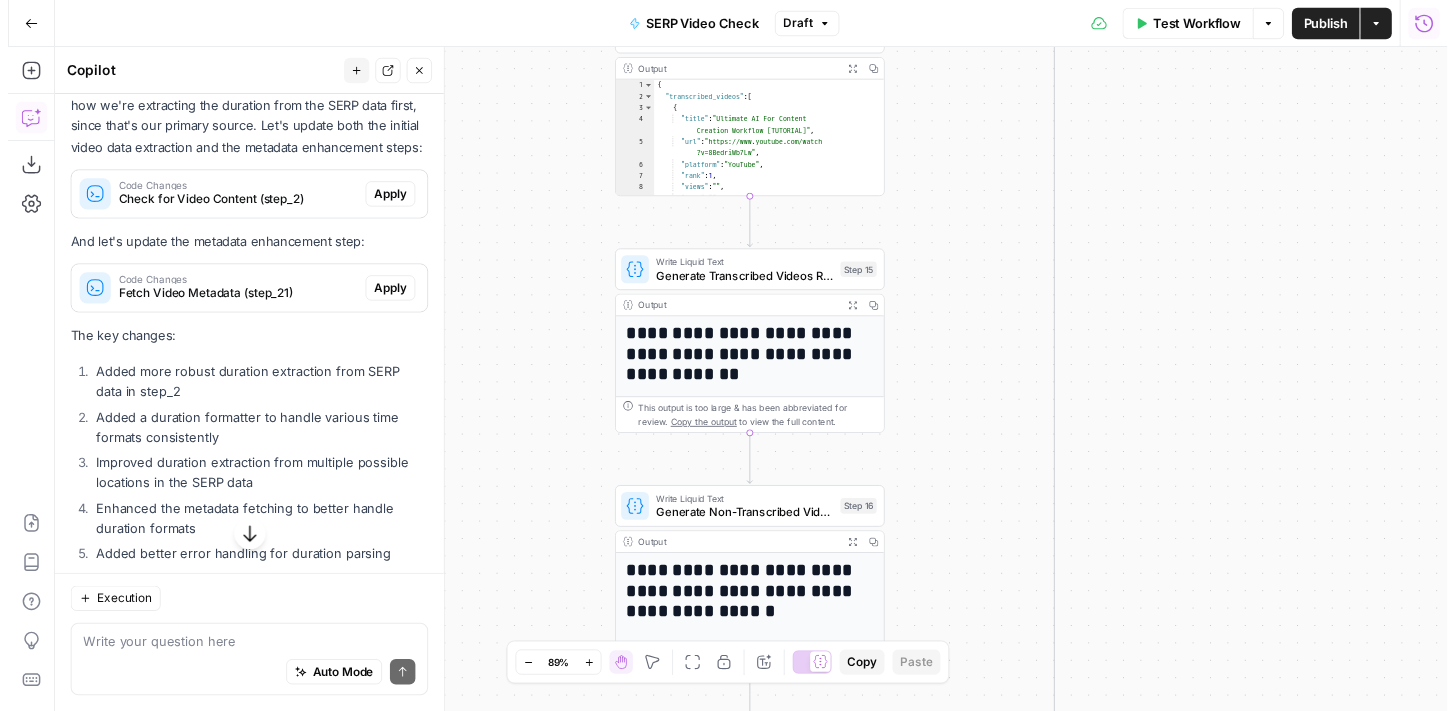 scroll, scrollTop: 3723, scrollLeft: 0, axis: vertical 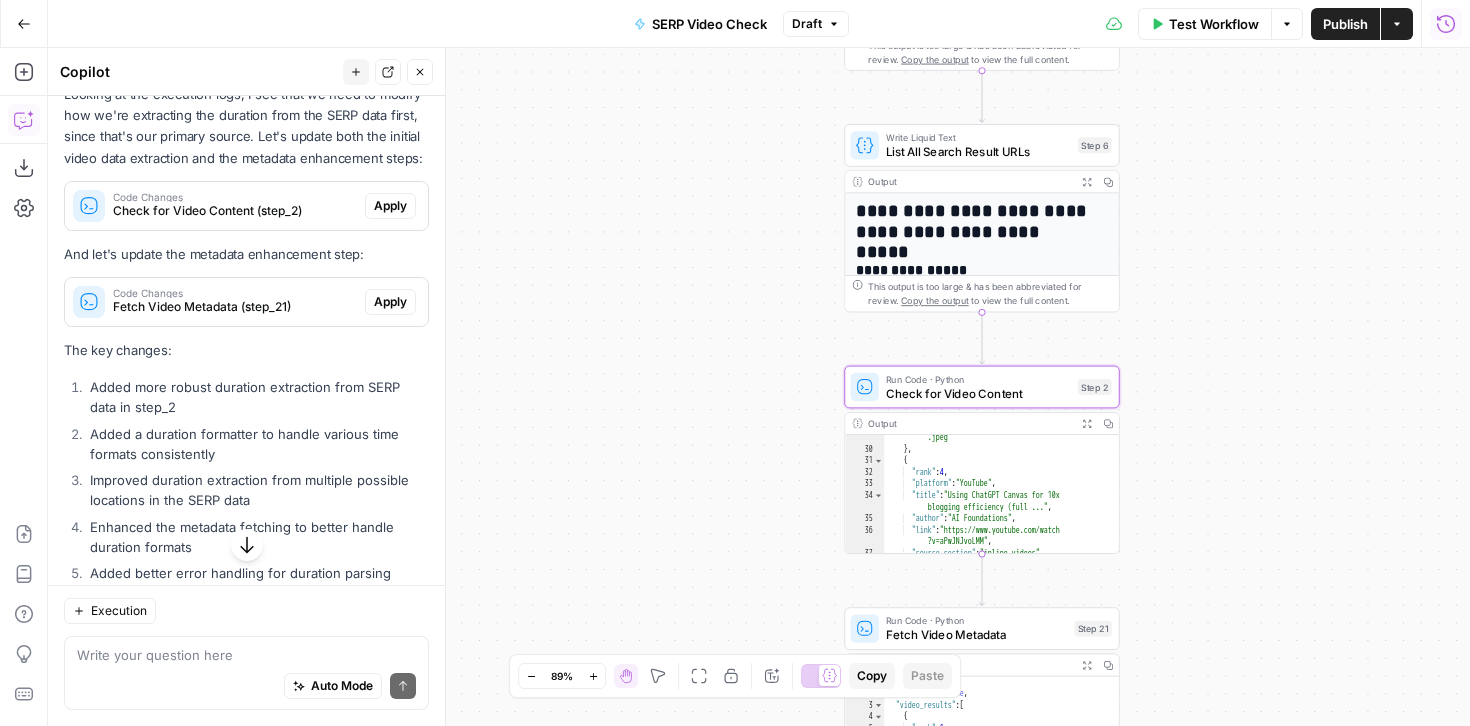 click on "Apply" at bounding box center (390, 206) 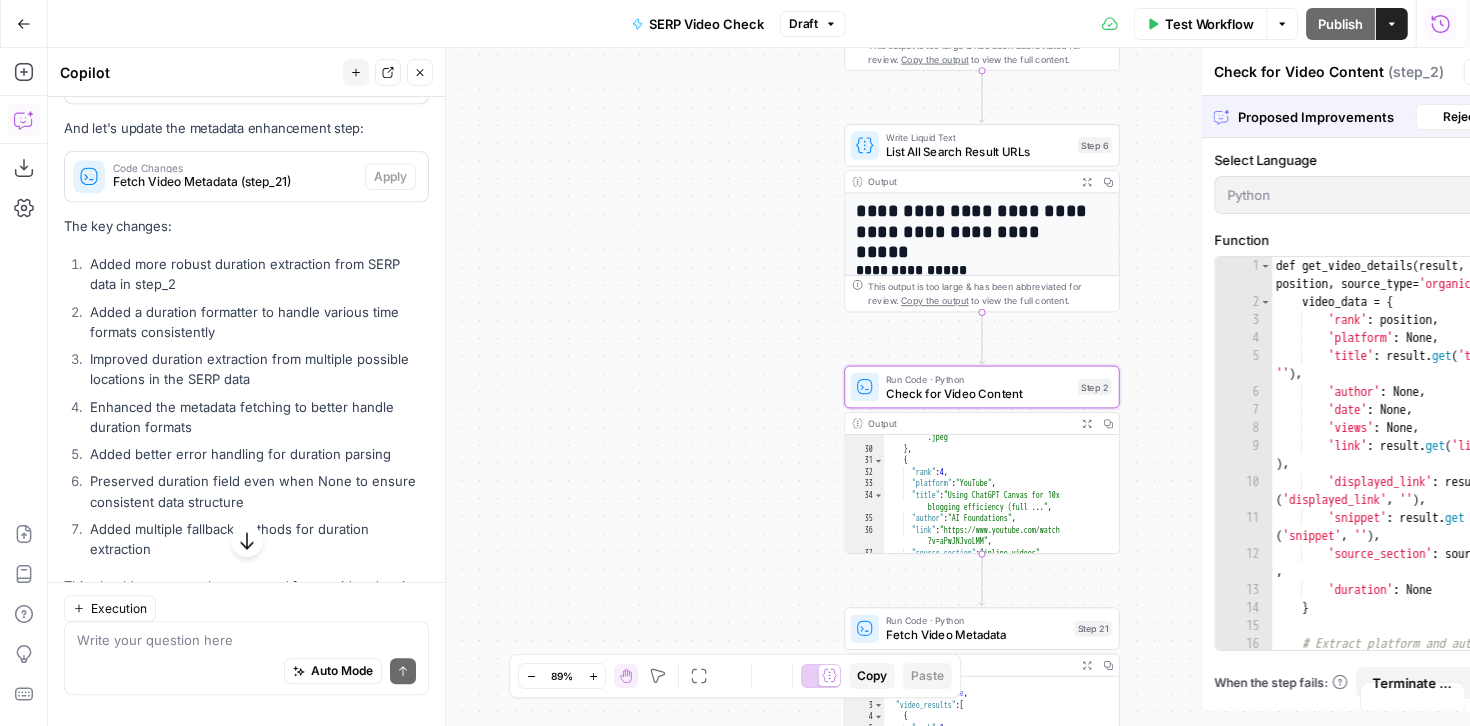 scroll, scrollTop: 3595, scrollLeft: 0, axis: vertical 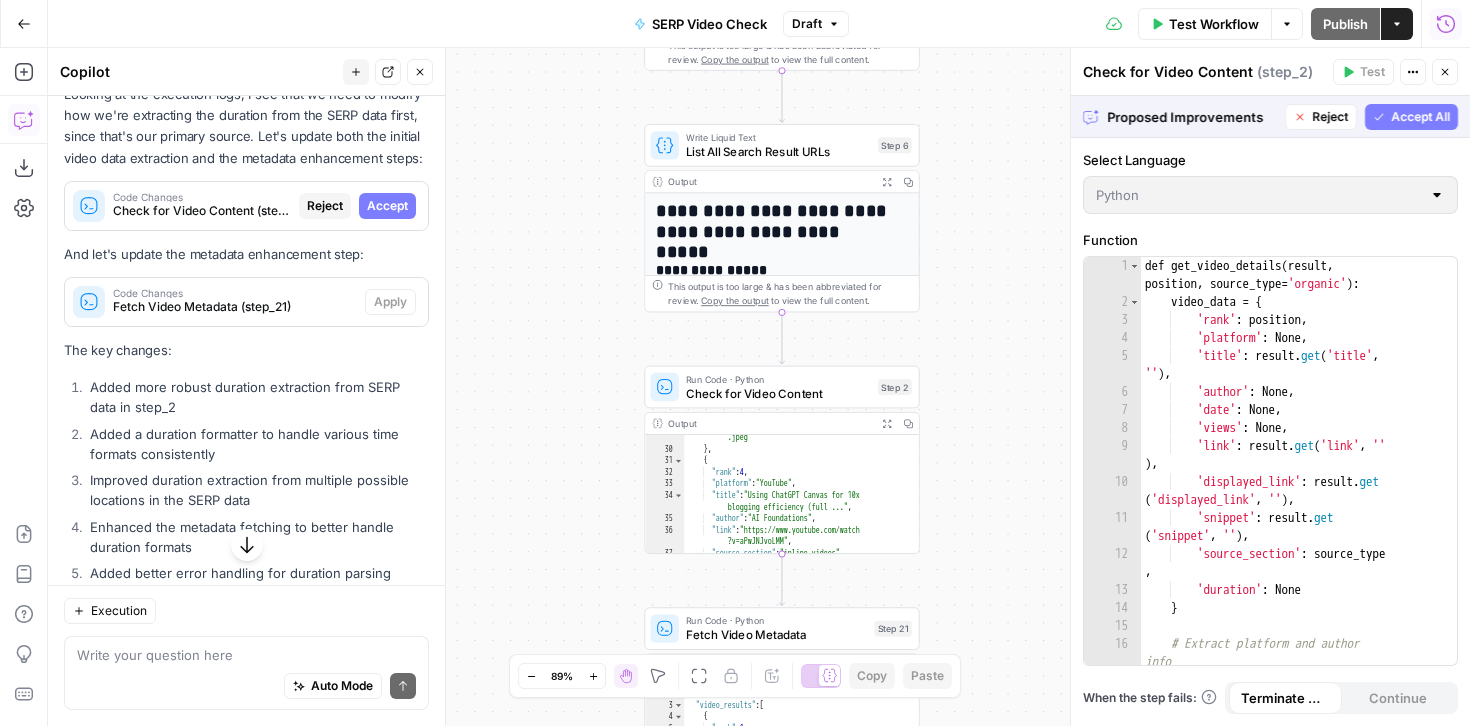 click on "Accept All" at bounding box center (1420, 117) 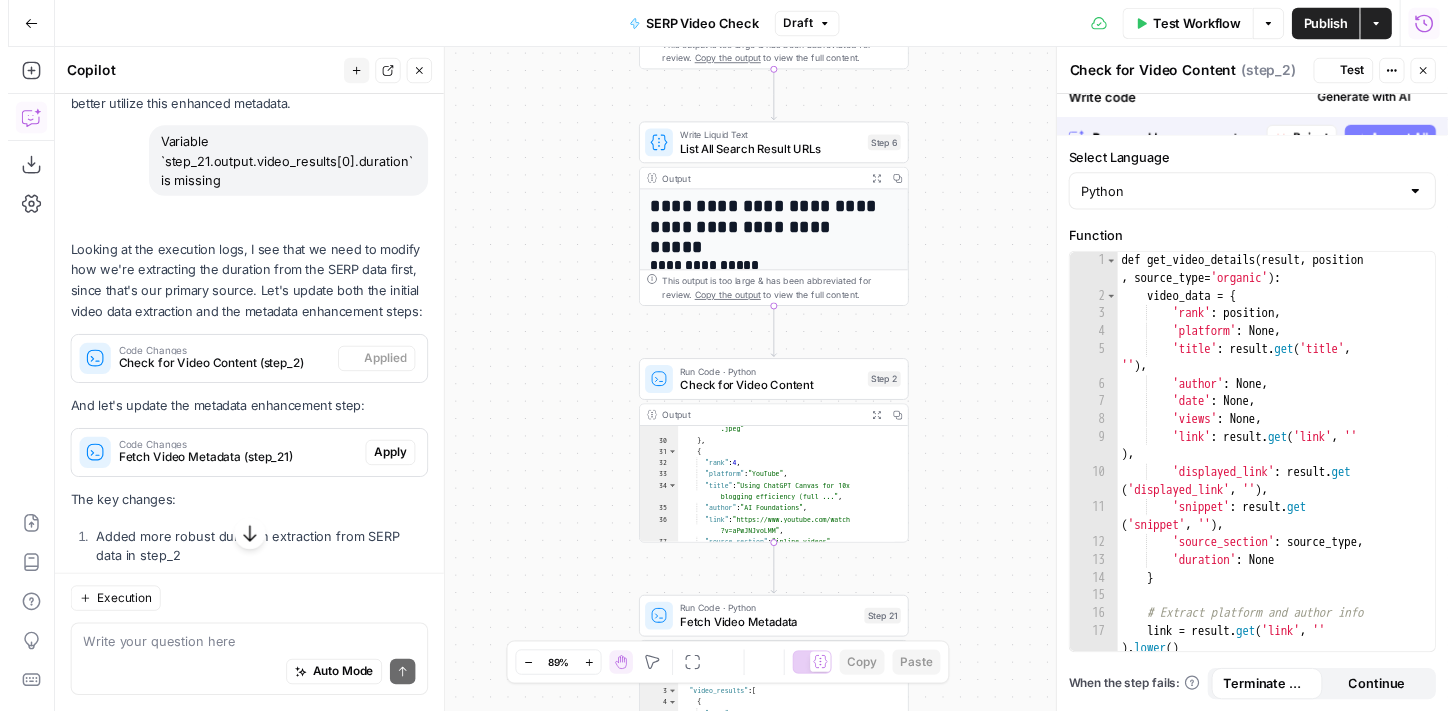 scroll, scrollTop: 3723, scrollLeft: 0, axis: vertical 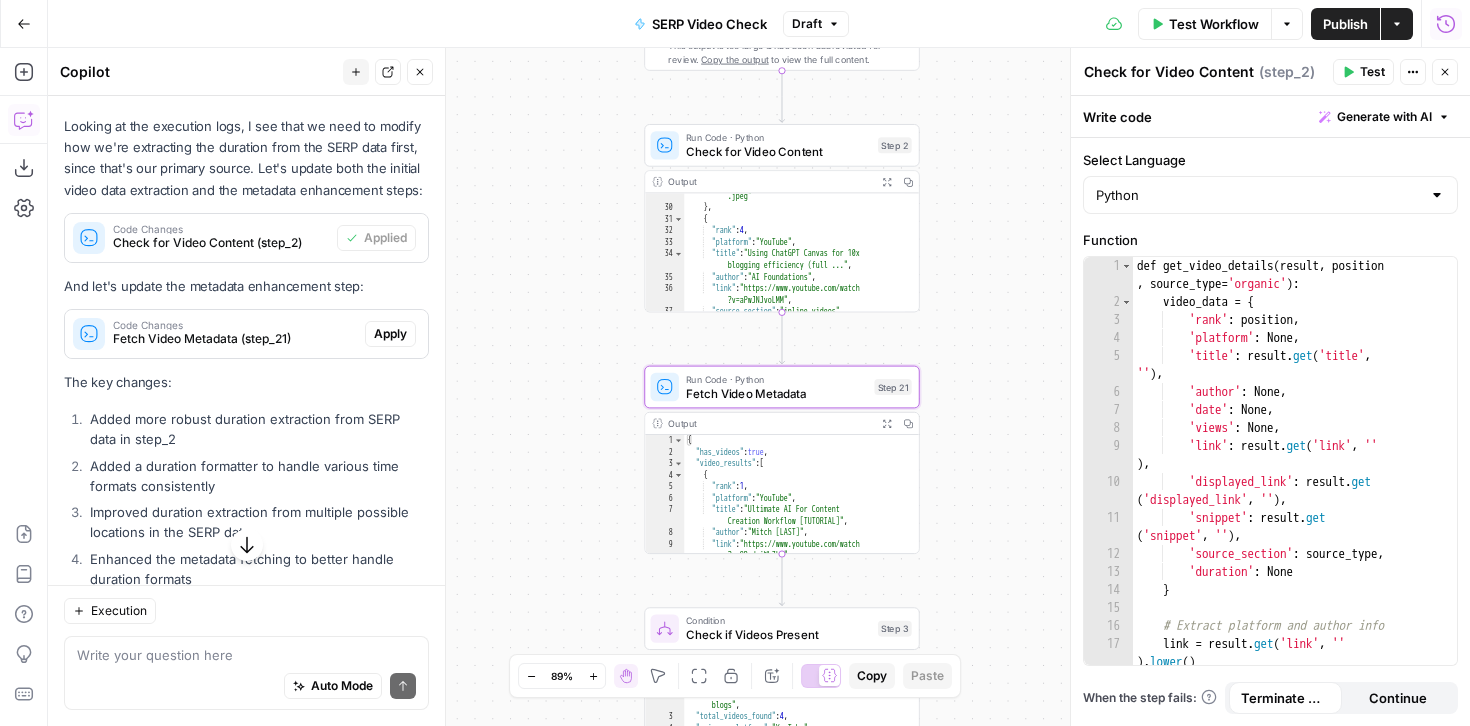click on "Apply" at bounding box center (390, 334) 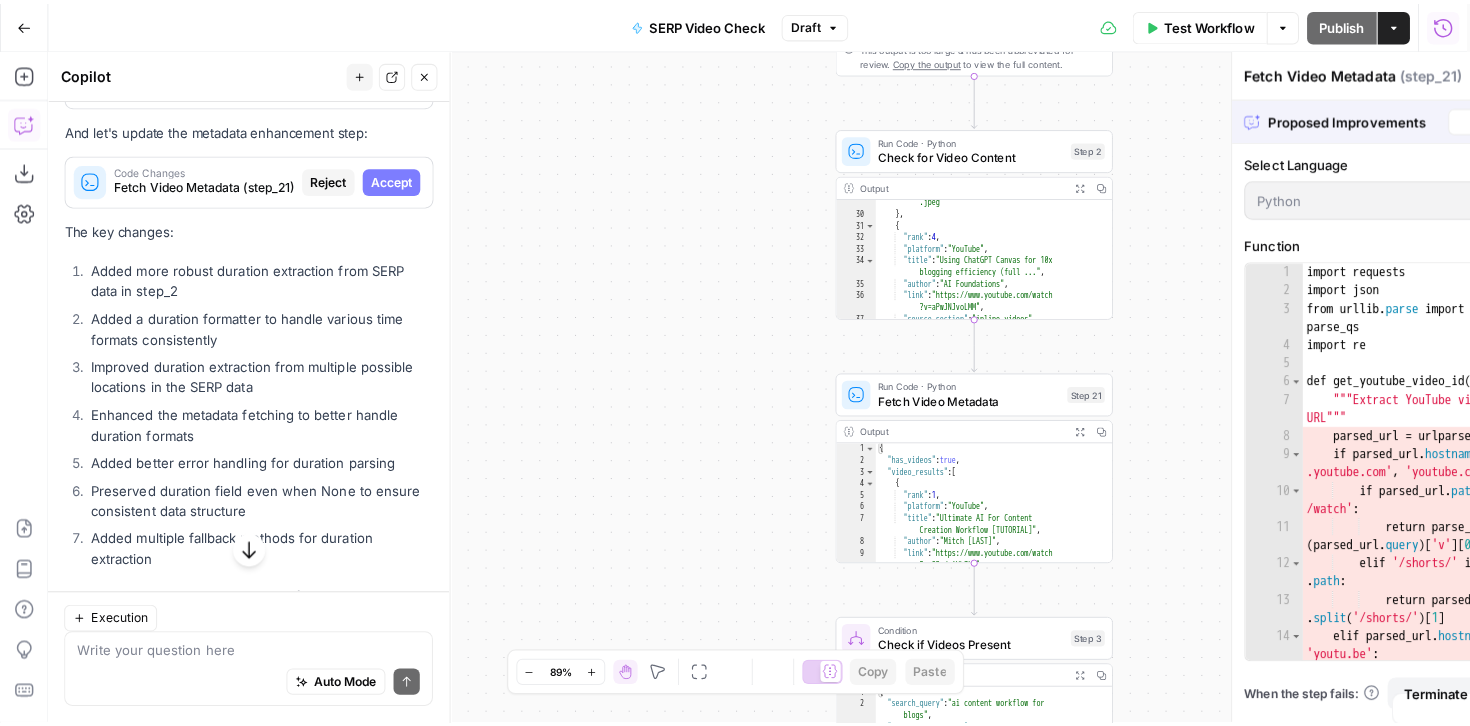 scroll, scrollTop: 3595, scrollLeft: 0, axis: vertical 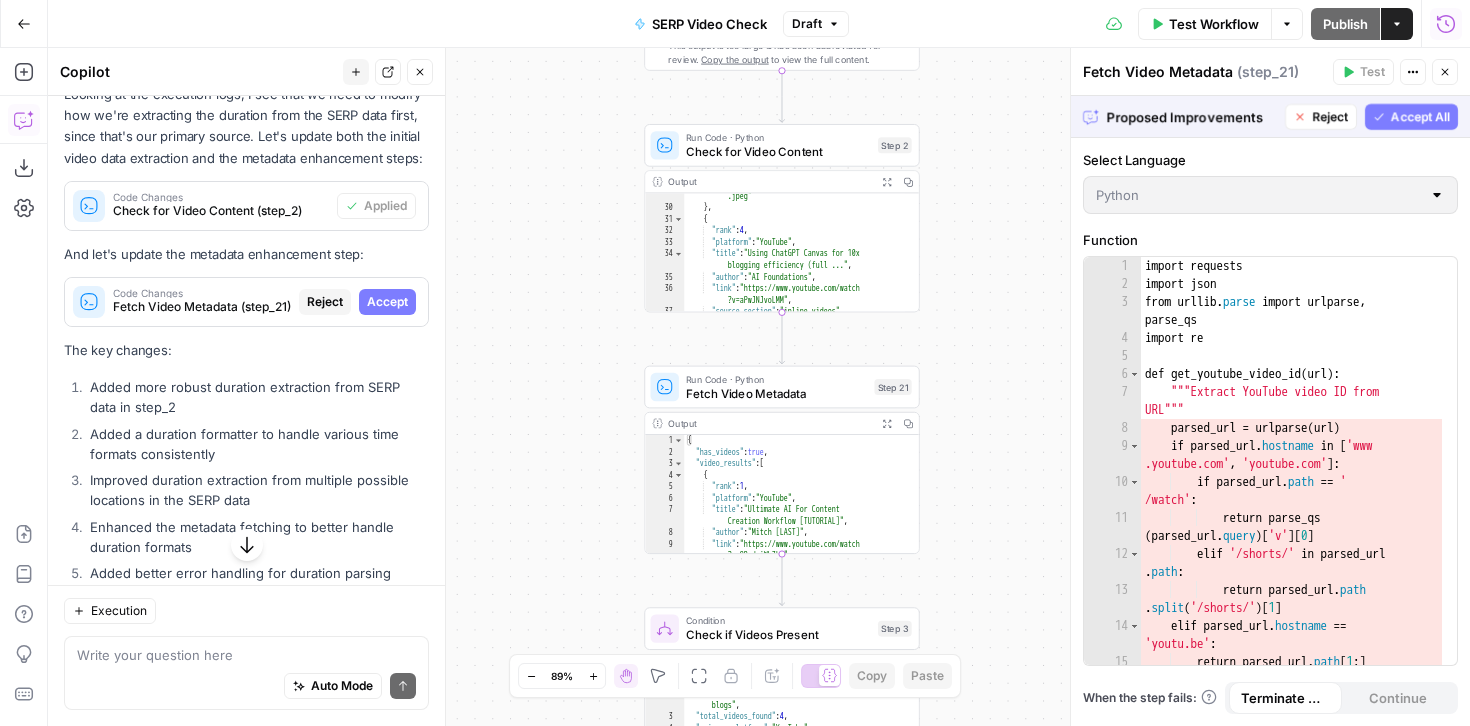 click on "Accept All" at bounding box center (1411, 117) 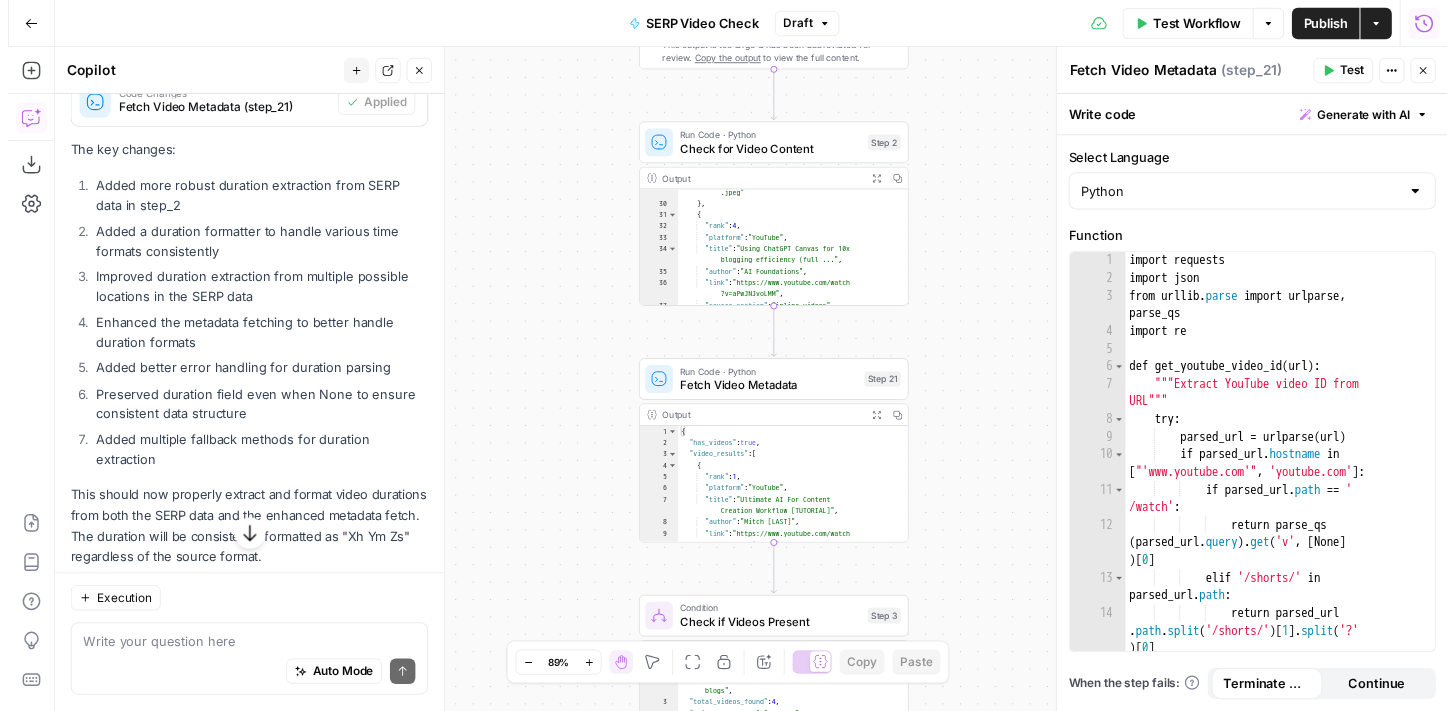 scroll, scrollTop: 4112, scrollLeft: 0, axis: vertical 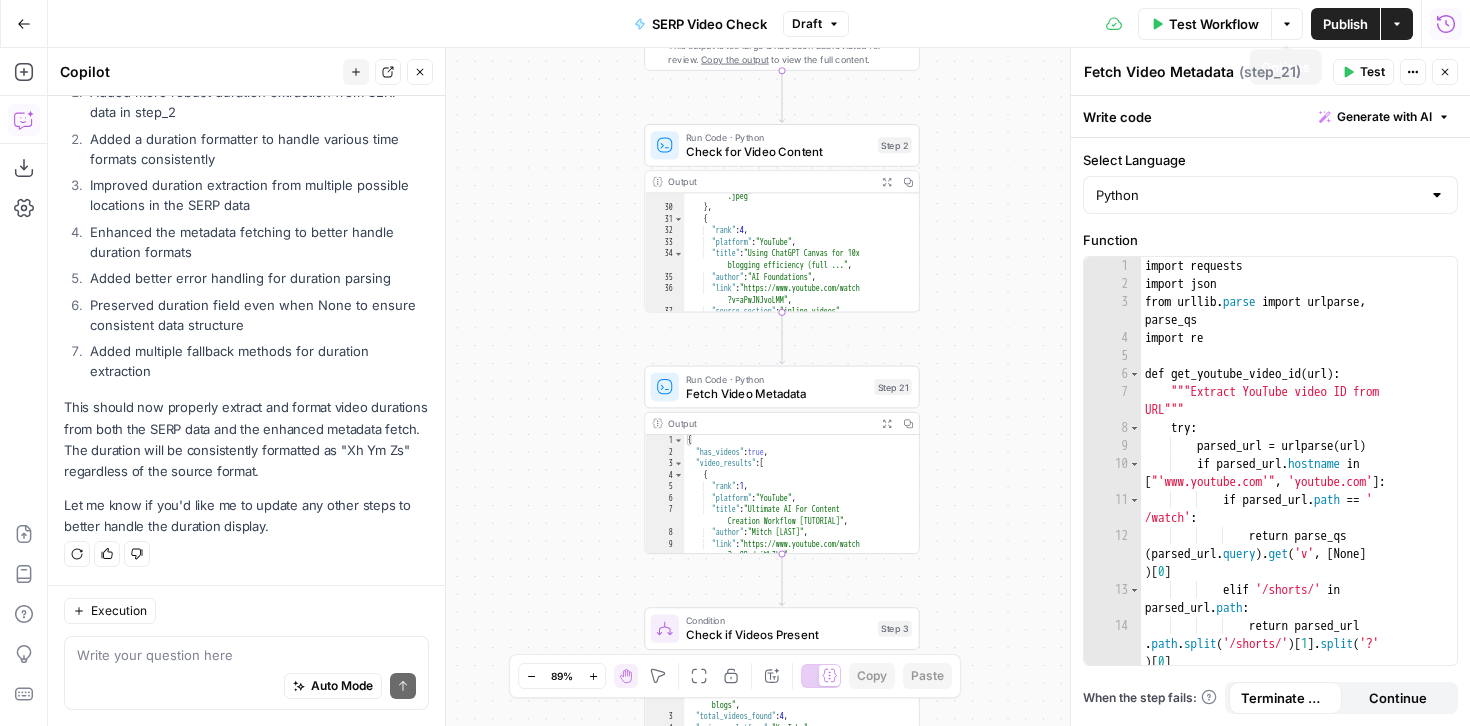 click on "Test Workflow" at bounding box center (1214, 24) 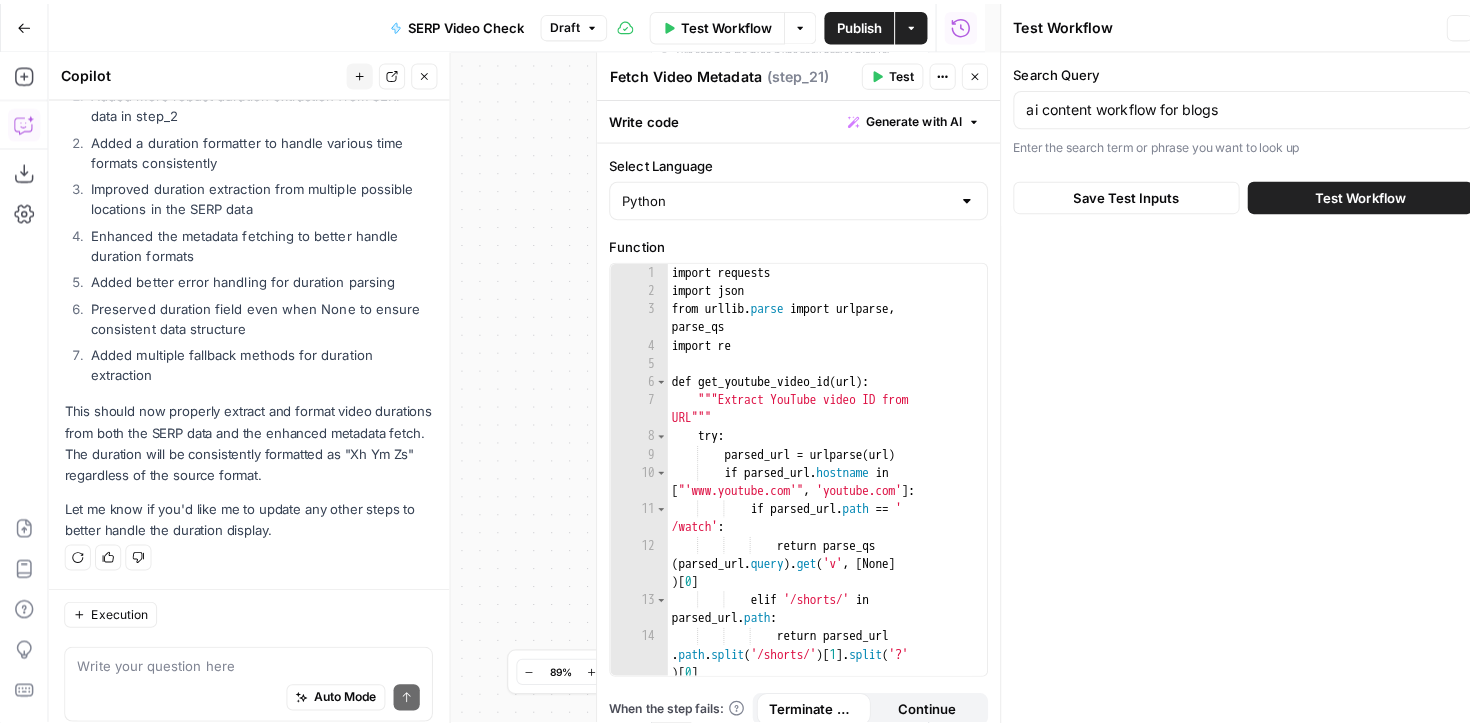 scroll, scrollTop: 4112, scrollLeft: 0, axis: vertical 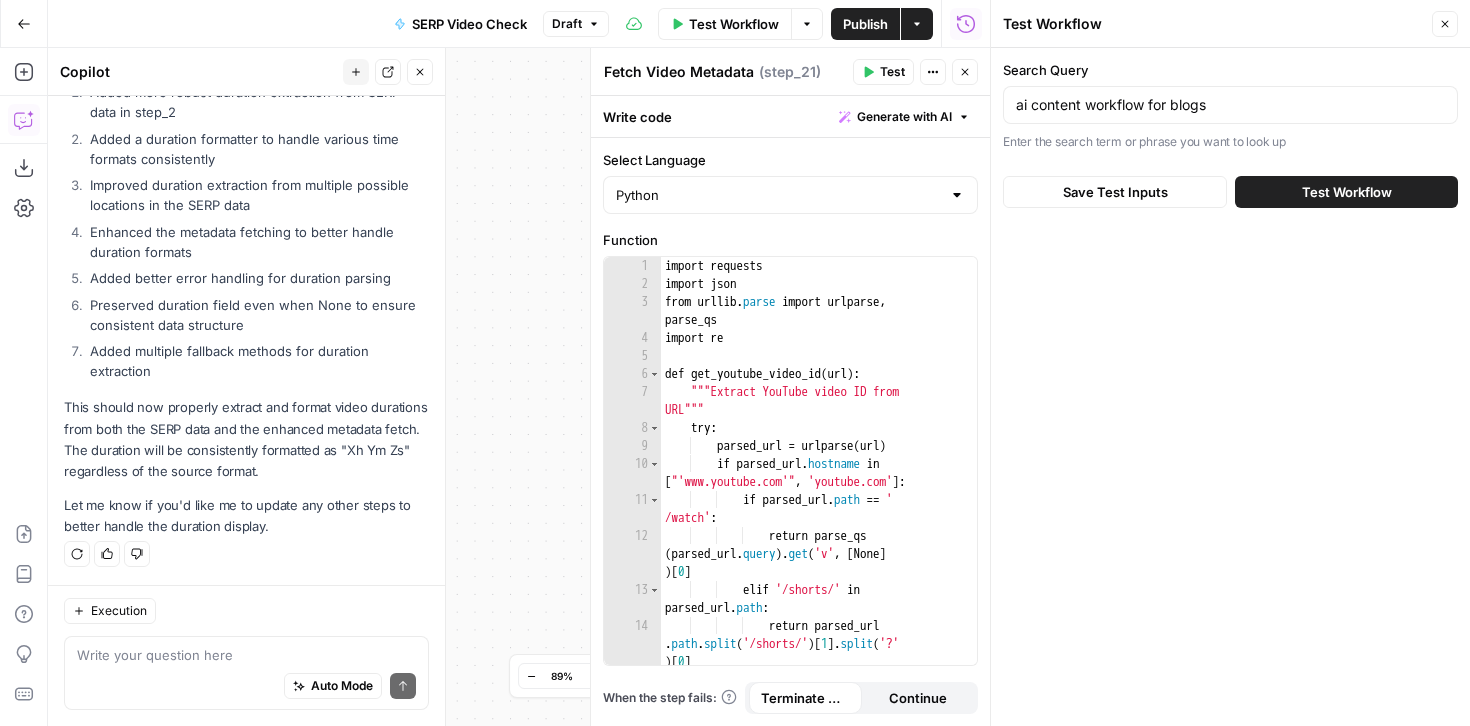 click on "Test Workflow" at bounding box center [1347, 192] 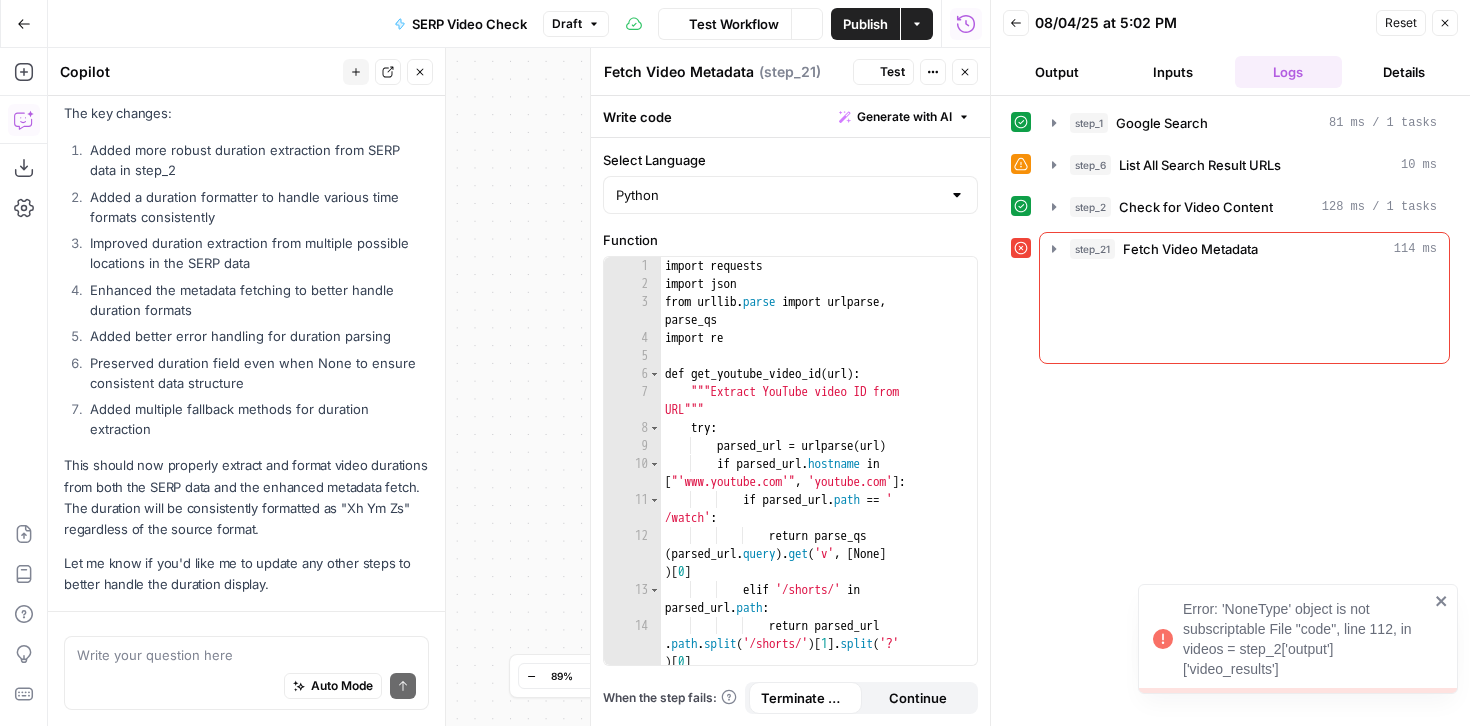 scroll, scrollTop: 4112, scrollLeft: 0, axis: vertical 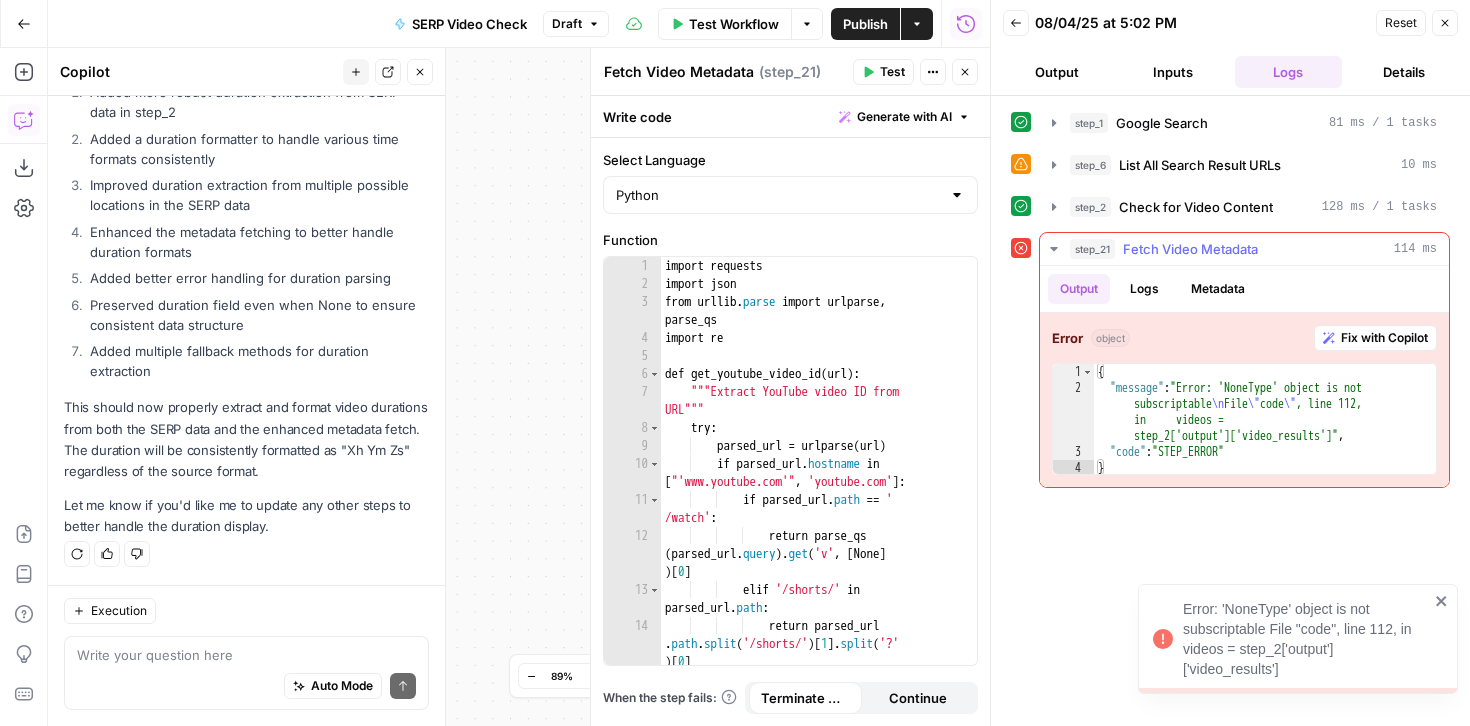 click on "Fix with Copilot" at bounding box center [1384, 338] 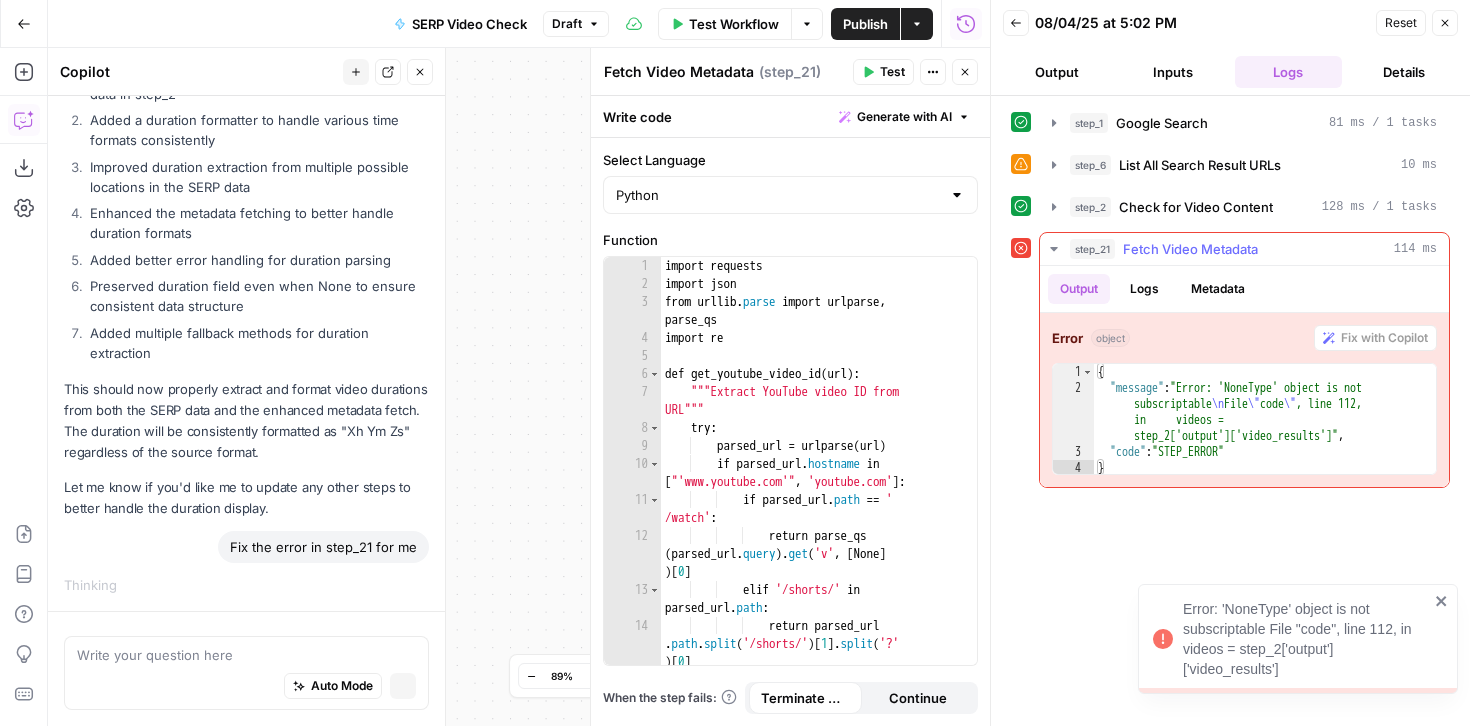 scroll, scrollTop: 3962, scrollLeft: 0, axis: vertical 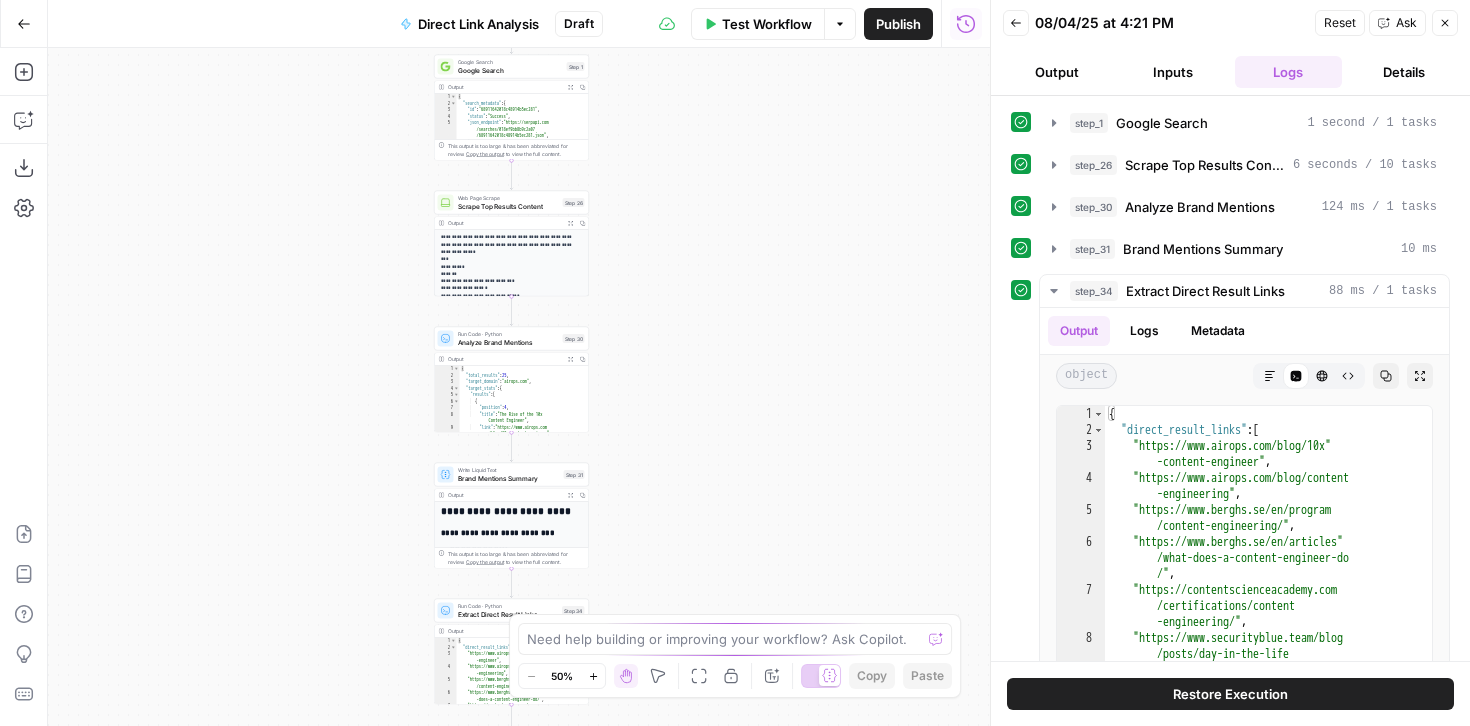 click 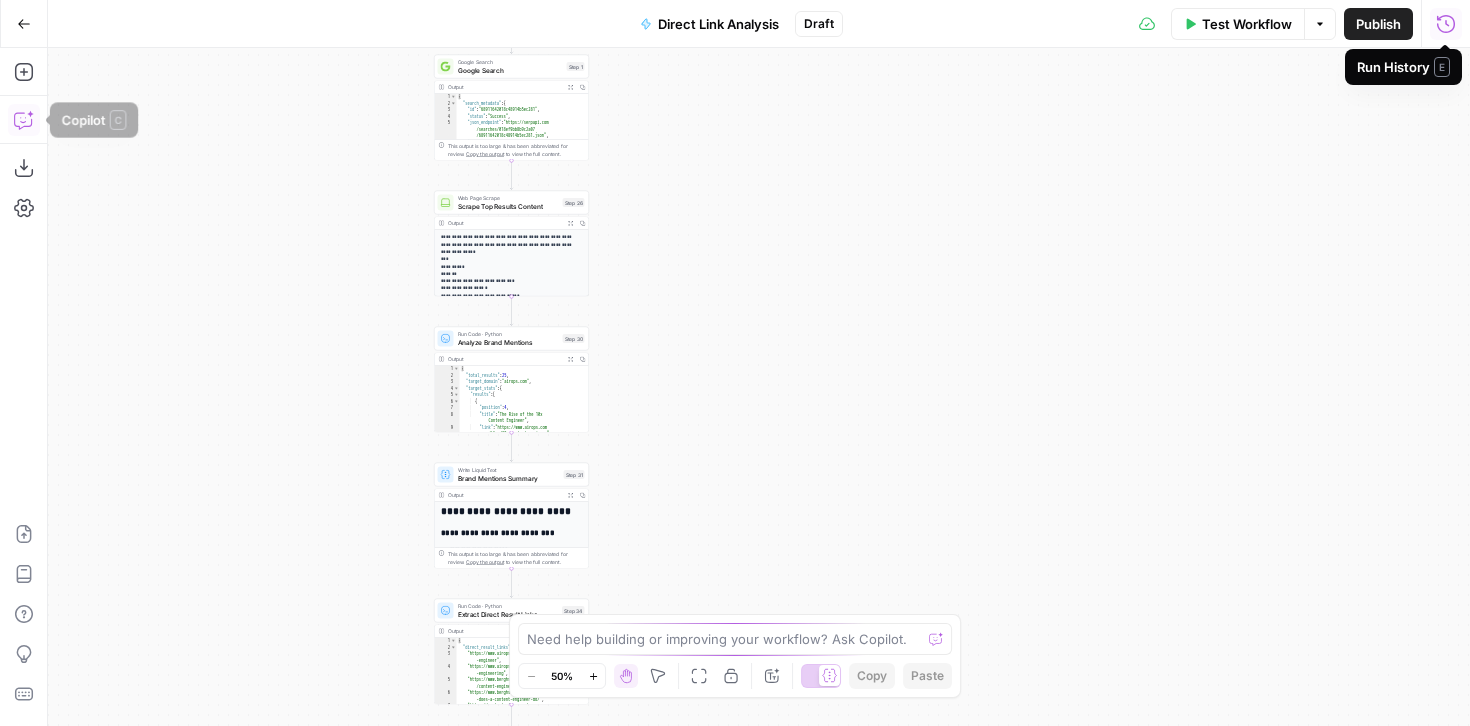click 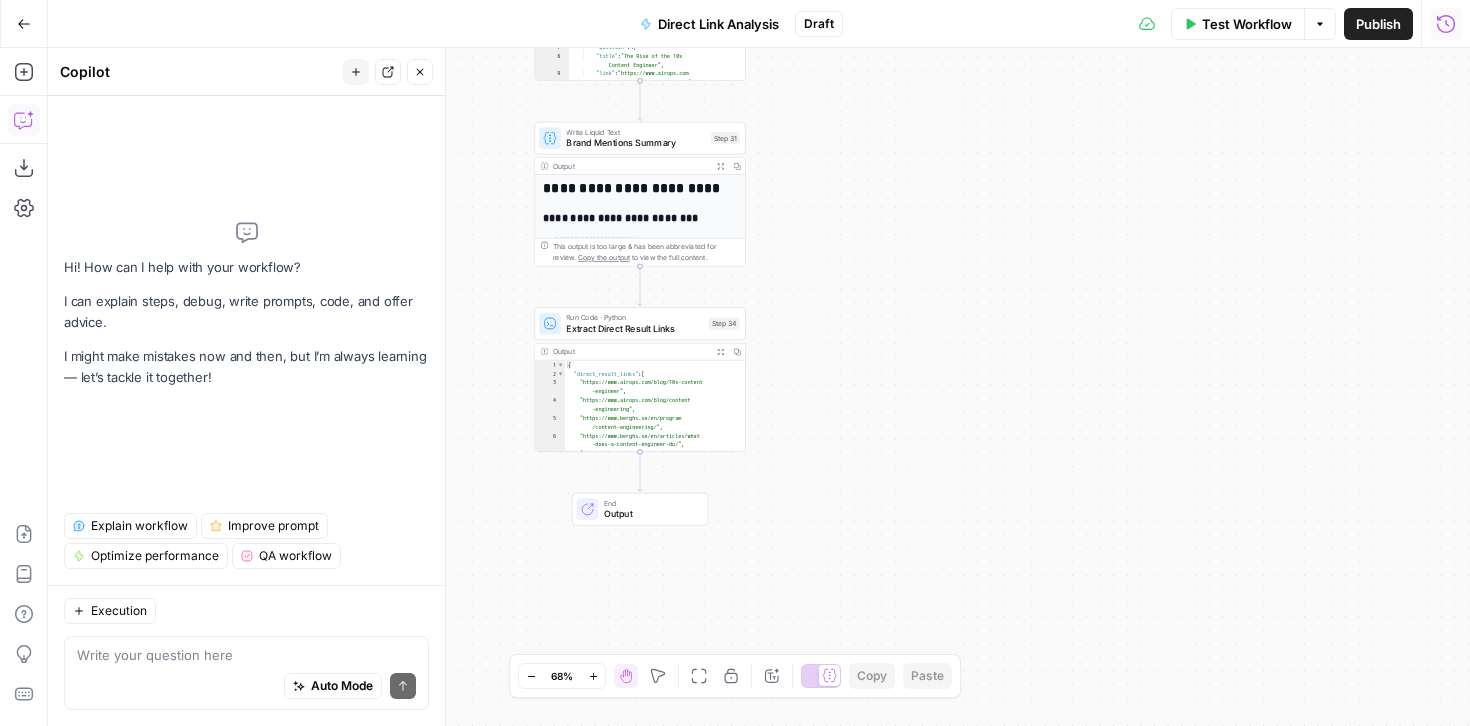 click on "Test Workflow" at bounding box center (1238, 24) 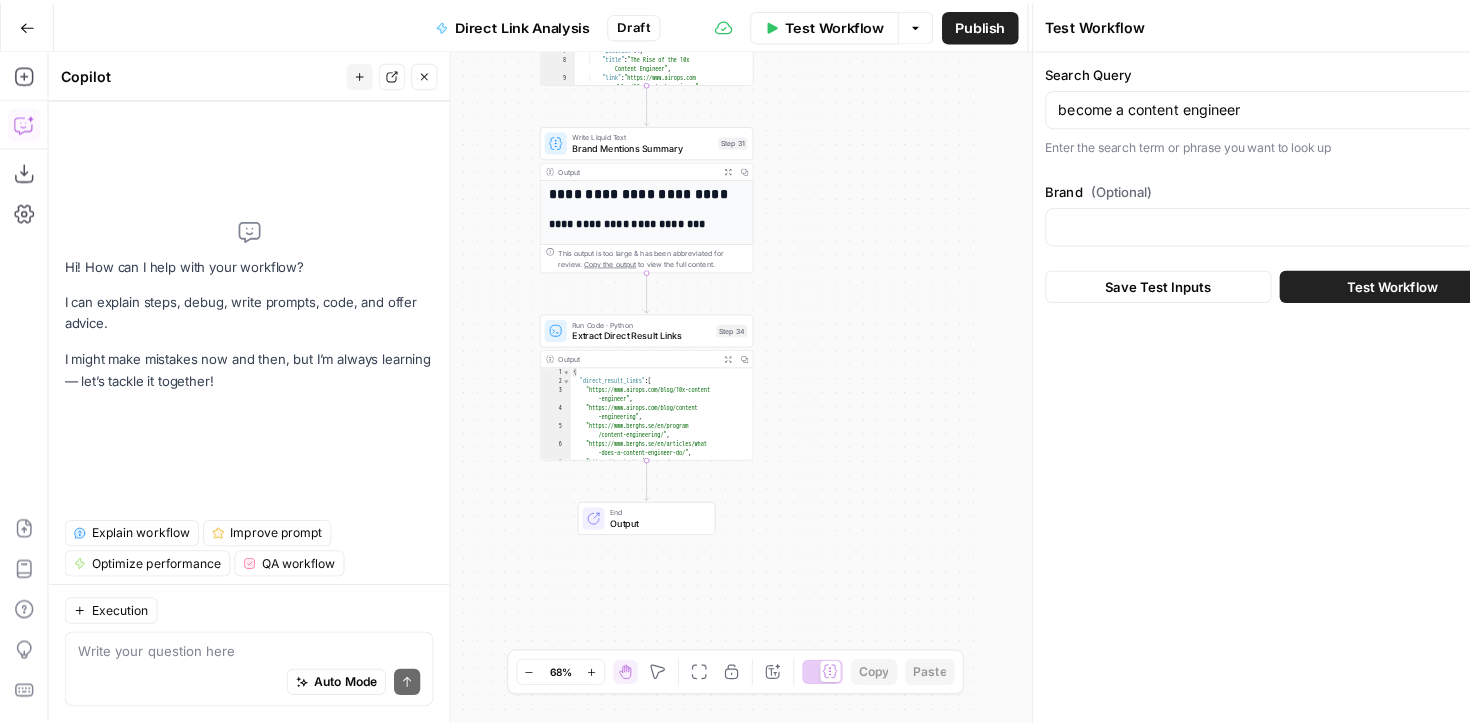type on "AirOps" 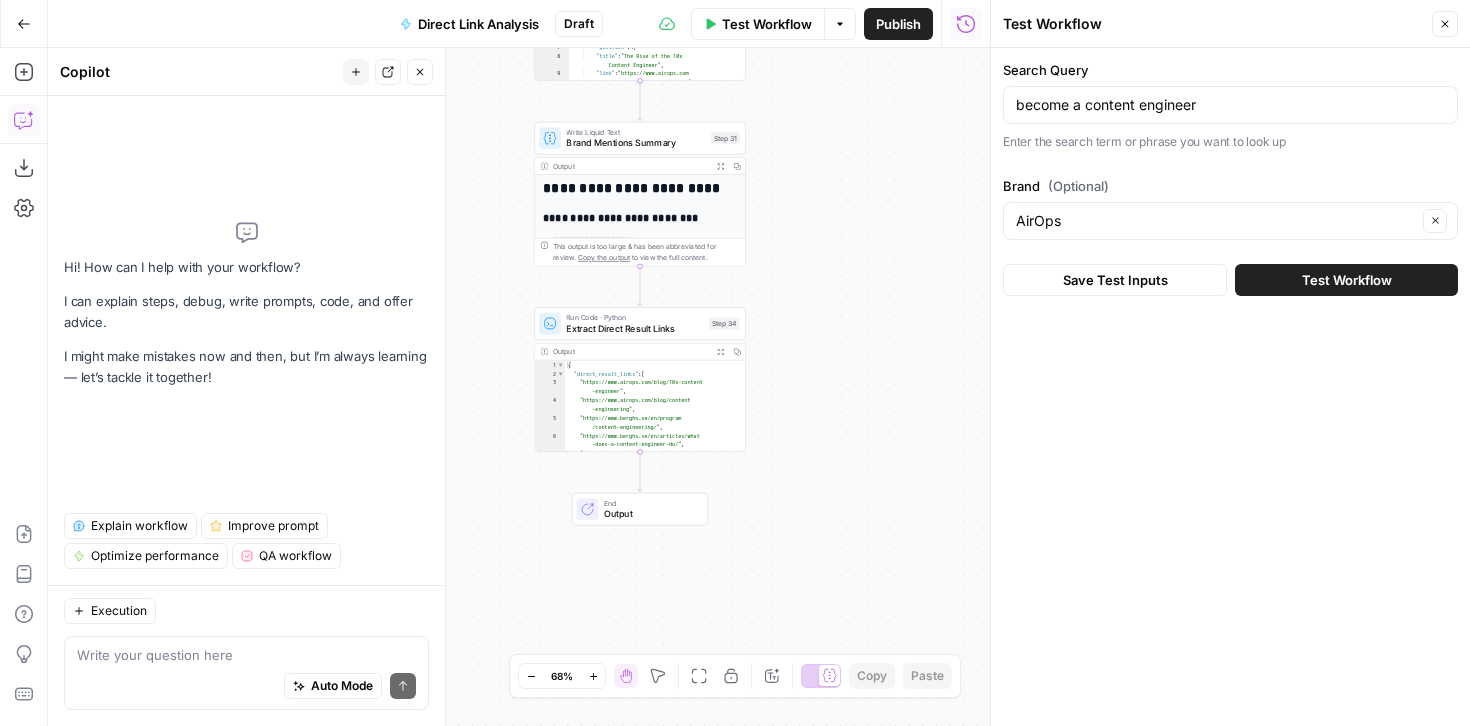 click on "Test Workflow" at bounding box center [1347, 280] 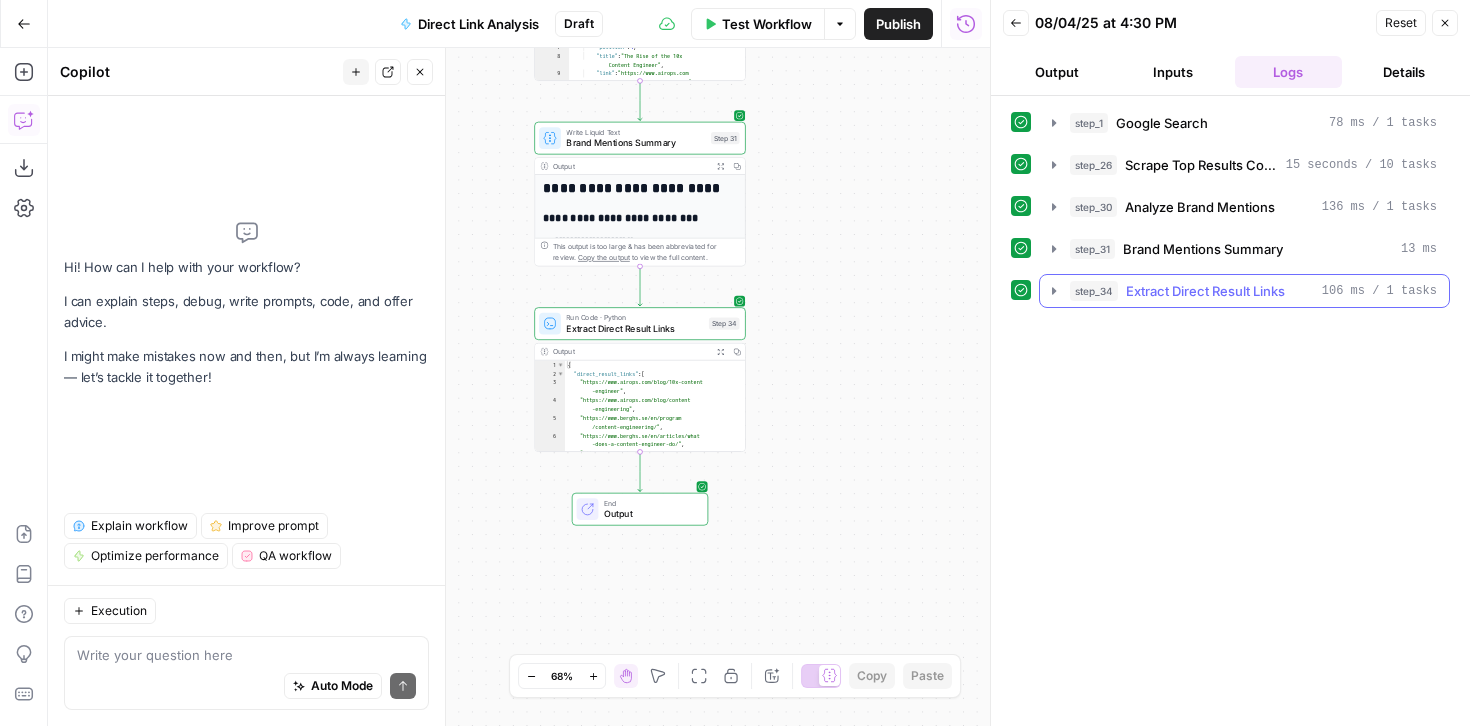 click 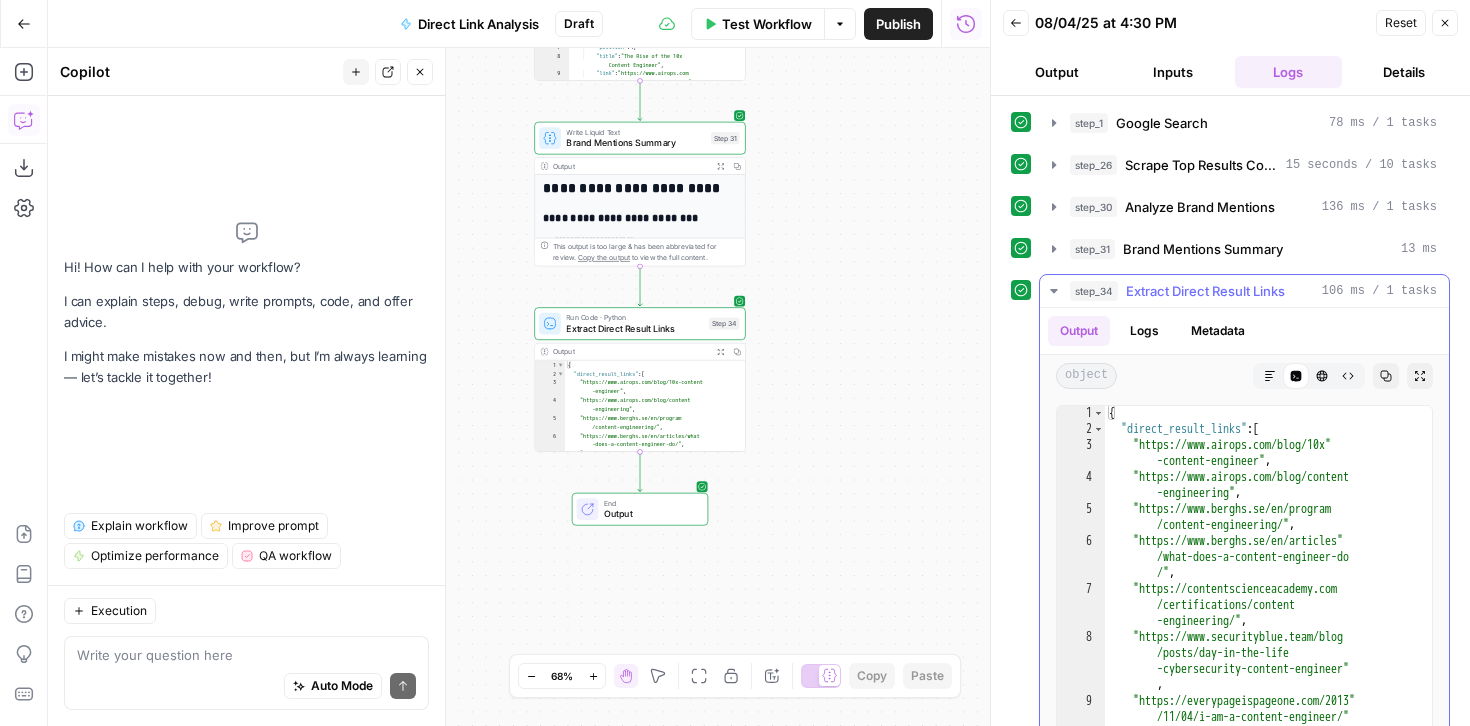scroll, scrollTop: 503, scrollLeft: 0, axis: vertical 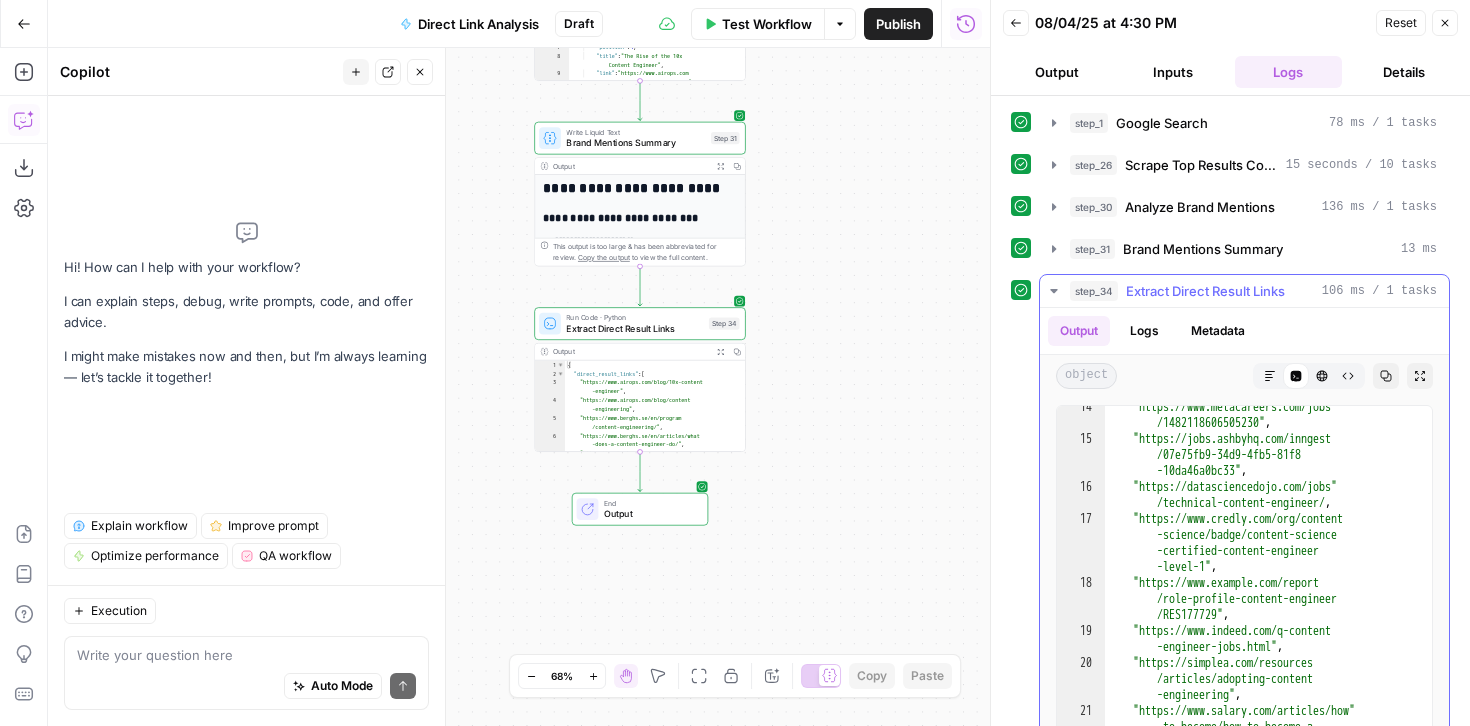 click 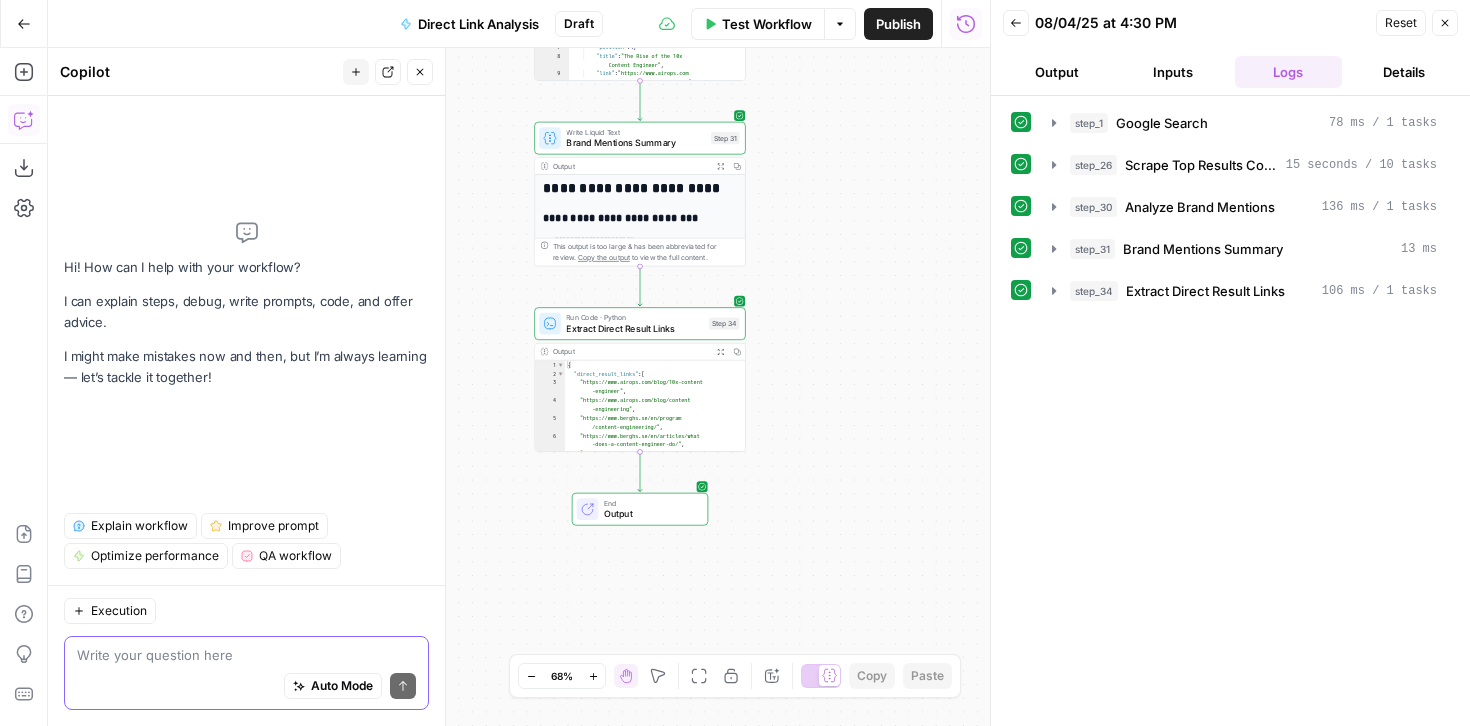click at bounding box center [246, 655] 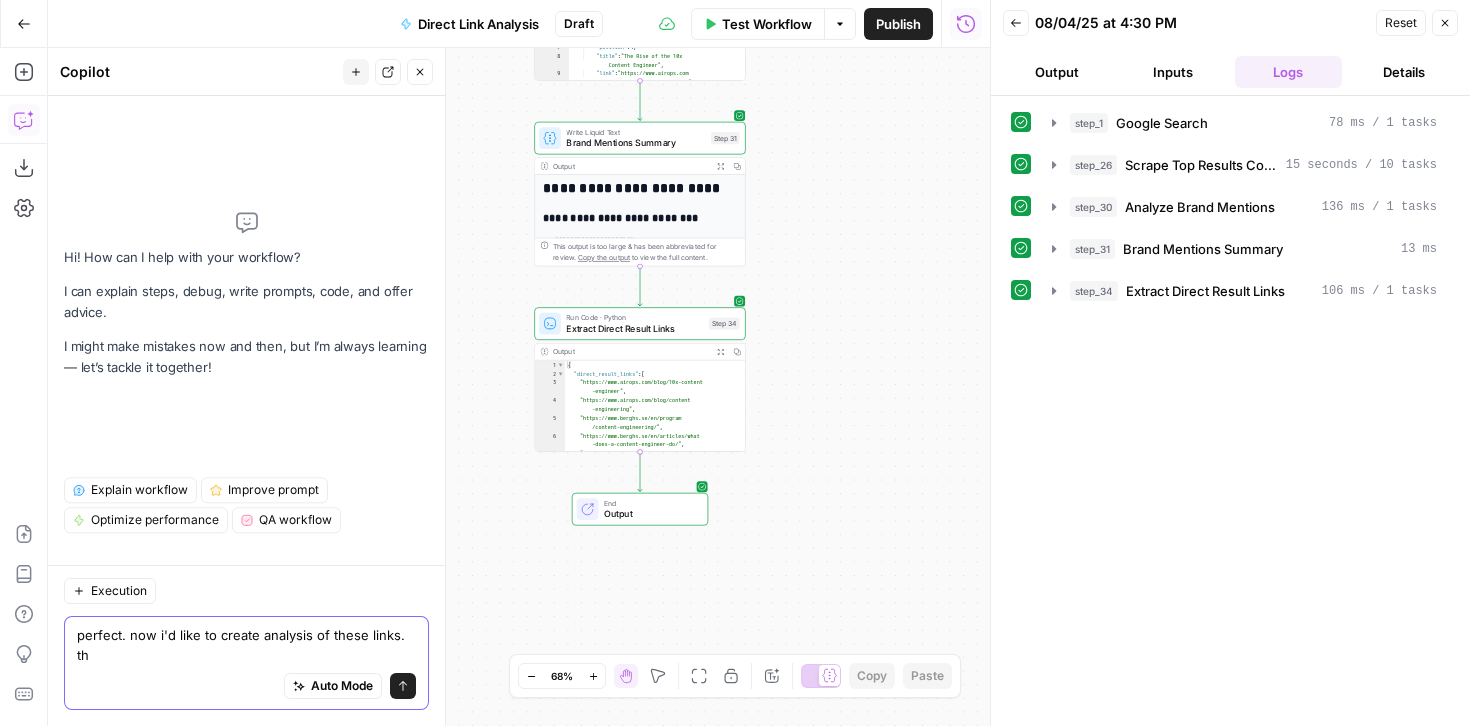 scroll, scrollTop: 0, scrollLeft: 0, axis: both 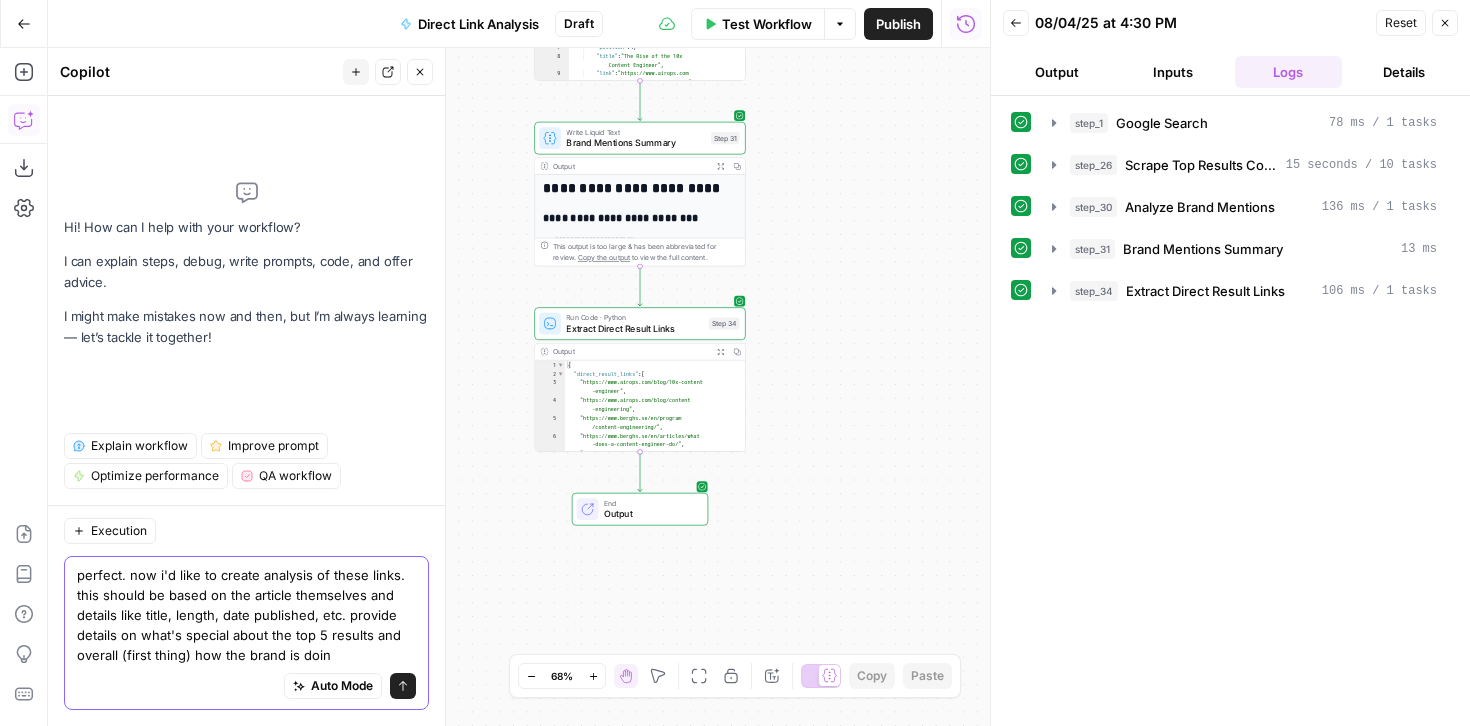type on "perfect. now i'd like to create analysis of these links. this should be based on the article themselves and details like title, length, date published, etc. provide details on what's special about the top 5 results and overall (first thing) how the brand is doing" 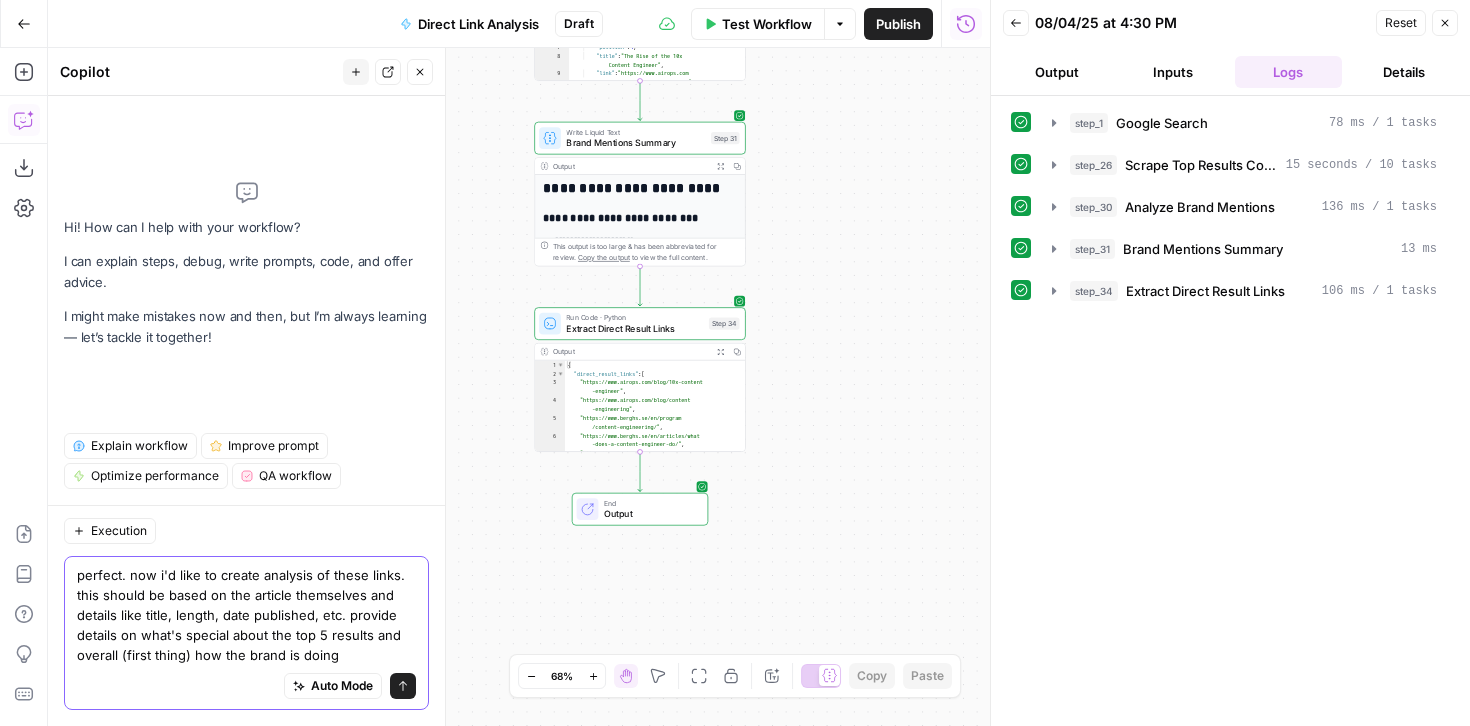 type 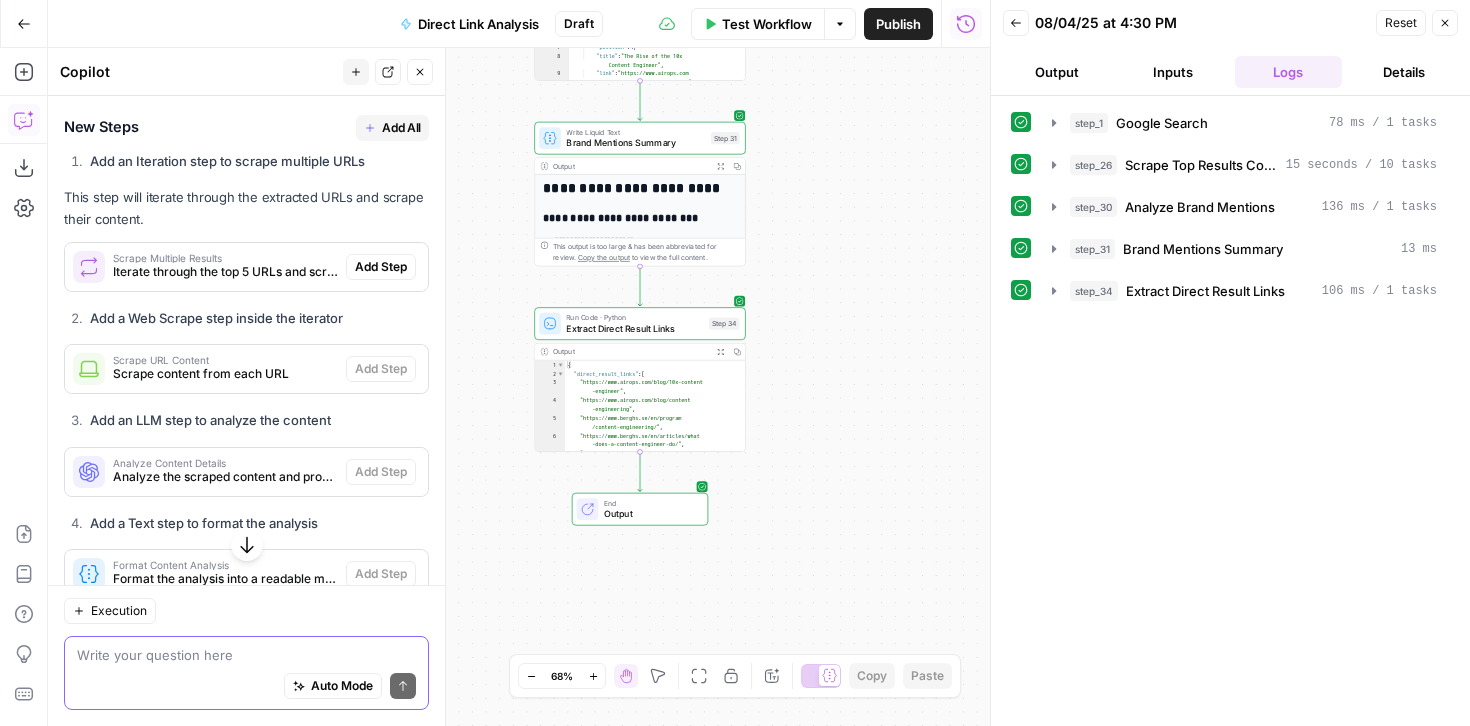 scroll, scrollTop: 608, scrollLeft: 0, axis: vertical 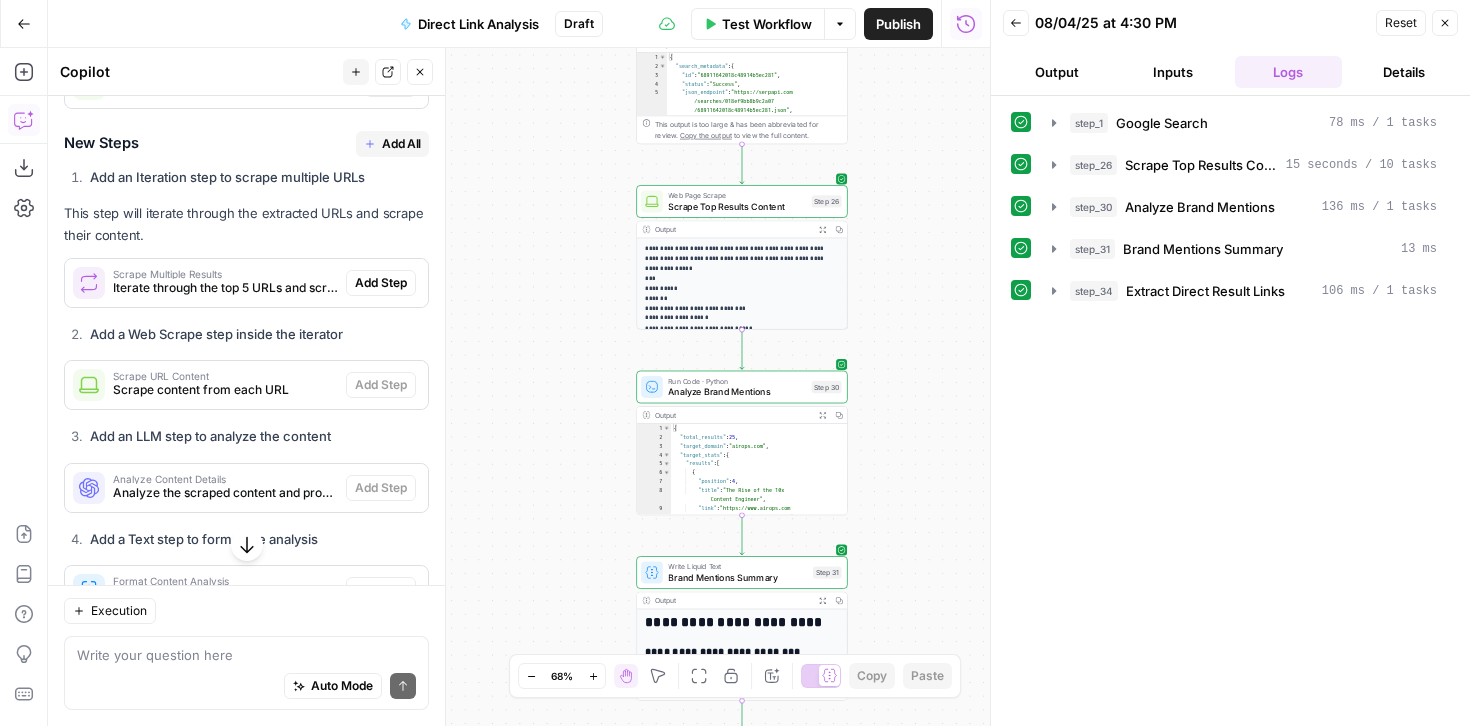 click on "Add All" at bounding box center [401, 144] 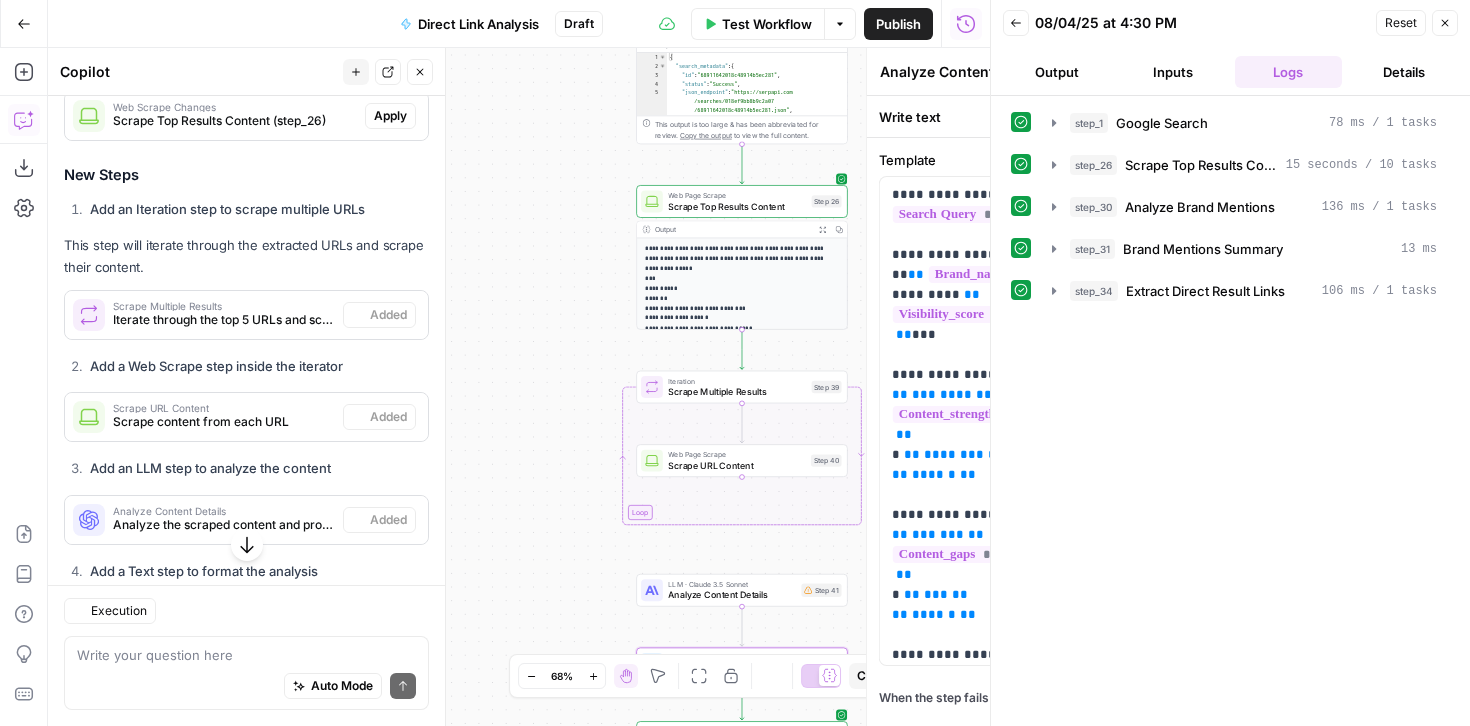 type on "Format Content Analysis" 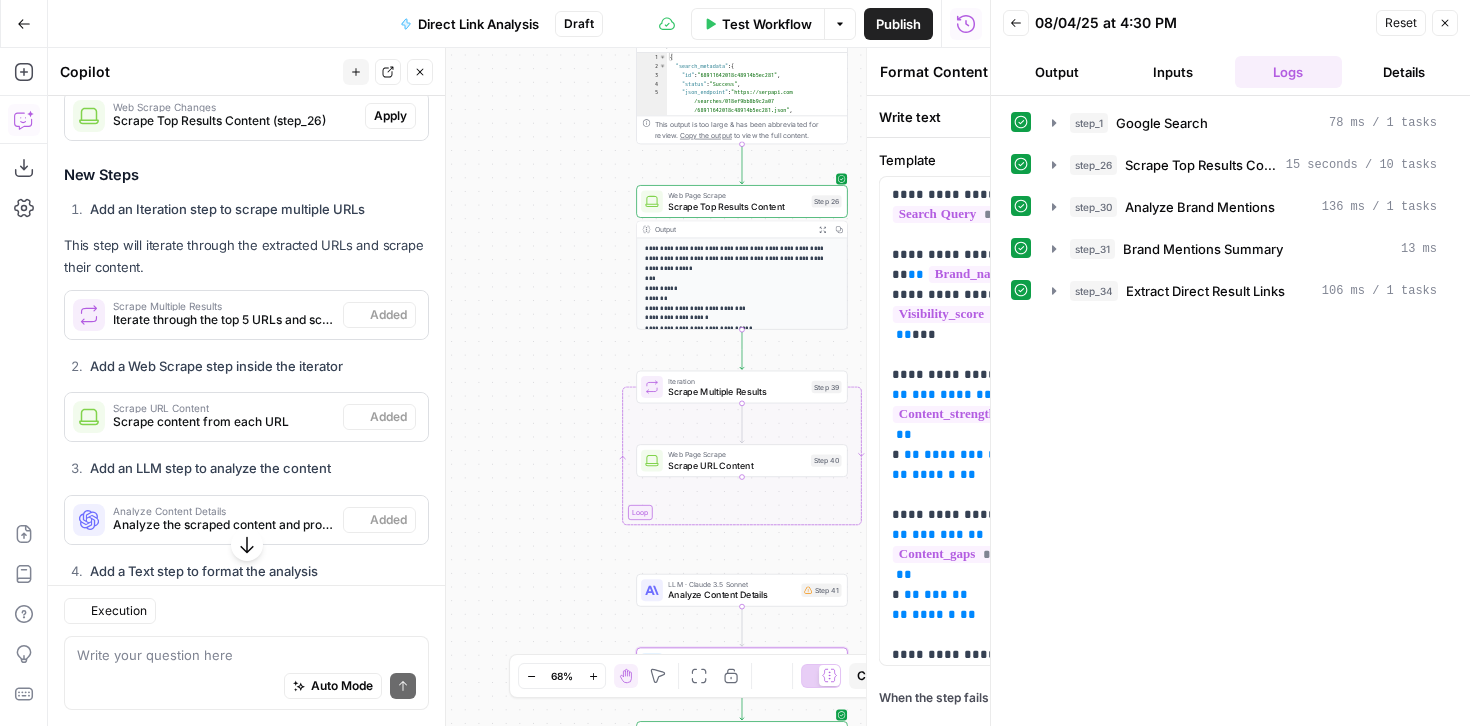 scroll, scrollTop: 640, scrollLeft: 0, axis: vertical 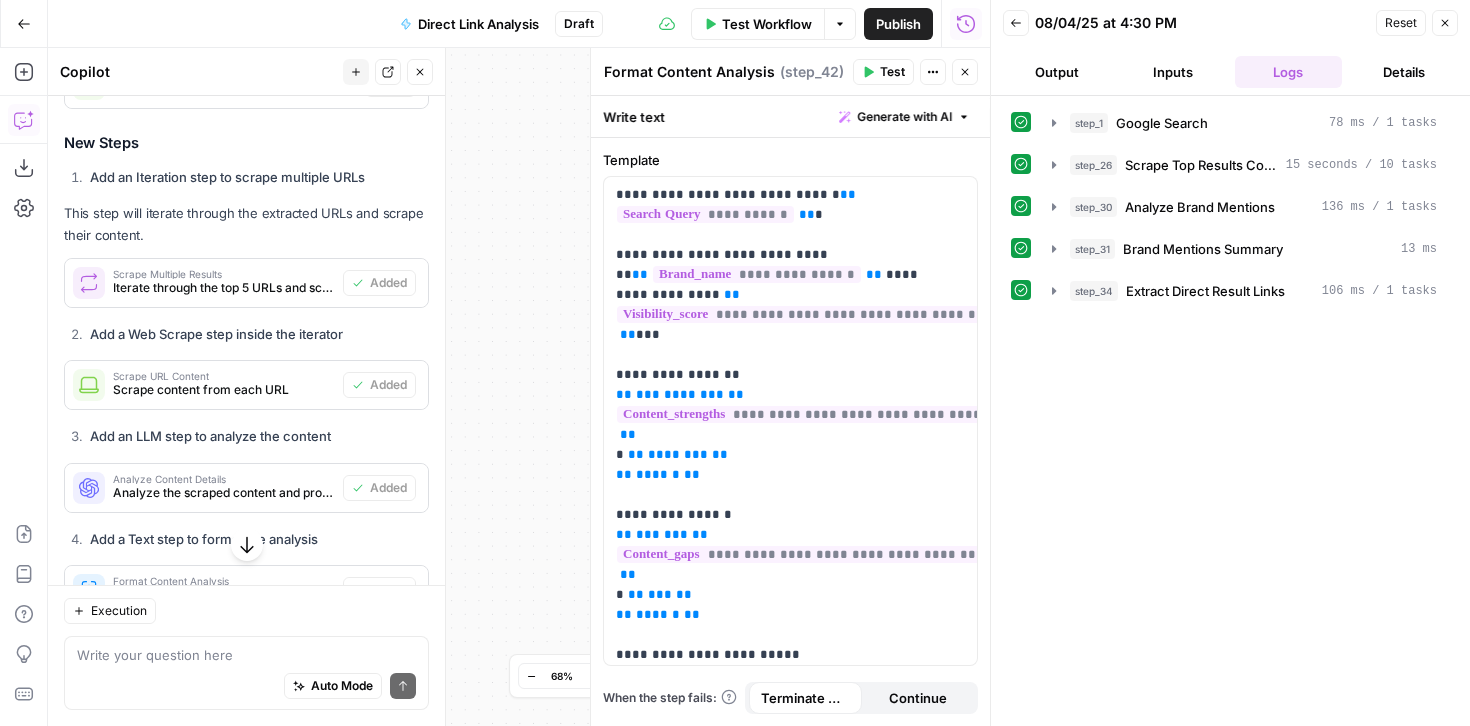 click 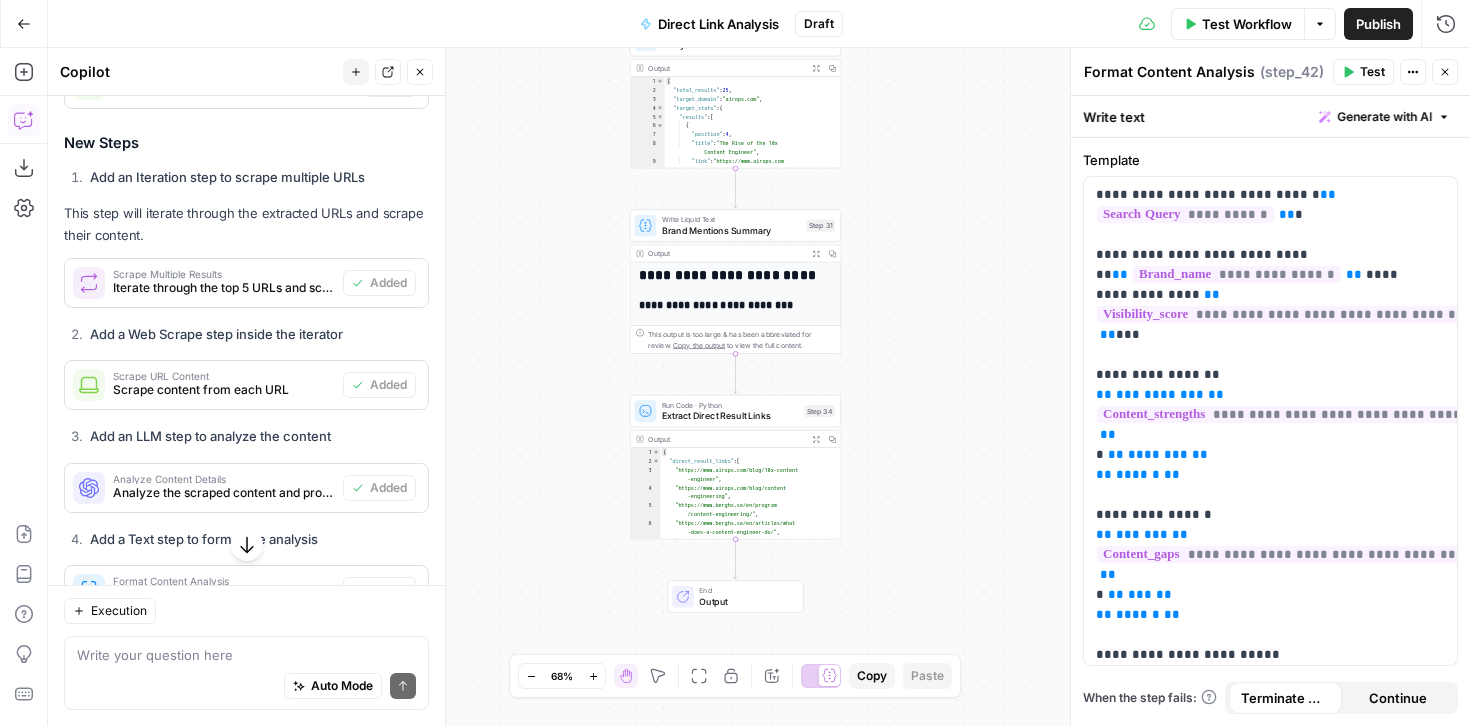 click 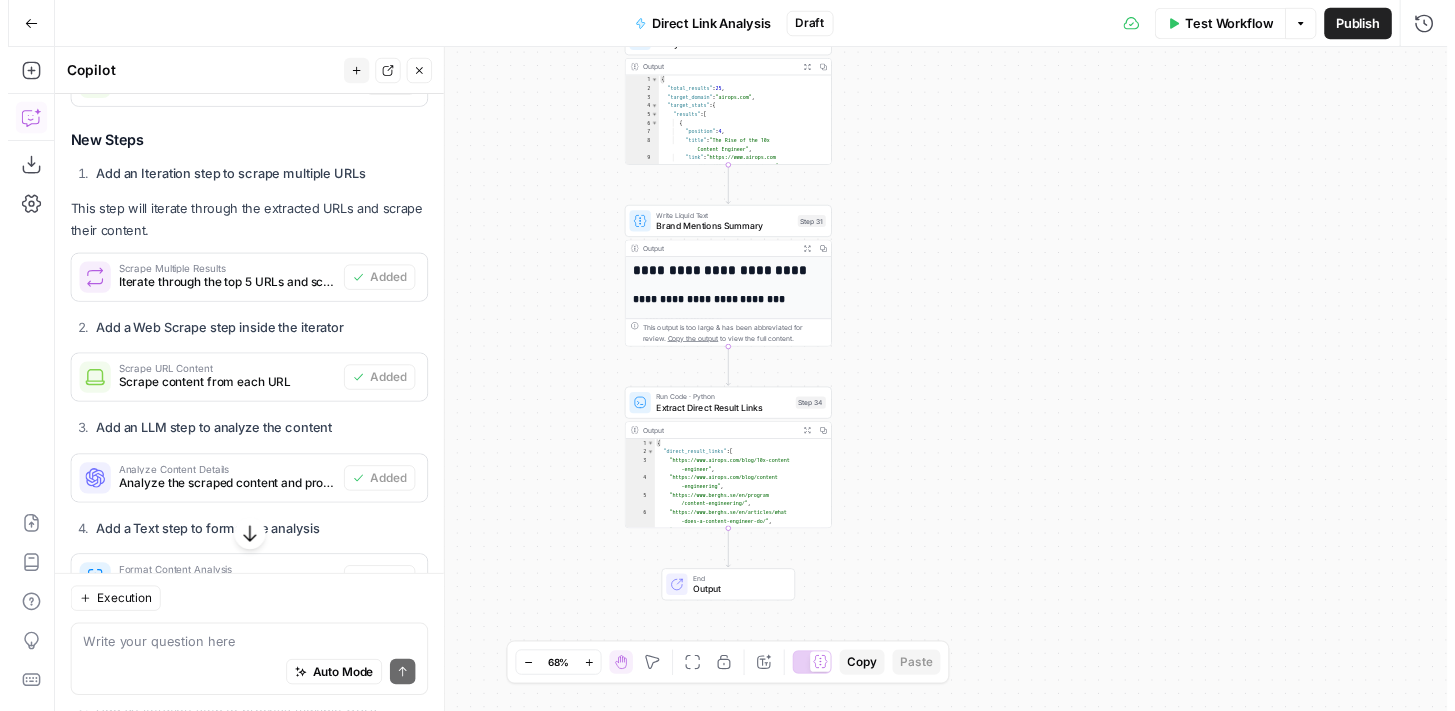 scroll, scrollTop: 1015, scrollLeft: 0, axis: vertical 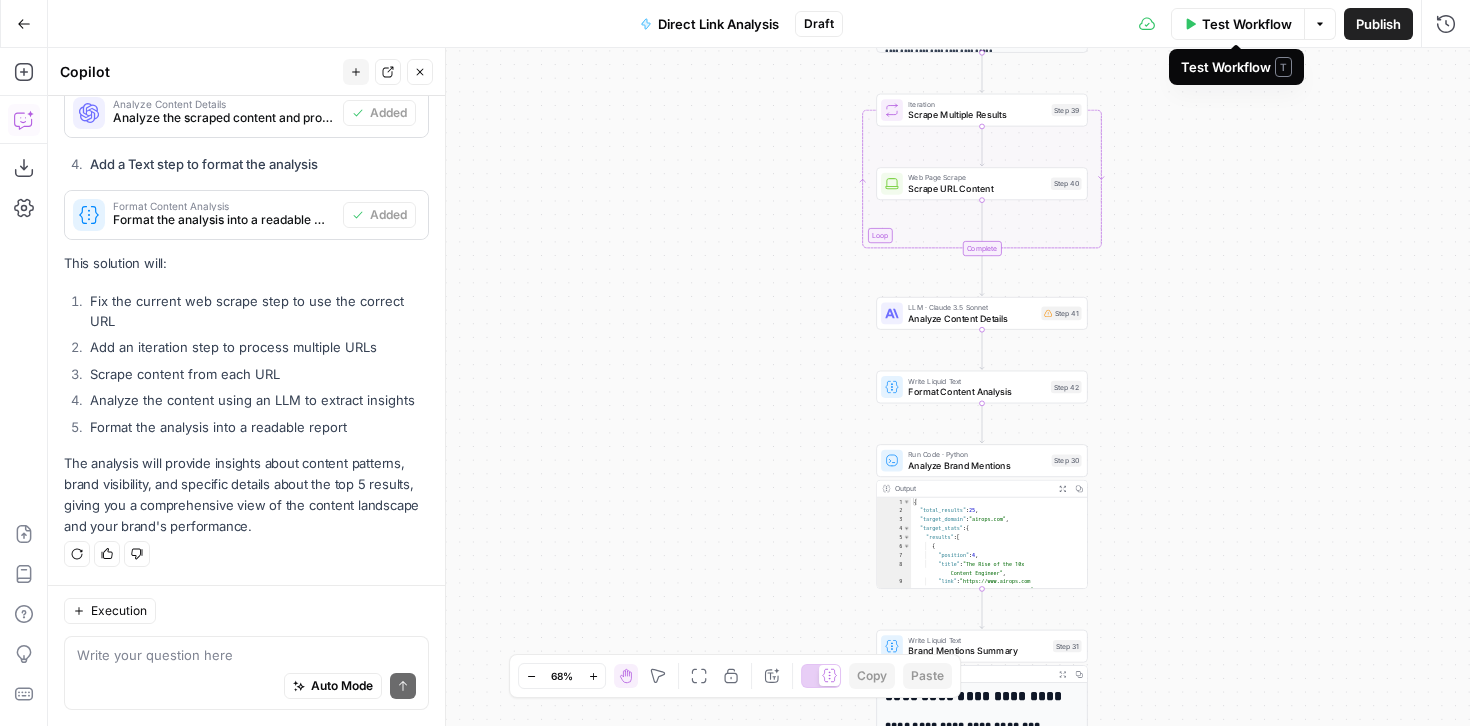 click on "Test Workflow" at bounding box center [1247, 24] 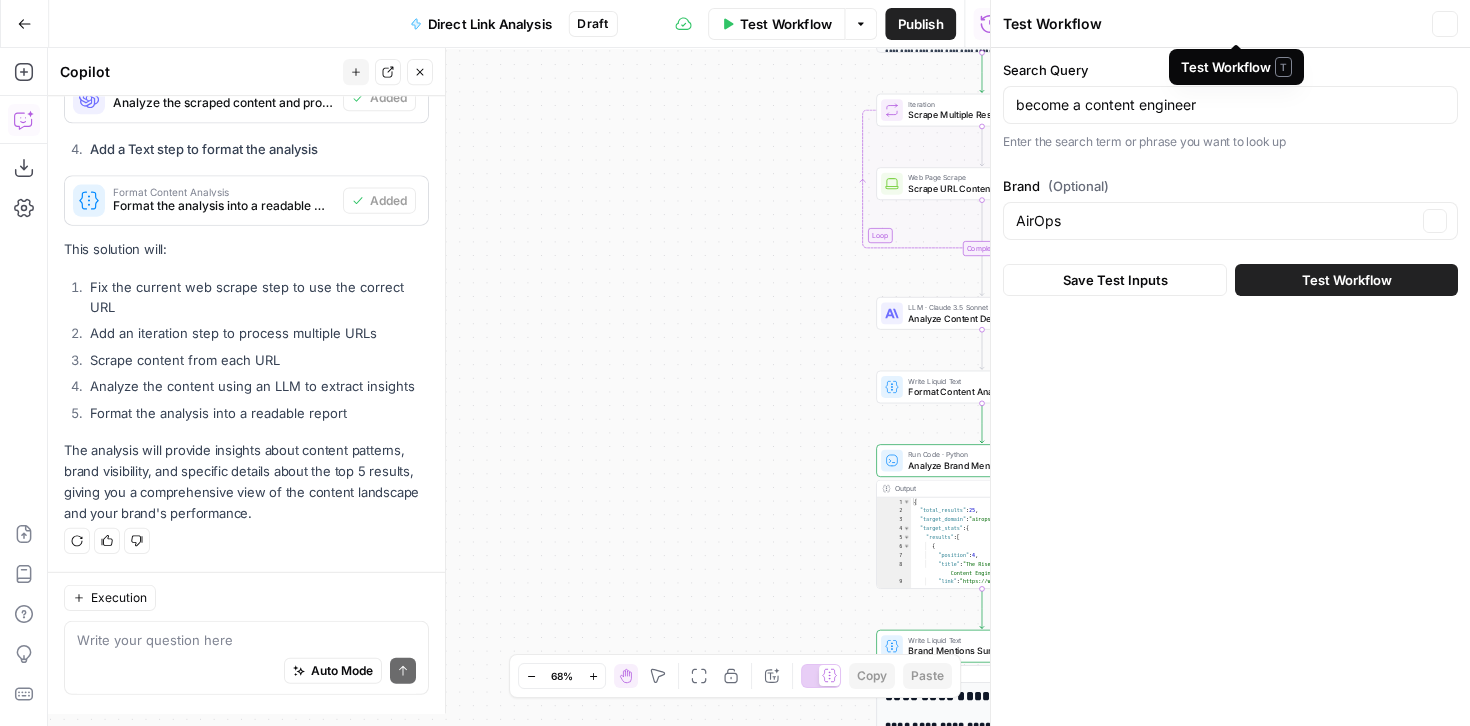 scroll, scrollTop: 1015, scrollLeft: 0, axis: vertical 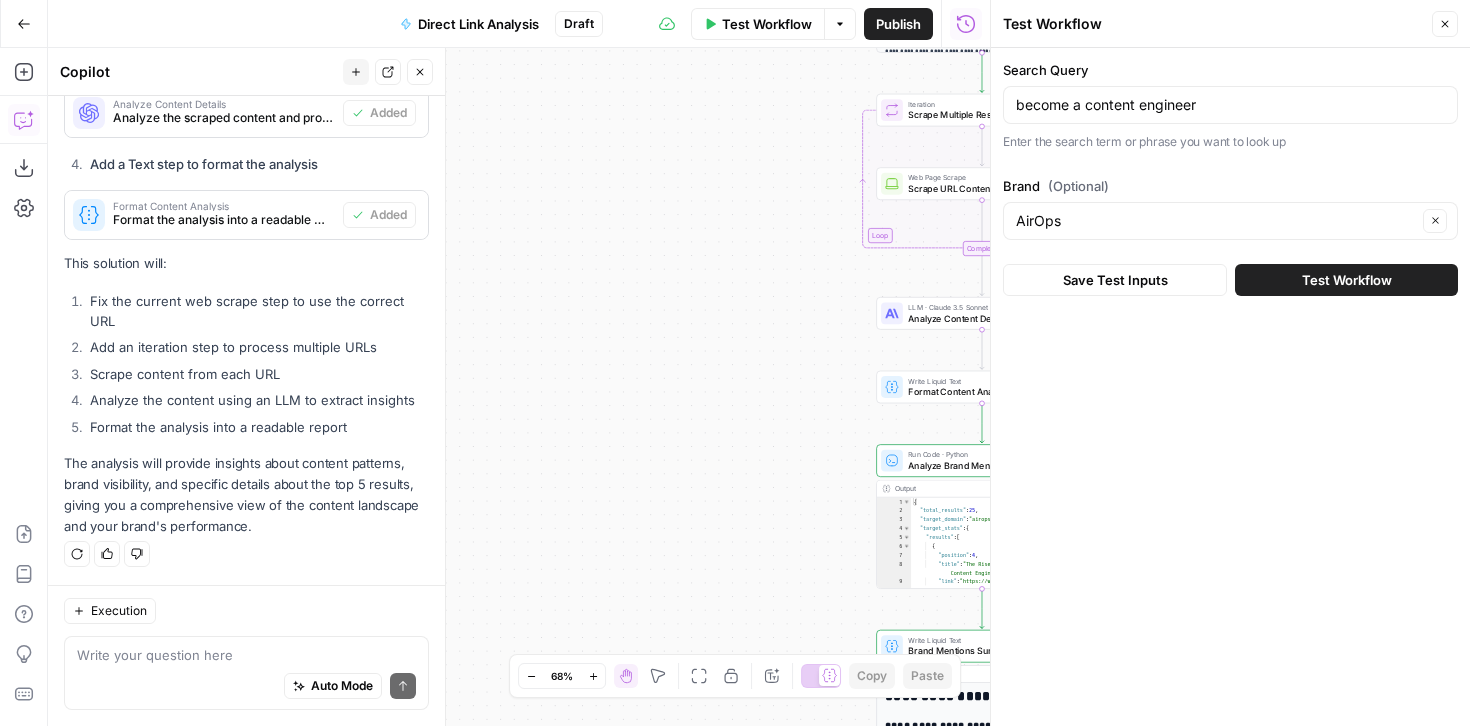 click on "Test Workflow" at bounding box center (1346, 280) 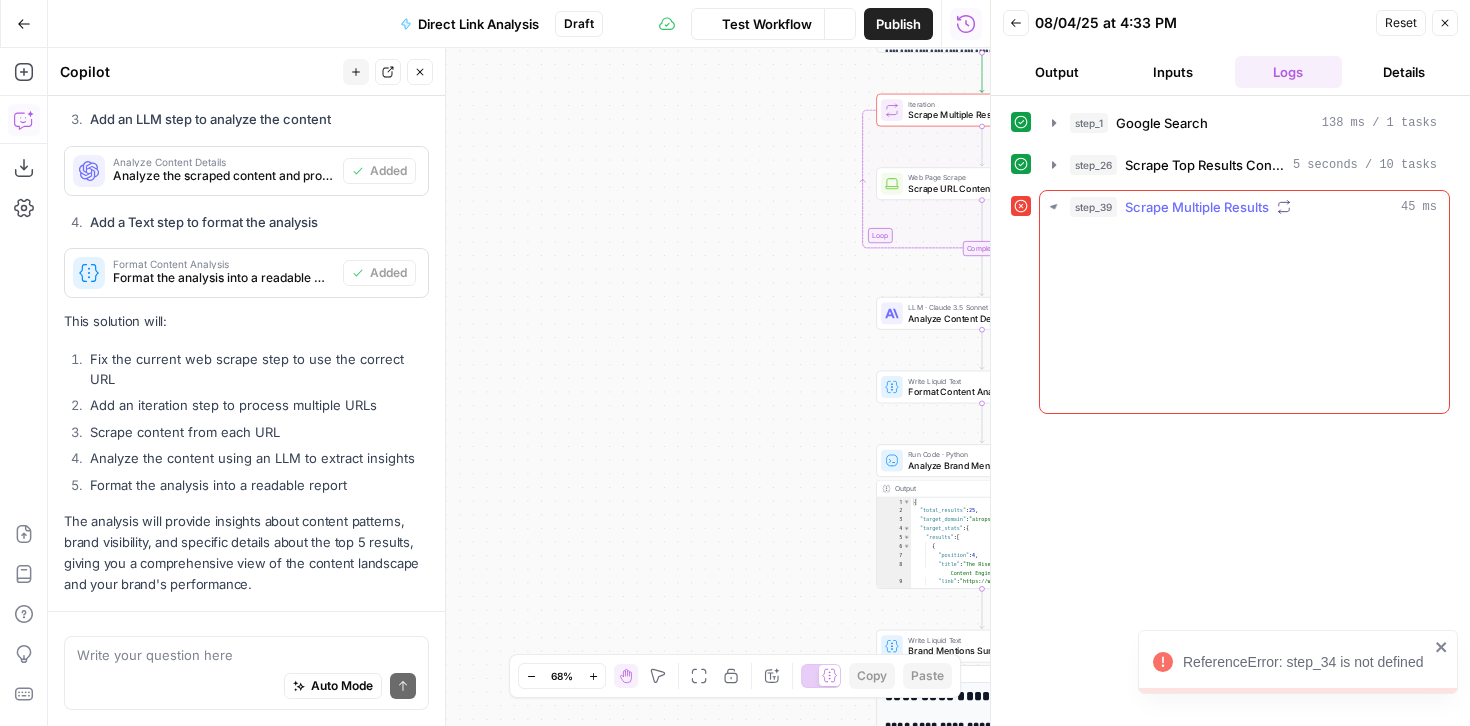 scroll, scrollTop: 1015, scrollLeft: 0, axis: vertical 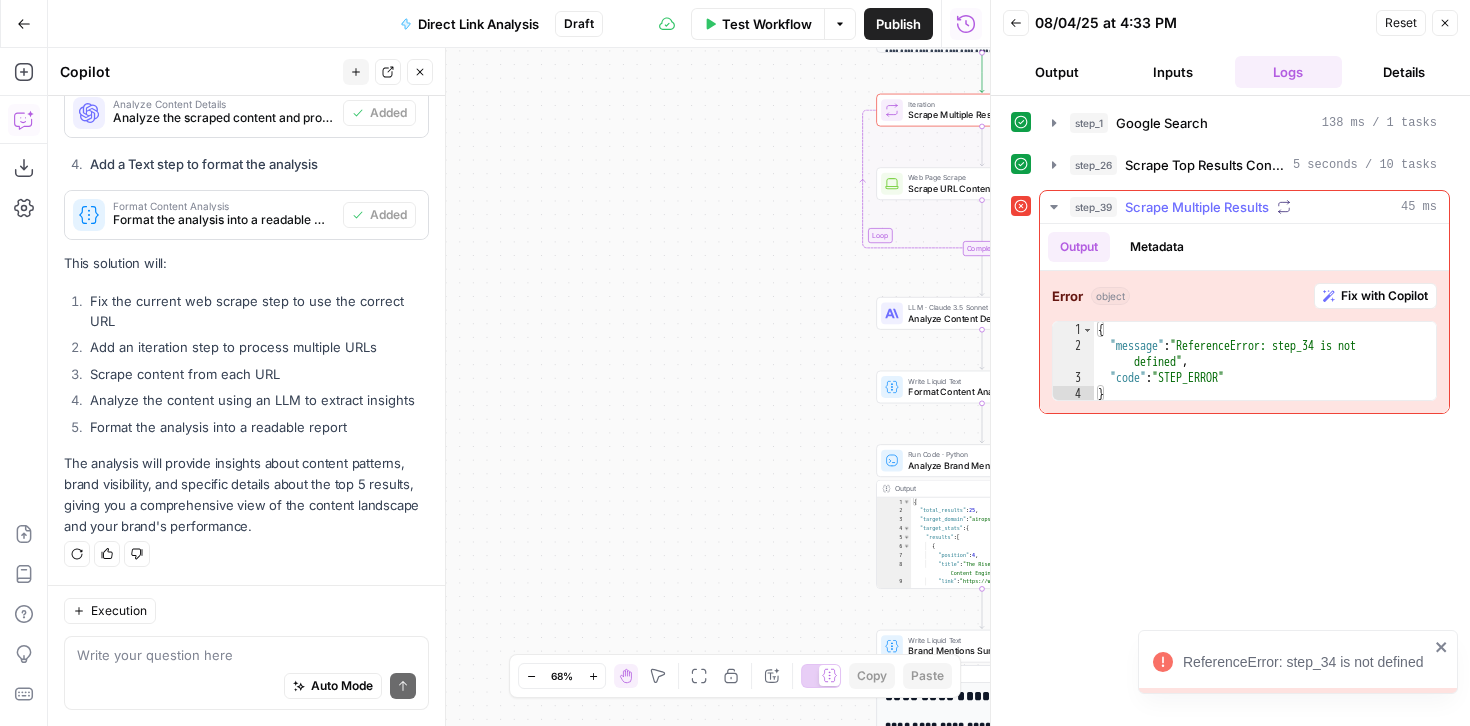click on "Fix with Copilot" at bounding box center (1384, 296) 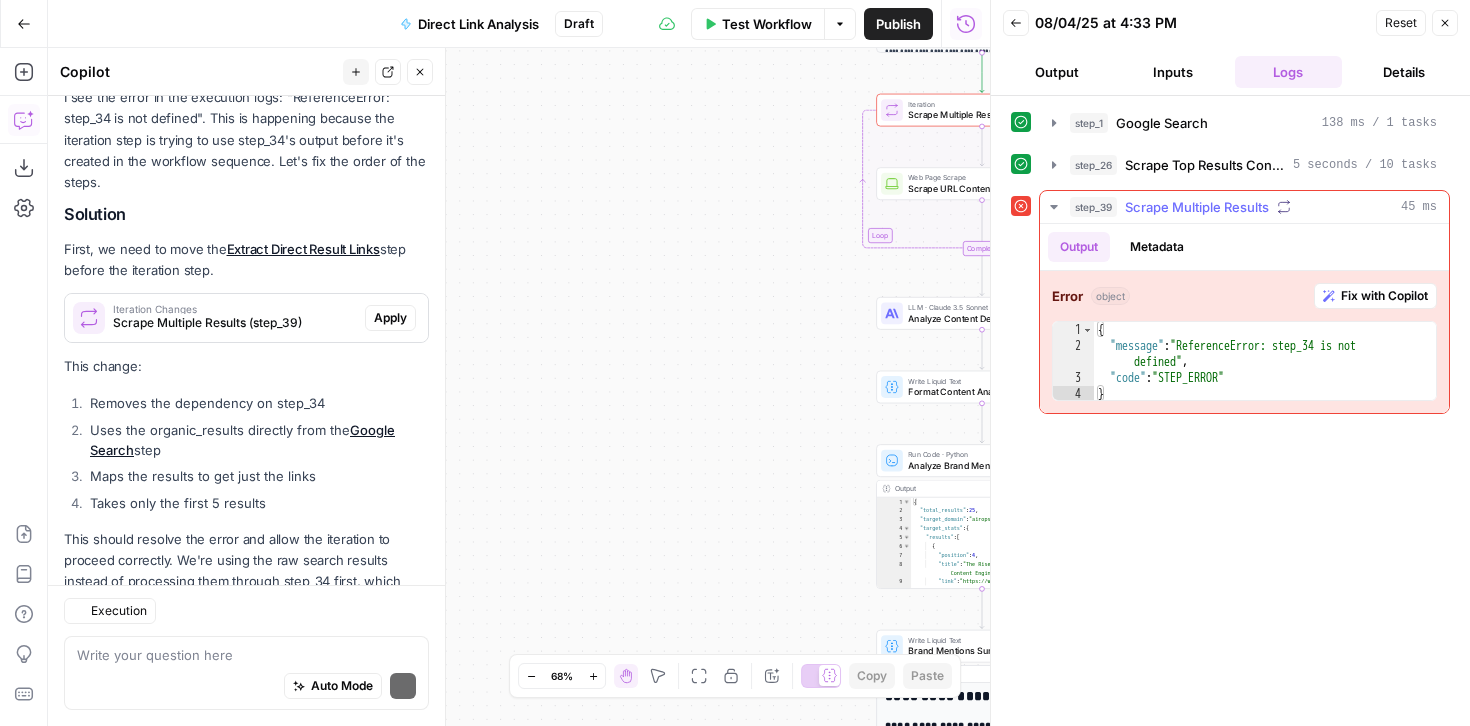 scroll, scrollTop: 1618, scrollLeft: 0, axis: vertical 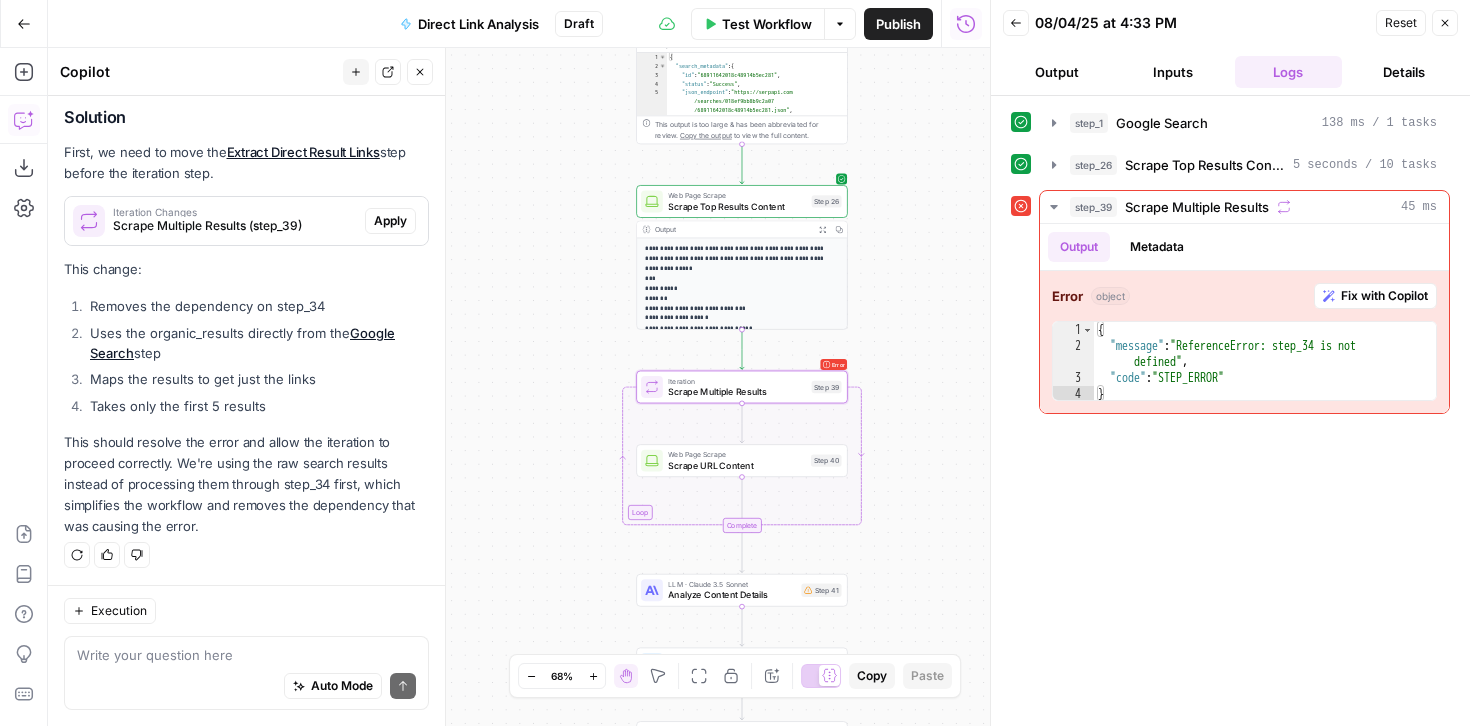 click on "Apply" at bounding box center [390, 221] 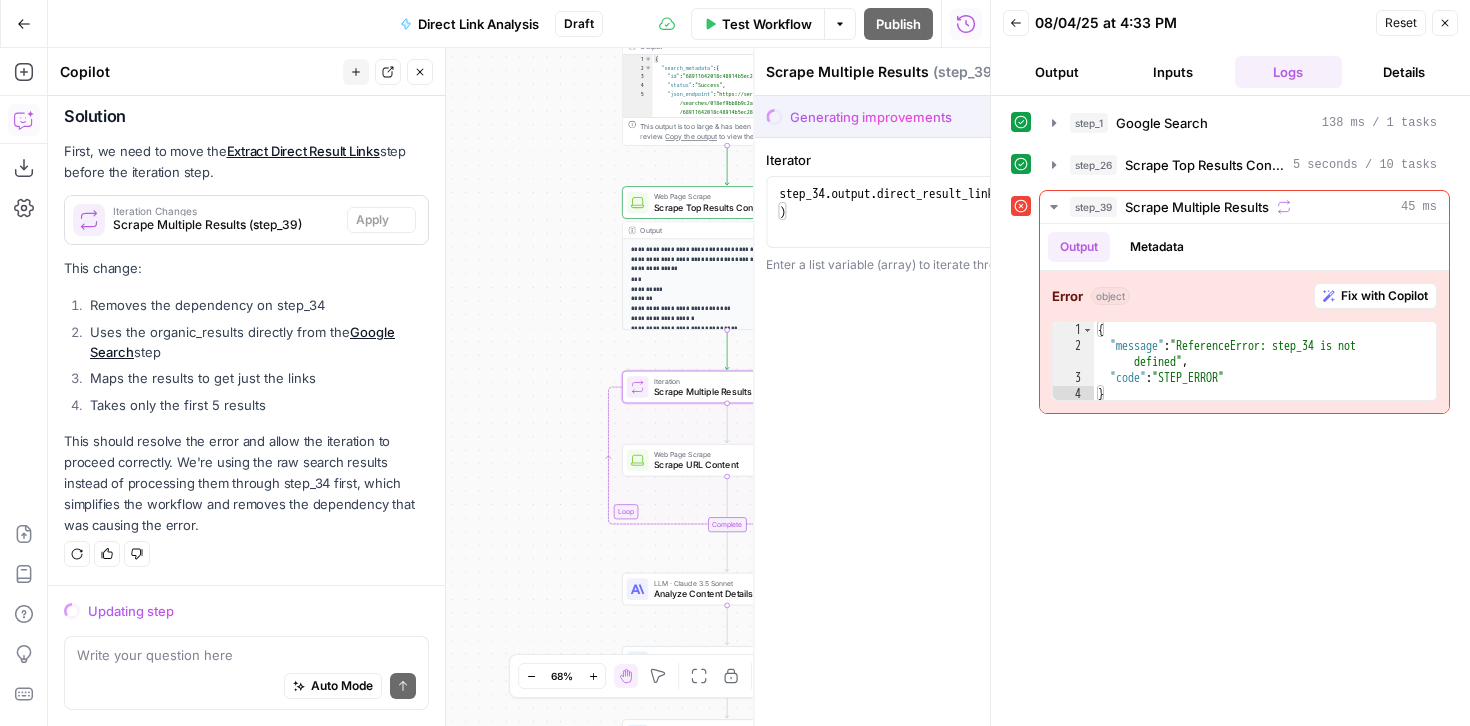 scroll, scrollTop: 1586, scrollLeft: 0, axis: vertical 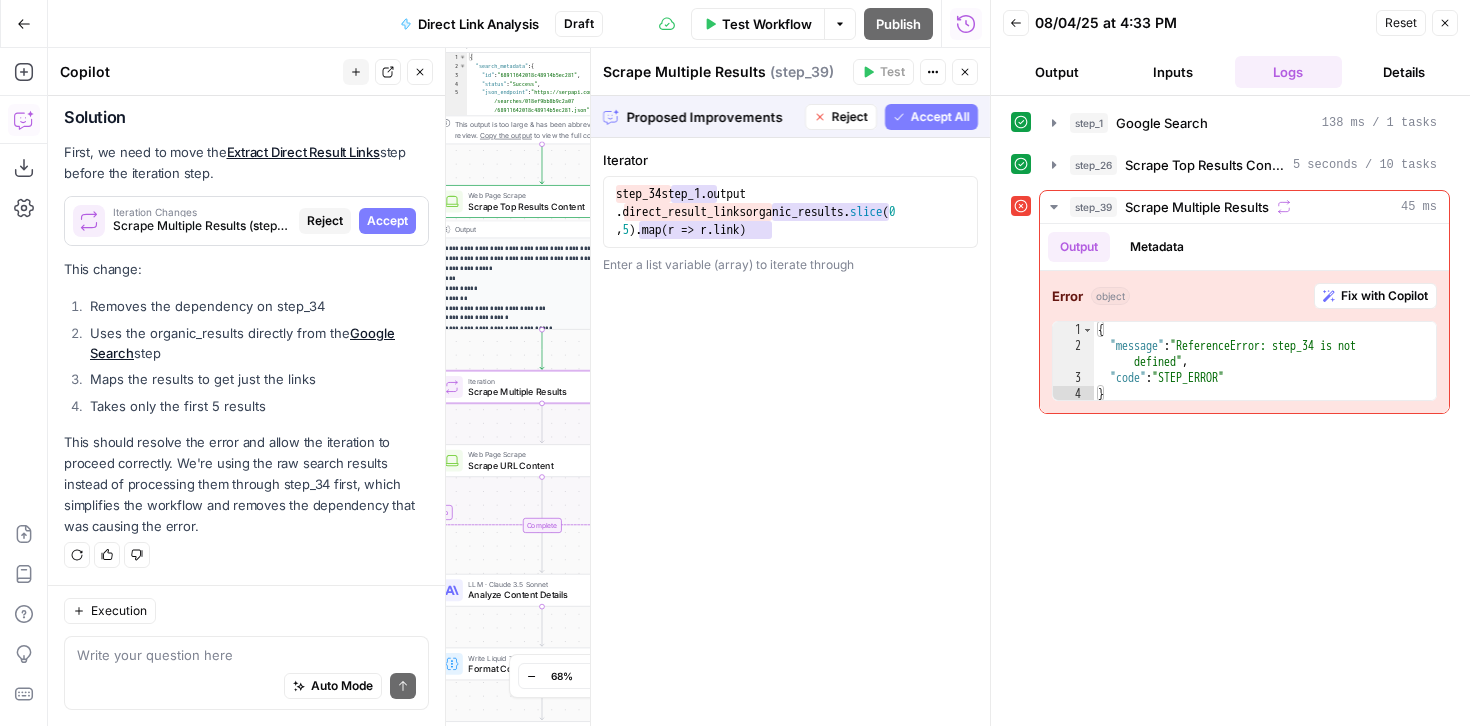 click on "Accept" at bounding box center (387, 221) 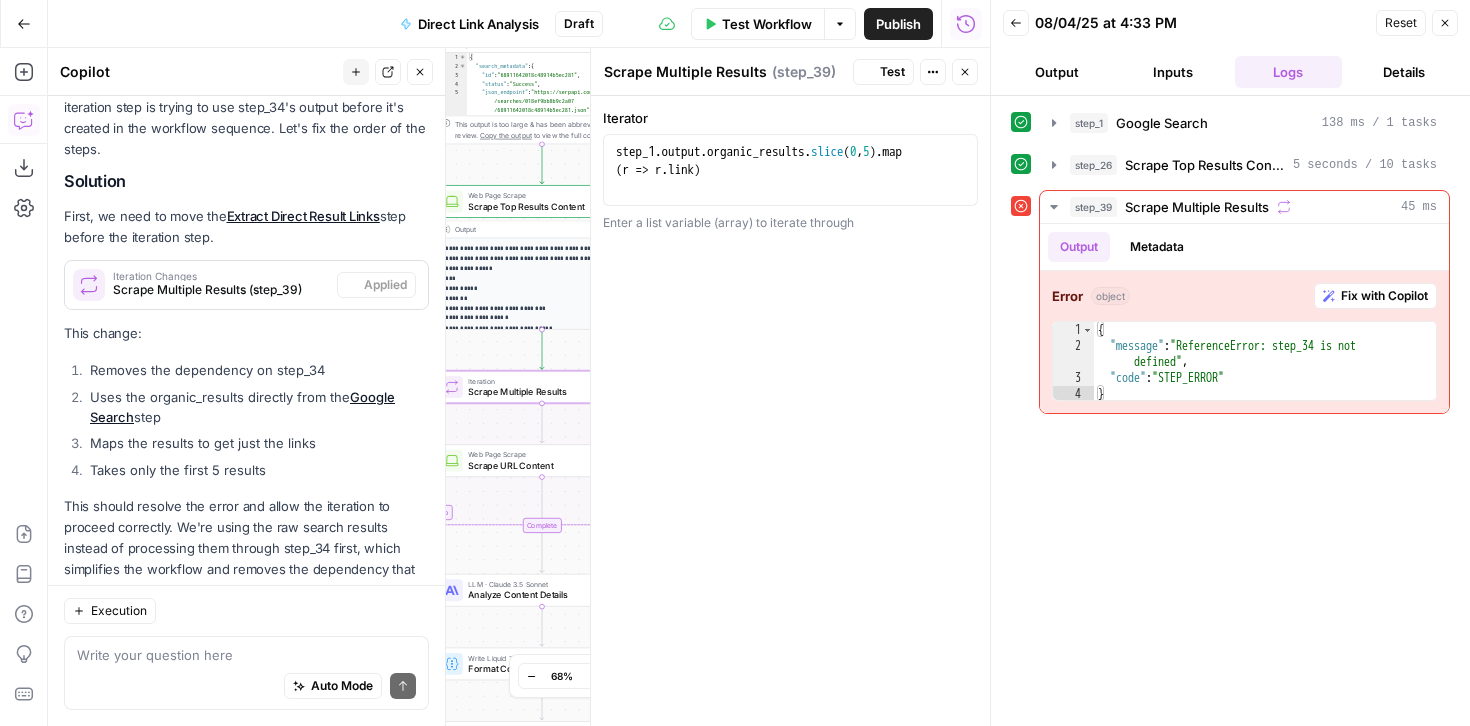 scroll, scrollTop: 1650, scrollLeft: 0, axis: vertical 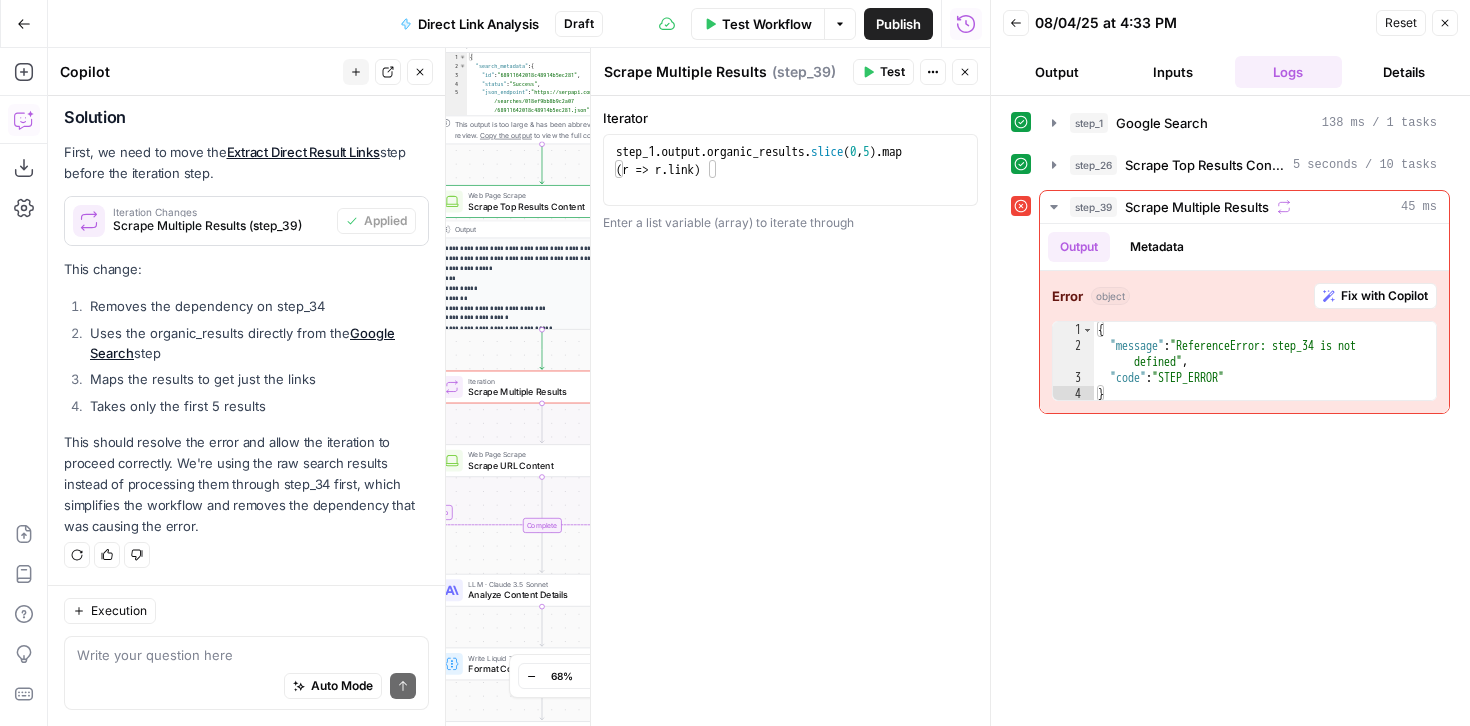 click 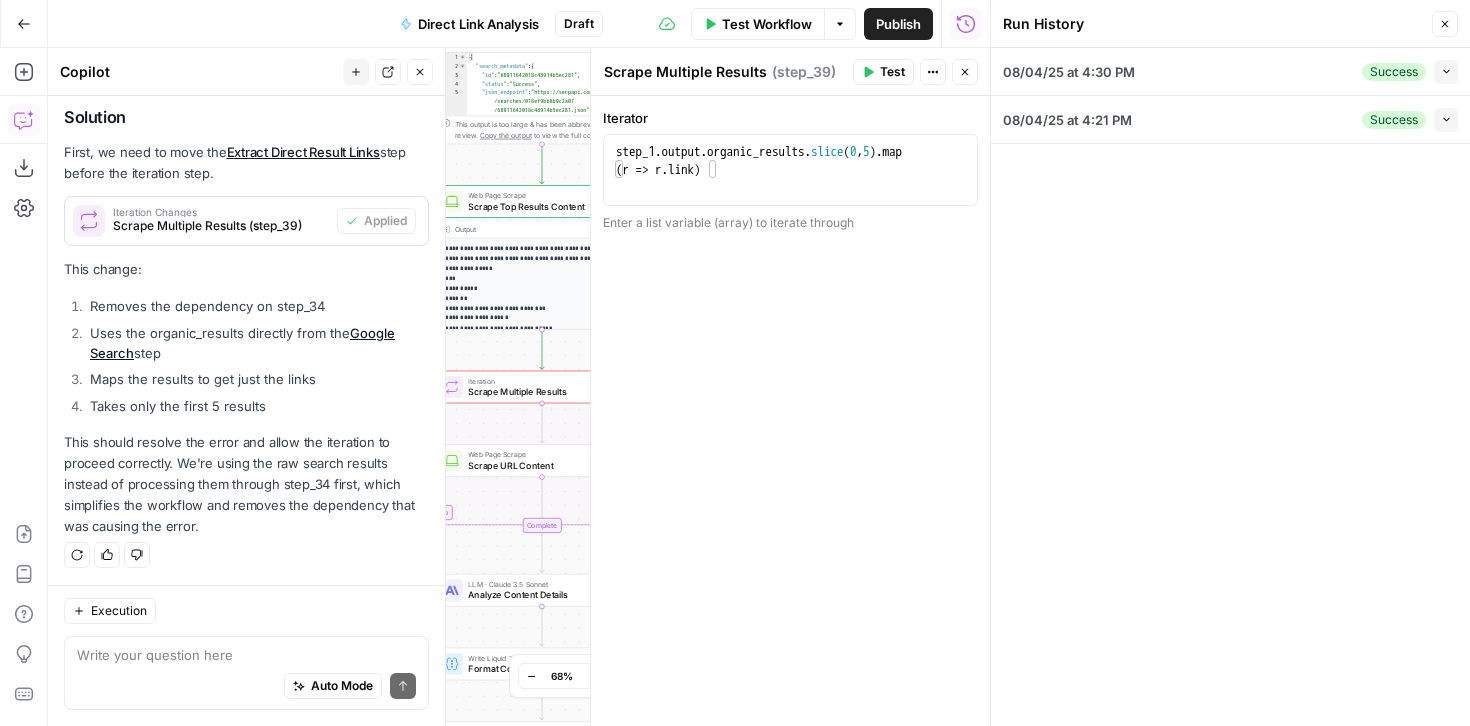 click on "Test Workflow" at bounding box center [767, 24] 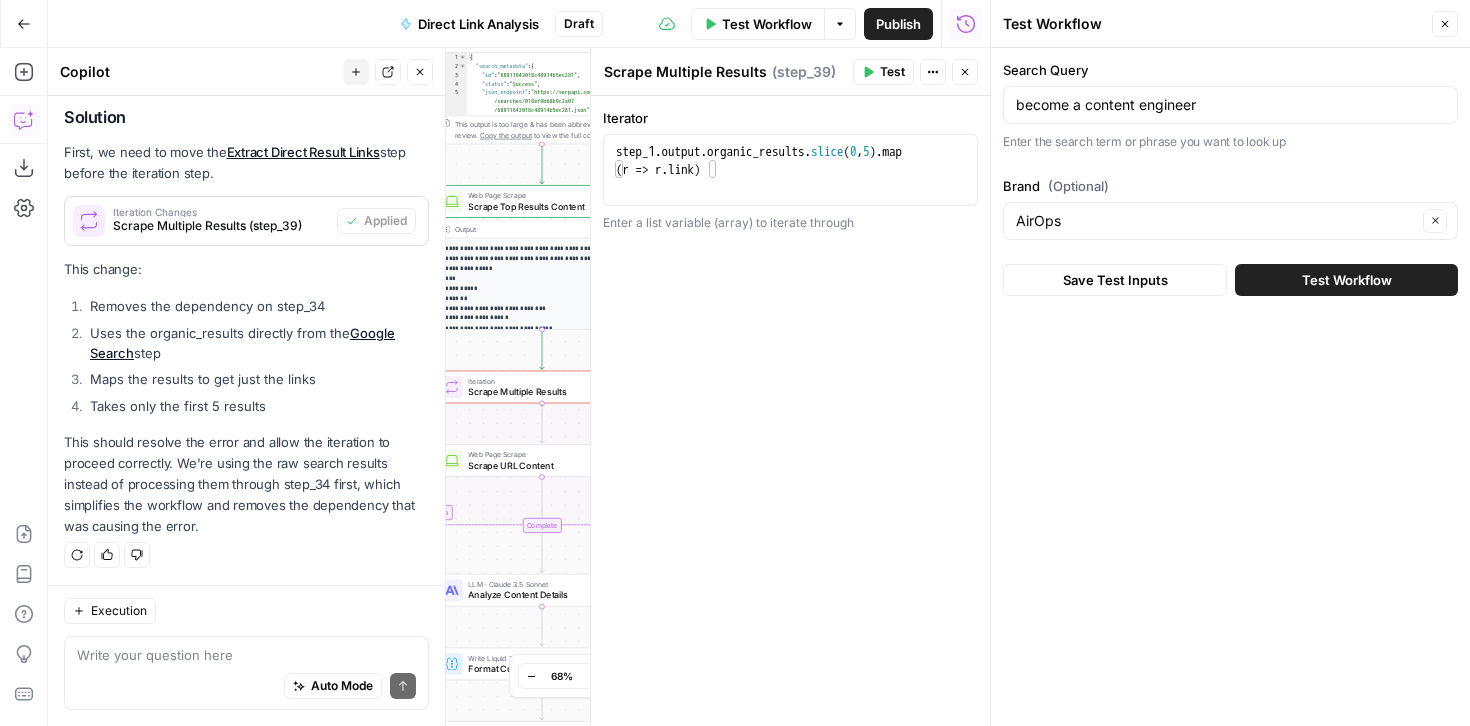 click on "Test Workflow" at bounding box center (1346, 280) 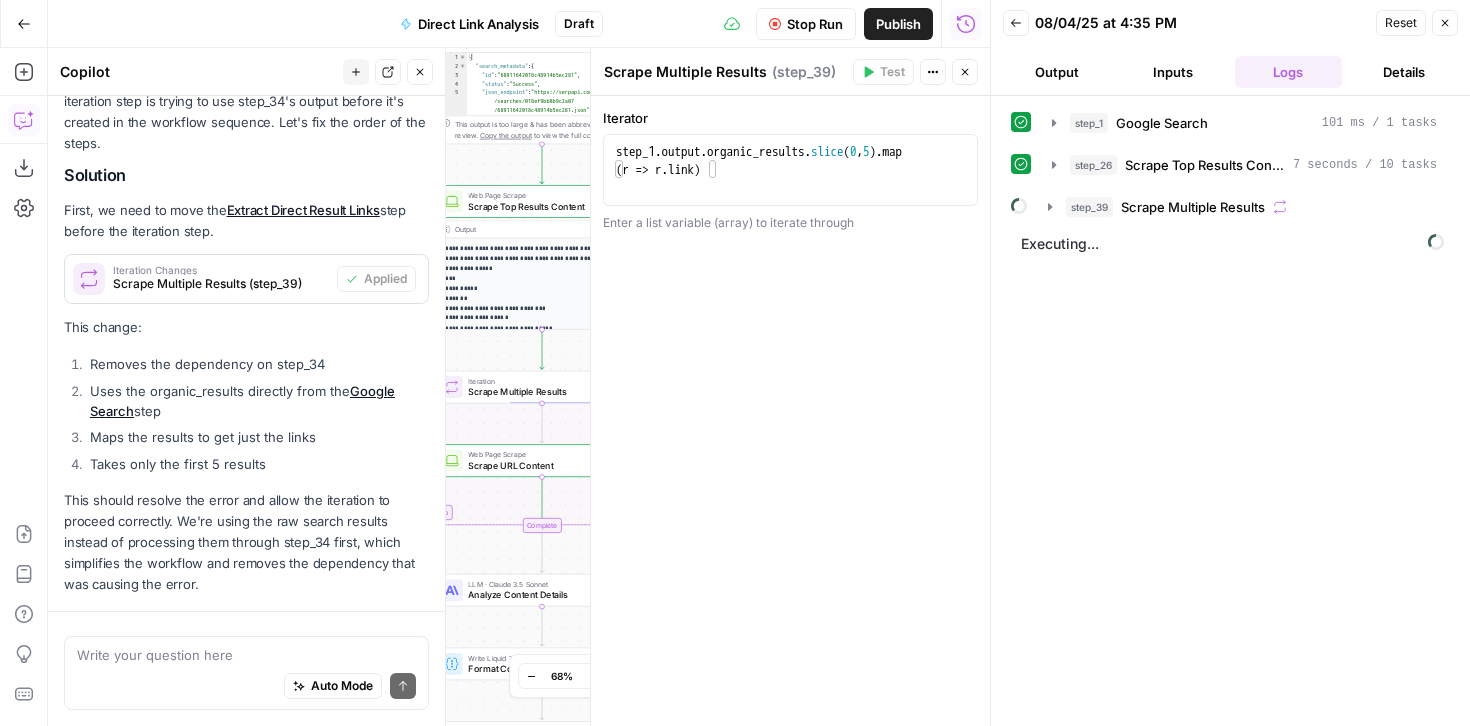 scroll, scrollTop: 1650, scrollLeft: 0, axis: vertical 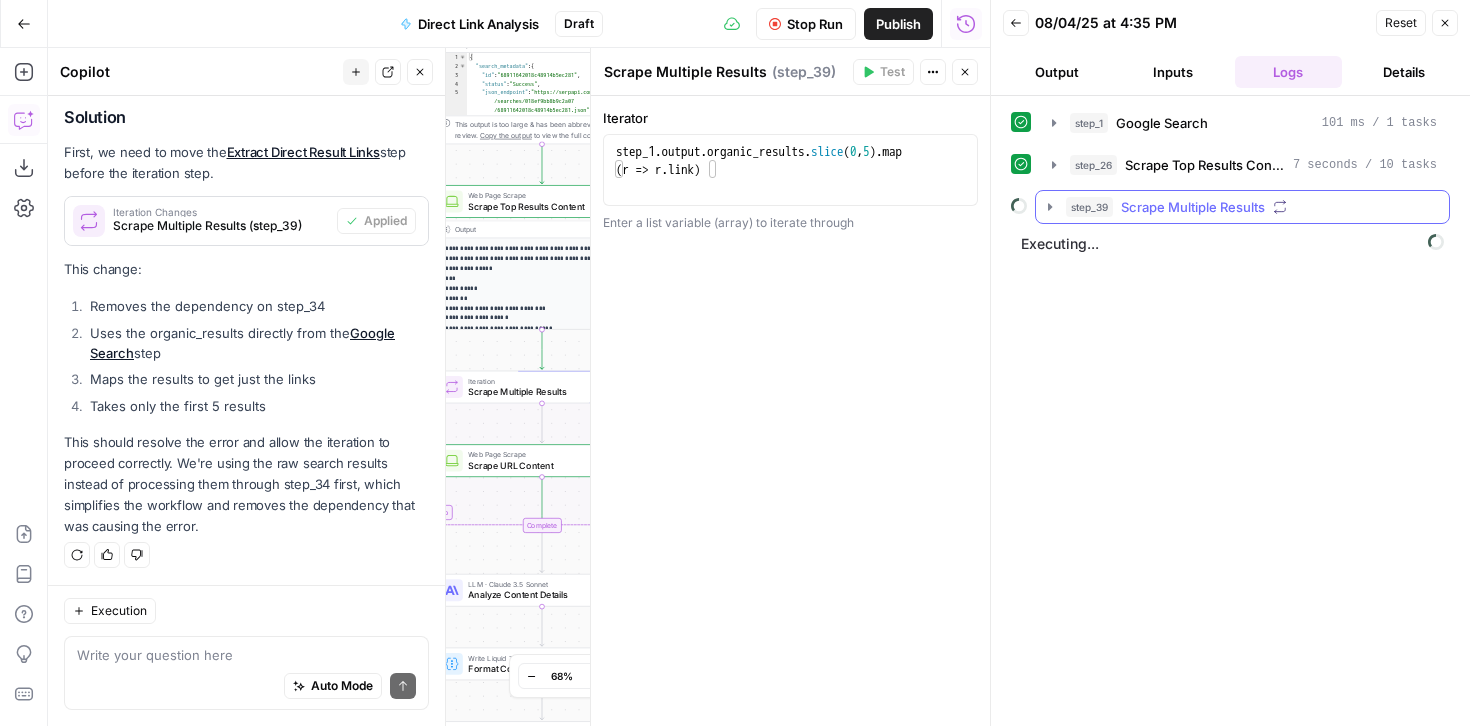 click 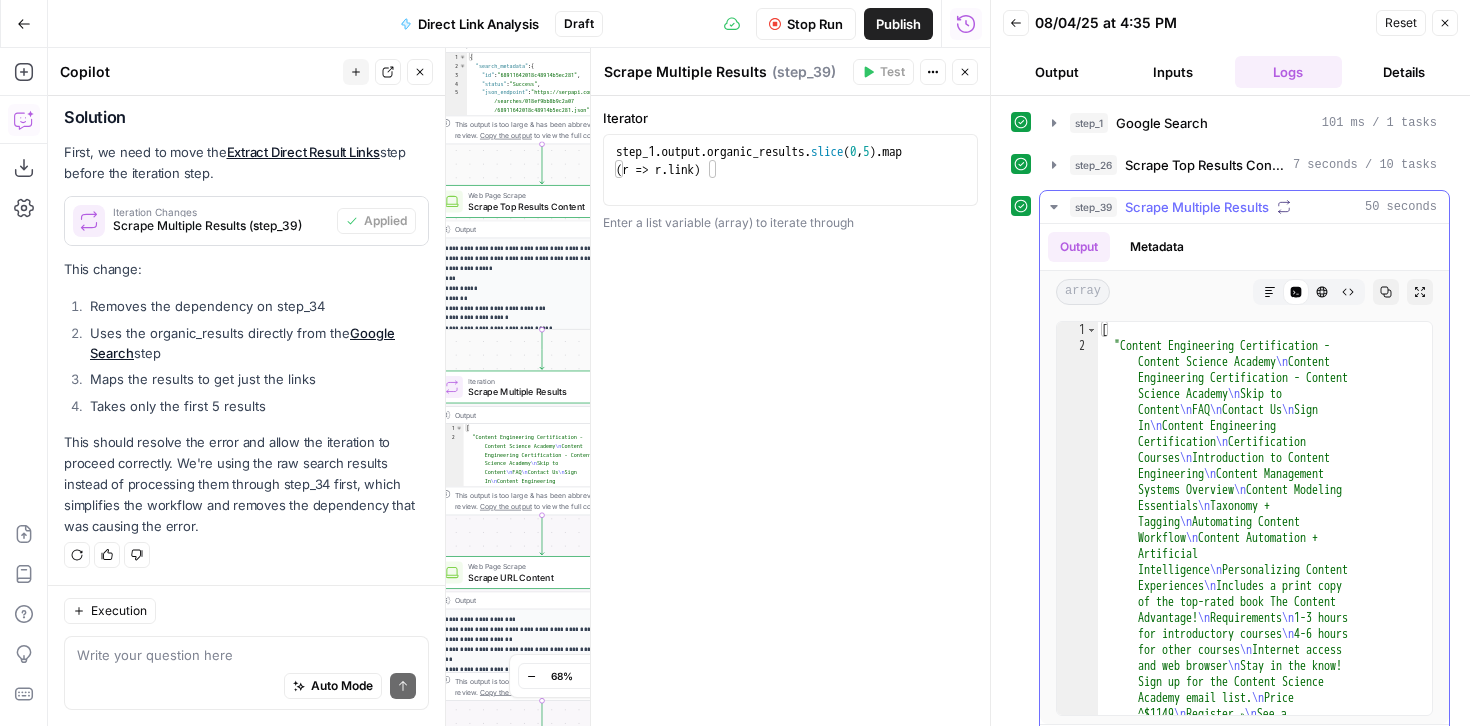 click on "step_39 Scrape Multiple Results 50 seconds" at bounding box center (1244, 207) 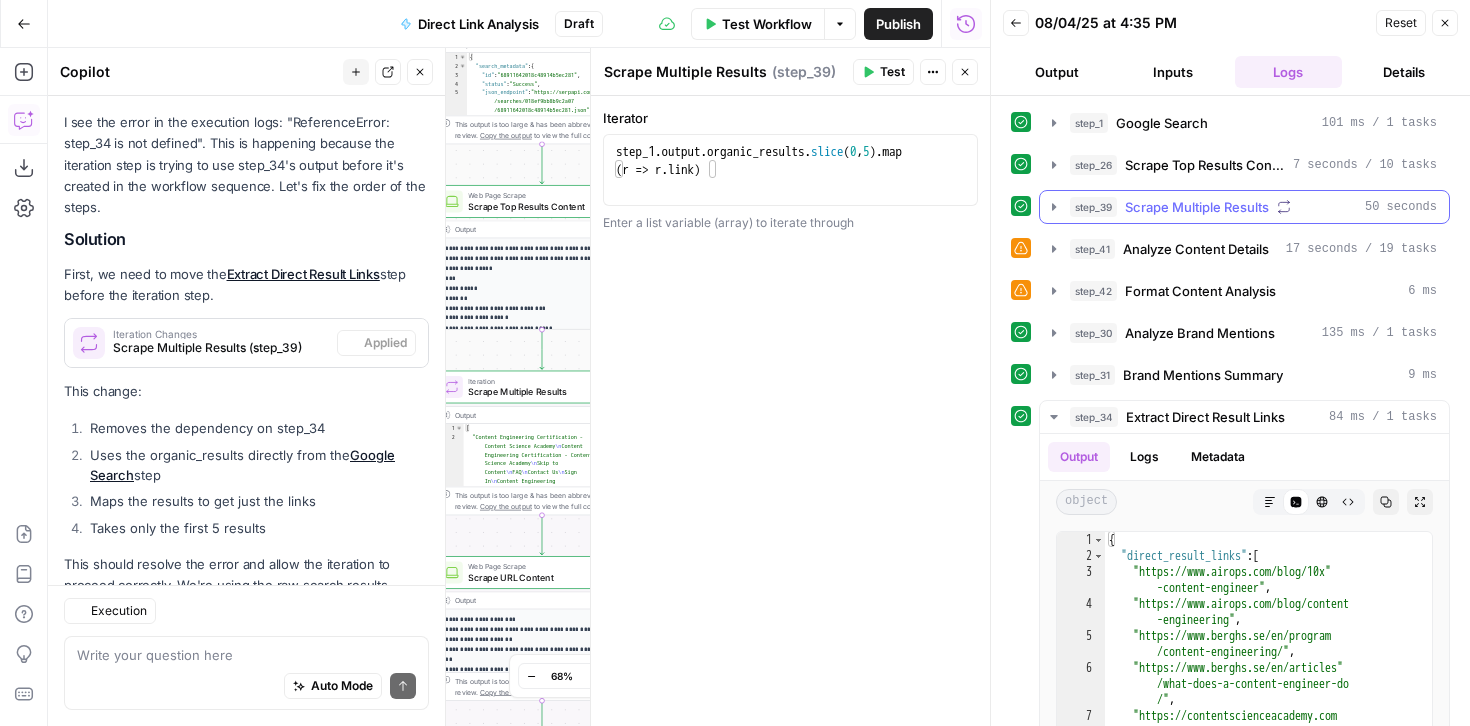 scroll, scrollTop: 1650, scrollLeft: 0, axis: vertical 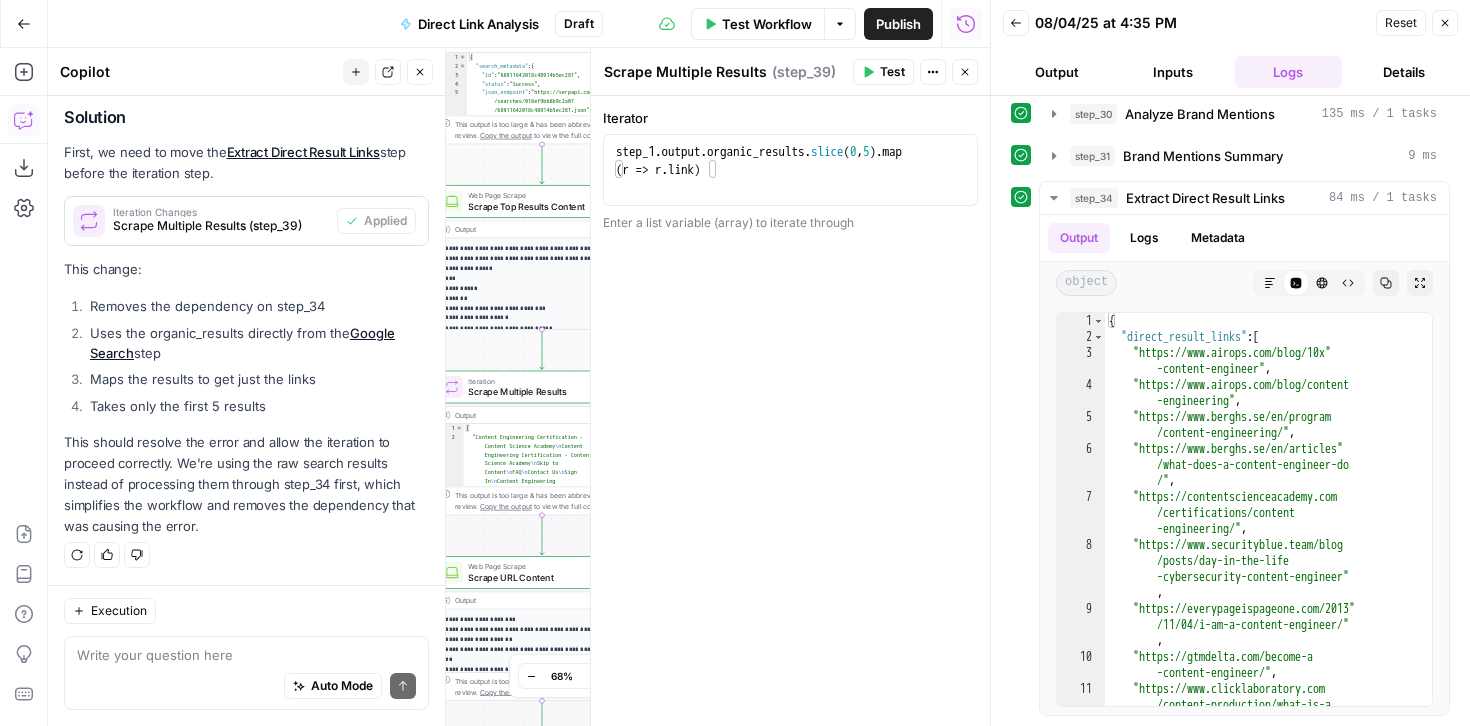 click 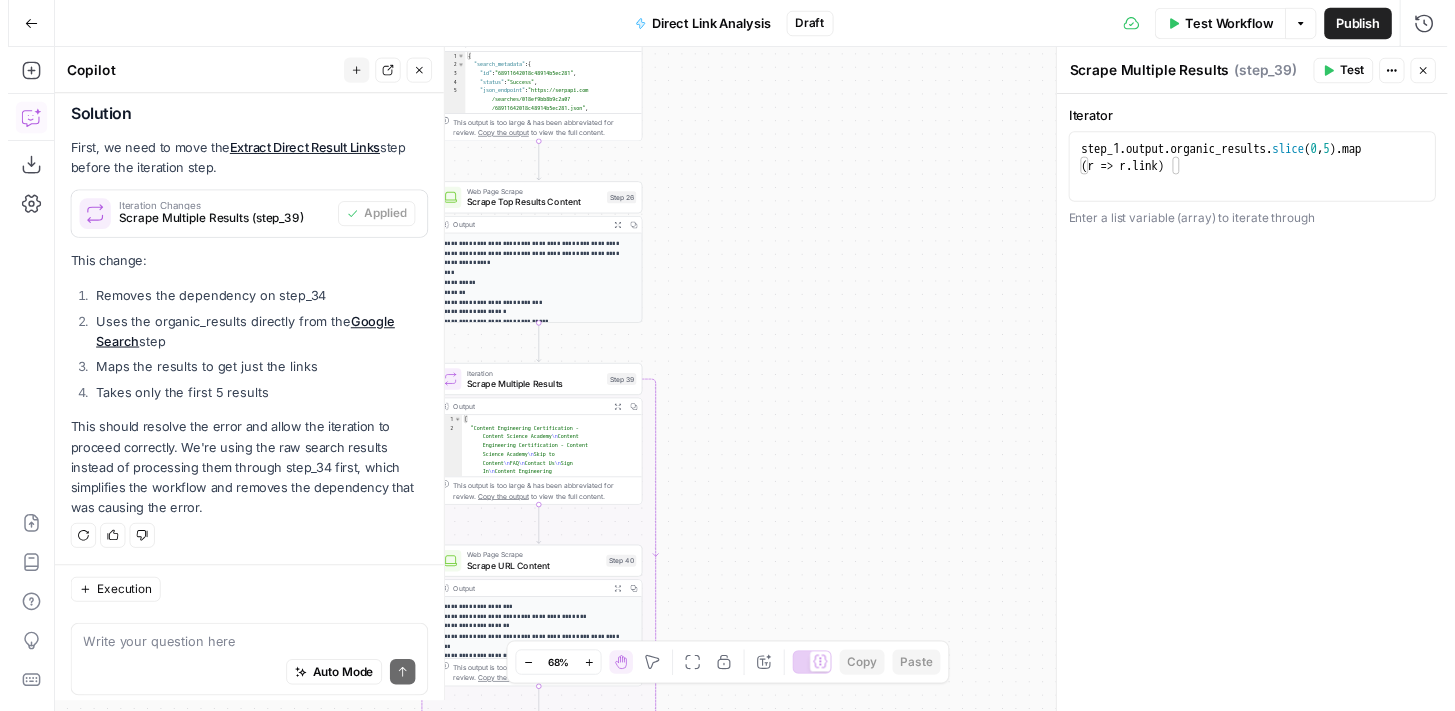 scroll, scrollTop: 1650, scrollLeft: 0, axis: vertical 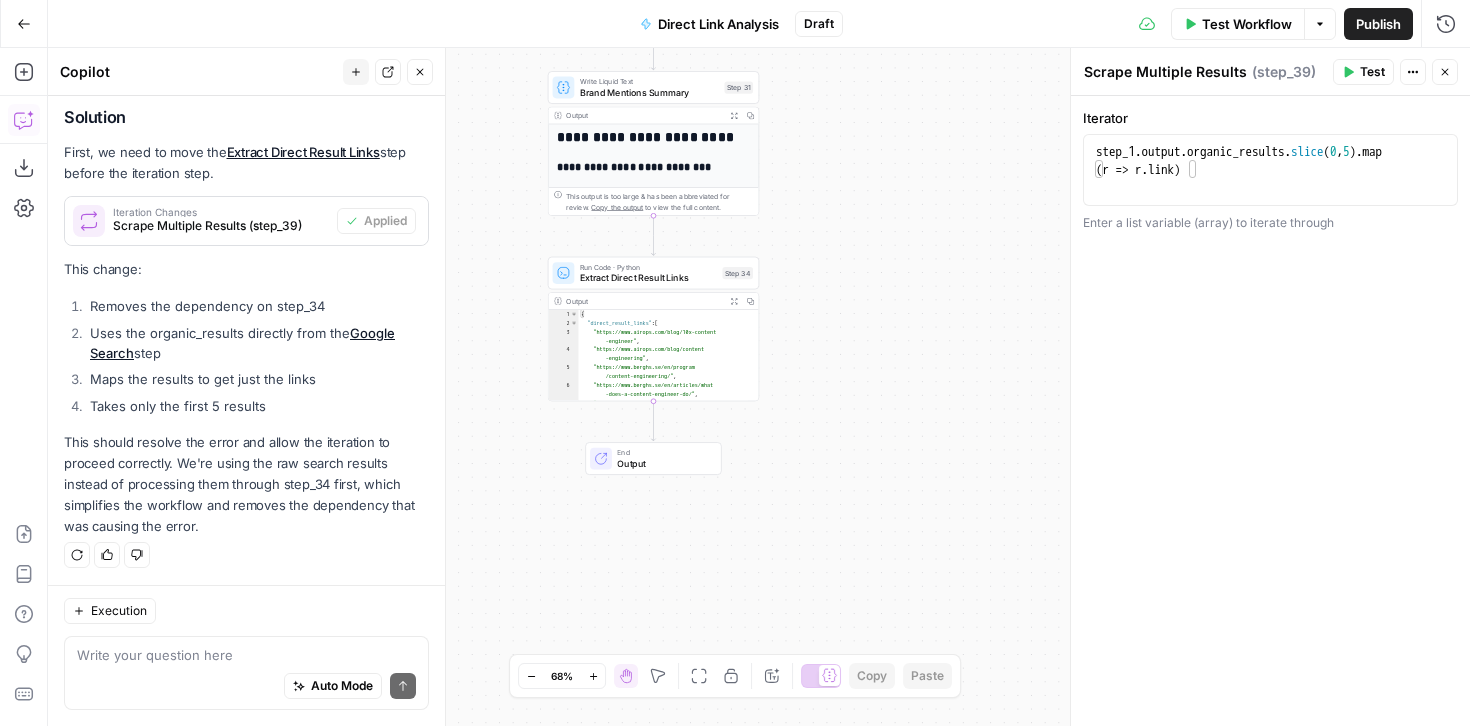 click on "**********" at bounding box center [655, 189] 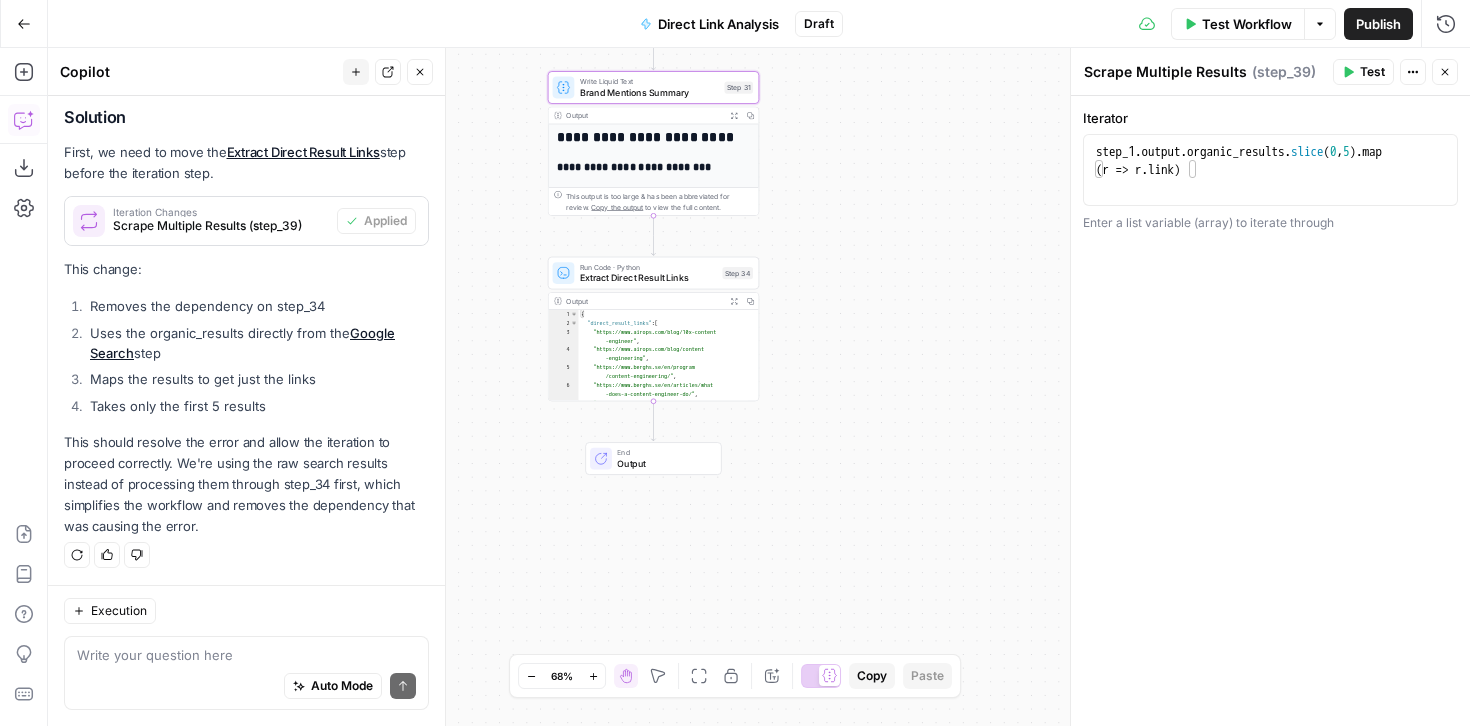 click on "**********" at bounding box center (653, 367) 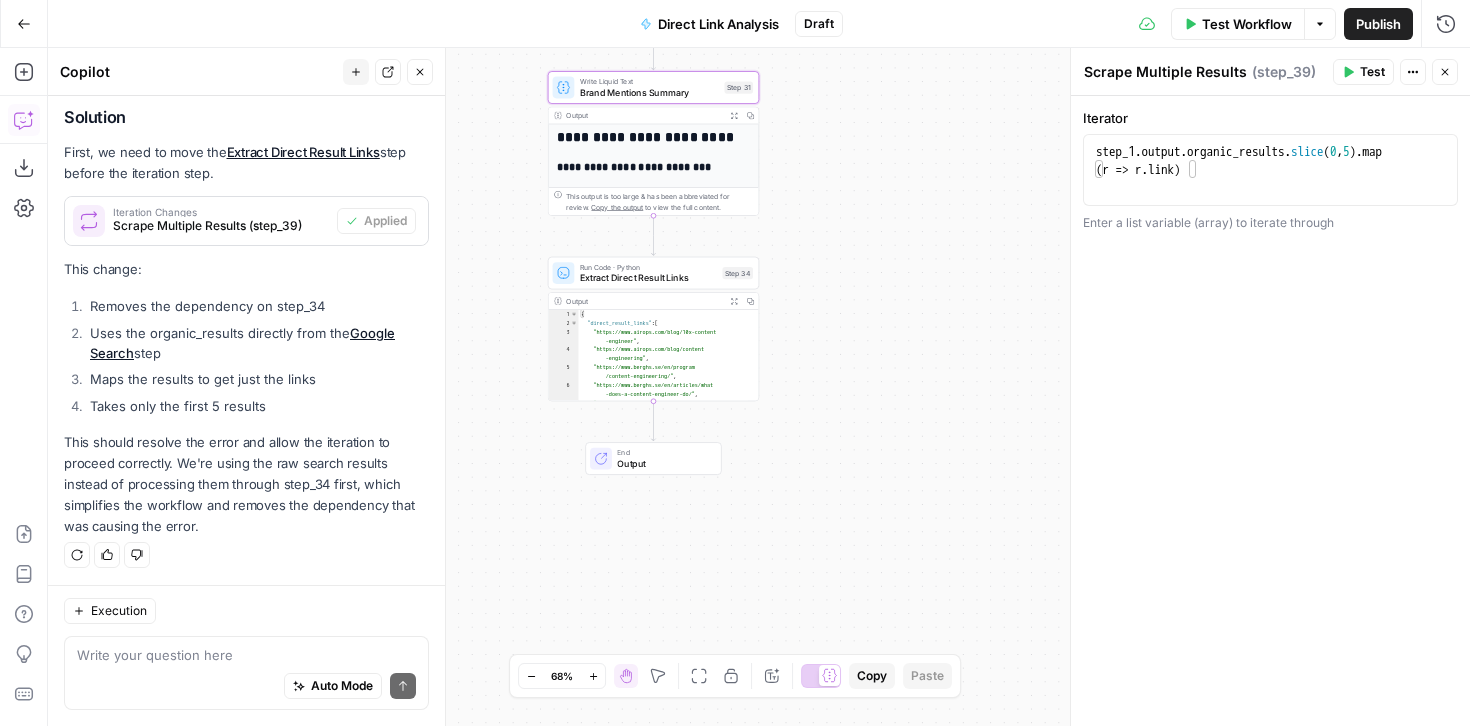 click on "Scrape Multiple Results Scrape Multiple Results  ( step_39 ) Test Actions Close" at bounding box center [1270, 72] 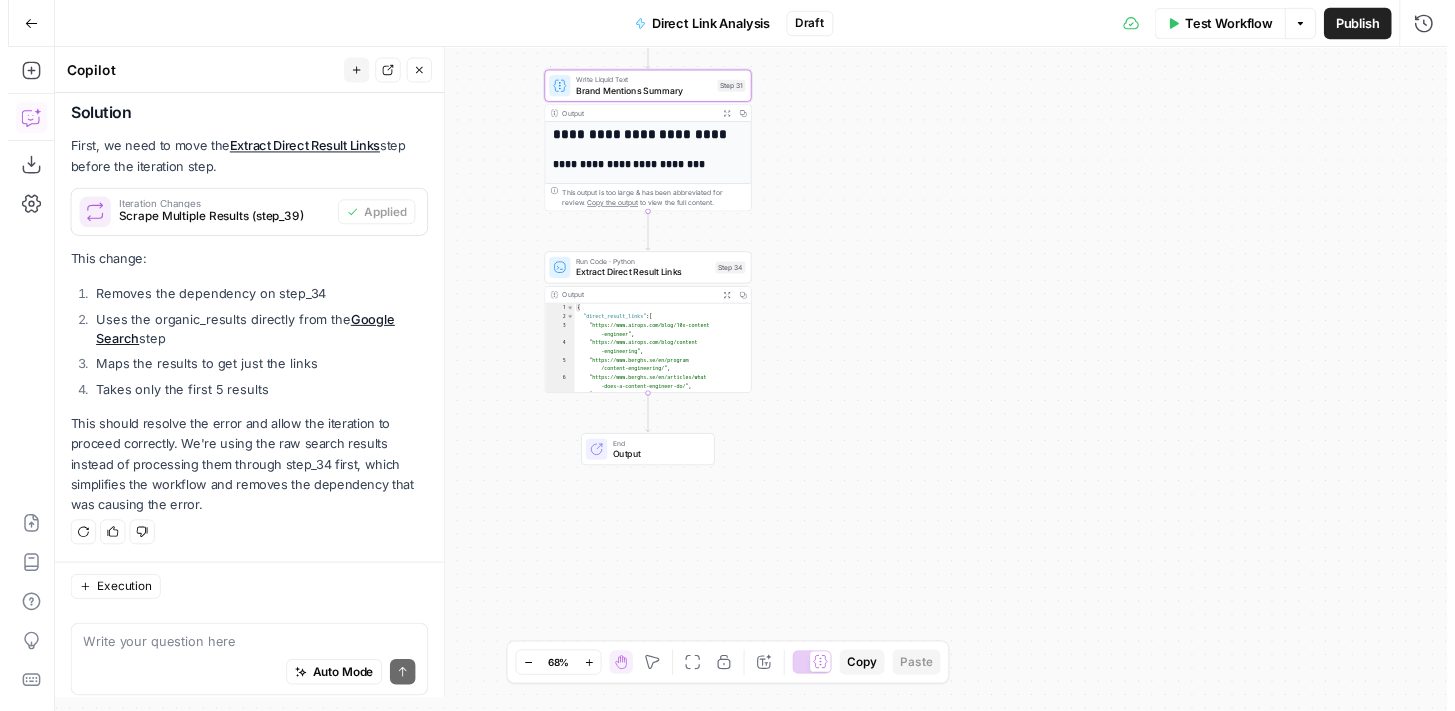 scroll, scrollTop: 1650, scrollLeft: 0, axis: vertical 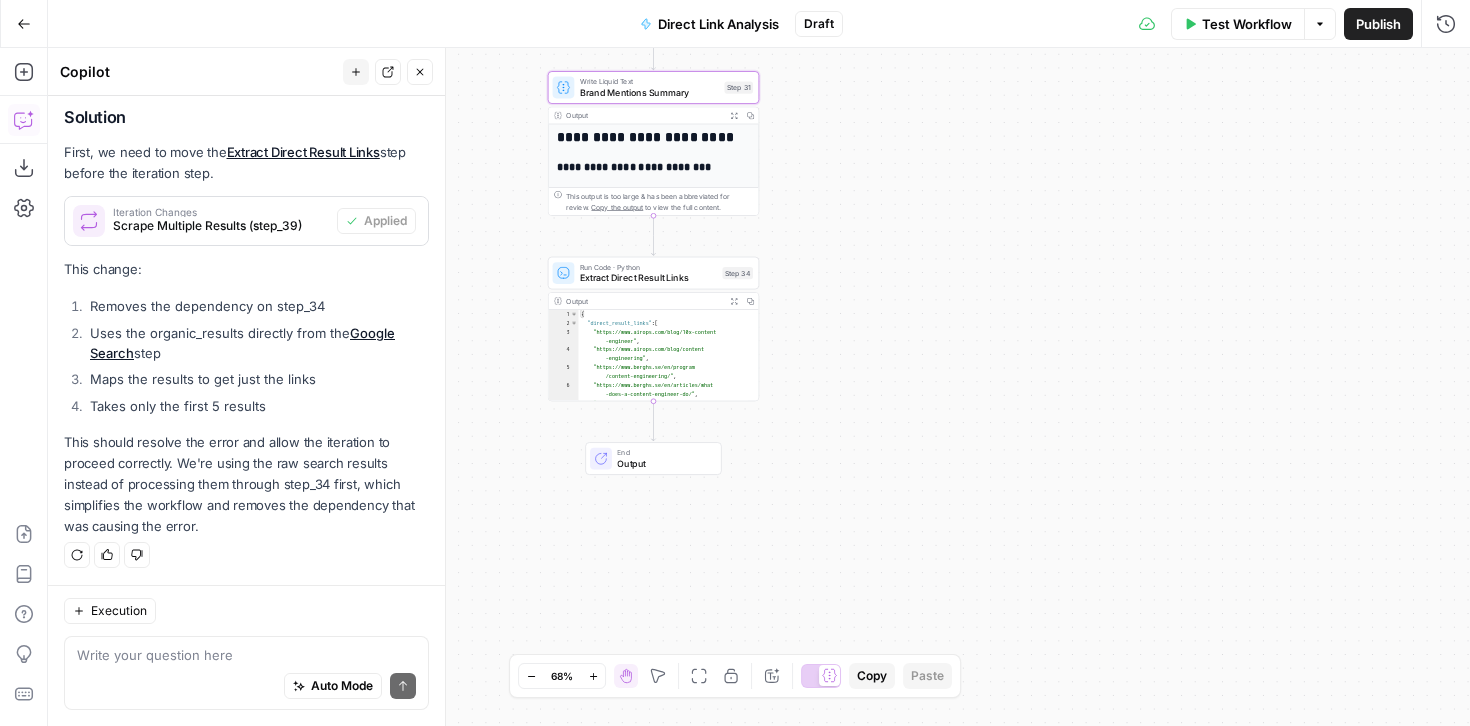 type on "**********" 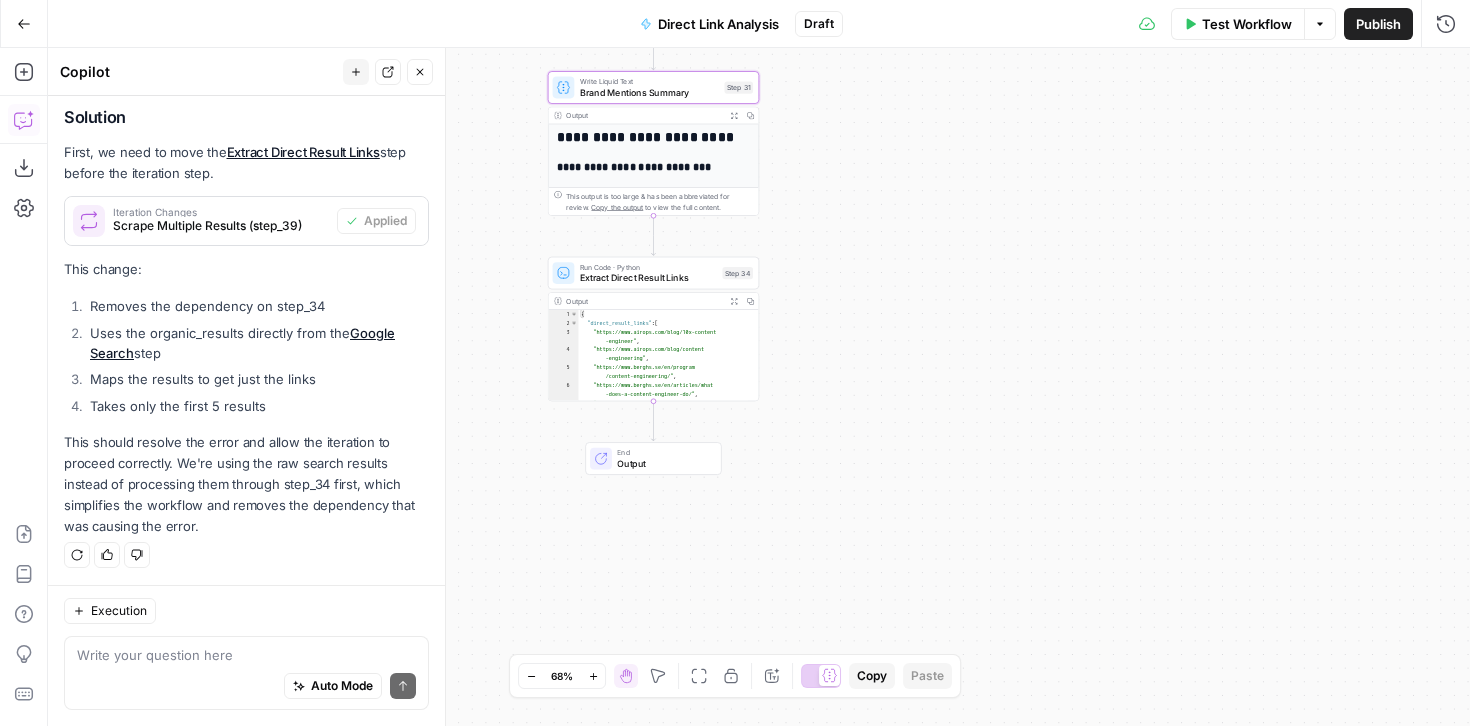 click on "{    "direct_result_links" :  [      "https://www.example.com/blog/10x-content          -engineer" ,      "https://www.example.com/blog/content          -engineering" ,      "https://www.example.com/en/program          /content-engineering/" ,      "https://www.example.com/en/articles/what          -does-a-content-engineer-do/" ,      "https://contentscienceacademy.com          /certifications/content-engineering          /" ," at bounding box center (663, 374) 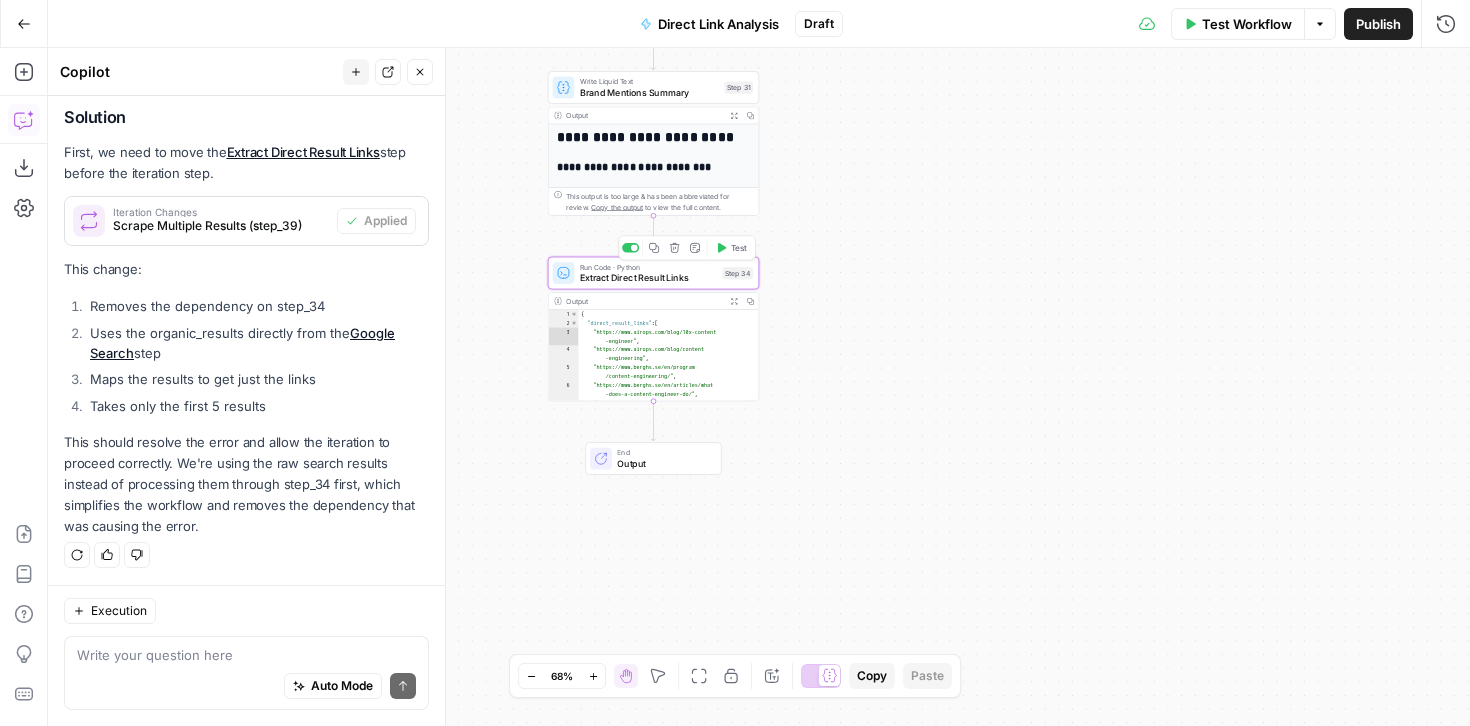 click on "Extract Direct Result Links" at bounding box center (648, 278) 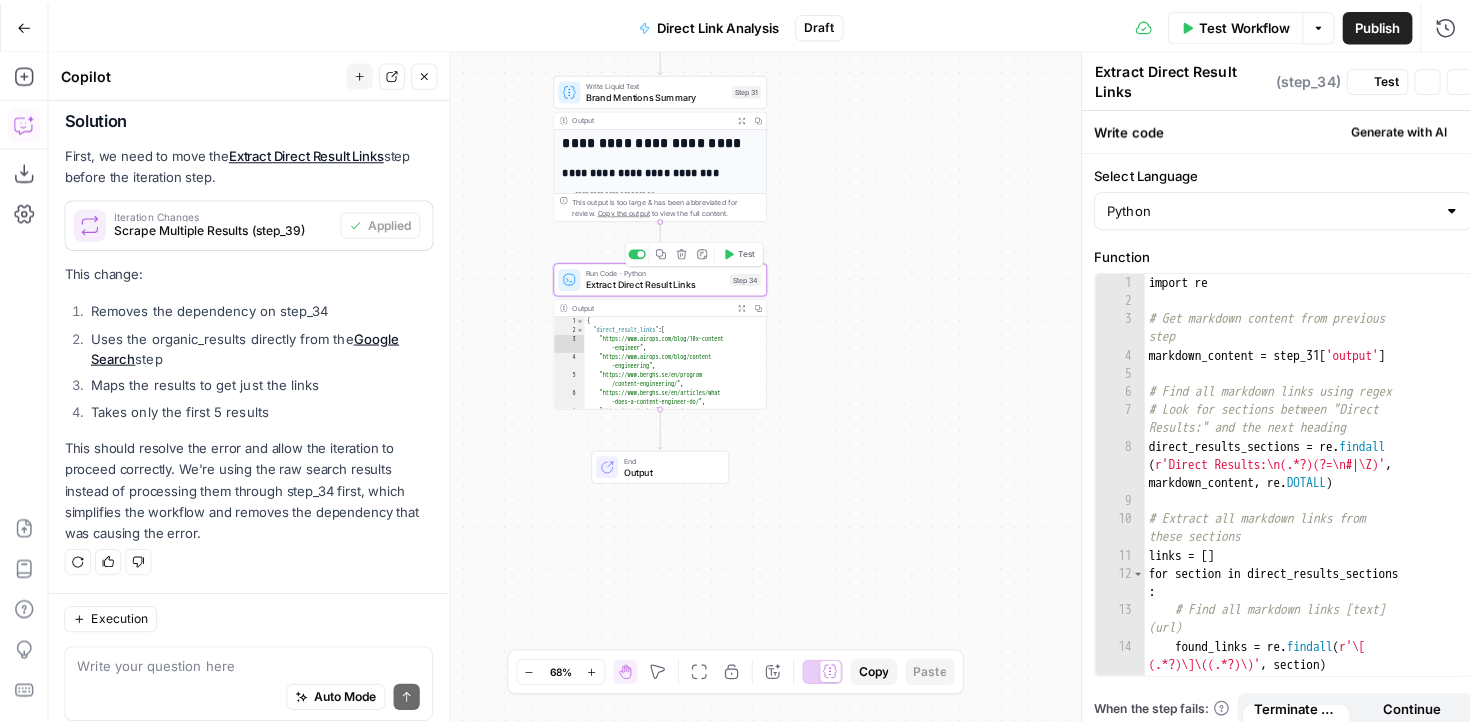 scroll, scrollTop: 1650, scrollLeft: 0, axis: vertical 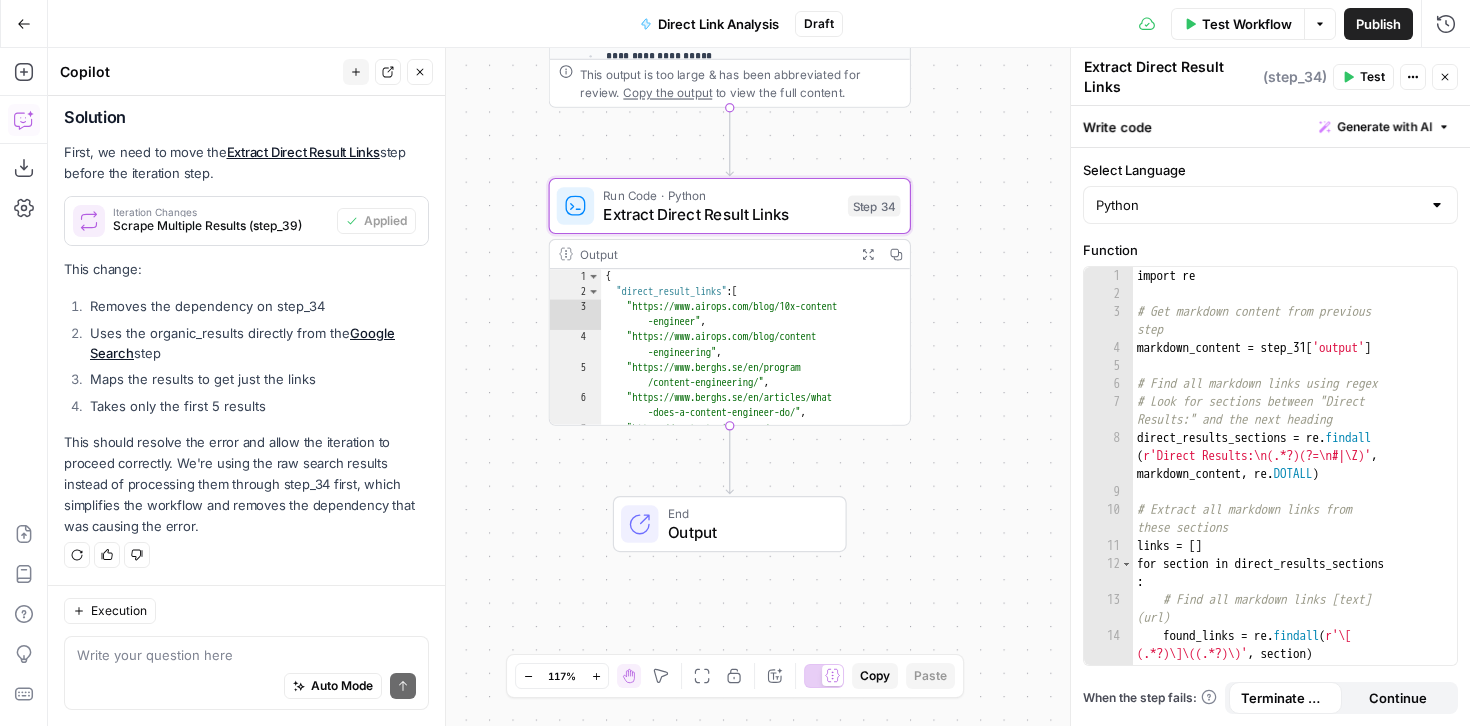 click on "Output" at bounding box center (747, 532) 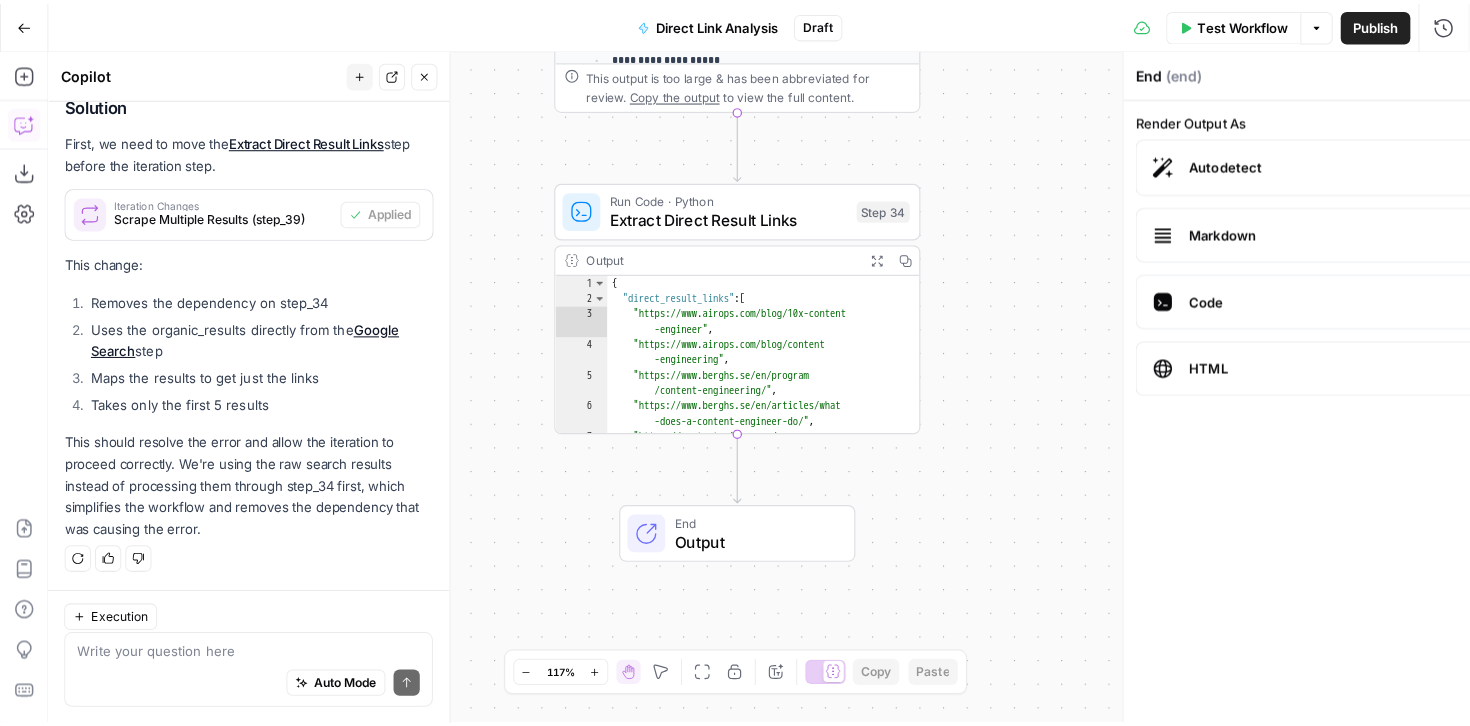 scroll, scrollTop: 1650, scrollLeft: 0, axis: vertical 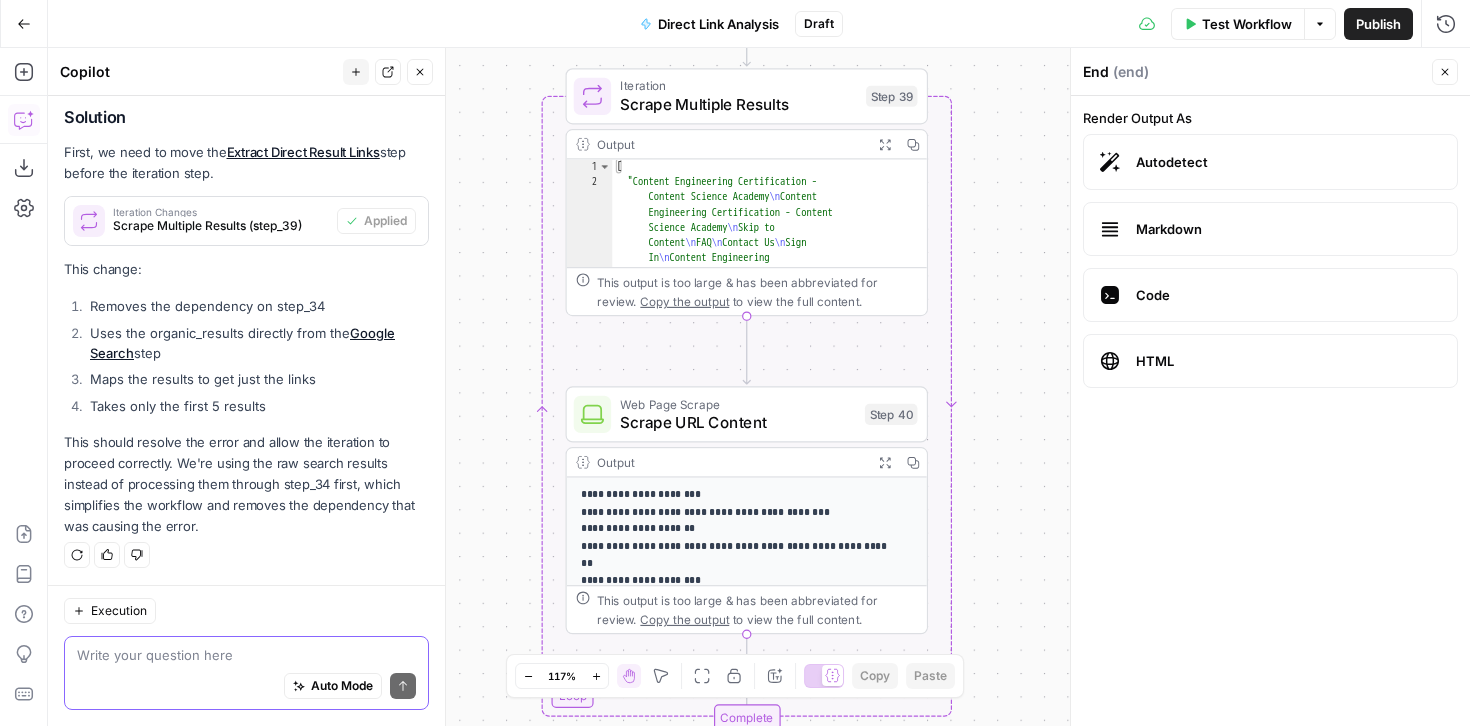 click at bounding box center (246, 655) 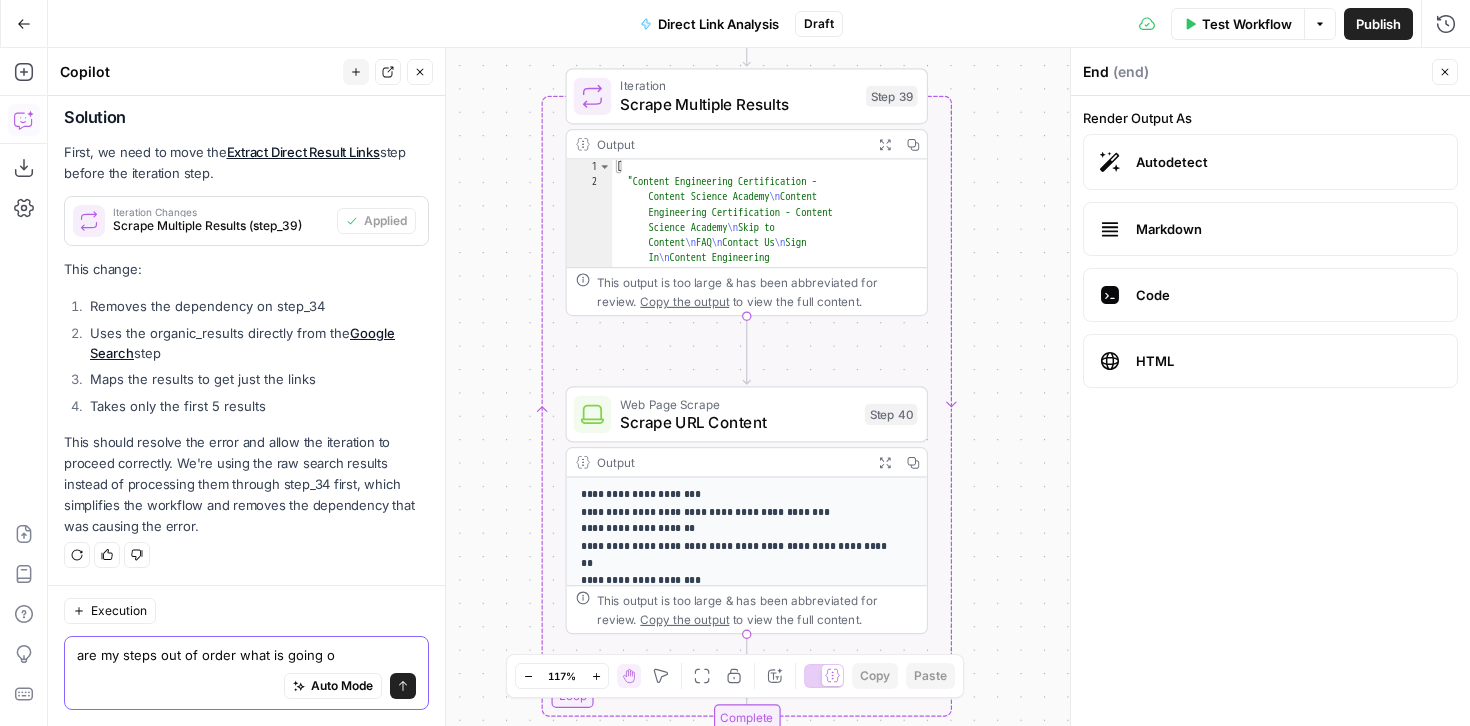 type on "are my steps out of order what is going on" 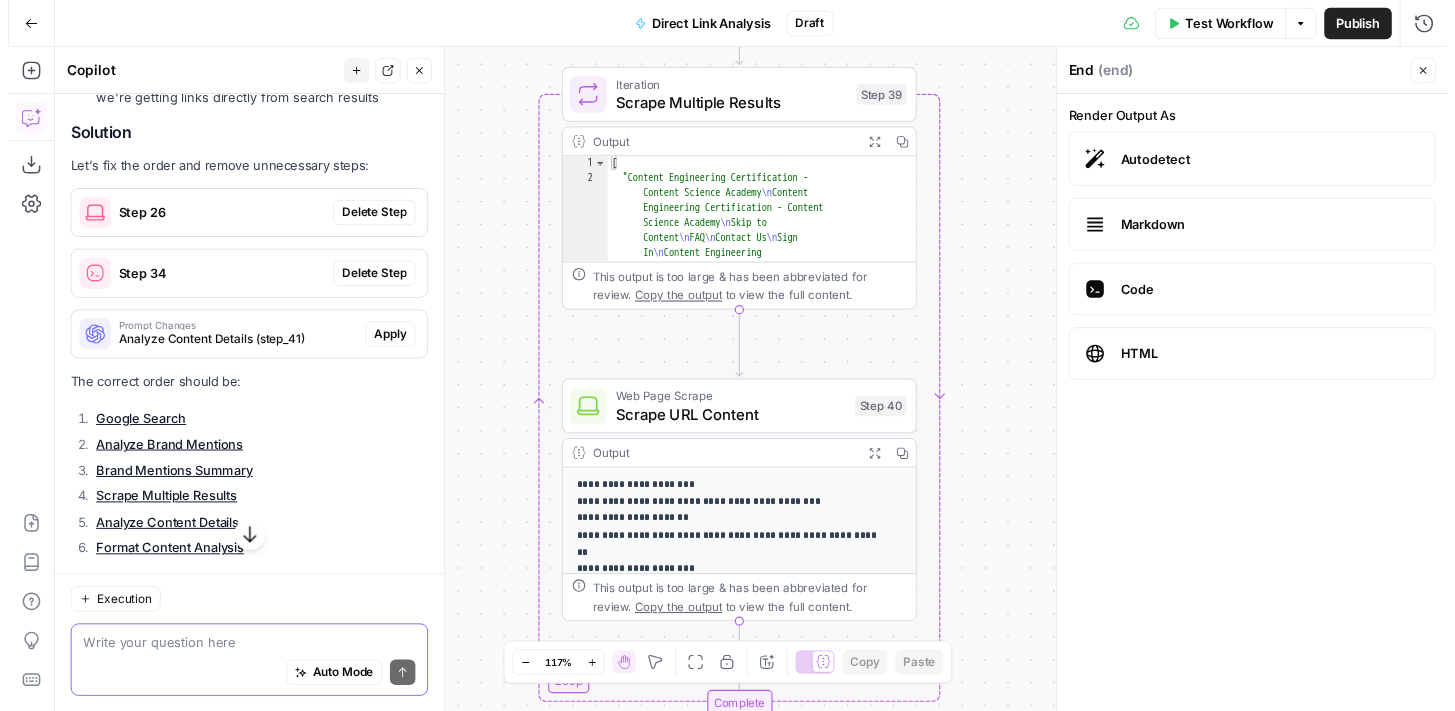 scroll, scrollTop: 2689, scrollLeft: 0, axis: vertical 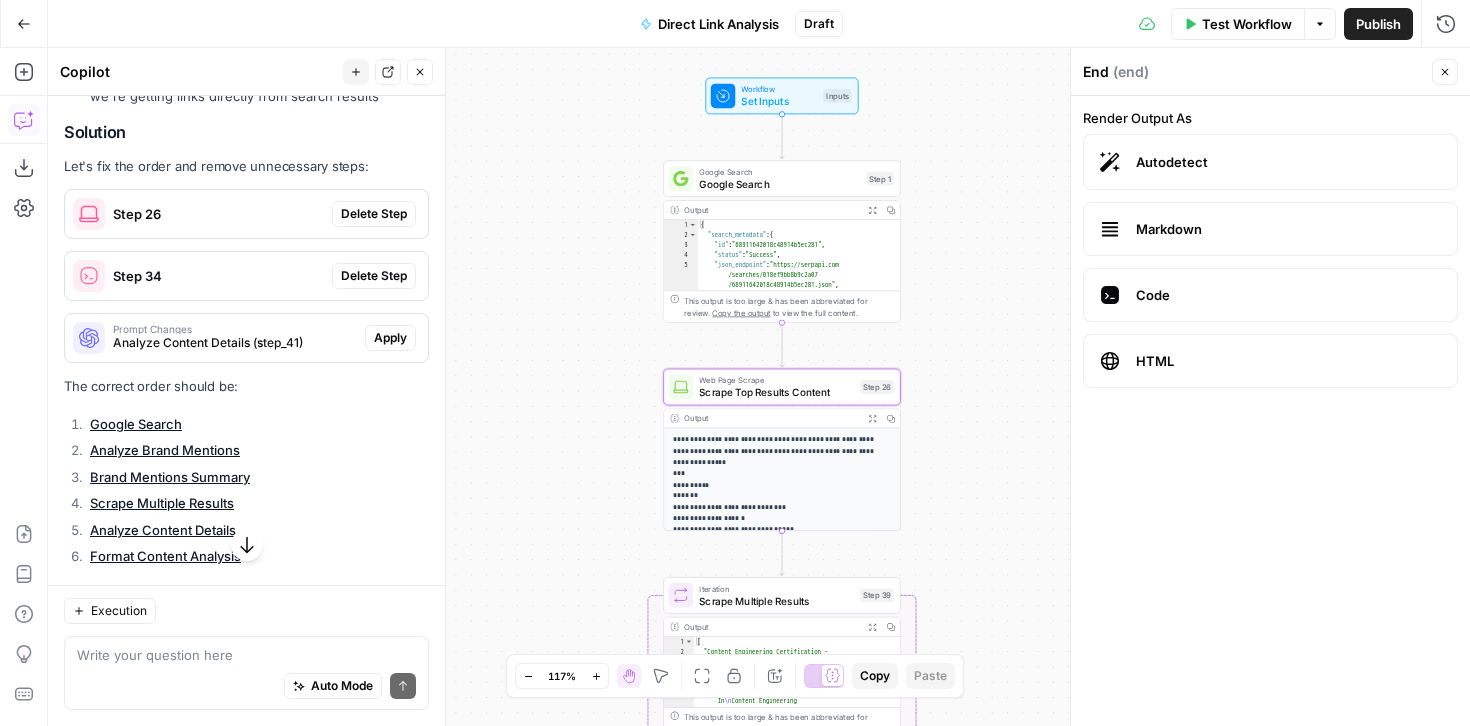 click on "Delete Step" at bounding box center (374, 214) 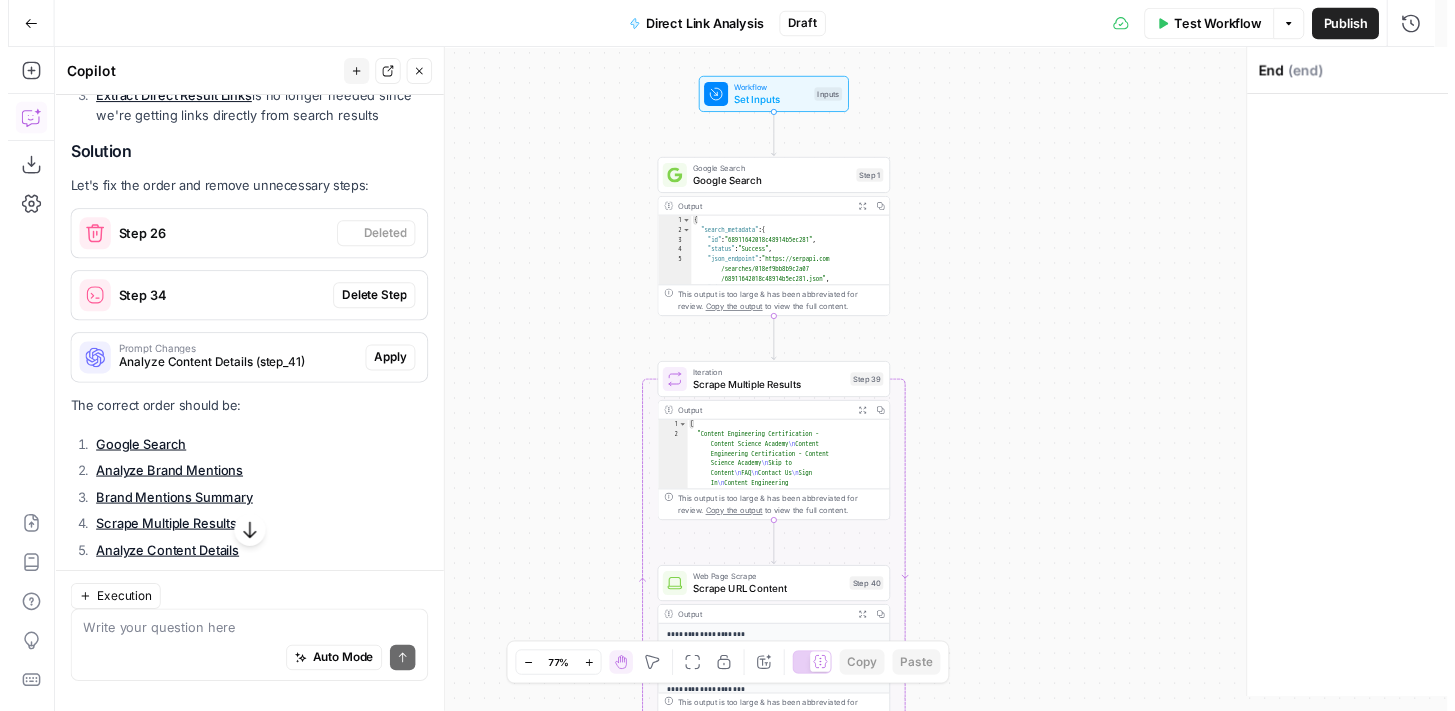 scroll, scrollTop: 2709, scrollLeft: 0, axis: vertical 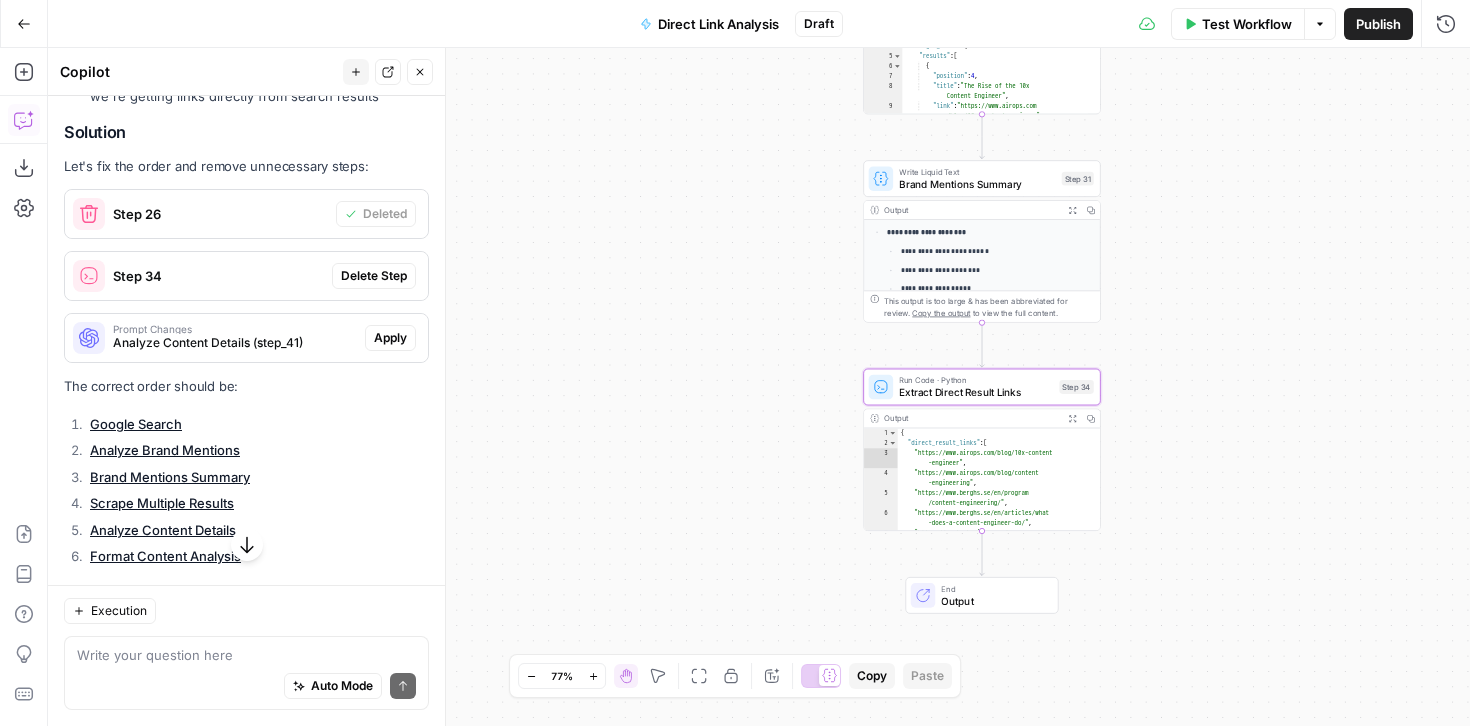 click on "Delete Step" at bounding box center (374, 276) 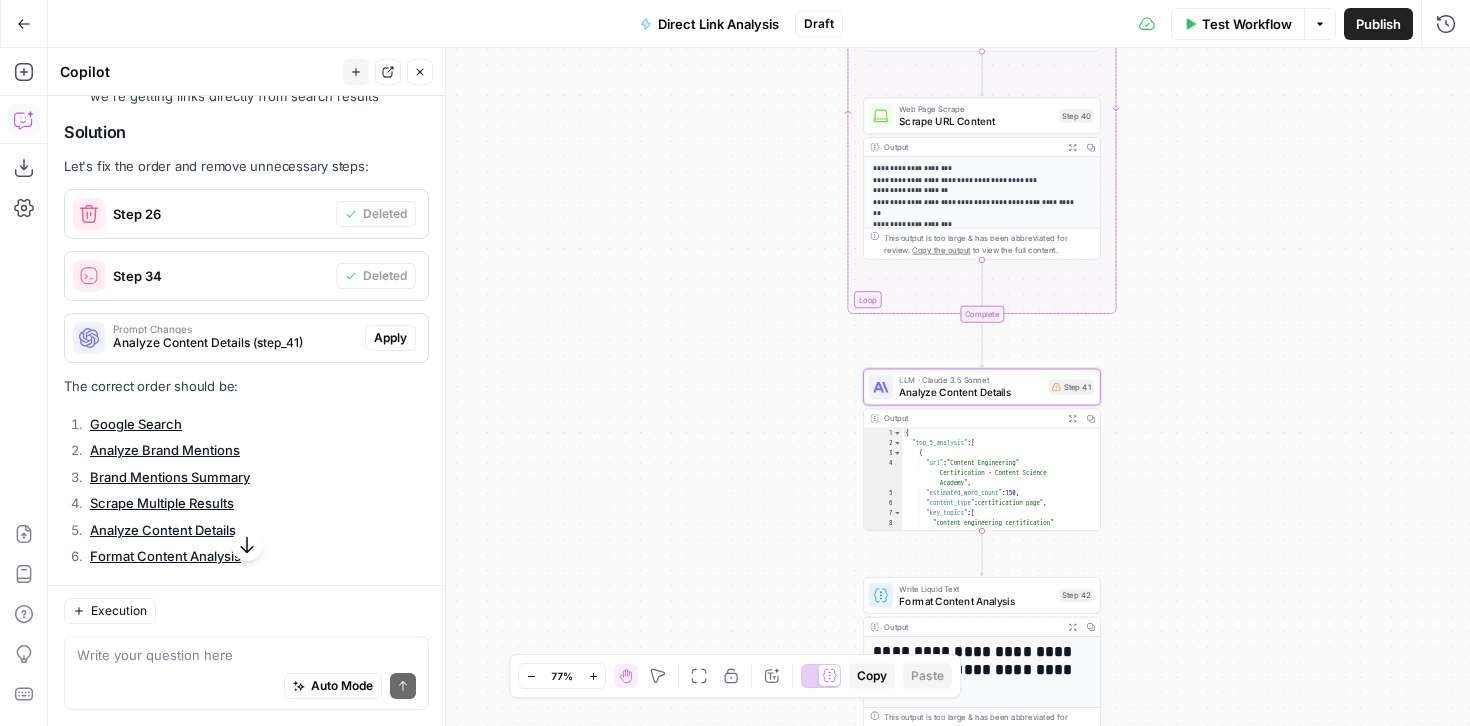 click on "Apply" at bounding box center (390, 338) 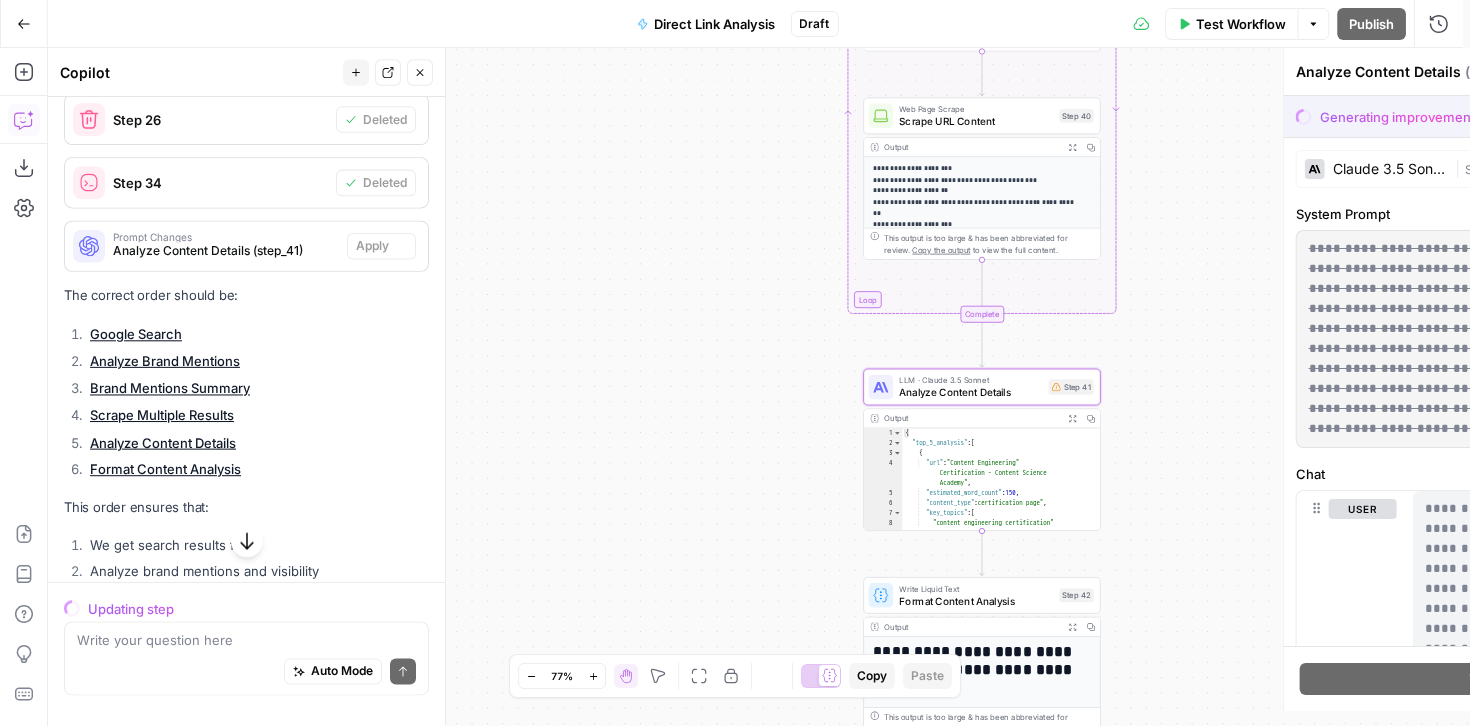 scroll, scrollTop: 2613, scrollLeft: 0, axis: vertical 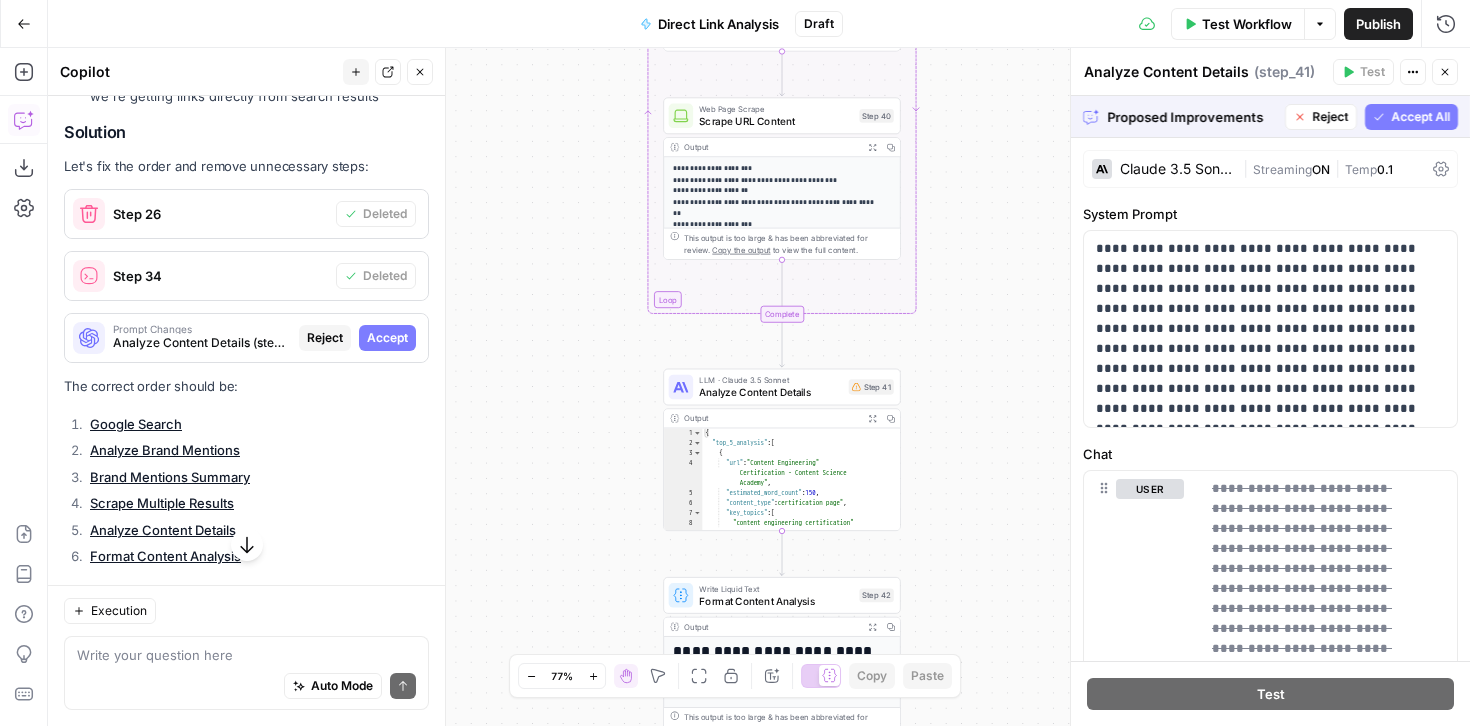 click on "Accept All" at bounding box center [1411, 117] 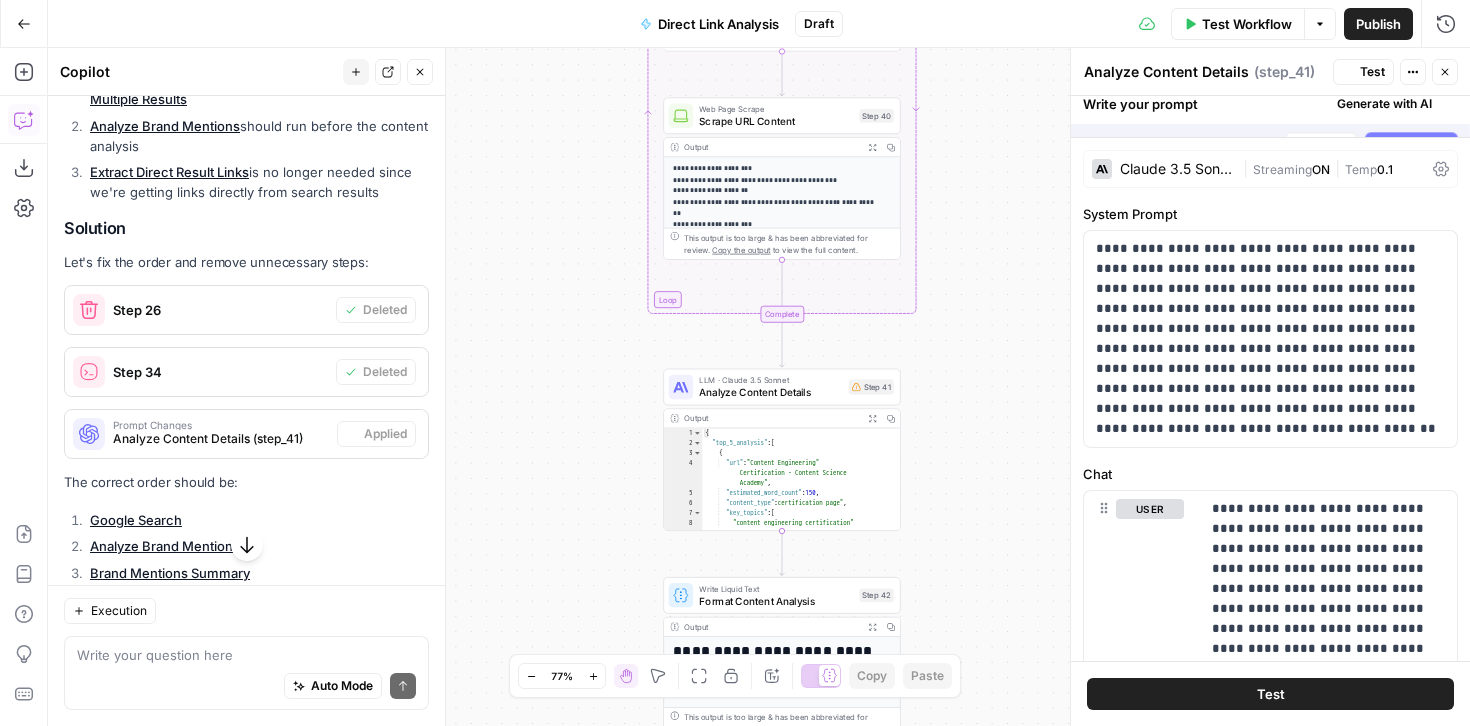 scroll, scrollTop: 2709, scrollLeft: 0, axis: vertical 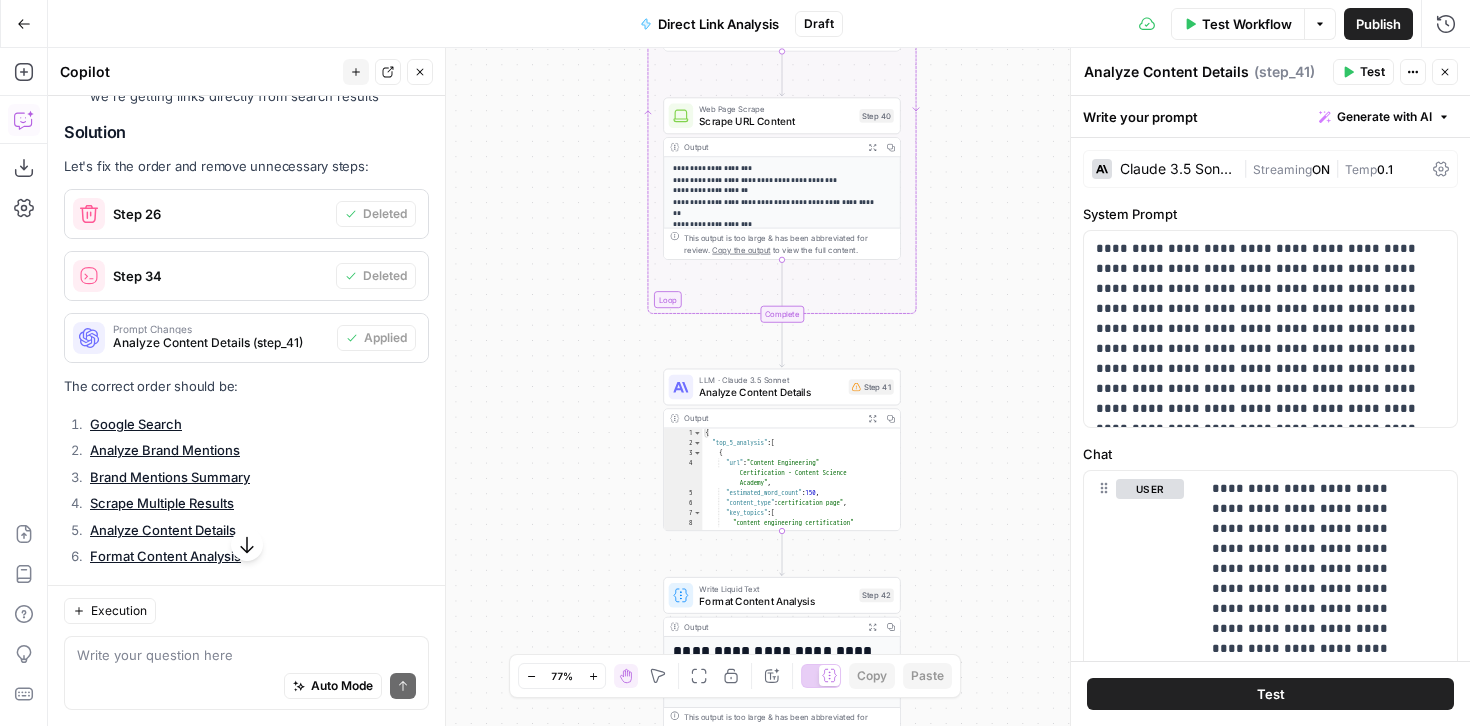 click on "Test Workflow" at bounding box center [1247, 24] 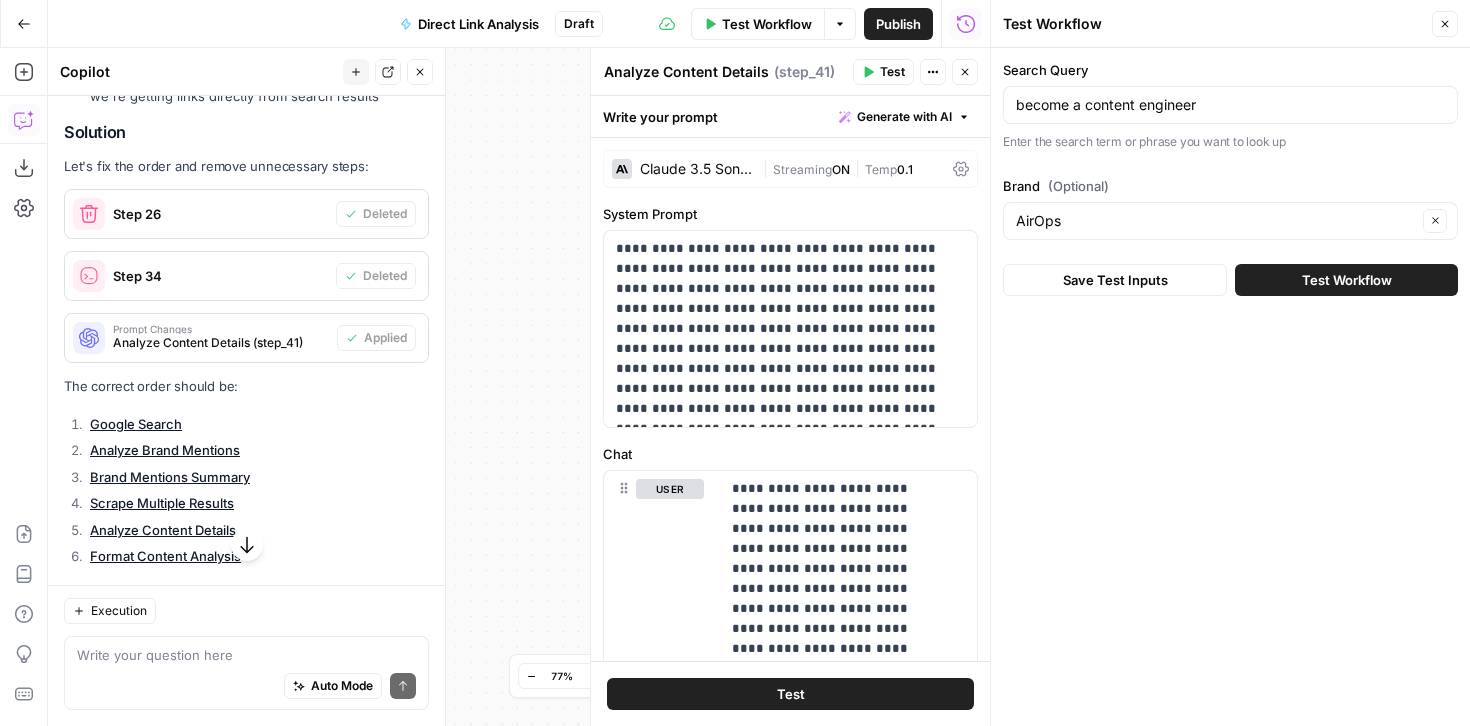 click on "Test Workflow" at bounding box center (1346, 280) 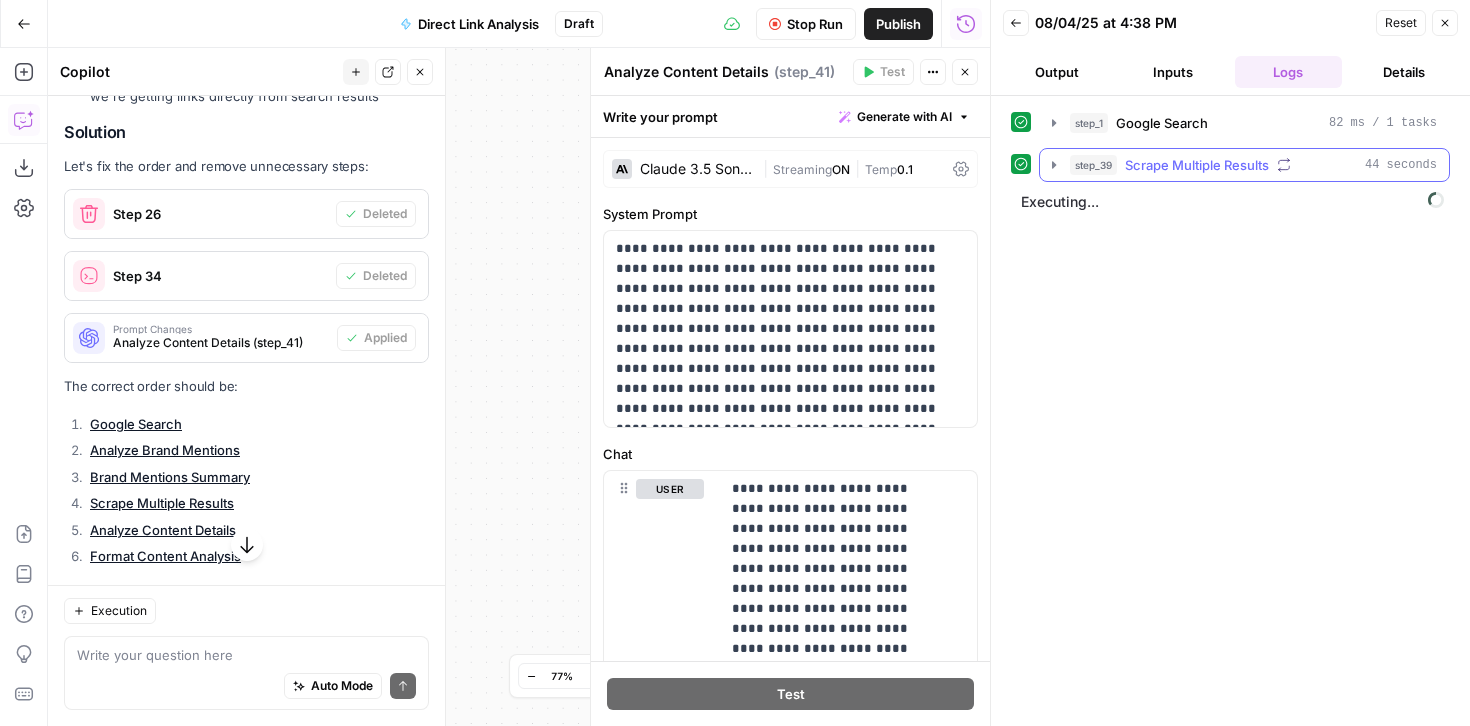 click 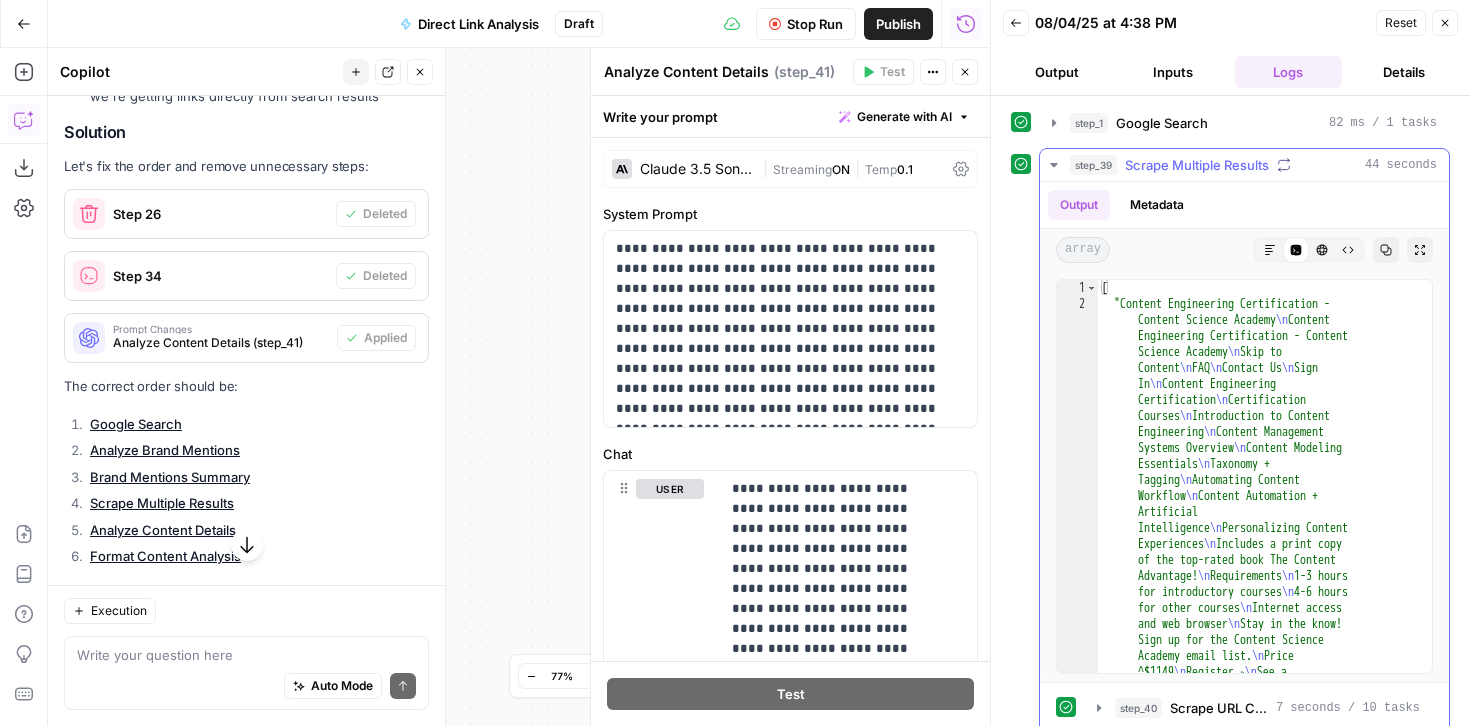 click 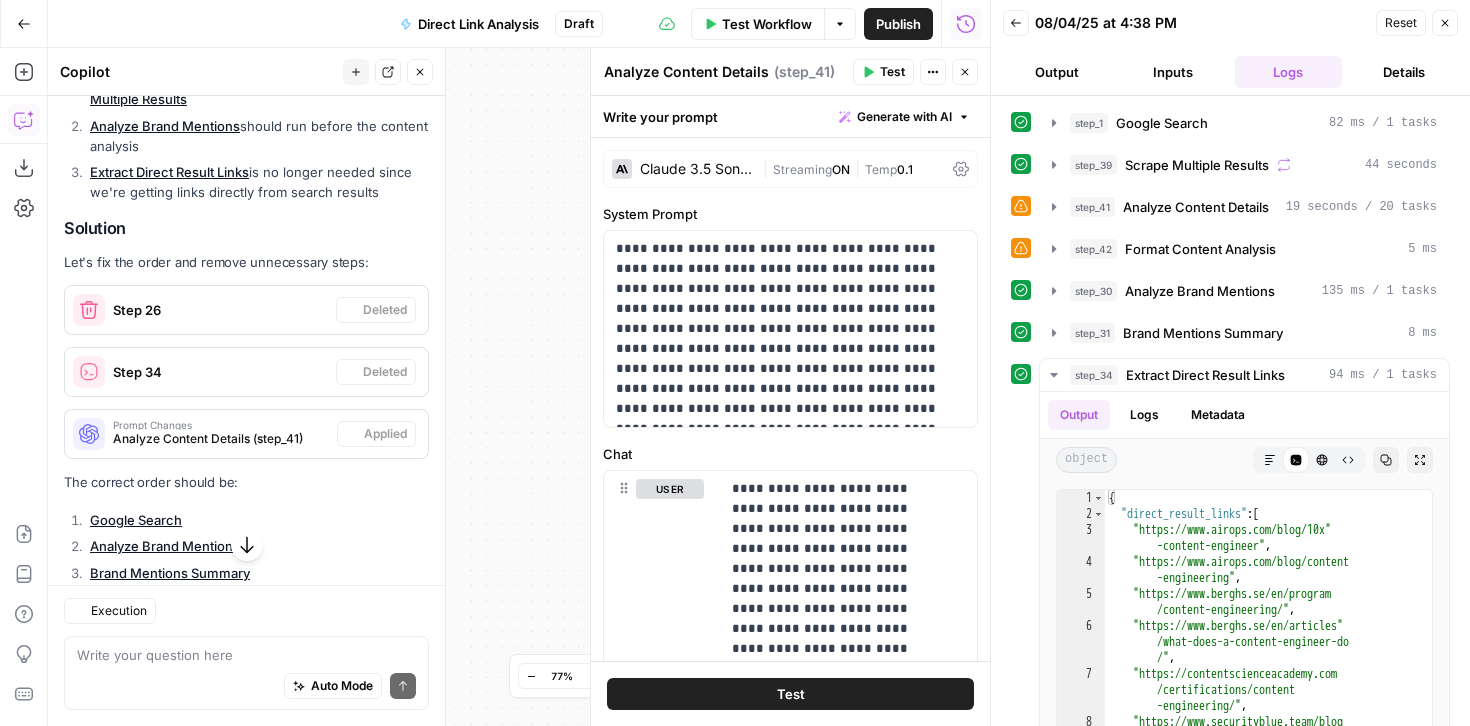 scroll, scrollTop: 2709, scrollLeft: 0, axis: vertical 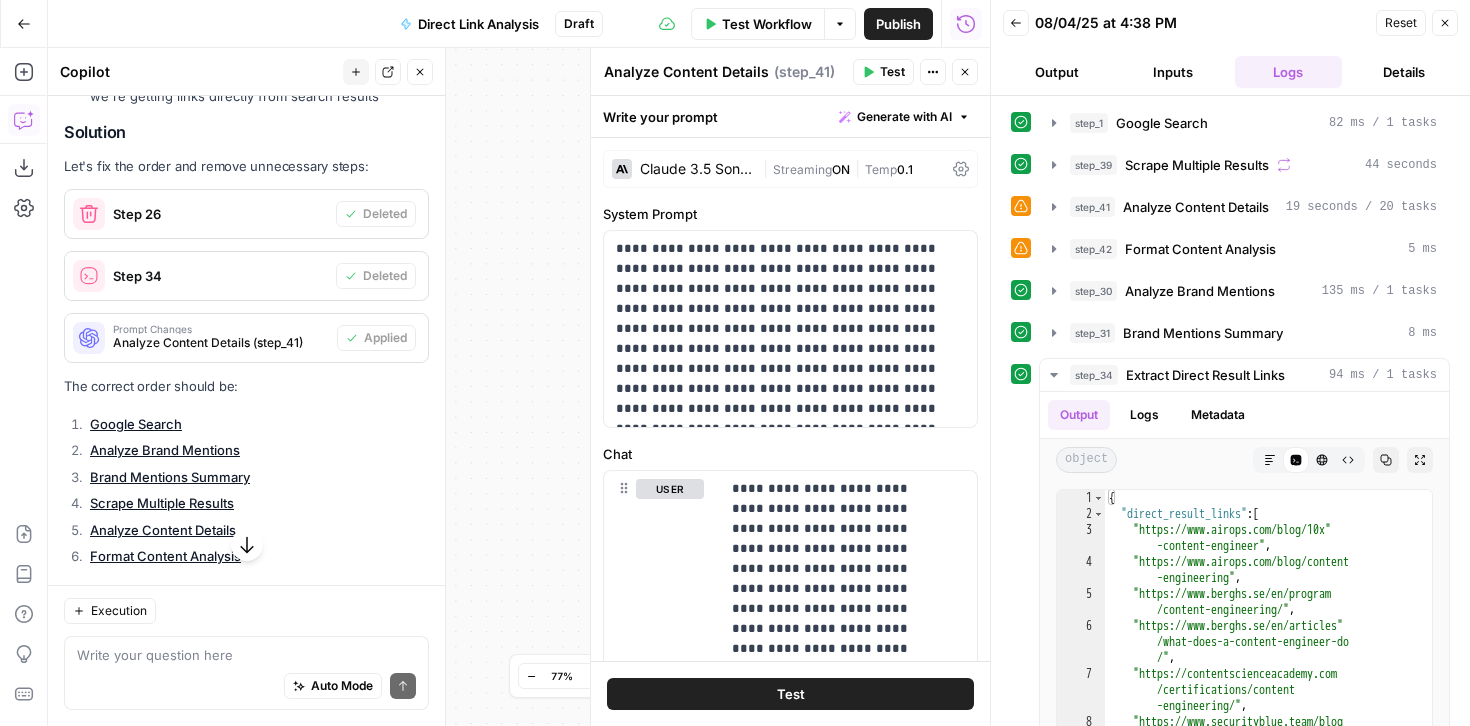 click on "Close" at bounding box center (1445, 23) 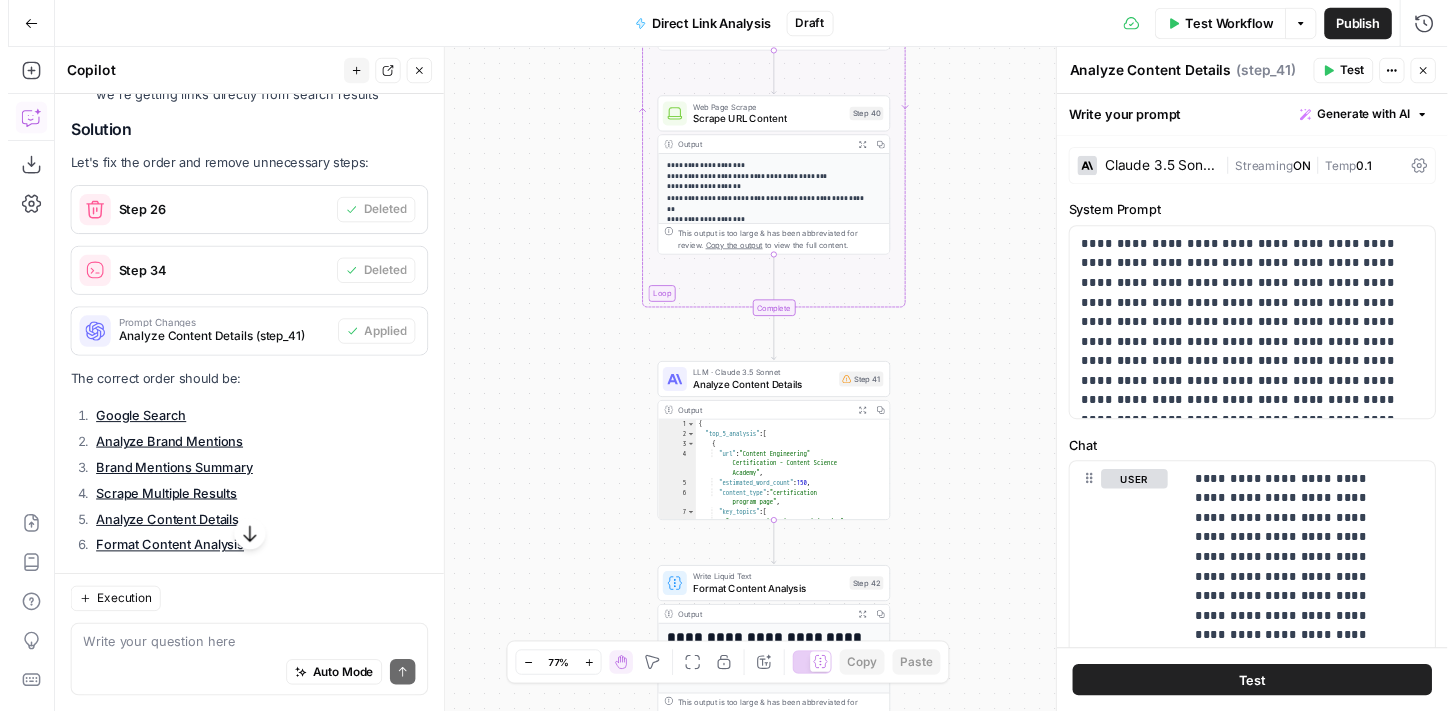 scroll, scrollTop: 2970, scrollLeft: 0, axis: vertical 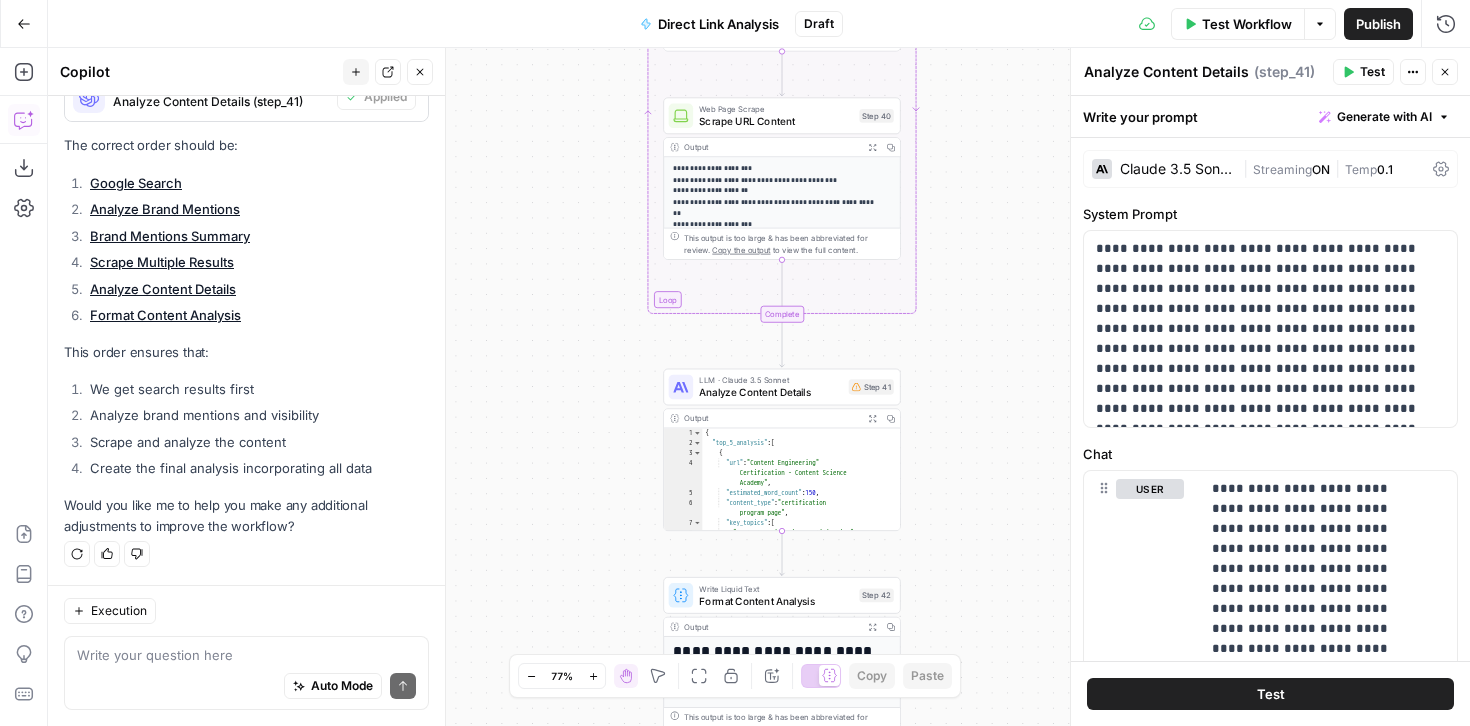 click on "Close" at bounding box center (1445, 72) 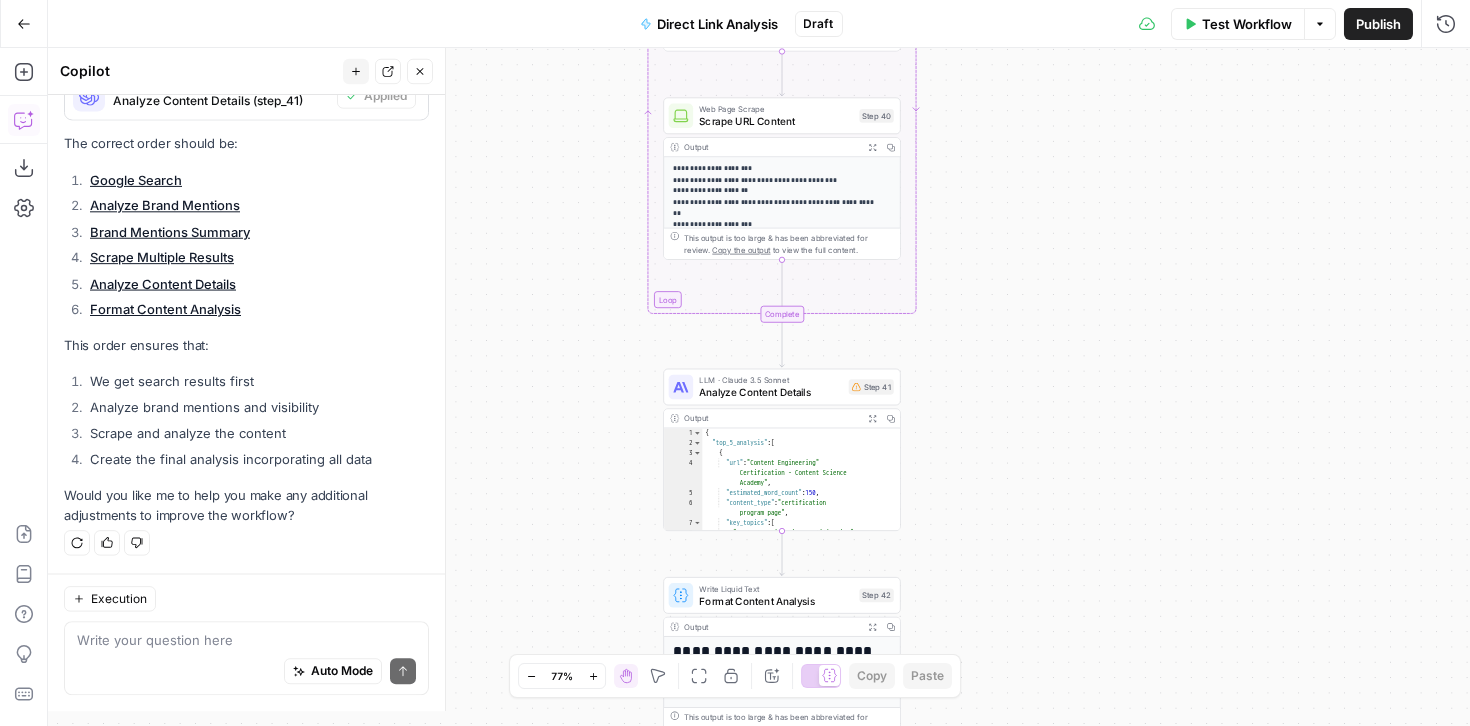 scroll, scrollTop: 2970, scrollLeft: 0, axis: vertical 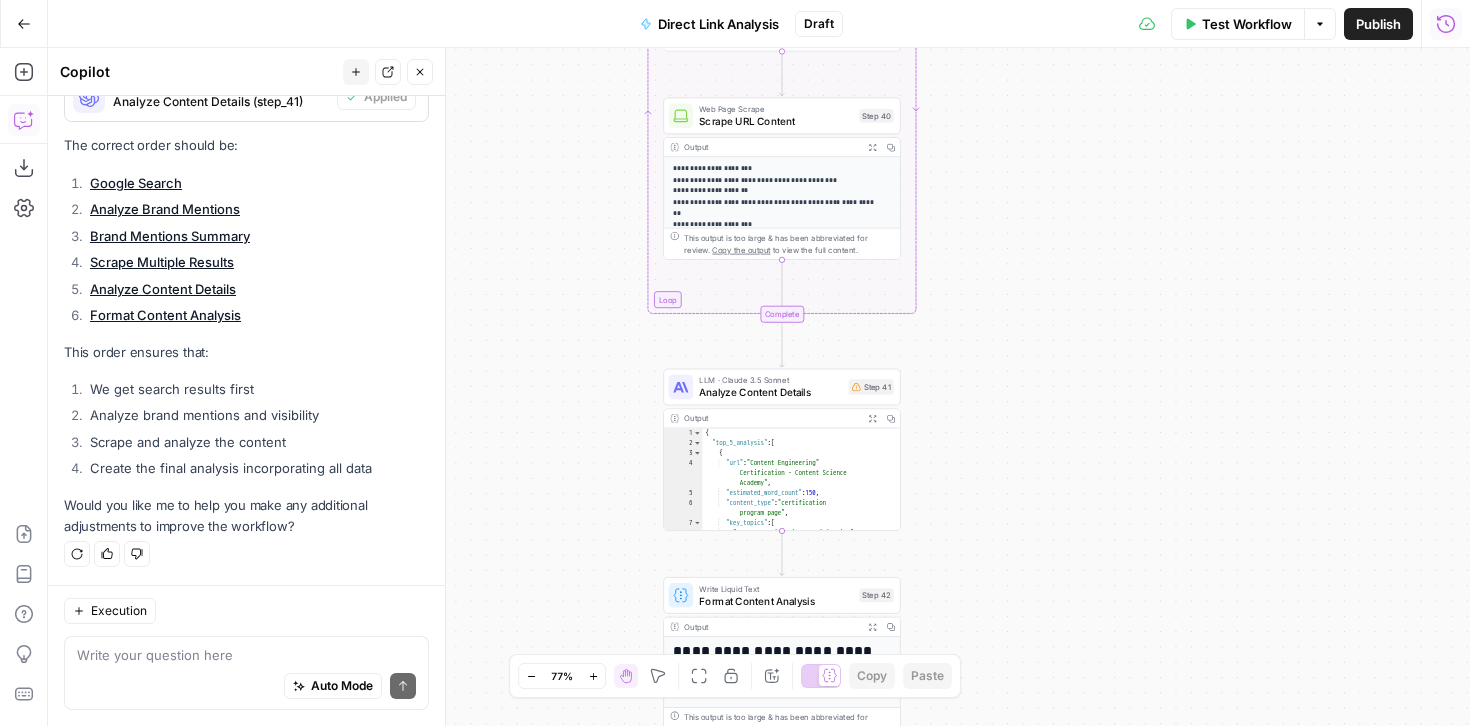 click 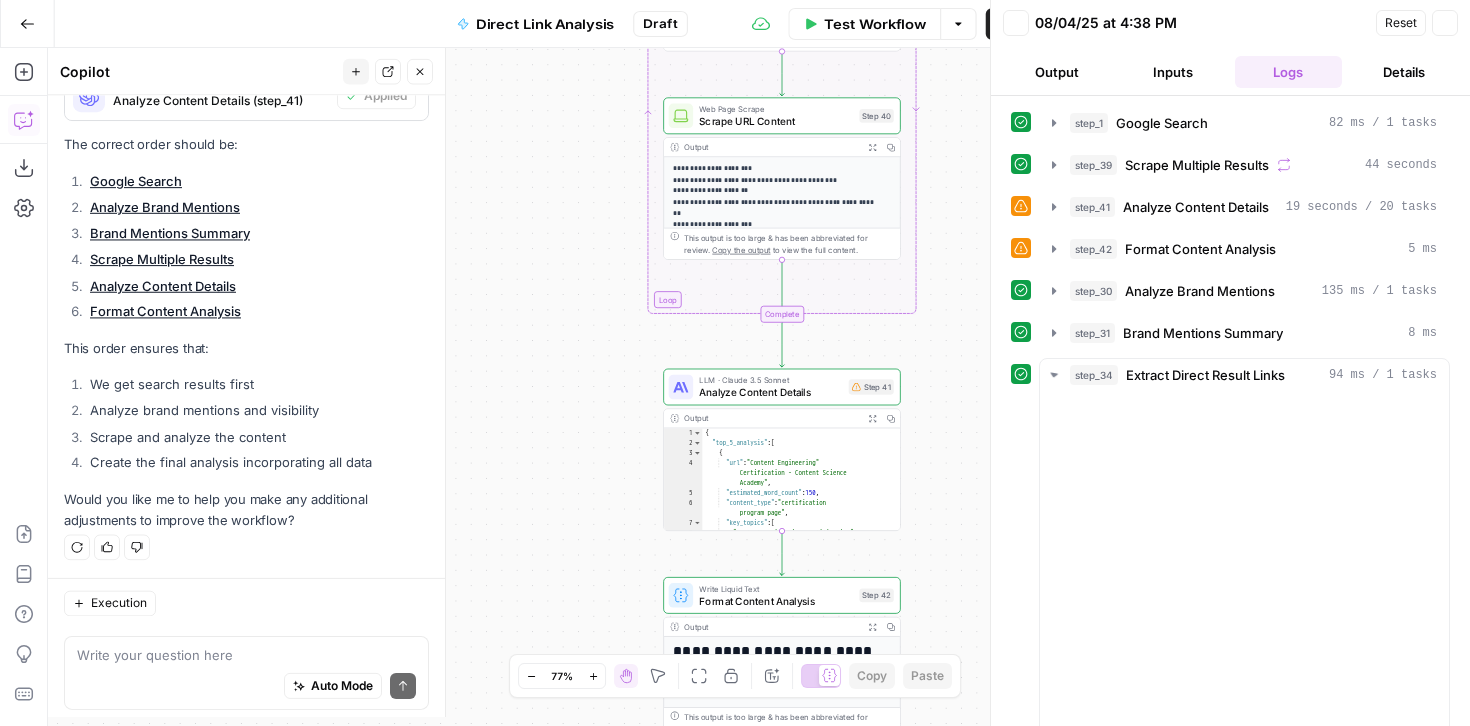 scroll, scrollTop: 2970, scrollLeft: 0, axis: vertical 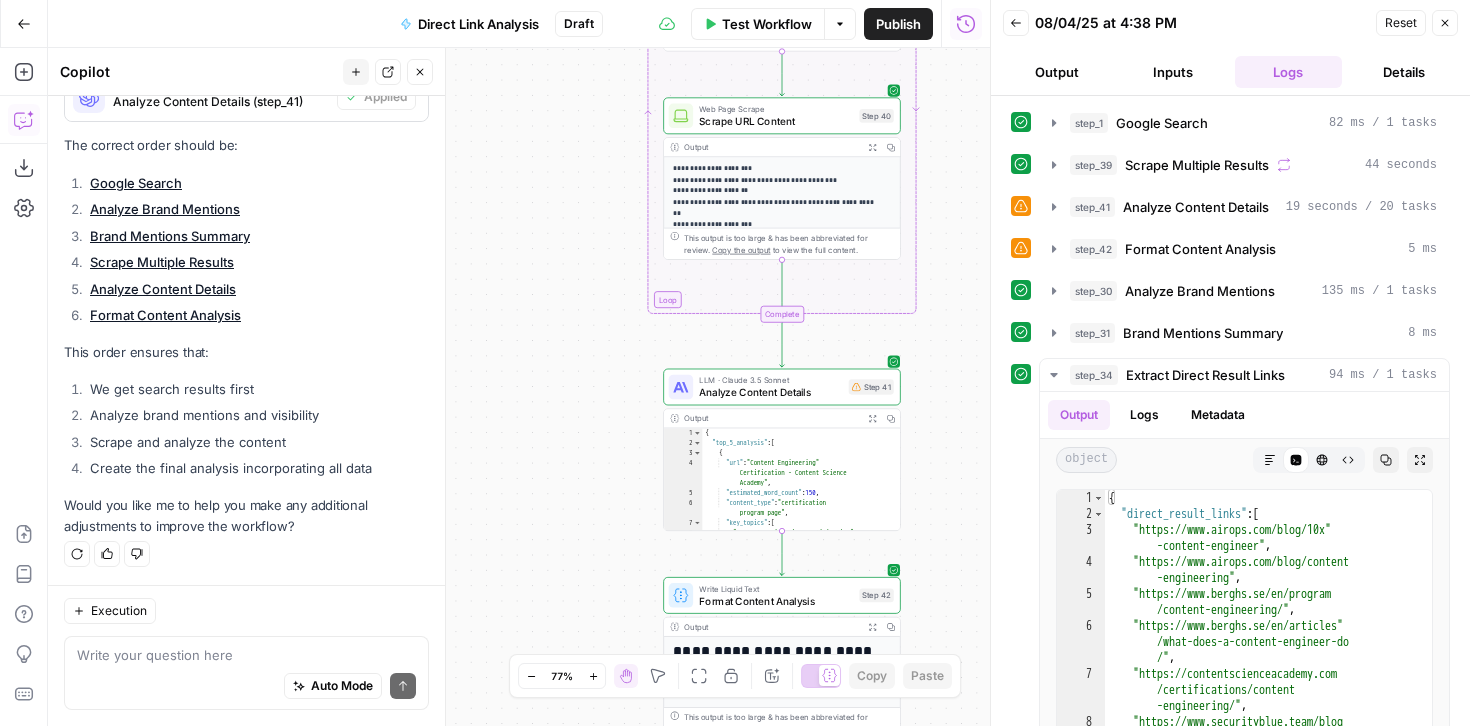 click on "Output" at bounding box center [1057, 72] 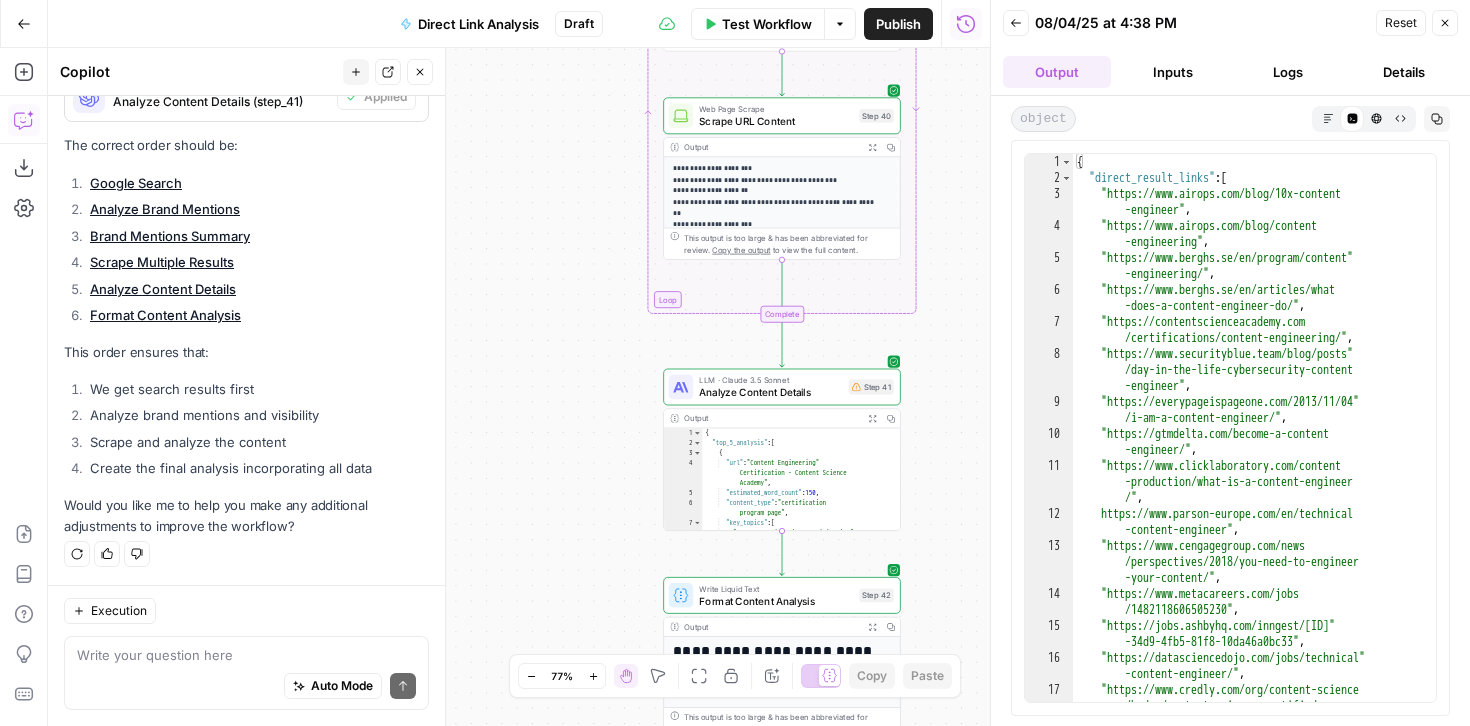click 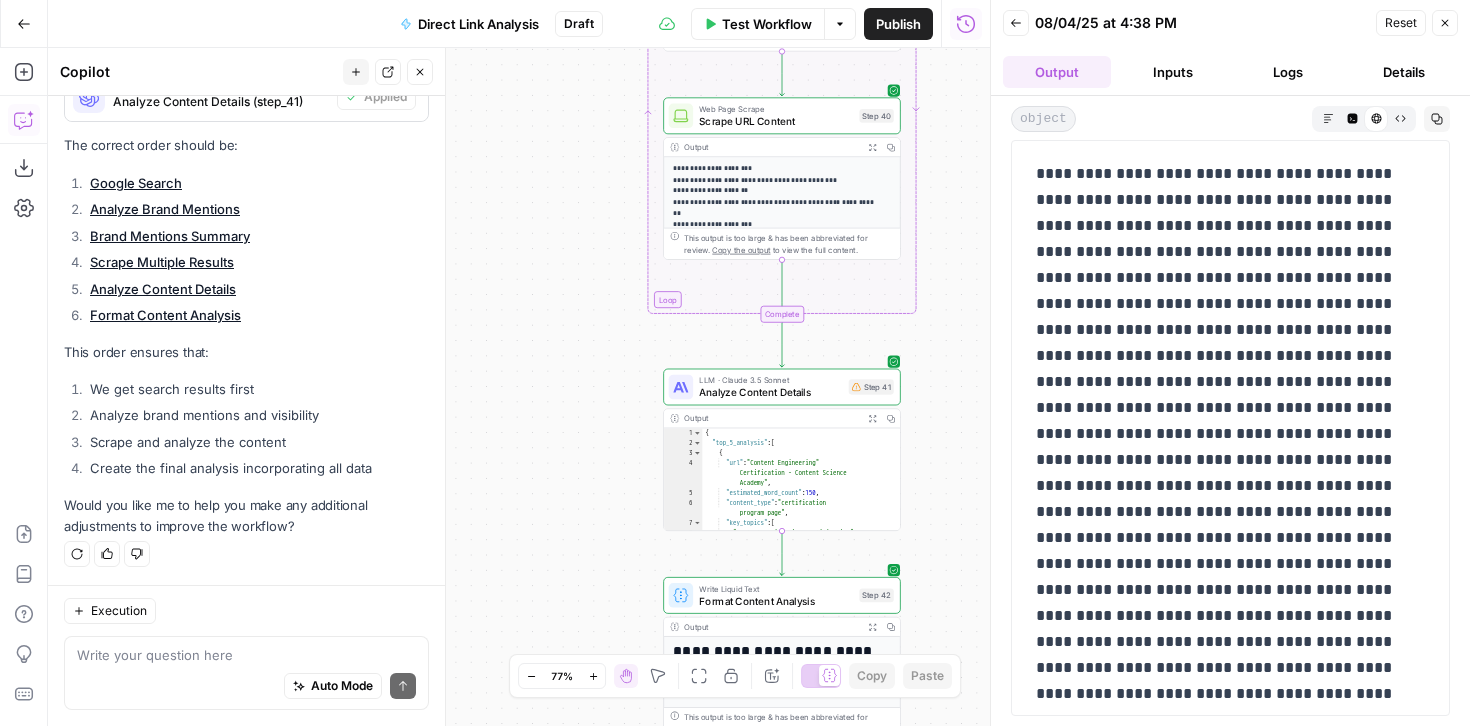 click 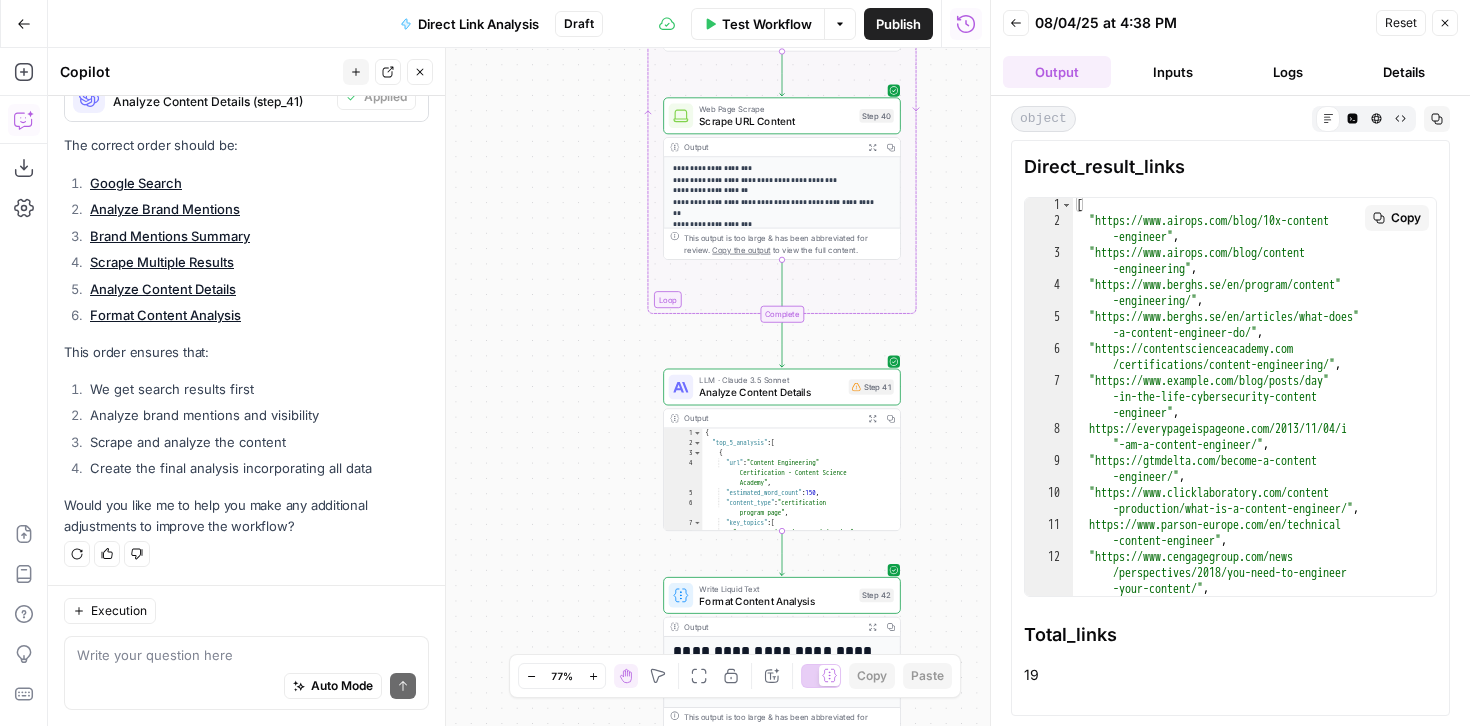 scroll, scrollTop: 304, scrollLeft: 0, axis: vertical 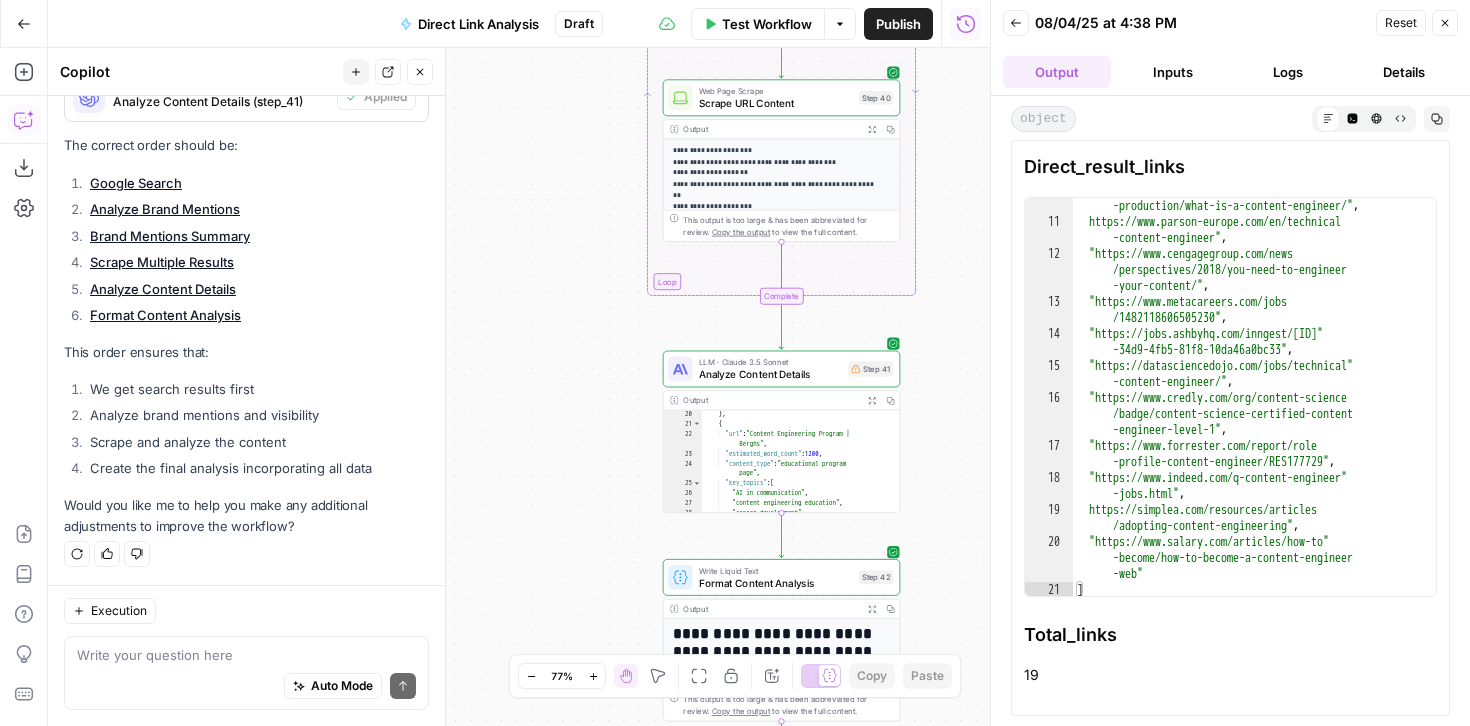 click on "**********" at bounding box center [776, 652] 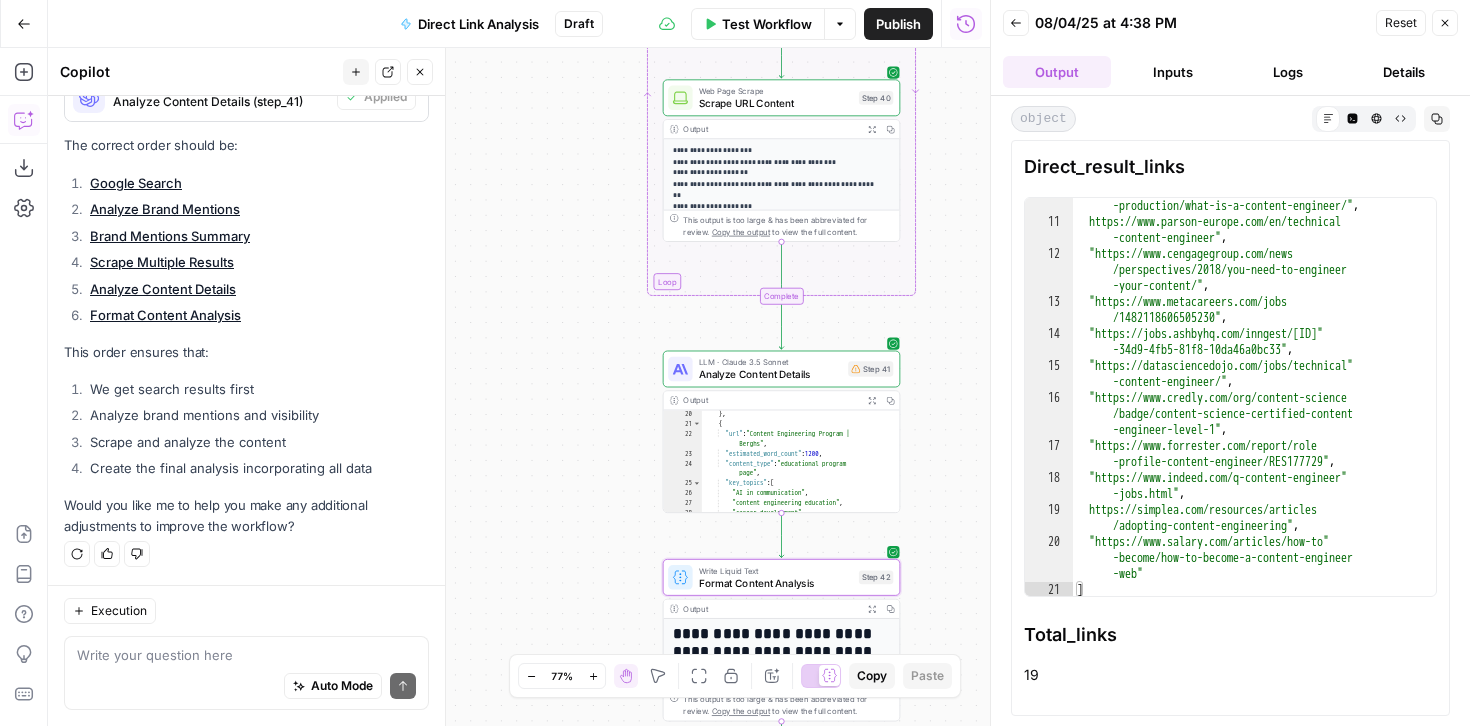 click on "**********" at bounding box center [776, 652] 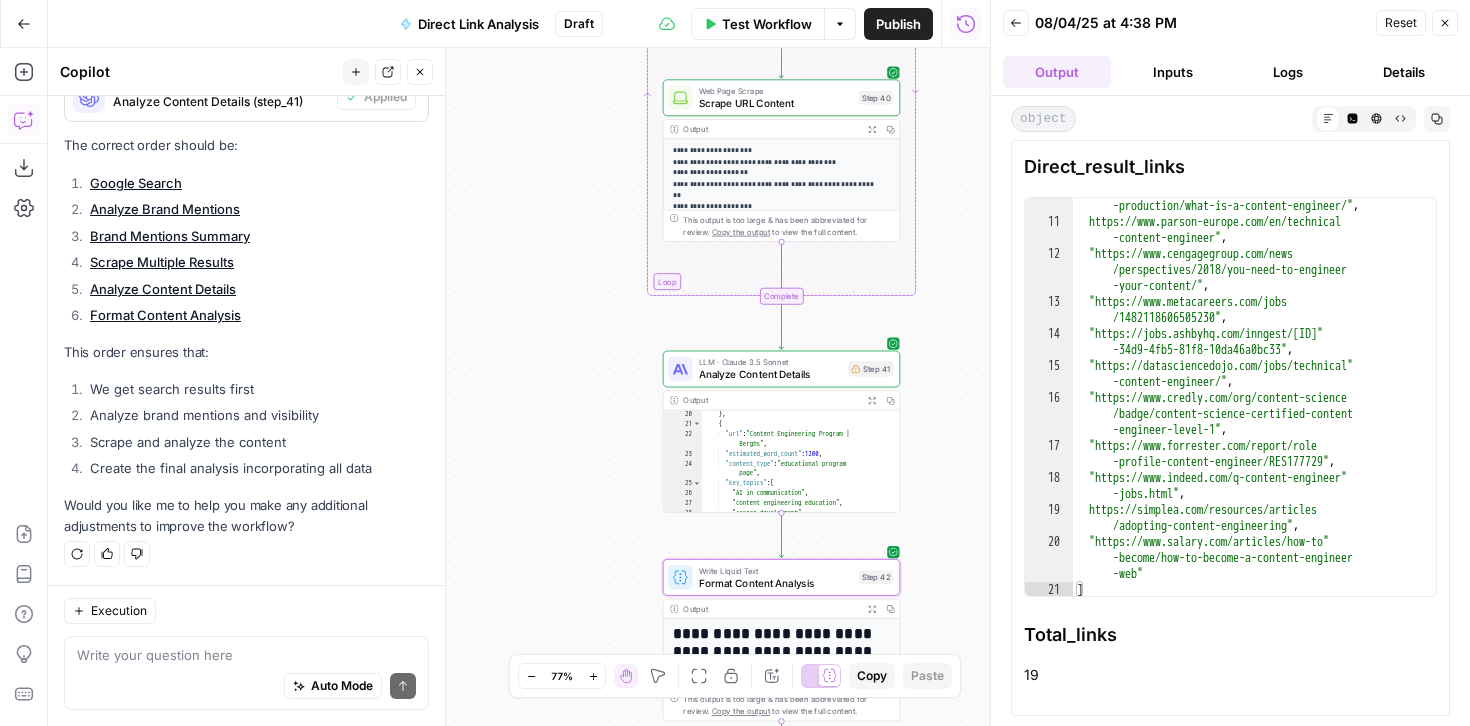 click 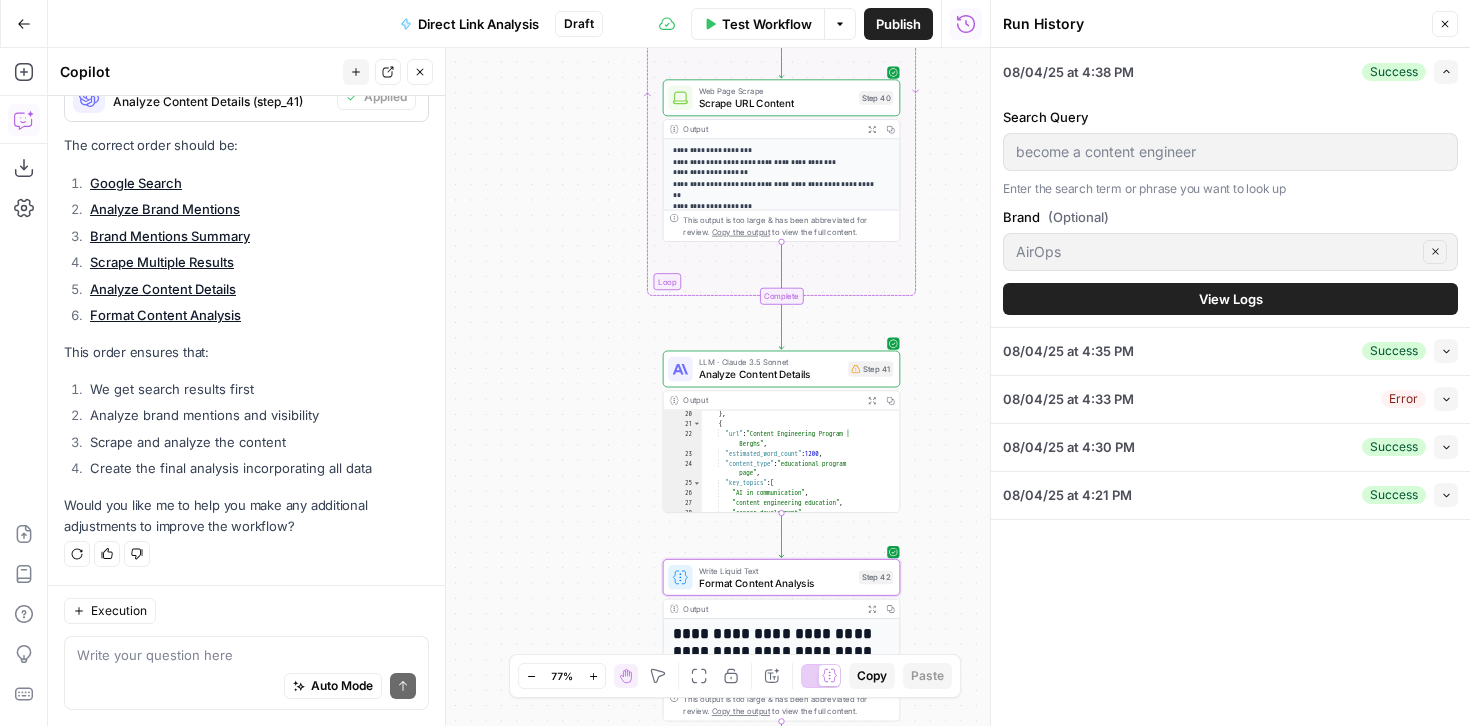 click 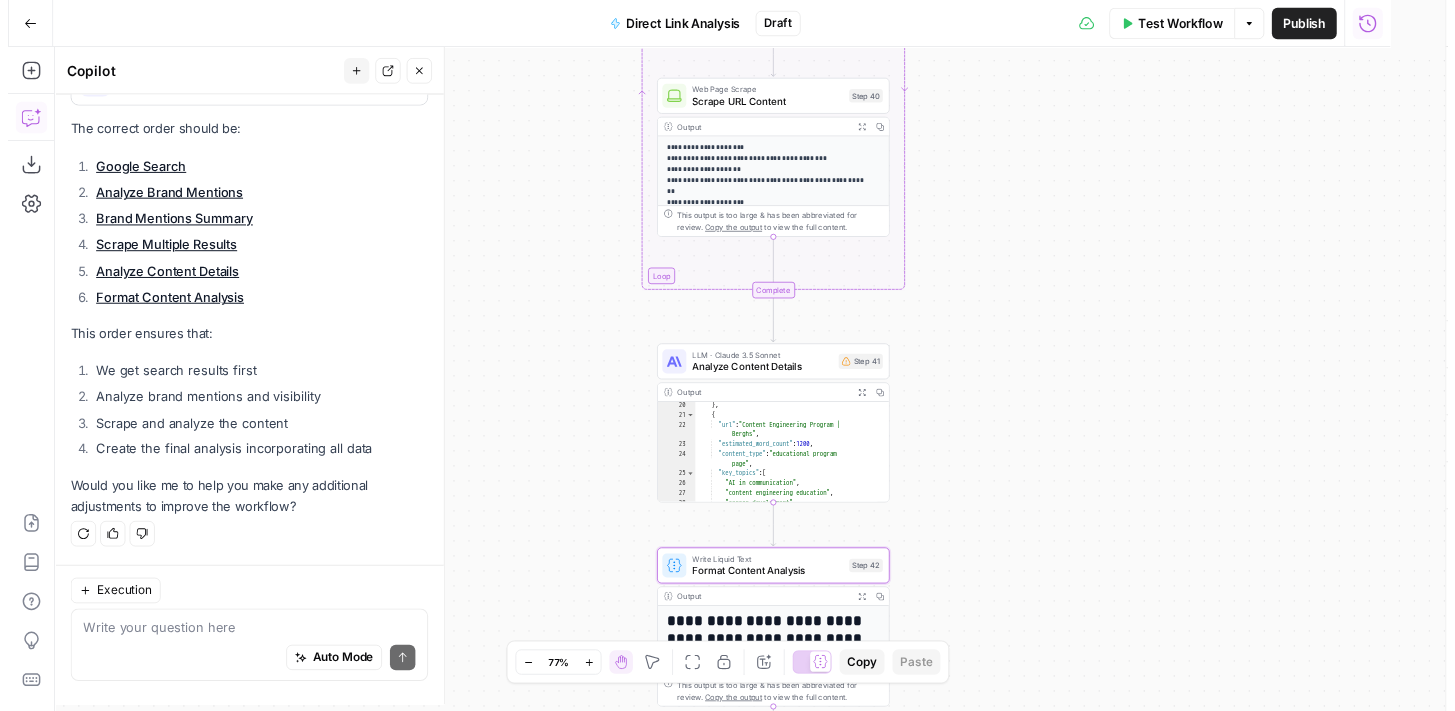 scroll, scrollTop: 2970, scrollLeft: 0, axis: vertical 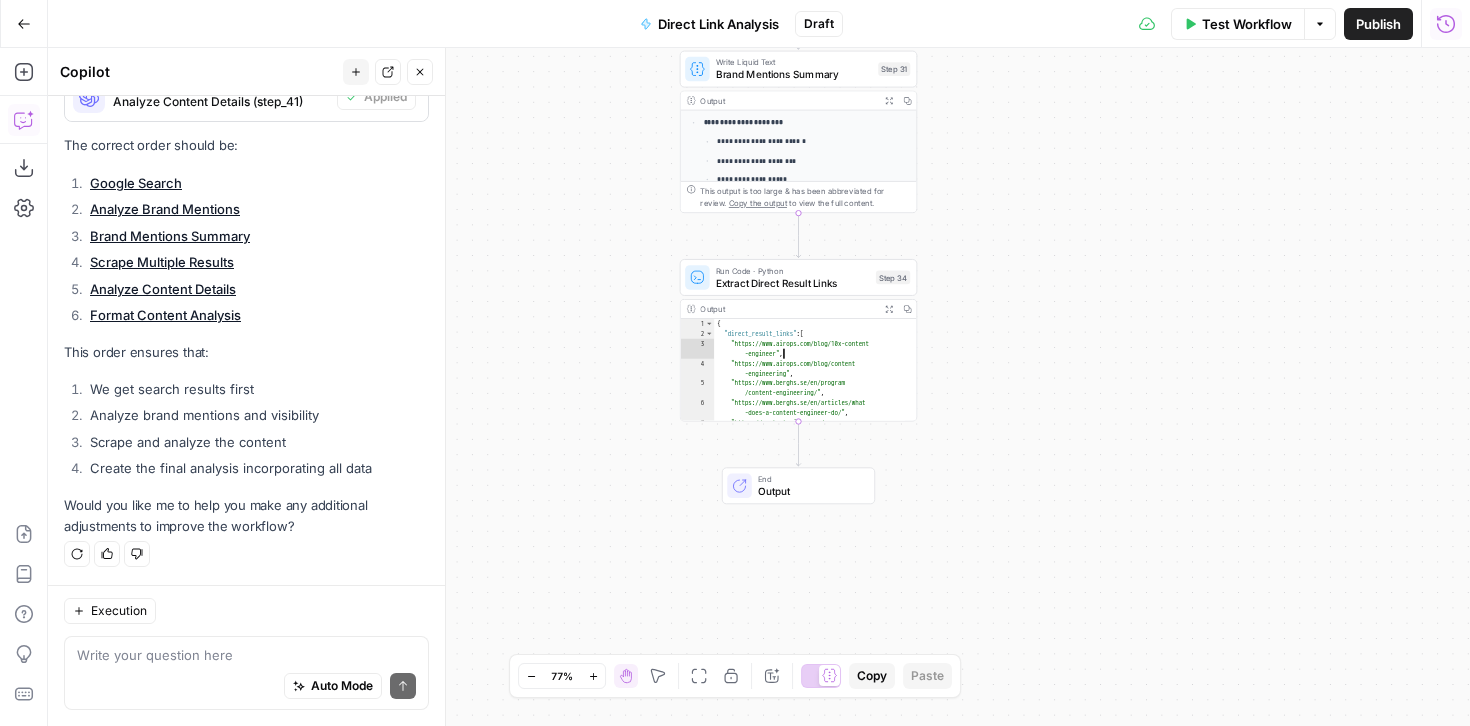 click on "{    "direct_result_links" :  [      "https://www.example.com/blog/10x-content          -engineer" ,      "https://www.example.com/blog/content          -engineering" ,      "https://www.example.com/en/program          /content-engineering/" ,      "https://www.example.com/en/articles/what          -does-a-content-engineer-do/" ,      "https://contentscienceacademy.com          /certifications/content-engineering          /" ," at bounding box center (810, 390) 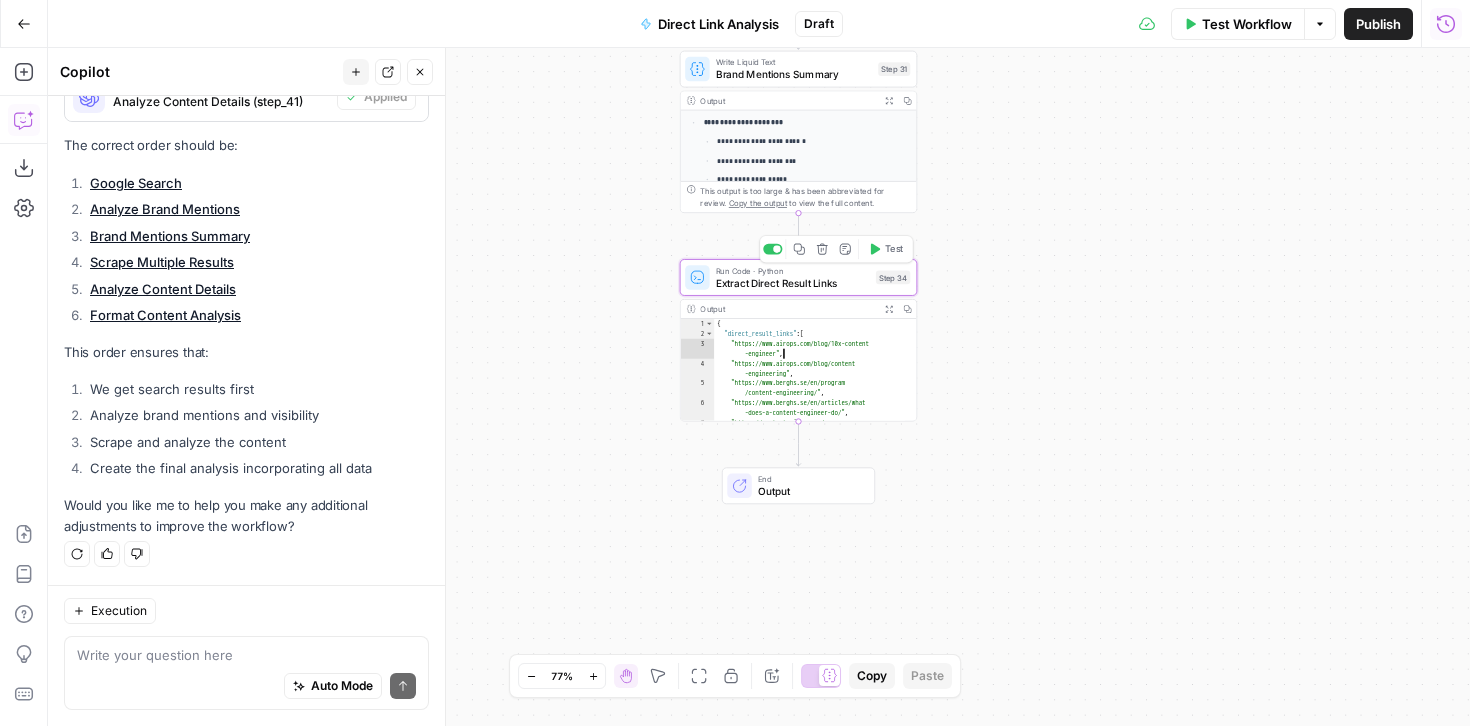 click 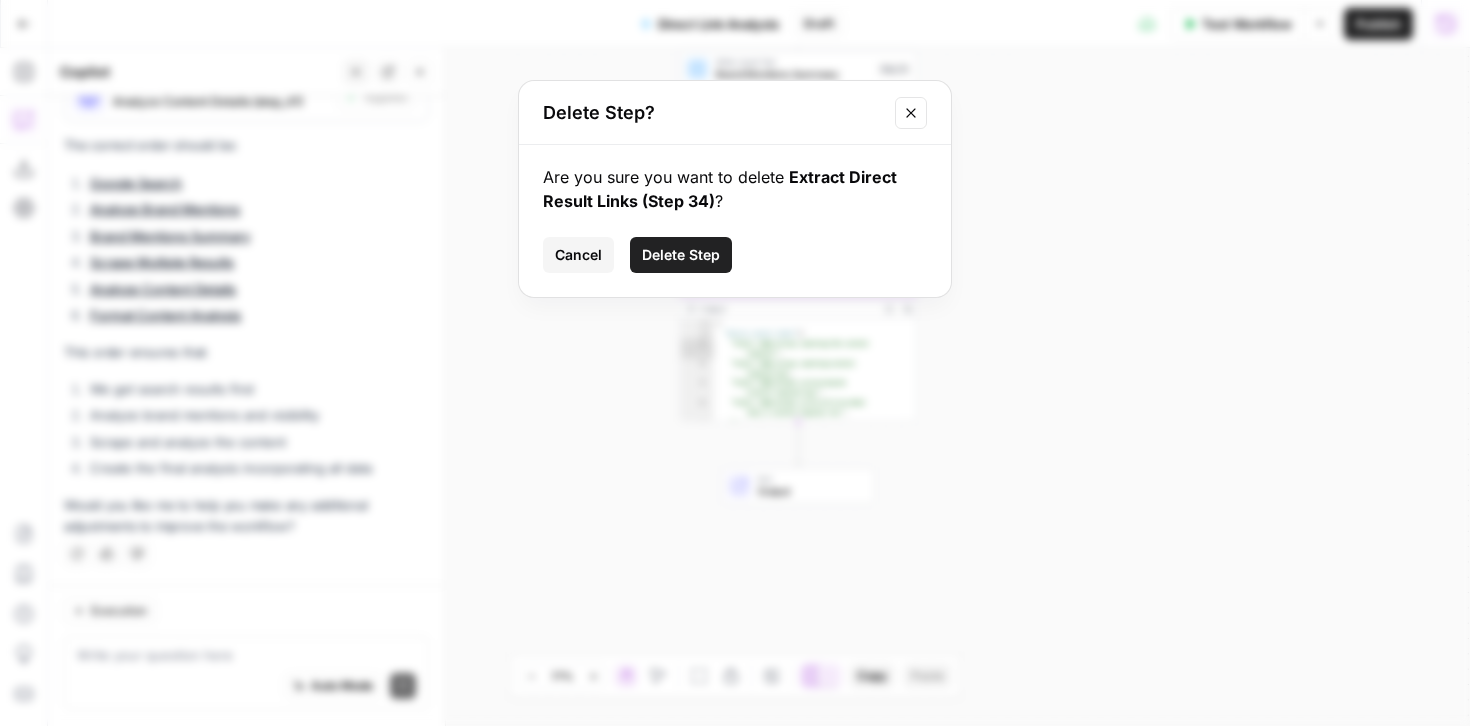 click on "Delete Step" at bounding box center (681, 255) 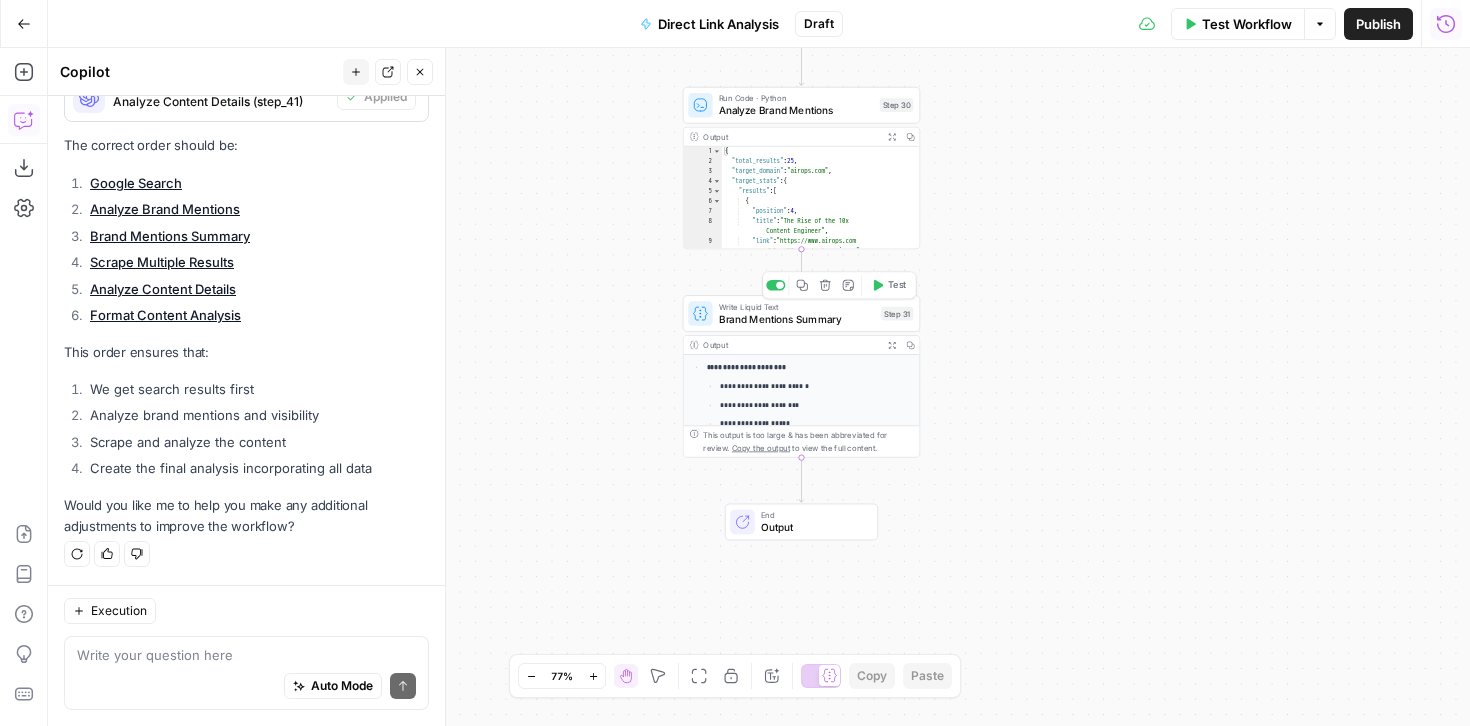 click on "Brand Mentions Summary" at bounding box center (797, 318) 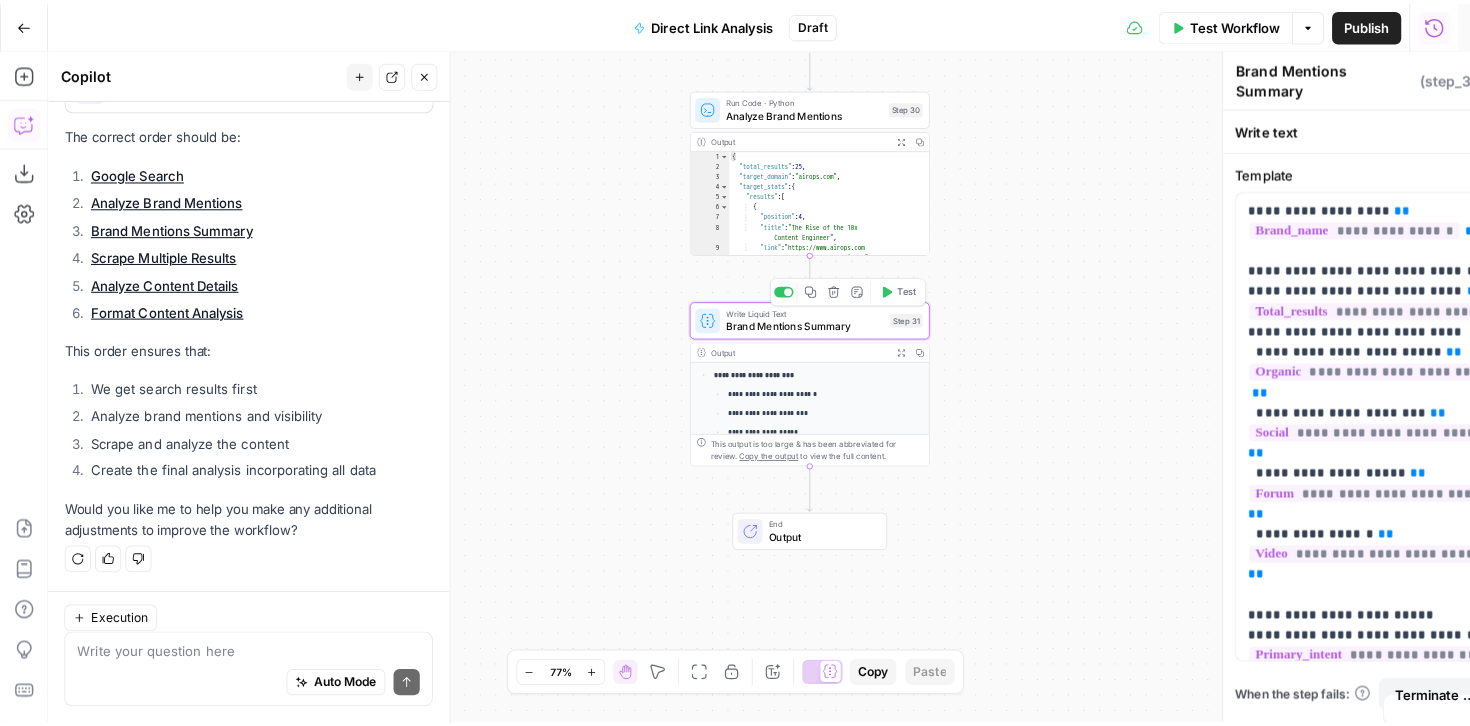 scroll, scrollTop: 2970, scrollLeft: 0, axis: vertical 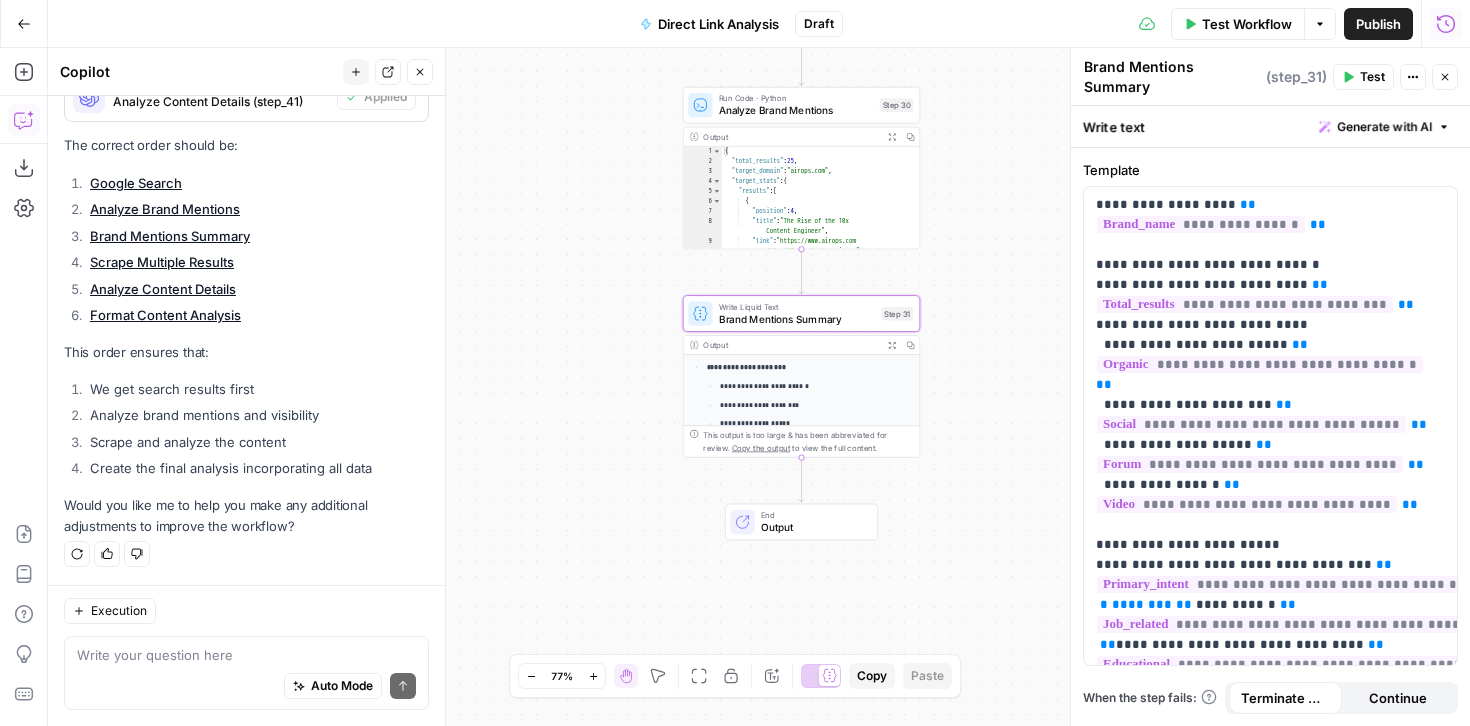 click on "Close" at bounding box center (1445, 77) 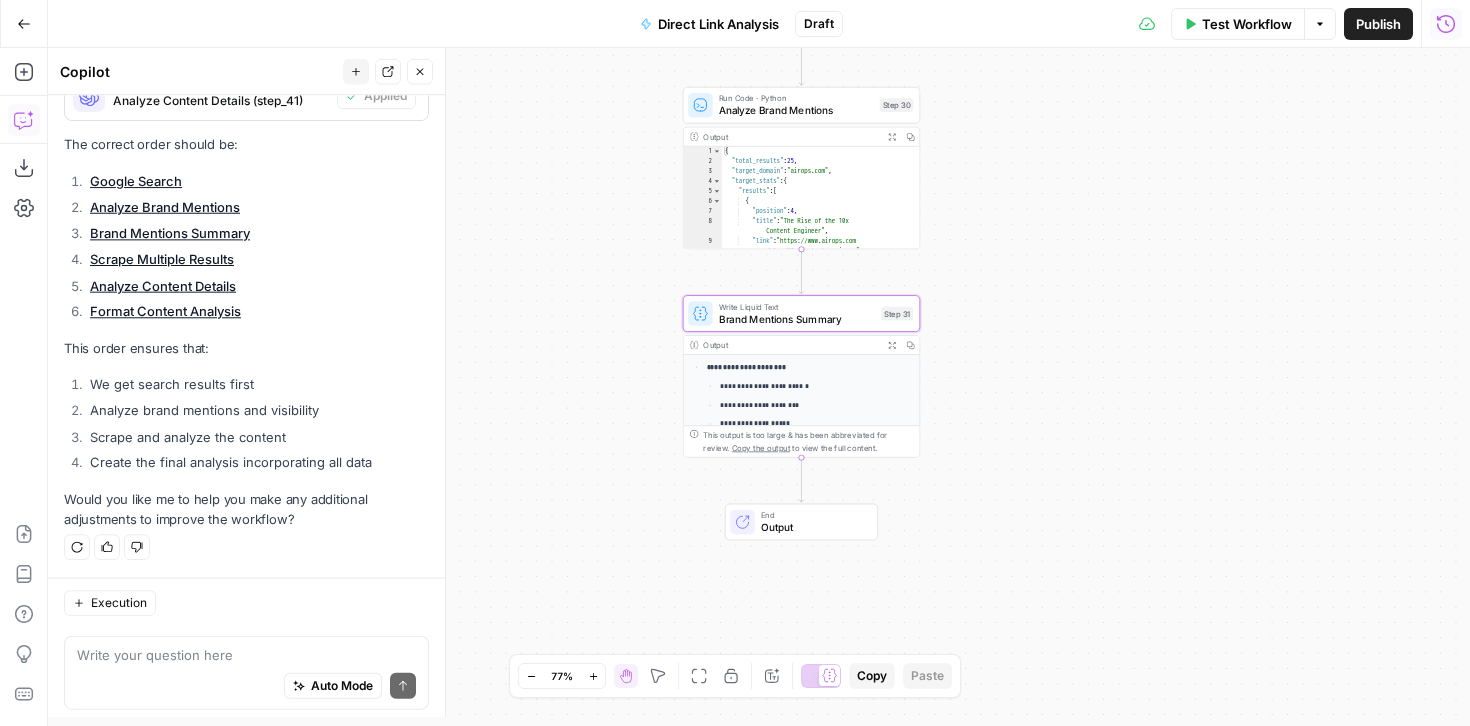 scroll, scrollTop: 2970, scrollLeft: 0, axis: vertical 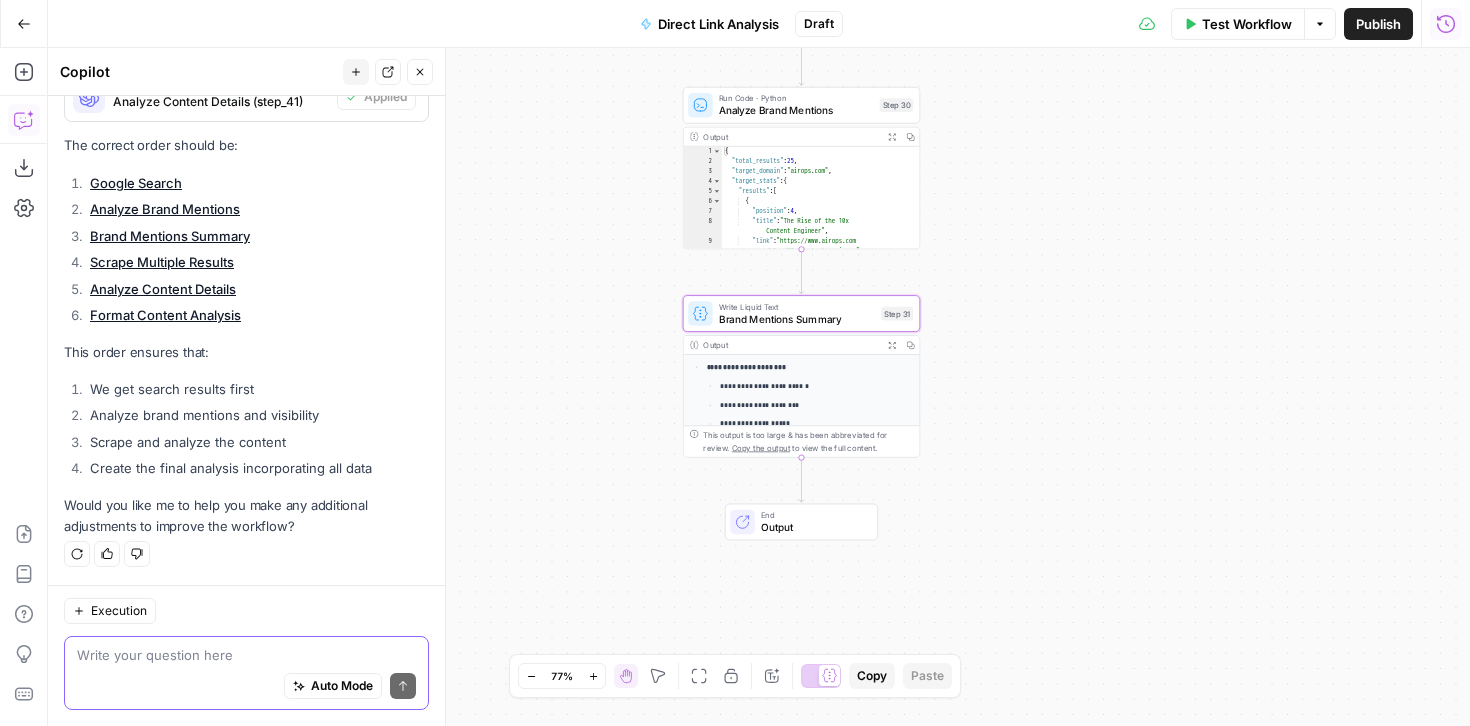 click at bounding box center [246, 655] 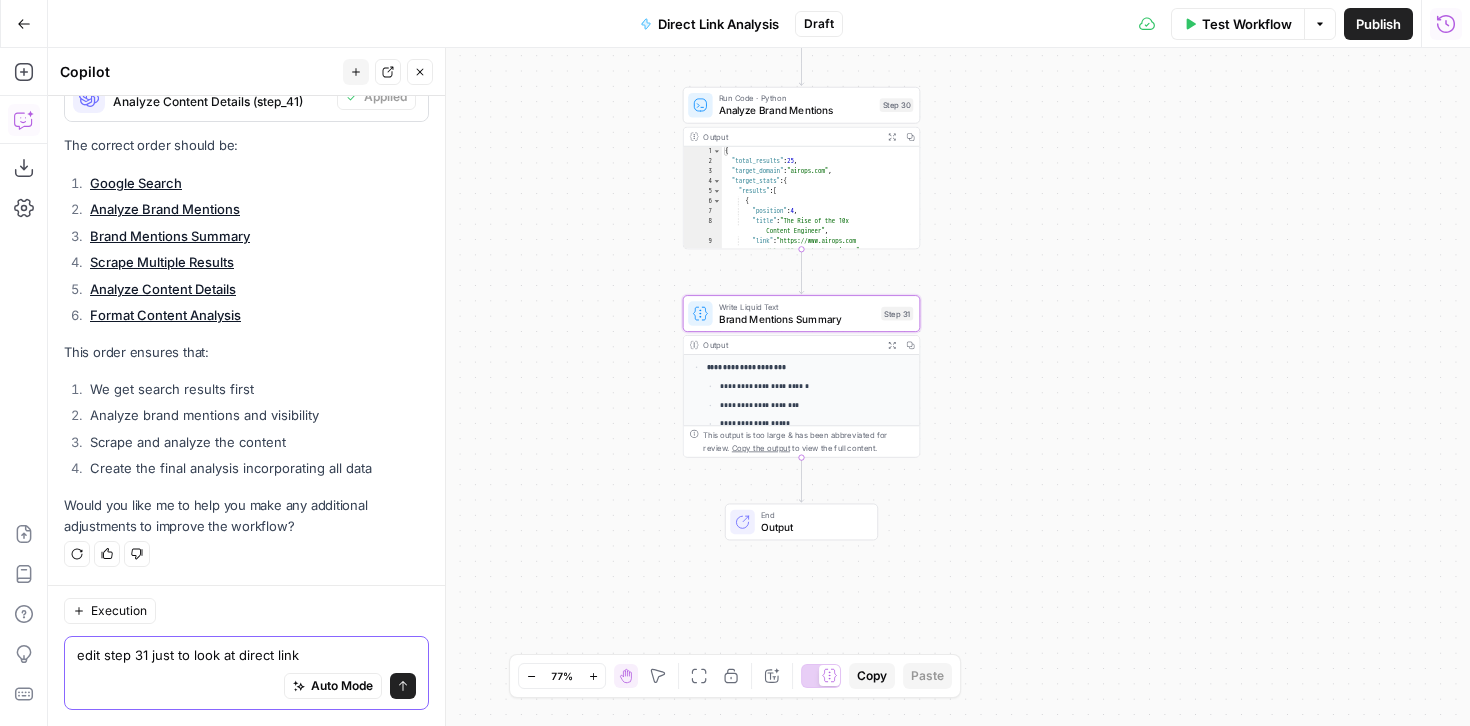 type on "edit step 31 just to look at direct links" 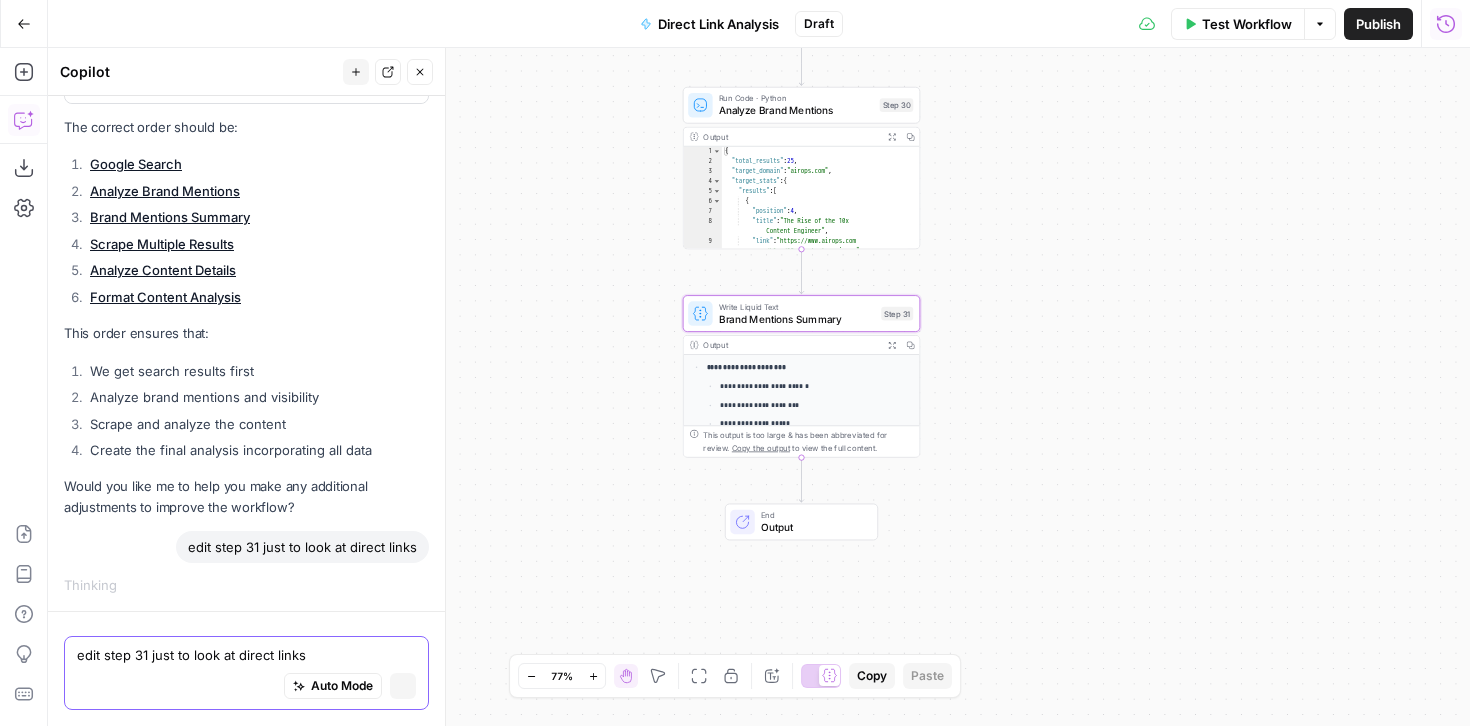 type 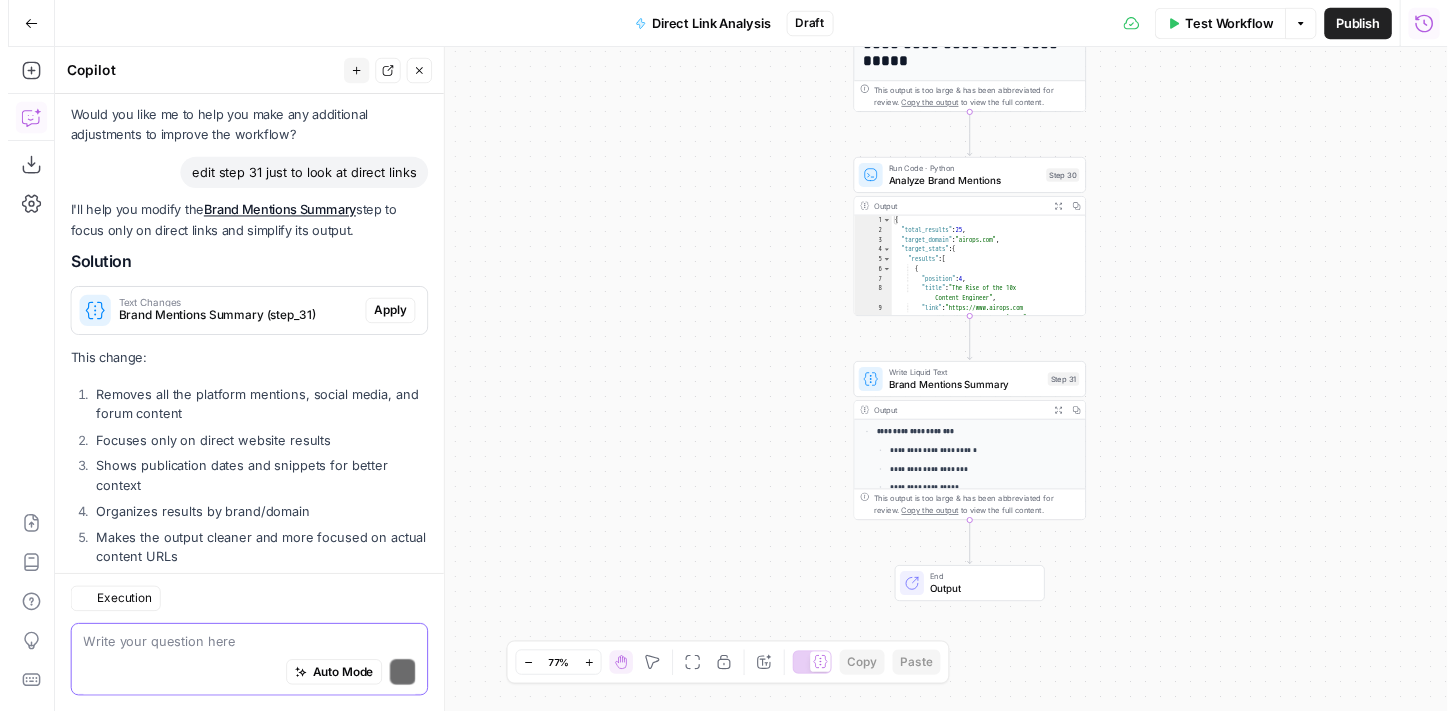 scroll, scrollTop: 3501, scrollLeft: 0, axis: vertical 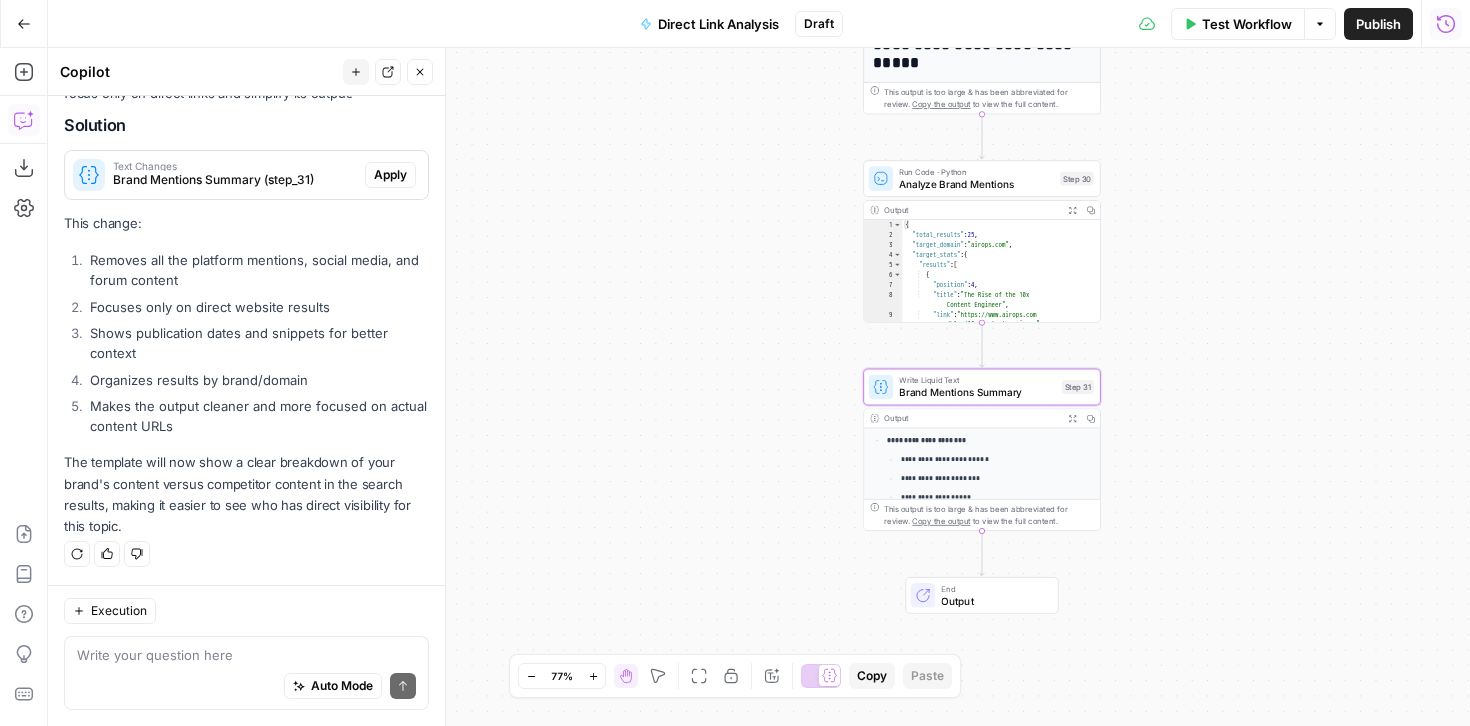 click on "Apply" at bounding box center [390, 175] 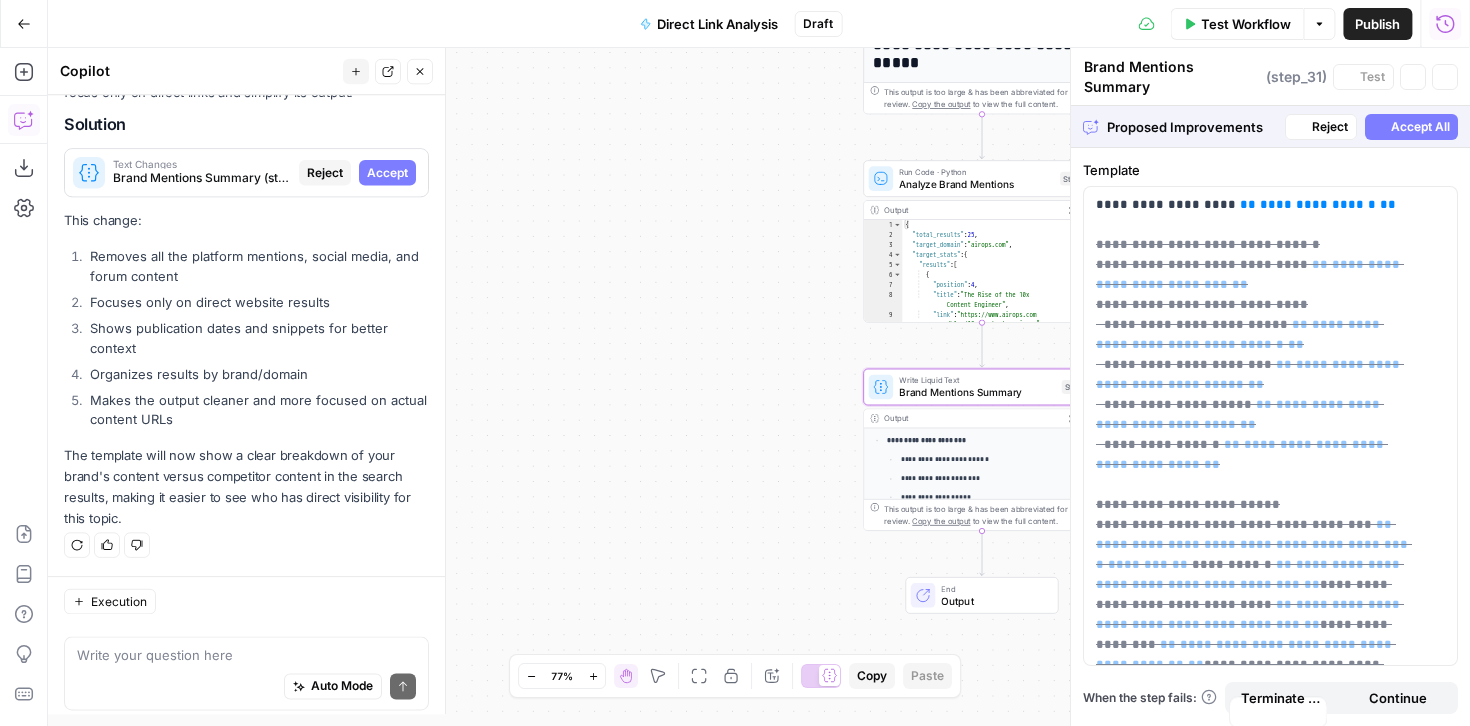 scroll, scrollTop: 3405, scrollLeft: 0, axis: vertical 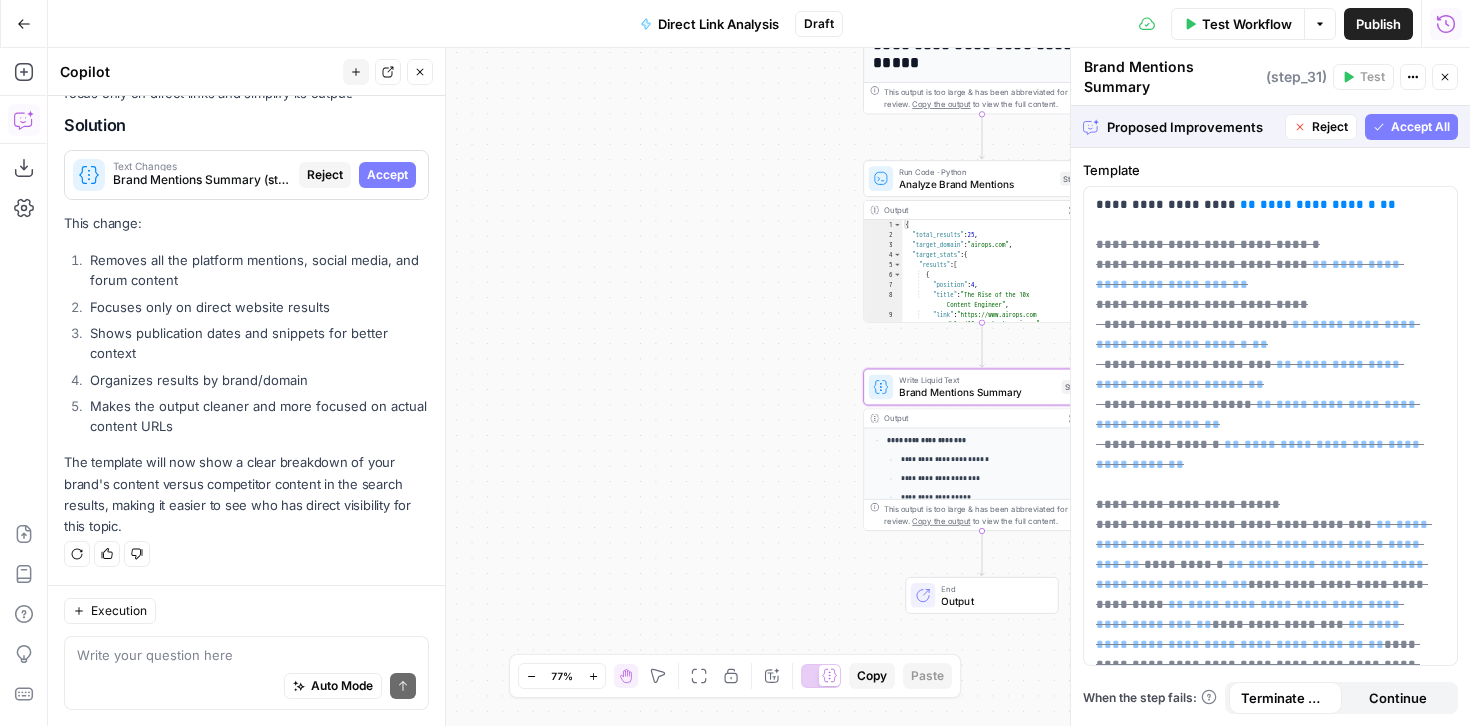 click on "Accept" at bounding box center (387, 175) 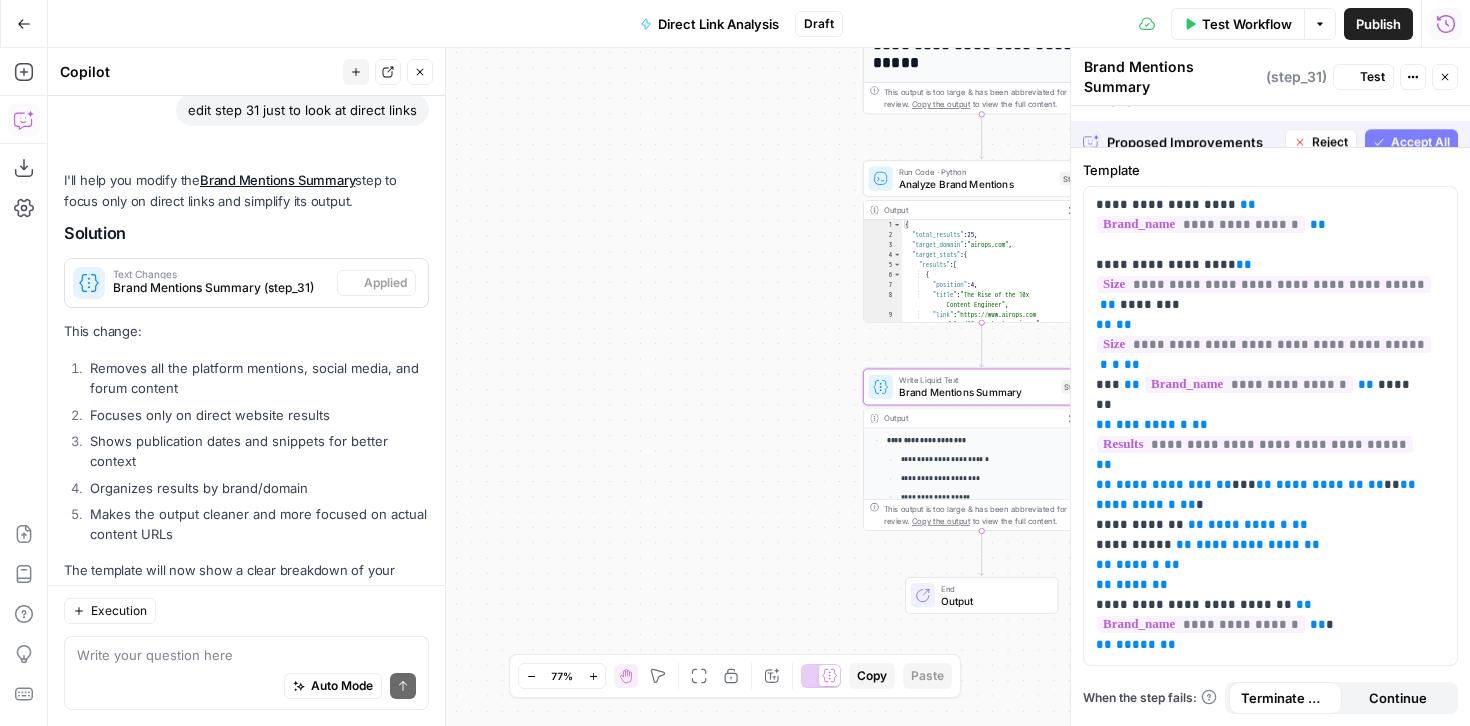 scroll, scrollTop: 3533, scrollLeft: 0, axis: vertical 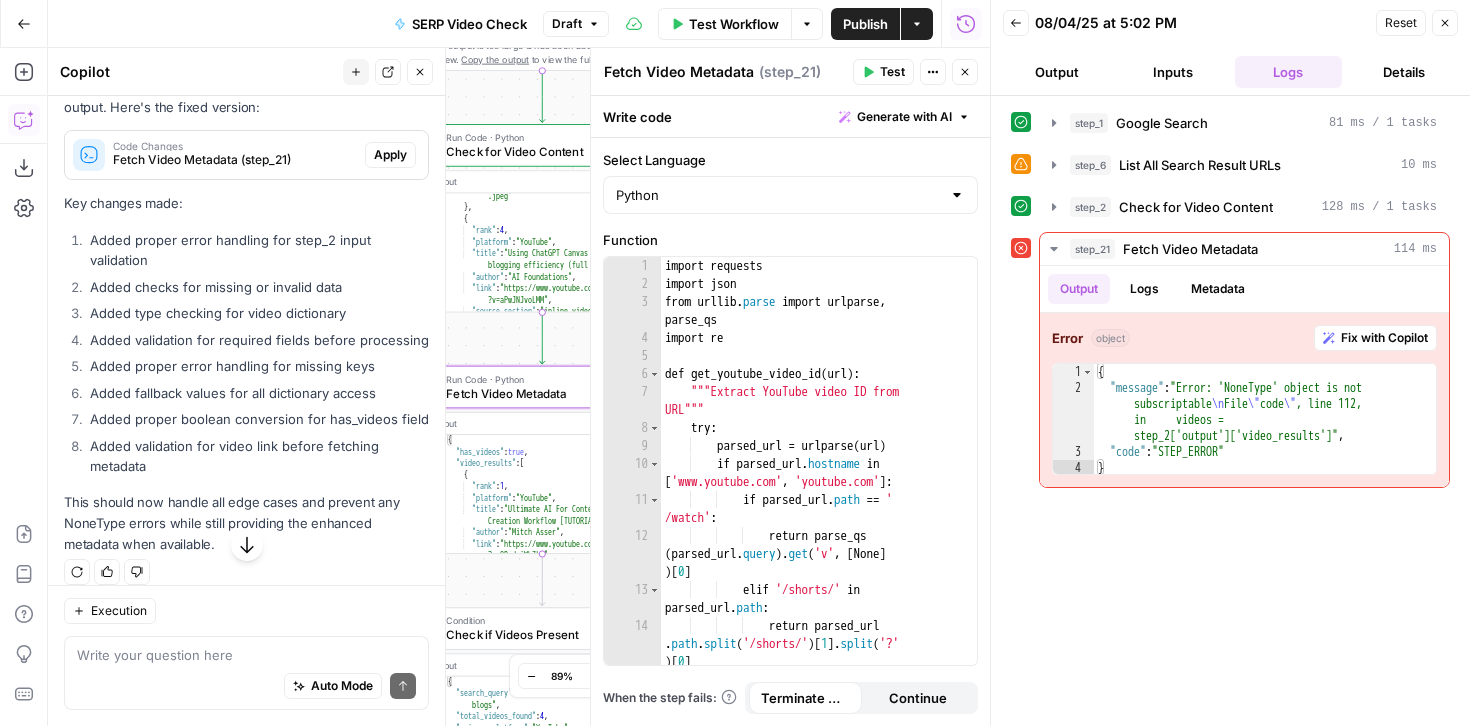 click on "Apply" at bounding box center [390, 155] 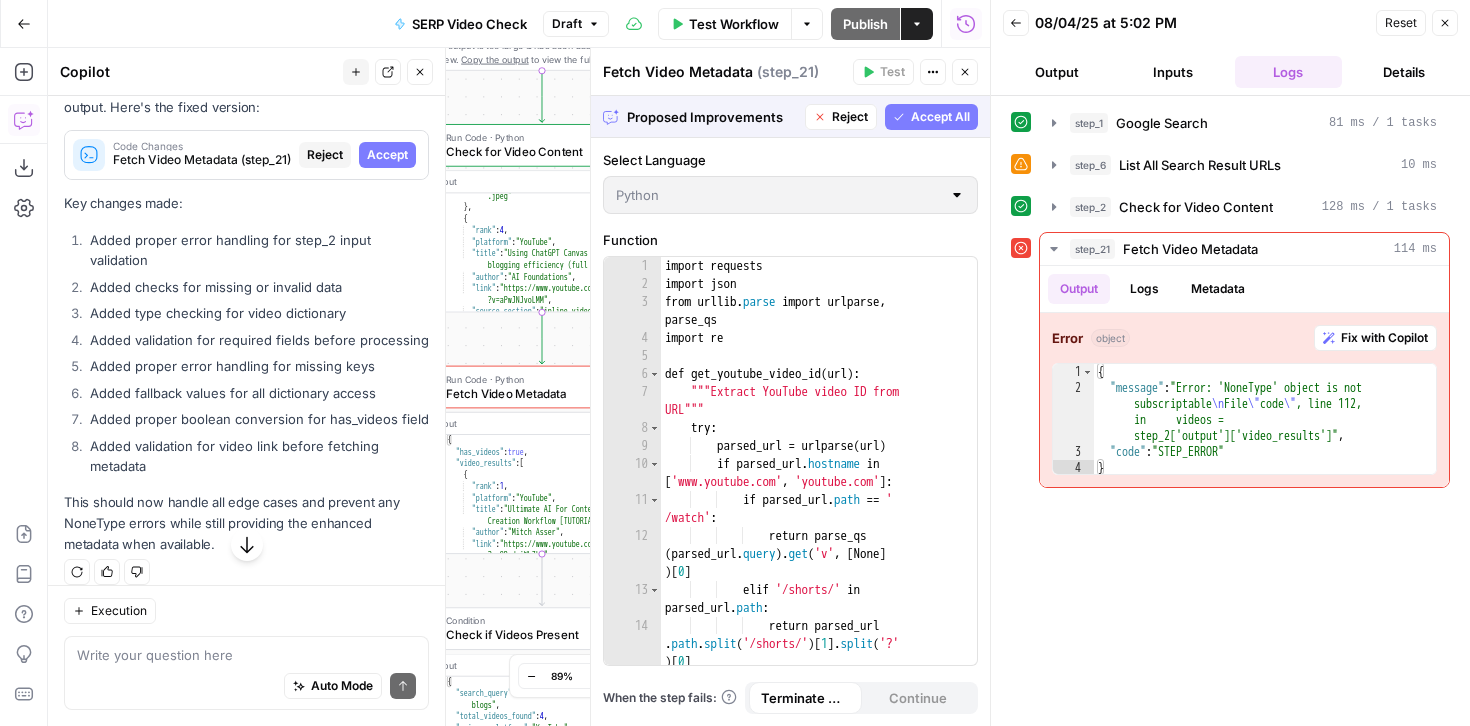 click on "Accept All" at bounding box center (940, 117) 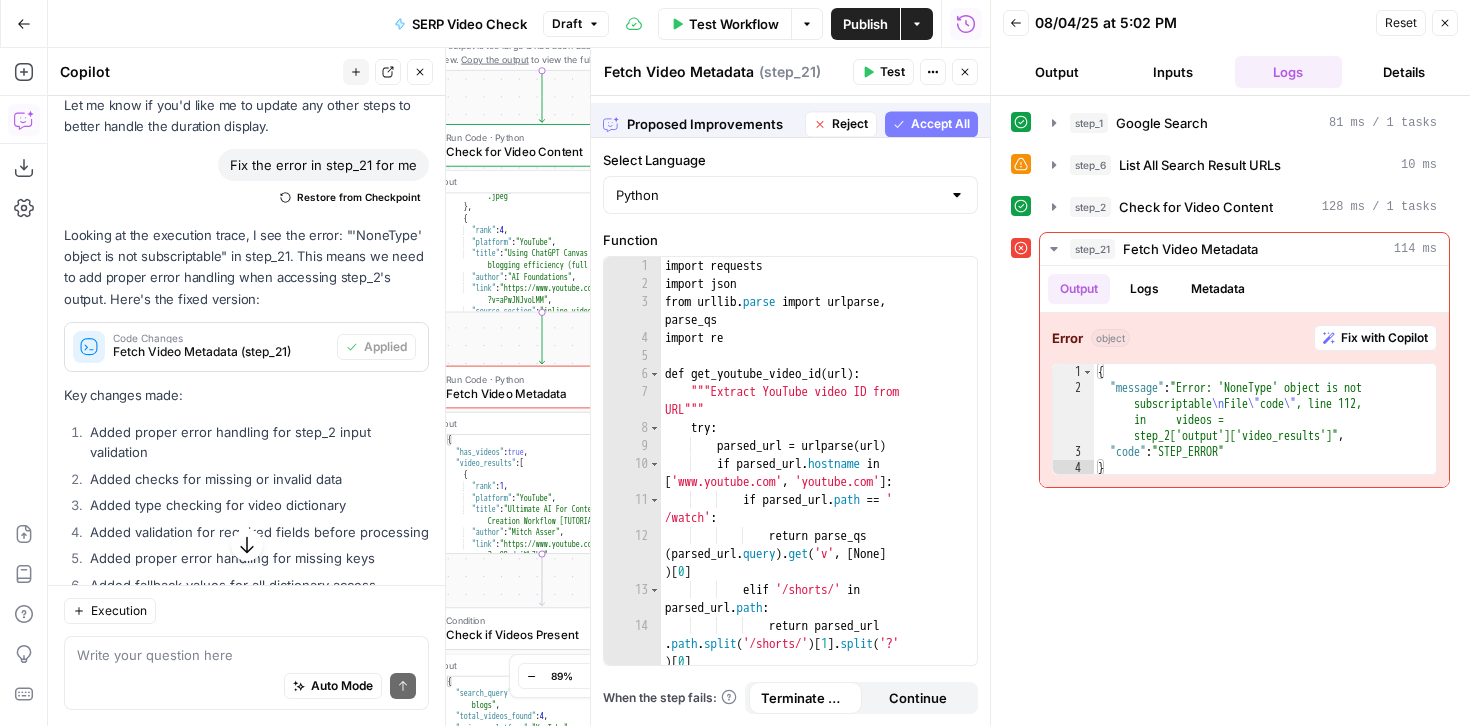 scroll, scrollTop: 4642, scrollLeft: 0, axis: vertical 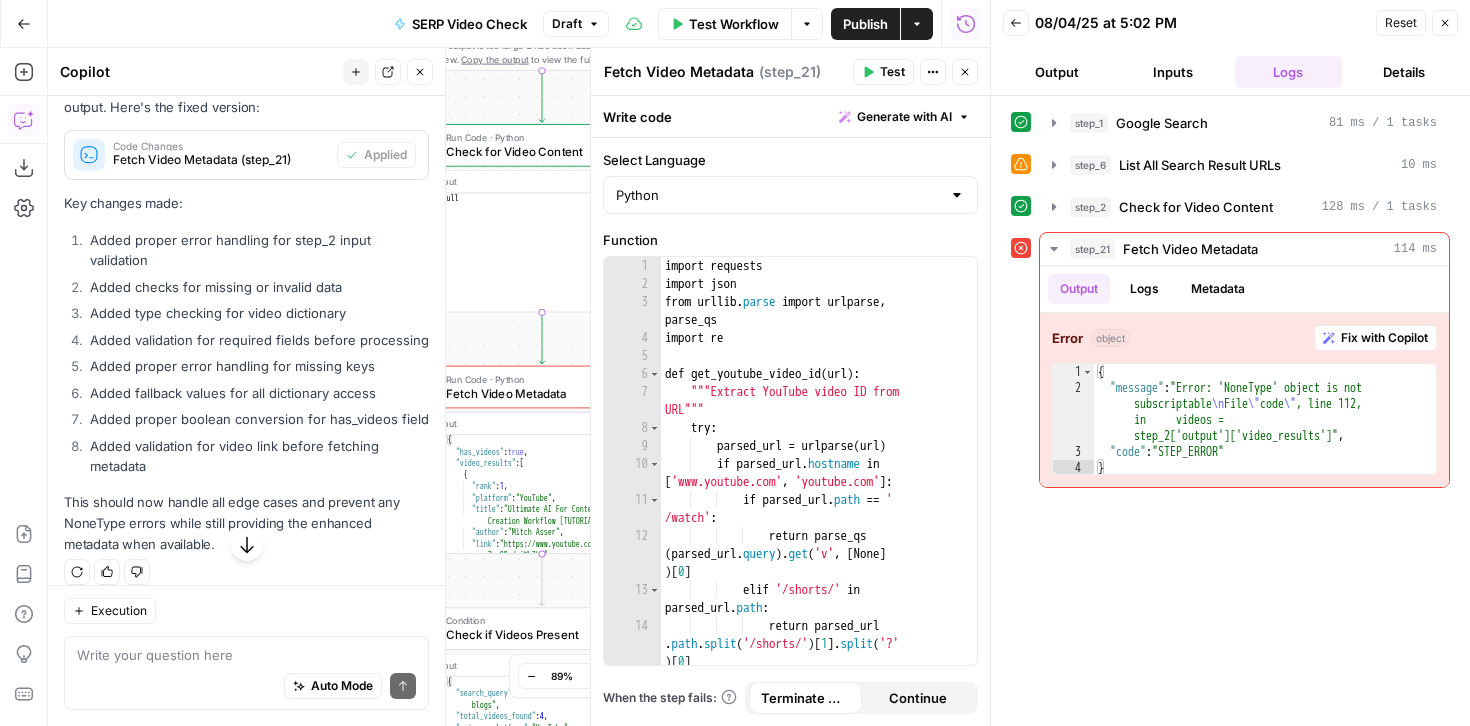 click 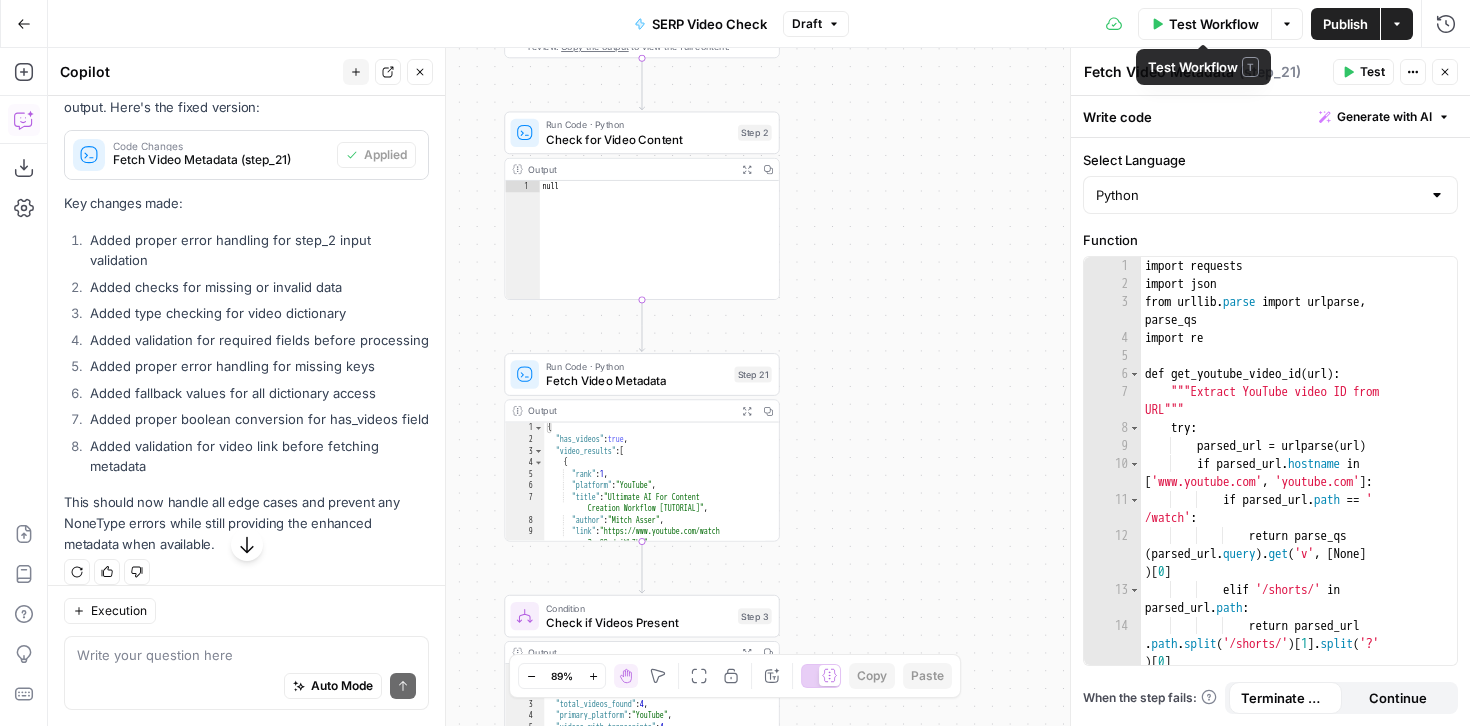 click on "Test Workflow" at bounding box center [1205, 24] 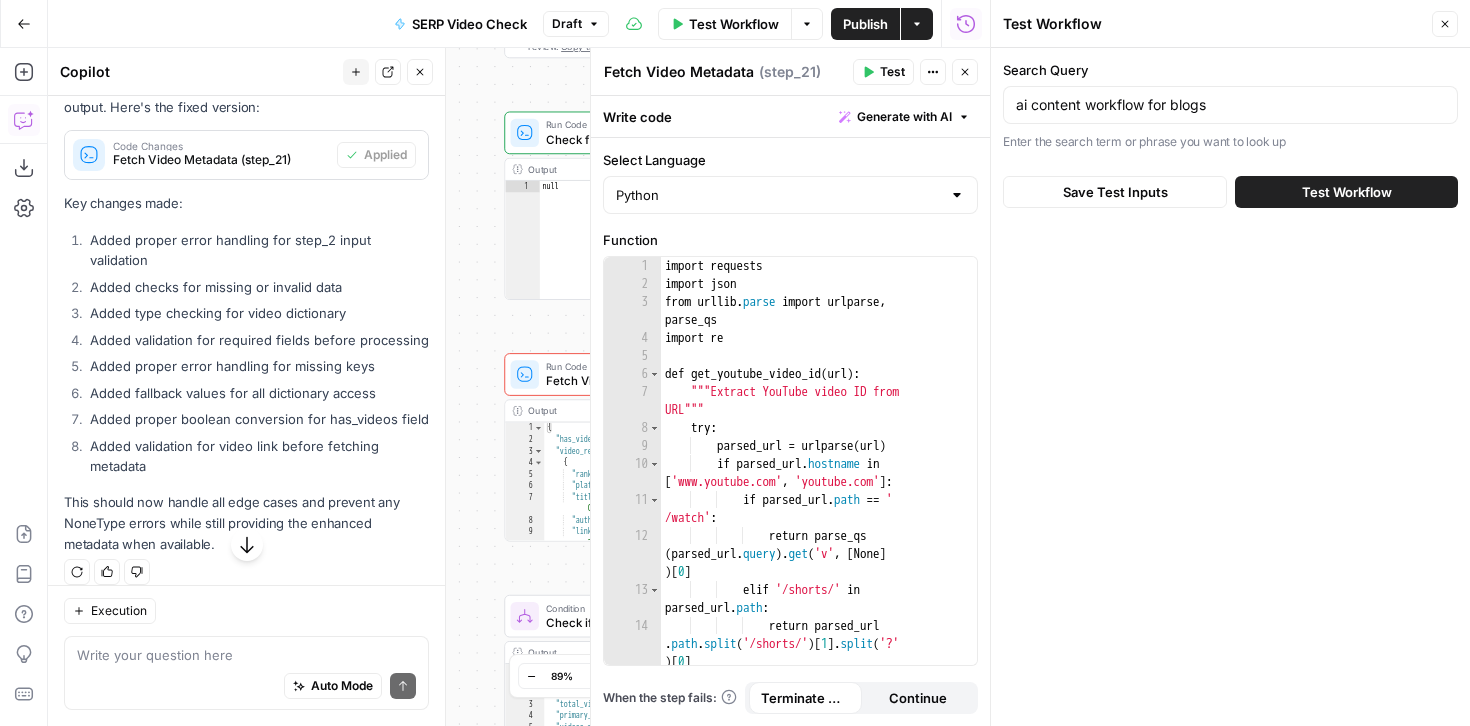click on "Test Workflow" at bounding box center (1347, 192) 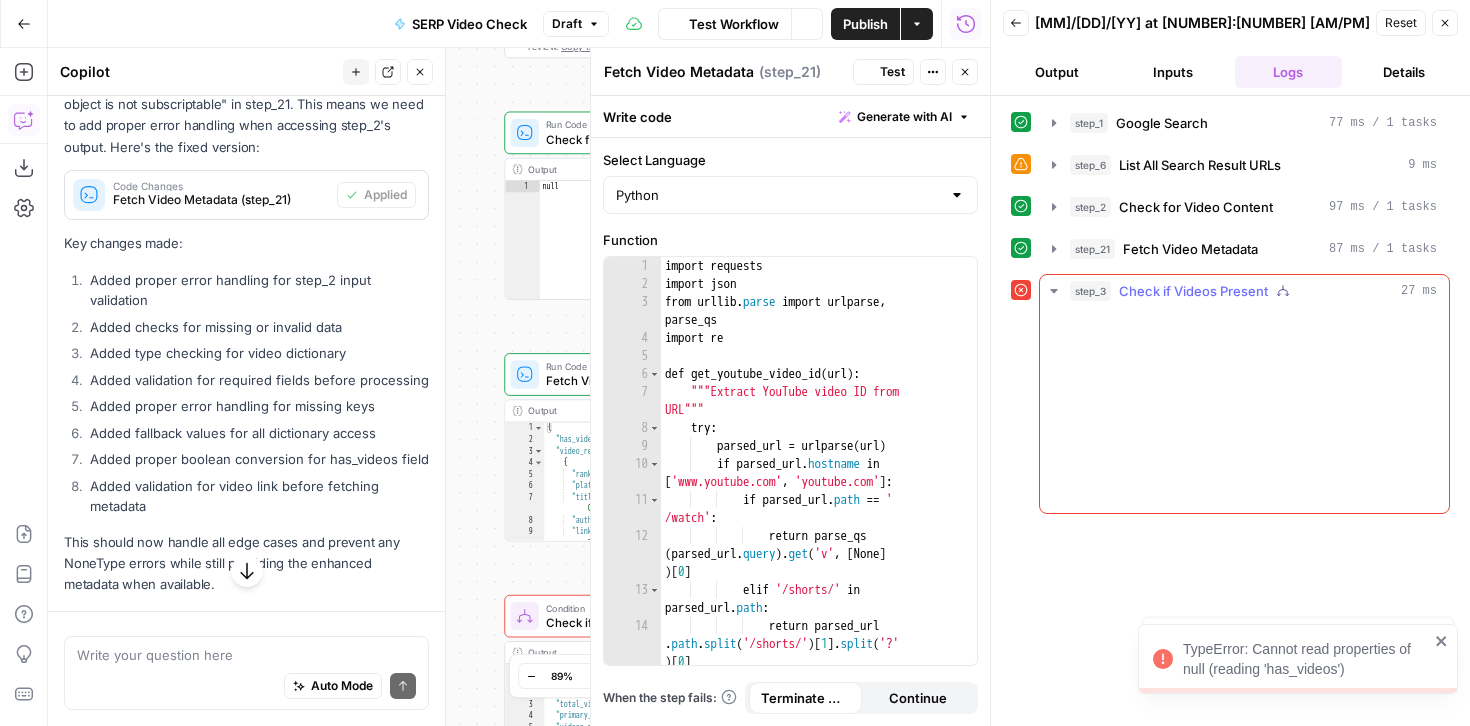 scroll, scrollTop: 4642, scrollLeft: 0, axis: vertical 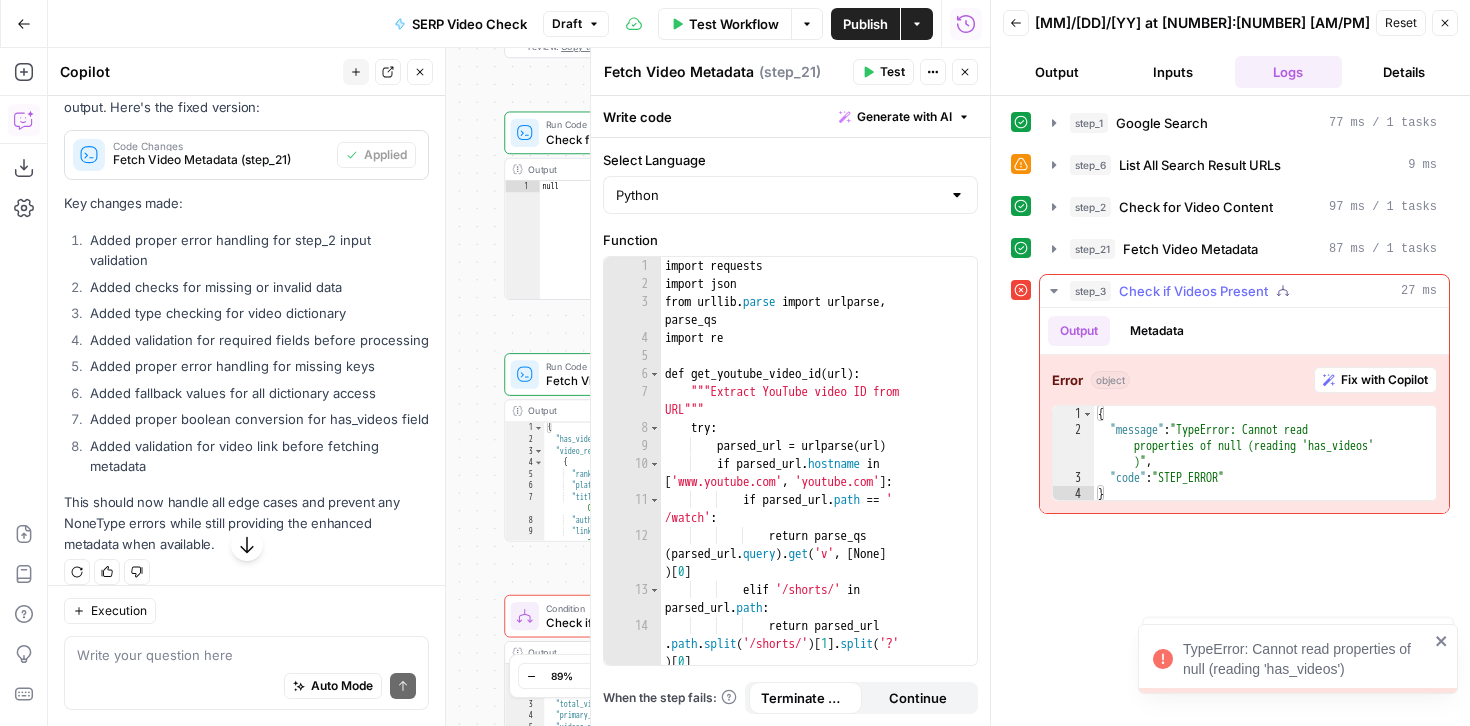 click on "Fix with Copilot" at bounding box center [1384, 380] 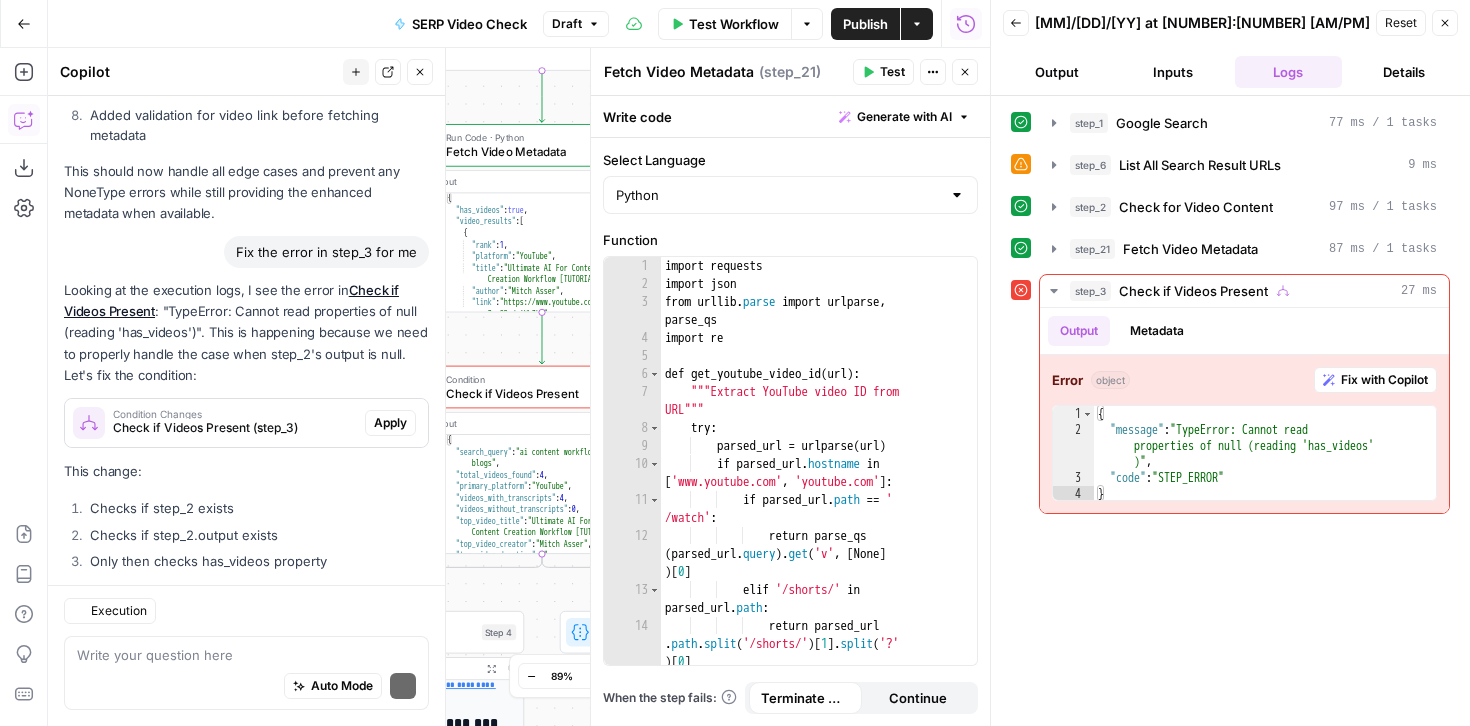 scroll, scrollTop: 5231, scrollLeft: 0, axis: vertical 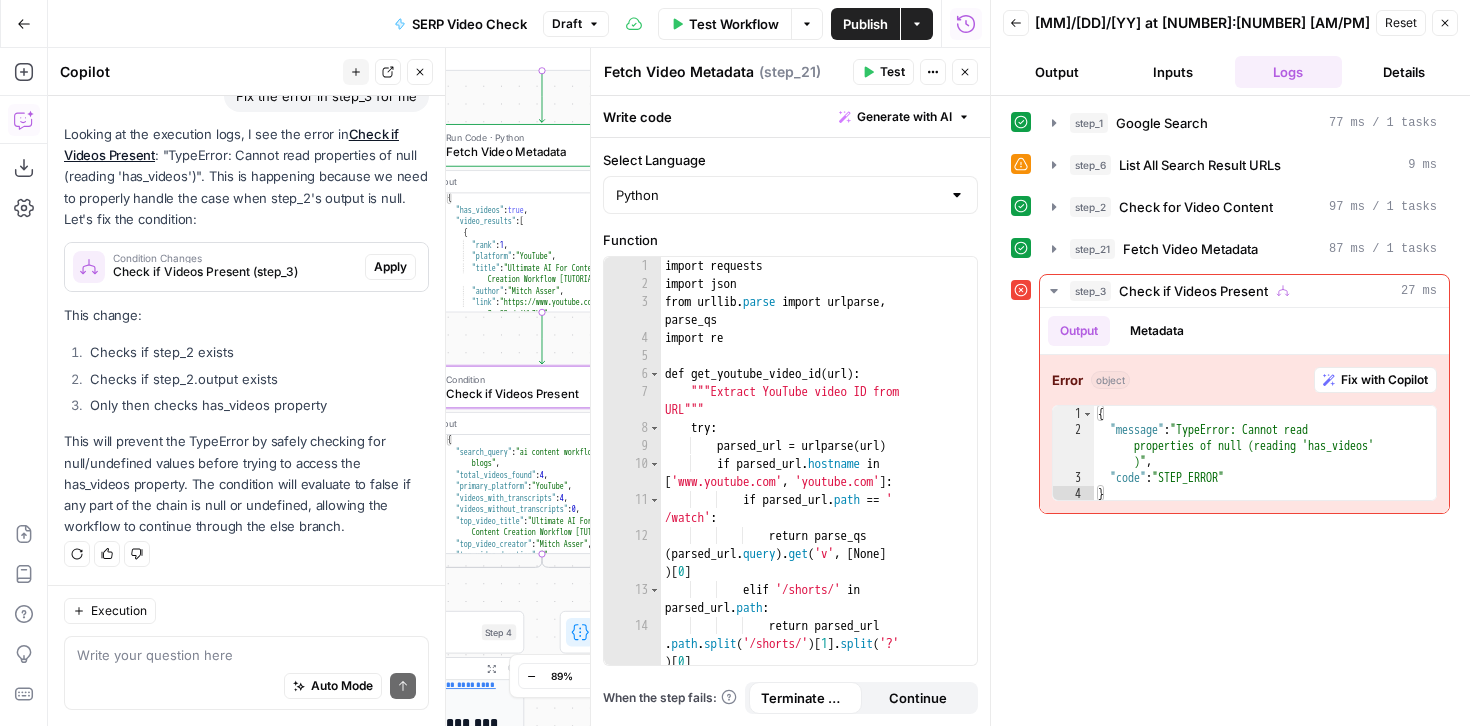 click on "Apply" at bounding box center (390, 267) 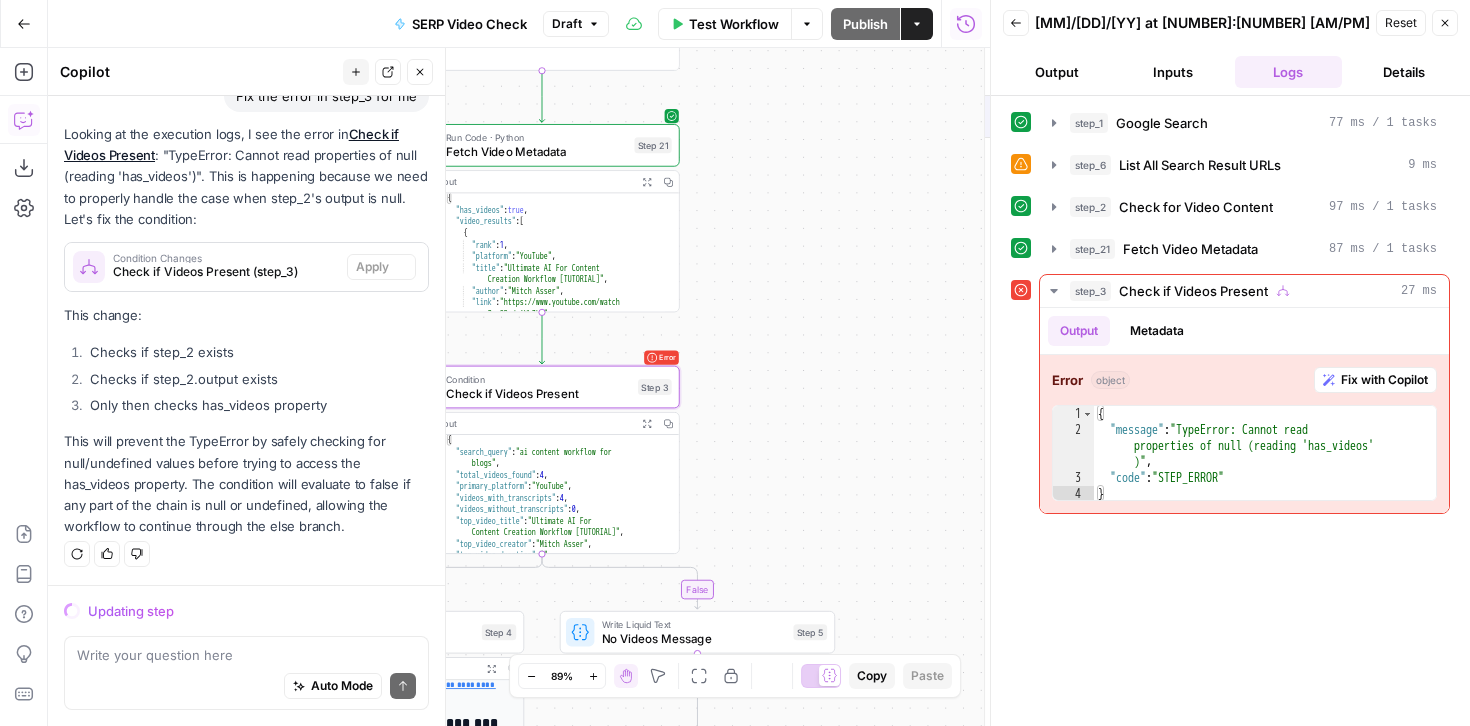 scroll, scrollTop: 5039, scrollLeft: 0, axis: vertical 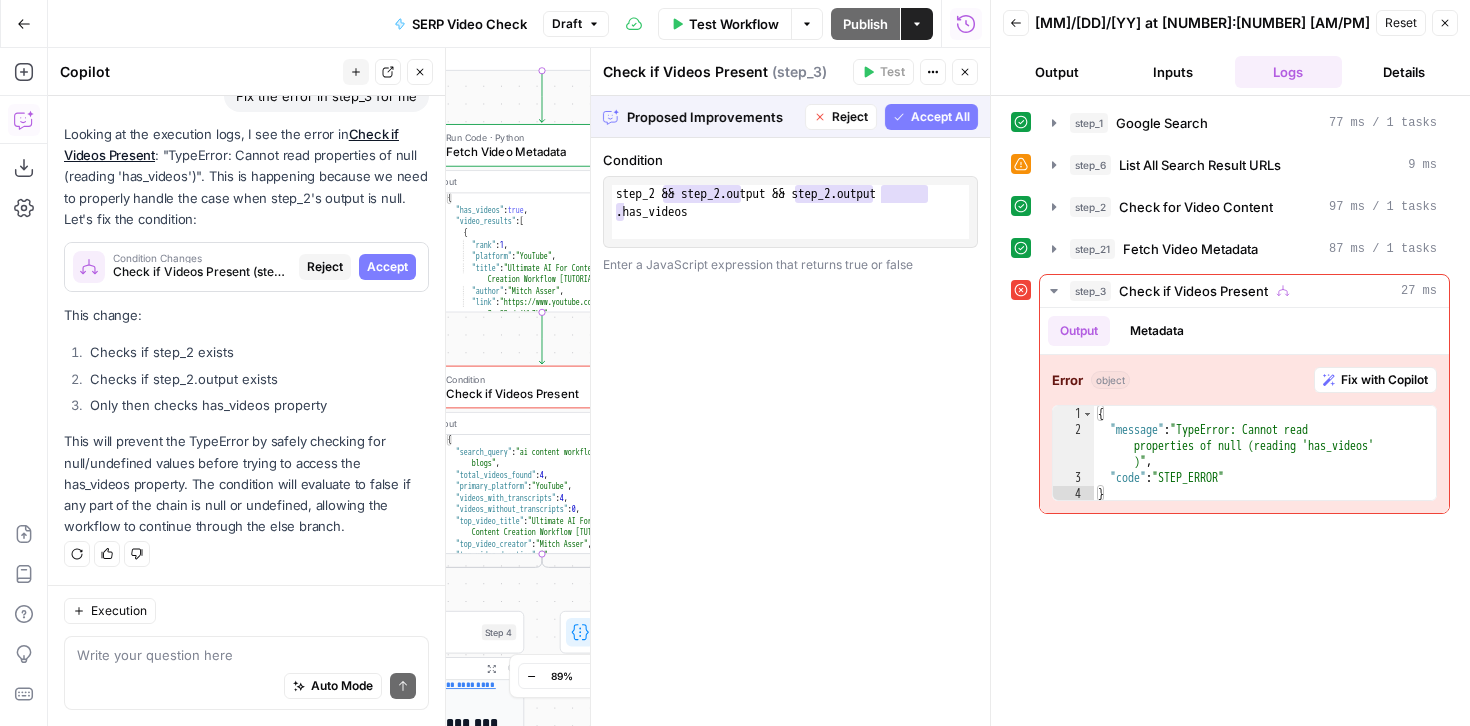 click on "Accept All" at bounding box center (940, 117) 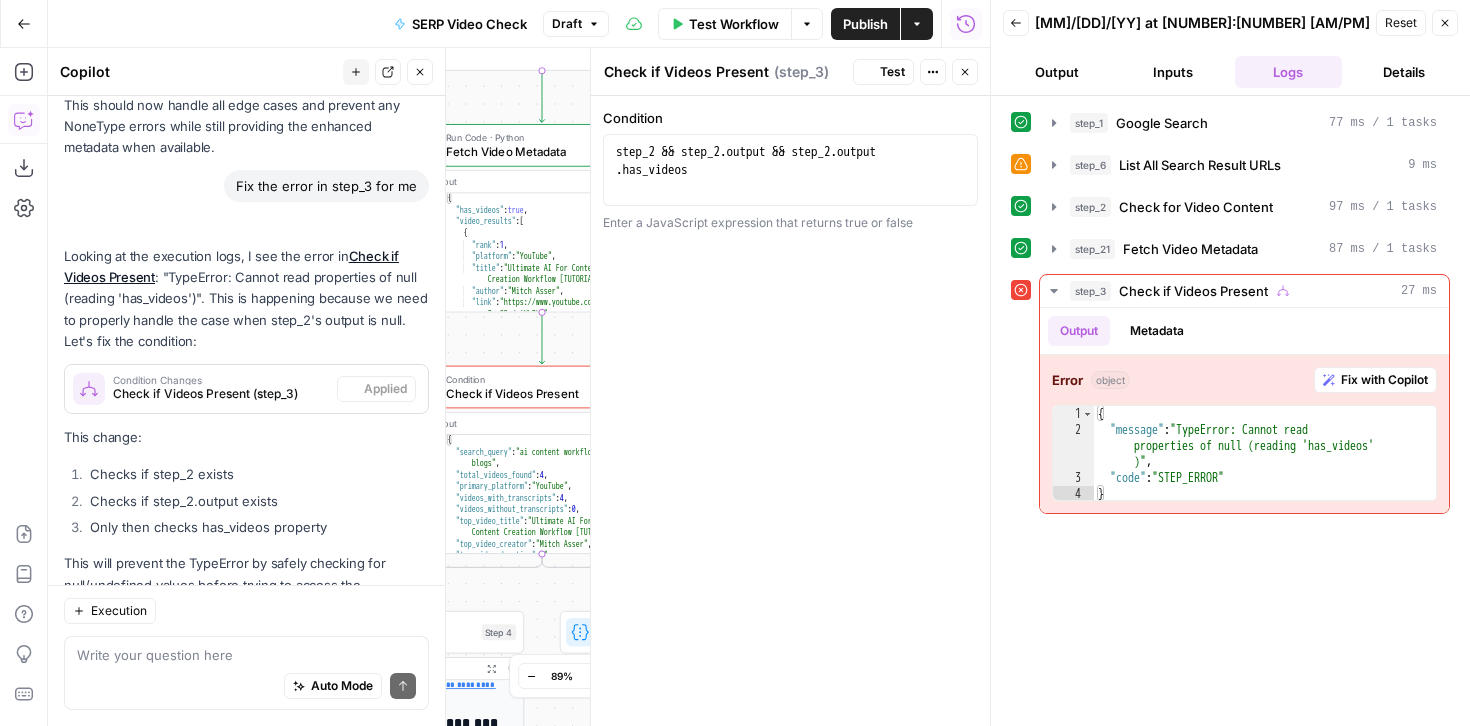 scroll, scrollTop: 5263, scrollLeft: 0, axis: vertical 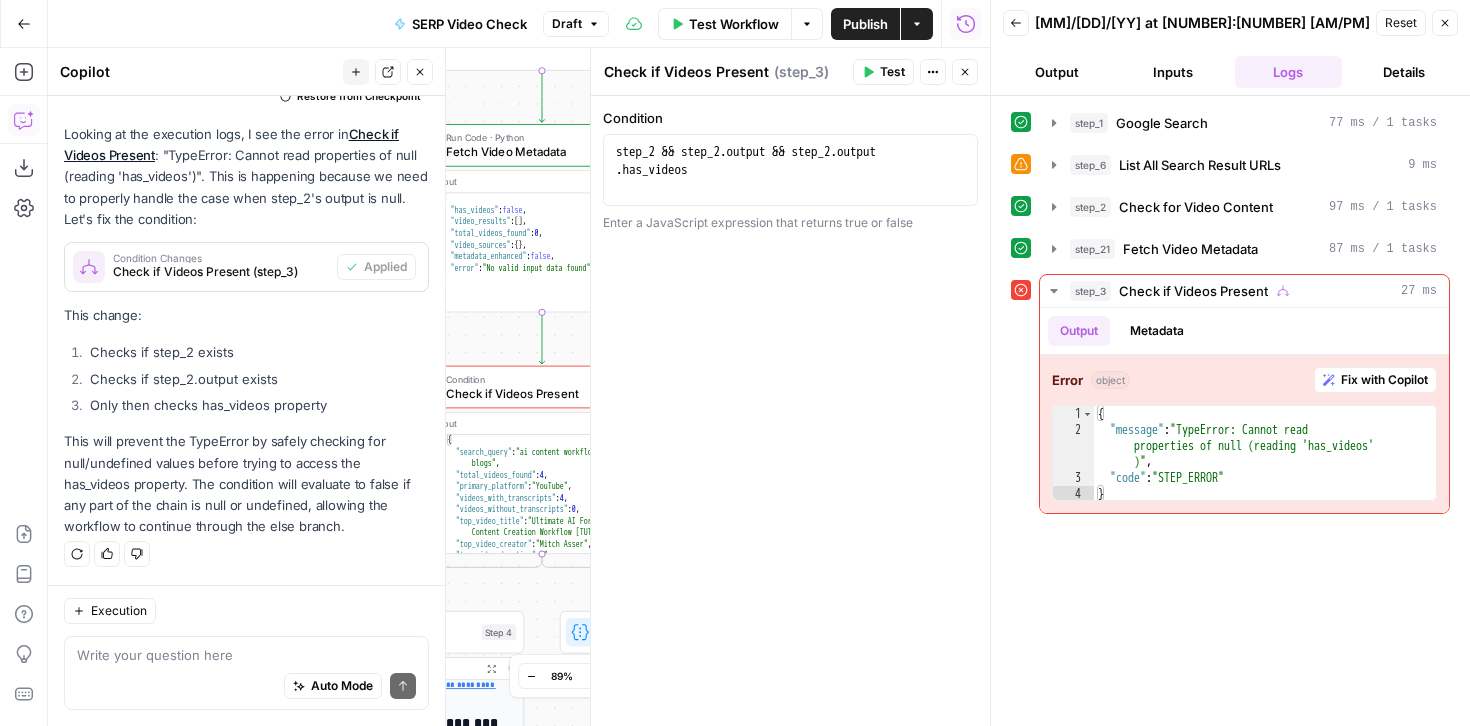 click on "Test" at bounding box center (883, 72) 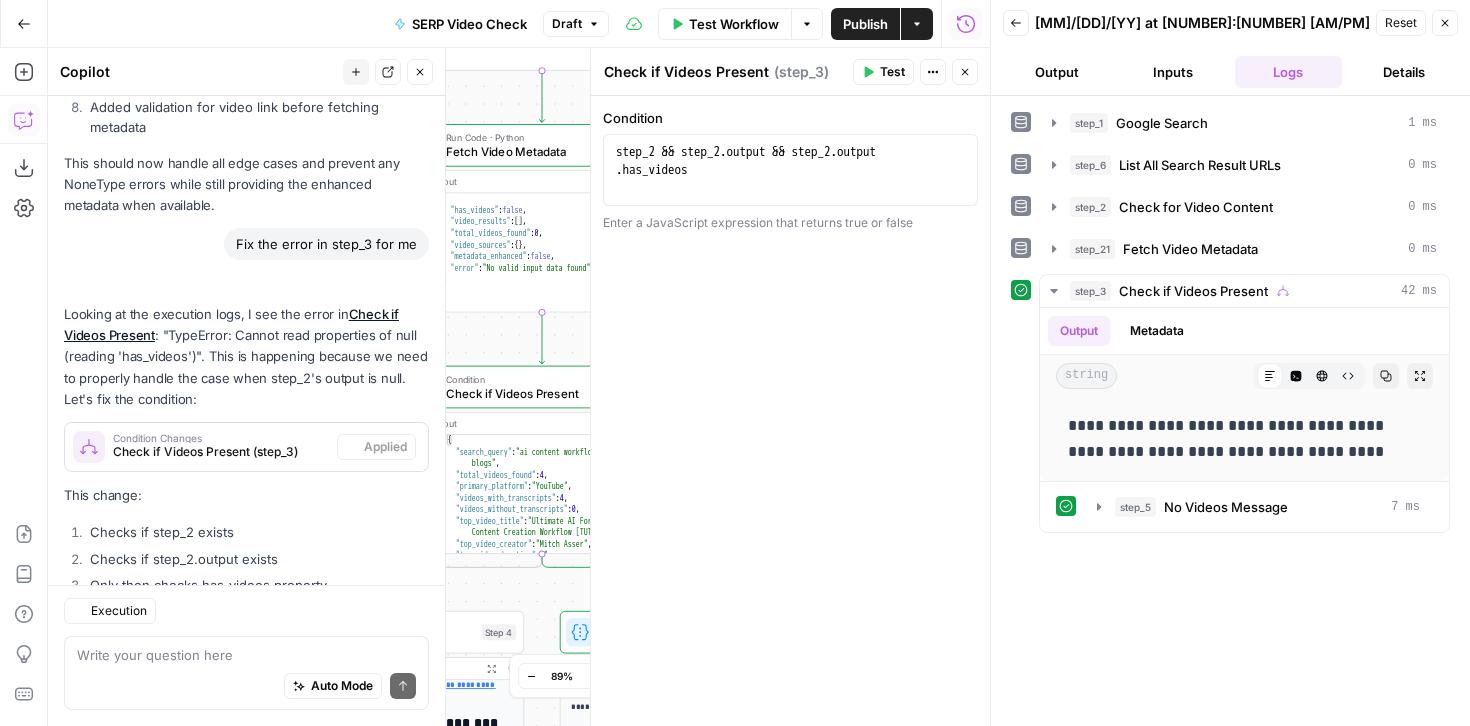scroll, scrollTop: 5263, scrollLeft: 0, axis: vertical 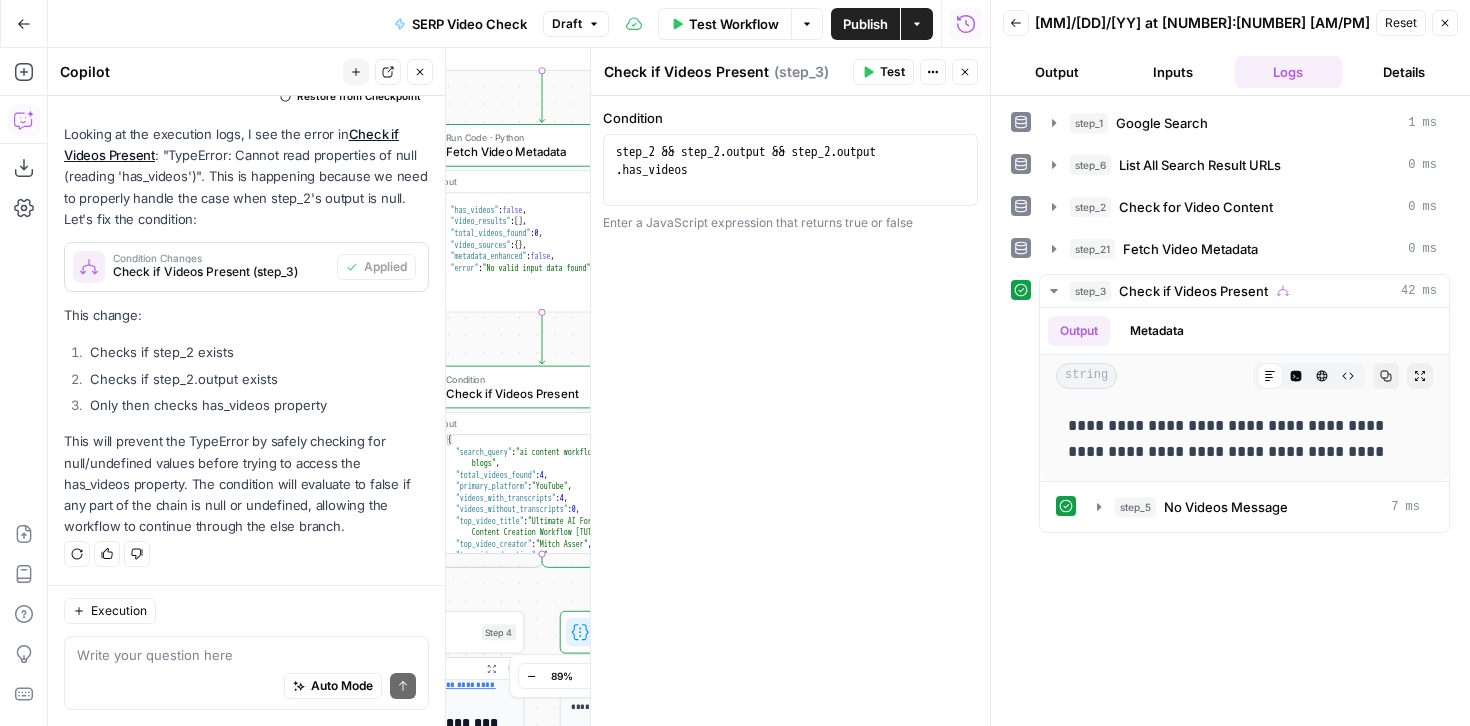 click on "Test" at bounding box center [883, 72] 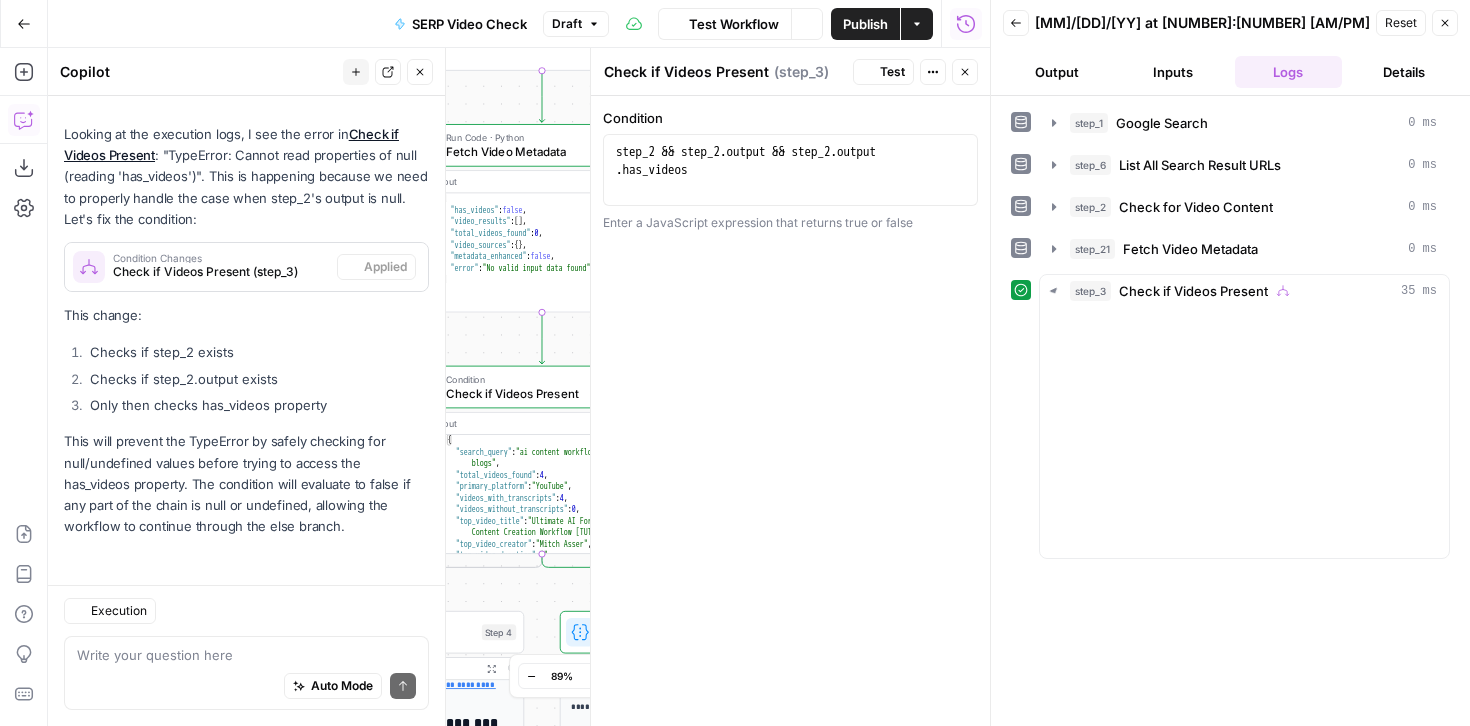 scroll, scrollTop: 5263, scrollLeft: 0, axis: vertical 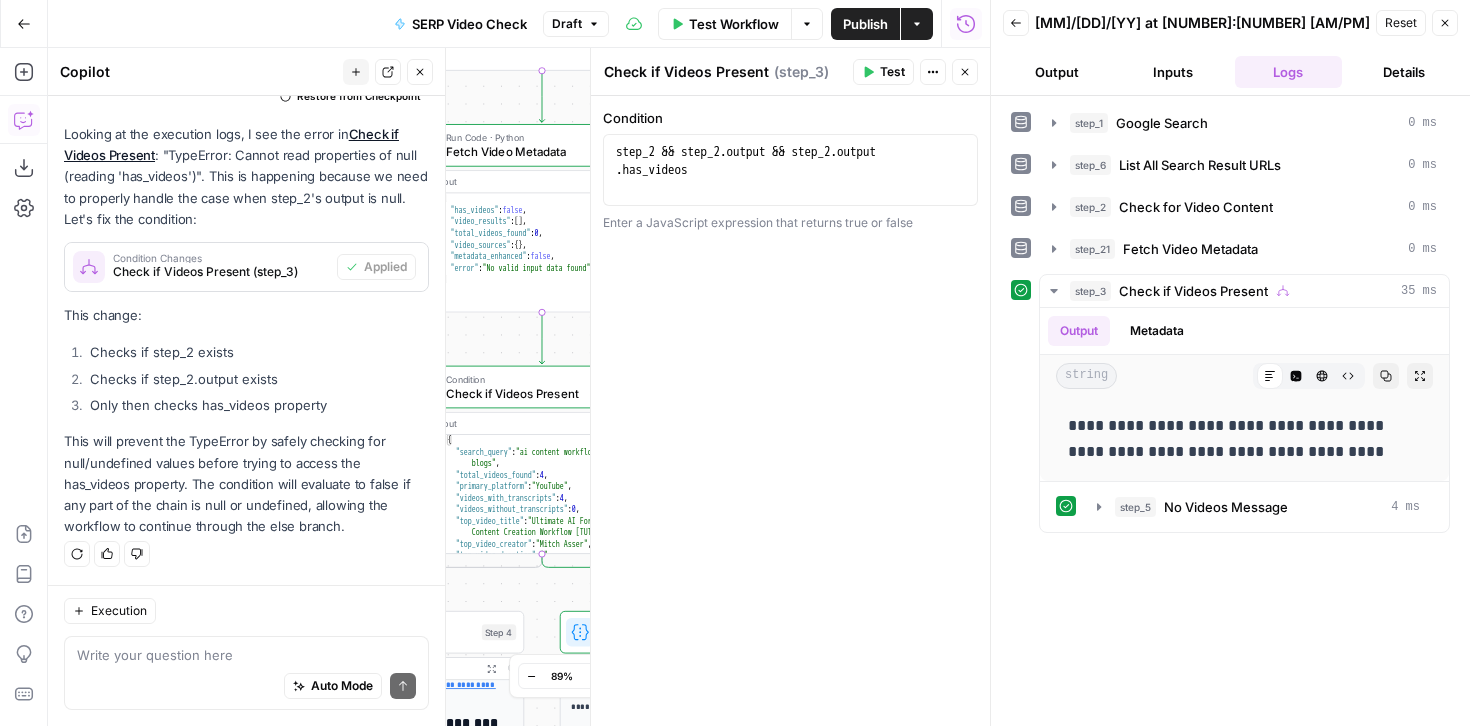 click 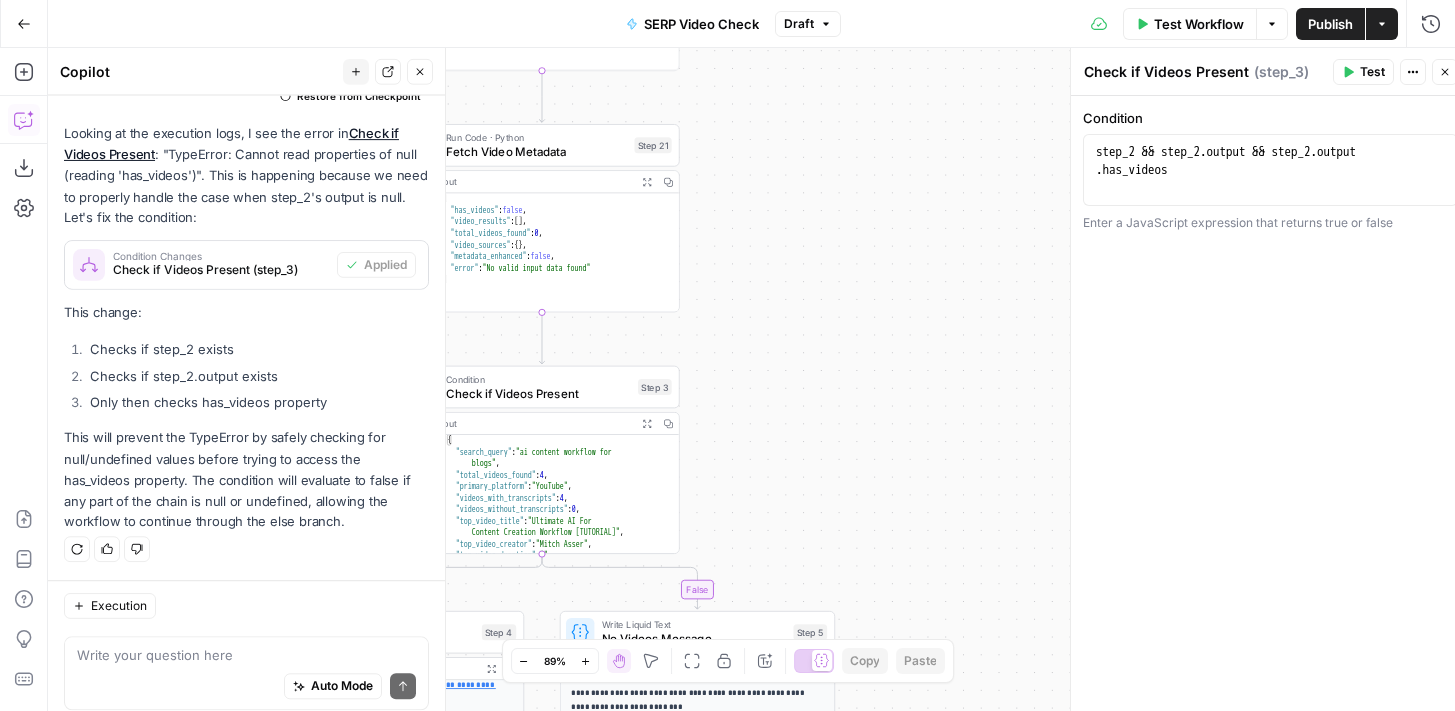 scroll, scrollTop: 5263, scrollLeft: 0, axis: vertical 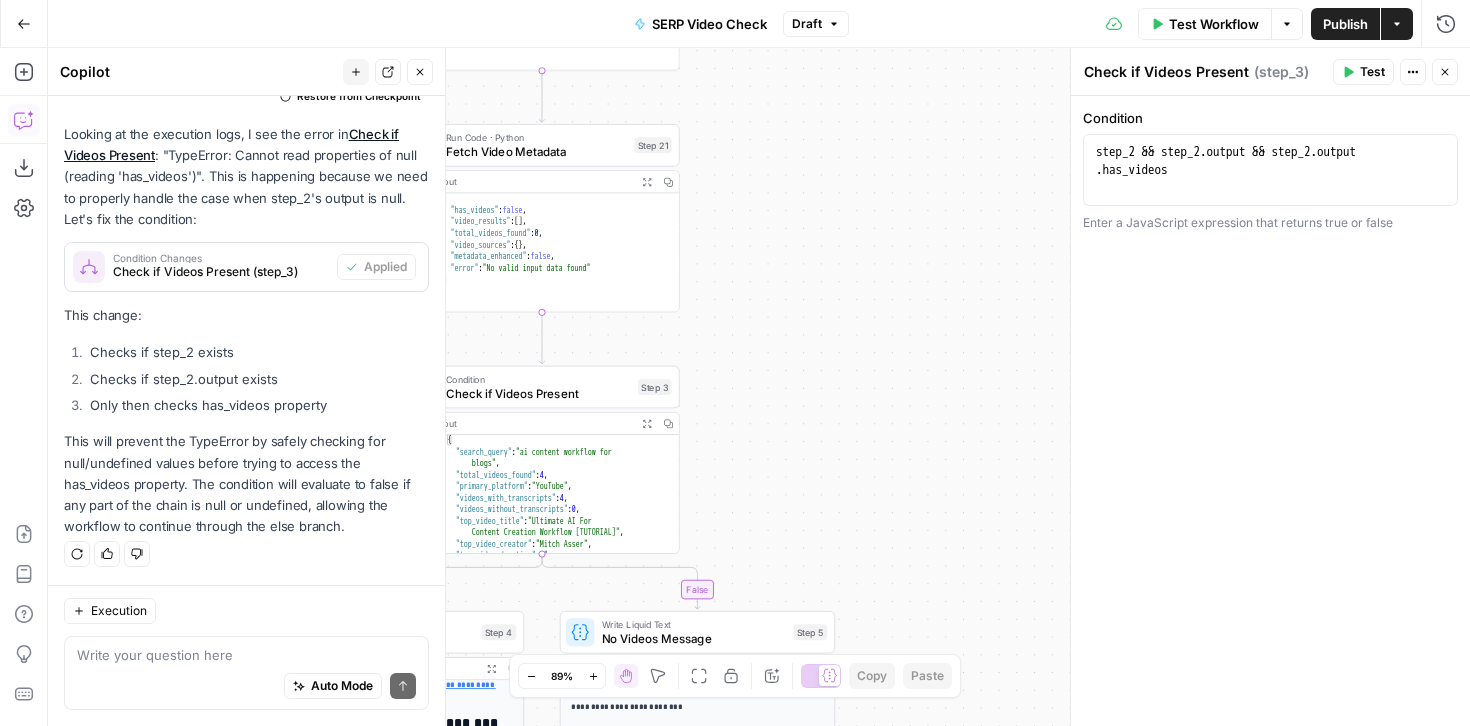click on "Test Workflow" at bounding box center (1214, 24) 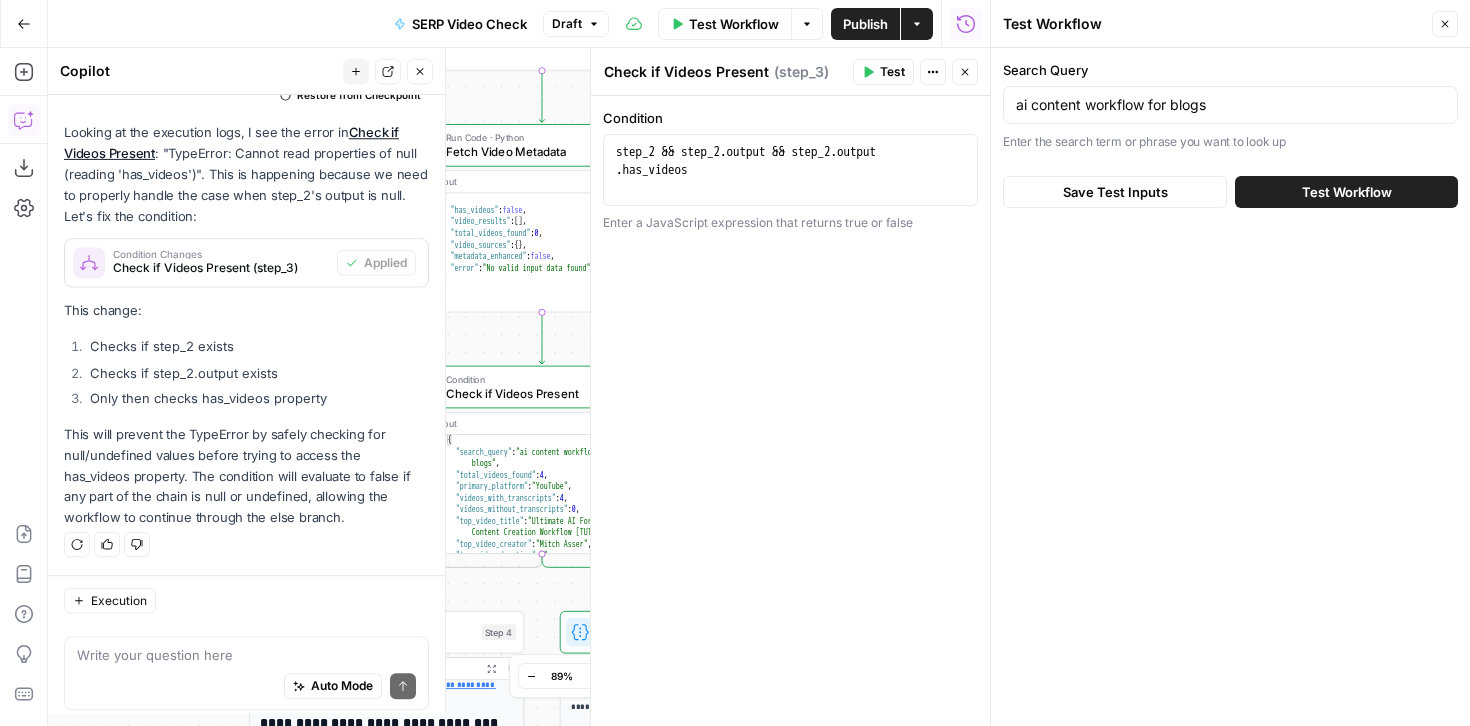 scroll, scrollTop: 5263, scrollLeft: 0, axis: vertical 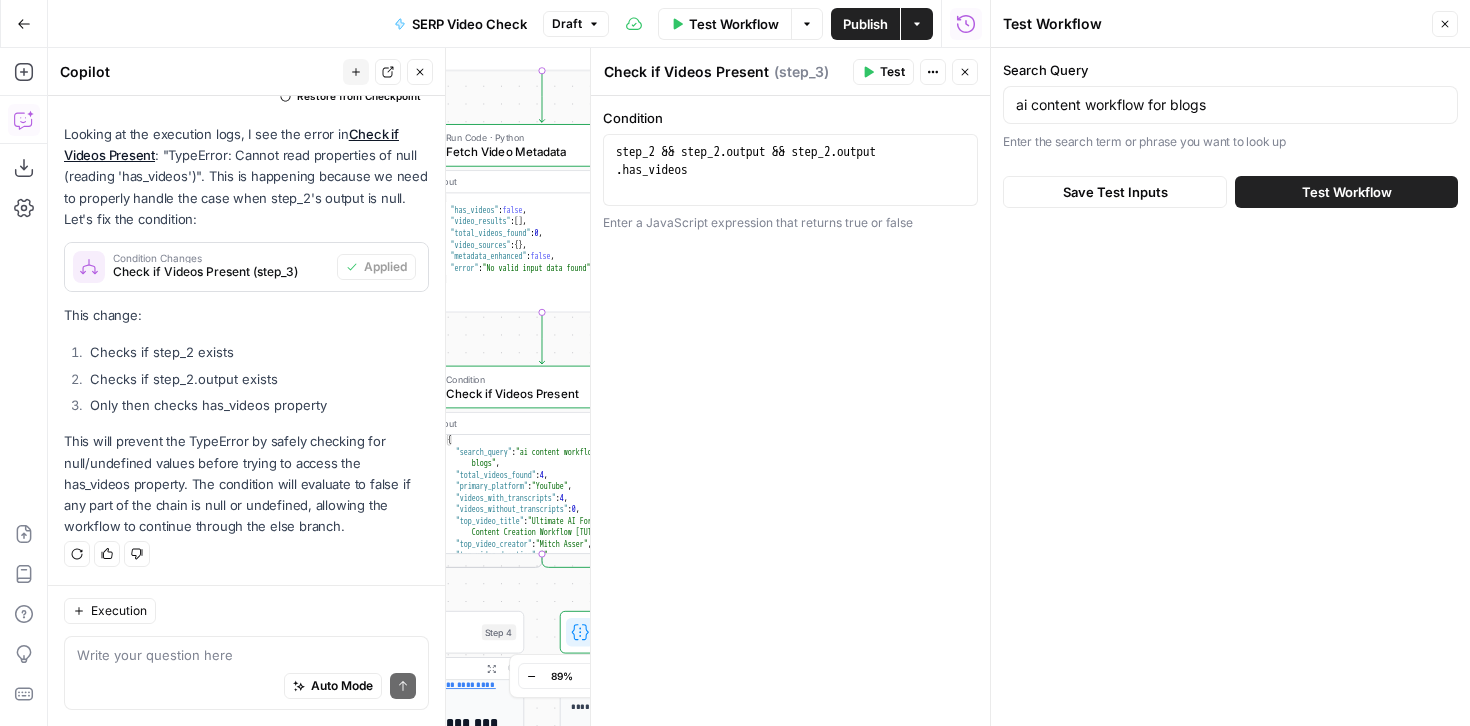 click on "Test Workflow" at bounding box center [1347, 192] 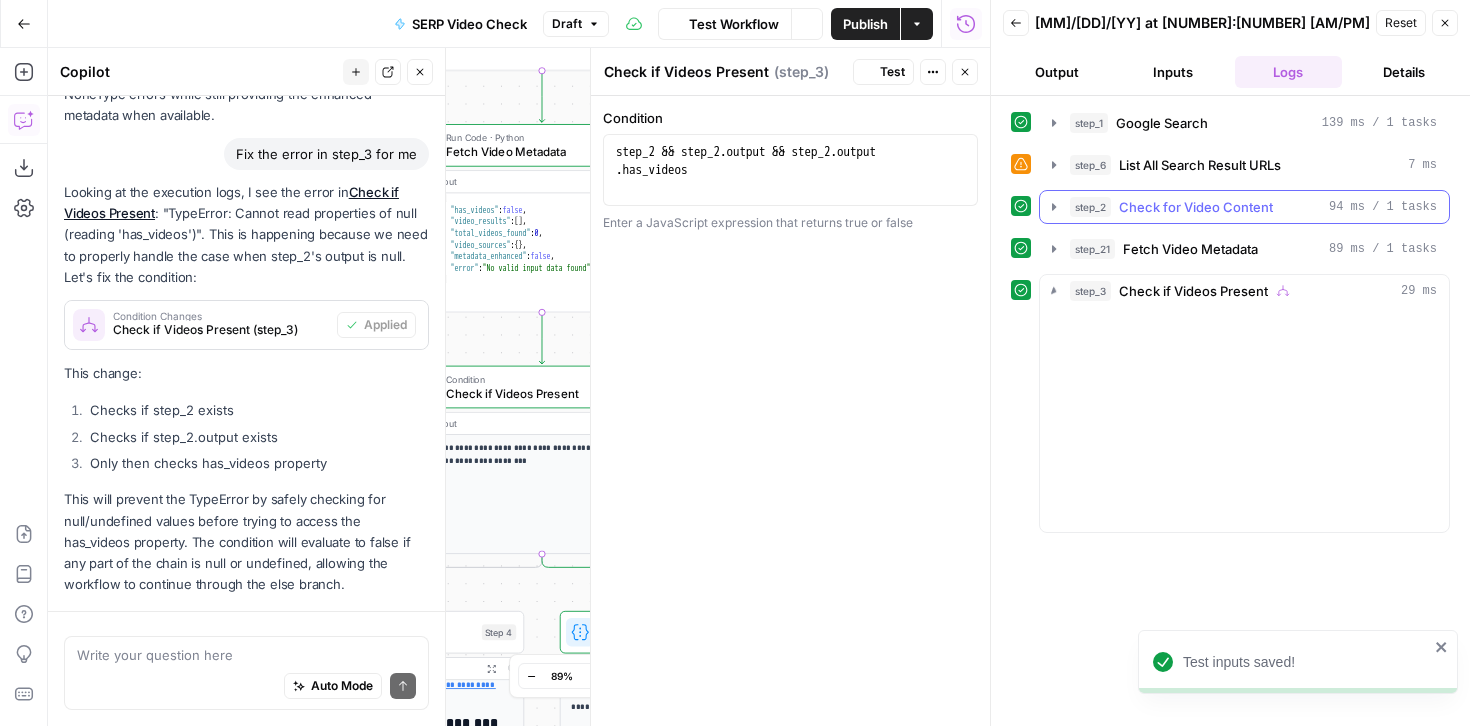 scroll, scrollTop: 5263, scrollLeft: 0, axis: vertical 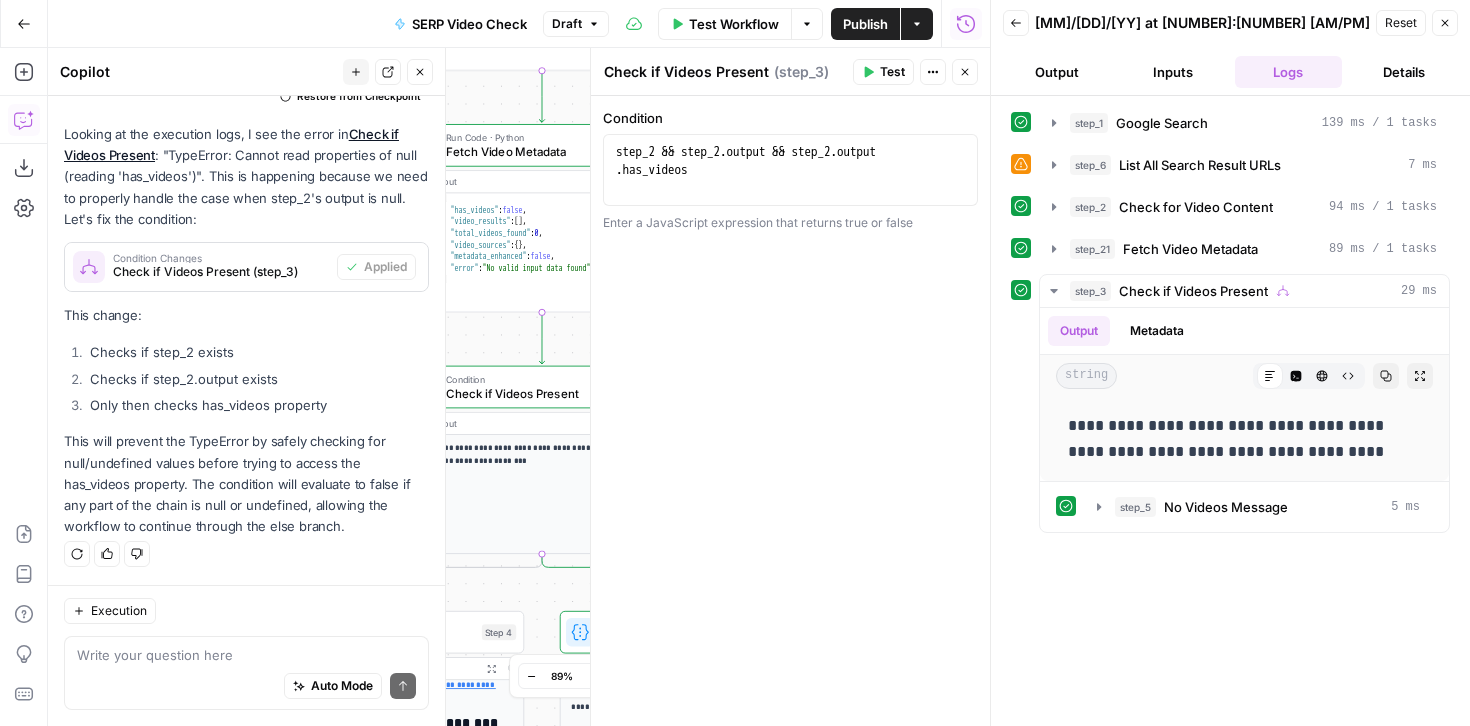 click on "Output" at bounding box center (1057, 72) 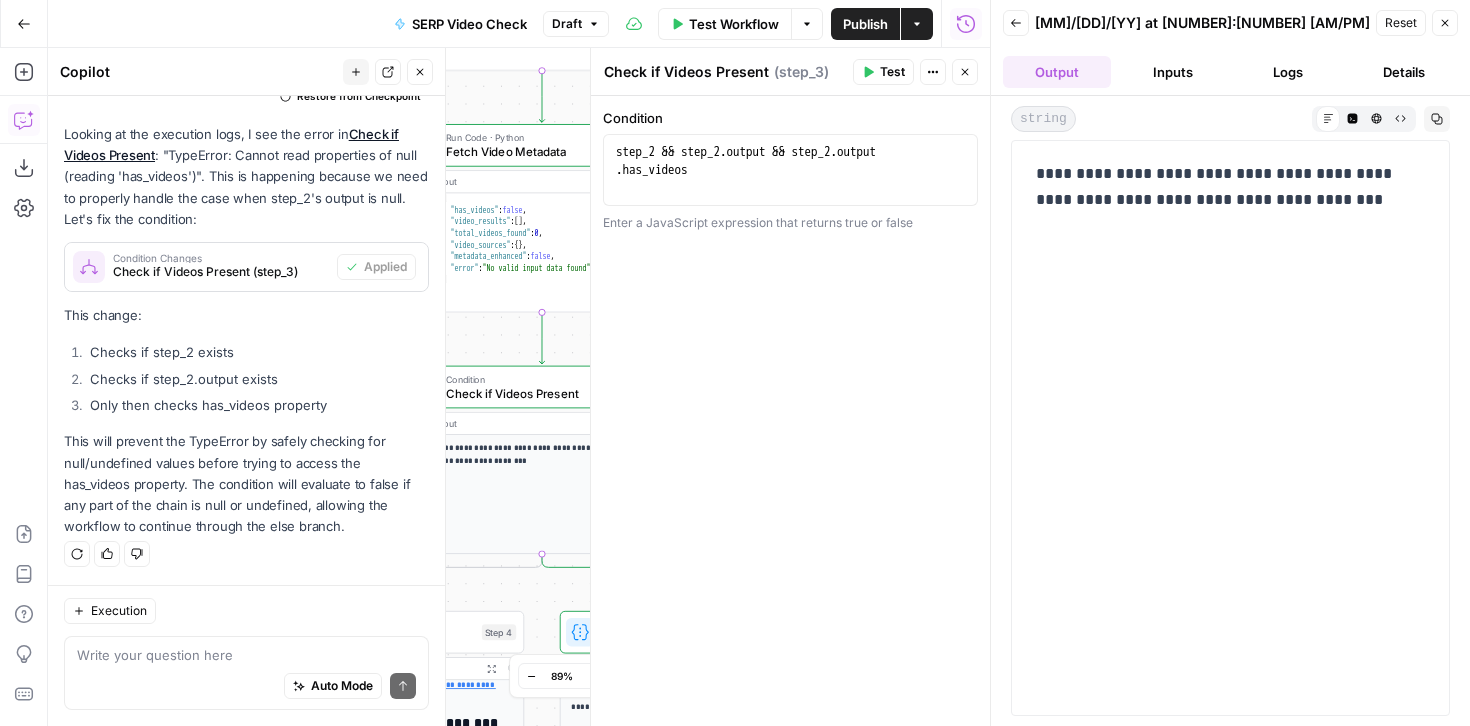 click 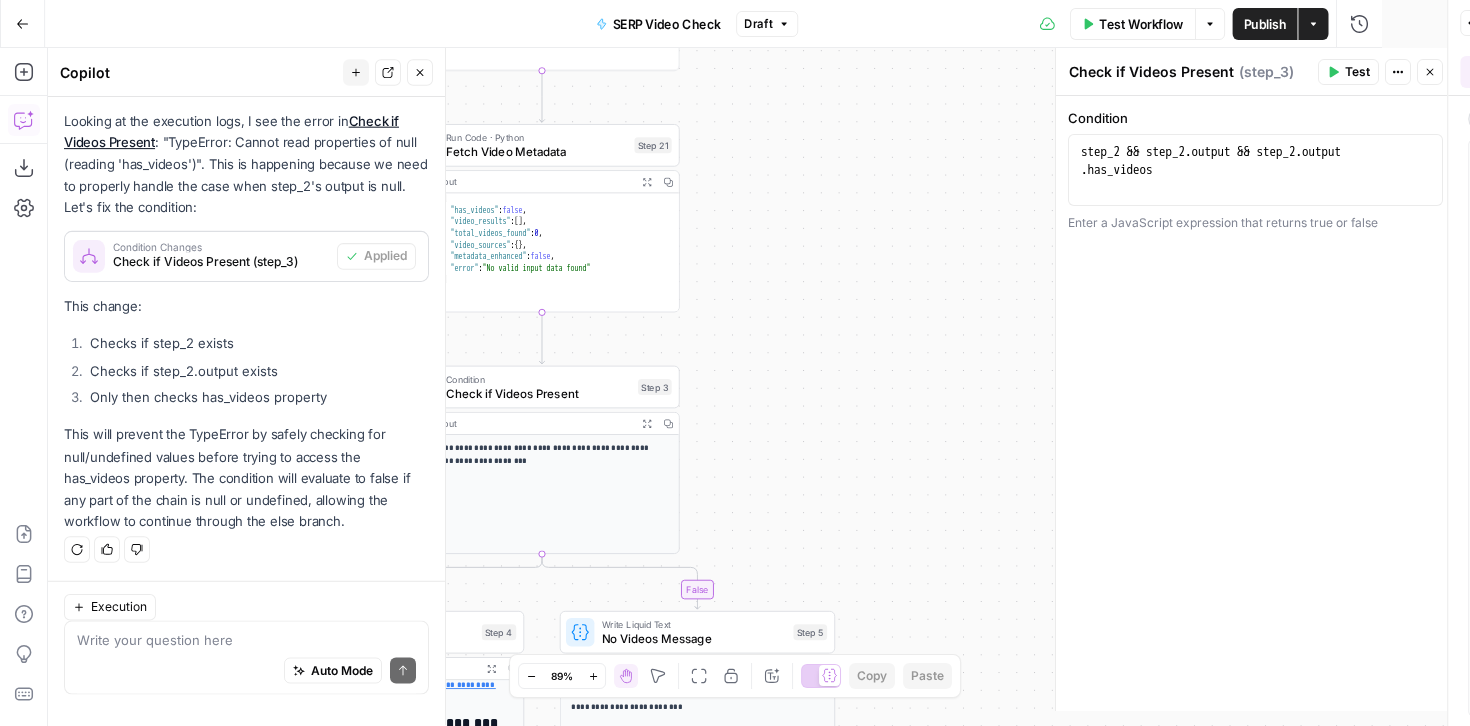 scroll, scrollTop: 5263, scrollLeft: 0, axis: vertical 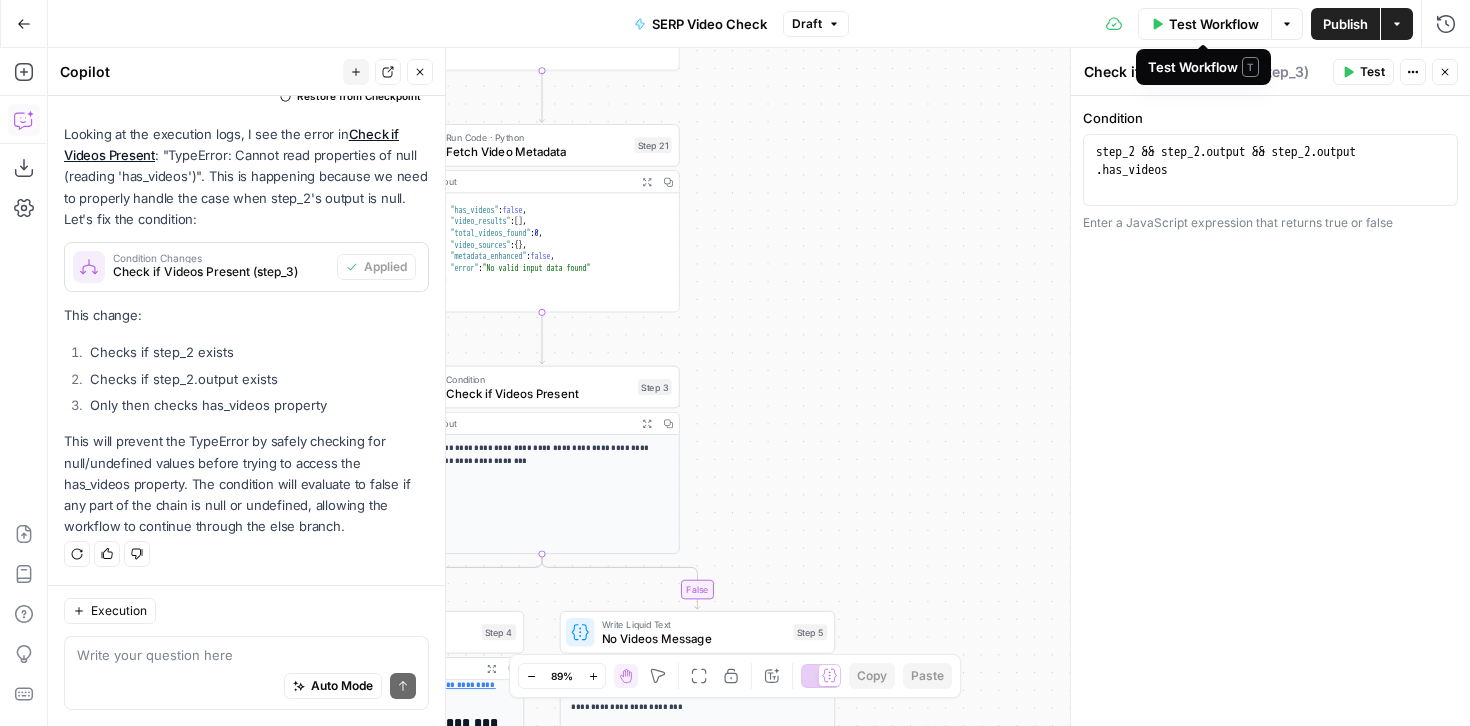 click on "Test Workflow" at bounding box center [1214, 24] 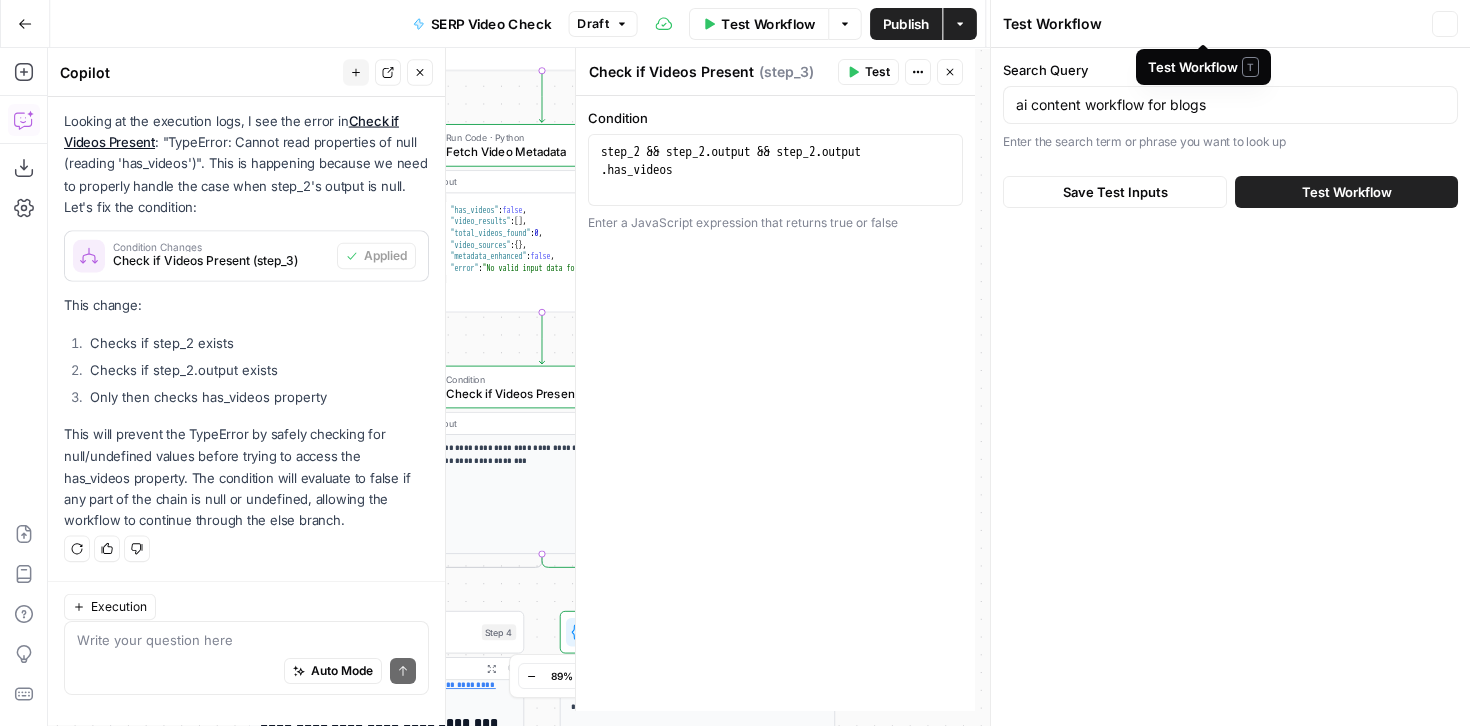 scroll, scrollTop: 5263, scrollLeft: 0, axis: vertical 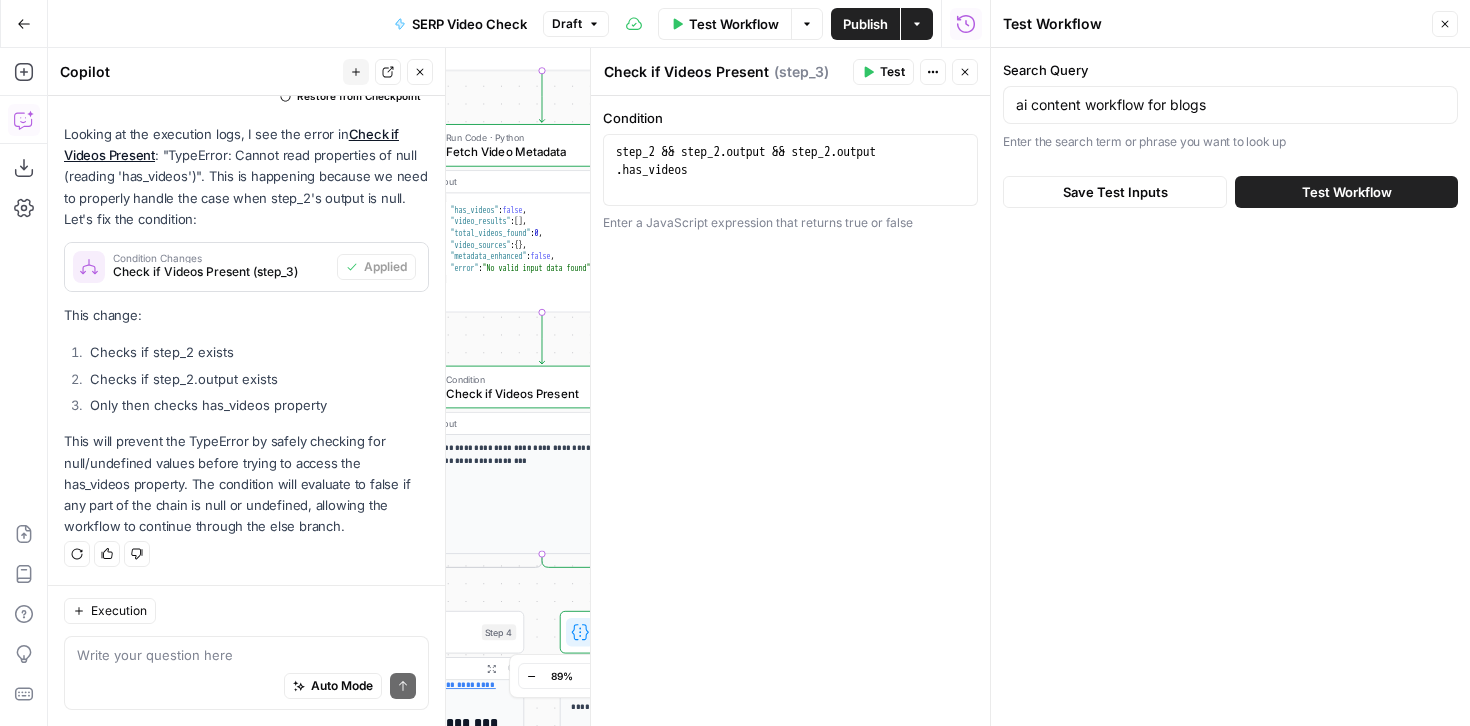 click on "ai content workflow for blogs" at bounding box center [1230, 105] 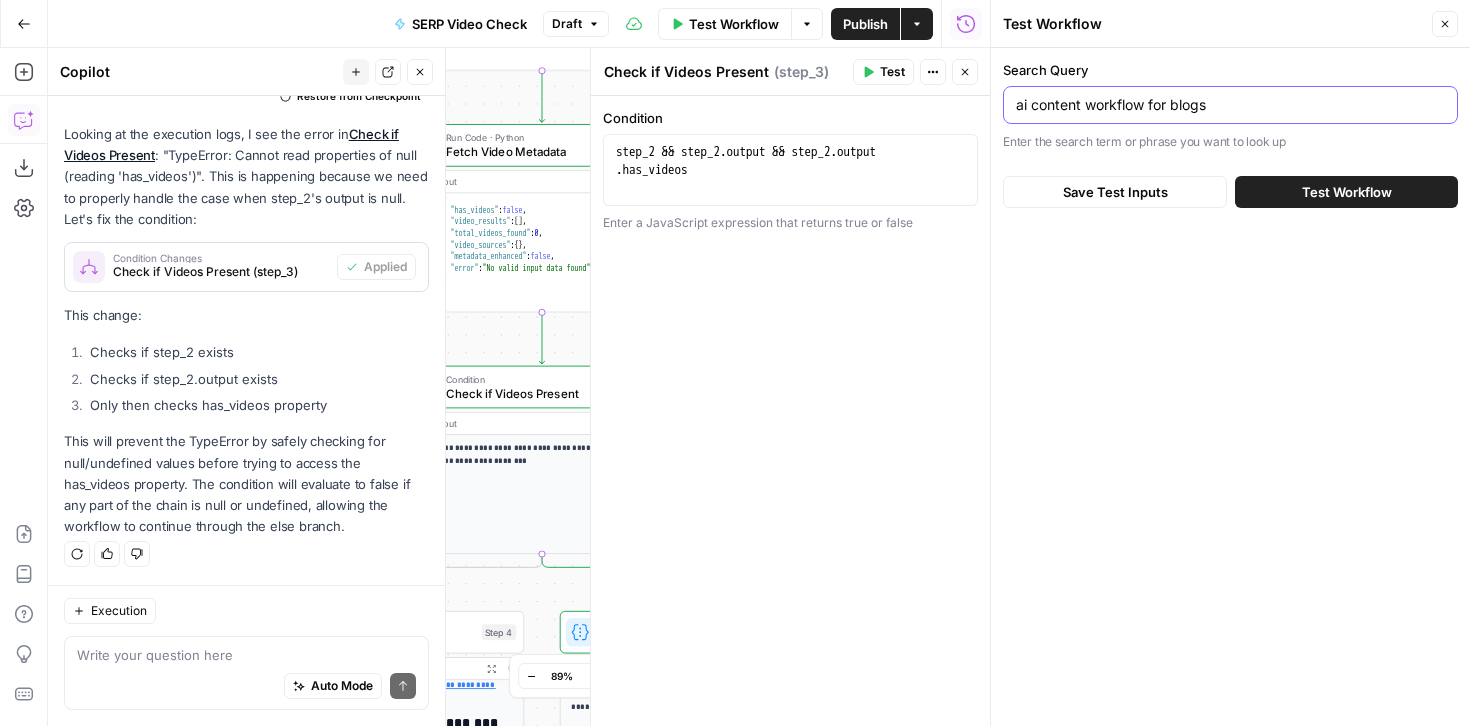 drag, startPoint x: 1030, startPoint y: 106, endPoint x: 1426, endPoint y: 99, distance: 396.06186 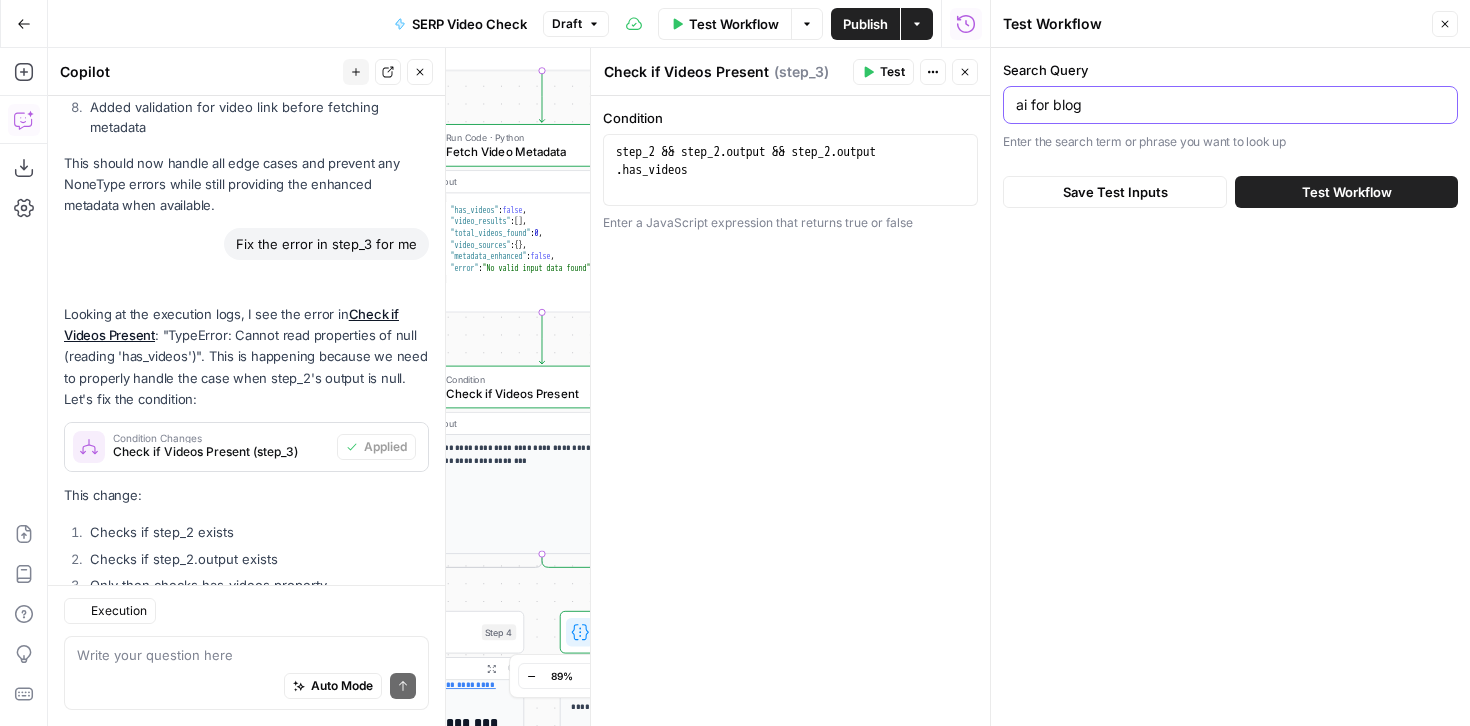 scroll, scrollTop: 5263, scrollLeft: 0, axis: vertical 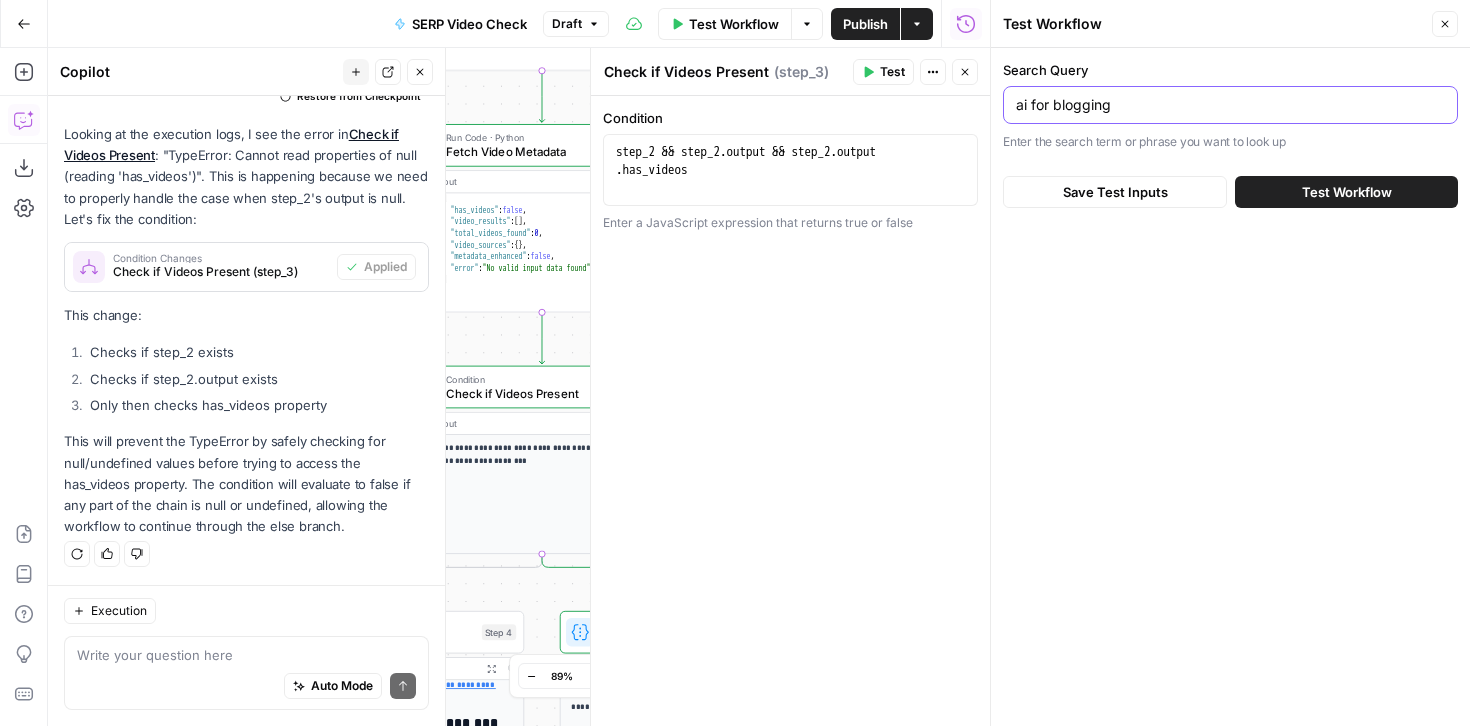 type on "ai for blogging" 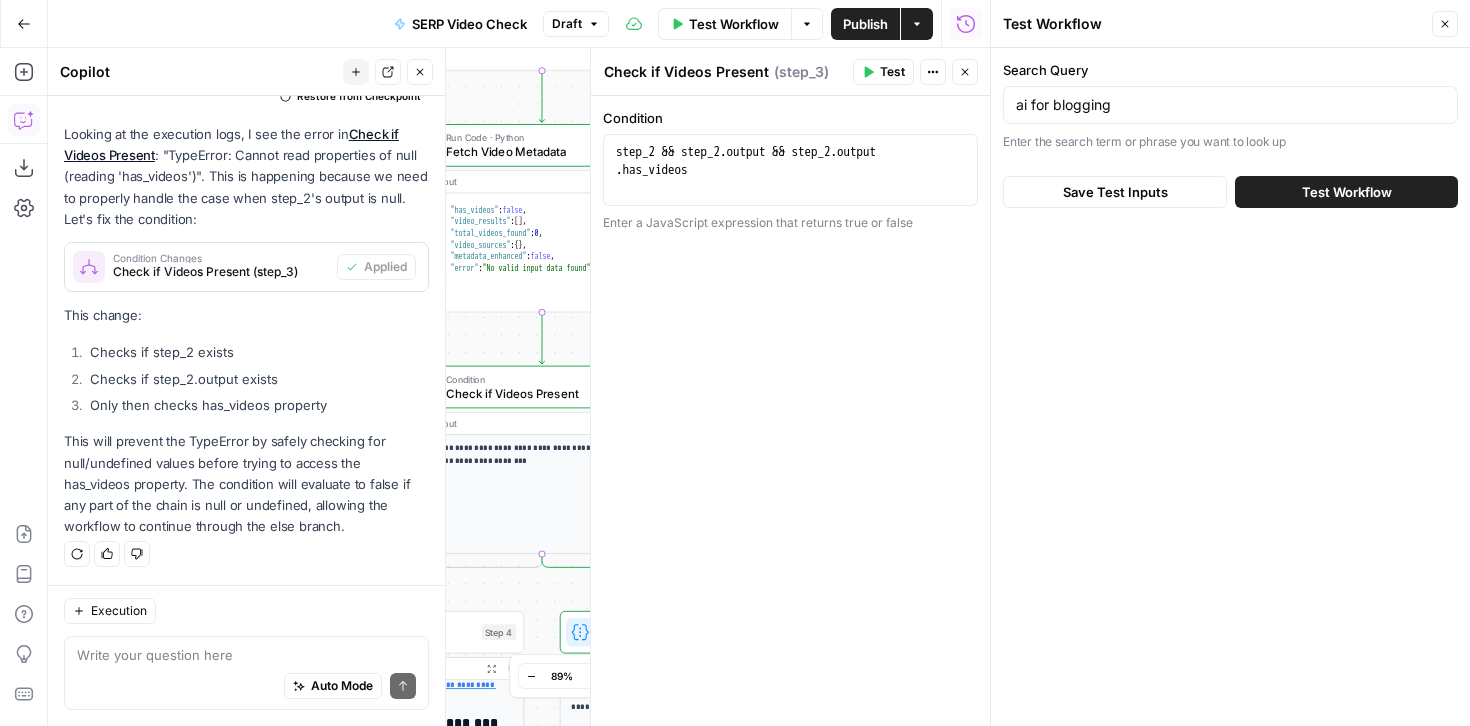 click on "Test Workflow" at bounding box center [1347, 192] 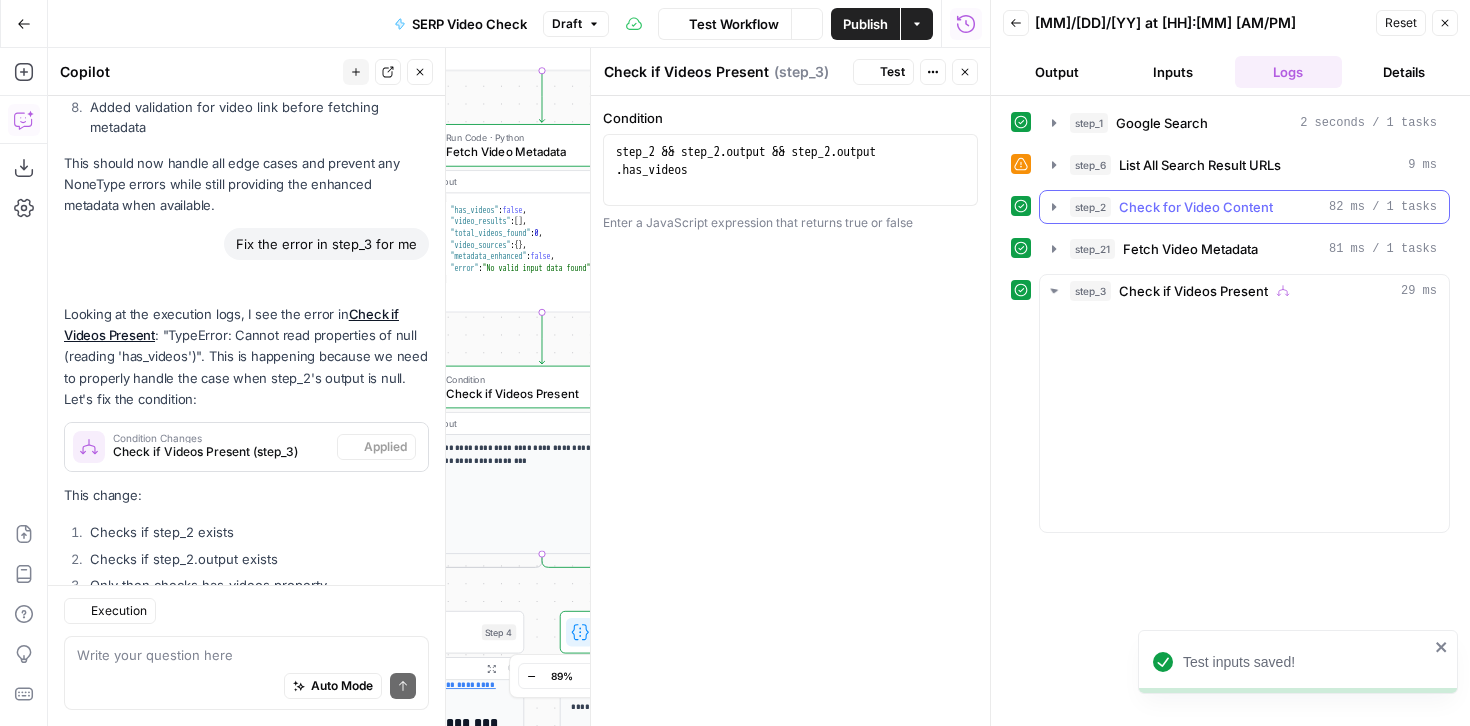 scroll, scrollTop: 5263, scrollLeft: 0, axis: vertical 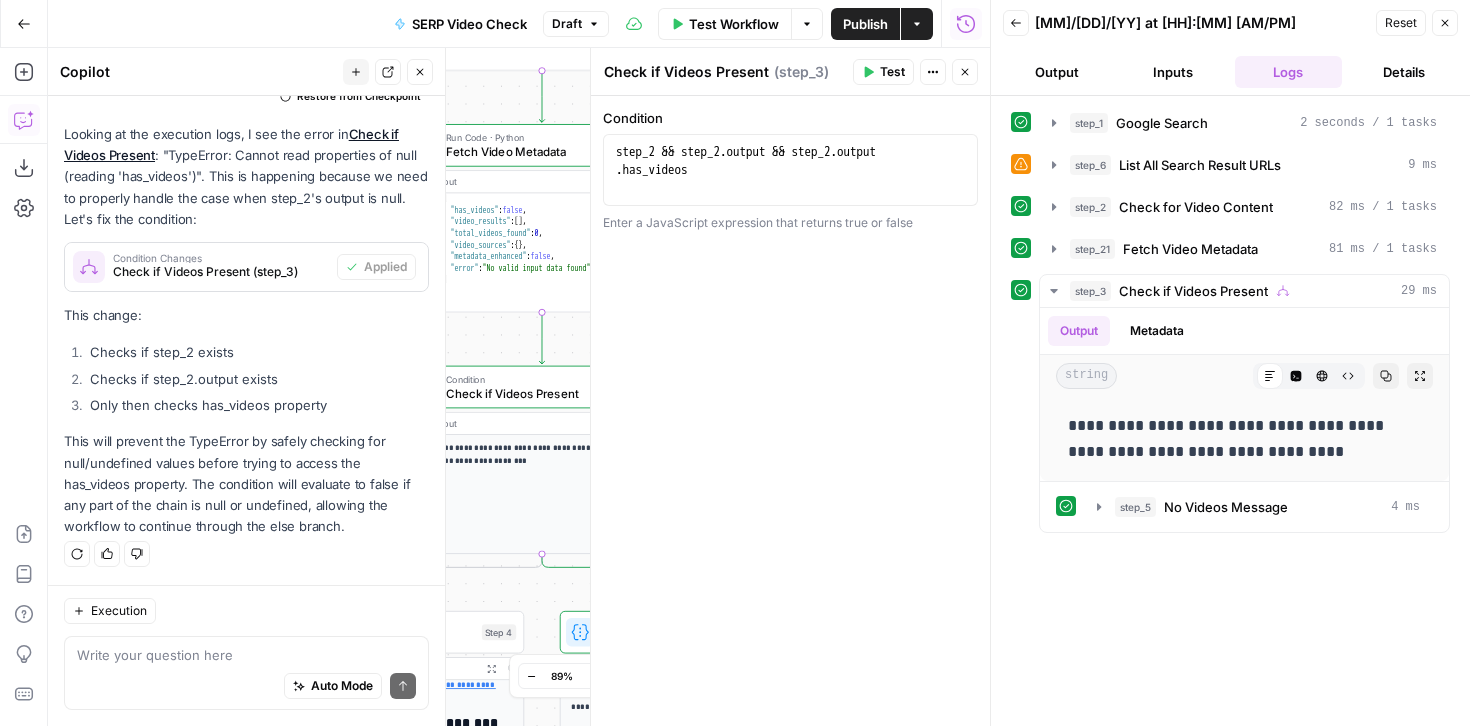 click 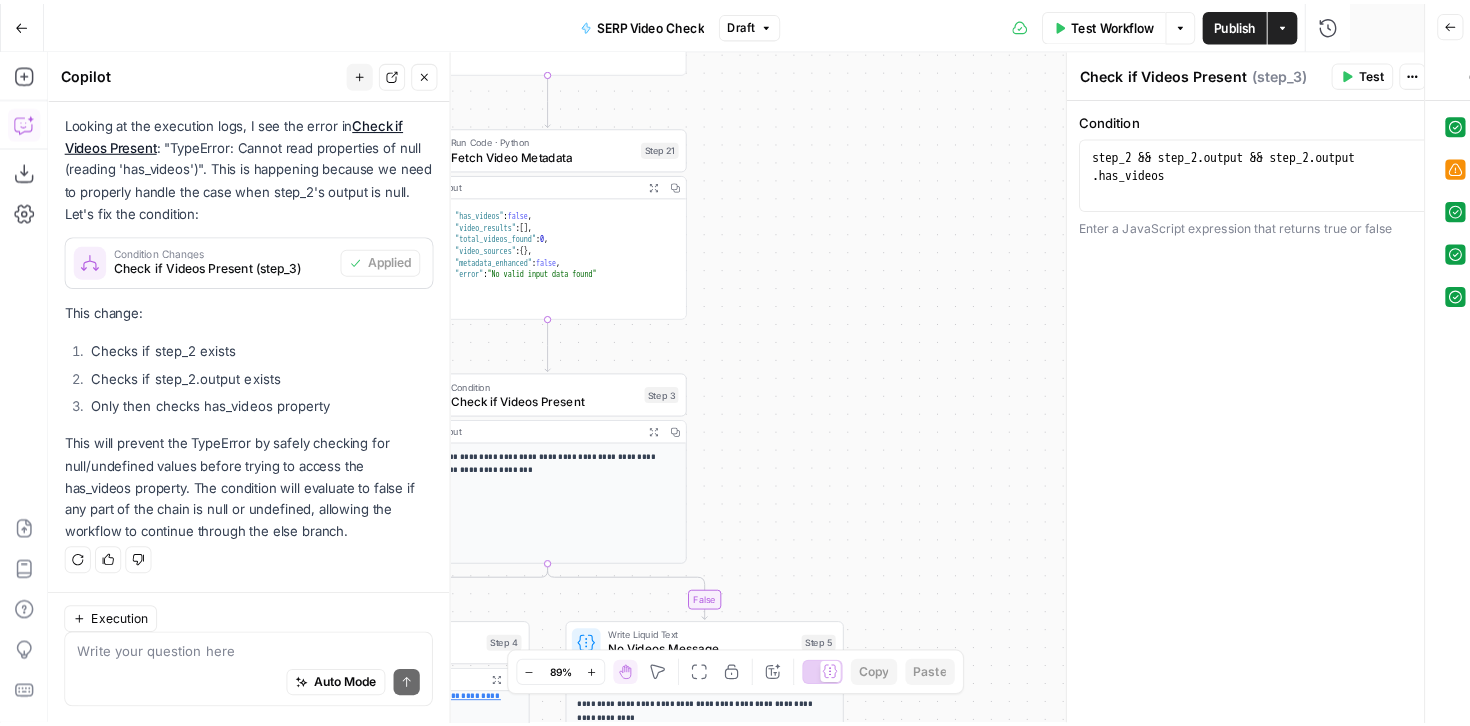 scroll, scrollTop: 5263, scrollLeft: 0, axis: vertical 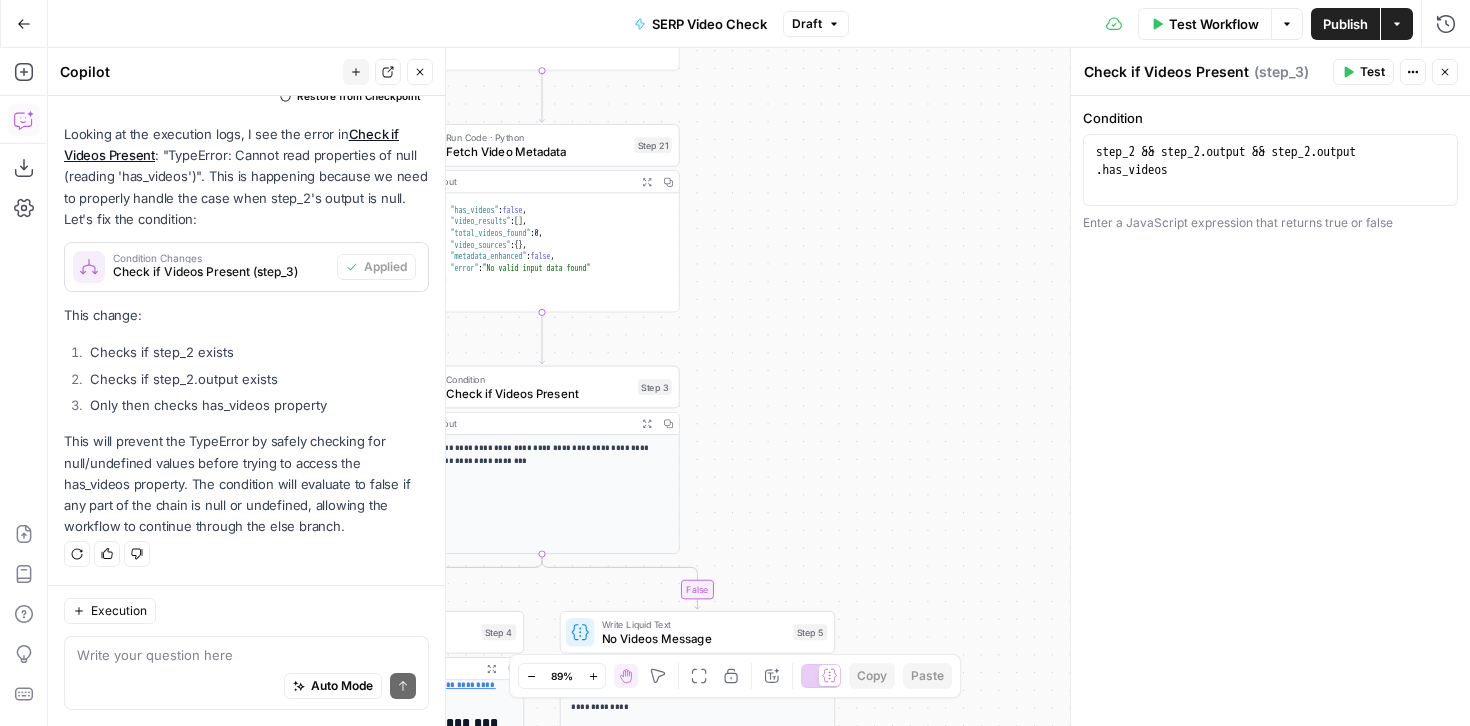 click on "Auto Mode Send" at bounding box center [246, 687] 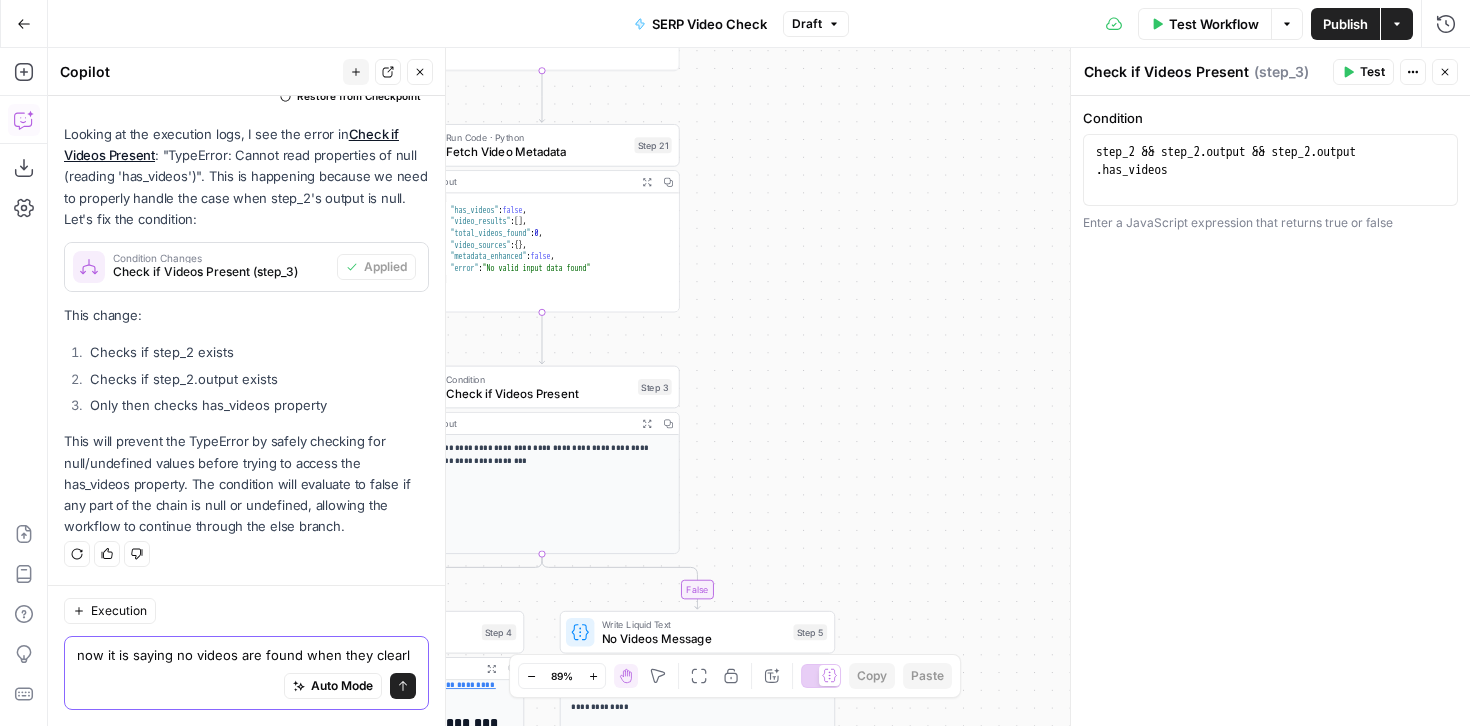 scroll, scrollTop: 5283, scrollLeft: 0, axis: vertical 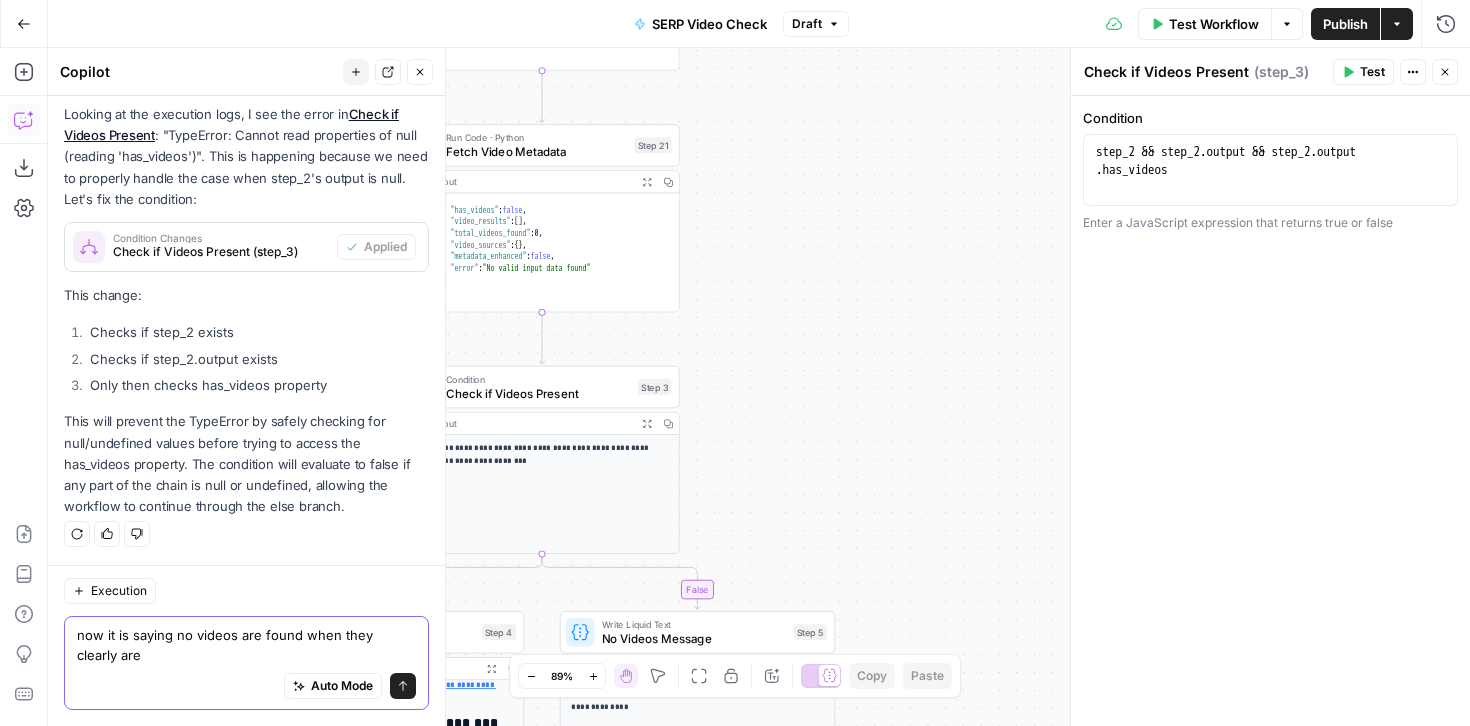 type on "now it is saying no videos are found when they clearly are" 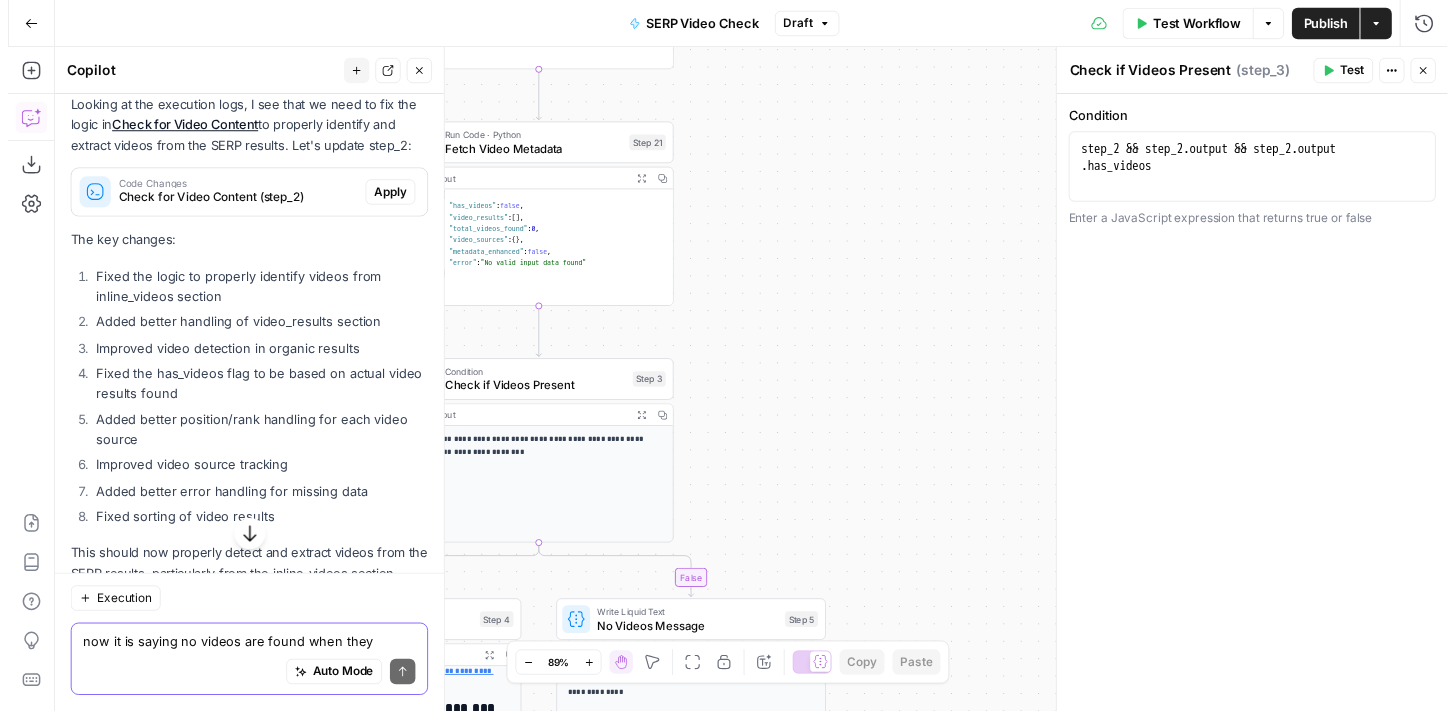 scroll, scrollTop: 5698, scrollLeft: 0, axis: vertical 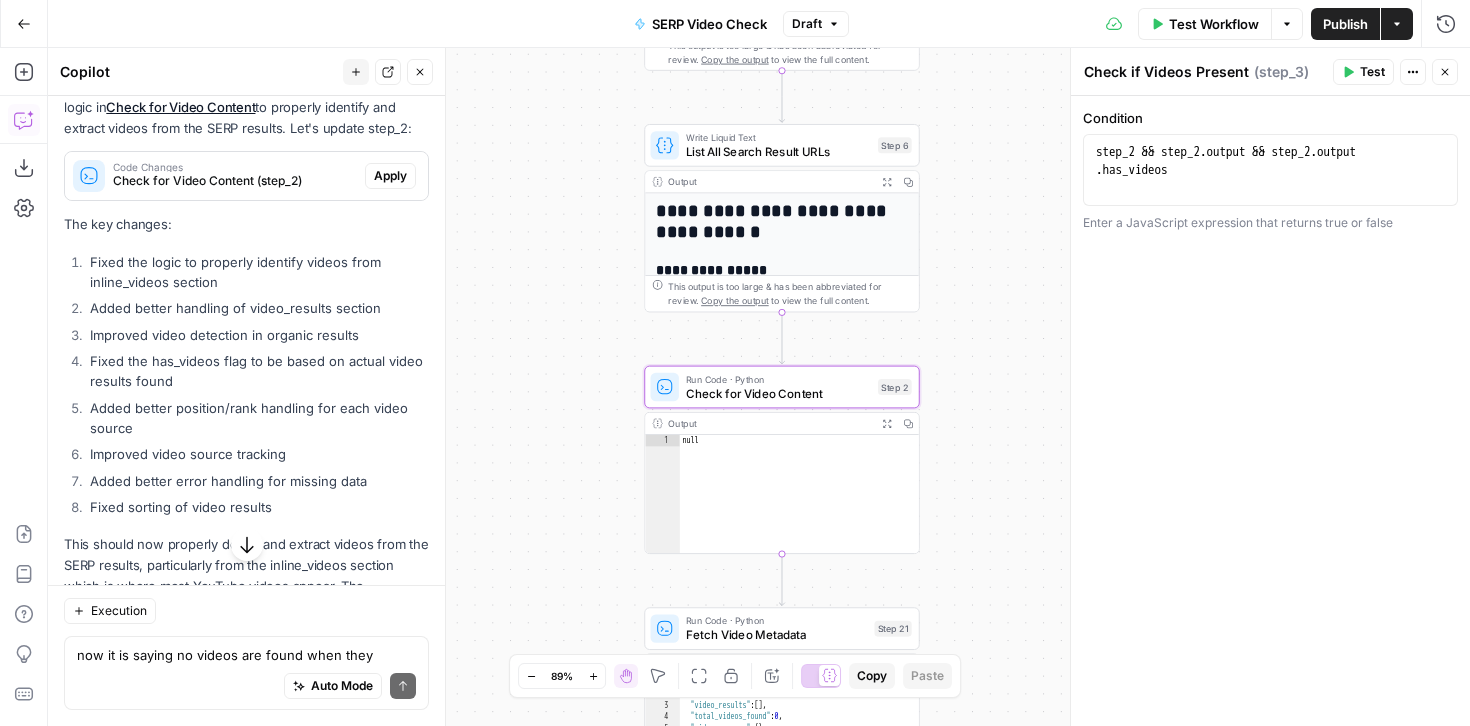 click on "Apply" at bounding box center (390, 176) 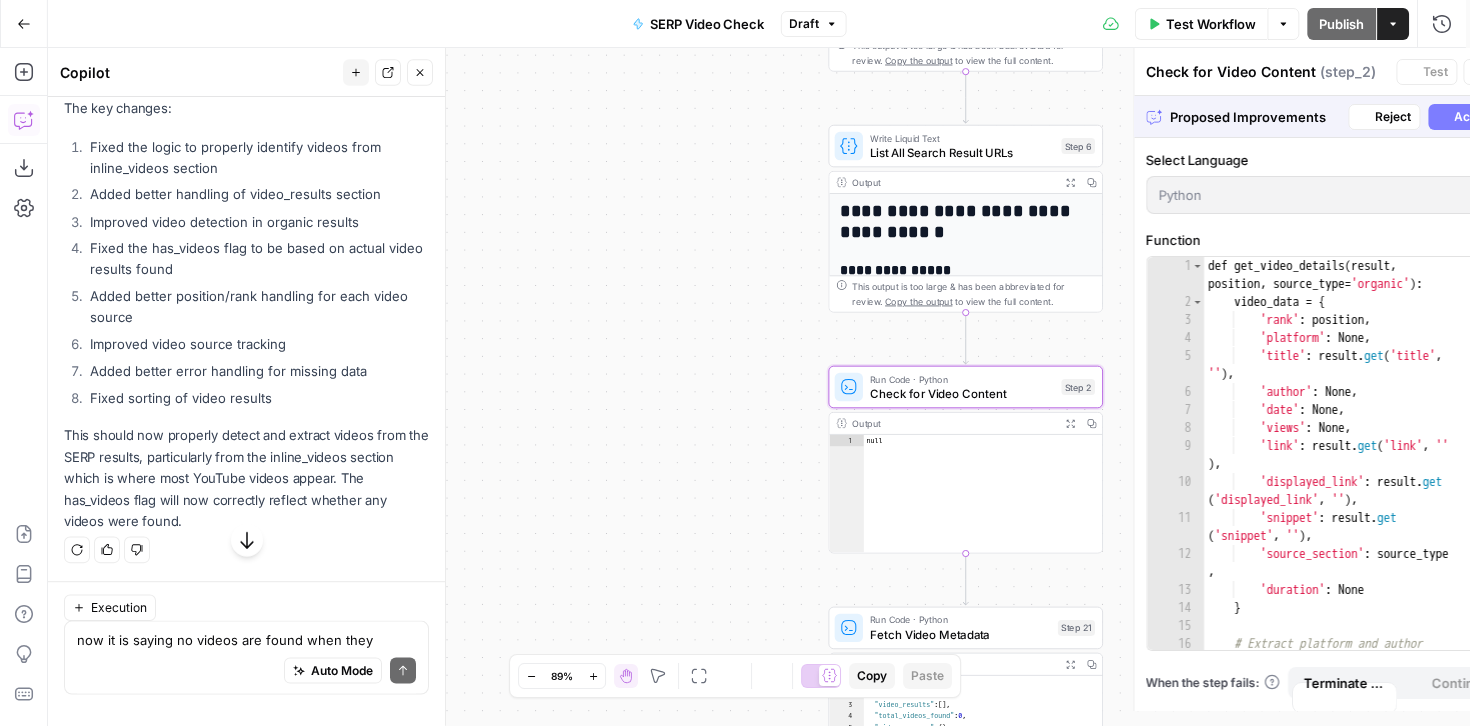 scroll, scrollTop: 5474, scrollLeft: 0, axis: vertical 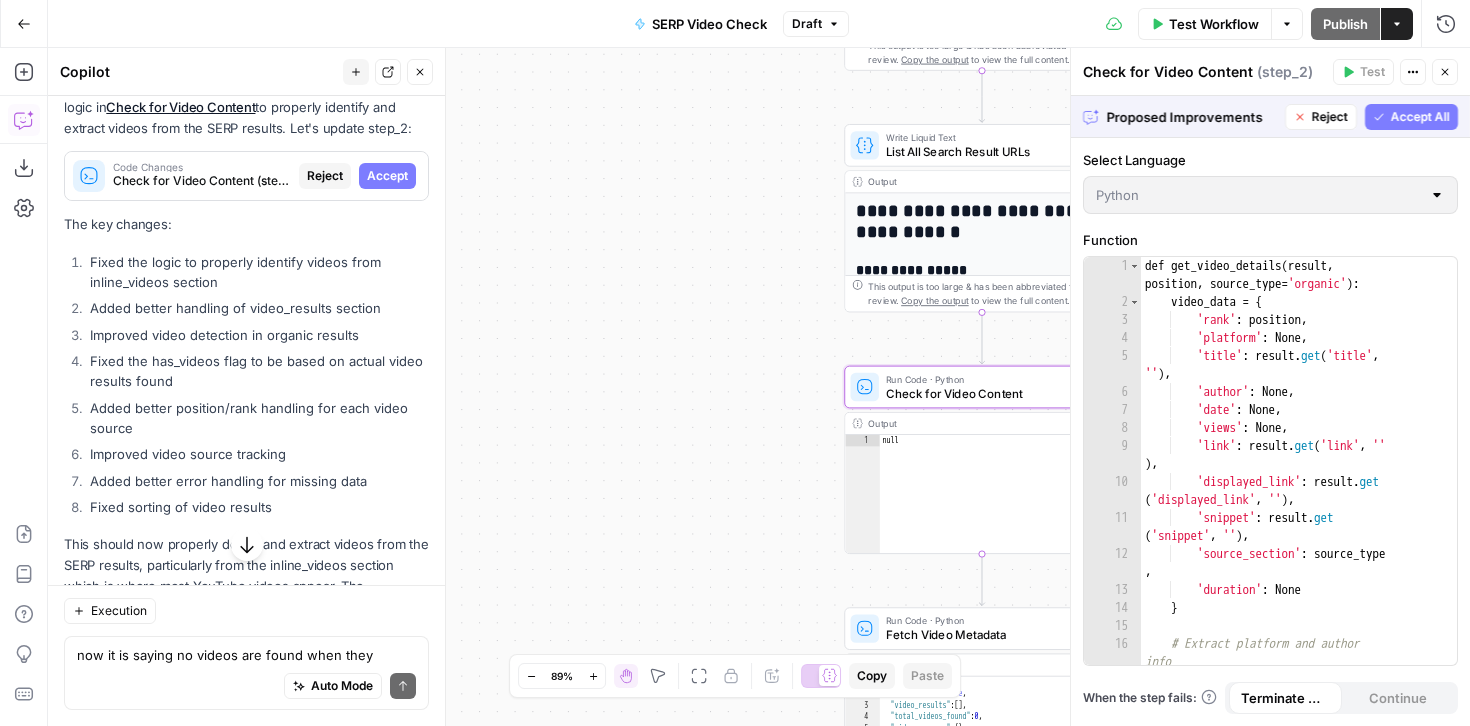 click on "Accept" at bounding box center [387, 176] 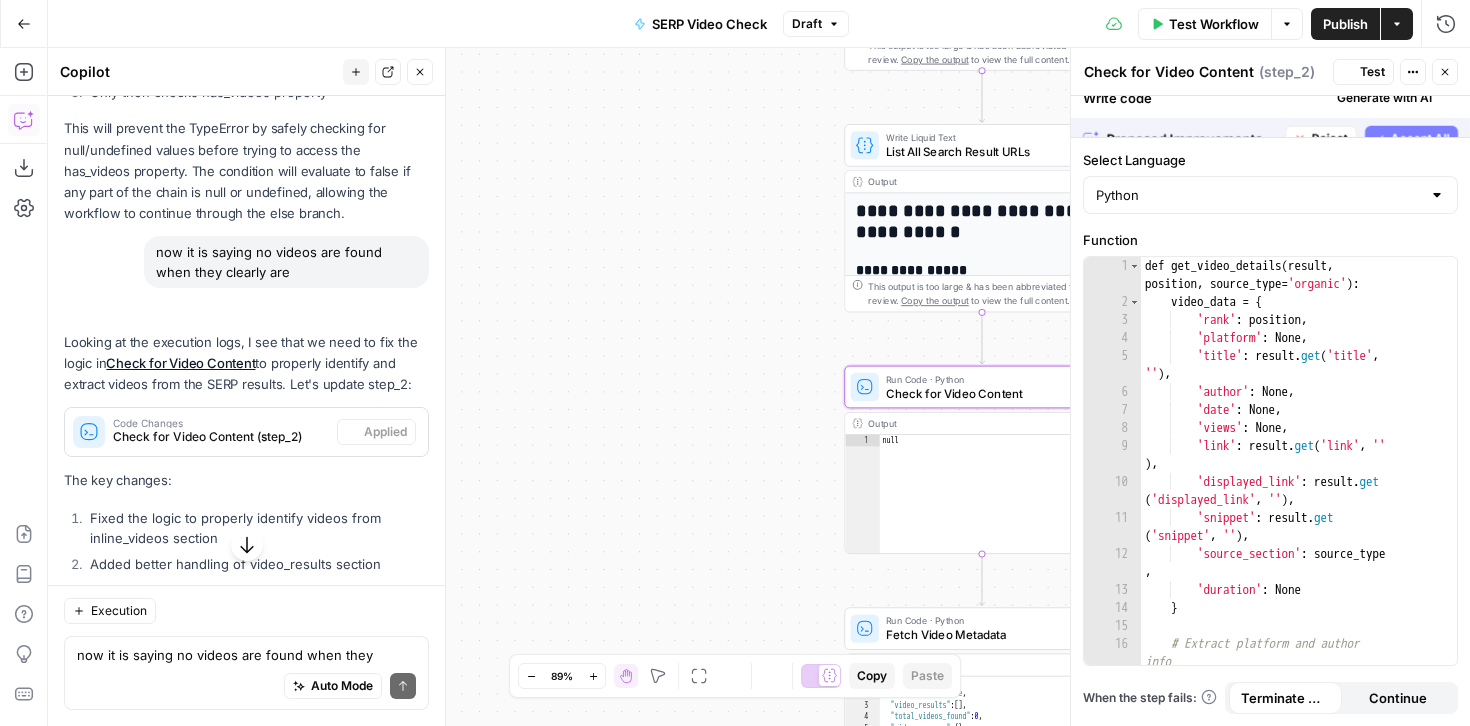 scroll, scrollTop: 5698, scrollLeft: 0, axis: vertical 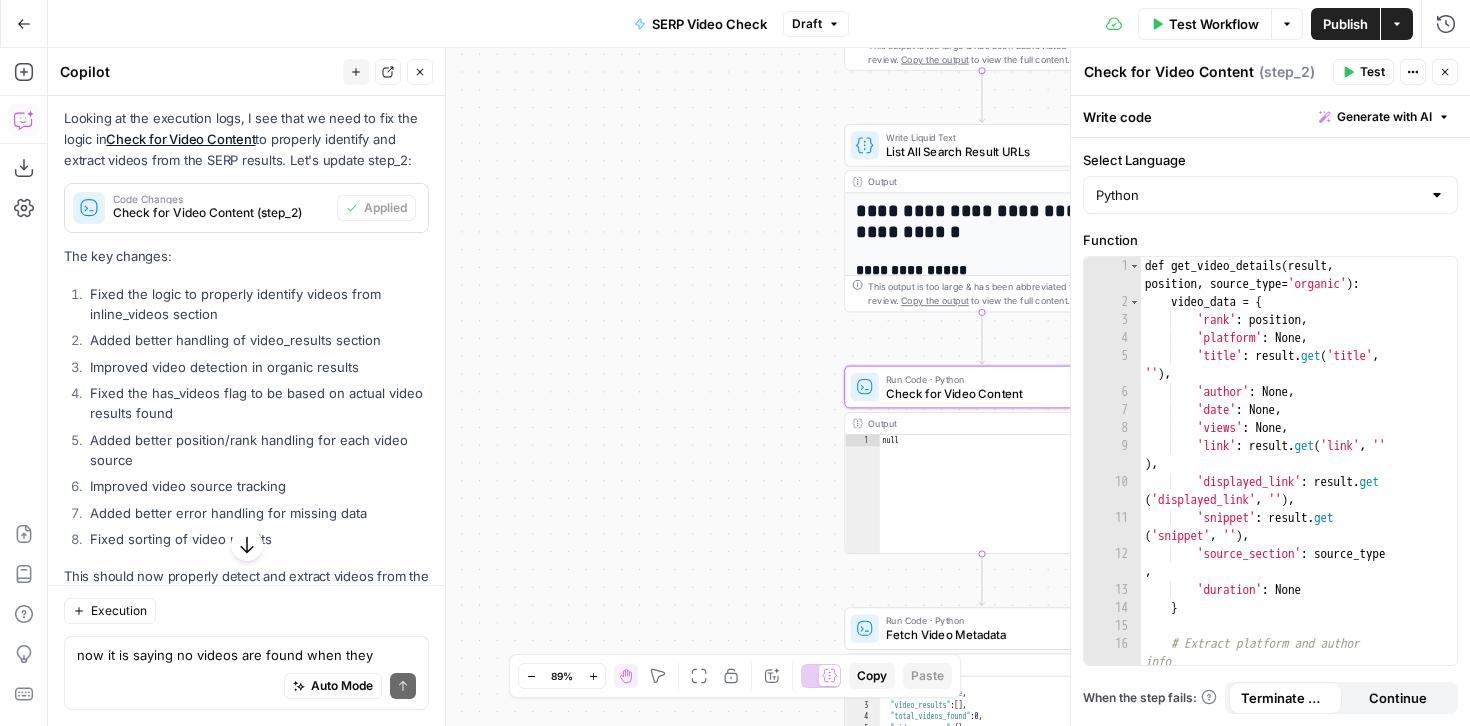 click 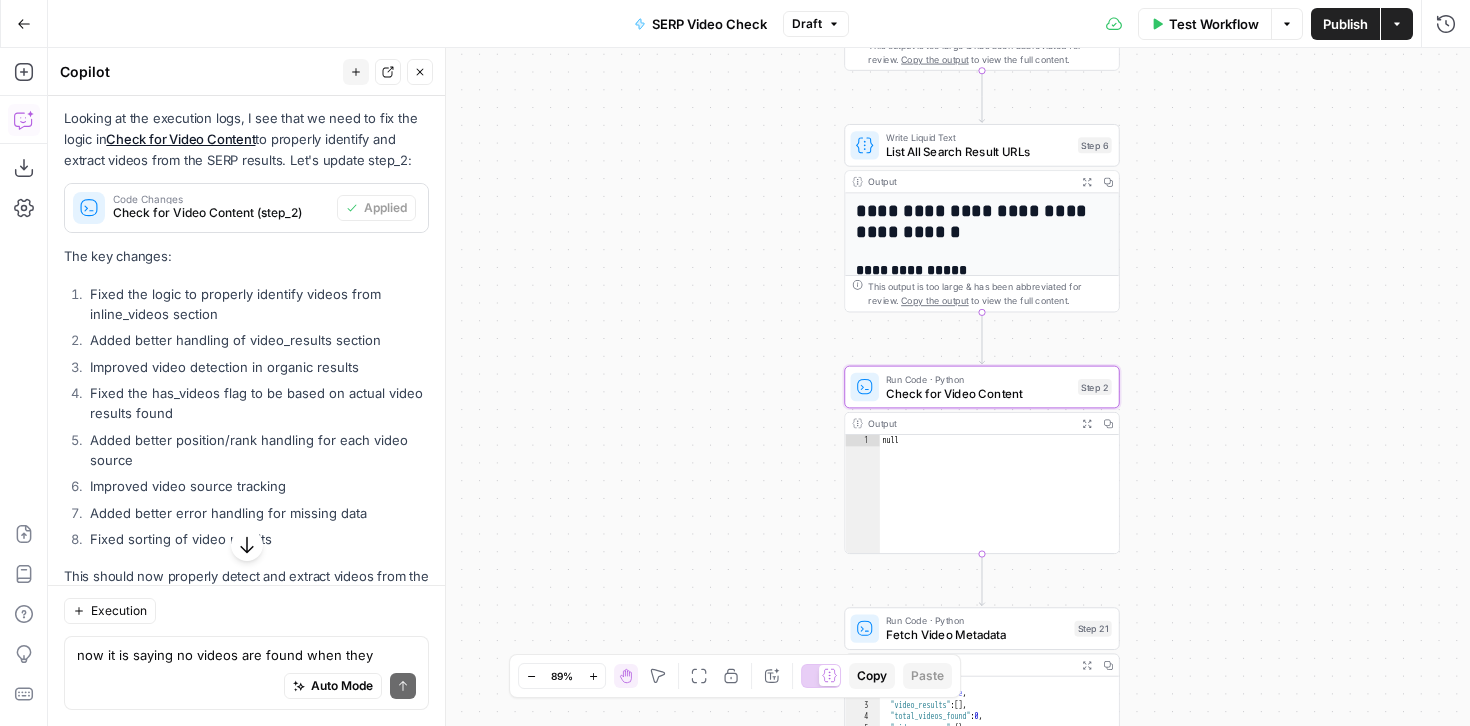click on "Test Workflow" at bounding box center [1214, 24] 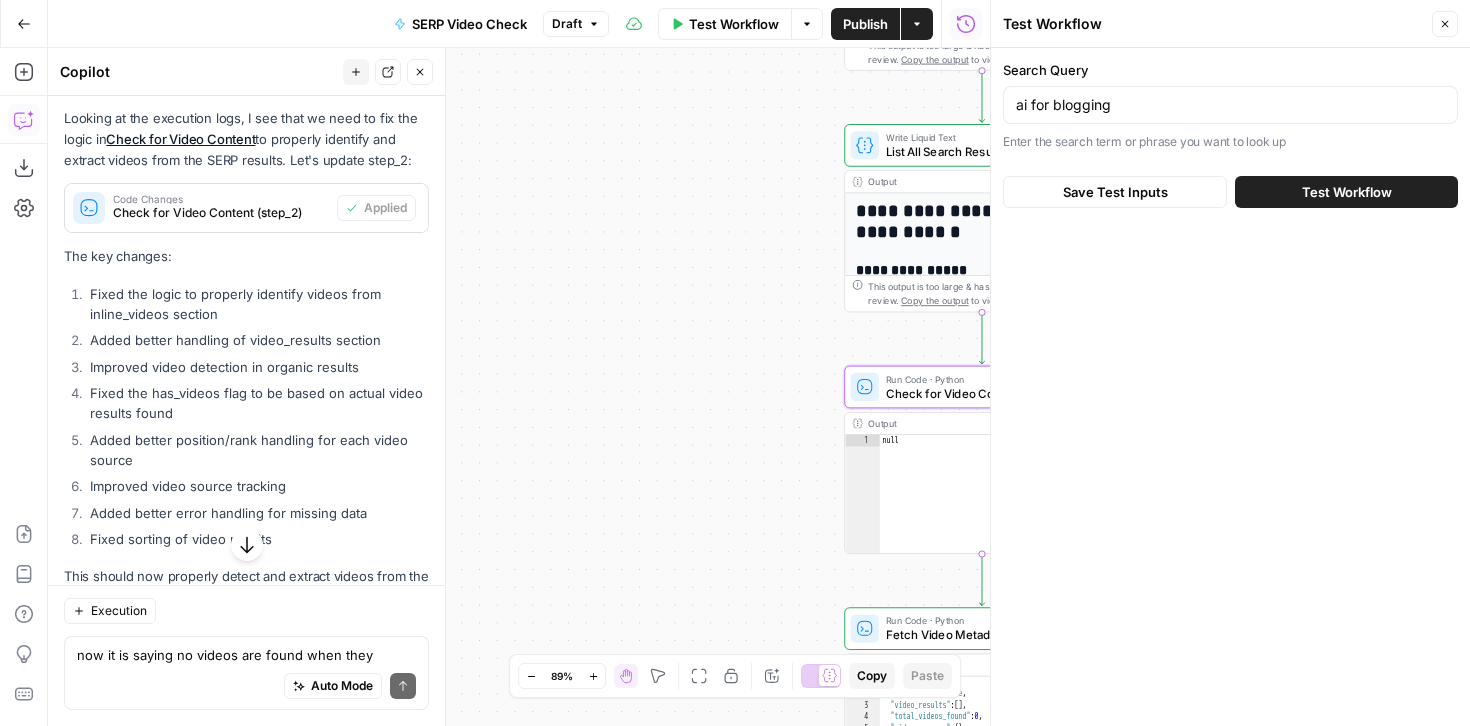 click on "Test Workflow" at bounding box center [1347, 192] 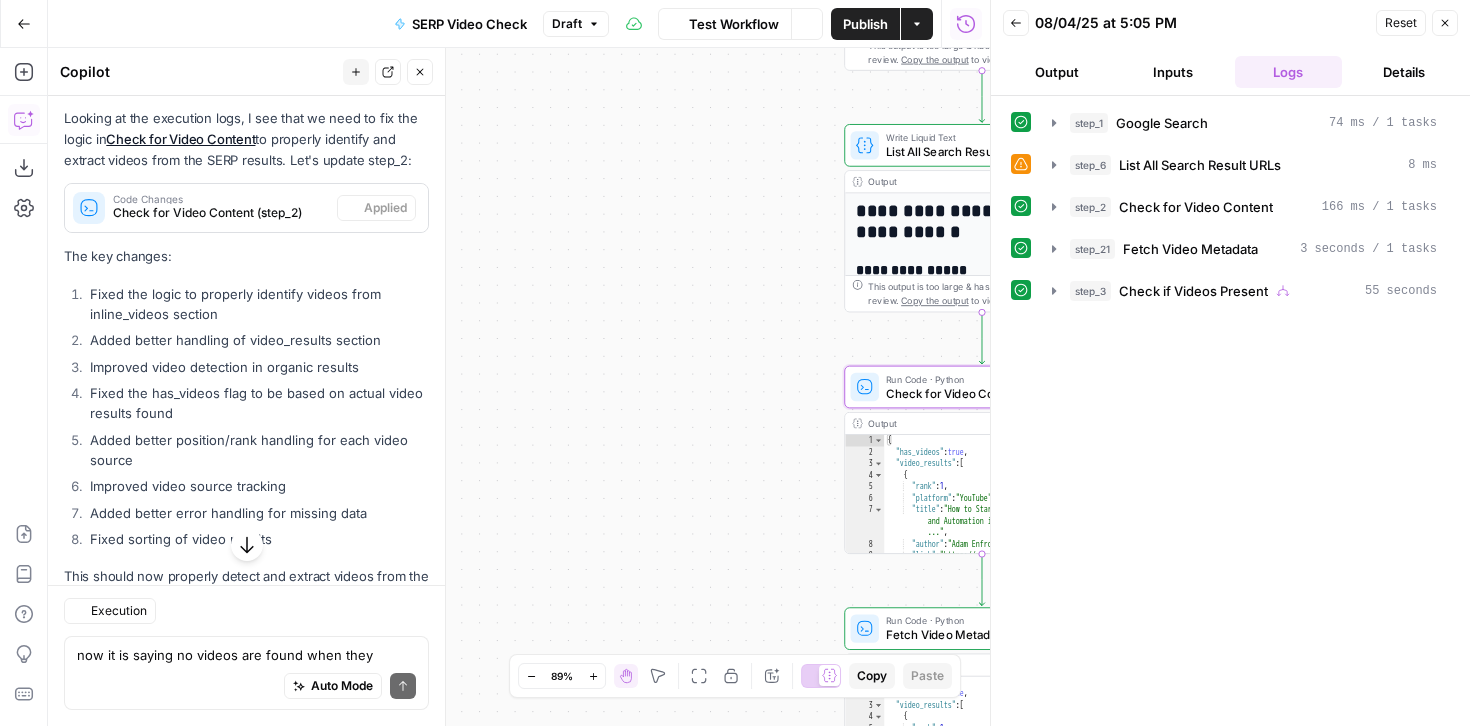 scroll, scrollTop: 5698, scrollLeft: 0, axis: vertical 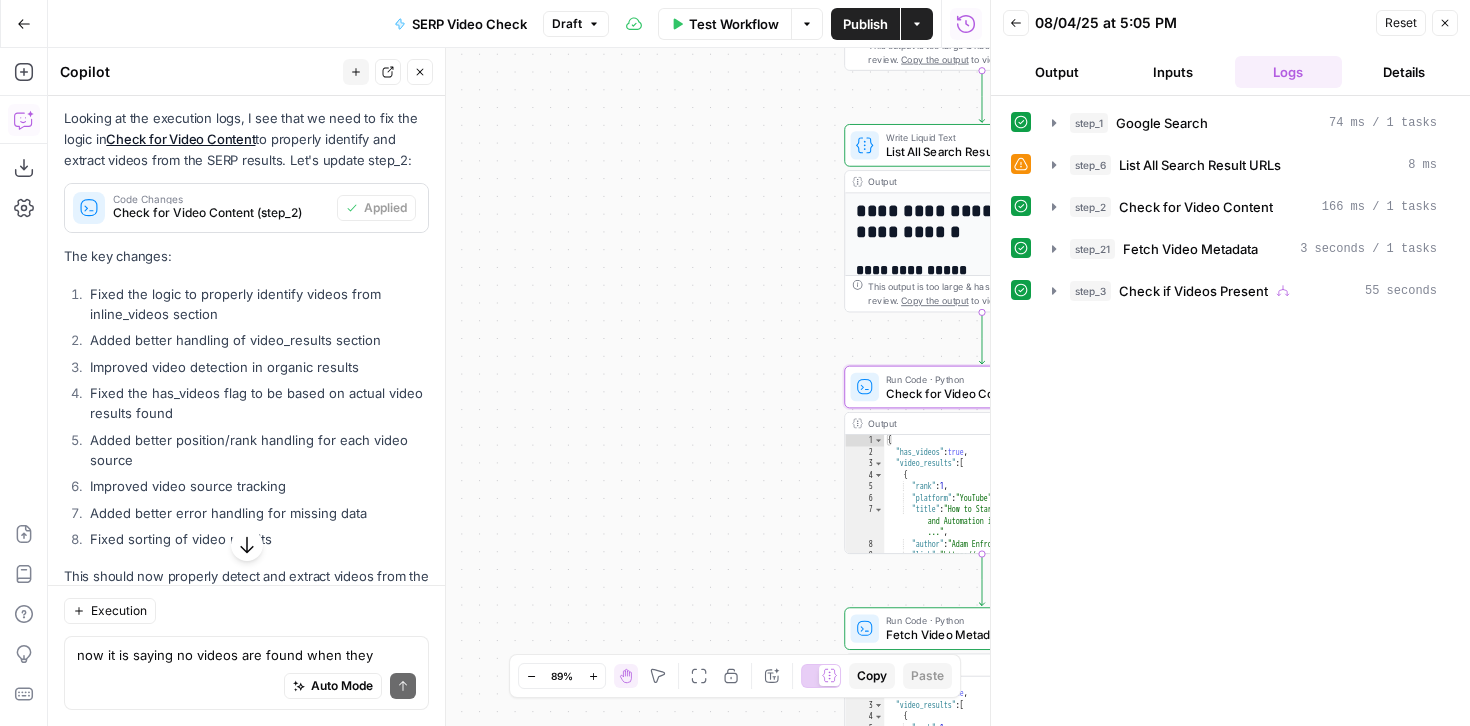 click 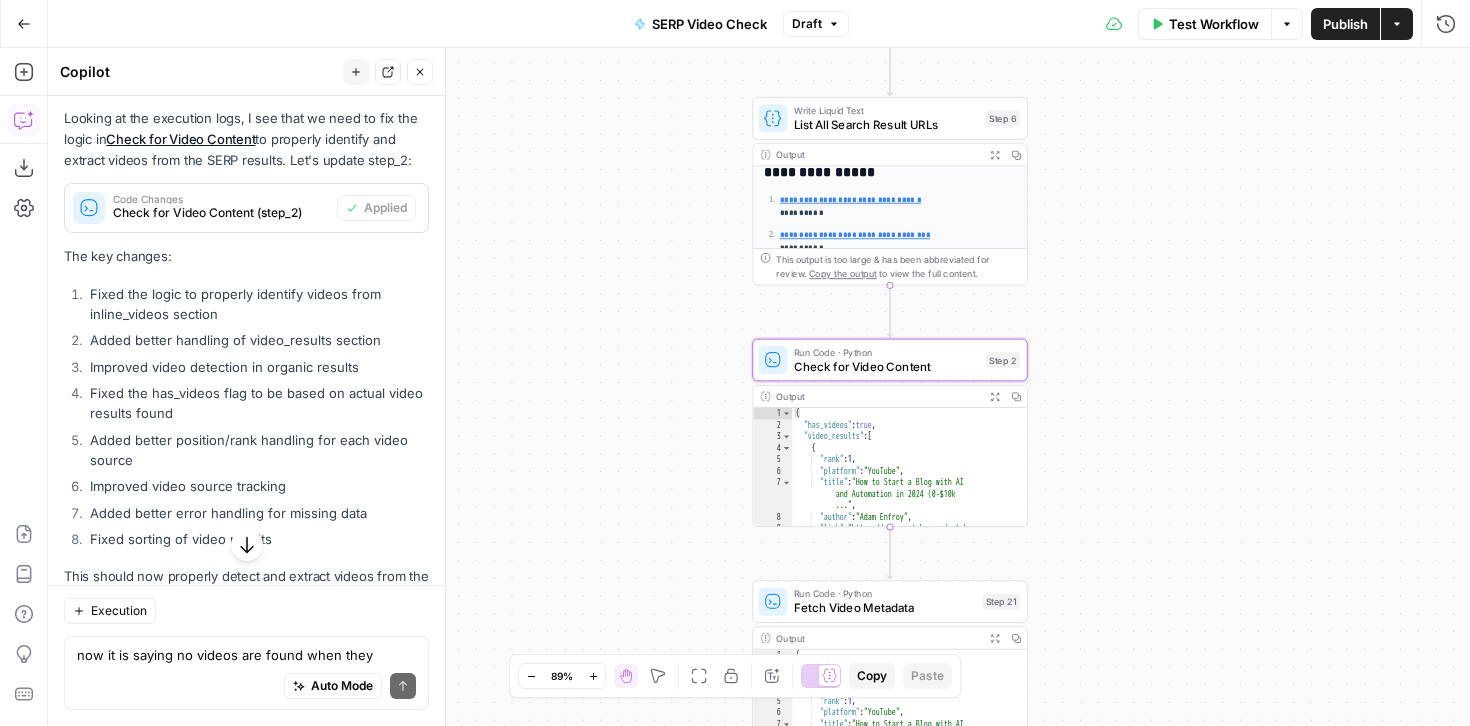 scroll, scrollTop: 81, scrollLeft: 0, axis: vertical 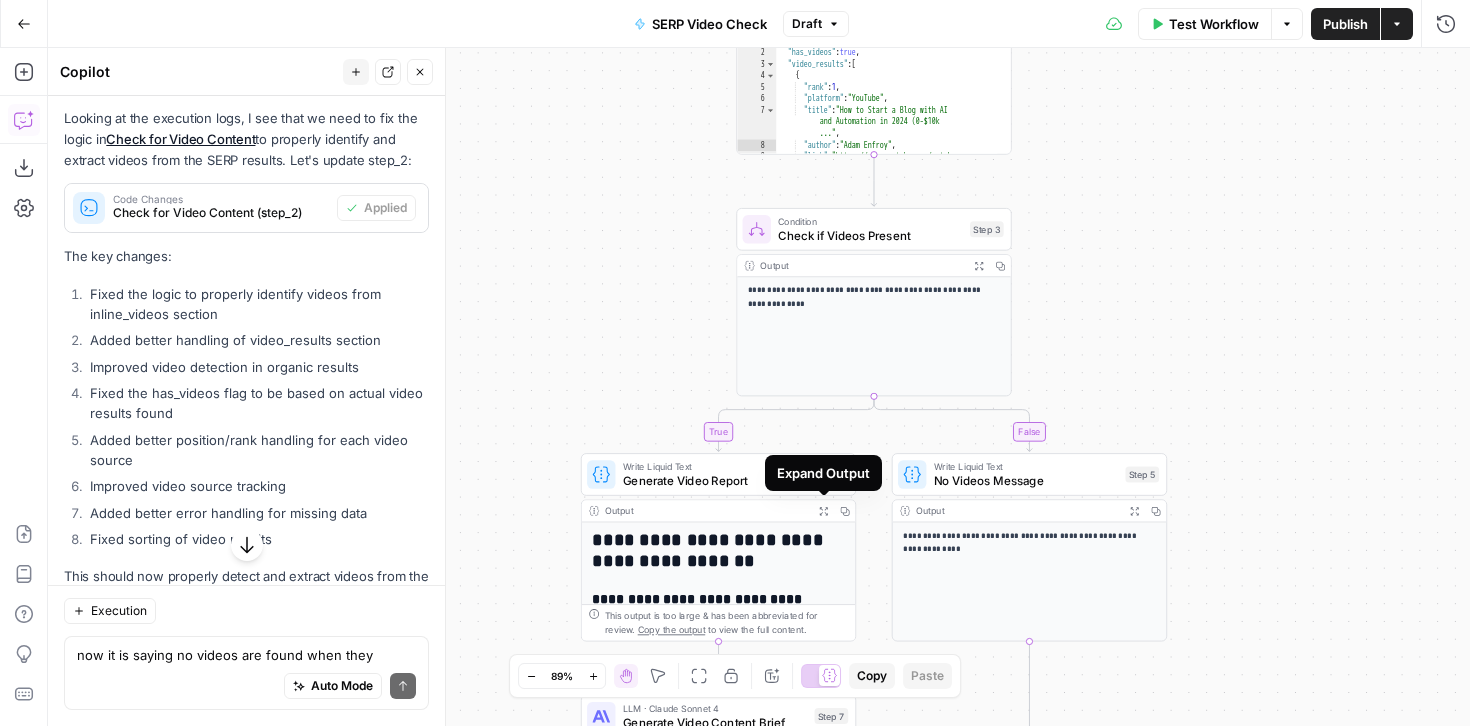 click 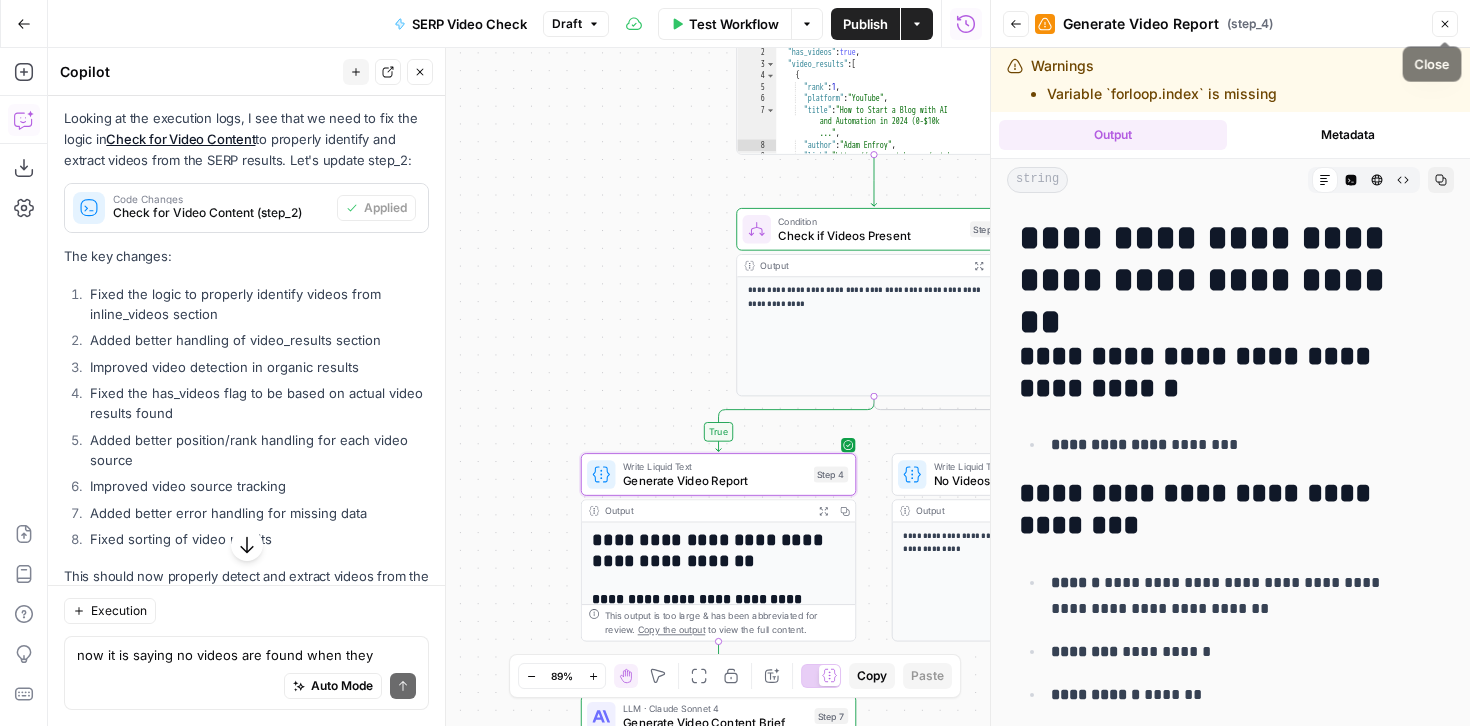 click 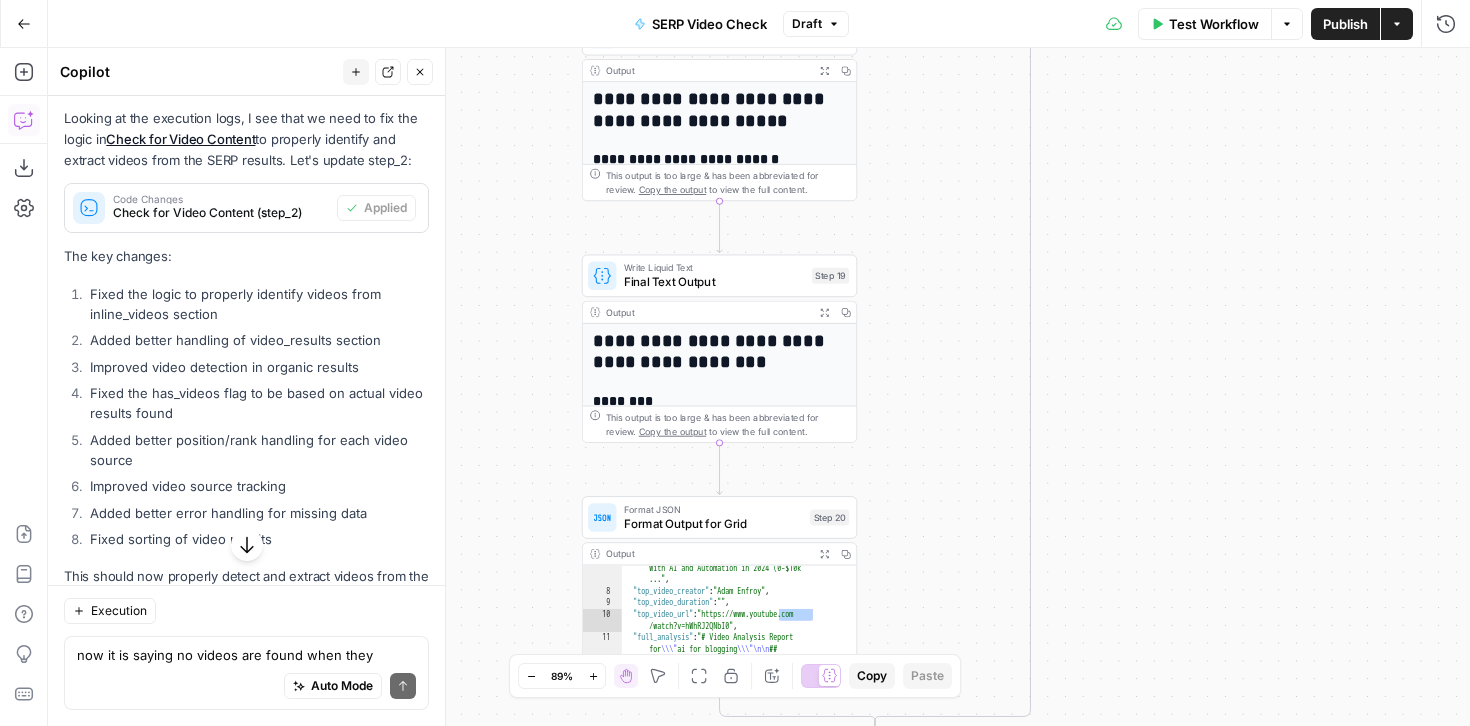 click on "**********" at bounding box center [713, 352] 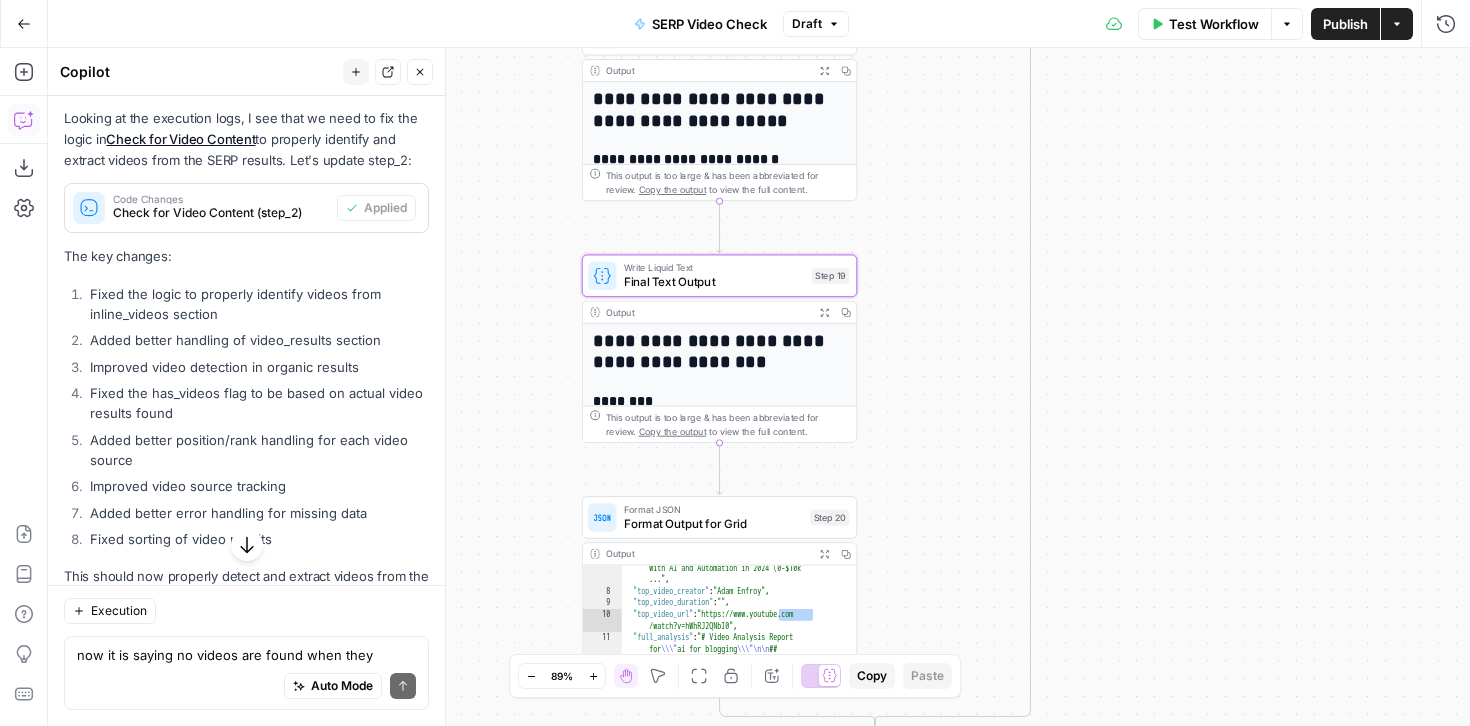 click 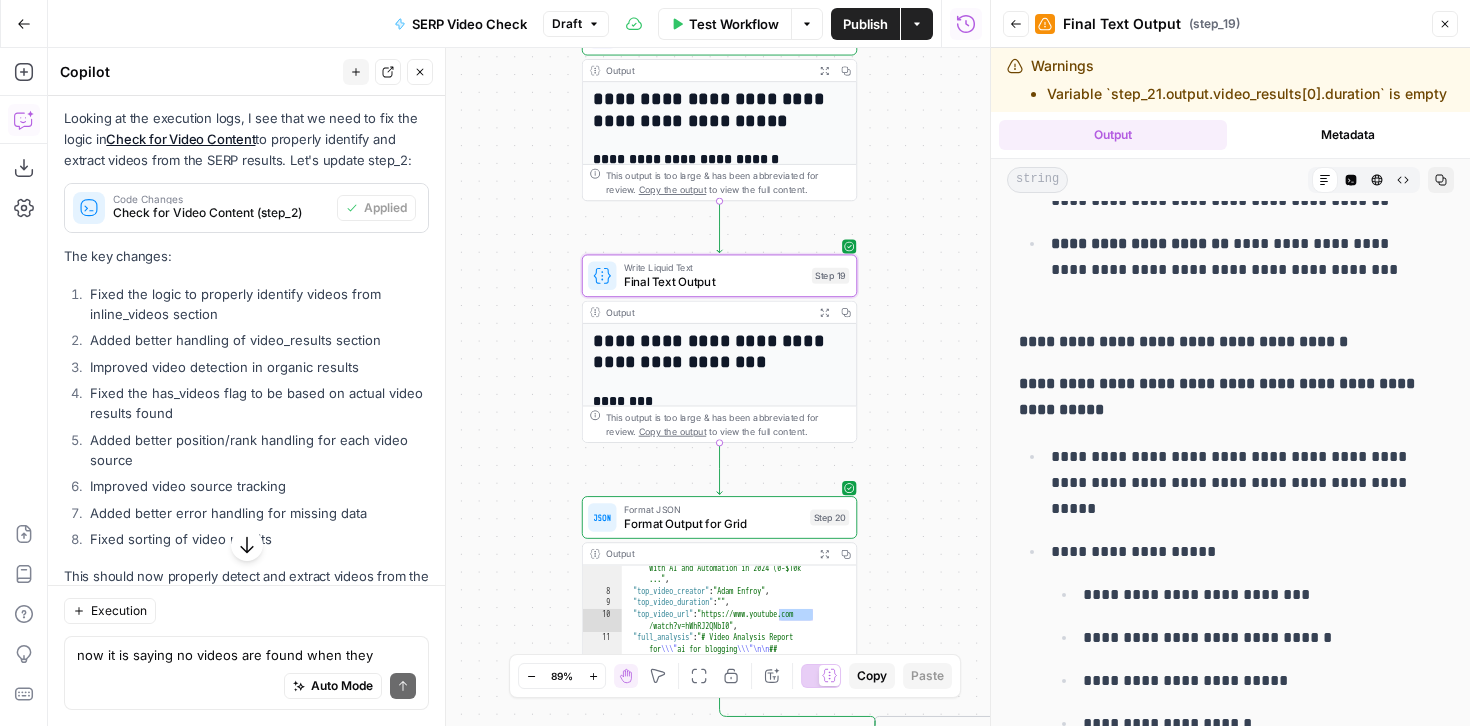 scroll, scrollTop: 3184, scrollLeft: 0, axis: vertical 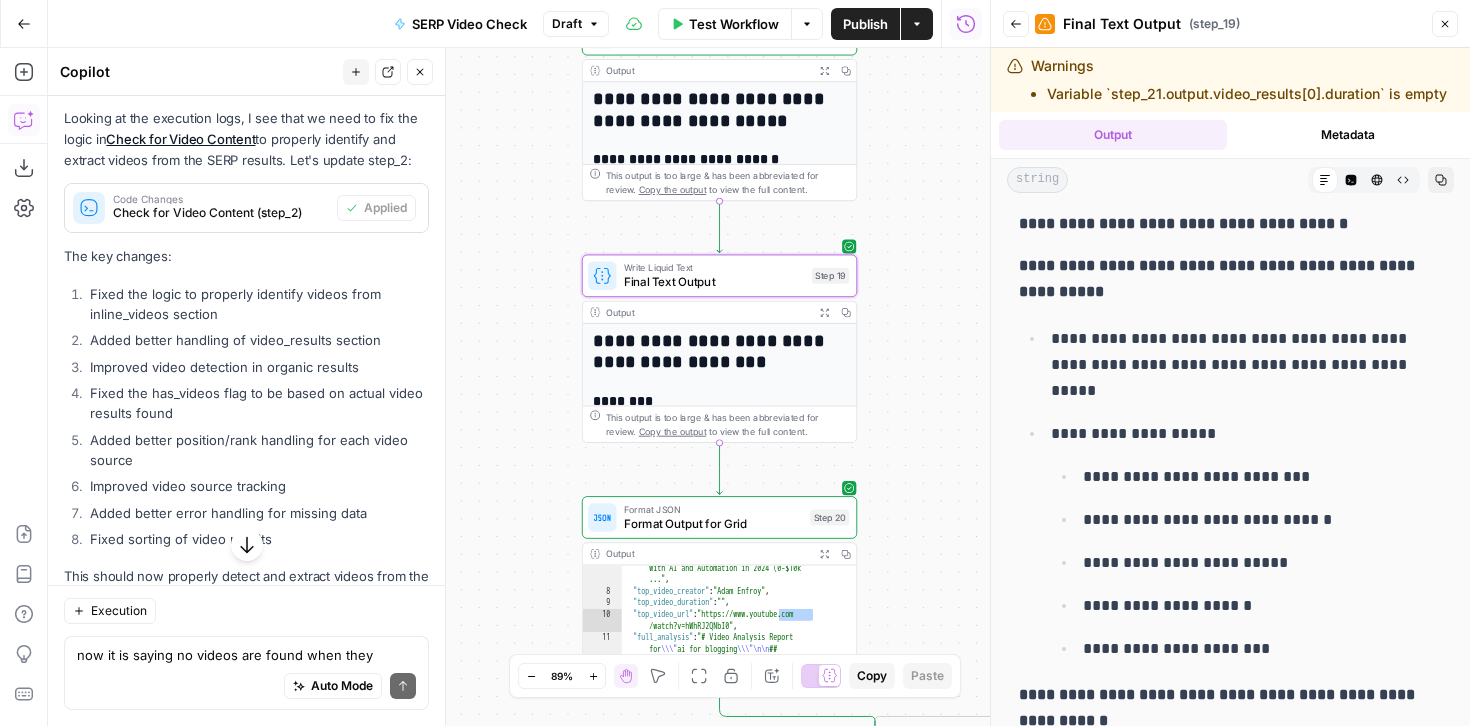 click on "Variable `step_21.output.video_results[0].duration` is empty" at bounding box center (1247, 94) 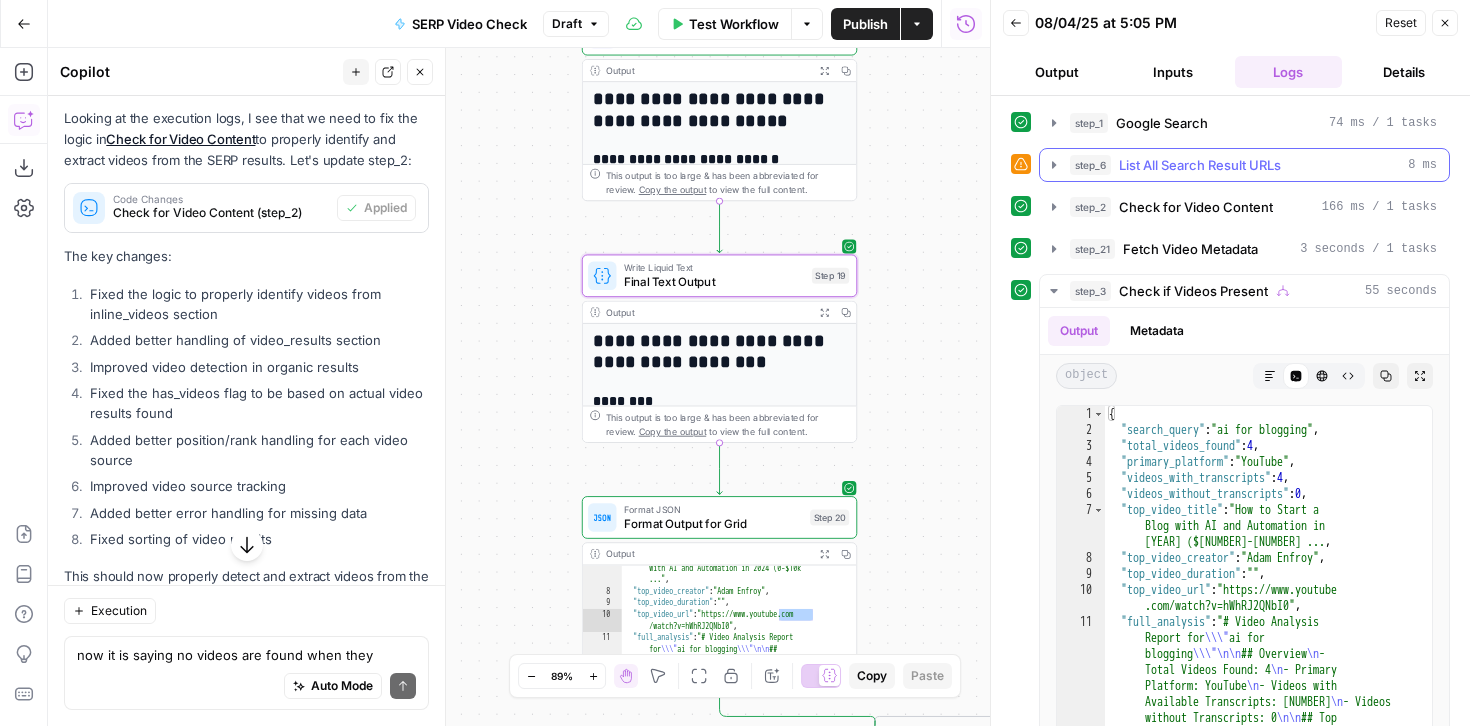 click on "List All Search Result URLs" at bounding box center (1200, 165) 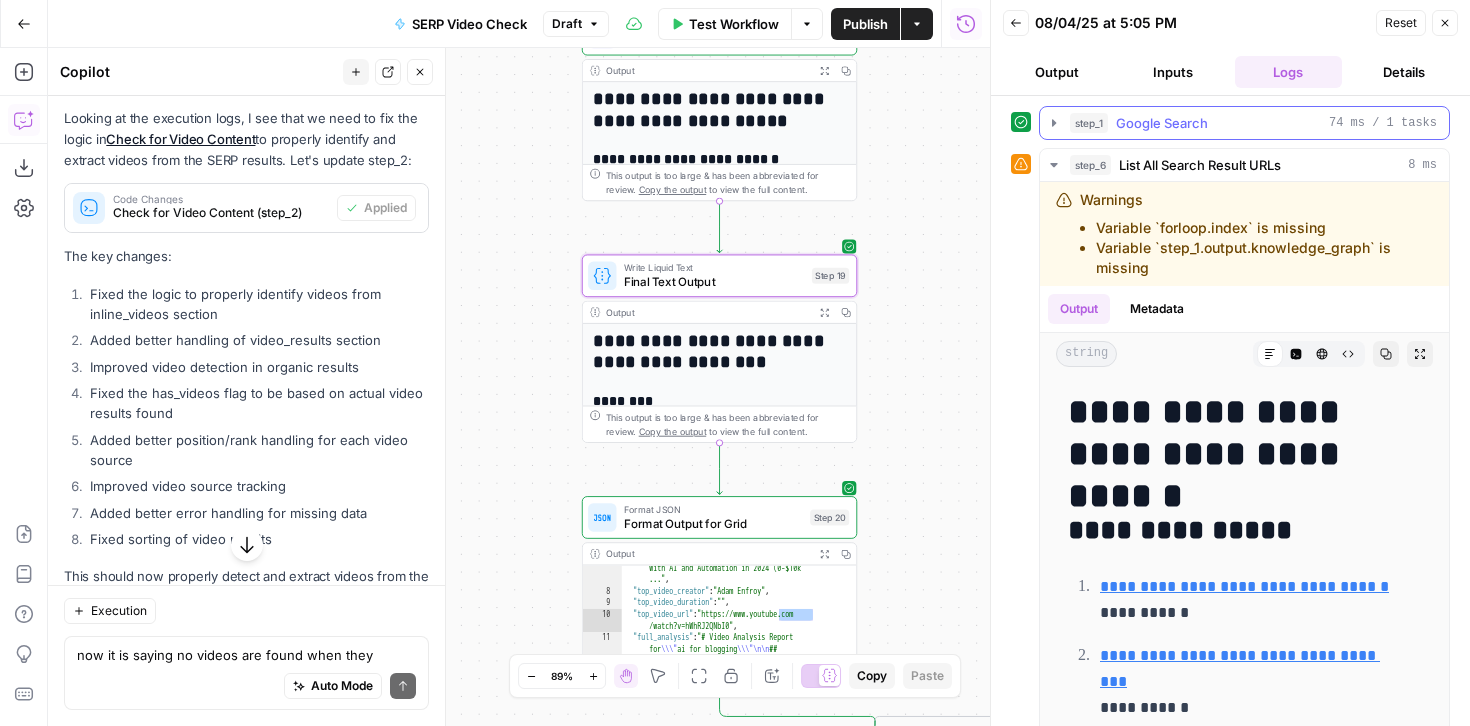 click 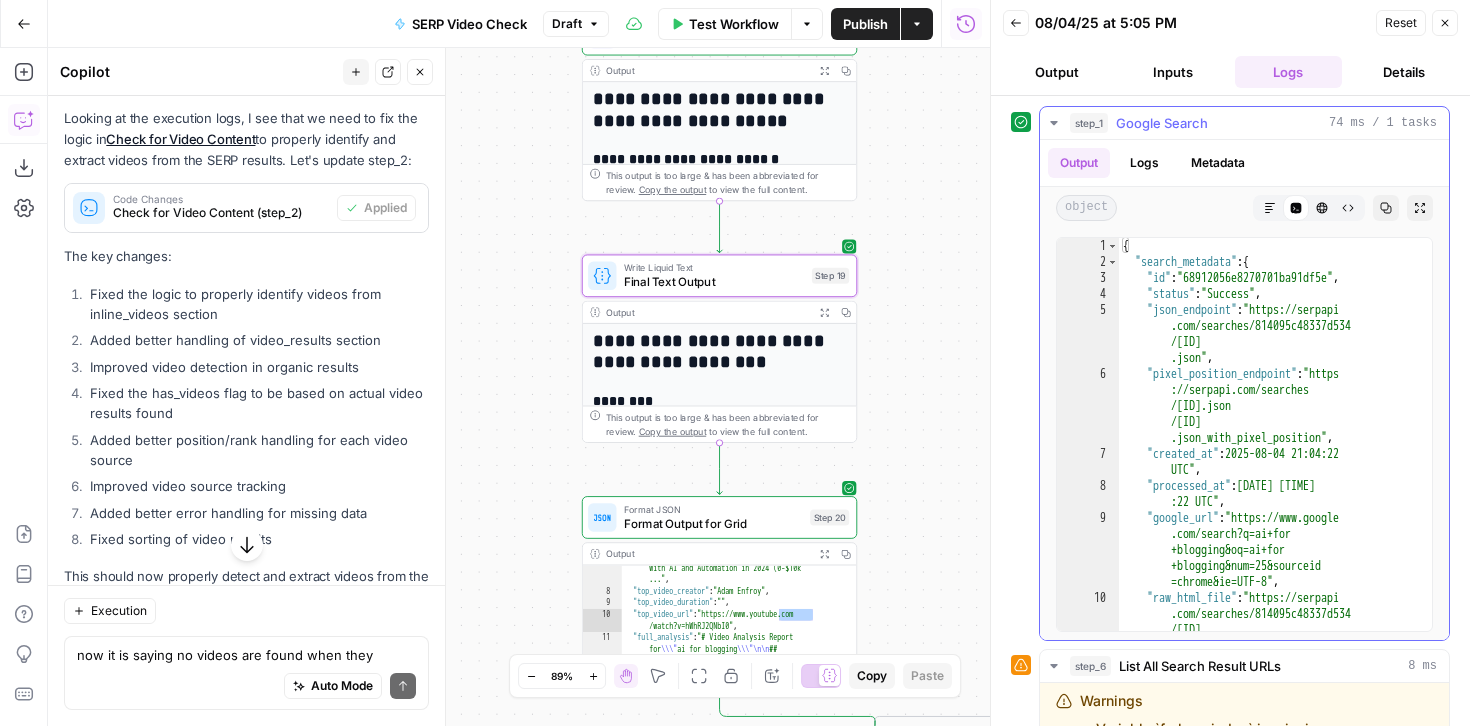 click 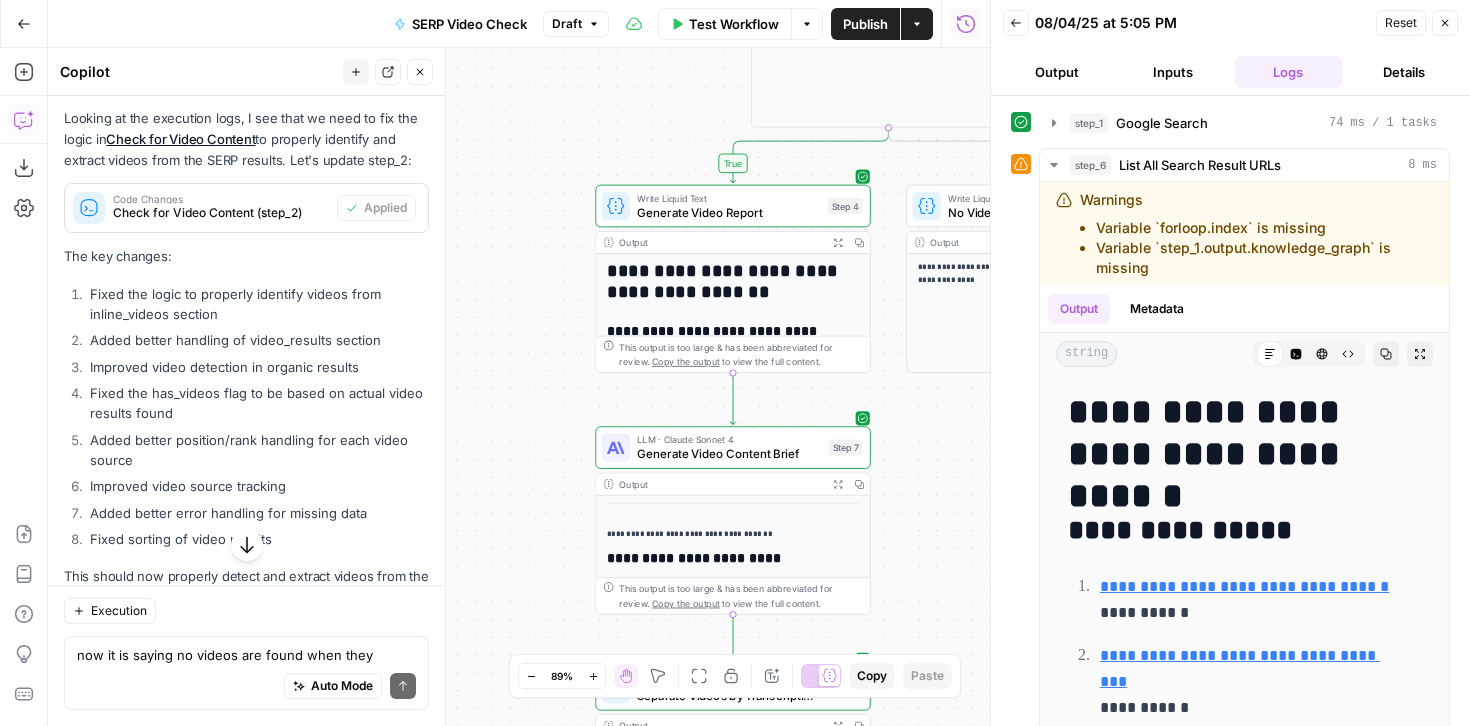 drag, startPoint x: 957, startPoint y: 367, endPoint x: 669, endPoint y: 370, distance: 288.01562 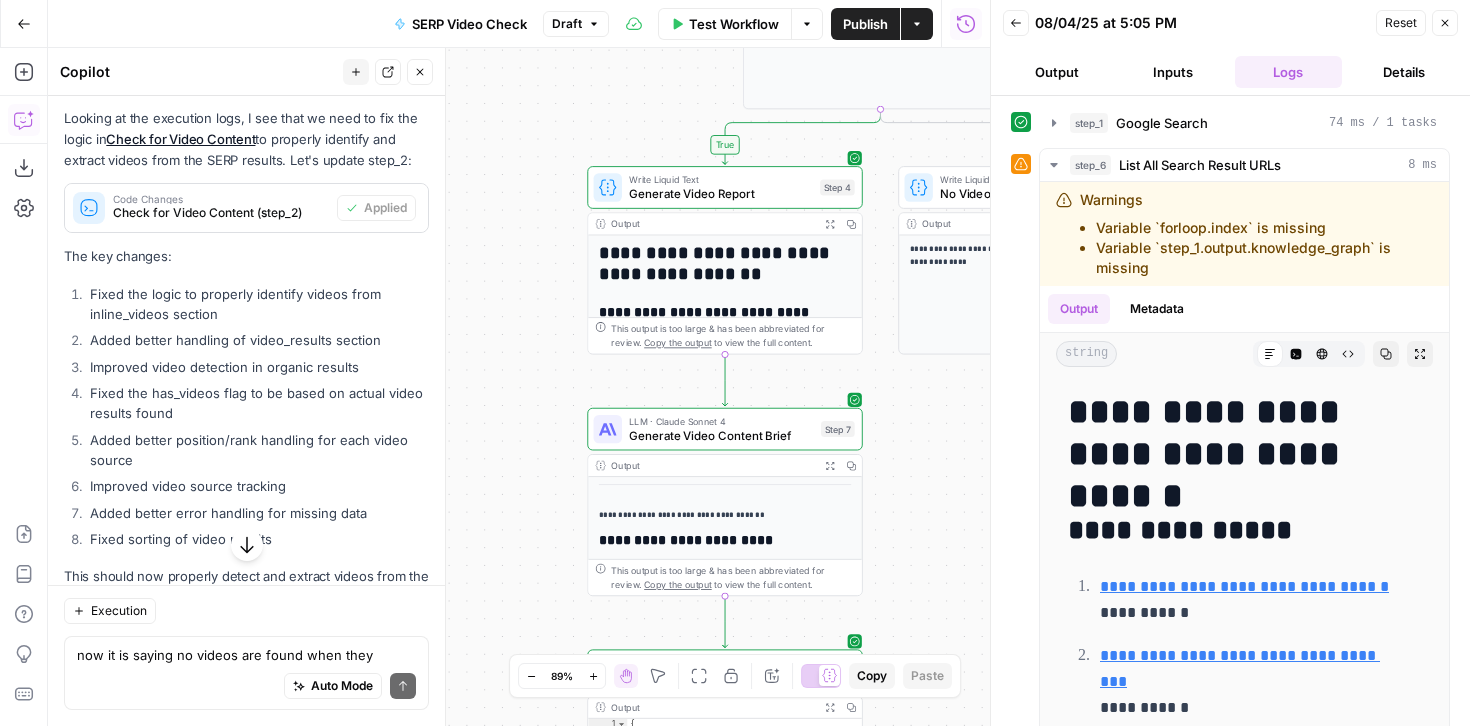 click 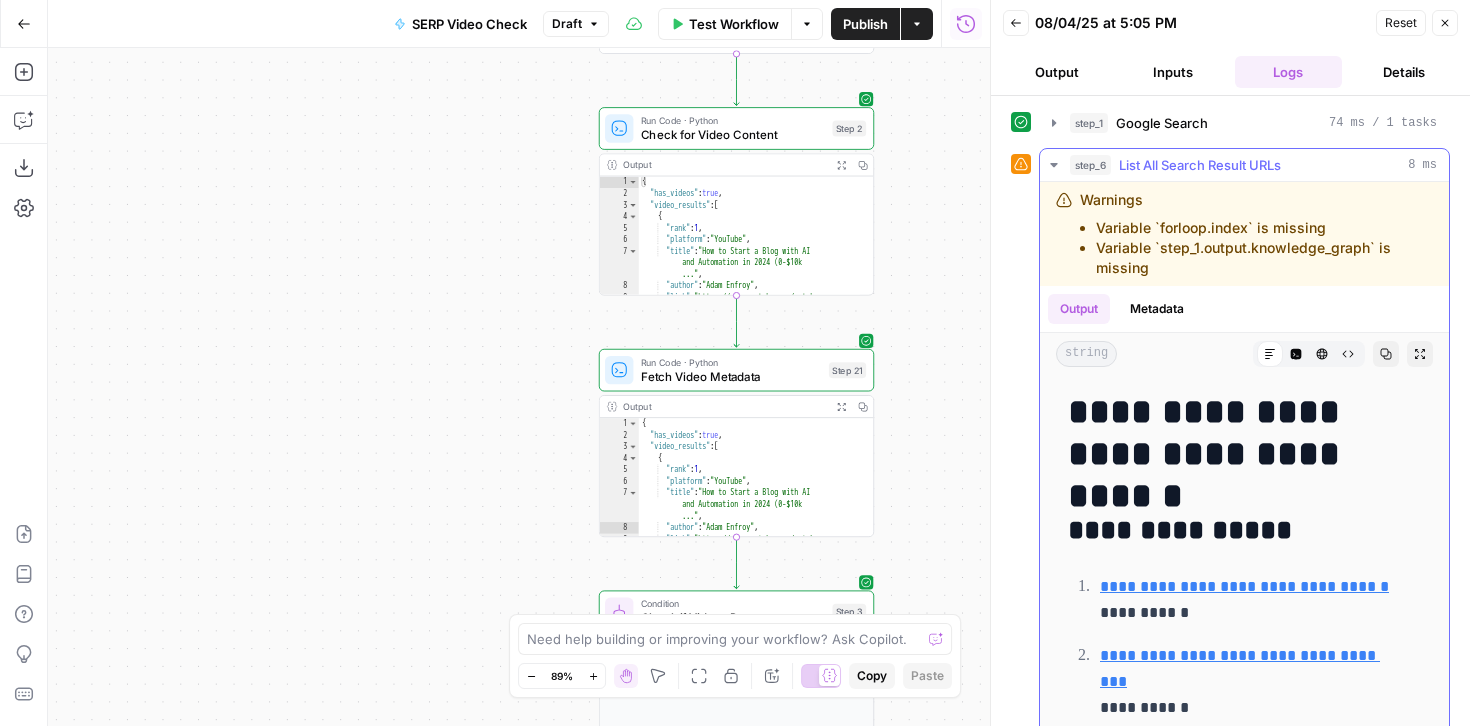 click on "List All Search Result URLs" at bounding box center (1200, 165) 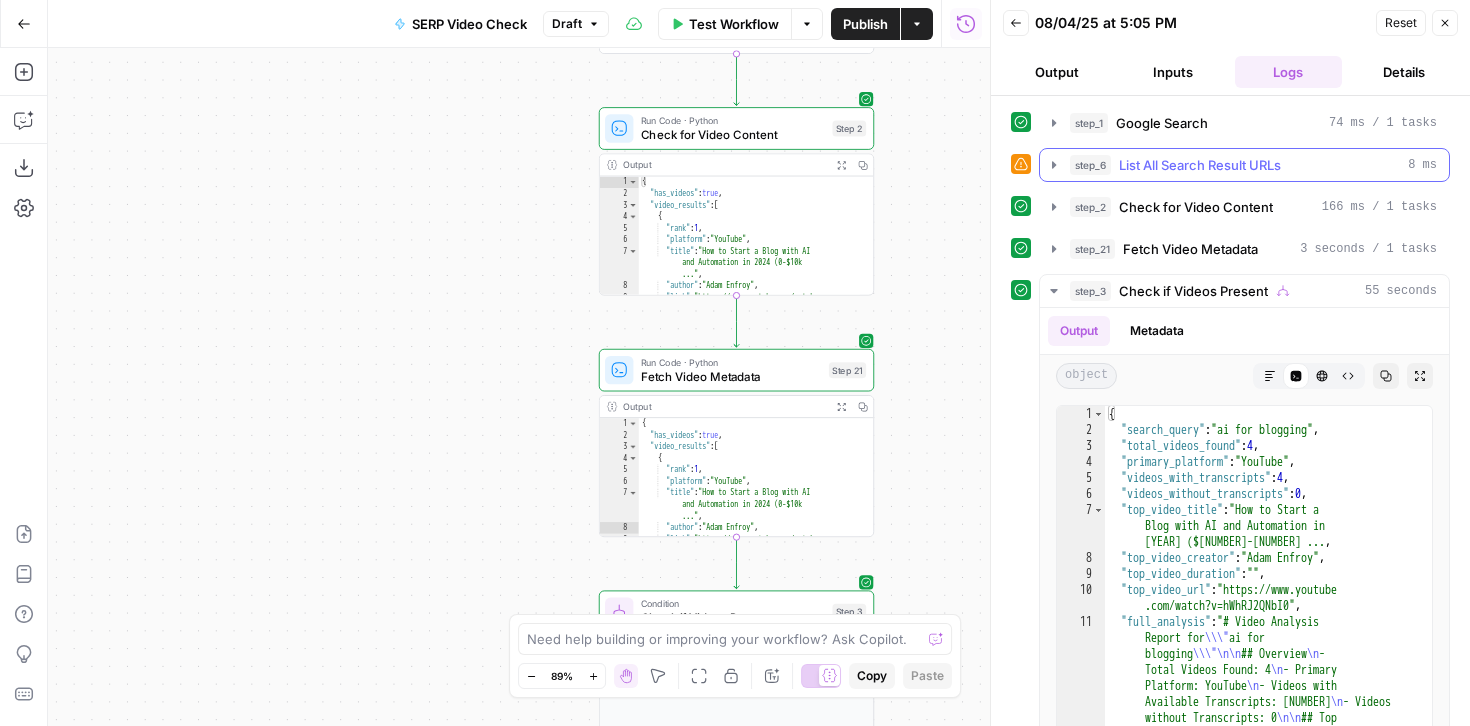 click on "List All Search Result URLs" at bounding box center [1200, 165] 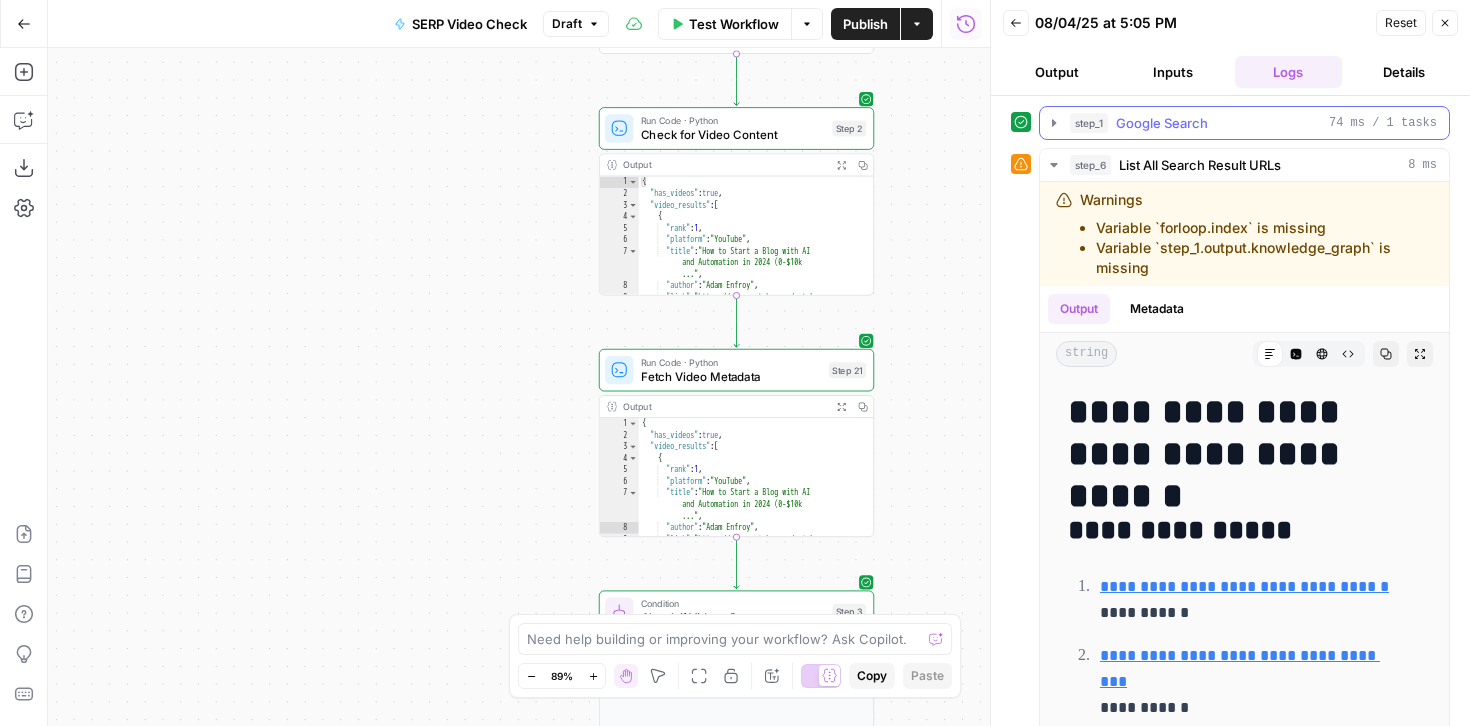 click on "Google Search" at bounding box center [1162, 123] 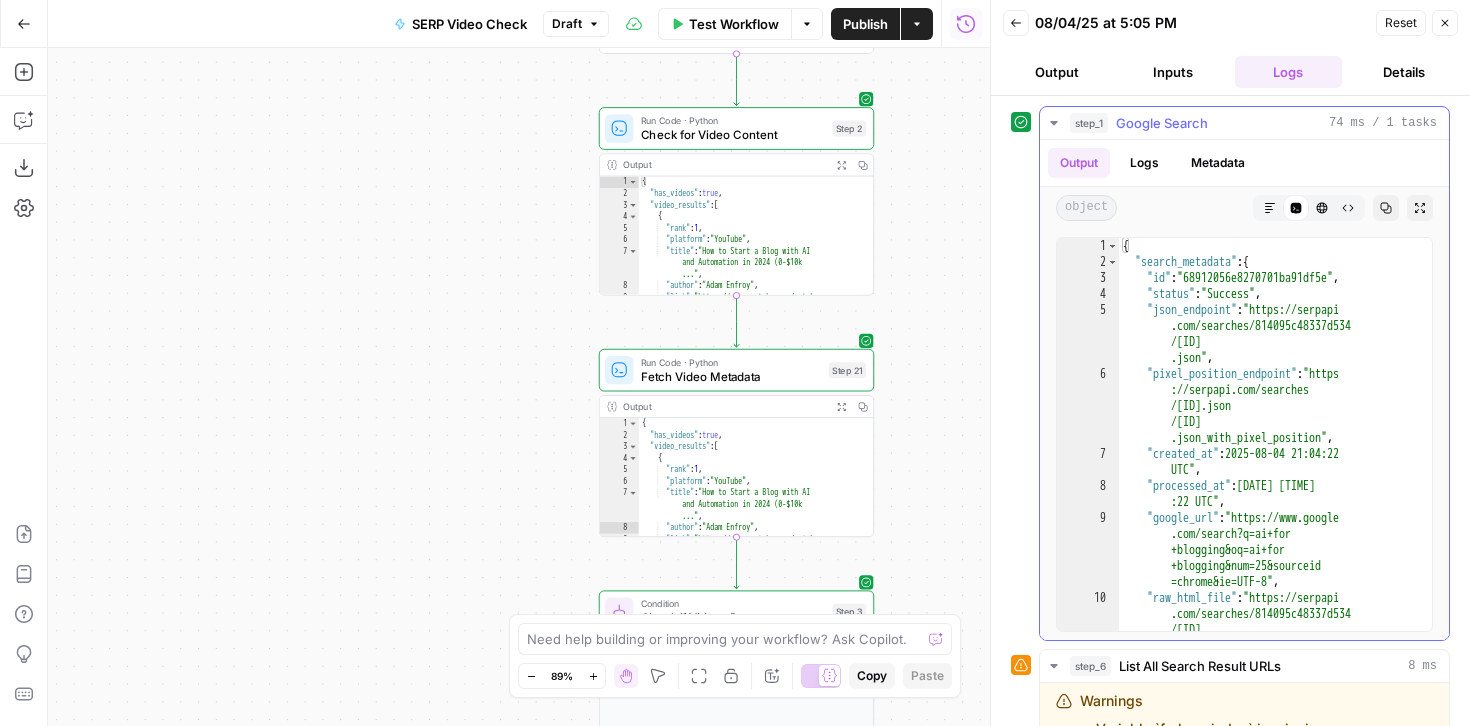 click on "Google Search" at bounding box center (1162, 123) 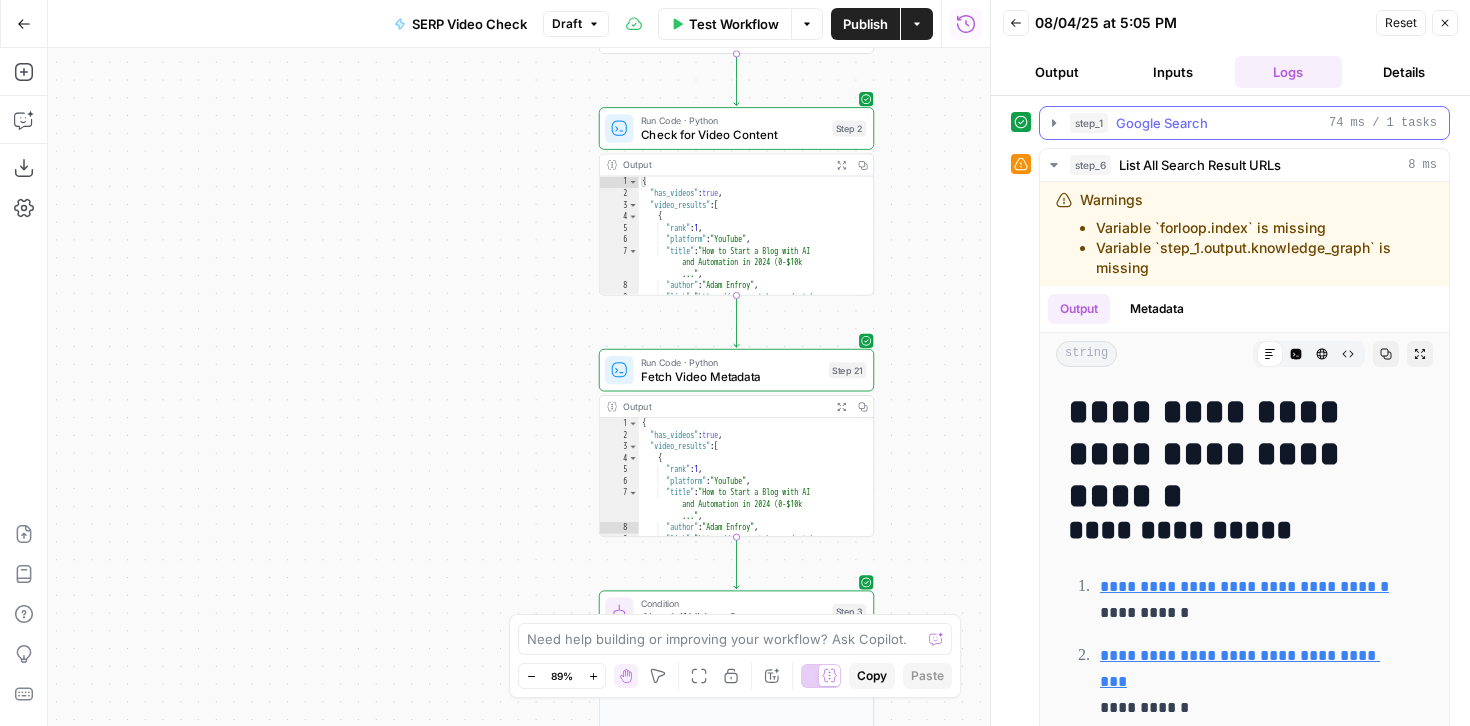 click on "Google Search" at bounding box center (1162, 123) 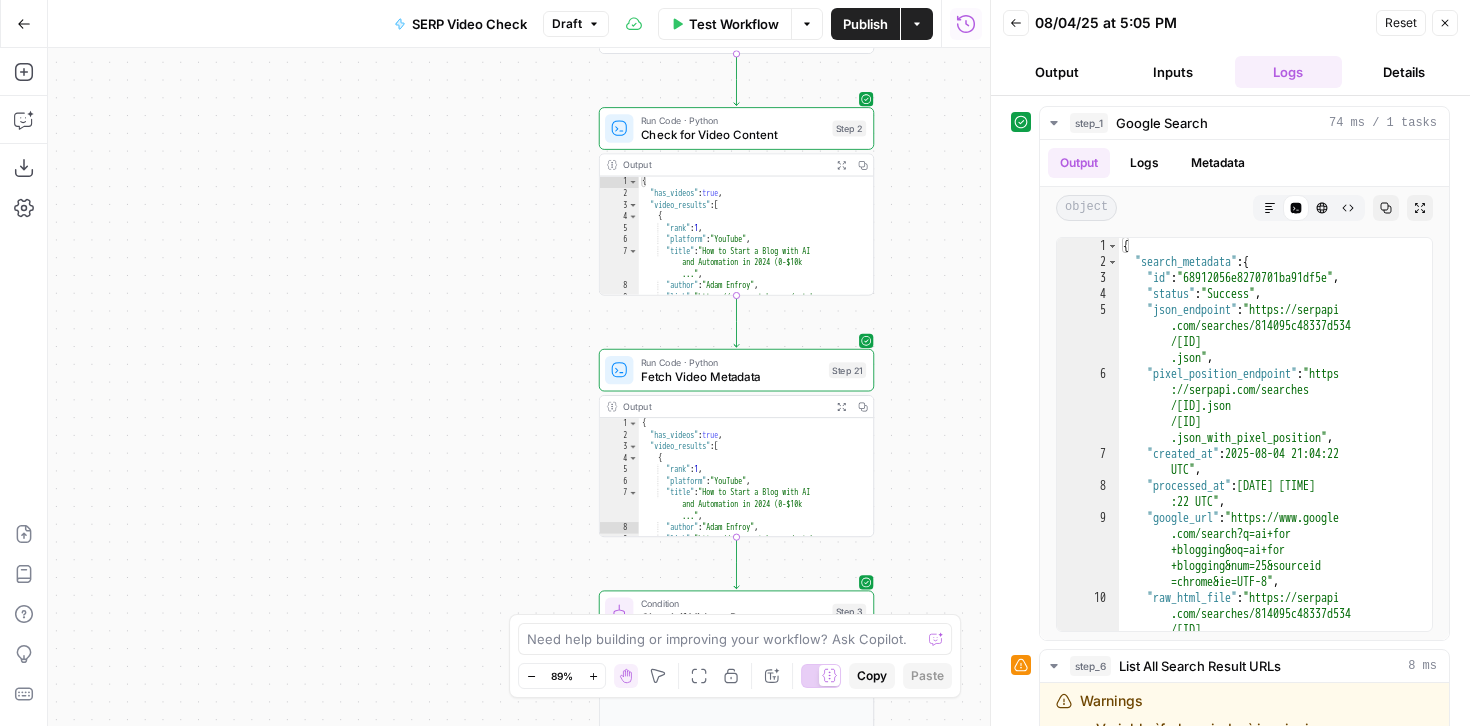 click on "Details" at bounding box center [1404, 72] 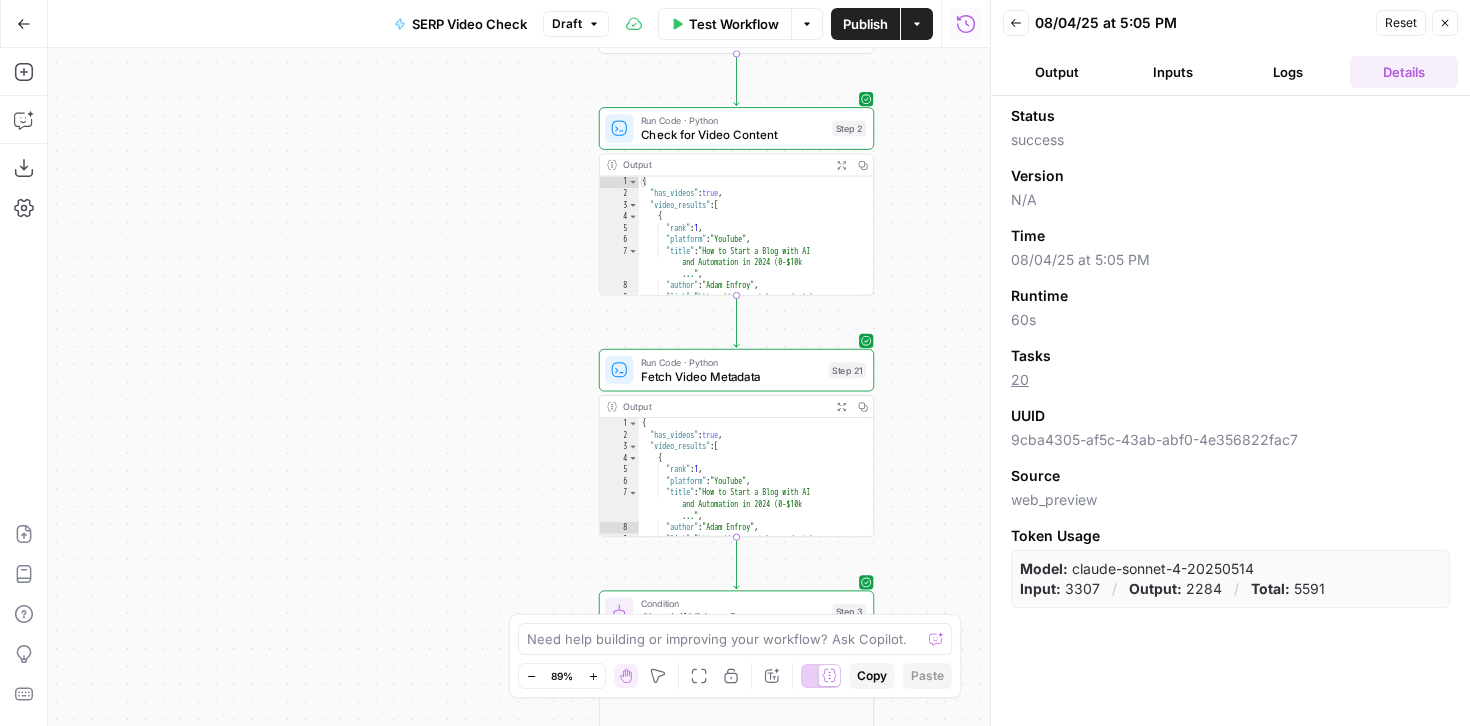 click on "Logs" at bounding box center [1289, 72] 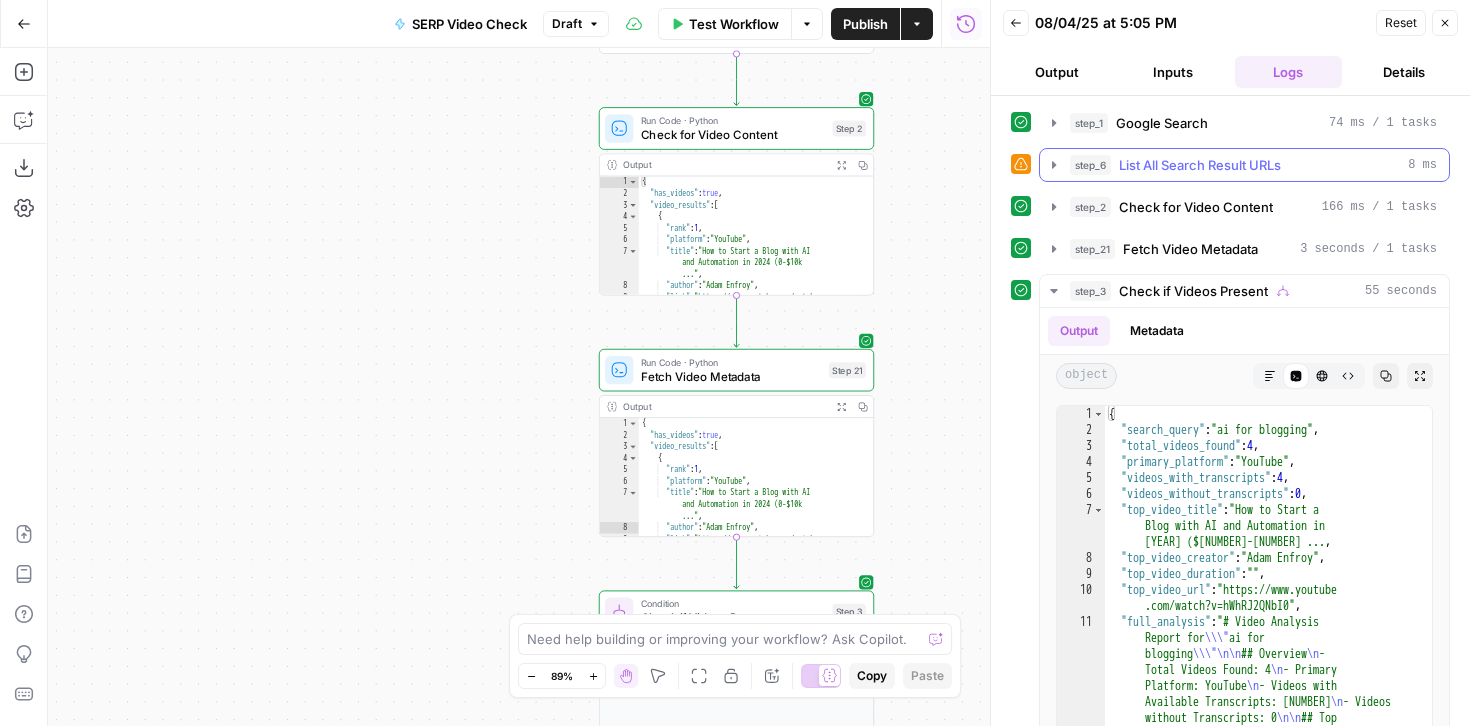 click on "List All Search Result URLs" at bounding box center [1200, 165] 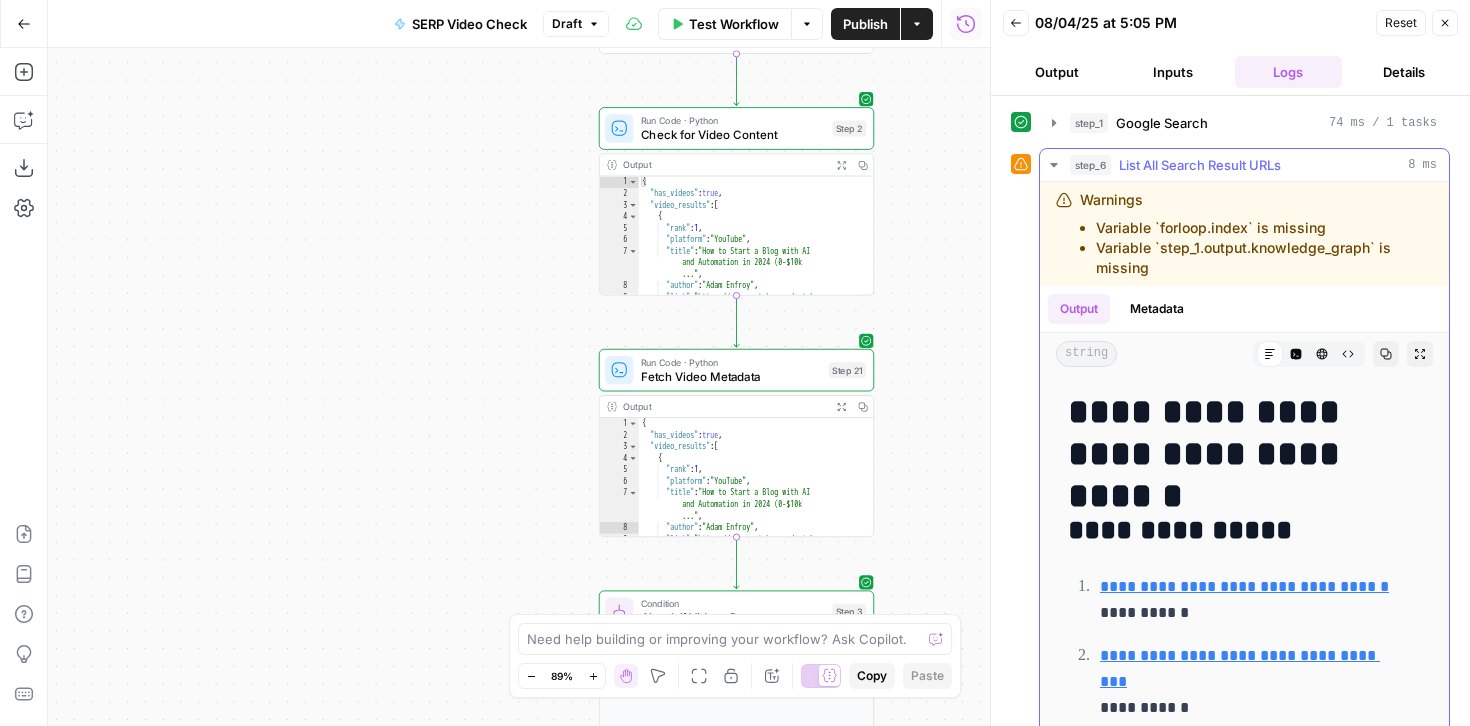 click on "Variable `step_1.output.knowledge_graph` is missing" at bounding box center [1264, 258] 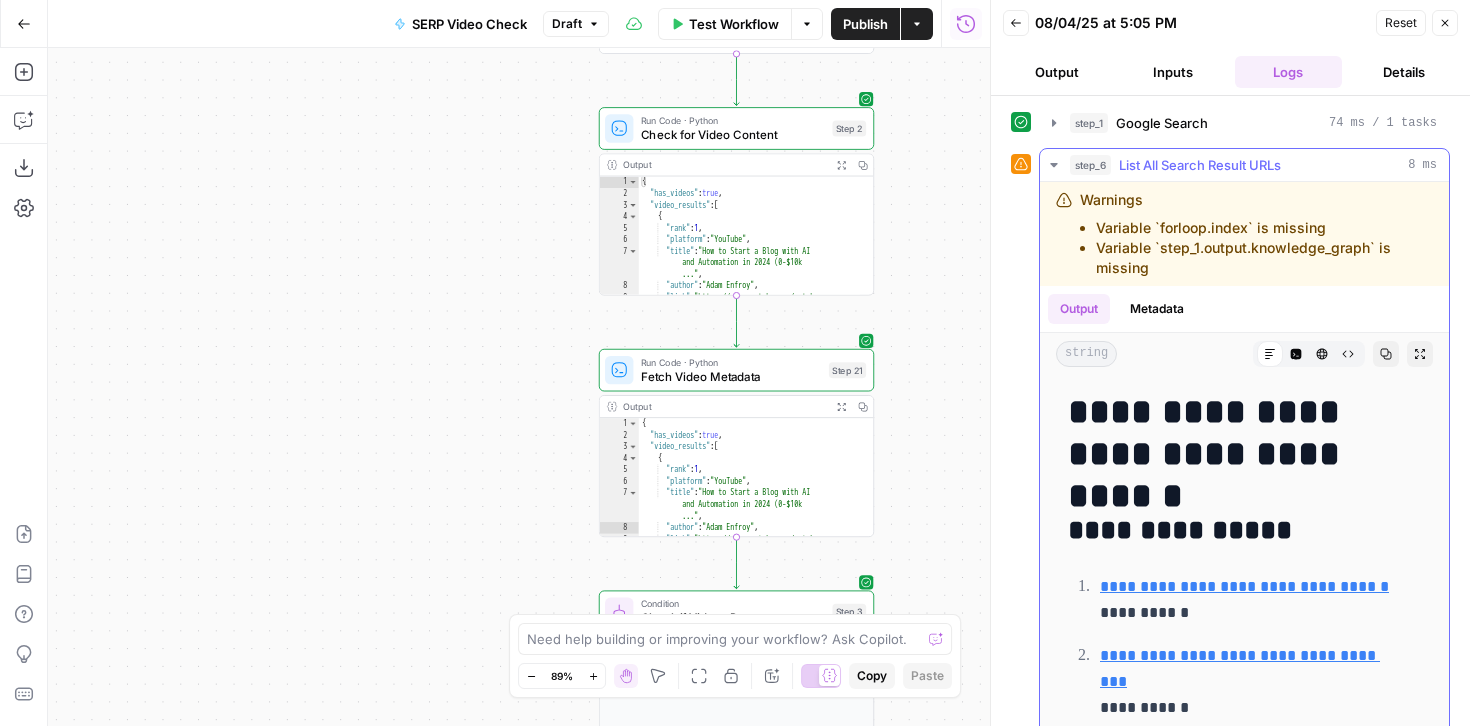 drag, startPoint x: 1188, startPoint y: 267, endPoint x: 1086, endPoint y: 225, distance: 110.308655 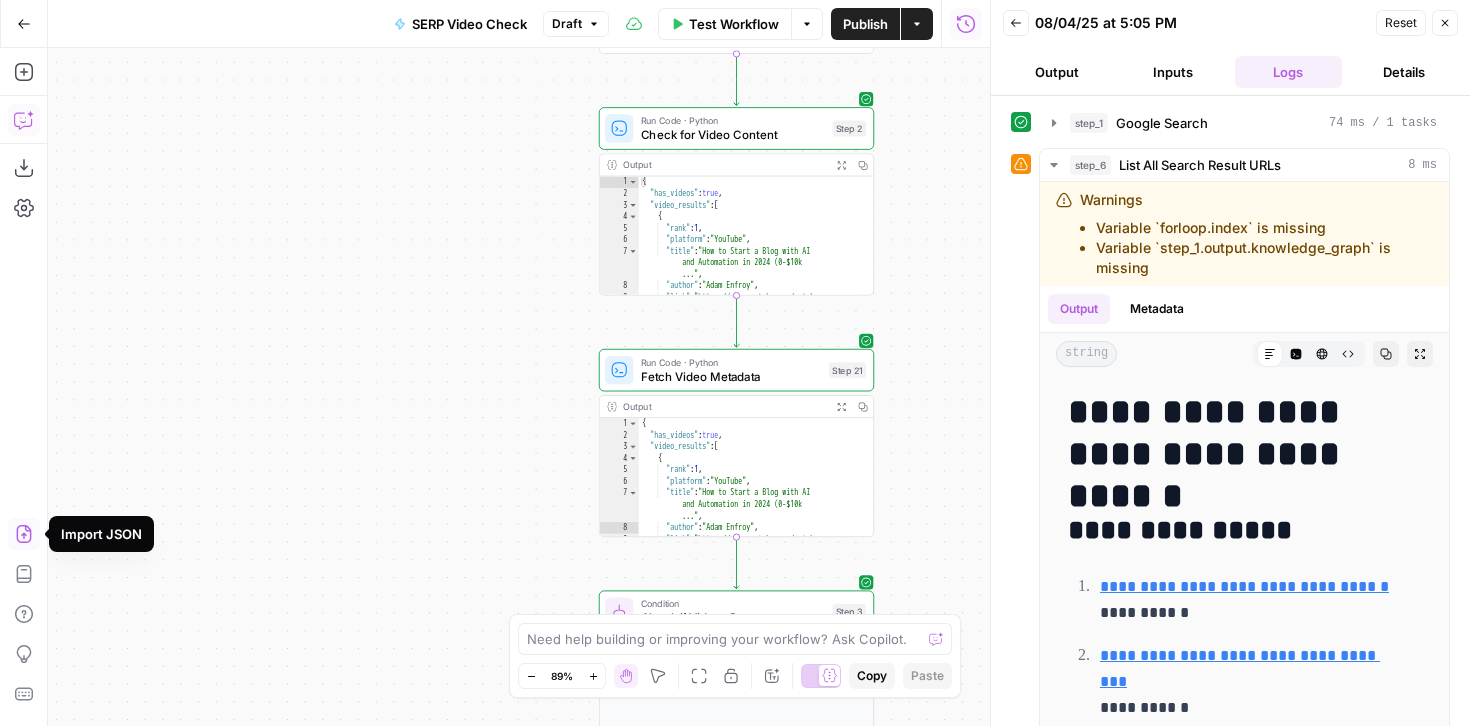 click 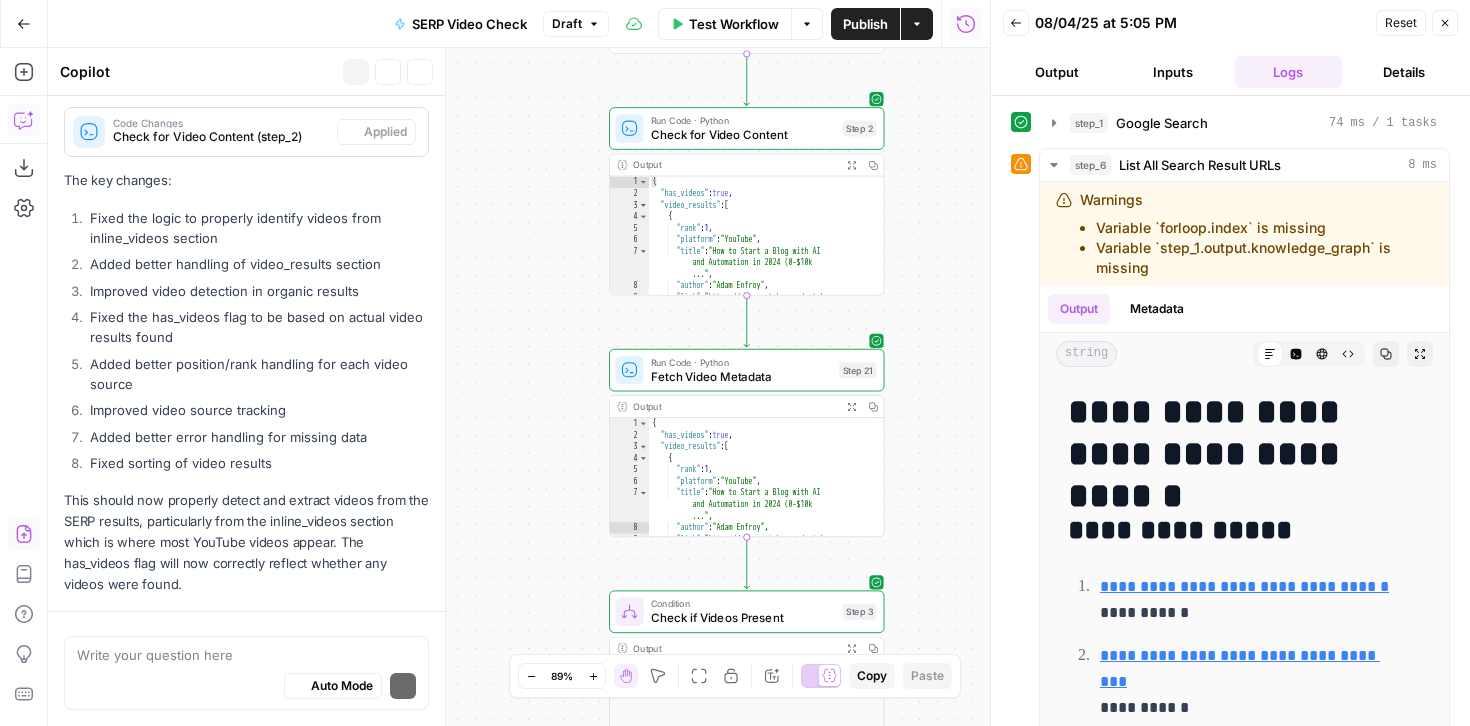 scroll, scrollTop: 5934, scrollLeft: 0, axis: vertical 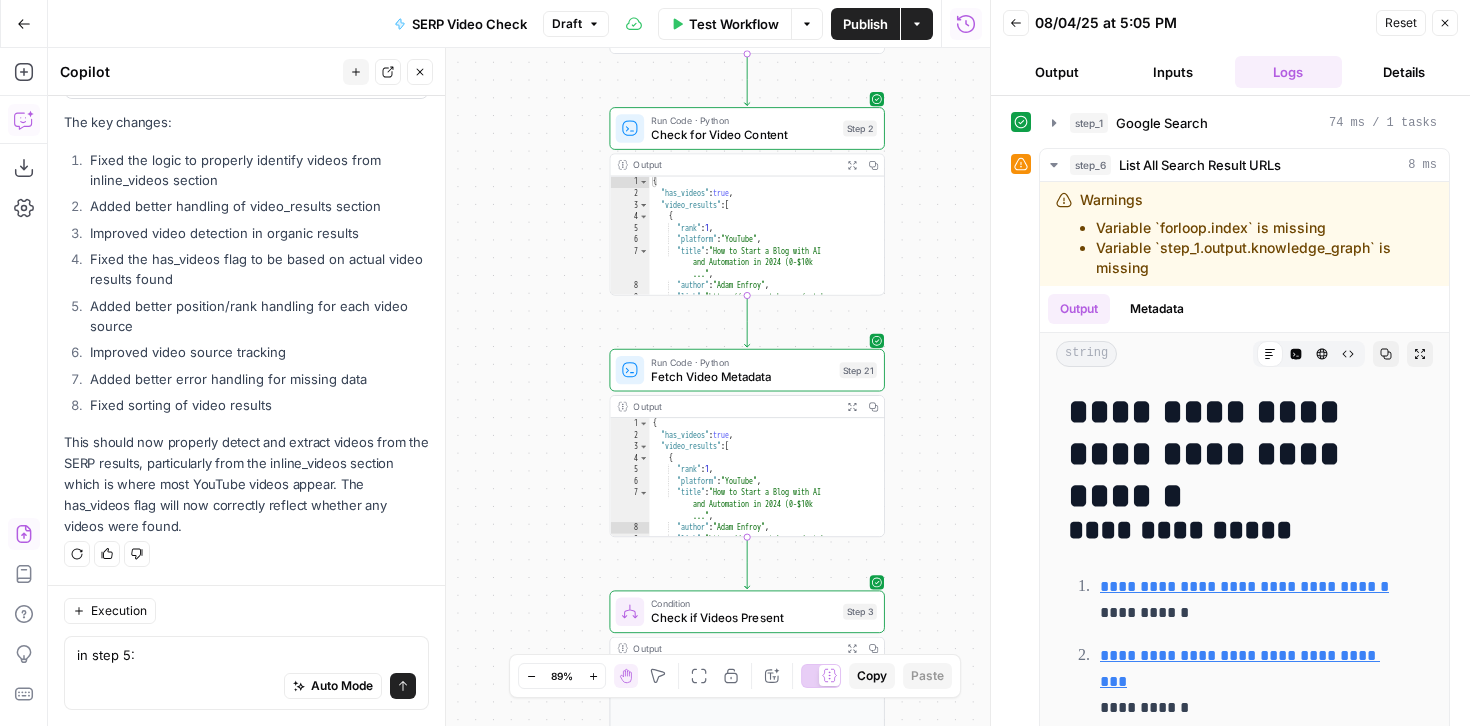 type on "in step 5: Variable `forloop.index` is missing
Variable `step_1.output.knowledge_graph` is missing" 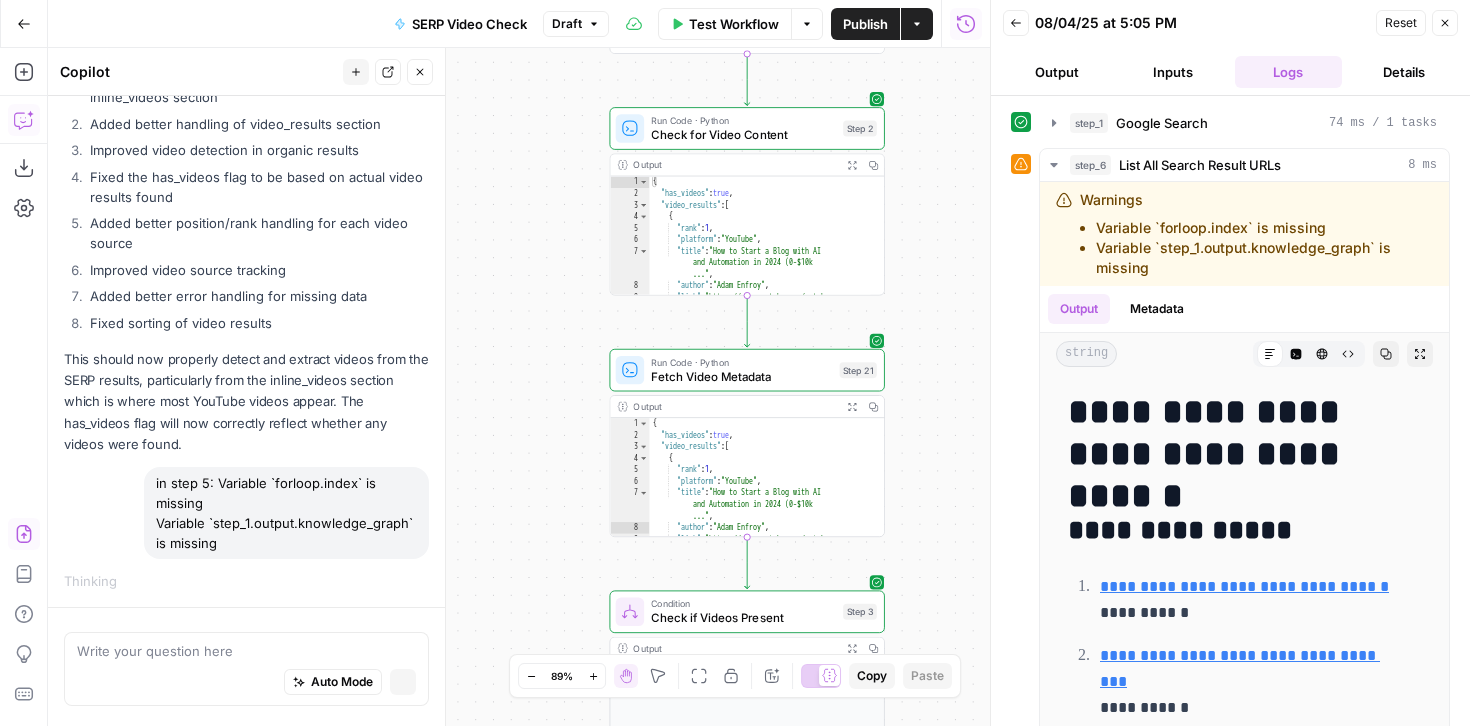 scroll, scrollTop: 5768, scrollLeft: 0, axis: vertical 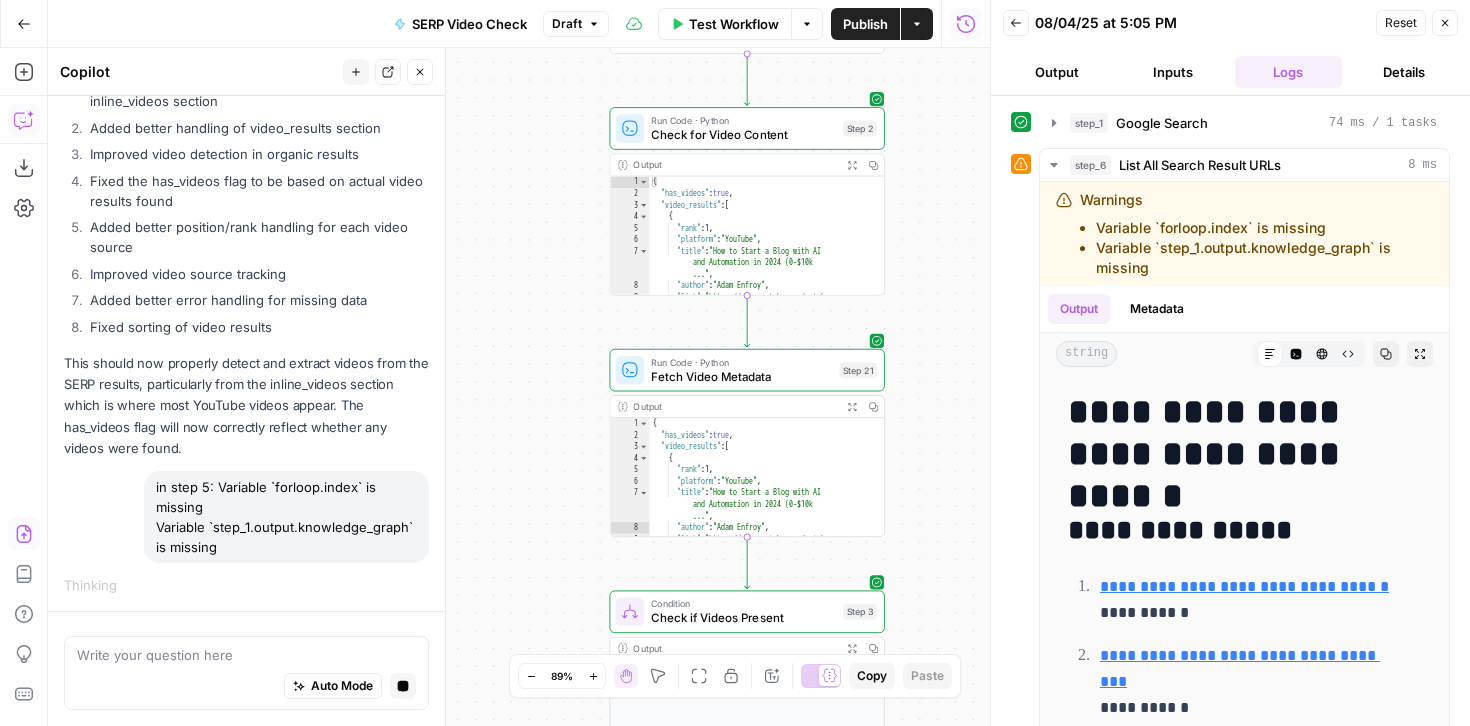 click 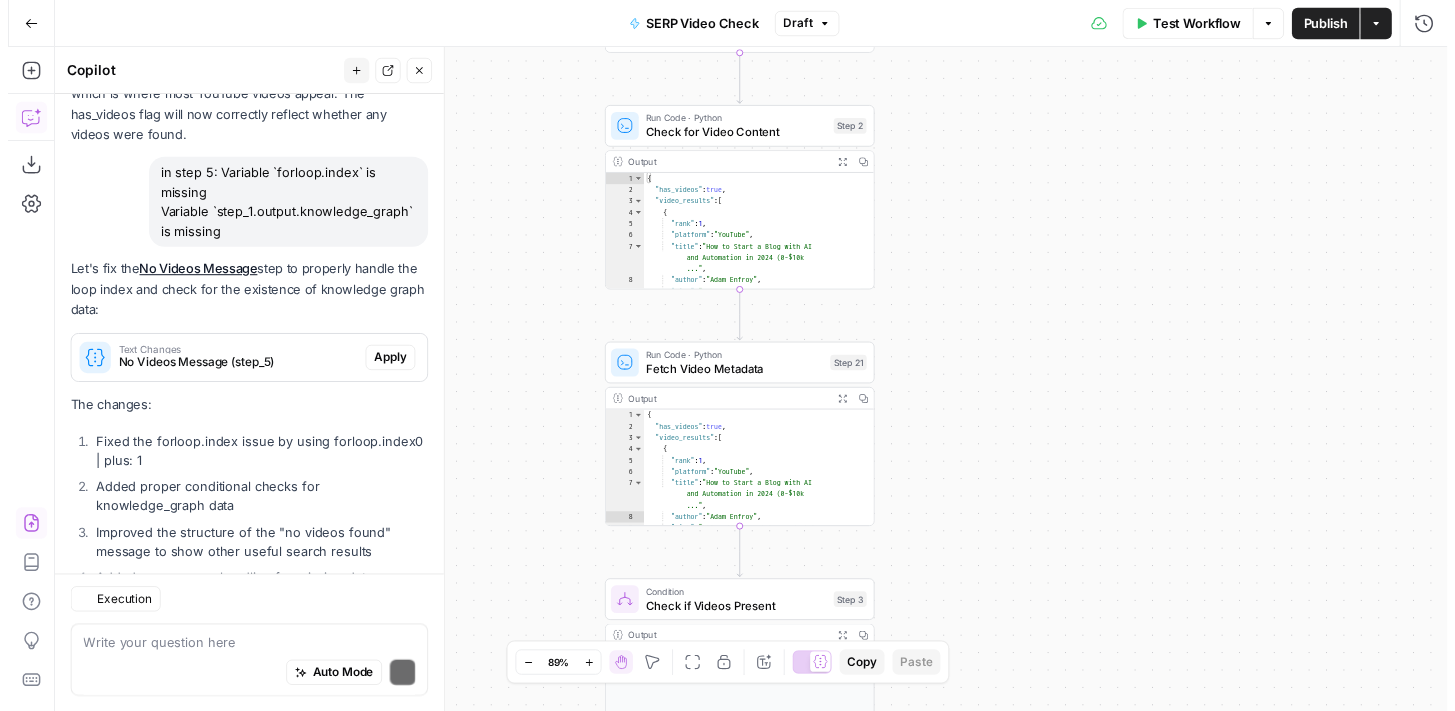 scroll, scrollTop: 7068, scrollLeft: 0, axis: vertical 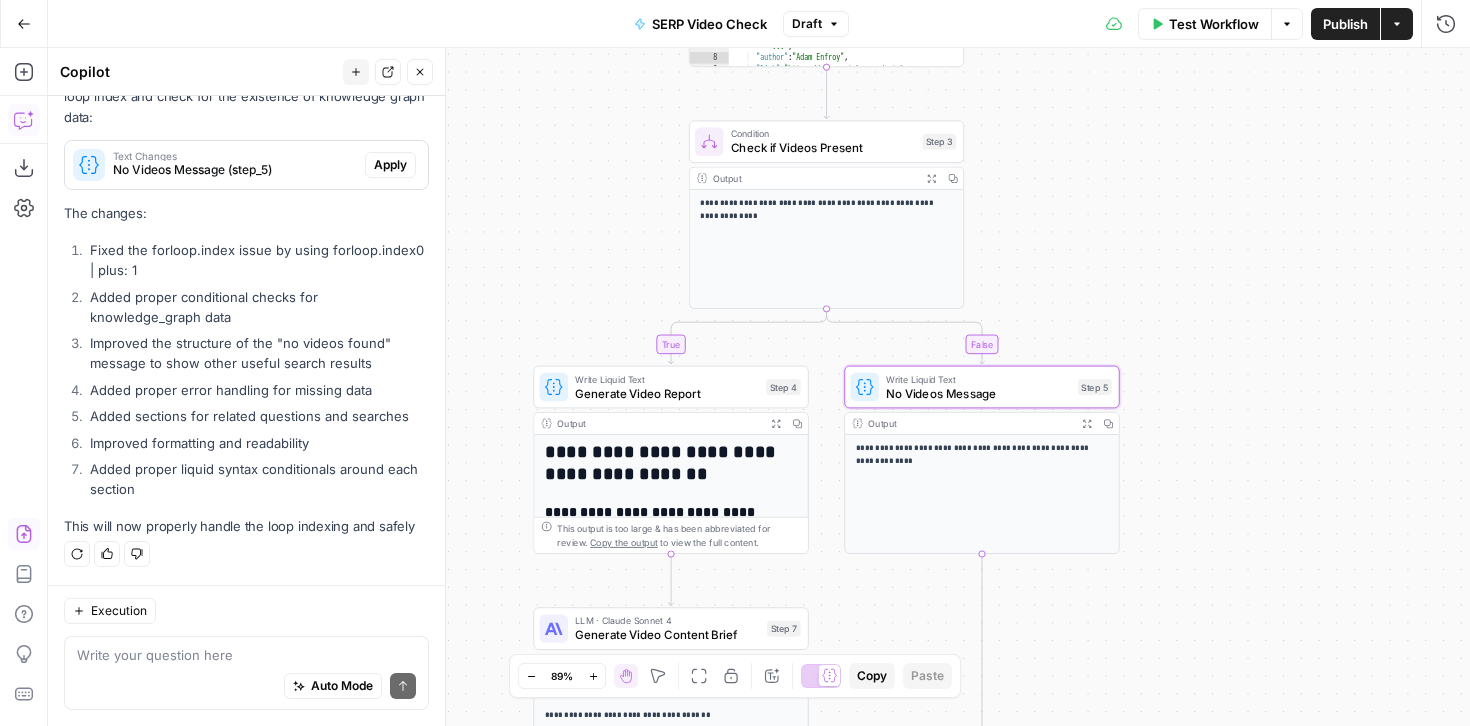 click on "Apply" at bounding box center (390, 165) 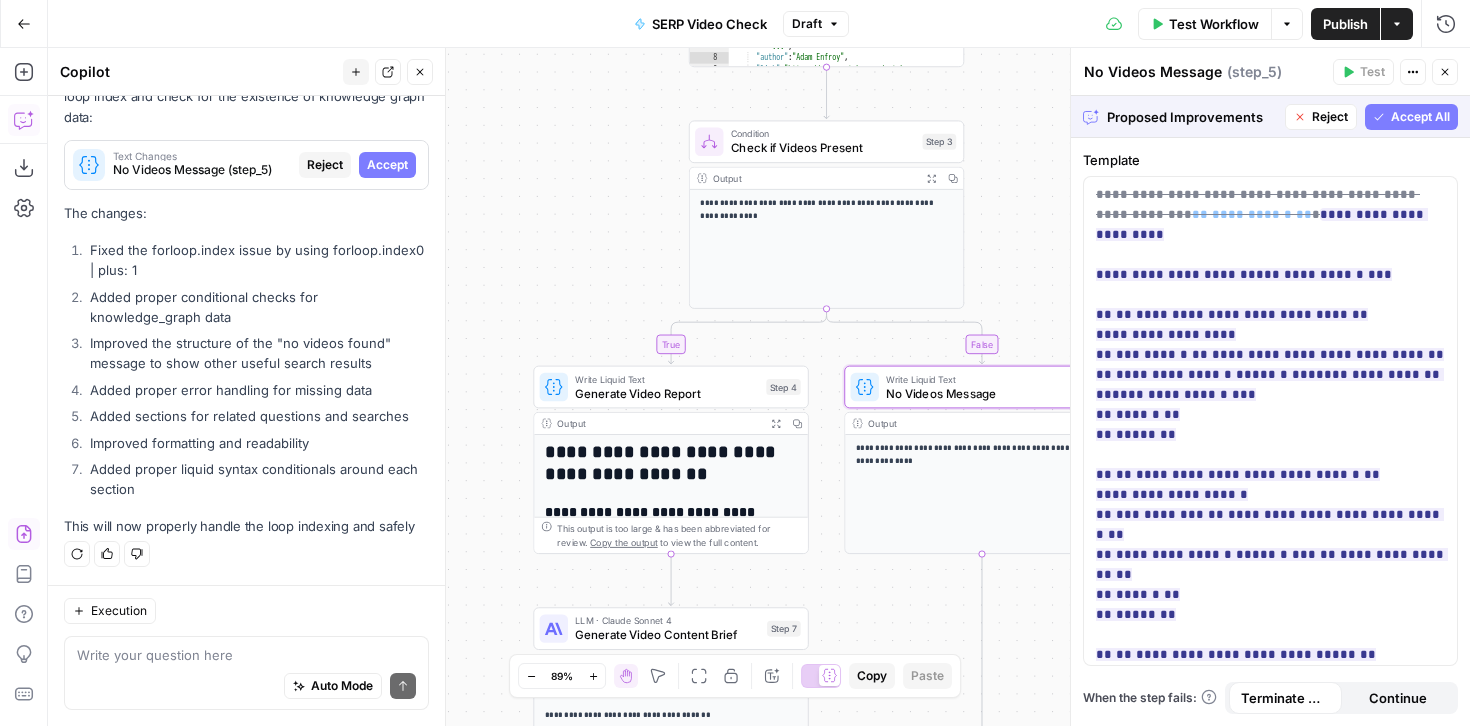 click on "Accept" at bounding box center (387, 165) 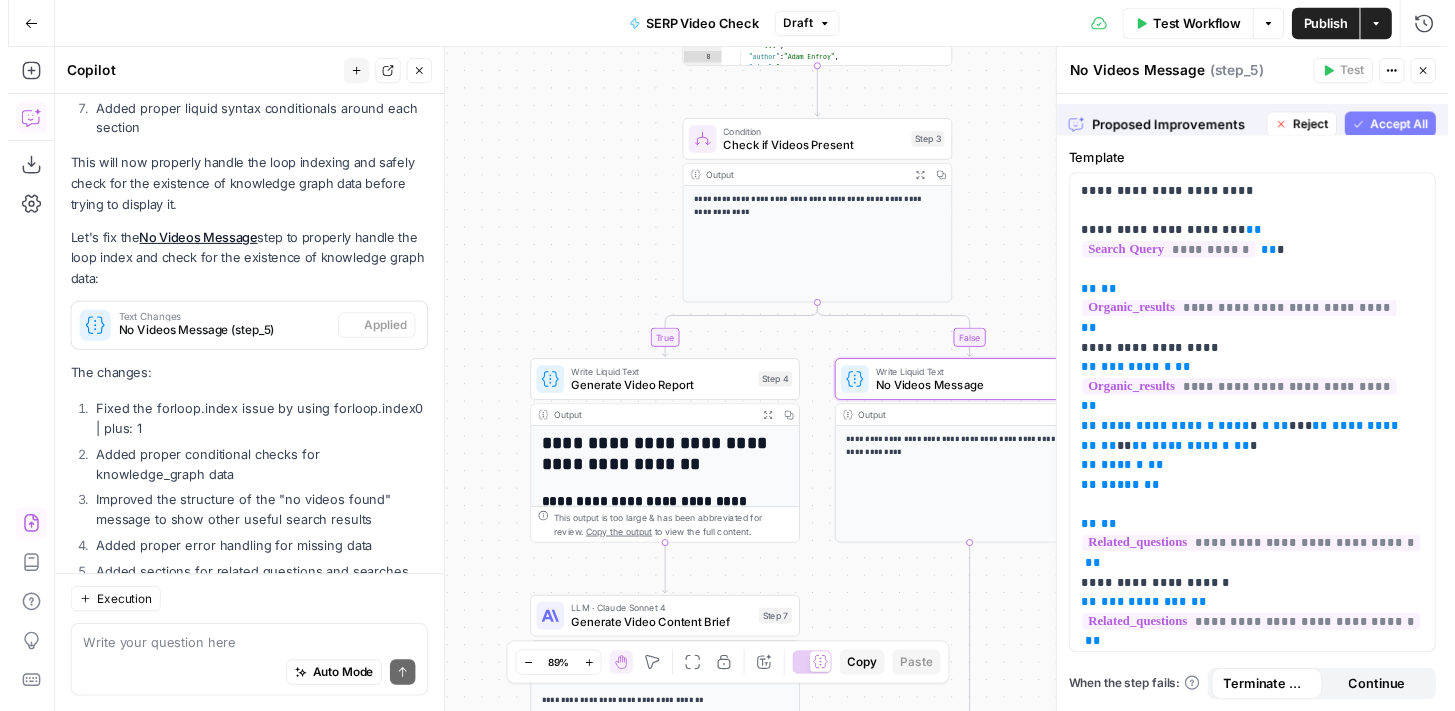 scroll, scrollTop: 7100, scrollLeft: 0, axis: vertical 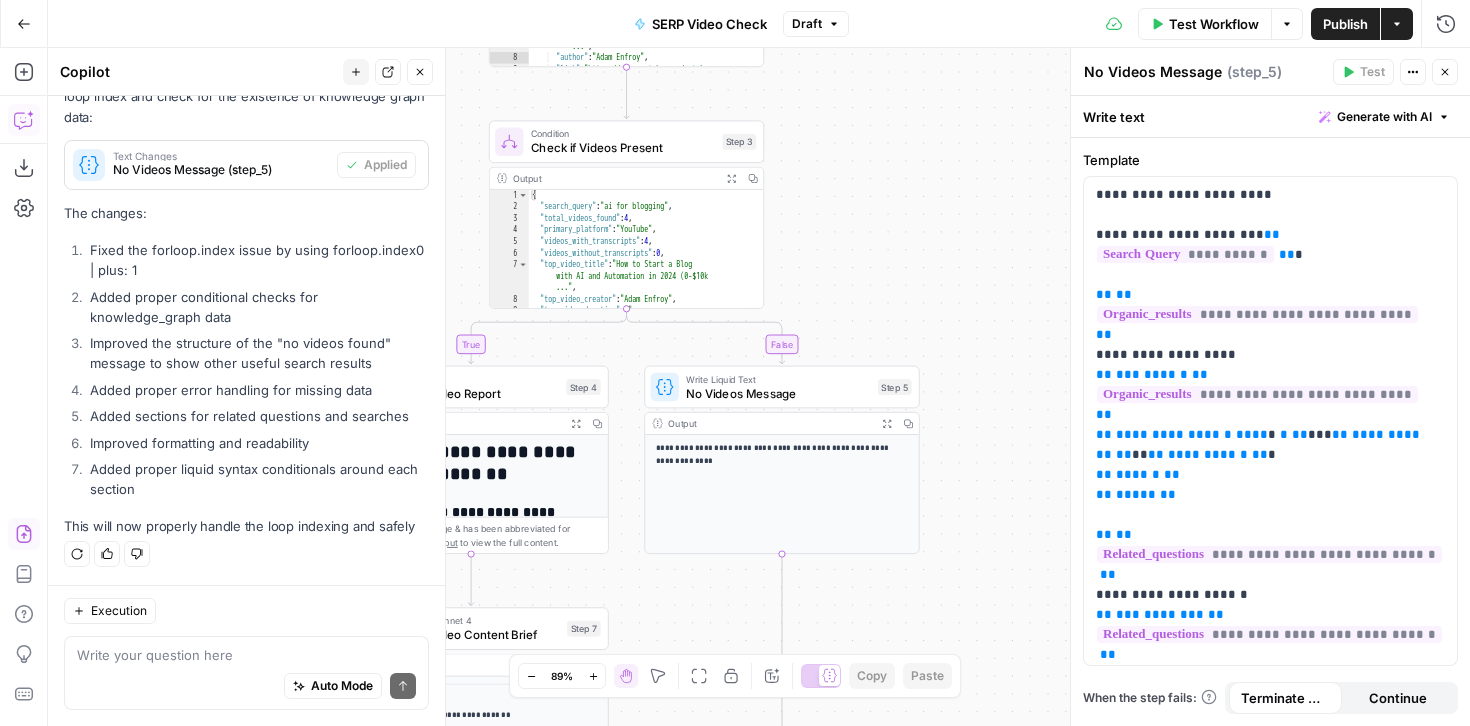 click on "Test Workflow" at bounding box center (1214, 24) 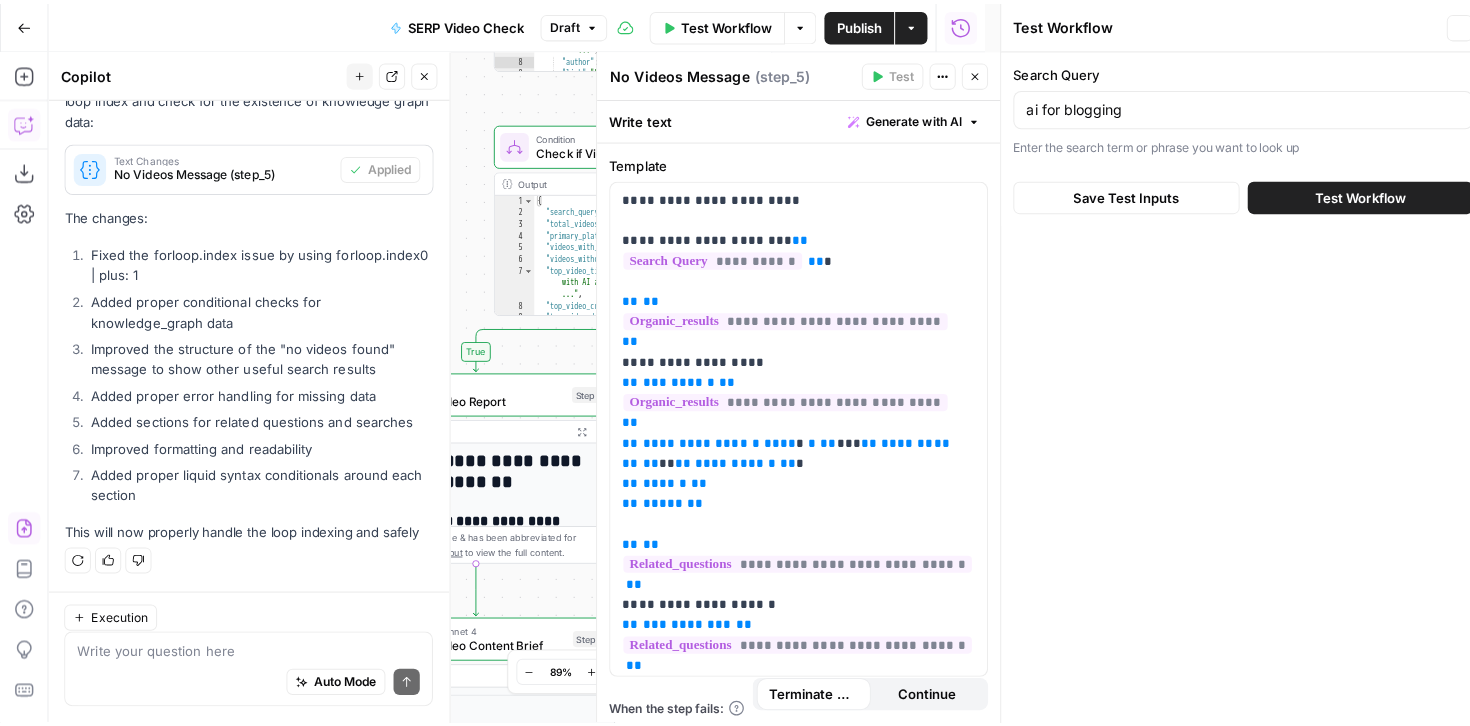 scroll, scrollTop: 7100, scrollLeft: 0, axis: vertical 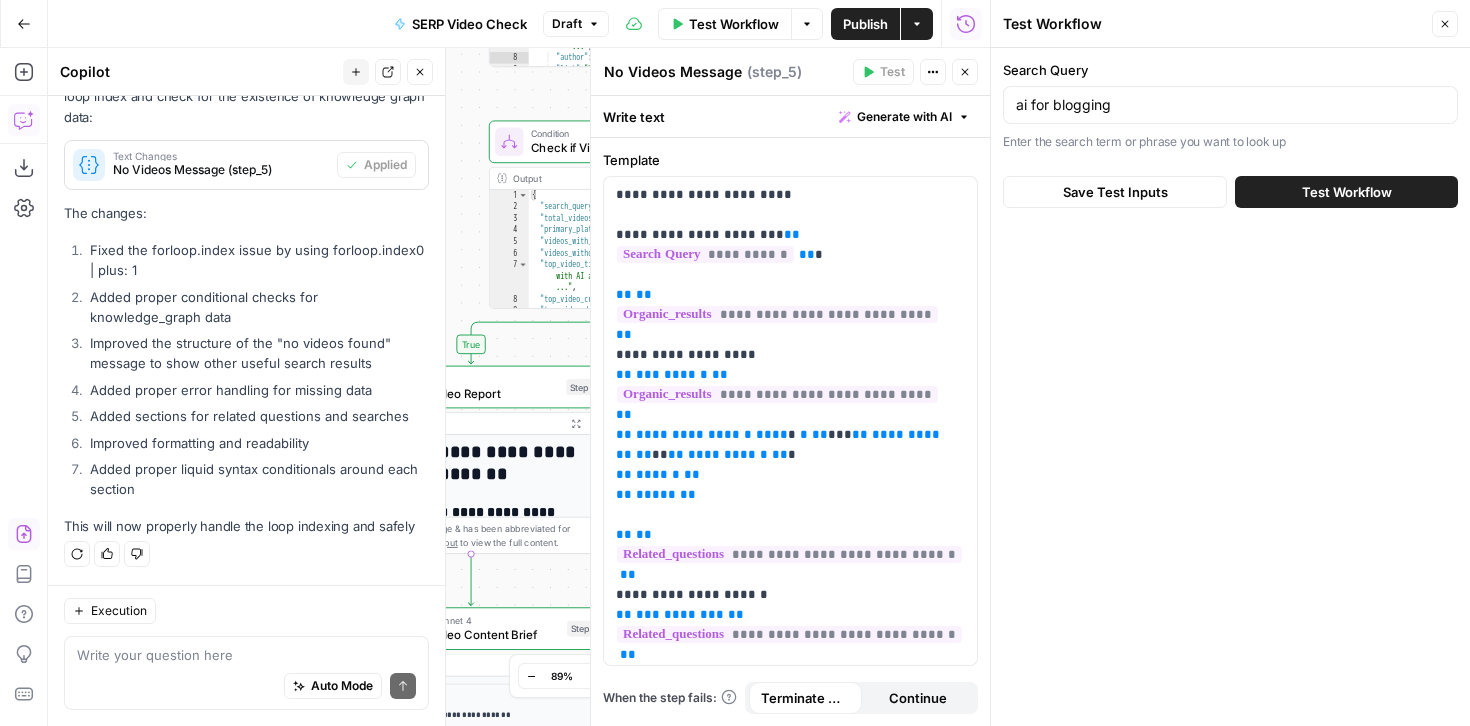 click on "Test Workflow" at bounding box center [1347, 192] 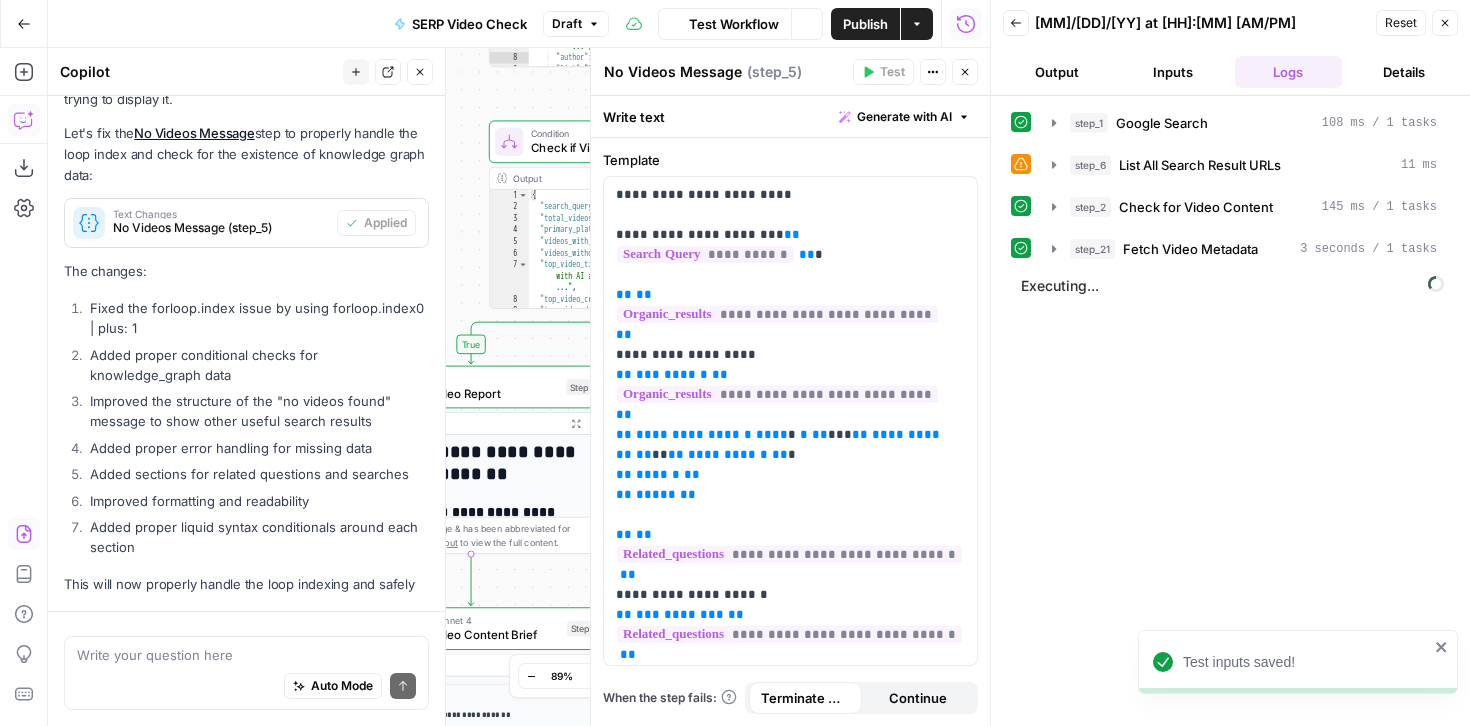 scroll, scrollTop: 7100, scrollLeft: 0, axis: vertical 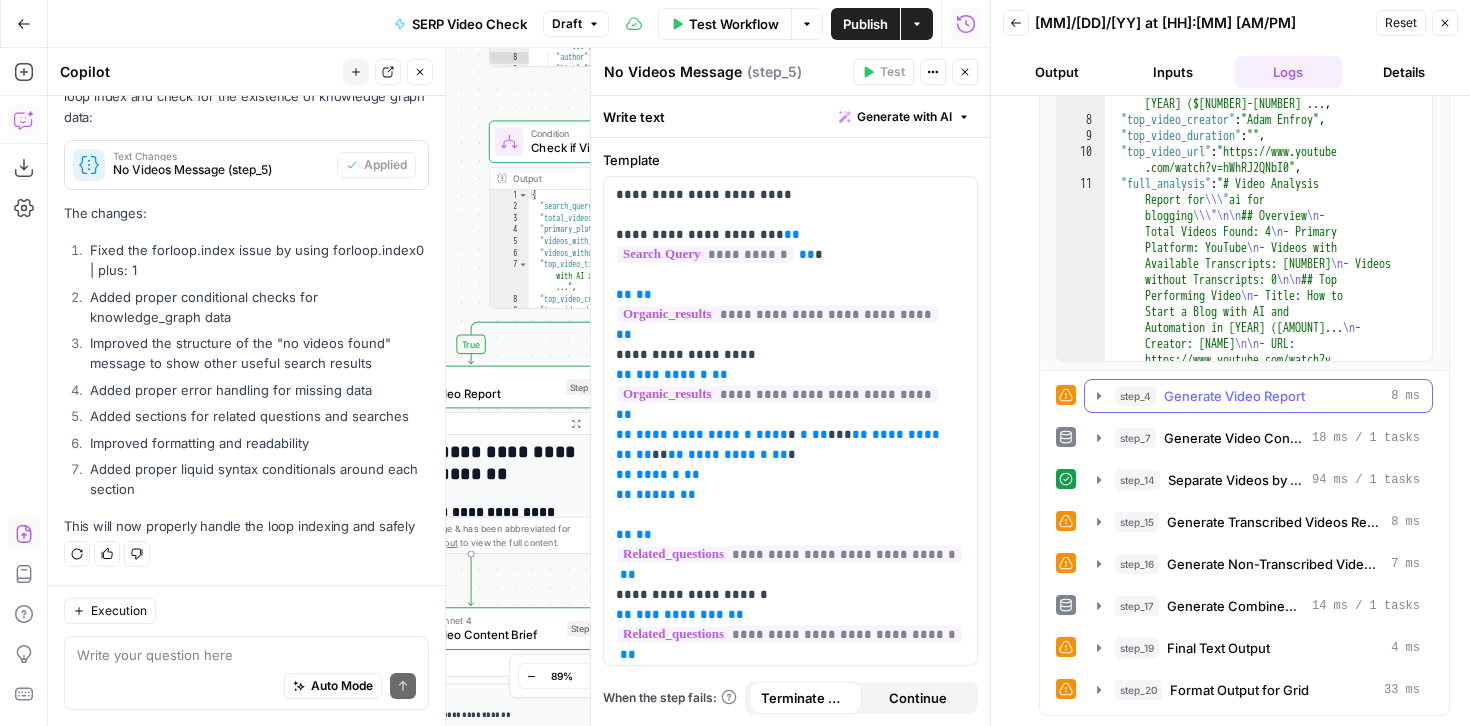 click on "Generate Video Report" at bounding box center [1234, 396] 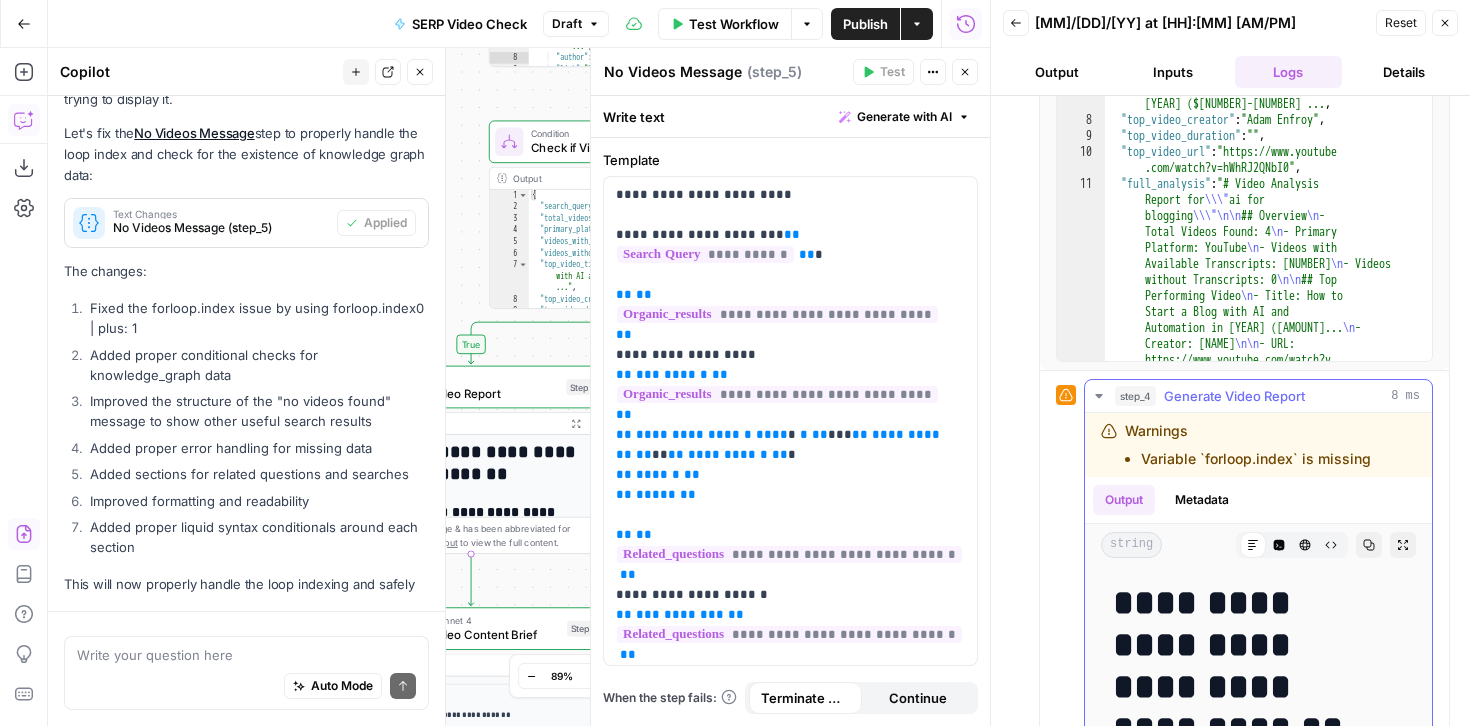 scroll, scrollTop: 6754, scrollLeft: 0, axis: vertical 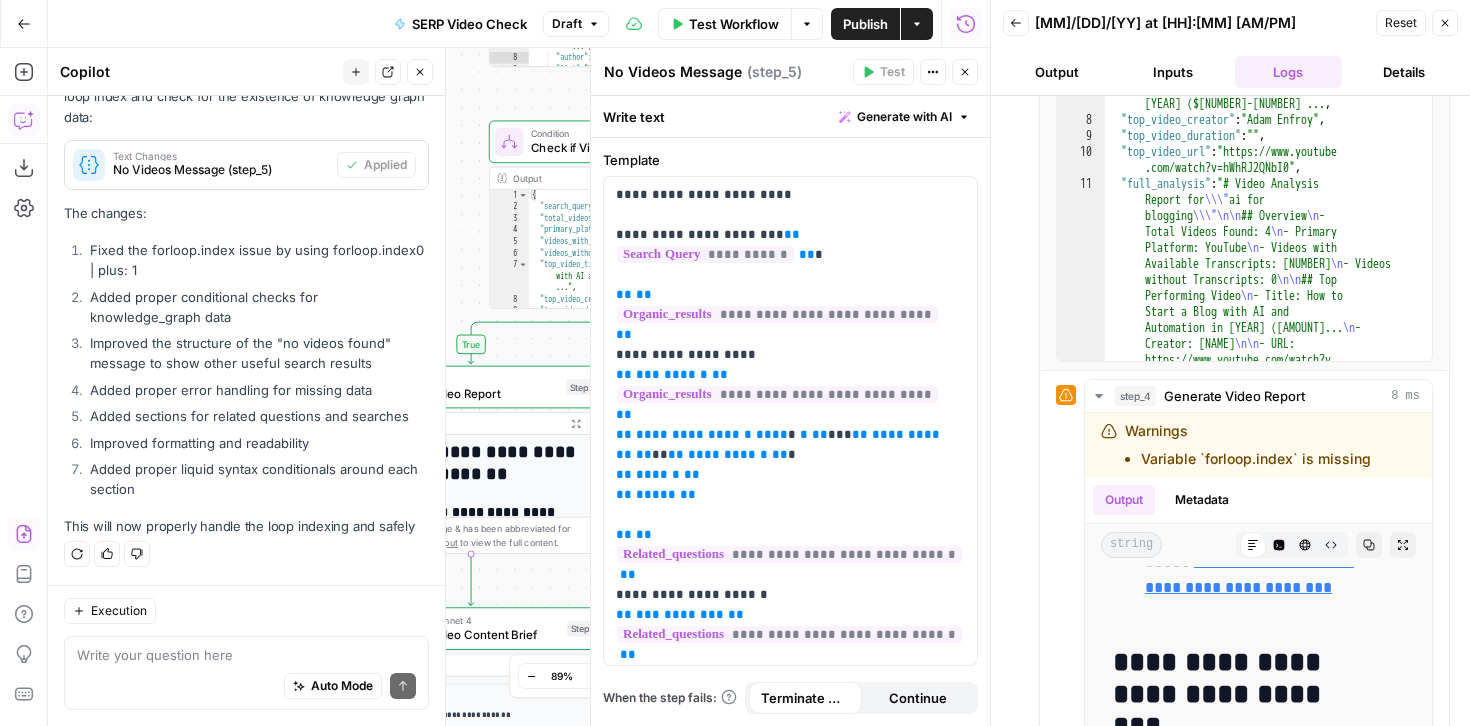 click 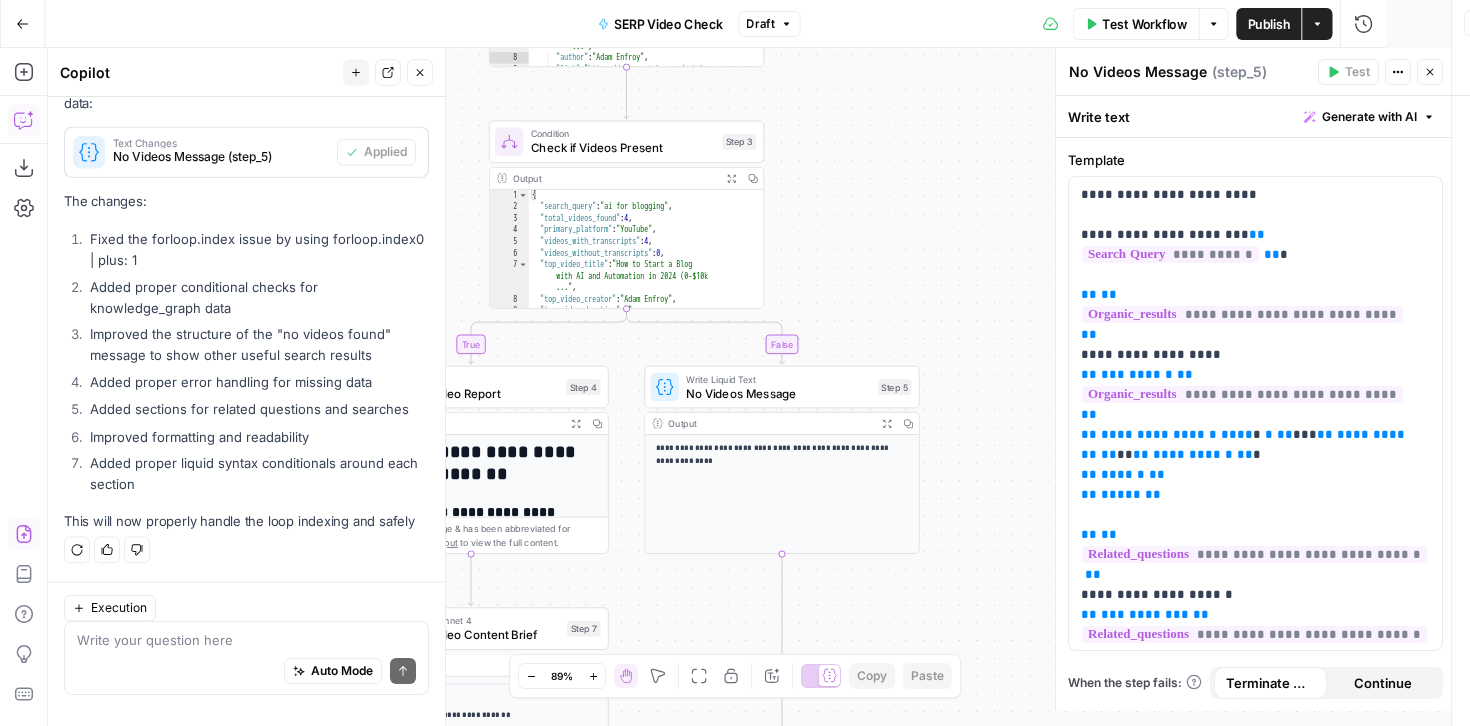 scroll, scrollTop: 7100, scrollLeft: 0, axis: vertical 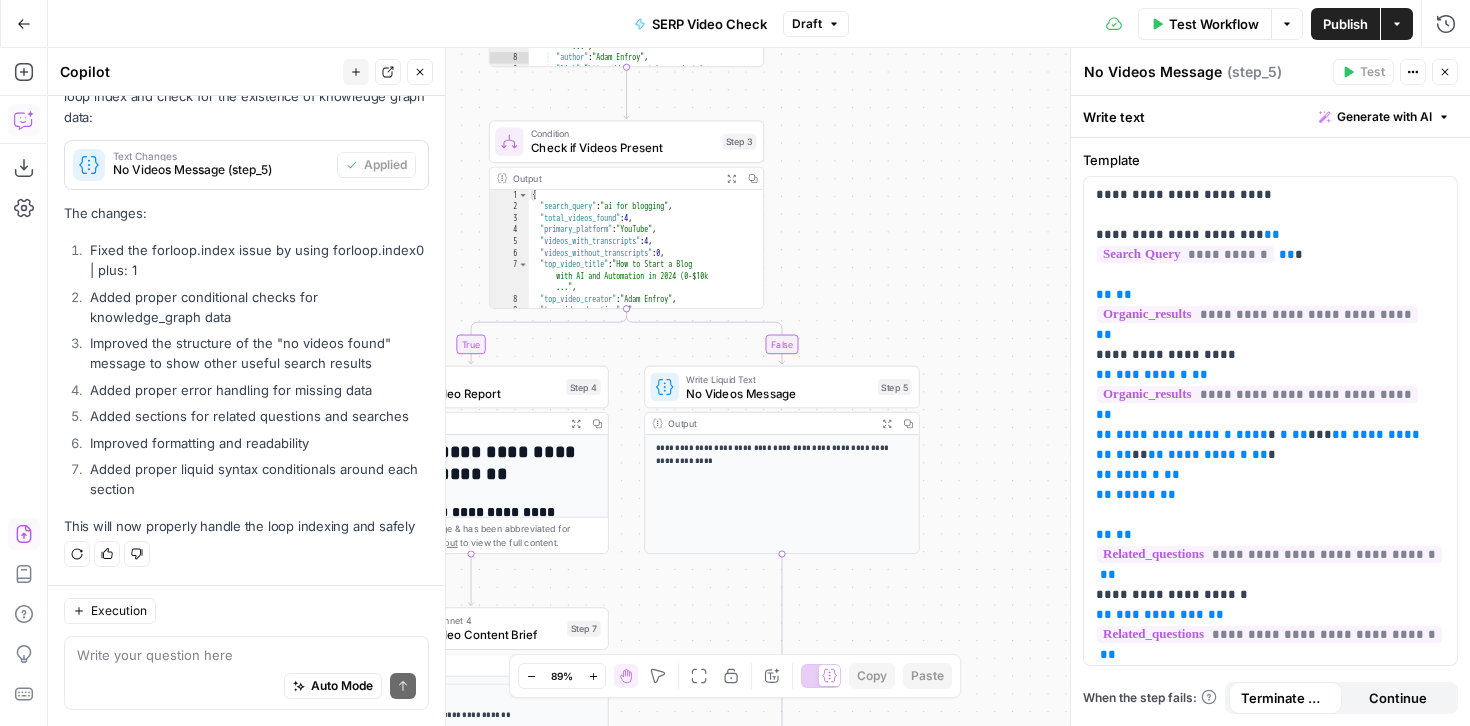 click 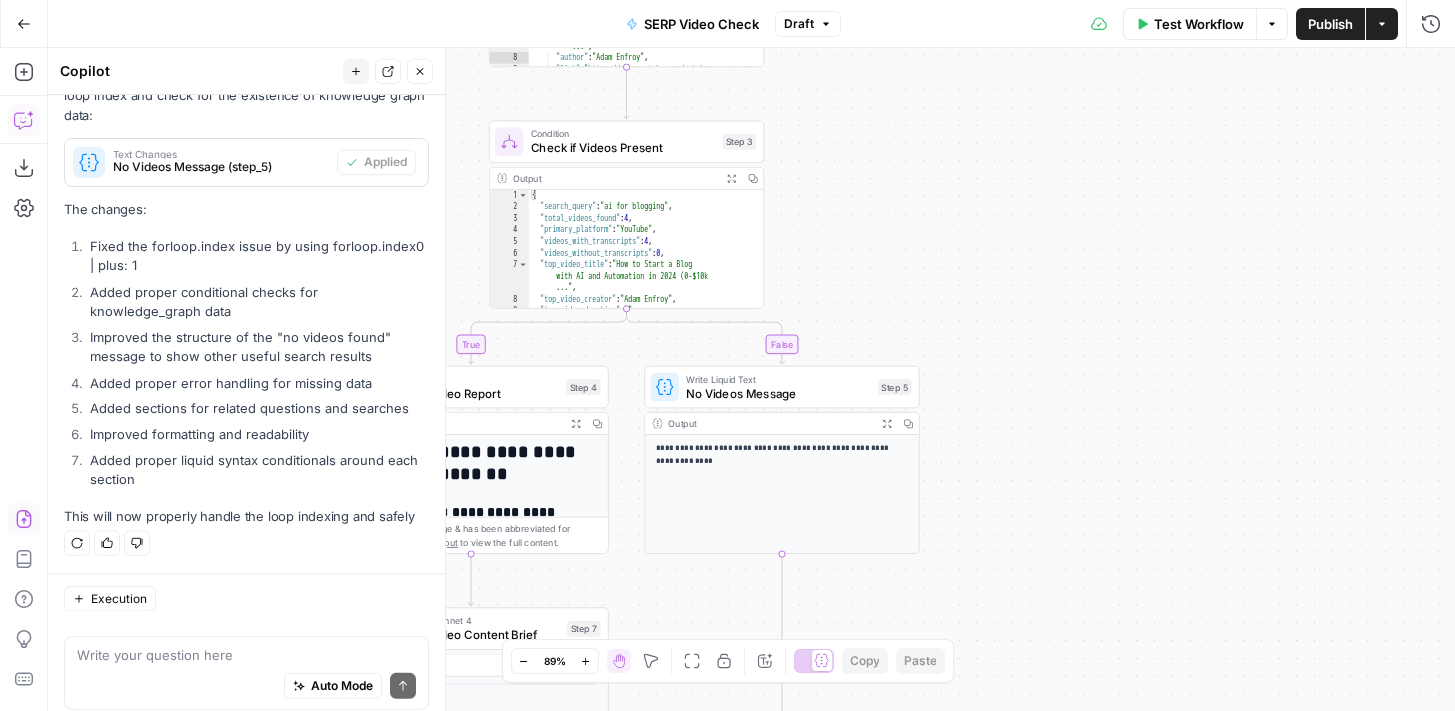 scroll, scrollTop: 7100, scrollLeft: 0, axis: vertical 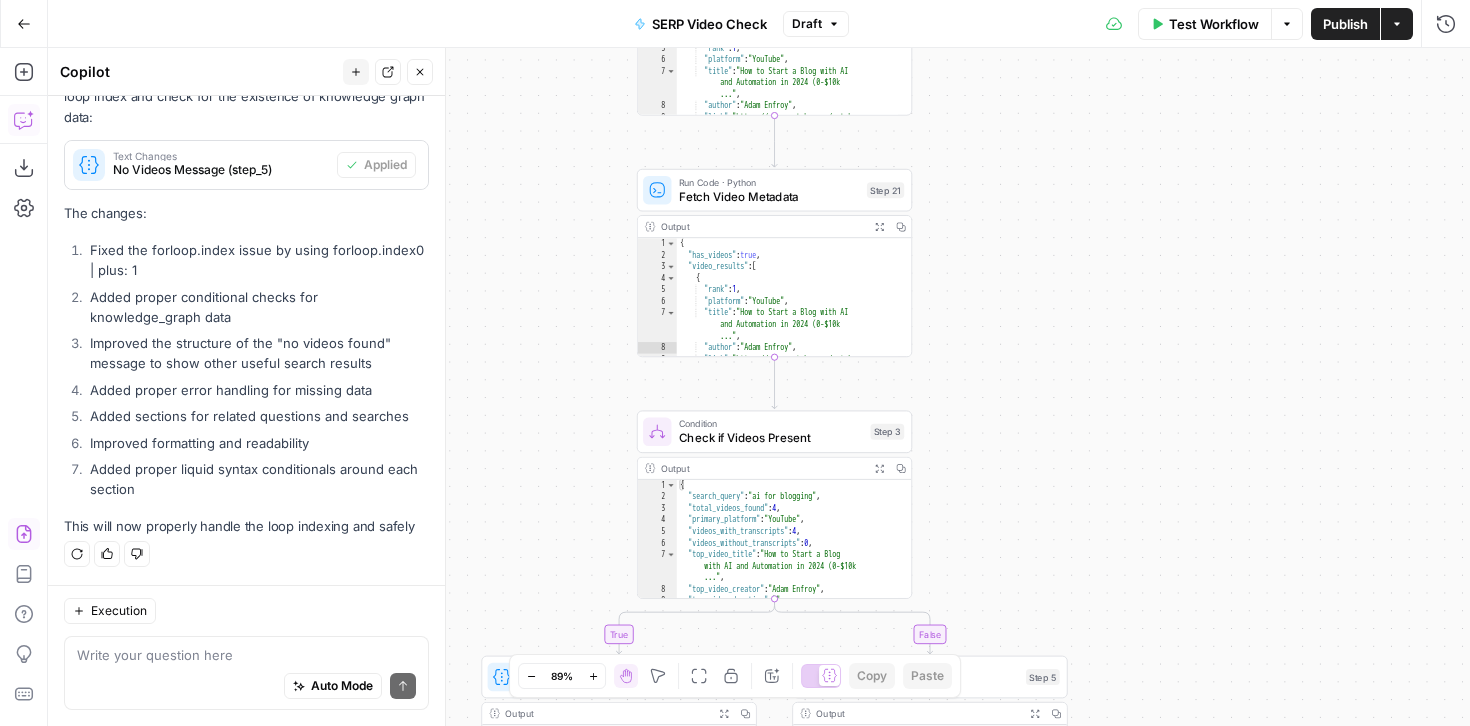 drag, startPoint x: 963, startPoint y: 280, endPoint x: 1111, endPoint y: 571, distance: 326.47357 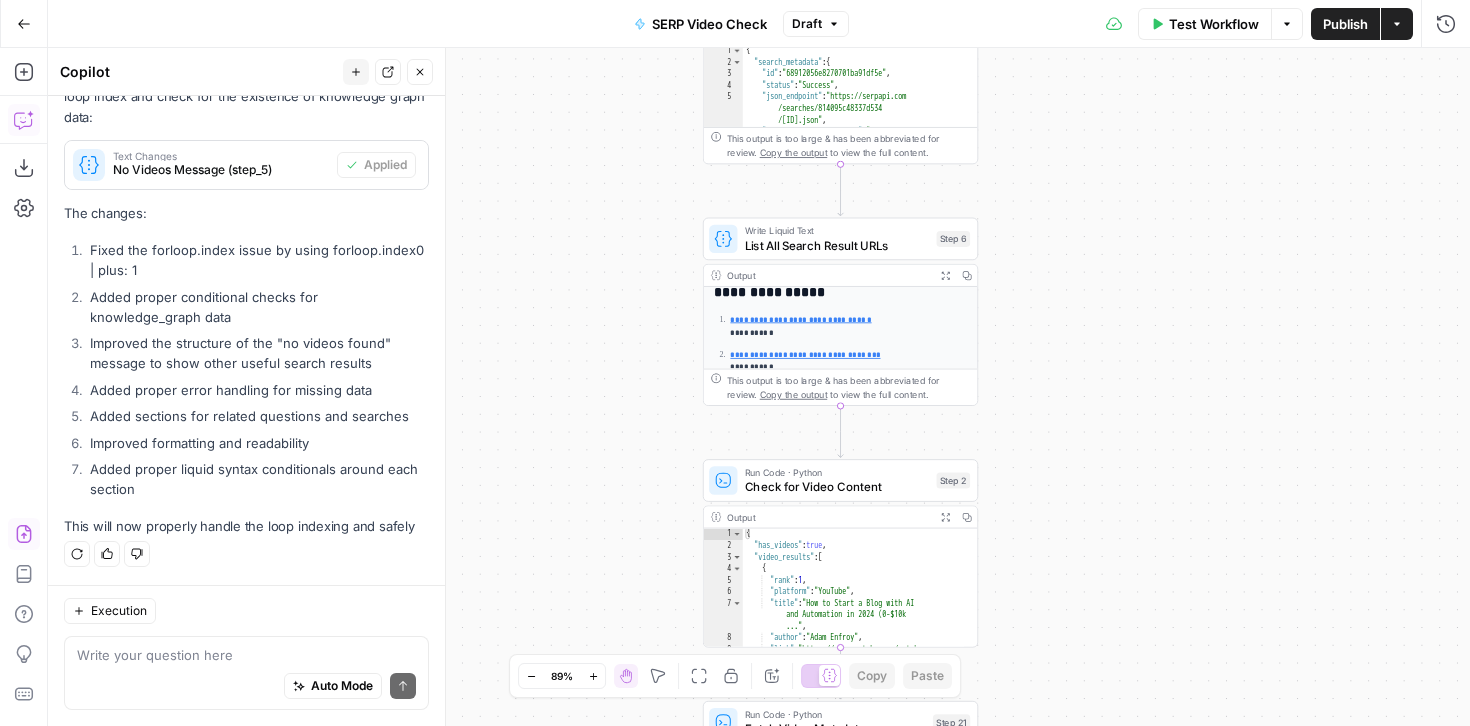drag, startPoint x: 1060, startPoint y: 299, endPoint x: 1126, endPoint y: 830, distance: 535.086 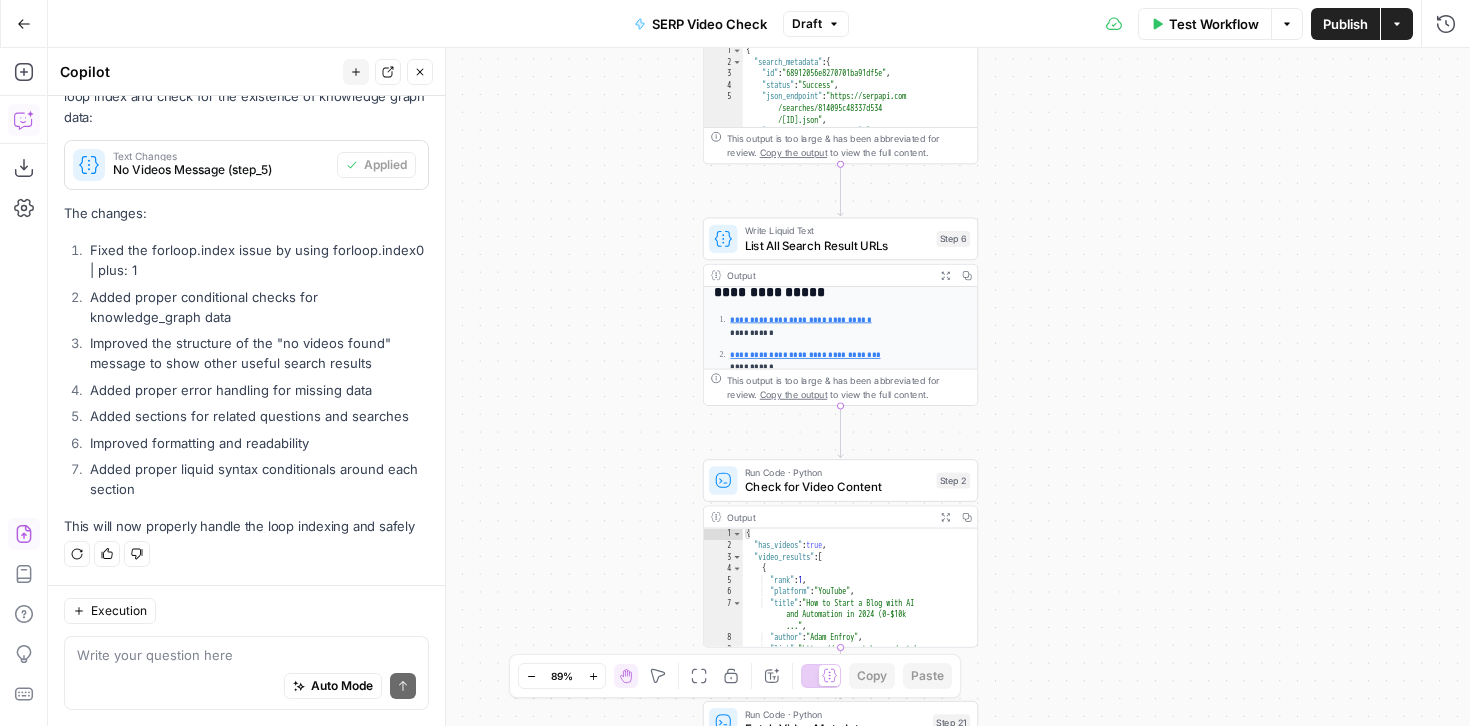 click on "Cohort 4 New Home Browse Your Data Monitoring Settings Recent Grids New grid Dolores' First Flow Grid SERP Domination 🕶️ Write Informational Article Recent Workflows New Workflow SERP Video Check Draft Generation Workflow Direct Link Analysis AirOps Academy What's new?
5
Help + Support Go Back SERP Video Check Draft Test Workflow Options Publish Actions Run History Add Steps Copilot Download as JSON Settings Import JSON AirOps Academy Help Give Feedback Shortcuts true false Workflow Set Inputs Inputs Google Search Google Search Step 1 Output Expand Output Copy 1 2 3 4 5 6 {    "search_metadata" :  {      "id" :  "68912056e8270701ba91df5e" ,      "status" :  "Success" ,      "json_endpoint" :  "https://serpapi.com          /searches/814095c48337d534          /68912056e8270701ba91df5e.json" ,      "pixel_position_endpoint" :  "https          ://serpapi.com/searches          /814095c48337d534          ," at bounding box center (735, 363) 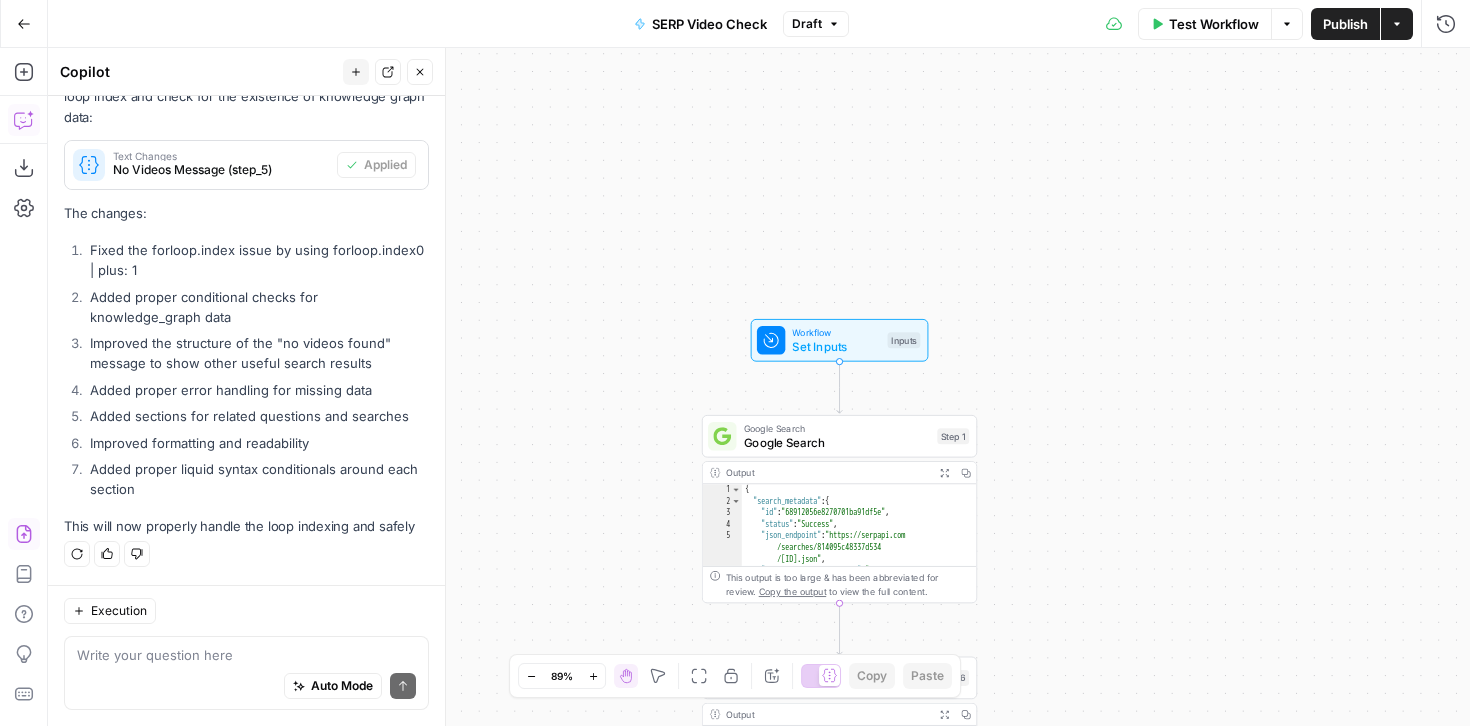 drag, startPoint x: 1099, startPoint y: 207, endPoint x: 1097, endPoint y: 659, distance: 452.00443 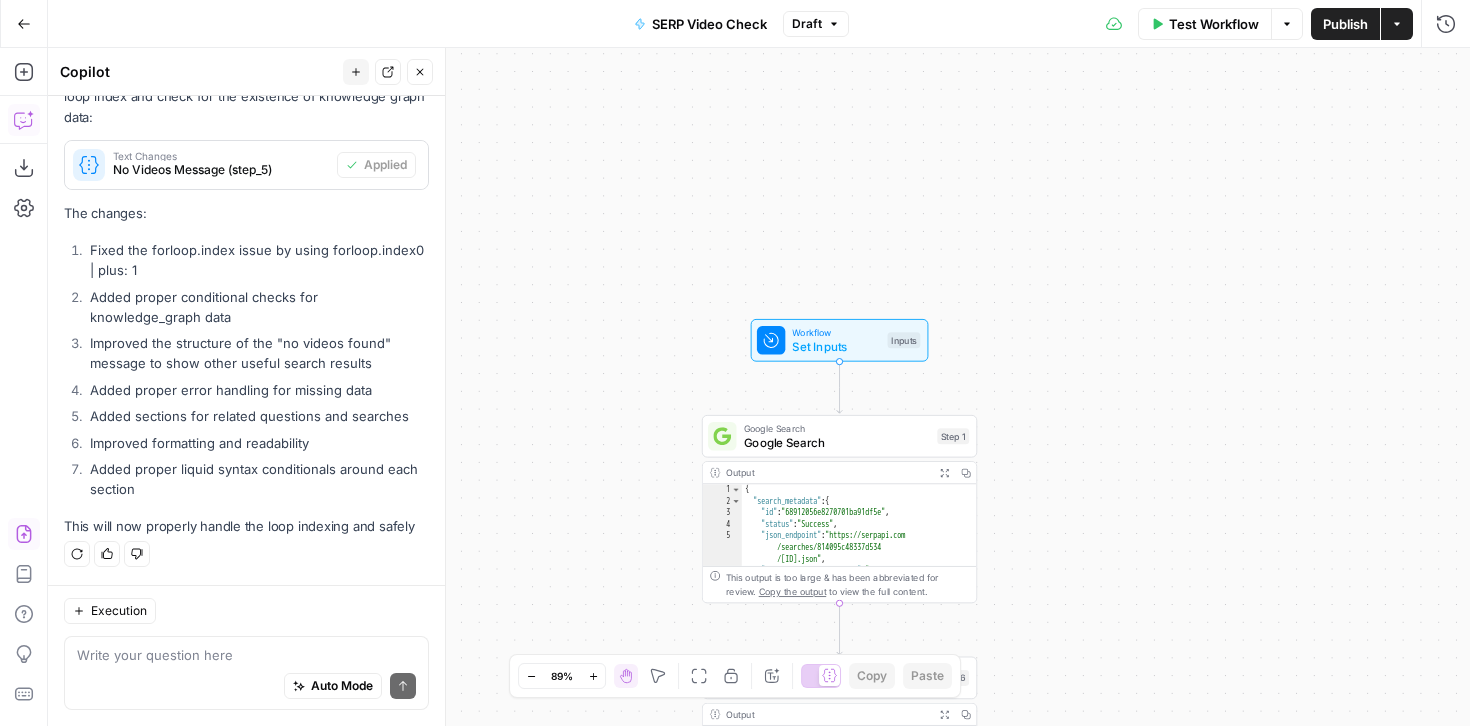 click on "**********" at bounding box center [759, 387] 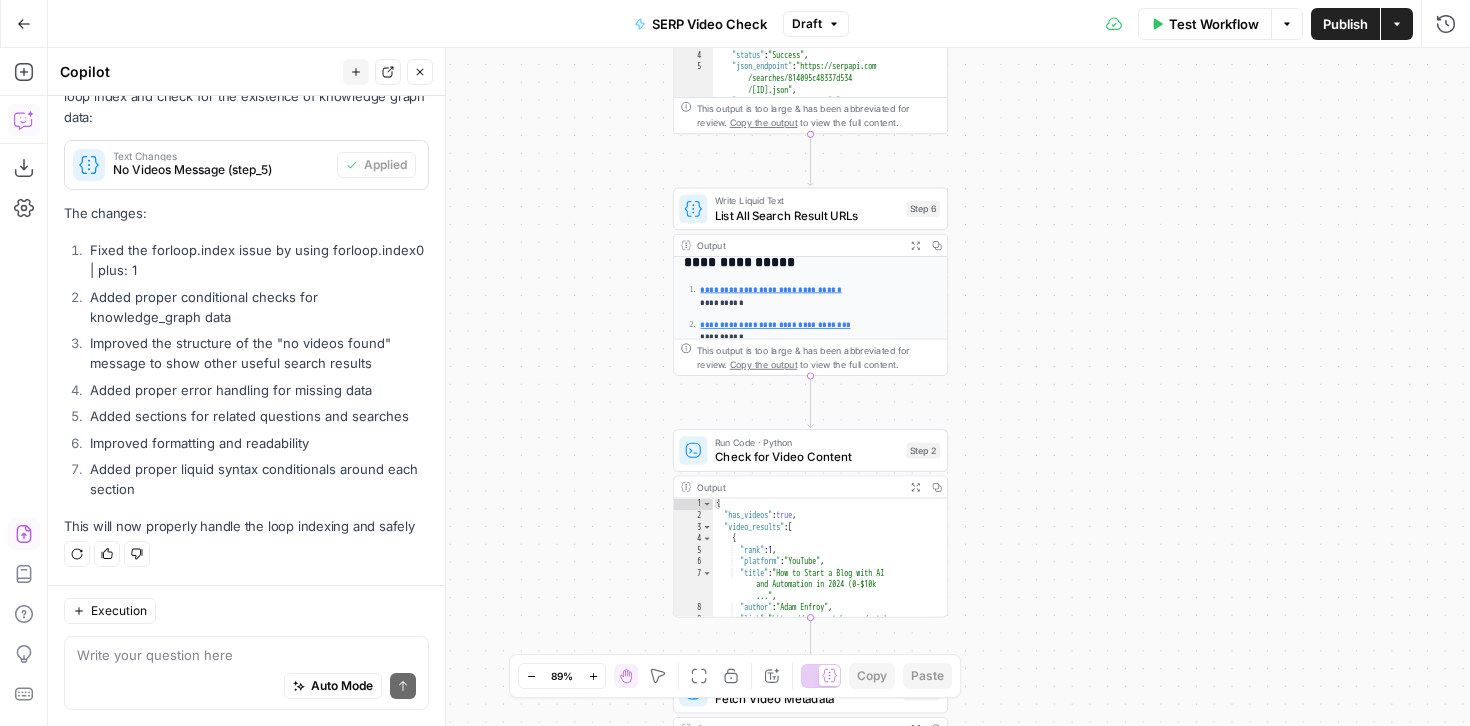 drag, startPoint x: 1097, startPoint y: 538, endPoint x: 1069, endPoint y: 57, distance: 481.81427 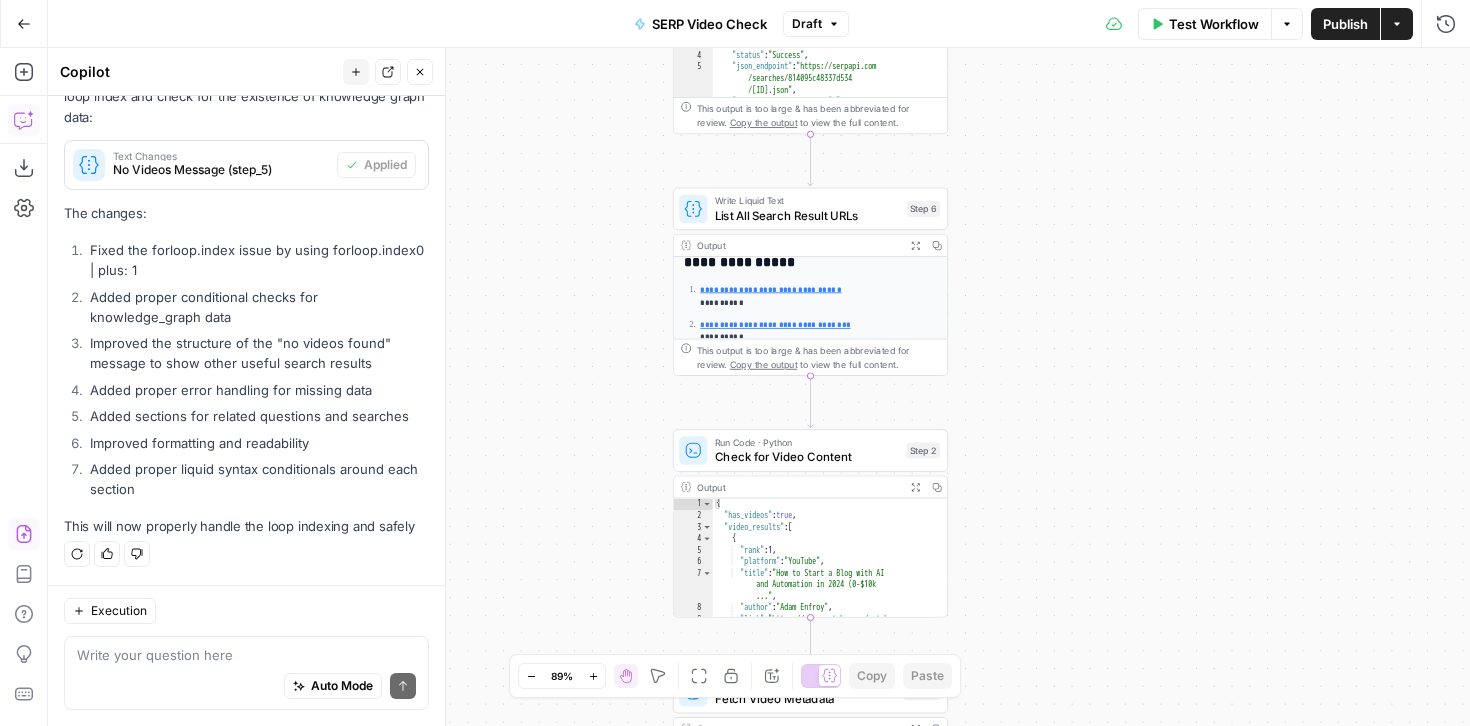 click on "**********" at bounding box center (759, 387) 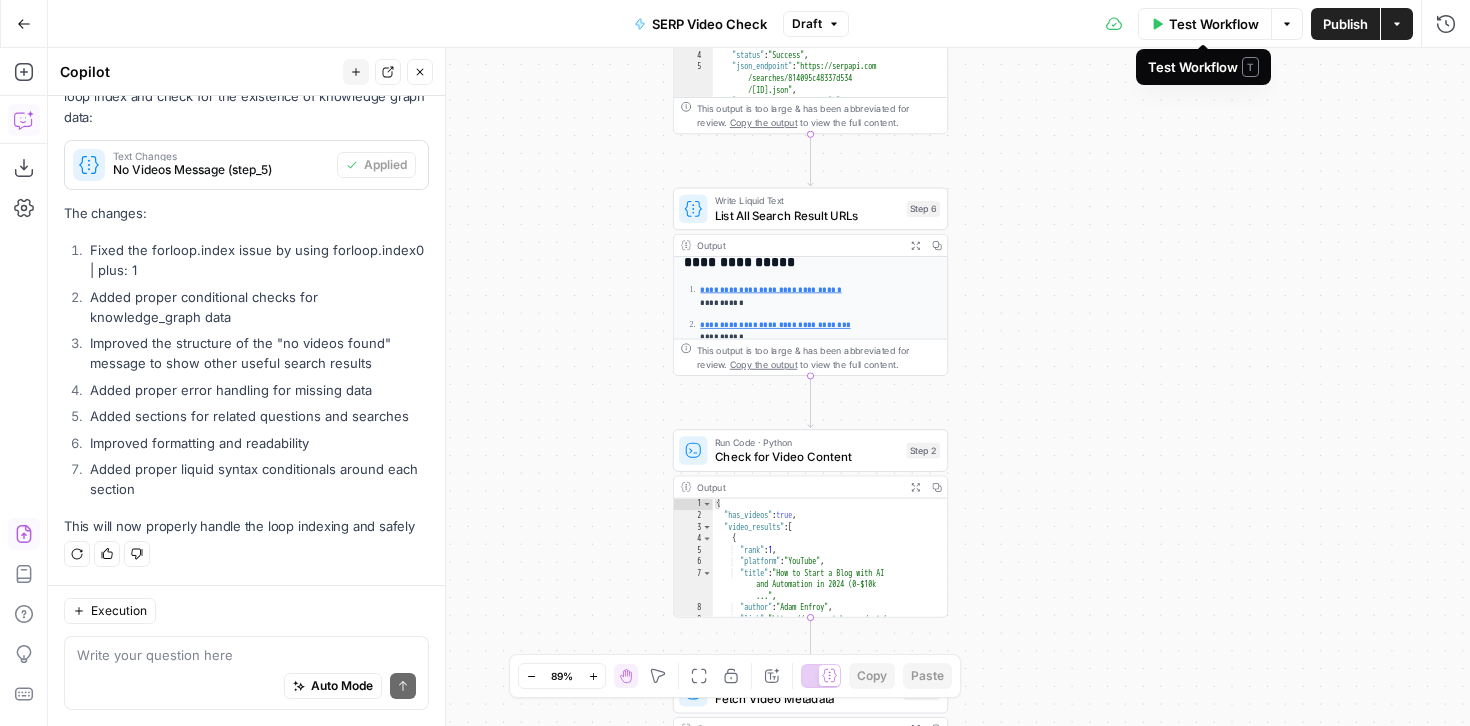 click on "Test Workflow" at bounding box center (1214, 24) 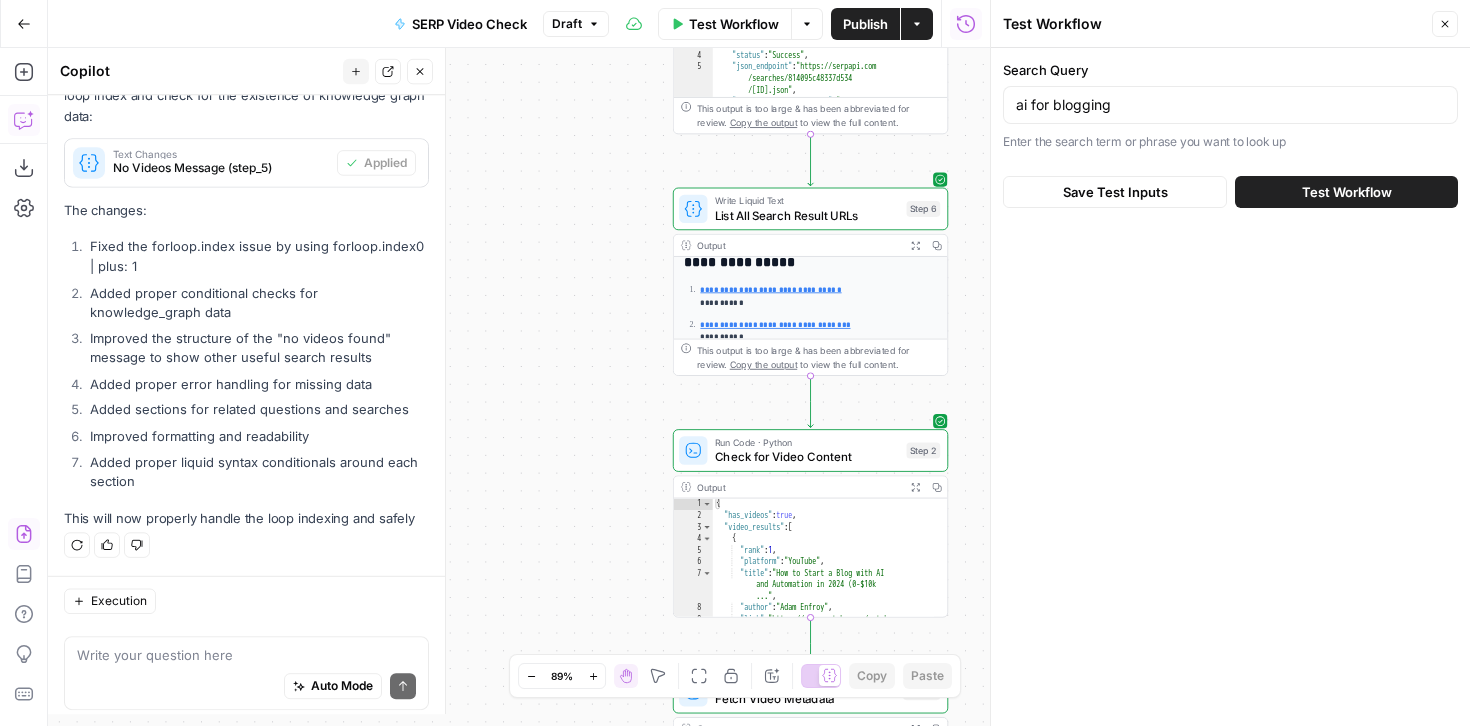 scroll, scrollTop: 7100, scrollLeft: 0, axis: vertical 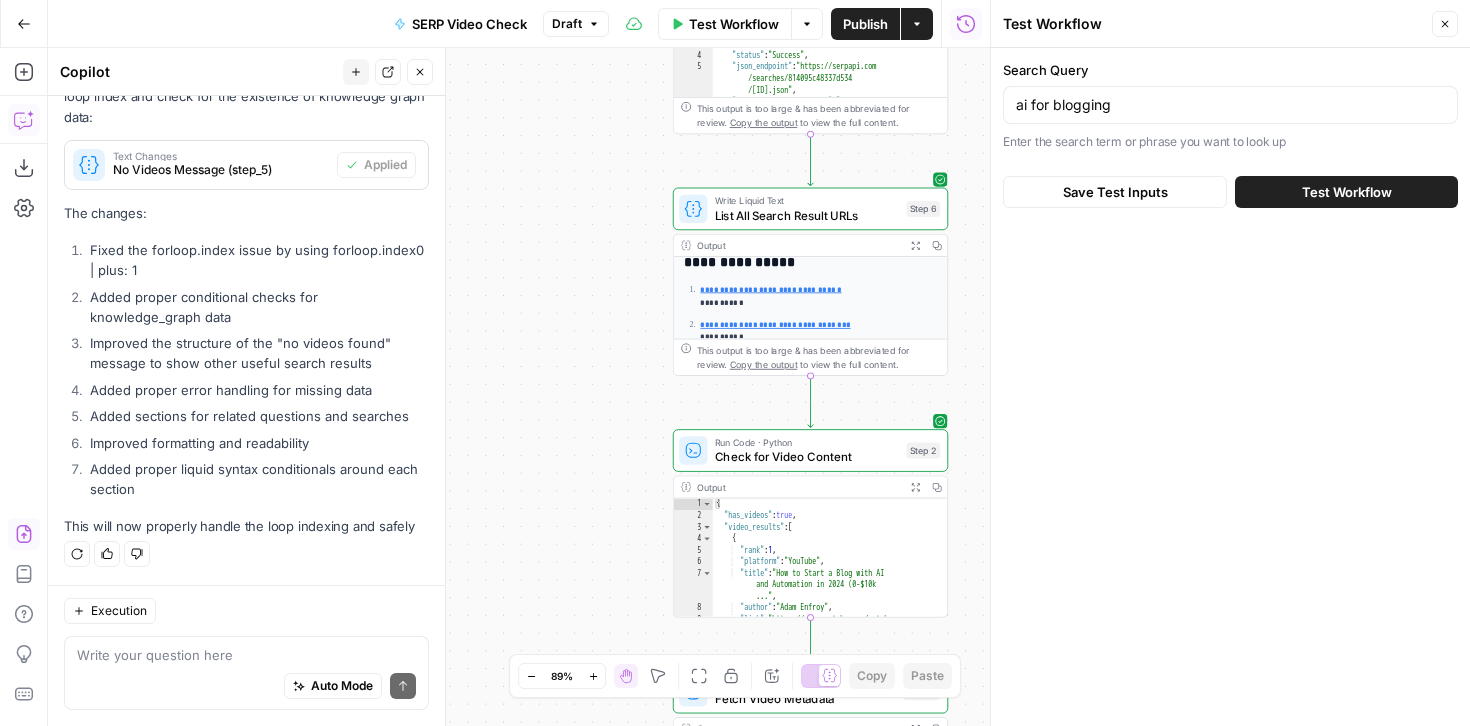 click on "Test Workflow" at bounding box center (1347, 192) 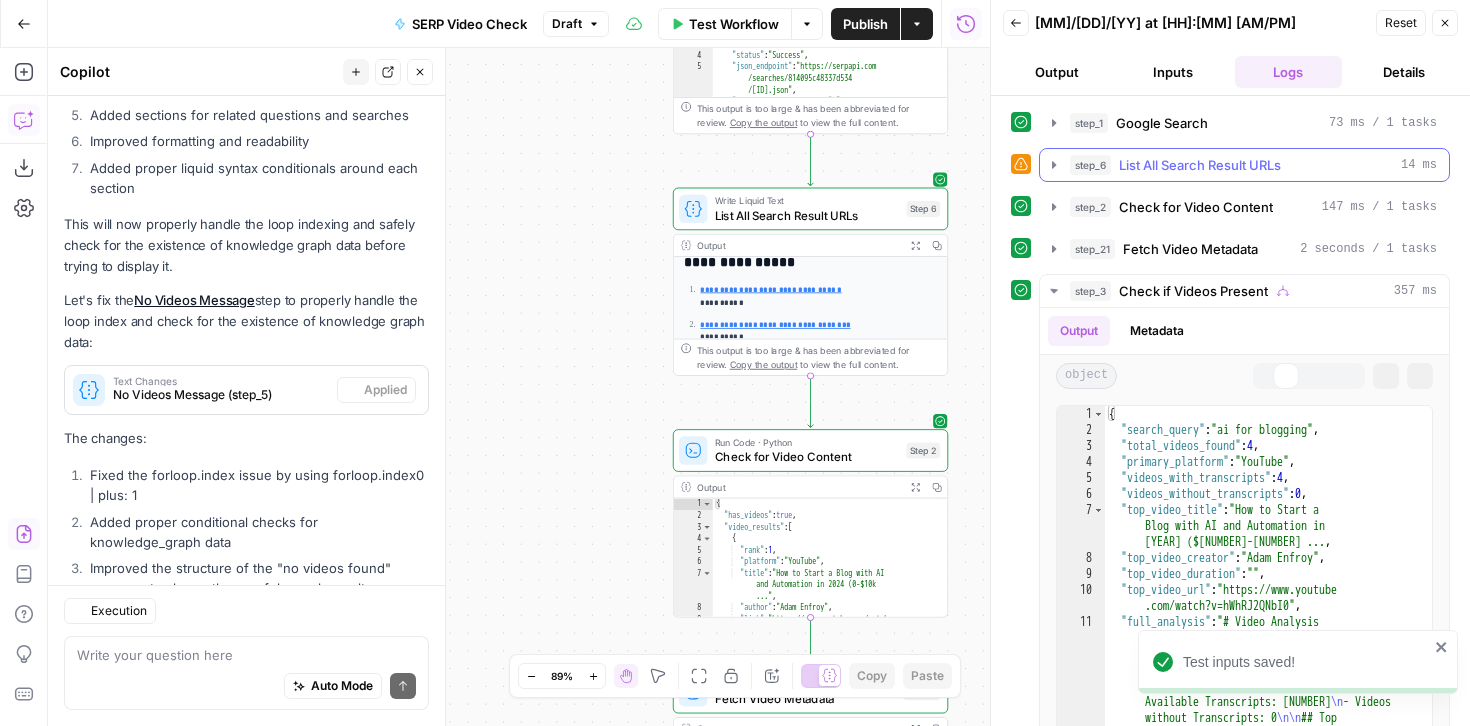 scroll, scrollTop: 7100, scrollLeft: 0, axis: vertical 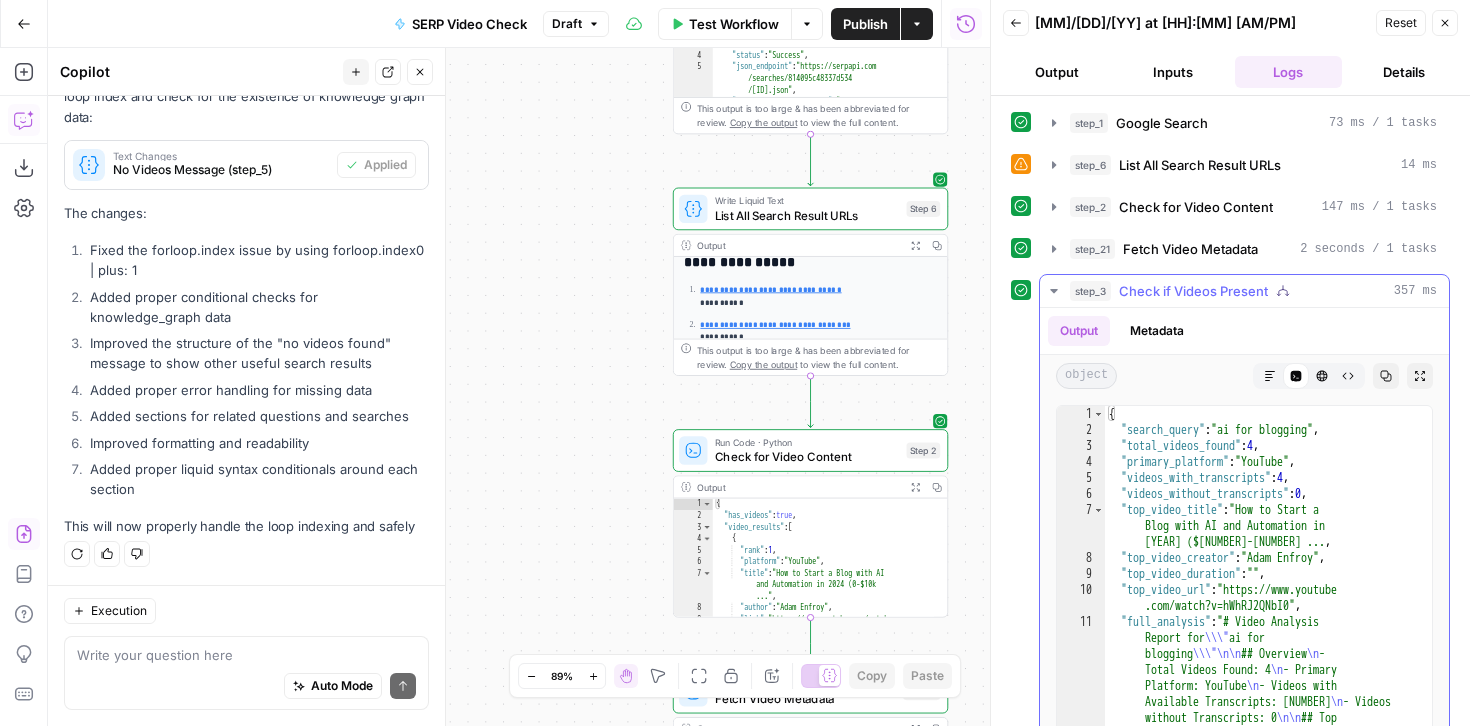 click 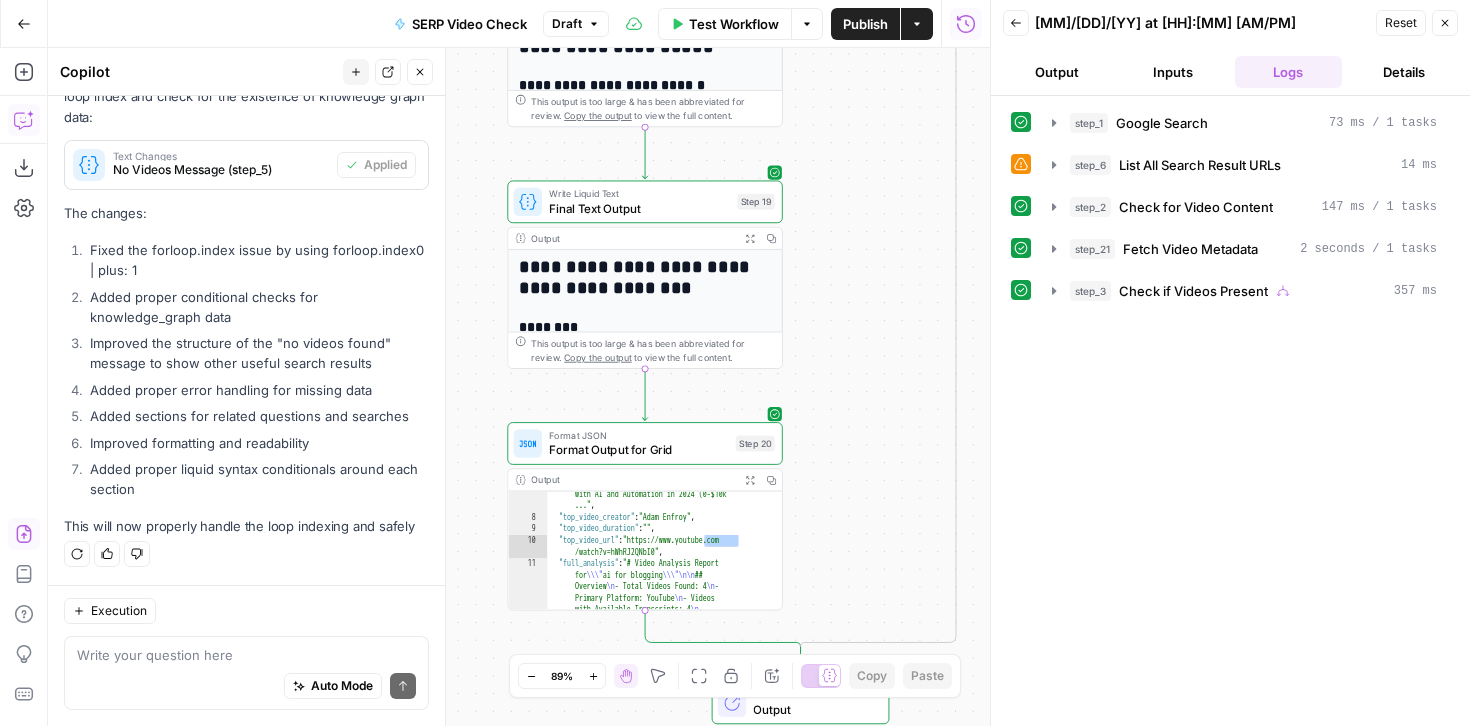click 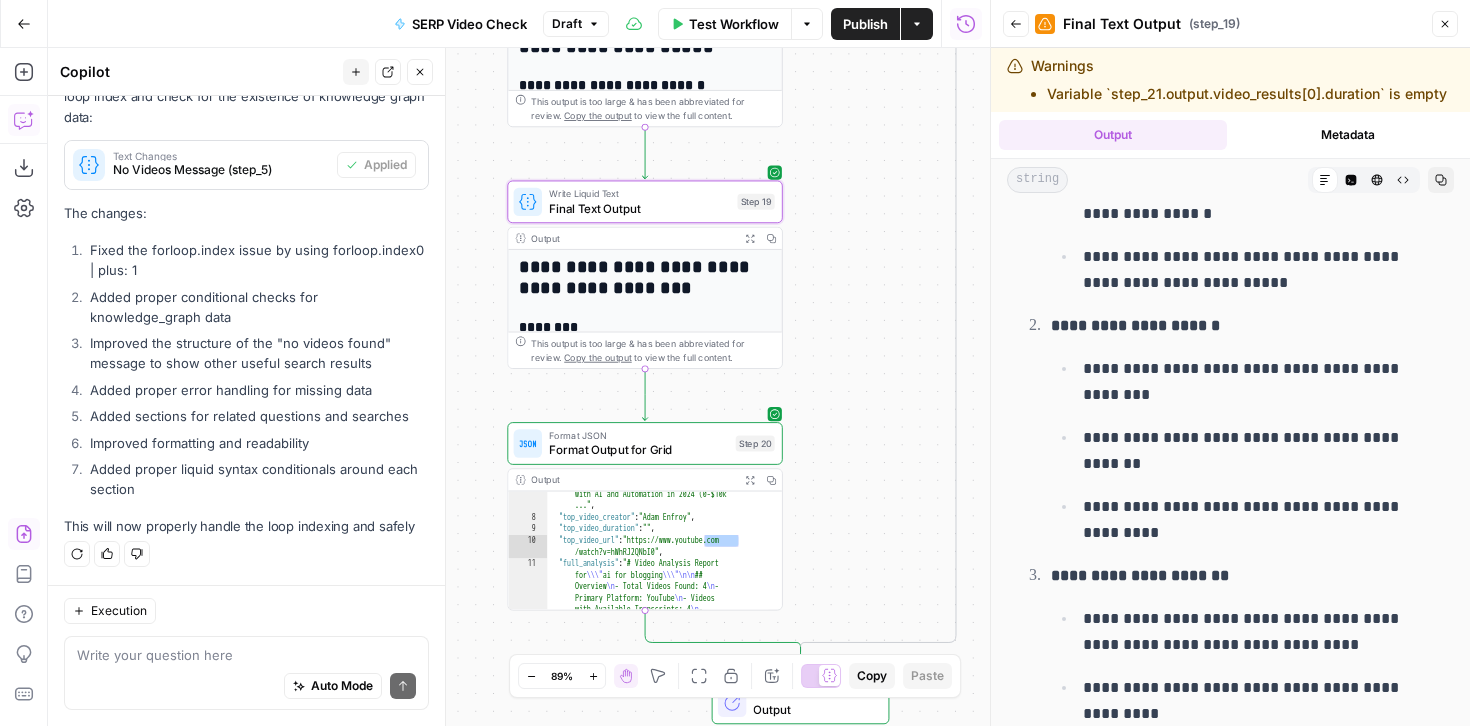 scroll, scrollTop: 10815, scrollLeft: 0, axis: vertical 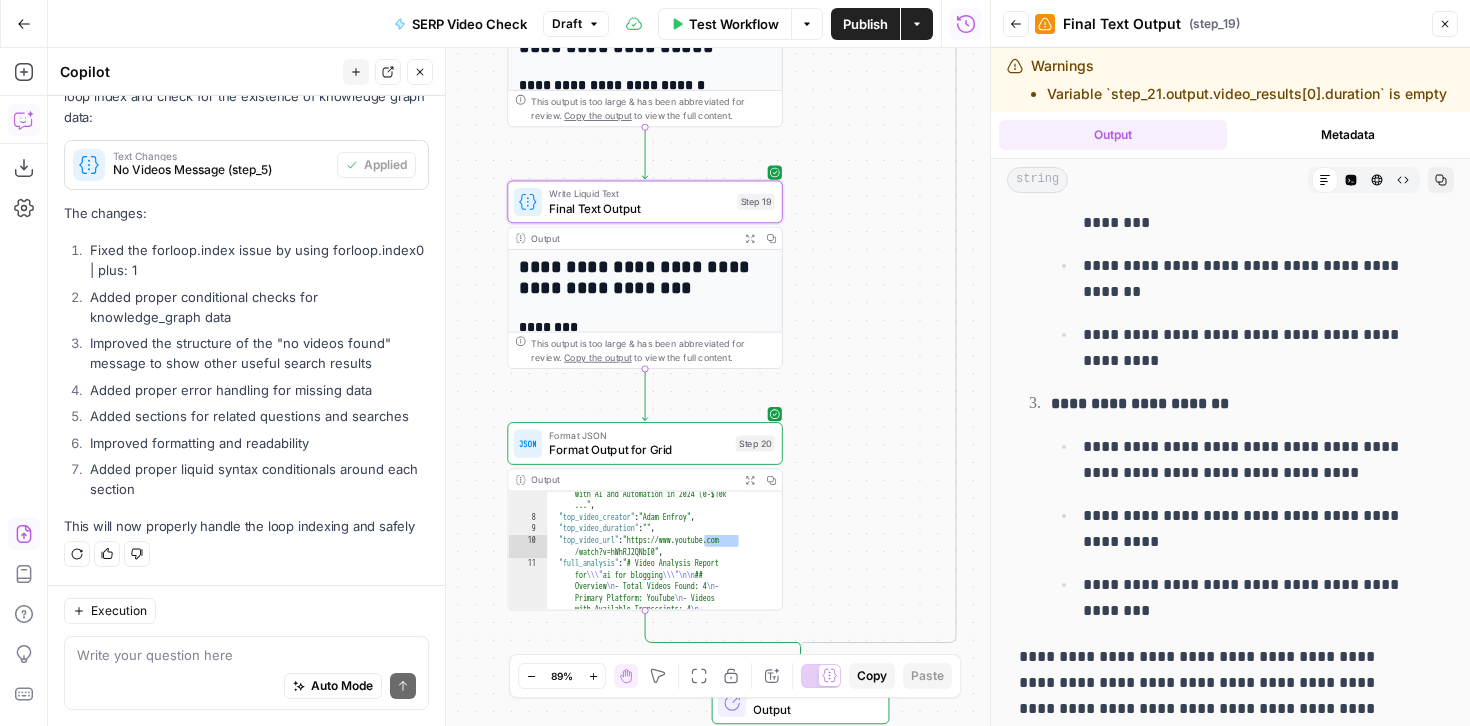 click 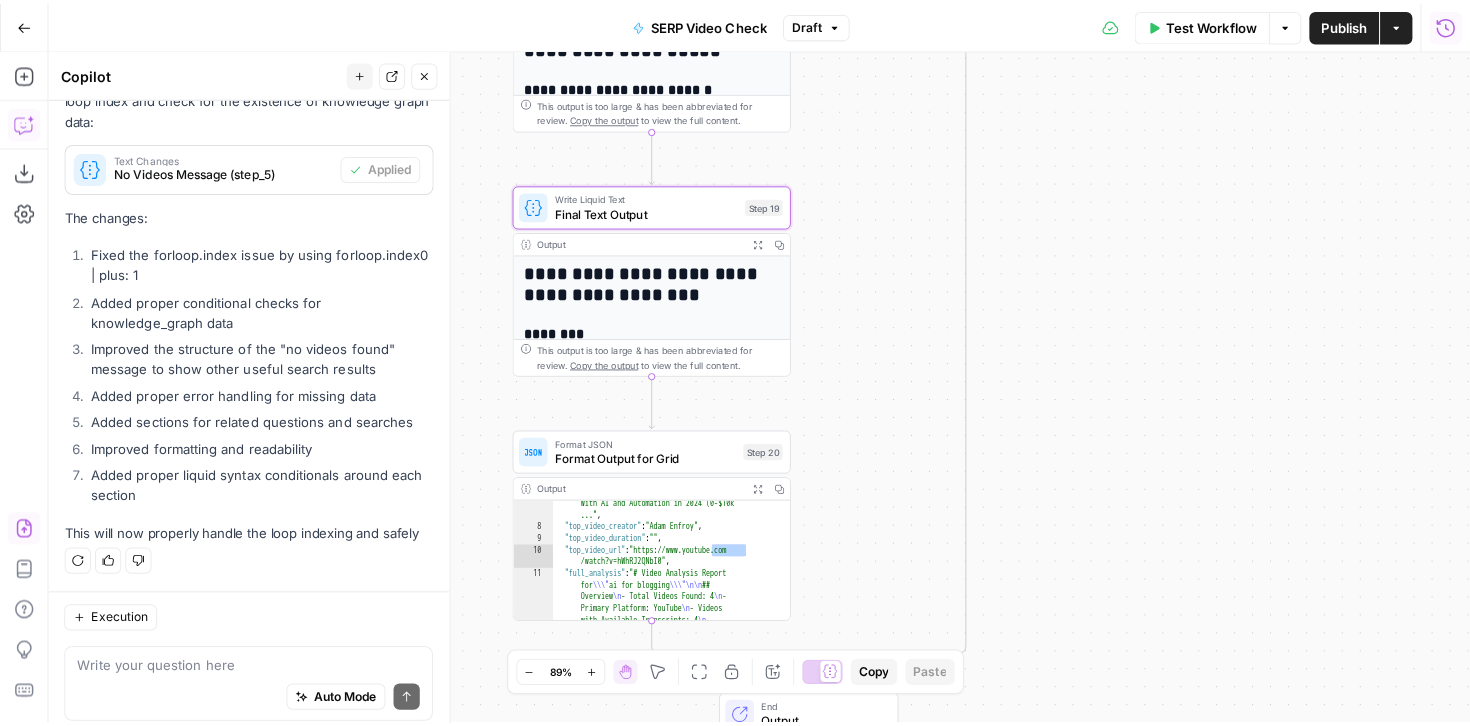 scroll, scrollTop: 7100, scrollLeft: 0, axis: vertical 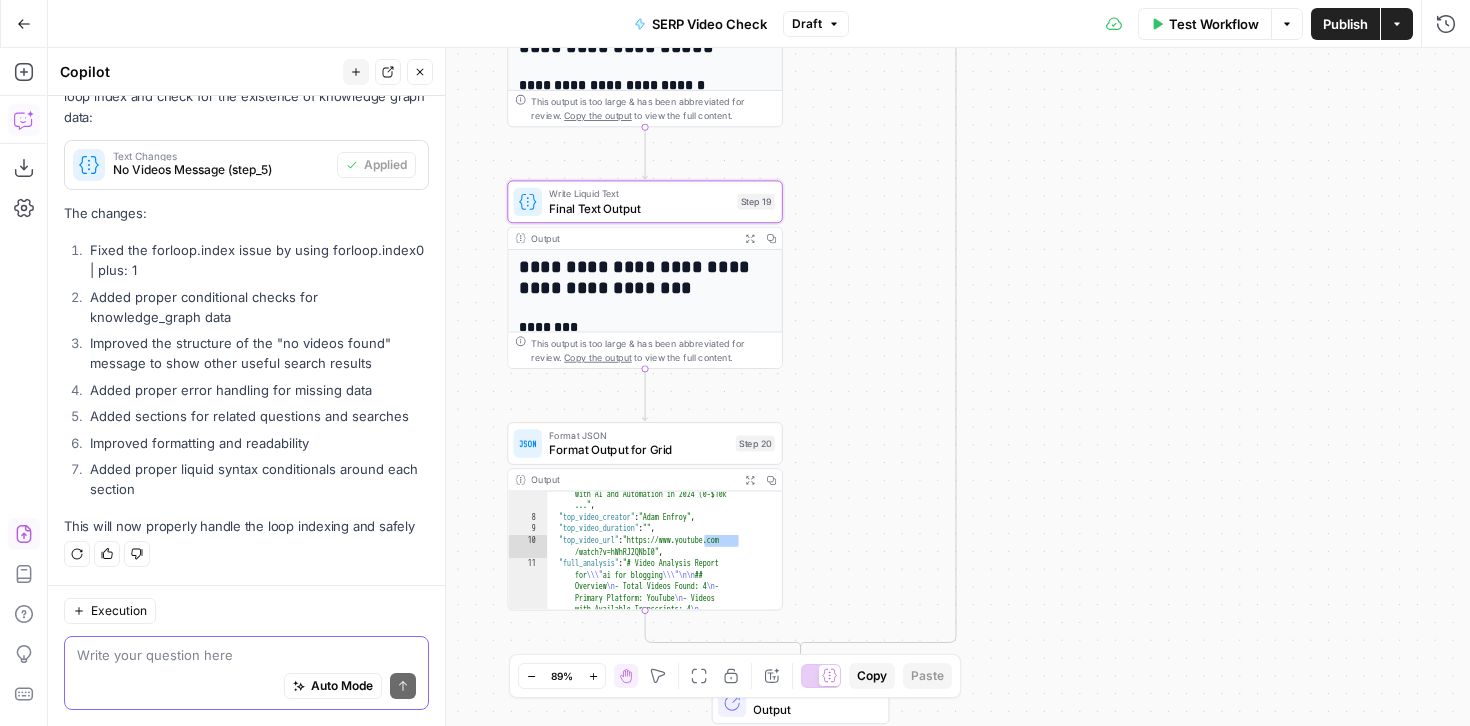 click at bounding box center [246, 655] 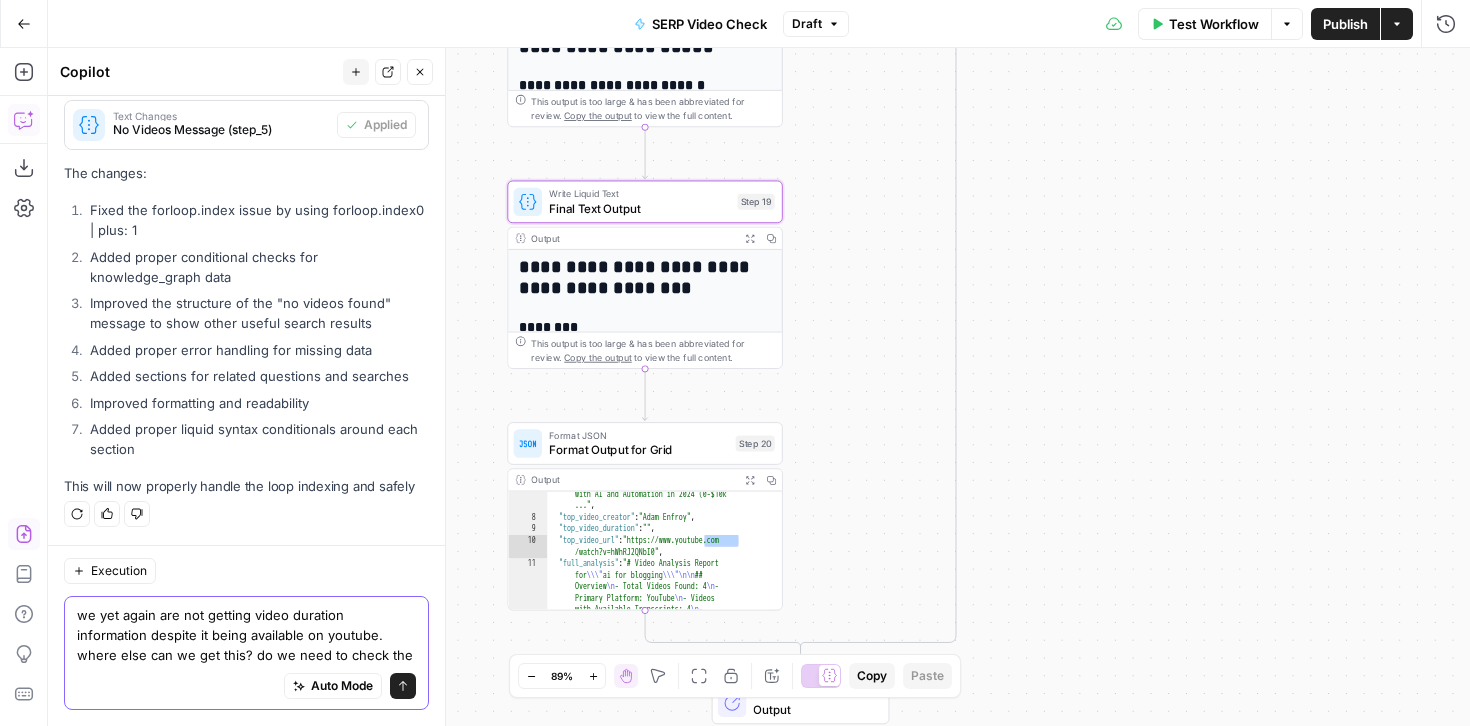 scroll, scrollTop: 7160, scrollLeft: 0, axis: vertical 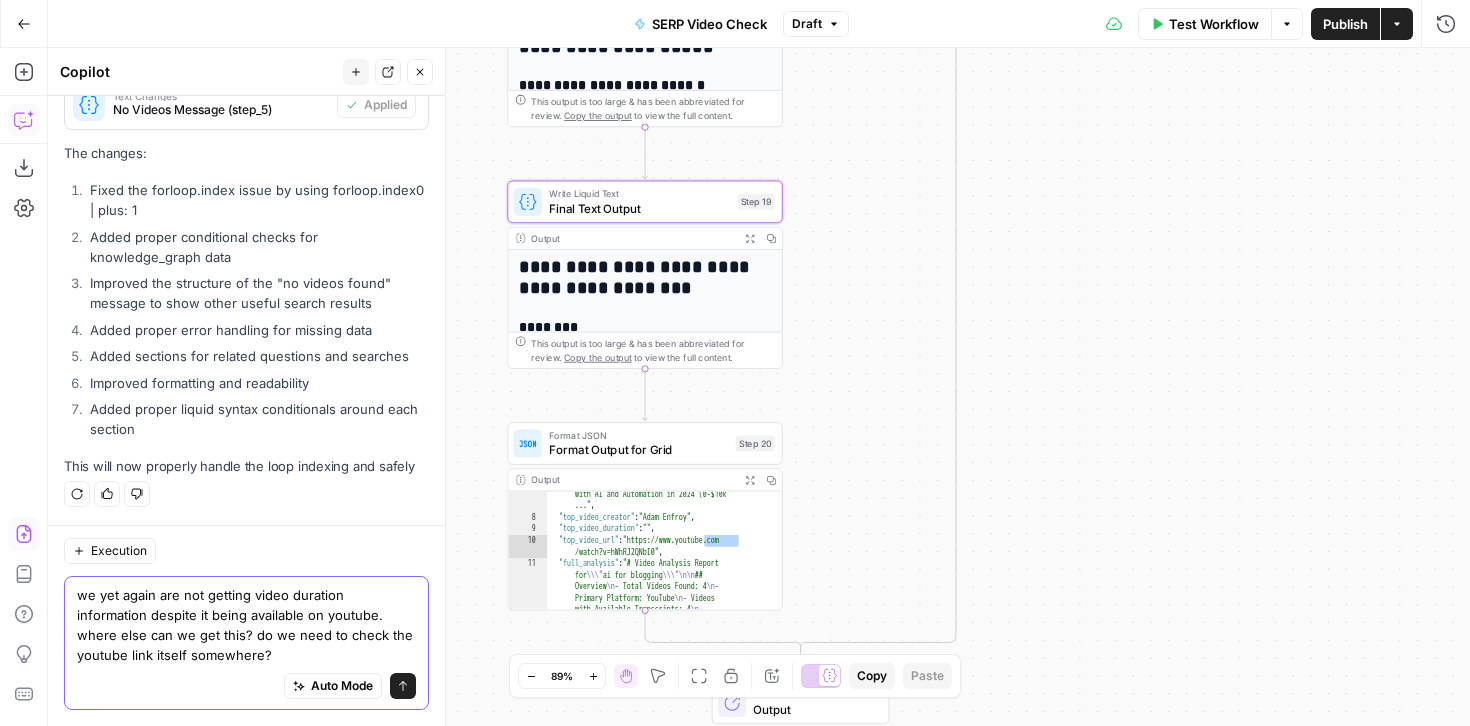 type on "we yet again are not getting video duration information despite it being available on youtube. where else can we get this? do we need to check the youtube link itself somewhere?" 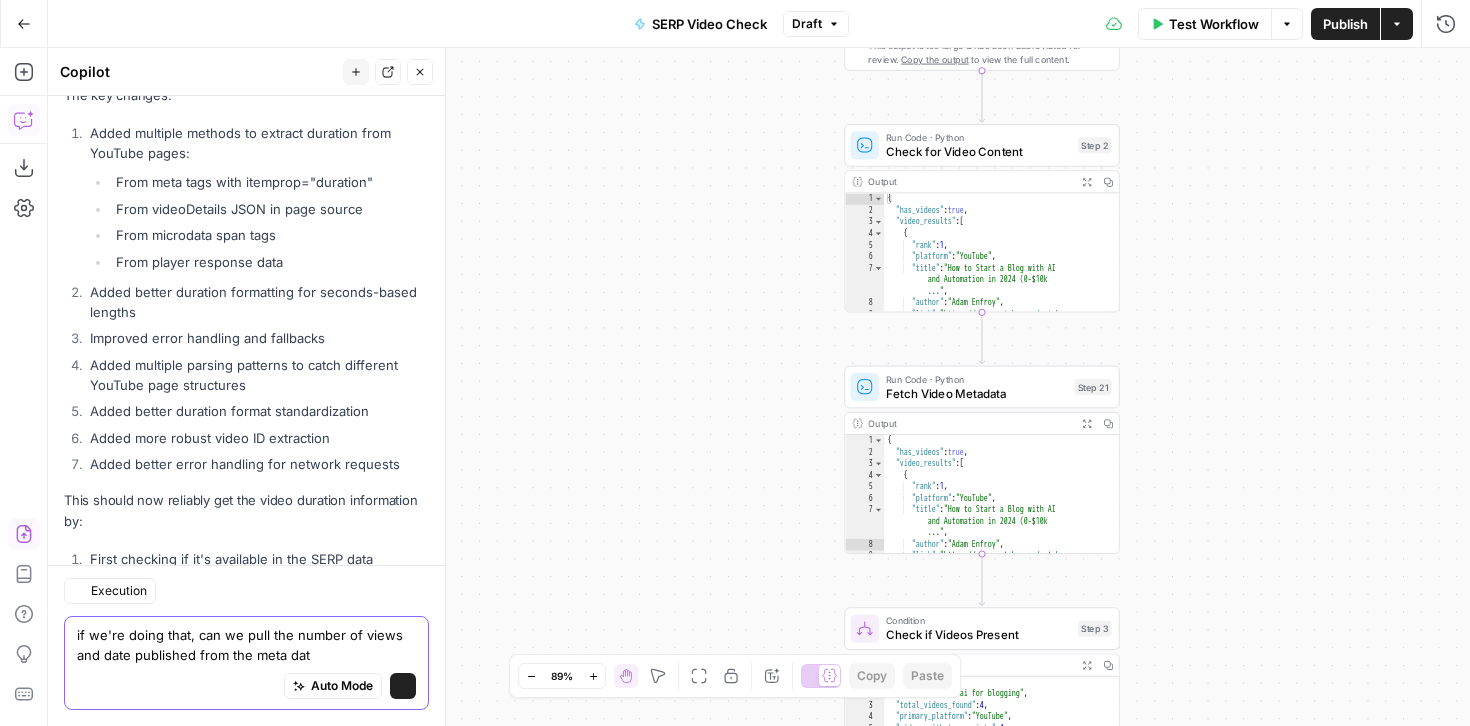 scroll, scrollTop: 8942, scrollLeft: 0, axis: vertical 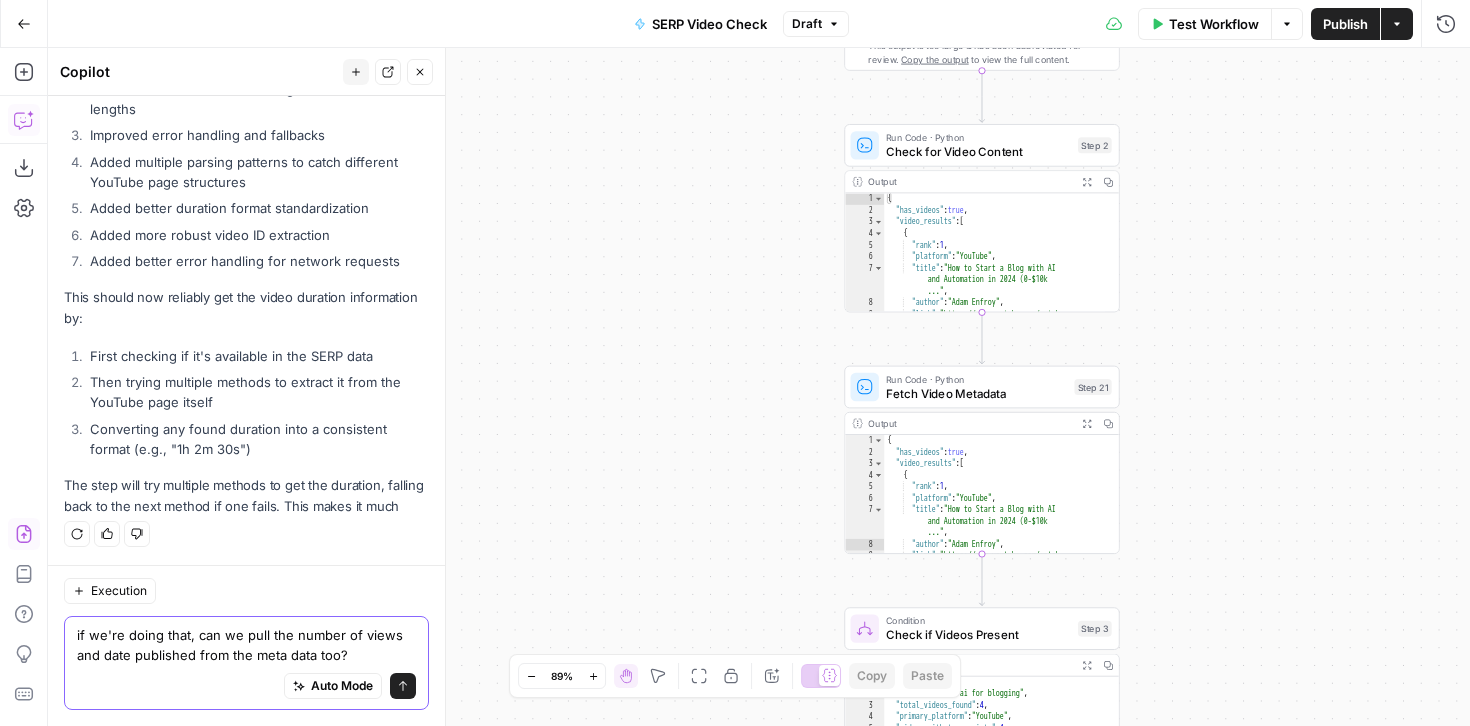 type on "if we're doing that, can we pull the number of views and date published from the meta data too??" 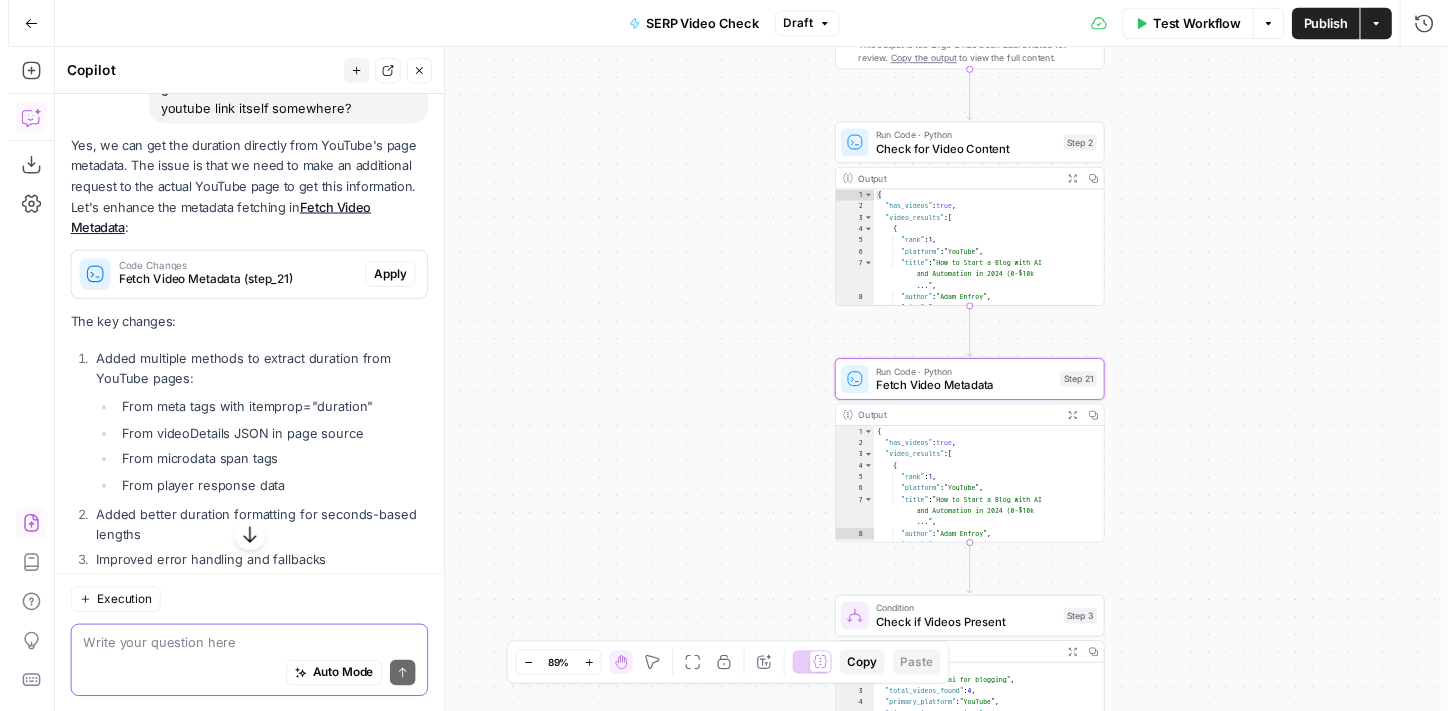 scroll, scrollTop: 7517, scrollLeft: 0, axis: vertical 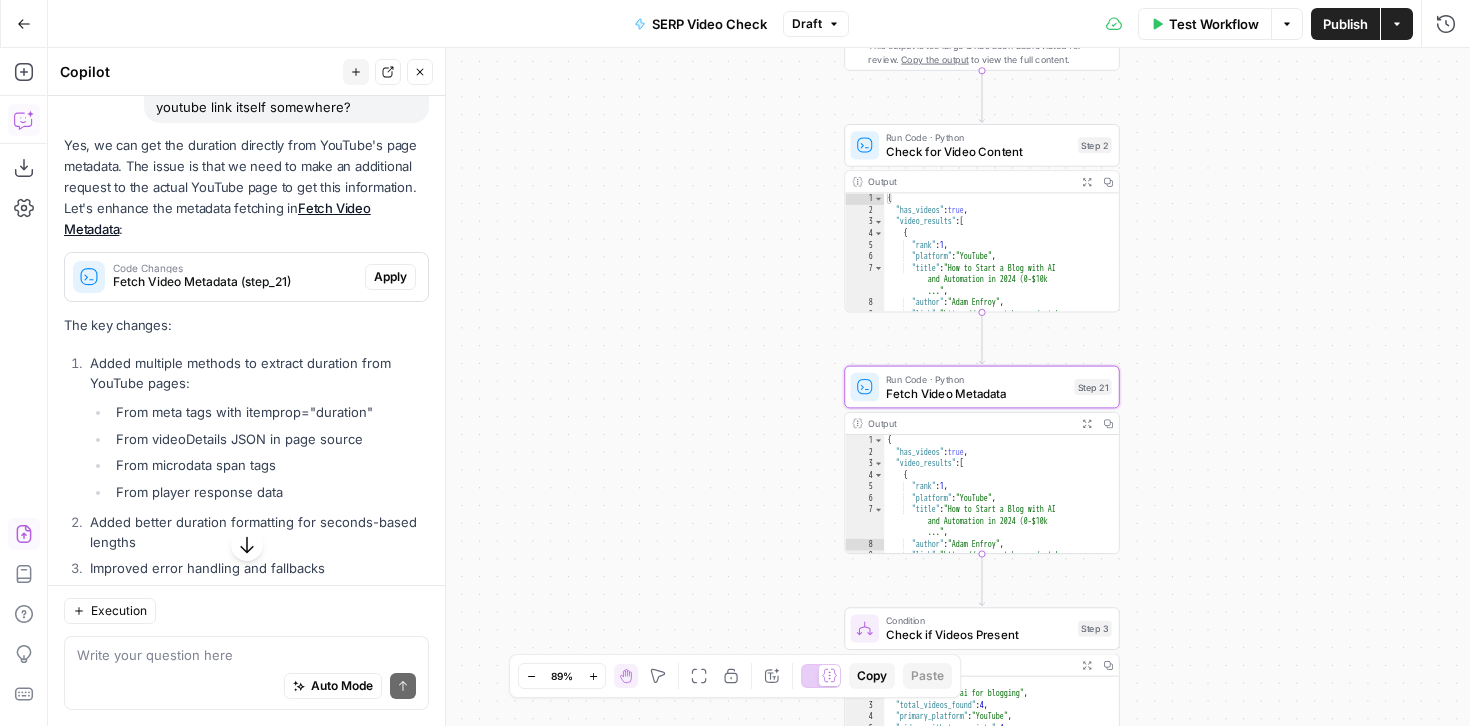 click on "Apply" at bounding box center [390, 277] 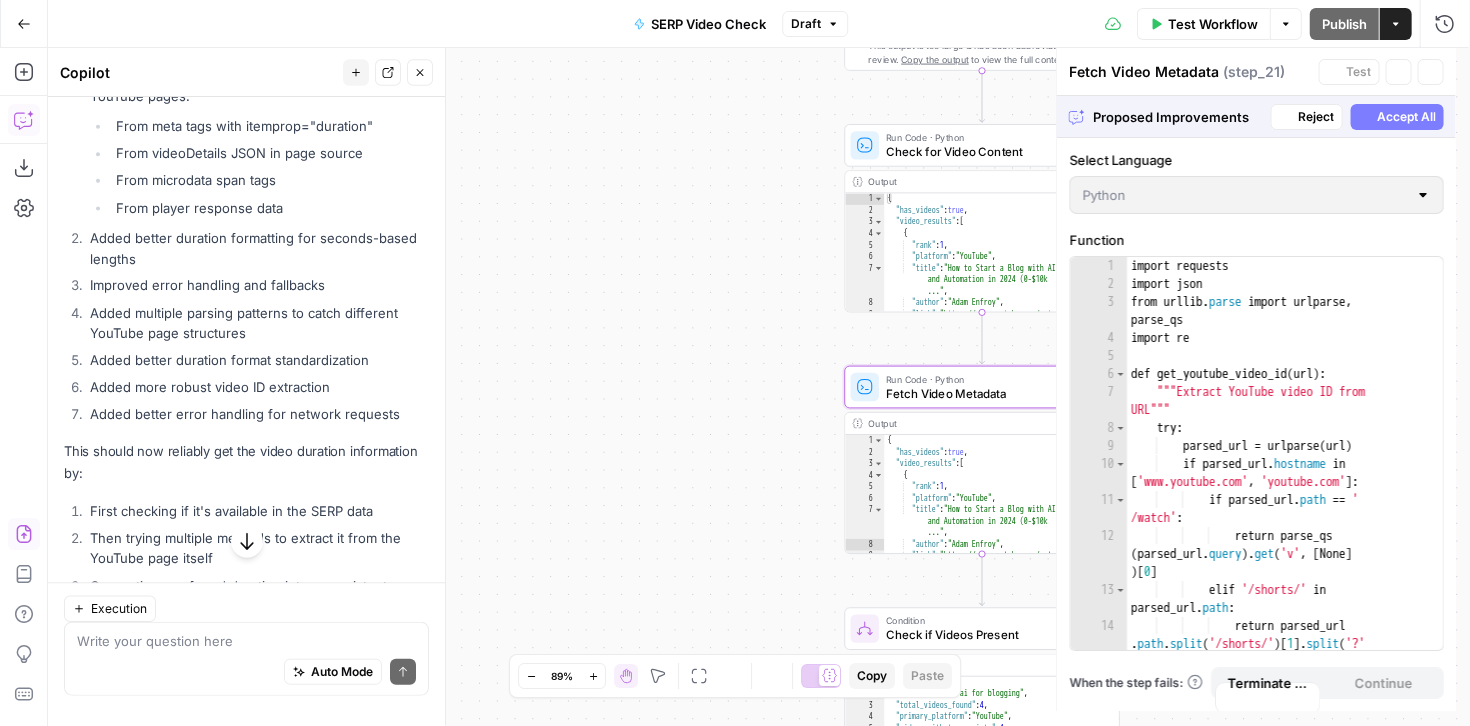 scroll, scrollTop: 7229, scrollLeft: 0, axis: vertical 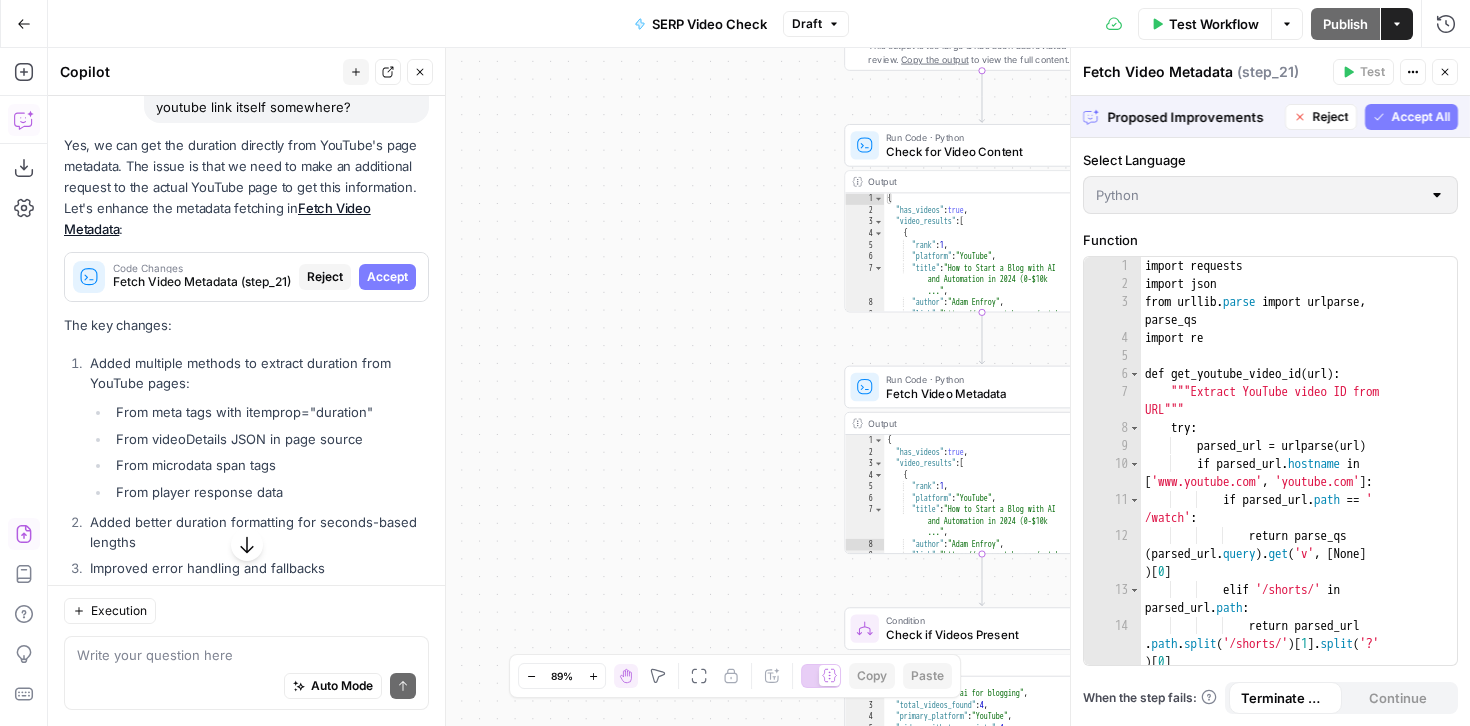click on "Accept All" at bounding box center [1420, 117] 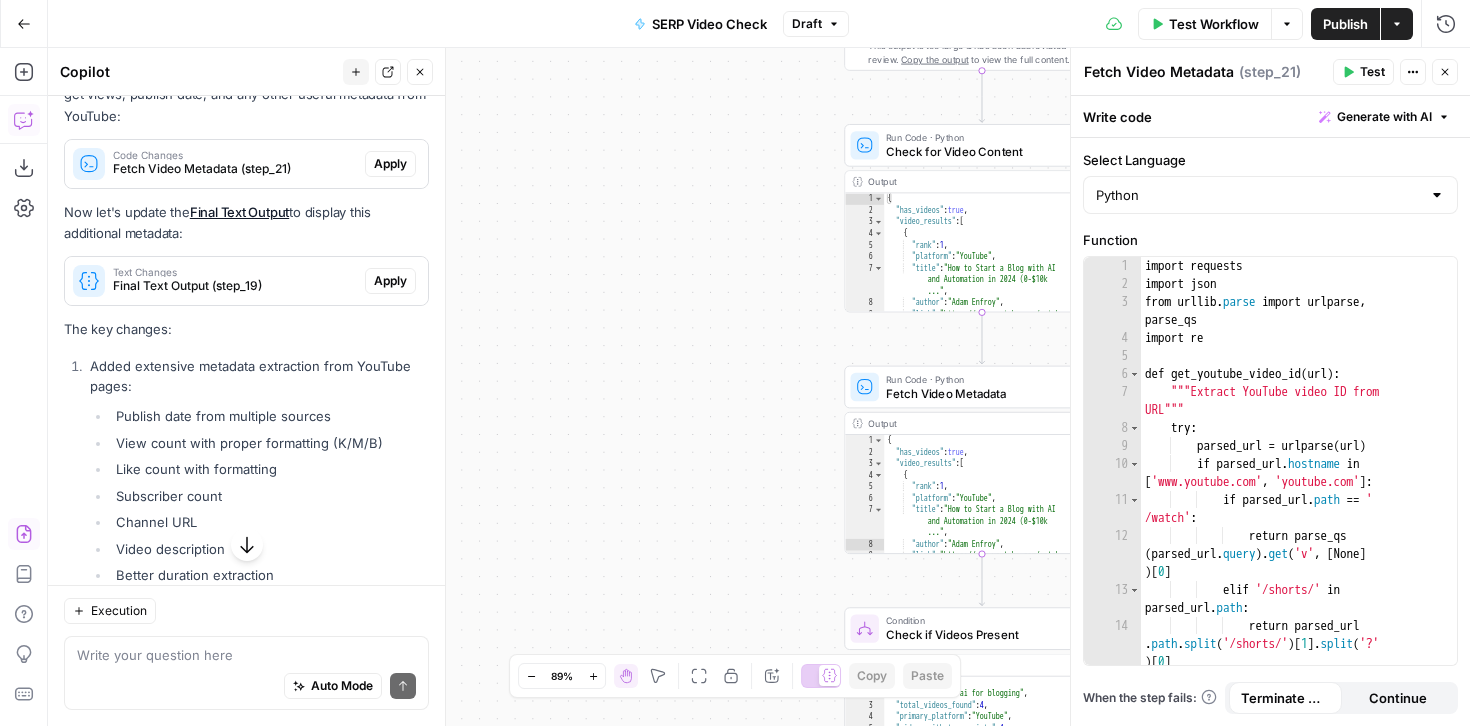 scroll, scrollTop: 9414, scrollLeft: 0, axis: vertical 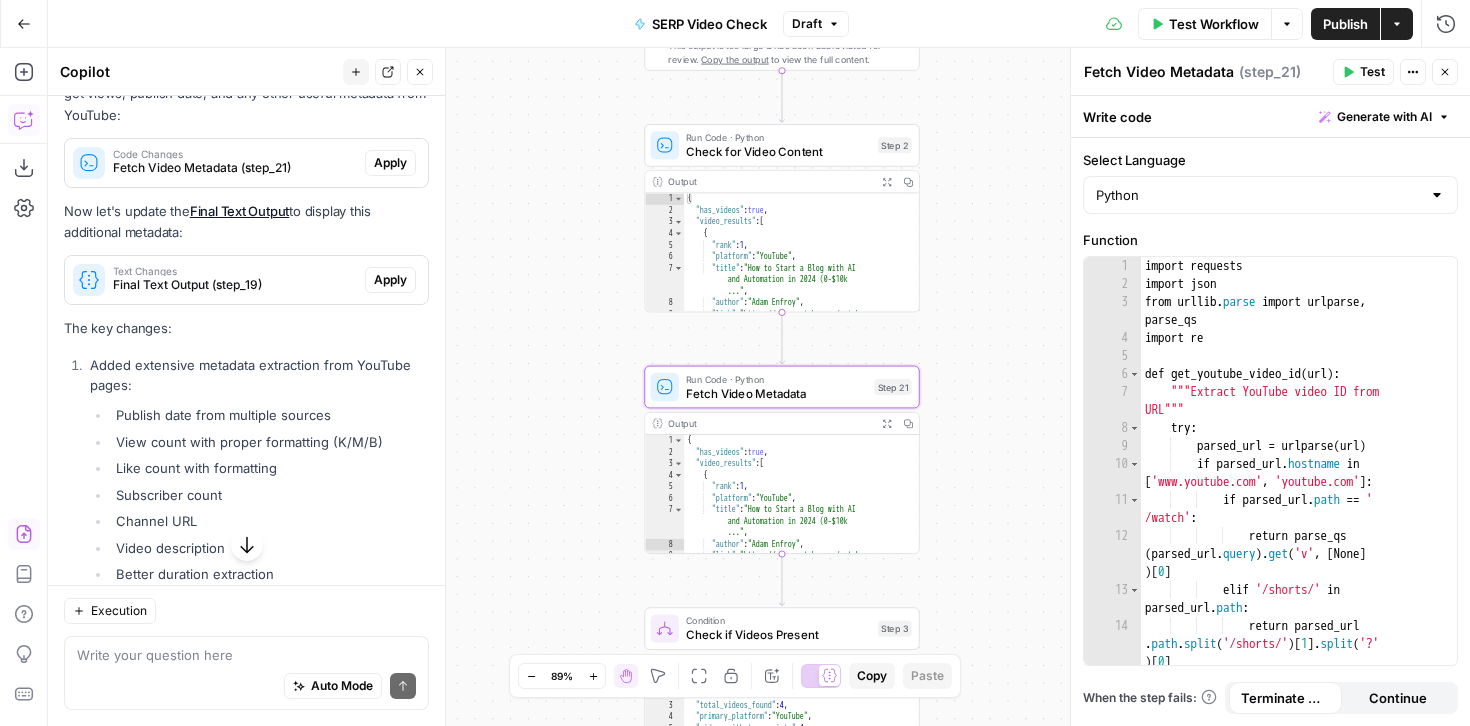 click on "Apply" at bounding box center (390, 163) 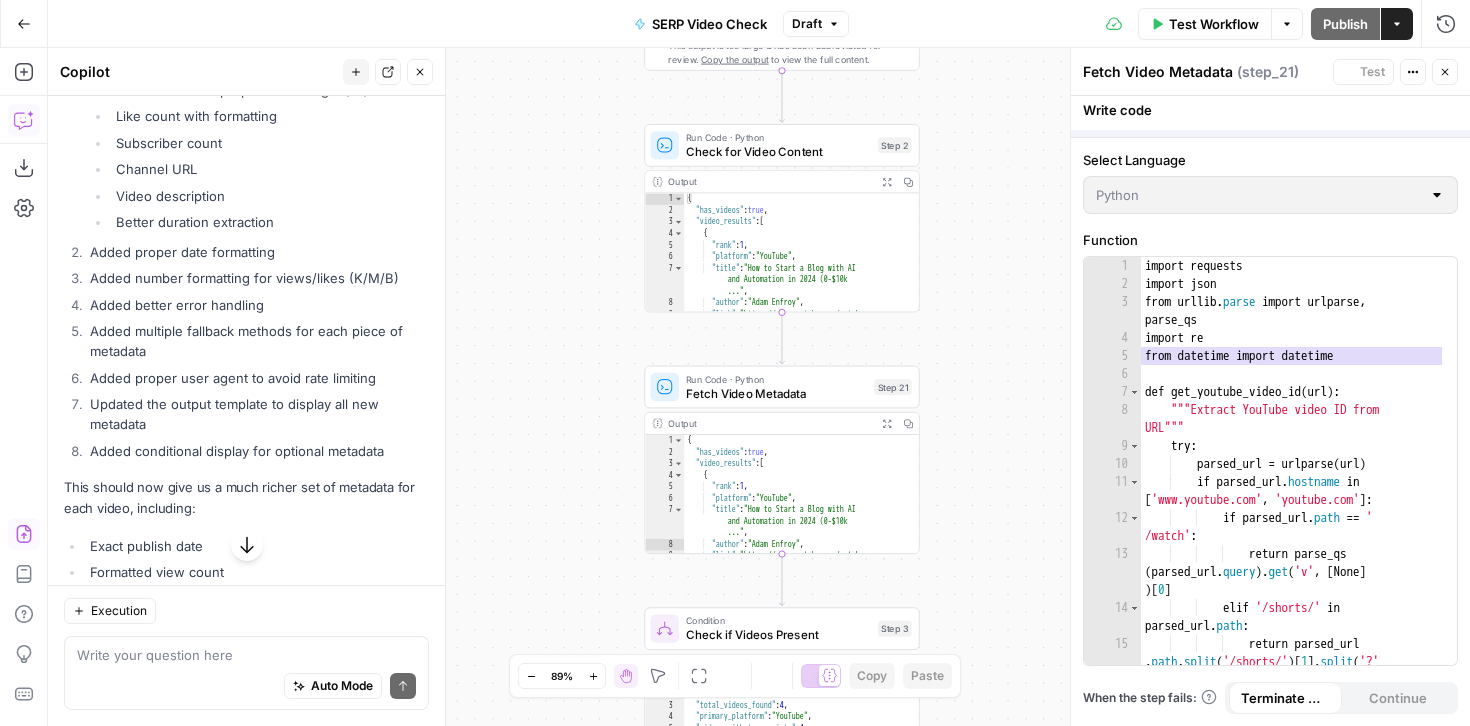 scroll, scrollTop: 9094, scrollLeft: 0, axis: vertical 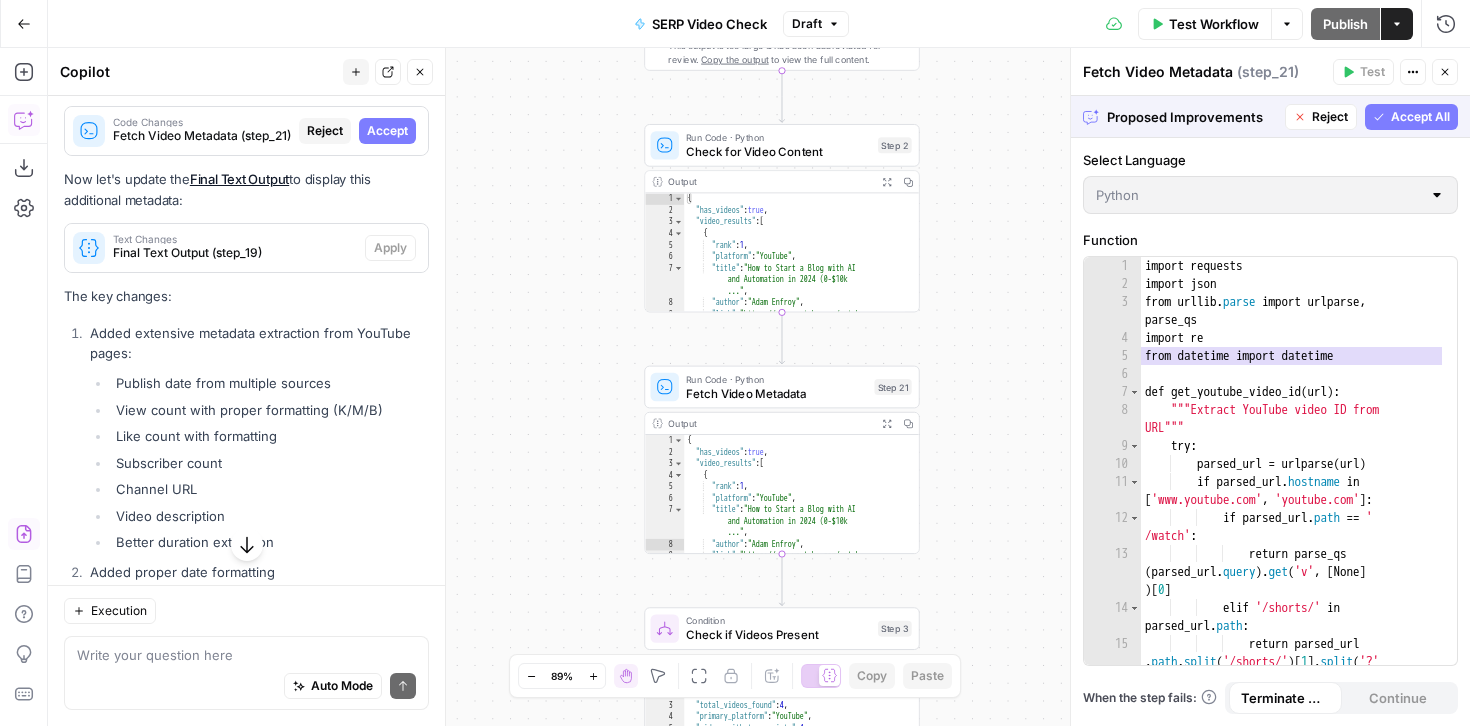 click on "Proposed Improvements Reject Accept All" at bounding box center (1270, 116) 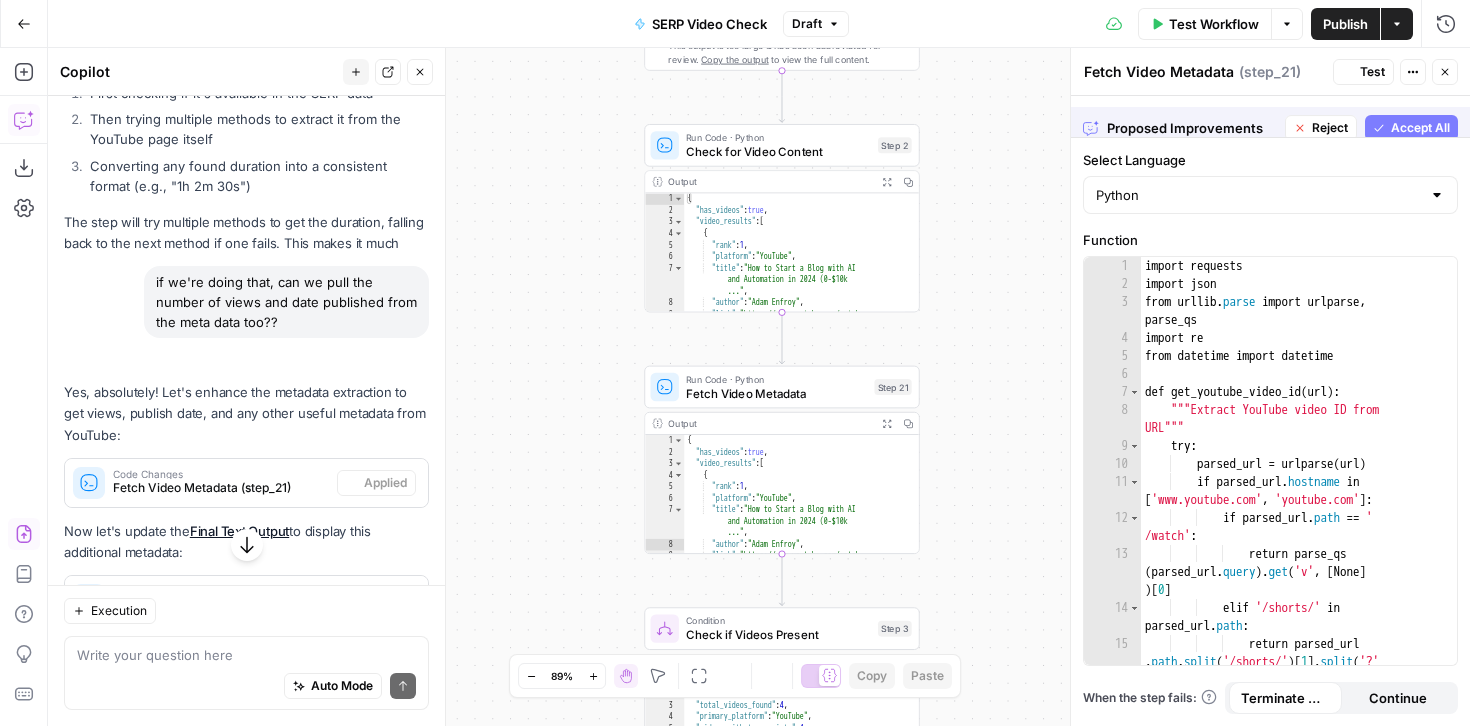 scroll, scrollTop: 9414, scrollLeft: 0, axis: vertical 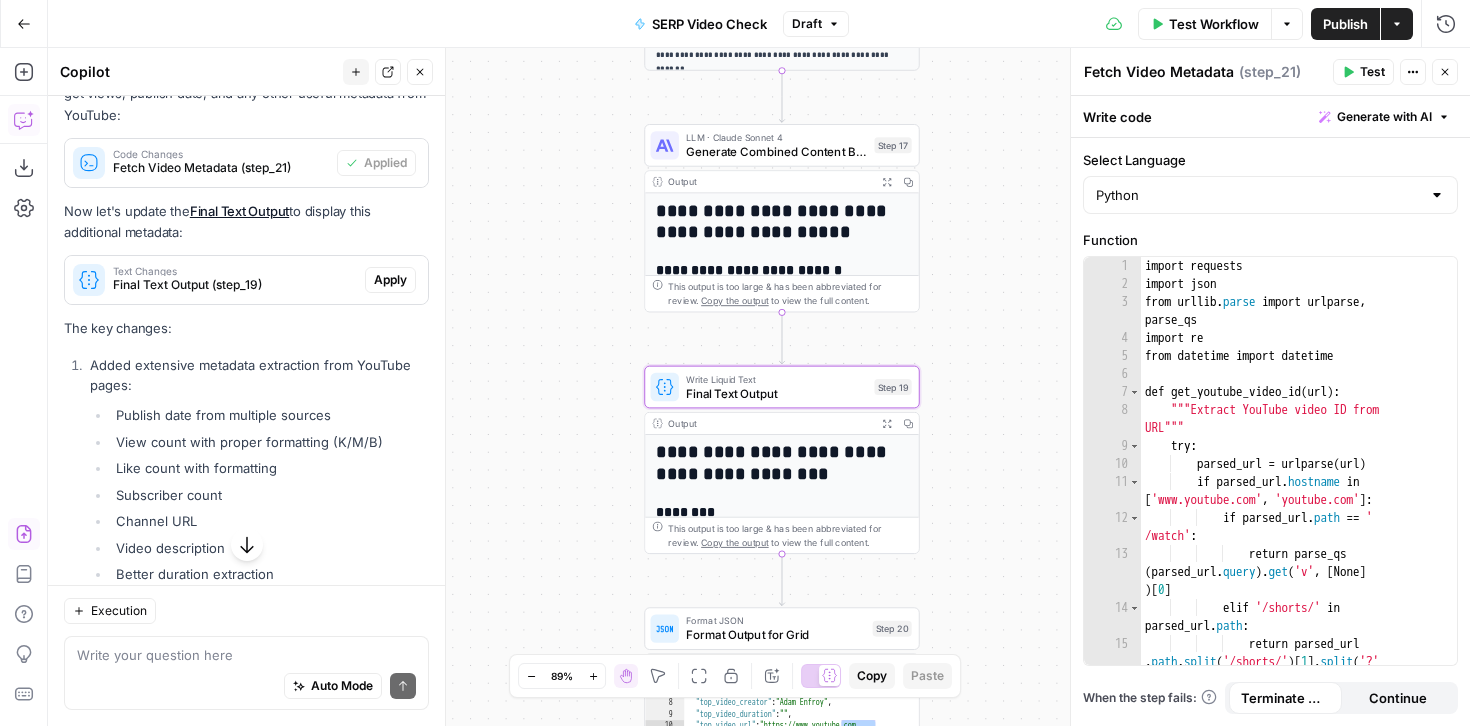 click on "Apply" at bounding box center (390, 280) 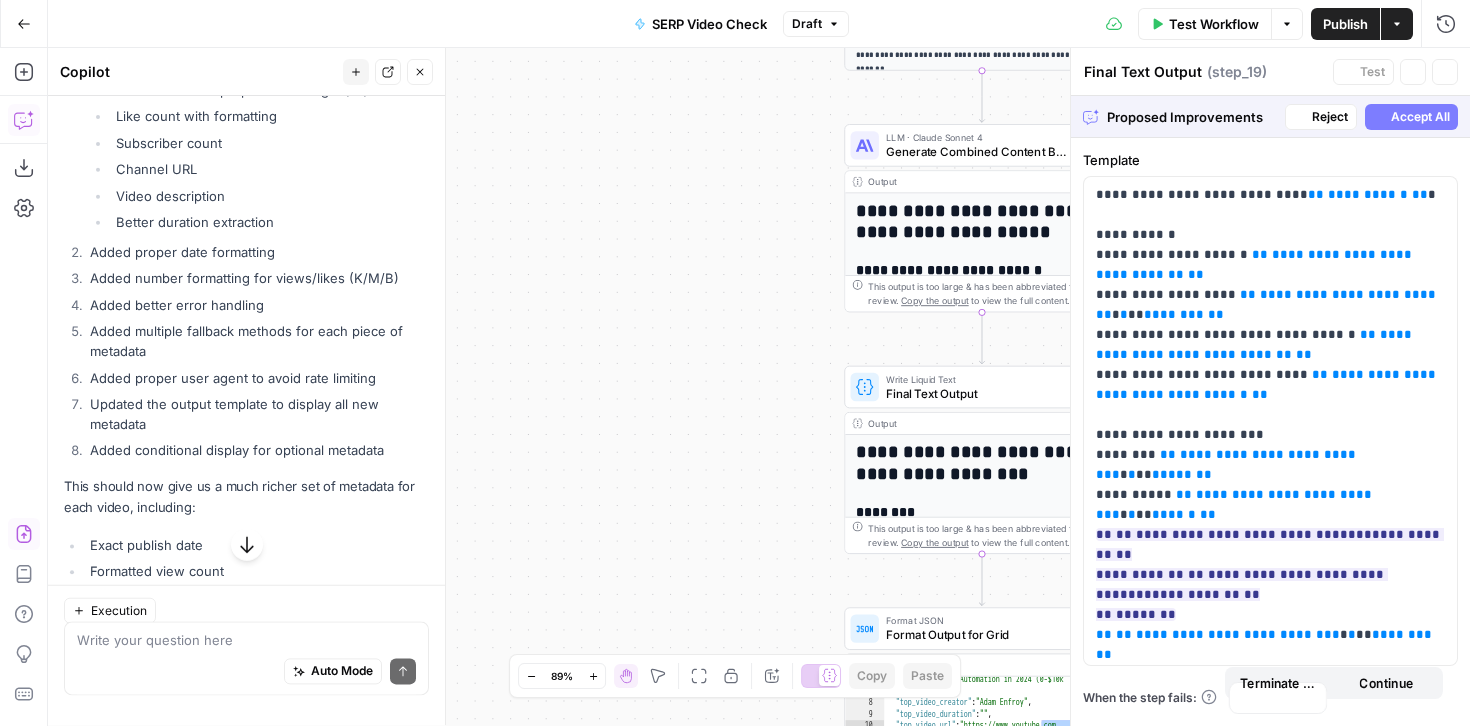 scroll, scrollTop: 9094, scrollLeft: 0, axis: vertical 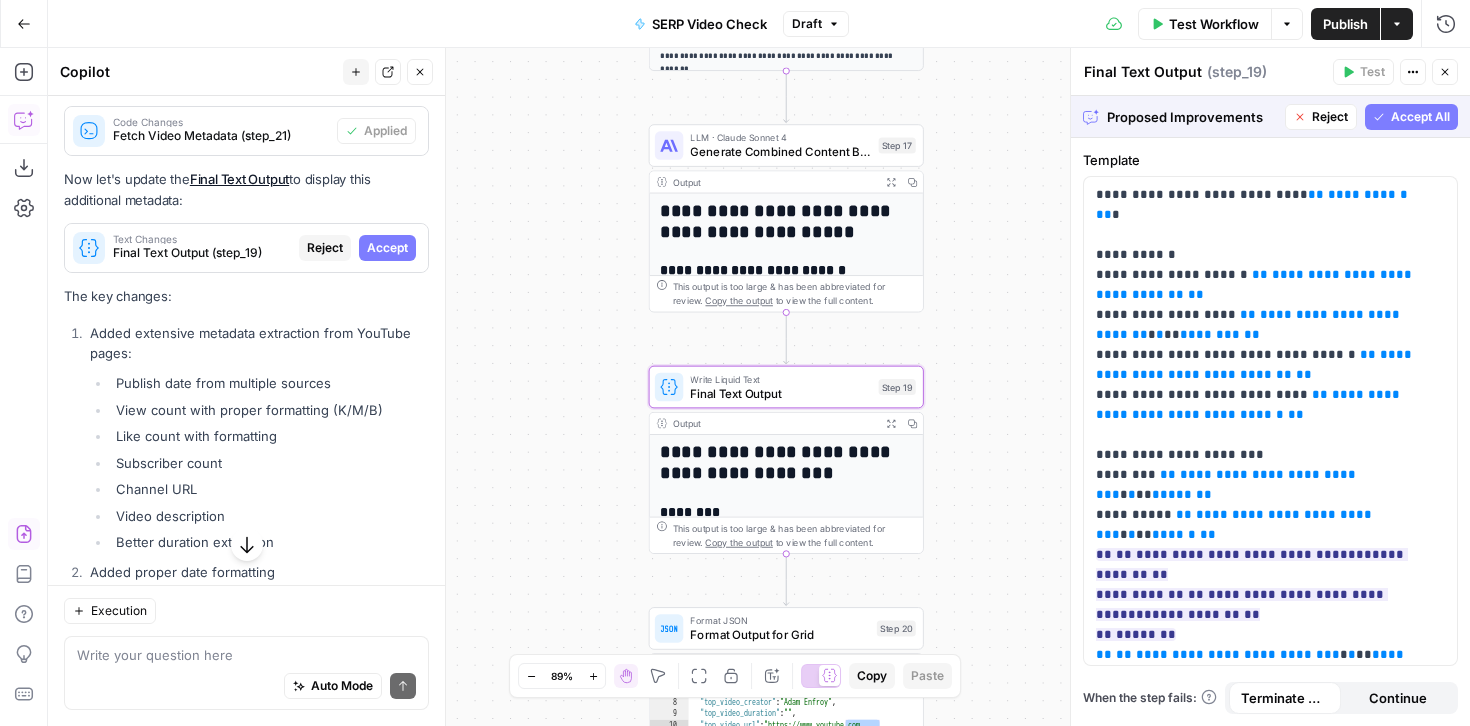 click on "Accept" at bounding box center [387, 248] 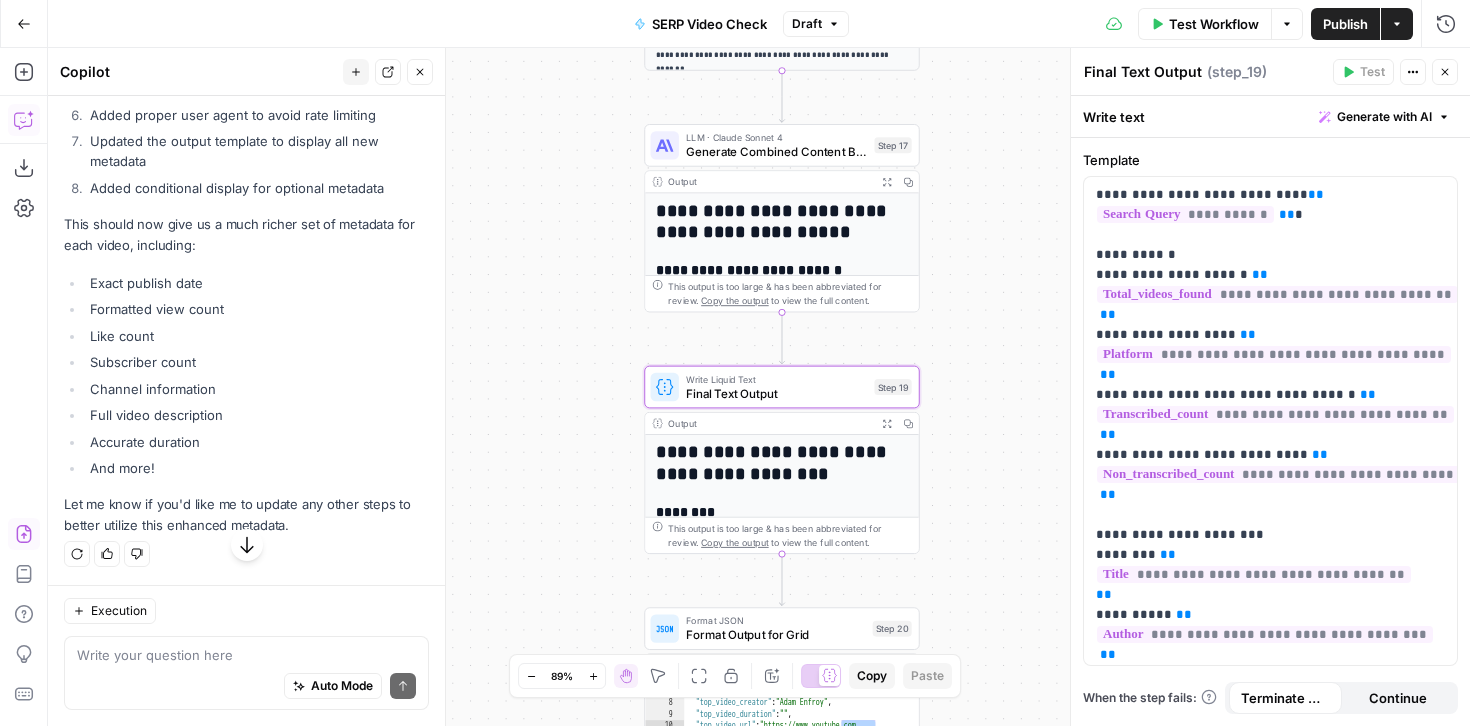 scroll, scrollTop: 10171, scrollLeft: 0, axis: vertical 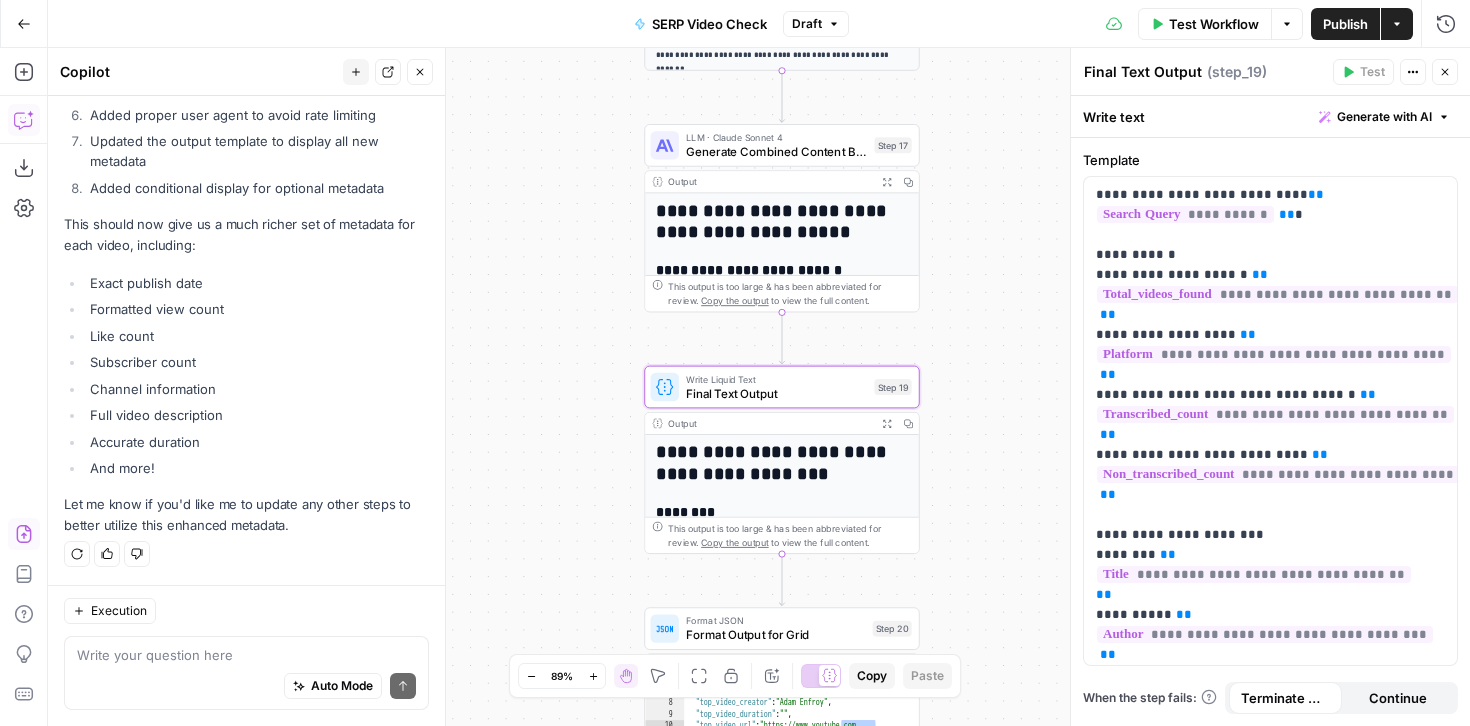 click on "Test Workflow" at bounding box center (1214, 24) 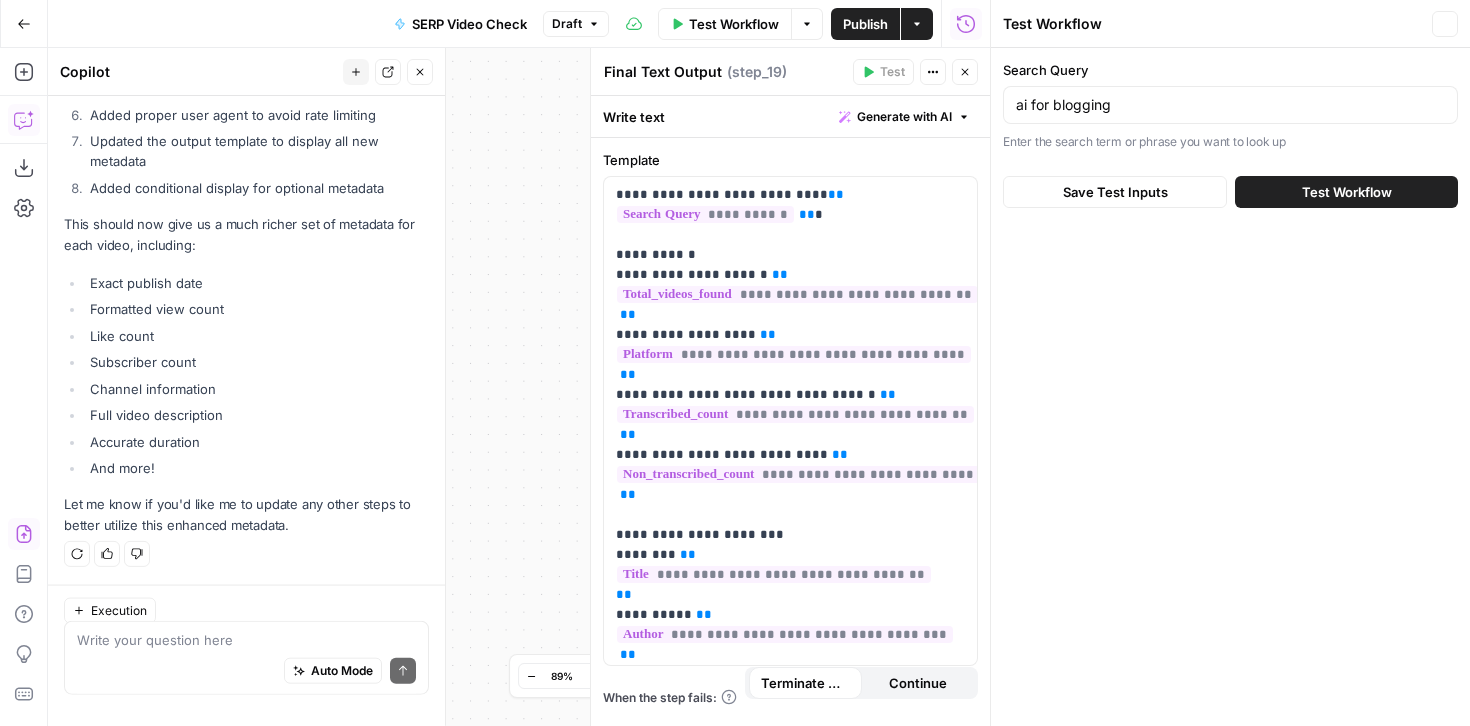 scroll, scrollTop: 10171, scrollLeft: 0, axis: vertical 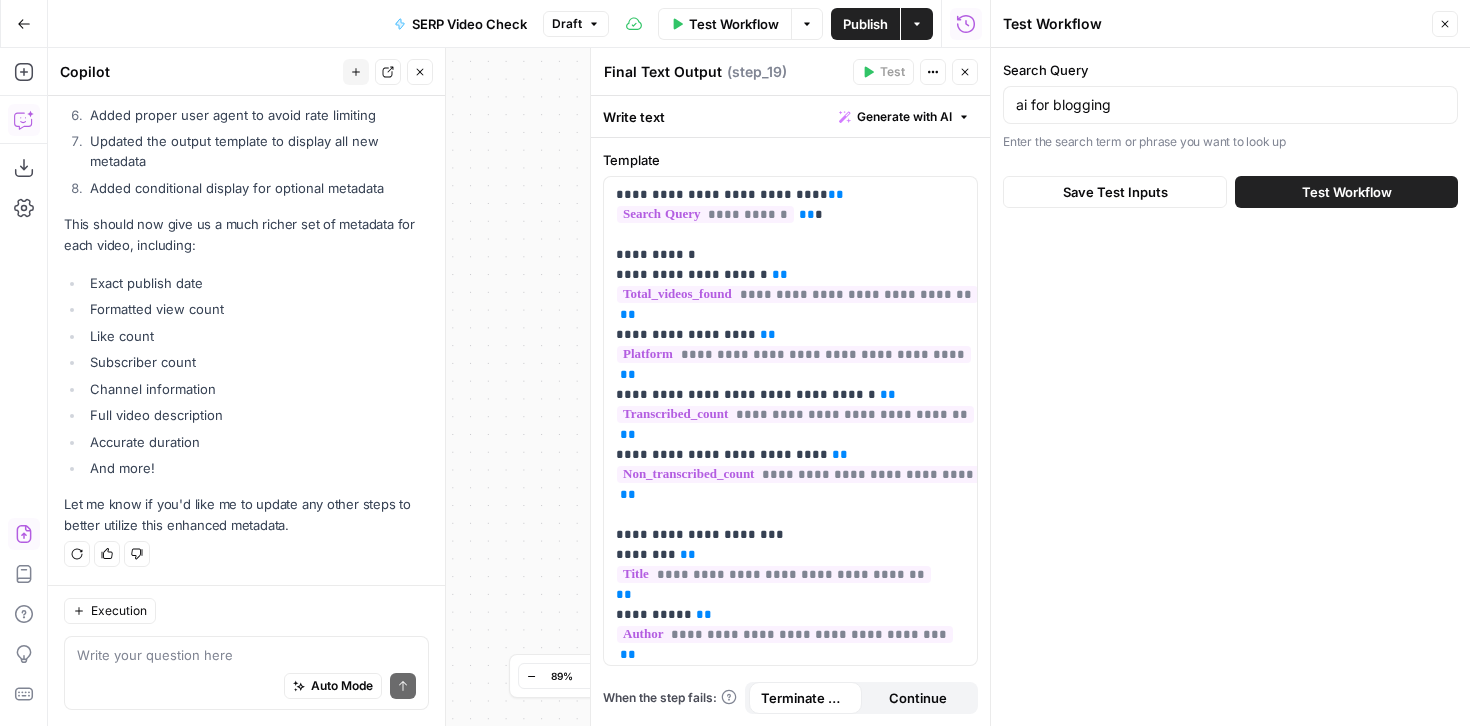 click on "Test Workflow" at bounding box center (1347, 192) 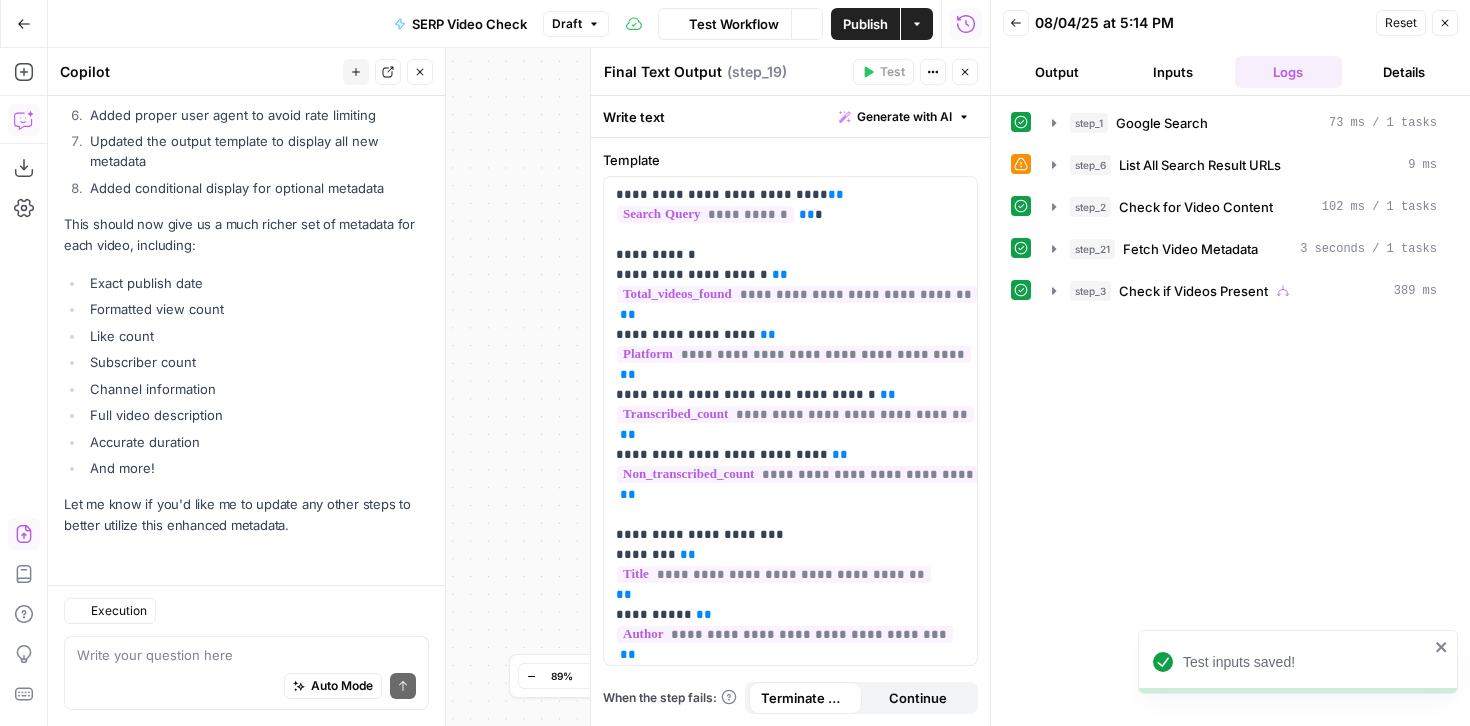 scroll, scrollTop: 10171, scrollLeft: 0, axis: vertical 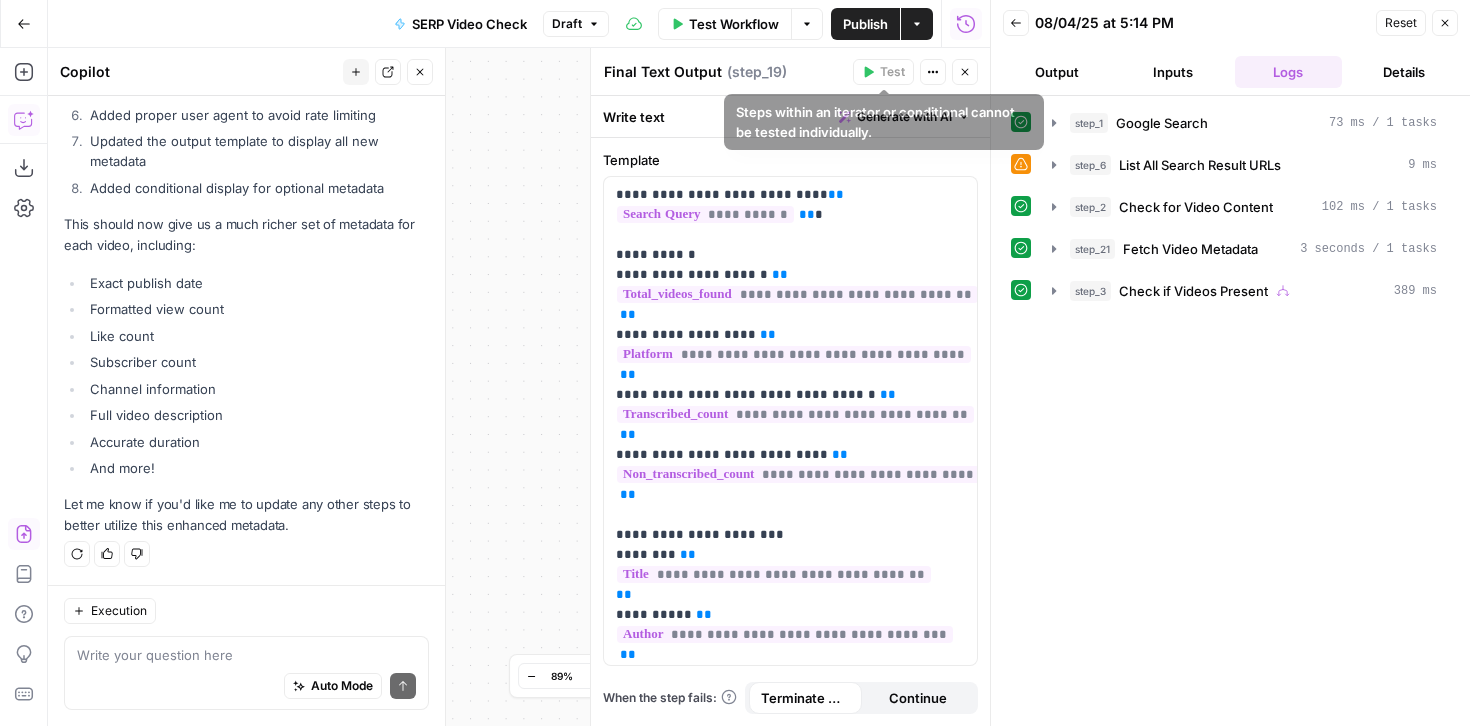 click on "Close" at bounding box center [965, 72] 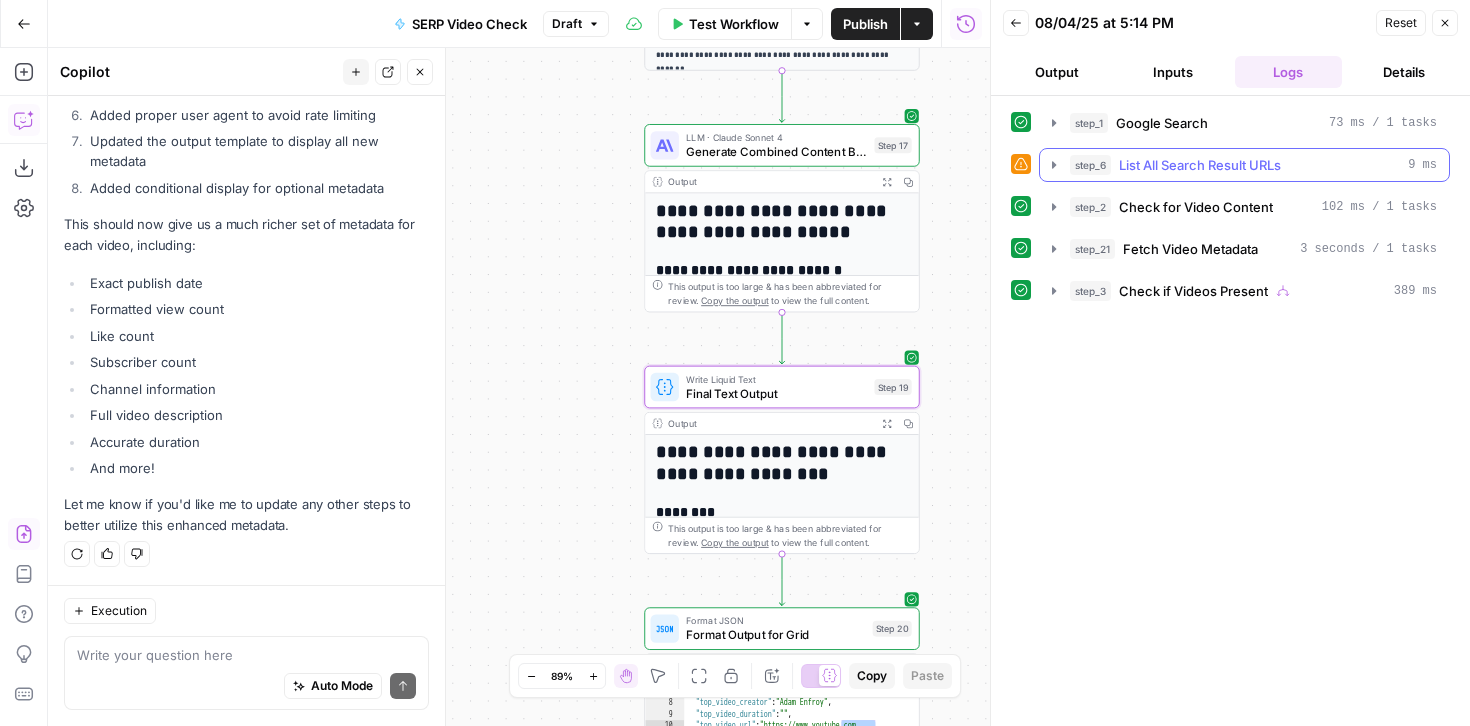 click on "List All Search Result URLs" at bounding box center (1200, 165) 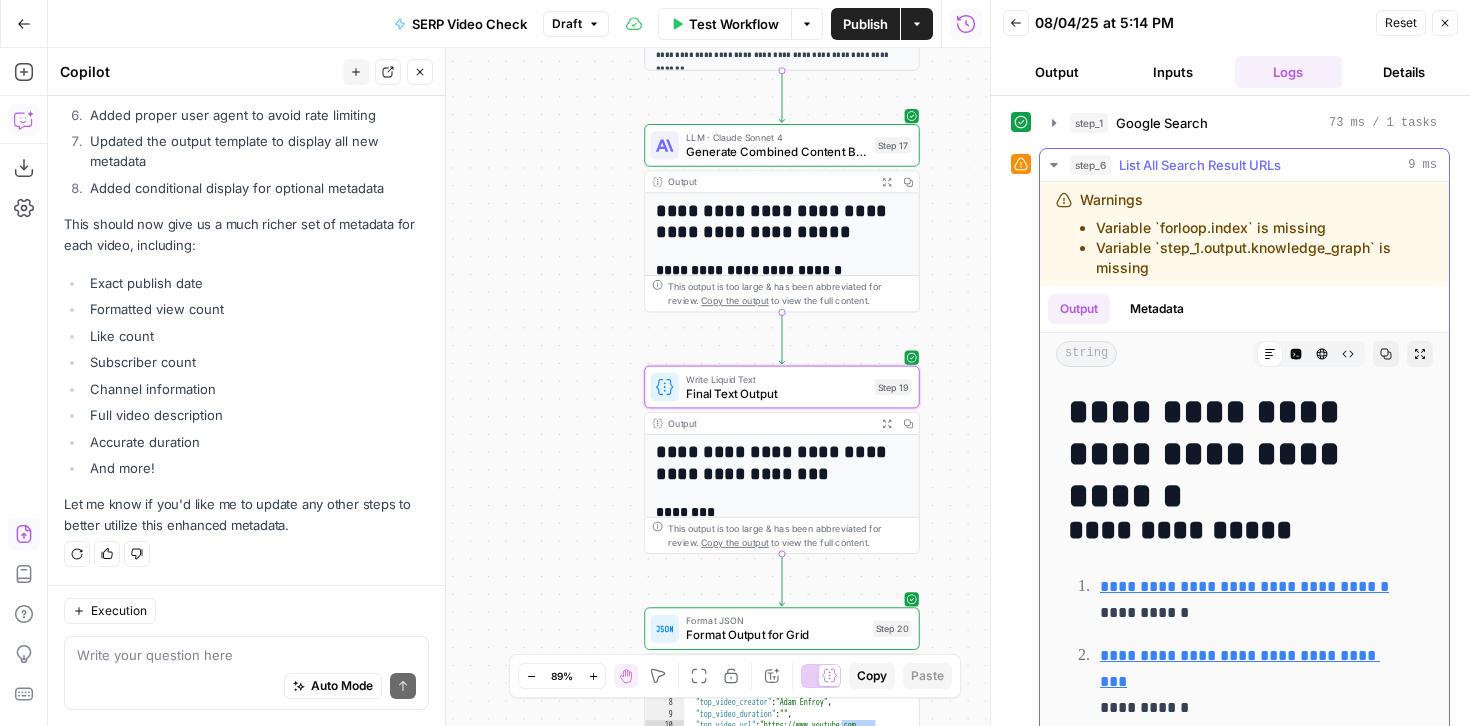 click on "List All Search Result URLs" at bounding box center [1200, 165] 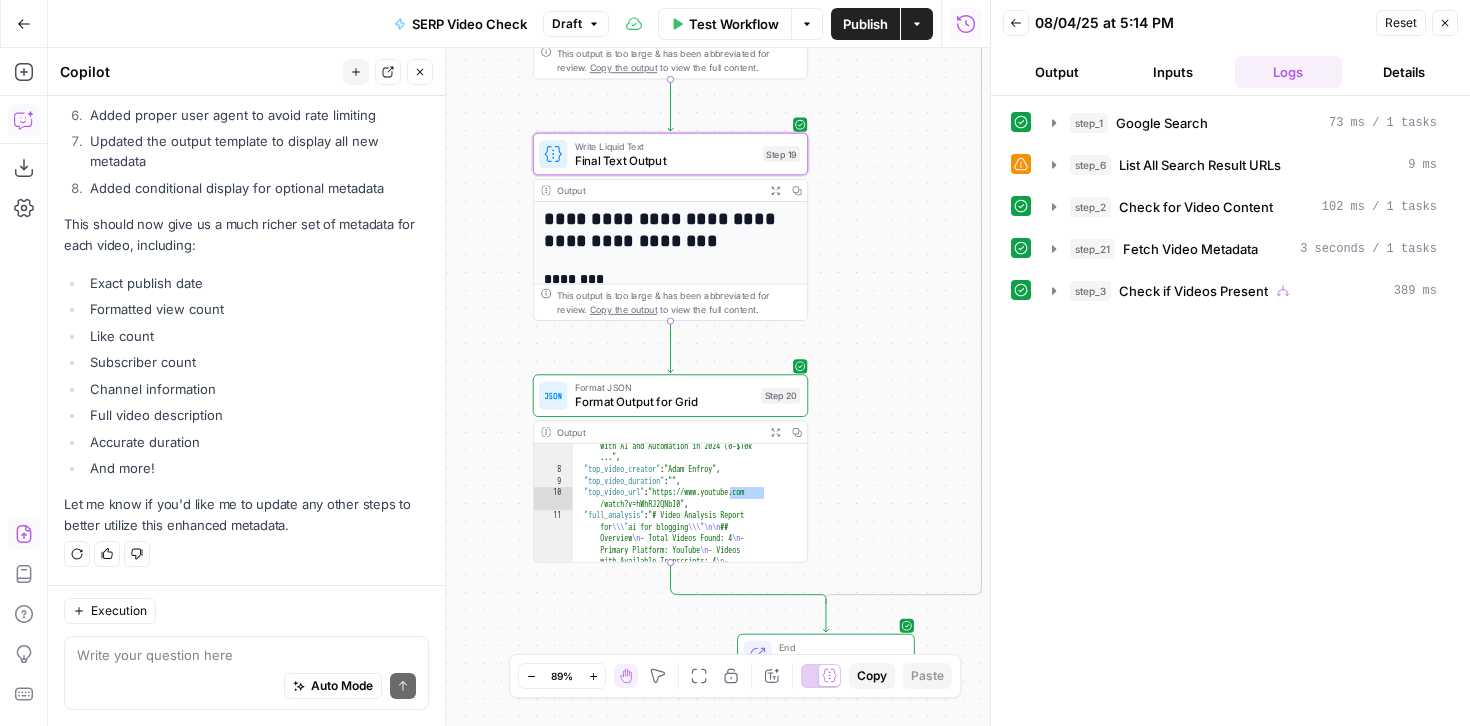 click on "**********" at bounding box center (664, 230) 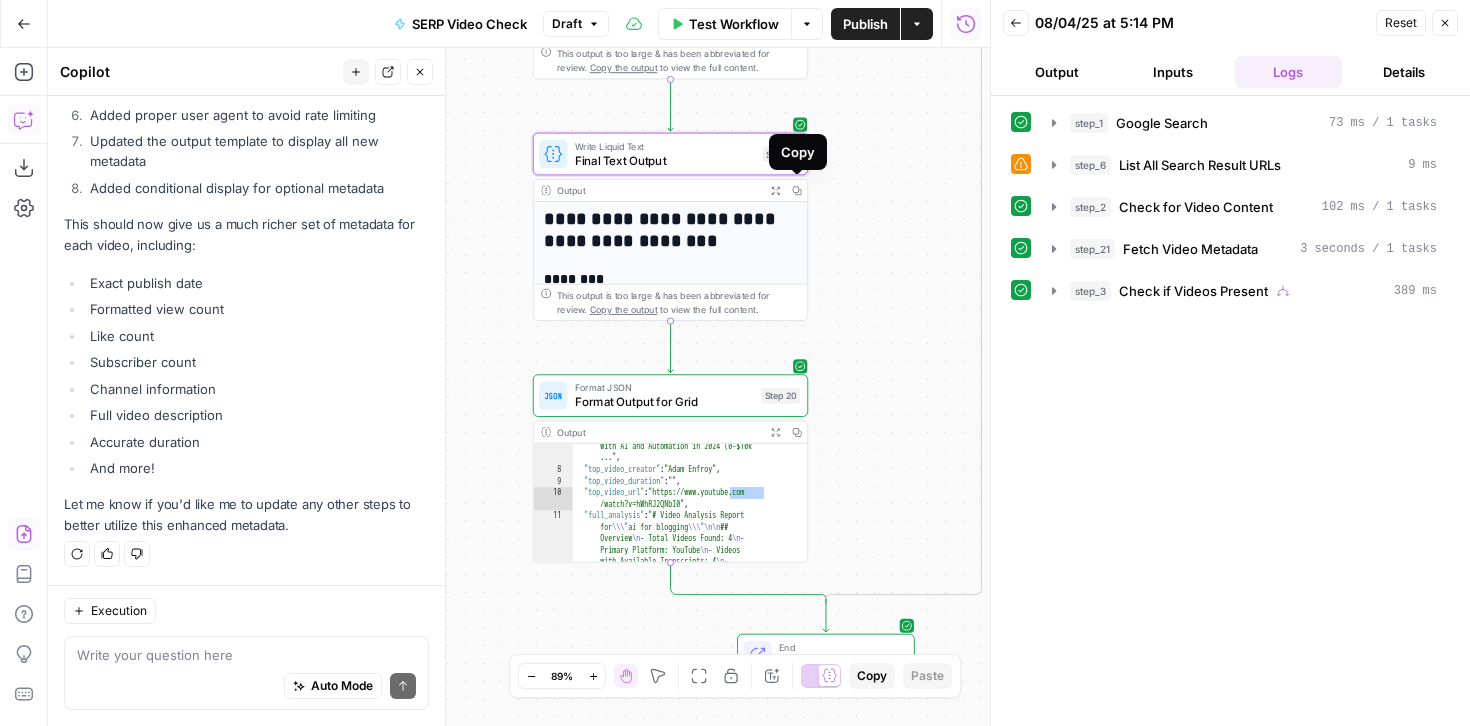 click on "Expand Output" at bounding box center [775, 190] 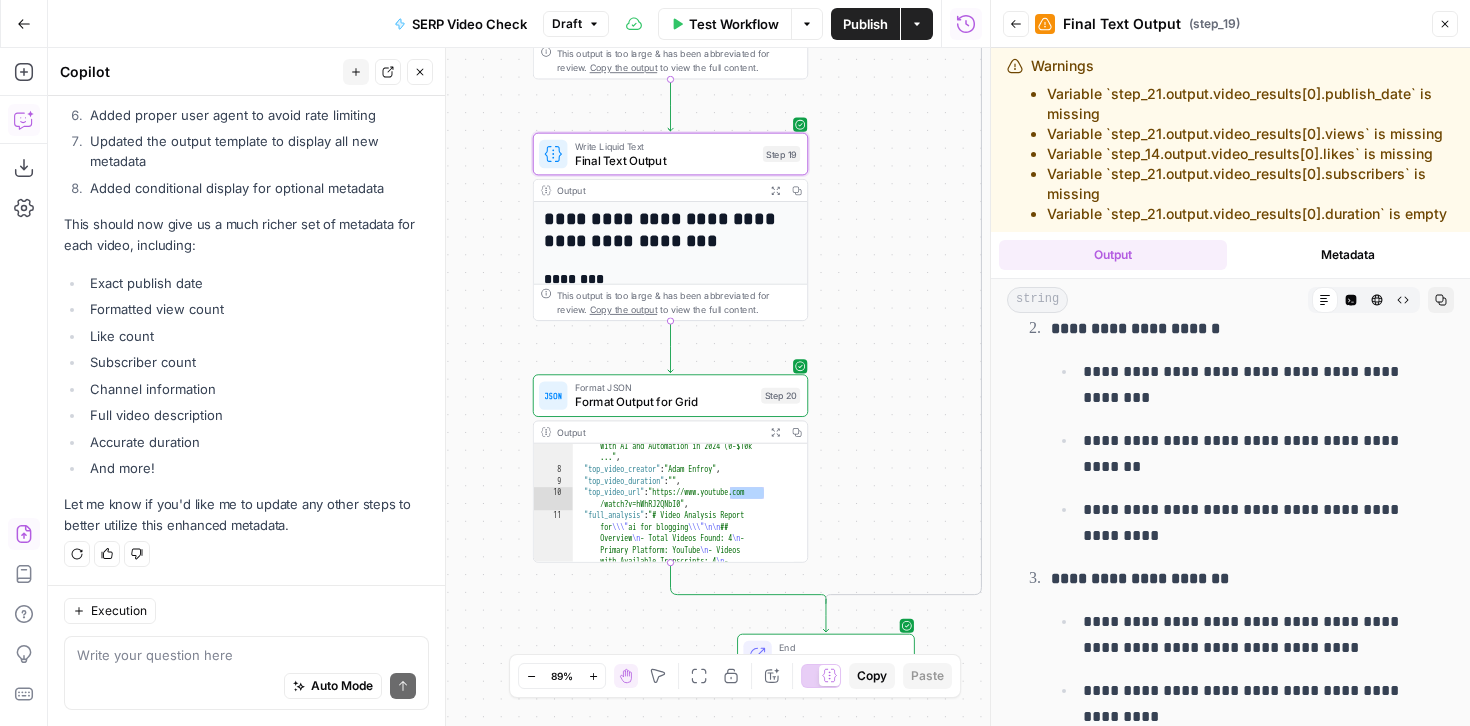 scroll, scrollTop: 10910, scrollLeft: 0, axis: vertical 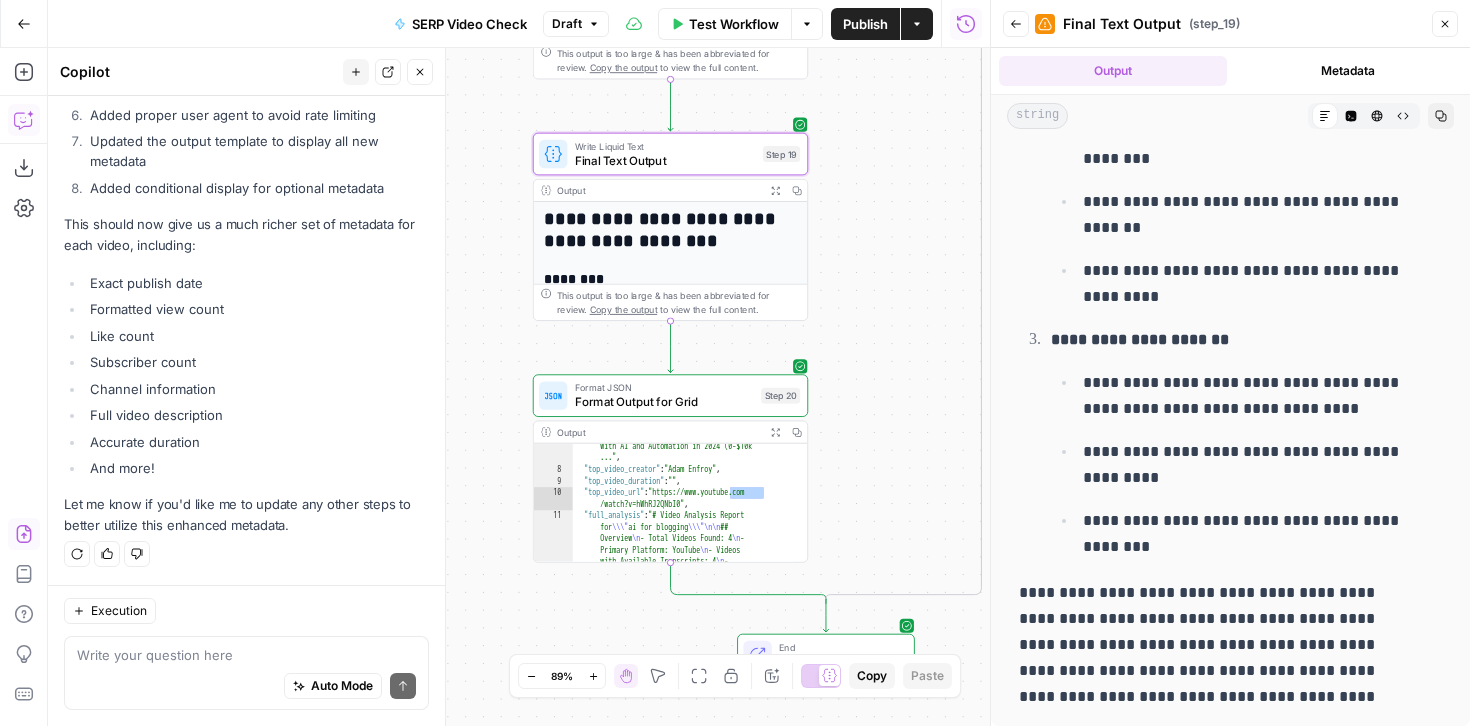 click on "**********" at bounding box center (664, 230) 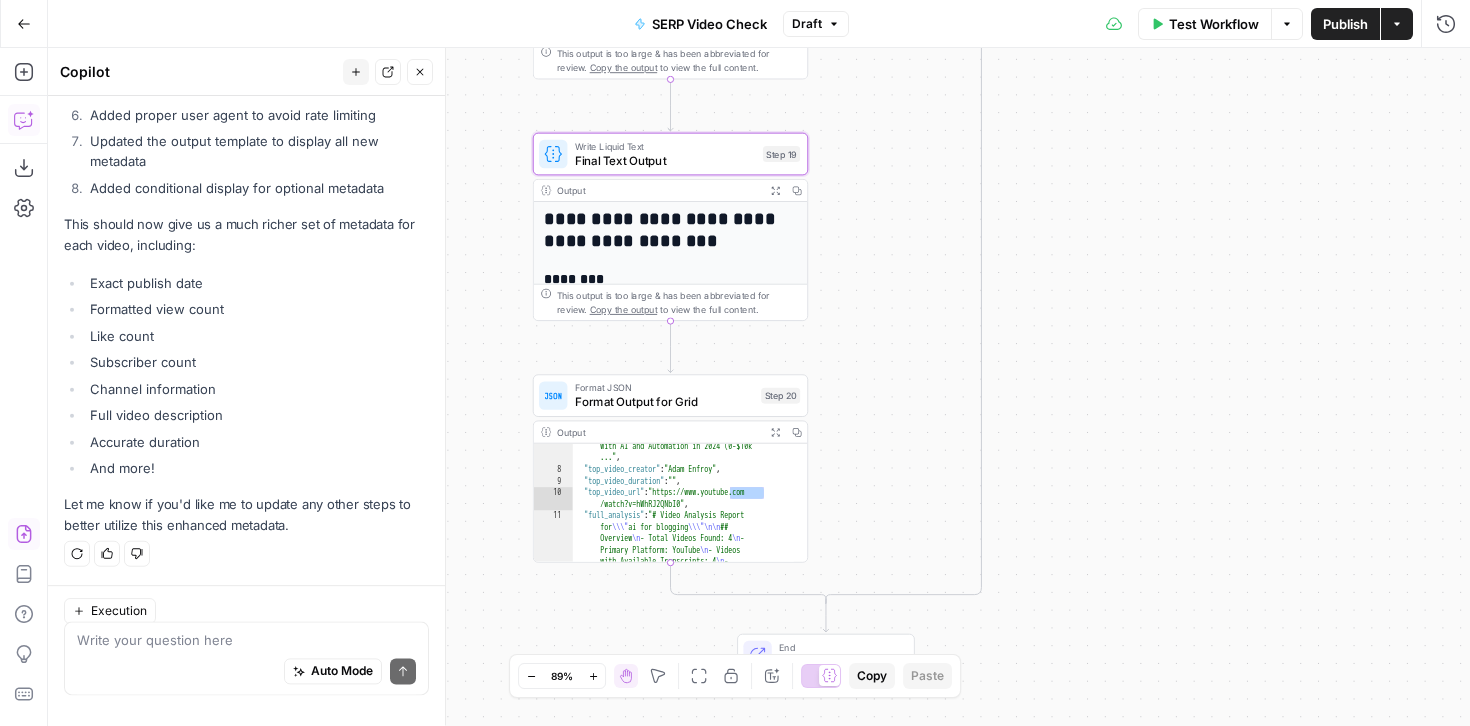 scroll, scrollTop: 10171, scrollLeft: 0, axis: vertical 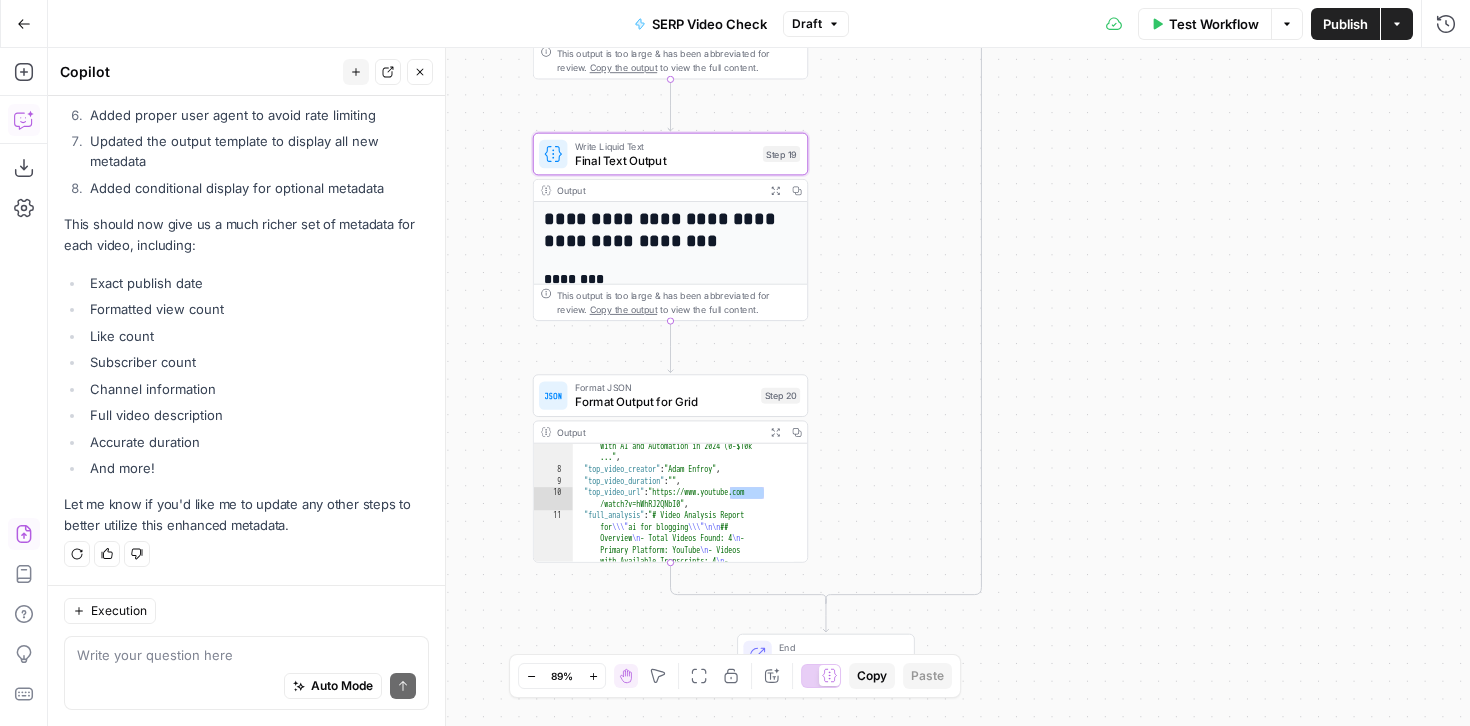 click on "Auto Mode Send" at bounding box center (246, 687) 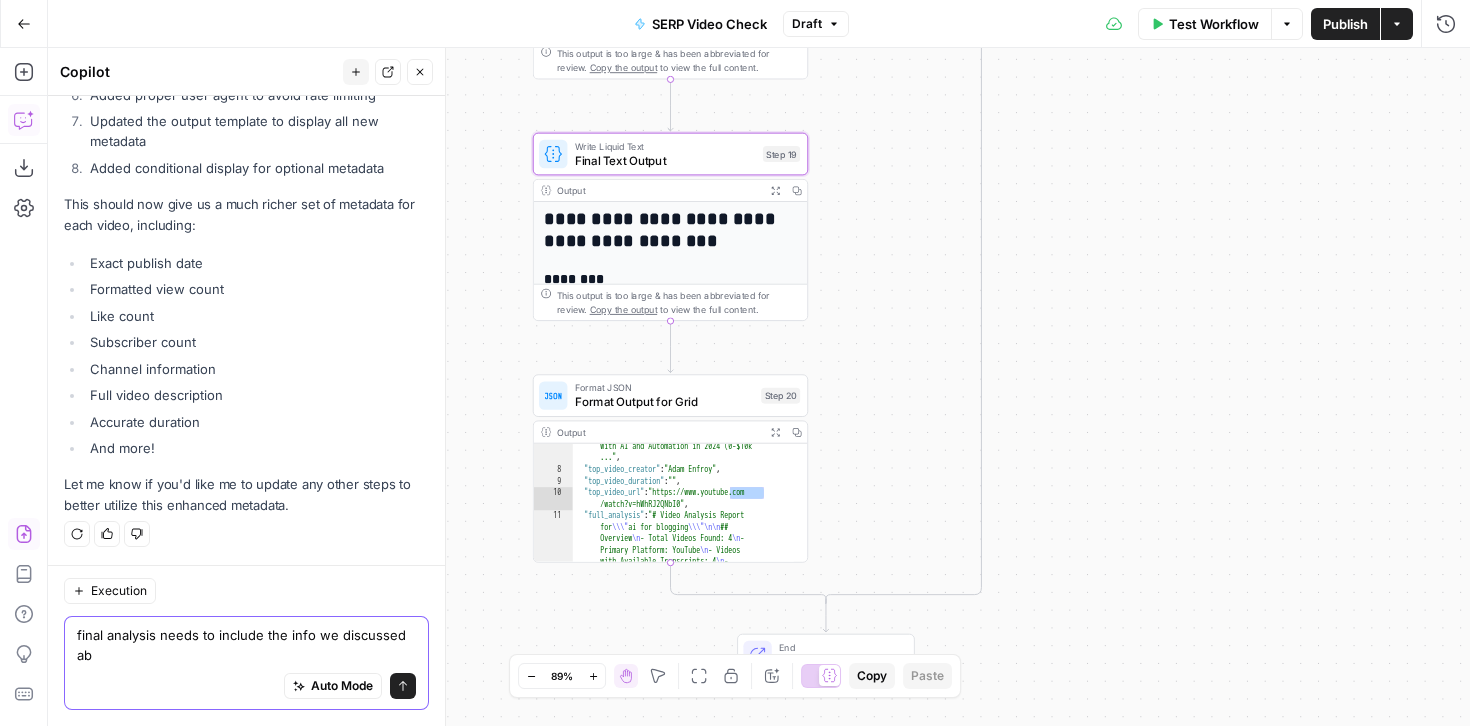 scroll, scrollTop: 10191, scrollLeft: 0, axis: vertical 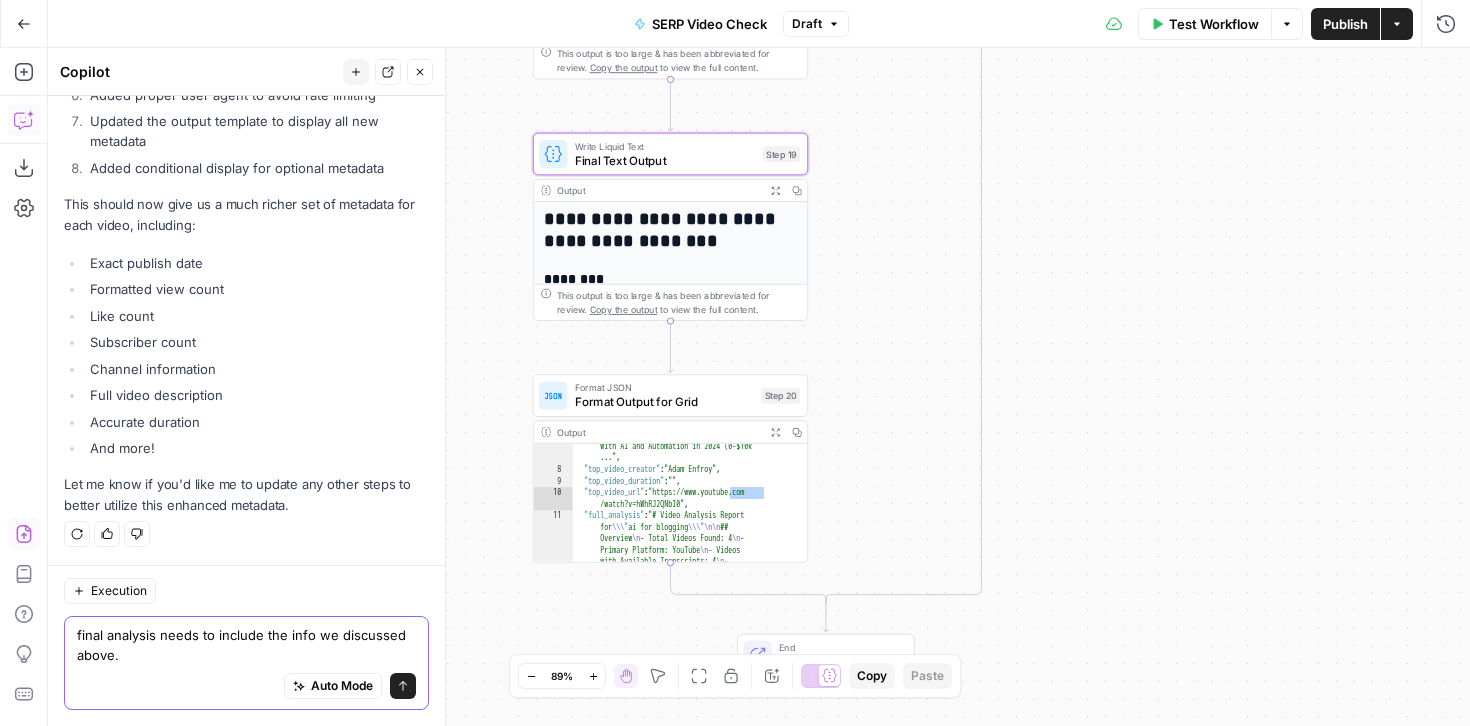 type on "final analysis needs to include the info we discussed above." 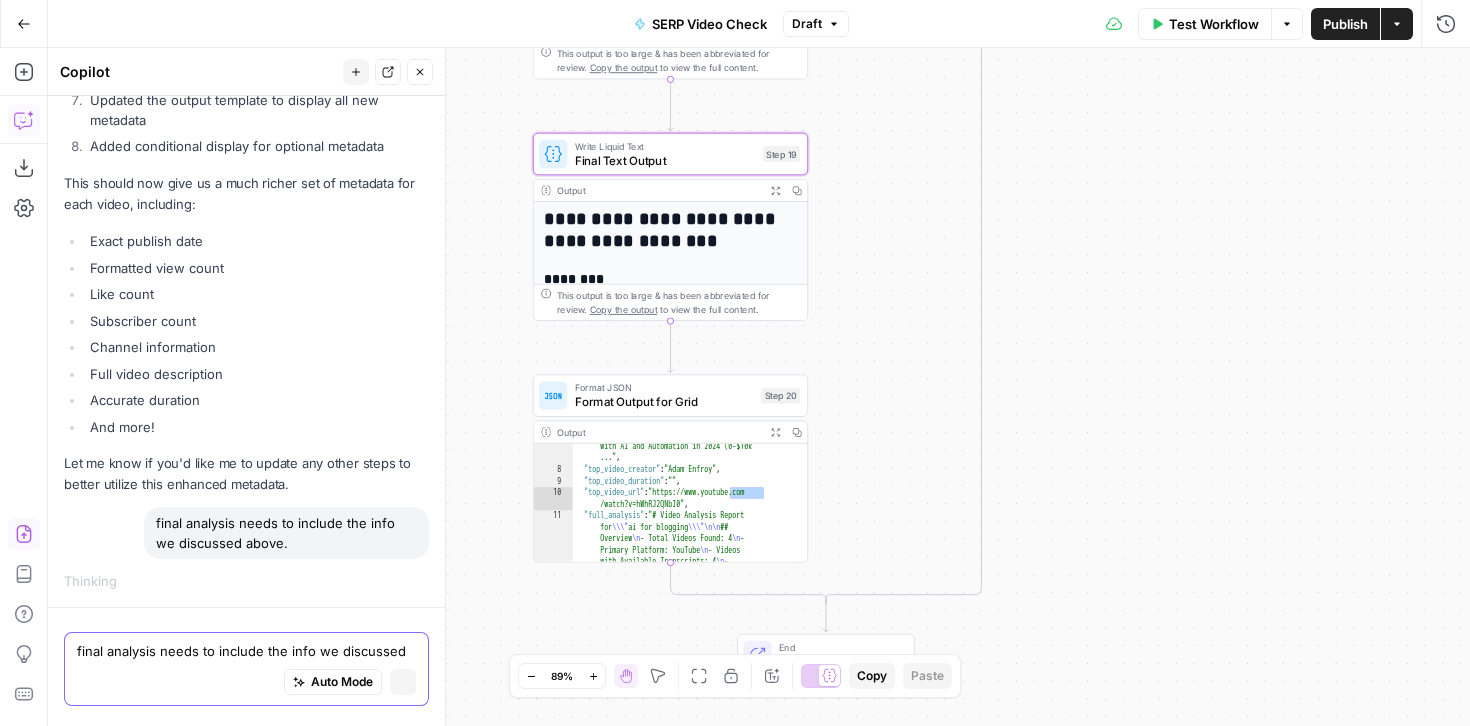 type 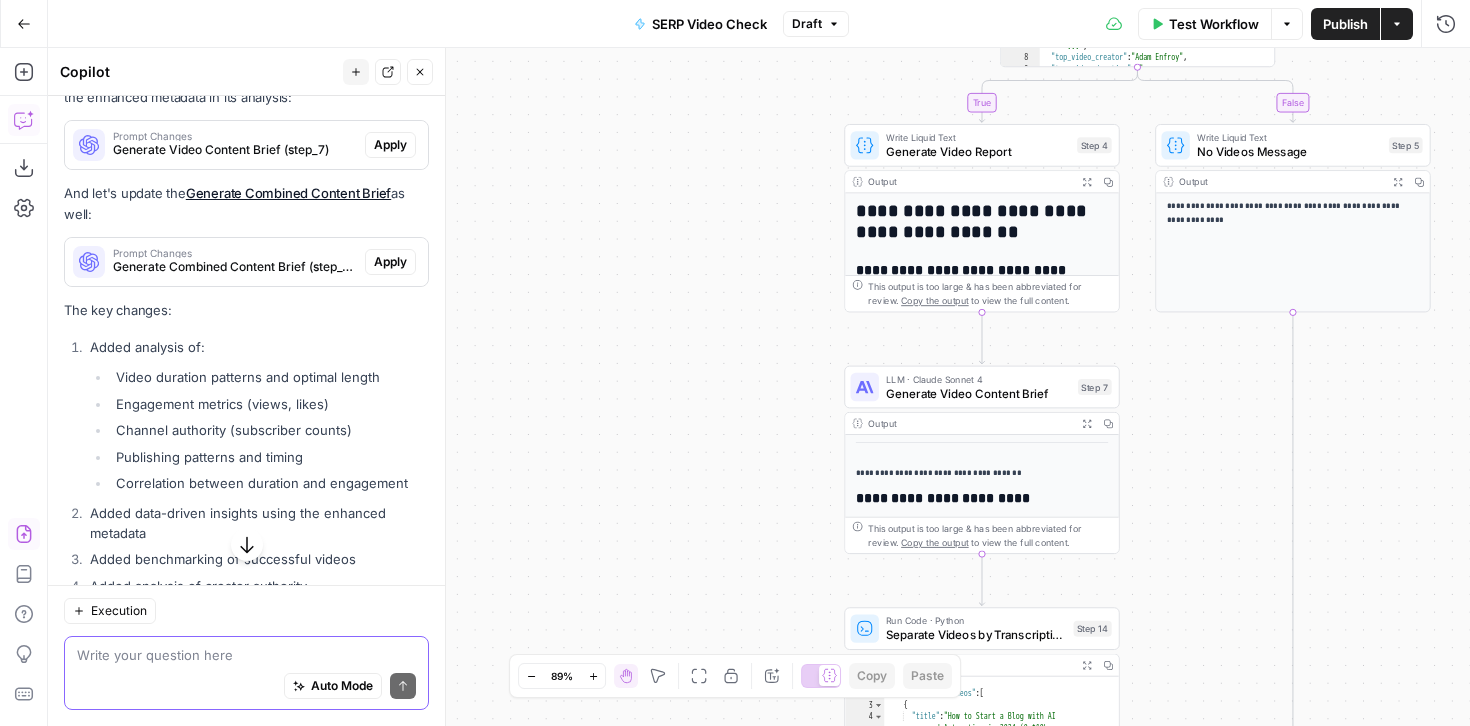 scroll, scrollTop: 10578, scrollLeft: 0, axis: vertical 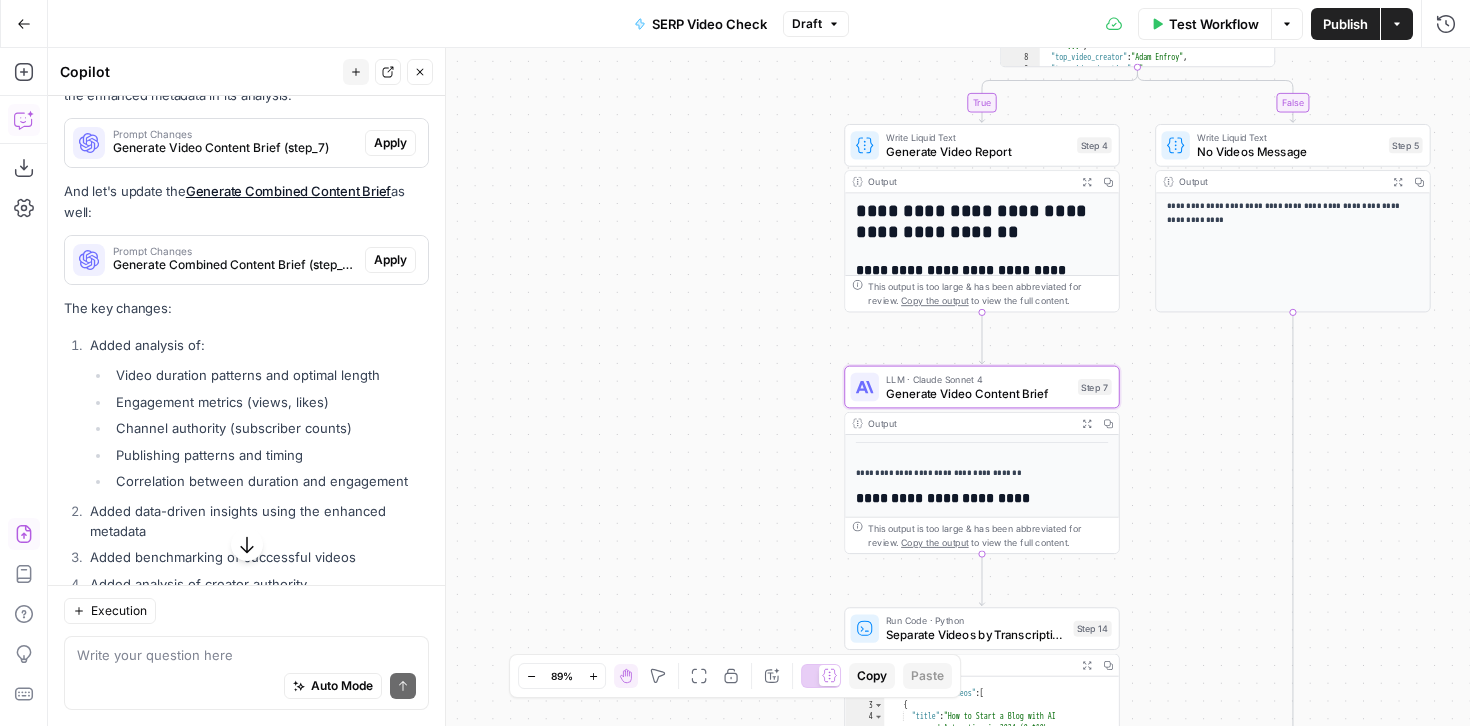click on "Apply" at bounding box center [390, 143] 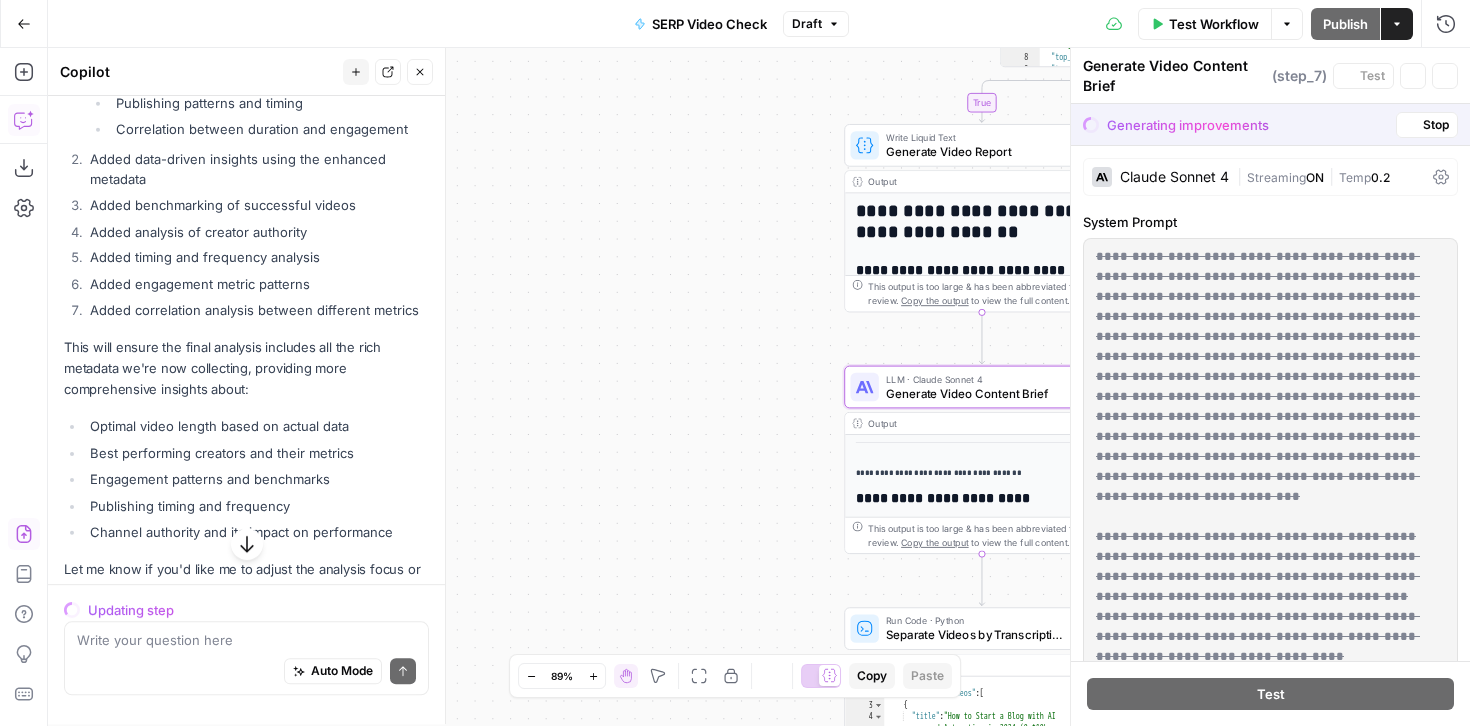 scroll, scrollTop: 10226, scrollLeft: 0, axis: vertical 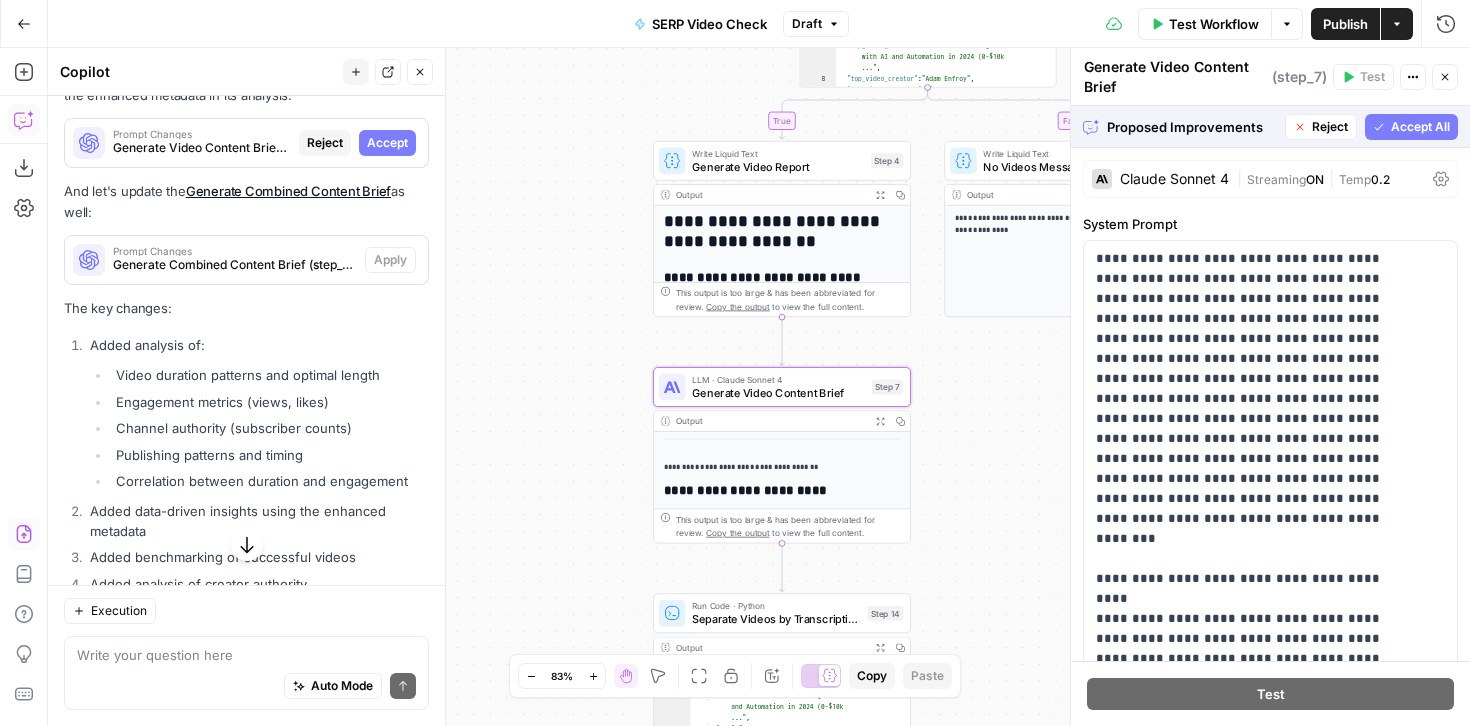 click on "Accept" at bounding box center [387, 143] 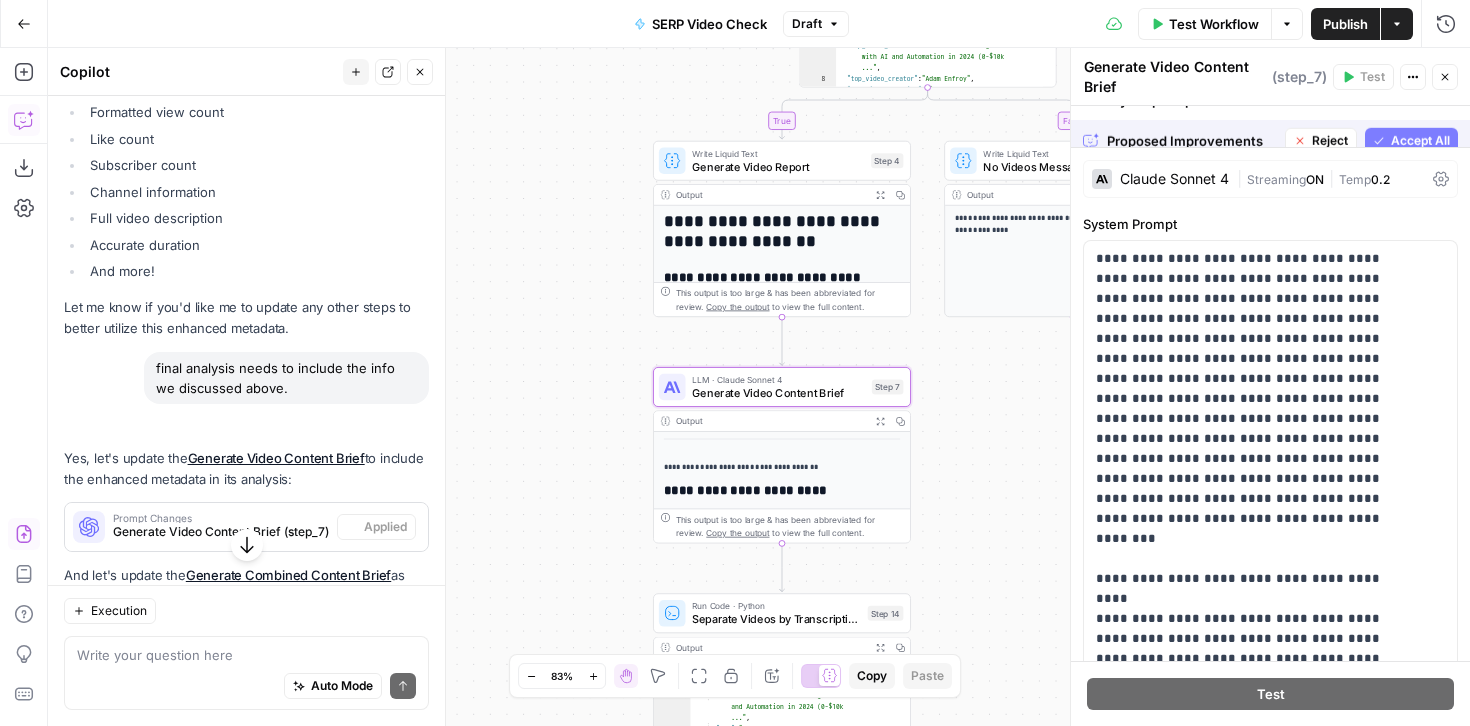 scroll, scrollTop: 10578, scrollLeft: 0, axis: vertical 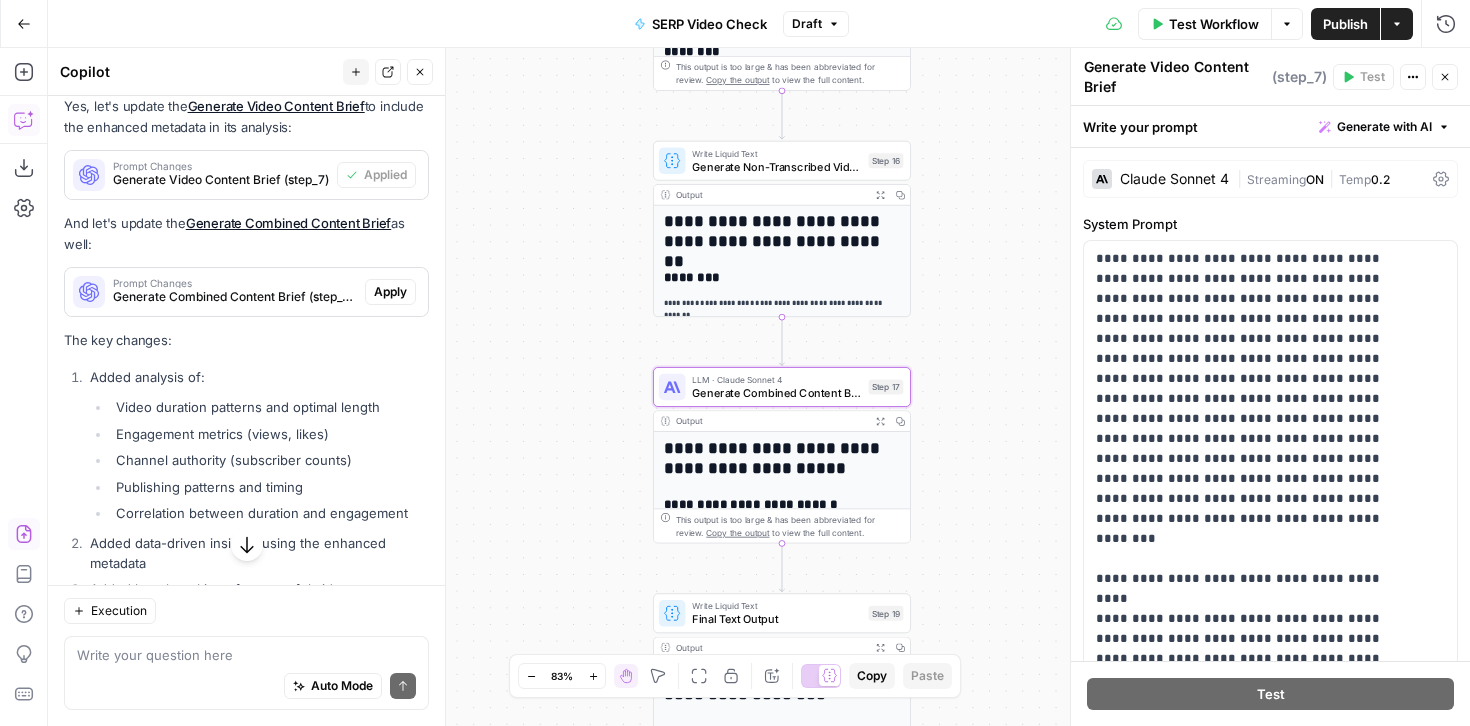 click on "Apply" at bounding box center (390, 292) 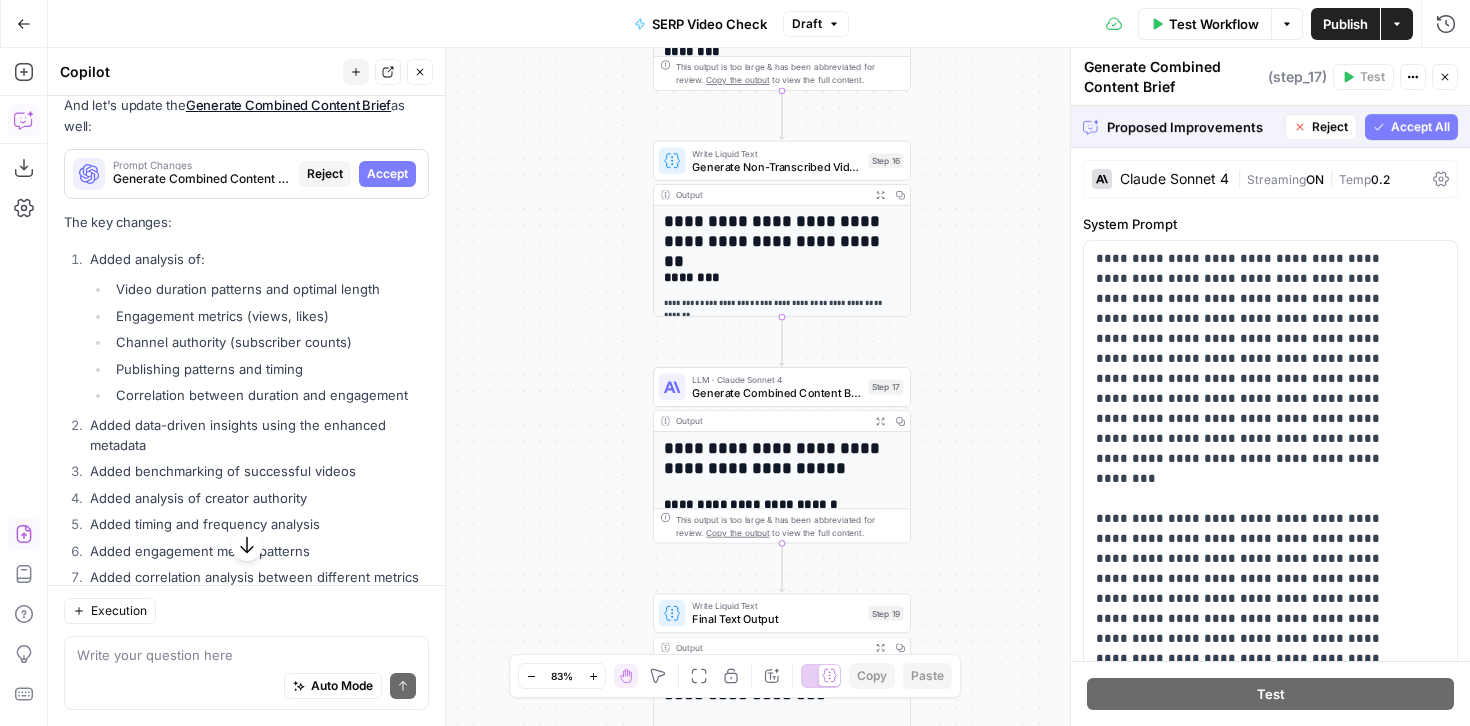 scroll, scrollTop: 10301, scrollLeft: 0, axis: vertical 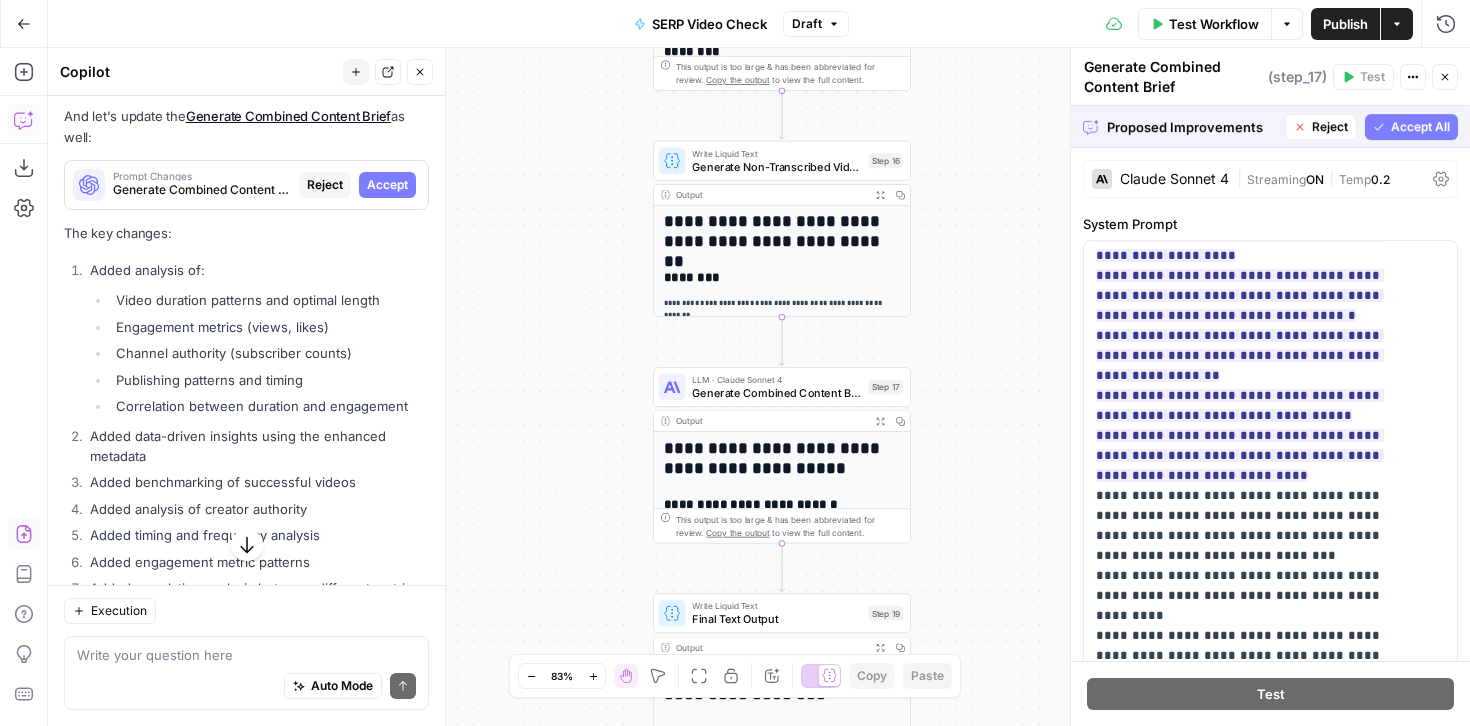 click on "Accept All" at bounding box center [1420, 127] 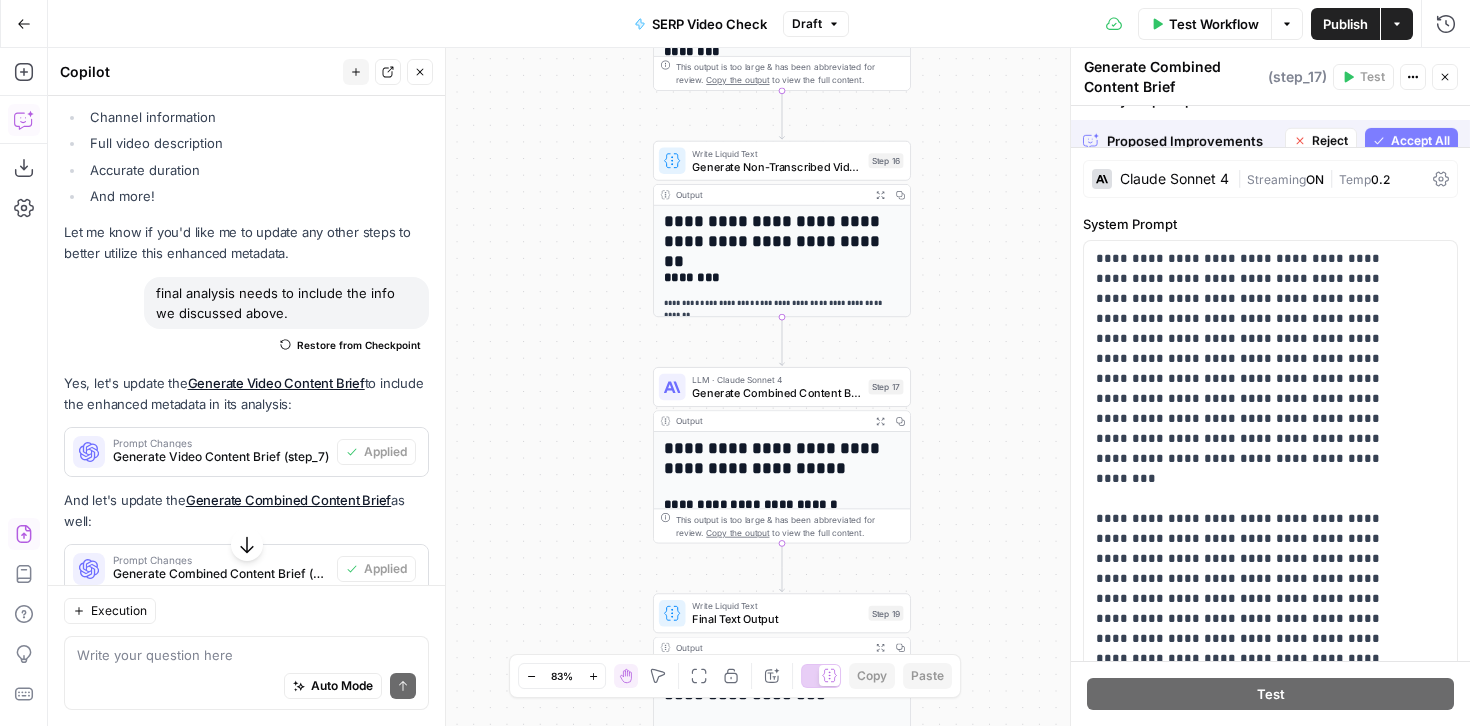 scroll, scrollTop: 10653, scrollLeft: 0, axis: vertical 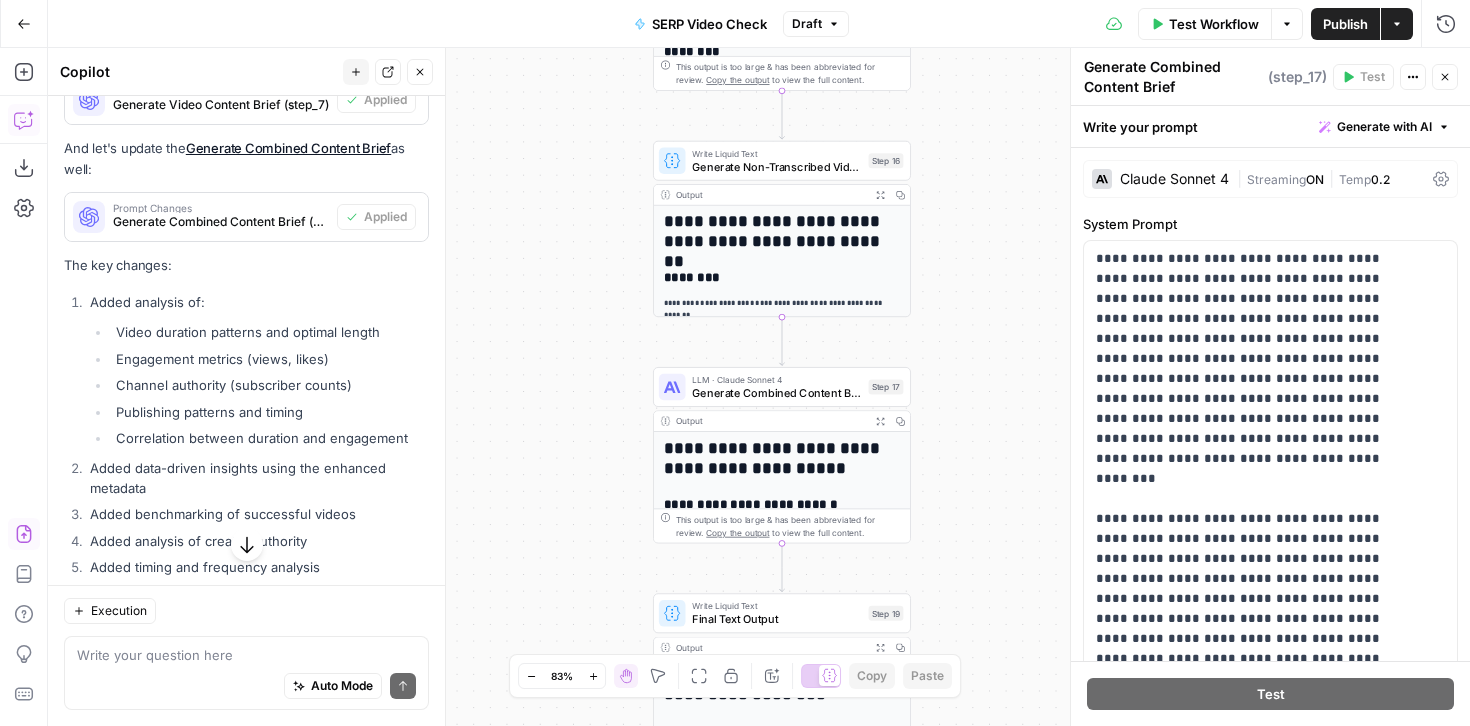 click on "Test Workflow" at bounding box center [1205, 24] 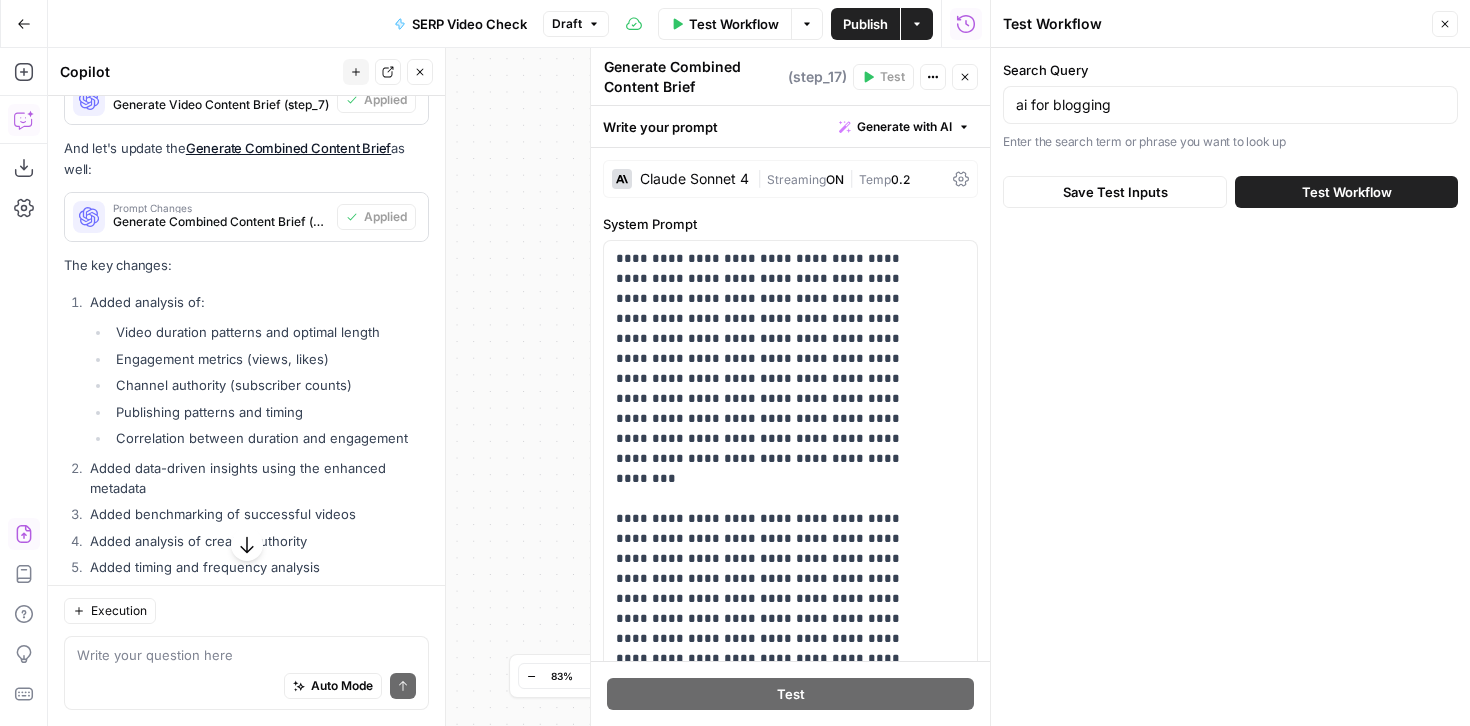 click on "Test Workflow" at bounding box center (1347, 192) 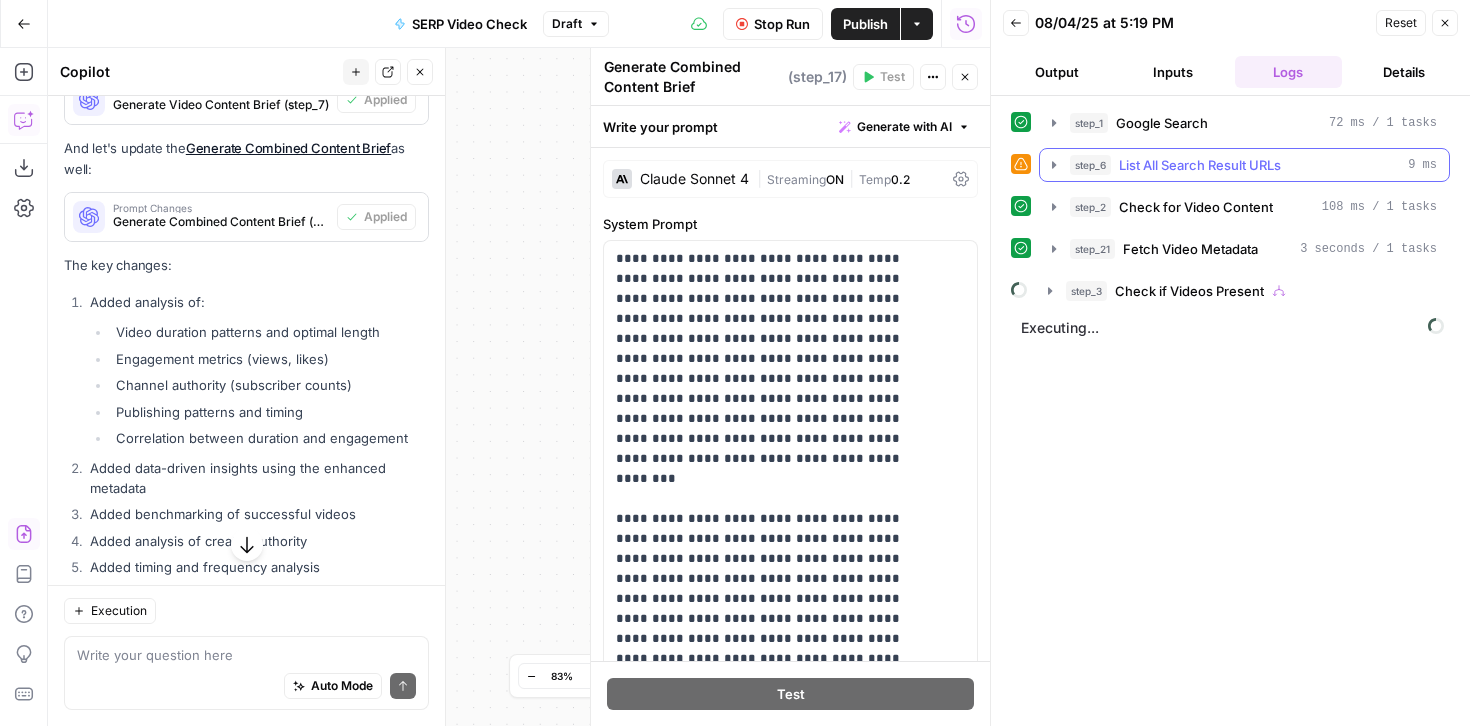click 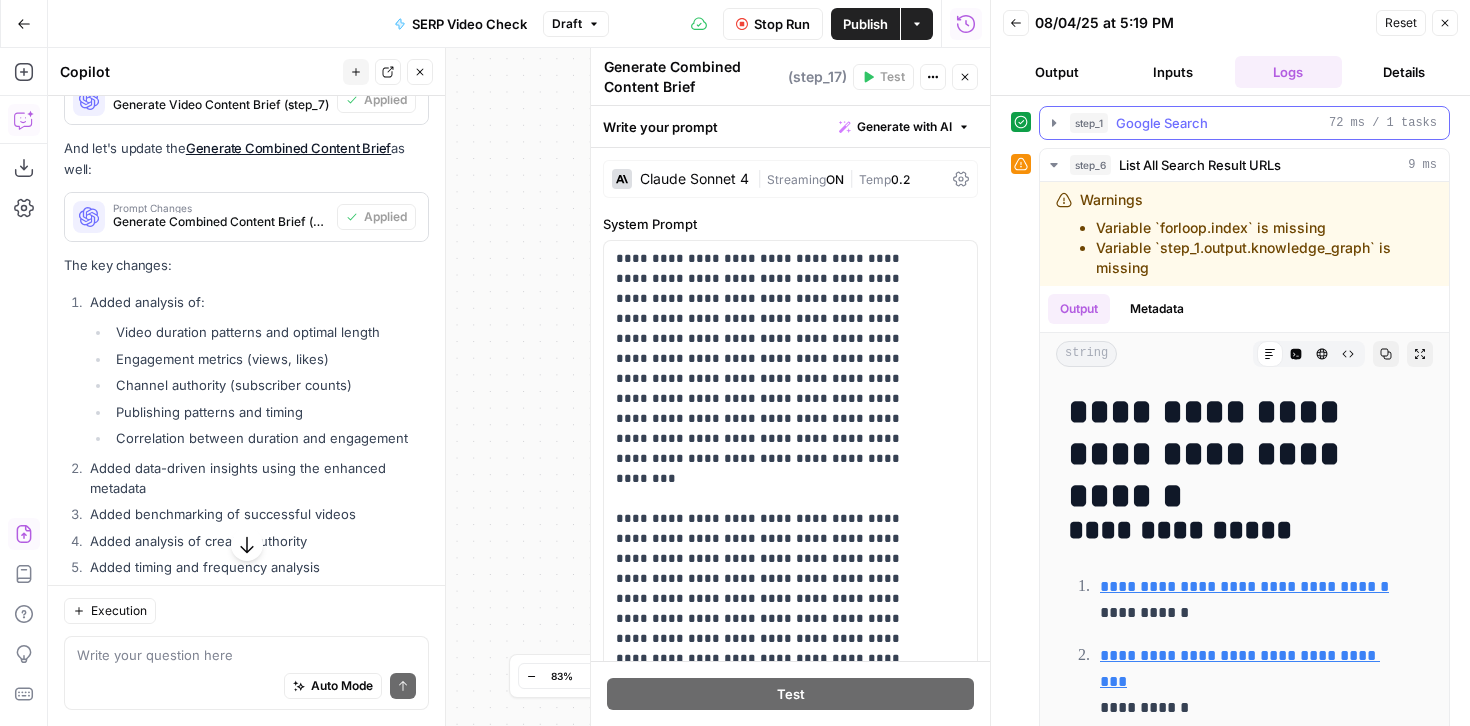 click 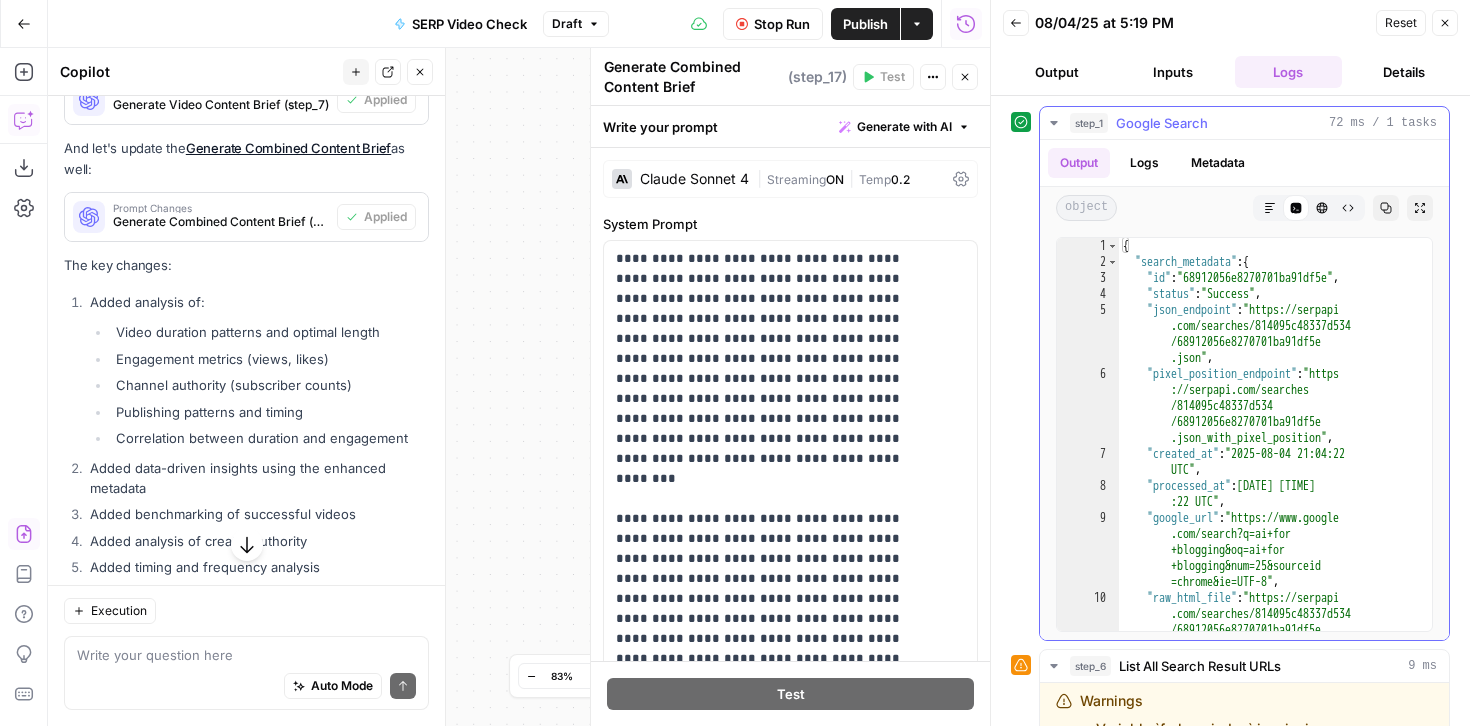 click 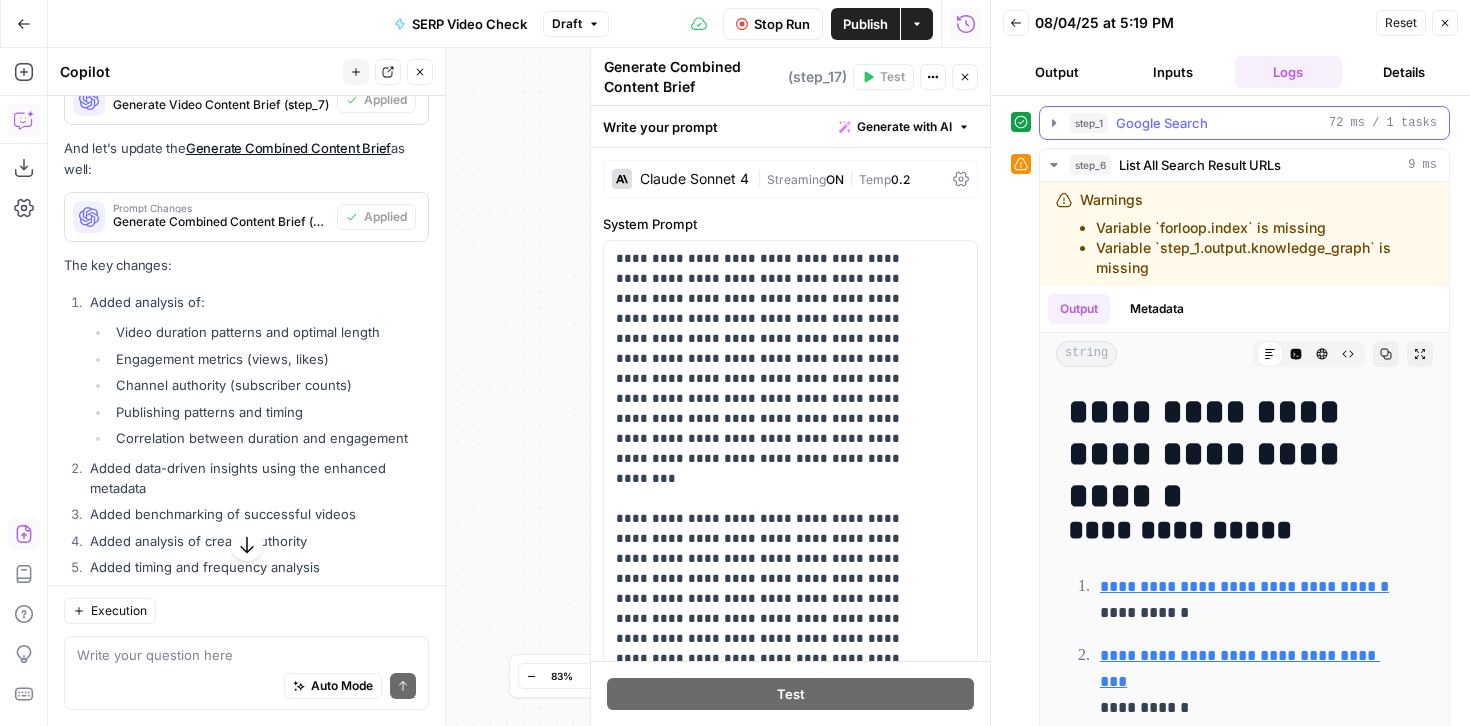 click 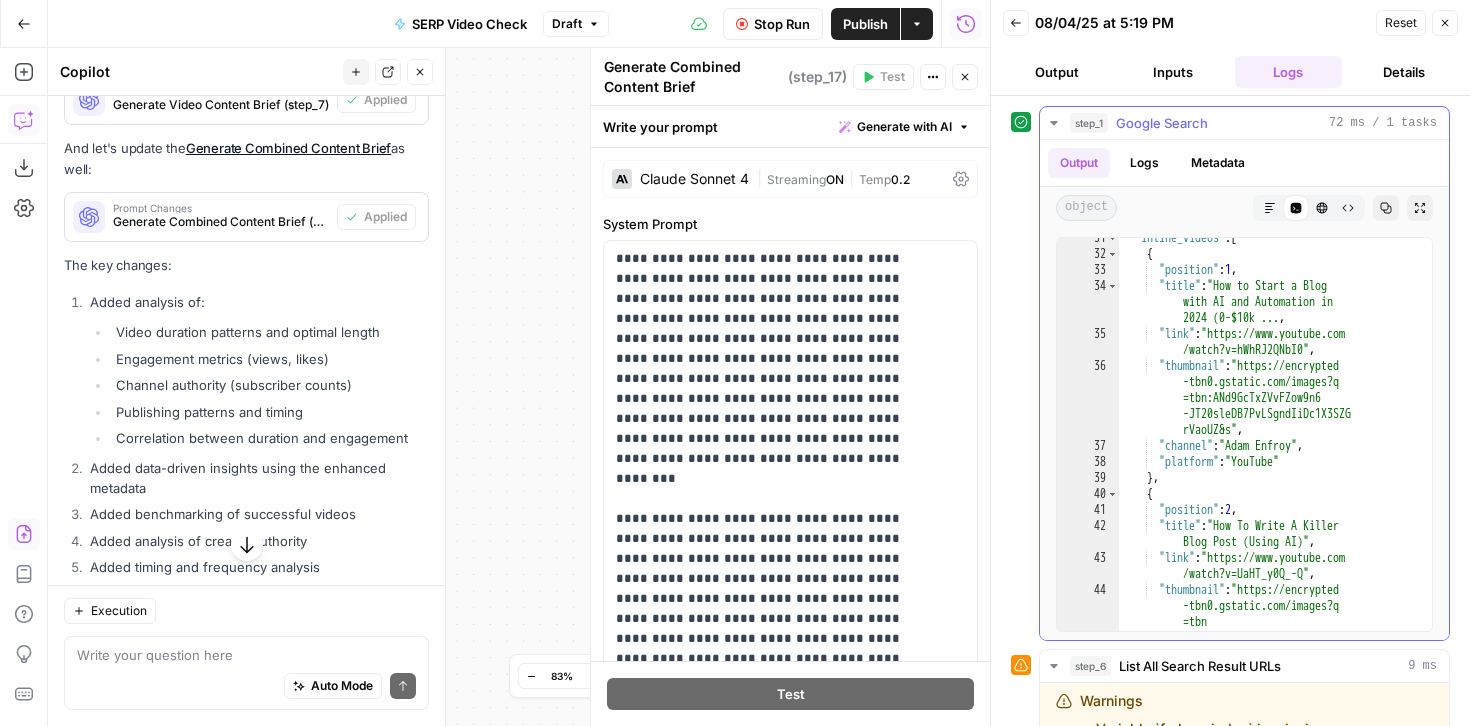 scroll, scrollTop: 606, scrollLeft: 0, axis: vertical 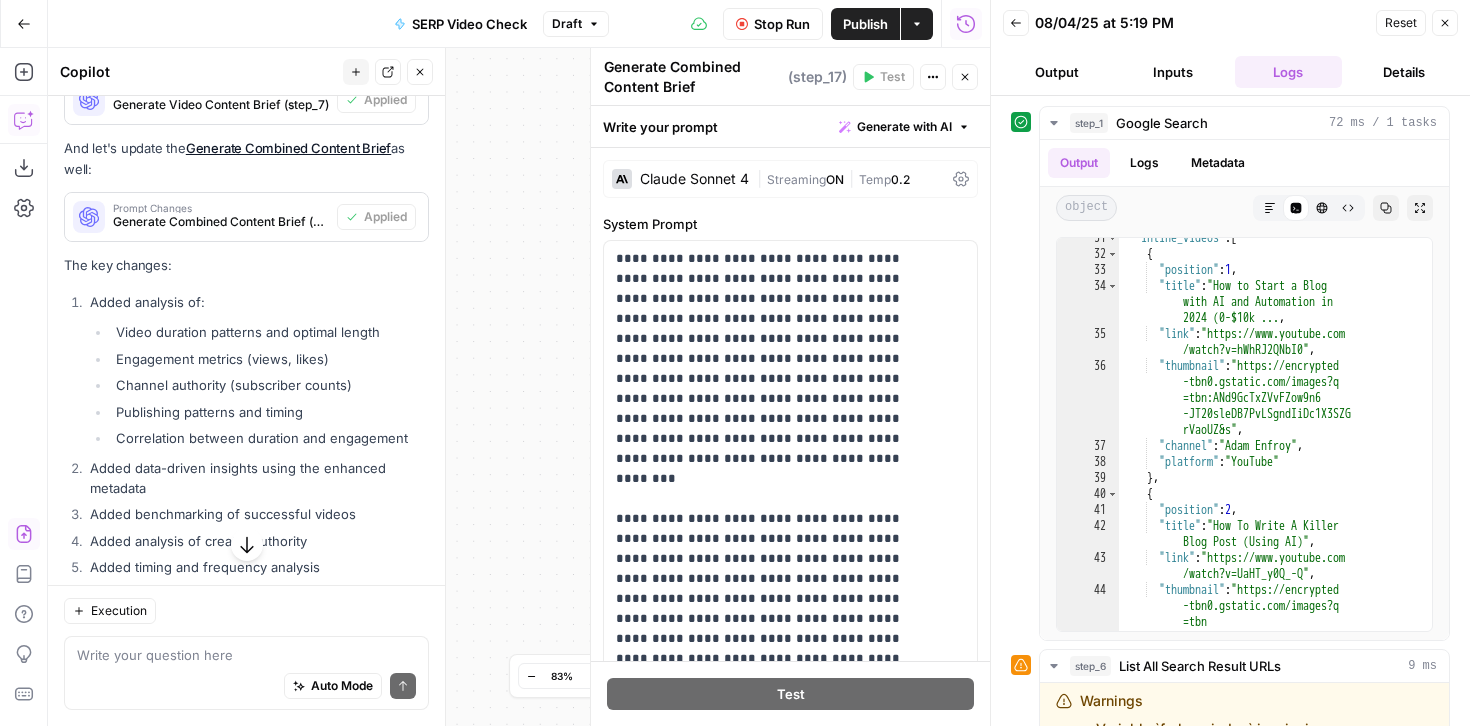 click 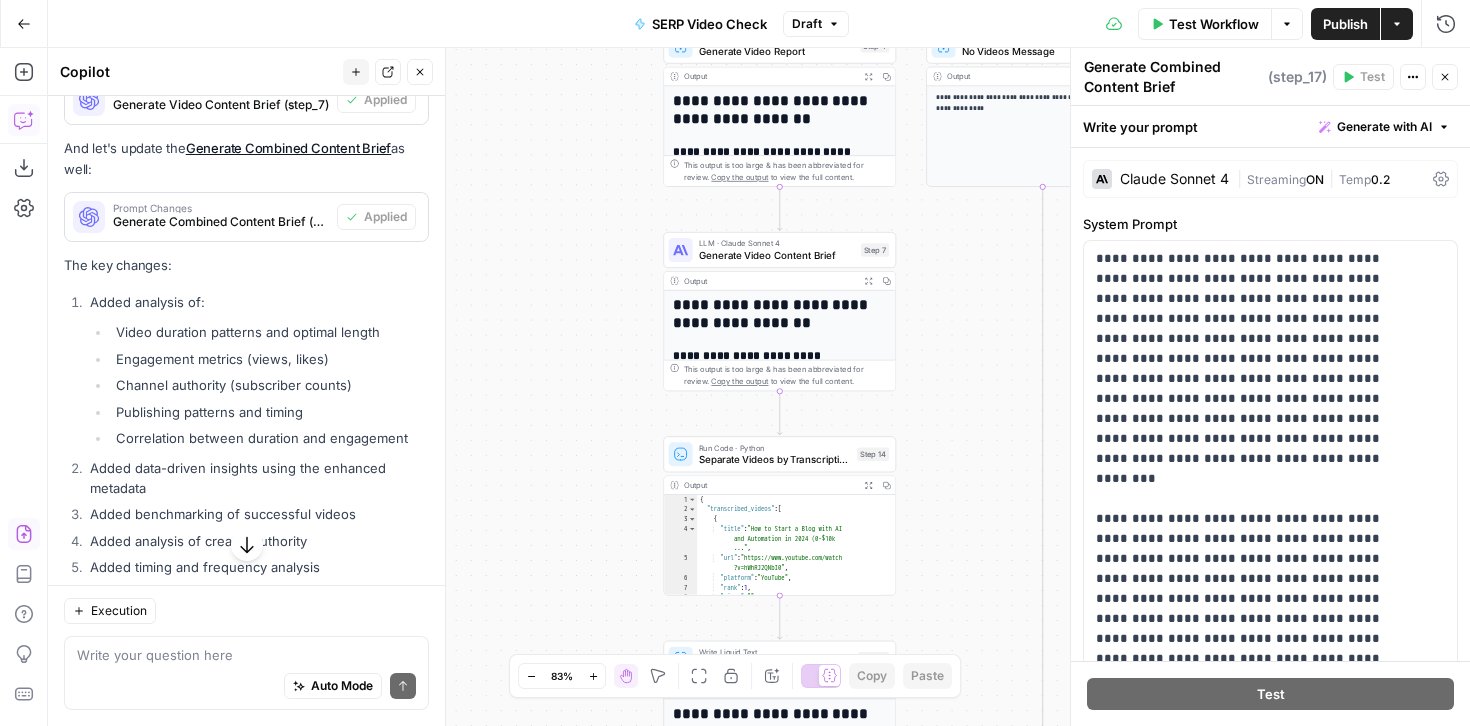 scroll, scrollTop: 11190, scrollLeft: 0, axis: vertical 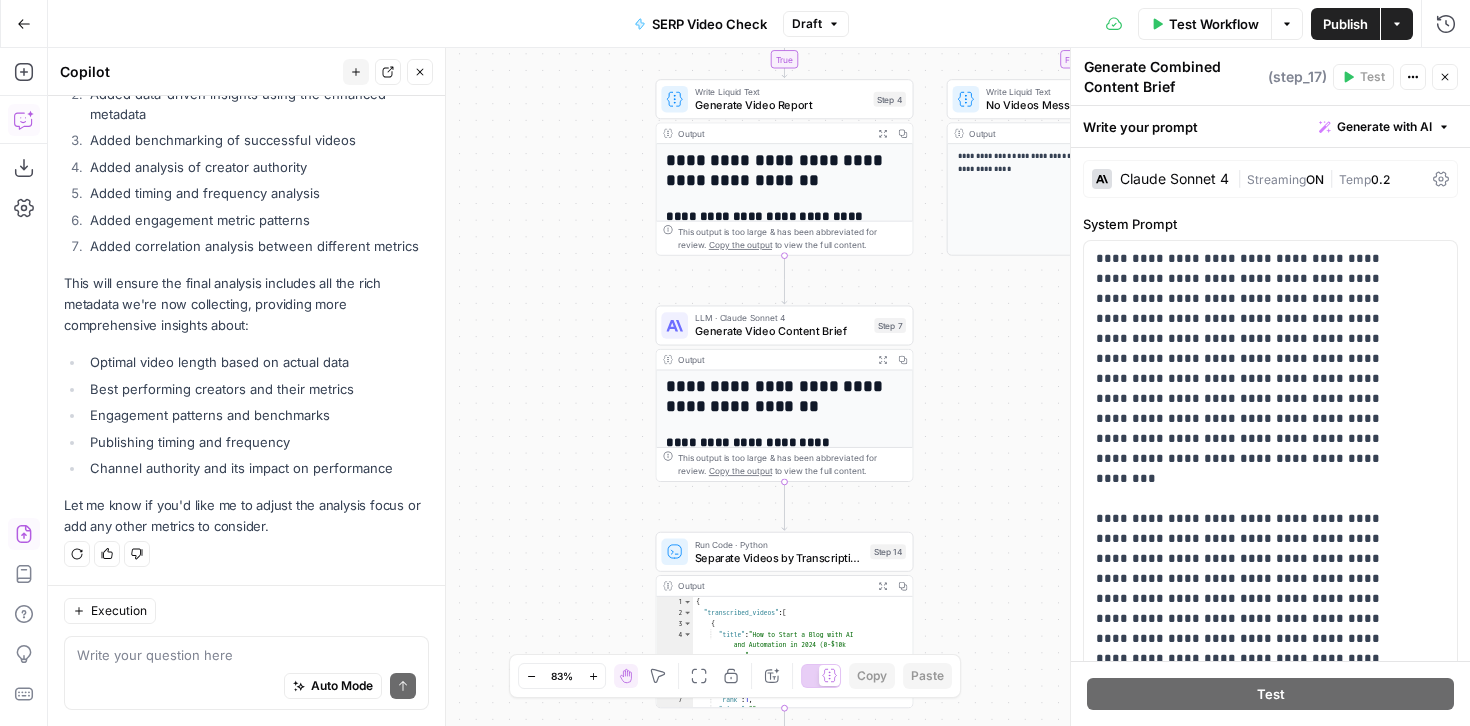 click on "**********" at bounding box center [778, 396] 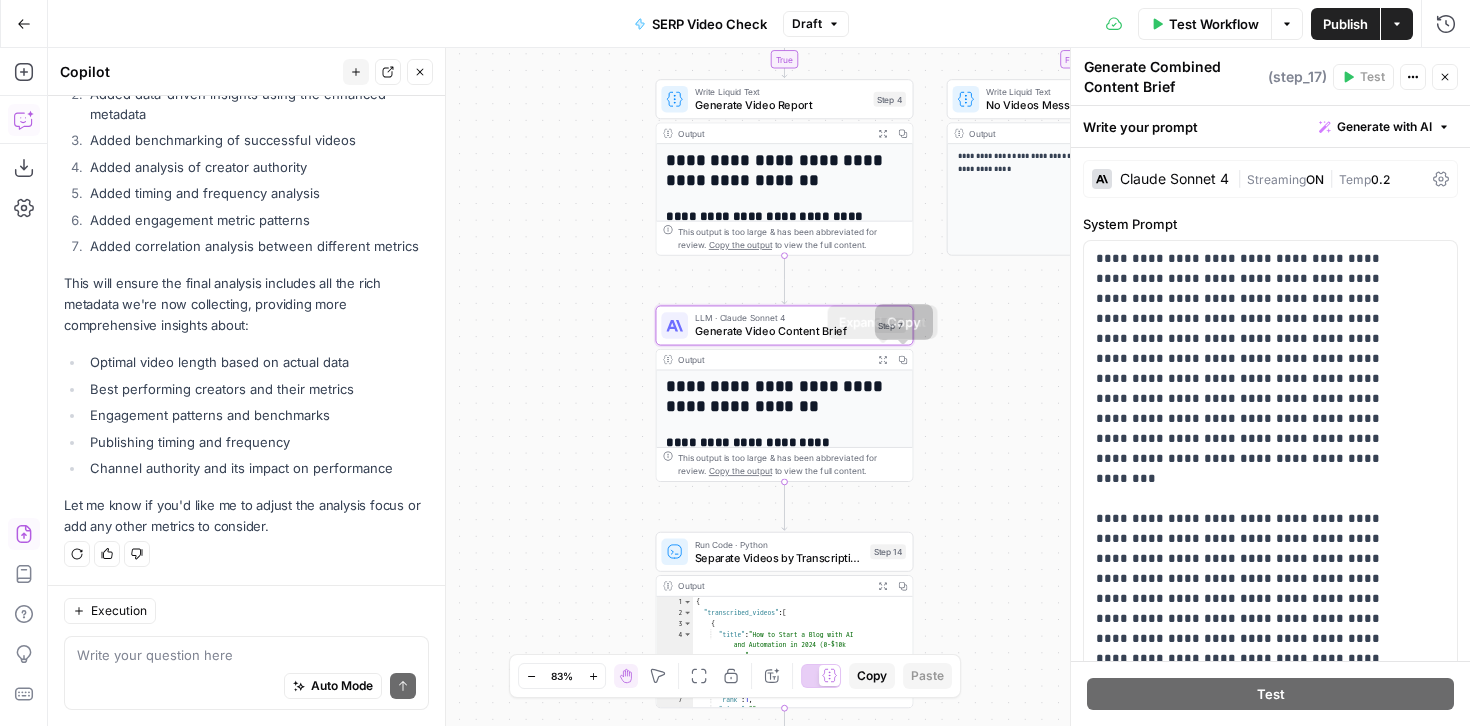 click 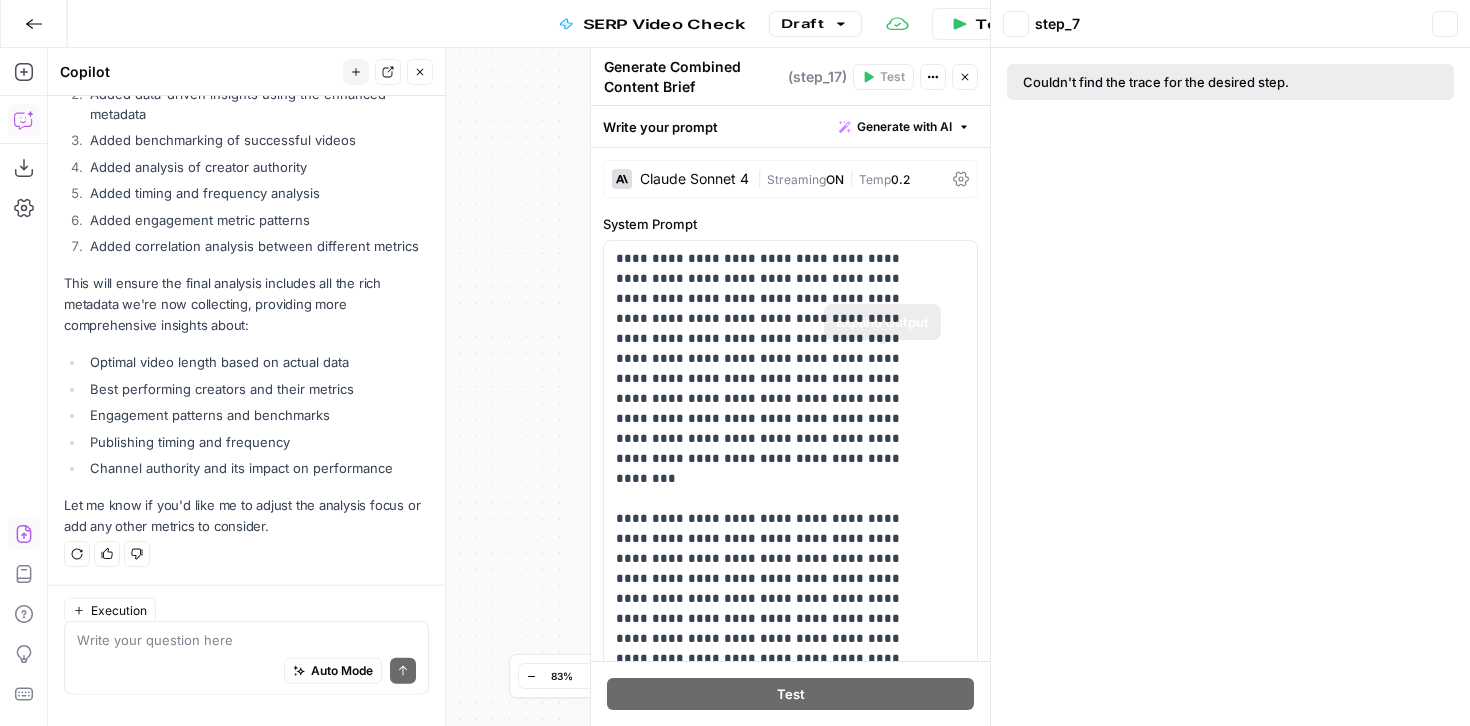scroll, scrollTop: 11190, scrollLeft: 0, axis: vertical 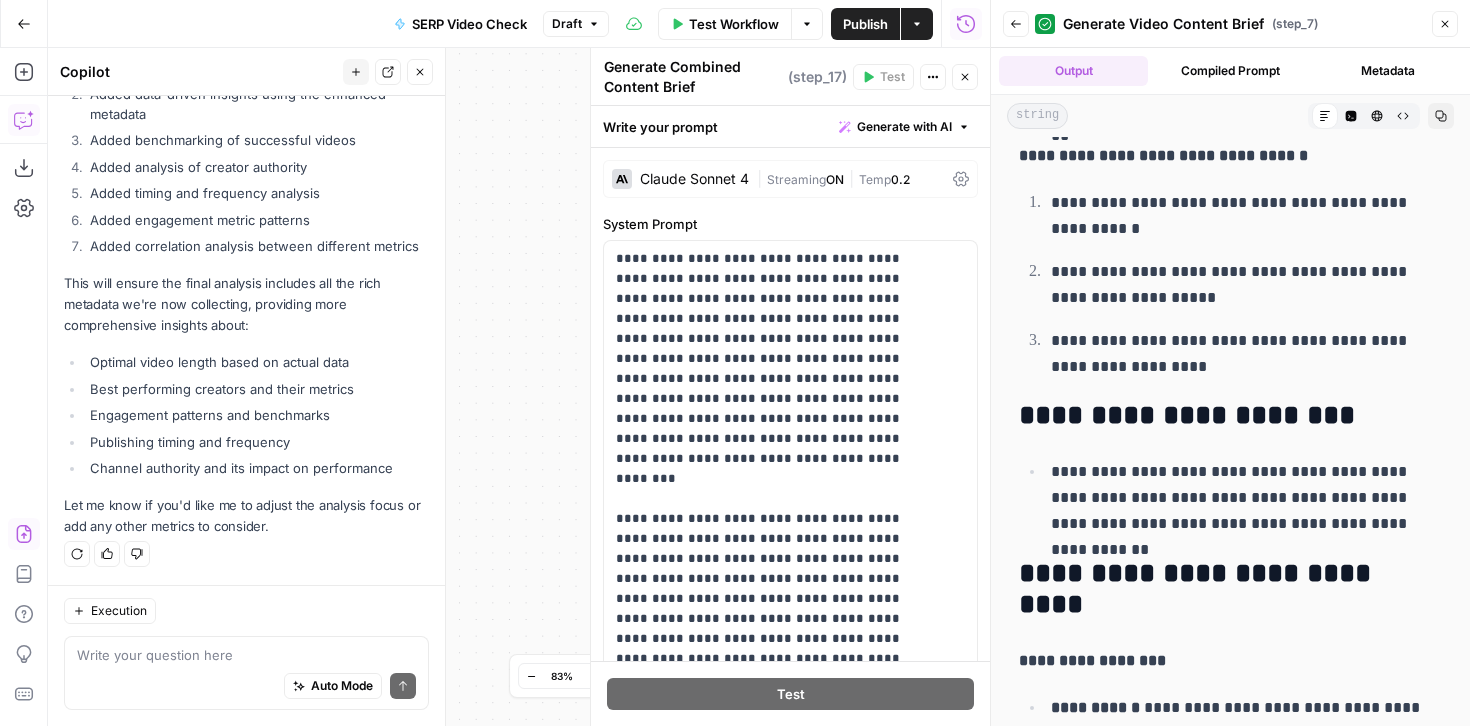 drag, startPoint x: 1047, startPoint y: 473, endPoint x: 1412, endPoint y: 524, distance: 368.54578 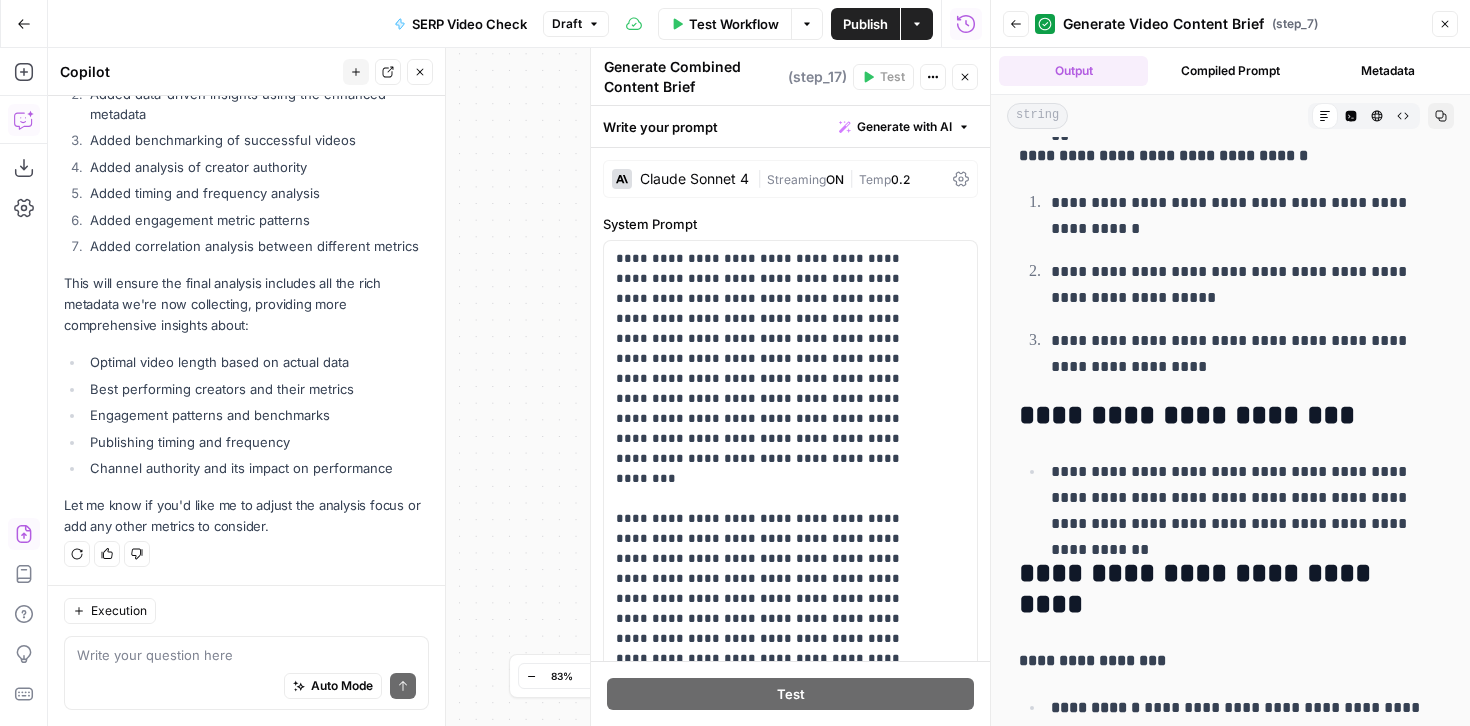 click on "**********" at bounding box center (1243, 497) 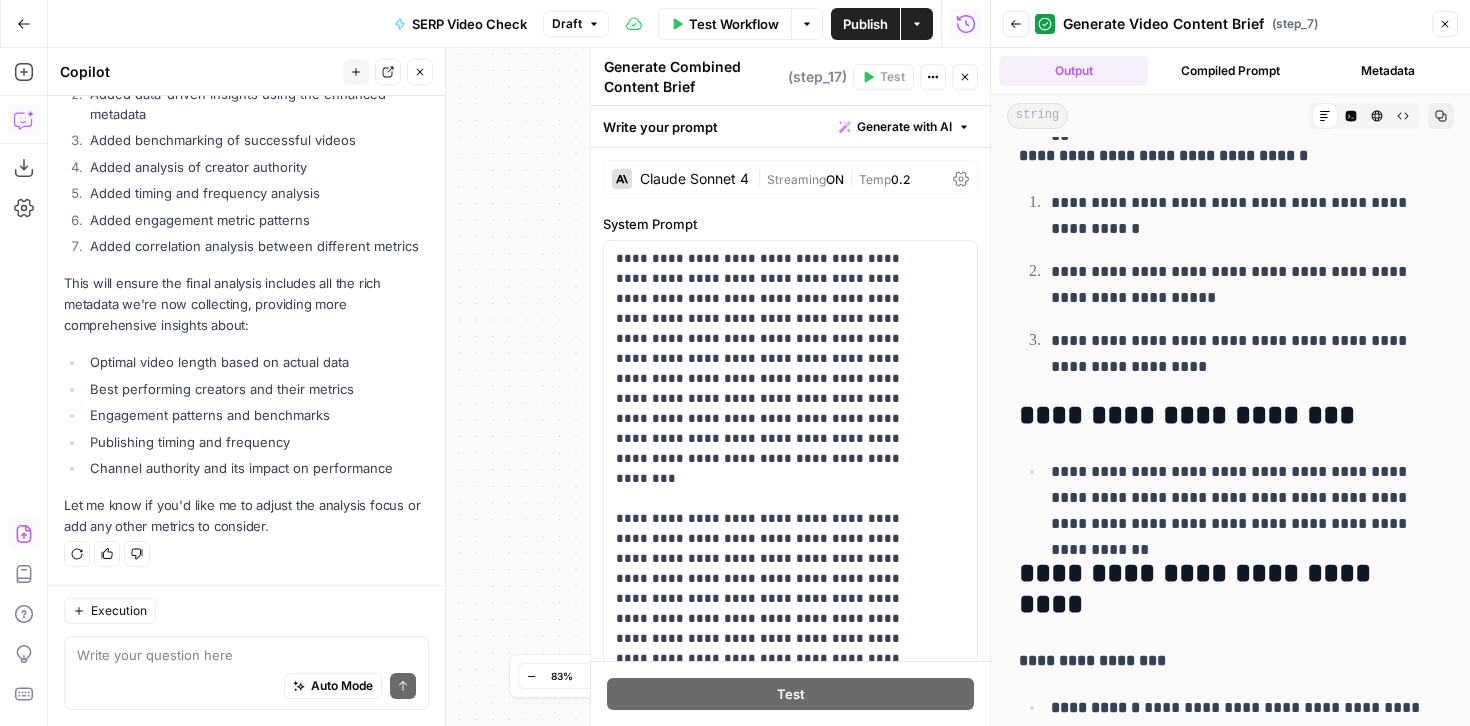 copy on "**********" 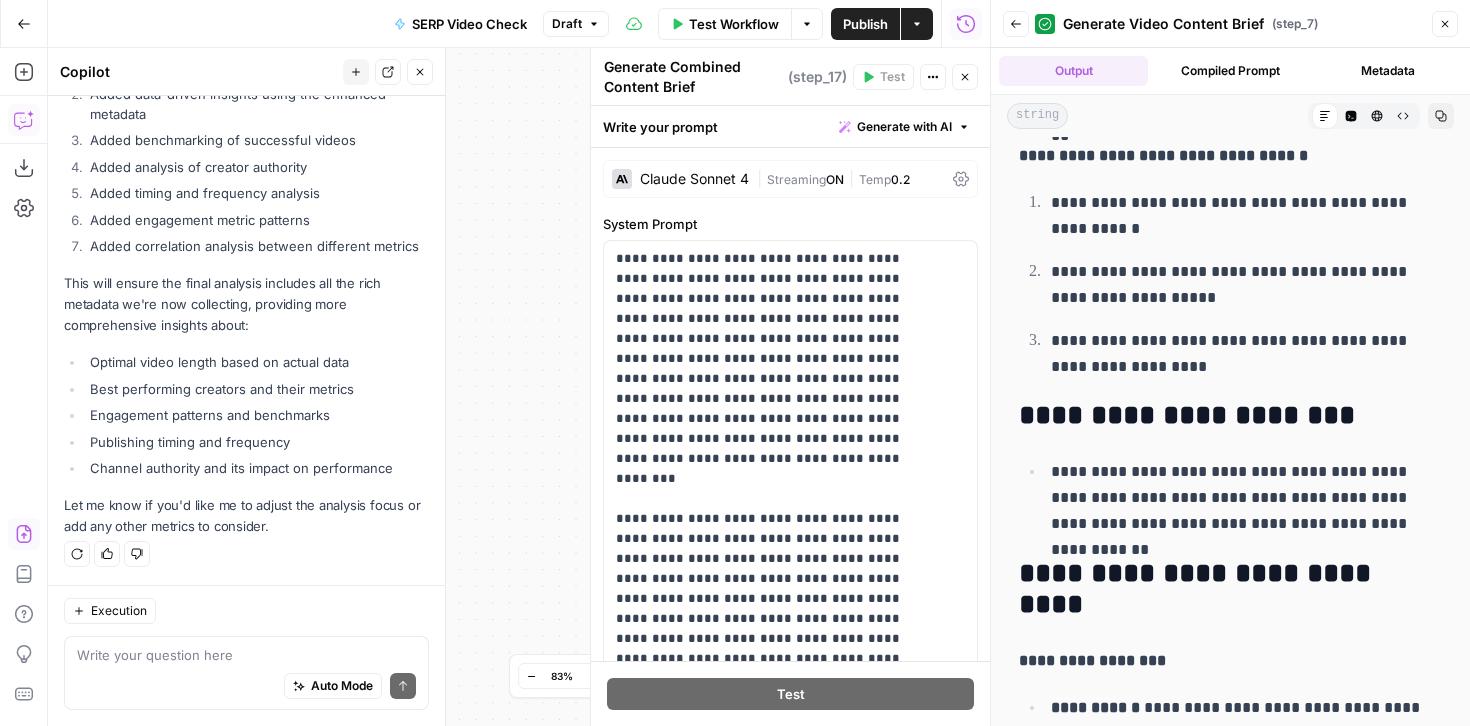 click on "Metadata" at bounding box center (1387, 71) 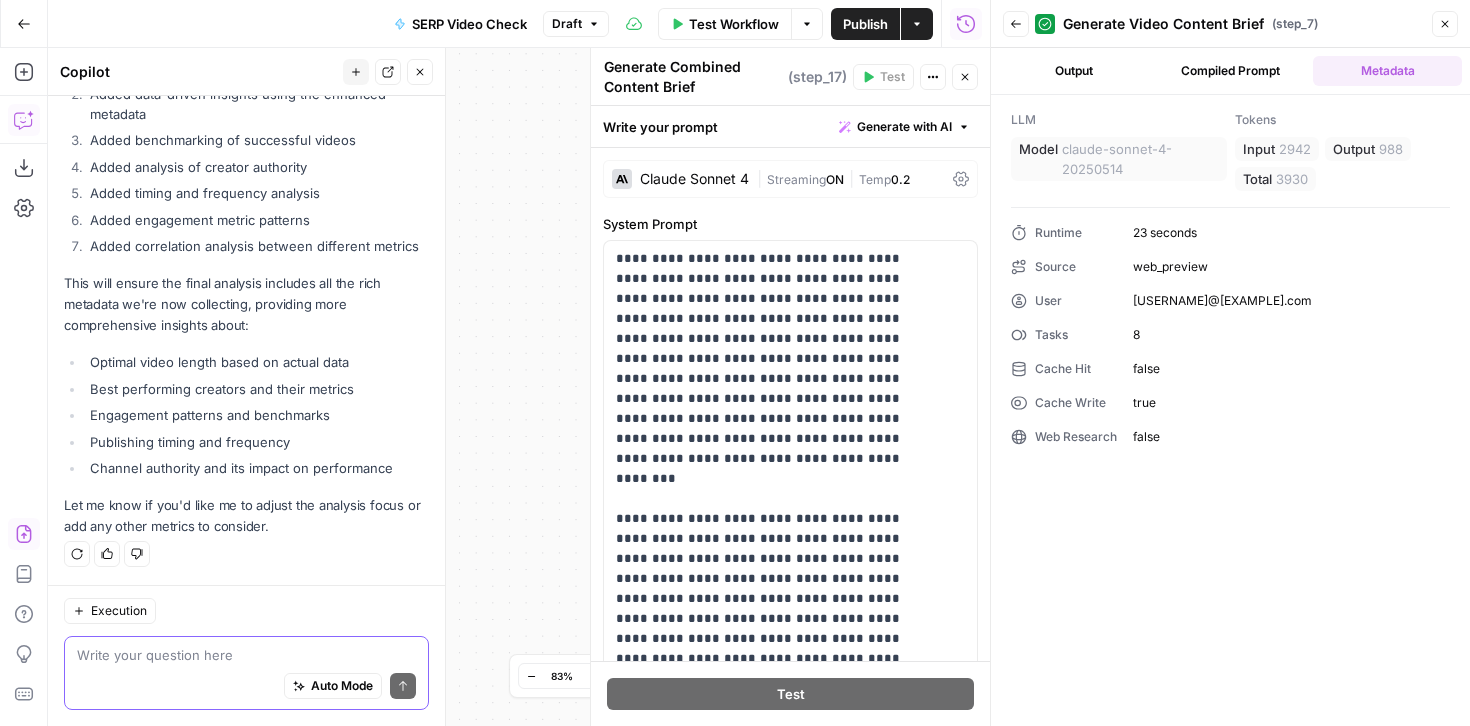 click at bounding box center [246, 655] 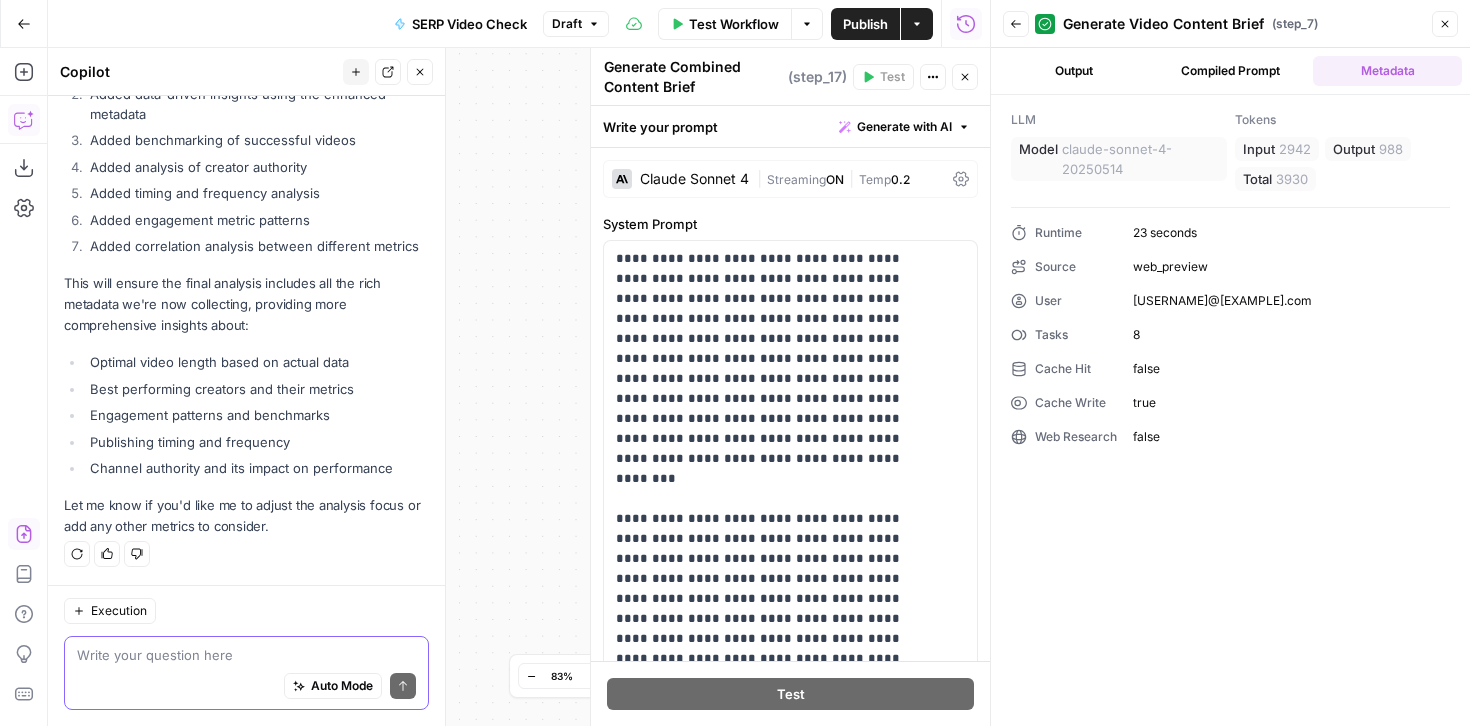 paste on "Insufficient data in search results to provide video length analysis - duration information is not available for any of the 4 videos in the dataset" 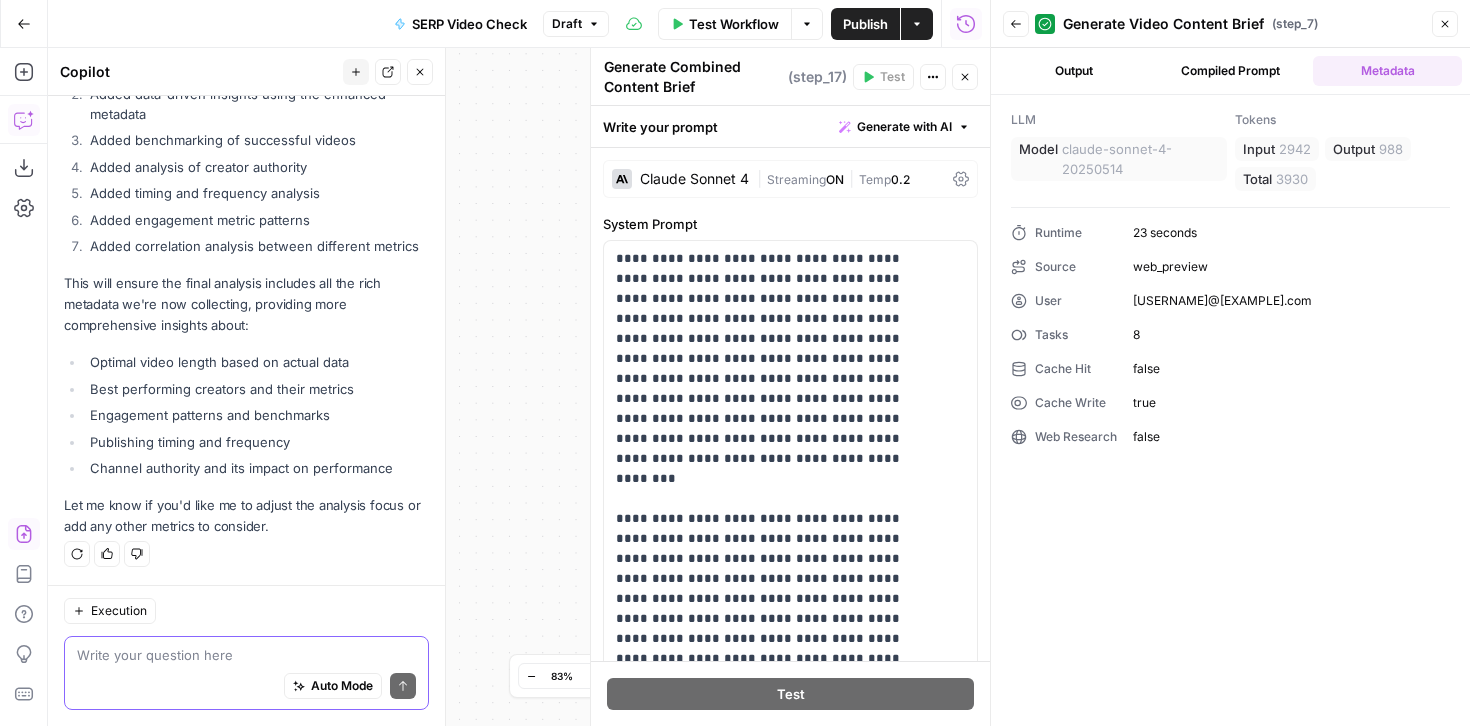 type on "Insufficient data in search results to provide video length analysis - duration information is not available for any of the 4 videos in the dataset" 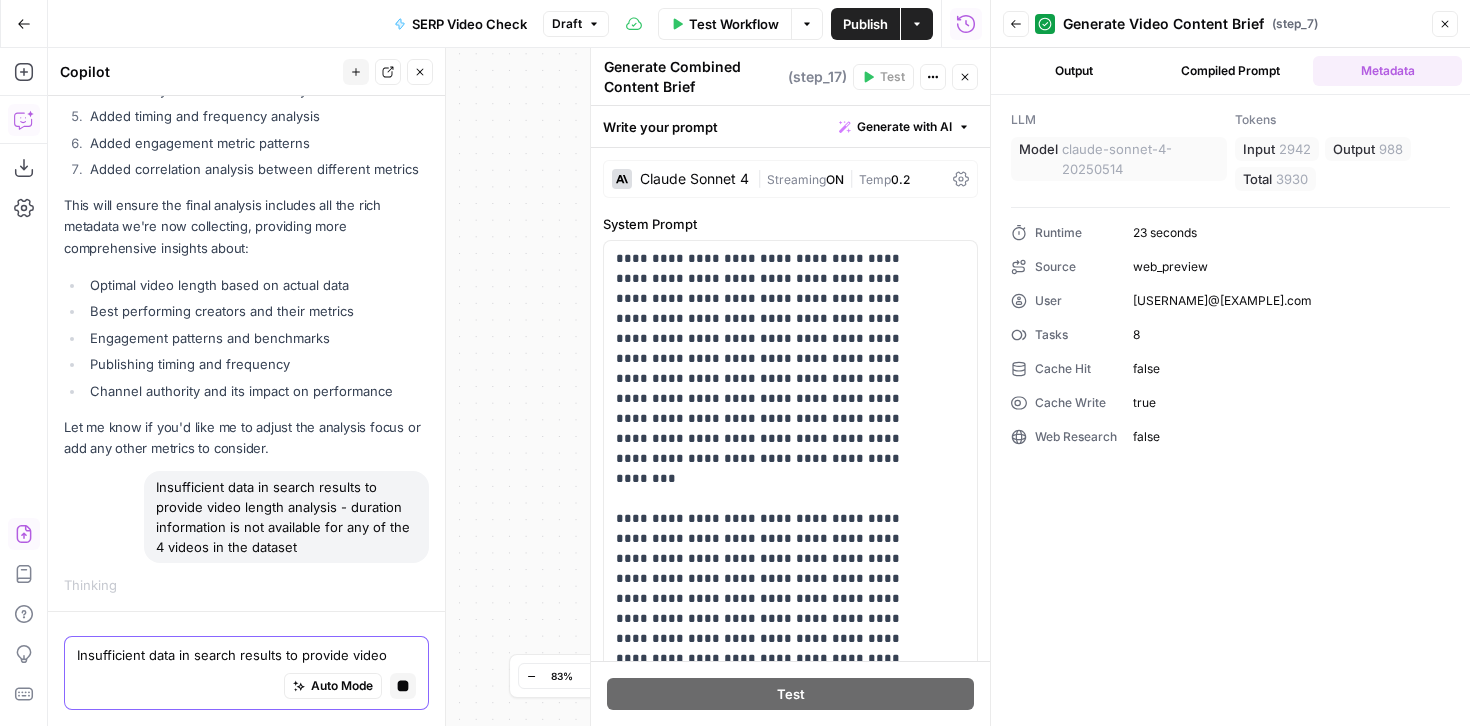 scroll, scrollTop: 10876, scrollLeft: 0, axis: vertical 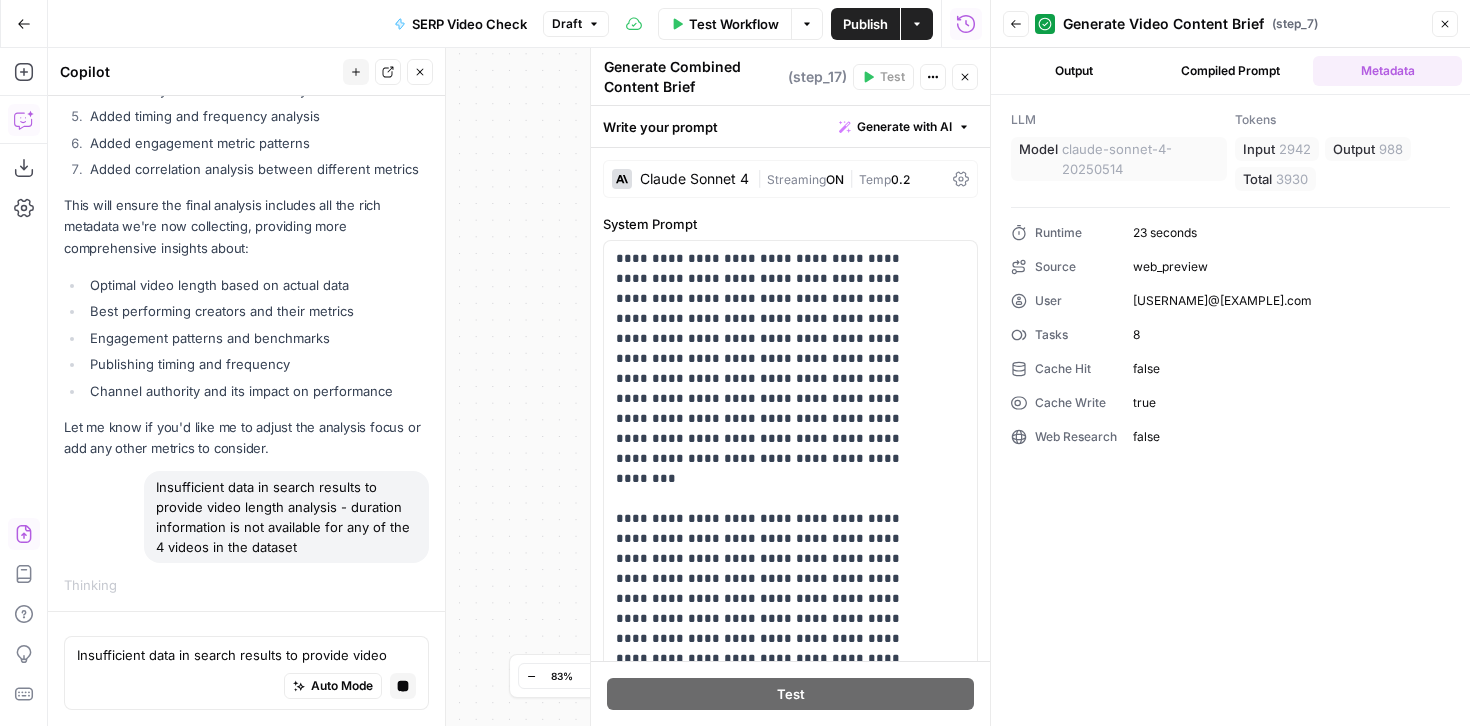 click on "Close" at bounding box center (1450, 24) 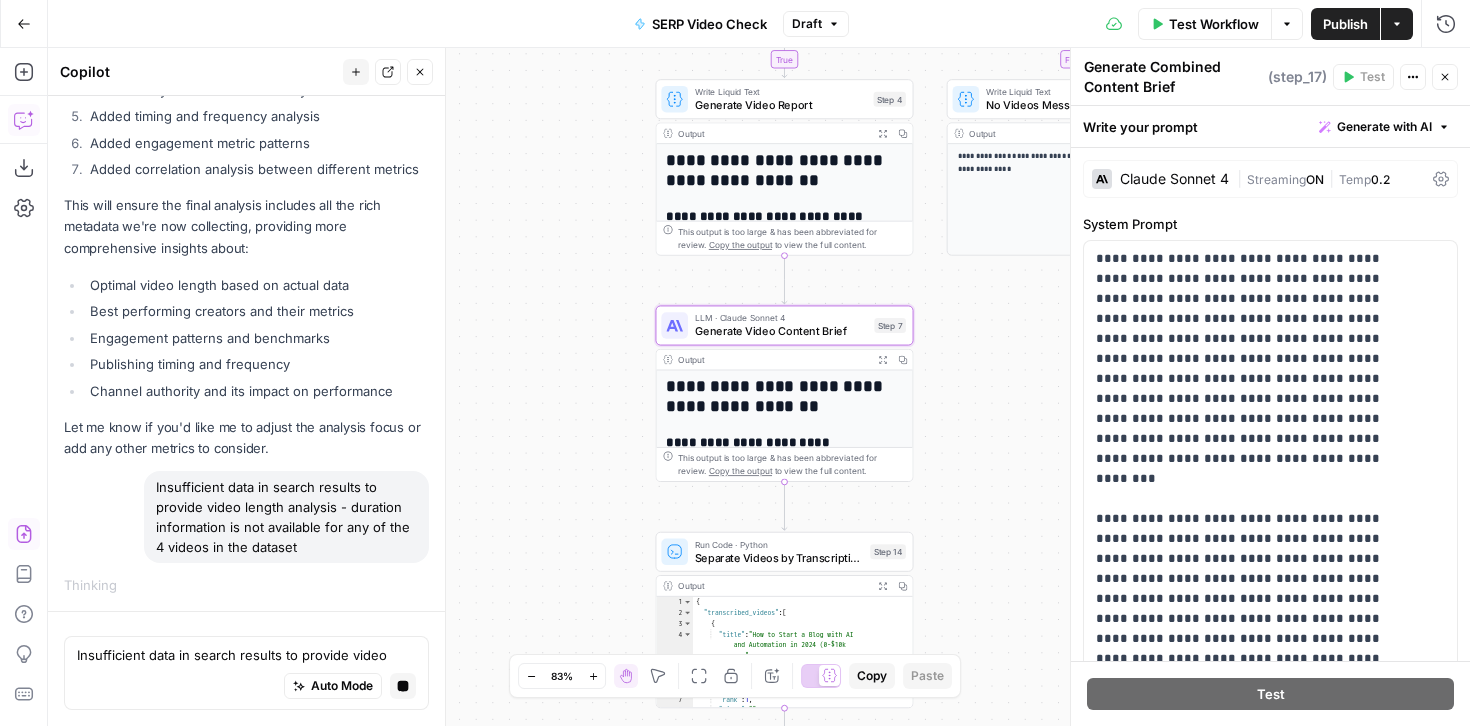 click 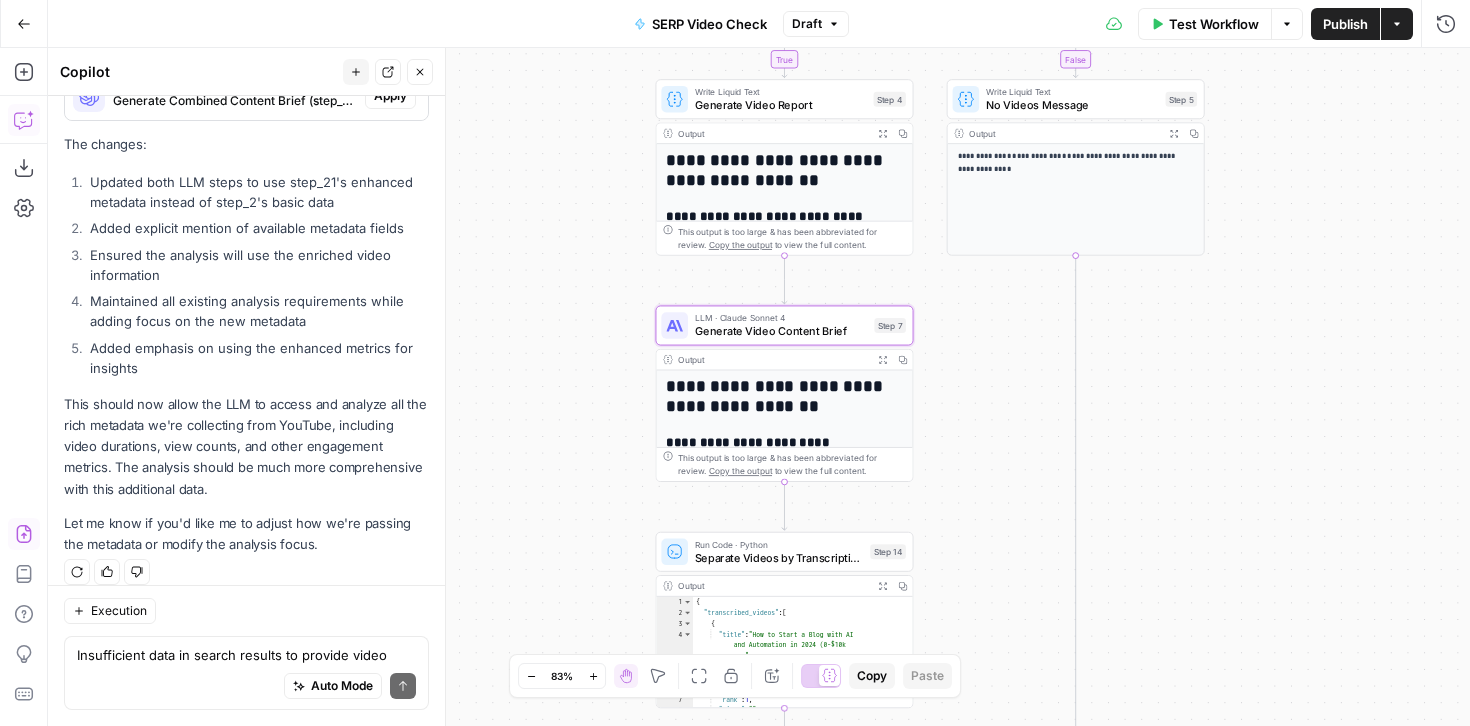 scroll, scrollTop: 11786, scrollLeft: 0, axis: vertical 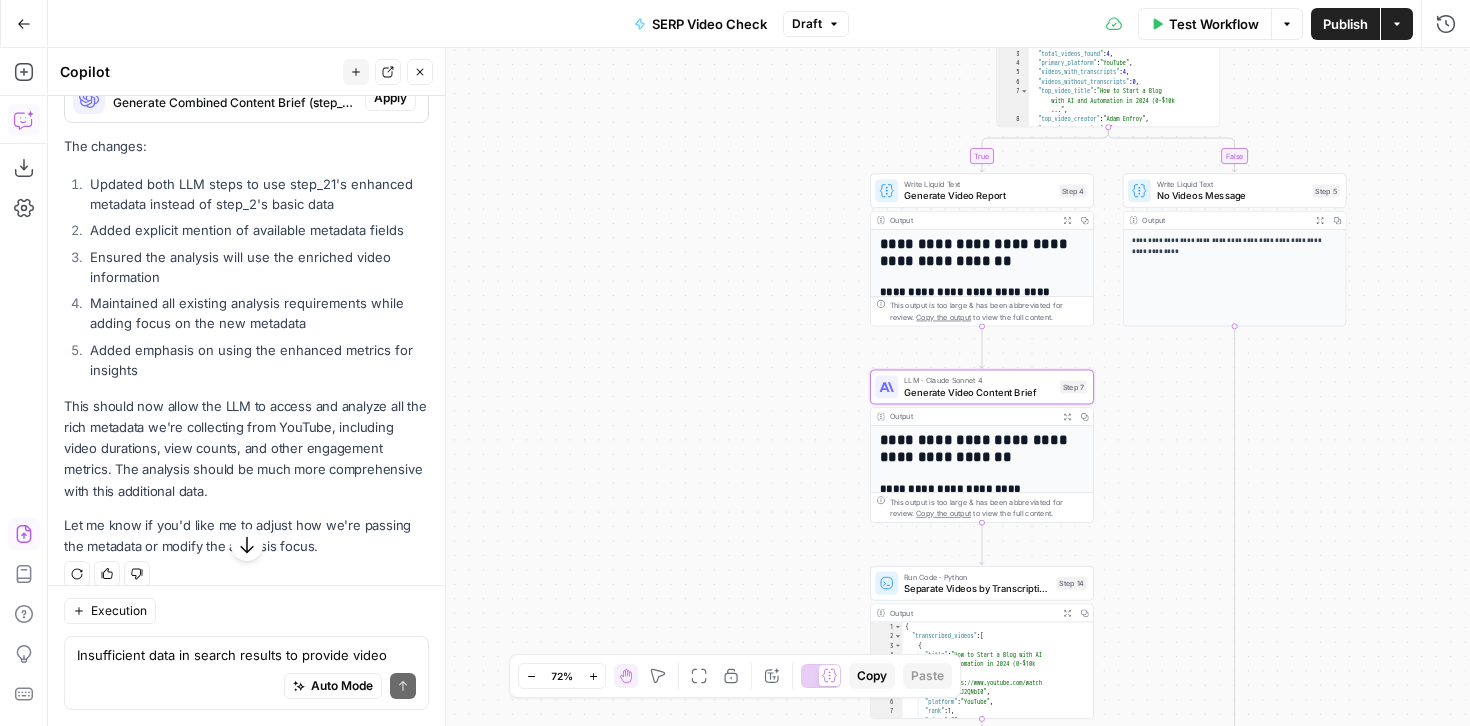 click on "Apply" at bounding box center (390, 36) 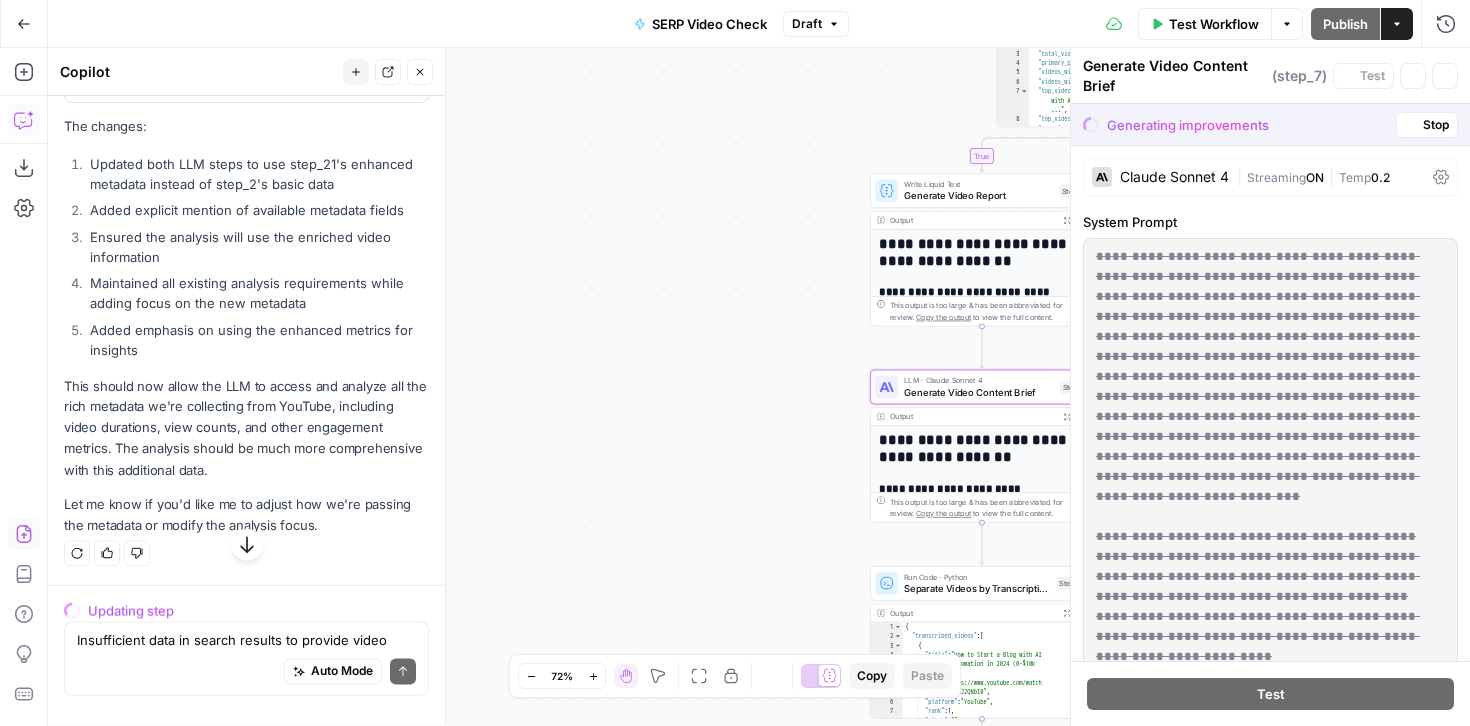 scroll, scrollTop: 11402, scrollLeft: 0, axis: vertical 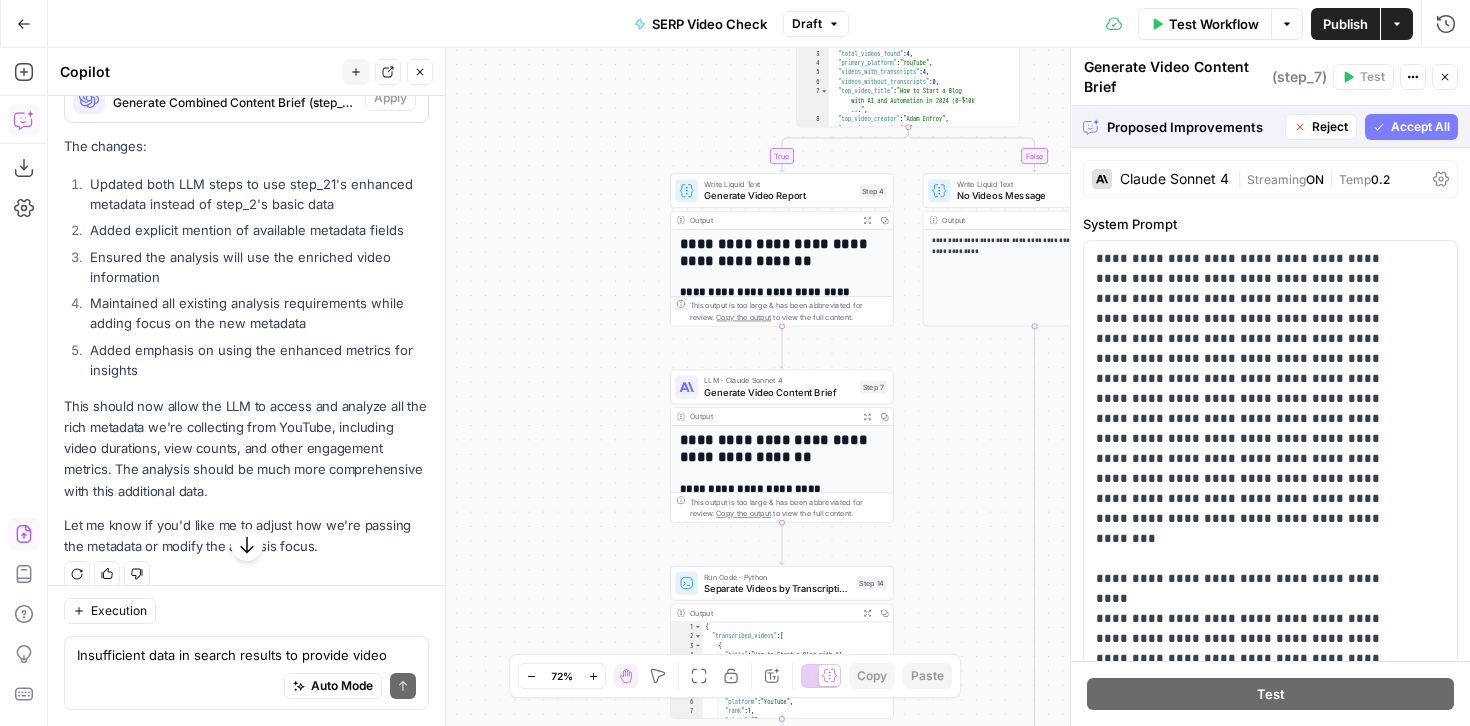 click on "Accept All" at bounding box center [1411, 127] 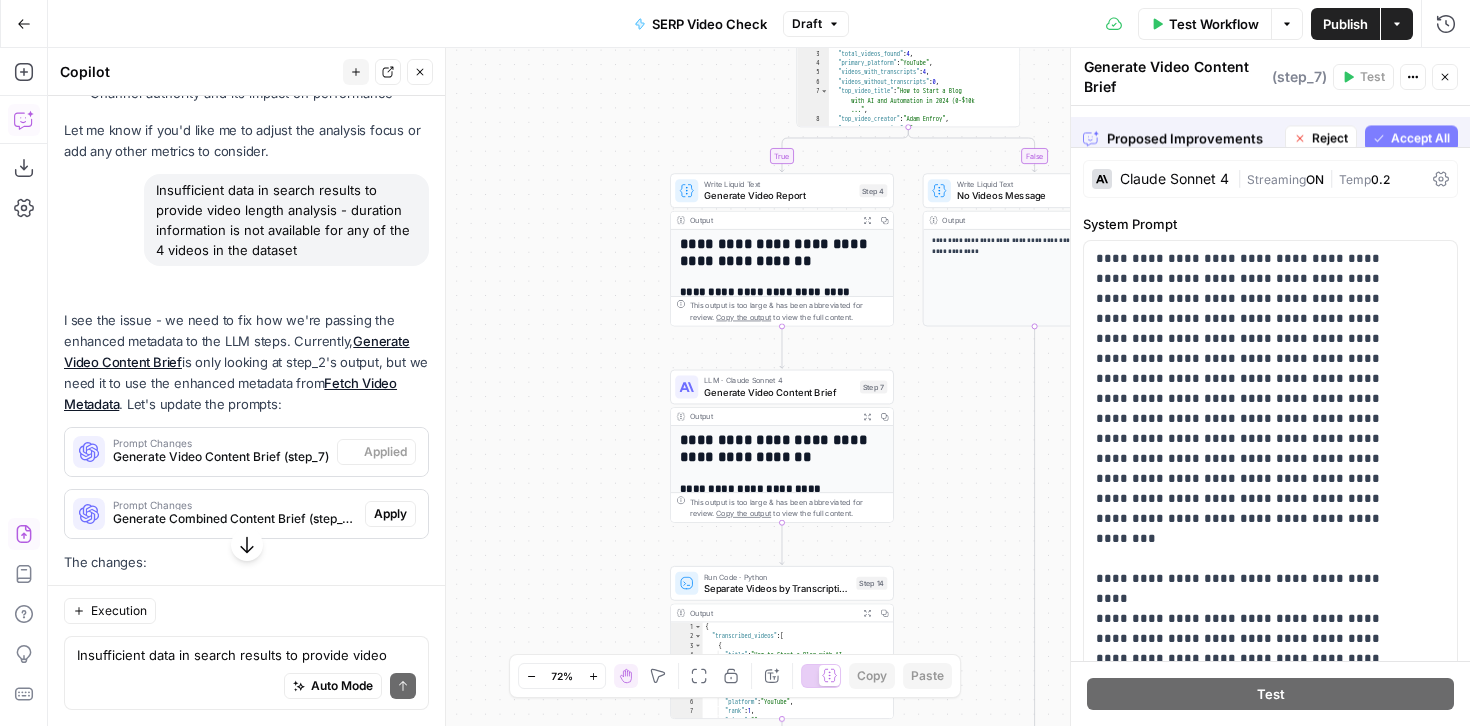 scroll, scrollTop: 11818, scrollLeft: 0, axis: vertical 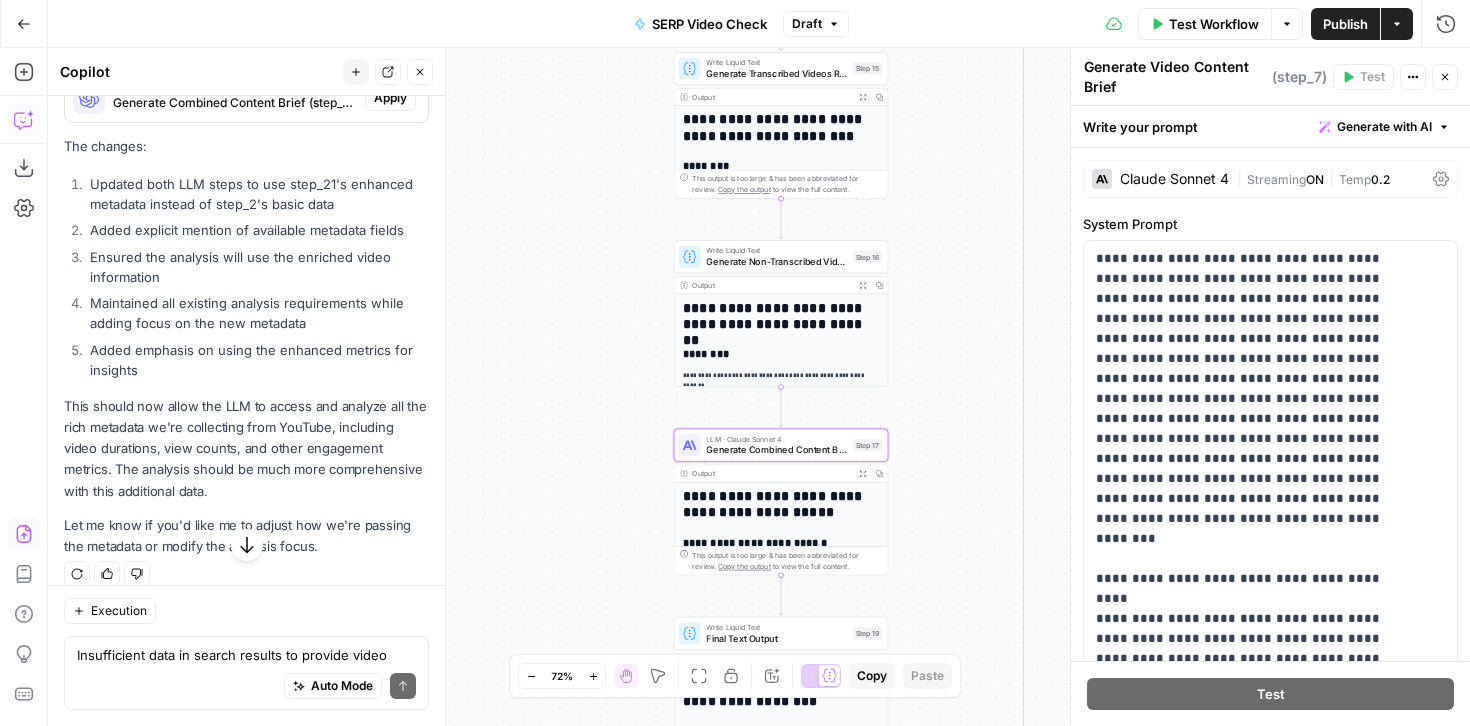 click on "Apply" at bounding box center [390, 98] 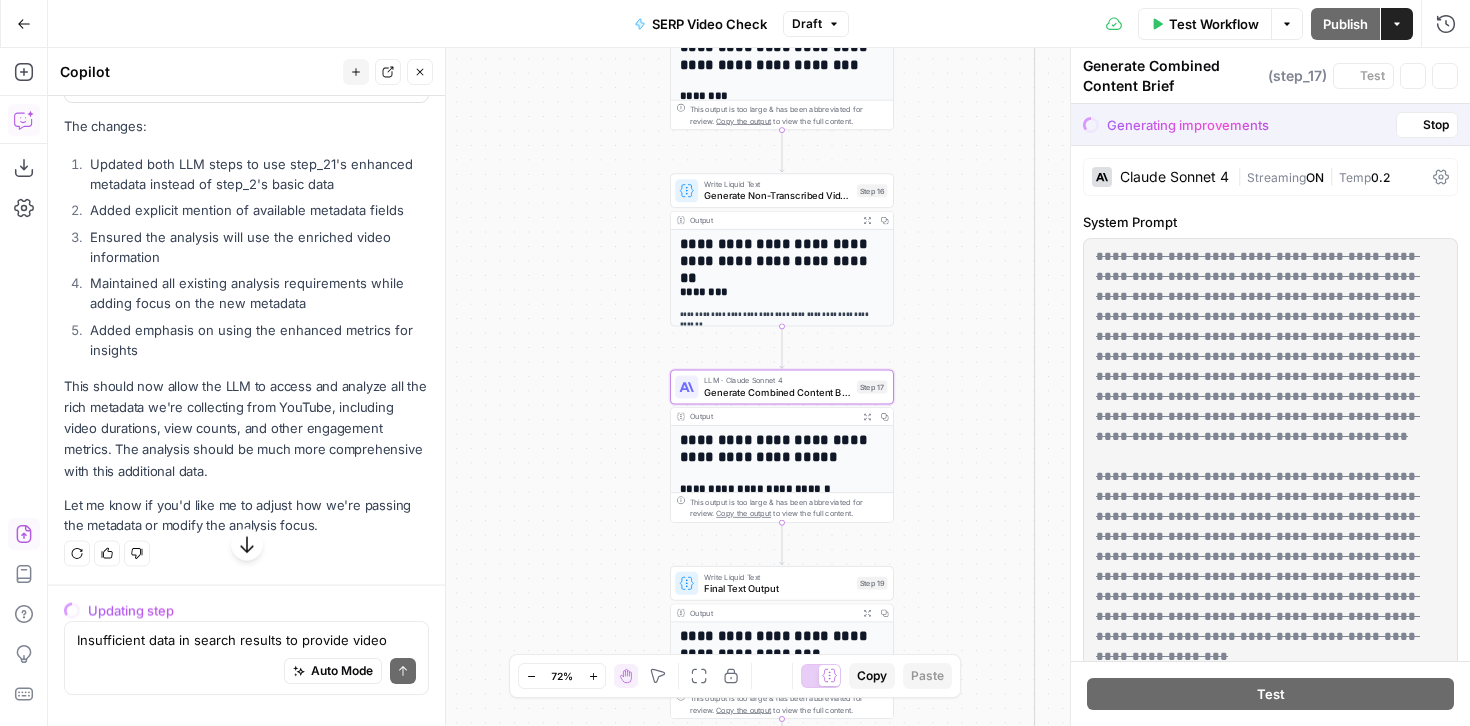 scroll, scrollTop: 11402, scrollLeft: 0, axis: vertical 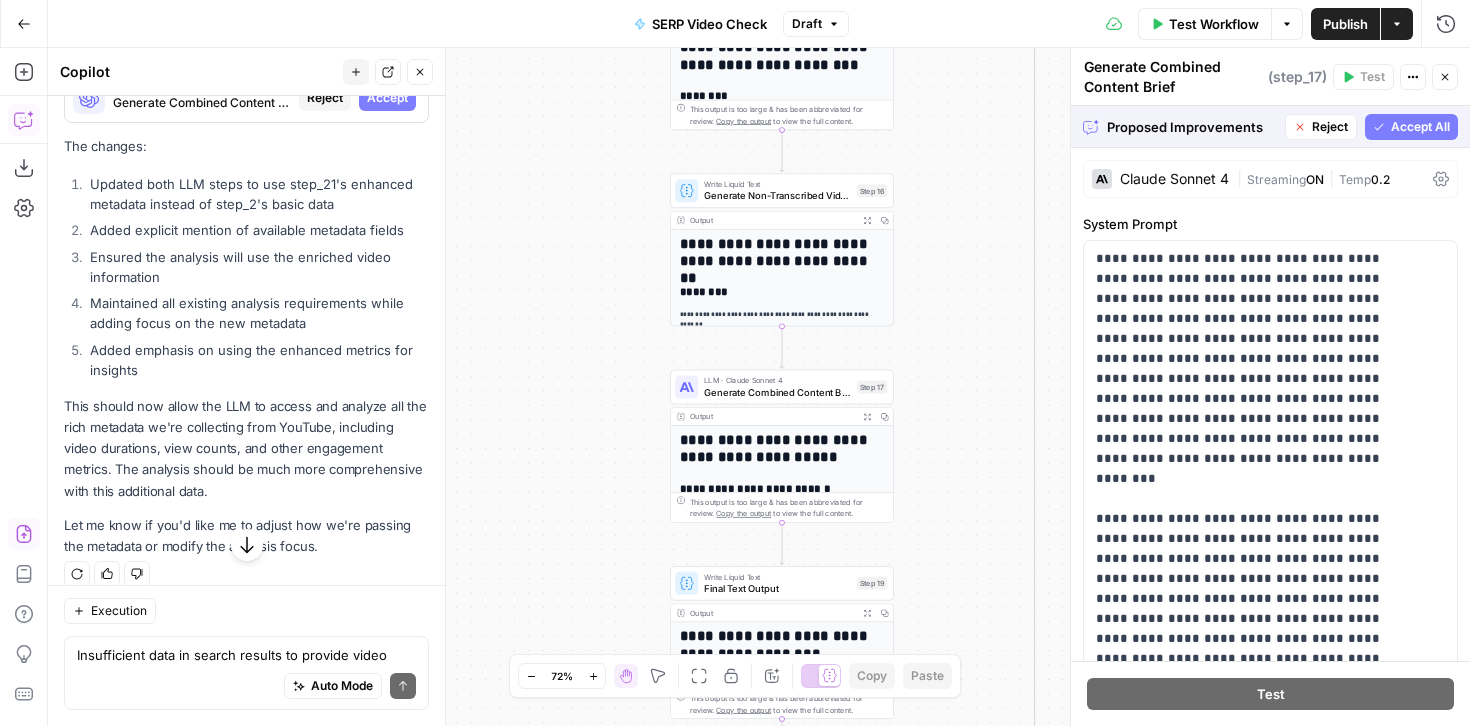 click on "Accept All" at bounding box center (1420, 127) 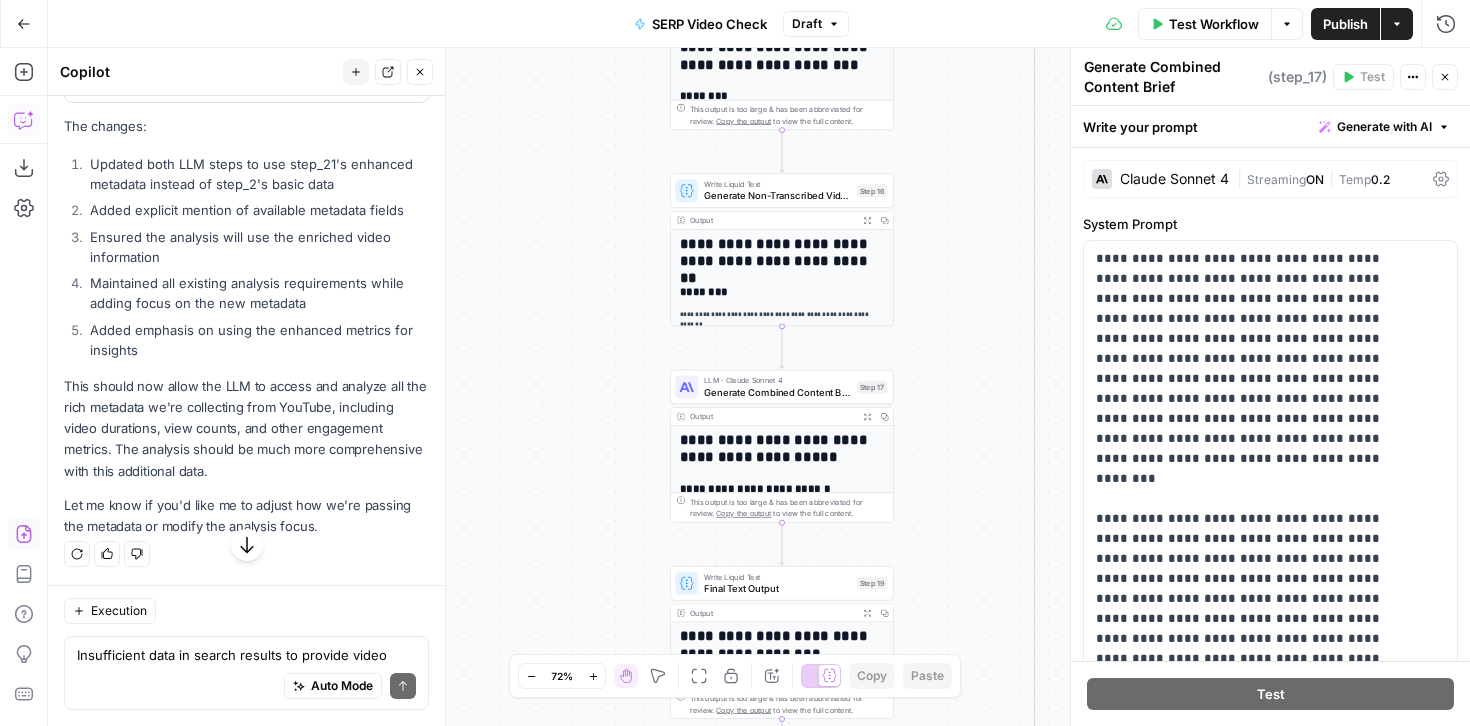 scroll, scrollTop: 12001, scrollLeft: 0, axis: vertical 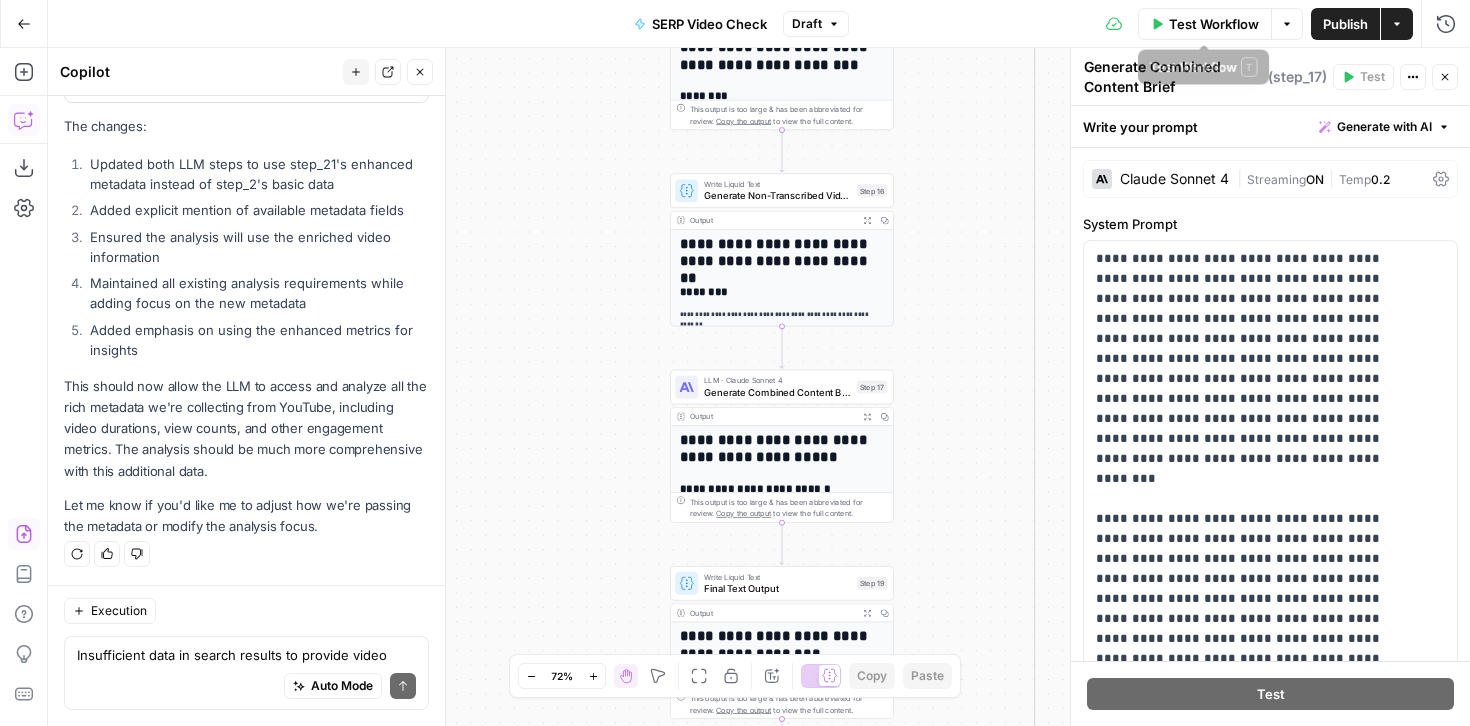 click on "Test Workflow" at bounding box center (1214, 24) 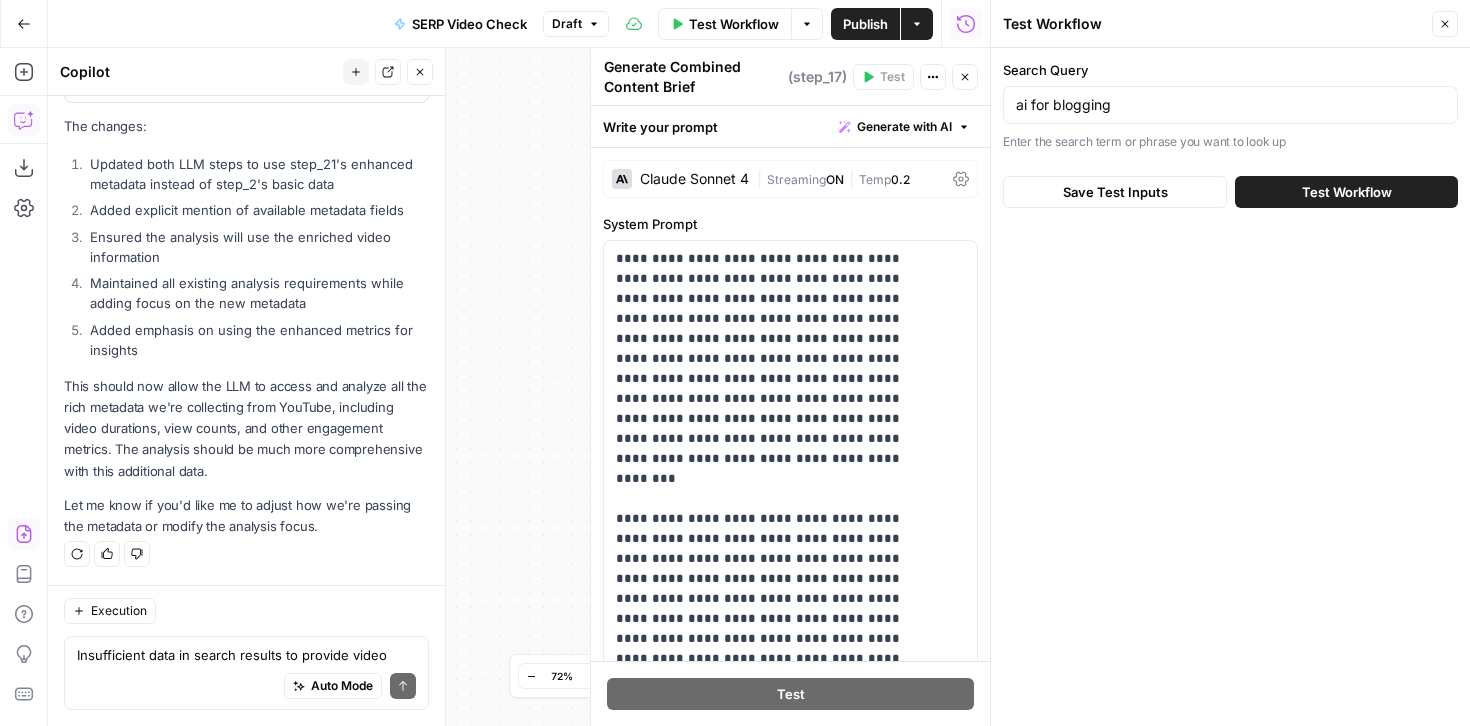 scroll, scrollTop: 12001, scrollLeft: 0, axis: vertical 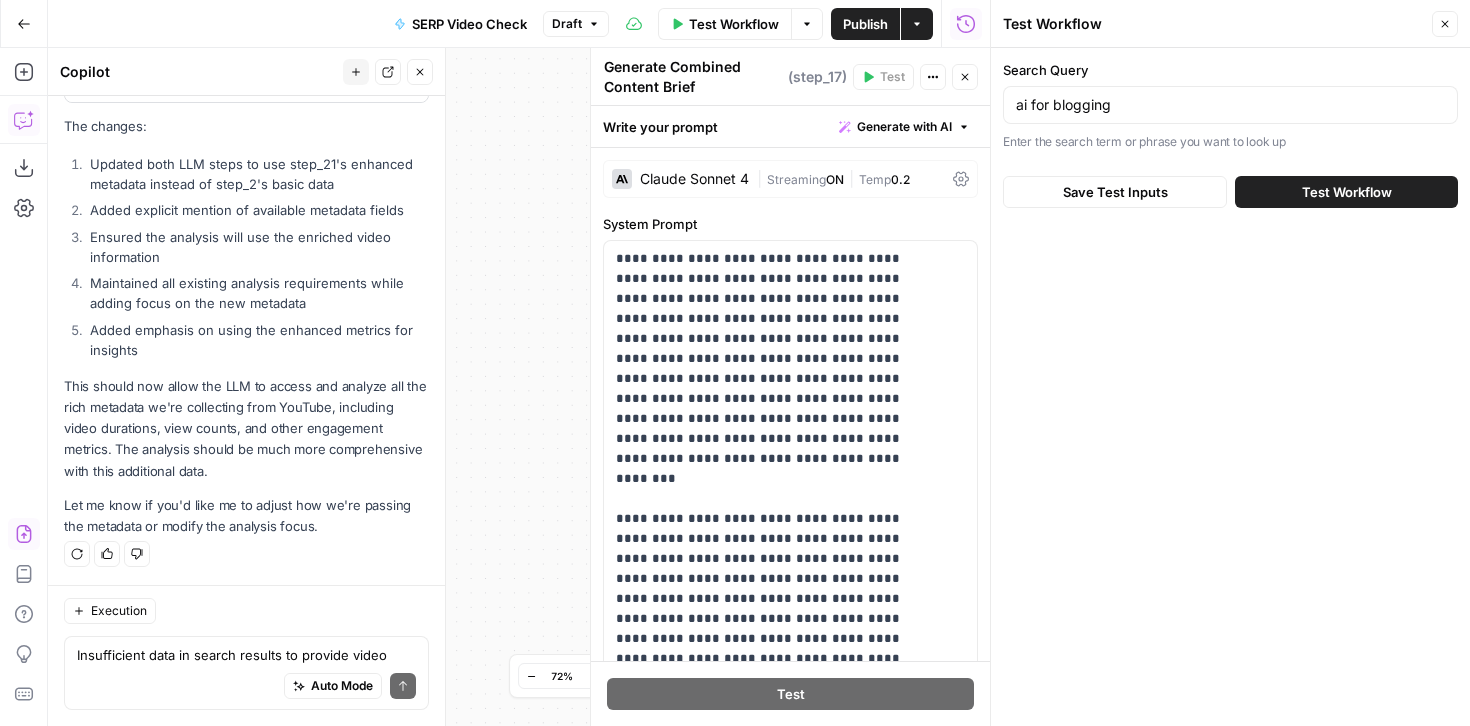 click on "Test Workflow" at bounding box center [1346, 192] 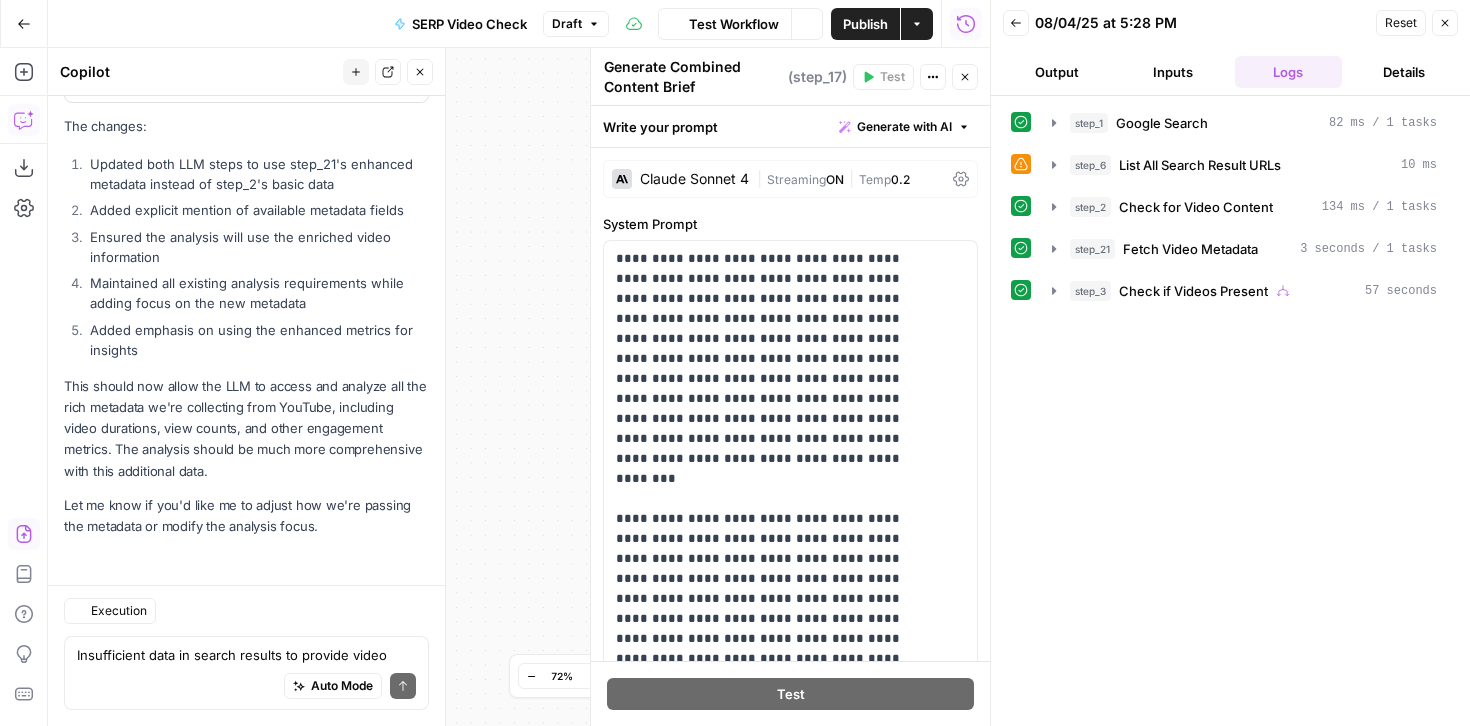 scroll, scrollTop: 12001, scrollLeft: 0, axis: vertical 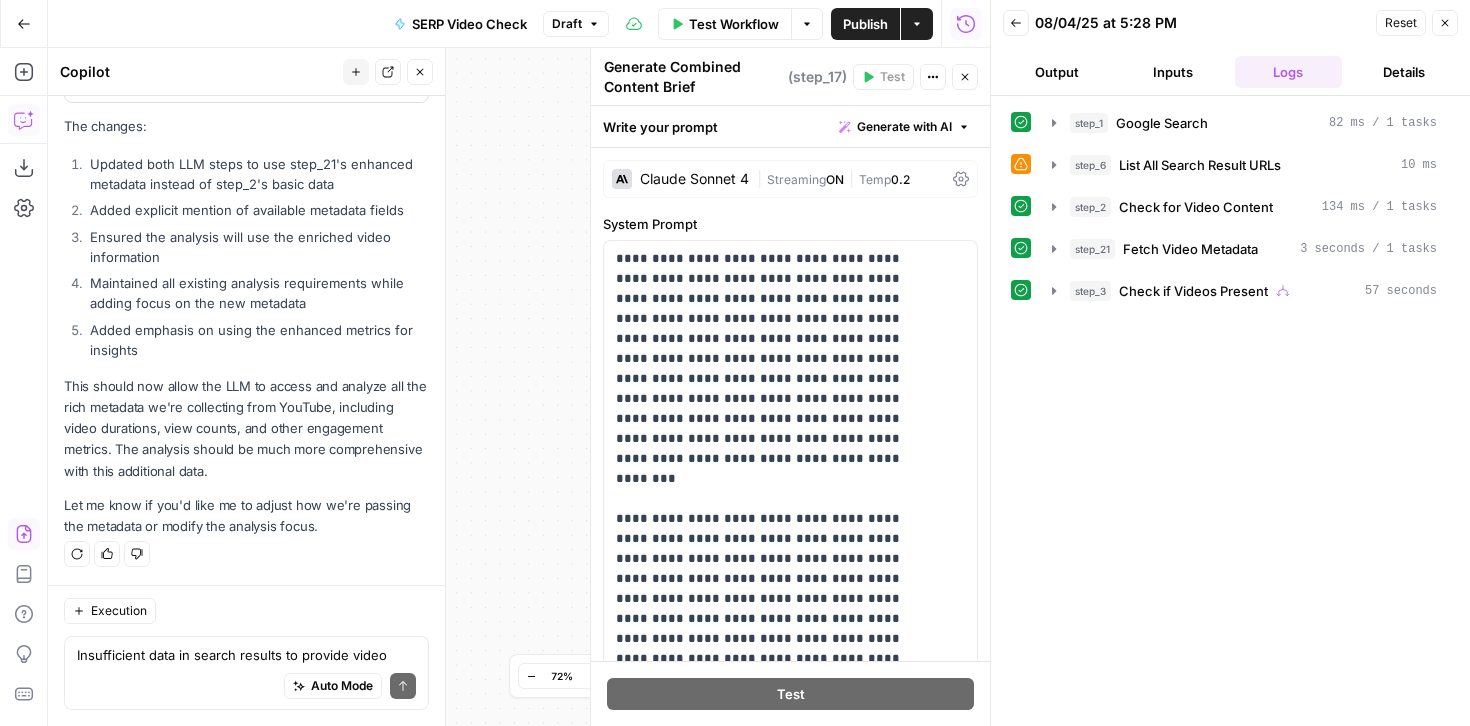click 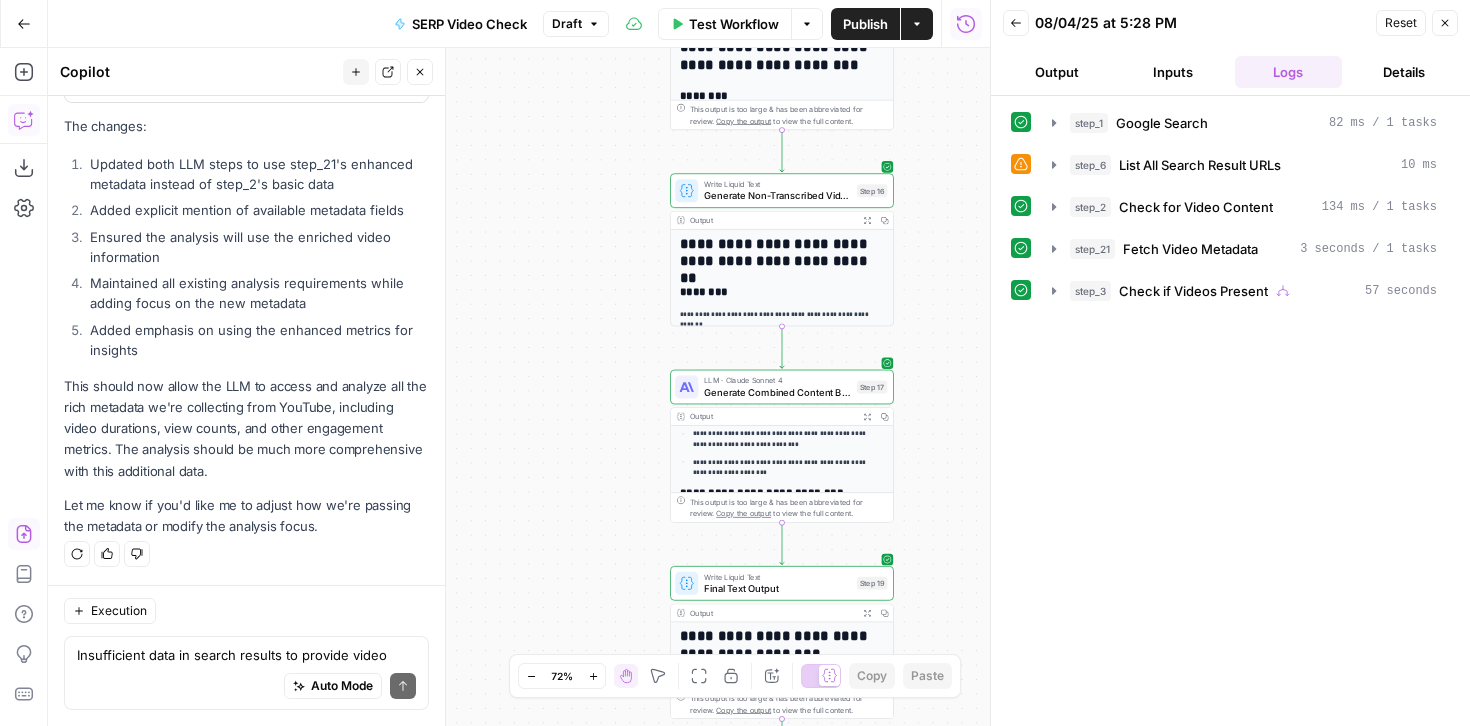 scroll, scrollTop: 541, scrollLeft: 0, axis: vertical 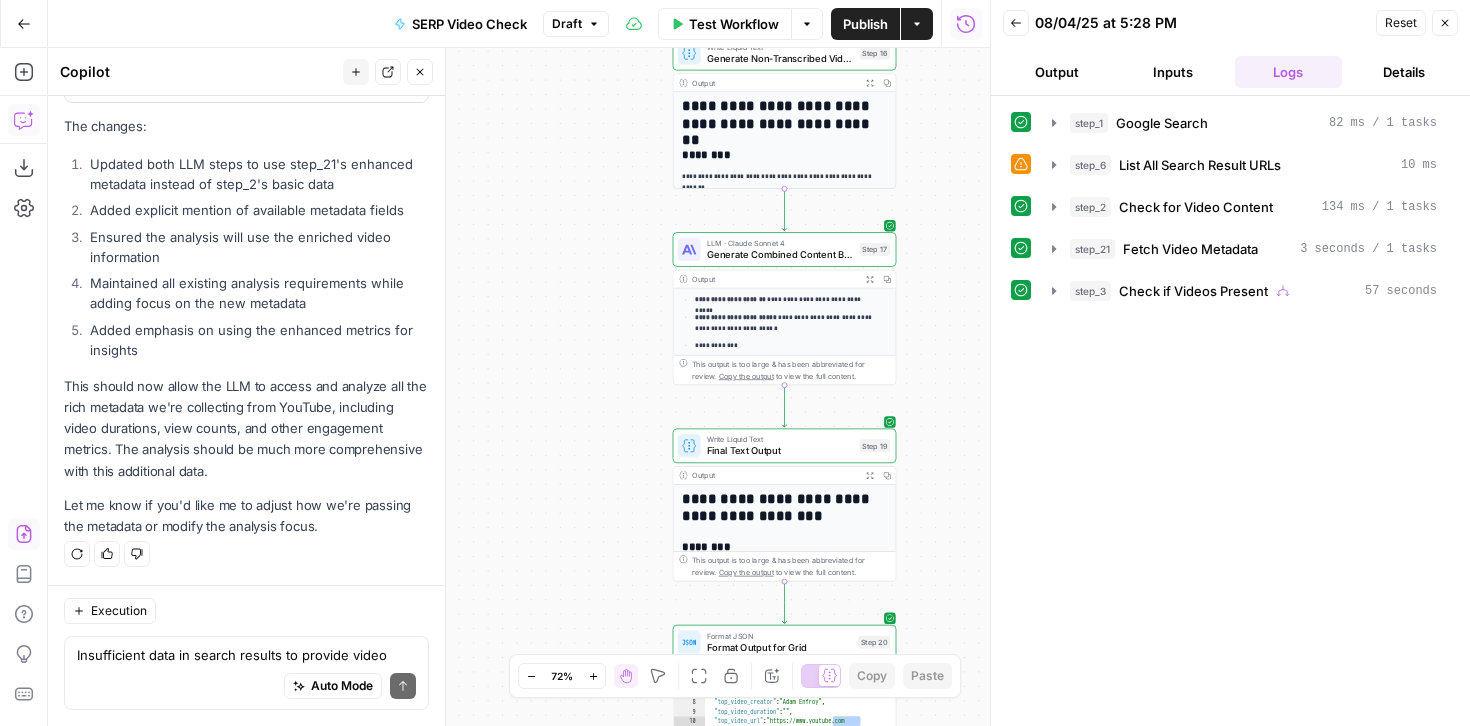 click 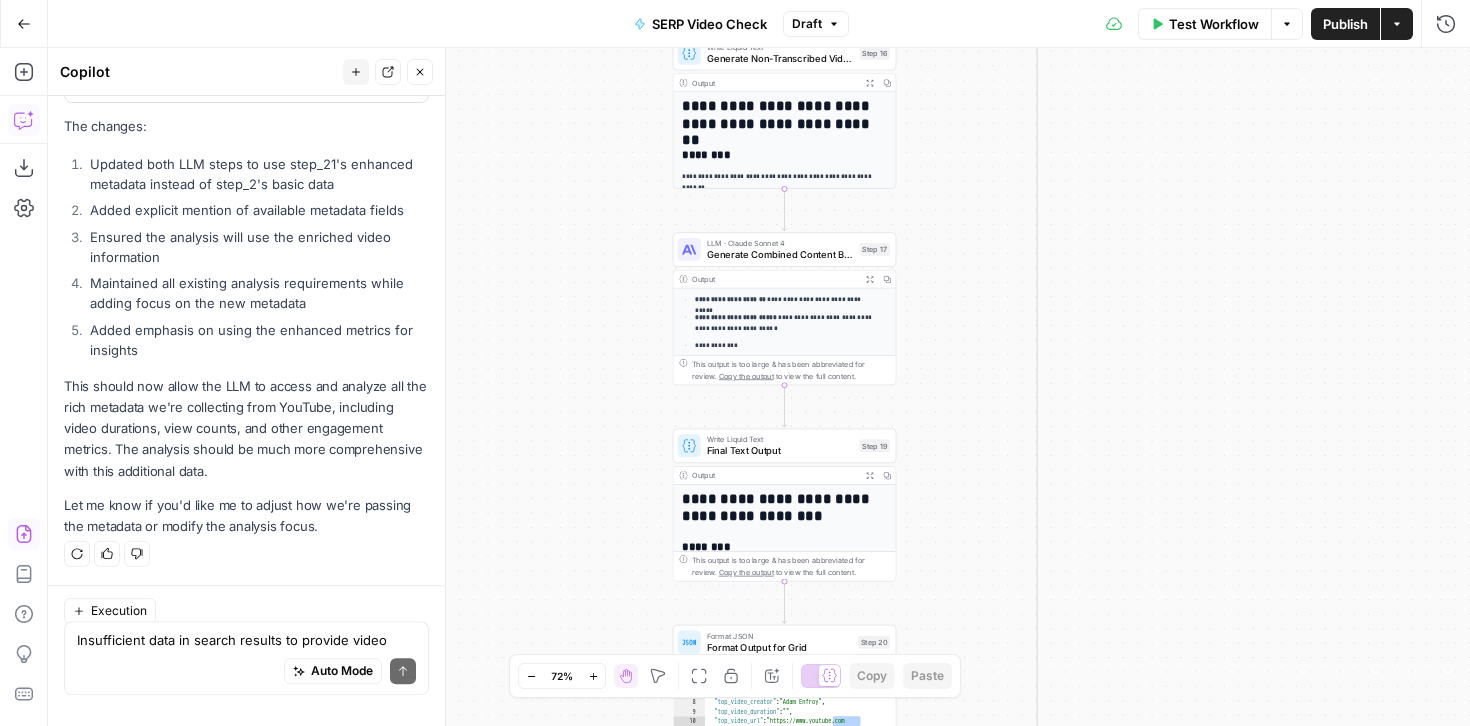 scroll, scrollTop: 12001, scrollLeft: 0, axis: vertical 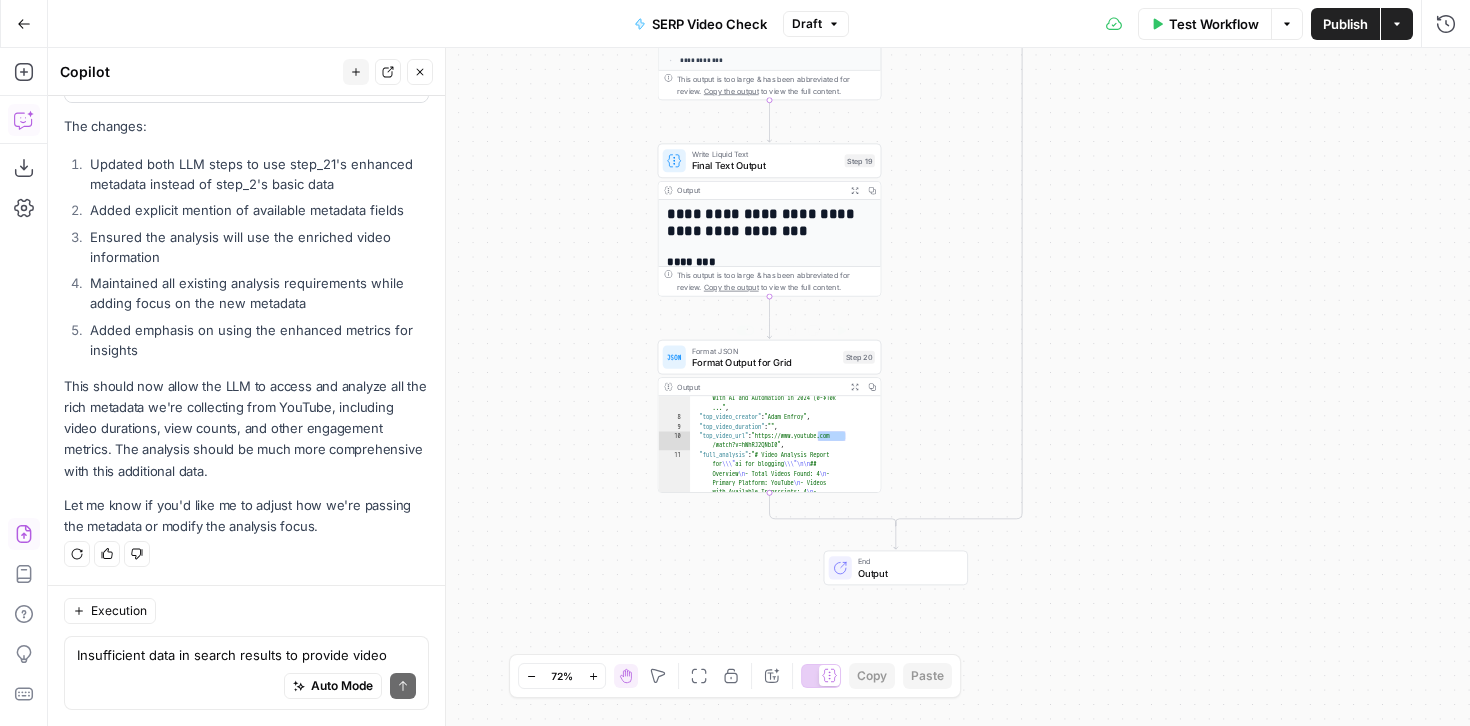click on "**********" at bounding box center (769, 462) 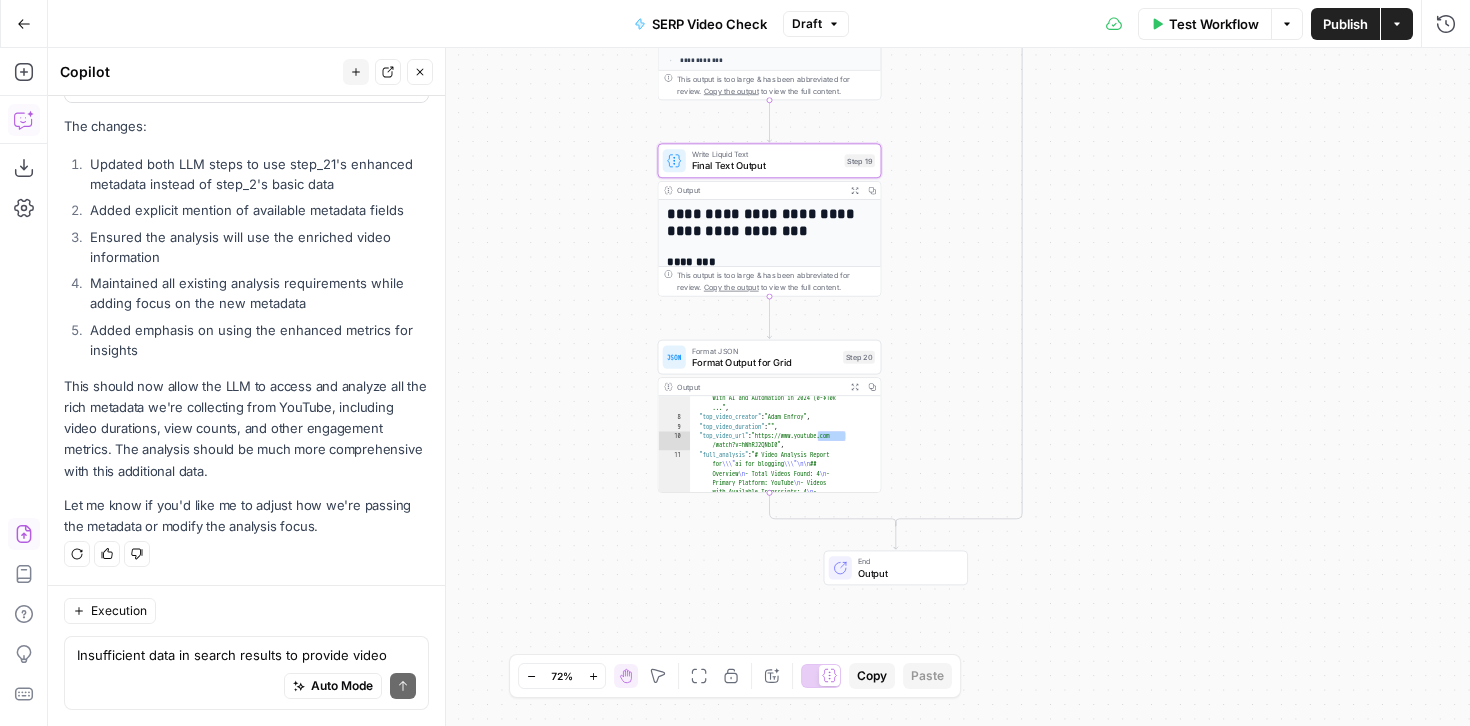 click on "**********" at bounding box center (764, 223) 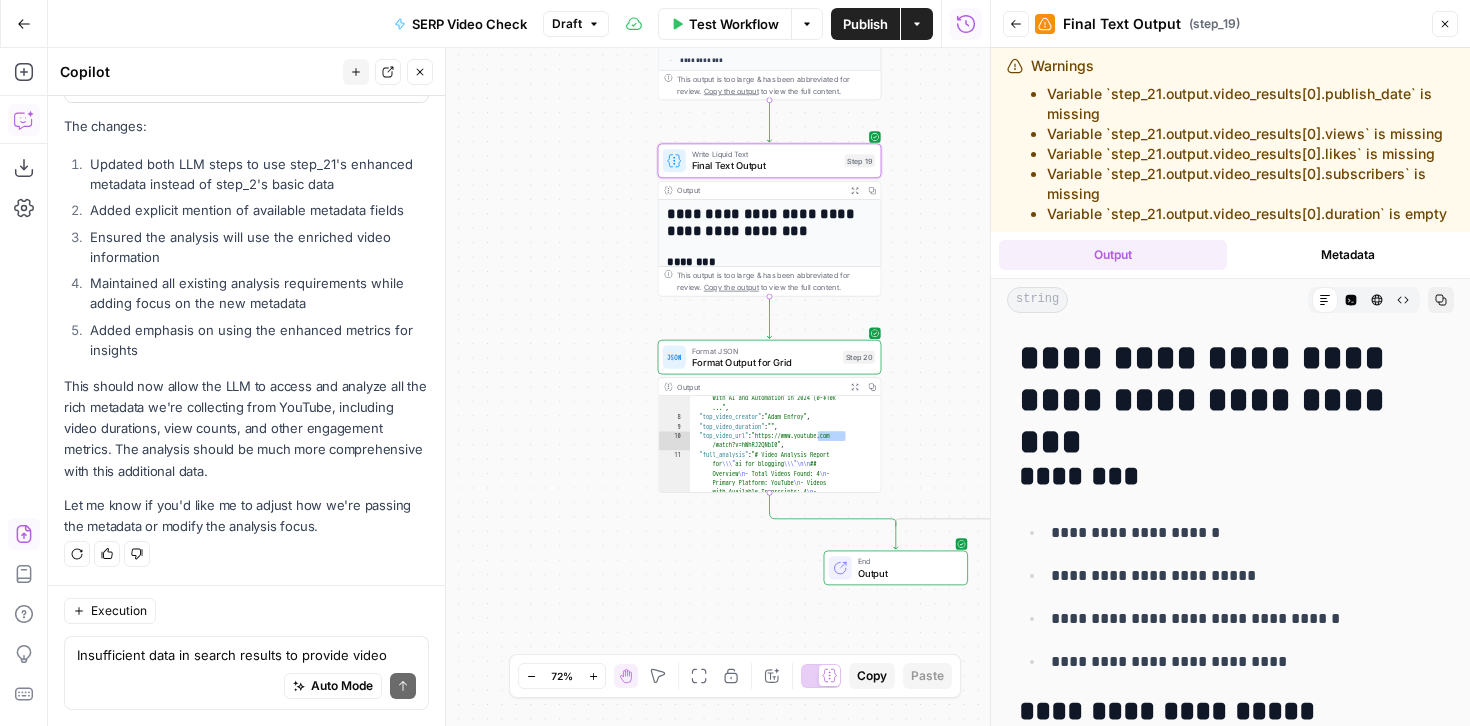 scroll, scrollTop: 12001, scrollLeft: 0, axis: vertical 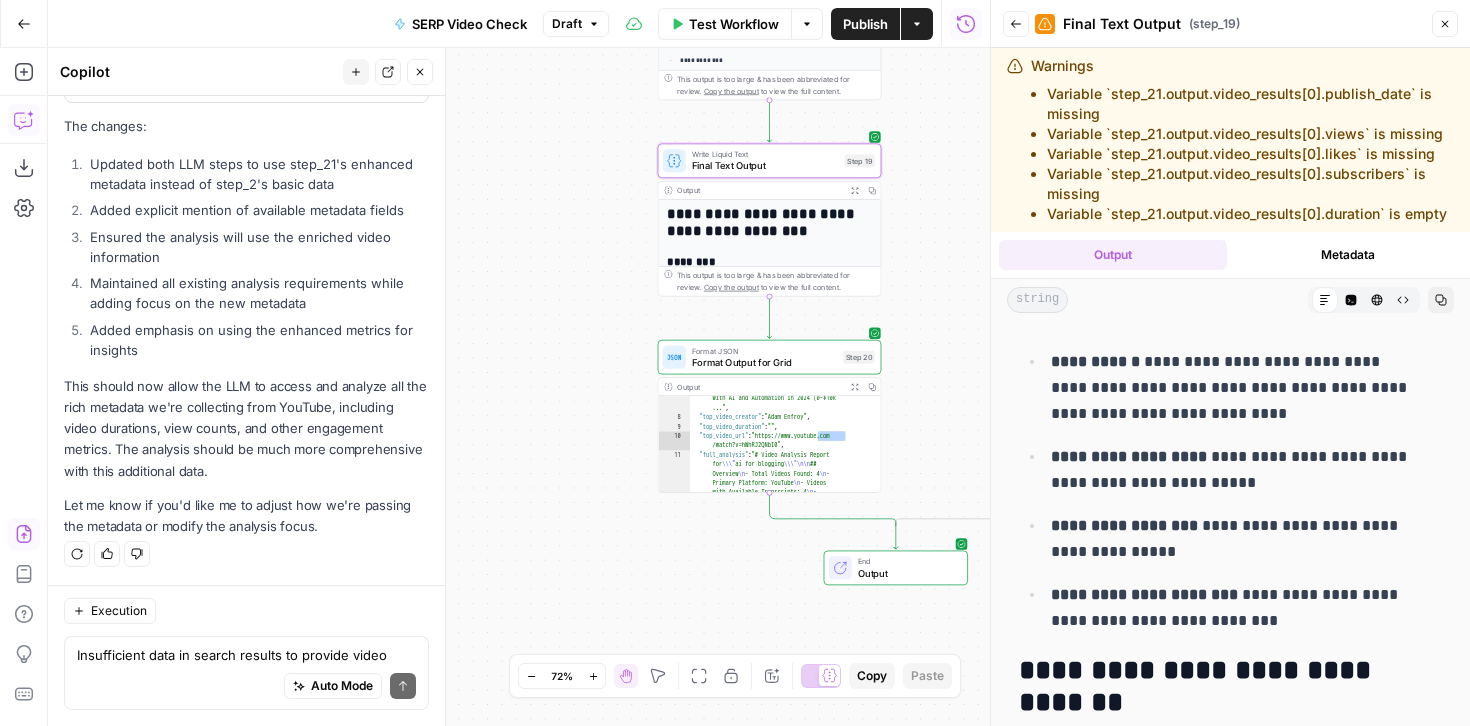 drag, startPoint x: 1115, startPoint y: 240, endPoint x: 1012, endPoint y: 98, distance: 175.42235 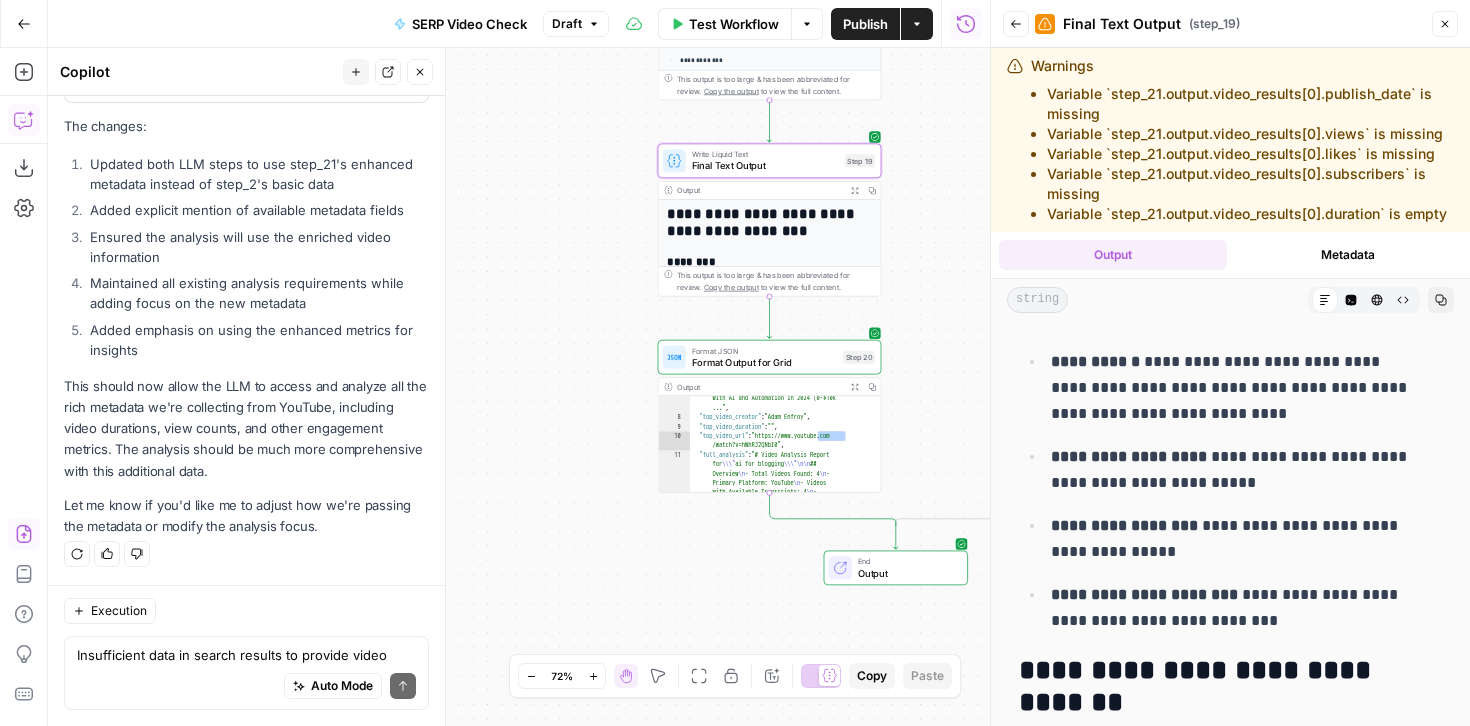 copy on "Variable `step_21.output.video_results[0].publish_date` is missing Variable `step_21.output.video_results[0].views` is missing Variable `step_21.output.video_results[0].likes` is missing Variable `step_21.output.video_results[0].subscribers` is missing Variable `step_21.output.video_results[0].duration` is empty" 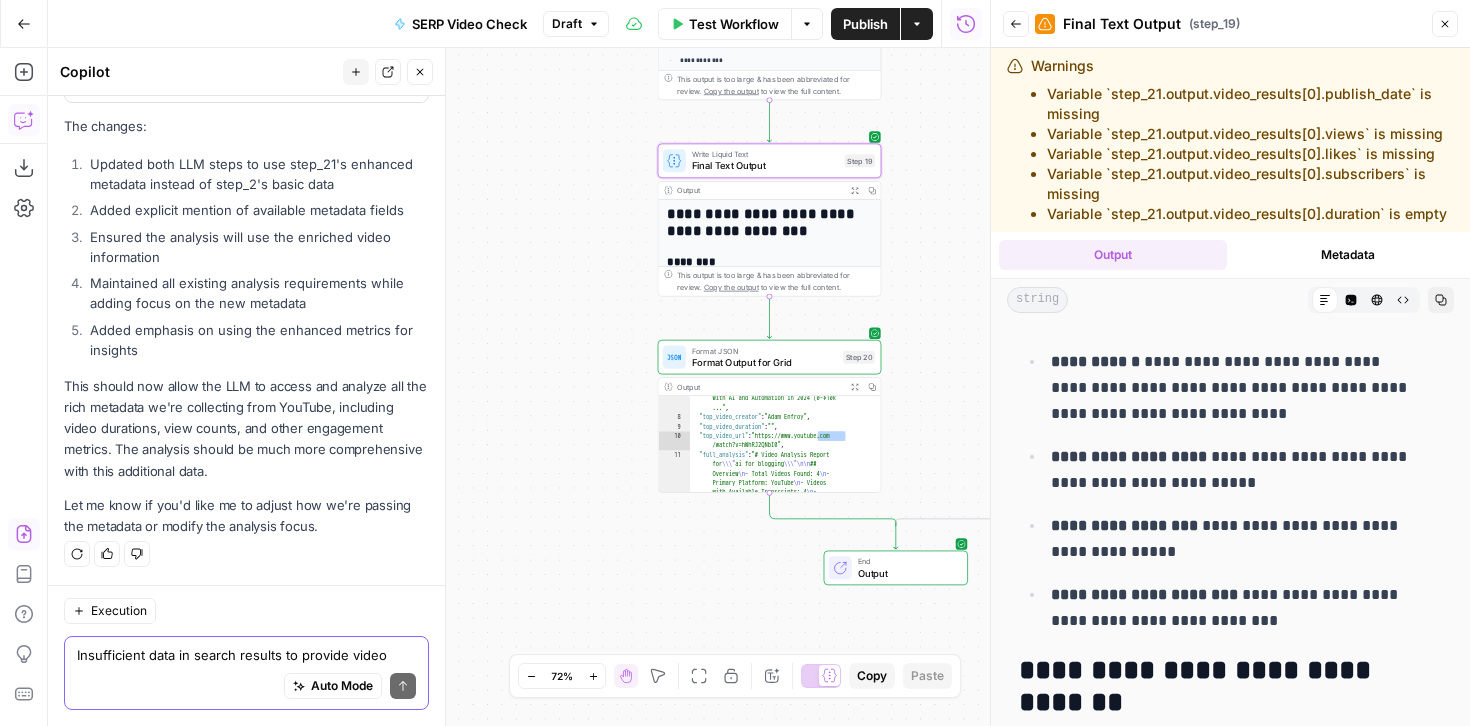 click on "Insufficient data in search results to provide video length analysis - duration information is not available for any of the 4 videos in the dataset" at bounding box center [246, 655] 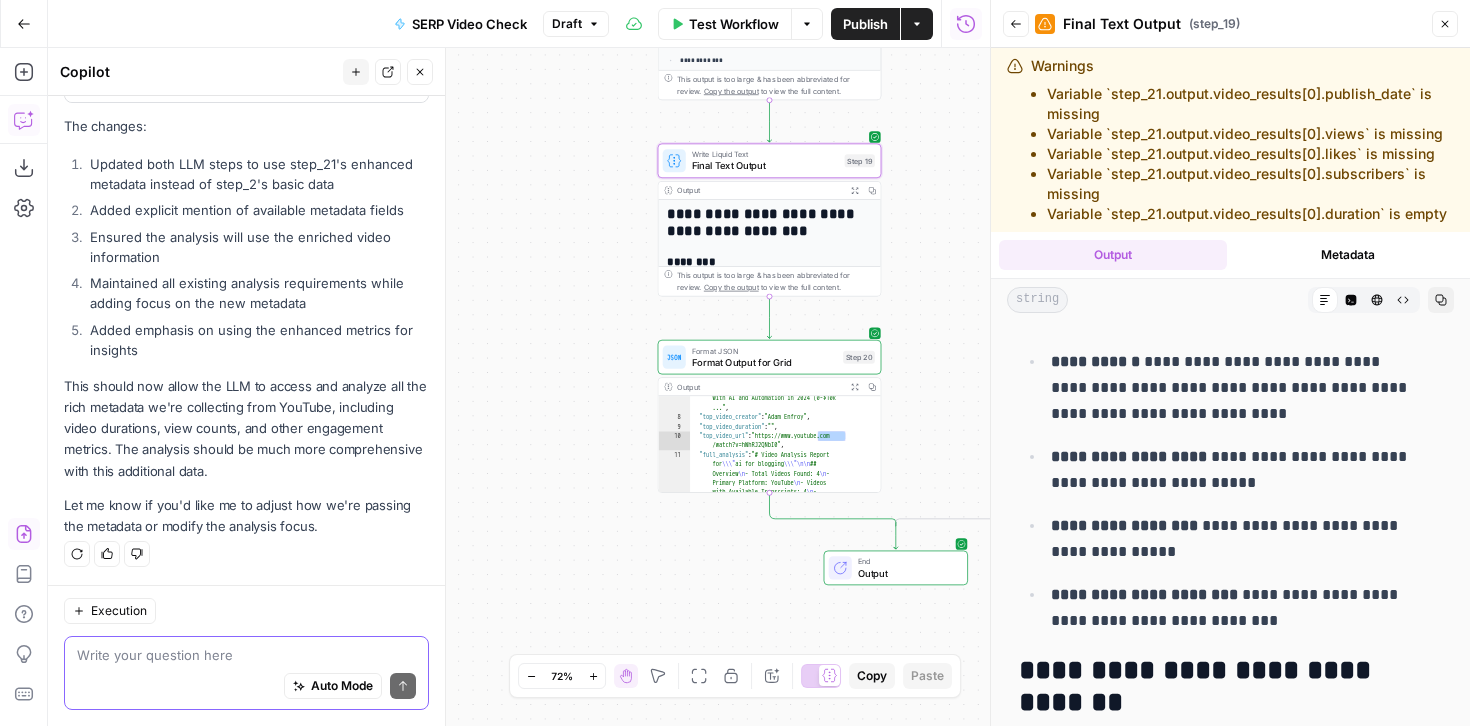 paste on "Variable `step_21.output.video_results[0].publish_date` is missing
Variable `step_21.output.video_results[0].views` is missing
Variable `step_21.output.video_results[0].likes` is missing
Variable `step_21.output.video_results[0].subscribers` is missing
Variable `step_21.output.video_results[0].duration` is empty" 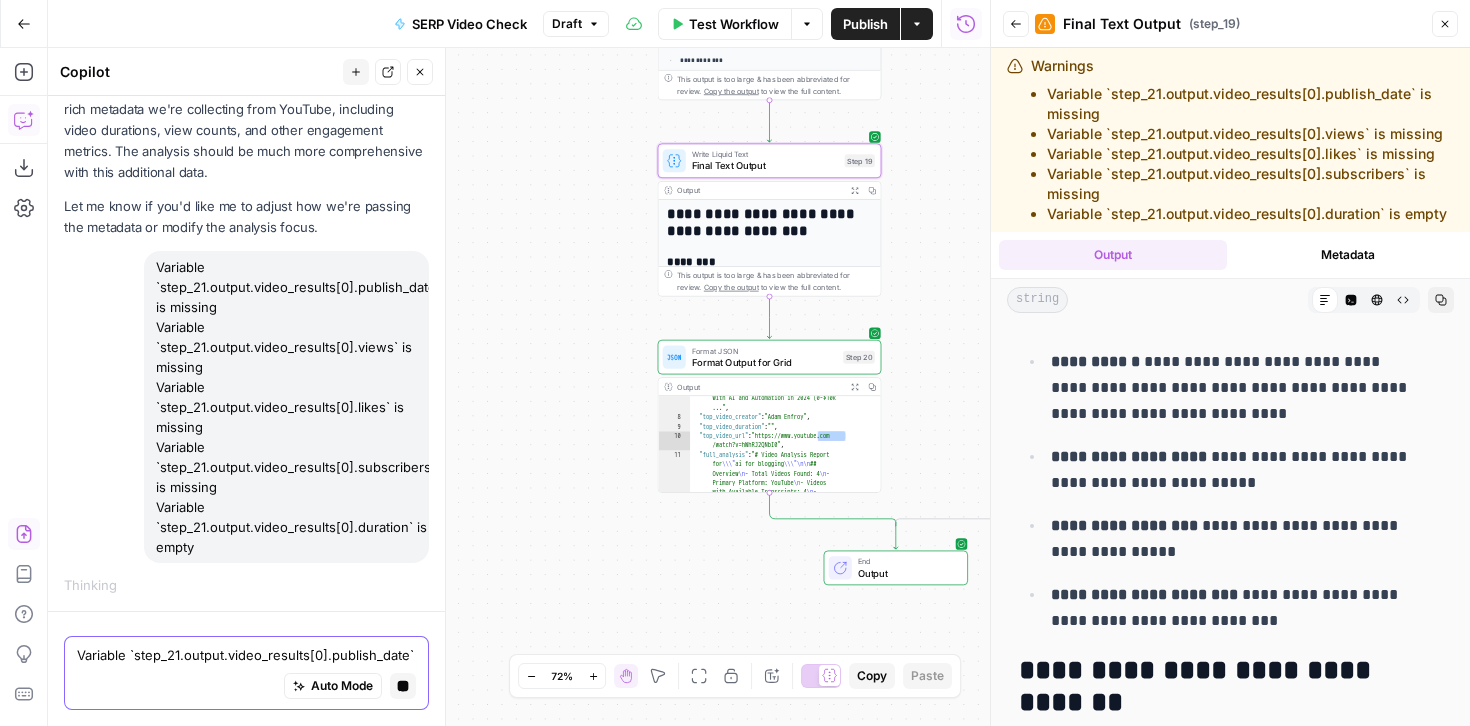 scroll, scrollTop: 11875, scrollLeft: 0, axis: vertical 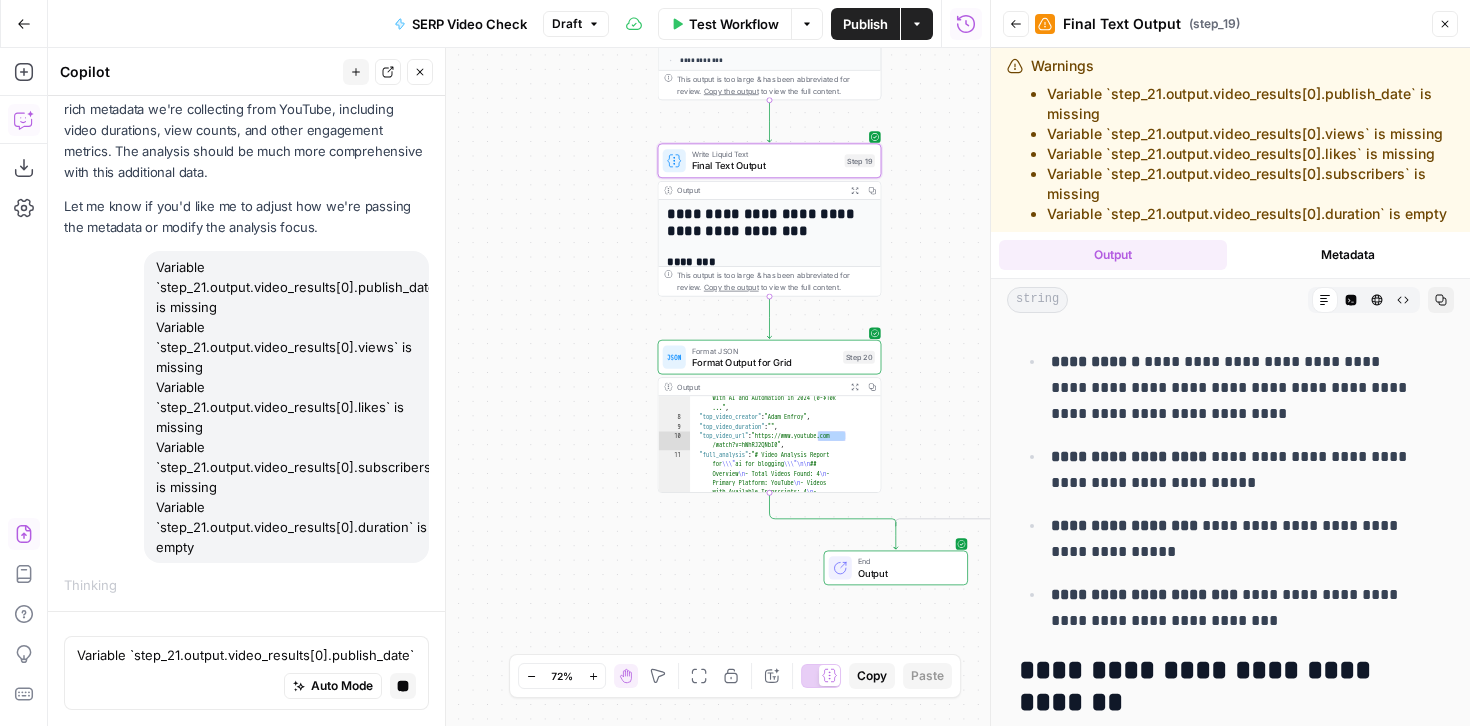 click 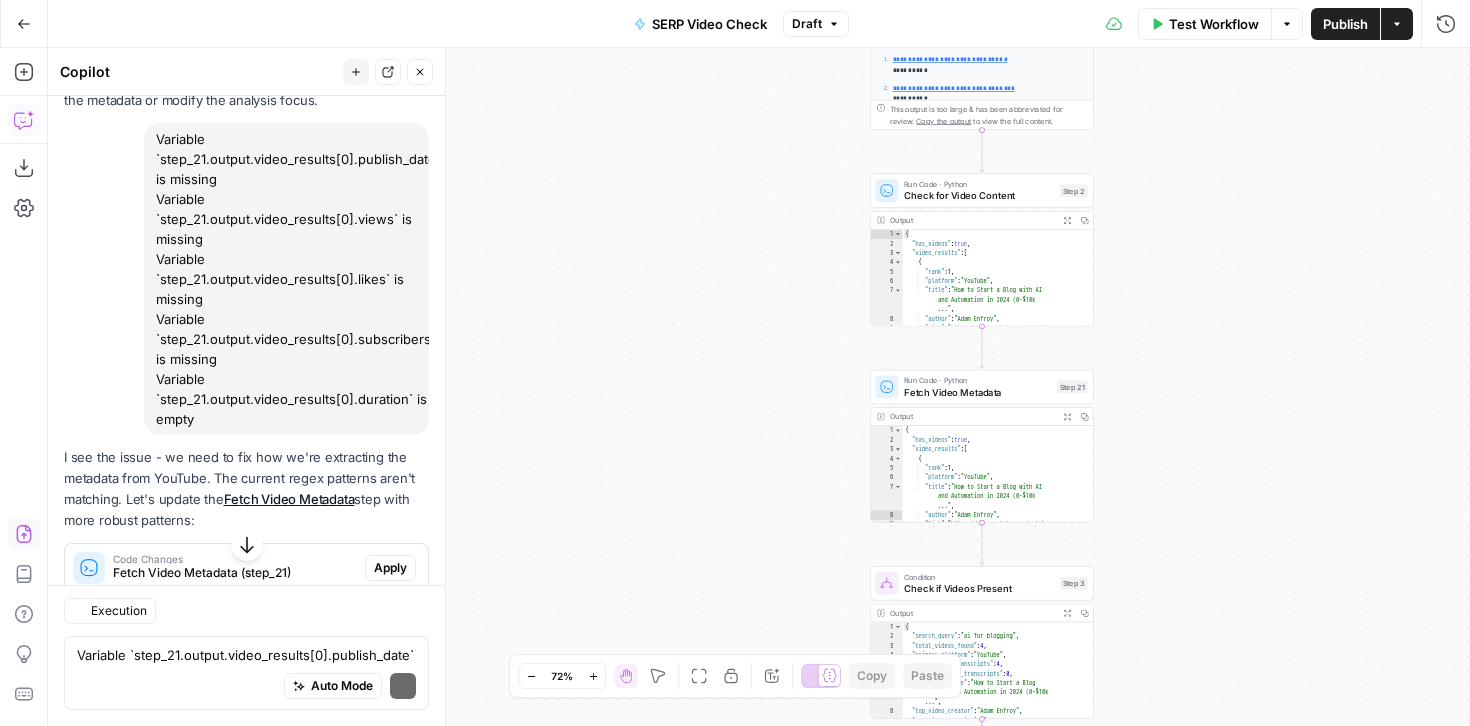 scroll, scrollTop: 12688, scrollLeft: 0, axis: vertical 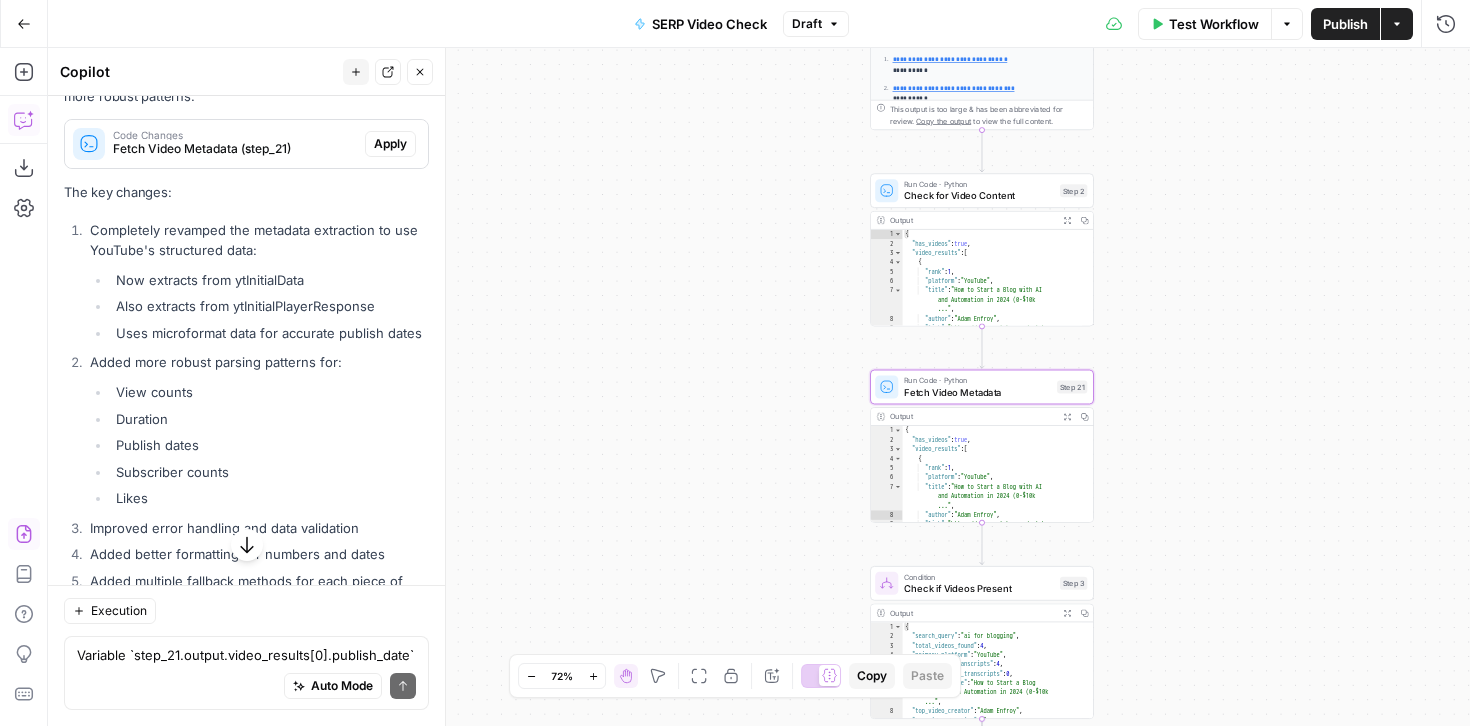 click on "Apply" at bounding box center [390, 144] 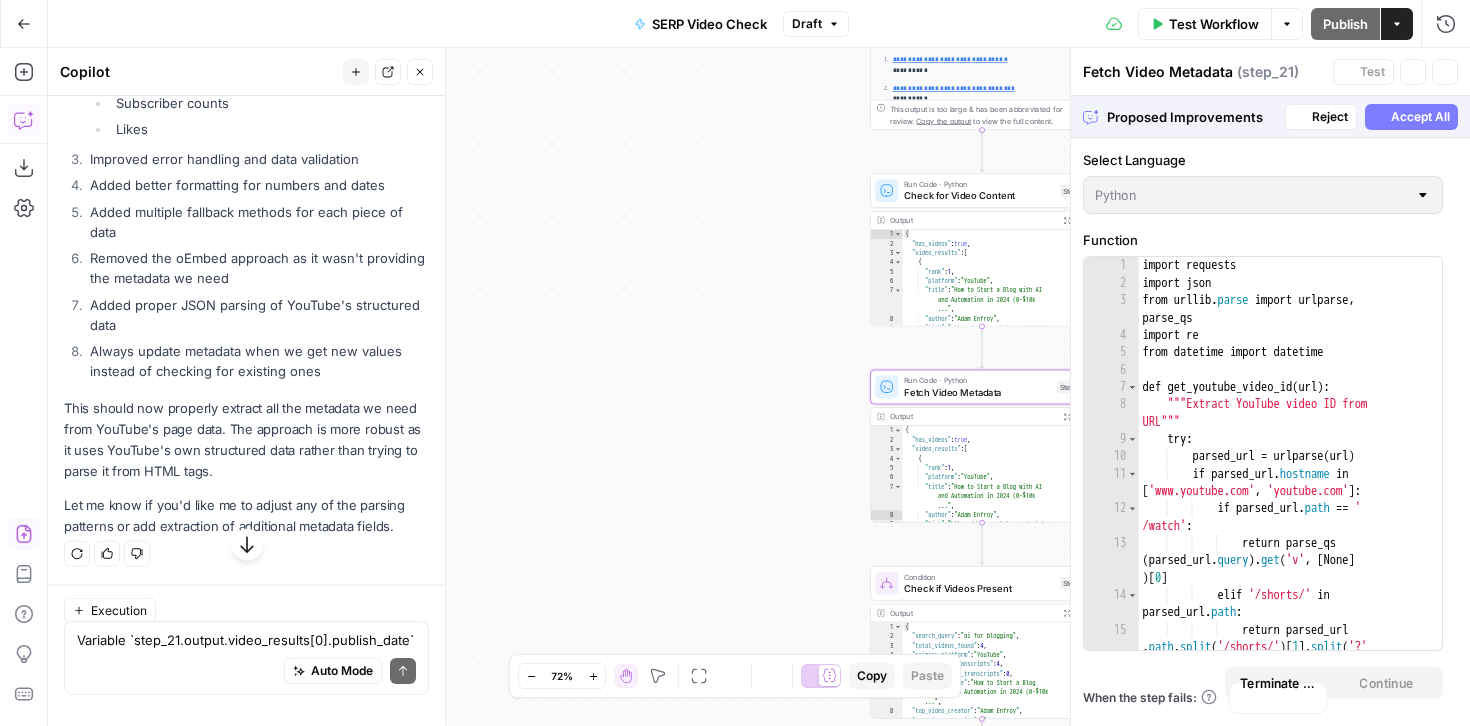 scroll, scrollTop: 12272, scrollLeft: 0, axis: vertical 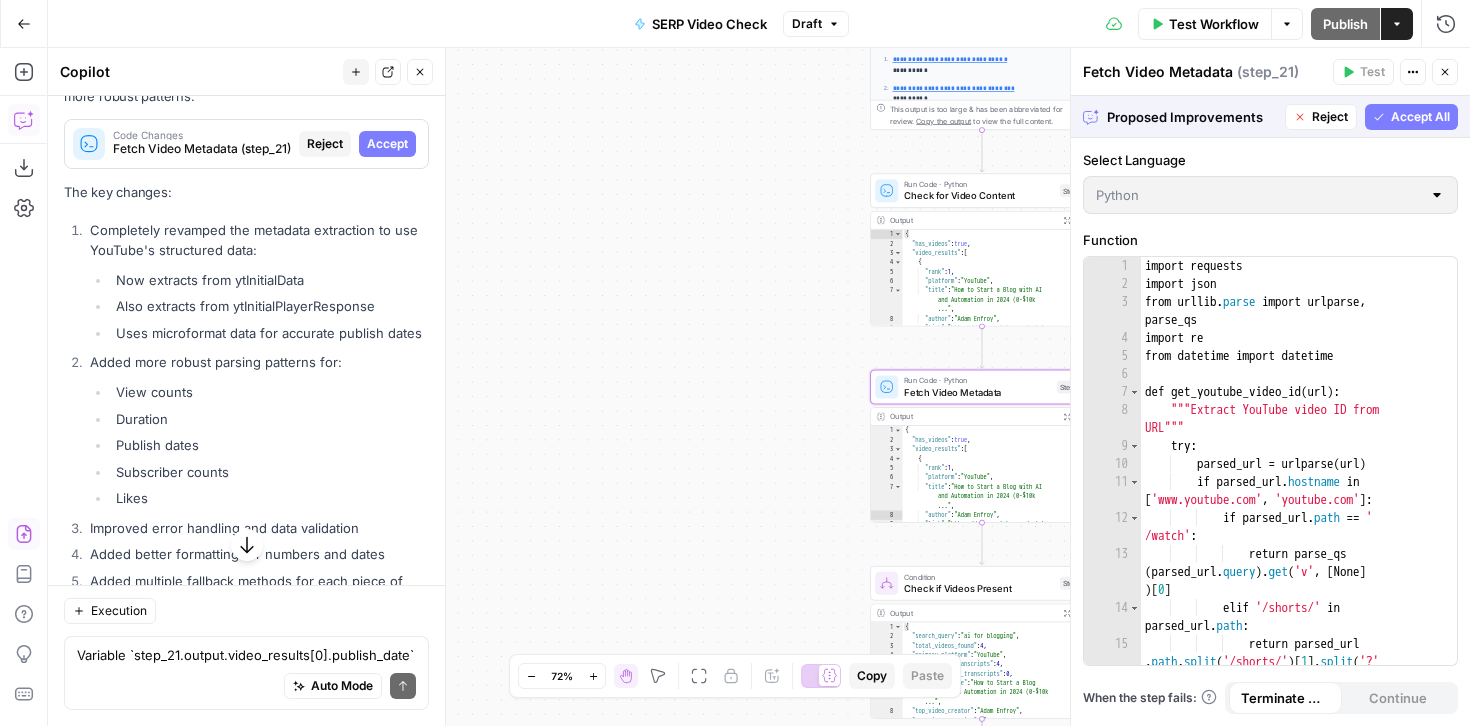 click on "Accept" at bounding box center (387, 144) 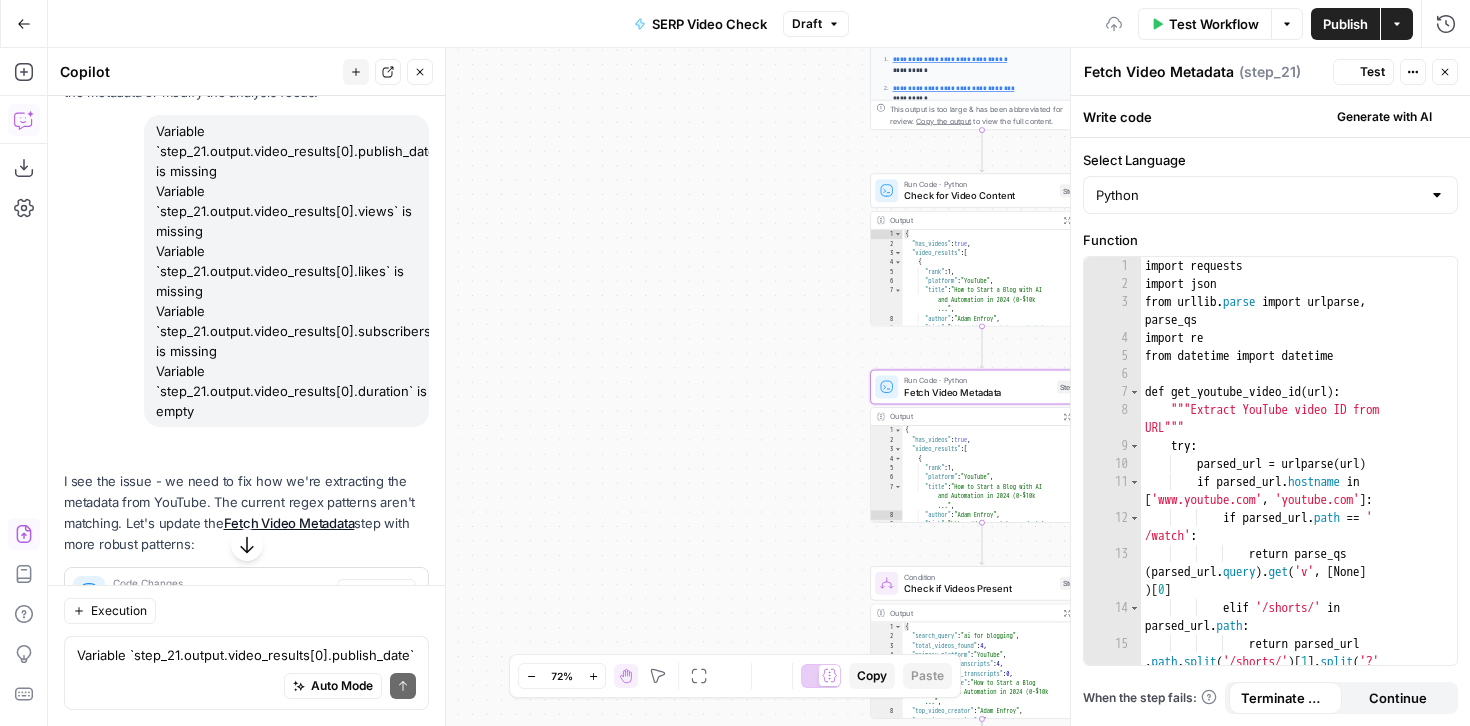 scroll, scrollTop: 12688, scrollLeft: 0, axis: vertical 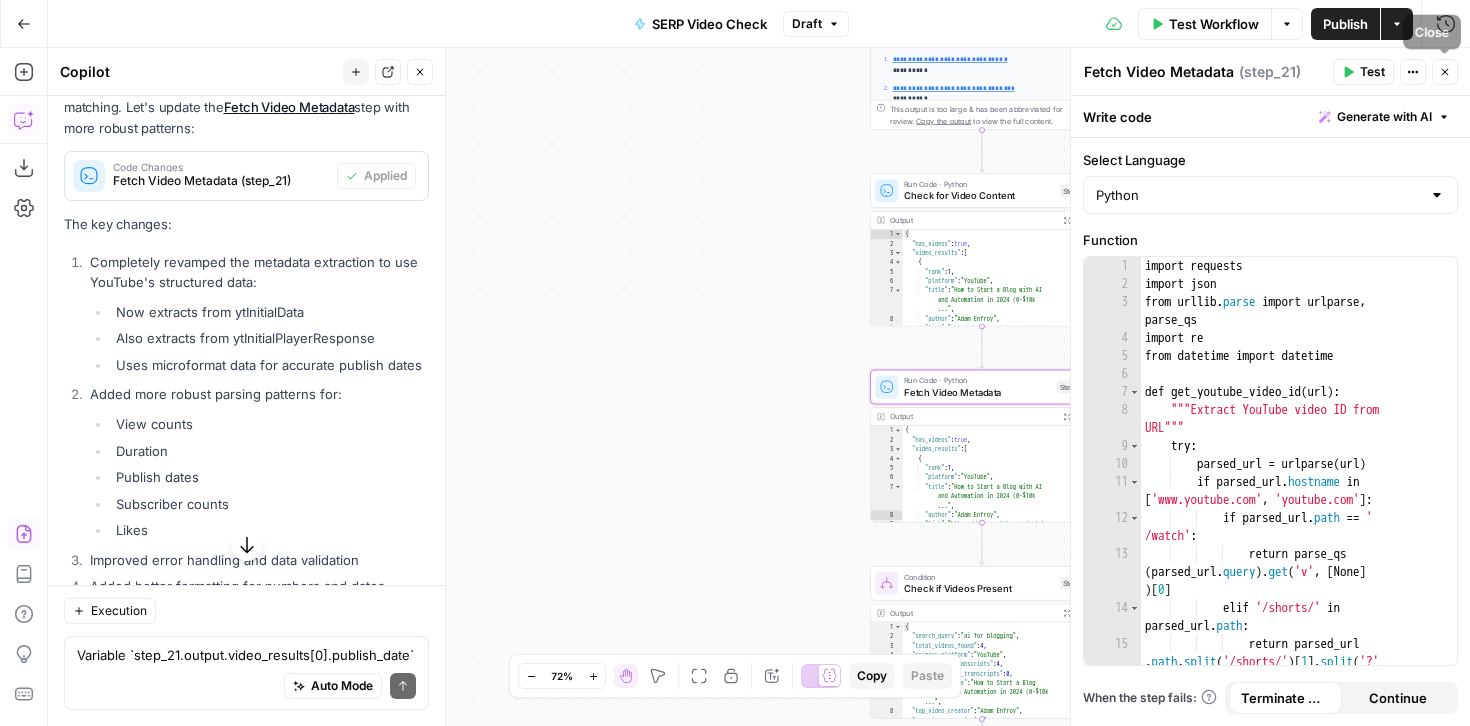 click 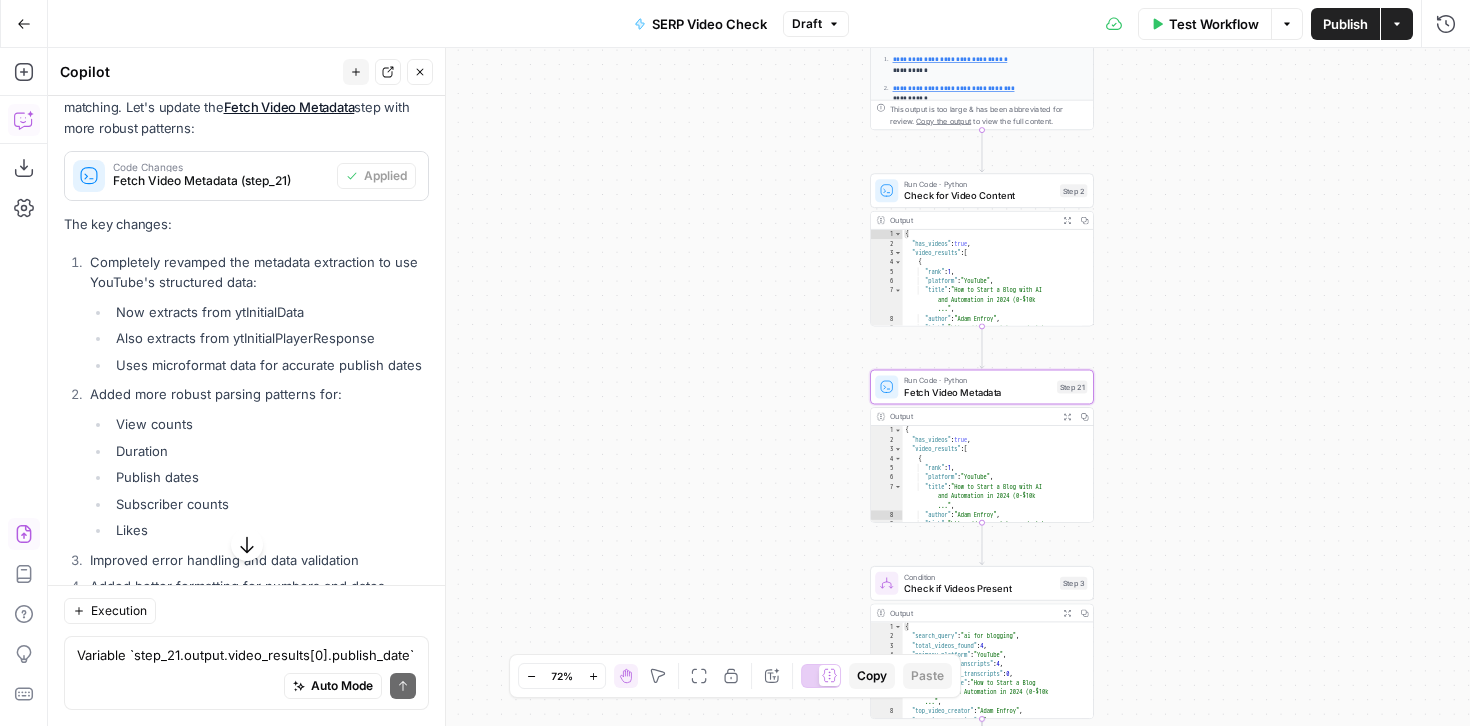 click on "Test Workflow" at bounding box center (1214, 24) 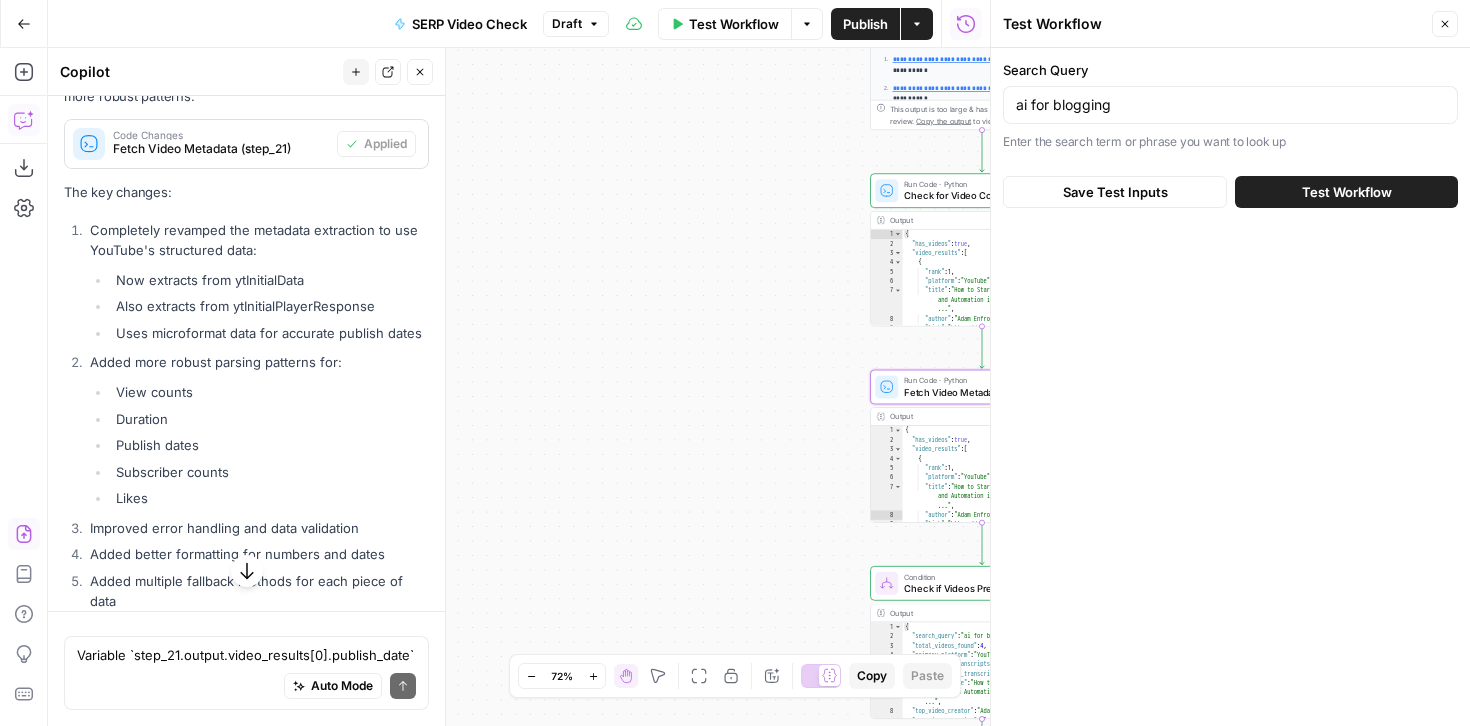 scroll, scrollTop: 12688, scrollLeft: 0, axis: vertical 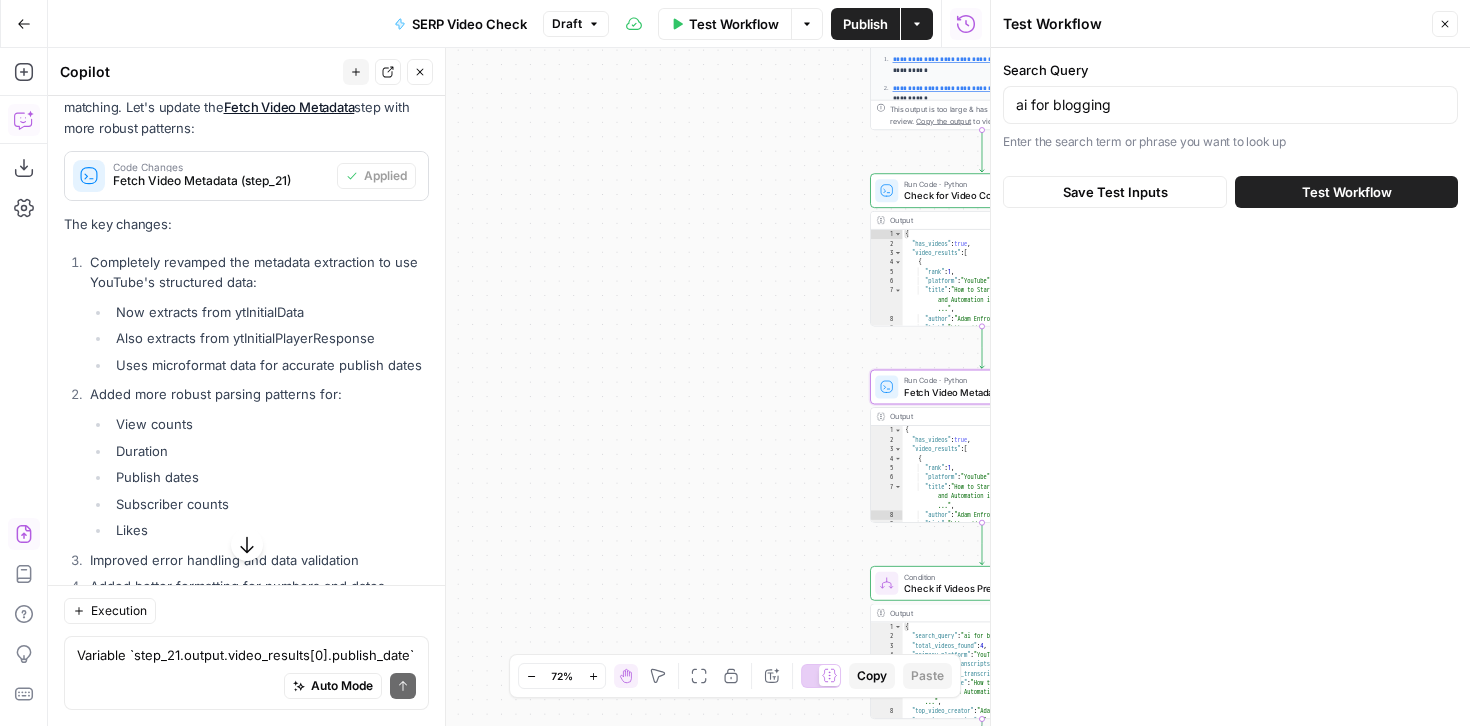click on "Test Workflow" at bounding box center [1346, 192] 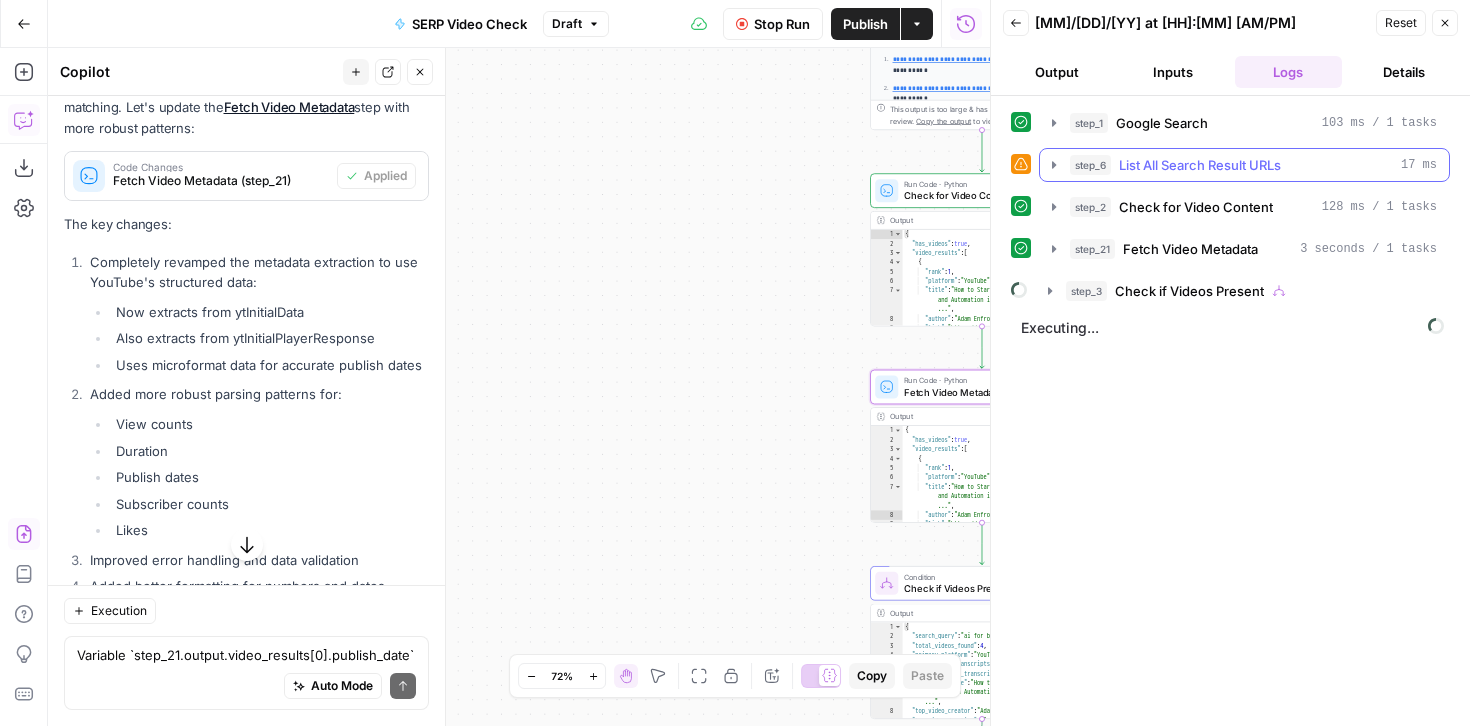 click 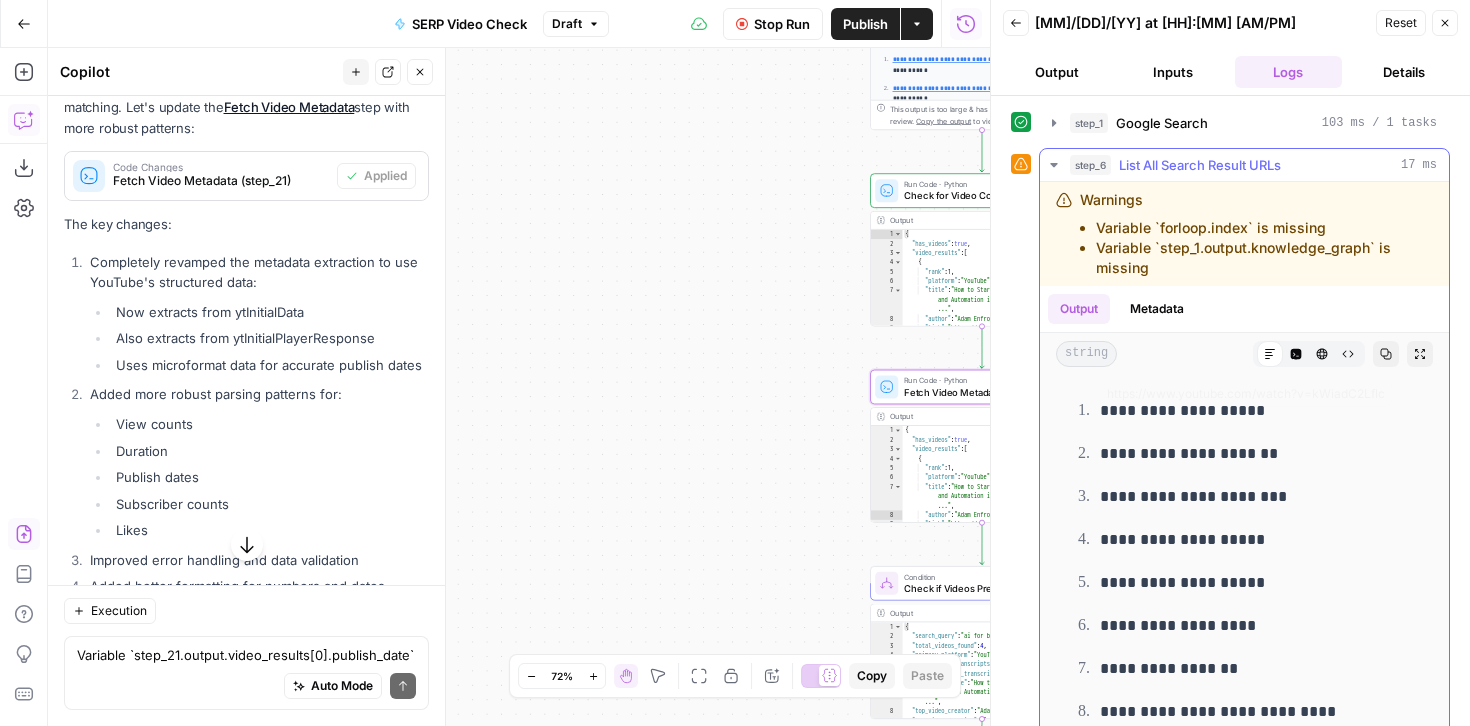 scroll, scrollTop: 3073, scrollLeft: 0, axis: vertical 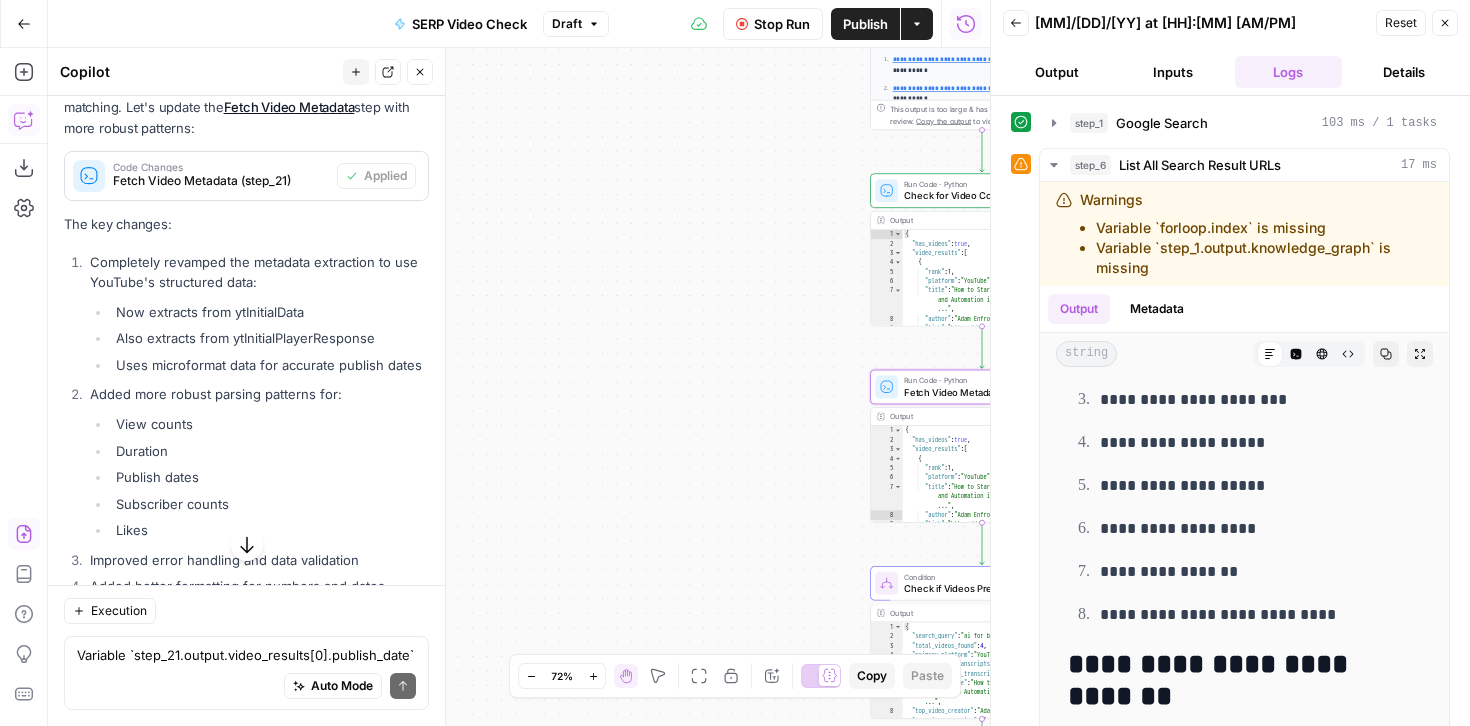 click on "Close" at bounding box center [1445, 23] 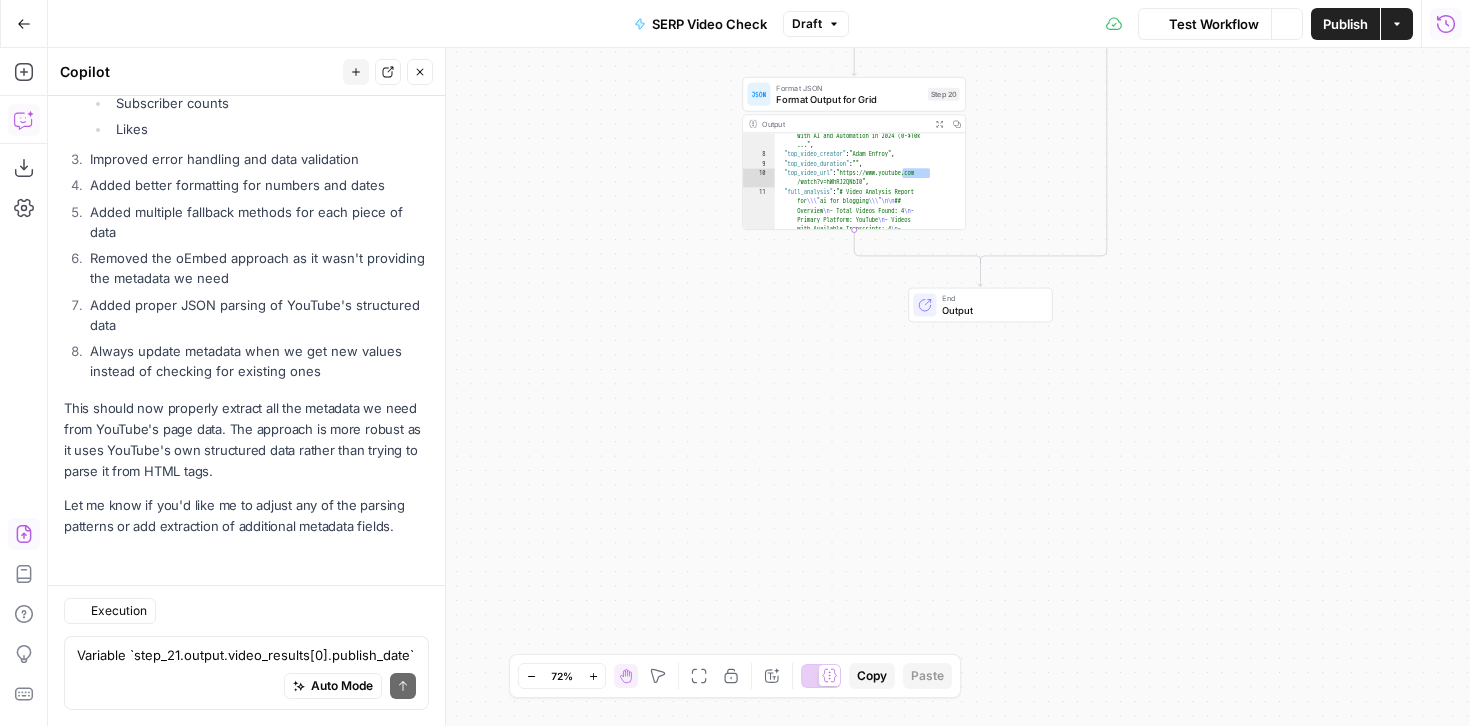 scroll, scrollTop: 13272, scrollLeft: 0, axis: vertical 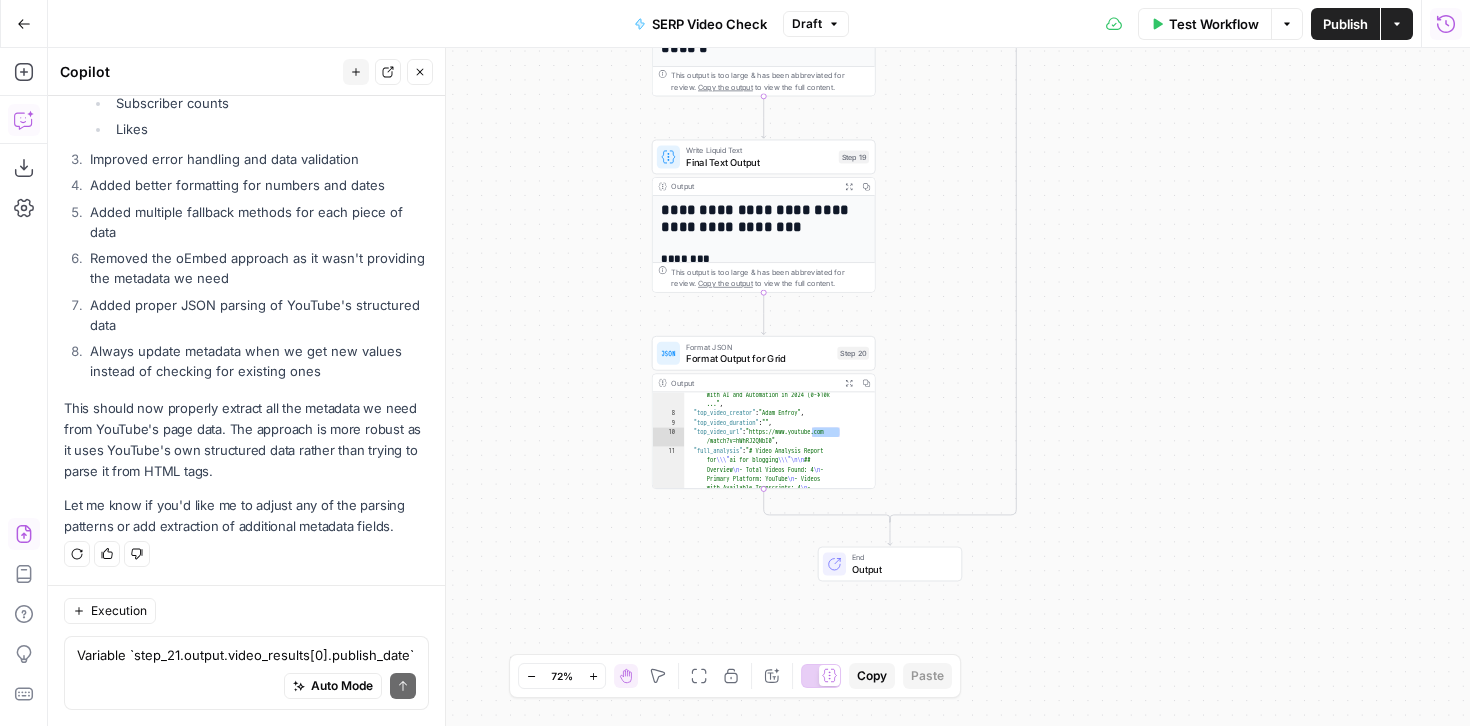 click on "**********" at bounding box center (758, 219) 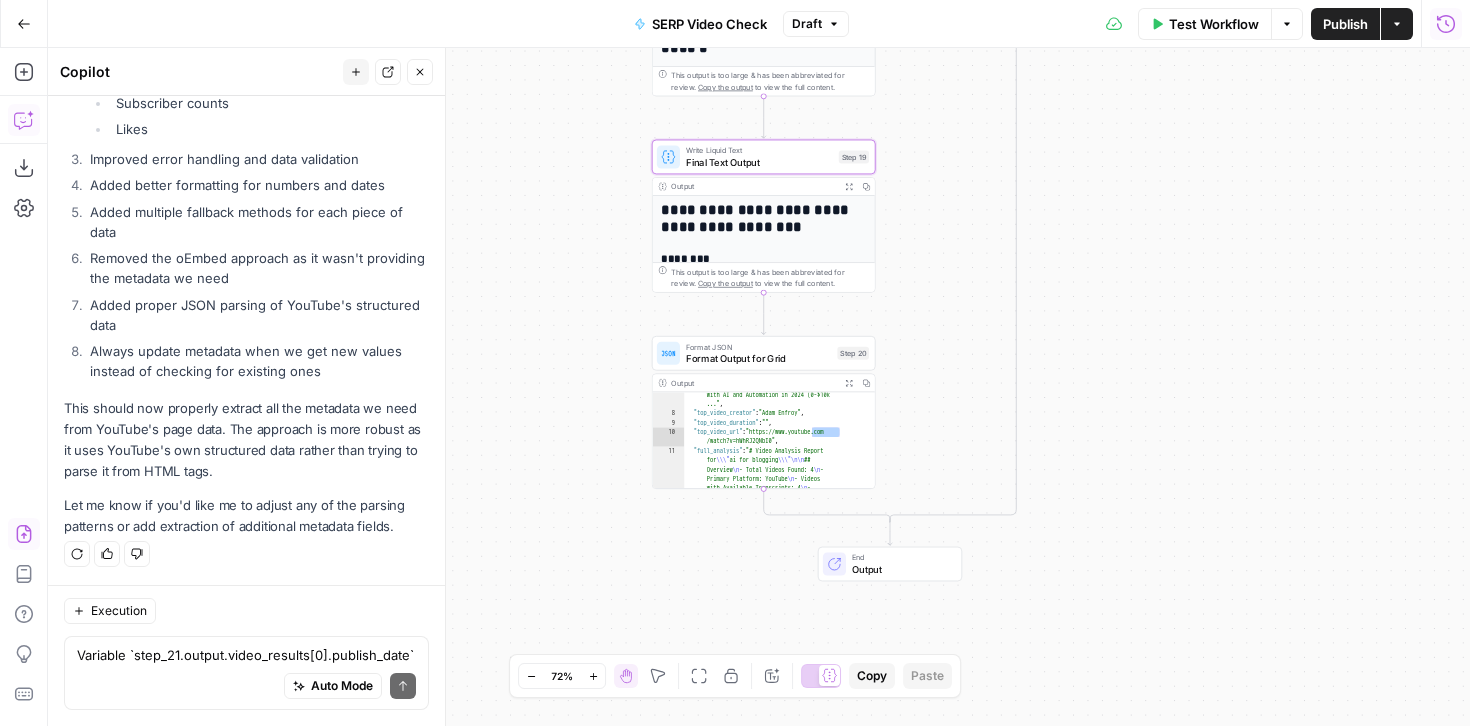 click 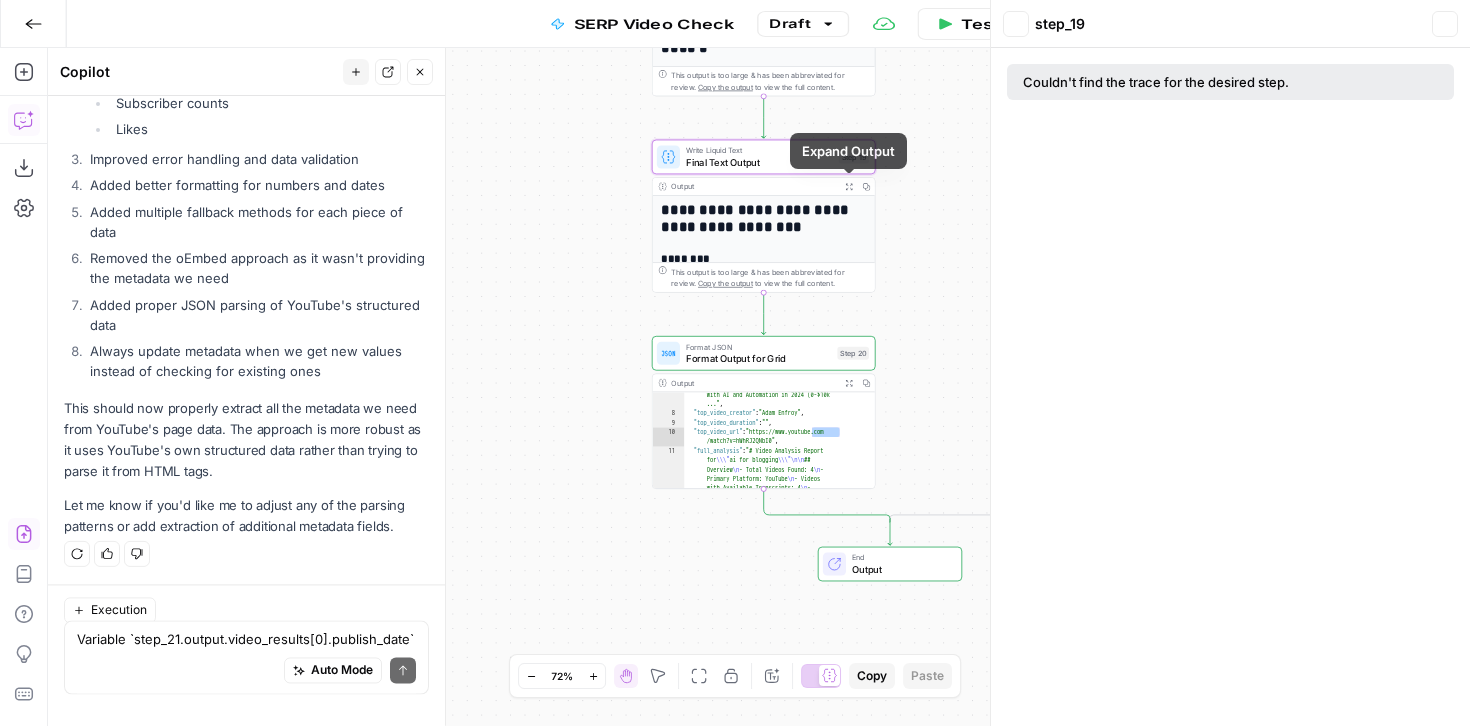 scroll, scrollTop: 13272, scrollLeft: 0, axis: vertical 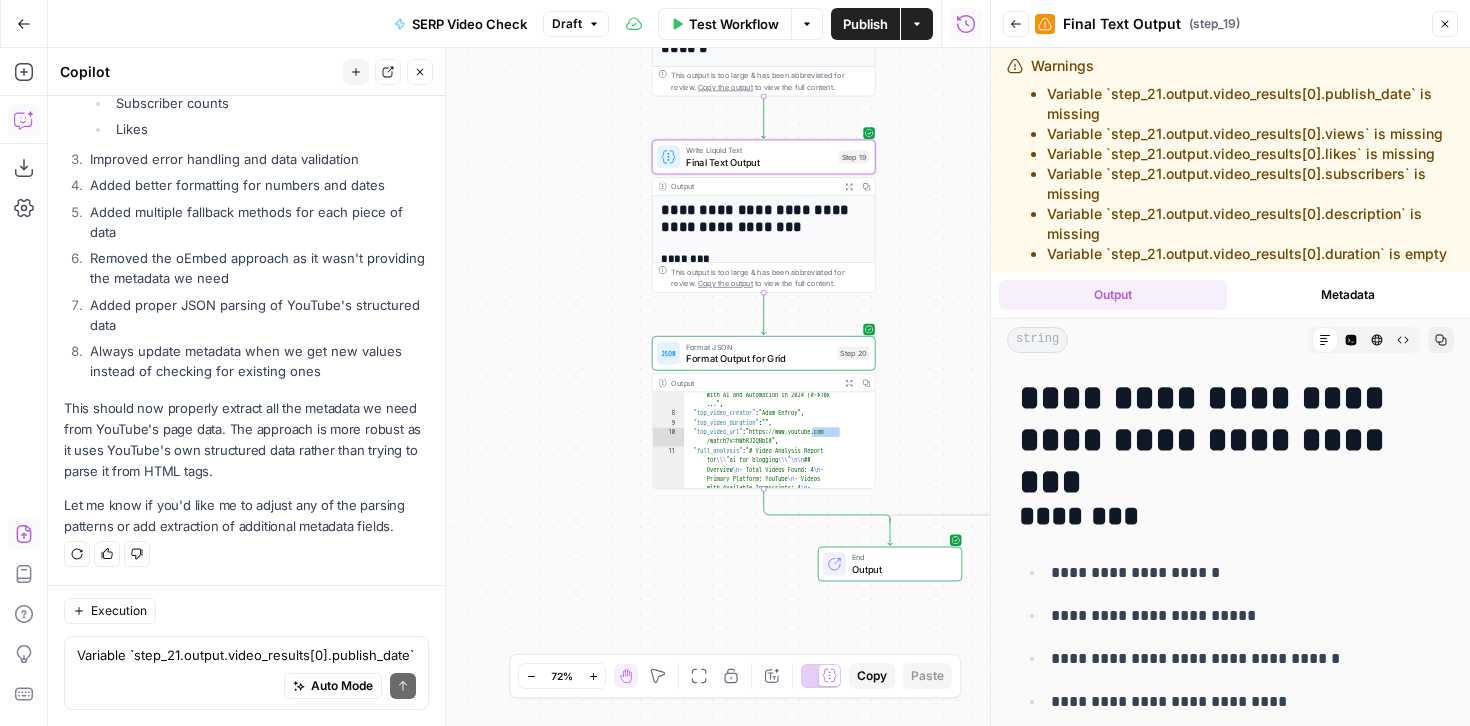 click 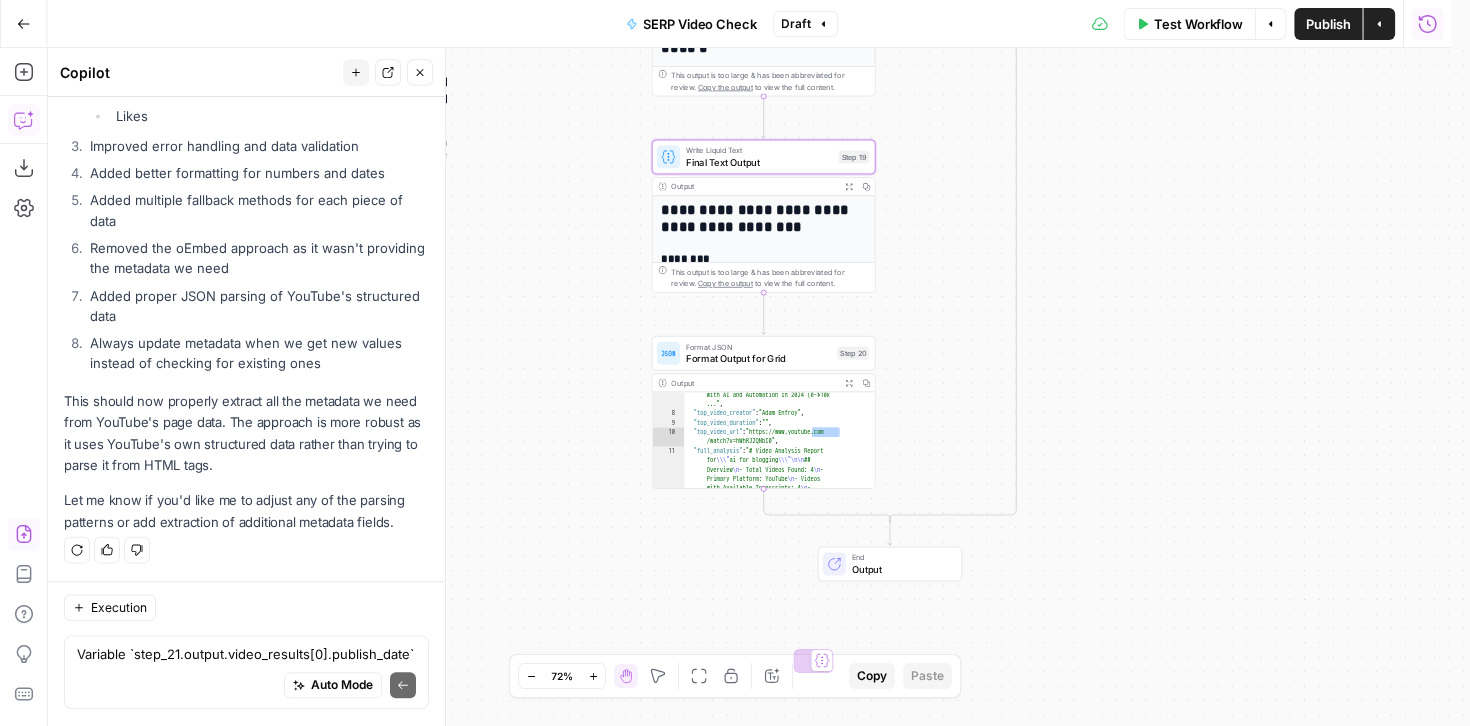 scroll, scrollTop: 13272, scrollLeft: 0, axis: vertical 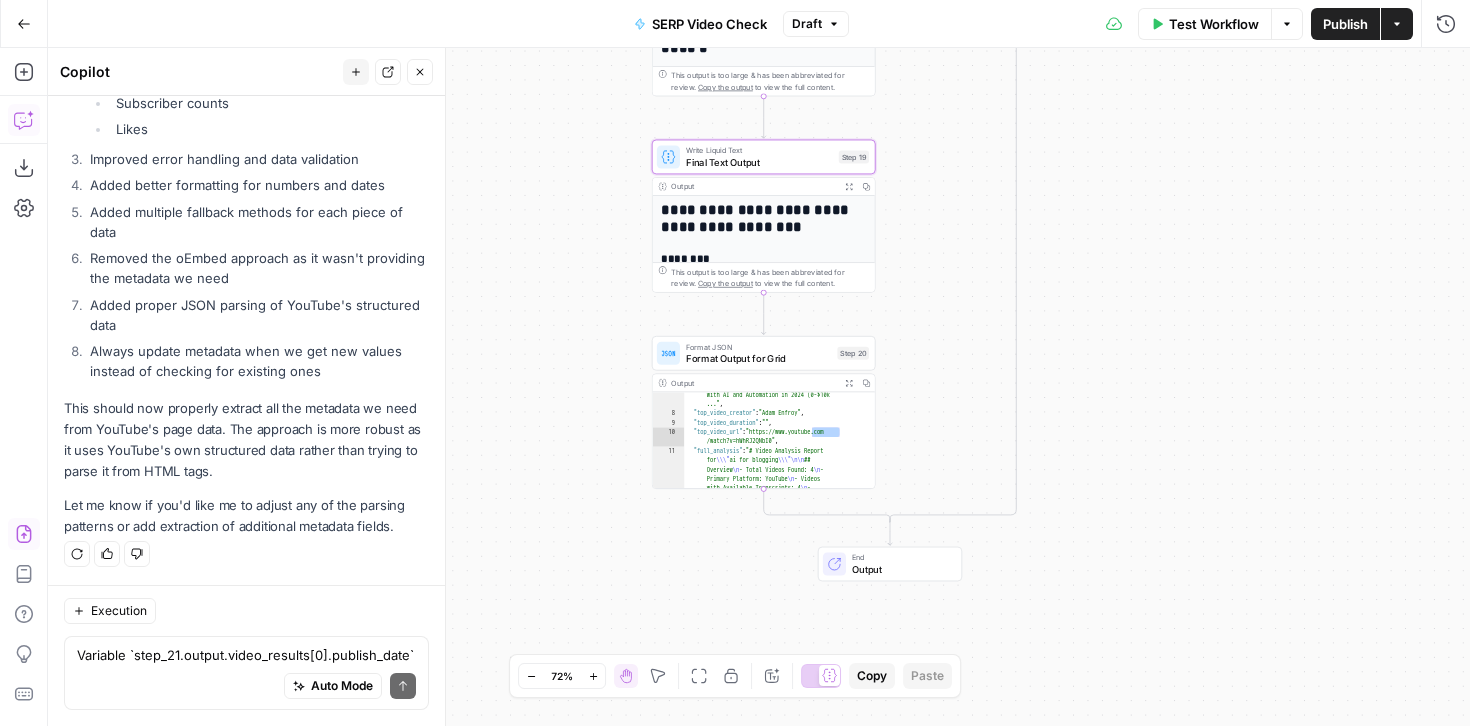 click on "Publish" at bounding box center [1345, 24] 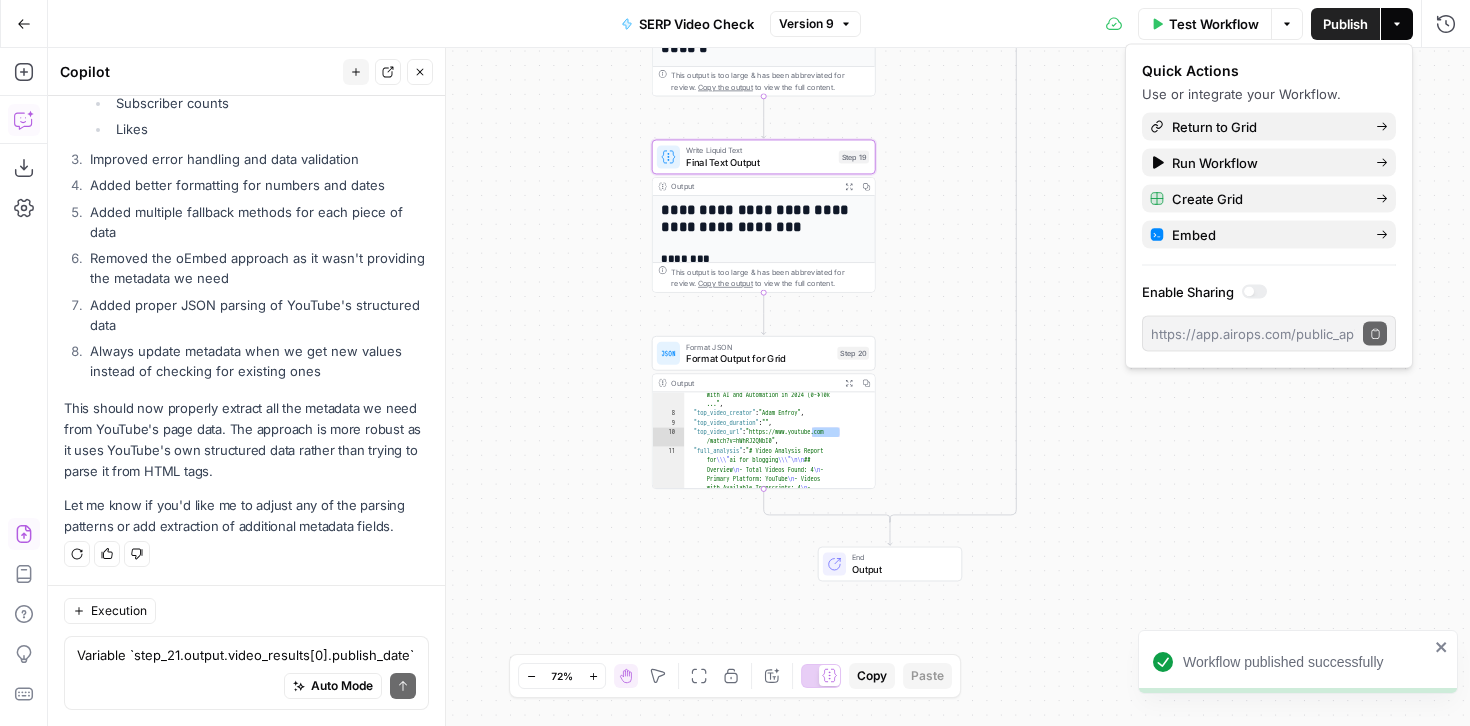 click on "**********" at bounding box center [759, 387] 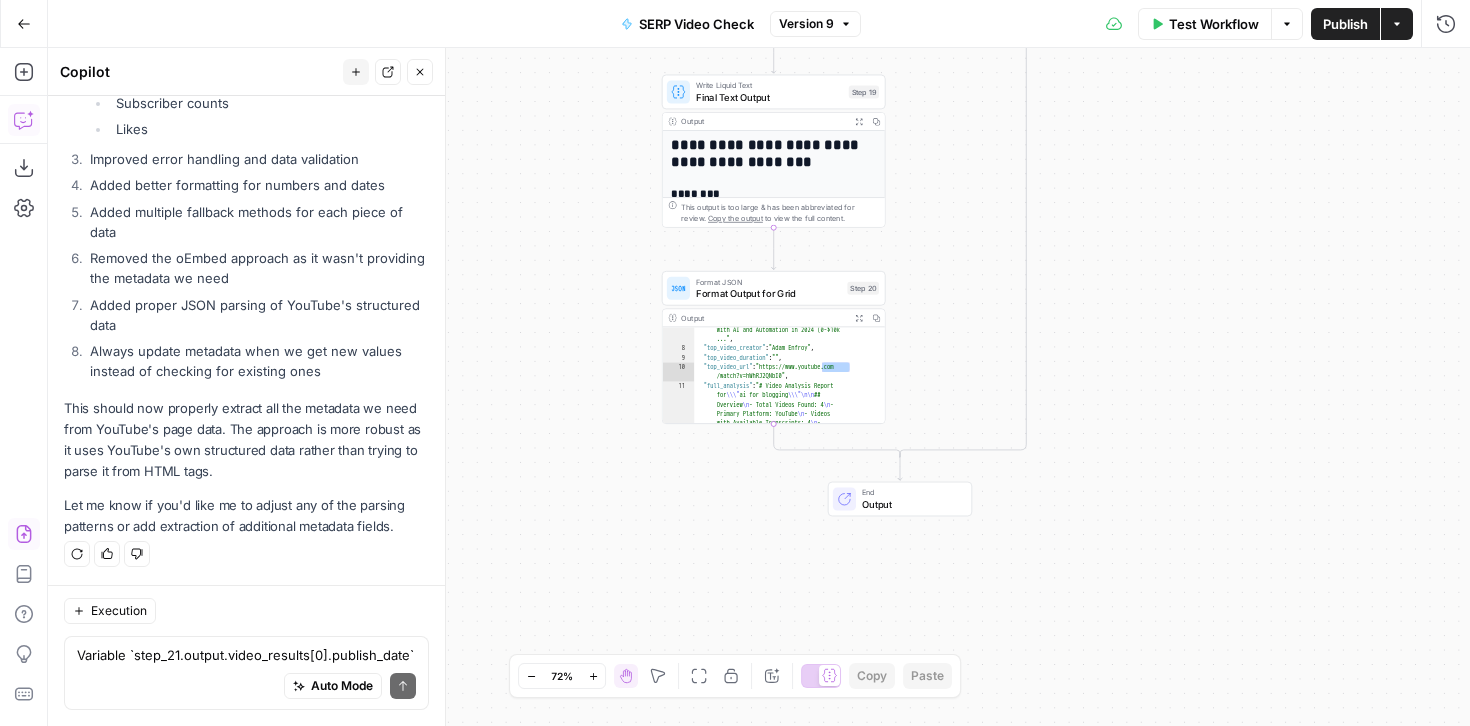click on "**********" at bounding box center [768, 154] 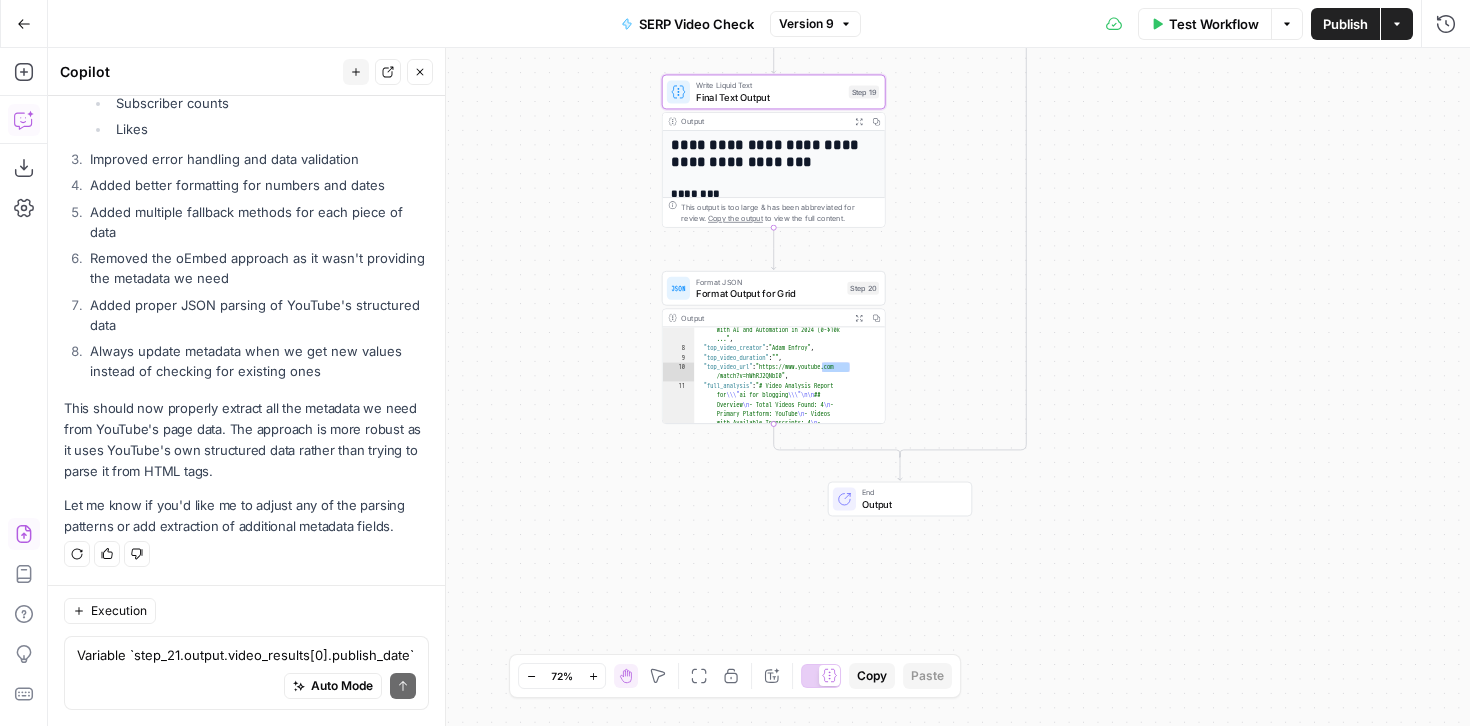 click 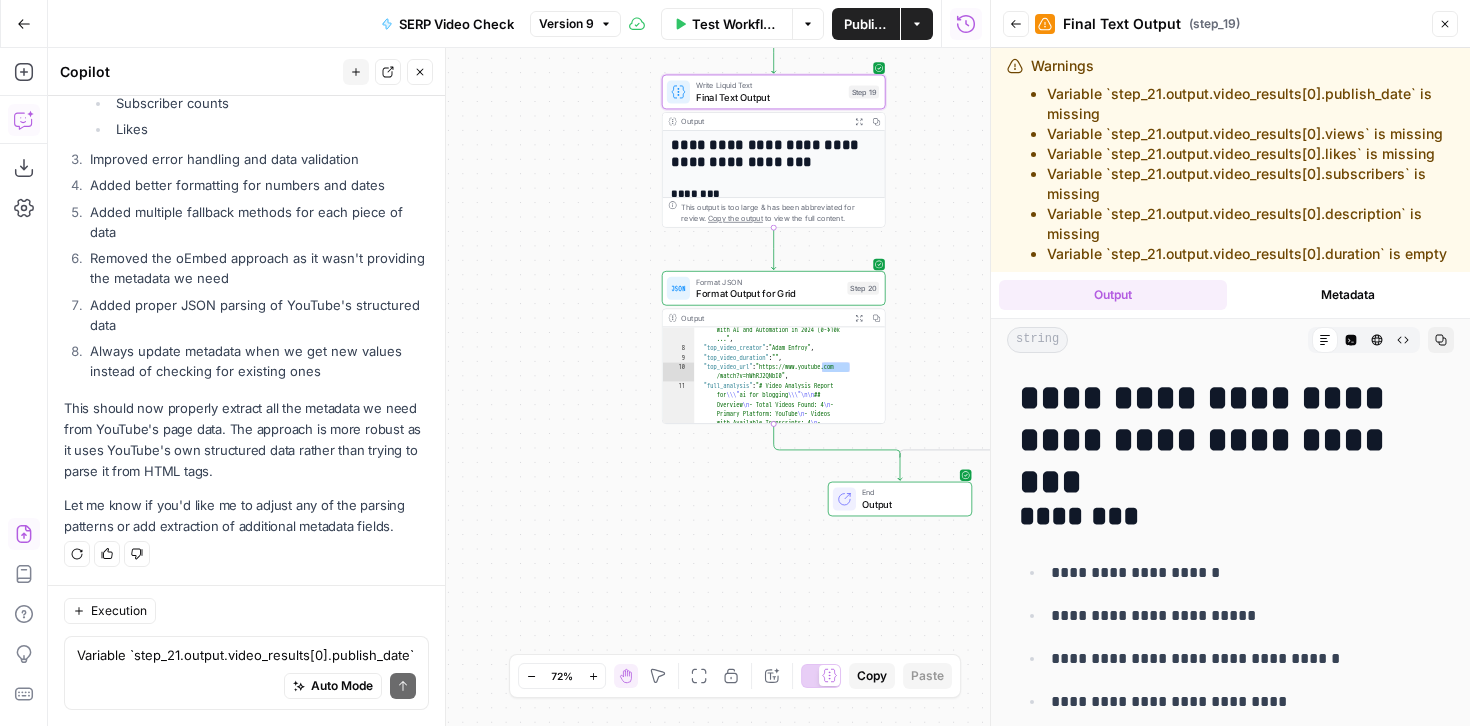 scroll, scrollTop: 13272, scrollLeft: 0, axis: vertical 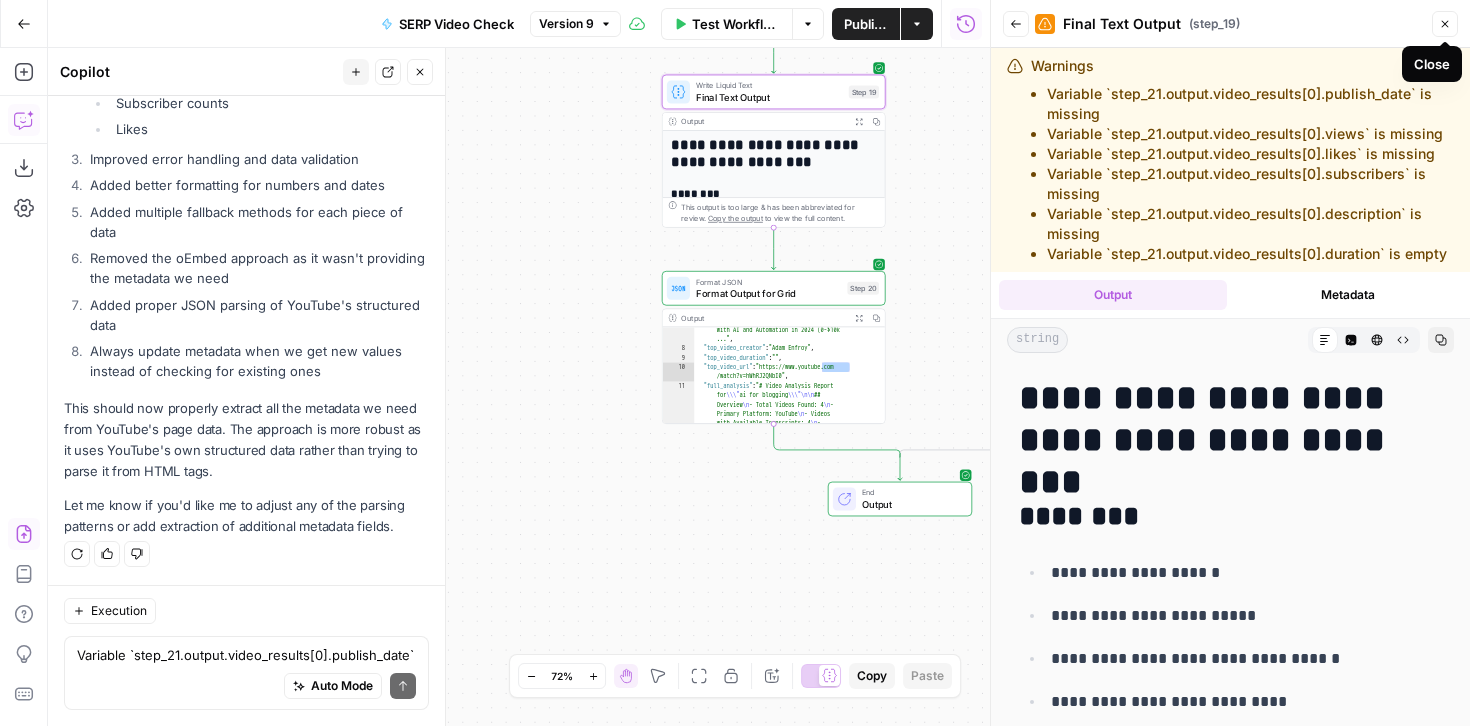 click 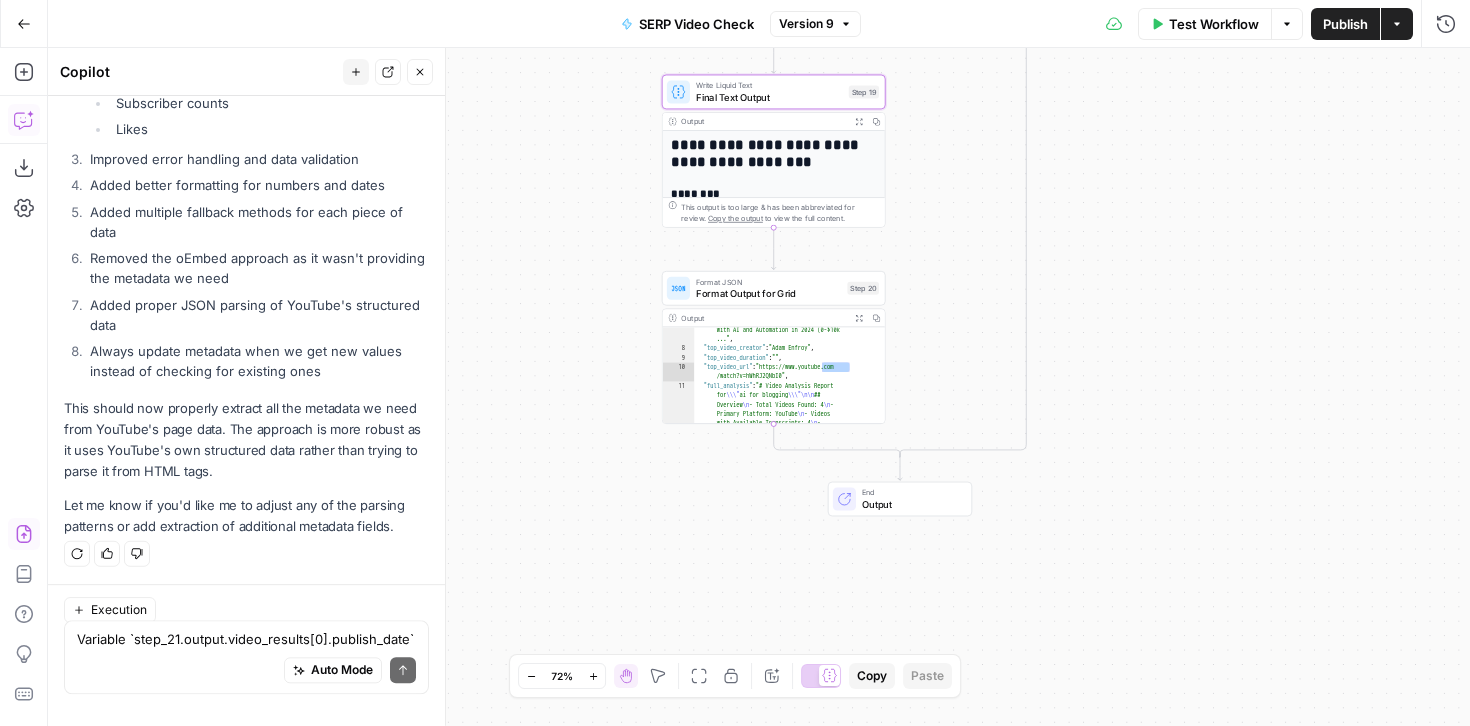 scroll, scrollTop: 13272, scrollLeft: 0, axis: vertical 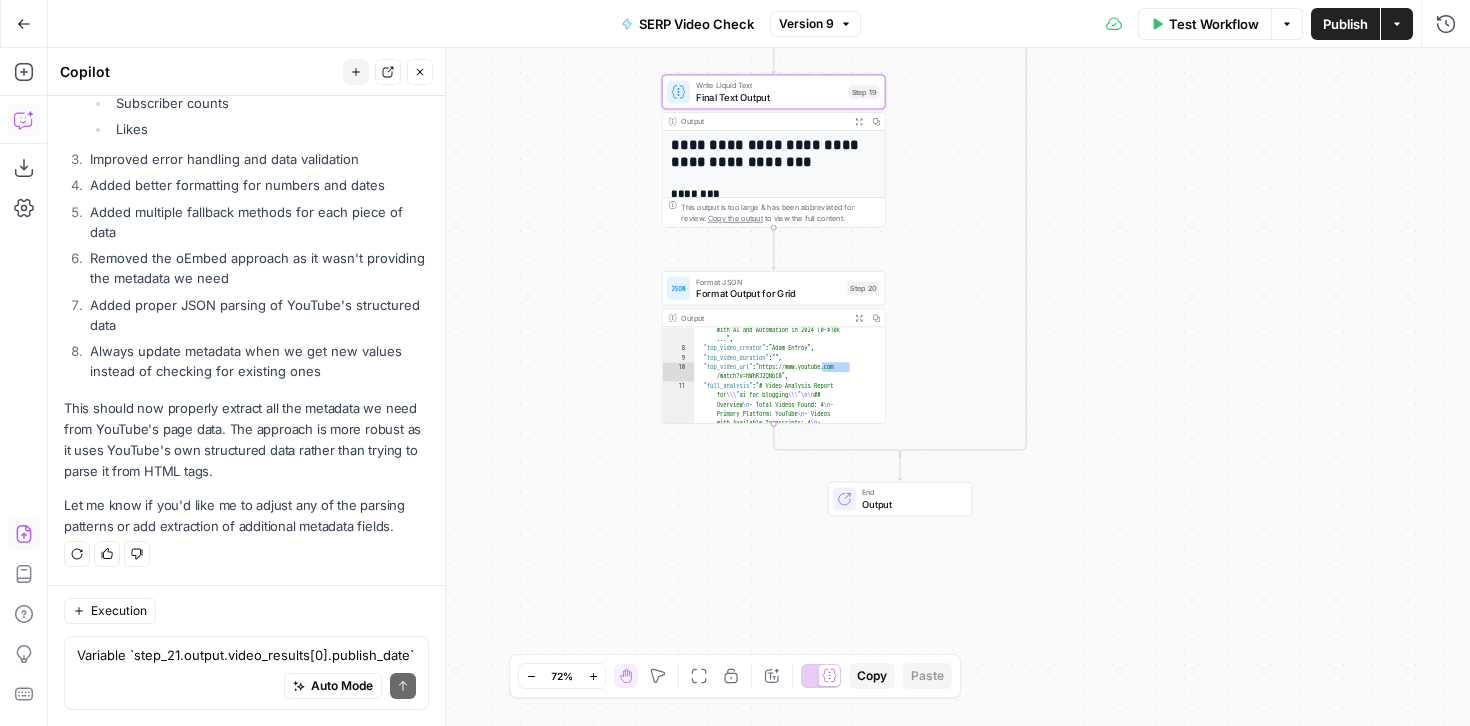 click on "Test Workflow" at bounding box center [1214, 24] 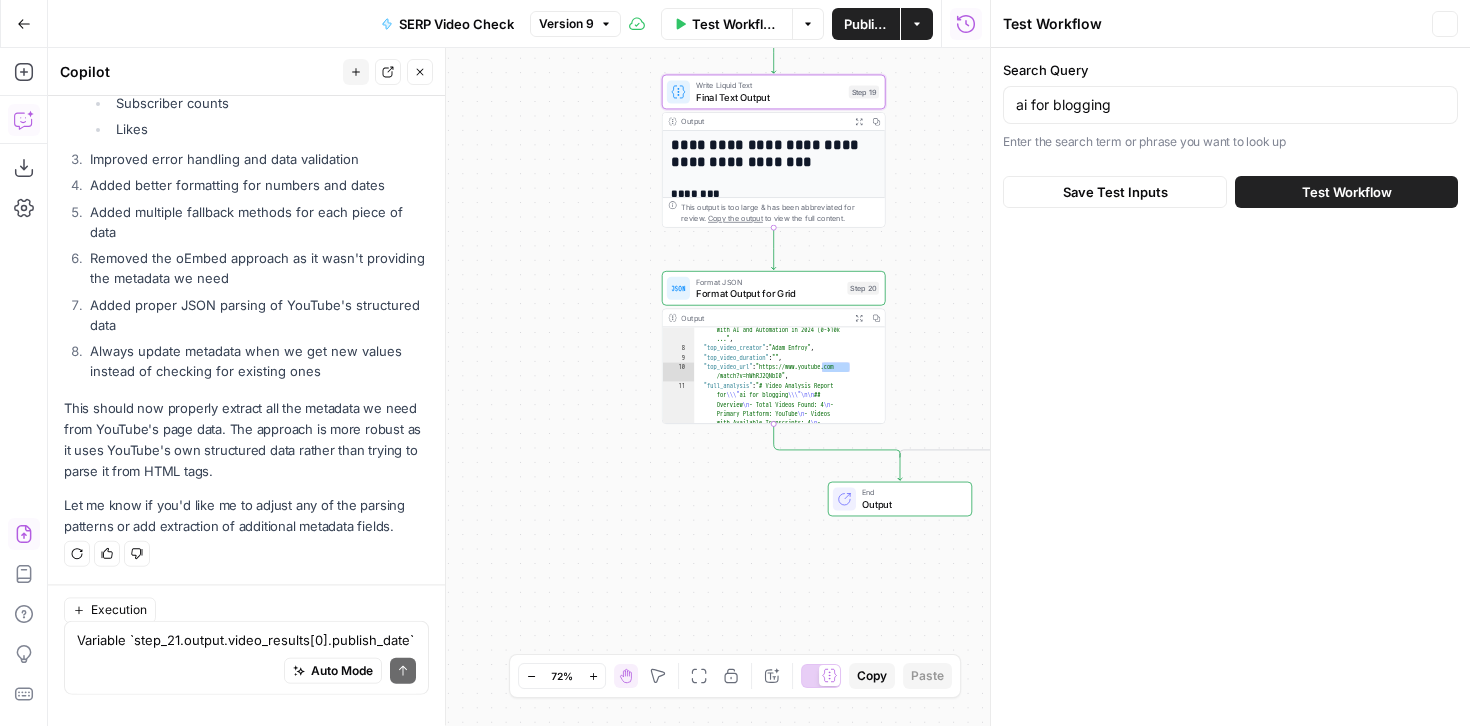 scroll, scrollTop: 13272, scrollLeft: 0, axis: vertical 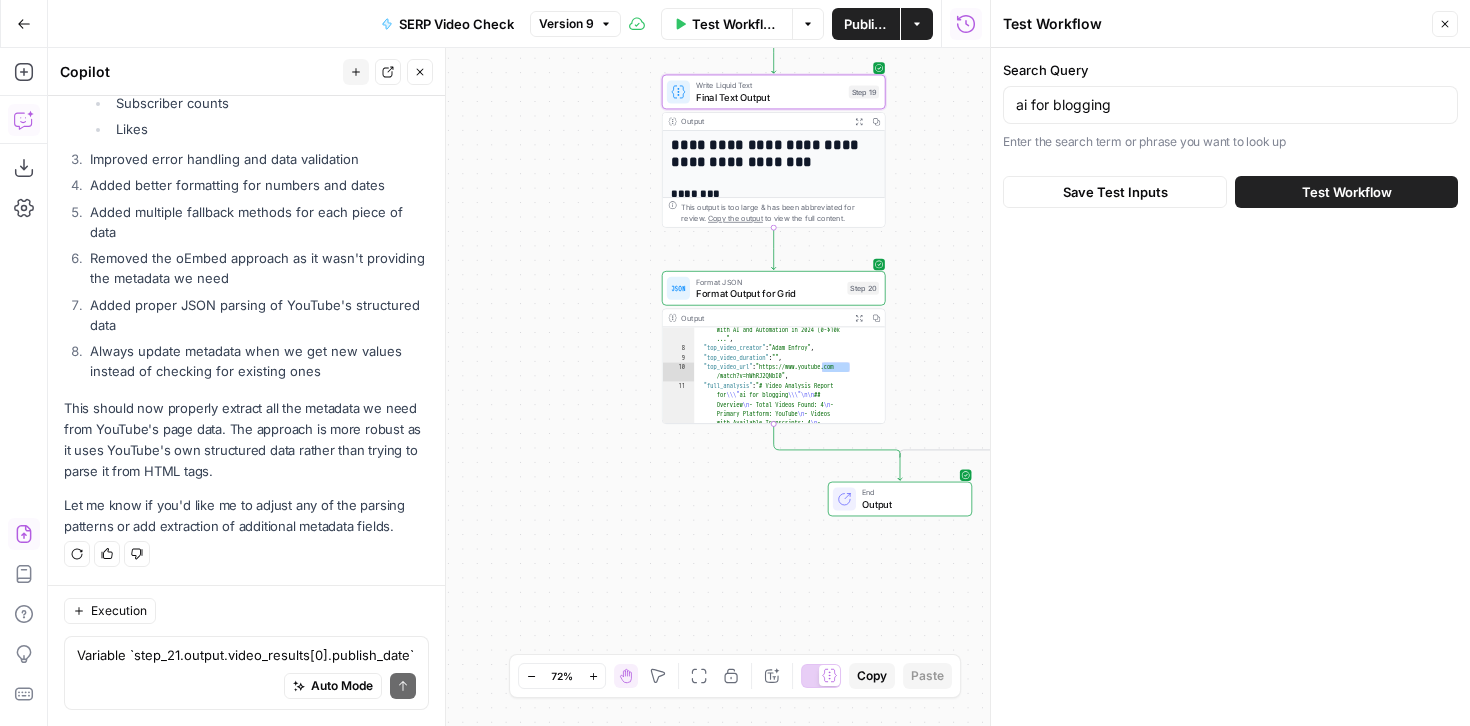 click on "Test Workflow" at bounding box center [1347, 192] 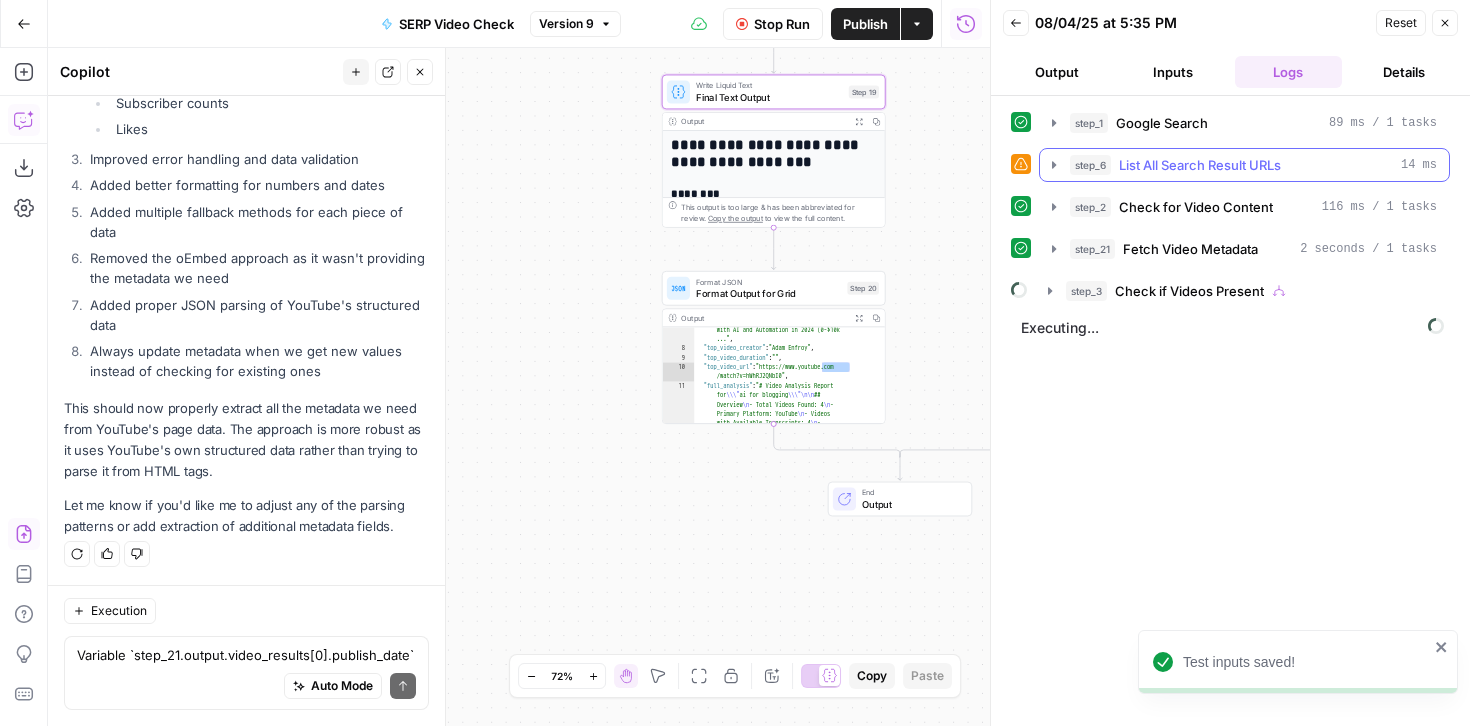 click 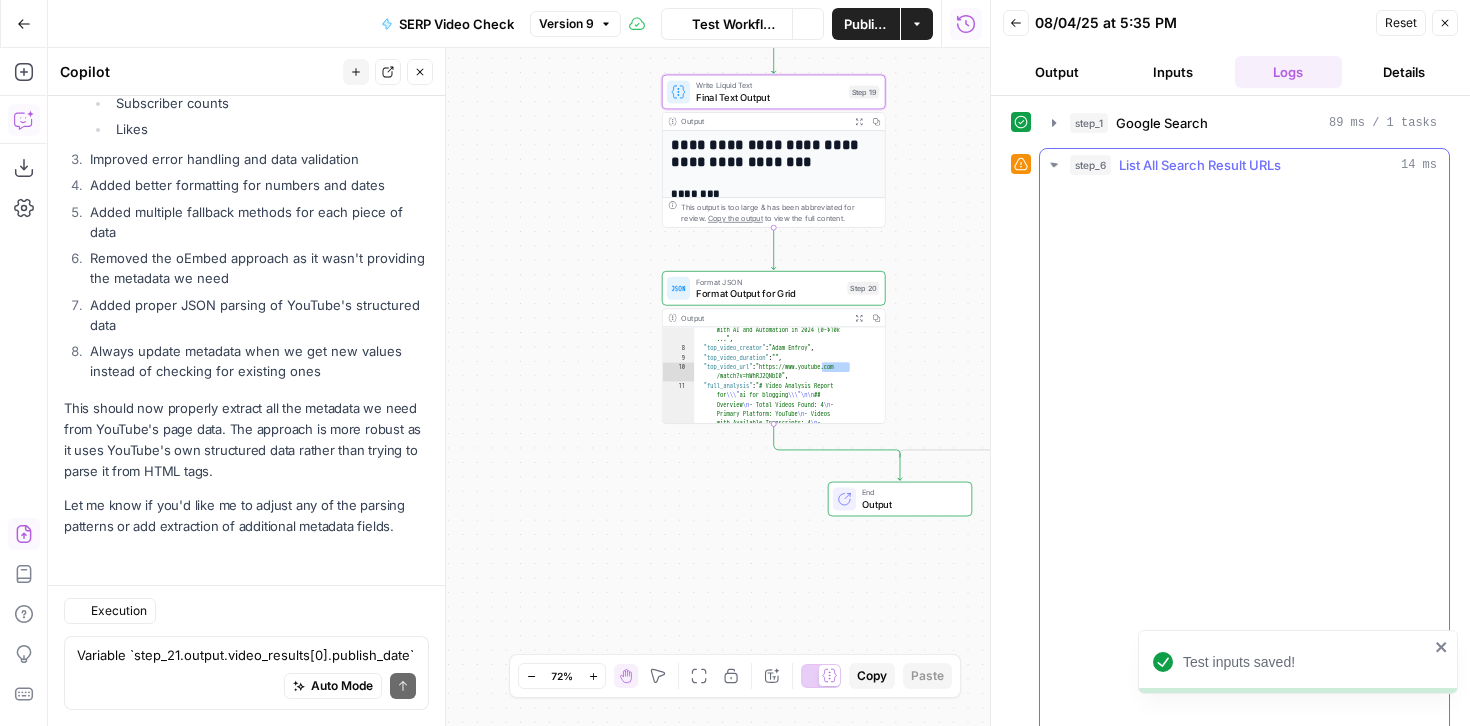 scroll, scrollTop: 13272, scrollLeft: 0, axis: vertical 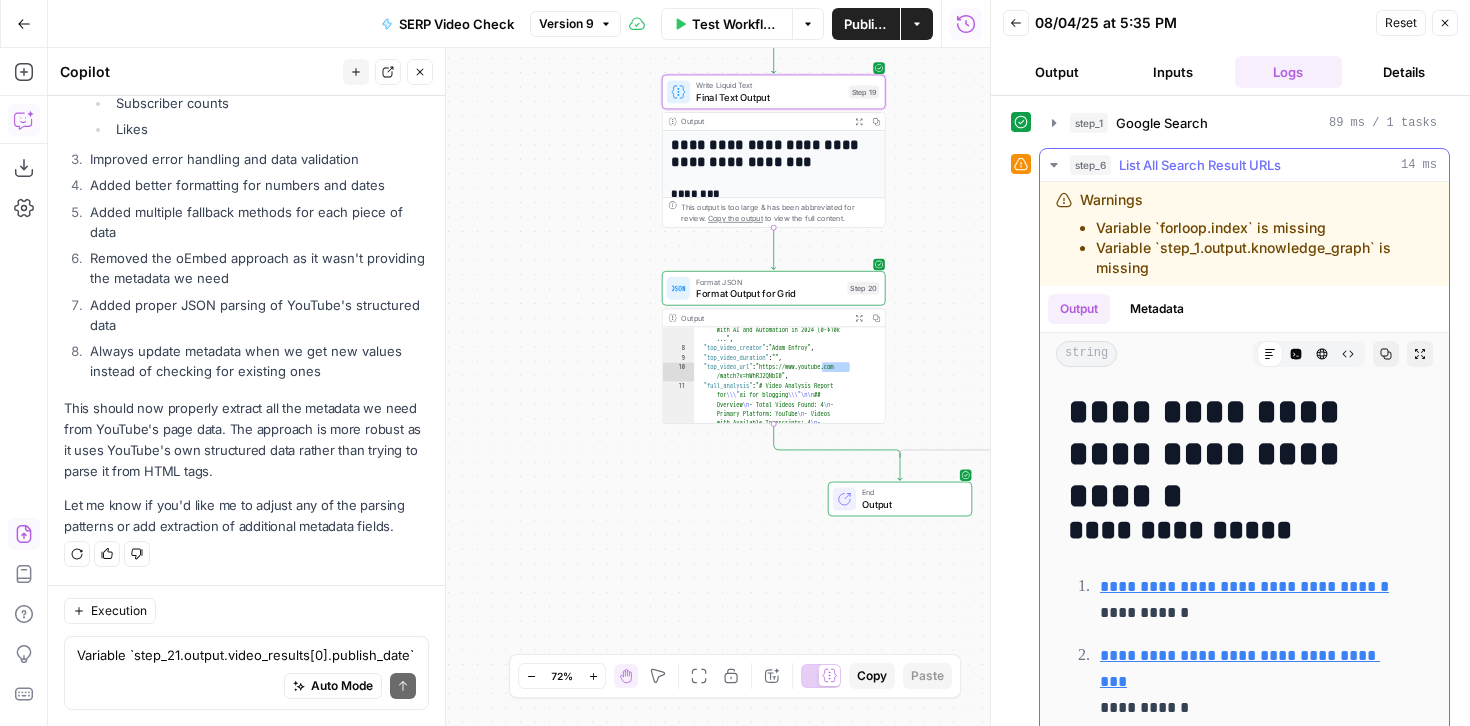 click on "Metadata" at bounding box center [1157, 309] 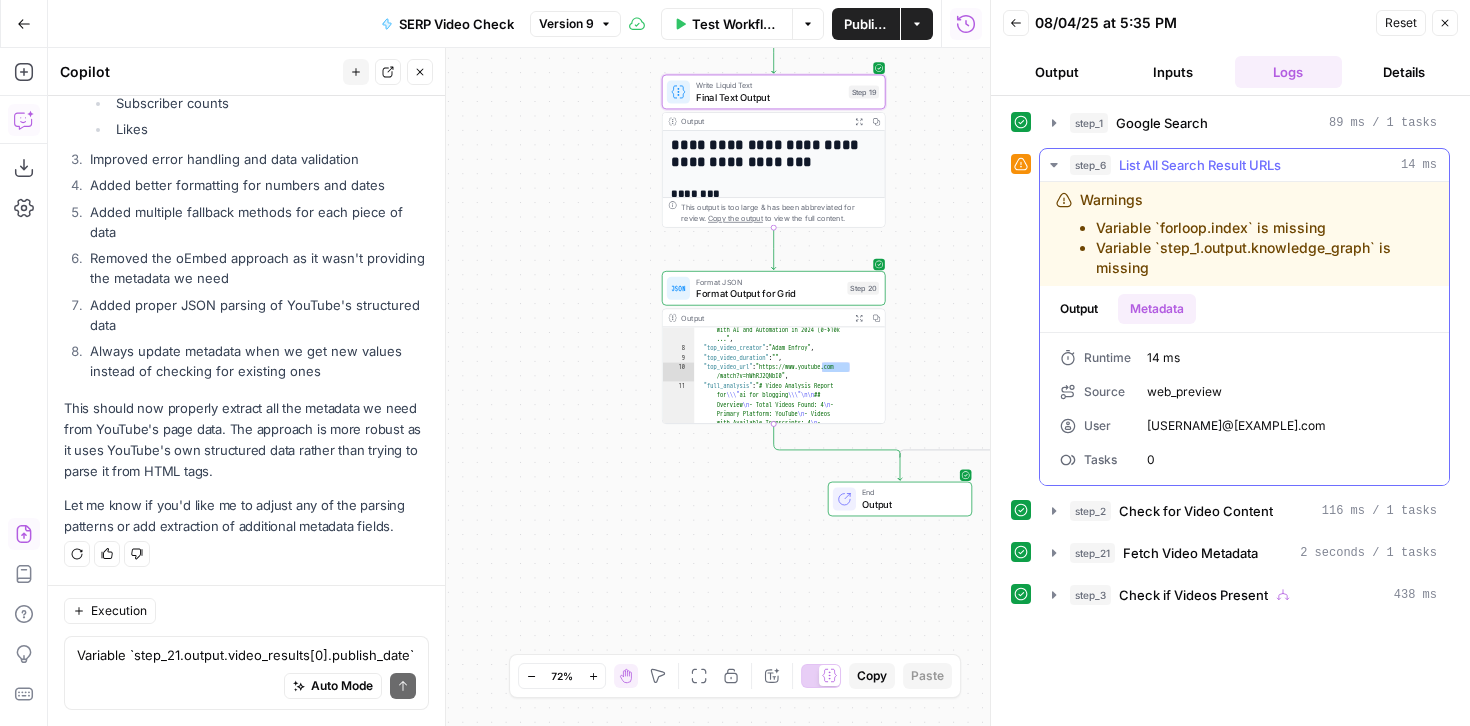 click on "Output" at bounding box center (1079, 309) 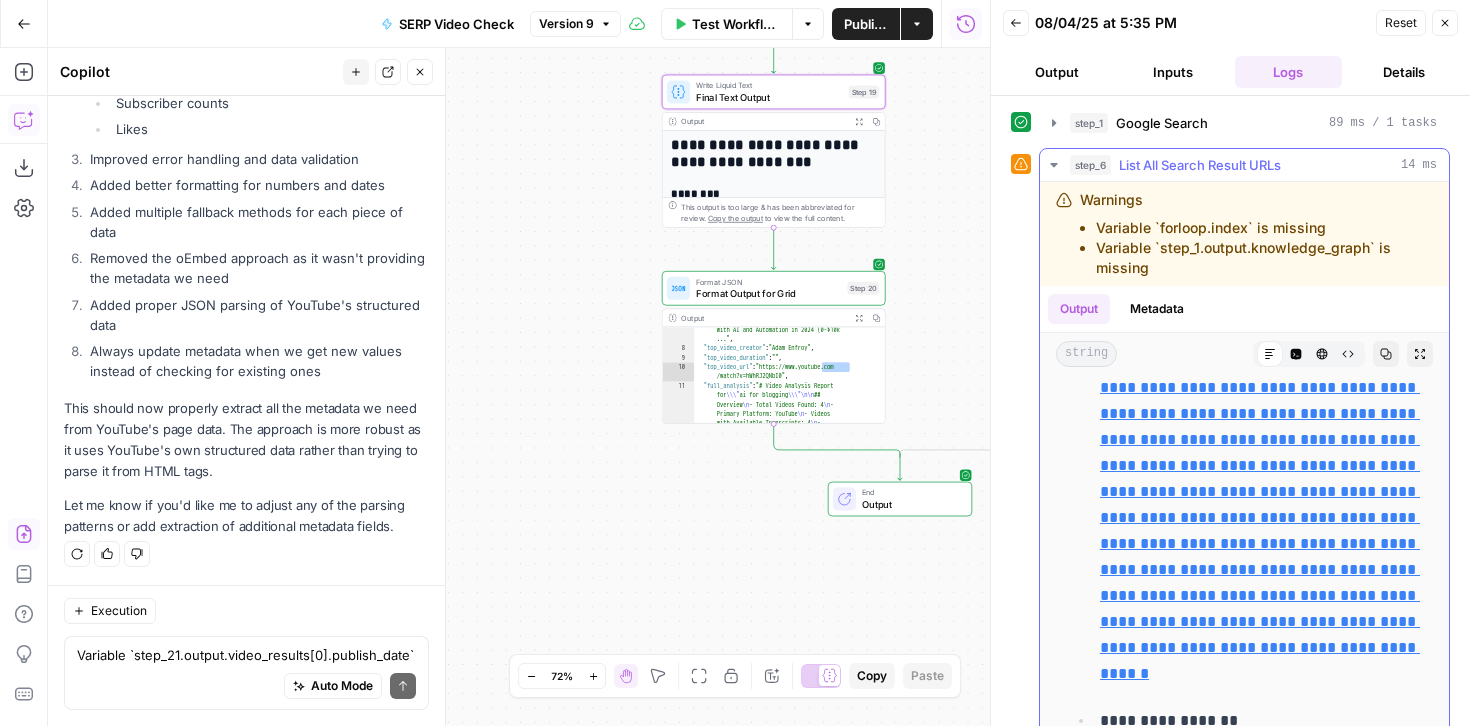 scroll, scrollTop: 6230, scrollLeft: 0, axis: vertical 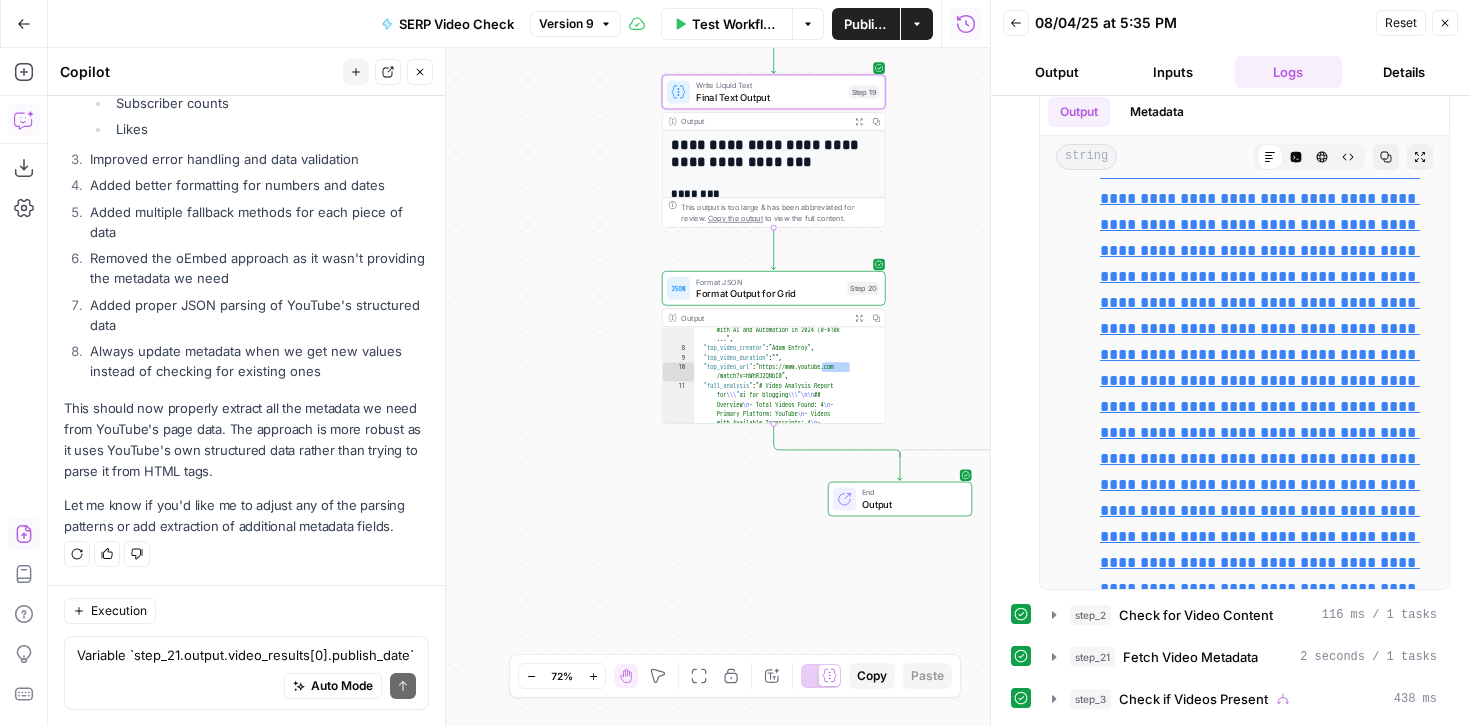 click 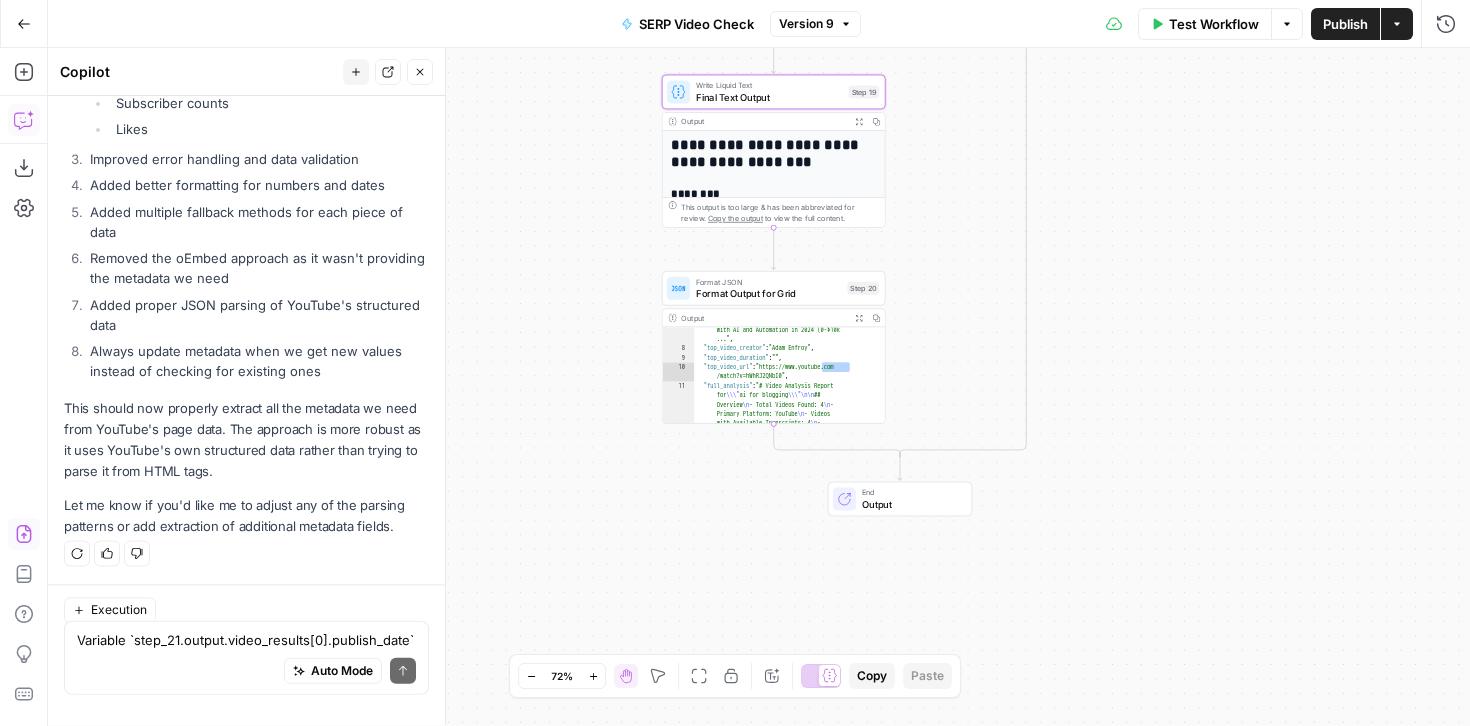 scroll, scrollTop: 13272, scrollLeft: 0, axis: vertical 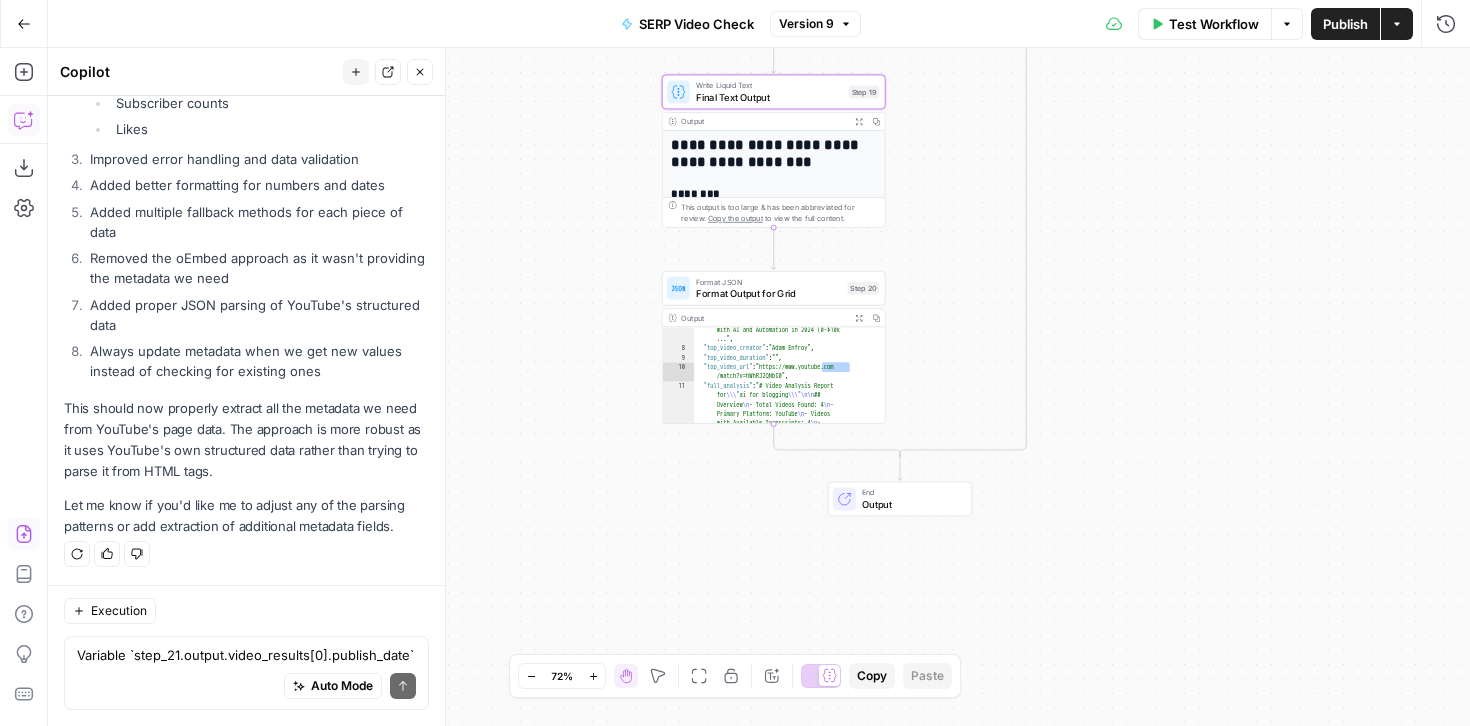click on "**********" at bounding box center (768, 154) 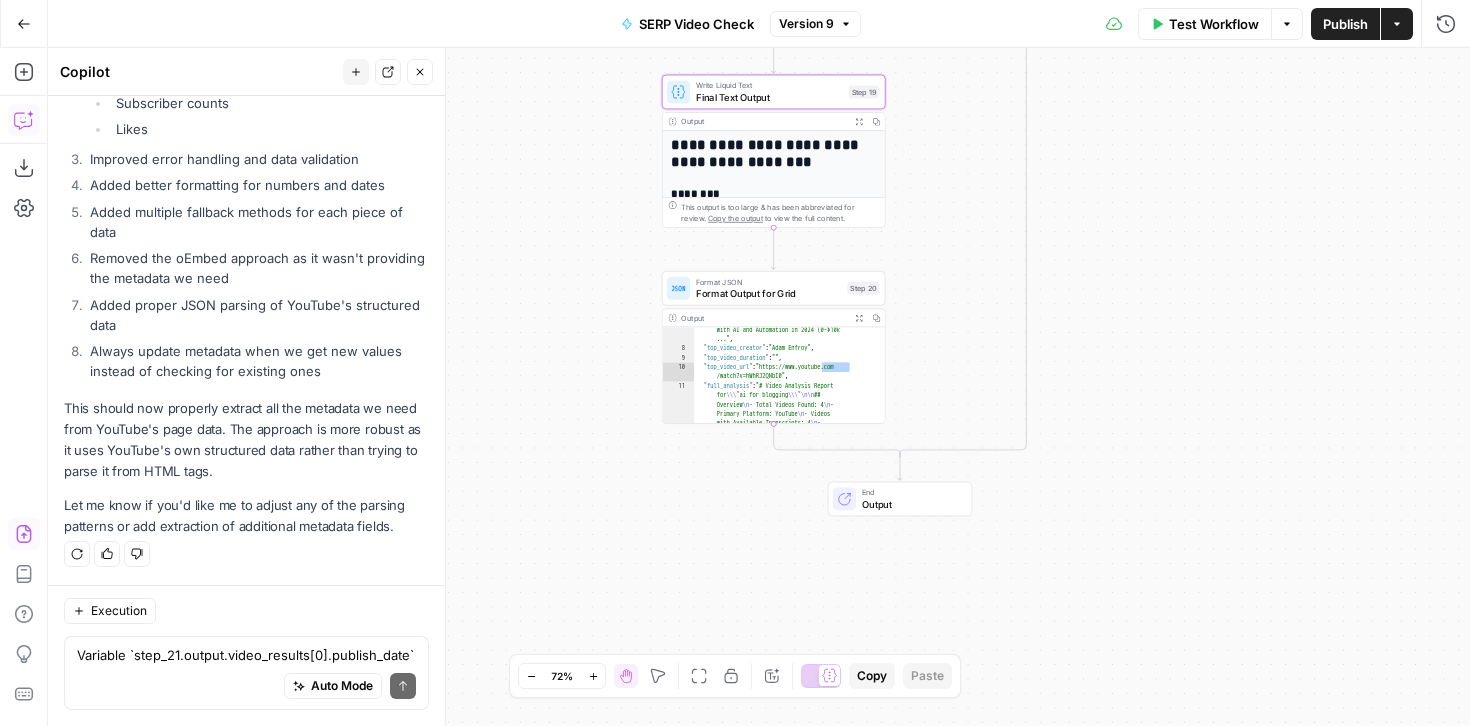 click 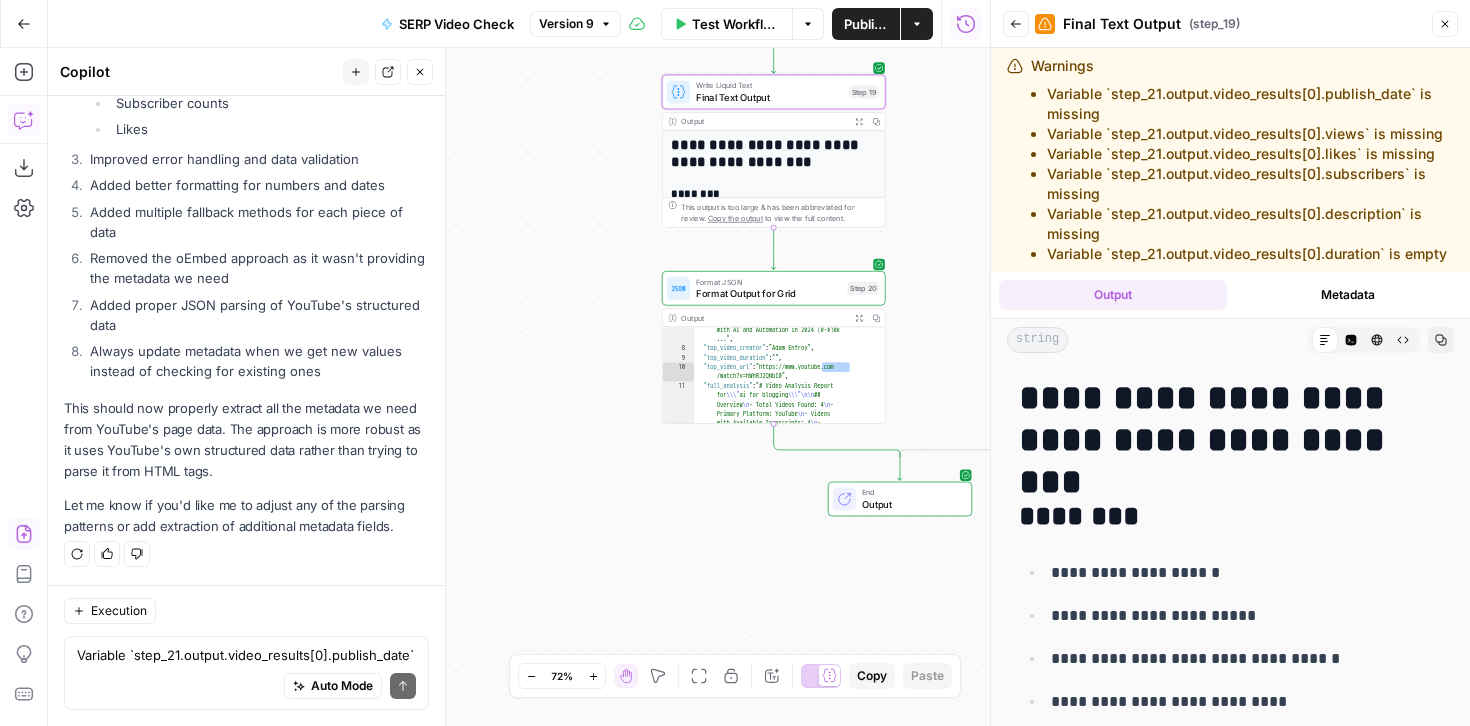 scroll, scrollTop: 13272, scrollLeft: 0, axis: vertical 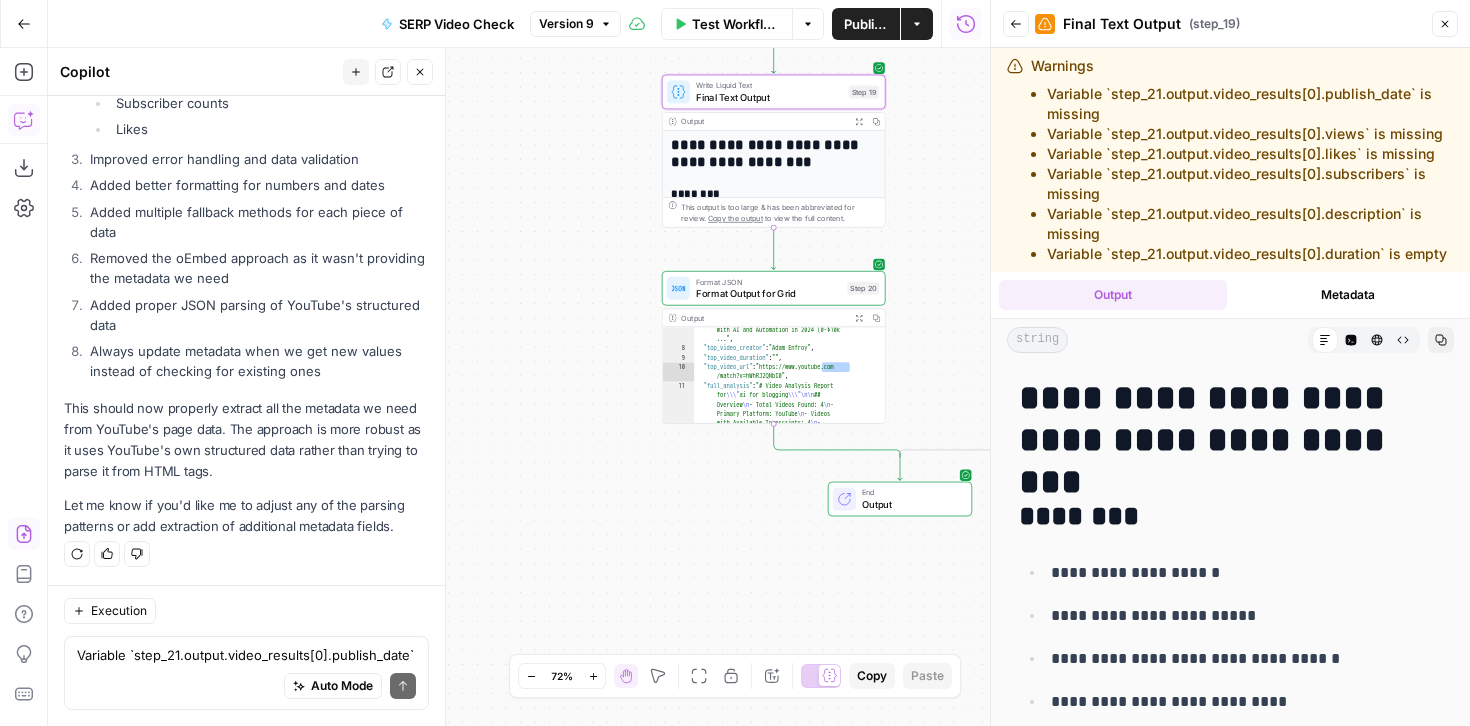 click 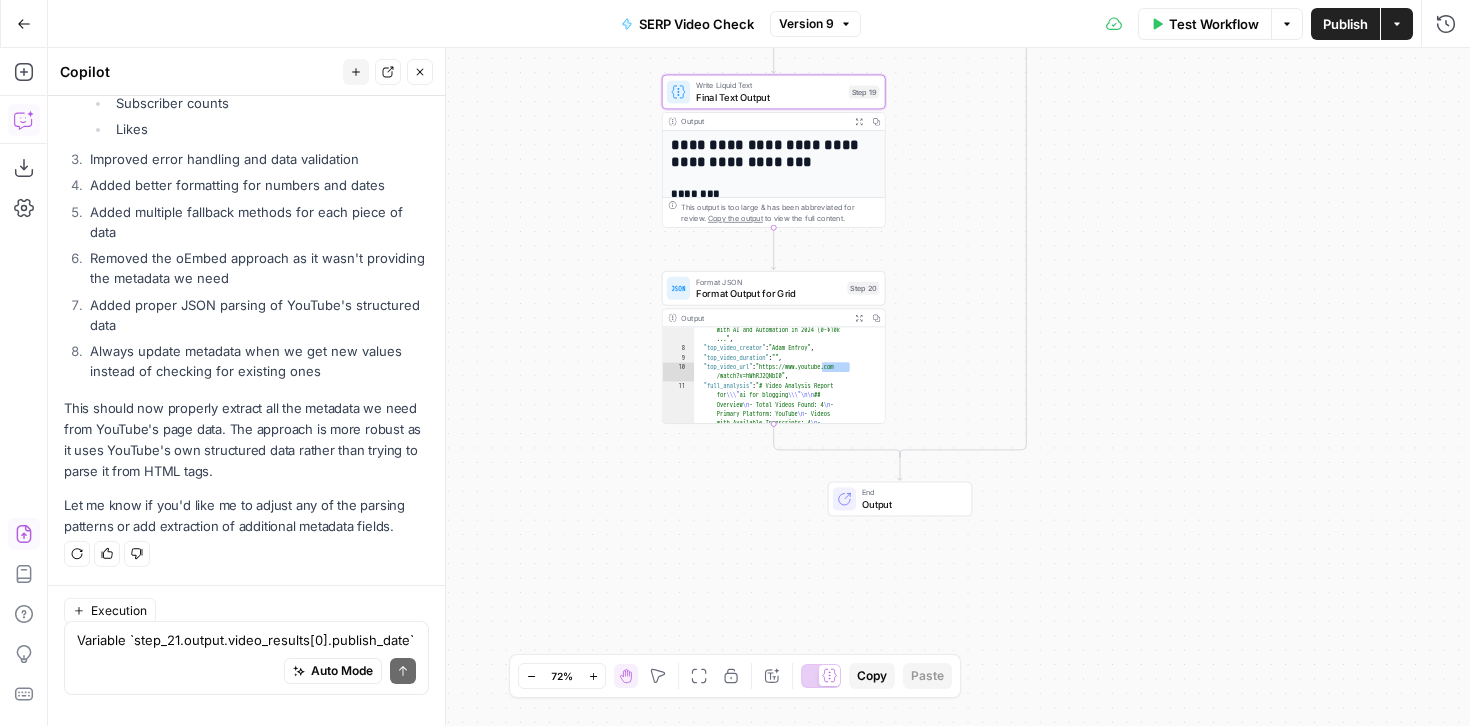 scroll, scrollTop: 13272, scrollLeft: 0, axis: vertical 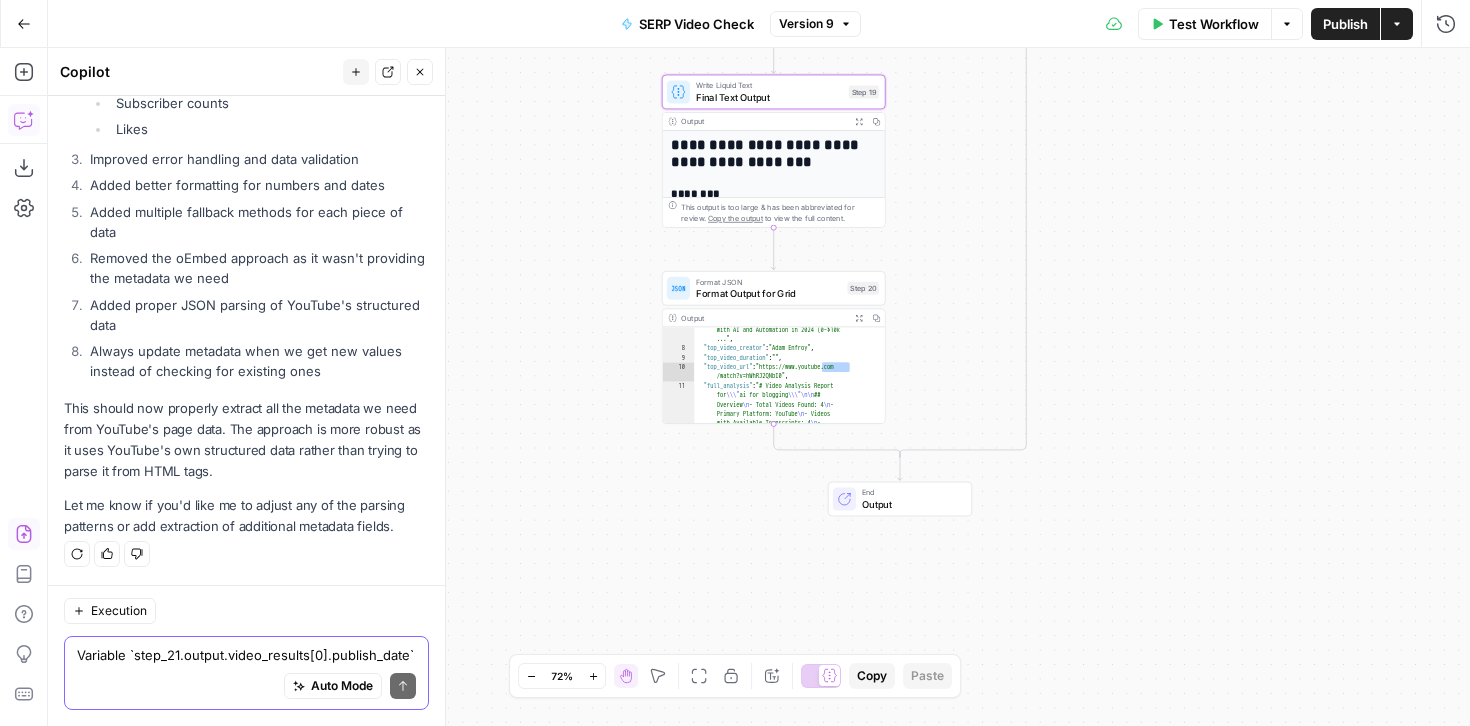 click on "Variable `step_21.output.video_results[0].publish_date` is missing
Variable `step_21.output.video_results[0].views` is missing
Variable `step_21.output.video_results[0].likes` is missing
Variable `step_21.output.video_results[0].subscribers` is missing
Variable `step_21.output.video_results[0].duration` is empty" at bounding box center (246, 655) 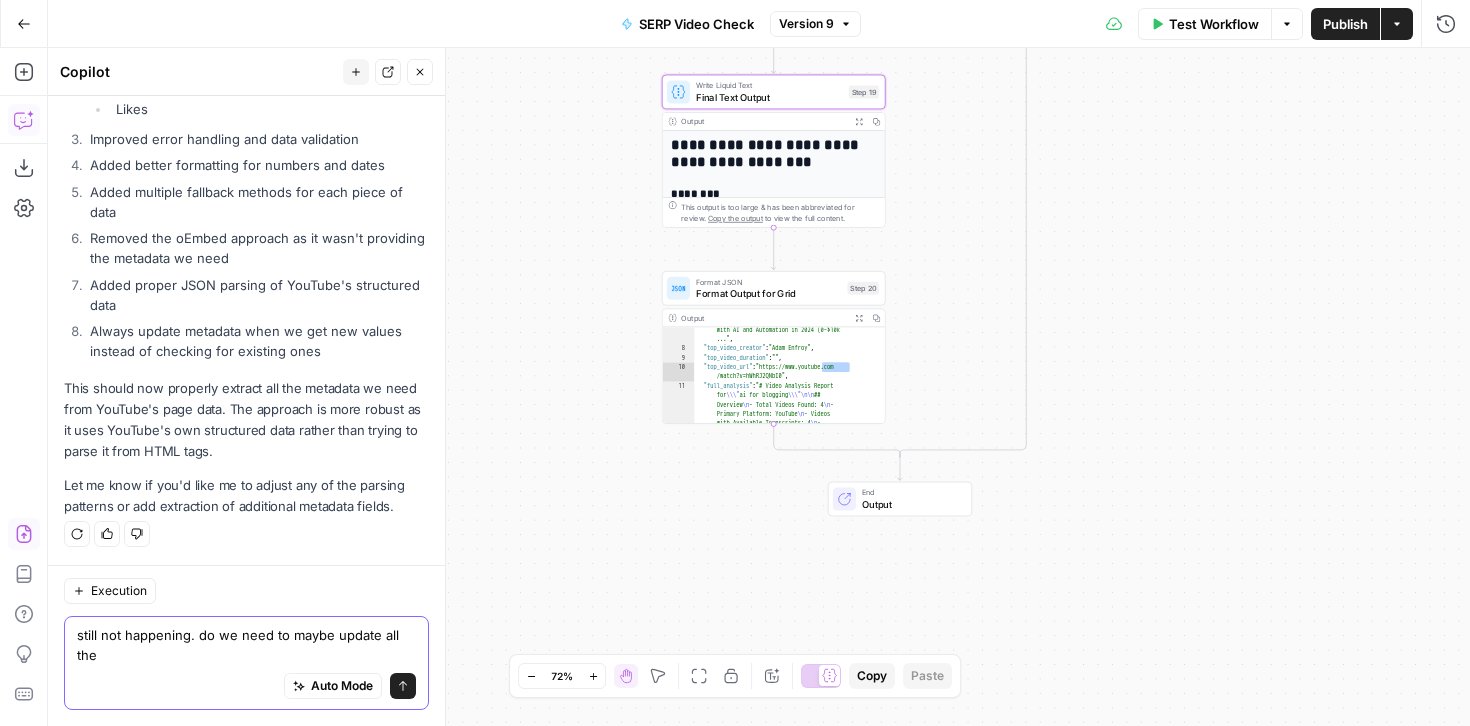 scroll, scrollTop: 13292, scrollLeft: 0, axis: vertical 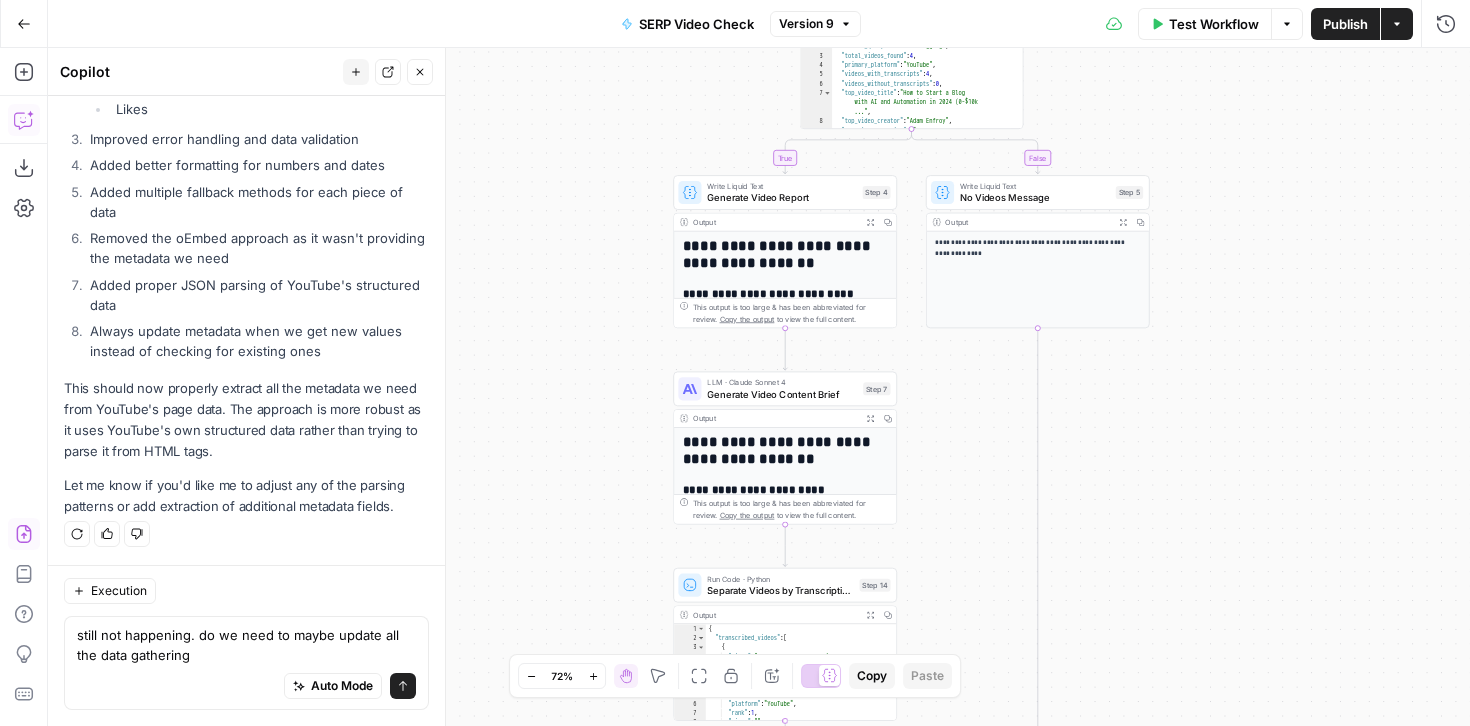 drag, startPoint x: 950, startPoint y: 365, endPoint x: 952, endPoint y: 413, distance: 48.04165 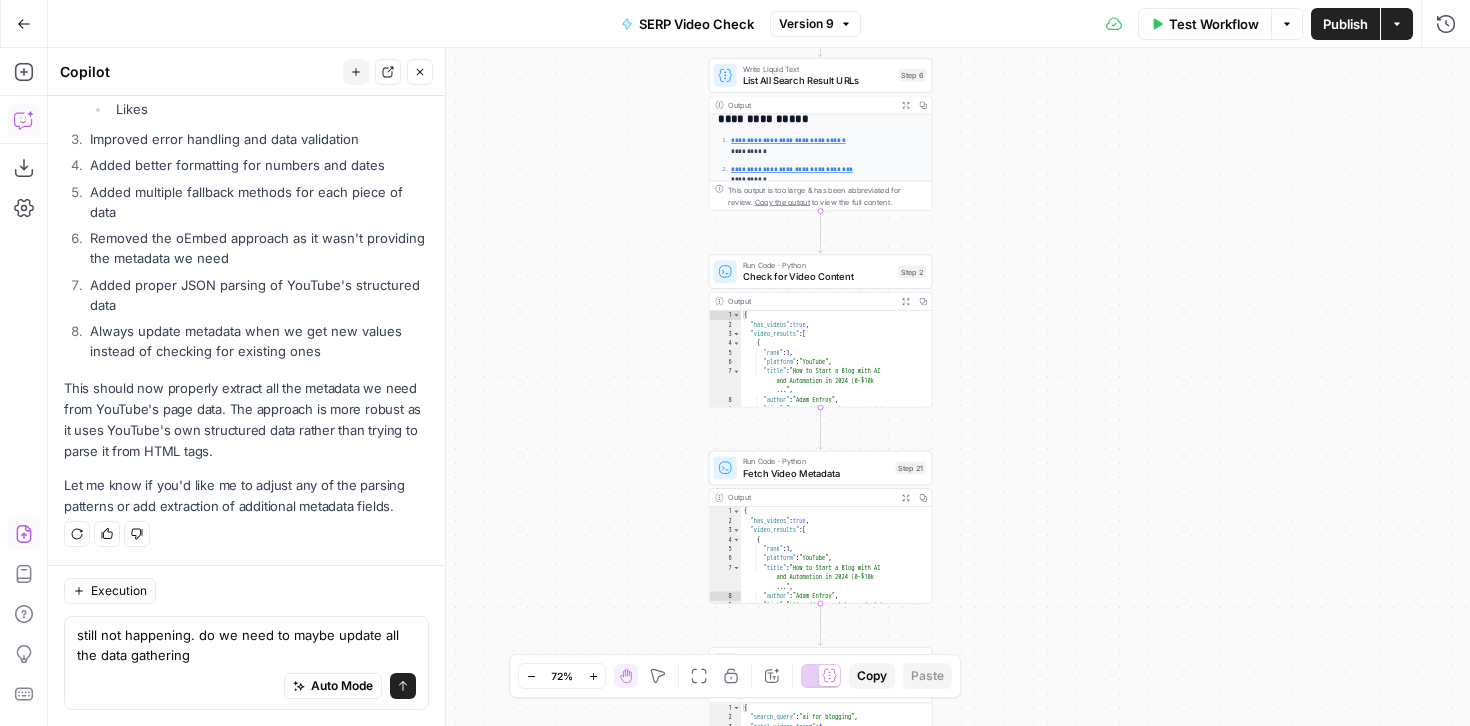 drag, startPoint x: 1308, startPoint y: 170, endPoint x: 1214, endPoint y: 792, distance: 629.0628 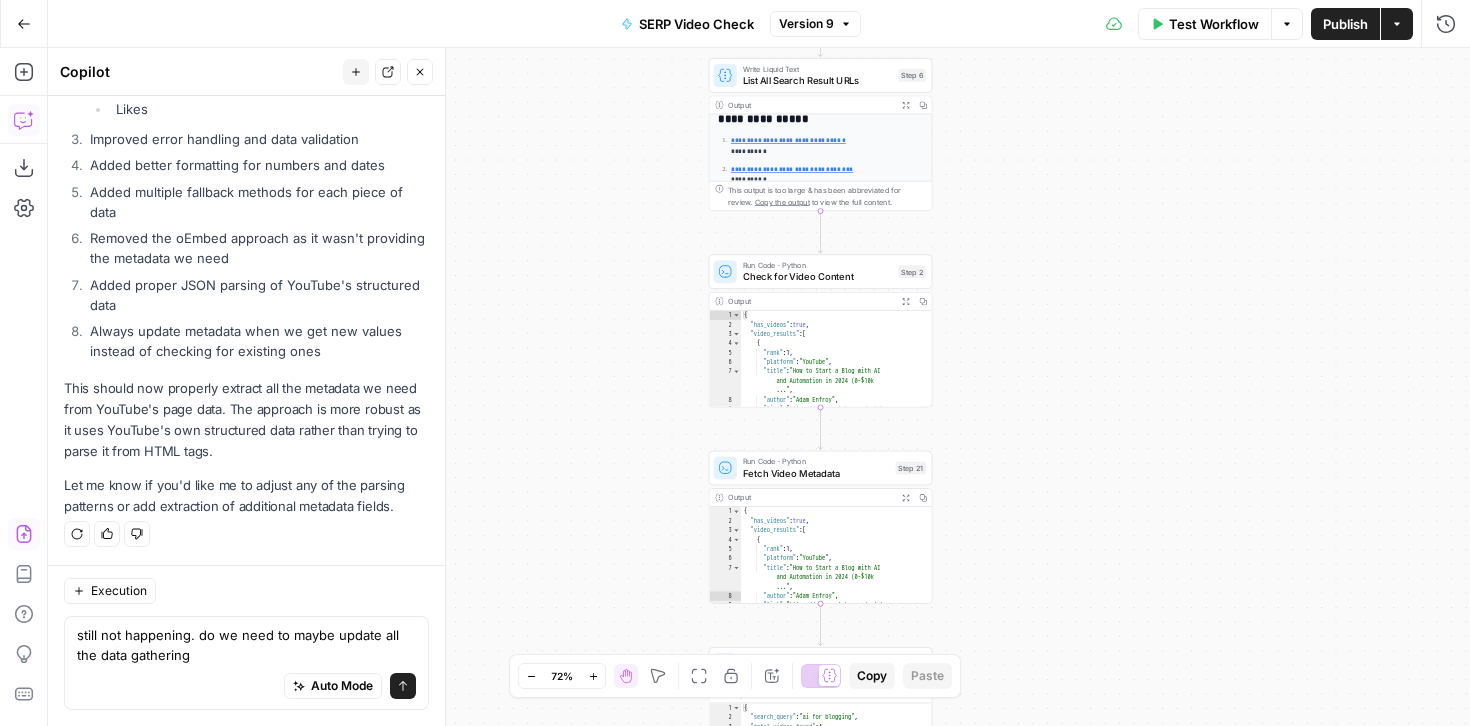 click on "Cohort 4 New Home Browse Your Data Monitoring Settings Recent Grids New grid Dolores' First Flow Grid SERP Domination 🕶️ Write Informational Article Recent Workflows New Workflow SERP Video Check Draft Generation Workflow Direct Link Analysis AirOps Academy What's new?
5
Help + Support Go Back SERP Video Check Version 9 Test Workflow Options Publish Actions Run History Add Steps Copilot Download as JSON Settings Import JSON AirOps Academy Help Give Feedback Shortcuts true false Workflow Set Inputs Inputs Google Search Google Search Step 1 Output Expand Output Copy 1 2 3 4 5 6 {    "search_metadata" :  {      "id" :  "68912056e8270701ba91df5e" ,      "status" :  "Success" ,      "json_endpoint" :  "https://serpapi.com          /searches/814095c48337d534          /68912056e8270701ba91df5e.json" ,      "pixel_position_endpoint" :  "https          ://serpapi.com/searches          /814095c48337d534 ," at bounding box center (735, 363) 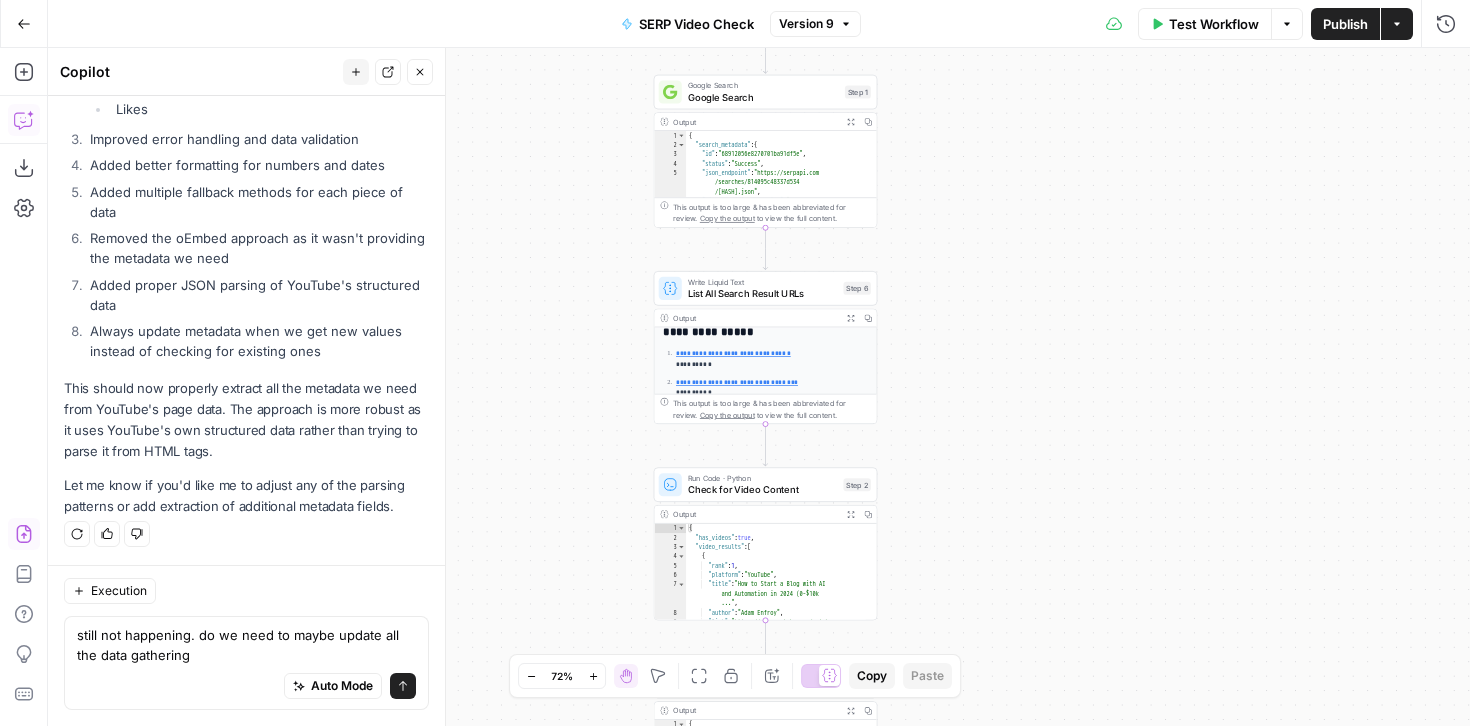 drag, startPoint x: 1136, startPoint y: 187, endPoint x: 1082, endPoint y: 401, distance: 220.70795 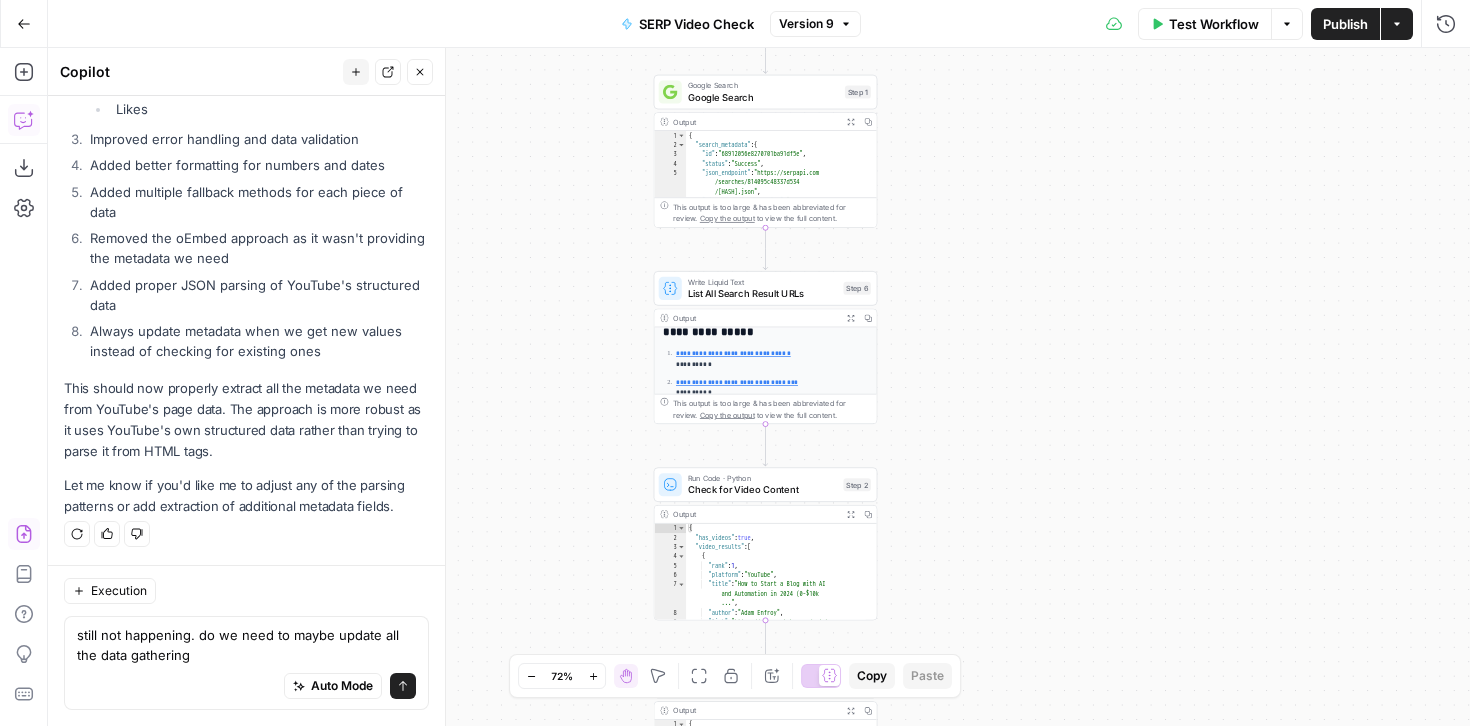 click on "**********" at bounding box center (759, 387) 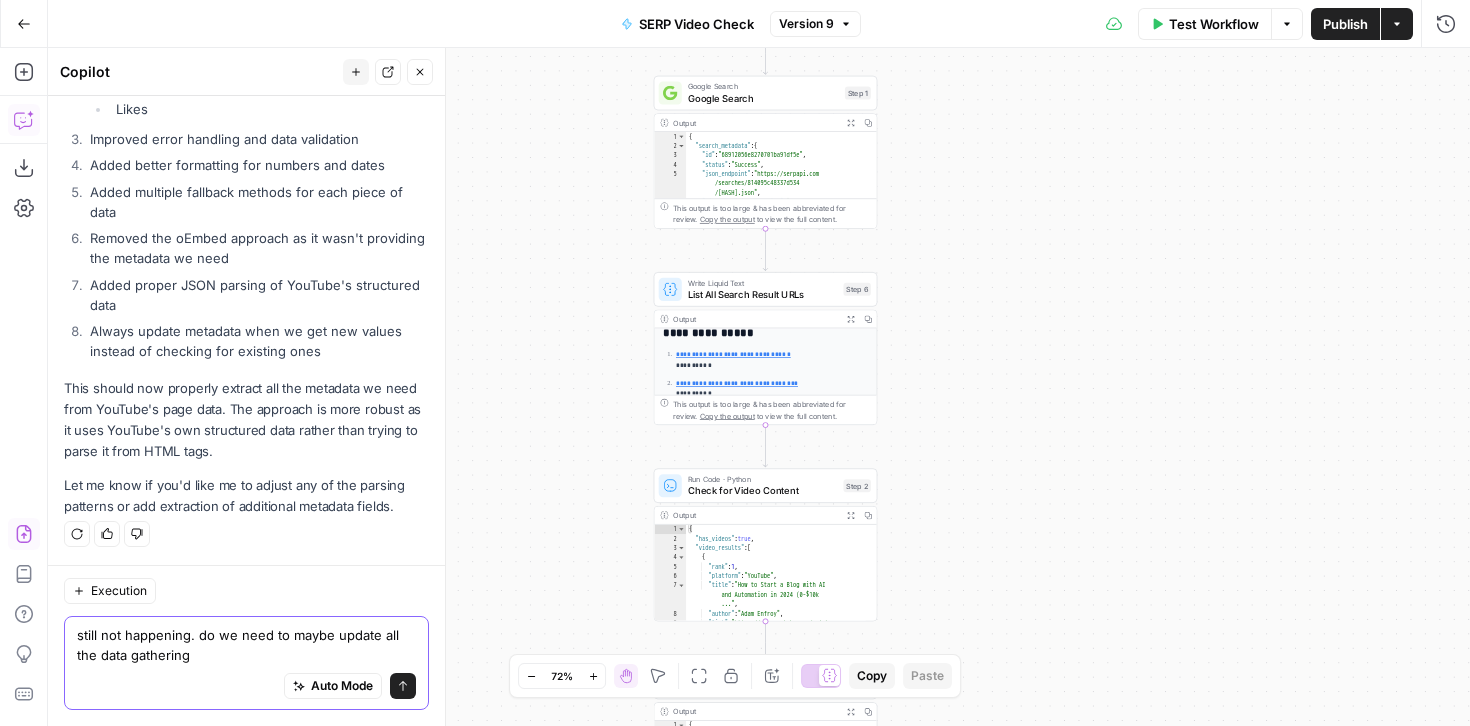 click on "still not happening. do we need to maybe update all the data gathering" at bounding box center [246, 645] 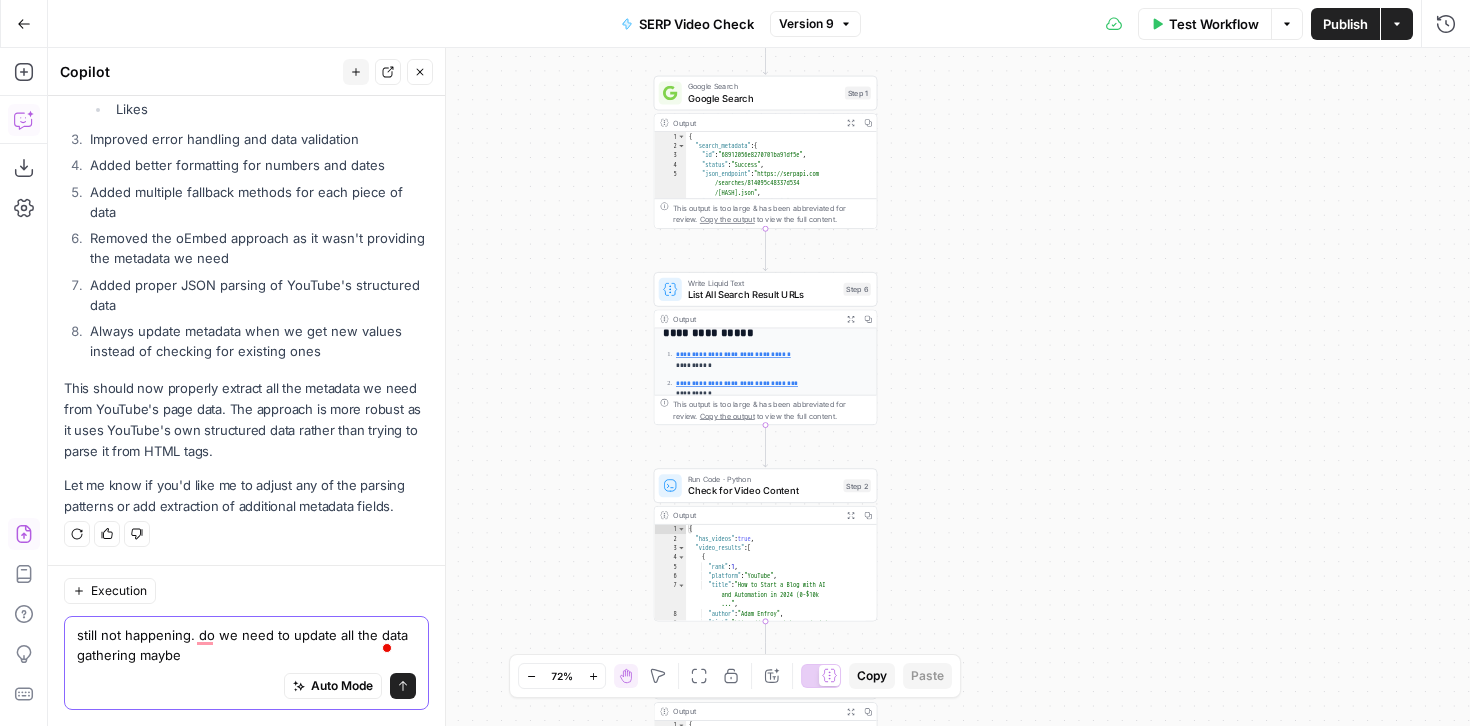 click on "still not happening. do we need to update all the data gathering maybe" at bounding box center (246, 645) 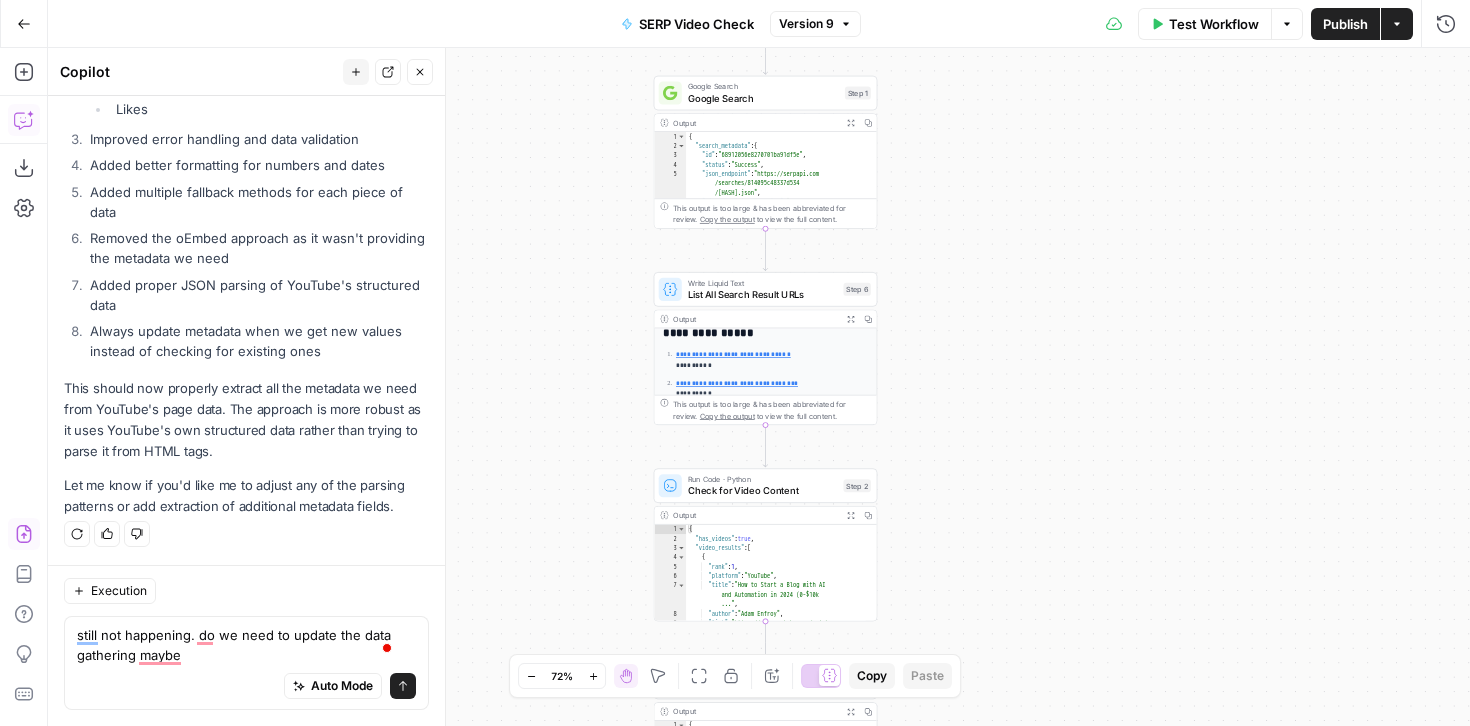 click on "Auto Mode Send" at bounding box center (246, 687) 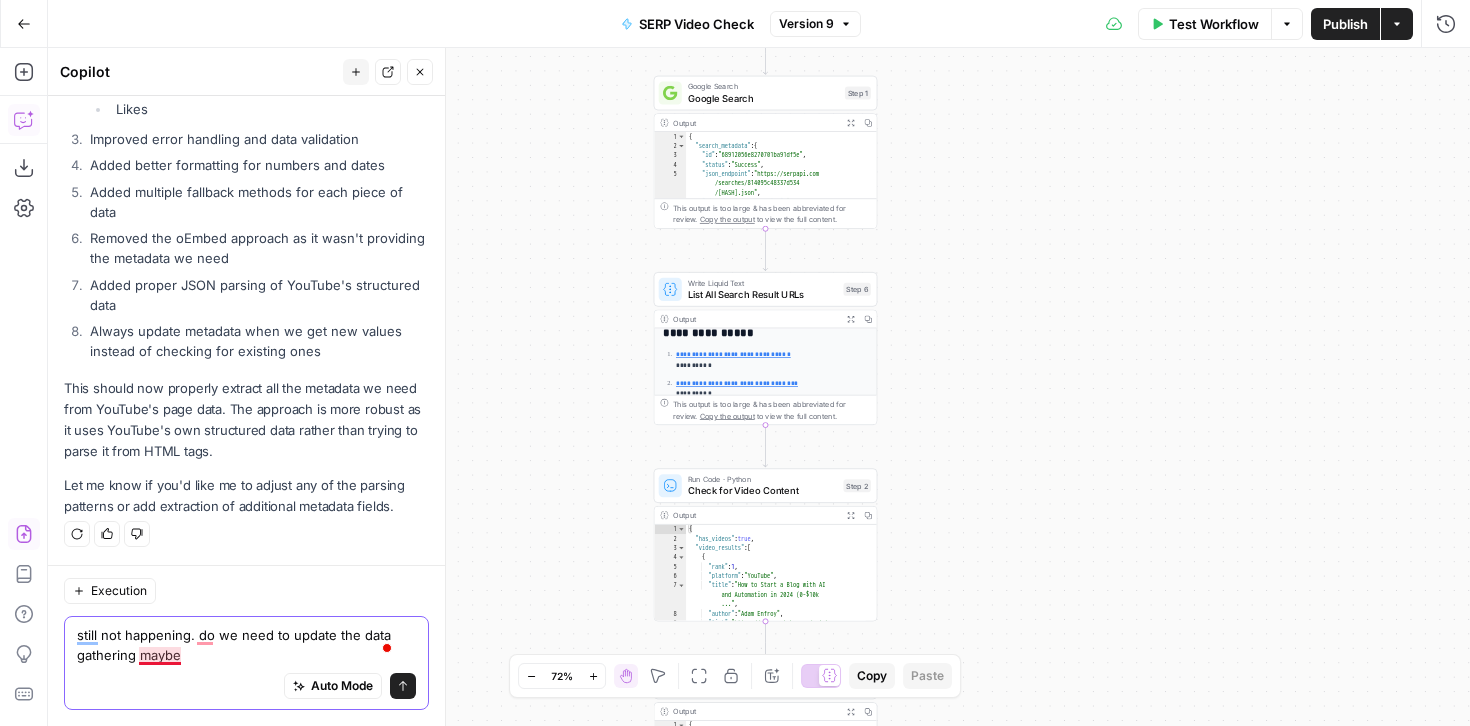 click on "still not happening. do we need to update the data gathering maybe" at bounding box center (246, 645) 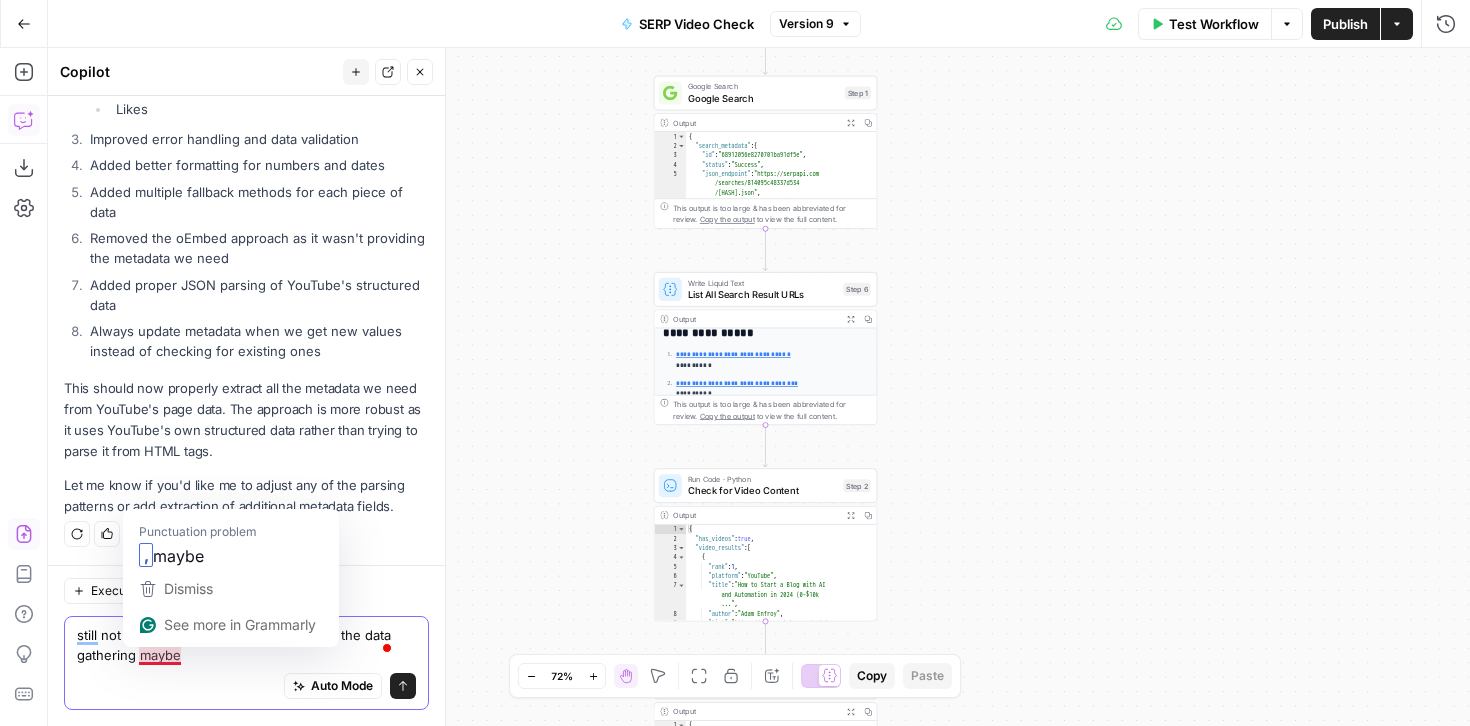 click on "still not happening. do we need to update the data gathering maybe" at bounding box center [246, 645] 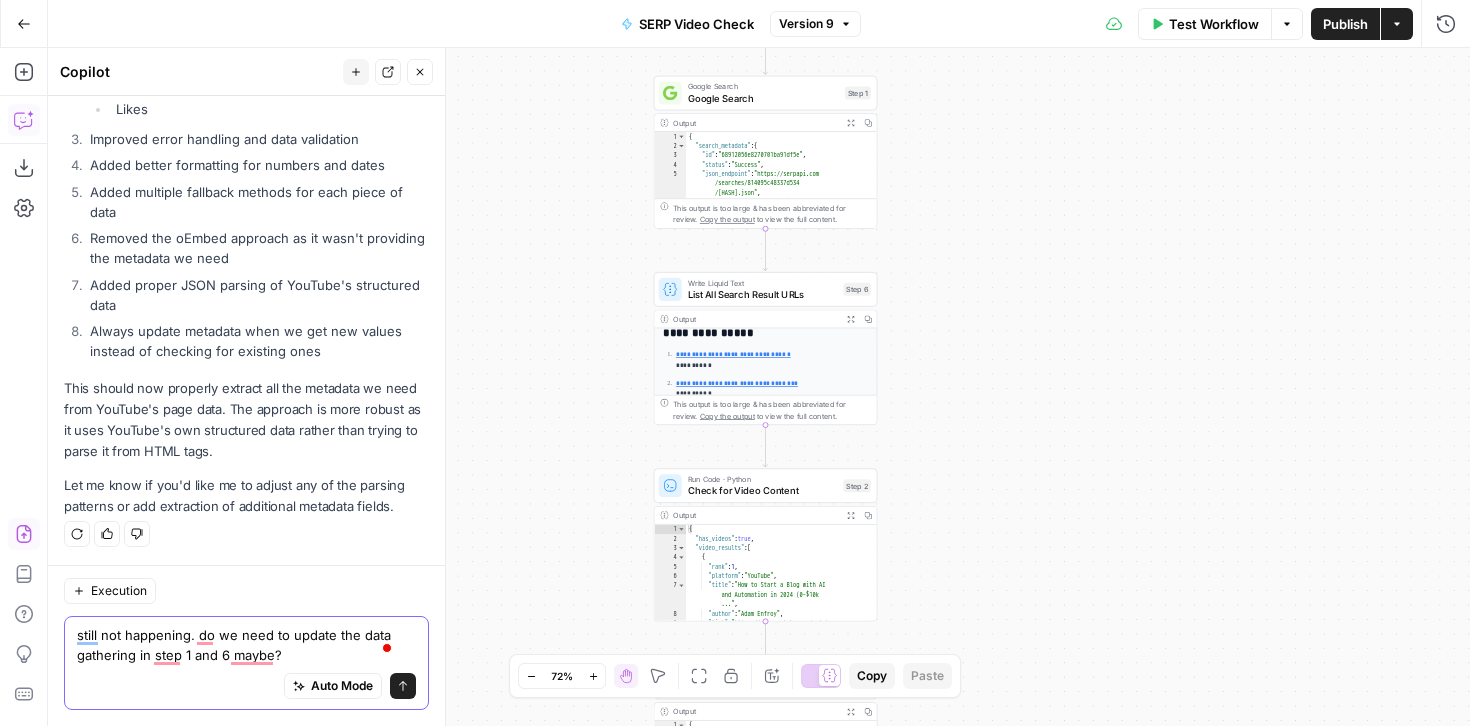 type on "still not happening. do we need to update the data gathering in step 1 and 6 maybe?" 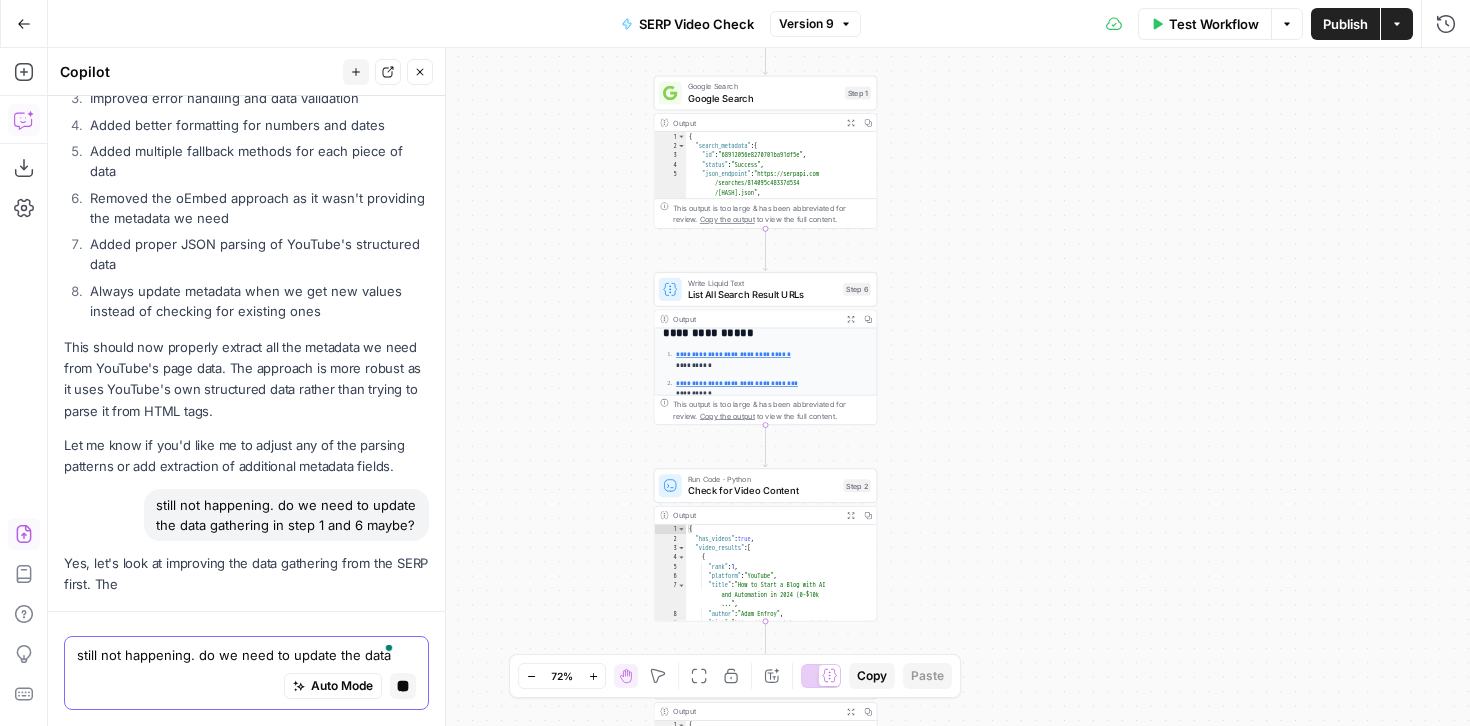 scroll, scrollTop: 12897, scrollLeft: 0, axis: vertical 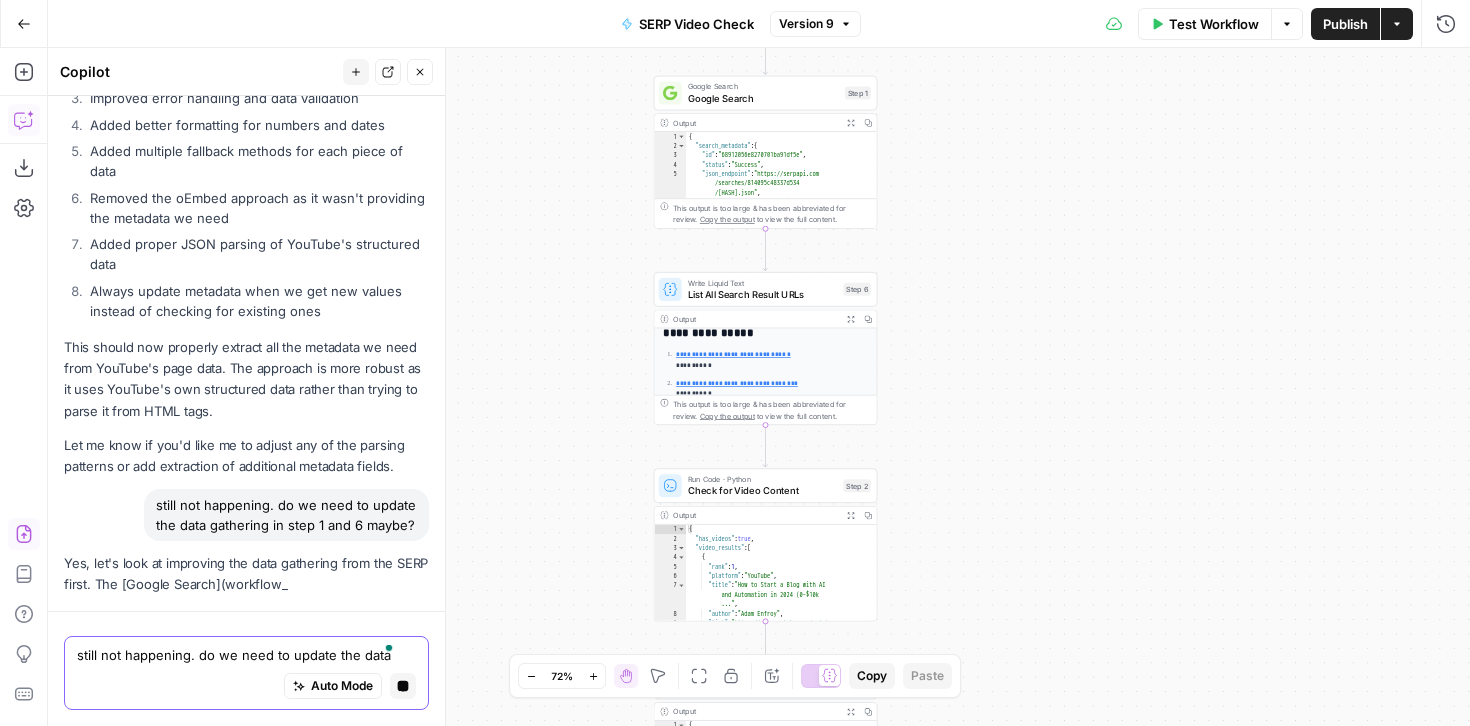type 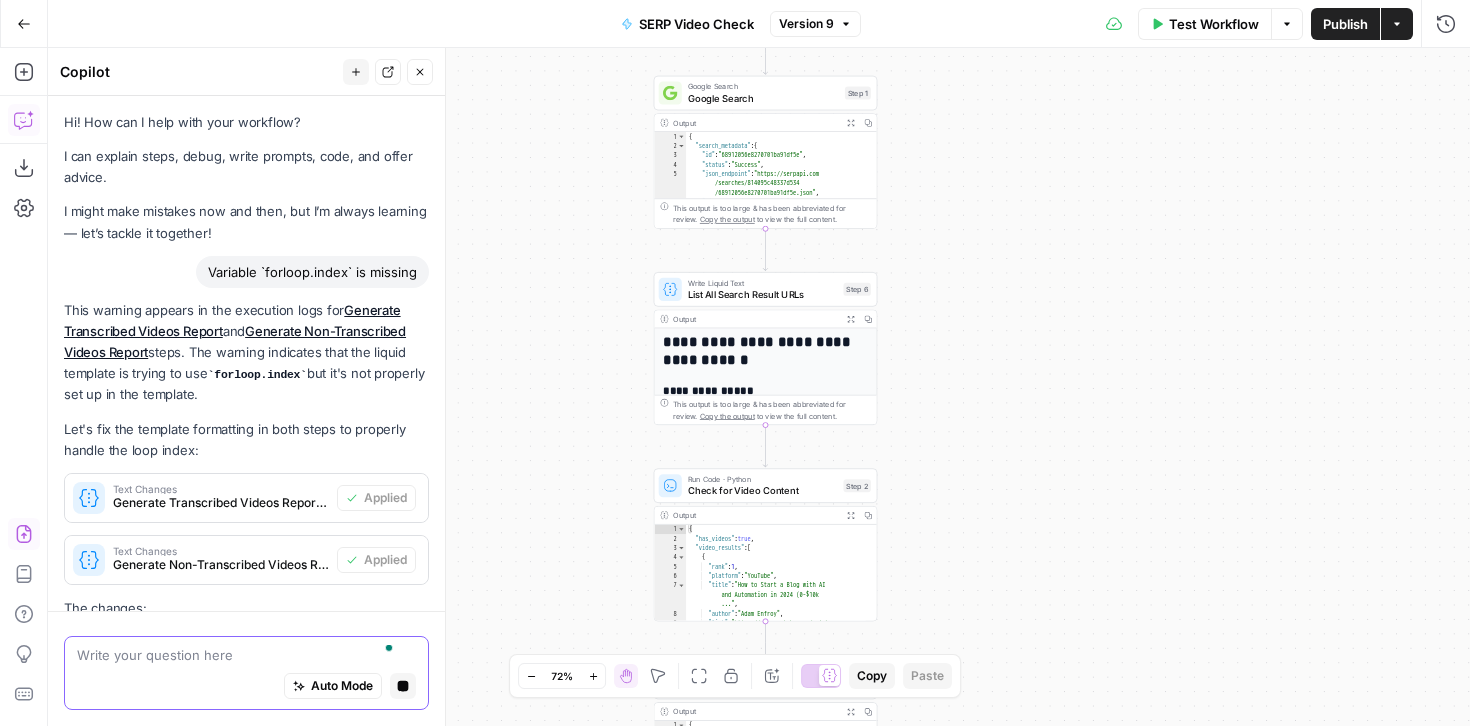 scroll, scrollTop: 0, scrollLeft: 0, axis: both 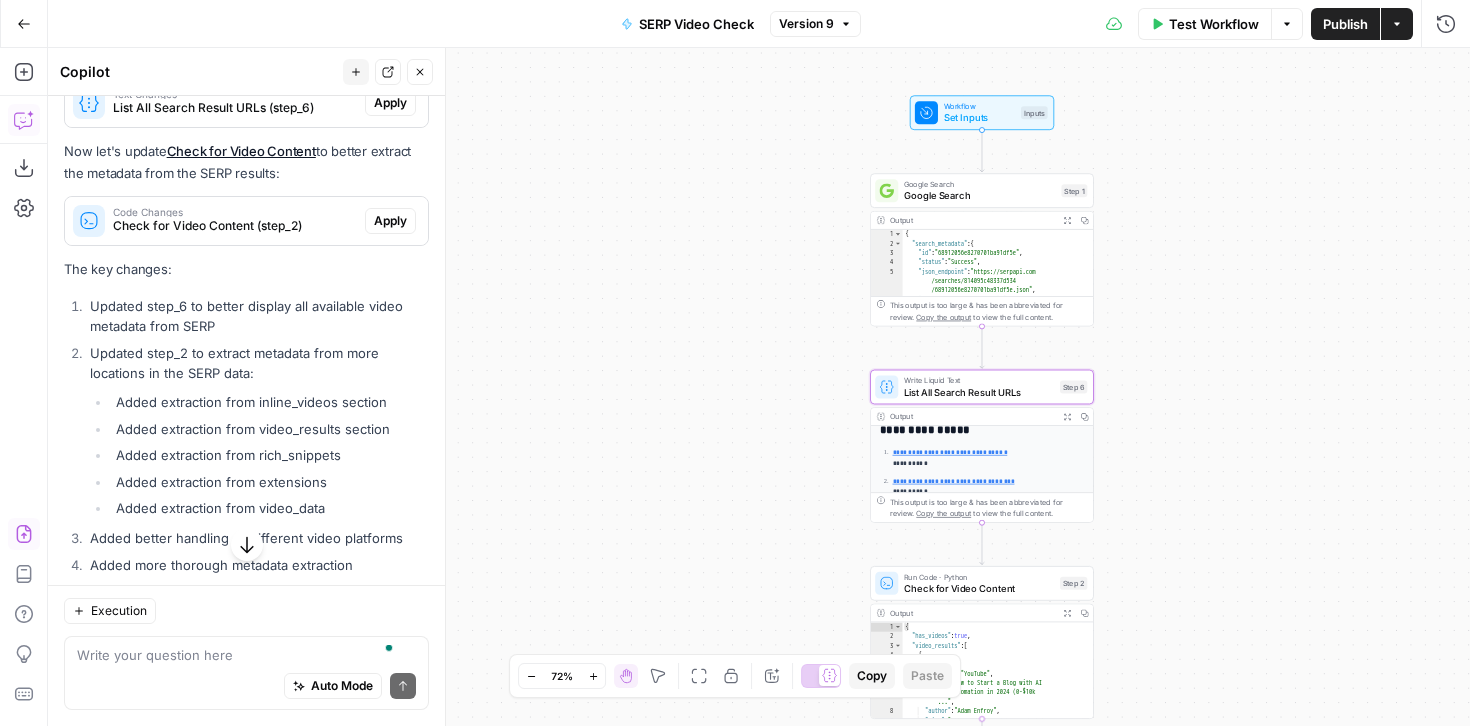 click on "Apply" at bounding box center [390, 103] 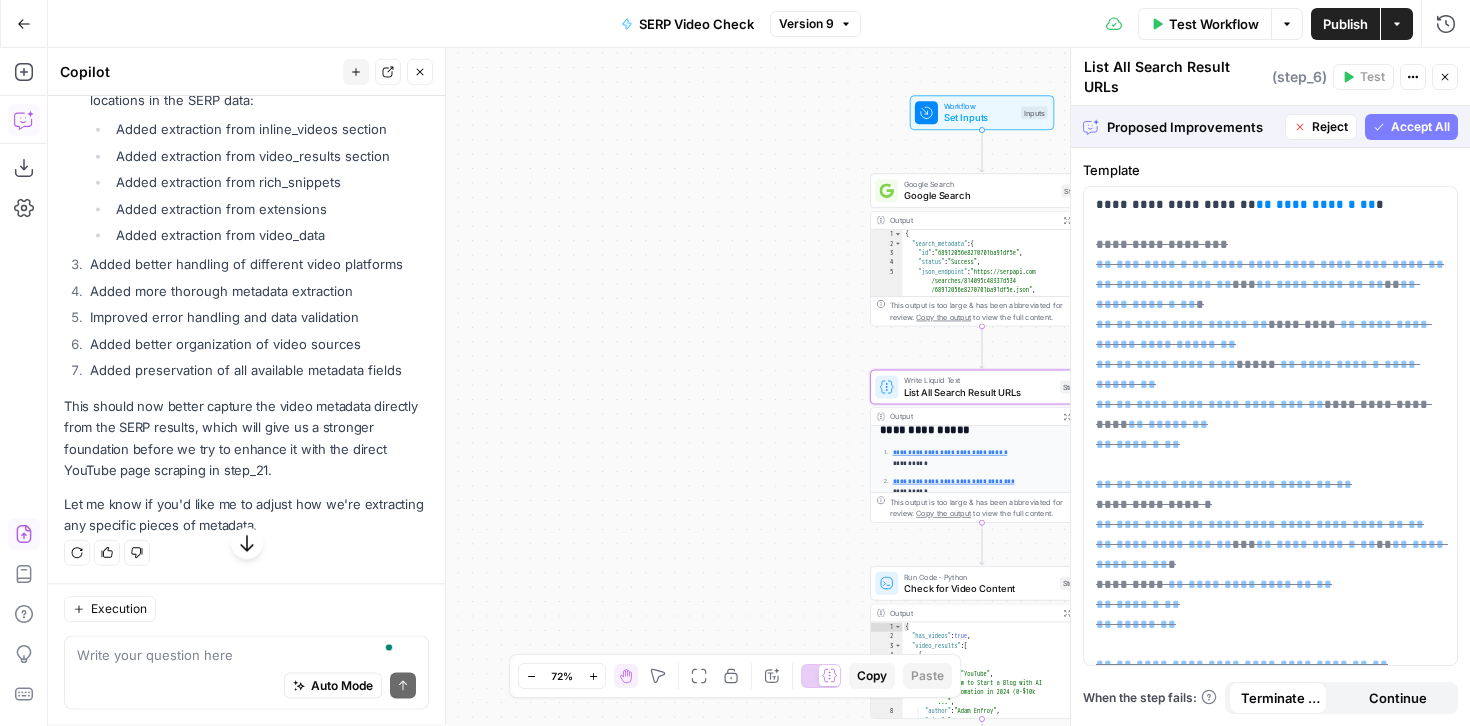 scroll, scrollTop: 13315, scrollLeft: 0, axis: vertical 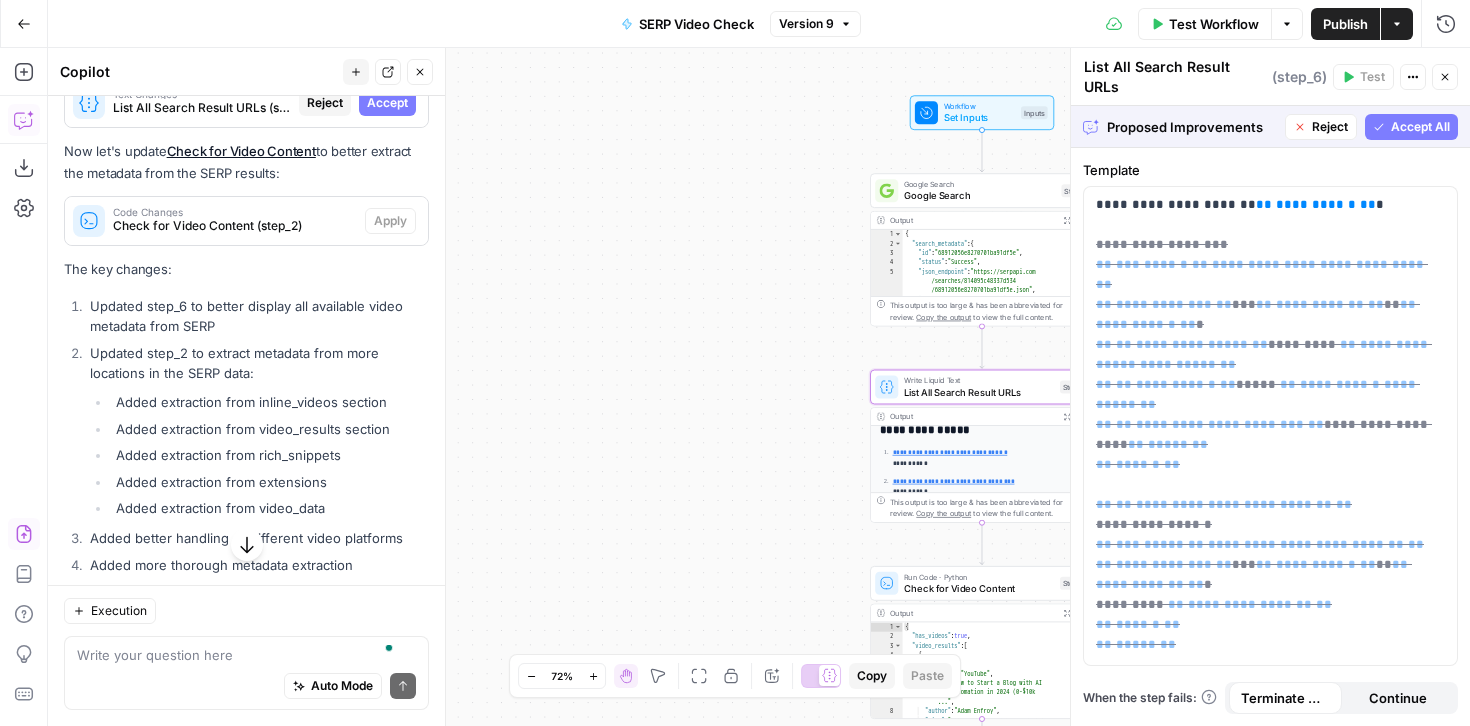 click on "Accept" at bounding box center [387, 103] 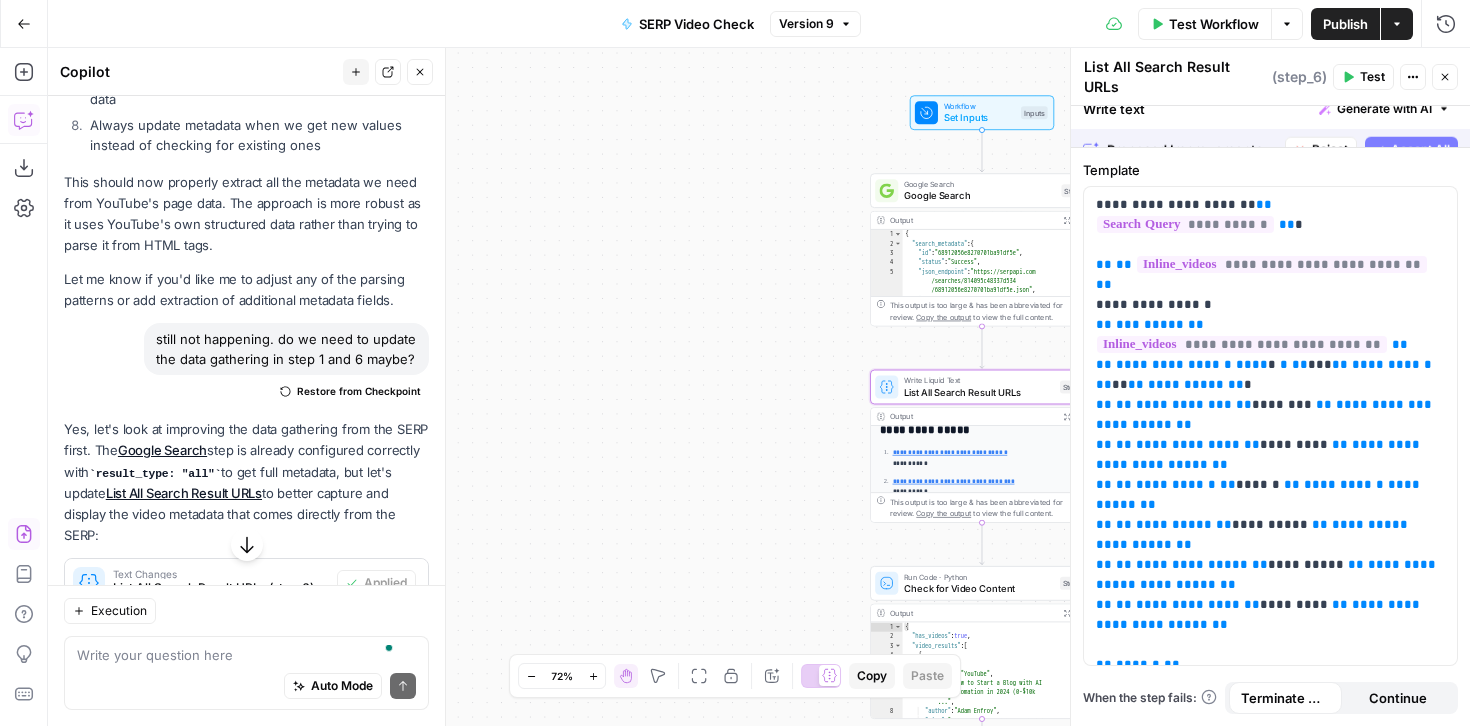 scroll, scrollTop: 13763, scrollLeft: 0, axis: vertical 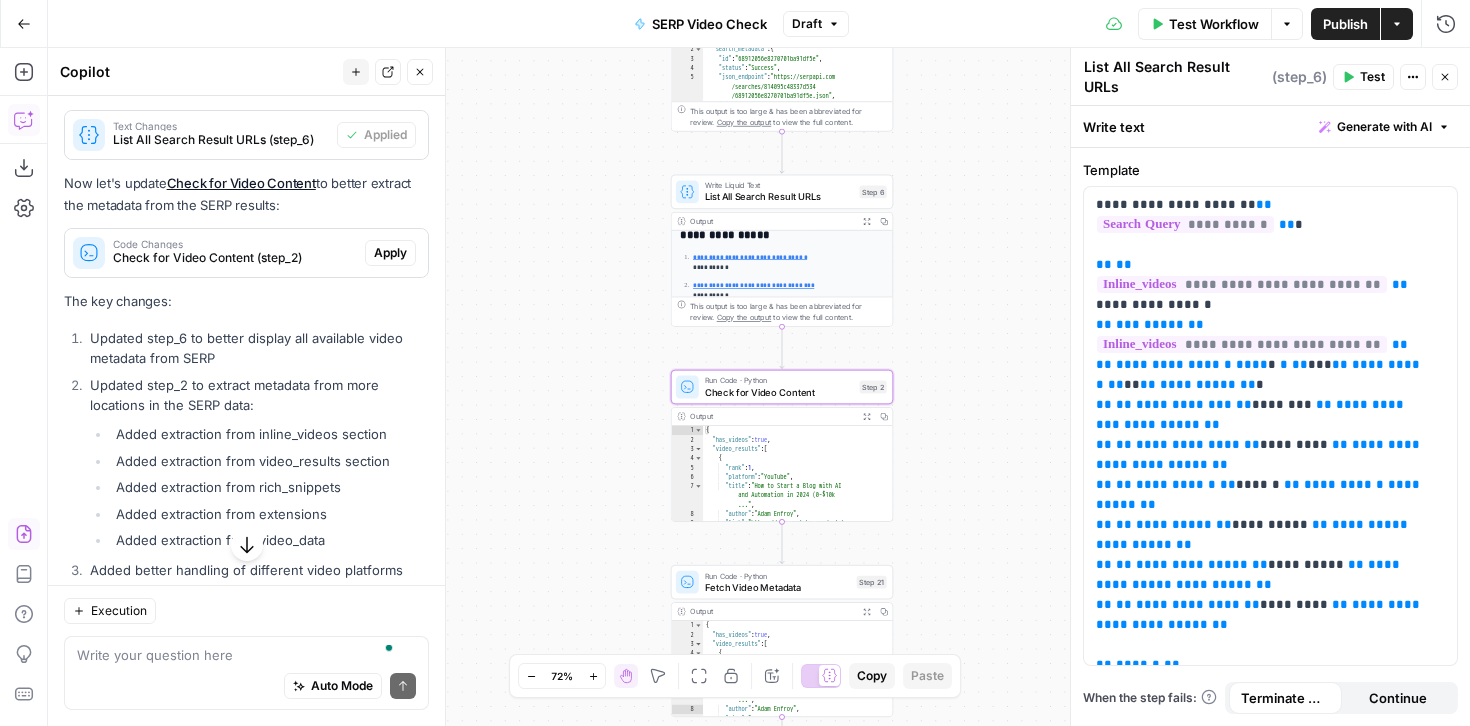 click on "Apply" at bounding box center (390, 253) 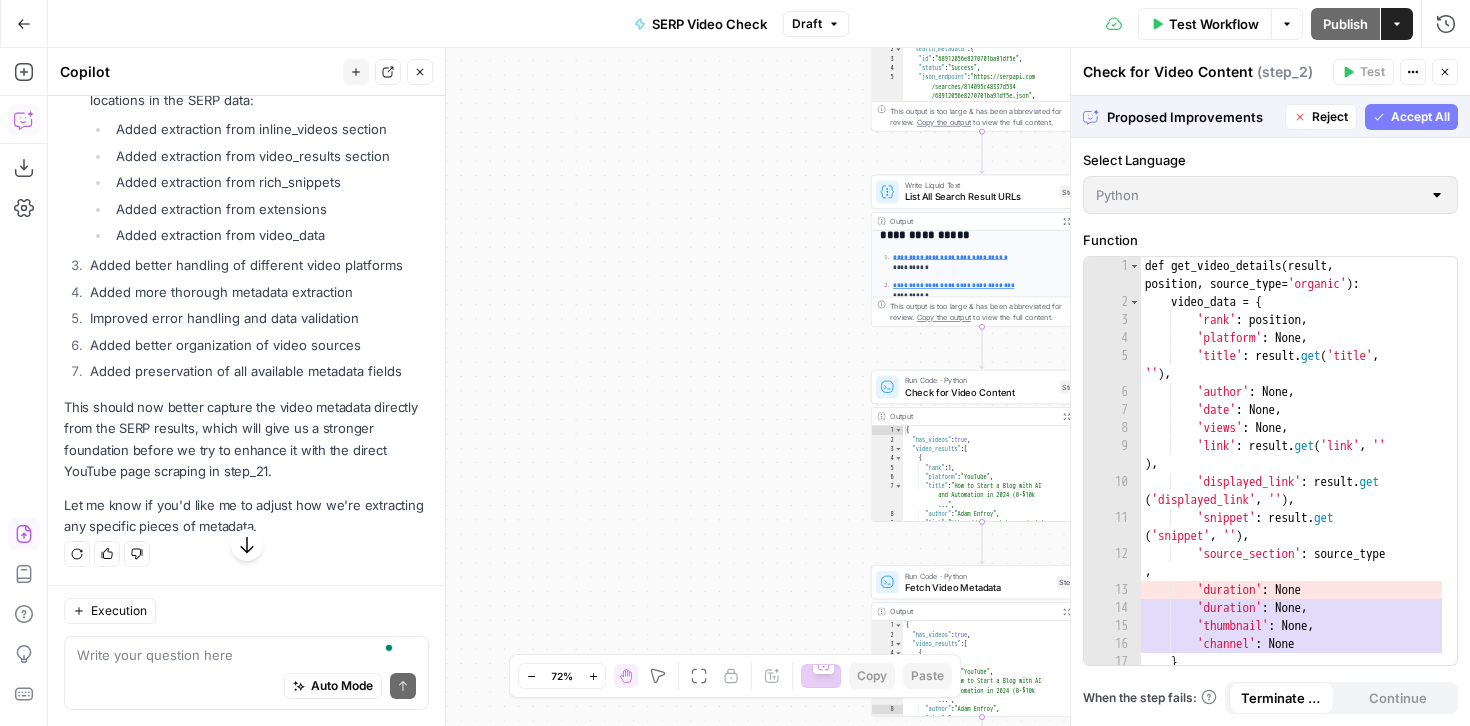 scroll, scrollTop: 13315, scrollLeft: 0, axis: vertical 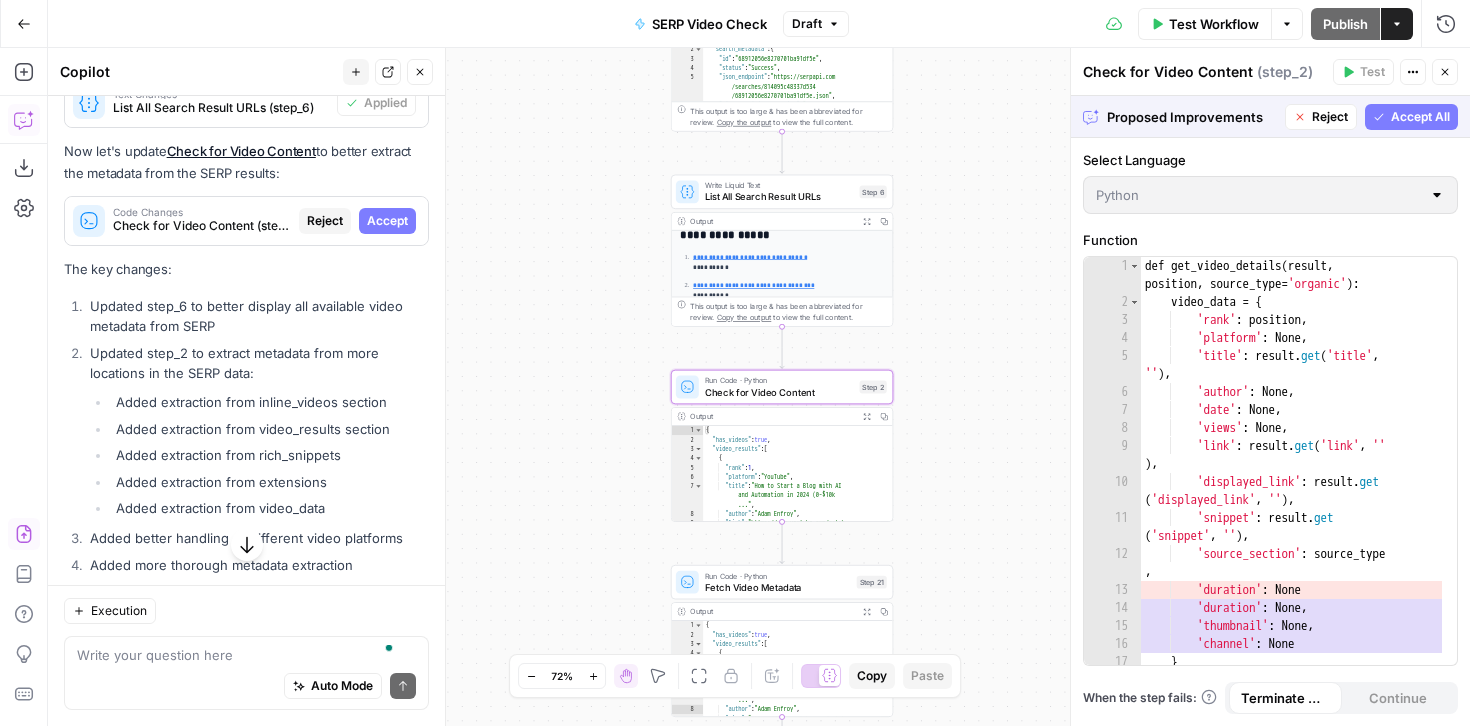 click on "Accept" at bounding box center [387, 221] 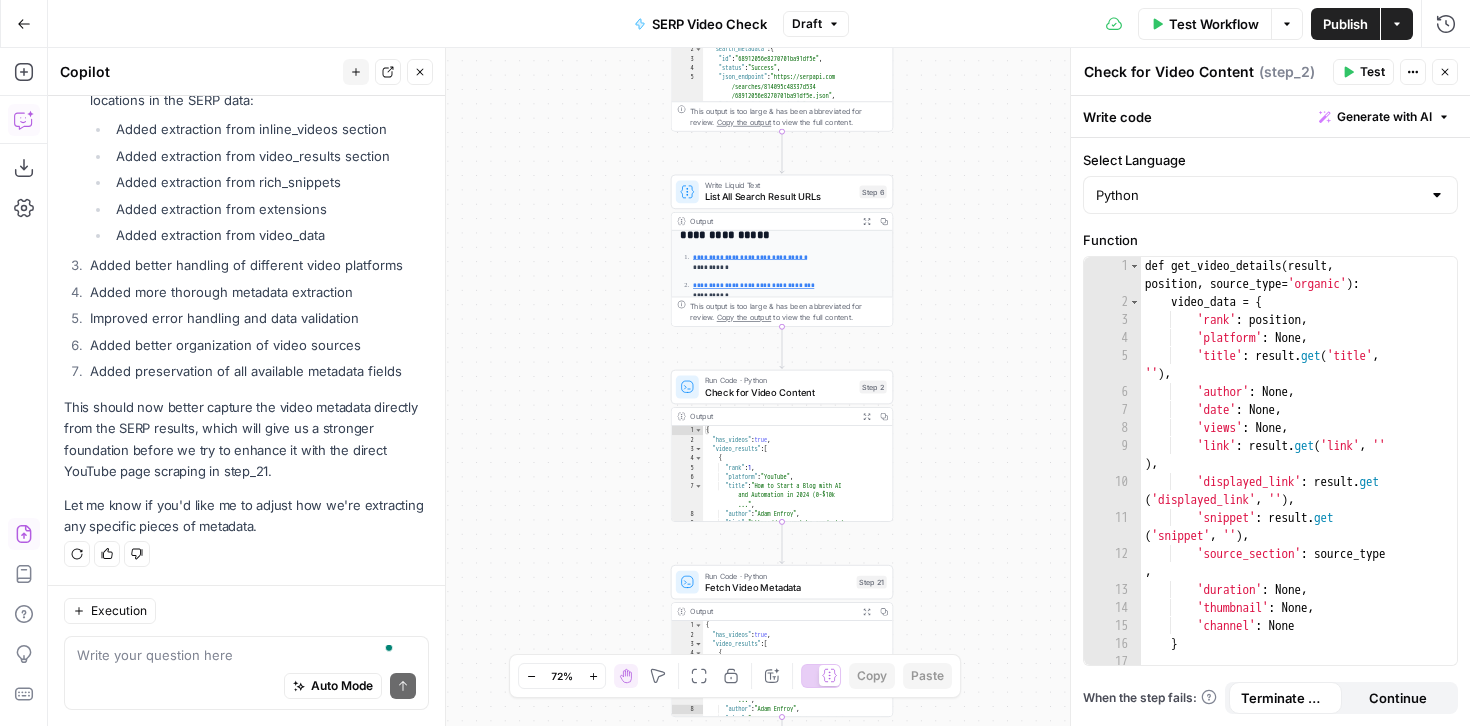 scroll, scrollTop: 14270, scrollLeft: 0, axis: vertical 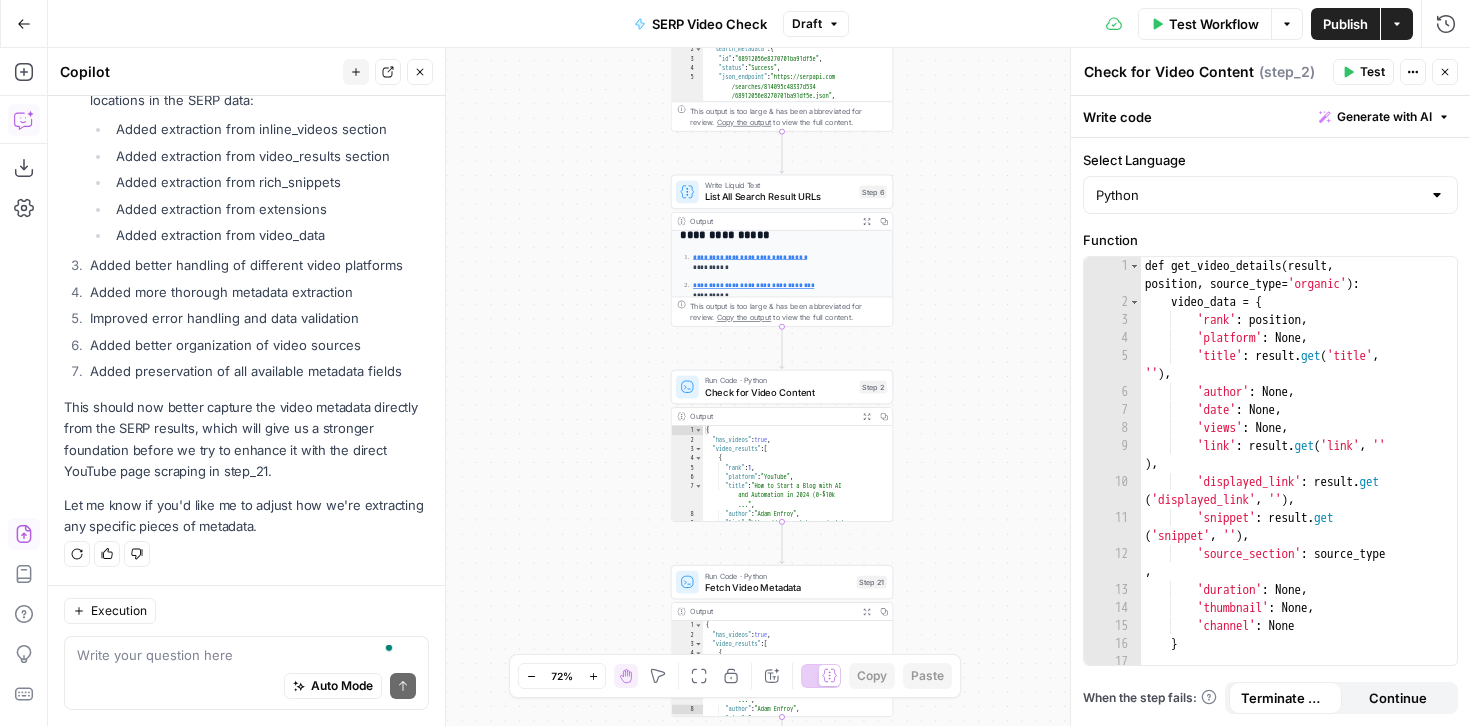 click on "Test Workflow" at bounding box center (1214, 24) 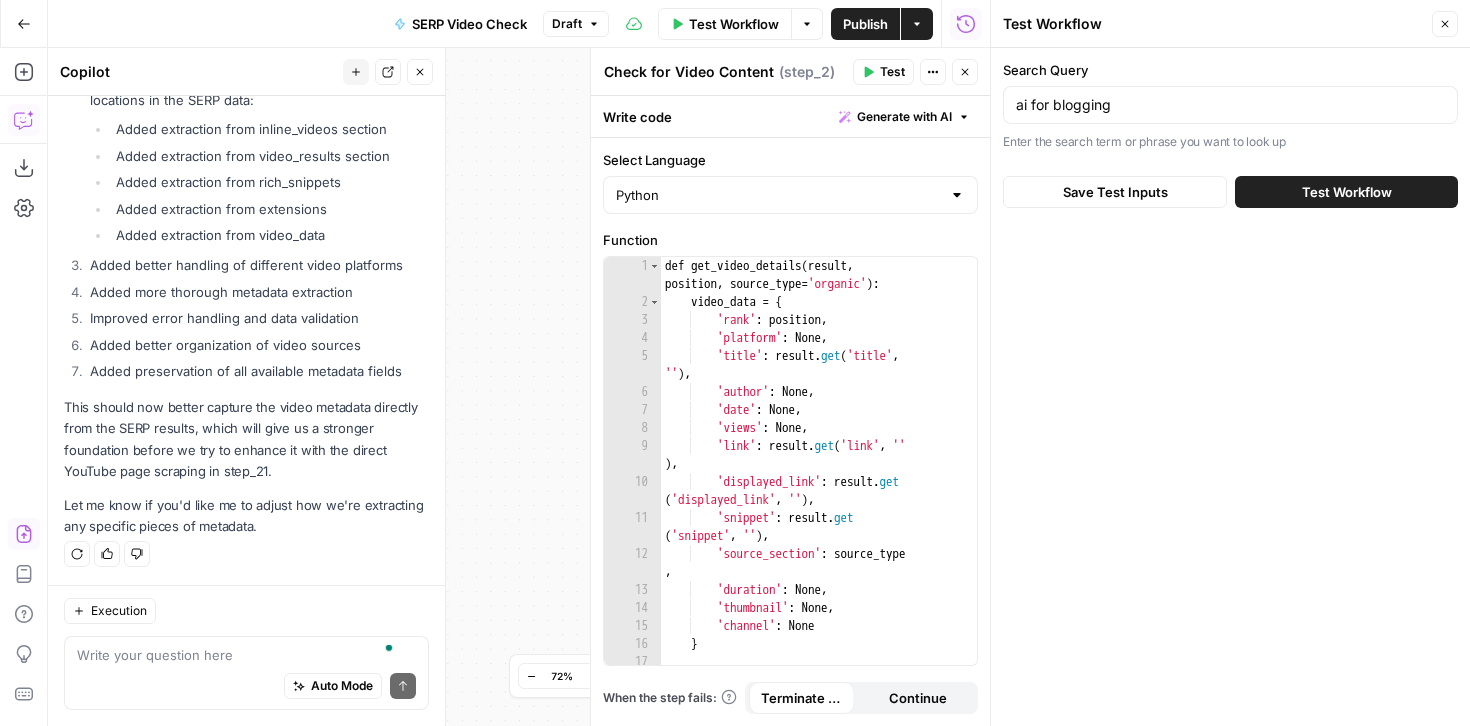 scroll, scrollTop: 14270, scrollLeft: 0, axis: vertical 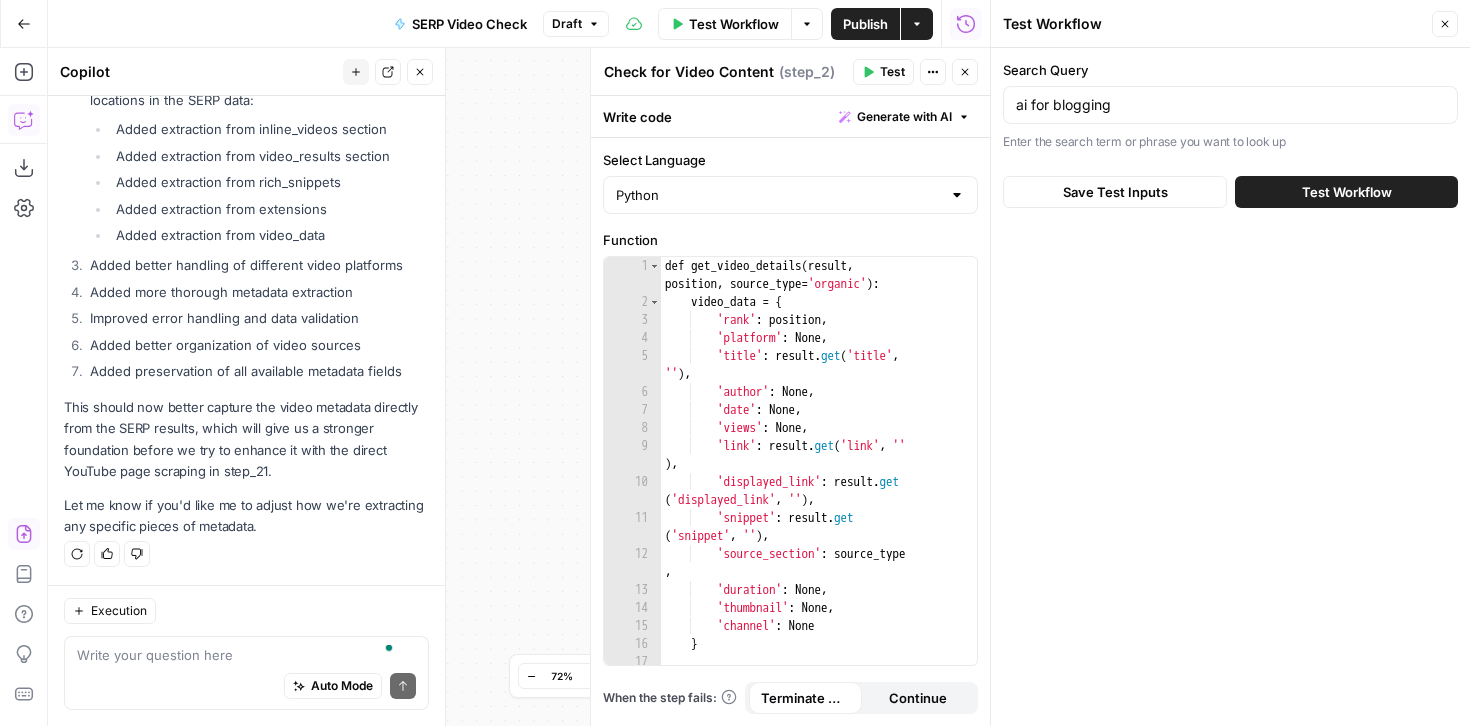 click on "Test Workflow" at bounding box center [1347, 192] 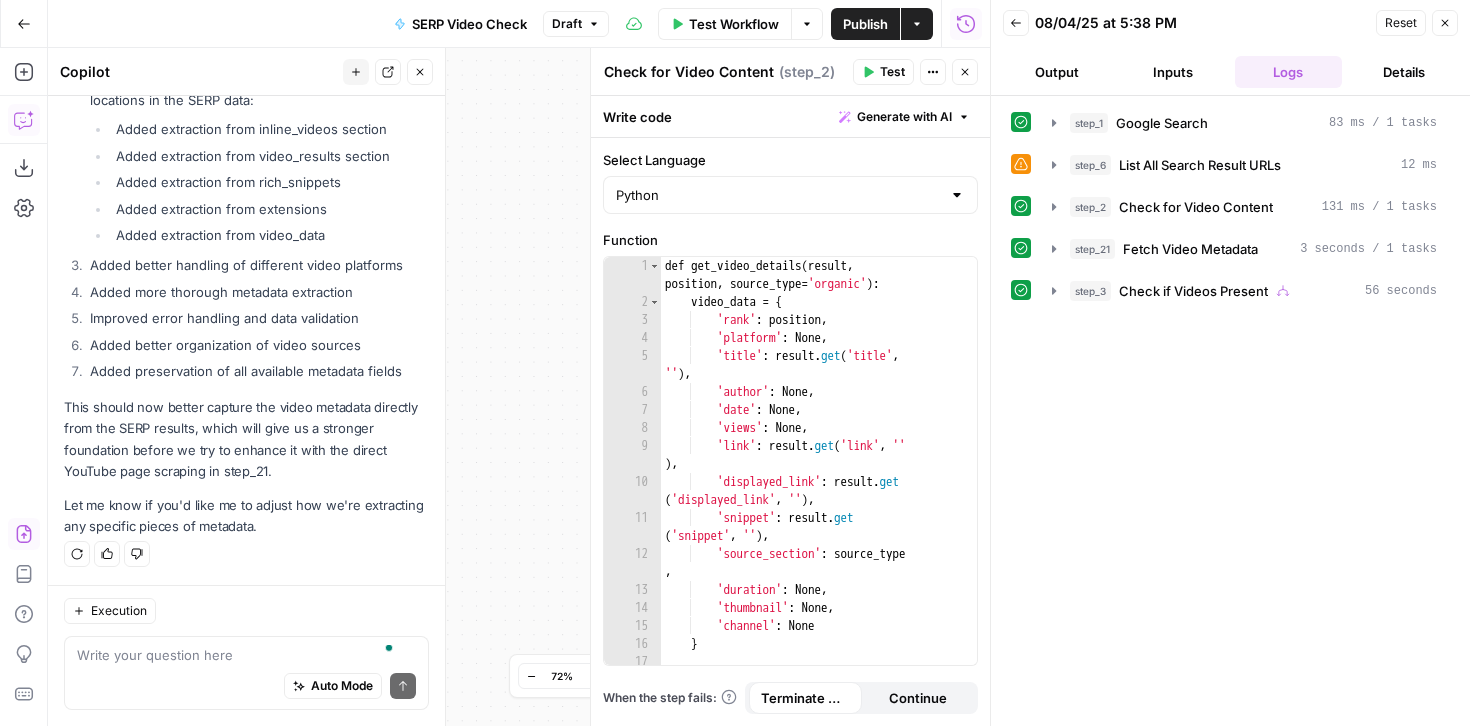 scroll, scrollTop: 14270, scrollLeft: 0, axis: vertical 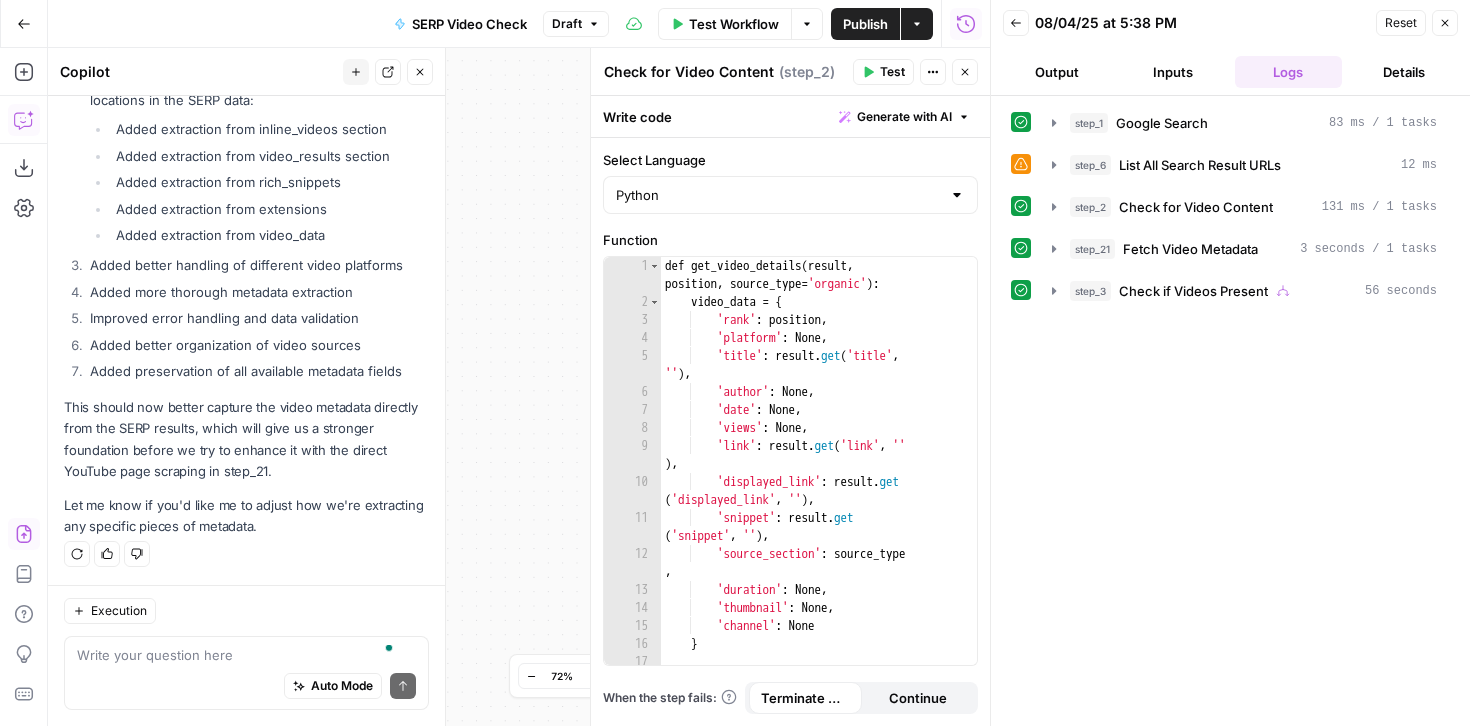 click 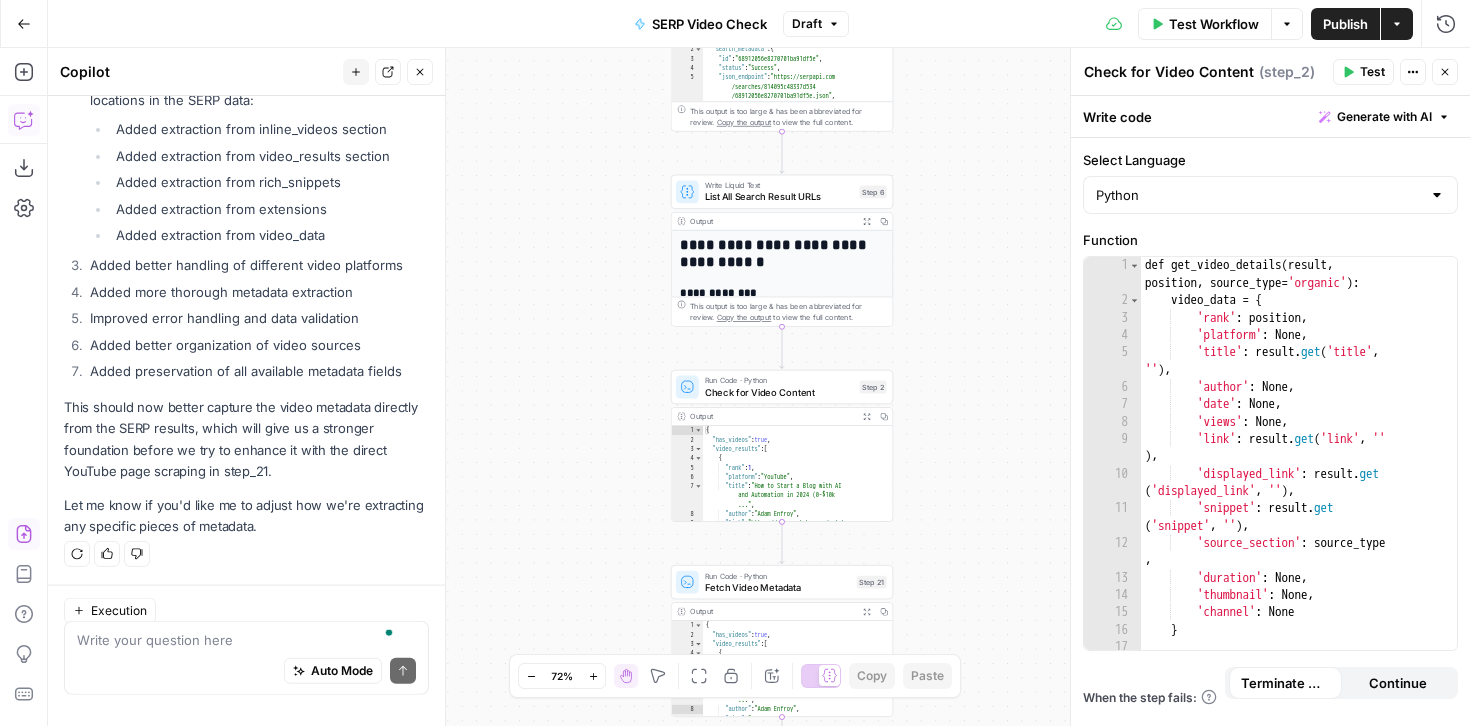 scroll, scrollTop: 14270, scrollLeft: 0, axis: vertical 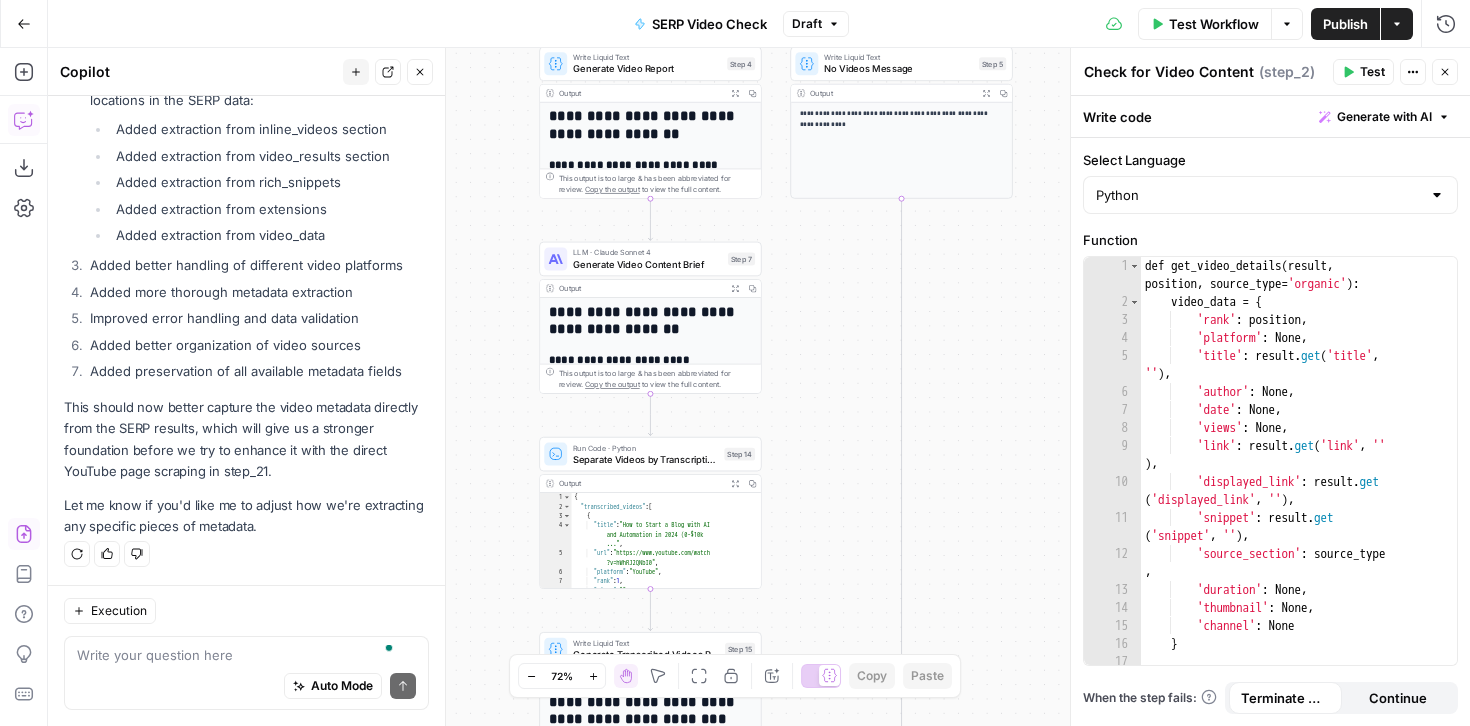 click on "**********" at bounding box center (646, 320) 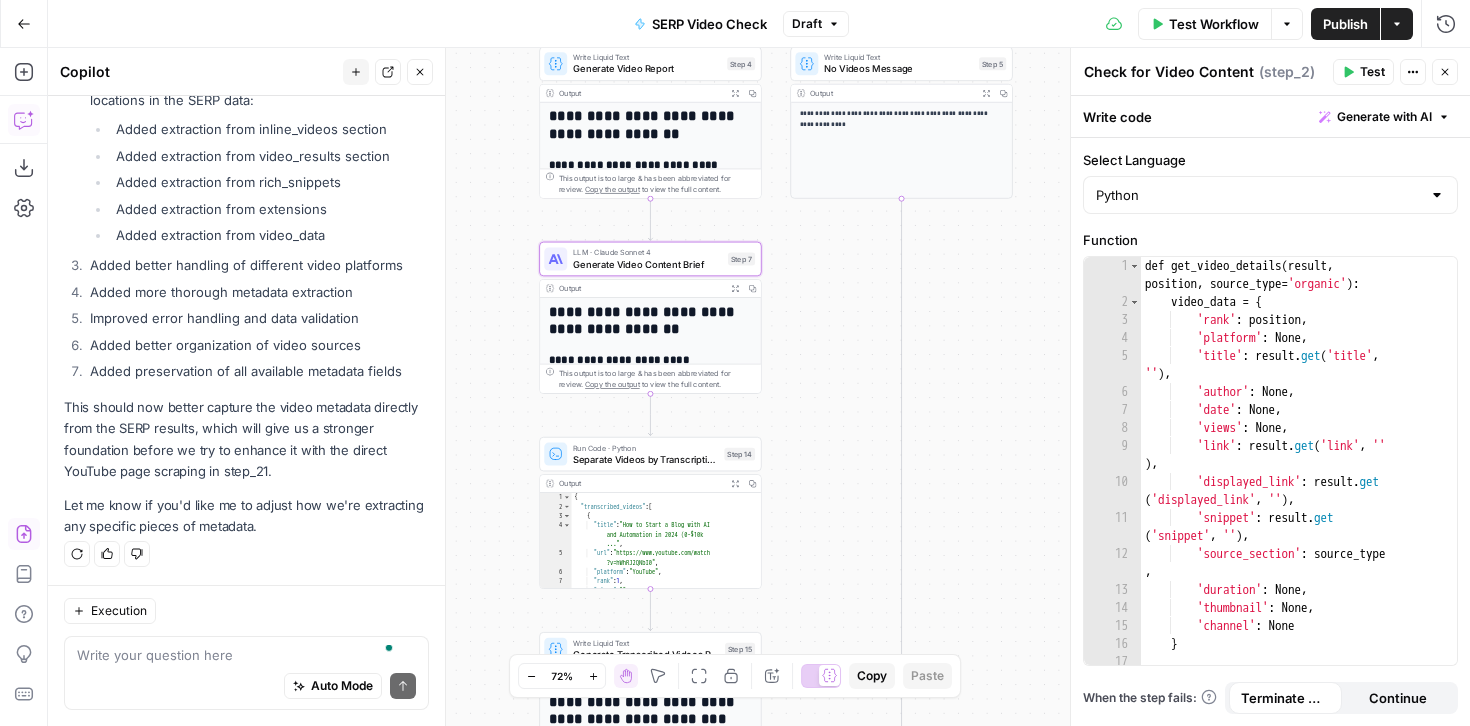 click 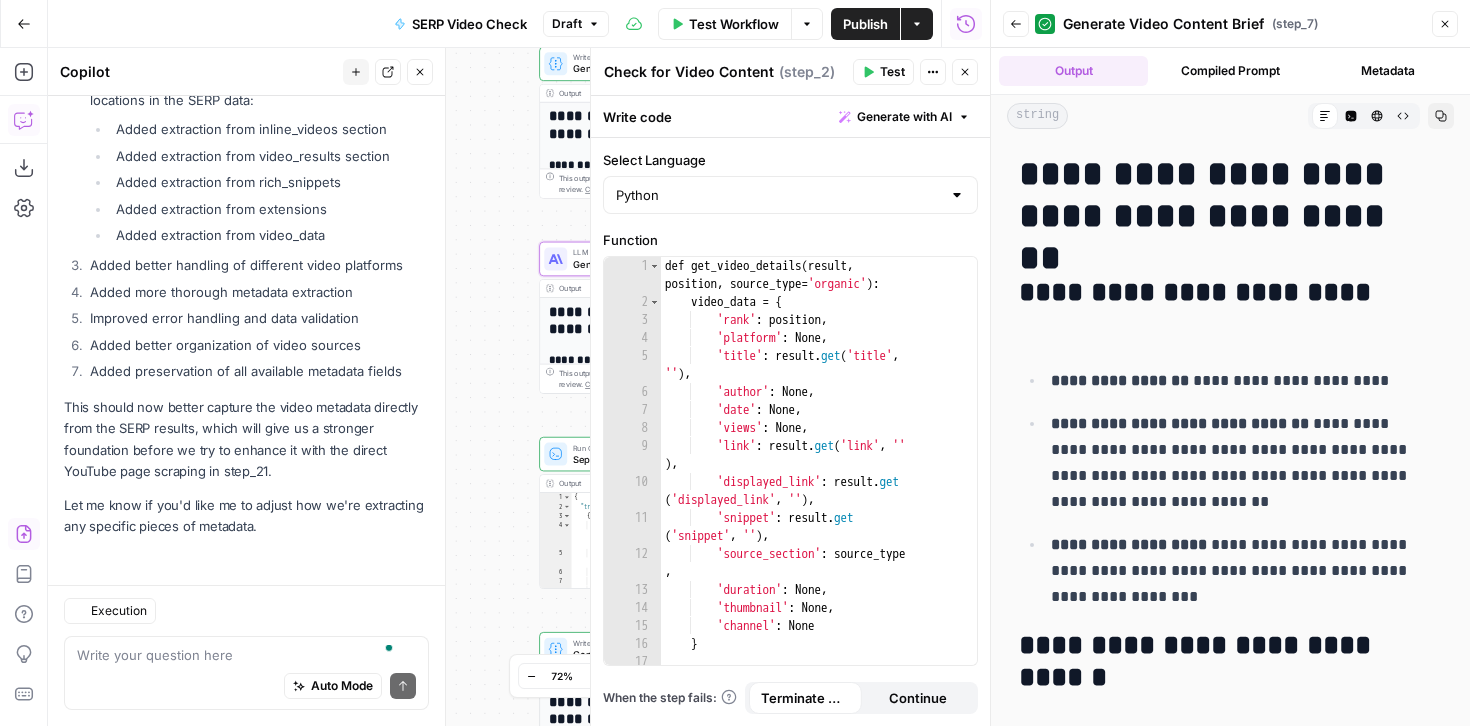 scroll, scrollTop: 14270, scrollLeft: 0, axis: vertical 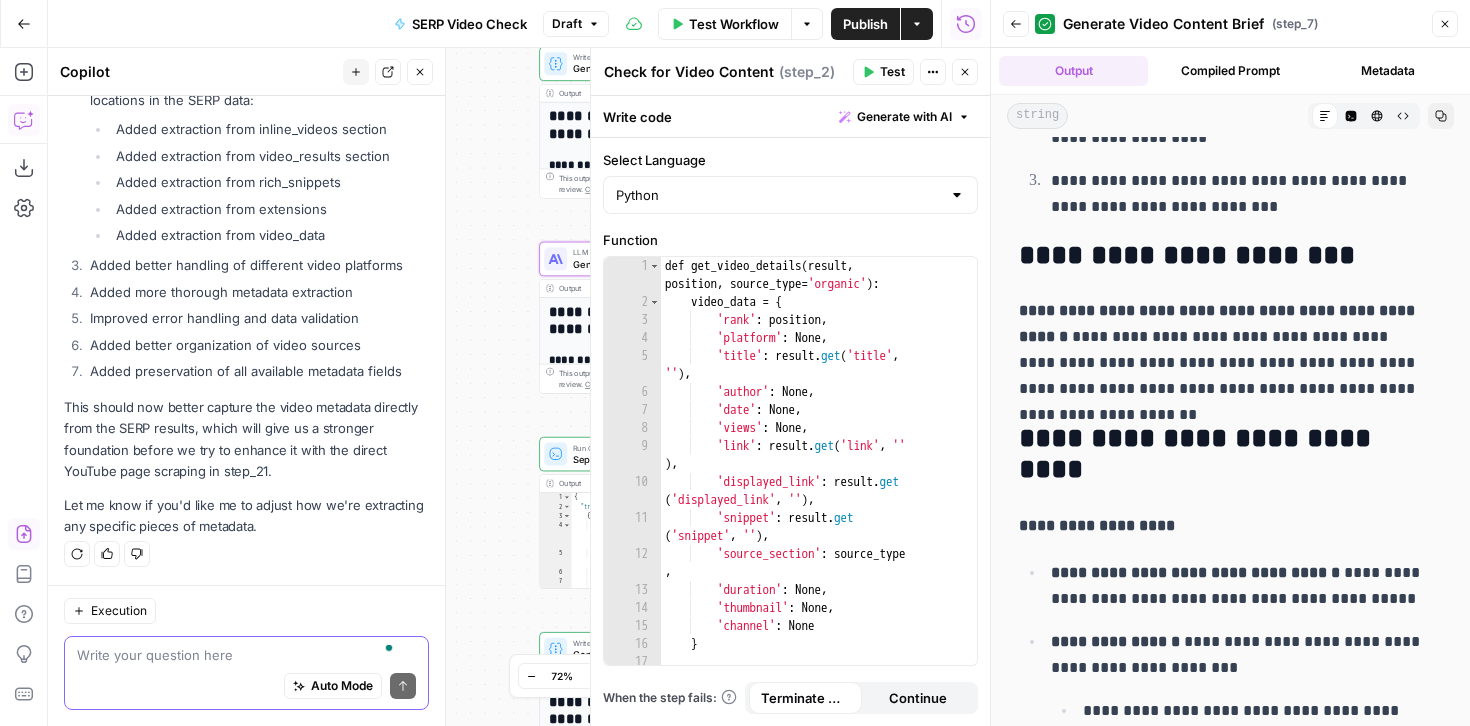 click at bounding box center [246, 655] 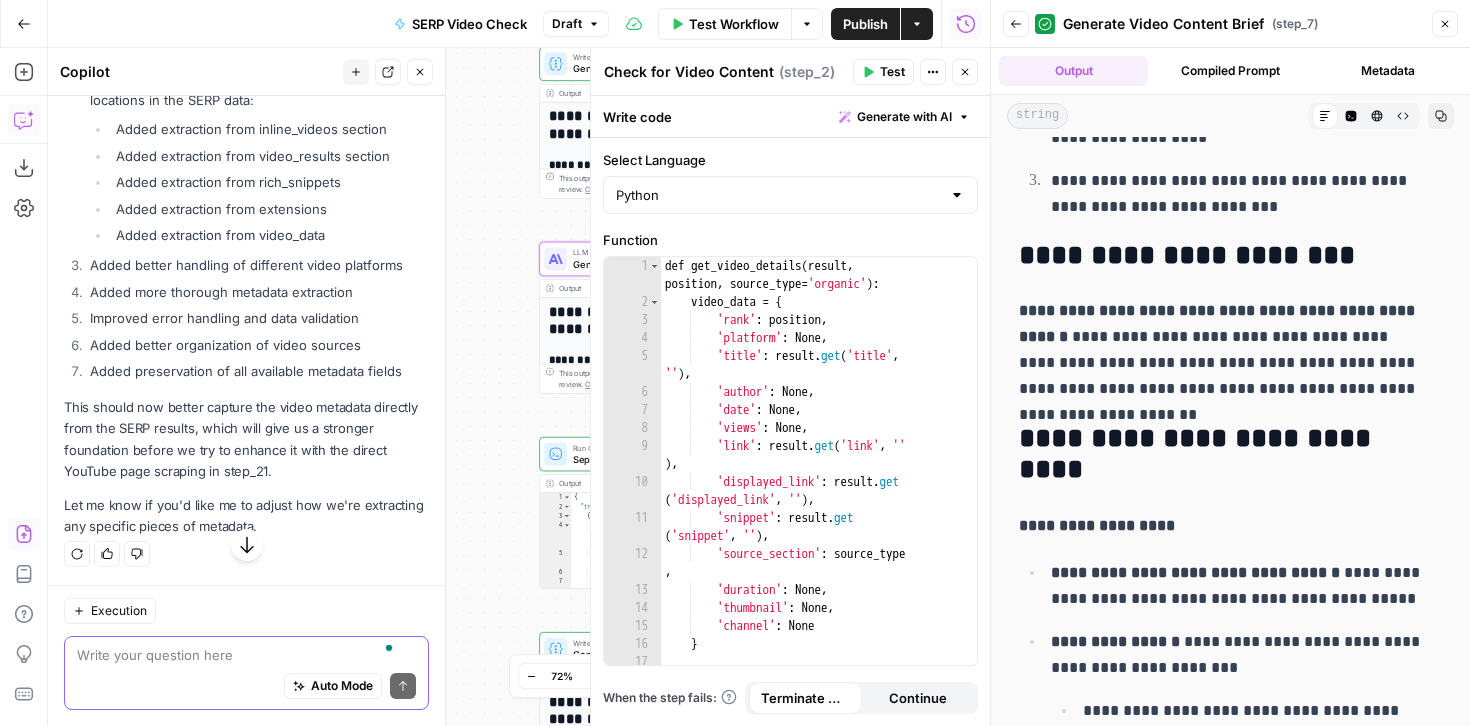 scroll, scrollTop: 14270, scrollLeft: 0, axis: vertical 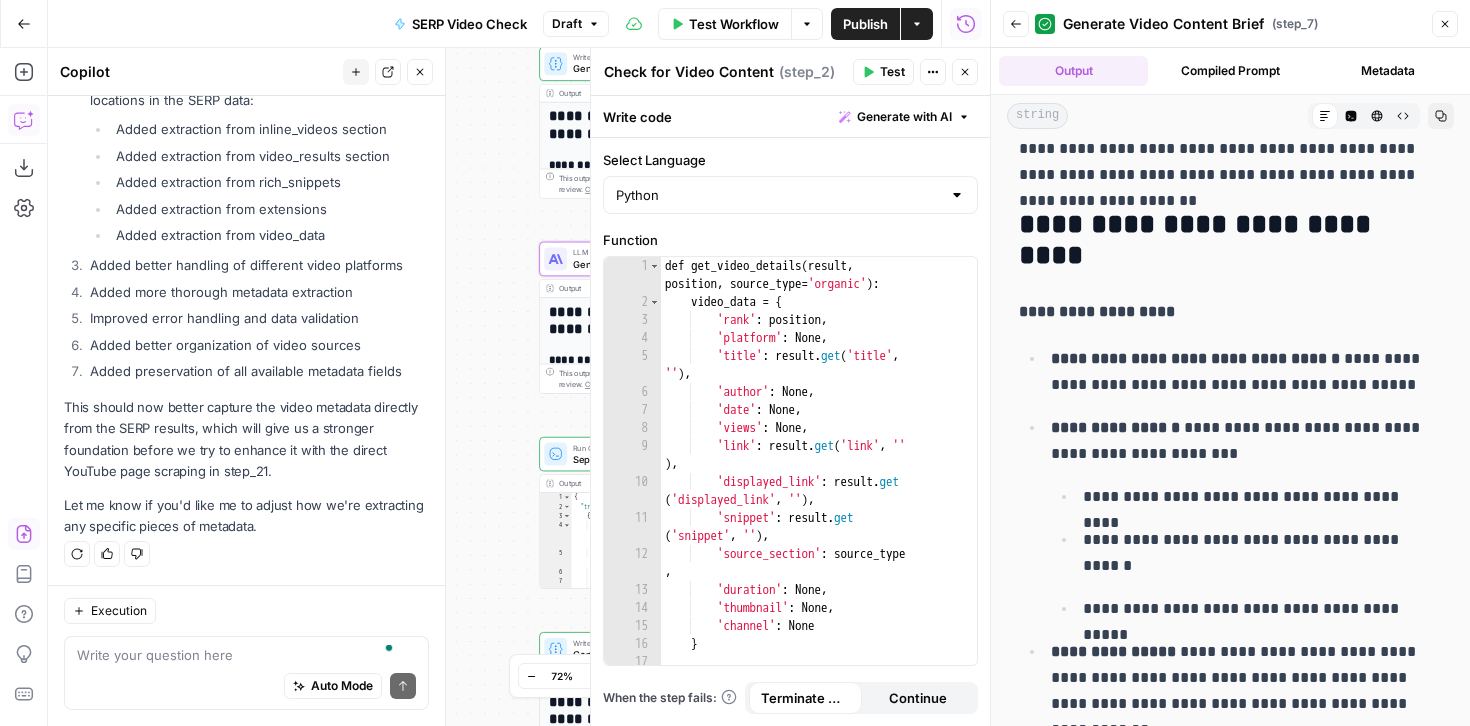 click 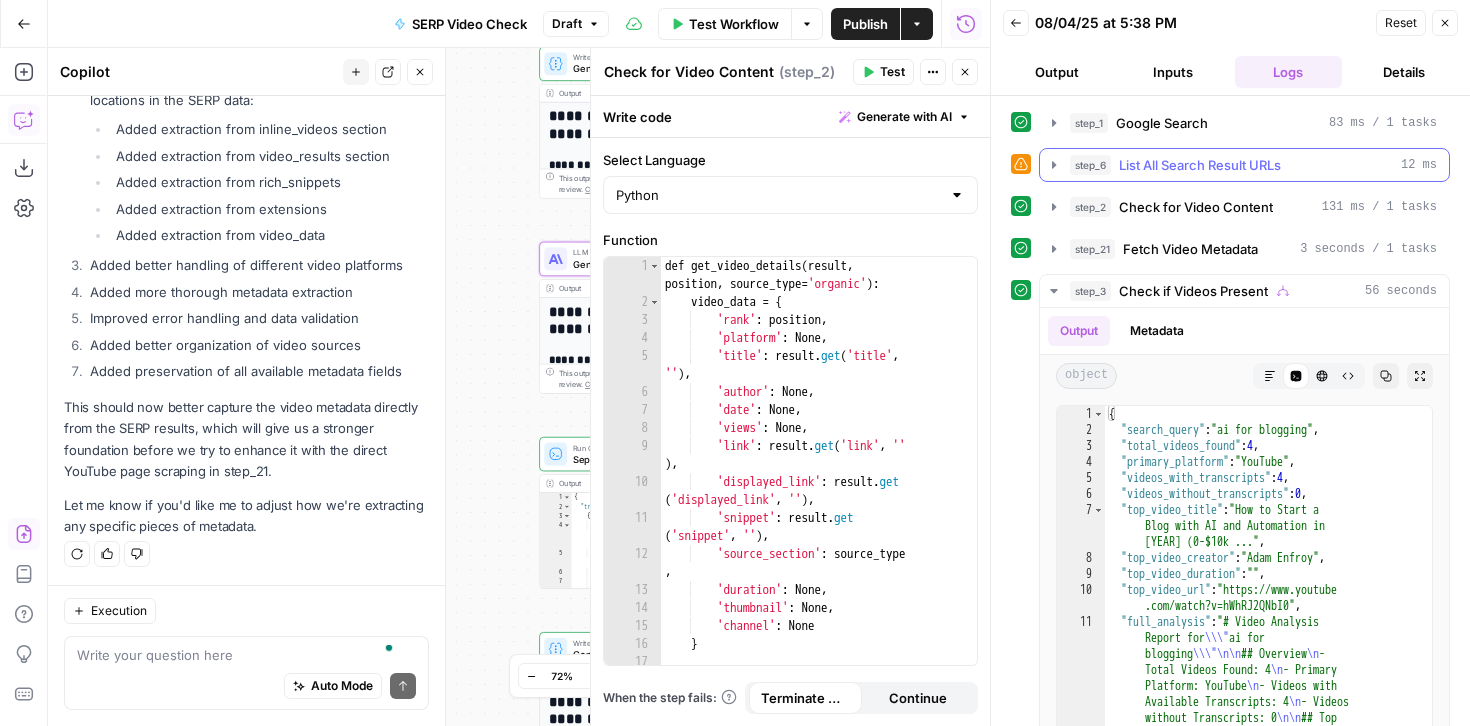 click on "List All Search Result URLs" at bounding box center (1200, 165) 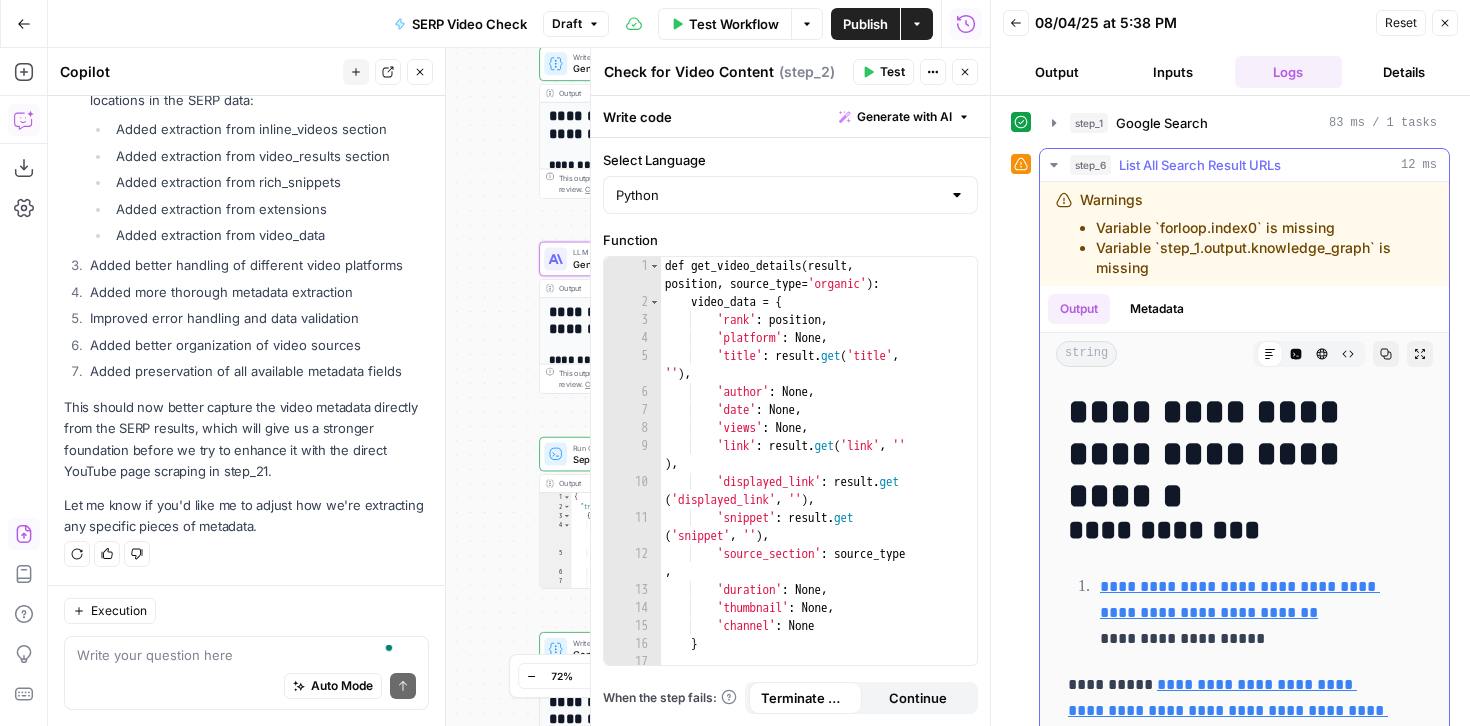 scroll, scrollTop: 19, scrollLeft: 0, axis: vertical 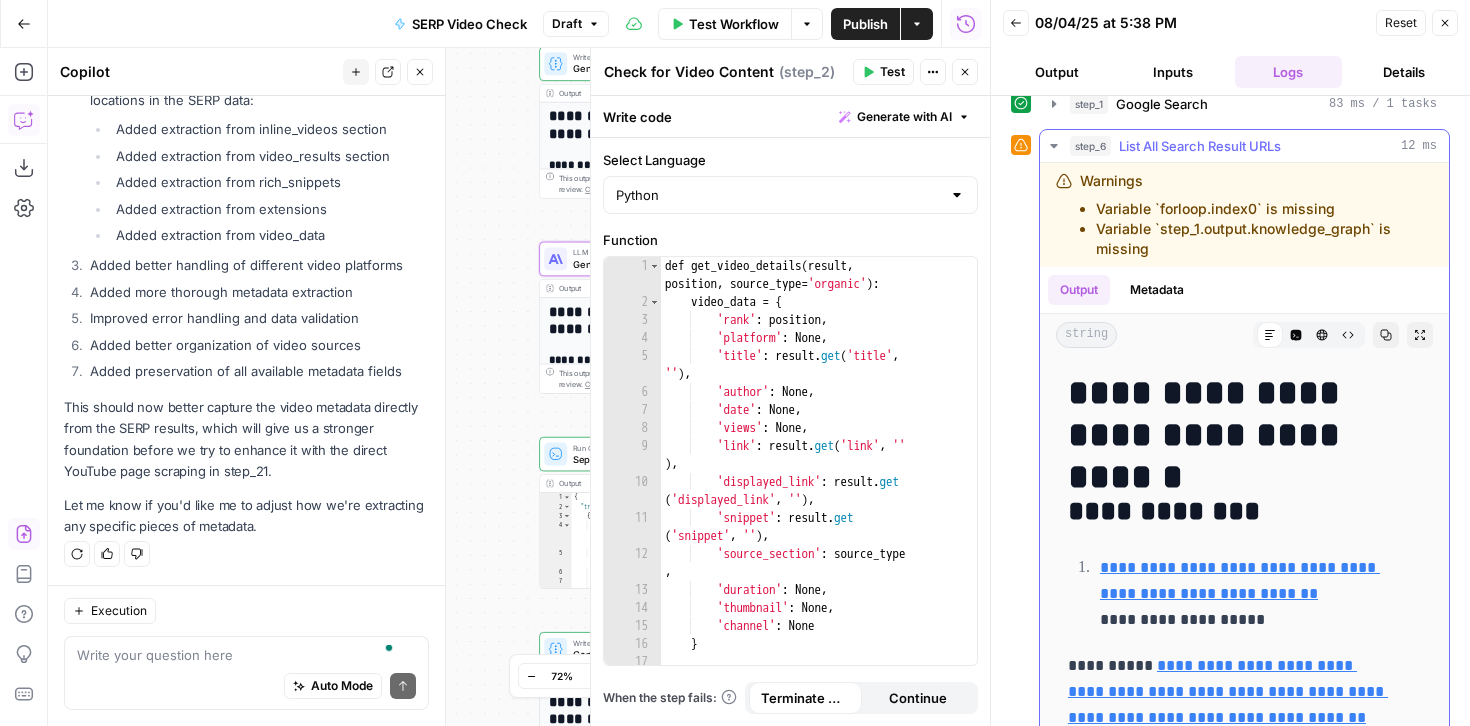 click on "Metadata" at bounding box center (1157, 290) 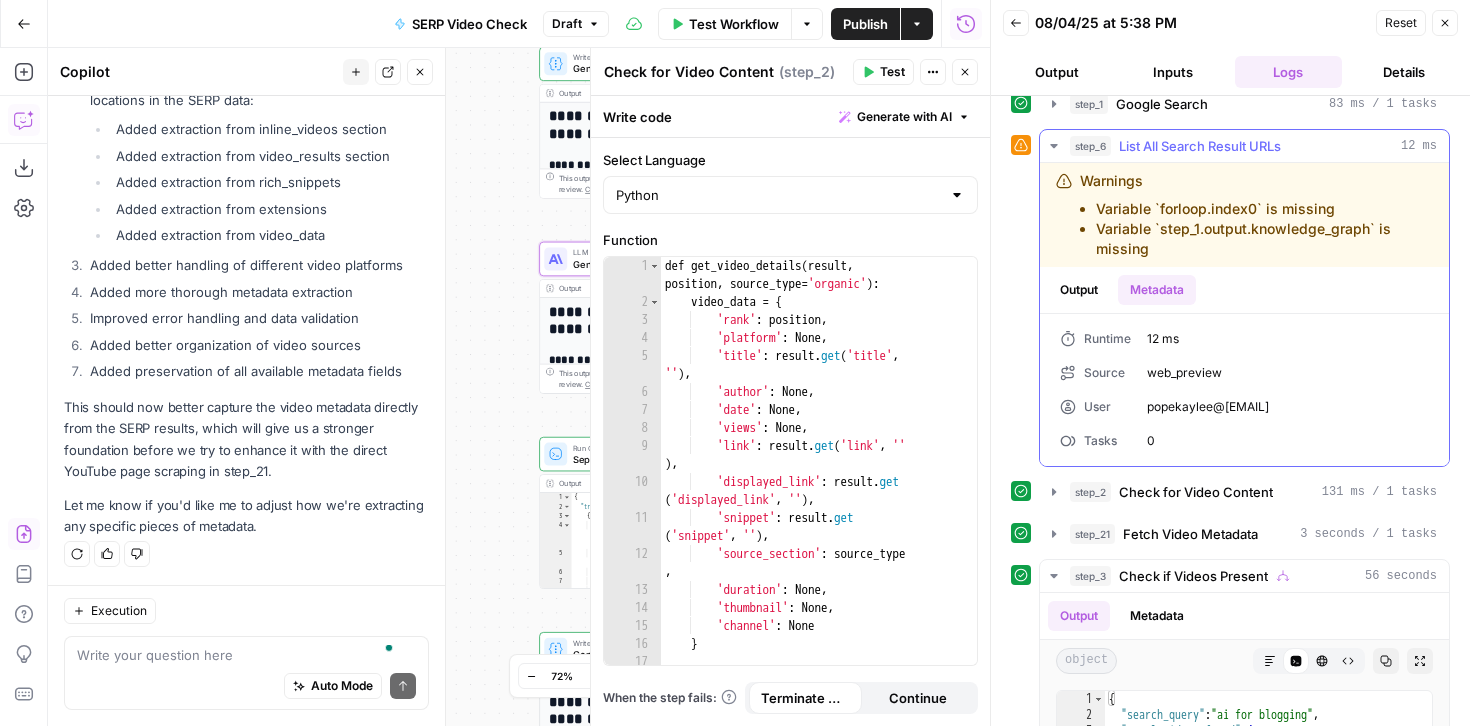 click on "Output" at bounding box center [1079, 290] 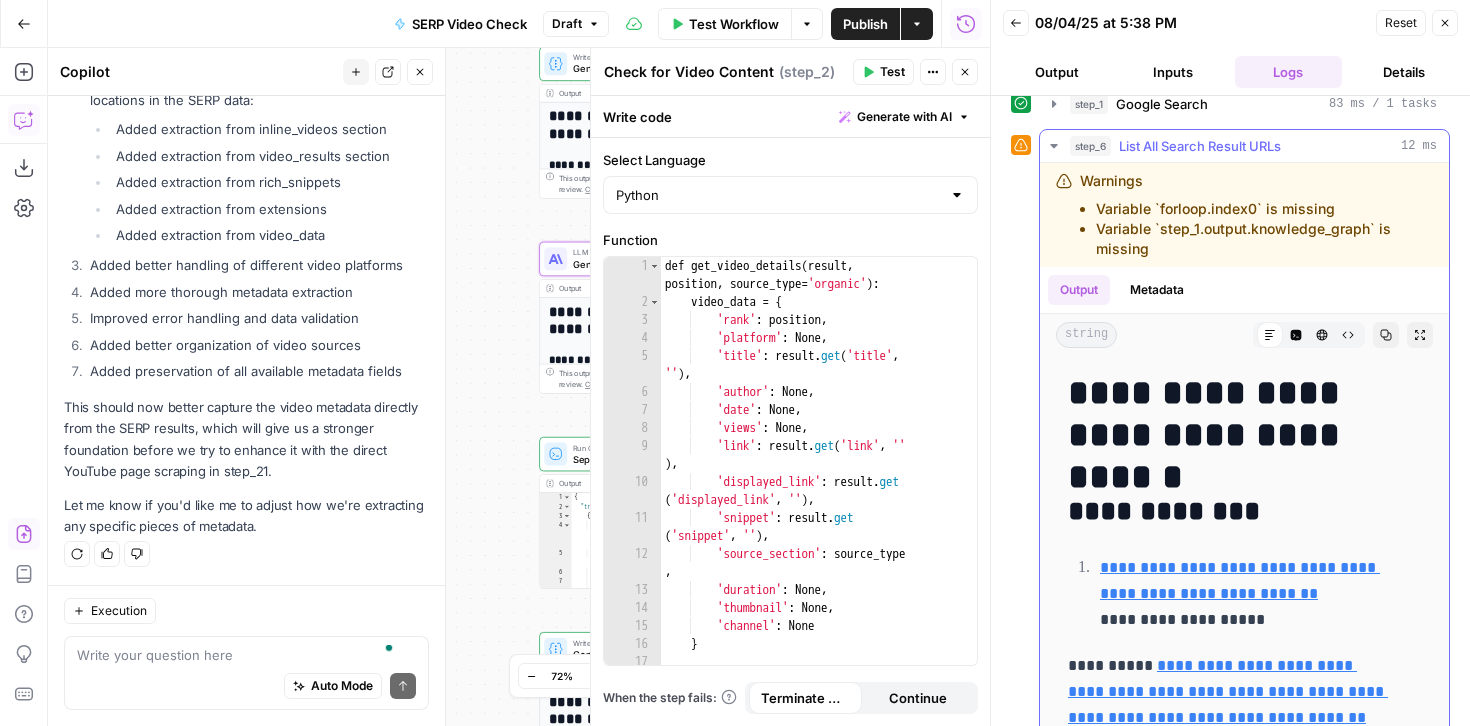 click on "Variable `step_1.output.knowledge_graph` is missing" at bounding box center (1264, 239) 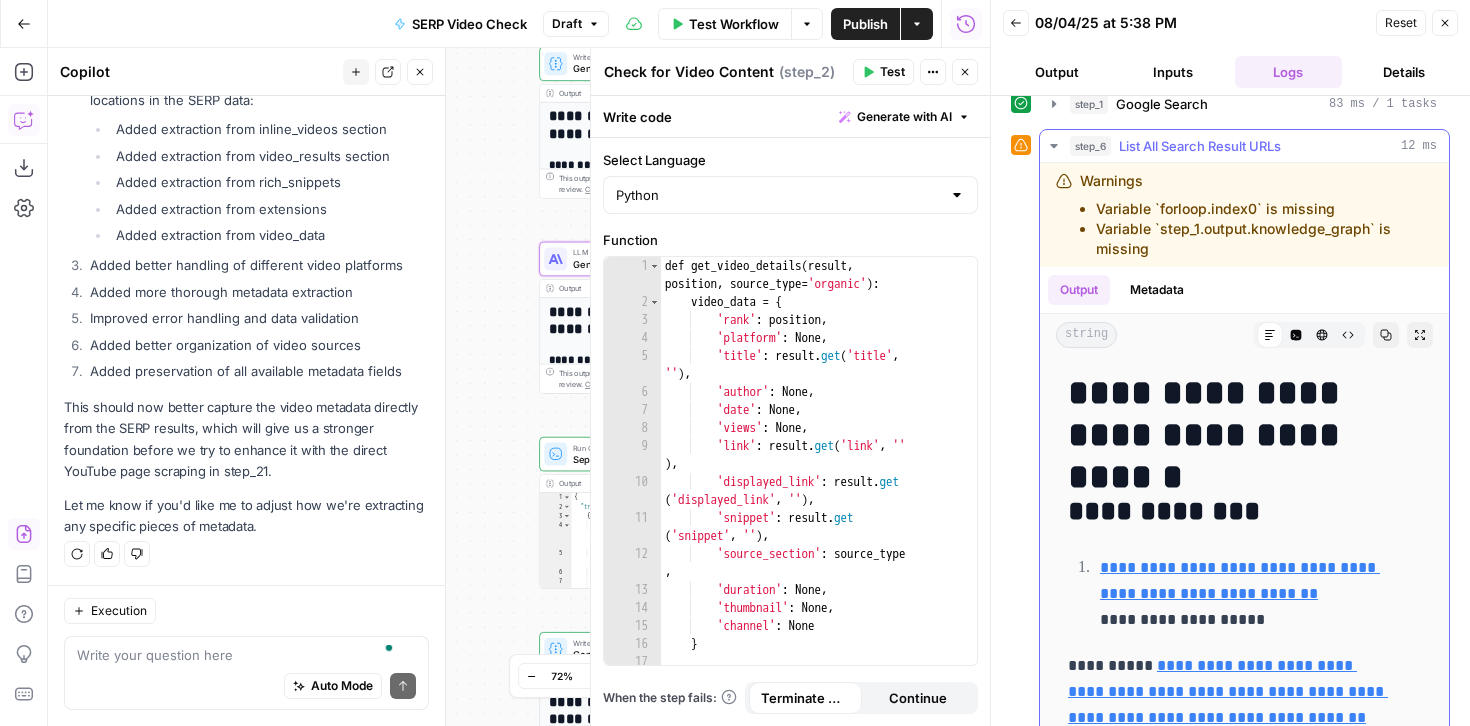 copy on "Variable `step_1.output.knowledge_graph` is missing" 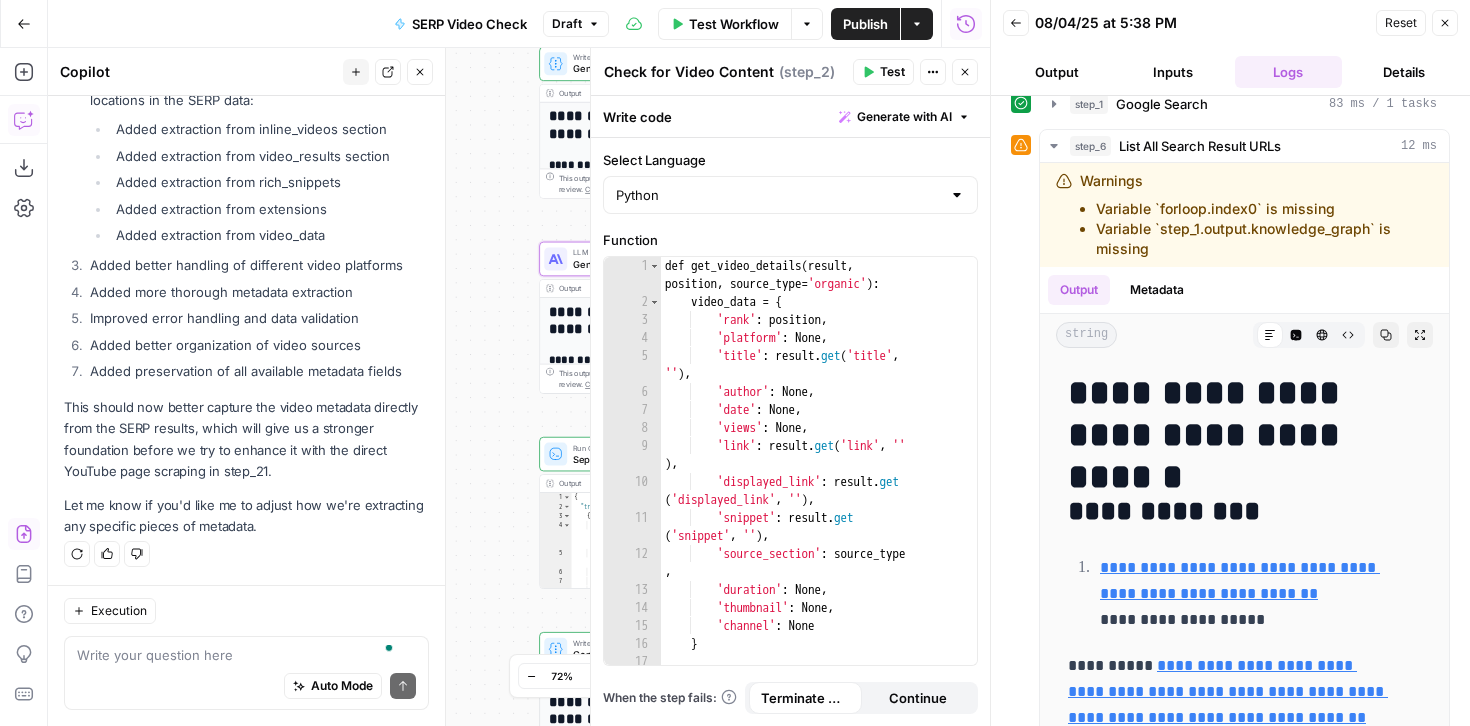 click on "Auto Mode Send" at bounding box center (246, 687) 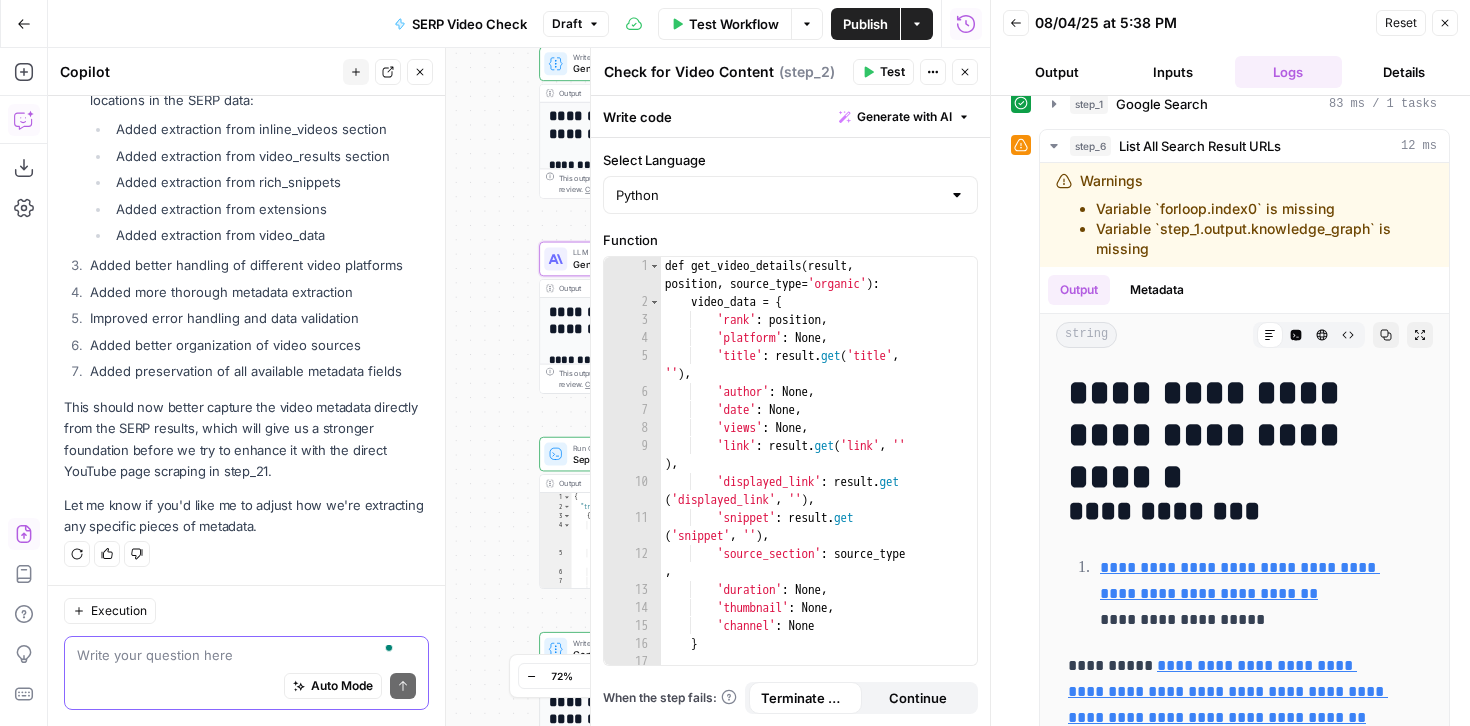 paste on "Variable `step_1.output.knowledge_graph` is missing" 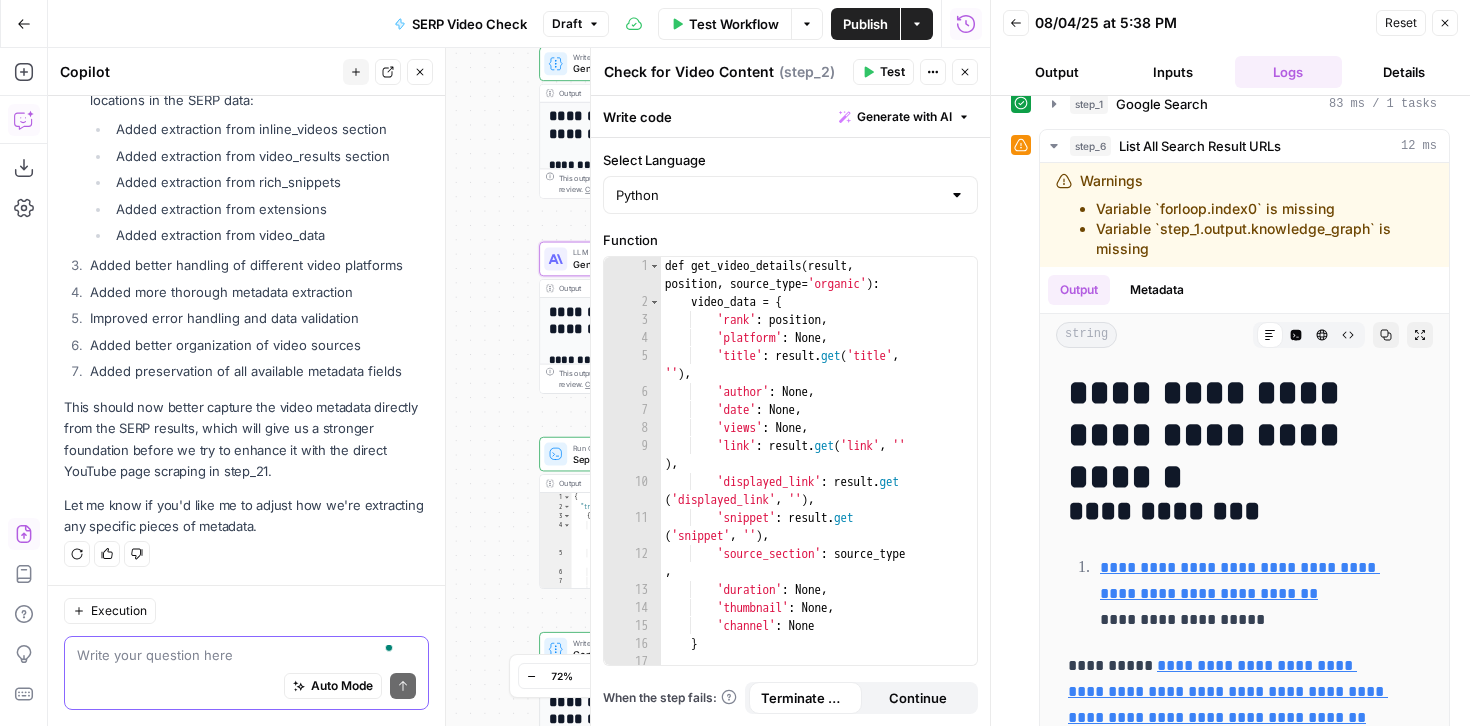 type on "Variable `step_1.output.knowledge_graph` is missing" 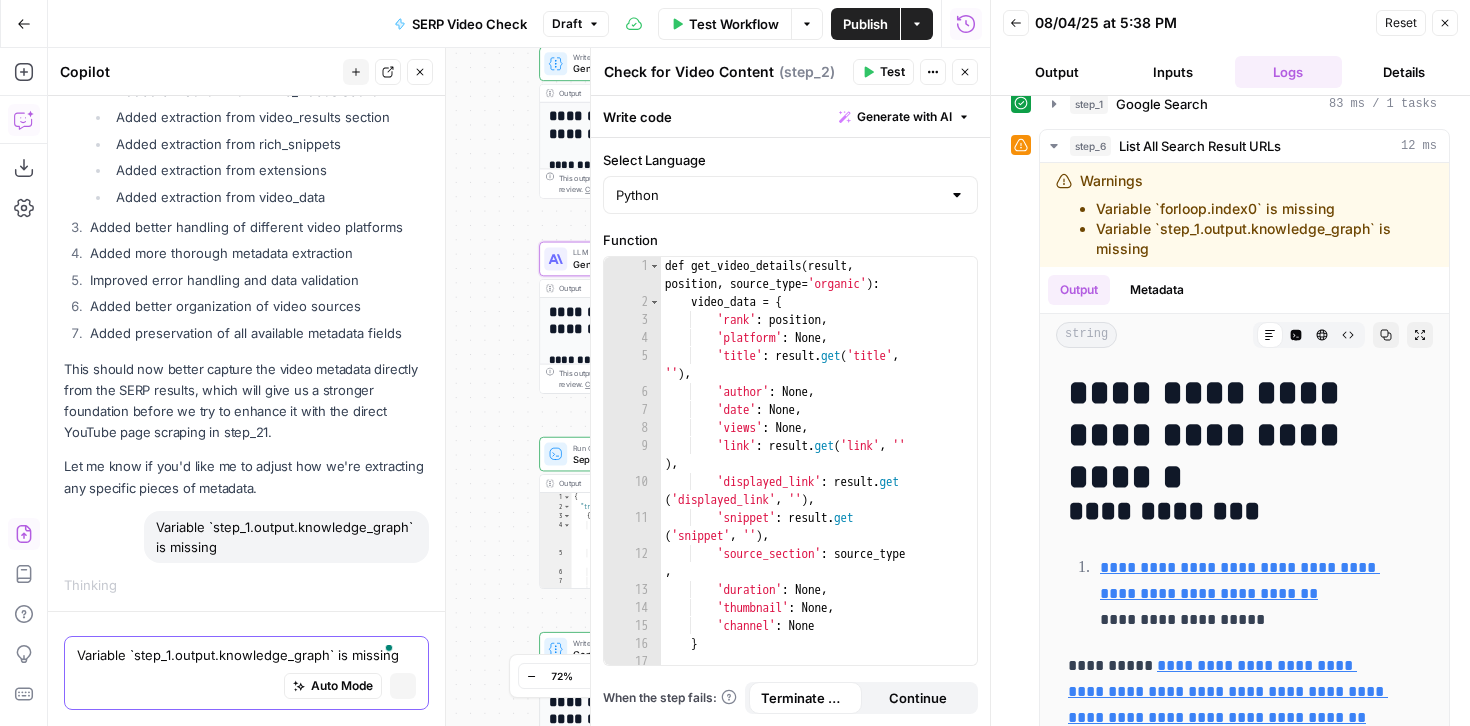 scroll, scrollTop: 13841, scrollLeft: 0, axis: vertical 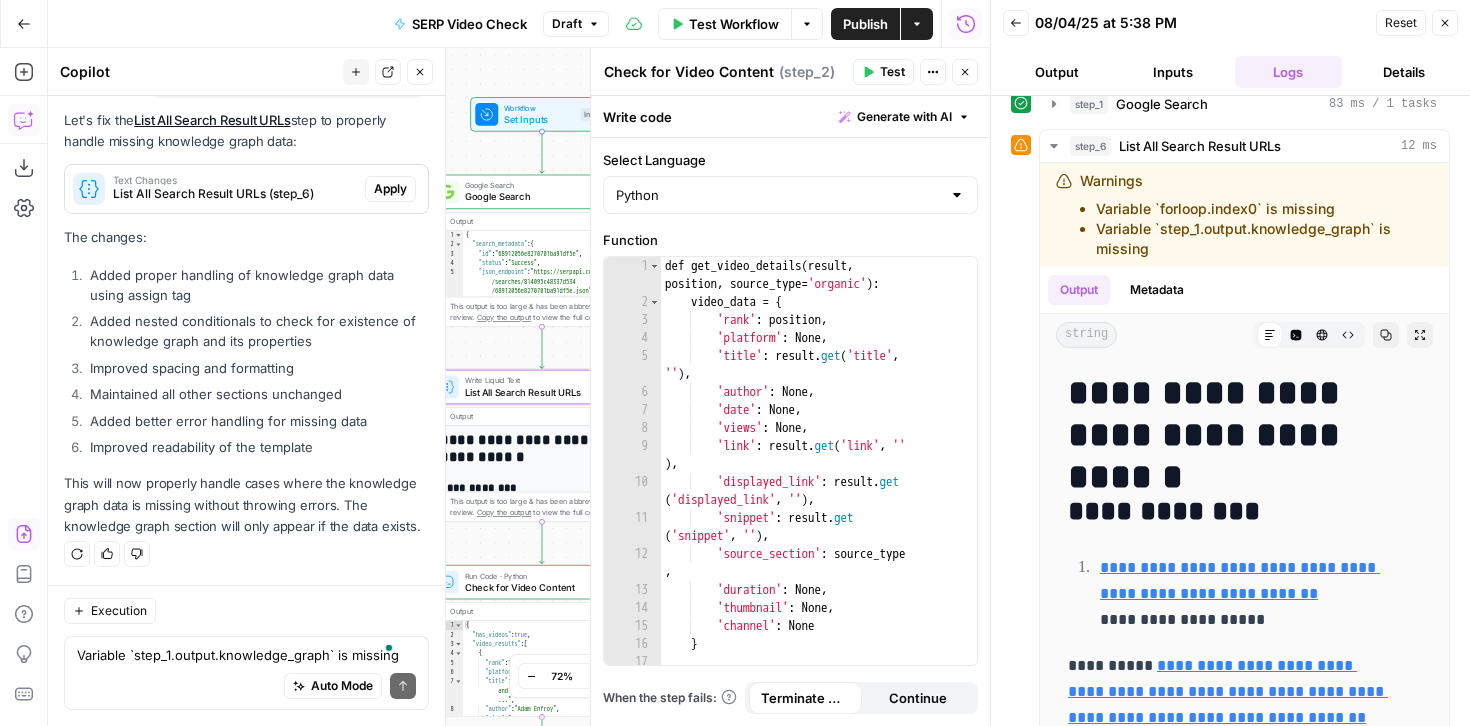 click on "Apply" at bounding box center (390, 189) 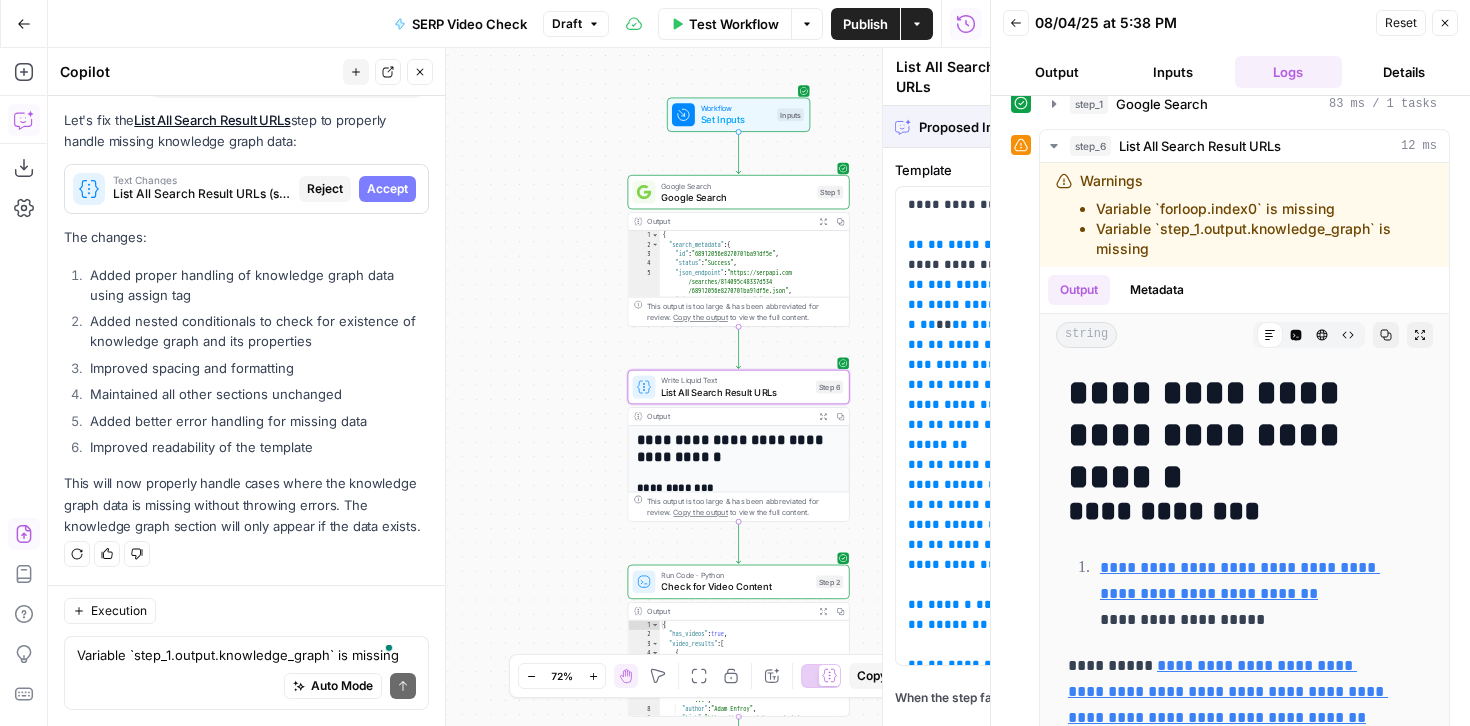 scroll, scrollTop: 14334, scrollLeft: 0, axis: vertical 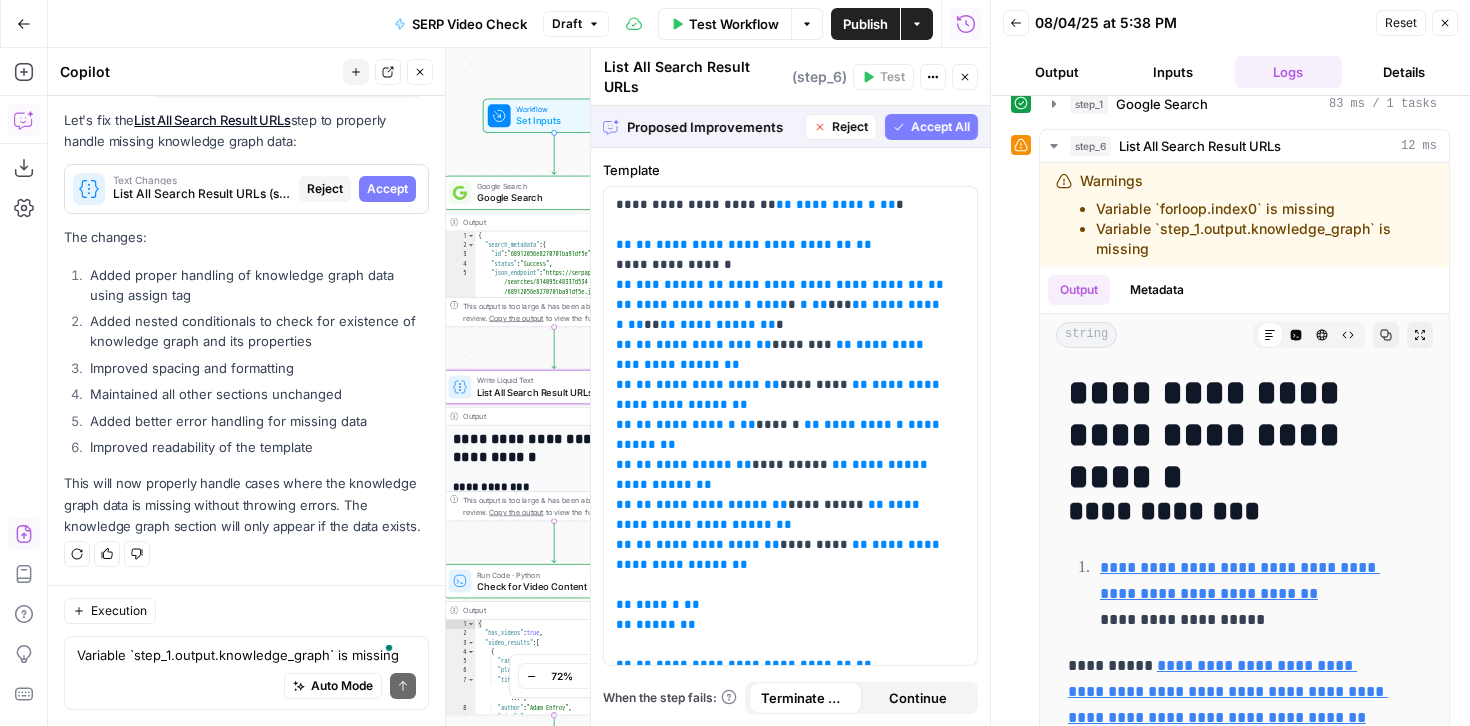 click on "Accept" at bounding box center (387, 189) 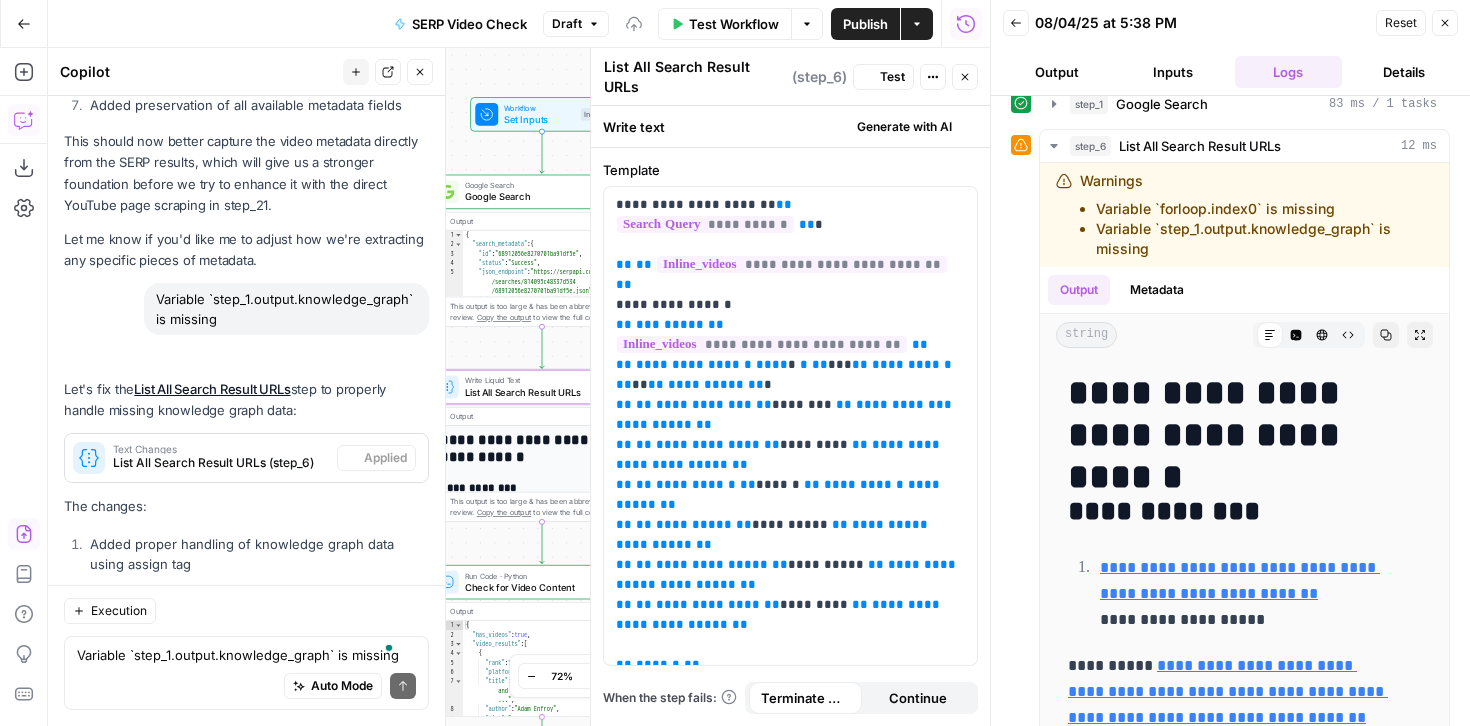 scroll, scrollTop: 14846, scrollLeft: 0, axis: vertical 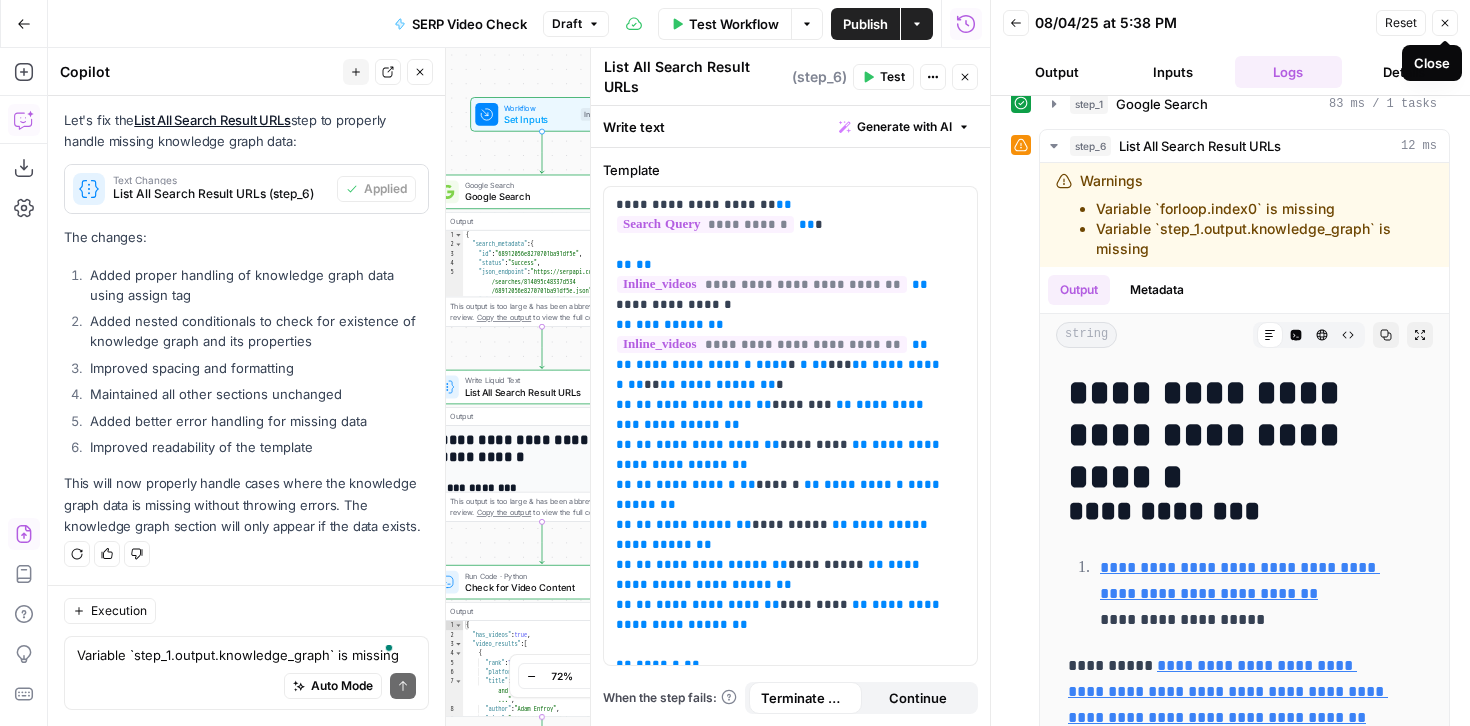 click 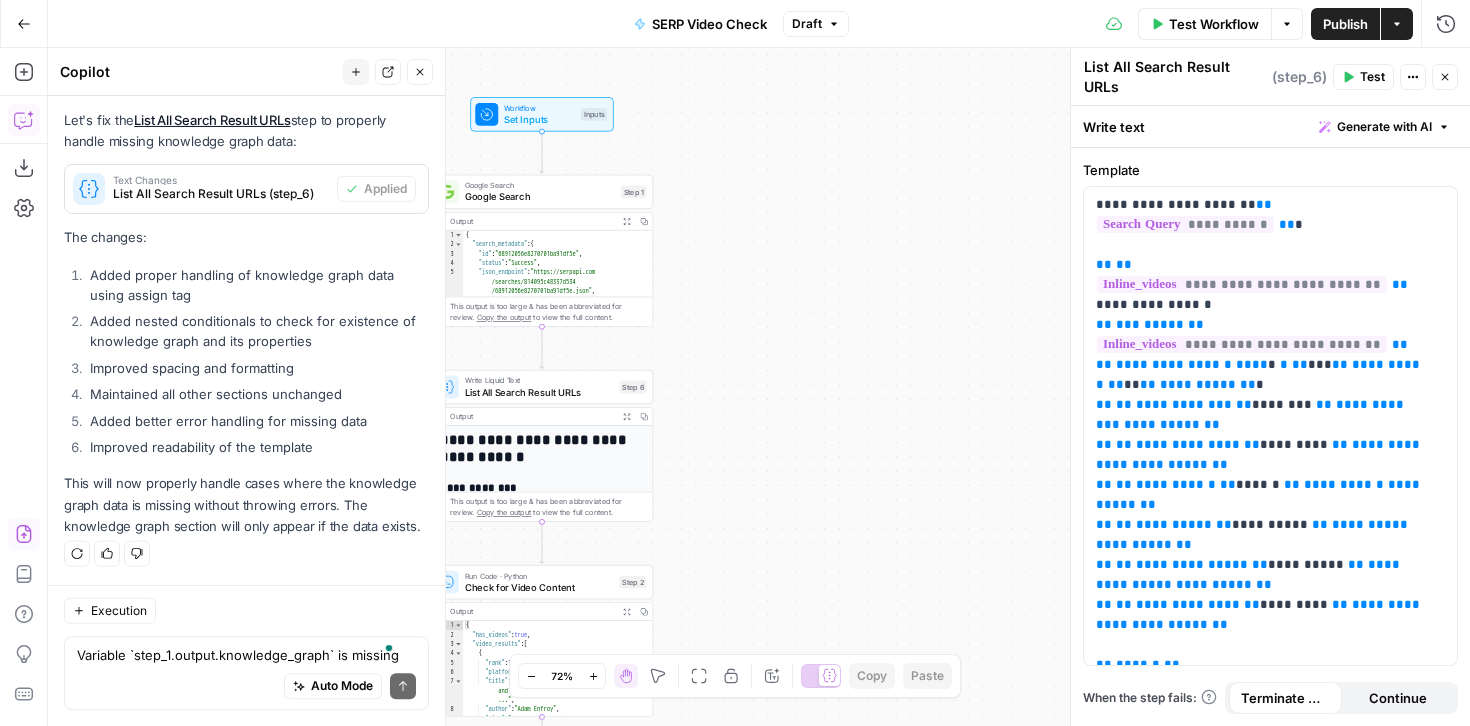 scroll, scrollTop: 14846, scrollLeft: 0, axis: vertical 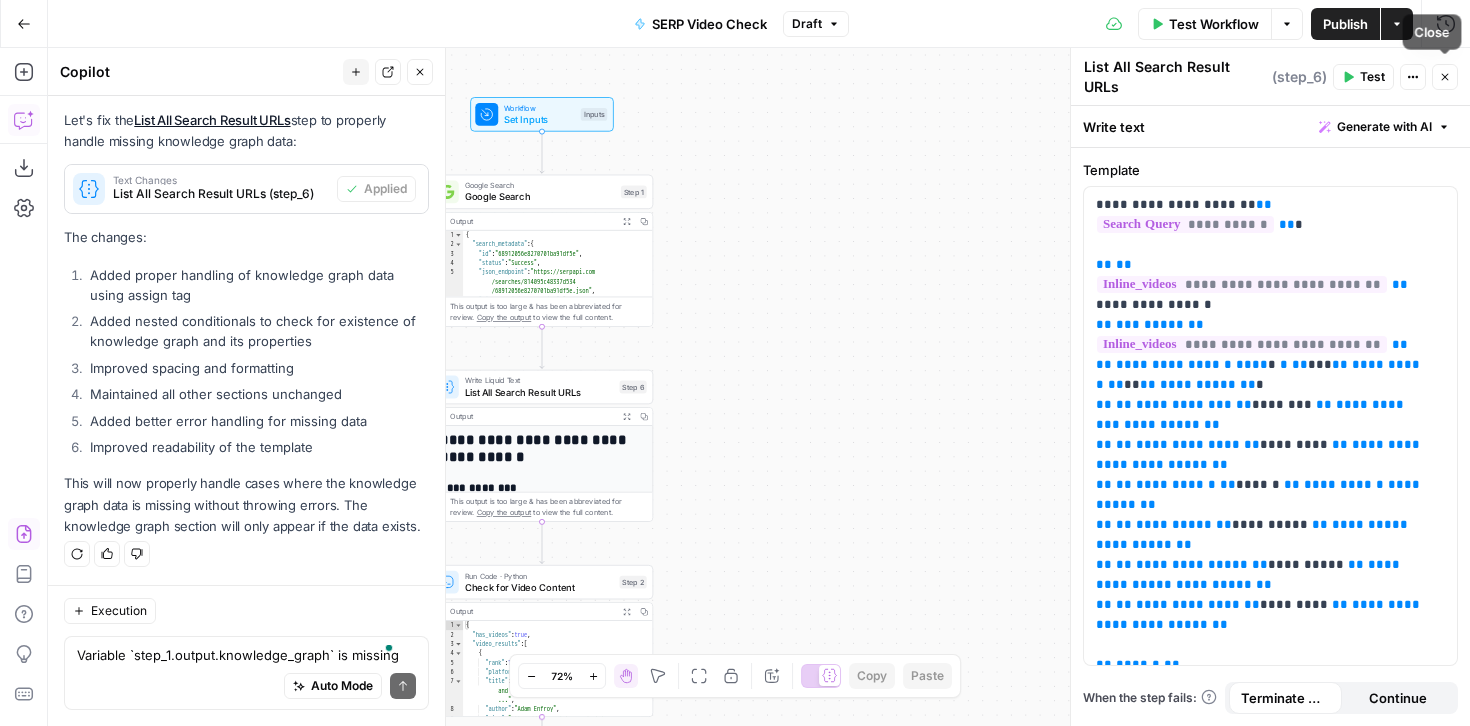 click 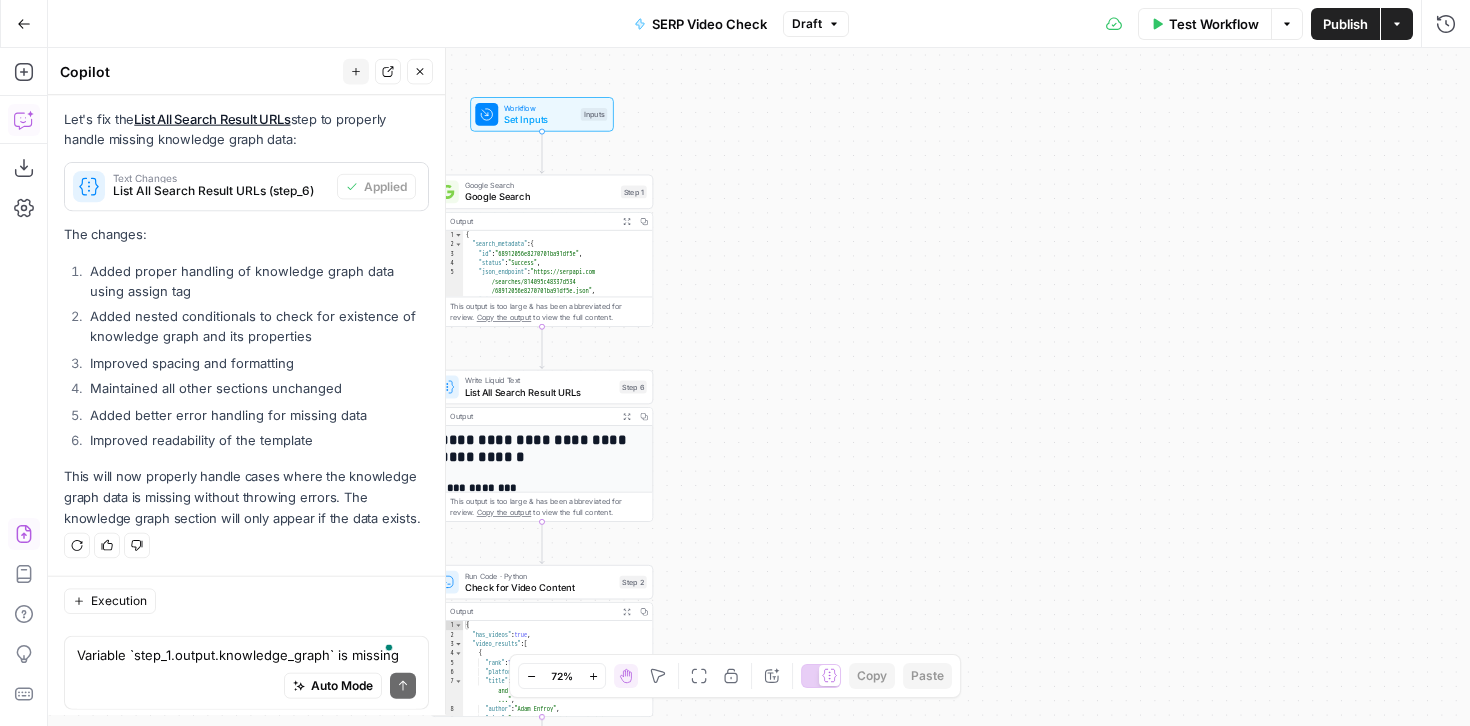 scroll, scrollTop: 14846, scrollLeft: 0, axis: vertical 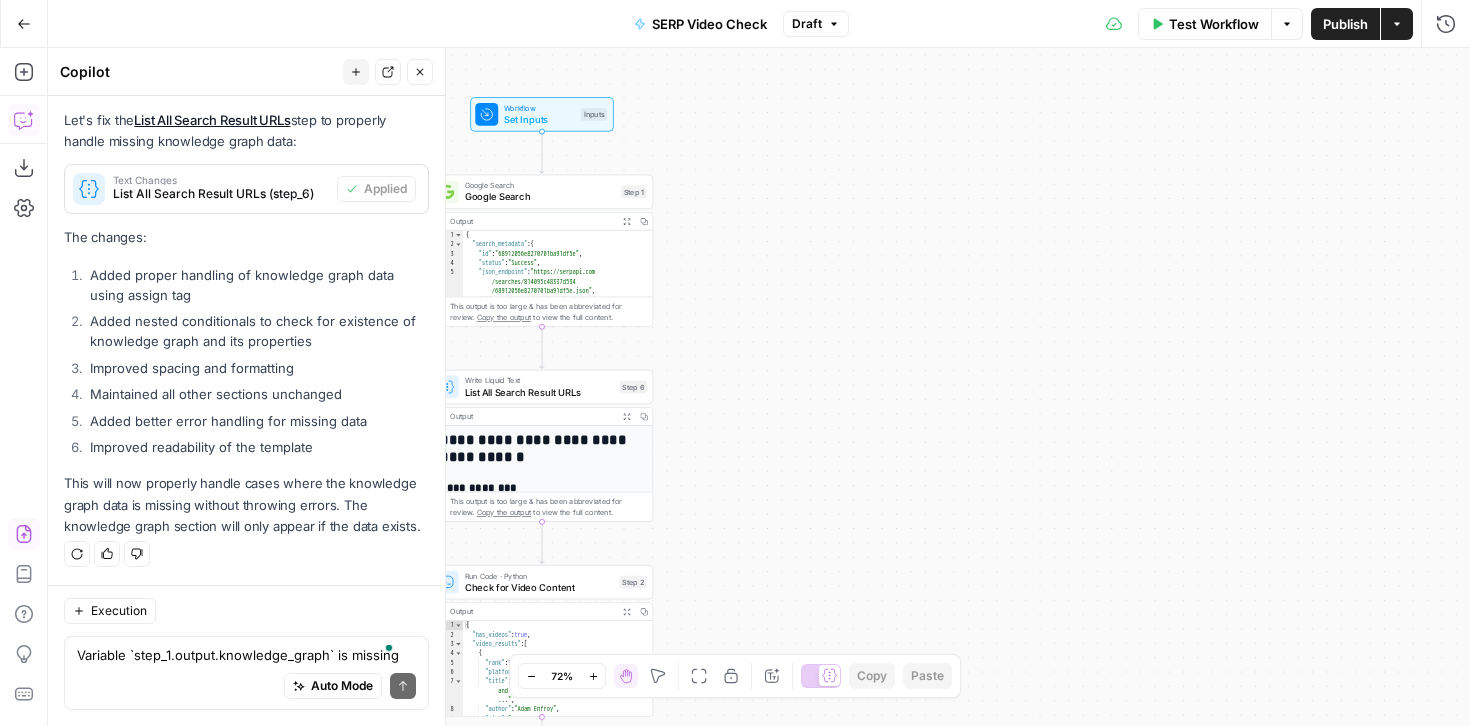 click on "Test Workflow" at bounding box center (1214, 24) 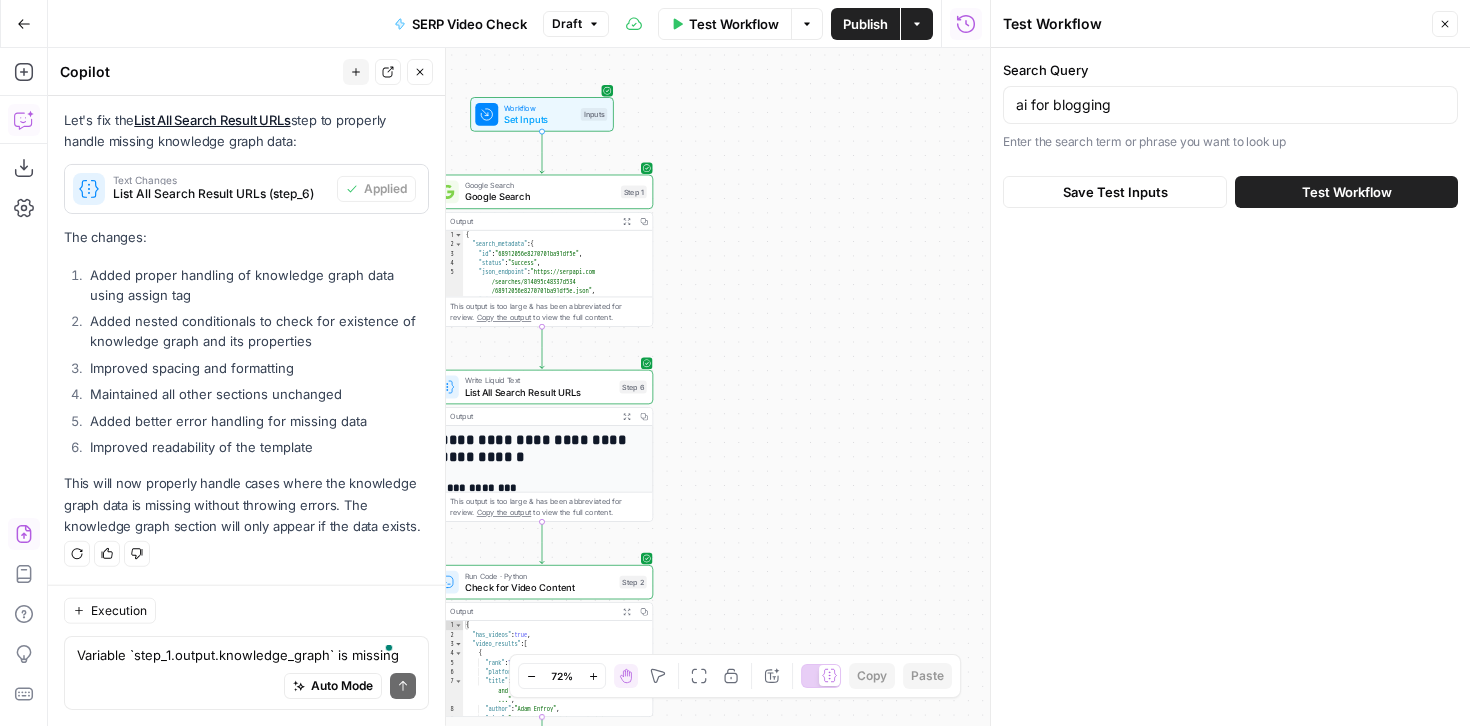 scroll, scrollTop: 14846, scrollLeft: 0, axis: vertical 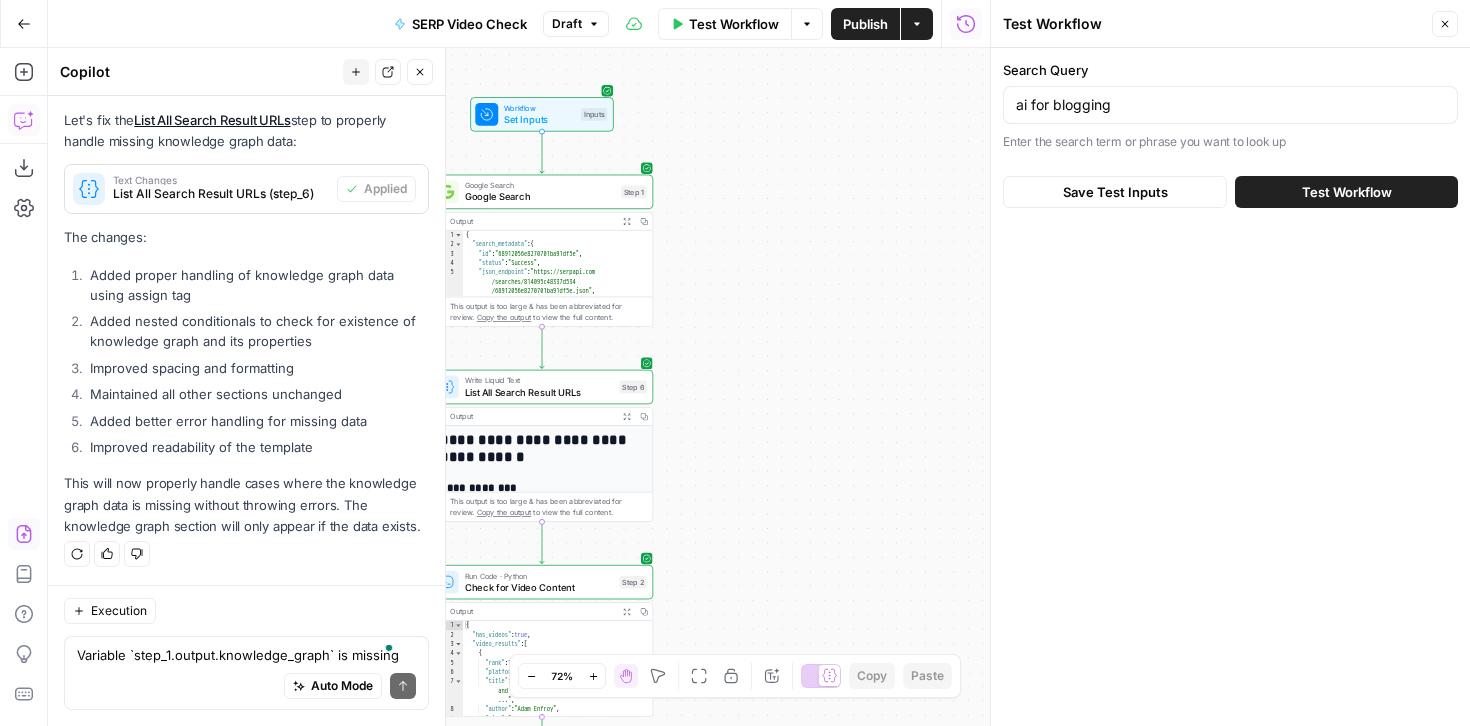 click on "Test Workflow" at bounding box center (1347, 192) 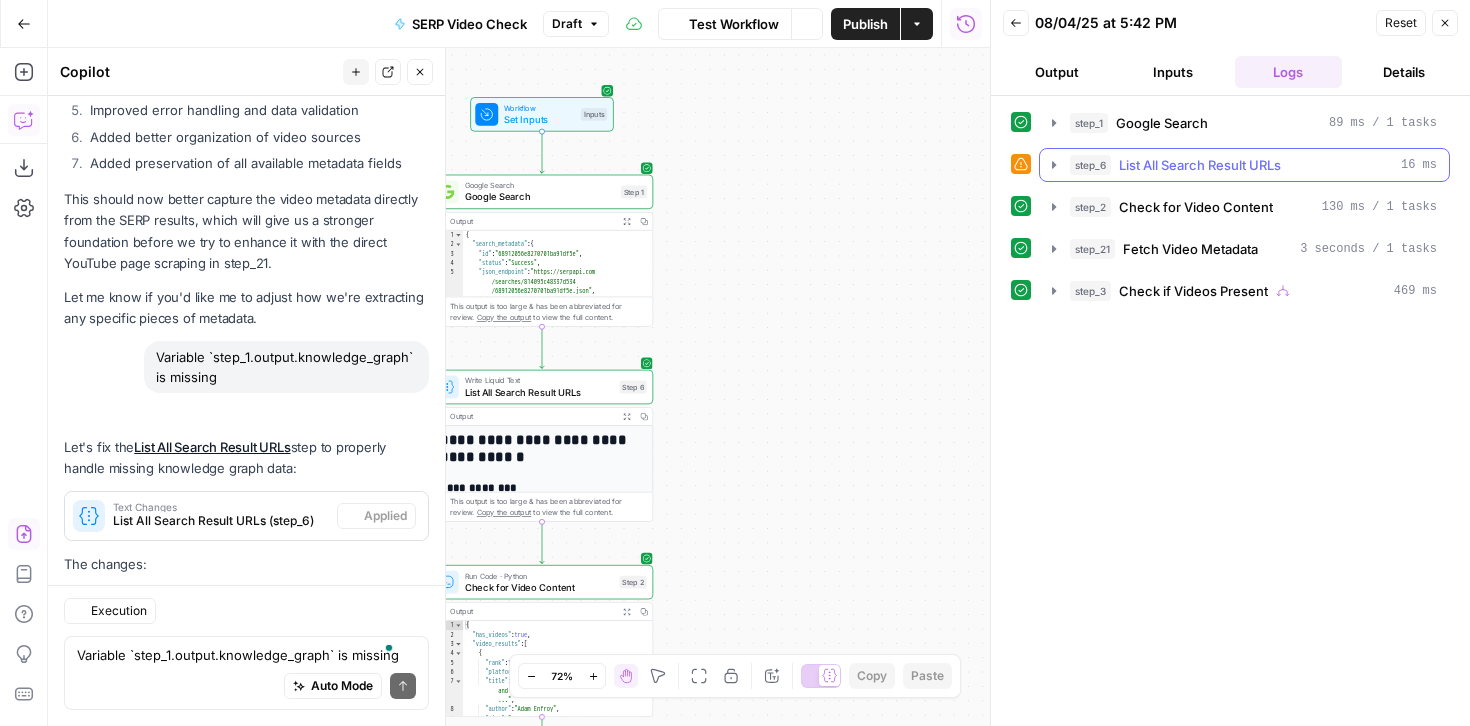 scroll, scrollTop: 14846, scrollLeft: 0, axis: vertical 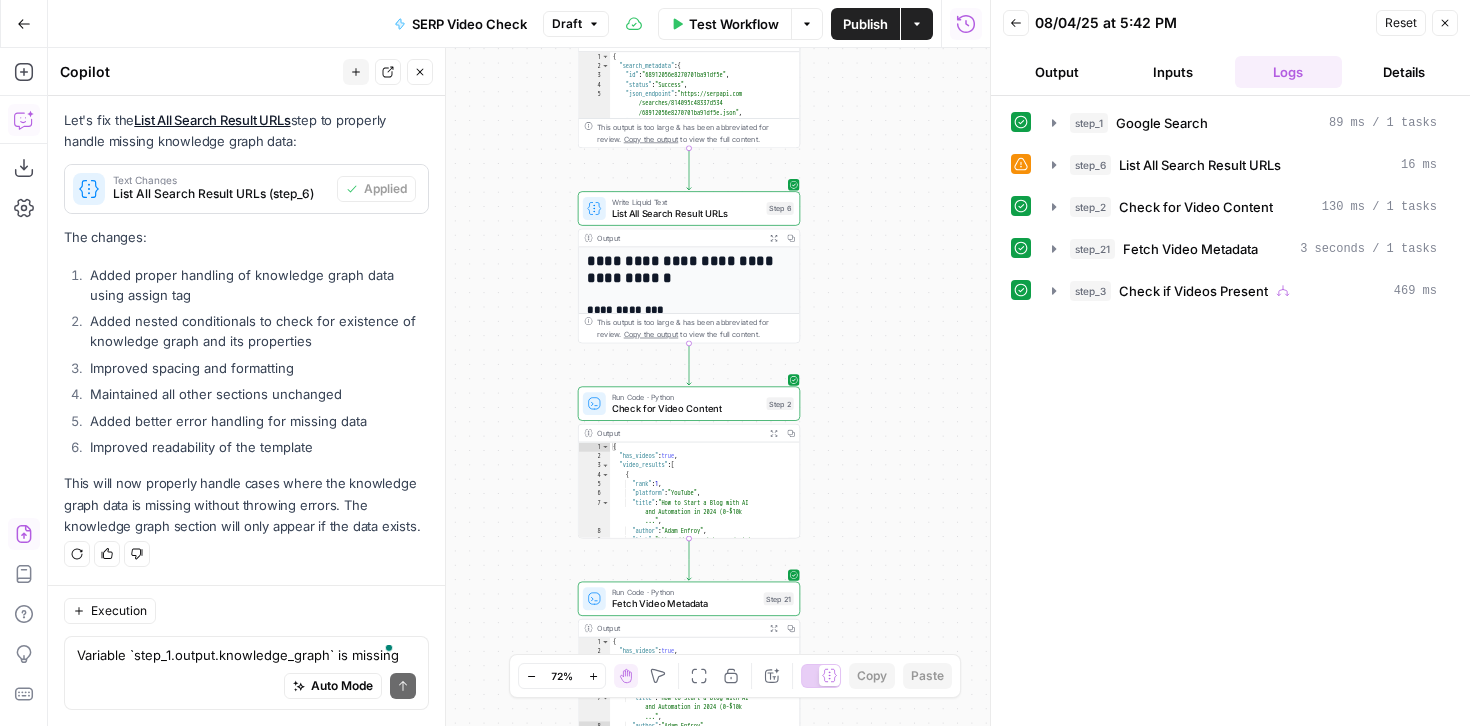 drag, startPoint x: 707, startPoint y: 491, endPoint x: 820, endPoint y: 232, distance: 282.57742 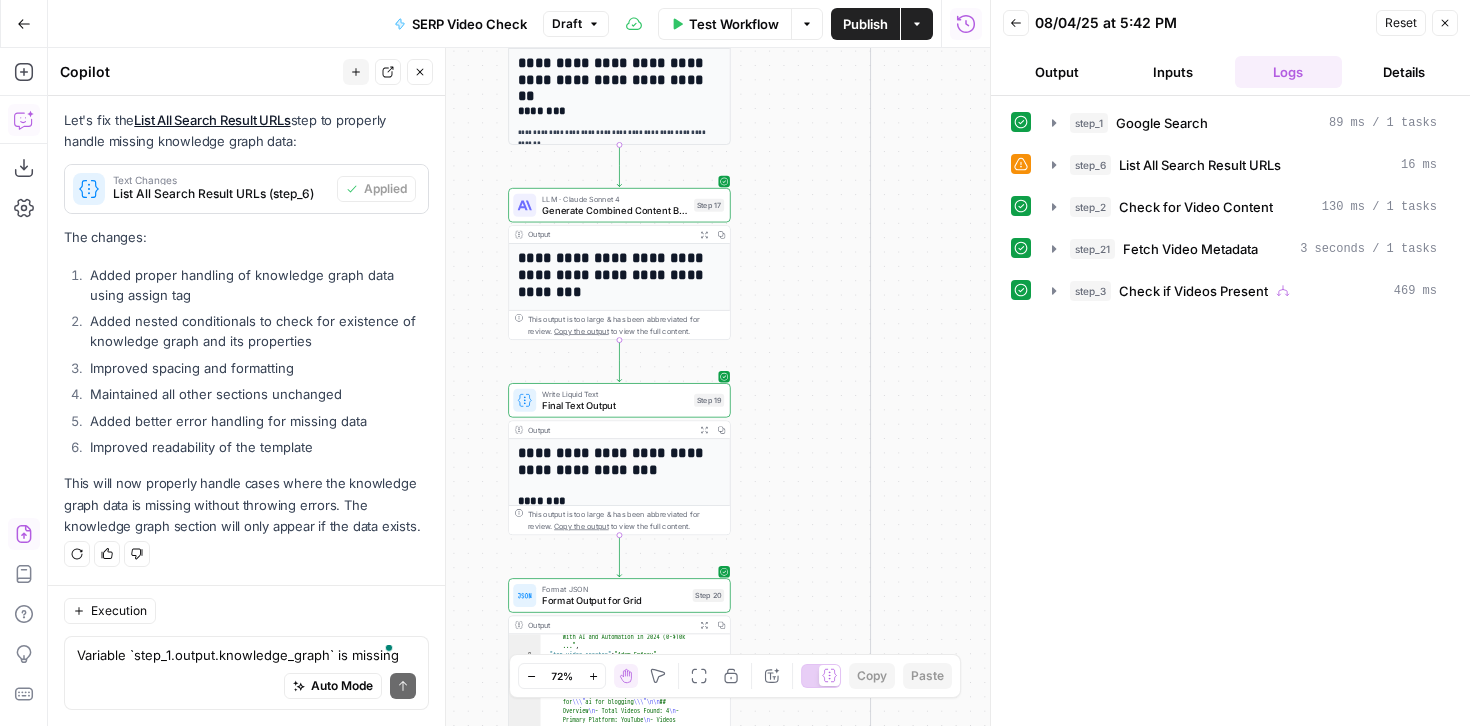 click on "**********" at bounding box center (615, 275) 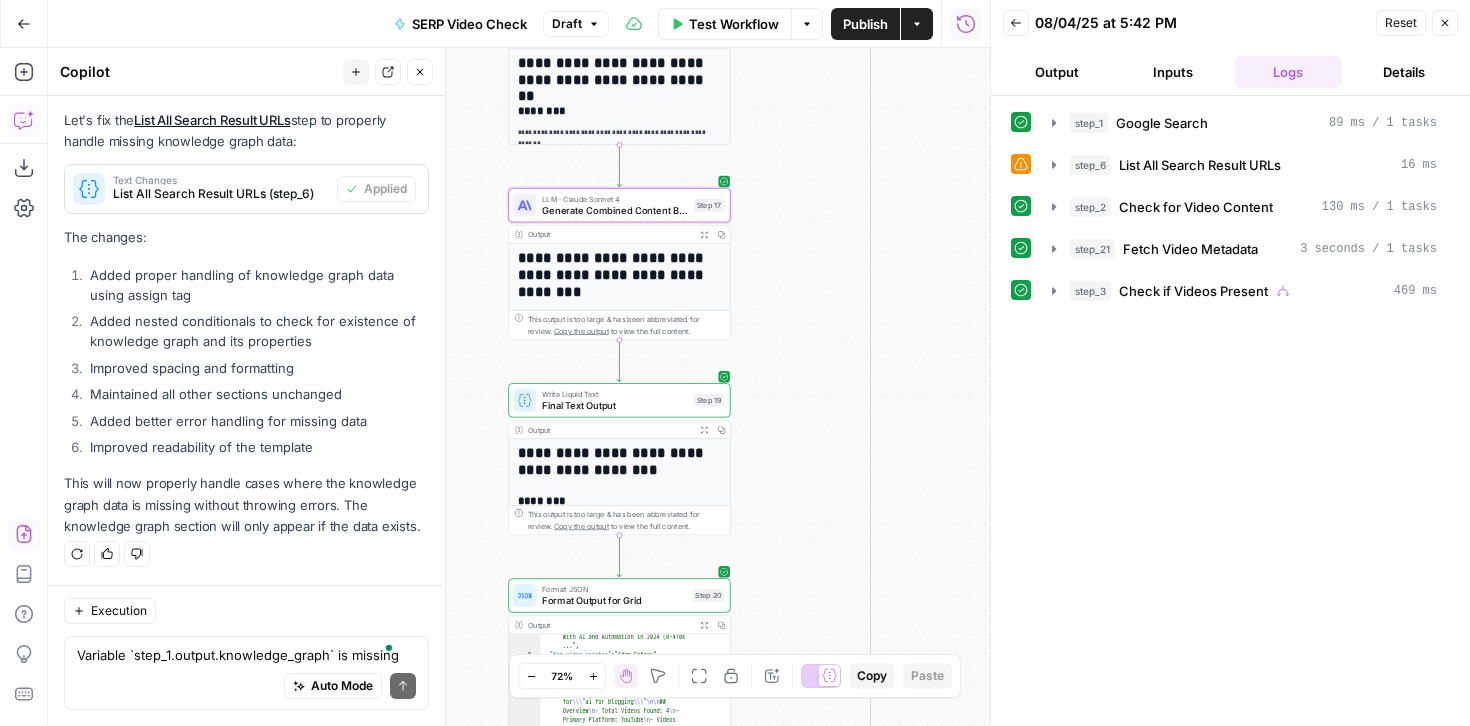 click on "**********" at bounding box center (615, 275) 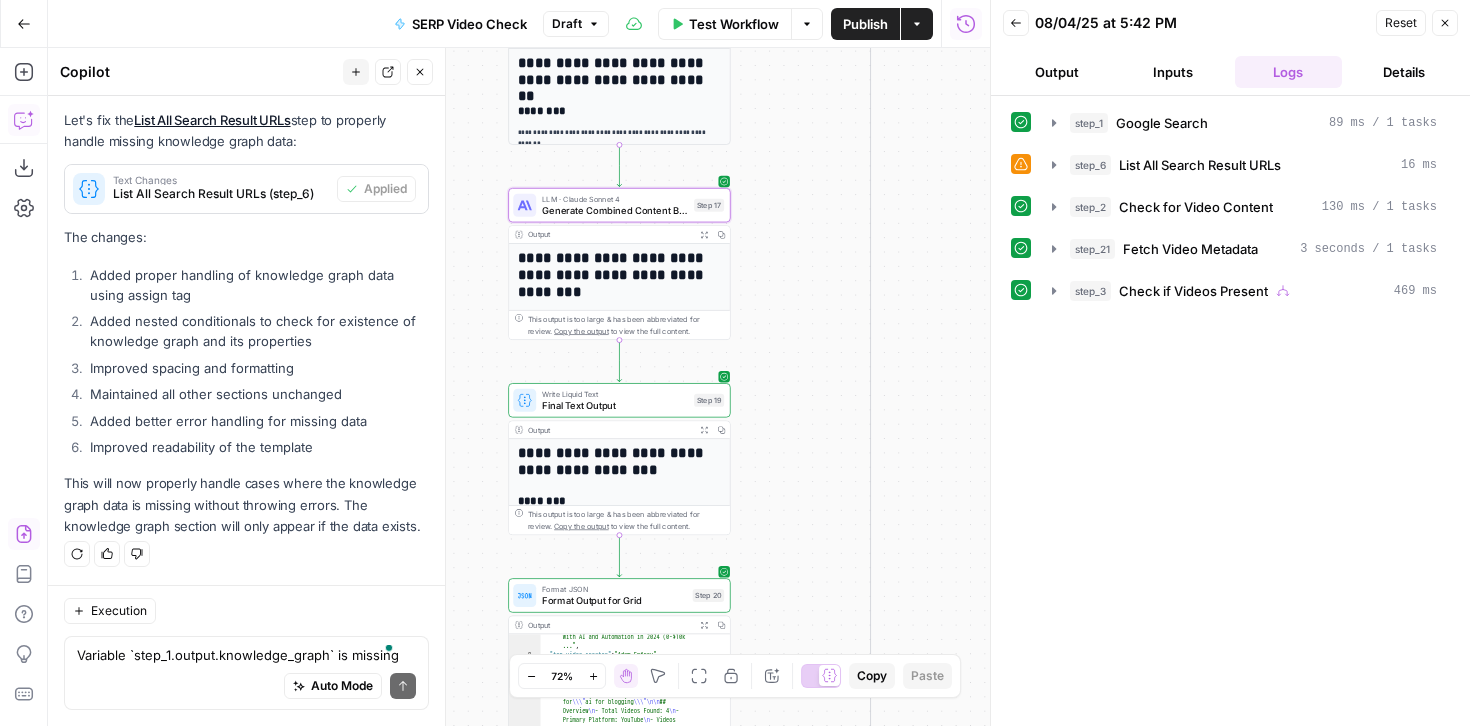 click 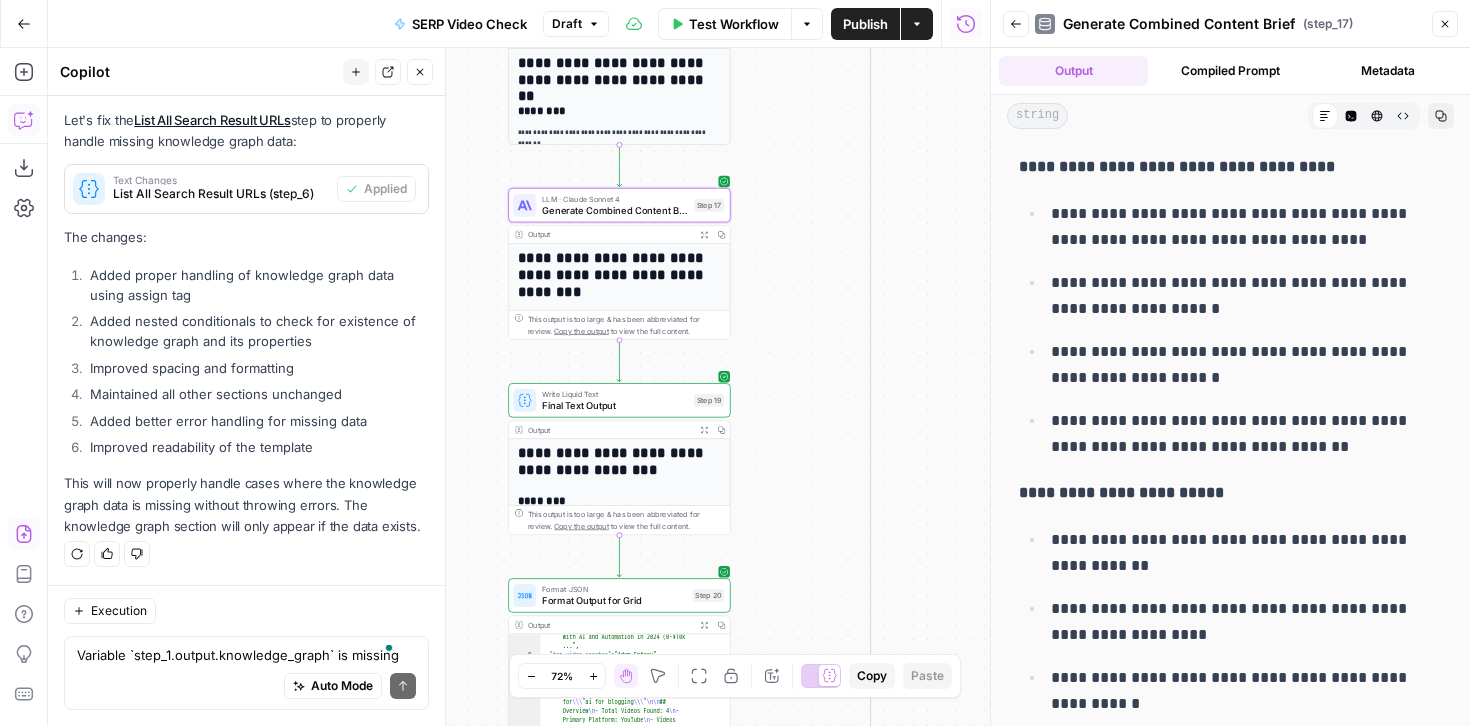 scroll, scrollTop: 5265, scrollLeft: 0, axis: vertical 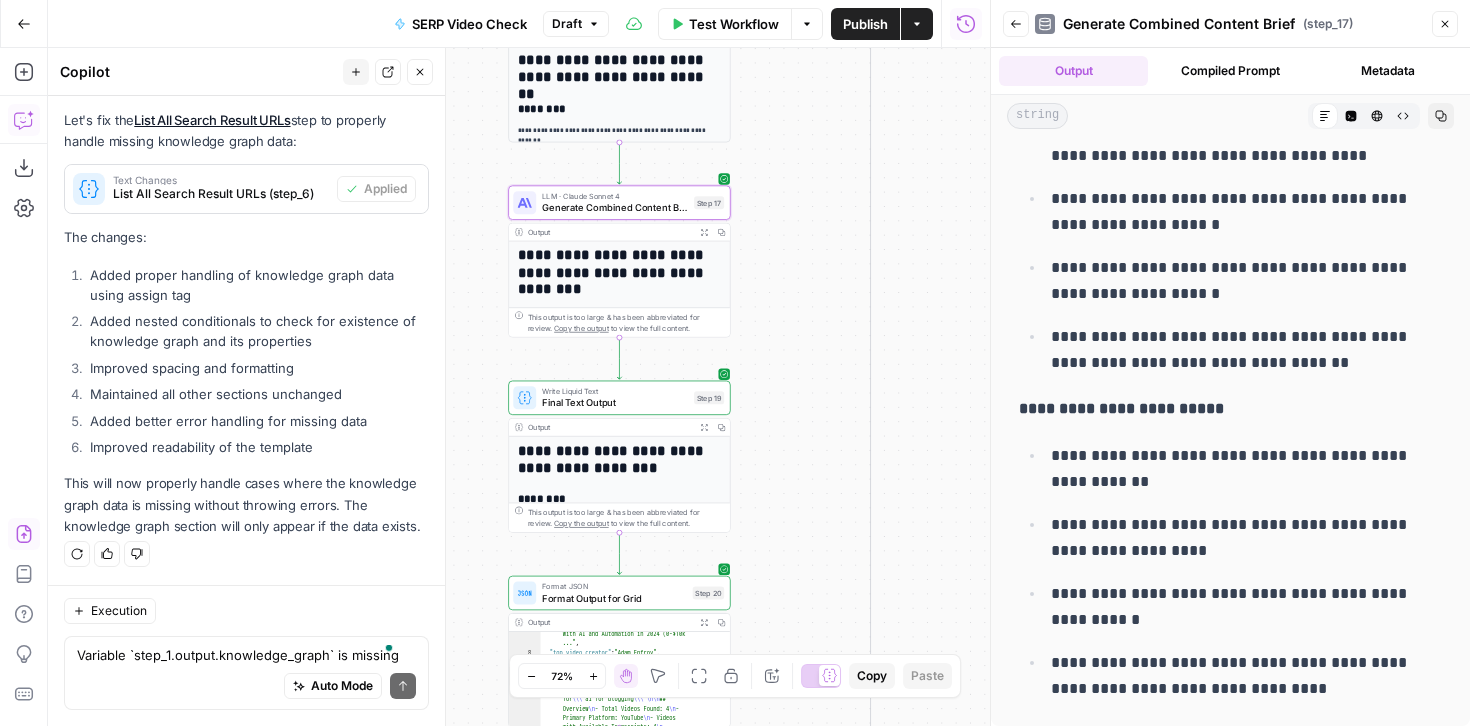 click on "**********" at bounding box center [615, 272] 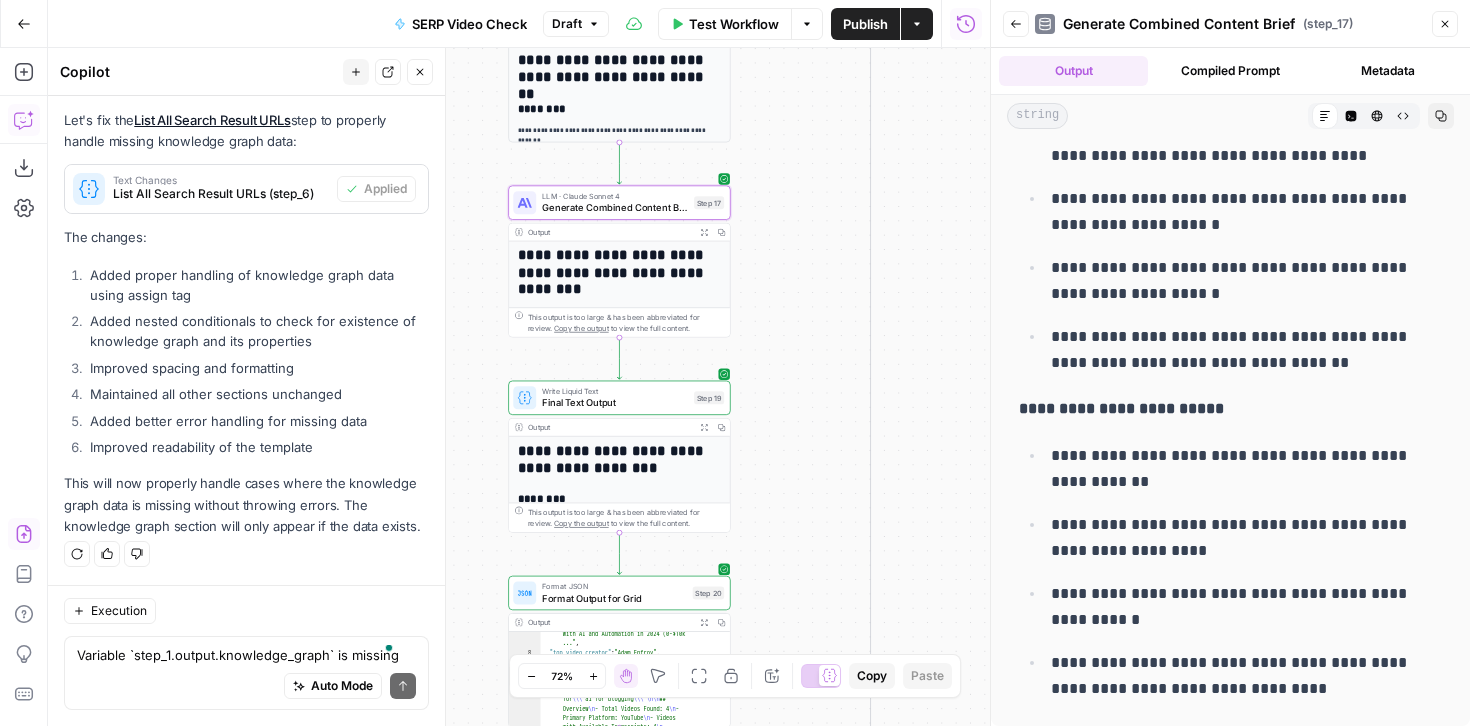 click 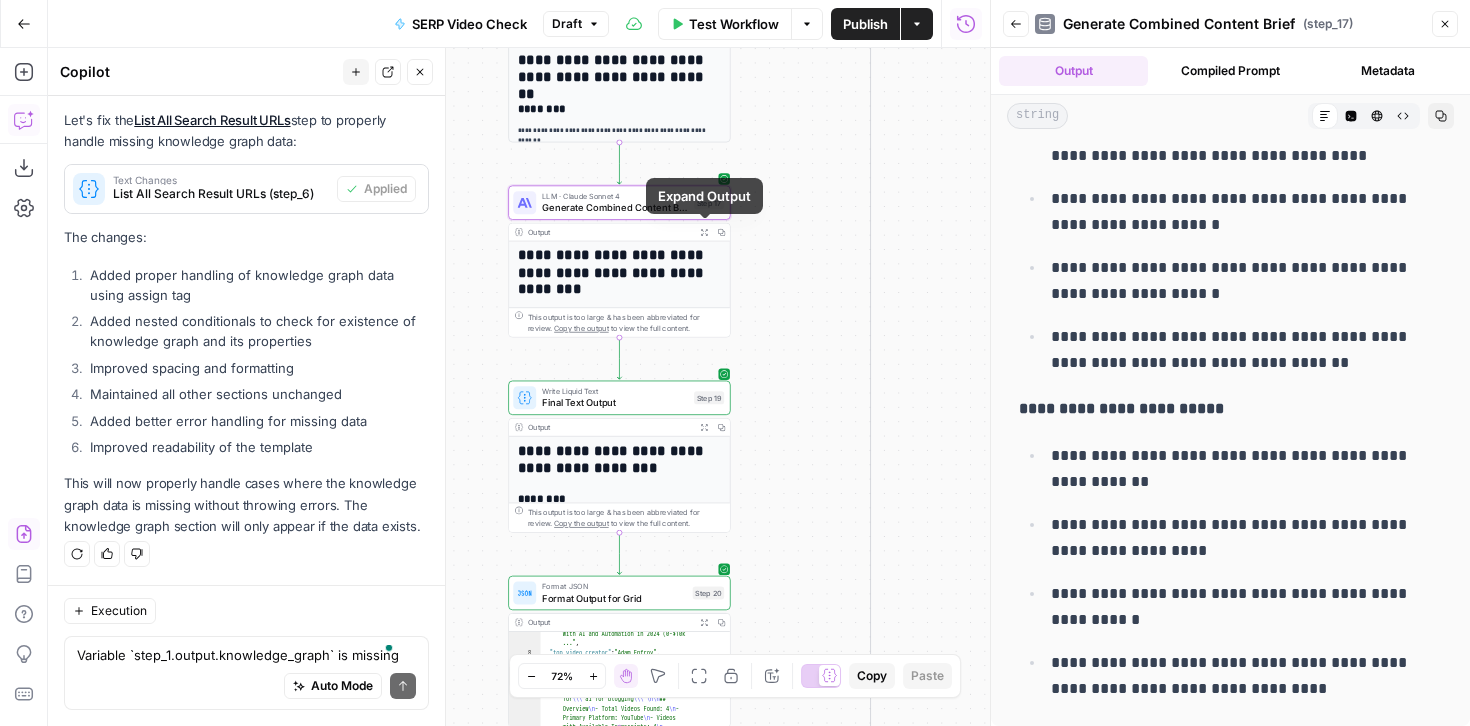 click on "Expand Output" at bounding box center [703, 231] 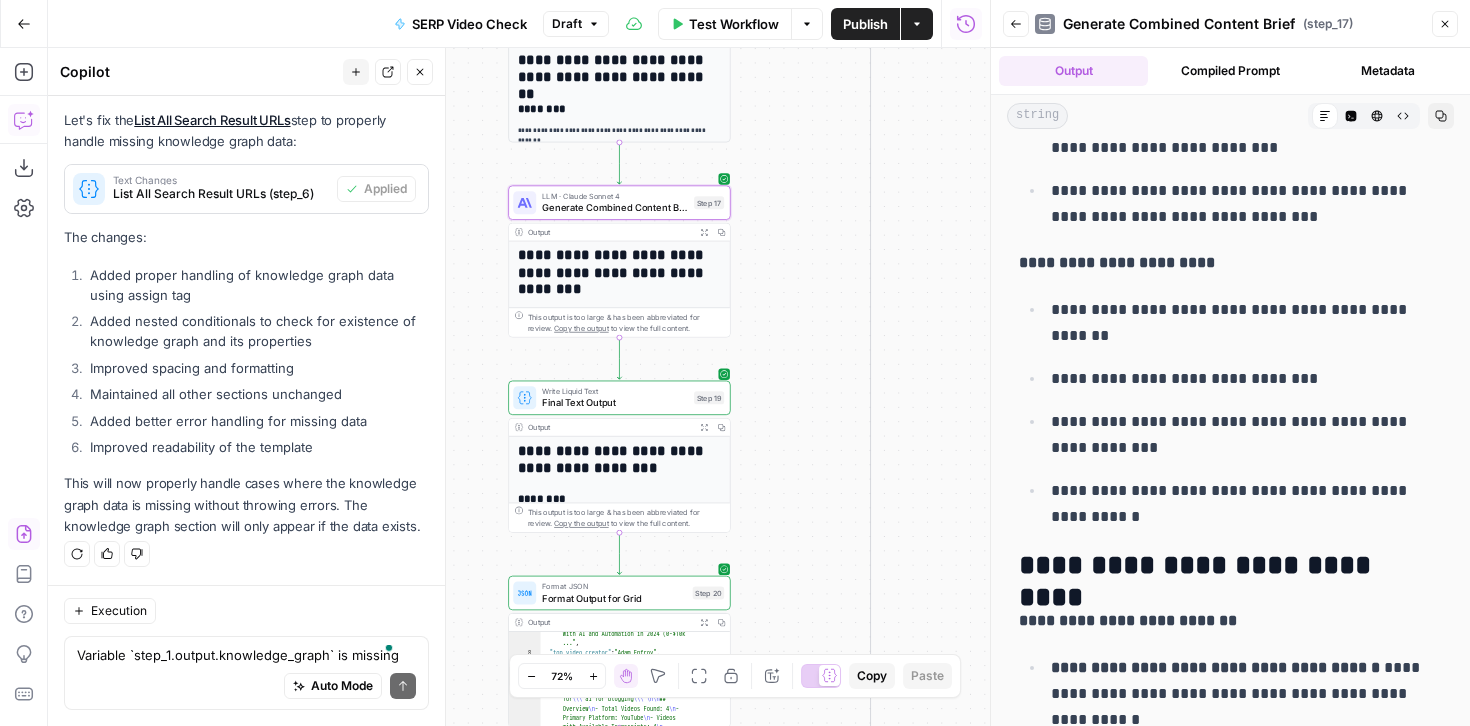 scroll, scrollTop: 840, scrollLeft: 0, axis: vertical 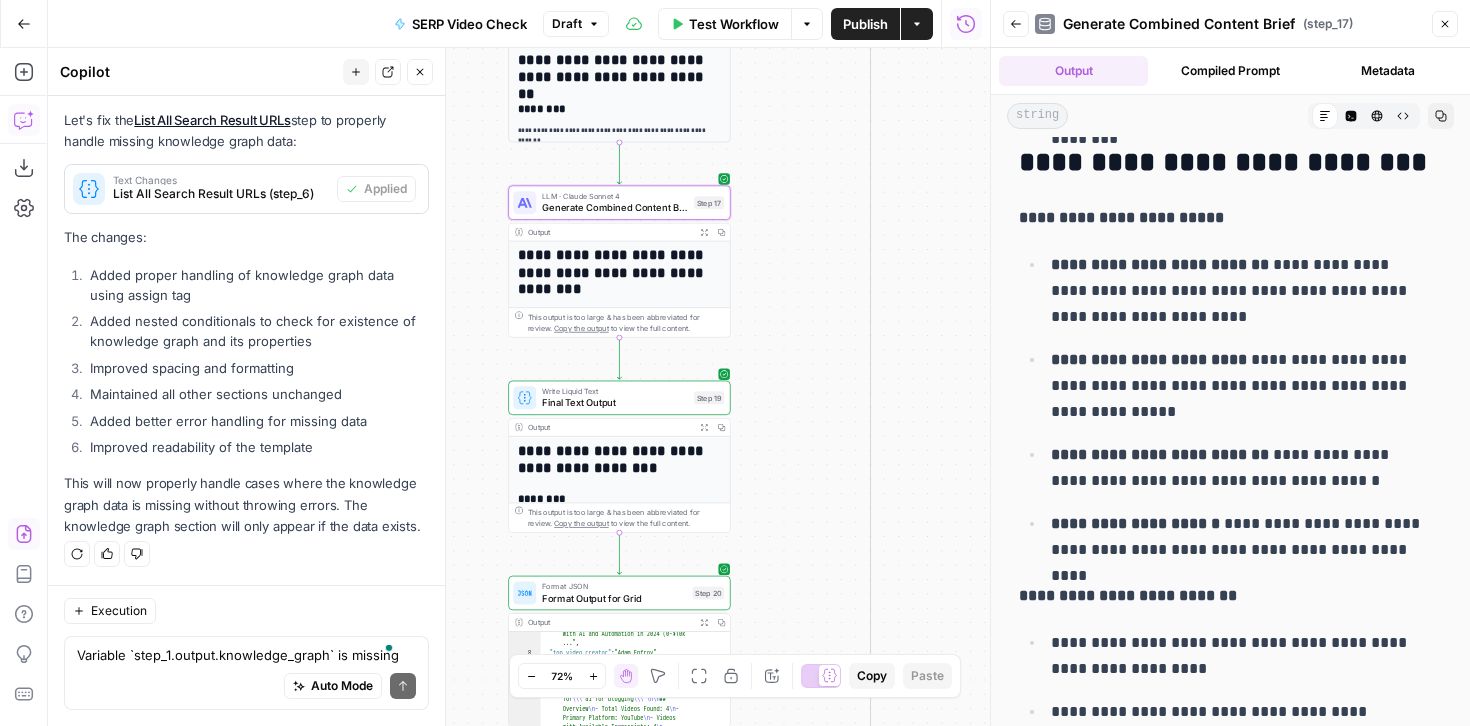 click 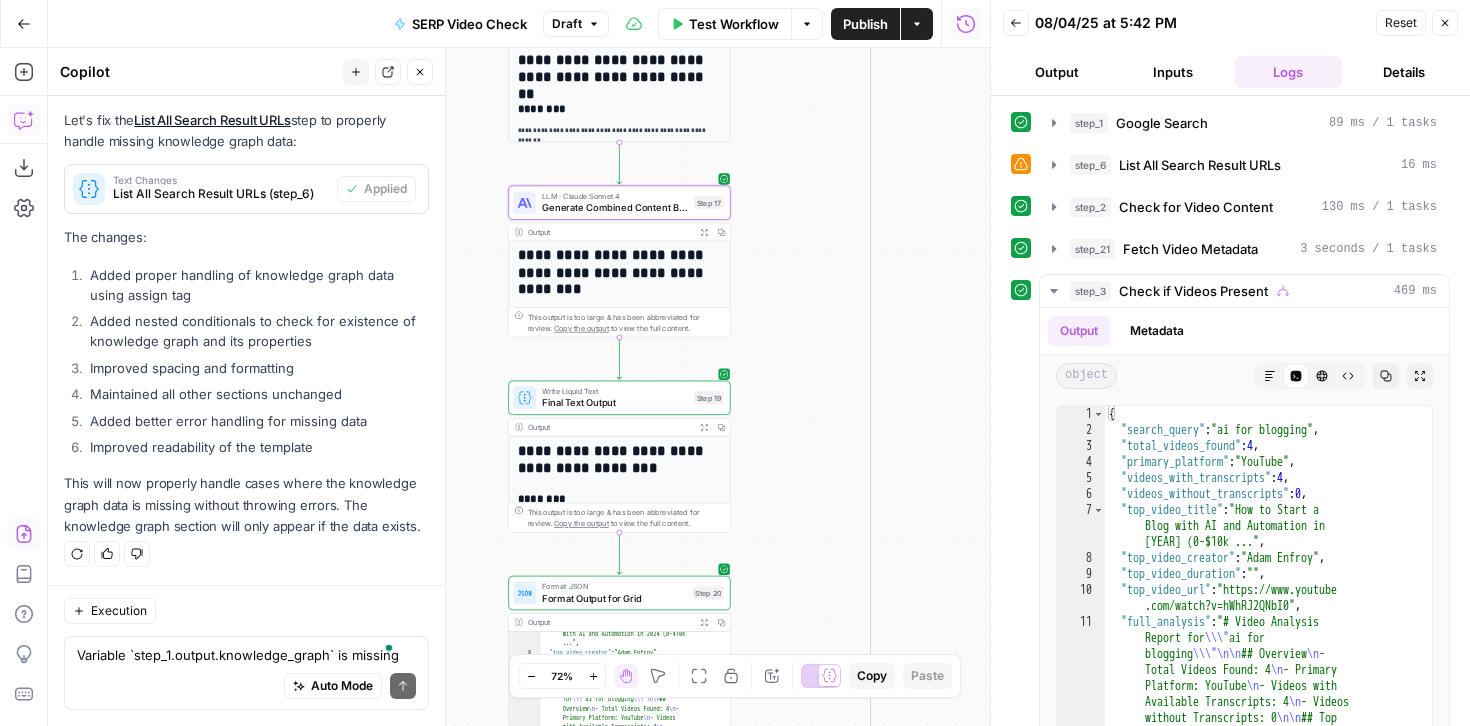 click 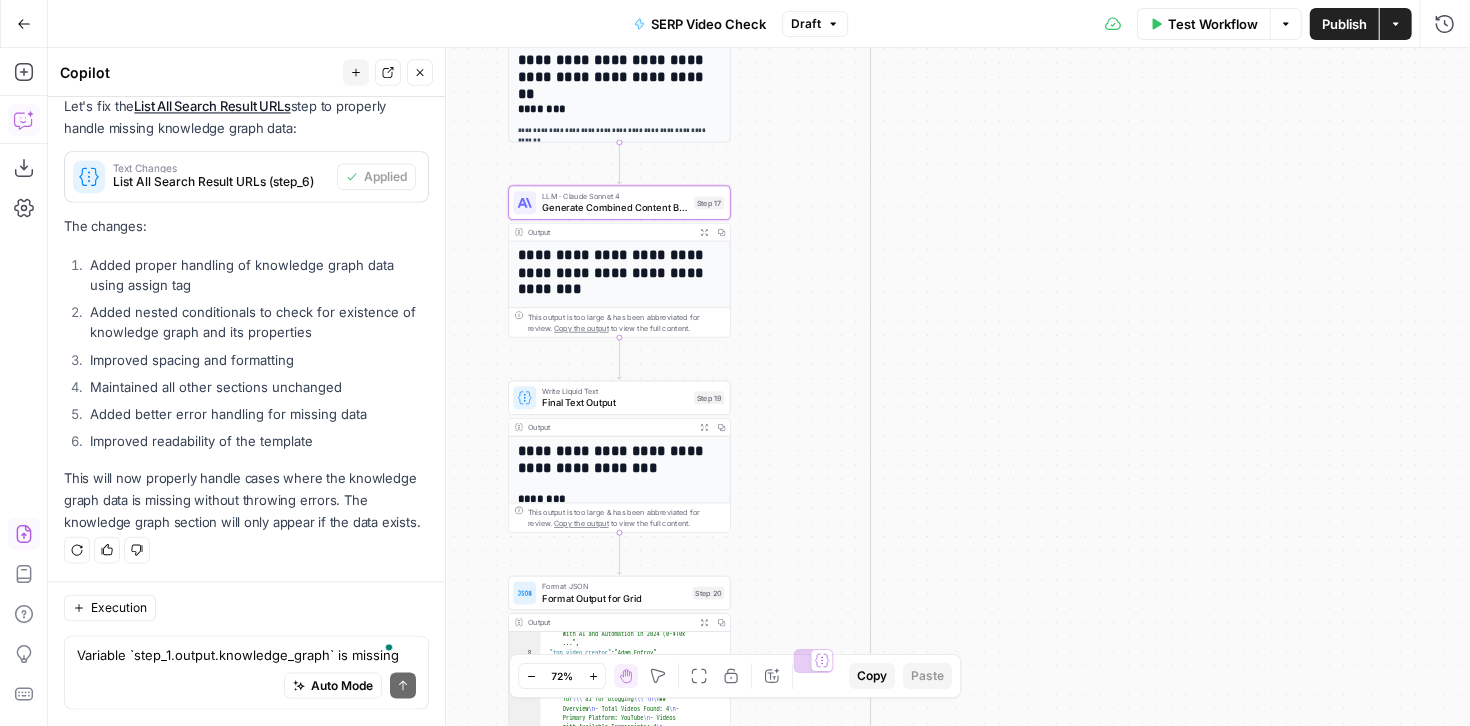 scroll, scrollTop: 14846, scrollLeft: 0, axis: vertical 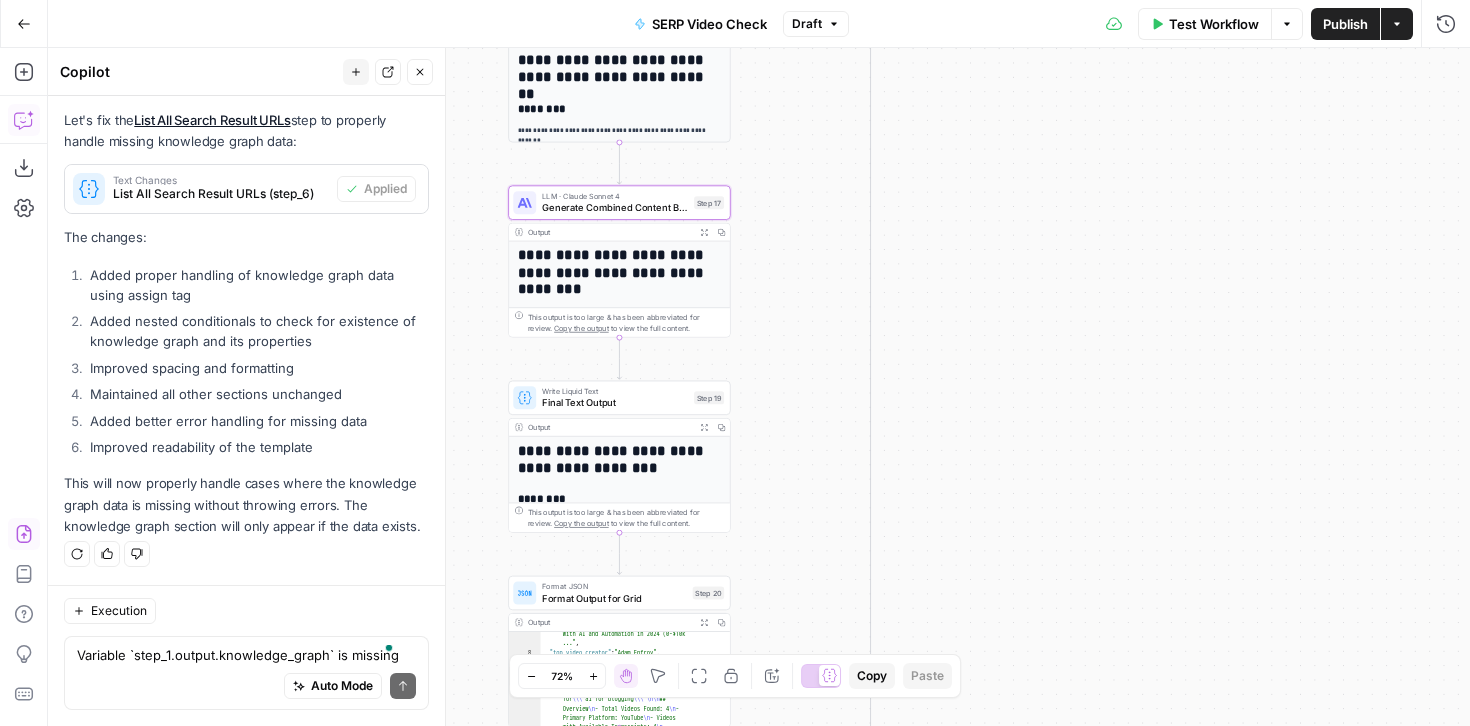 click 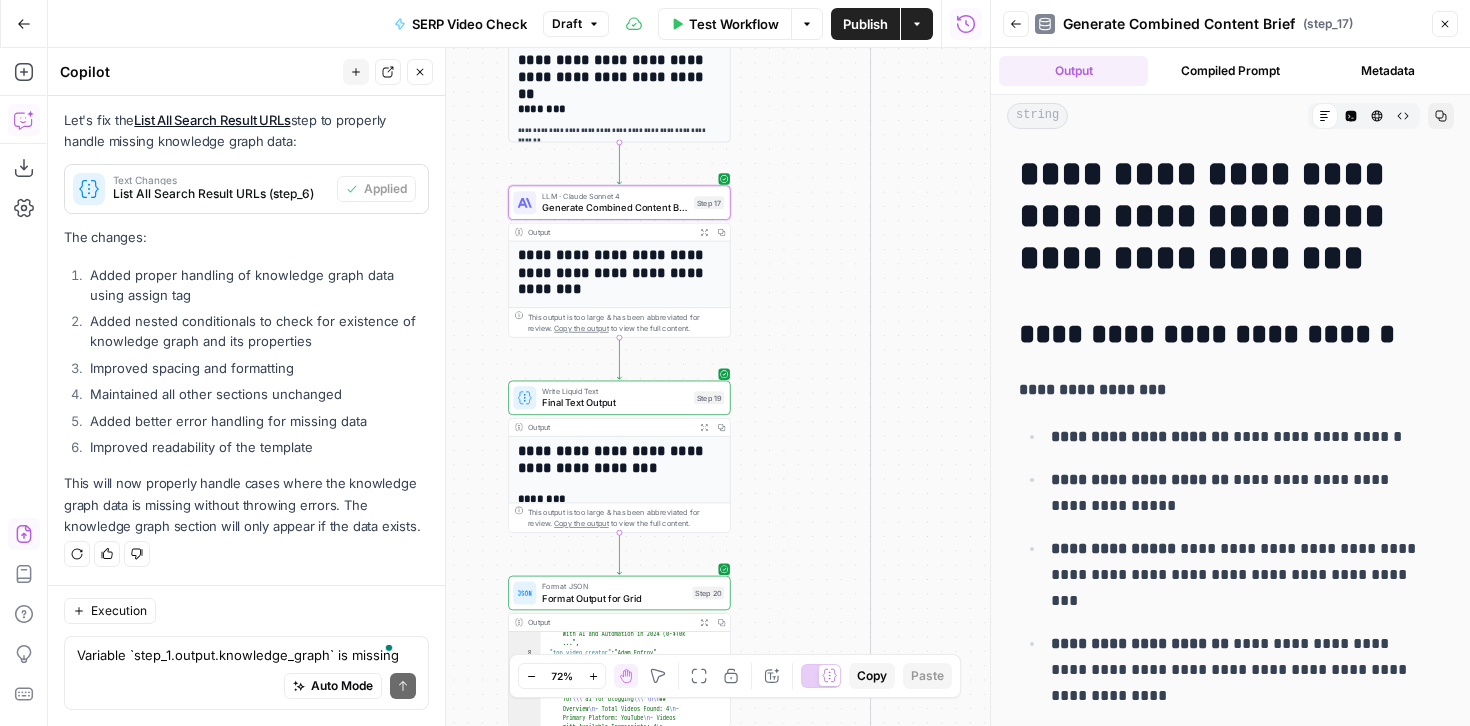 scroll, scrollTop: 14846, scrollLeft: 0, axis: vertical 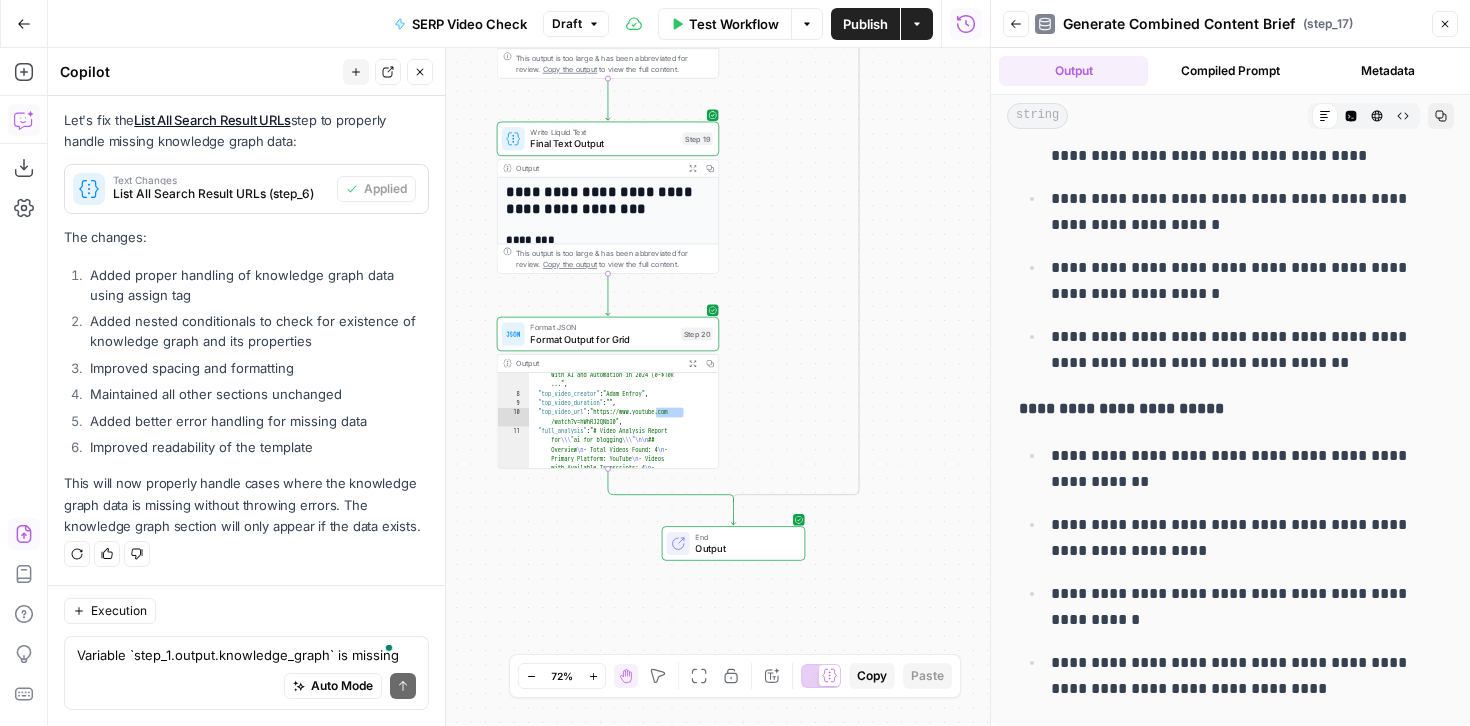 click on "**********" at bounding box center (607, 433) 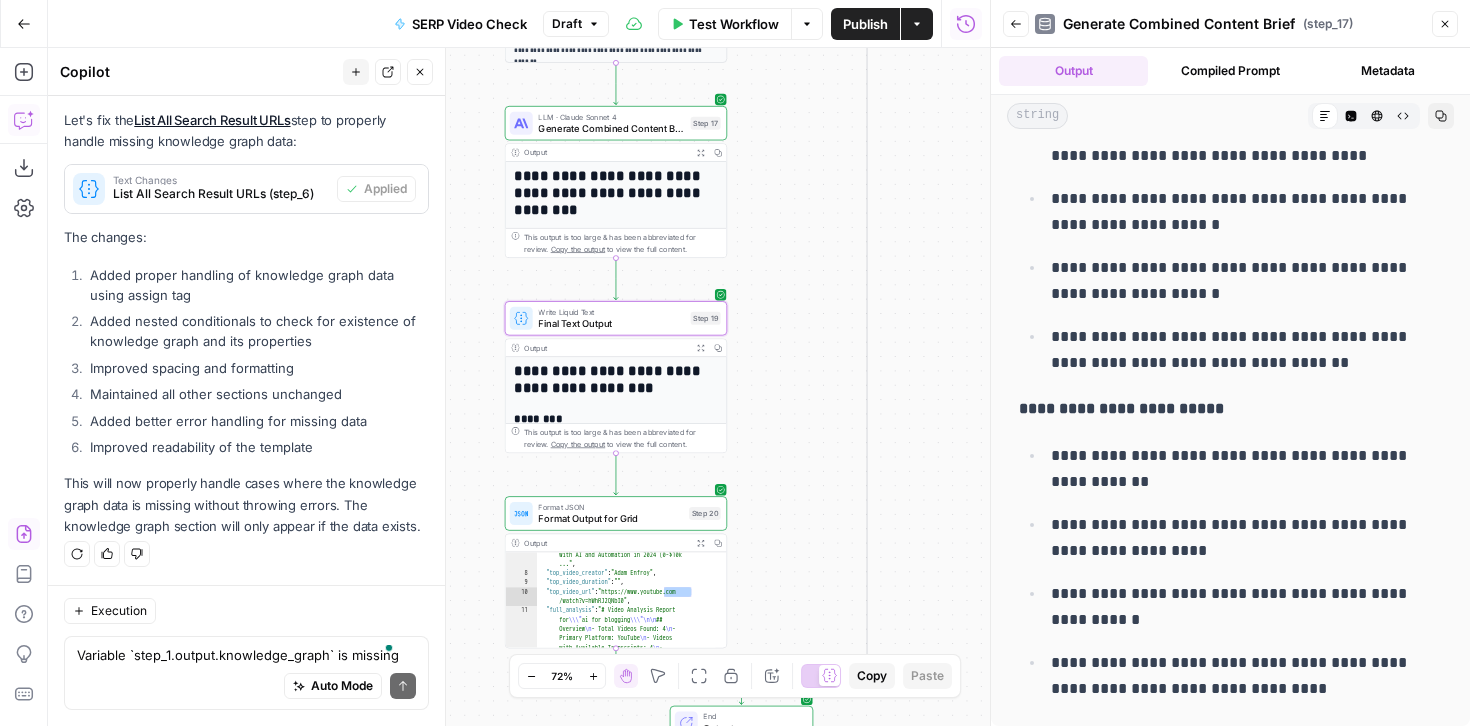 click on "**********" at bounding box center [611, 193] 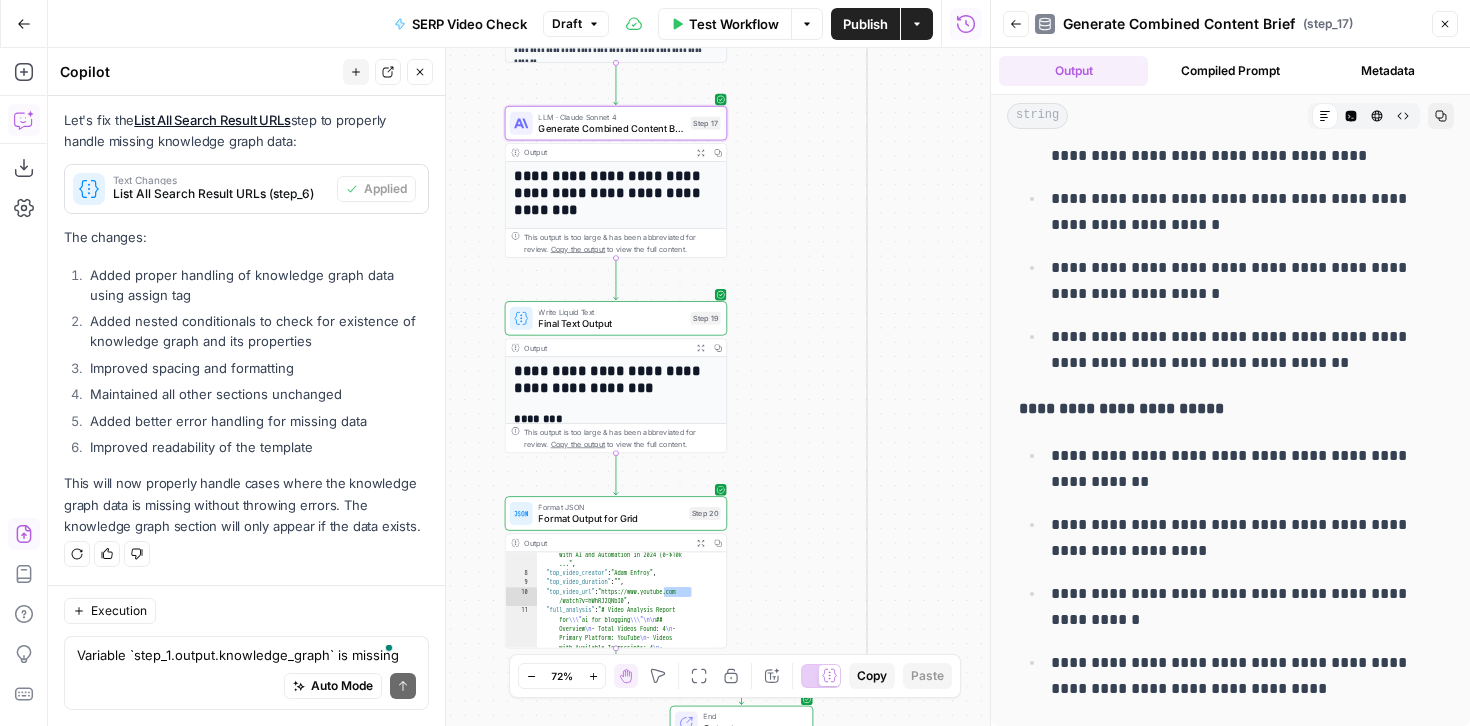 click on "Compiled Prompt" at bounding box center (1230, 71) 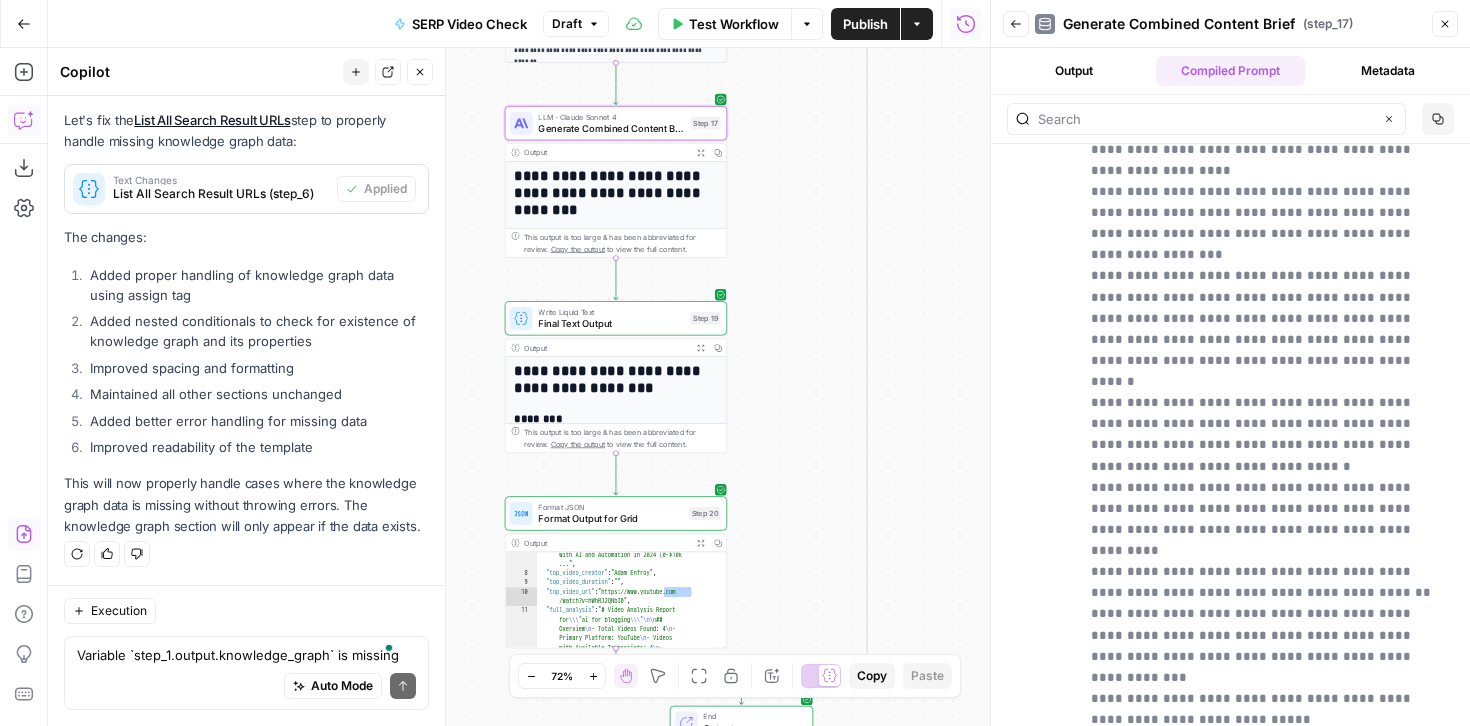 scroll, scrollTop: 1219, scrollLeft: 0, axis: vertical 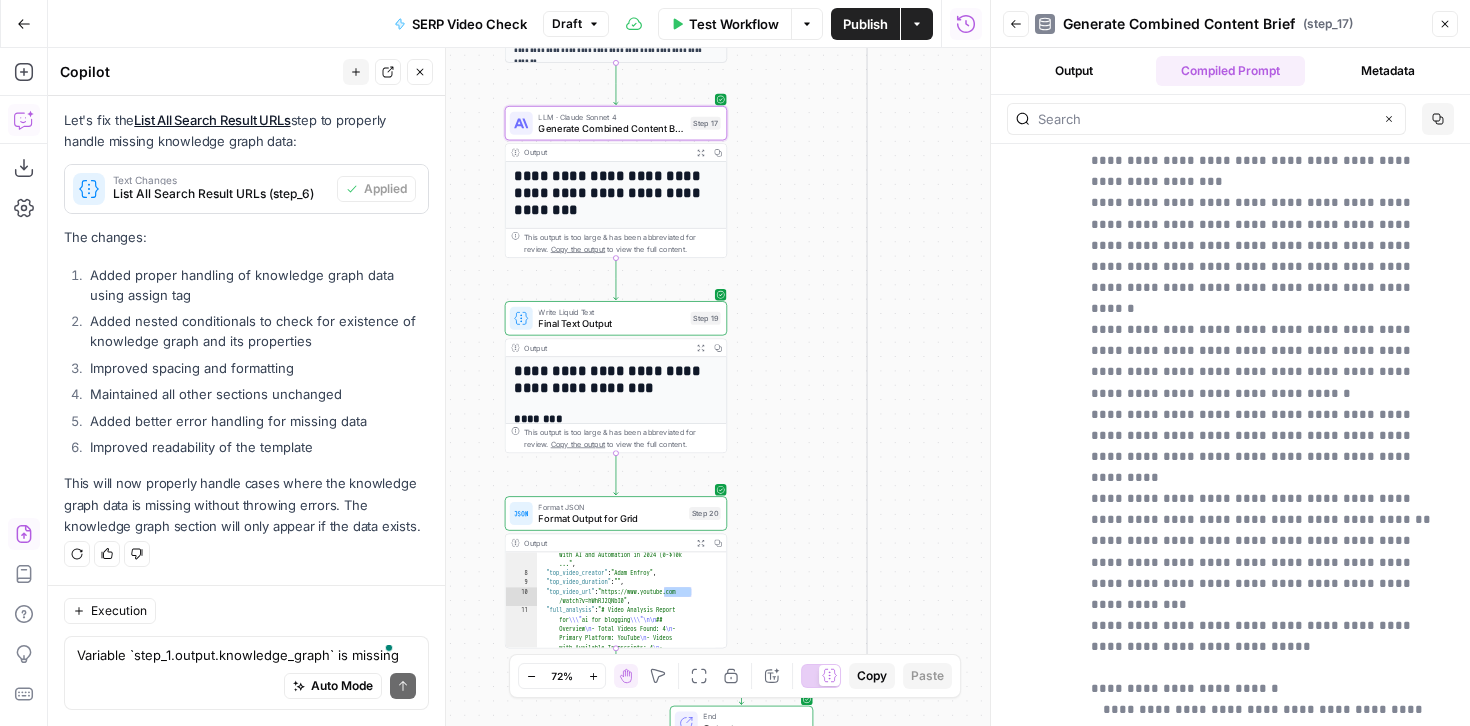 click on "**********" at bounding box center (611, 193) 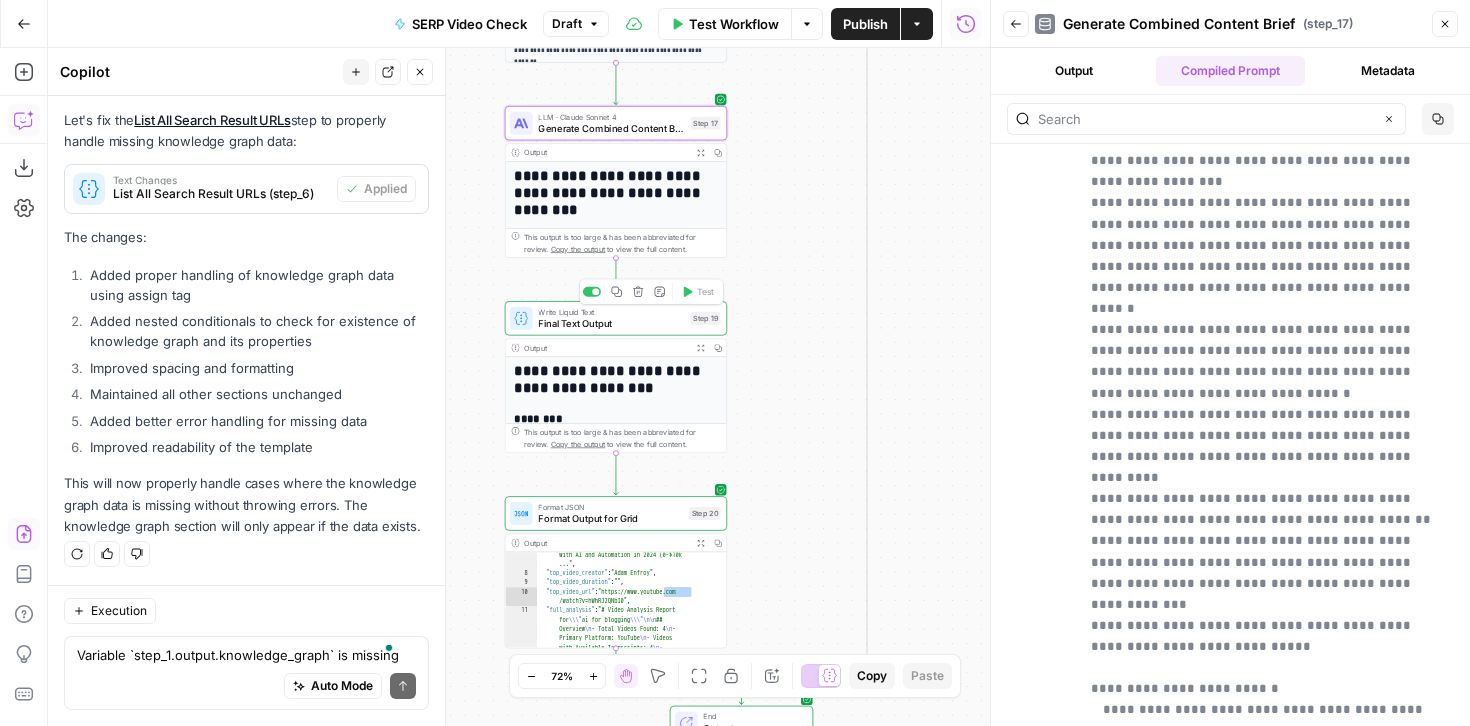 click on "**********" at bounding box center [611, 380] 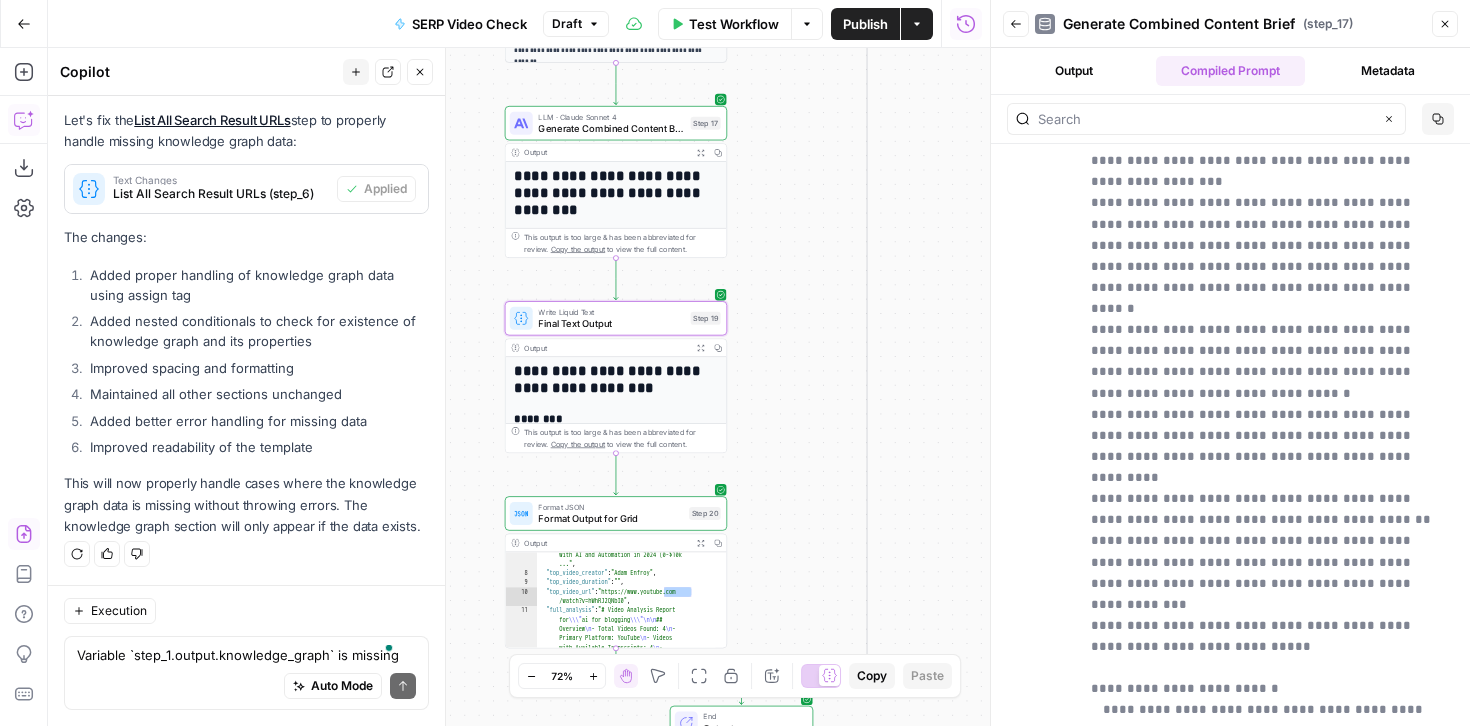 click 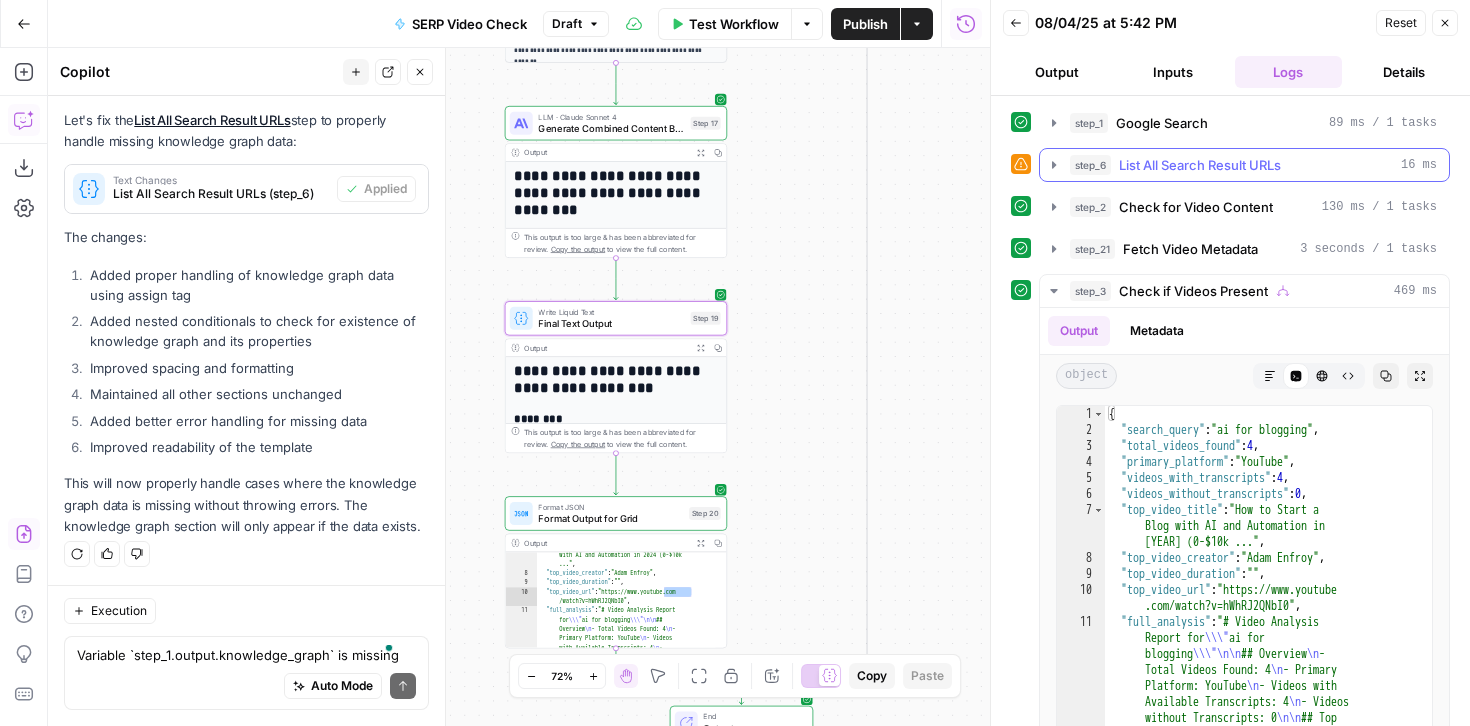 click on "List All Search Result URLs" at bounding box center [1200, 165] 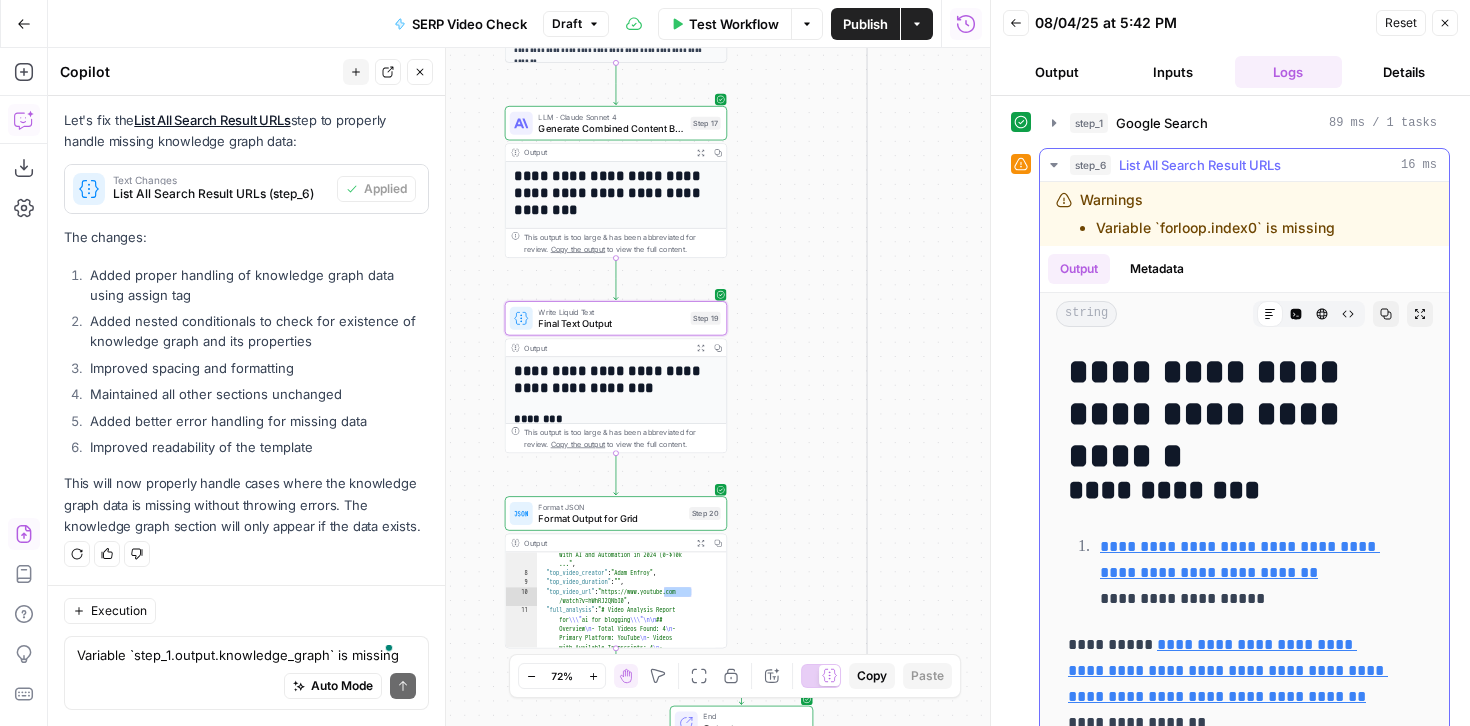 click on "Variable `forloop.index0` is missing" at bounding box center [1215, 228] 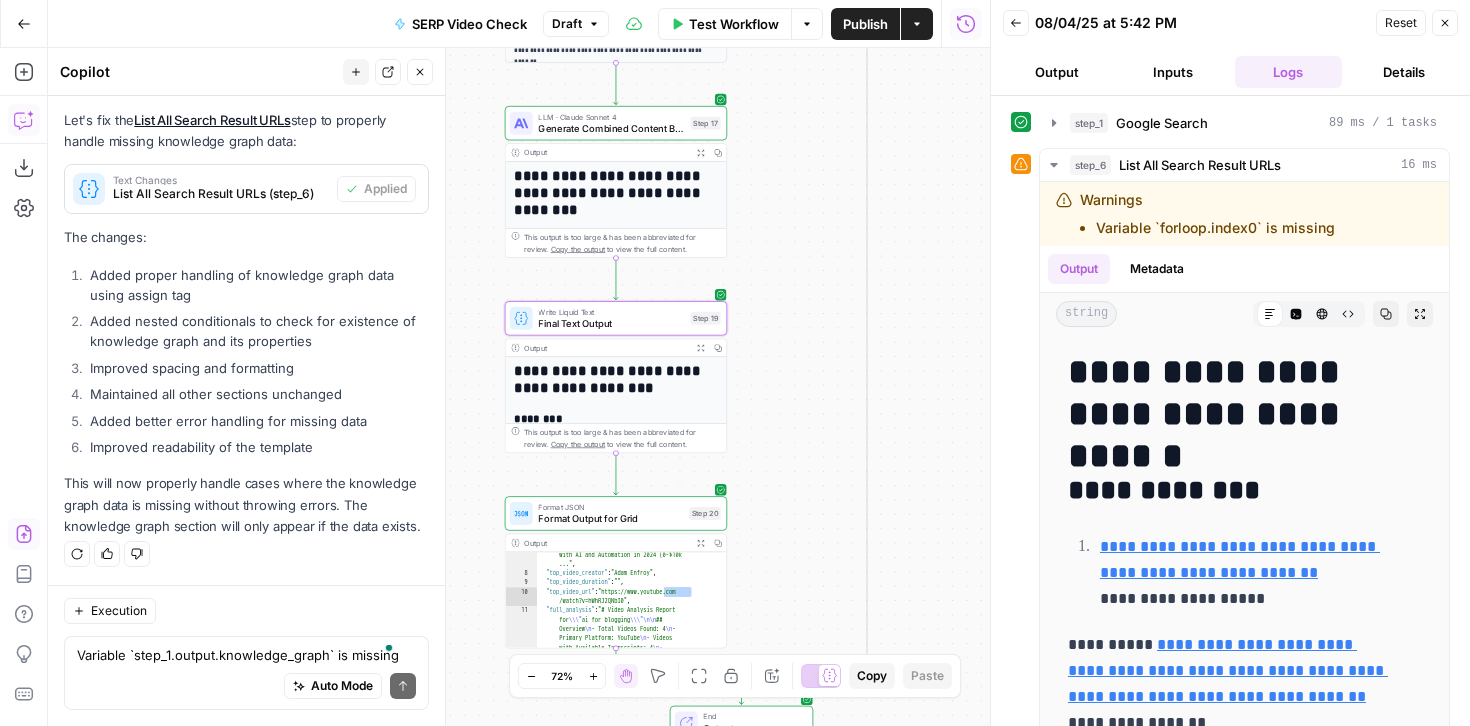 click on "Execution" at bounding box center [246, 611] 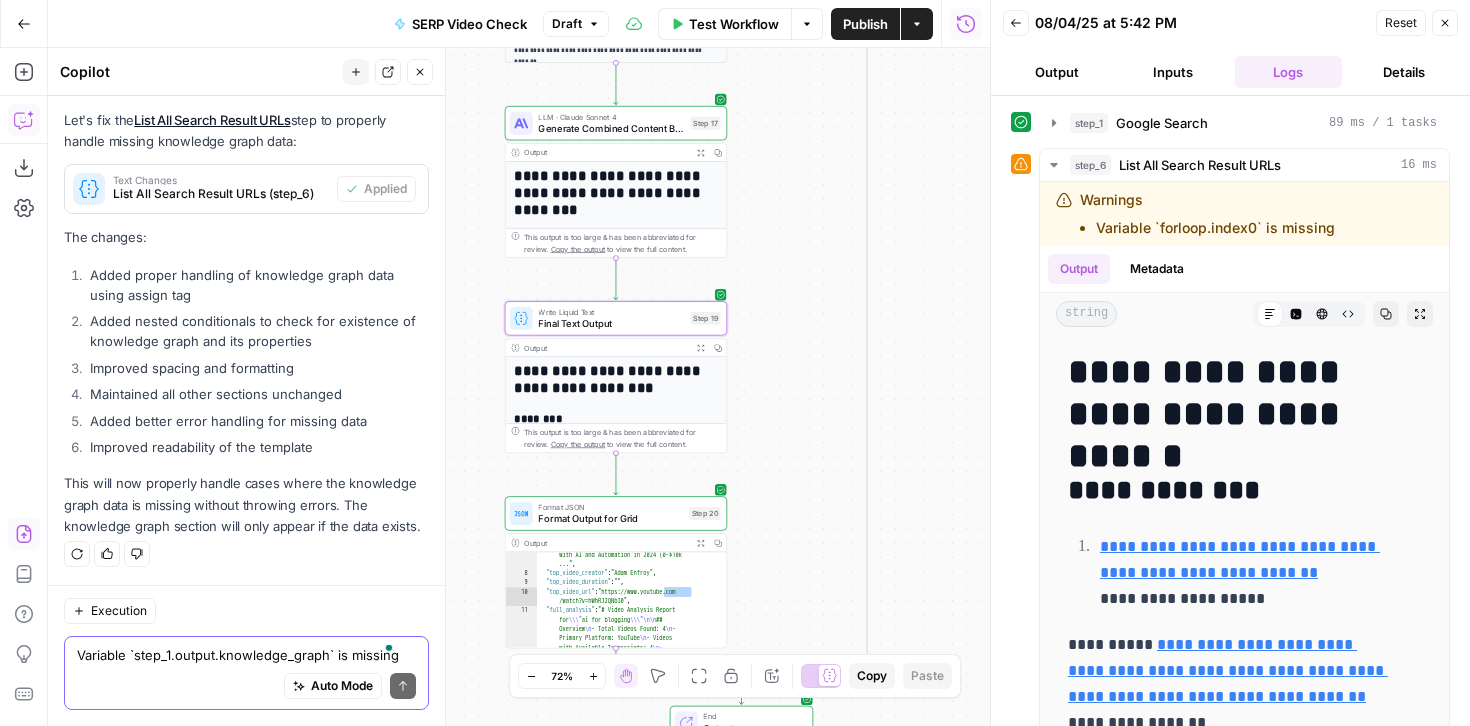 click on "Variable `step_1.output.knowledge_graph` is missing" at bounding box center (246, 655) 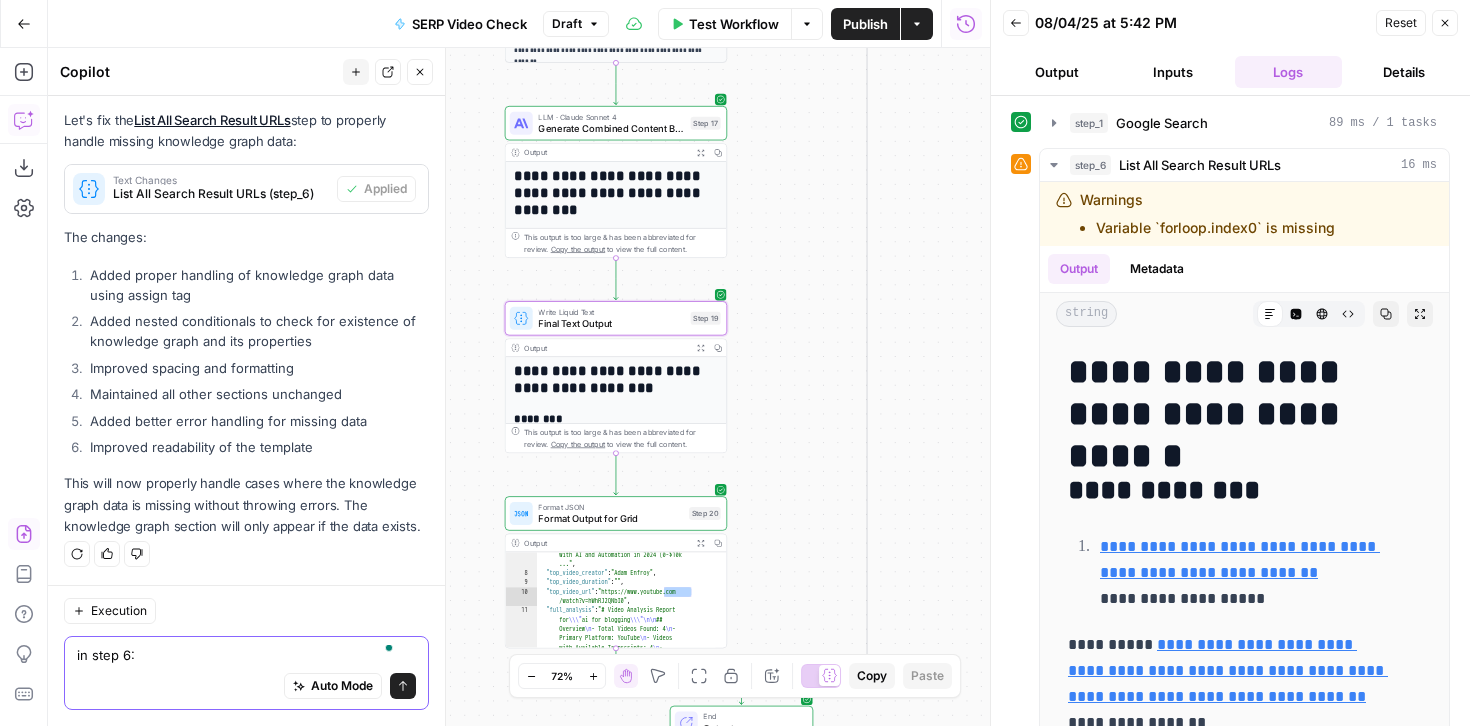 paste on "Variable `forloop.index0` is missing" 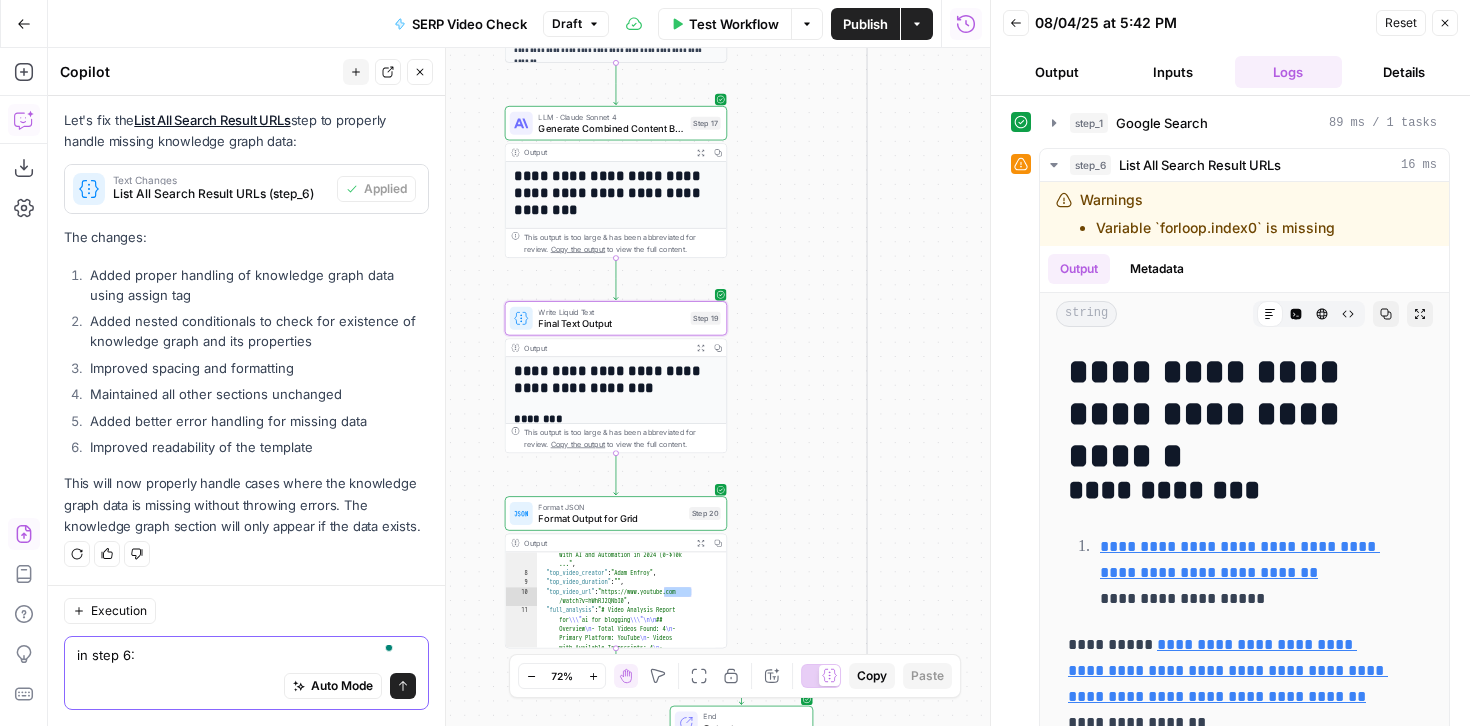 type on "in step 6: Variable `forloop.index0` is missing" 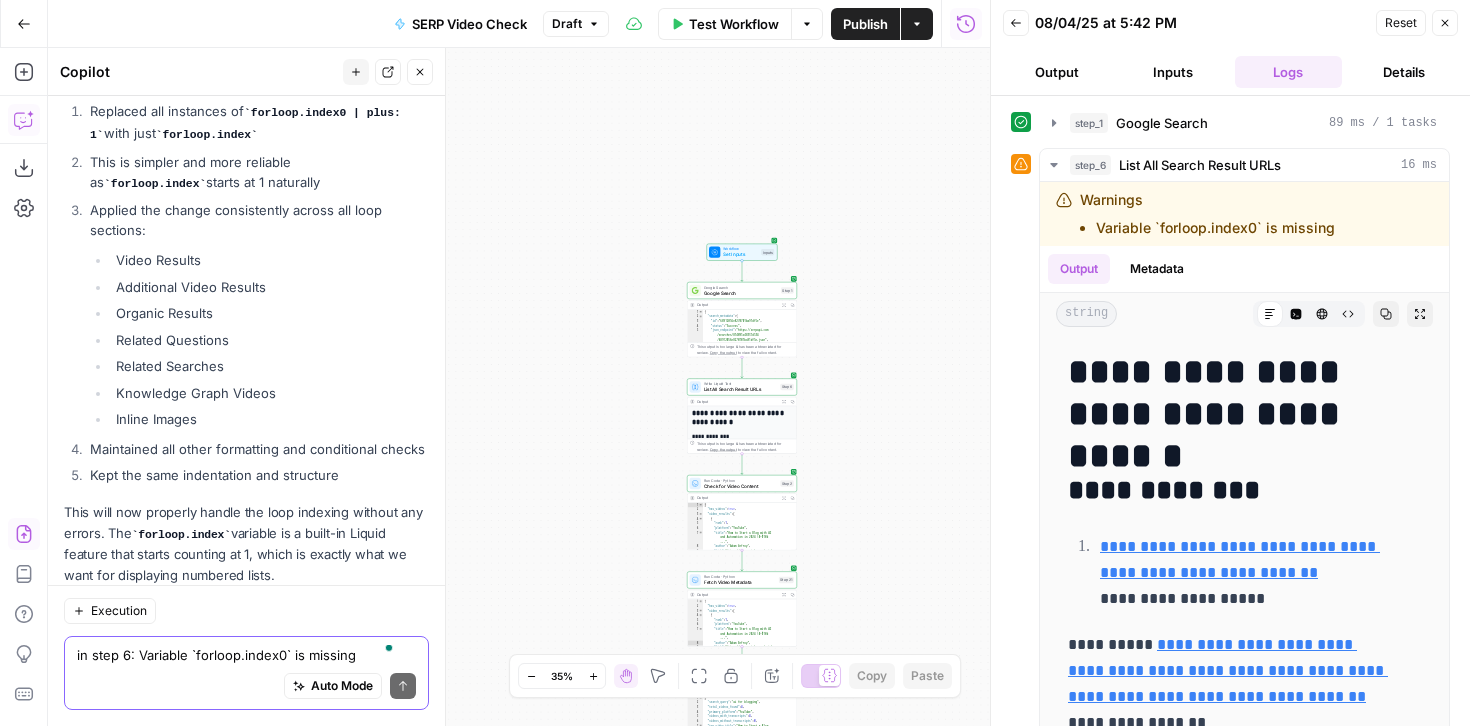 scroll, scrollTop: 15229, scrollLeft: 0, axis: vertical 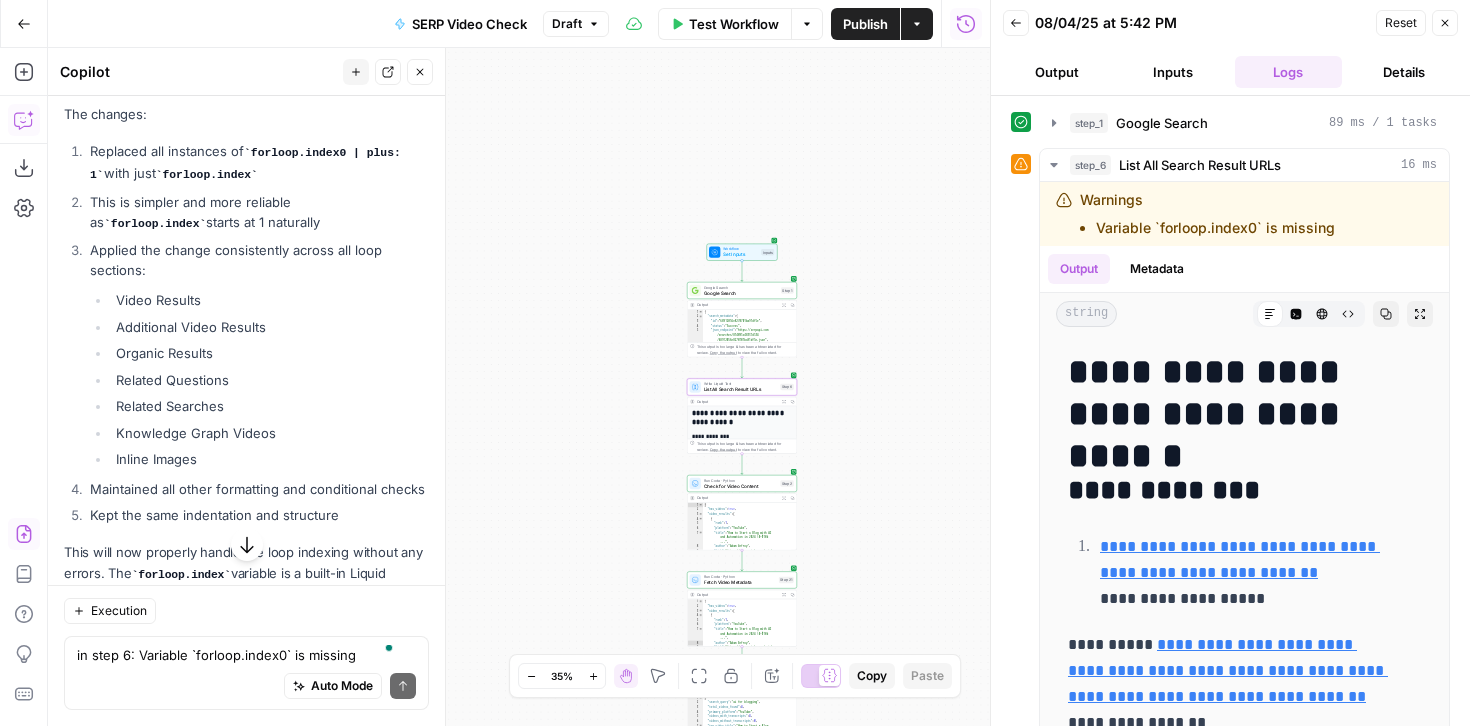 click on "Apply" at bounding box center (390, 66) 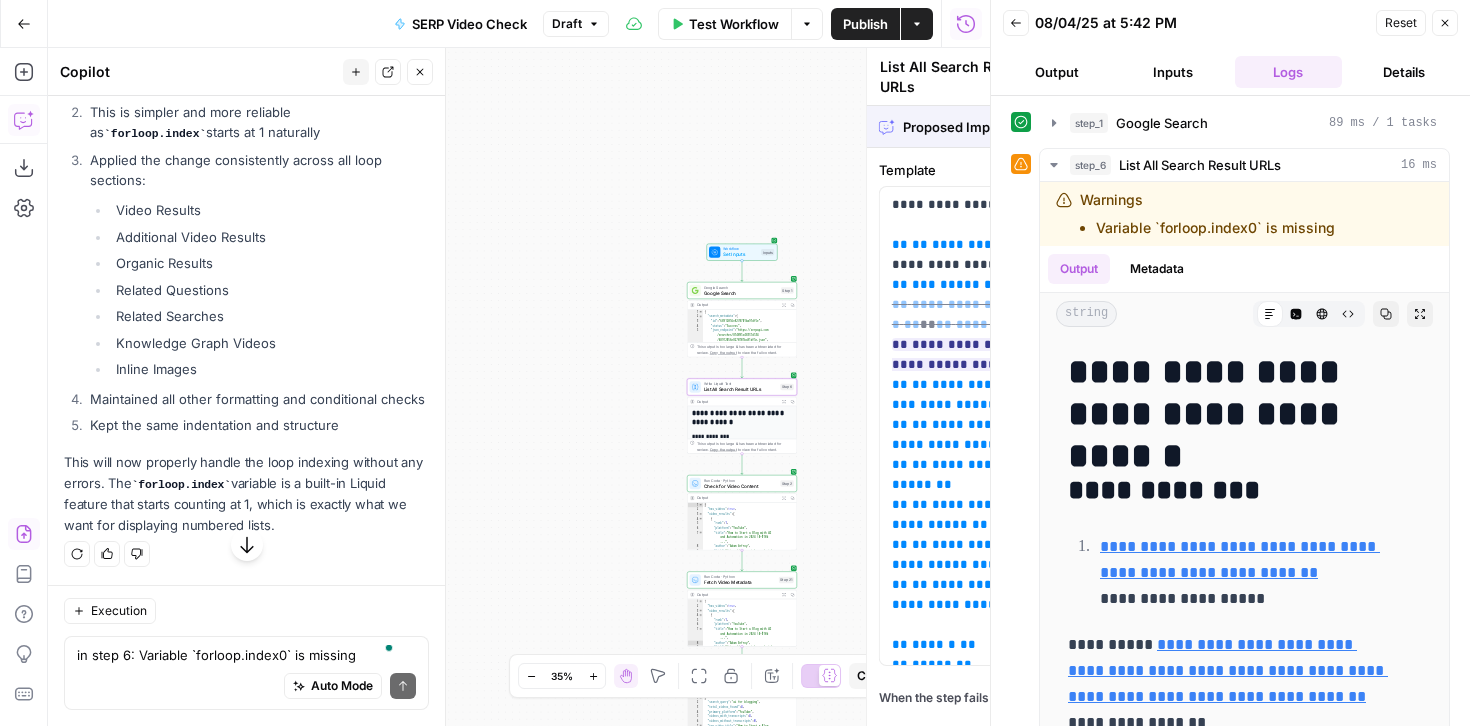 scroll, scrollTop: 14717, scrollLeft: 0, axis: vertical 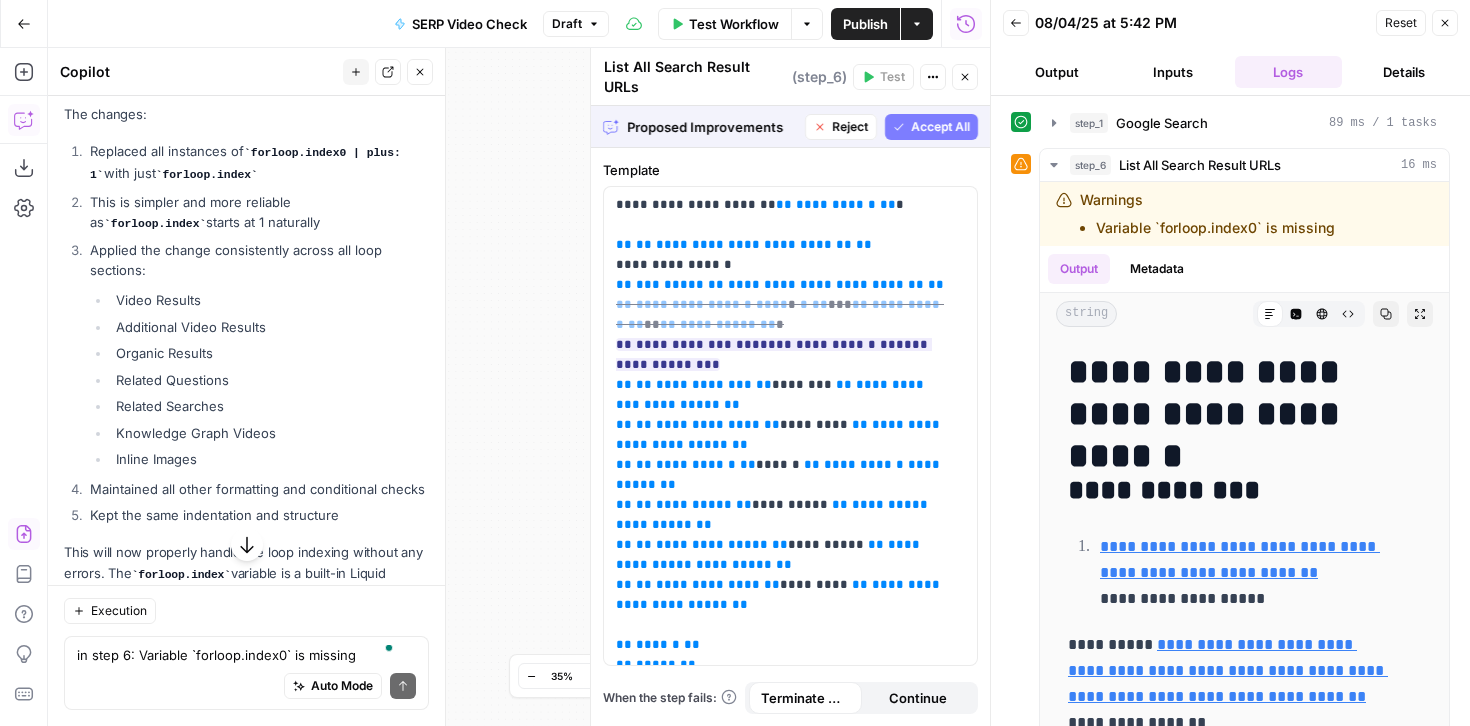 click on "Accept" at bounding box center [387, 66] 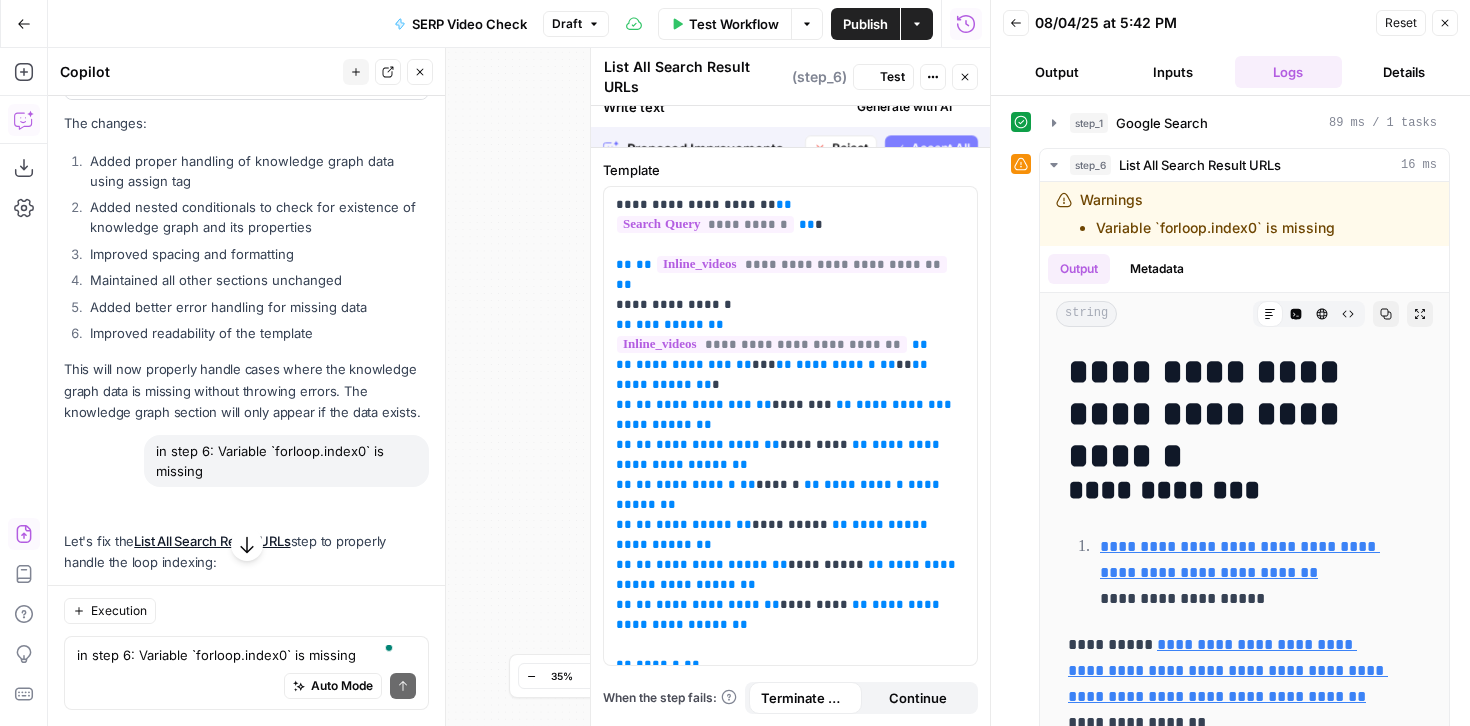 scroll, scrollTop: 15229, scrollLeft: 0, axis: vertical 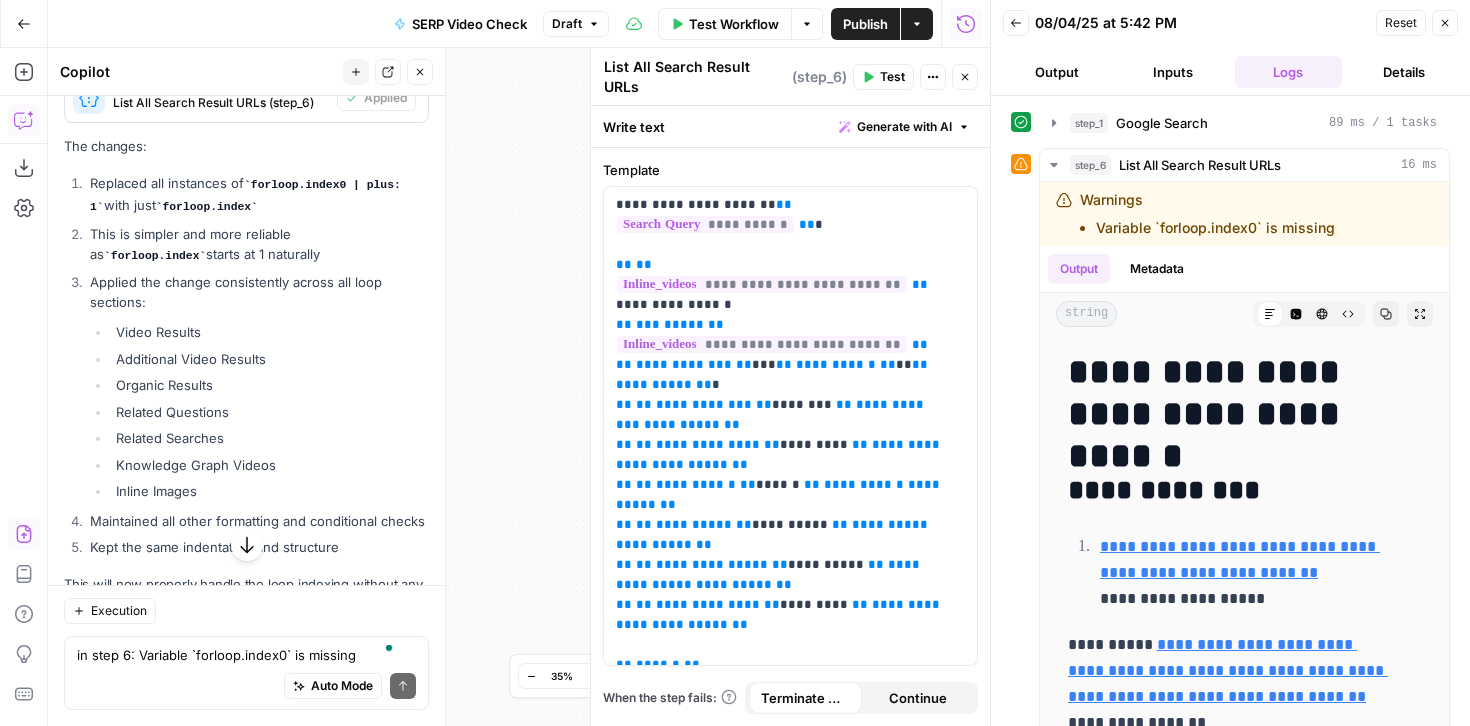 click 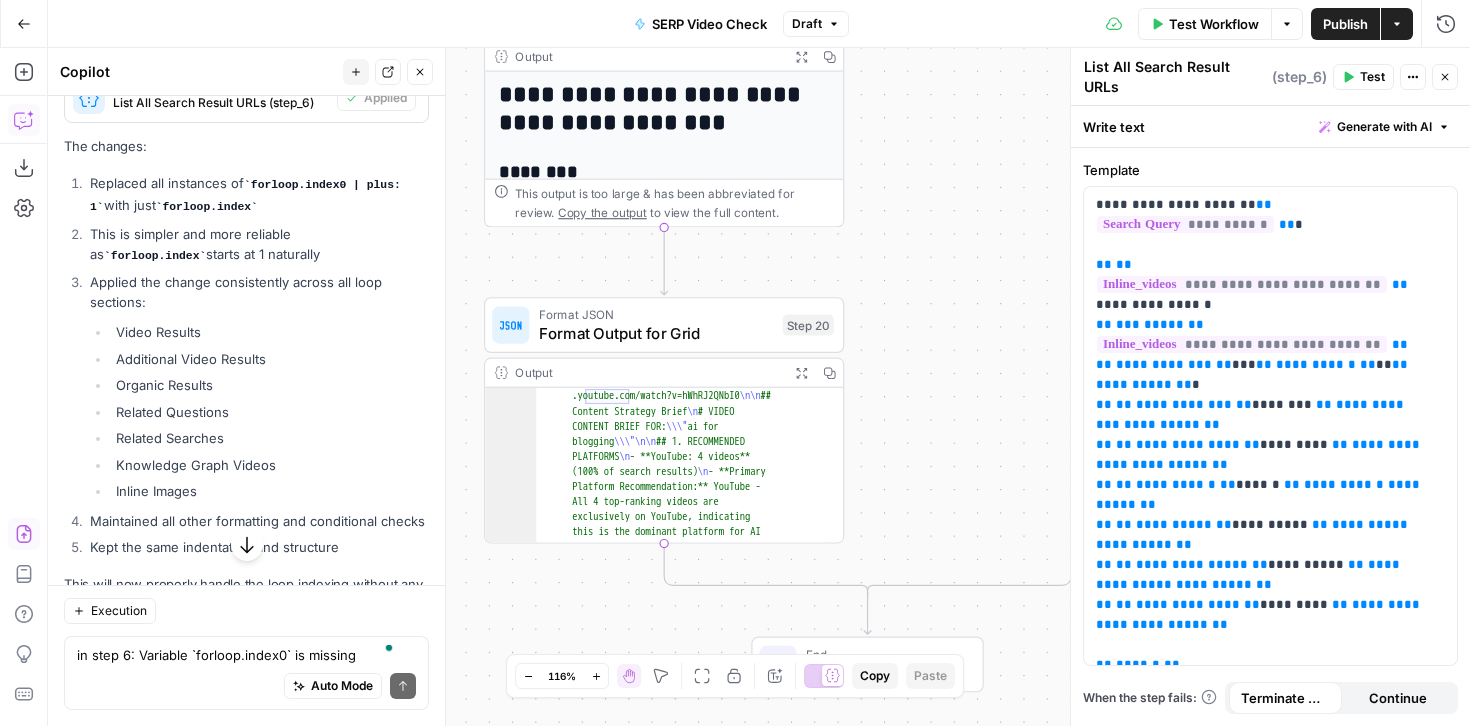 scroll, scrollTop: 323, scrollLeft: 0, axis: vertical 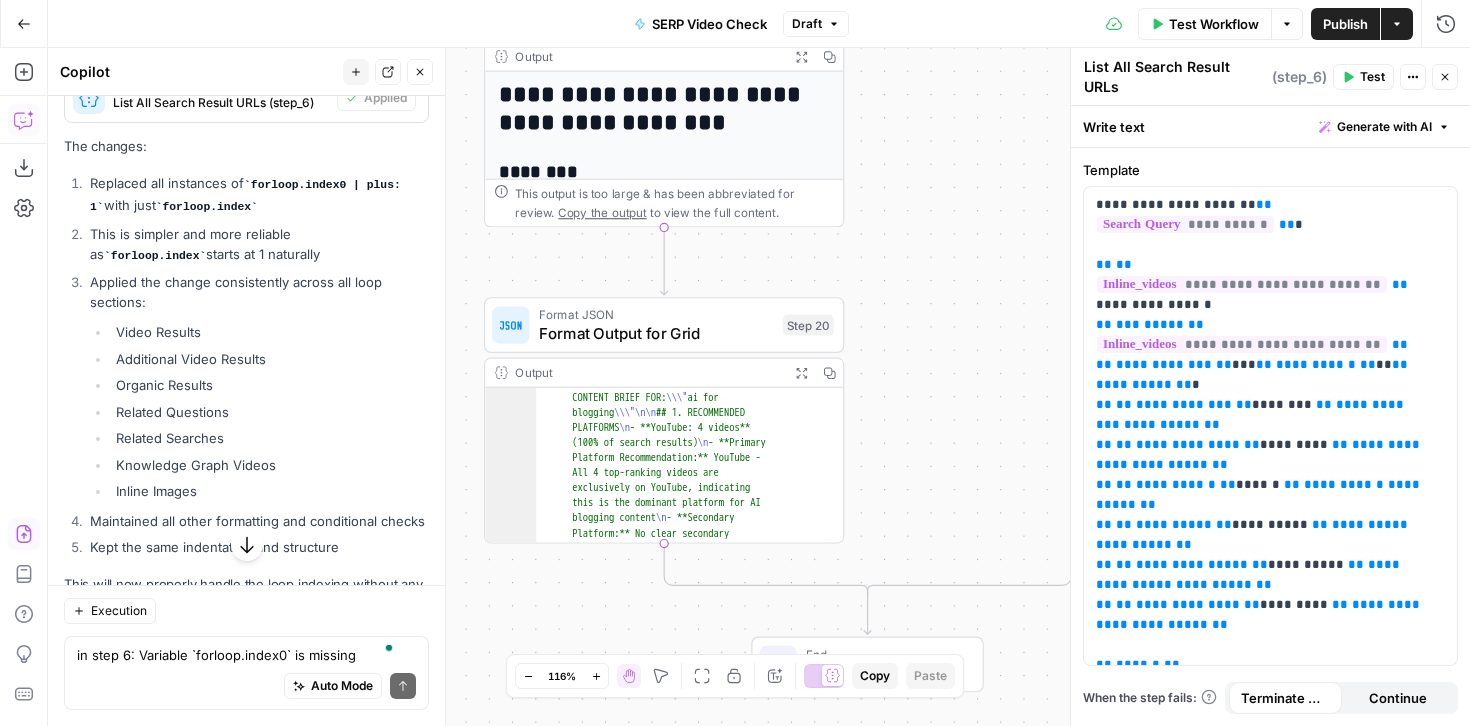 click on "Expand Output" at bounding box center (801, 373) 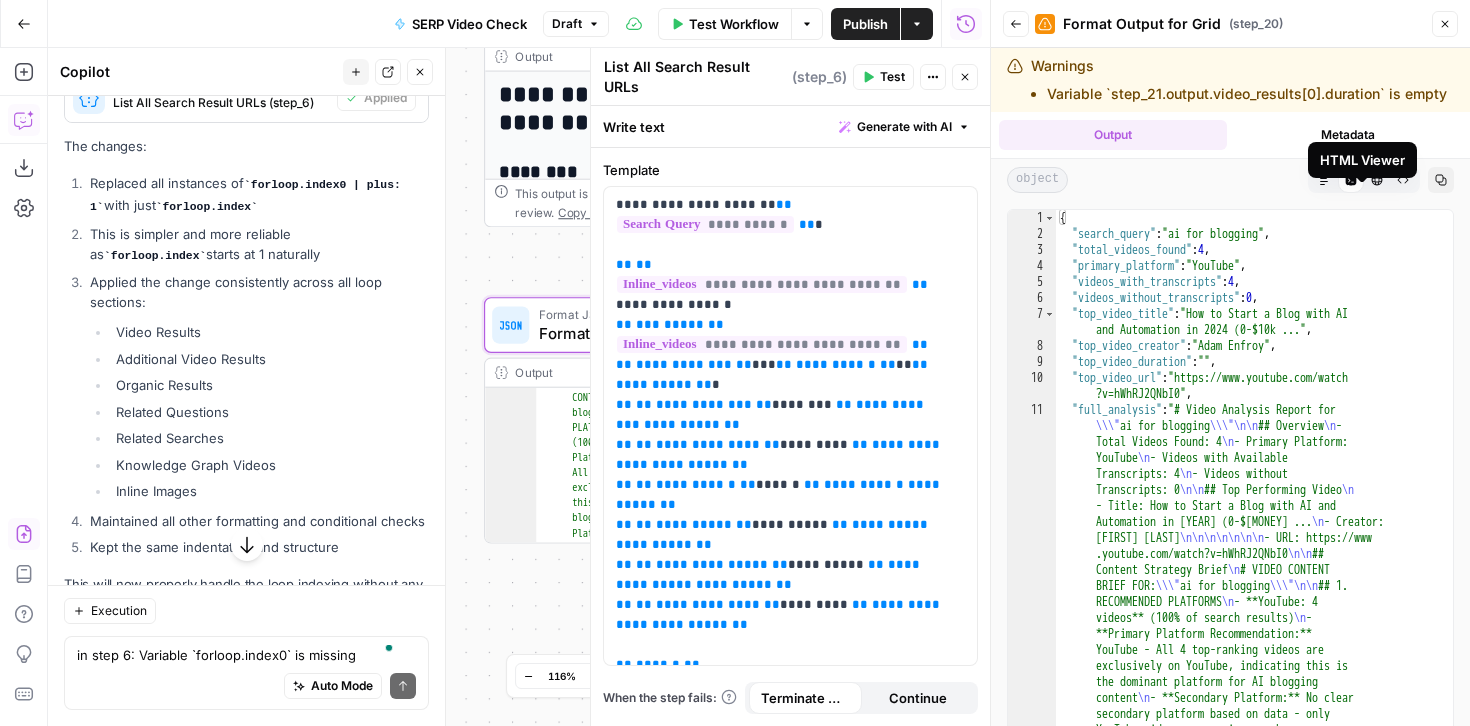 click on "HTML Viewer" at bounding box center [1362, 160] 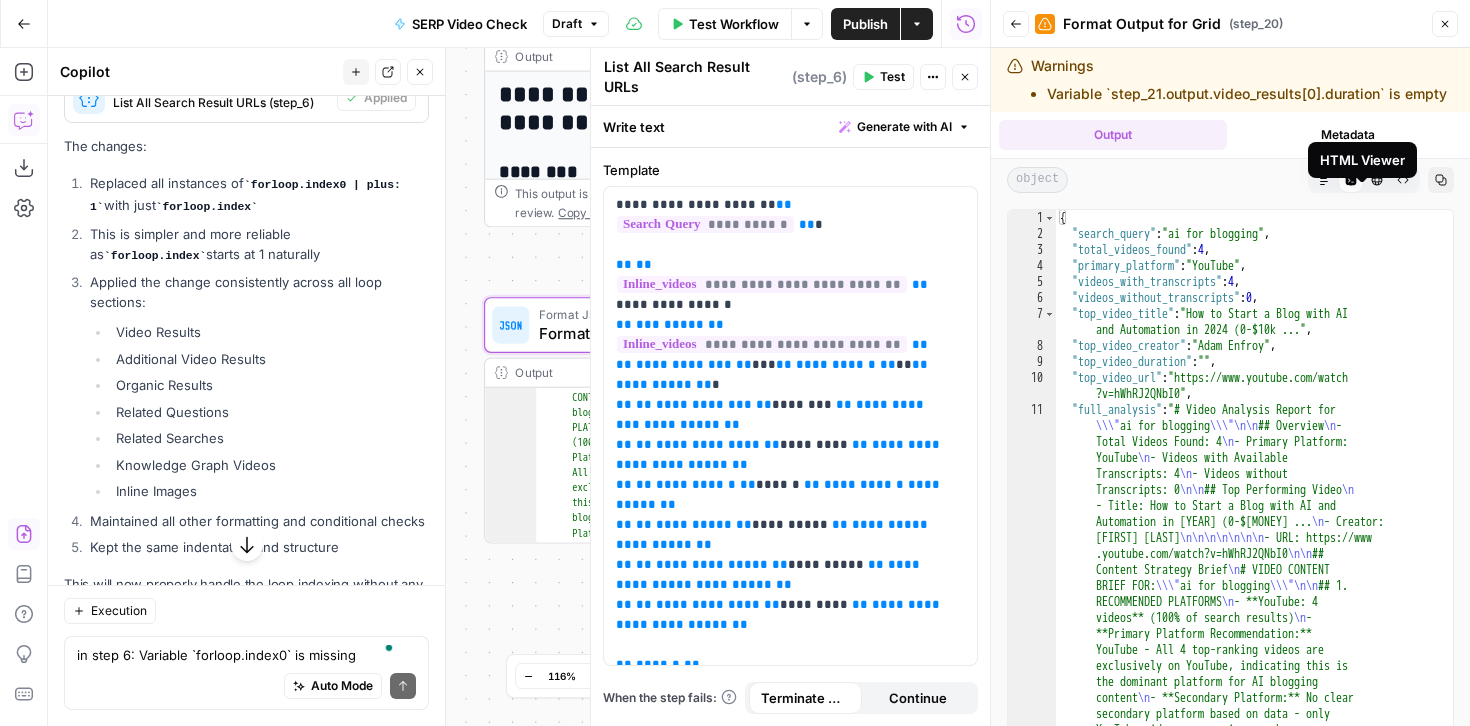 click 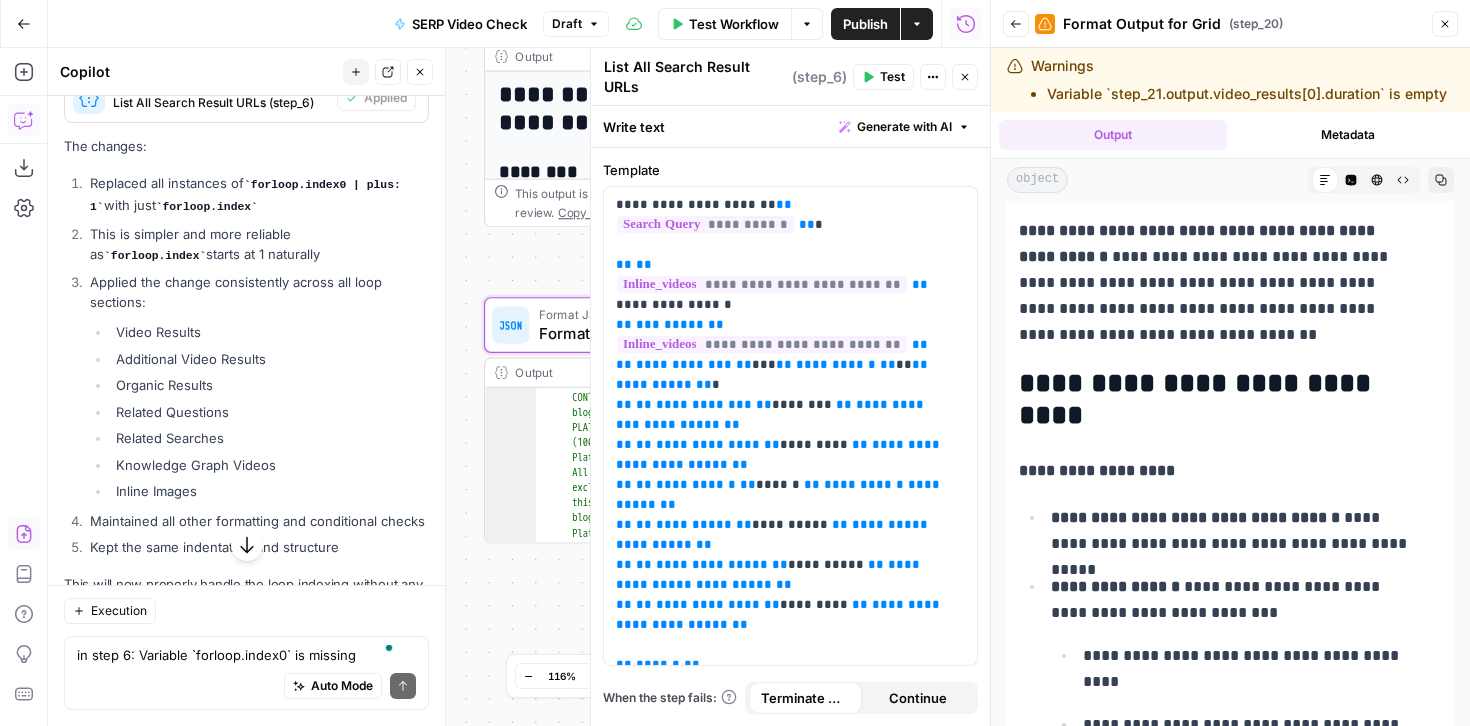 scroll, scrollTop: 3208, scrollLeft: 0, axis: vertical 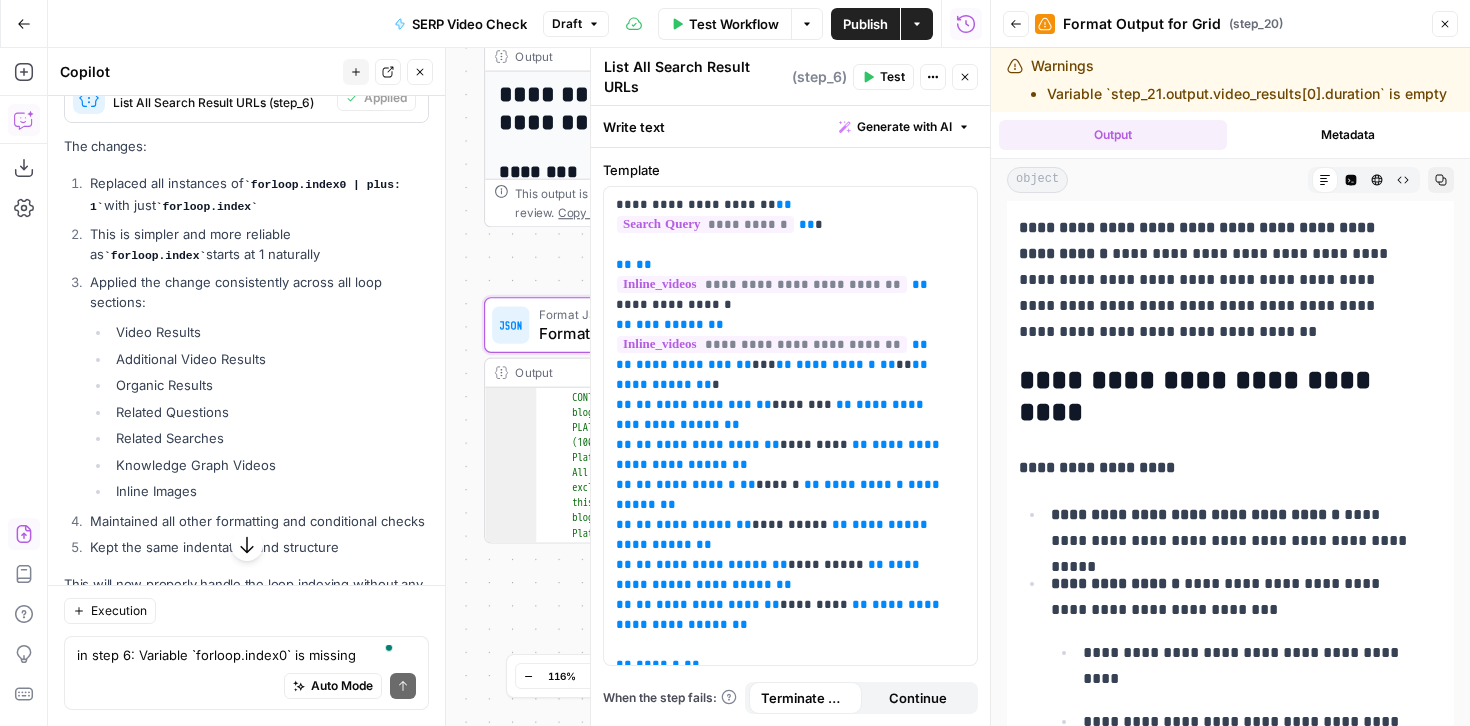 click on "Close" at bounding box center (965, 77) 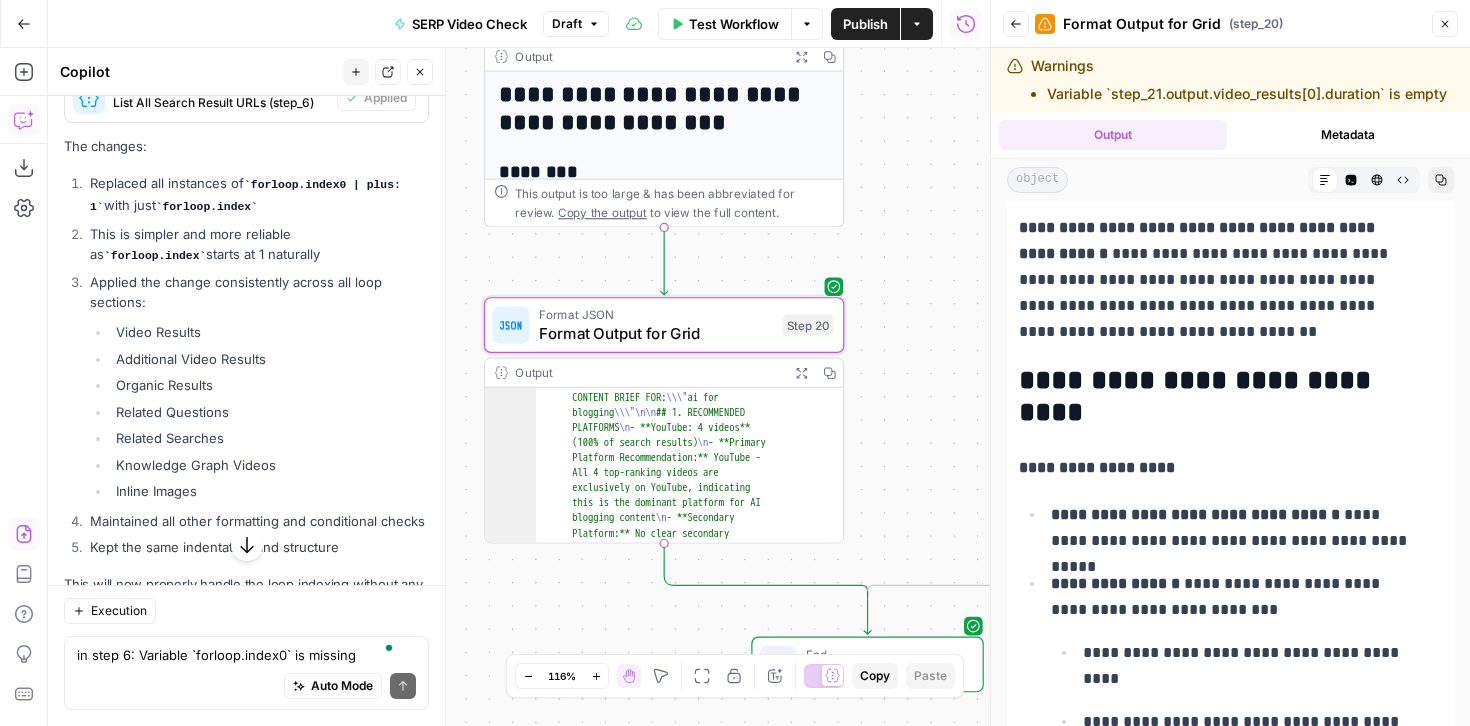 click 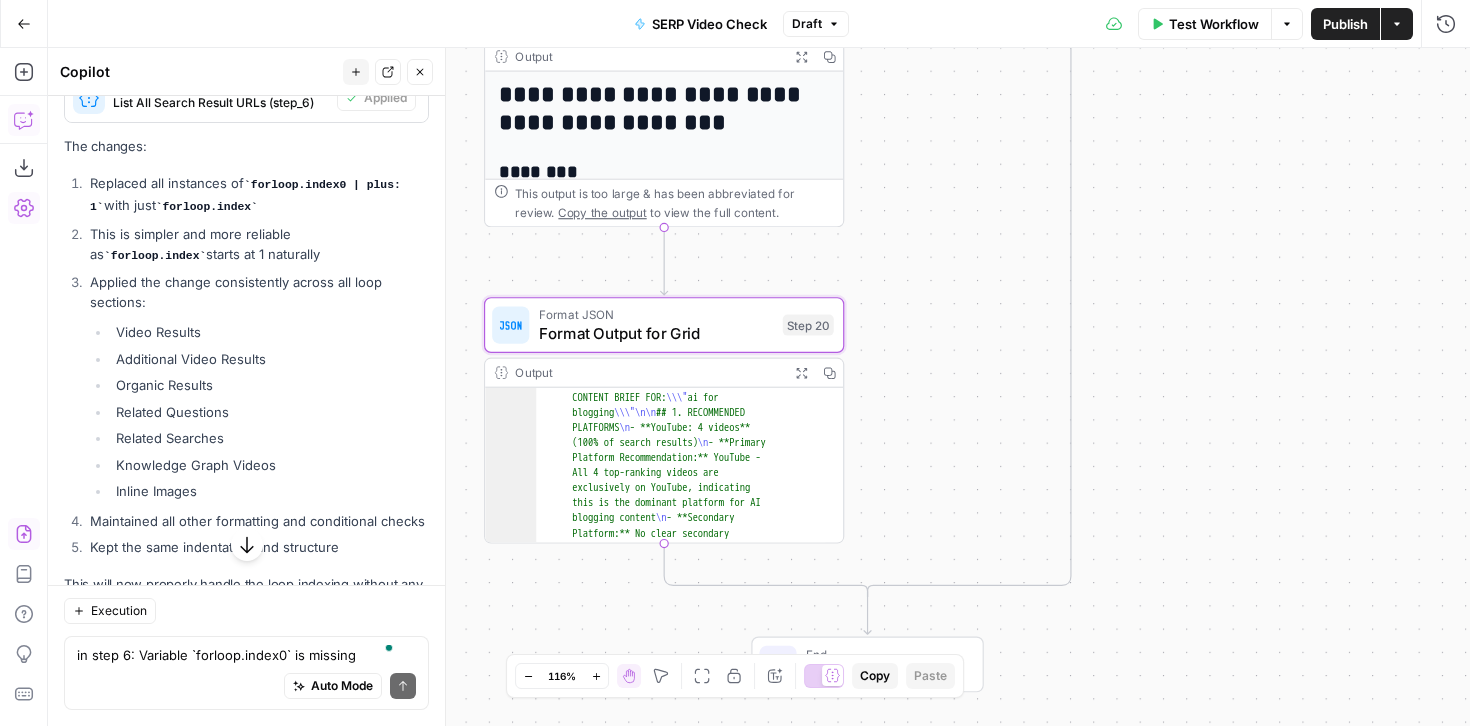 click 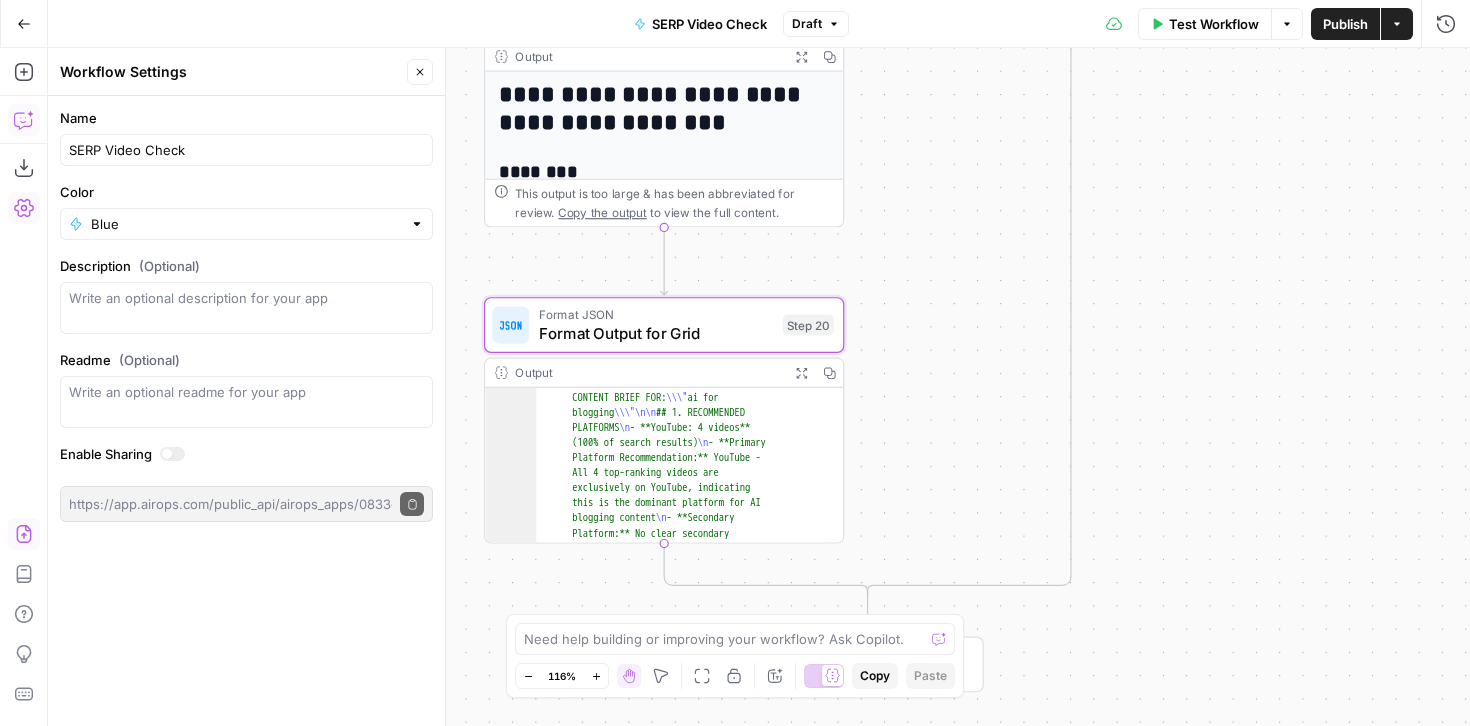 click at bounding box center (172, 454) 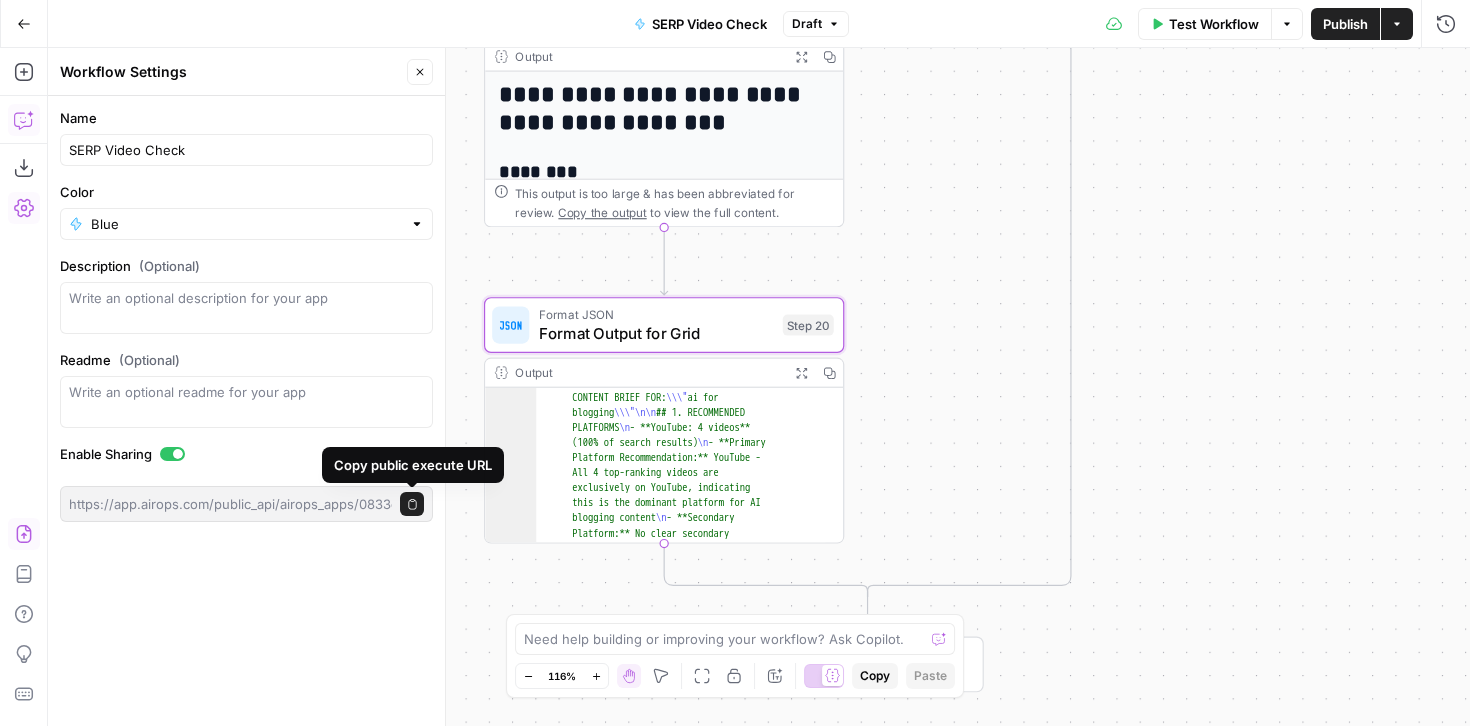 click on "Copy public execute URL" at bounding box center (417, 504) 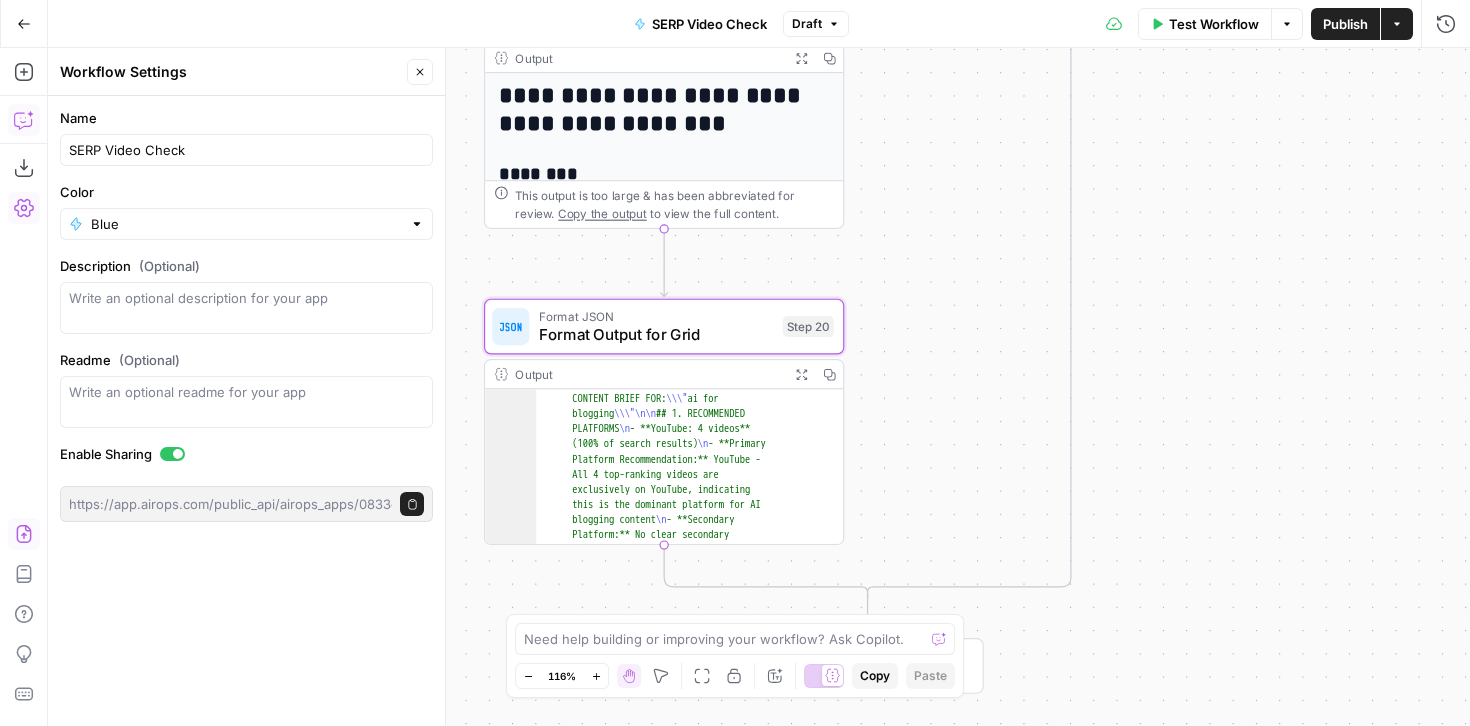 click on "Test Workflow" at bounding box center [1214, 24] 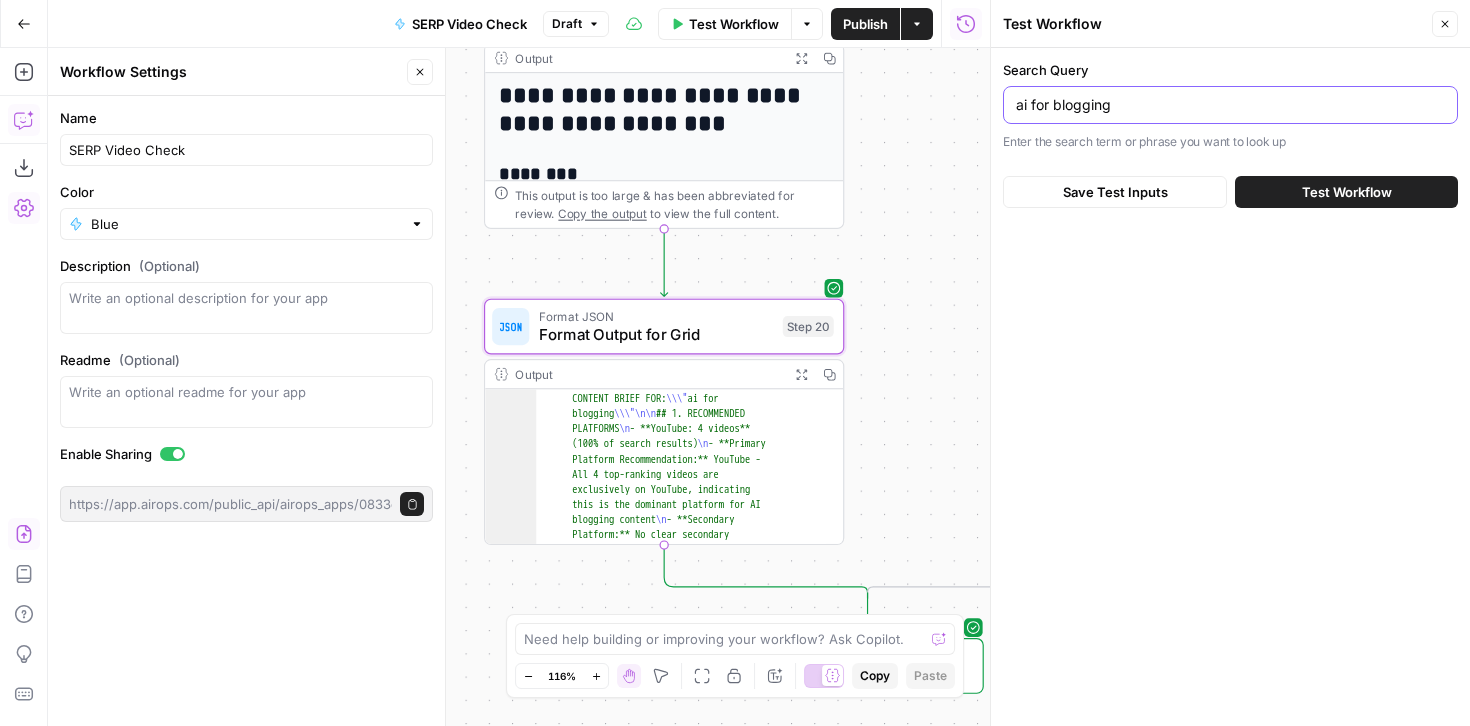 click on "ai for blogging" at bounding box center (1230, 105) 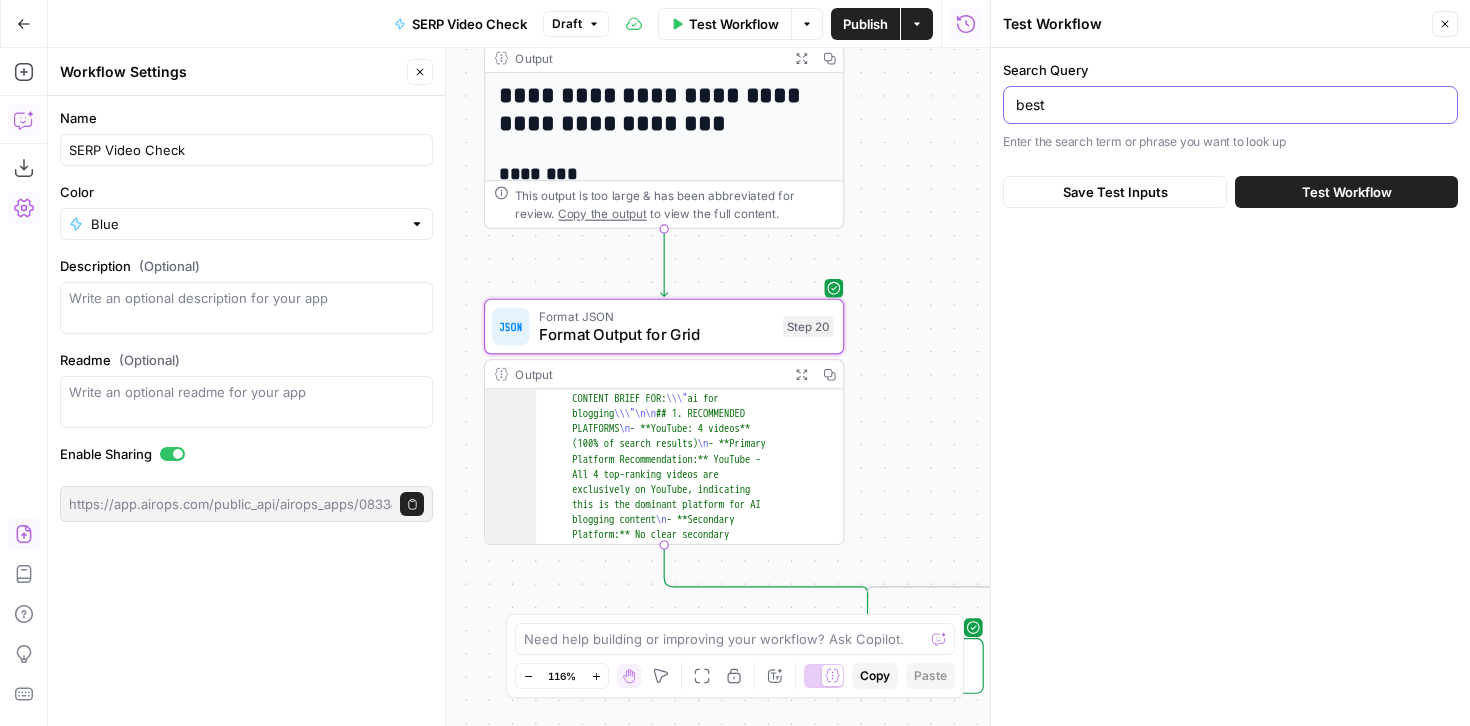 type on "best contour stick" 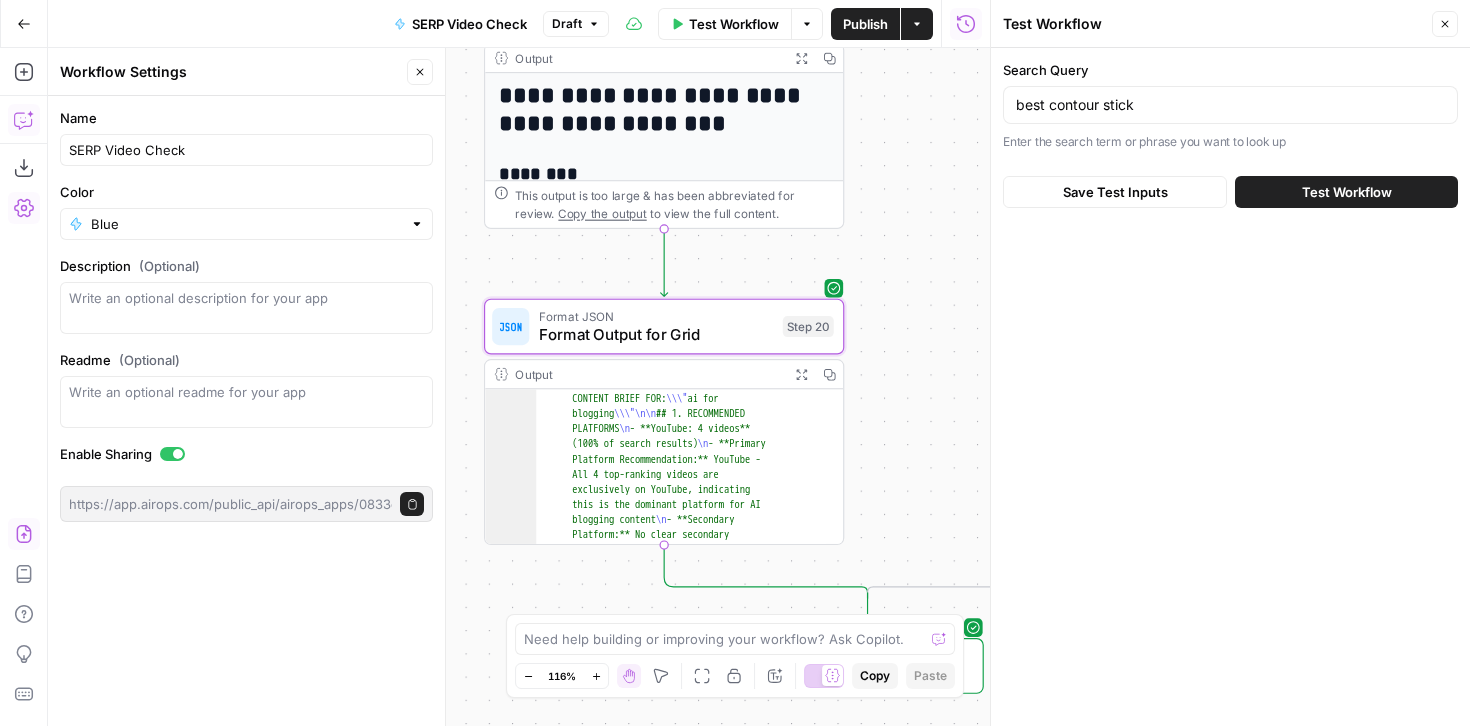 click on "Test Workflow" at bounding box center (1347, 192) 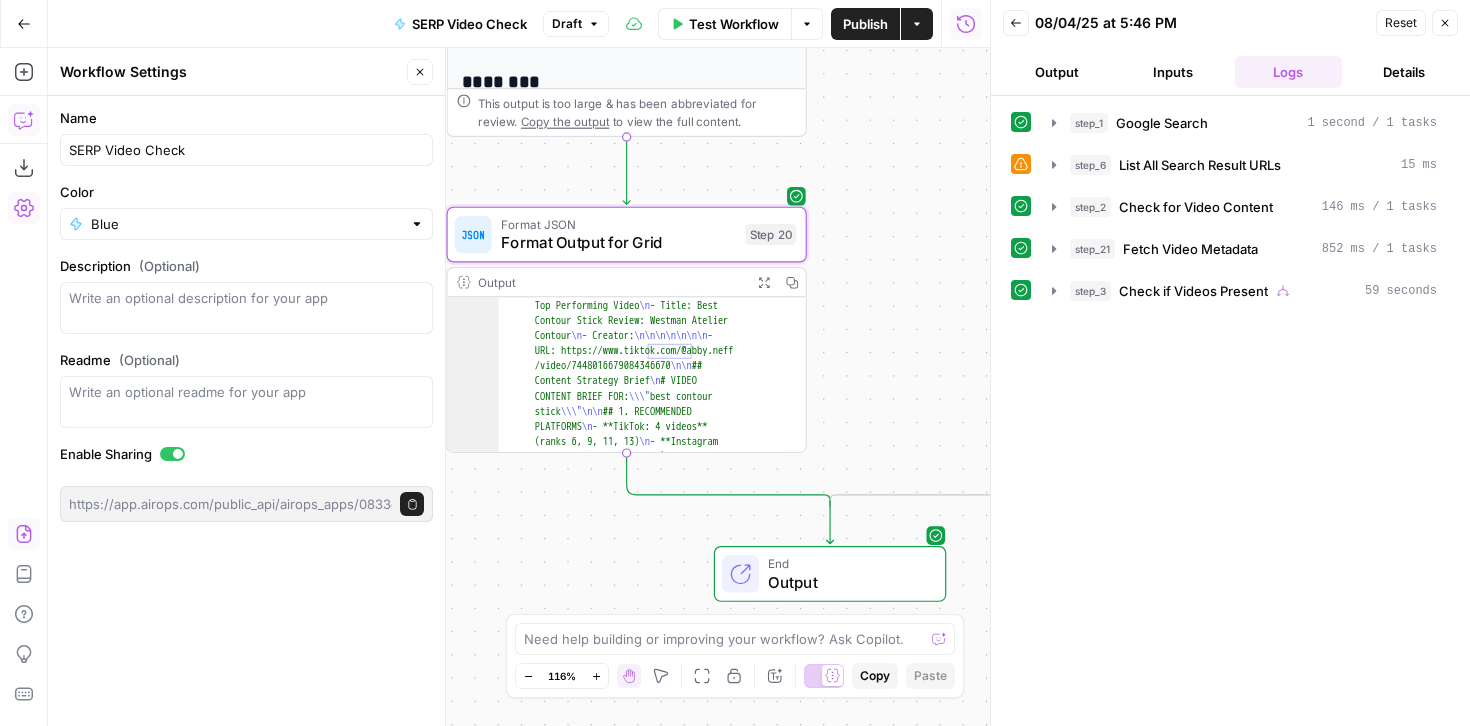 scroll, scrollTop: 246, scrollLeft: 0, axis: vertical 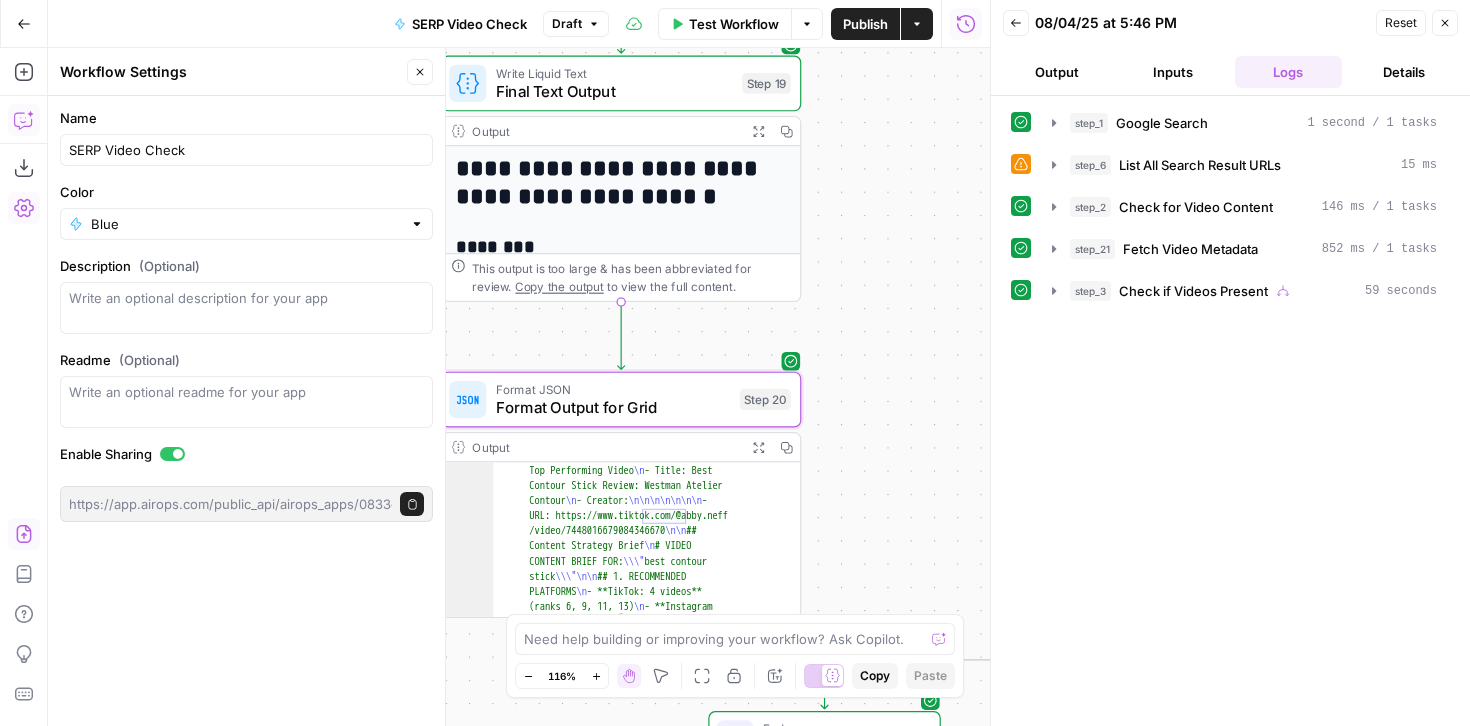click 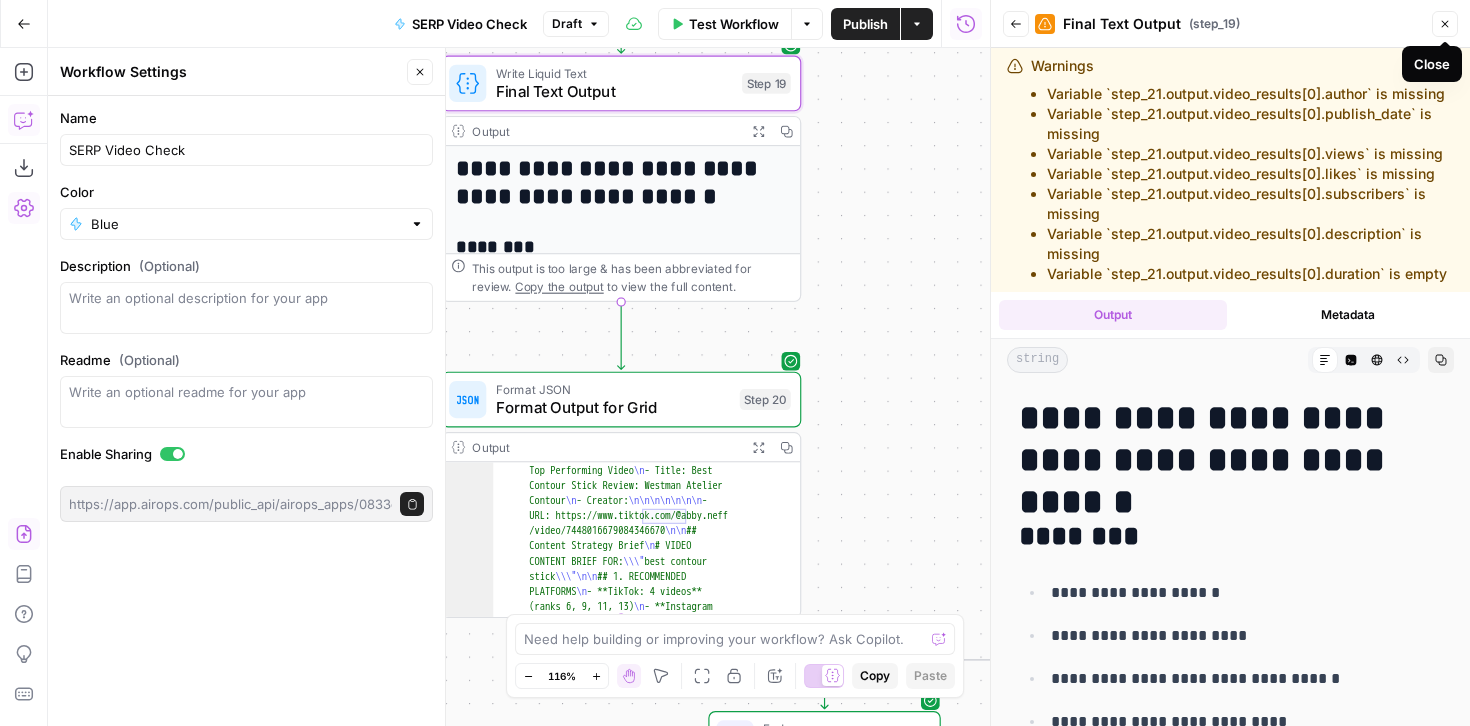 click on "Close" at bounding box center (1445, 24) 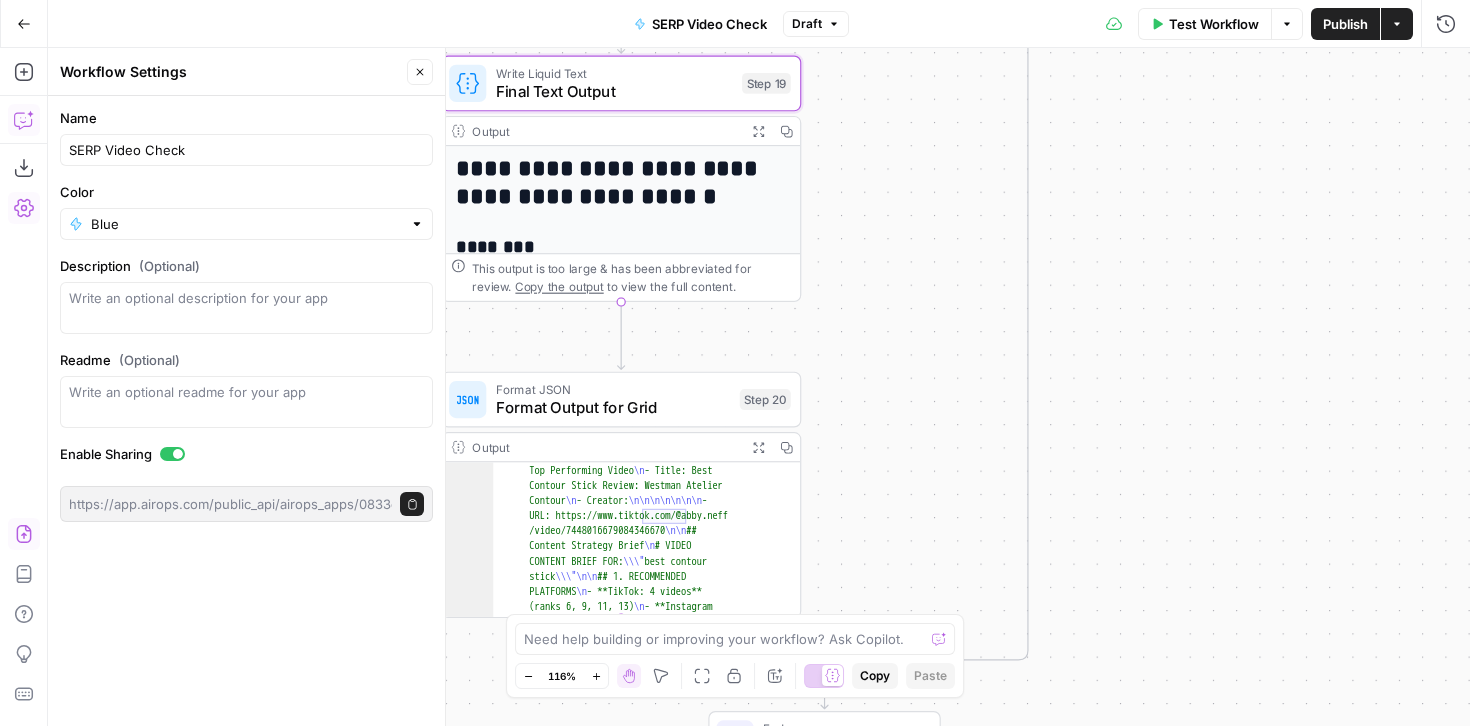 click 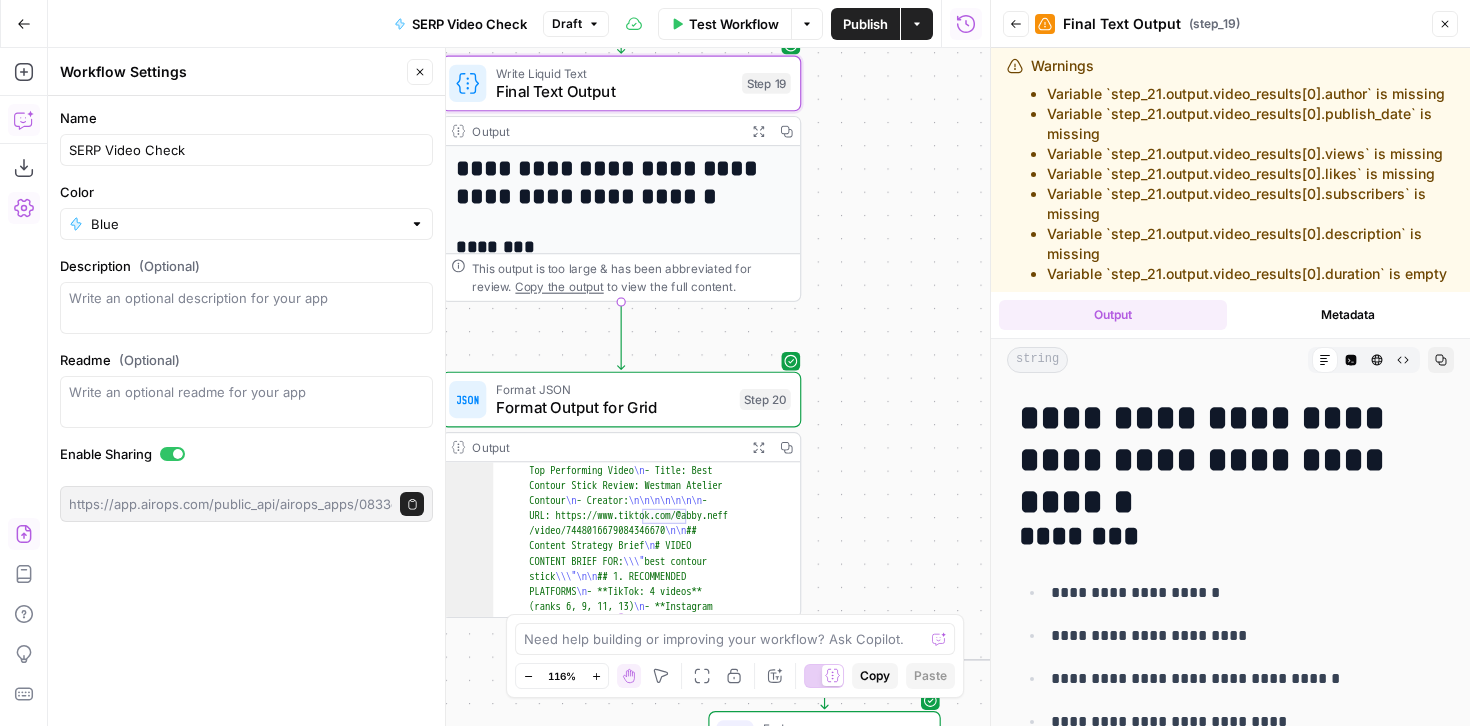 scroll, scrollTop: 156, scrollLeft: 0, axis: vertical 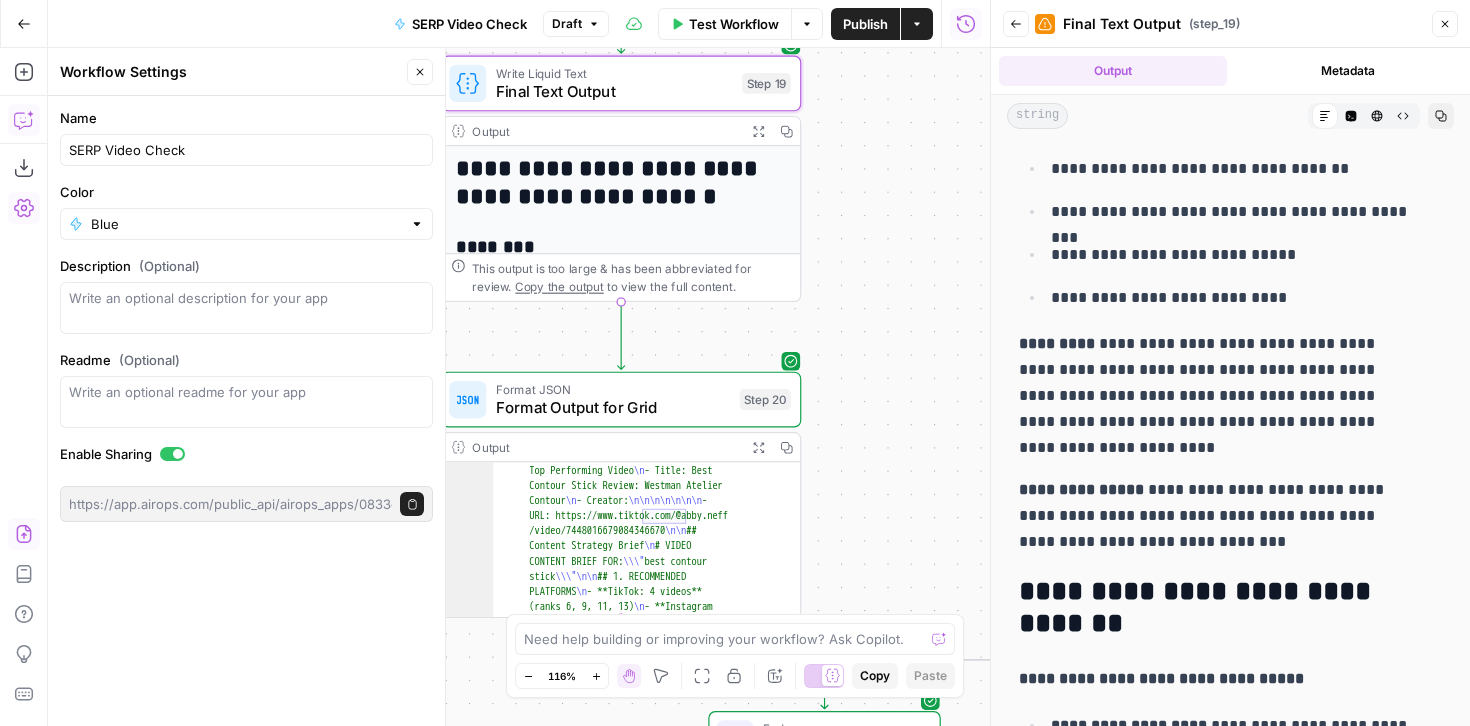 click on "Close" at bounding box center (1445, 24) 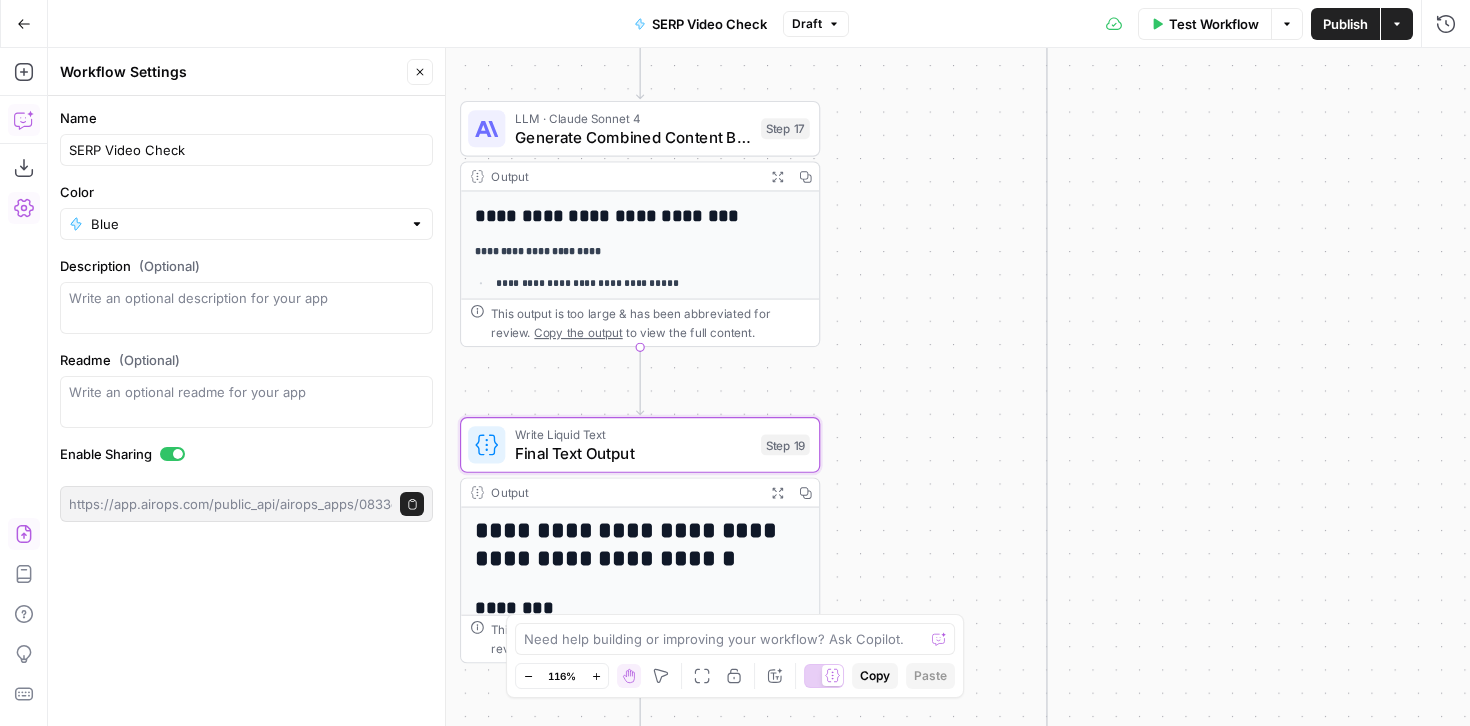 scroll, scrollTop: 0, scrollLeft: 0, axis: both 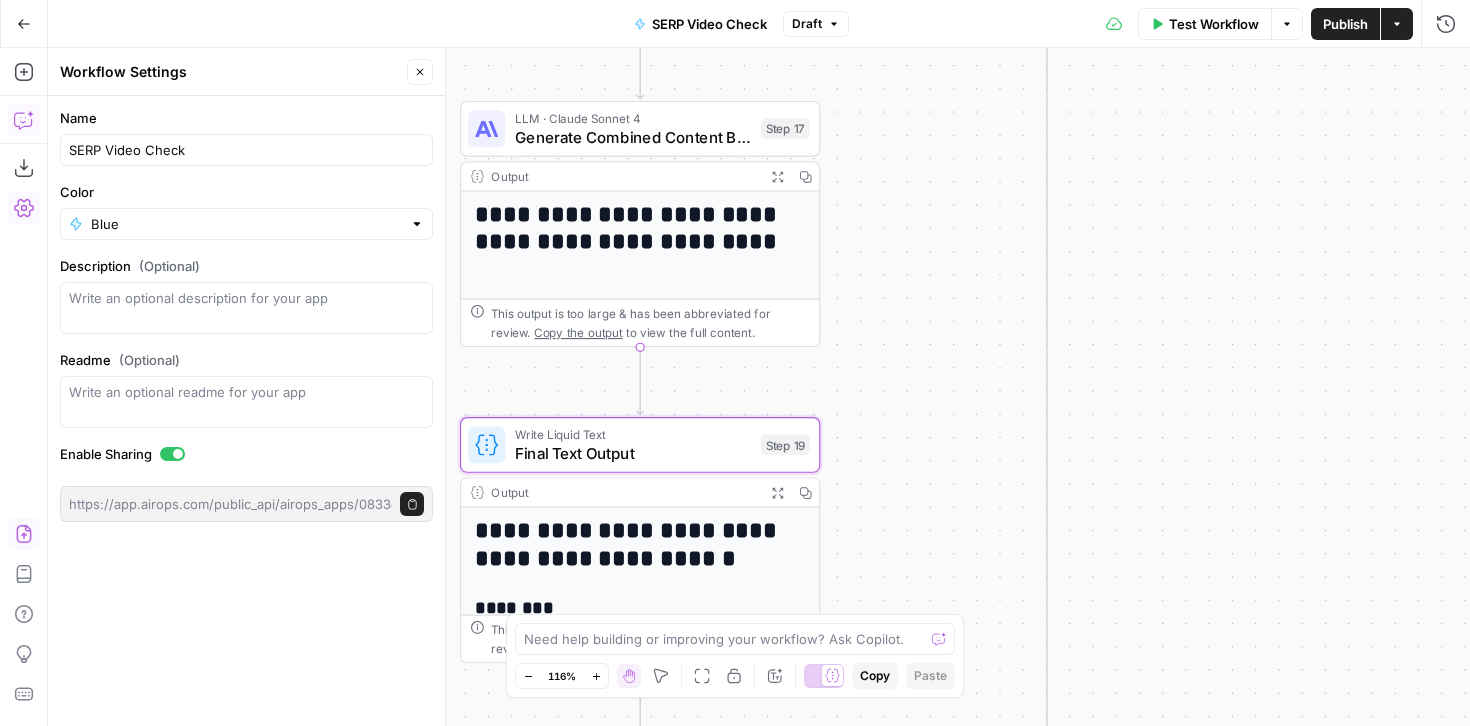 click on "Close" at bounding box center (420, 72) 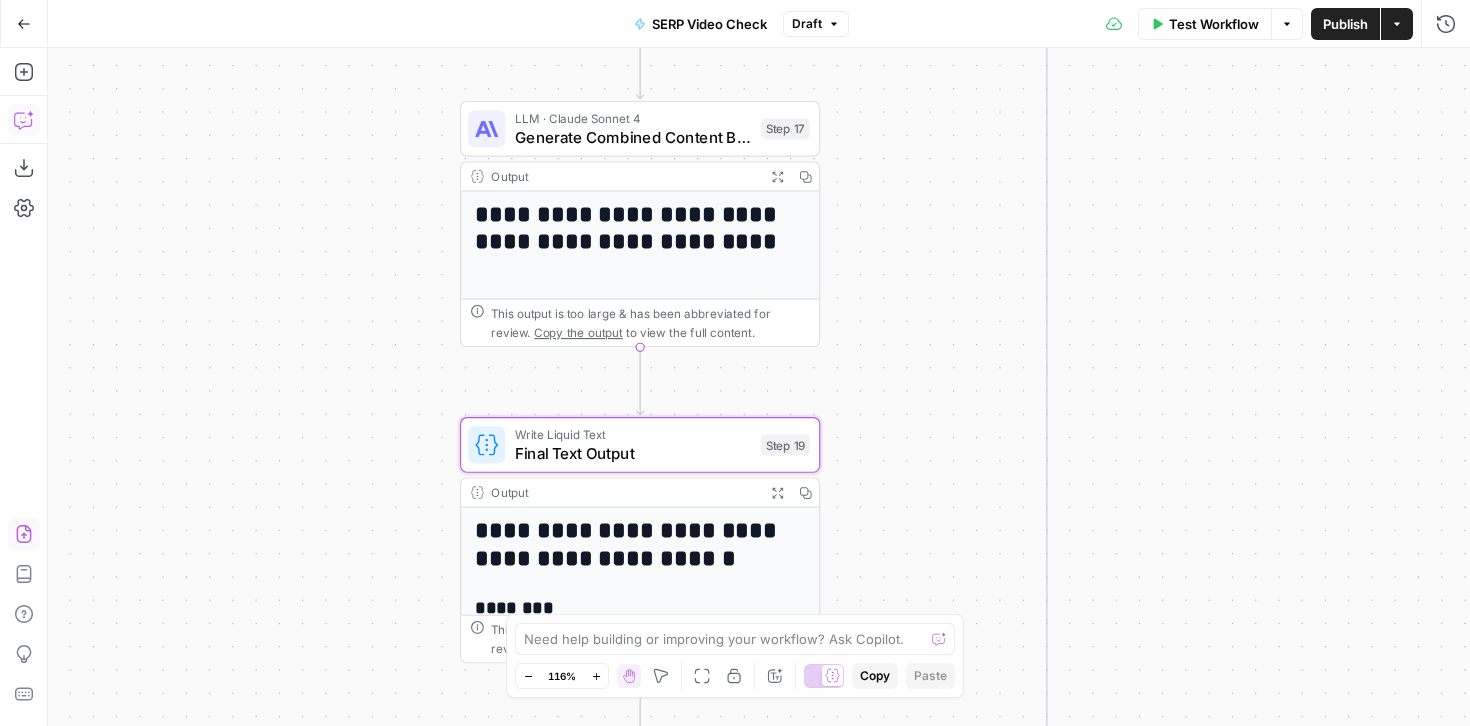 click 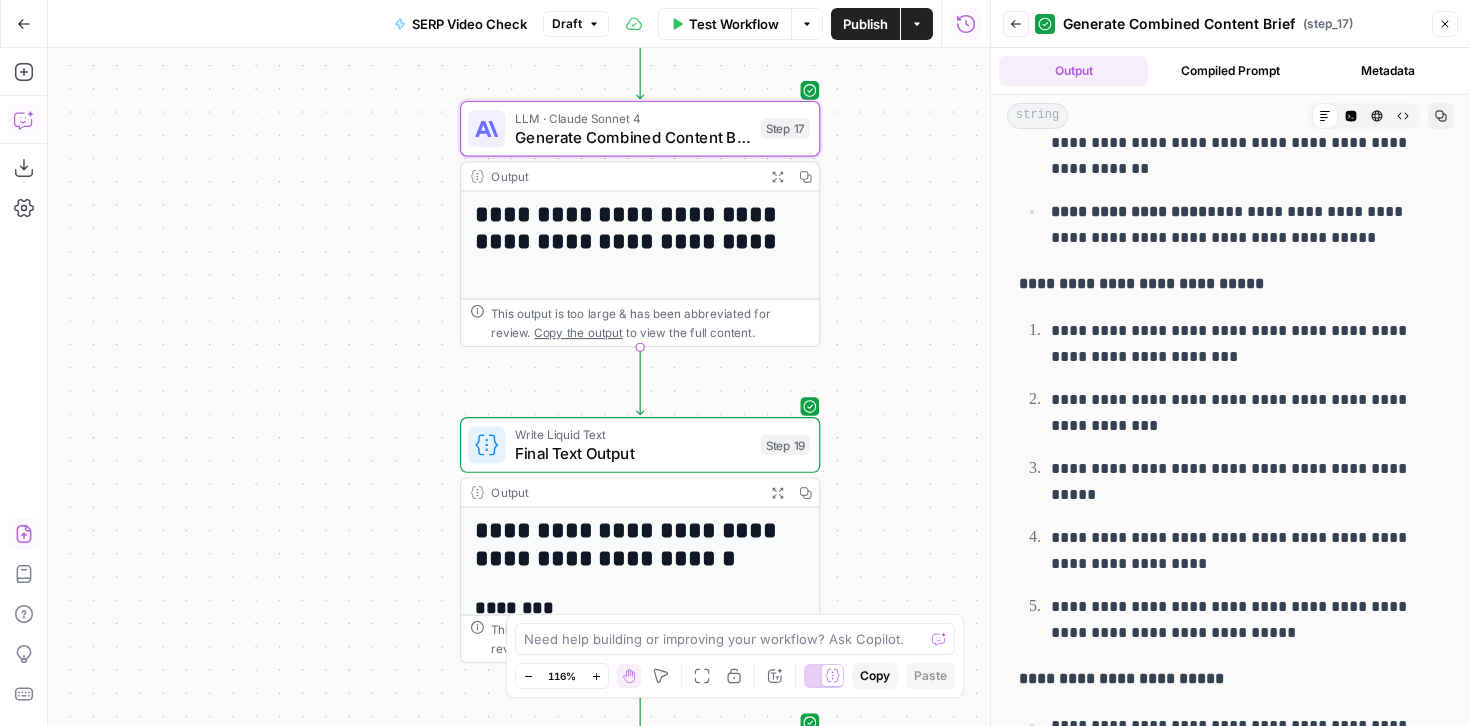 scroll, scrollTop: 5612, scrollLeft: 0, axis: vertical 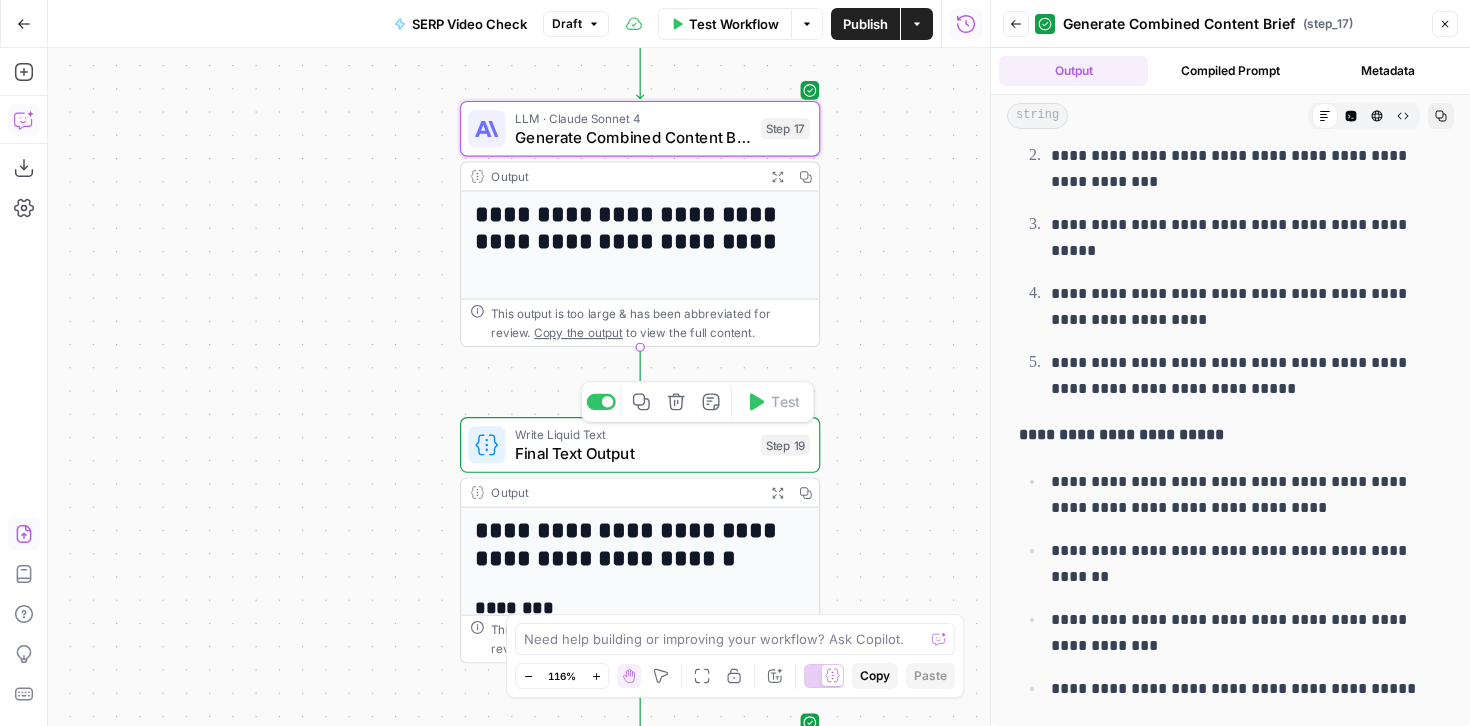 click on "Final Text Output" at bounding box center [633, 452] 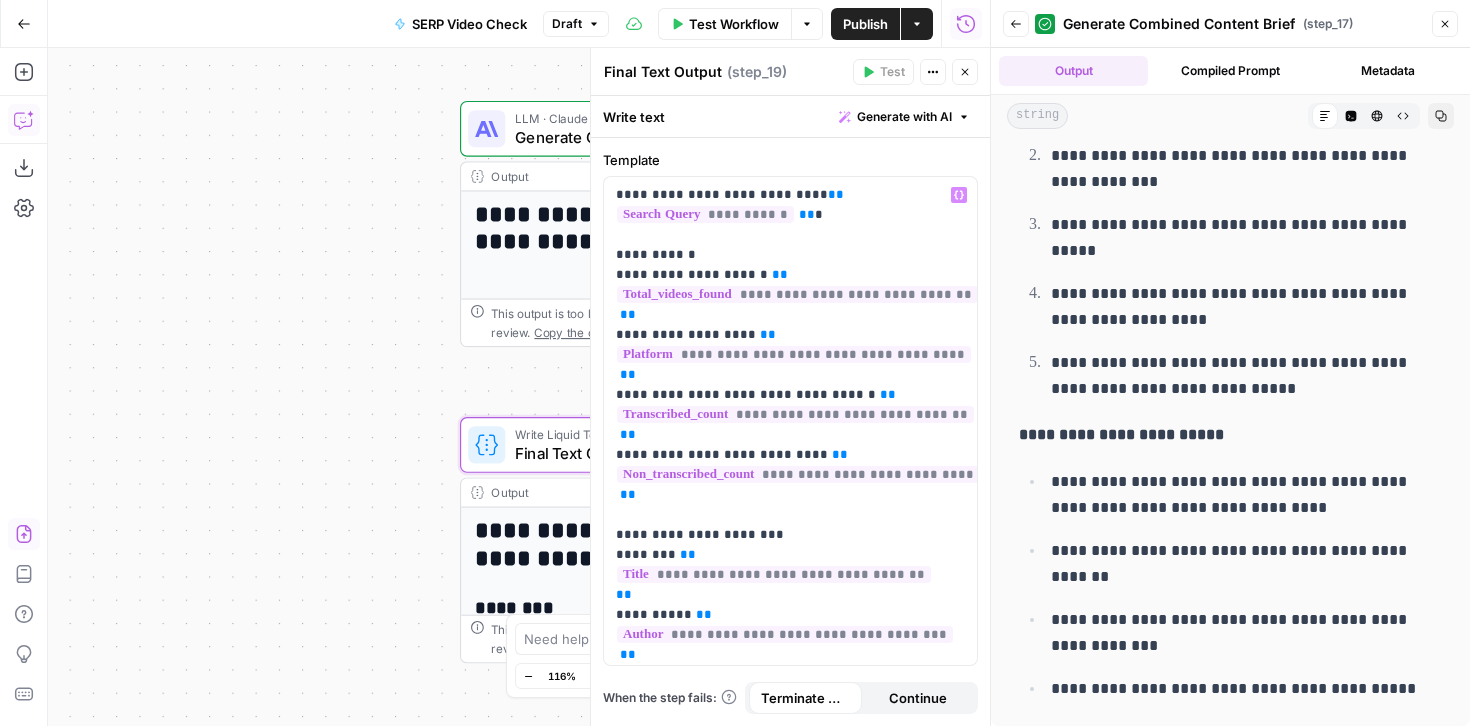 click on "**********" at bounding box center [632, 544] 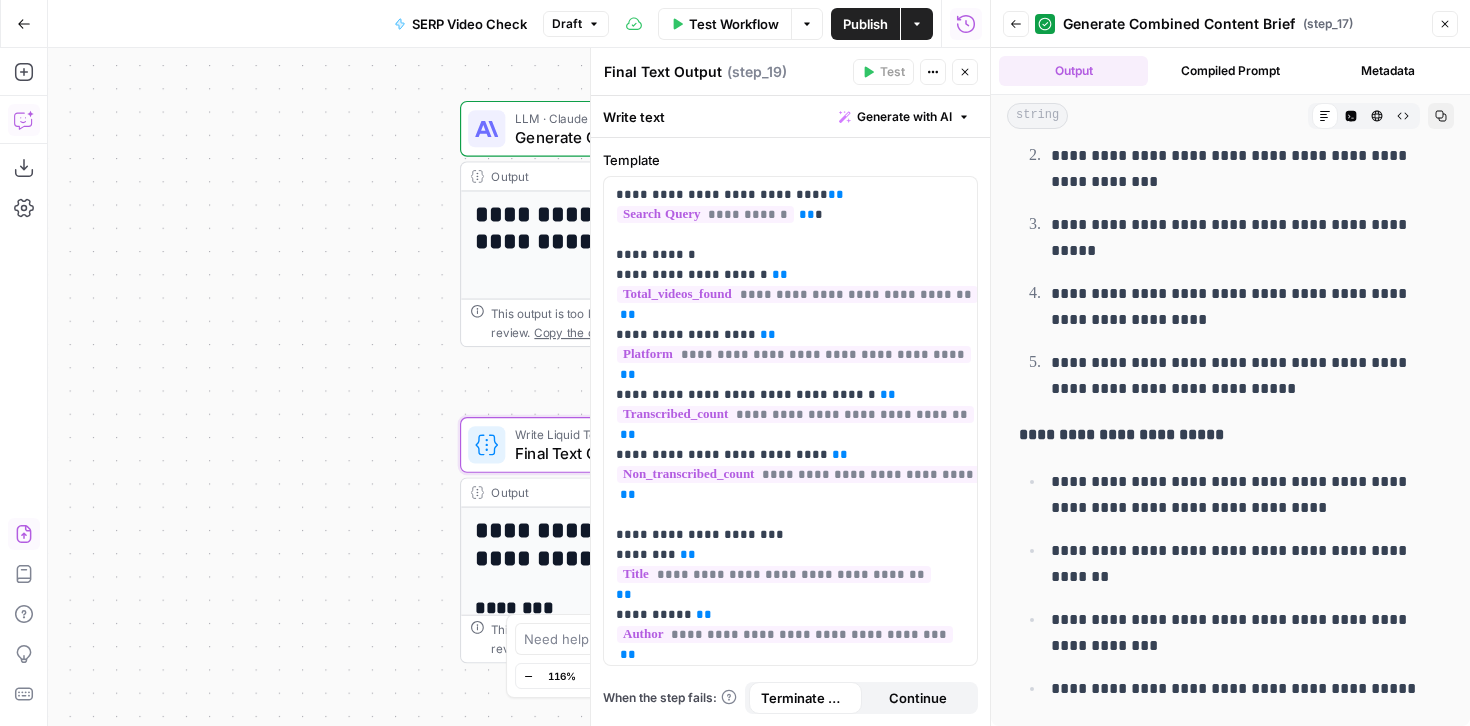 click on "**********" at bounding box center [519, 387] 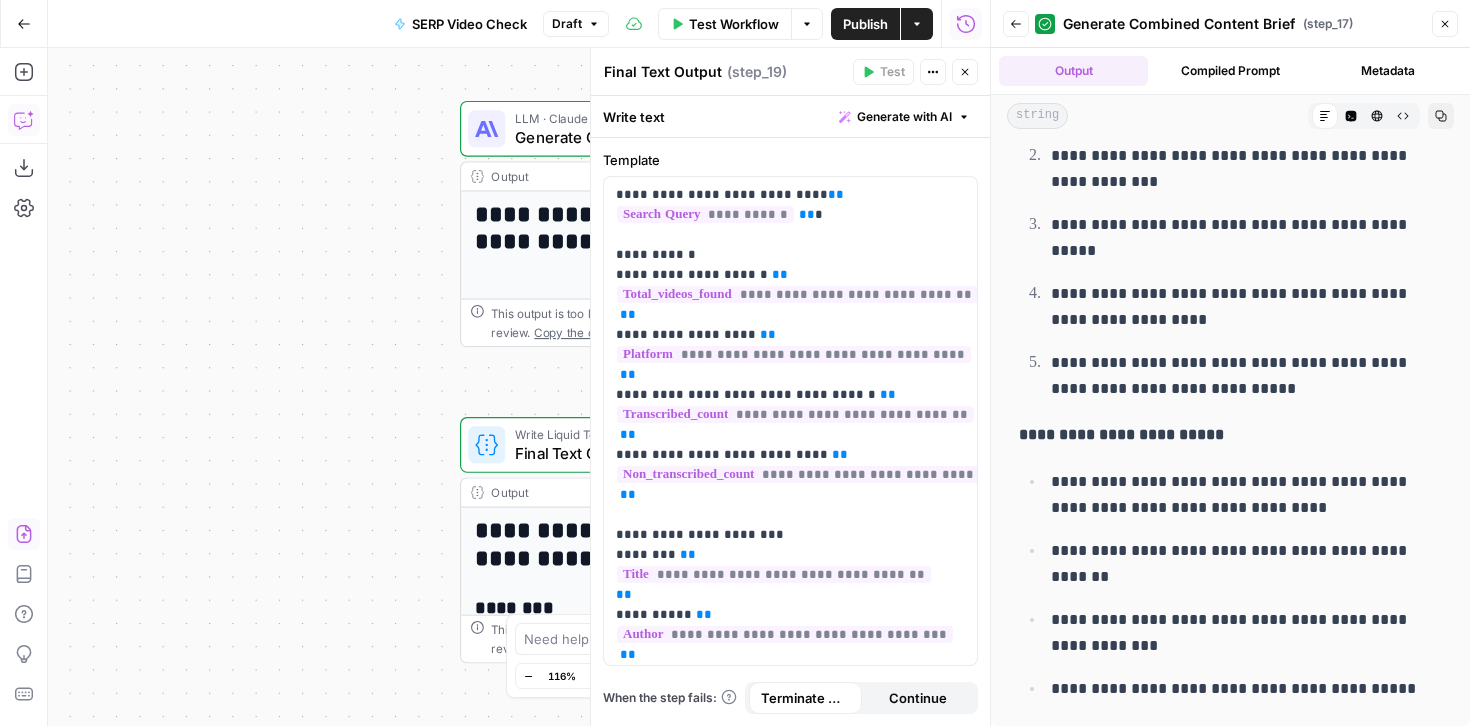 click on "Close" at bounding box center (1445, 24) 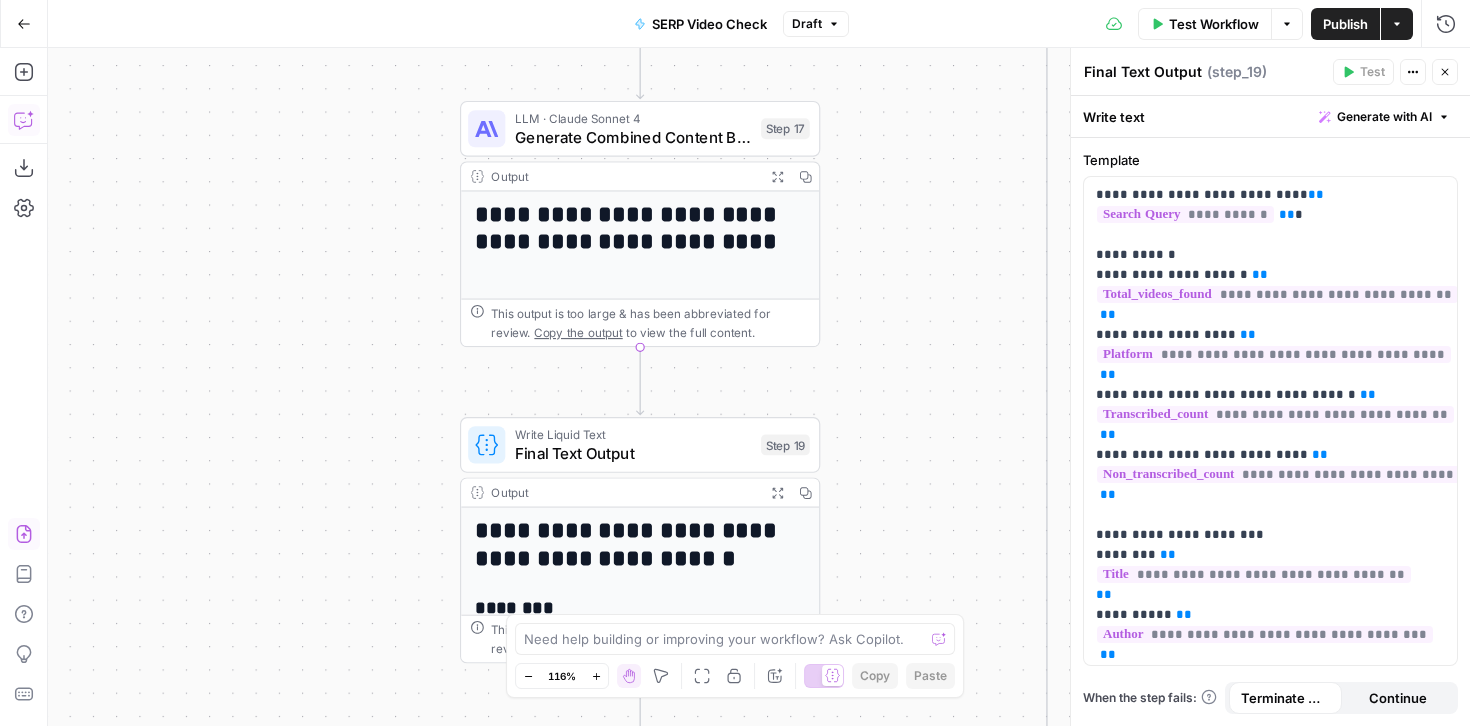 click 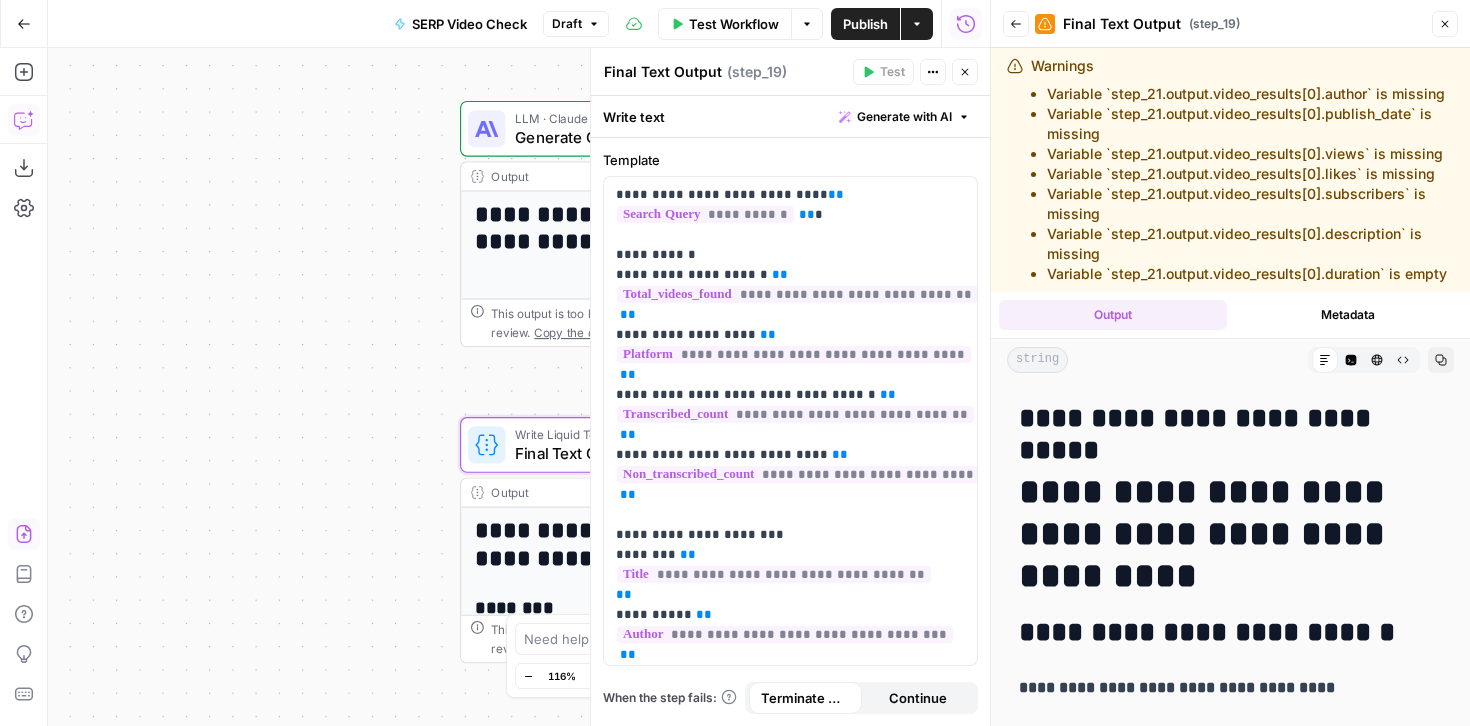 scroll, scrollTop: 6099, scrollLeft: 0, axis: vertical 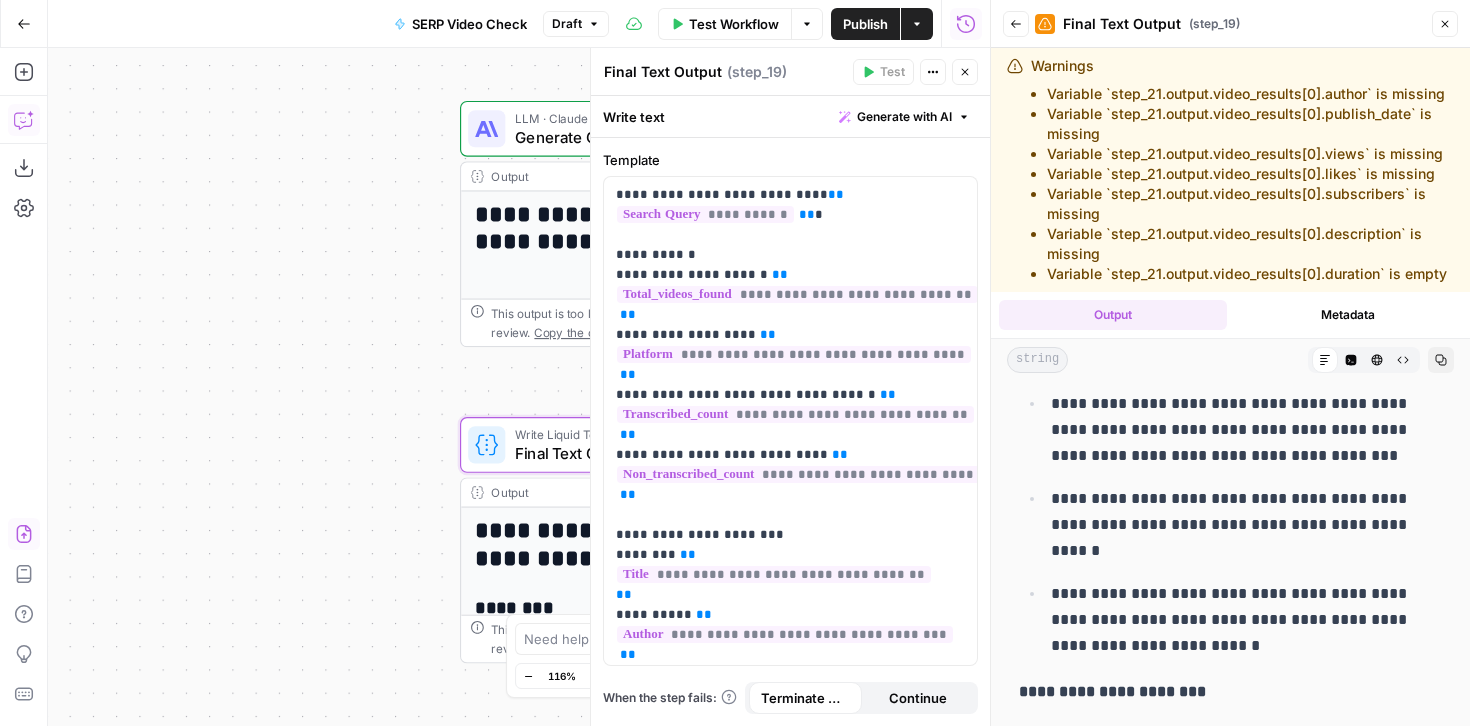 click 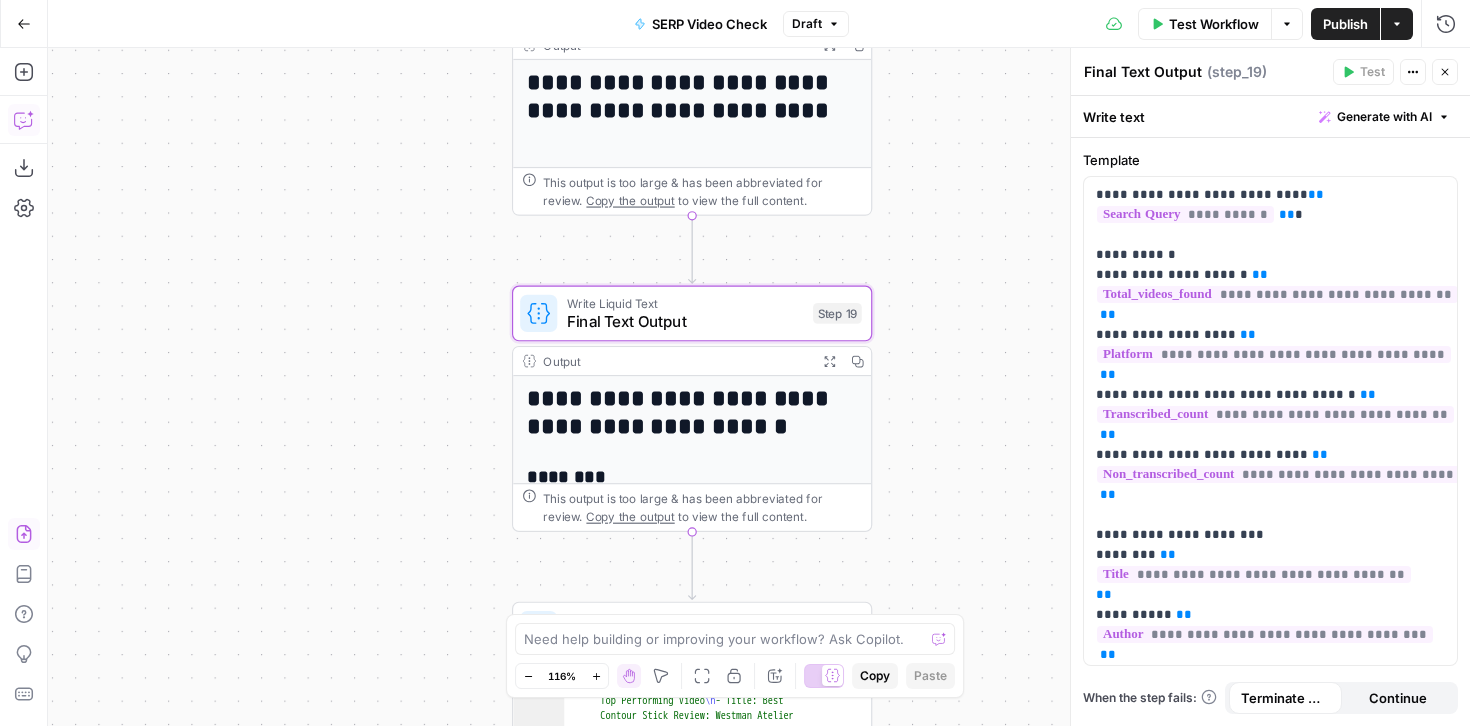 click 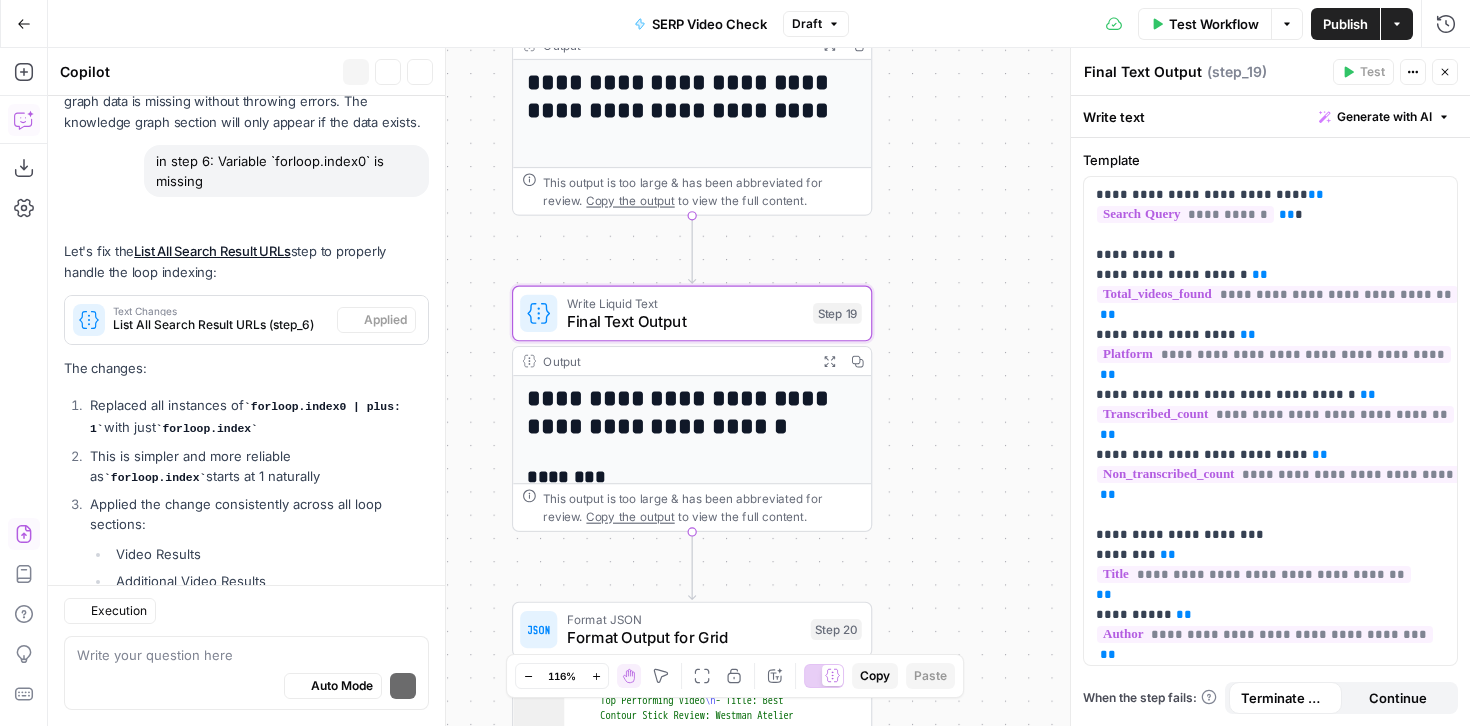 scroll, scrollTop: 15609, scrollLeft: 0, axis: vertical 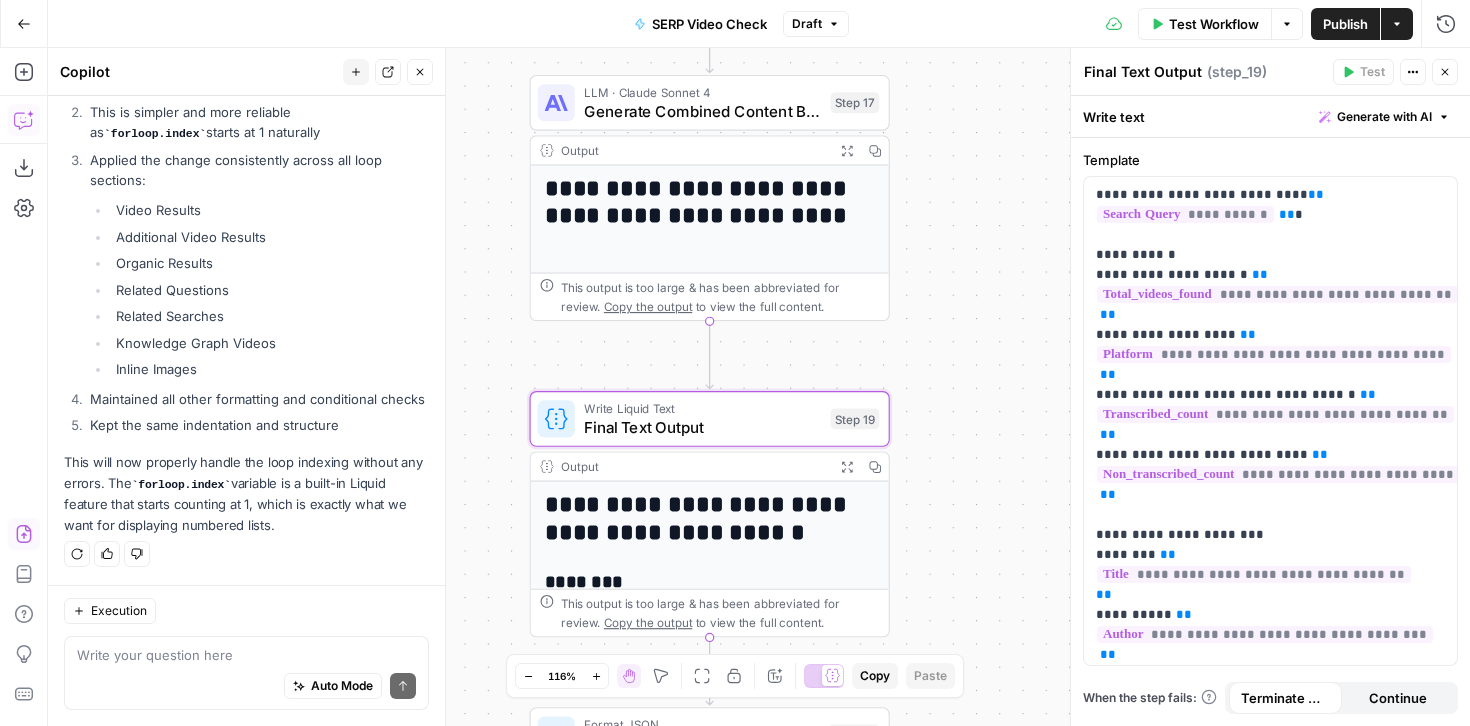 click at bounding box center (246, 655) 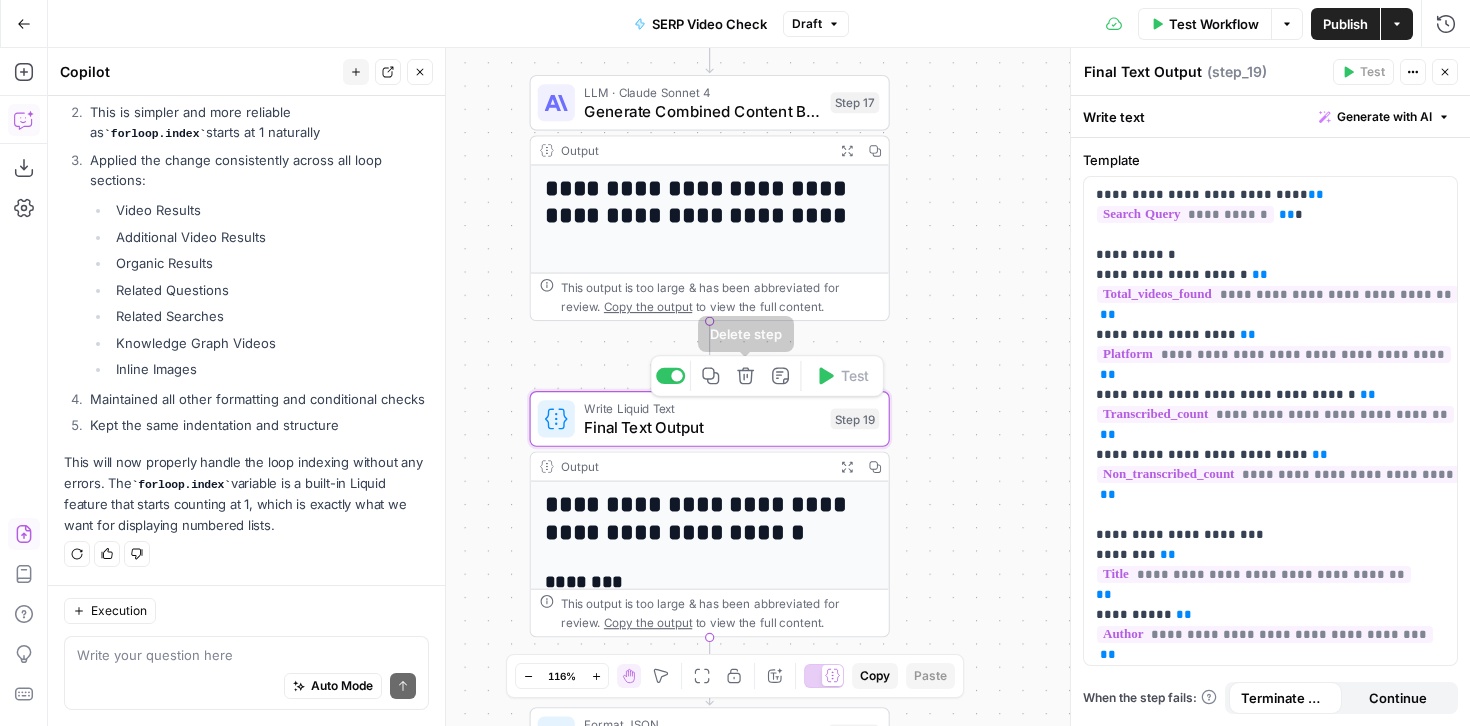 click 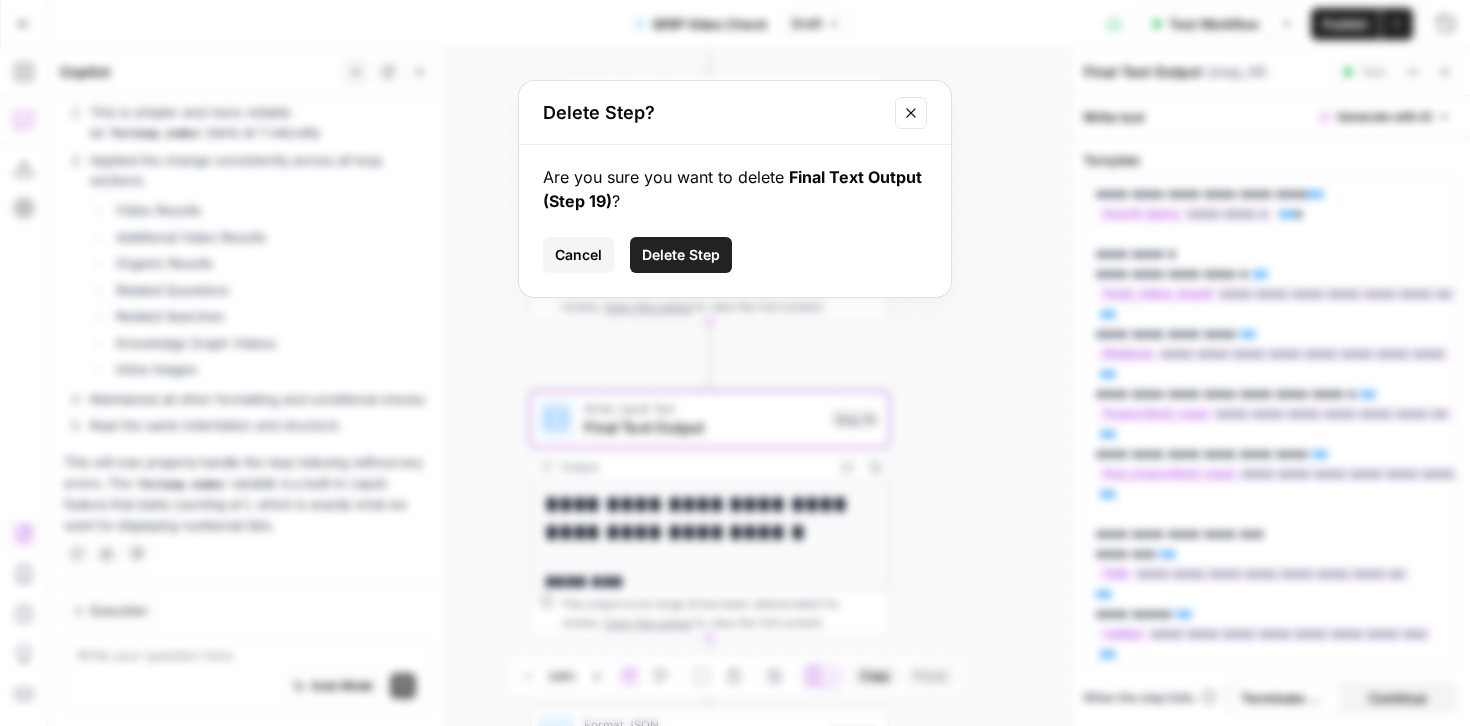 click on "Delete Step" at bounding box center (681, 255) 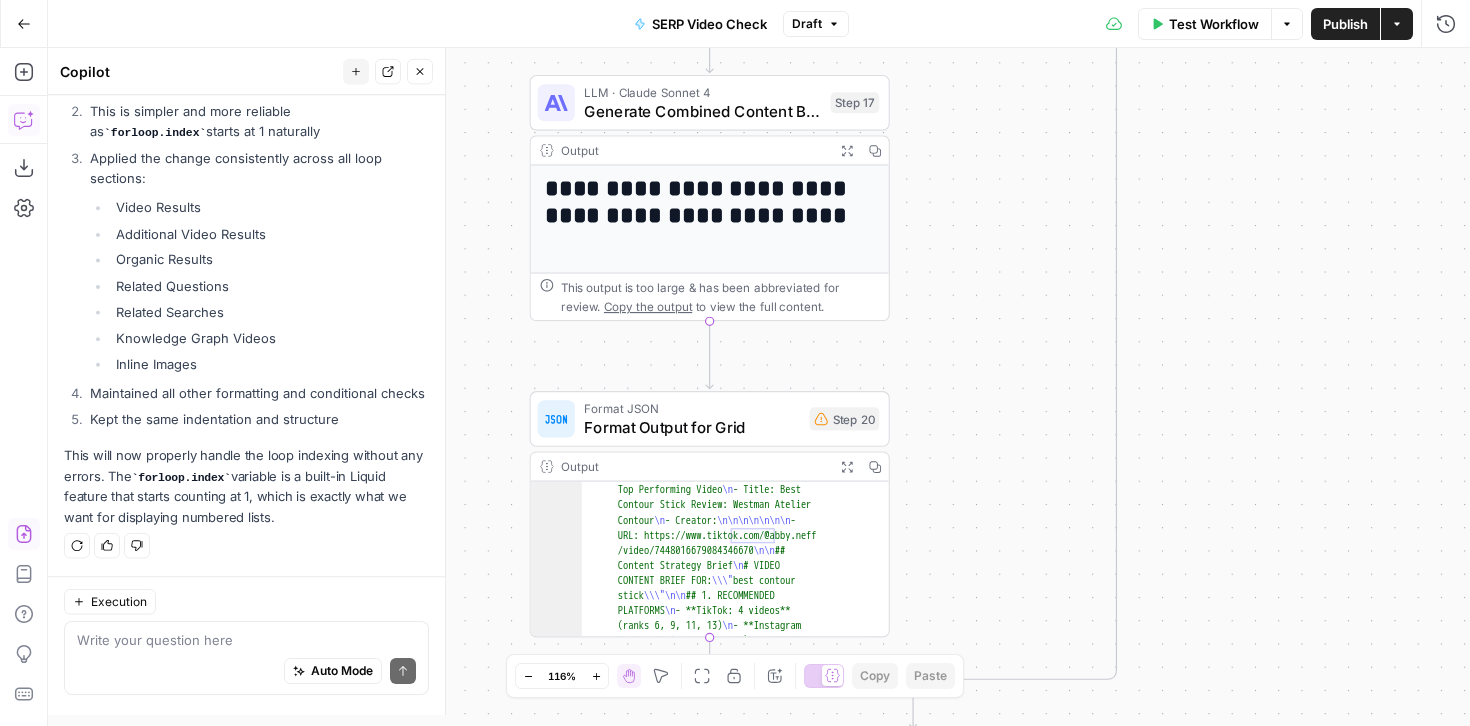 scroll, scrollTop: 15585, scrollLeft: 0, axis: vertical 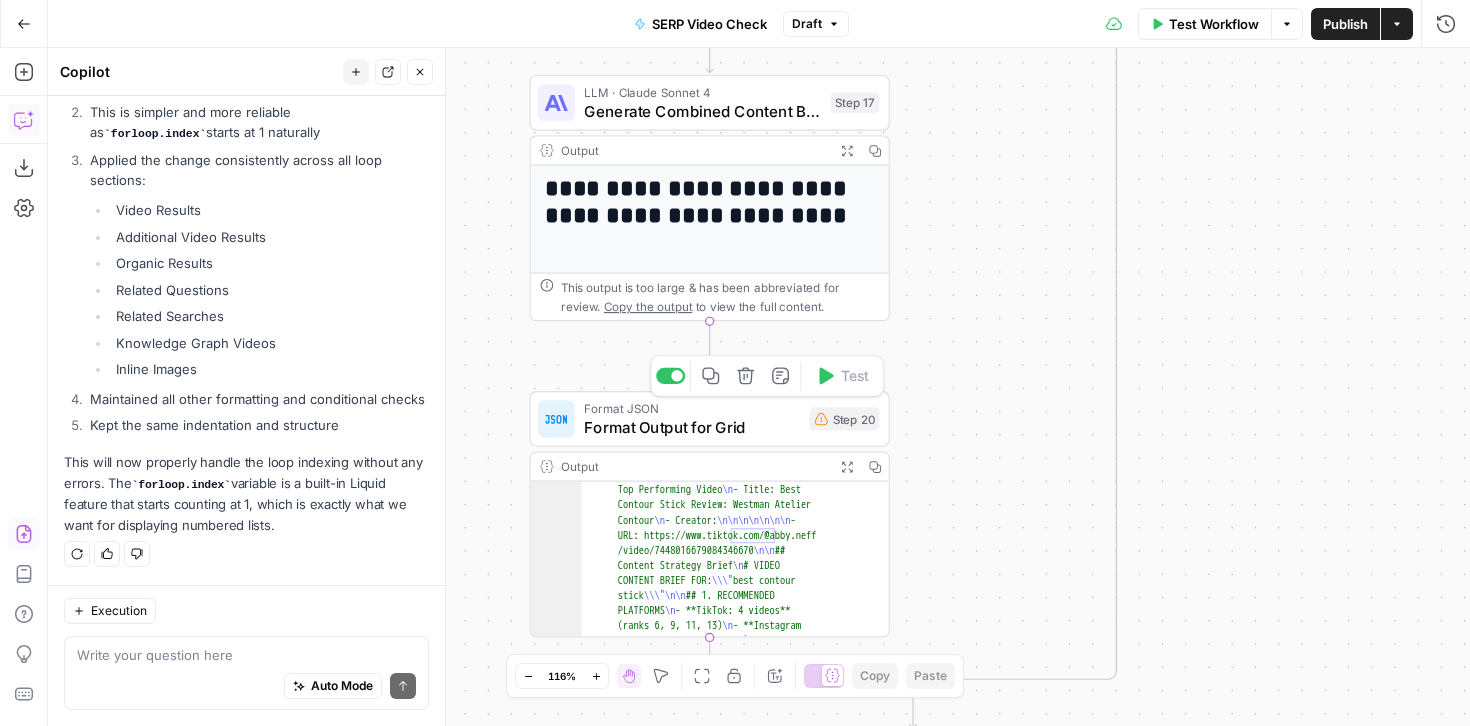 click 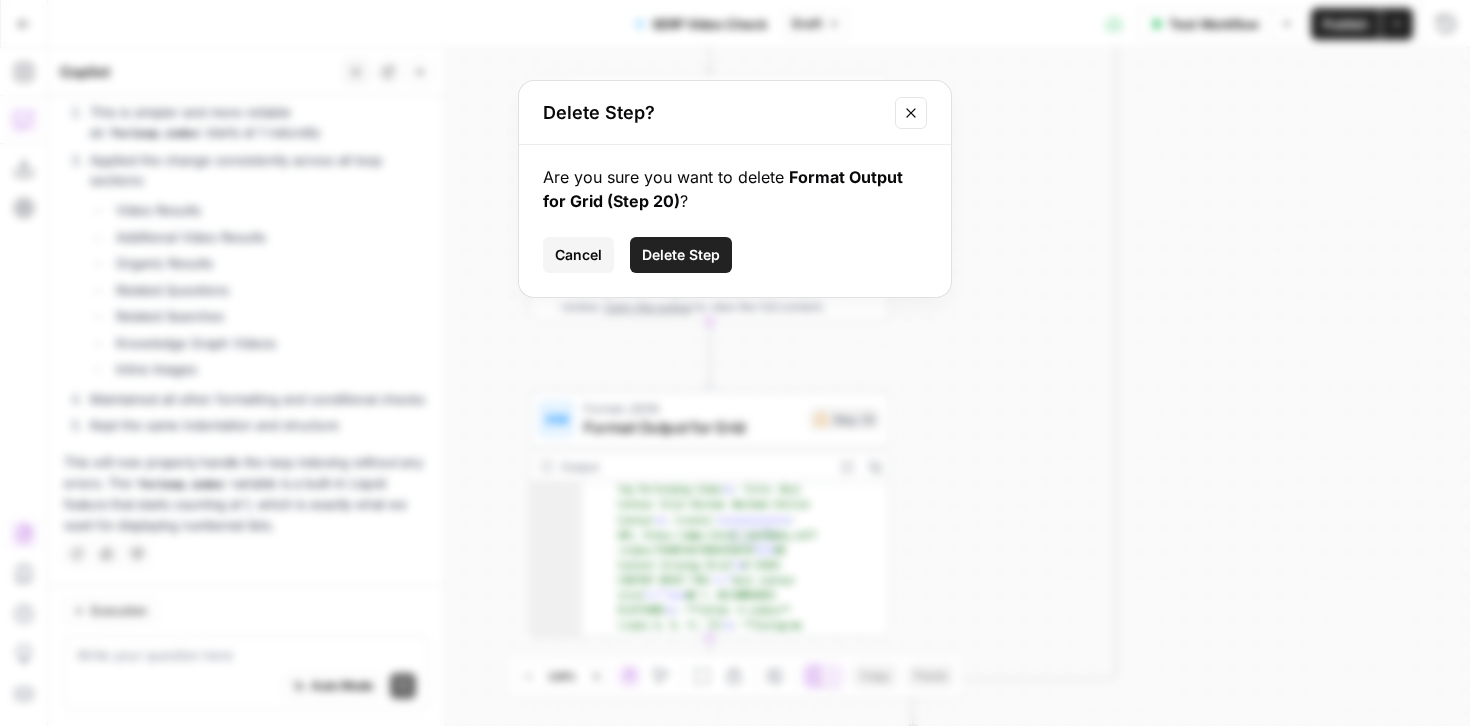 click on "Delete Step" at bounding box center [681, 255] 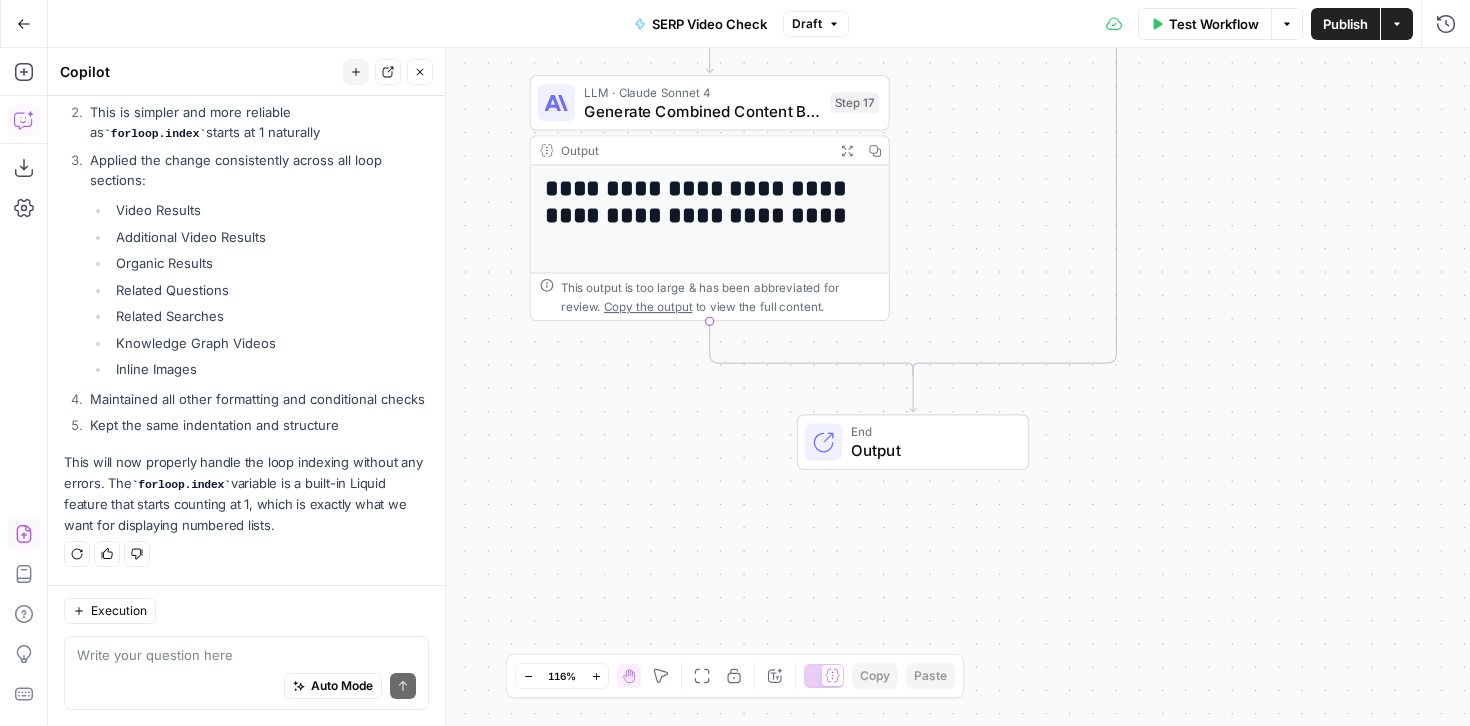 scroll, scrollTop: 15573, scrollLeft: 0, axis: vertical 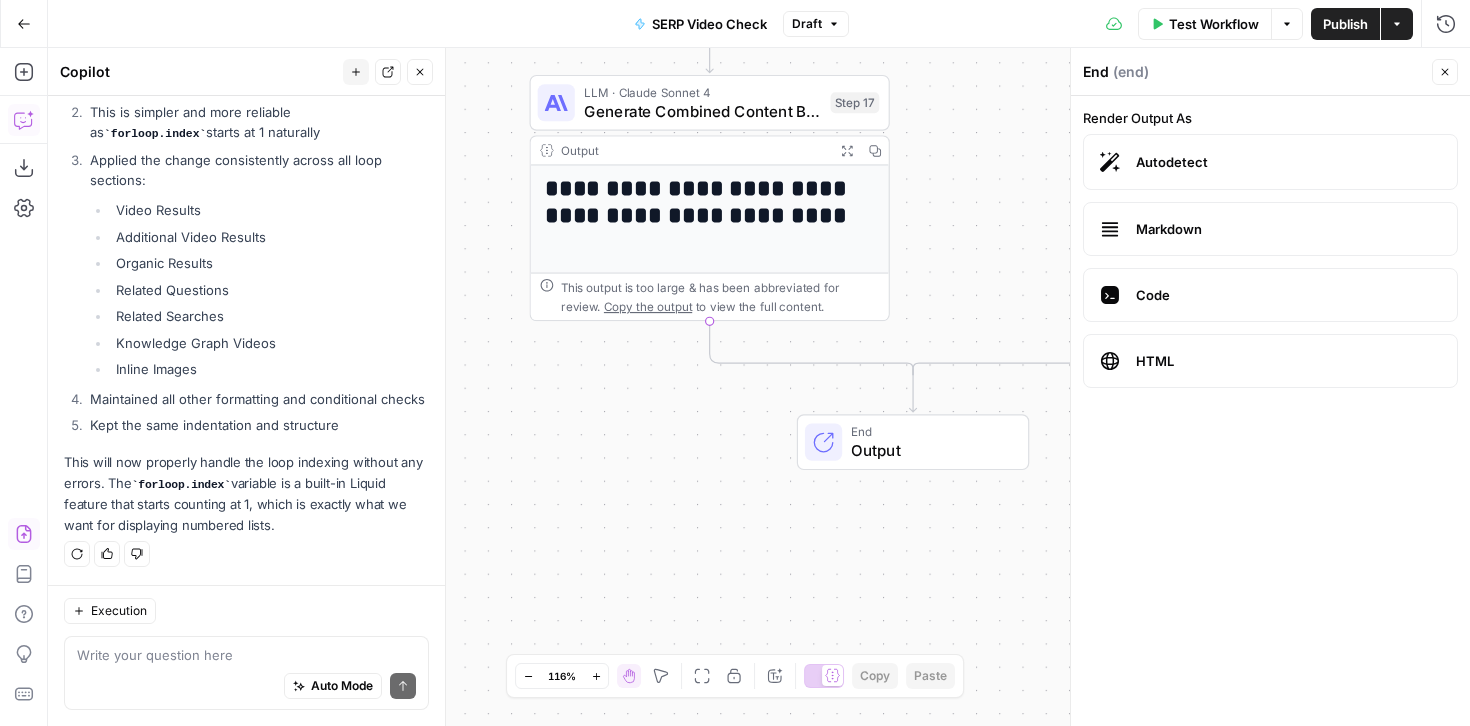 click on "Markdown" at bounding box center [1288, 229] 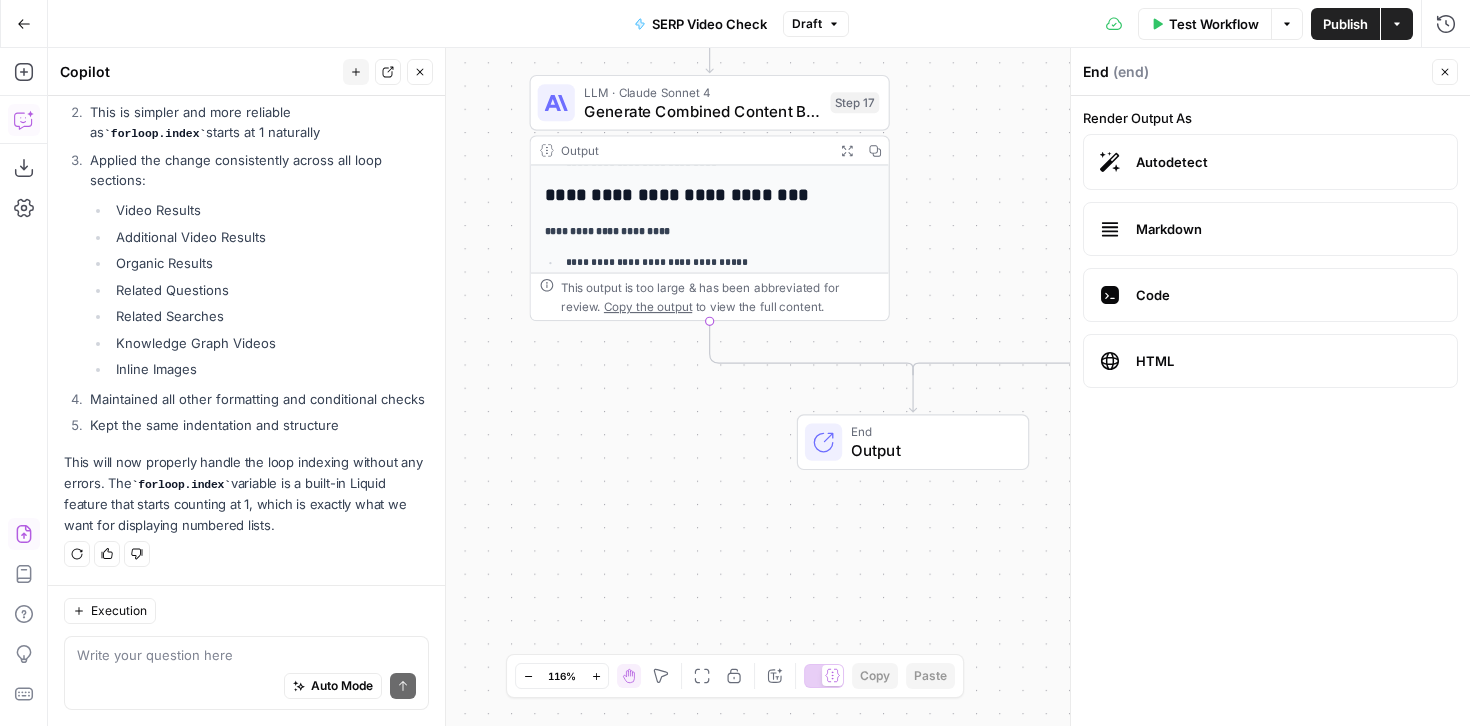 scroll, scrollTop: 507, scrollLeft: 0, axis: vertical 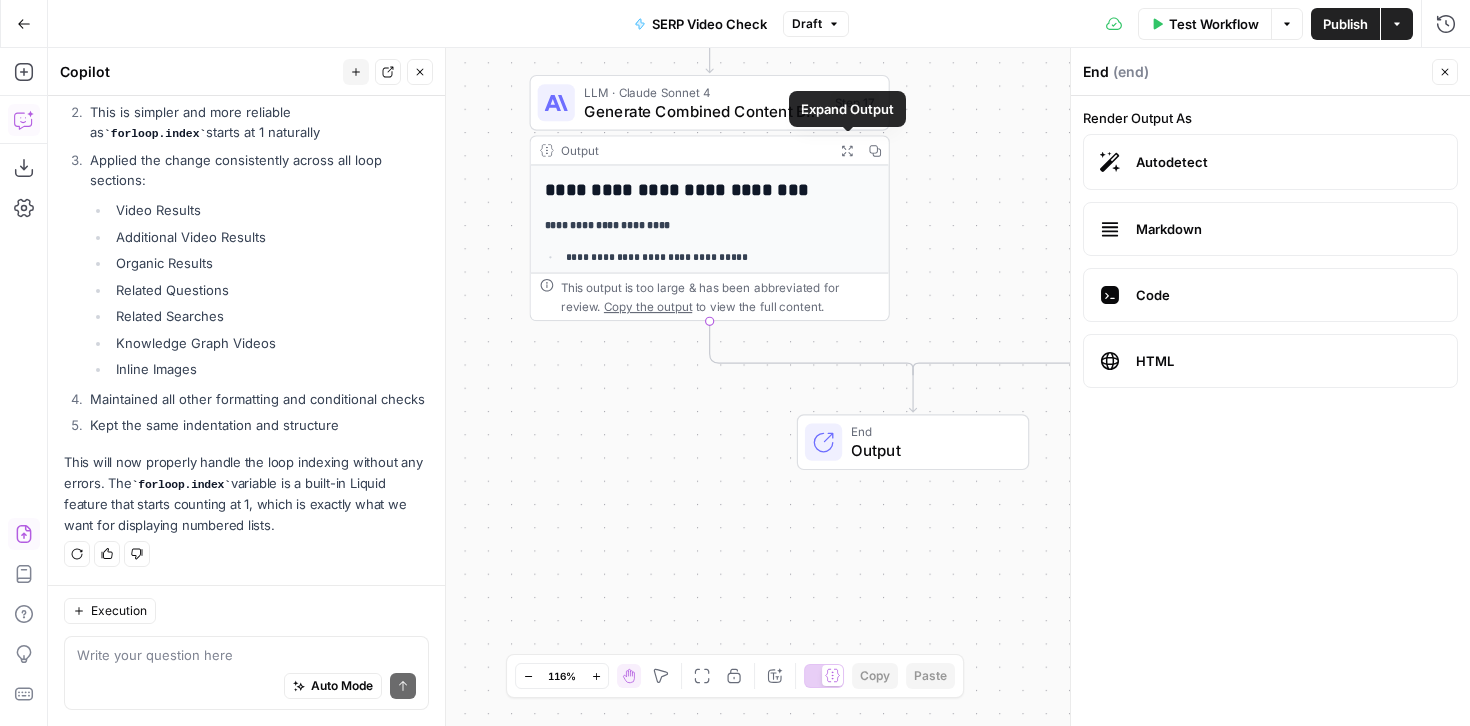 click 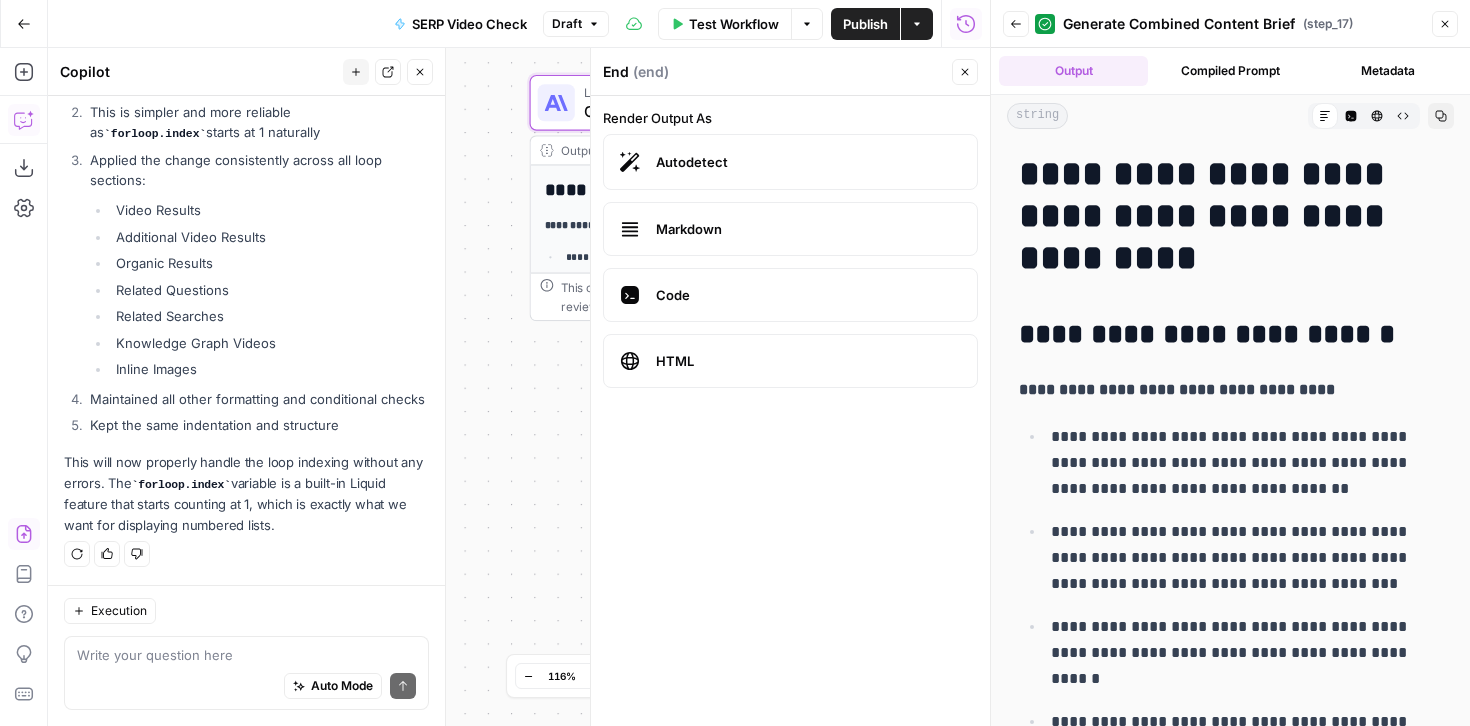 scroll, scrollTop: 15573, scrollLeft: 0, axis: vertical 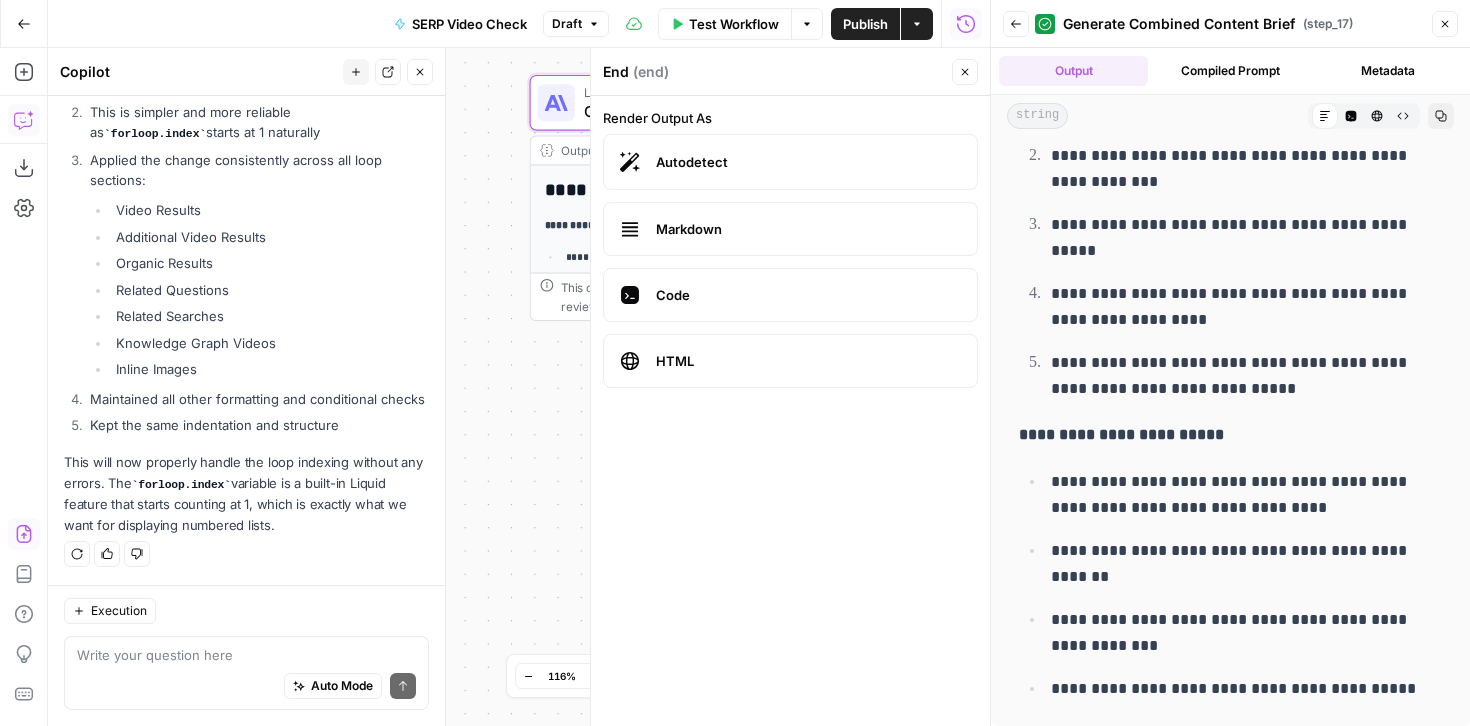 click 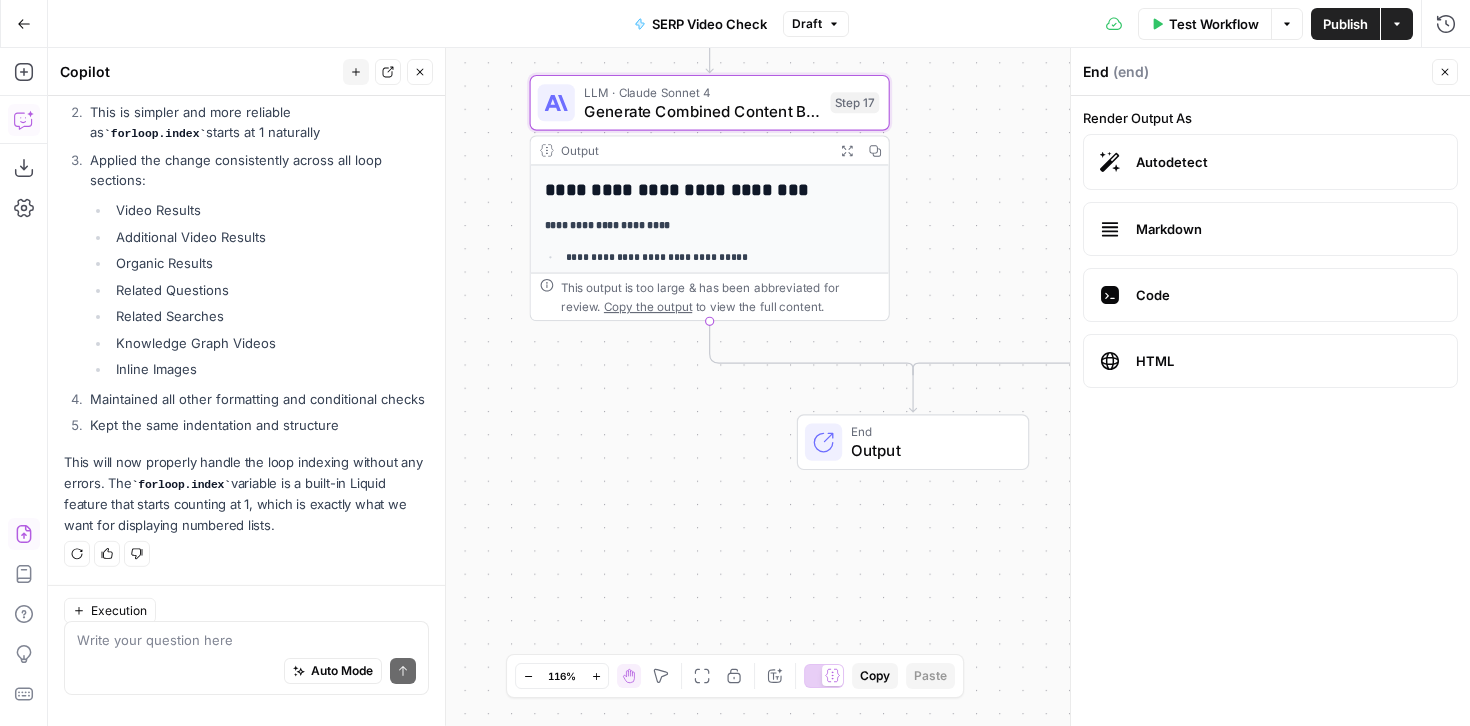 scroll, scrollTop: 15573, scrollLeft: 0, axis: vertical 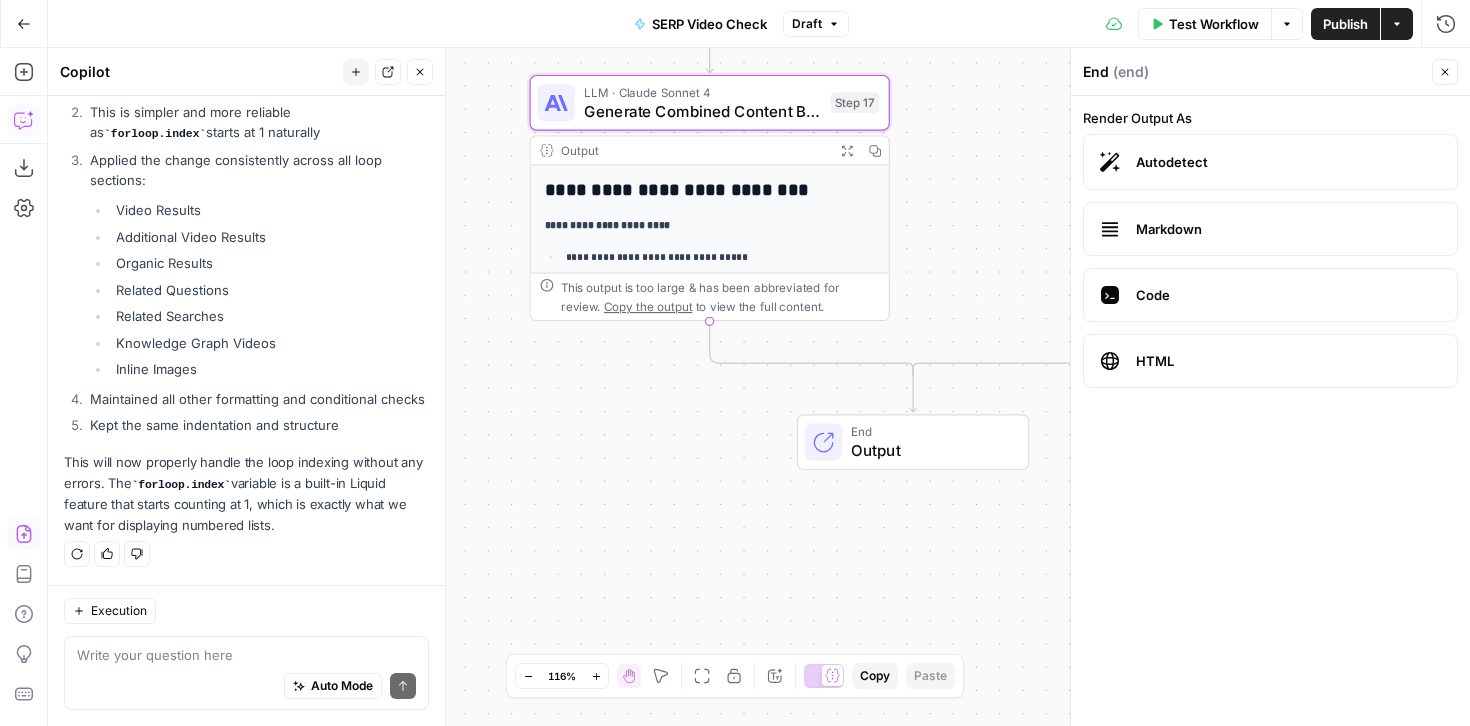 click 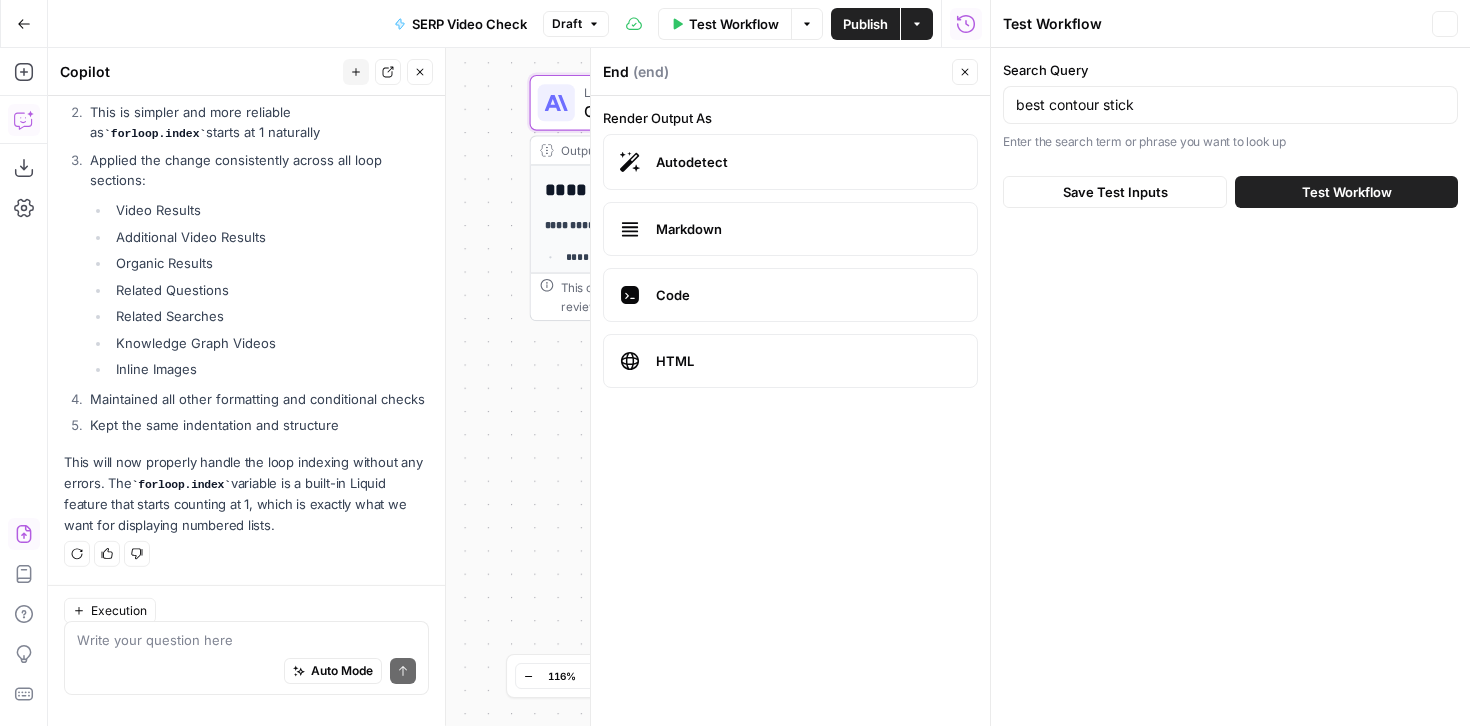 scroll, scrollTop: 15573, scrollLeft: 0, axis: vertical 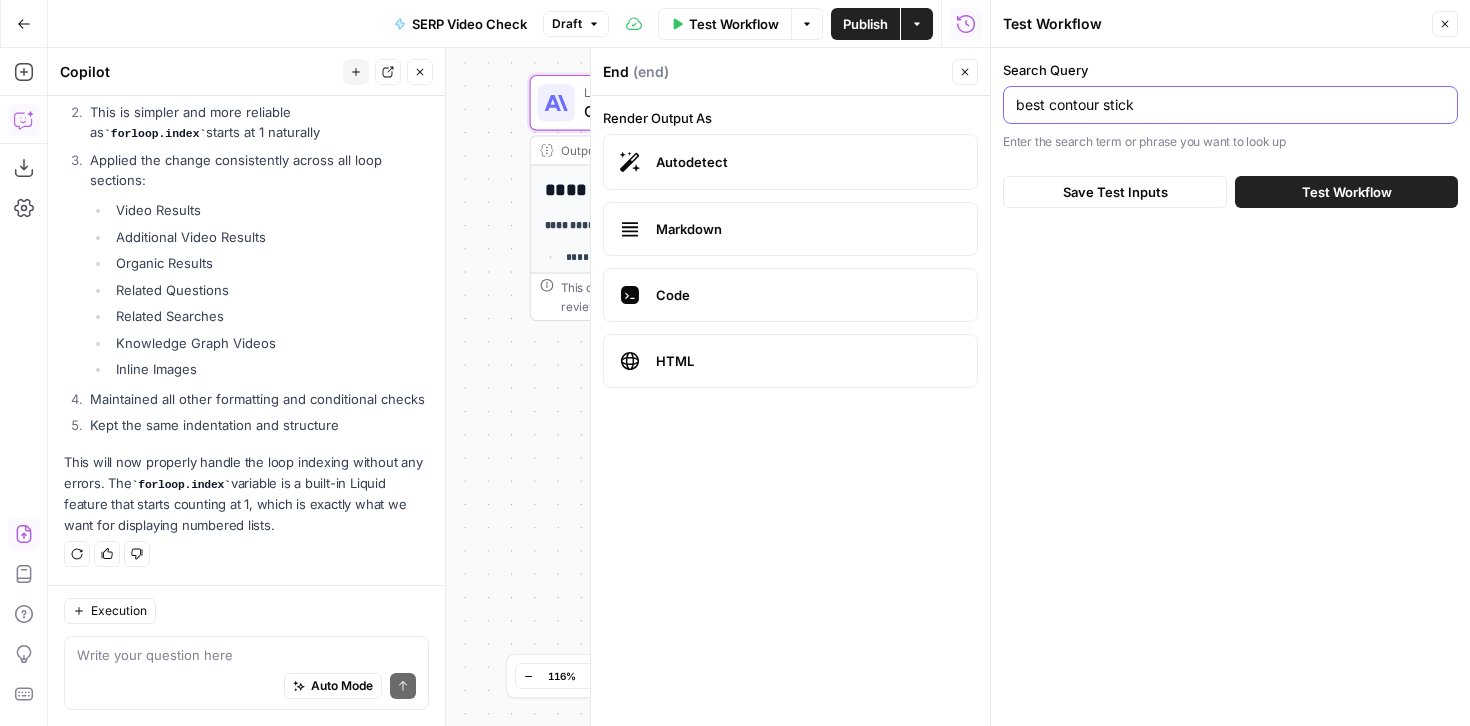 click on "best contour stick" at bounding box center [1230, 105] 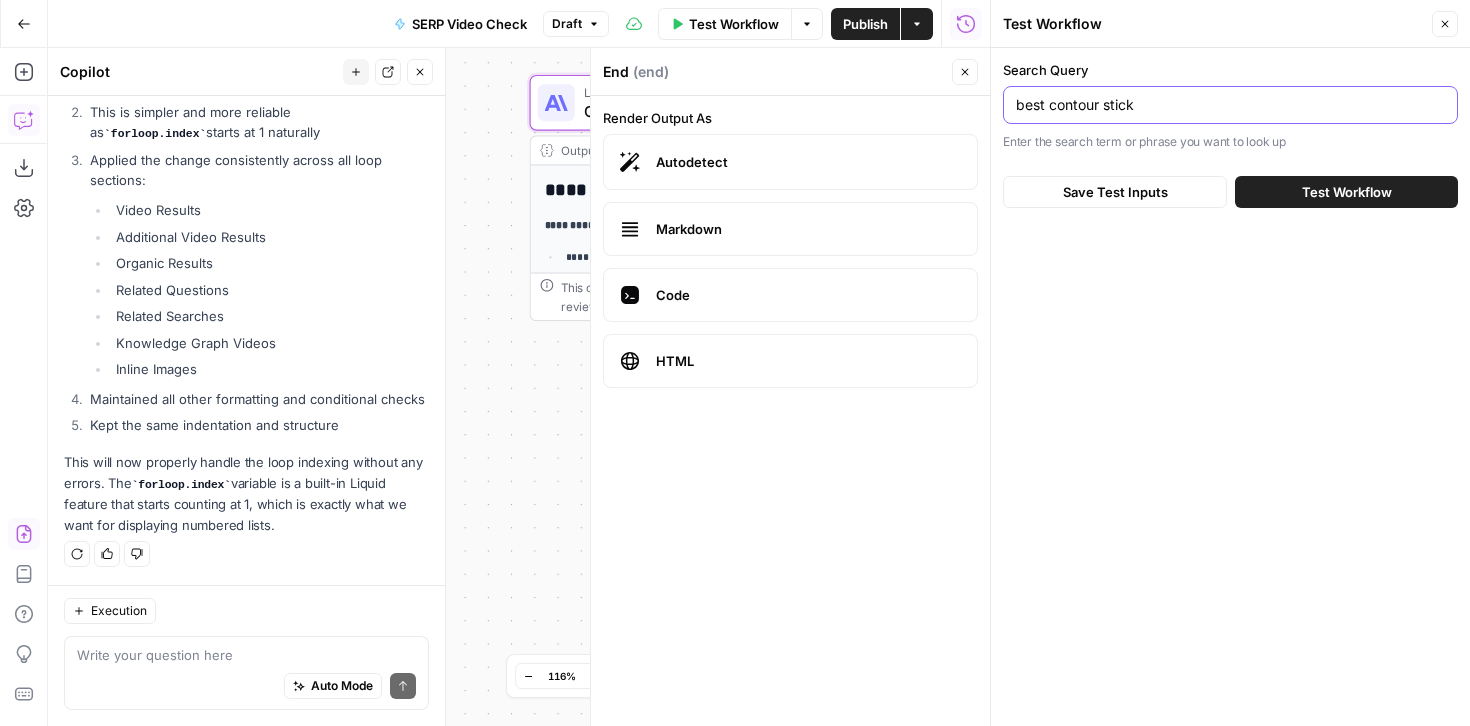 paste on "ai content optimization" 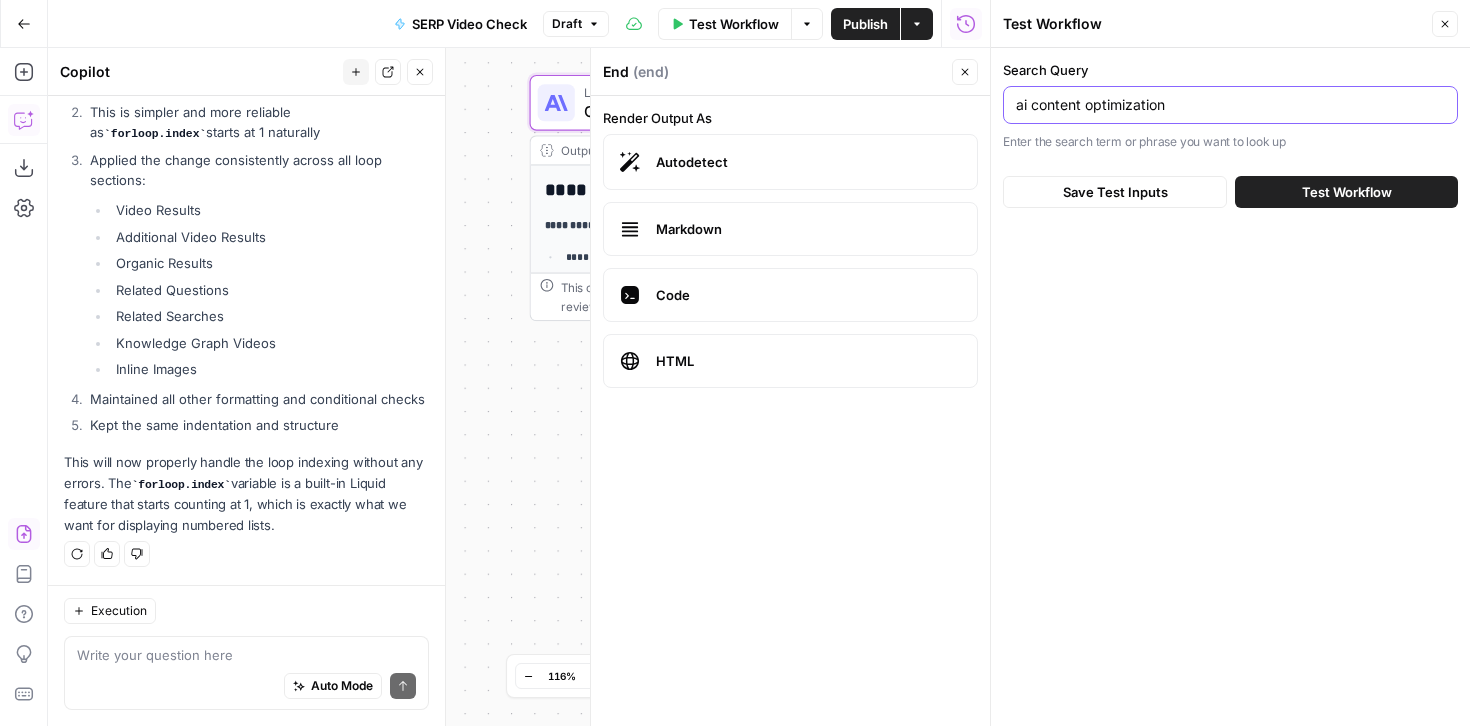 type on "ai content optimization" 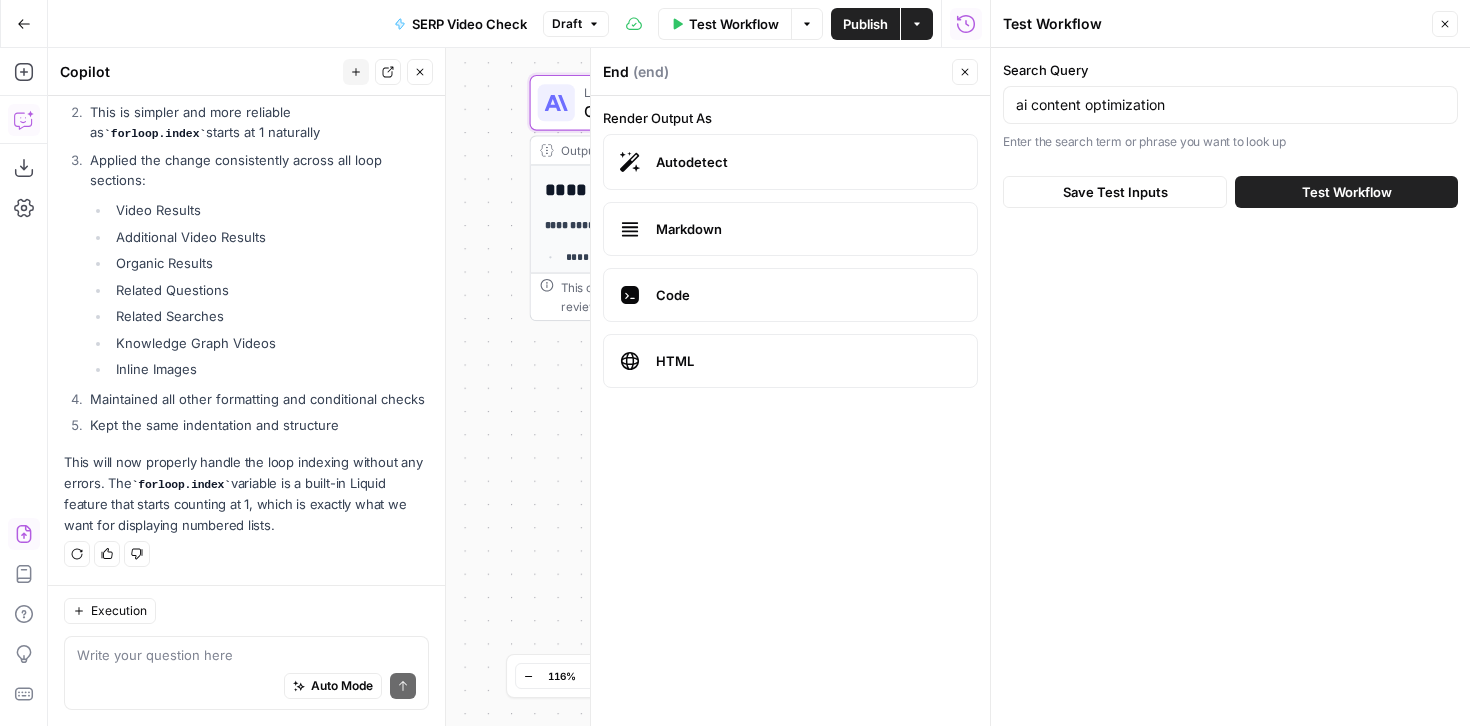 click on "Test Workflow" at bounding box center (1347, 192) 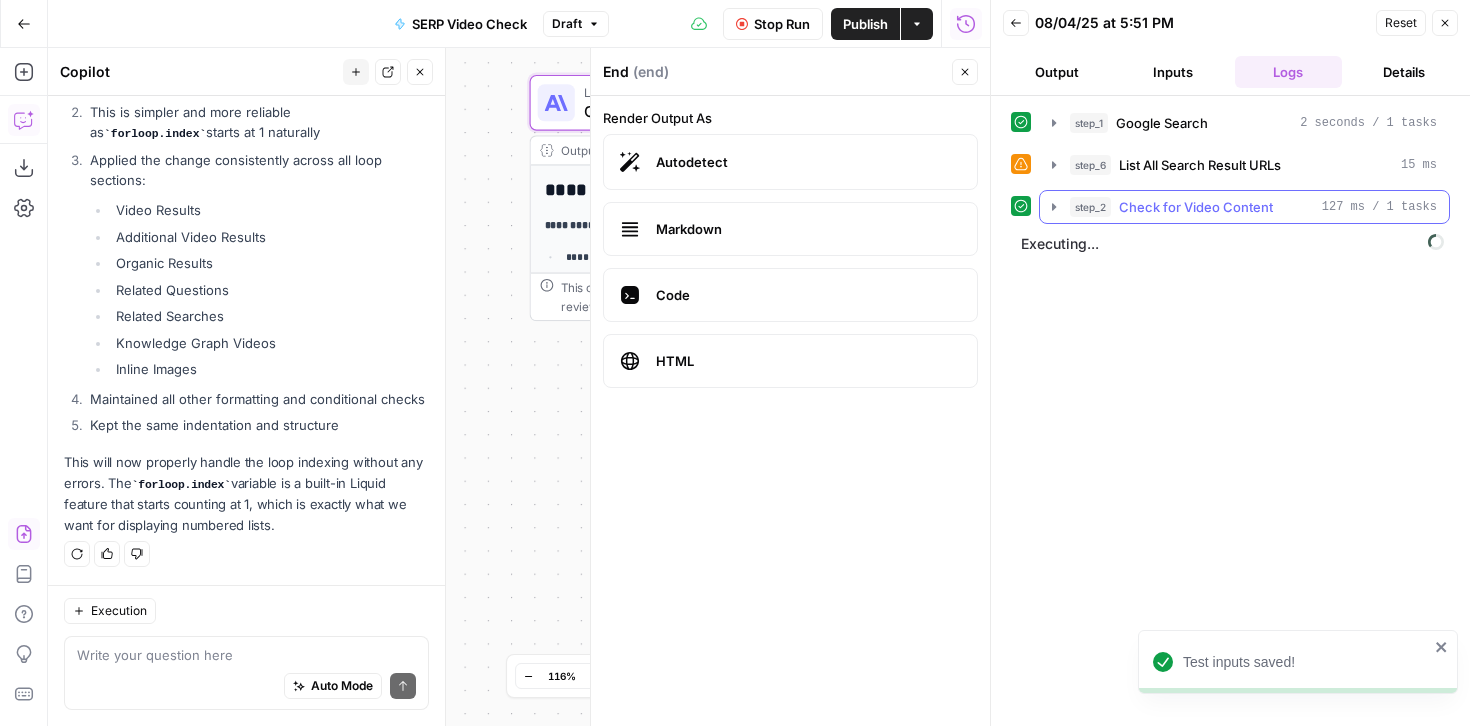 scroll, scrollTop: 619, scrollLeft: 0, axis: vertical 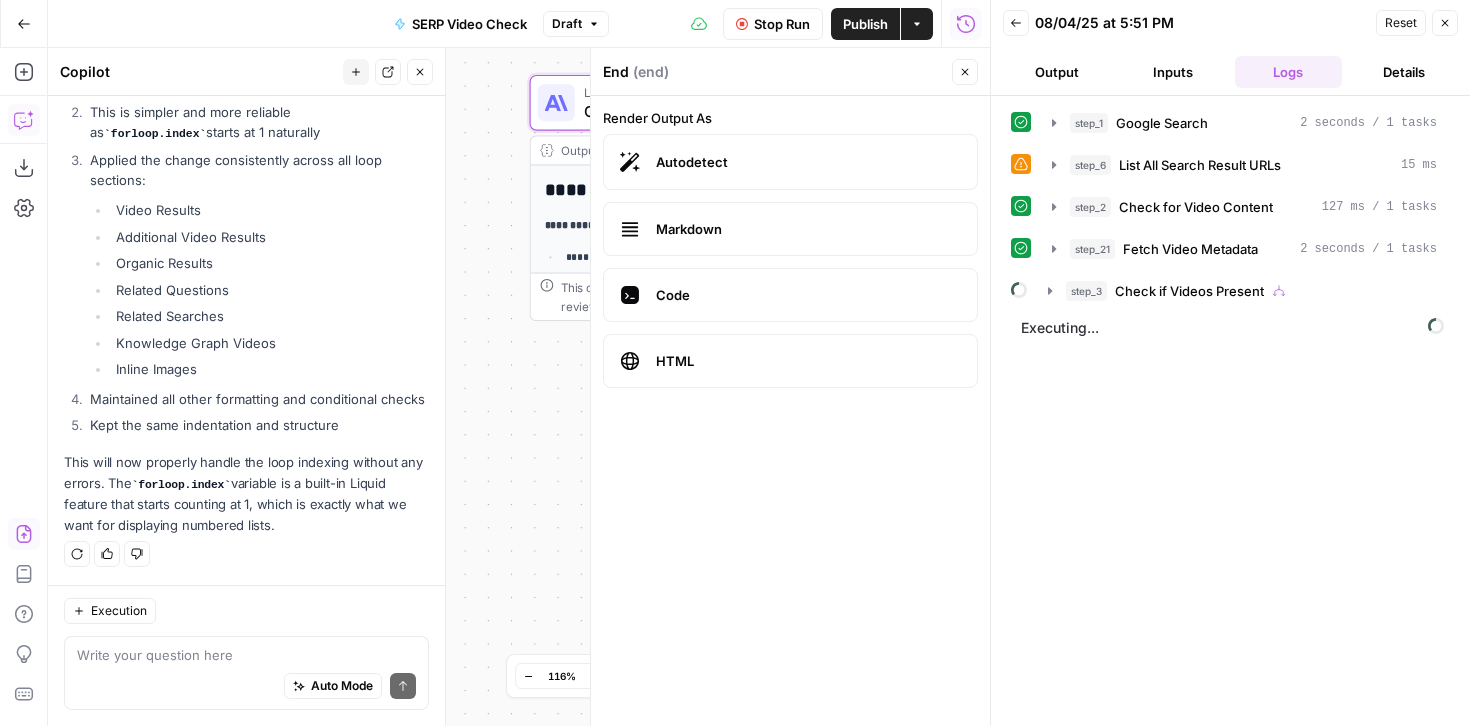 click 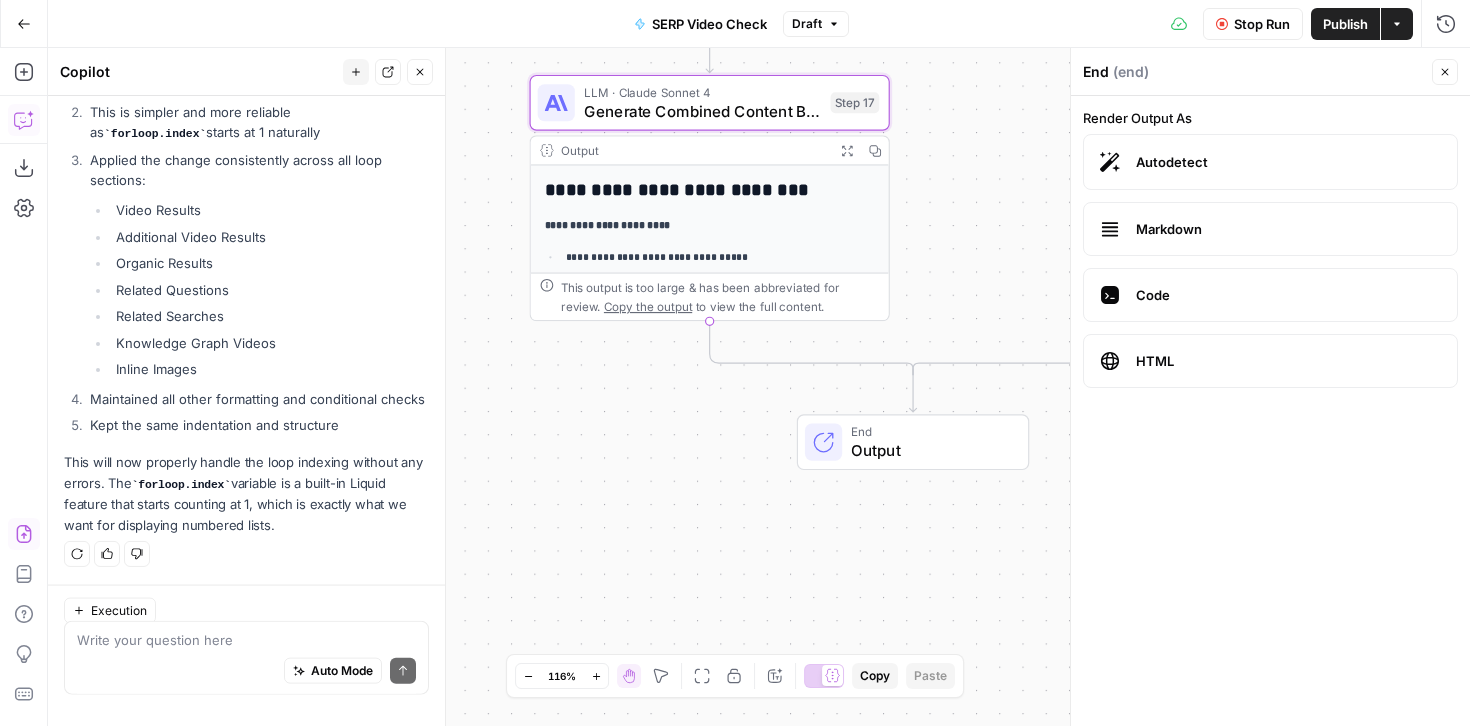 scroll, scrollTop: 15573, scrollLeft: 0, axis: vertical 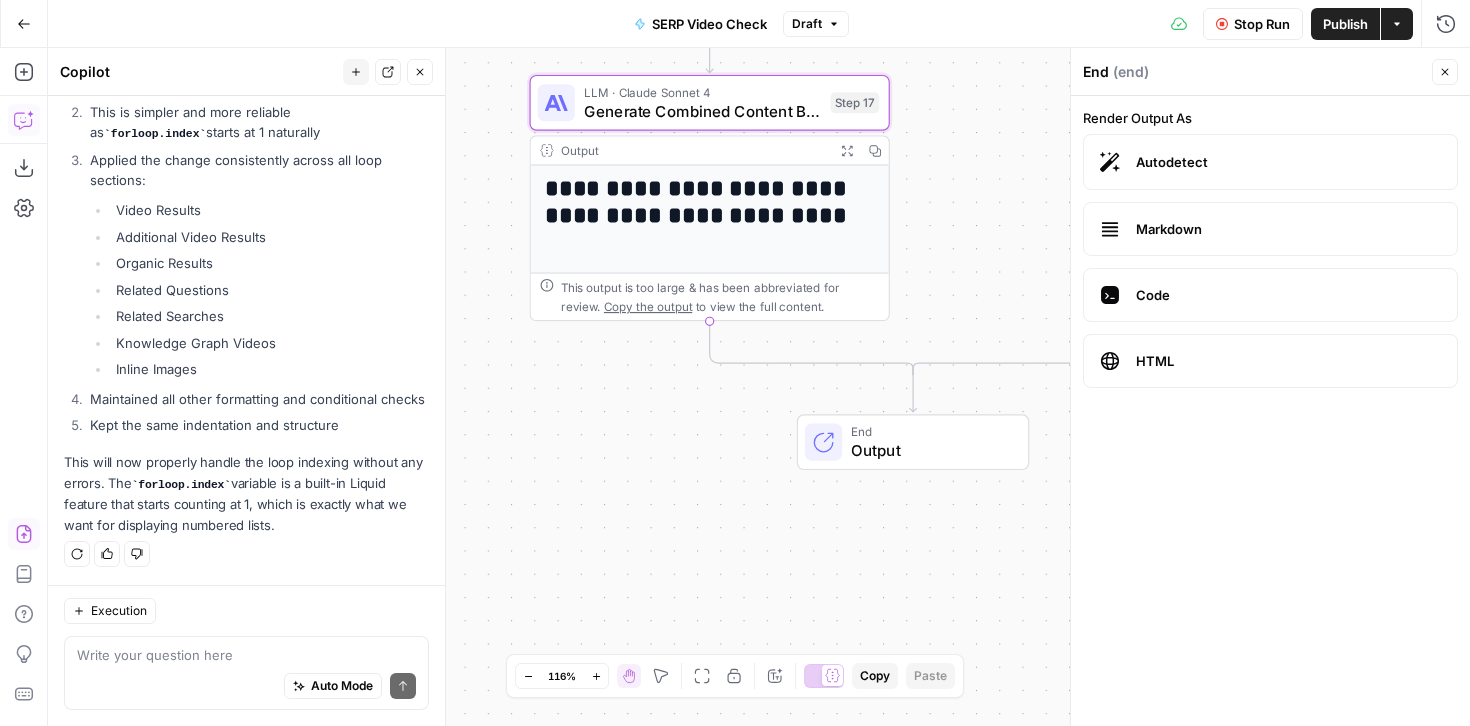 click 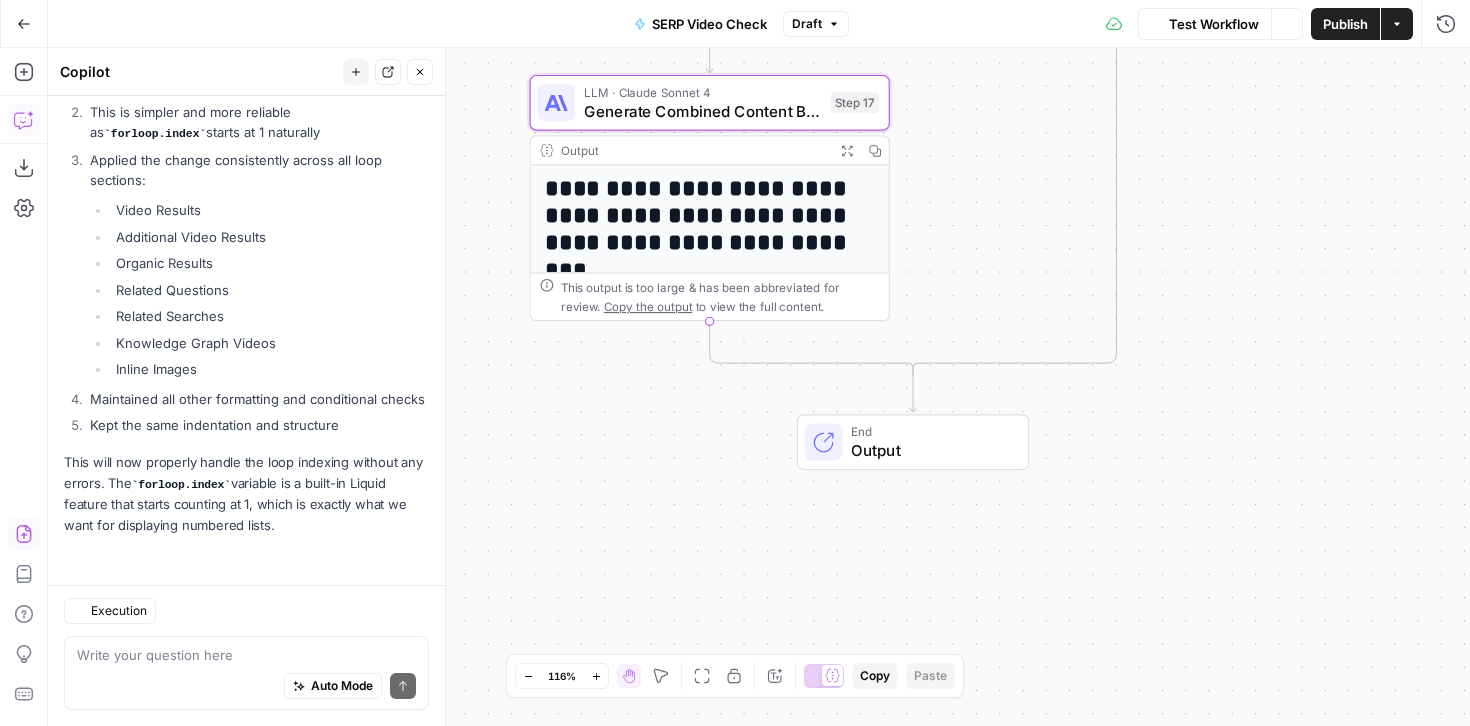 scroll, scrollTop: 15573, scrollLeft: 0, axis: vertical 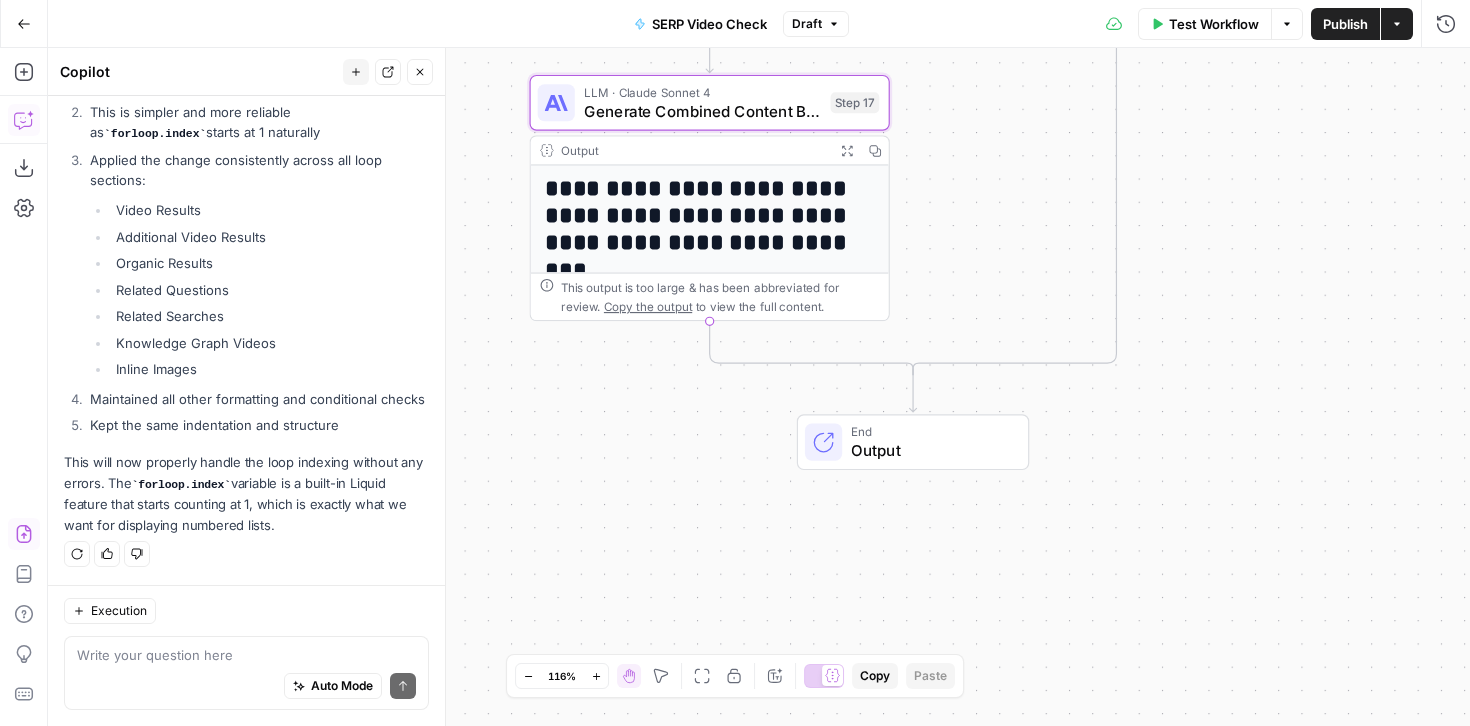 click 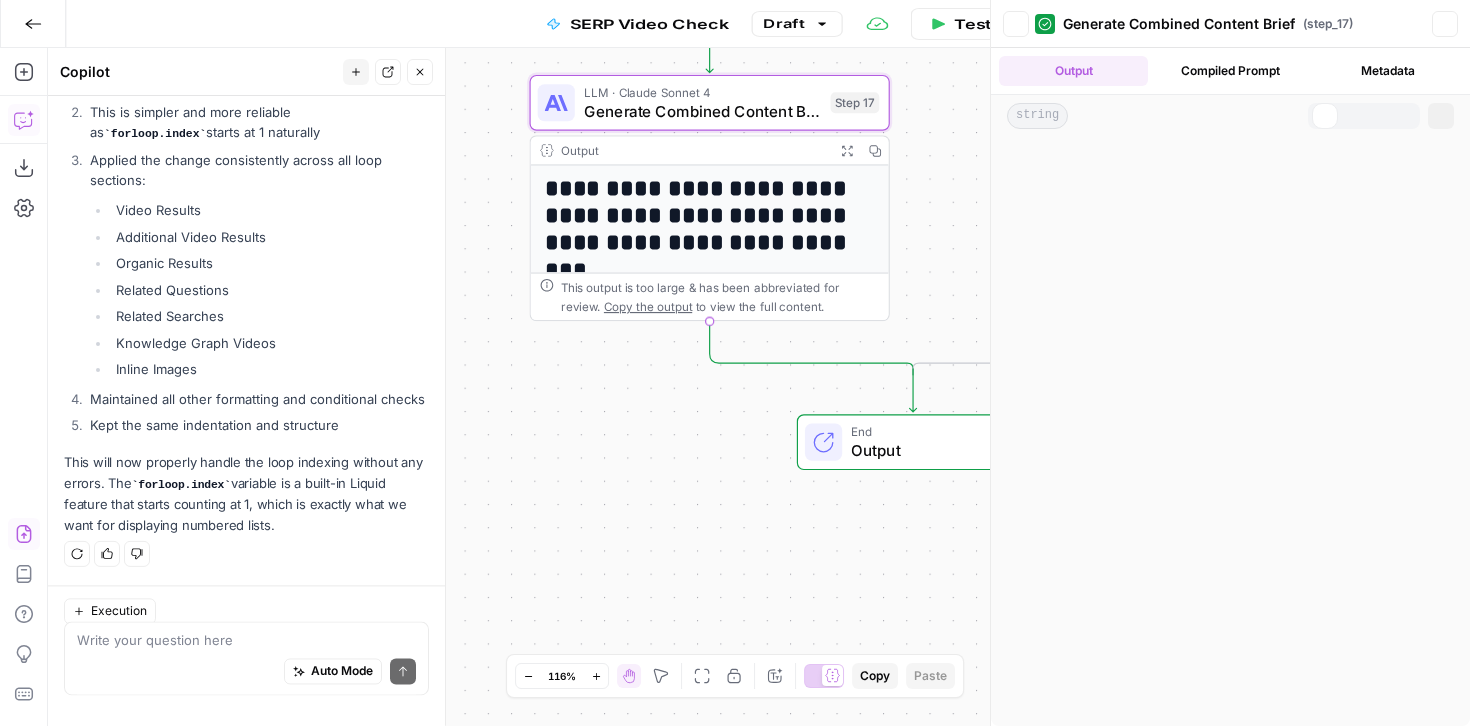 scroll, scrollTop: 15573, scrollLeft: 0, axis: vertical 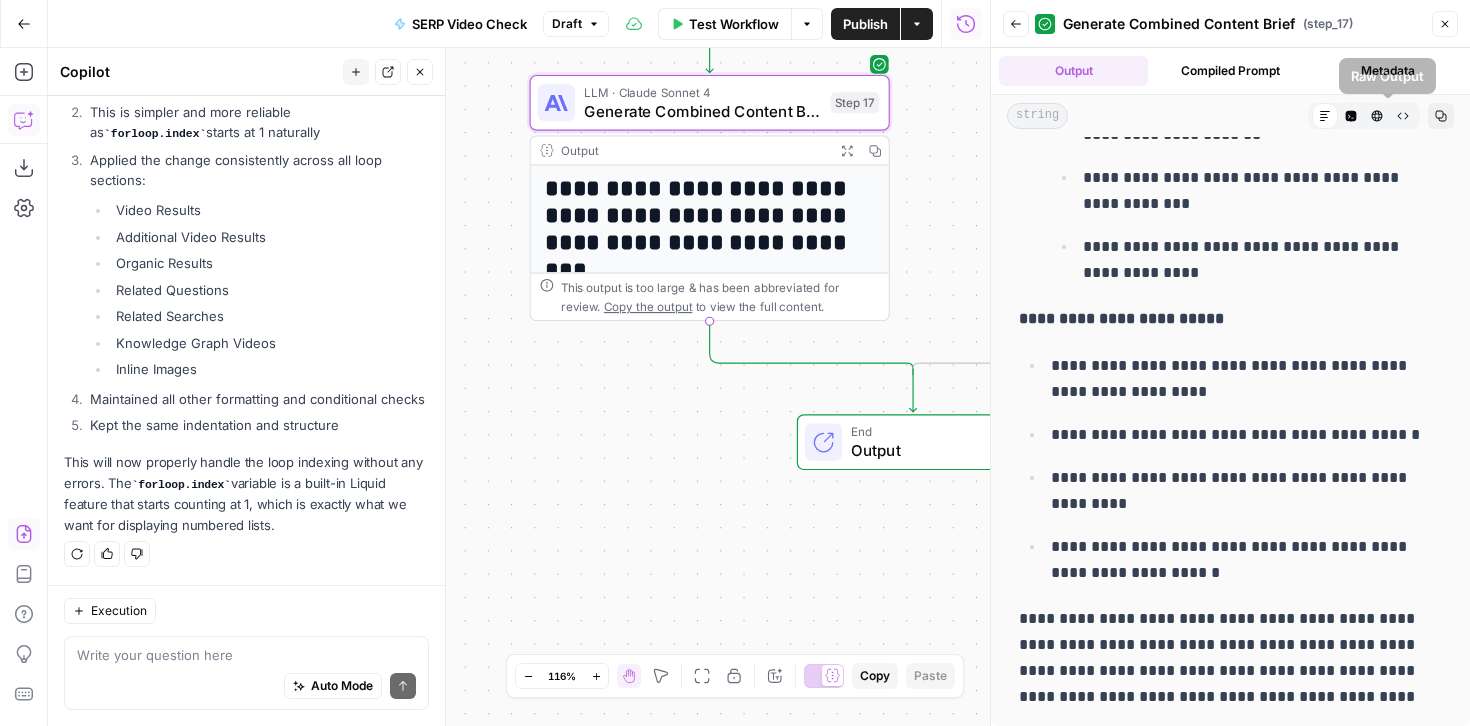 click 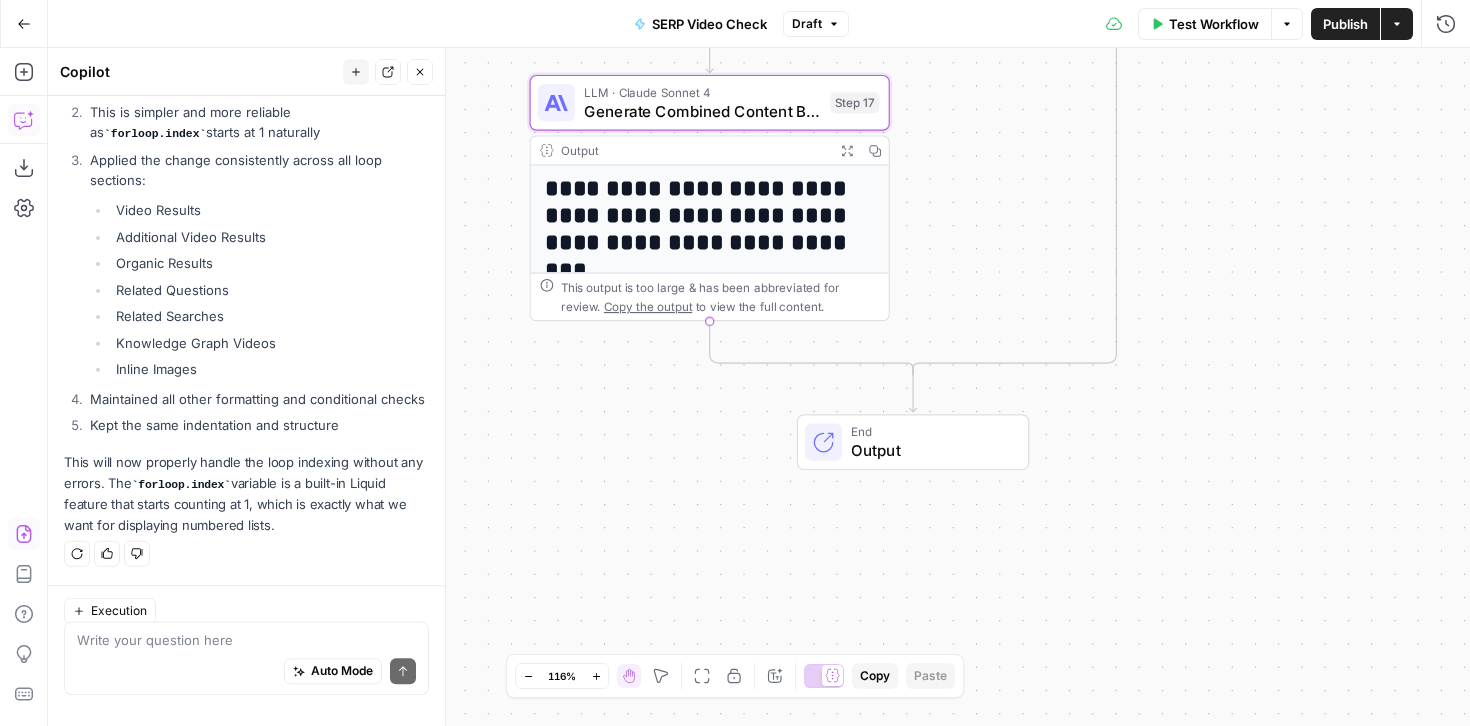scroll, scrollTop: 15573, scrollLeft: 0, axis: vertical 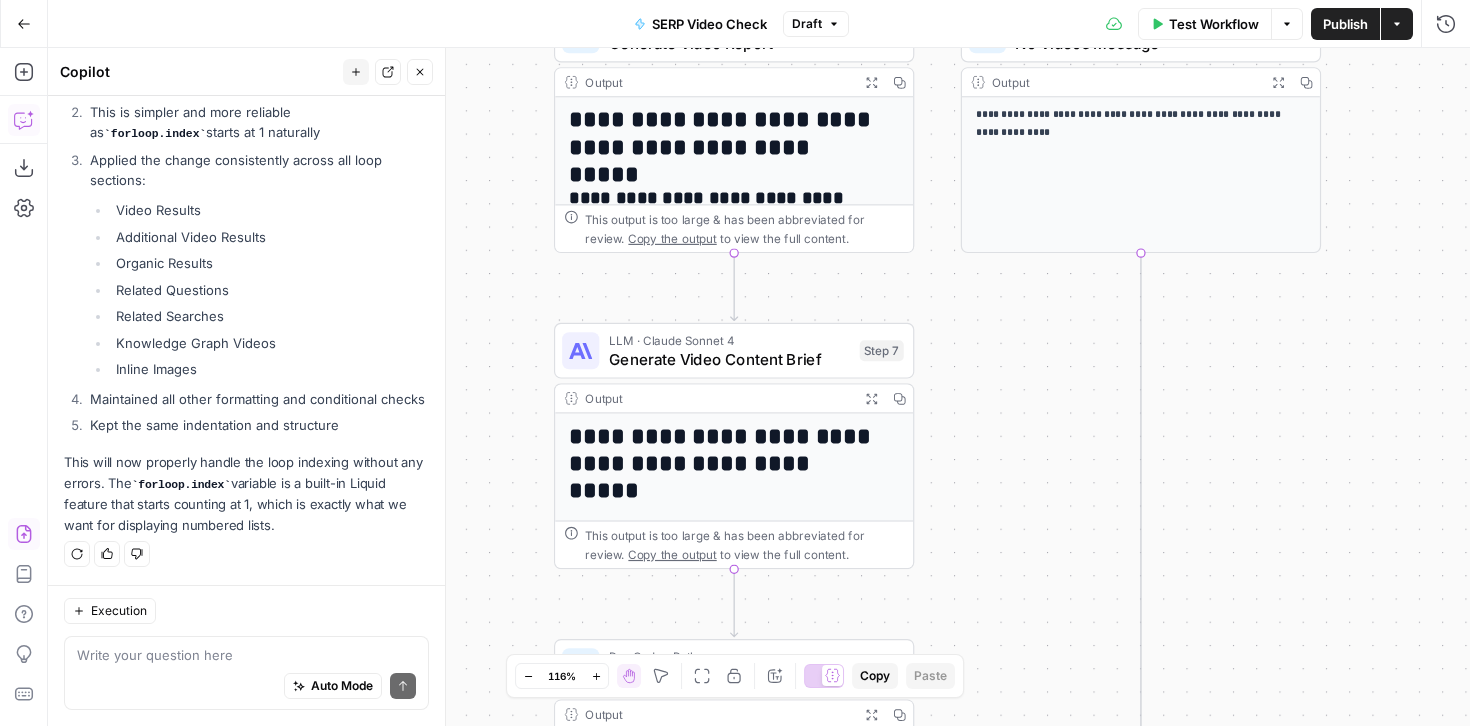 click on "Test Workflow" at bounding box center (1205, 24) 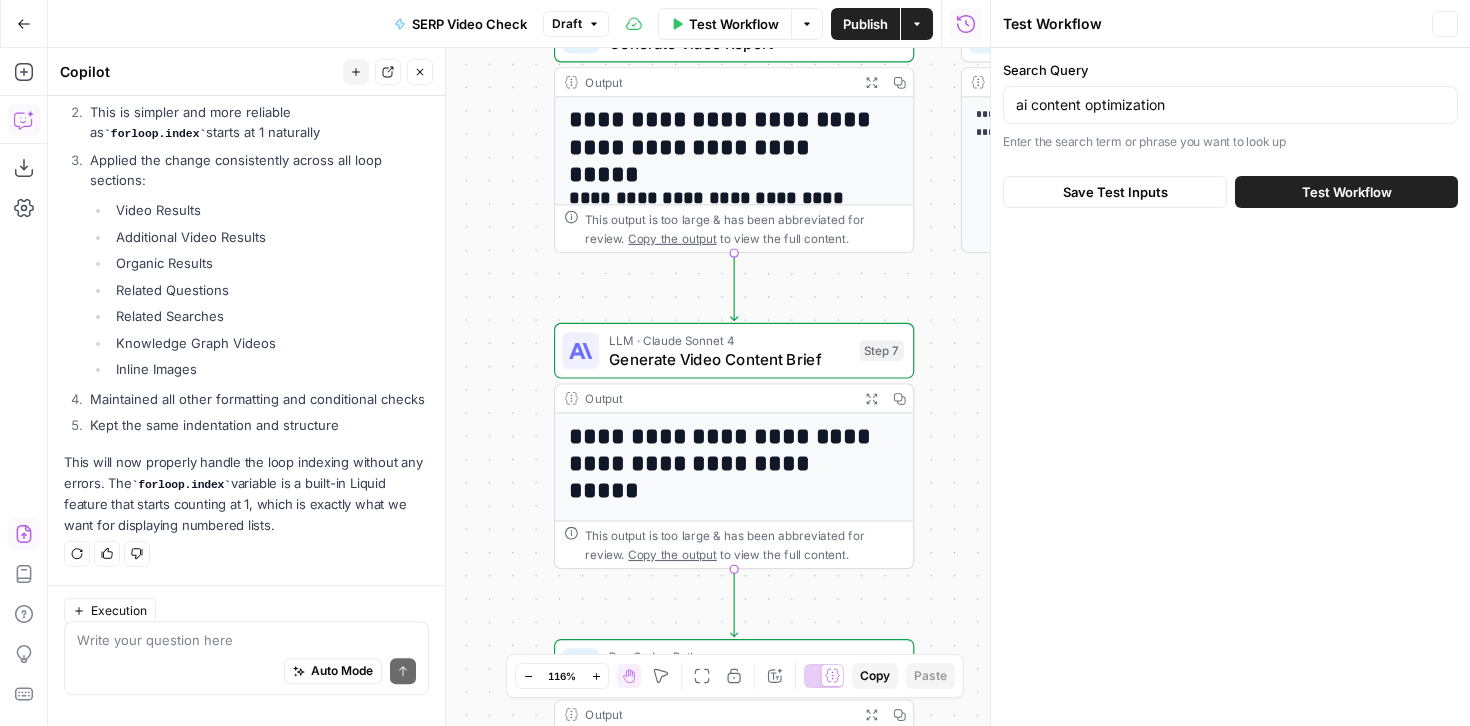 scroll, scrollTop: 15573, scrollLeft: 0, axis: vertical 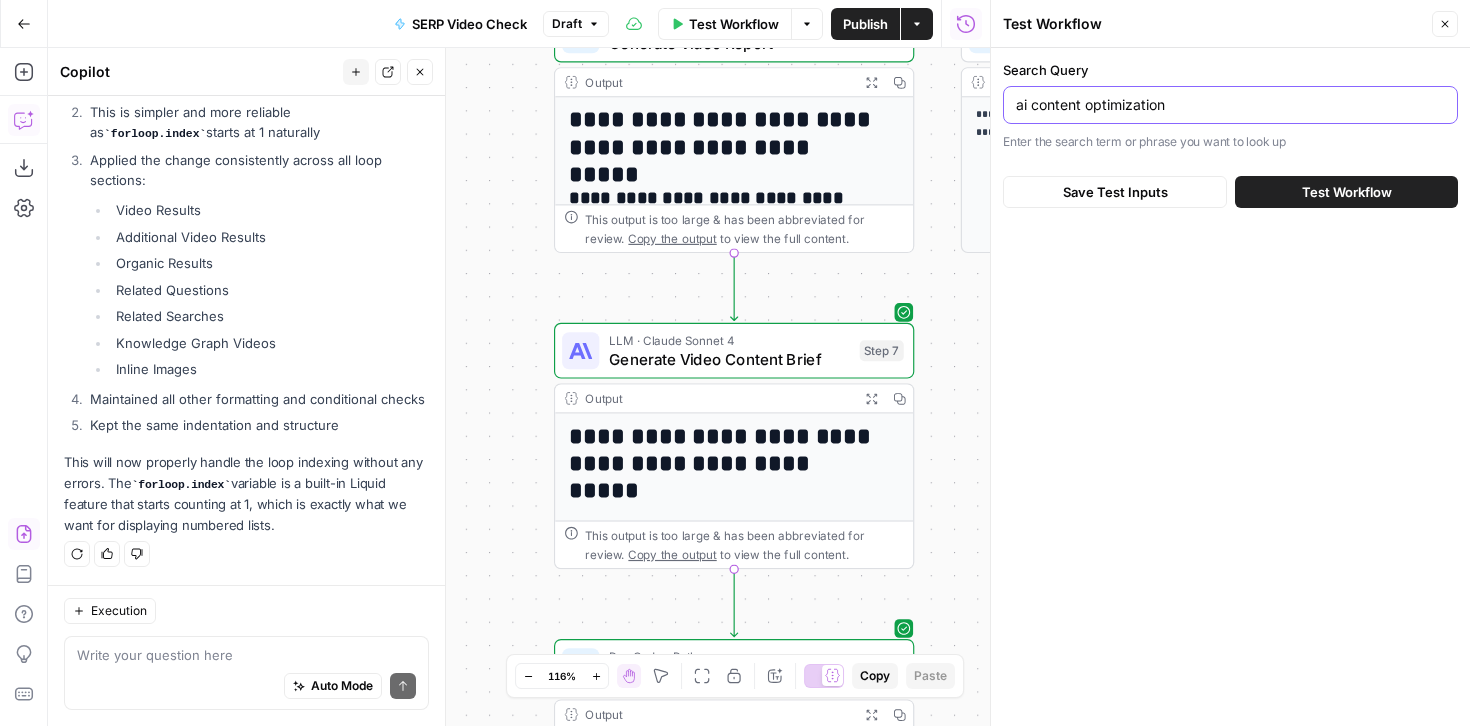 click on "ai content optimization" at bounding box center [1230, 105] 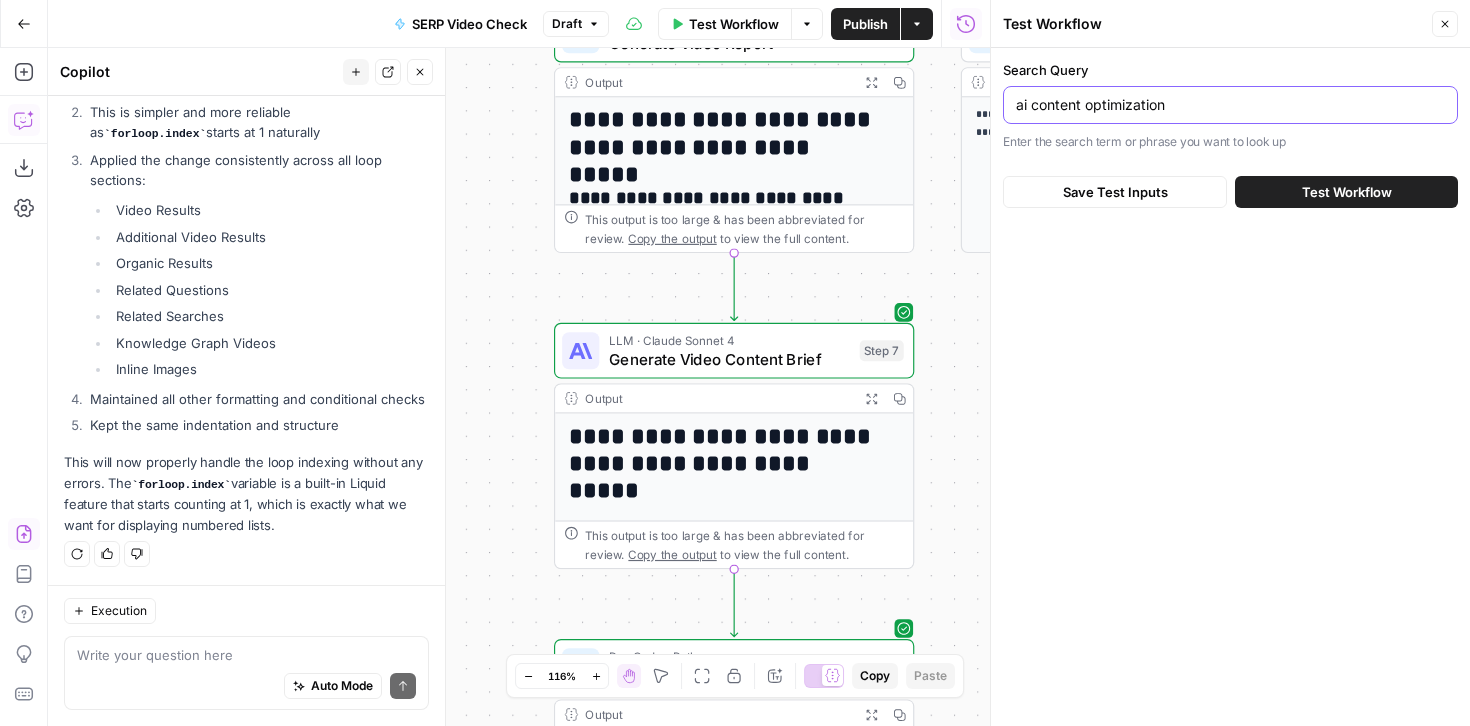 paste on "whipped feta recipe" 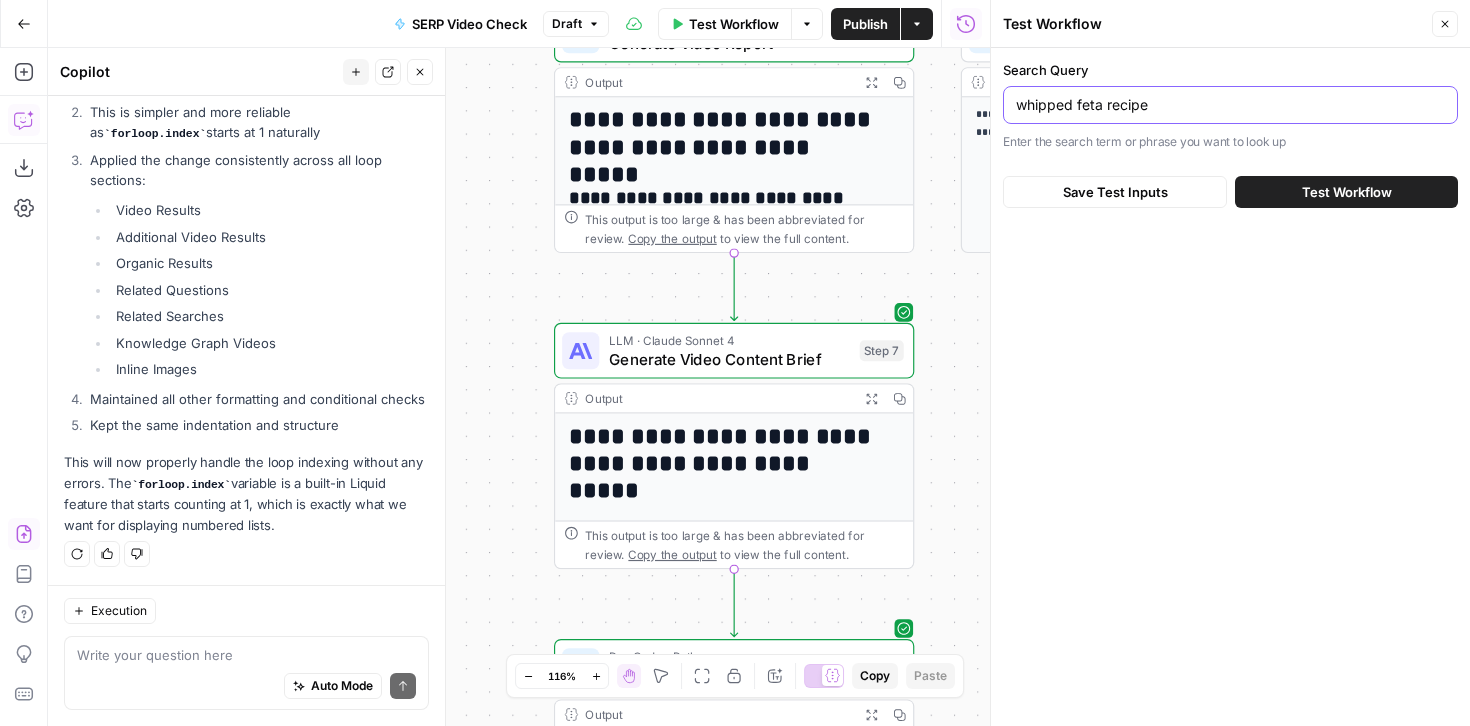 type on "whipped feta recipe" 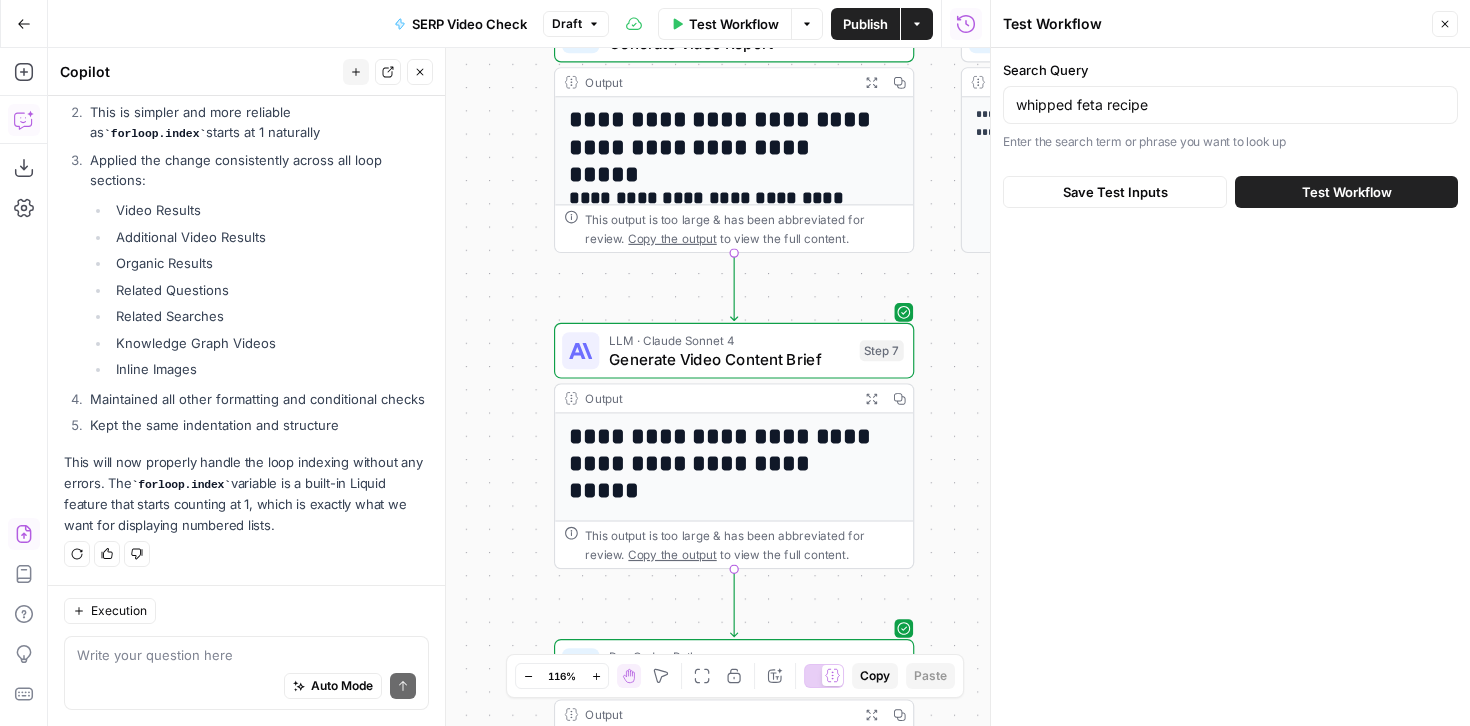 click on "Test Workflow" at bounding box center (1347, 192) 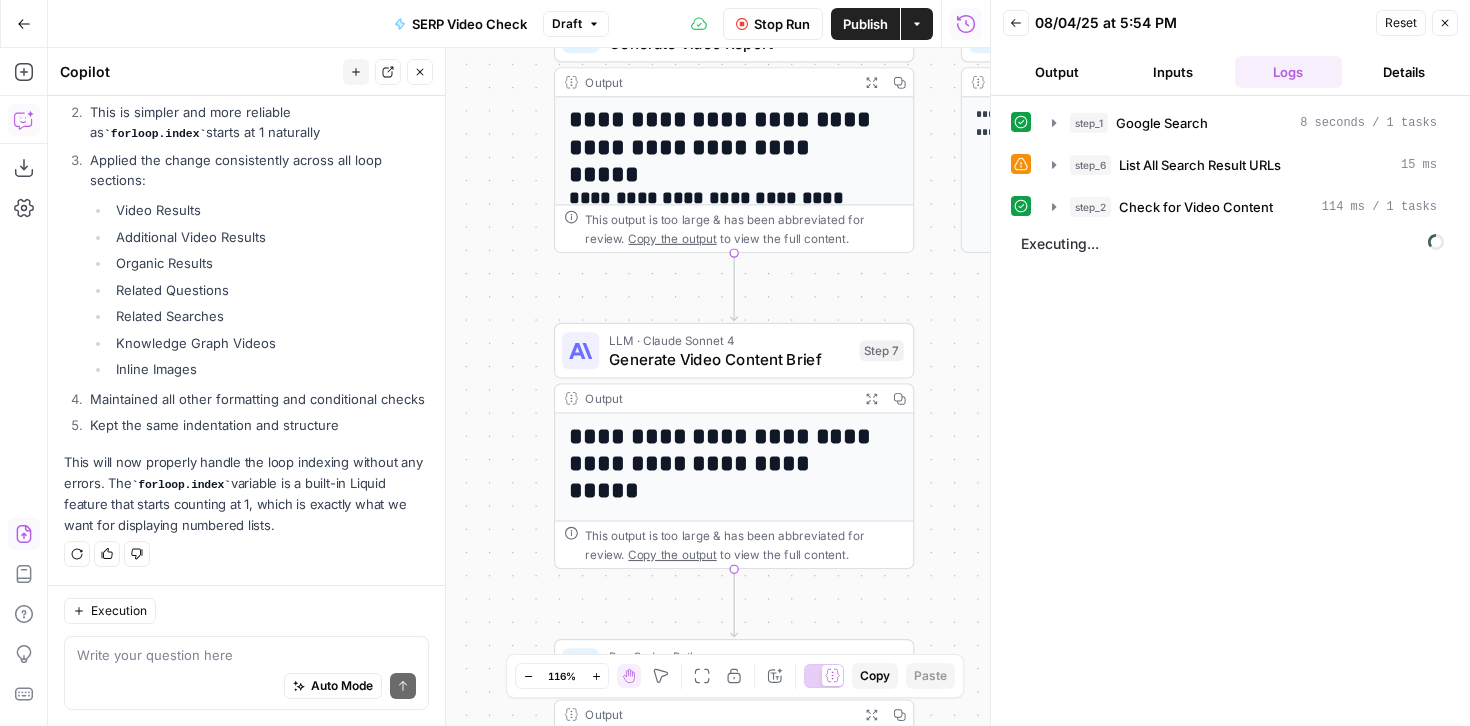 scroll, scrollTop: 515, scrollLeft: 0, axis: vertical 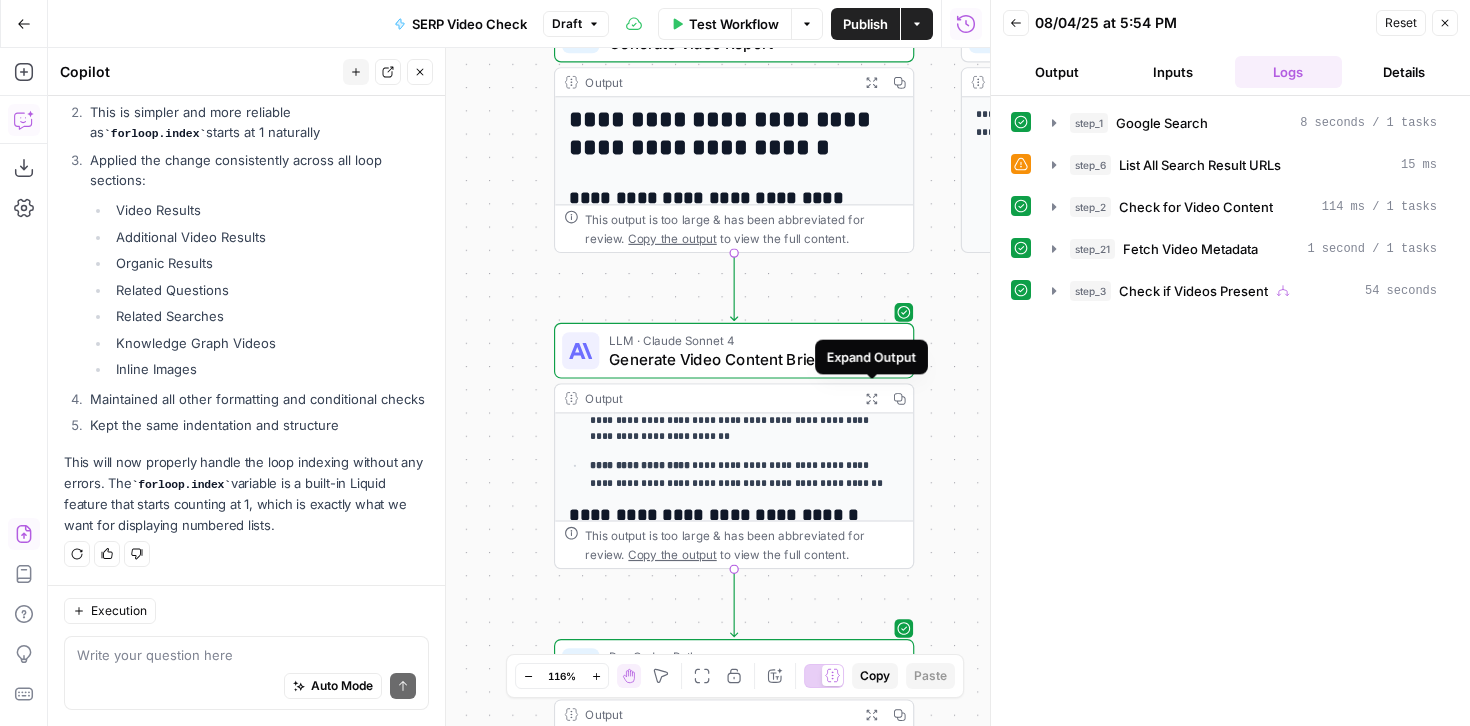 click 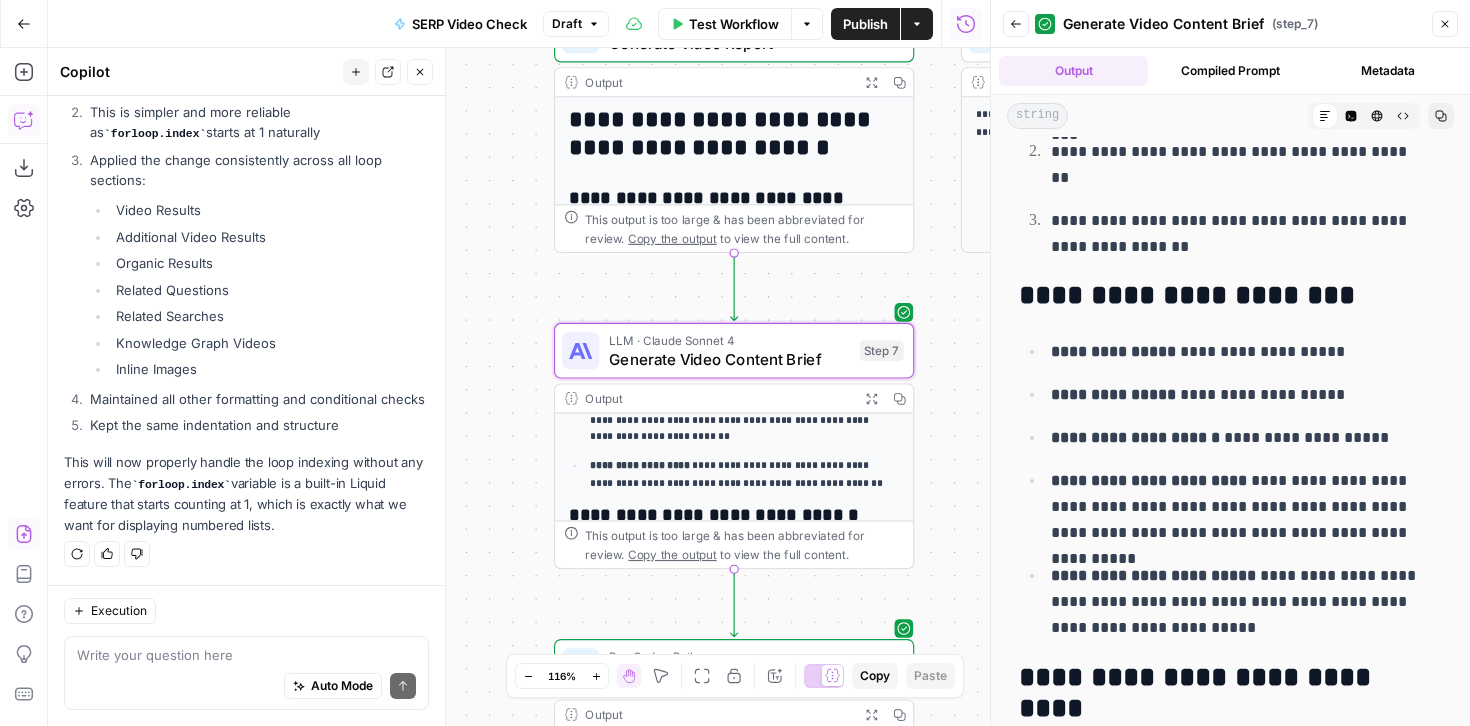 scroll, scrollTop: 1349, scrollLeft: 0, axis: vertical 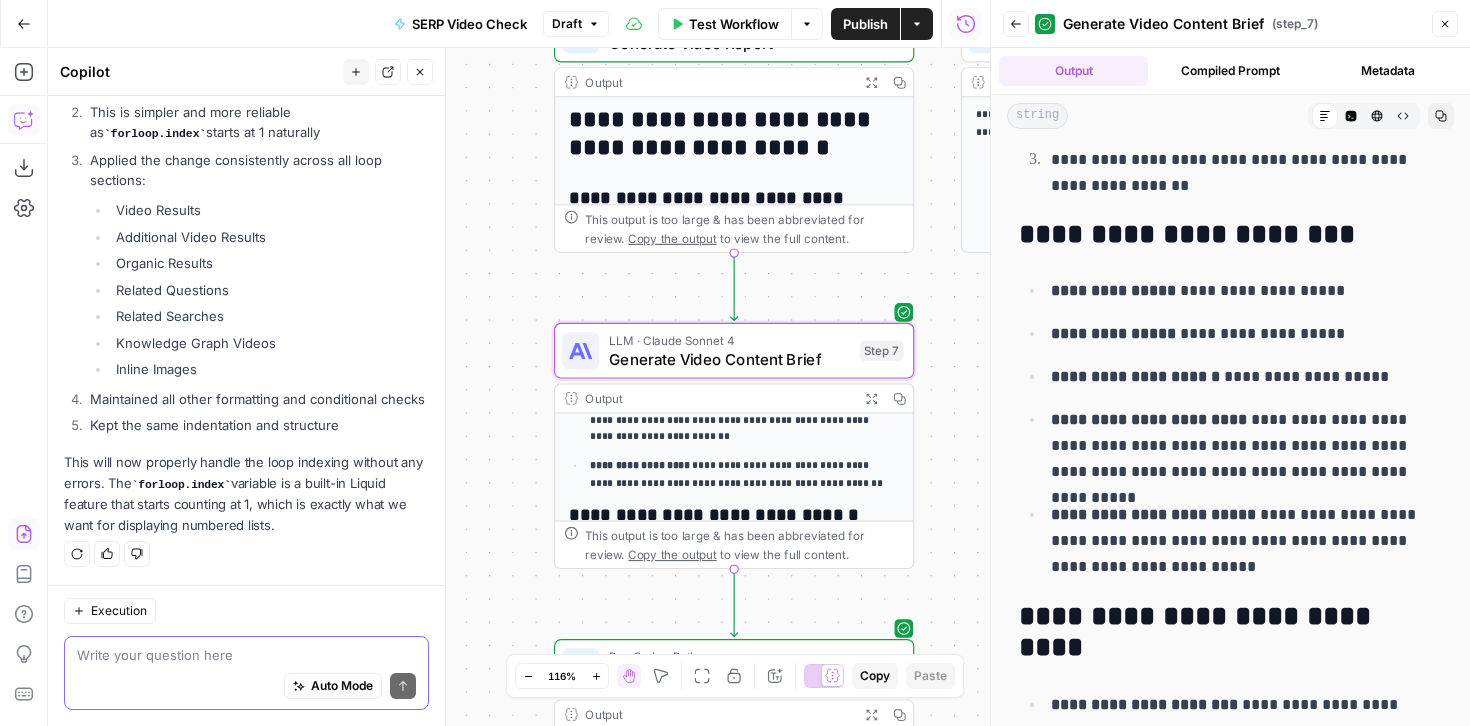 click at bounding box center [246, 655] 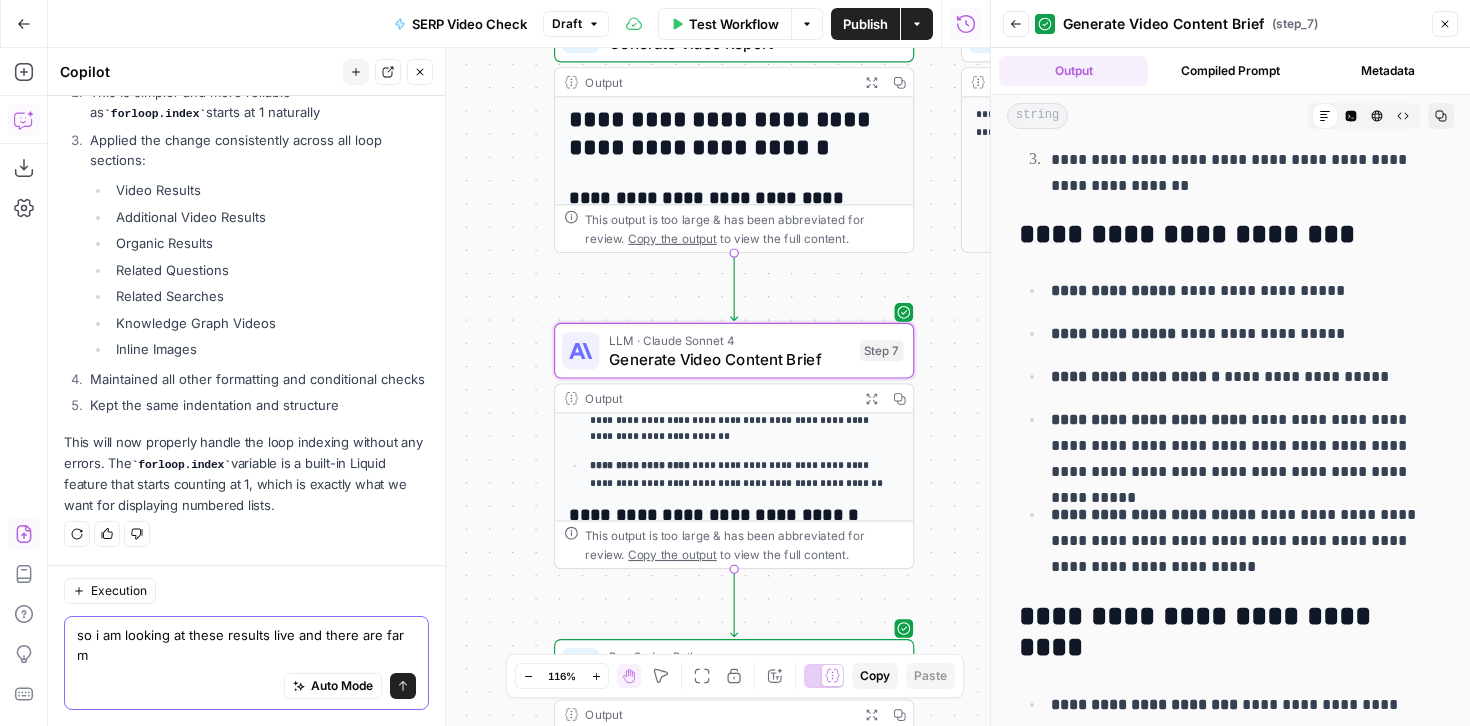 scroll, scrollTop: 15593, scrollLeft: 0, axis: vertical 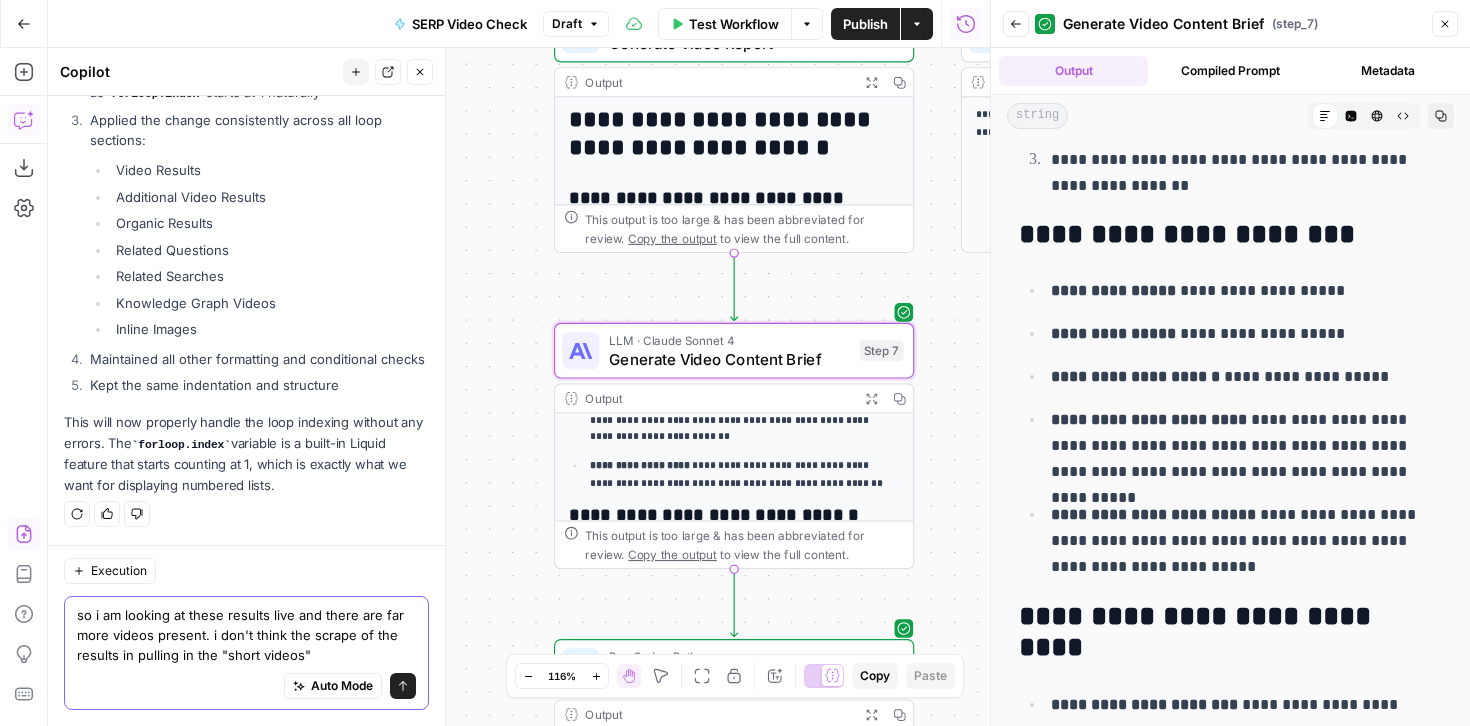type on "so i am looking at these results live and there are far more videos present. i don't think the scrape of the results in pulling in the "short videos"" 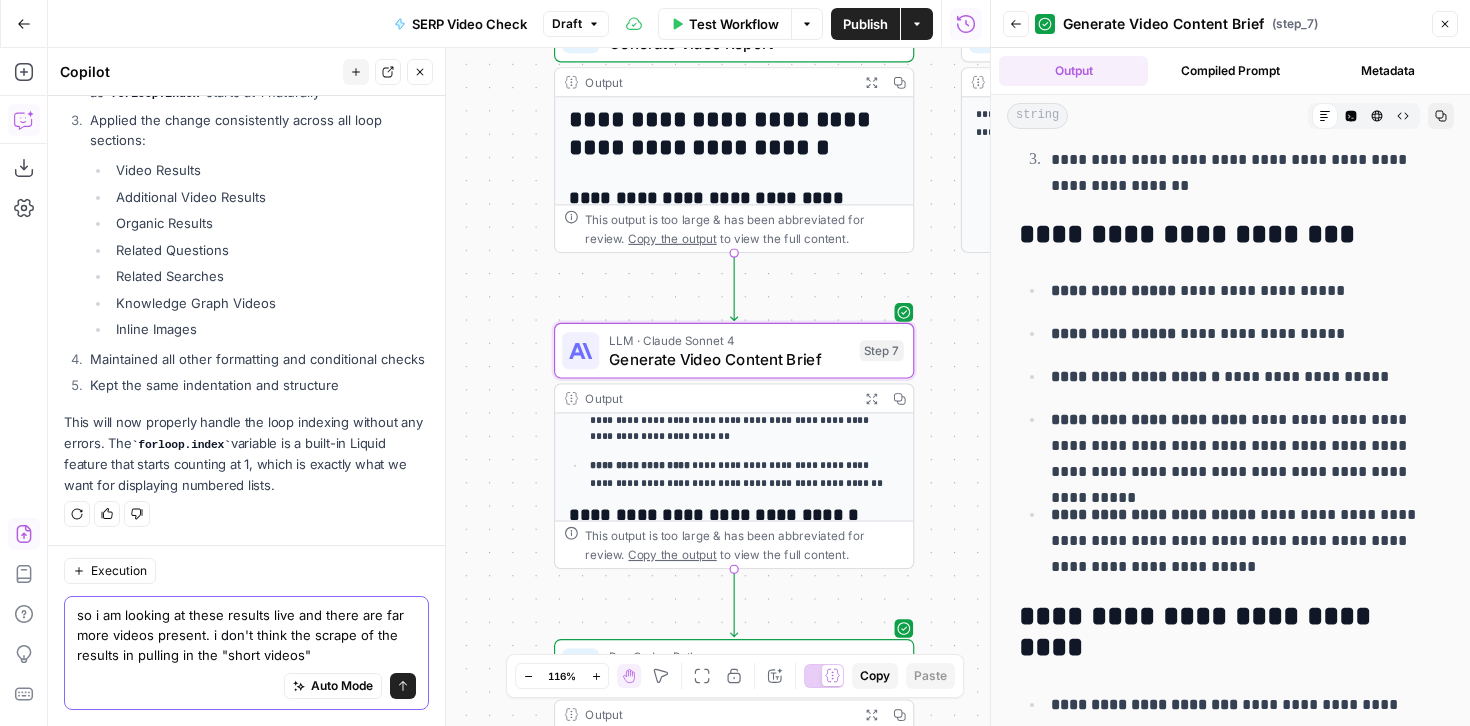 scroll, scrollTop: 15613, scrollLeft: 0, axis: vertical 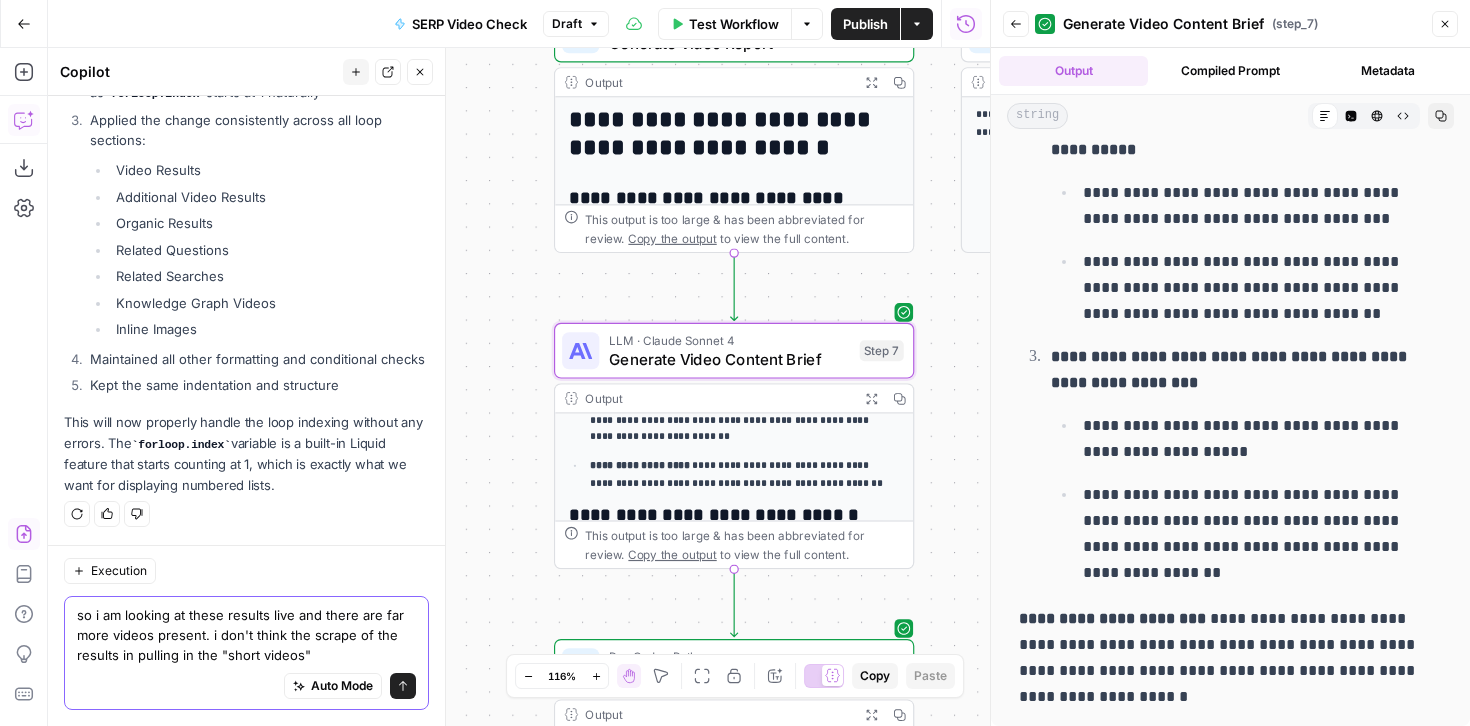 click 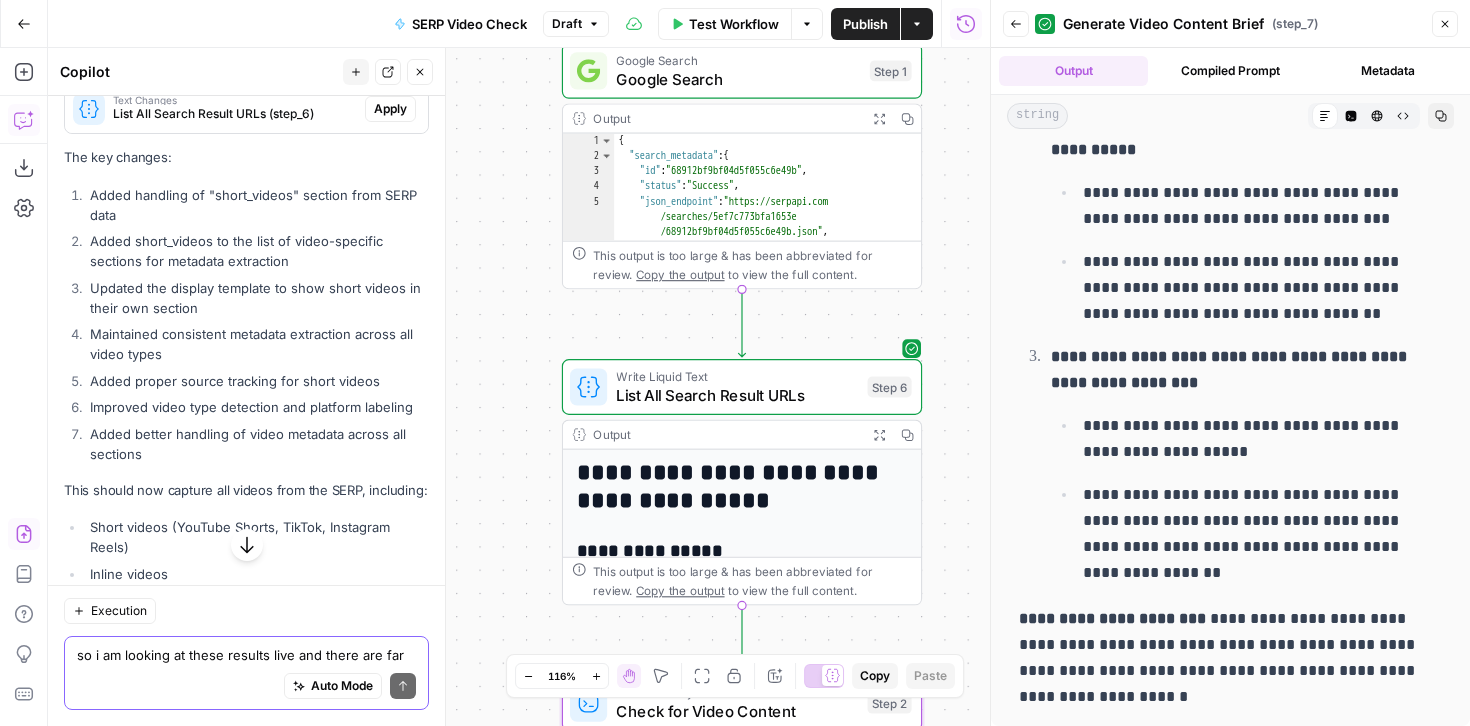 scroll, scrollTop: 16091, scrollLeft: 0, axis: vertical 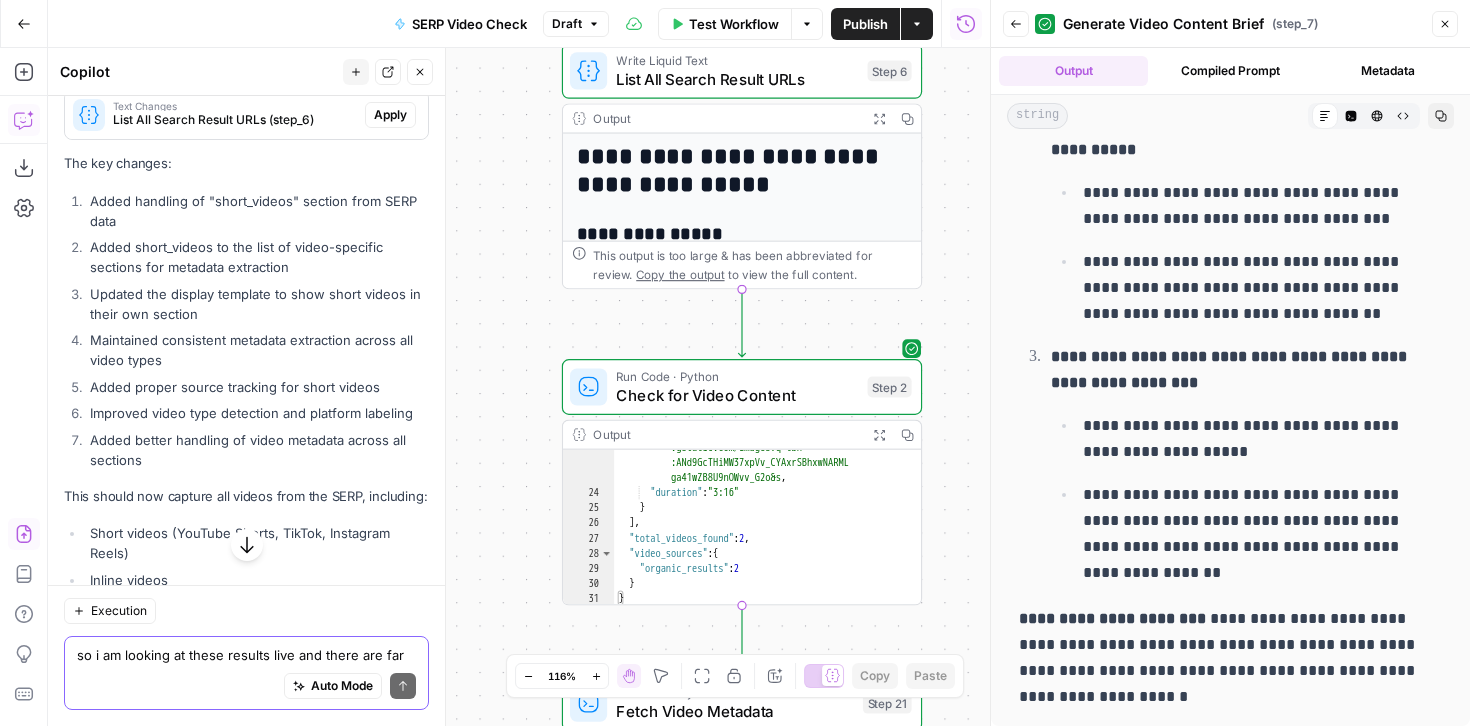 click 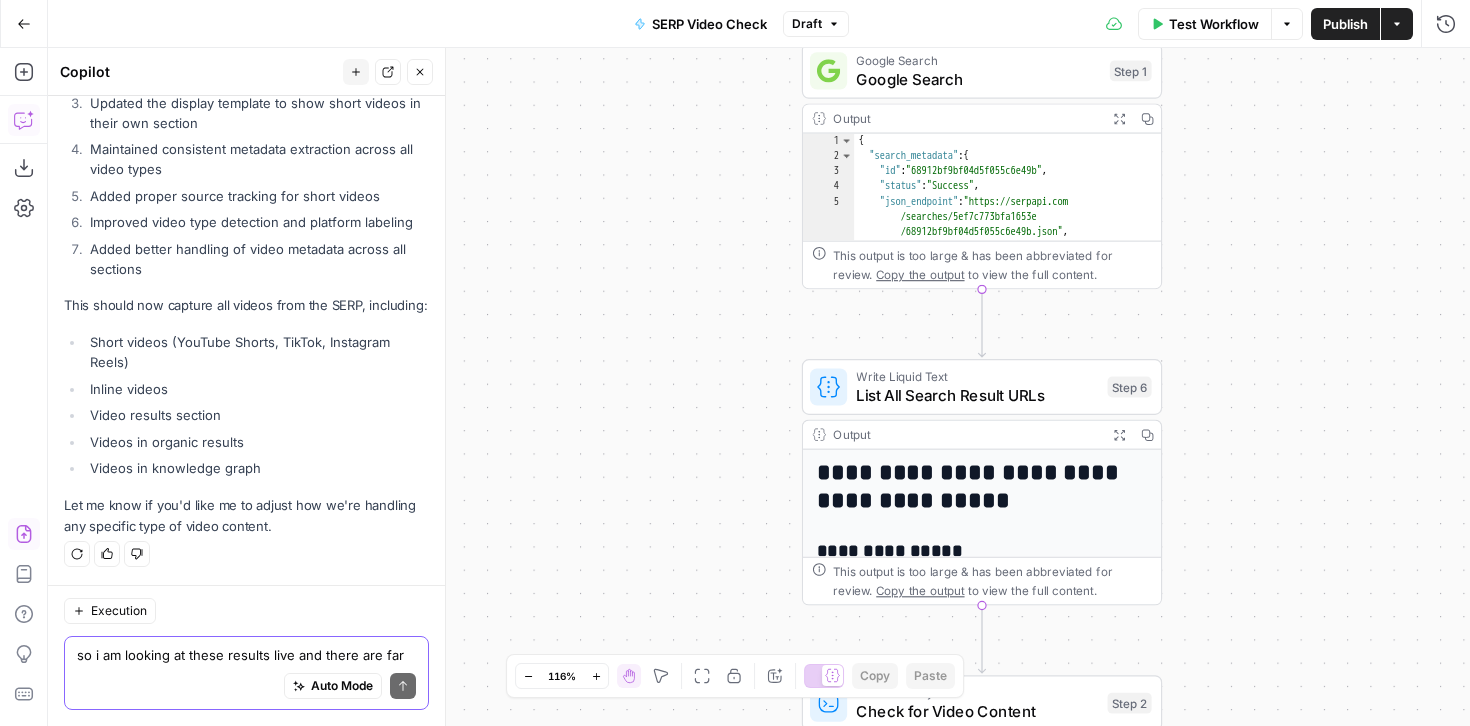 scroll, scrollTop: 16058, scrollLeft: 0, axis: vertical 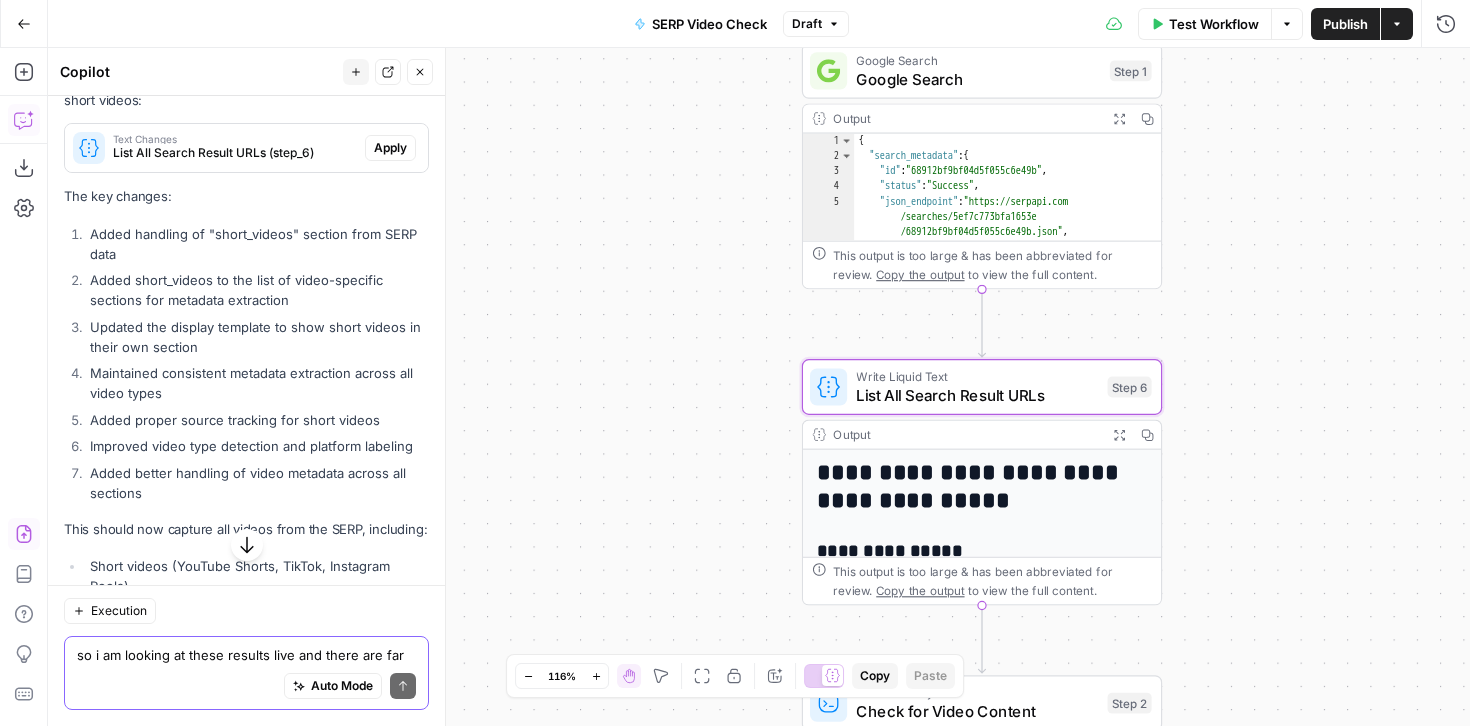 click on "Apply" at bounding box center [390, 148] 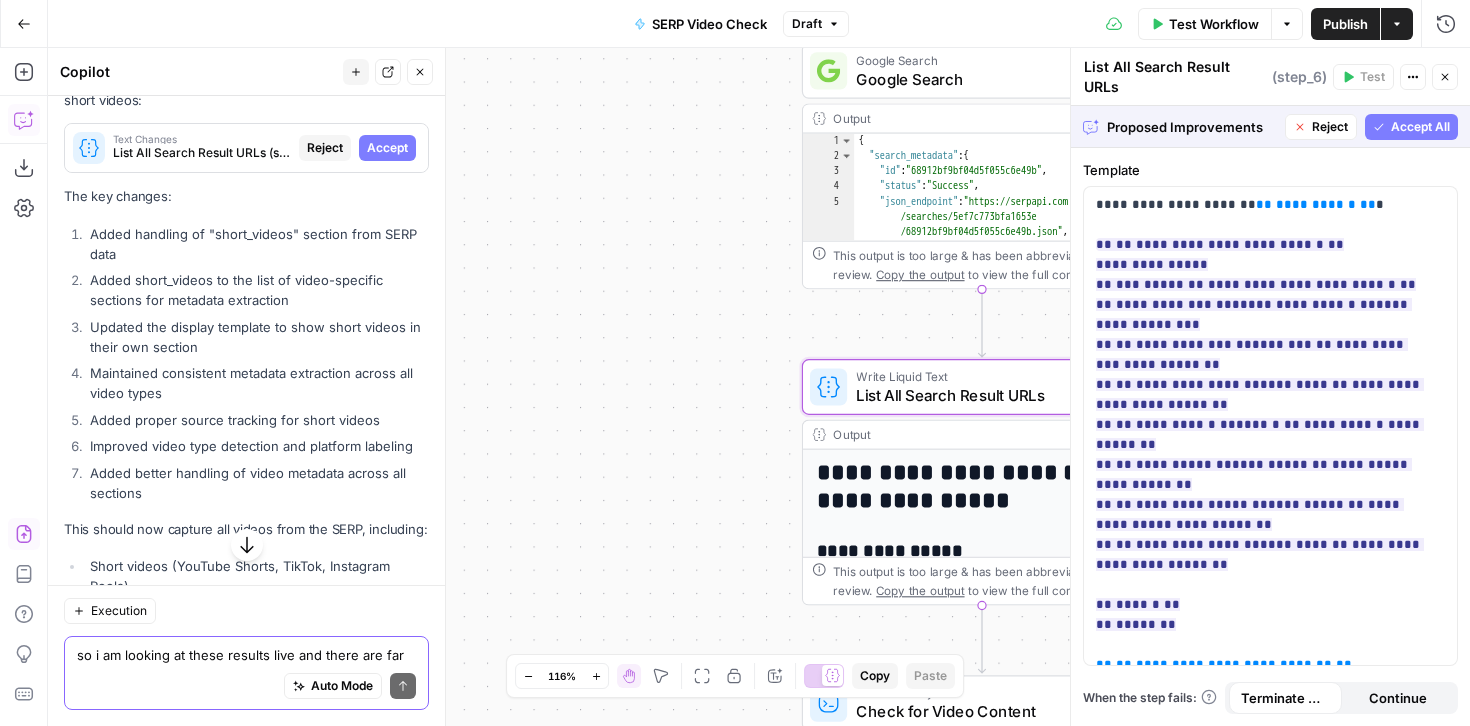 click on "Accept" at bounding box center [387, 148] 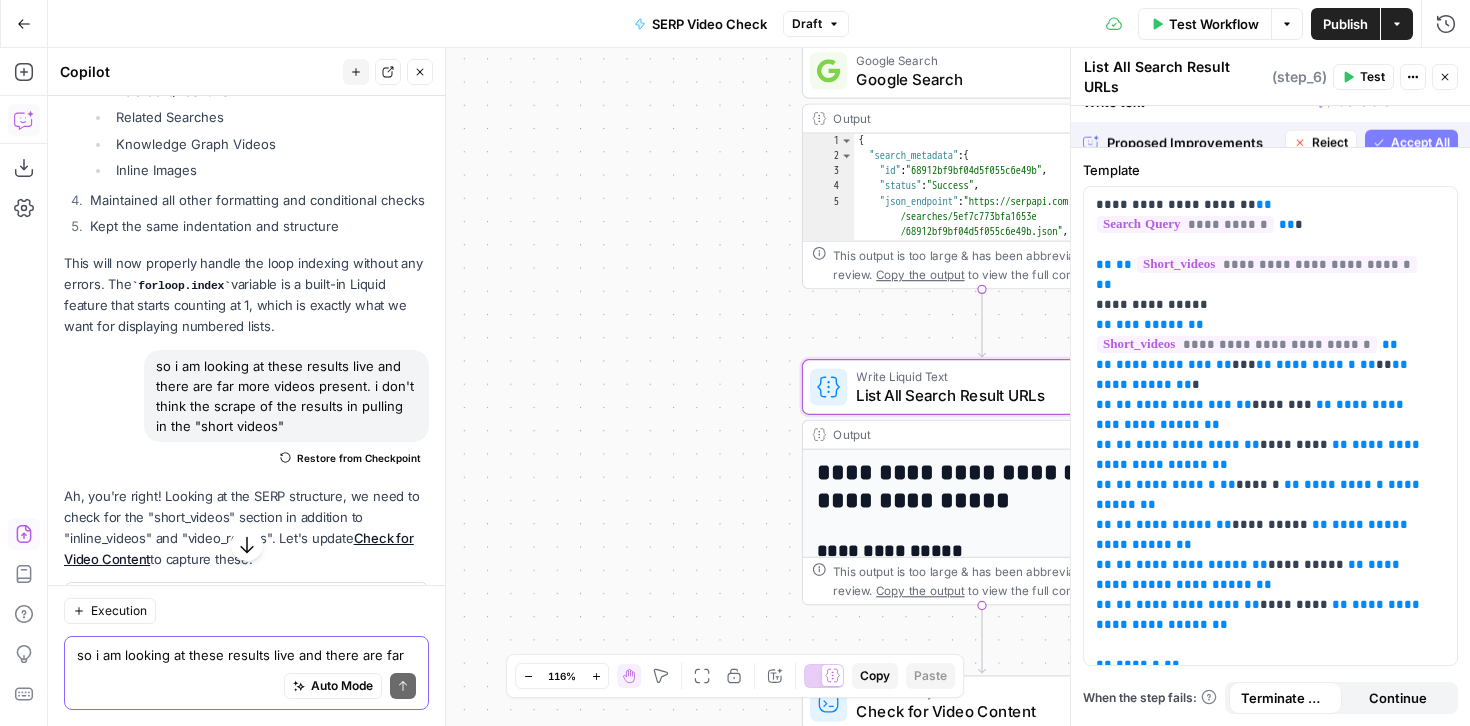 scroll, scrollTop: 16058, scrollLeft: 0, axis: vertical 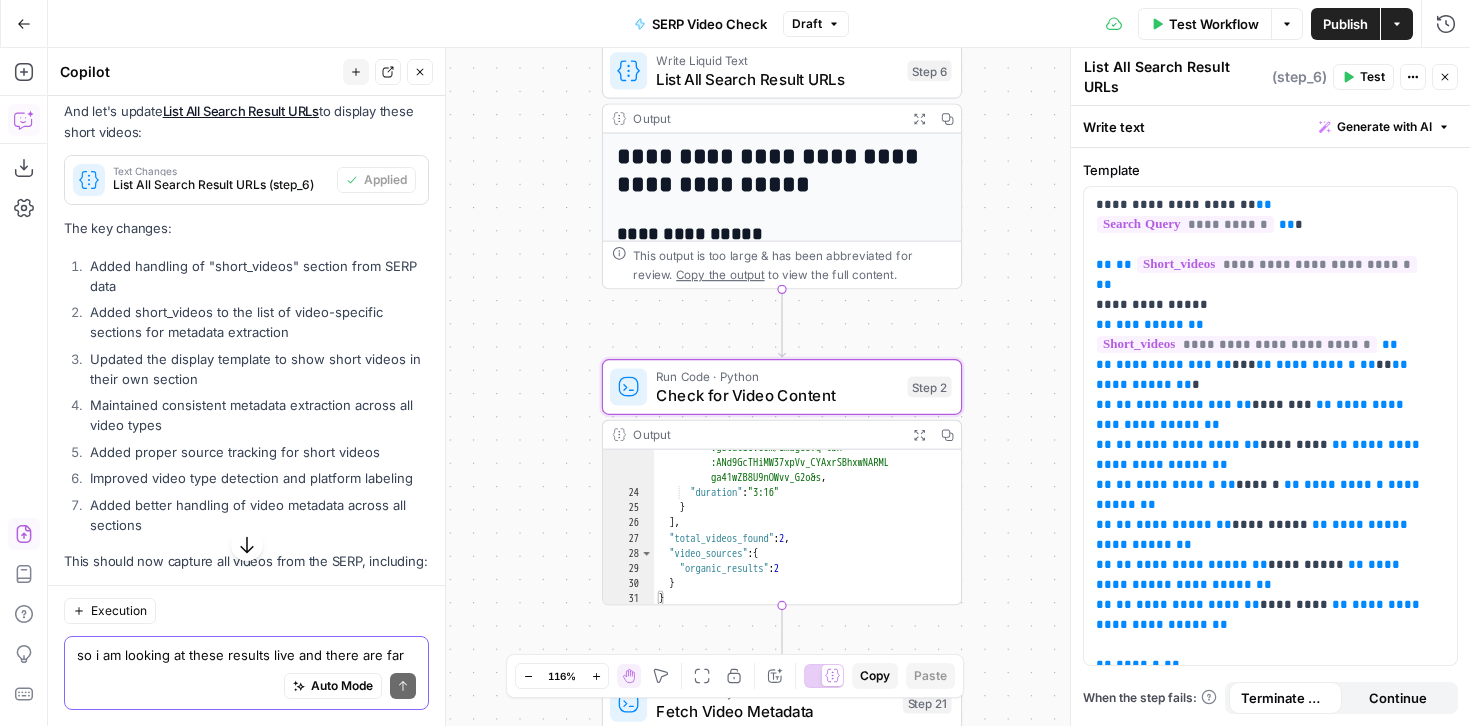 click on "Apply" at bounding box center (390, 63) 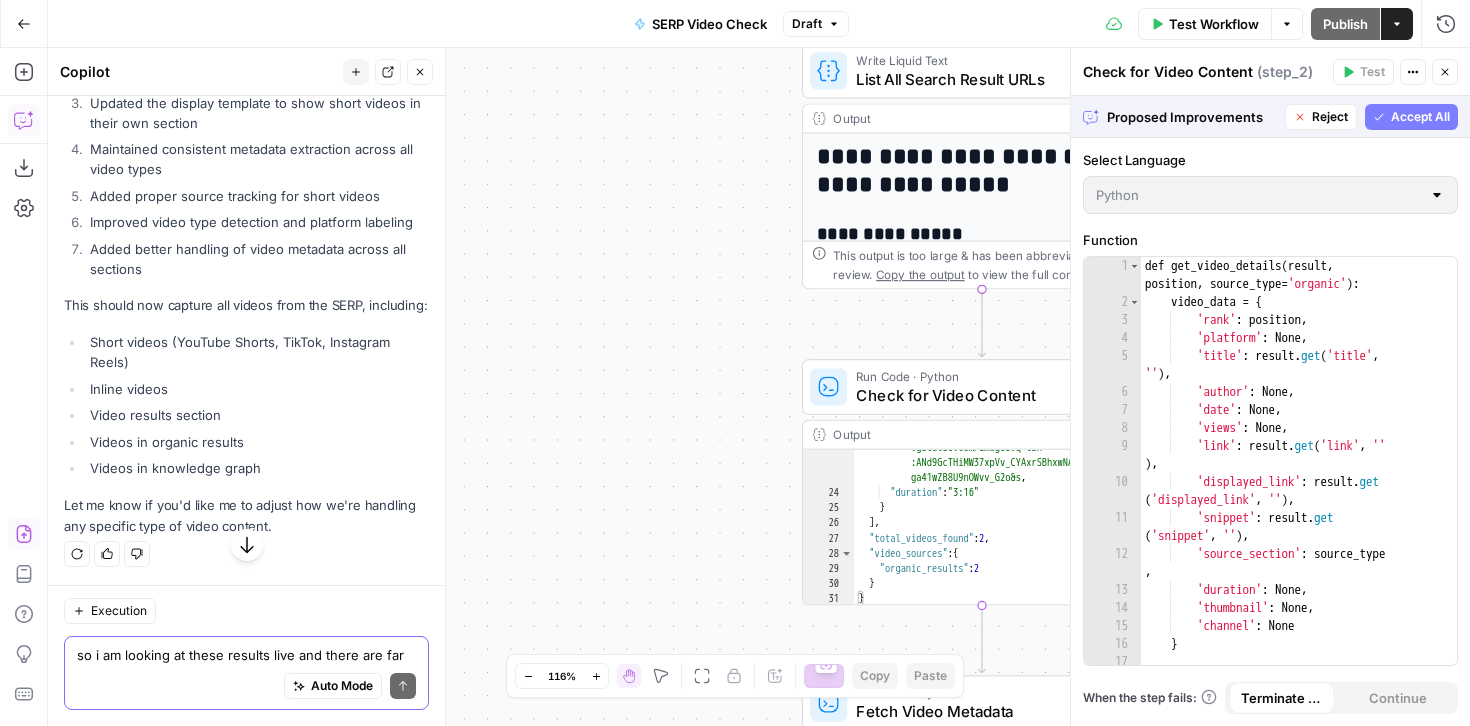 scroll, scrollTop: 15514, scrollLeft: 0, axis: vertical 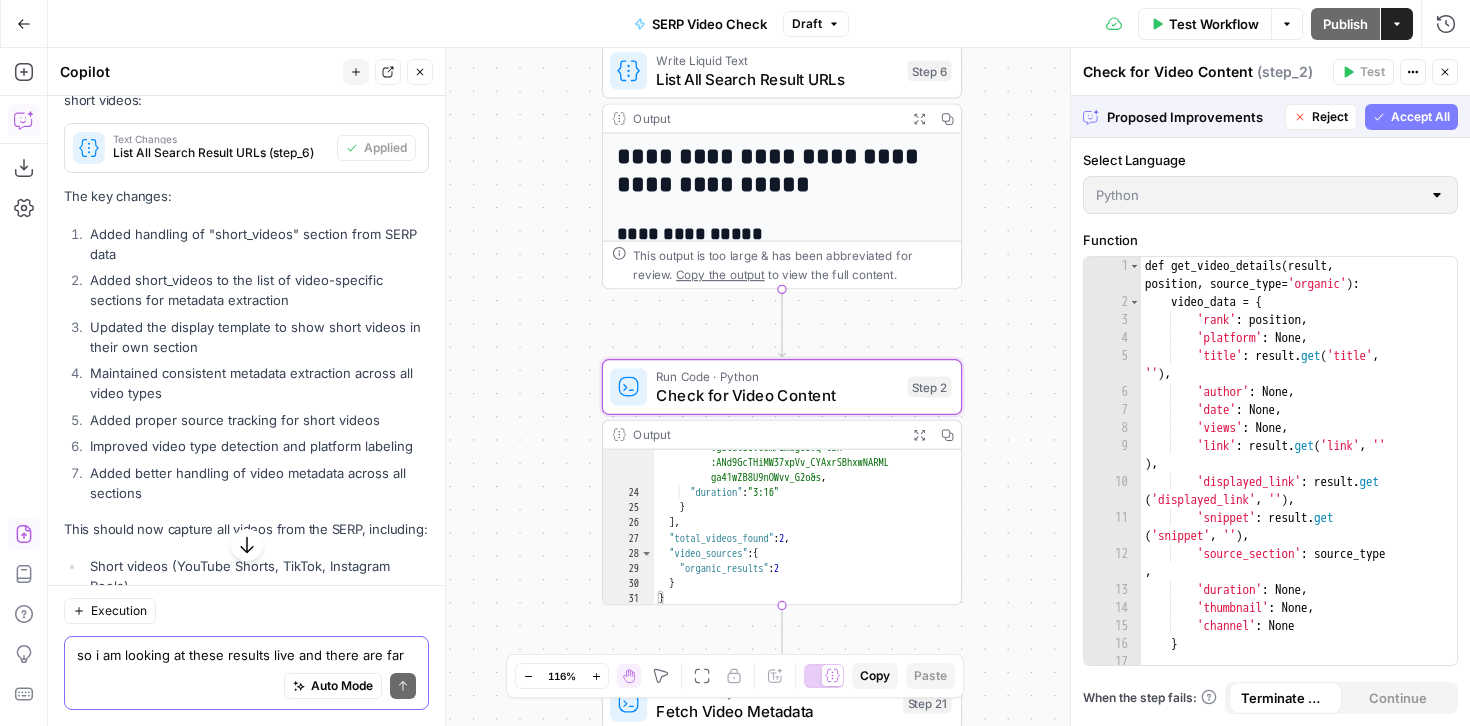 click on "Accept" at bounding box center [387, 31] 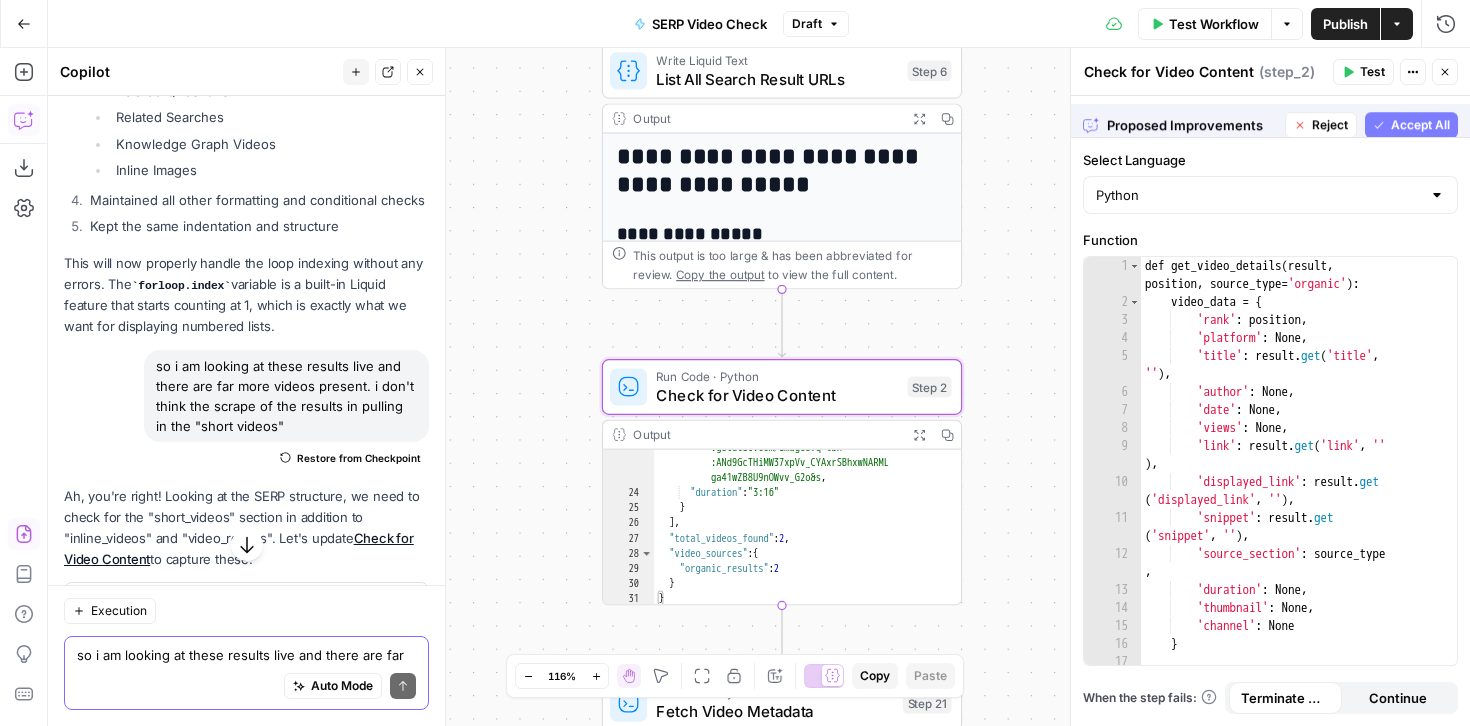 scroll, scrollTop: 16058, scrollLeft: 0, axis: vertical 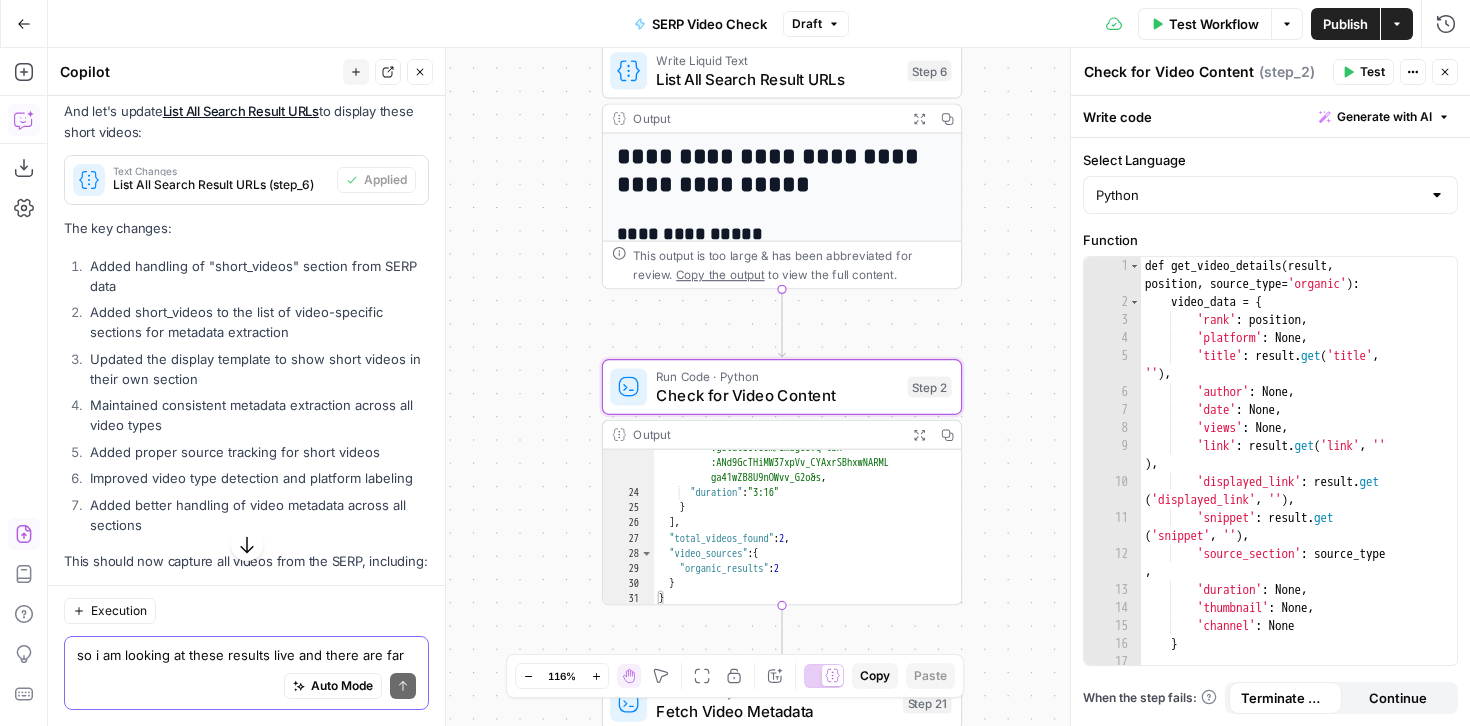 click on "Test Workflow" at bounding box center [1214, 24] 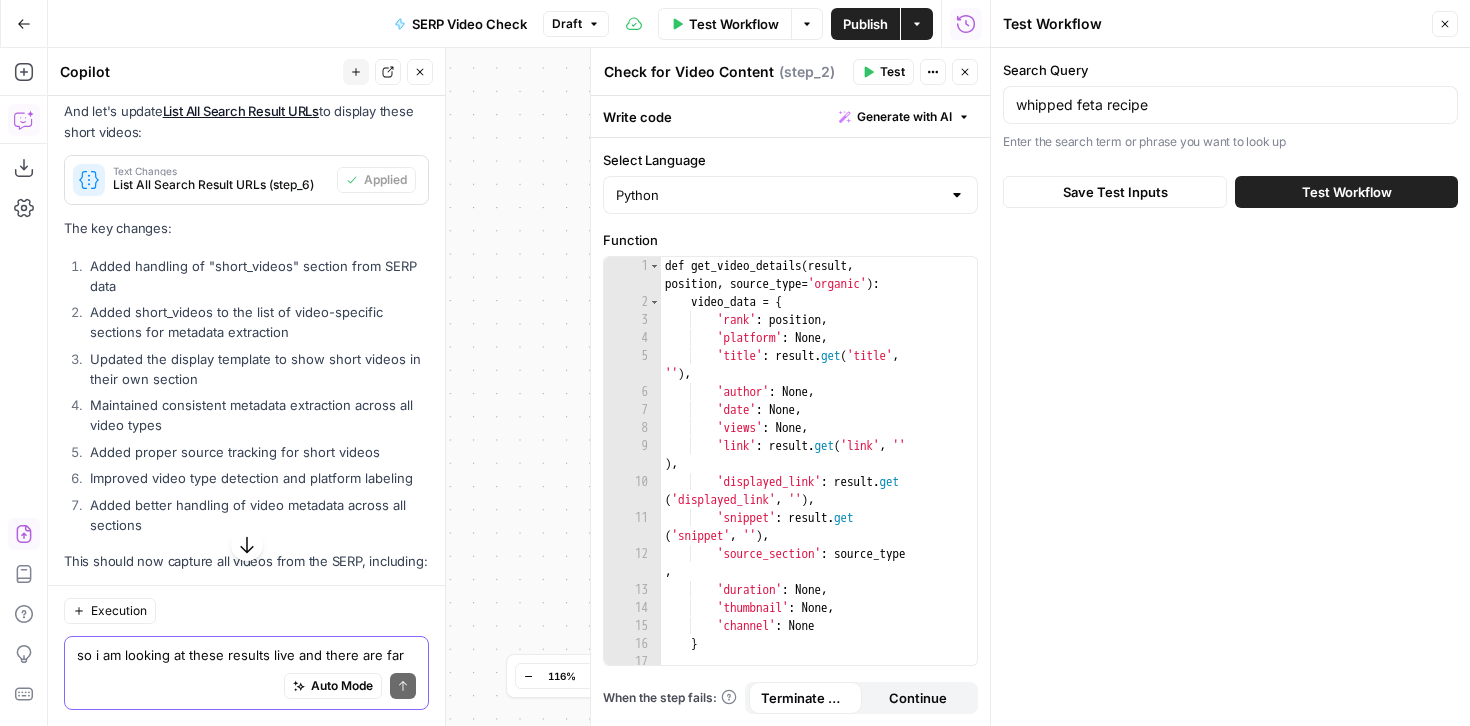 click on "Test Workflow" at bounding box center (1347, 192) 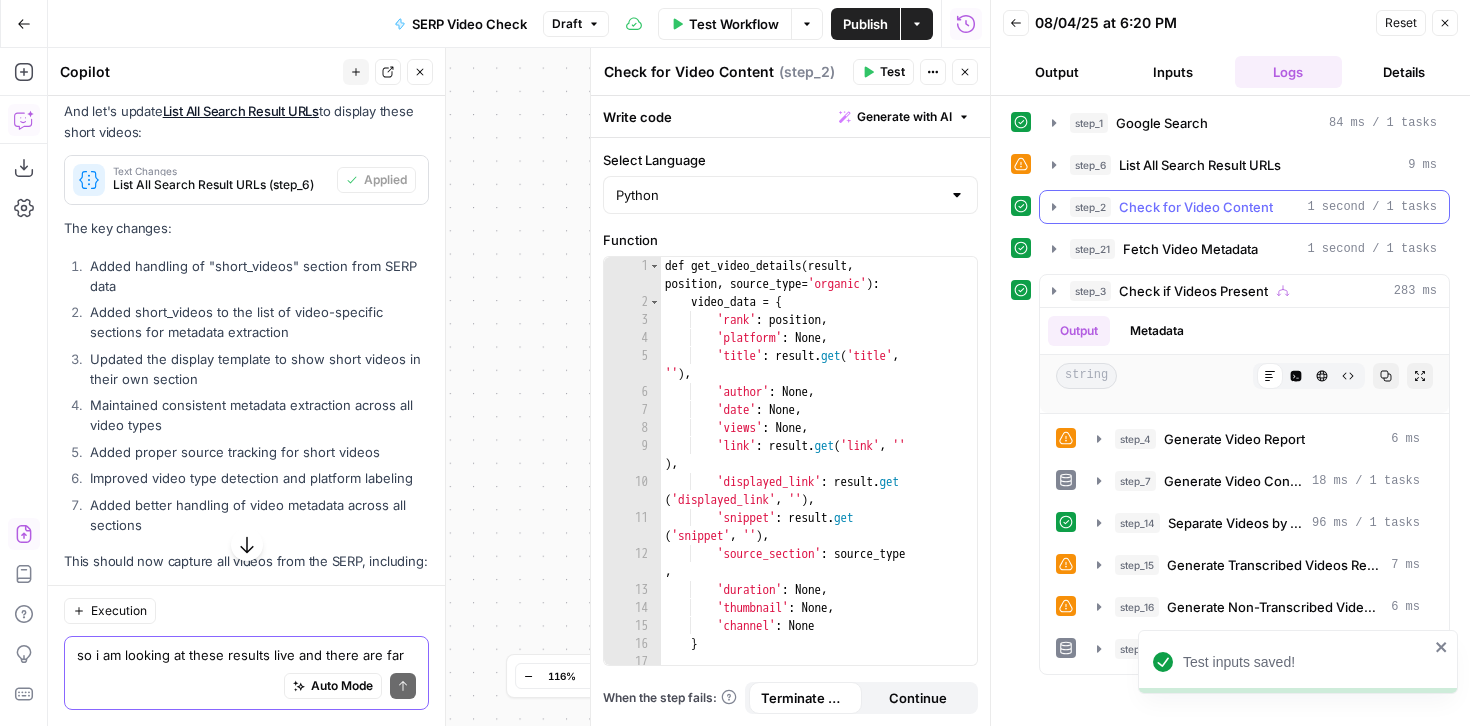 scroll, scrollTop: 16058, scrollLeft: 0, axis: vertical 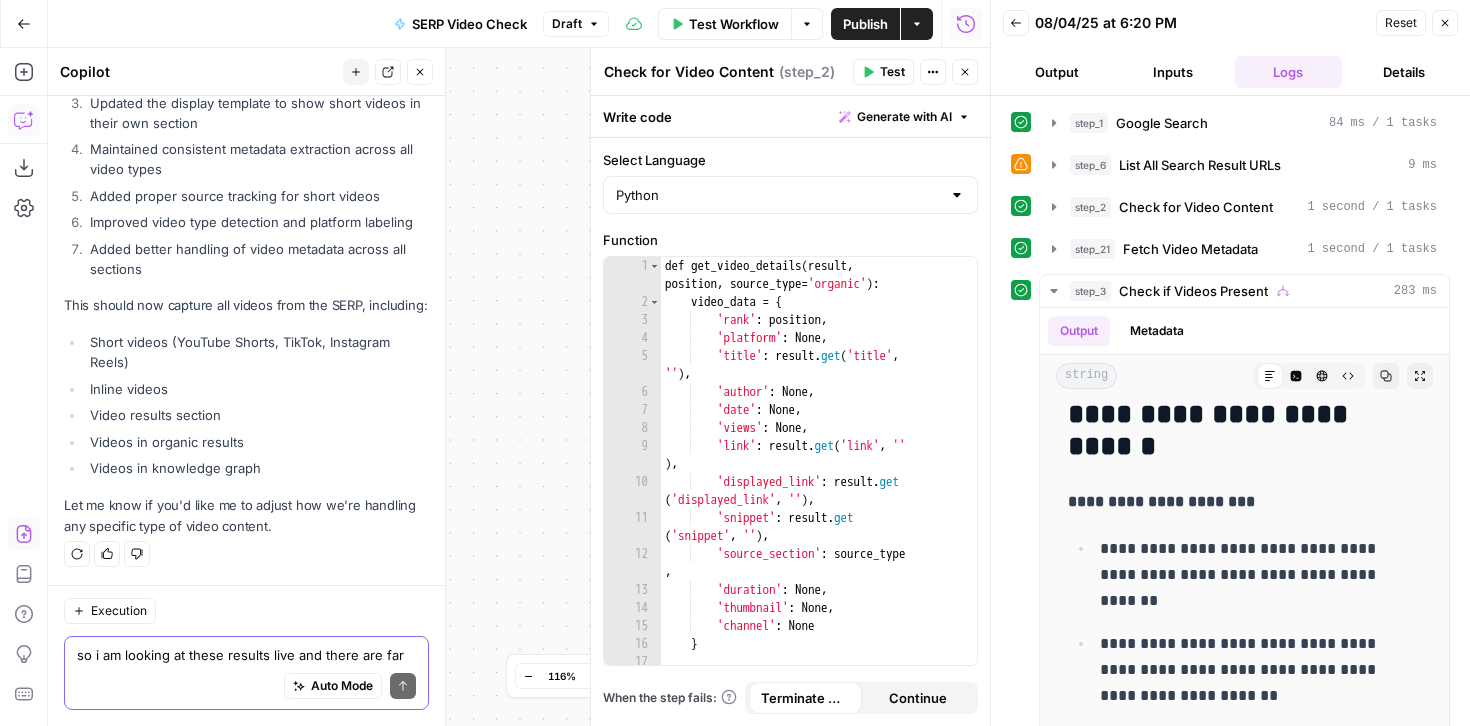 click on "Close" at bounding box center (1445, 23) 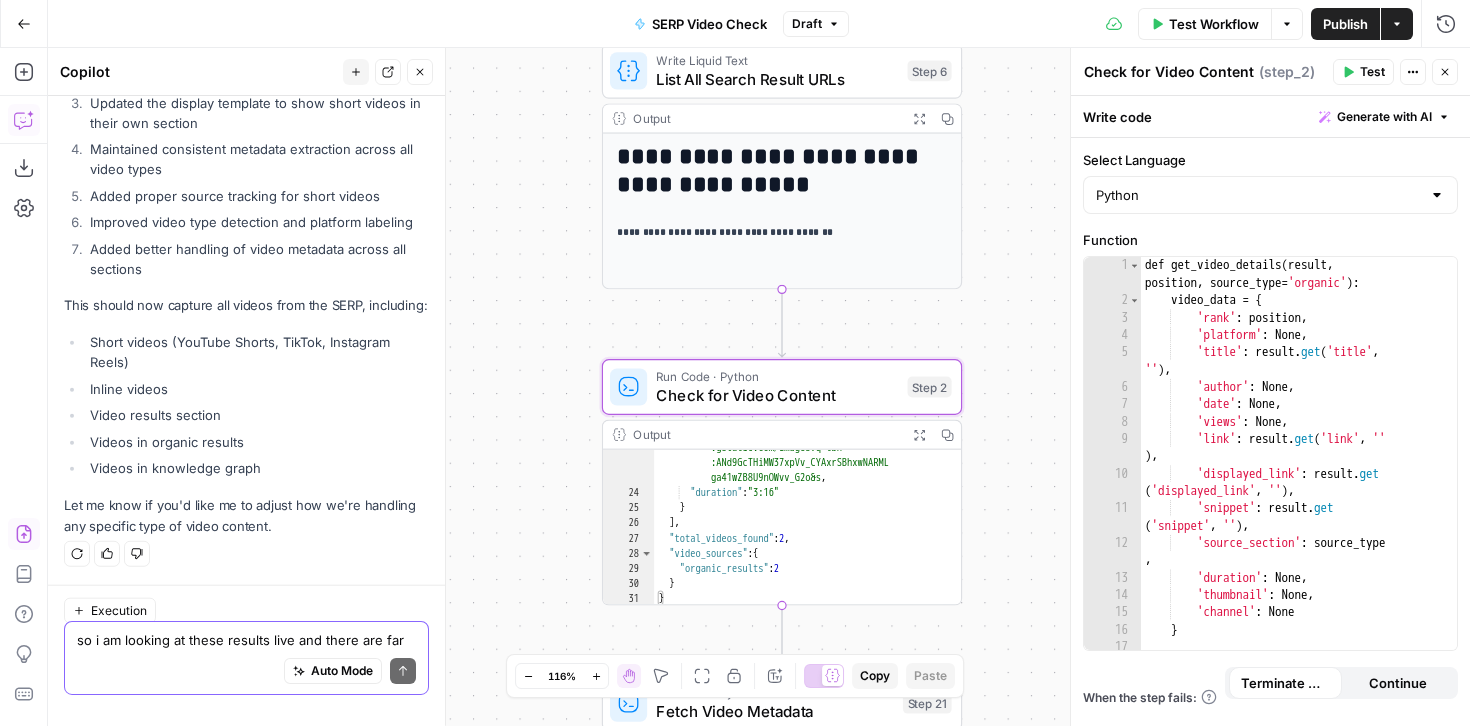 scroll, scrollTop: 16594, scrollLeft: 0, axis: vertical 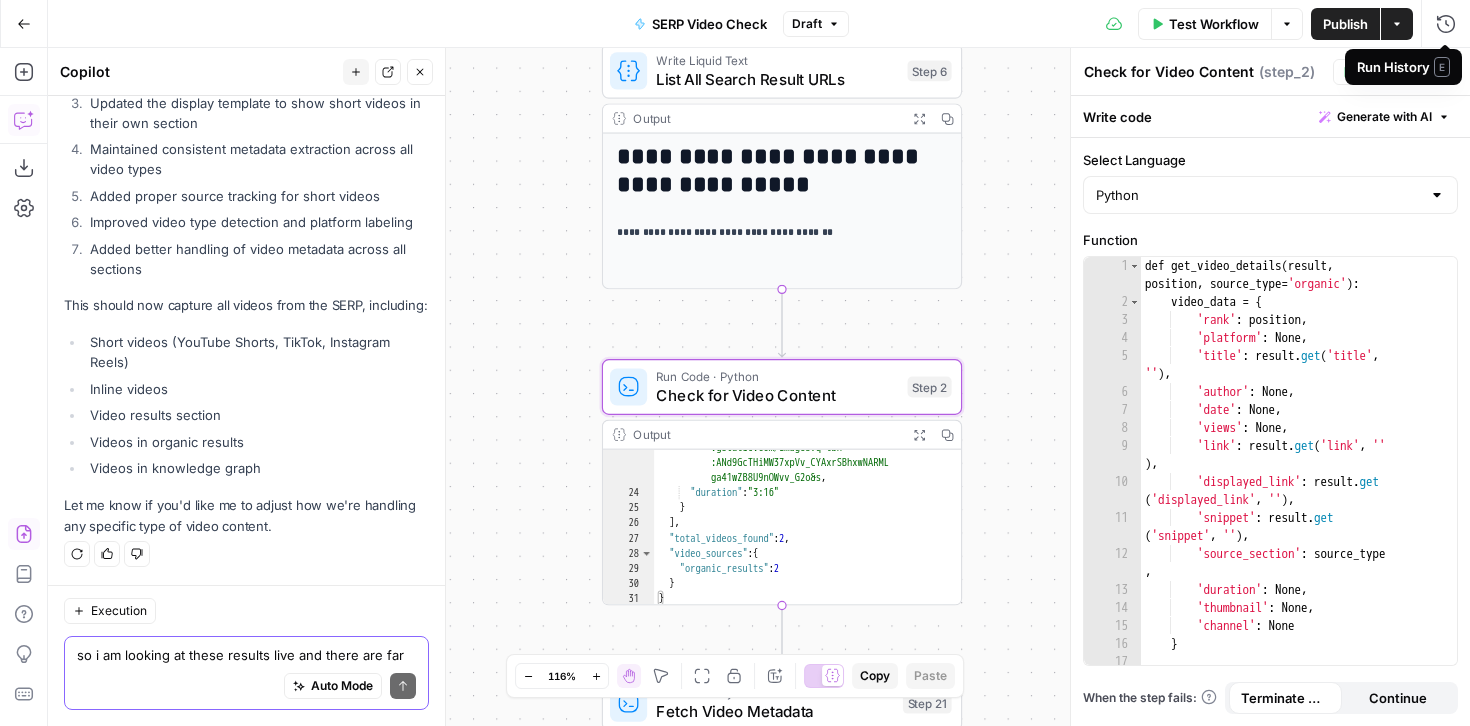 click on "Run History E" at bounding box center [1403, 67] 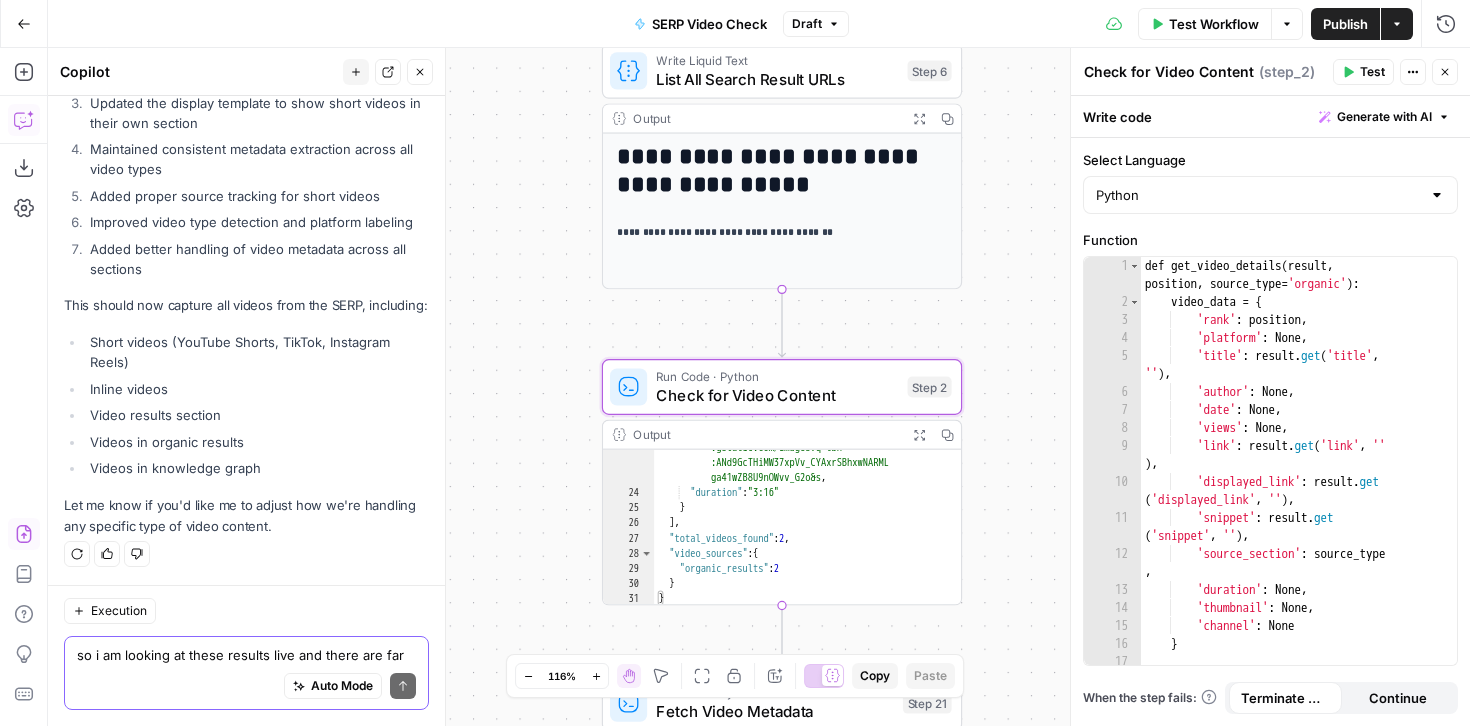 click on "Close" at bounding box center (1445, 72) 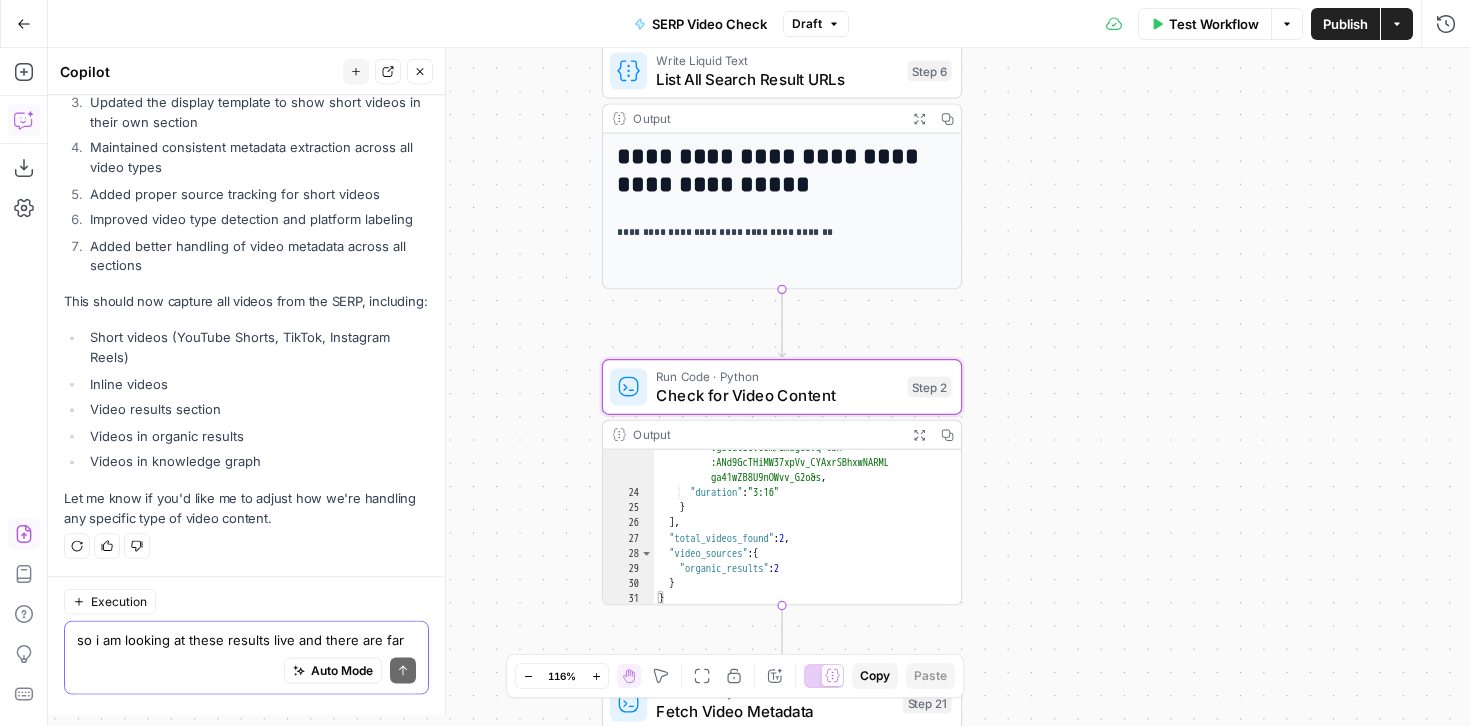 scroll, scrollTop: 16594, scrollLeft: 0, axis: vertical 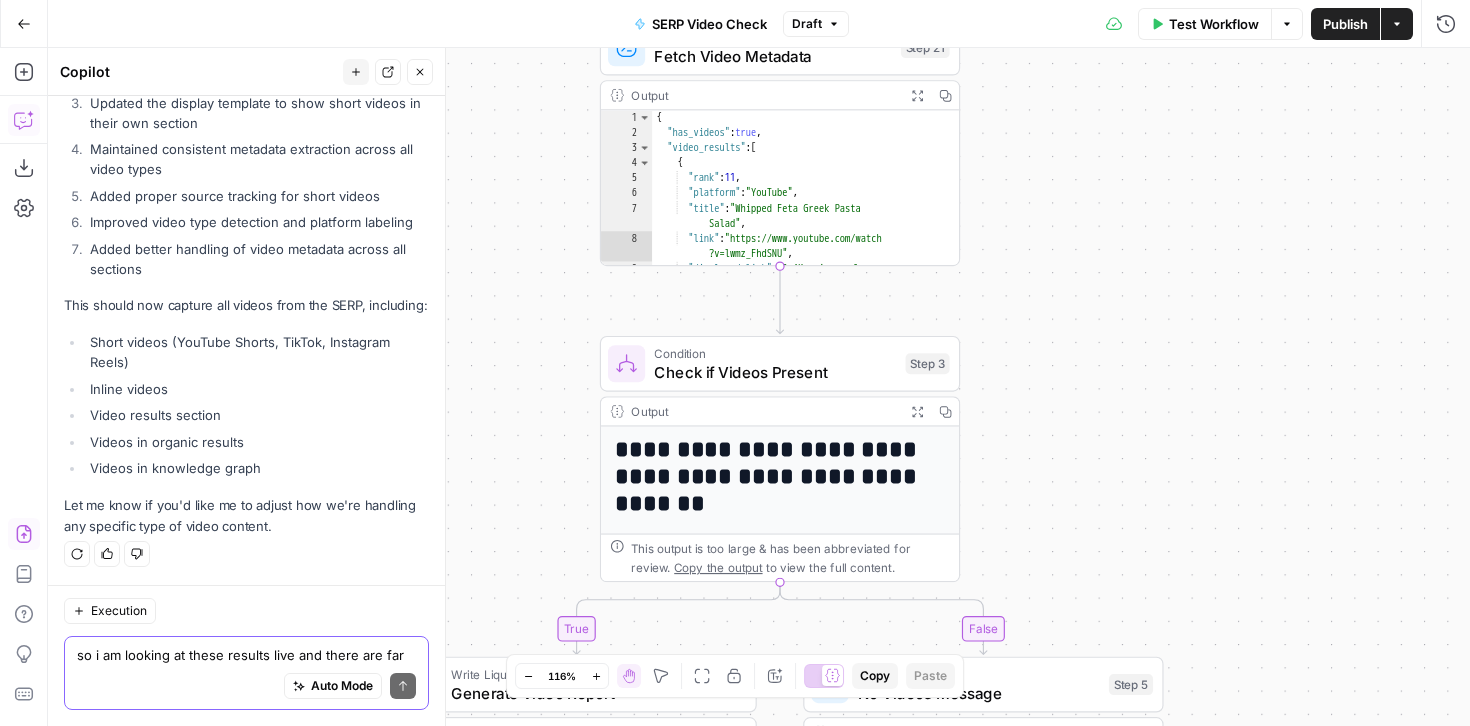 click 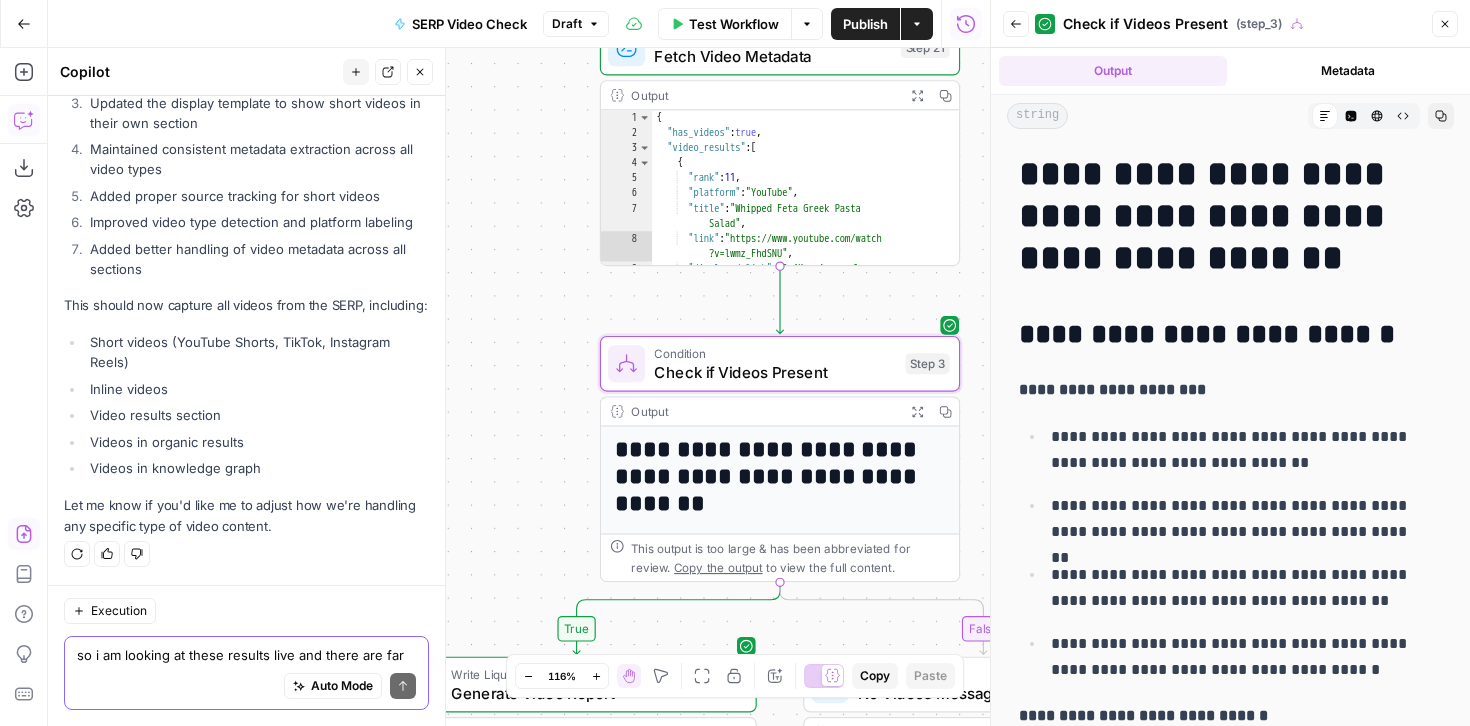 scroll, scrollTop: 16594, scrollLeft: 0, axis: vertical 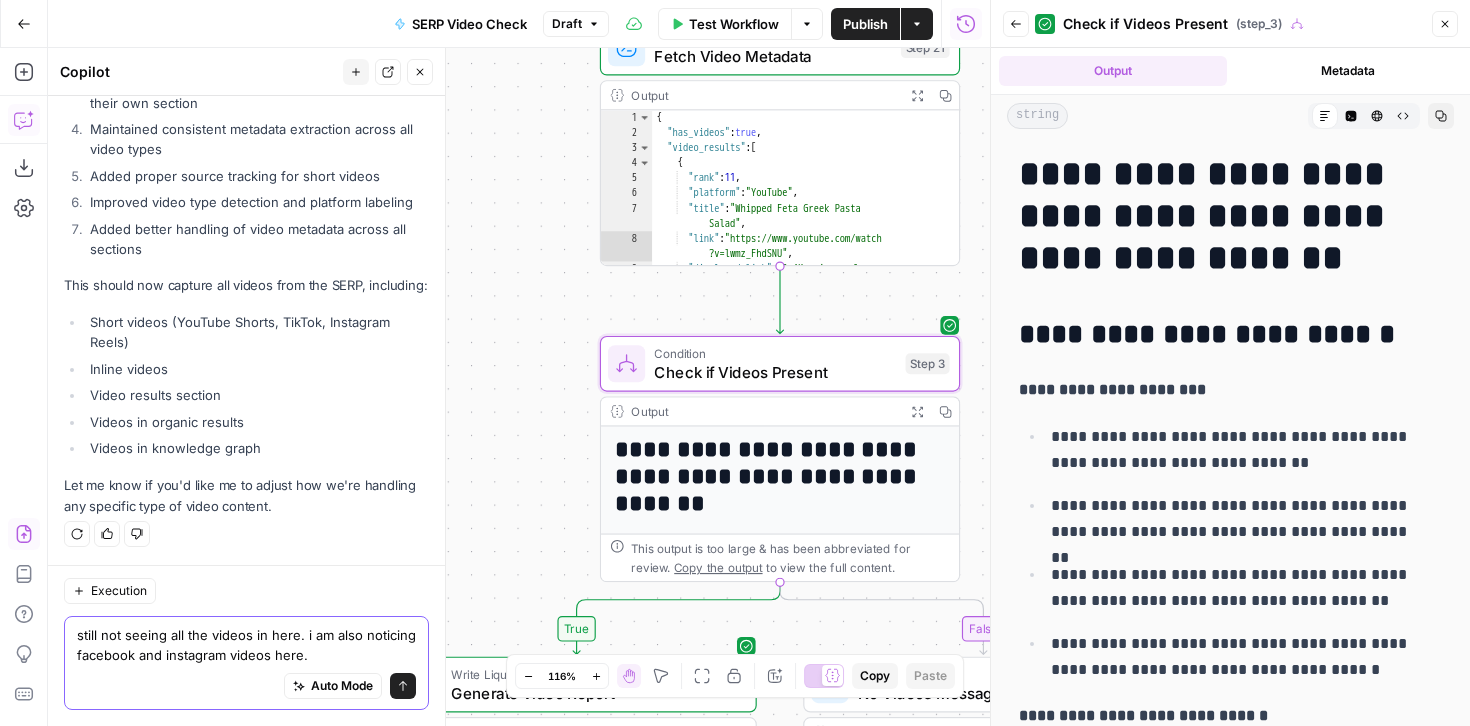 type on "still not seeing all the videos in here. i am also noticing facebook and instagram videos here." 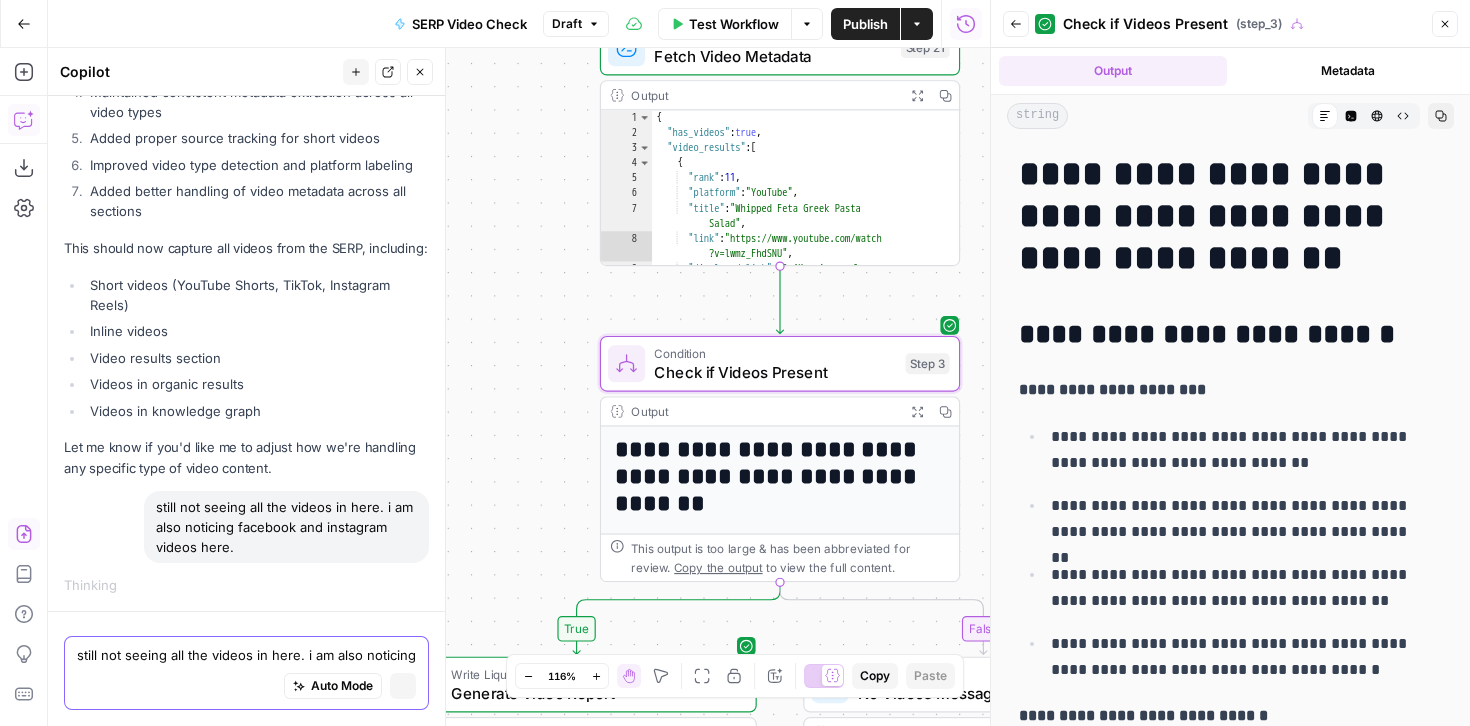 scroll, scrollTop: 16068, scrollLeft: 0, axis: vertical 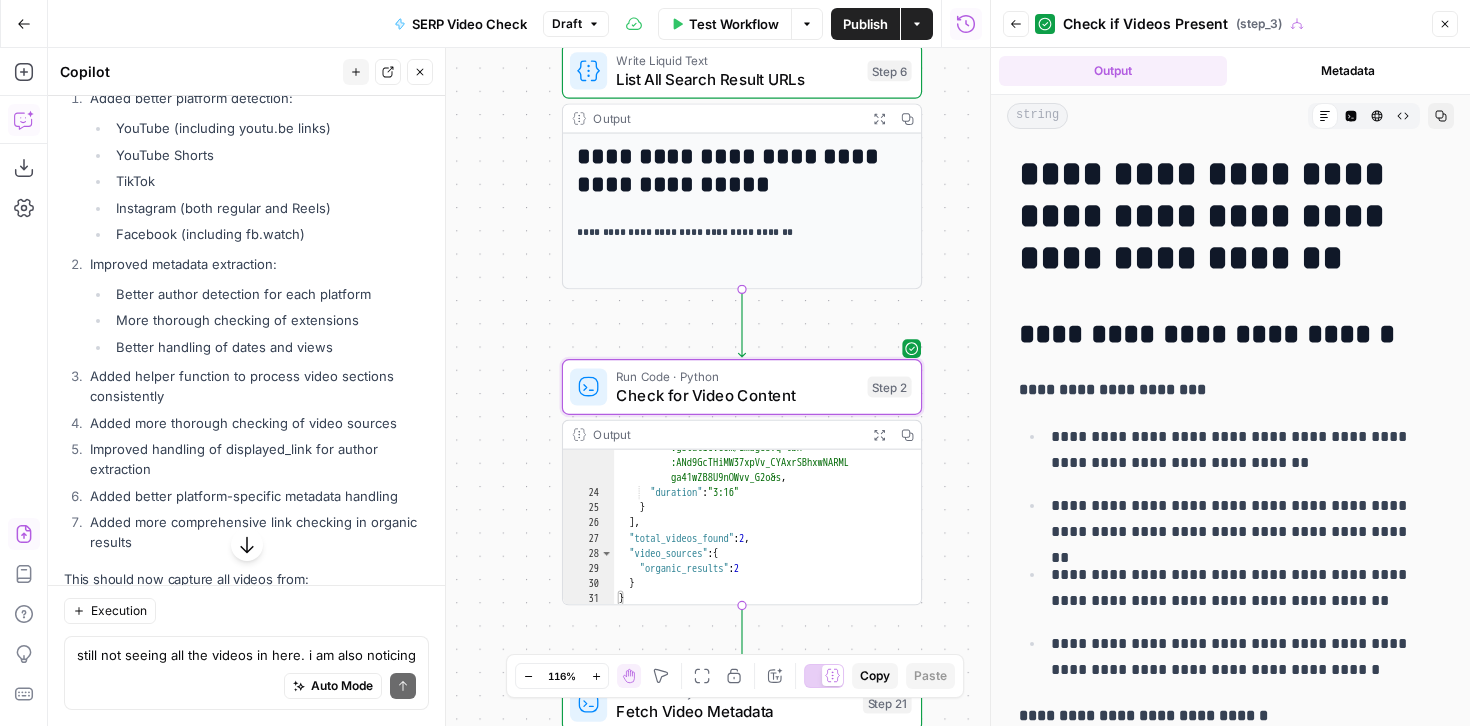 click on "Apply" at bounding box center [390, 13] 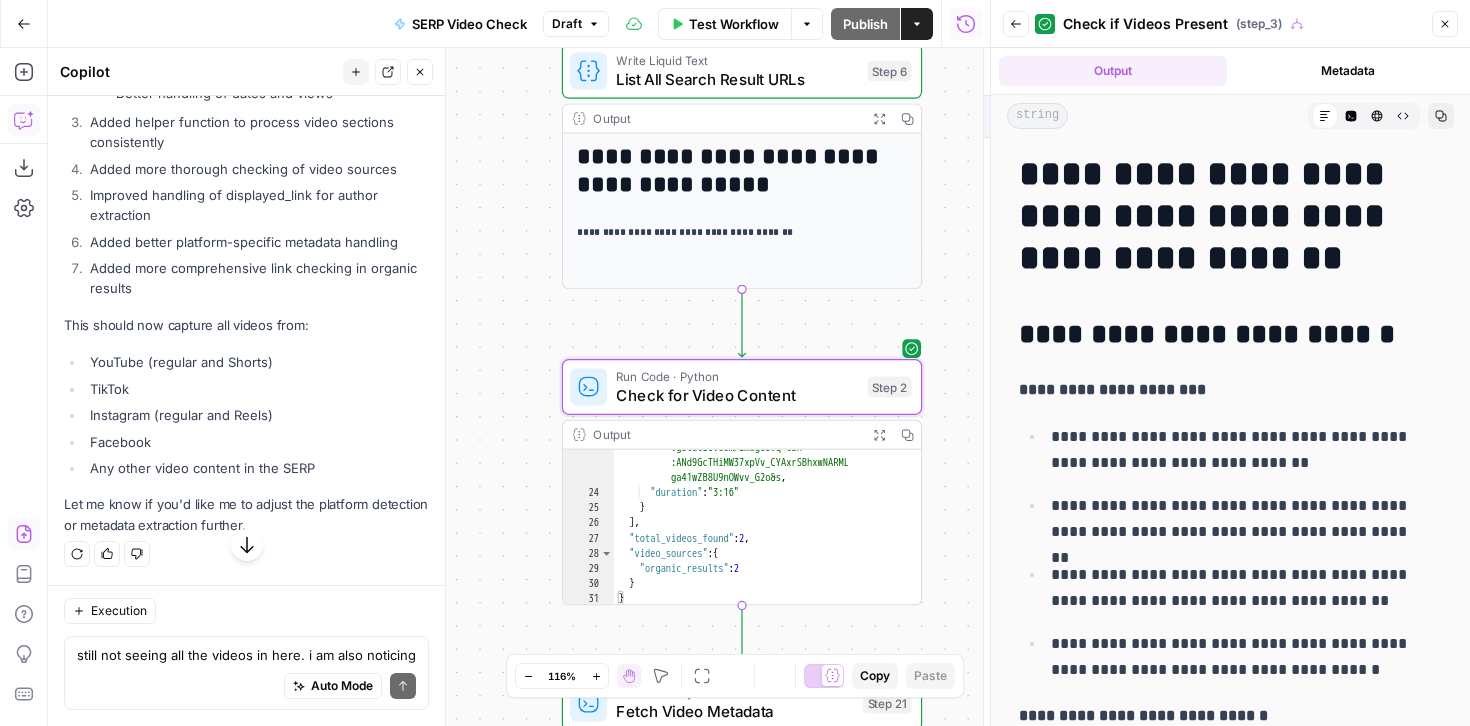 scroll, scrollTop: 16437, scrollLeft: 0, axis: vertical 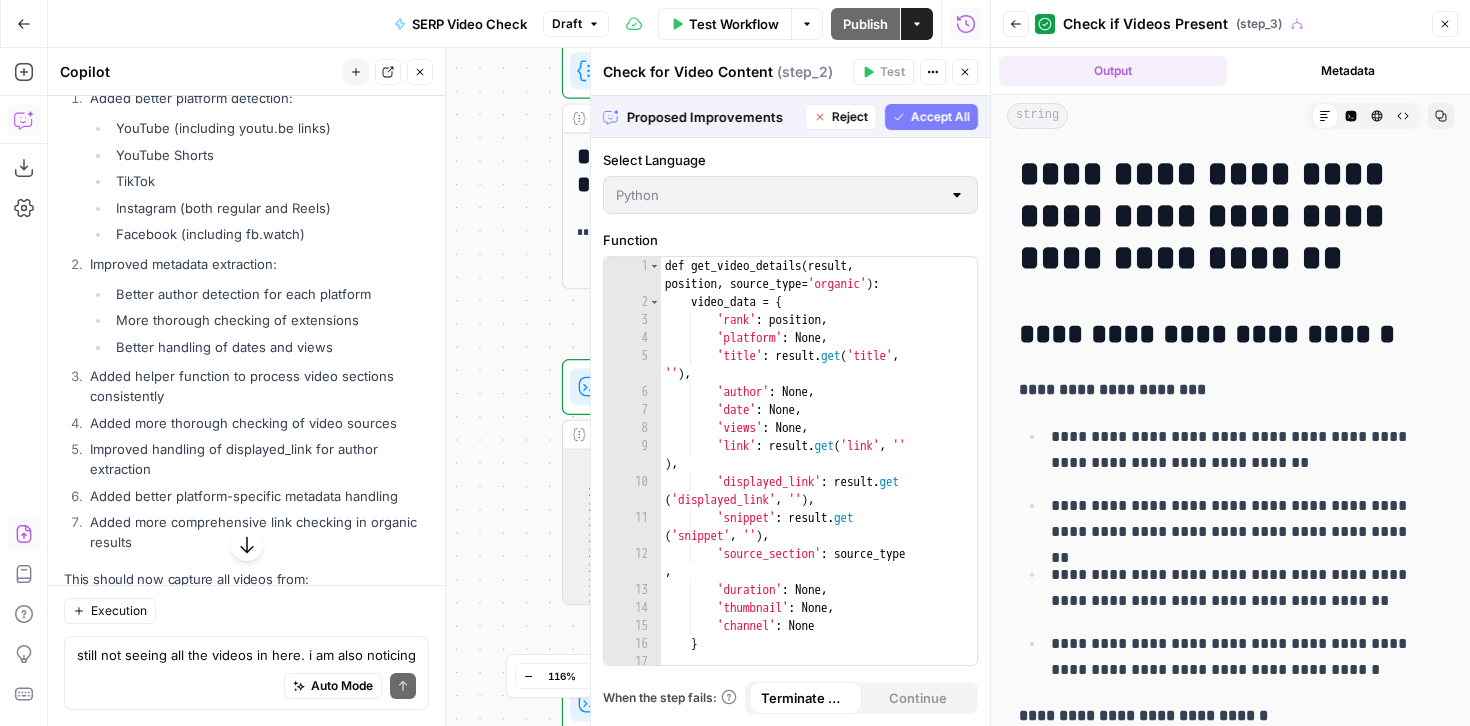 click on "Accept All" at bounding box center (940, 117) 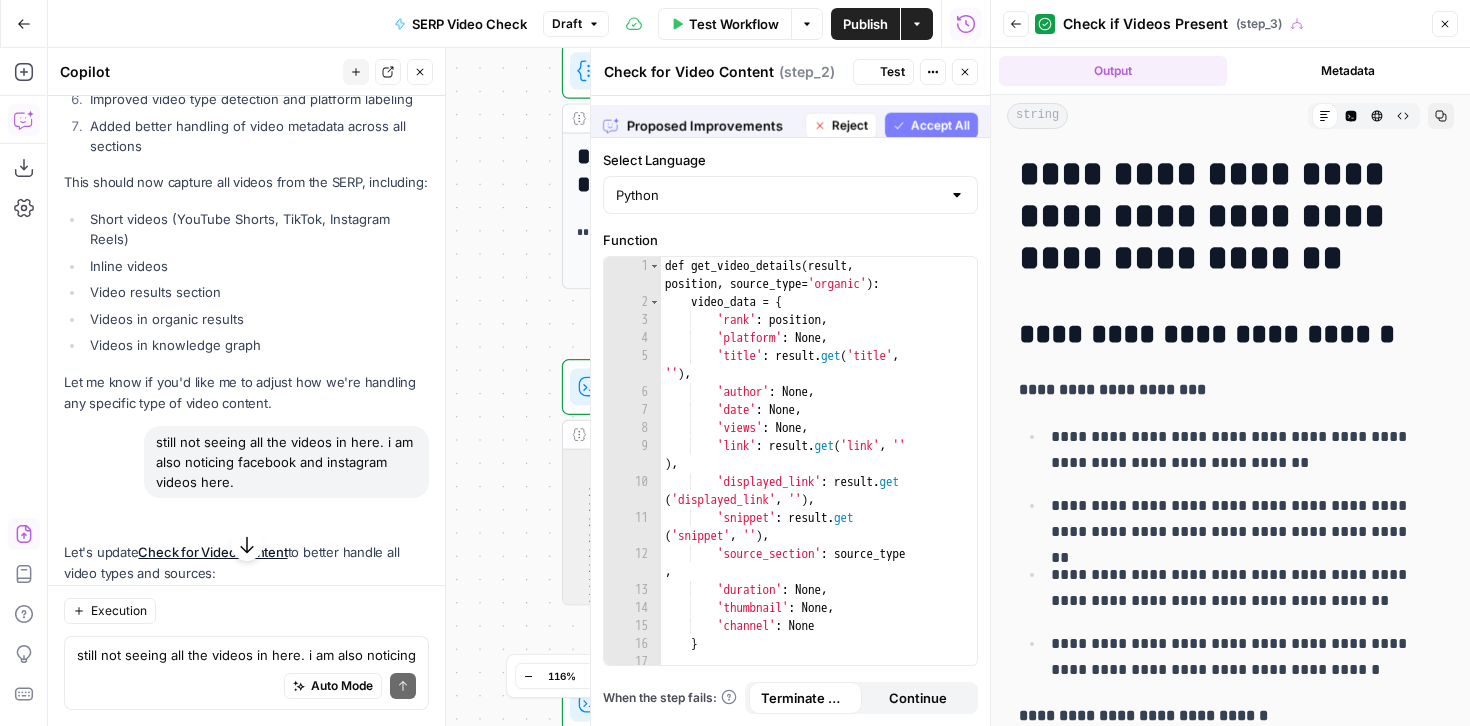 scroll, scrollTop: 17013, scrollLeft: 0, axis: vertical 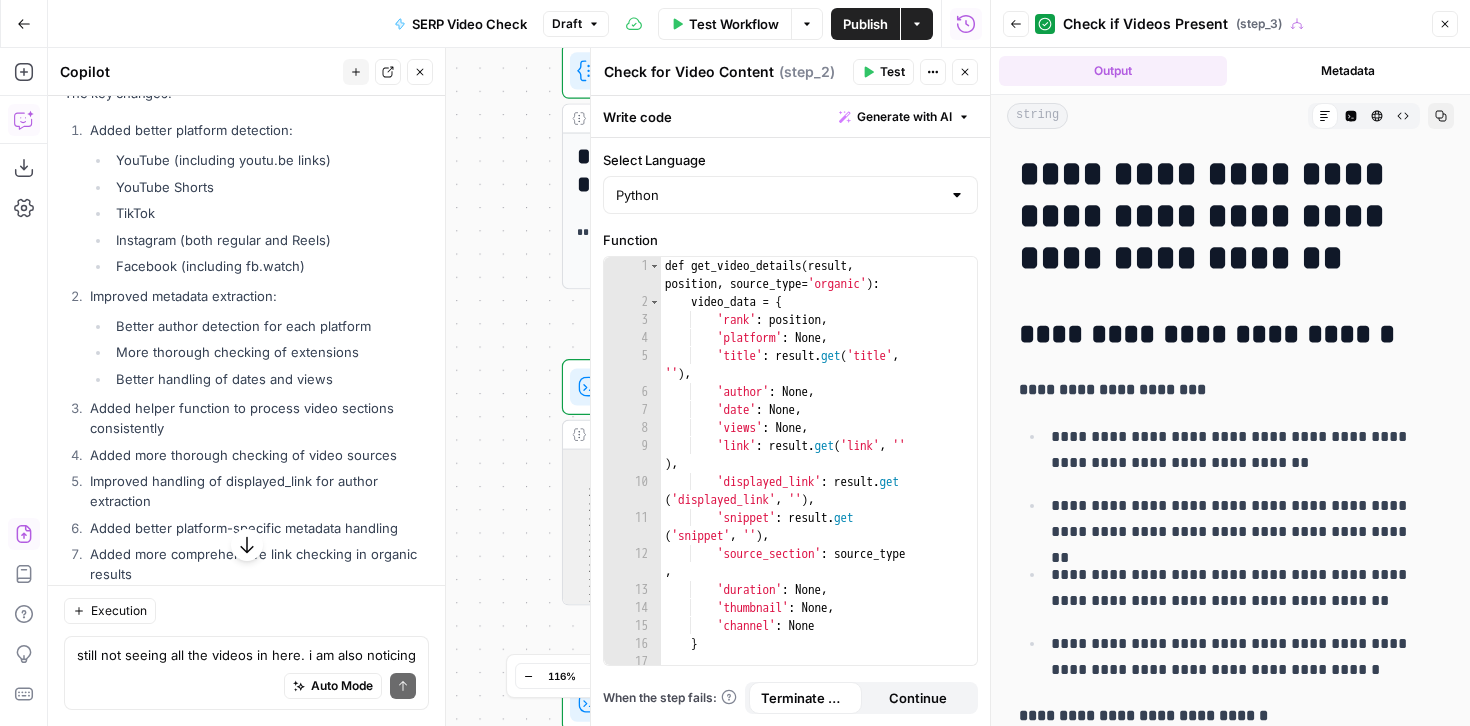click on "Back Check if Videos Present ( step_3 ) Close" at bounding box center (1230, 24) 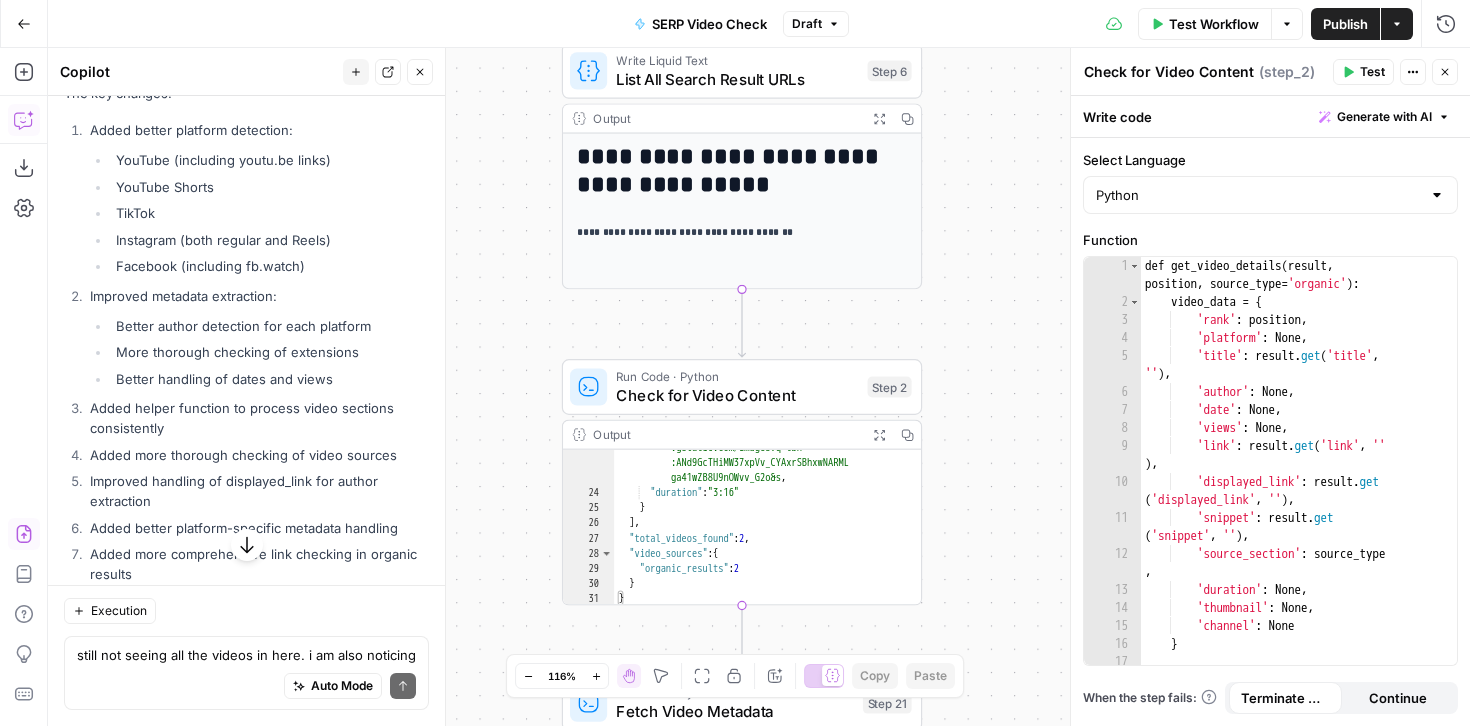 click on "Publish" at bounding box center [1345, 24] 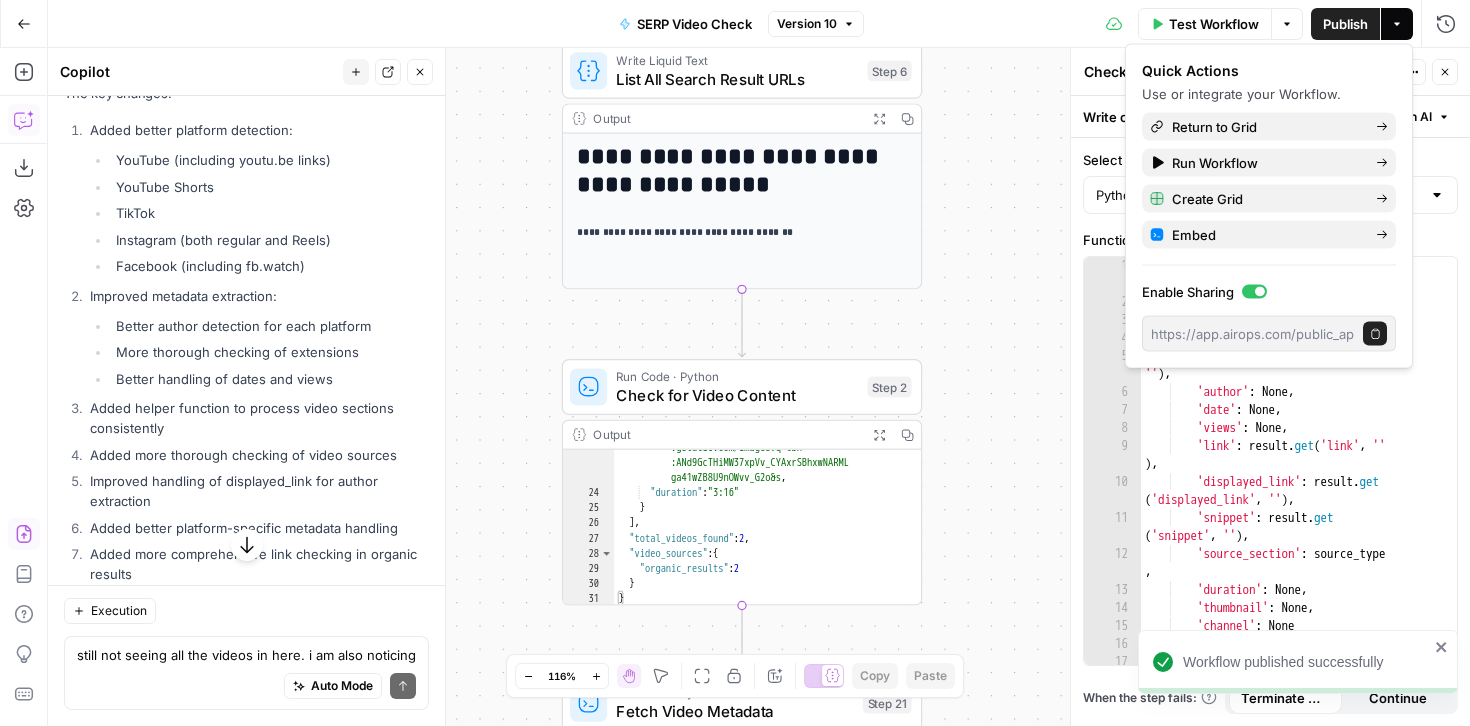 click on "Test Workflow" at bounding box center (1214, 24) 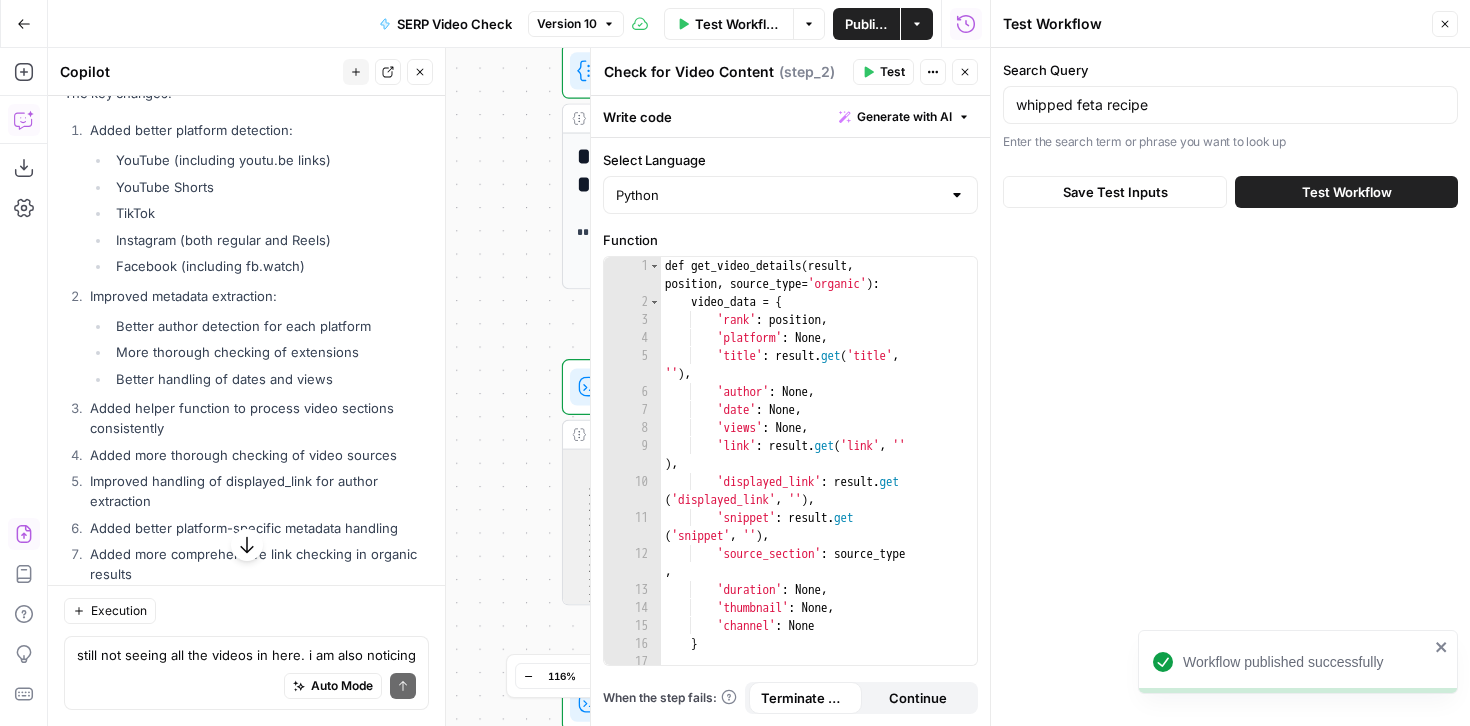 click on "Test Workflow" at bounding box center [1346, 192] 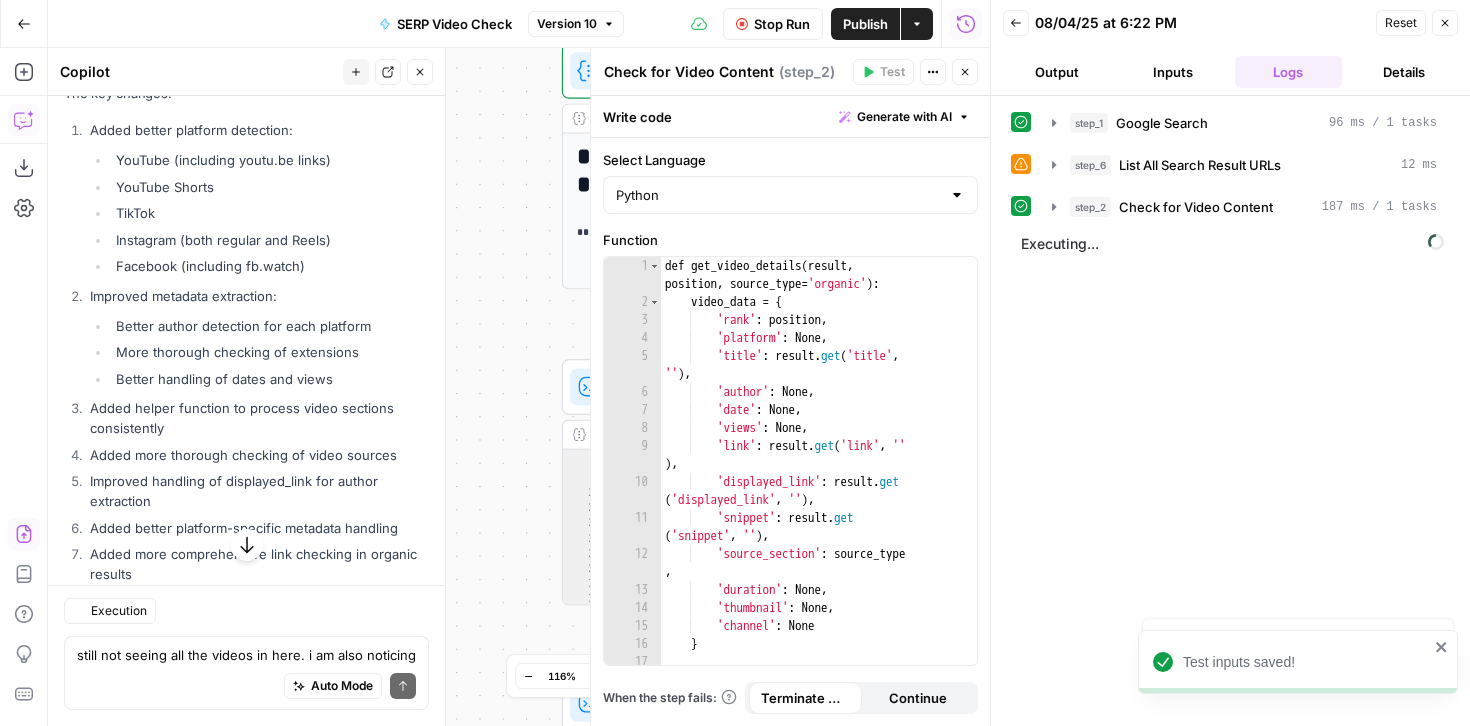 scroll, scrollTop: 17013, scrollLeft: 0, axis: vertical 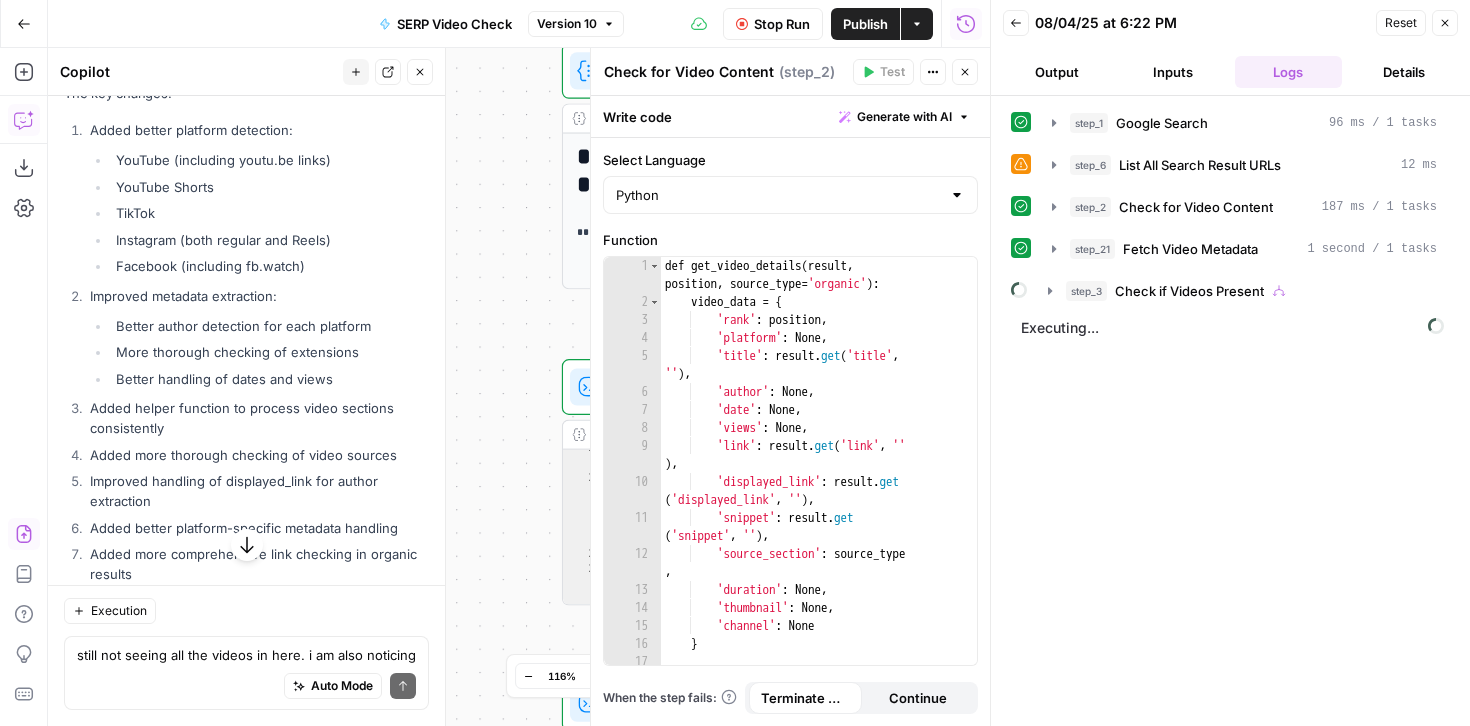 click 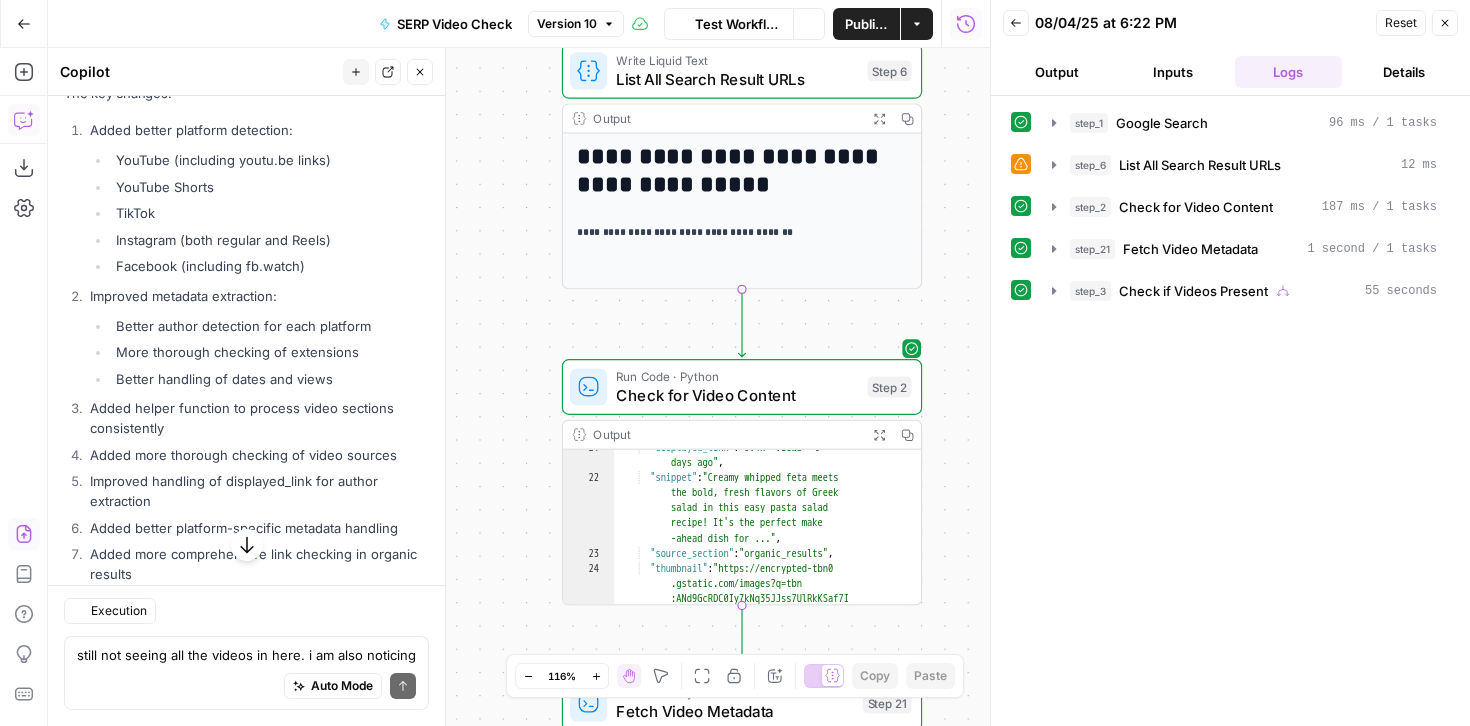 scroll, scrollTop: 17013, scrollLeft: 0, axis: vertical 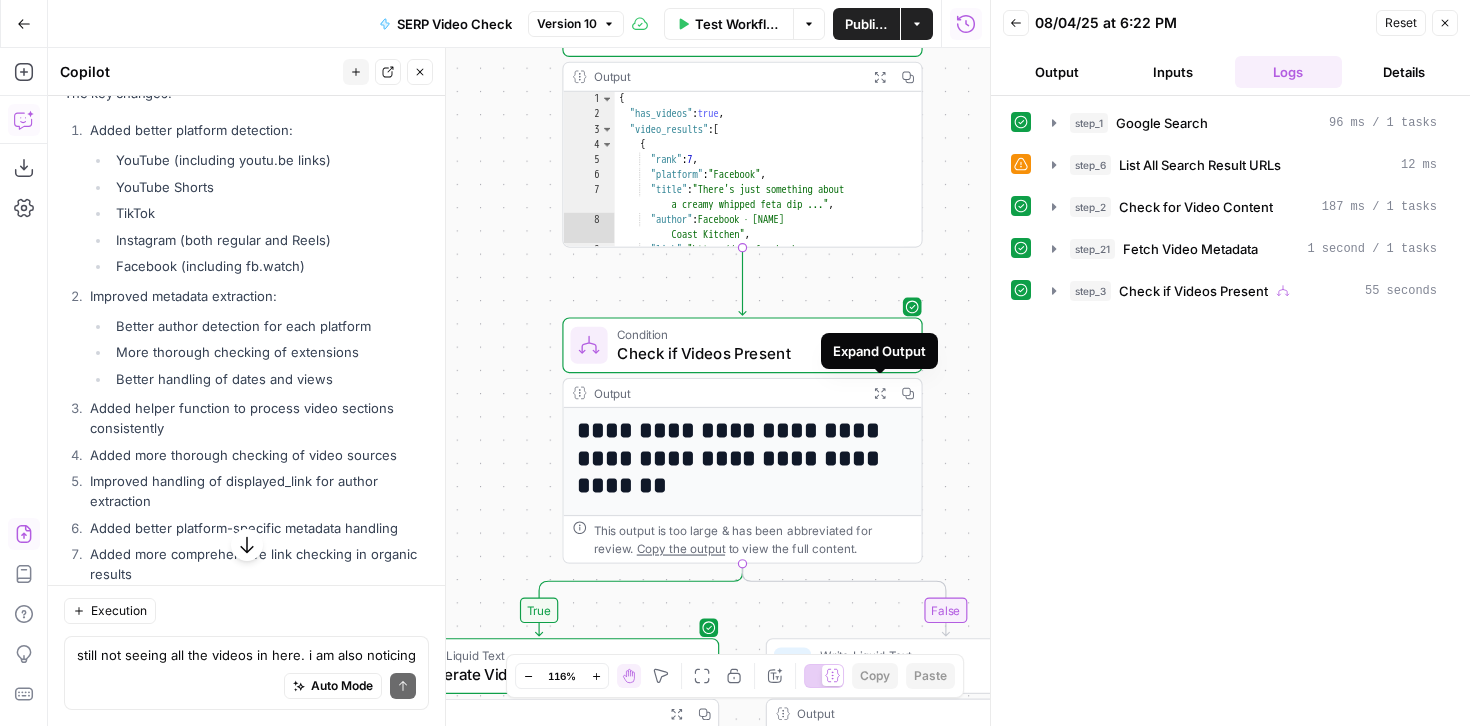 click 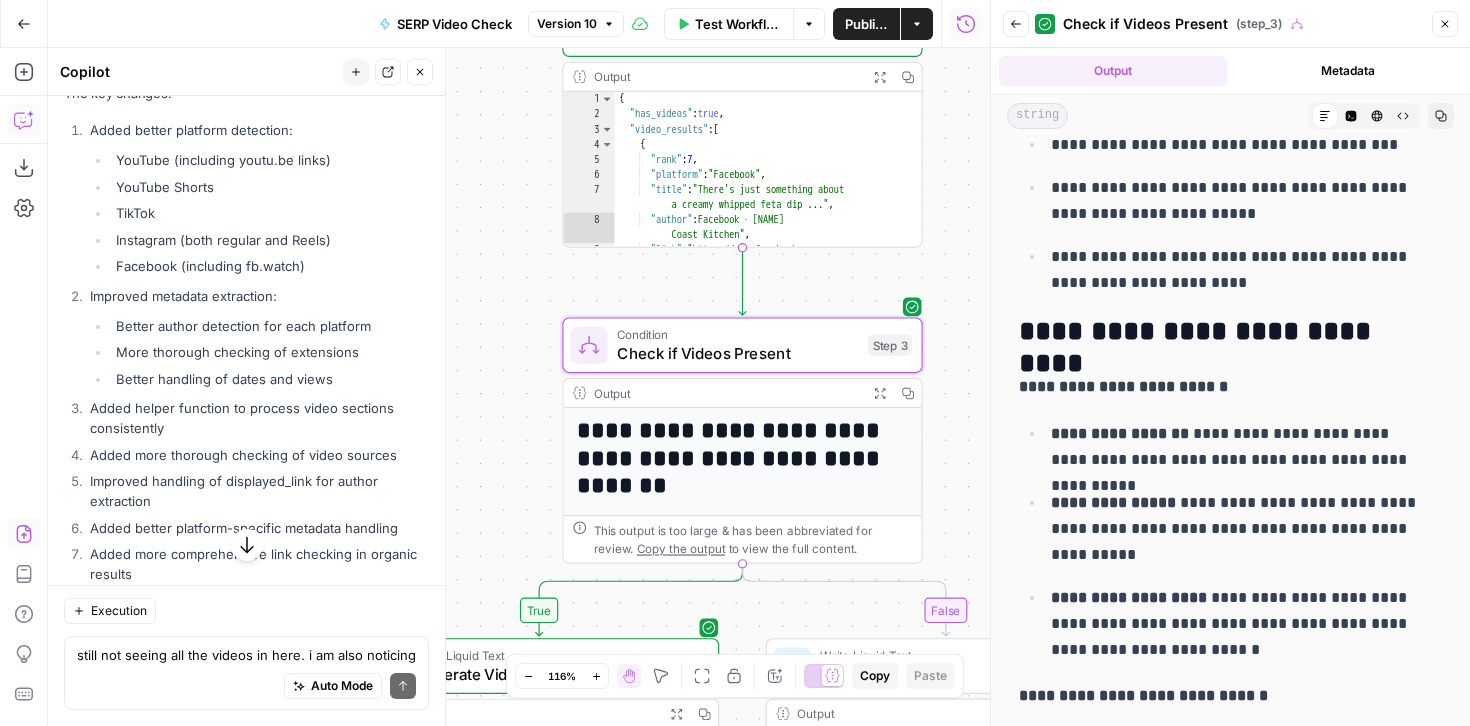 scroll, scrollTop: 1910, scrollLeft: 0, axis: vertical 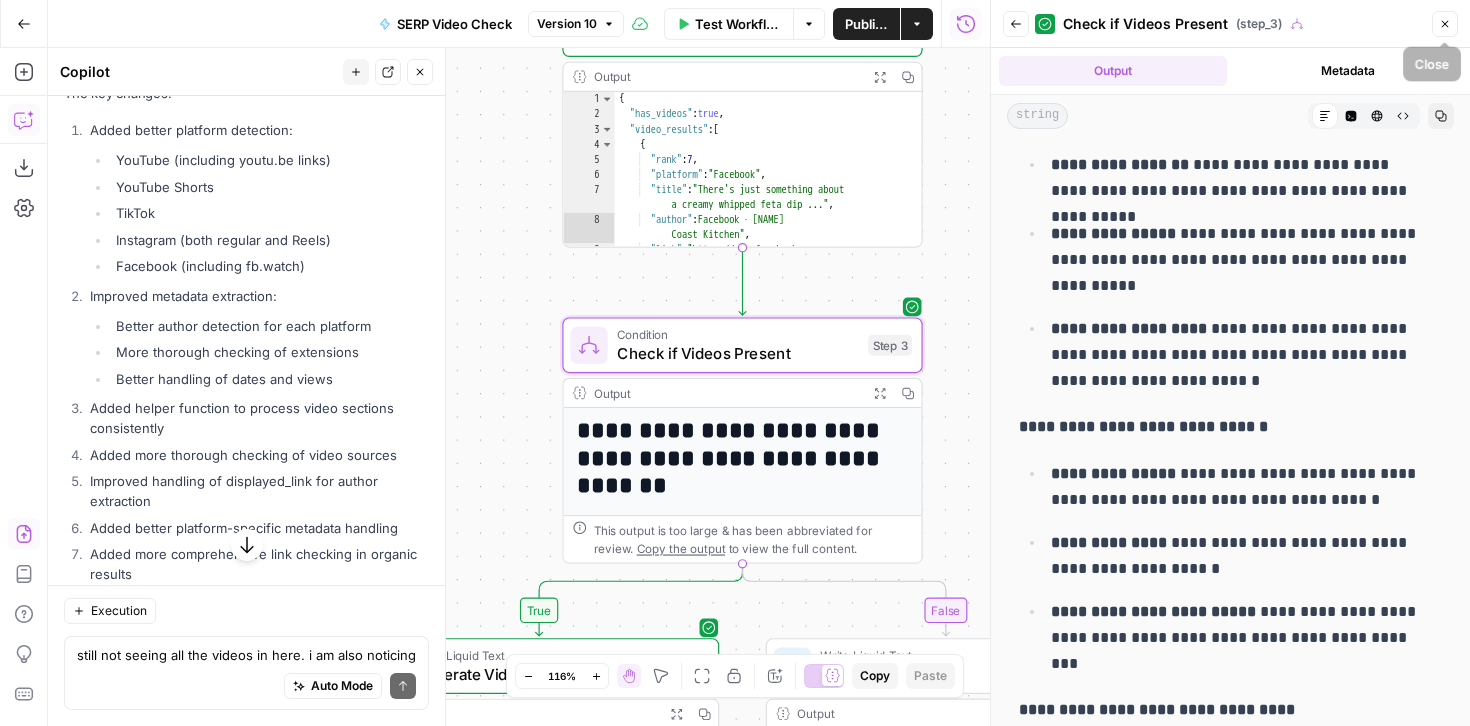 click on "Close" at bounding box center (1445, 24) 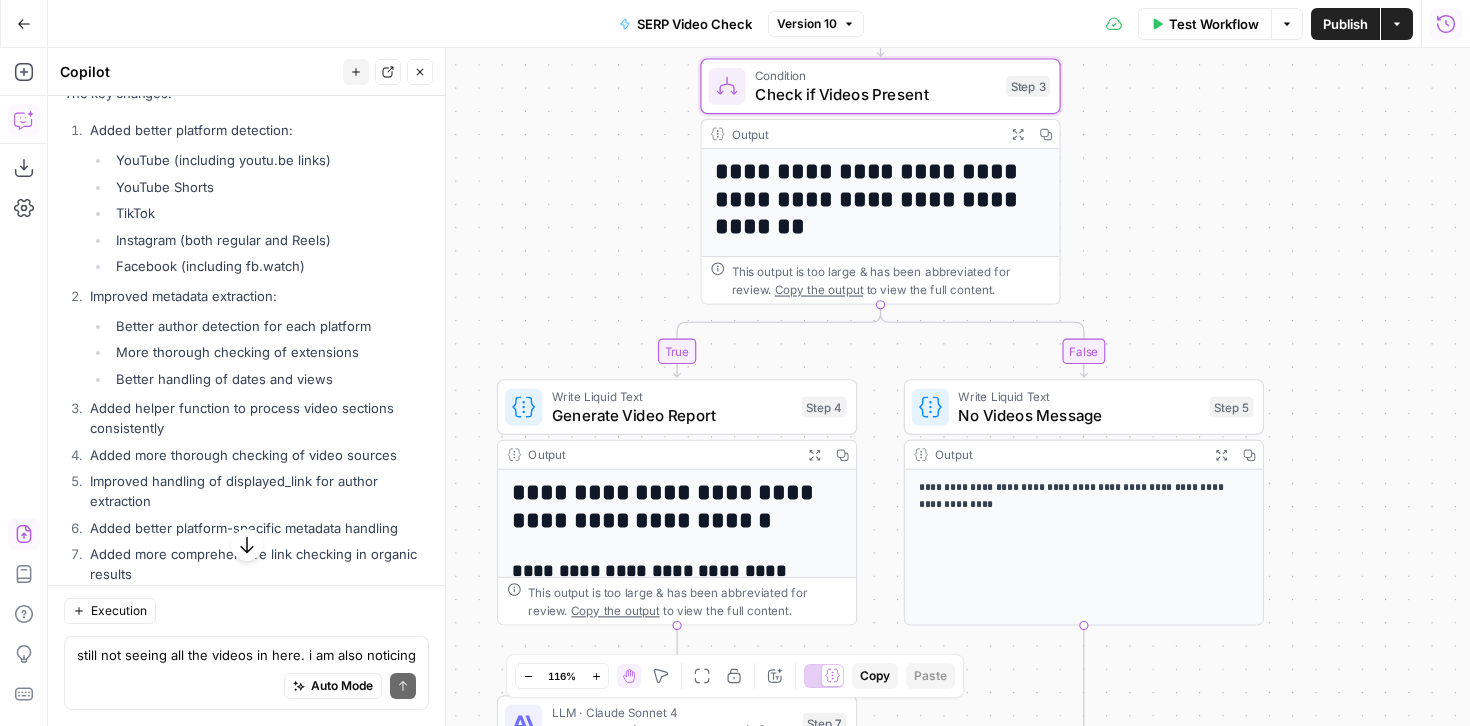 drag, startPoint x: 1053, startPoint y: 450, endPoint x: 1191, endPoint y: 191, distance: 293.4706 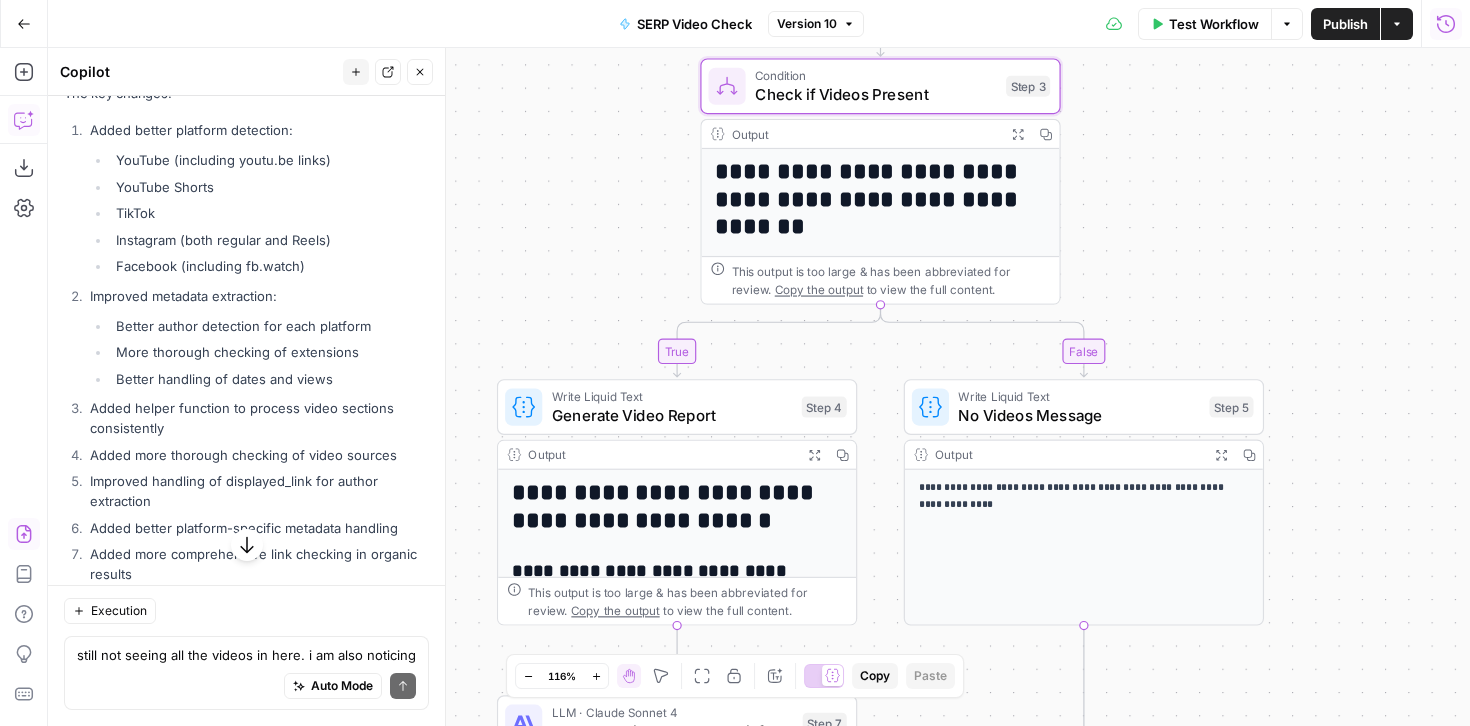 click on "**********" at bounding box center (759, 387) 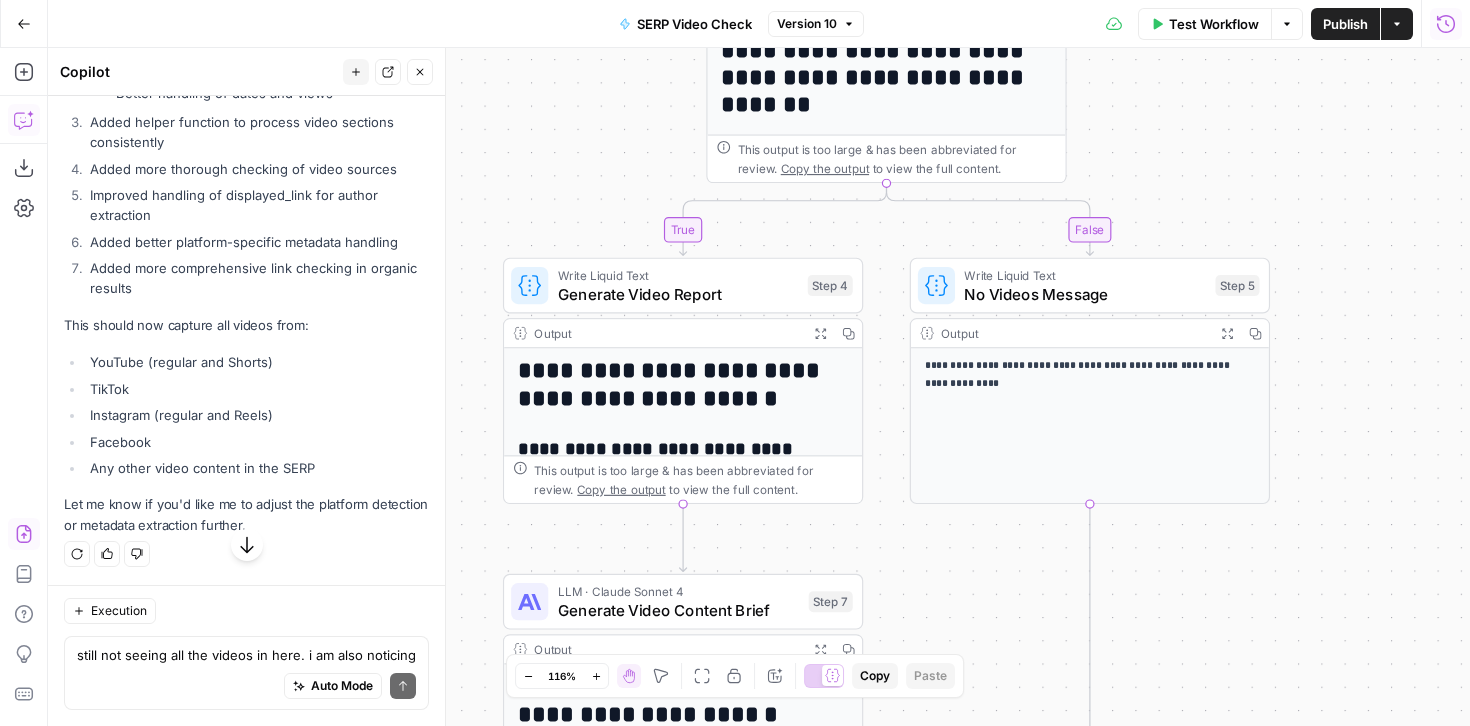 scroll, scrollTop: 17578, scrollLeft: 0, axis: vertical 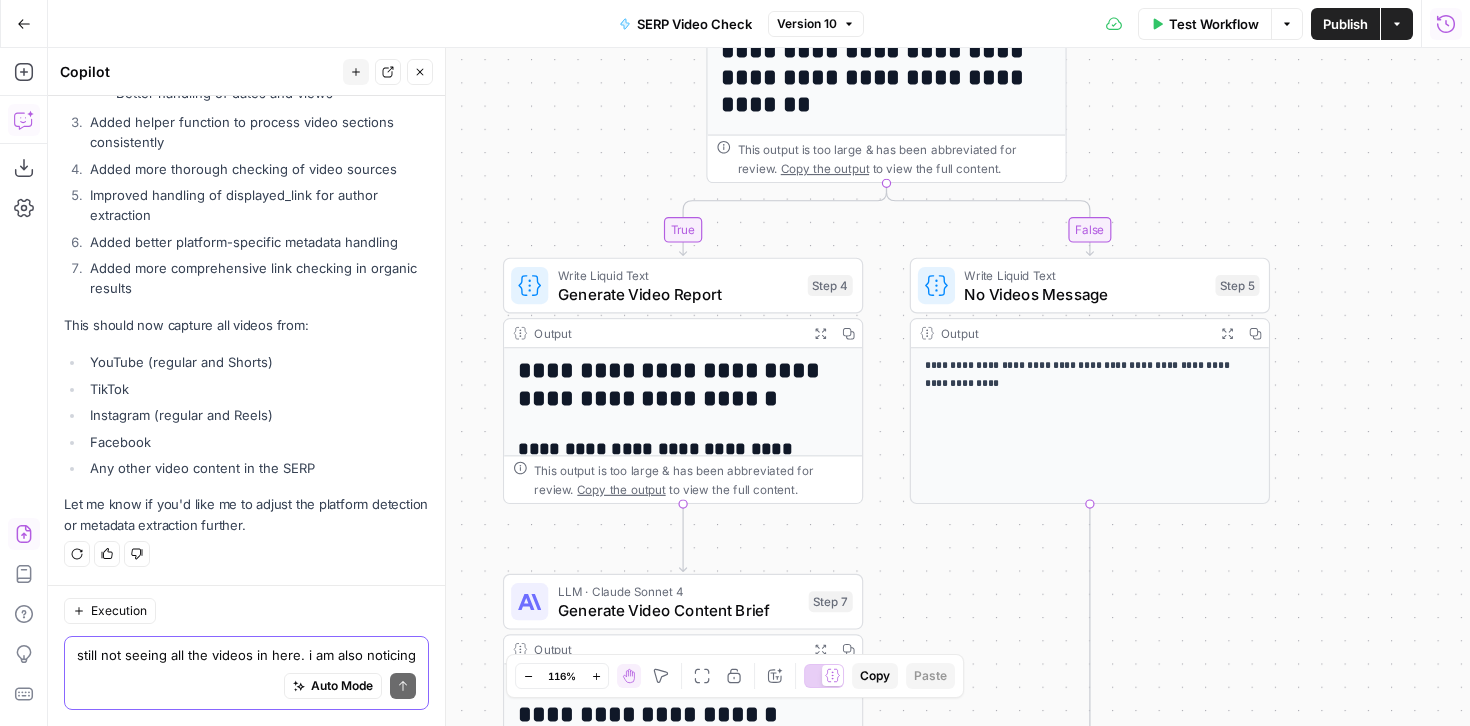 click on "still not seeing all the videos in here. i am also noticing facebook and instagram videos here." at bounding box center (246, 655) 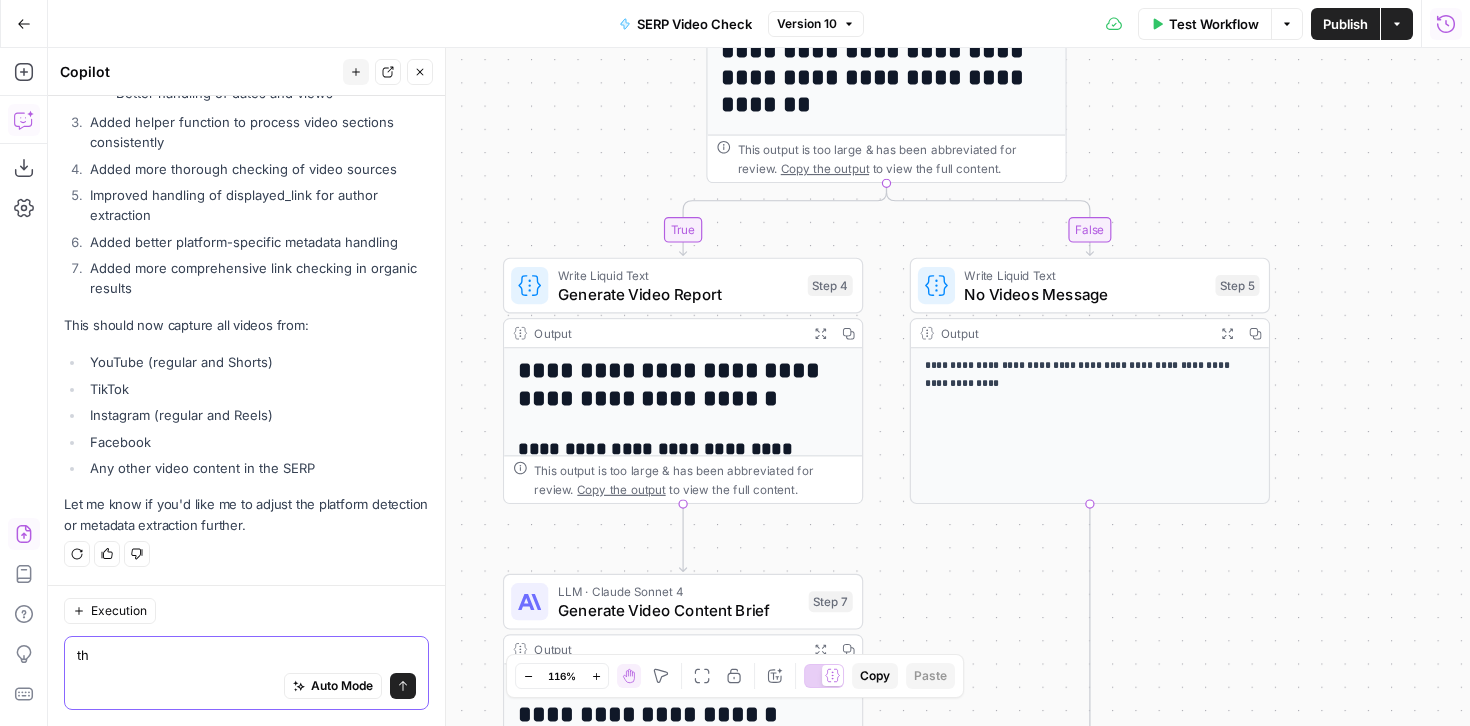 type on "t" 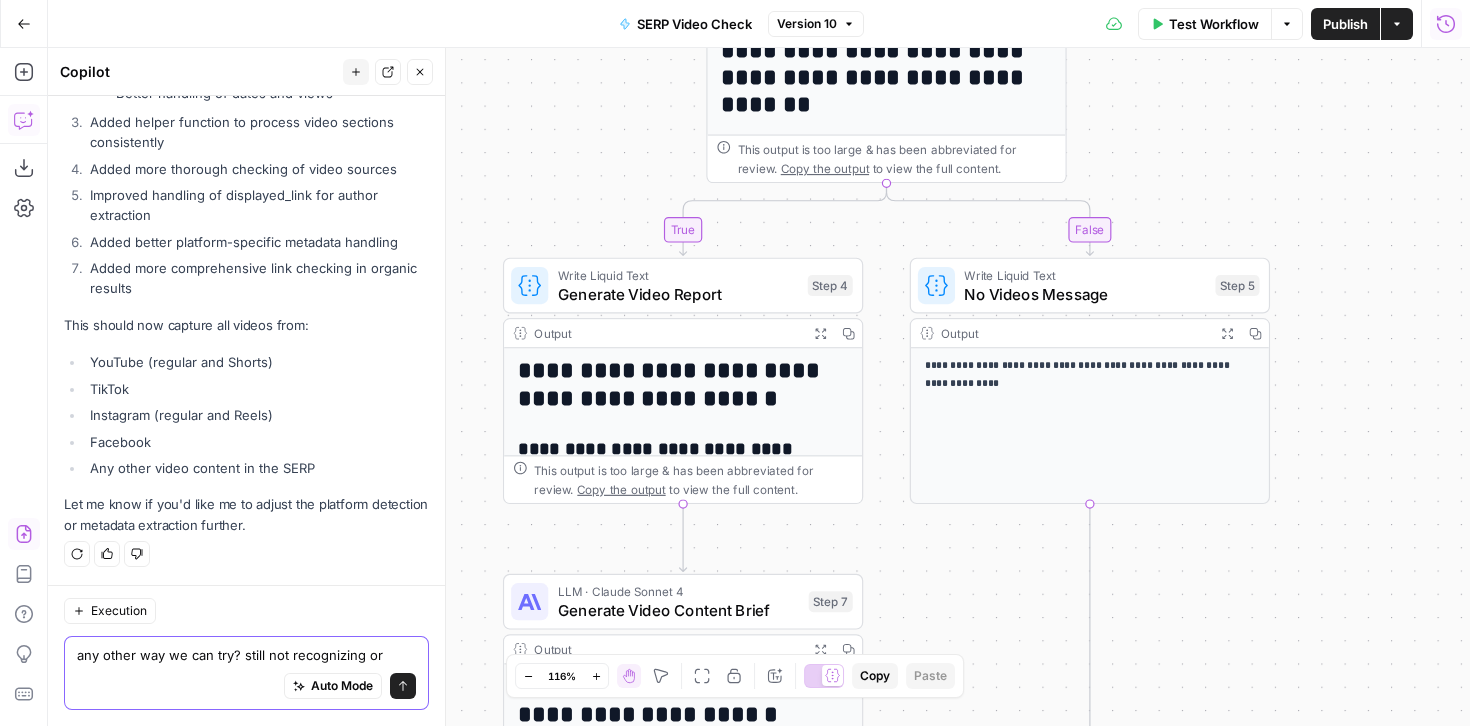 scroll, scrollTop: 17598, scrollLeft: 0, axis: vertical 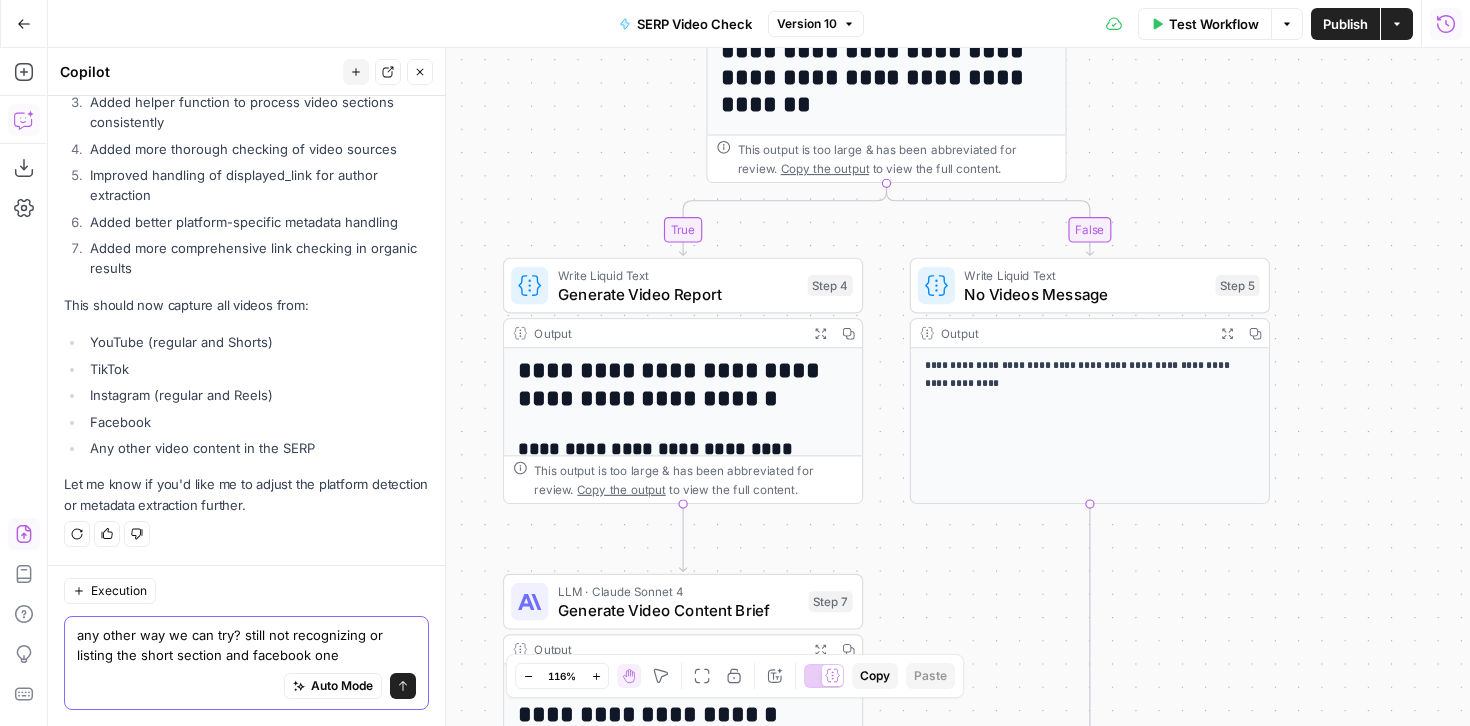 type on "any other way we can try? still not recognizing or listing the short section and facebook ones" 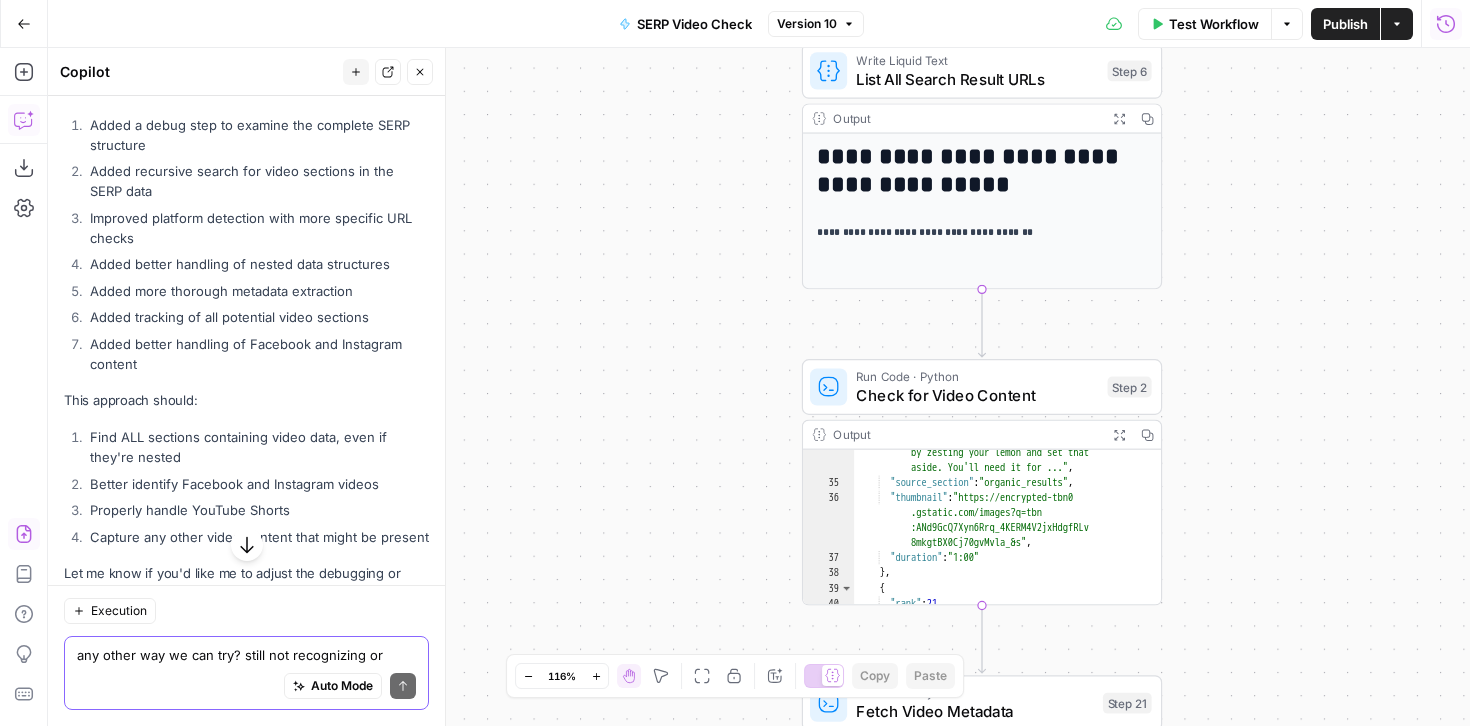 scroll, scrollTop: 18191, scrollLeft: 0, axis: vertical 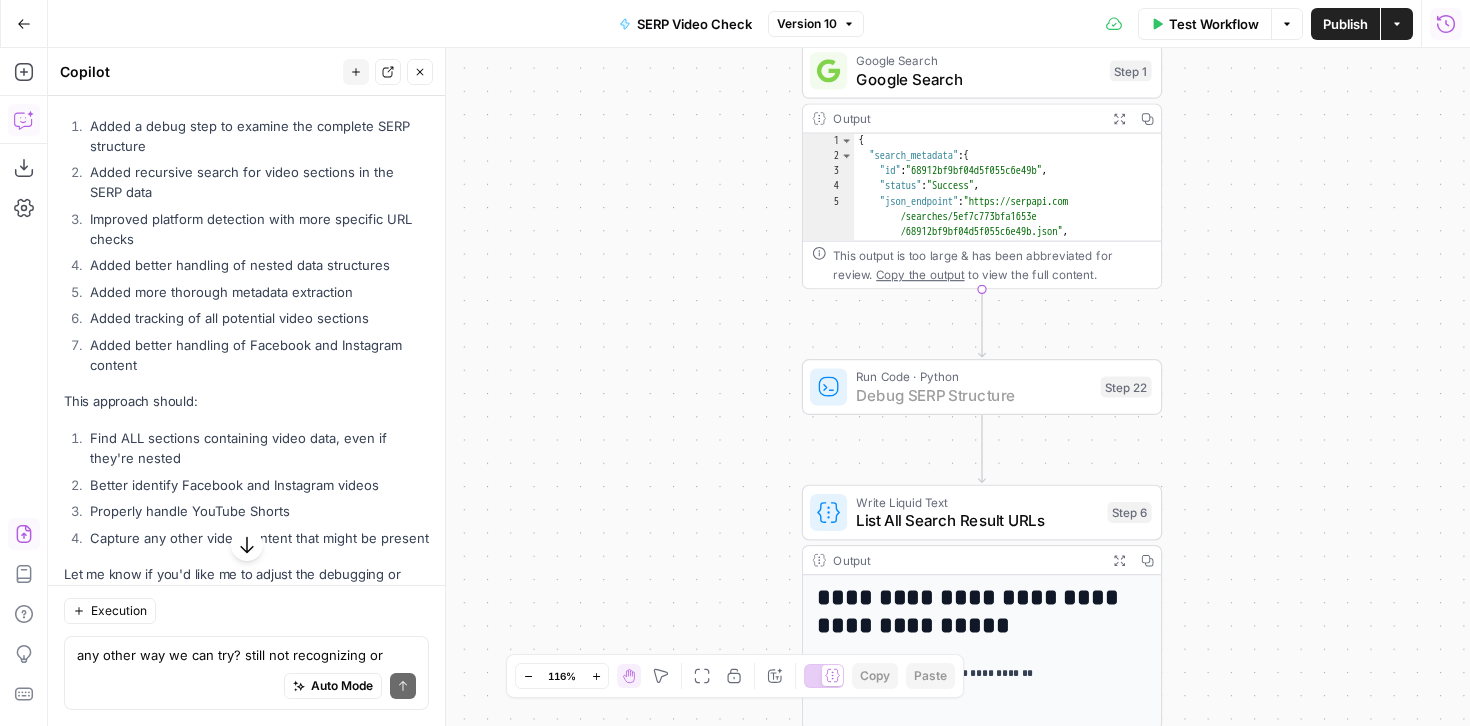 click on "Add Step" at bounding box center [381, -77] 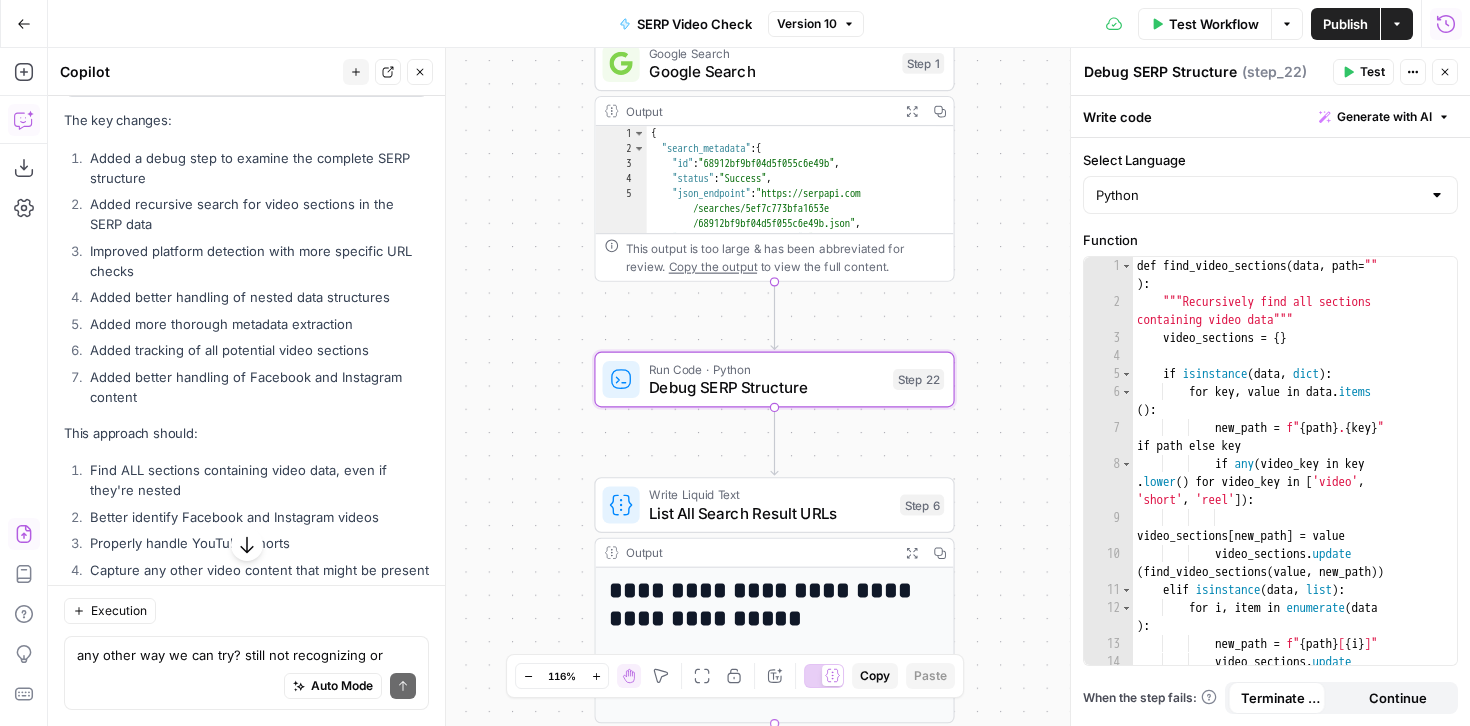 scroll, scrollTop: 18223, scrollLeft: 0, axis: vertical 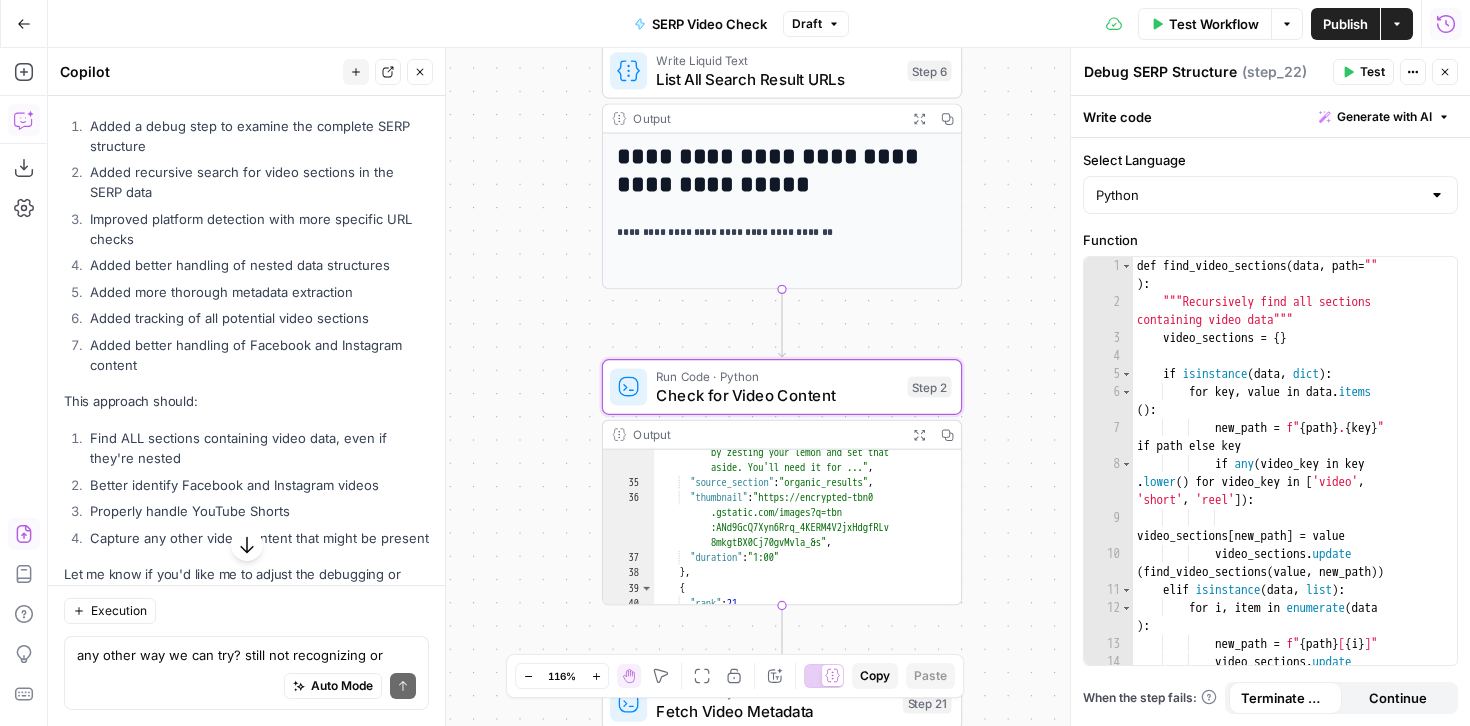 click on "Apply" at bounding box center (390, 40) 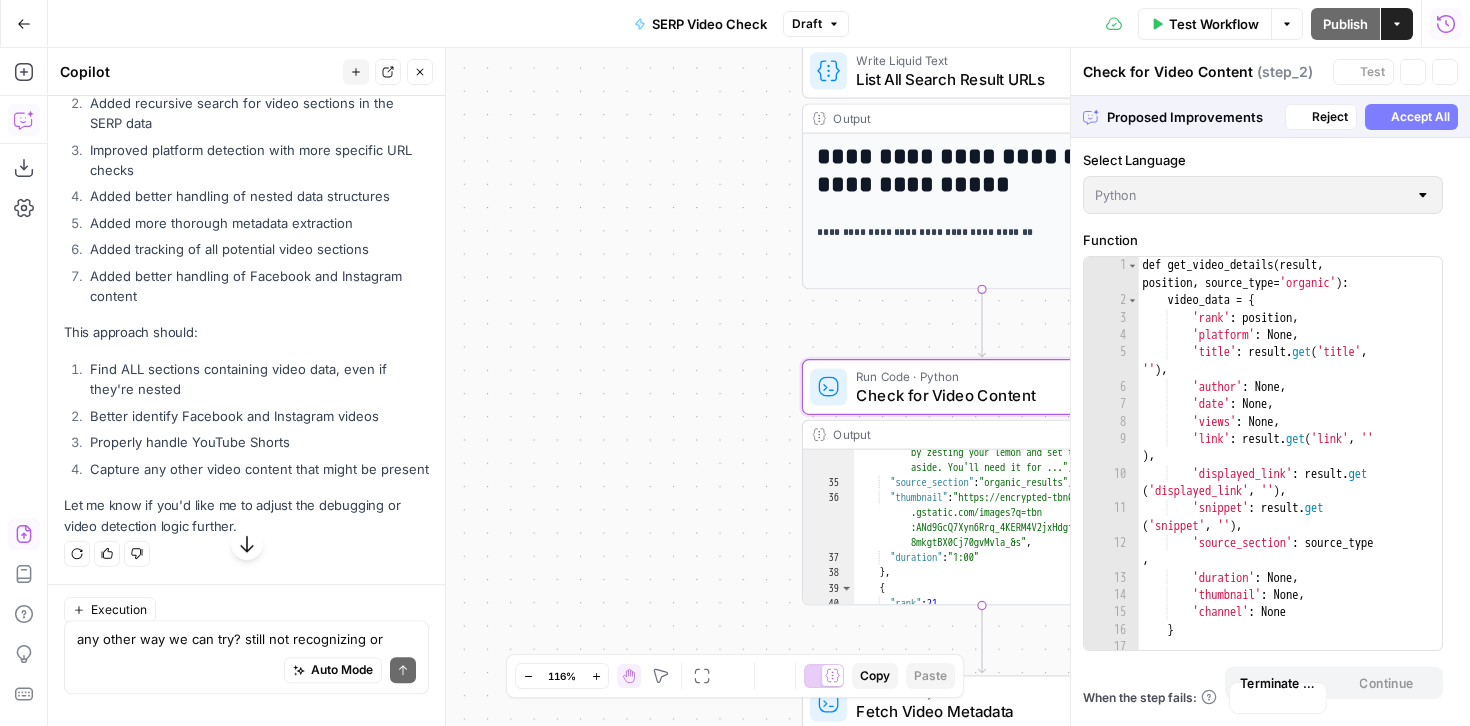 scroll, scrollTop: 17583, scrollLeft: 0, axis: vertical 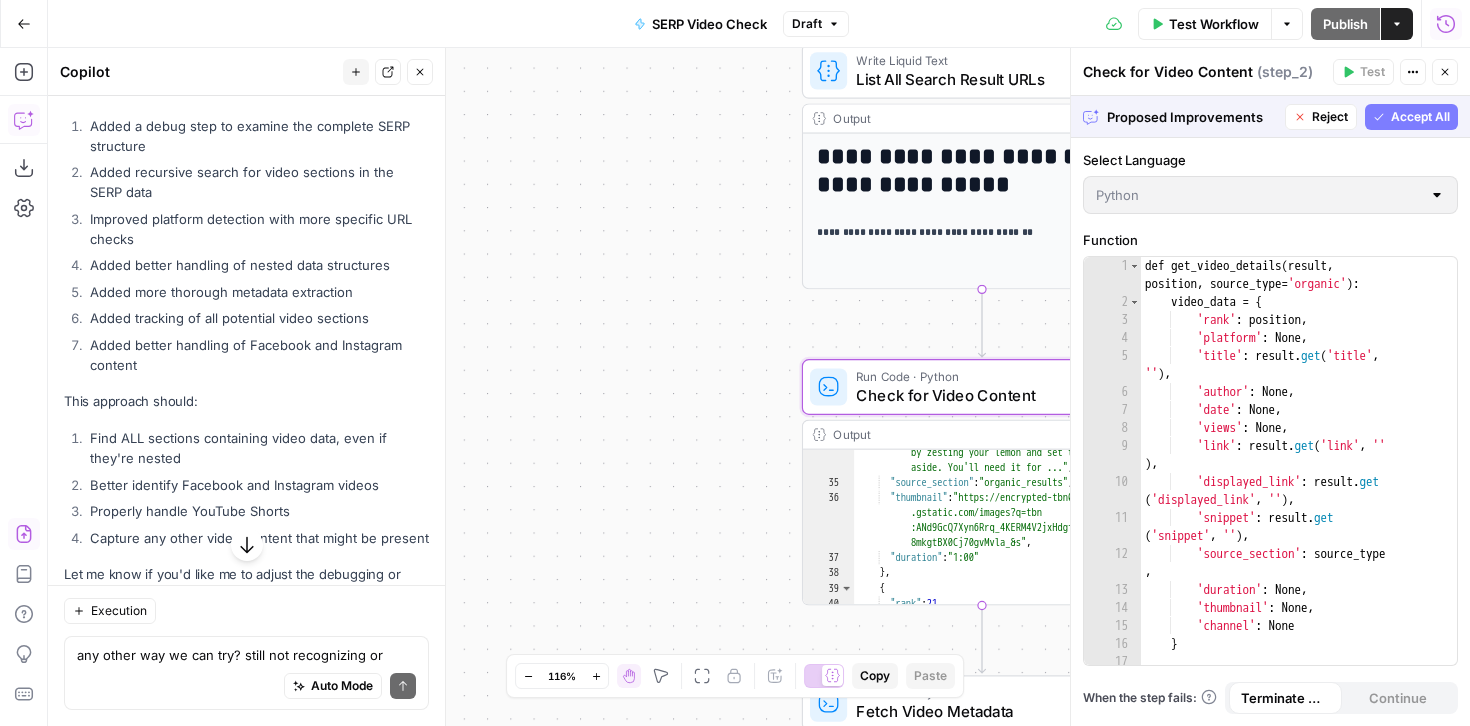 click on "Accept" at bounding box center (387, 40) 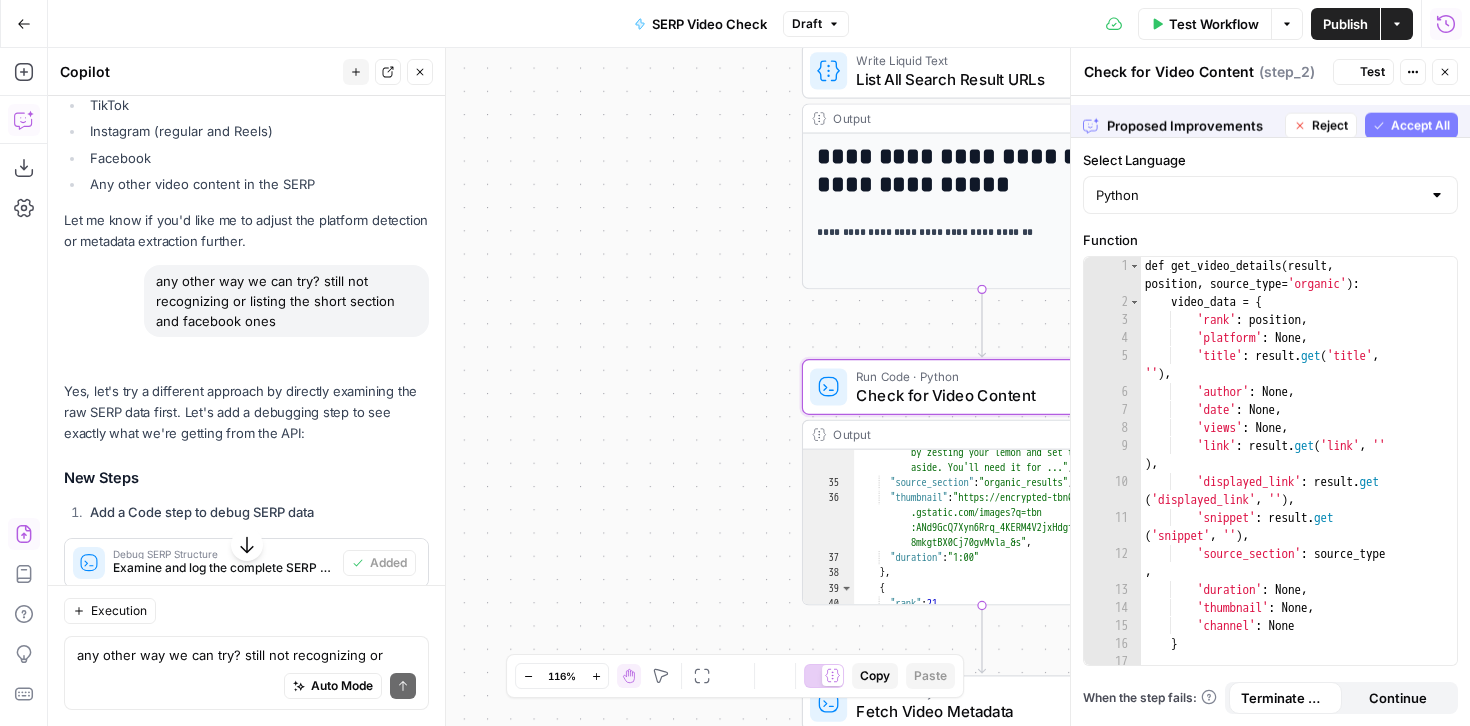 scroll, scrollTop: 18223, scrollLeft: 0, axis: vertical 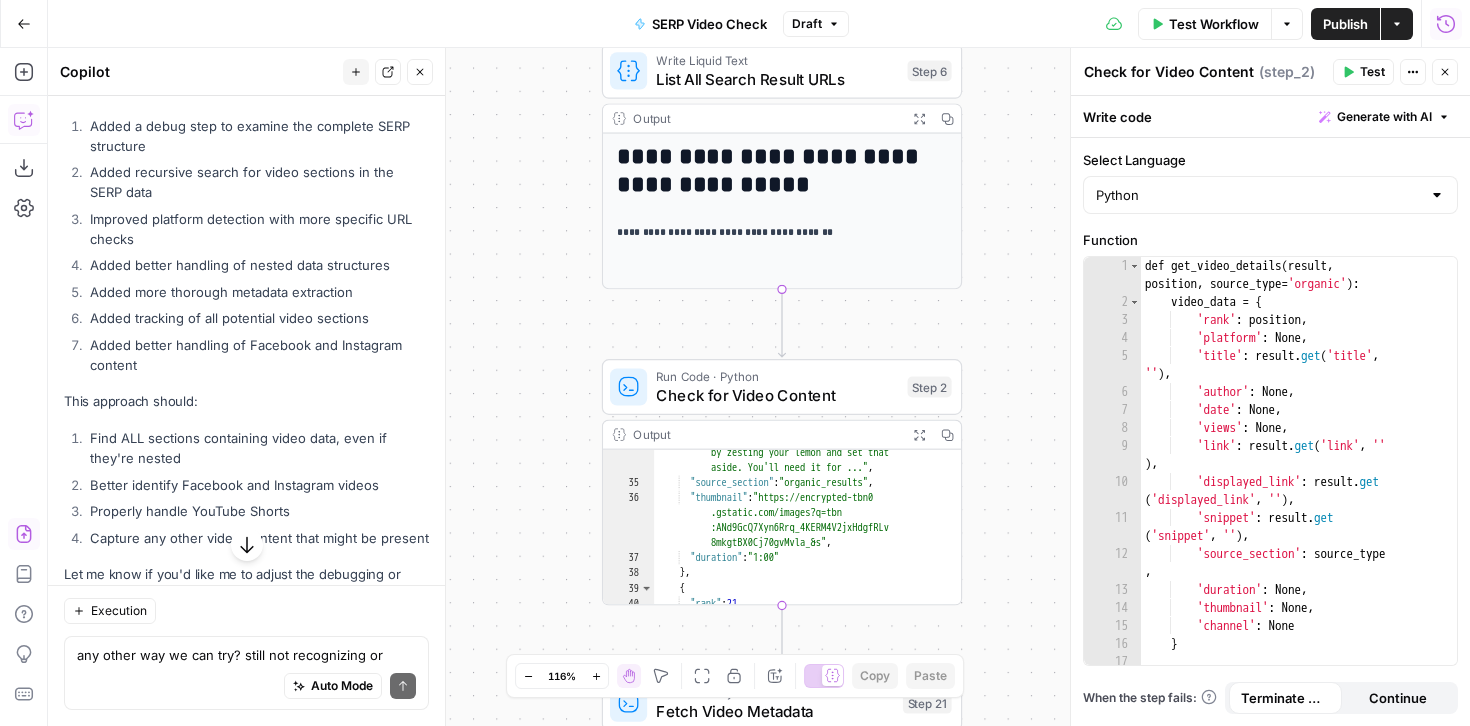 click on "Test Workflow" at bounding box center [1214, 24] 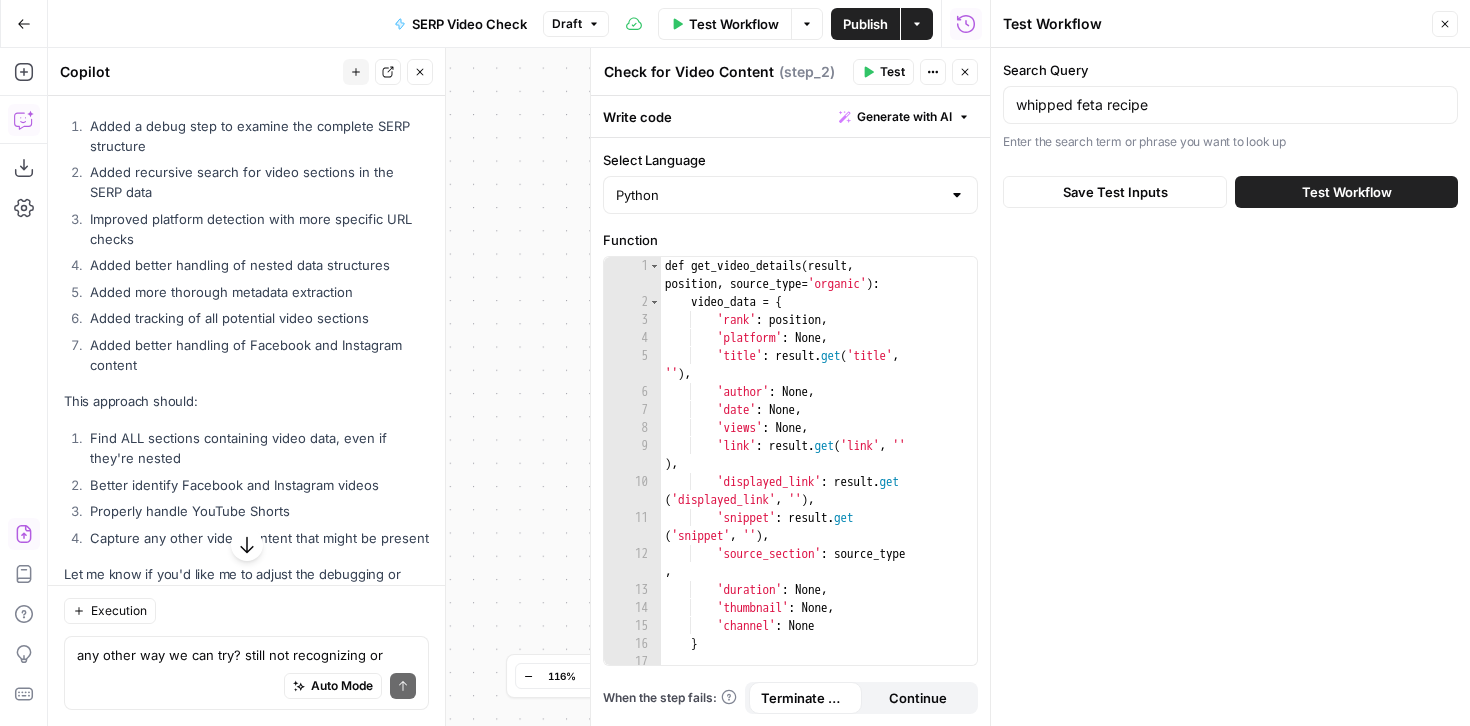 click on "Test Workflow" at bounding box center [1347, 192] 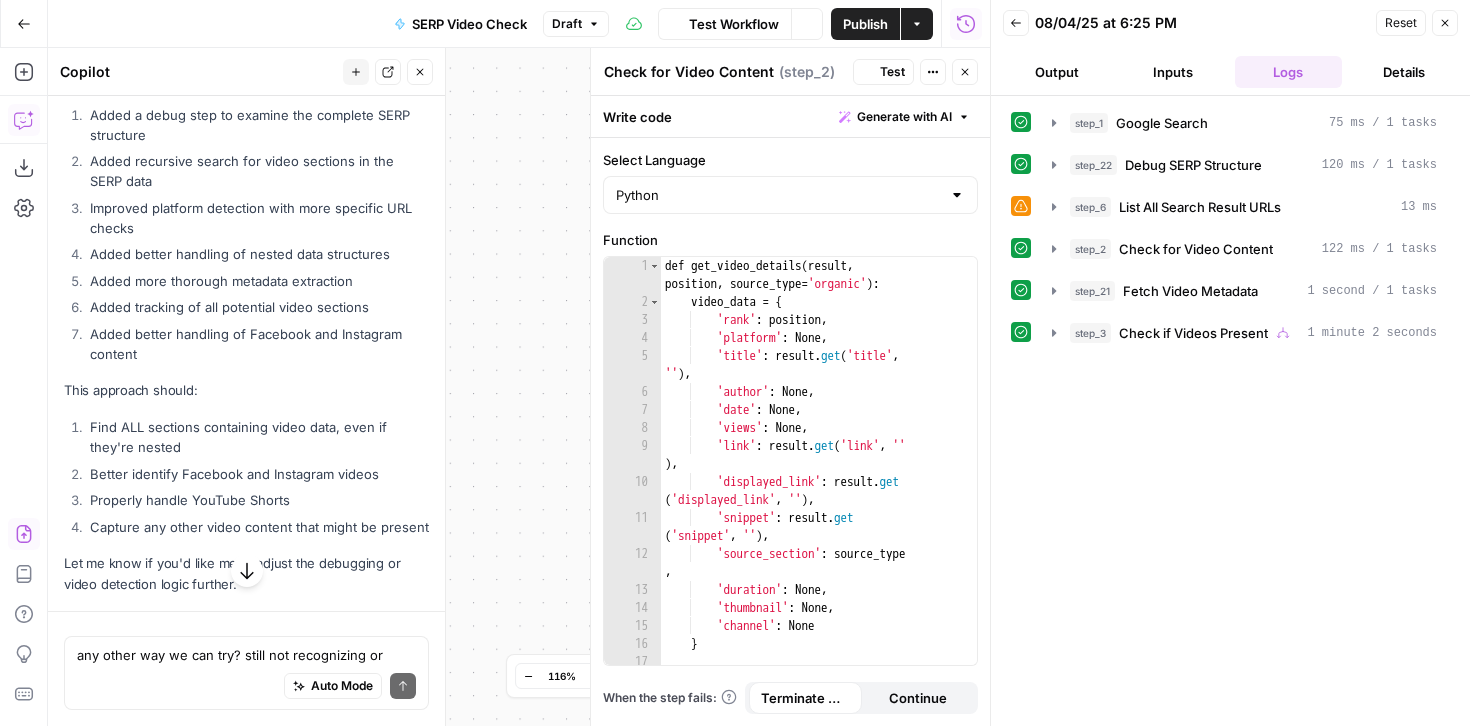 scroll, scrollTop: 18223, scrollLeft: 0, axis: vertical 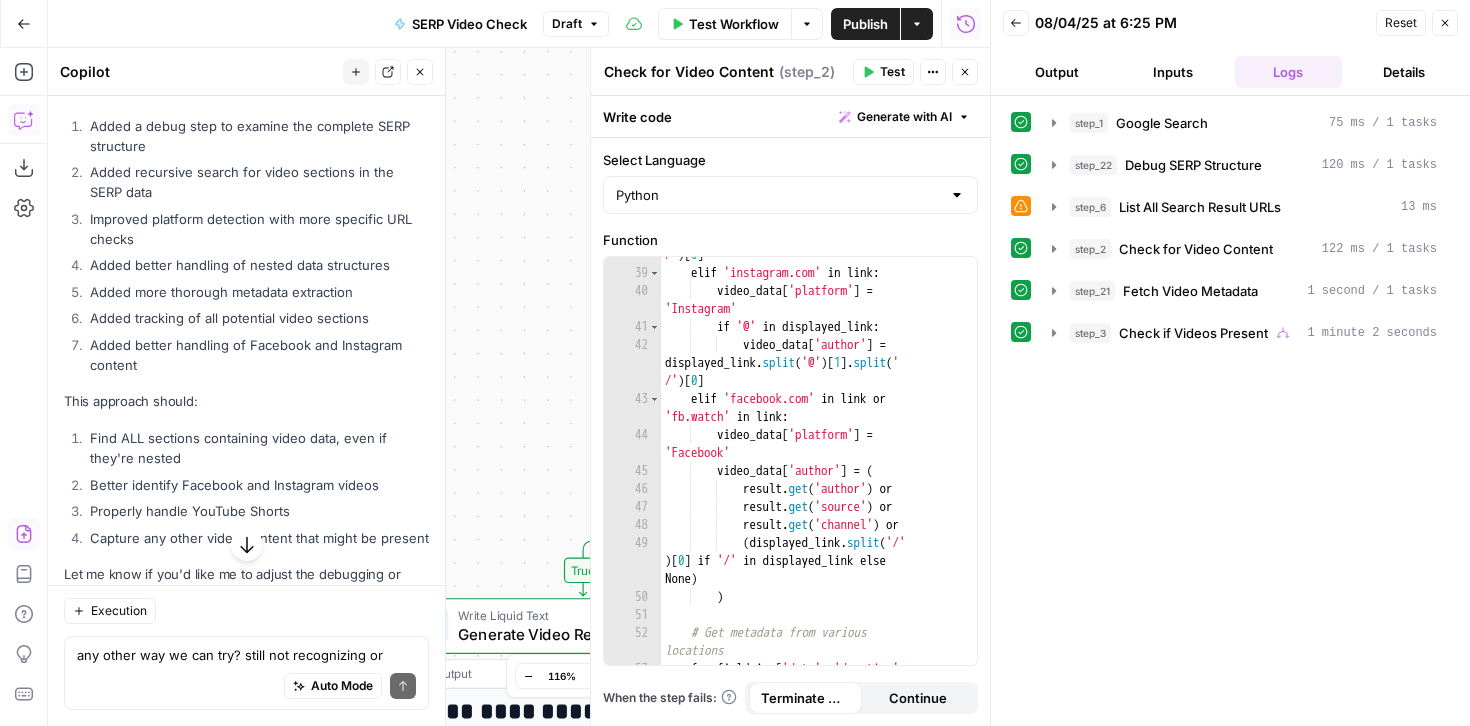 click 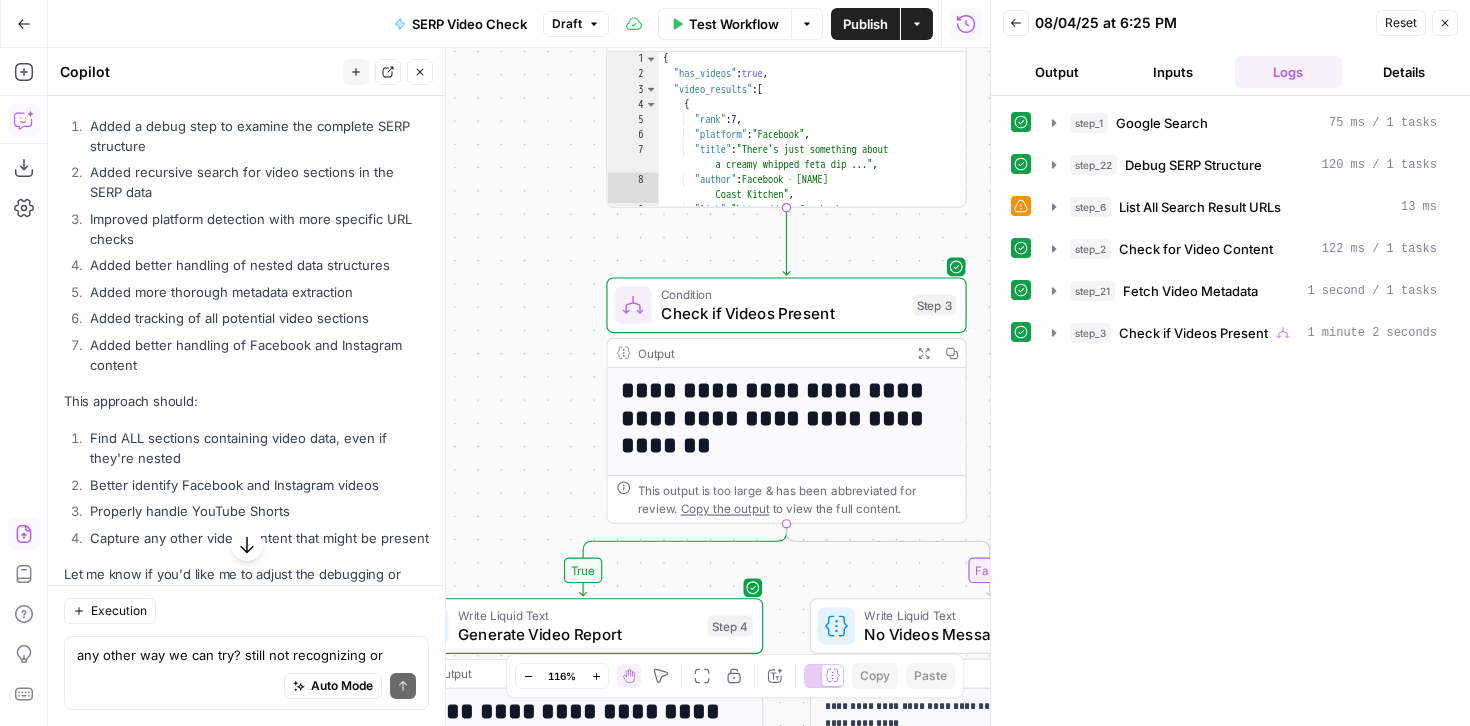 drag, startPoint x: 836, startPoint y: 541, endPoint x: 848, endPoint y: -125, distance: 666.1081 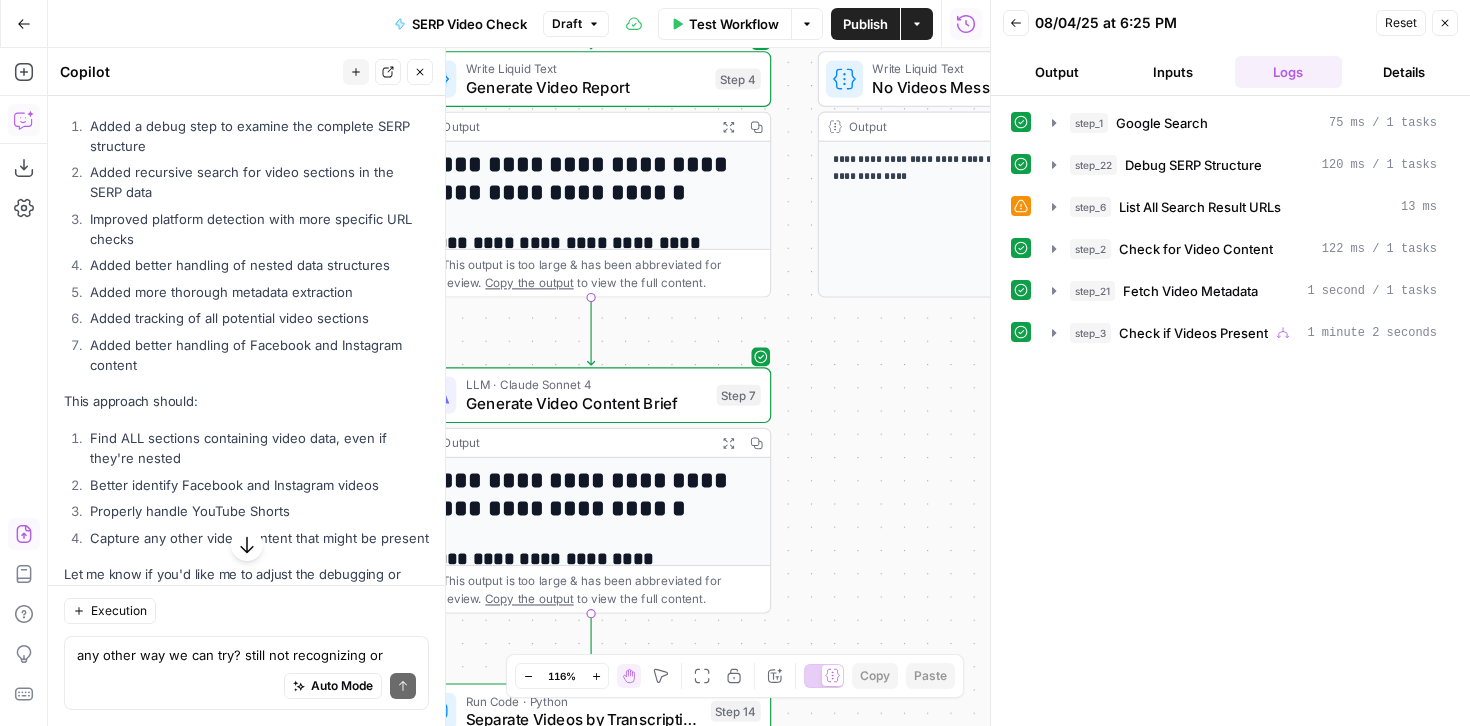 drag, startPoint x: 528, startPoint y: 469, endPoint x: 539, endPoint y: -85, distance: 554.1092 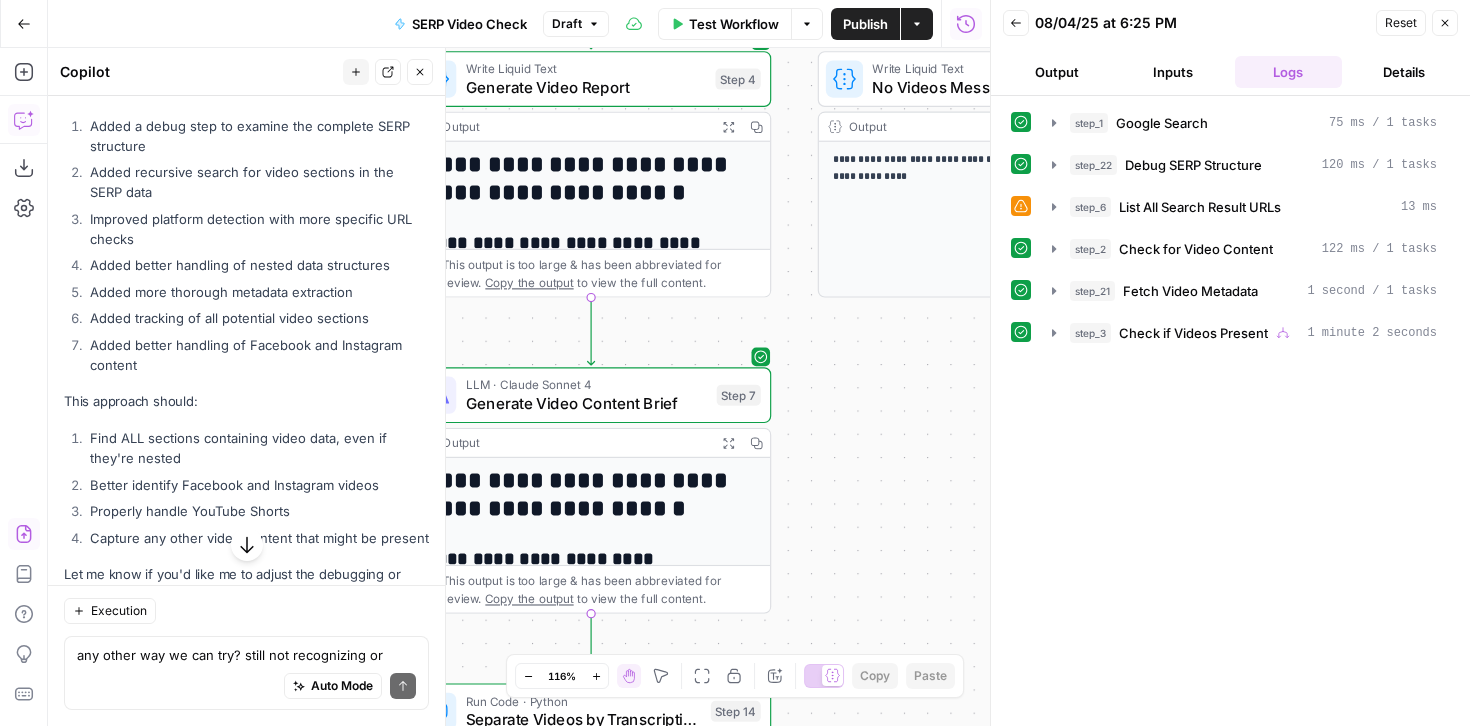click on "Cohort 4 New Home Browse Your Data Monitoring Settings Recent Grids New grid Dolores' First Flow Grid SERP Domination 🕶️ Write Informational Article Recent Workflows New Workflow SERP Video Check Draft Generation Workflow Direct Link Analysis AirOps Academy What's new?
5
Help + Support Go Back SERP Video Check Draft Test Workflow Options Publish Actions Run History Add Steps Copilot Download as JSON Settings Import JSON AirOps Academy Help Give Feedback Shortcuts true false Workflow Set Inputs Inputs Google Search Google Search Step 1 Output Expand Output Copy 1 2 3 4 5 6 {    "search_metadata" :  {      "id" :  "68912bf9bf04d5f055c6e49b" ,      "status" :  "Success" ,      "json_endpoint" :  "https://serpapi.com          /searches/5ef7c773bfa1653e          /68912bf9bf04d5f055c6e49b.json" ,      "pixel_position_endpoint" :  "https          ://serpapi.com/searches          /5ef7c773bfa1653e          ," at bounding box center [735, 363] 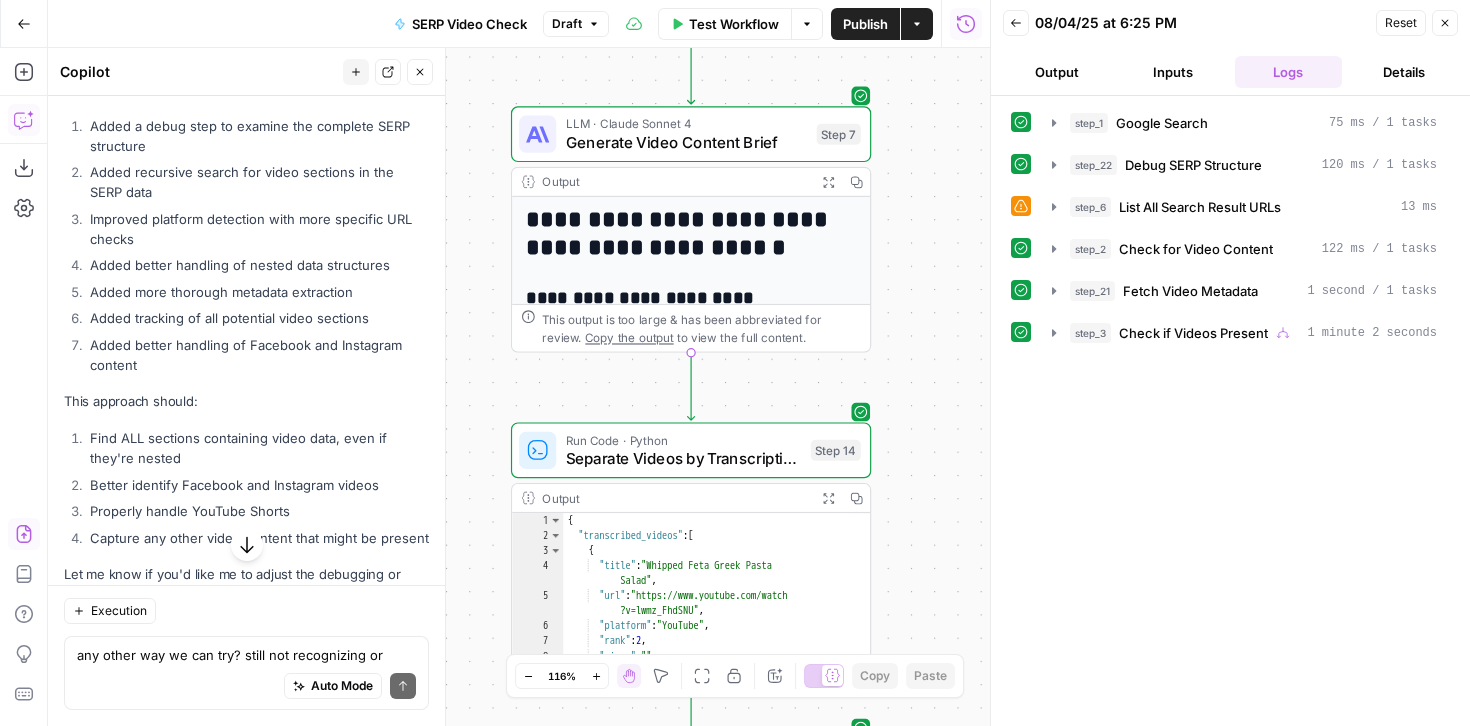drag, startPoint x: 858, startPoint y: 382, endPoint x: 958, endPoint y: 124, distance: 276.702 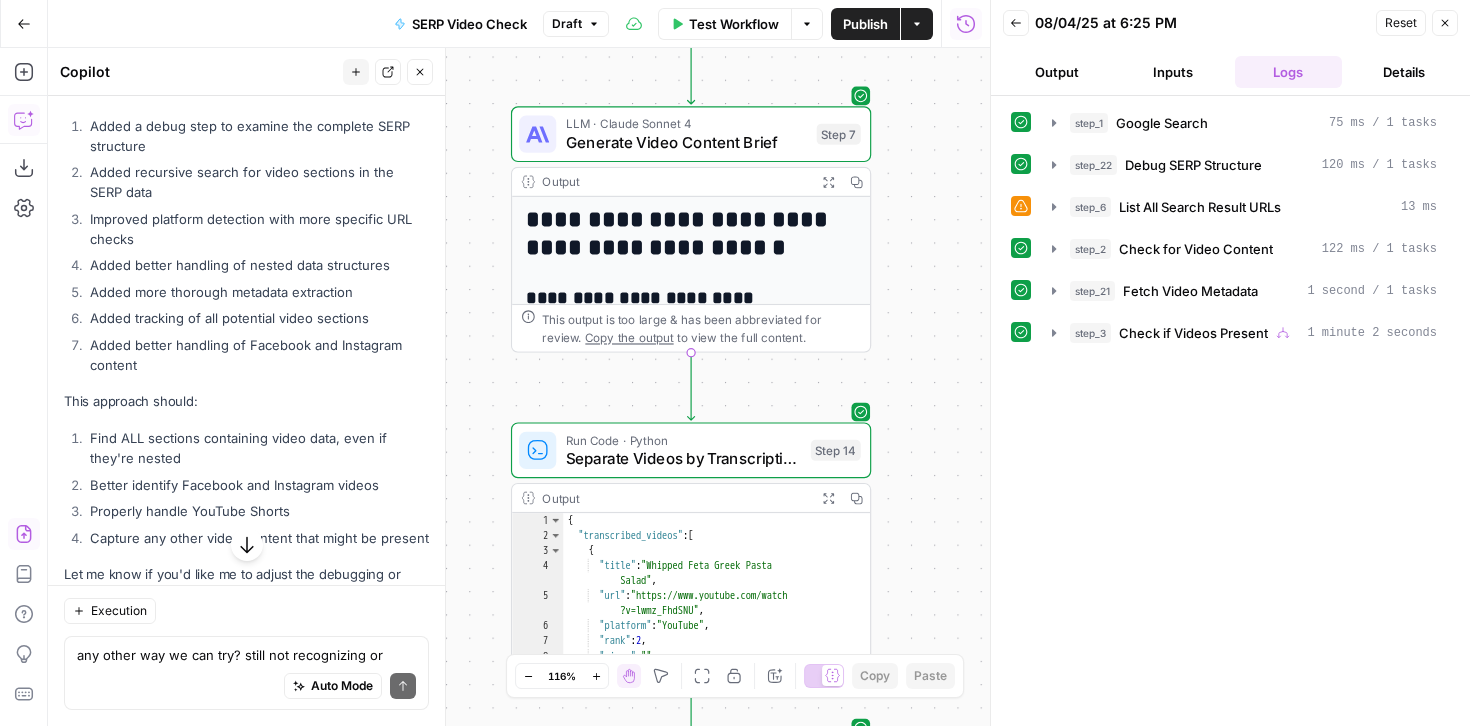 click on "true false Workflow Set Inputs Inputs Google Search Google Search Step 1 Output Expand Output Copy 1 2 3 4 5 6 {    "search_metadata" :  {      "id" :  "68912bf9bf04d5f055c6e49b" ,      "status" :  "Success" ,      "json_endpoint" :  "https://serpapi.com          /searches/5ef7c773bfa1653e          /68912bf9bf04d5f055c6e49b.json" ,      "pixel_position_endpoint" :  "https          ://serpapi.com/searches          /5ef7c773bfa1653e          /68912bf9bf04d5f055c6e49b          .json_with_pixel_position" ,     This output is too large & has been abbreviated for review.   Copy the output   to view the full content. Run Code · Python Debug SERP Structure Step 22 Output Expand Output Copy 1 2 3 4 5 6 7 8 9 {    "video_sections_found" :  [      "organic_results[10].video_link" ,      "organic_results[14].video_link"    ] ,    "video_links_found" :  [      {         "section" :  "organic_results" ,         "link" :  "https://www.facebook.com            ," at bounding box center [519, 387] 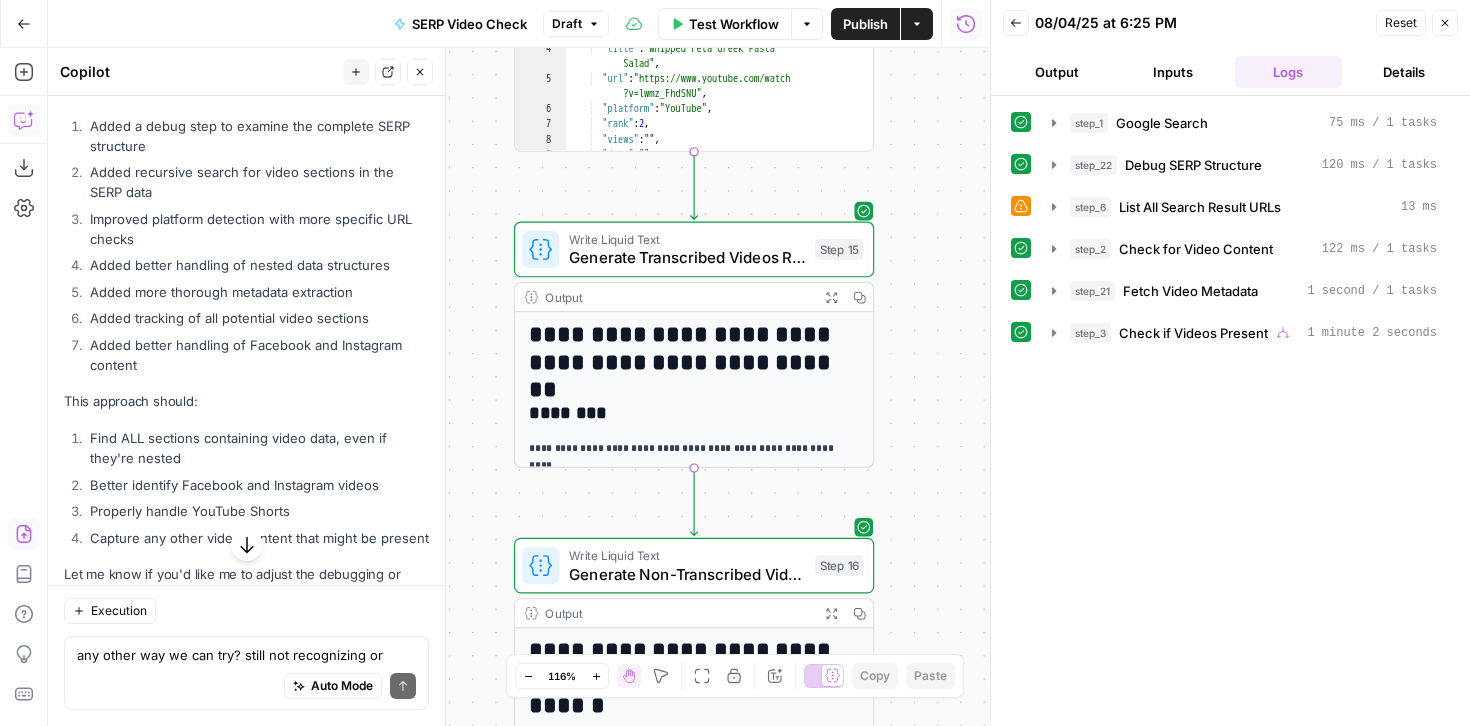 drag, startPoint x: 925, startPoint y: 420, endPoint x: 923, endPoint y: -117, distance: 537.0037 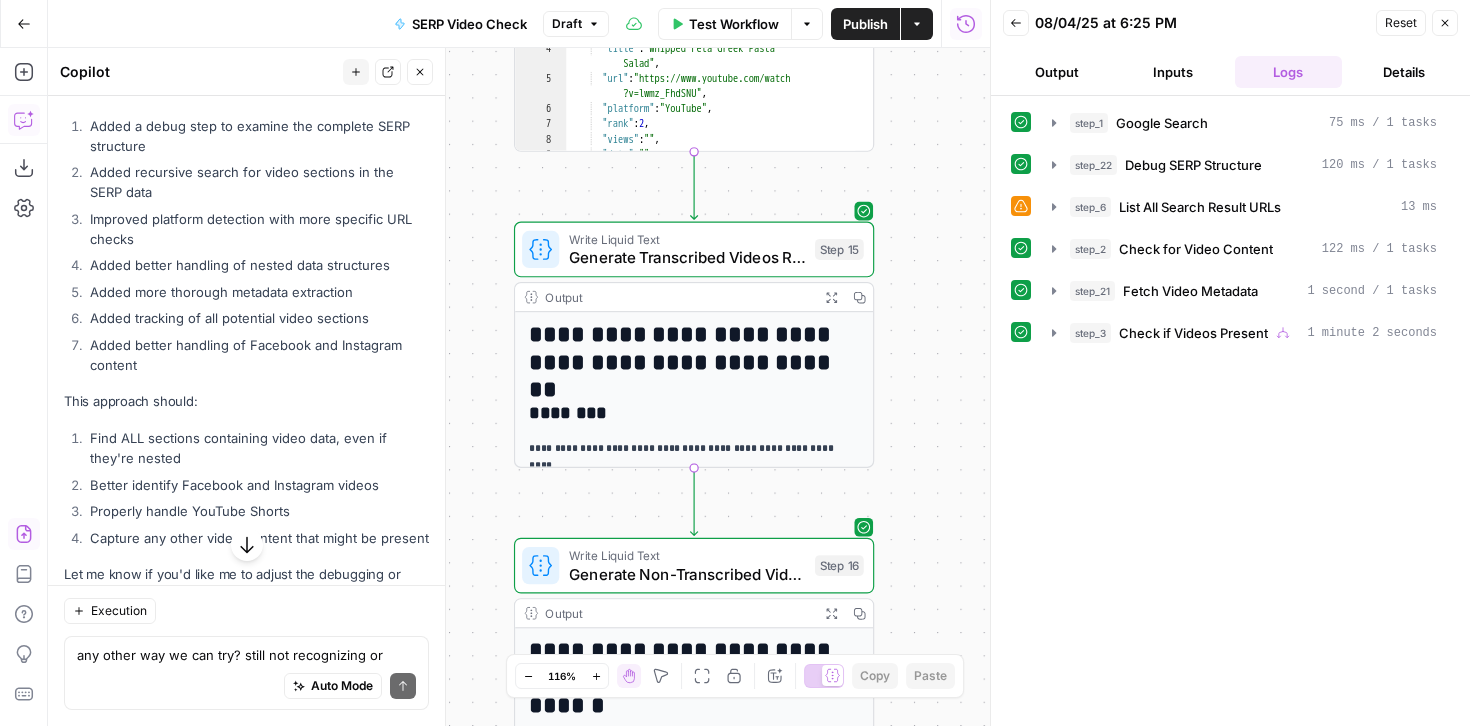 click on "Cohort 4 New Home Browse Your Data Monitoring Settings Recent Grids New grid Dolores' First Flow Grid SERP Domination 🕶️ Write Informational Article Recent Workflows New Workflow SERP Video Check Draft Generation Workflow Direct Link Analysis AirOps Academy What's new?
5
Help + Support Go Back SERP Video Check Draft Test Workflow Options Publish Actions Run History Add Steps Copilot Download as JSON Settings Import JSON AirOps Academy Help Give Feedback Shortcuts true false Workflow Set Inputs Inputs Google Search Google Search Step 1 Output Expand Output Copy 1 2 3 4 5 6 {    "search_metadata" :  {      "id" :  "68912bf9bf04d5f055c6e49b" ,      "status" :  "Success" ,      "json_endpoint" :  "https://serpapi.com          /searches/5ef7c773bfa1653e          /68912bf9bf04d5f055c6e49b.json" ,      "pixel_position_endpoint" :  "https          ://serpapi.com/searches          /5ef7c773bfa1653e          ," at bounding box center (735, 363) 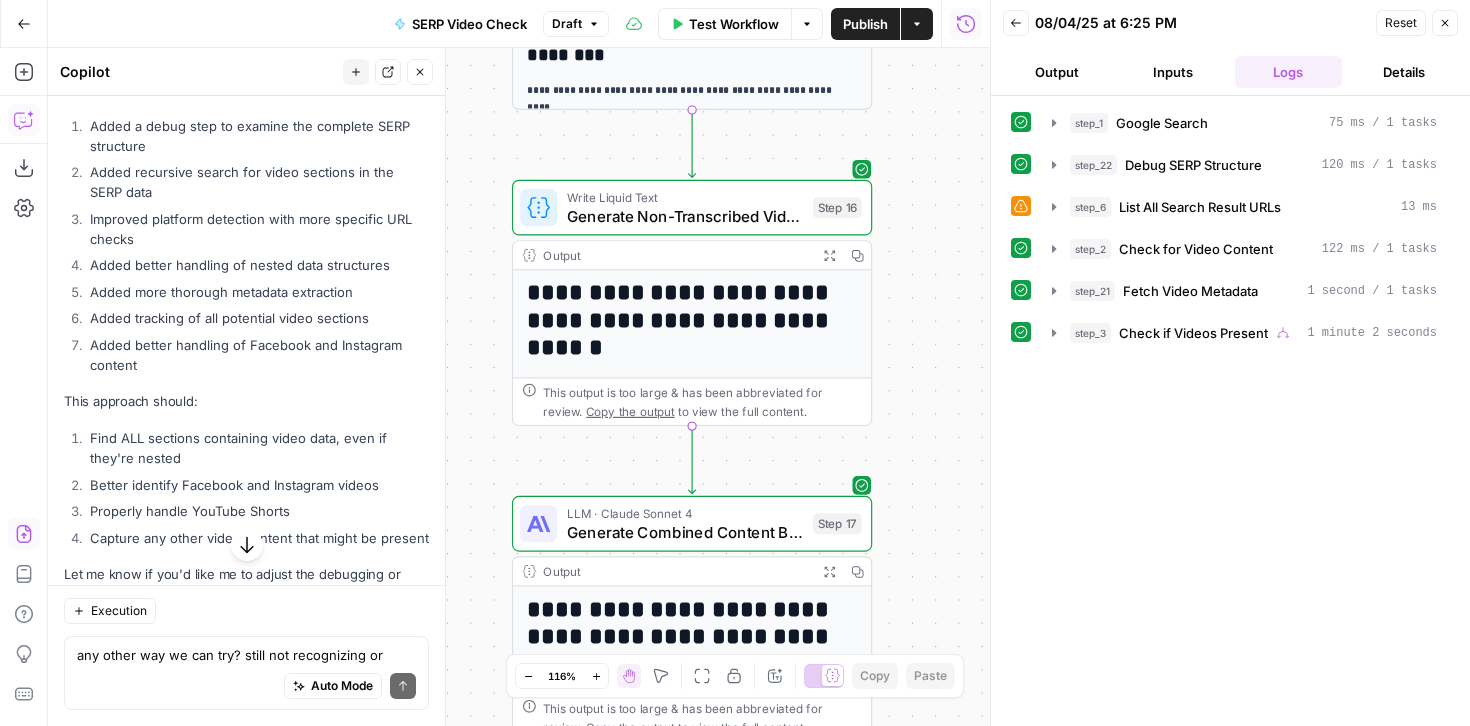drag, startPoint x: 940, startPoint y: 325, endPoint x: 940, endPoint y: -9, distance: 334 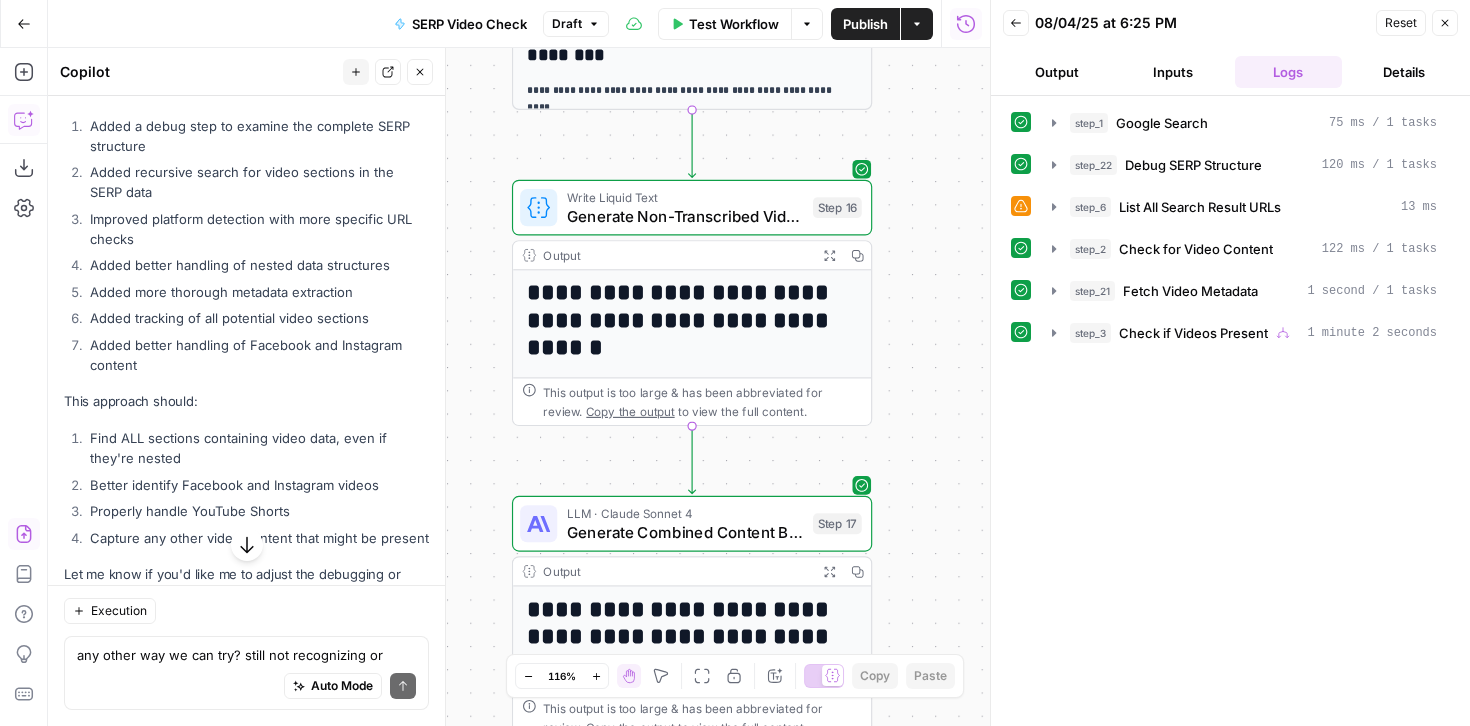 click on "Cohort 4 New Home Browse Your Data Monitoring Settings Recent Grids New grid Dolores' First Flow Grid SERP Domination 🕶️ Write Informational Article Recent Workflows New Workflow SERP Video Check Draft Generation Workflow Direct Link Analysis AirOps Academy What's new?
5
Help + Support Go Back SERP Video Check Draft Test Workflow Options Publish Actions Run History Add Steps Copilot Download as JSON Settings Import JSON AirOps Academy Help Give Feedback Shortcuts true false Workflow Set Inputs Inputs Google Search Google Search Step 1 Output Expand Output Copy 1 2 3 4 5 6 {    "search_metadata" :  {      "id" :  "68912bf9bf04d5f055c6e49b" ,      "status" :  "Success" ,      "json_endpoint" :  "https://serpapi.com          /searches/5ef7c773bfa1653e          /68912bf9bf04d5f055c6e49b.json" ,      "pixel_position_endpoint" :  "https          ://serpapi.com/searches          /5ef7c773bfa1653e          ," at bounding box center (735, 363) 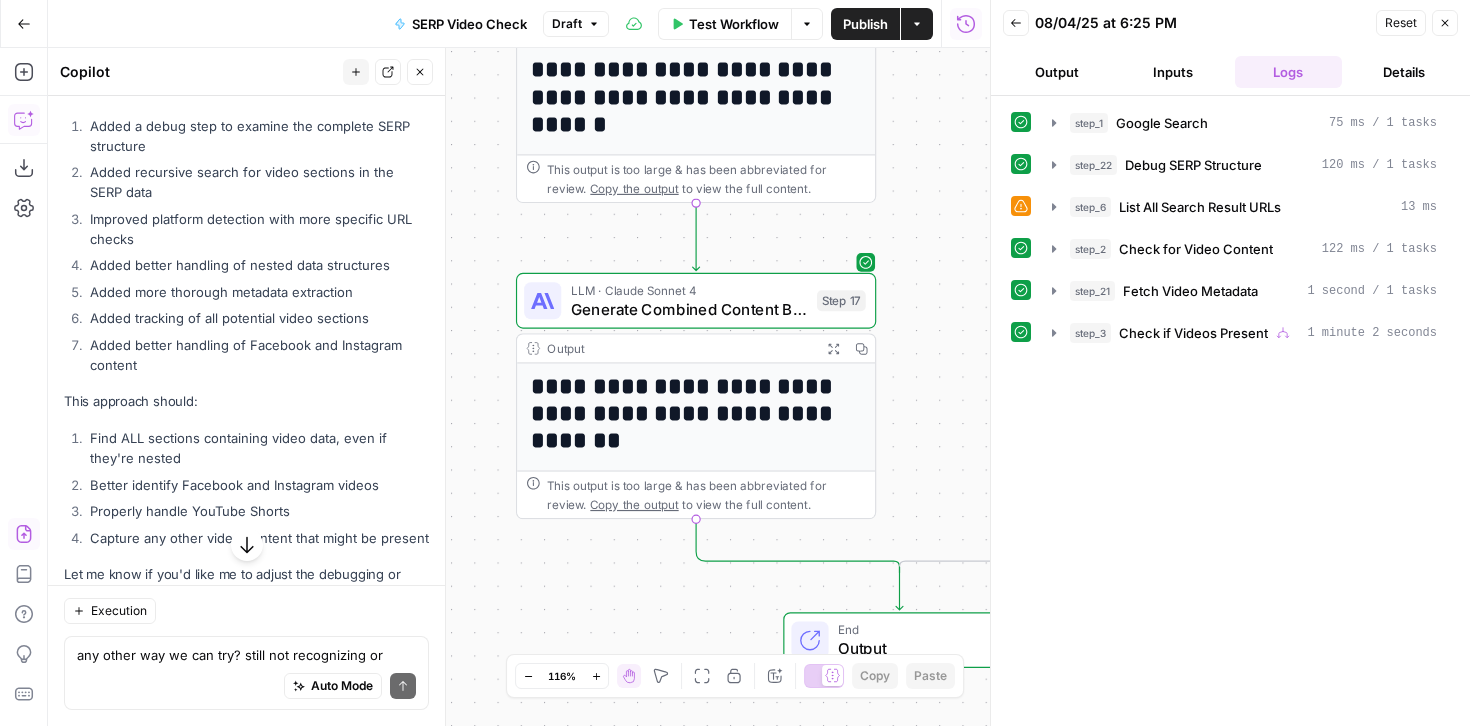 drag, startPoint x: 941, startPoint y: 268, endPoint x: 945, endPoint y: 45, distance: 223.03587 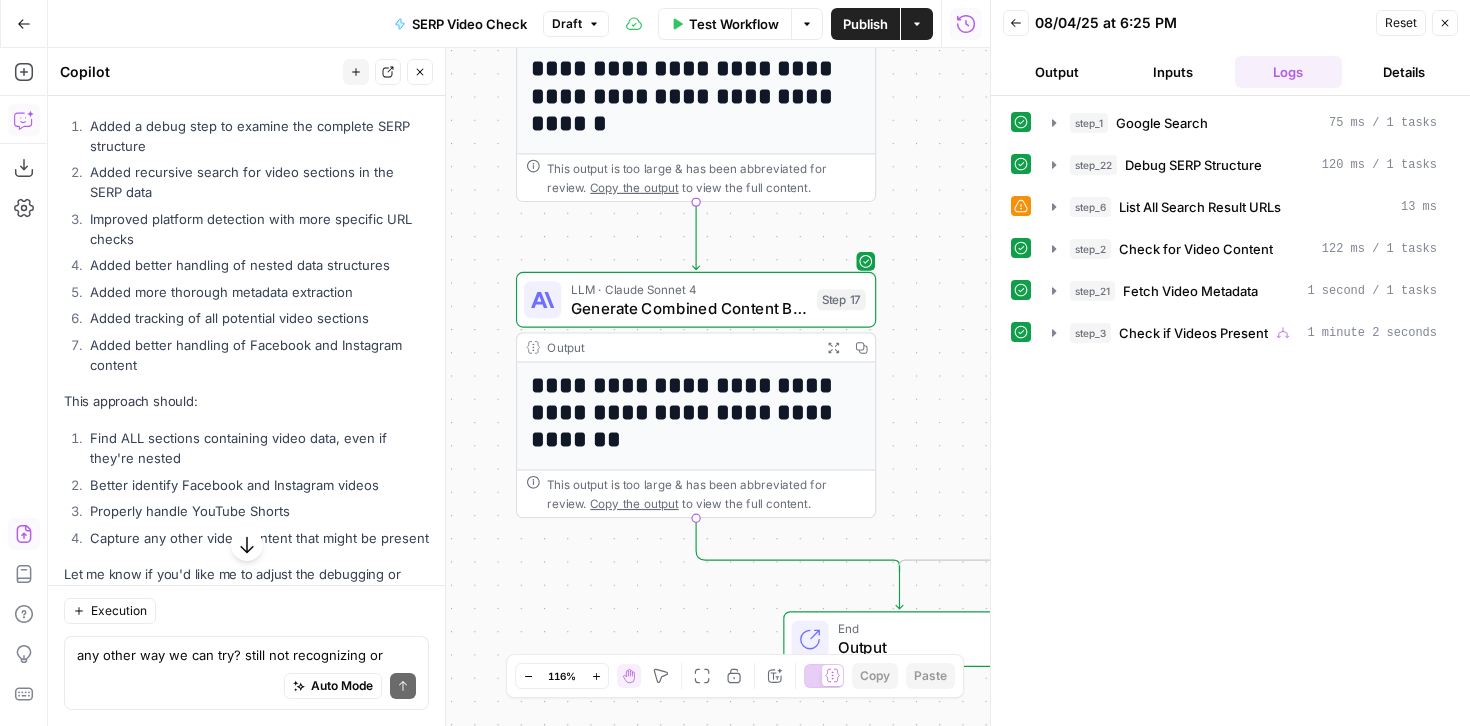 click on "Expand Output" at bounding box center (833, 347) 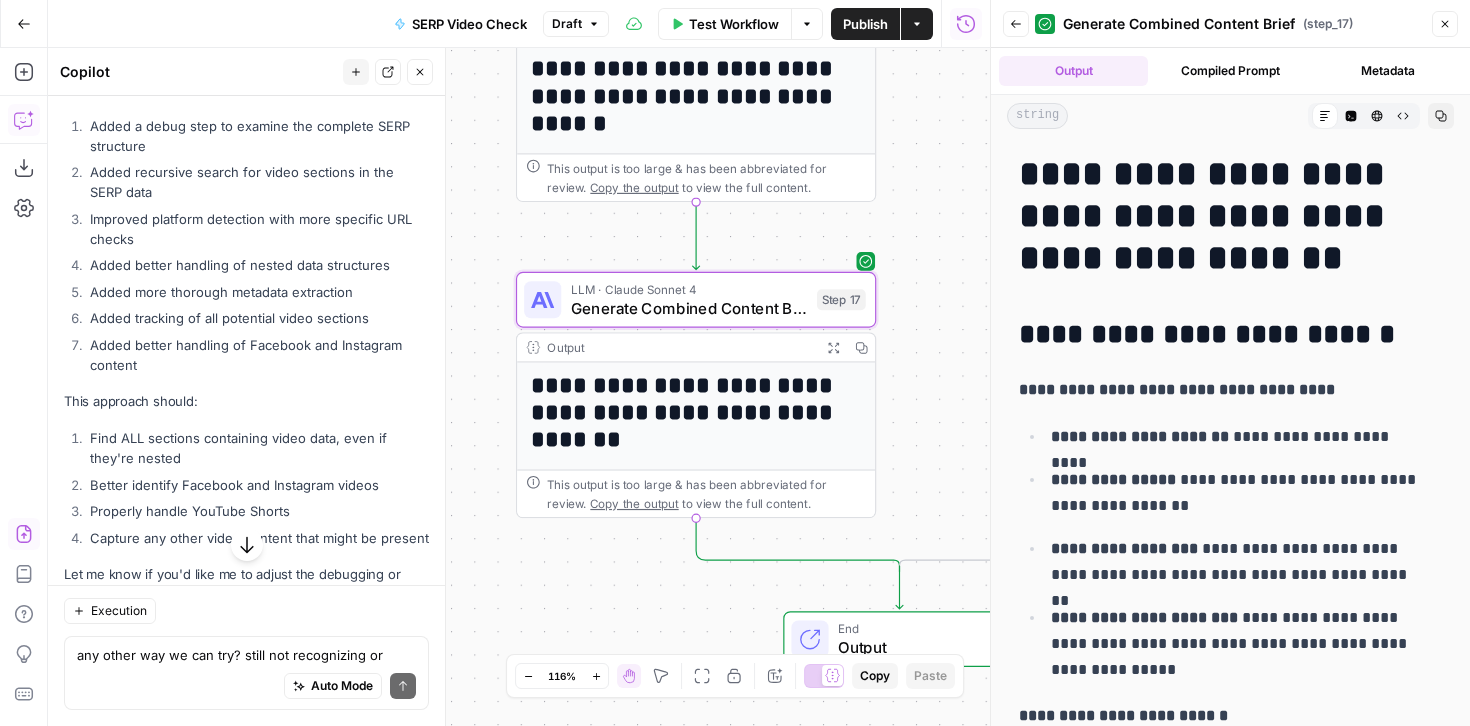 click on "Auto Mode Send" at bounding box center [246, 687] 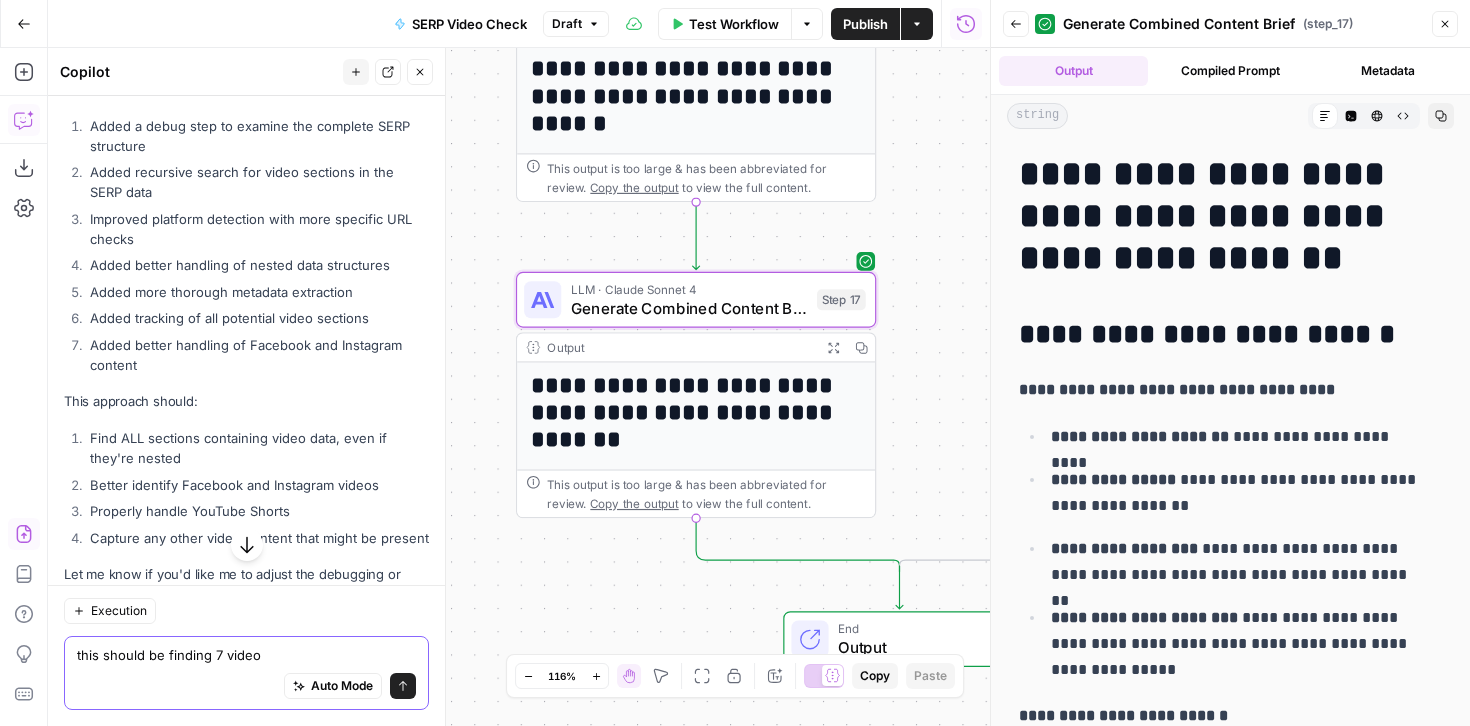 type on "this should be finding 7 videos" 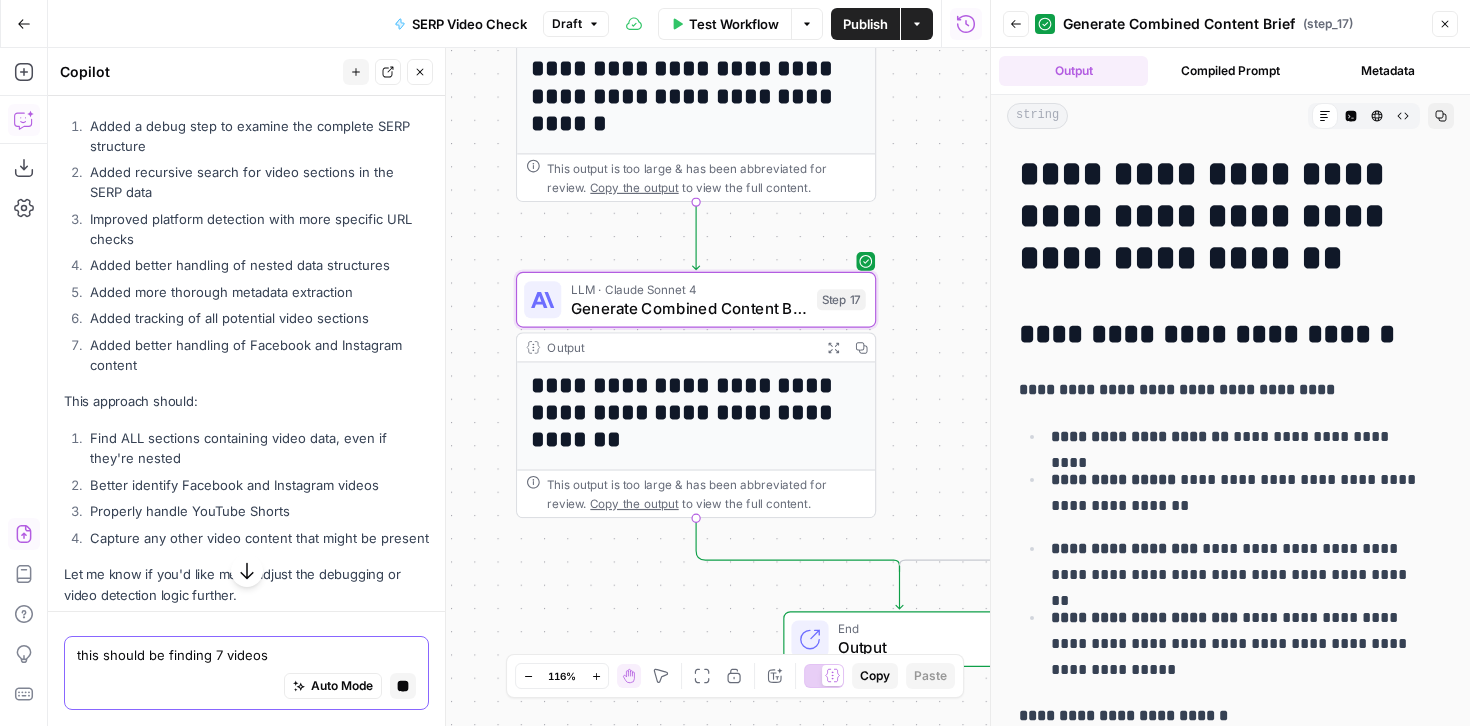 scroll, scrollTop: 17955, scrollLeft: 0, axis: vertical 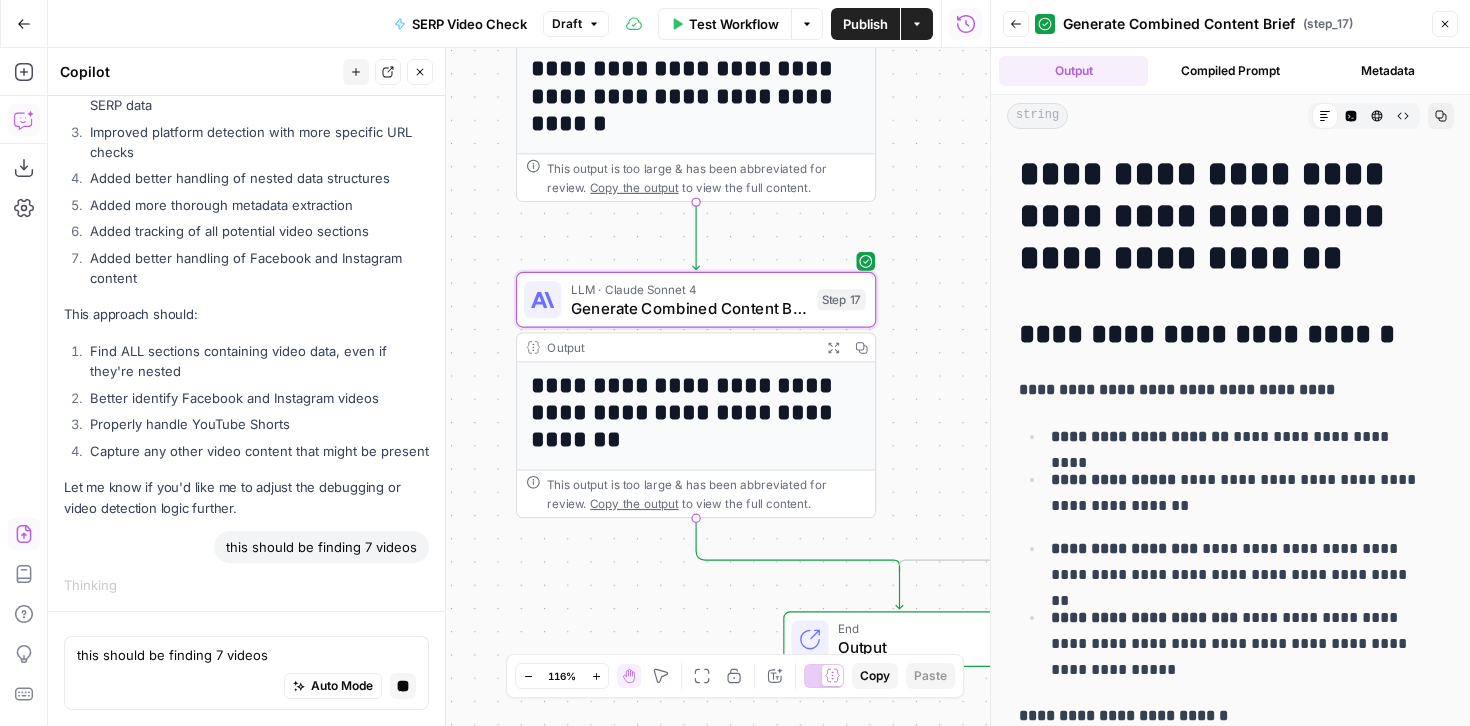 click 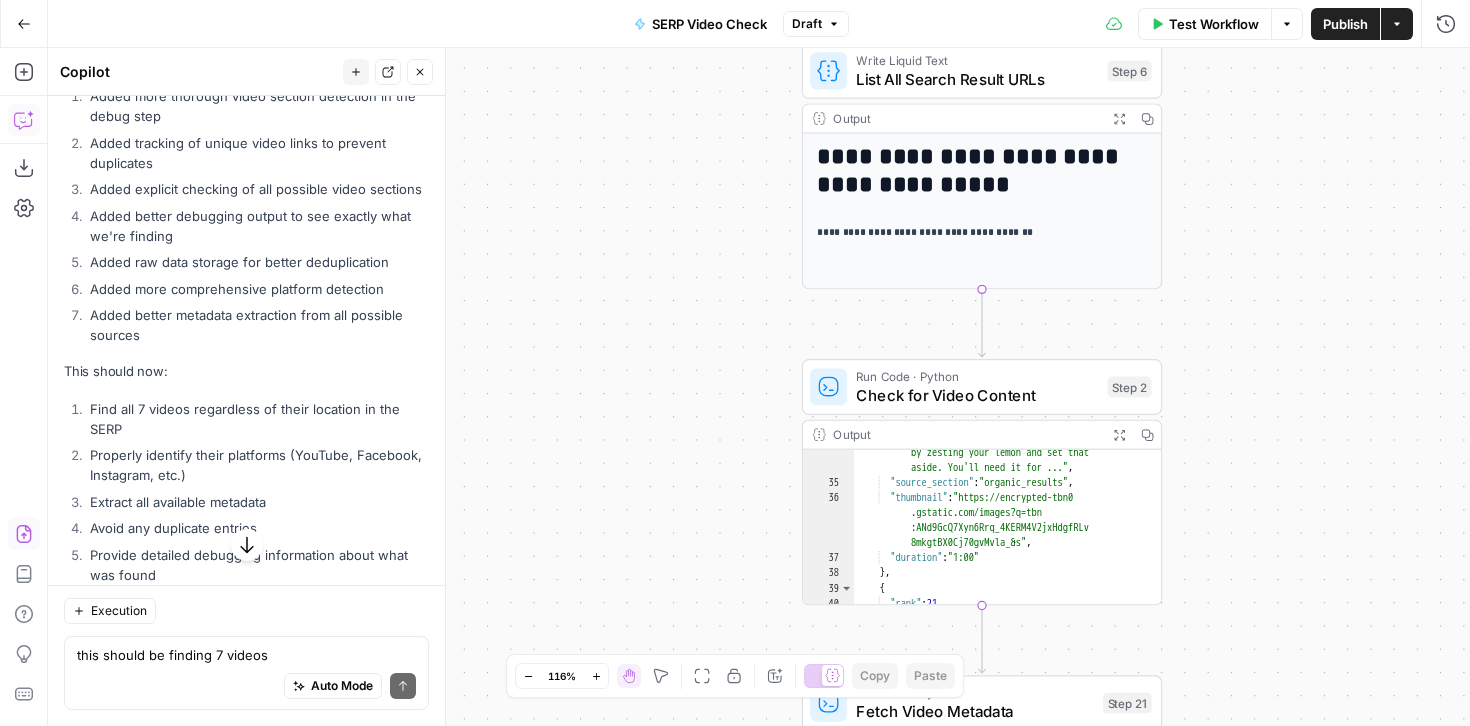 scroll, scrollTop: 19101, scrollLeft: 0, axis: vertical 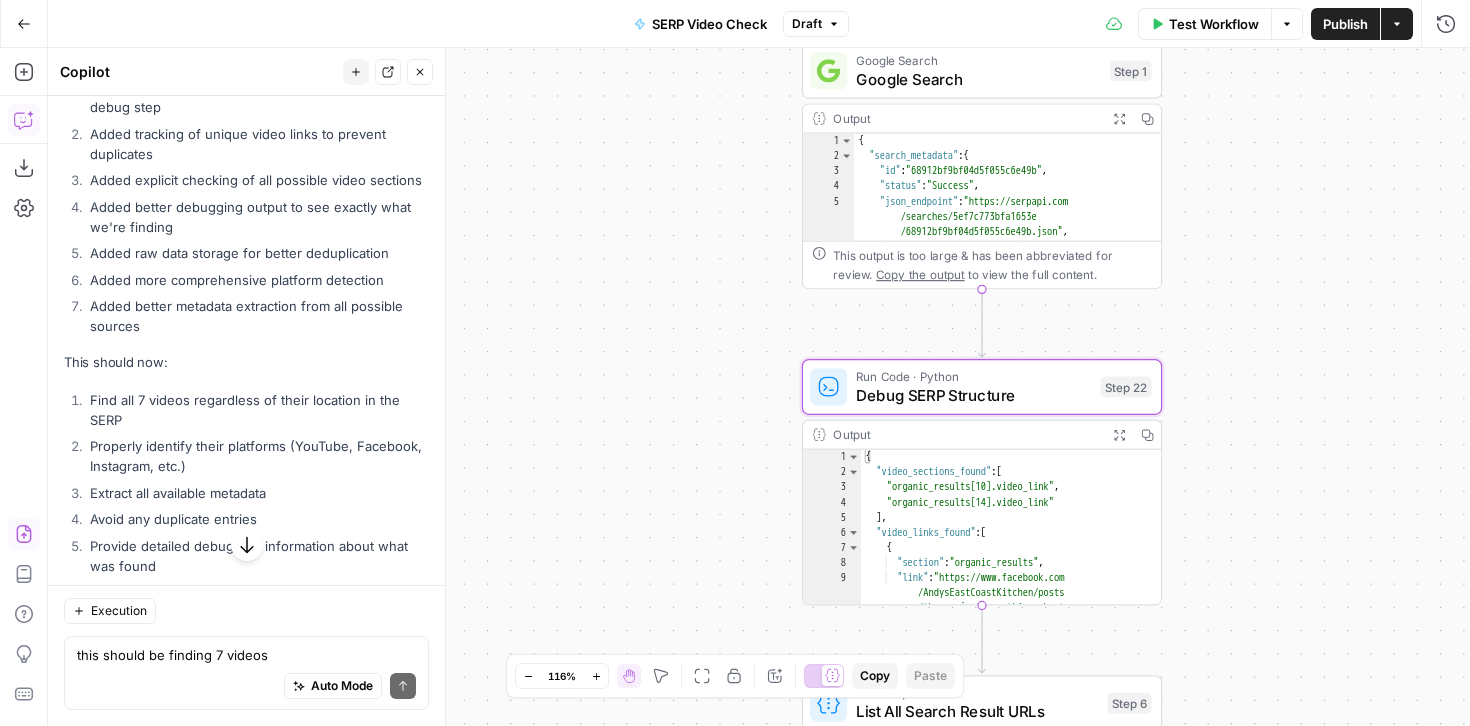 click on "Apply" at bounding box center [390, -115] 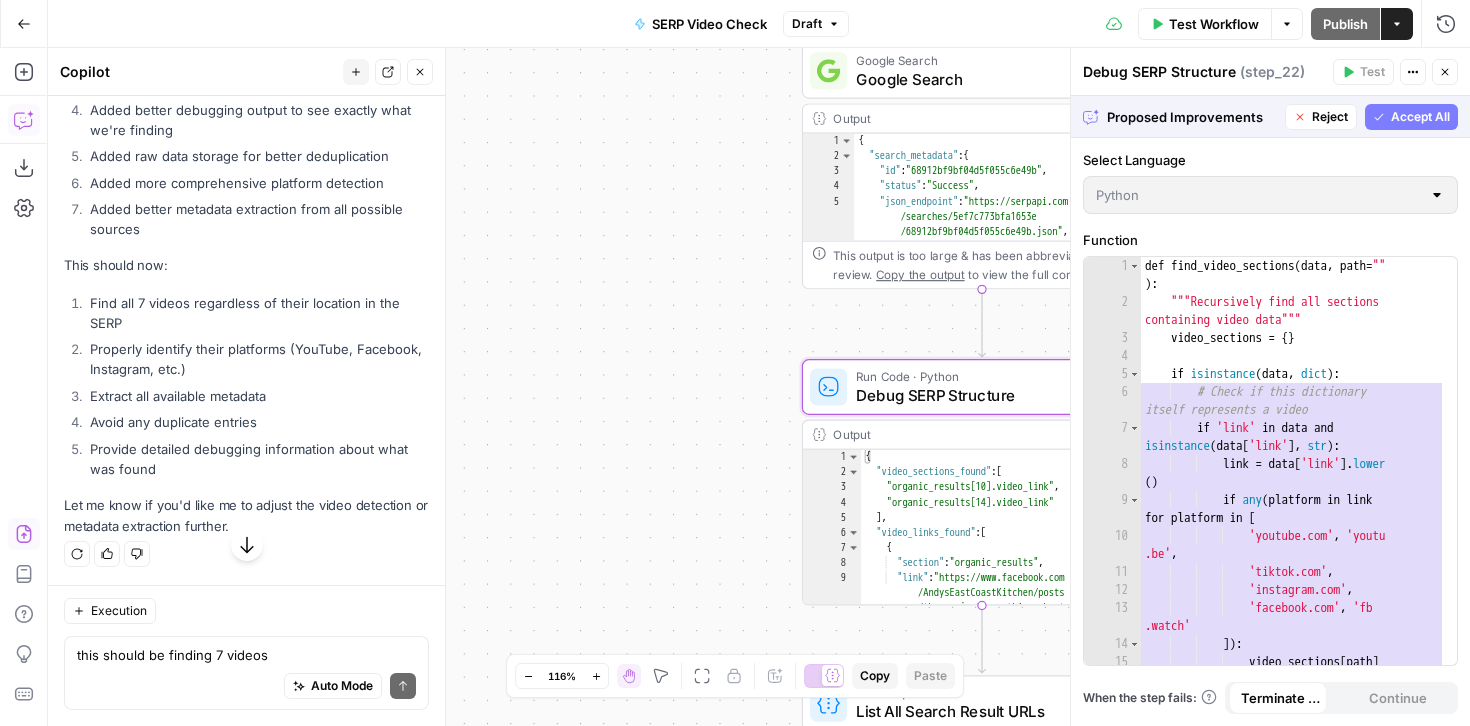scroll, scrollTop: 18461, scrollLeft: 0, axis: vertical 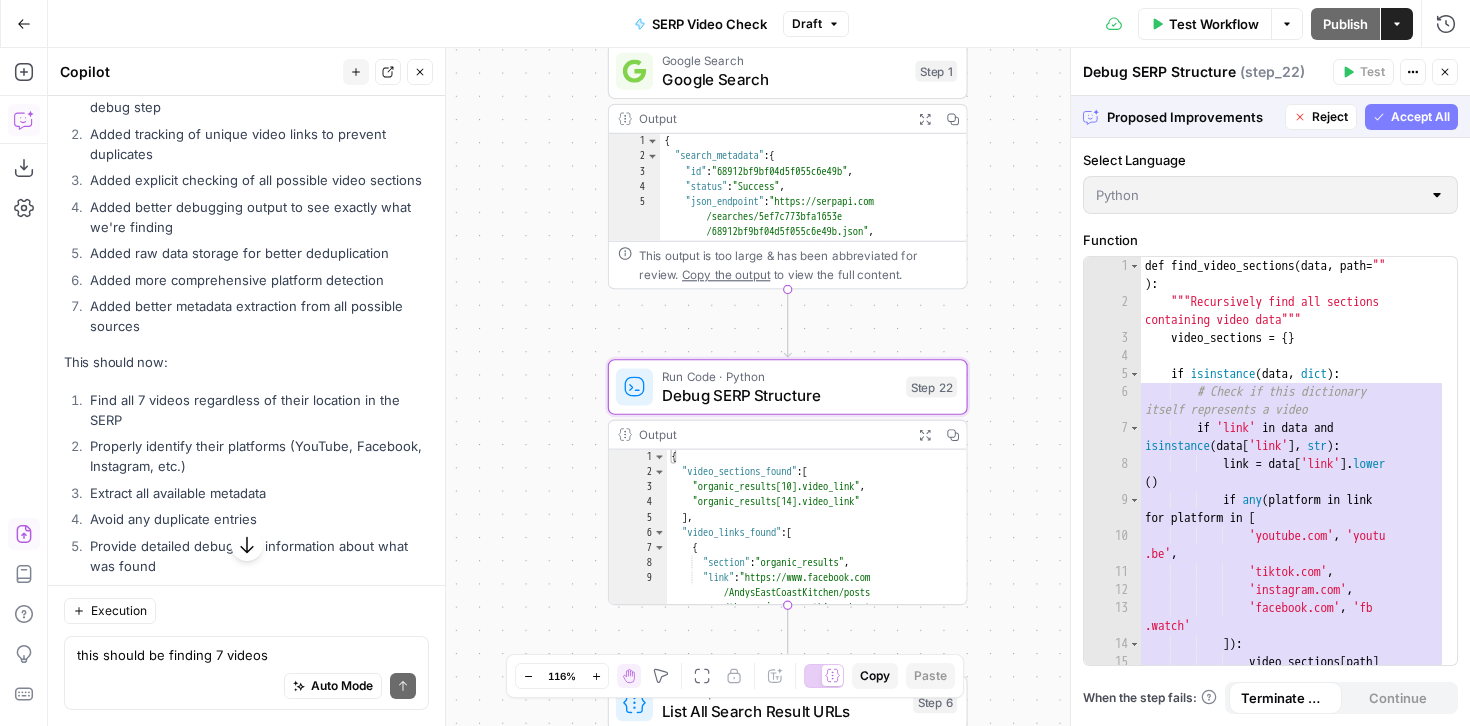 click on "Accept" at bounding box center [387, -115] 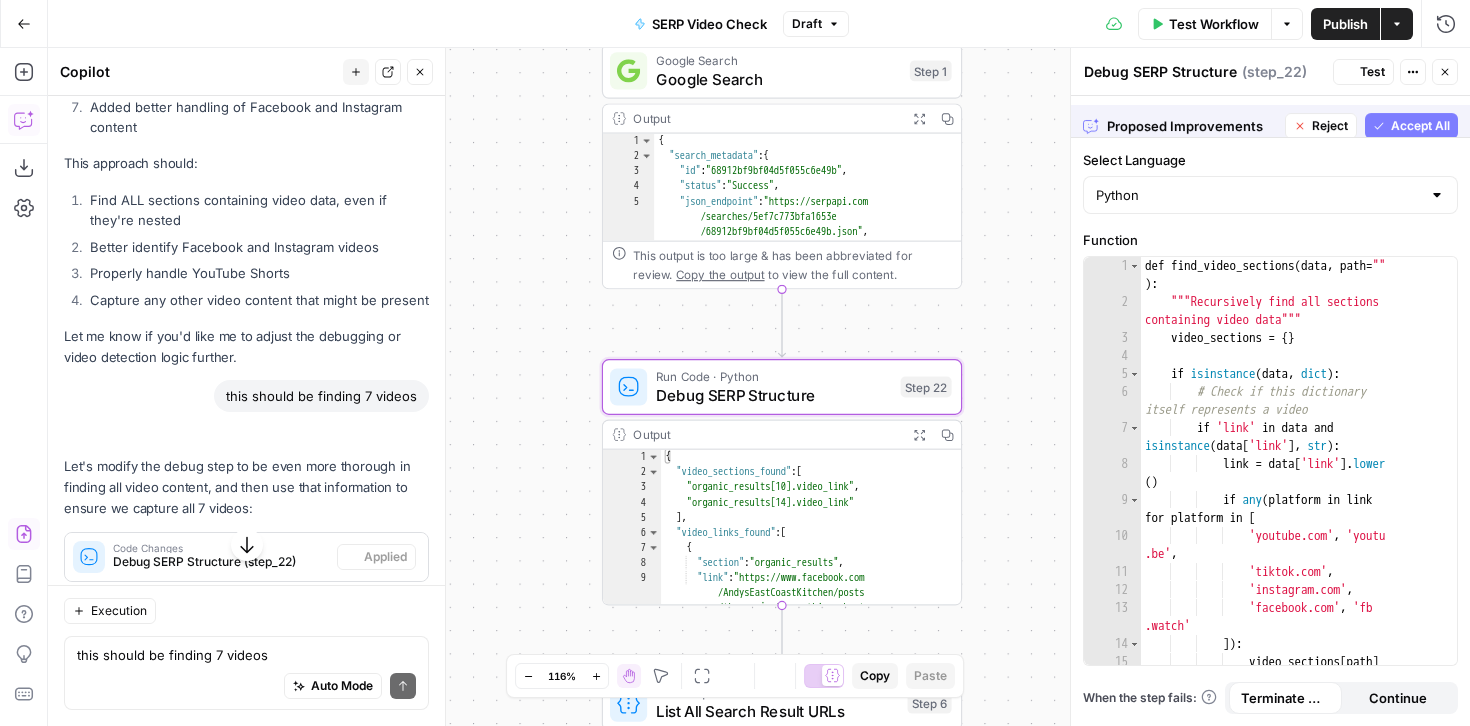 scroll, scrollTop: 19133, scrollLeft: 0, axis: vertical 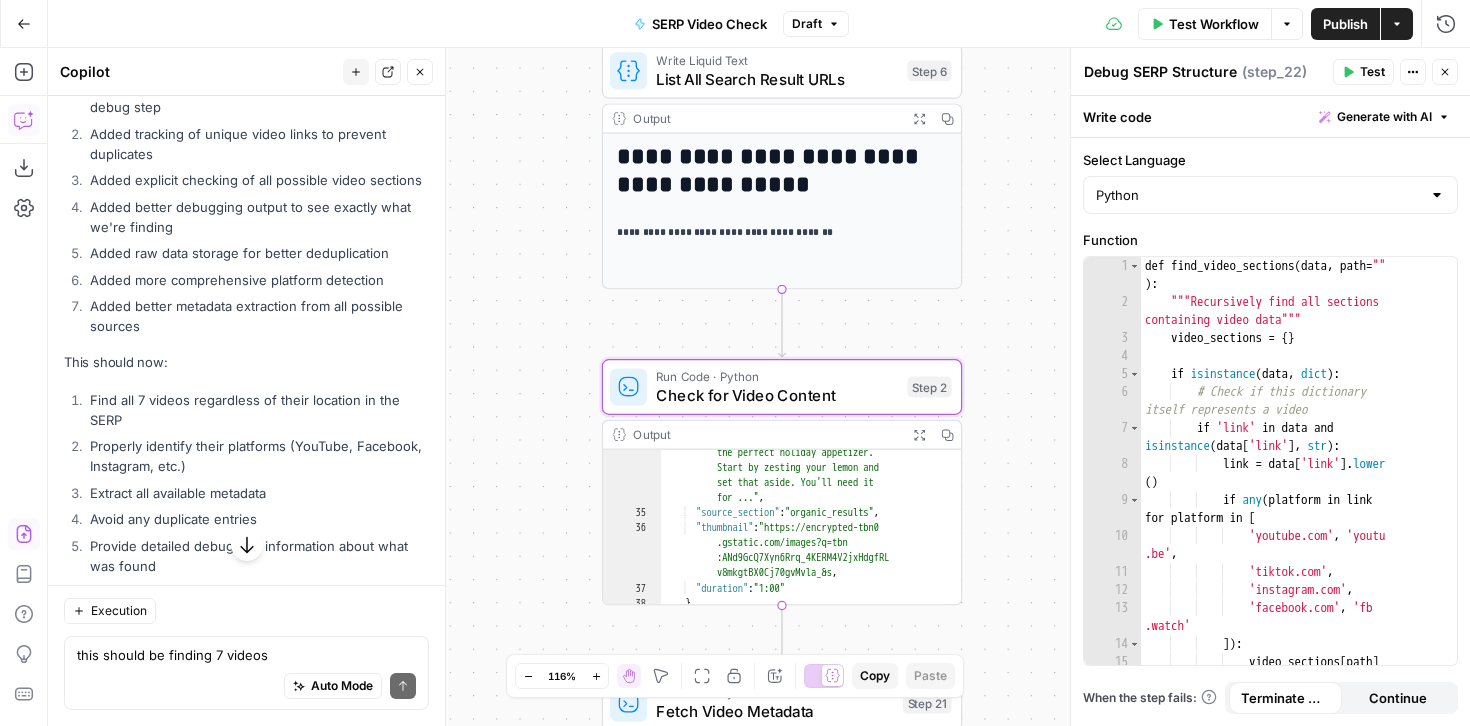 click on "Apply" at bounding box center (390, 2) 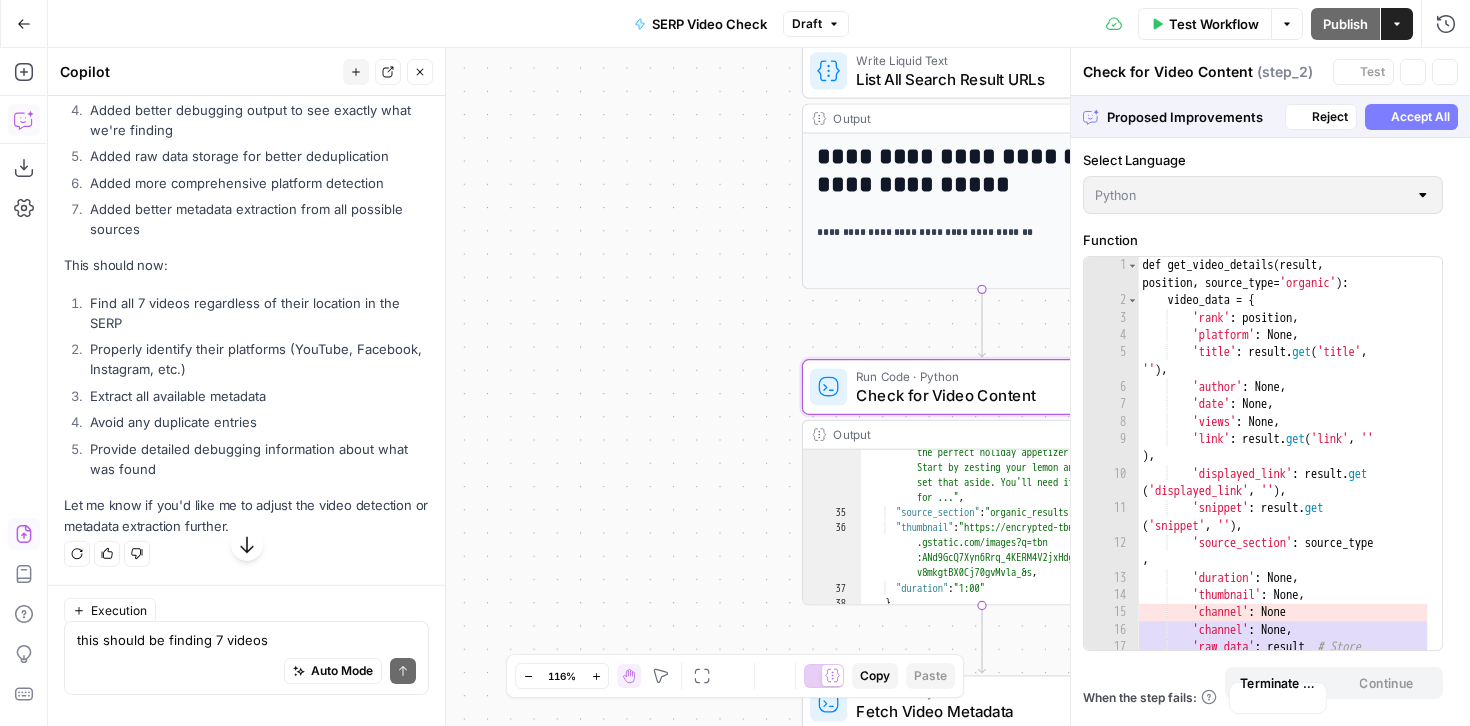 scroll, scrollTop: 18461, scrollLeft: 0, axis: vertical 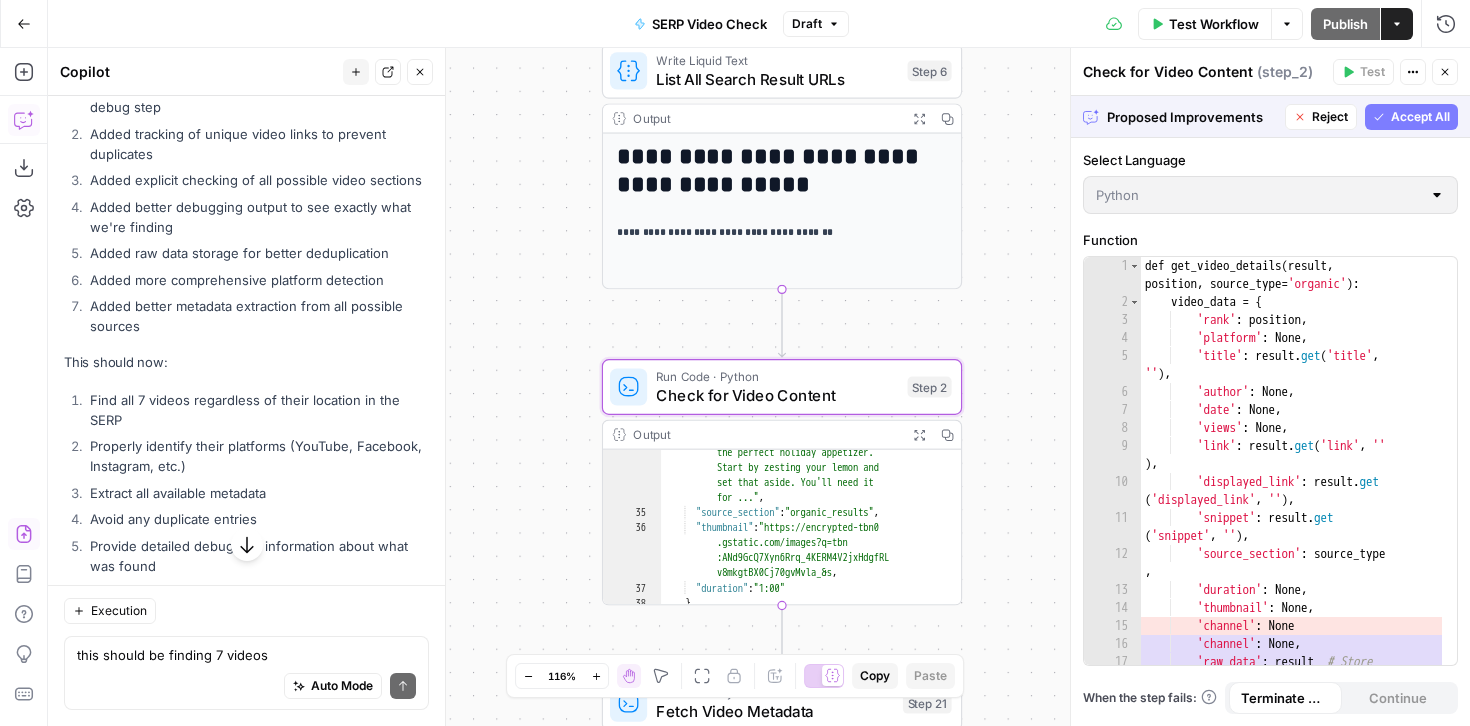 click on "Accept" at bounding box center [387, 2] 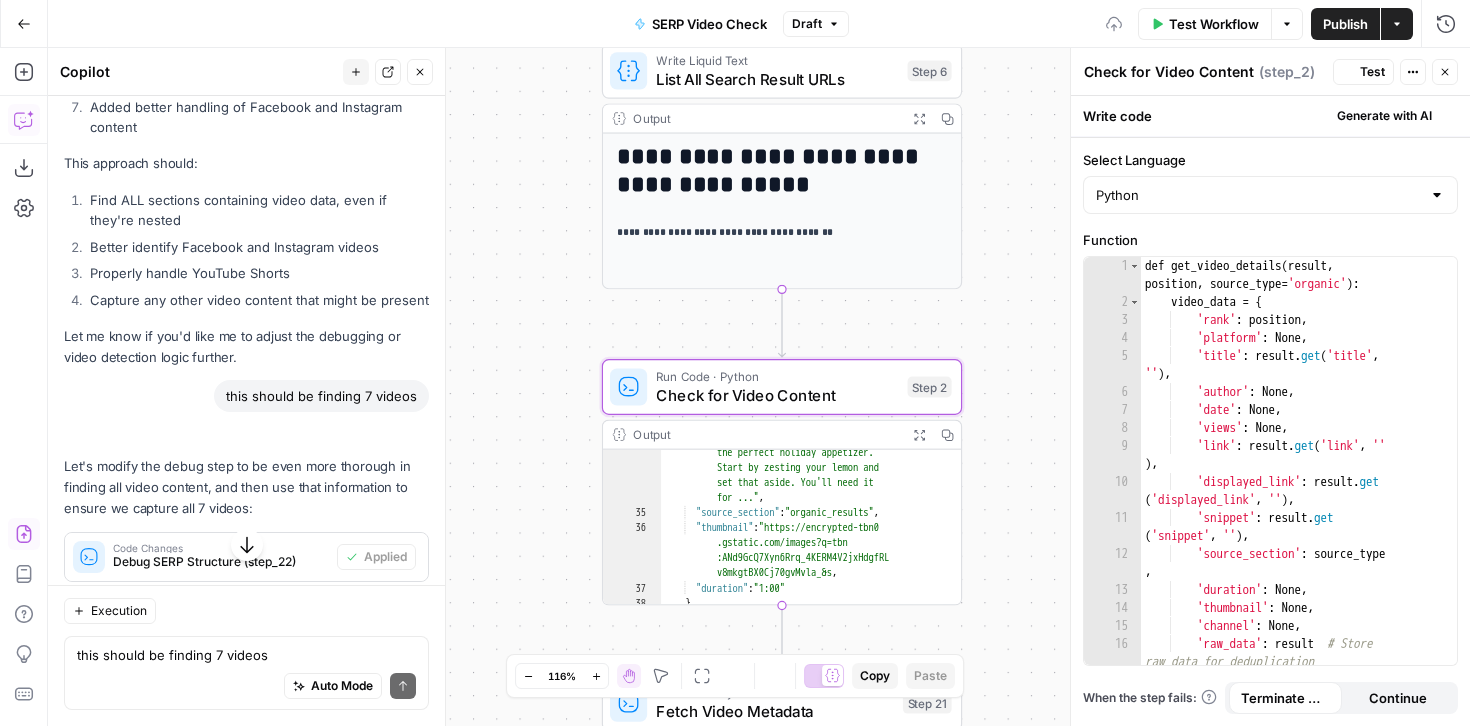 scroll, scrollTop: 19133, scrollLeft: 0, axis: vertical 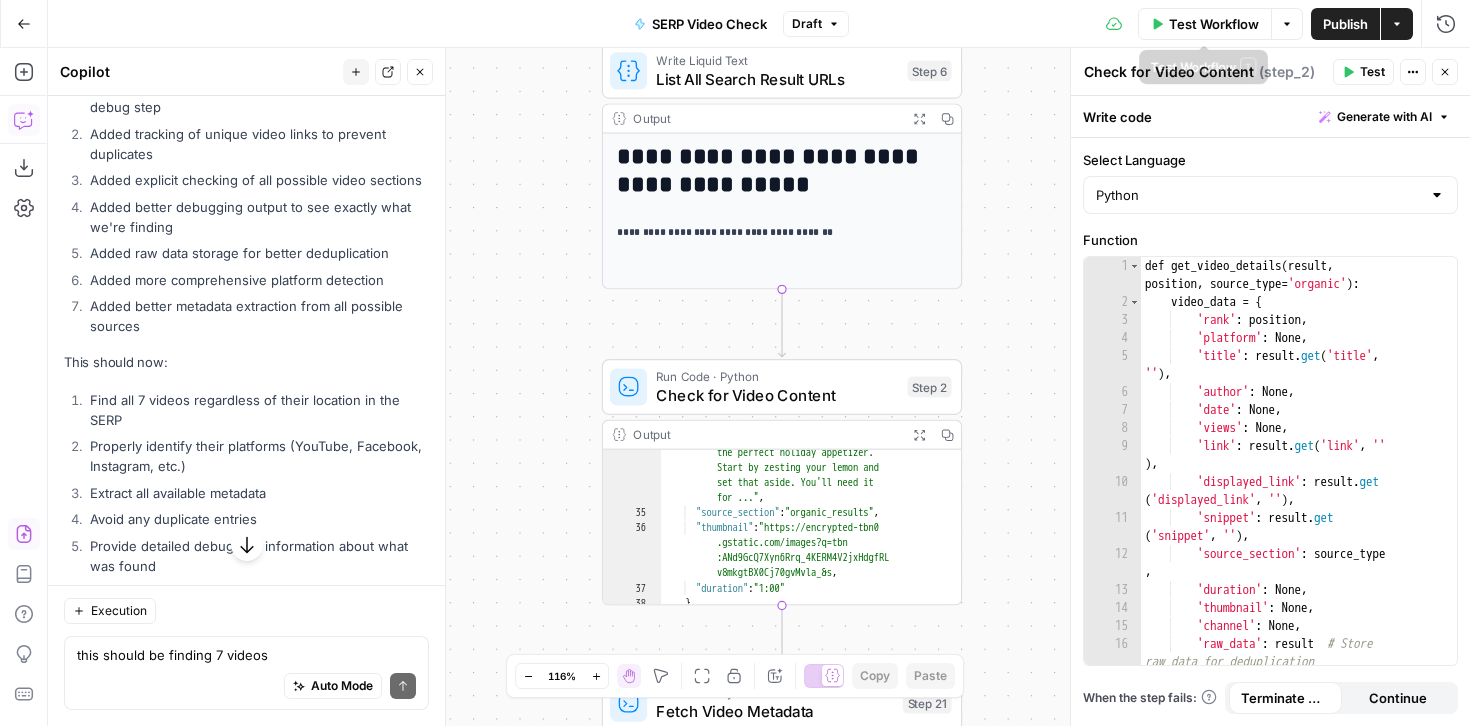 click on "Test Workflow" at bounding box center (1214, 24) 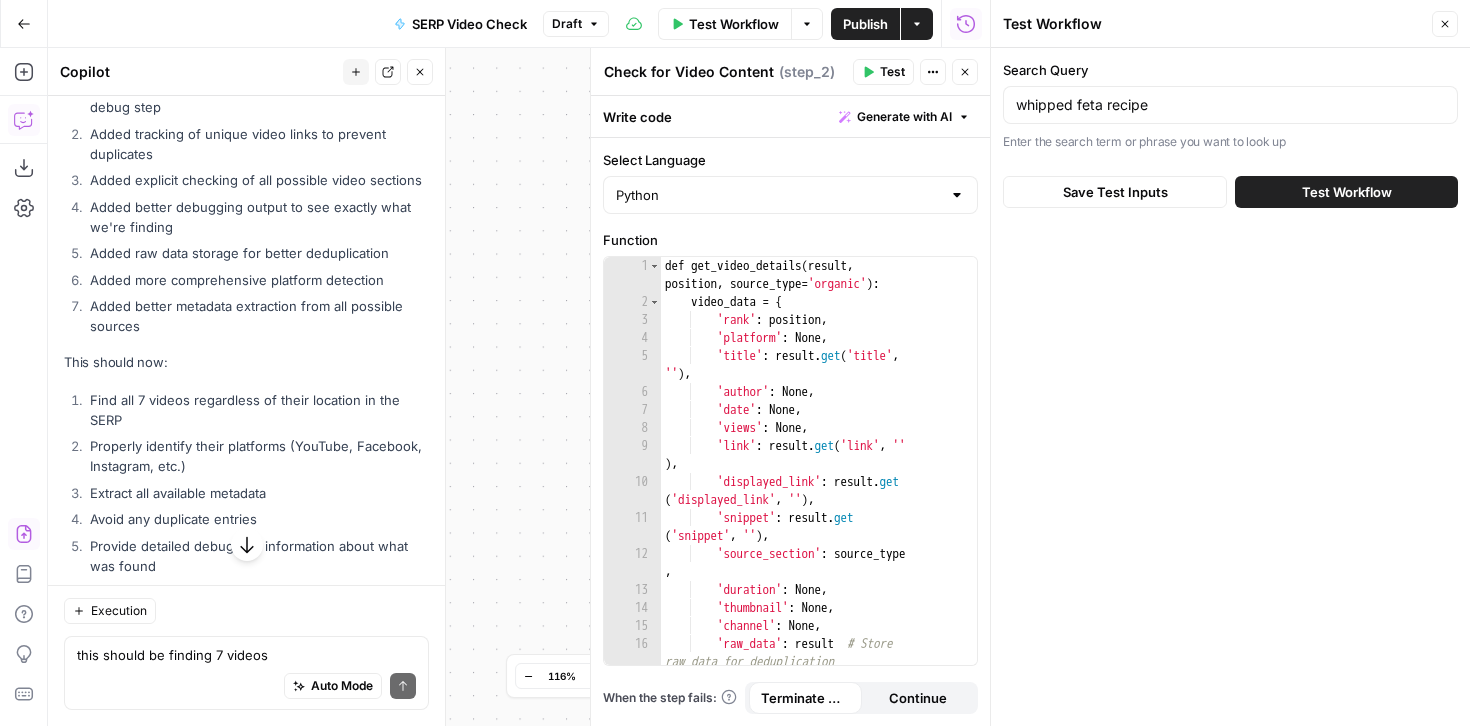 click on "Test Workflow" at bounding box center (1346, 192) 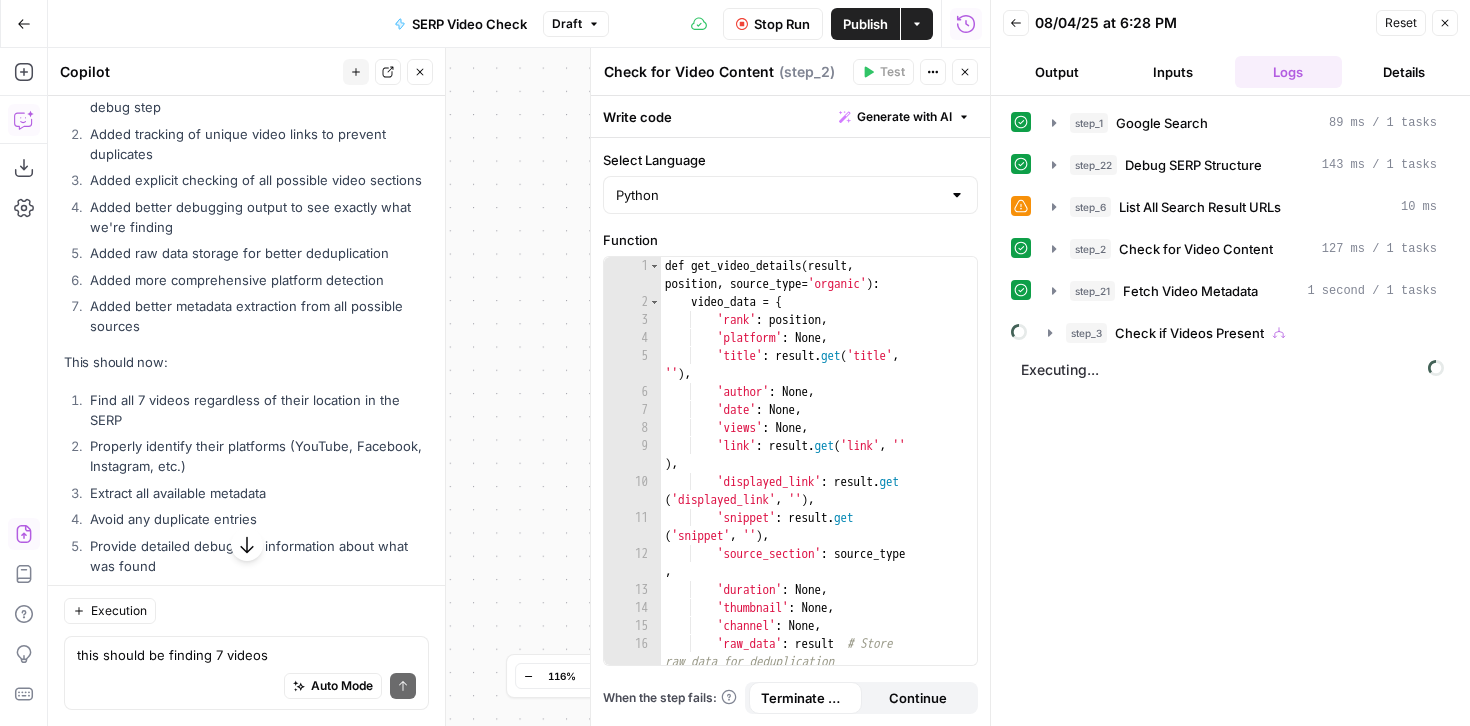 click on "Close" at bounding box center [965, 72] 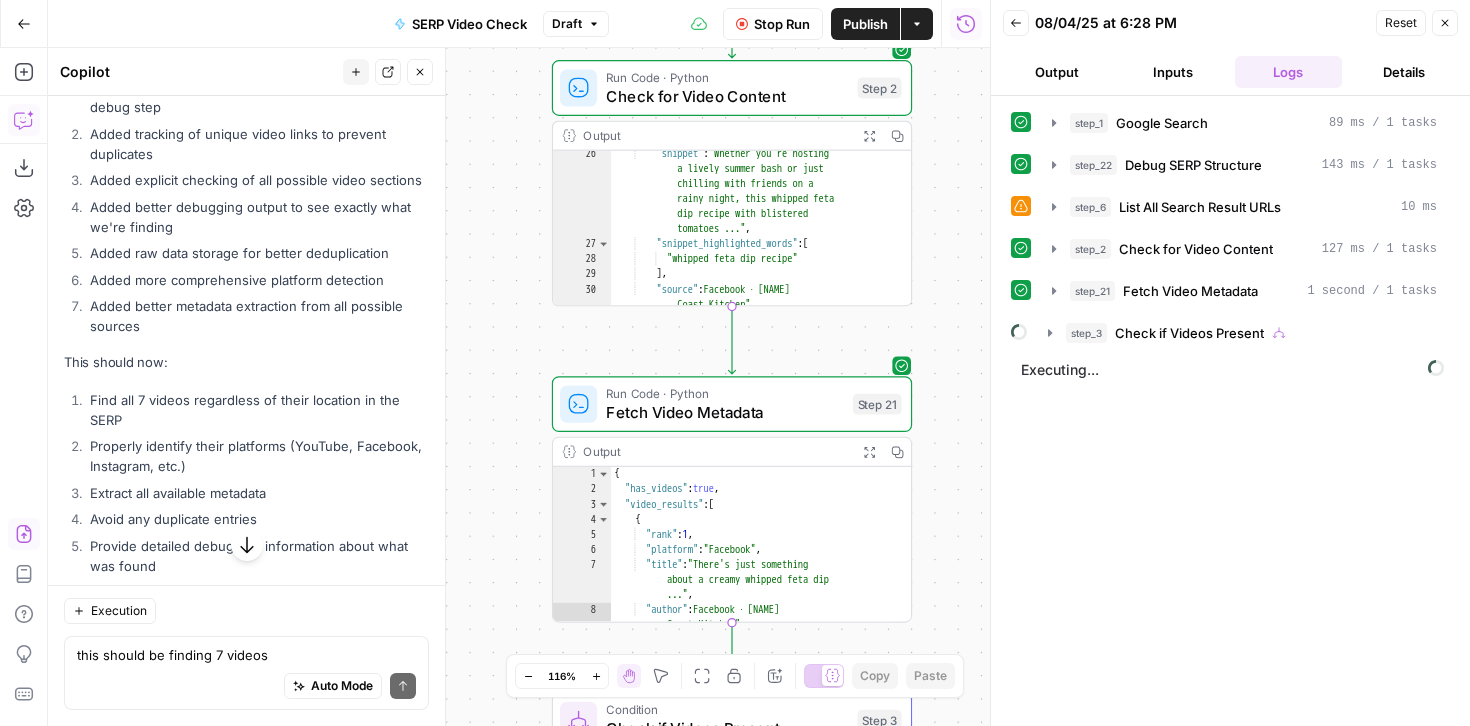 drag, startPoint x: 841, startPoint y: 318, endPoint x: 791, endPoint y: 19, distance: 303.15176 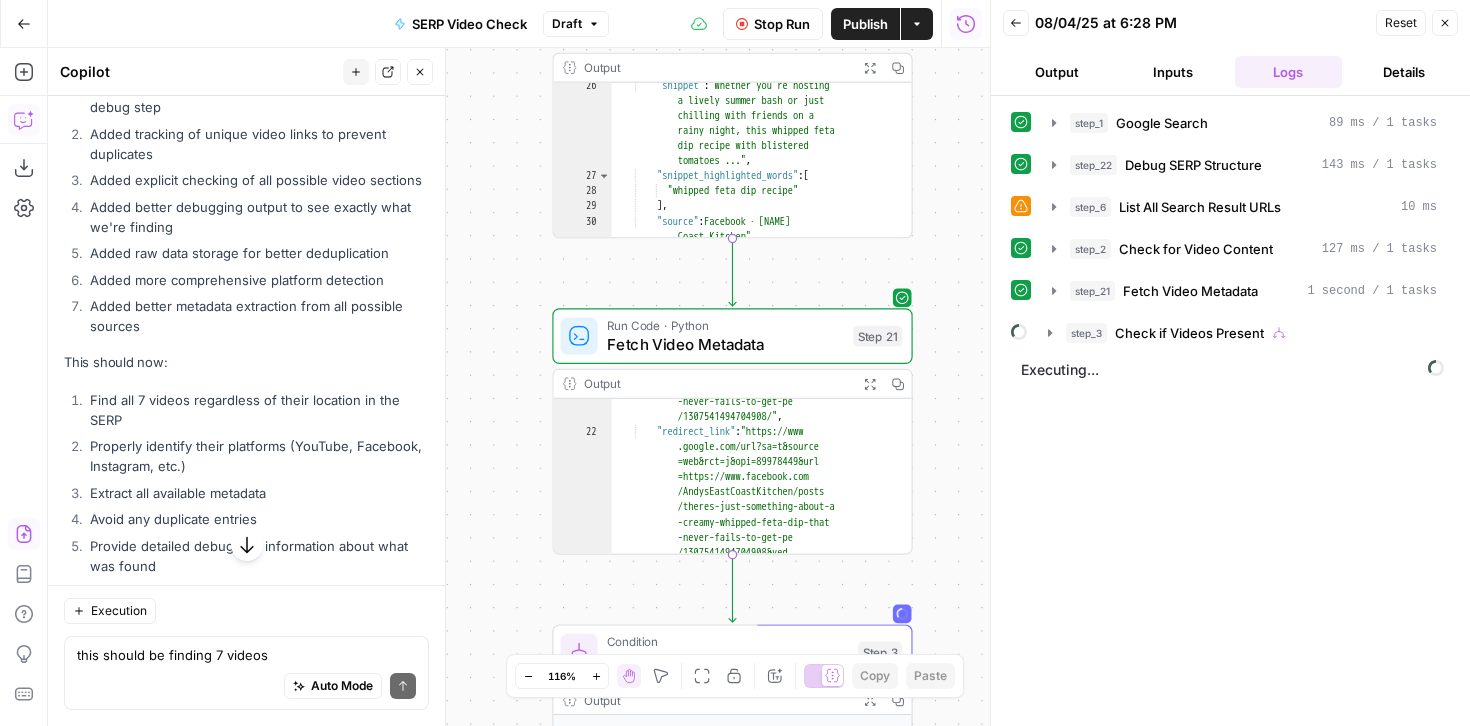 scroll, scrollTop: 588, scrollLeft: 0, axis: vertical 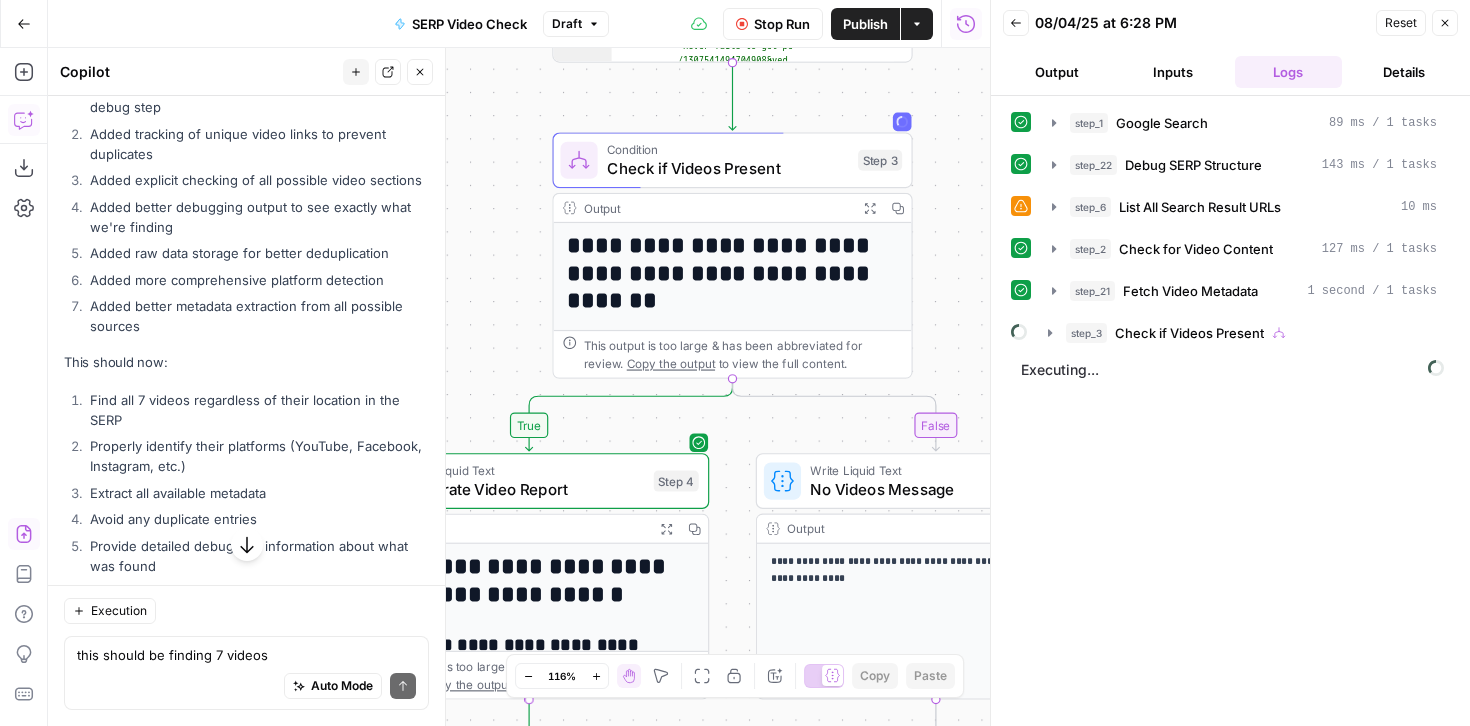 drag, startPoint x: 946, startPoint y: 596, endPoint x: 946, endPoint y: 104, distance: 492 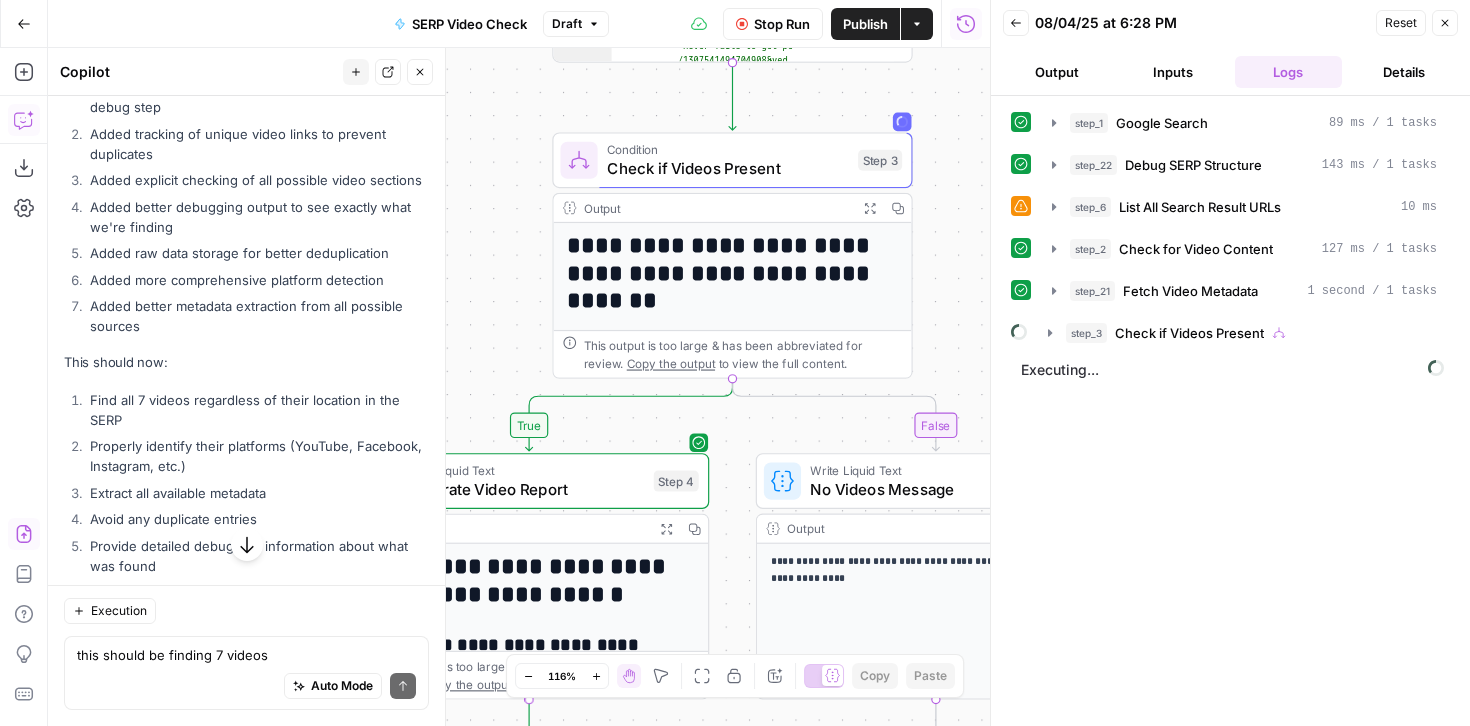 drag, startPoint x: 875, startPoint y: 616, endPoint x: 914, endPoint y: 200, distance: 417.82413 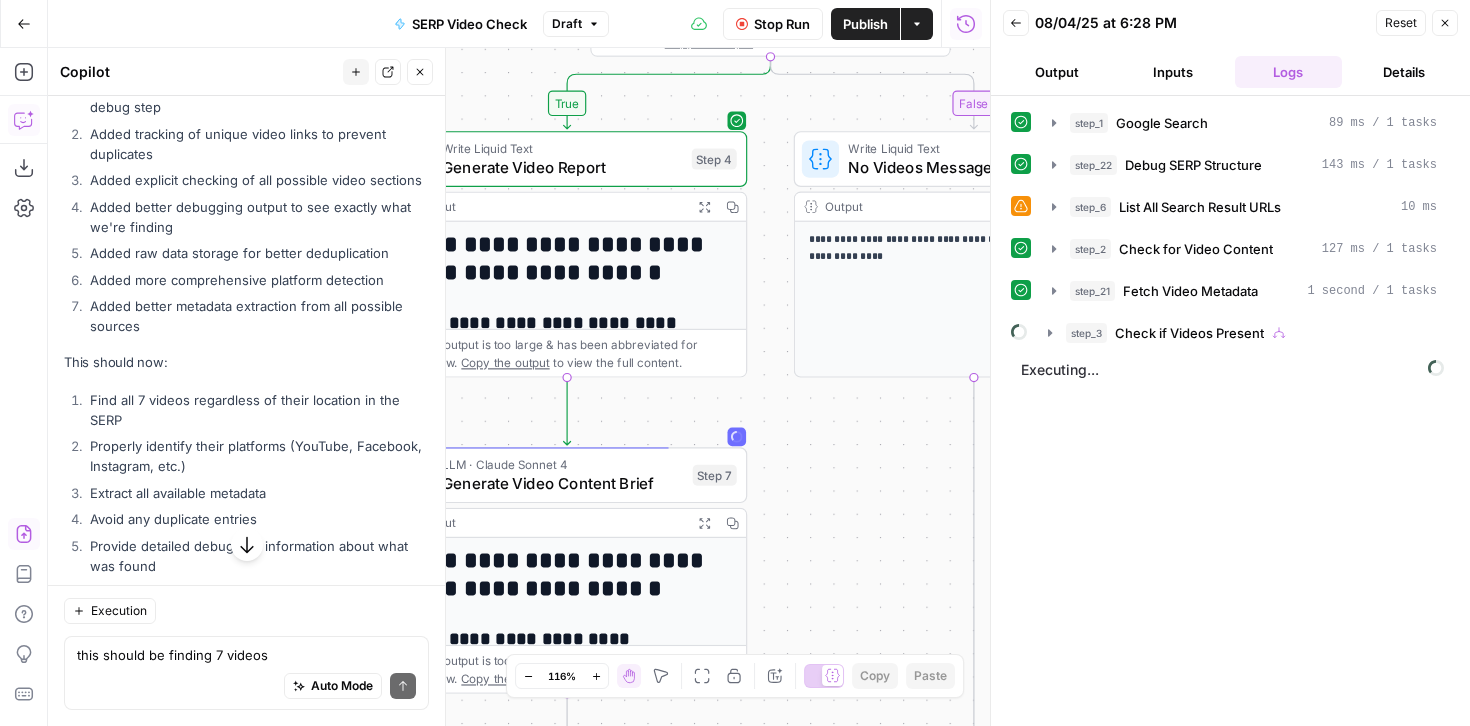 drag, startPoint x: 950, startPoint y: 329, endPoint x: 988, endPoint y: 6, distance: 325.2276 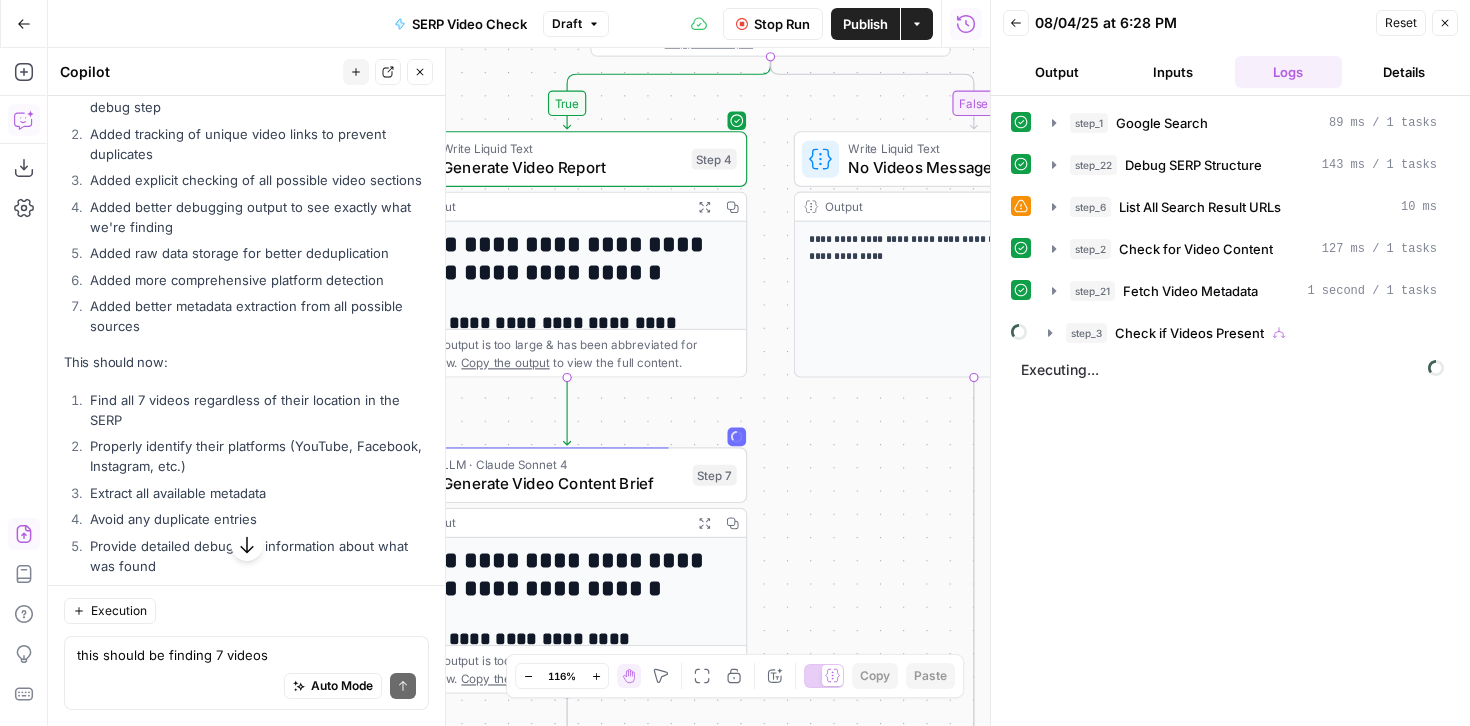 click on "Cohort 4 New Home Browse Your Data Monitoring Settings Recent Grids New grid Dolores' First Flow Grid SERP Domination 🕶️ Write Informational Article Recent Workflows New Workflow SERP Video Check Draft Generation Workflow Direct Link Analysis AirOps Academy What's new?
5
Help + Support Go Back SERP Video Check Draft Stop Run Publish Actions Run History Add Steps Copilot Download as JSON Settings Import JSON AirOps Academy Help Give Feedback Shortcuts true false Workflow Set Inputs Inputs Google Search Google Search Step 1 Output Expand Output Copy 1 2 3 4 5 6 {    "search_metadata" :  {      "id" :  "68912bf9bf04d5f055c6e49b" ,      "status" :  "Success" ,      "json_endpoint" :  "https://serpapi.com          /searches/5ef7c773bfa1653e          /68912bf9bf04d5f055c6e49b.json" ,      "pixel_position_endpoint" :  "https          ://serpapi.com/searches          /5ef7c773bfa1653e                   ," at bounding box center [735, 363] 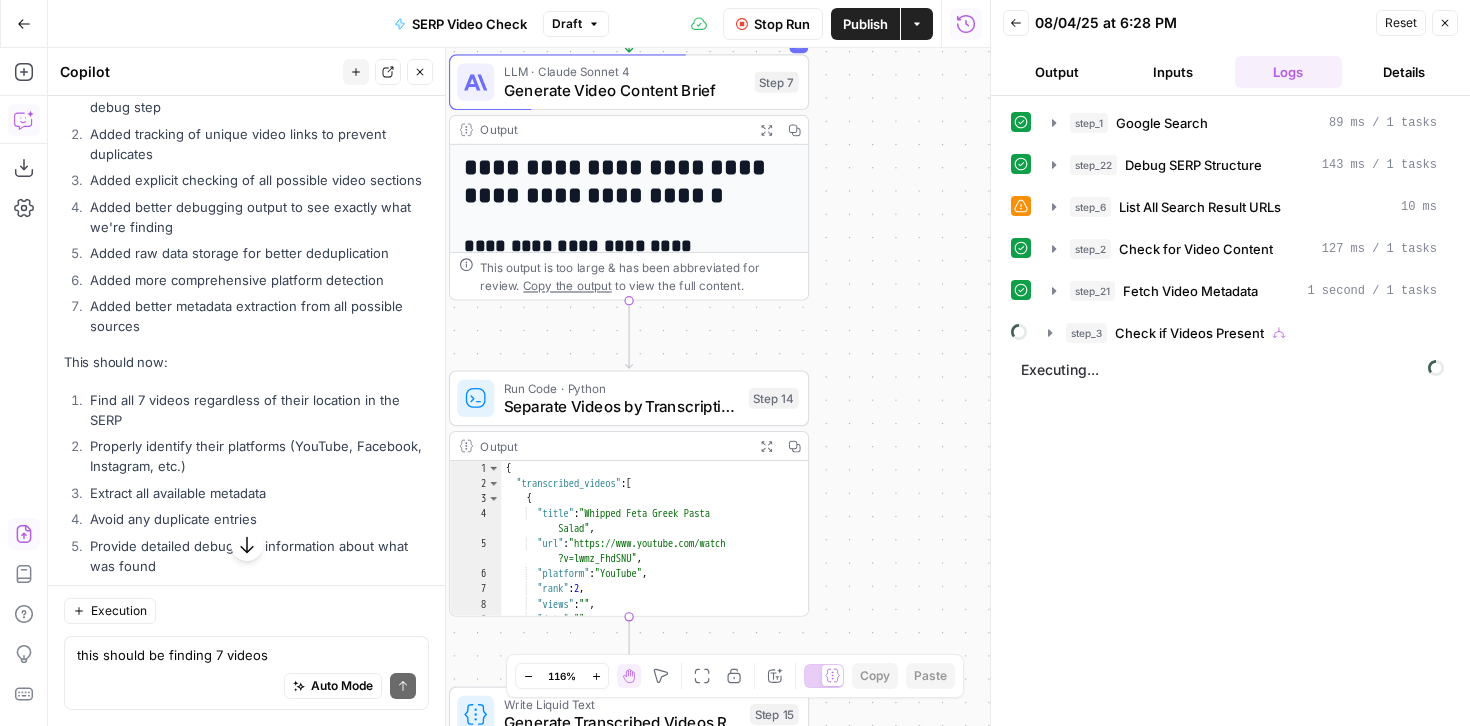 drag, startPoint x: 901, startPoint y: 532, endPoint x: 961, endPoint y: 149, distance: 387.67126 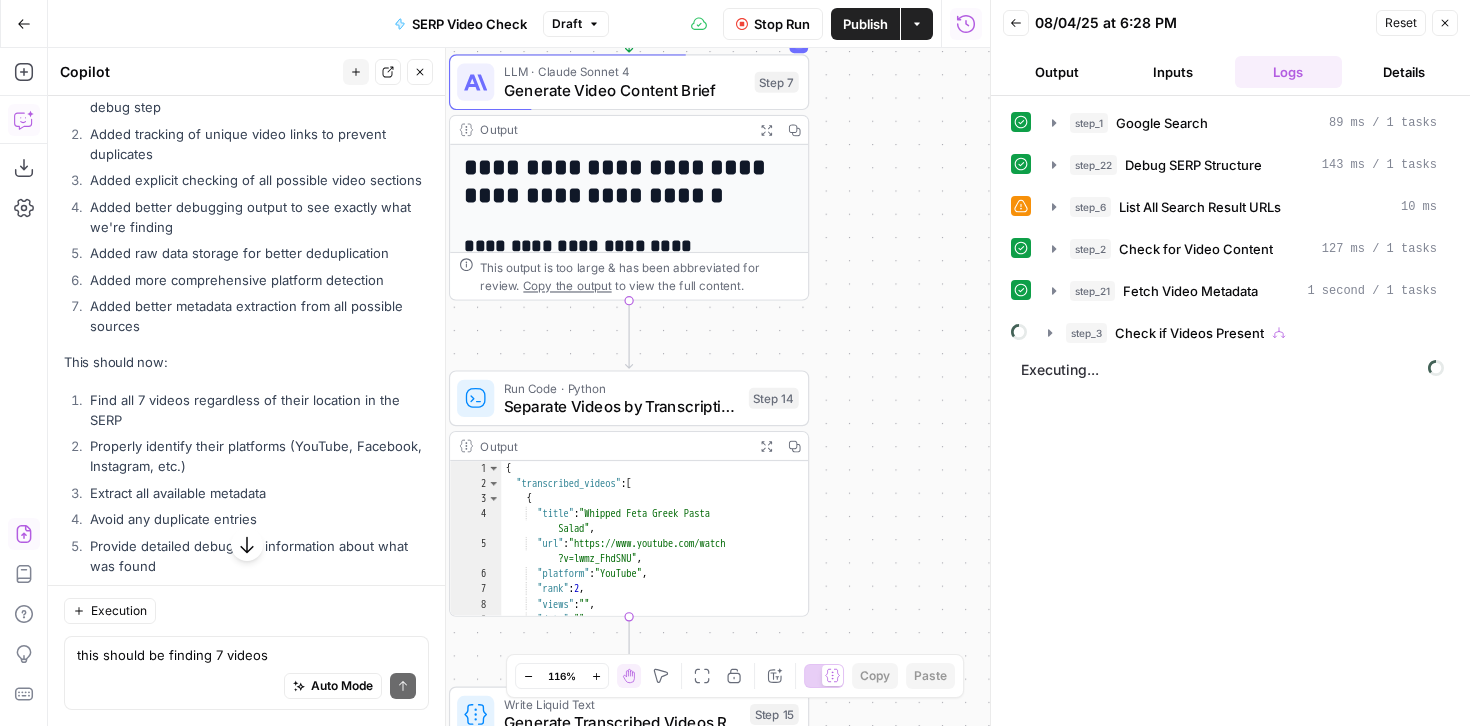 click on "true false Workflow Set Inputs Inputs Google Search Google Search Step 1 Output Expand Output Copy 1 2 3 4 5 6 {    "search_metadata" :  {      "id" :  "68912bf9bf04d5f055c6e49b" ,      "status" :  "Success" ,      "json_endpoint" :  "https://serpapi.com          /searches/5ef7c773bfa1653e          /68912bf9bf04d5f055c6e49b.json" ,      "pixel_position_endpoint" :  "https          ://serpapi.com/searches          /5ef7c773bfa1653e          /68912bf9bf04d5f055c6e49b          .json_with_pixel_position" ,     This output is too large & has been abbreviated for review.   Copy the output   to view the full content. Run Code · Python Debug SERP Structure Step 22 Output Expand Output Copy 1 2 3 4 5 6 7 8 9 10 11 12 {    "video_sections_found" :  [      "organic_results[6]" ,      "organic_results[10]" ,      "organic_results[10].video_link" ,      "organic_results[14]" ,      "organic_results[14].video_link" ,      "organic_results[20]" ,      ,      ,      ,      ," at bounding box center (519, 387) 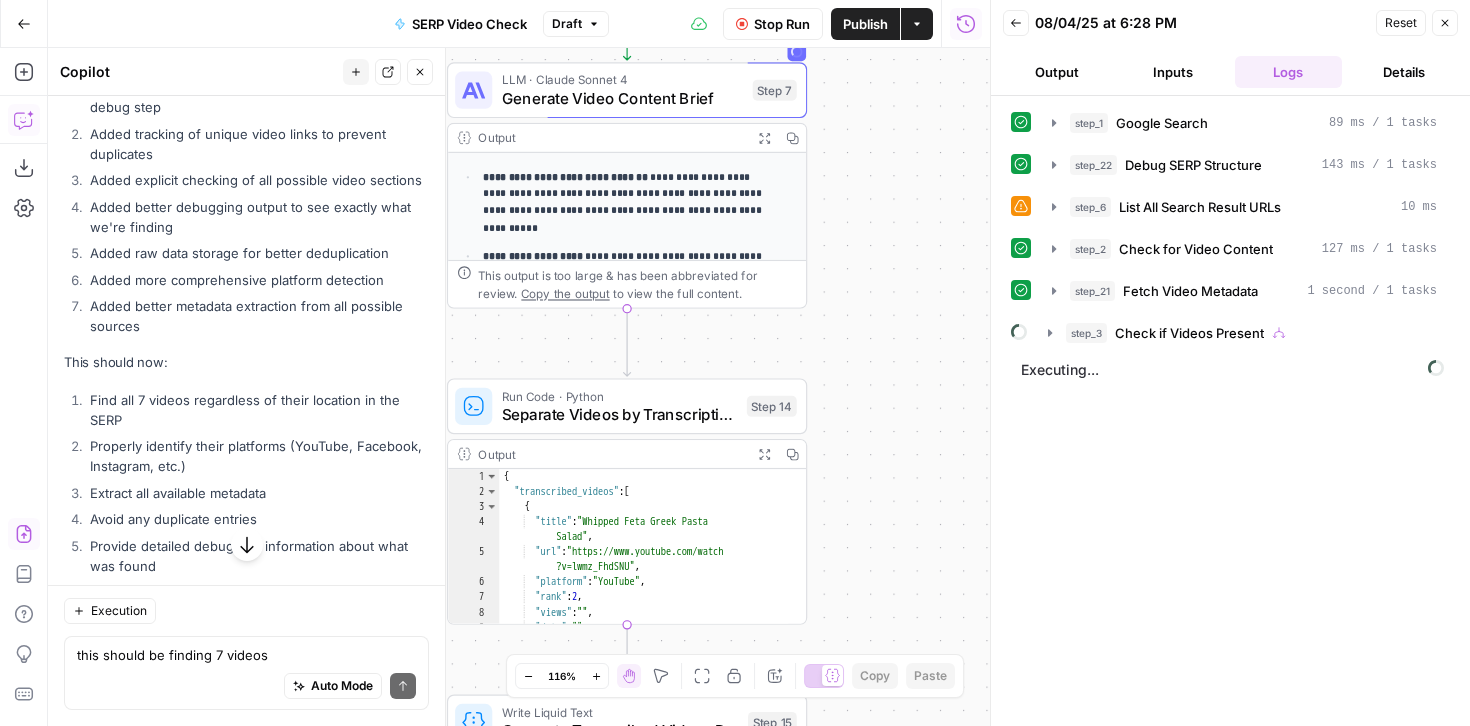 scroll, scrollTop: 216, scrollLeft: 0, axis: vertical 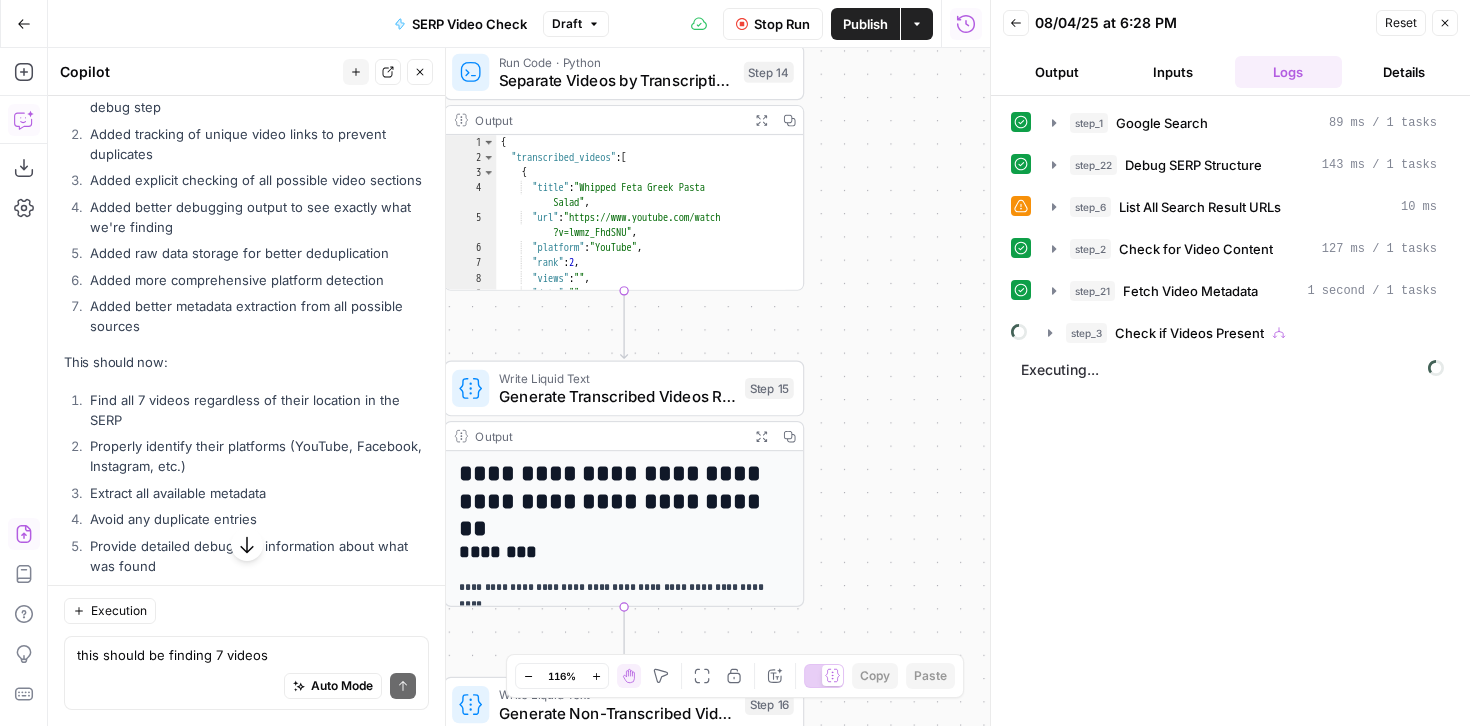 drag, startPoint x: 856, startPoint y: 461, endPoint x: 827, endPoint y: 188, distance: 274.53598 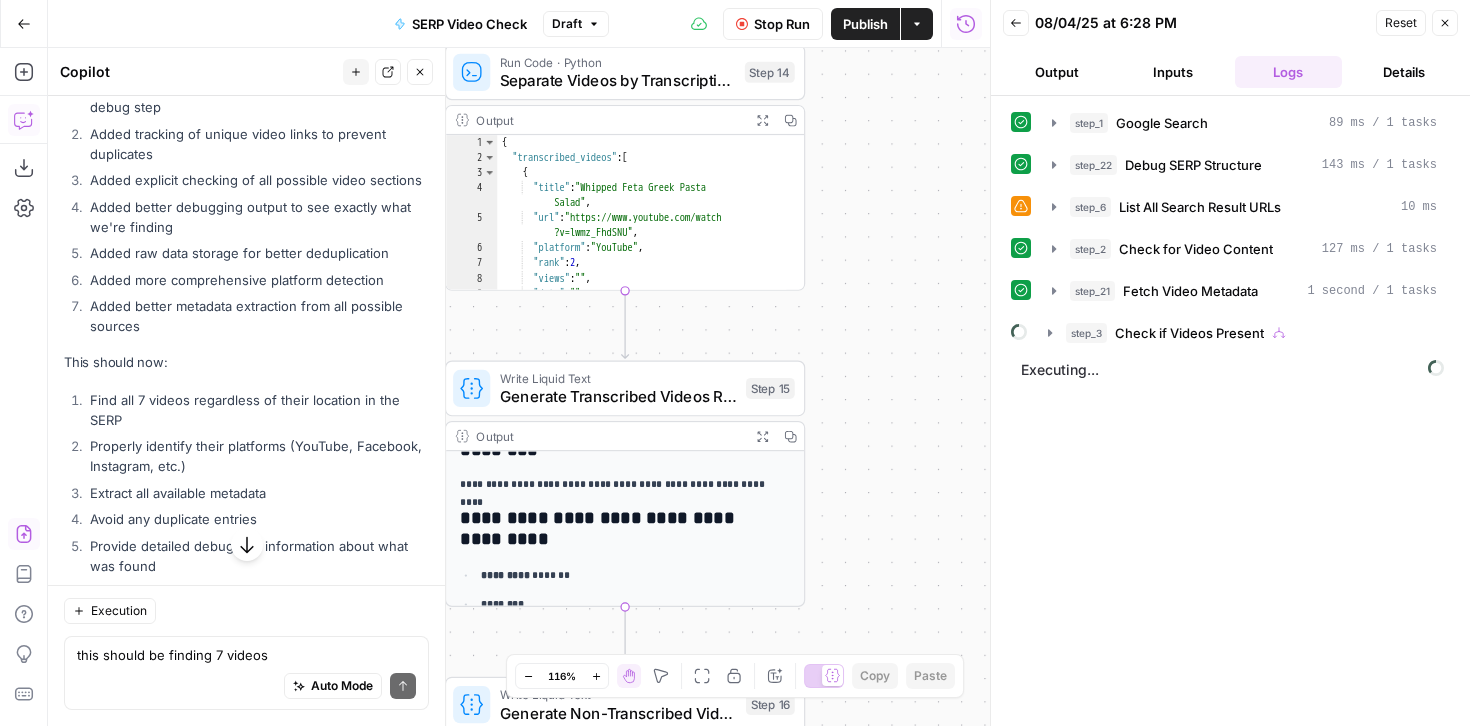 scroll, scrollTop: 87, scrollLeft: 0, axis: vertical 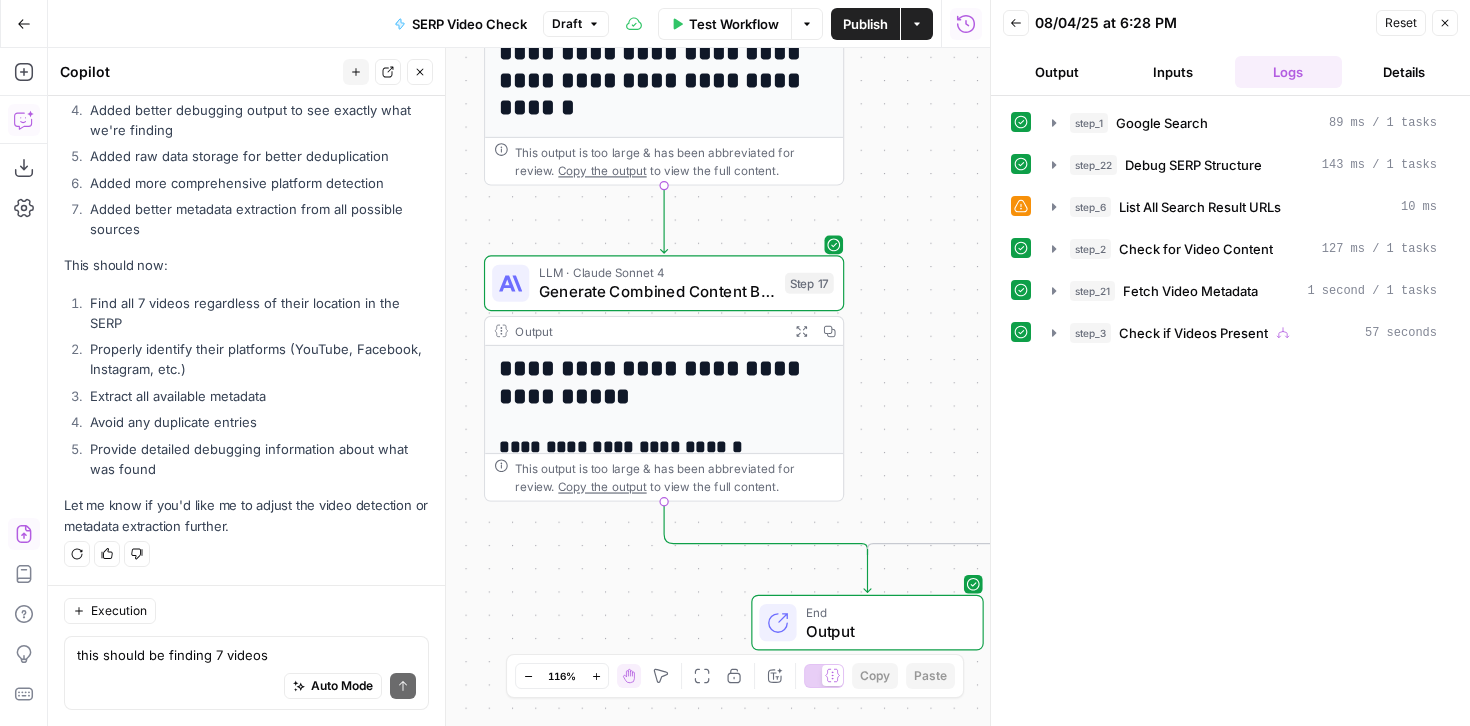 click 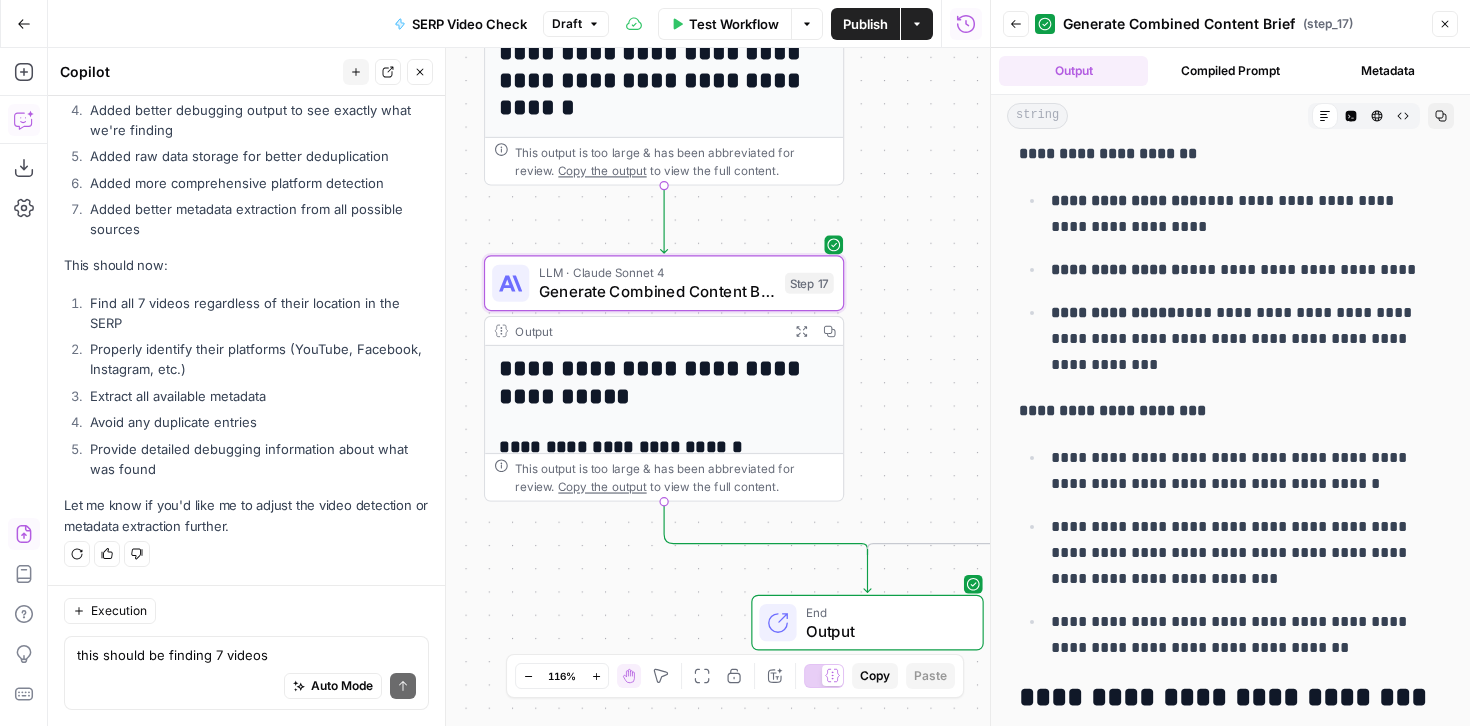 scroll, scrollTop: 360, scrollLeft: 0, axis: vertical 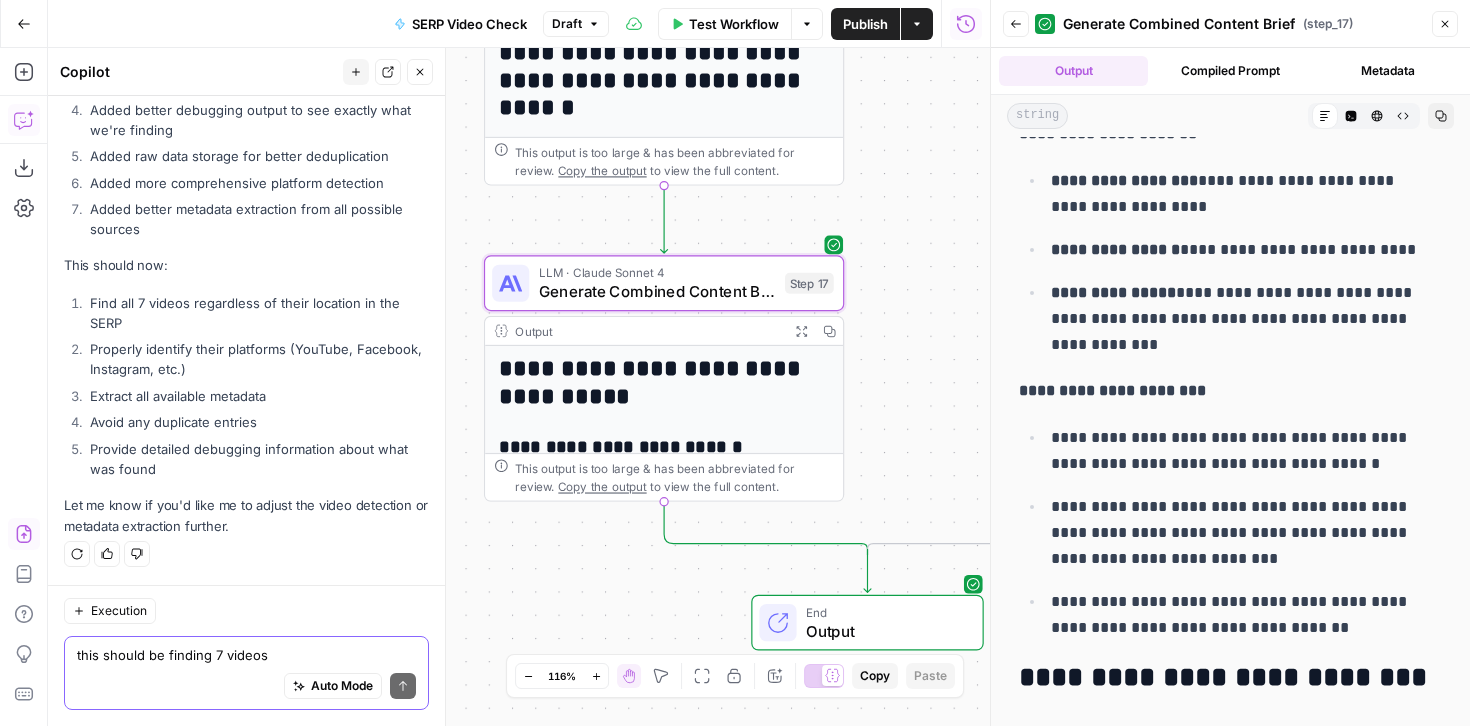 click on "this should be finding 7 videos" at bounding box center (246, 655) 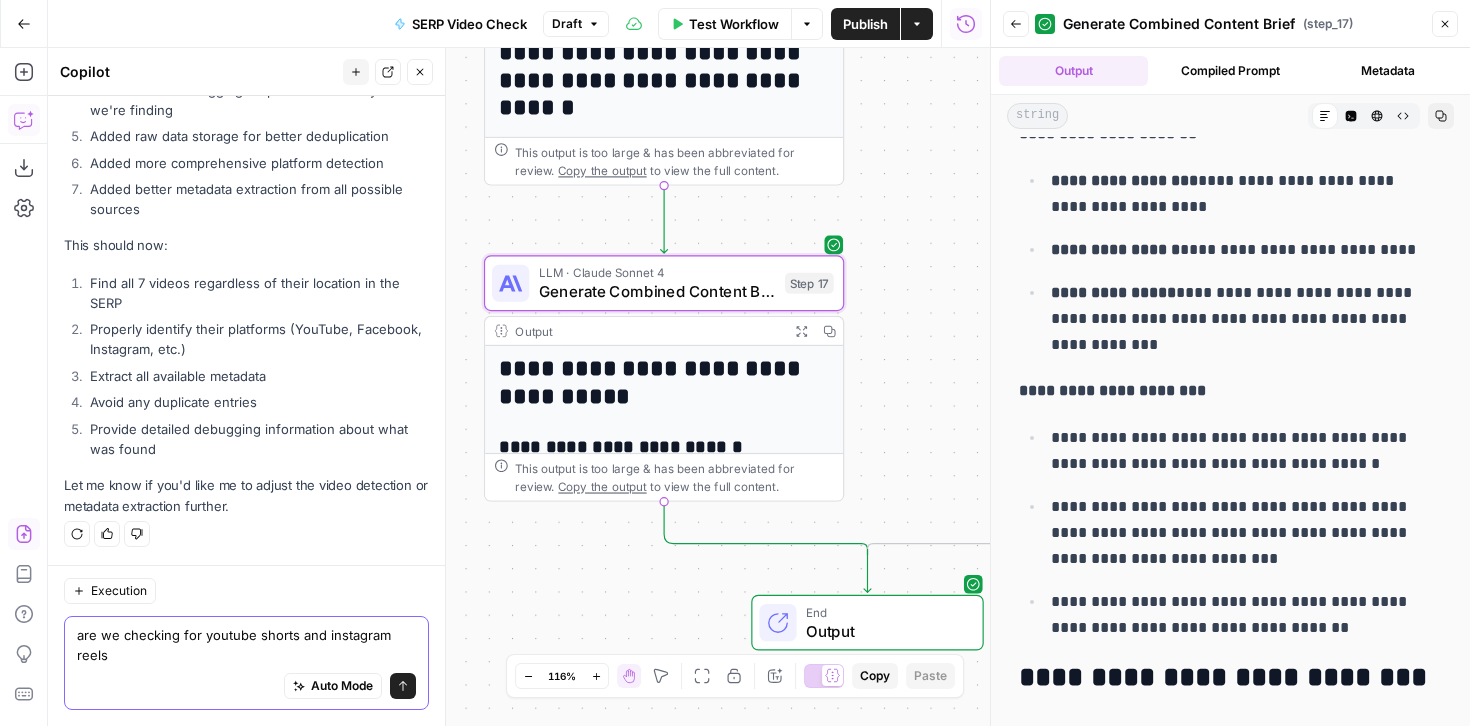 type on "are we checking for youtube shorts and instagram reels?" 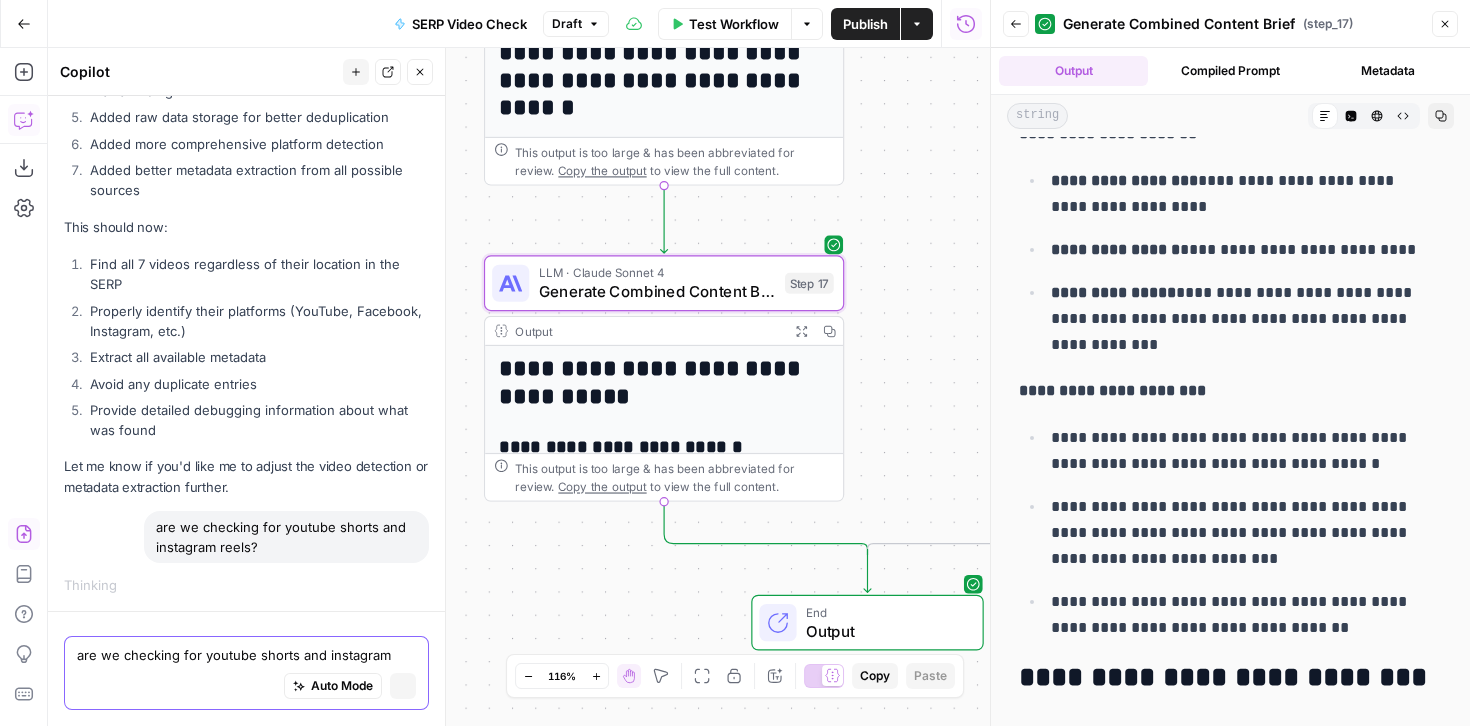scroll, scrollTop: 18901, scrollLeft: 0, axis: vertical 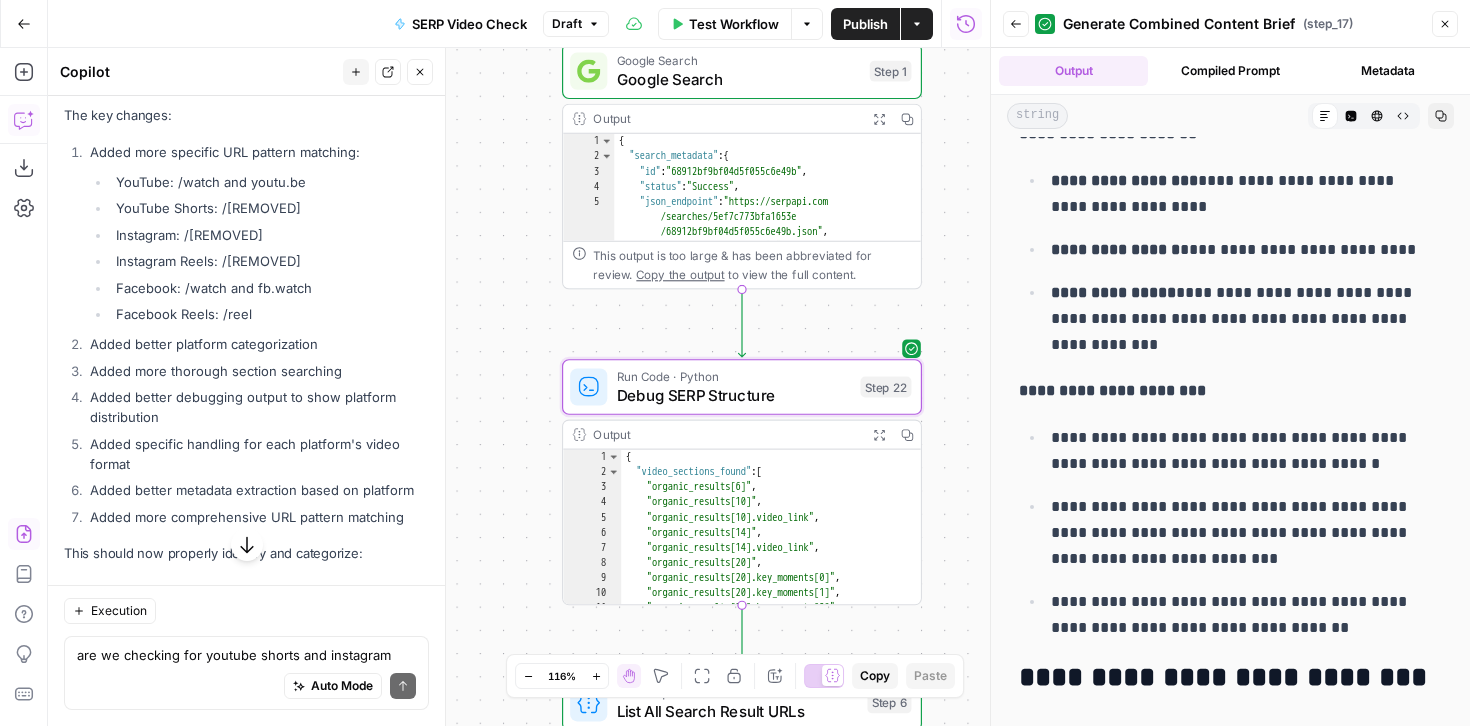 click on "Apply" at bounding box center [390, -50] 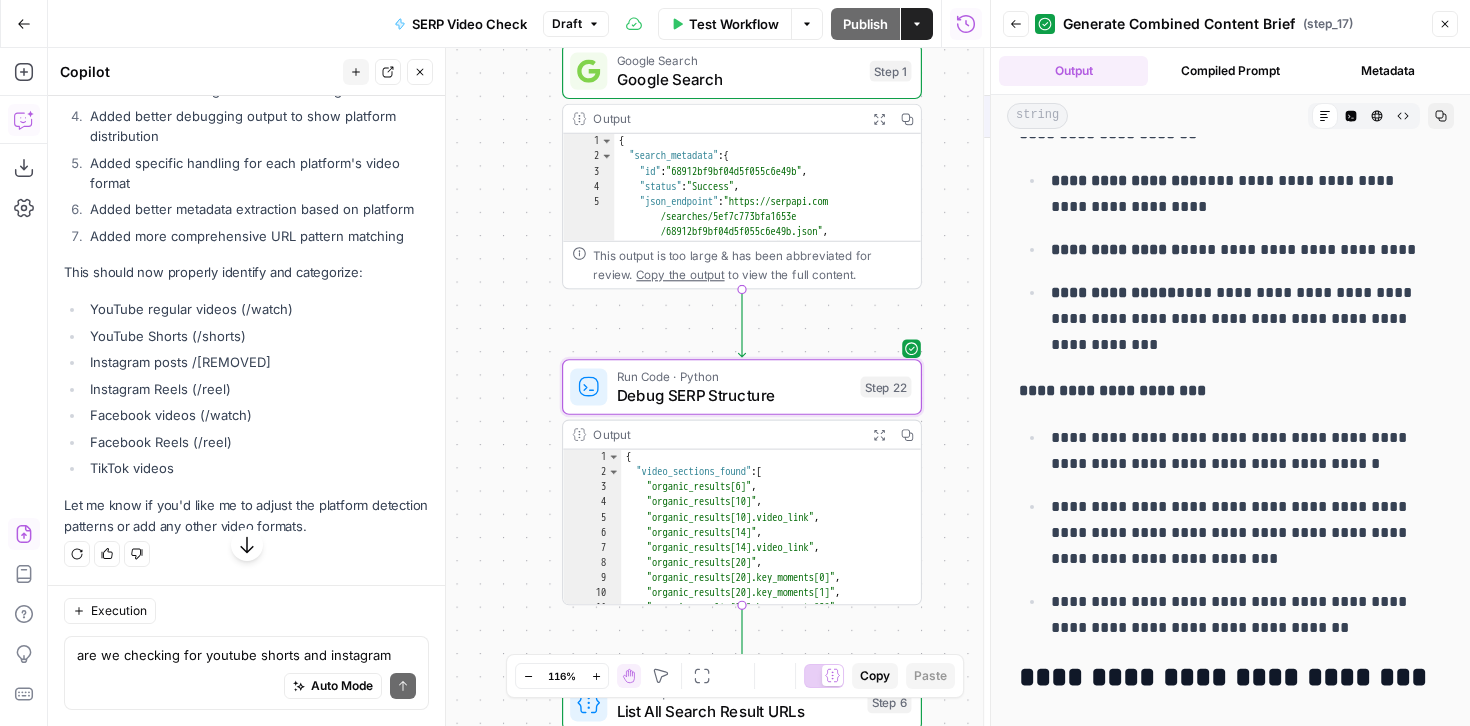 scroll, scrollTop: 19301, scrollLeft: 0, axis: vertical 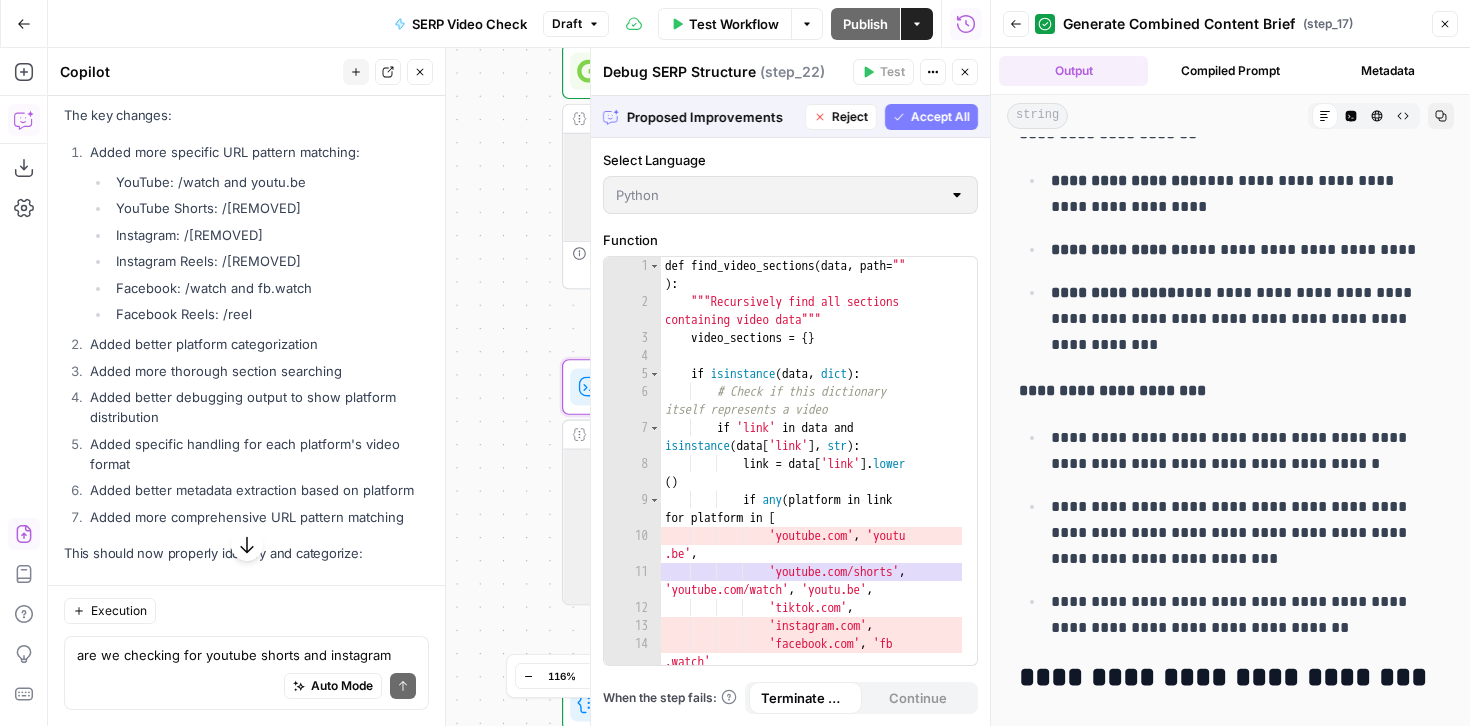 click on "Accept" at bounding box center [387, -50] 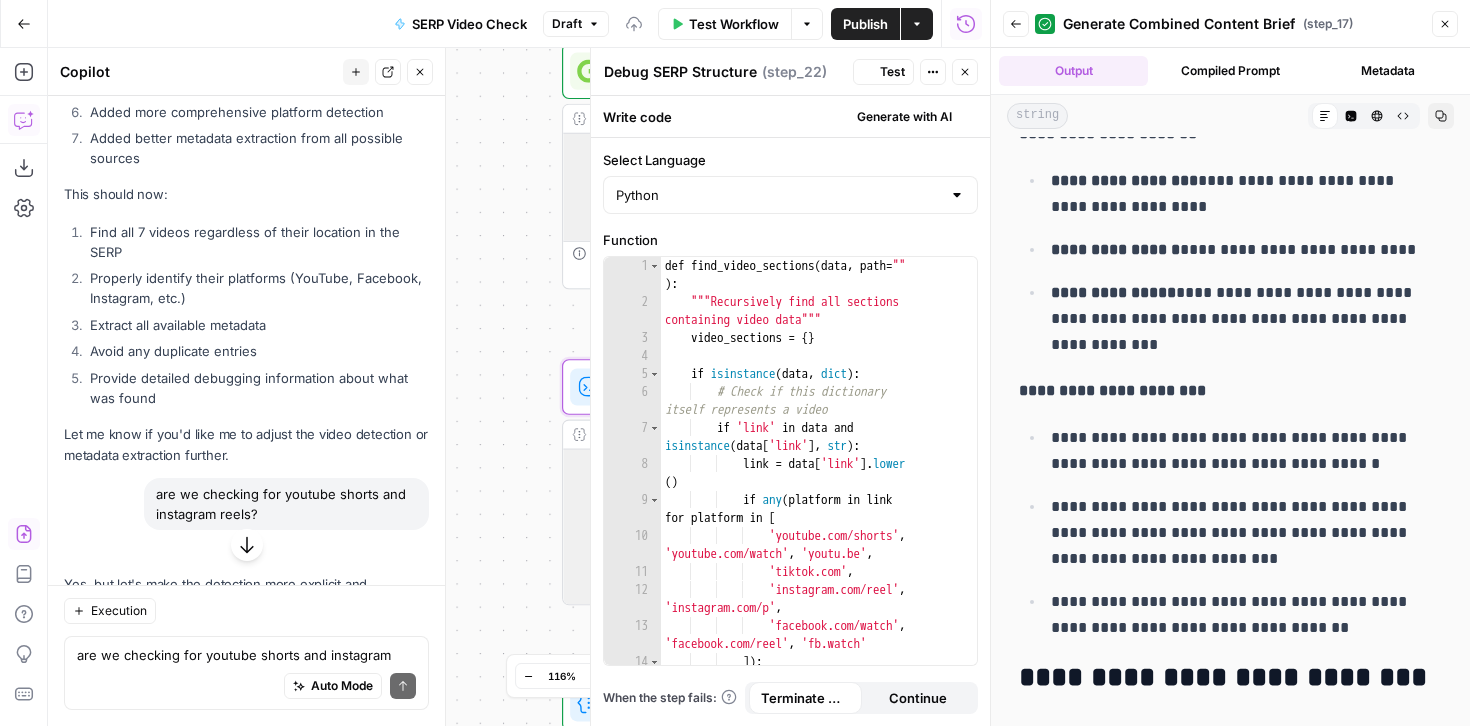 scroll, scrollTop: 19973, scrollLeft: 0, axis: vertical 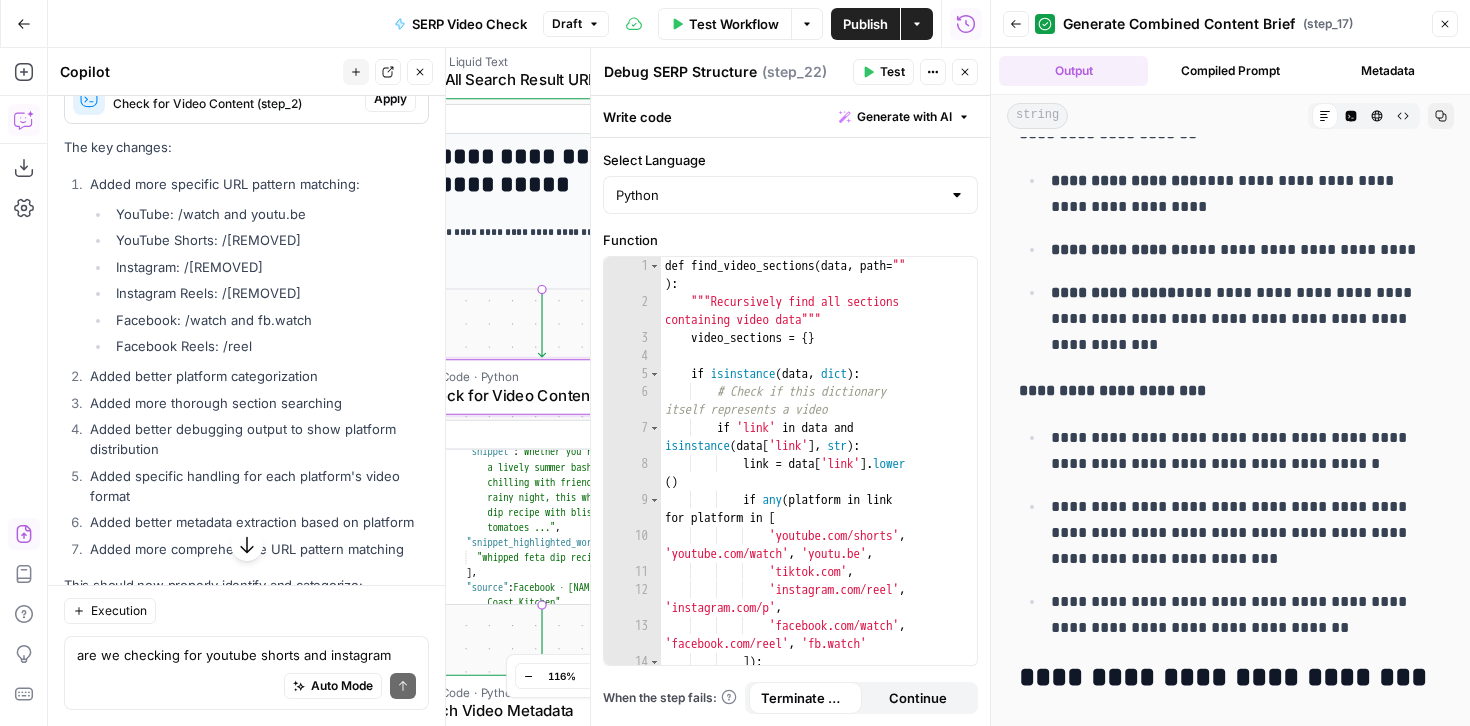 click on "Apply" at bounding box center (390, 99) 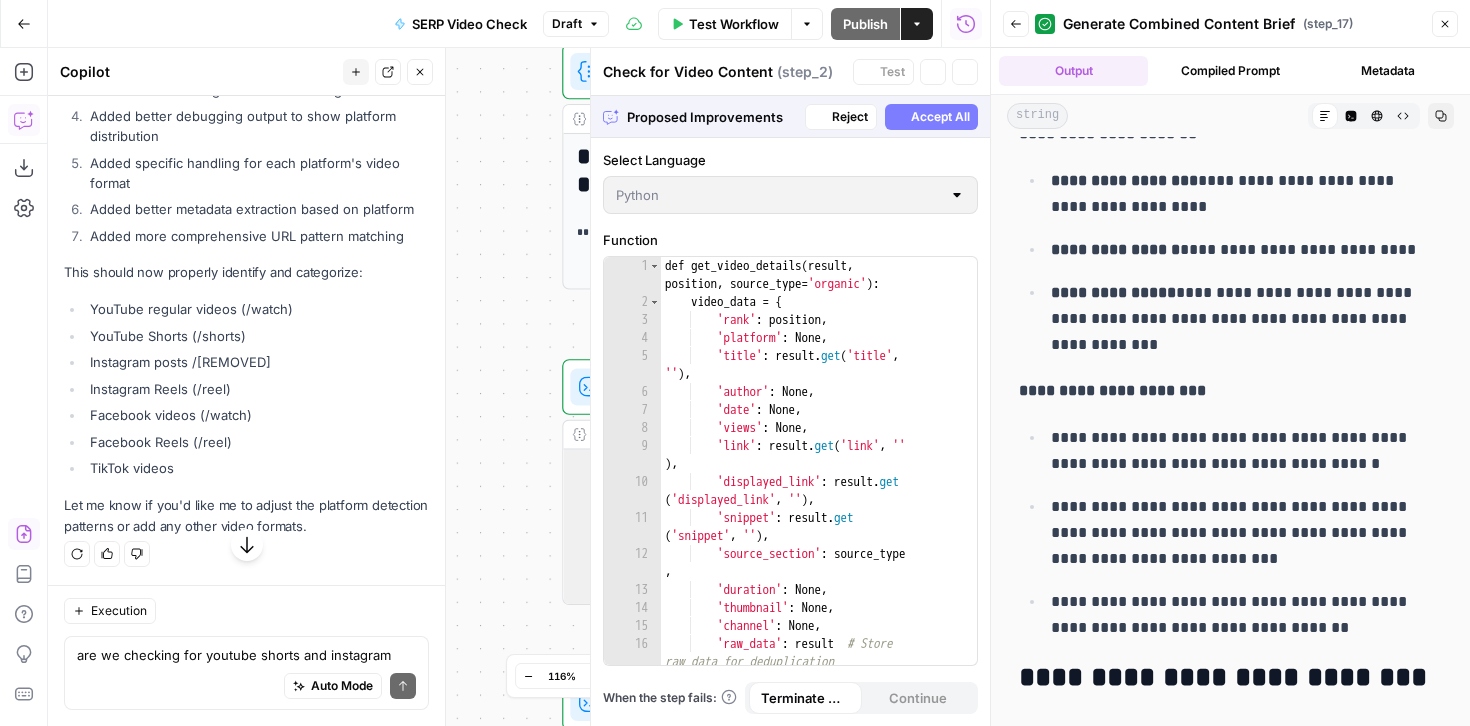 scroll, scrollTop: 19301, scrollLeft: 0, axis: vertical 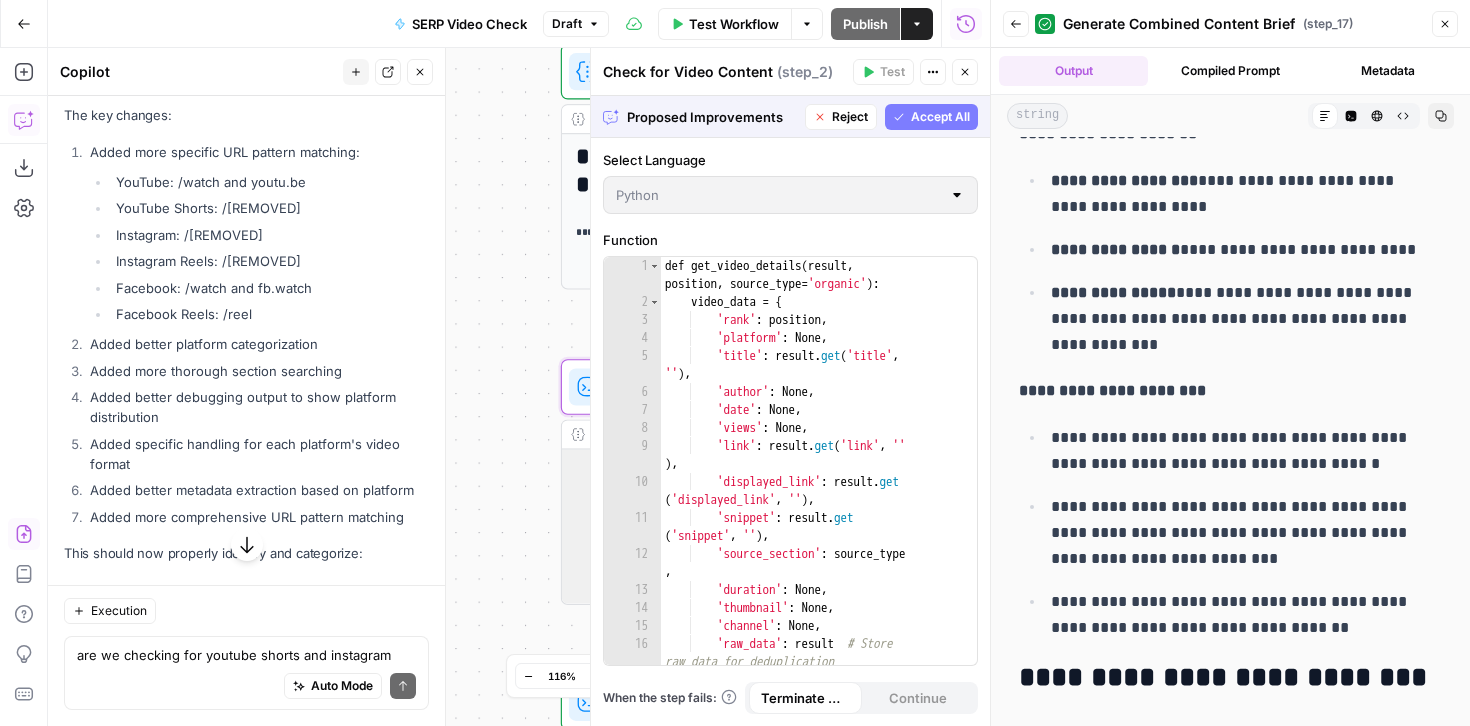 click on "Accept" at bounding box center [387, 67] 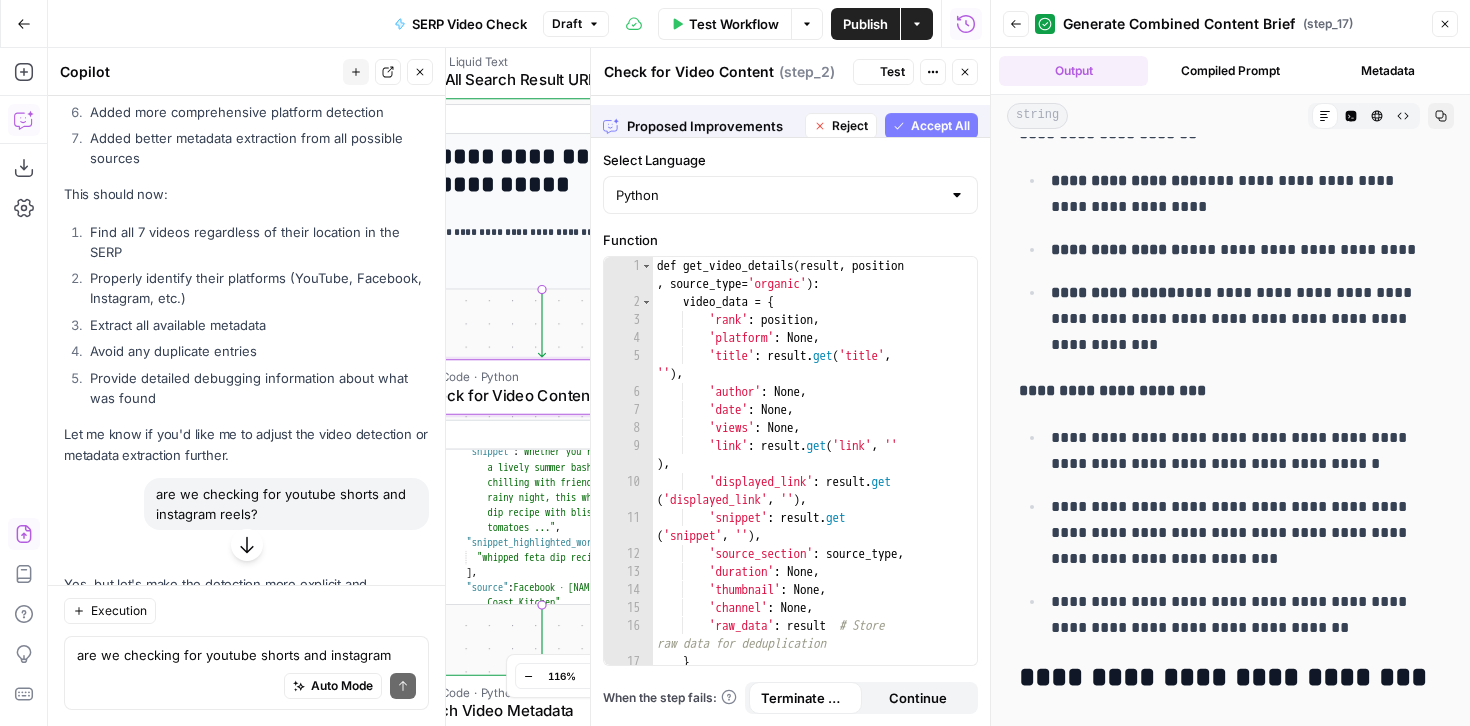 scroll, scrollTop: 19973, scrollLeft: 0, axis: vertical 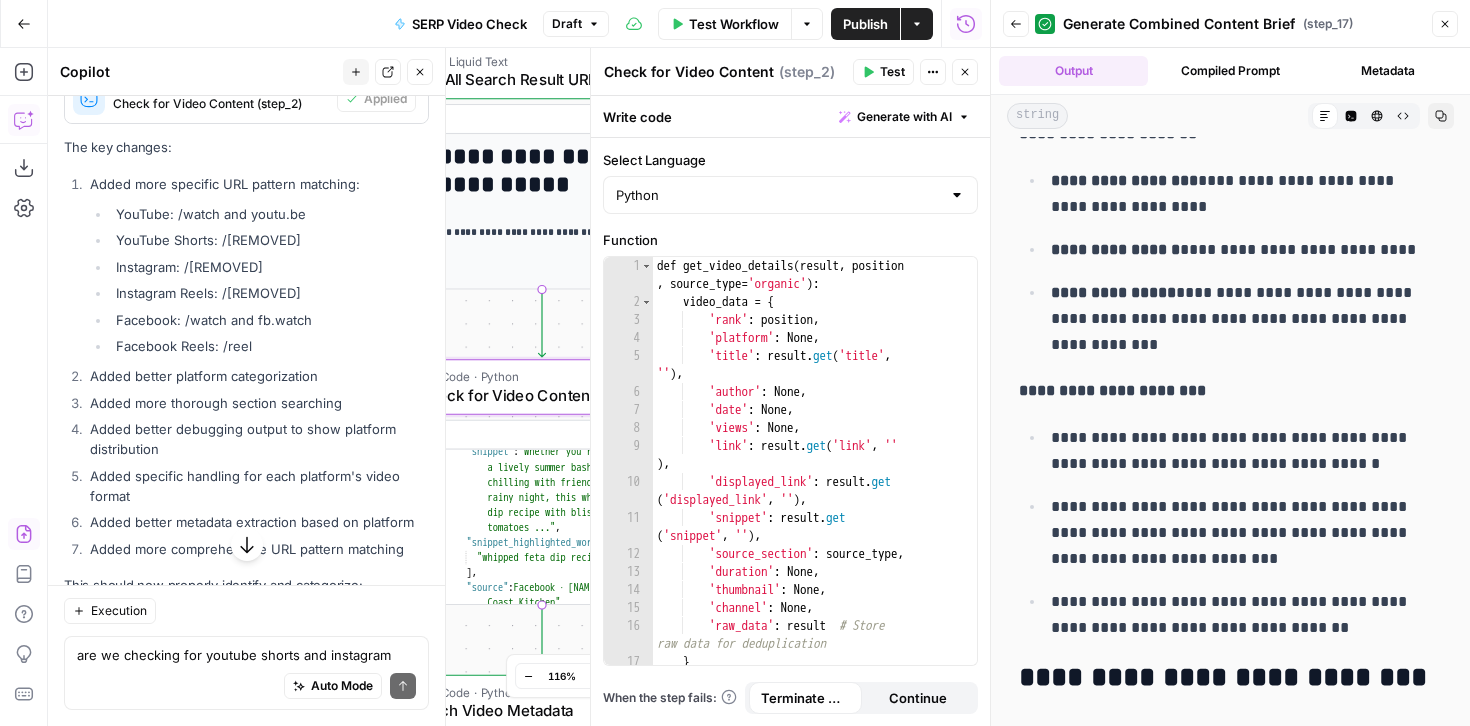 click 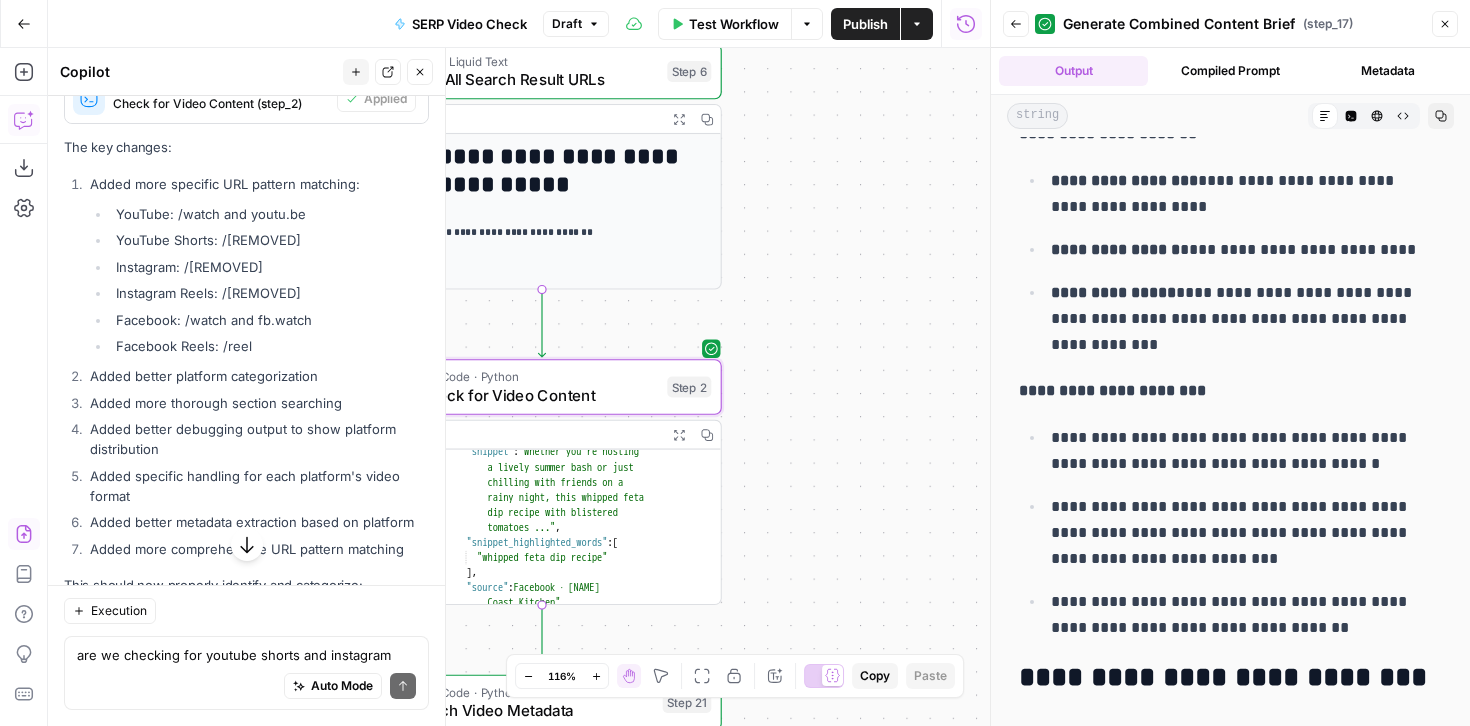 drag, startPoint x: 1441, startPoint y: 23, endPoint x: 893, endPoint y: 268, distance: 600.2741 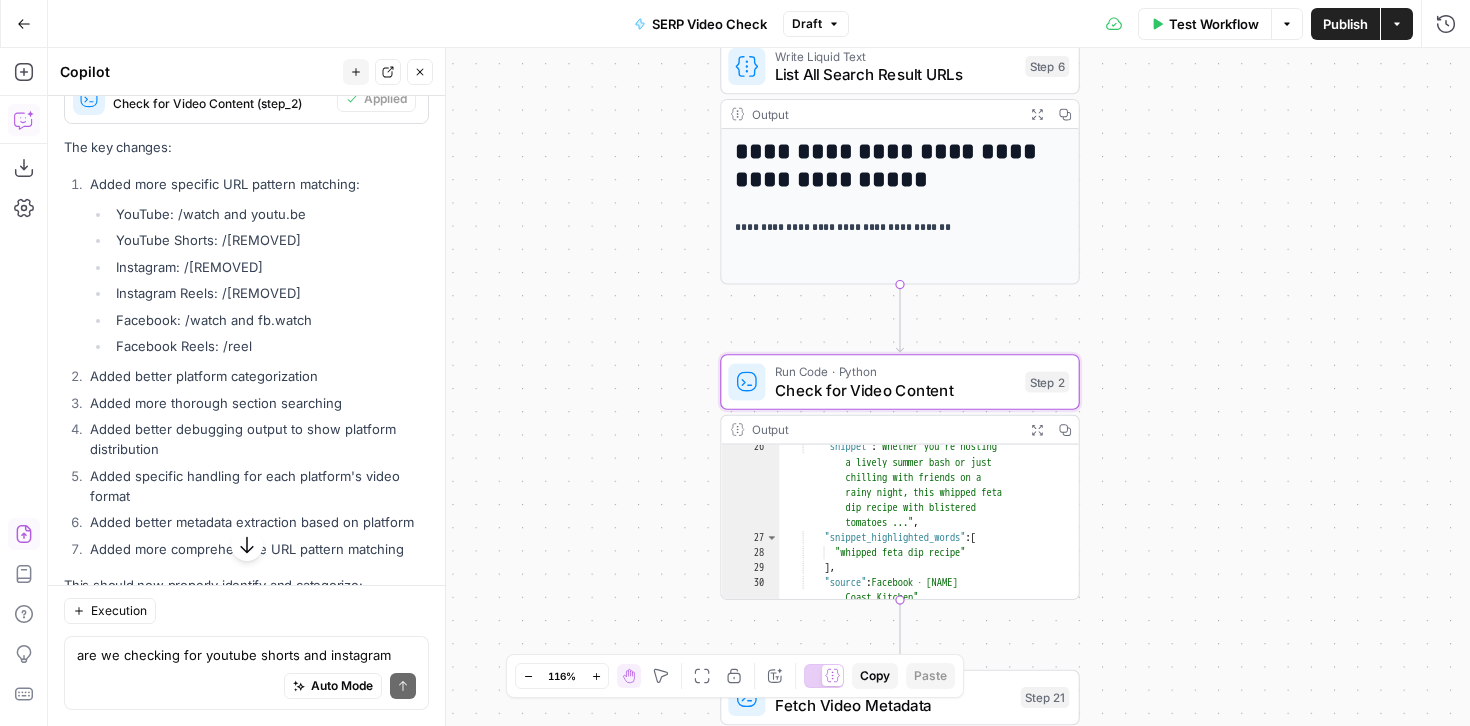 drag, startPoint x: 815, startPoint y: 312, endPoint x: 1173, endPoint y: 307, distance: 358.0349 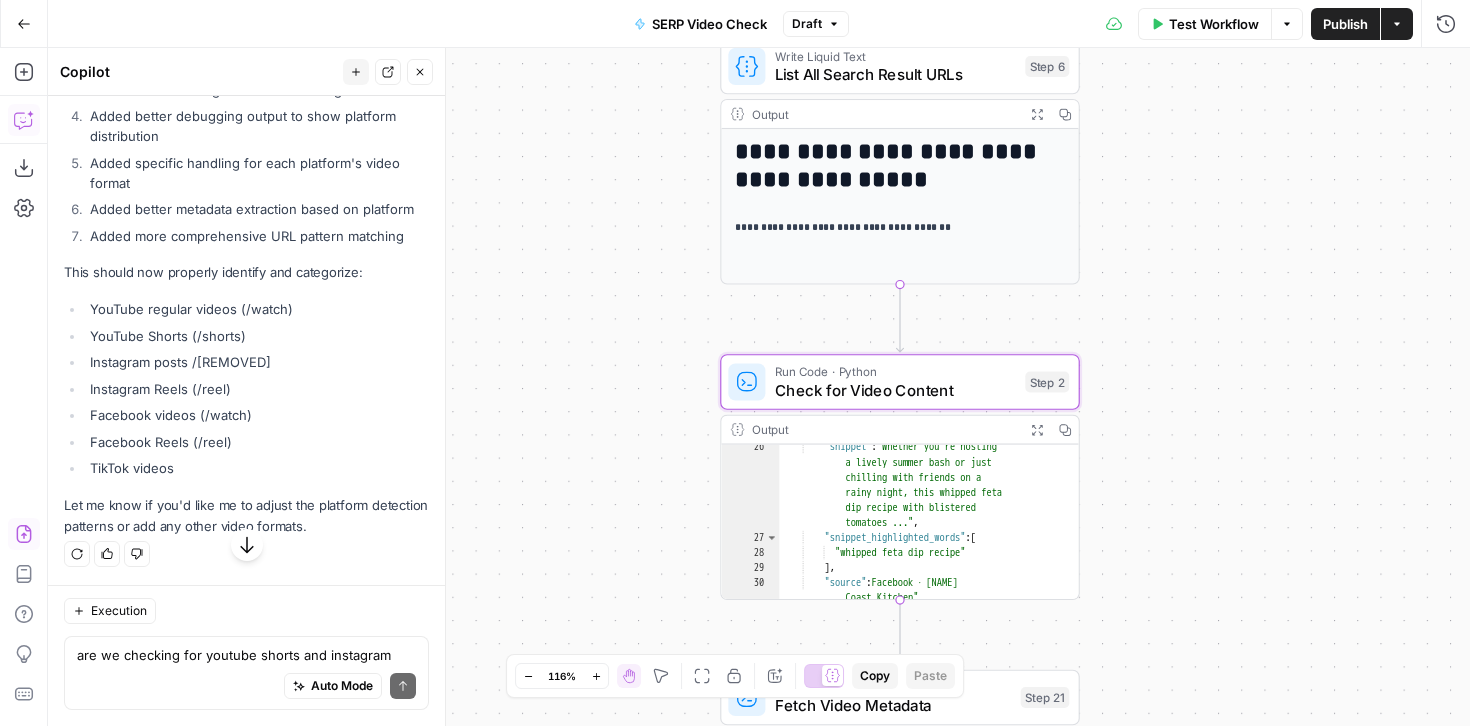scroll, scrollTop: 20627, scrollLeft: 0, axis: vertical 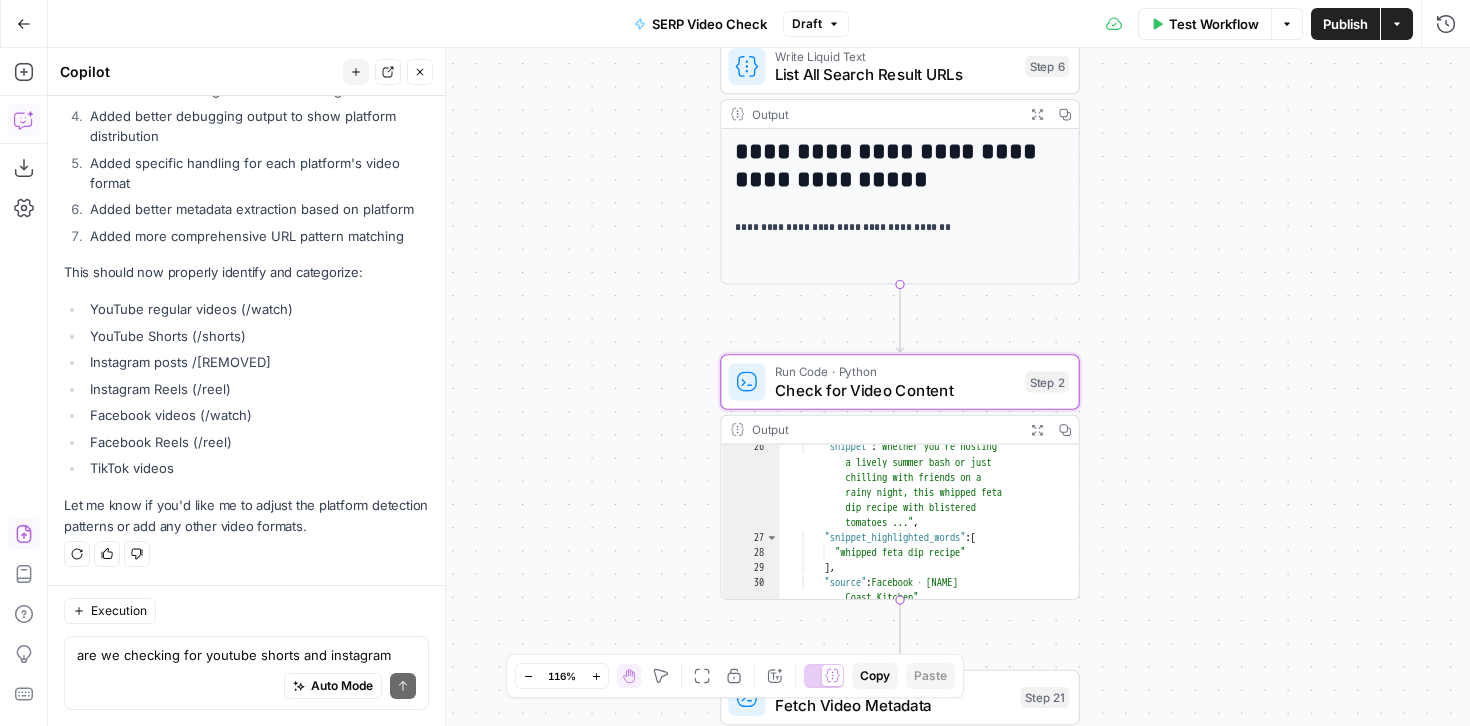click on "Test Workflow" at bounding box center (1214, 24) 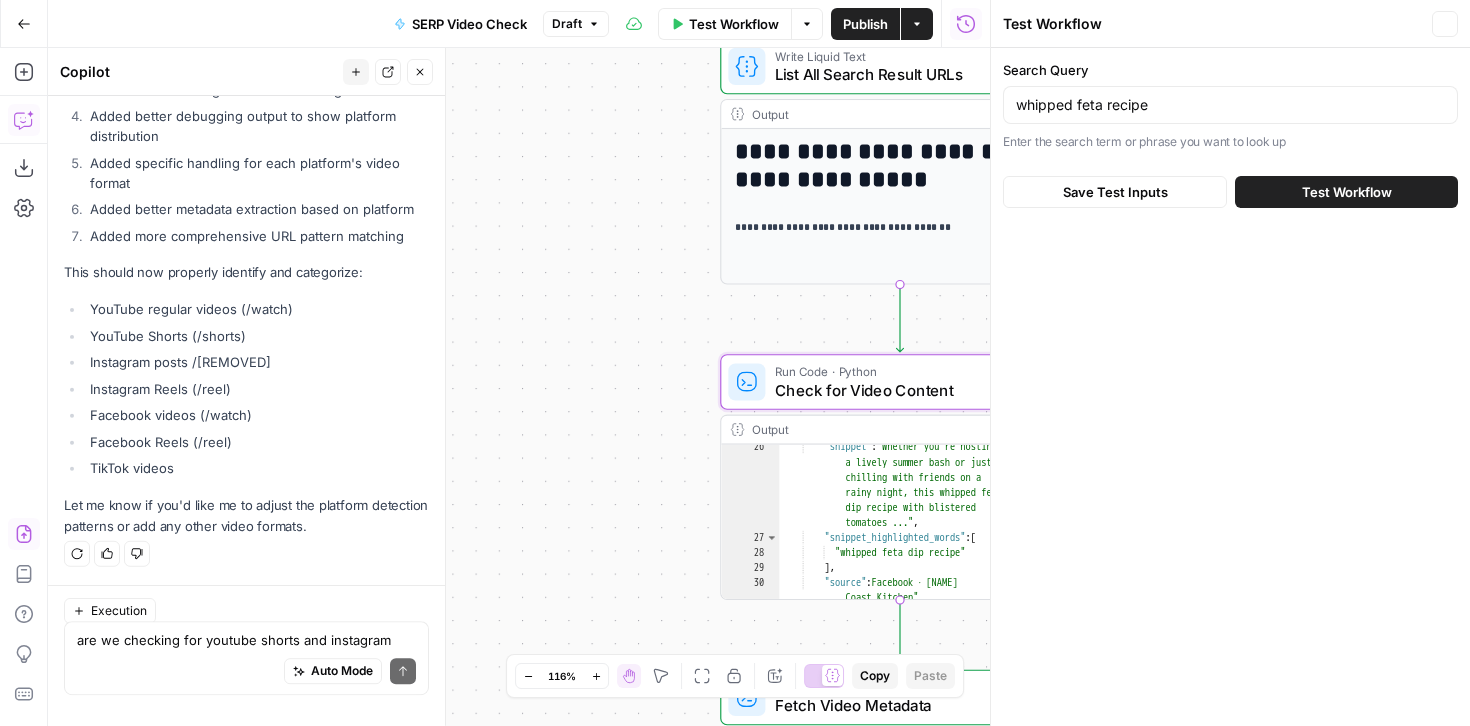 scroll, scrollTop: 20627, scrollLeft: 0, axis: vertical 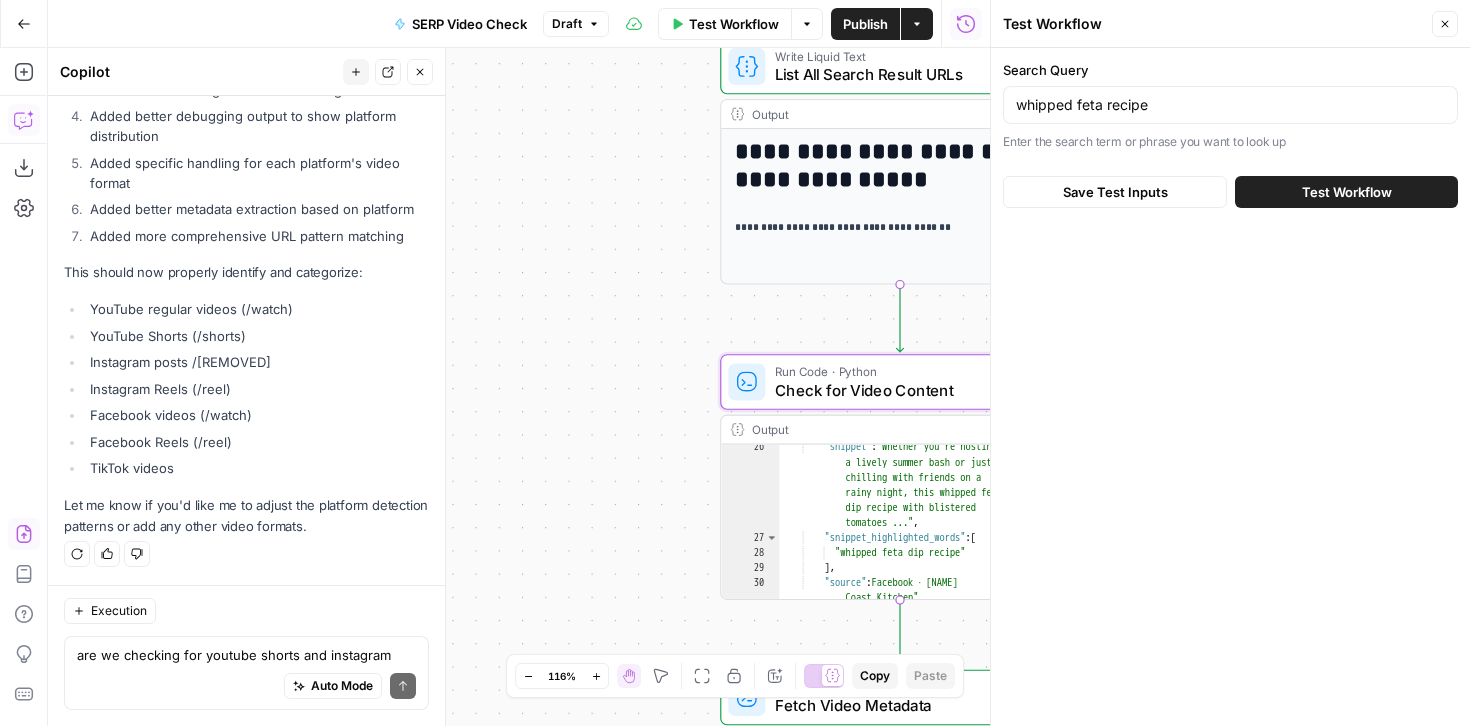 click on "Test Workflow" at bounding box center (1346, 192) 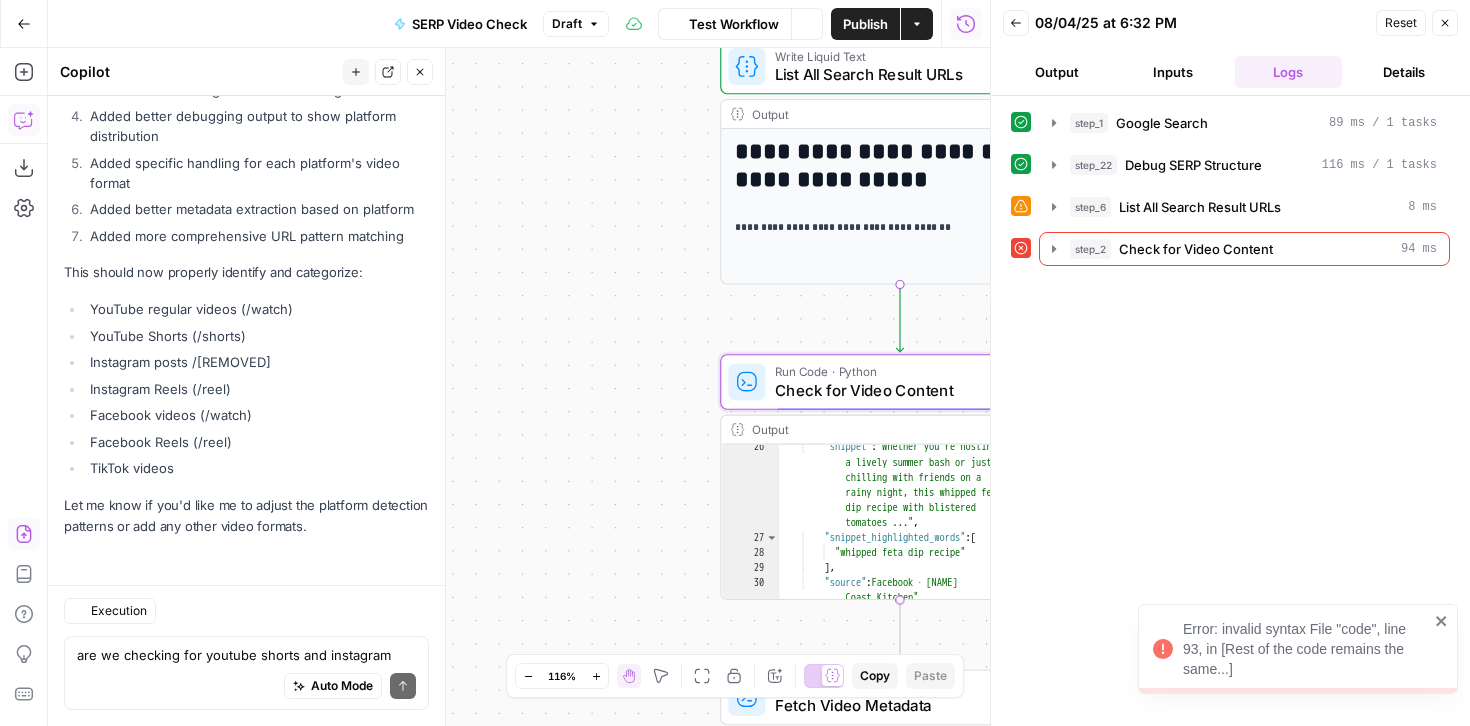 scroll, scrollTop: 20627, scrollLeft: 0, axis: vertical 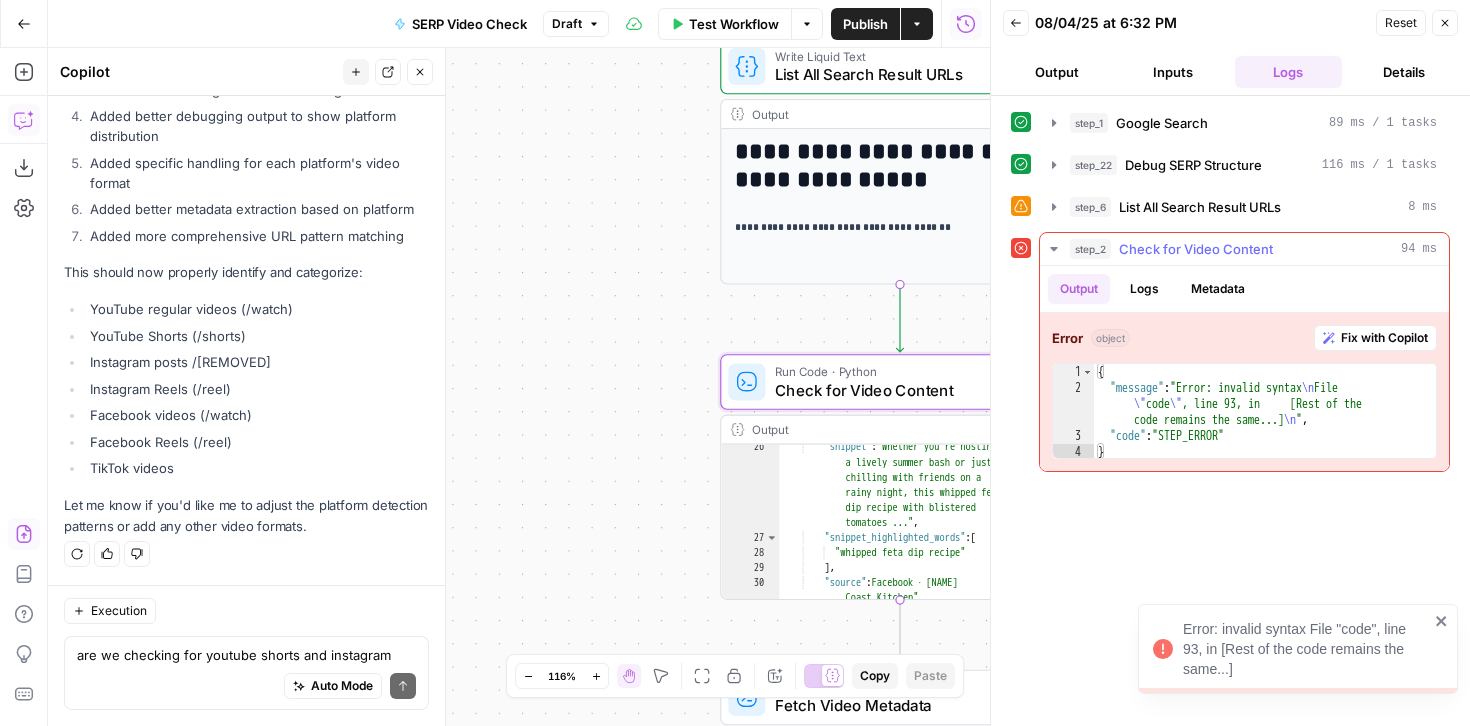click on "Fix with Copilot" at bounding box center [1384, 338] 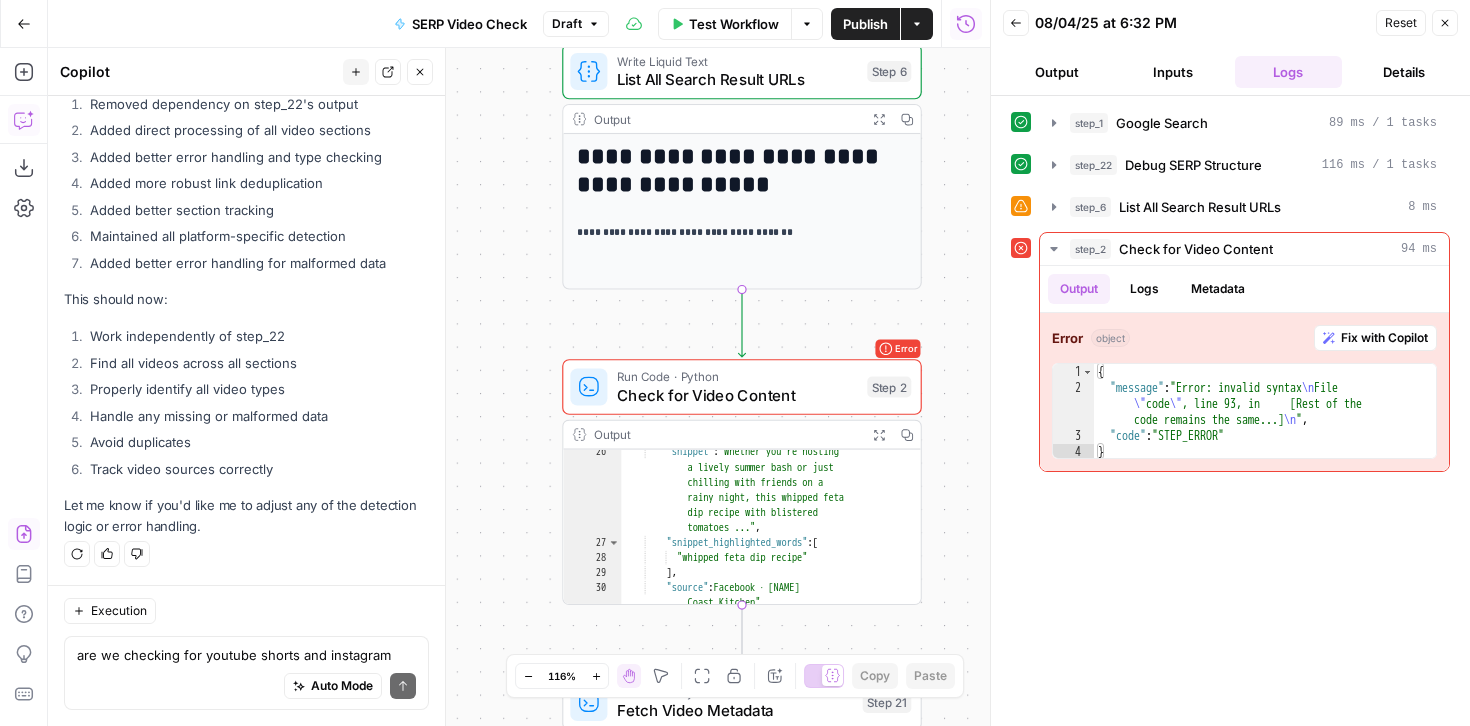 scroll, scrollTop: 20975, scrollLeft: 0, axis: vertical 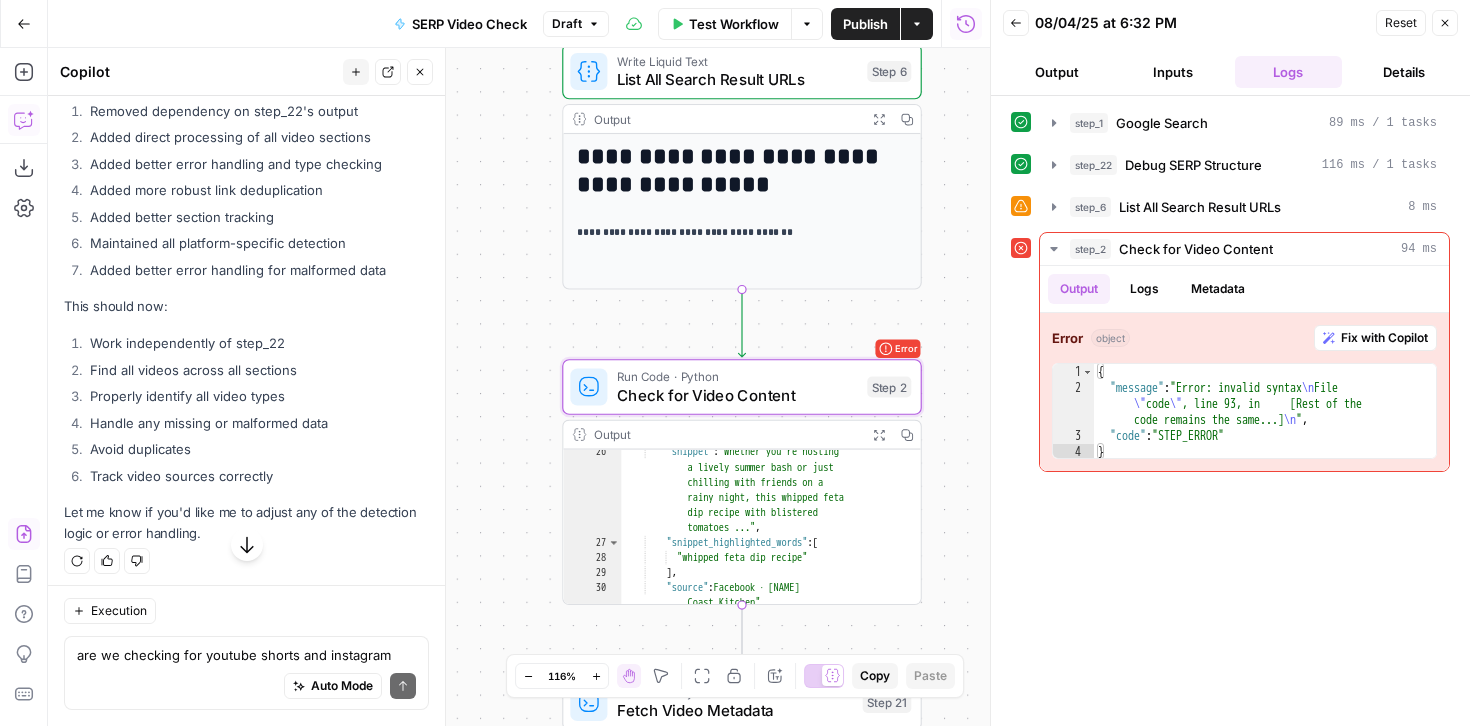 click on "Apply" at bounding box center (390, 25) 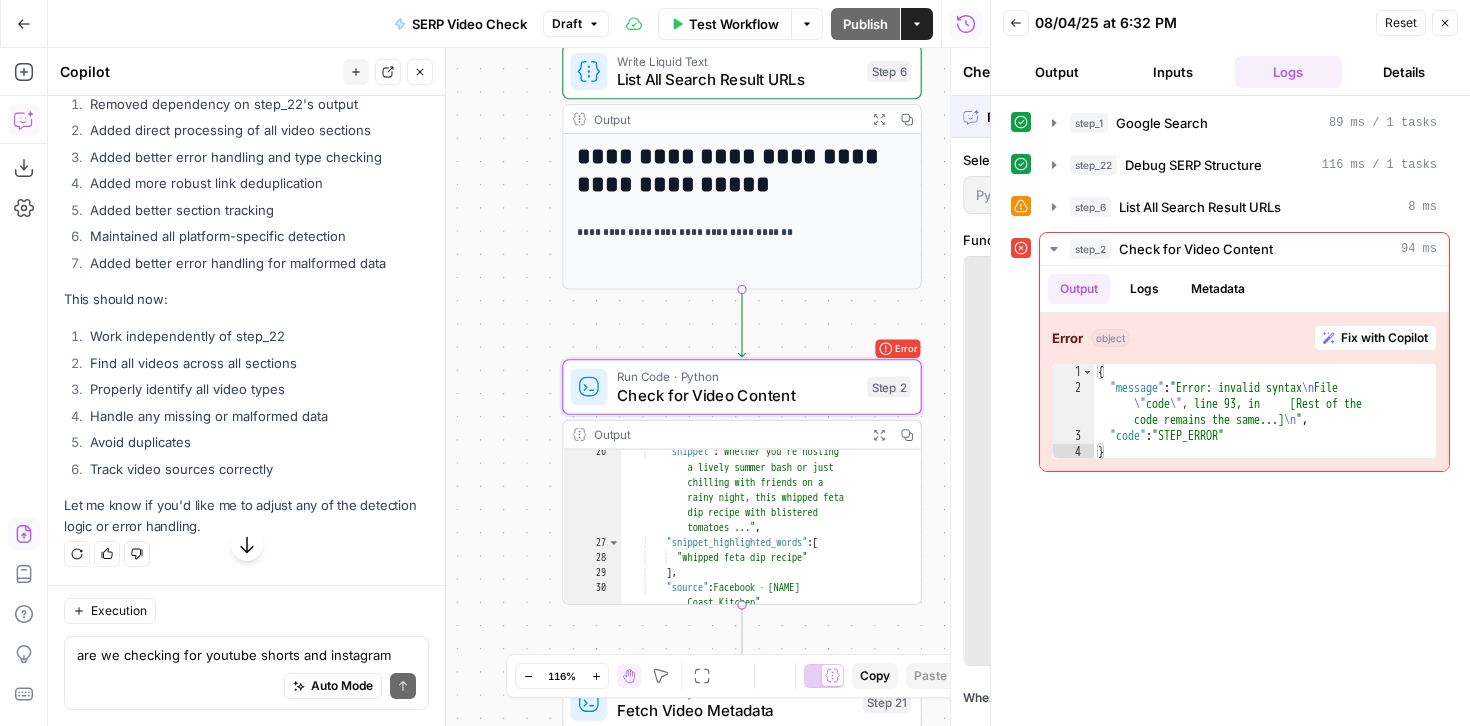 scroll, scrollTop: 20271, scrollLeft: 0, axis: vertical 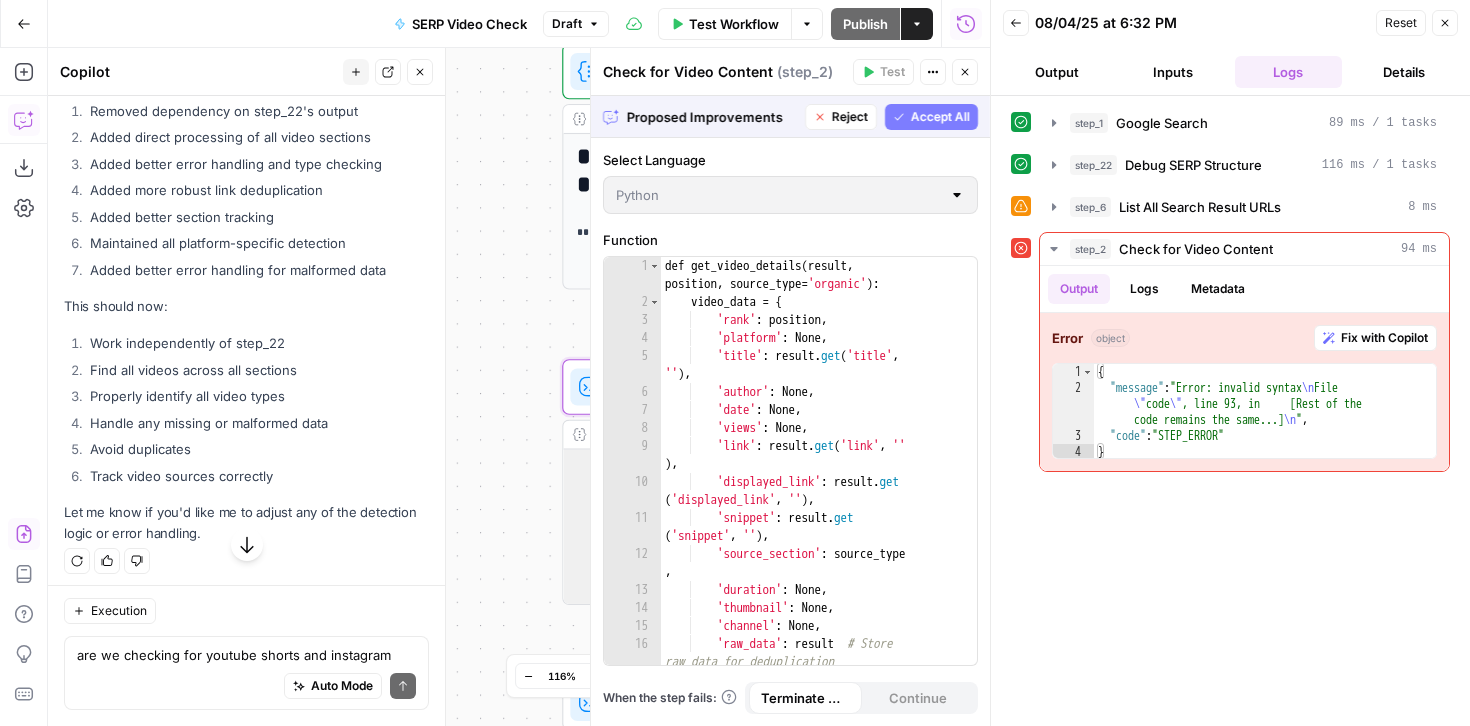 click on "Accept" at bounding box center (387, 25) 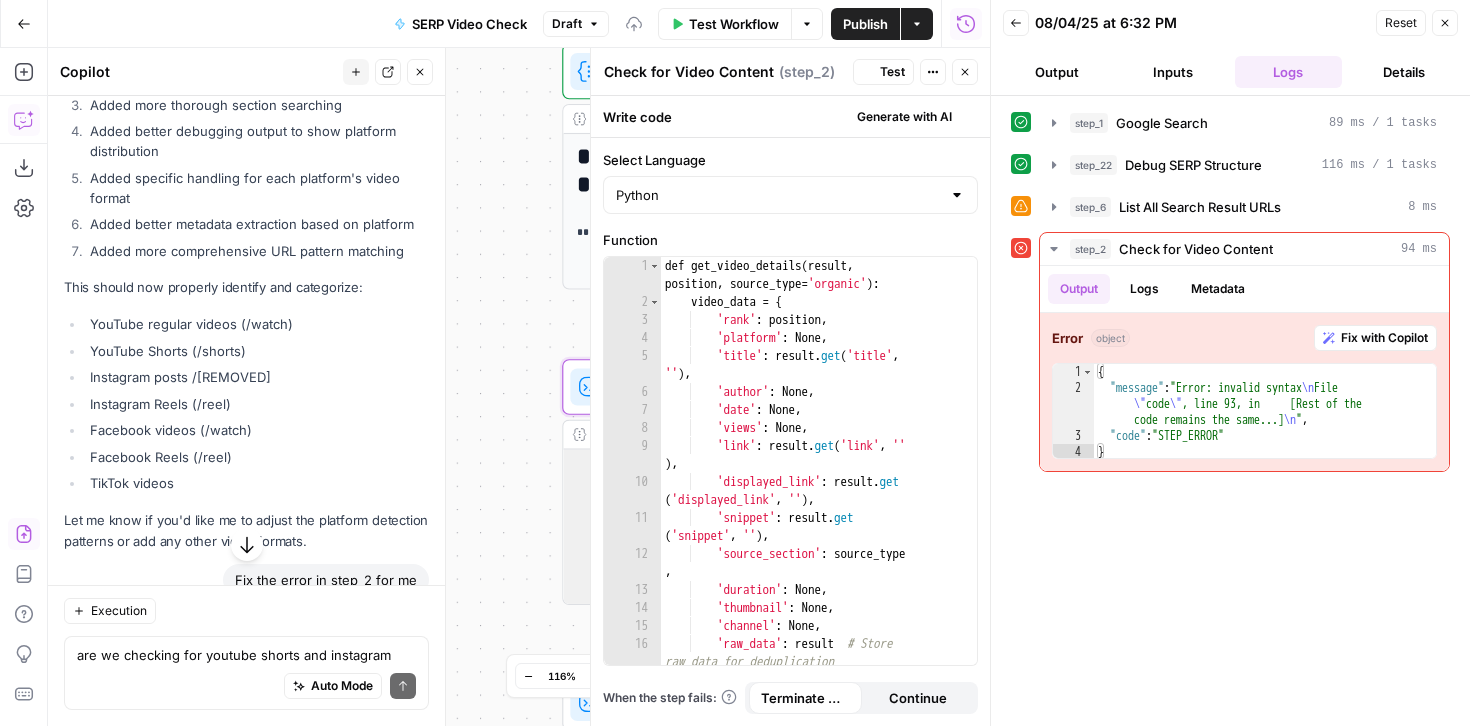 scroll, scrollTop: 20975, scrollLeft: 0, axis: vertical 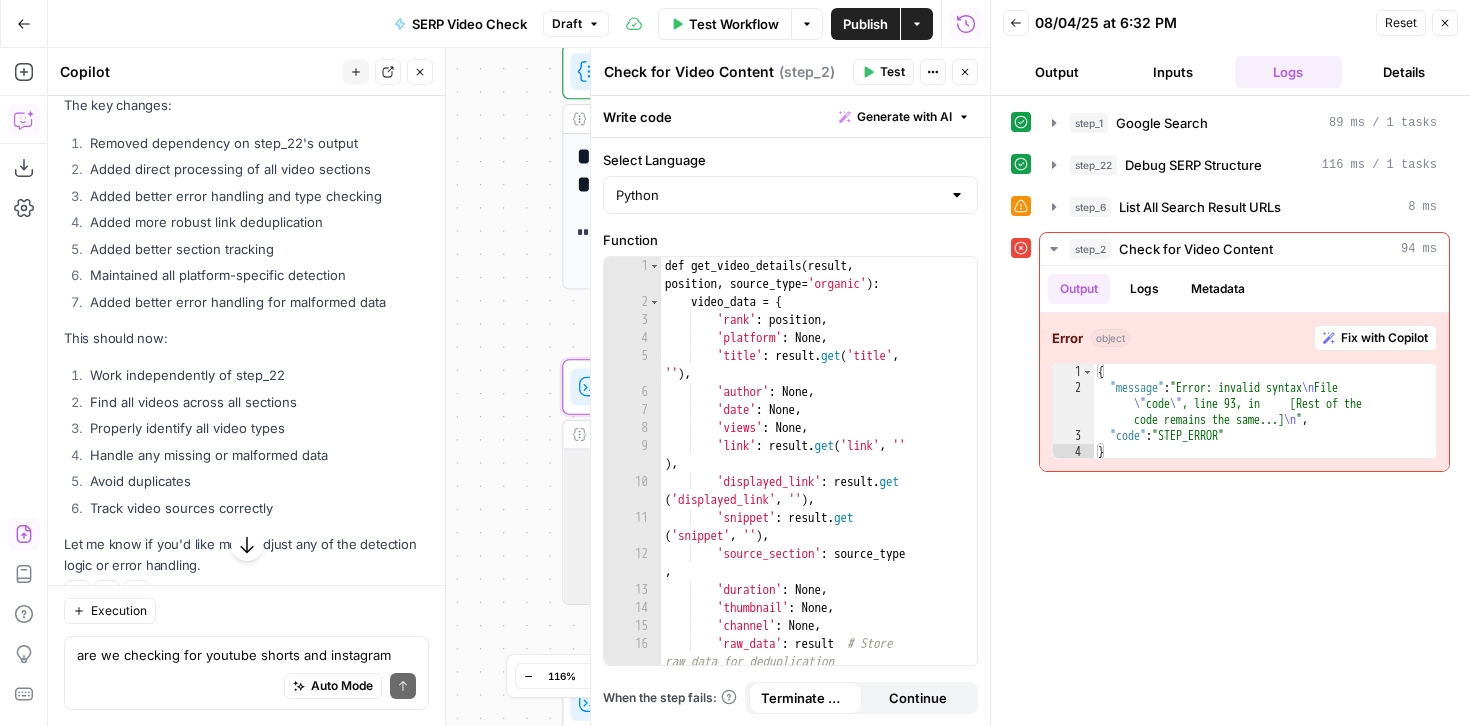 click on "Test Workflow" at bounding box center (734, 24) 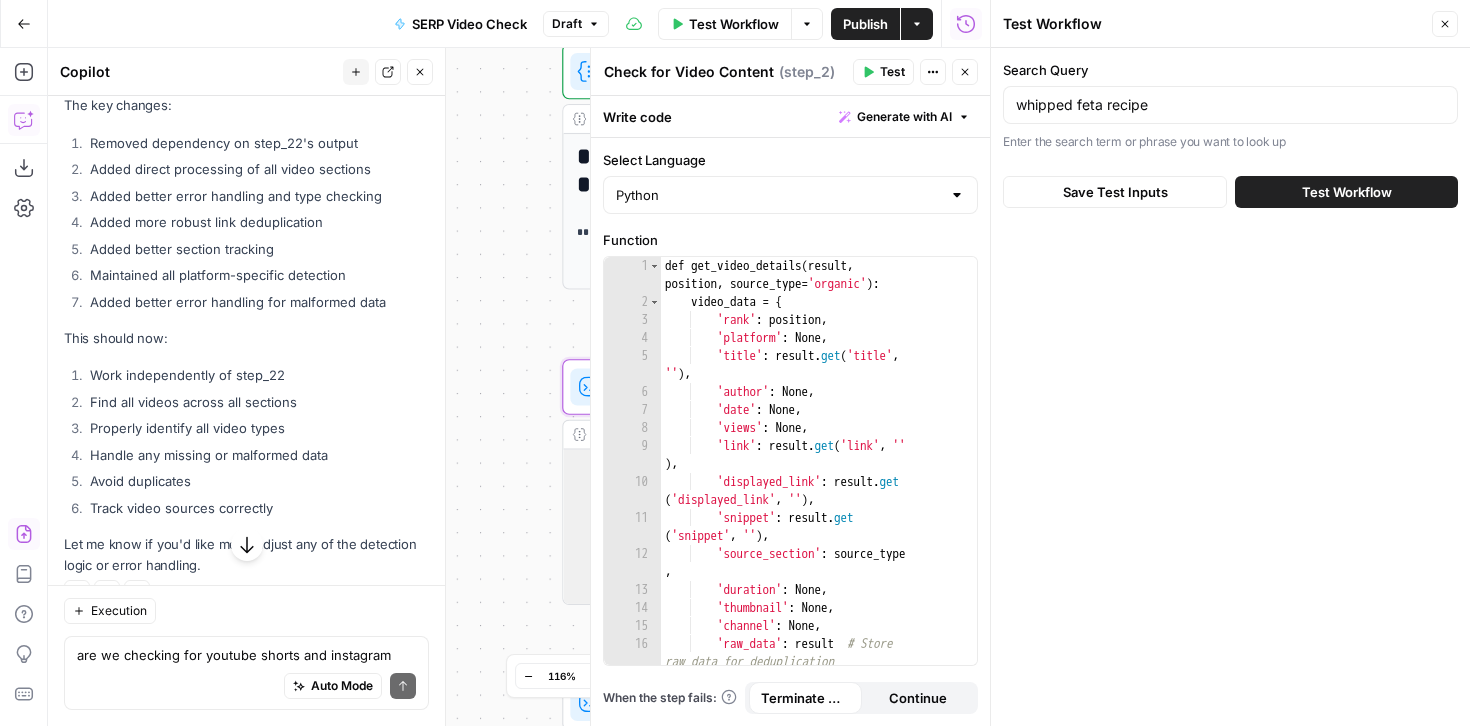 click on "Test Workflow" at bounding box center (1347, 192) 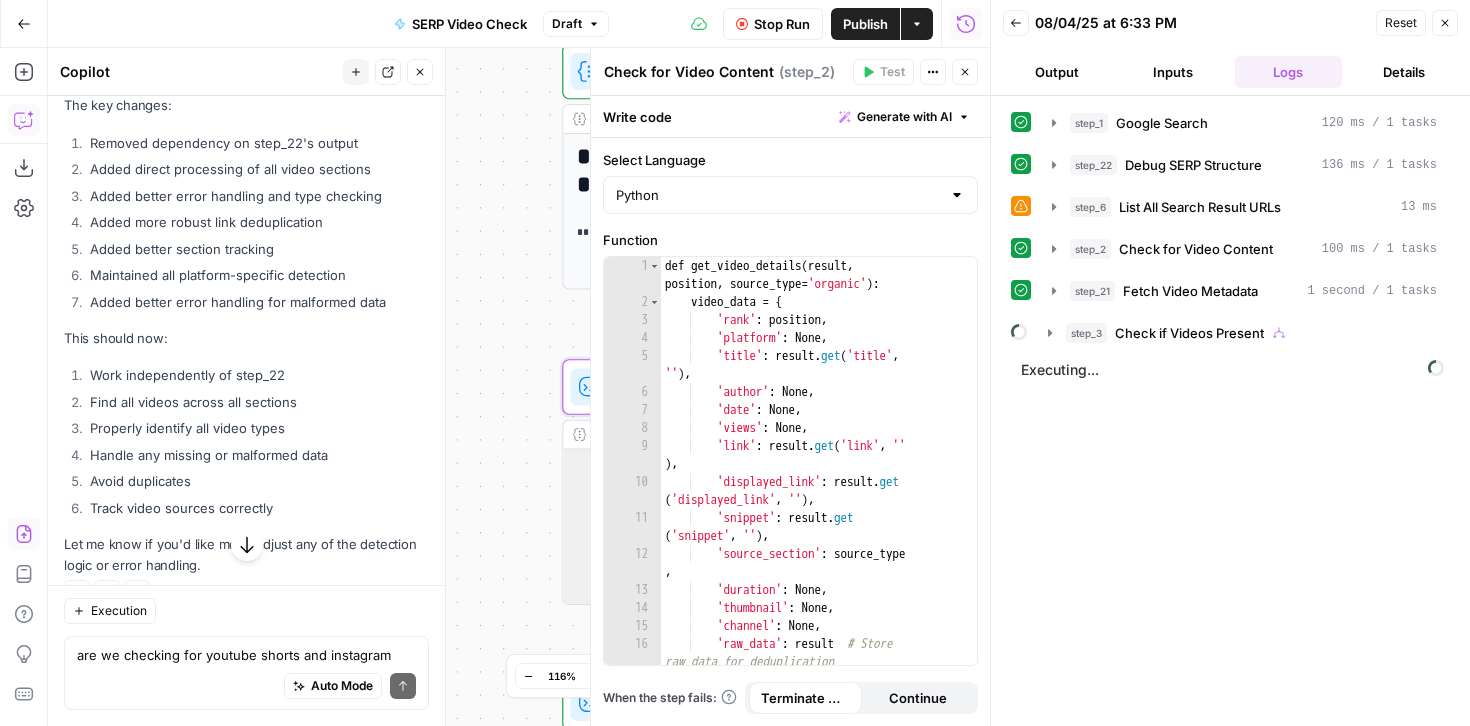 click 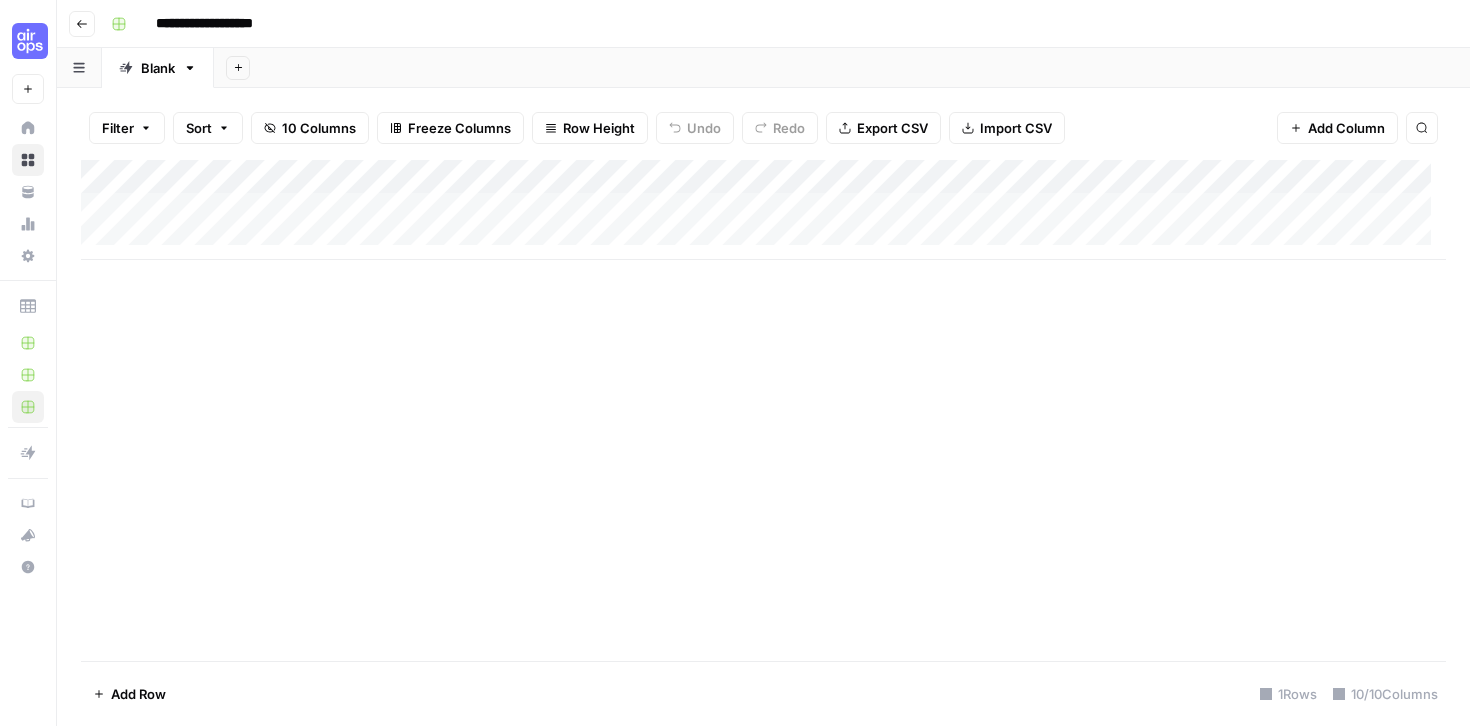 scroll, scrollTop: 0, scrollLeft: 0, axis: both 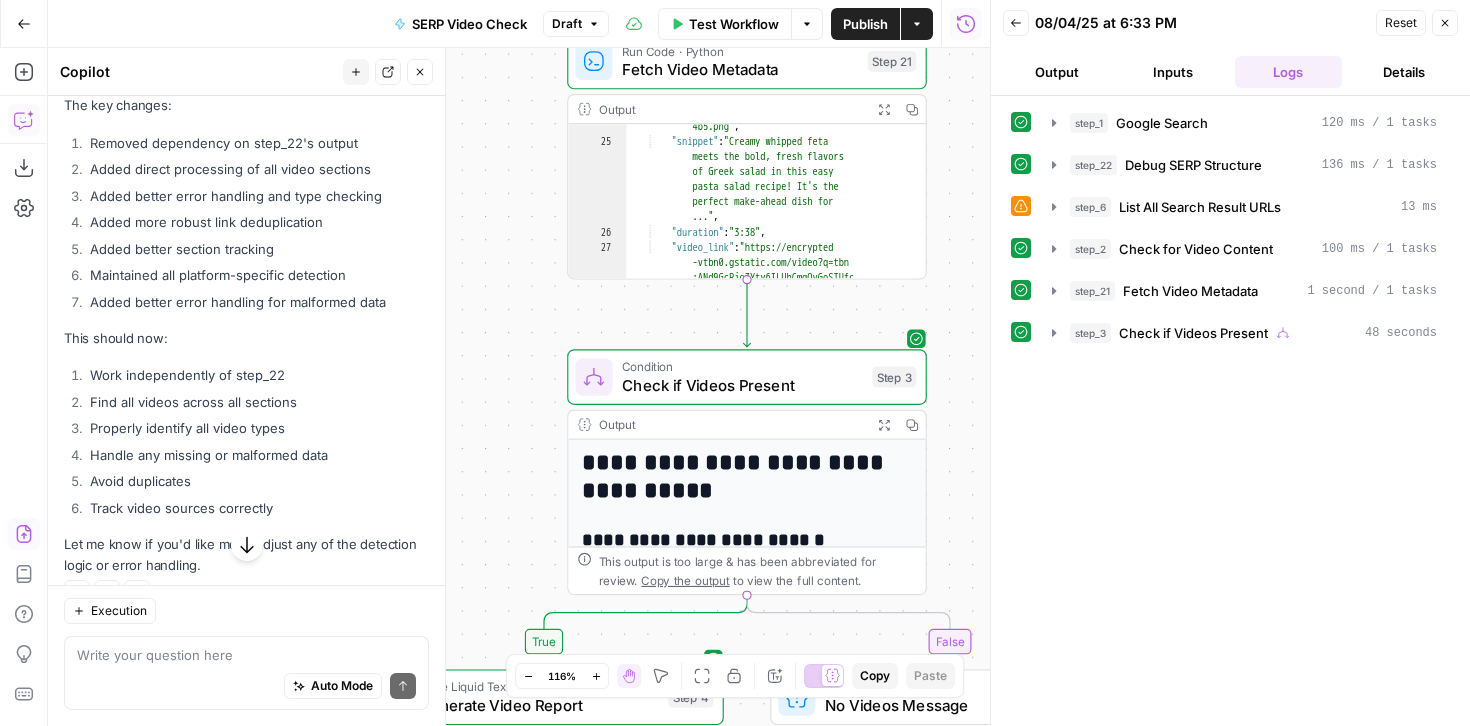 drag, startPoint x: 957, startPoint y: 620, endPoint x: 962, endPoint y: -21, distance: 641.0195 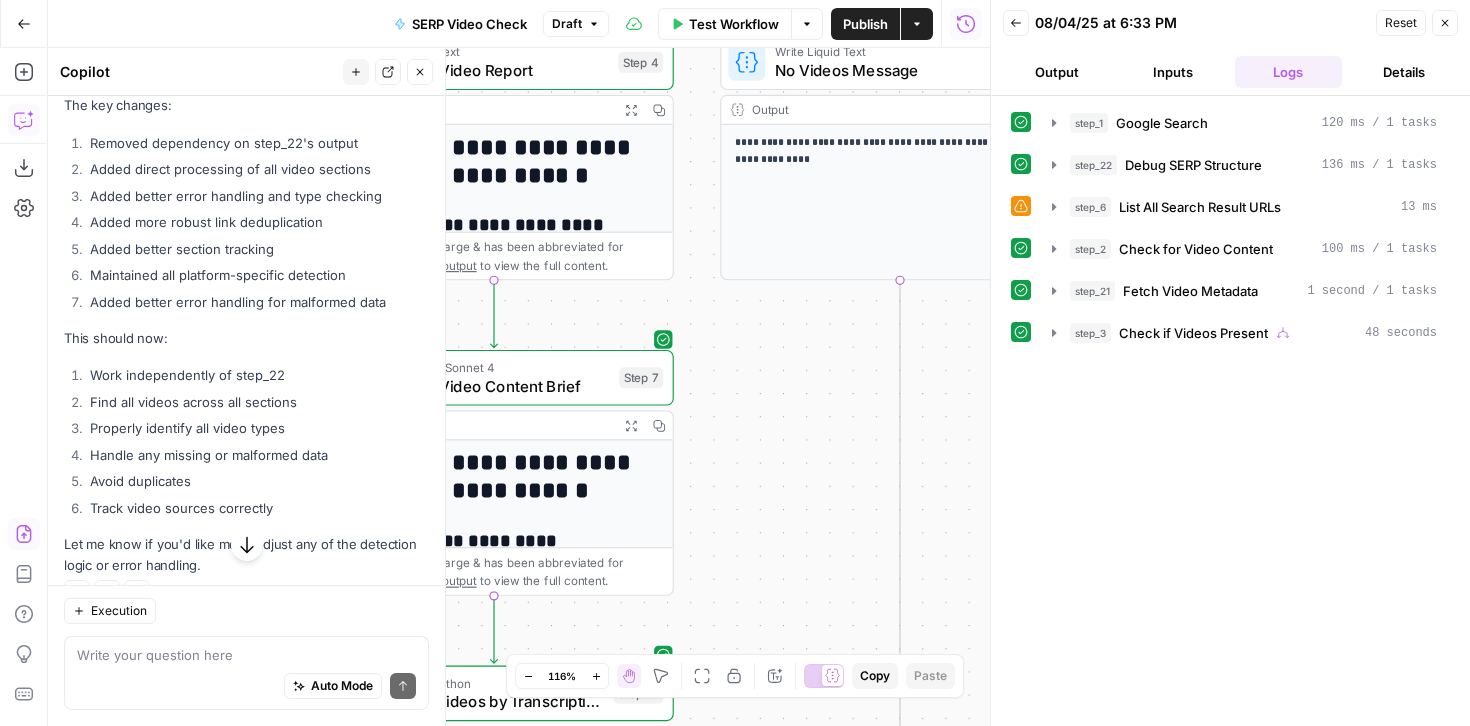 drag, startPoint x: 977, startPoint y: 510, endPoint x: 927, endPoint y: -125, distance: 636.96545 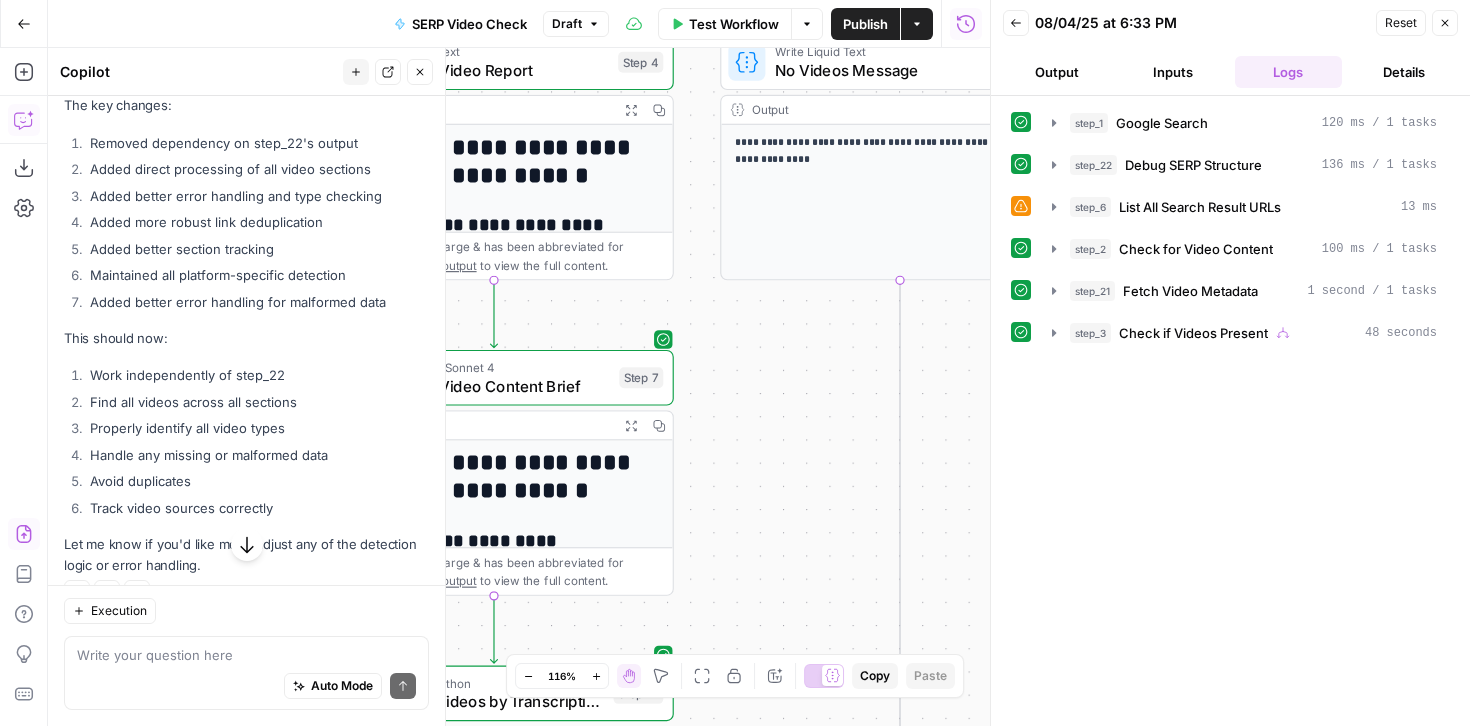 click on "Cohort 4 New Home Browse Your Data Monitoring Settings Recent Grids New grid Dolores' First Flow Grid SERP Domination 🕶️ Write Informational Article Recent Workflows New Workflow SERP Video Check Draft Generation Workflow Direct Link Analysis AirOps Academy What's new?
5
Help + Support Go Back SERP Video Check Draft Test Workflow Options Publish Actions Run History Add Steps Copilot Download as JSON Settings Import JSON AirOps Academy Help Give Feedback Shortcuts true false Workflow Set Inputs Inputs Google Search Google Search Step 1 Output Expand Output Copy 1 2 3 4 5 6 {    "search_metadata" :  {      "id" :  "[ID]" ,      "status" :  "Success" ,      "json_endpoint" :  "https://serpapi.com          /searches/5ef7c773bfa1653e          /[ID].json" ,      "pixel_position_endpoint" :  "https          ://serpapi.com          /searches          /5ef7c773bfa1653e          ,"" at bounding box center (735, 363) 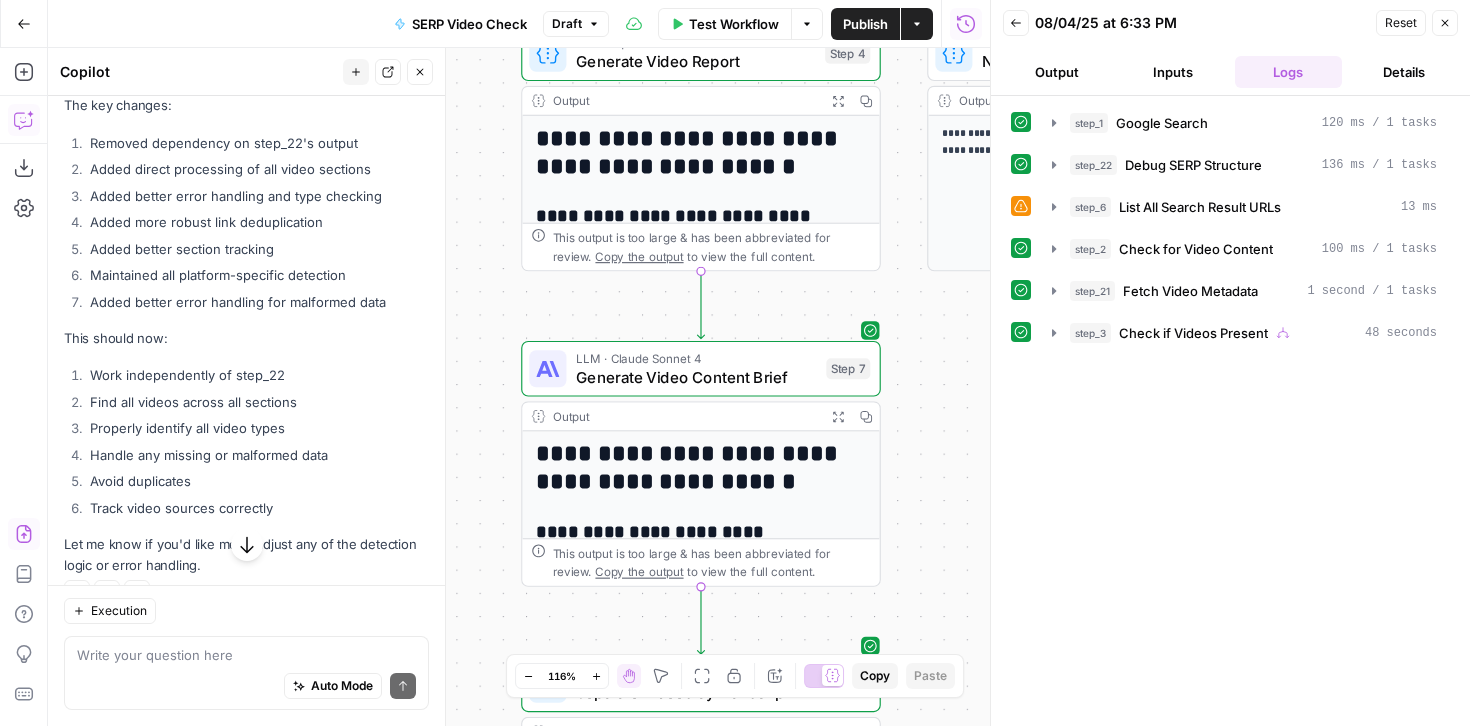 drag, startPoint x: 765, startPoint y: 293, endPoint x: 972, endPoint y: 284, distance: 207.19556 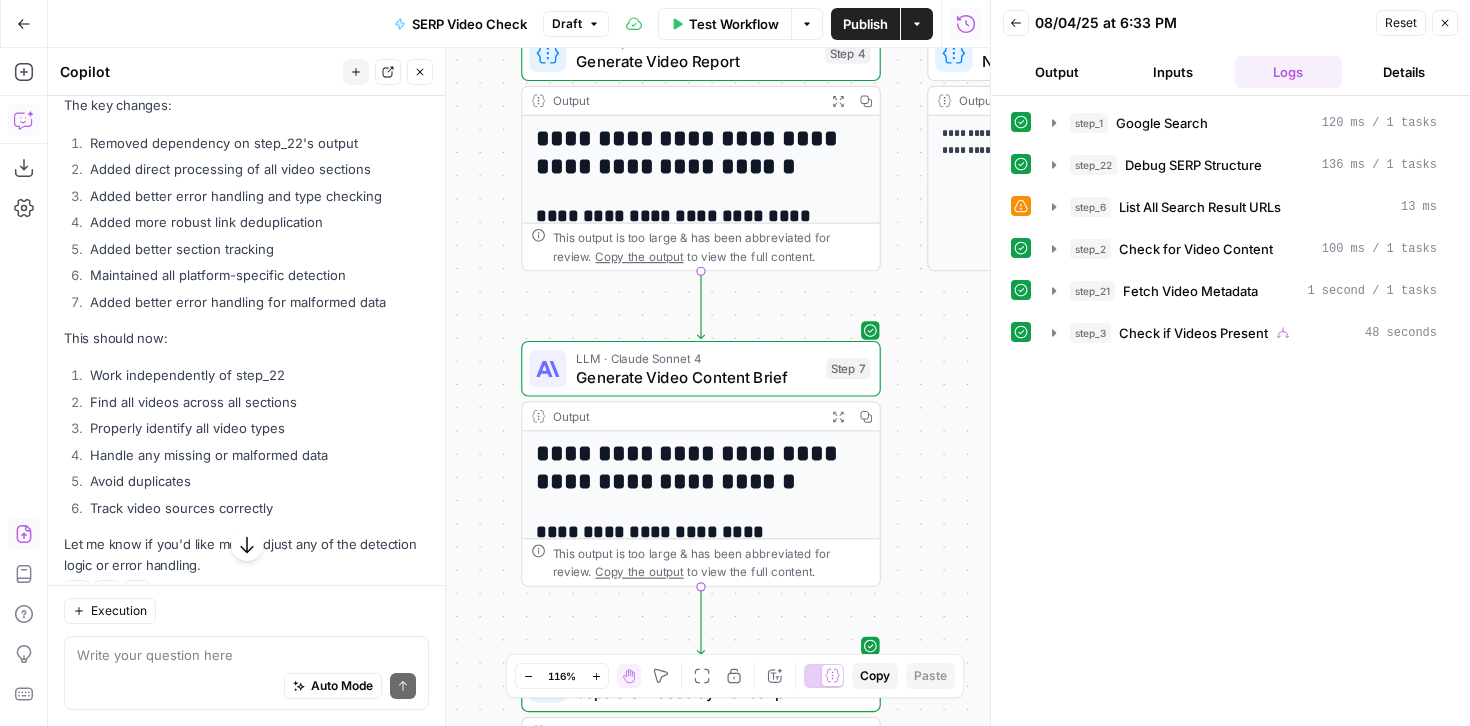 click on "true false Workflow Set Inputs Inputs Google Search Google Search Step 1 Output Expand Output Copy 1 2 3 4 5 6 {    "search_metadata" :  {      "id" :  "68912bf9bf04d5f055c6e49b" ,      "status" :  "Success" ,      "json_endpoint" :  "https://serpapi.com/searches/5ef7c773bfa1653e/68912bf9bf04d5f055c6e49b.json" ,      "pixel_position_endpoint" :  "https://serpapi.com/searches/5ef7c773bfa1653e/68912bf9bf04d5f055c6e49b.json_with_pixel_position" ,     This output is too large & has been abbreviated for review.   Copy the output   to view the full content. Run Code · Python Debug SERP Structure Step 22 Output Expand Output Copy 1 2 3 4 5 6 7 8 9 10 11 12 {    "video_sections_found" :  [      "organic_results[10]" ,      "organic_results[10].video_link" ,      "organic_results[14].video_link" ,      "organic_results[20]" ,      "organic_results[20].key_moments[0]" ,      ,      ,      ,      ," at bounding box center [519, 387] 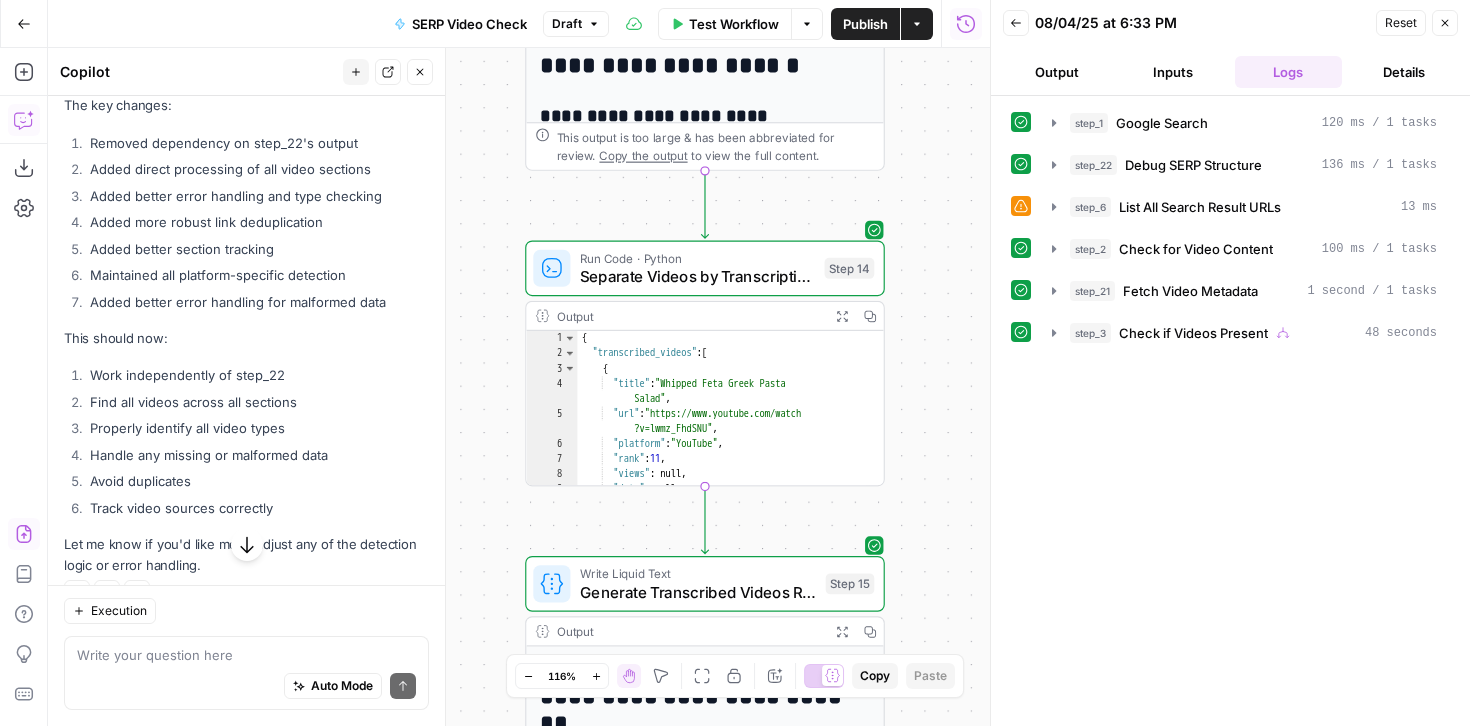 drag, startPoint x: 956, startPoint y: 570, endPoint x: 960, endPoint y: 152, distance: 418.01913 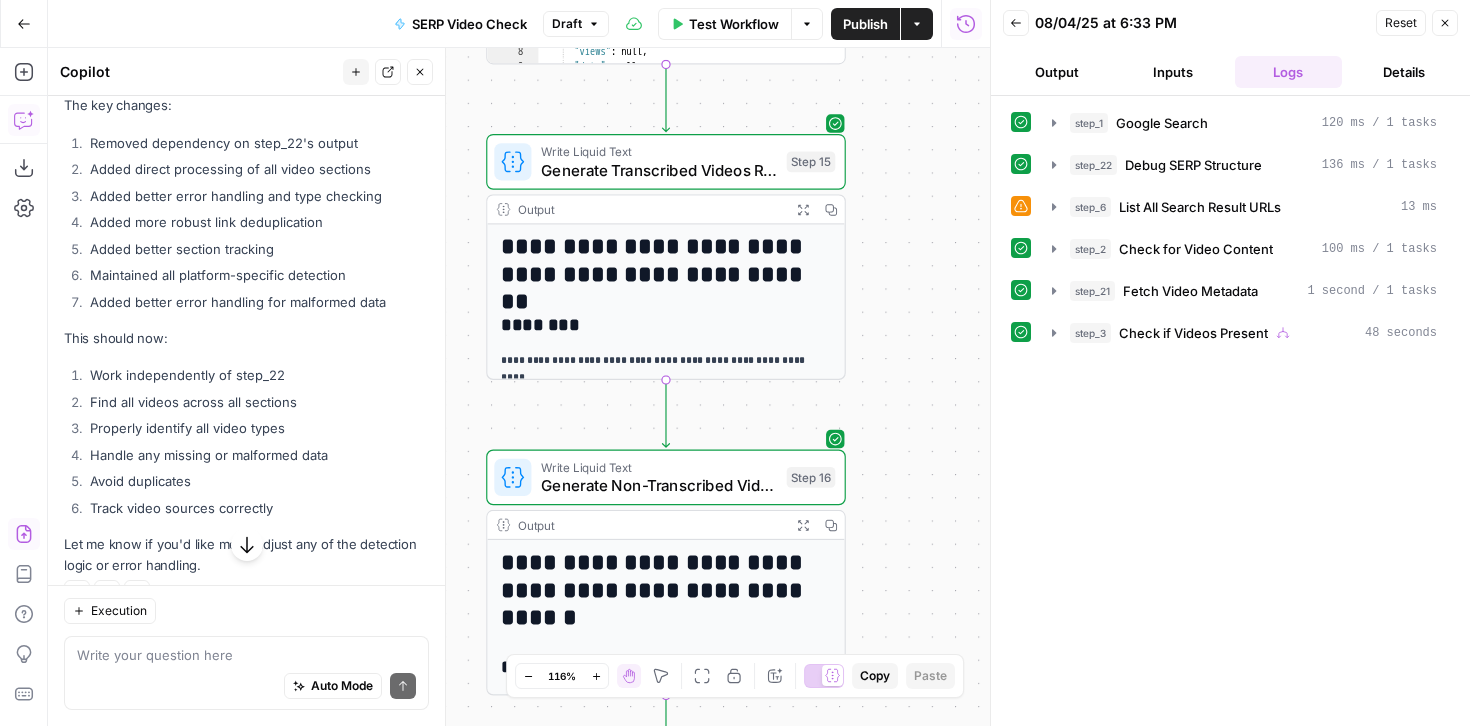 drag, startPoint x: 943, startPoint y: 524, endPoint x: 904, endPoint y: 104, distance: 421.80682 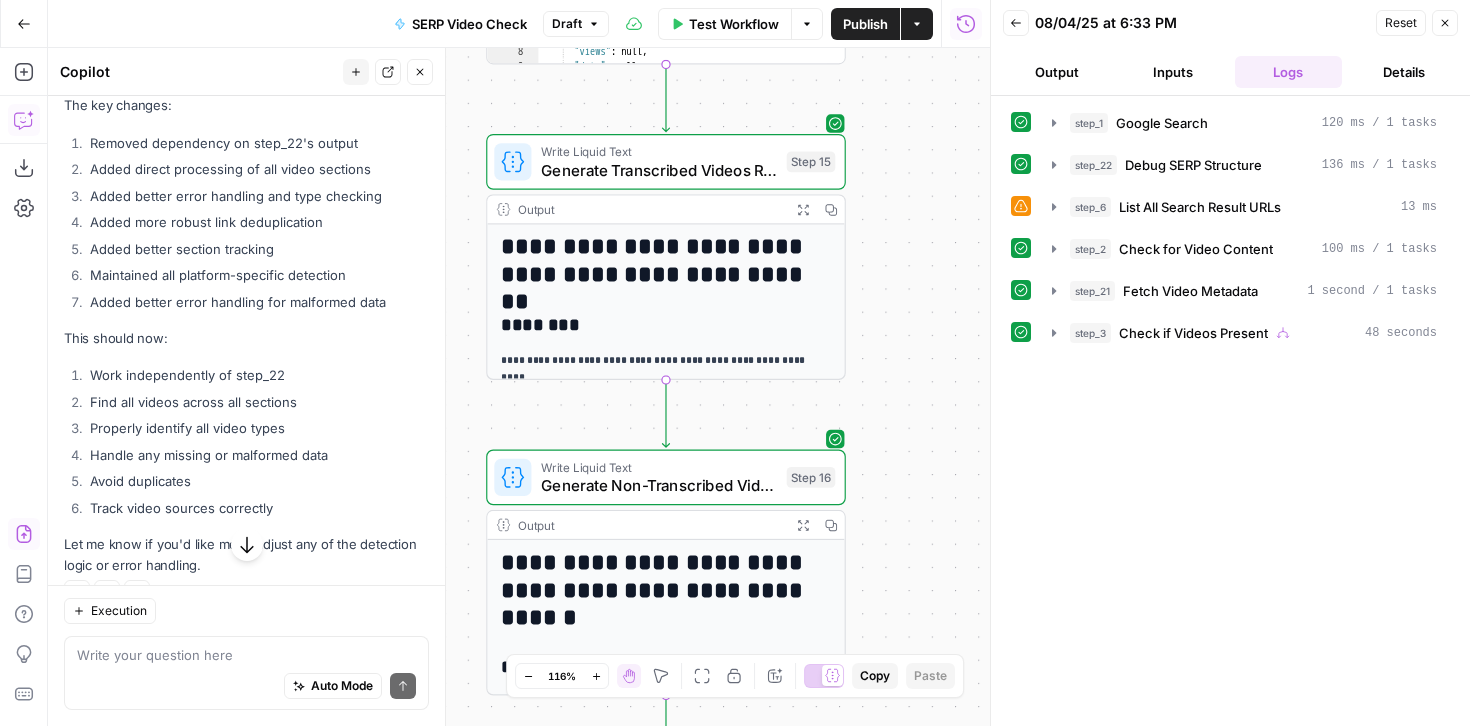 click on "true false Workflow Set Inputs Inputs Google Search Google Search Step 1 Output Expand Output Copy 1 2 3 4 5 6 {    "search_metadata" :  {      "id" :  "68912bf9bf04d5f055c6e49b" ,      "status" :  "Success" ,      "json_endpoint" :  "https://serpapi.com/searches/5ef7c773bfa1653e/68912bf9bf04d5f055c6e49b.json" ,      "pixel_position_endpoint" :  "https://serpapi.com/searches/5ef7c773bfa1653e/68912bf9bf04d5f055c6e49b.json_with_pixel_position" ,     This output is too large & has been abbreviated for review.   Copy the output   to view the full content. Run Code · Python Debug SERP Structure Step 22 Output Expand Output Copy 1 2 3 4 5 6 7 8 9 10 11 12 {    "video_sections_found" :  [      "organic_results[10]" ,      "organic_results[10].video_link" ,      "organic_results[14].video_link" ,      "organic_results[20]" ,      "organic_results[20].key_moments[0]" ,      ,      ,      ,      ," at bounding box center [519, 387] 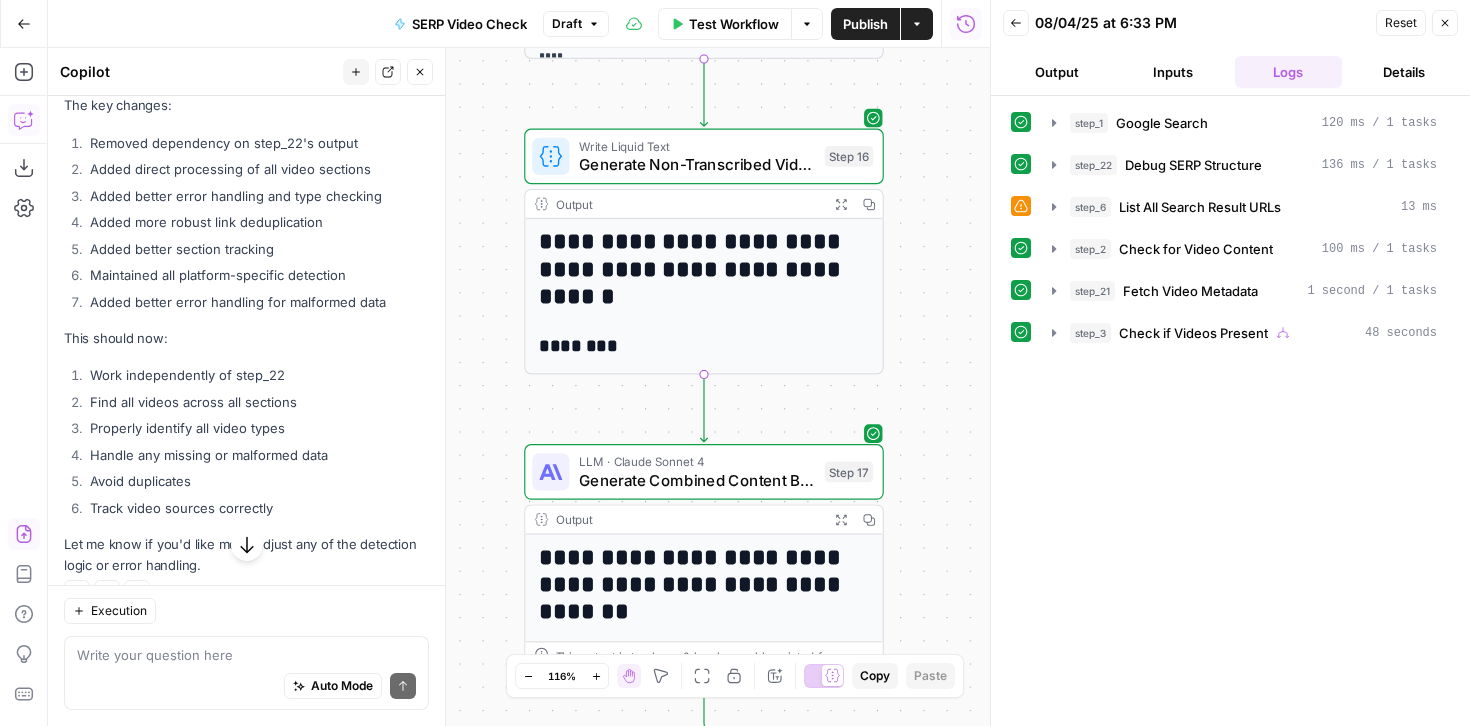 drag, startPoint x: 943, startPoint y: 488, endPoint x: 965, endPoint y: 149, distance: 339.7131 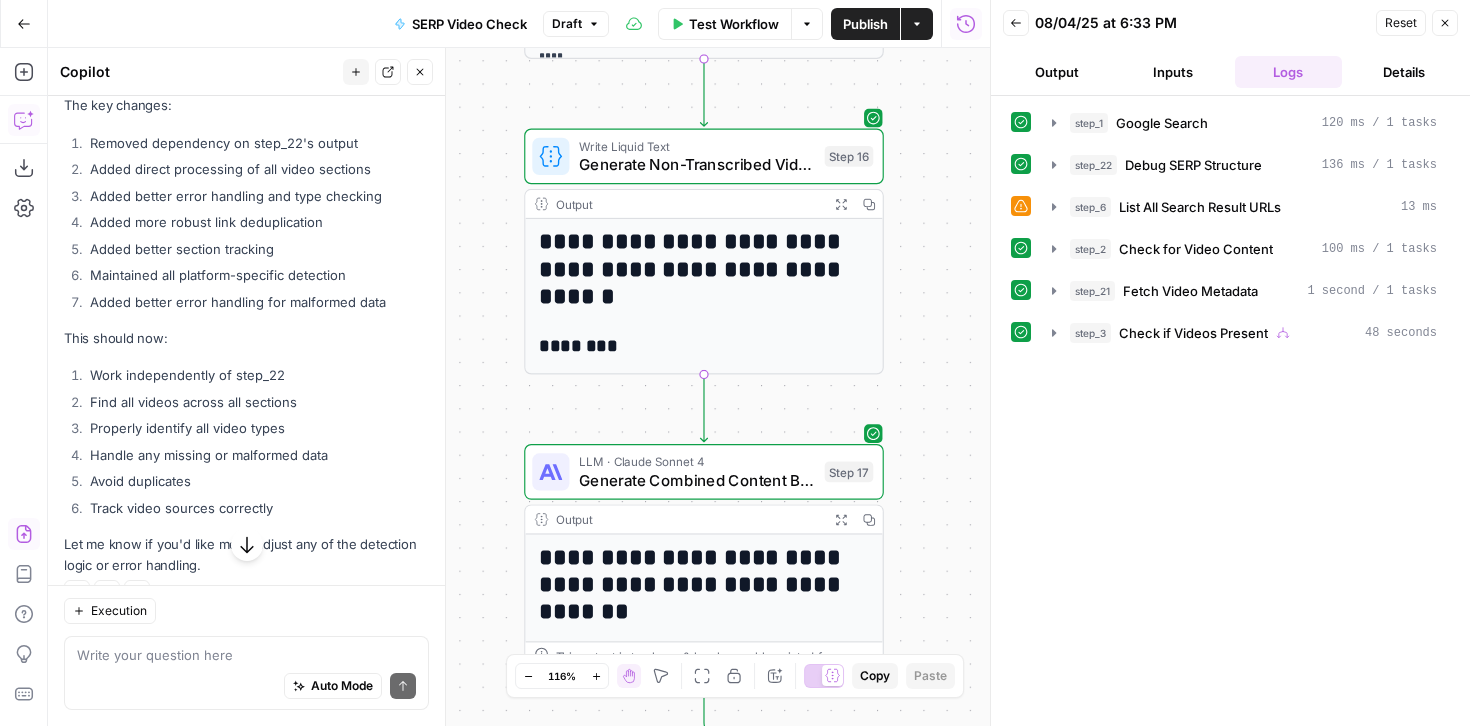click on "true false Workflow Set Inputs Inputs Google Search Google Search Step 1 Output Expand Output Copy 1 2 3 4 5 6 {    "search_metadata" :  {      "id" :  "68912bf9bf04d5f055c6e49b" ,      "status" :  "Success" ,      "json_endpoint" :  "https://serpapi.com/searches/5ef7c773bfa1653e/68912bf9bf04d5f055c6e49b.json" ,      "pixel_position_endpoint" :  "https://serpapi.com/searches/5ef7c773bfa1653e/68912bf9bf04d5f055c6e49b.json_with_pixel_position" ,     This output is too large & has been abbreviated for review.   Copy the output   to view the full content. Run Code · Python Debug SERP Structure Step 22 Output Expand Output Copy 1 2 3 4 5 6 7 8 9 10 11 12 {    "video_sections_found" :  [      "organic_results[10]" ,      "organic_results[10].video_link" ,      "organic_results[14].video_link" ,      "organic_results[20]" ,      "organic_results[20].key_moments[0]" ,      ,      ,      ,      ," at bounding box center [519, 387] 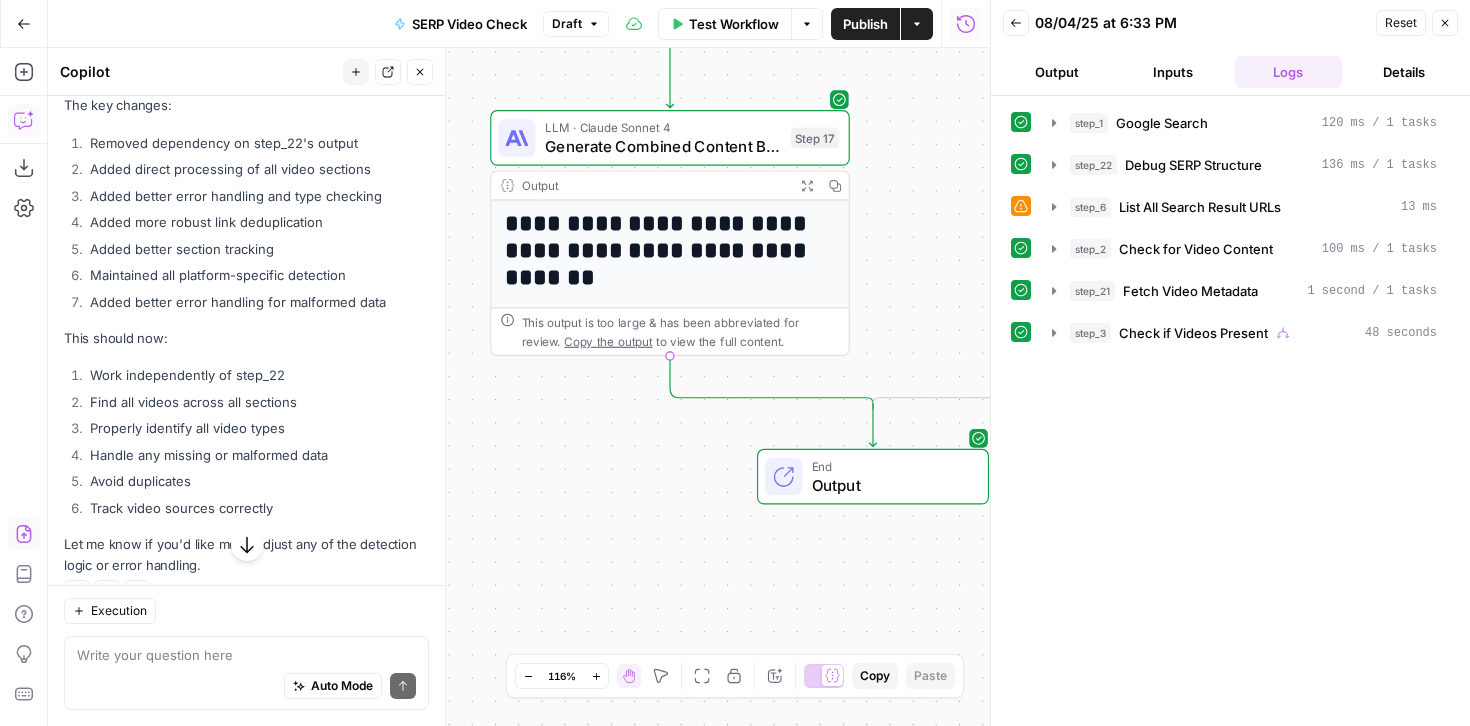 drag, startPoint x: 961, startPoint y: 446, endPoint x: 938, endPoint y: 134, distance: 312.84662 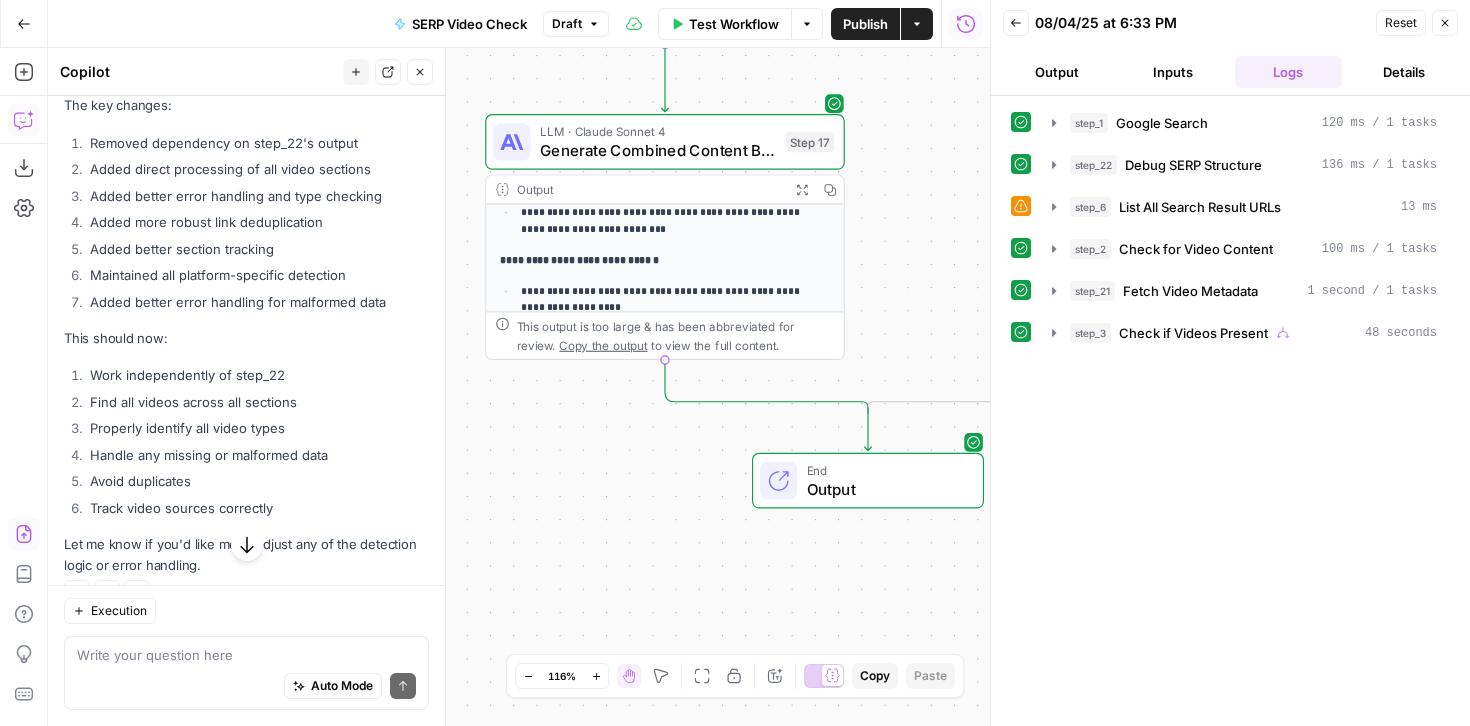 scroll, scrollTop: 299, scrollLeft: 0, axis: vertical 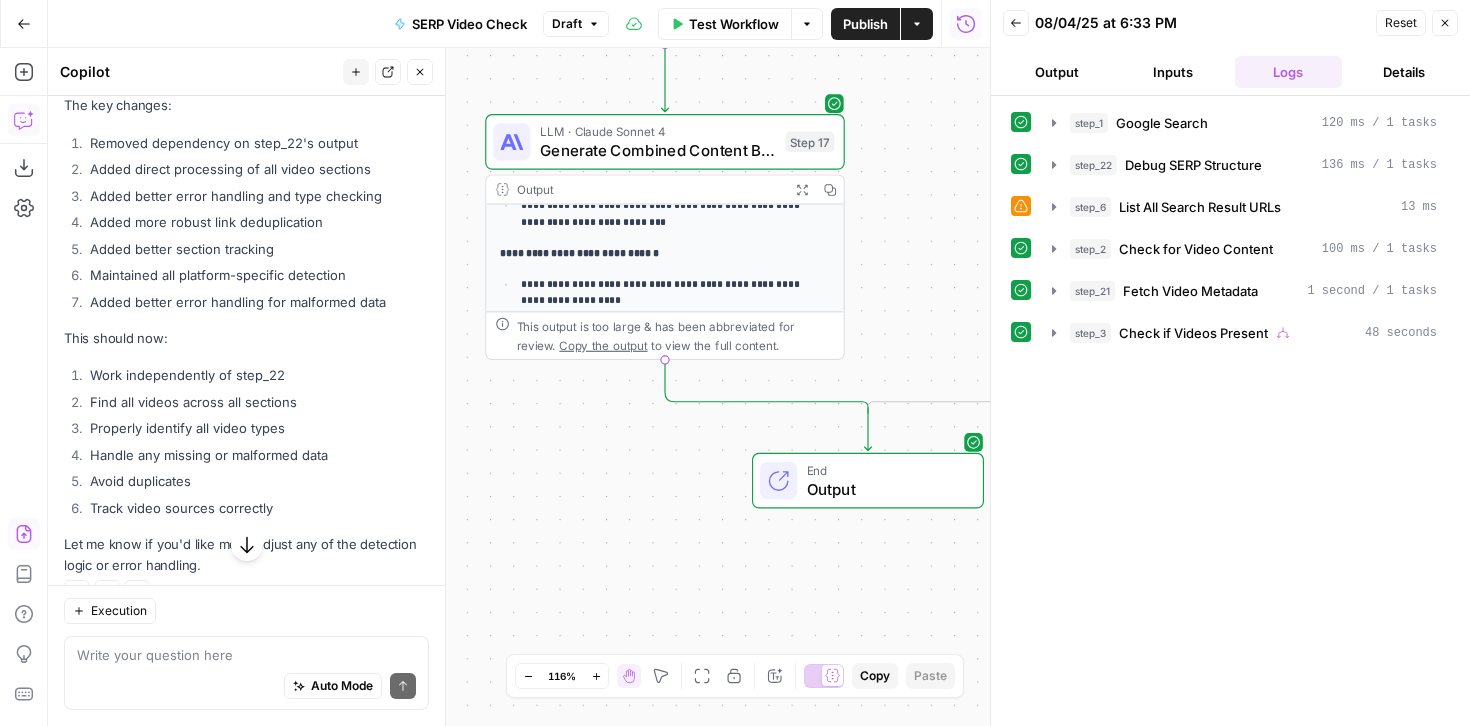 click 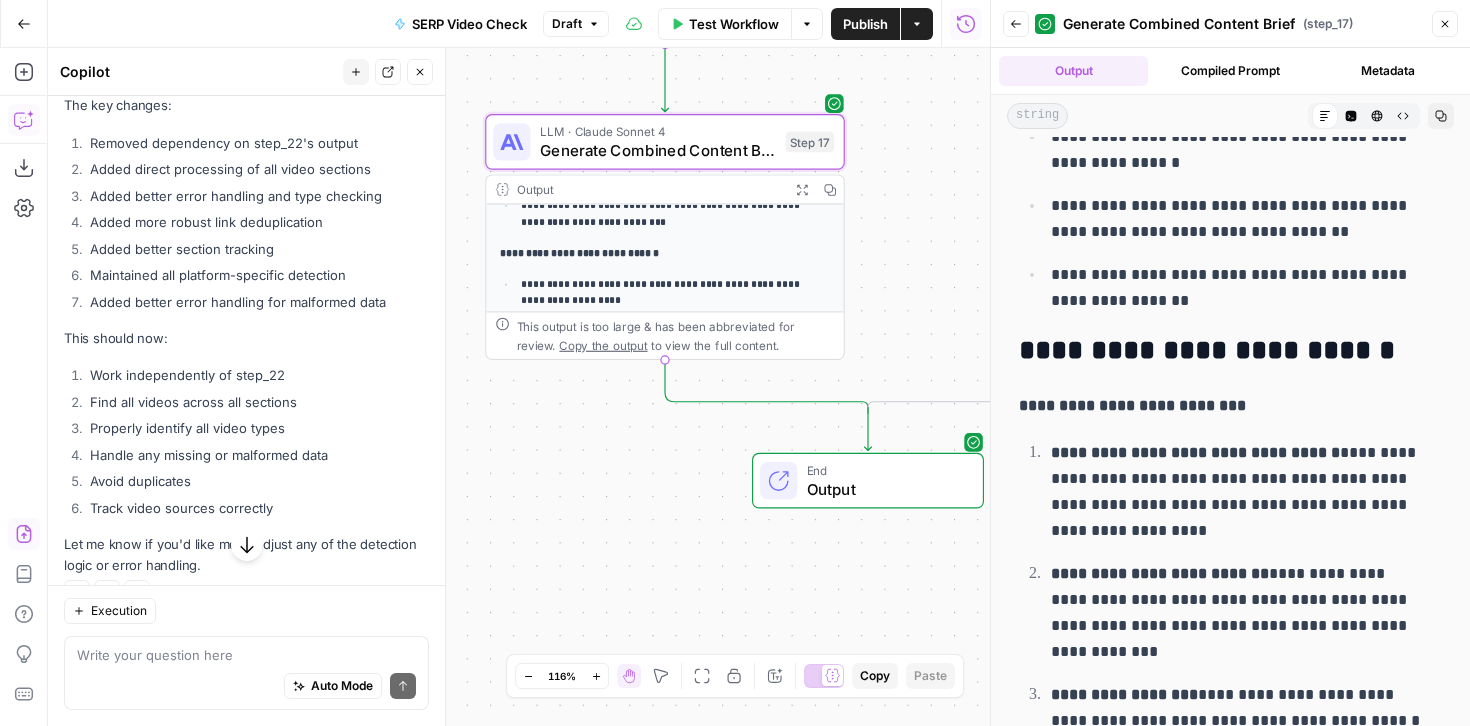 scroll, scrollTop: 2317, scrollLeft: 0, axis: vertical 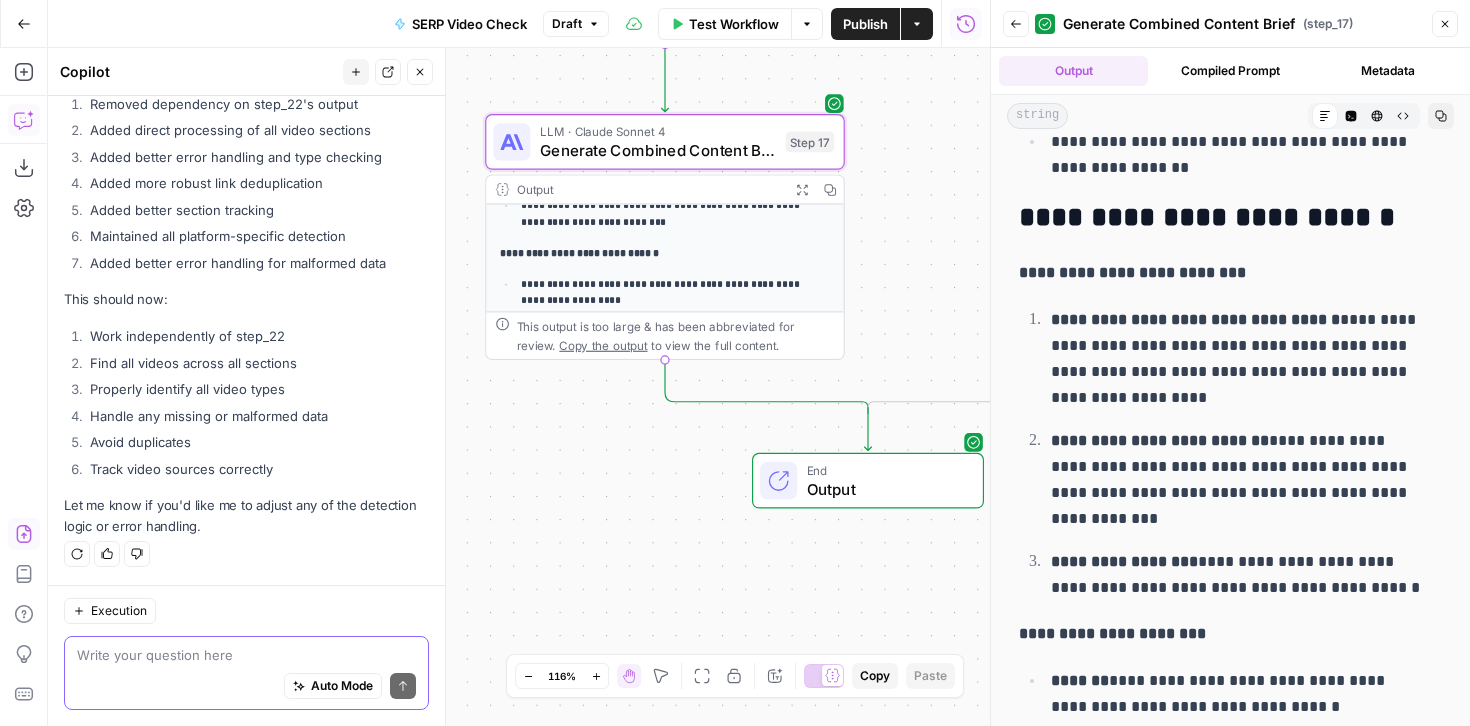 click at bounding box center (246, 655) 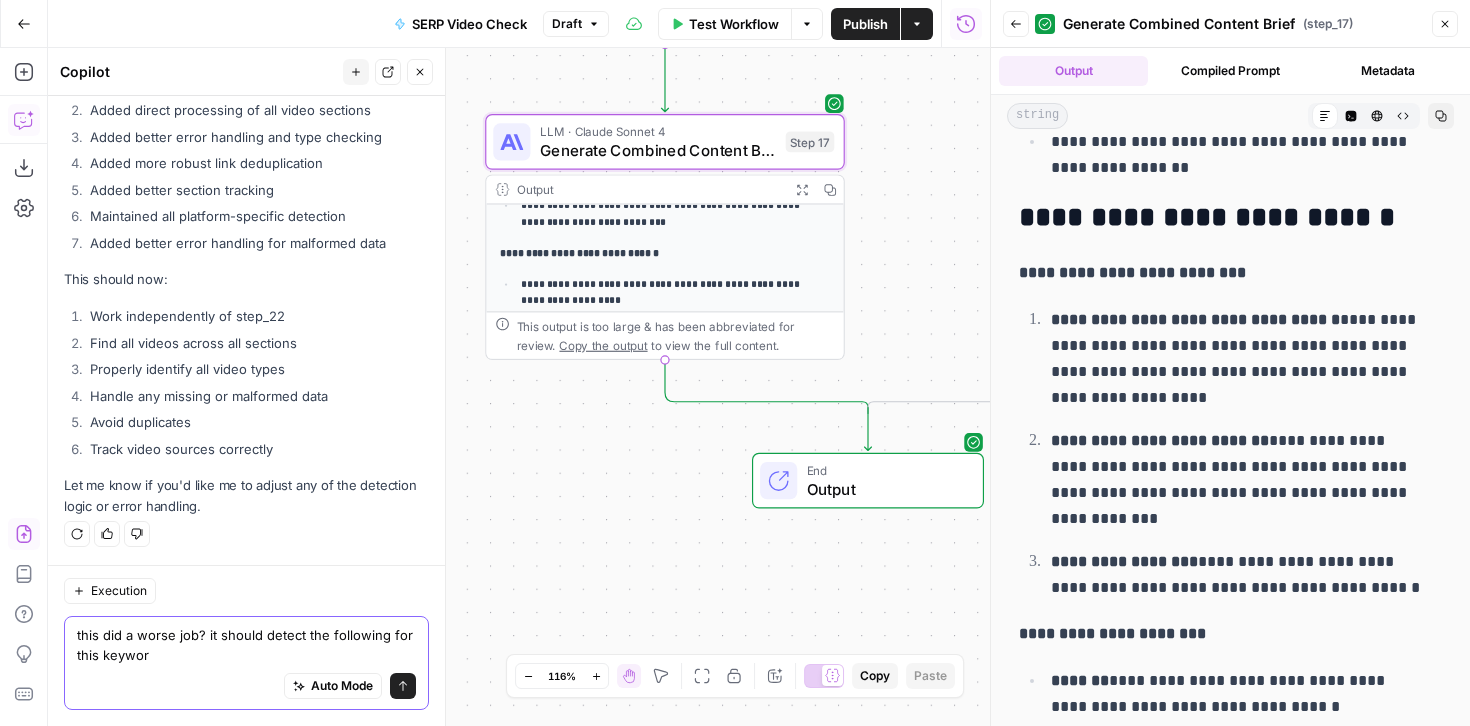 scroll, scrollTop: 21375, scrollLeft: 0, axis: vertical 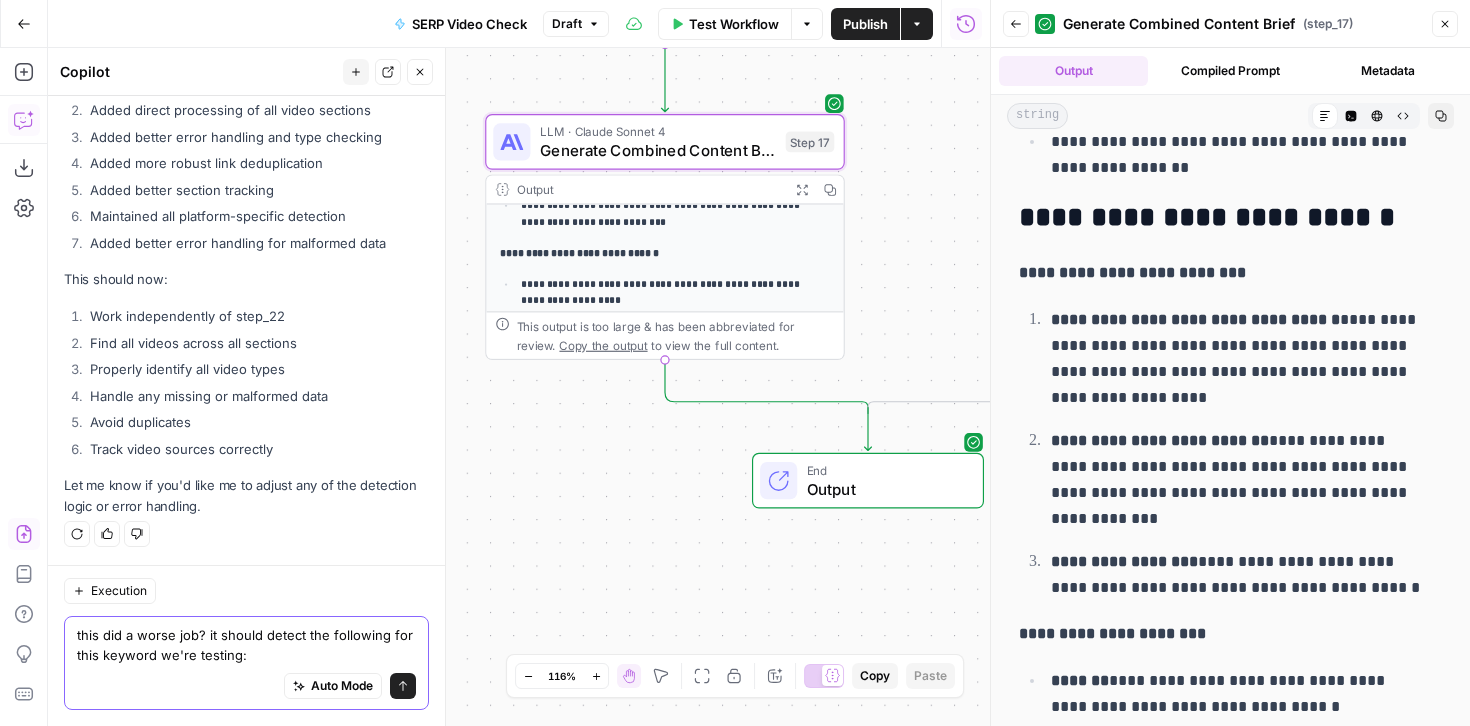 click on "this did a worse job? it should detect the following for this keyword we're testing:" at bounding box center (246, 645) 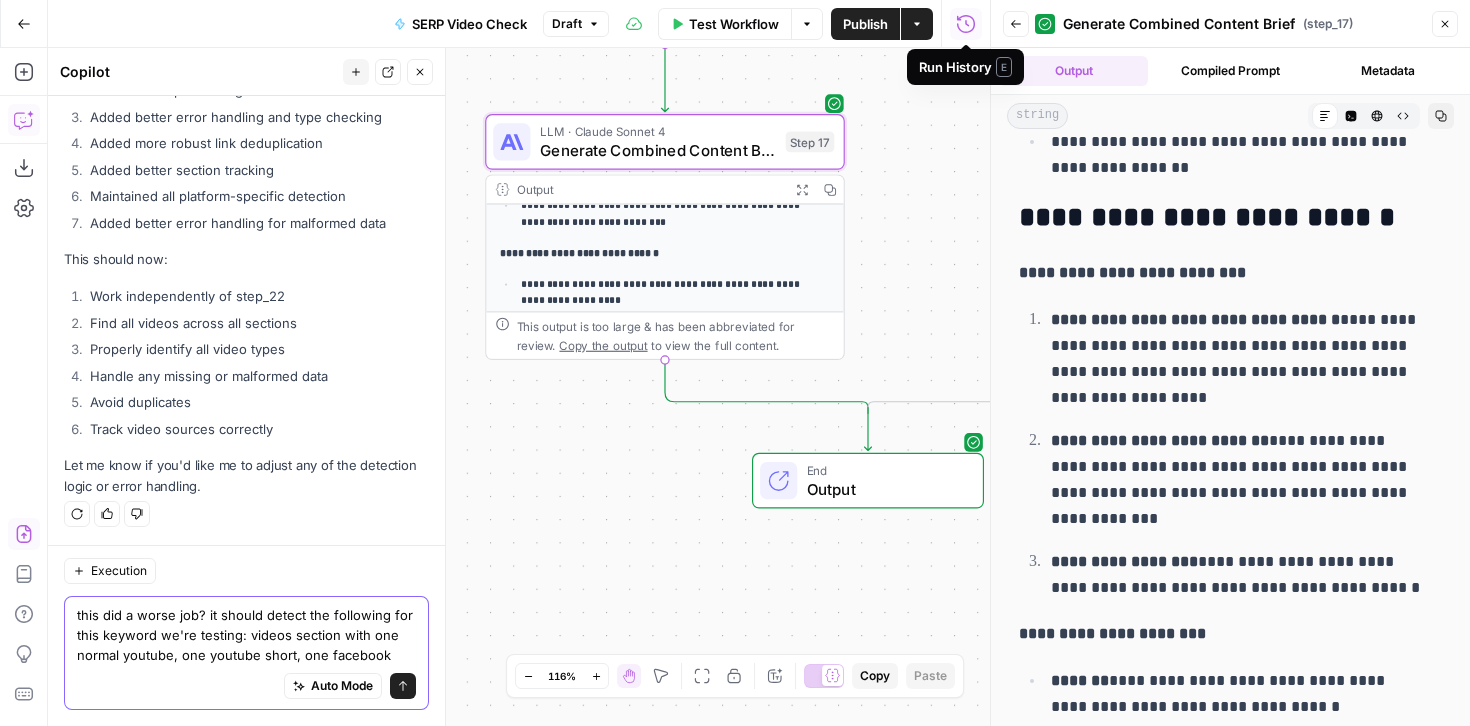 scroll, scrollTop: 21415, scrollLeft: 0, axis: vertical 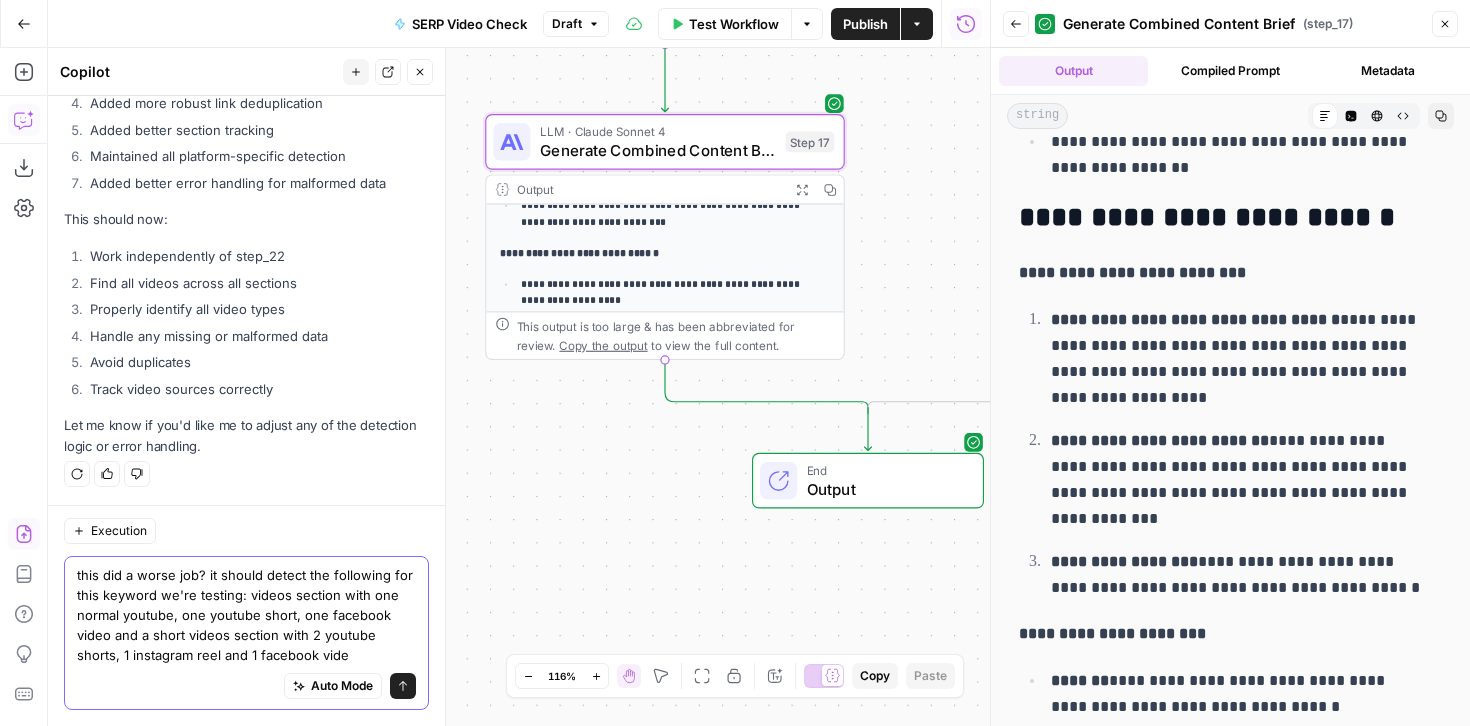 type on "this did a worse job? it should detect the following for this keyword we're testing: videos section with one normal youtube, one youtube short, one facebook video and a short videos section with 2 youtube shorts, 1 instagram reel and 1 facebook video" 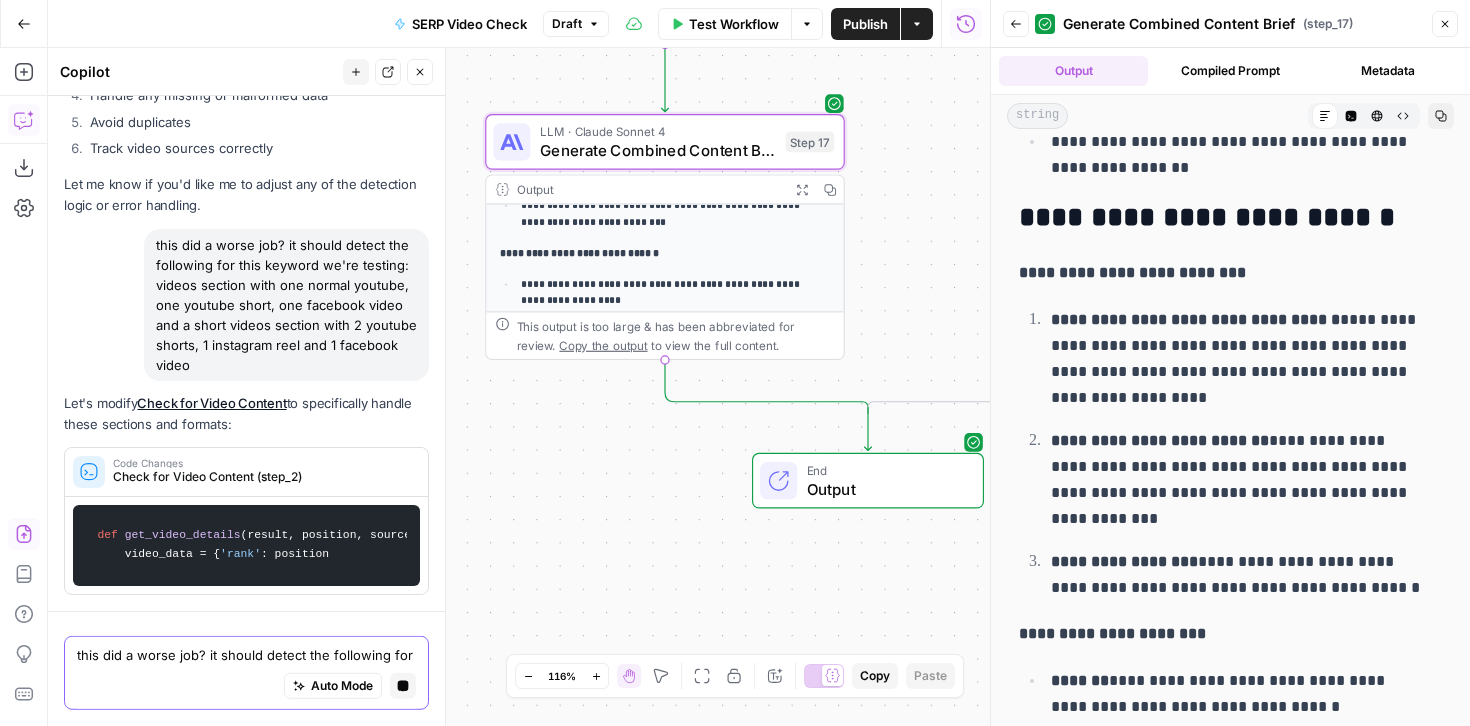 scroll, scrollTop: 20960, scrollLeft: 0, axis: vertical 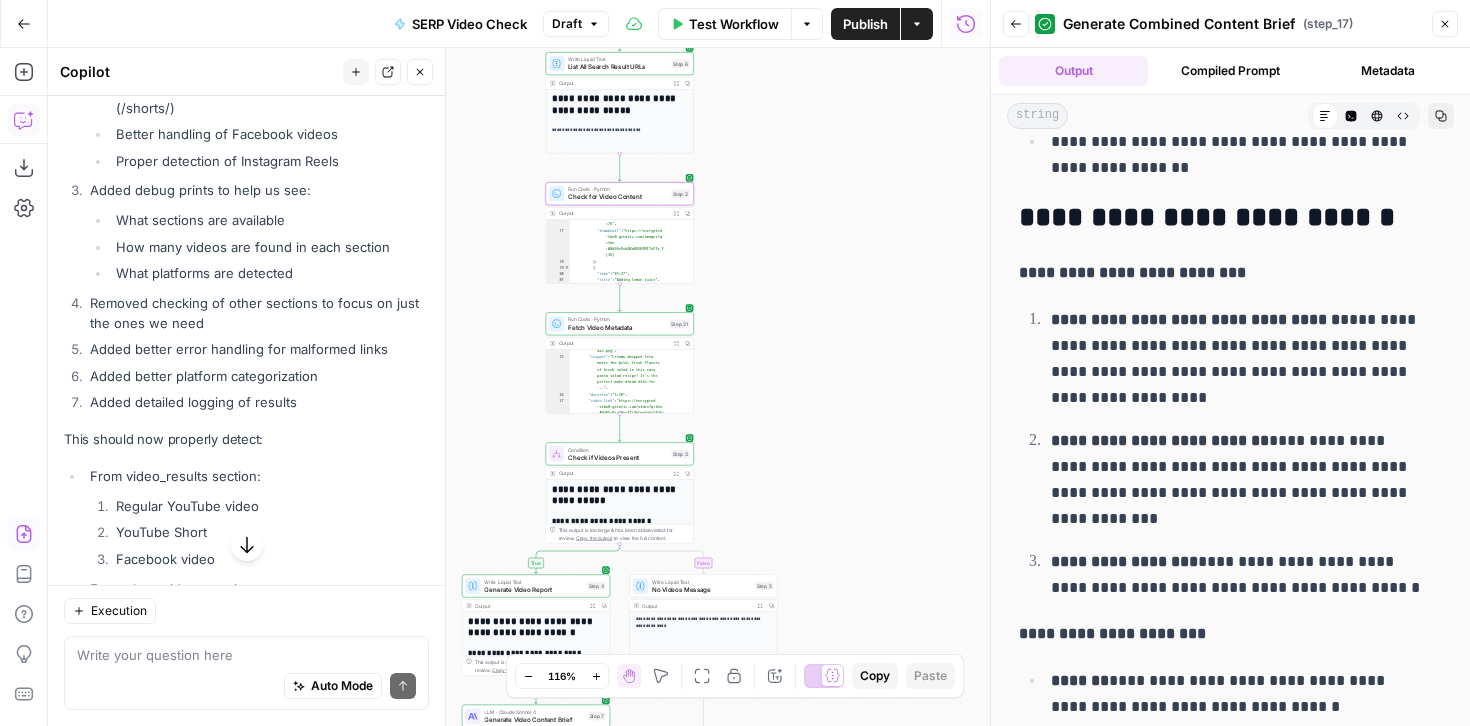 click on "Apply" at bounding box center (390, -173) 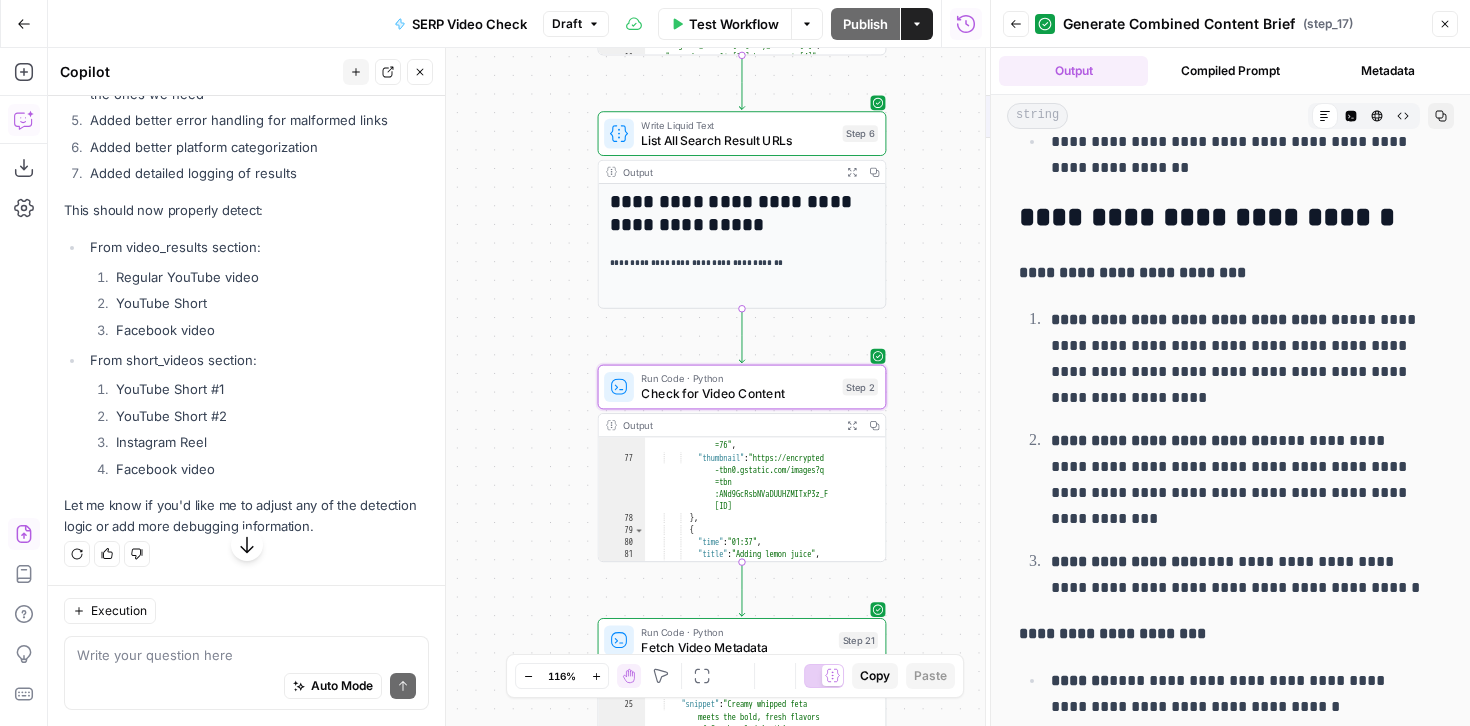 scroll, scrollTop: 21244, scrollLeft: 0, axis: vertical 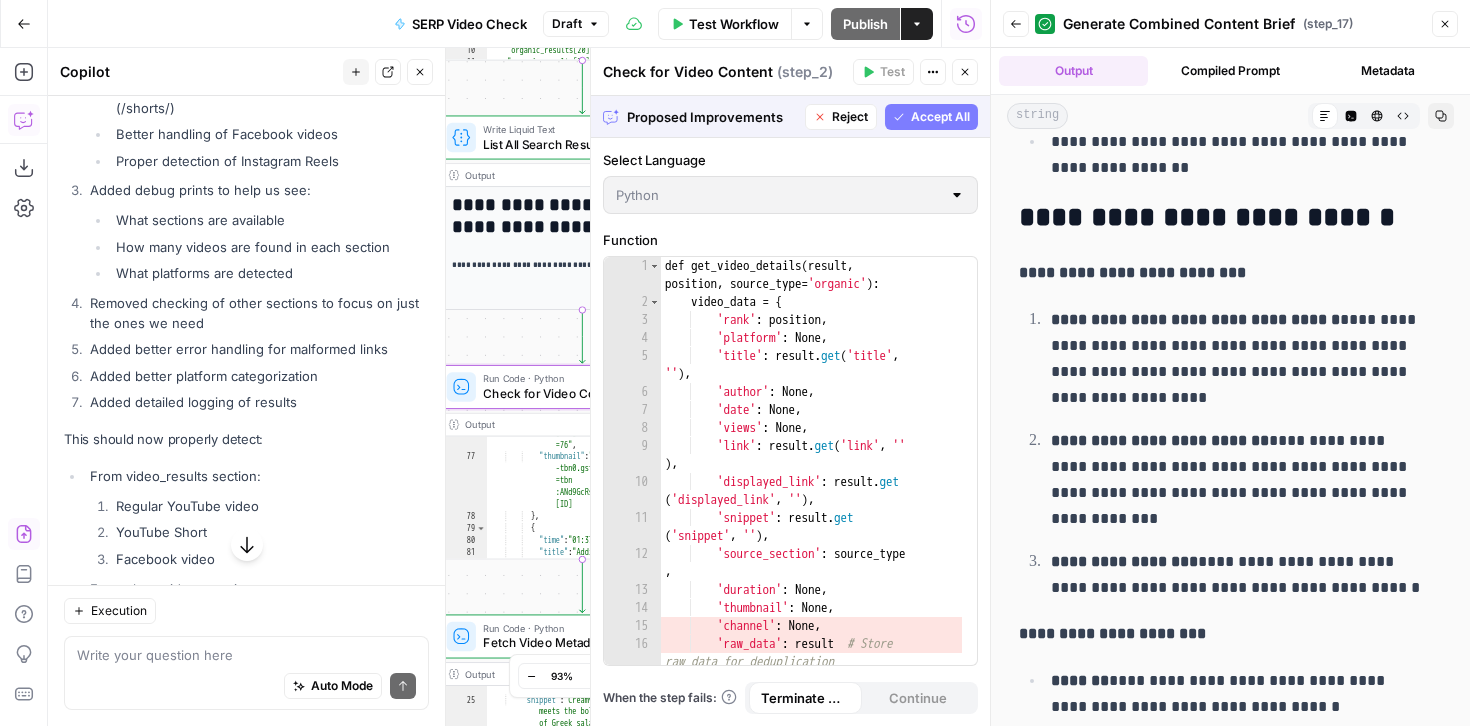 click on "Accept" at bounding box center (387, -173) 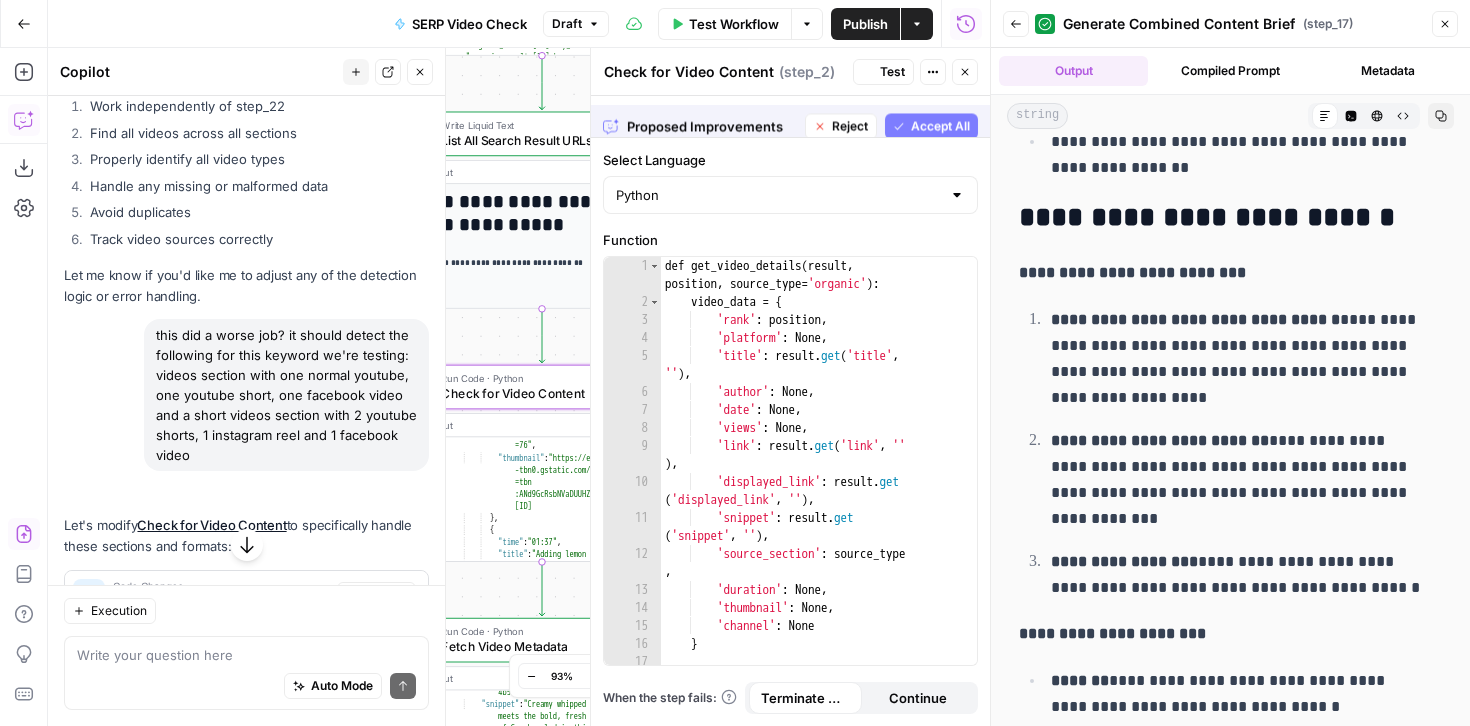 scroll, scrollTop: 22012, scrollLeft: 0, axis: vertical 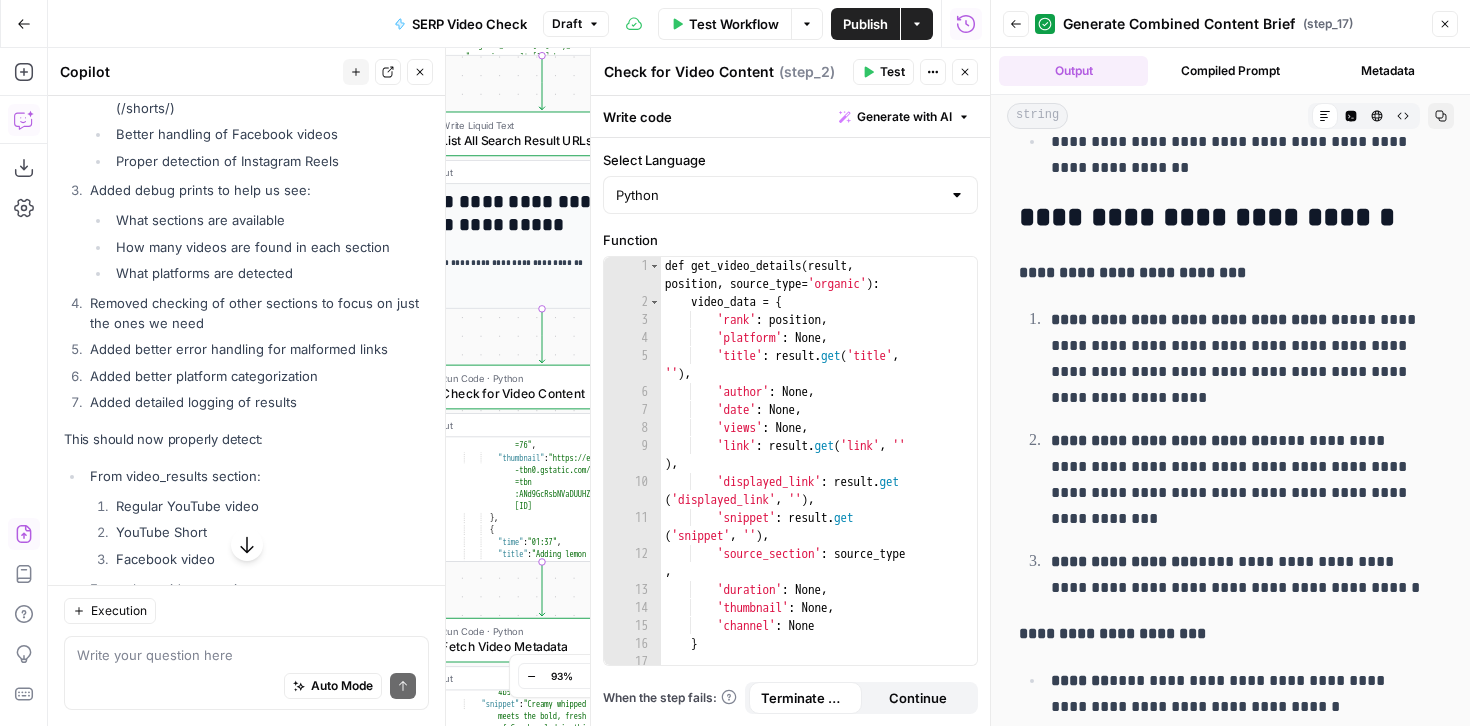 click 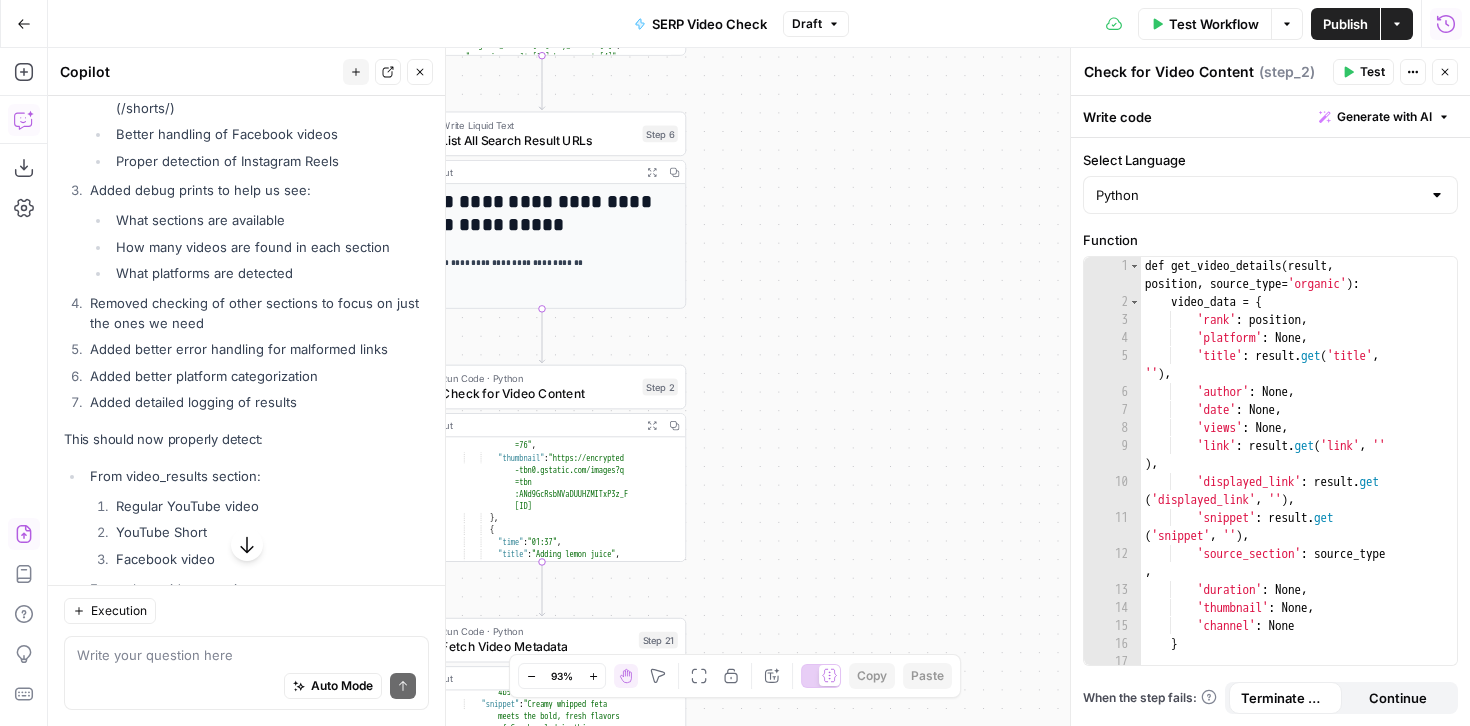 click on "Test Workflow" at bounding box center (1214, 24) 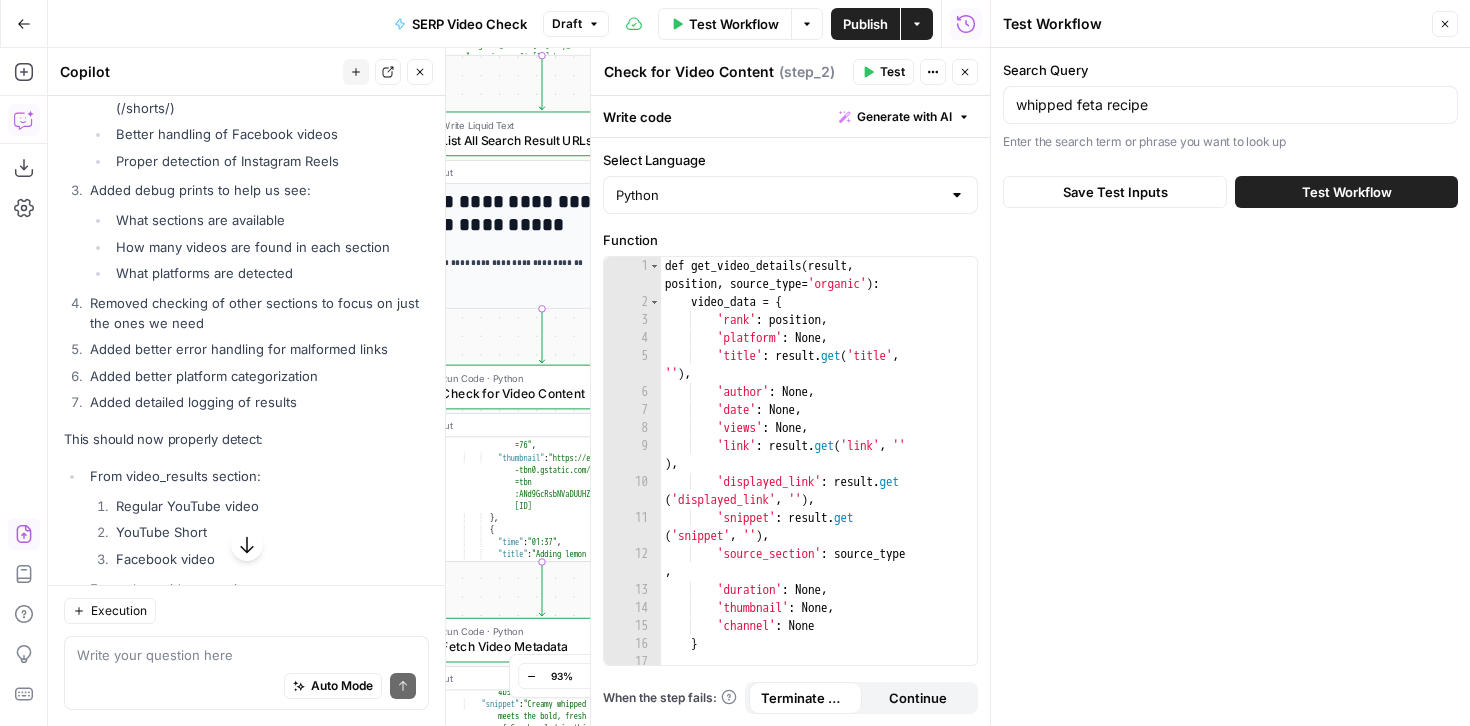 click on "Test Workflow" at bounding box center (1346, 192) 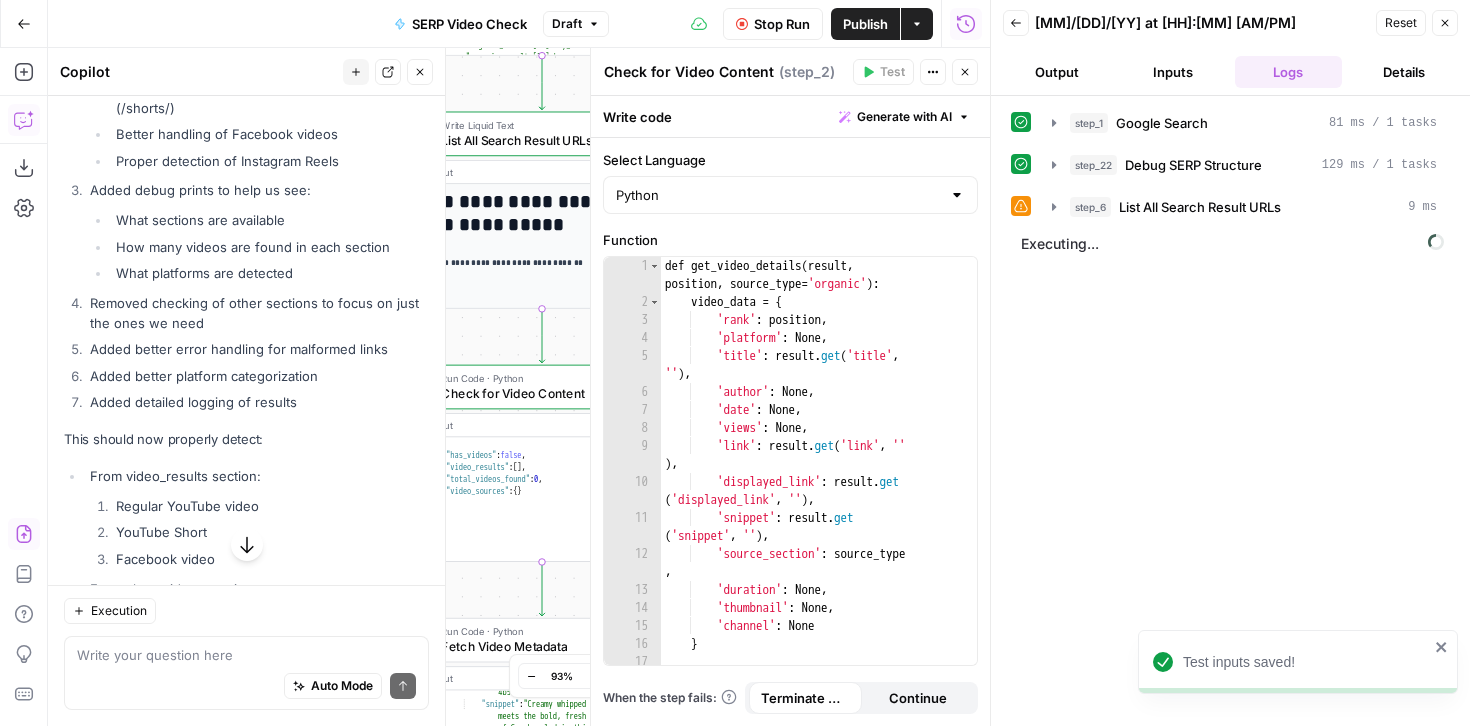 click 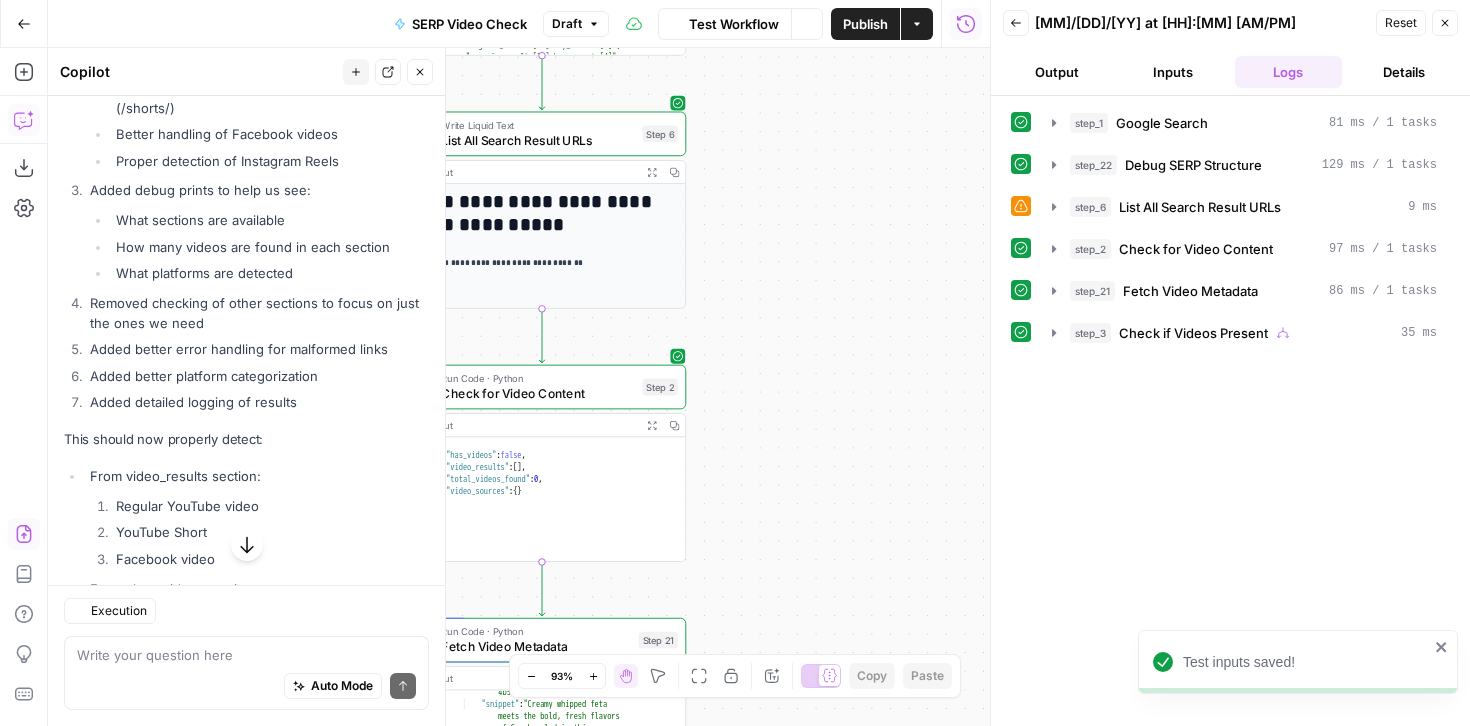 scroll, scrollTop: 22012, scrollLeft: 0, axis: vertical 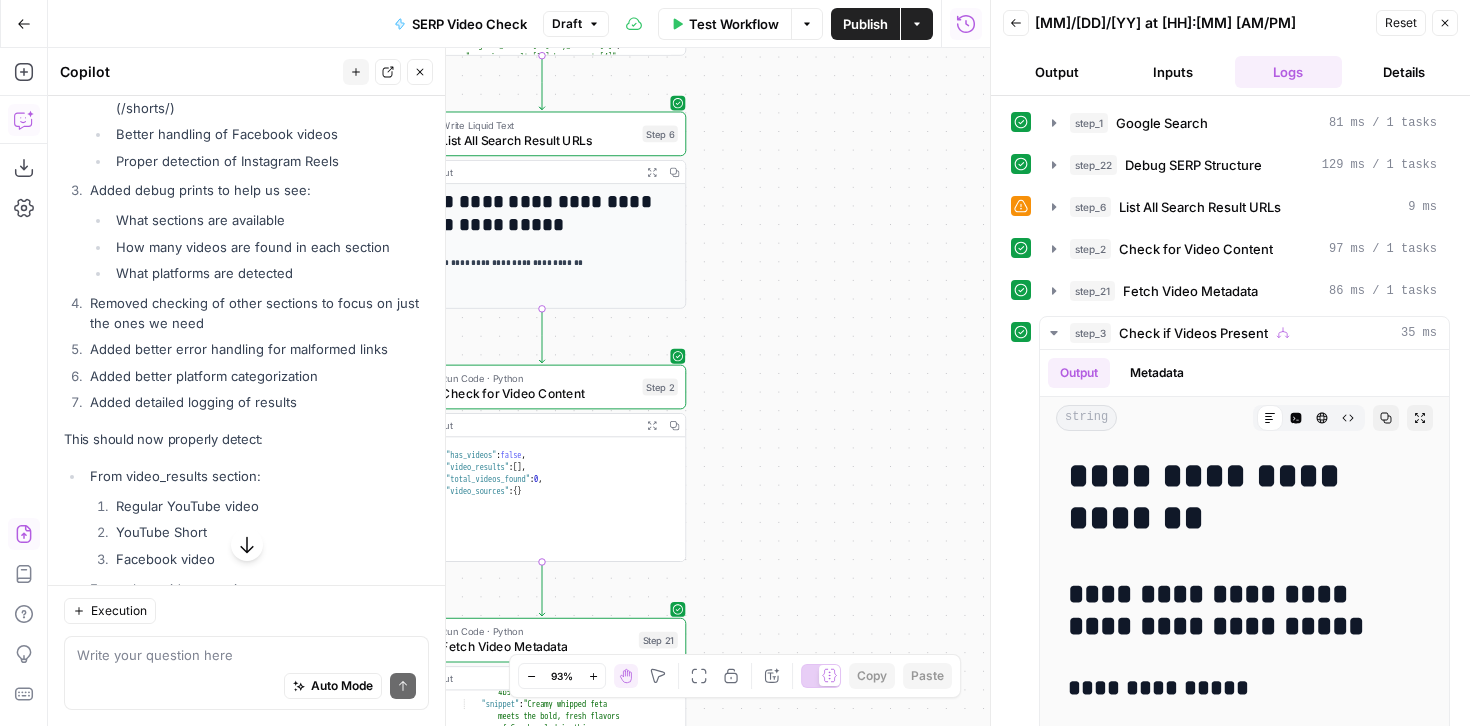 click on "Auto Mode Send" at bounding box center [246, 687] 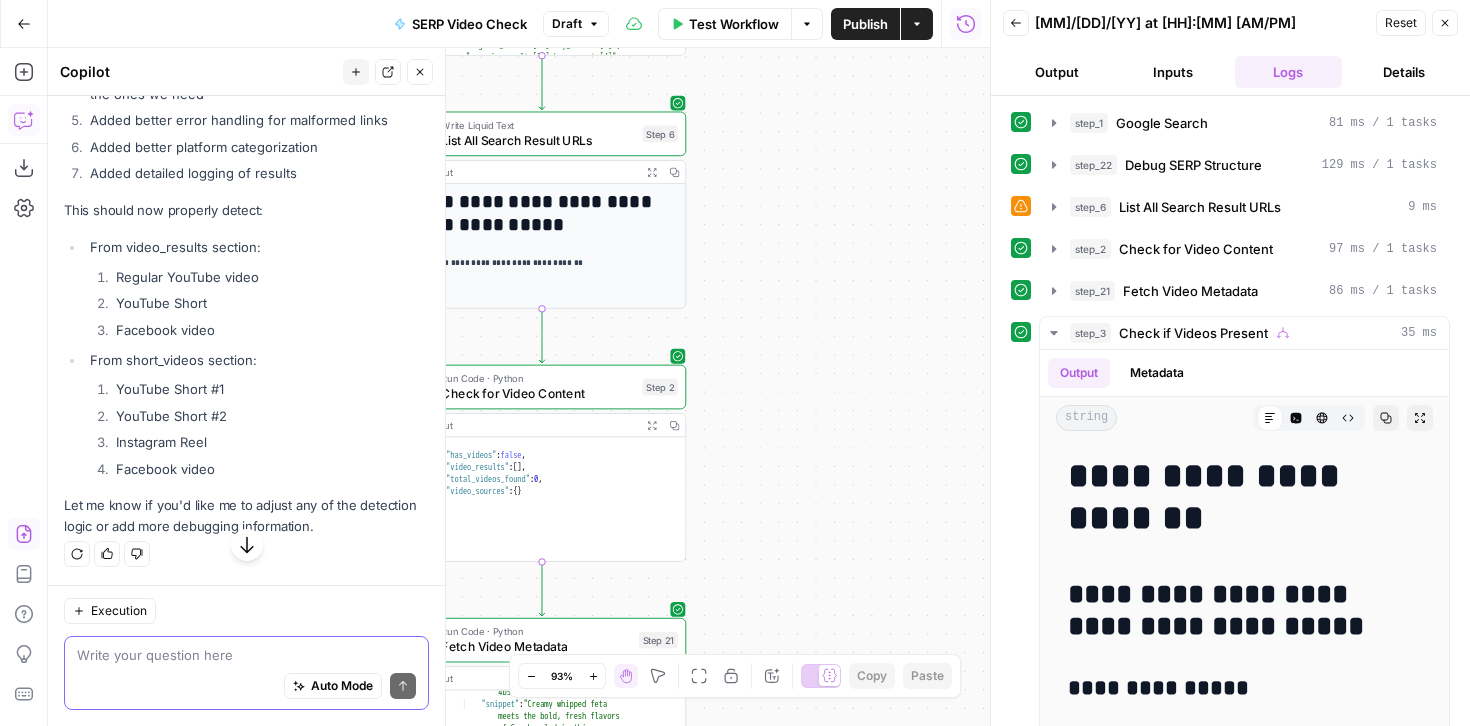 scroll, scrollTop: 22582, scrollLeft: 0, axis: vertical 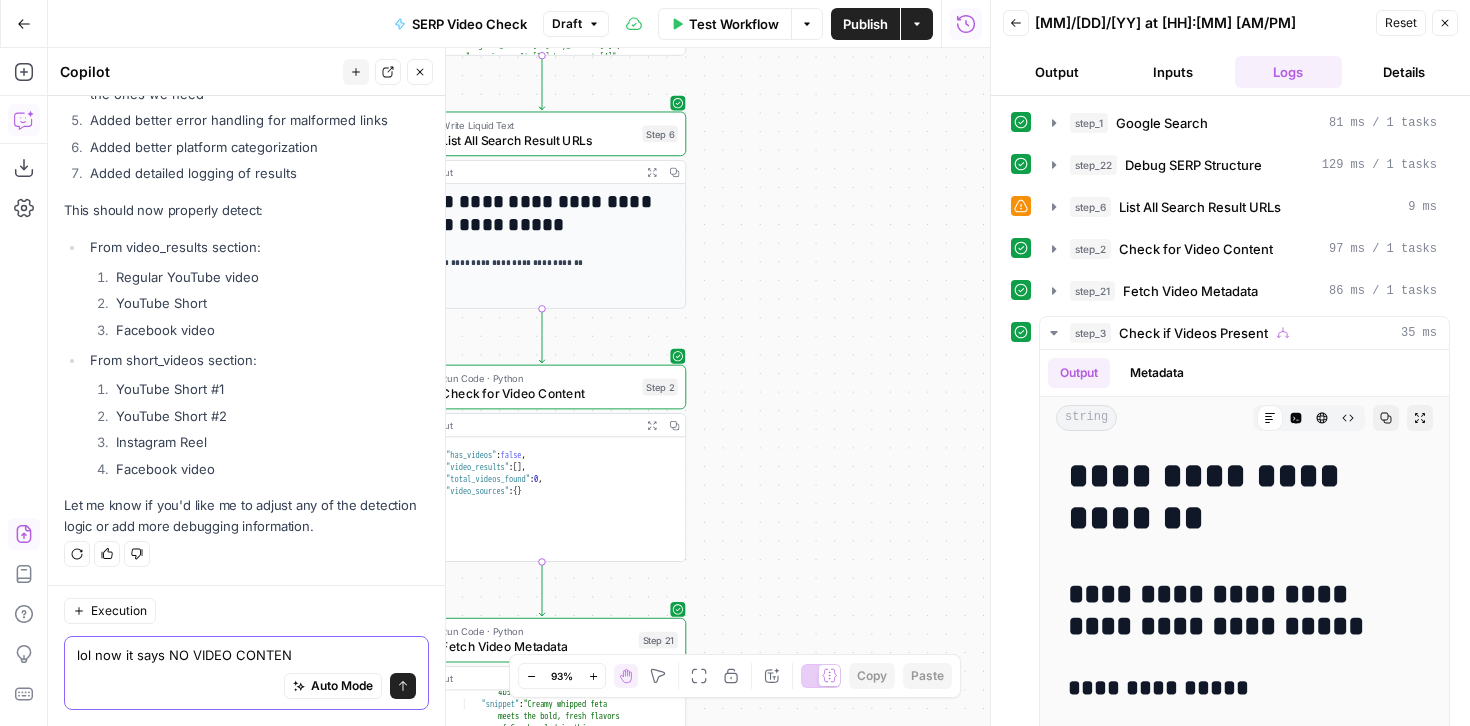 type on "lol now it says NO VIDEO CONTENT" 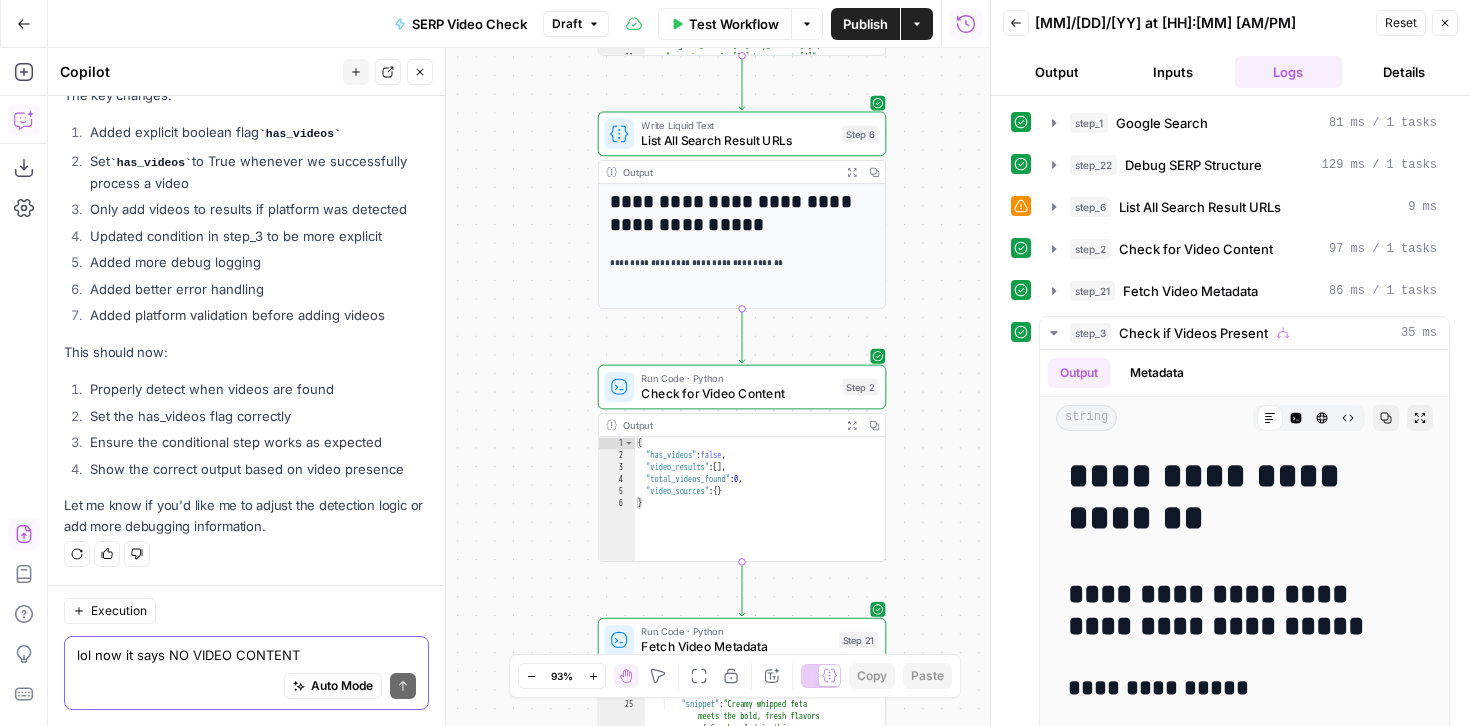 scroll, scrollTop: 23056, scrollLeft: 0, axis: vertical 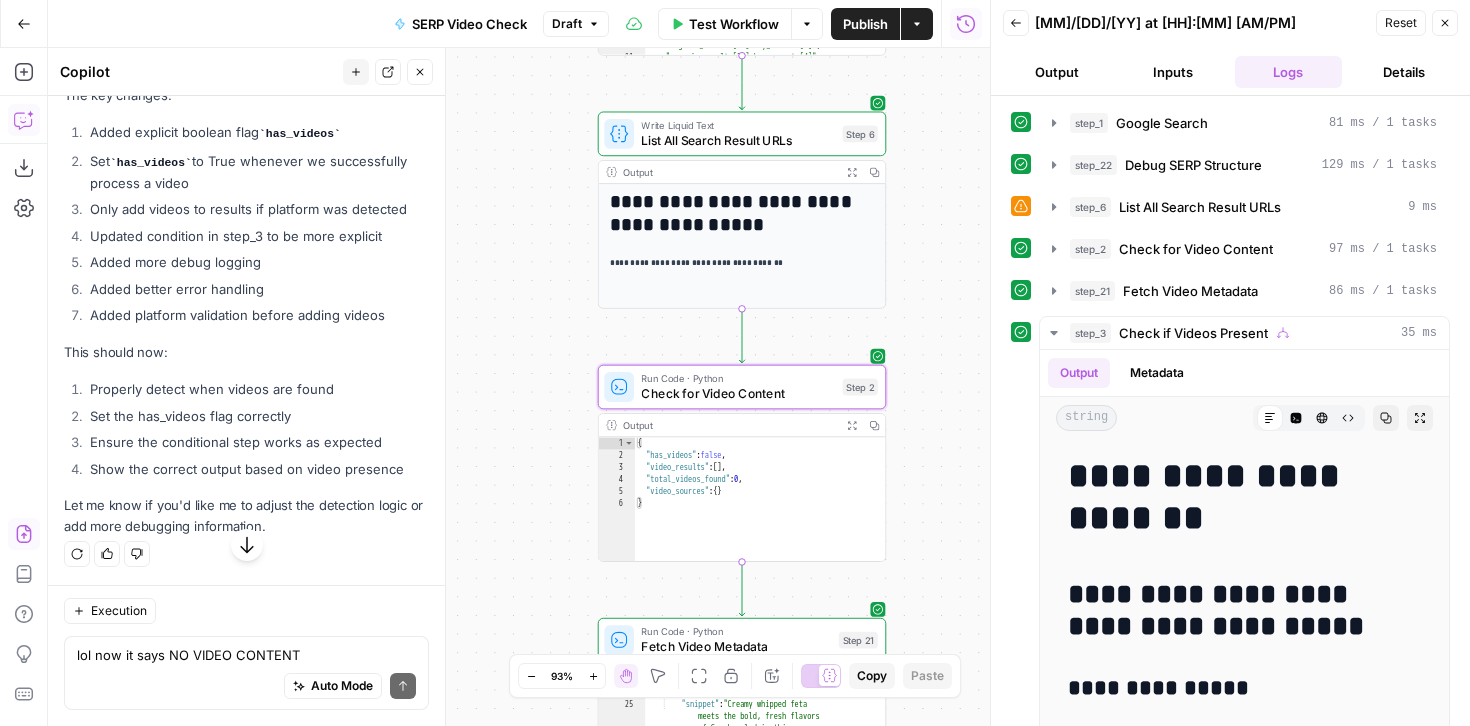 click on "Apply" at bounding box center [390, 47] 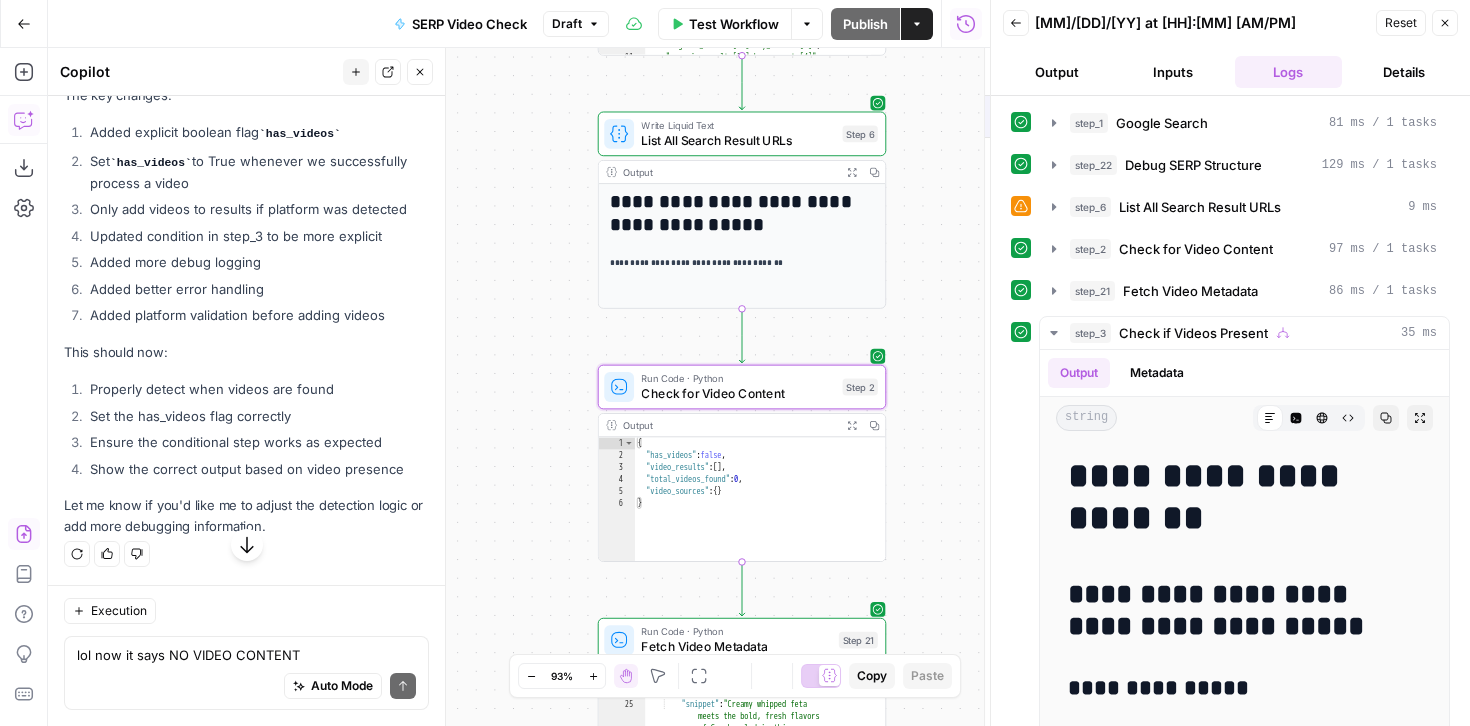 scroll, scrollTop: 22288, scrollLeft: 0, axis: vertical 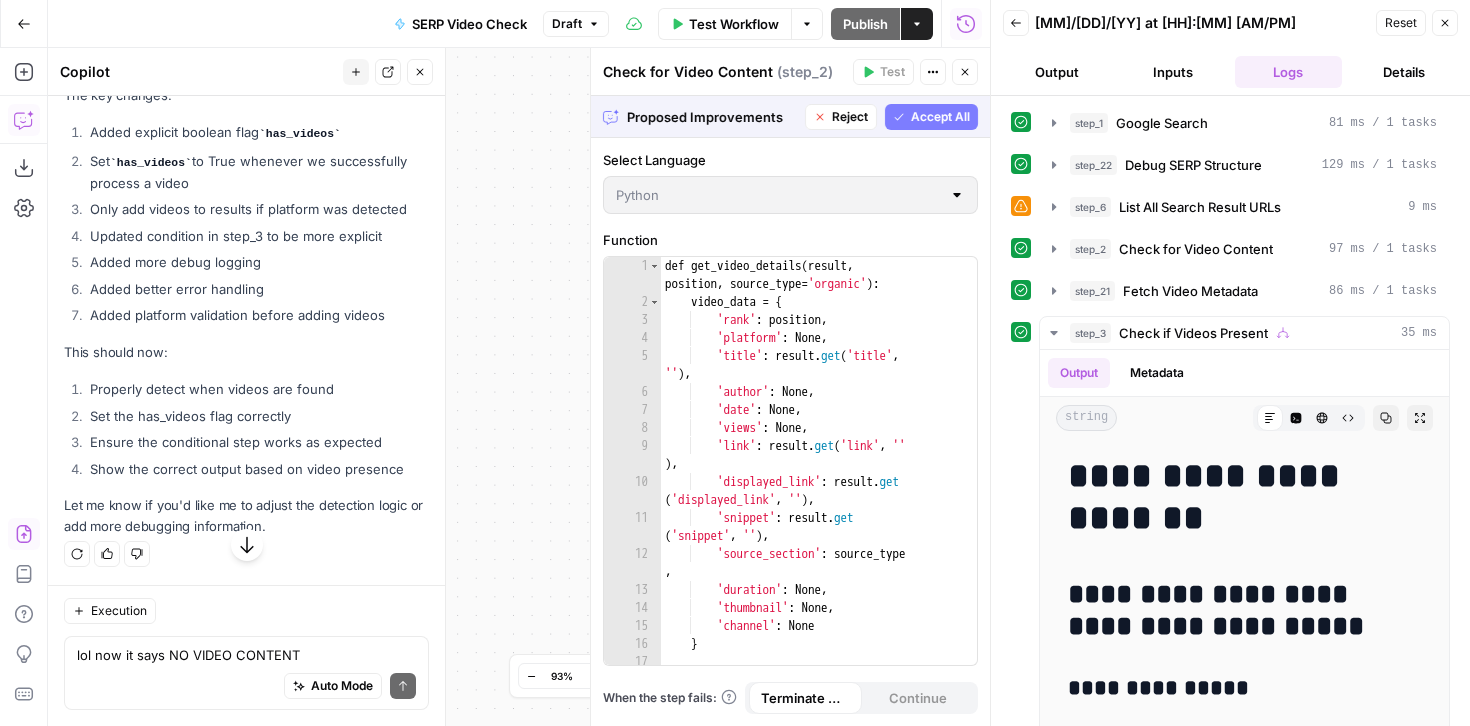 click on "Accept" at bounding box center (387, 47) 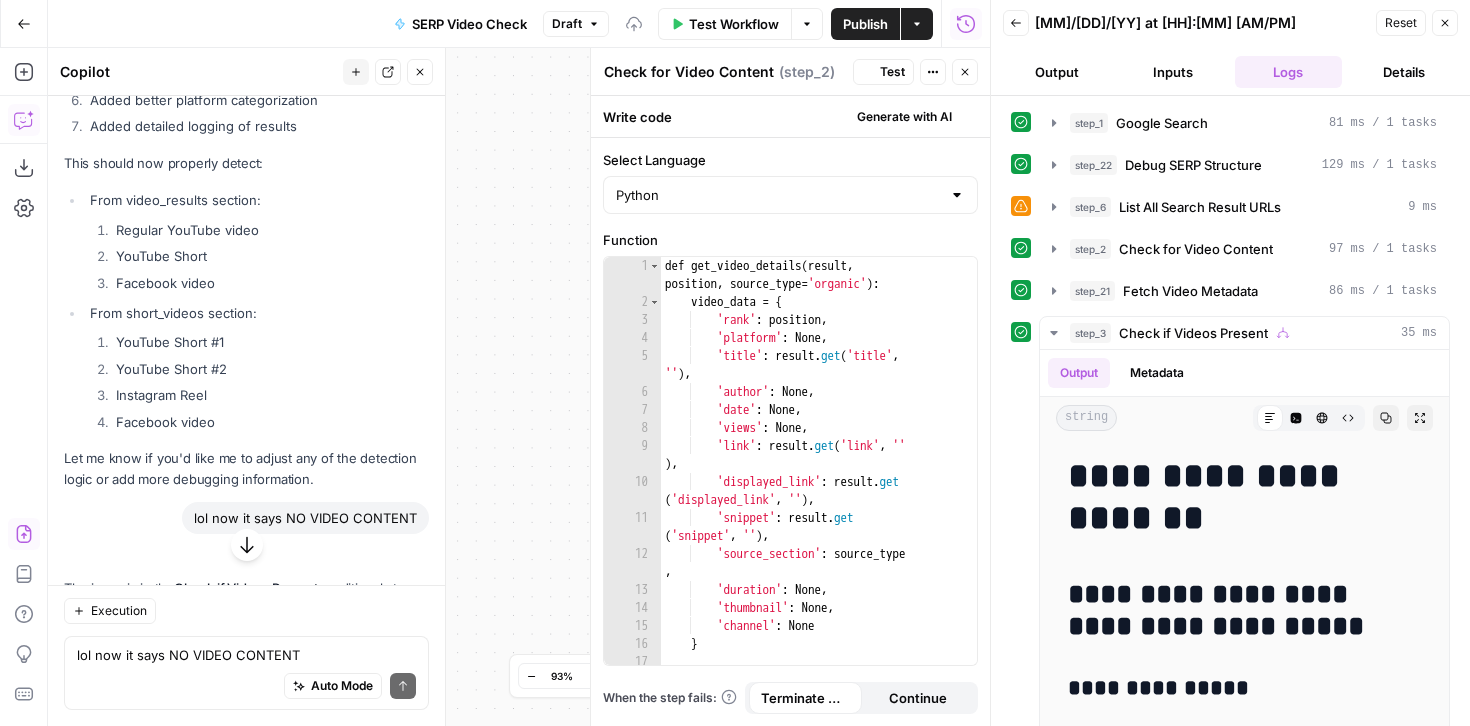 scroll, scrollTop: 23056, scrollLeft: 0, axis: vertical 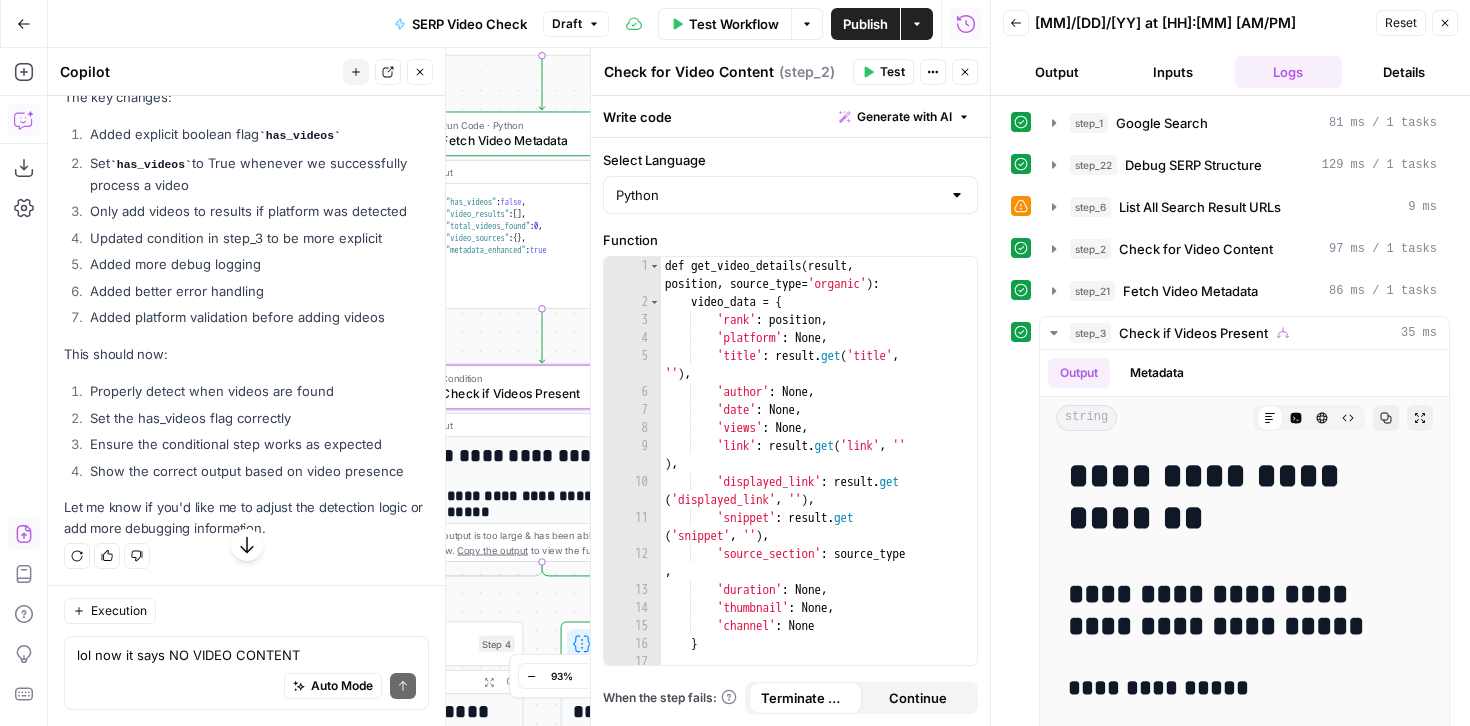 click on "Apply" at bounding box center [390, -110] 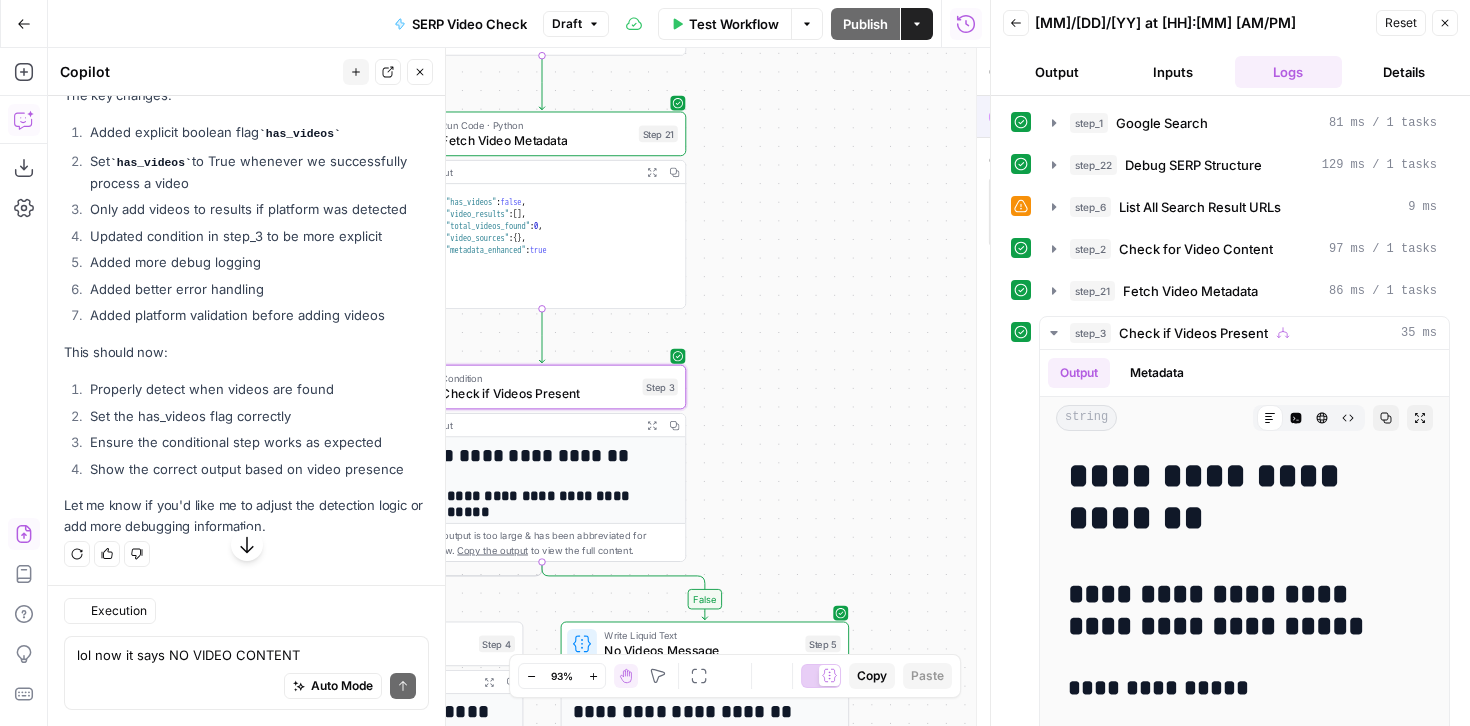 scroll, scrollTop: 22288, scrollLeft: 0, axis: vertical 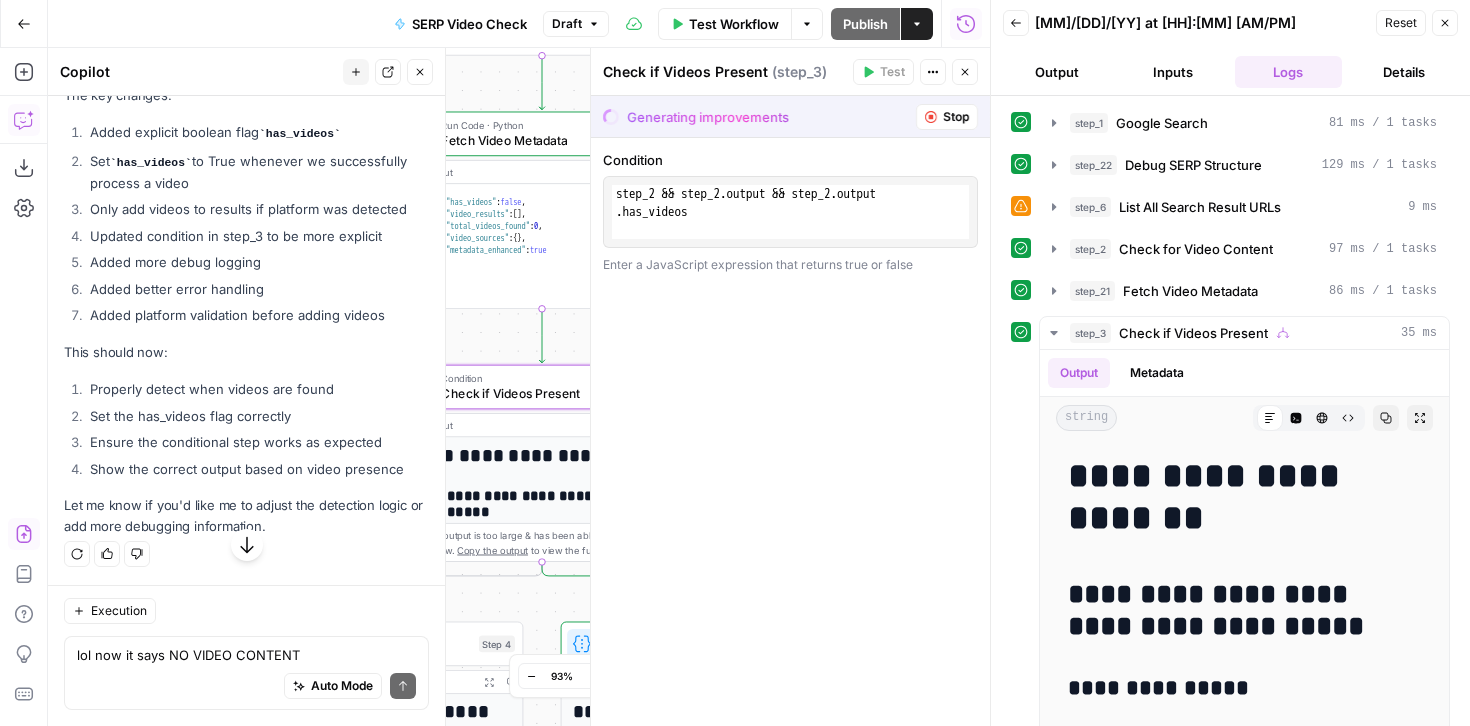 click on "Accept" at bounding box center [387, -112] 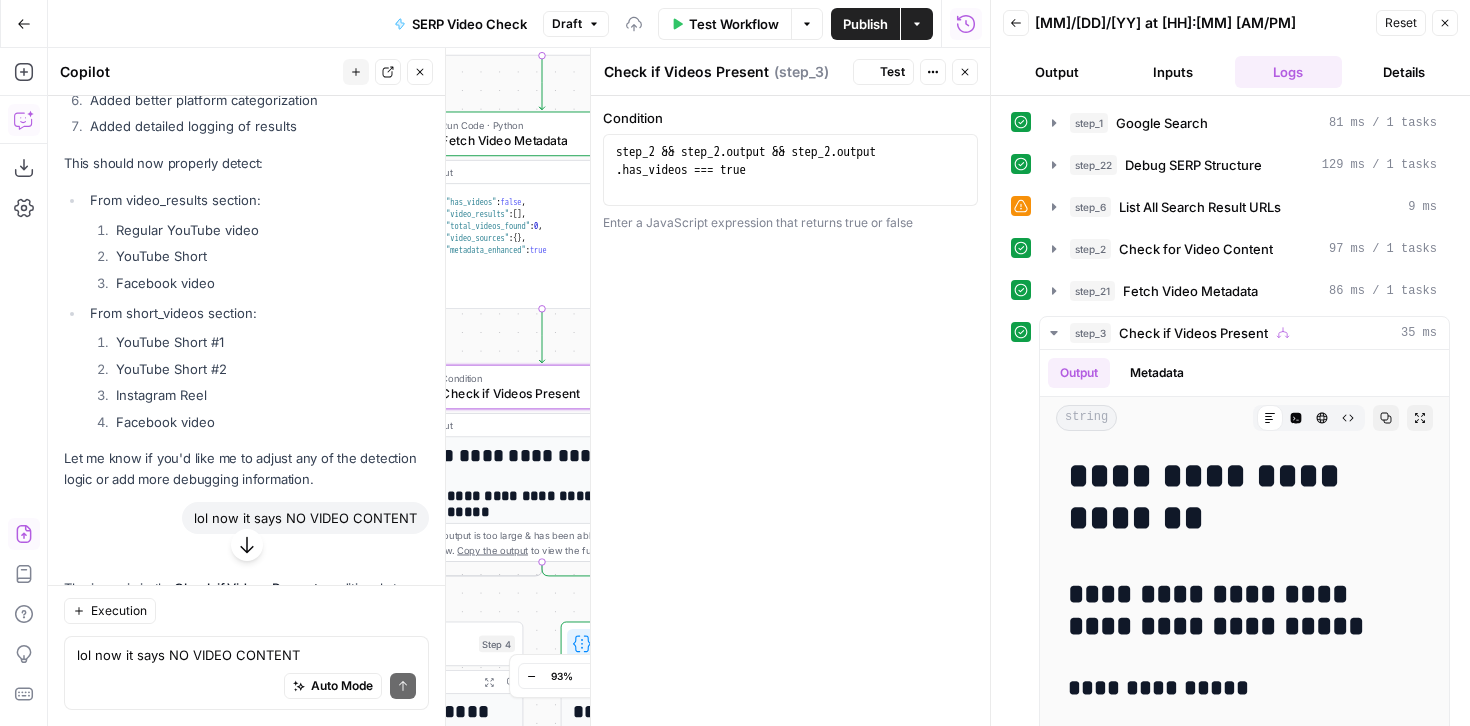 scroll, scrollTop: 23056, scrollLeft: 0, axis: vertical 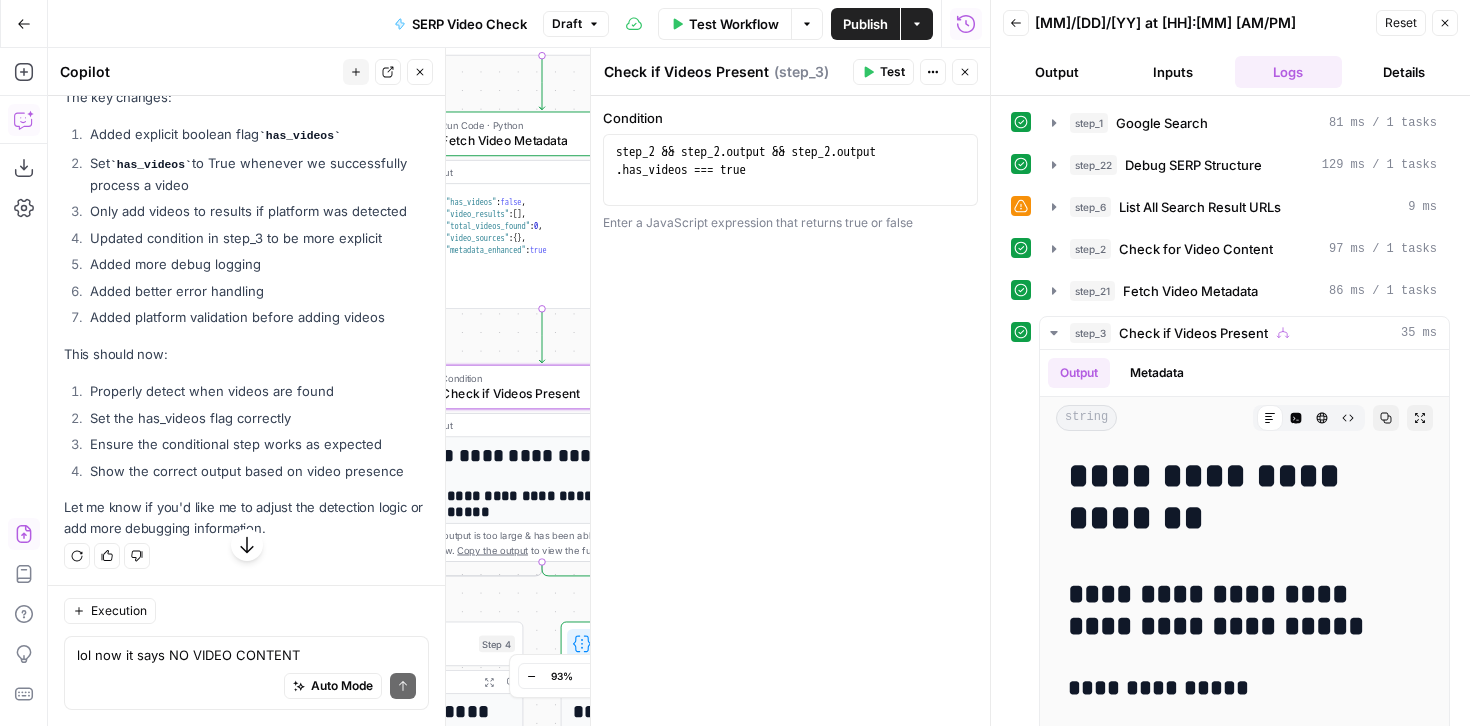 click 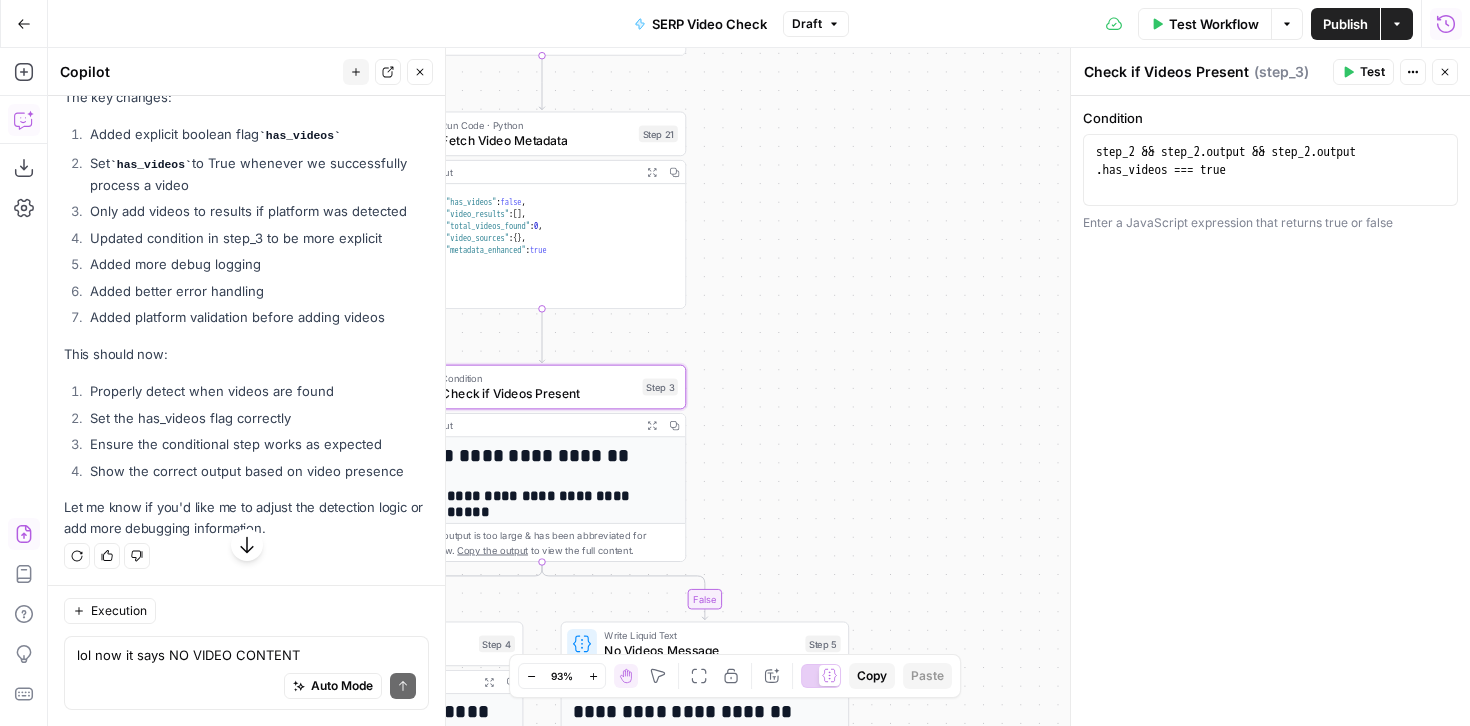 click on "Test Workflow" at bounding box center (1214, 24) 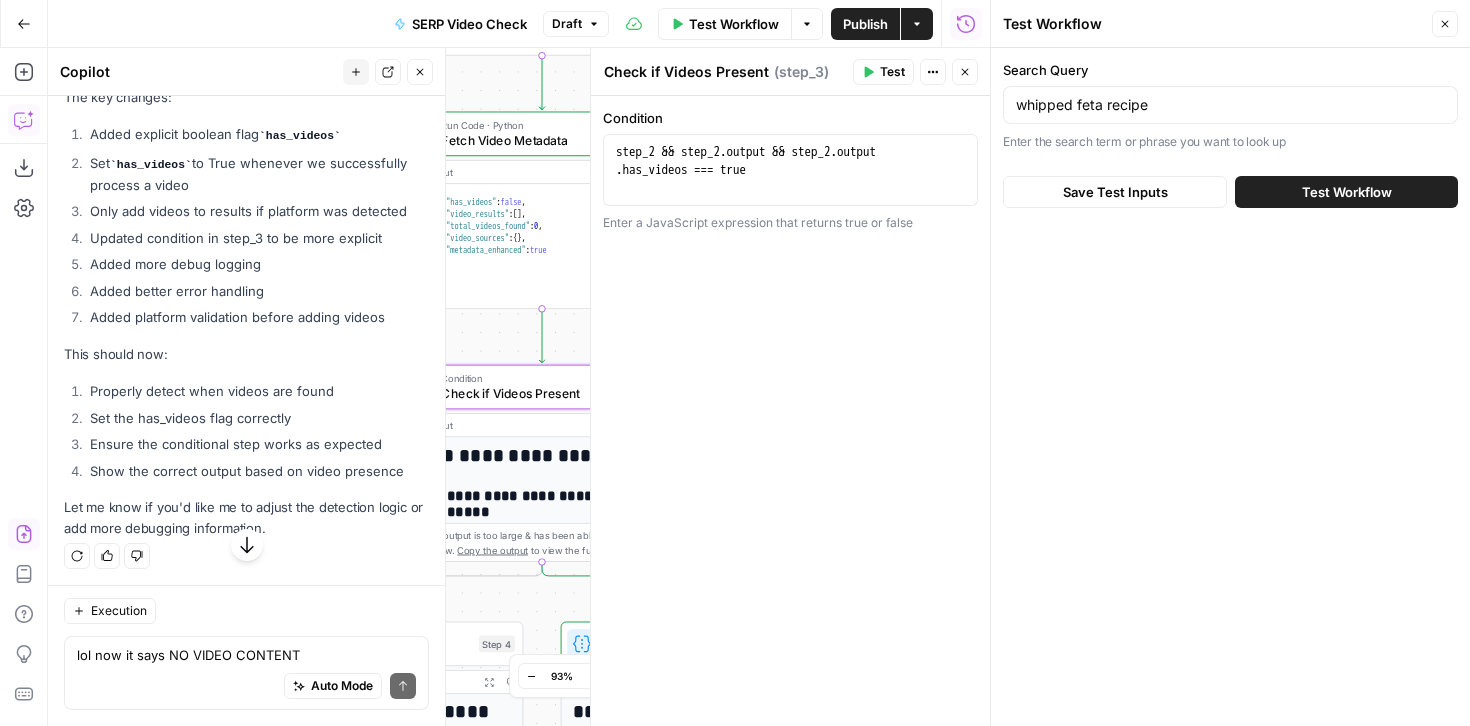 click on "Test Workflow" at bounding box center (1346, 192) 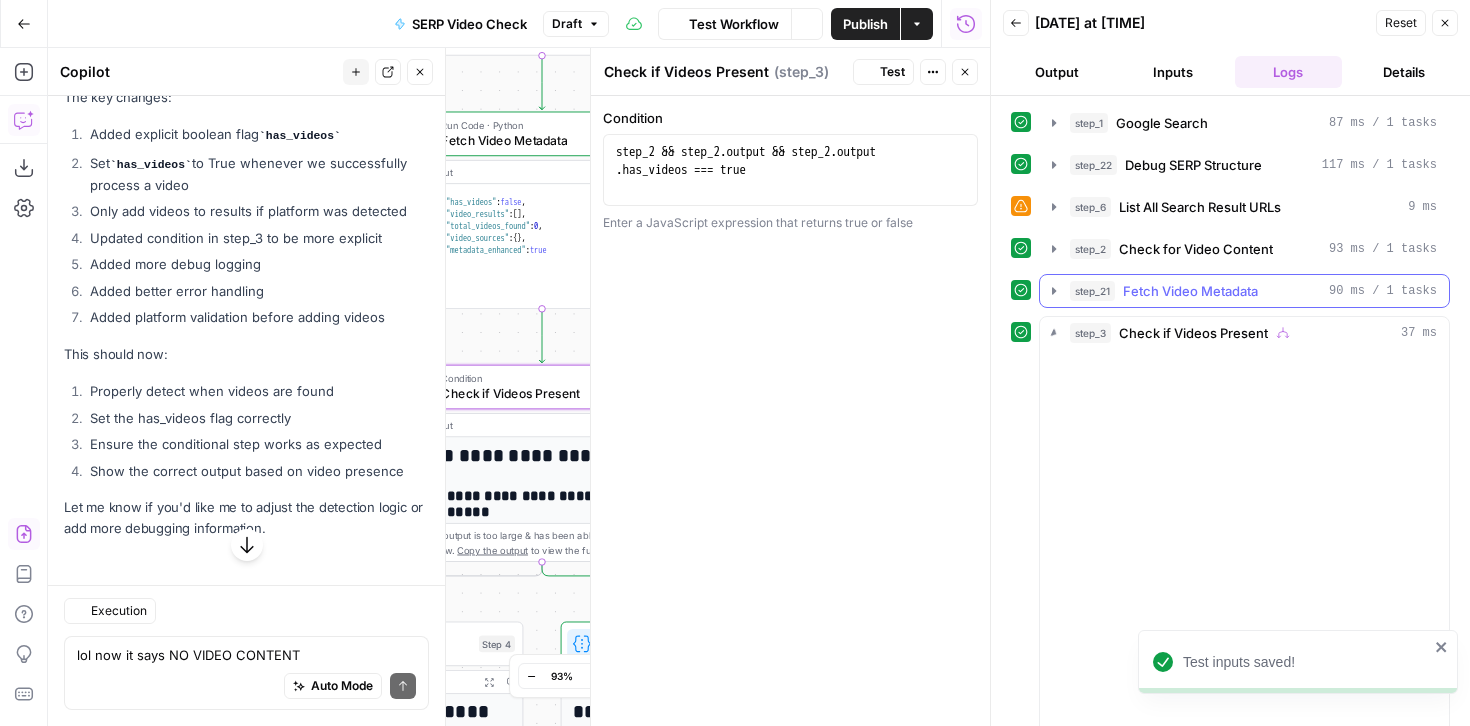 scroll, scrollTop: 23056, scrollLeft: 0, axis: vertical 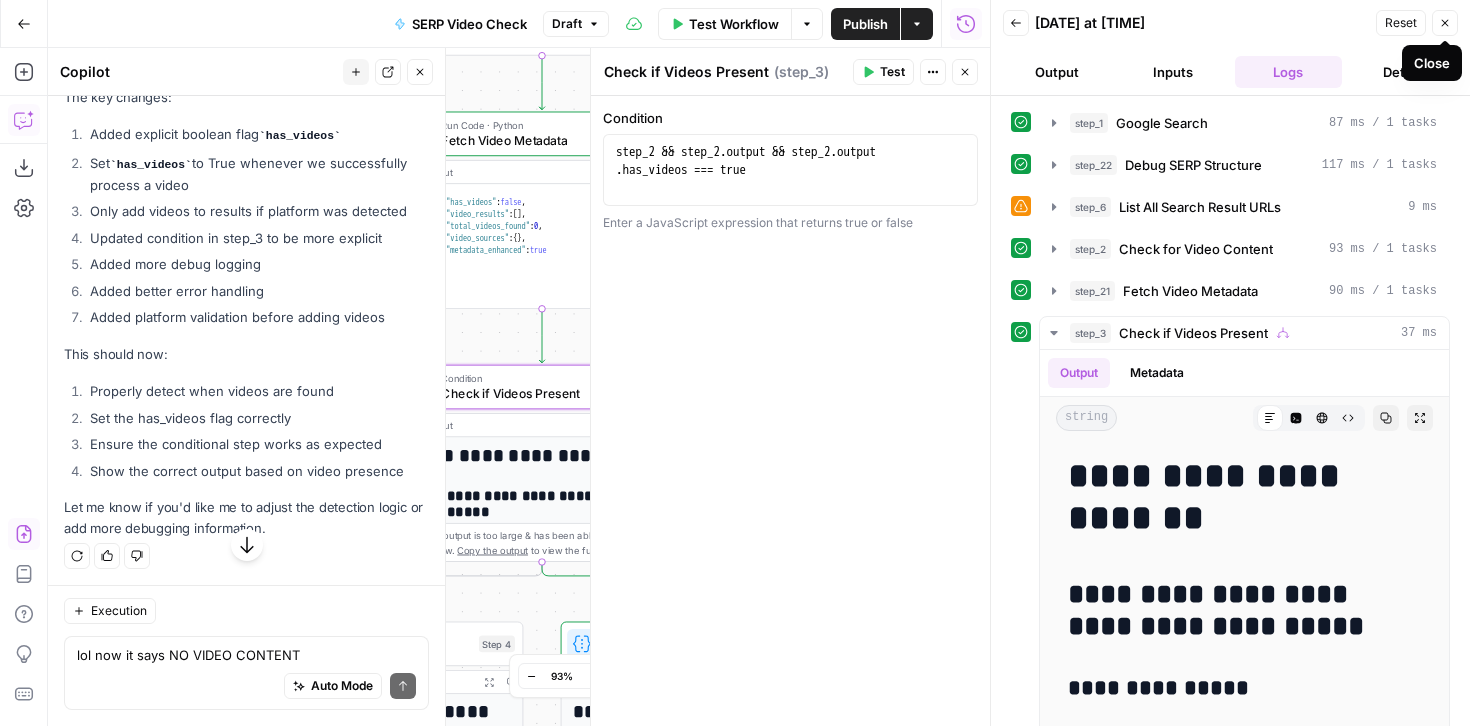 click 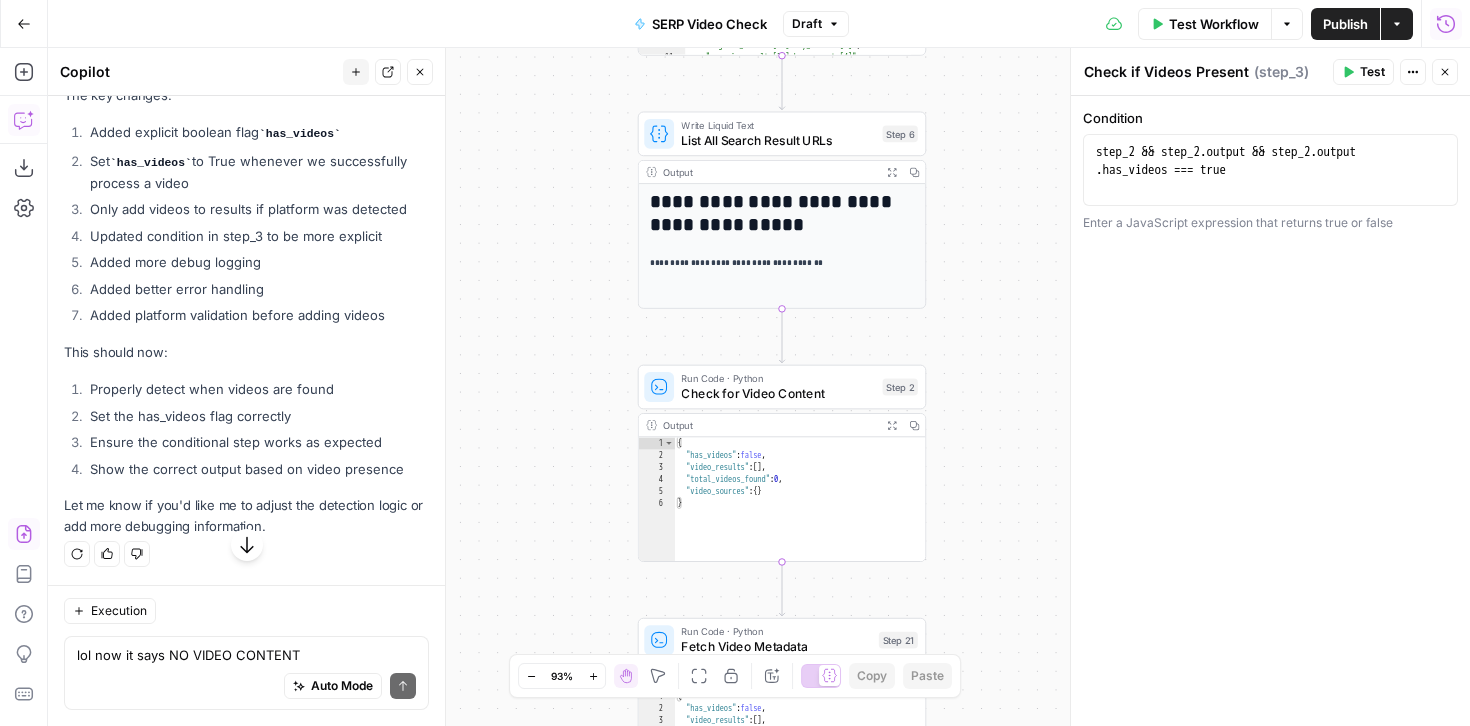 scroll, scrollTop: 23396, scrollLeft: 0, axis: vertical 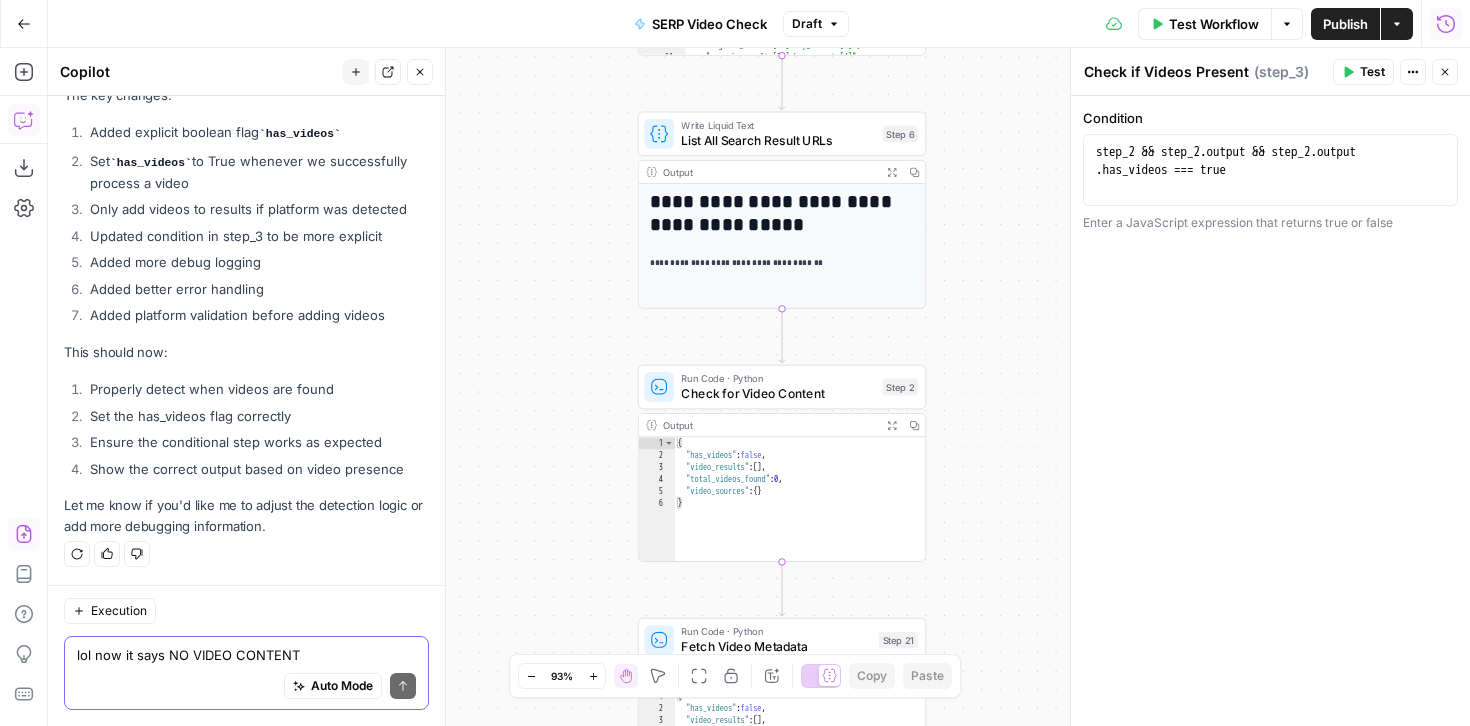 click on "lol now it says NO VIDEO CONTENT" at bounding box center (246, 655) 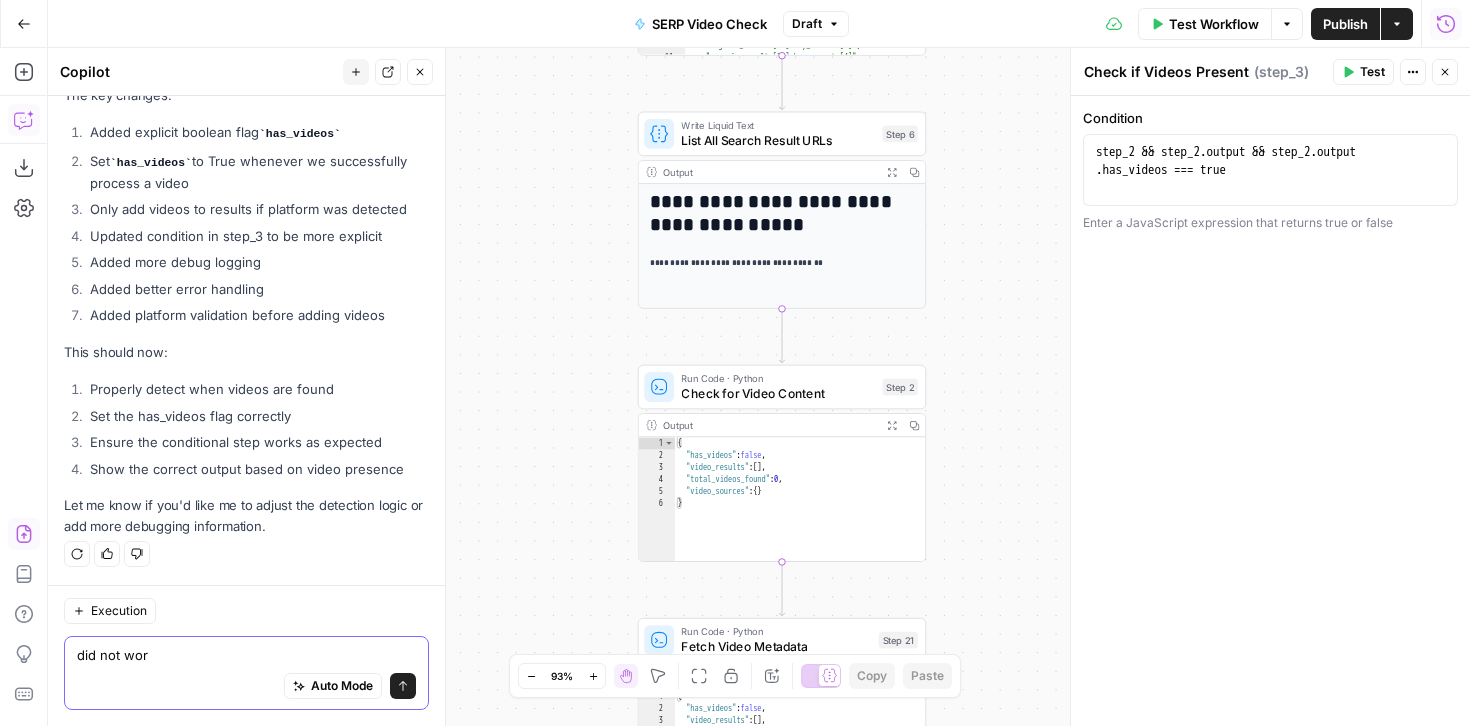type on "did not work" 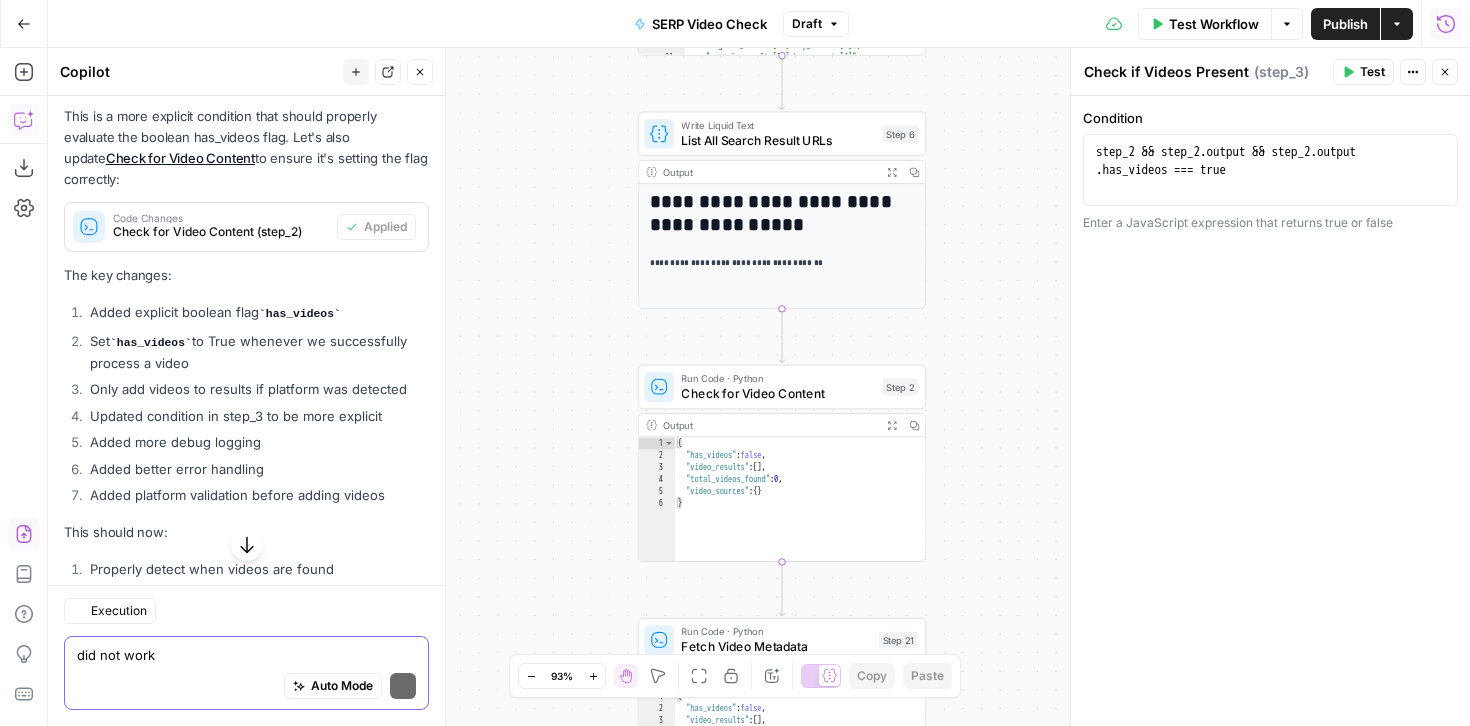 scroll, scrollTop: 23693, scrollLeft: 0, axis: vertical 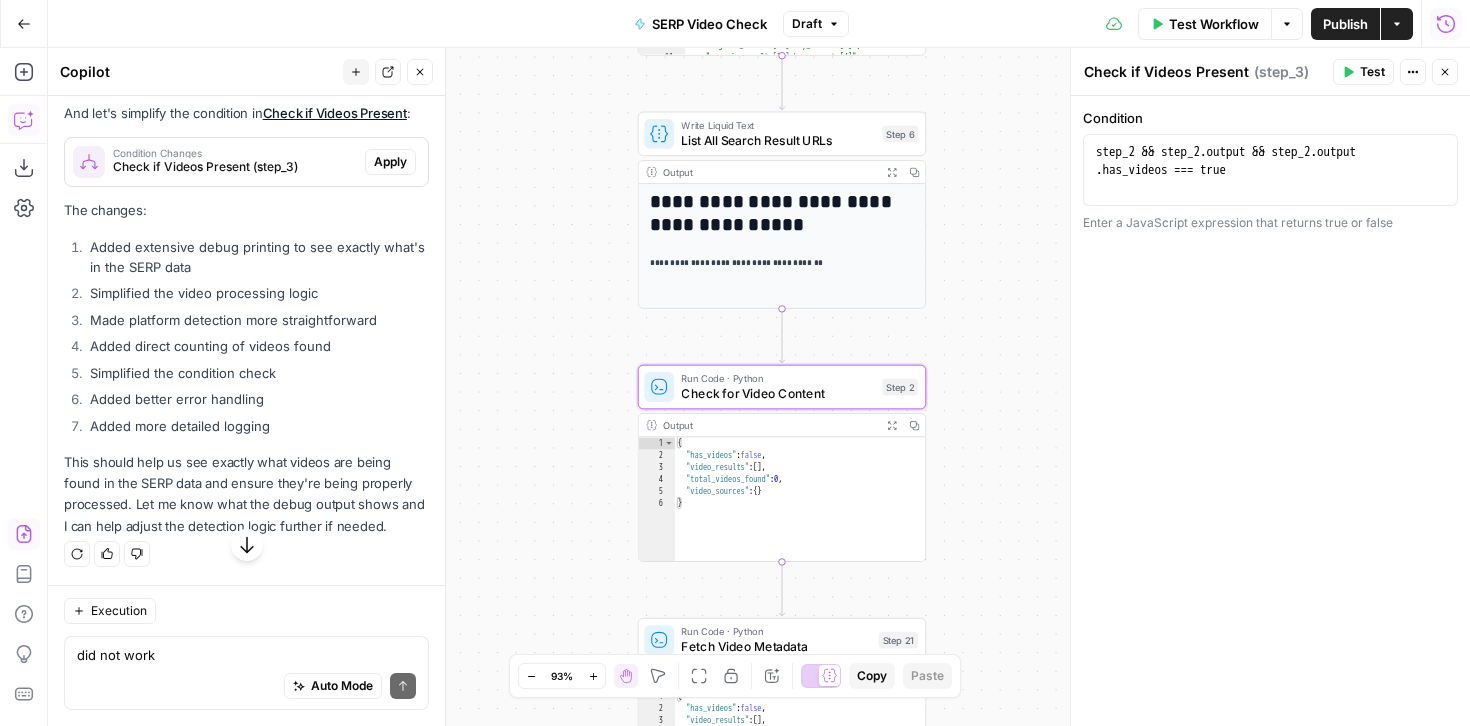 click on "Check for Video Content (step_2)" at bounding box center (235, 70) 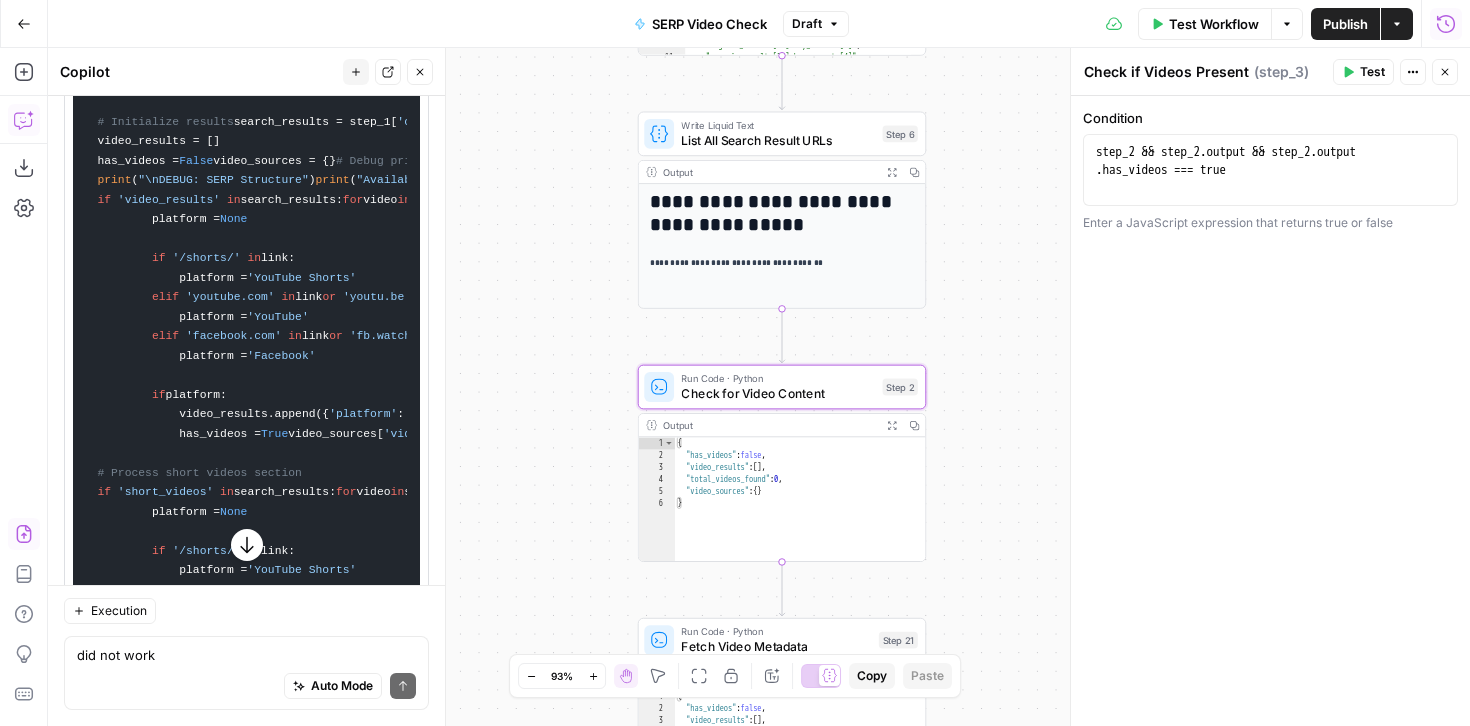 click on "Apply" at bounding box center [390, 58] 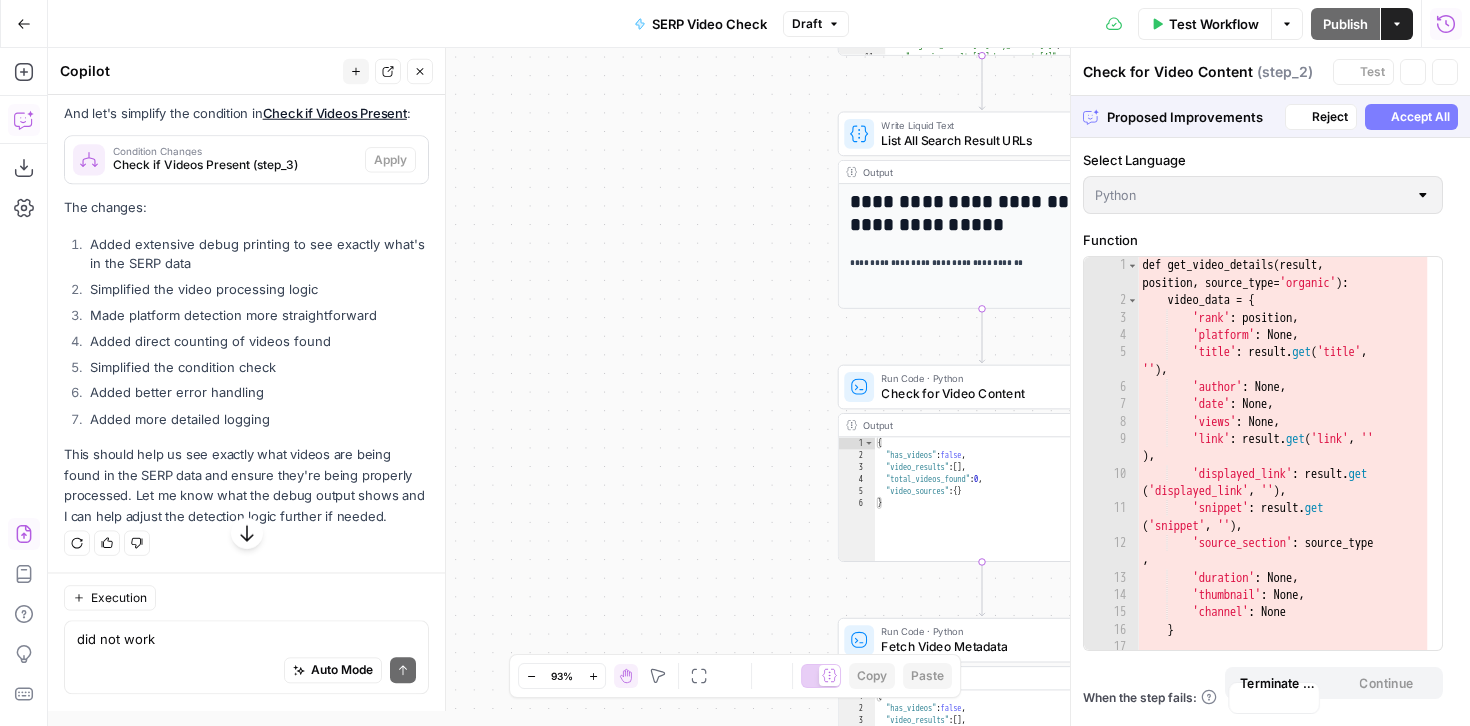 scroll, scrollTop: 22893, scrollLeft: 0, axis: vertical 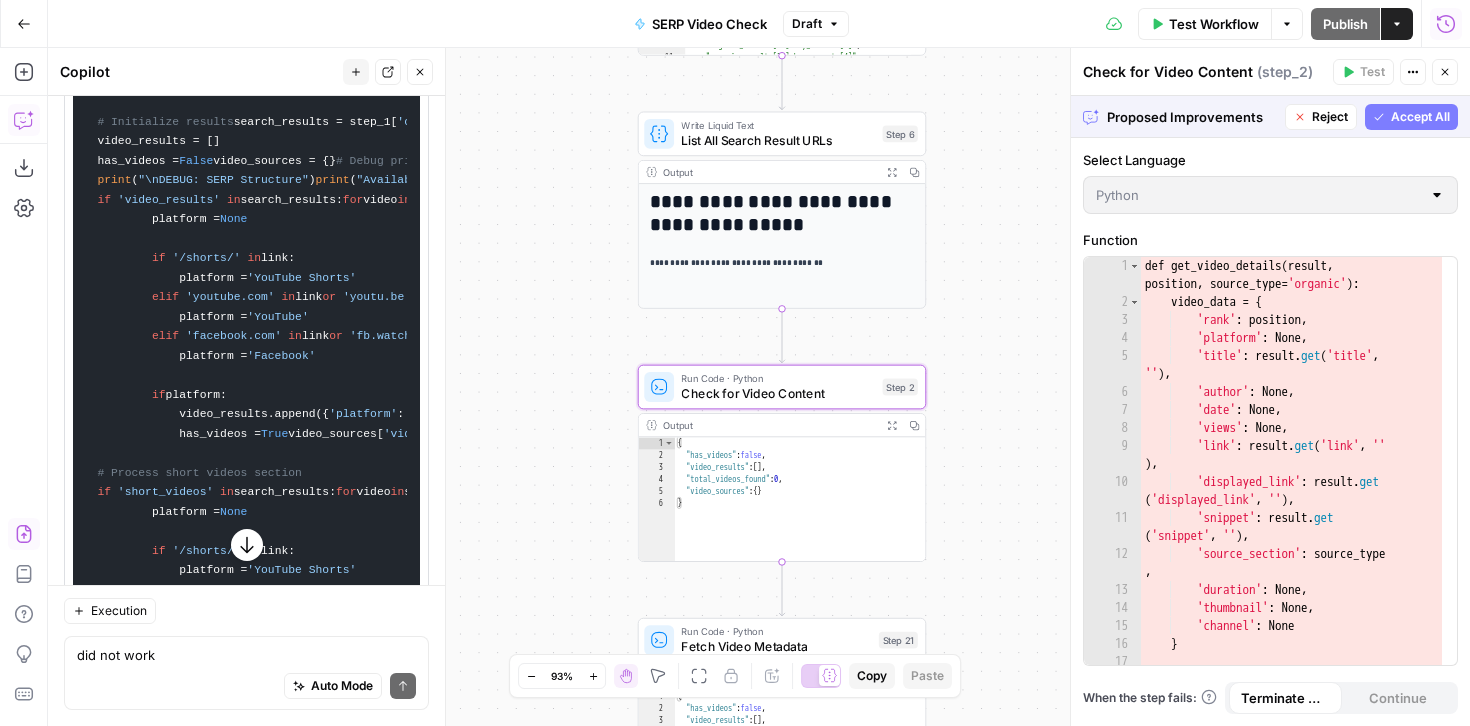 click on "Accept" at bounding box center [387, 58] 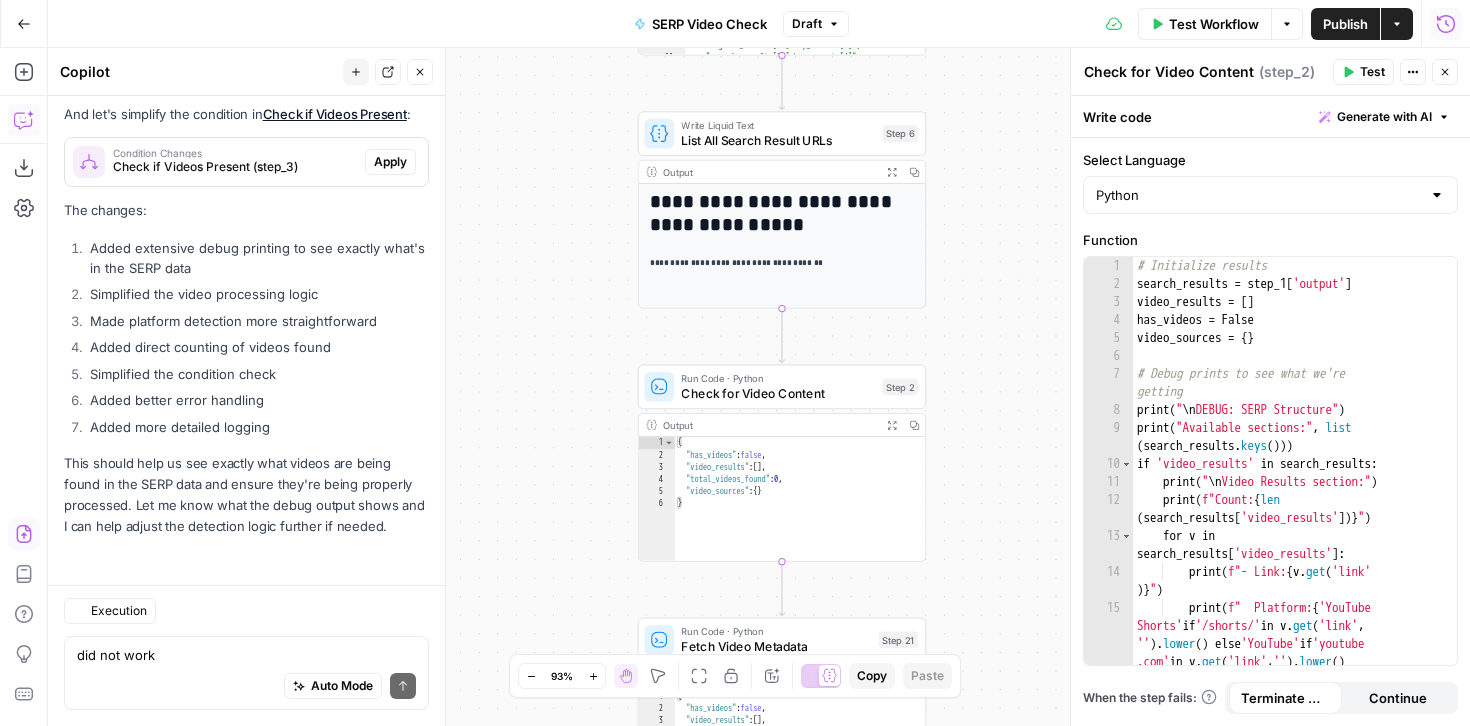 scroll, scrollTop: 25963, scrollLeft: 0, axis: vertical 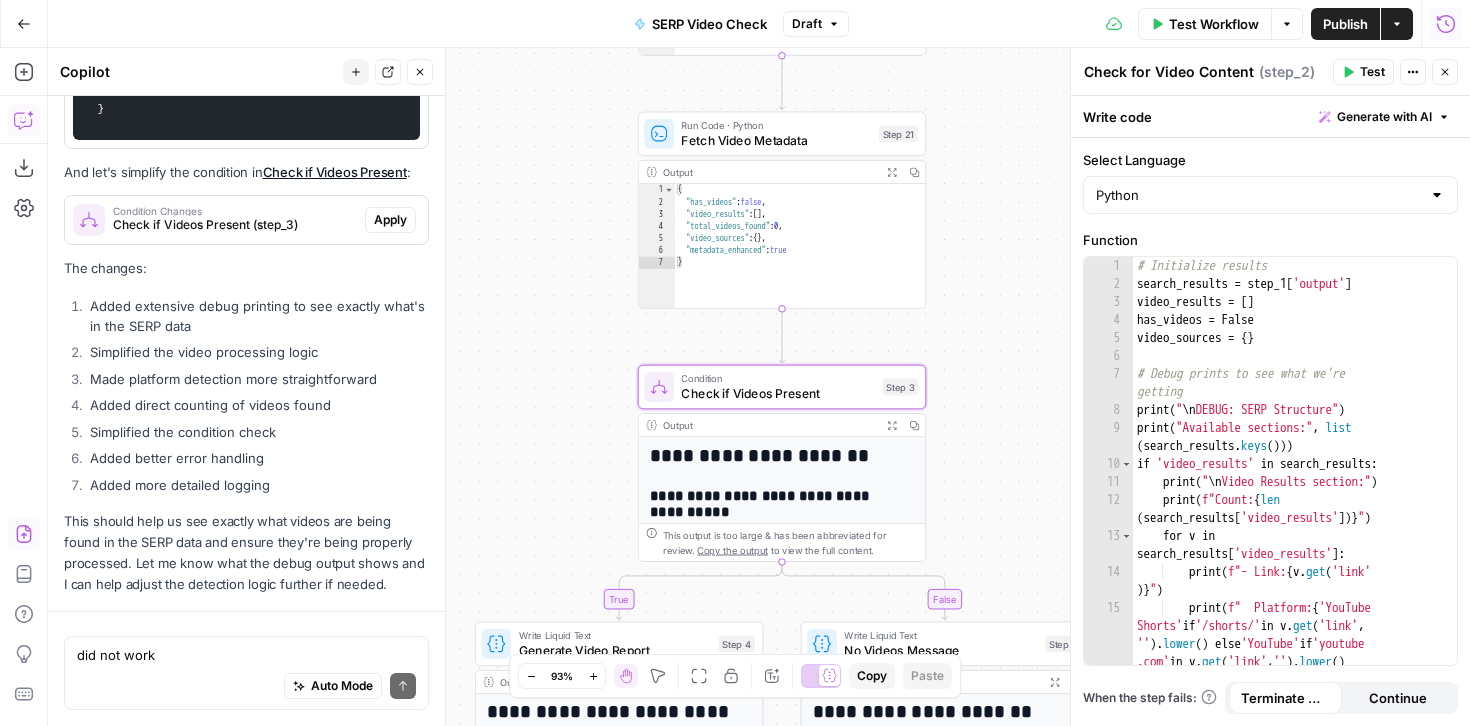click on "Apply" at bounding box center [390, 220] 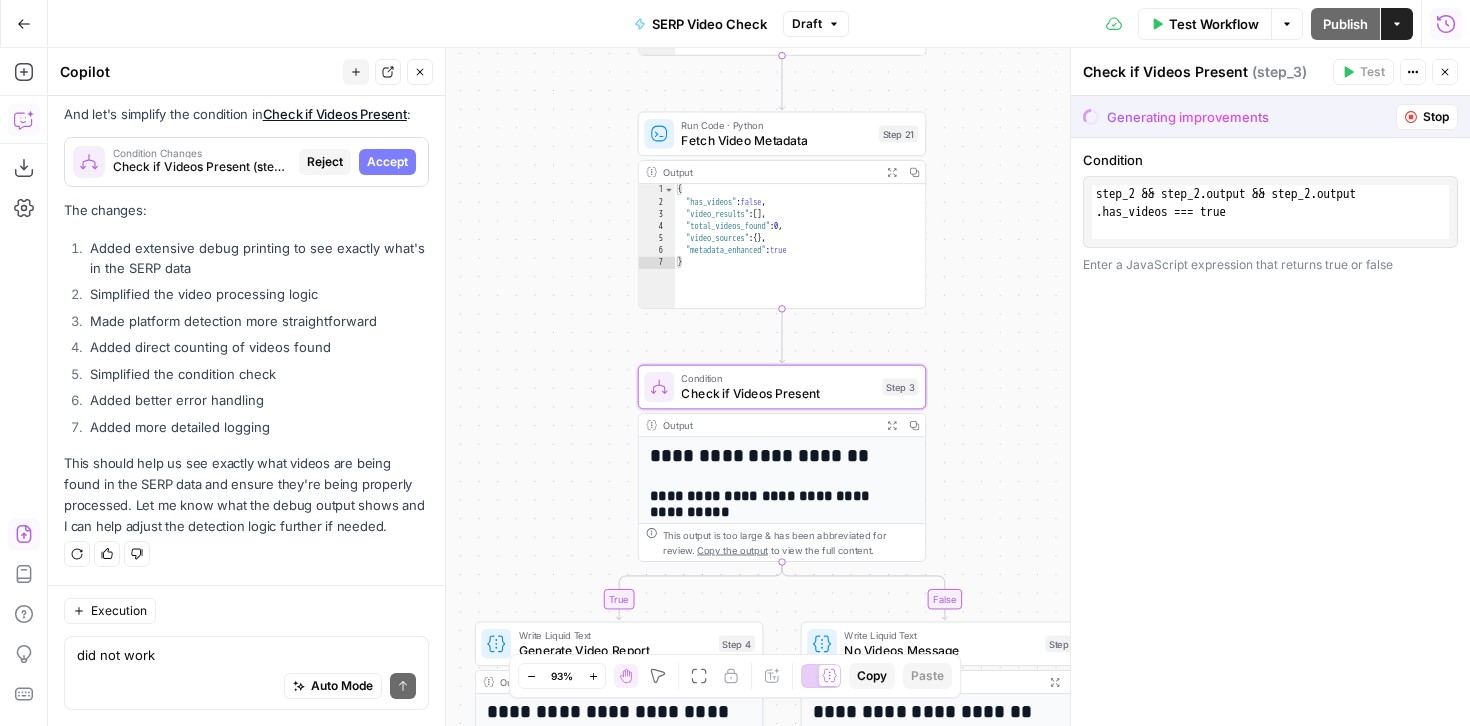 scroll, scrollTop: 25131, scrollLeft: 0, axis: vertical 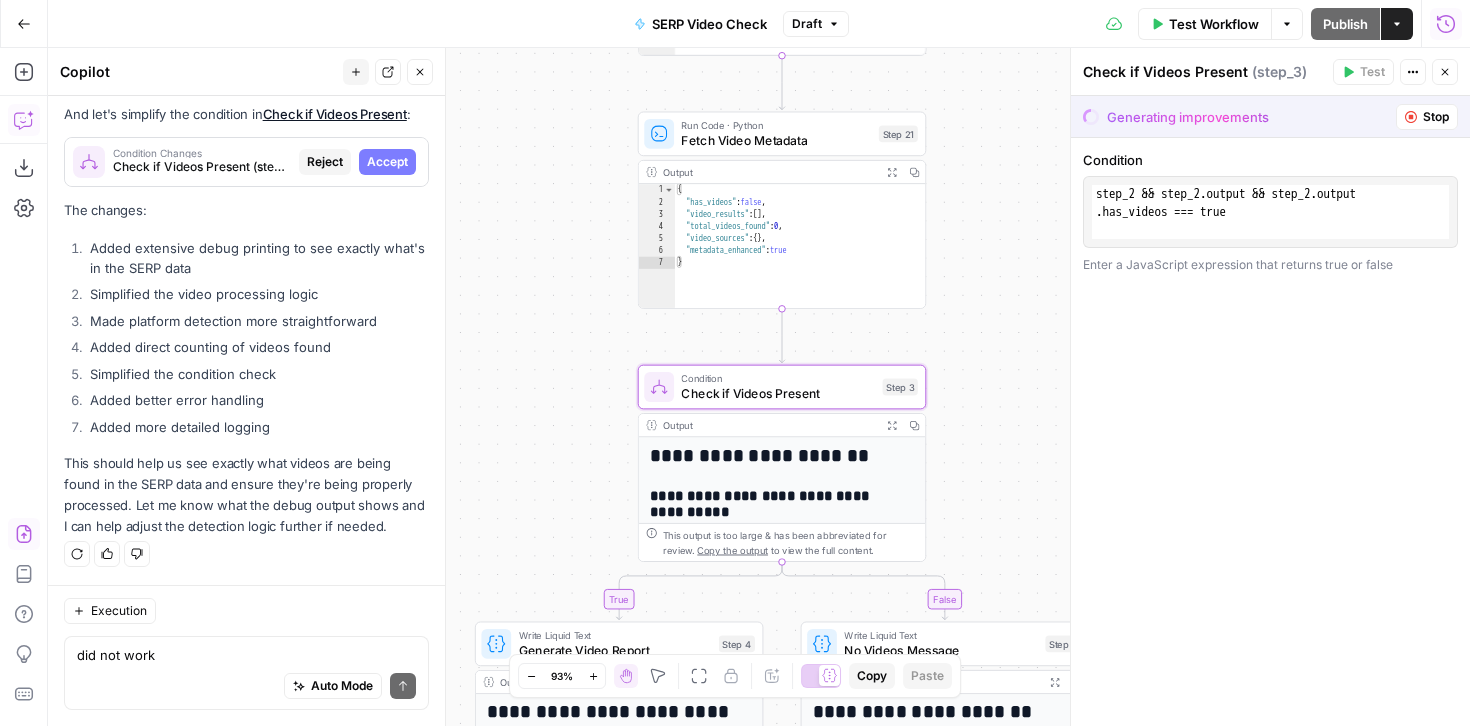 click on "Accept" at bounding box center (387, 162) 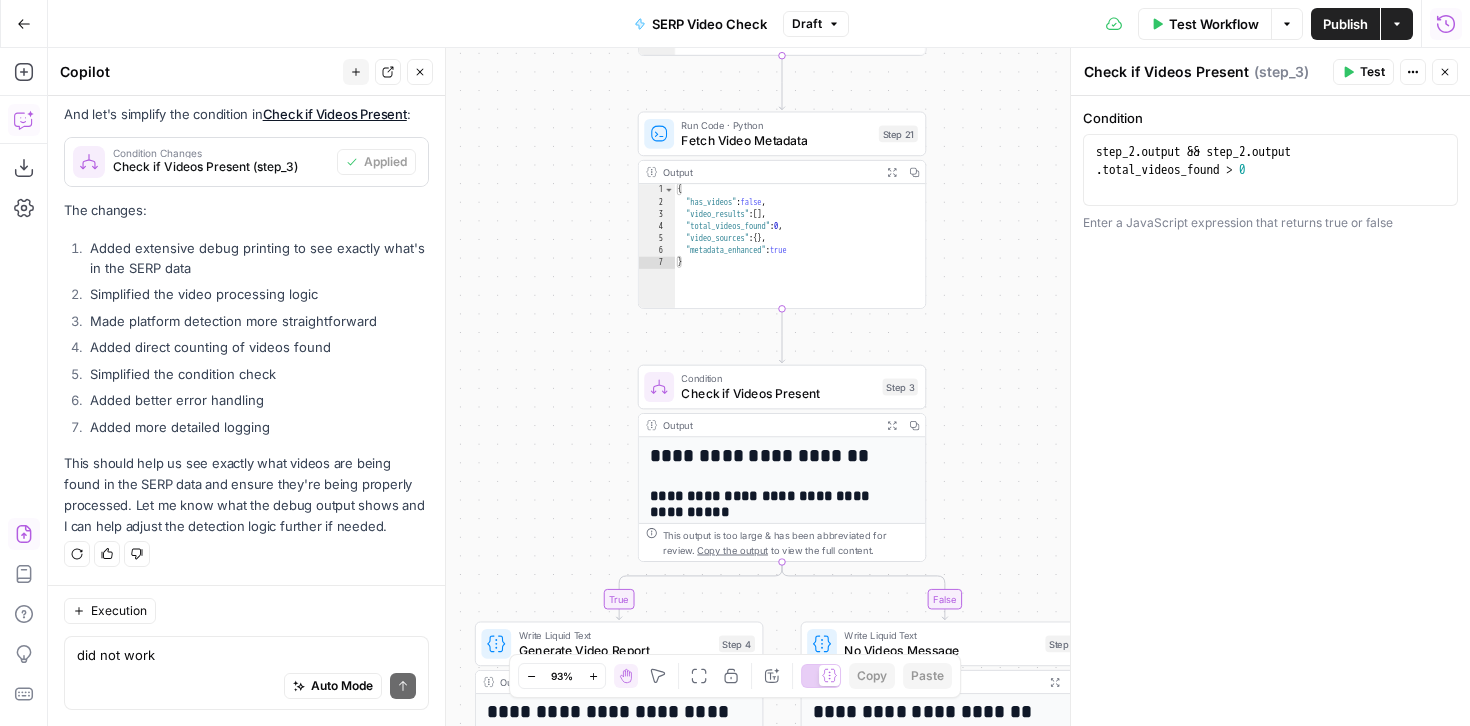 scroll, scrollTop: 25963, scrollLeft: 0, axis: vertical 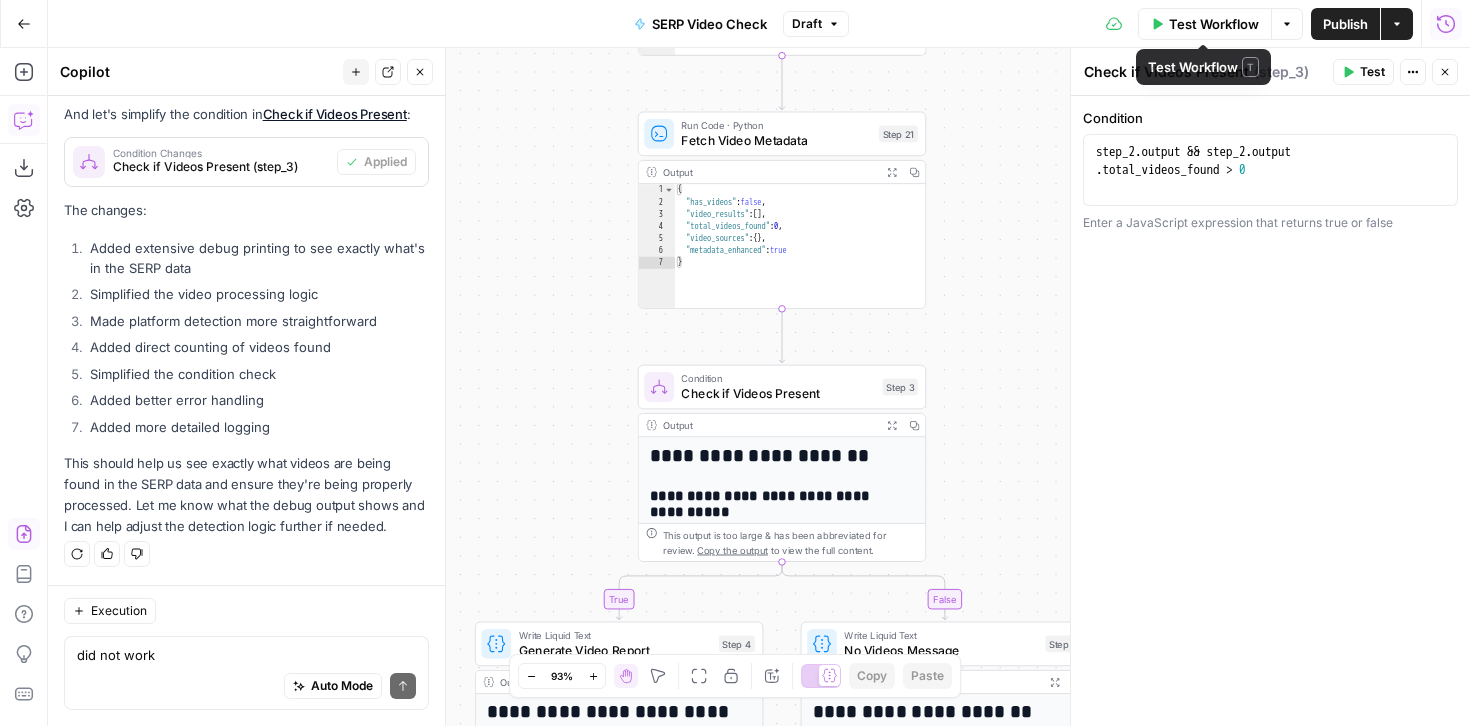click on "Test Workflow" at bounding box center [1214, 24] 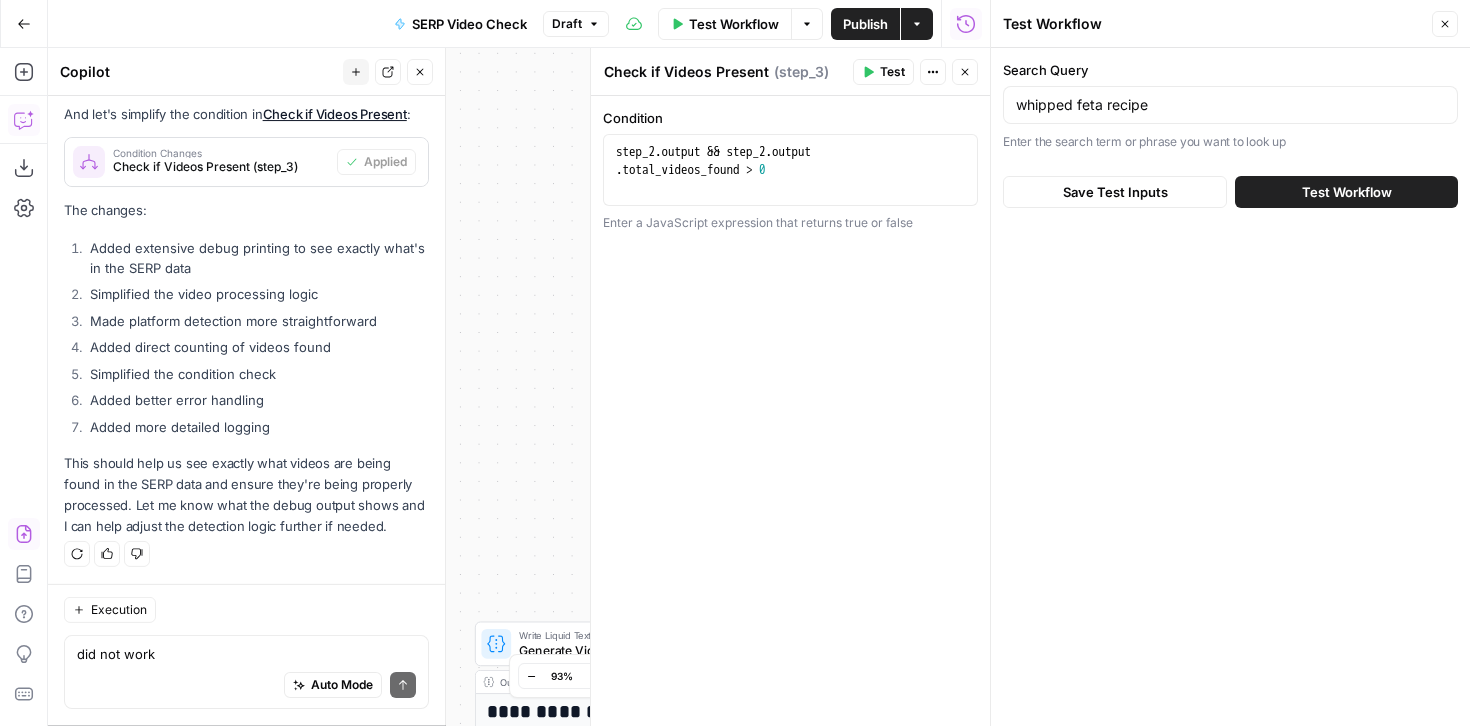 scroll, scrollTop: 25963, scrollLeft: 0, axis: vertical 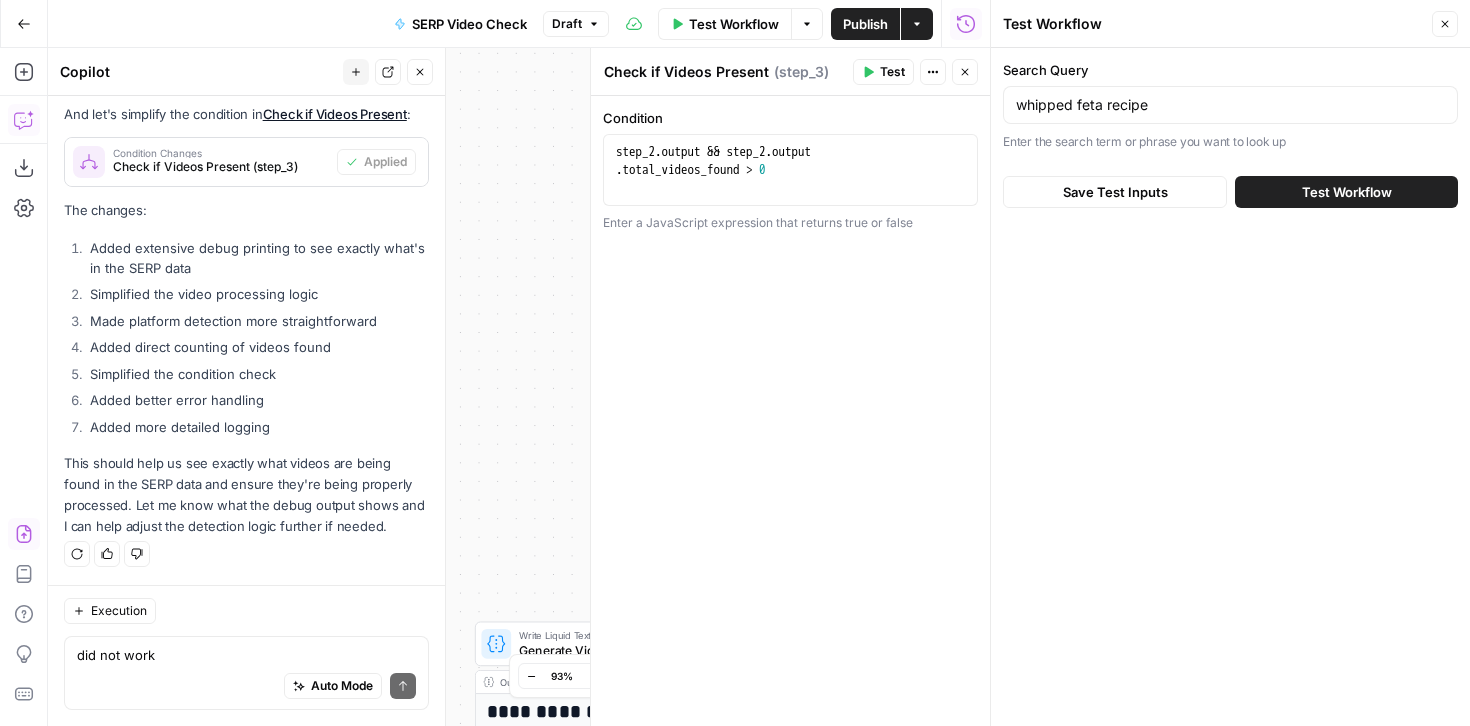 click on "Test Workflow" at bounding box center [1346, 192] 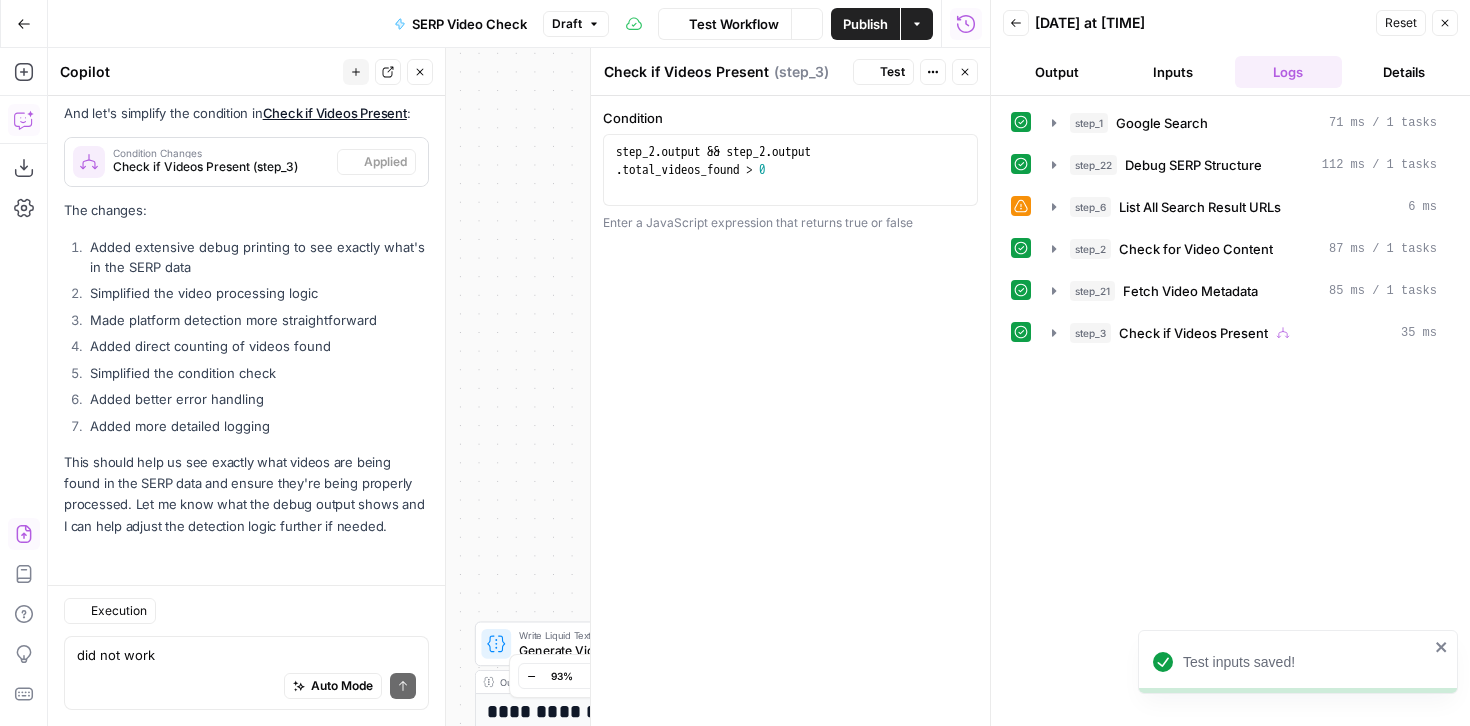 scroll, scrollTop: 24056, scrollLeft: 0, axis: vertical 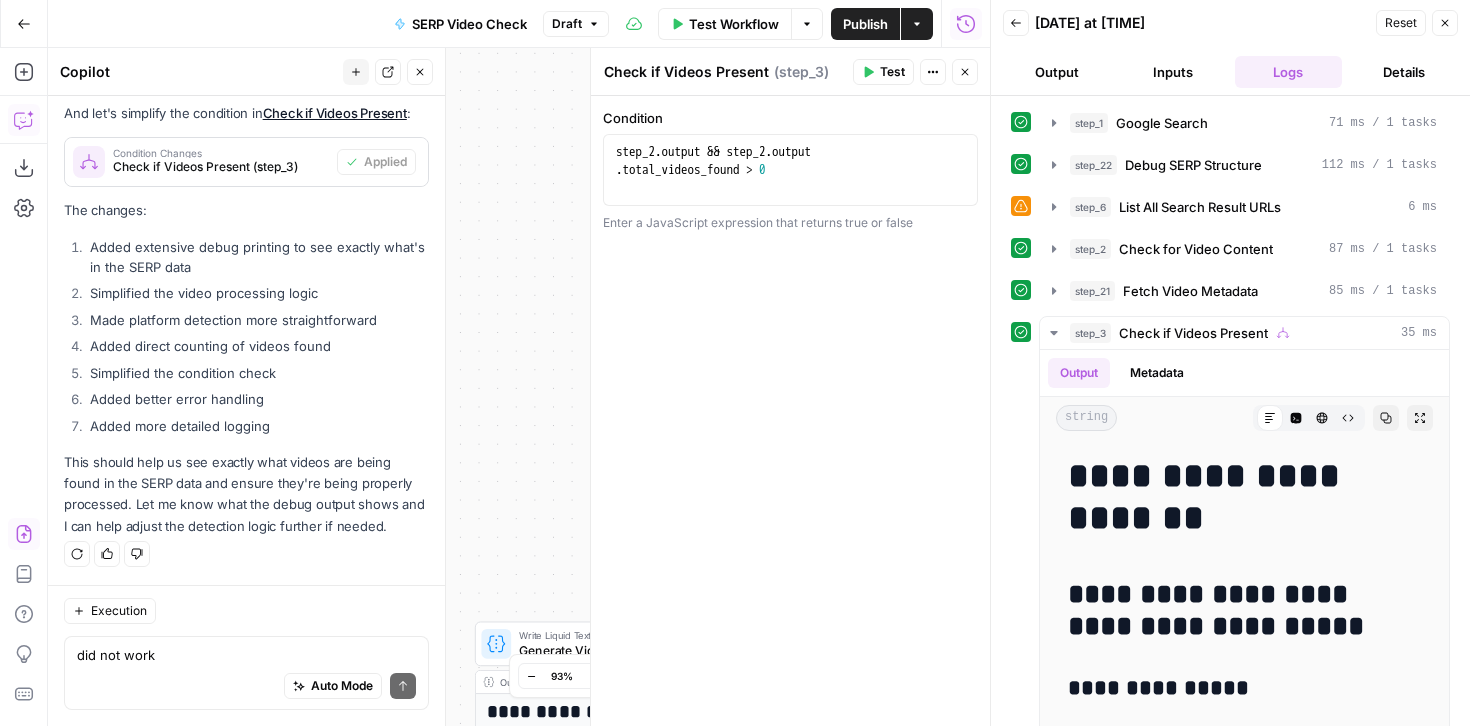 click 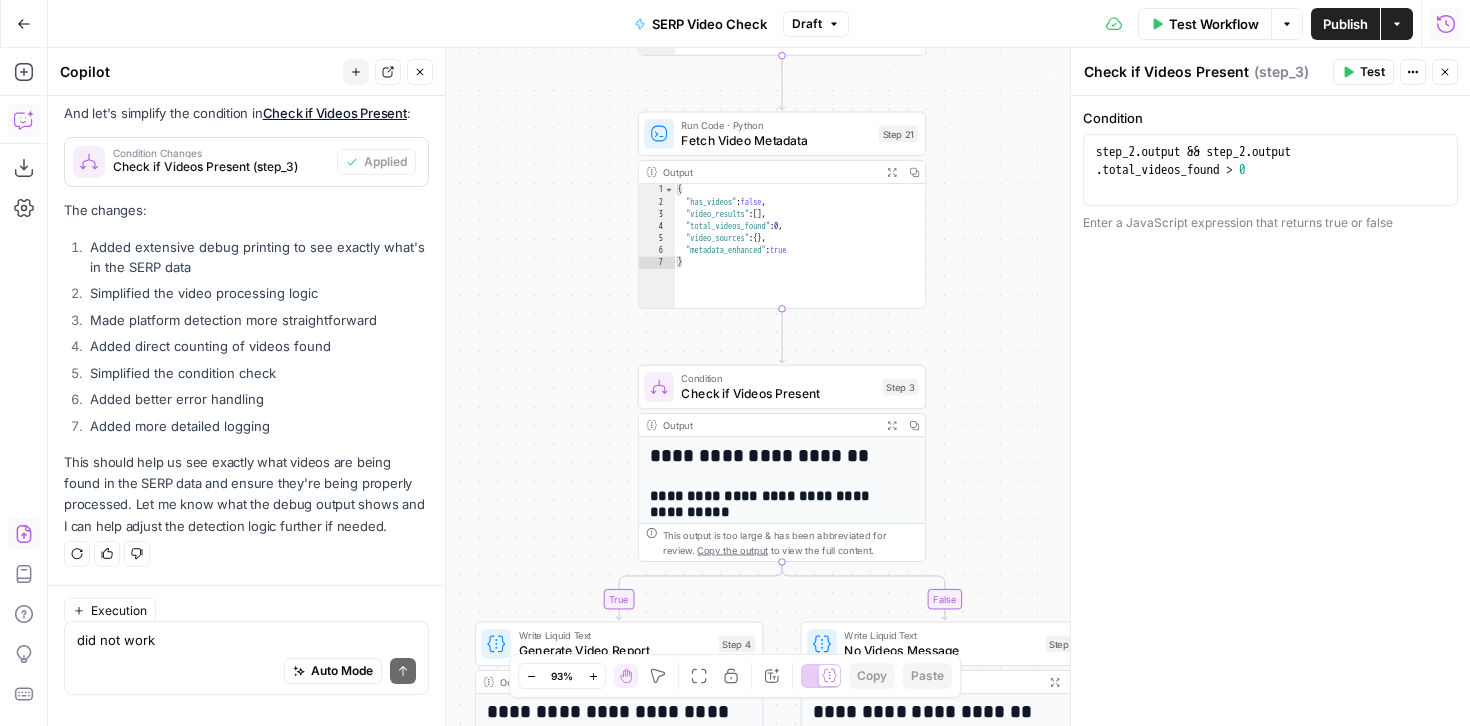 scroll, scrollTop: 24056, scrollLeft: 0, axis: vertical 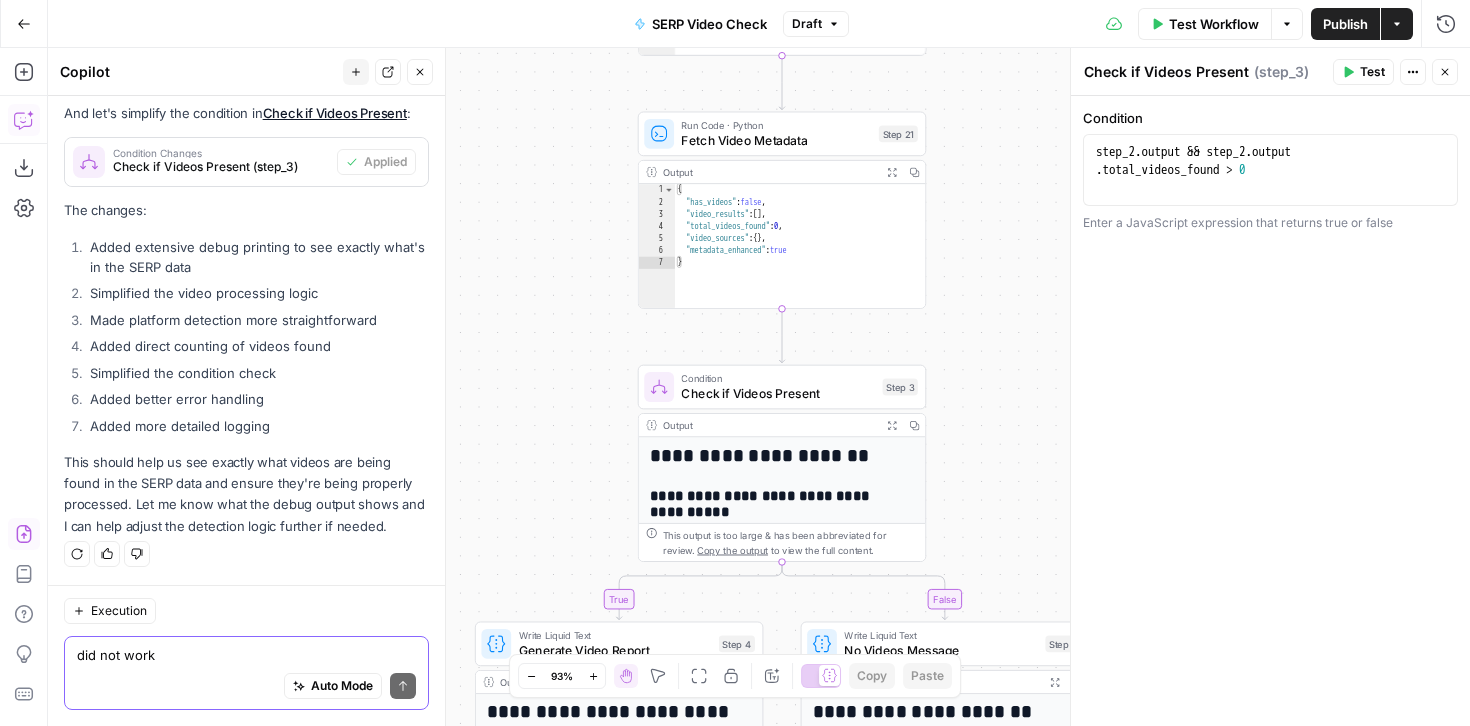 click on "did not work" at bounding box center [246, 655] 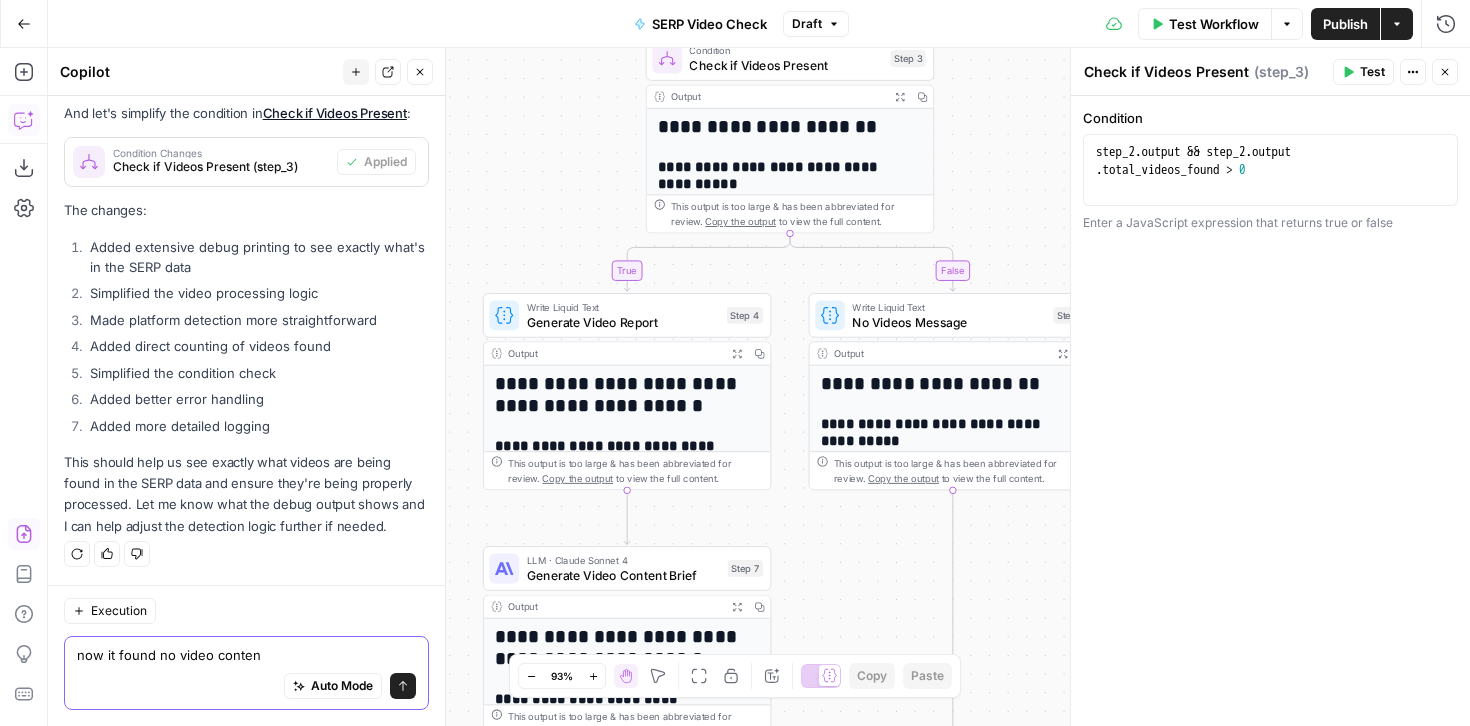 type on "now it found no video content" 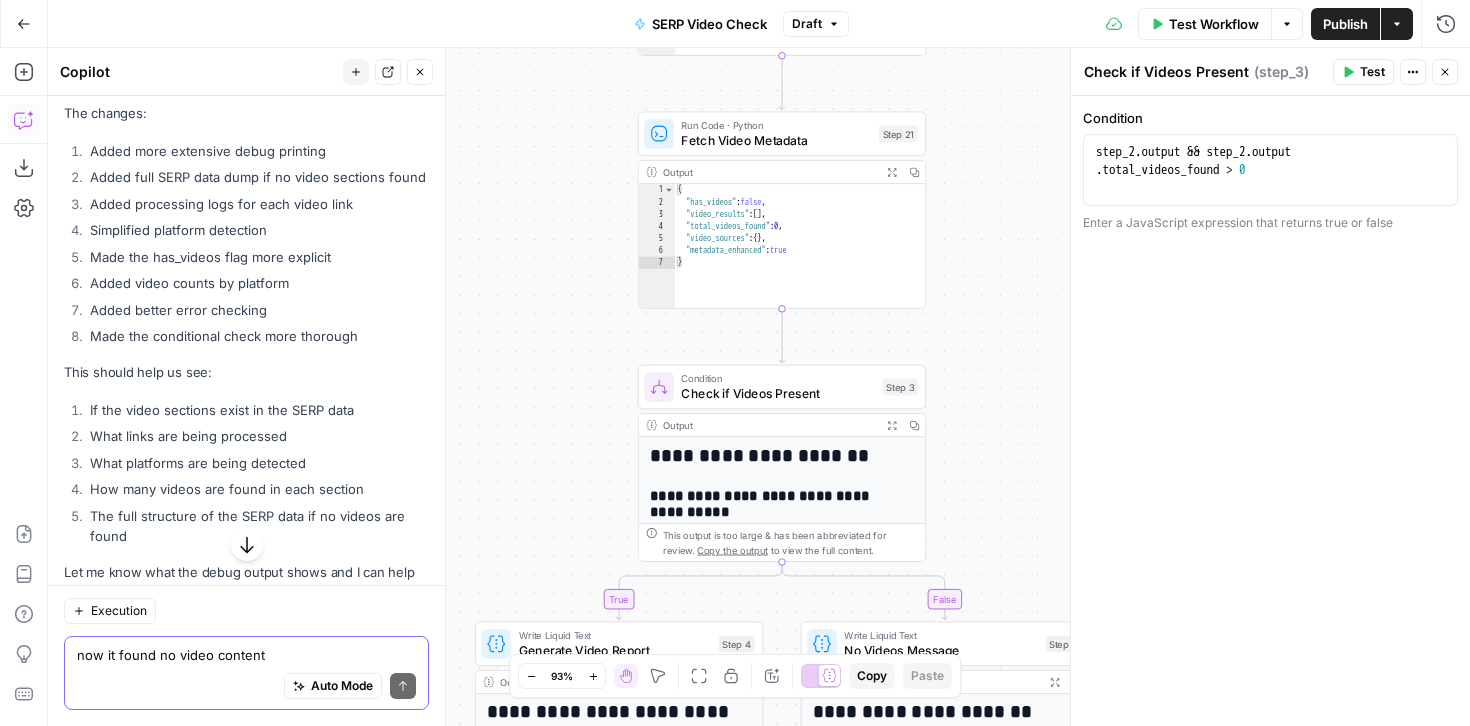 scroll, scrollTop: 24443, scrollLeft: 0, axis: vertical 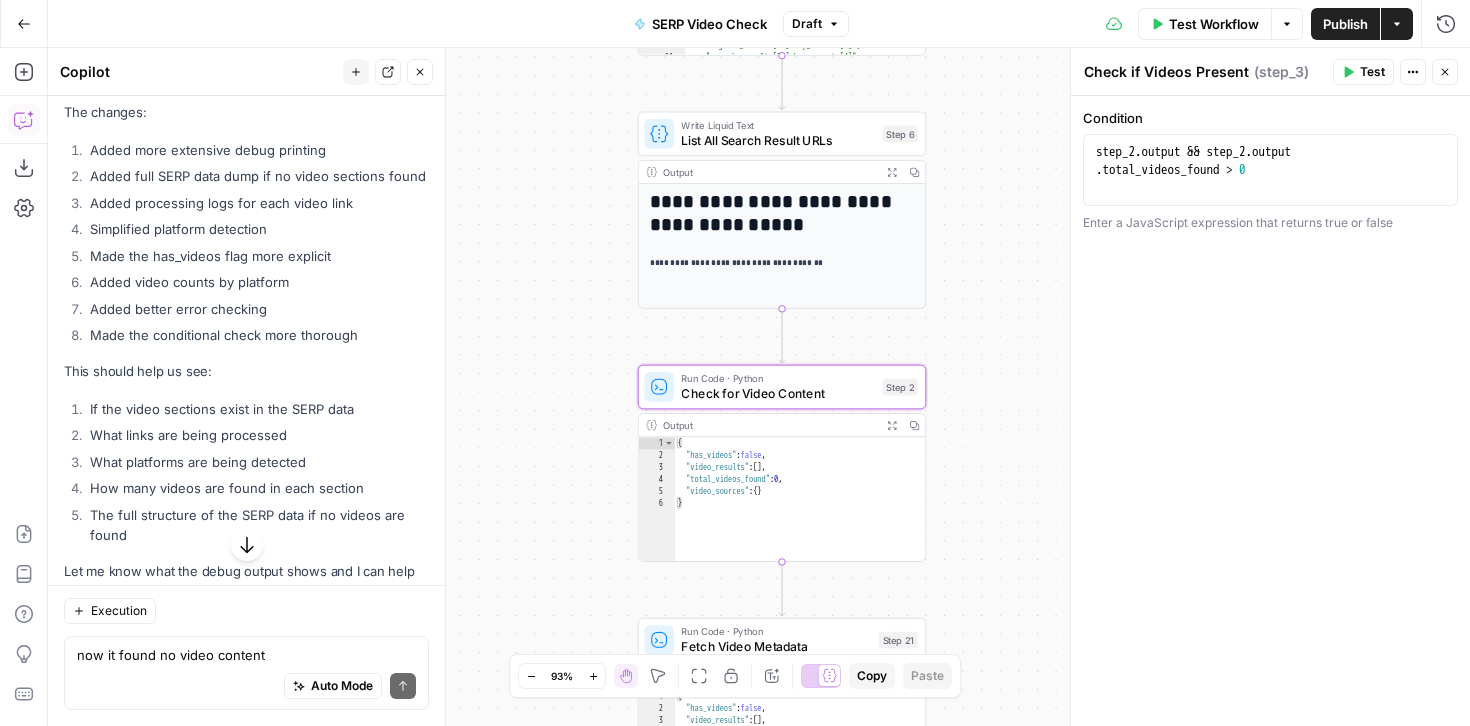 click on "Apply" at bounding box center (390, -53) 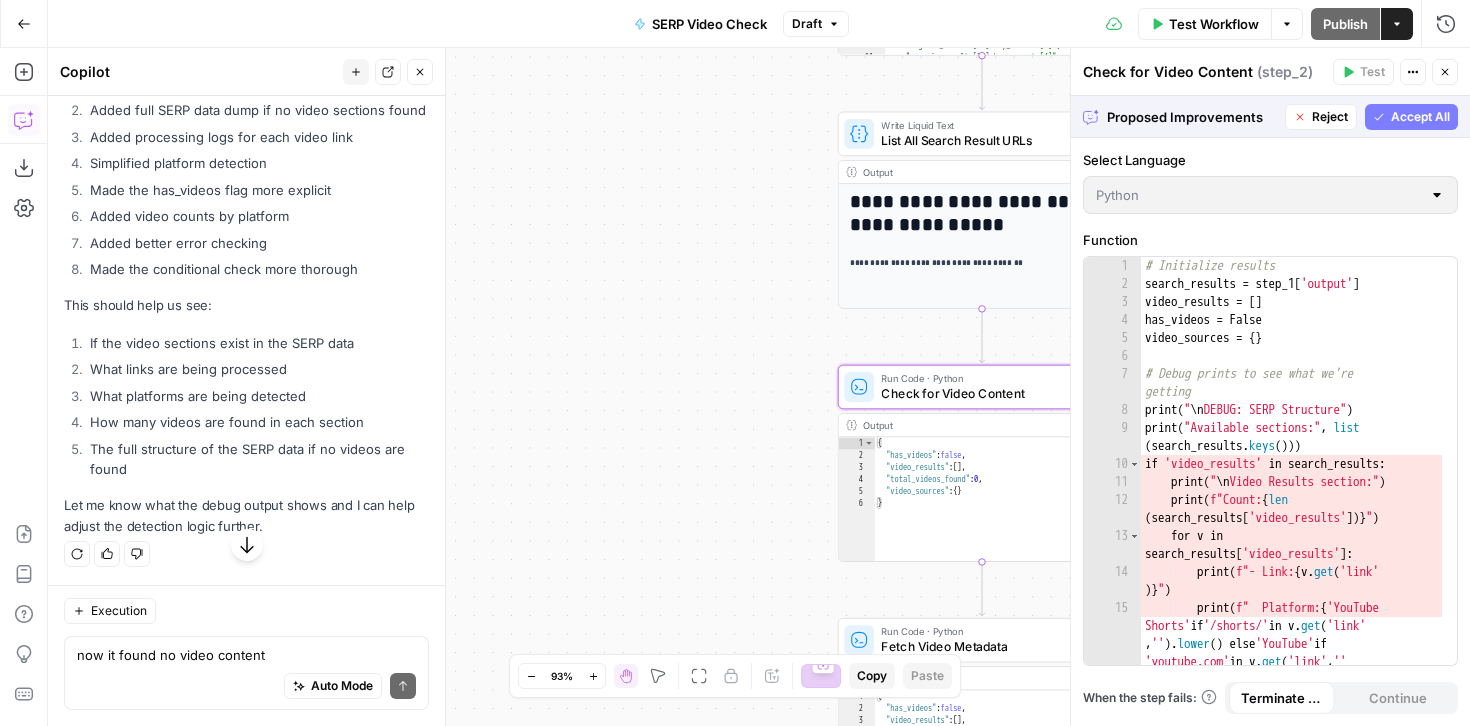 scroll, scrollTop: 23611, scrollLeft: 0, axis: vertical 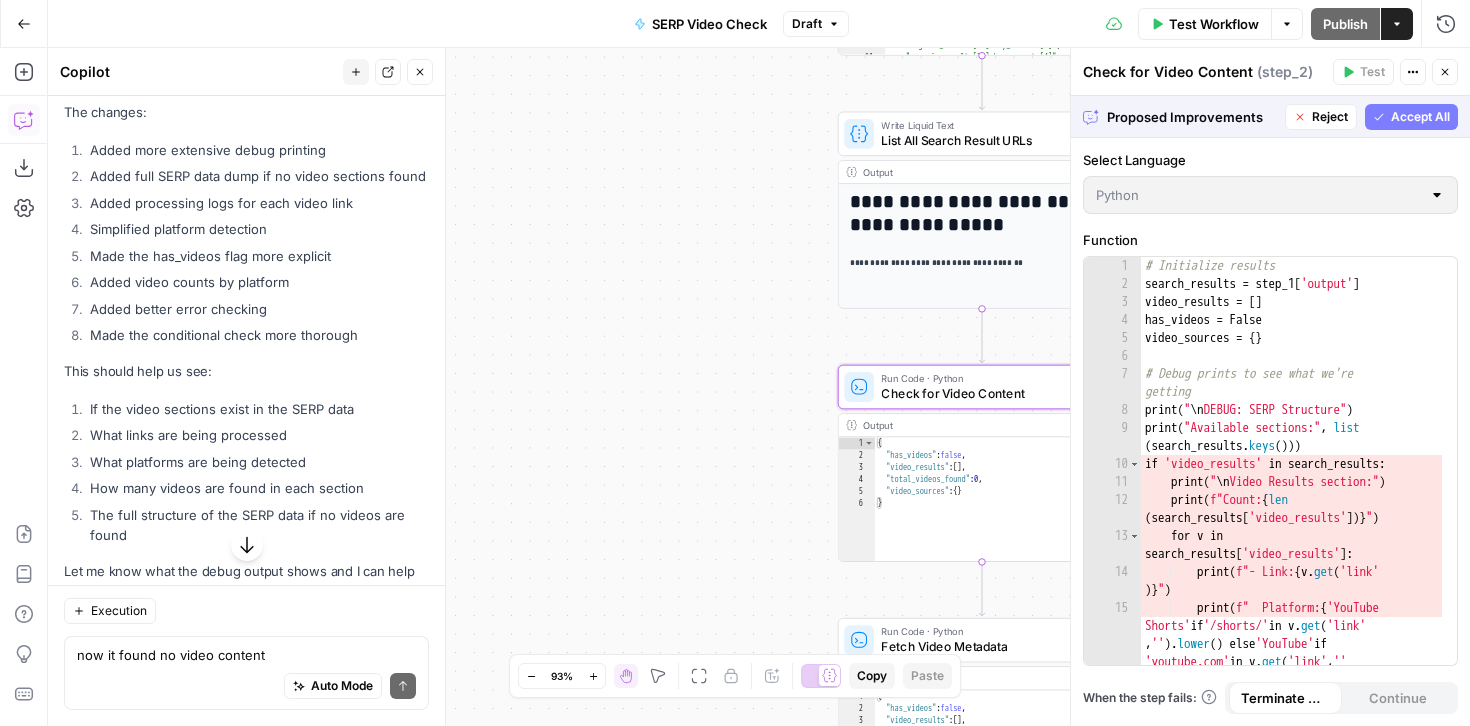 click on "Accept" at bounding box center [387, -53] 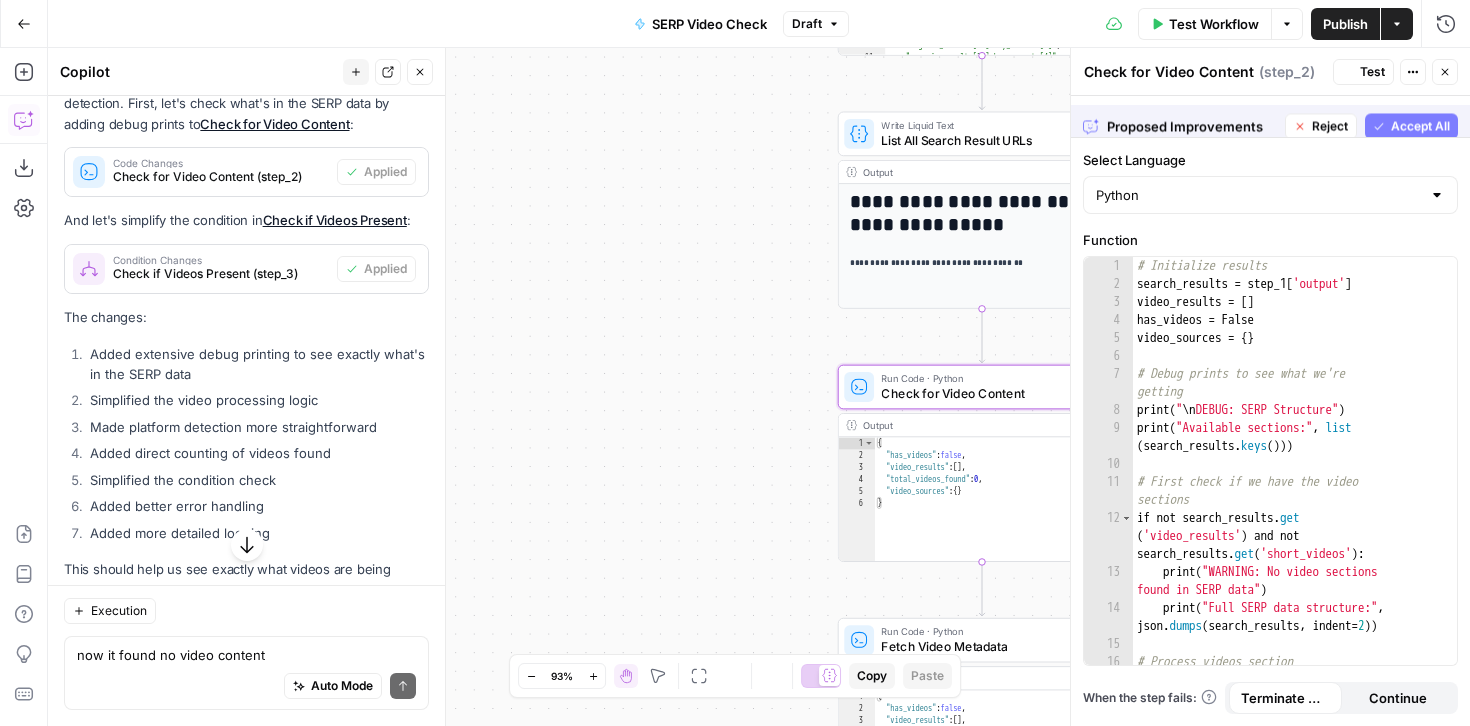 scroll, scrollTop: 24443, scrollLeft: 0, axis: vertical 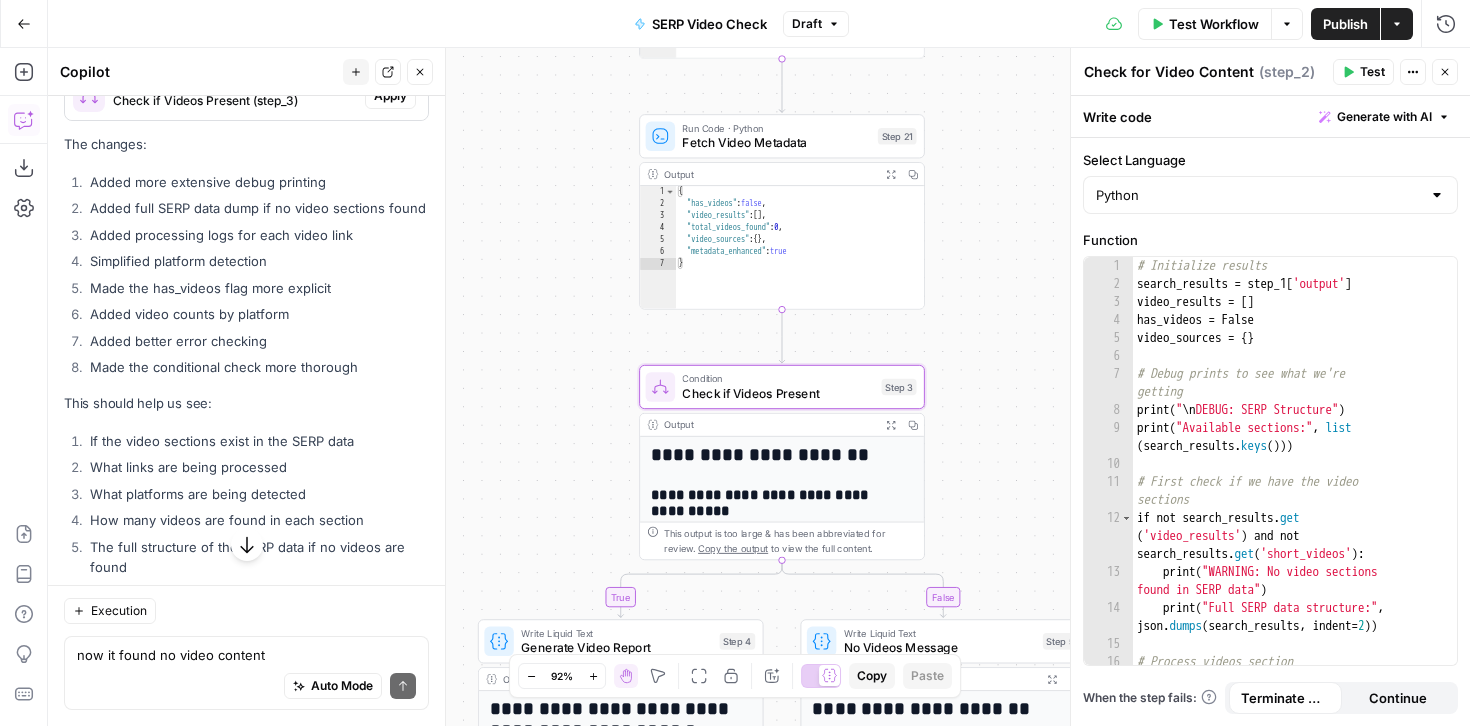 click on "Apply" at bounding box center [390, 96] 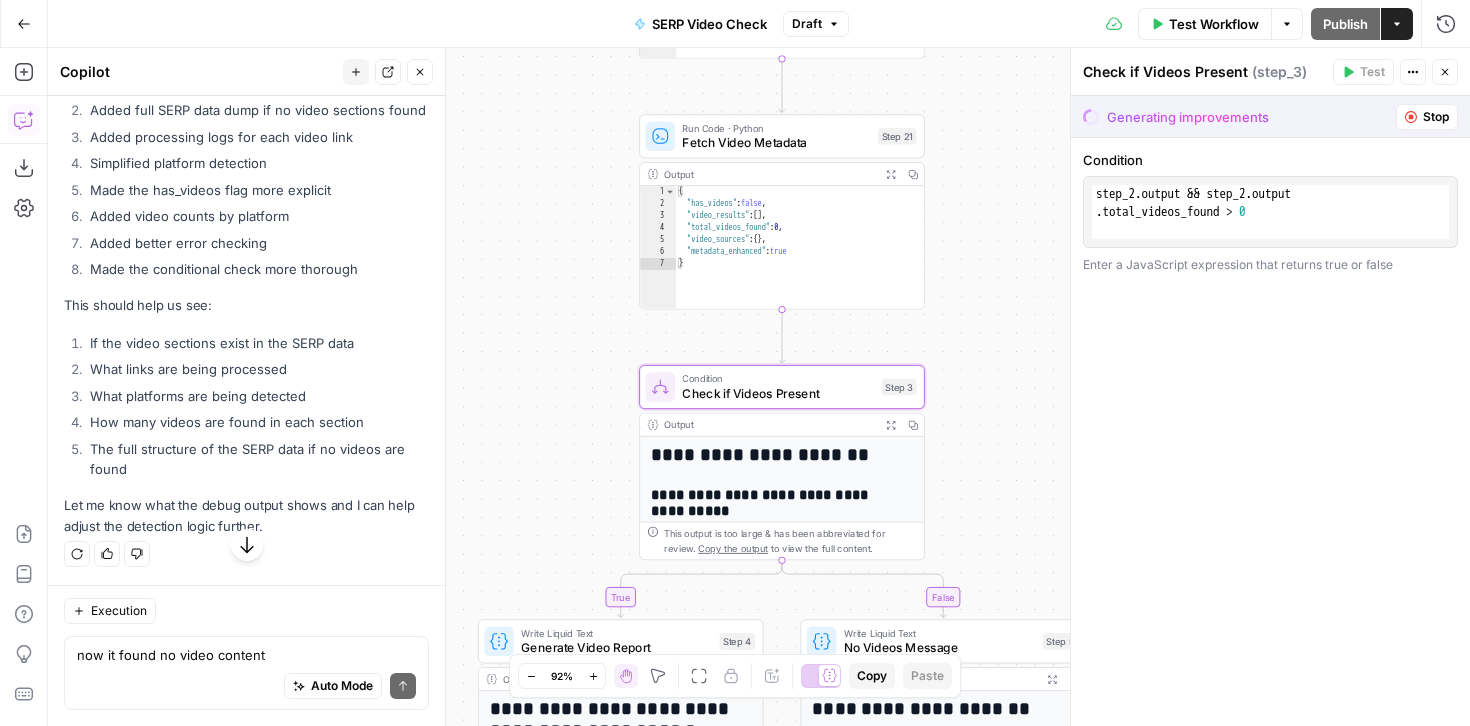 scroll, scrollTop: 23611, scrollLeft: 0, axis: vertical 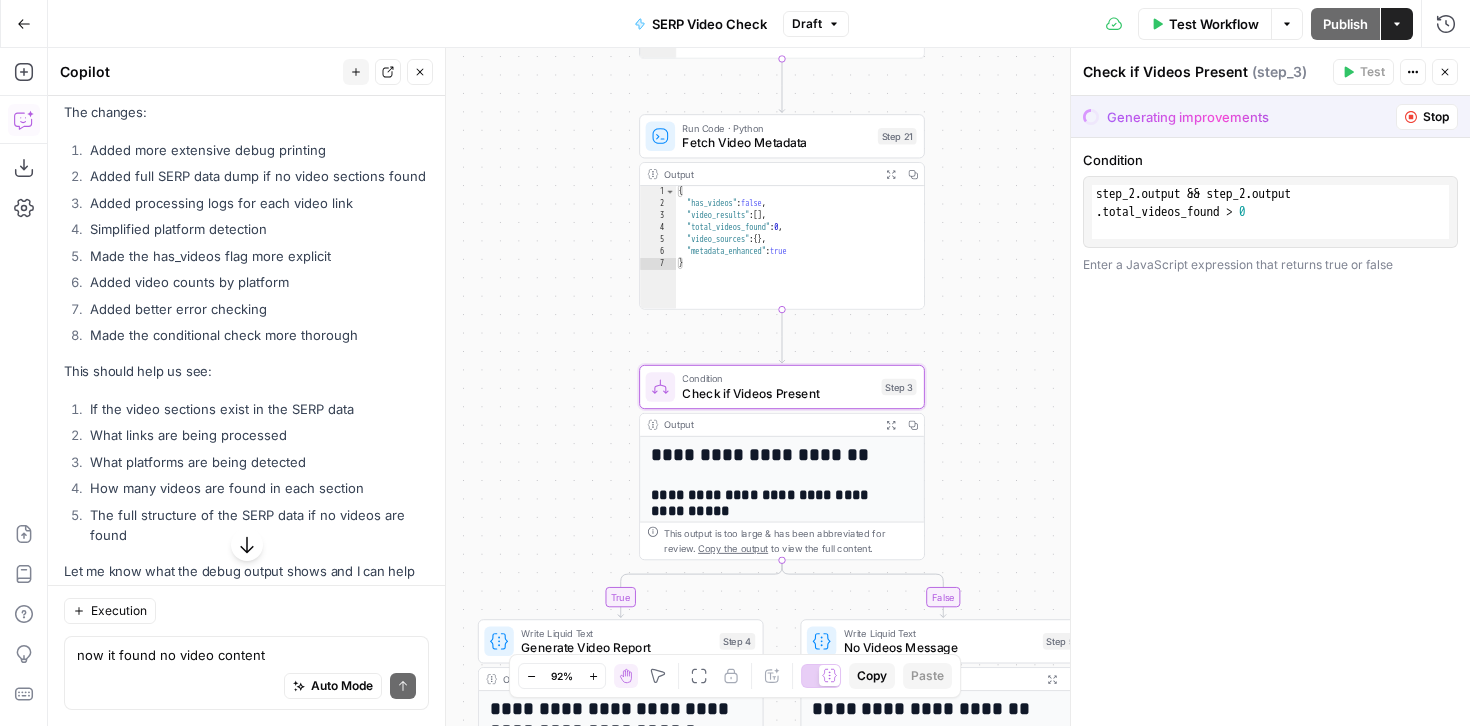 click on "Accept" at bounding box center (387, 64) 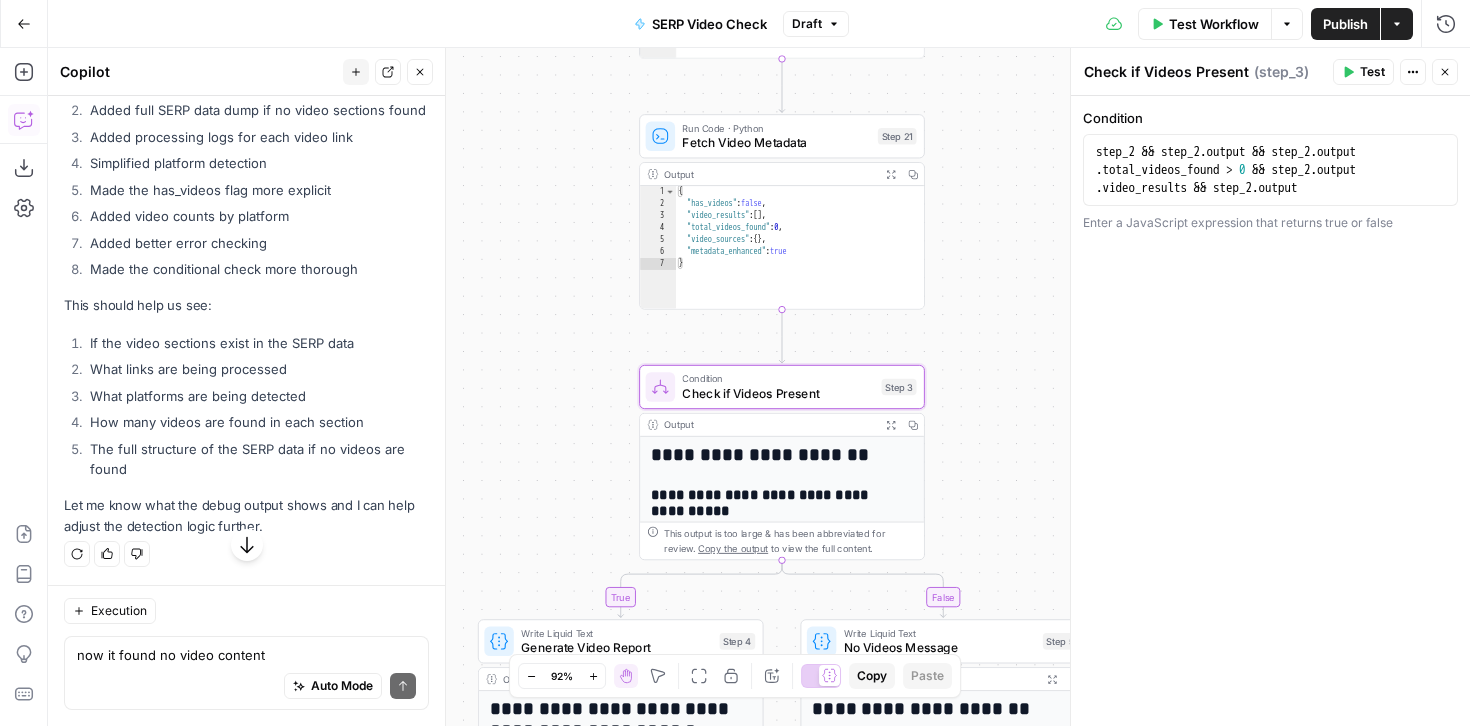 scroll, scrollTop: 24899, scrollLeft: 0, axis: vertical 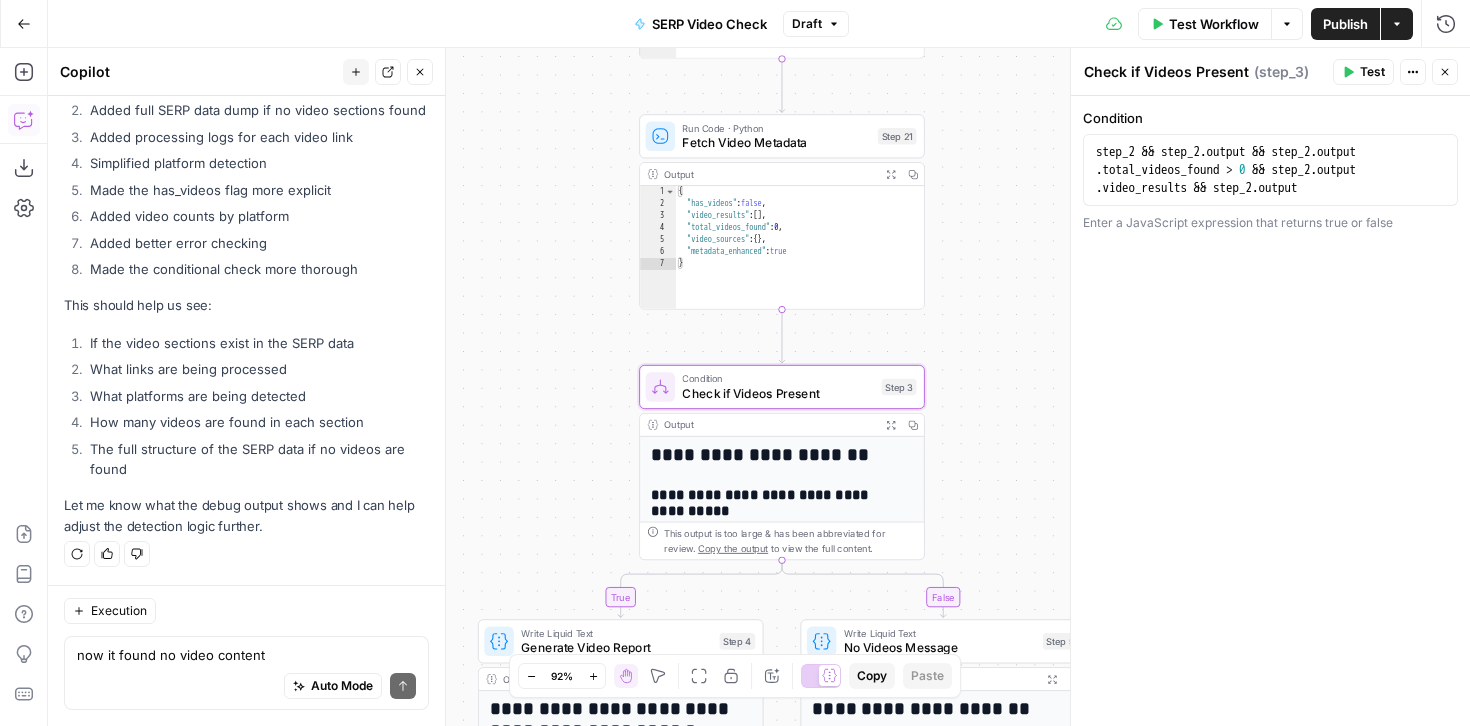 click on "Test Workflow" at bounding box center [1214, 24] 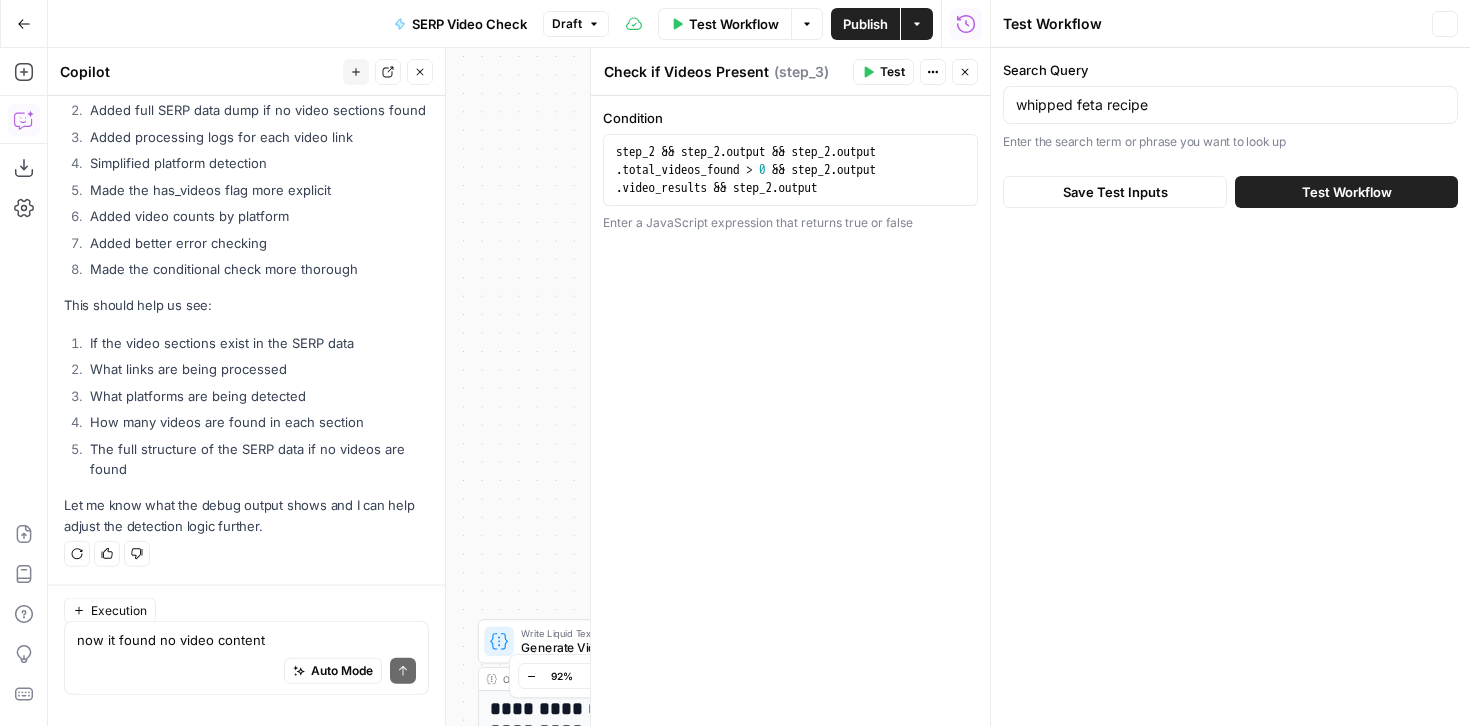 scroll, scrollTop: 24899, scrollLeft: 0, axis: vertical 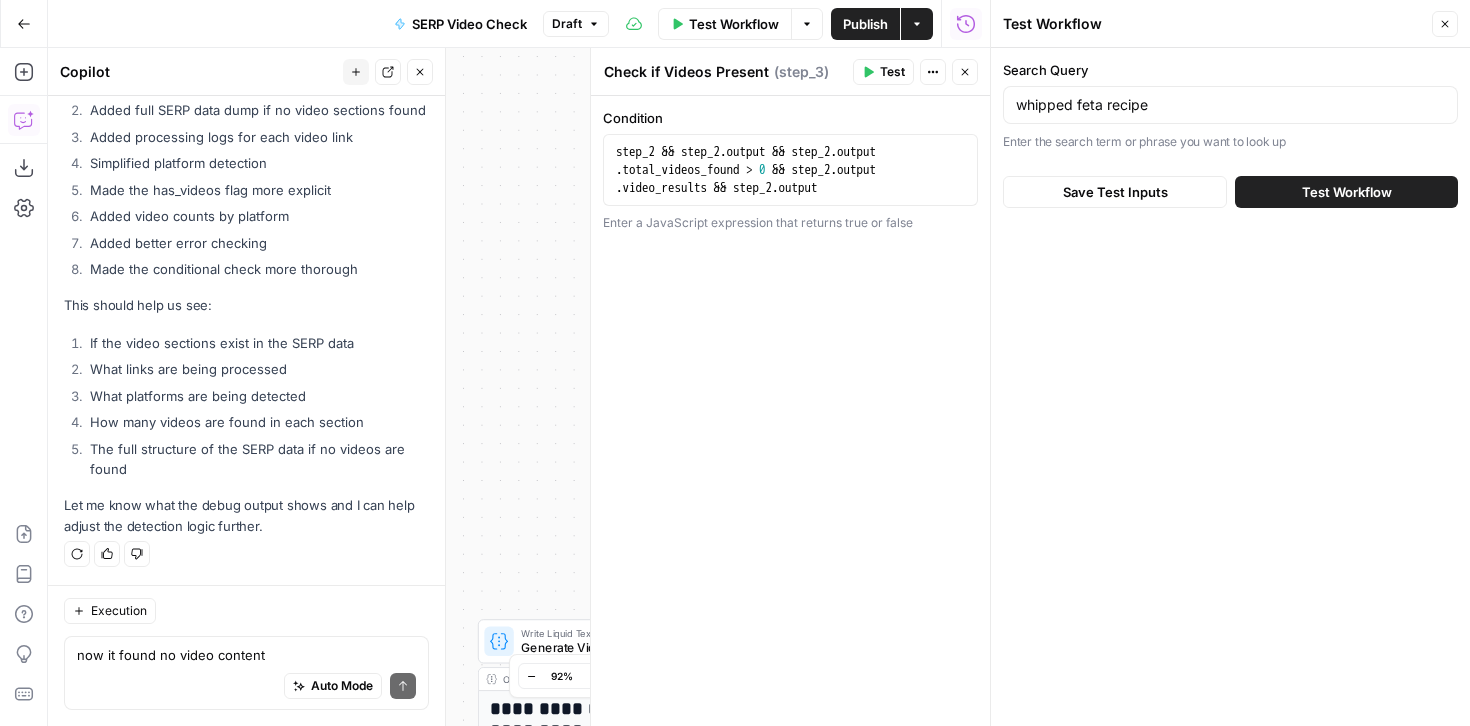 click on "Test Workflow" at bounding box center [1347, 192] 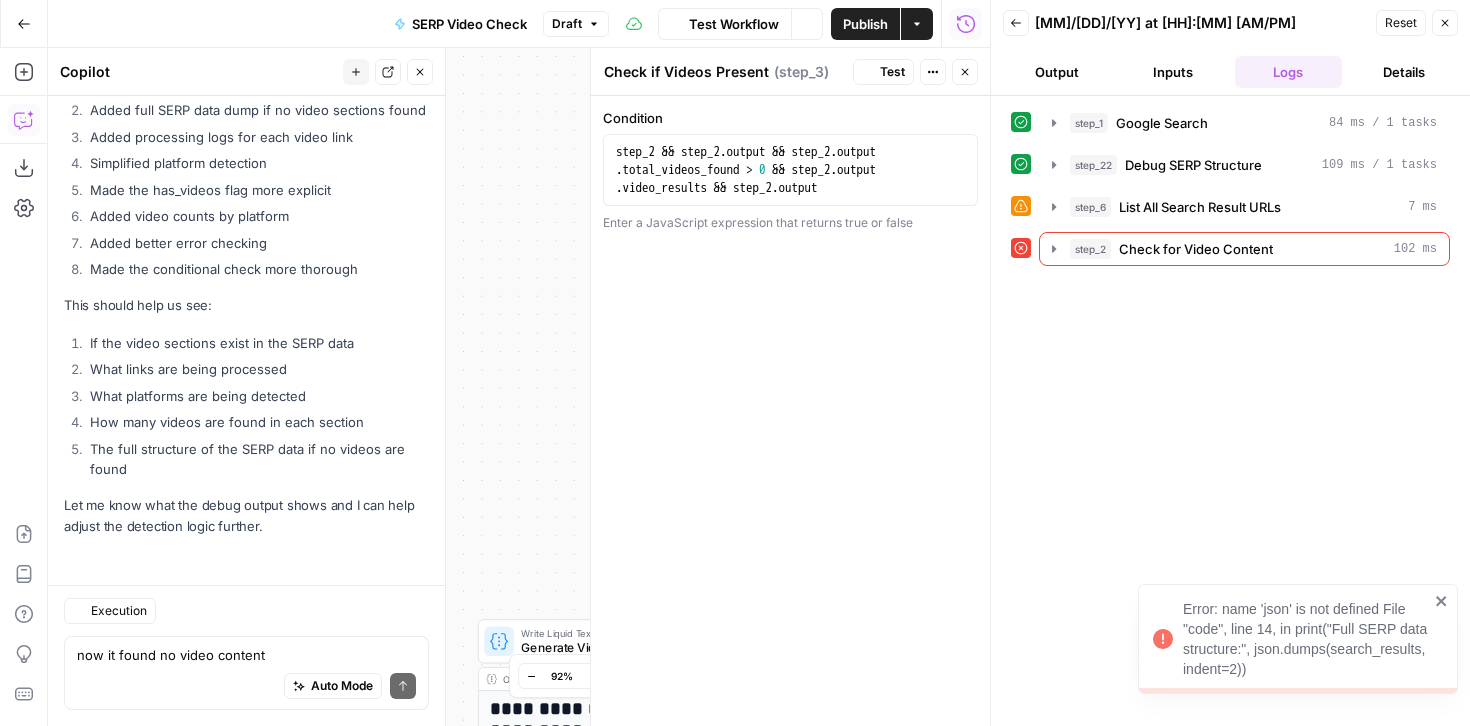 scroll, scrollTop: 24899, scrollLeft: 0, axis: vertical 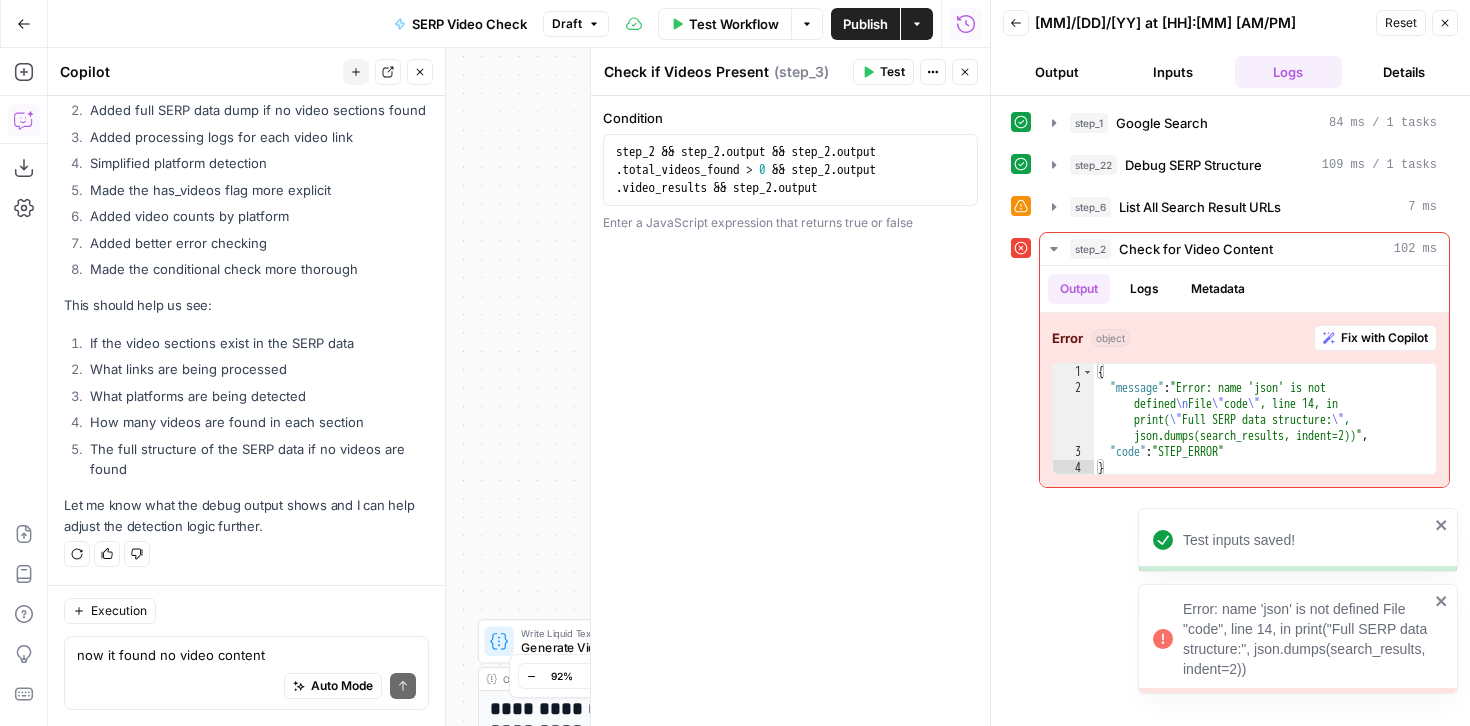 click 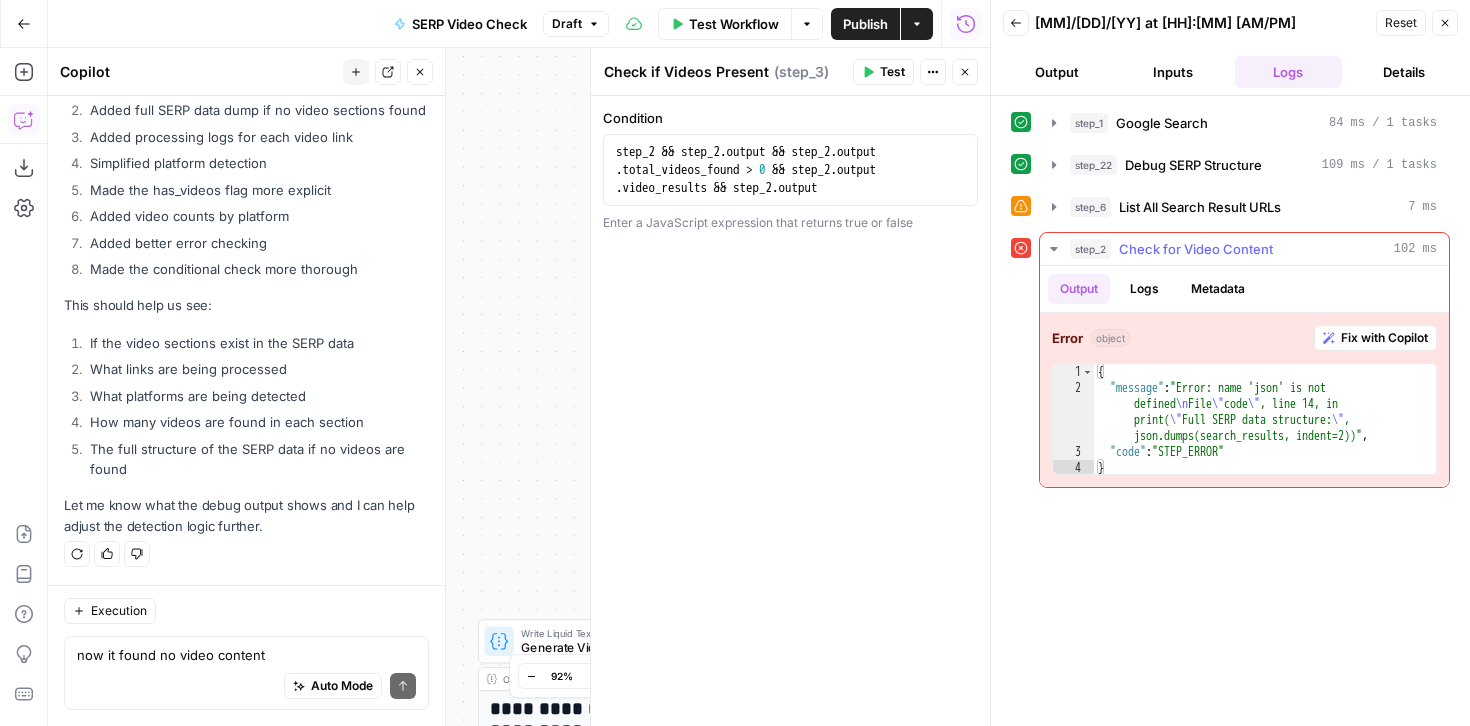 click on "Fix with Copilot" at bounding box center [1384, 338] 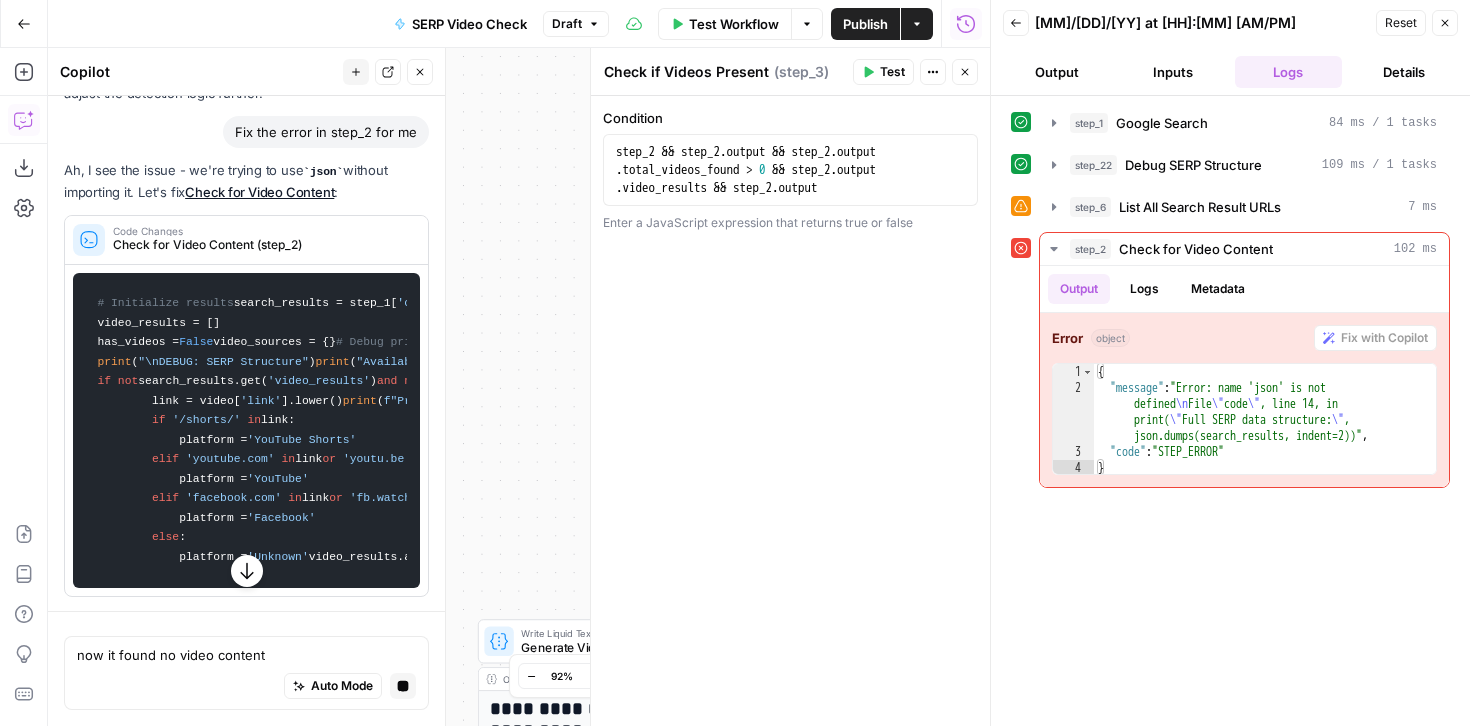 scroll, scrollTop: 24327, scrollLeft: 0, axis: vertical 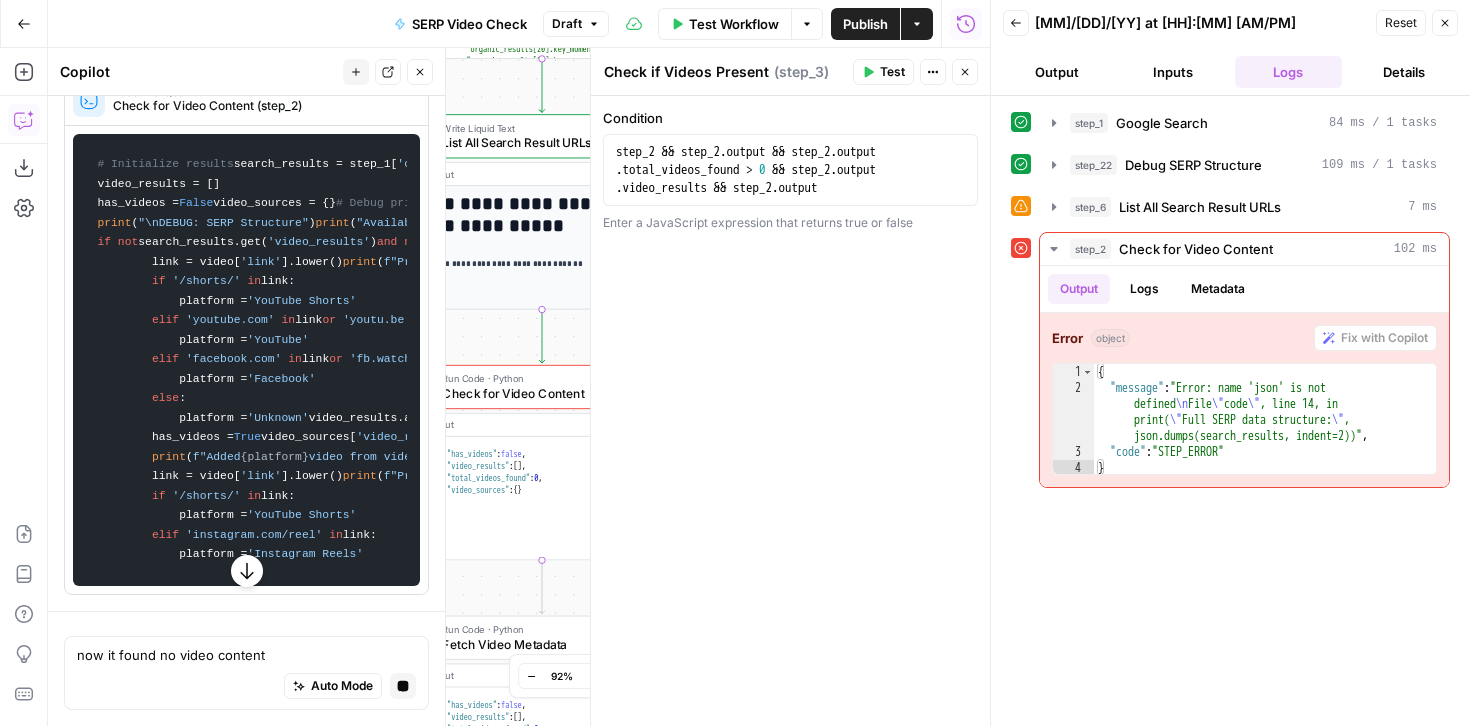 click 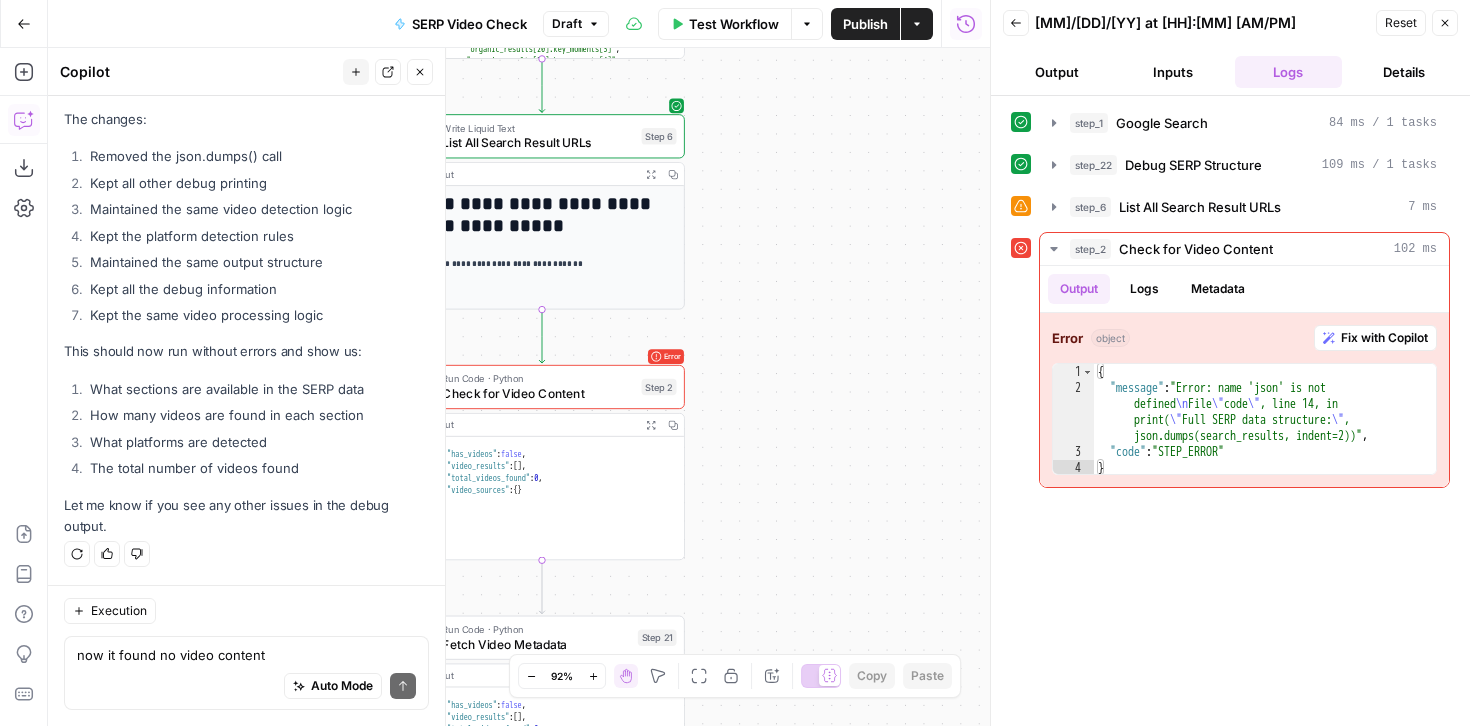 scroll, scrollTop: 25340, scrollLeft: 0, axis: vertical 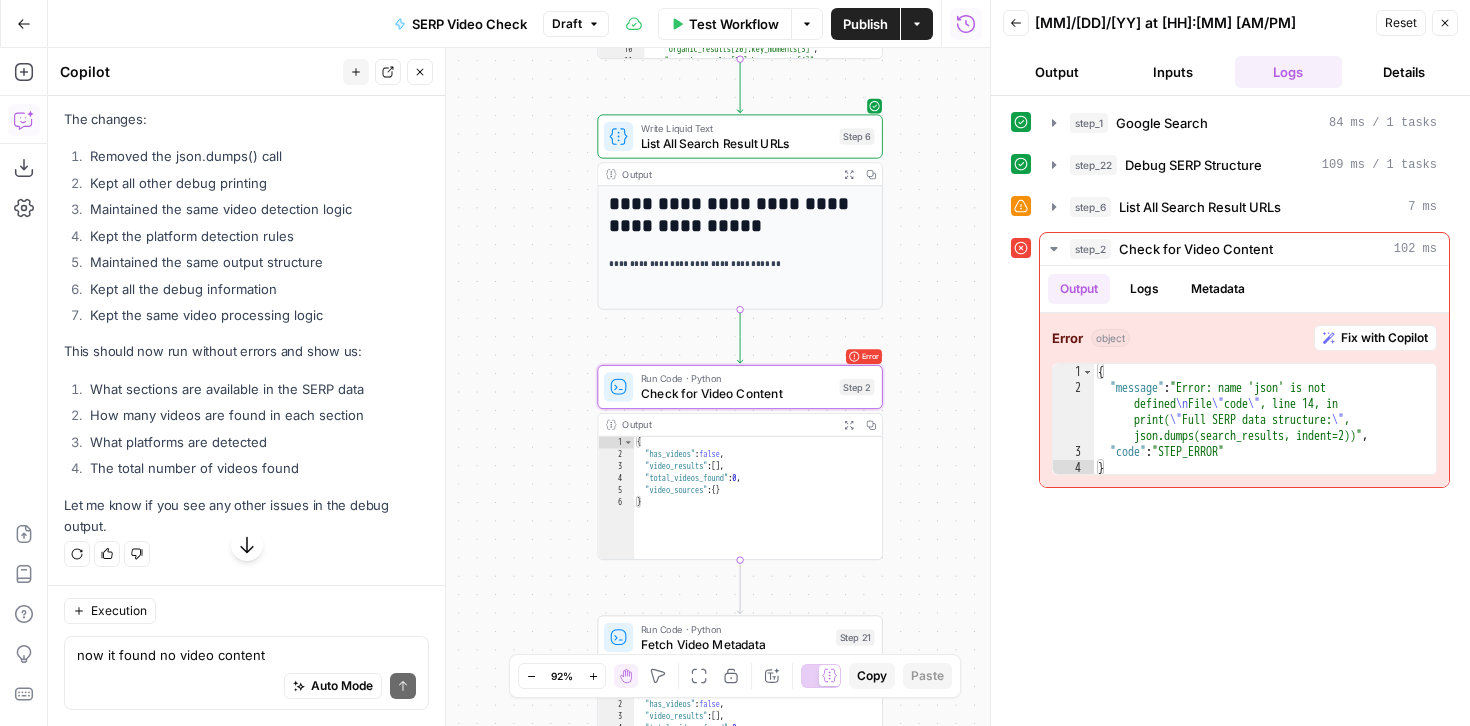 click on "Apply" at bounding box center (390, 71) 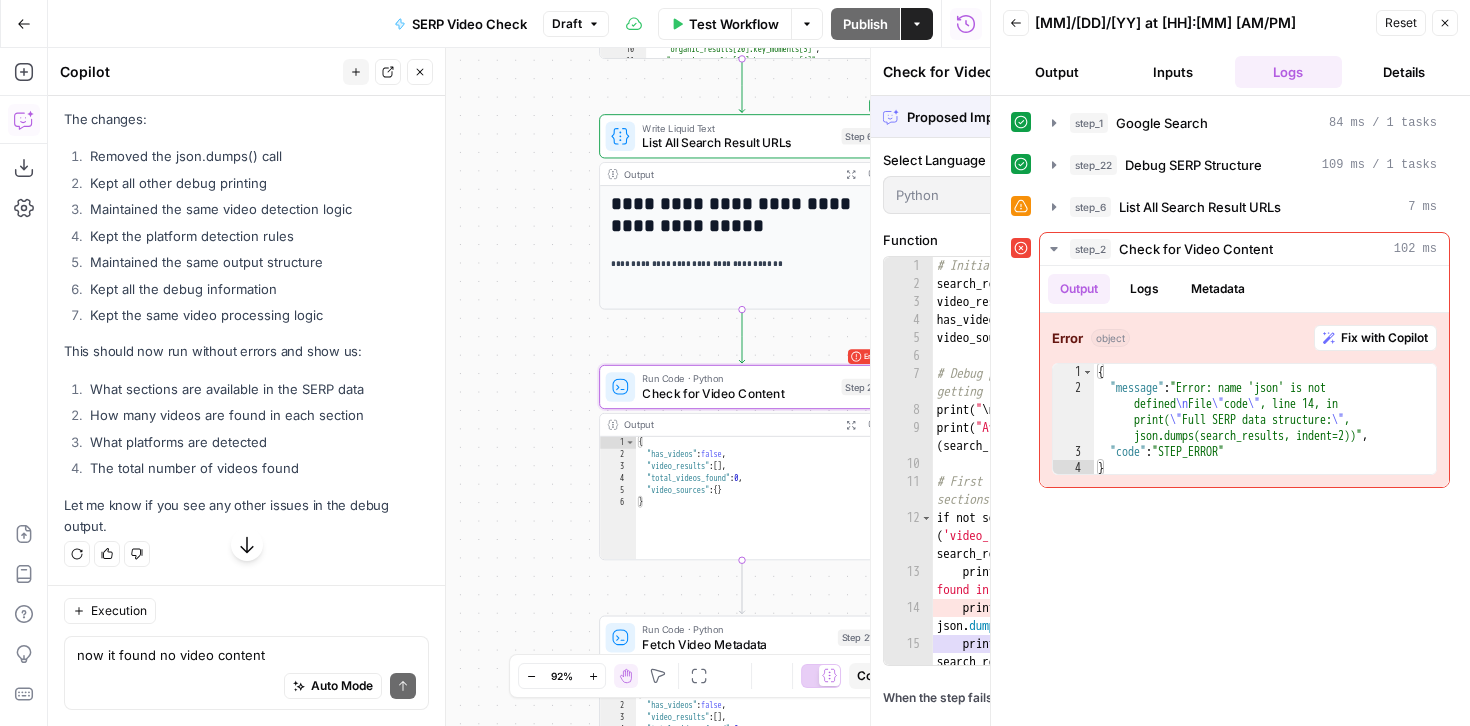 scroll, scrollTop: 24476, scrollLeft: 0, axis: vertical 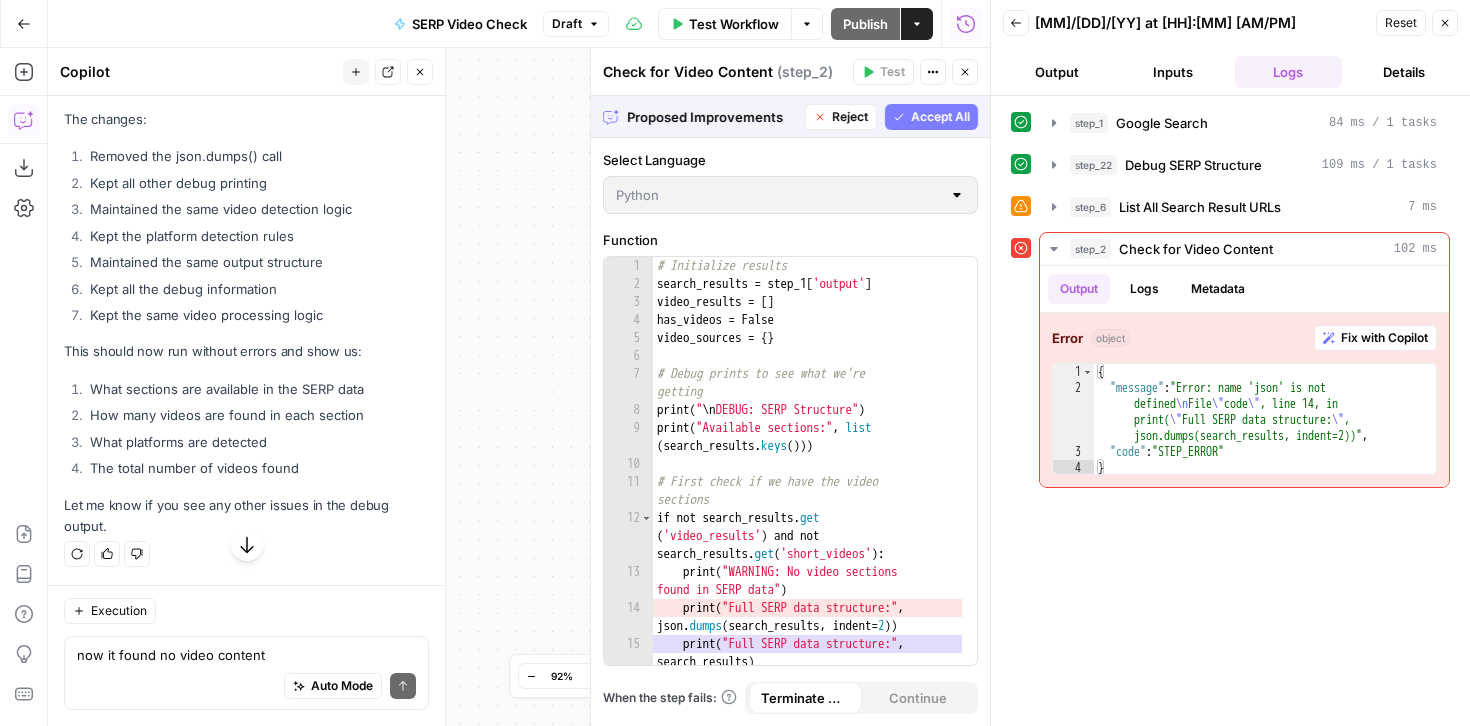 click on "Accept All" at bounding box center [940, 117] 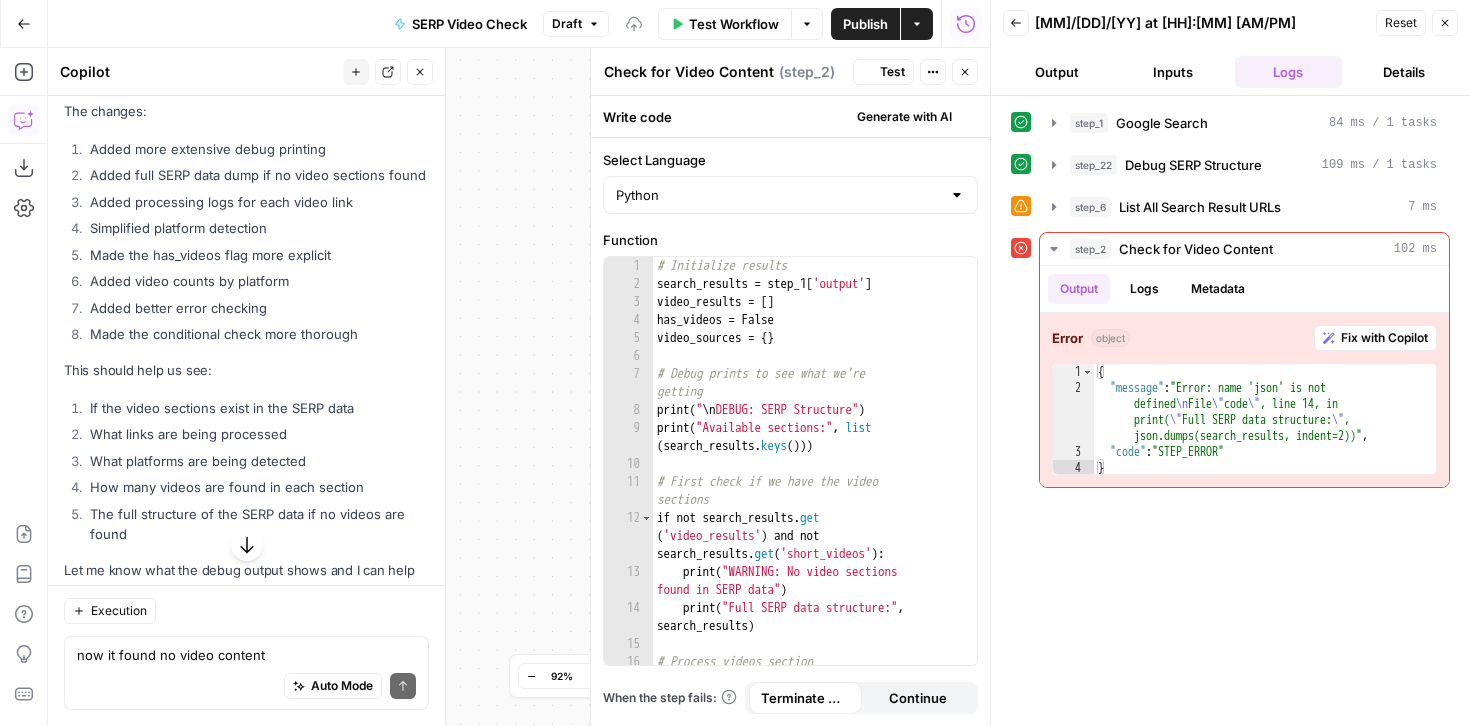 scroll, scrollTop: 25340, scrollLeft: 0, axis: vertical 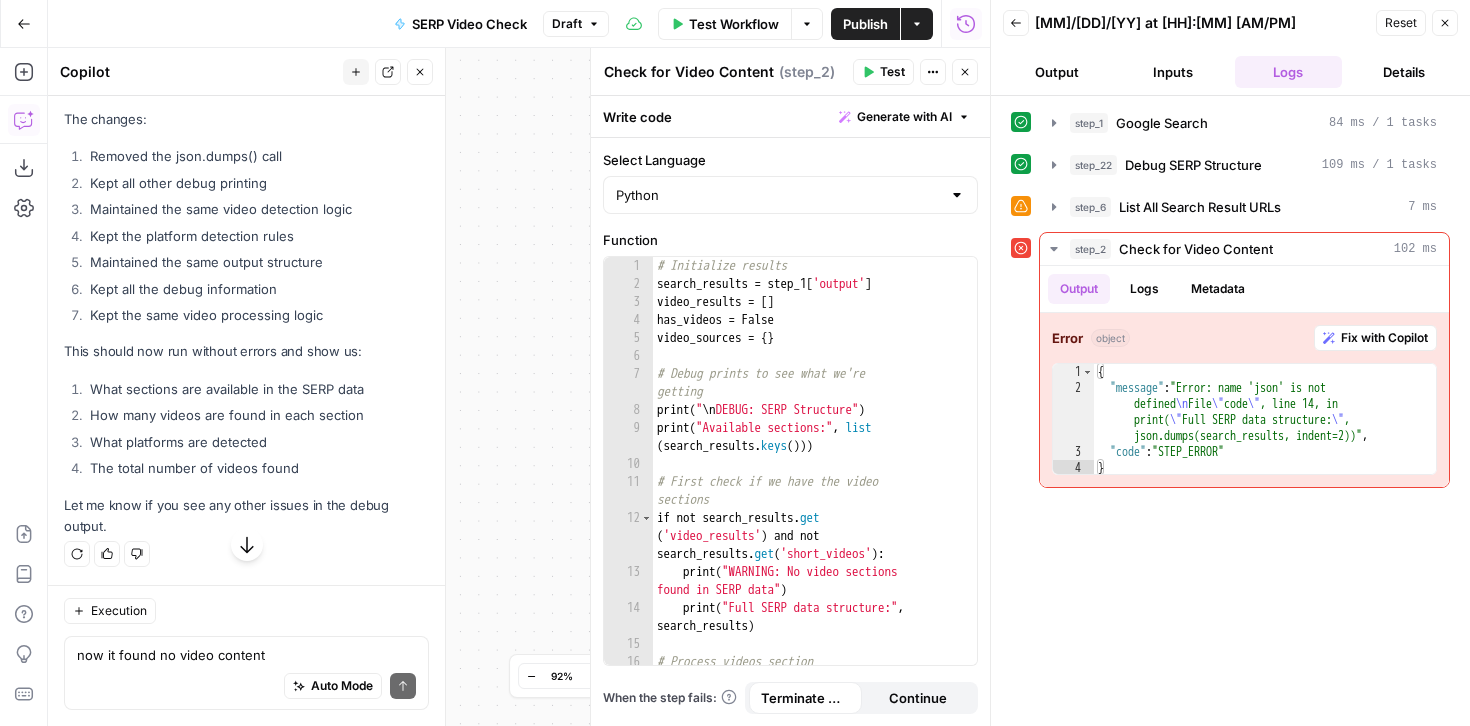 click on "Publish" at bounding box center (865, 24) 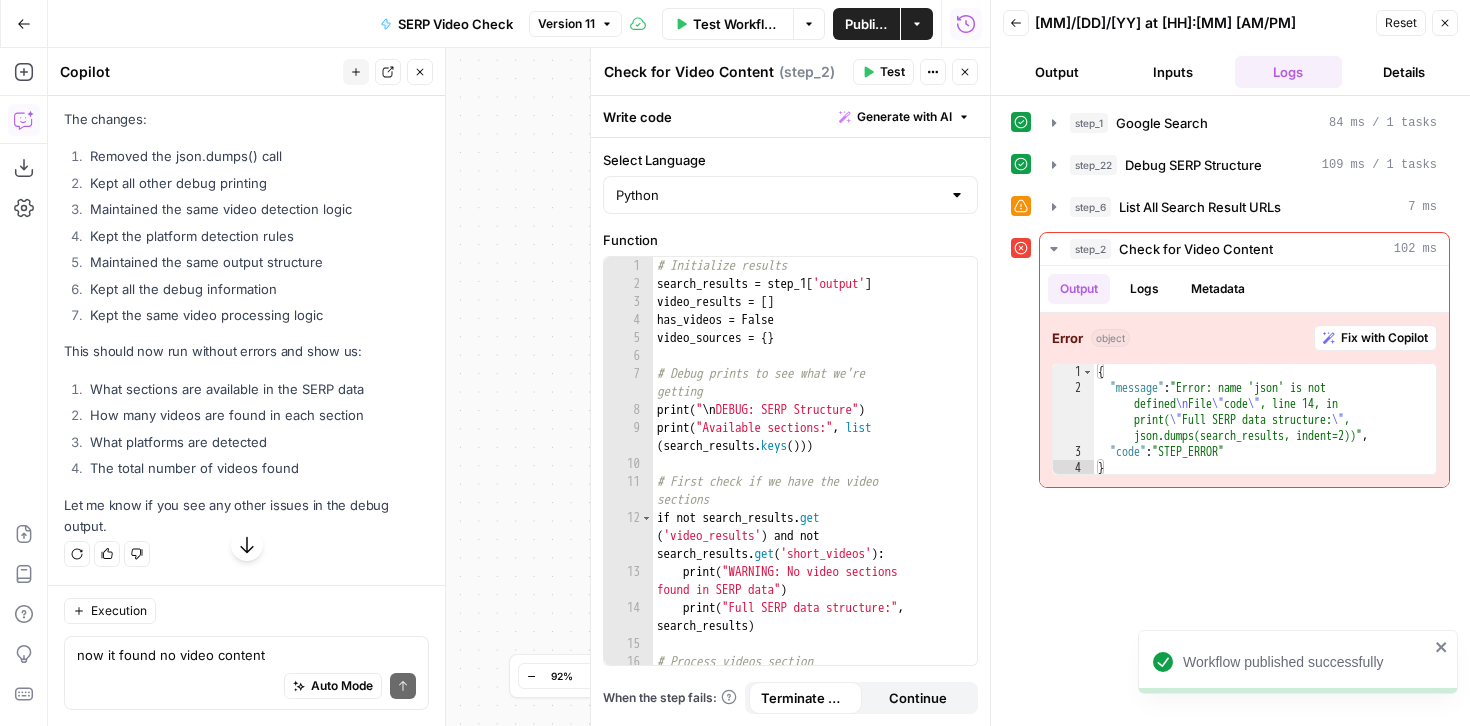 click 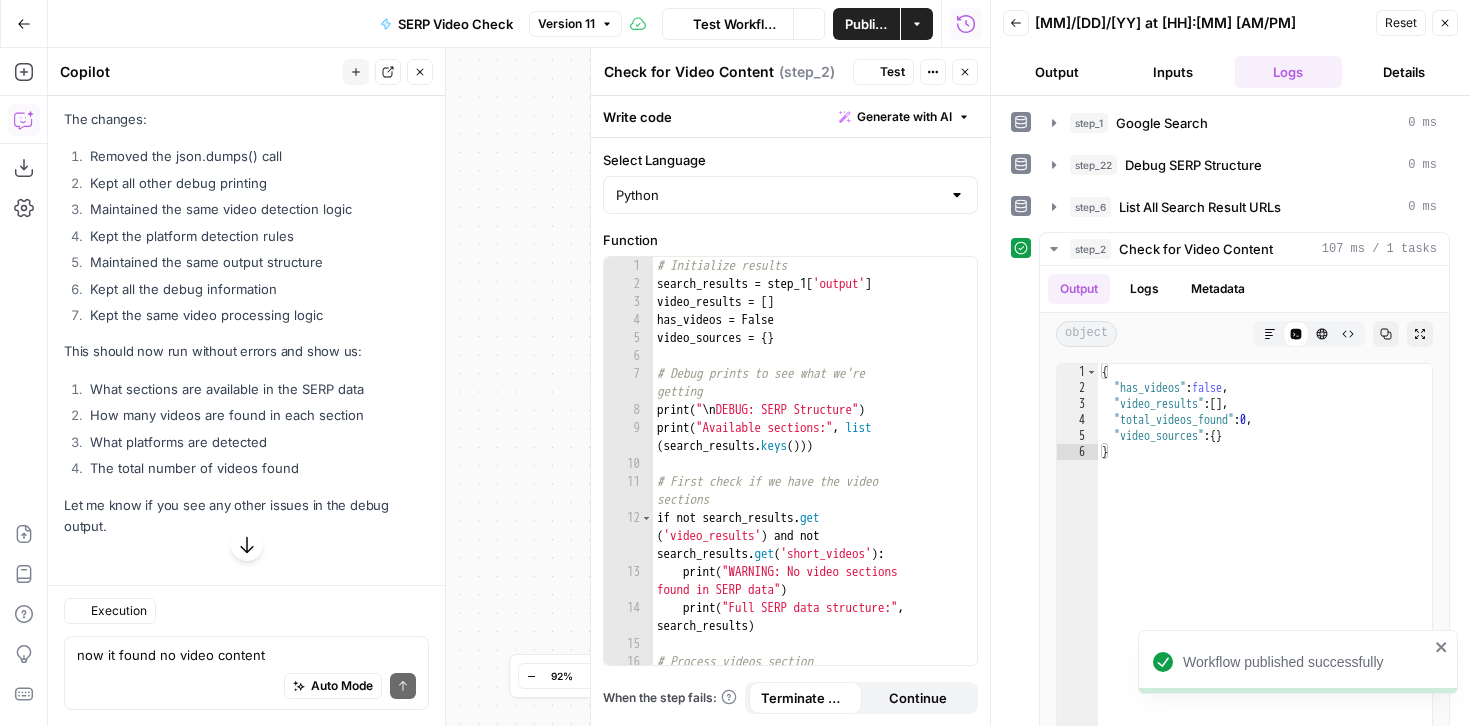 scroll, scrollTop: 25340, scrollLeft: 0, axis: vertical 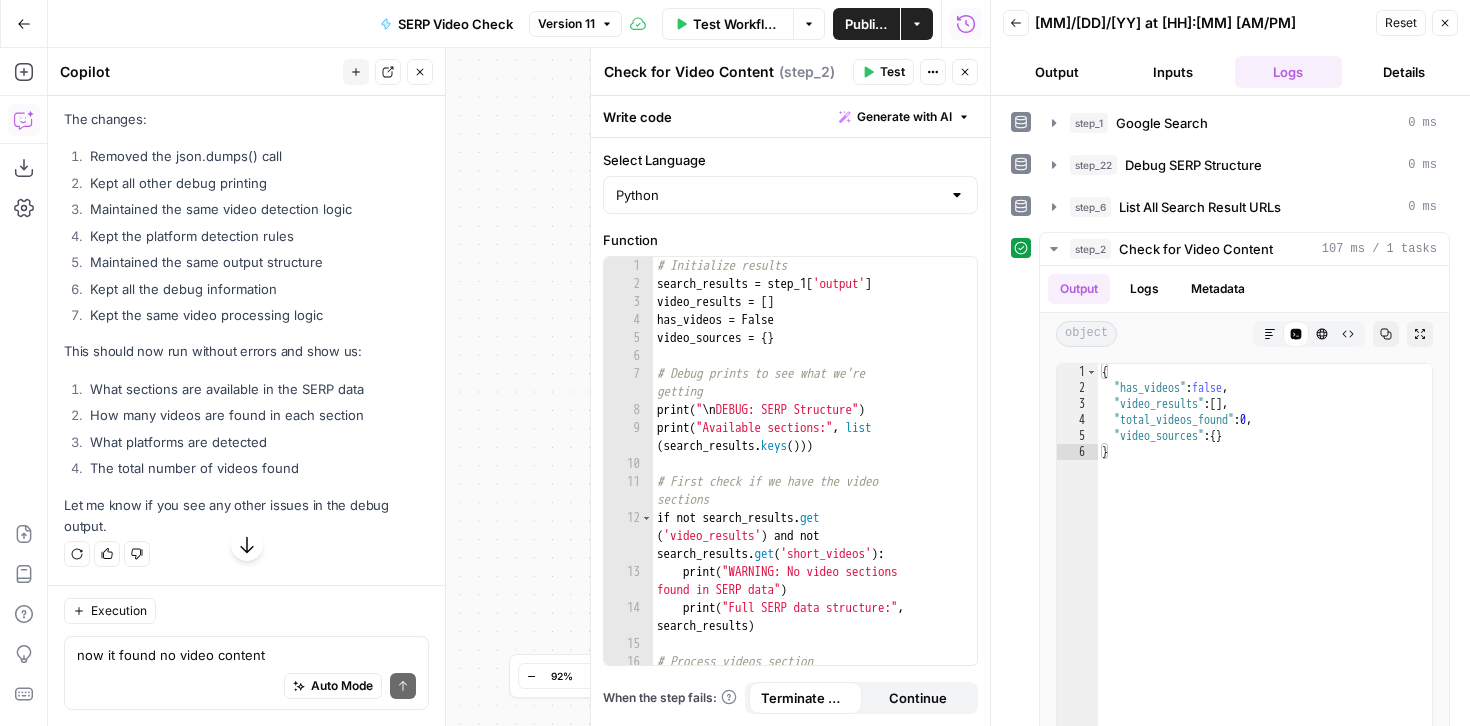 click 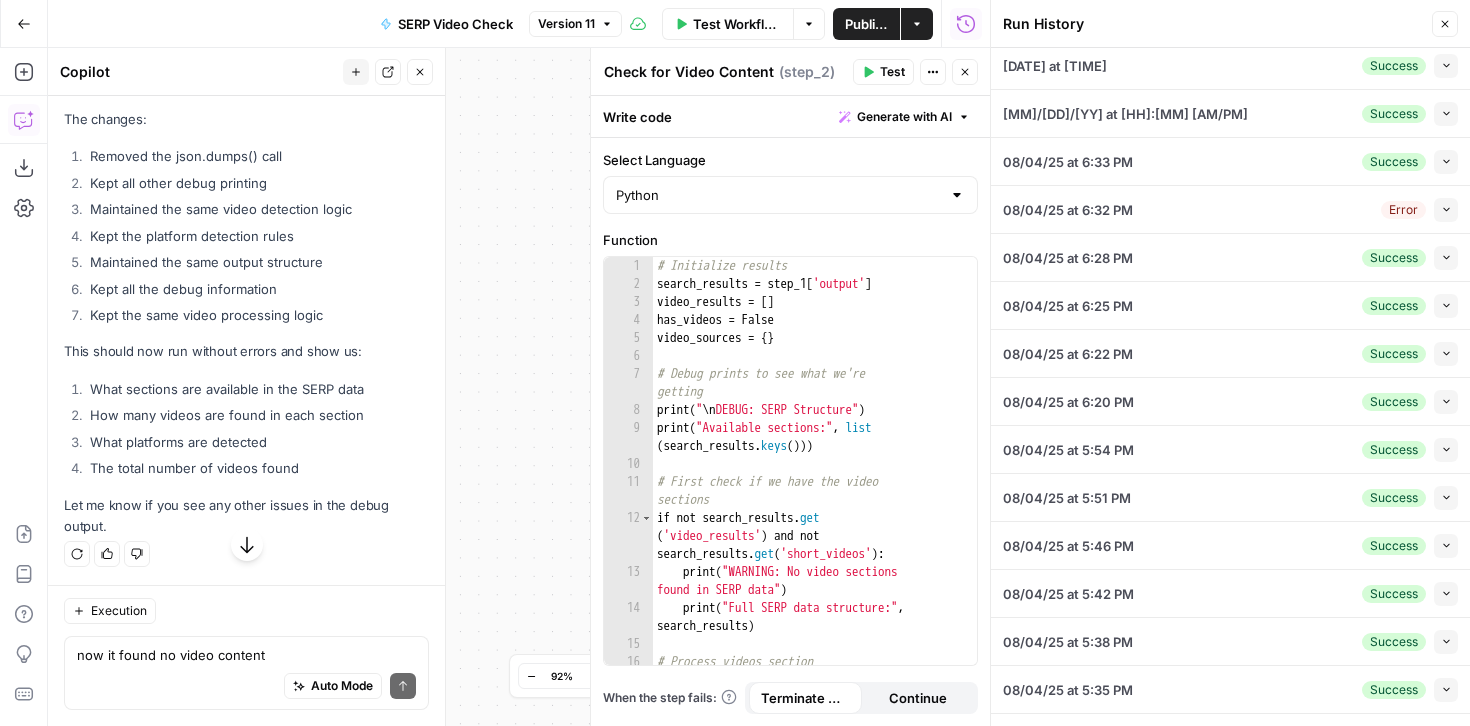scroll, scrollTop: 0, scrollLeft: 0, axis: both 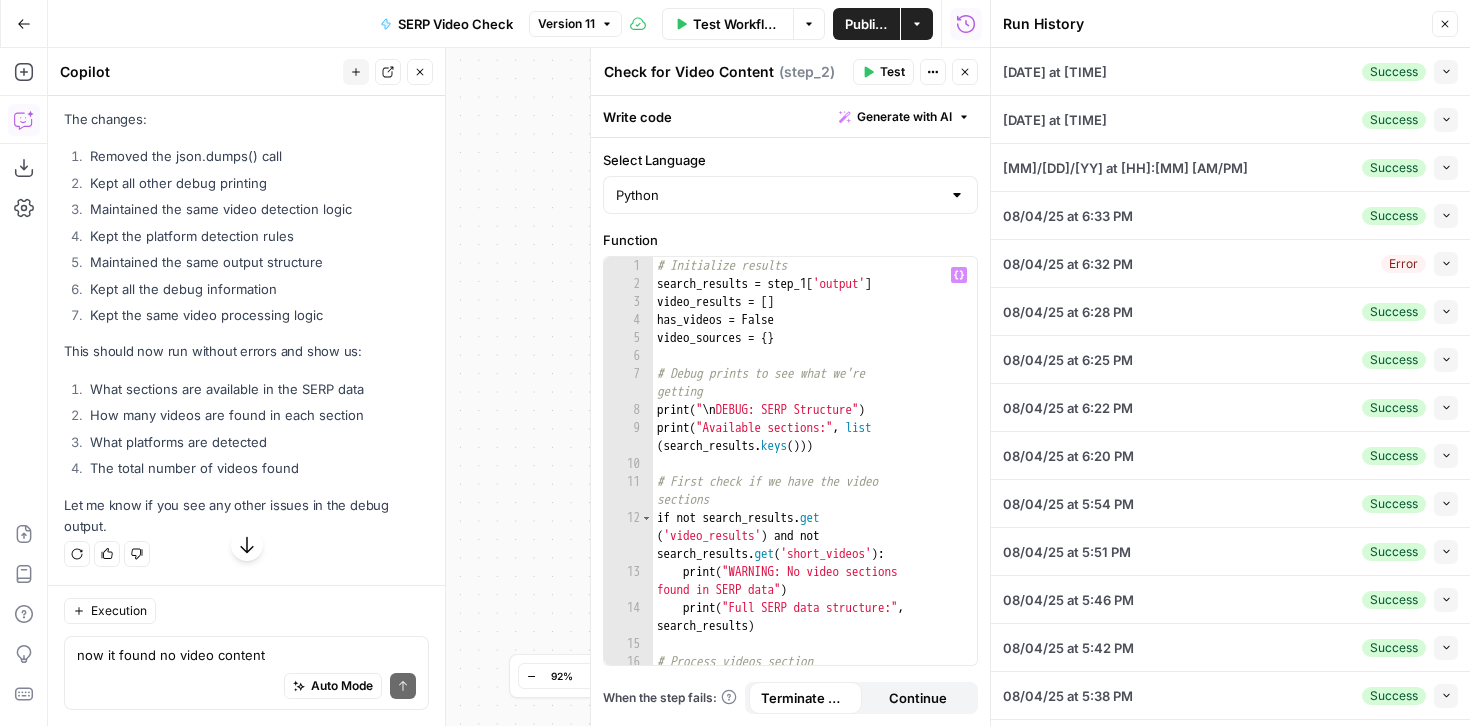 click on "true false Workflow Set Inputs Inputs Google Search Google Search Step 1 Output Expand Output Copy 1 2 3 4 5 6 {    "search_metadata" :  {      "id" :  "68912bf9bf04d5f055c6e49b" ,      "status" :  "Success" ,      "json_endpoint" :  "https://serpapi.com          /searches/5ef7c773bfa1653e          /68912bf9bf04d5f055c6e49b.json" ,      "pixel_position_endpoint" :  "https          ://serpapi.com/searches          /5ef7c773bfa1653e          /68912bf9bf04d5f055c6e49b          .json_with_pixel_position" ,     This output is too large & has been abbreviated for review.   Copy the output   to view the full content. Run Code · Python Debug SERP Structure Step 22 Output Expand Output Copy 1 2 3 4 5 6 7 8 9 10 11 12 {    "video_sections_found" :  [      "organic_results[10]" ,      "organic_results[10].video_link" ,      "organic_results[14].video_link" ,      "organic_results[20]" ,      "organic_results[20].key_moments[0]" ,      ,      ,      ,      ,      ," at bounding box center [519, 387] 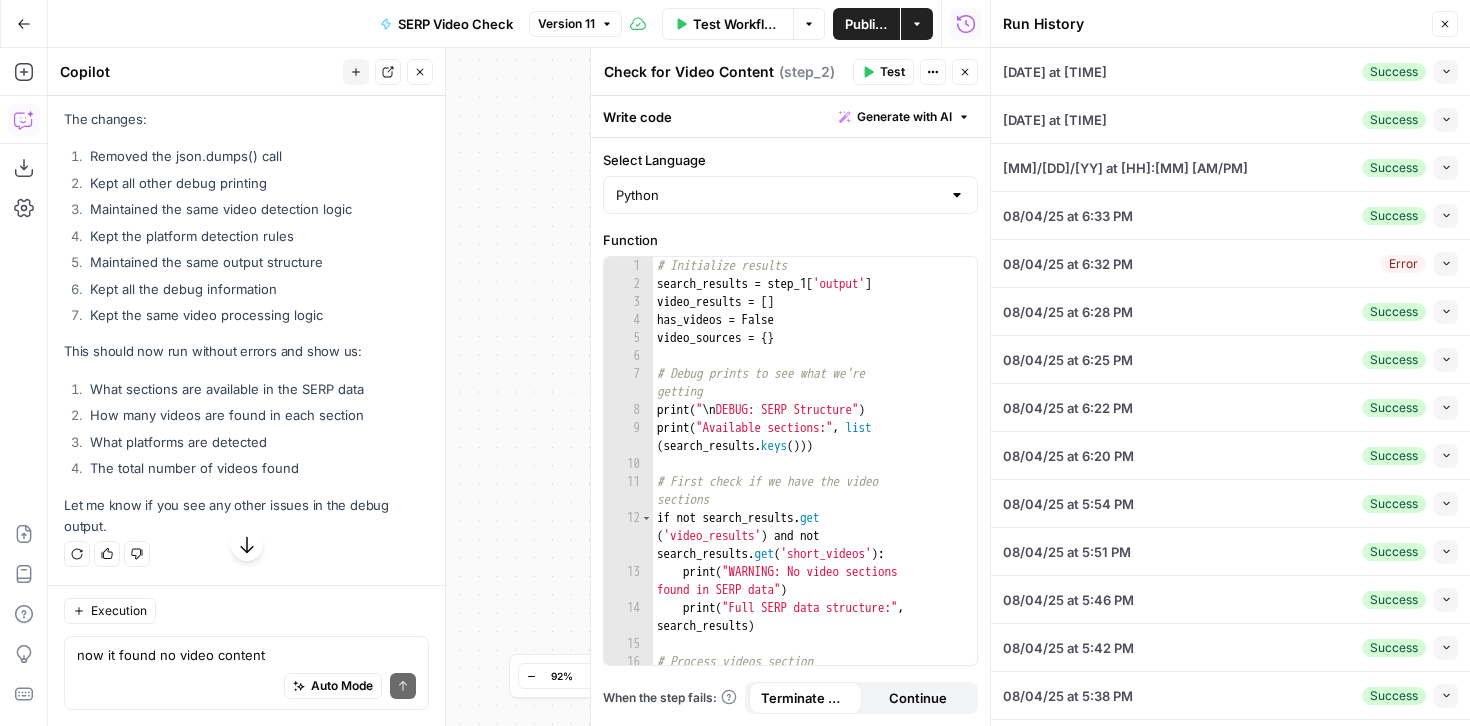 click 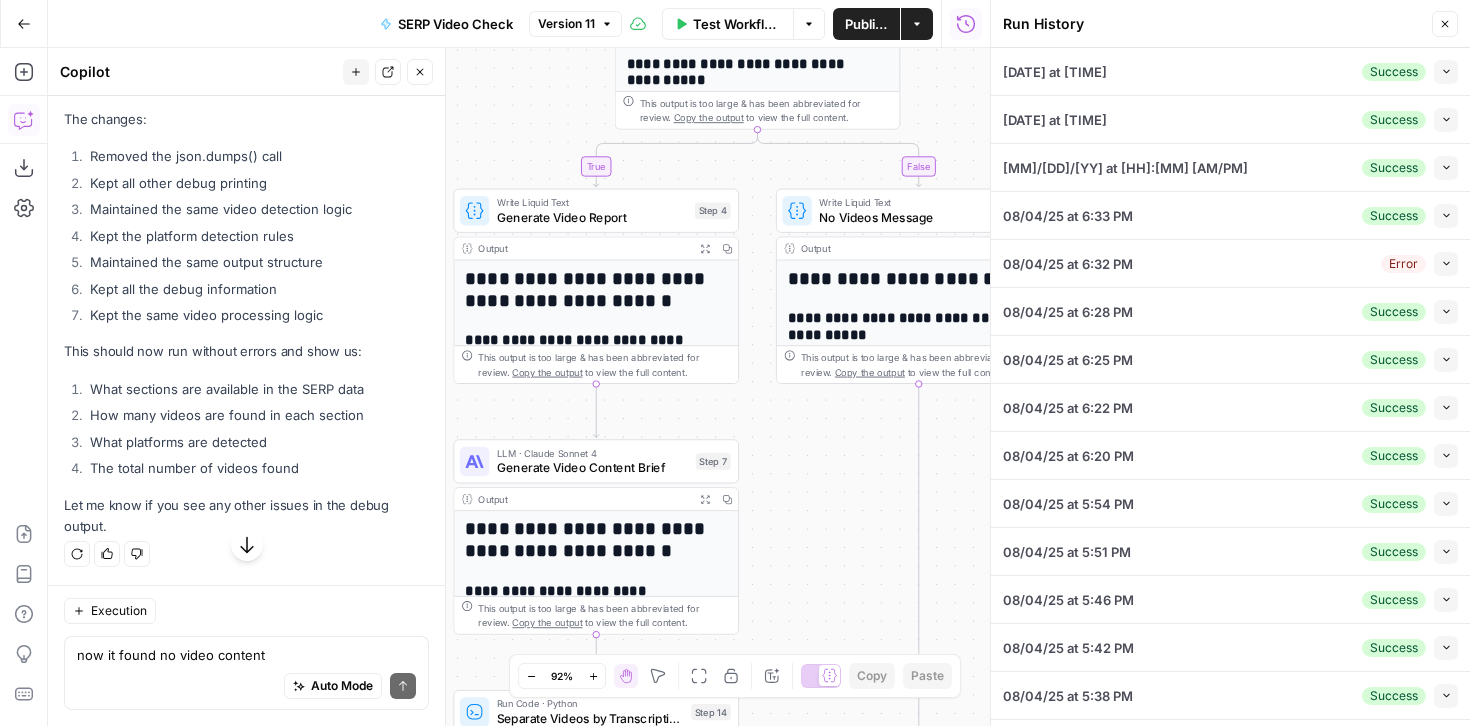 drag, startPoint x: 954, startPoint y: 444, endPoint x: 971, endPoint y: 121, distance: 323.44705 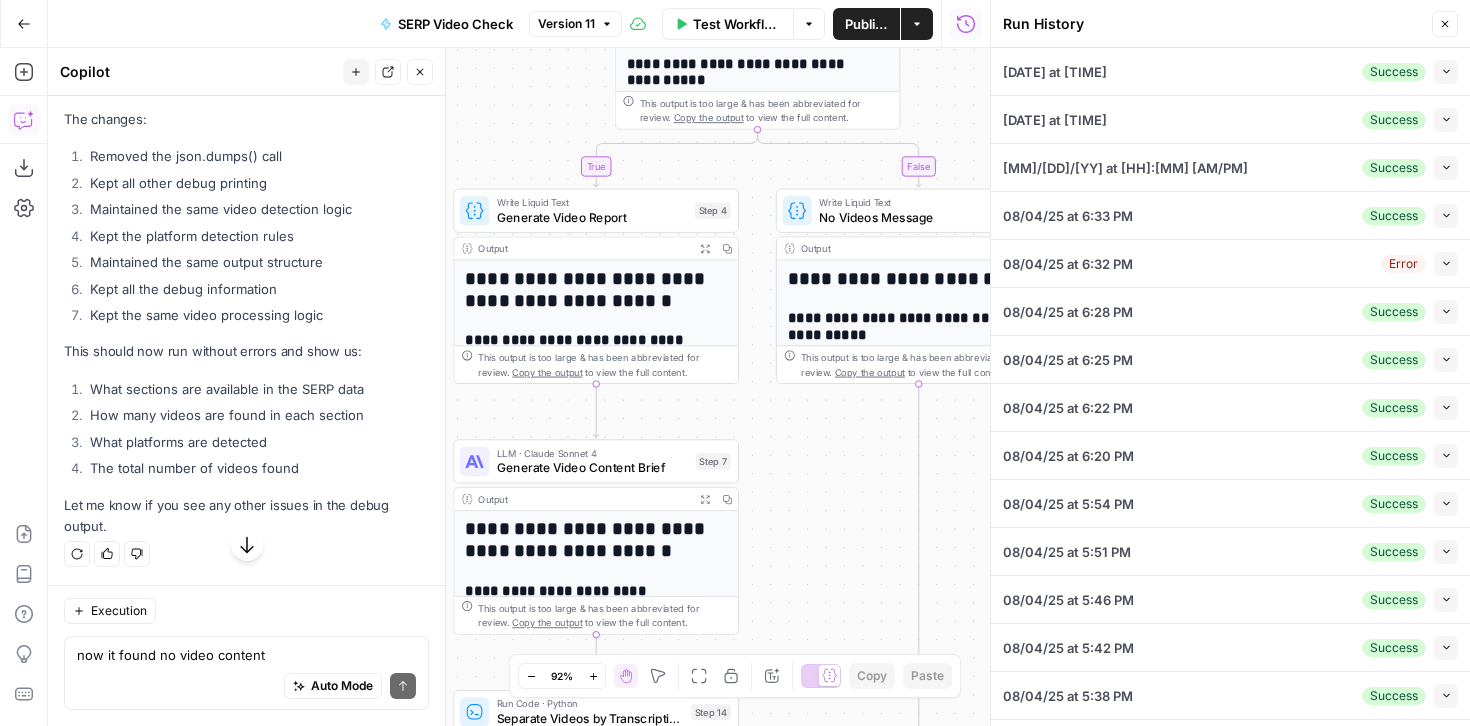 click on "true false Workflow Set Inputs Inputs Google Search Google Search Step 1 Output Expand Output Copy 1 2 3 4 5 6 {    "search_metadata" :  {      "id" :  "68912bf9bf04d5f055c6e49b" ,      "status" :  "Success" ,      "json_endpoint" :  "https://serpapi.com          /searches/5ef7c773bfa1653e          /68912bf9bf04d5f055c6e49b.json" ,      "pixel_position_endpoint" :  "https          ://serpapi.com/searches          /5ef7c773bfa1653e          /68912bf9bf04d5f055c6e49b          .json_with_pixel_position" ,     This output is too large & has been abbreviated for review.   Copy the output   to view the full content. Run Code · Python Debug SERP Structure Step 22 Output Expand Output Copy 1 2 3 4 5 6 7 8 9 10 11 12 {    "video_sections_found" :  [      "organic_results[10]" ,      "organic_results[10].video_link" ,      "organic_results[14].video_link" ,      "organic_results[20]" ,      "organic_results[20].key_moments[0]" ,      ,      ,      ,      ,      ," at bounding box center [519, 387] 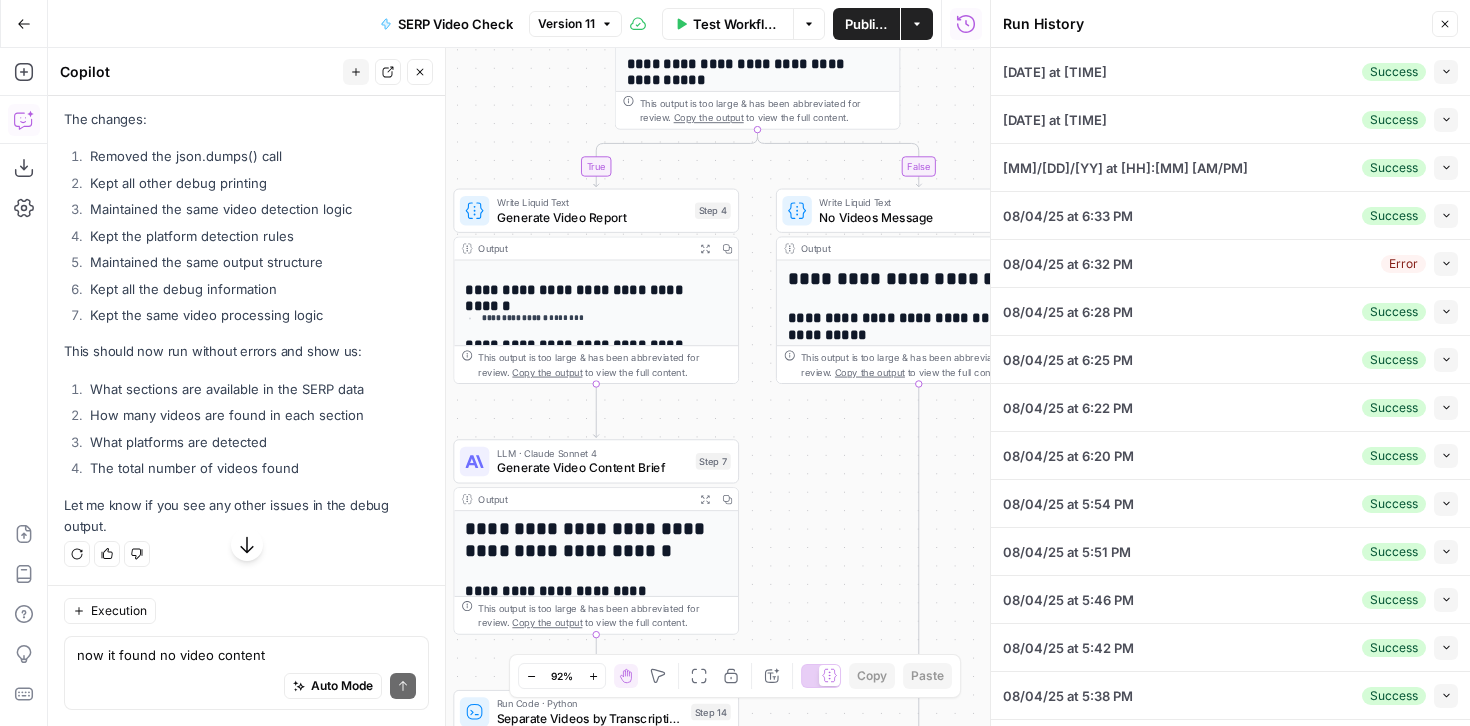 scroll, scrollTop: 49, scrollLeft: 0, axis: vertical 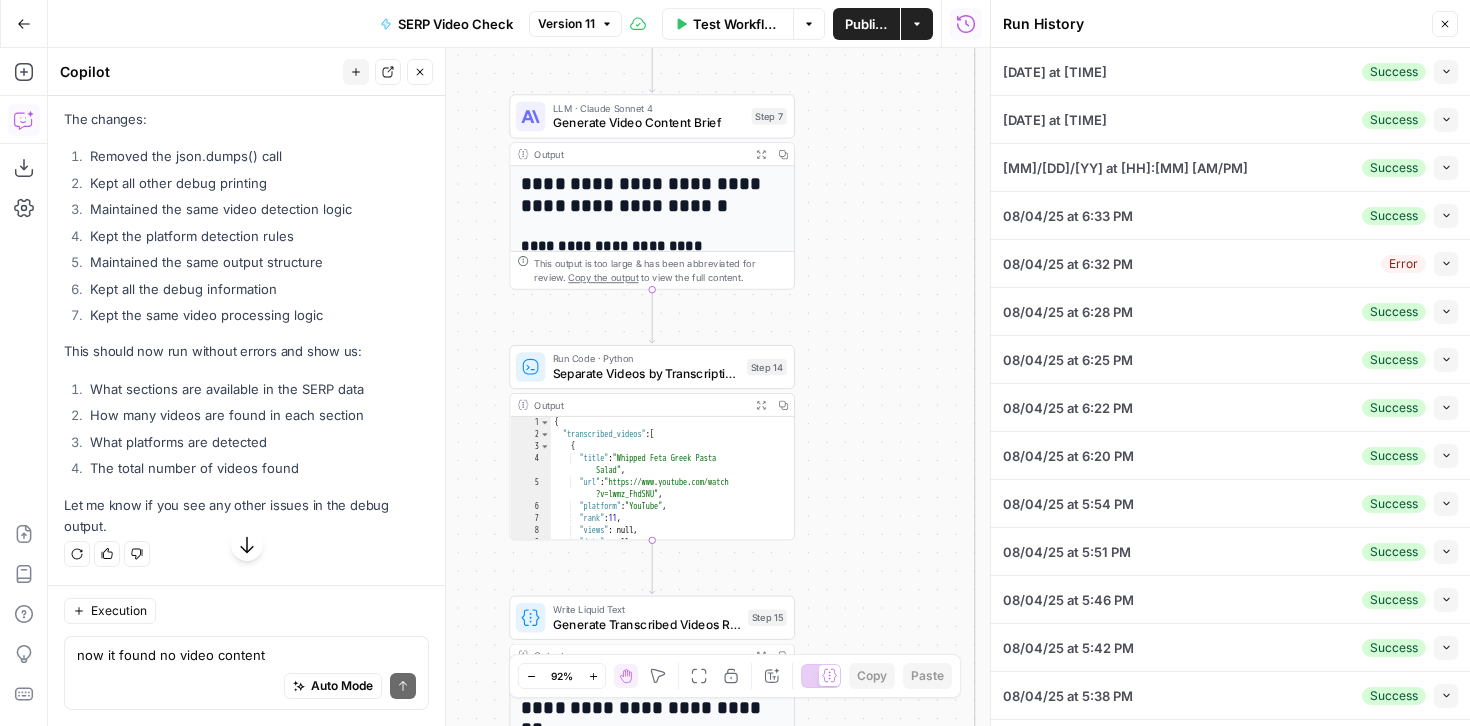 drag, startPoint x: 852, startPoint y: 582, endPoint x: 908, endPoint y: 237, distance: 349.51538 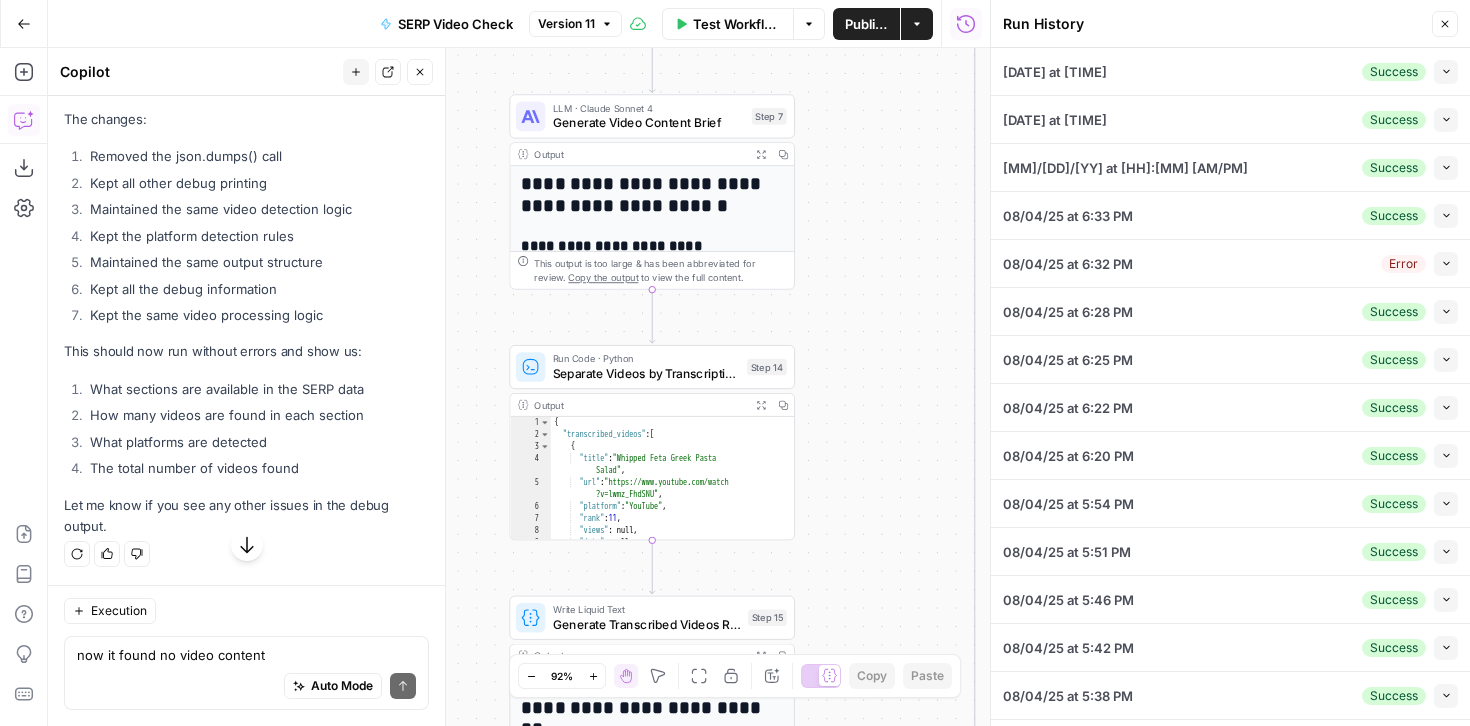 click on "true false Workflow Set Inputs Inputs Google Search Google Search Step 1 Output Expand Output Copy 1 2 3 4 5 6 {    "search_metadata" :  {      "id" :  "68912bf9bf04d5f055c6e49b" ,      "status" :  "Success" ,      "json_endpoint" :  "https://serpapi.com          /searches/5ef7c773bfa1653e          /68912bf9bf04d5f055c6e49b.json" ,      "pixel_position_endpoint" :  "https          ://serpapi.com/searches          /5ef7c773bfa1653e          /68912bf9bf04d5f055c6e49b          .json_with_pixel_position" ,     This output is too large & has been abbreviated for review.   Copy the output   to view the full content. Run Code · Python Debug SERP Structure Step 22 Output Expand Output Copy 1 2 3 4 5 6 7 8 9 10 11 12 {    "video_sections_found" :  [      "organic_results[10]" ,      "organic_results[10].video_link" ,      "organic_results[14].video_link" ,      "organic_results[20]" ,      "organic_results[20].key_moments[0]" ,      ,      ,      ,      ,      ," at bounding box center (519, 387) 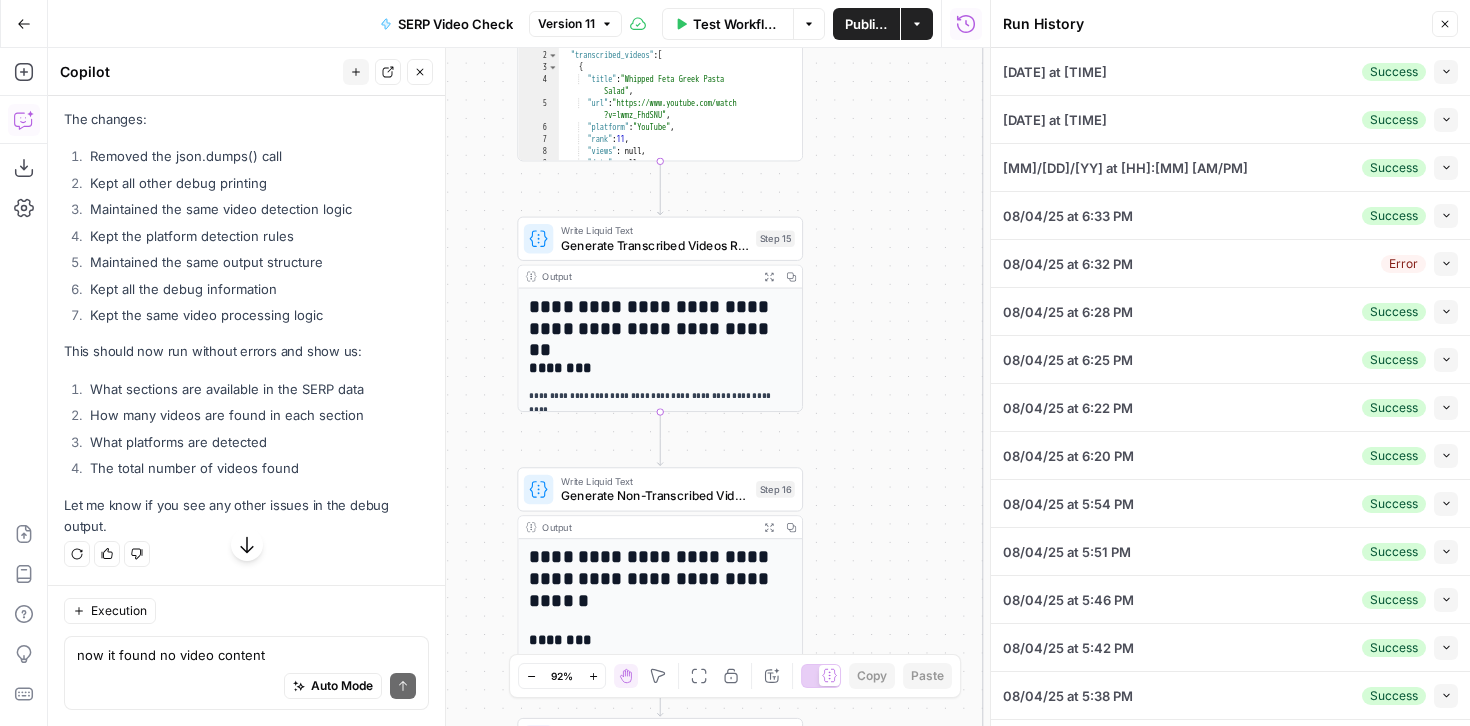 drag, startPoint x: 911, startPoint y: 490, endPoint x: 919, endPoint y: 106, distance: 384.0833 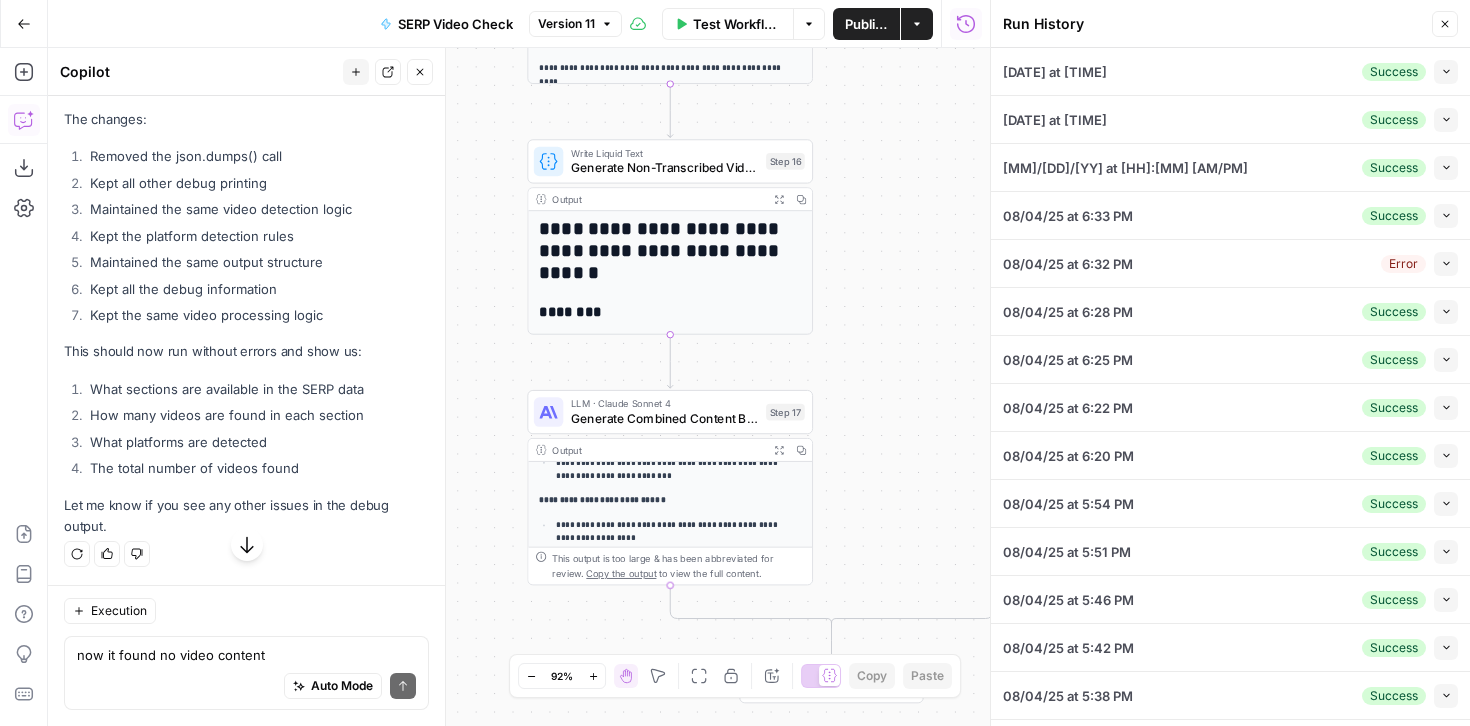 drag, startPoint x: 918, startPoint y: 461, endPoint x: 928, endPoint y: 134, distance: 327.15286 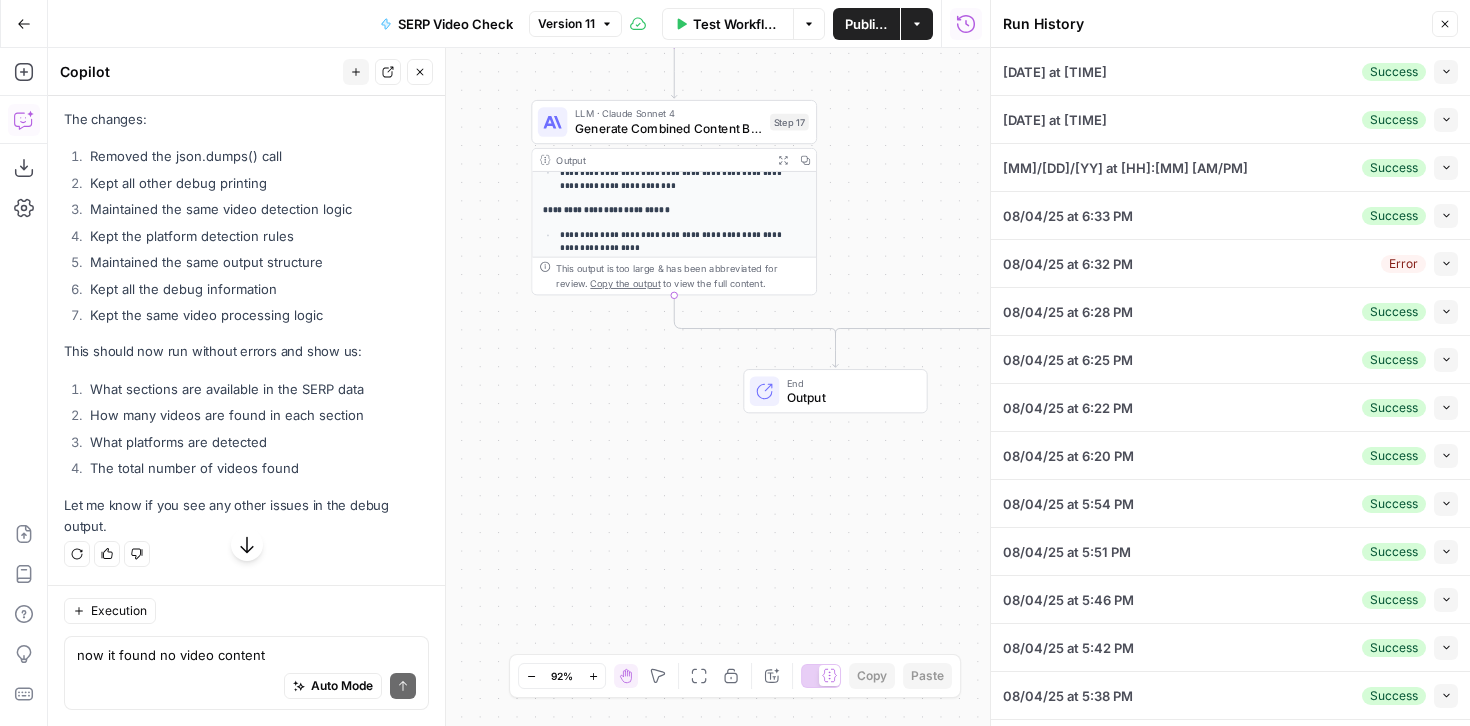 drag, startPoint x: 889, startPoint y: 382, endPoint x: 889, endPoint y: 108, distance: 274 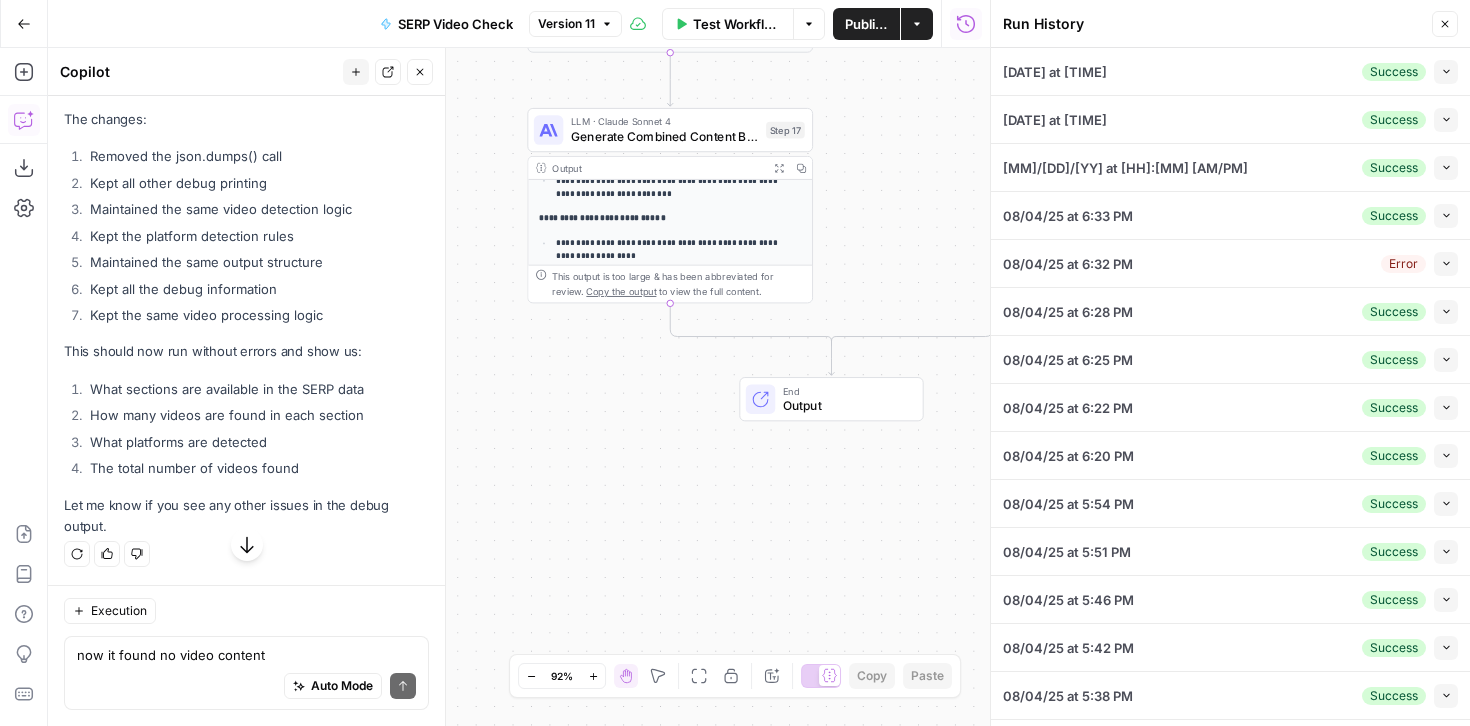 click on "Expand Output" at bounding box center [779, 168] 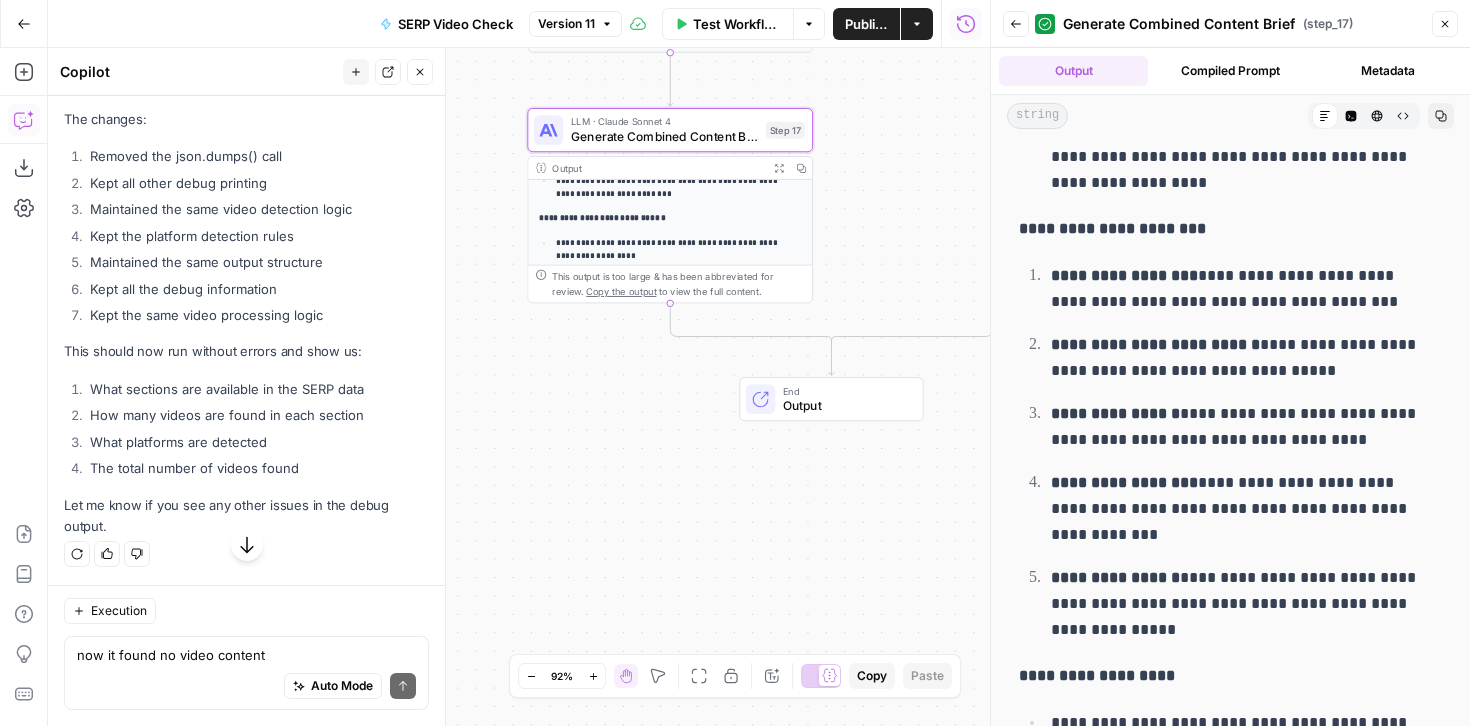 scroll, scrollTop: 4968, scrollLeft: 0, axis: vertical 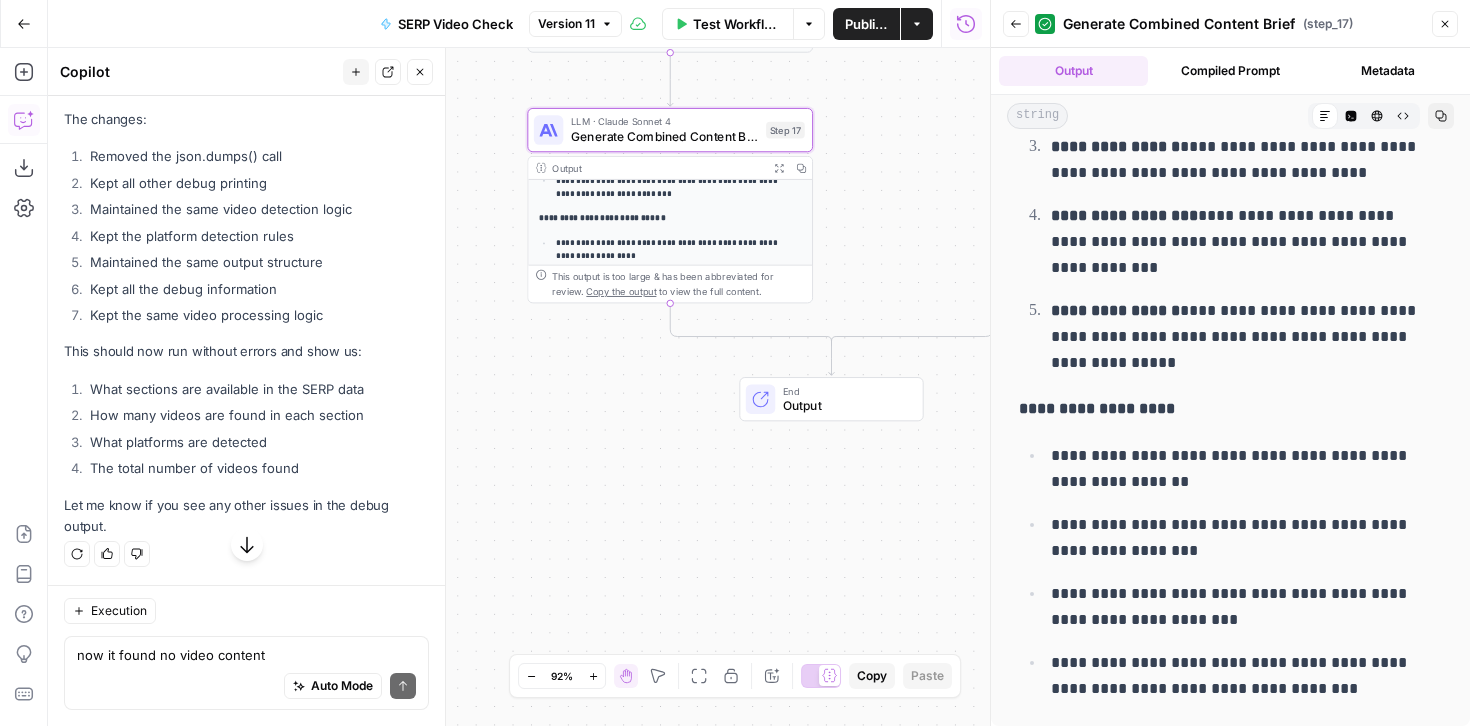 click on "Auto Mode Send" at bounding box center [246, 687] 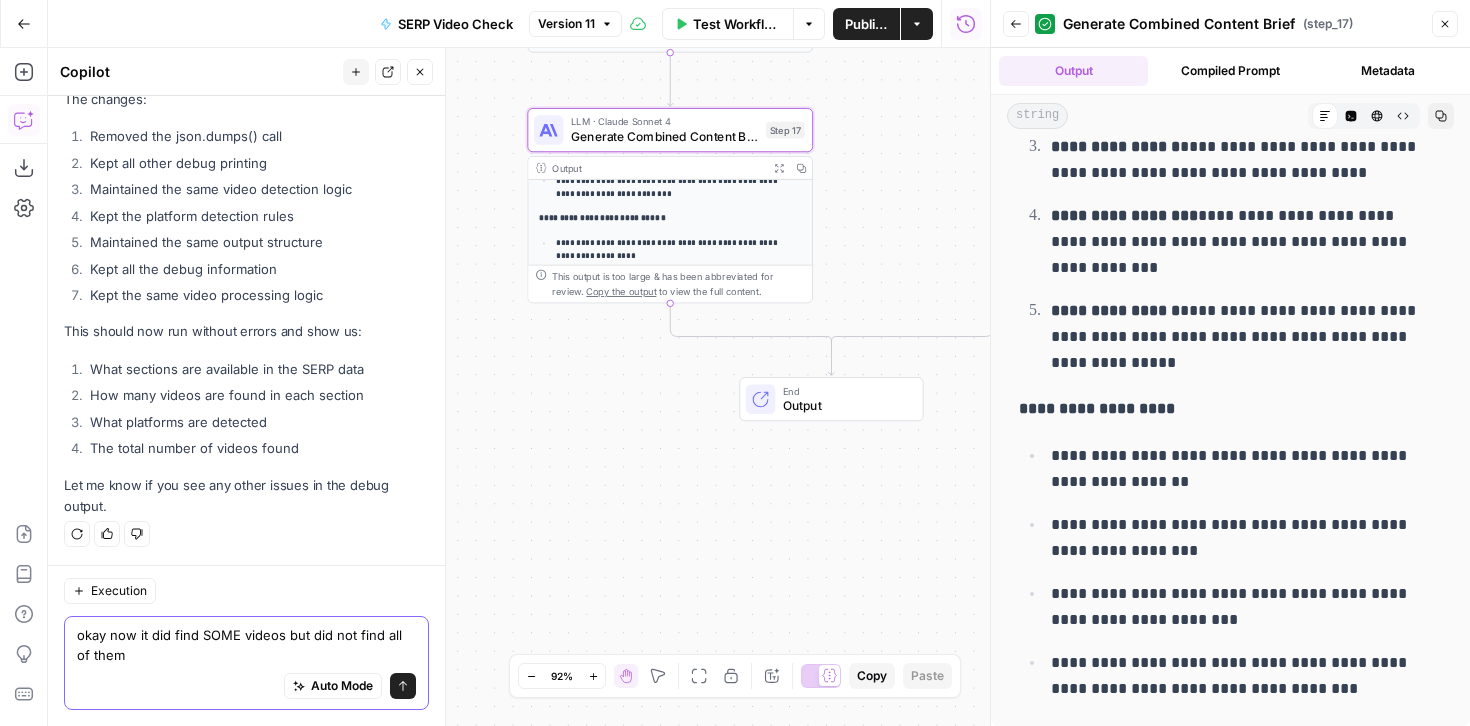 scroll, scrollTop: 25552, scrollLeft: 0, axis: vertical 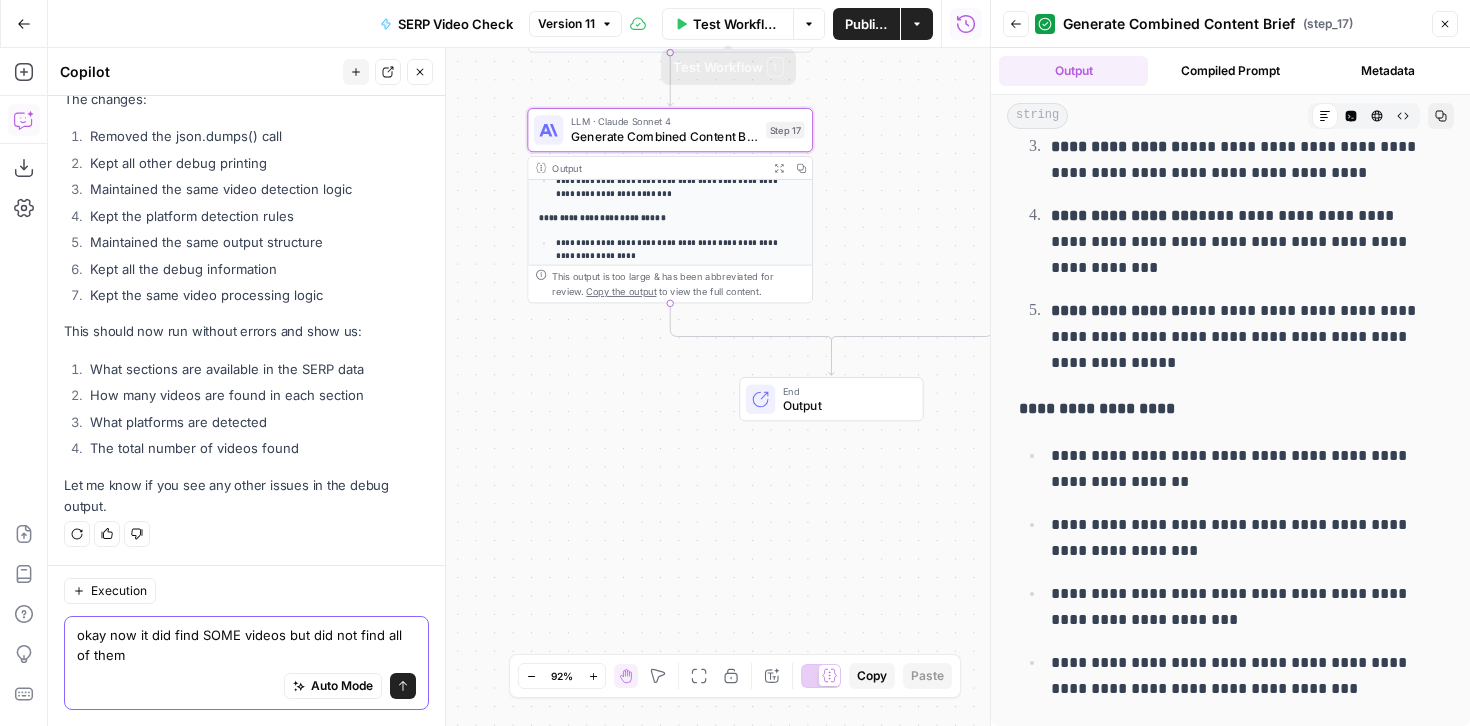 type on "okay now it did find SOME videos but did not find all of them" 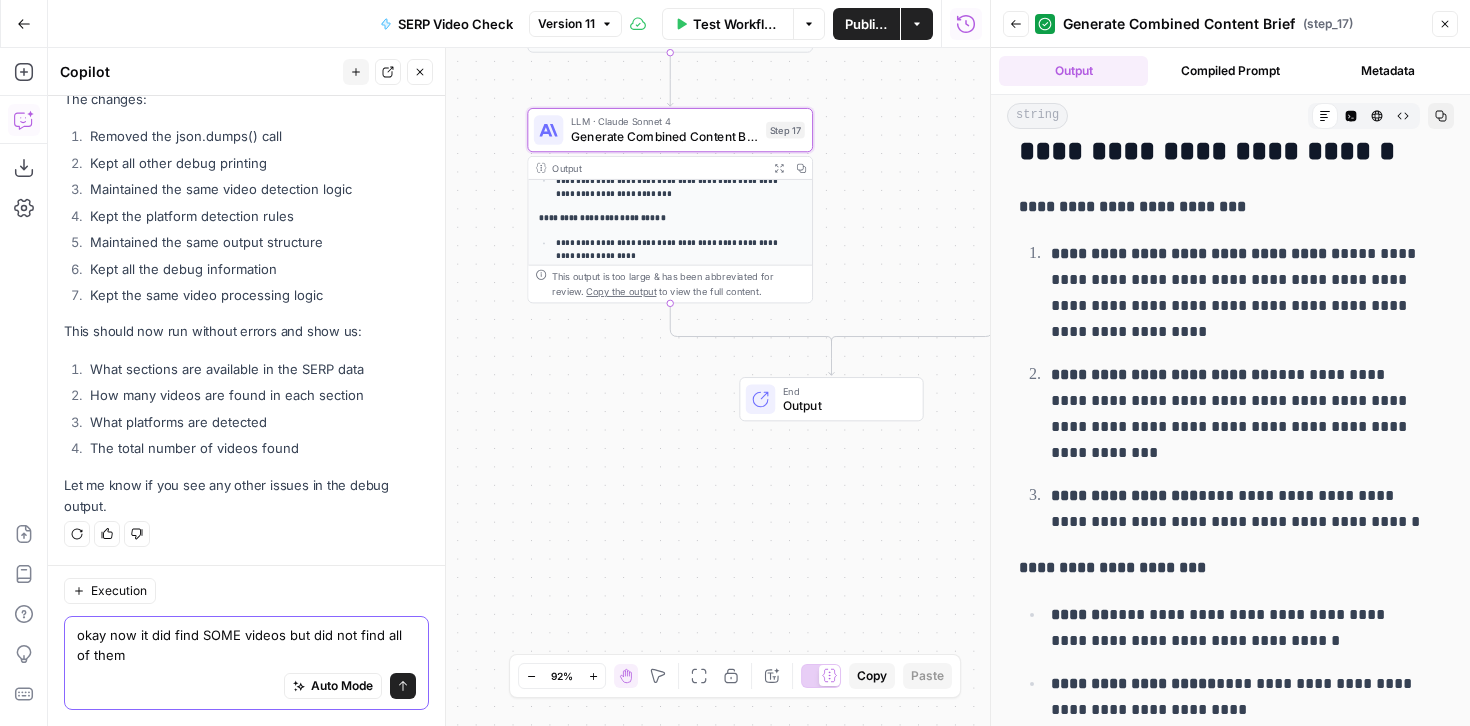 scroll, scrollTop: 1607, scrollLeft: 0, axis: vertical 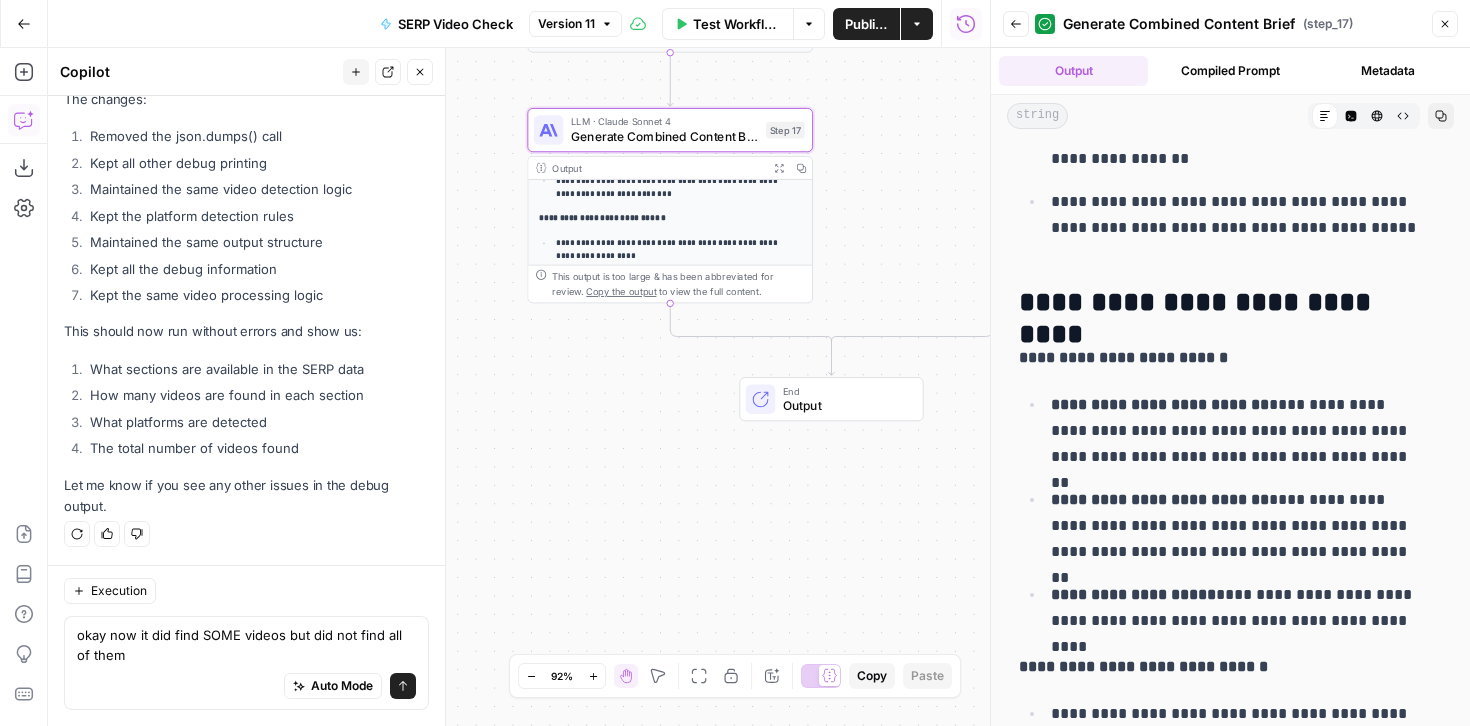 click on "Test Workflow" at bounding box center [737, 24] 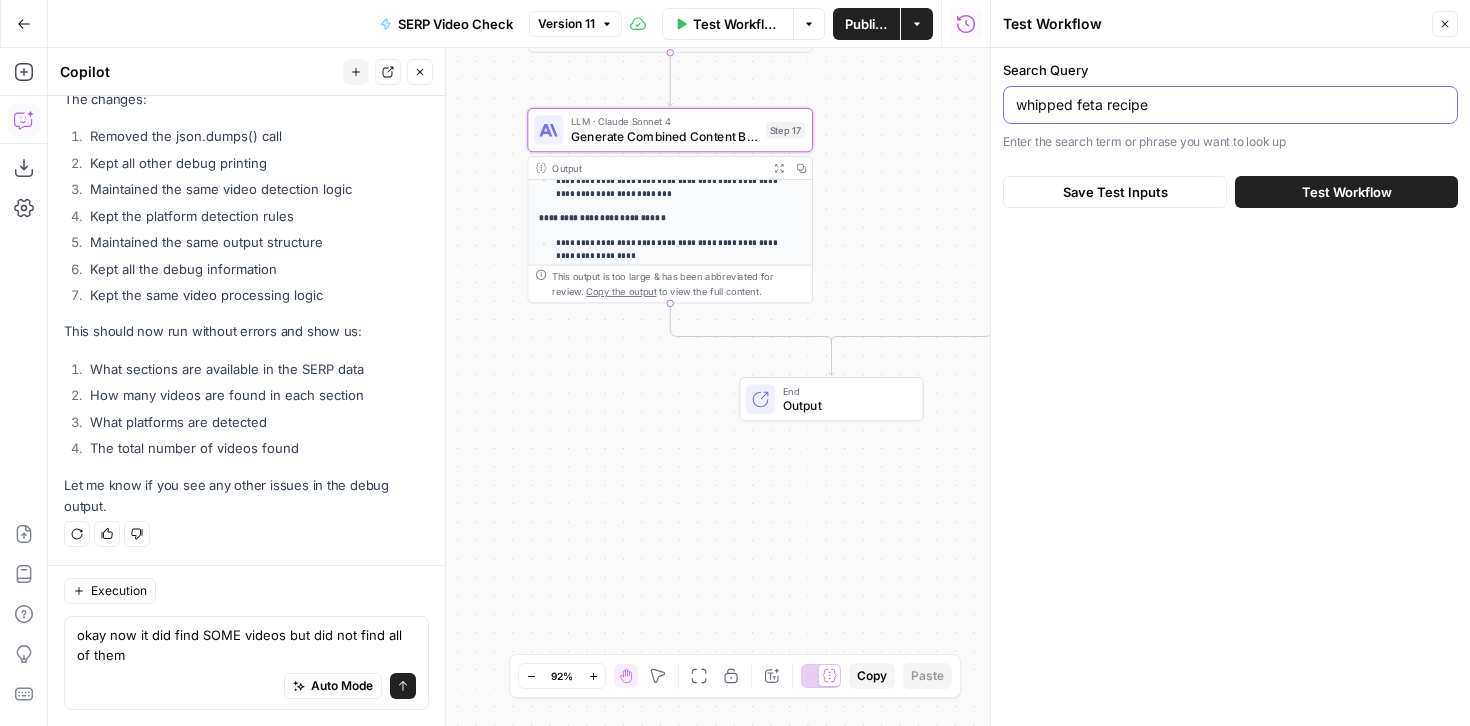 click on "whipped feta recipe" at bounding box center (1230, 105) 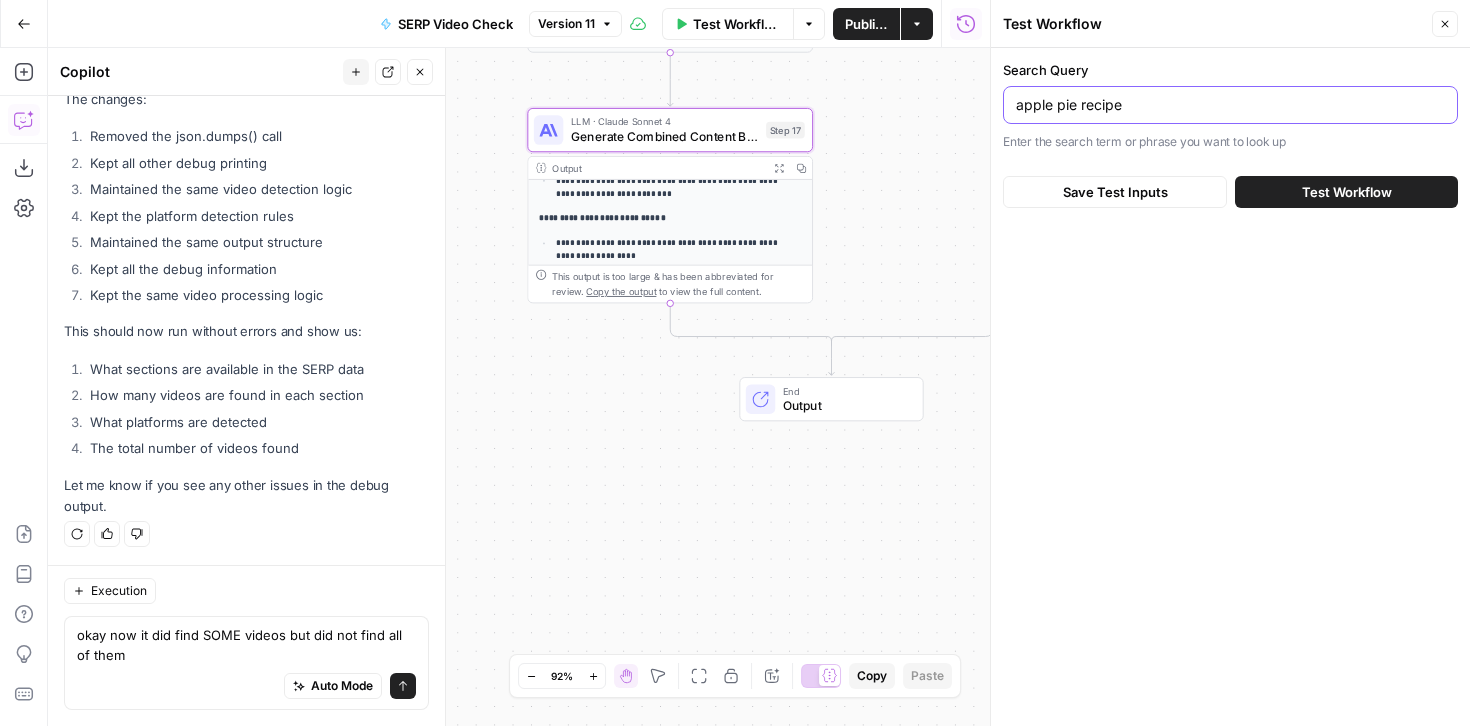 type on "apple pie recipe" 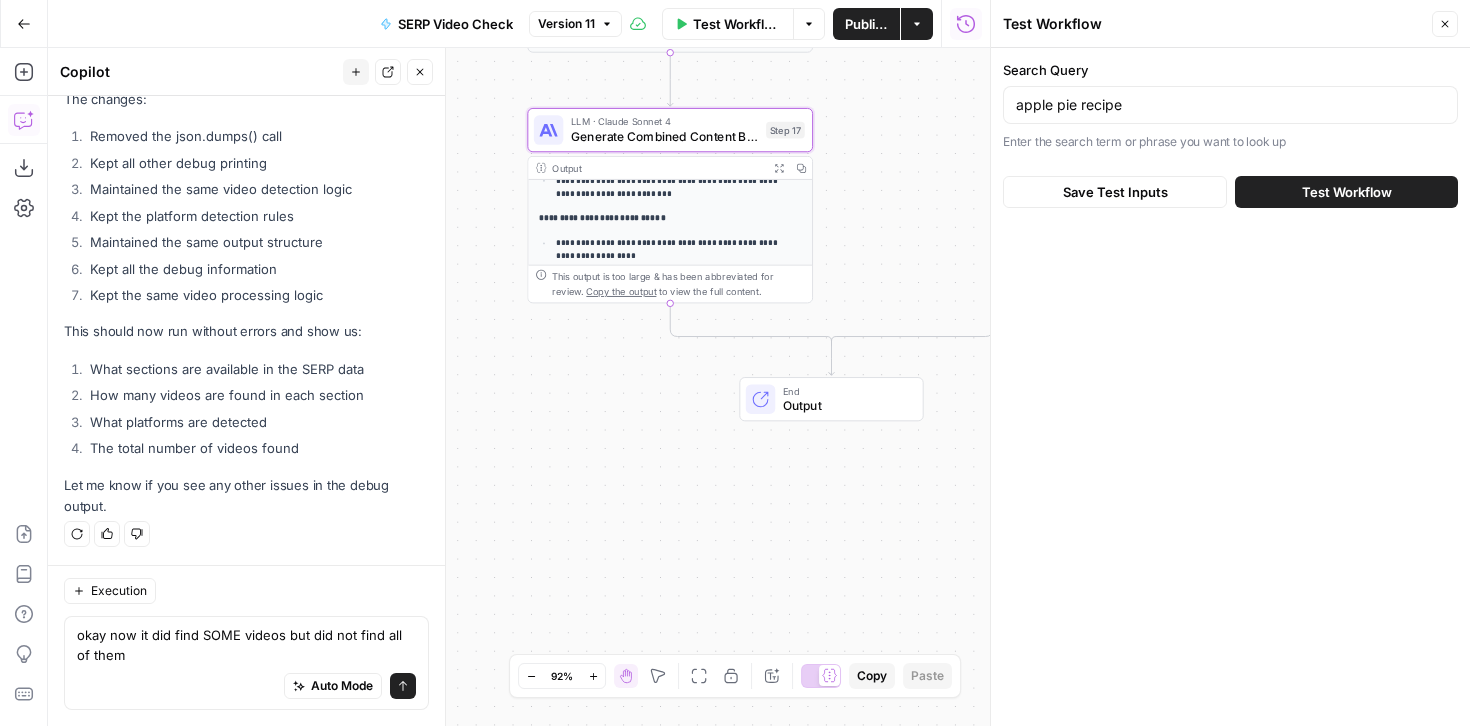 click on "Test Workflow" at bounding box center (1346, 192) 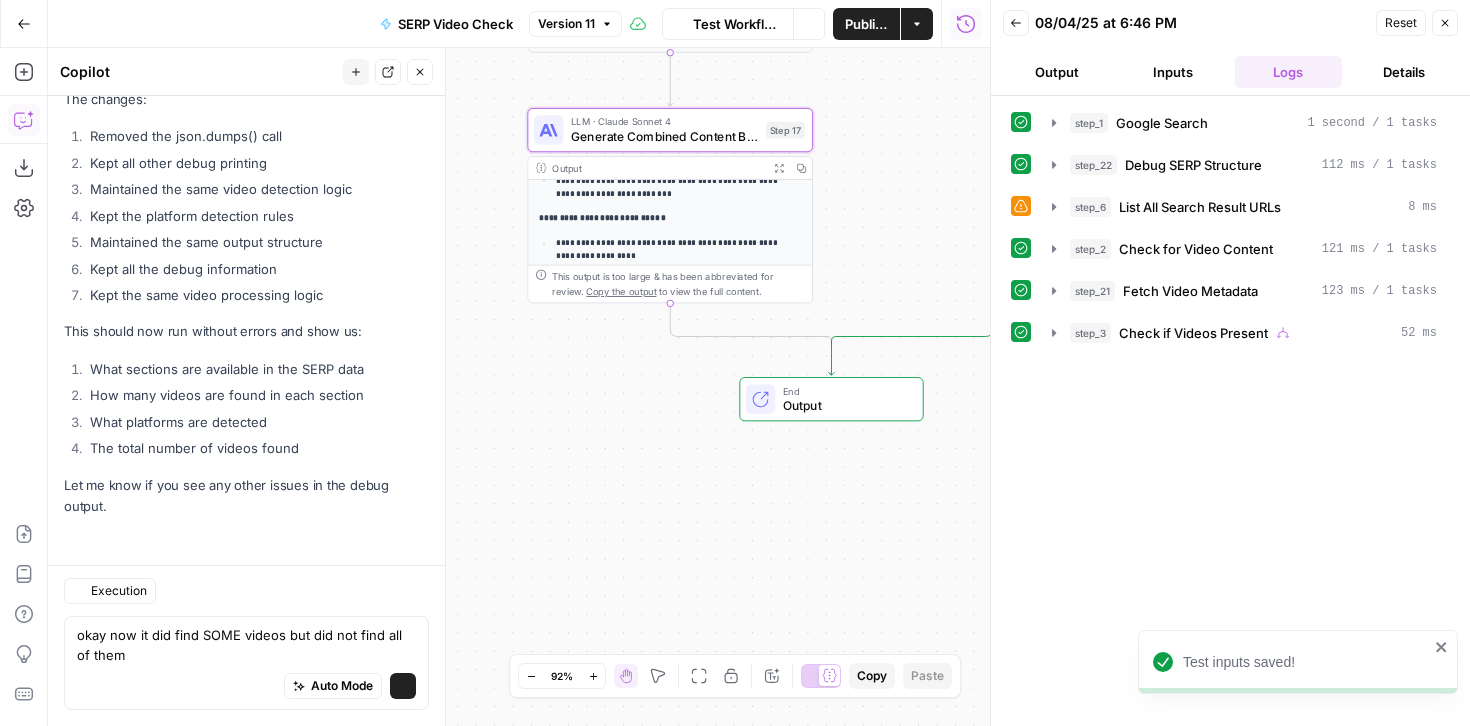 scroll, scrollTop: 25552, scrollLeft: 0, axis: vertical 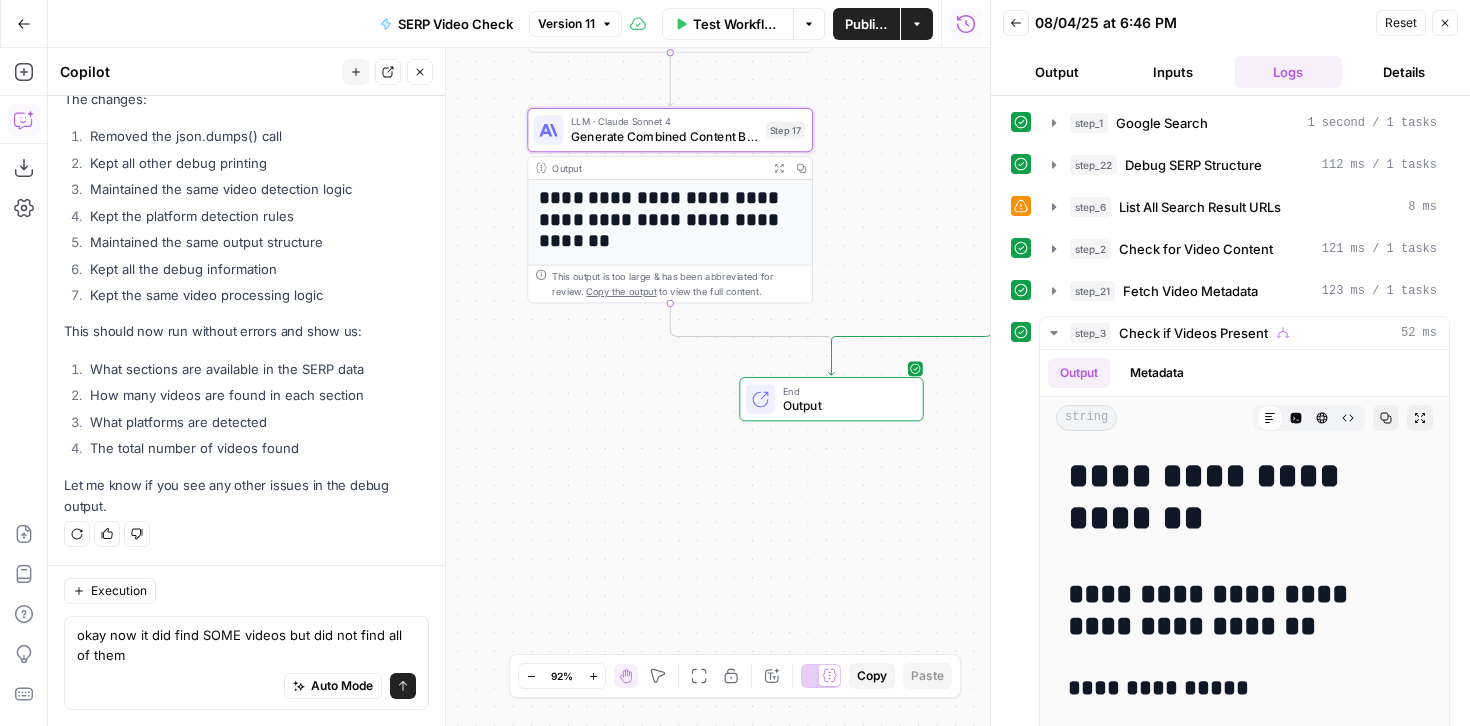 click on "Generate Combined Content Brief" at bounding box center [665, 136] 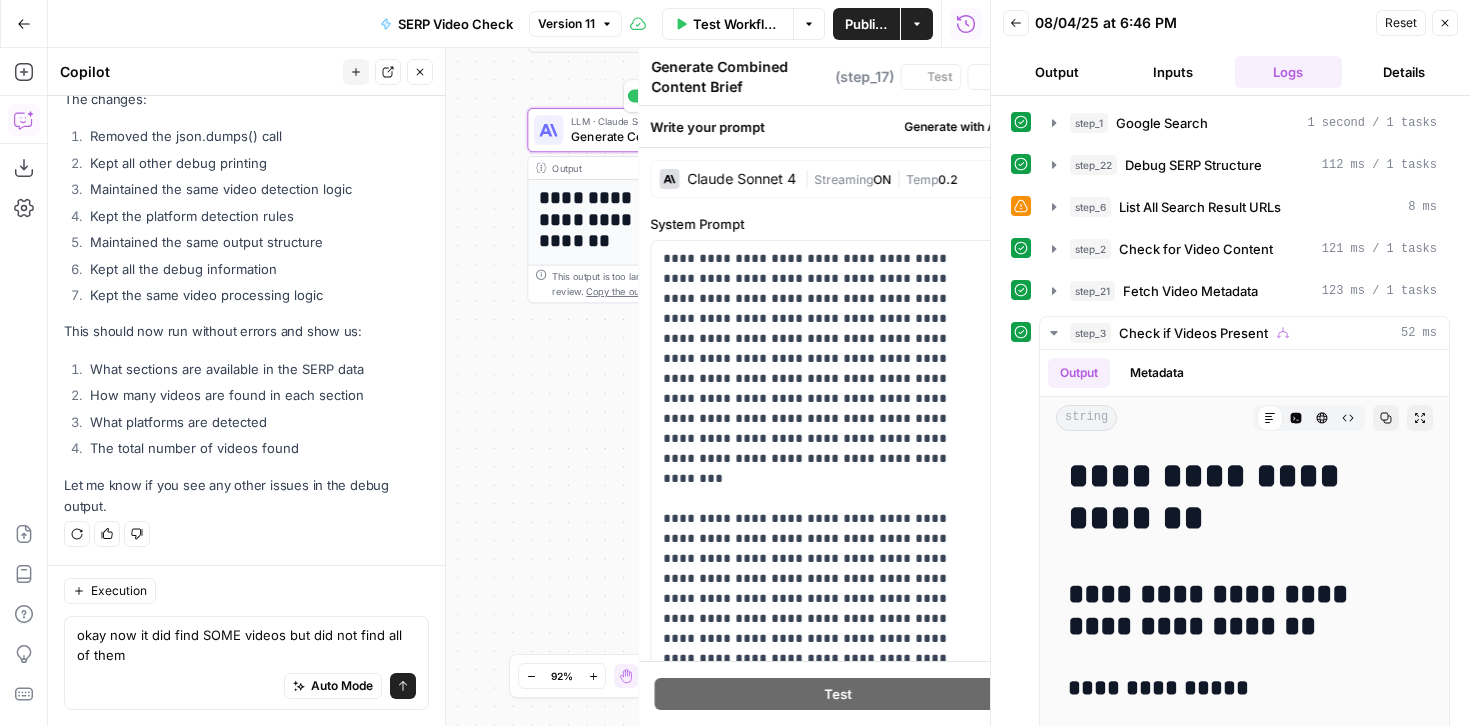 click on "**********" at bounding box center (790, 387) 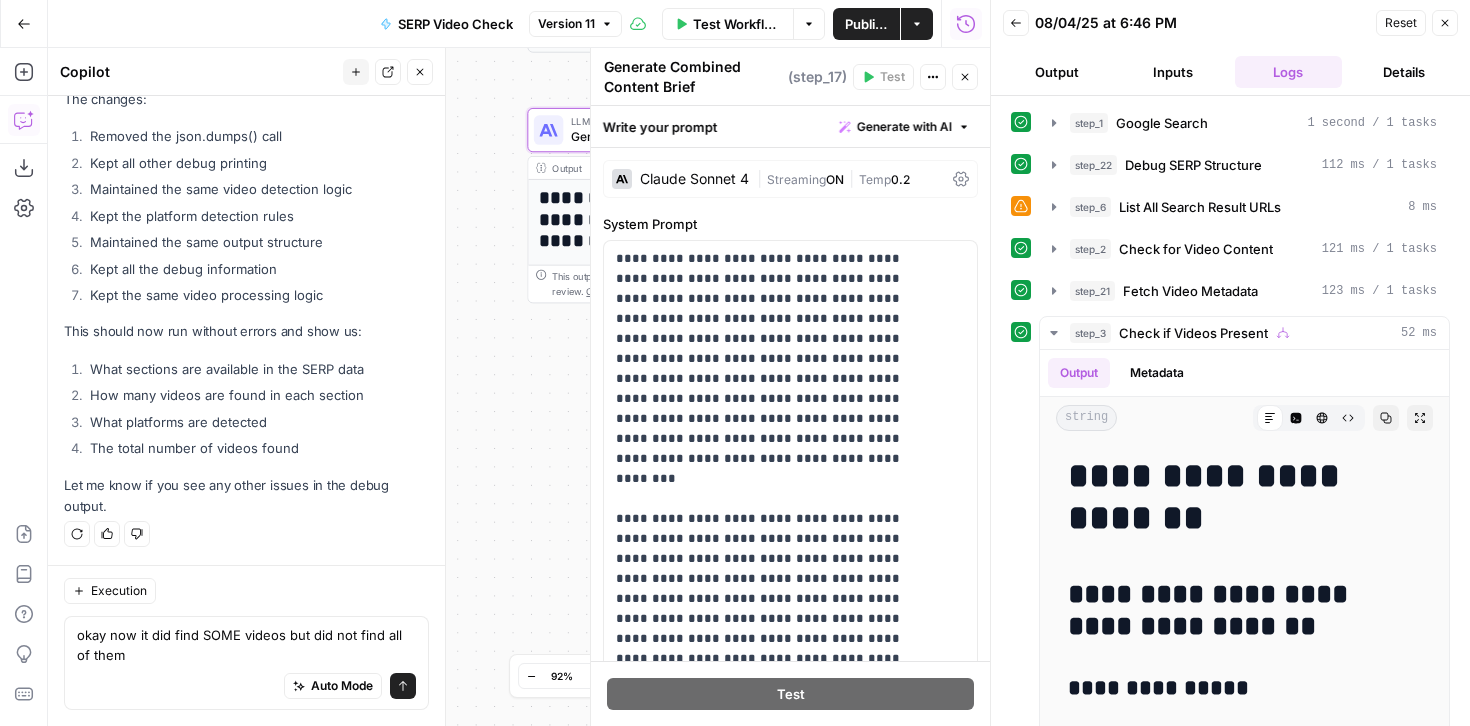 click 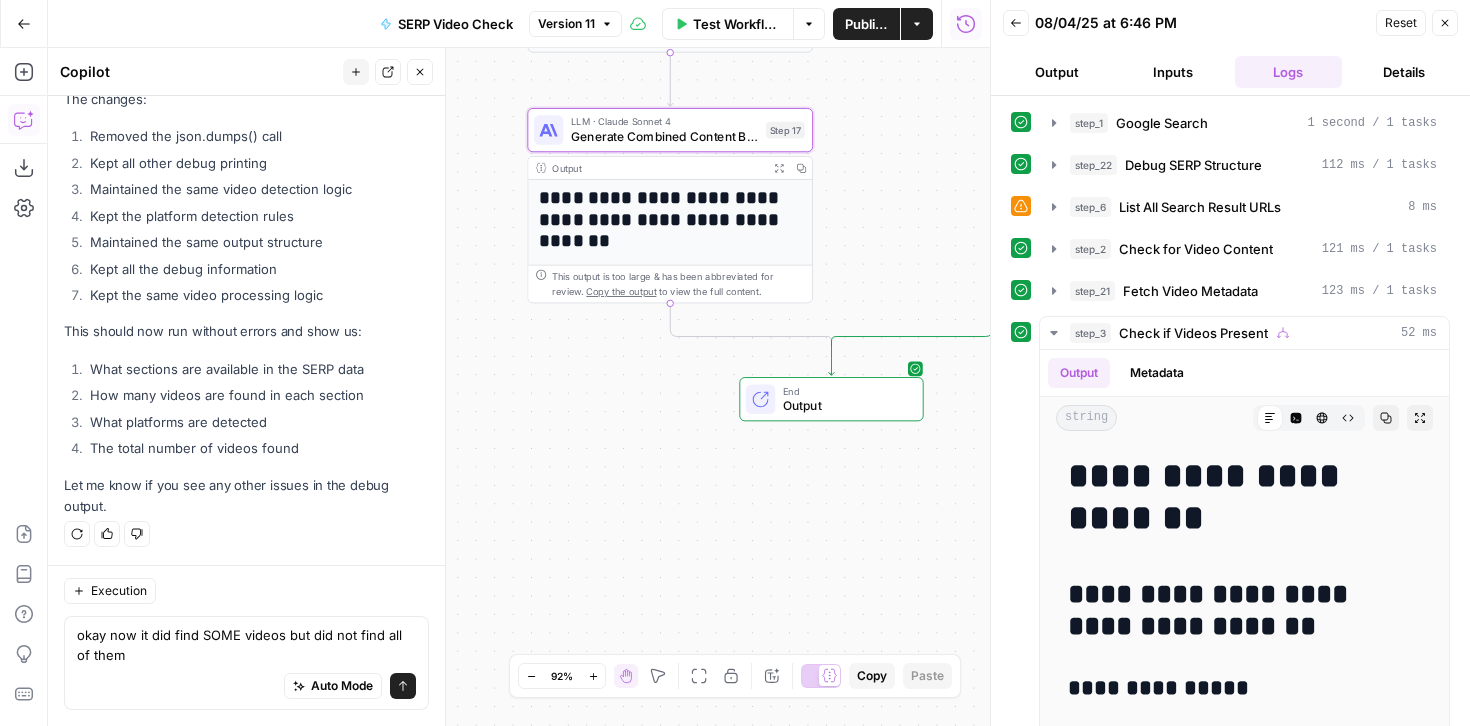 click 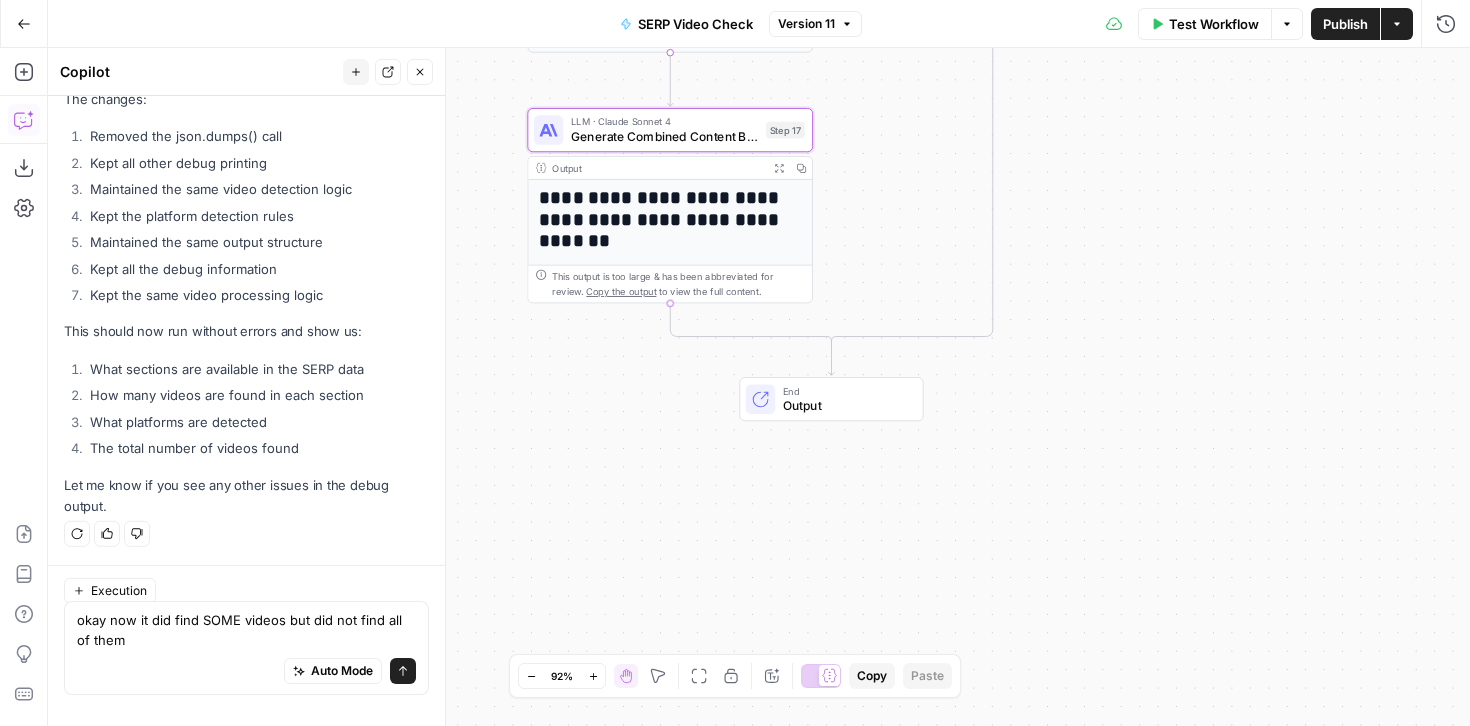 scroll, scrollTop: 25552, scrollLeft: 0, axis: vertical 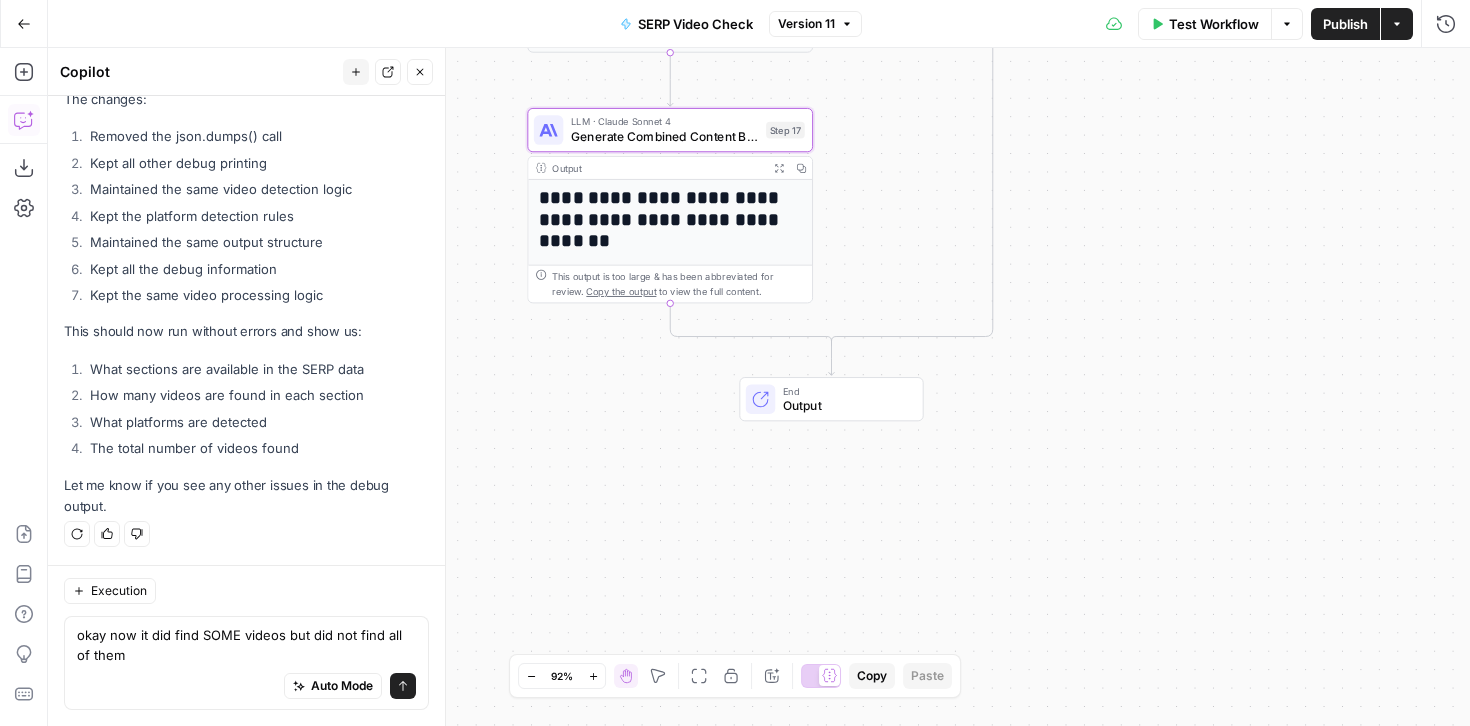 click on "Test Workflow" at bounding box center [1214, 24] 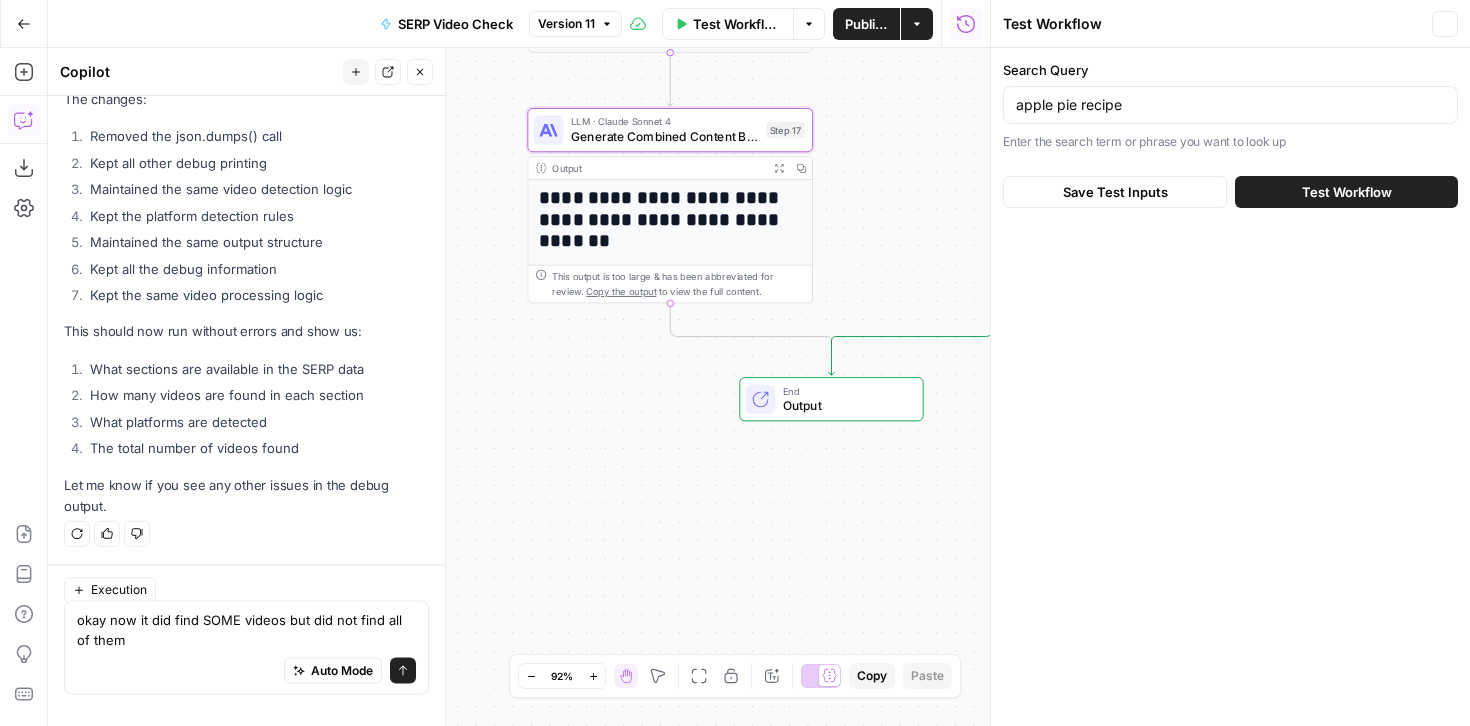 scroll, scrollTop: 25552, scrollLeft: 0, axis: vertical 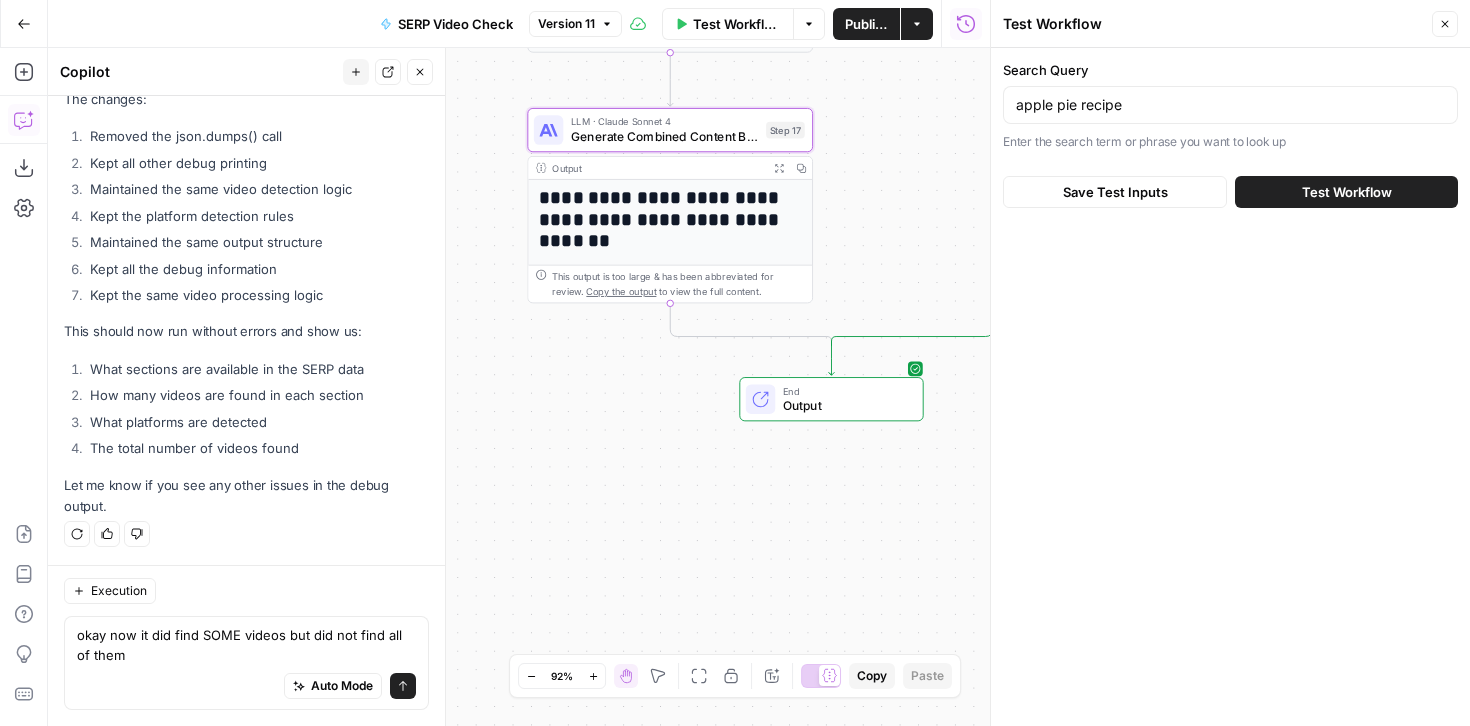 click on "Test Workflow" at bounding box center (1346, 192) 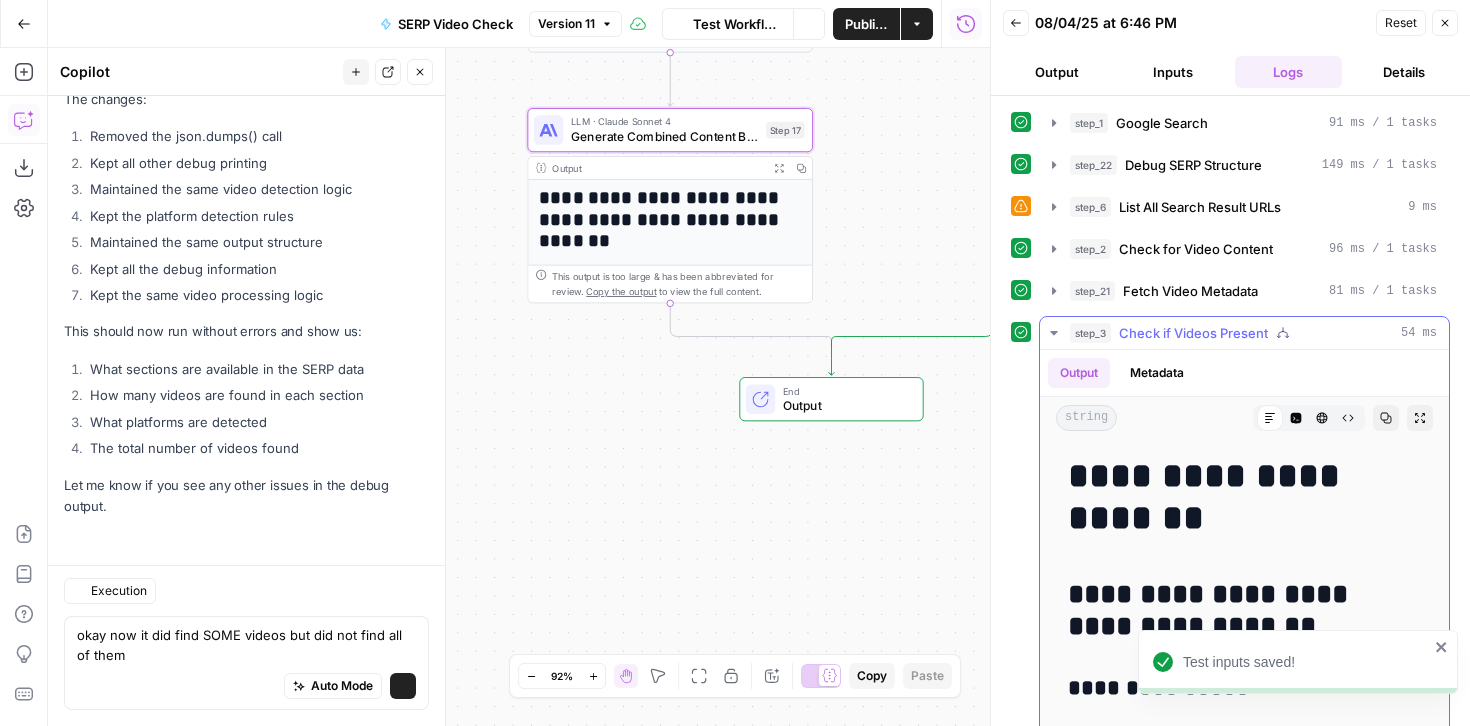 scroll, scrollTop: 25552, scrollLeft: 0, axis: vertical 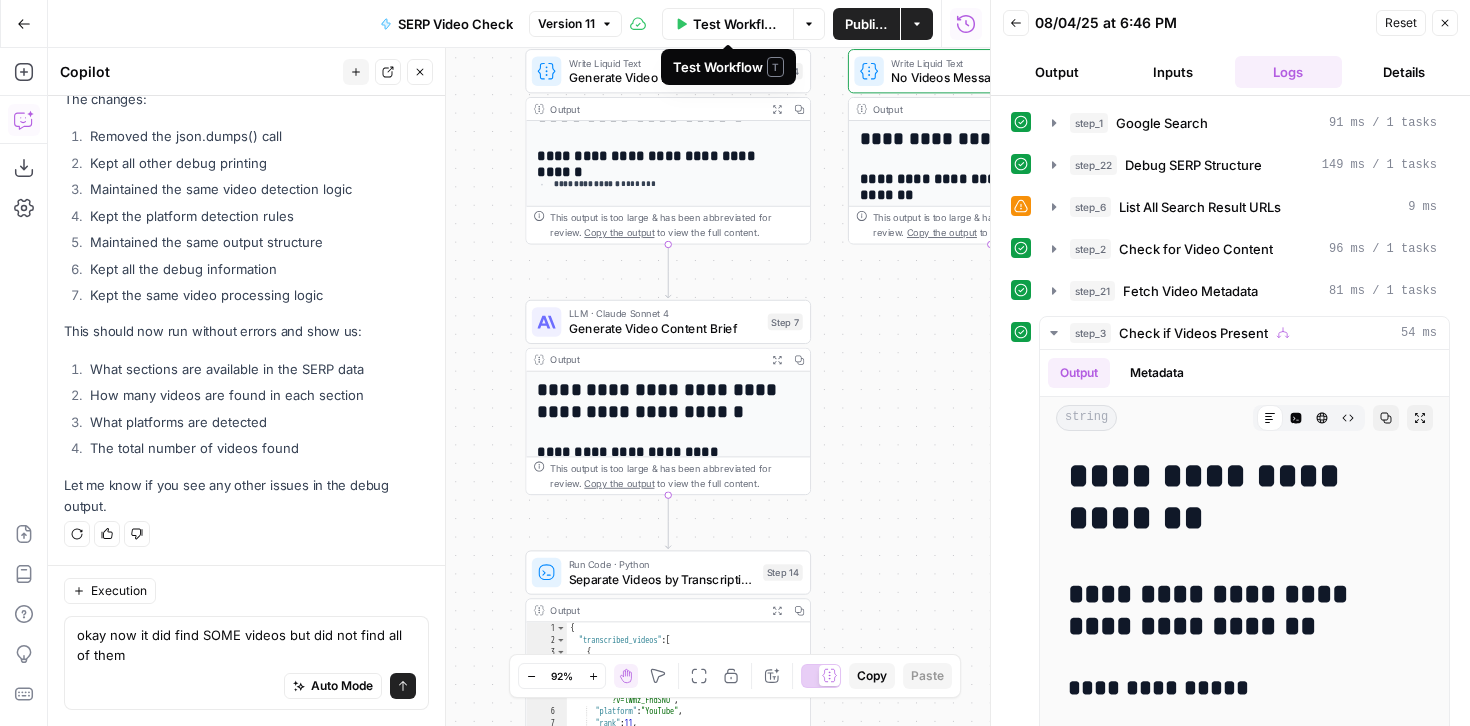 click on "Publish" at bounding box center (866, 24) 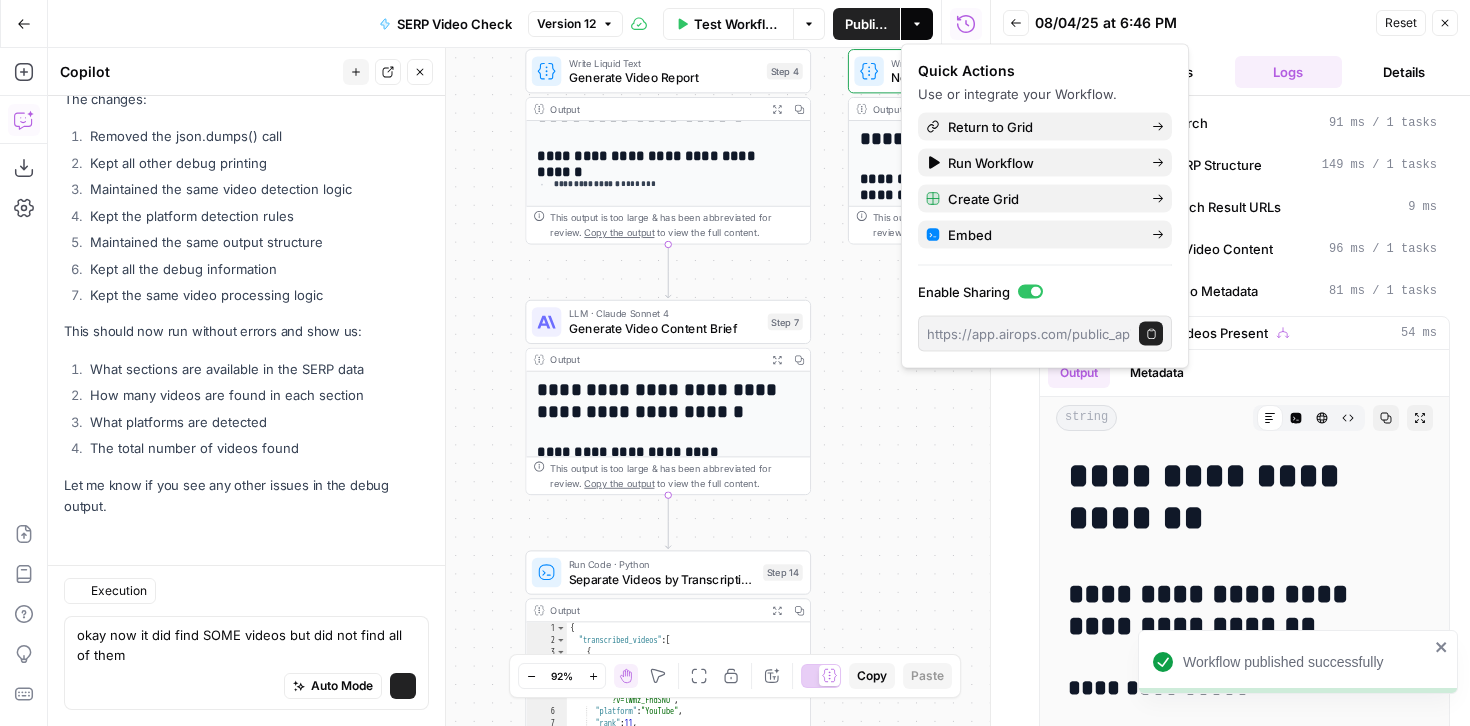 scroll, scrollTop: 25552, scrollLeft: 0, axis: vertical 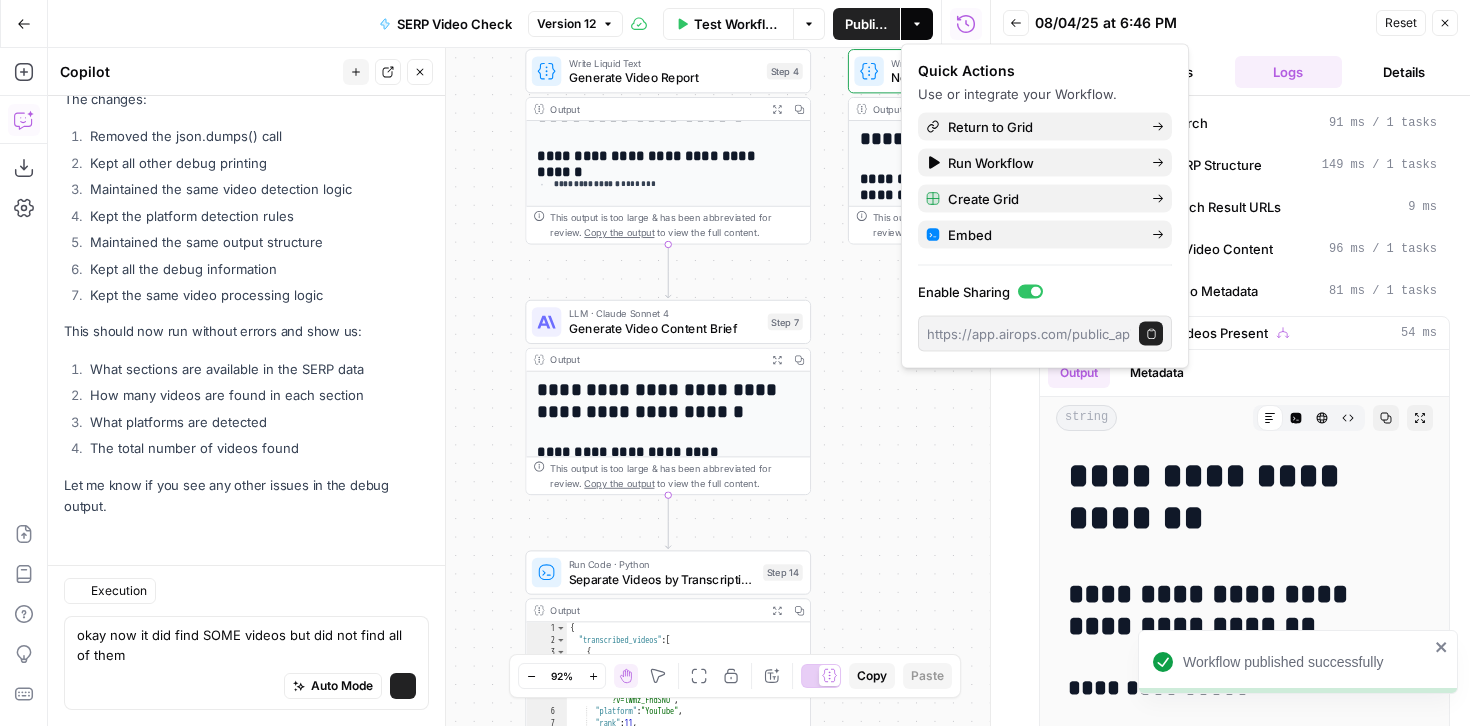 click on "Test Workflow" at bounding box center [737, 24] 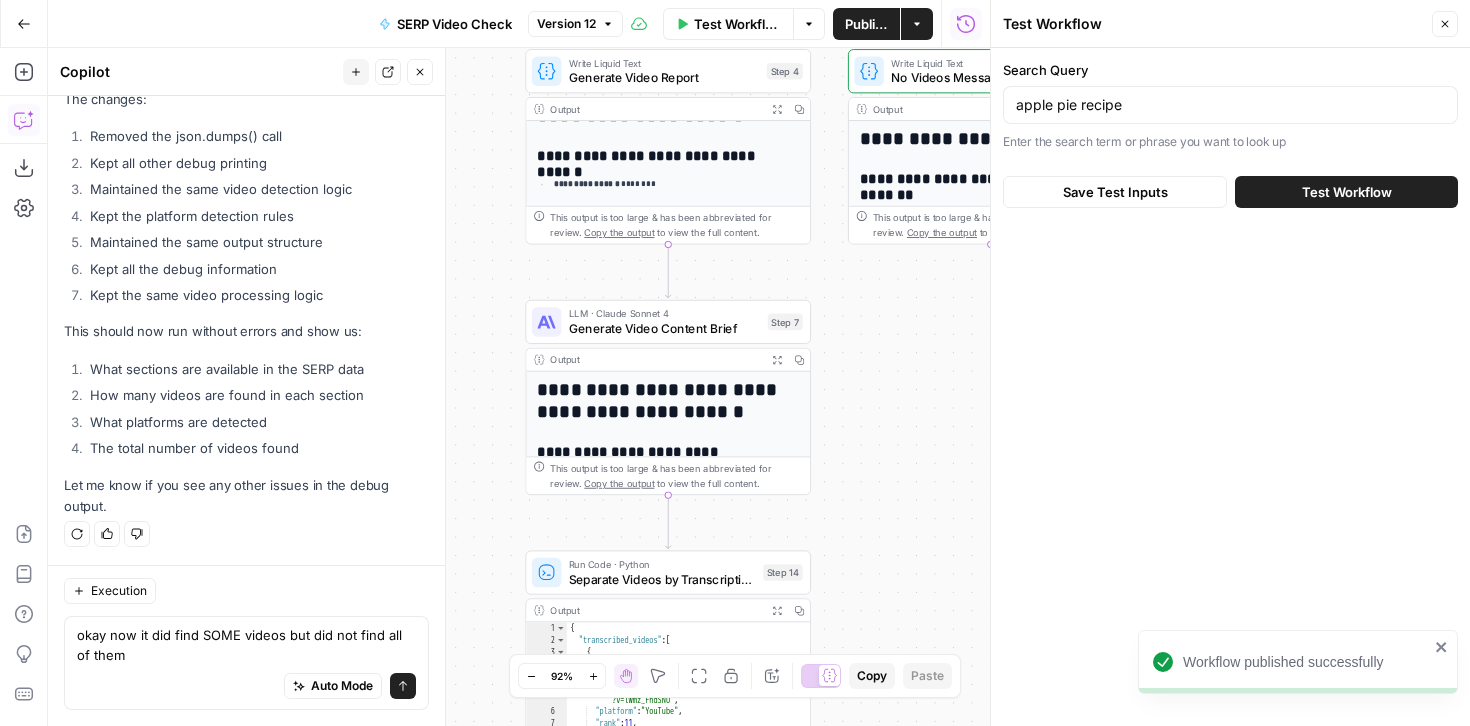 click on "Test Workflow" at bounding box center [1346, 192] 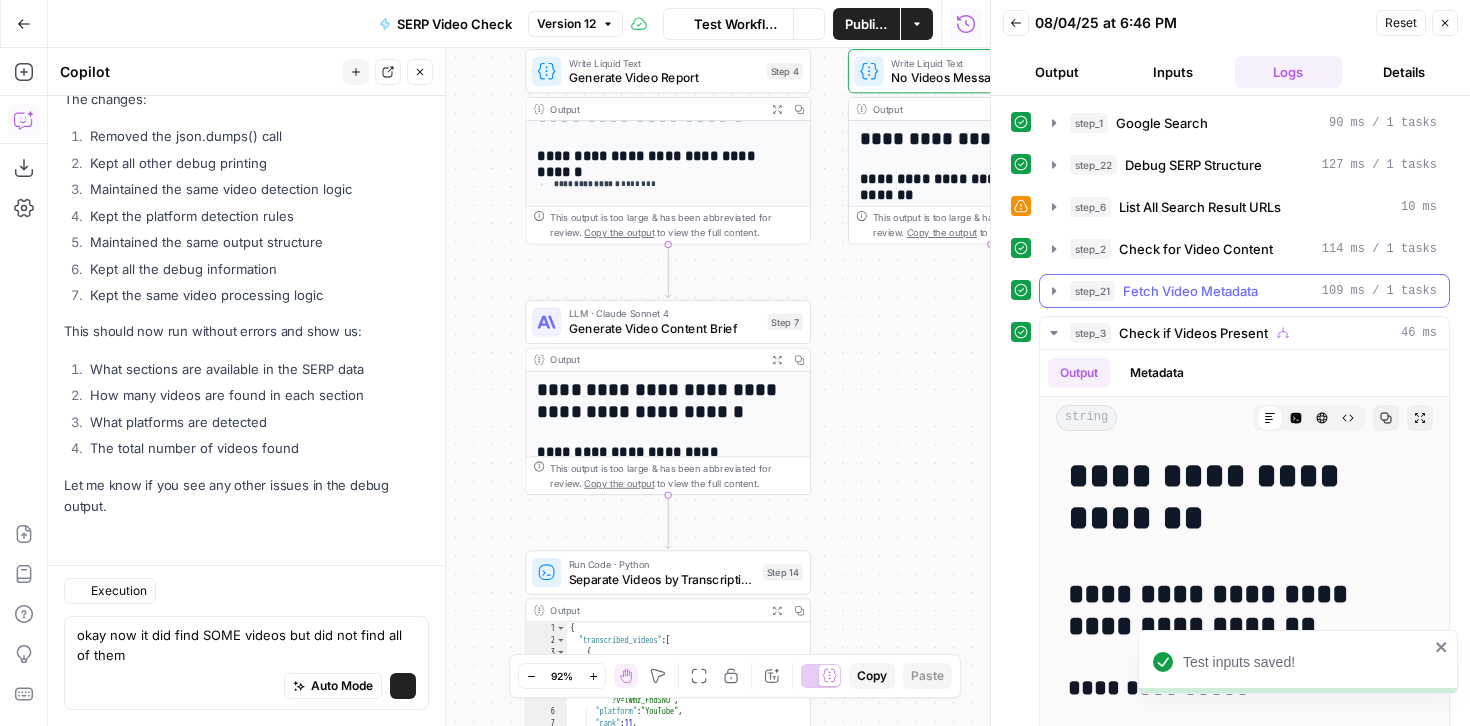 scroll, scrollTop: 25552, scrollLeft: 0, axis: vertical 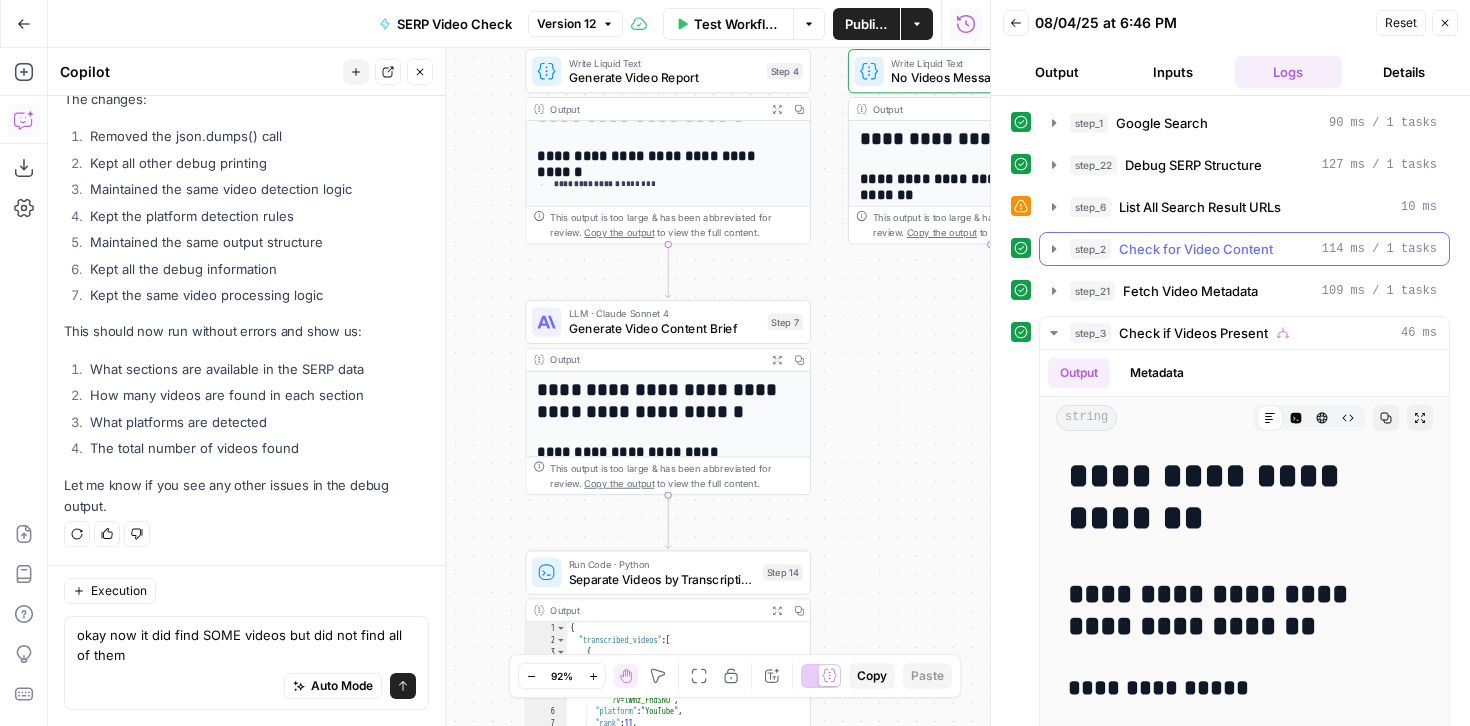 click on "Check for Video Content" at bounding box center [1196, 249] 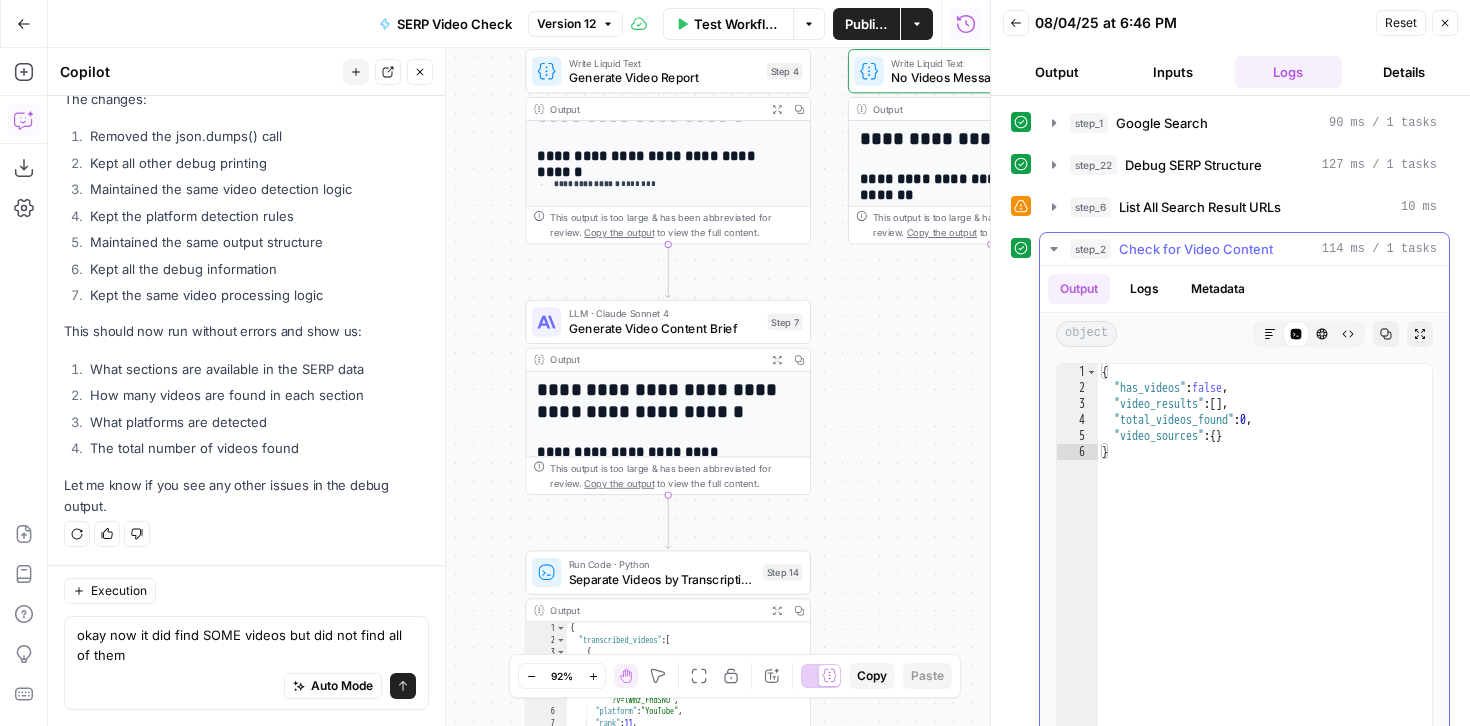 click on "Check for Video Content" at bounding box center (1196, 249) 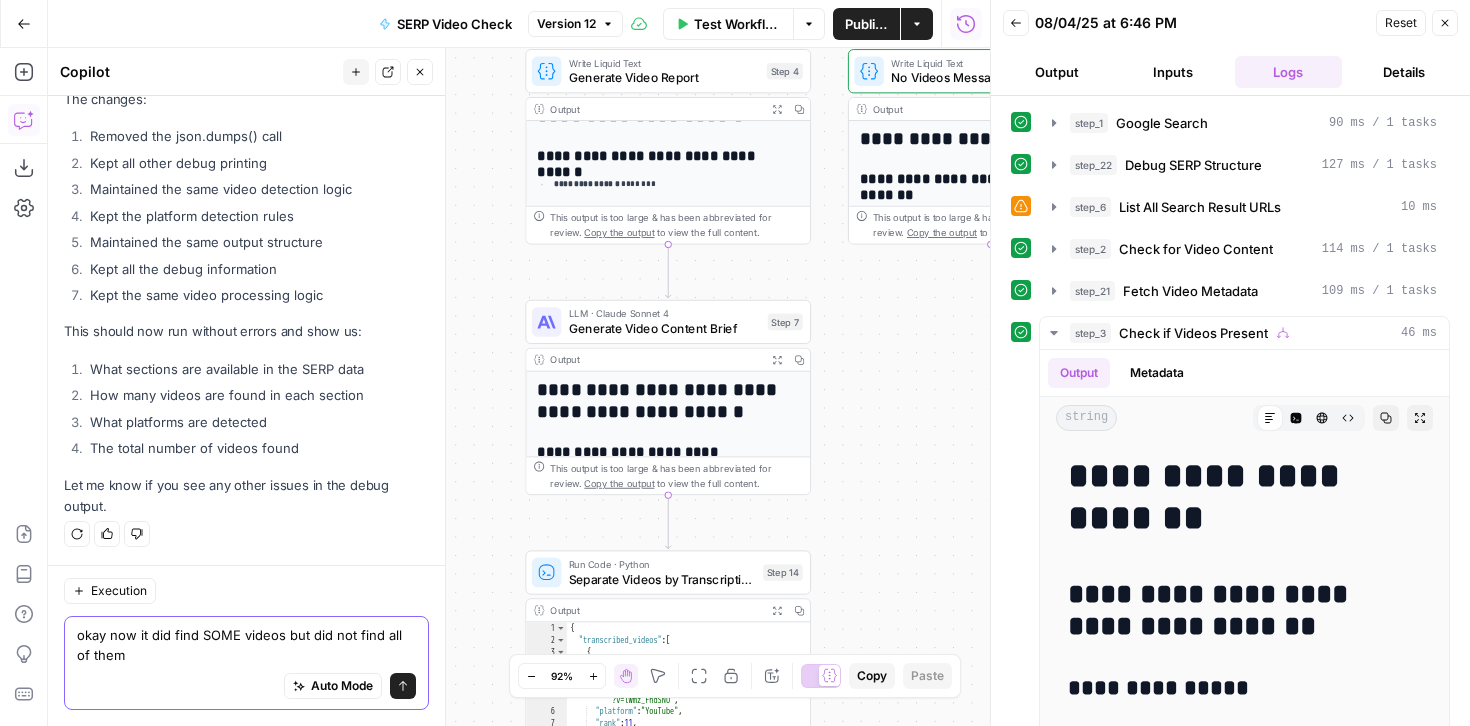 click on "okay now it did find SOME videos but did not find all of them" at bounding box center [246, 645] 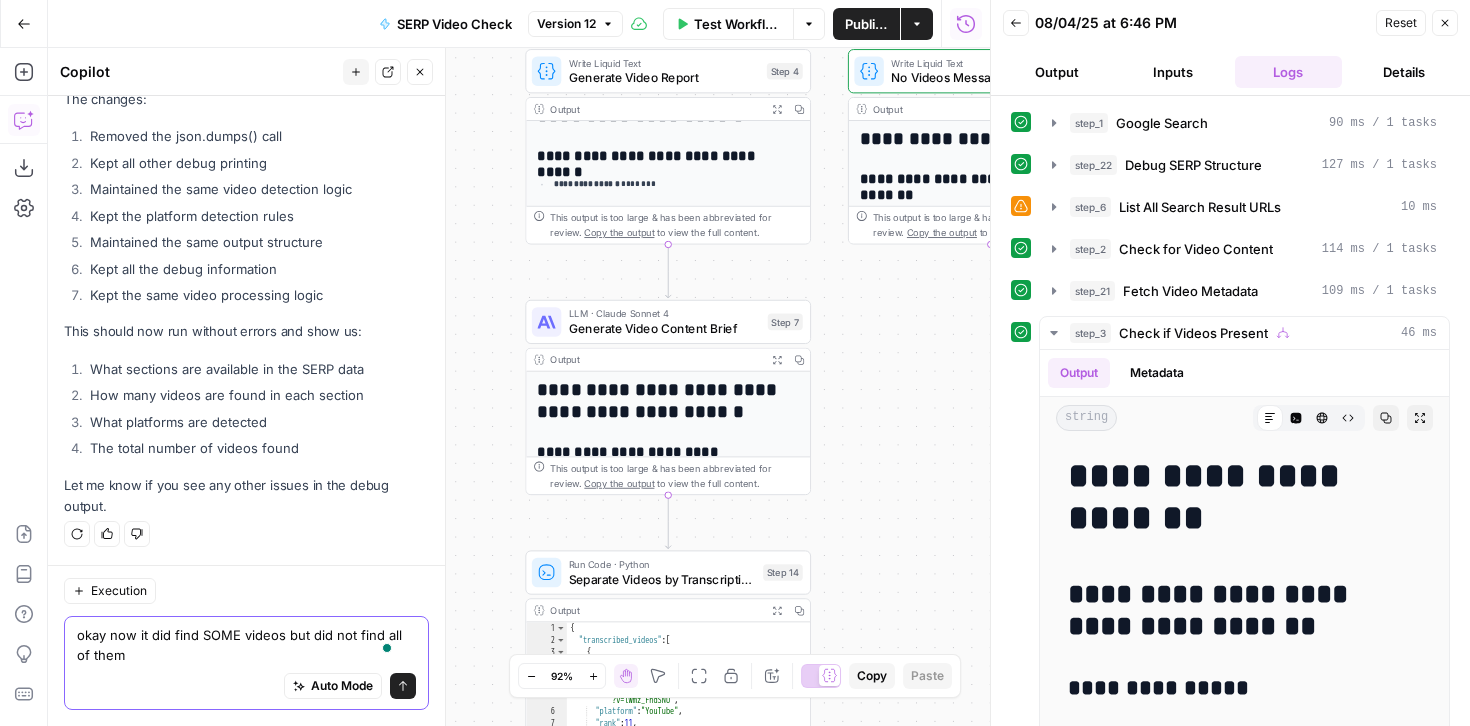 click on "okay now it did find SOME videos but did not find all of them" at bounding box center [246, 645] 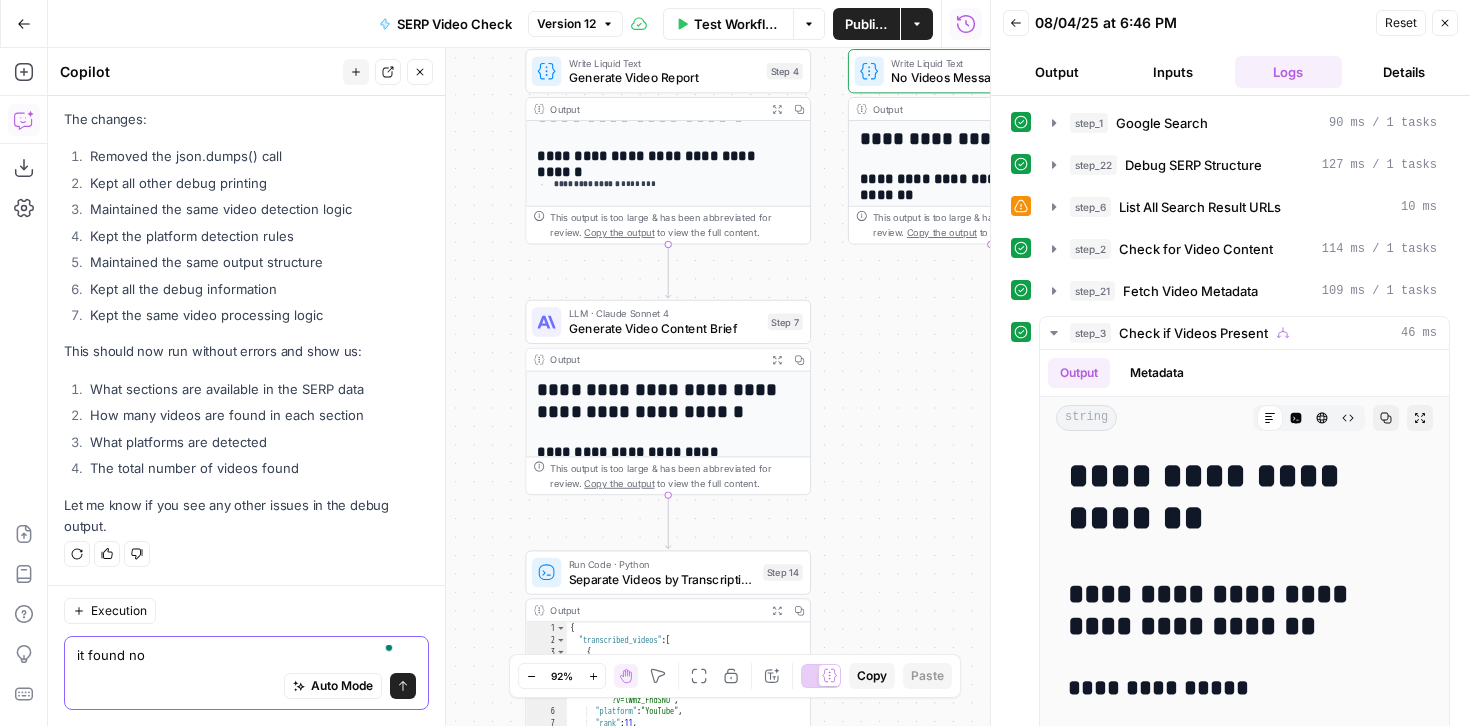 scroll, scrollTop: 25532, scrollLeft: 0, axis: vertical 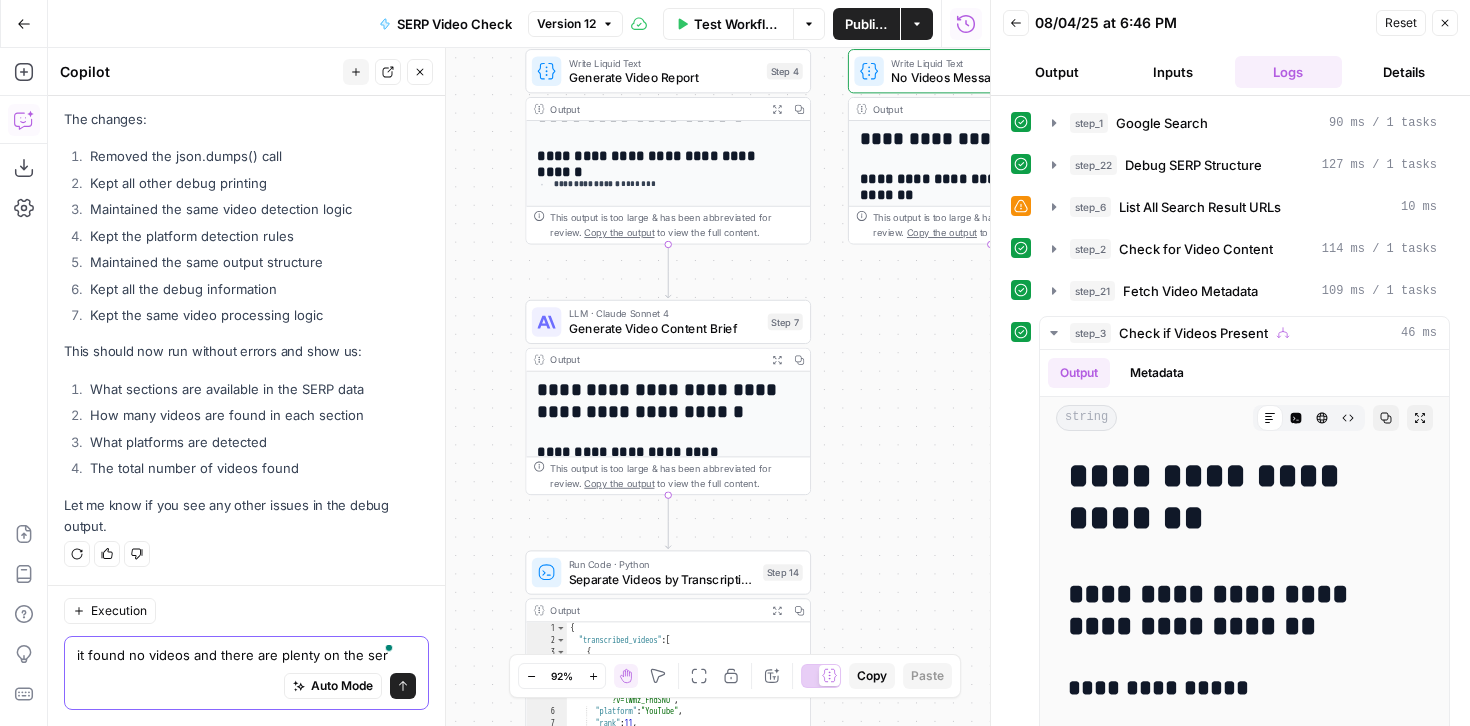 type on "it found no videos and there are plenty on the serp" 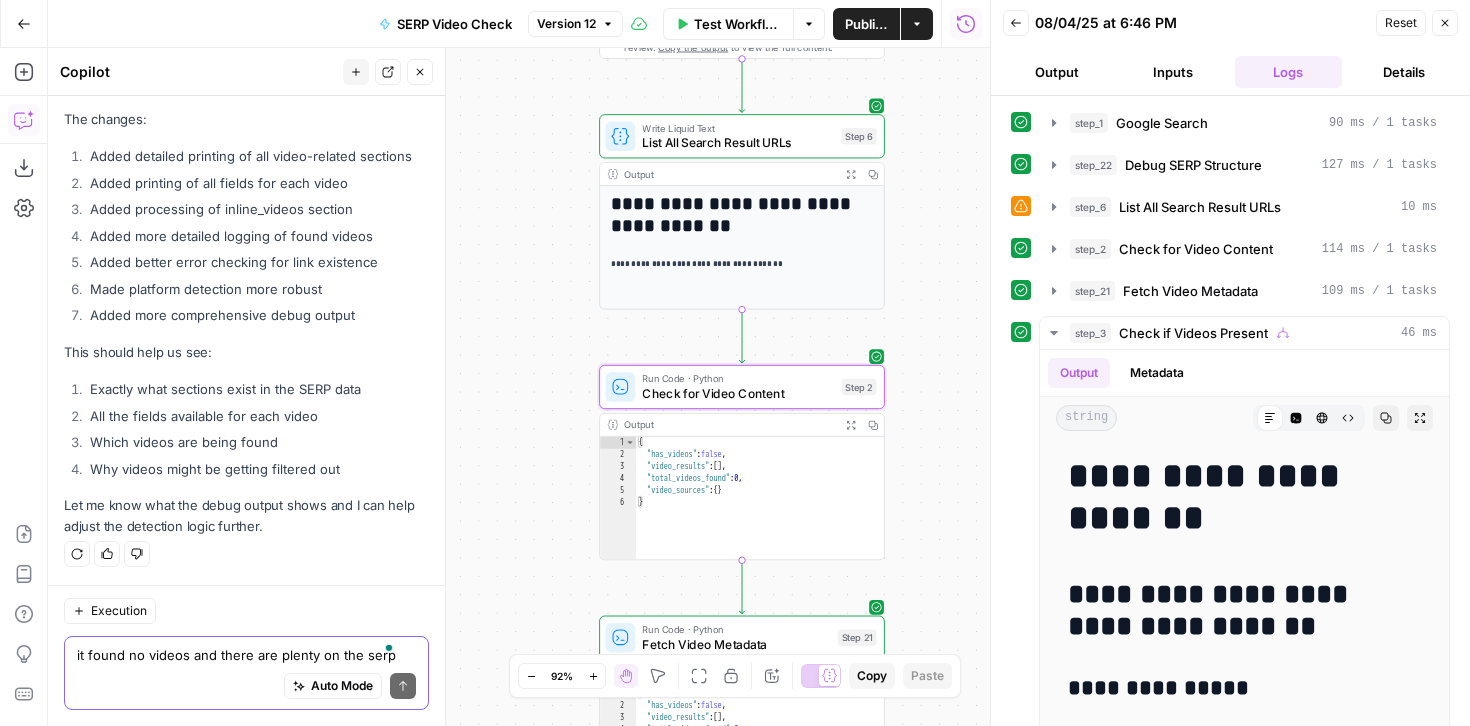 scroll, scrollTop: 25918, scrollLeft: 0, axis: vertical 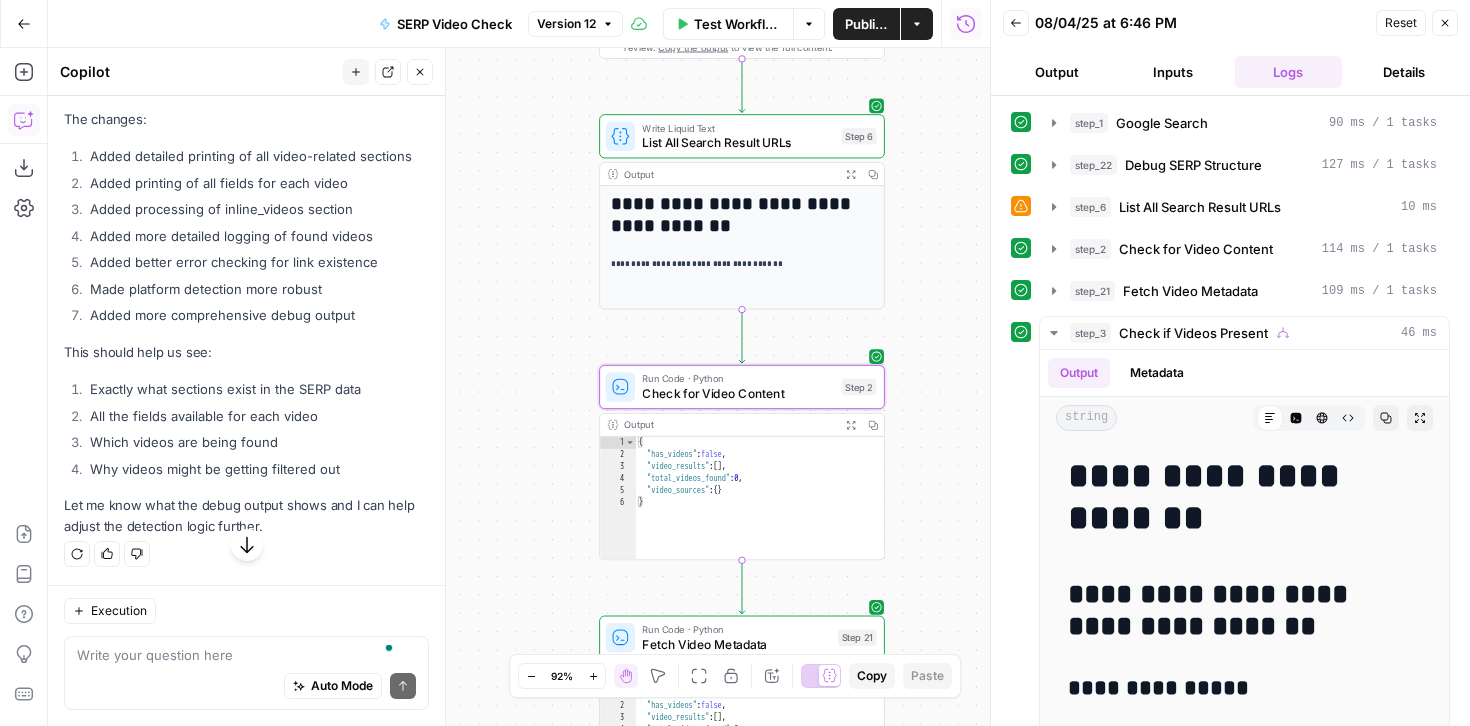 click on "Apply" at bounding box center (390, 71) 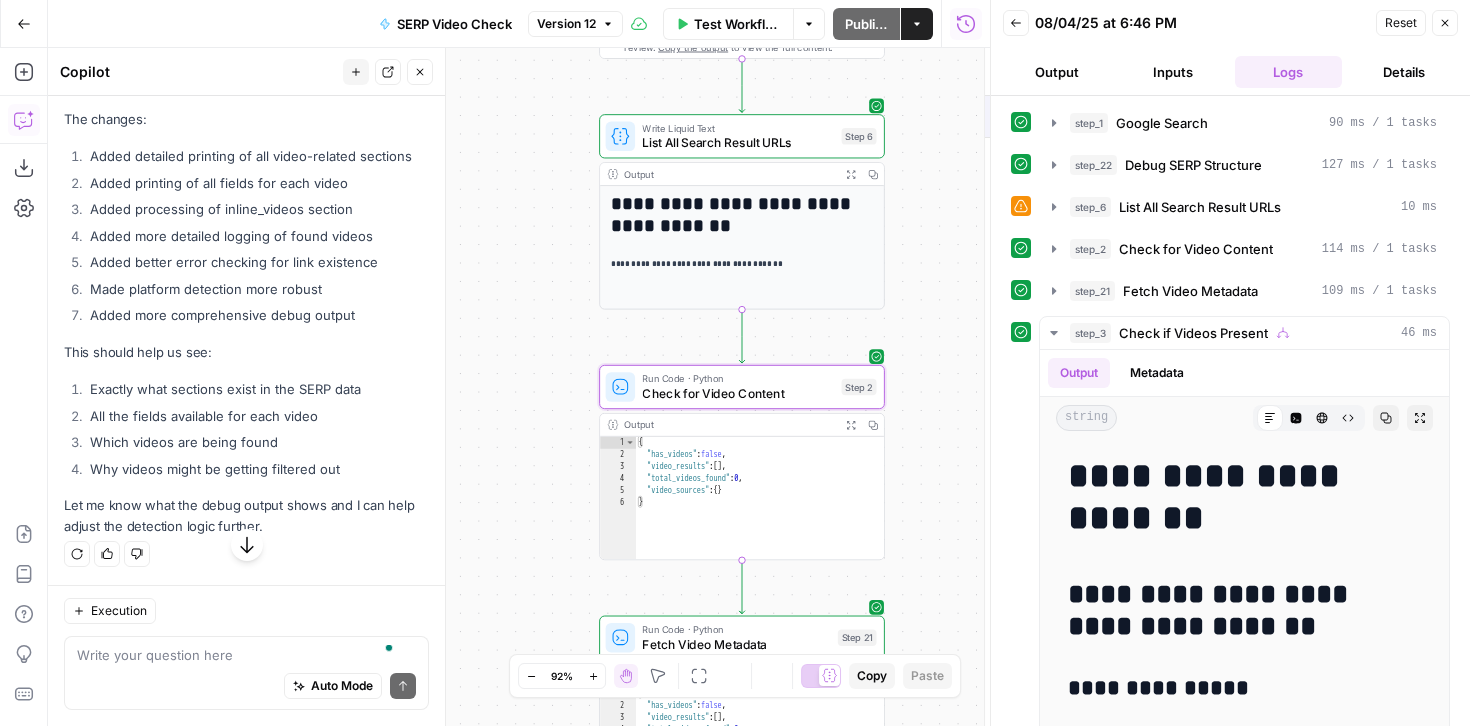scroll, scrollTop: 25022, scrollLeft: 0, axis: vertical 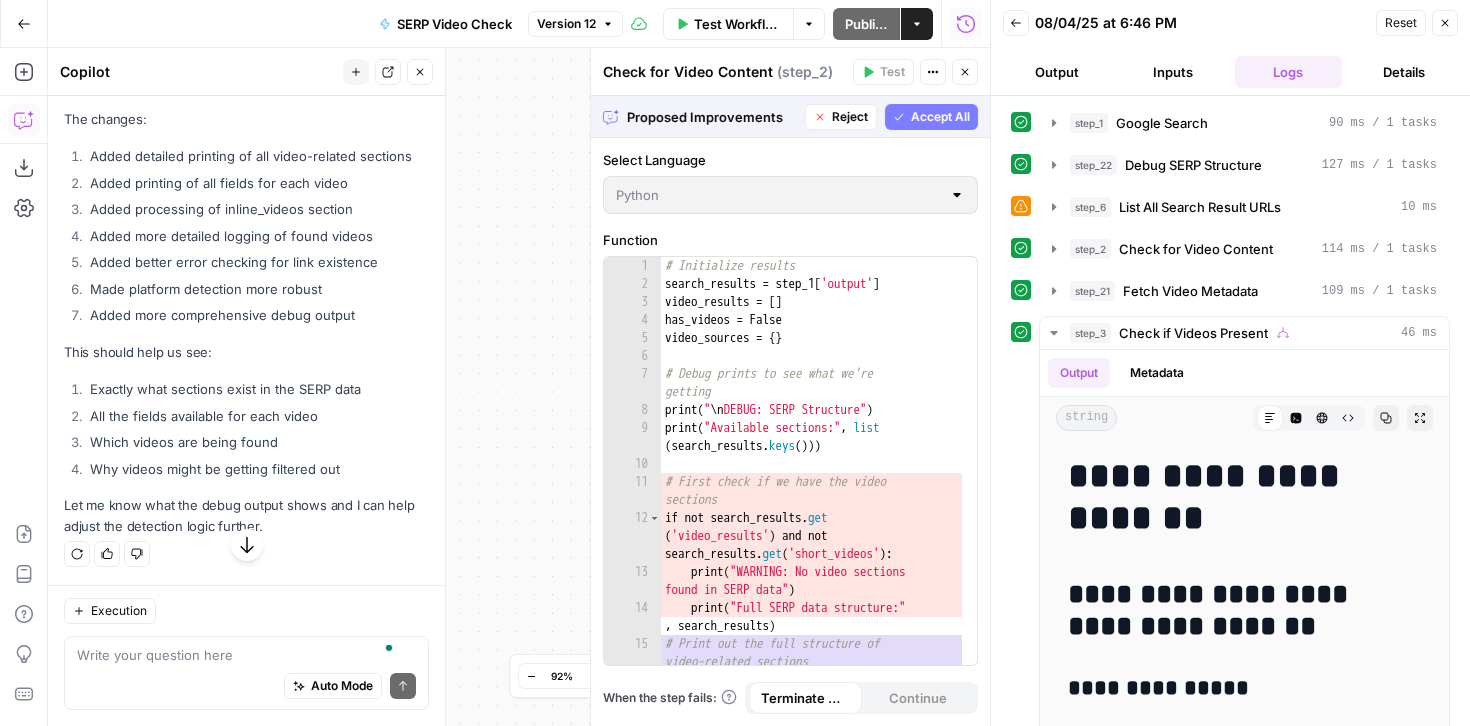 click on "Accept" at bounding box center (387, 71) 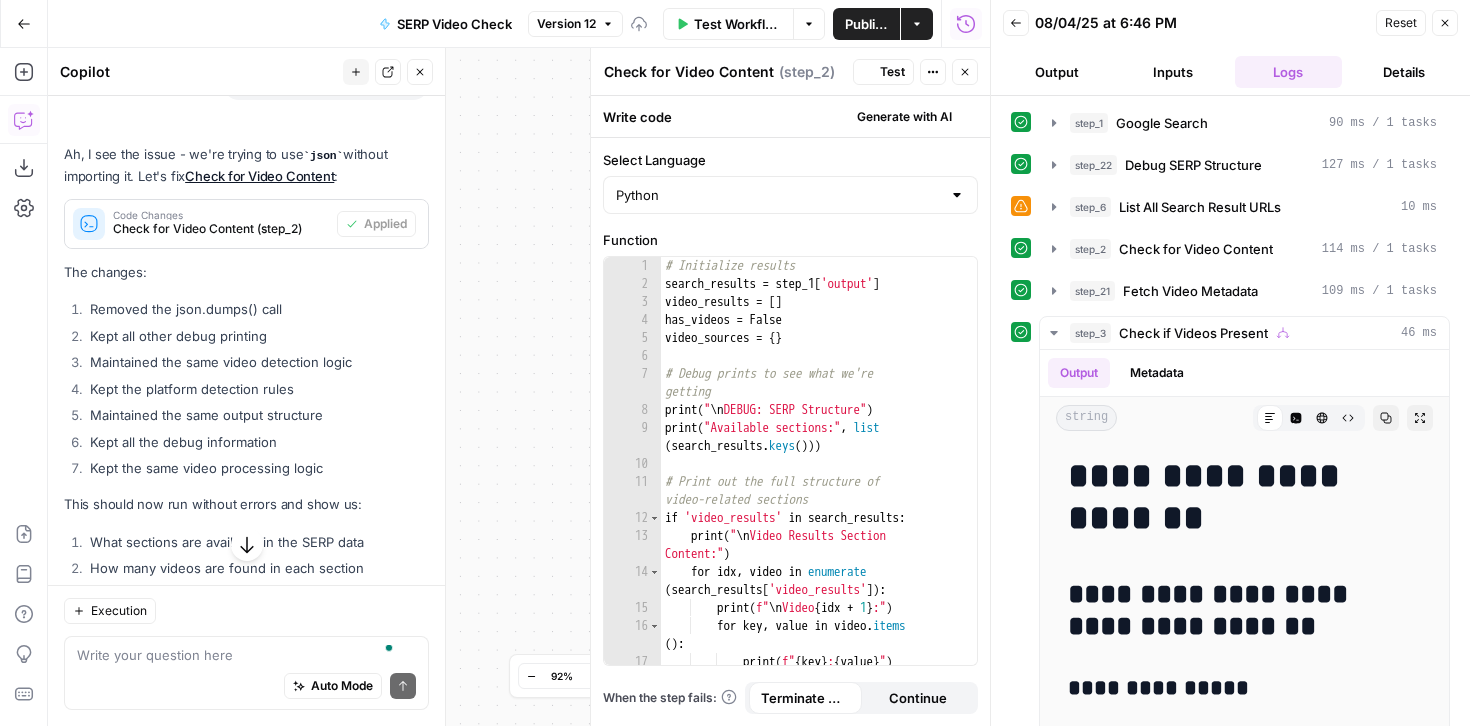 scroll, scrollTop: 25918, scrollLeft: 0, axis: vertical 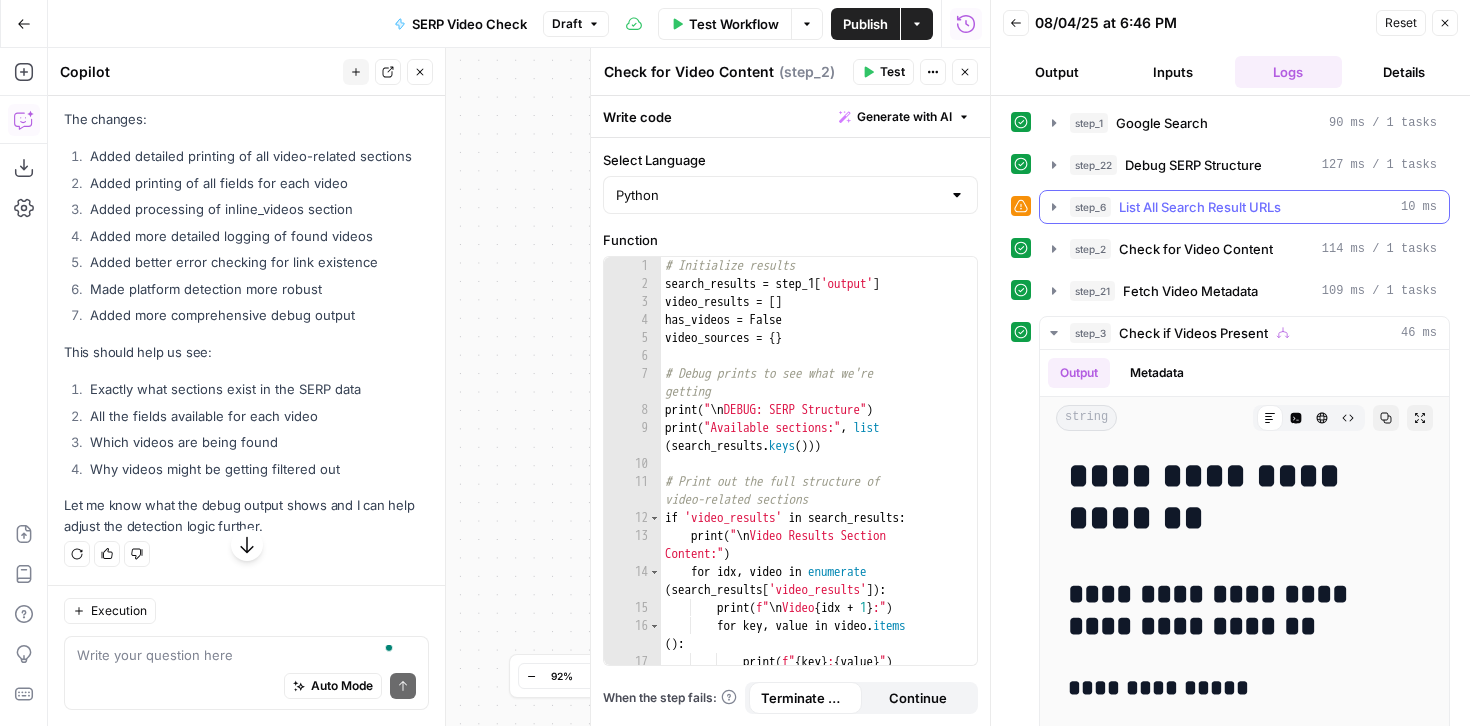 click on "step_6" at bounding box center (1090, 207) 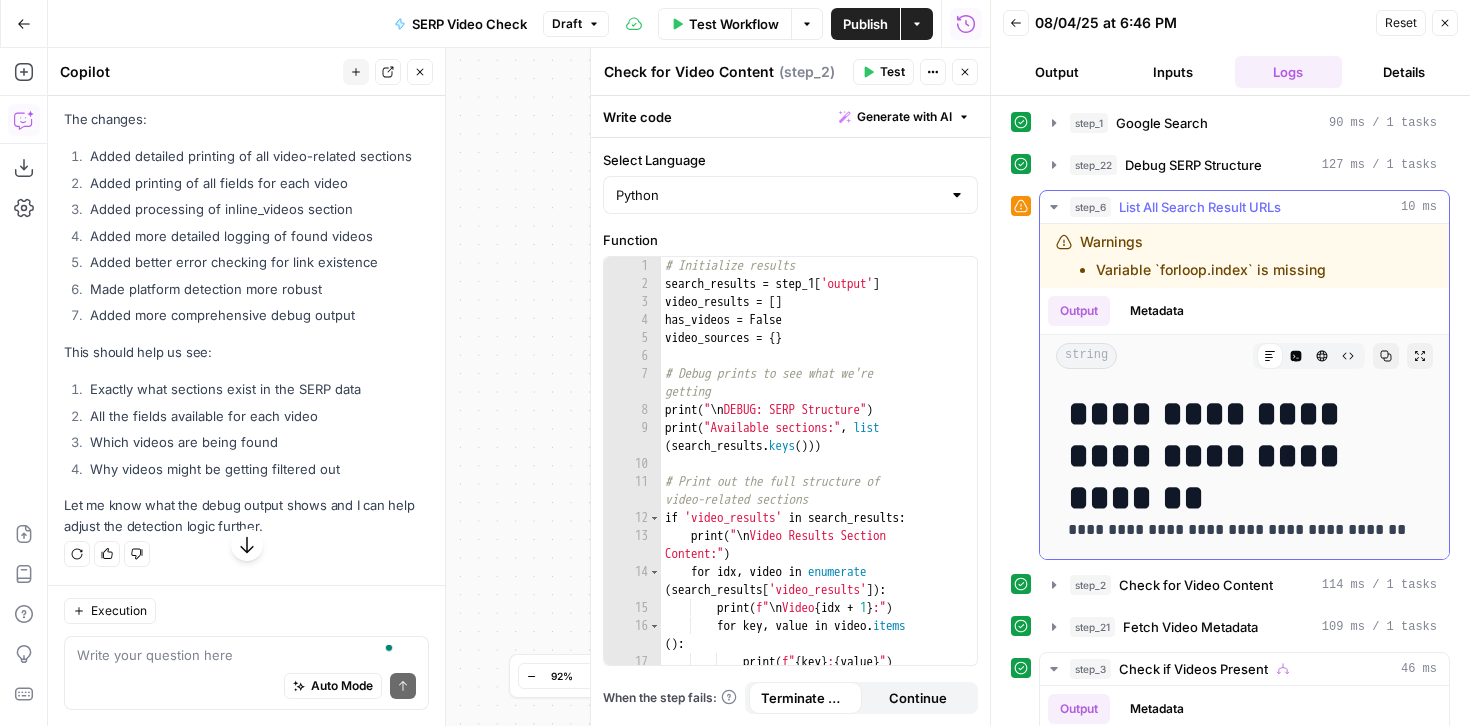 click on "step_6" at bounding box center [1090, 207] 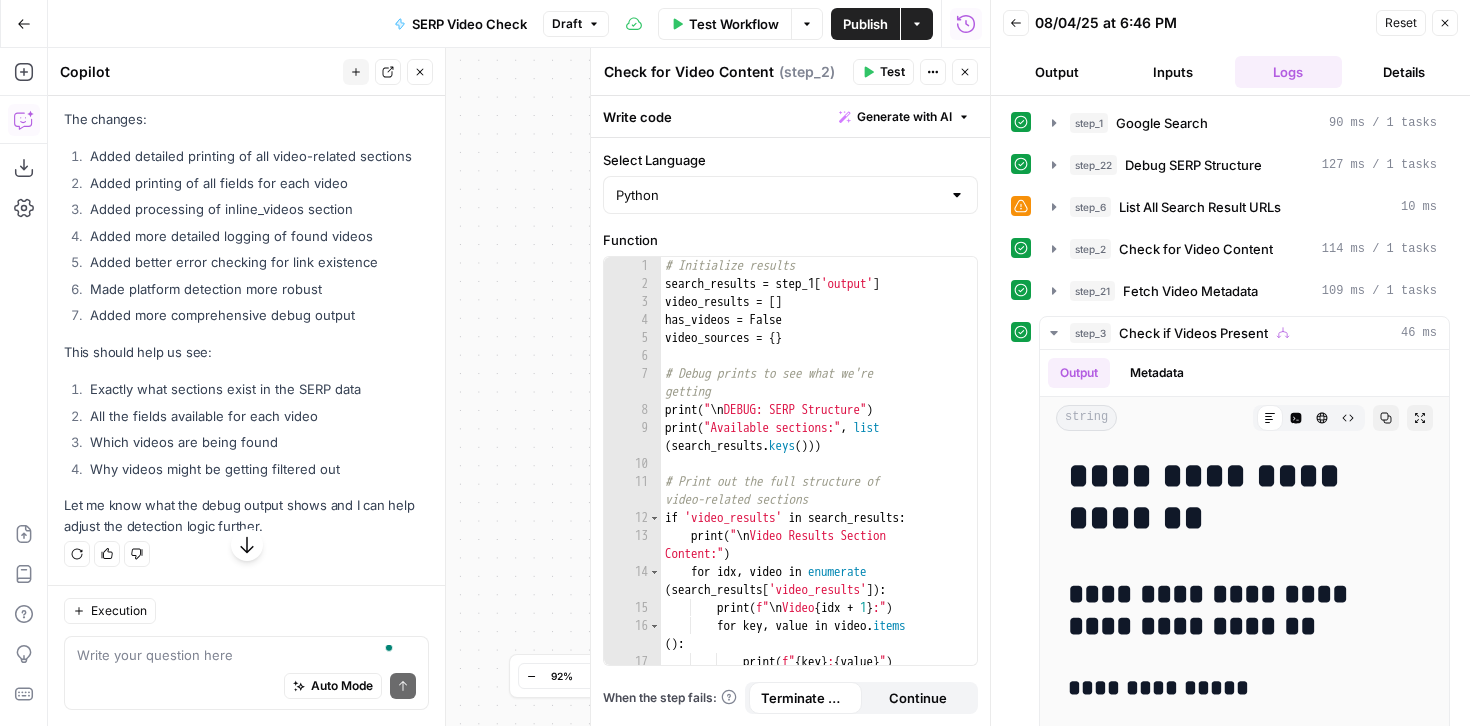 click on "Test" at bounding box center (892, 72) 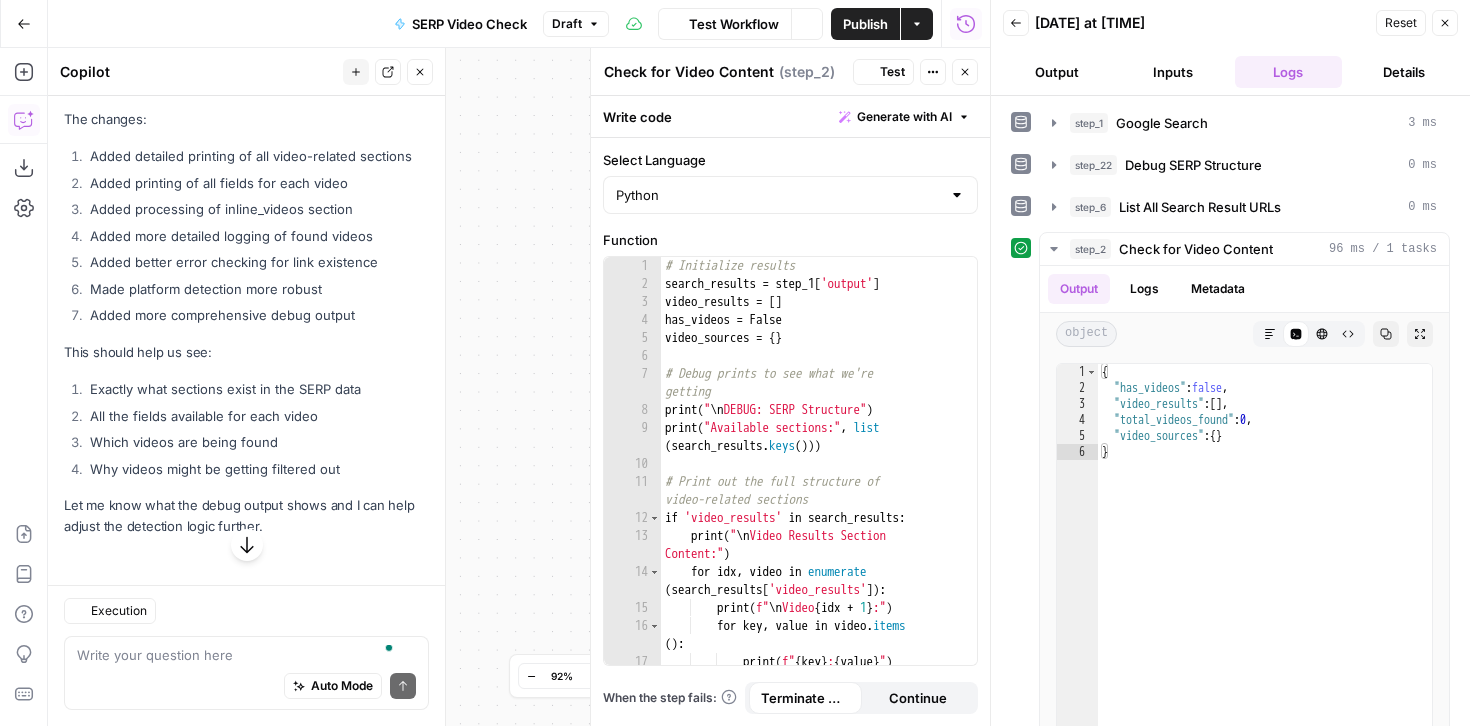 scroll, scrollTop: 25918, scrollLeft: 0, axis: vertical 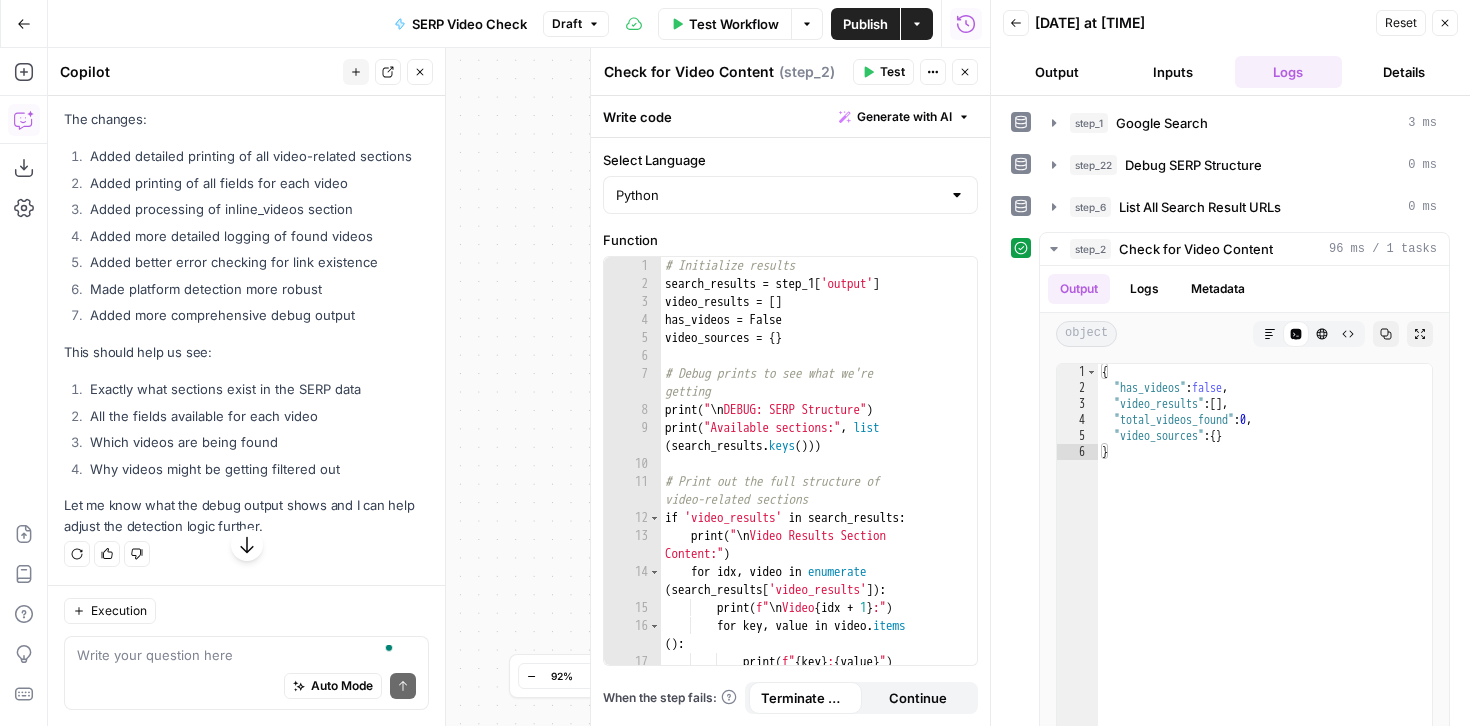 click on "Test Workflow" at bounding box center (725, 24) 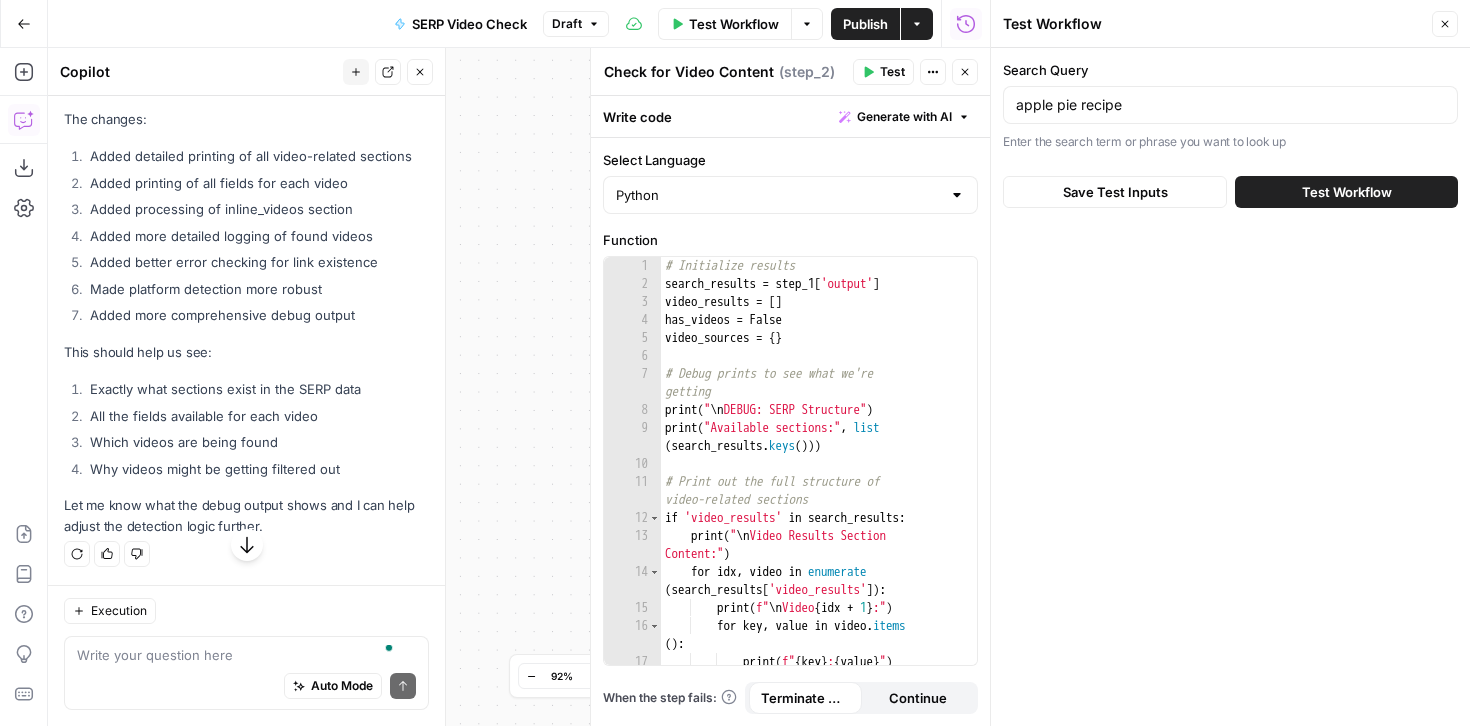 click on "Test Workflow" at bounding box center (1346, 192) 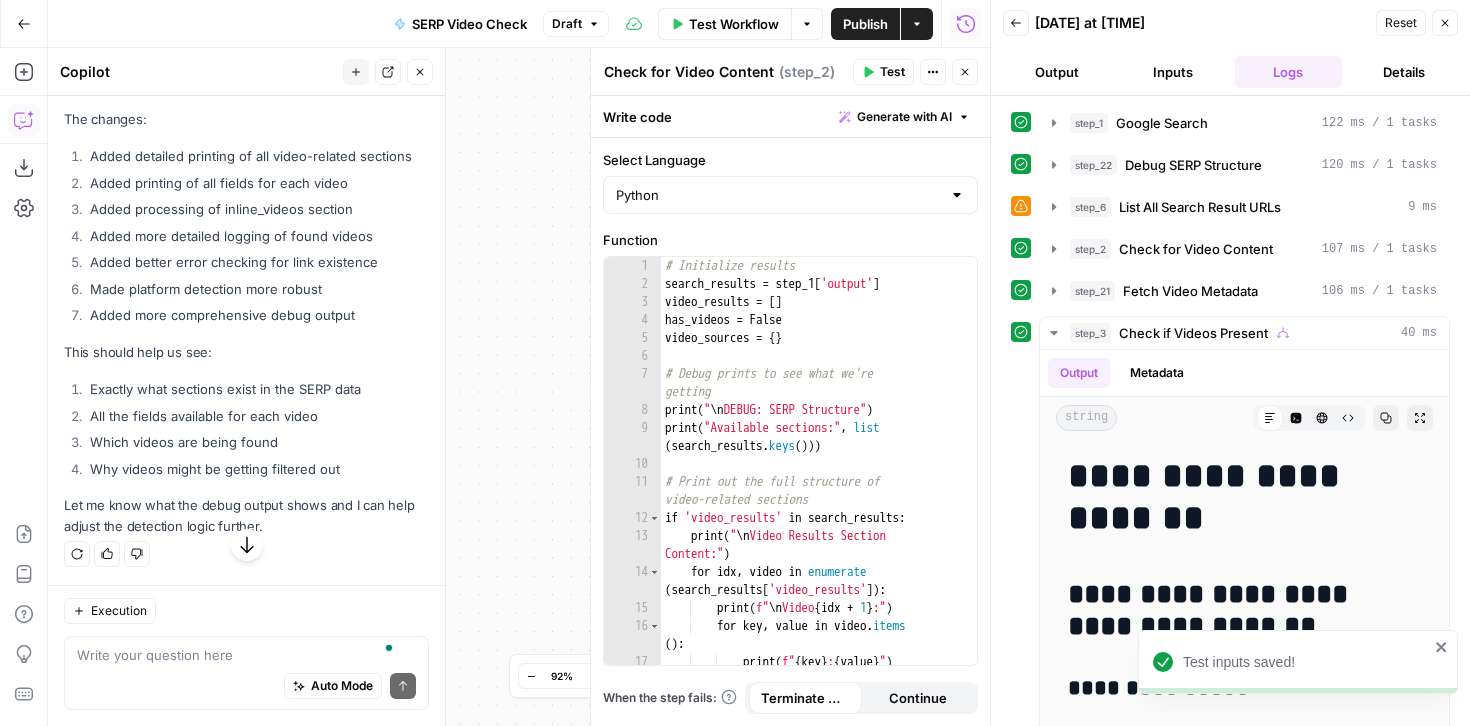 scroll, scrollTop: 26186, scrollLeft: 0, axis: vertical 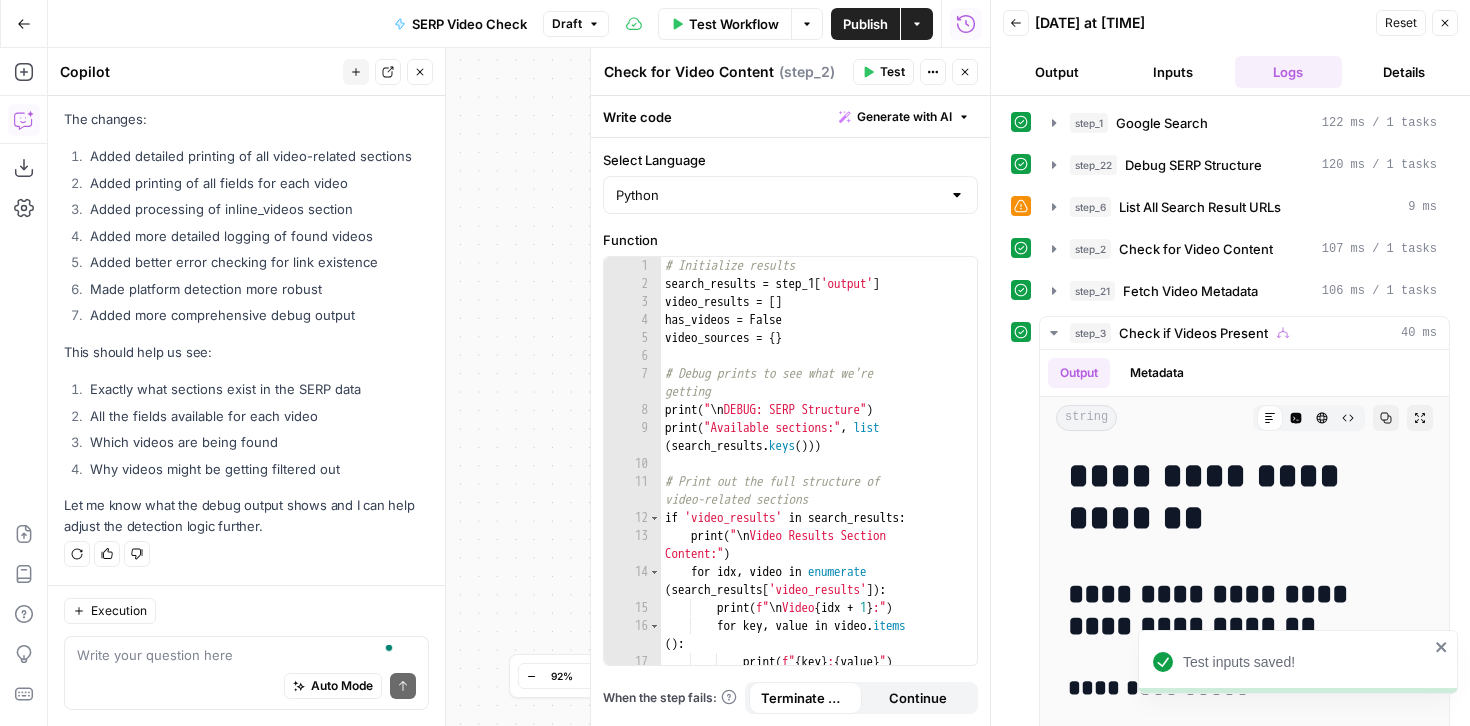 click on "Execution" at bounding box center [246, 611] 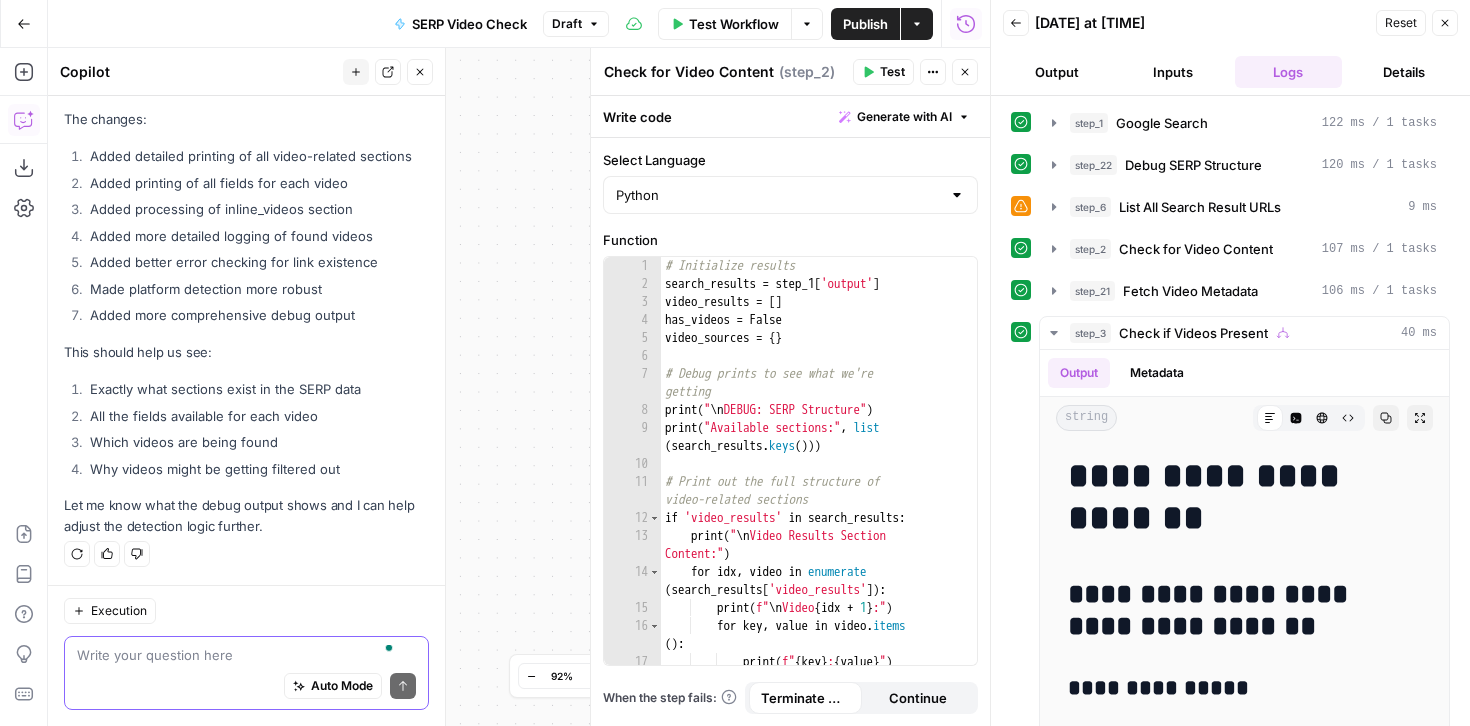 click at bounding box center (246, 655) 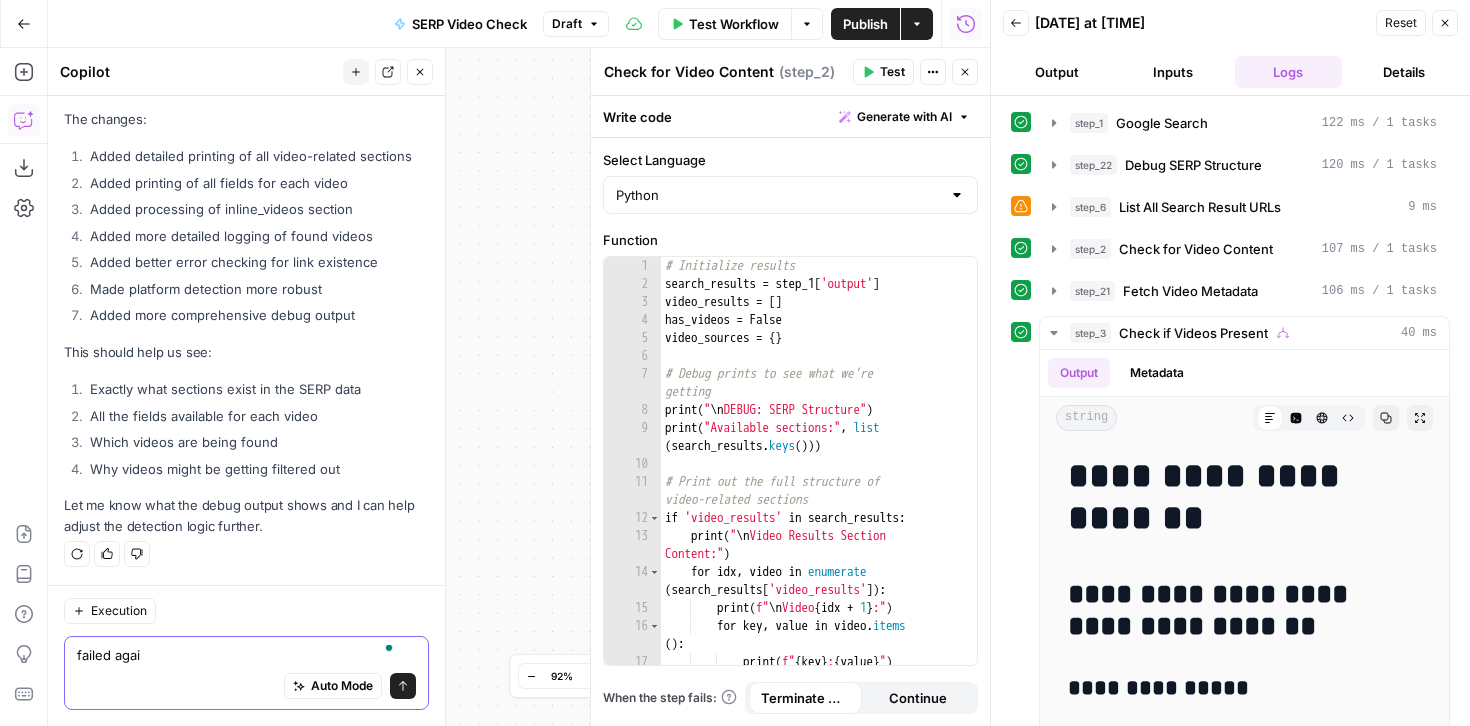 type on "failed again" 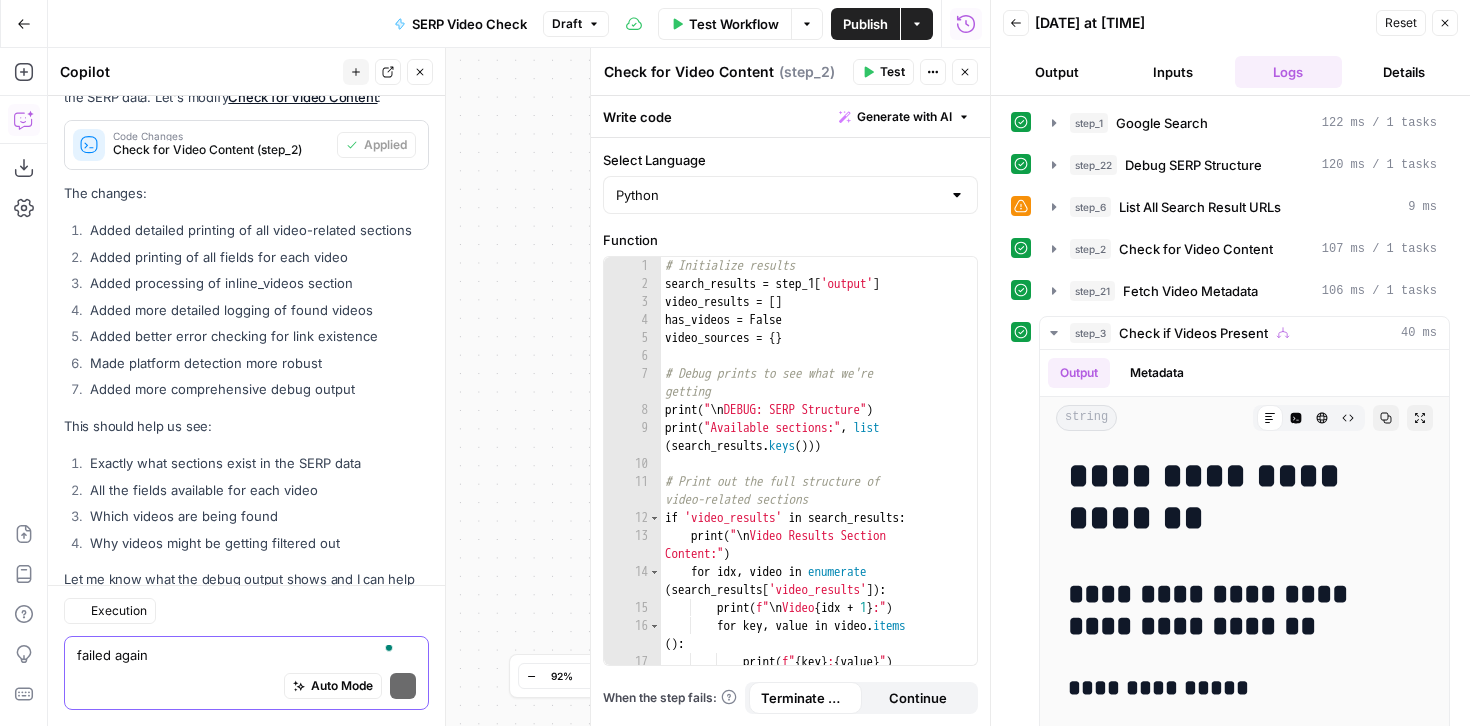 scroll, scrollTop: 26755, scrollLeft: 0, axis: vertical 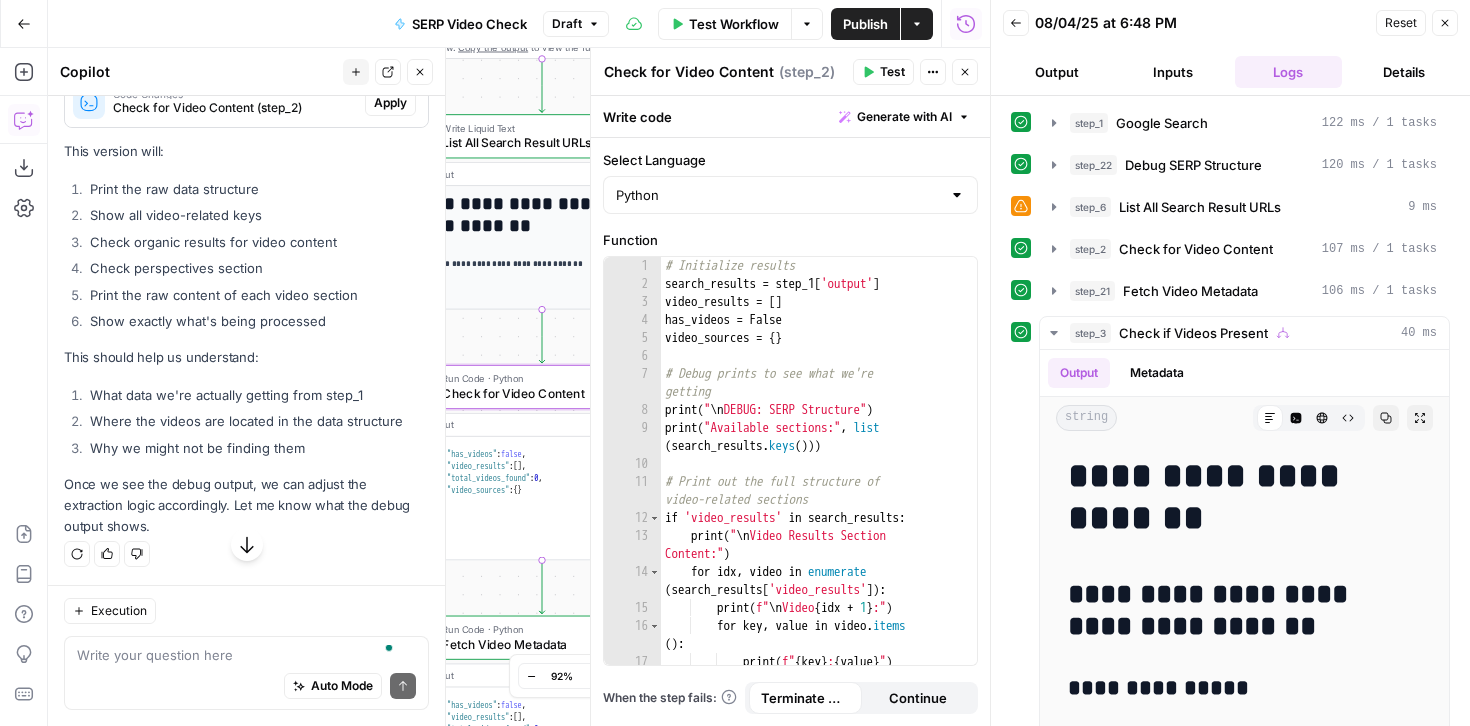 click on "Apply" at bounding box center (390, 103) 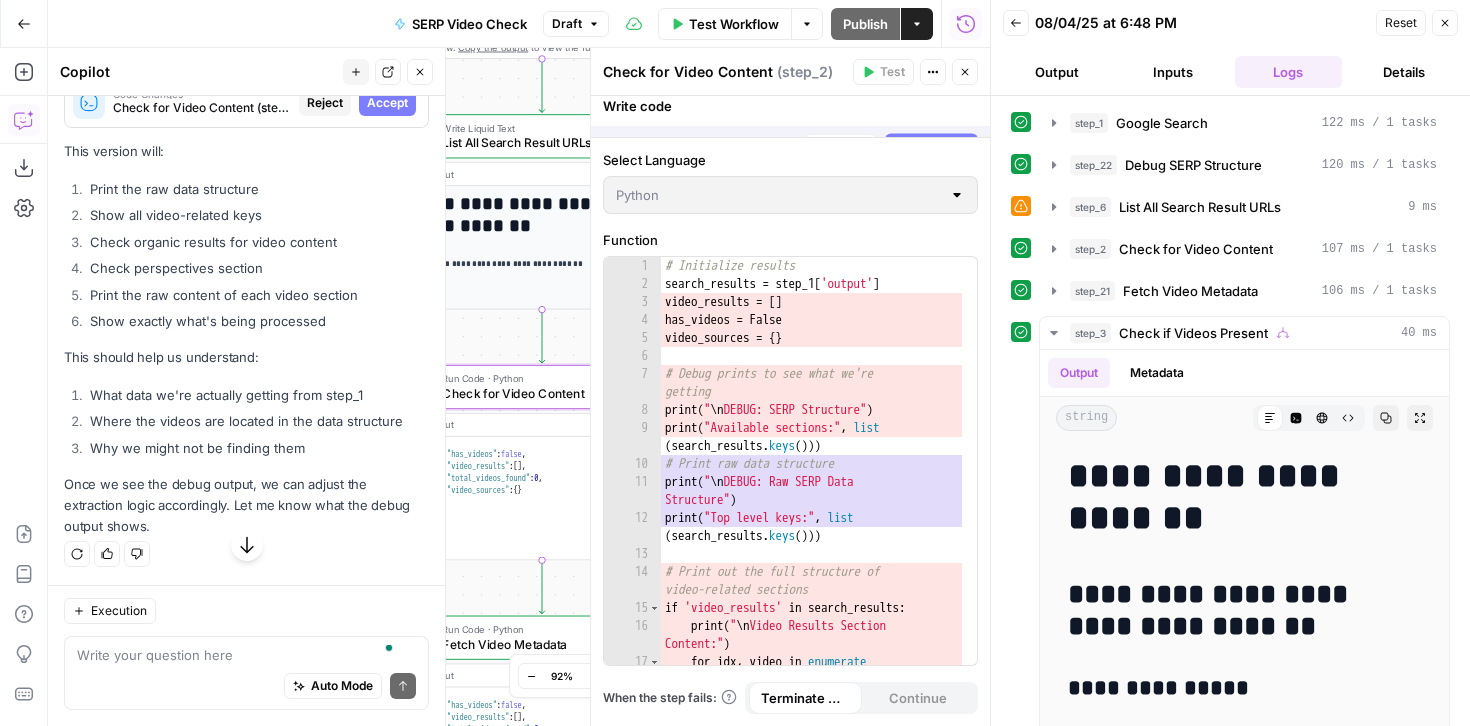 scroll, scrollTop: 25720, scrollLeft: 0, axis: vertical 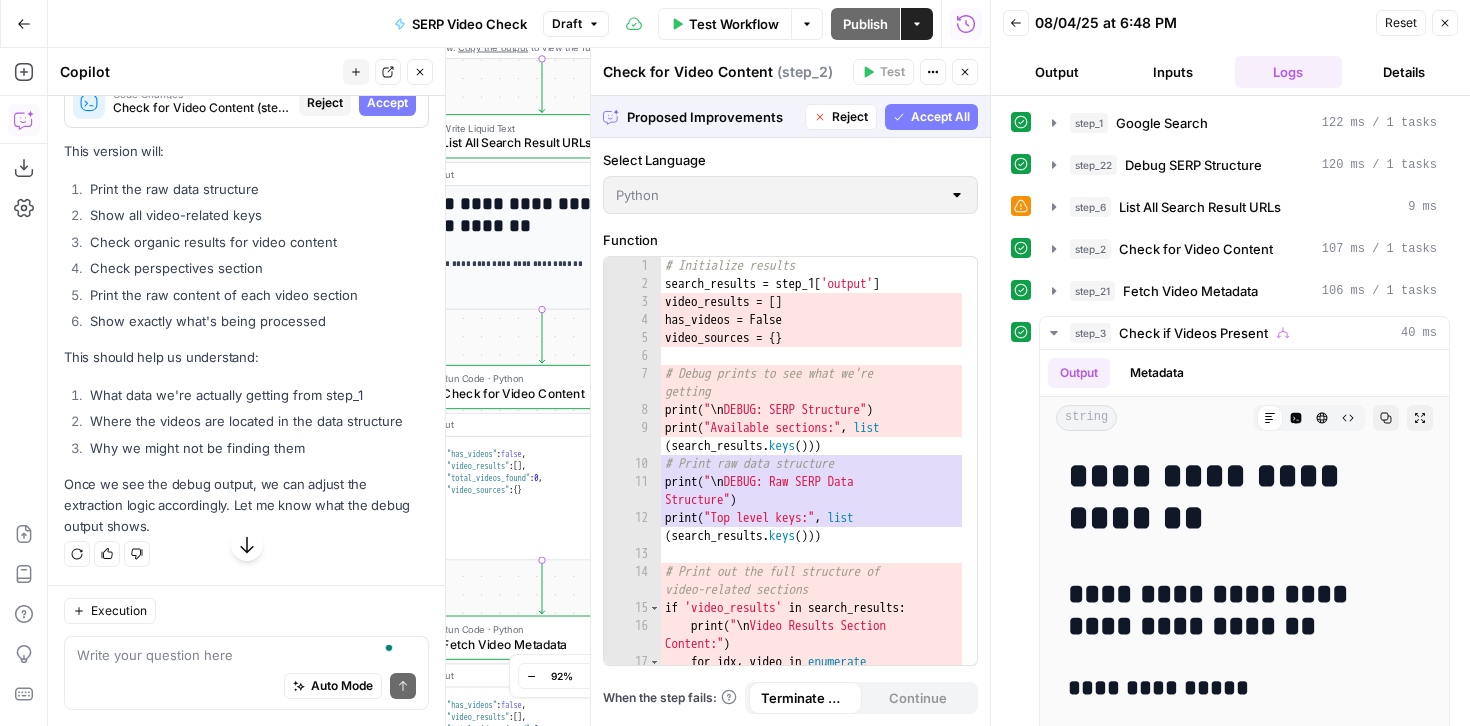 click on "Accept All" at bounding box center [940, 117] 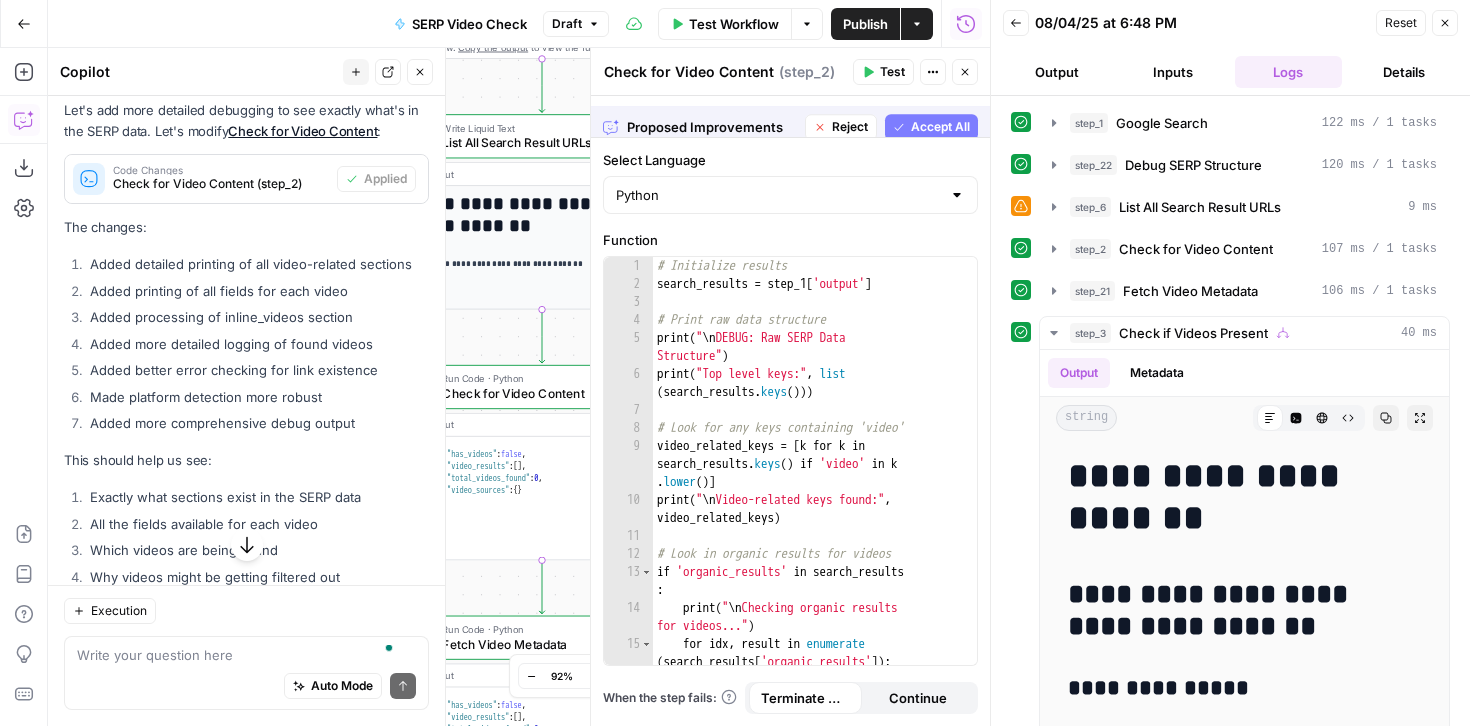 scroll, scrollTop: 26648, scrollLeft: 0, axis: vertical 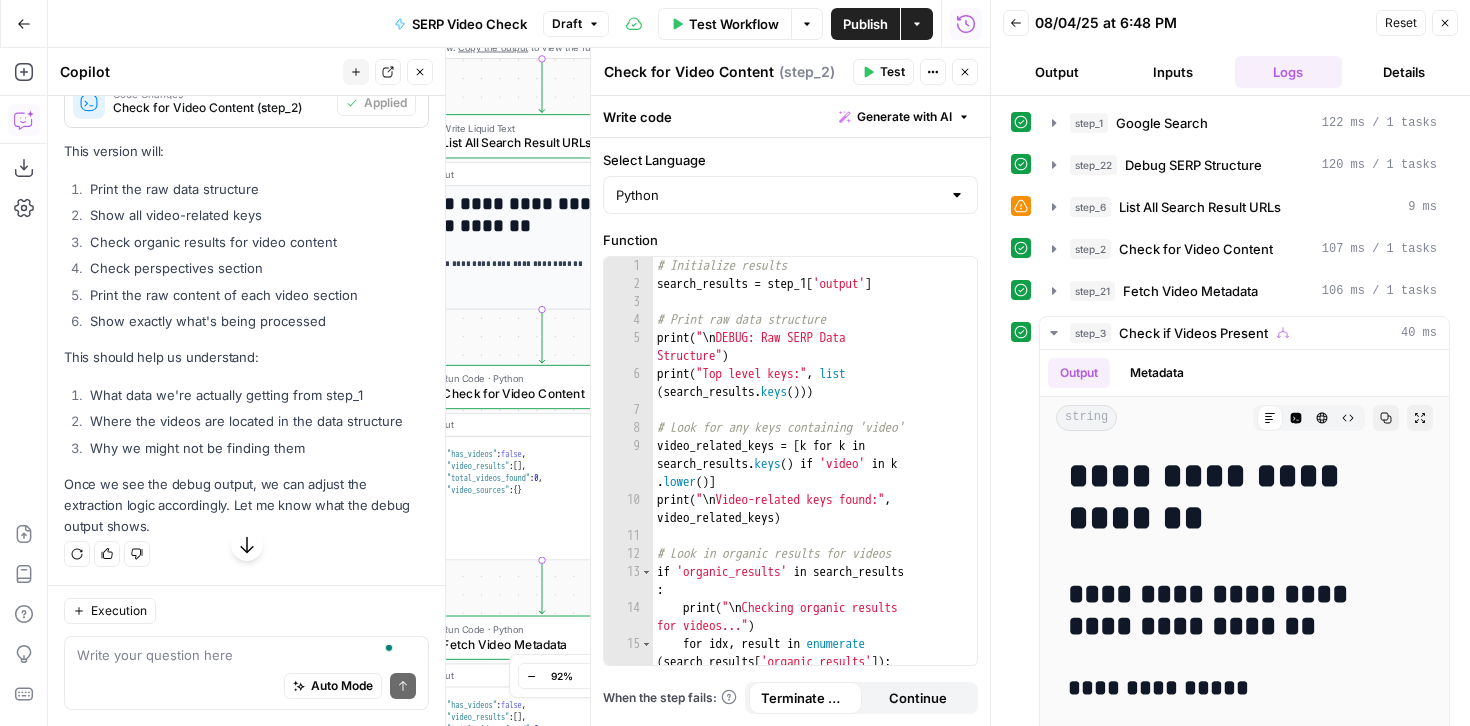 click on "Close" at bounding box center [1450, 23] 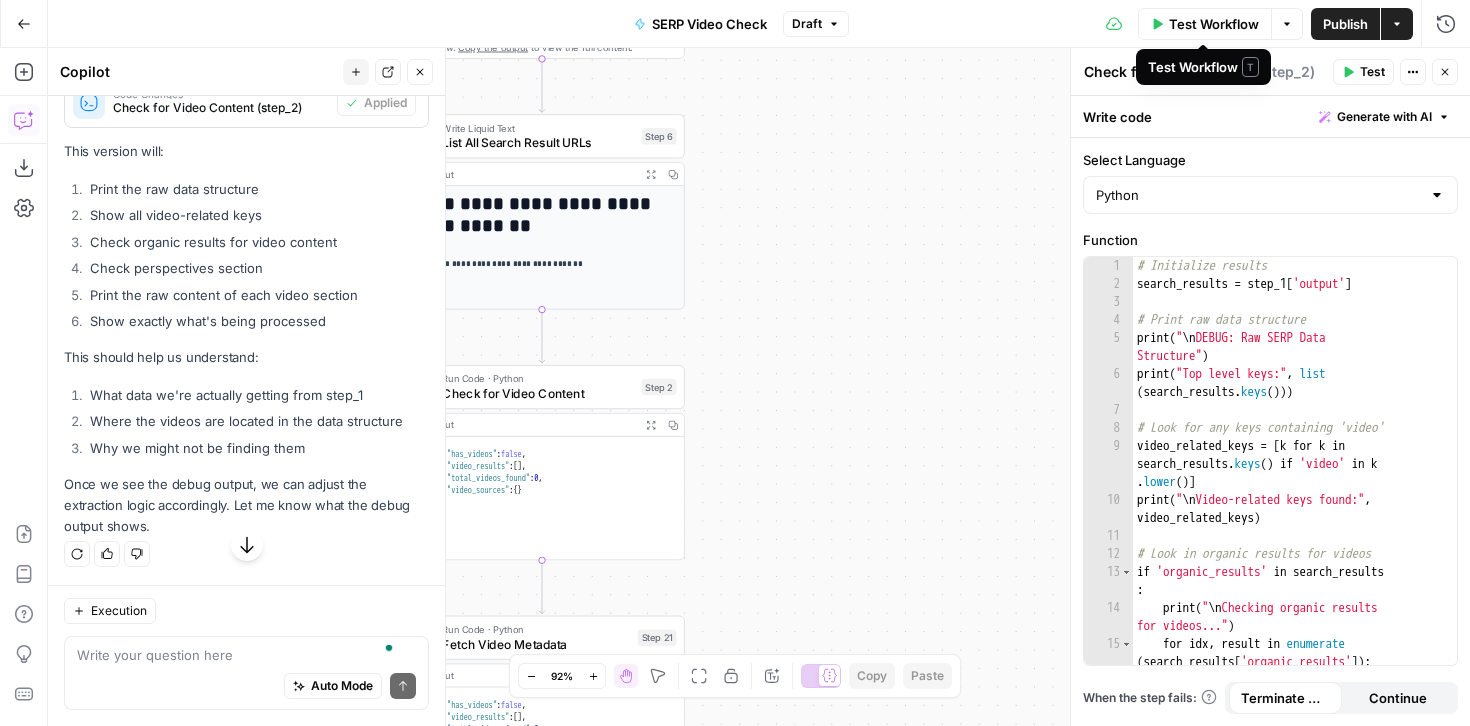 click on "Test Workflow" at bounding box center (1214, 24) 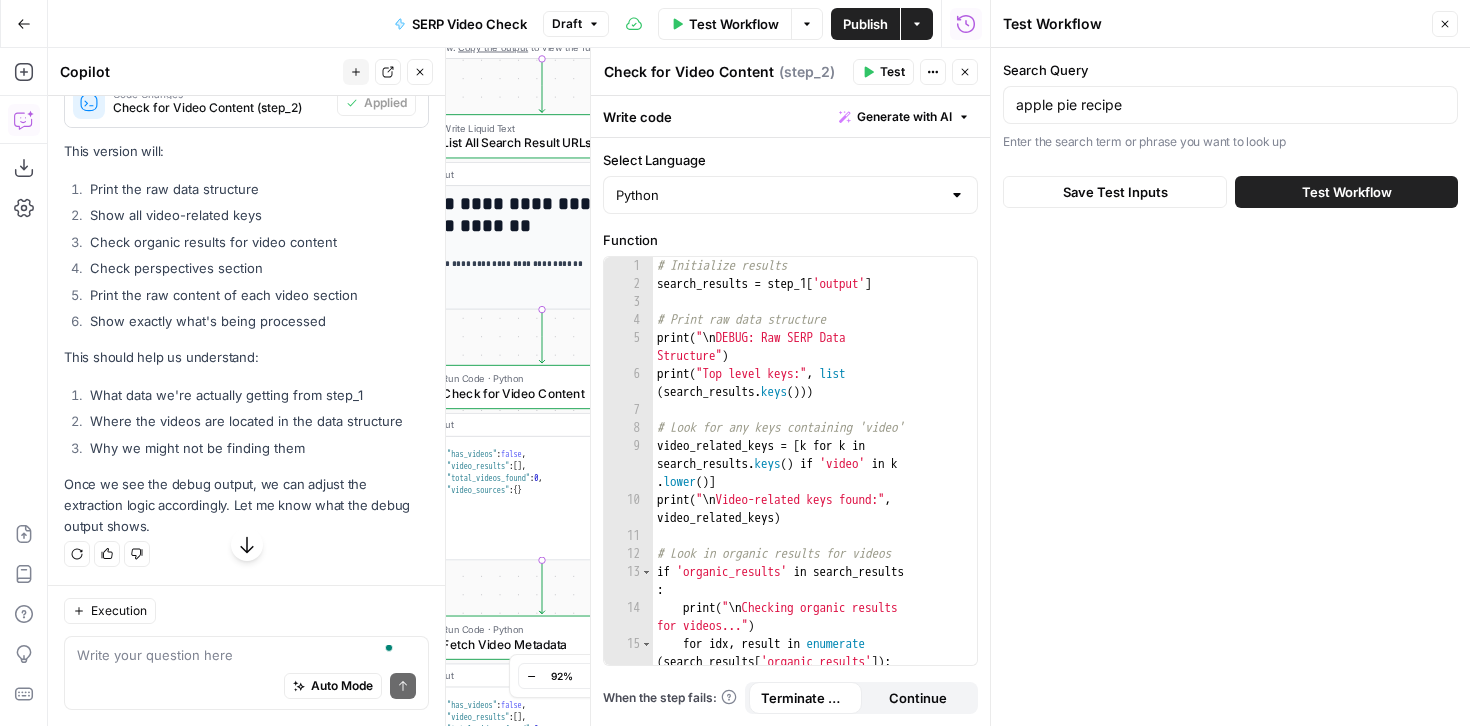 click on "Test Workflow" at bounding box center (1347, 192) 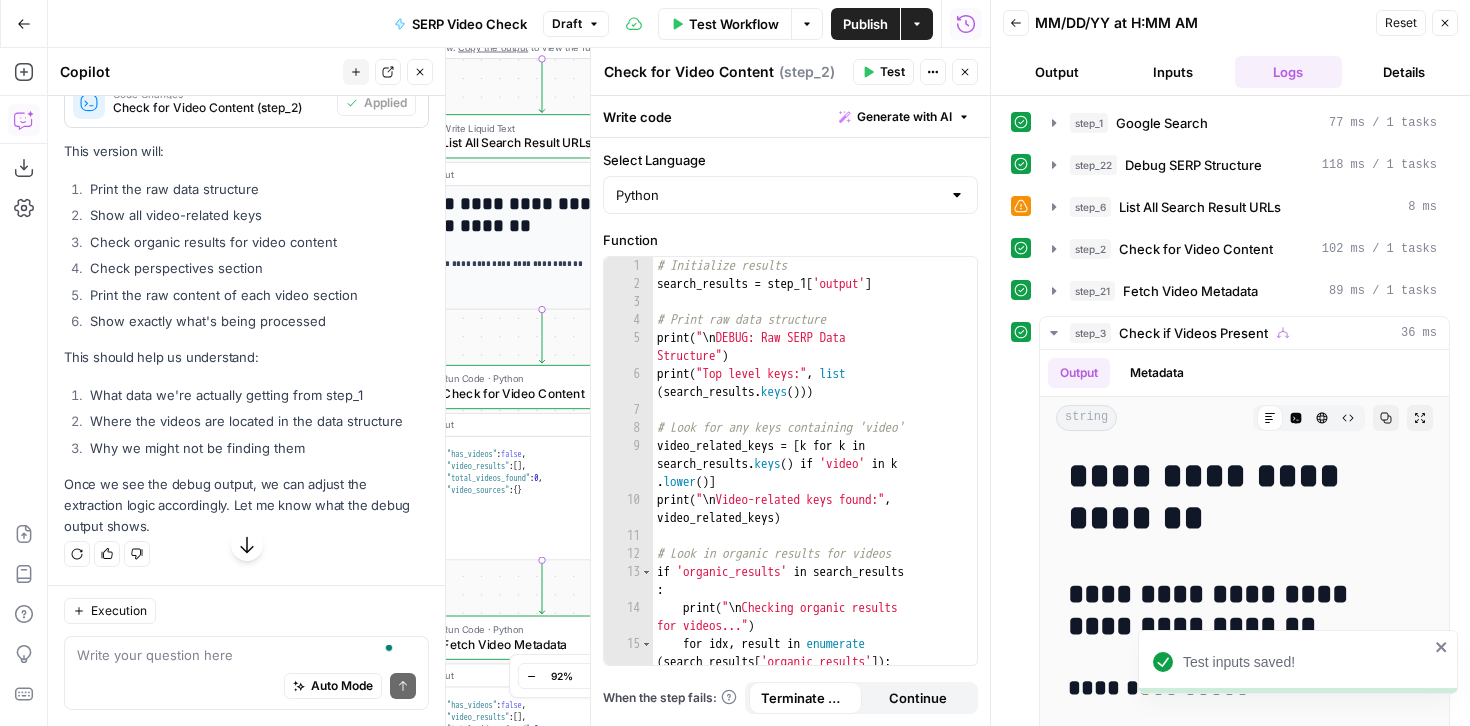 scroll, scrollTop: 26787, scrollLeft: 0, axis: vertical 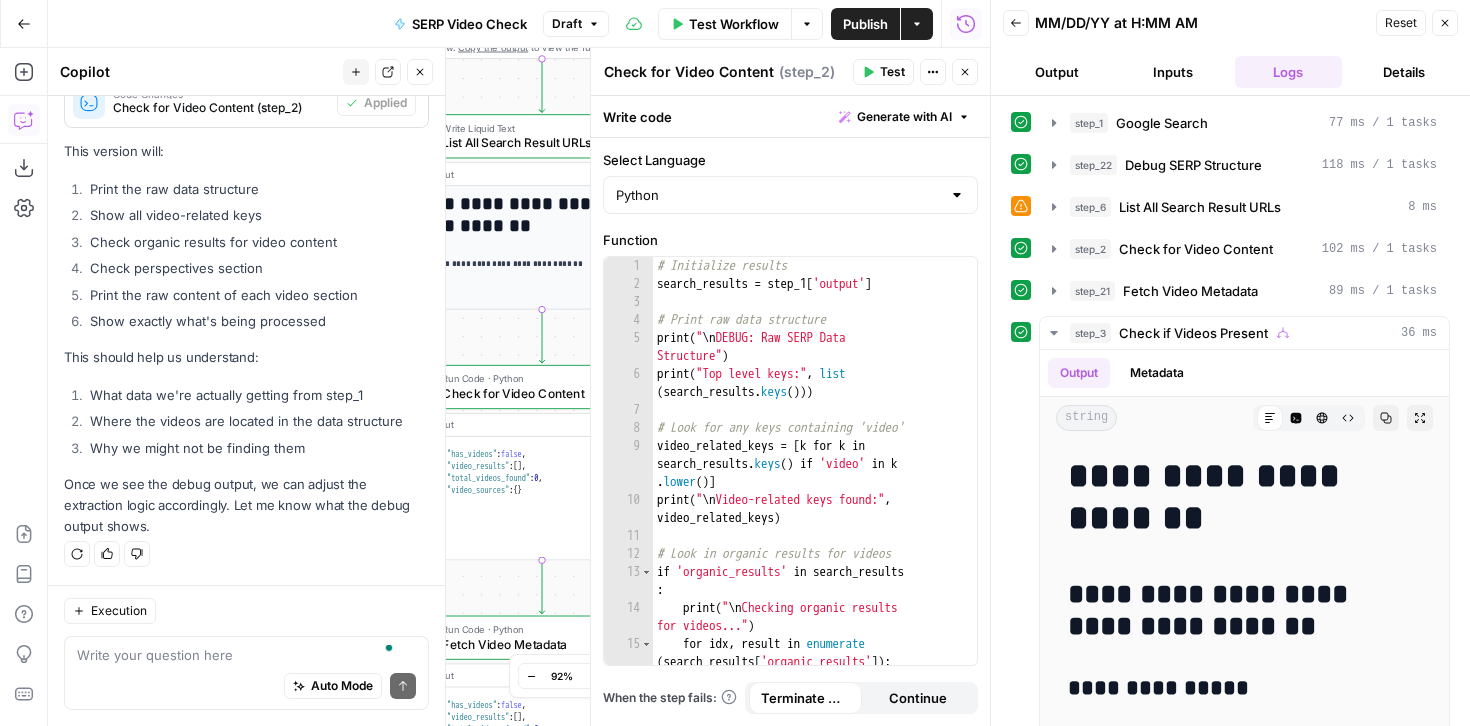 click on "Auto Mode Send" at bounding box center (246, 687) 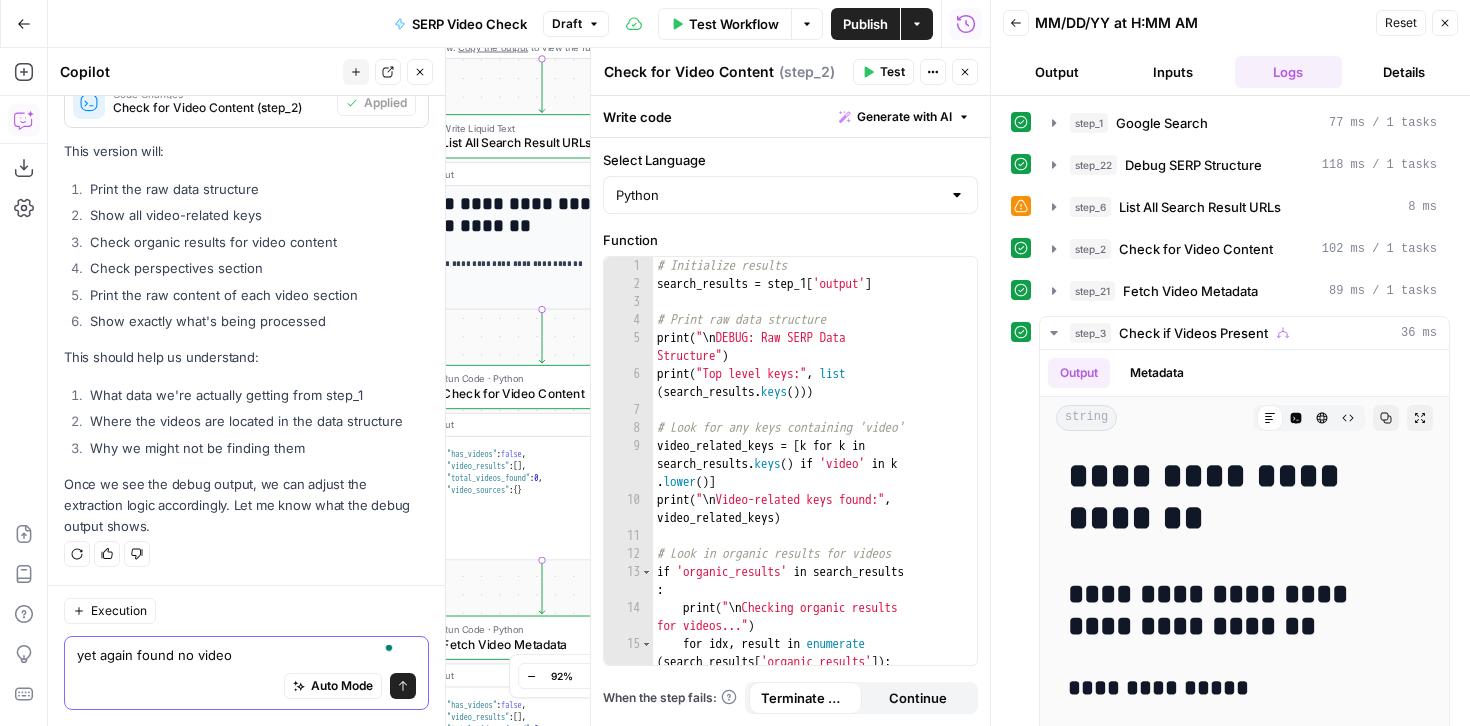 type on "yet again found no videos" 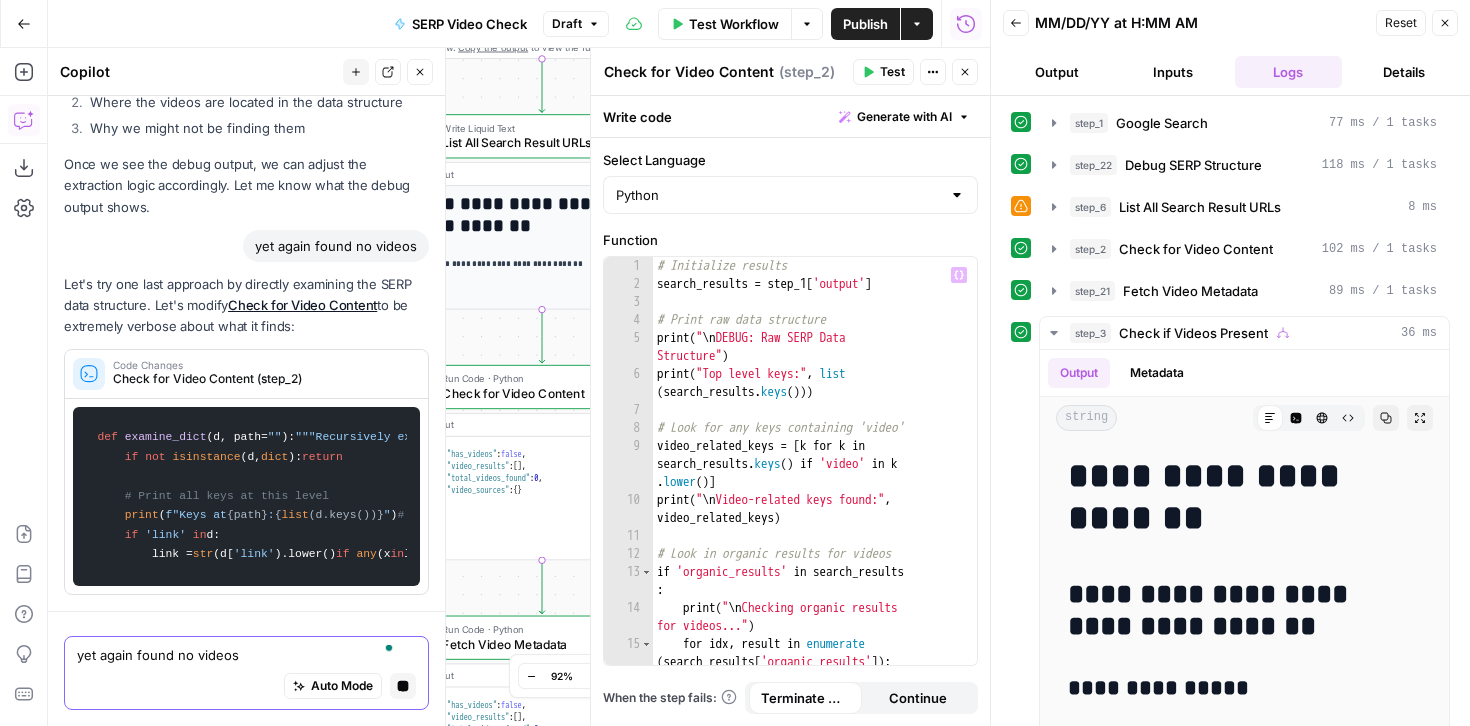 scroll, scrollTop: 26341, scrollLeft: 0, axis: vertical 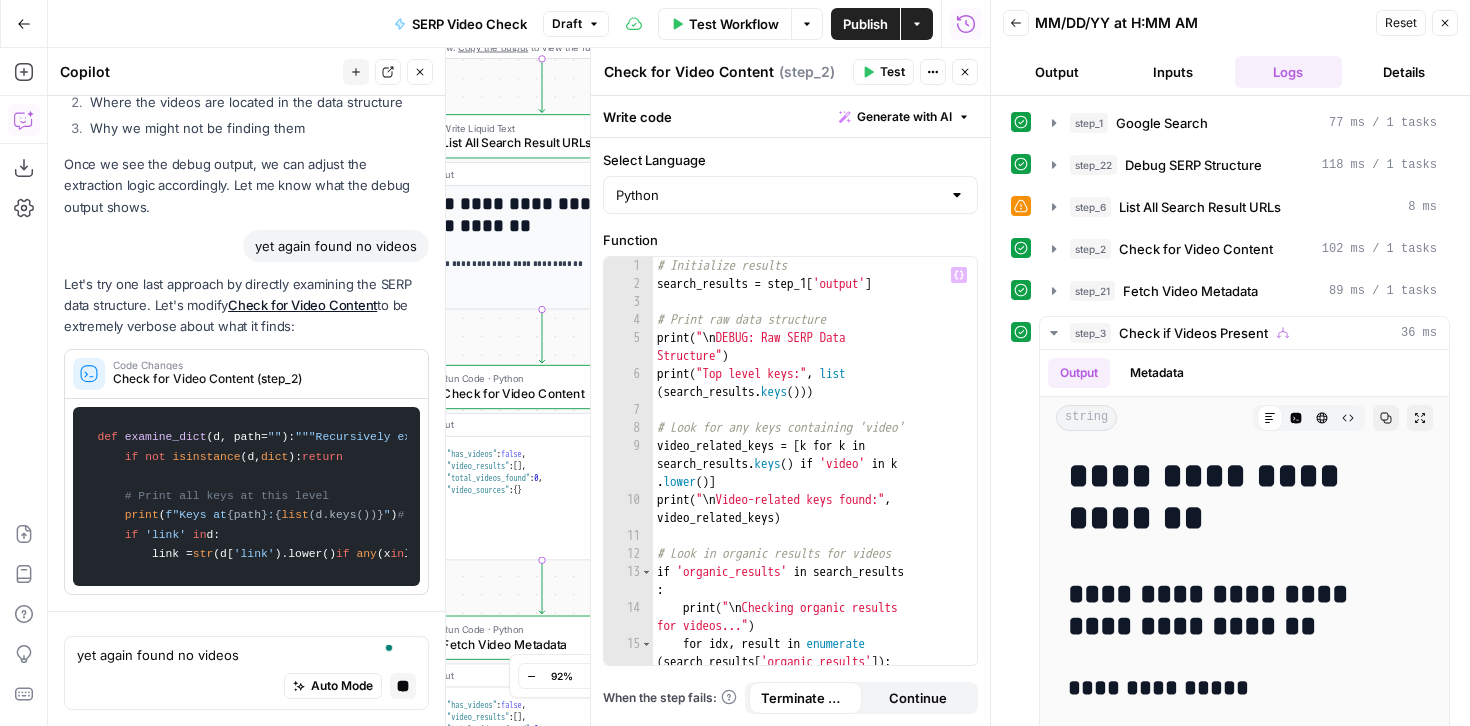 click 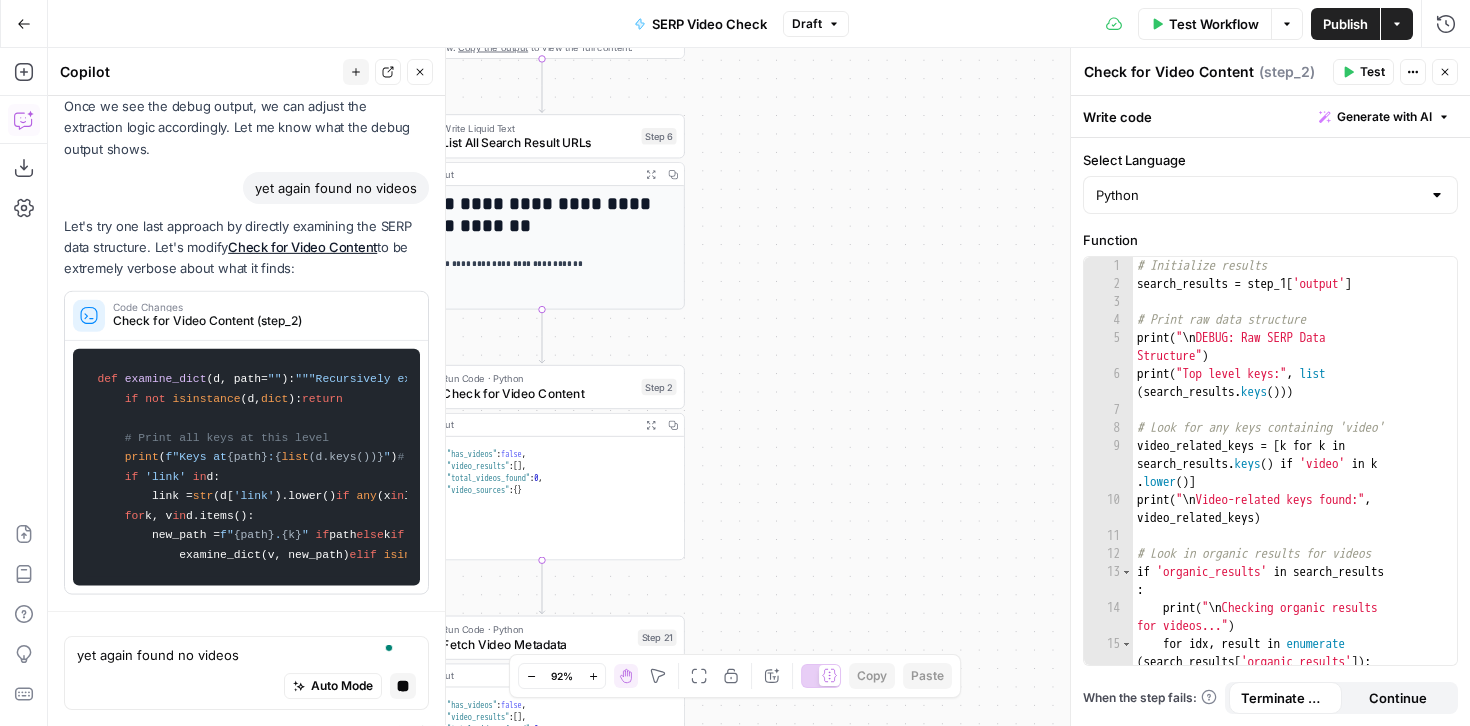scroll, scrollTop: 26595, scrollLeft: 0, axis: vertical 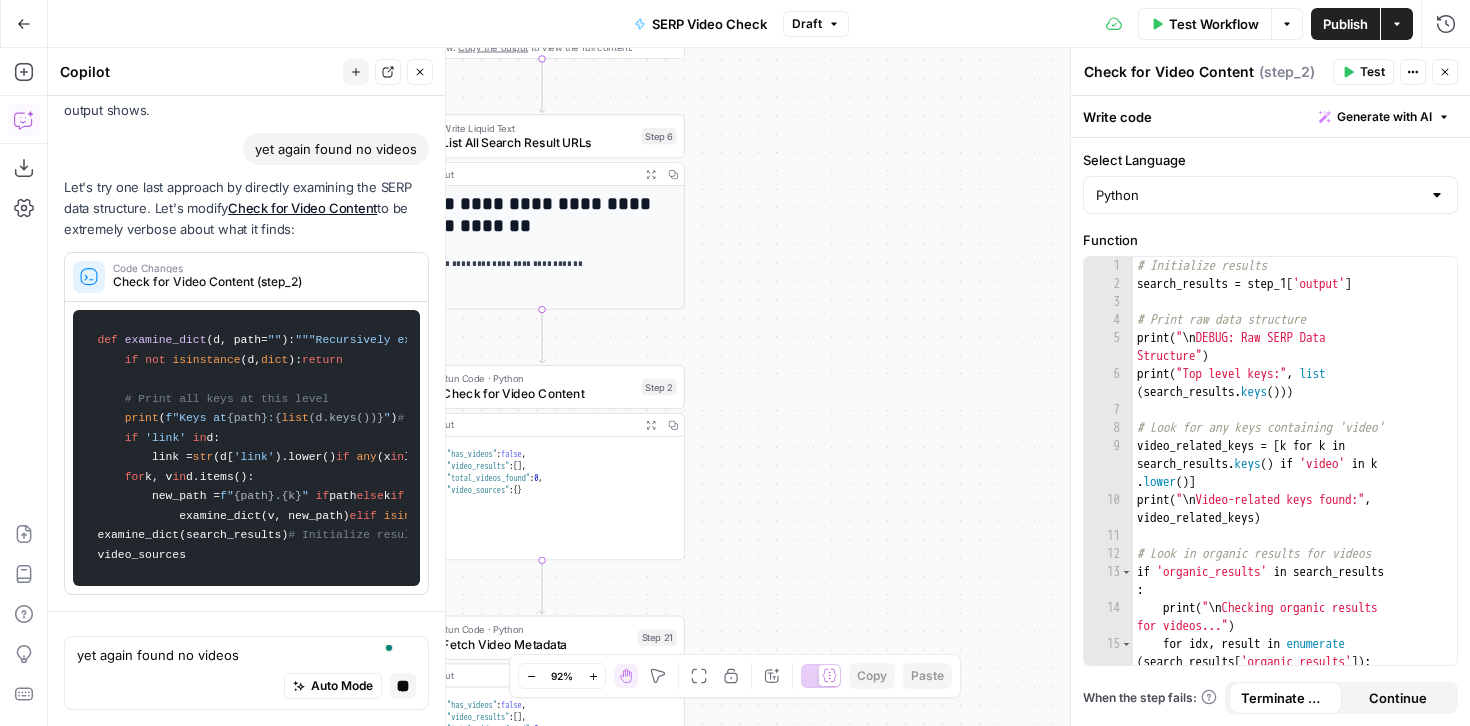click 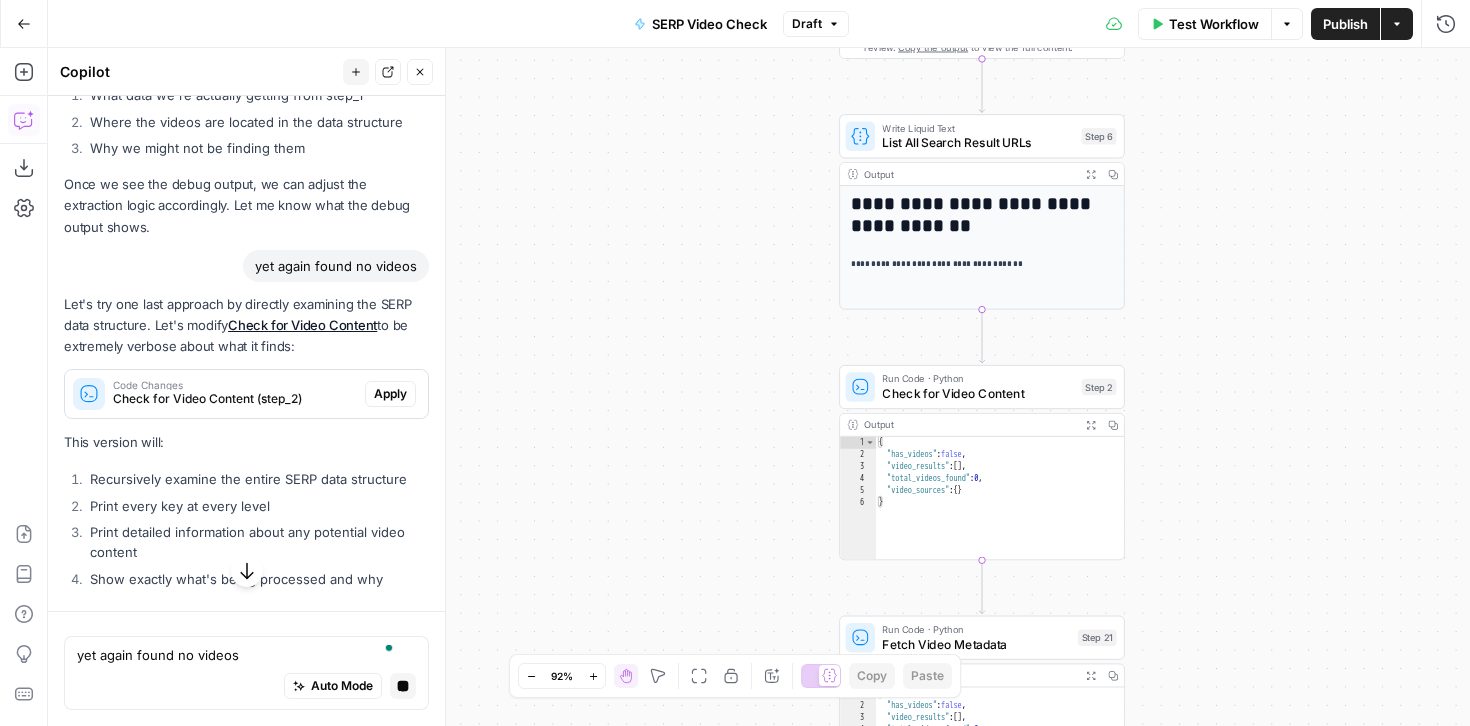scroll, scrollTop: 26039, scrollLeft: 0, axis: vertical 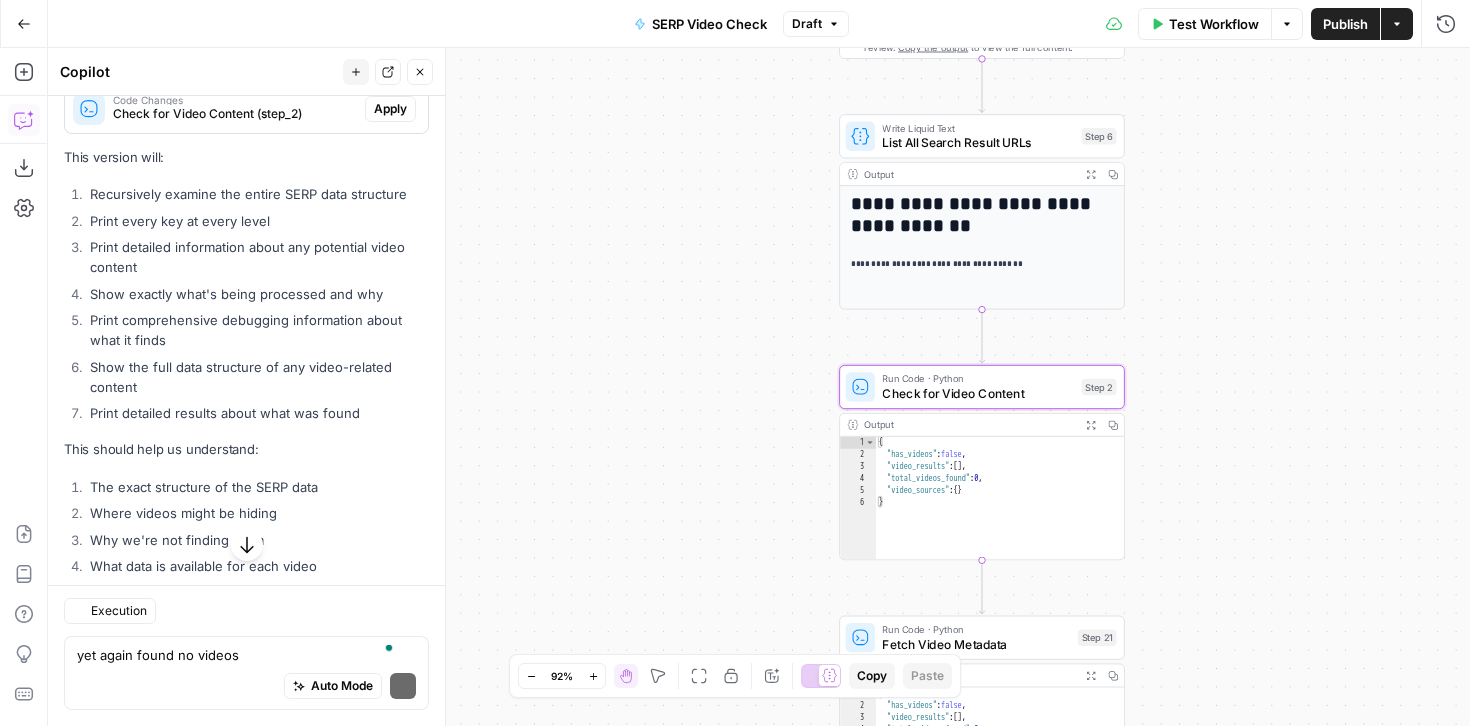 click on "Apply" at bounding box center (390, 109) 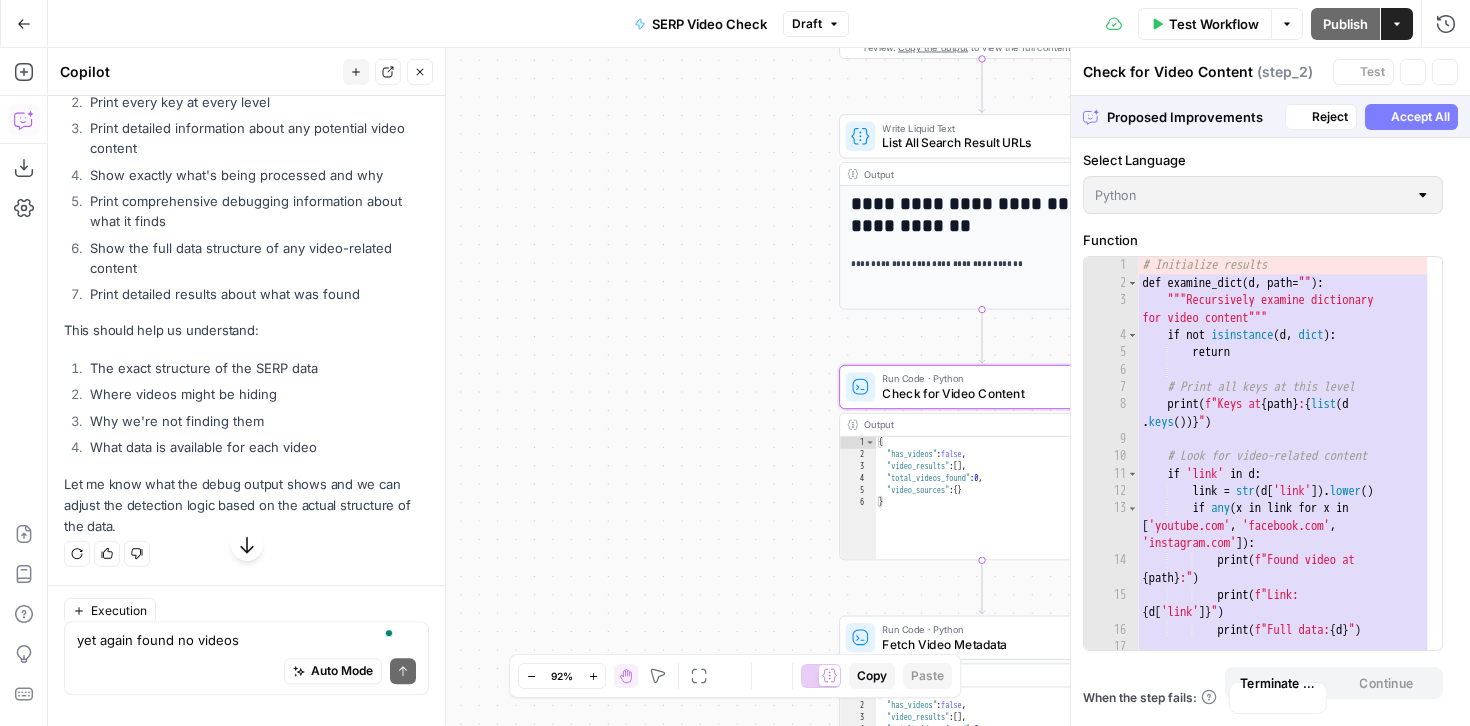scroll, scrollTop: 26054, scrollLeft: 0, axis: vertical 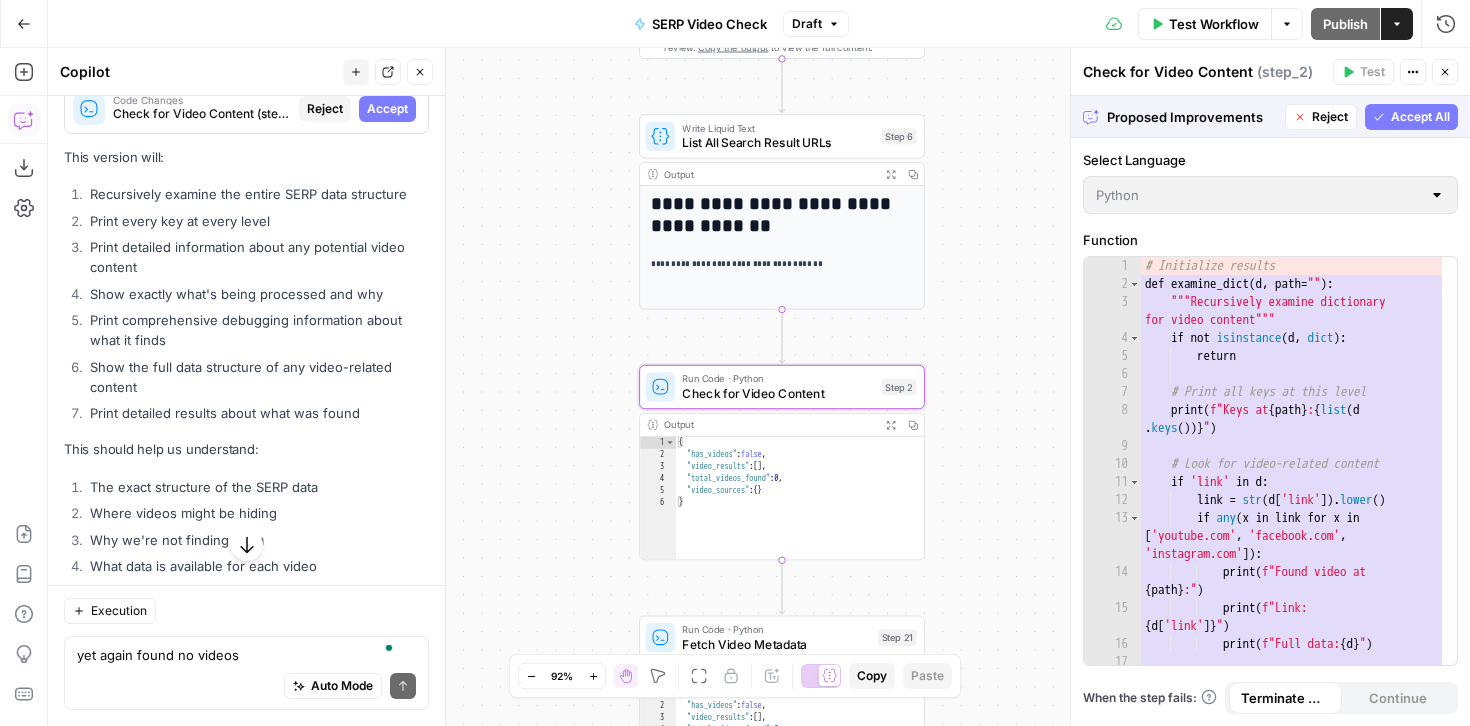 click on "Accept" at bounding box center (387, 109) 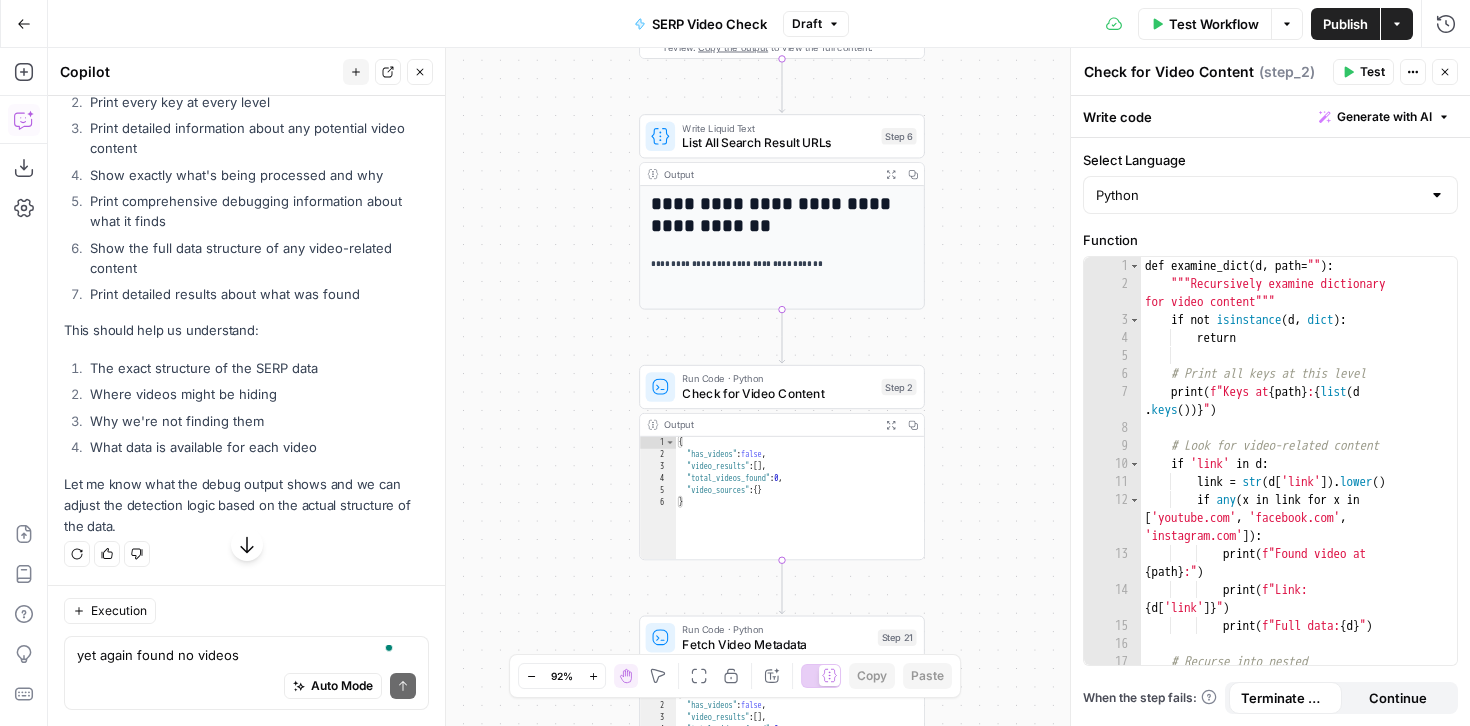 scroll, scrollTop: 27523, scrollLeft: 0, axis: vertical 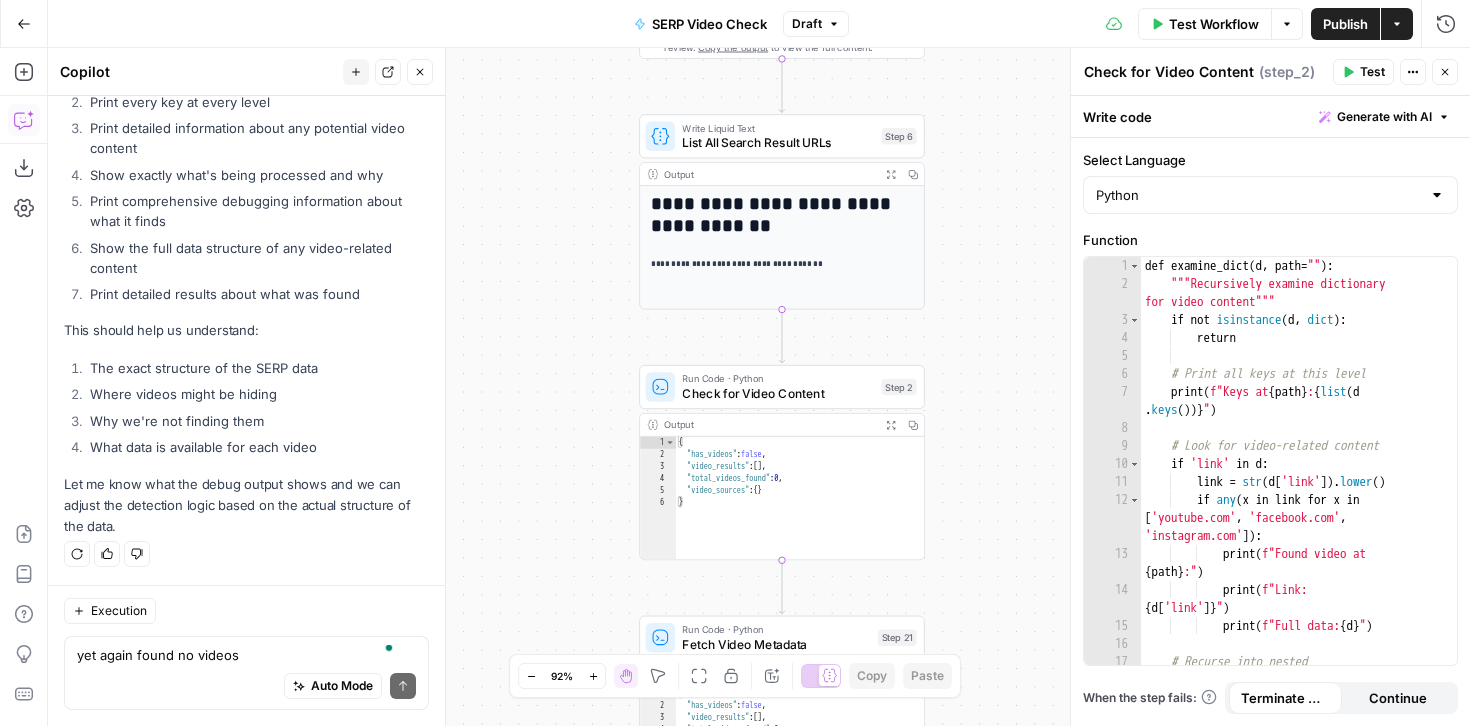click on "Test Workflow" at bounding box center (1214, 24) 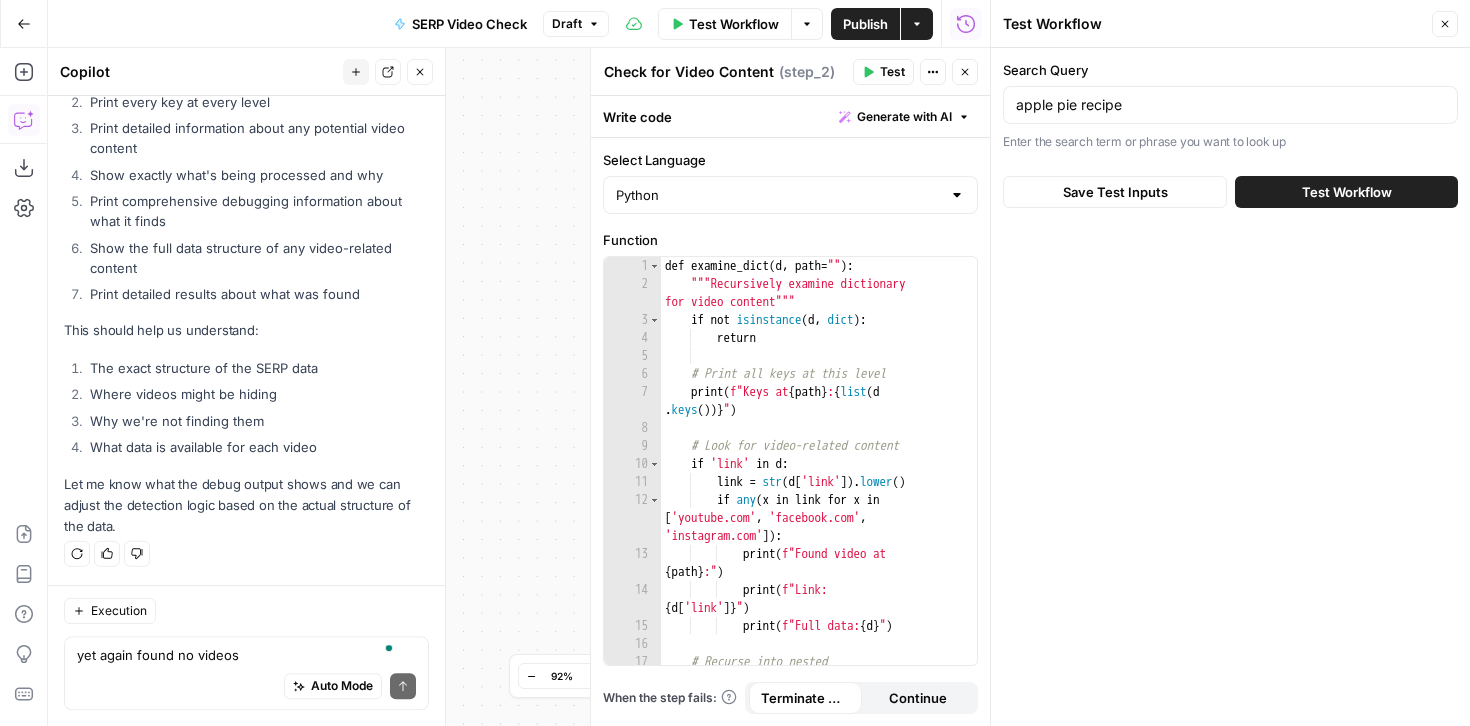 scroll, scrollTop: 27523, scrollLeft: 0, axis: vertical 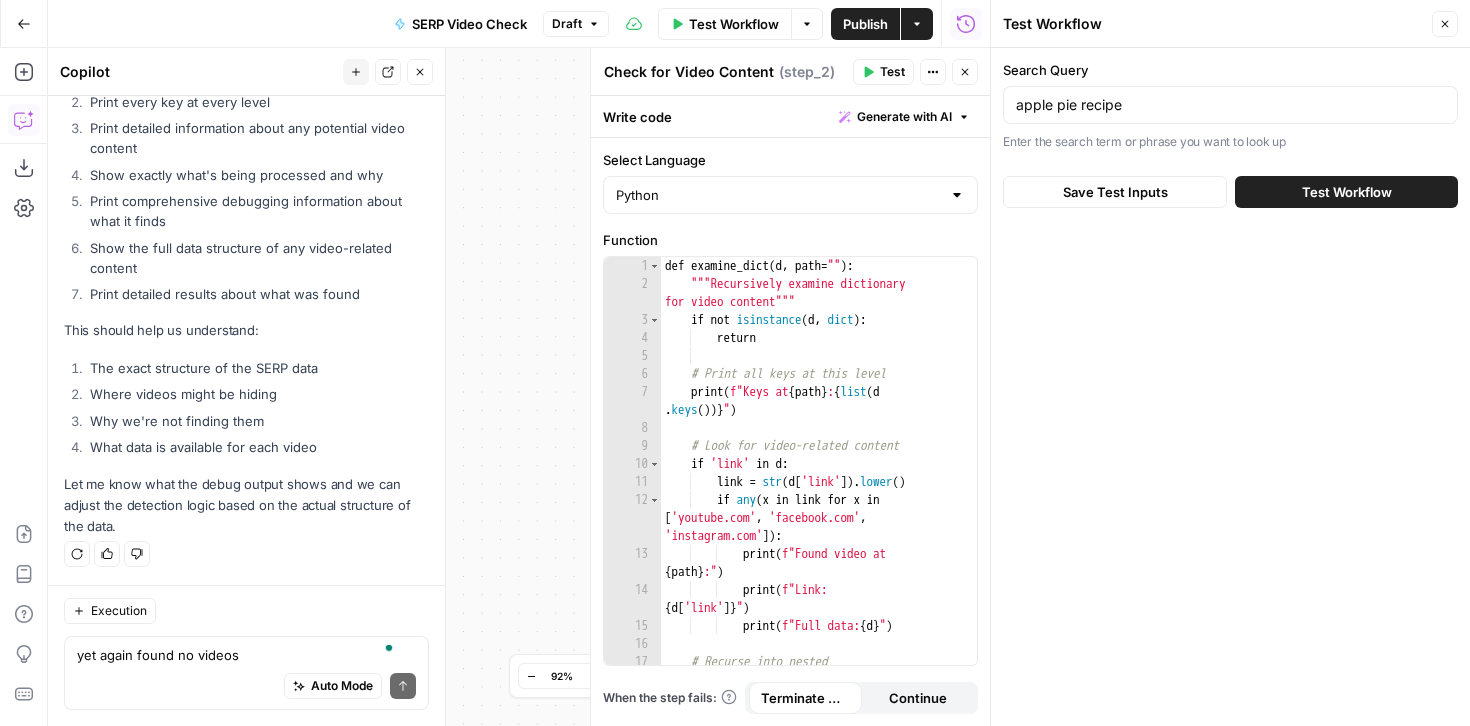 click on "Test Workflow" at bounding box center (1347, 192) 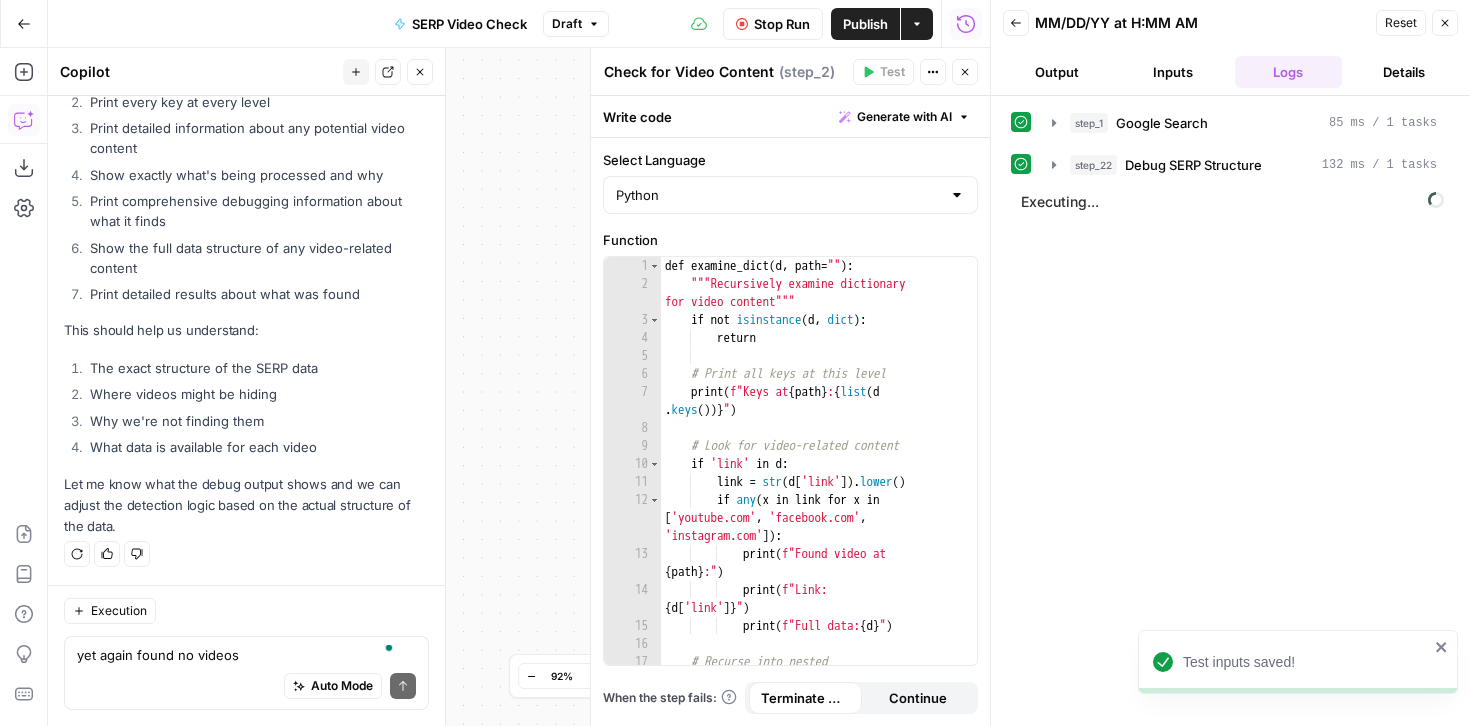 scroll, scrollTop: 437, scrollLeft: 0, axis: vertical 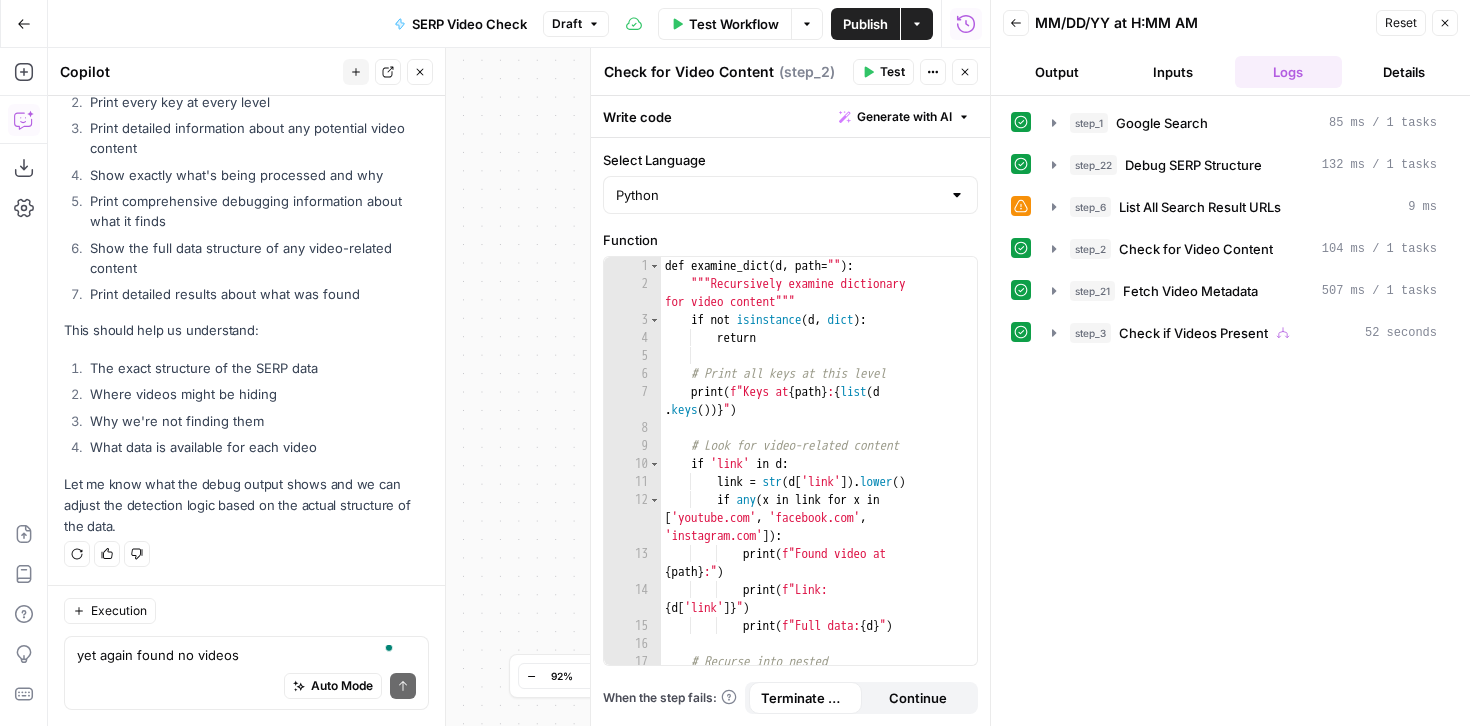 drag, startPoint x: 1441, startPoint y: 22, endPoint x: 997, endPoint y: 244, distance: 496.4071 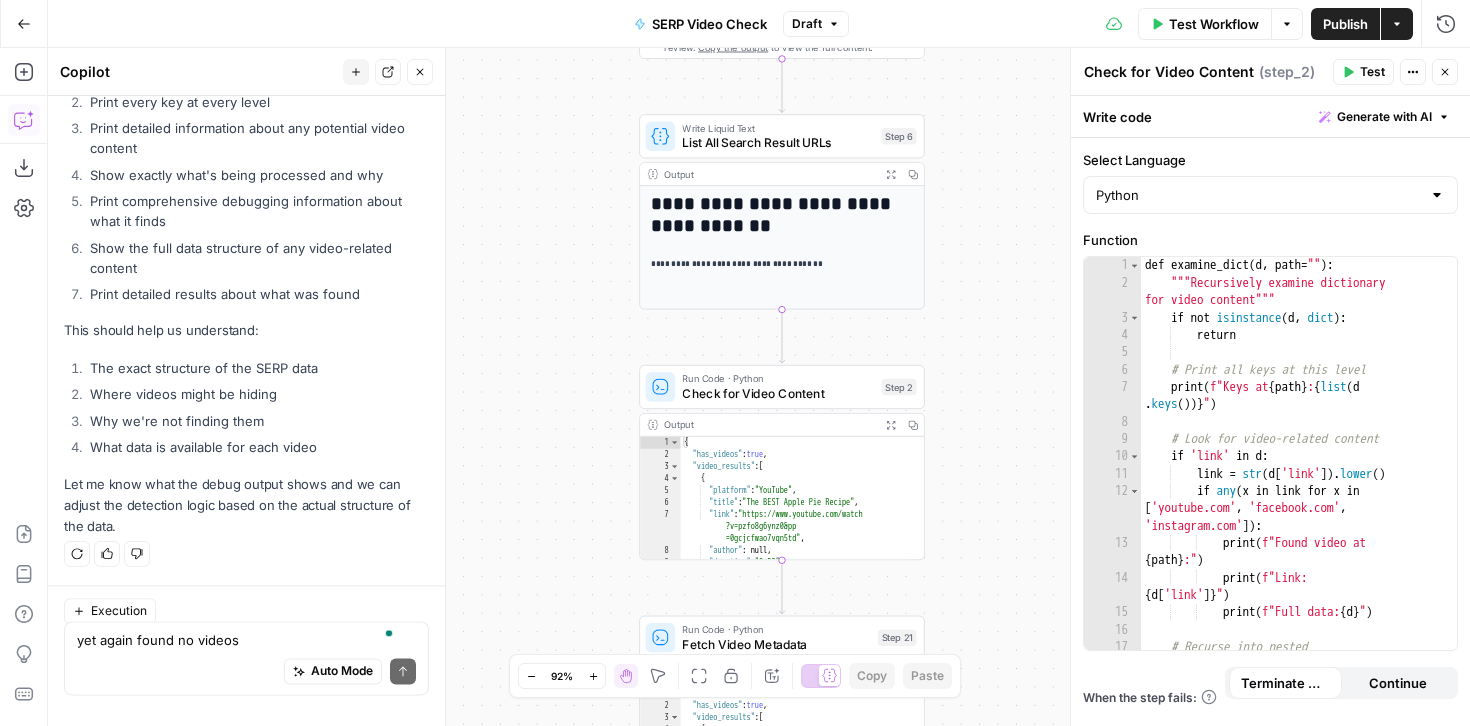 scroll, scrollTop: 27523, scrollLeft: 0, axis: vertical 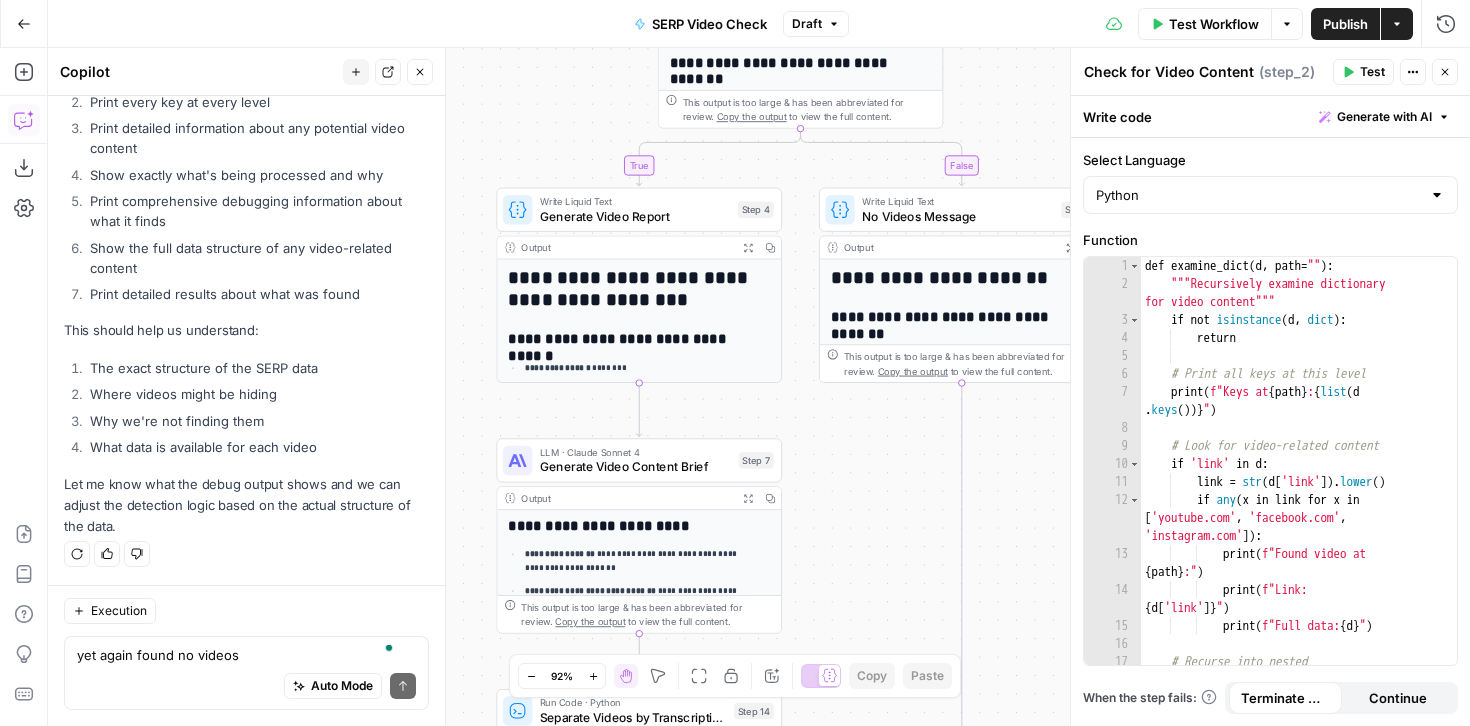 click on "**********" at bounding box center [641, 561] 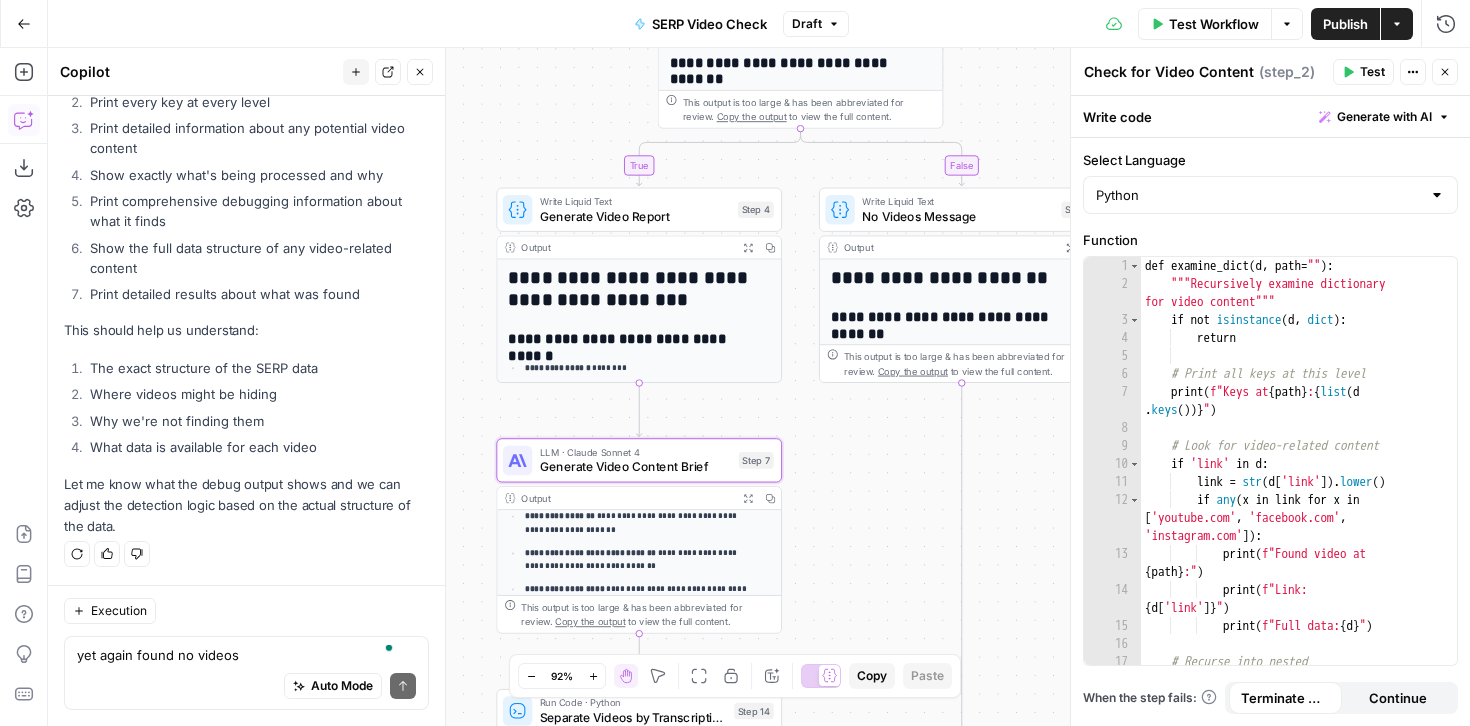 scroll, scrollTop: 114, scrollLeft: 0, axis: vertical 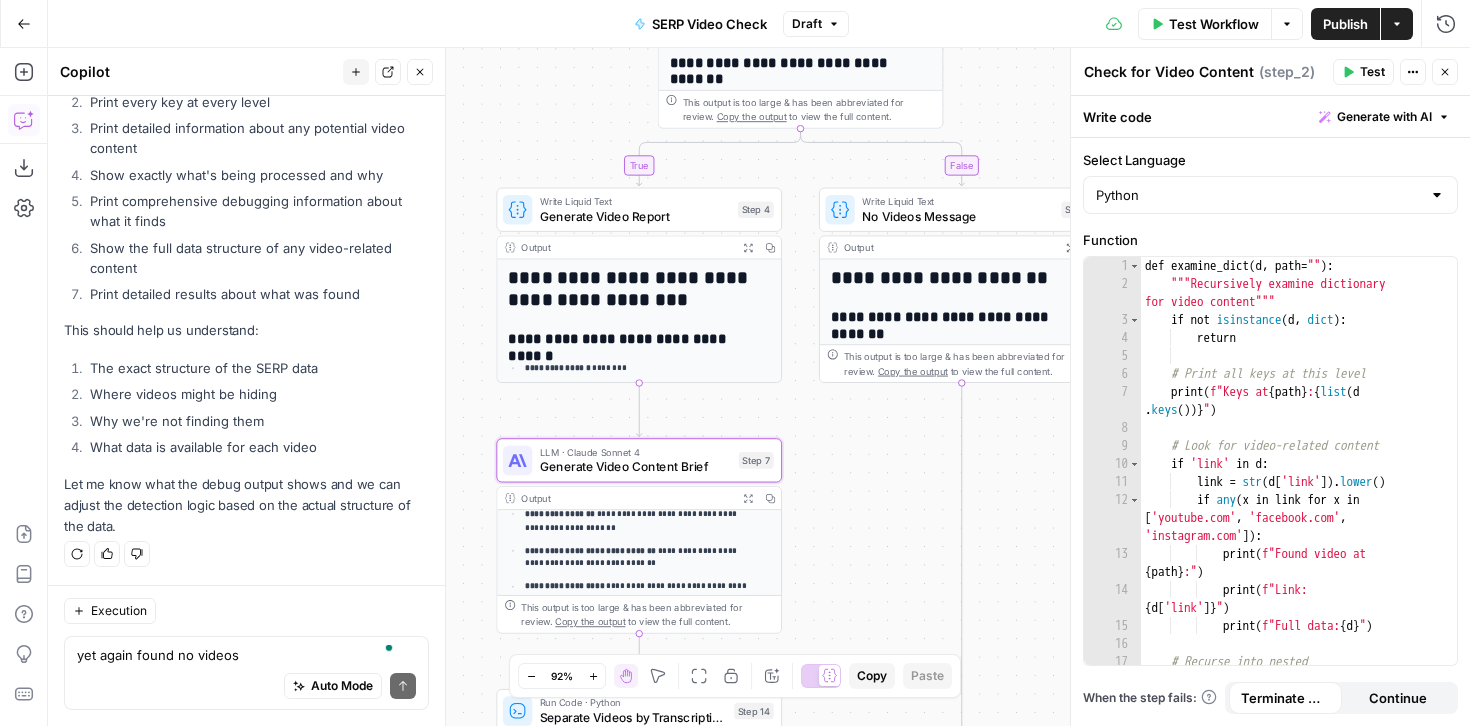 click 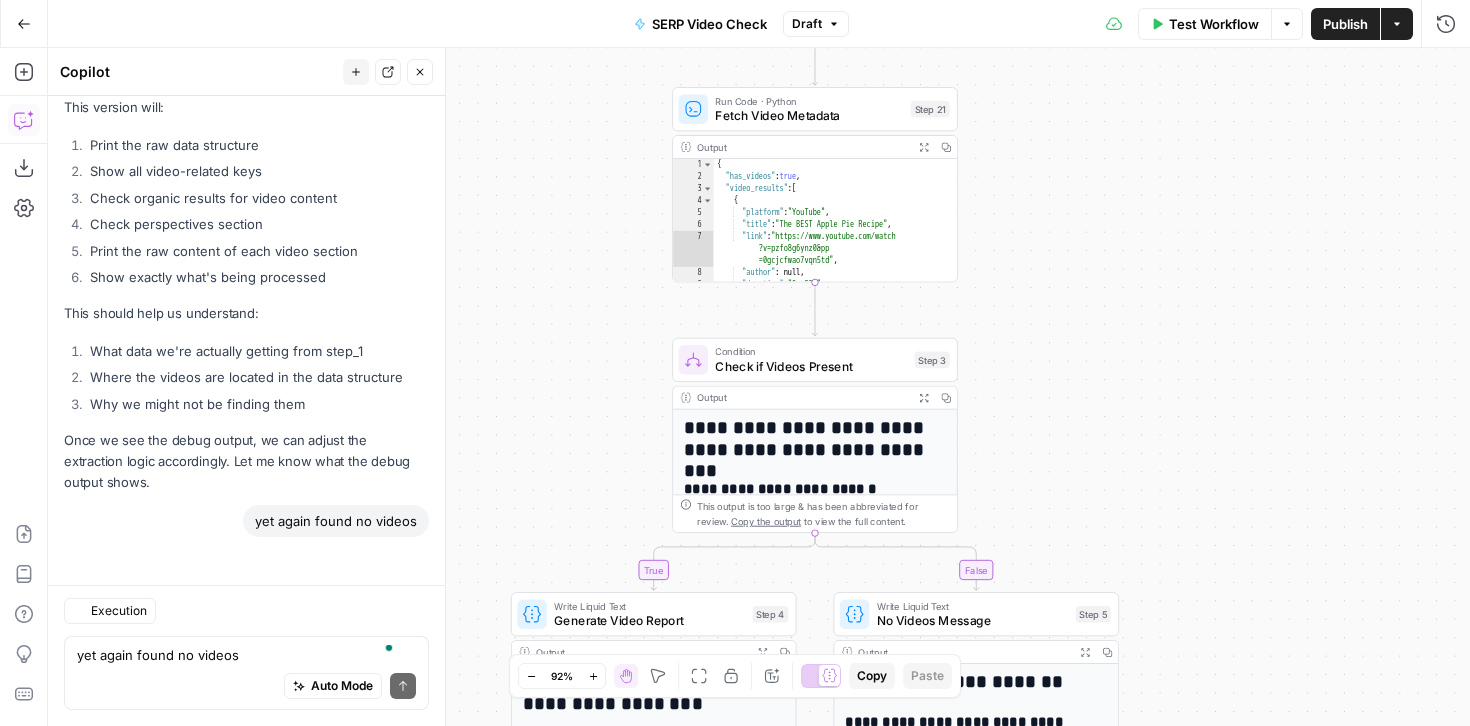 scroll, scrollTop: 27523, scrollLeft: 0, axis: vertical 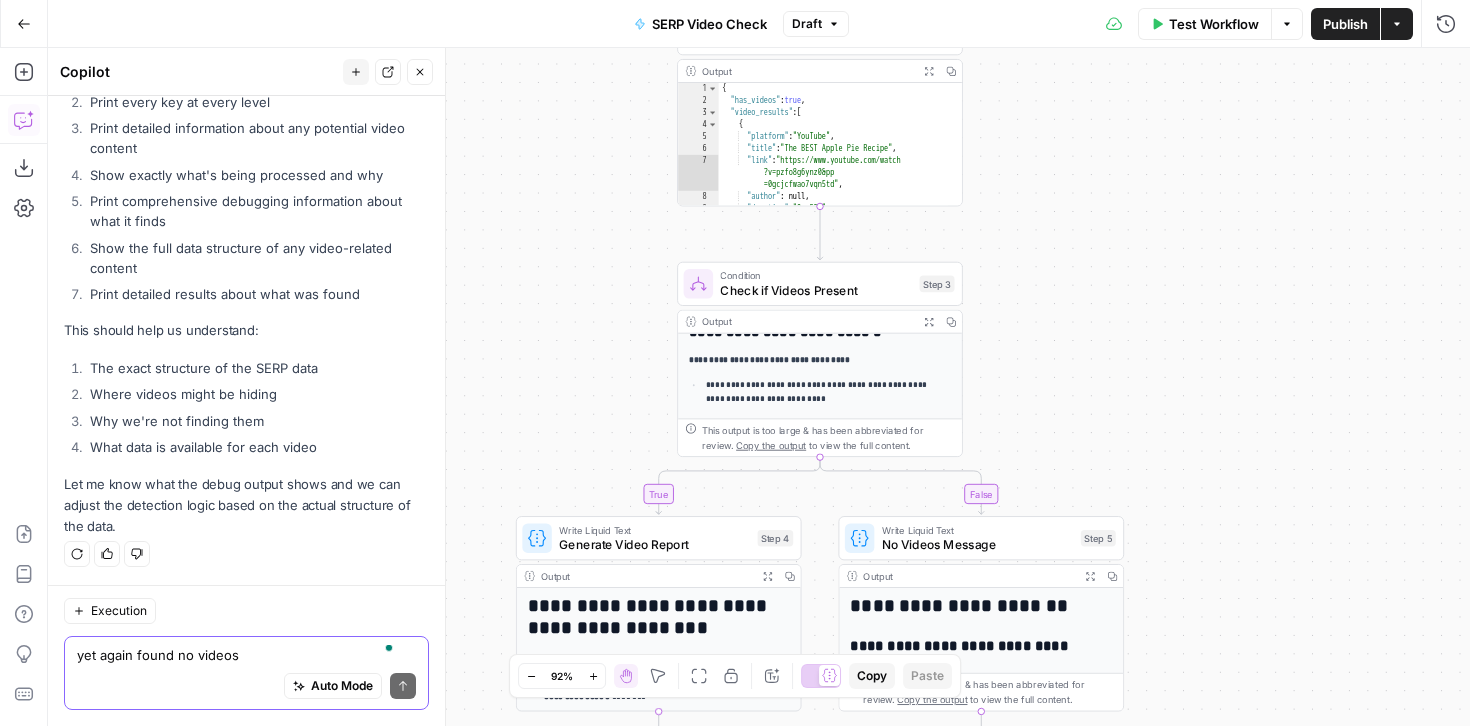 click on "yet again found no videos" at bounding box center [246, 655] 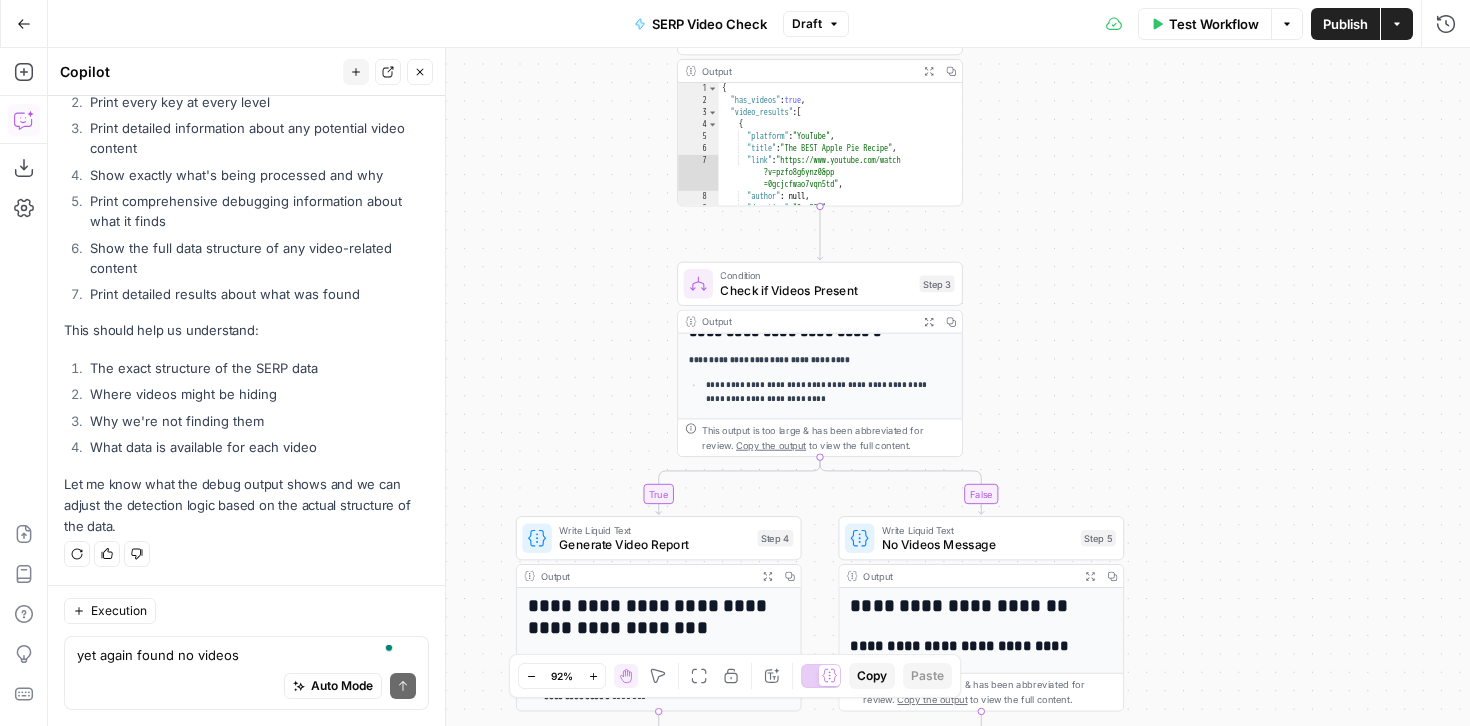 click 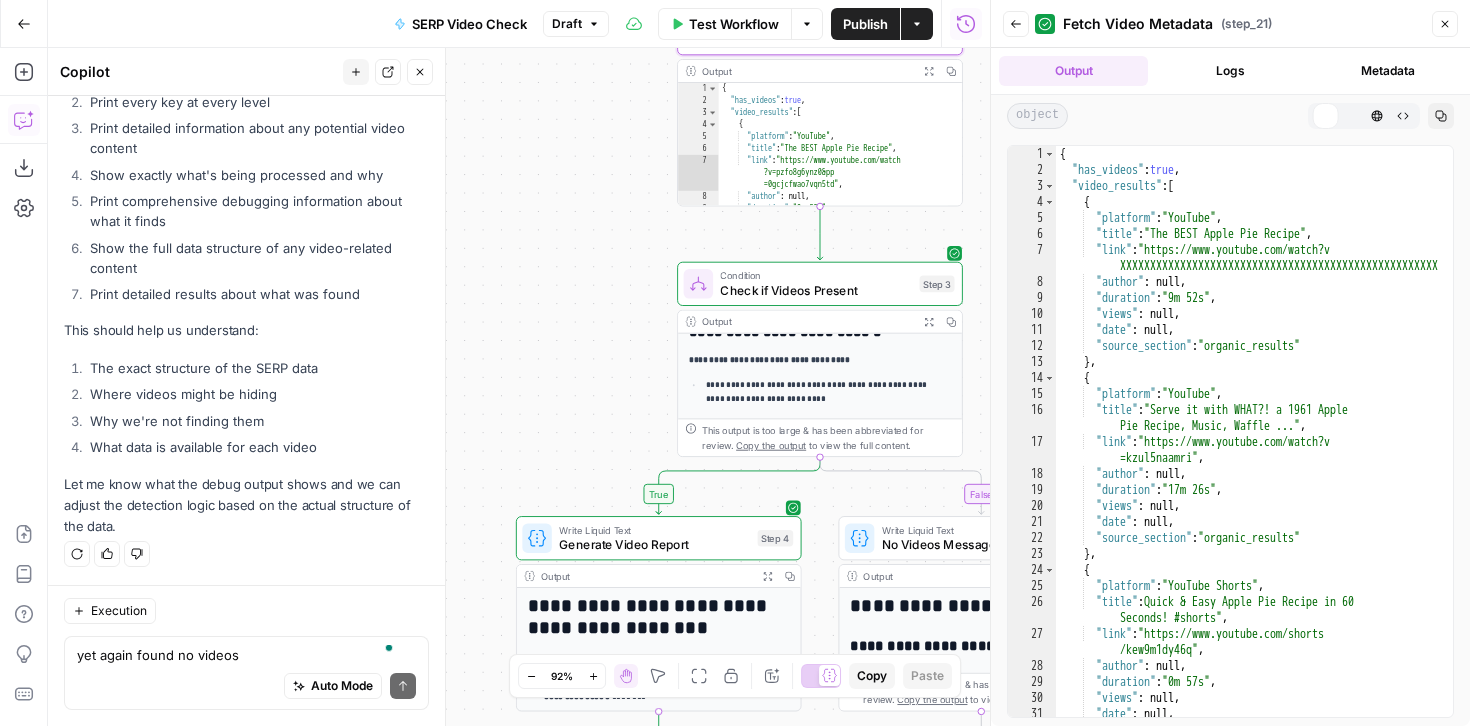 scroll, scrollTop: 27523, scrollLeft: 0, axis: vertical 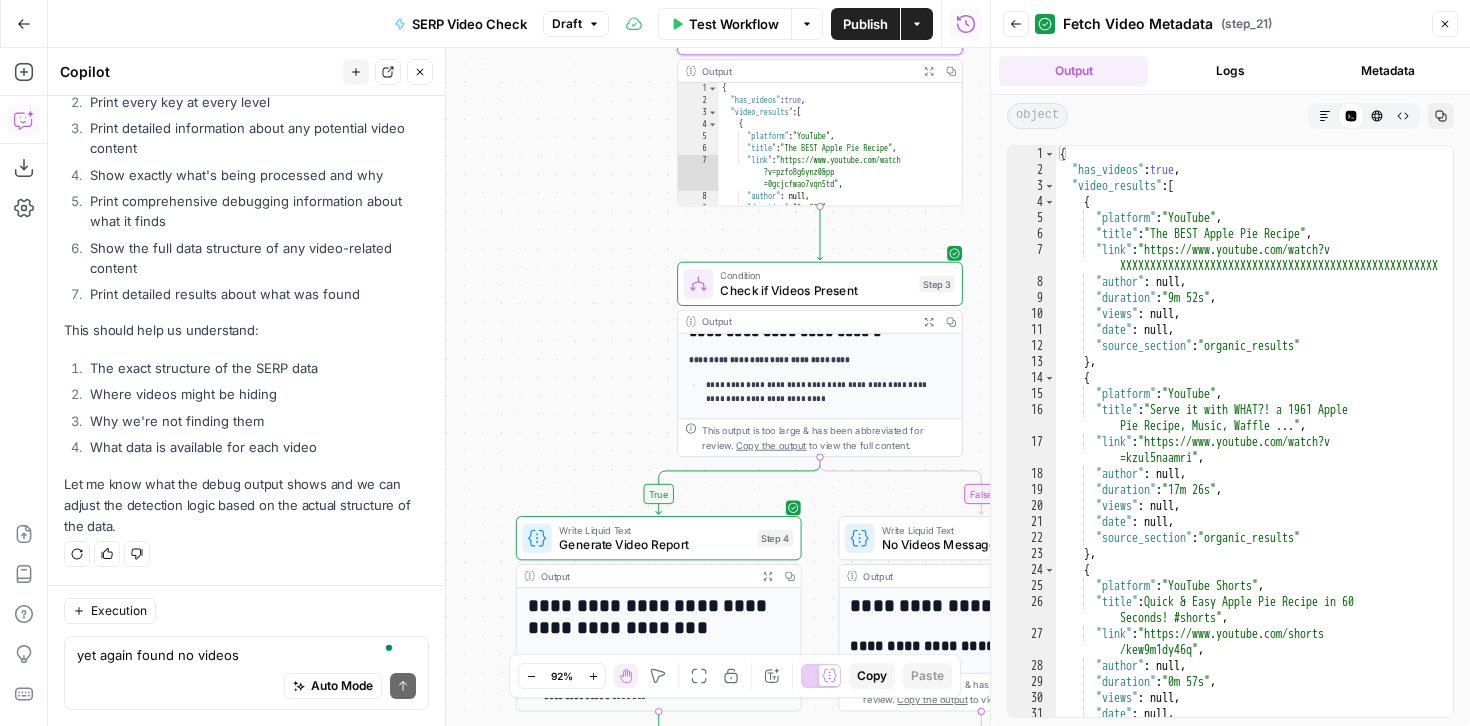 click on "true false Workflow Set Inputs Inputs Google Search Google Search Step 1 Output Expand Output Copy 1 2 3 4 5 6 {    "search_metadata" :  {      "id" :  "6891383071a90d2c95d7974c" ,      "status" :  "Success" ,      "json_endpoint" :  "https://serpapi.com          /searches/4cb424344b1bb088          /6891383071a90d2c95d7974c.json" ,      "pixel_position_endpoint" :  "https          ://serpapi.com/searches          /4cb424344b1bb088          /6891383071a90d2c95d7974c          .json_with_pixel_position" ,     This output is too large & has been abbreviated for review.   Copy the output   to view the full content. Run Code · Python Debug SERP Structure Step 22 Output Expand Output Copy 1 2 3 4 5 6 7 8 9 {    "video_sections_found" :  [      "organic_results[4]" ,      "organic_results[4].key_moments[0]" ,      "organic_results[4].key_moments[1]" ,      "organic_results[4].key_moments[2]" ,      "organic_results[4].key_moments[3]" ,      ,      ,         Step 6"" at bounding box center [519, 387] 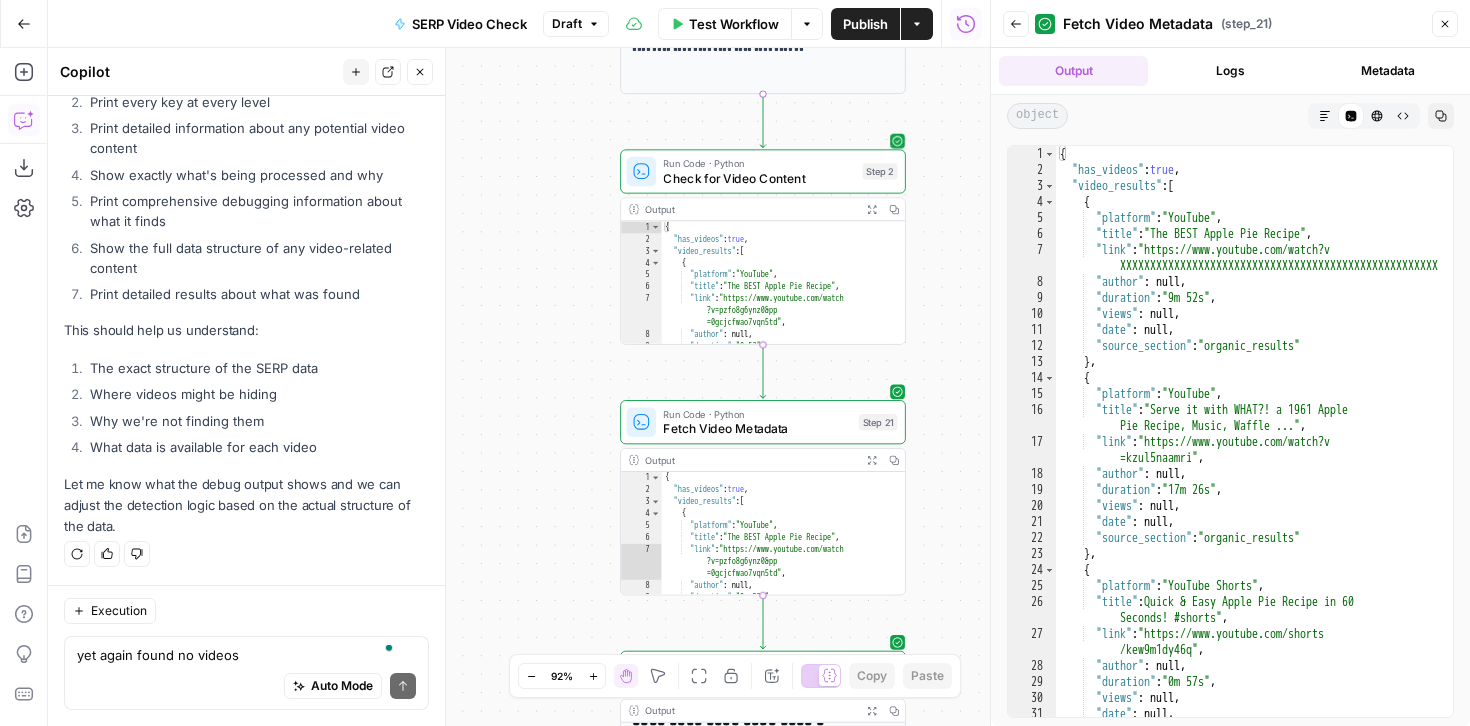 click on "Check for Video Content" at bounding box center (759, 178) 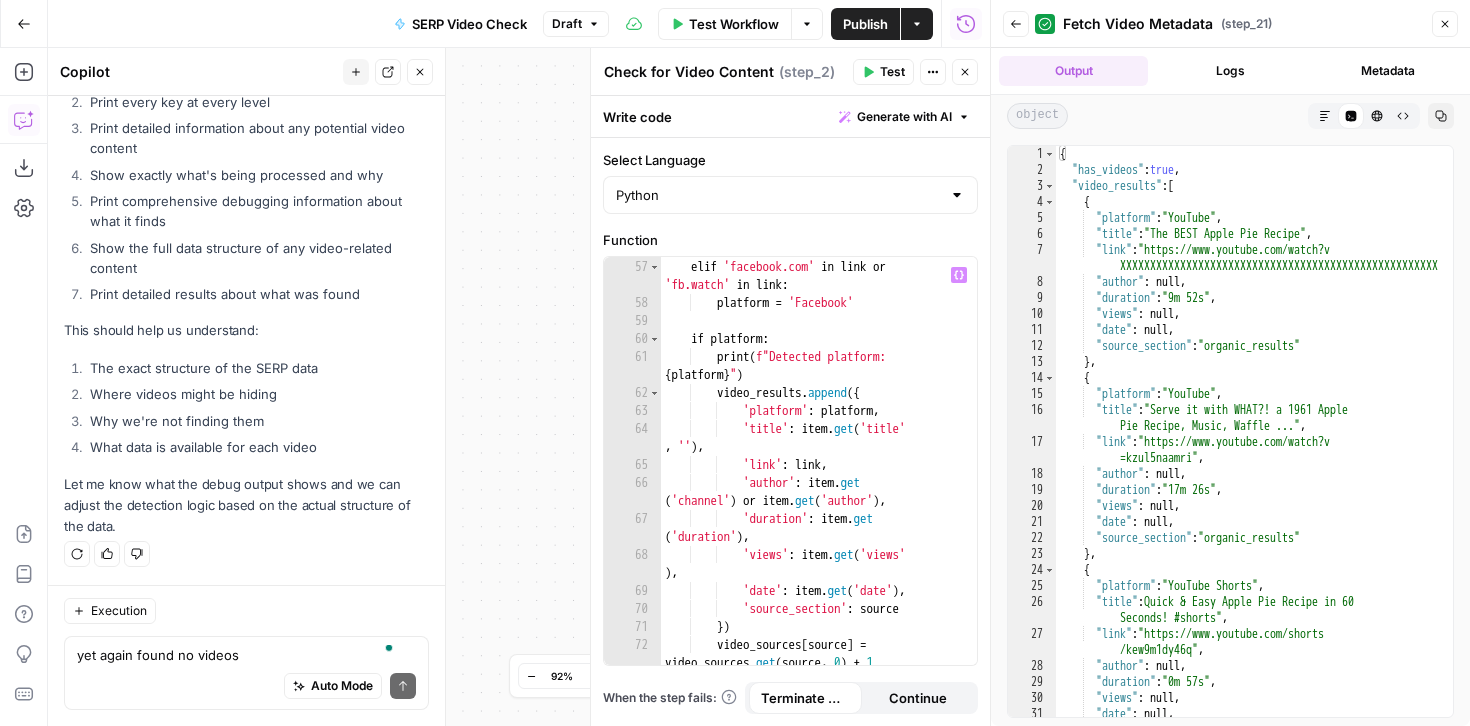 scroll, scrollTop: 1343, scrollLeft: 0, axis: vertical 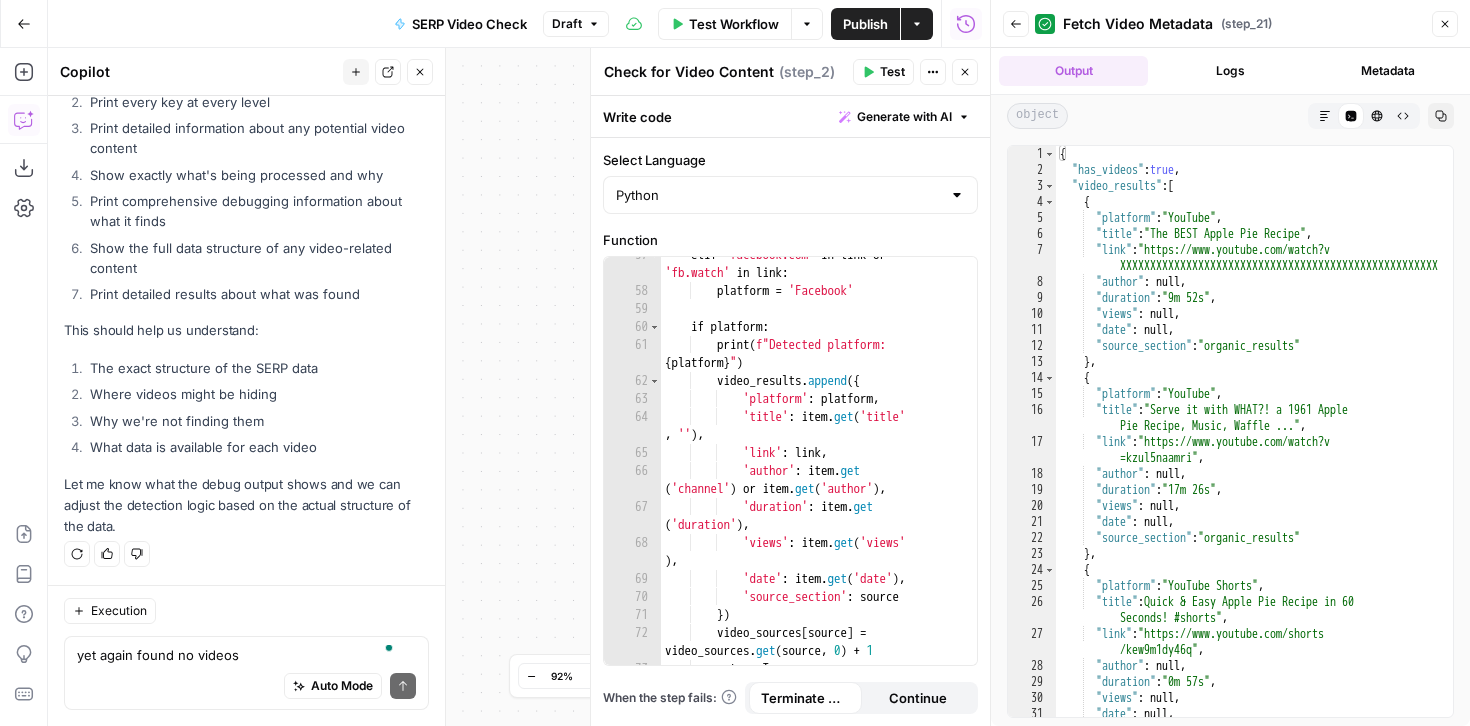 click on "Close" at bounding box center [1445, 24] 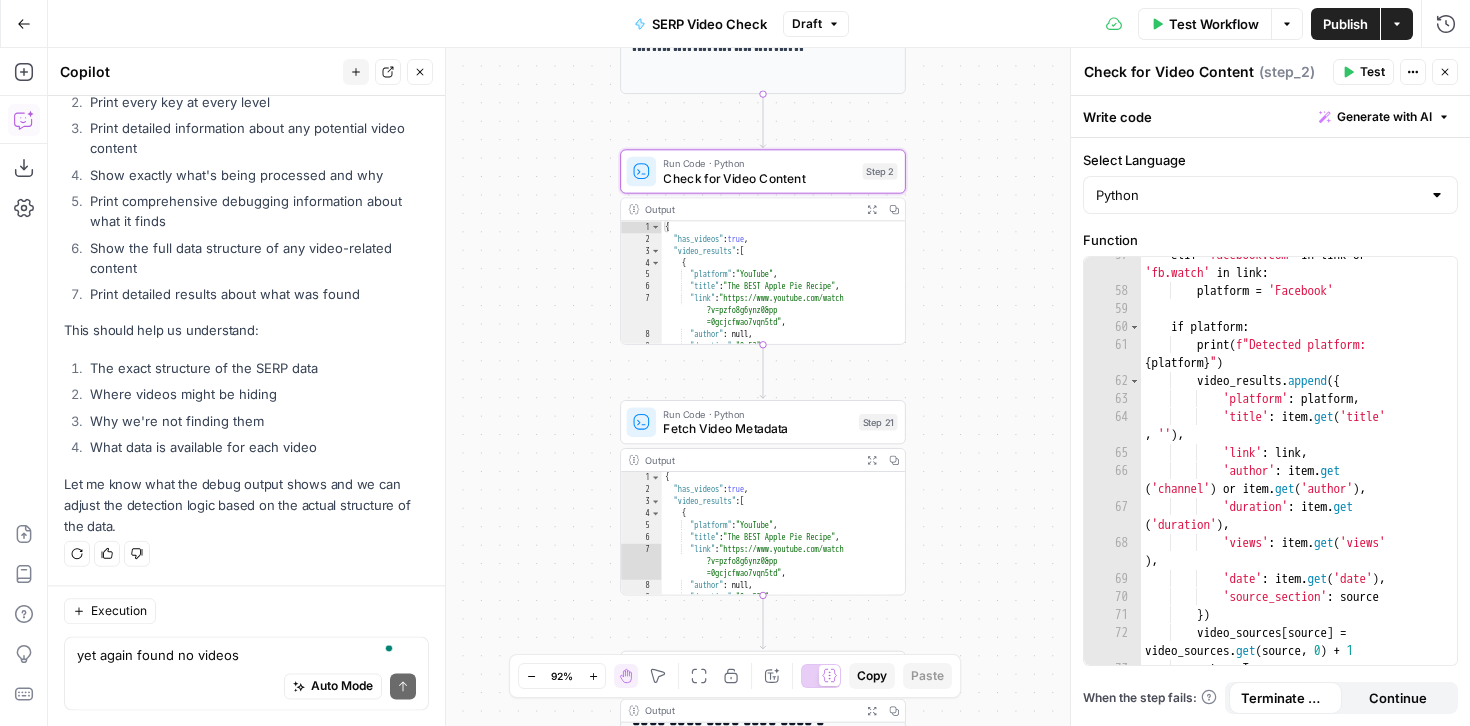 scroll, scrollTop: 27523, scrollLeft: 0, axis: vertical 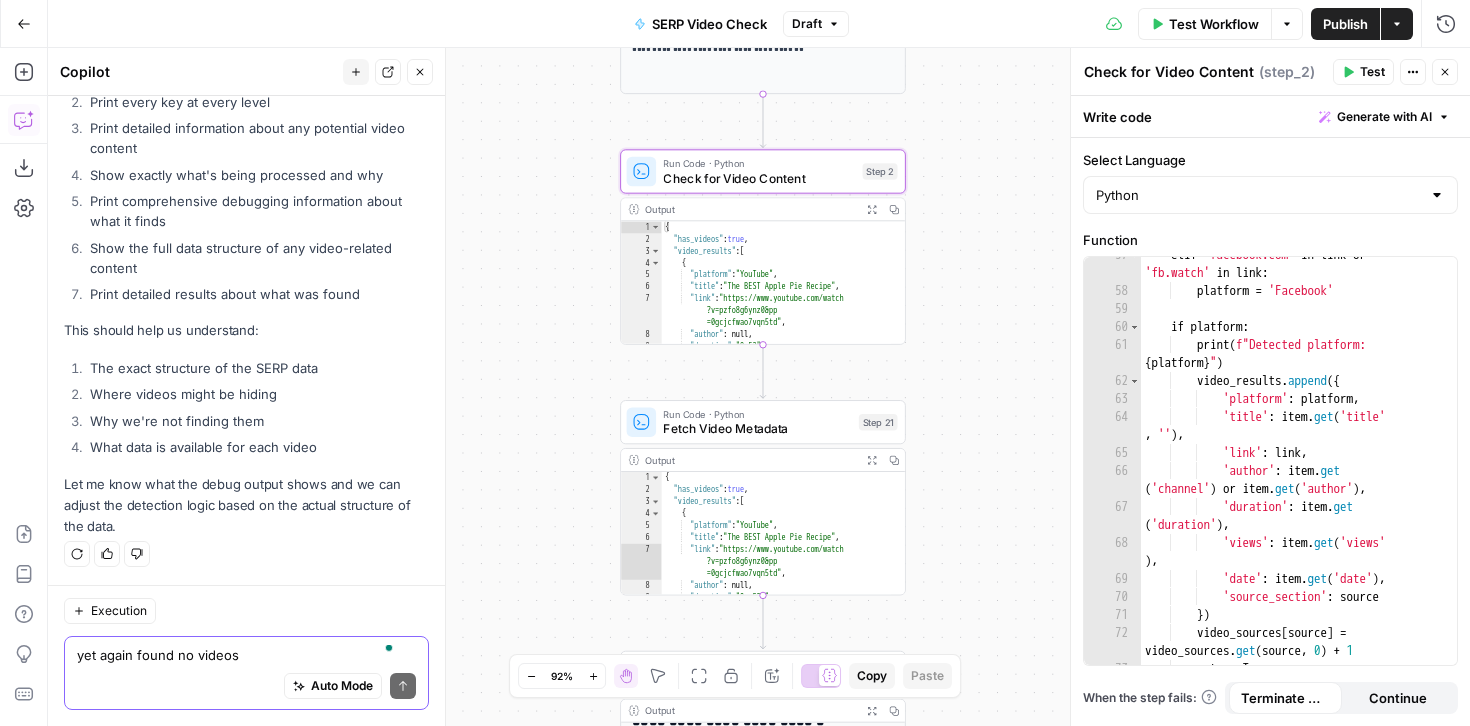 click on "yet again found no videos" at bounding box center (246, 655) 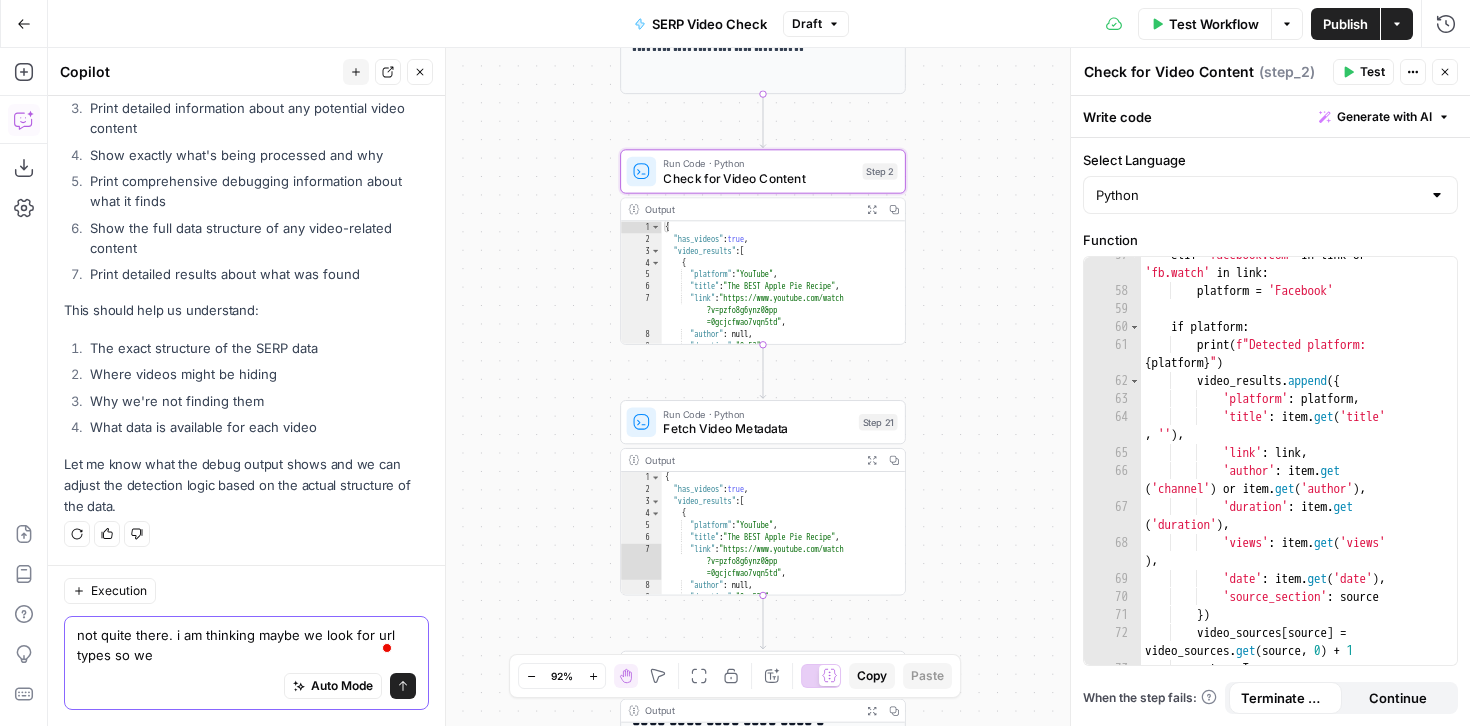 scroll, scrollTop: 27543, scrollLeft: 0, axis: vertical 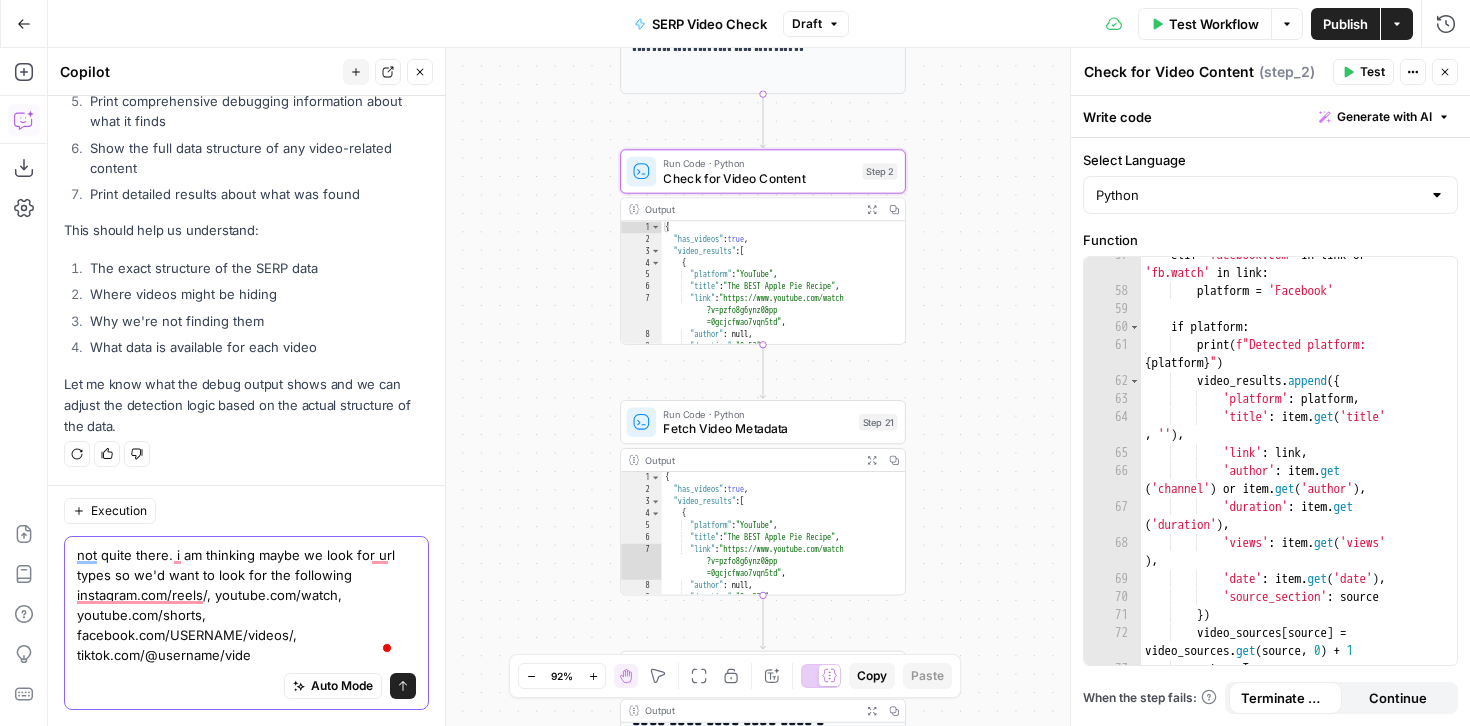 type on "not quite there. i am thinking maybe we look for url types so we'd want to look for the following instagram.com/reels/, youtube.com/watch, youtube.com/shorts, facebook.com/USERNAME/videos/, tiktok.com/@username/video" 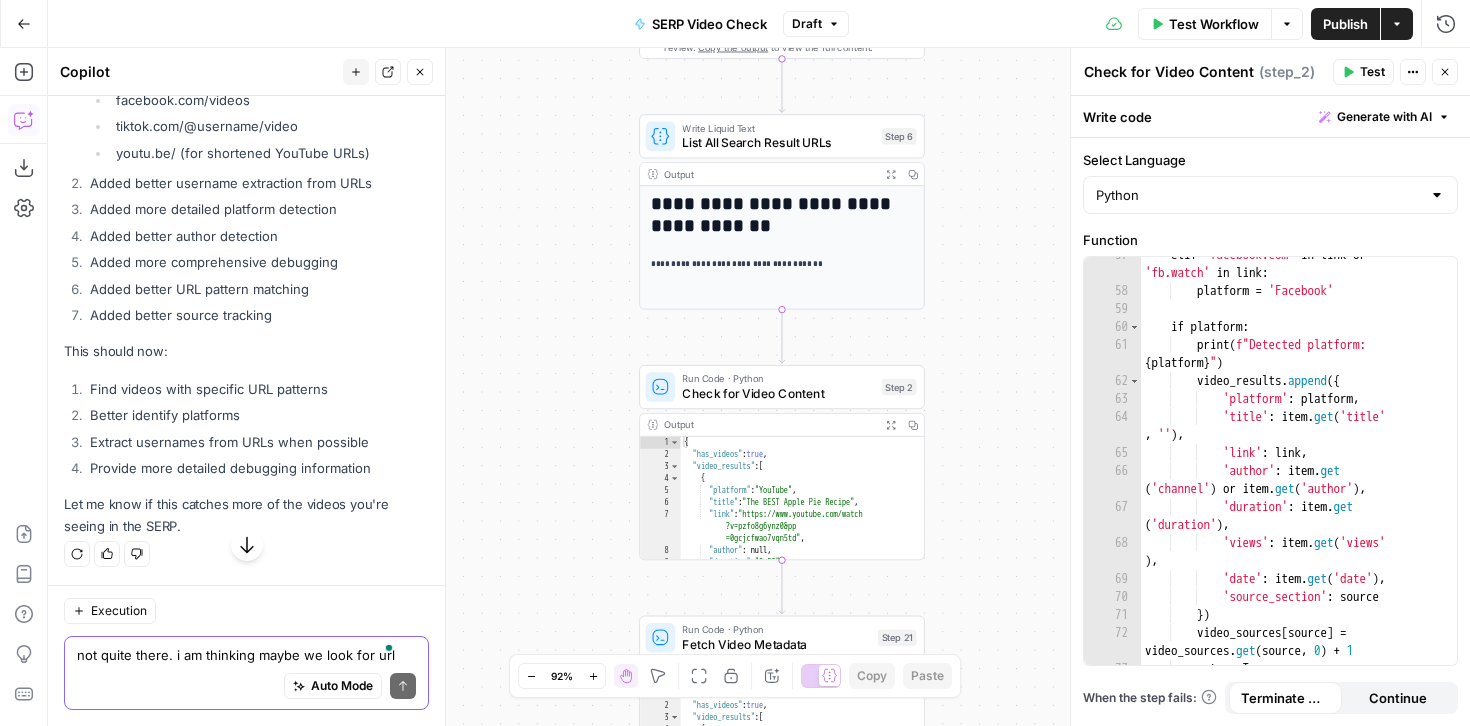 scroll, scrollTop: 28246, scrollLeft: 0, axis: vertical 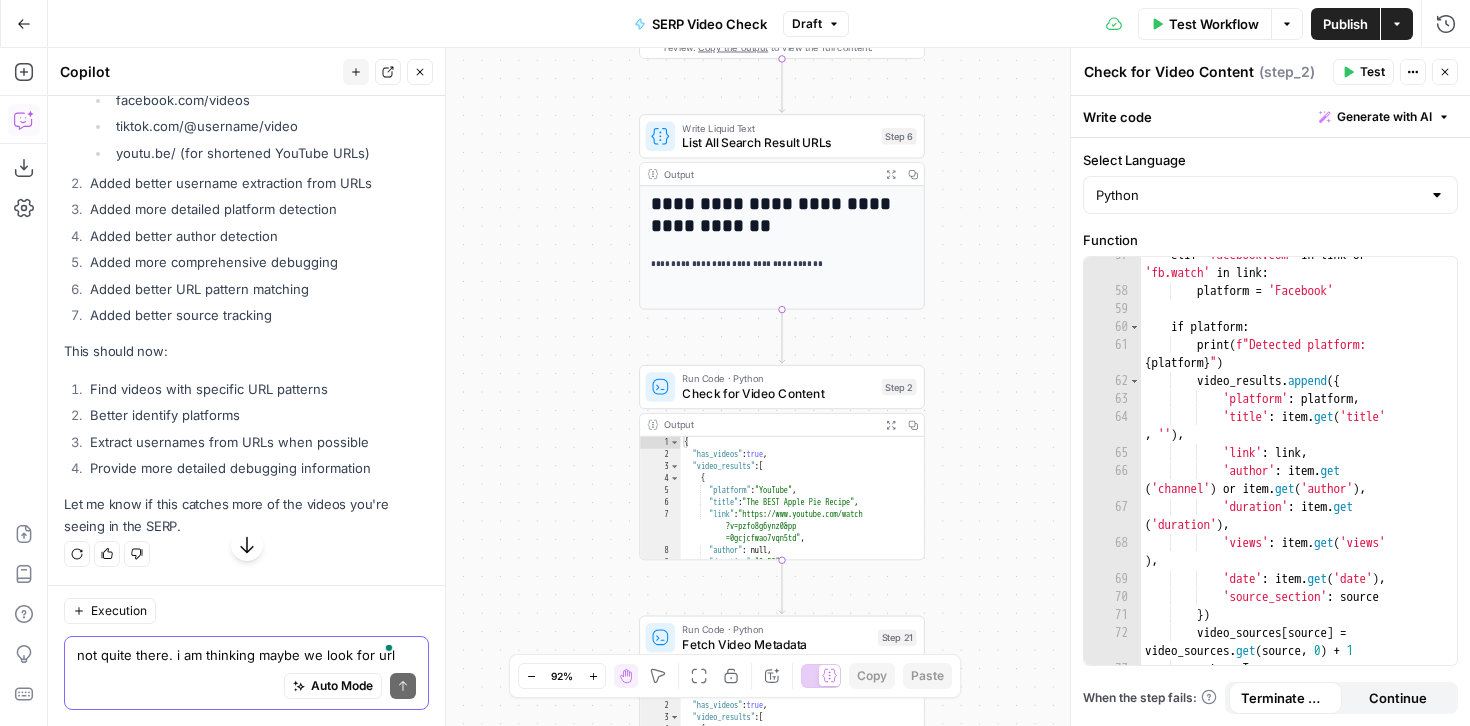click on "not quite there. i am thinking maybe we look for url types so we'd want to look for the following instagram.com/reels/, youtube.com/watch, youtube.com/shorts, facebook.com/USERNAME/videos/, tiktok.com/@username/video" at bounding box center [246, 655] 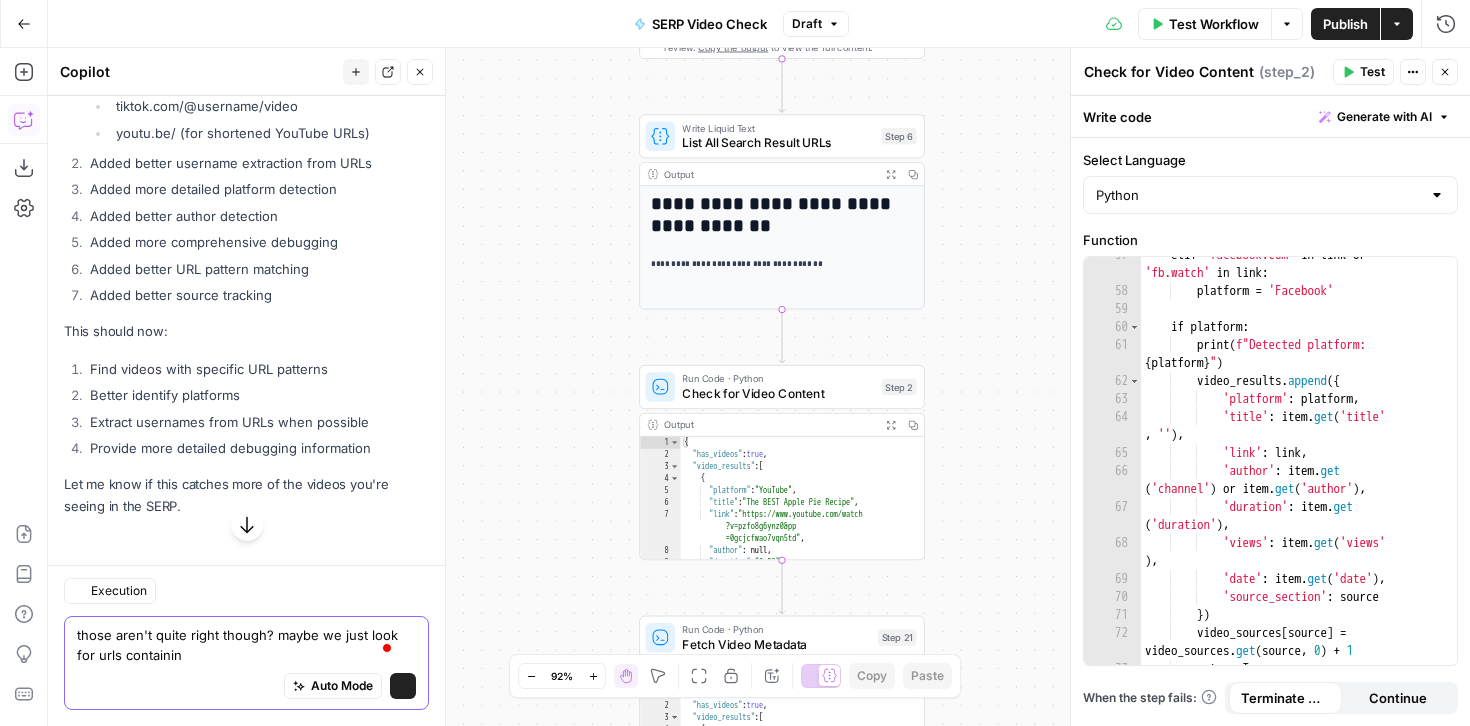 scroll, scrollTop: 28246, scrollLeft: 0, axis: vertical 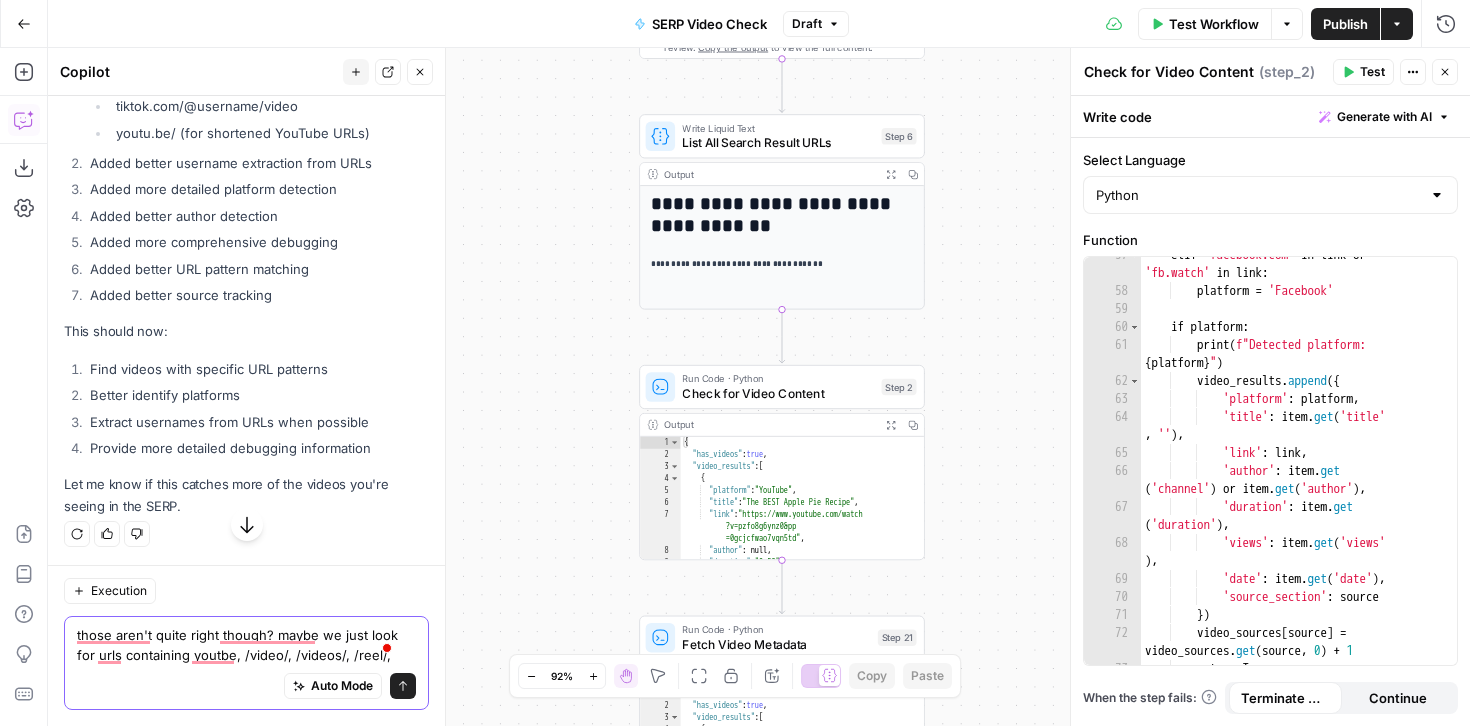 type on "those aren't quite right though? maybe we just look for urls containing youtbe, /video/, /videos/, /reel/," 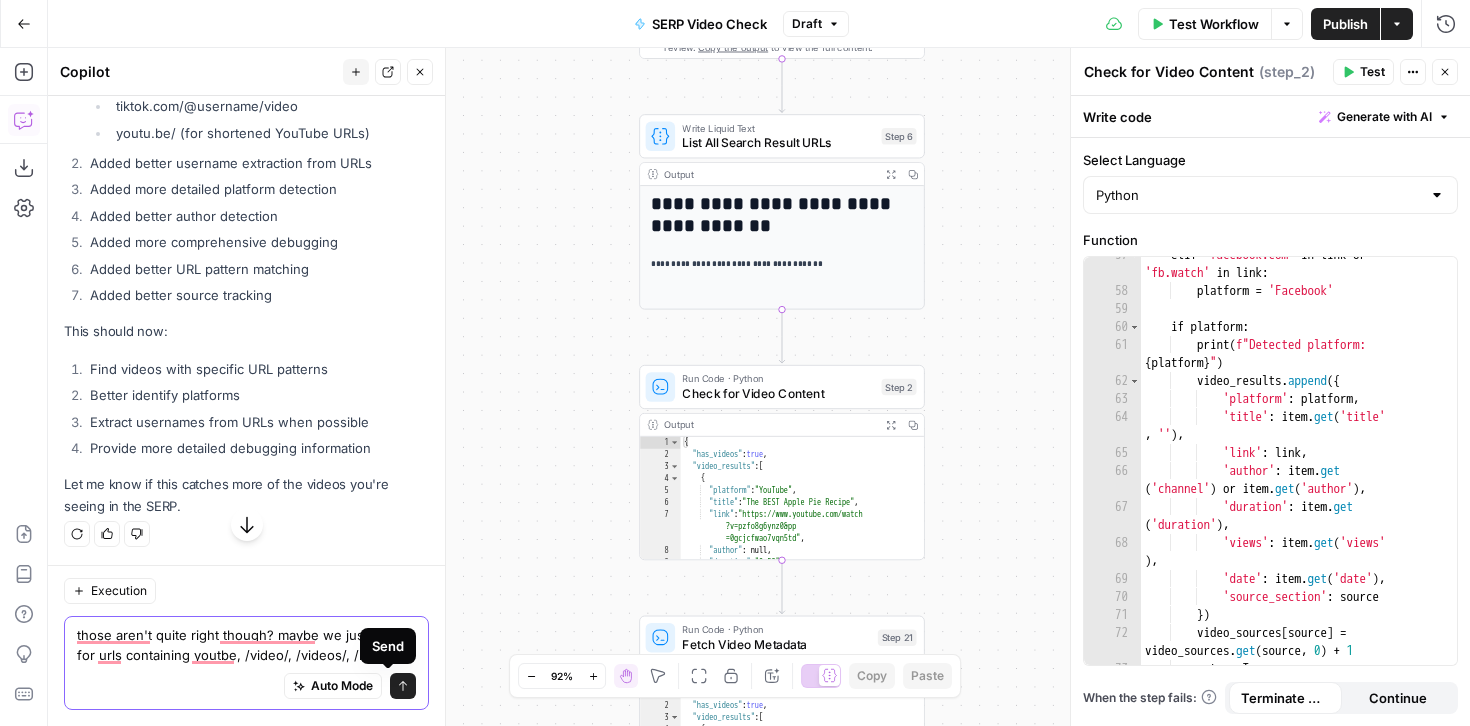 click 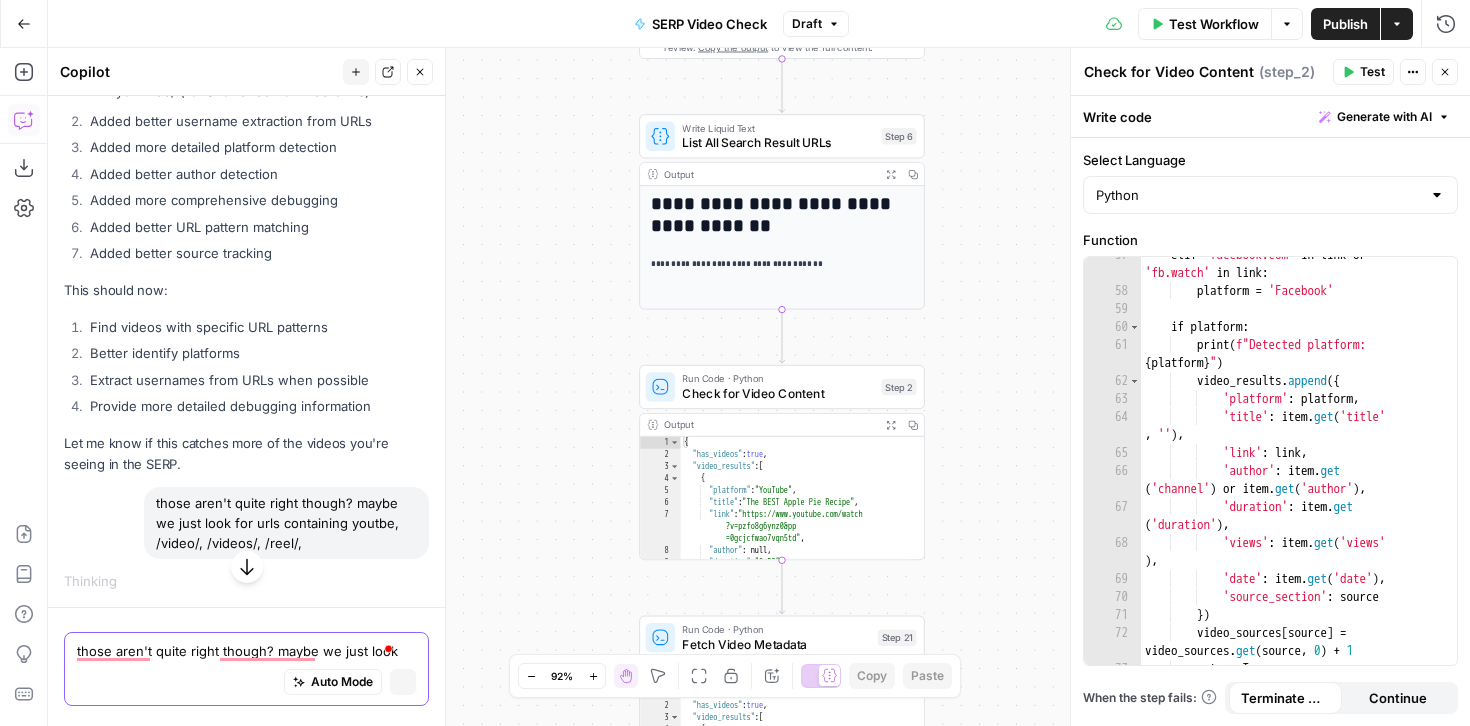 scroll, scrollTop: 27239, scrollLeft: 0, axis: vertical 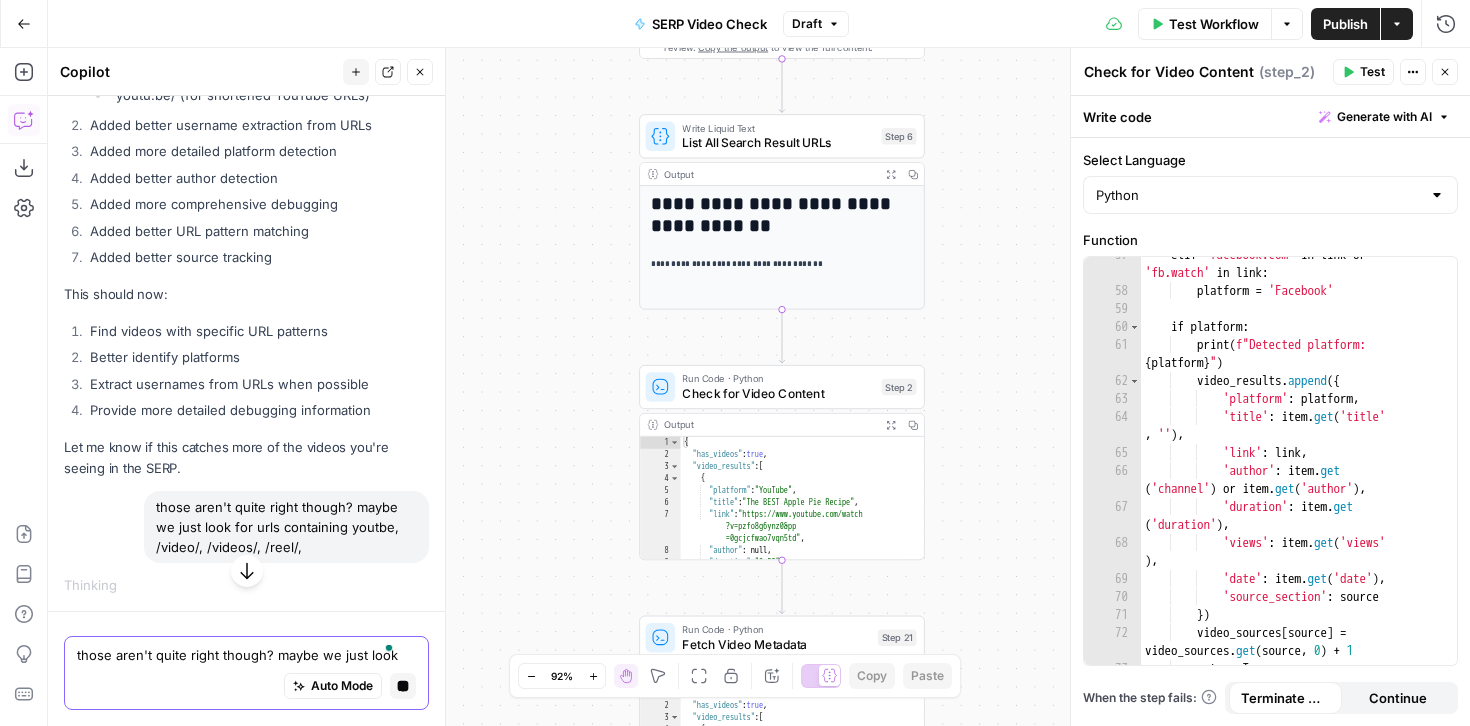 click on "Close" at bounding box center [1445, 72] 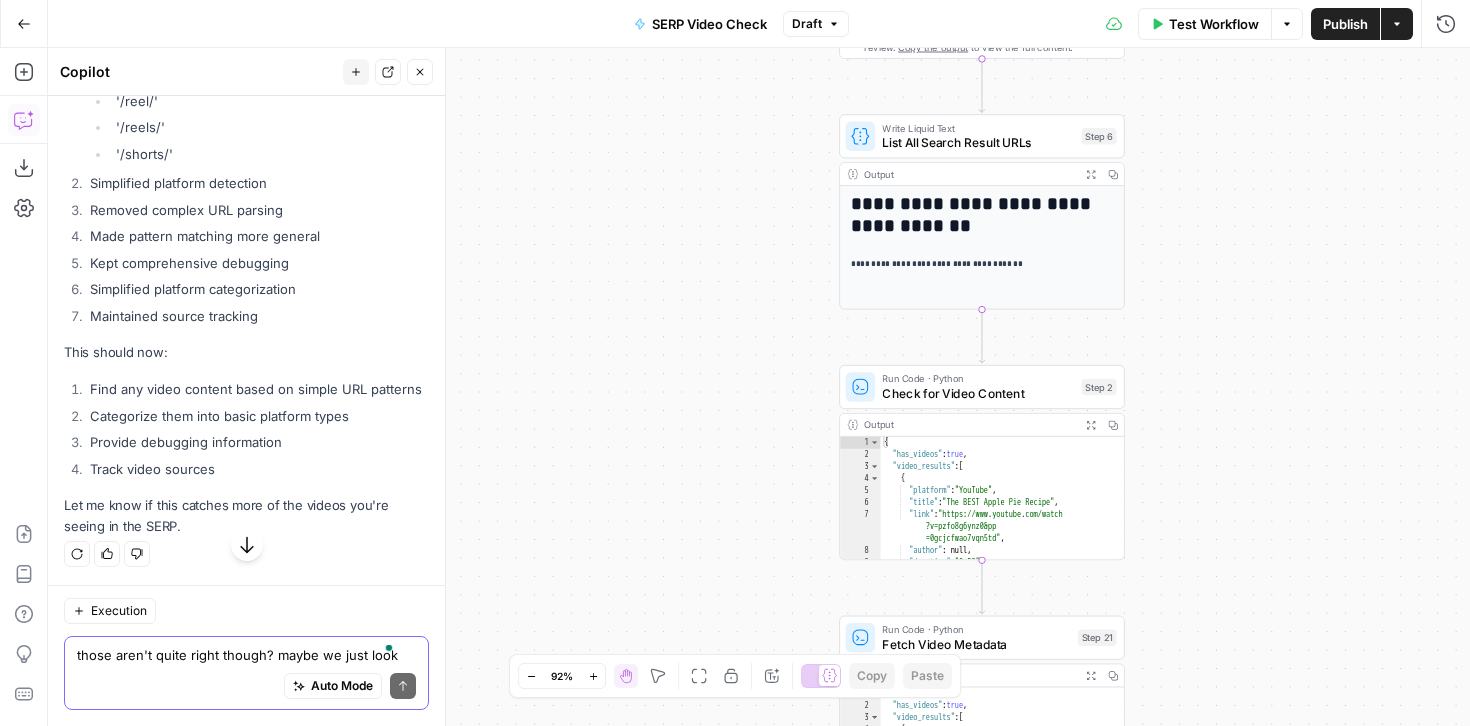 scroll, scrollTop: 28918, scrollLeft: 0, axis: vertical 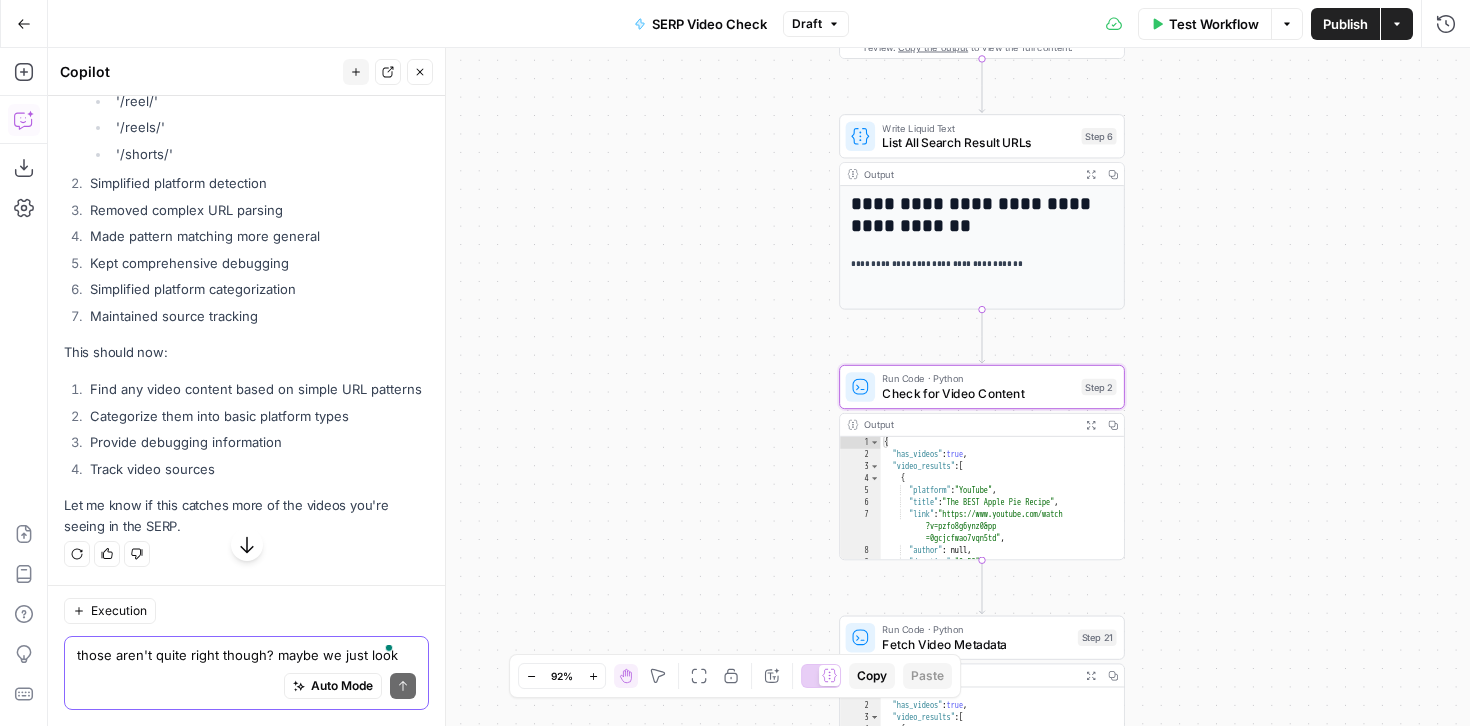 click on "Apply" at bounding box center (390, -94) 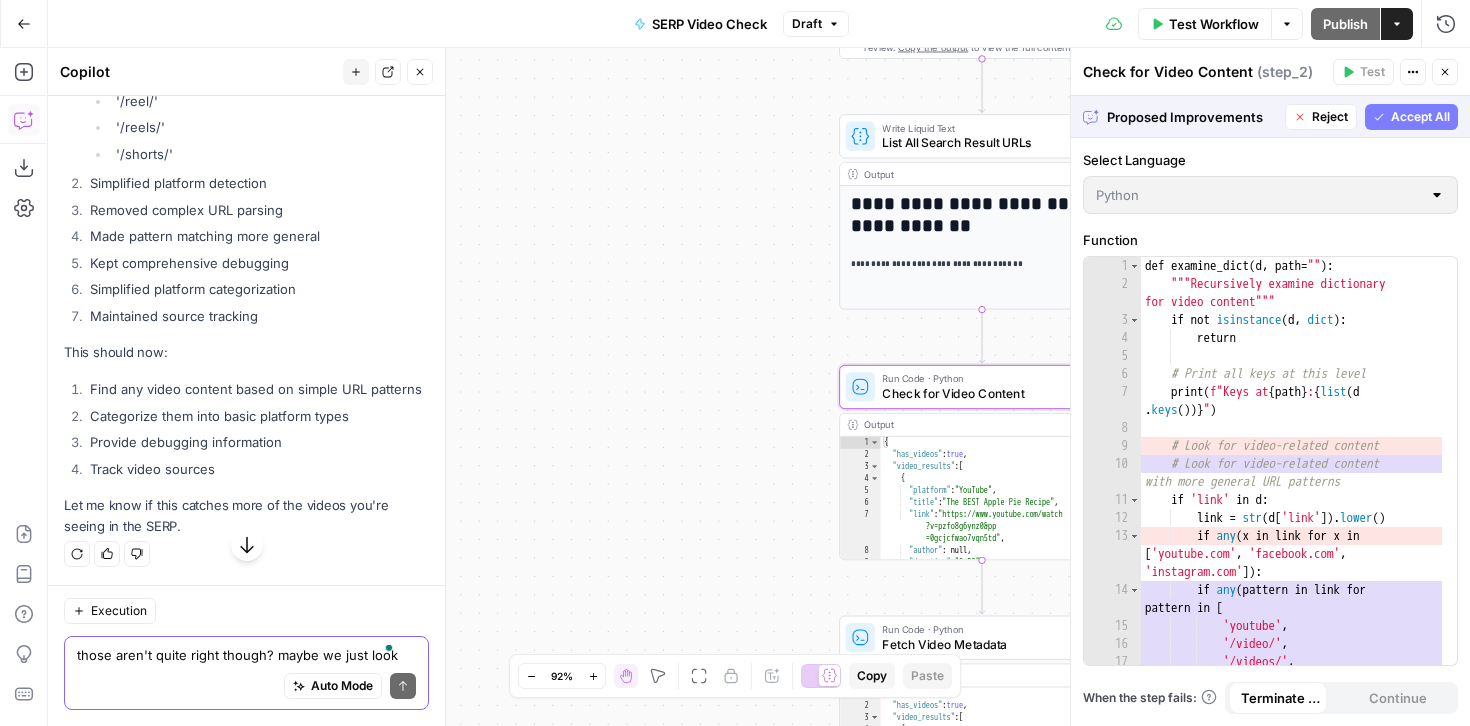 scroll, scrollTop: 27926, scrollLeft: 0, axis: vertical 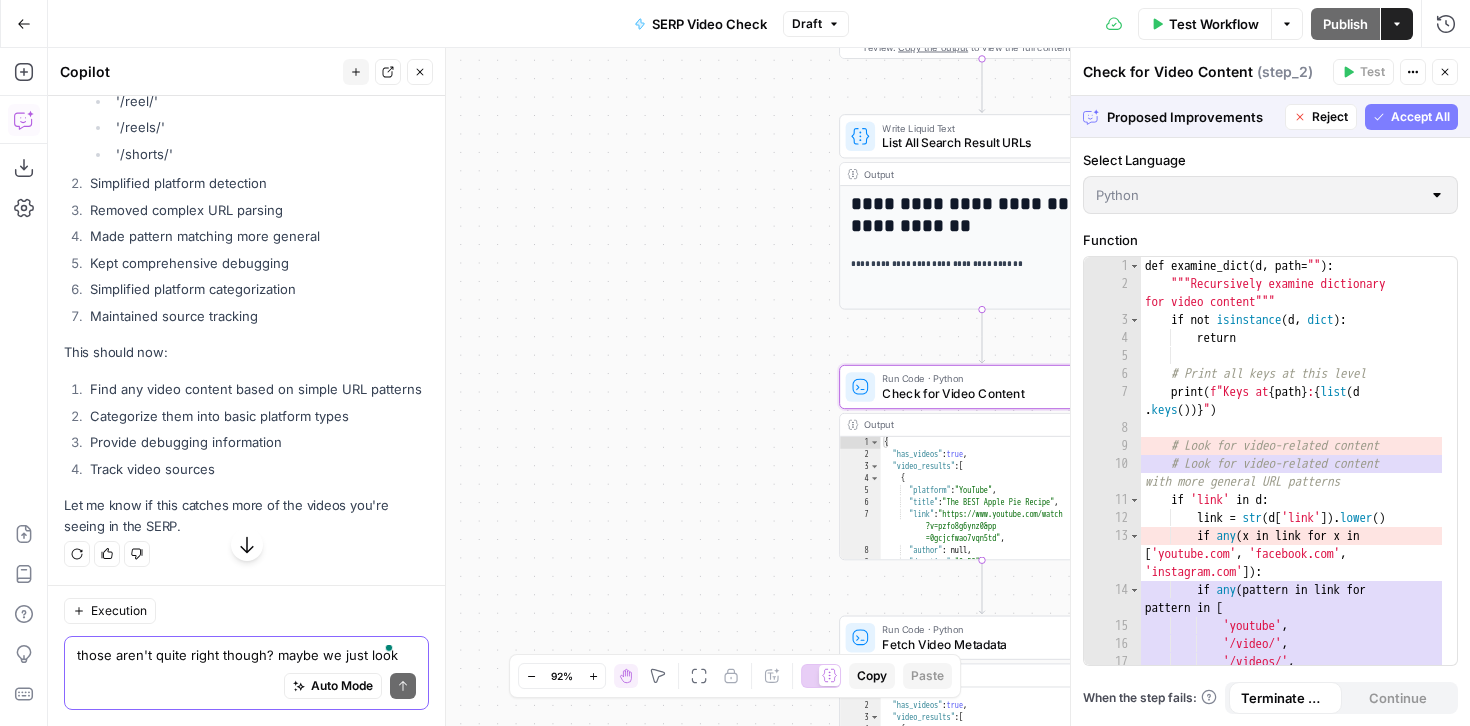 click on "Accept" at bounding box center [387, -94] 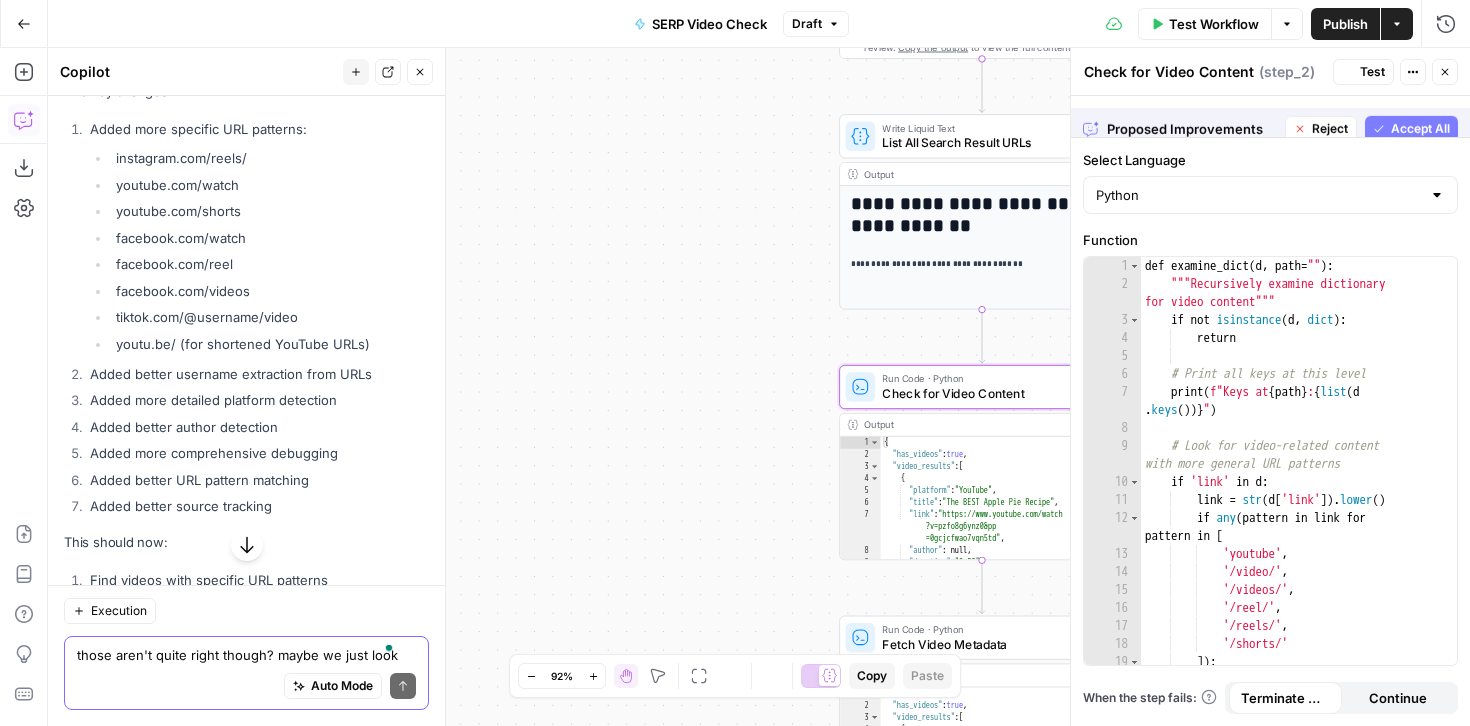 scroll, scrollTop: 28950, scrollLeft: 0, axis: vertical 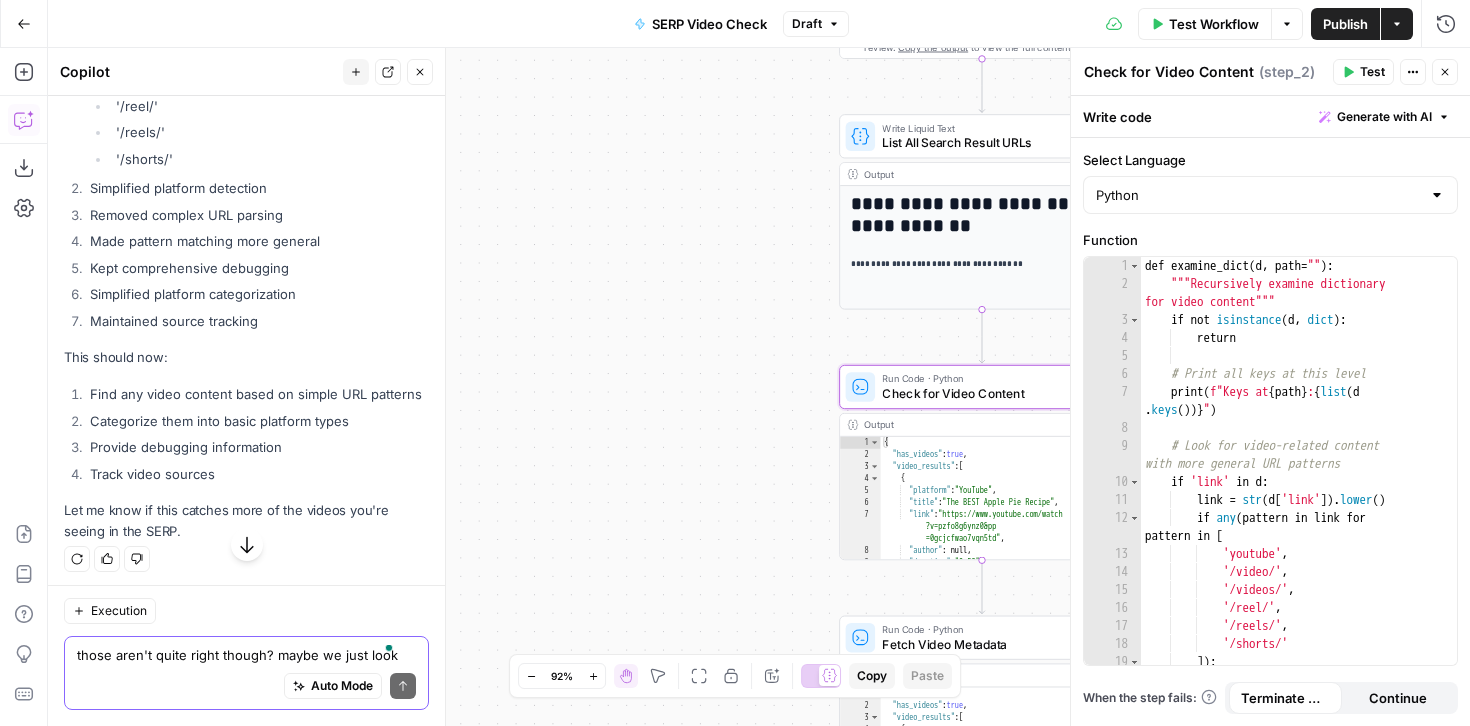 click 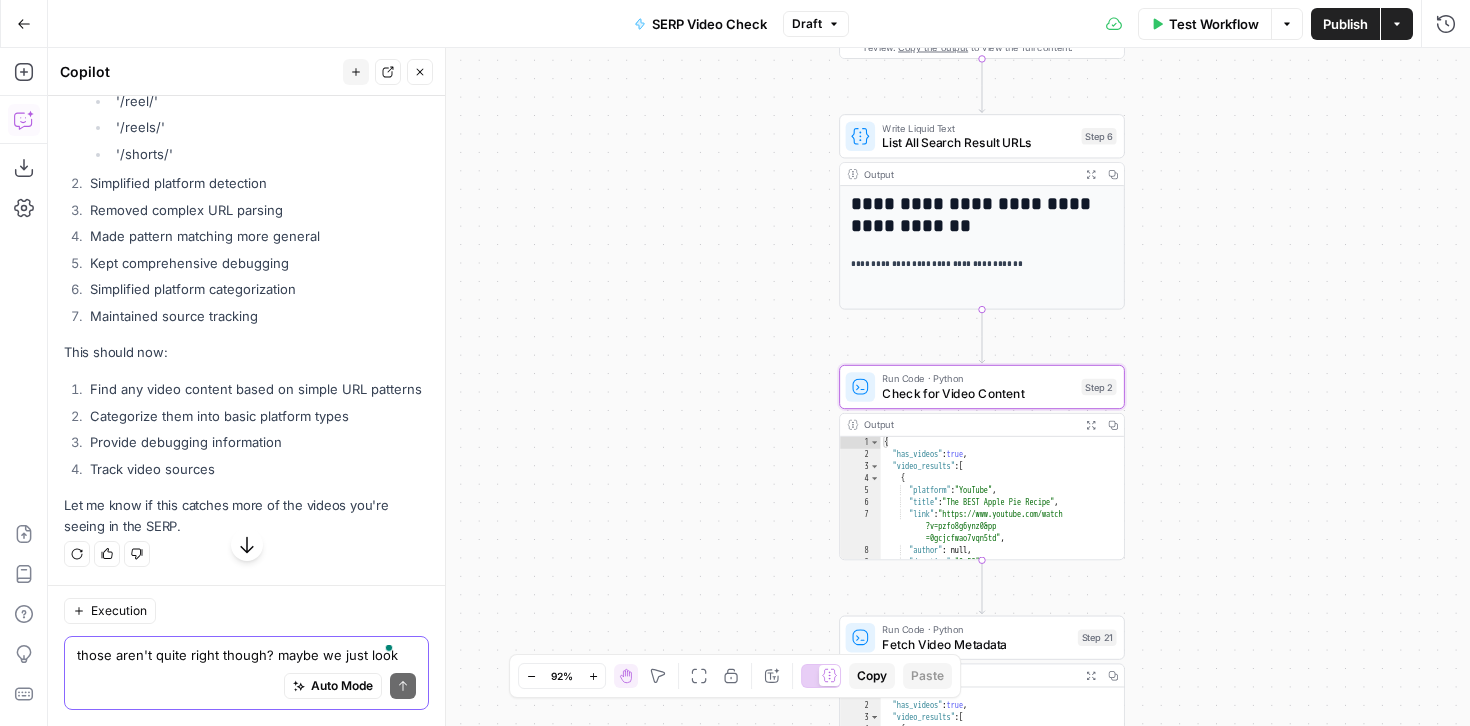 scroll, scrollTop: 29353, scrollLeft: 0, axis: vertical 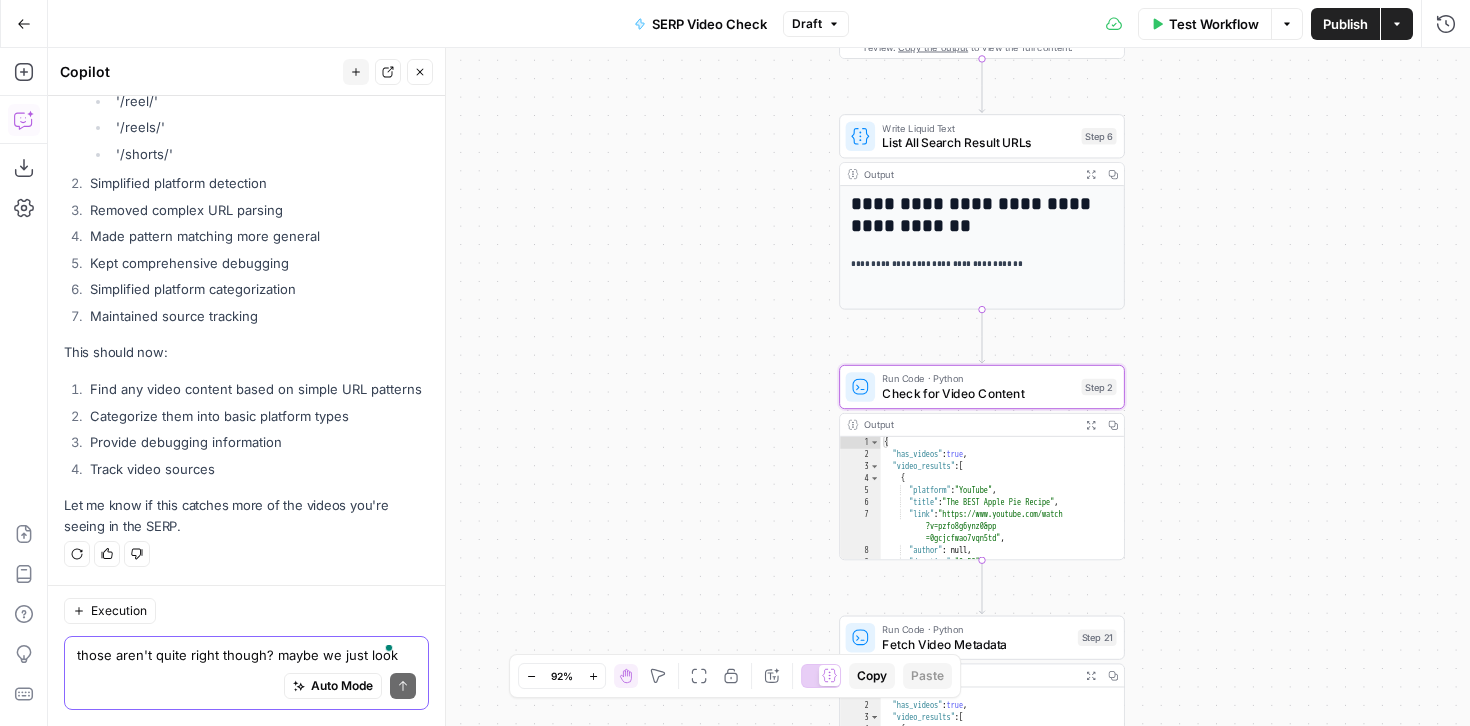 click on "Test Workflow" at bounding box center (1214, 24) 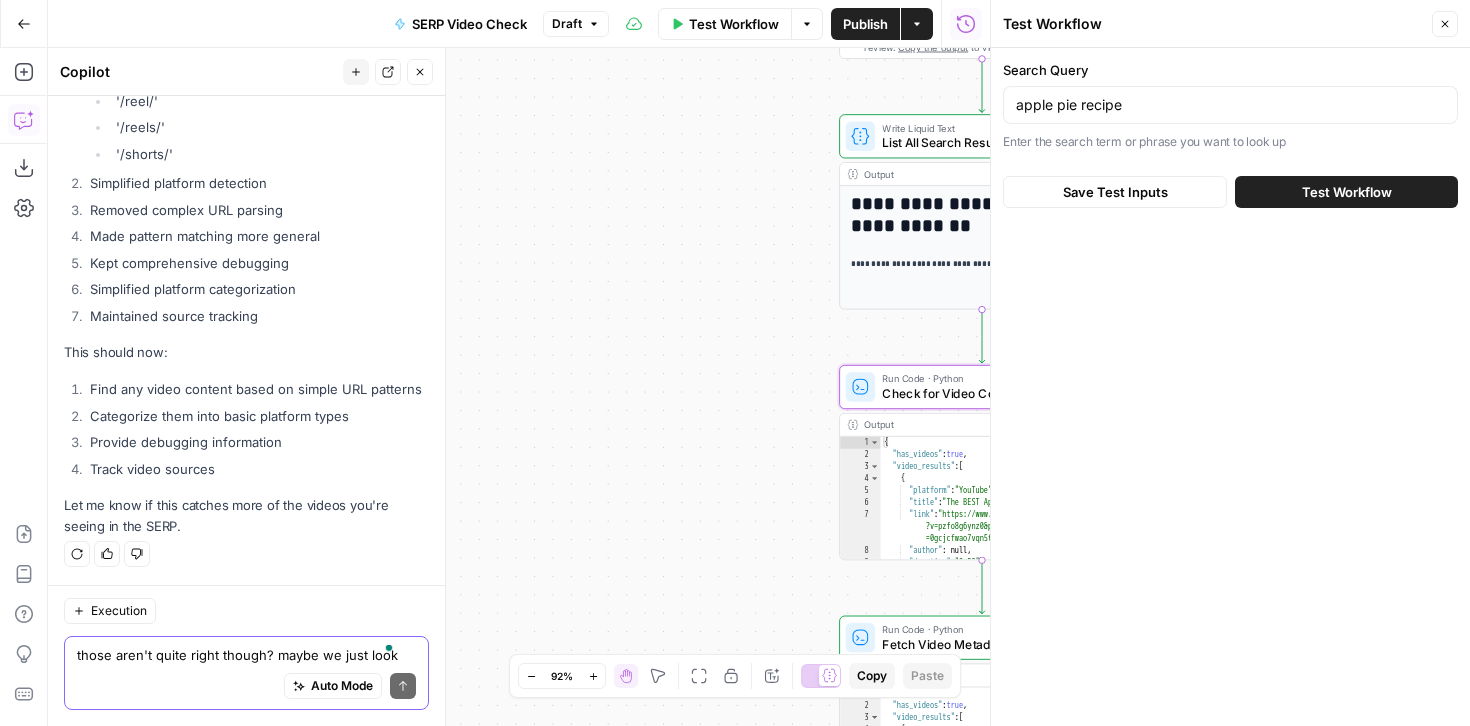 scroll, scrollTop: 29353, scrollLeft: 0, axis: vertical 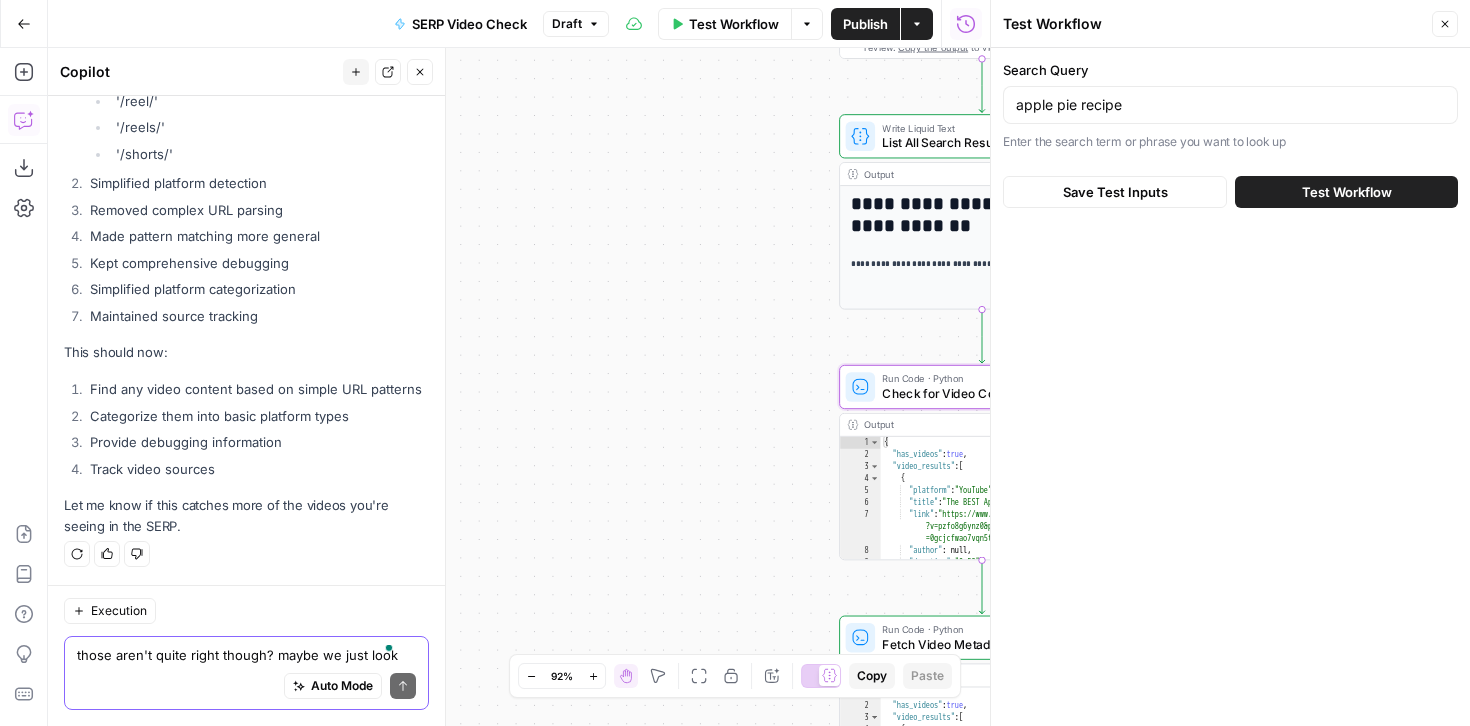 click on "Test Workflow" at bounding box center [1347, 192] 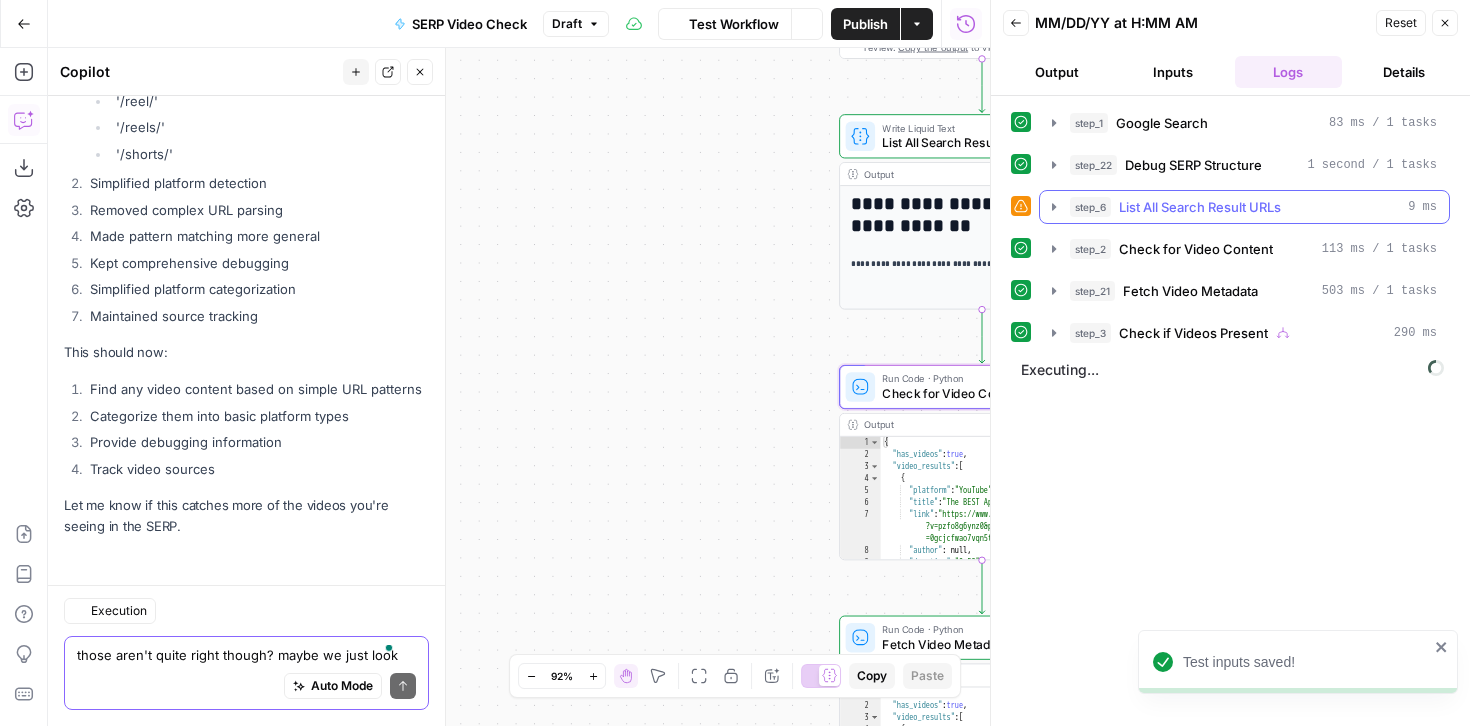 scroll, scrollTop: 29353, scrollLeft: 0, axis: vertical 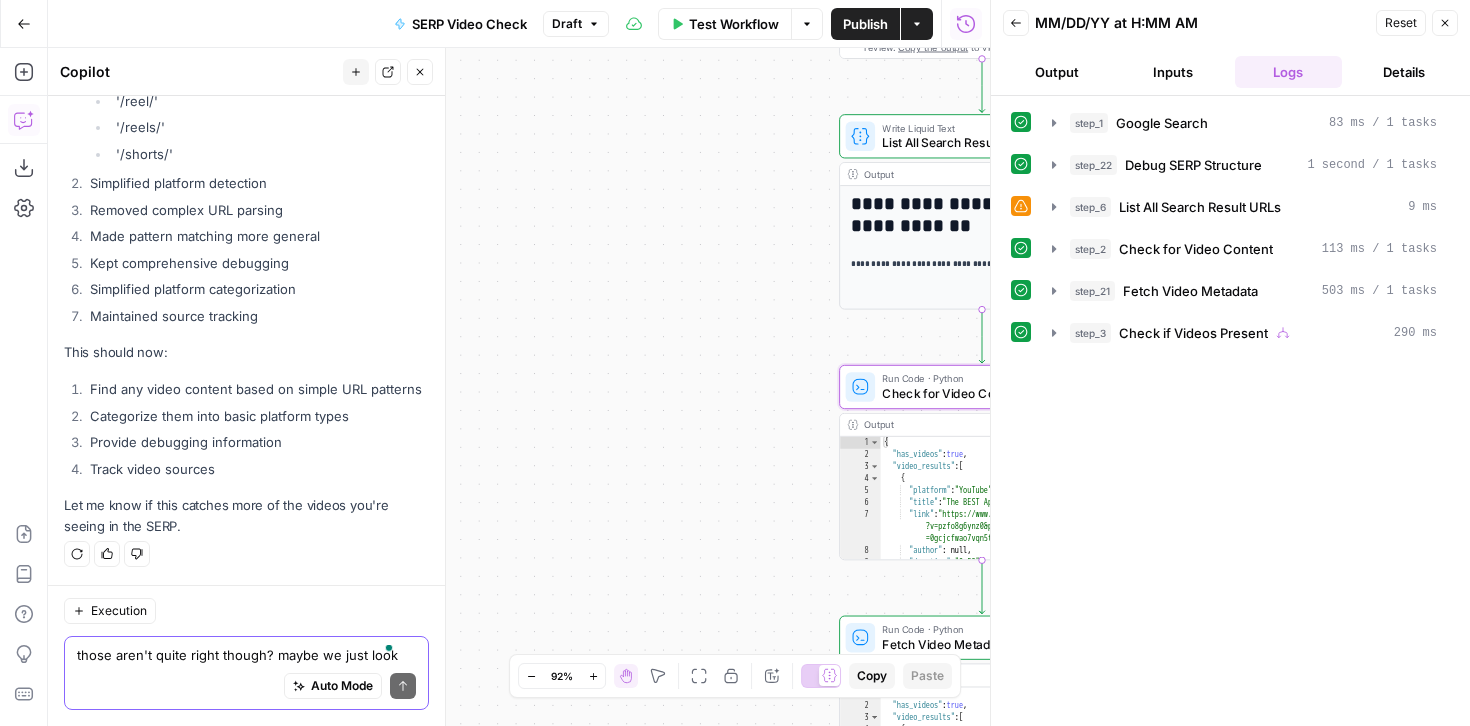 click 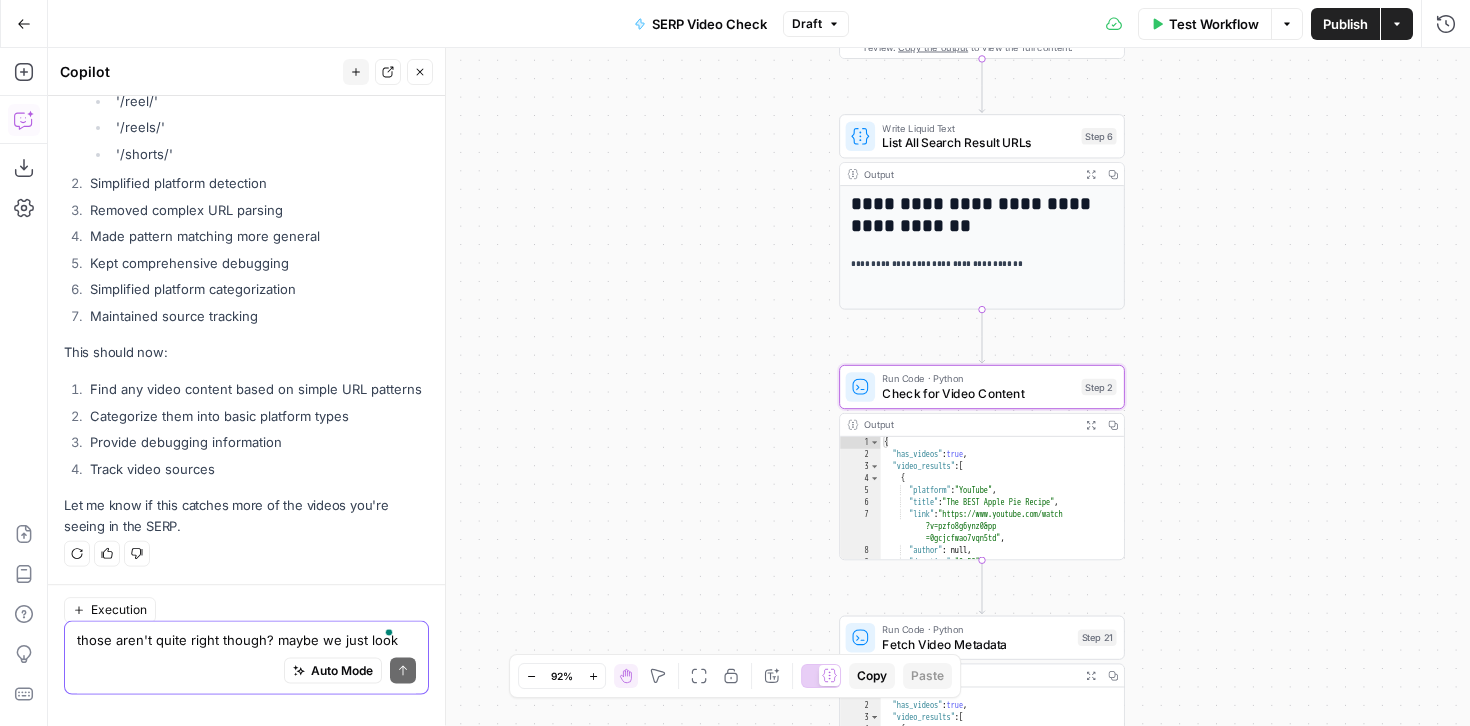 scroll, scrollTop: 29353, scrollLeft: 0, axis: vertical 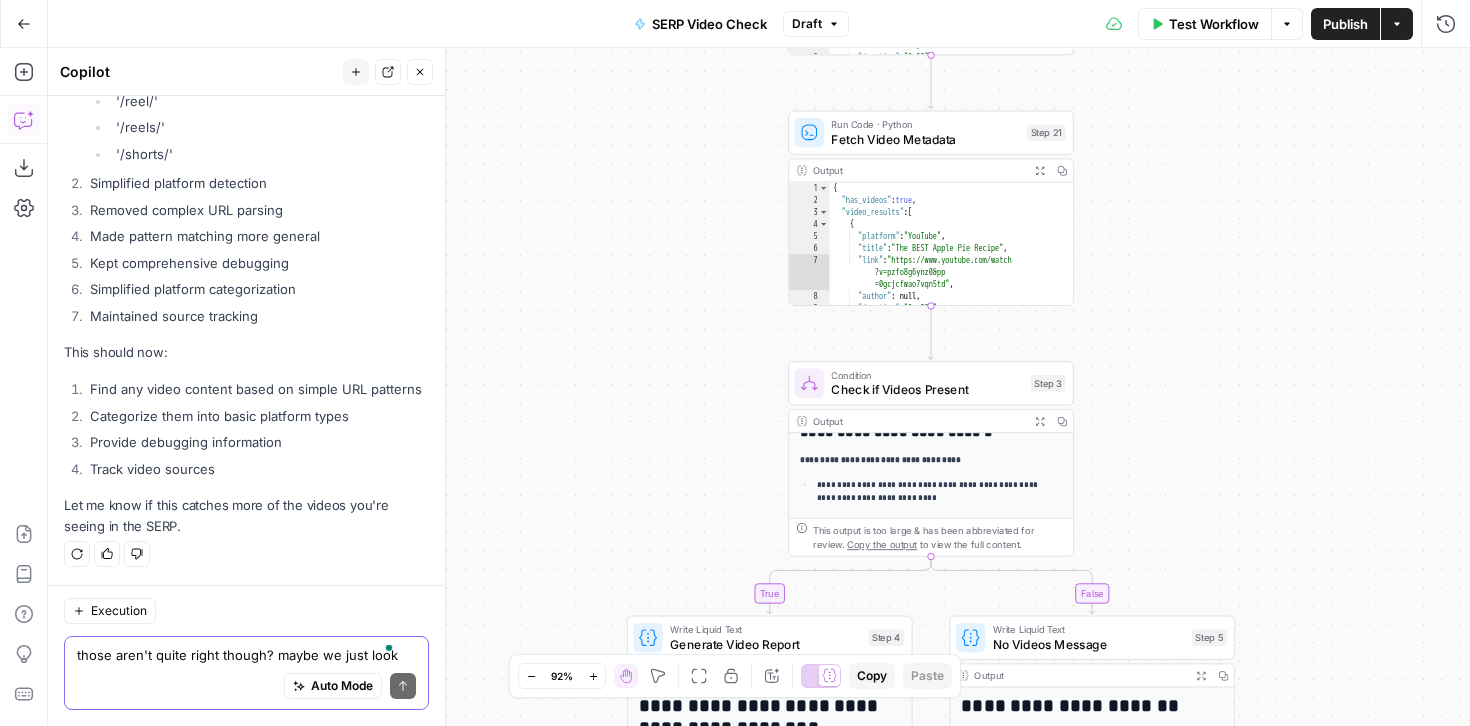 drag, startPoint x: 1252, startPoint y: 526, endPoint x: 1201, endPoint y: 21, distance: 507.56873 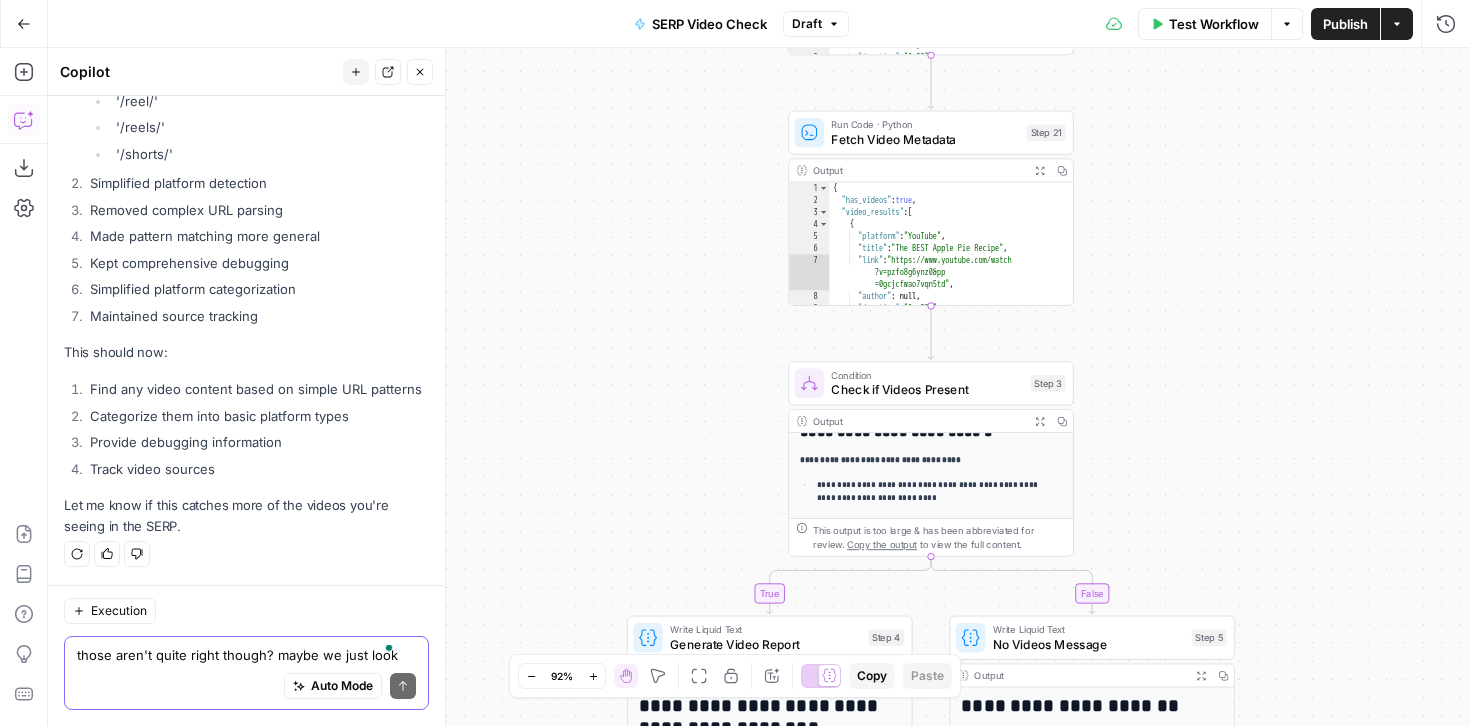 click on "Go Back SERP Video Check Draft Test Workflow Options Publish Actions Run History Add Steps Copilot Download as JSON Settings Import JSON AirOps Academy Help Give Feedback Shortcuts true false Workflow Set Inputs Inputs Google Search Google Search Step 1 Output Expand Output Copy 1 2 3 4 5 6 {    "search_metadata" :  {      "id" :  "6891383071a90d2c95d7974c" ,      "status" :  "Success" ,      "json_endpoint" :  "https://serpapi.com          /searches/4cb424344b1bb088          /6891383071a90d2c95d7974c.json" ,      "pixel_position_endpoint" :  "https          ://serpapi.com/searches          /4cb424344b1bb088          /6891383071a90d2c95d7974c          .json_with_pixel_position" ,     This output is too large & has been abbreviated for review.   Copy the output   to view the full content. Run Code · Python Debug SERP Structure Step 22 Output Expand Output Copy 1 2 3 4 5 6 7 8 9 {    "video_sections_found" :  [      "organic_results[4]" ,      ,      ,      , ," at bounding box center [735, 363] 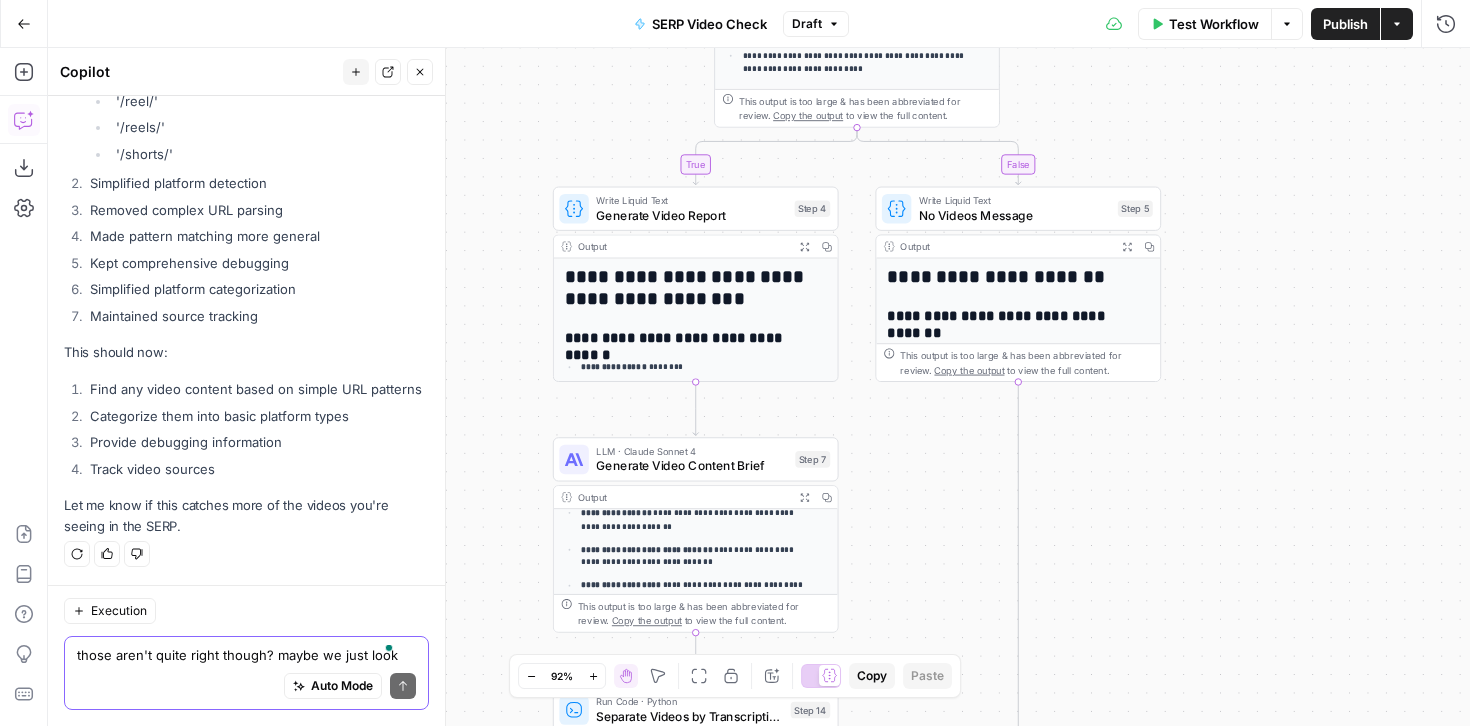 drag, startPoint x: 1259, startPoint y: 544, endPoint x: 1185, endPoint y: 115, distance: 435.3355 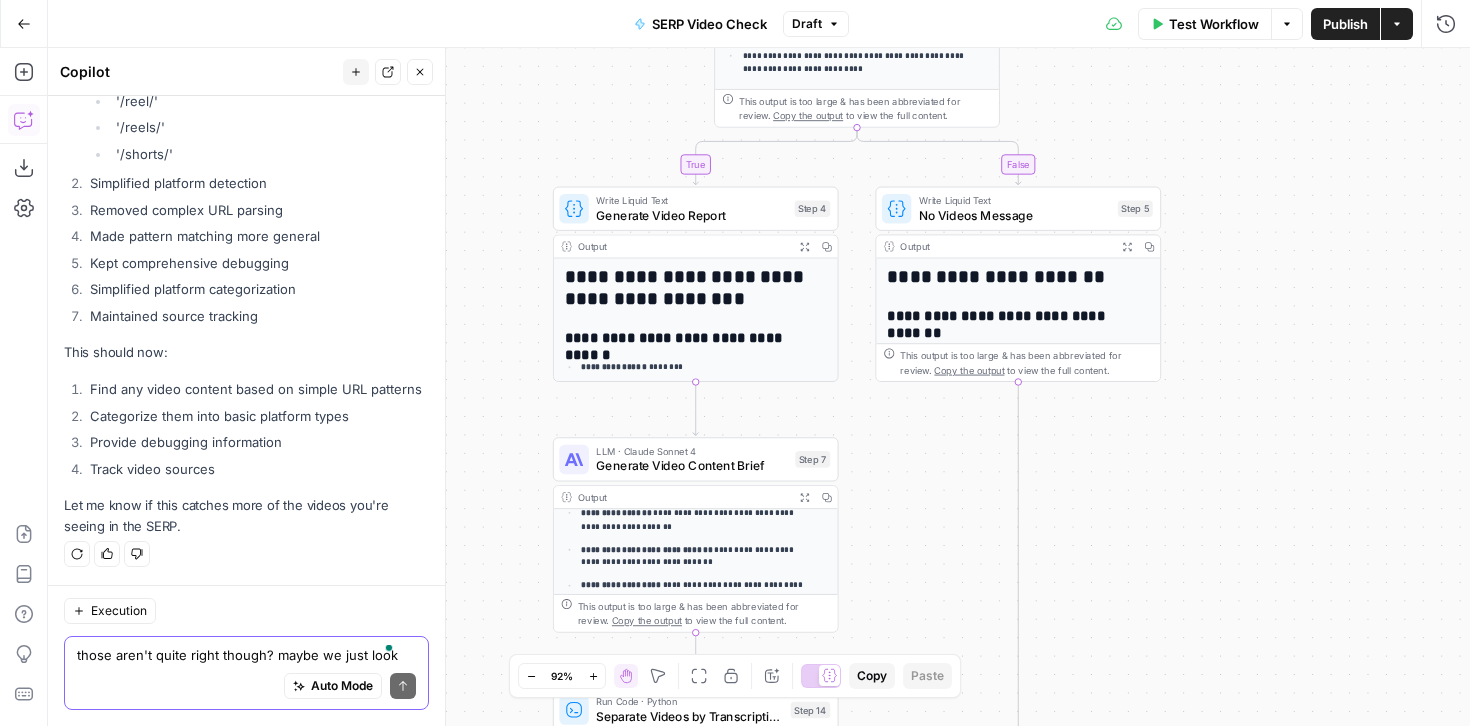 click on "true false Workflow Set Inputs Inputs Google Search Google Search Step 1 Output Expand Output Copy 1 2 3 4 5 6 {    "search_metadata" :  {      "id" :  "6891383071a90d2c95d7974c" ,      "status" :  "Success" ,      "json_endpoint" :  "https://serpapi.com          /searches/4cb424344b1bb088          /6891383071a90d2c95d7974c.json" ,      "pixel_position_endpoint" :  "https          ://serpapi.com/searches          /4cb424344b1bb088          /6891383071a90d2c95d7974c          .json_with_pixel_position" ,     This output is too large & has been abbreviated for review.   Copy the output   to view the full content. Run Code · Python Debug SERP Structure Step 22 Output Expand Output Copy 1 2 3 4 5 6 7 8 9 {    "video_sections_found" :  [      "organic_results[4]" ,      "organic_results[4].key_moments[0]" ,      "organic_results[4].key_moments[1]" ,      "organic_results[4].key_moments[2]" ,      "organic_results[4].key_moments[3]" ,      ,      ,         Step 6" at bounding box center (759, 387) 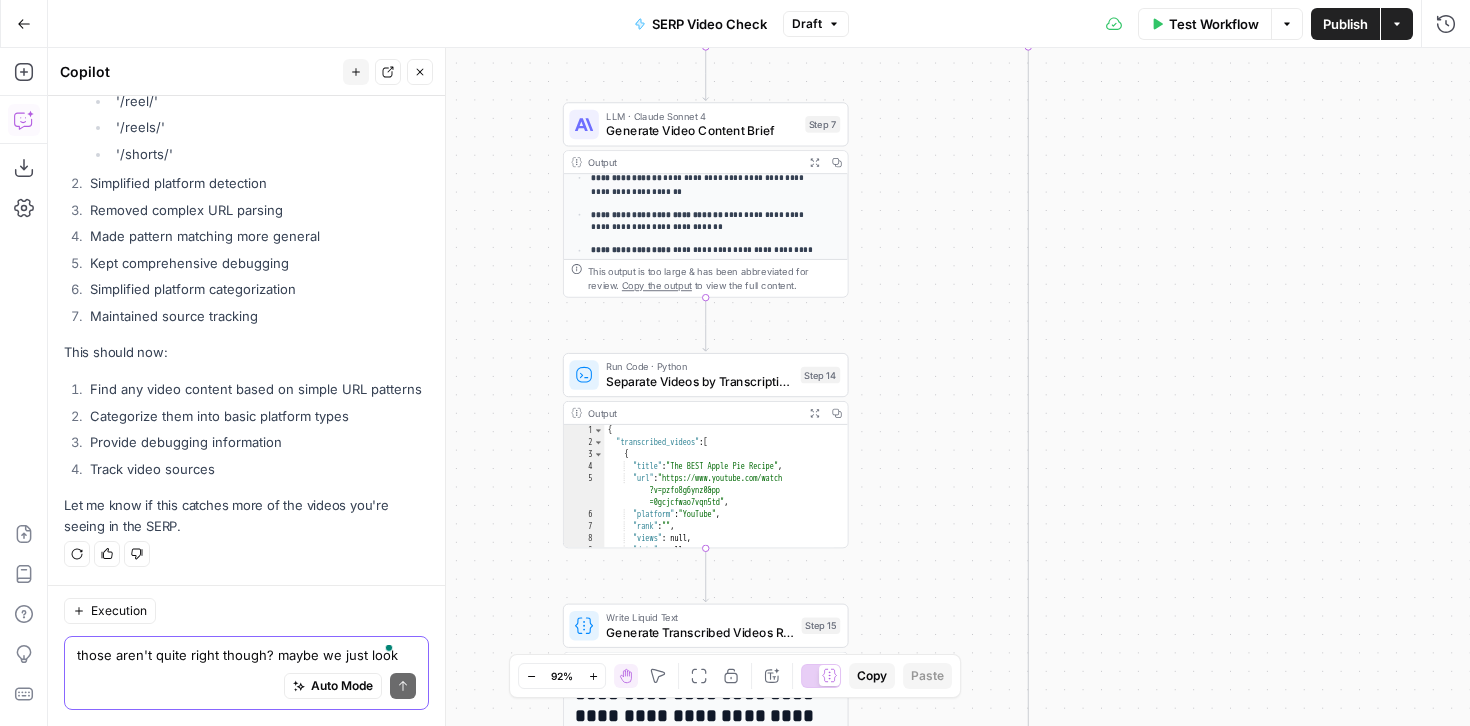 drag, startPoint x: 1202, startPoint y: 548, endPoint x: 1212, endPoint y: 213, distance: 335.14923 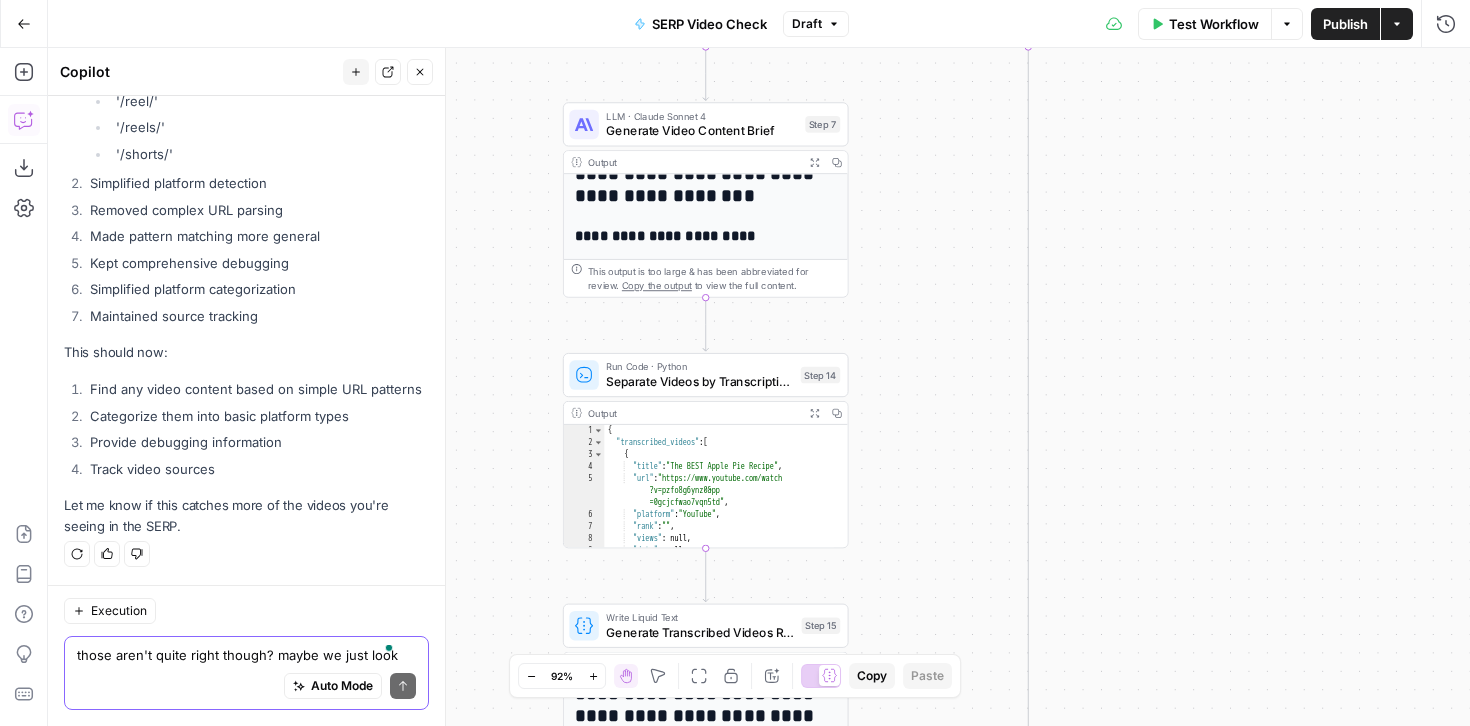 scroll, scrollTop: 0, scrollLeft: 0, axis: both 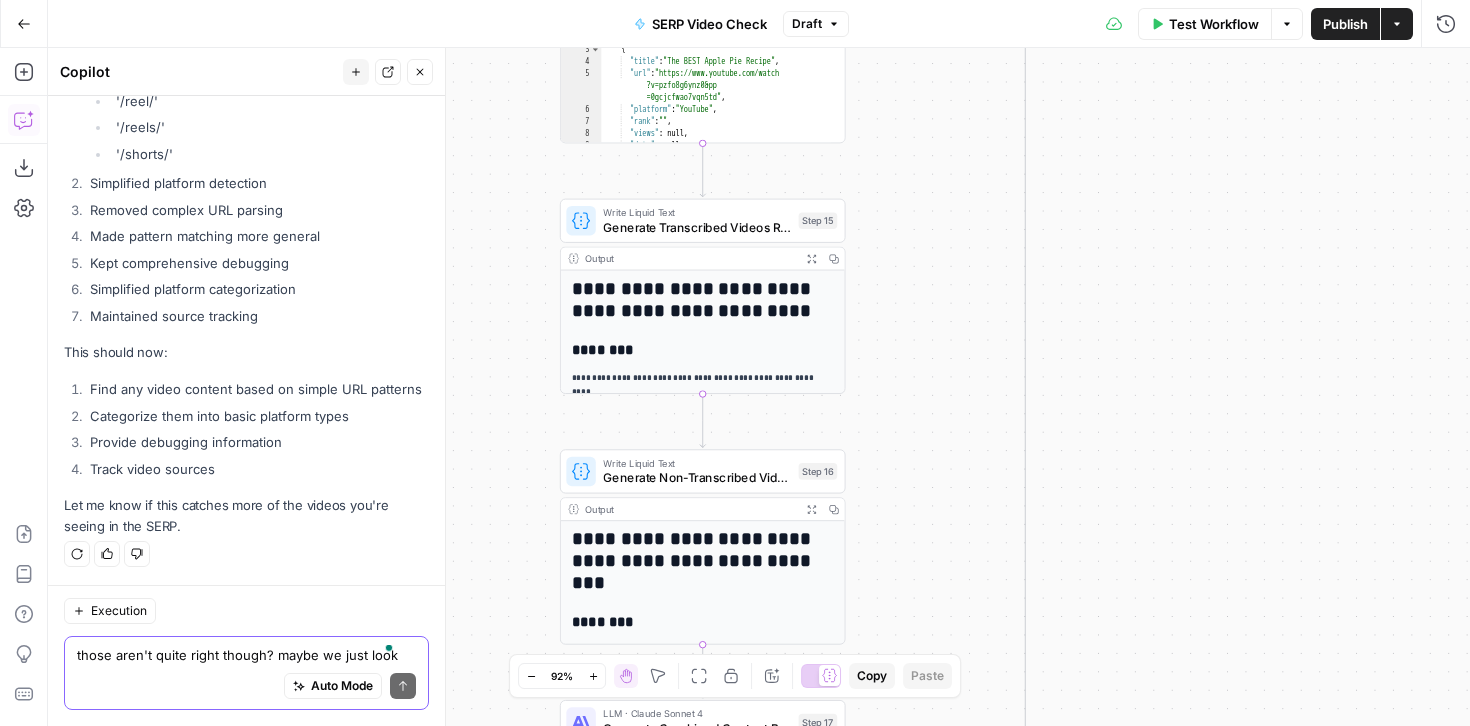 drag, startPoint x: 926, startPoint y: 383, endPoint x: 923, endPoint y: -23, distance: 406.01108 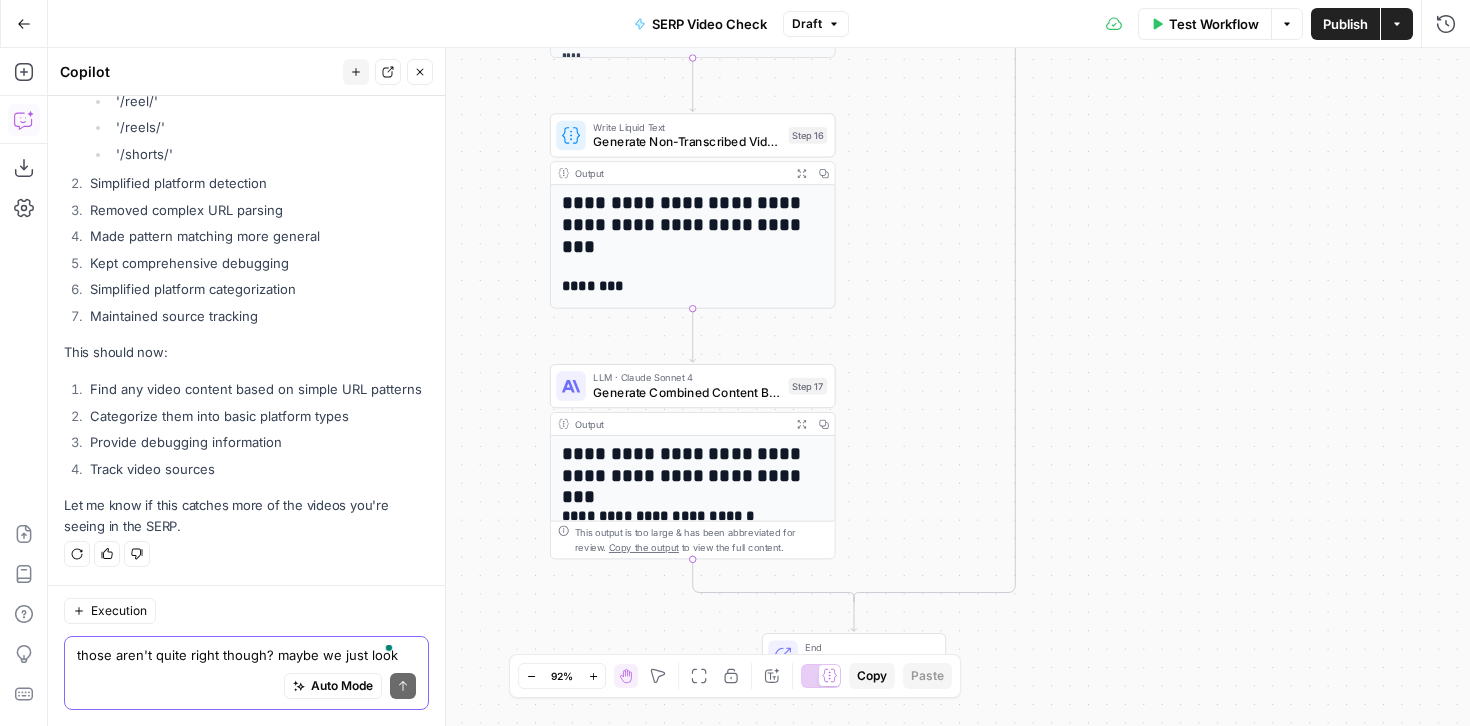 drag, startPoint x: 913, startPoint y: 478, endPoint x: 904, endPoint y: 136, distance: 342.1184 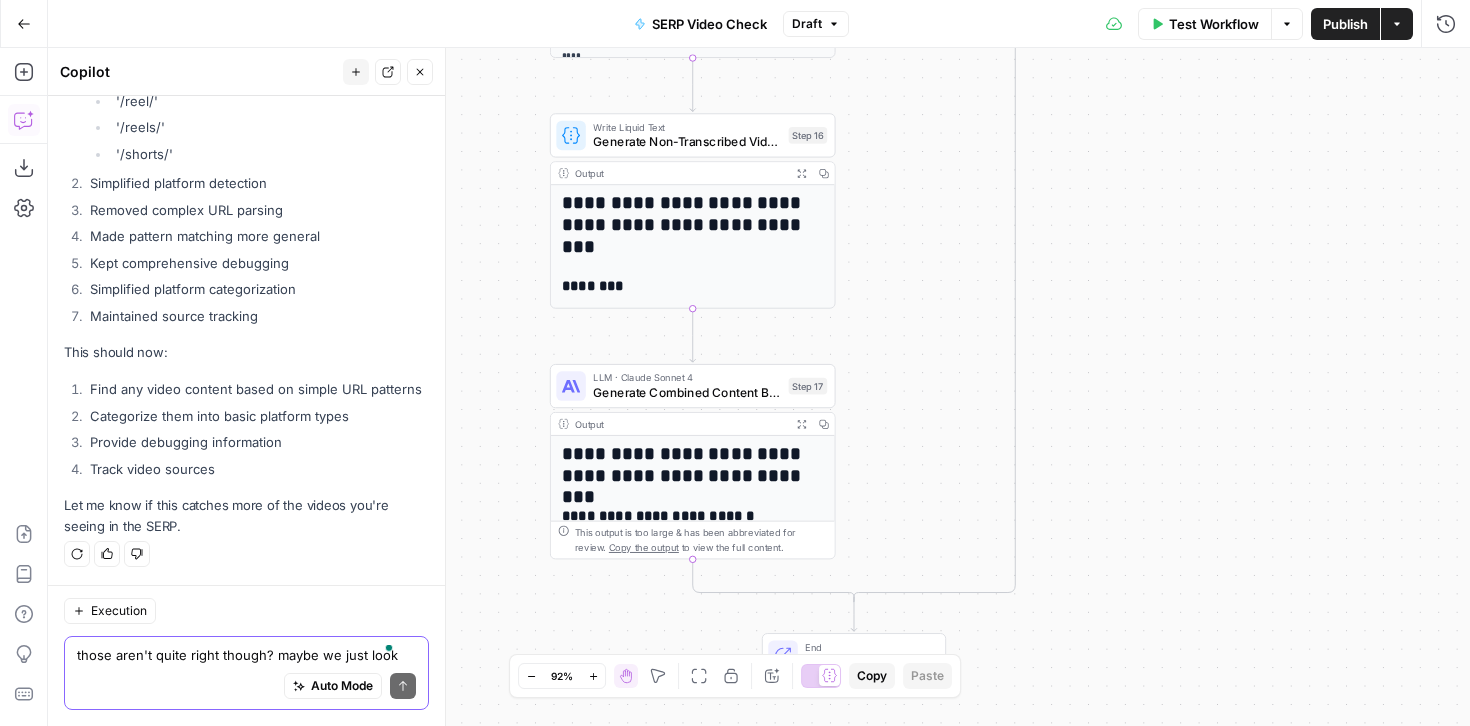click on "true false Workflow Set Inputs Inputs Google Search Google Search Step 1 Output Expand Output Copy 1 2 3 4 5 6 {    "search_metadata" :  {      "id" :  "6891383071a90d2c95d7974c" ,      "status" :  "Success" ,      "json_endpoint" :  "https://serpapi.com          /searches/4cb424344b1bb088          /6891383071a90d2c95d7974c.json" ,      "pixel_position_endpoint" :  "https          ://serpapi.com/searches          /4cb424344b1bb088          /6891383071a90d2c95d7974c          .json_with_pixel_position" ,     This output is too large & has been abbreviated for review.   Copy the output   to view the full content. Run Code · Python Debug SERP Structure Step 22 Output Expand Output Copy 1 2 3 4 5 6 7 8 9 {    "video_sections_found" :  [      "organic_results[4]" ,      "organic_results[4].key_moments[0]" ,      "organic_results[4].key_moments[1]" ,      "organic_results[4].key_moments[2]" ,      "organic_results[4].key_moments[3]" ,      ,      ,         Step 6" at bounding box center [759, 387] 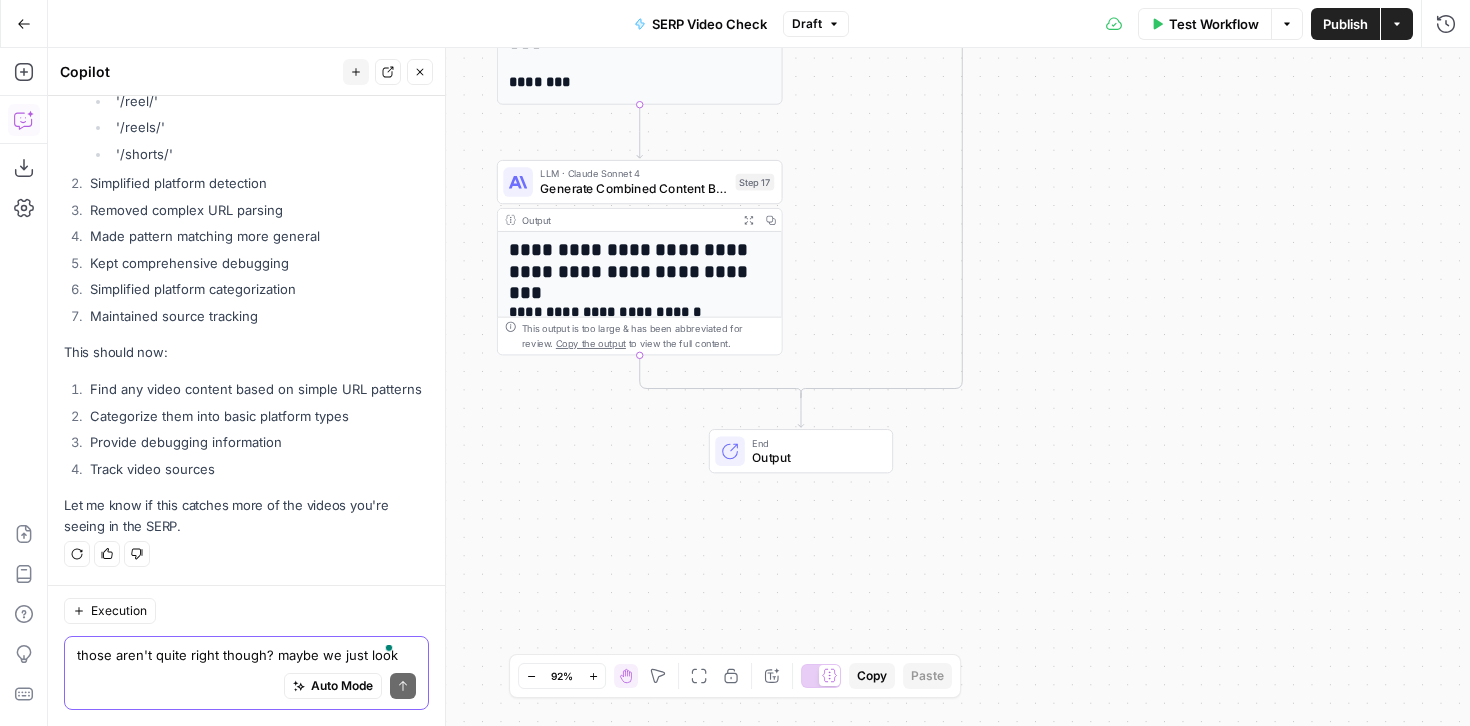 drag, startPoint x: 959, startPoint y: 439, endPoint x: 905, endPoint y: 242, distance: 204.26698 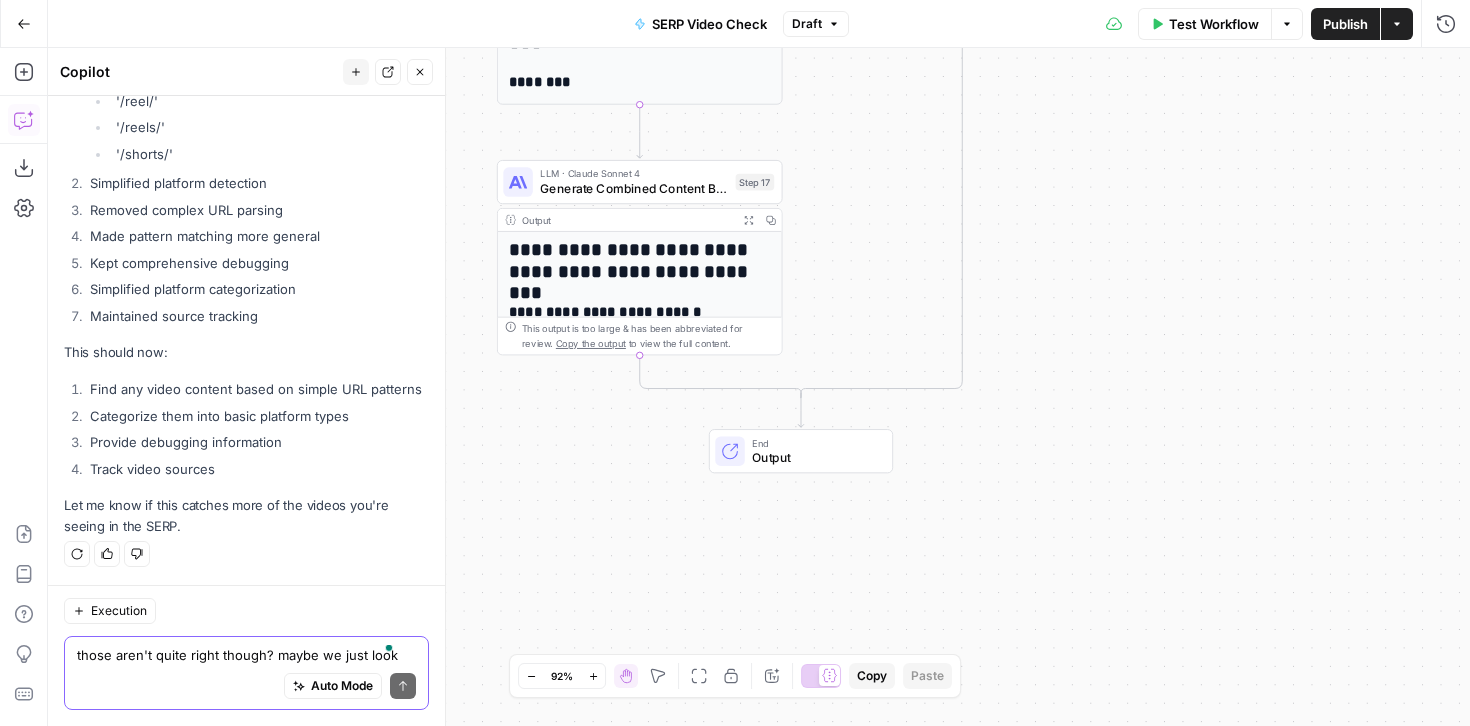 click on "true false Workflow Set Inputs Inputs Google Search Google Search Step 1 Output Expand Output Copy 1 2 3 4 5 6 {    "search_metadata" :  {      "id" :  "6891383071a90d2c95d7974c" ,      "status" :  "Success" ,      "json_endpoint" :  "https://serpapi.com          /searches/4cb424344b1bb088          /6891383071a90d2c95d7974c.json" ,      "pixel_position_endpoint" :  "https          ://serpapi.com/searches          /4cb424344b1bb088          /6891383071a90d2c95d7974c          .json_with_pixel_position" ,     This output is too large & has been abbreviated for review.   Copy the output   to view the full content. Run Code · Python Debug SERP Structure Step 22 Output Expand Output Copy 1 2 3 4 5 6 7 8 9 {    "video_sections_found" :  [      "organic_results[4]" ,      "organic_results[4].key_moments[0]" ,      "organic_results[4].key_moments[1]" ,      "organic_results[4].key_moments[2]" ,      "organic_results[4].key_moments[3]" ,      ,      ,         Step 6" at bounding box center [759, 387] 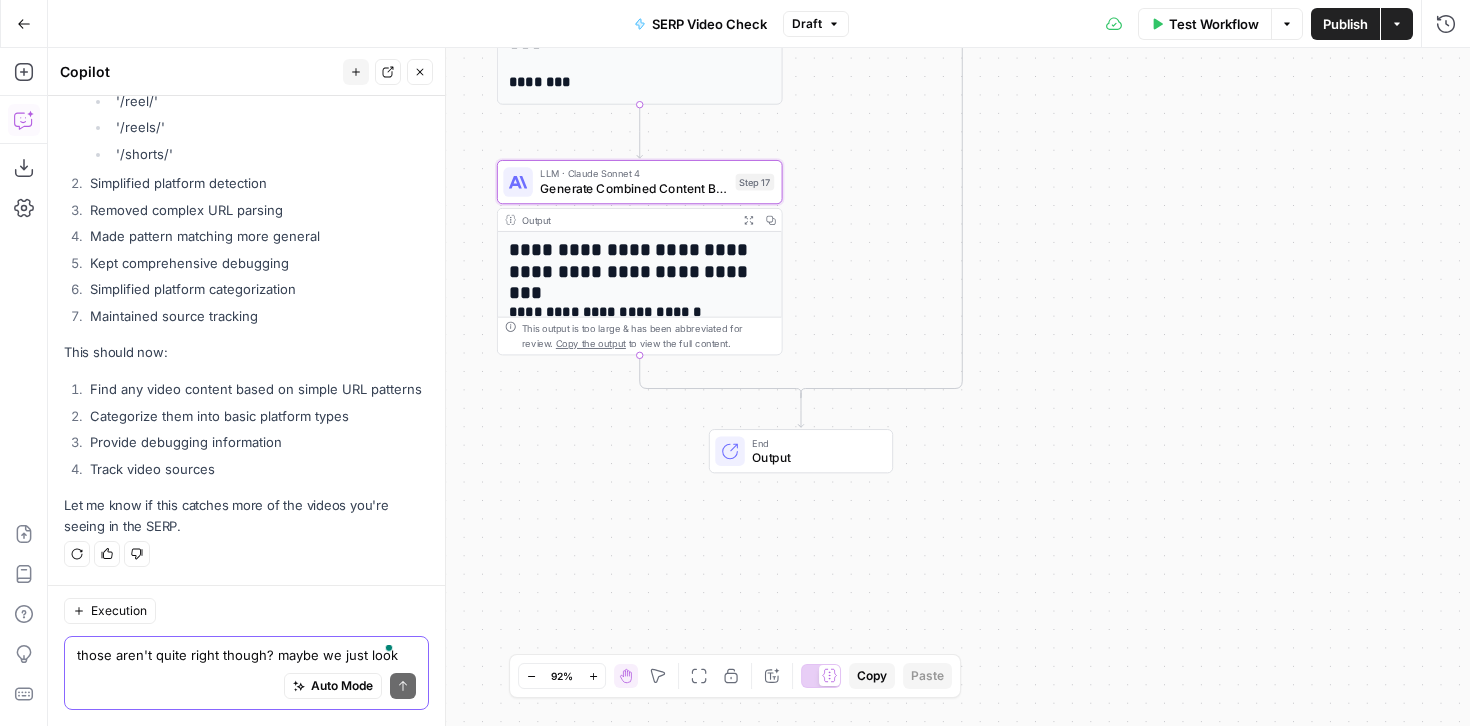click 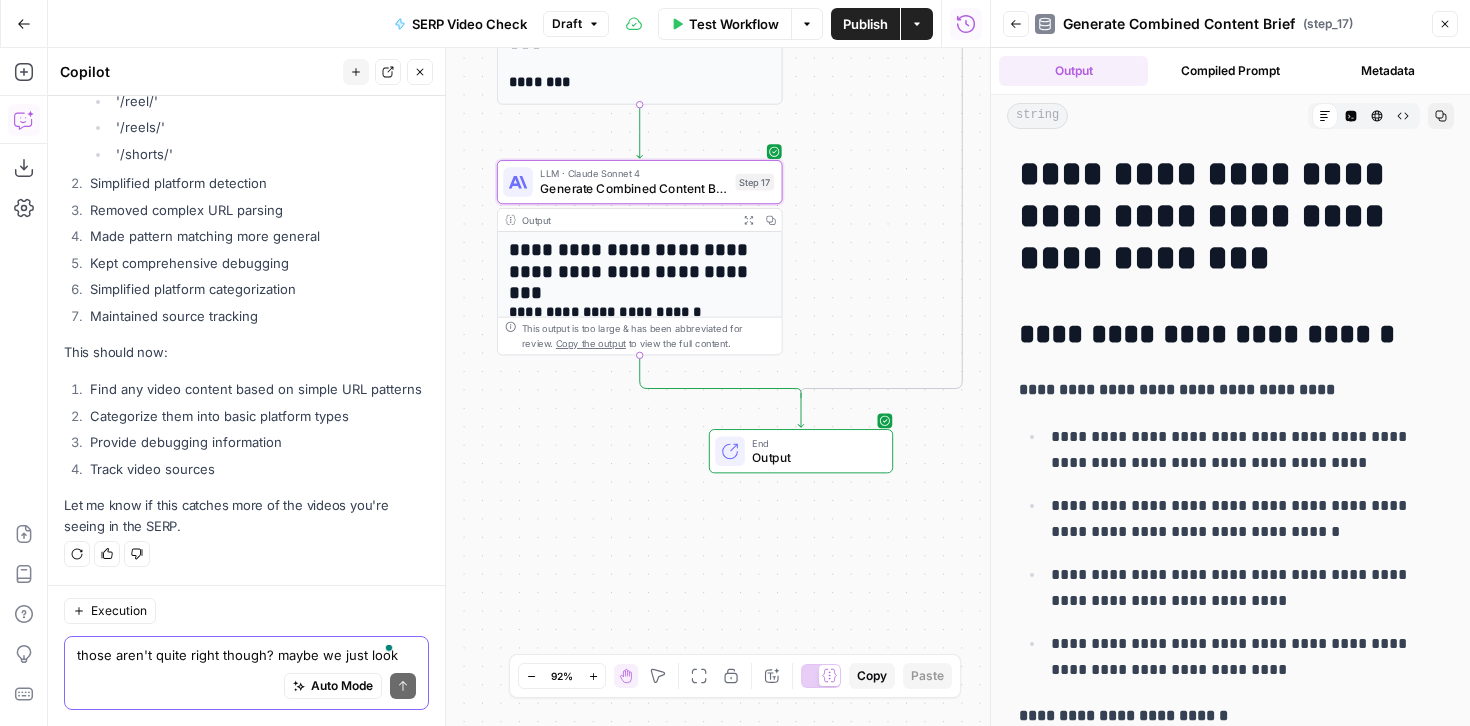 scroll, scrollTop: 29353, scrollLeft: 0, axis: vertical 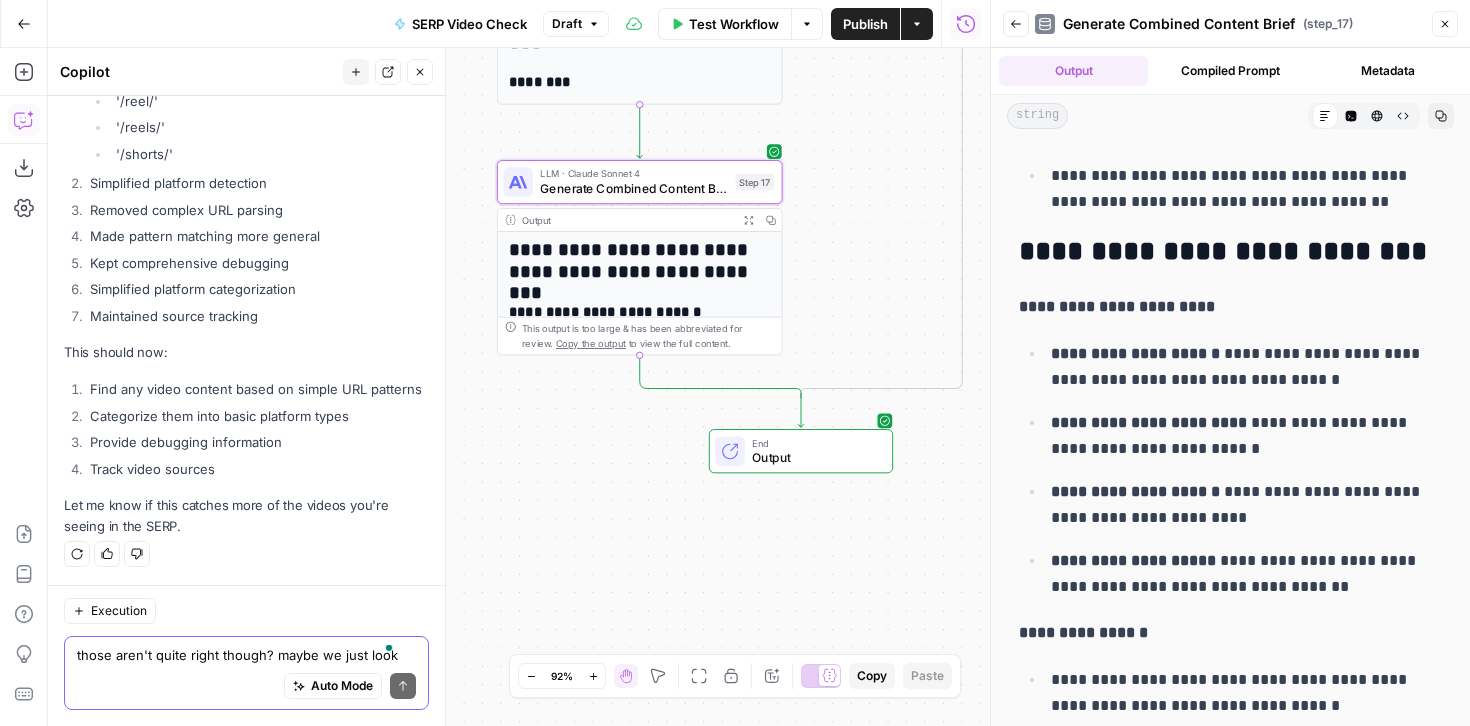 drag, startPoint x: 1163, startPoint y: 325, endPoint x: 1163, endPoint y: 181, distance: 144 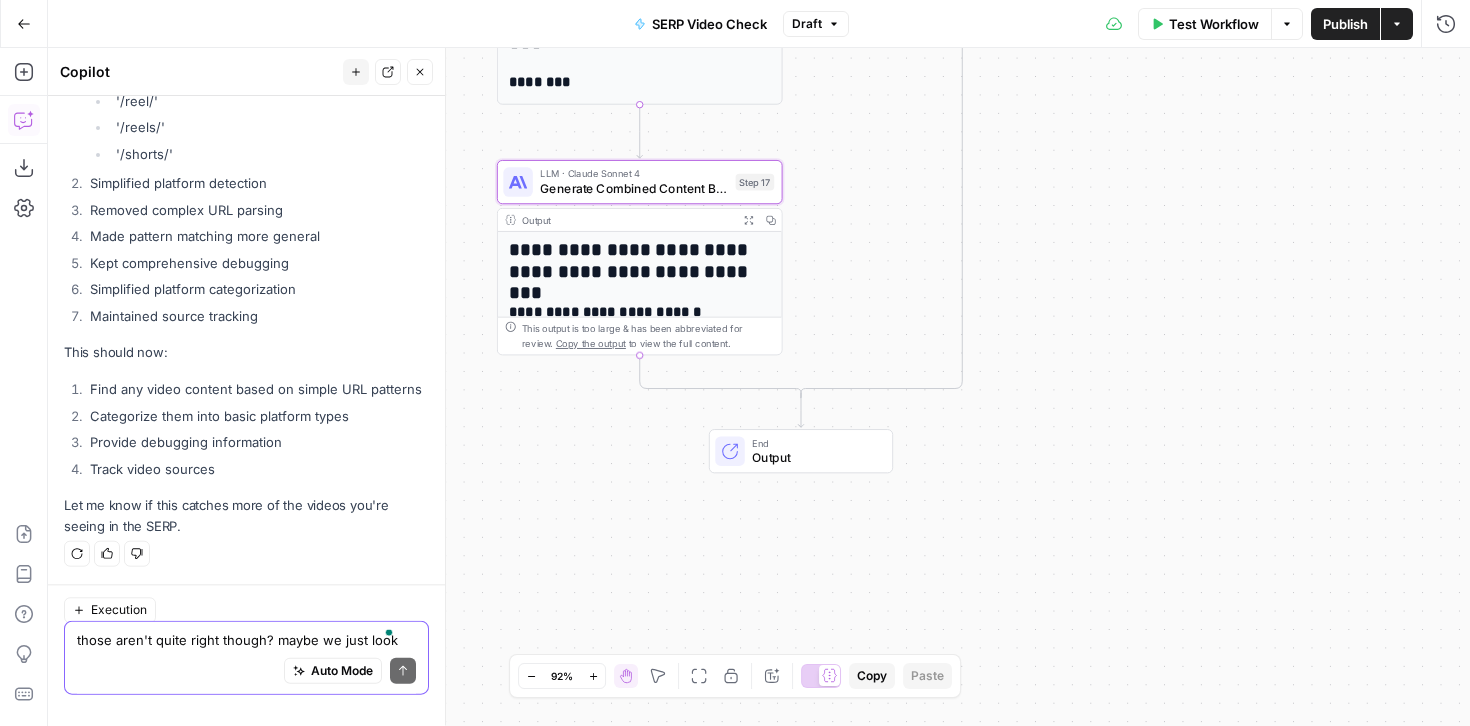 scroll, scrollTop: 29353, scrollLeft: 0, axis: vertical 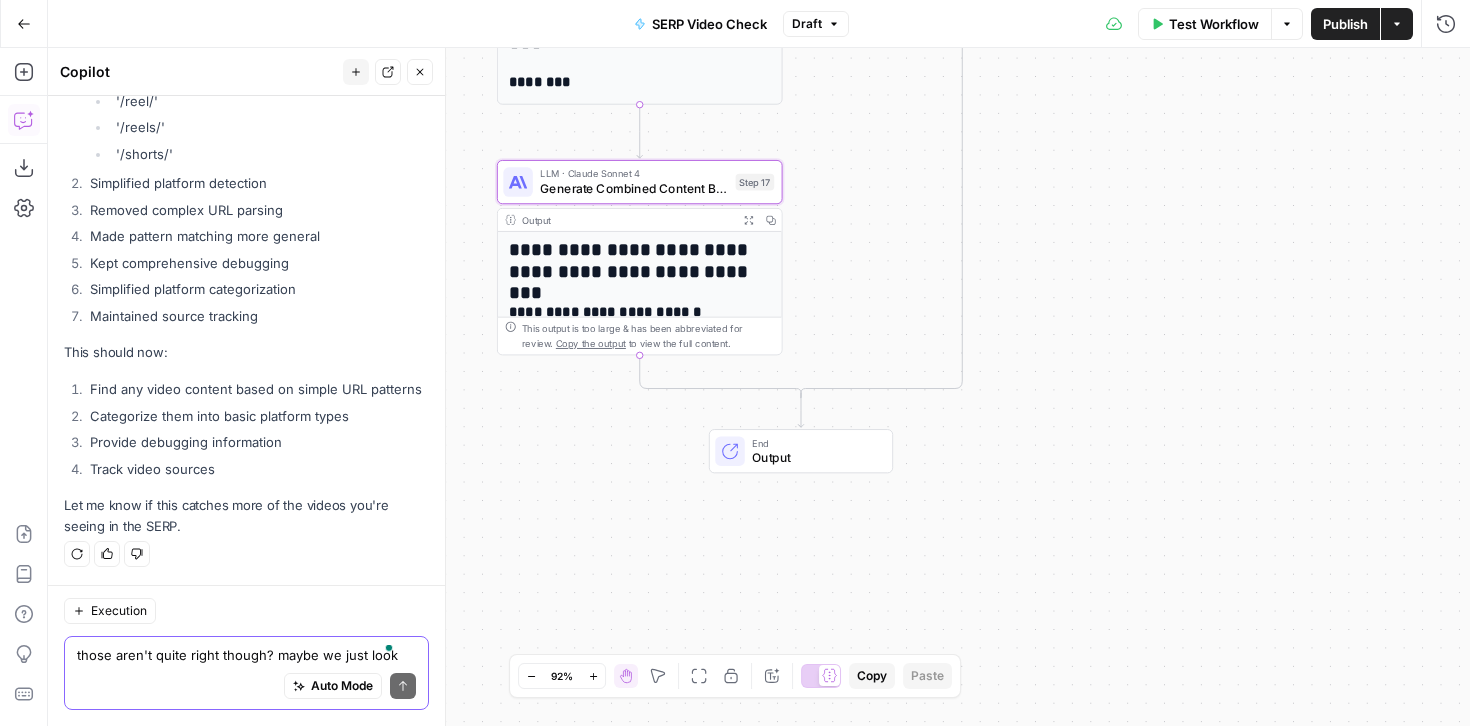 click on "Test Workflow" at bounding box center (1214, 24) 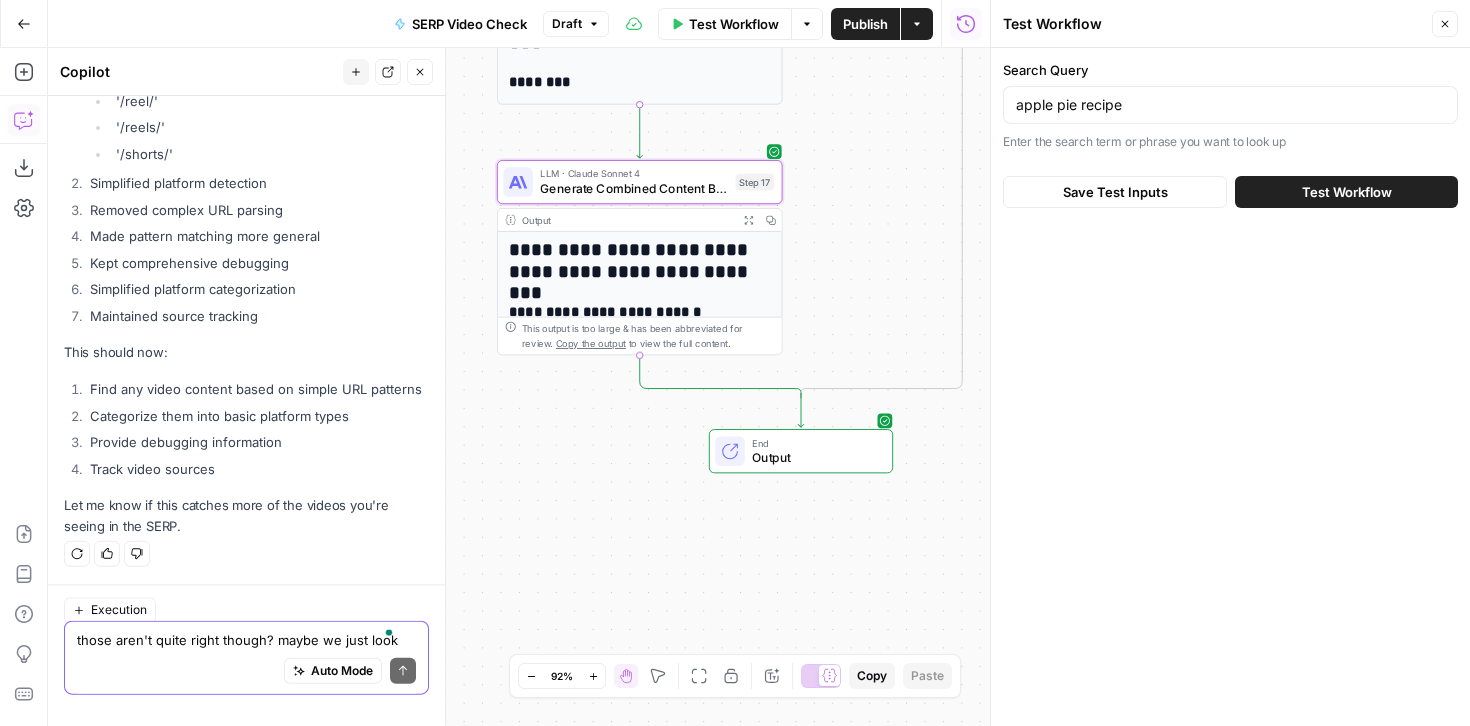 scroll, scrollTop: 29353, scrollLeft: 0, axis: vertical 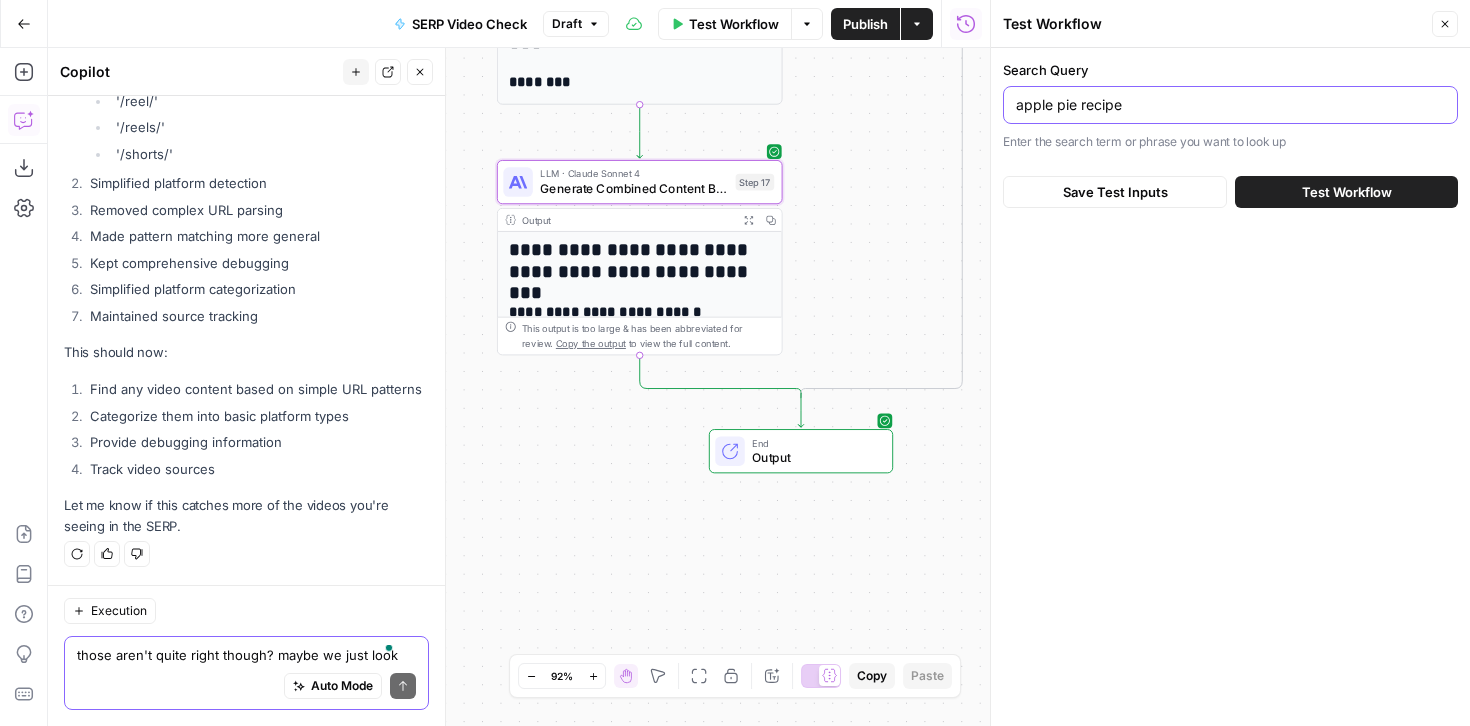 click on "apple pie recipe" at bounding box center (1230, 105) 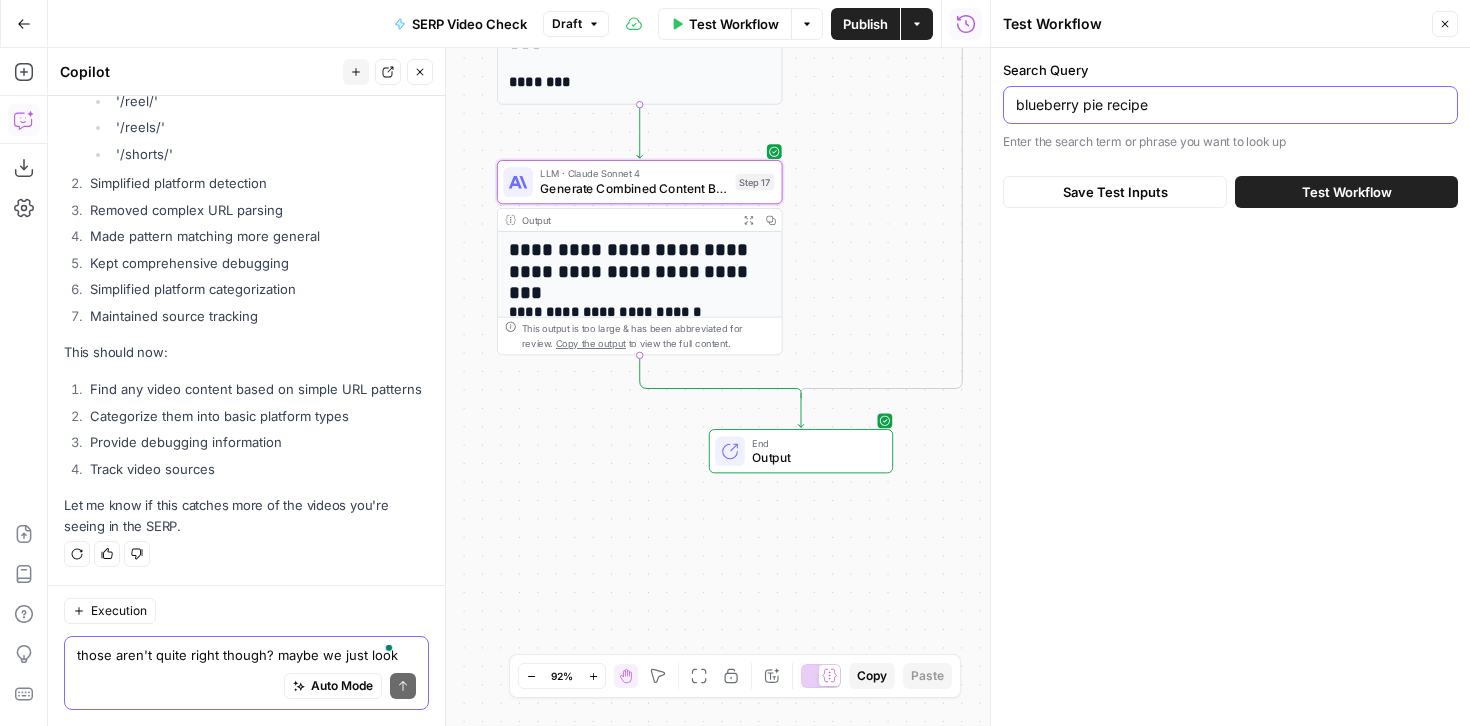 type on "blueberry pie recipe" 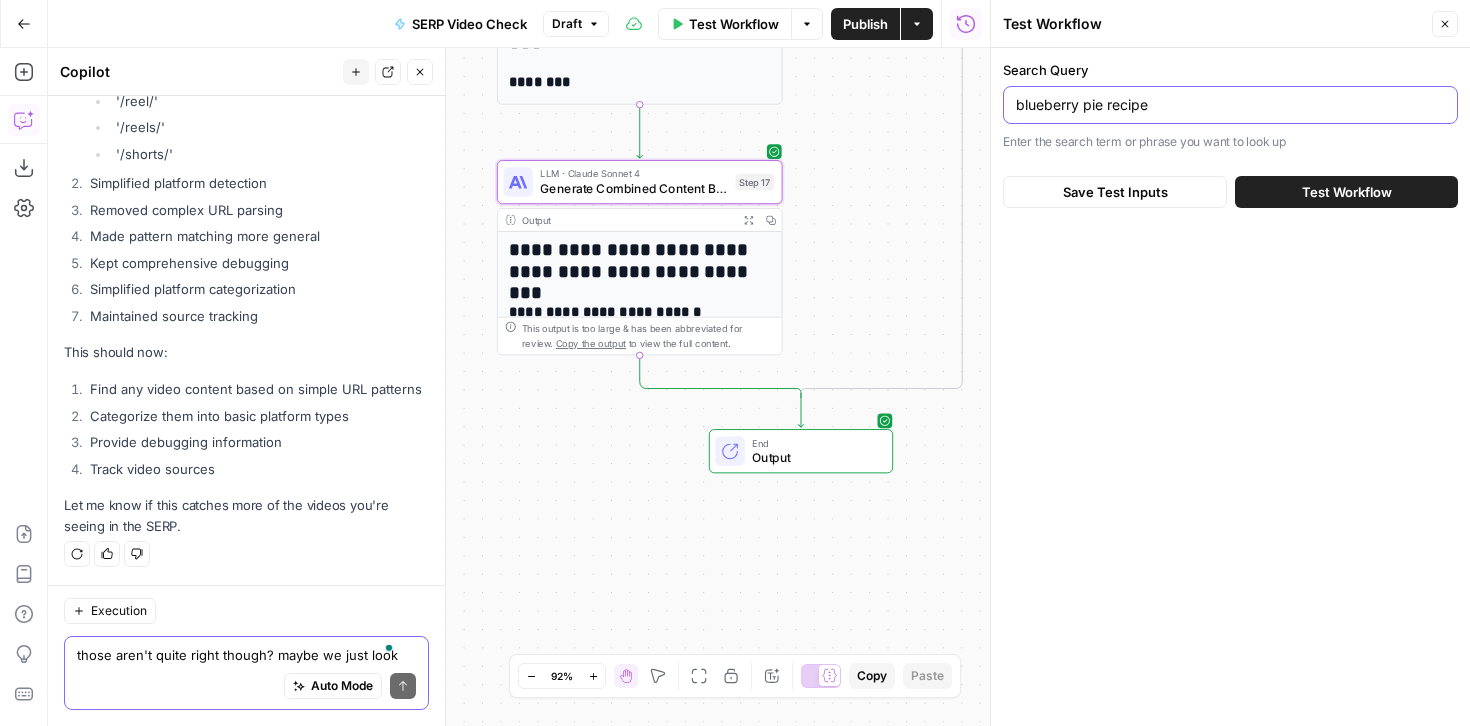 click on "Save Test Inputs" at bounding box center (1115, 192) 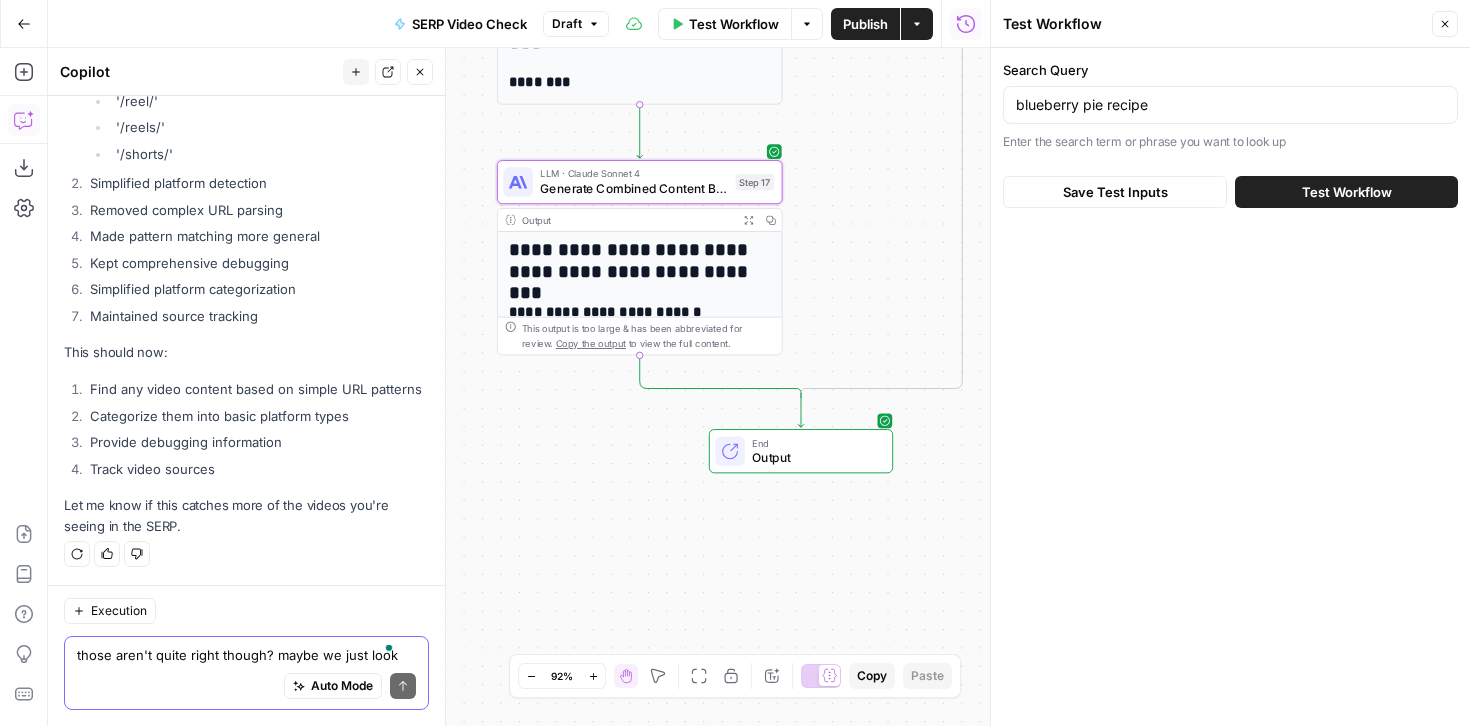 click on "Test Workflow" at bounding box center [1347, 192] 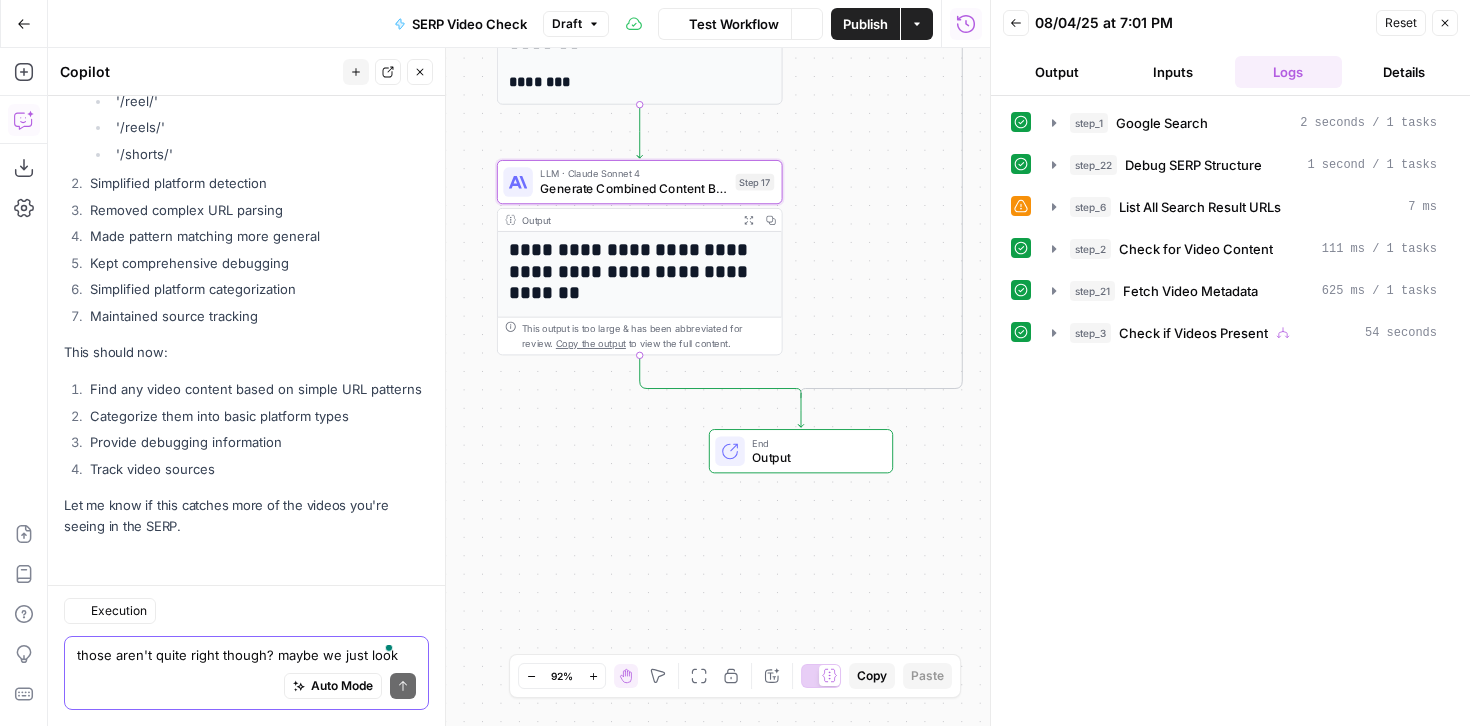 scroll, scrollTop: 29353, scrollLeft: 0, axis: vertical 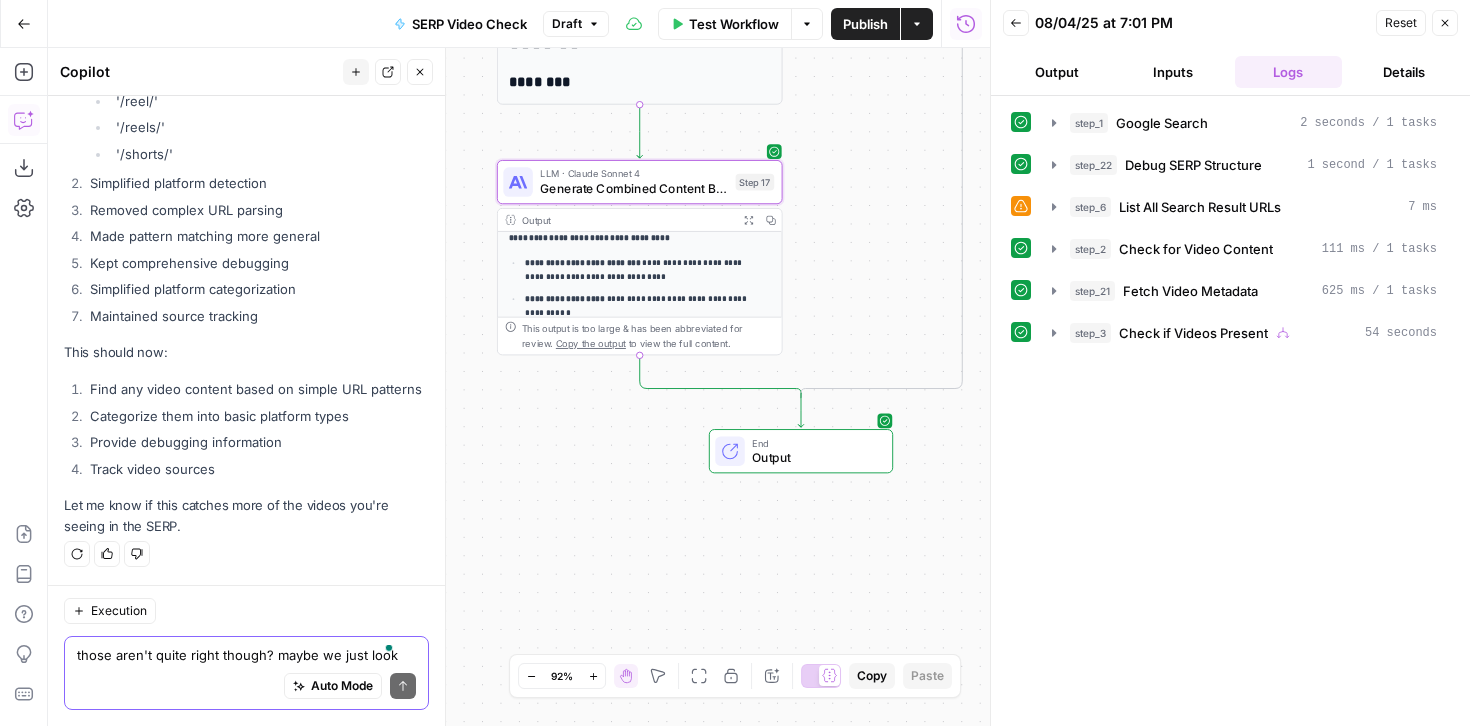 click on "those aren't quite right though? maybe we just look for urls containing youtbe, /video/, /videos/, /reel/," at bounding box center (246, 655) 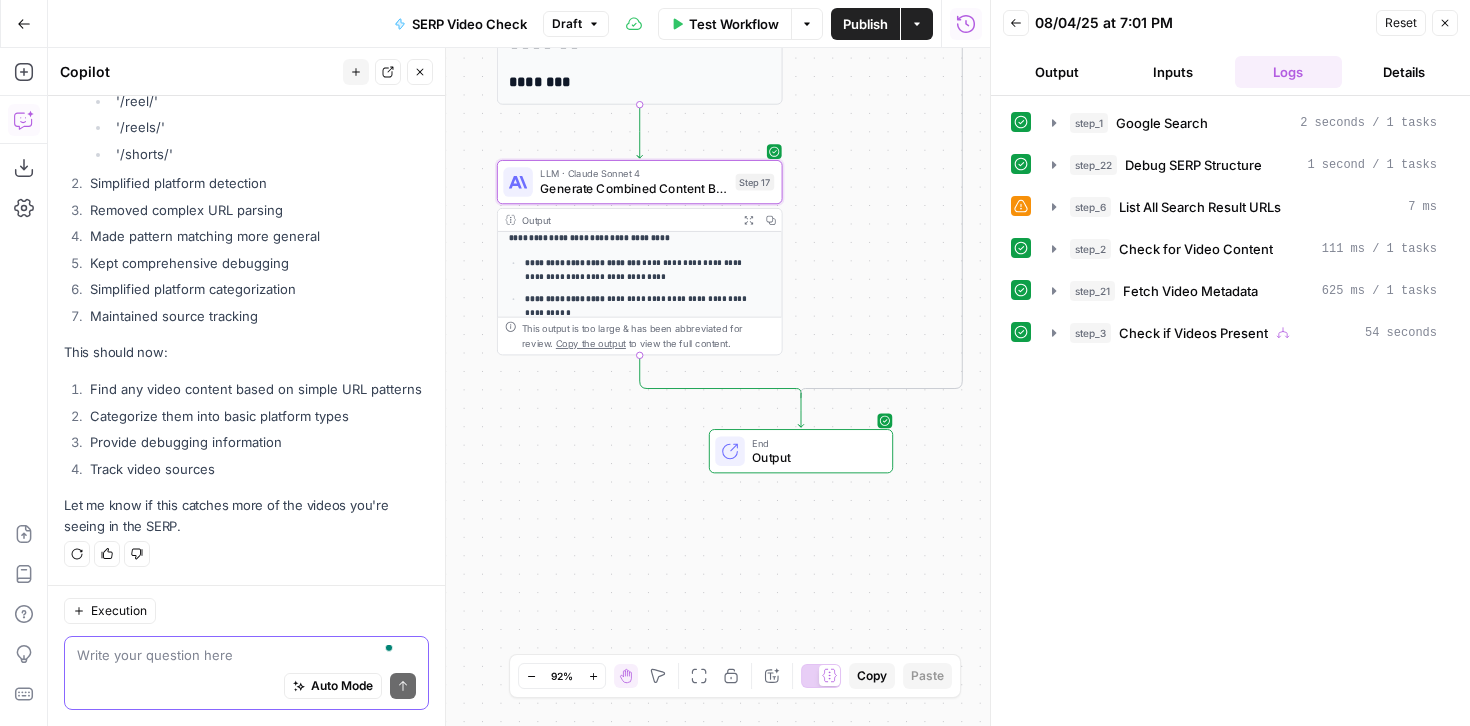 type on "b" 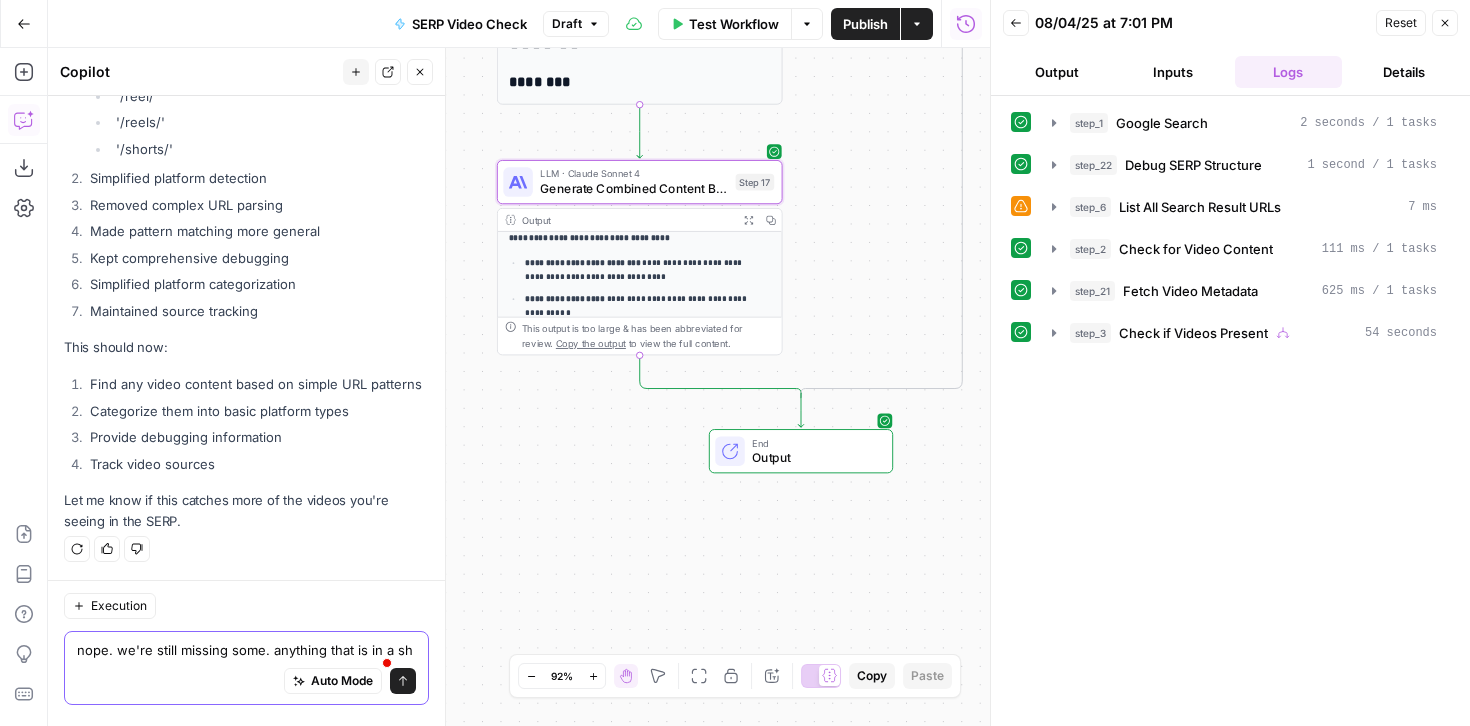 scroll, scrollTop: 29373, scrollLeft: 0, axis: vertical 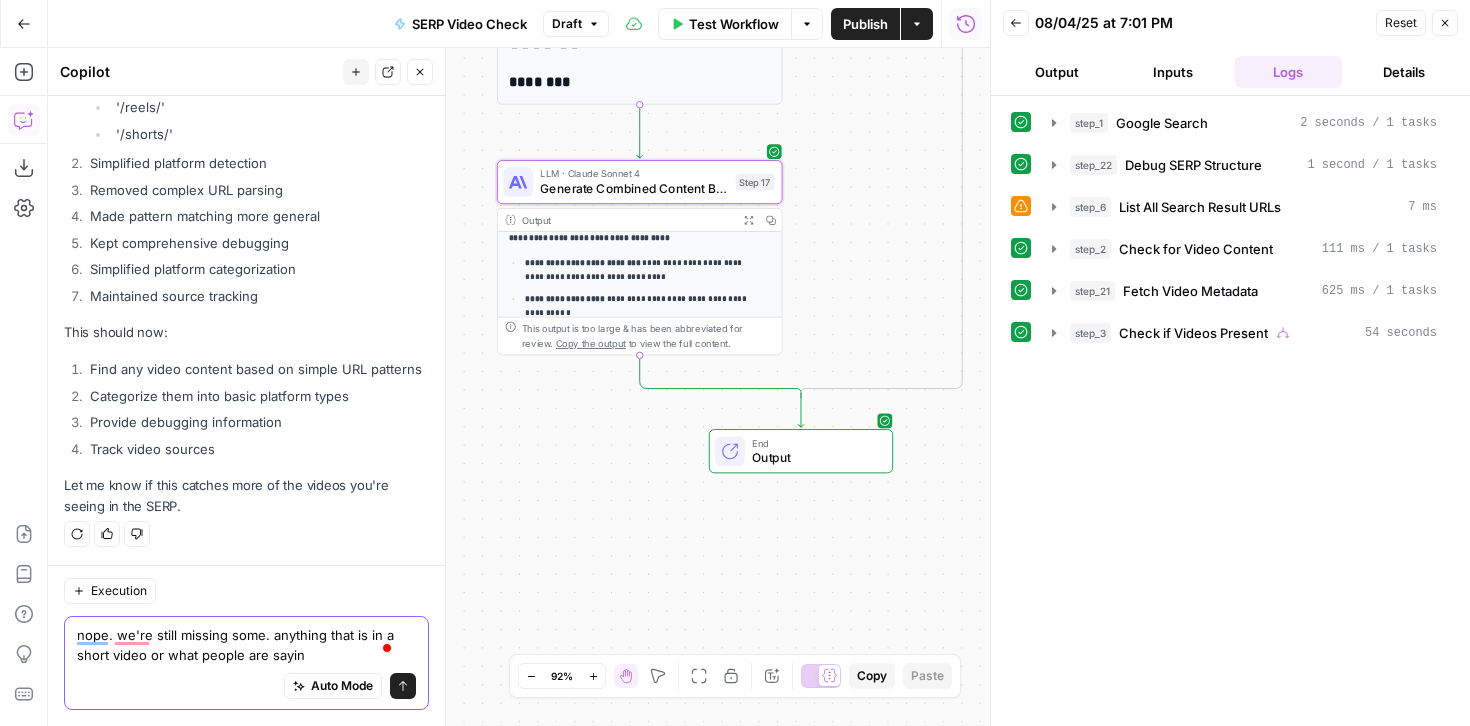 type on "nope. we're still missing some. anything that is in a short video or what people are saying" 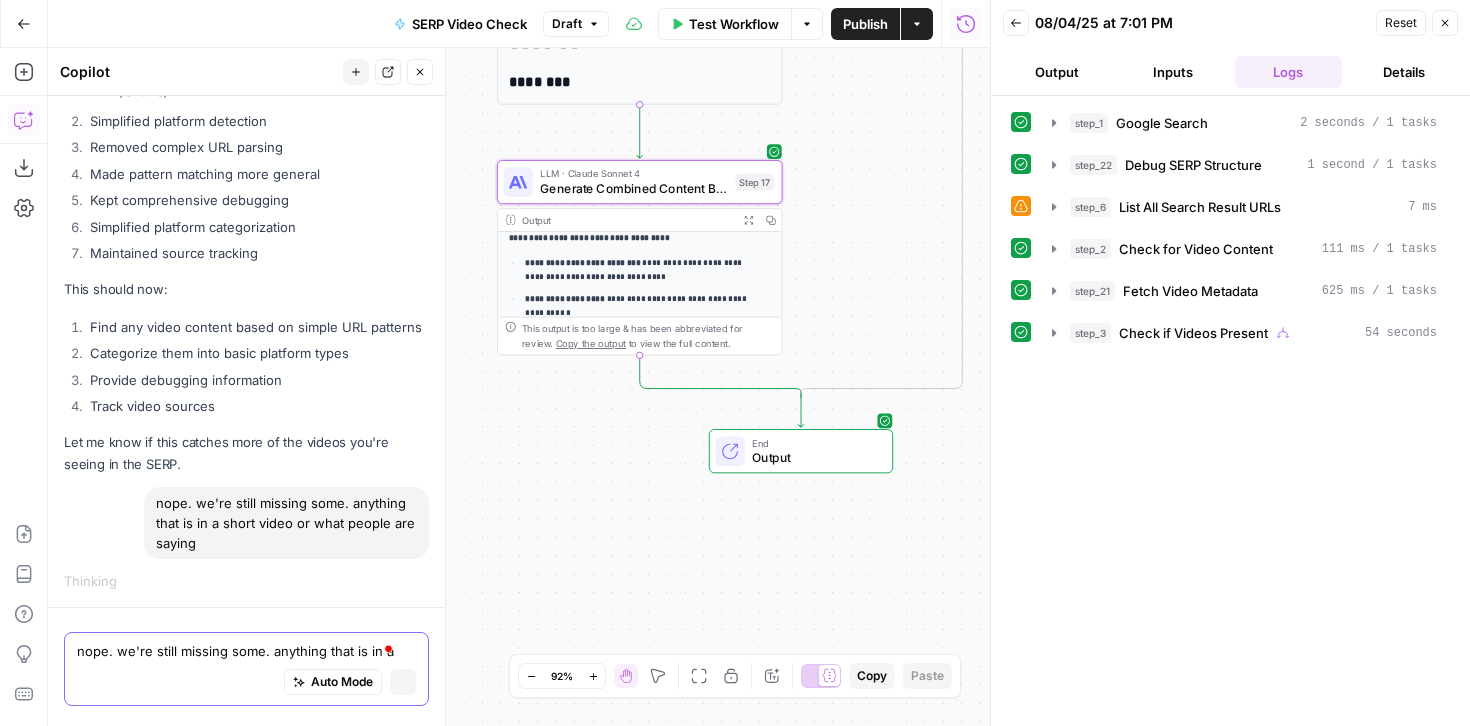 scroll, scrollTop: 28340, scrollLeft: 0, axis: vertical 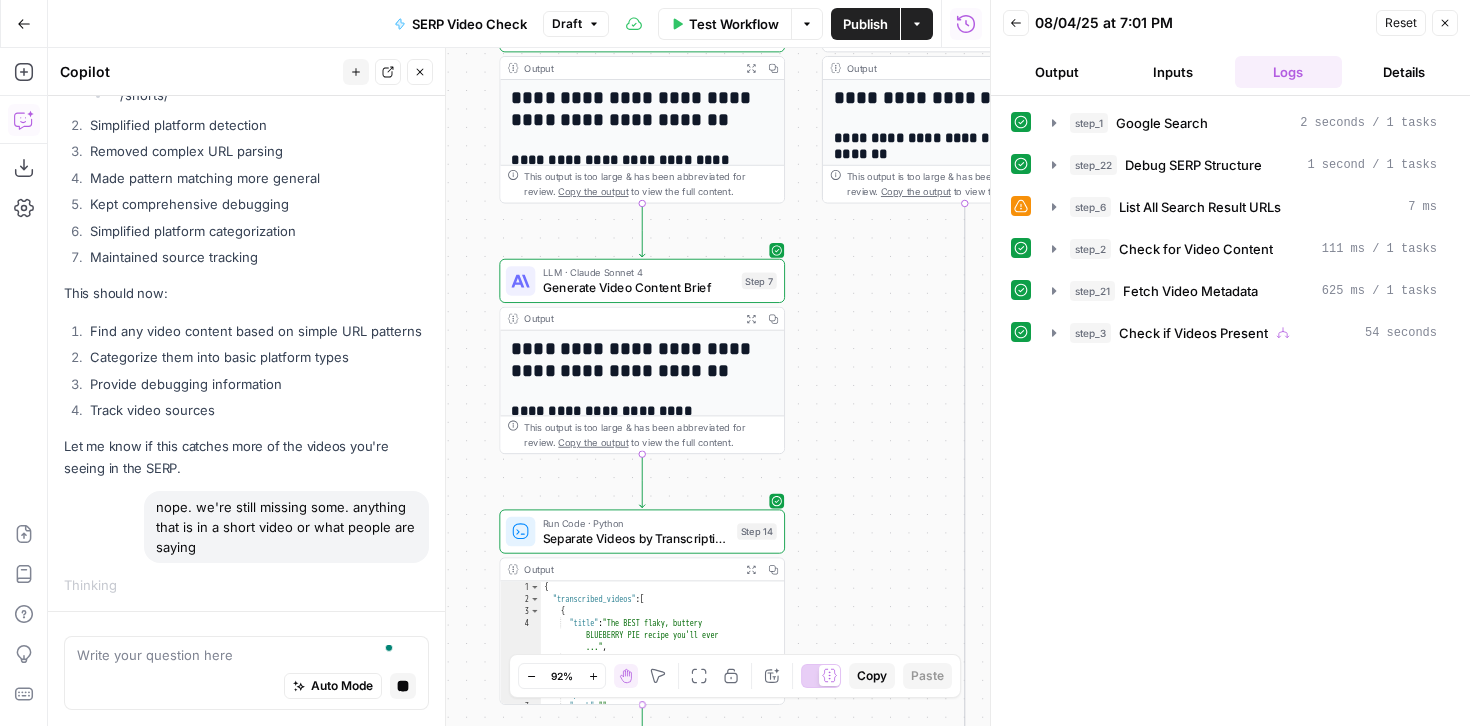 click on "Close" at bounding box center [1445, 23] 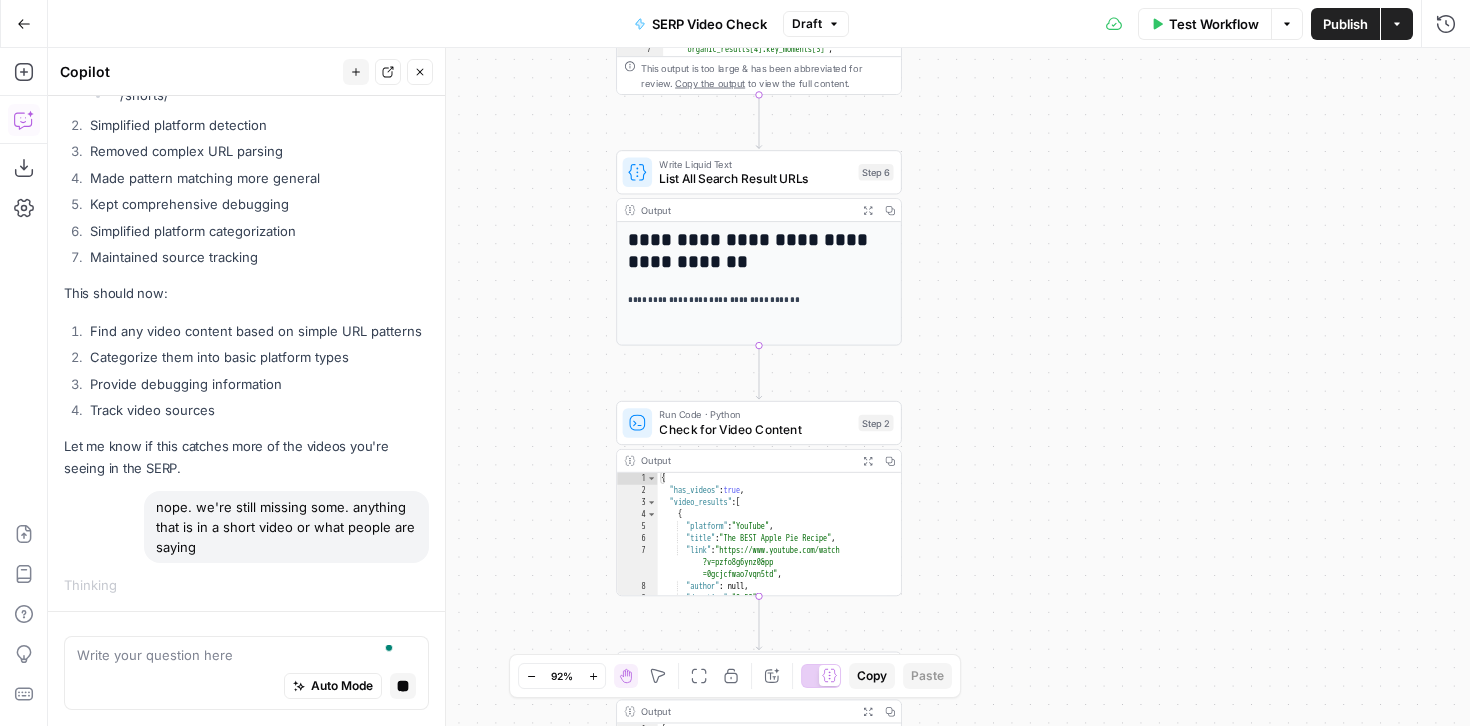 click on "**********" at bounding box center (759, 251) 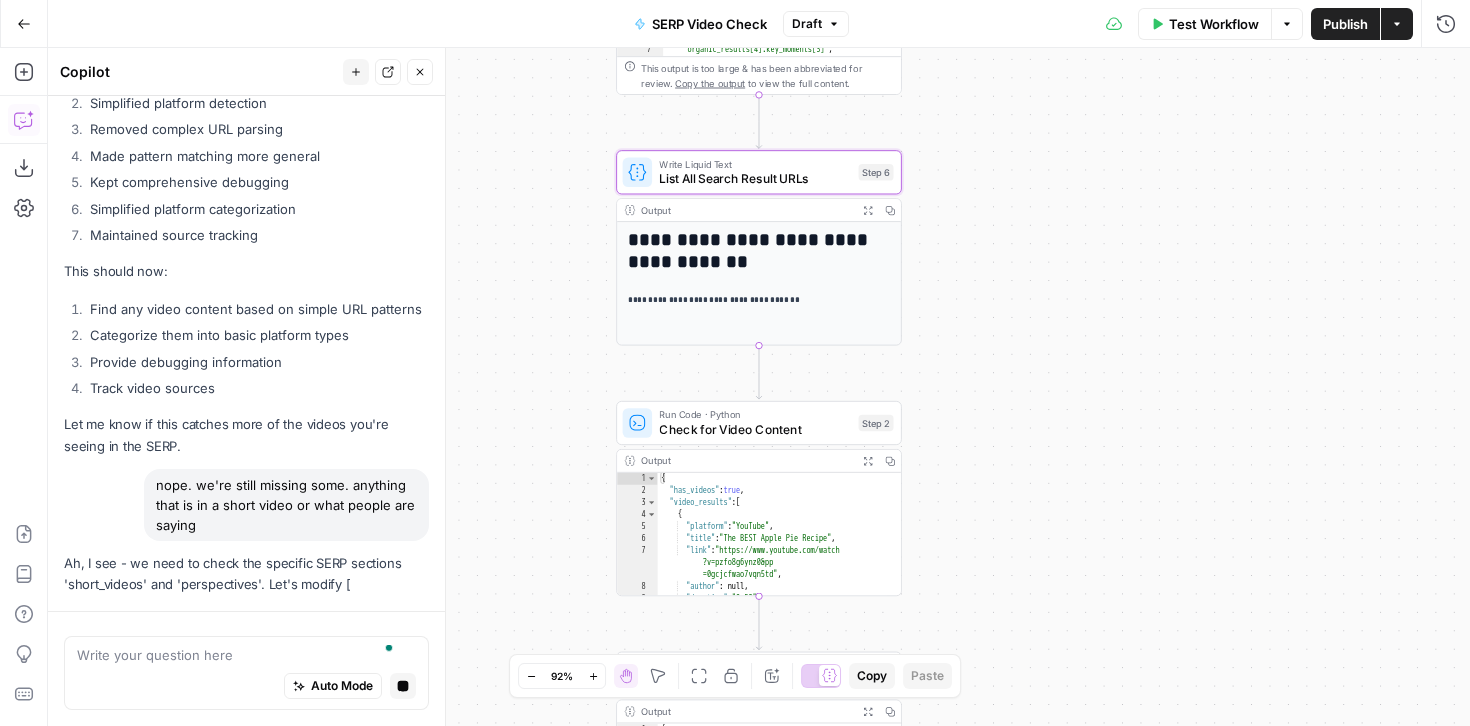 scroll, scrollTop: 28363, scrollLeft: 0, axis: vertical 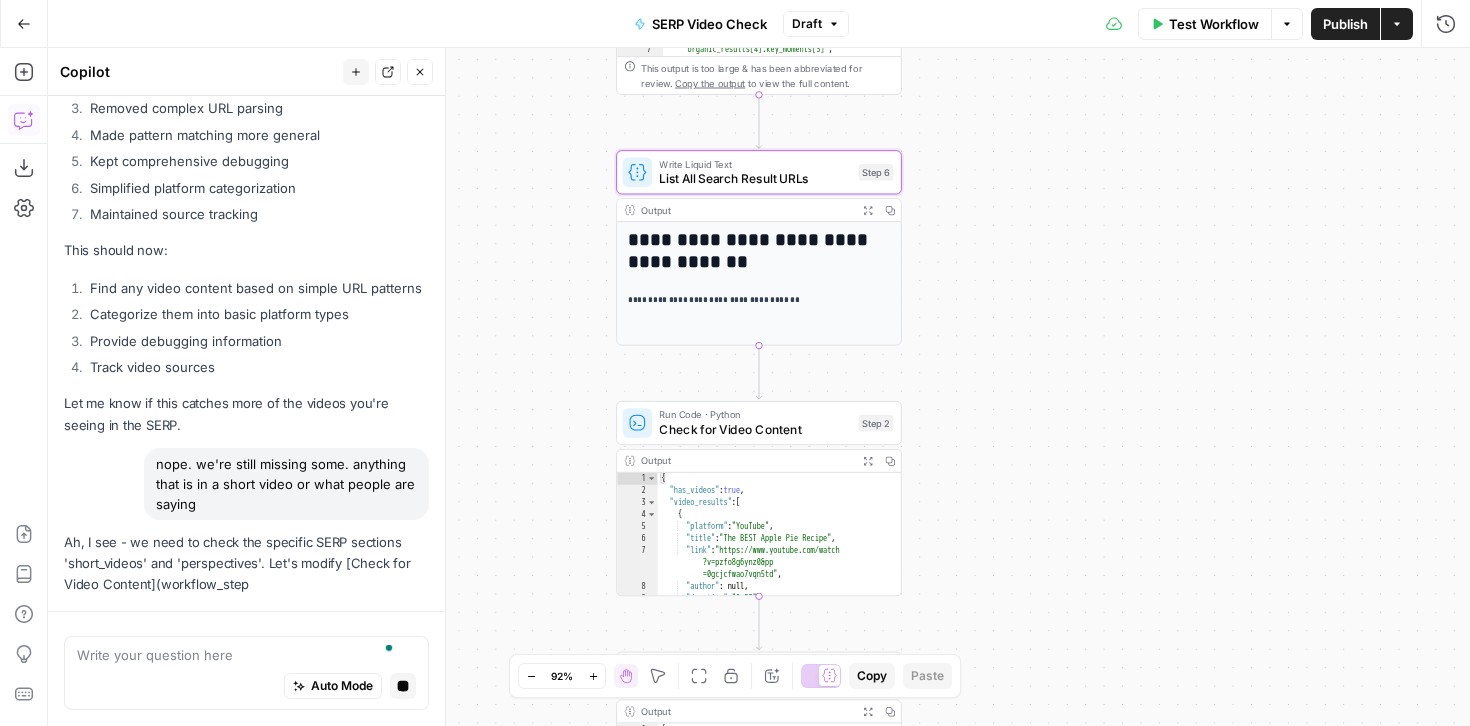 click 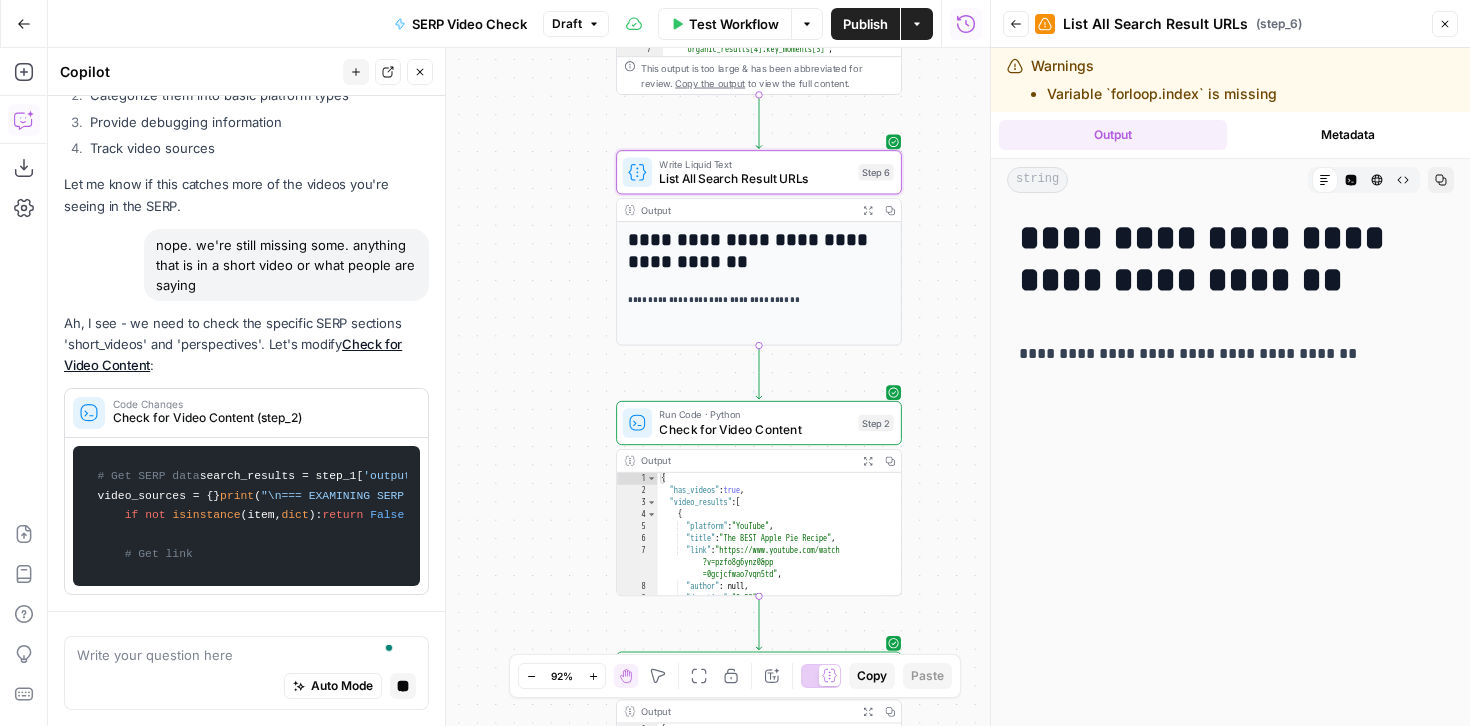 scroll, scrollTop: 28793, scrollLeft: 0, axis: vertical 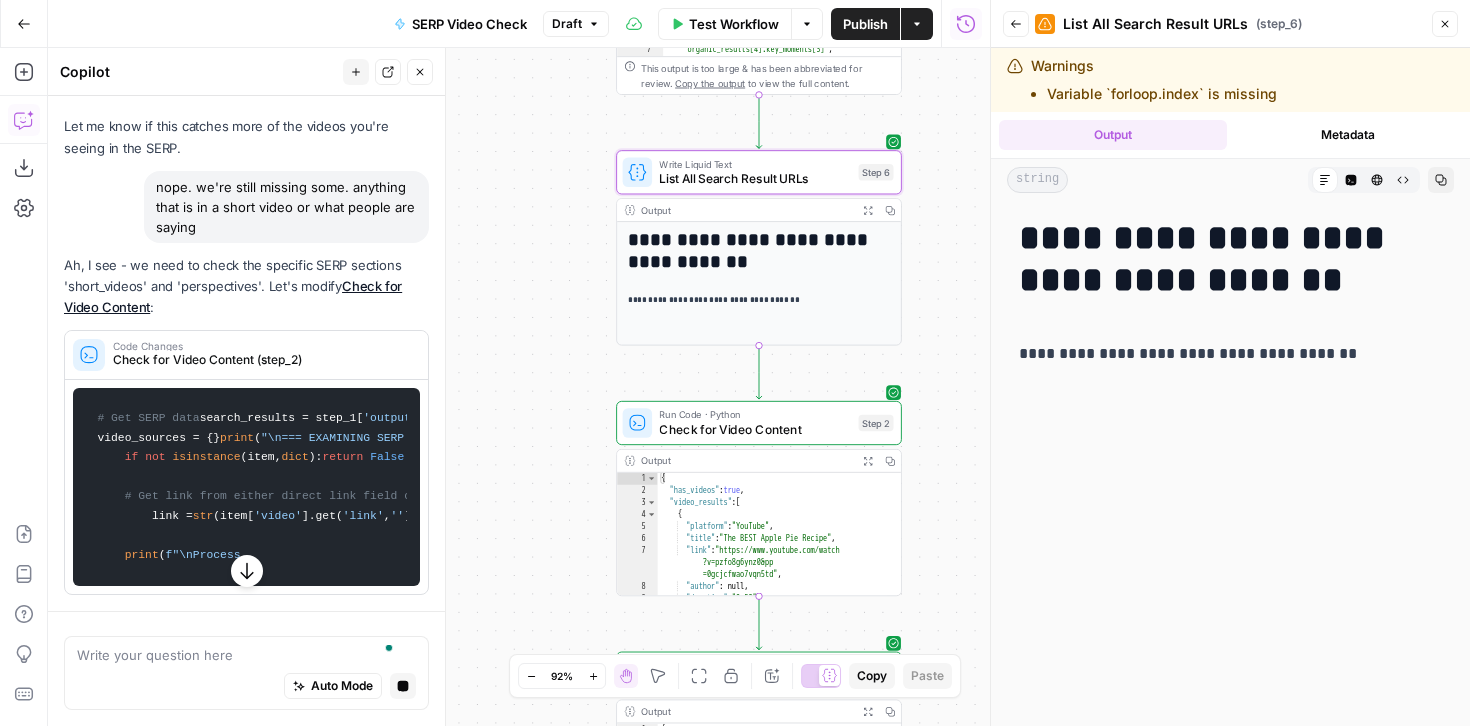 click on "**********" at bounding box center [1223, 354] 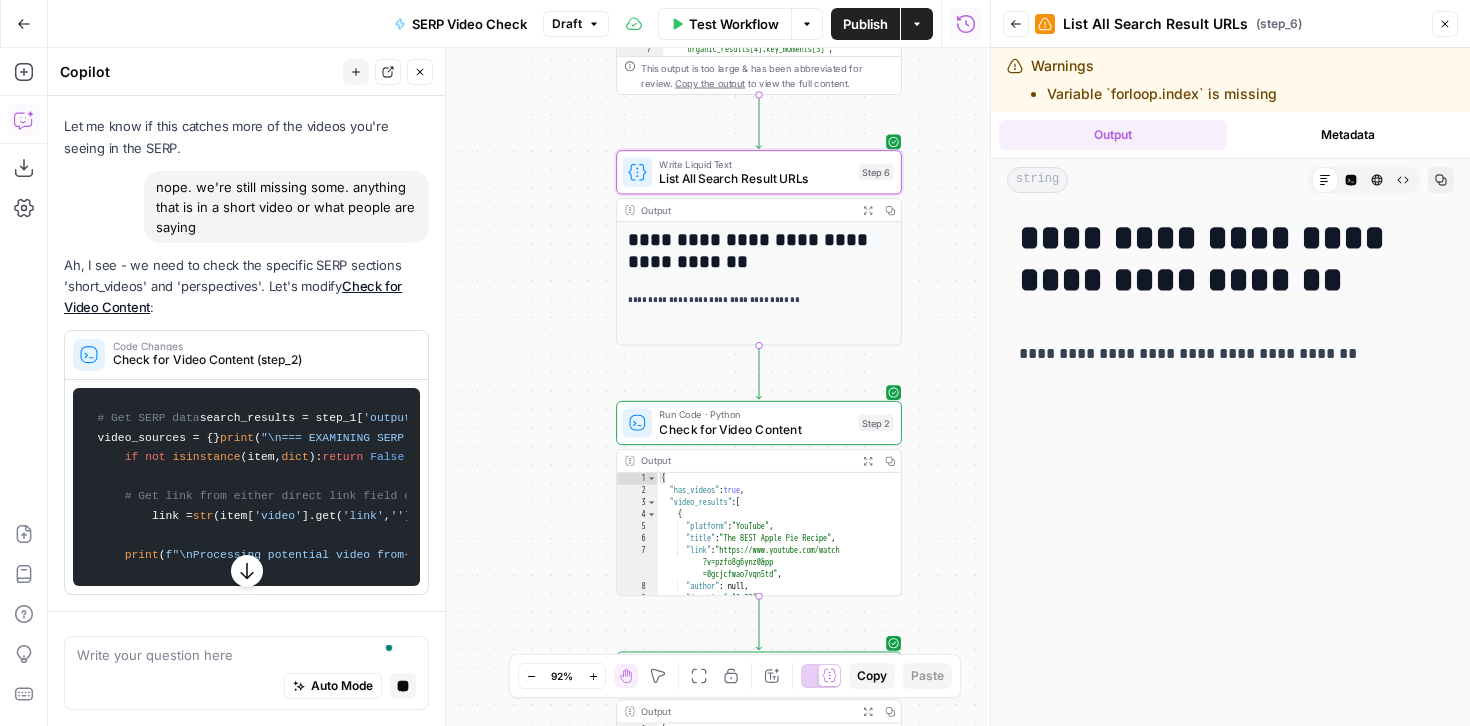 click on "**********" at bounding box center (1223, 354) 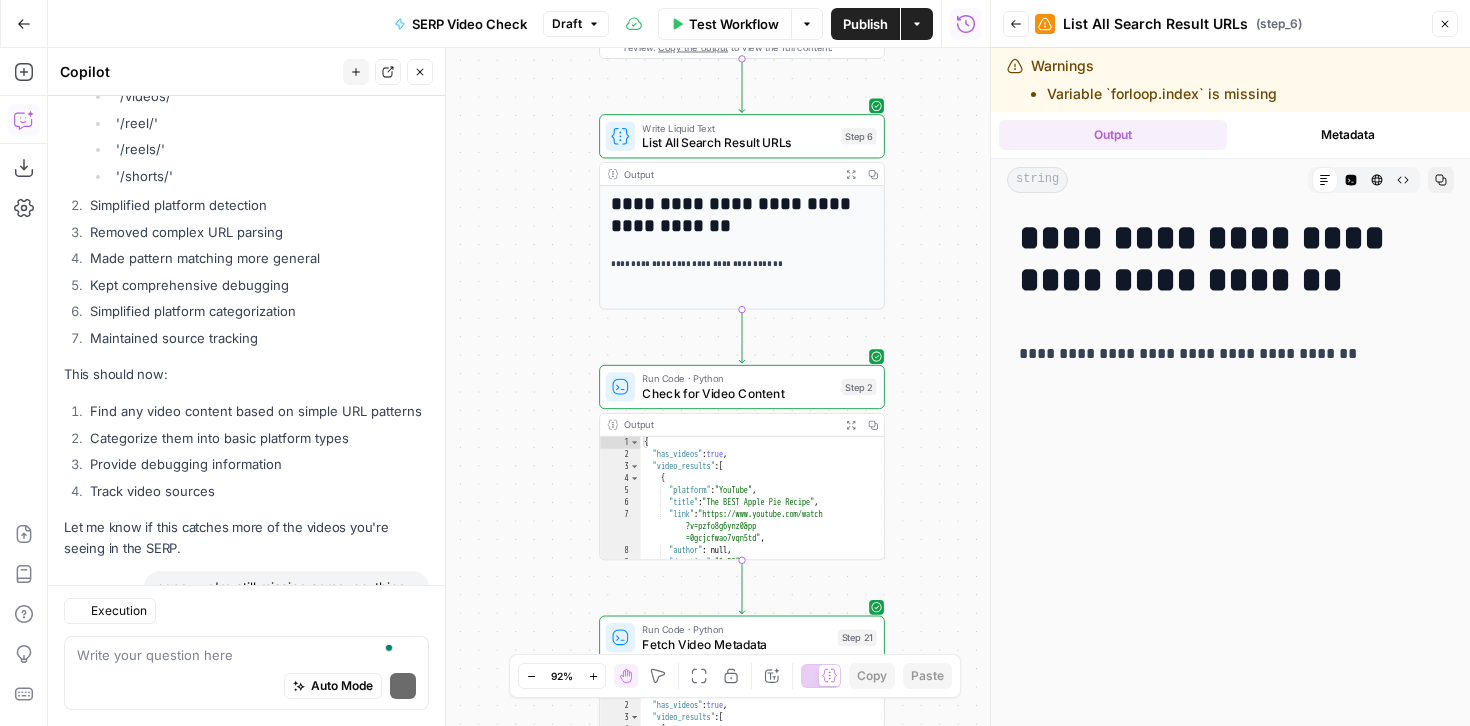 scroll, scrollTop: 30062, scrollLeft: 0, axis: vertical 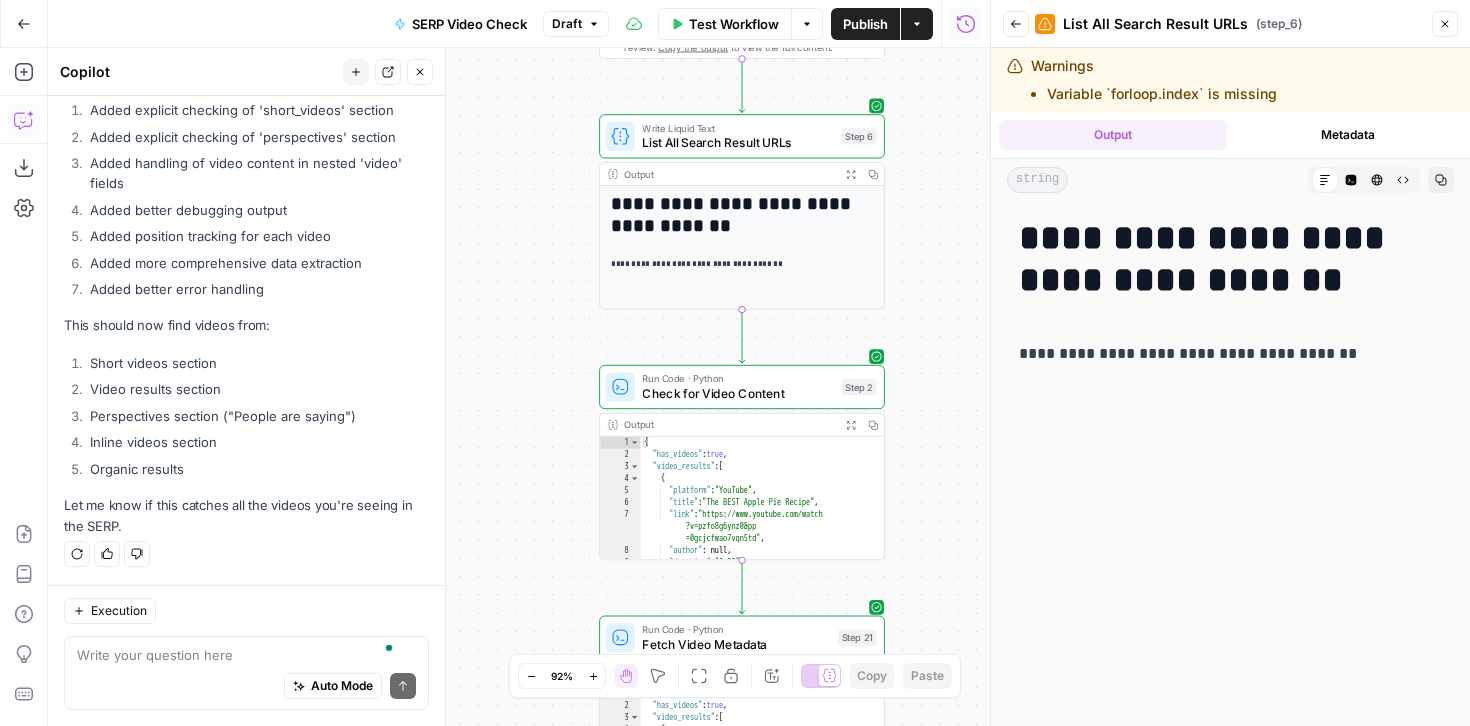 click on "Auto Mode Send" at bounding box center (246, 687) 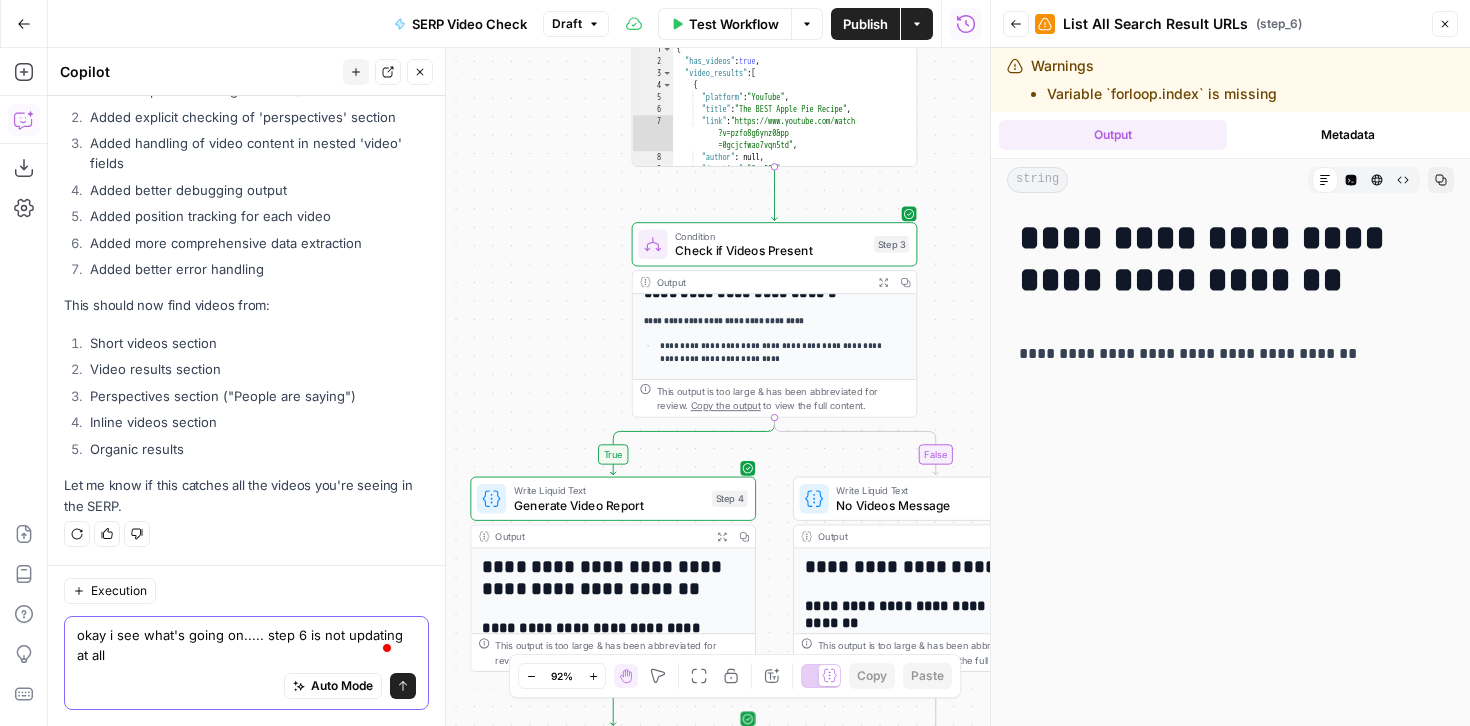 scroll, scrollTop: 30082, scrollLeft: 0, axis: vertical 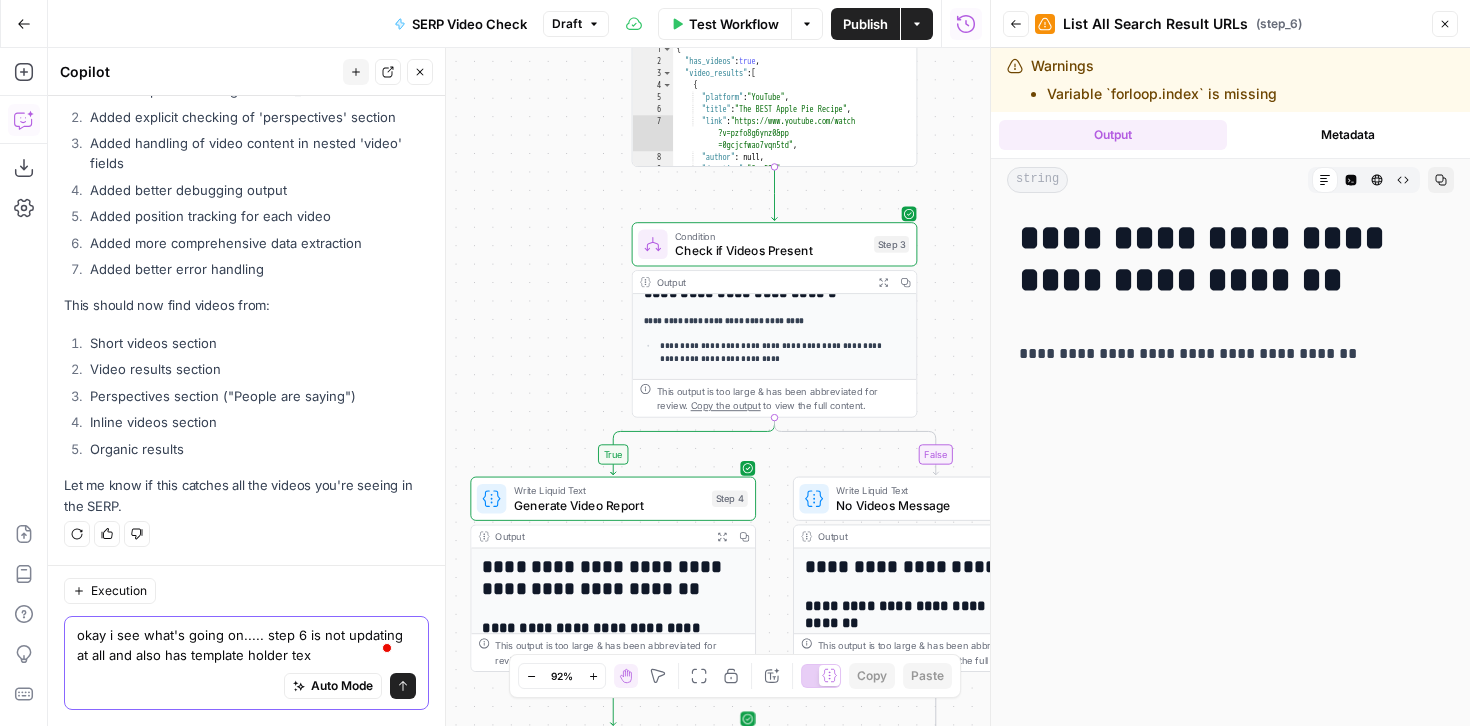 type on "okay i see what's going on..... step 6 is not updating at all and also has template holder text" 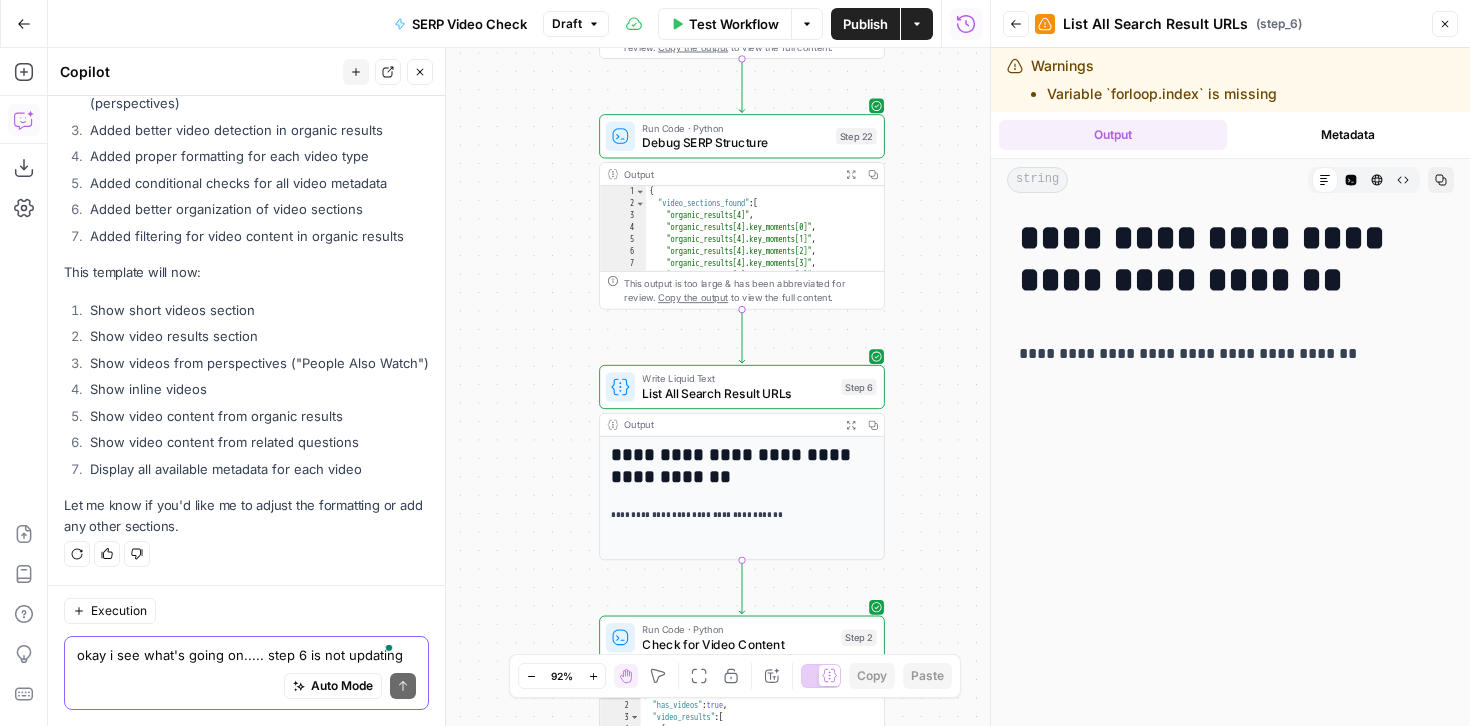 scroll, scrollTop: 30316, scrollLeft: 0, axis: vertical 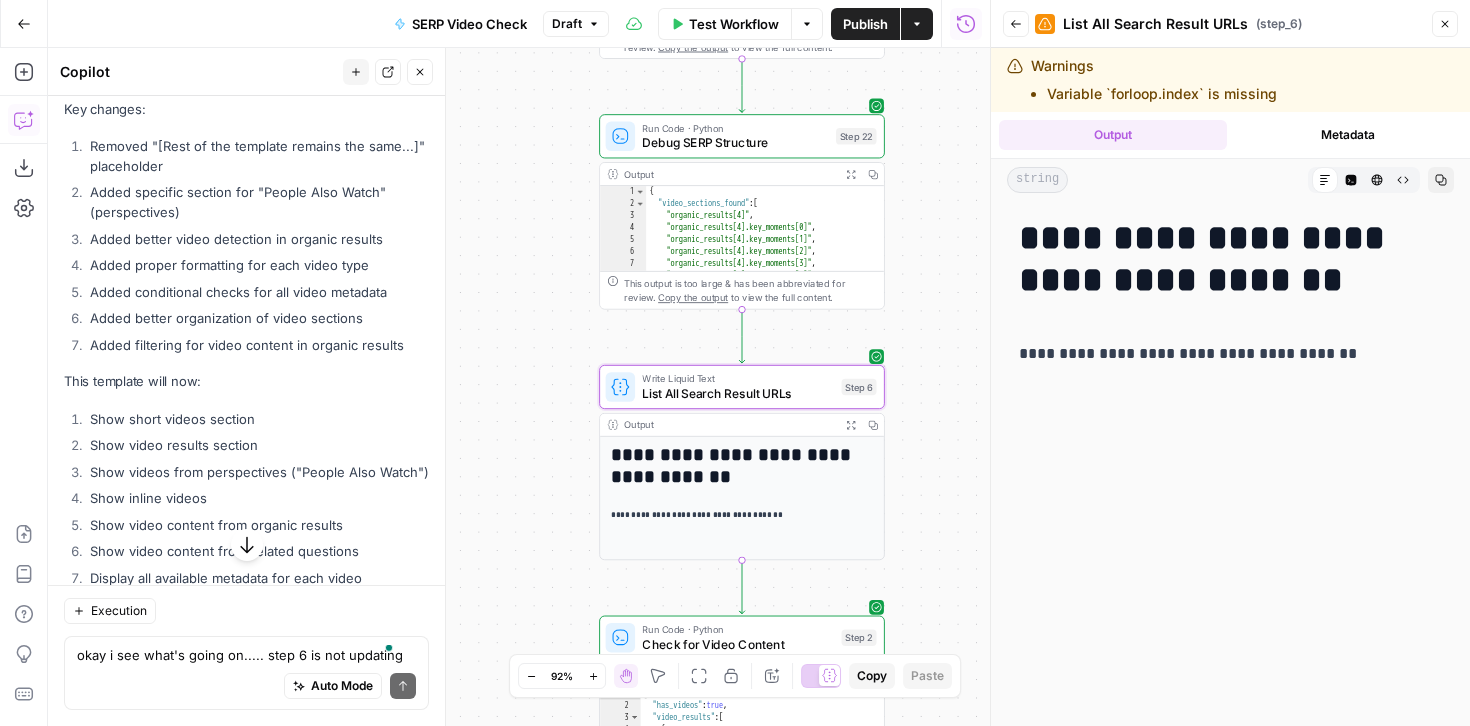 click on "Apply" at bounding box center [390, 61] 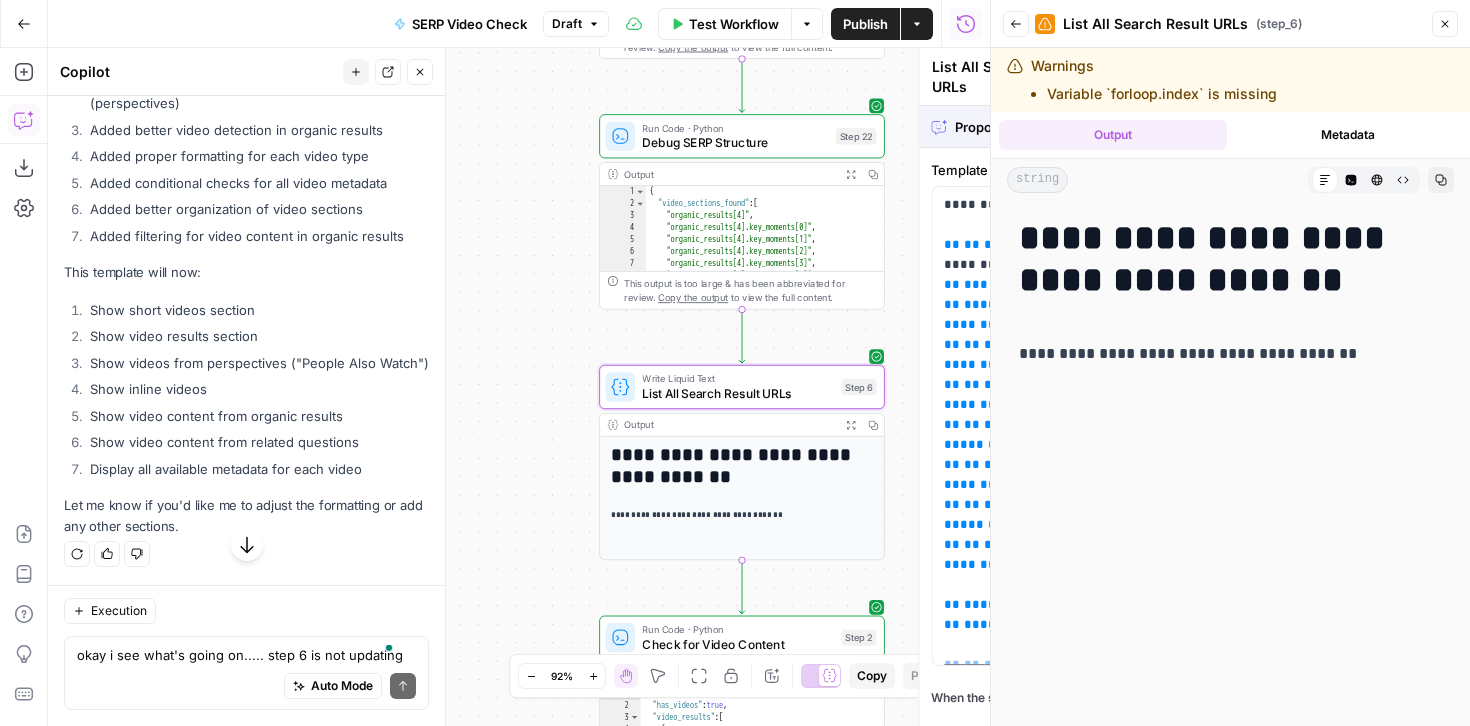 scroll, scrollTop: 29260, scrollLeft: 0, axis: vertical 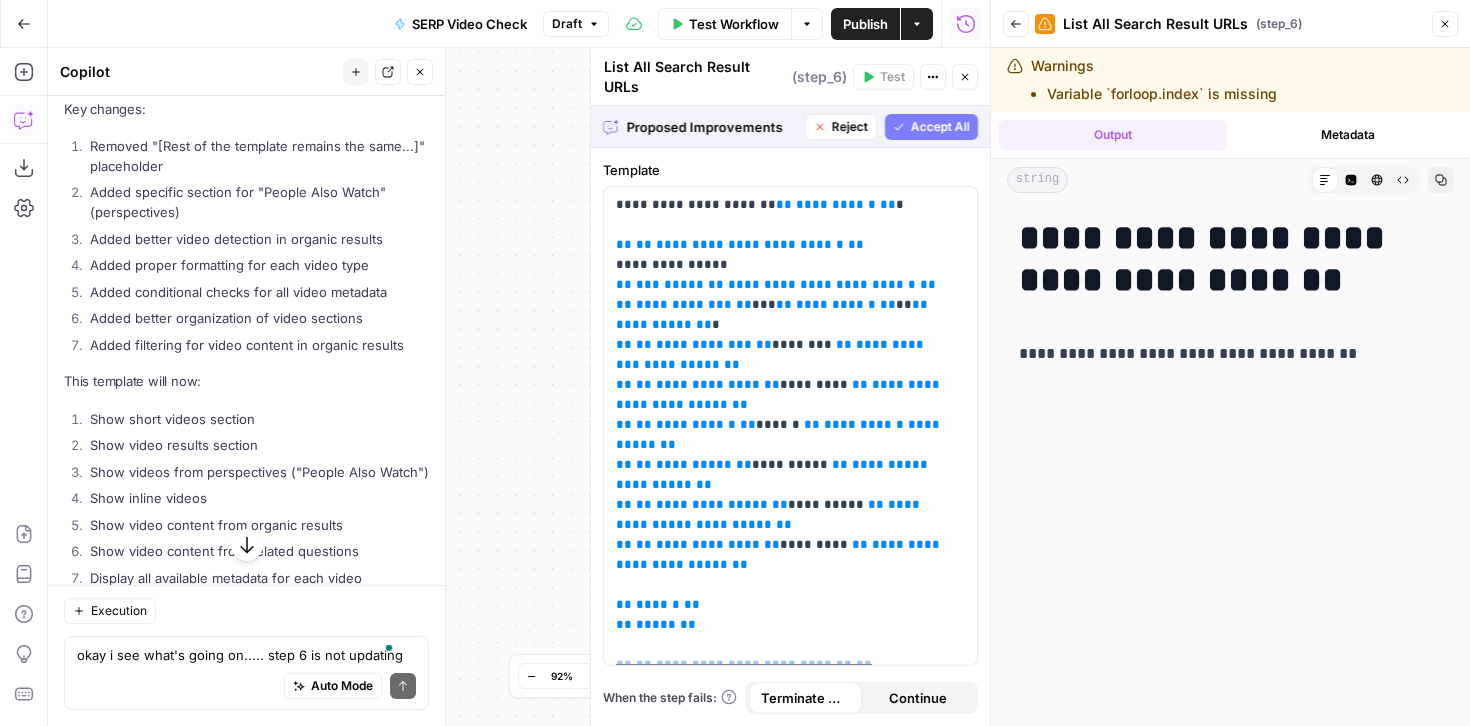 click on "Accept All" at bounding box center (940, 127) 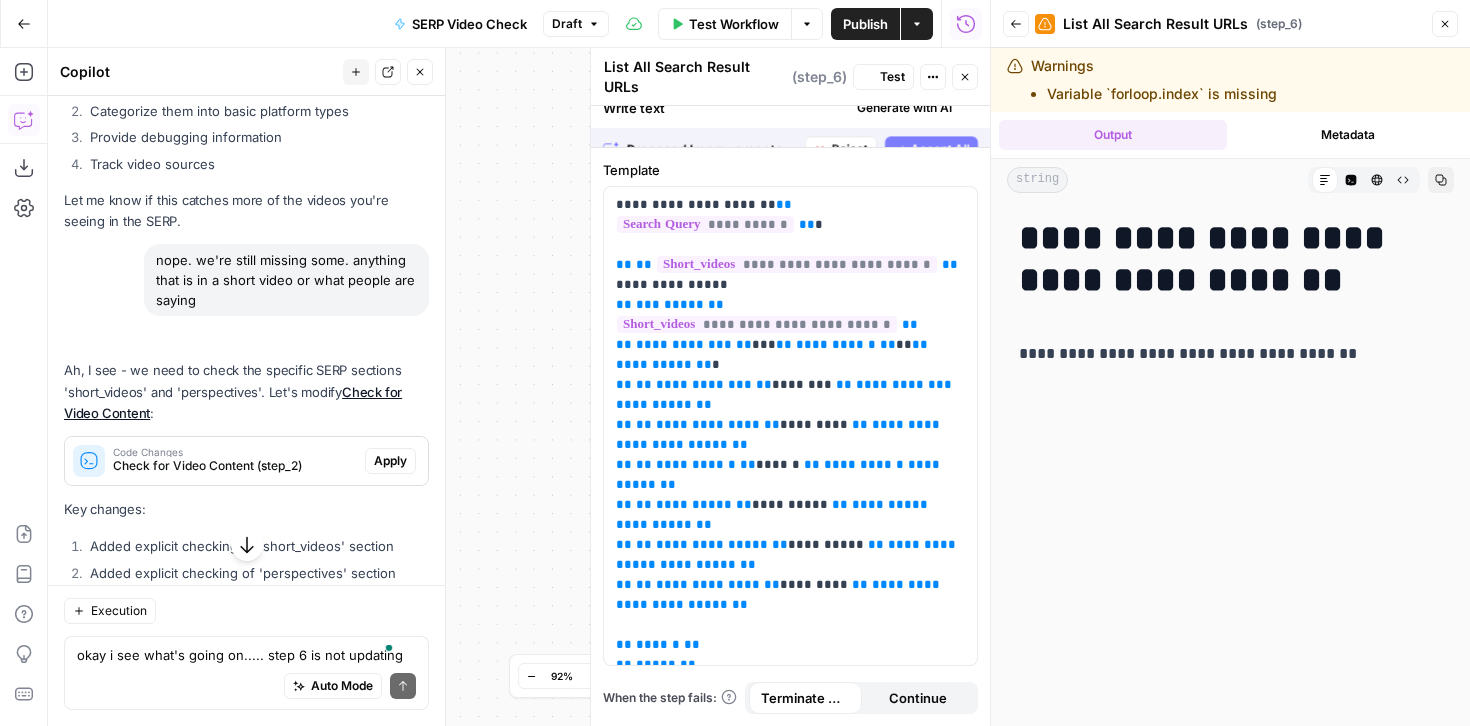 scroll, scrollTop: 30348, scrollLeft: 0, axis: vertical 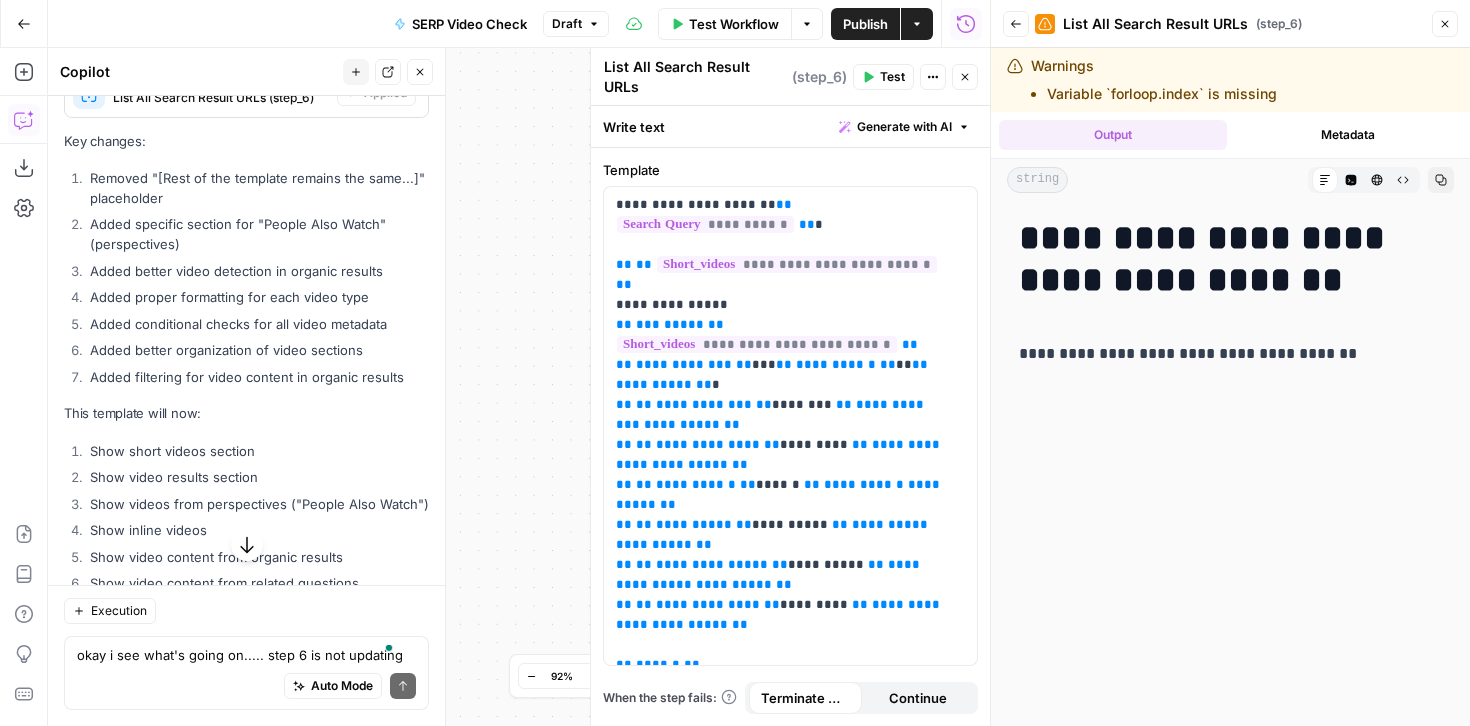 click 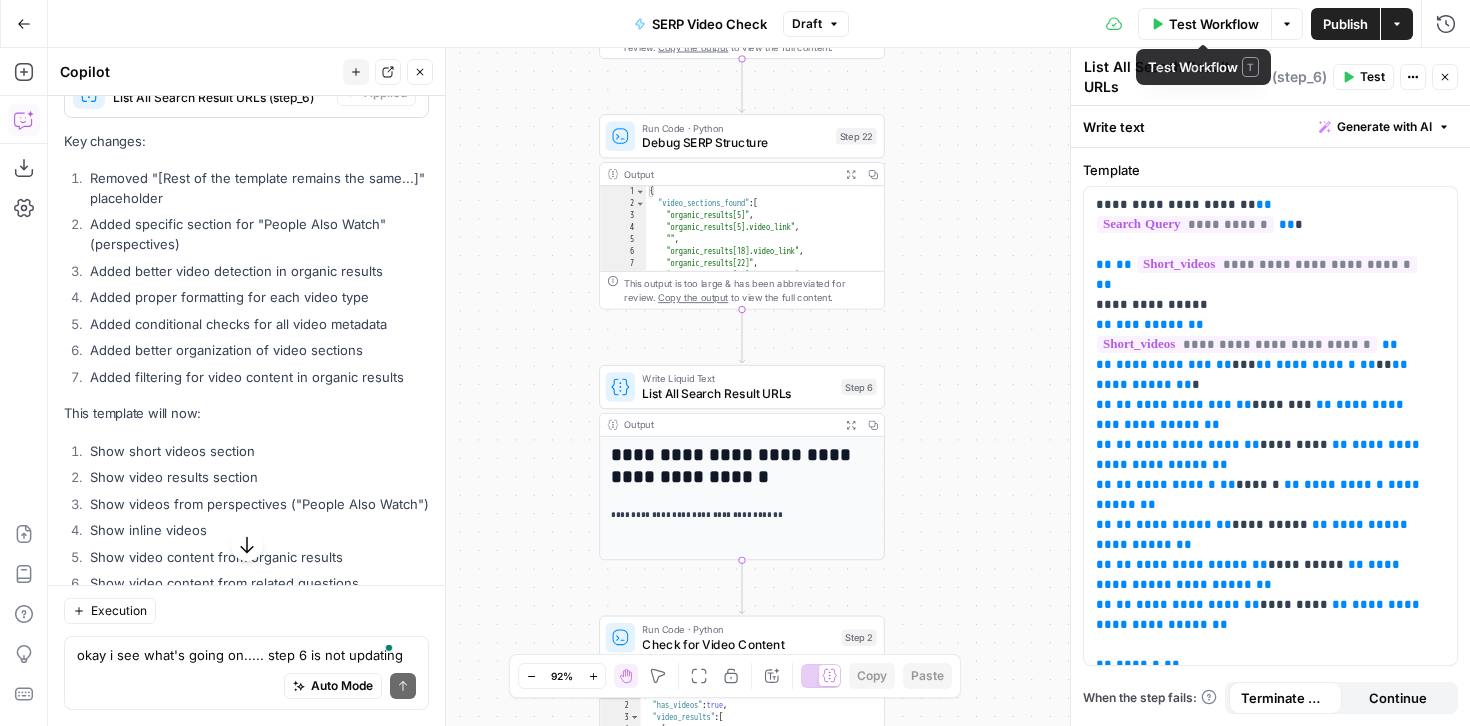 click on "Publish" at bounding box center (1345, 24) 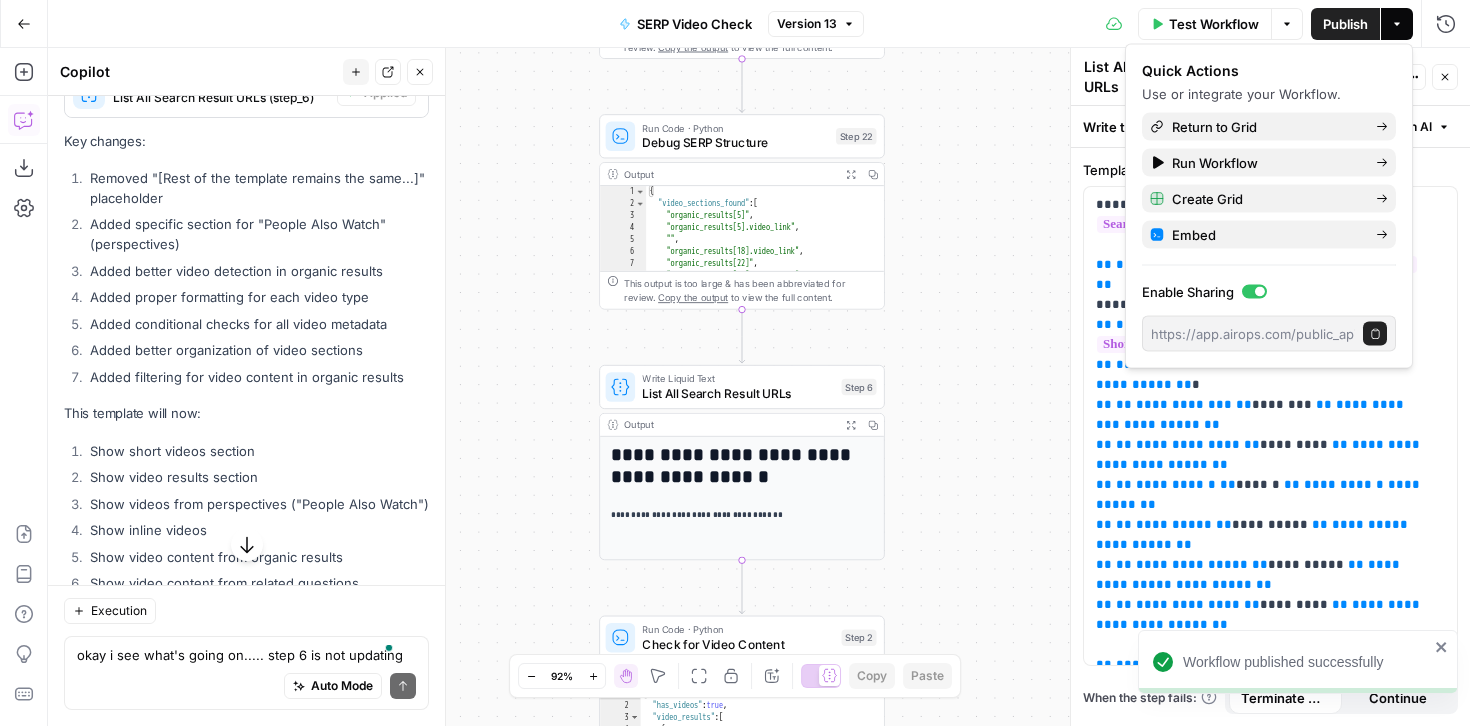 click on "Test Workflow" at bounding box center (1214, 24) 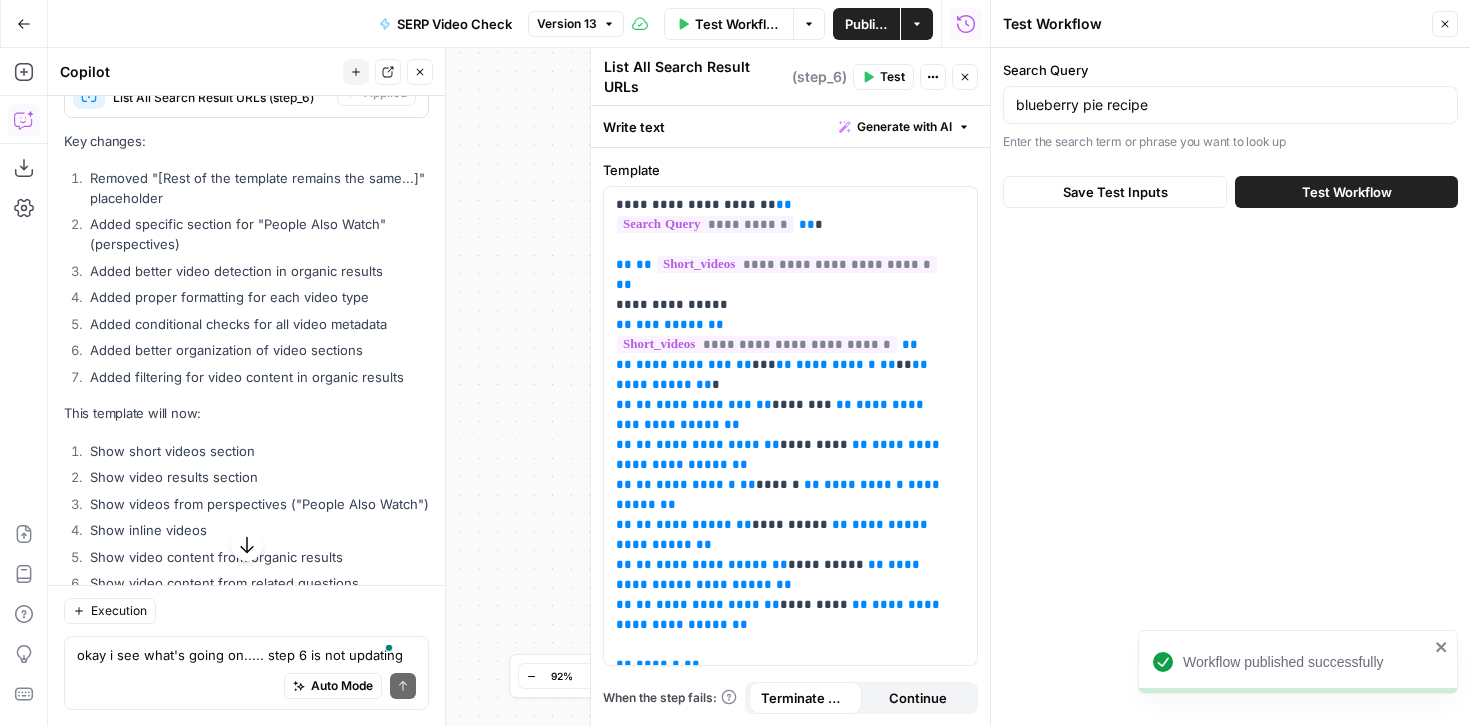 click on "Test Workflow" at bounding box center (1347, 192) 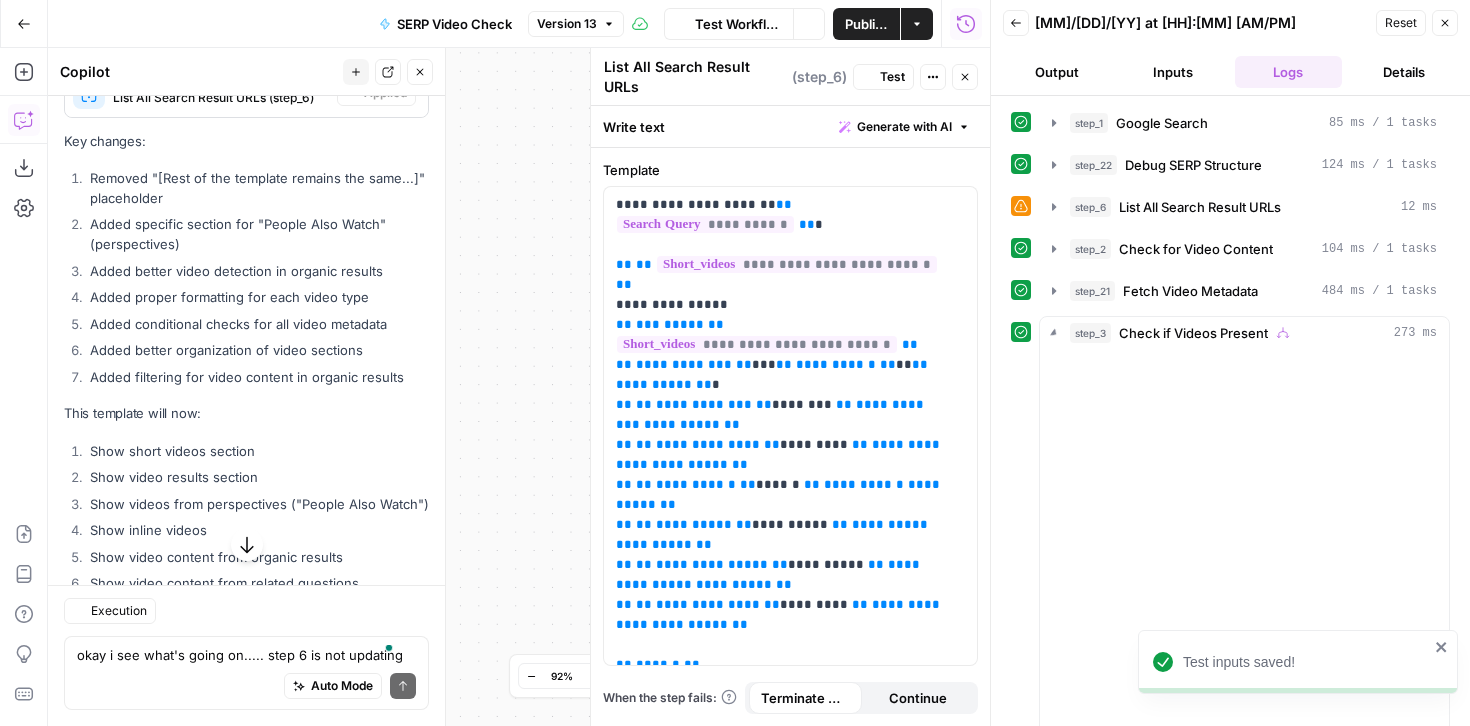 scroll, scrollTop: 30348, scrollLeft: 0, axis: vertical 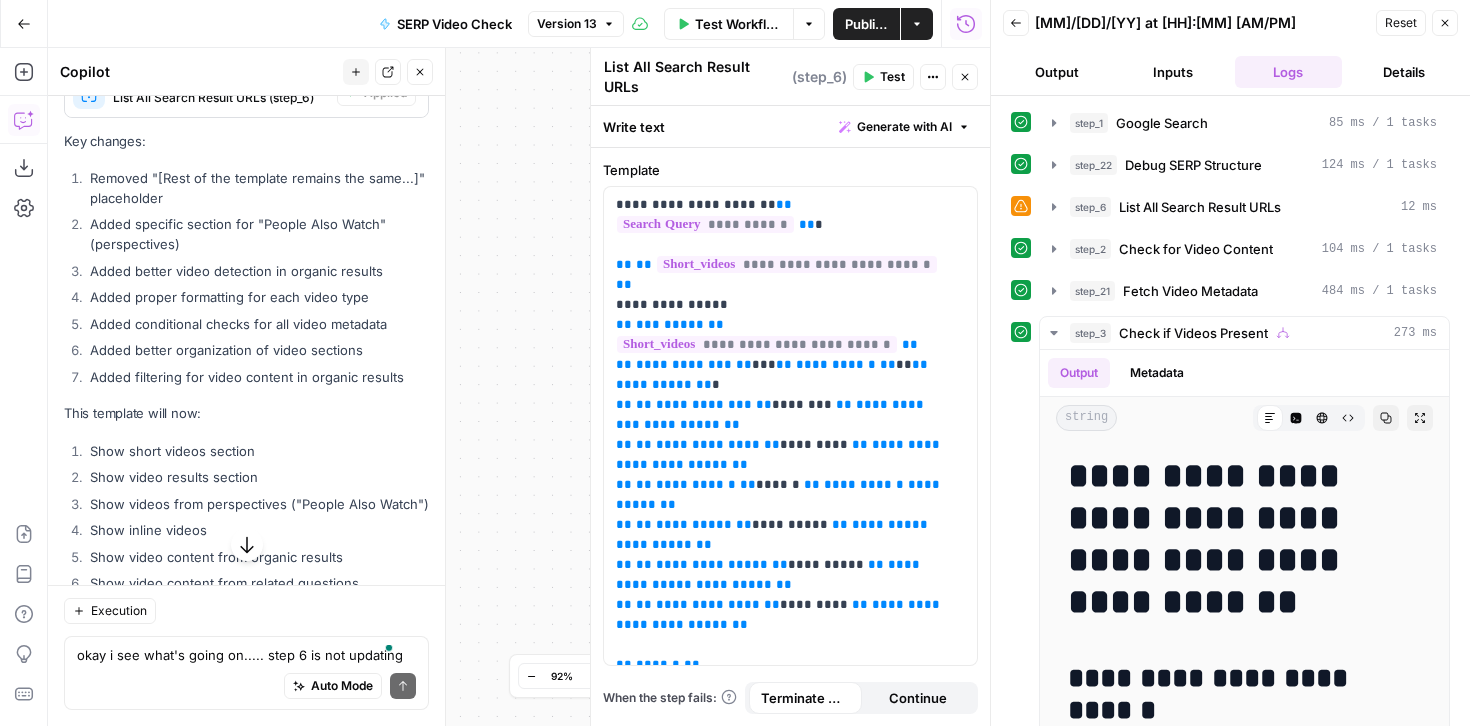 click on "Close" at bounding box center (965, 77) 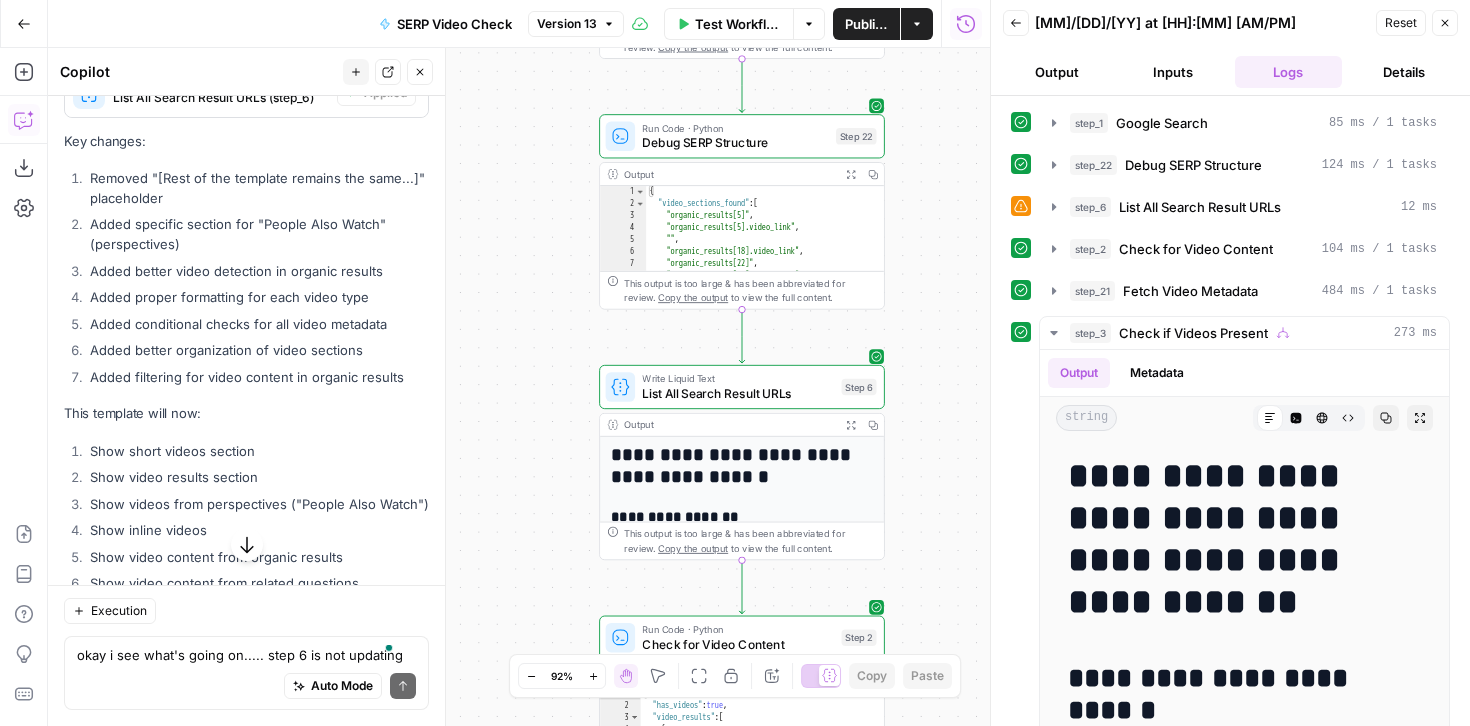 click 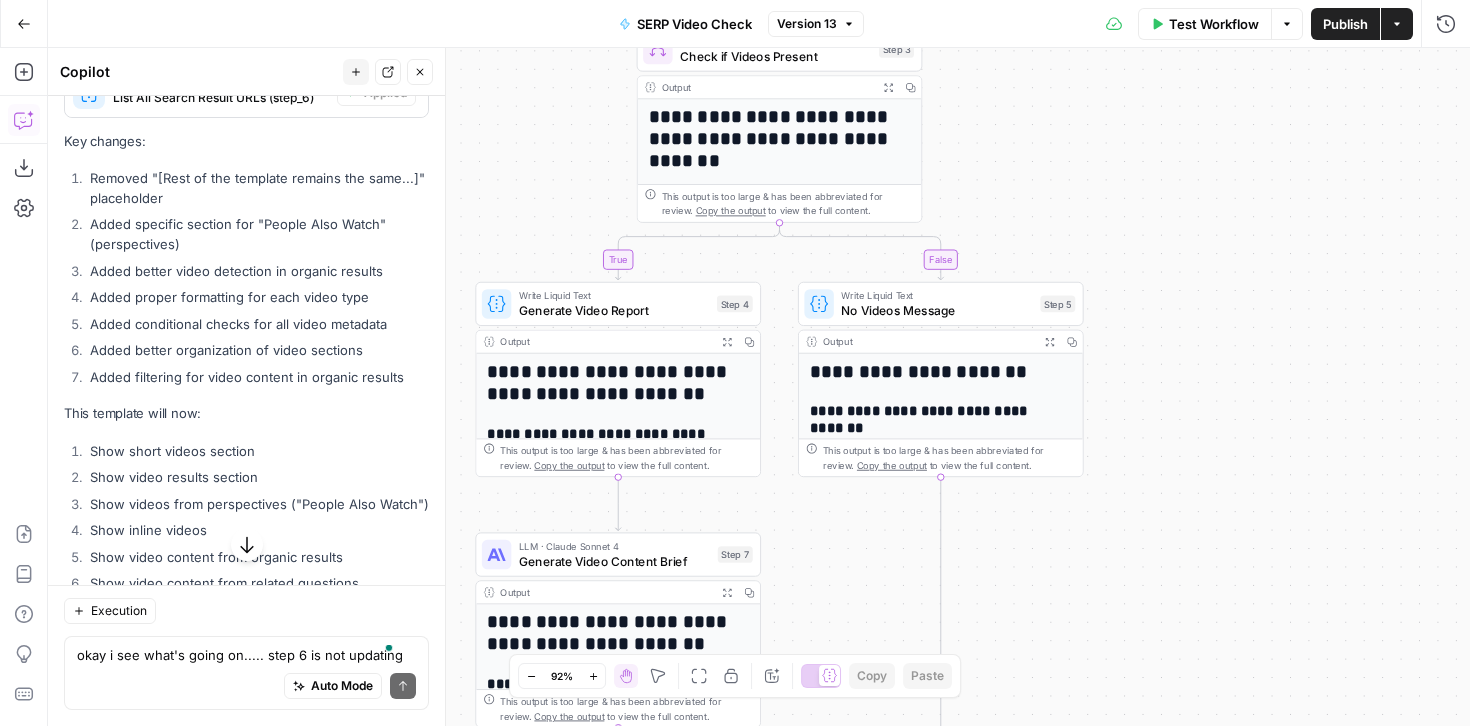 scroll, scrollTop: 4, scrollLeft: 0, axis: vertical 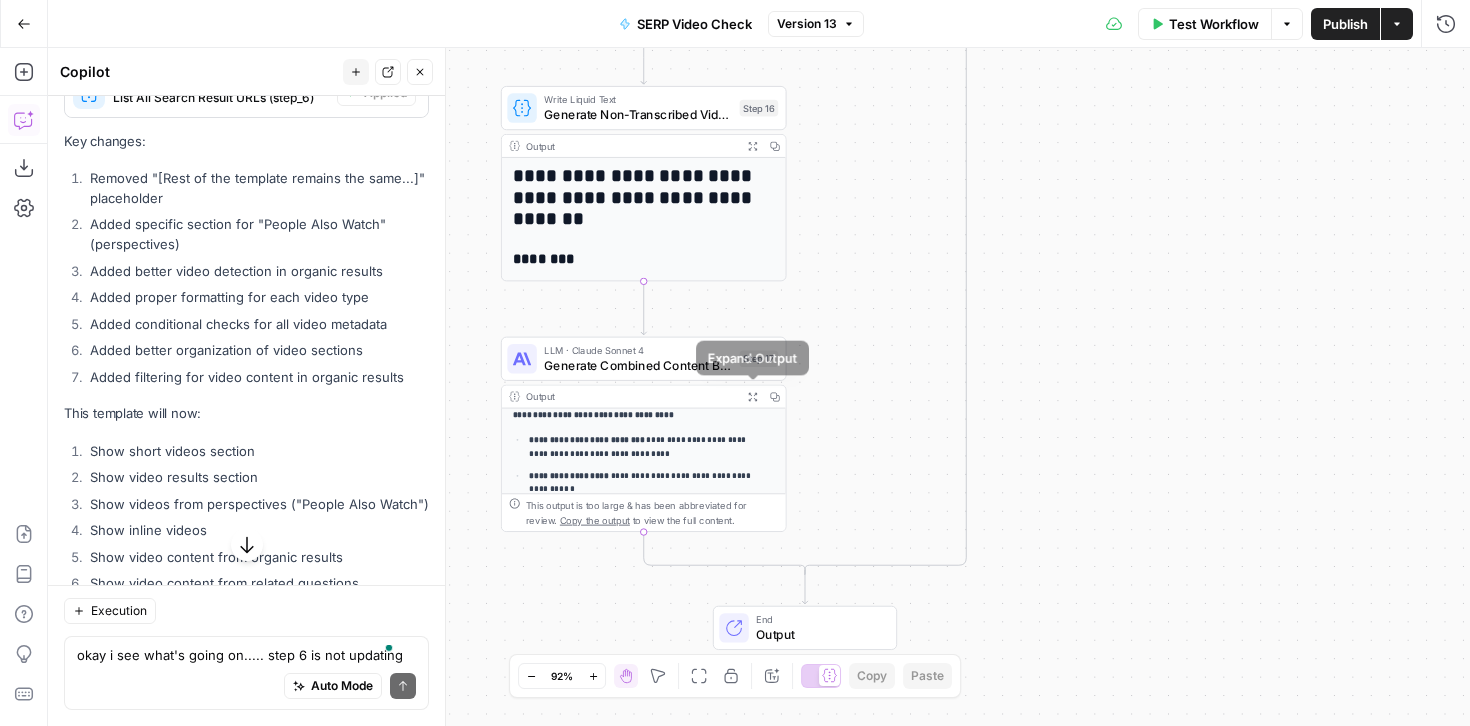 click 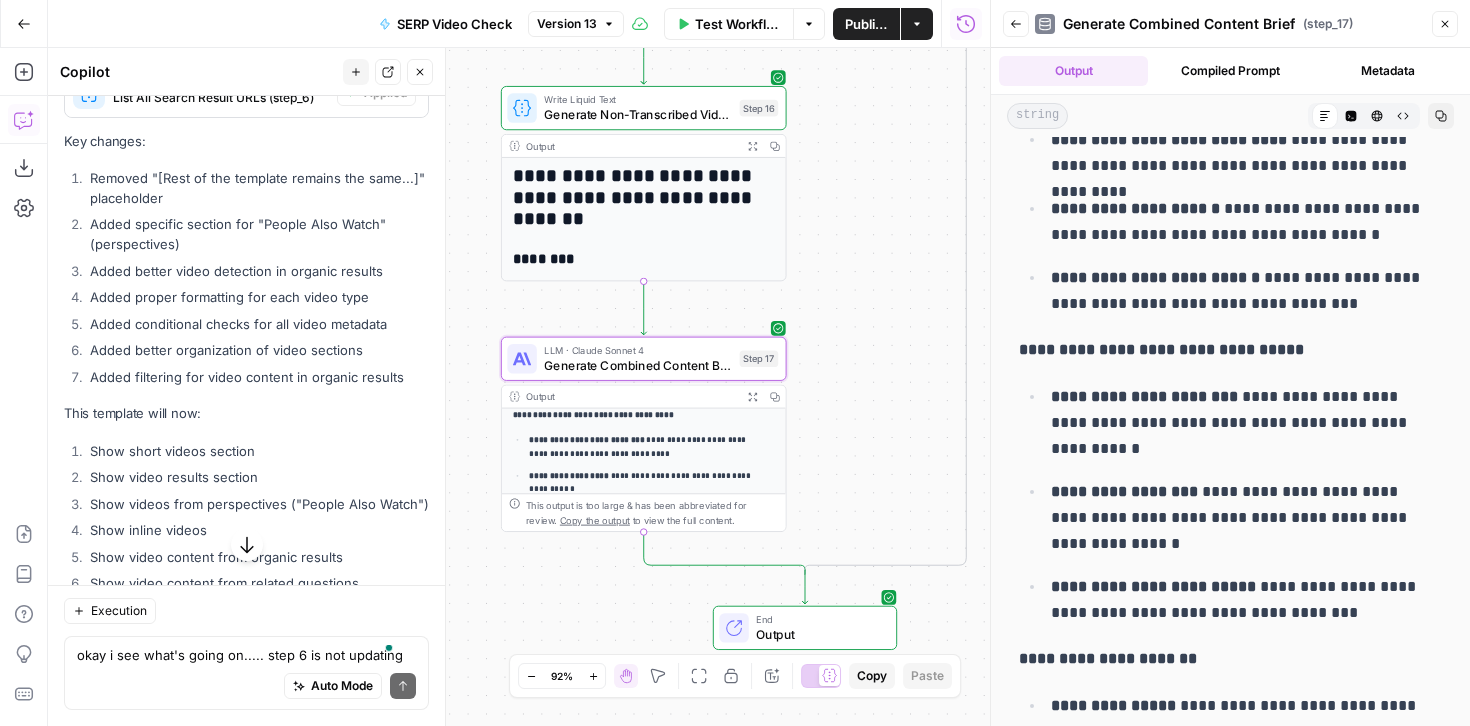 scroll, scrollTop: 1725, scrollLeft: 0, axis: vertical 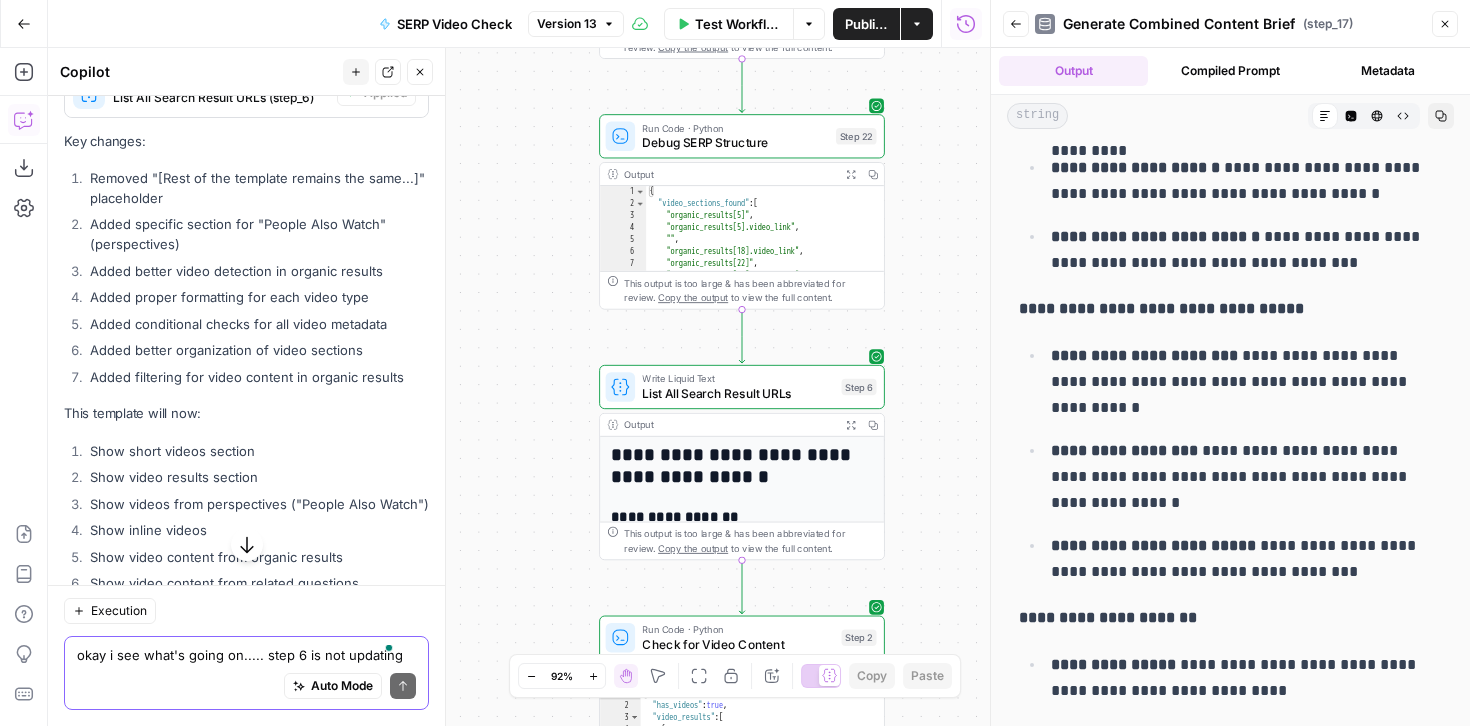 click on "okay i see what's going on..... step 6 is not updating at all and also has template holder text" at bounding box center [246, 655] 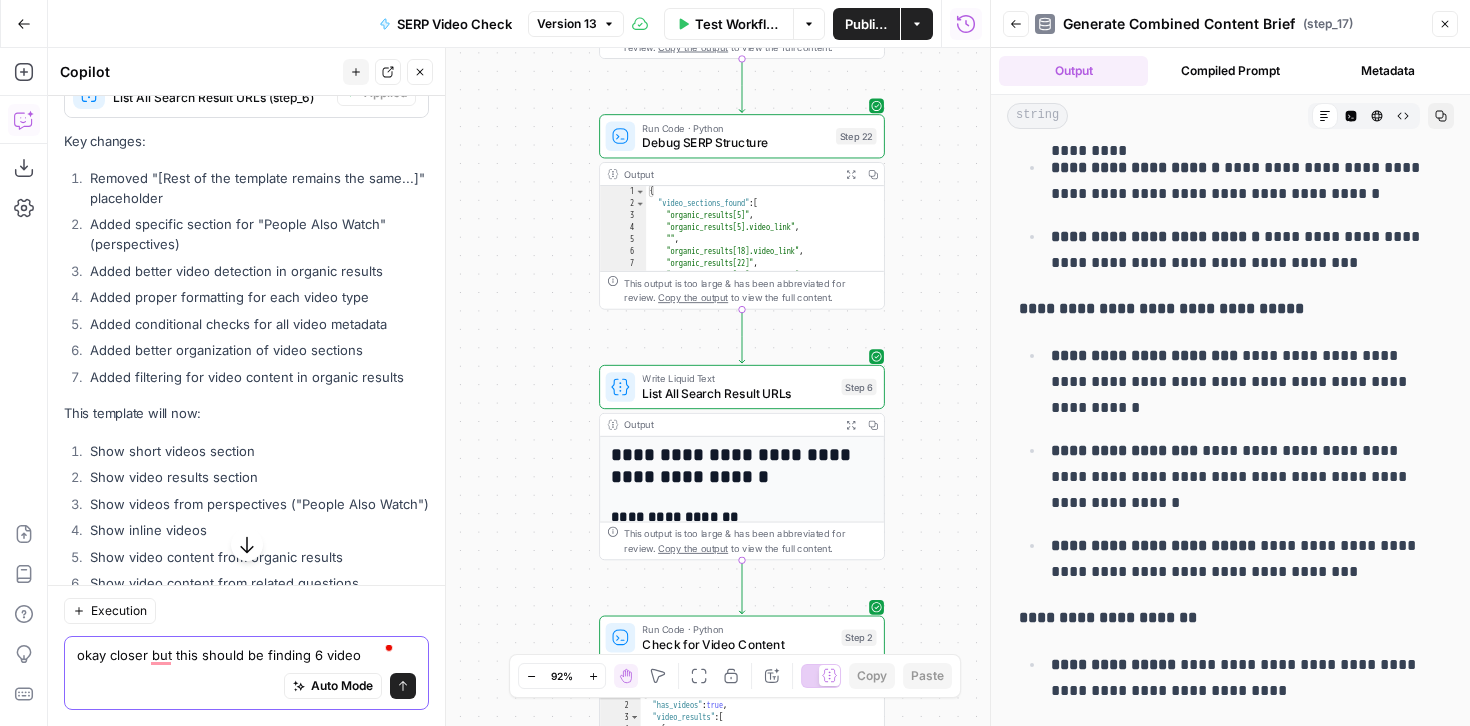 type on "okay closer but this should be finding 6 videos" 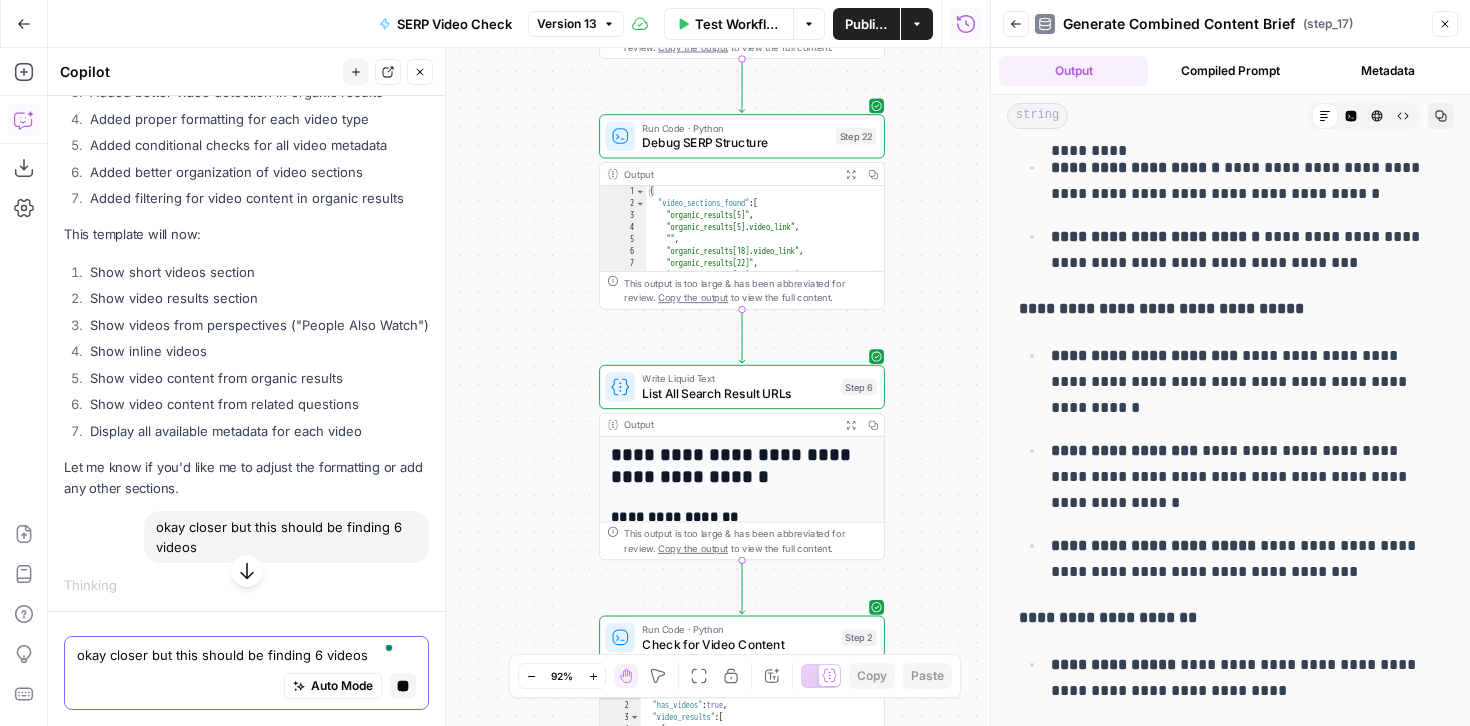 scroll, scrollTop: 29831, scrollLeft: 0, axis: vertical 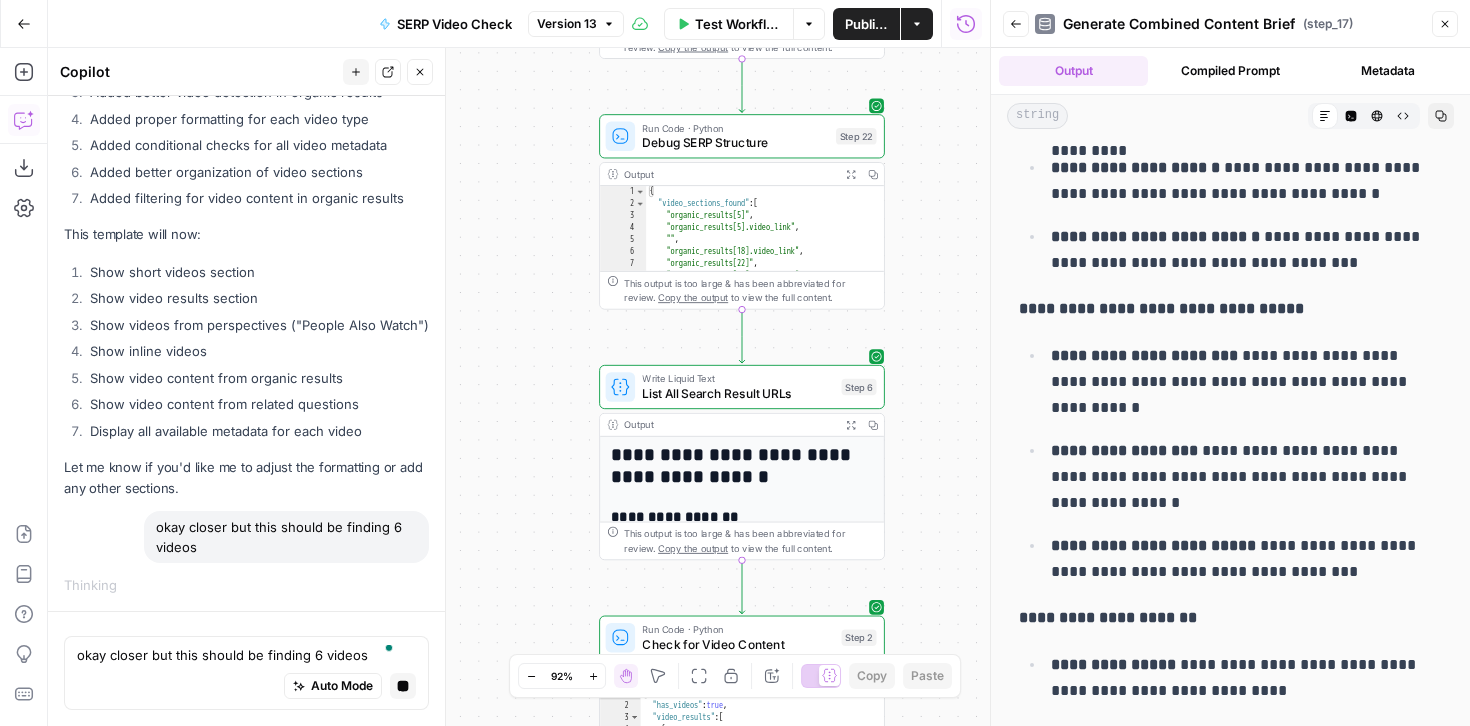 click 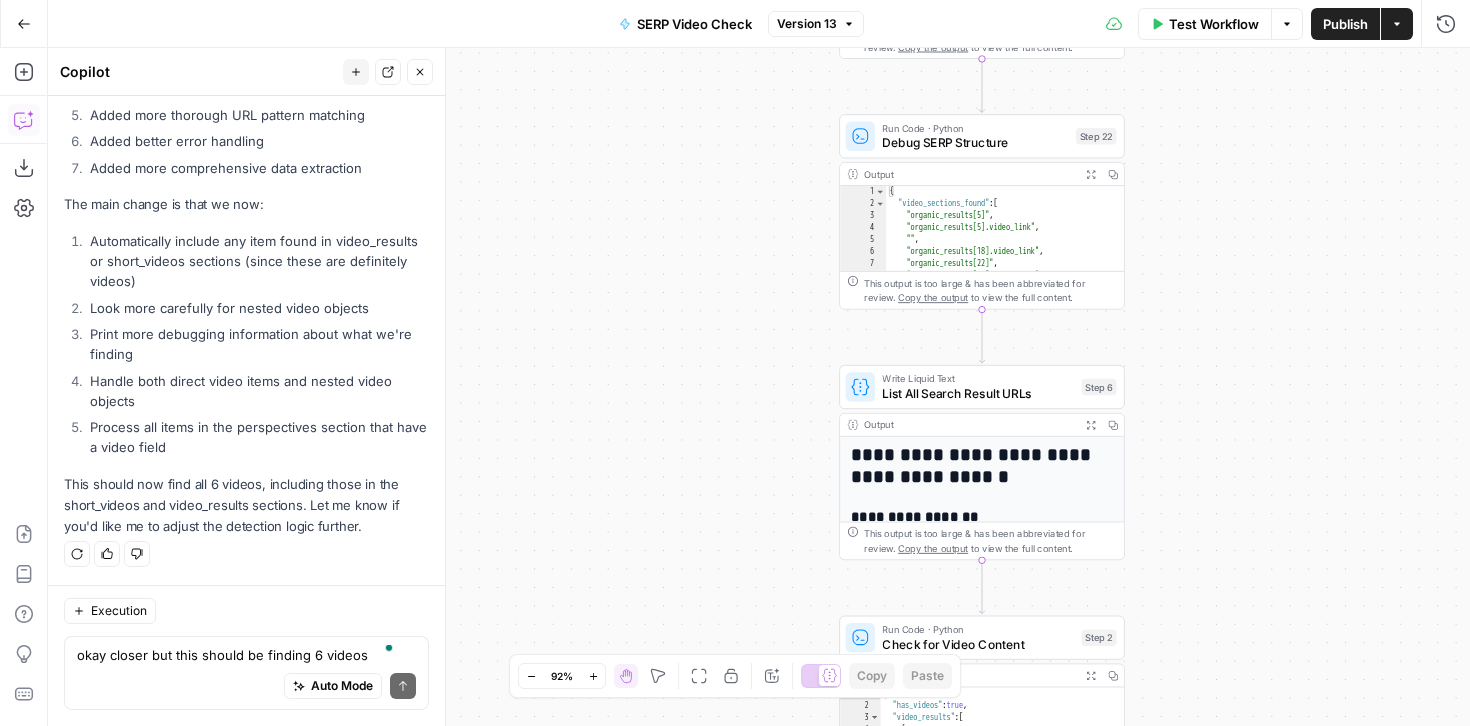 scroll, scrollTop: 31430, scrollLeft: 0, axis: vertical 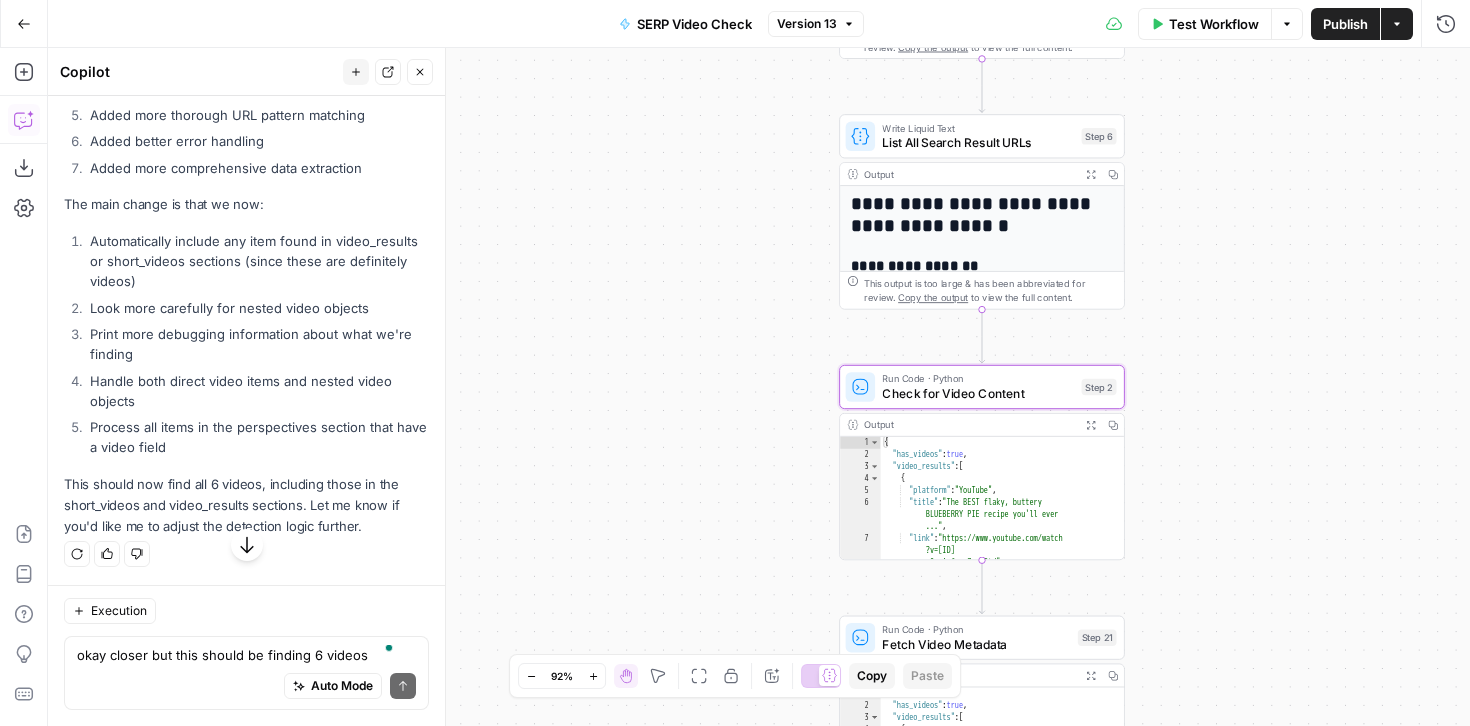 click on "Apply" at bounding box center [390, -97] 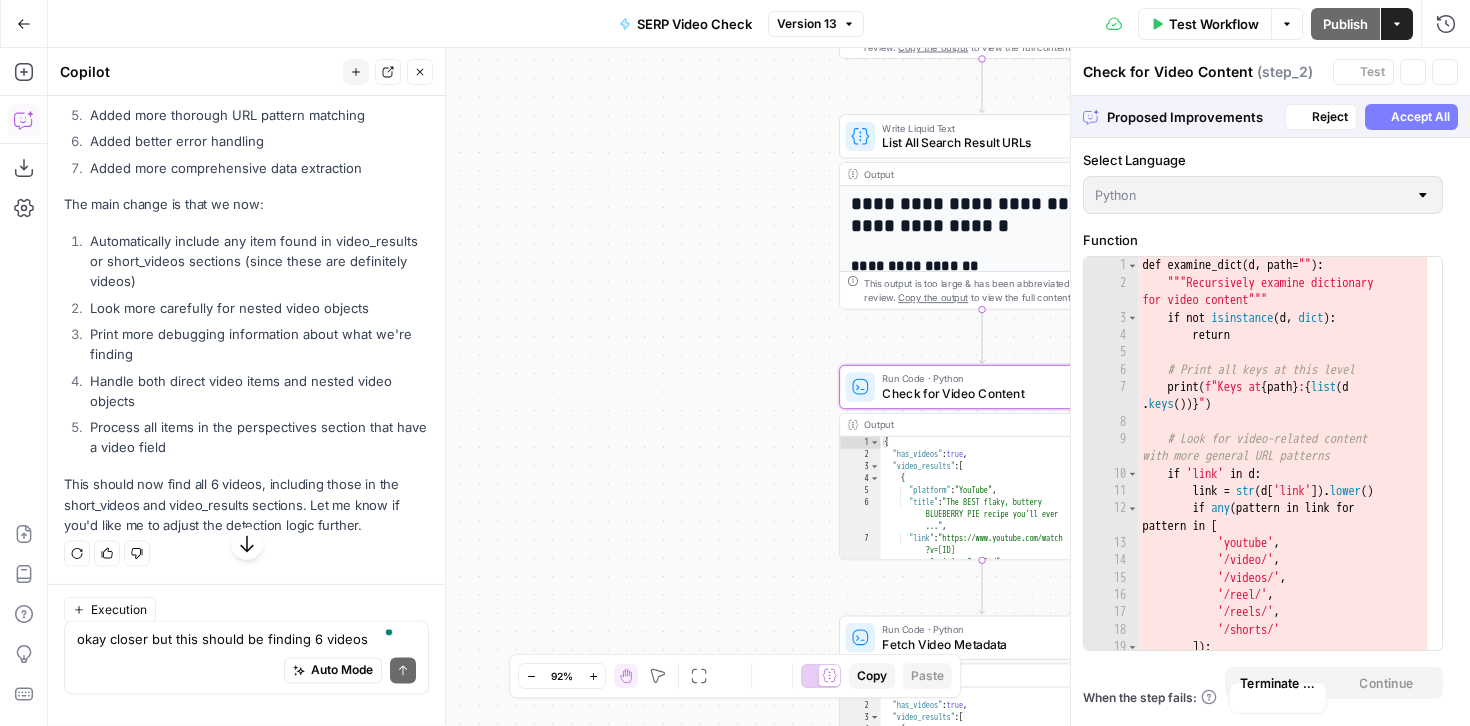 scroll, scrollTop: 30310, scrollLeft: 0, axis: vertical 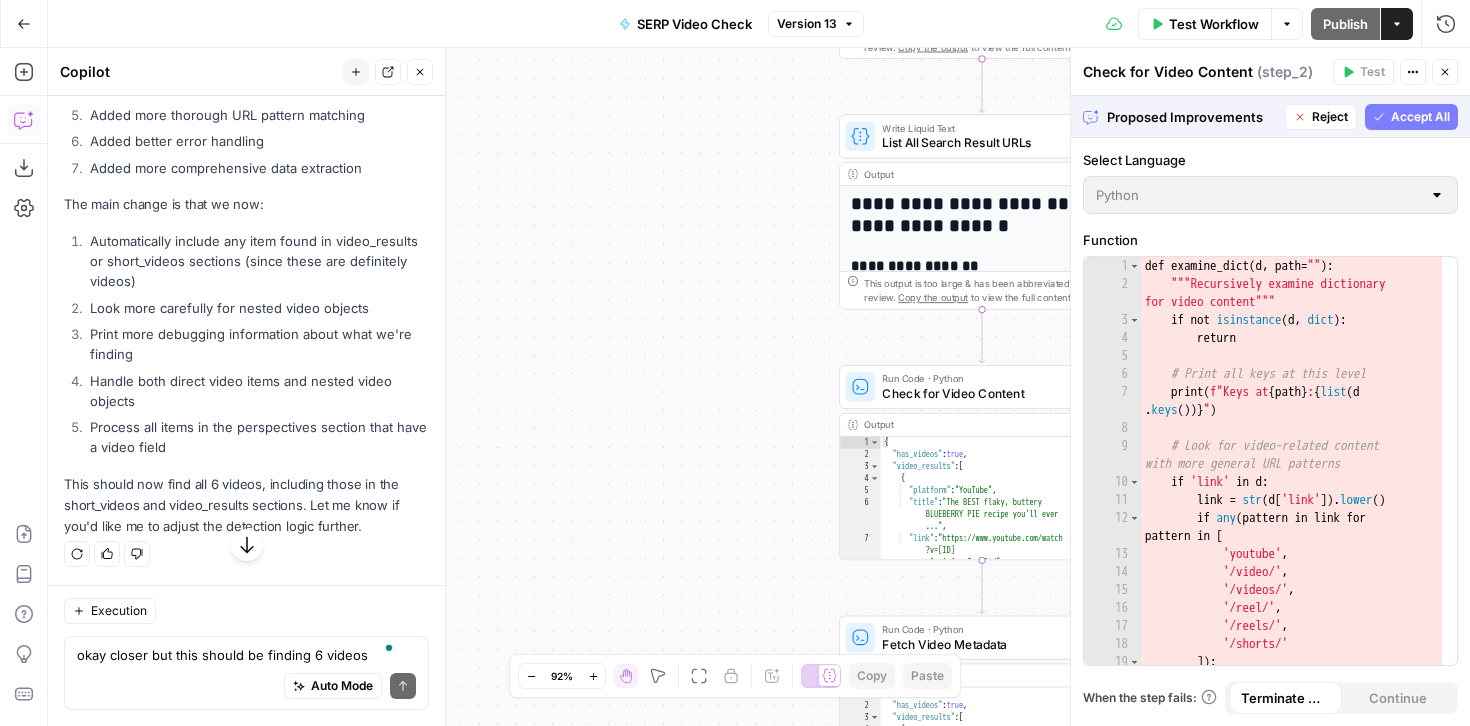 click on "Accept All" at bounding box center [1420, 117] 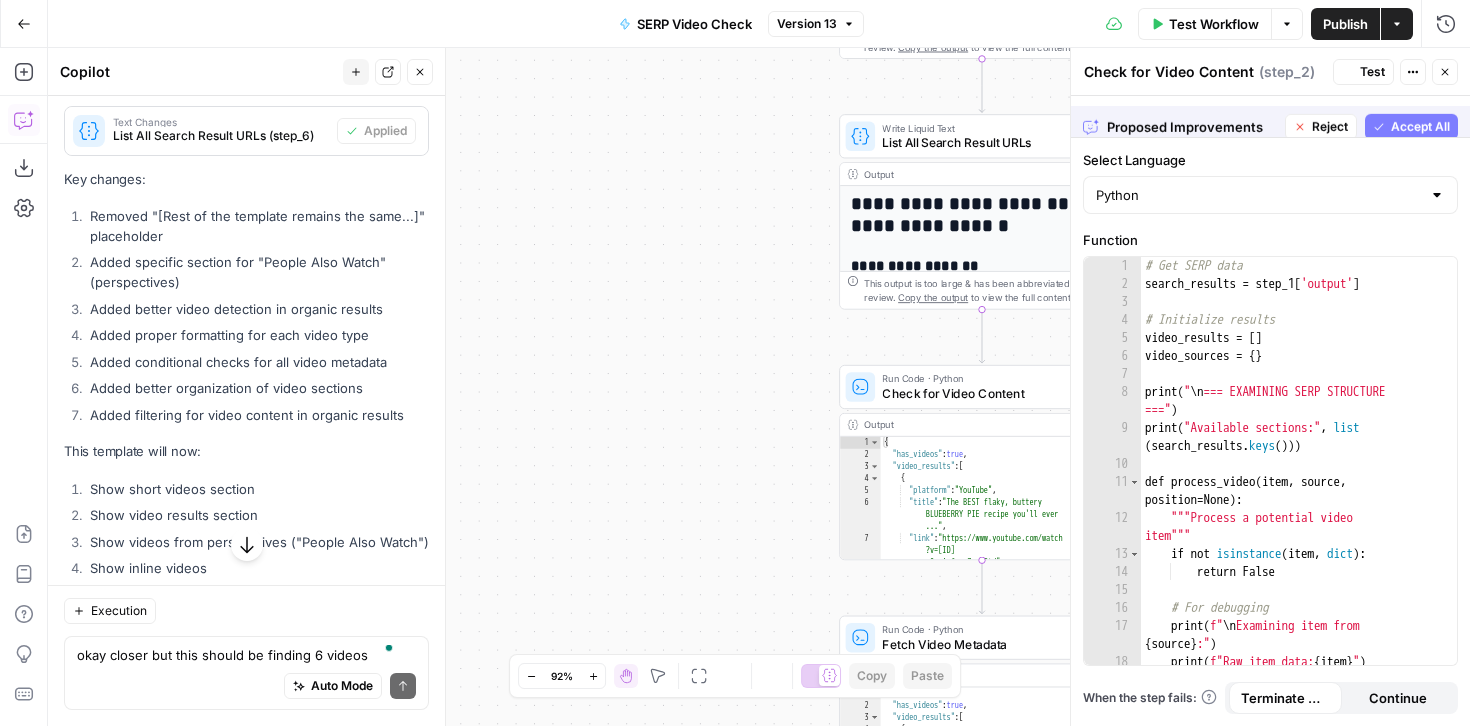 scroll, scrollTop: 31430, scrollLeft: 0, axis: vertical 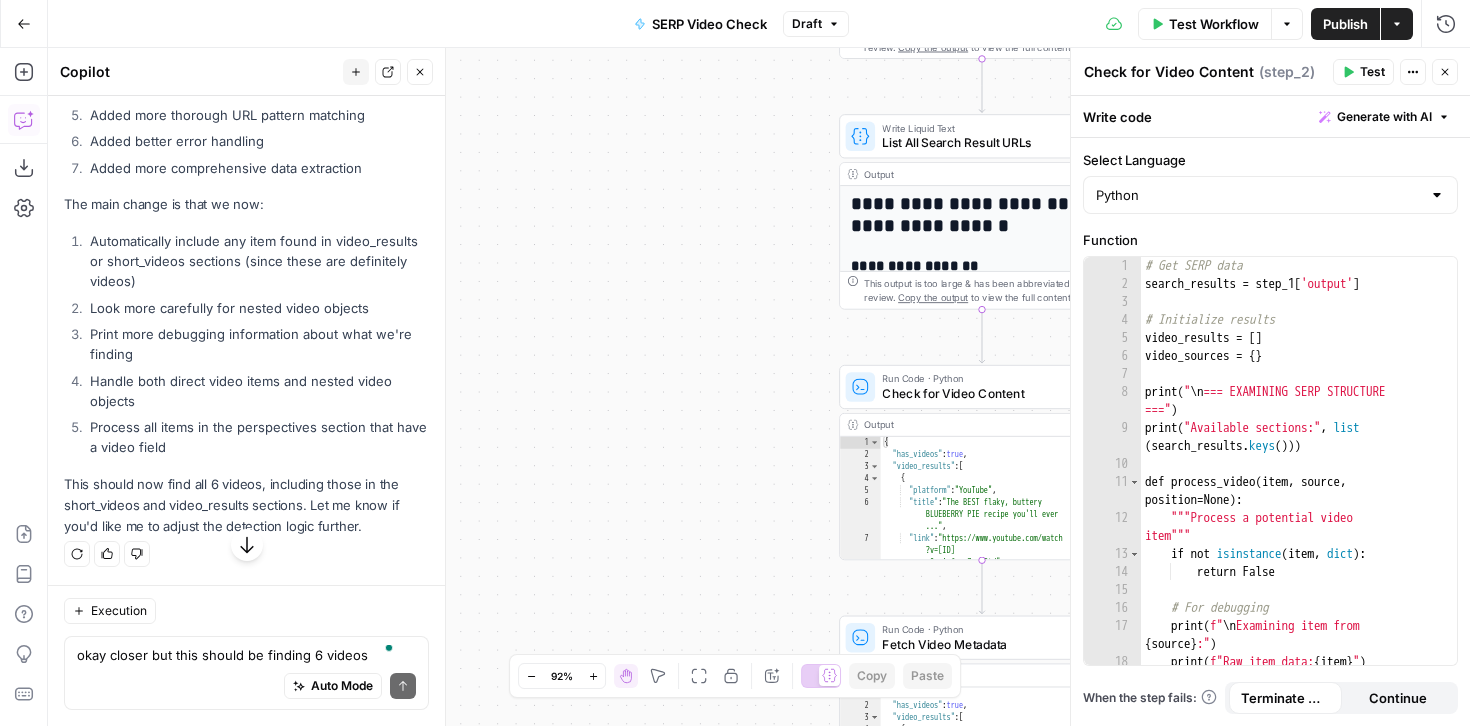 click on "Test Workflow" at bounding box center [1214, 24] 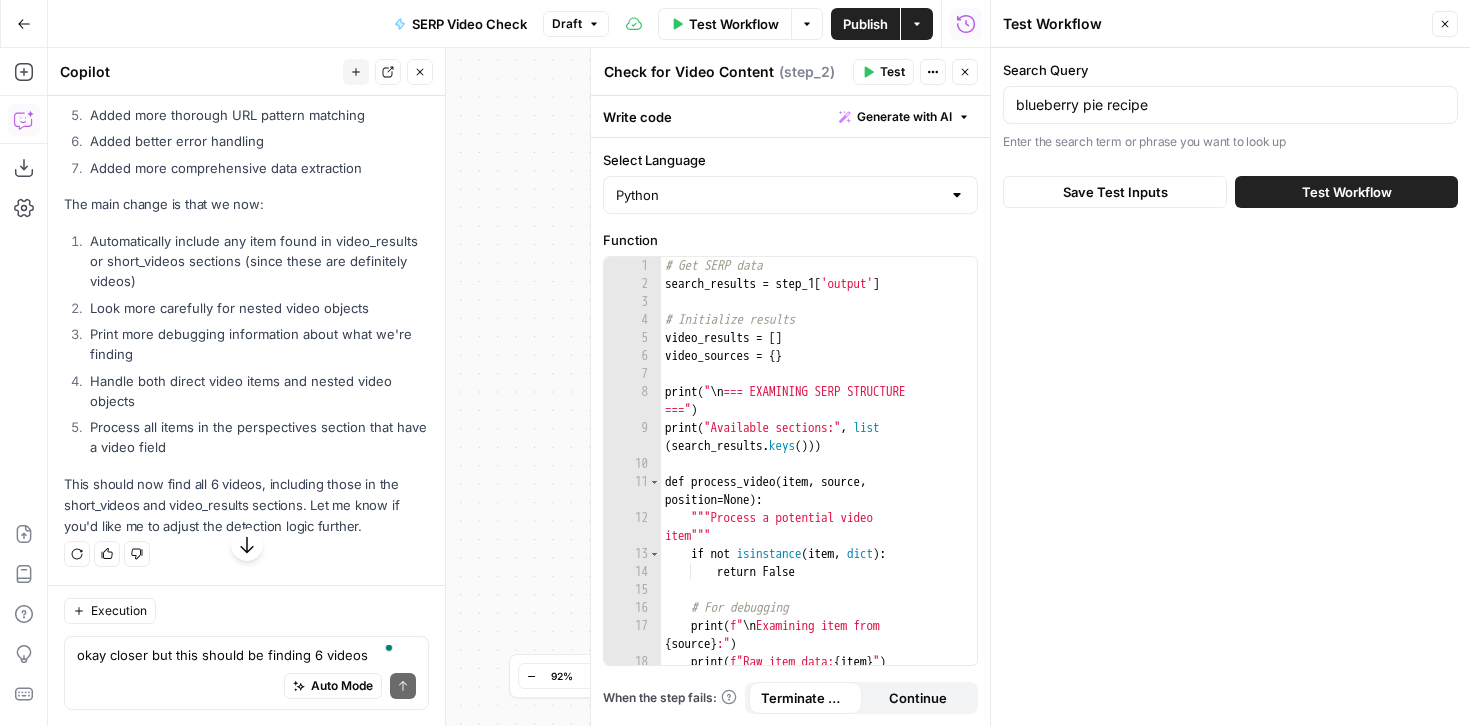 click on "Test Workflow" at bounding box center [1347, 192] 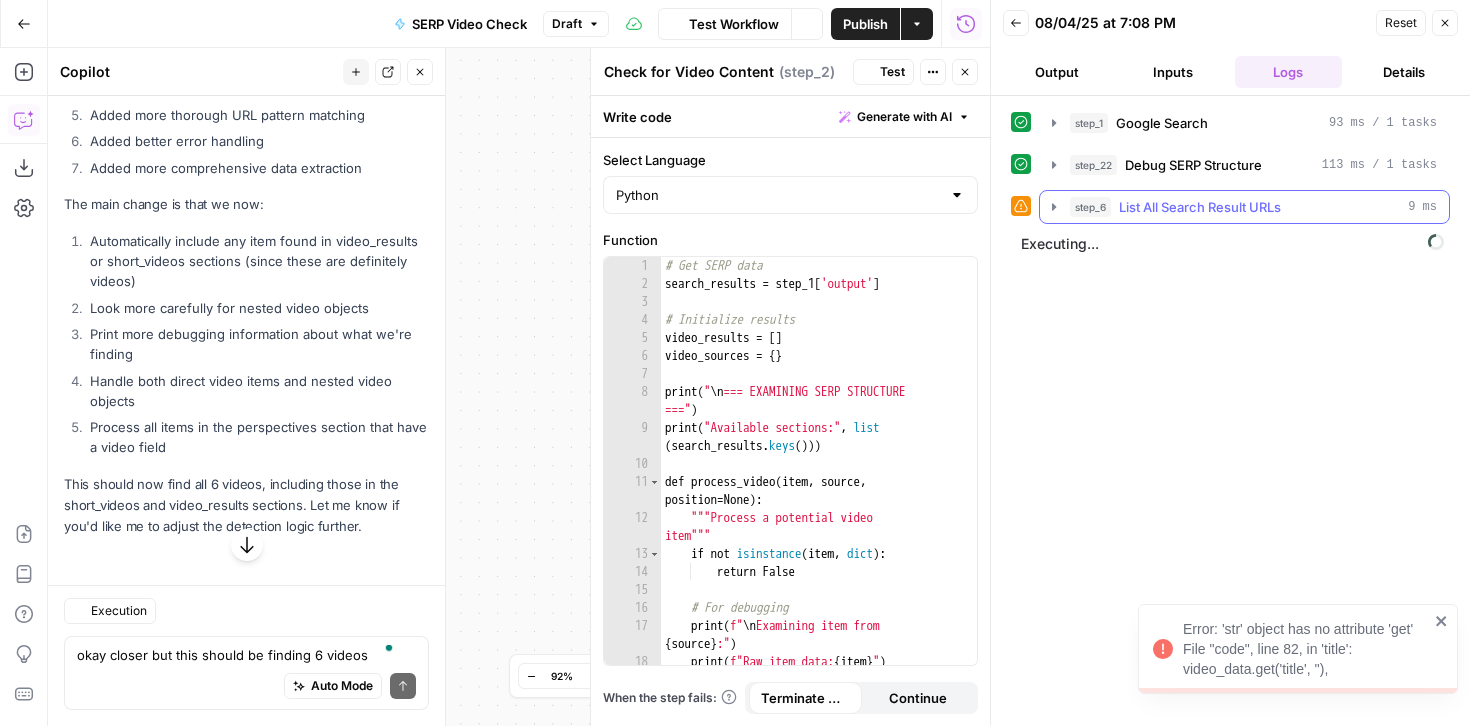 scroll, scrollTop: 31430, scrollLeft: 0, axis: vertical 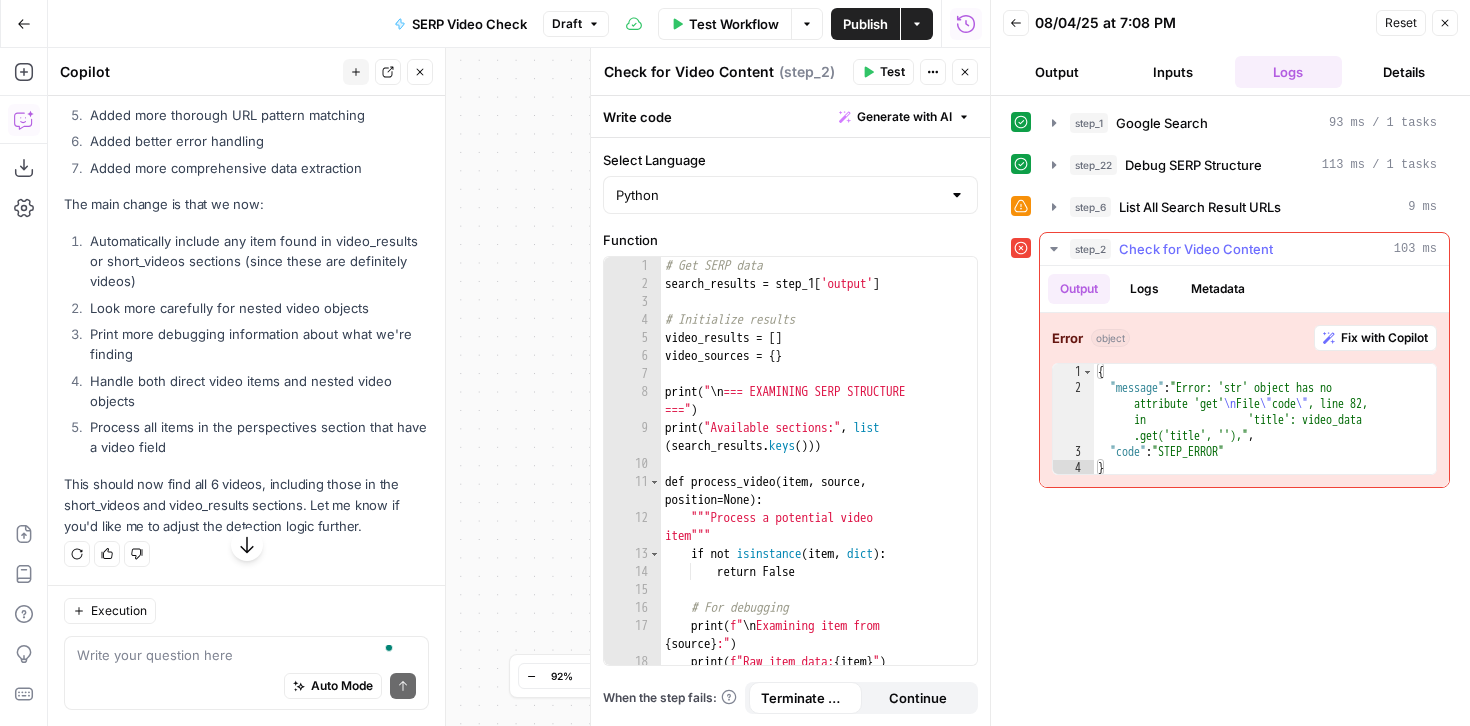 click on "Fix with Copilot" at bounding box center (1384, 338) 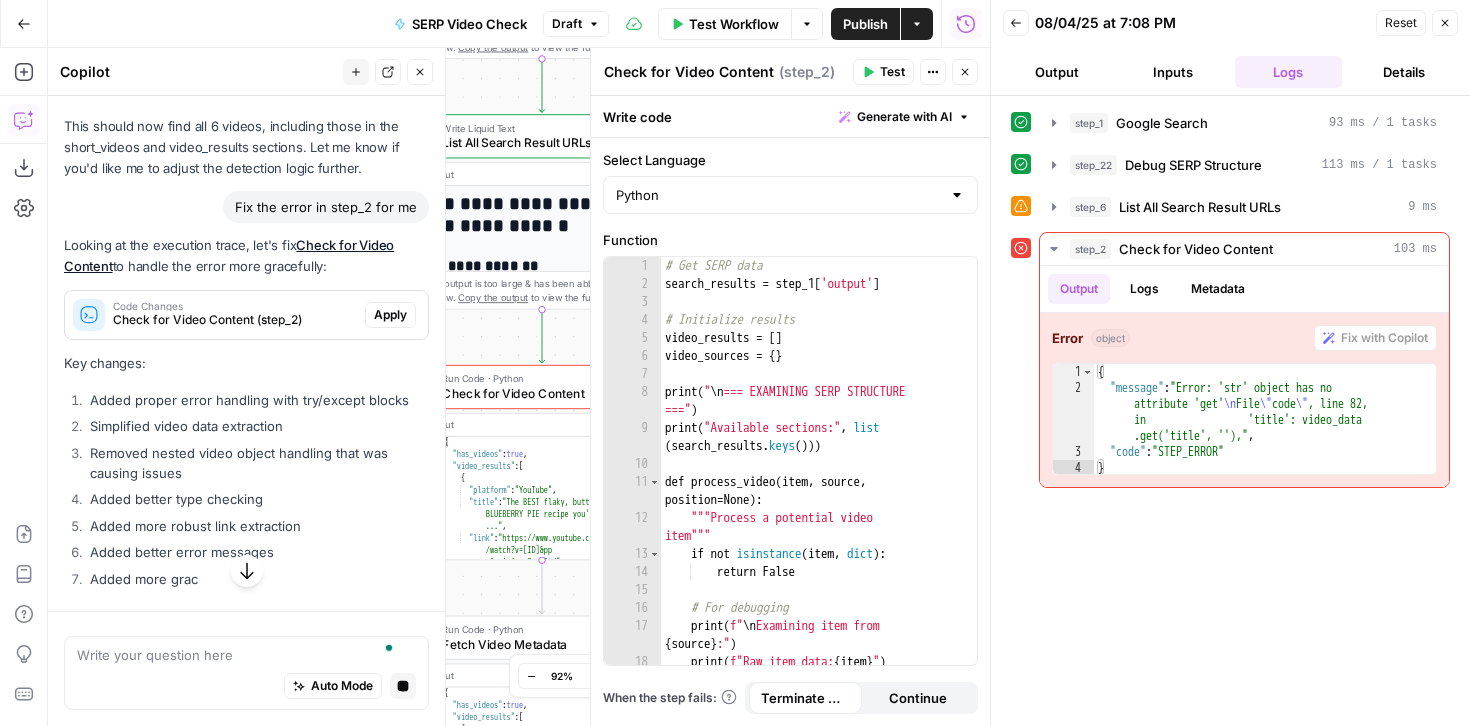 scroll, scrollTop: 30935, scrollLeft: 0, axis: vertical 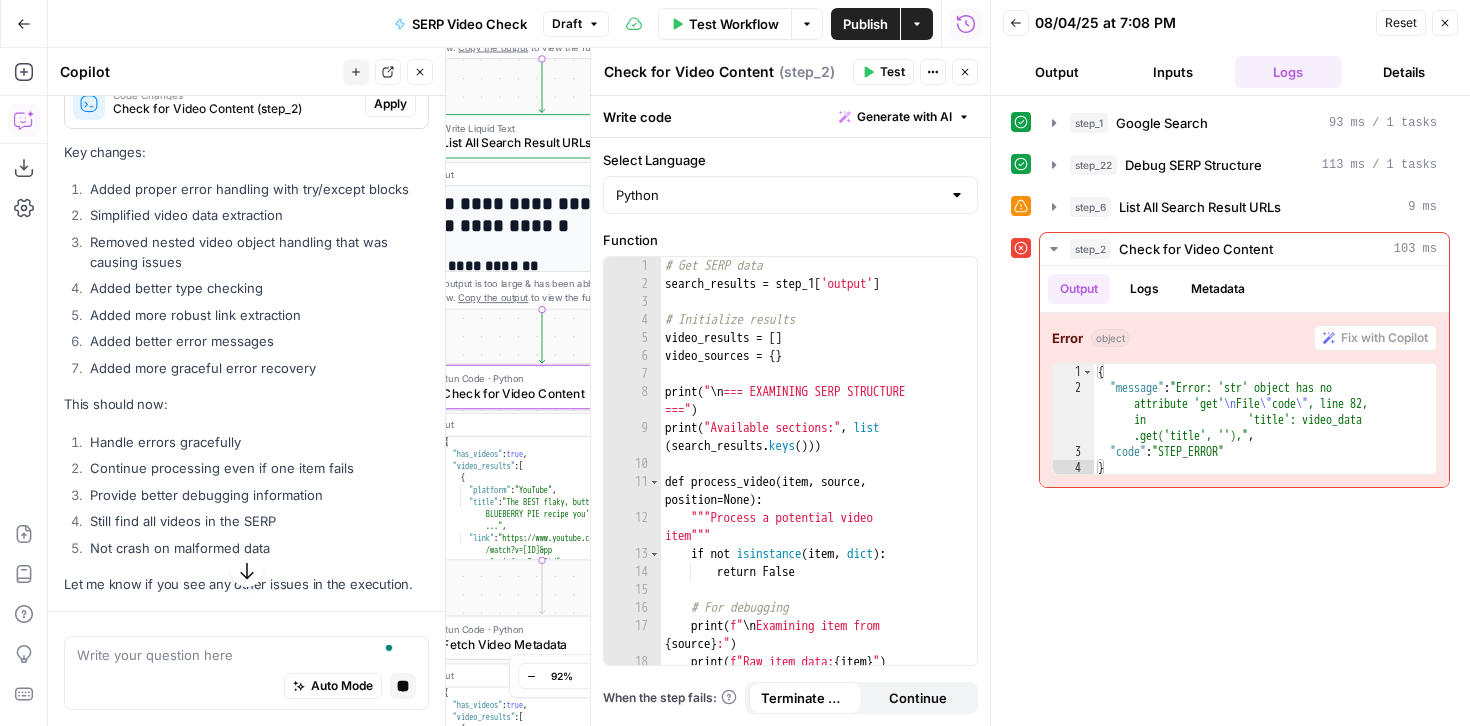 click on "Apply" at bounding box center (390, 104) 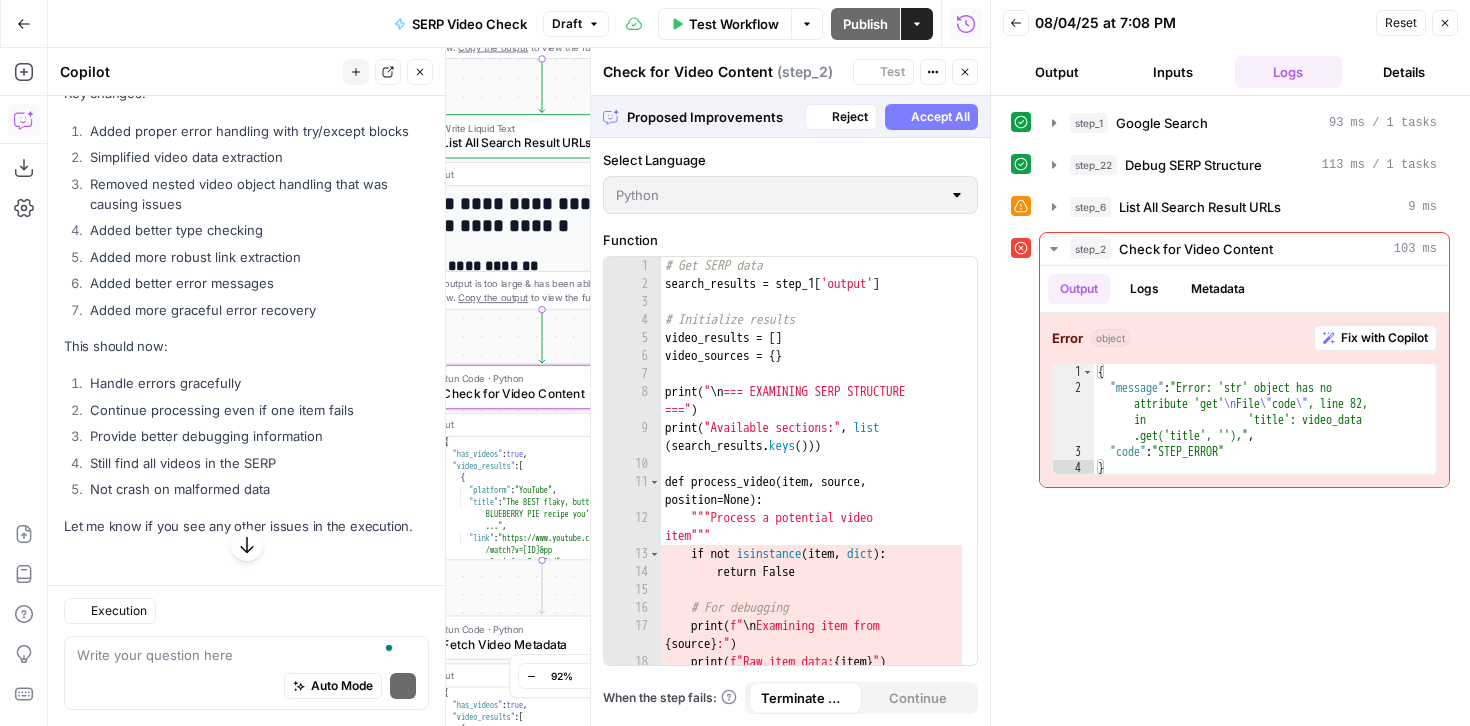 scroll, scrollTop: 30950, scrollLeft: 0, axis: vertical 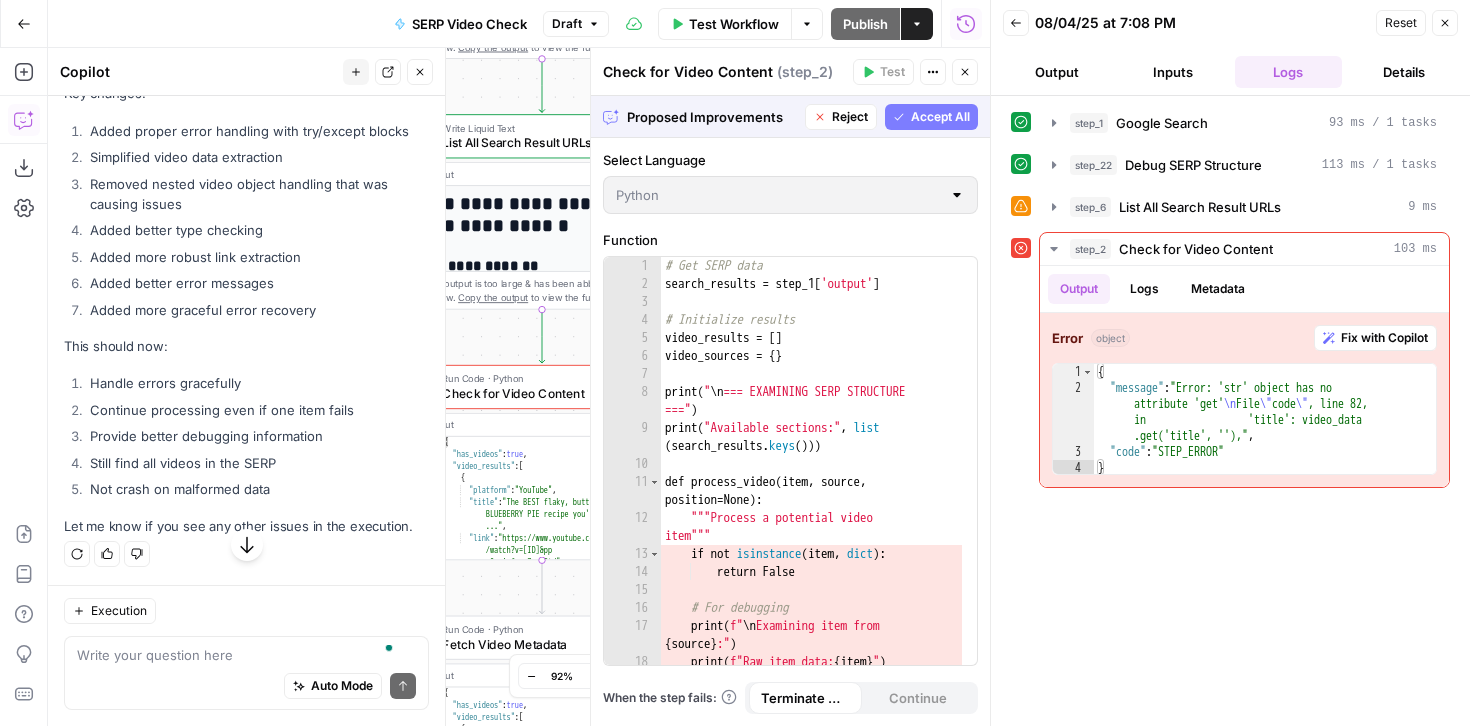 click on "Proposed Improvements Reject Accept All" at bounding box center [790, 116] 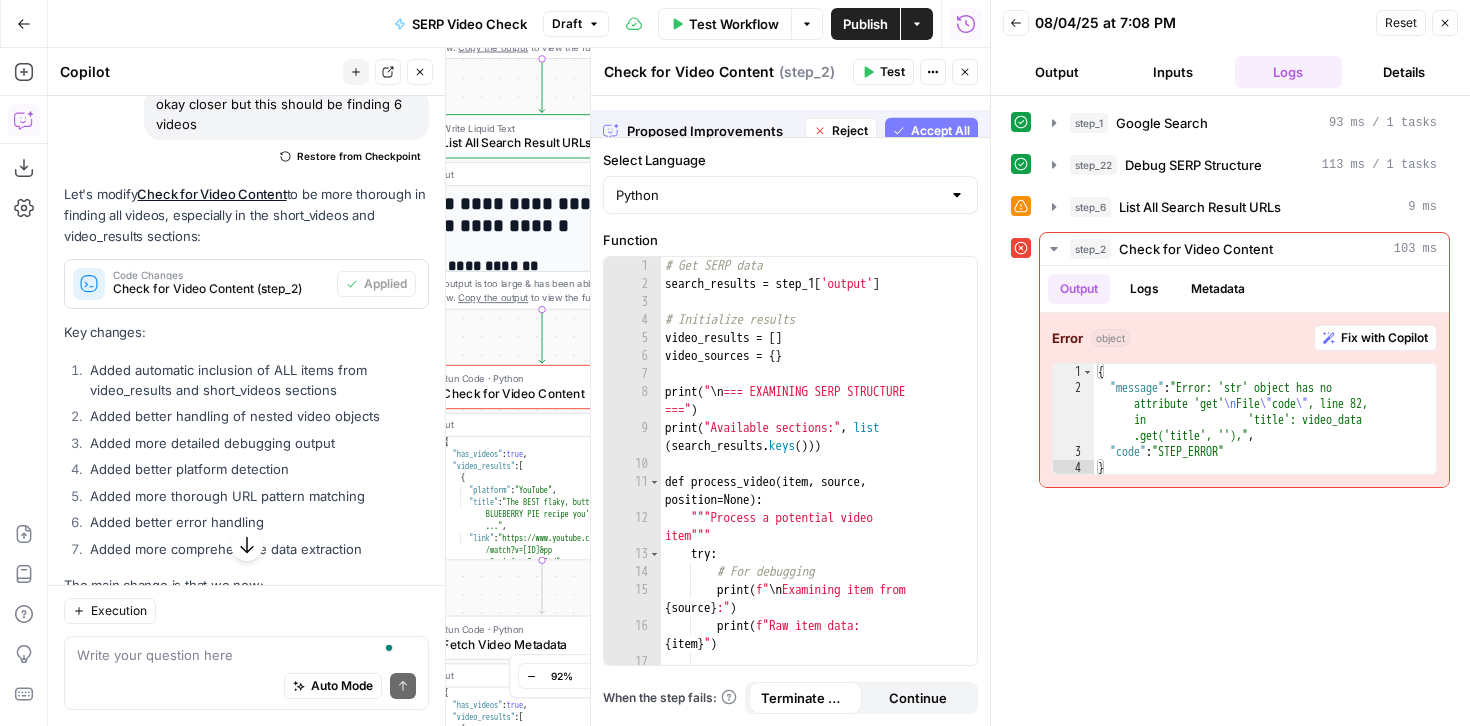 scroll, scrollTop: 32102, scrollLeft: 0, axis: vertical 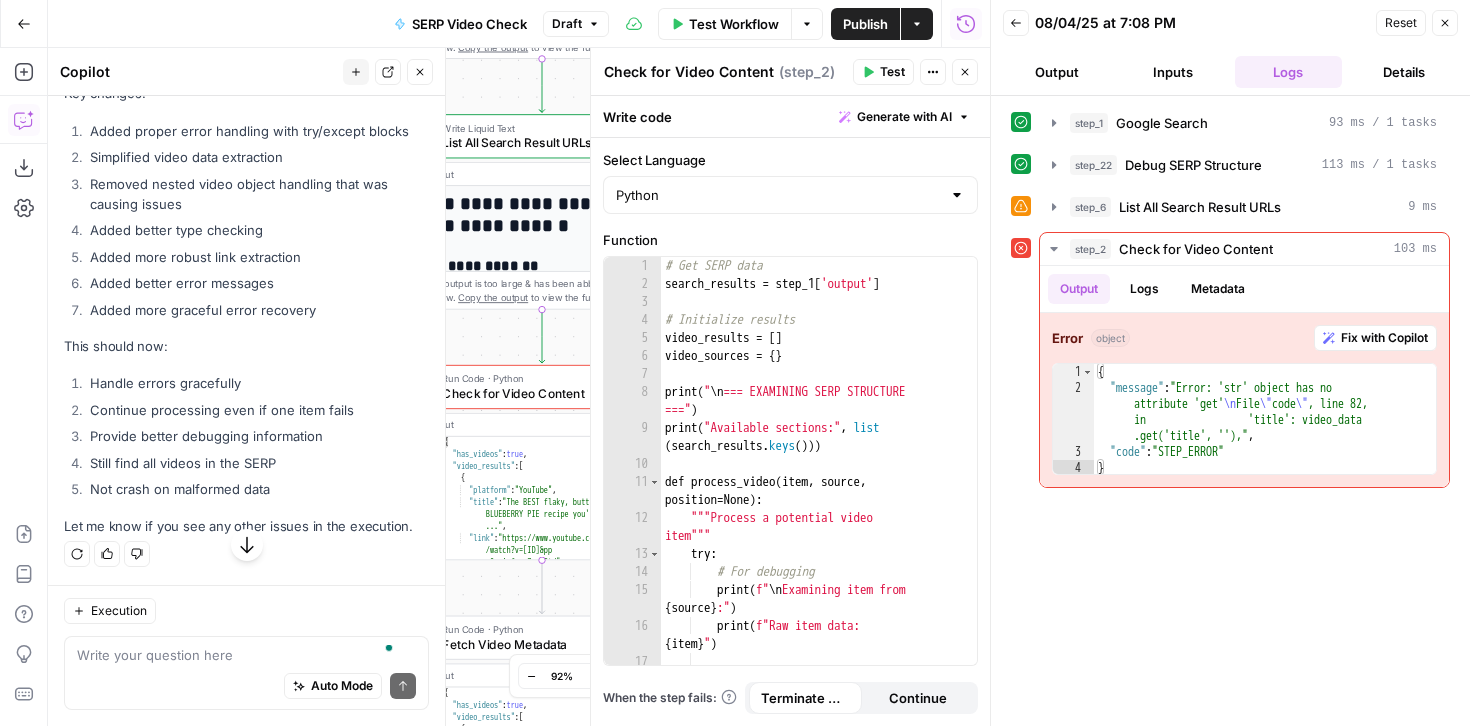 click 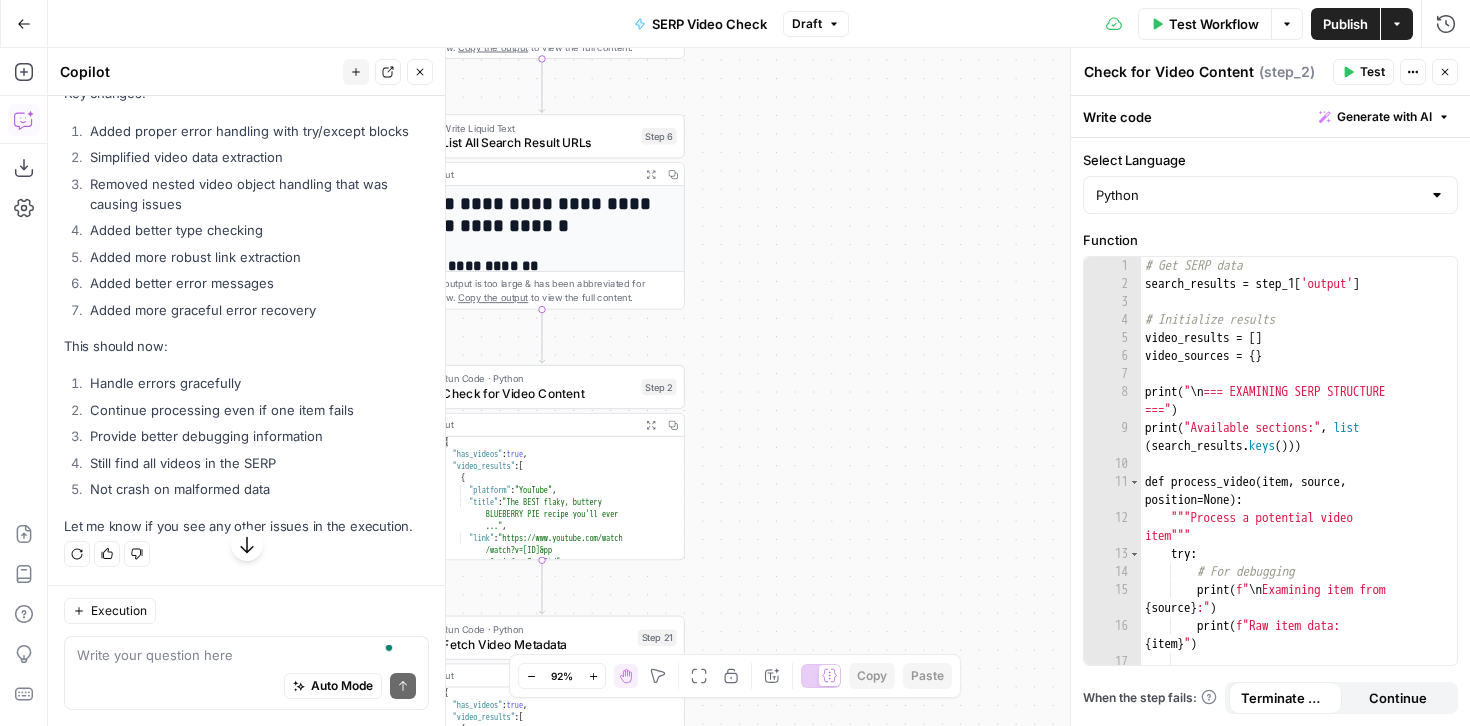 click on "Test Workflow" at bounding box center [1214, 24] 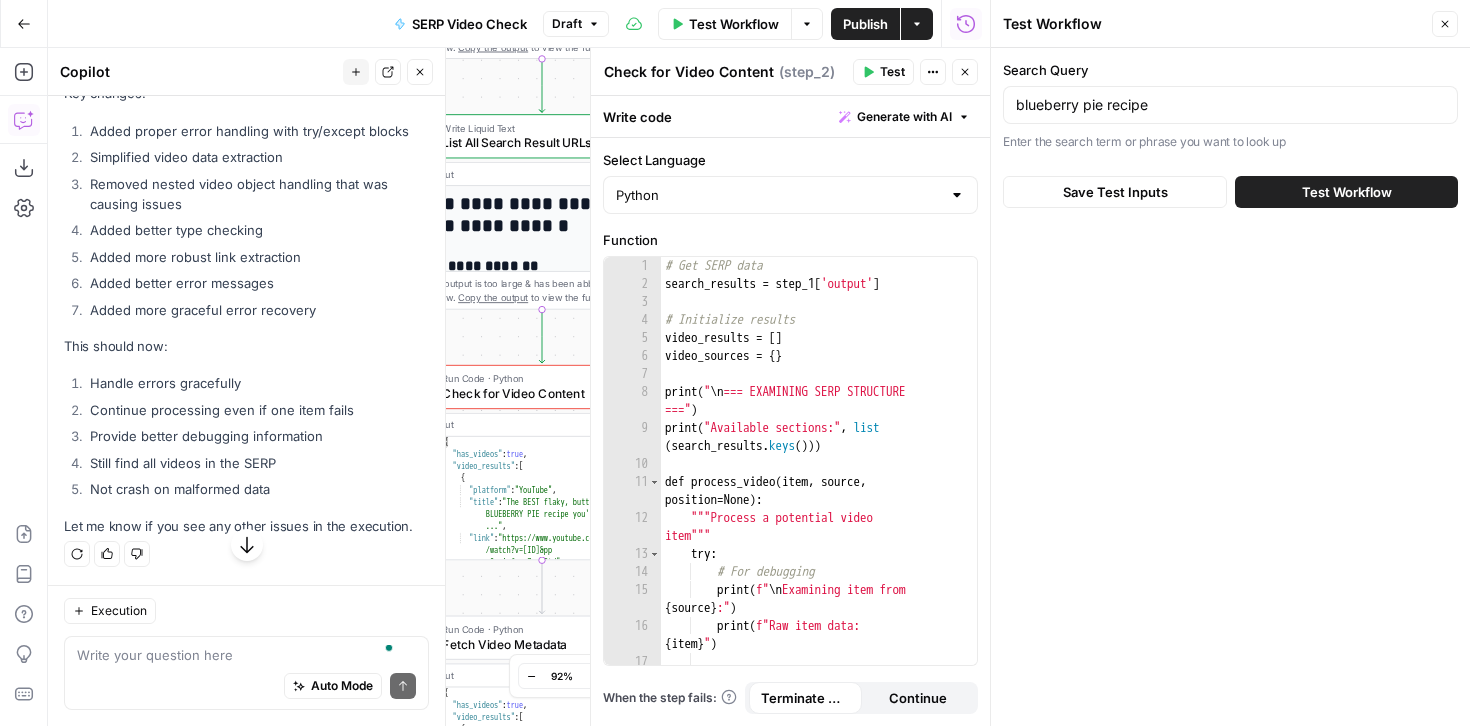 click on "Test Workflow" at bounding box center [1346, 192] 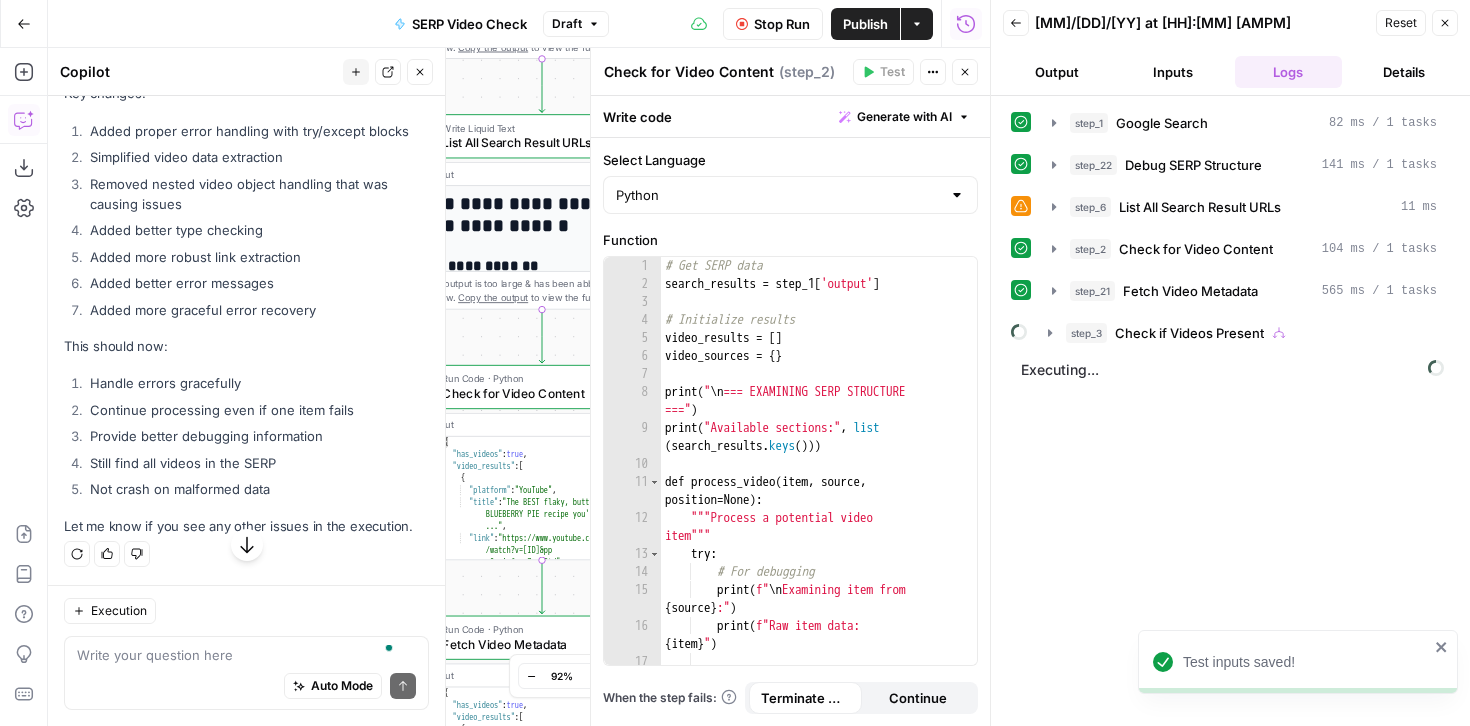 click 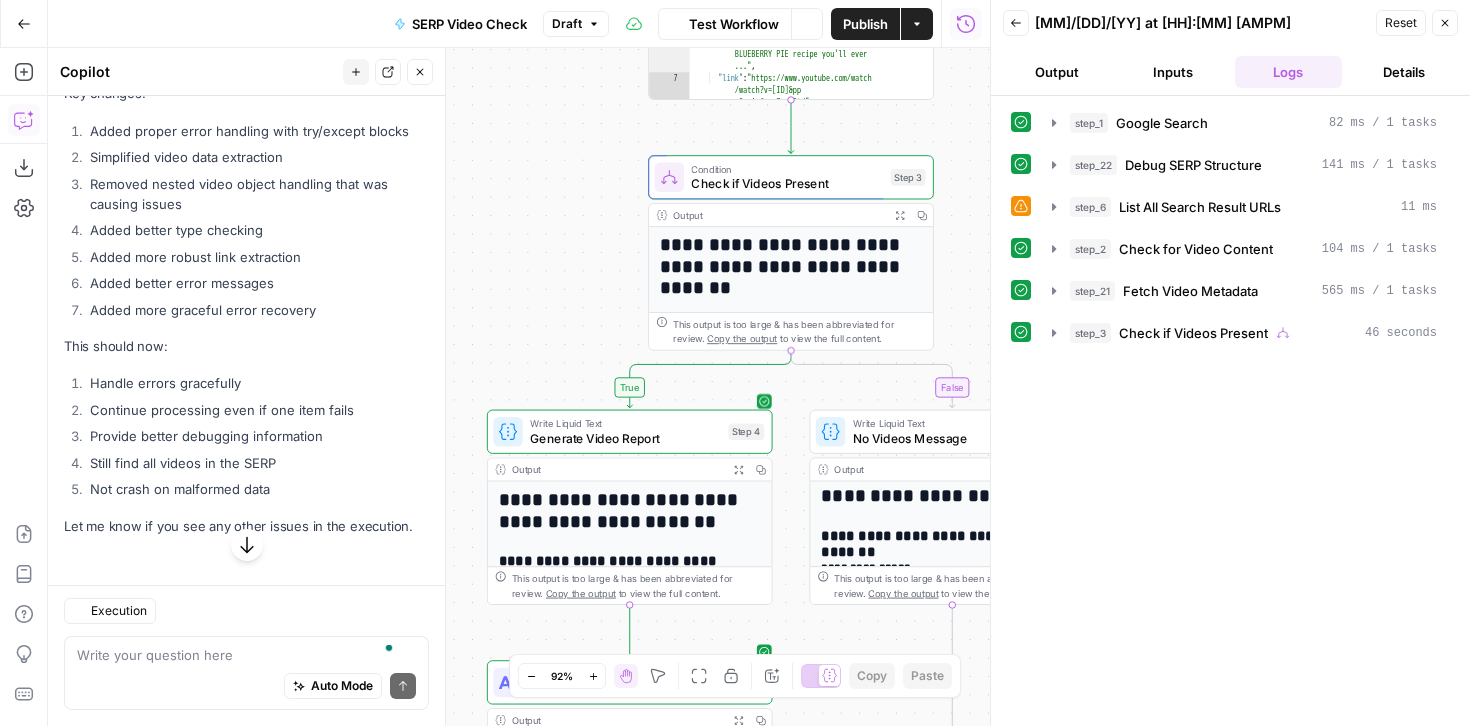 scroll, scrollTop: 32102, scrollLeft: 0, axis: vertical 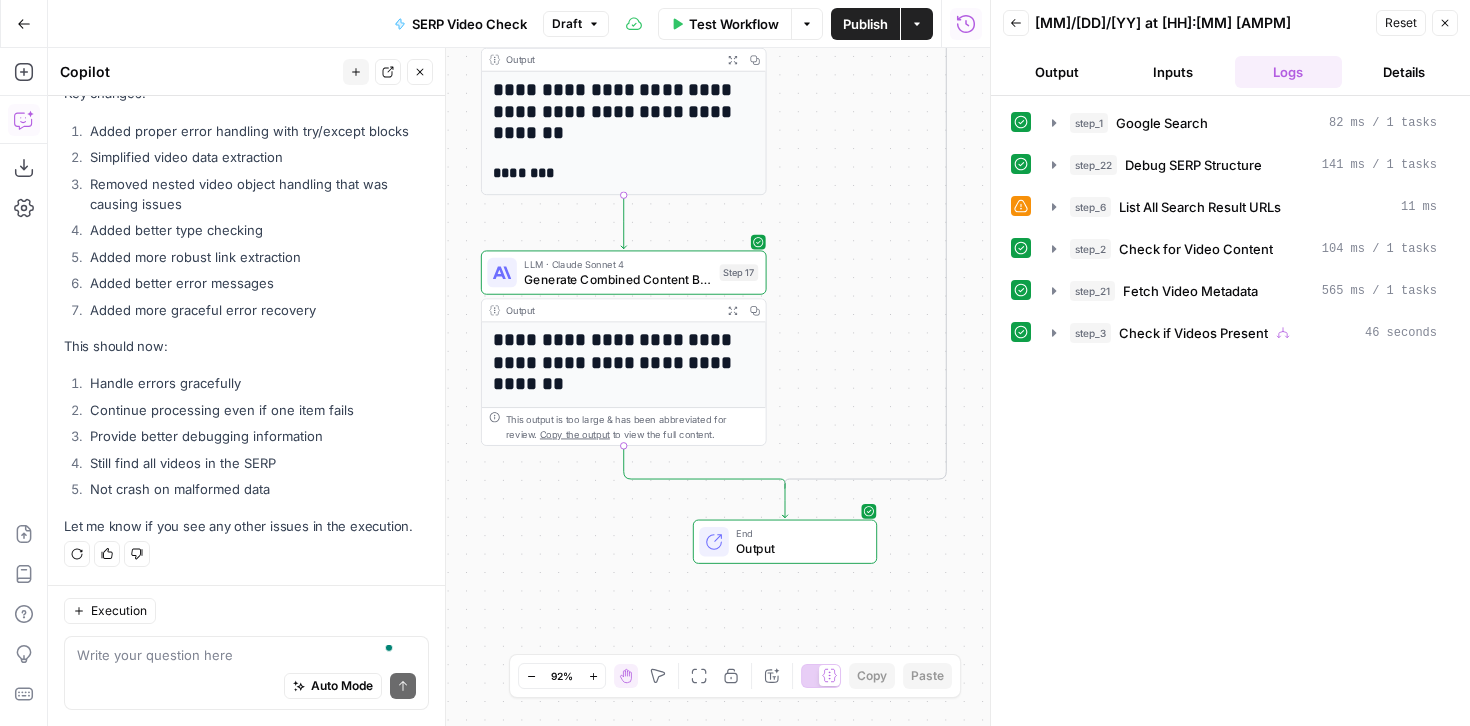 click on "**********" at bounding box center [617, 362] 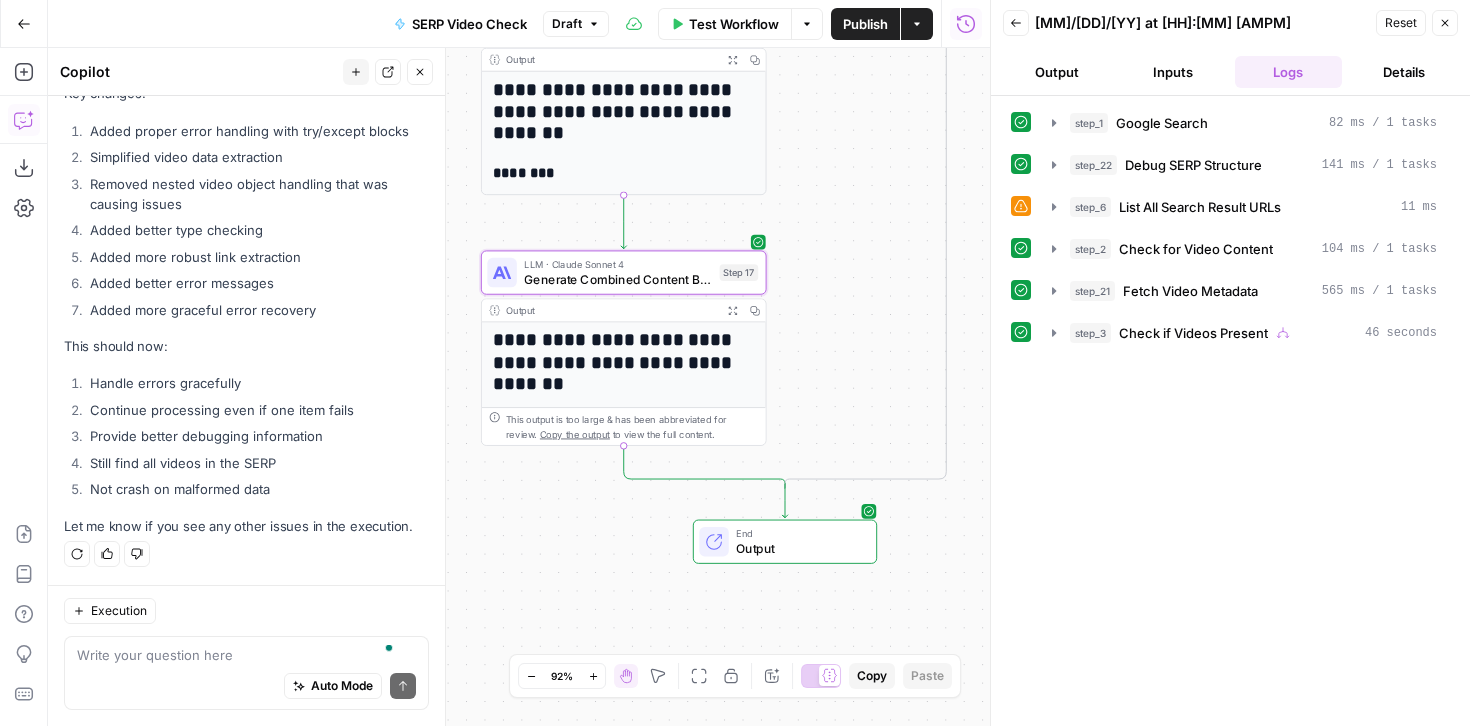 click on "**********" at bounding box center [617, 362] 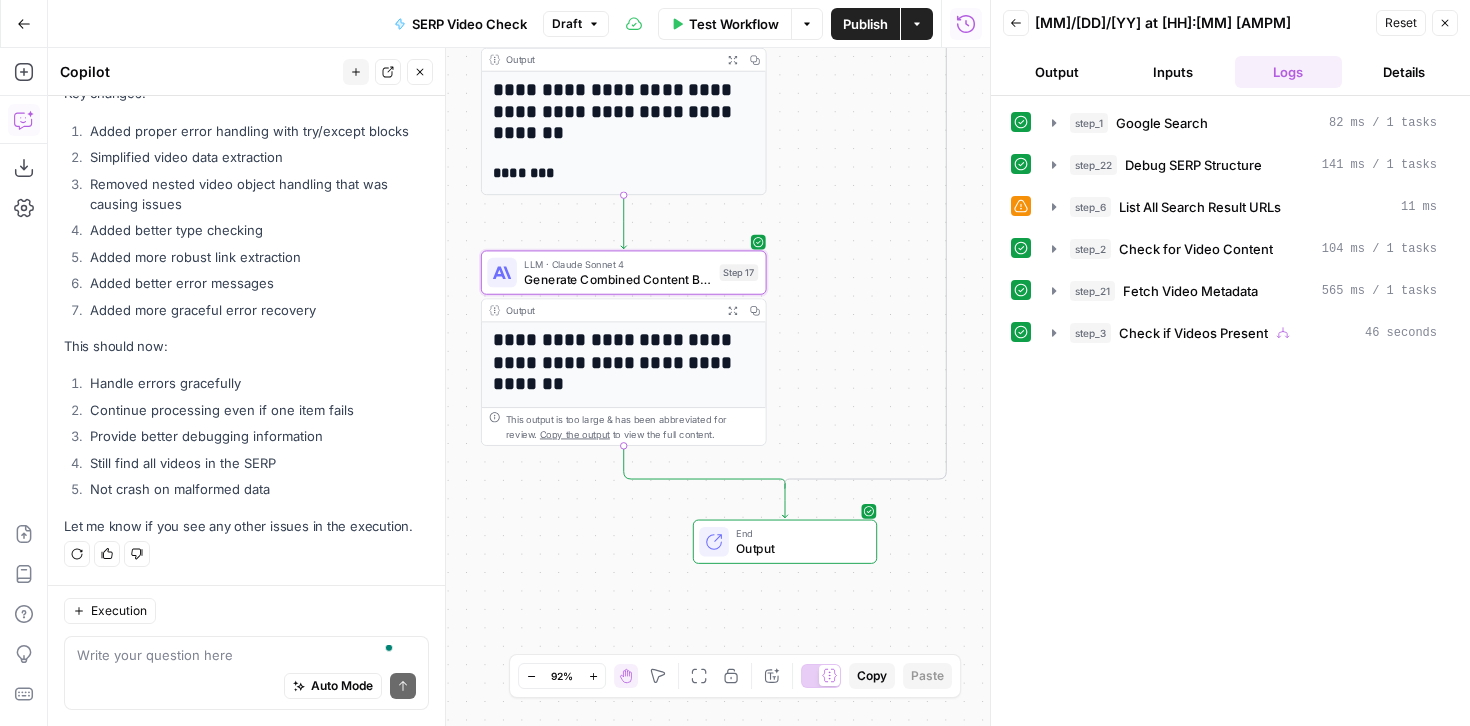 click 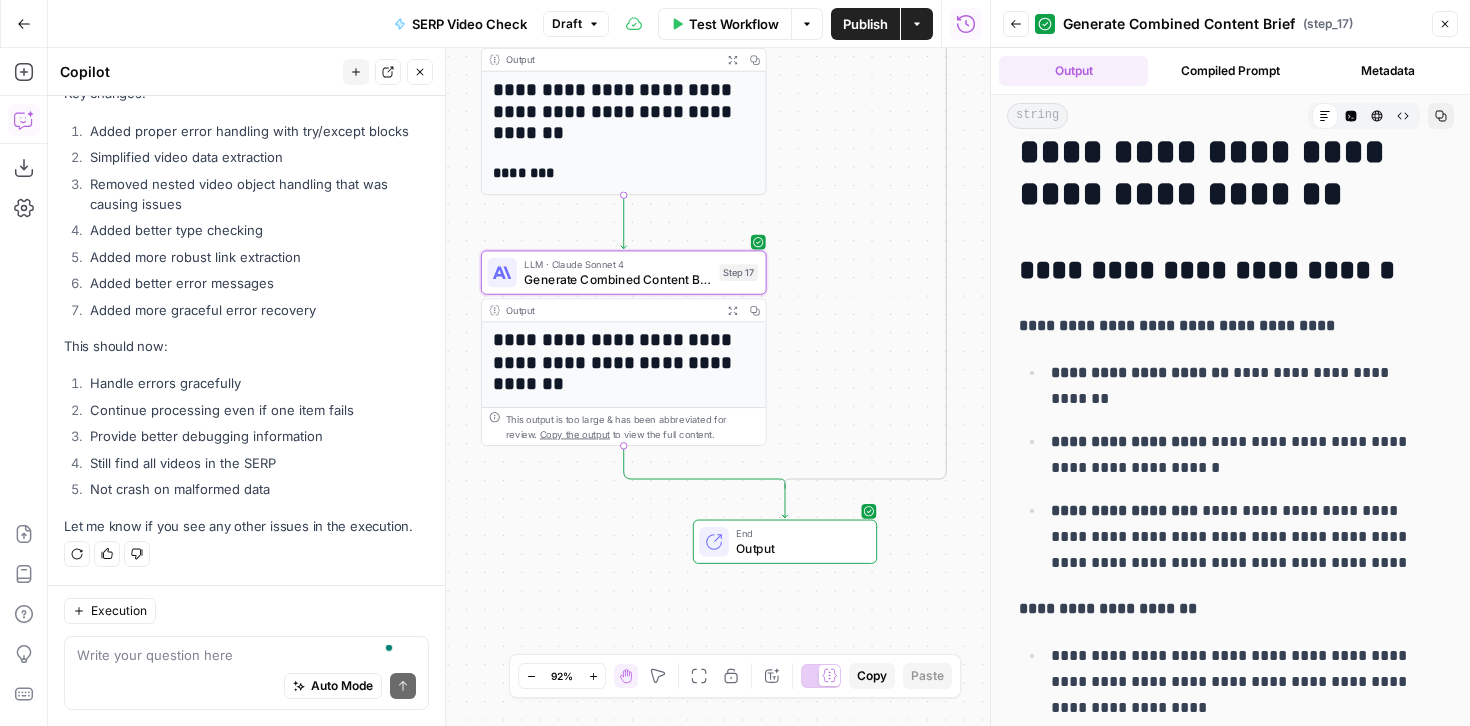 scroll, scrollTop: 68, scrollLeft: 0, axis: vertical 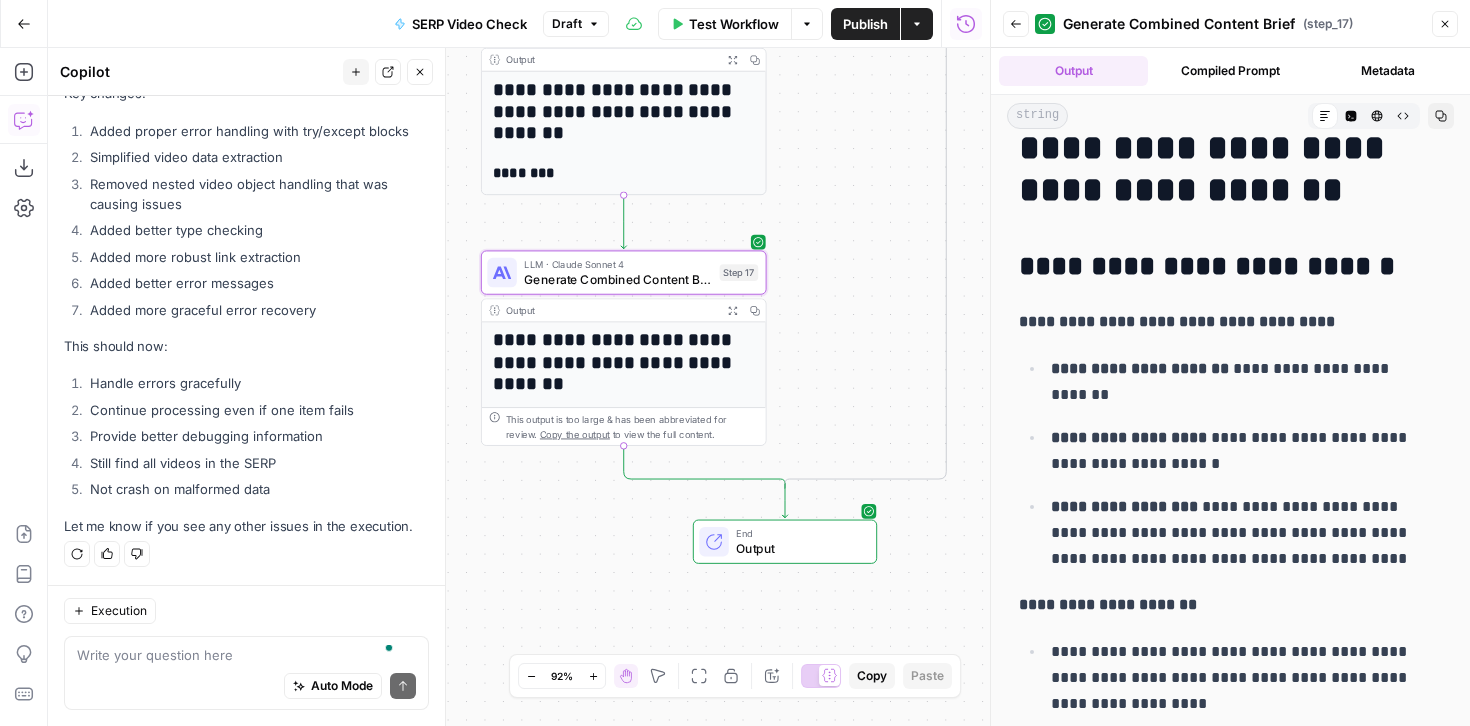 click on "Auto Mode Send" at bounding box center (246, 687) 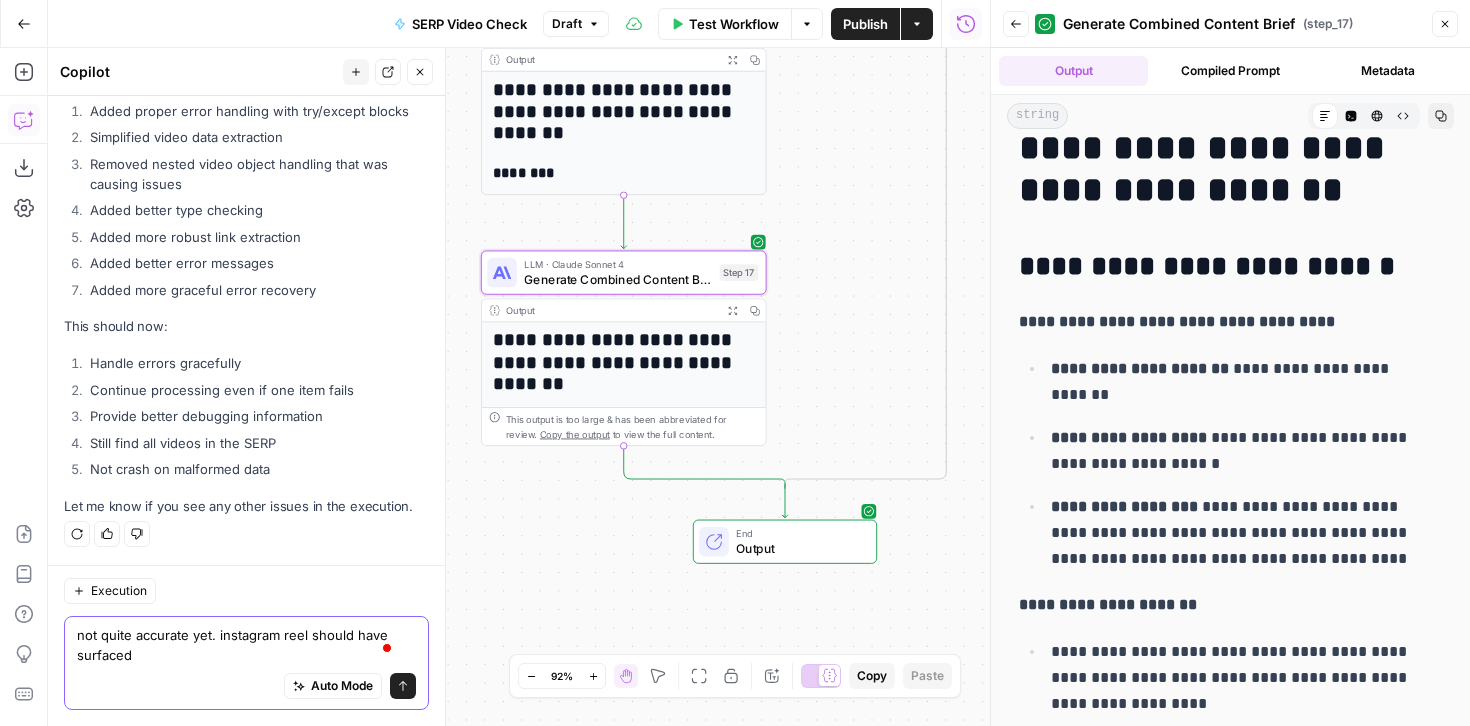 scroll, scrollTop: 32448, scrollLeft: 0, axis: vertical 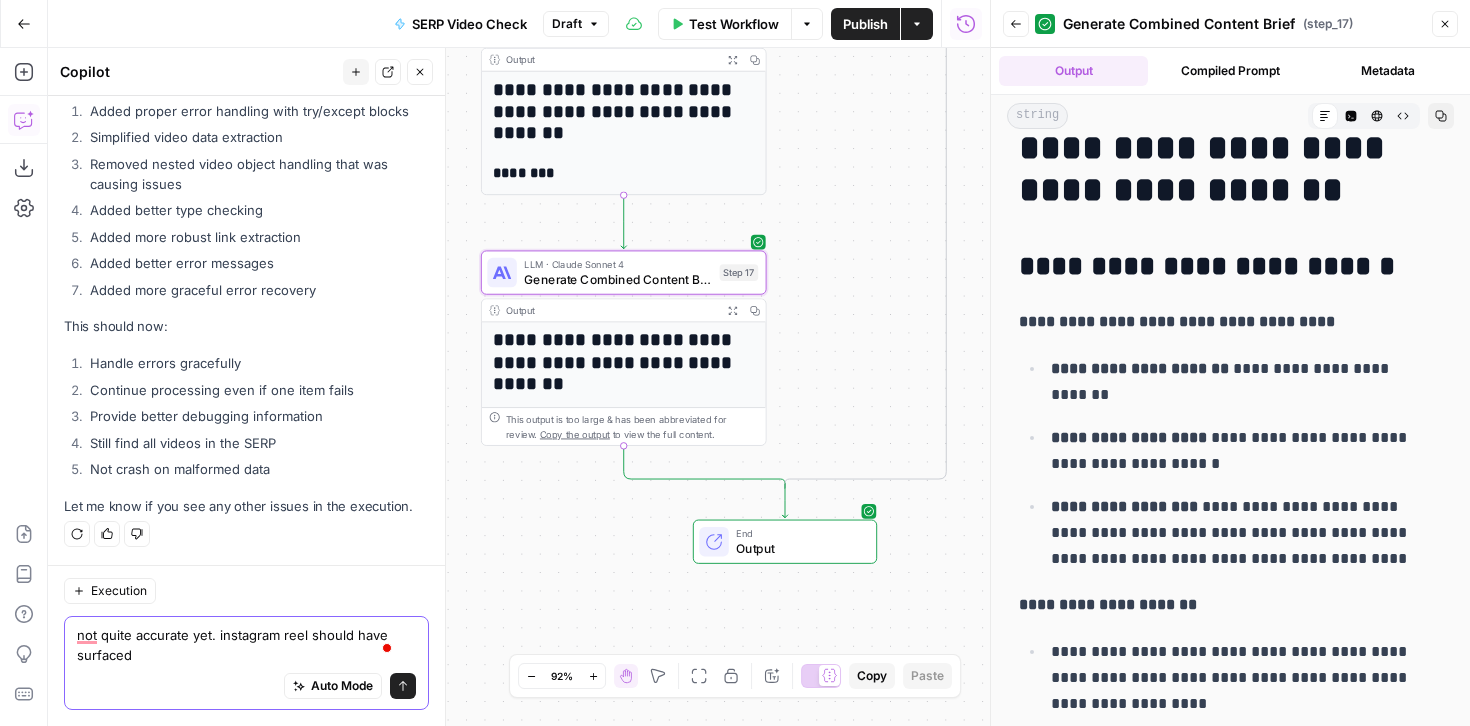 click on "not quite accurate yet. instagram reel should have surfaced" at bounding box center [246, 645] 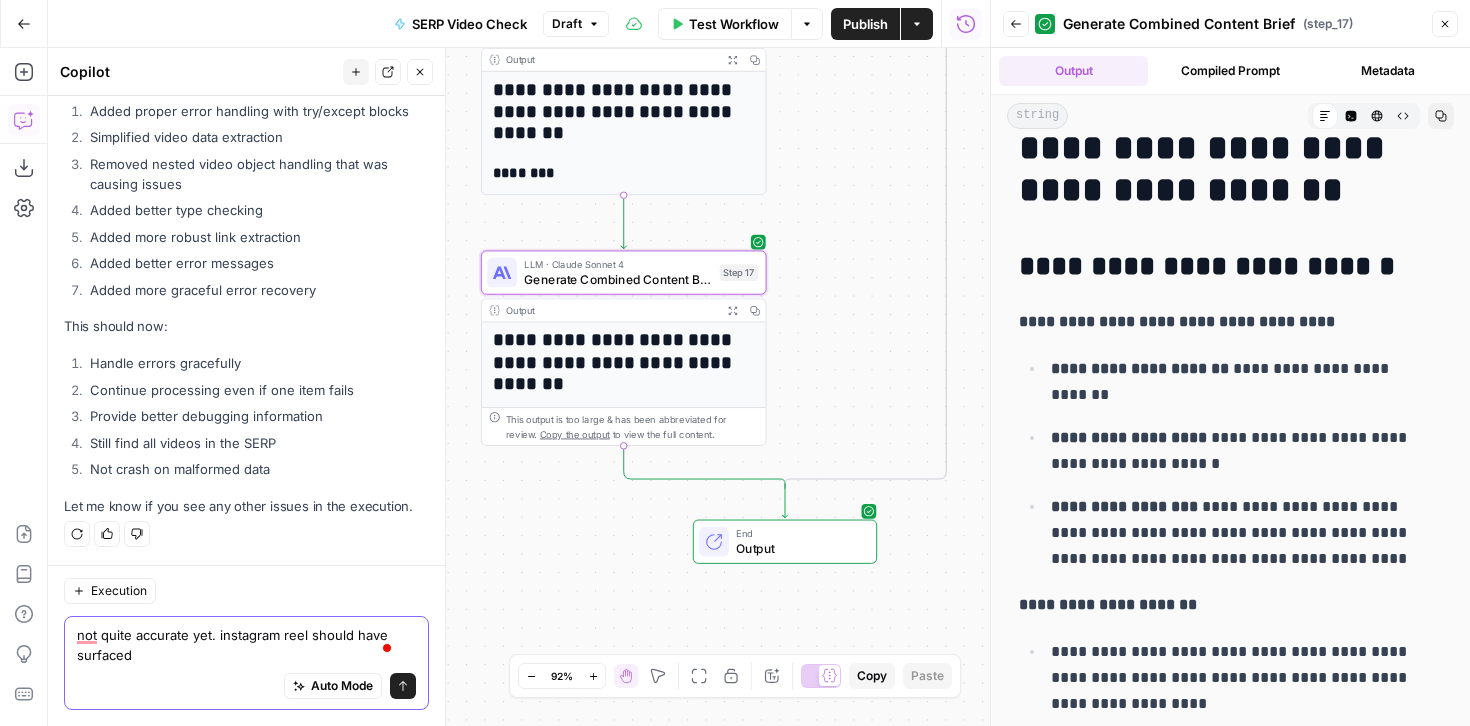 click on "not quite accurate yet. instagram reel should have surfaced" at bounding box center [246, 645] 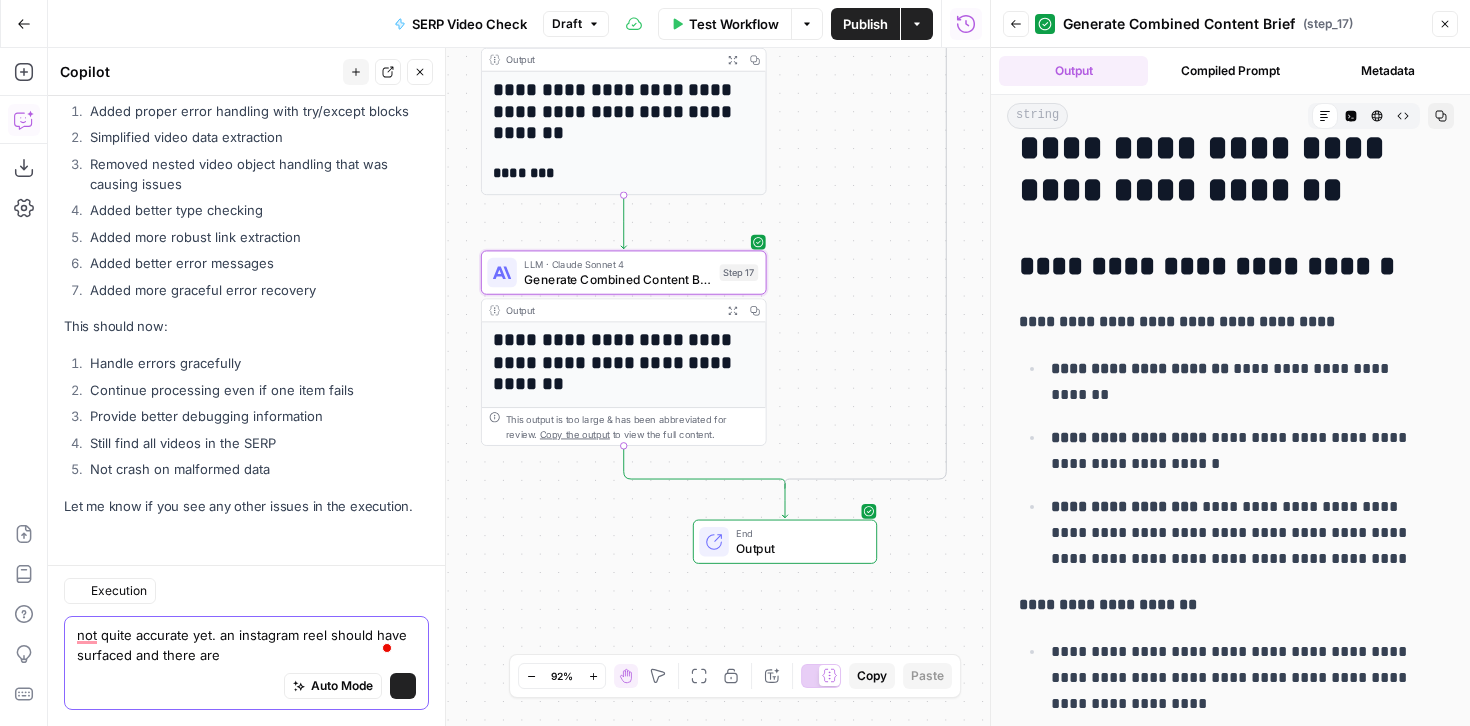 scroll, scrollTop: 32448, scrollLeft: 0, axis: vertical 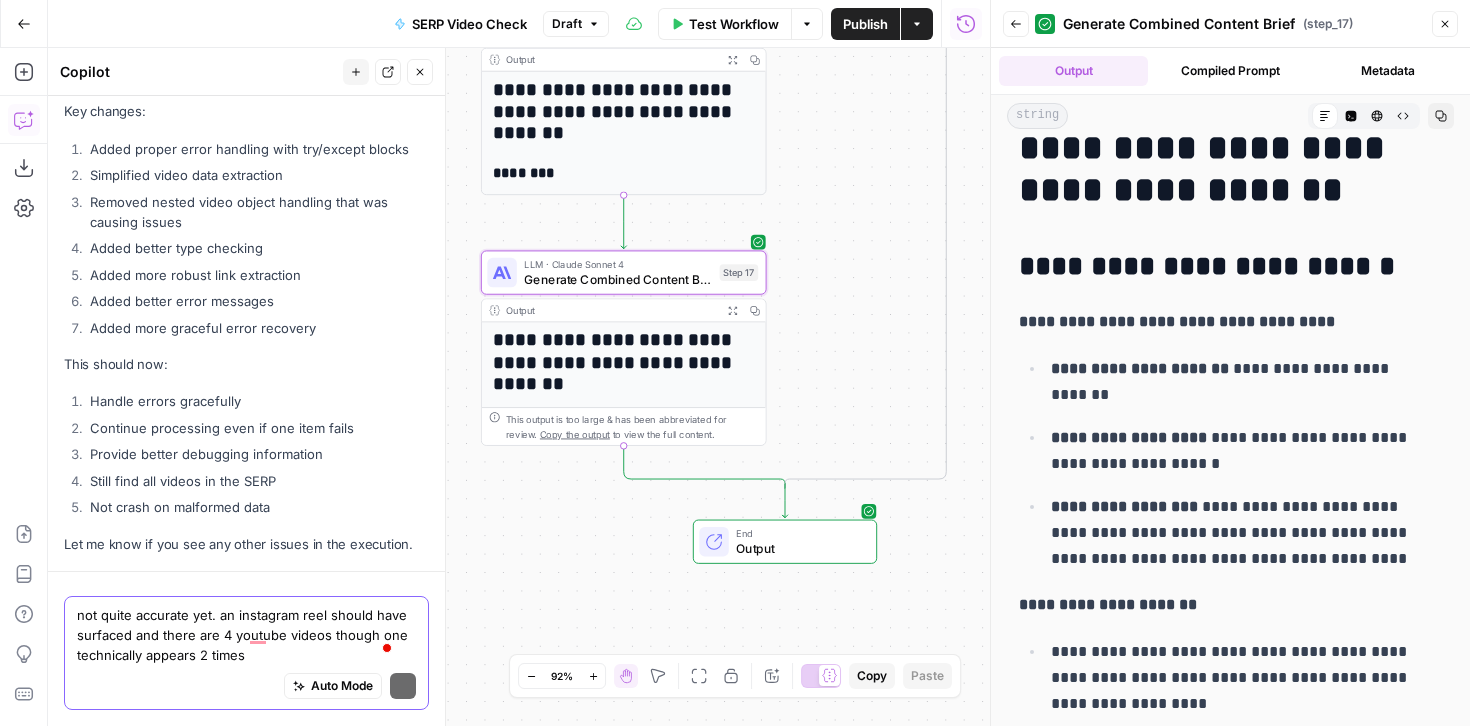 type on "not quite accurate yet. an instagram reel should have surfaced and there are 4 youtube videos though one technically appears 2 times" 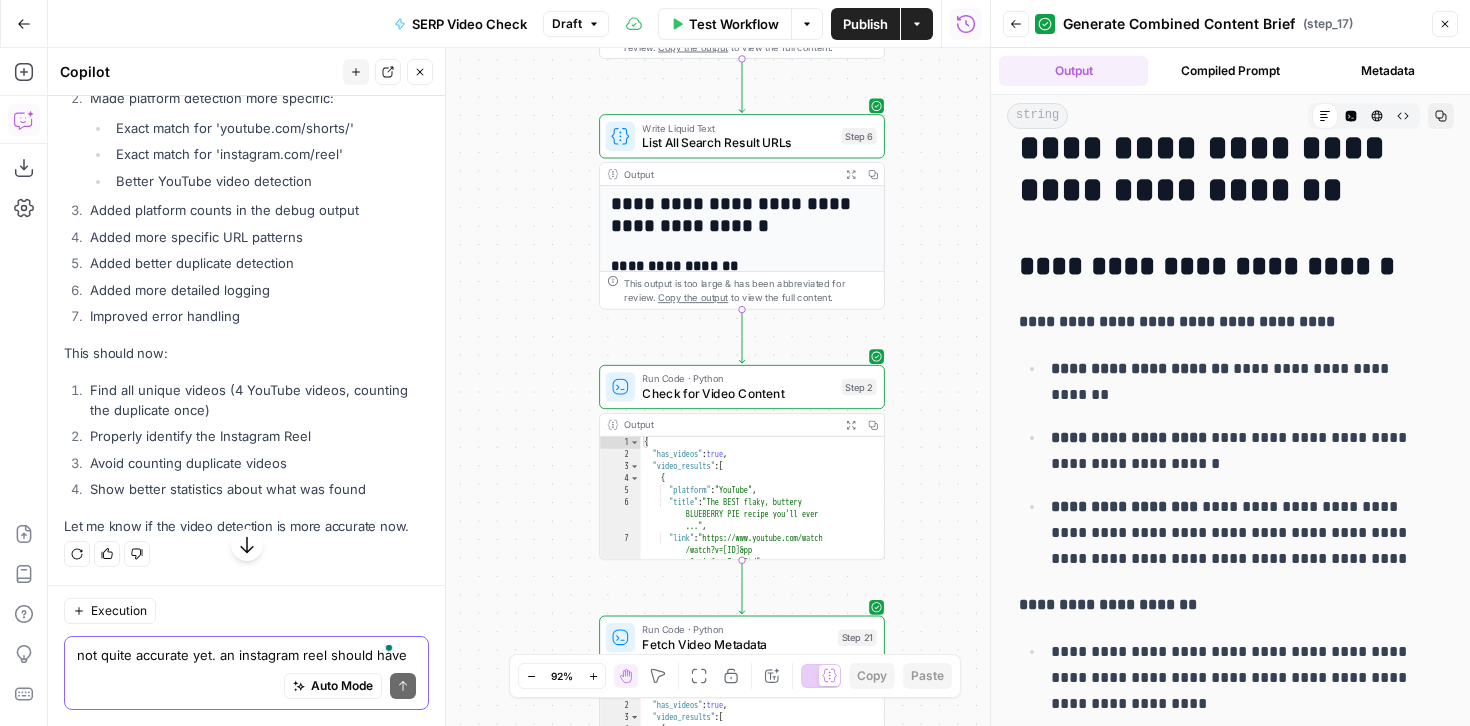 scroll, scrollTop: 32901, scrollLeft: 0, axis: vertical 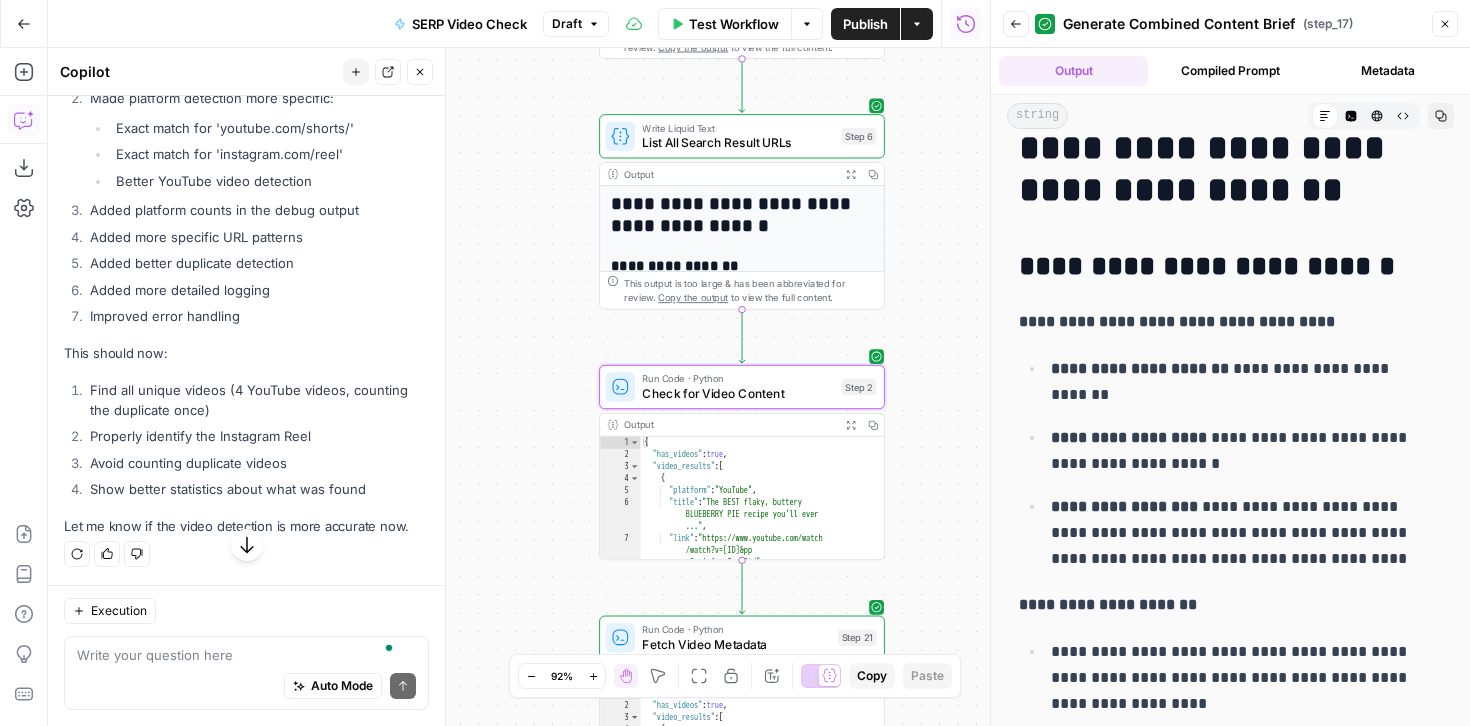 click on "Apply" at bounding box center [390, -34] 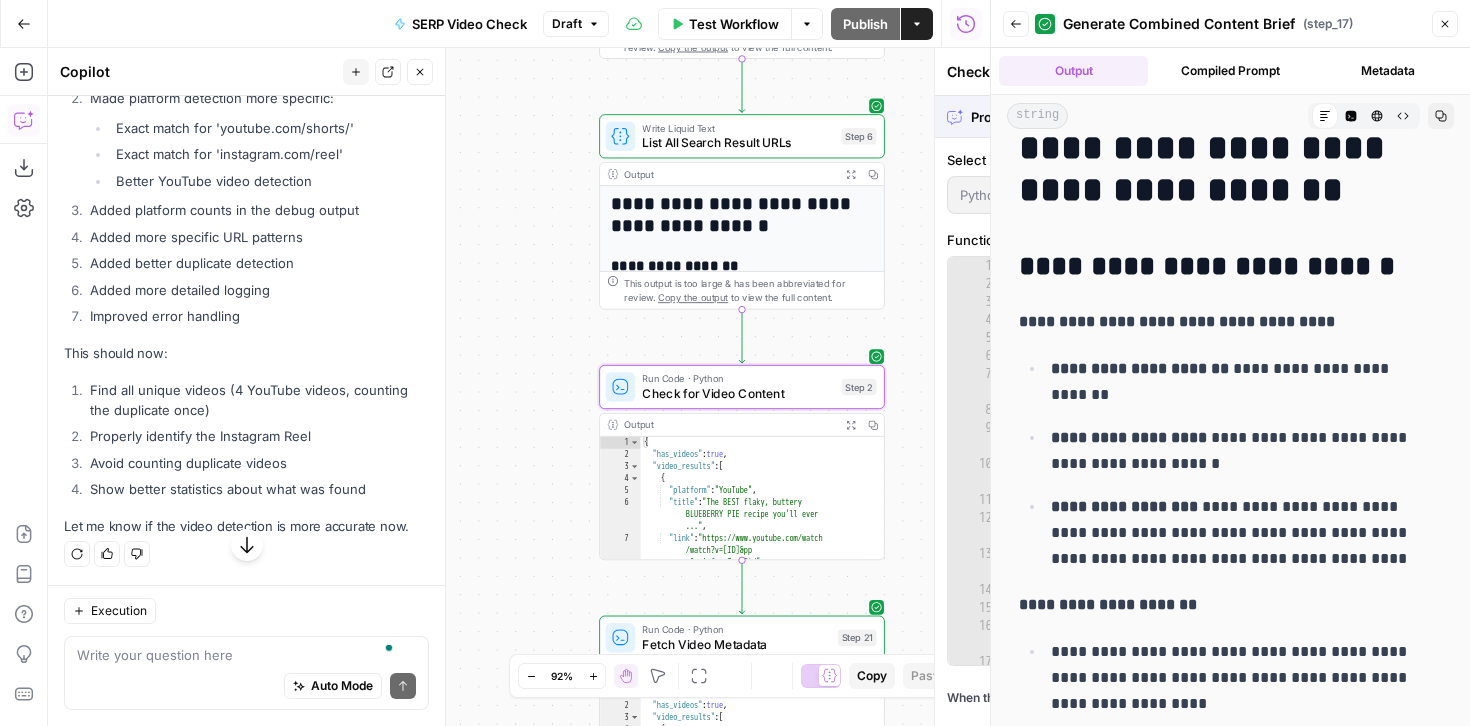 scroll, scrollTop: 31717, scrollLeft: 0, axis: vertical 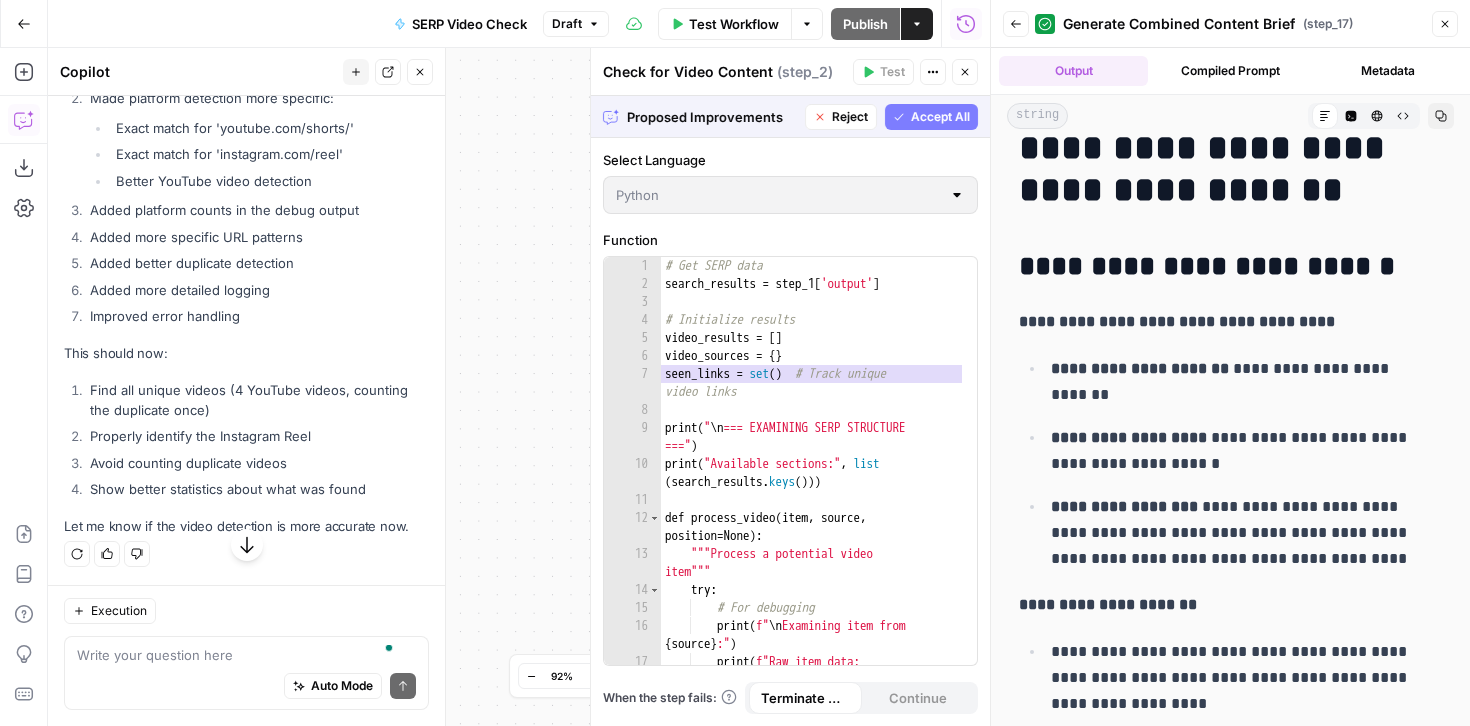 click on "Accept All" at bounding box center [940, 117] 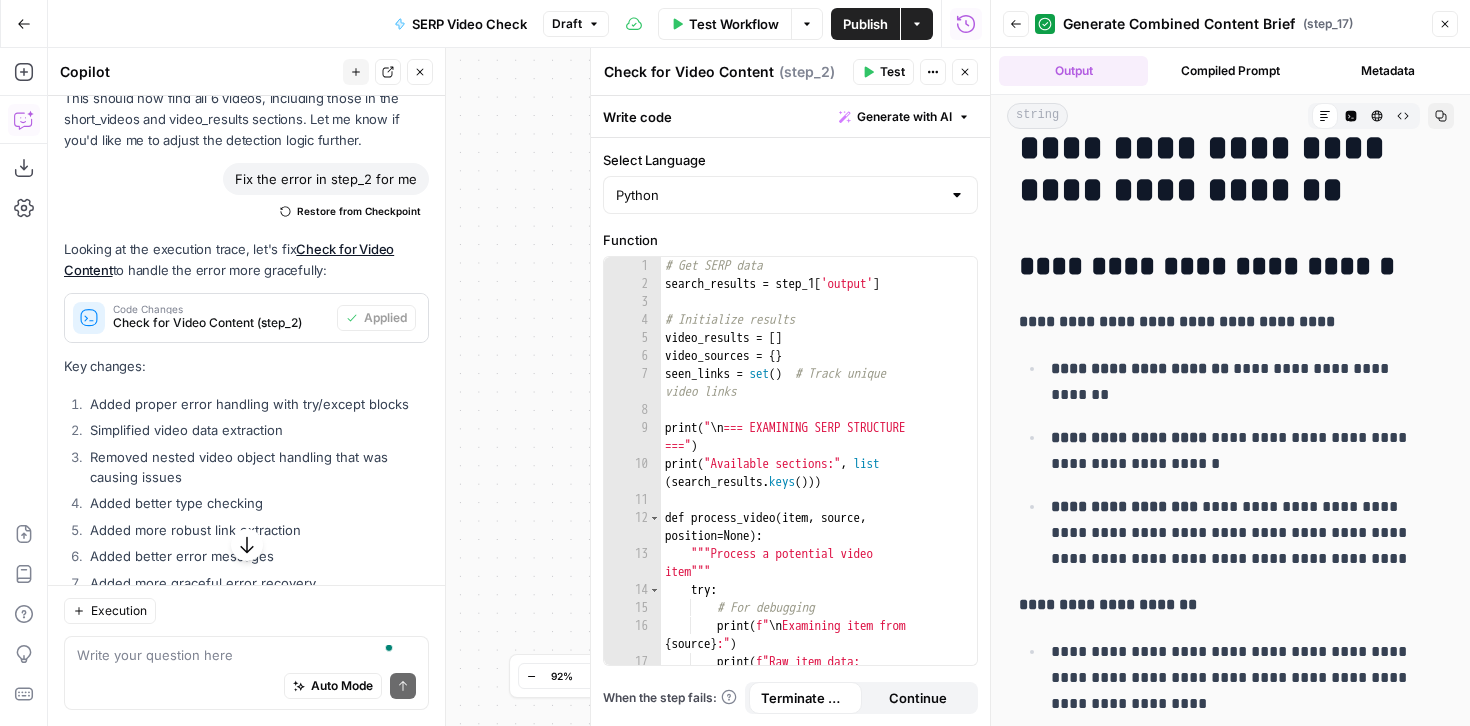 scroll, scrollTop: 32901, scrollLeft: 0, axis: vertical 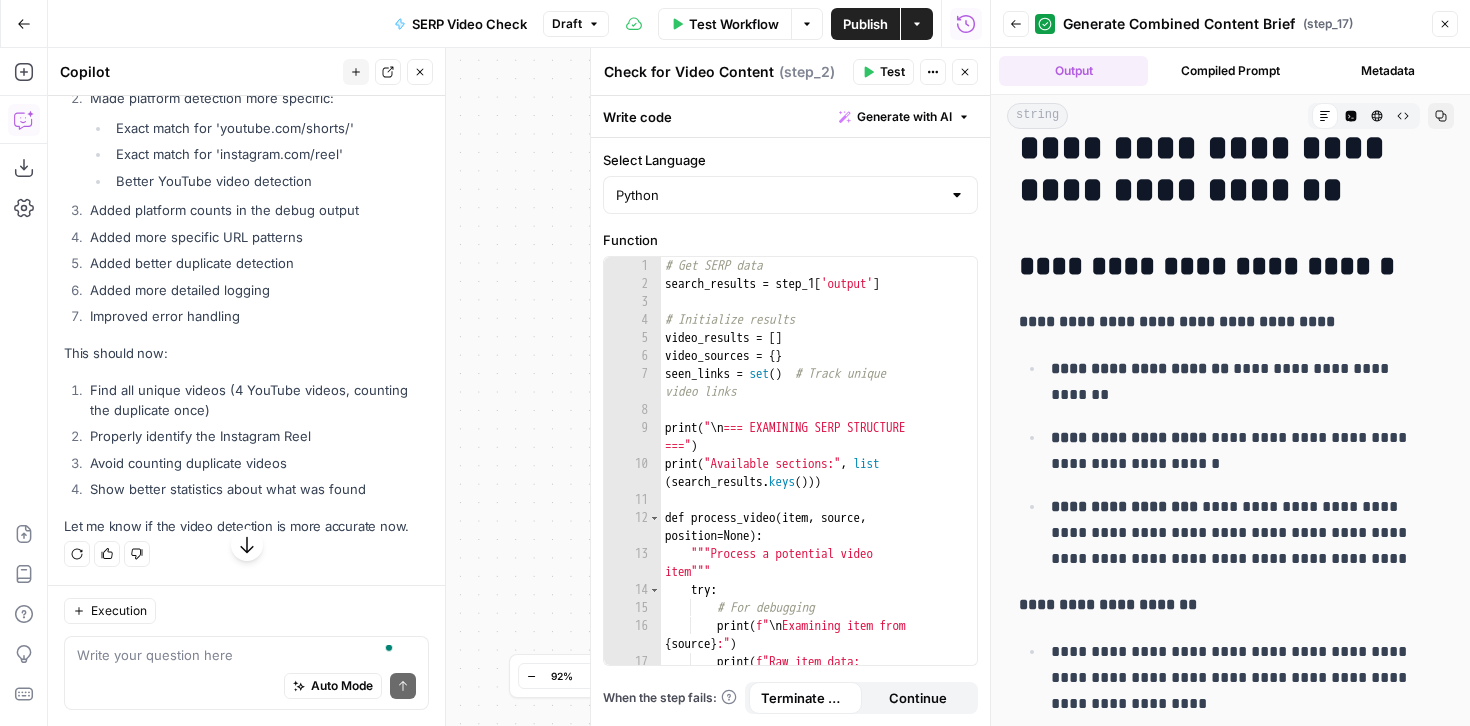 click on "Test" at bounding box center [892, 72] 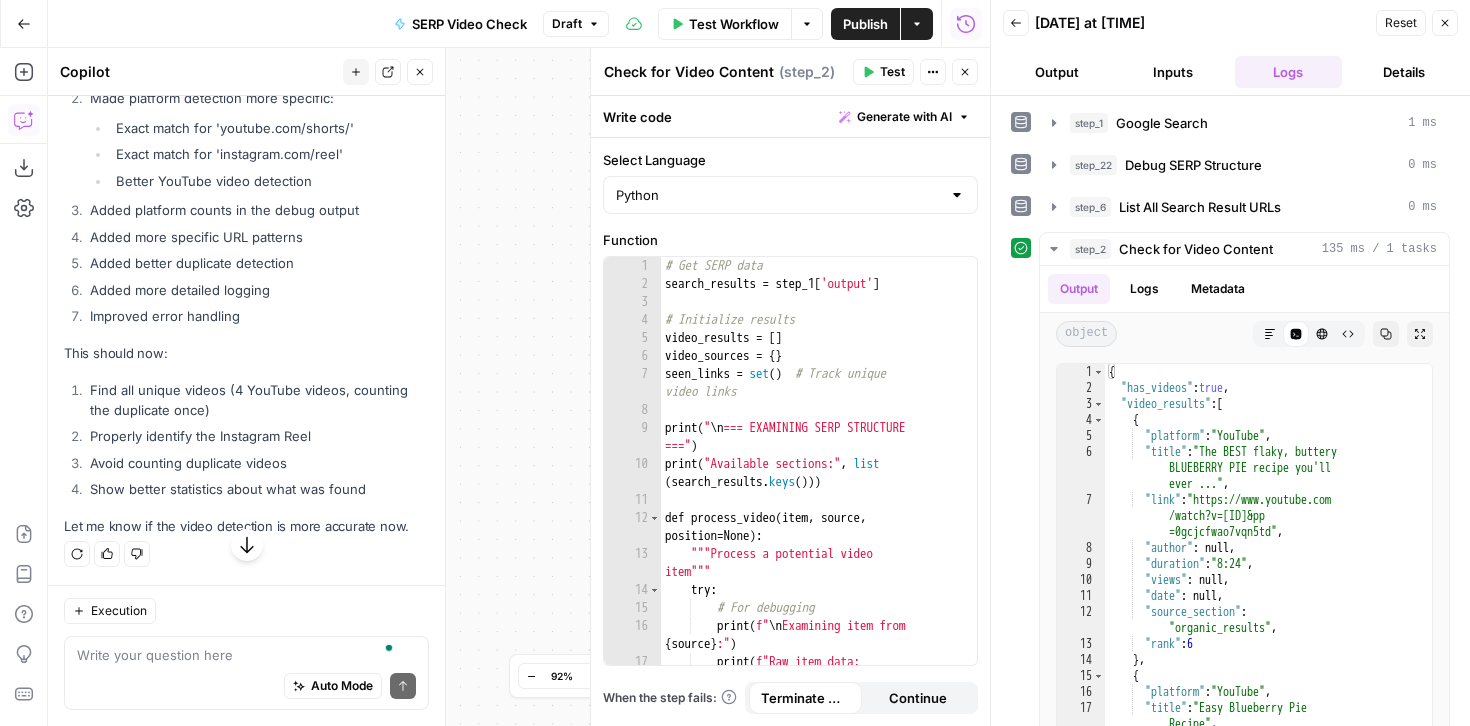click 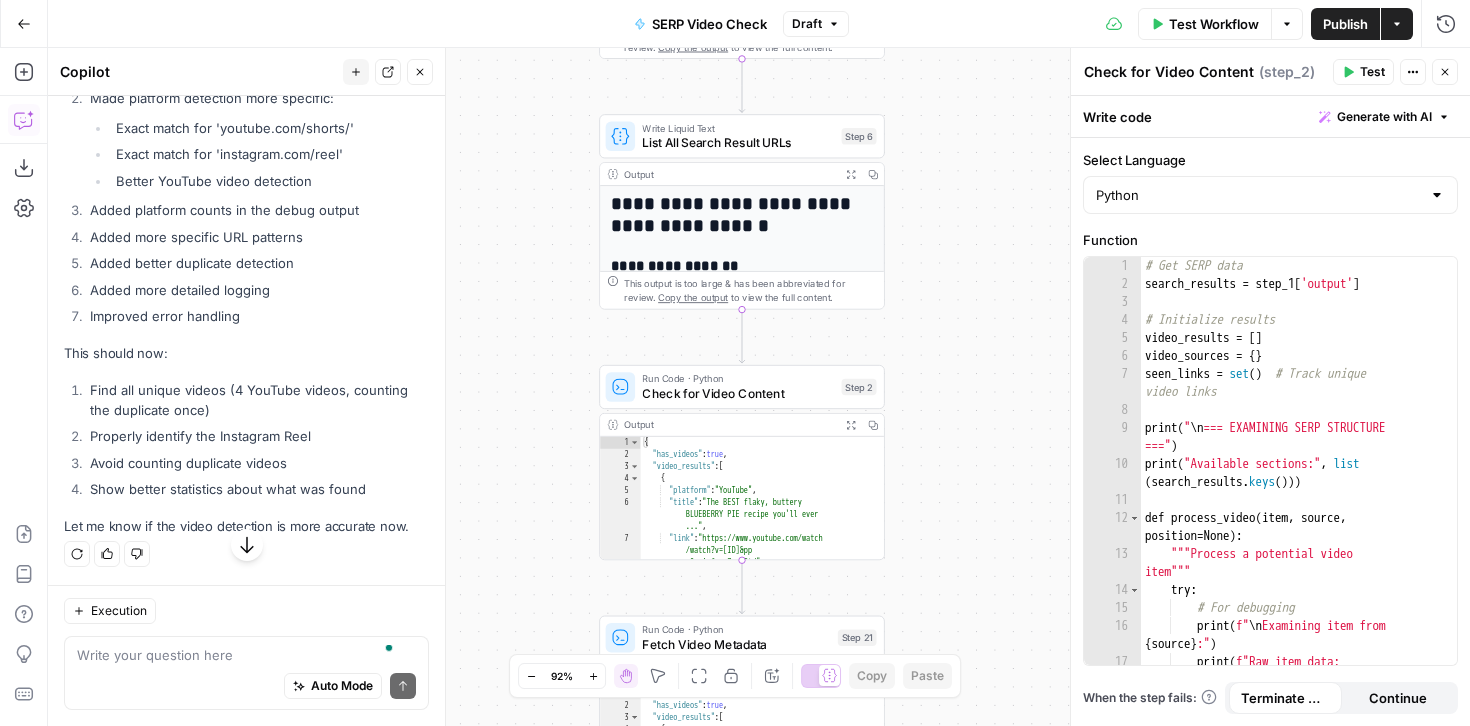 click on "Test Workflow" at bounding box center (1214, 24) 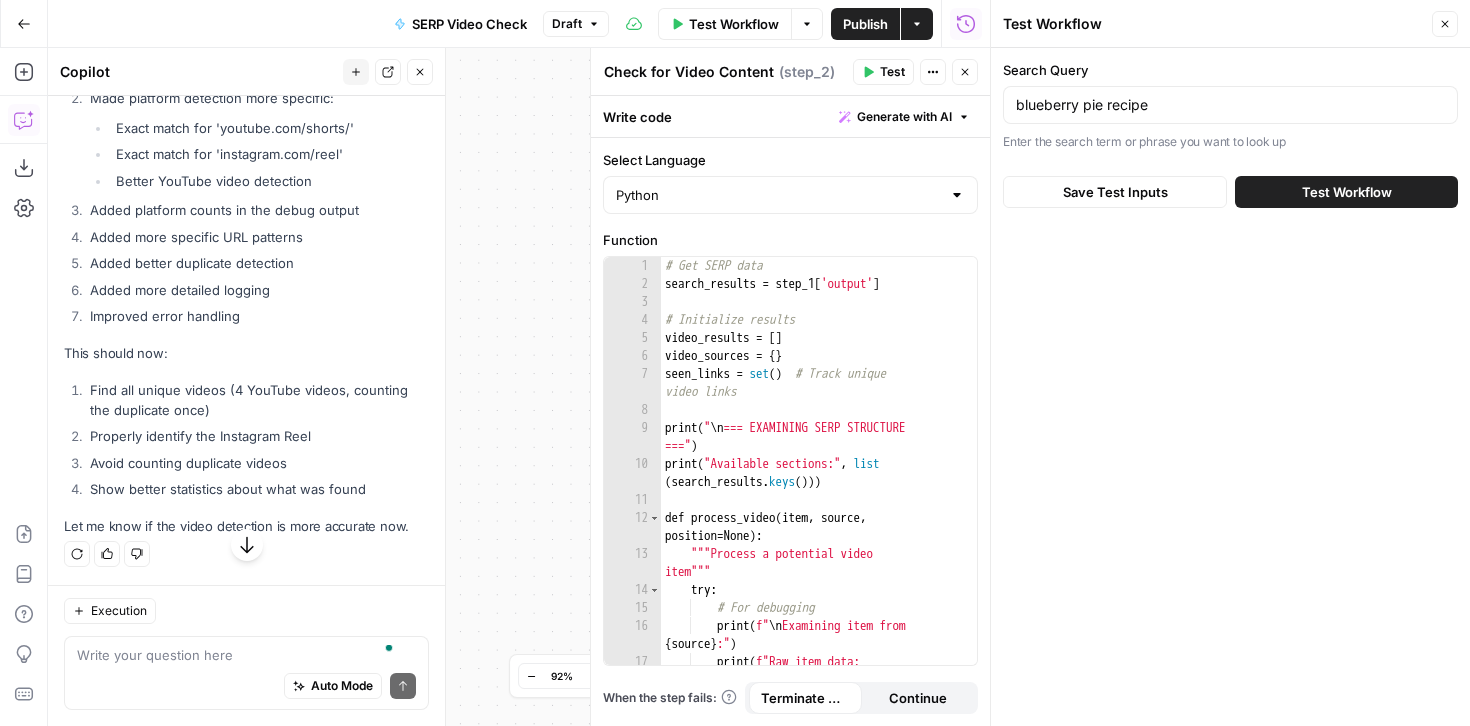 click on "Test Workflow" at bounding box center [1347, 192] 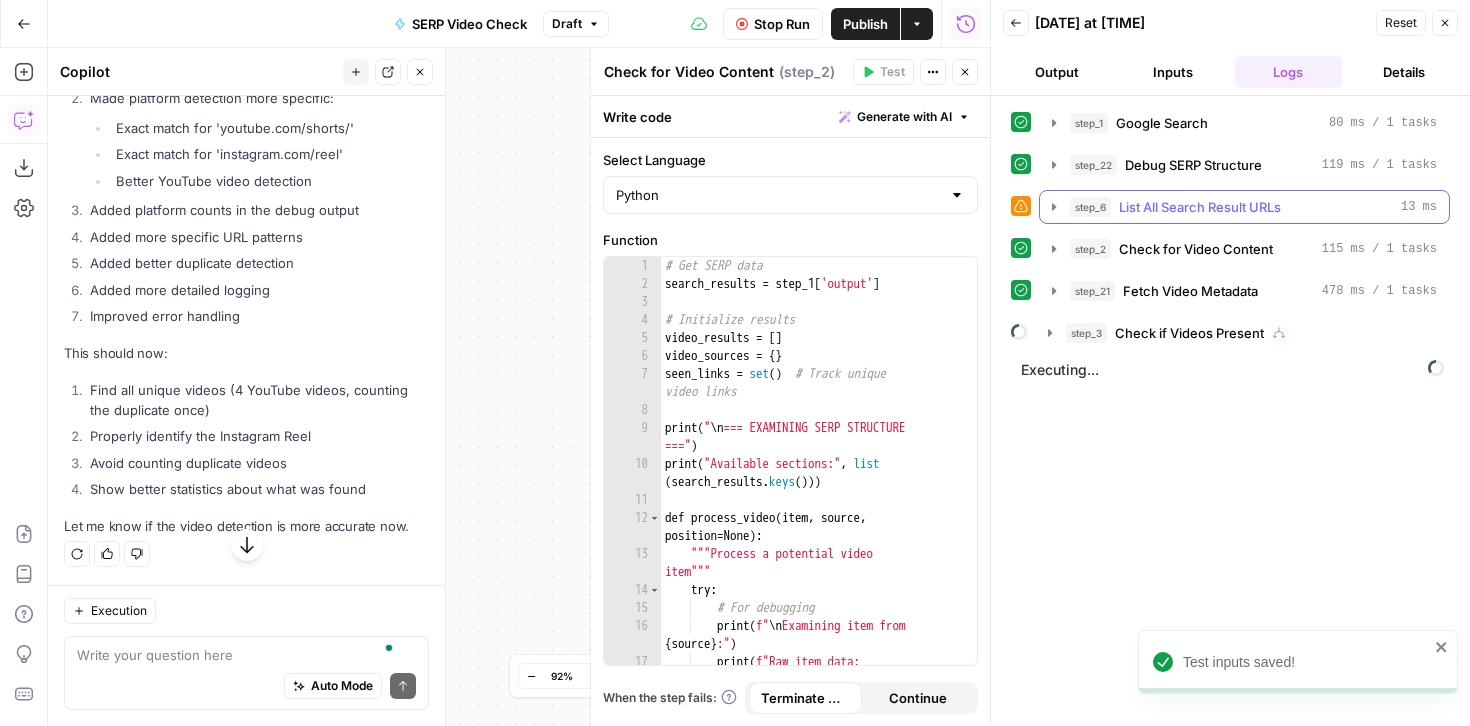 click on "List All Search Result URLs" at bounding box center (1200, 207) 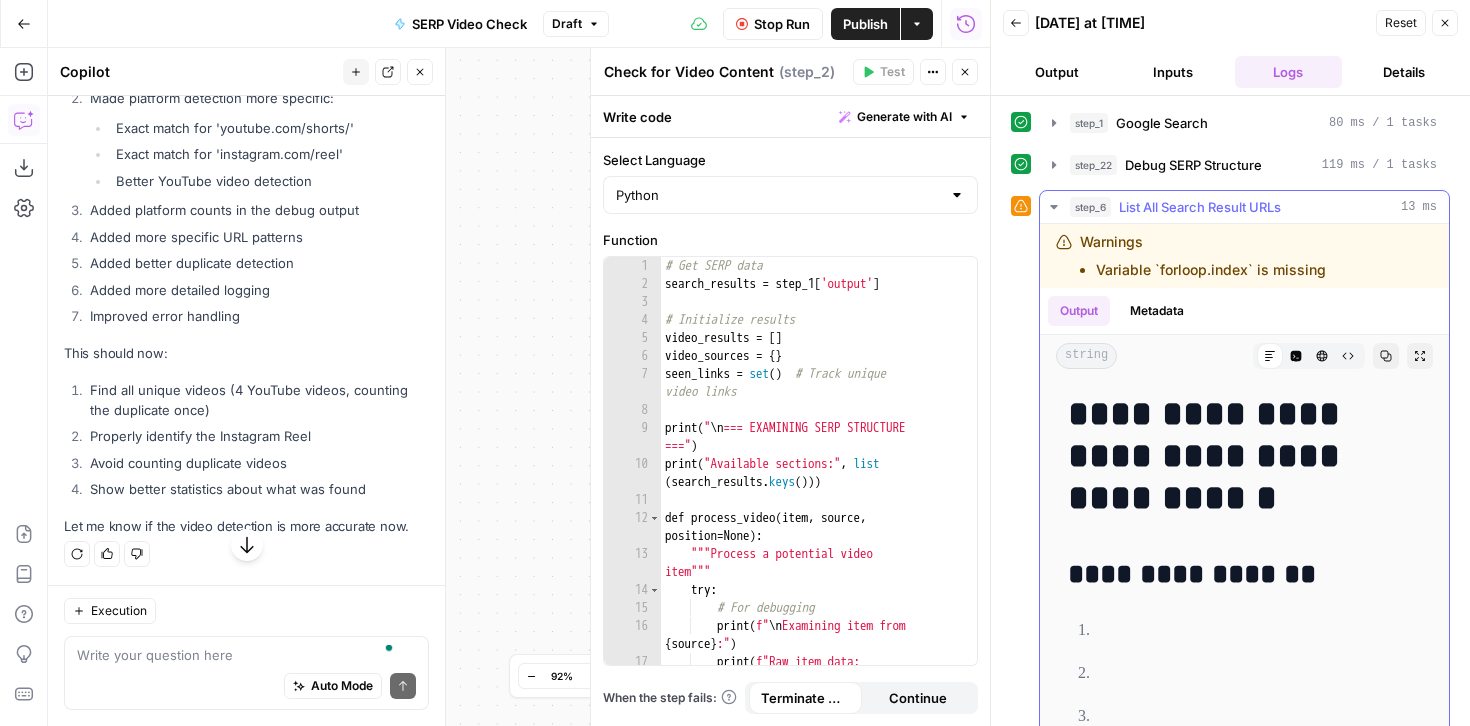 drag, startPoint x: 1161, startPoint y: 271, endPoint x: 1243, endPoint y: 270, distance: 82.006096 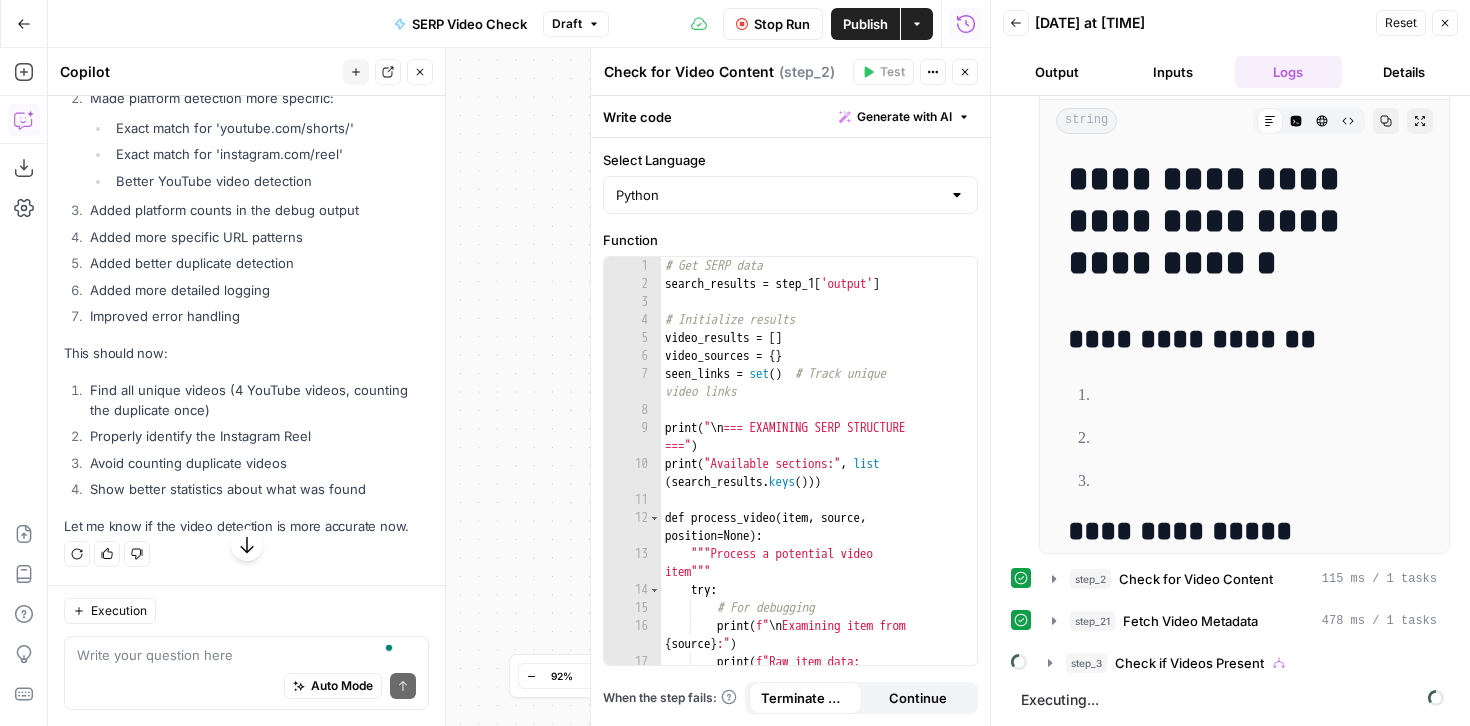 click 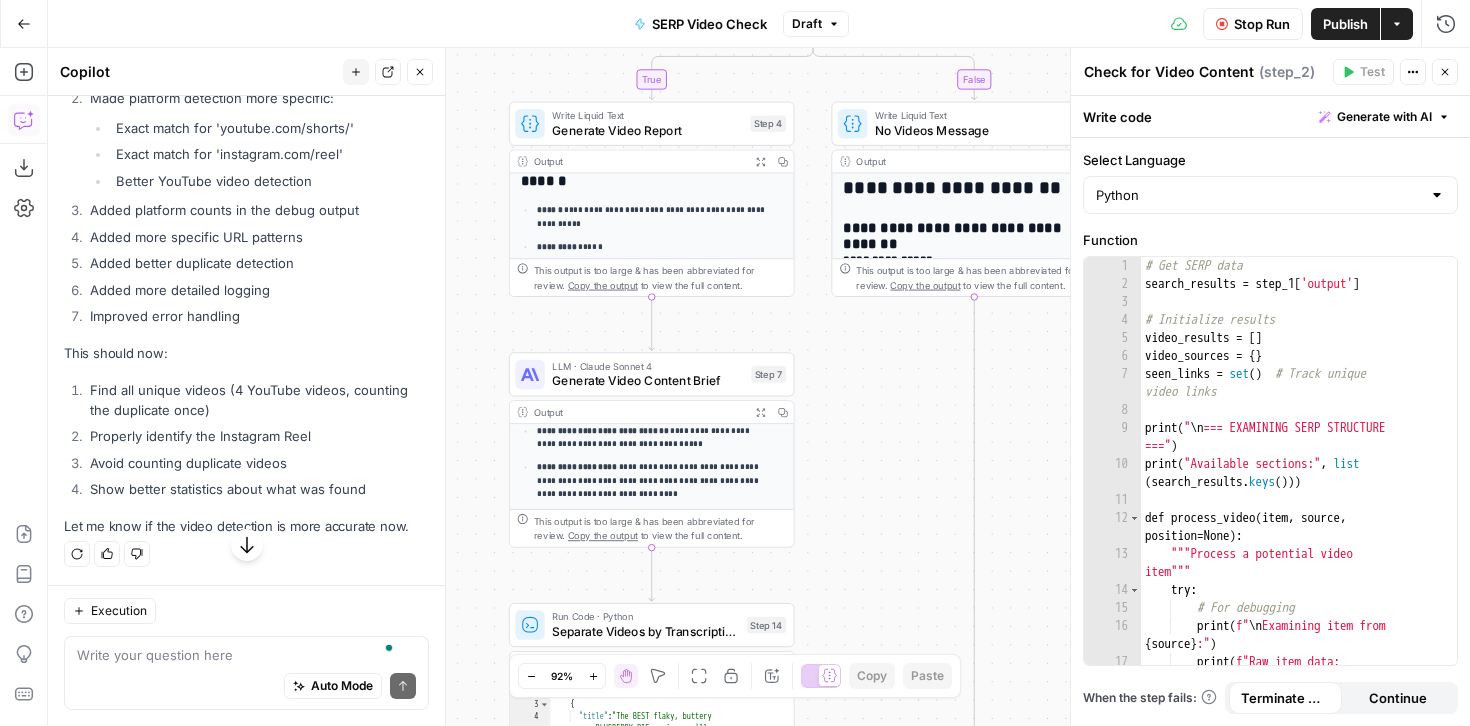 drag, startPoint x: 820, startPoint y: 533, endPoint x: 901, endPoint y: 530, distance: 81.055534 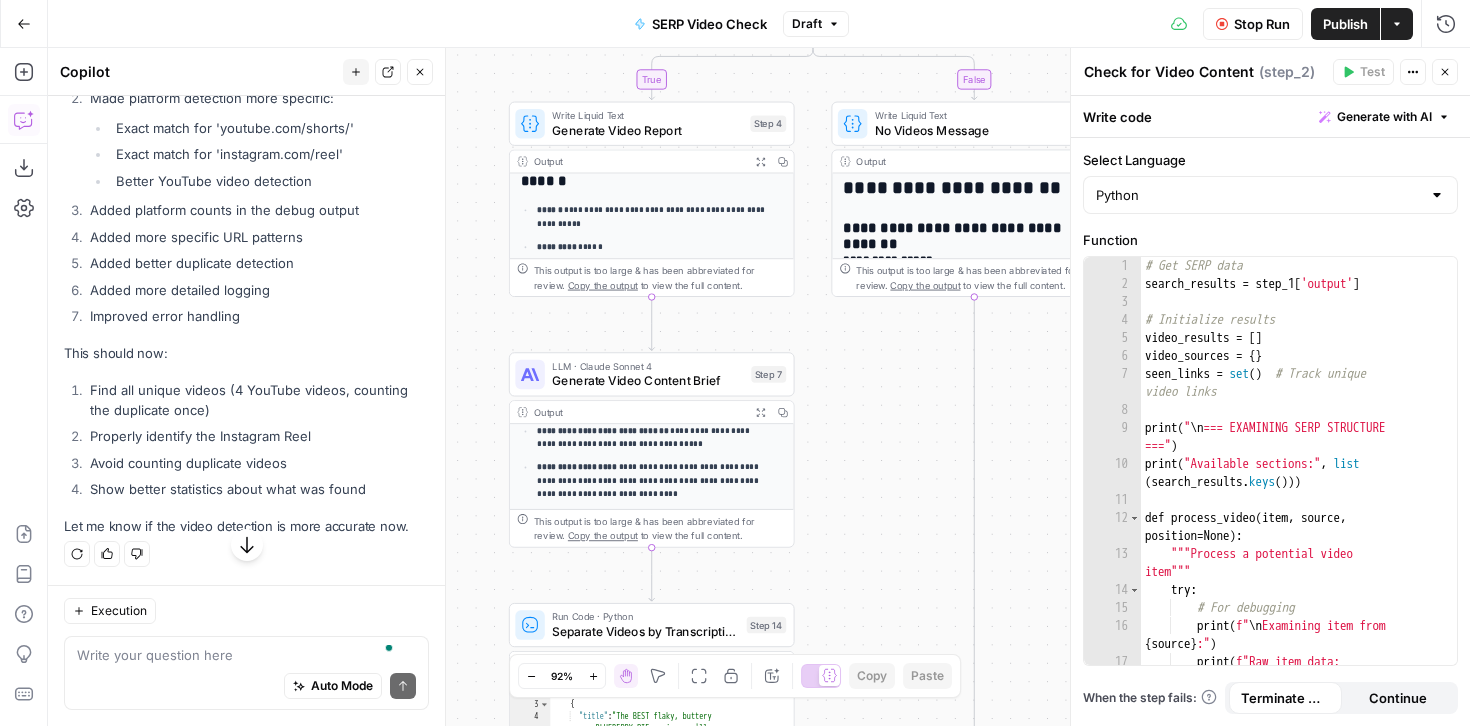 click on "true false Workflow Set Inputs Inputs Google Search Google Search Step 1 Output Expand Output Copy 1 2 3 4 5 6 {    "search_metadata" :  {      "id" :  "68913bb573d224a8813ac8f3" ,      "status" :  "Success" ,      "json_endpoint" :  "https://serpapi.com          /searches/ab552efa291ffd6d          /68913bb573d224a8813ac8f3.json" ,      "pixel_position_endpoint" :  "https          ://serpapi.com/searches          /ab552efa291ffd6d          /68913bb573d224a8813ac8f3          .json_with_pixel_position" ,     This output is too large & has been abbreviated for review.   Copy the output   to view the full content. Run Code · Python Debug SERP Structure Step 22 Output Expand Output Copy 1 2 3 4 5 6 7 8 9 {    "video_sections_found" :  [      "organic_results[5]" ,      "organic_results[5].video_link" ,      "organic_results[15]" ,      "organic_results[18].video_link" ,      "organic_results[22]" ,      "organic_results[22].video_link" ,      "perspectives[0]" ," at bounding box center [759, 387] 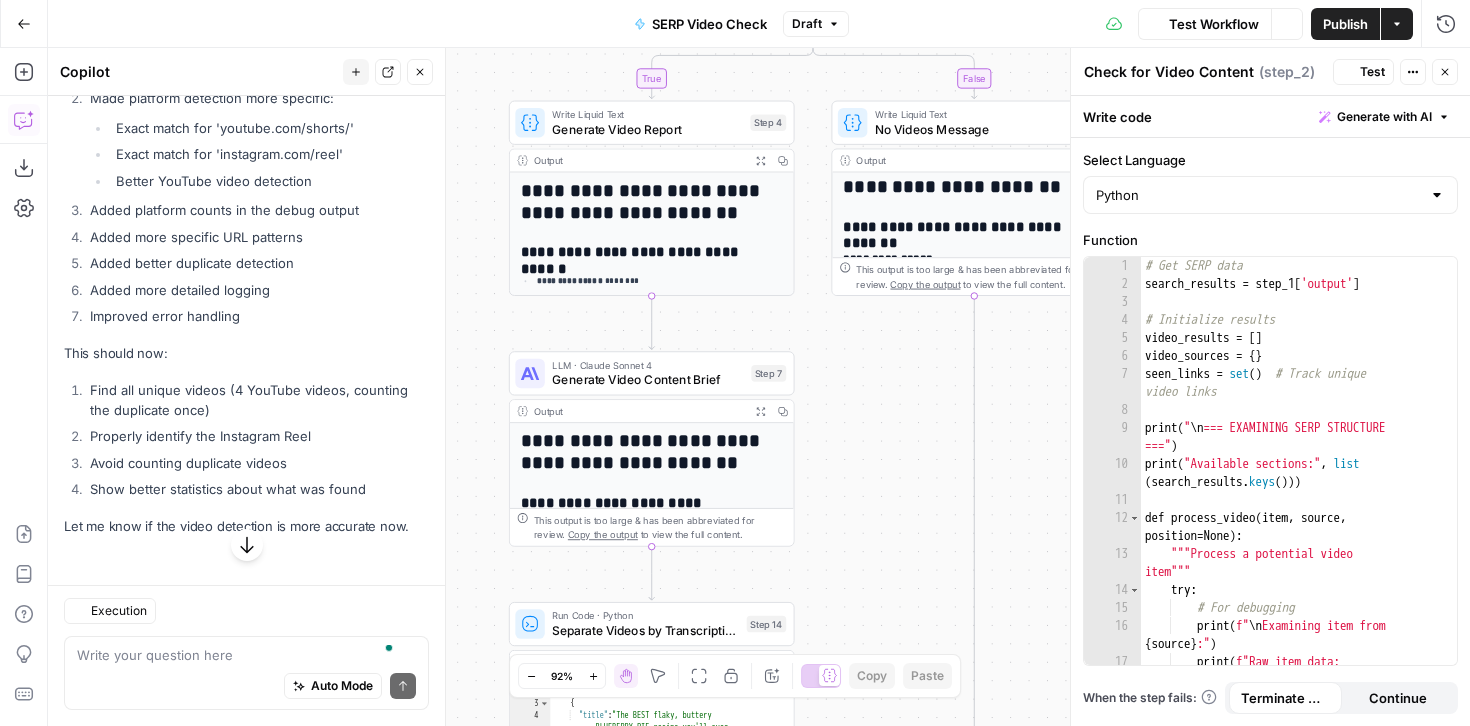 scroll, scrollTop: 32901, scrollLeft: 0, axis: vertical 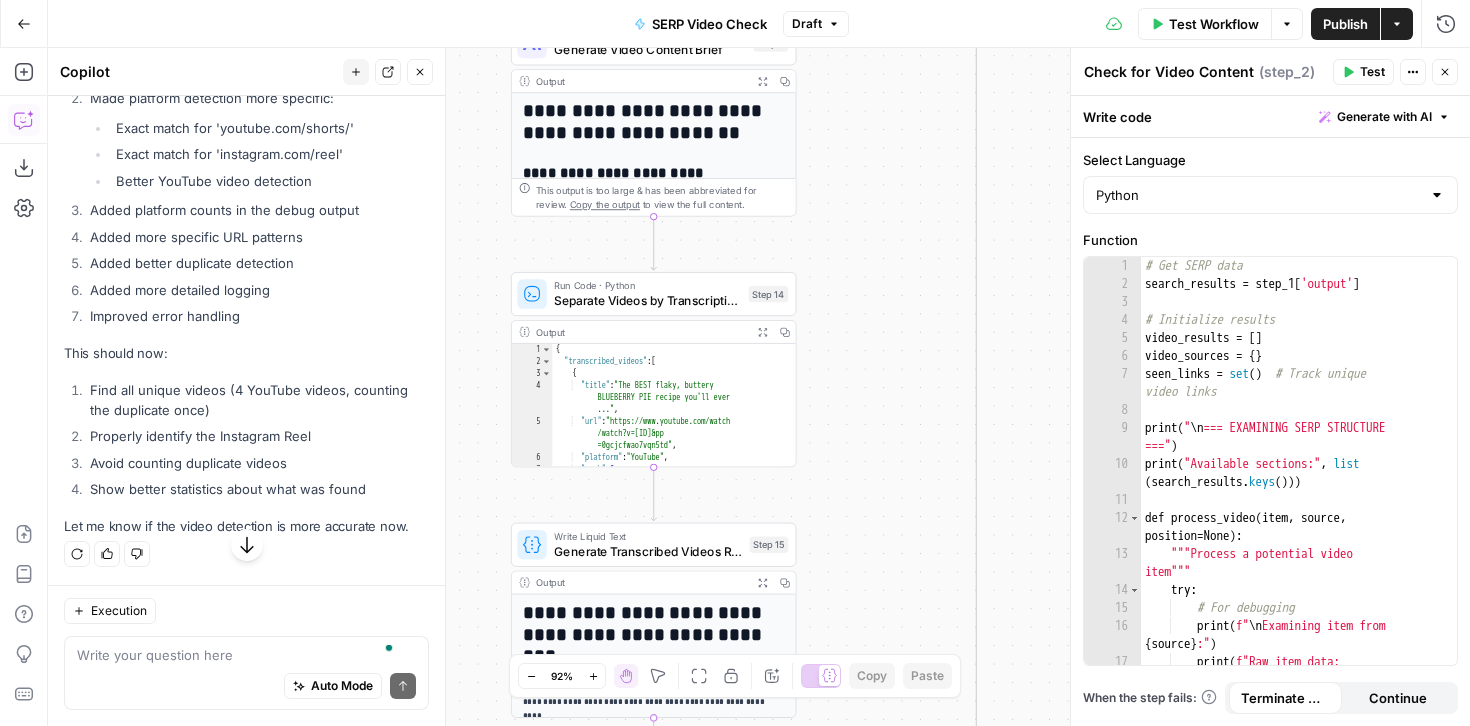 drag, startPoint x: 860, startPoint y: 528, endPoint x: 862, endPoint y: 198, distance: 330.00607 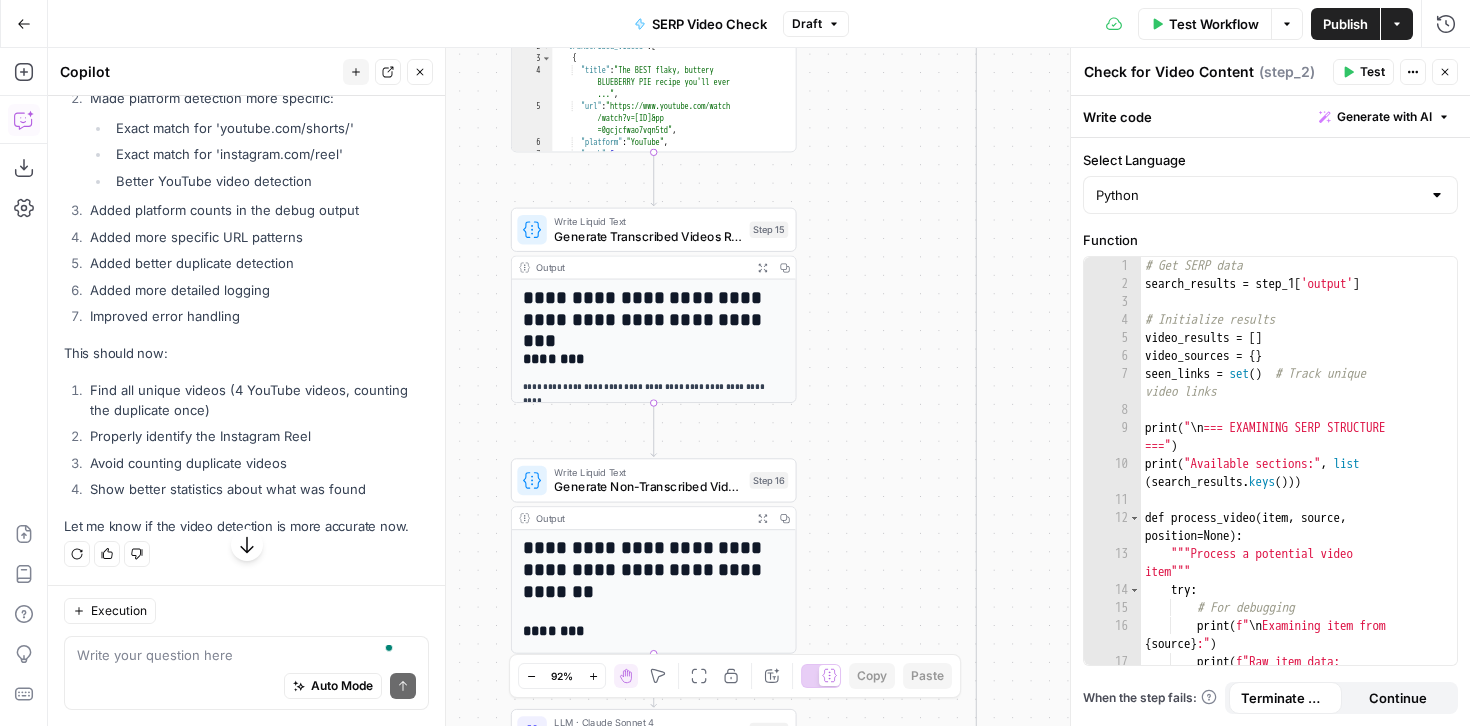 drag, startPoint x: 891, startPoint y: 493, endPoint x: 891, endPoint y: 178, distance: 315 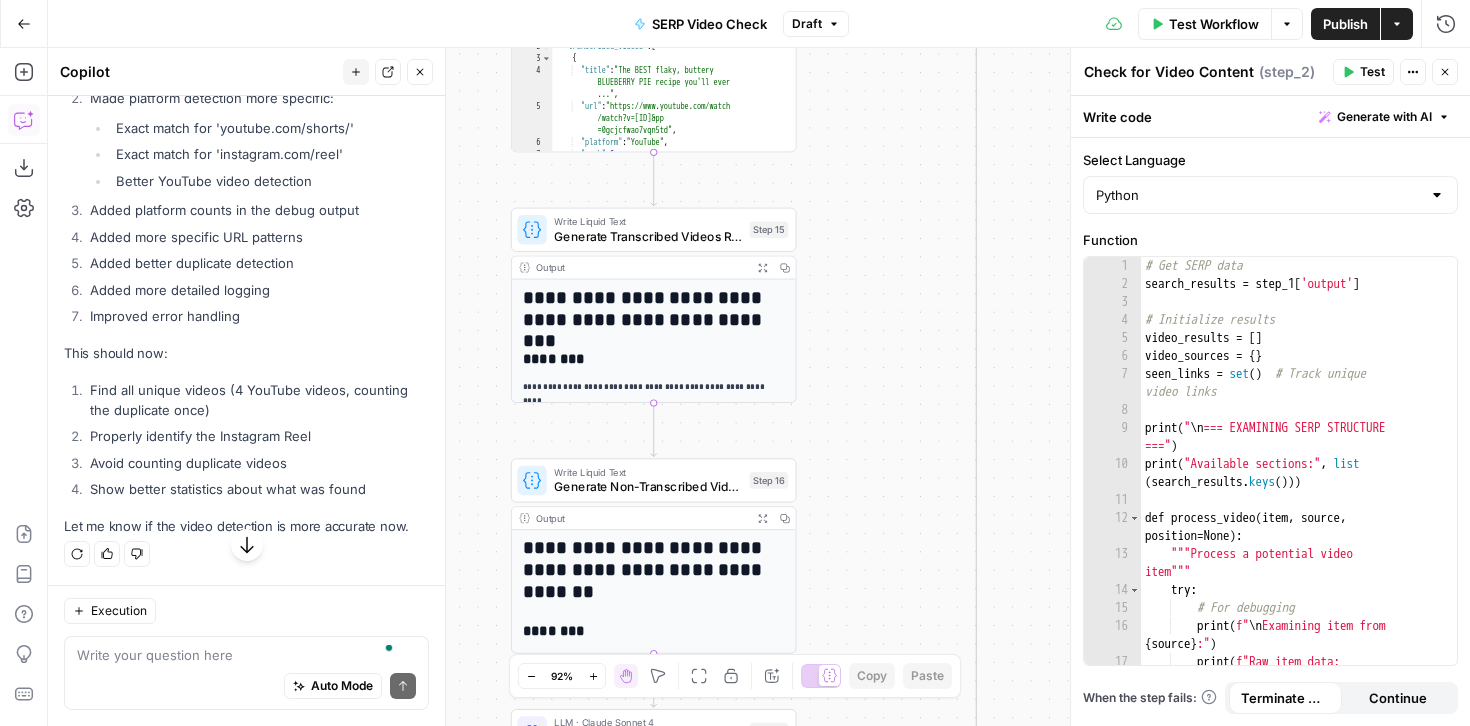 click on "true false Workflow Set Inputs Inputs Google Search Google Search Step 1 Output Expand Output Copy 1 2 3 4 5 6 {    "search_metadata" :  {      "id" :  "68913bb573d224a8813ac8f3" ,      "status" :  "Success" ,      "json_endpoint" :  "https://serpapi.com          /searches/ab552efa291ffd6d          /68913bb573d224a8813ac8f3.json" ,      "pixel_position_endpoint" :  "https          ://serpapi.com/searches          /ab552efa291ffd6d          /68913bb573d224a8813ac8f3          .json_with_pixel_position" ,     This output is too large & has been abbreviated for review.   Copy the output   to view the full content. Run Code · Python Debug SERP Structure Step 22 Output Expand Output Copy 1 2 3 4 5 6 7 8 9 {    "video_sections_found" :  [      "organic_results[5]" ,      "organic_results[5].video_link" ,      "organic_results[15]" ,      "organic_results[18].video_link" ,      "organic_results[22]" ,      "organic_results[22].video_link" ,      "perspectives[0]" ," at bounding box center [759, 387] 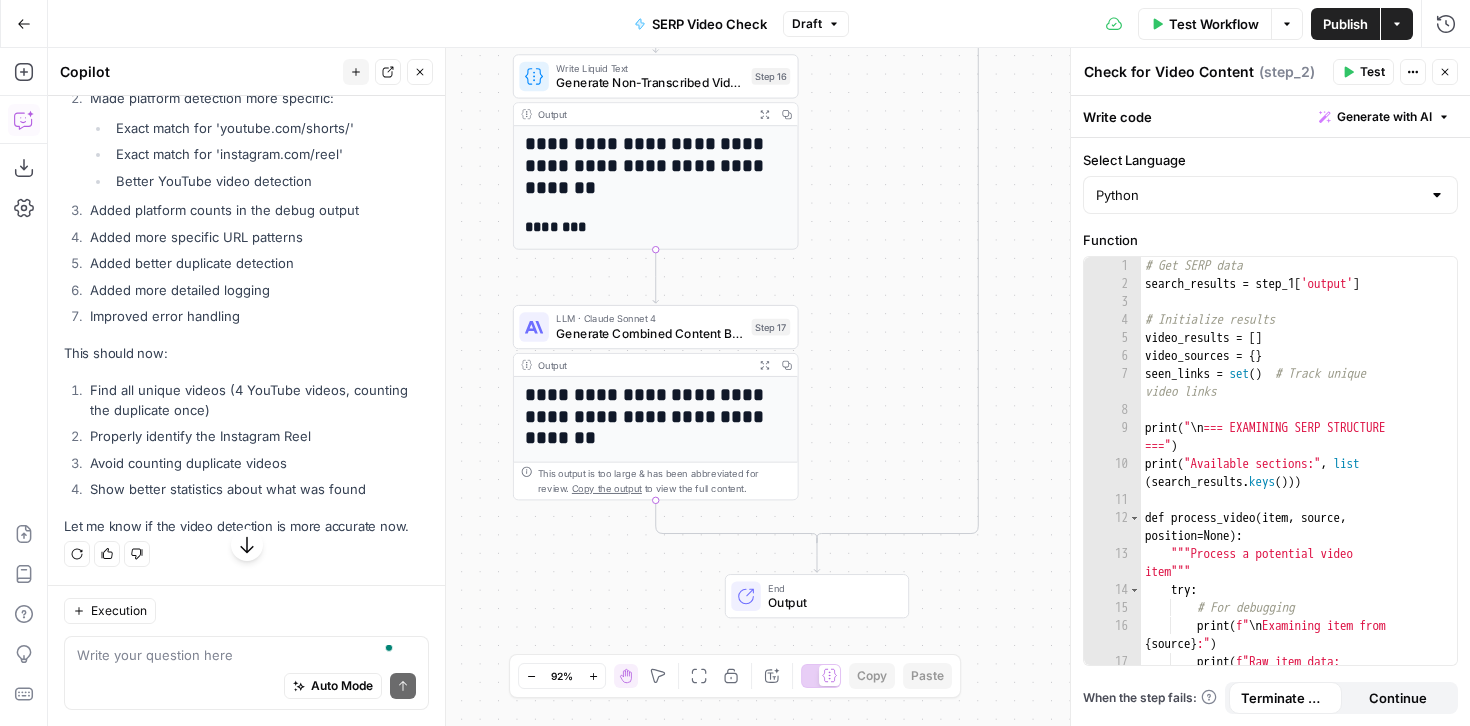 drag, startPoint x: 913, startPoint y: 496, endPoint x: 915, endPoint y: 91, distance: 405.00494 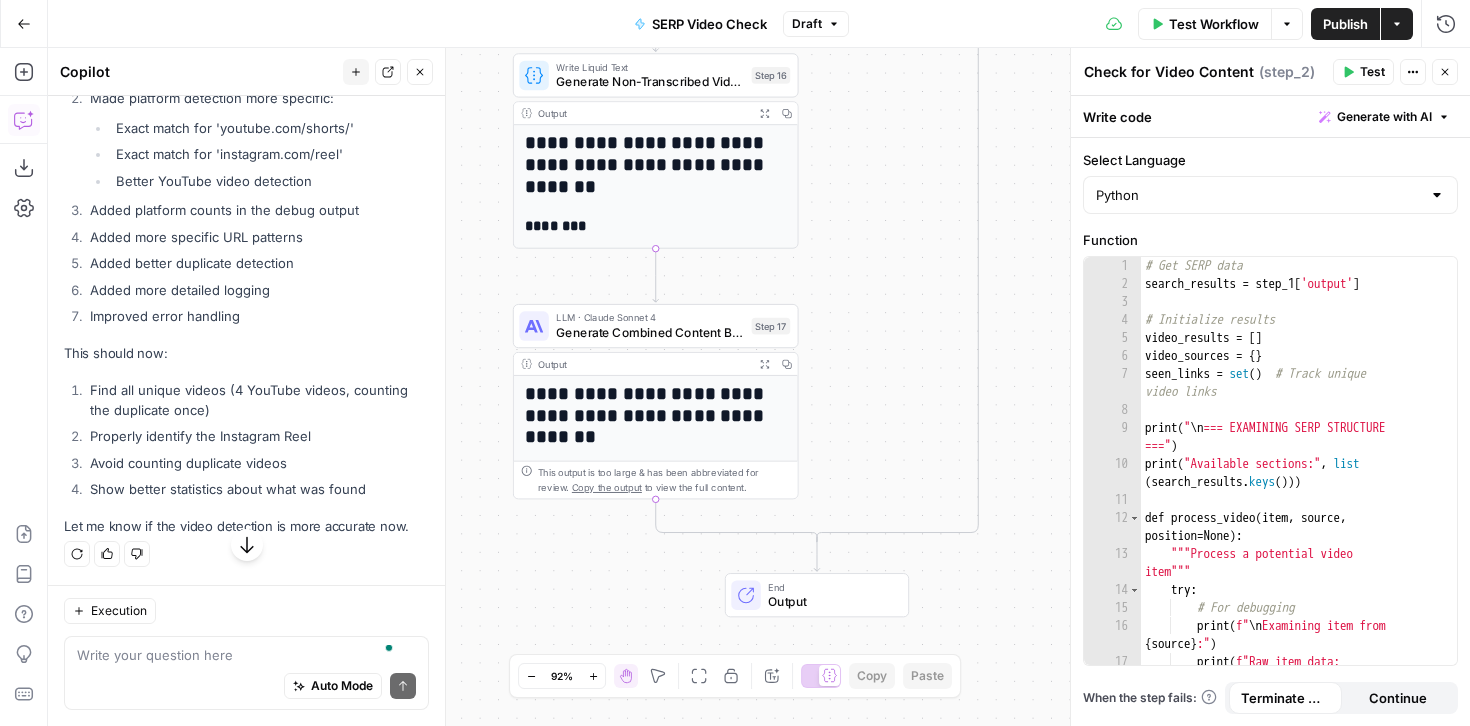 click on "**********" at bounding box center (649, 415) 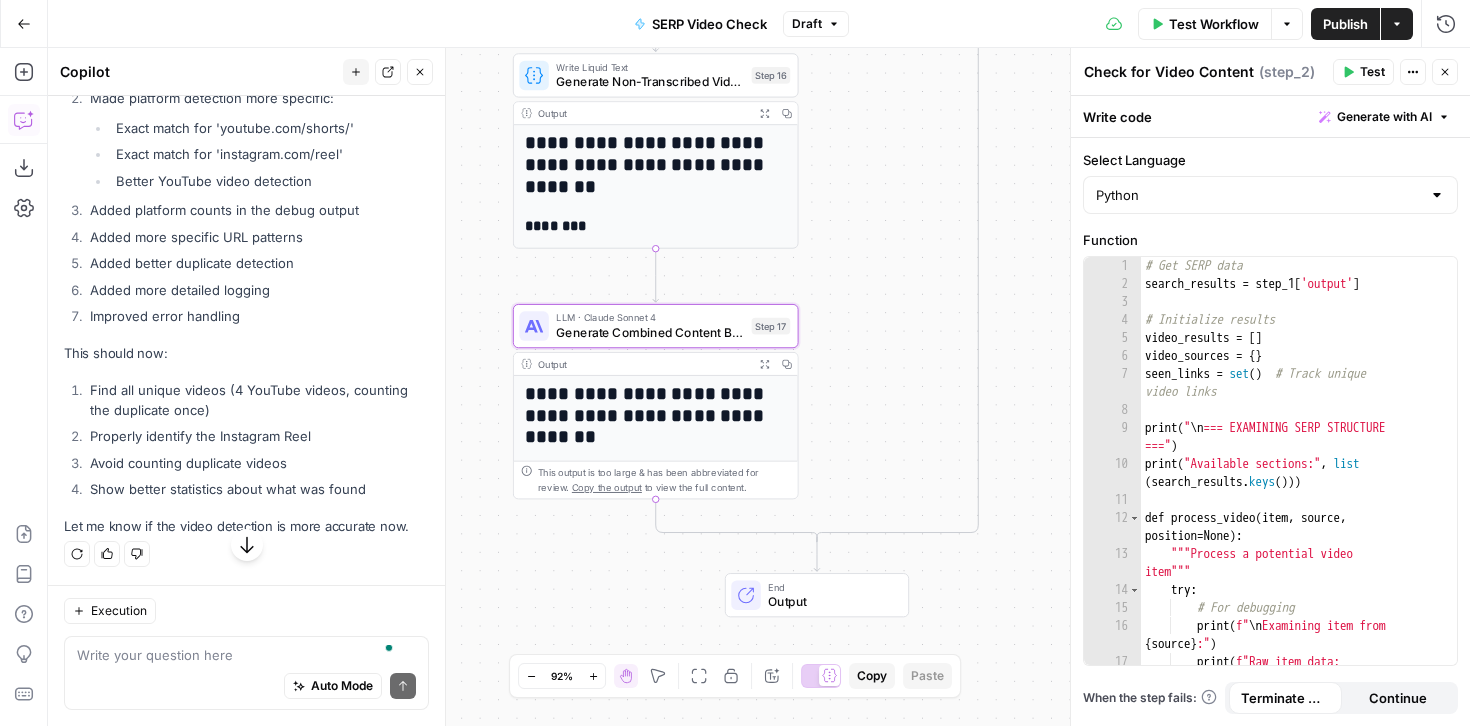 click 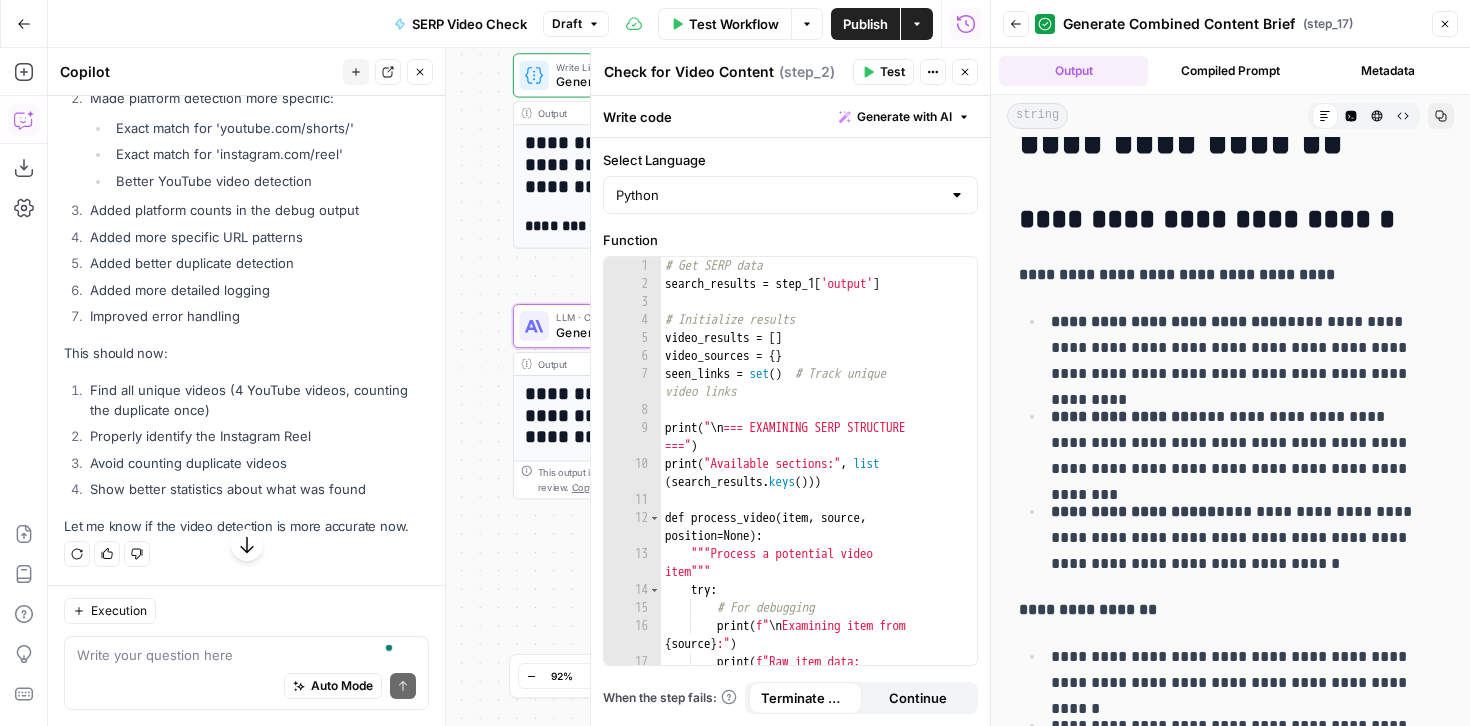 scroll, scrollTop: 121, scrollLeft: 0, axis: vertical 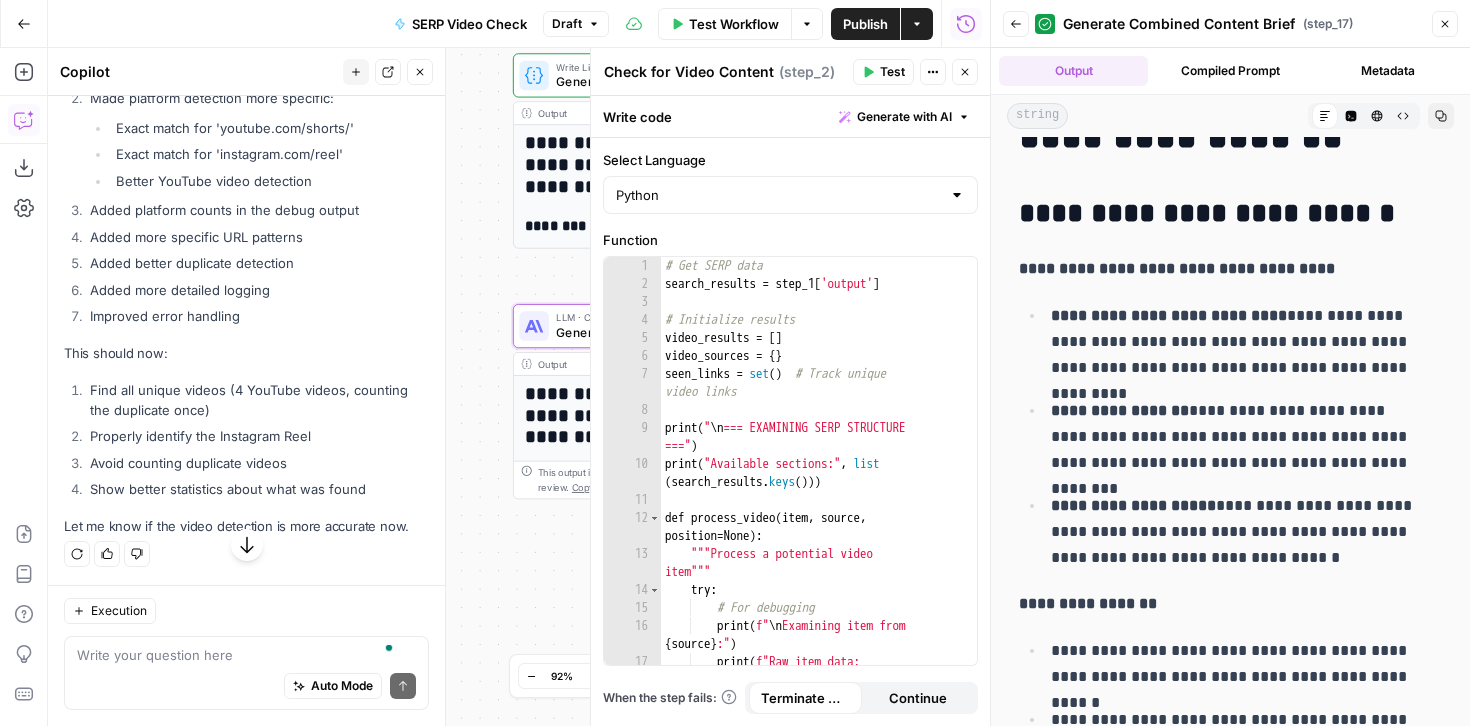 click on "Auto Mode Send" at bounding box center (246, 687) 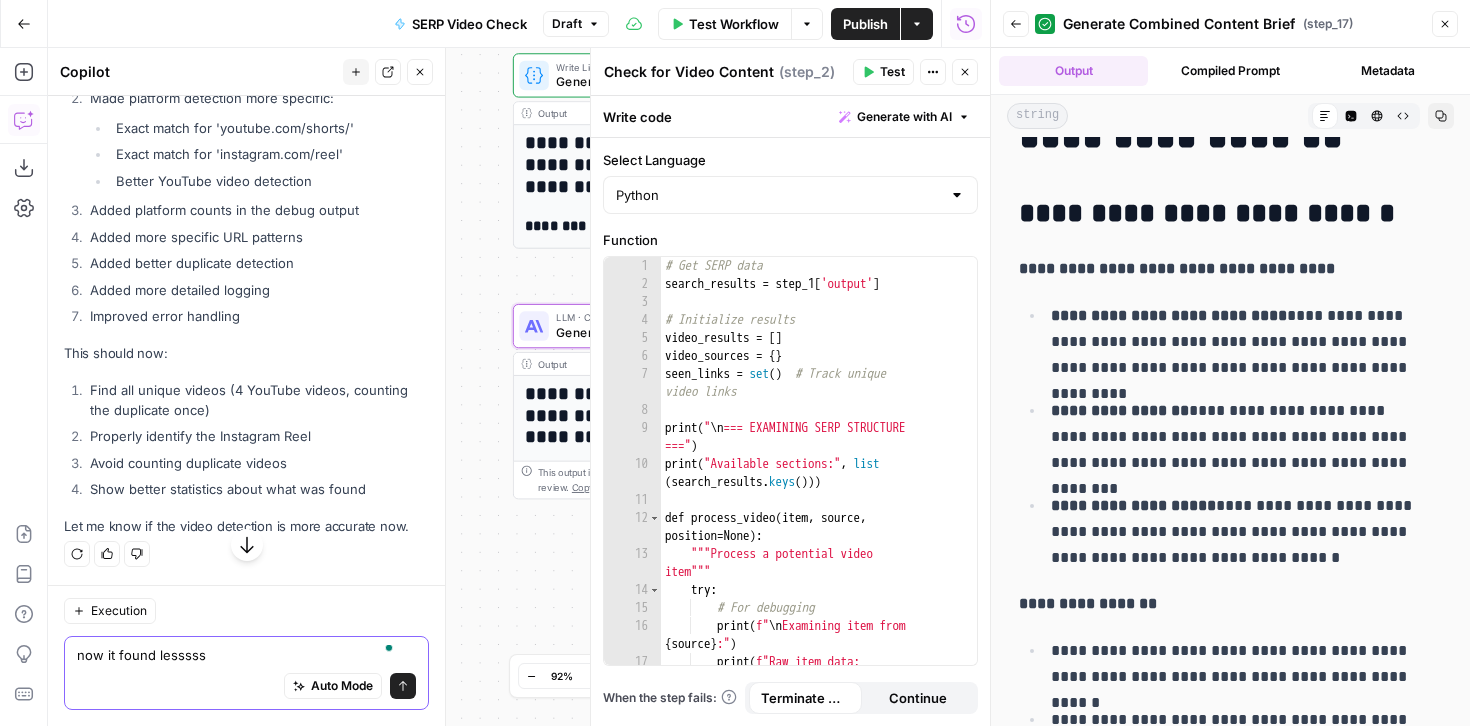 type on "now it found lessssss" 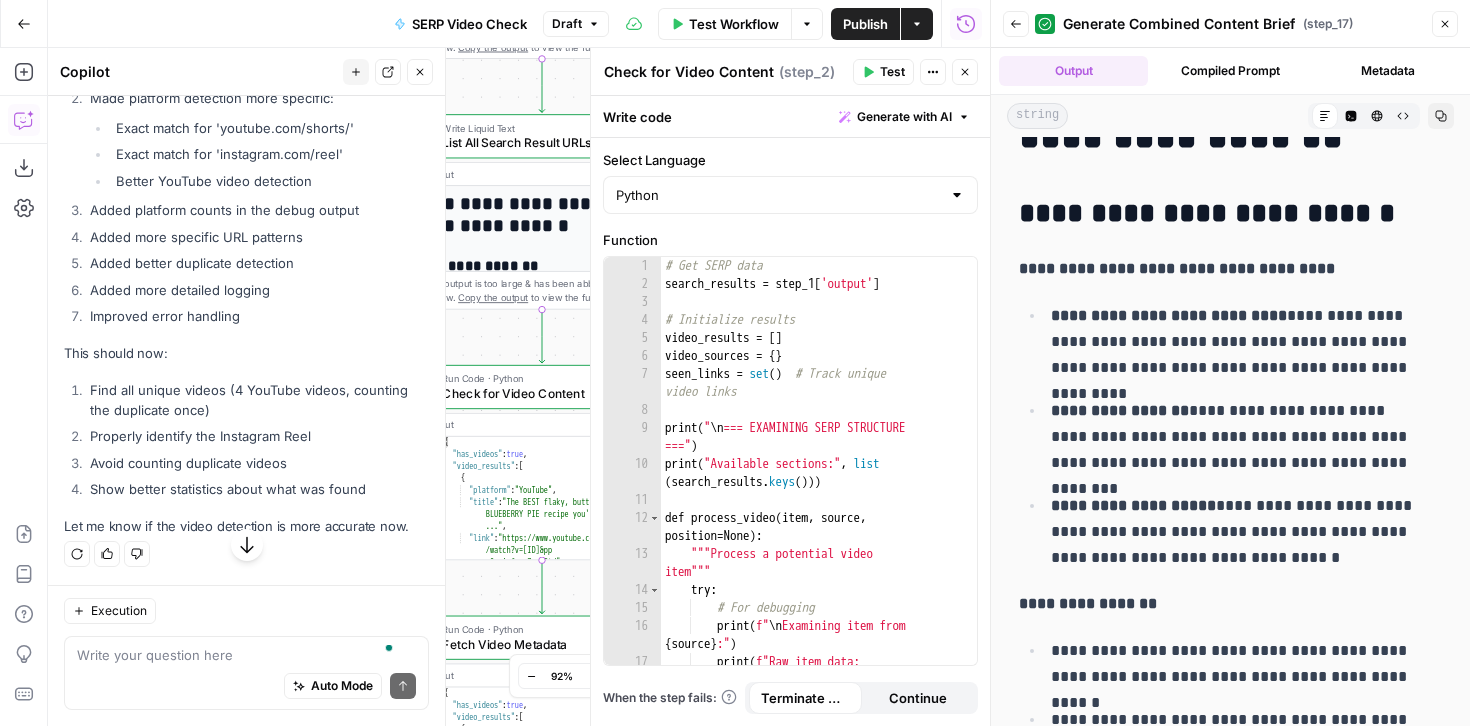 click 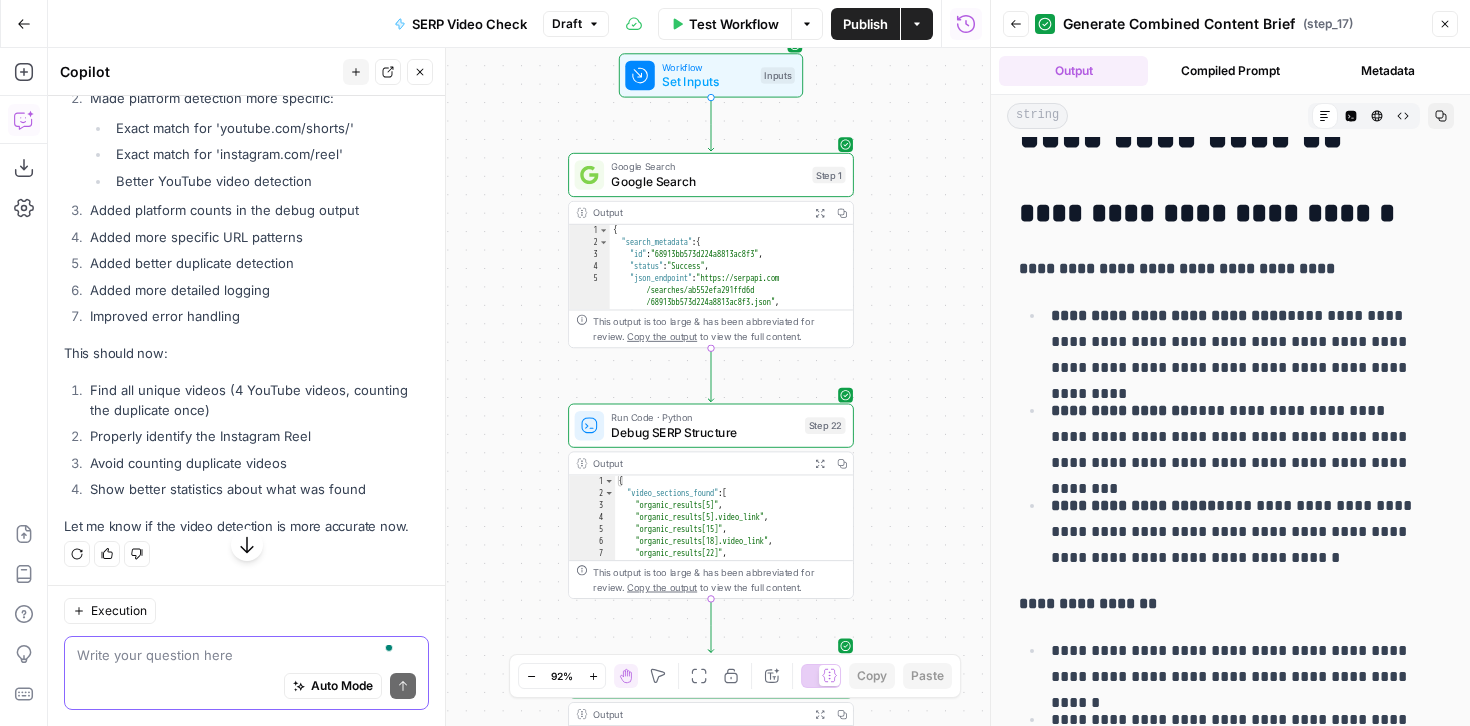 click at bounding box center (246, 655) 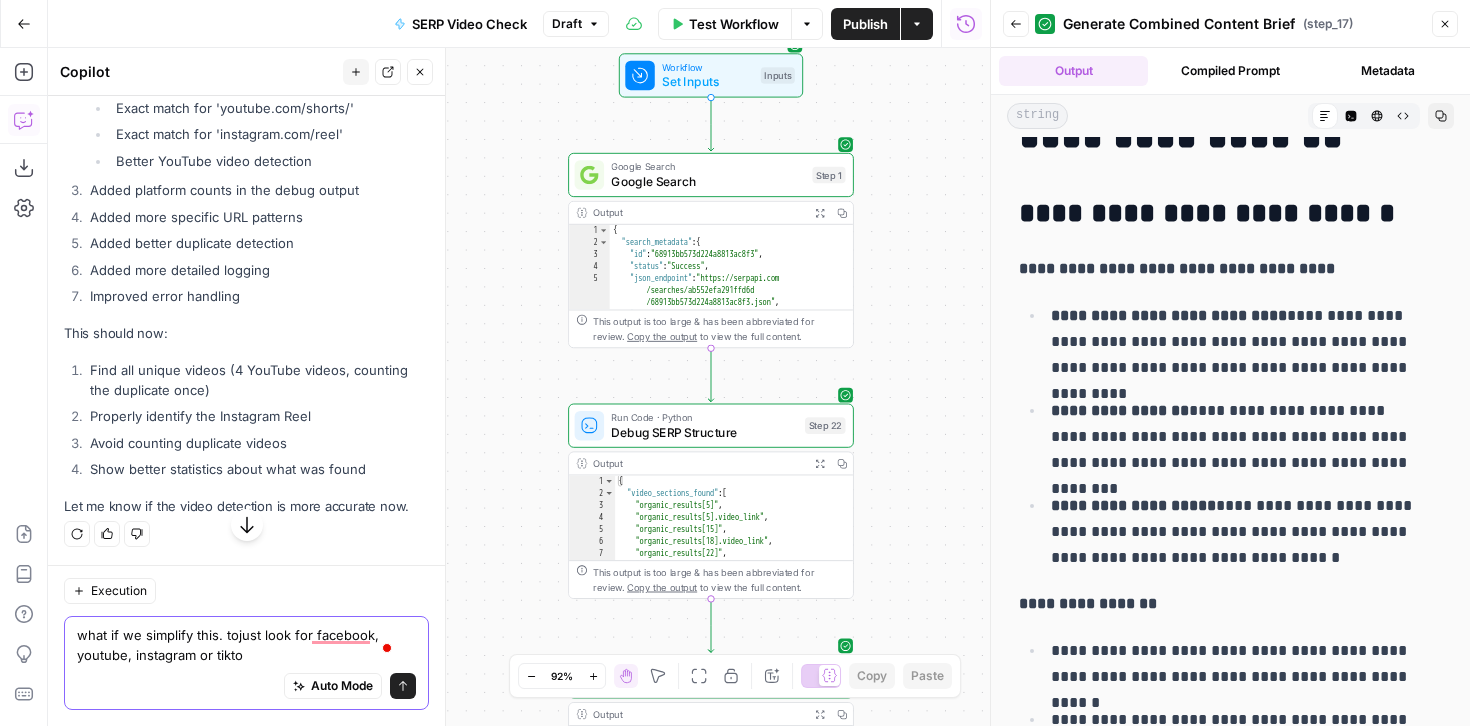 type on "what if we simplify this. tojust look for facebook, youtube, instagram or tiktok" 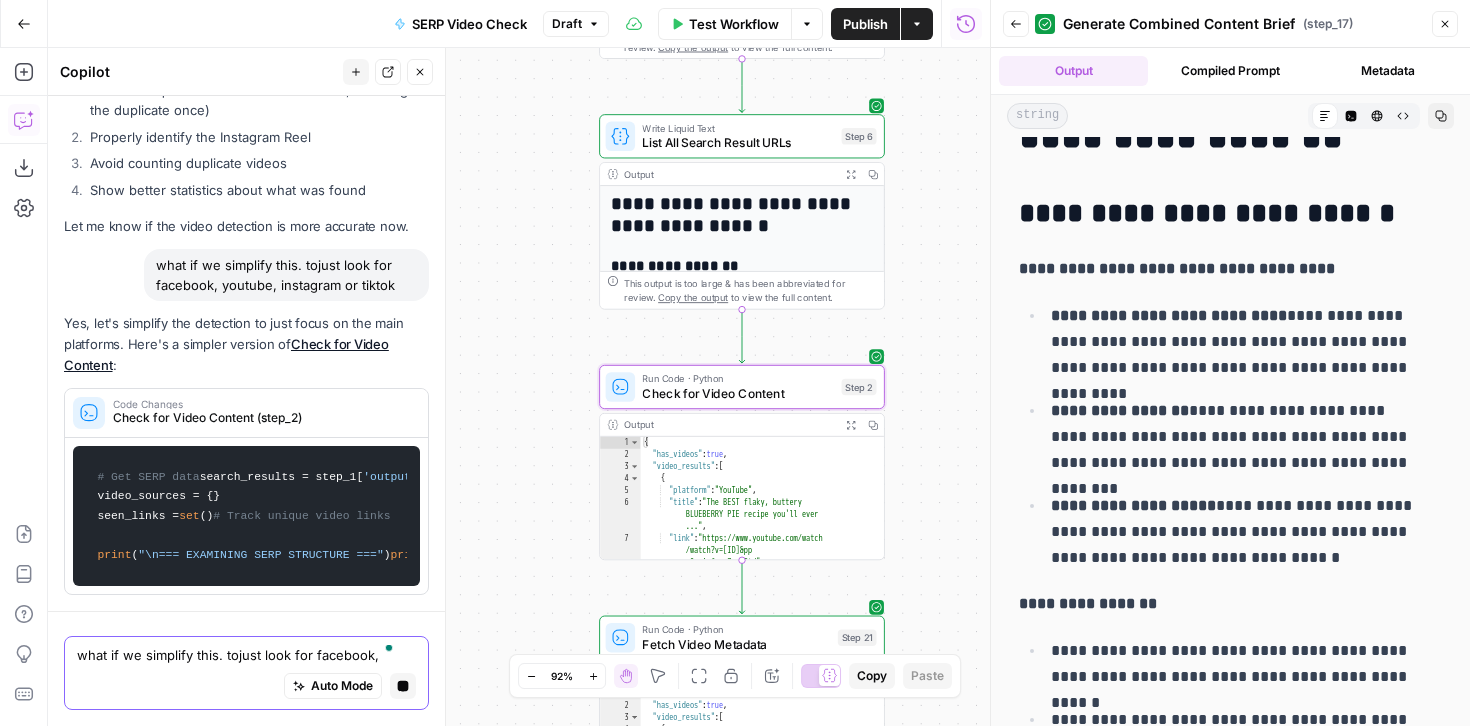 scroll, scrollTop: 32447, scrollLeft: 0, axis: vertical 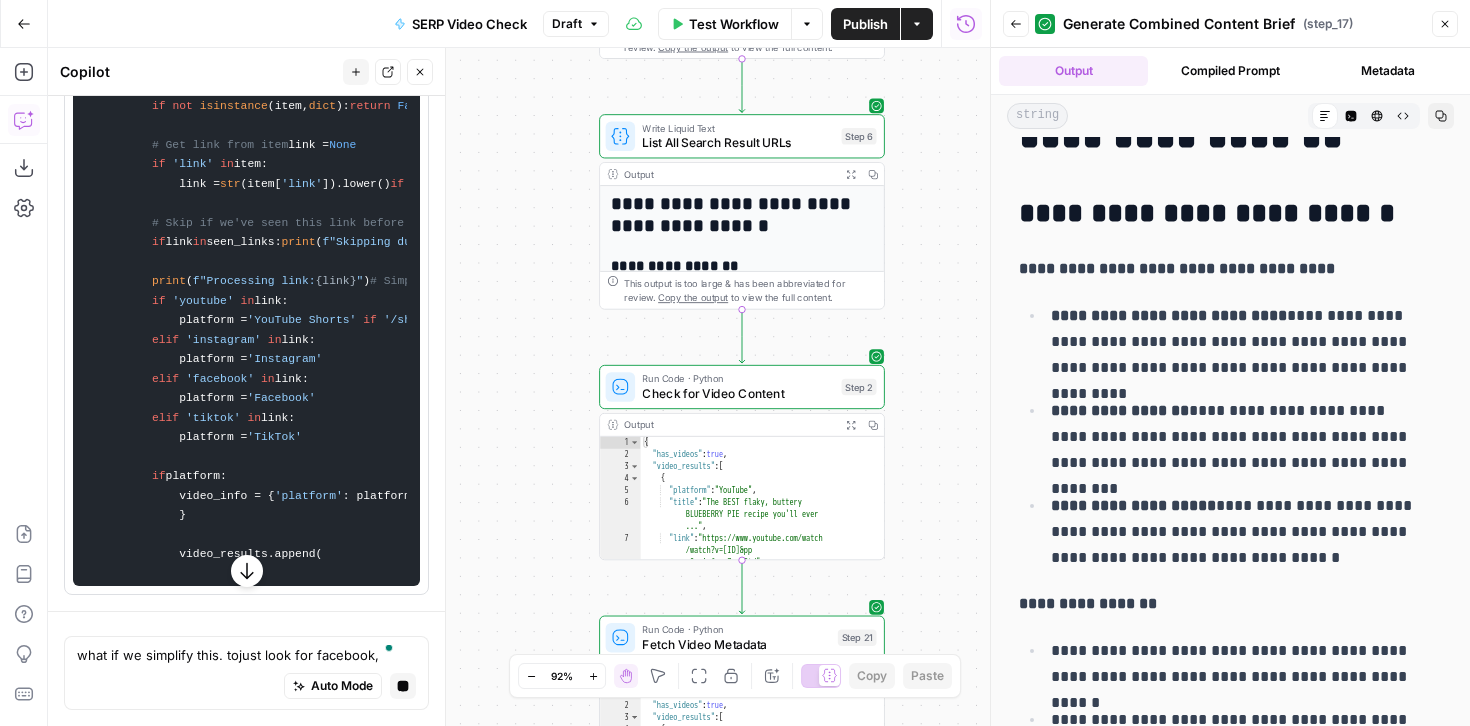 click 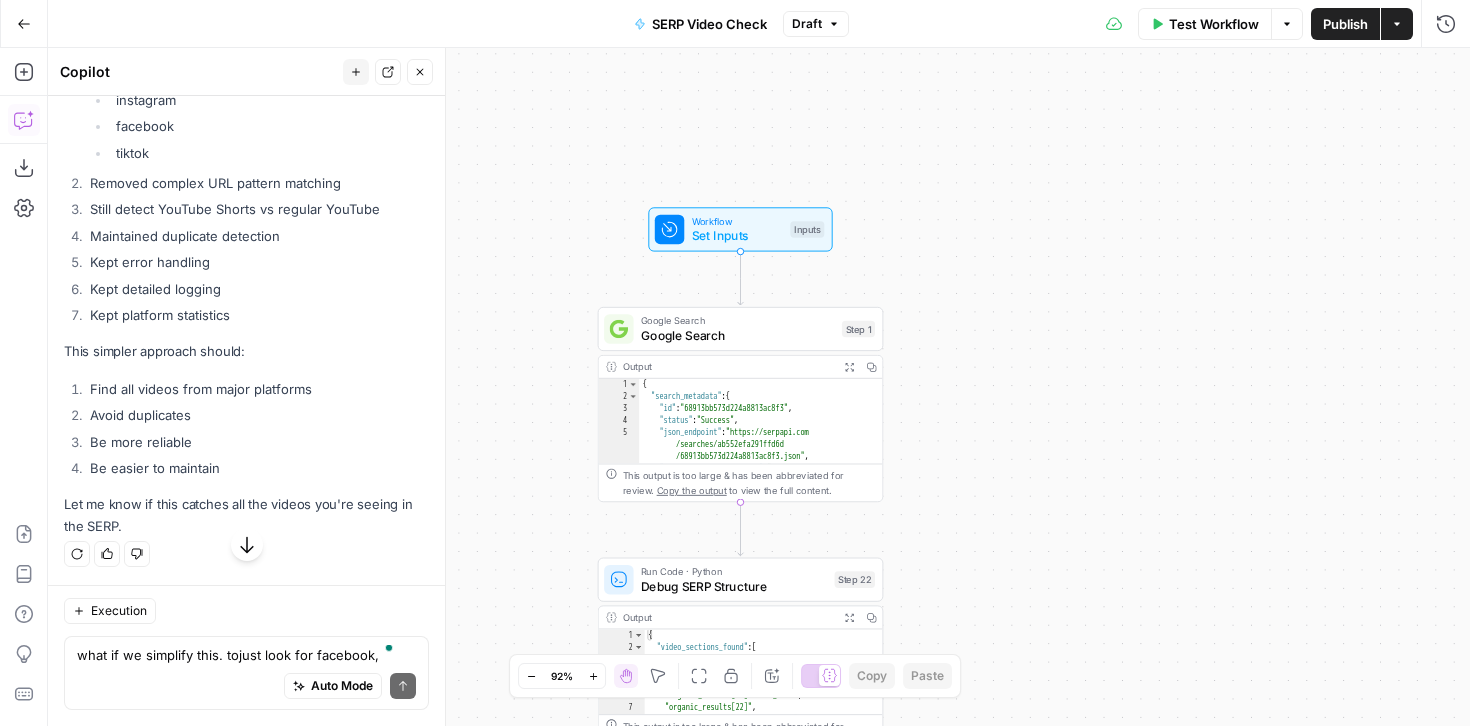 scroll, scrollTop: 33781, scrollLeft: 0, axis: vertical 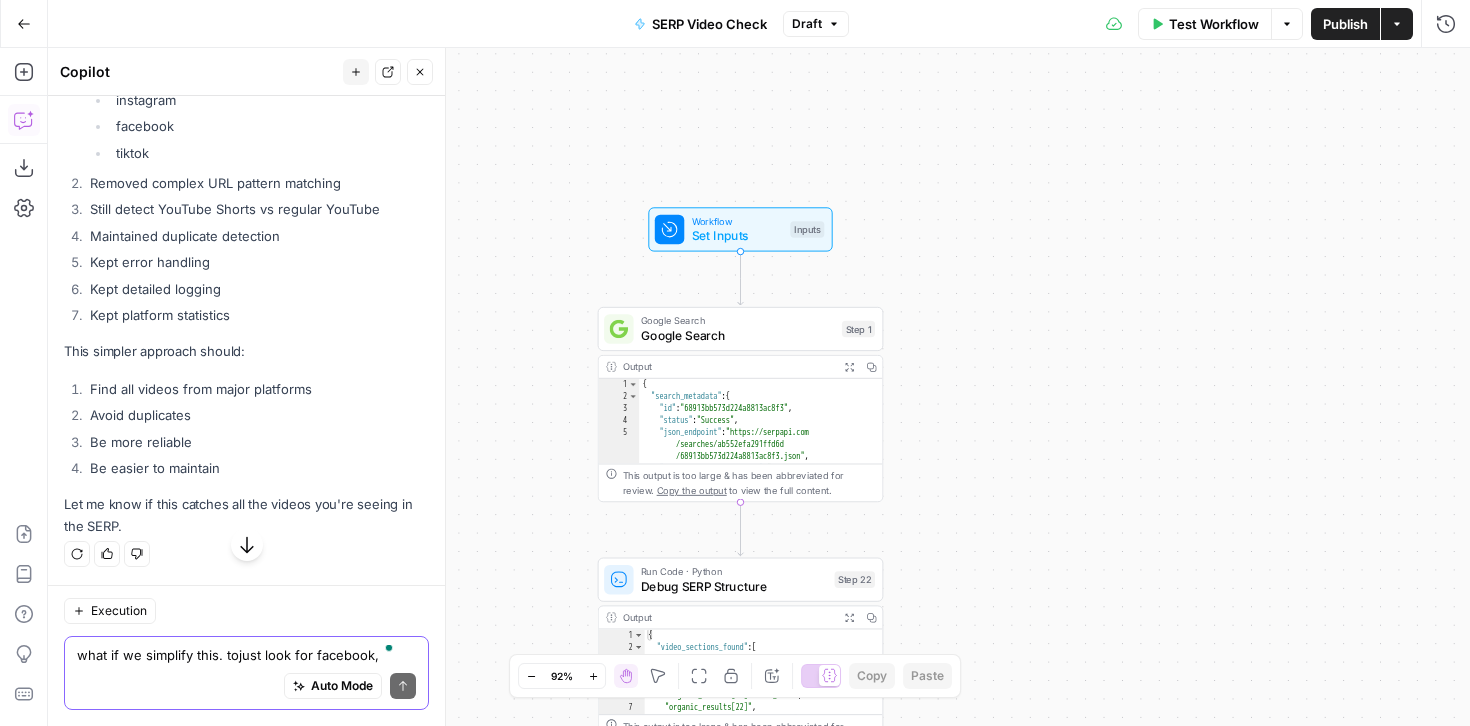 click on "what if we simplify this. tojust look for facebook, youtube, instagram or tiktok" at bounding box center [246, 655] 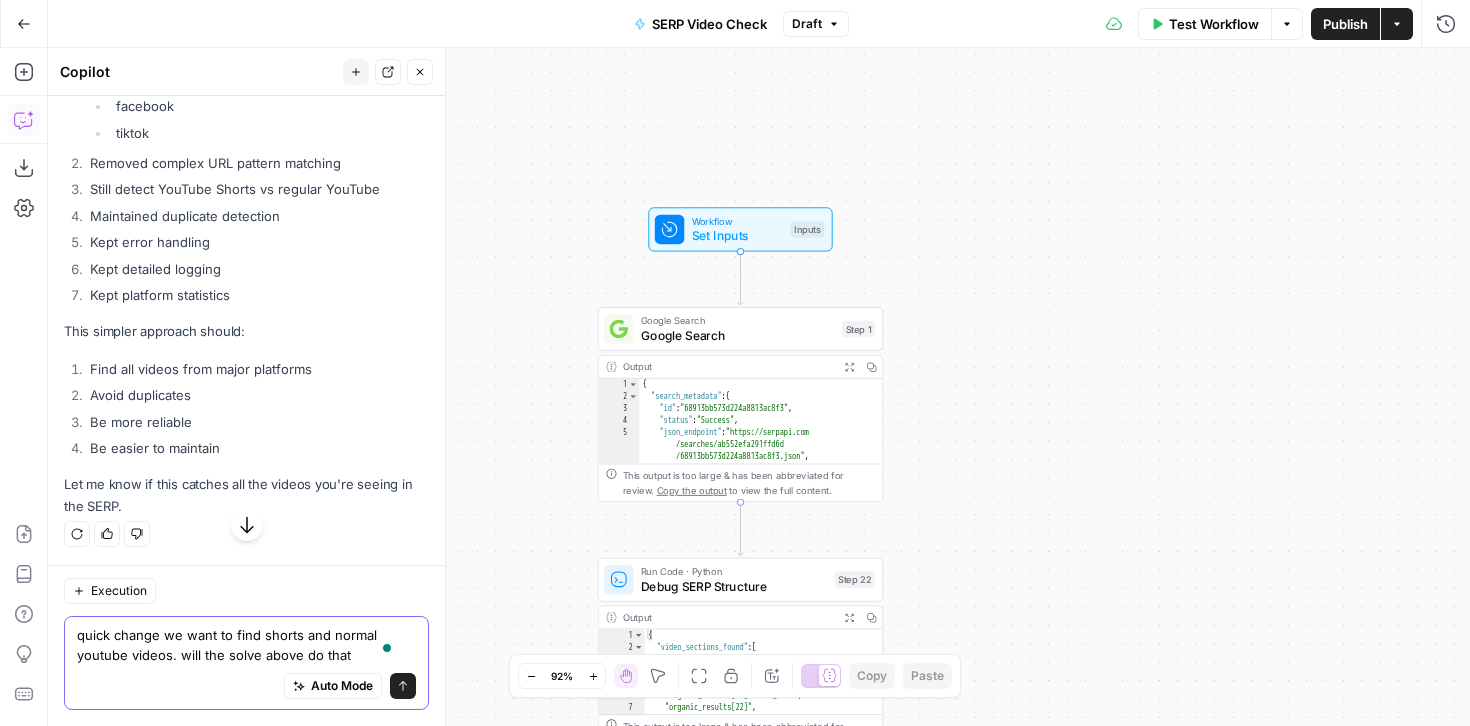 type on "quick change we want to find shorts and normal youtube videos. will the solve above do that?" 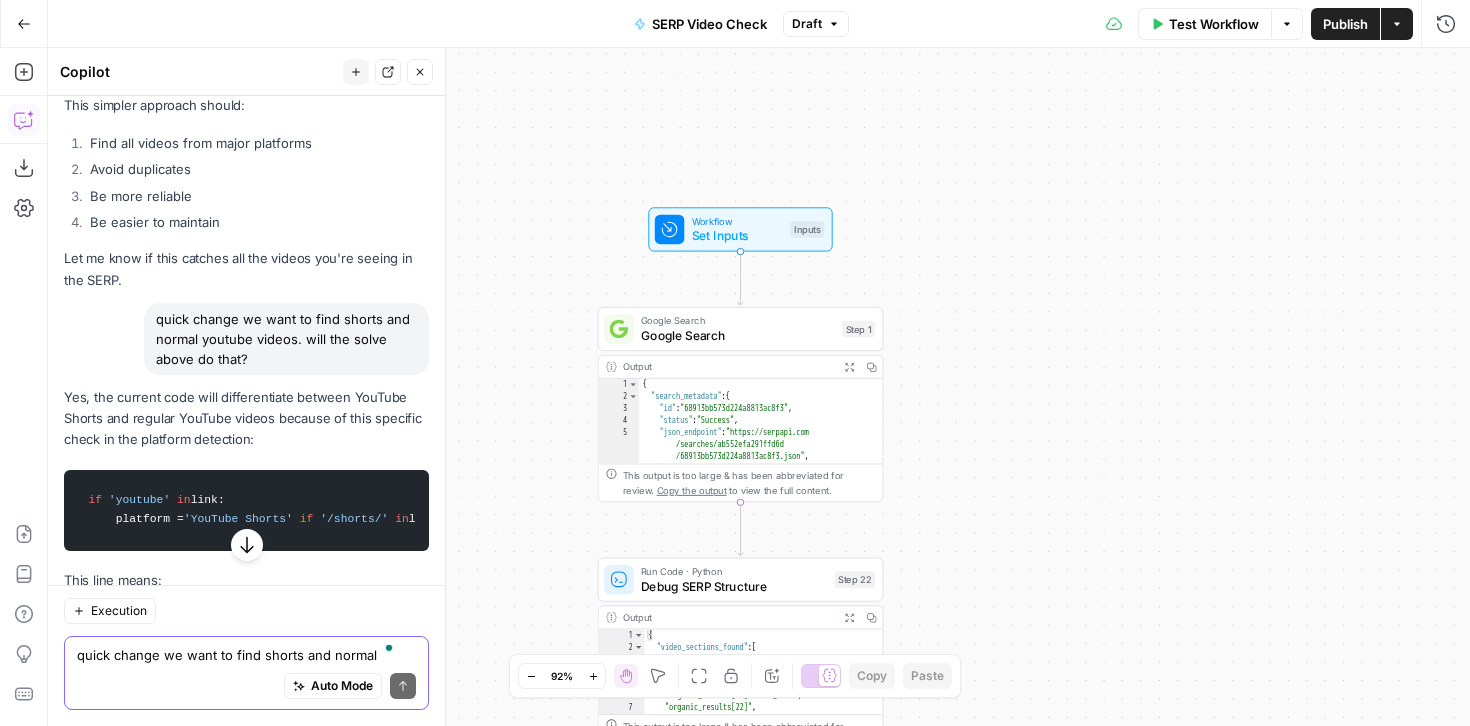 scroll, scrollTop: 33784, scrollLeft: 0, axis: vertical 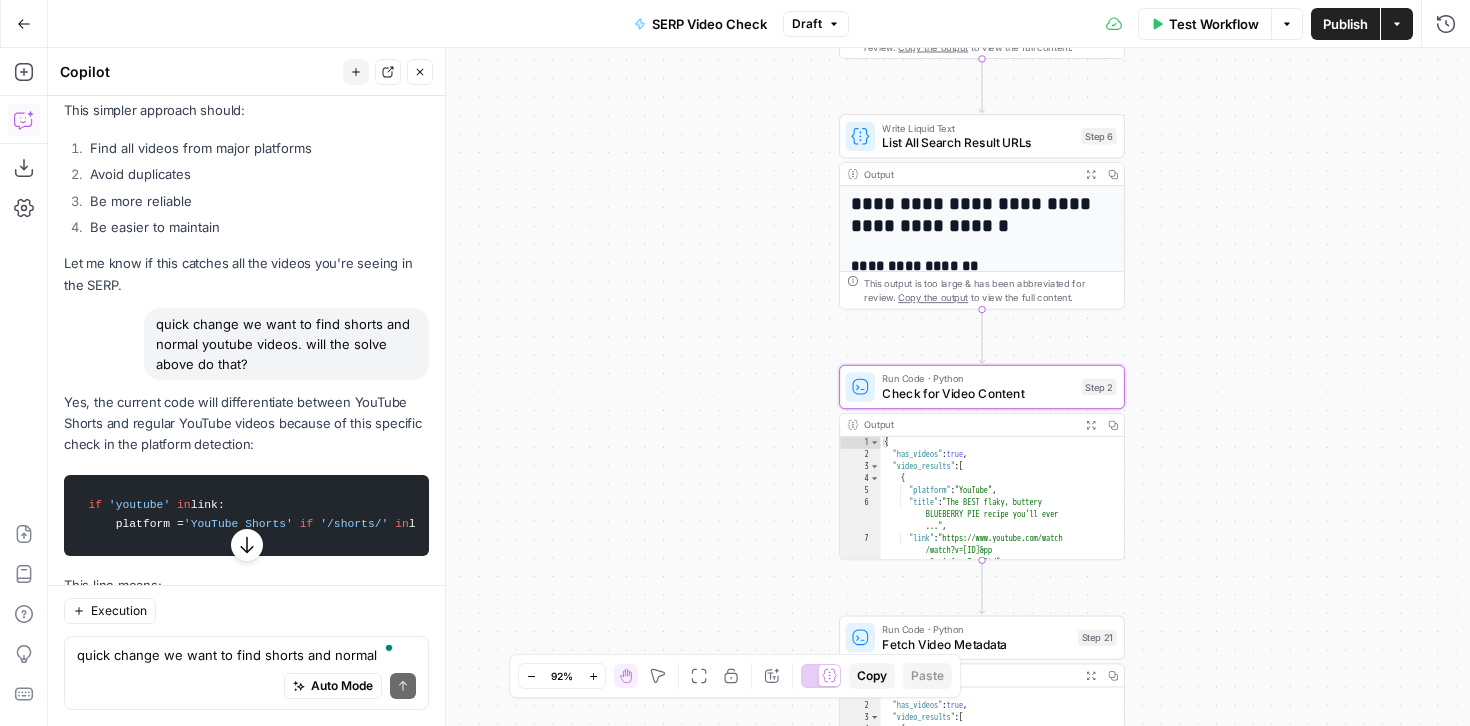 click on "Apply" at bounding box center [390, -283] 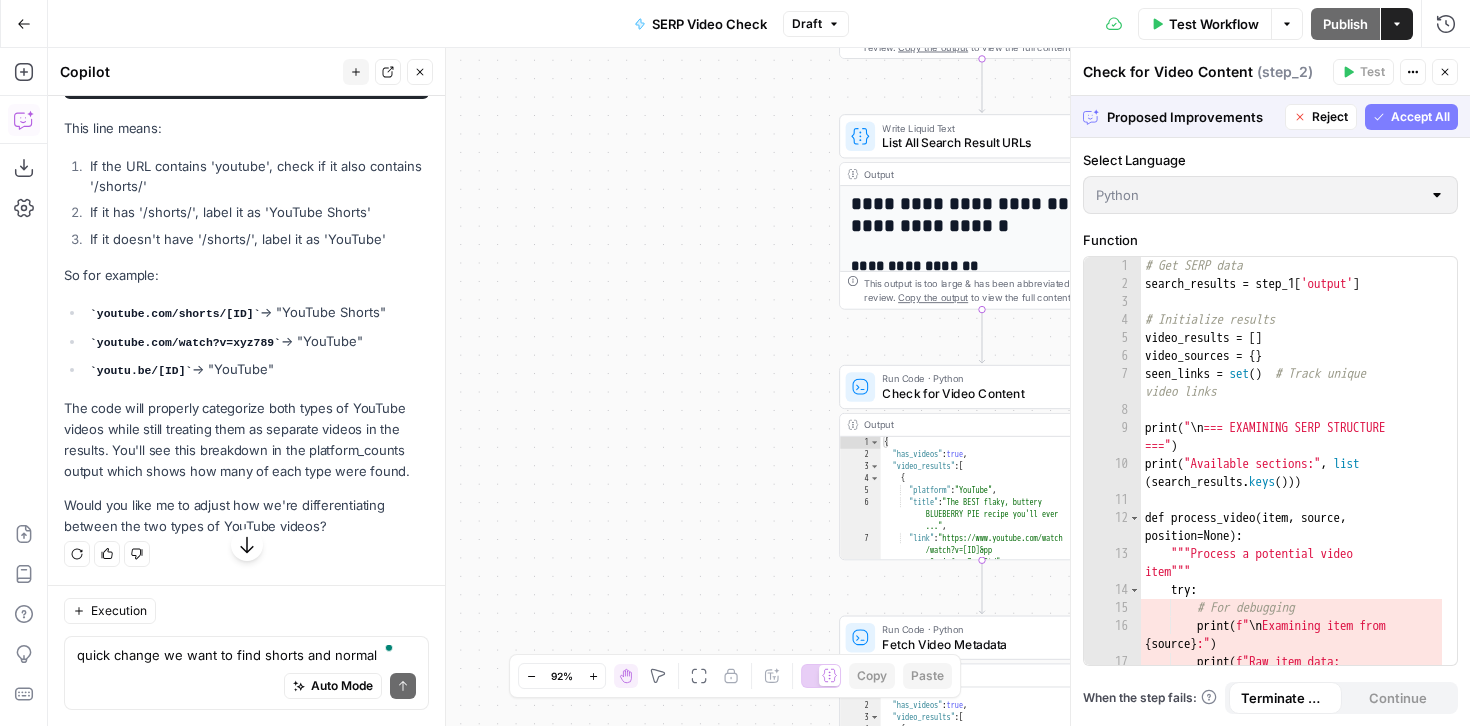 scroll, scrollTop: 32568, scrollLeft: 0, axis: vertical 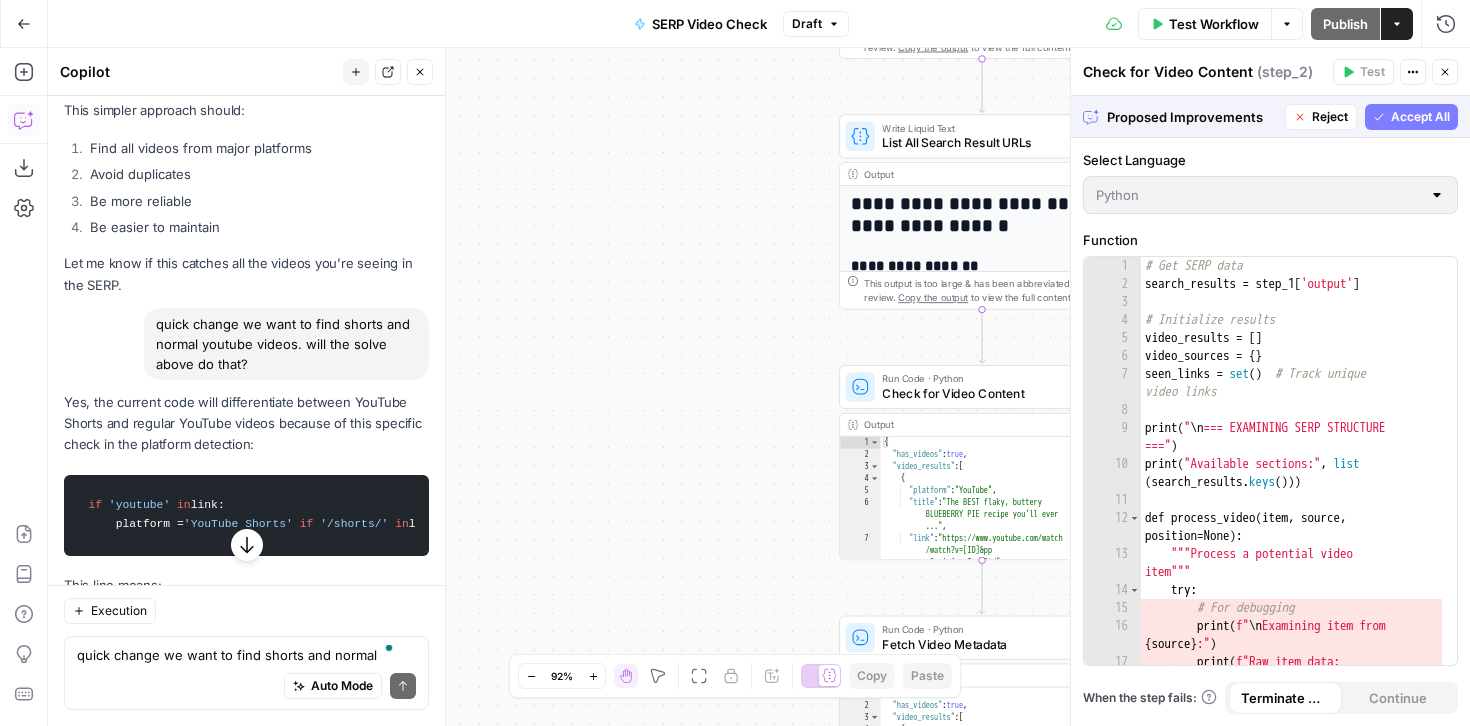 click on "Accept All" at bounding box center [1420, 117] 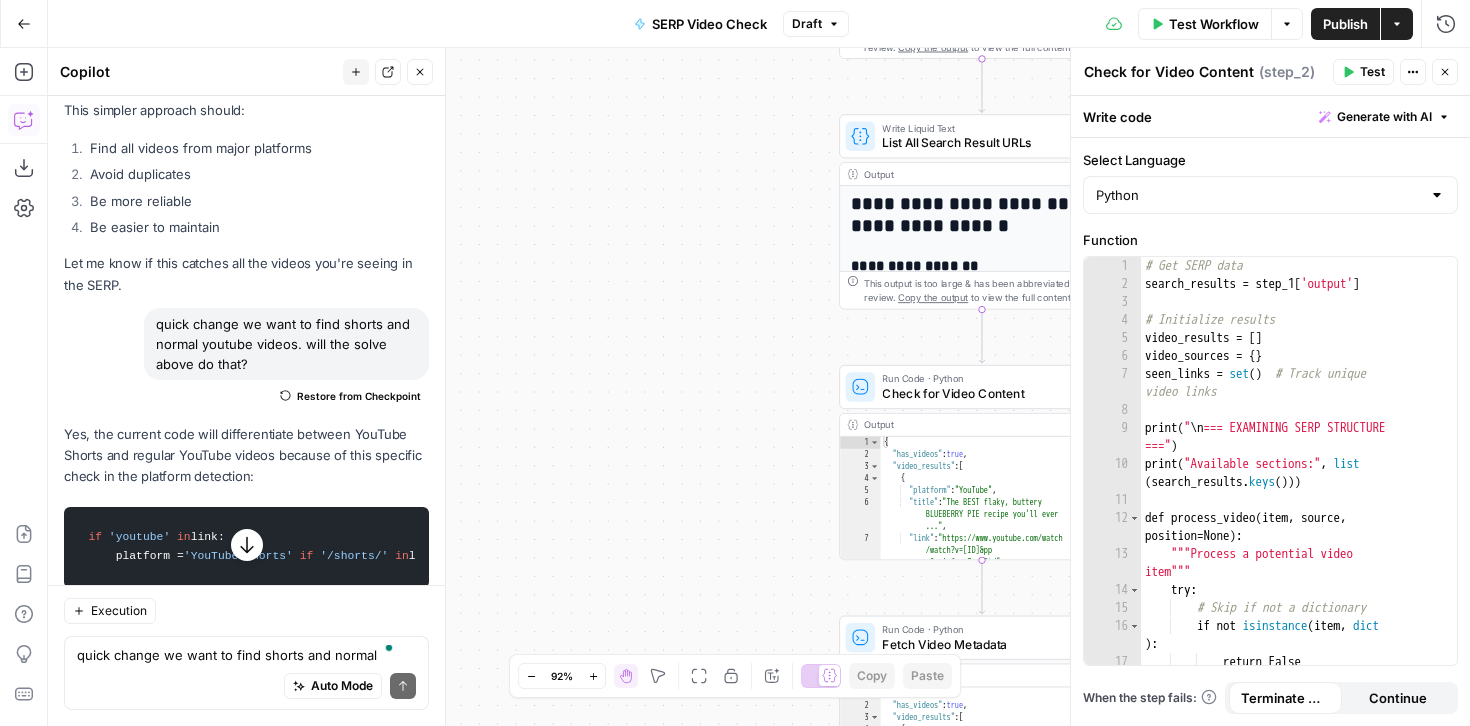 scroll, scrollTop: 33306, scrollLeft: 0, axis: vertical 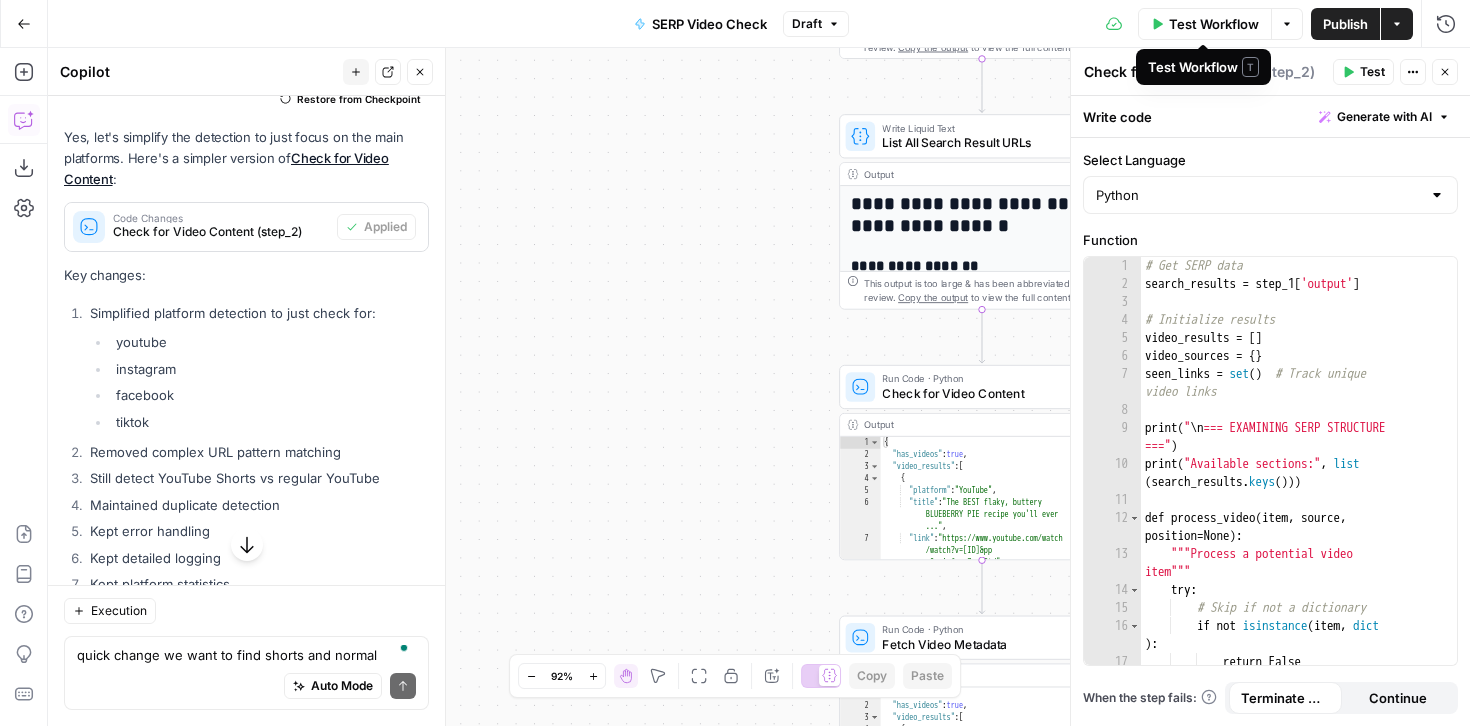 click on "Test Workflow" at bounding box center [1214, 24] 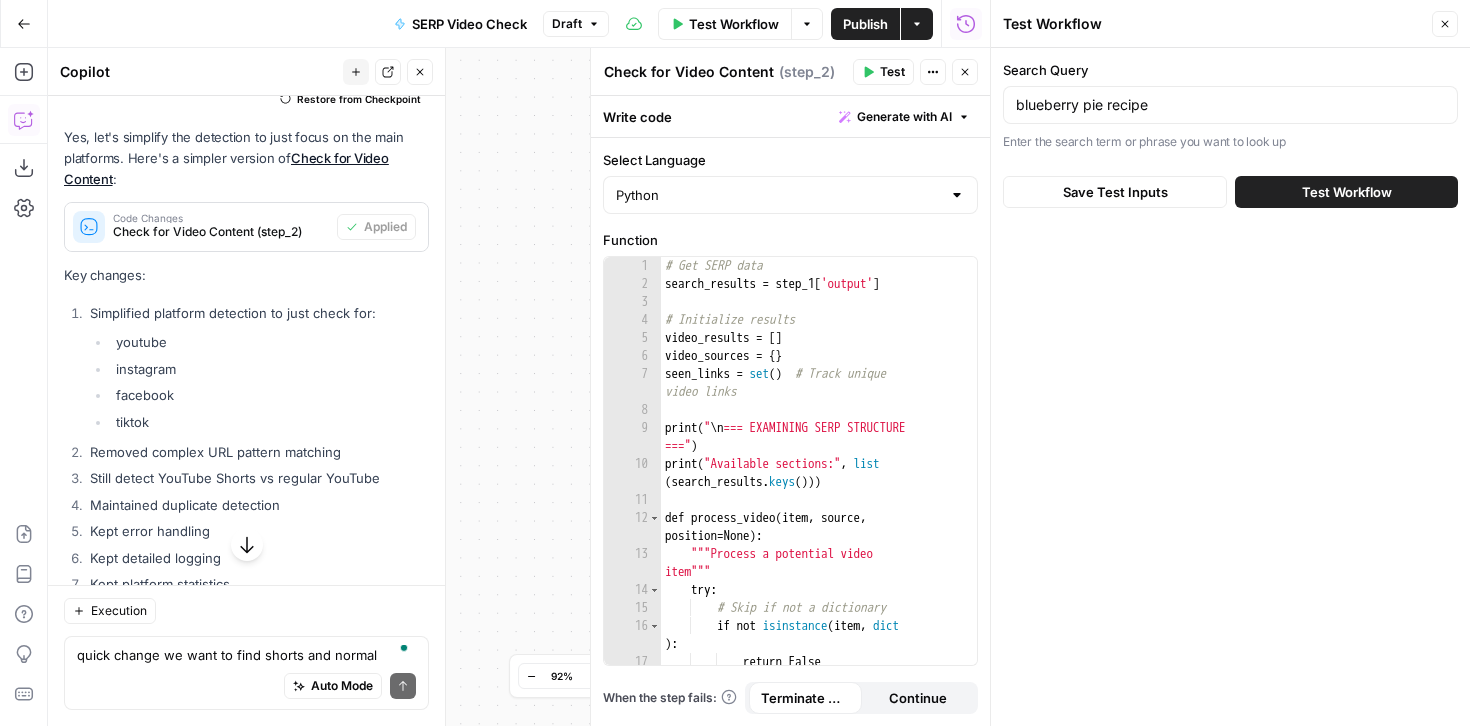 click on "Test Workflow" at bounding box center [1347, 192] 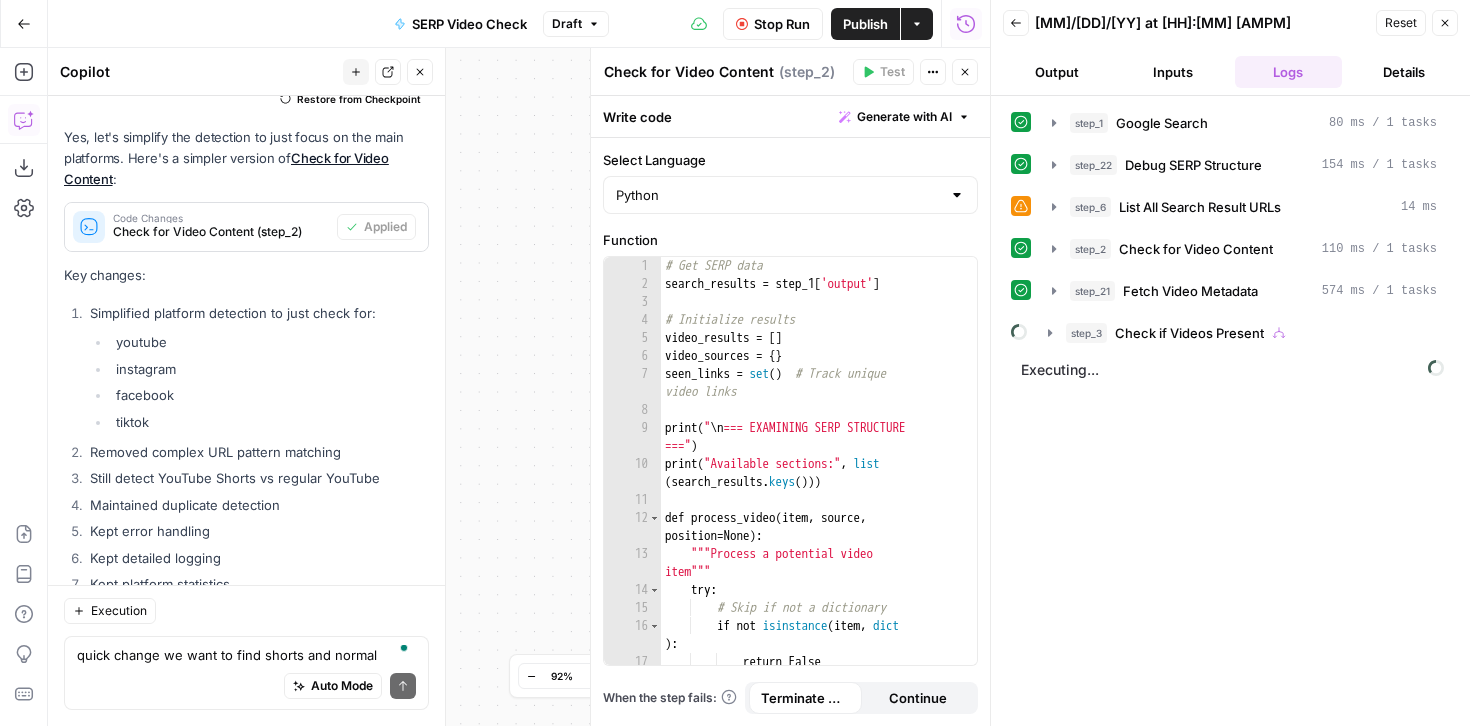 scroll, scrollTop: 34229, scrollLeft: 0, axis: vertical 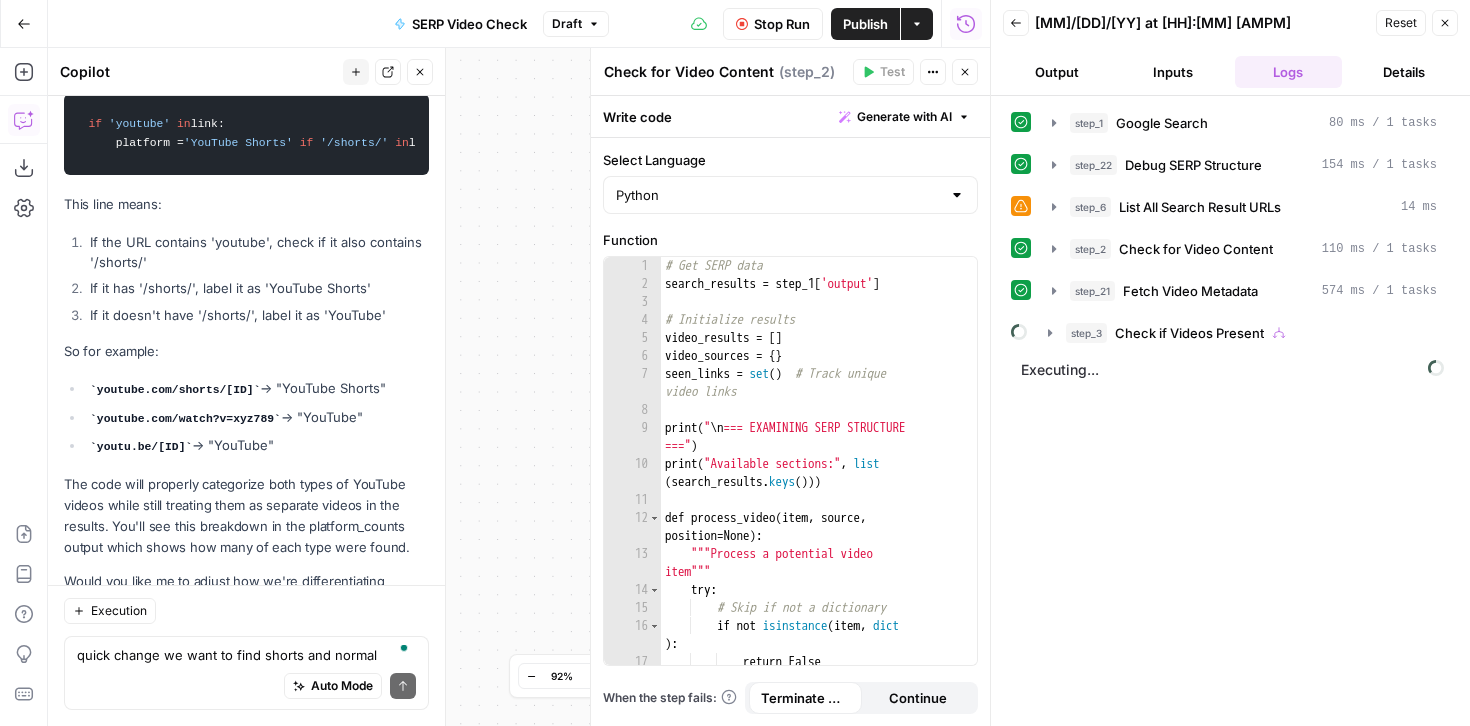 click 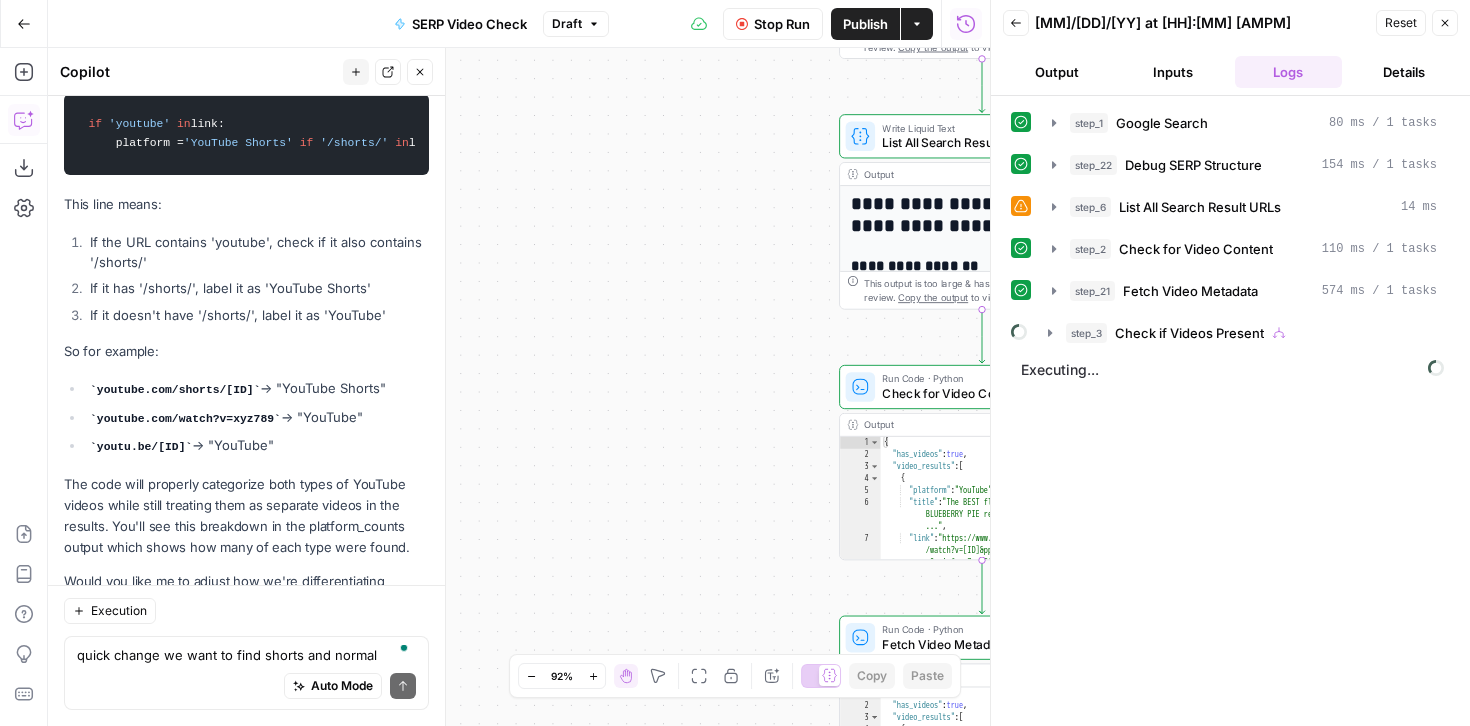 click 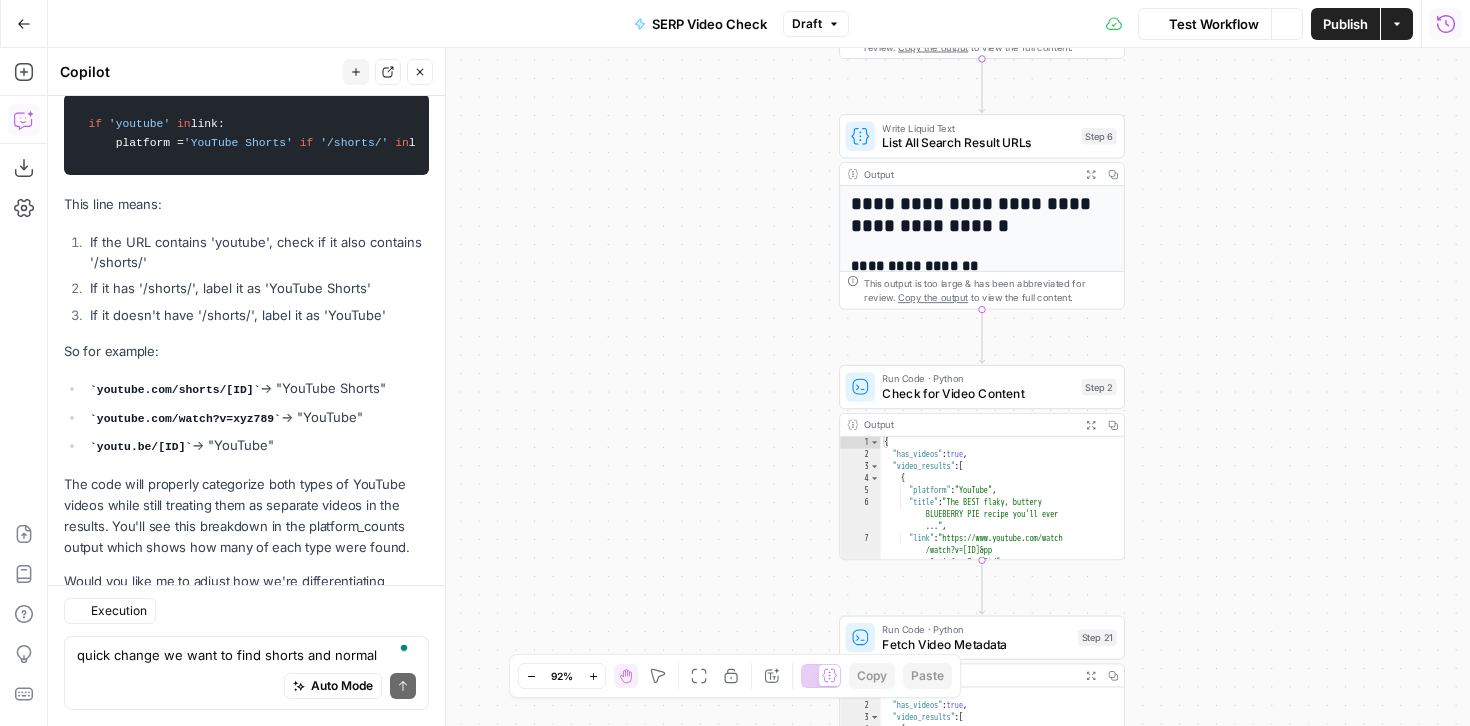 scroll, scrollTop: 34229, scrollLeft: 0, axis: vertical 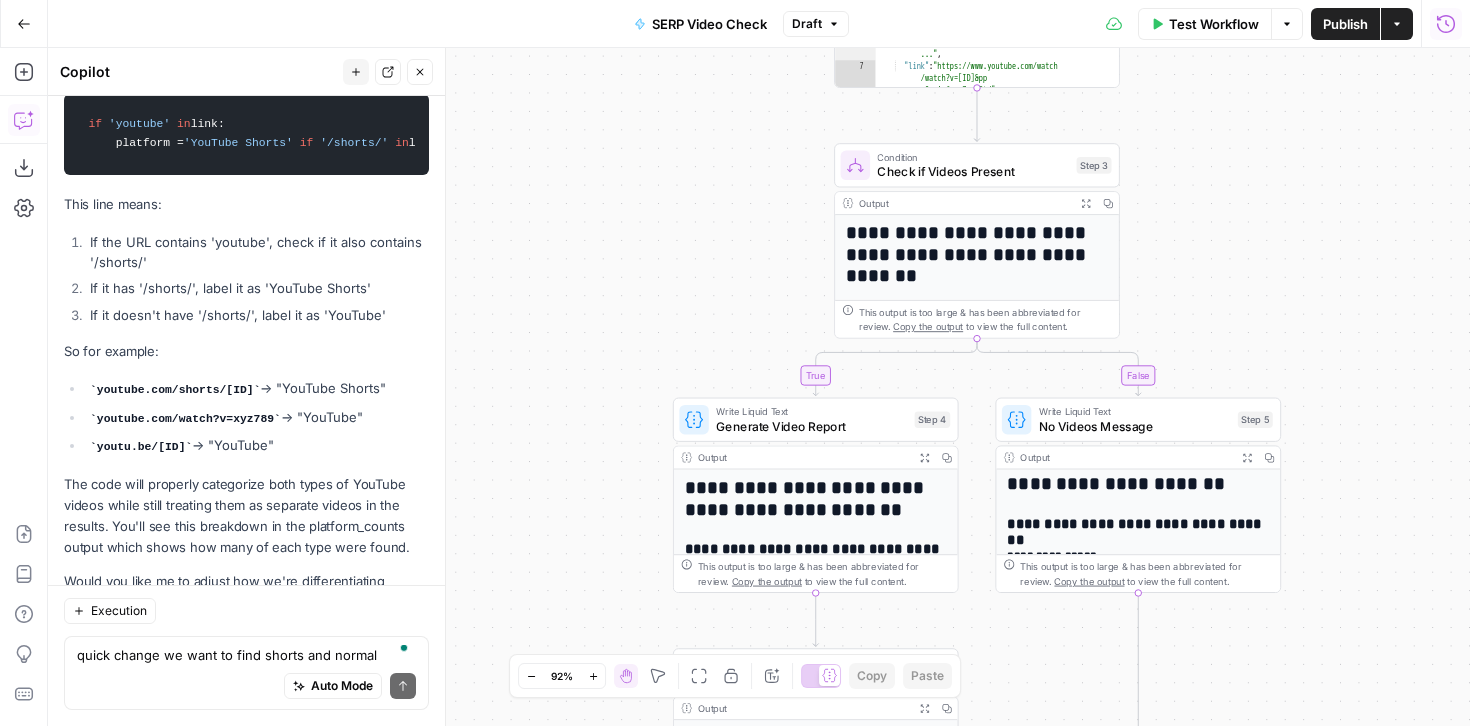 click on "**********" at bounding box center [816, 769] 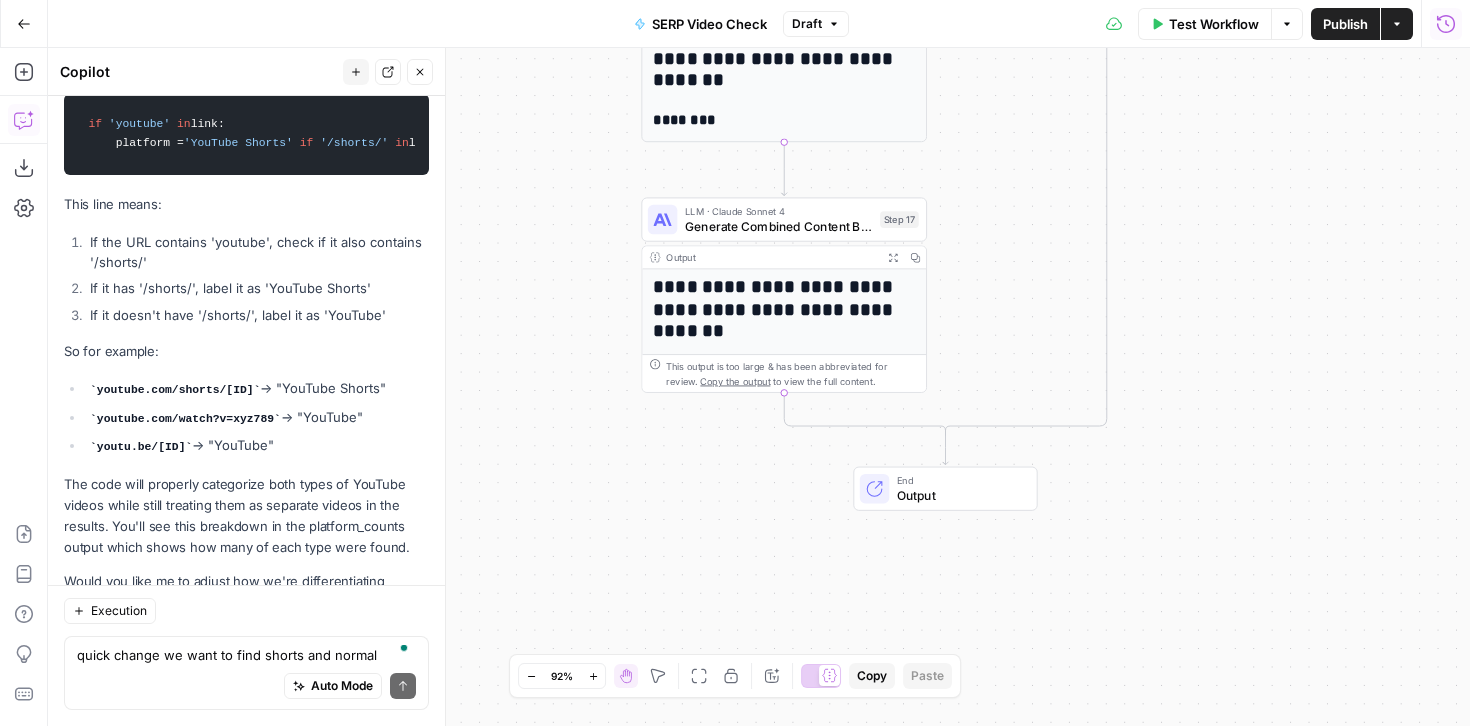 click on "**********" at bounding box center (784, 309) 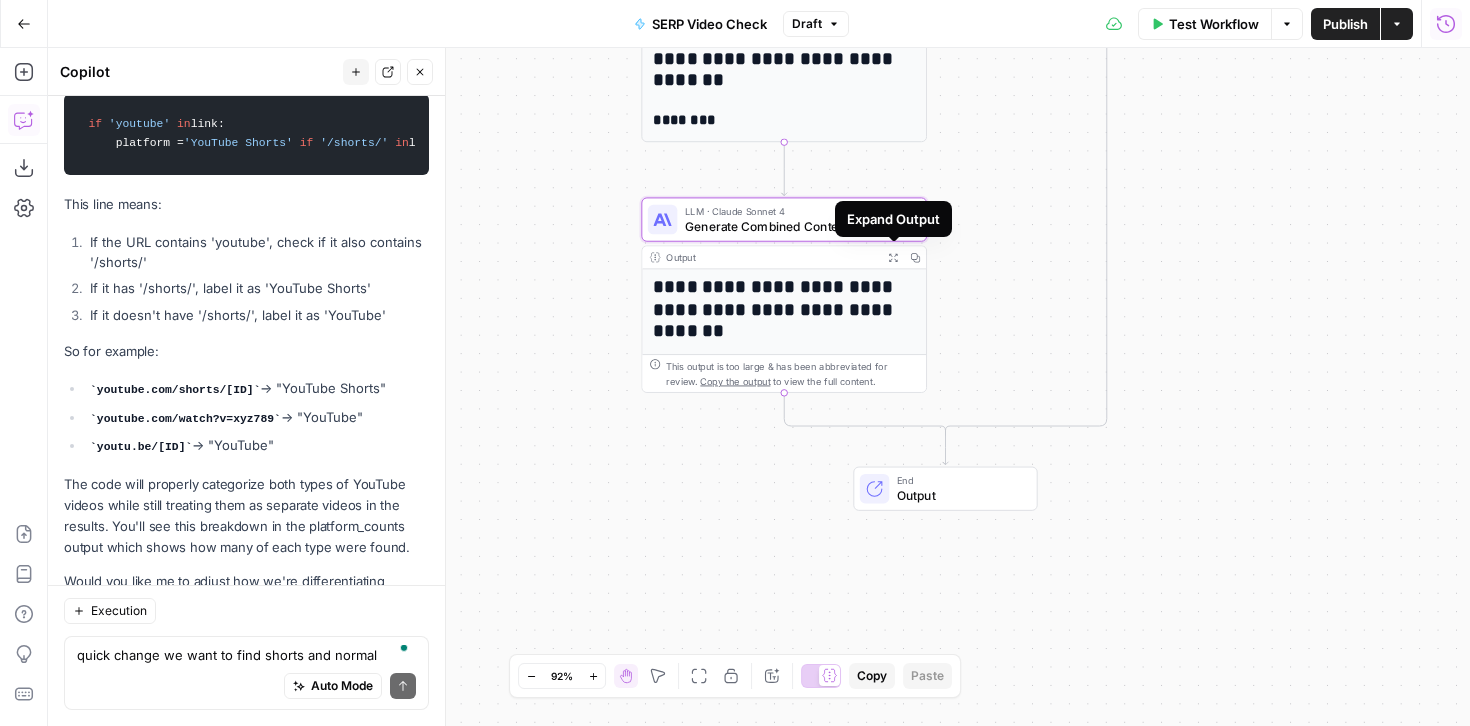click 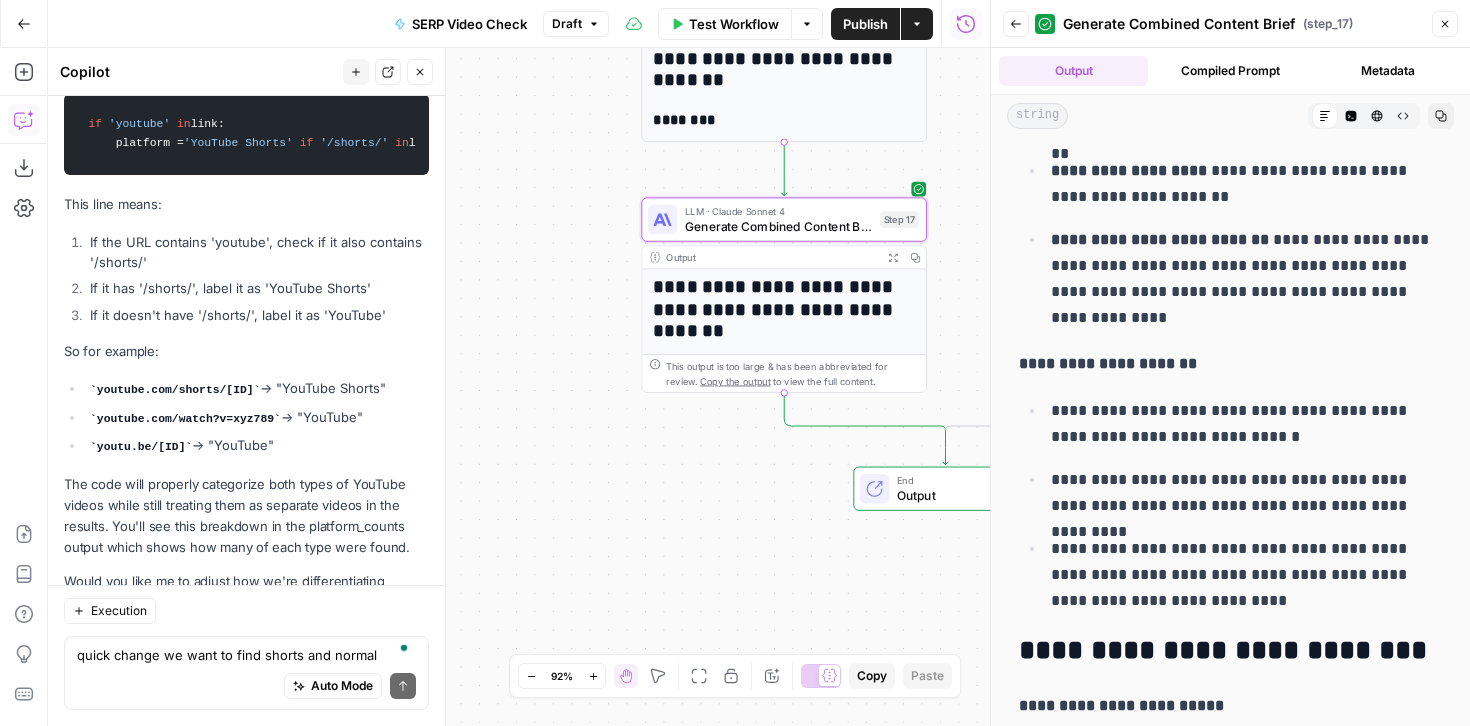 scroll, scrollTop: 310, scrollLeft: 0, axis: vertical 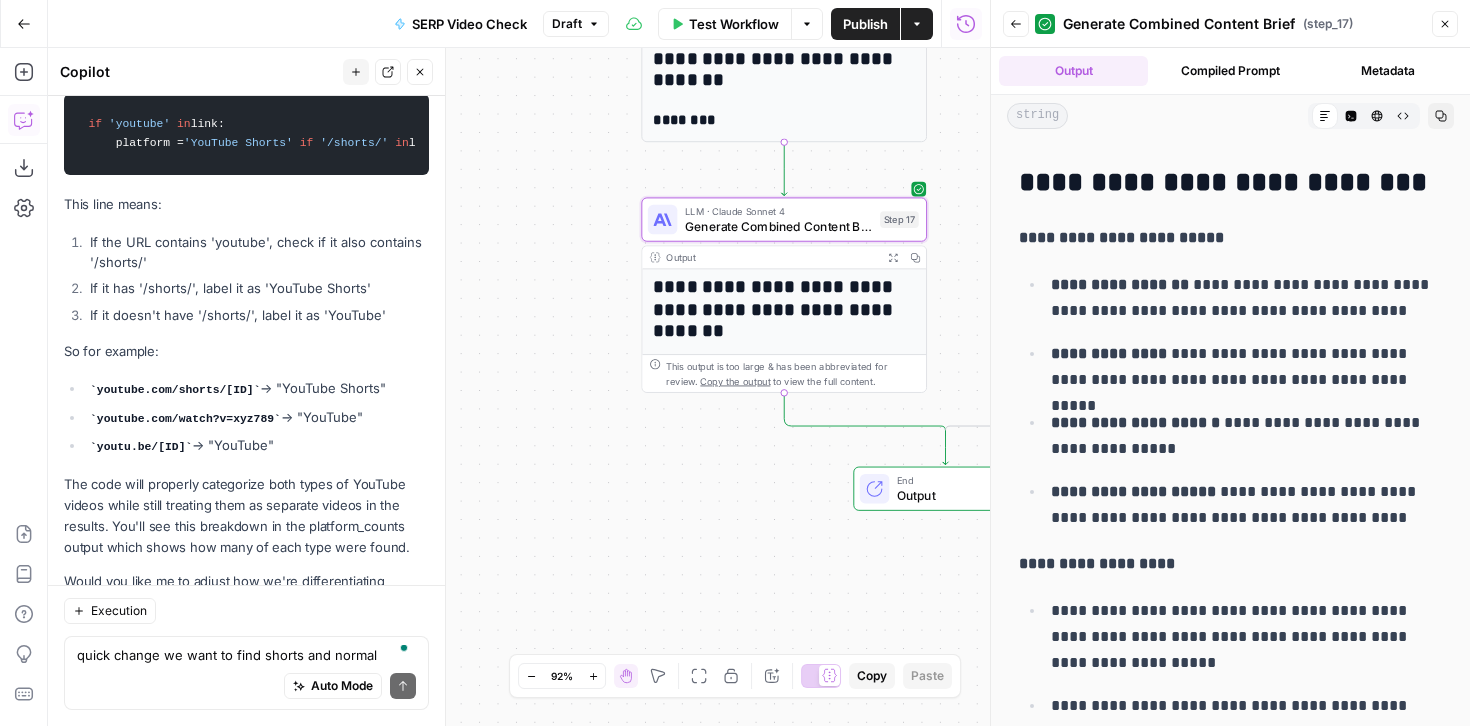 click on "quick change we want to find shorts and normal youtube videos. will the solve above do that? Write your question here Auto Mode Send" at bounding box center [246, 673] 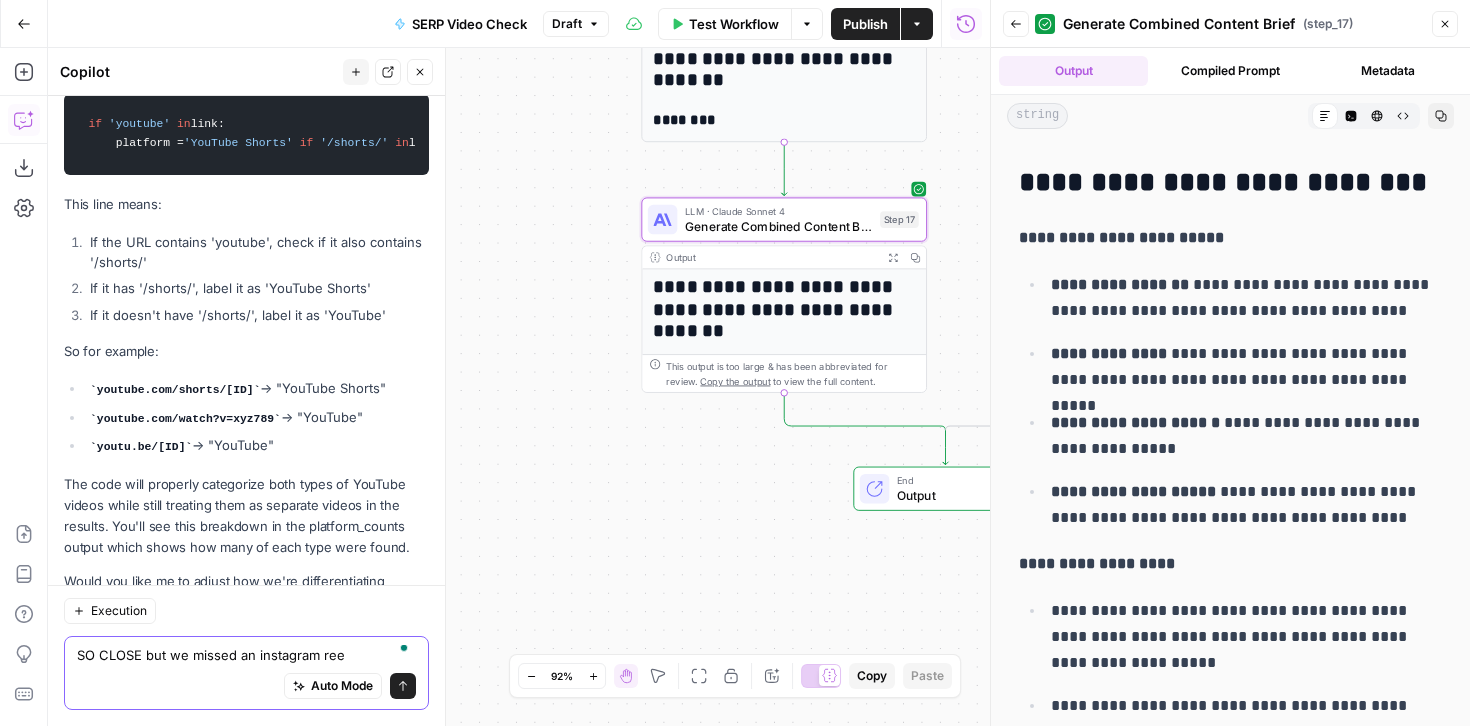 type on "SO CLOSE but we missed an instagram reel" 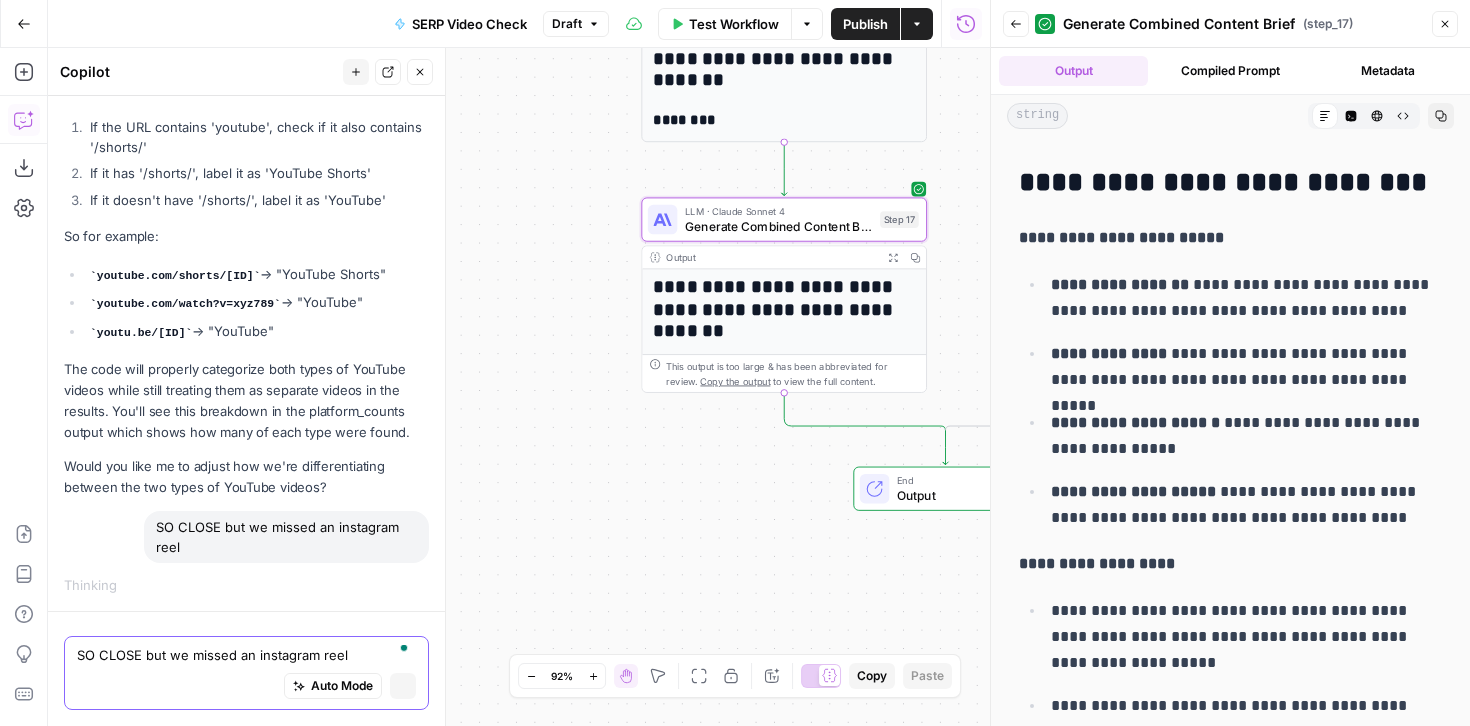 scroll, scrollTop: 32973, scrollLeft: 0, axis: vertical 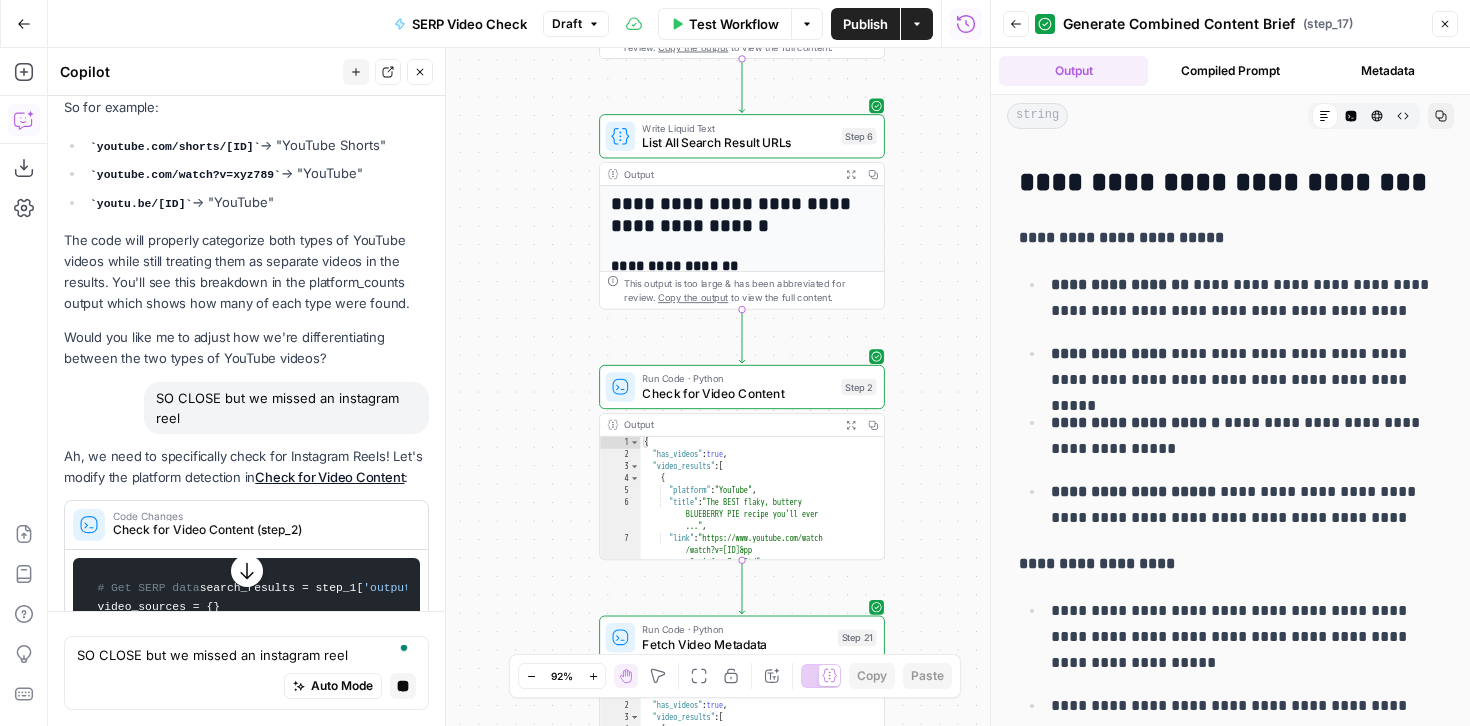 click 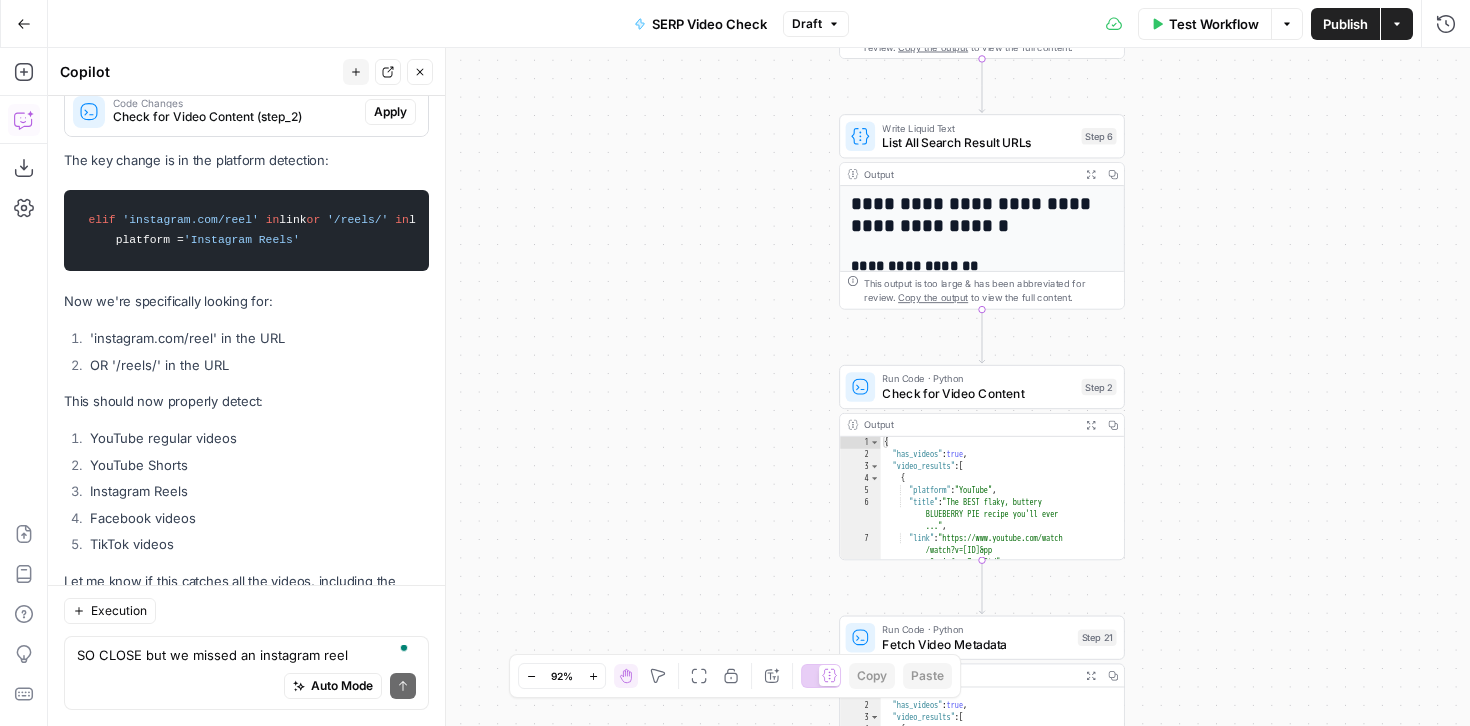 scroll, scrollTop: 34574, scrollLeft: 0, axis: vertical 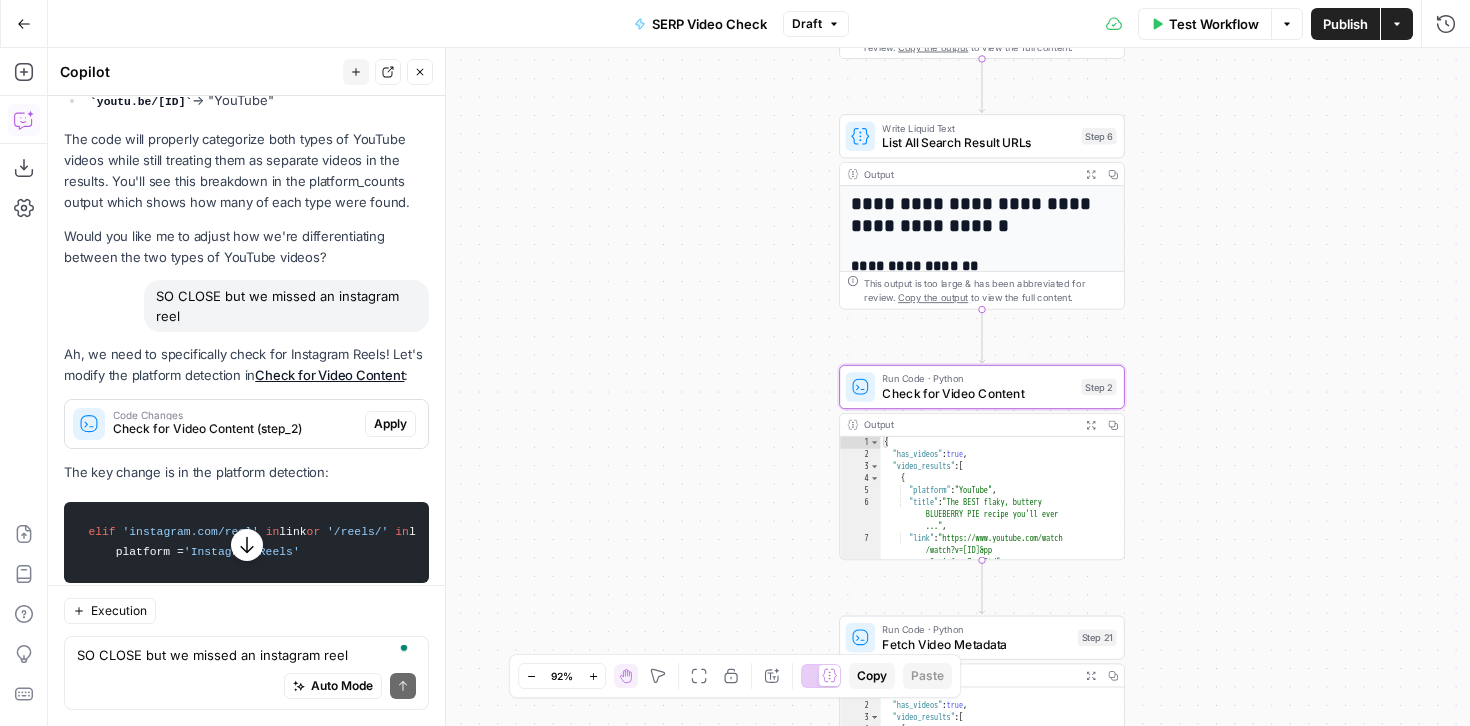 click on "Apply" at bounding box center (390, 424) 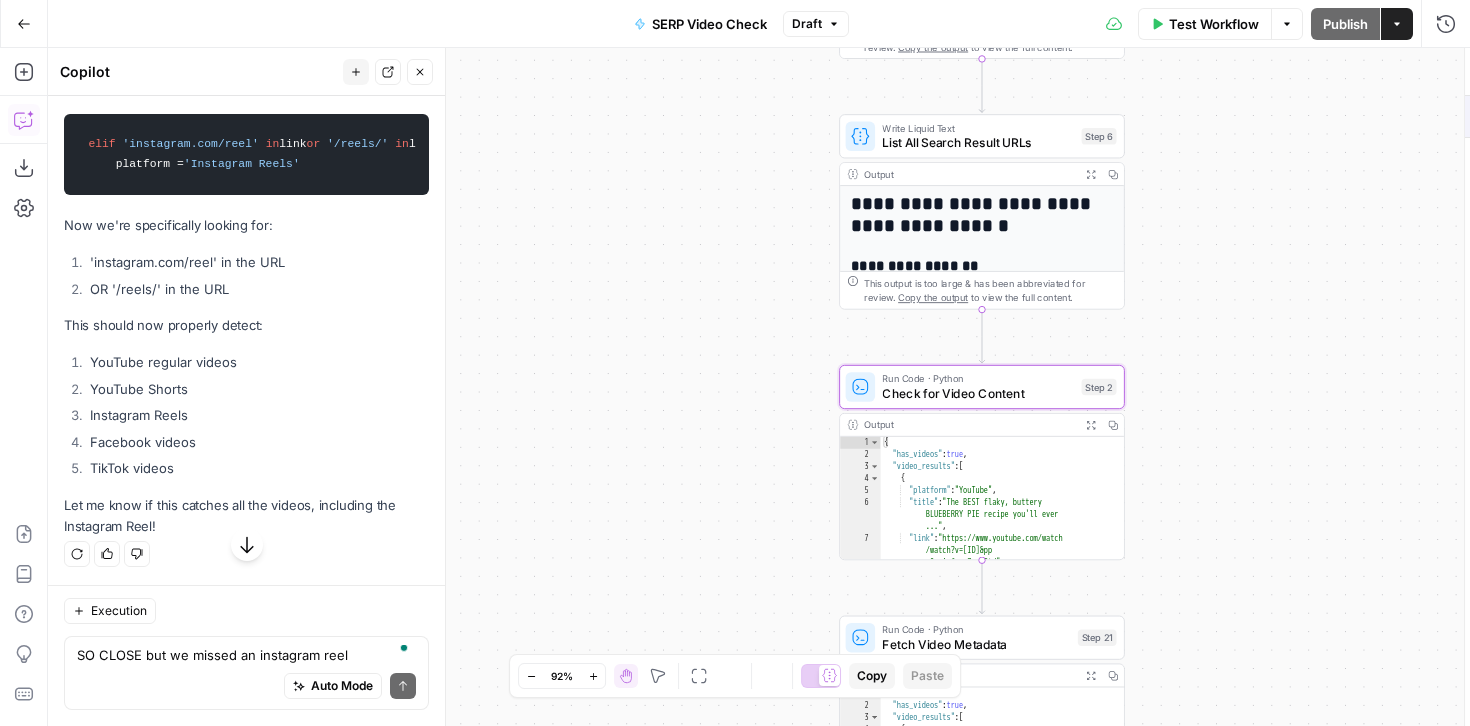 scroll, scrollTop: 33294, scrollLeft: 0, axis: vertical 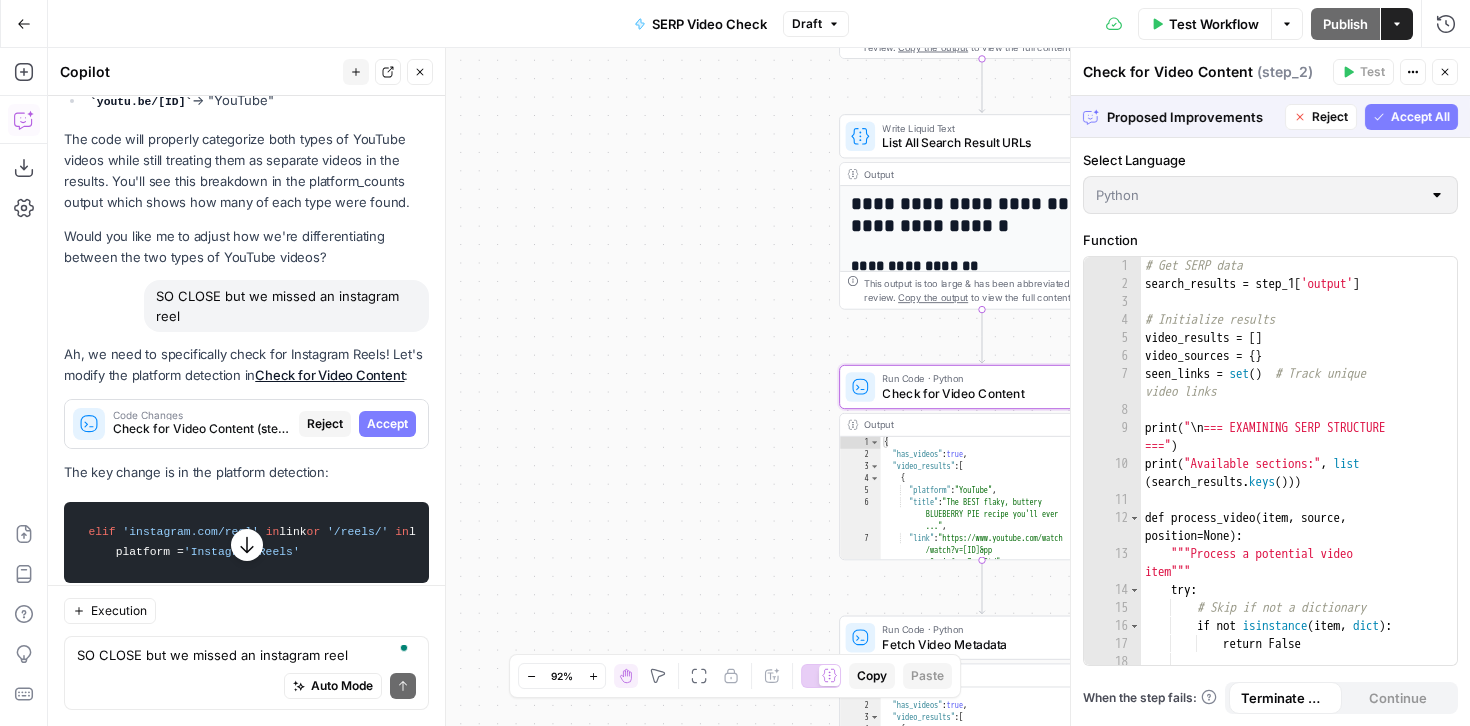 click on "Accept" at bounding box center (387, 424) 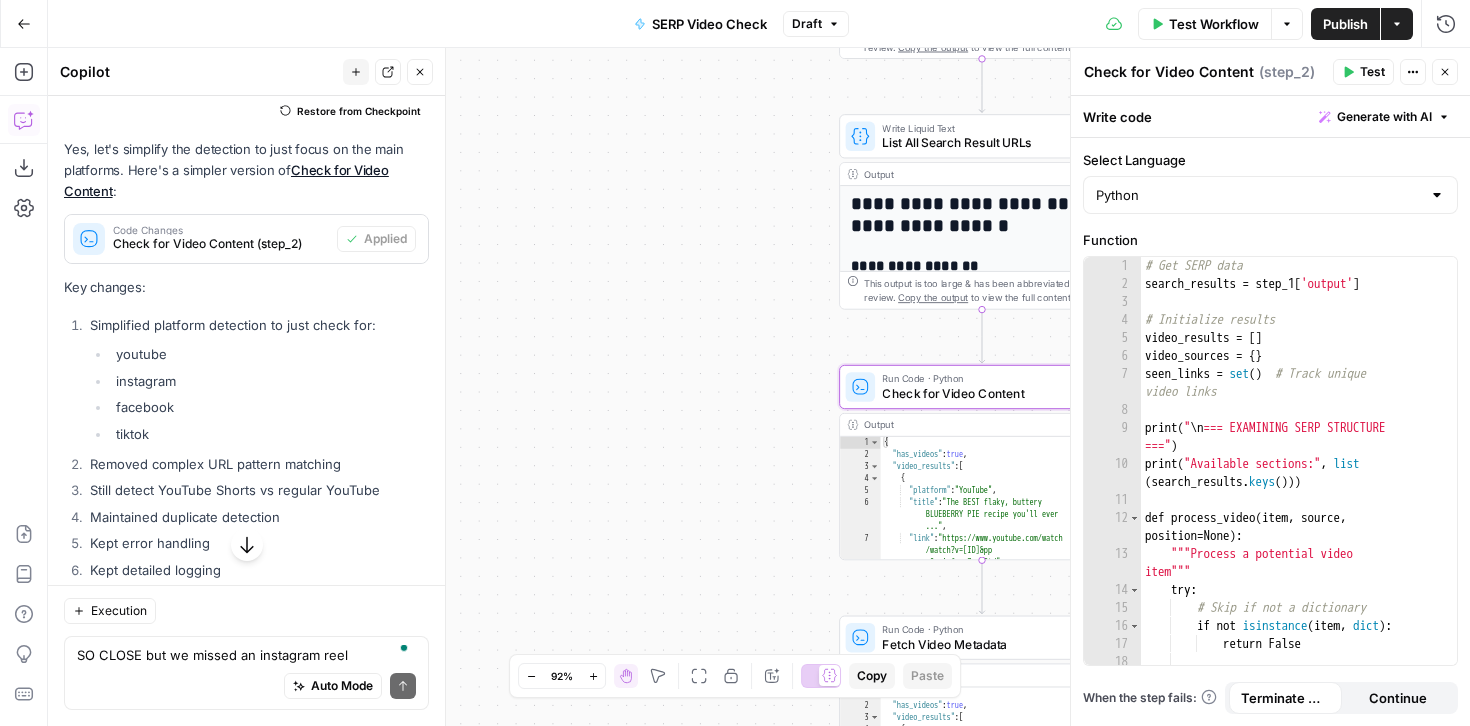 scroll, scrollTop: 34574, scrollLeft: 0, axis: vertical 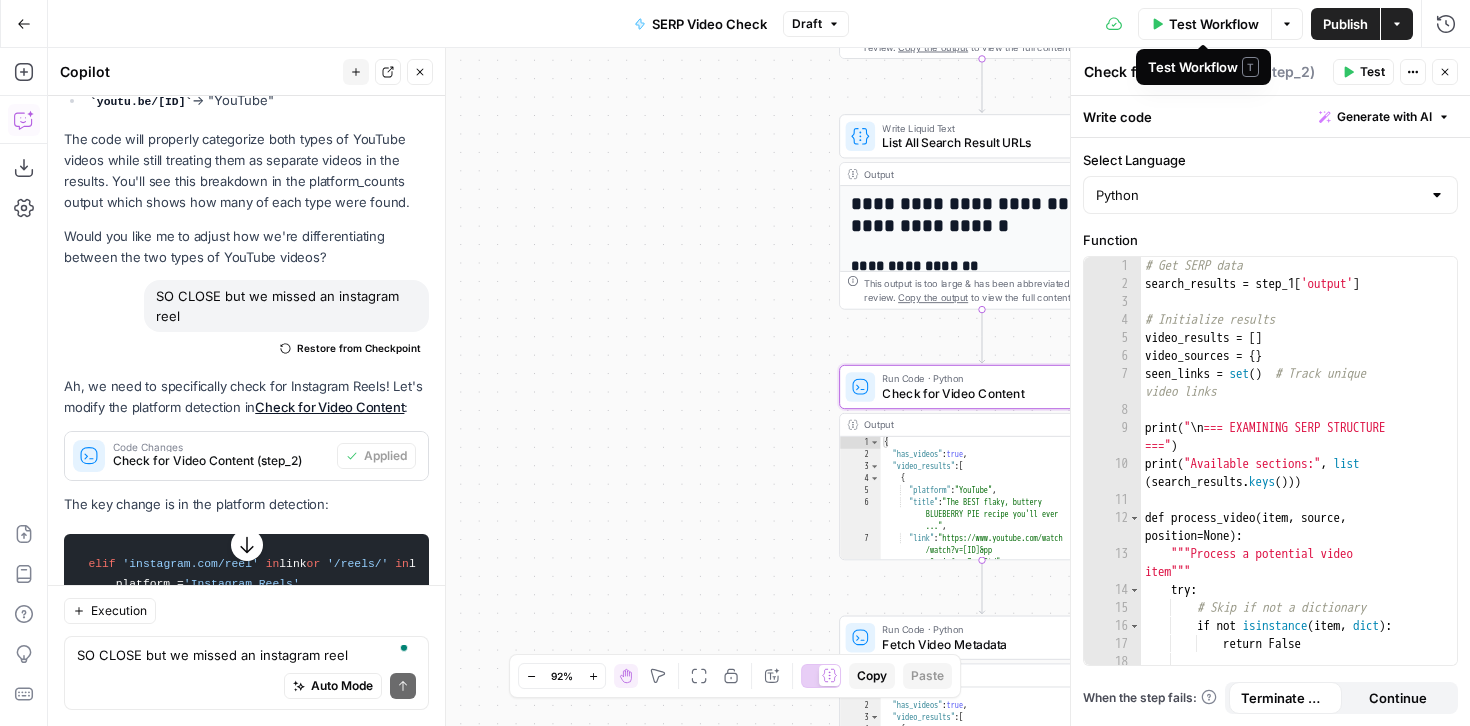 click on "Test Workflow" at bounding box center [1214, 24] 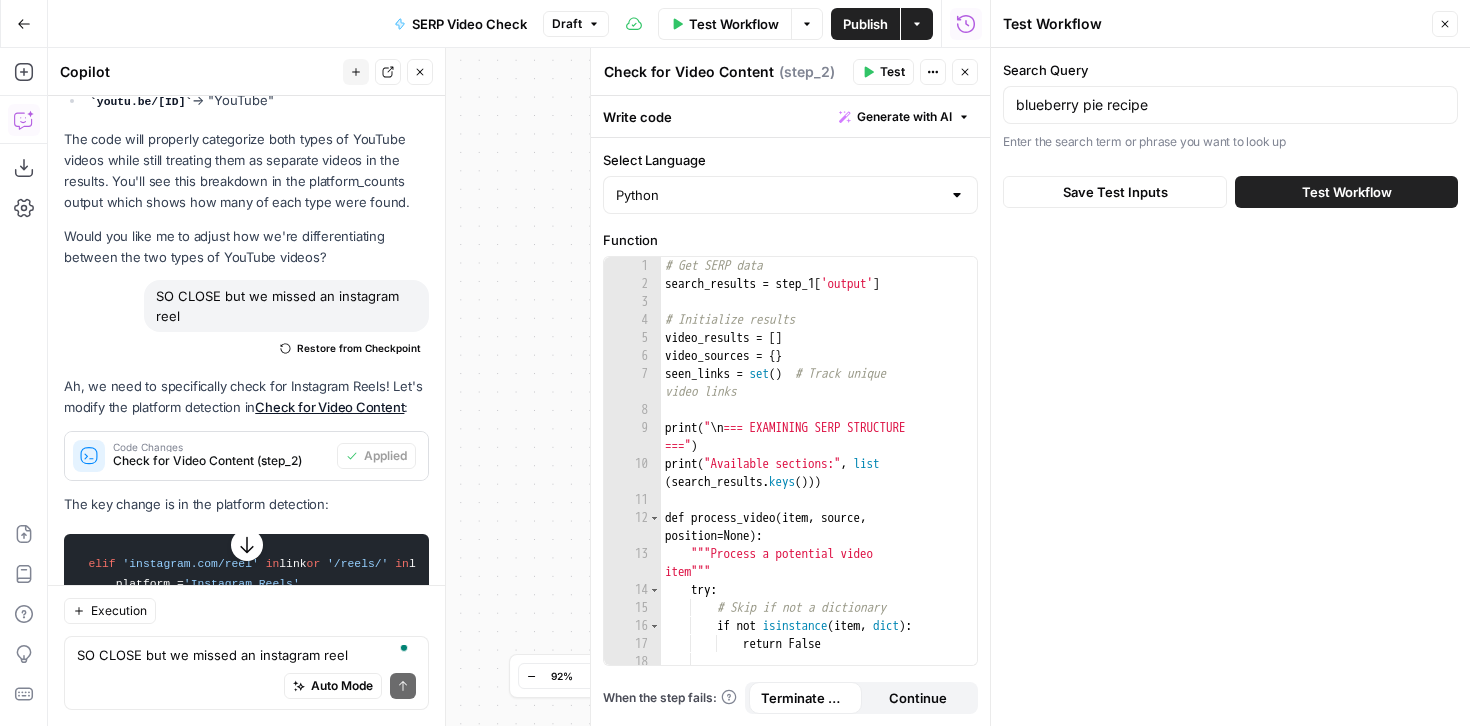 click on "Test Workflow" at bounding box center [1347, 192] 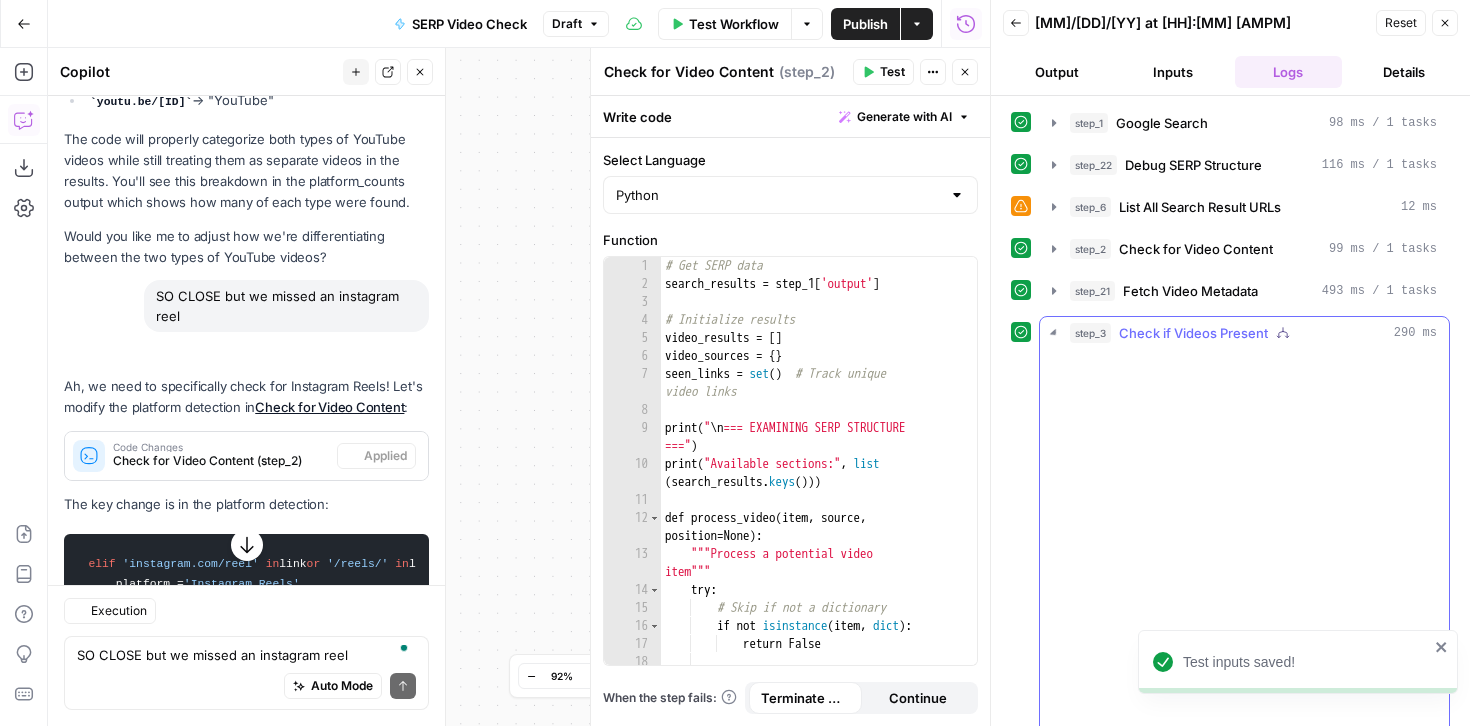 scroll, scrollTop: 34574, scrollLeft: 0, axis: vertical 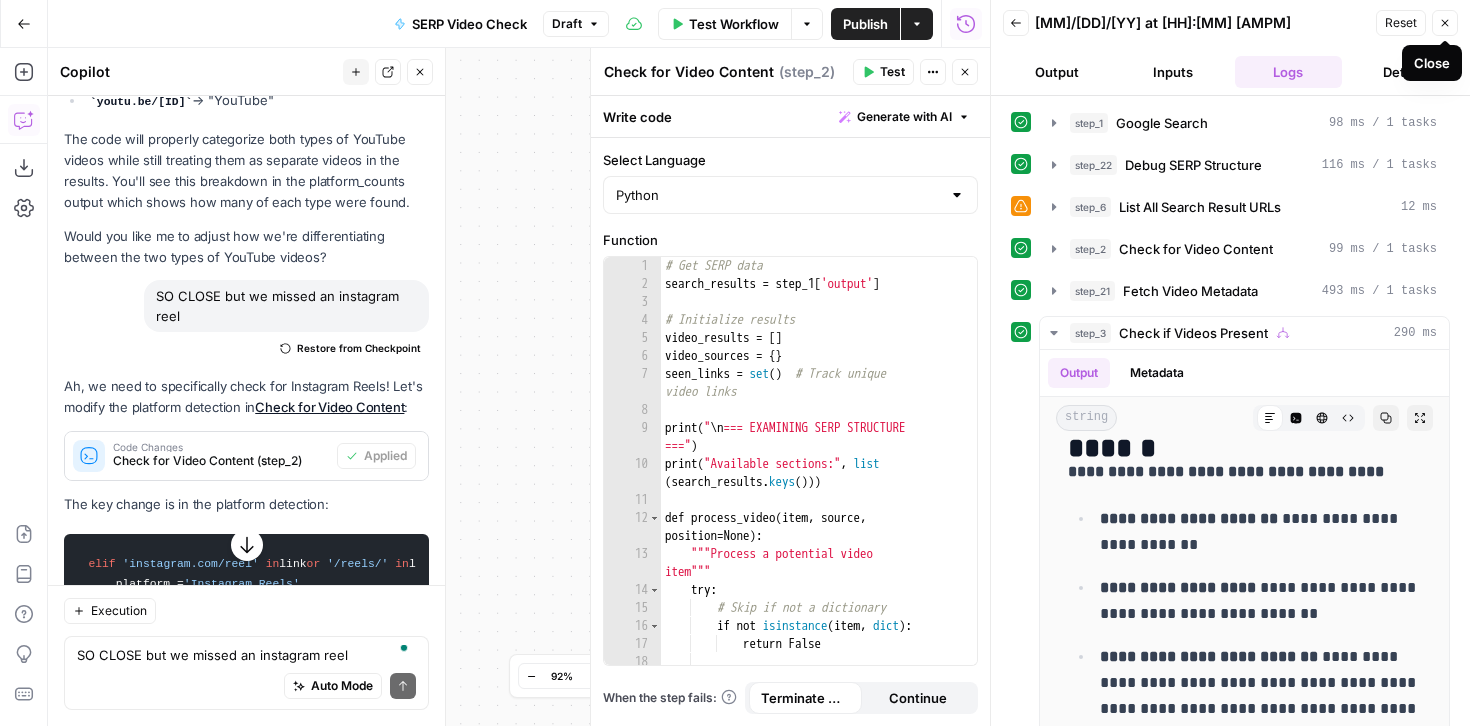 click on "Close" at bounding box center [1445, 23] 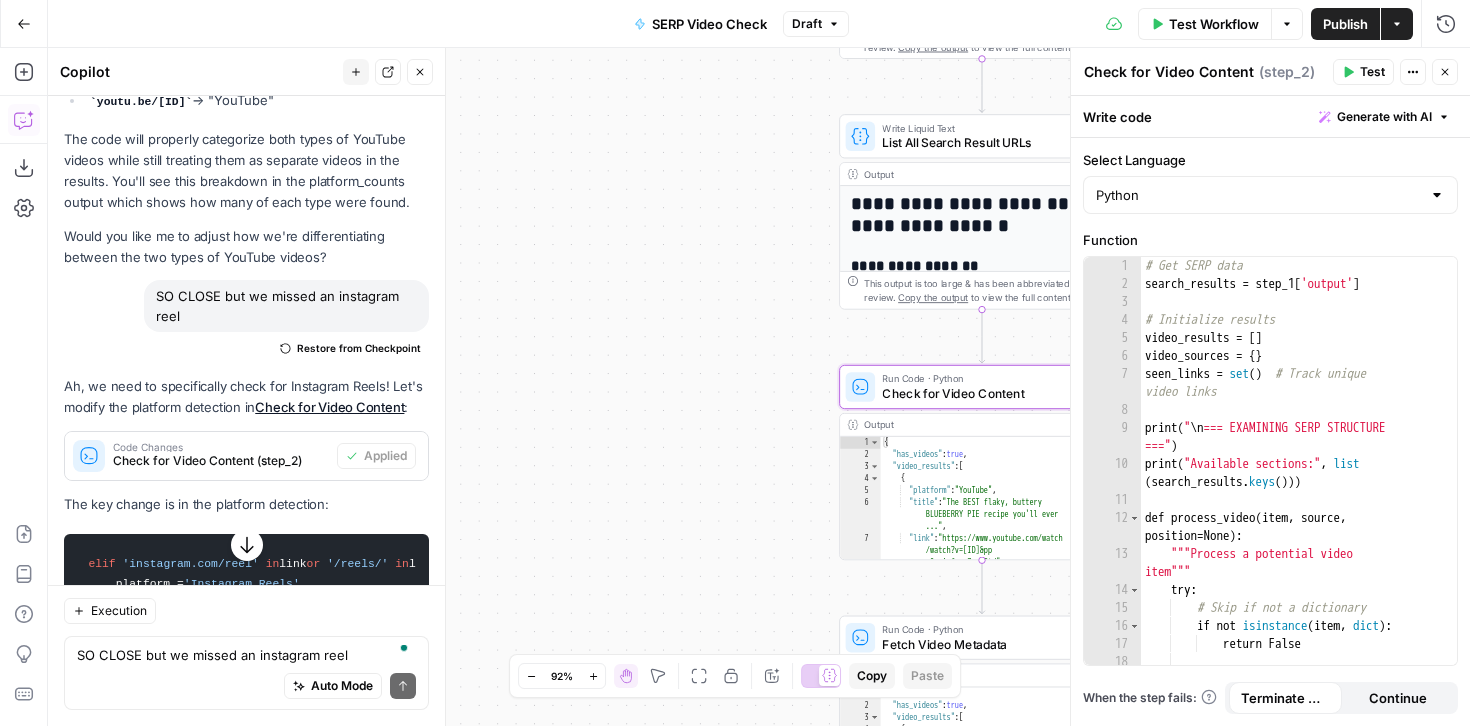click on "Close" at bounding box center (1445, 72) 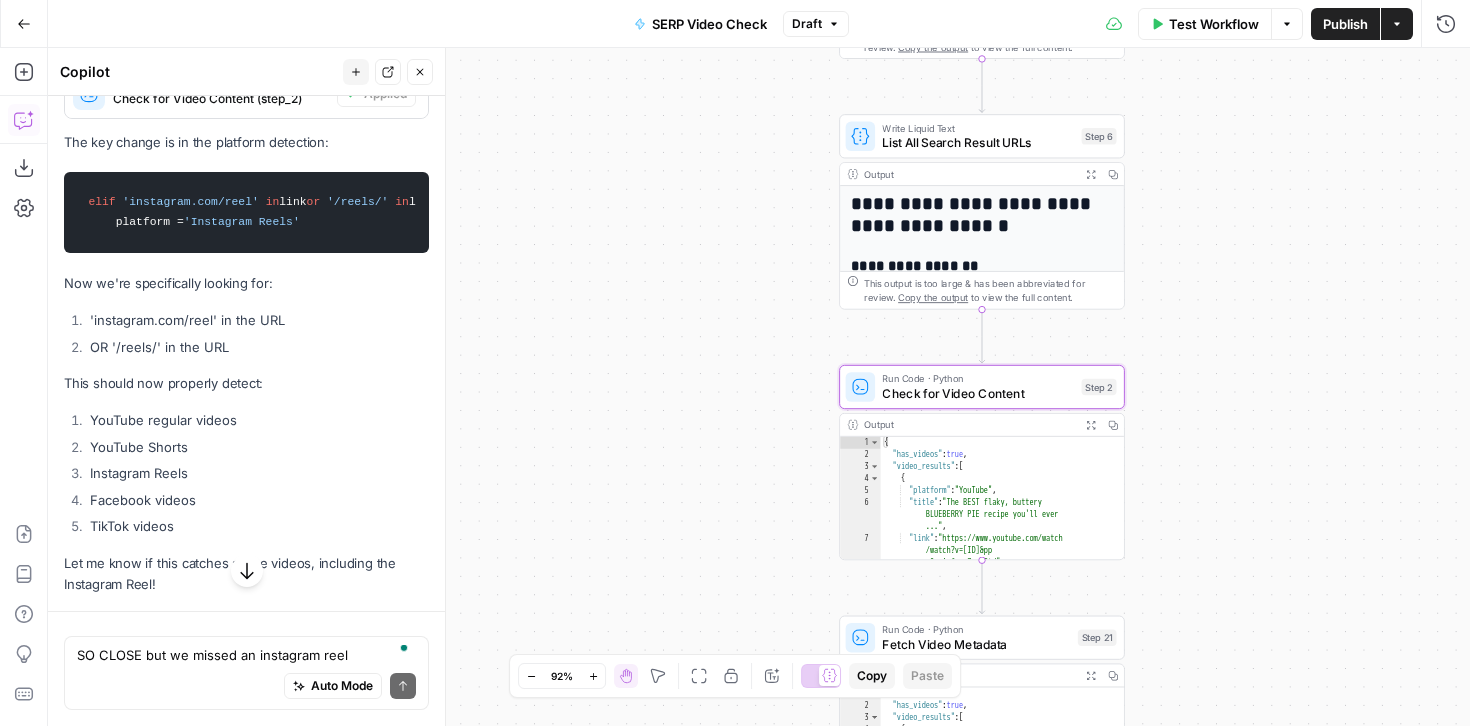 click on "Test Workflow" at bounding box center (1214, 24) 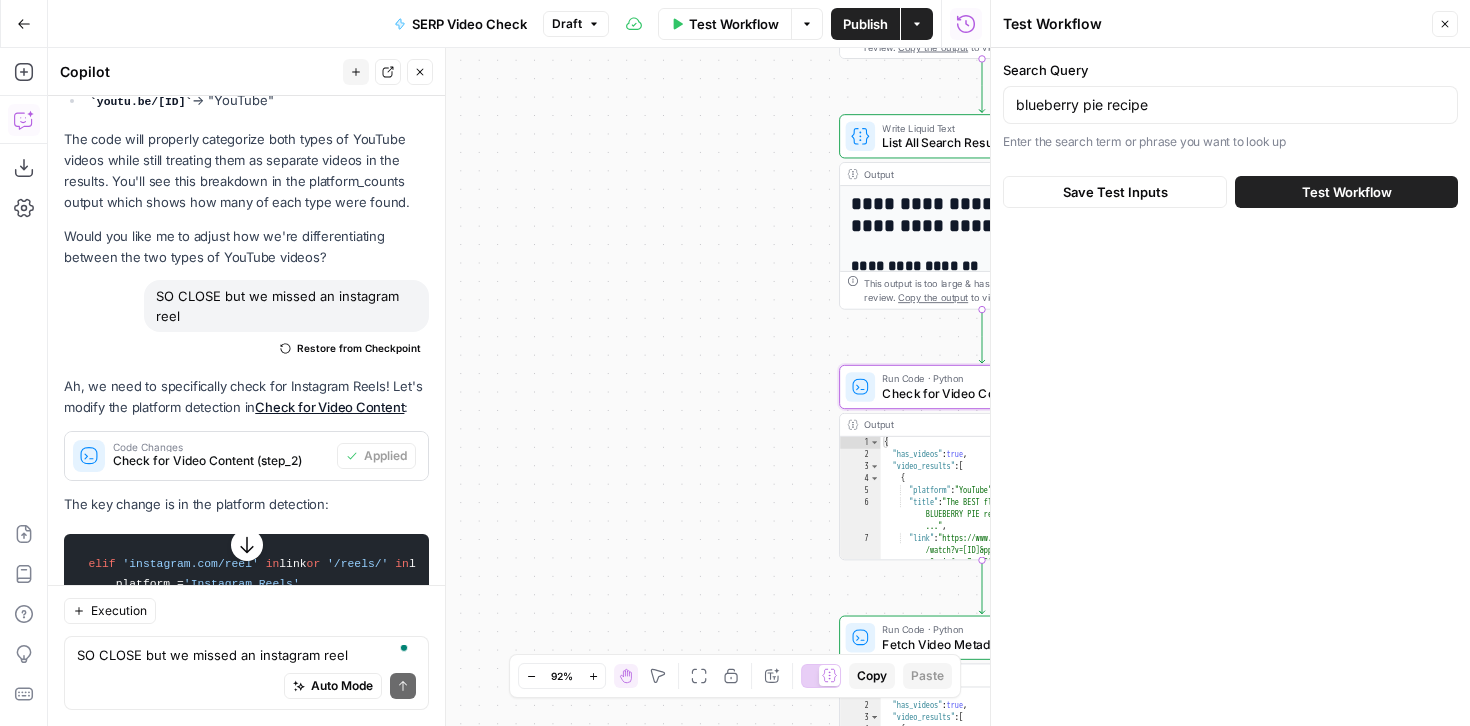 scroll, scrollTop: 34574, scrollLeft: 0, axis: vertical 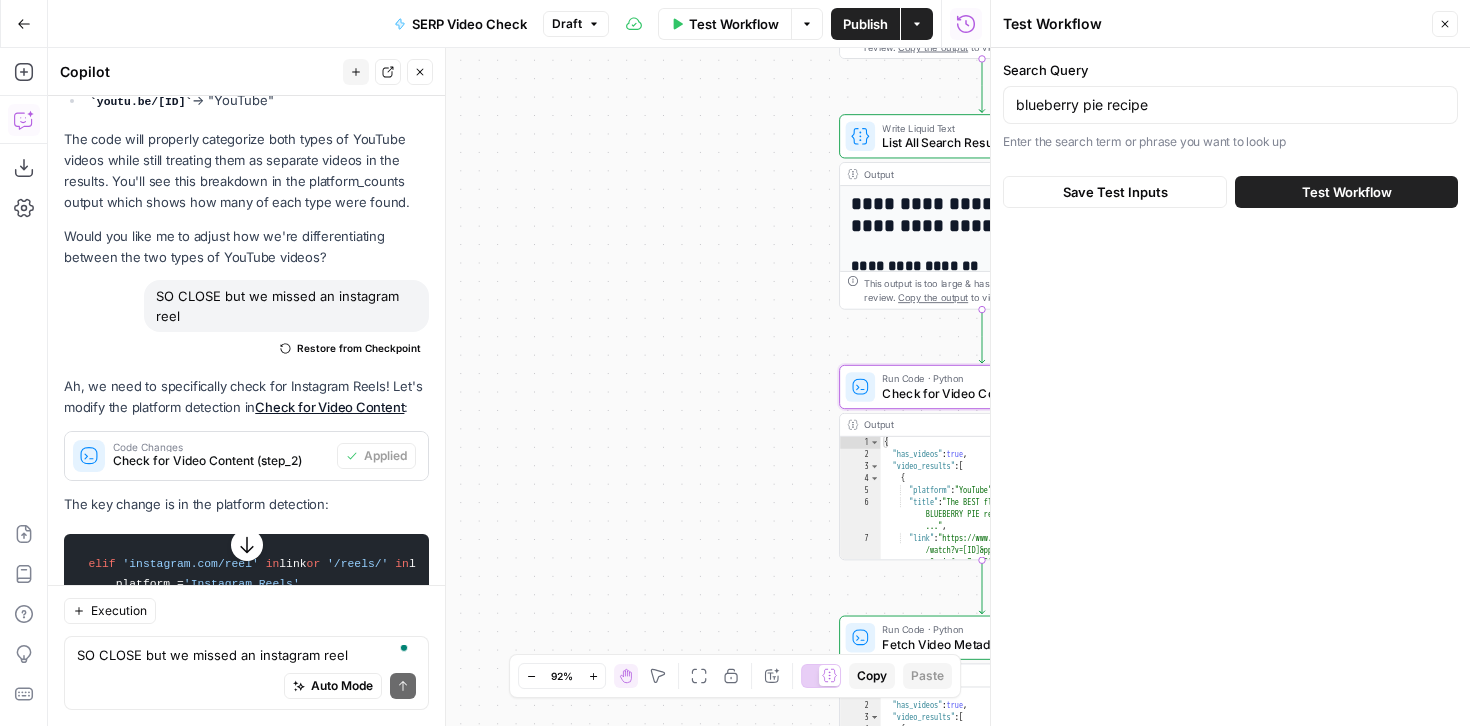 click on "Test Workflow" at bounding box center [1346, 192] 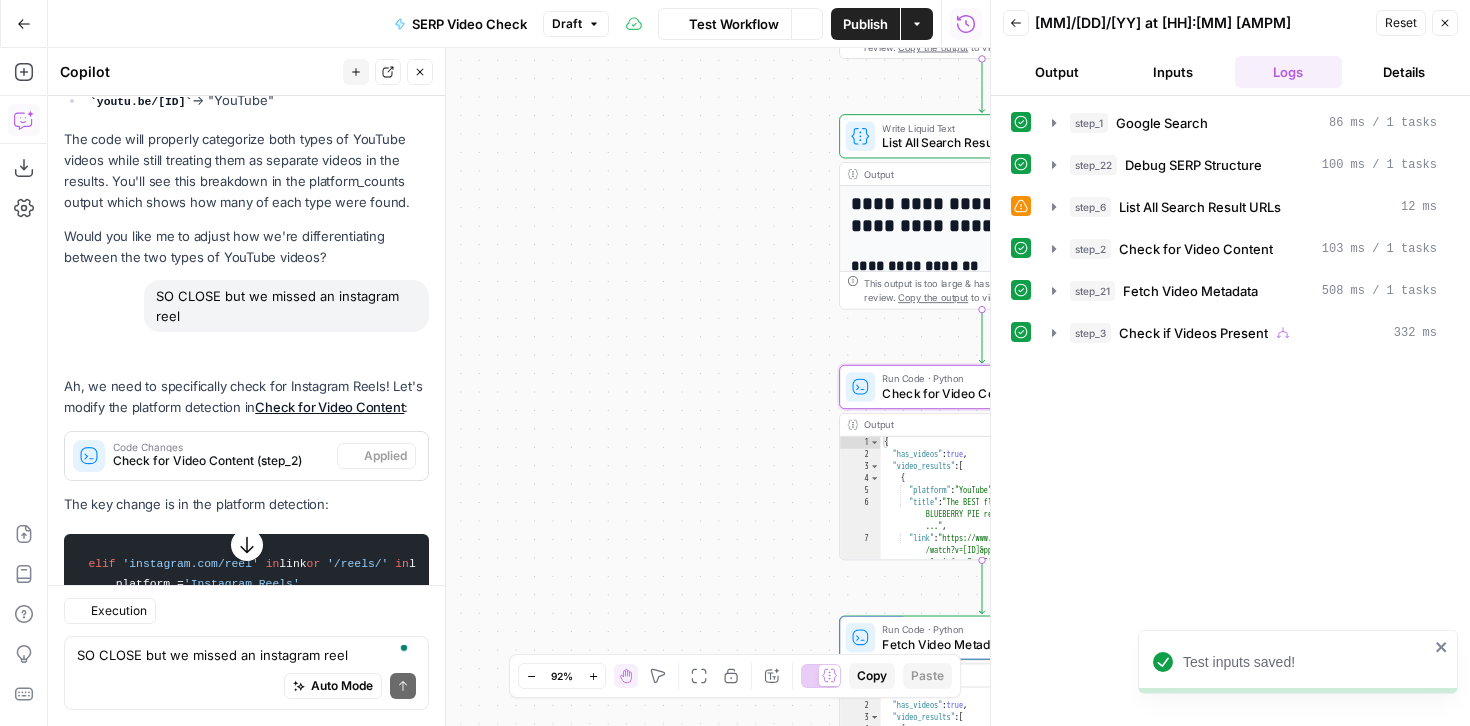 scroll, scrollTop: 34574, scrollLeft: 0, axis: vertical 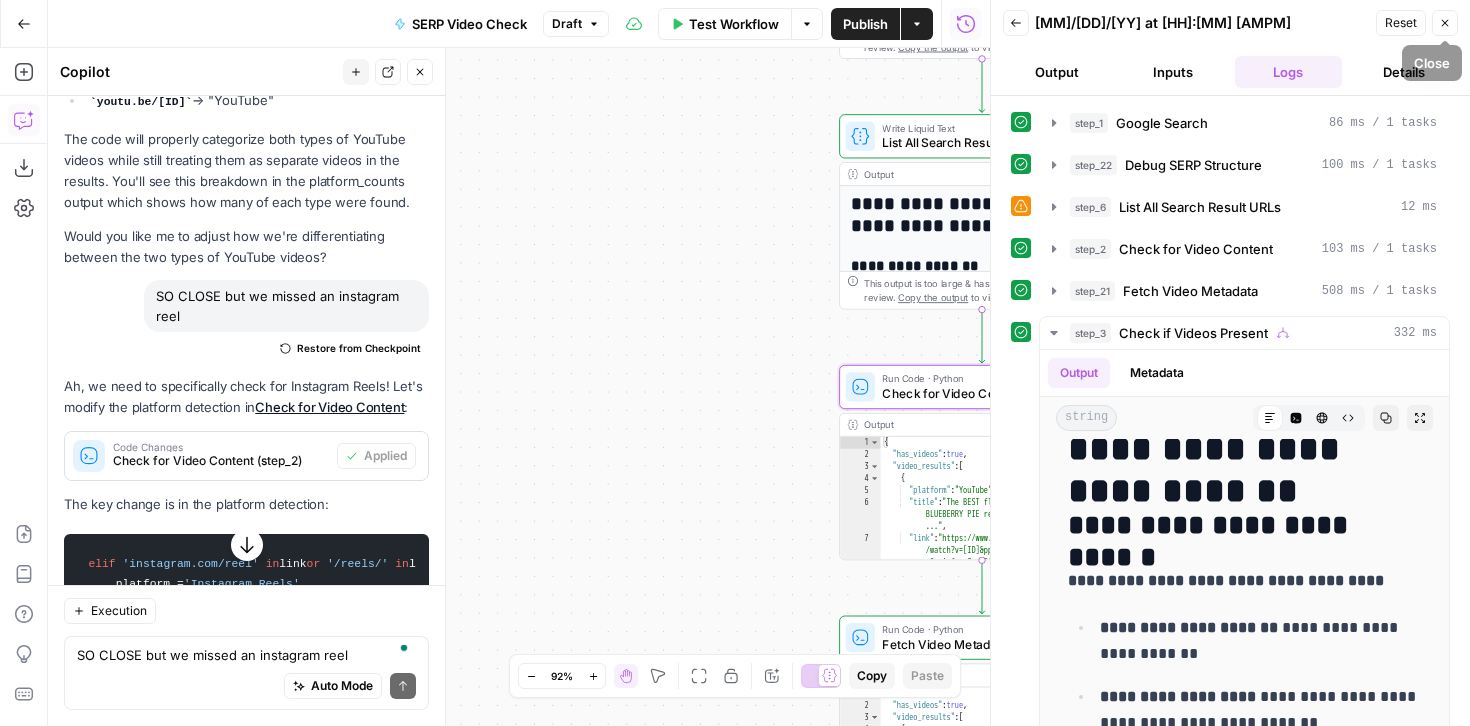click on "Reset" at bounding box center (1401, 23) 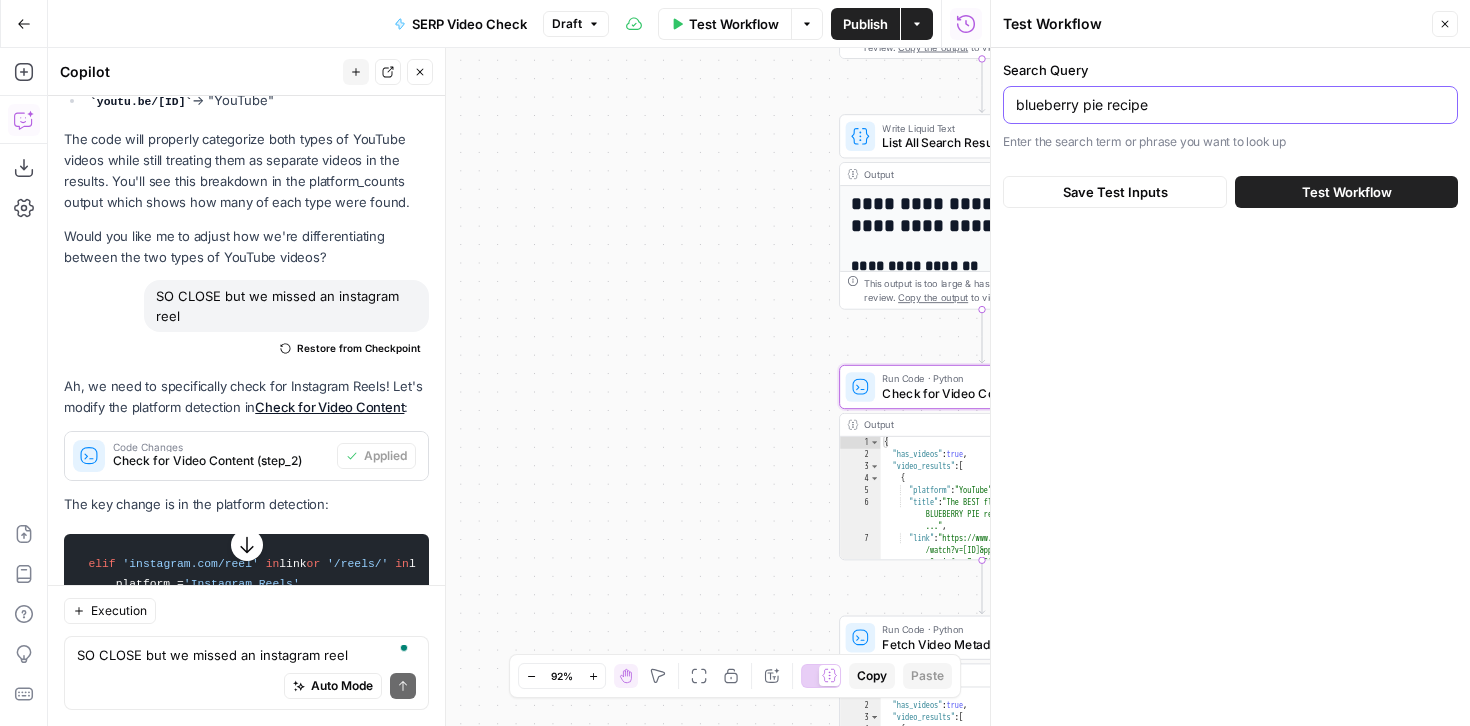 click on "blueberry pie recipe" at bounding box center (1230, 105) 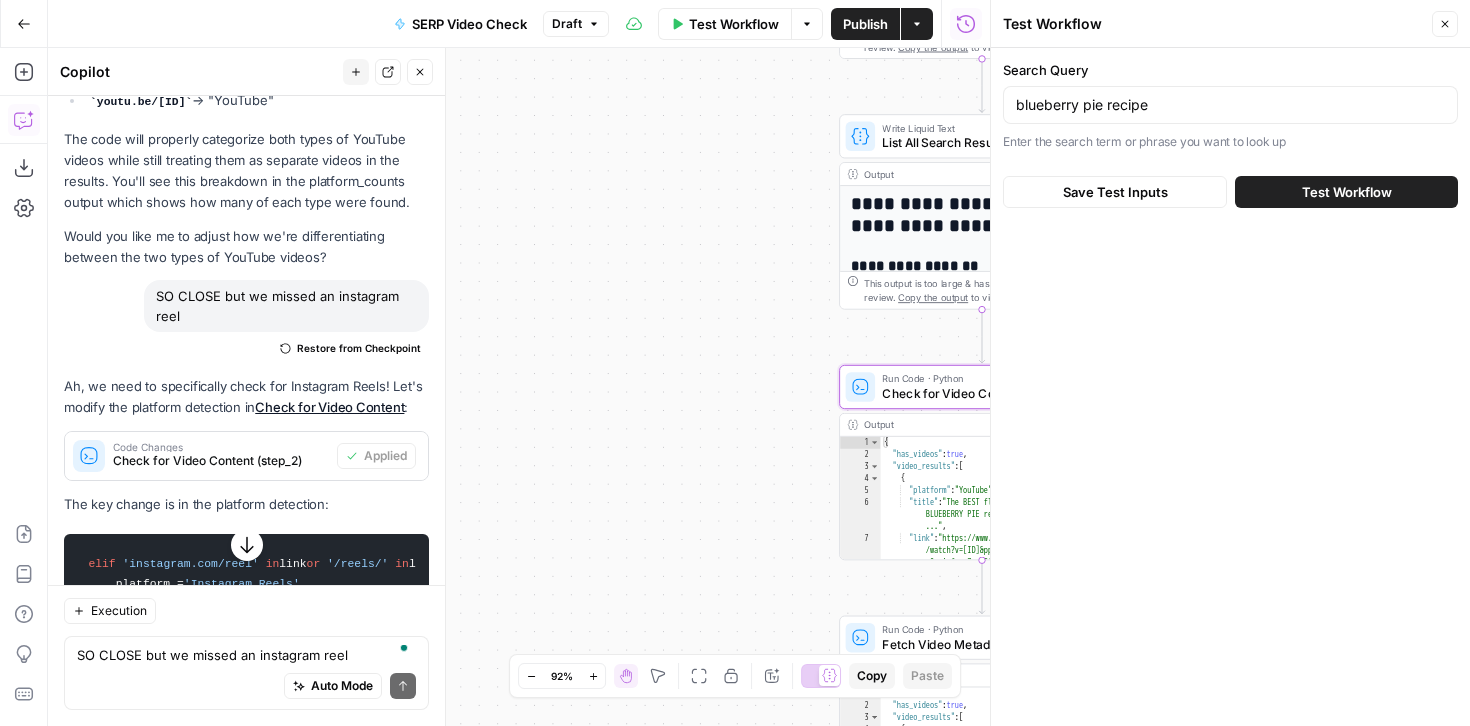 click on "Test Workflow" at bounding box center (1347, 192) 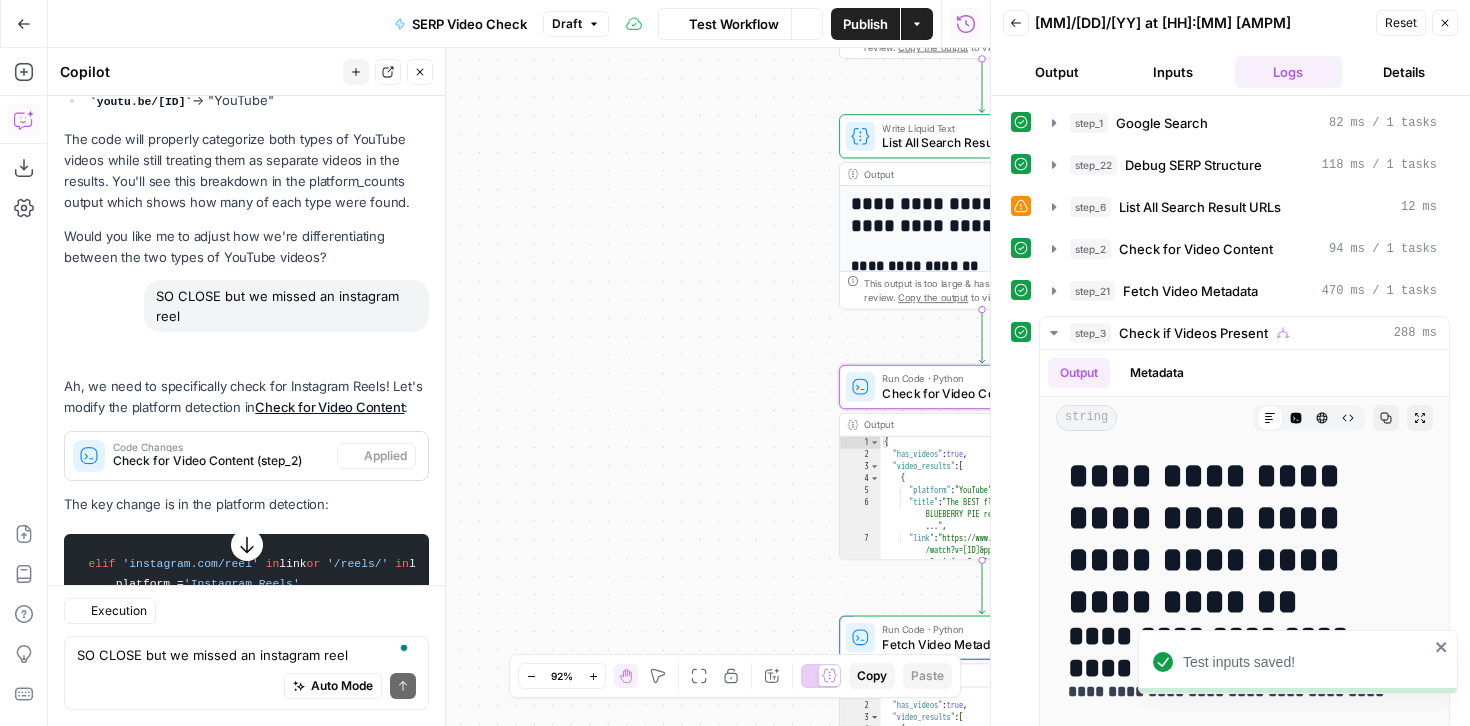 scroll, scrollTop: 34574, scrollLeft: 0, axis: vertical 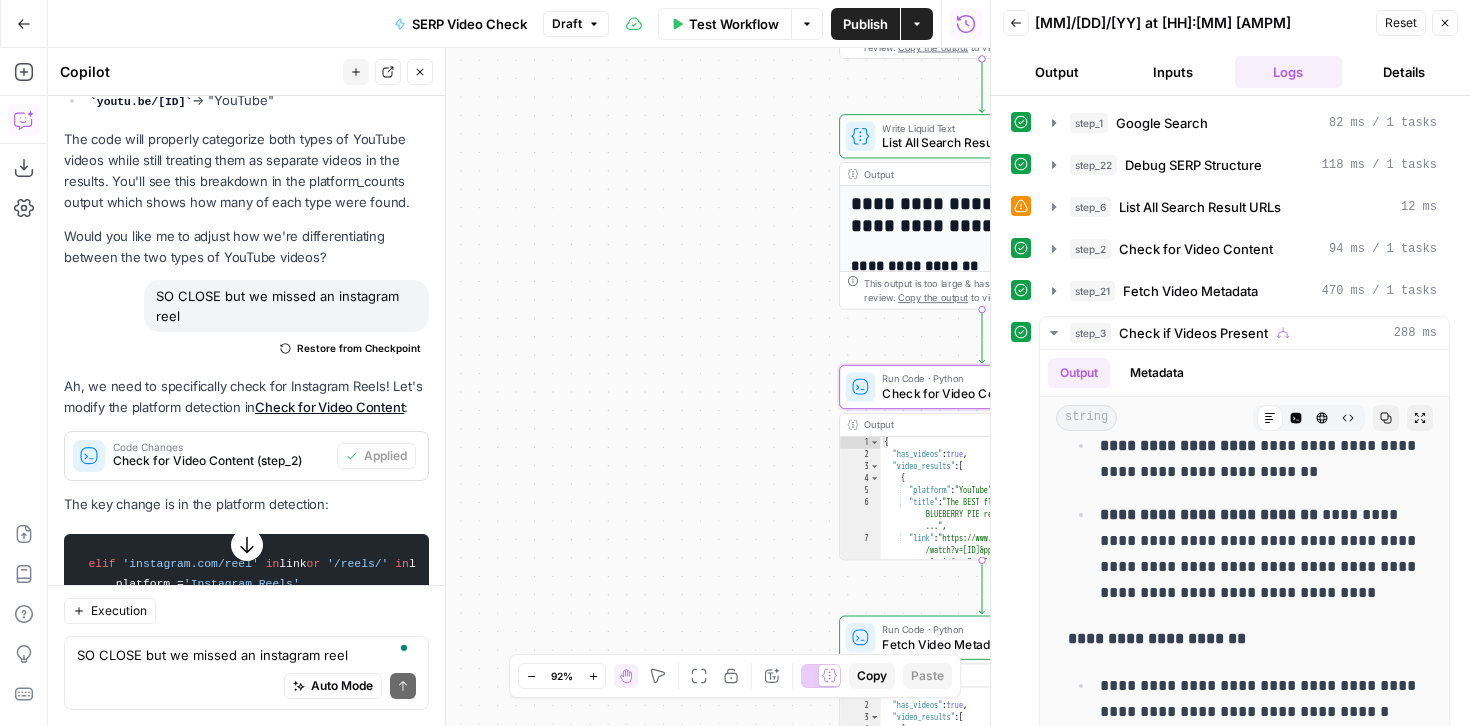 click on "Close" at bounding box center [1445, 23] 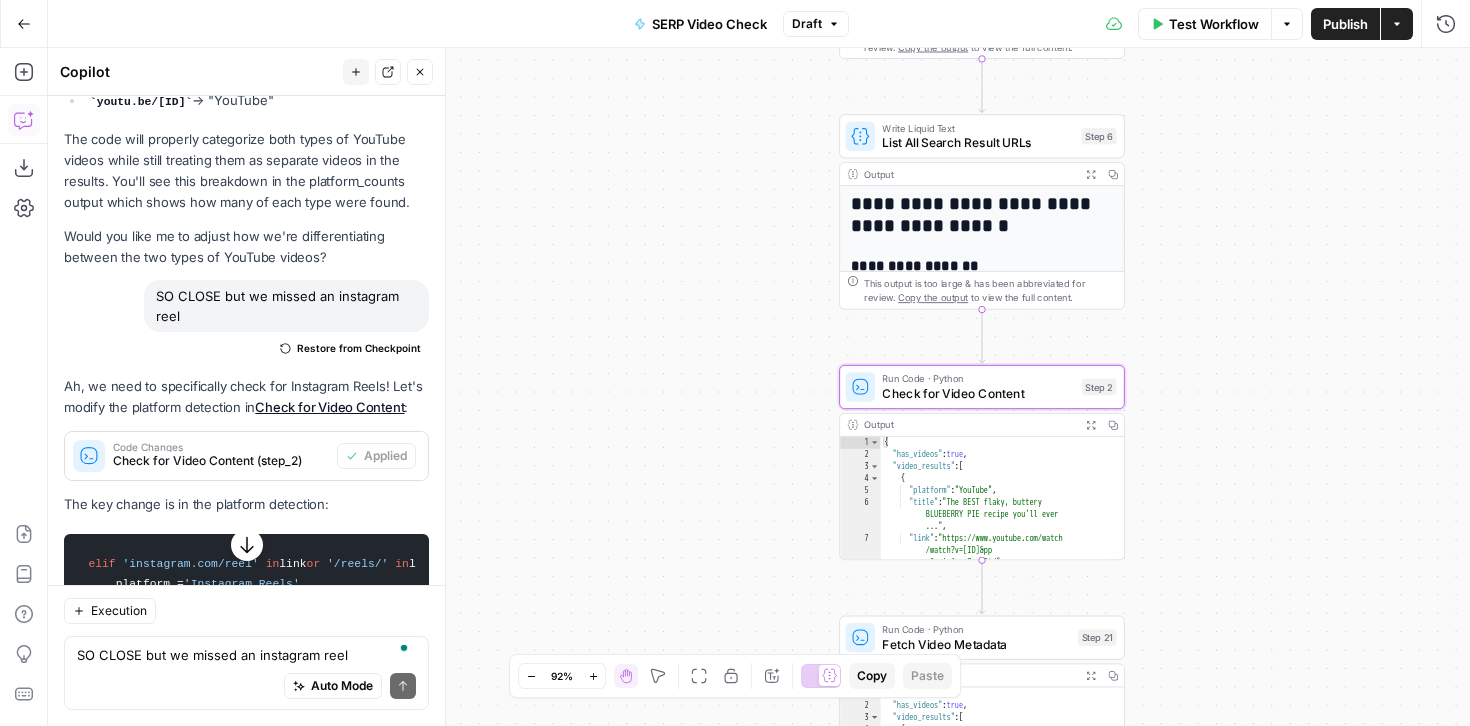 click on "Auto Mode Send" at bounding box center (246, 687) 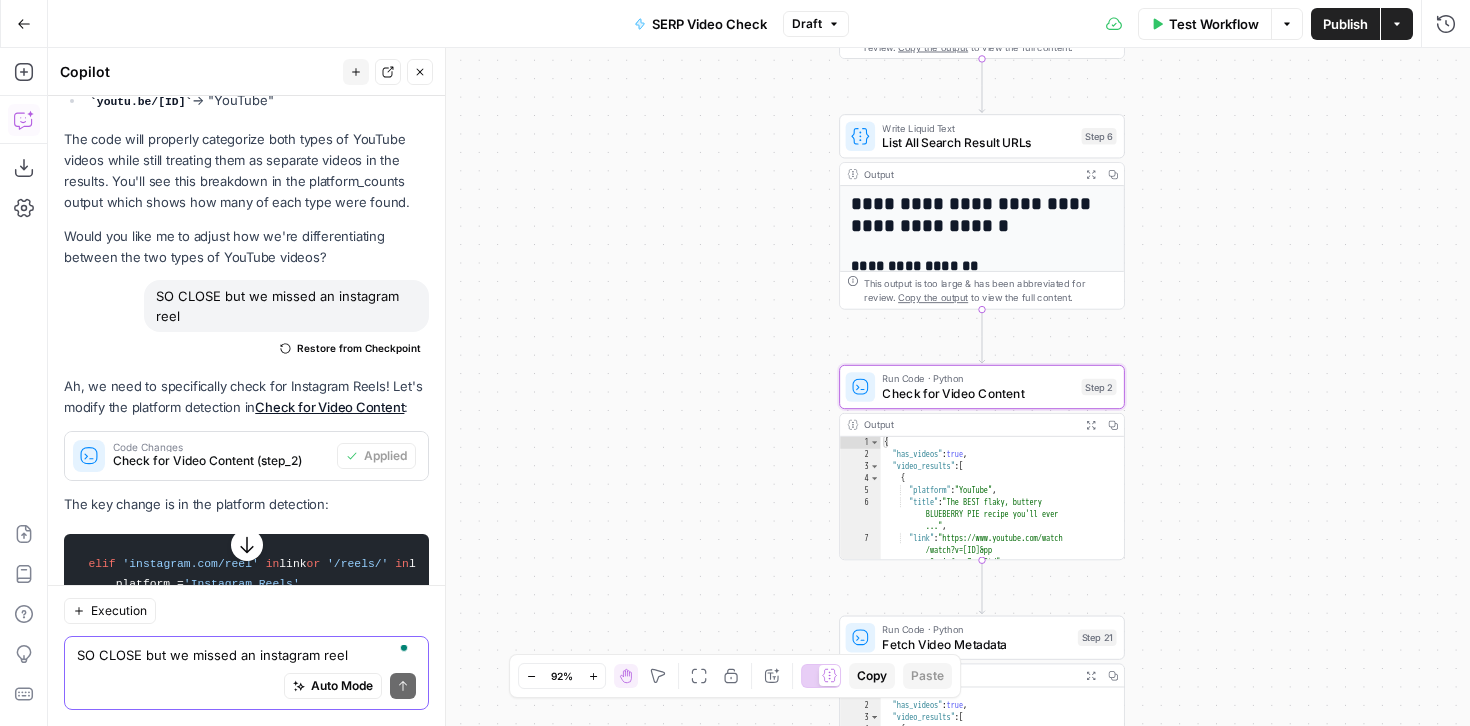 scroll, scrollTop: 34918, scrollLeft: 0, axis: vertical 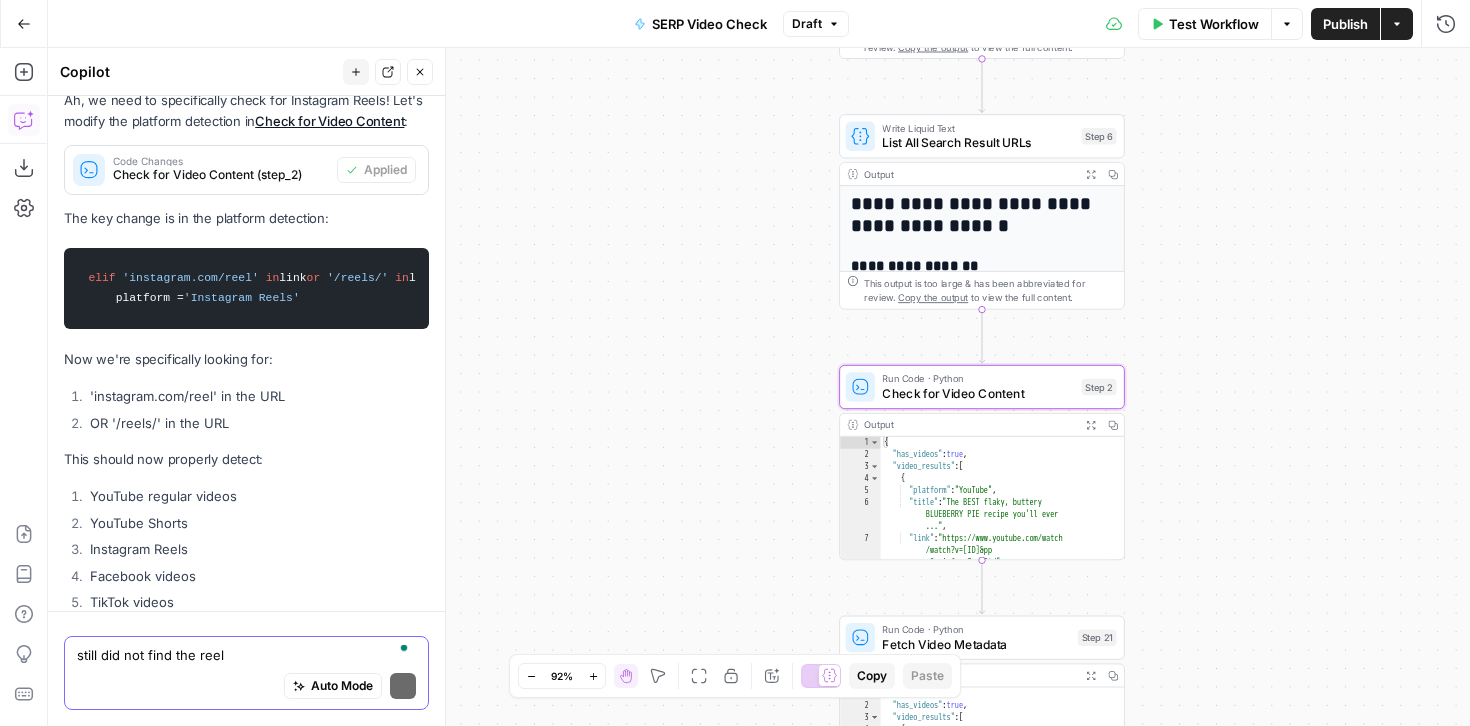 type on "still did not find the reel" 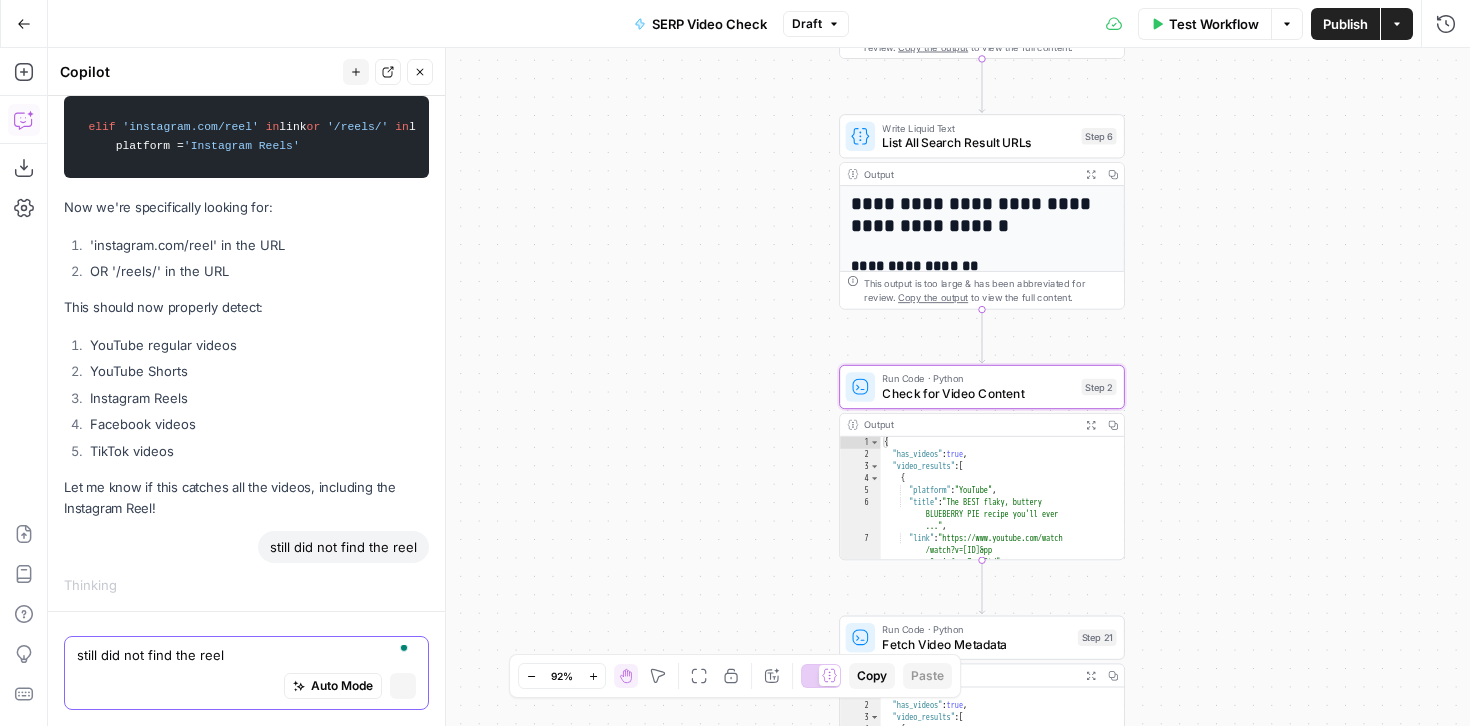 scroll, scrollTop: 33609, scrollLeft: 0, axis: vertical 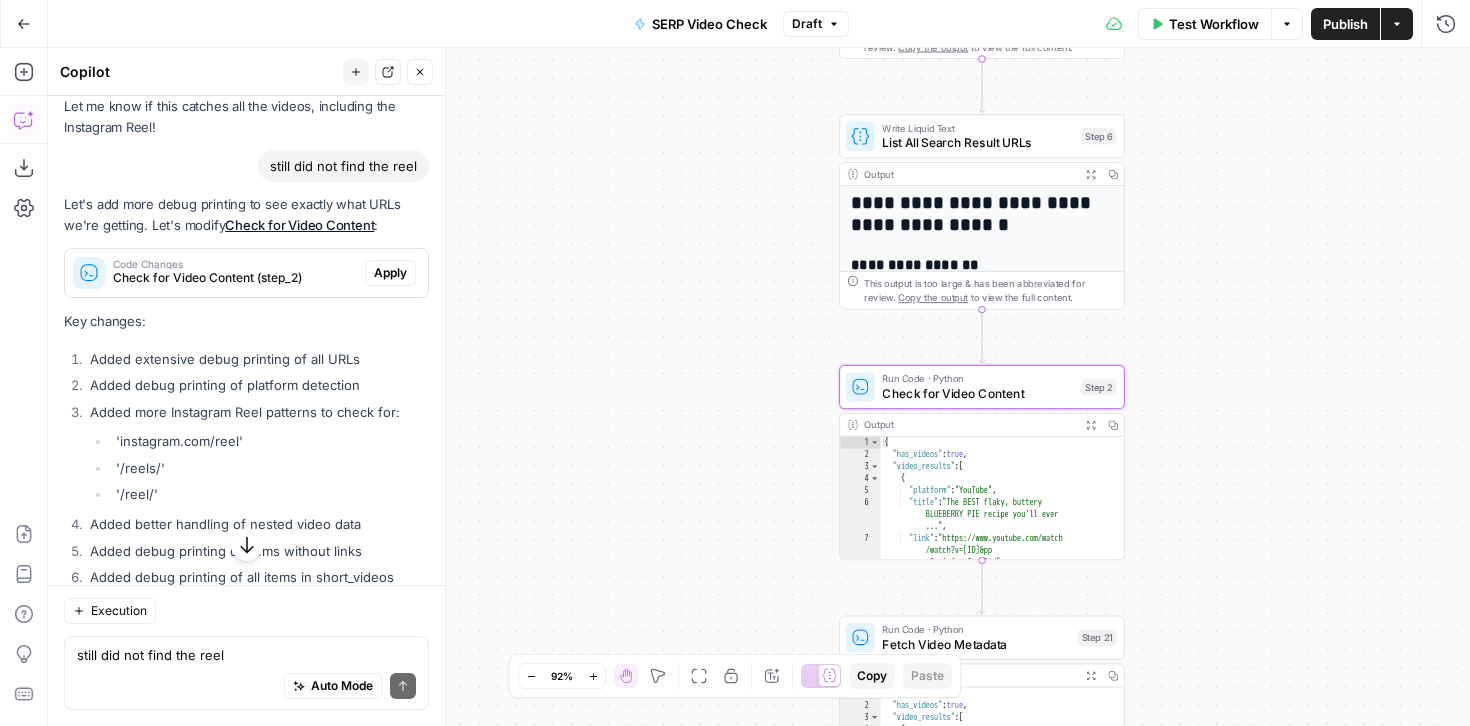 click on "Apply" at bounding box center (390, 273) 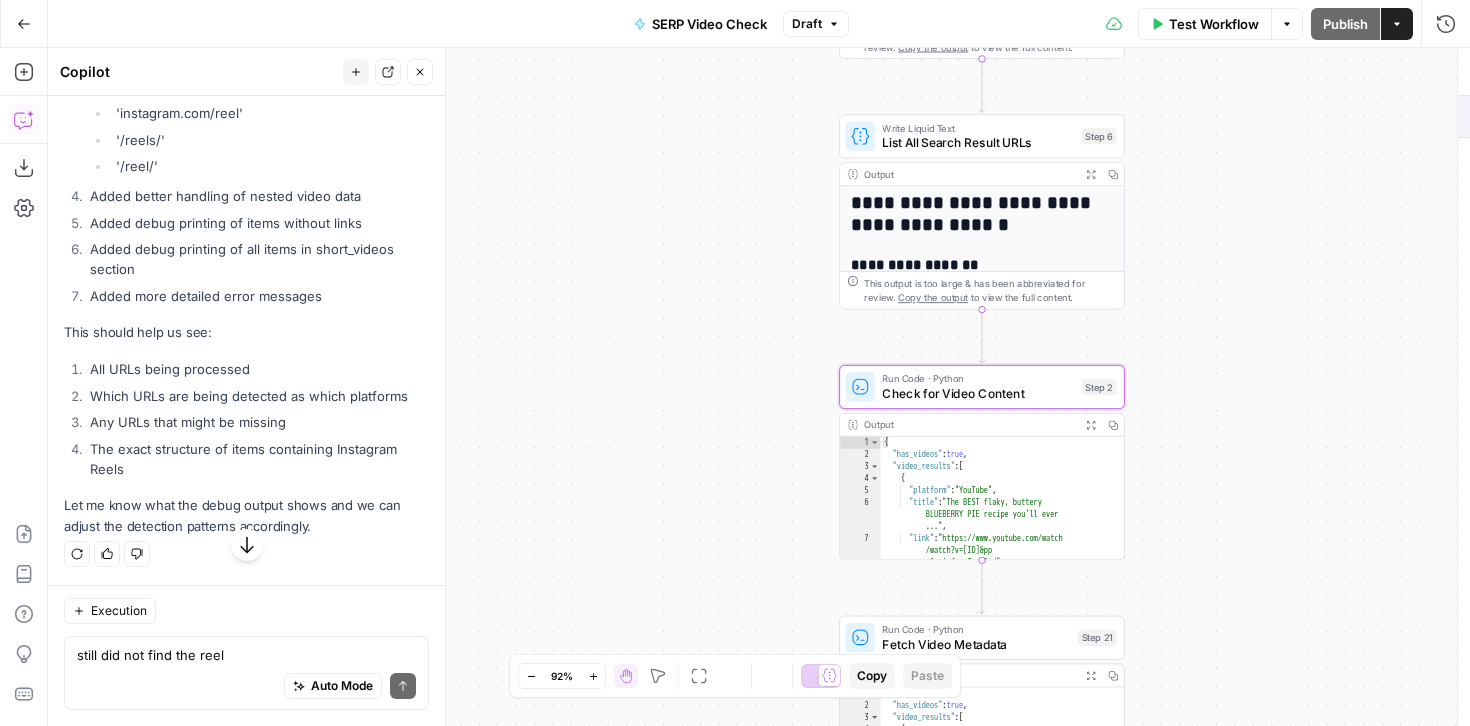 scroll, scrollTop: 34081, scrollLeft: 0, axis: vertical 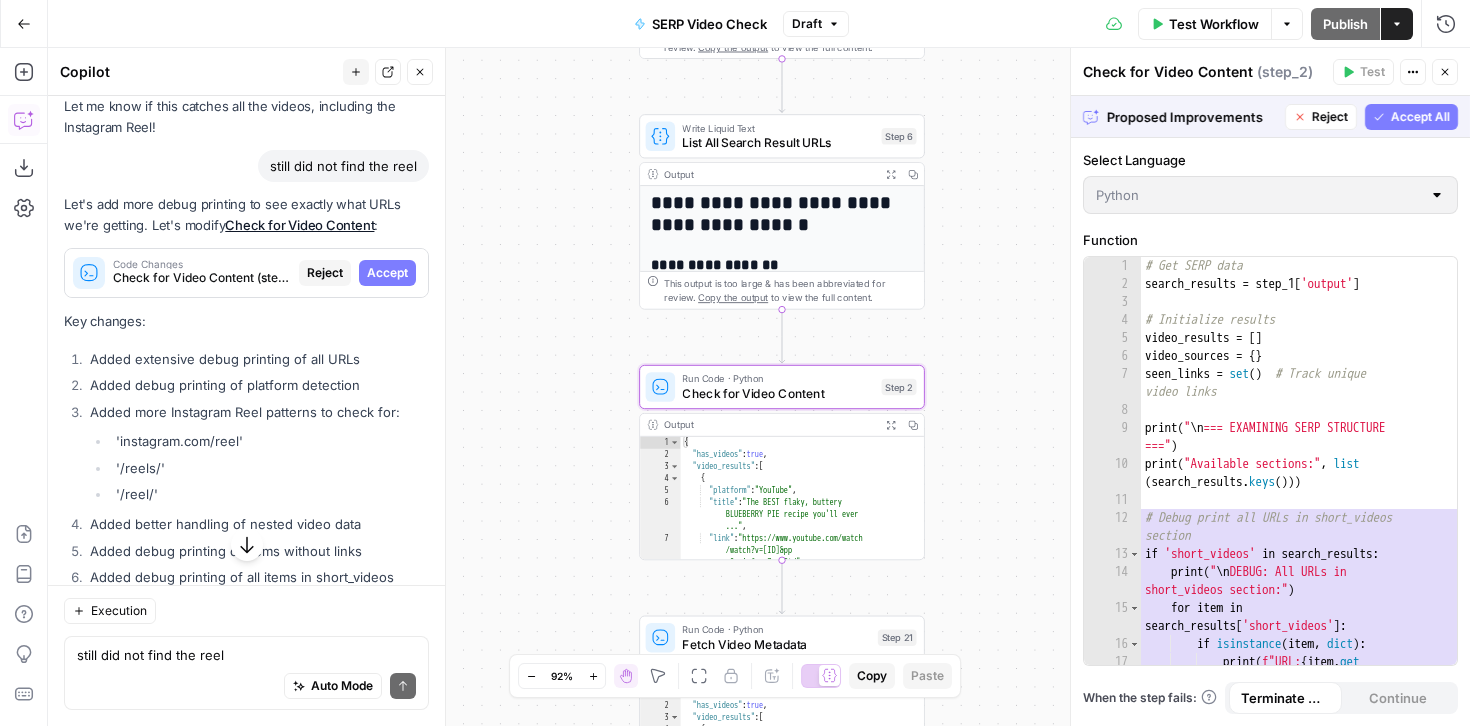 click on "Accept" at bounding box center (387, 273) 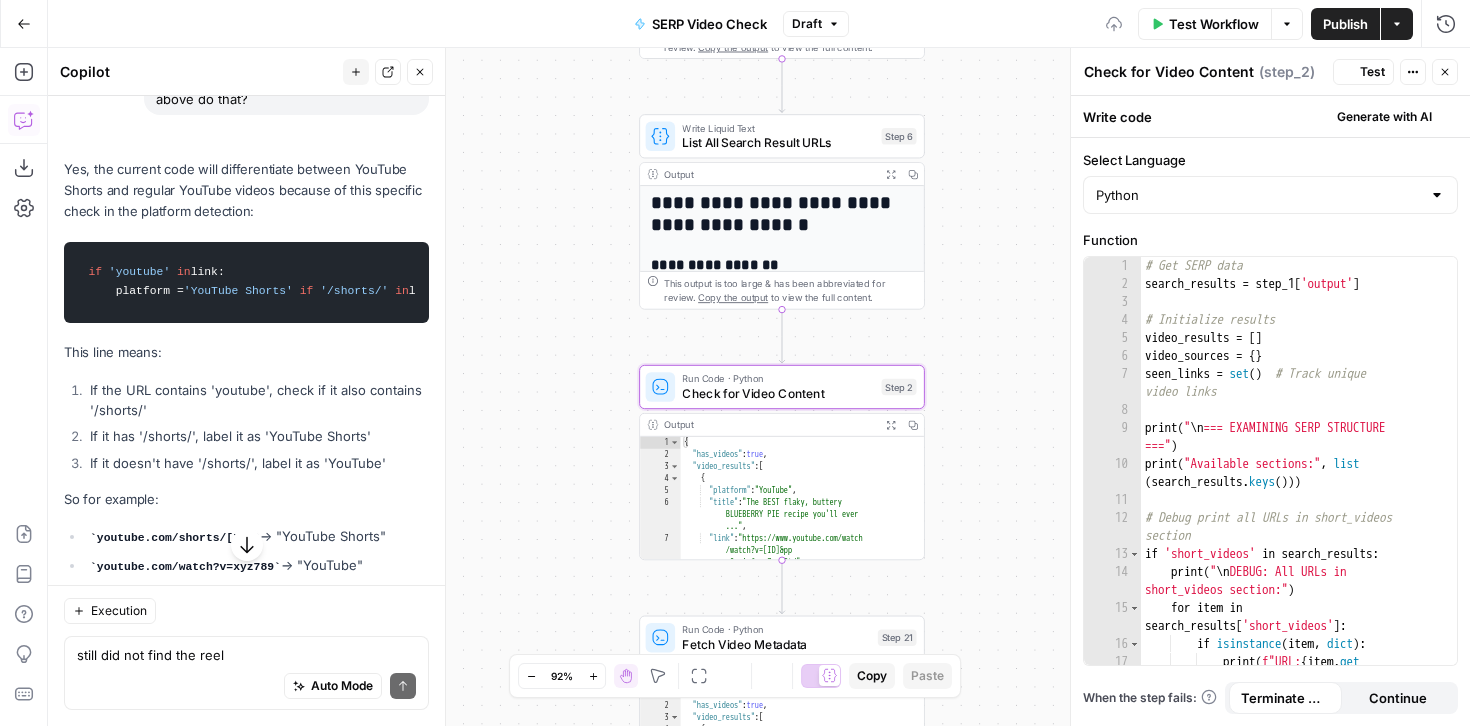 scroll, scrollTop: 35393, scrollLeft: 0, axis: vertical 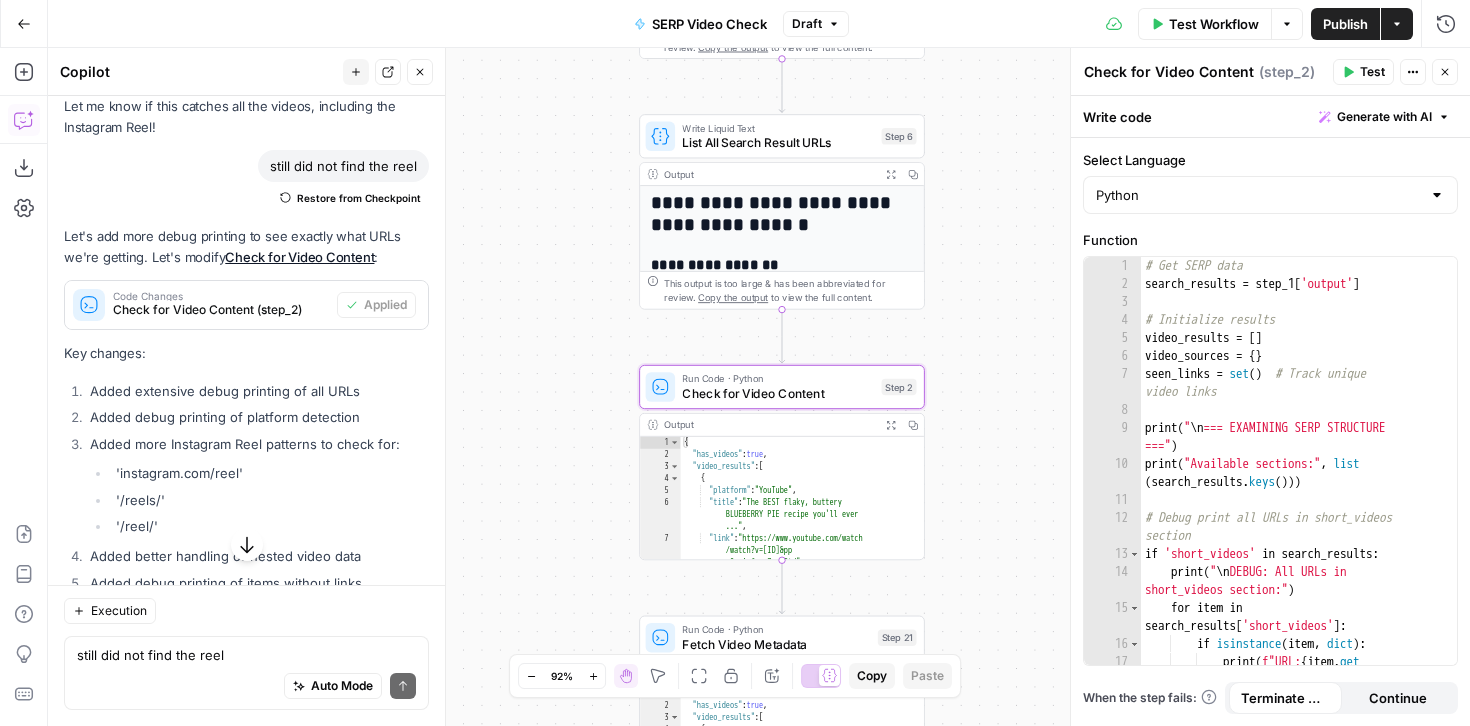 click 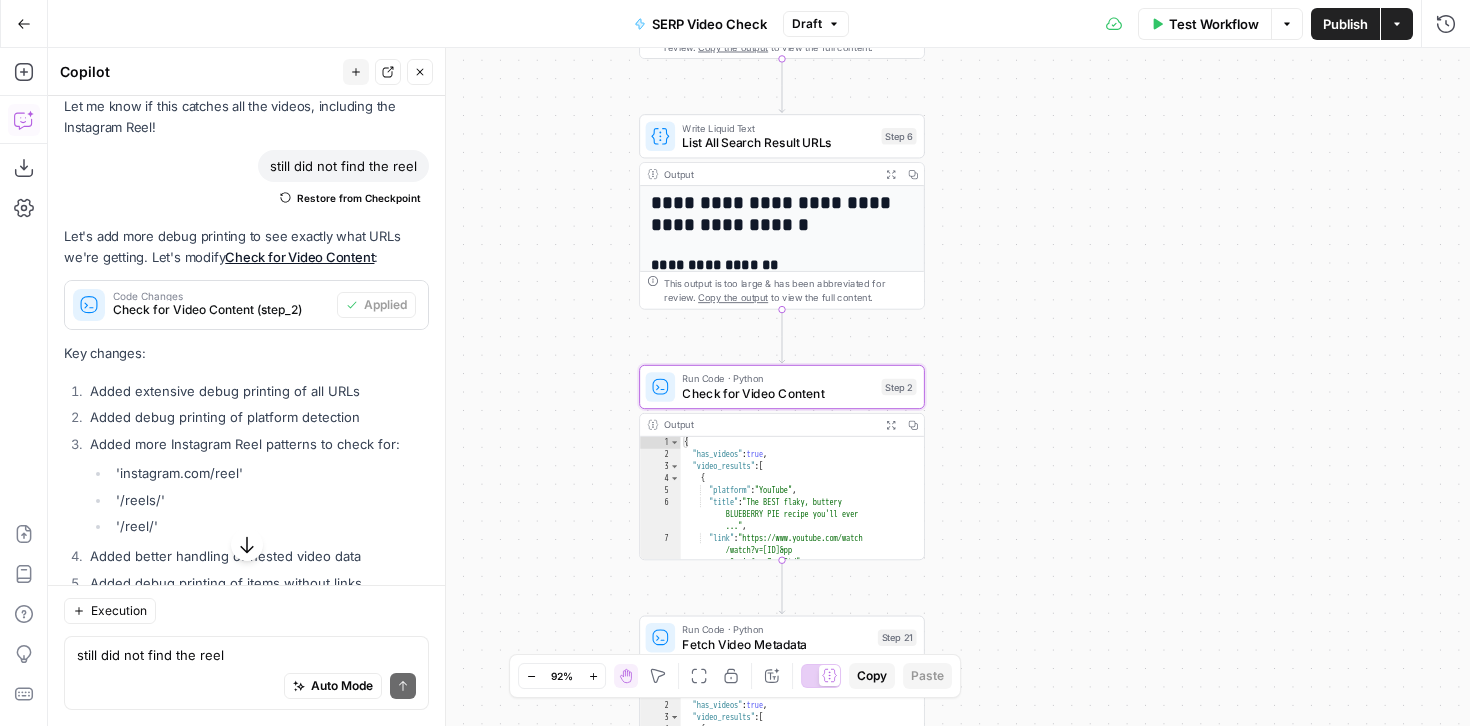 click on "Publish" at bounding box center (1345, 24) 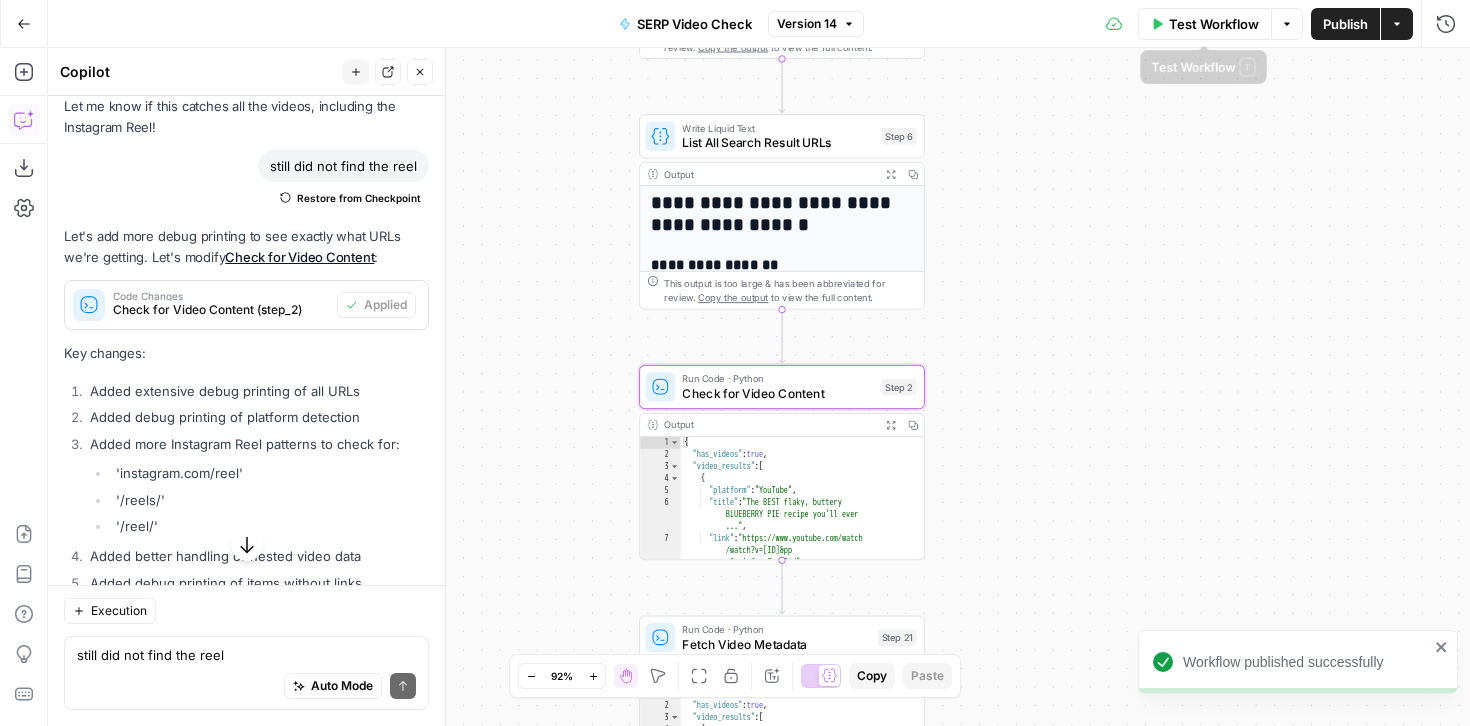 click on "Test Workflow" at bounding box center [1214, 24] 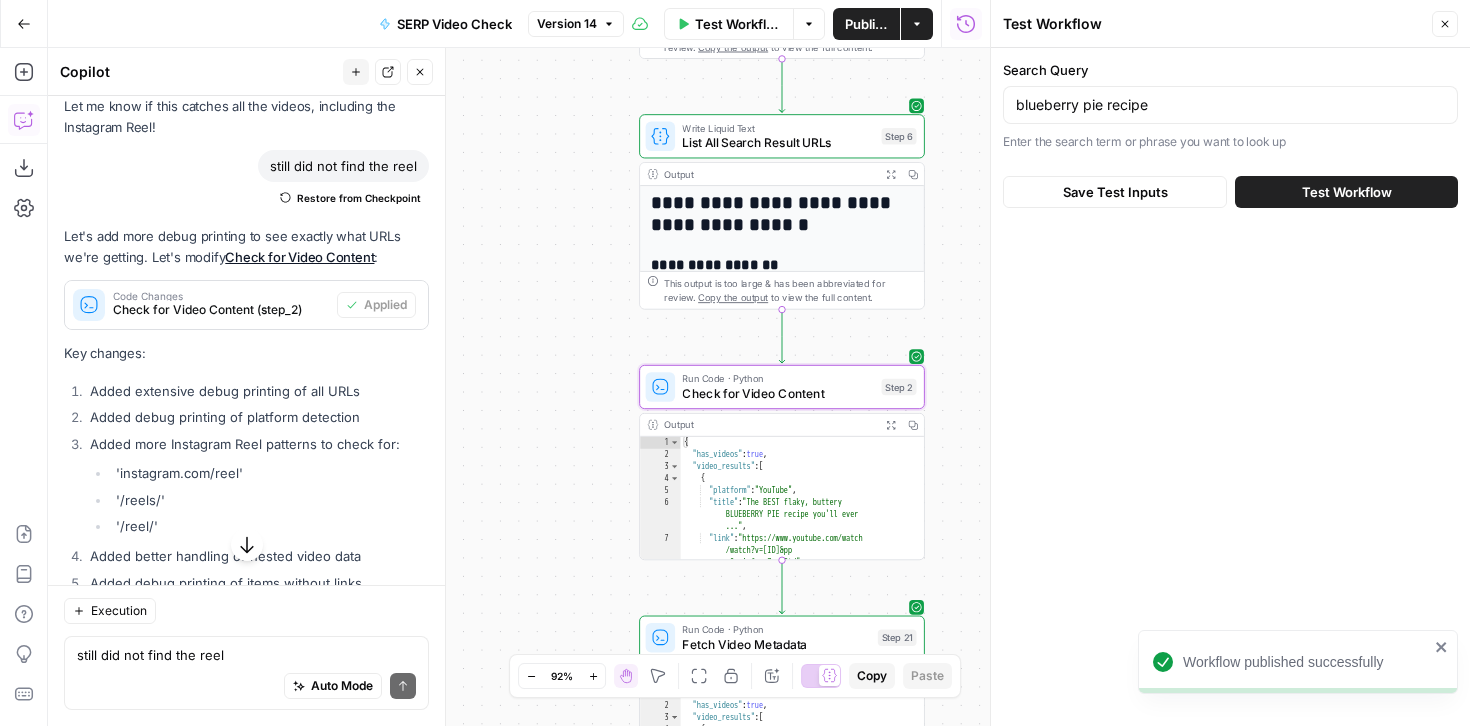 click on "Test Workflow" at bounding box center [1346, 192] 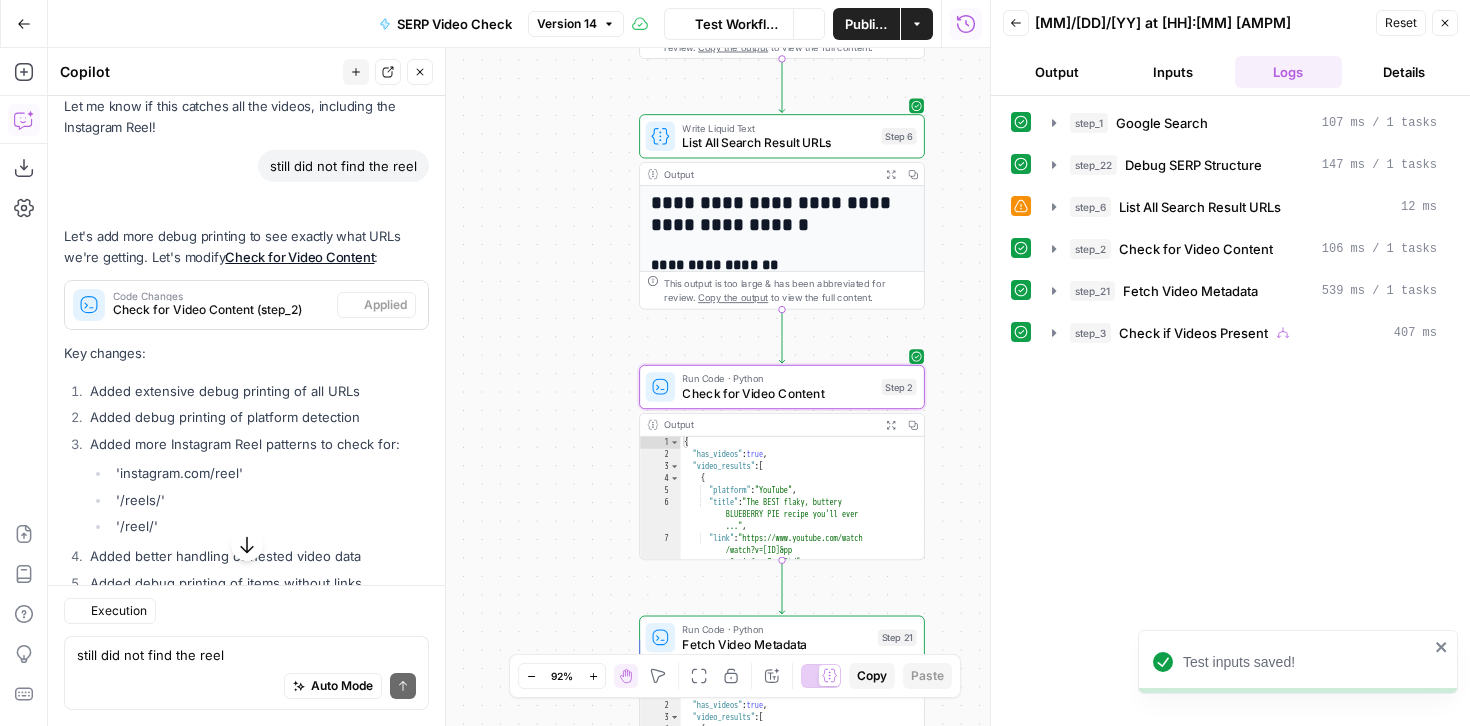 scroll, scrollTop: 35393, scrollLeft: 0, axis: vertical 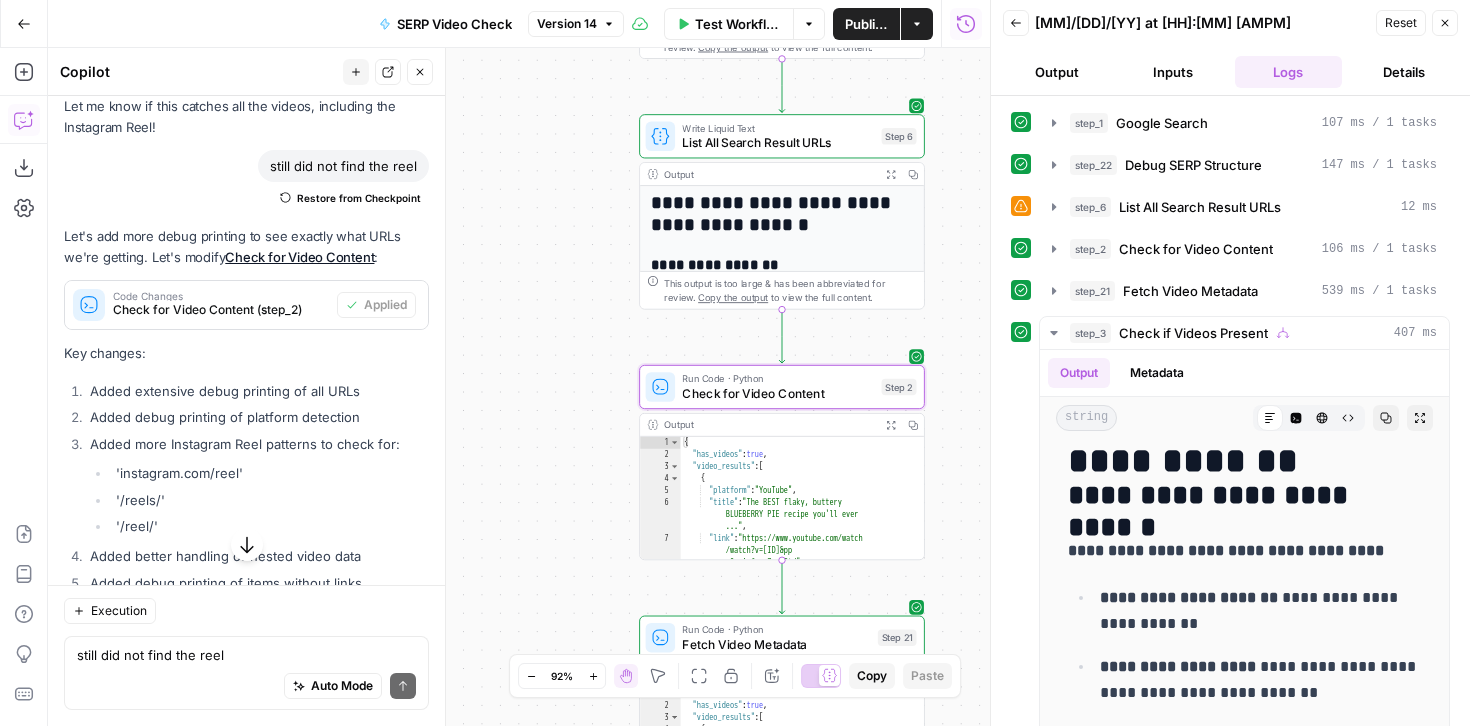 click 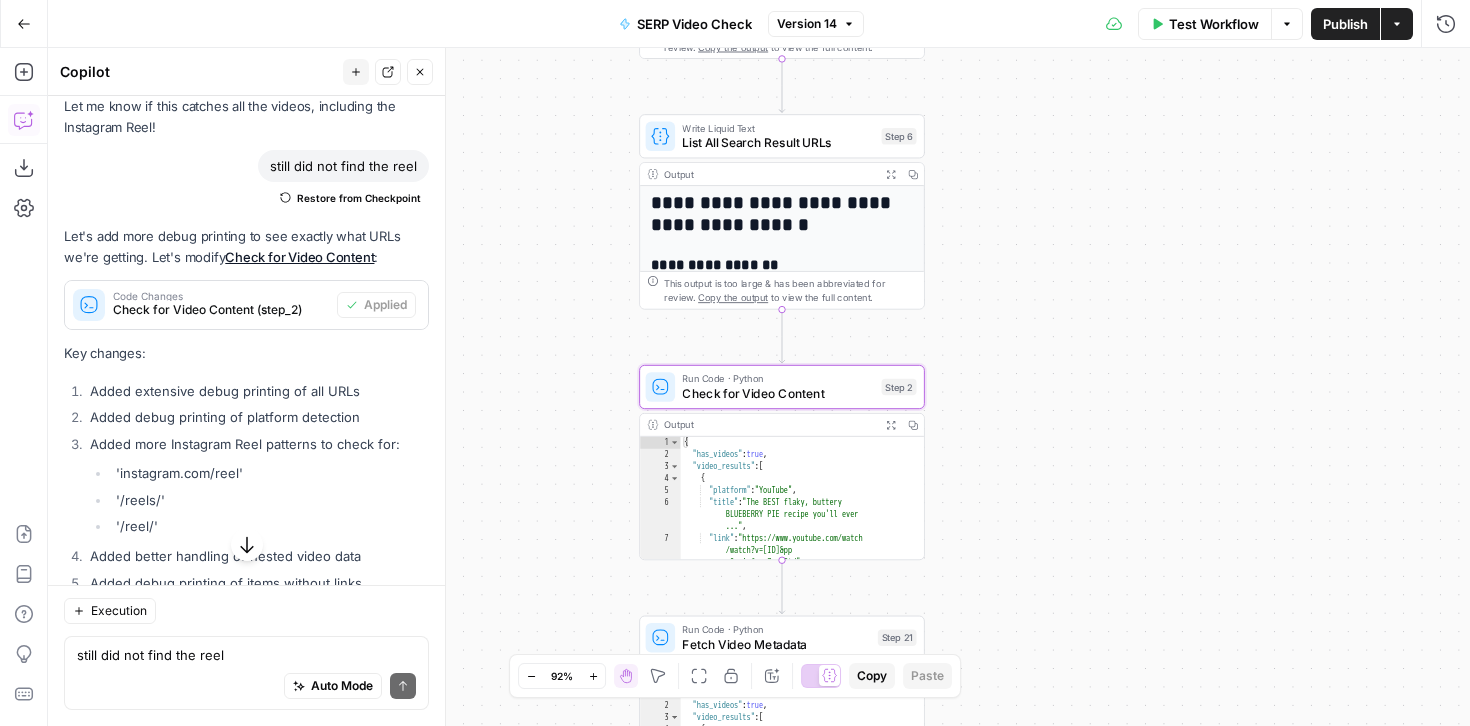 click on "Test Workflow" at bounding box center (1205, 24) 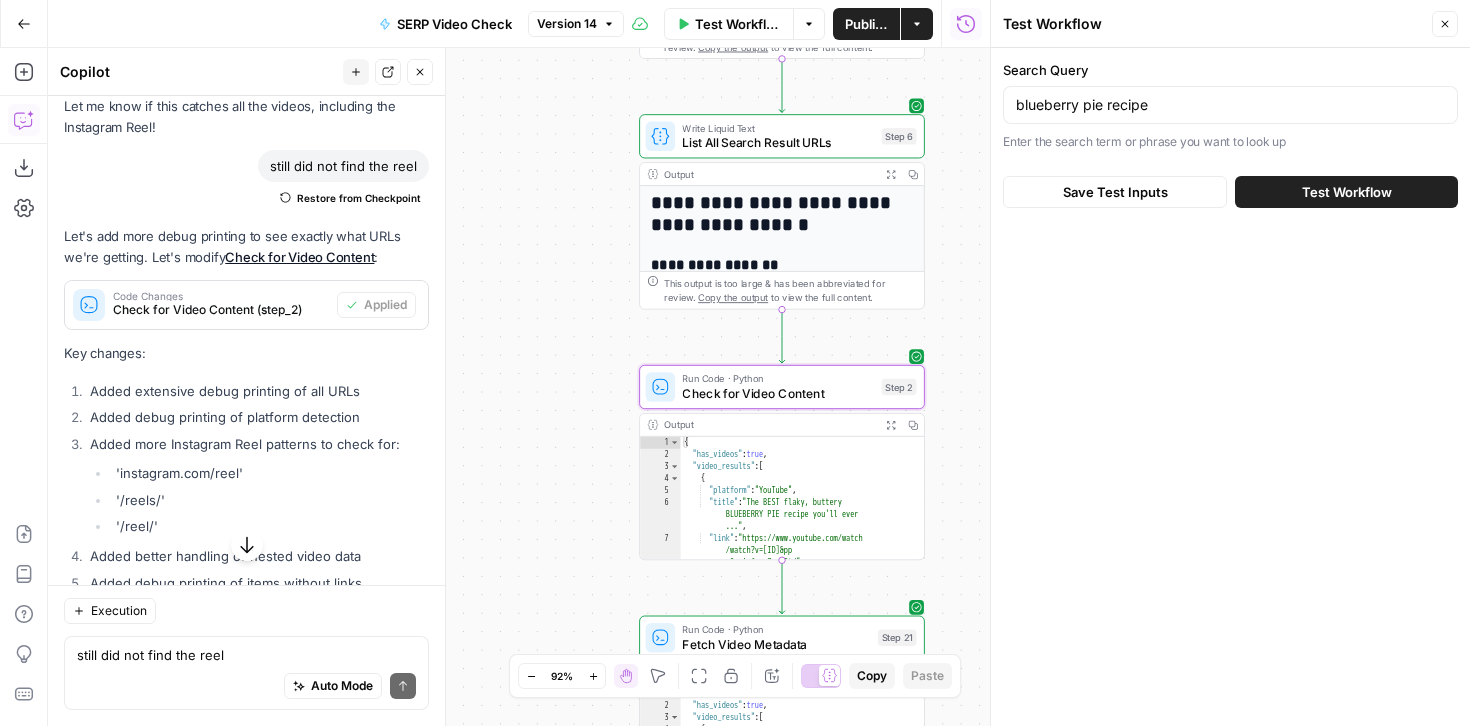 click on "blueberry pie recipe" at bounding box center [1230, 105] 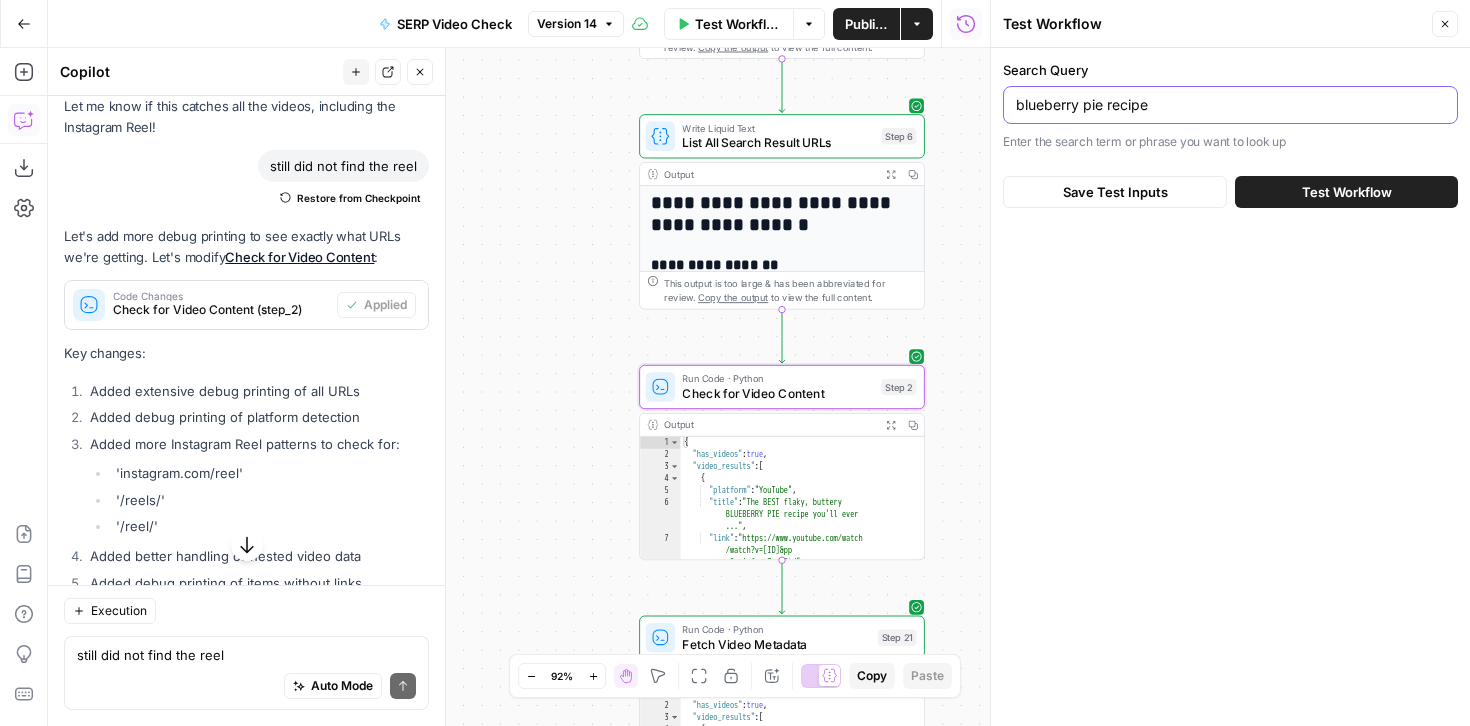 click on "blueberry pie recipe" at bounding box center [1230, 105] 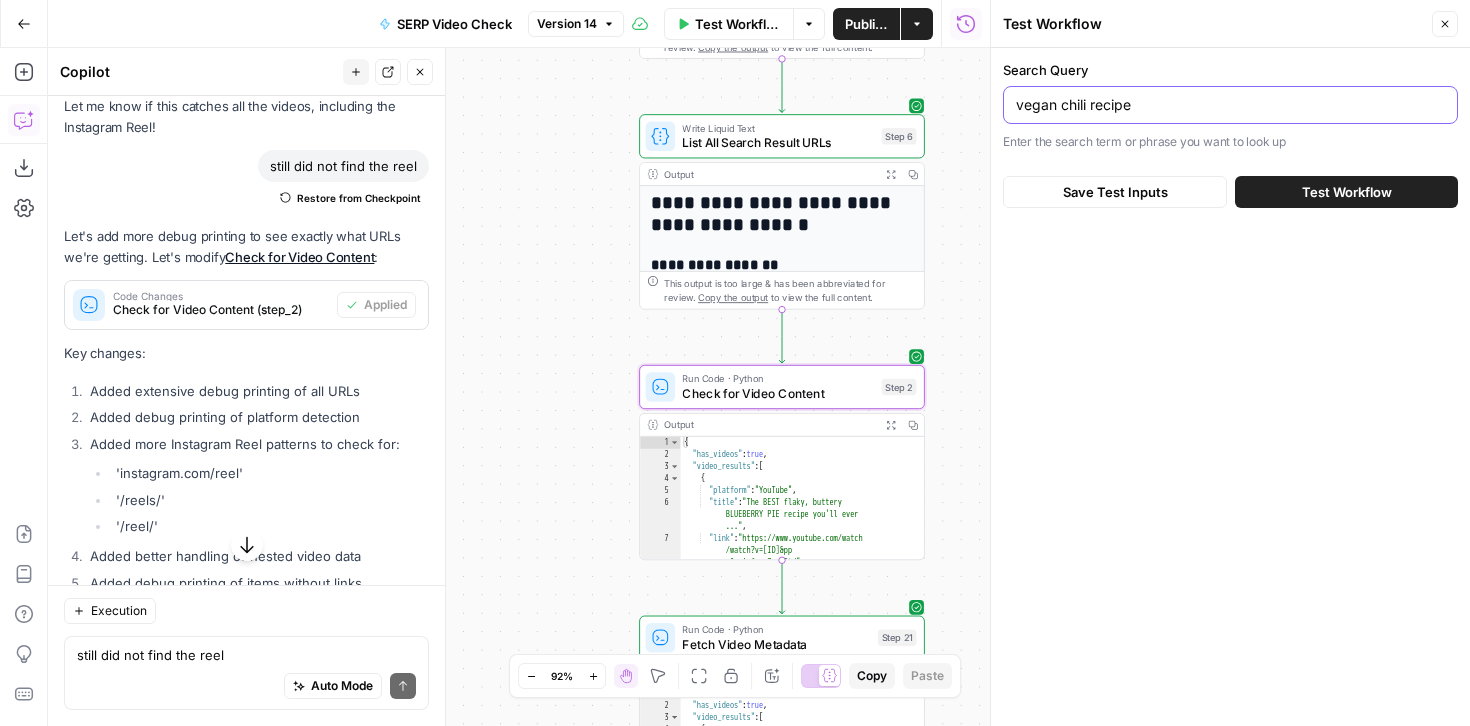 type on "vegan chili recipe" 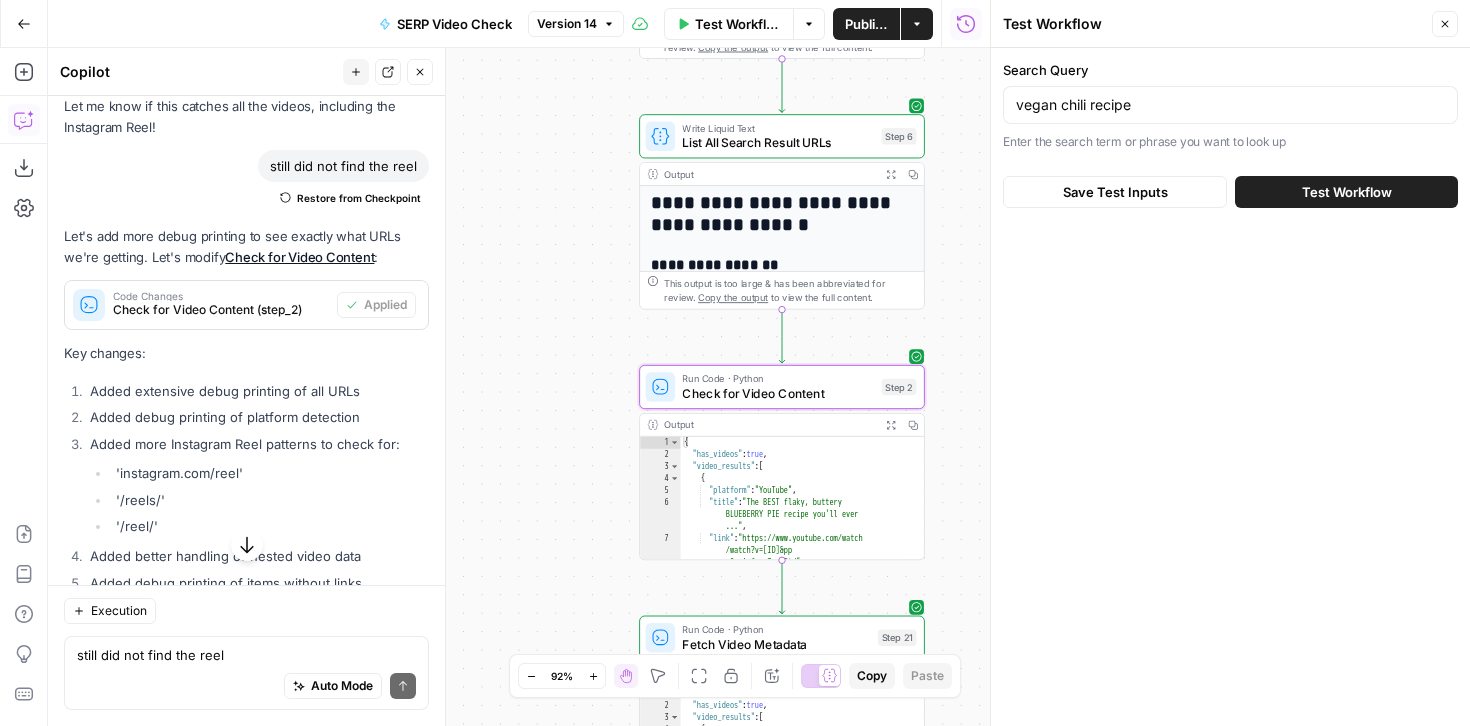 click on "Test Workflow" at bounding box center (1347, 192) 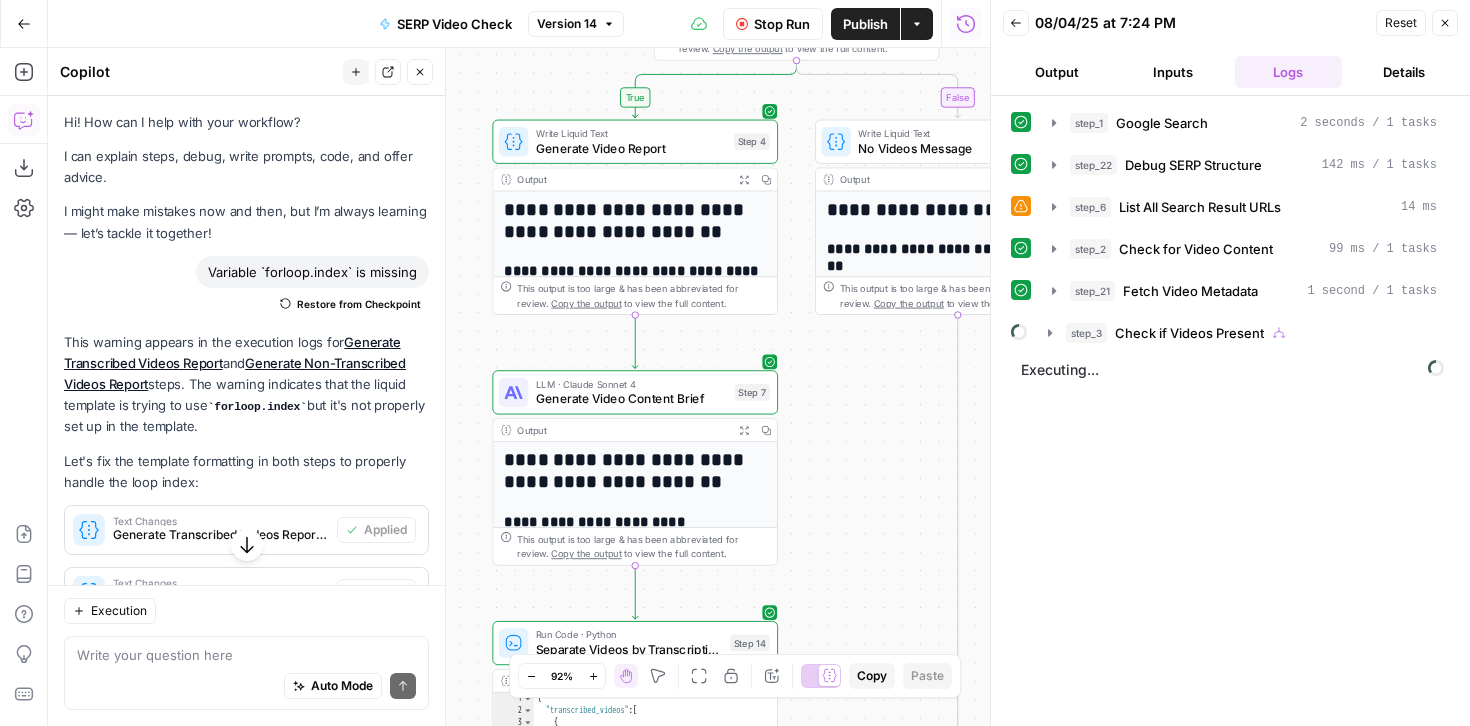 scroll, scrollTop: 0, scrollLeft: 0, axis: both 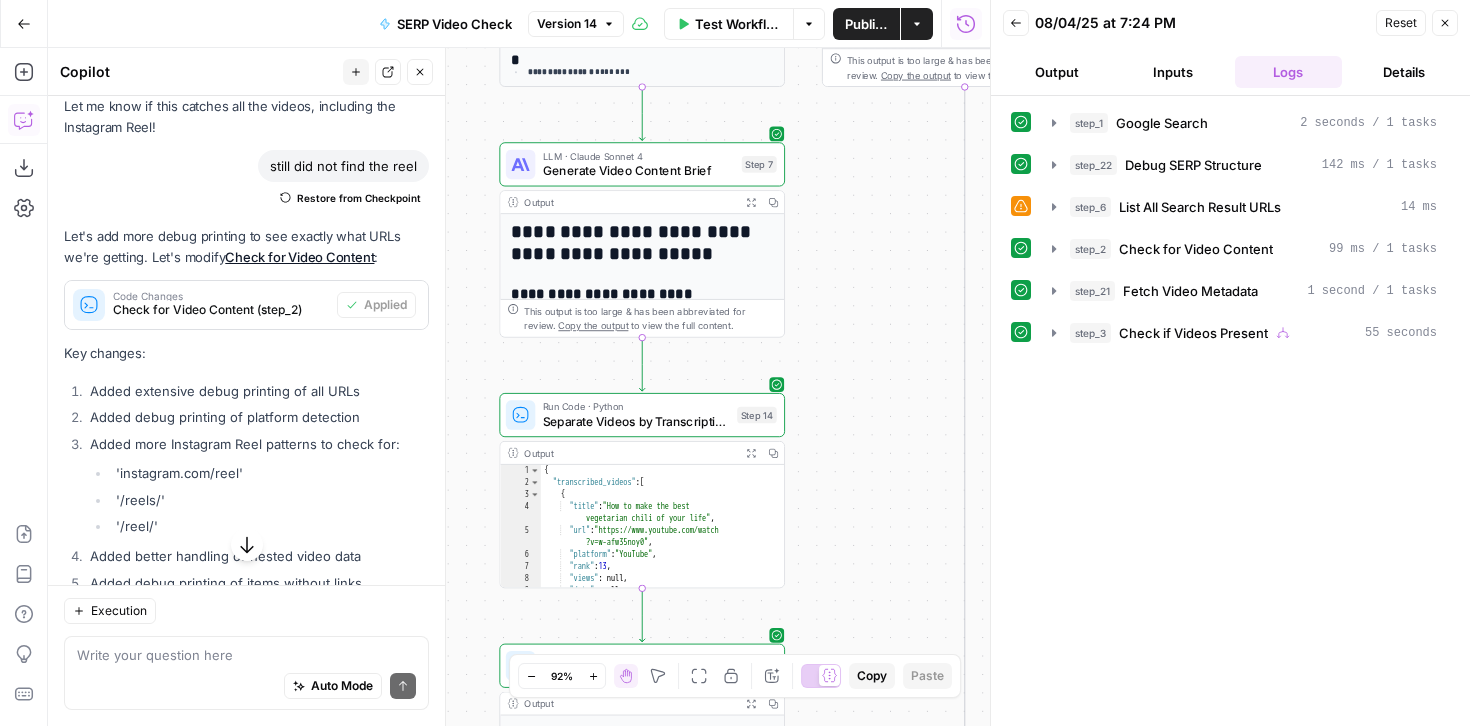 drag, startPoint x: 868, startPoint y: 523, endPoint x: 876, endPoint y: 292, distance: 231.13849 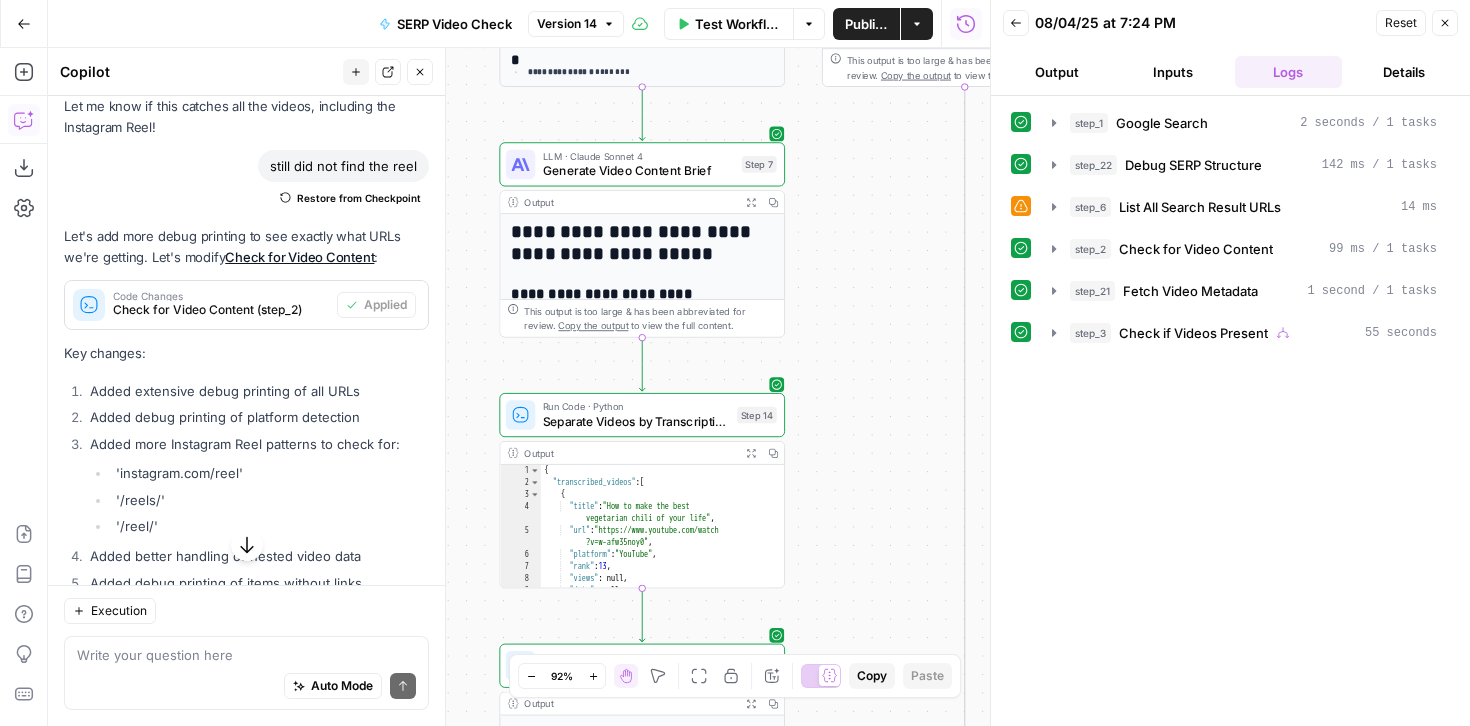 click on "true false Workflow Set Inputs Inputs Google Search Google Search Step 1 Output Expand Output Copy 1 2 3 4 5 6 {
"search_metadata" :  {
"id" :  "6891412cbadf0b1e03ee2b7c" ,
"status" :  "Success" ,
"json_endpoint" :  "https://serpapi.com 							 /searches/dc5e5d543a38a9f1 							 /6891412cbadf0b1e03ee2b7c.json" ,
"pixel_position_endpoint" :  "https 							 ://serpapi.com/searches 							 /dc5e5d543a38a9f1 							 .json_with_pixel_position" ,
This output is too large & has been abbreviated for review.
Copy the output 							 to view the full content. Run Code 							 Python Debug SERP Structure Step 22 Output Expand Output Copy 1 2 3 4 5 6 7 8 9 10 11 12 {
"video_sections_found" :  [
"organic_results[12]" ,
"organic_results[12].key_moments[0]" ,
"organic_results[12].key_moments[1]" ,
"organic_results[12].key_moments[2]" ,
"organic_results[12].key_moments[3]" ,
, ,
, ," at bounding box center [519, 387] 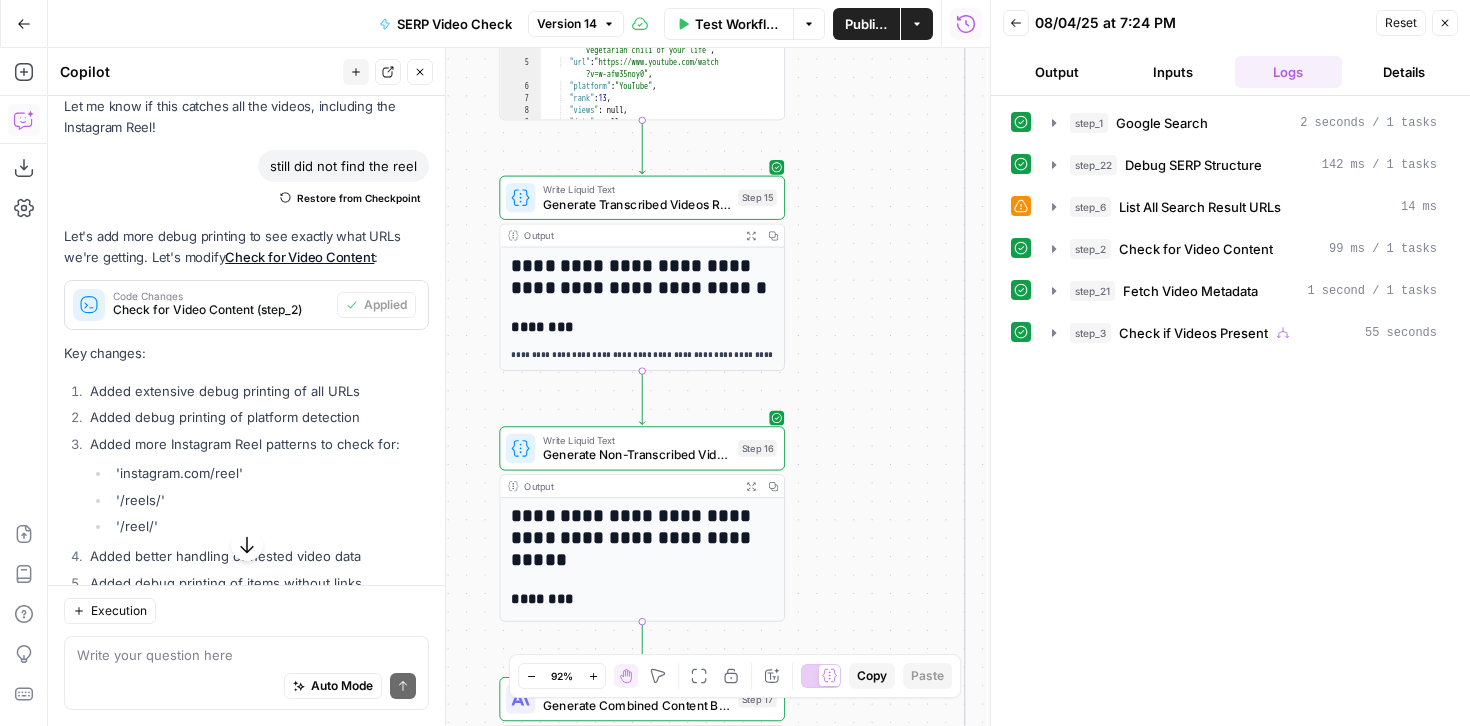 drag, startPoint x: 921, startPoint y: 481, endPoint x: 921, endPoint y: 4, distance: 477 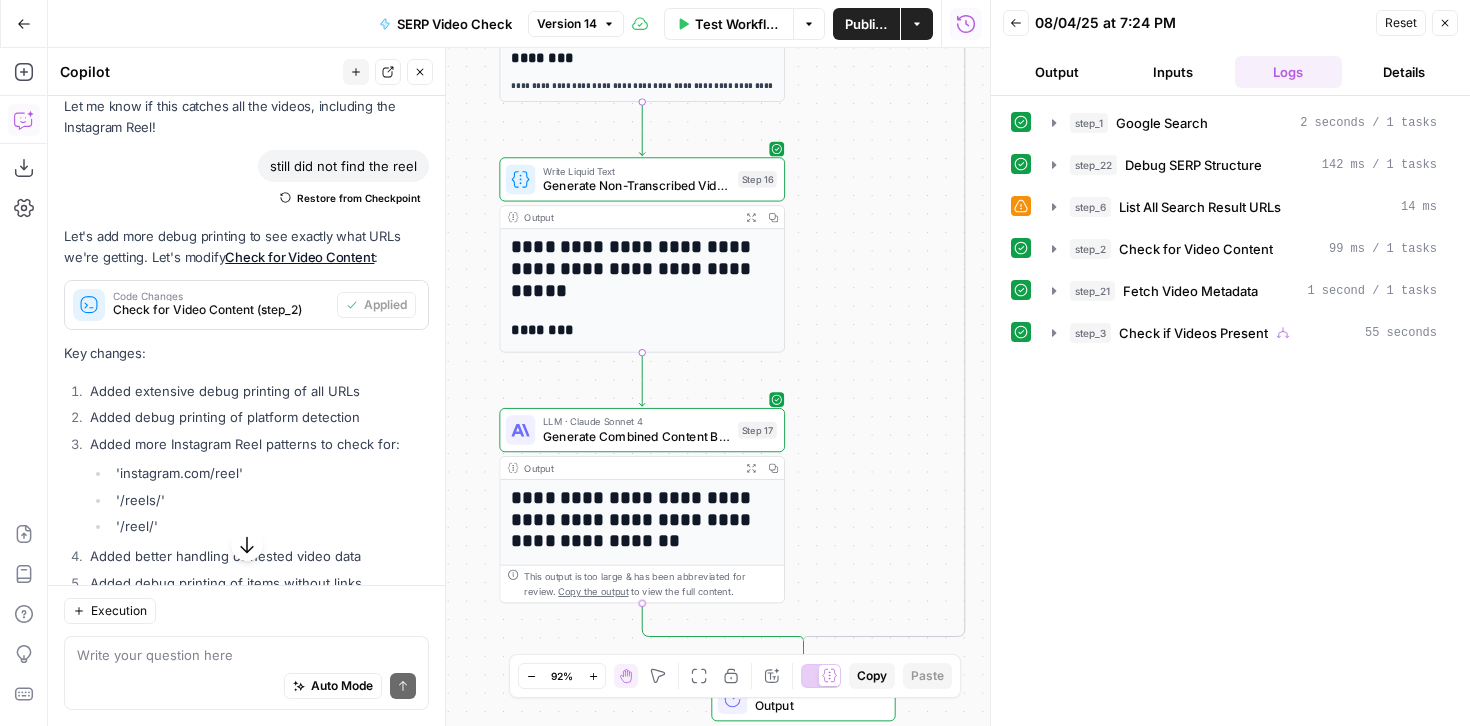 drag, startPoint x: 871, startPoint y: 450, endPoint x: 871, endPoint y: 192, distance: 258 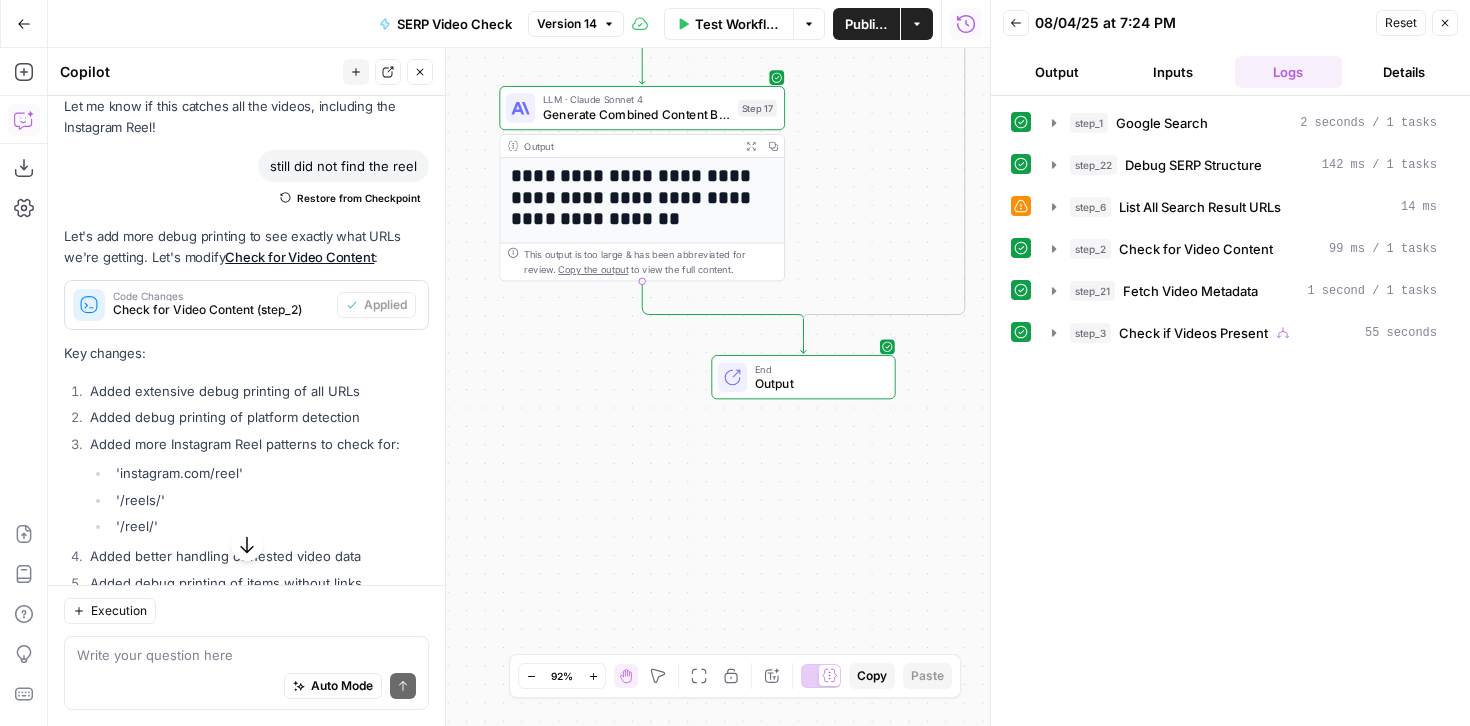 drag, startPoint x: 892, startPoint y: 466, endPoint x: 892, endPoint y: 117, distance: 349 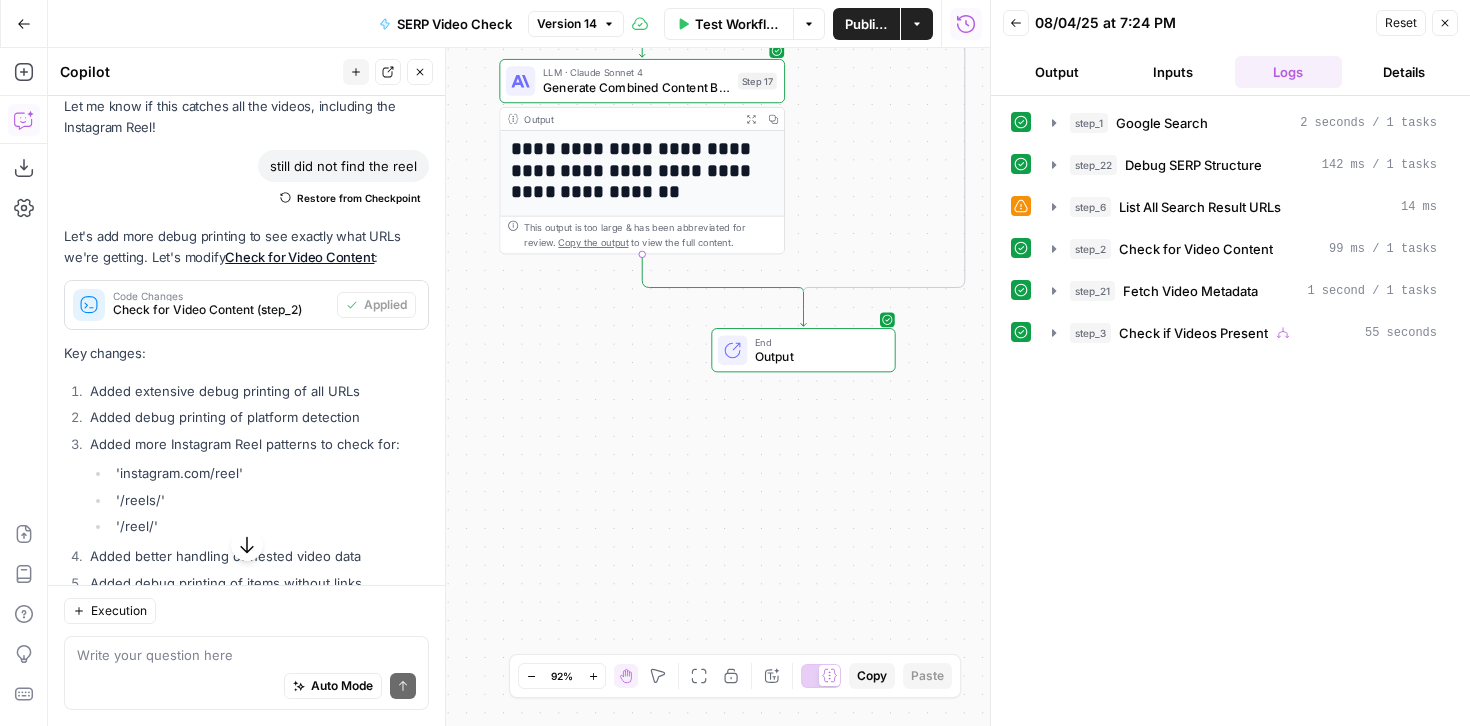 click on "**********" at bounding box center (642, 170) 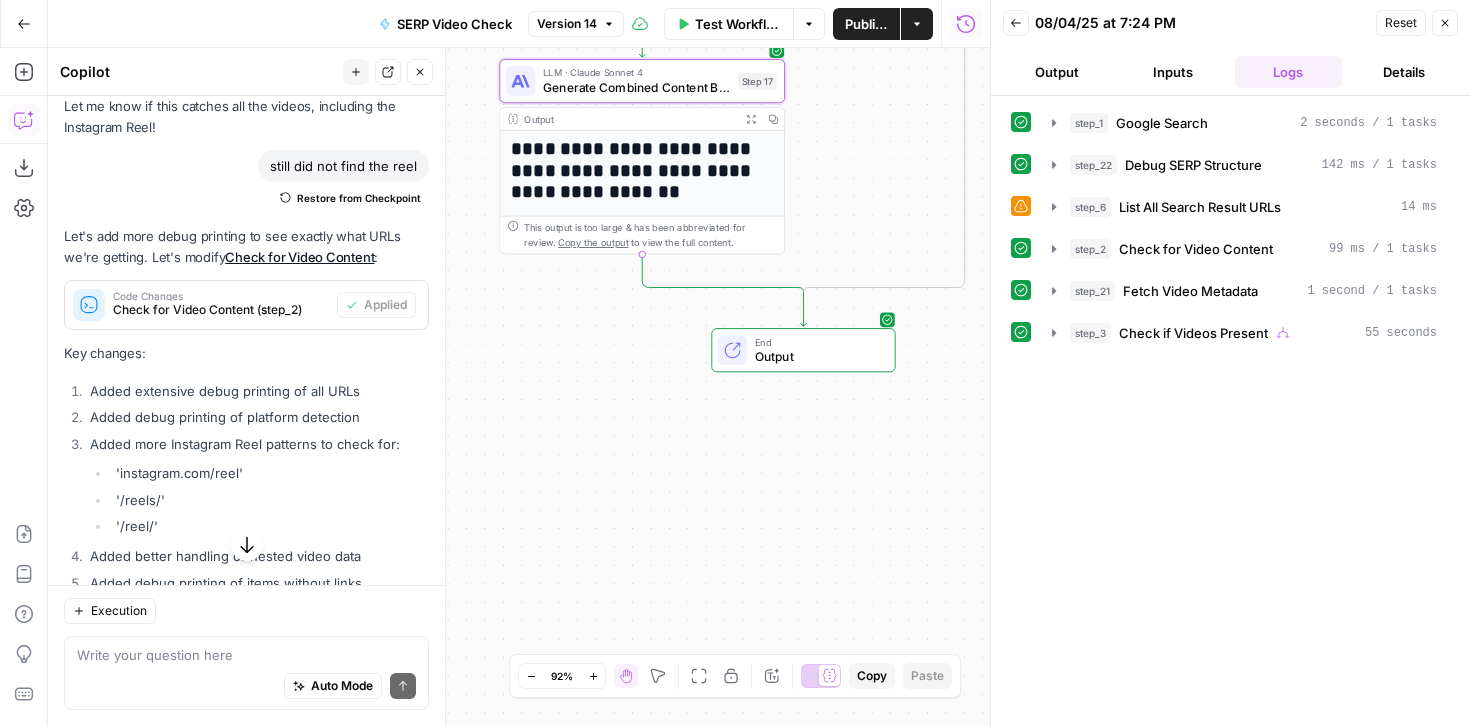 click on "**********" at bounding box center [642, 170] 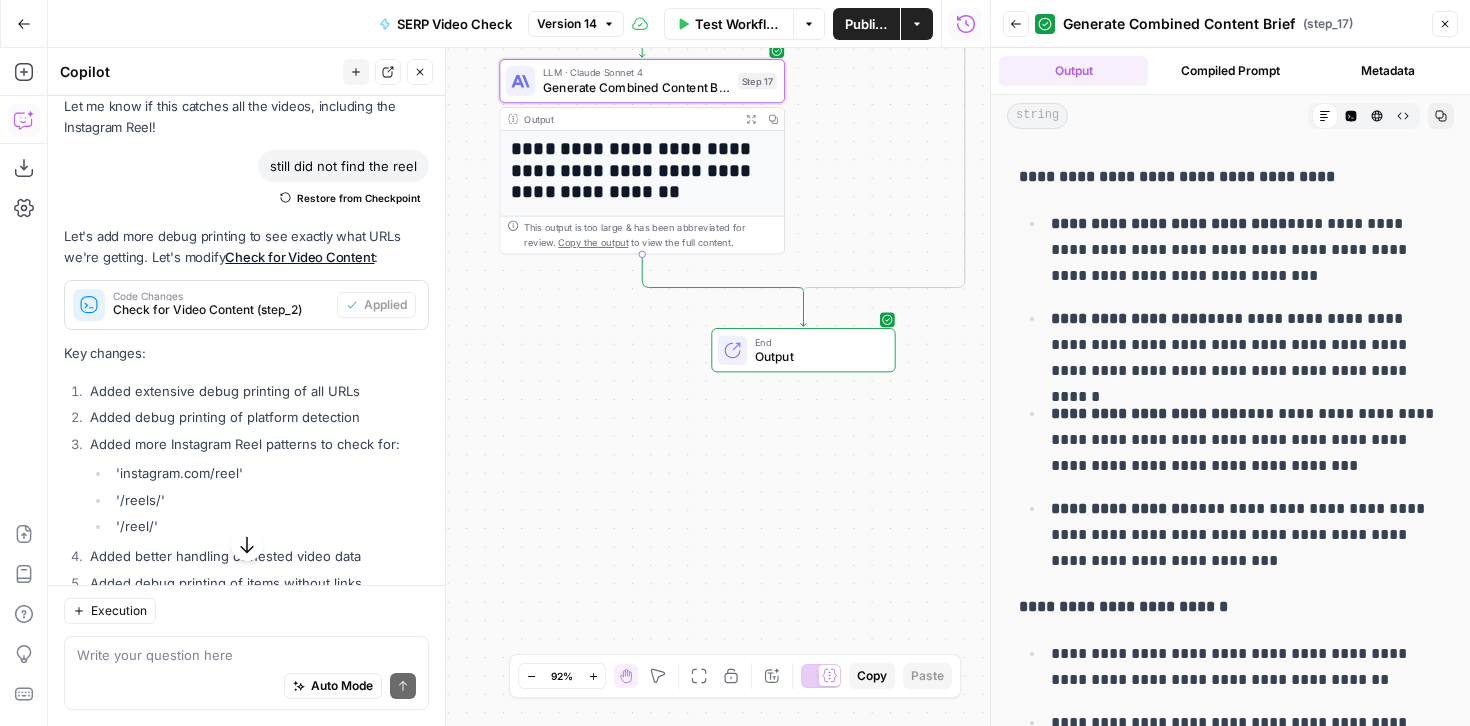 scroll, scrollTop: 257, scrollLeft: 0, axis: vertical 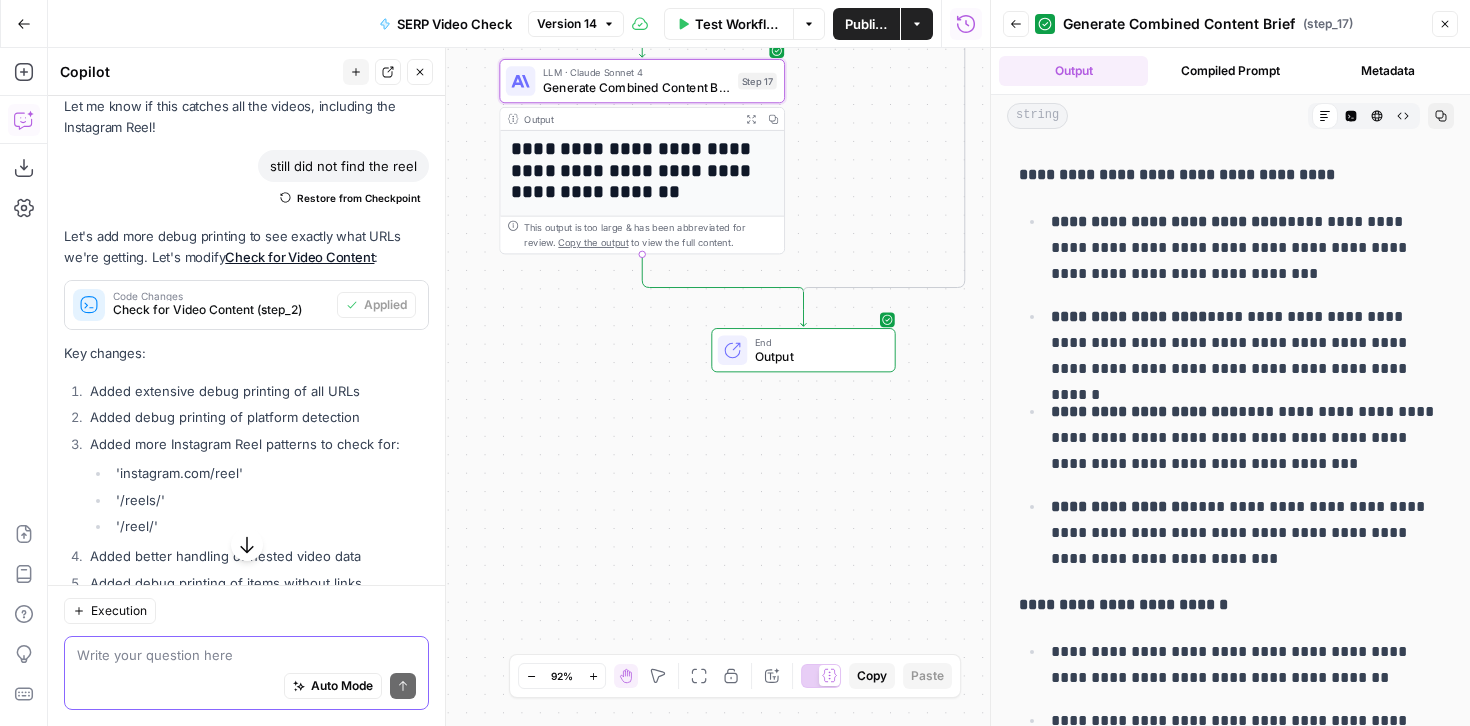 click at bounding box center [246, 655] 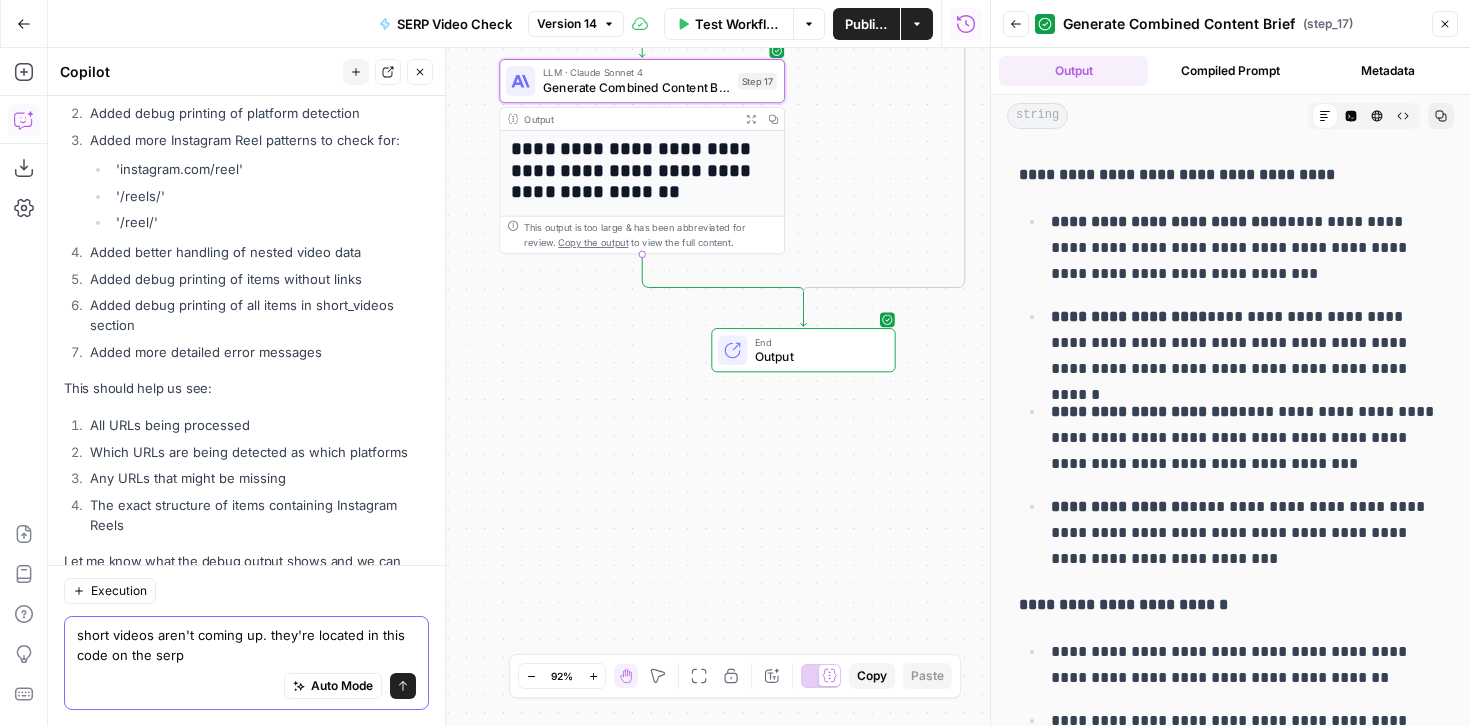 scroll, scrollTop: 35717, scrollLeft: 0, axis: vertical 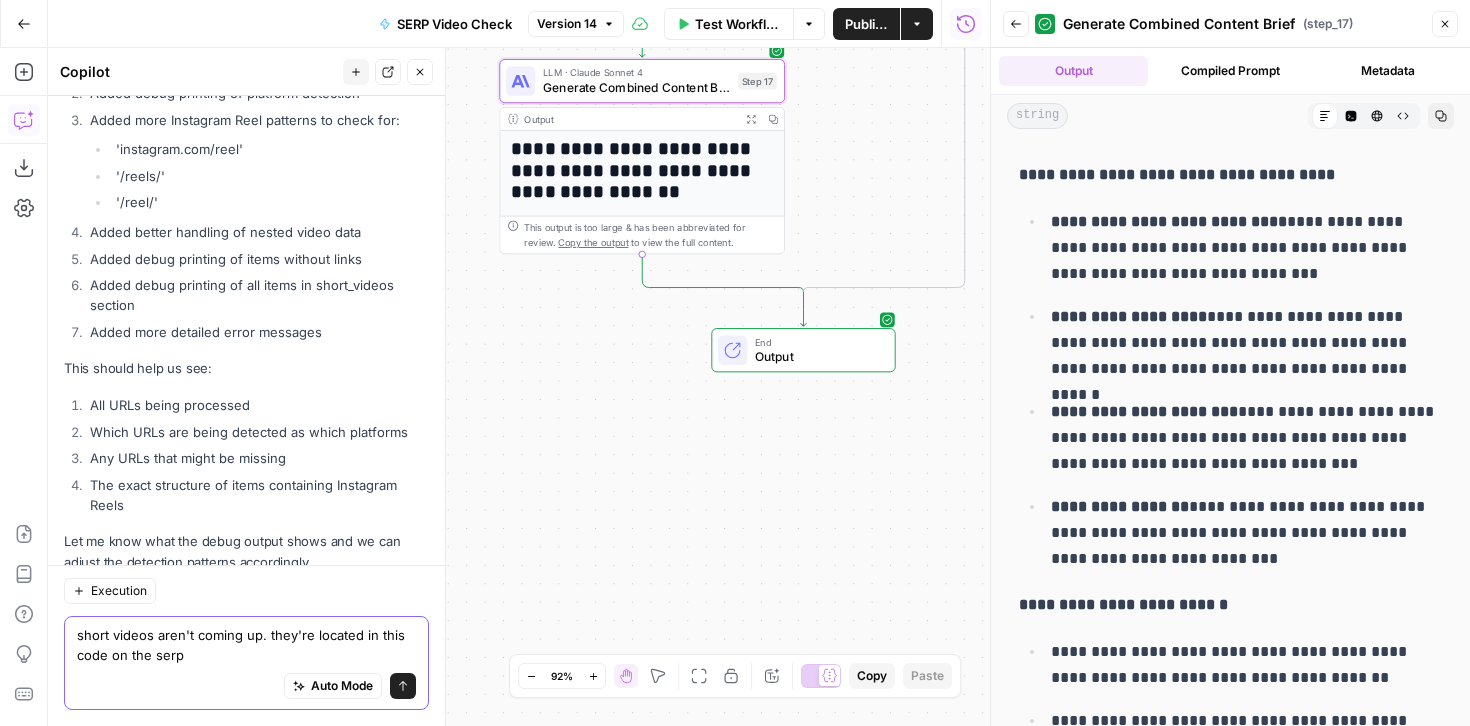 paste on "<div class="Ww4FFb vt6azd" data-hveid="CEoQAA"><div class="adDDi"><span class="mgAbYb RES9jf IFnjPb JGD2rd" aria-level="2" role="heading">Short videos</span></div><g-scrolling-carousel jscontroller="pgCXqb" data-restore="" data-ss="" data-uakn="" id="_GEGRaNGHHNeHptQPianrOQ_78" jsdata="JcTXNb;_;GEGRaNGHHNeHptQPianrOQ35" jsshadow="" jsaction="OaAmdd:EDKYjb;JnGzAc:aJ8u7;qVN0Rc:nnsrCf;OW9R3e:Xj7hvb;EormBc:HFYvKc;gEKQDb:yUtVib;keydown:uYT2Vb;rcuQ6b:npT2md;lnkFzb:jCOVSe;hUoan:N81Uld" tabindex="-1"><div jsname="haAclf" class="acCJ4b" jsaction="t3L5Dd:OR1BUb" data-hveid="CEoQAg" data-ved="2ahUKEwjR8528pvKOAxXXg4kEHYnUOgcQwtoFegQIShAC" style="overflow-x: auto;"><div jsname="s2gQvd" class="EDblX GpHuwc" role="list" jsslot=""><g-inner-card class="T19leb" jscontroller="yfZcPd" role="listitem" jsaction="rcuQ6b: npT2md" tabindex="-1"><div style="position:relative" data-hveid="CBcQAA" data-ved="2ahUKEwjR8528pvKOAxXXg4kEHYnUOgcQuaAFKAB6BAgXEAA"><div class="AZJdrc aQElvf" style="padding-top:178%;height:0;z-index:1"><div><..." 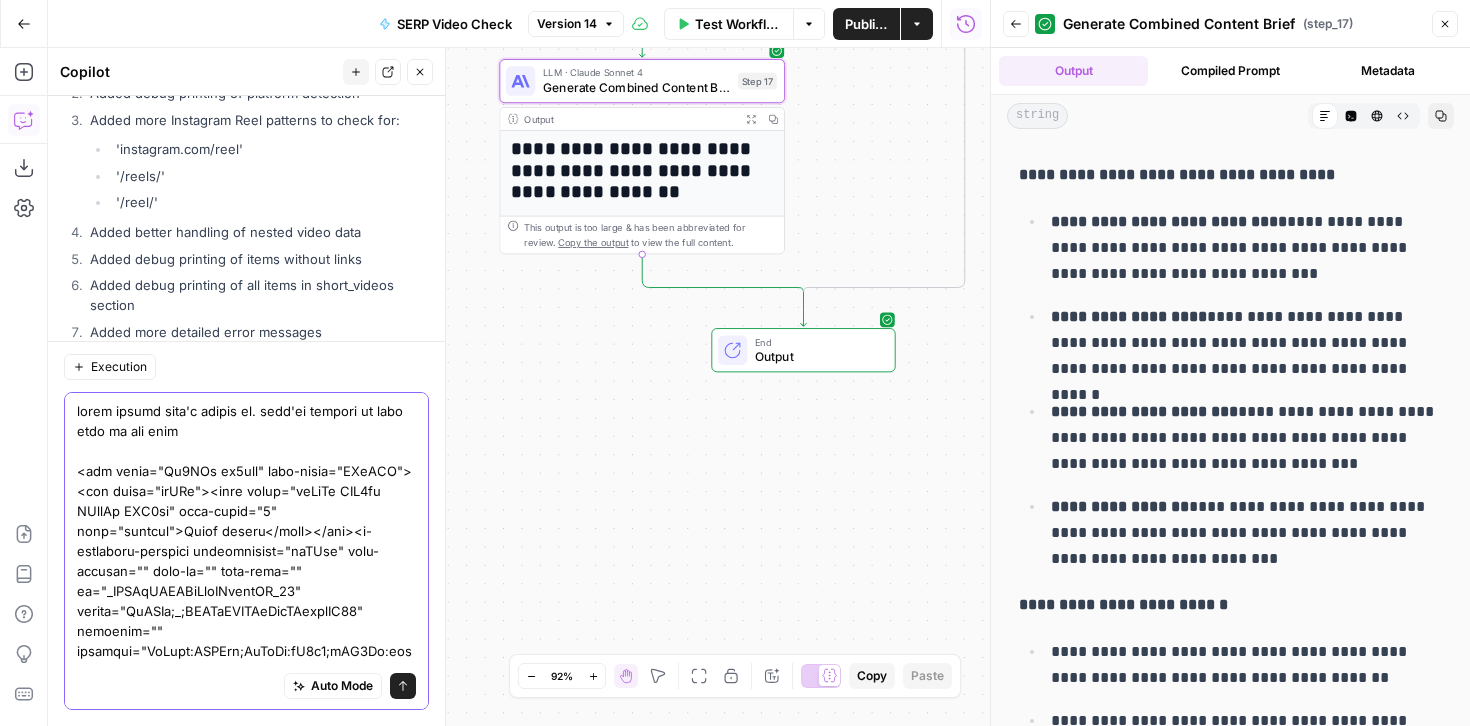 scroll, scrollTop: 35921, scrollLeft: 0, axis: vertical 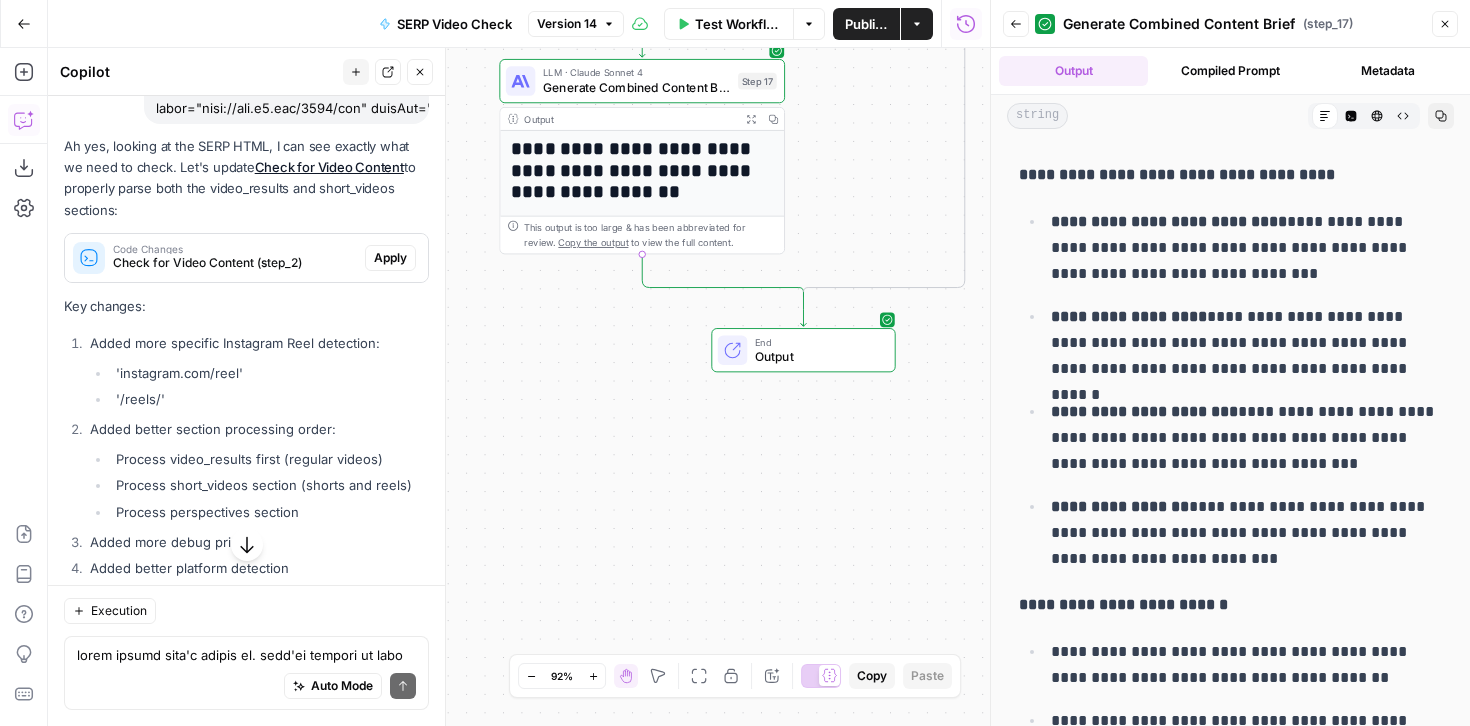 click on "Apply" at bounding box center (390, 258) 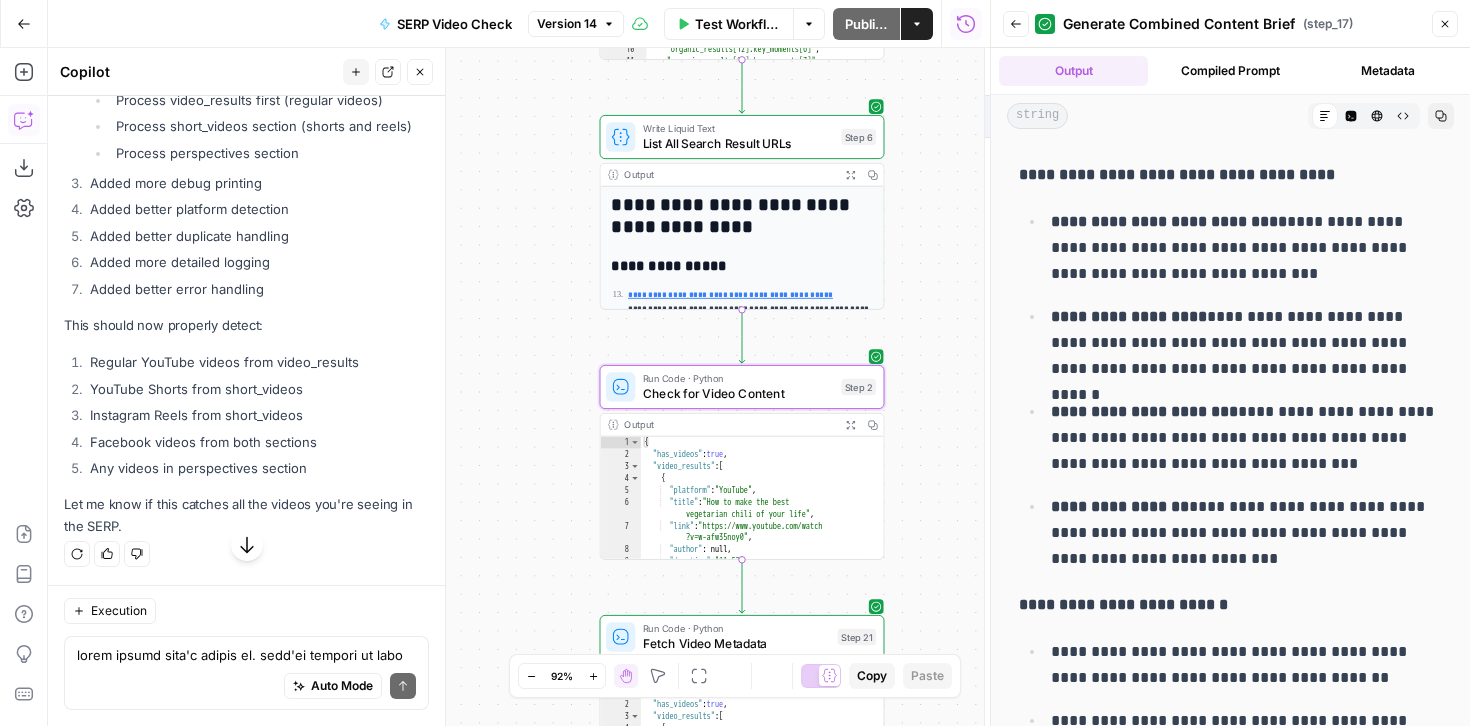 scroll, scrollTop: 35546, scrollLeft: 0, axis: vertical 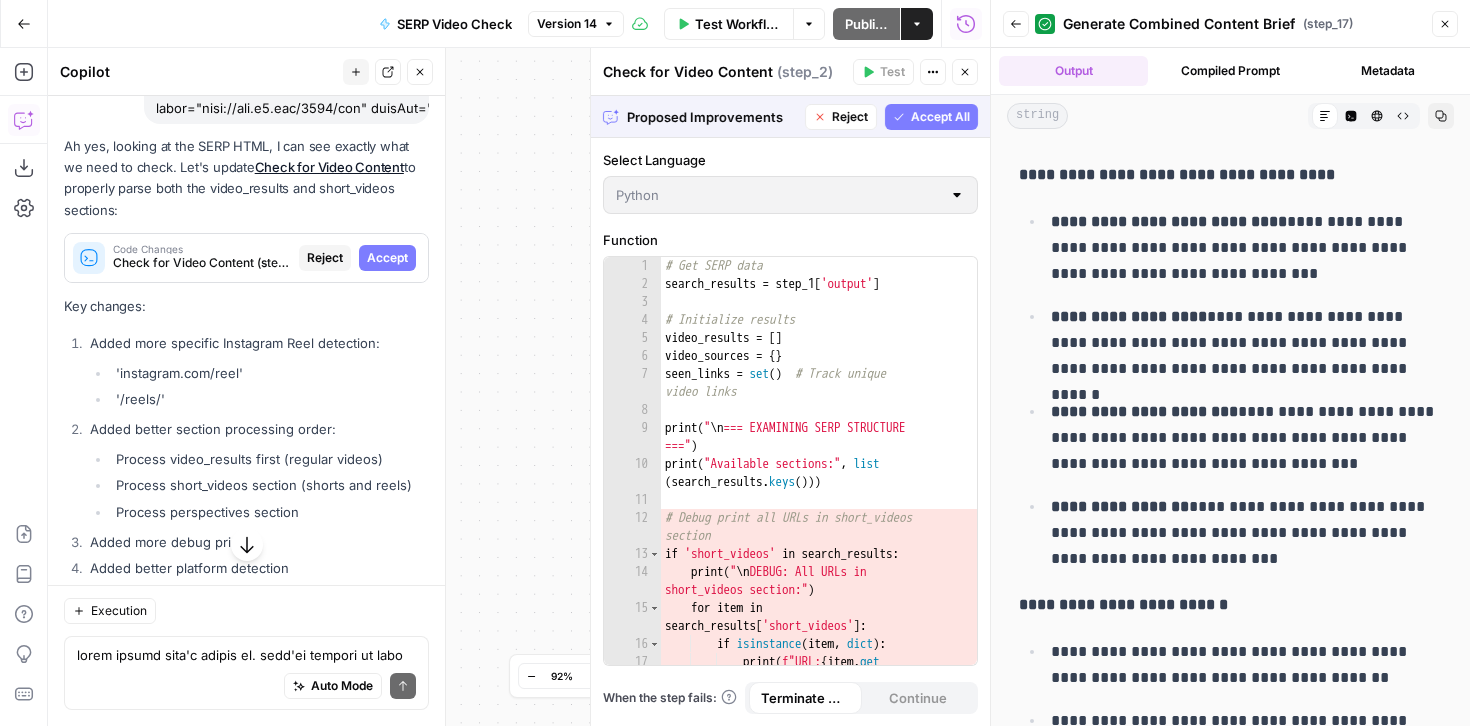 click on "Accept All" at bounding box center [940, 117] 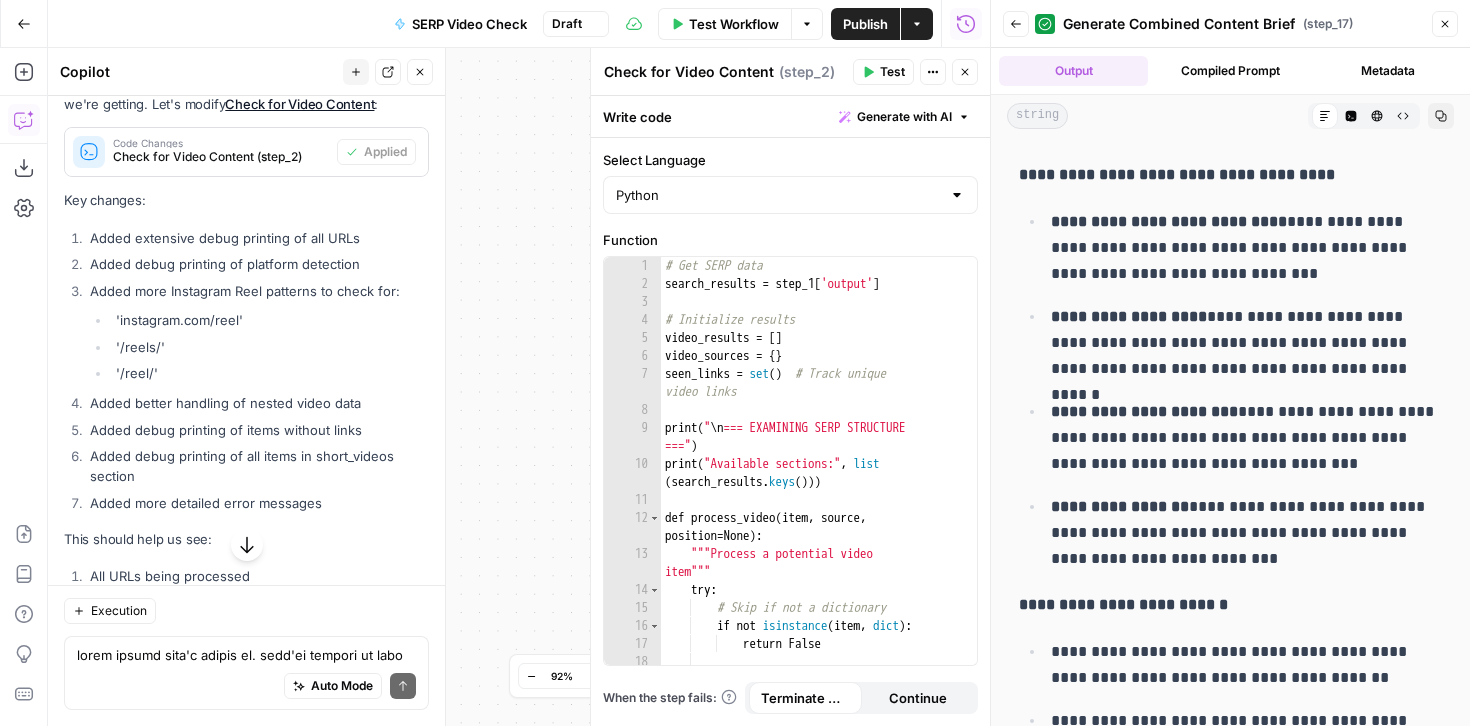 scroll, scrollTop: 36922, scrollLeft: 0, axis: vertical 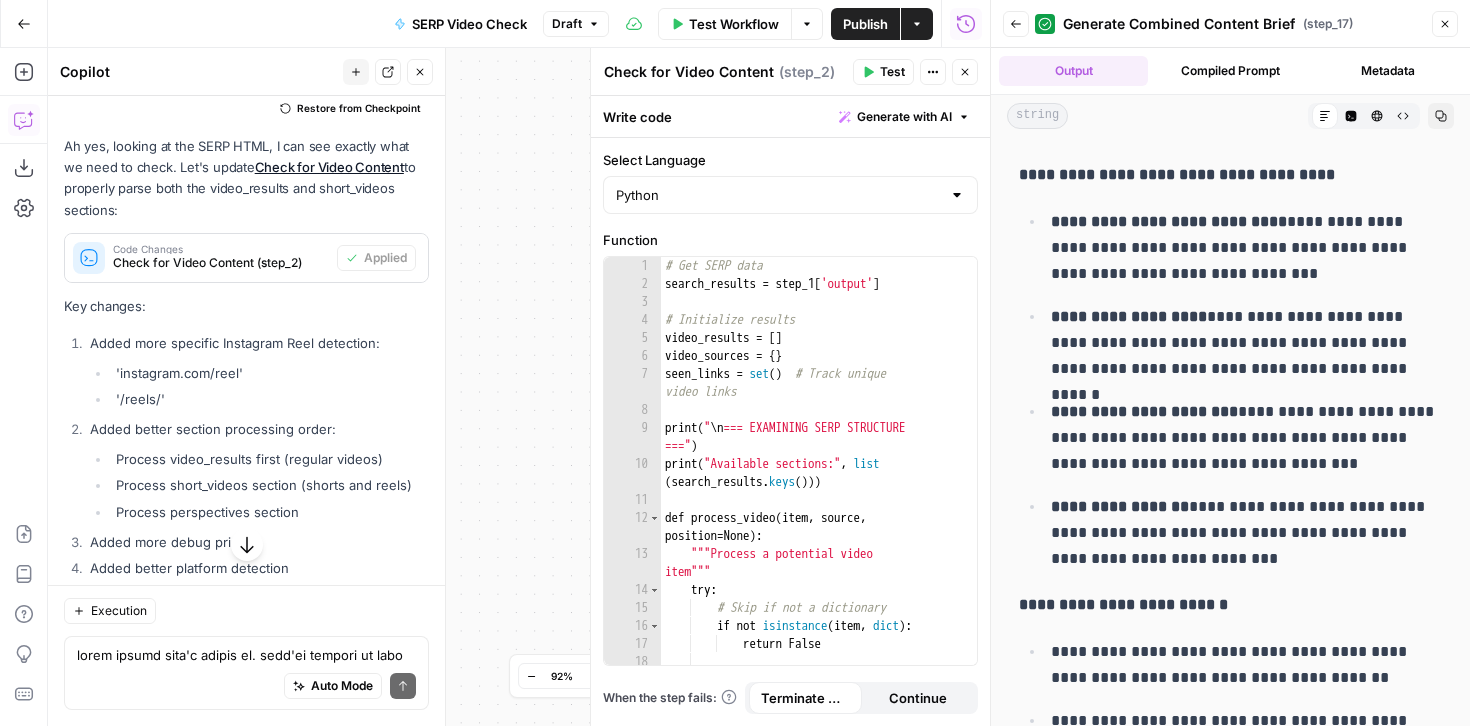 click on "Test Workflow" at bounding box center (734, 24) 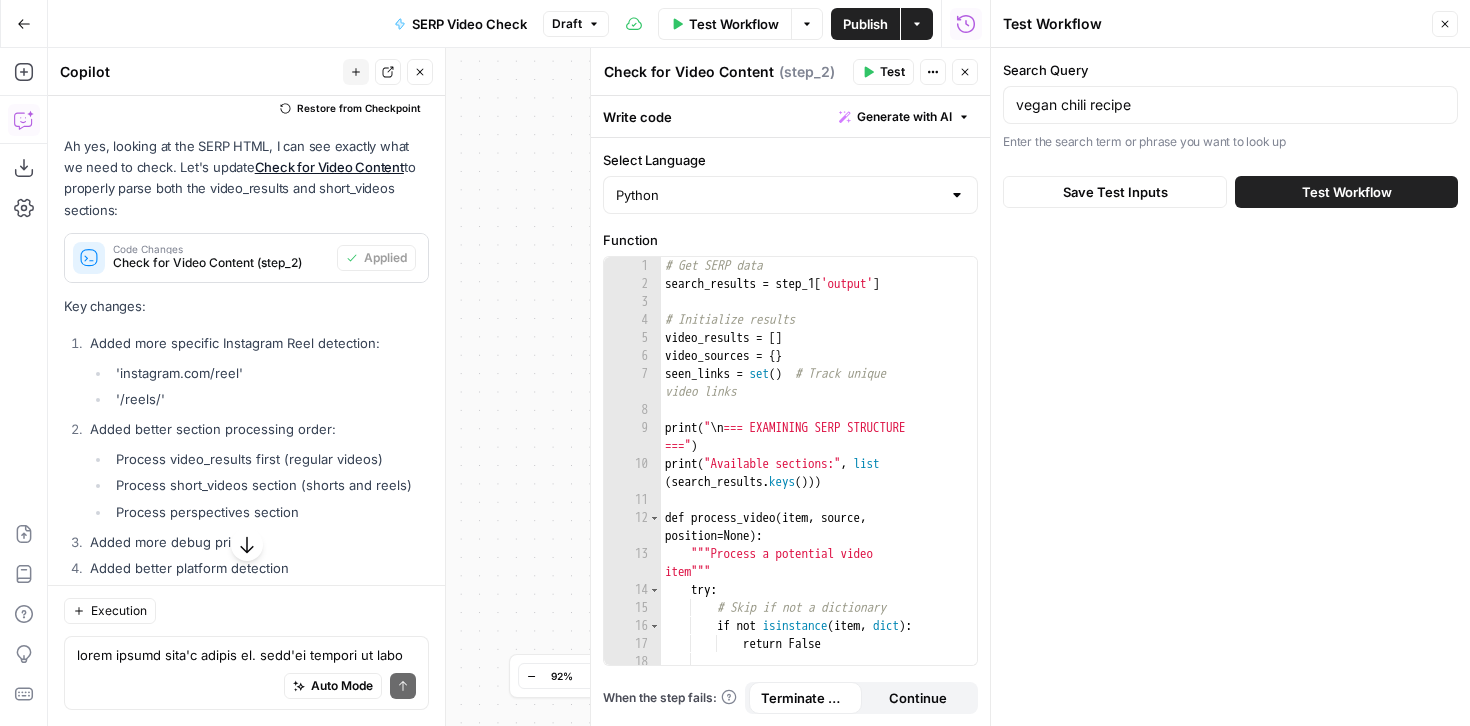 click on "Test Workflow" at bounding box center [1347, 192] 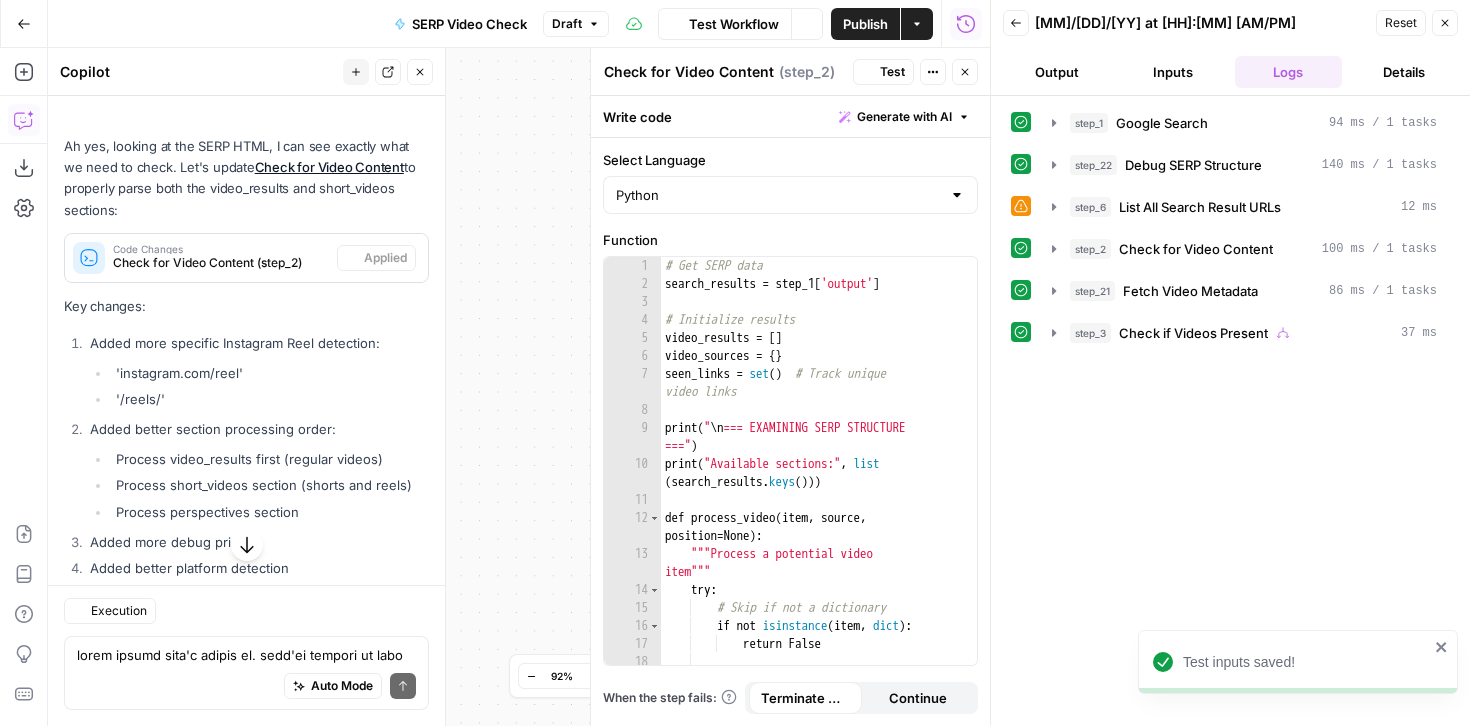 scroll, scrollTop: 36922, scrollLeft: 0, axis: vertical 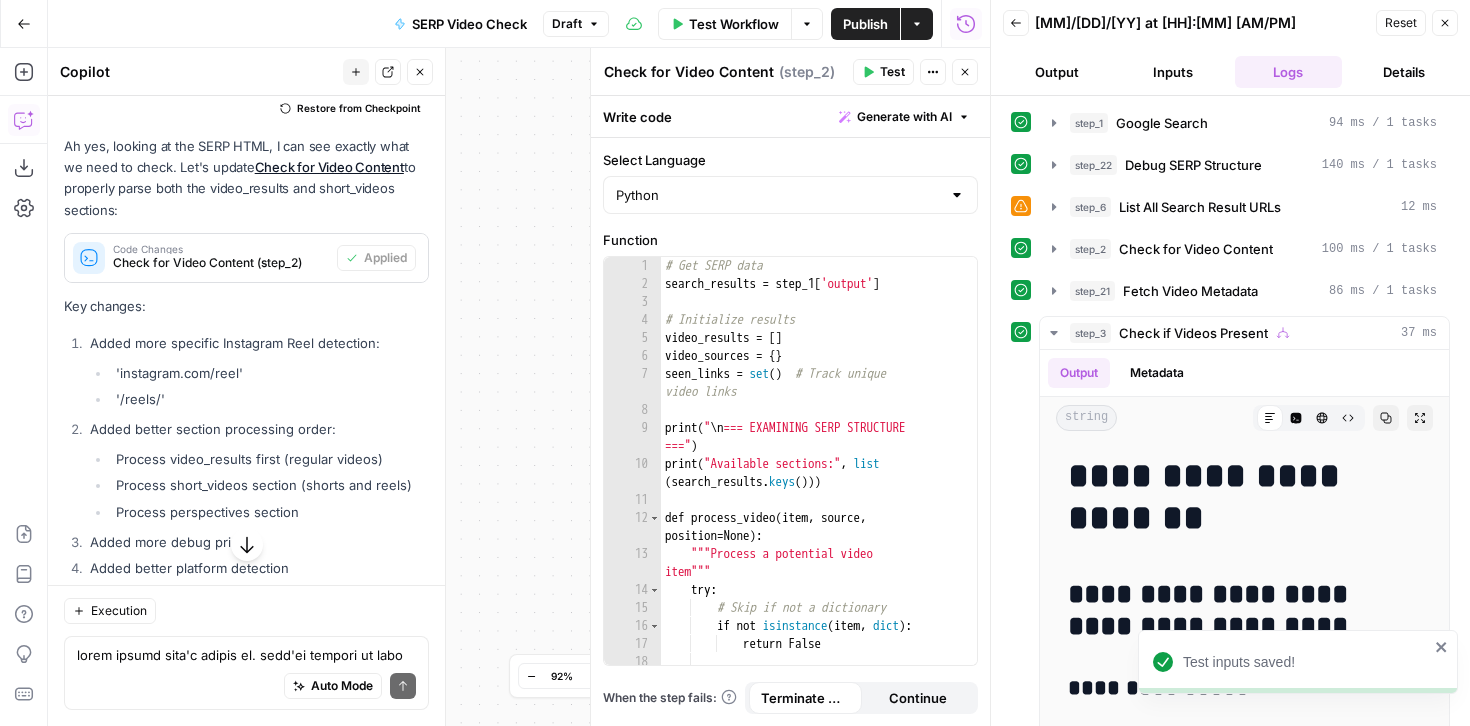 click 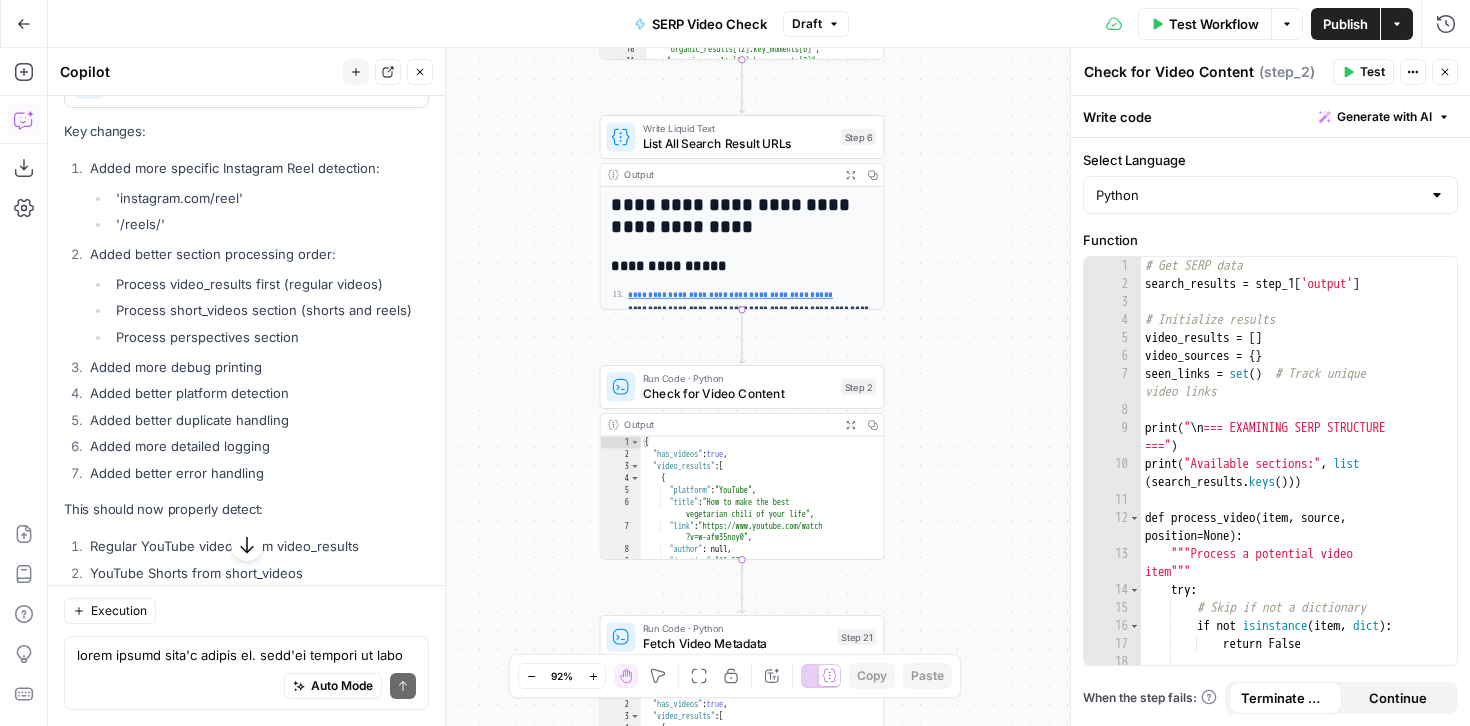 scroll, scrollTop: 37205, scrollLeft: 0, axis: vertical 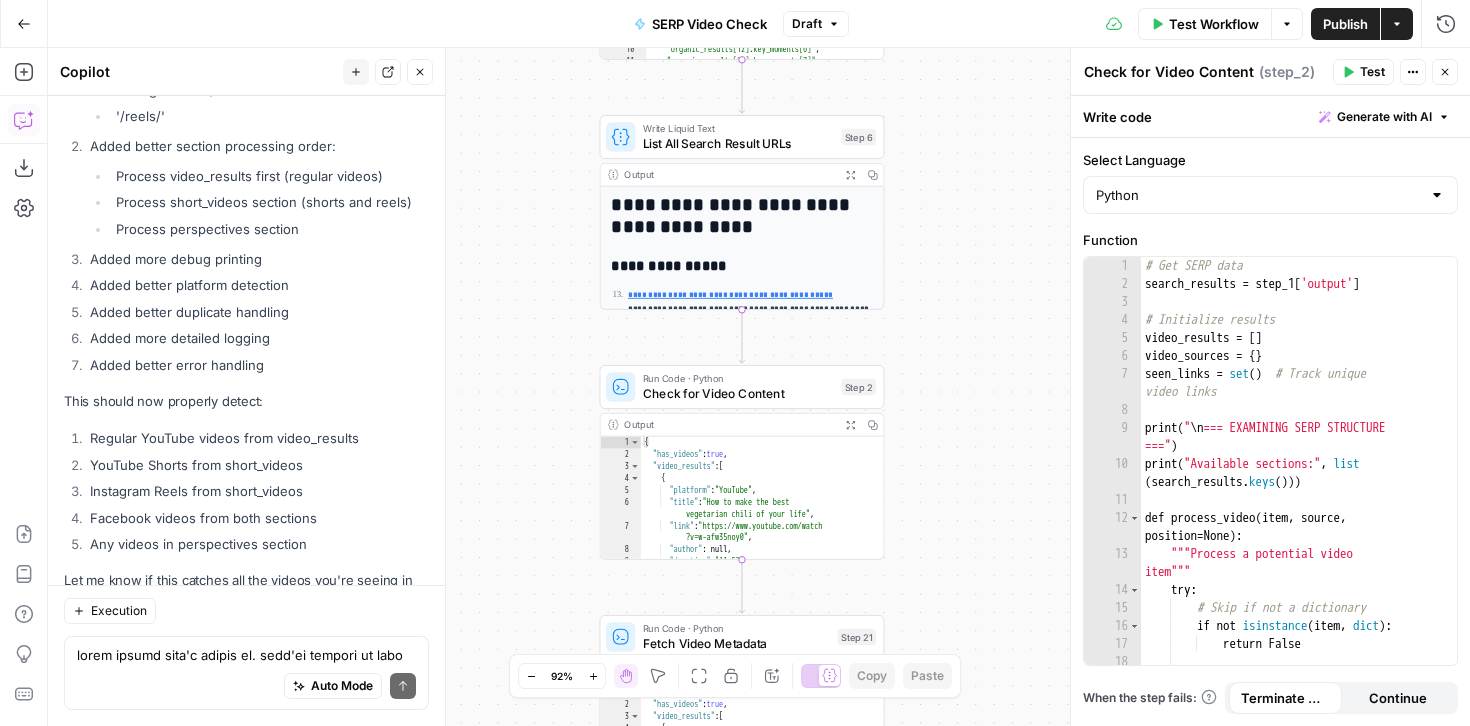 click on "Execution" at bounding box center [246, 611] 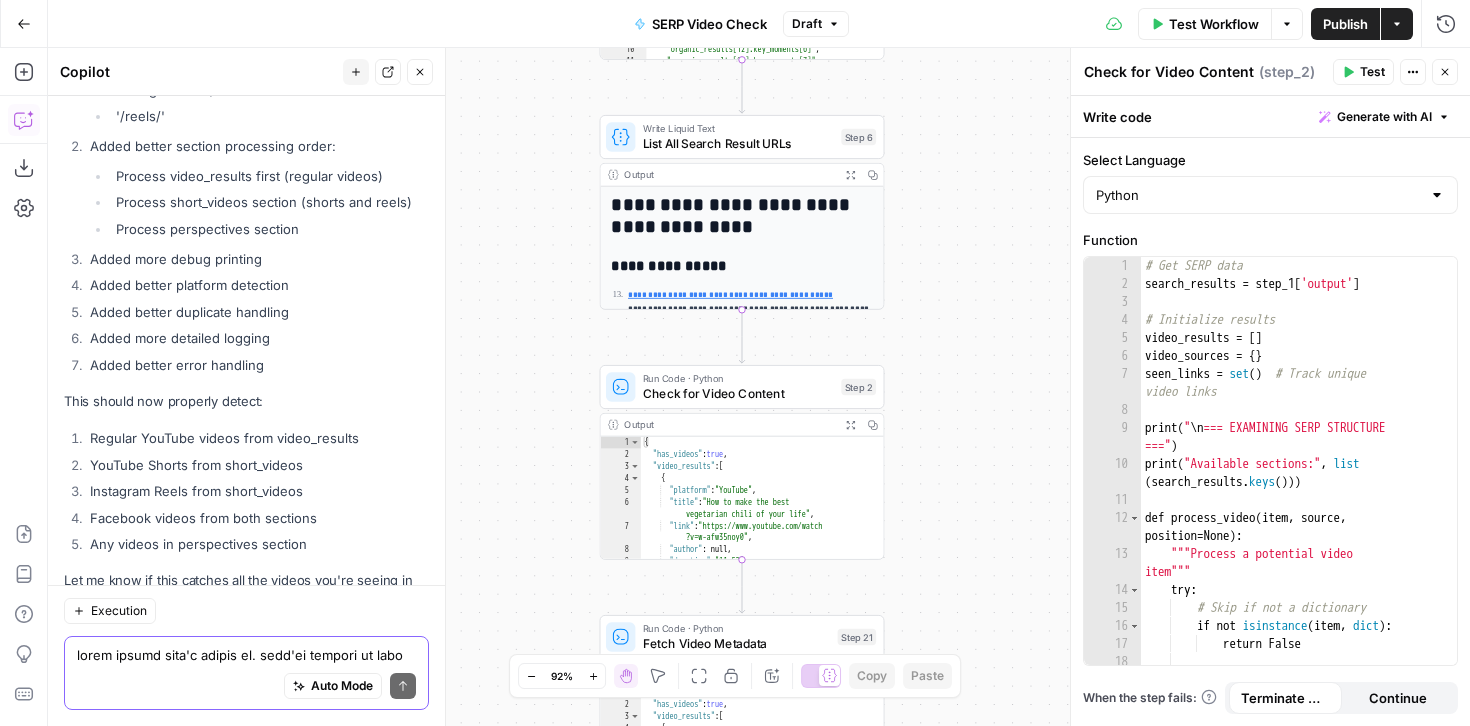 click at bounding box center (246, 655) 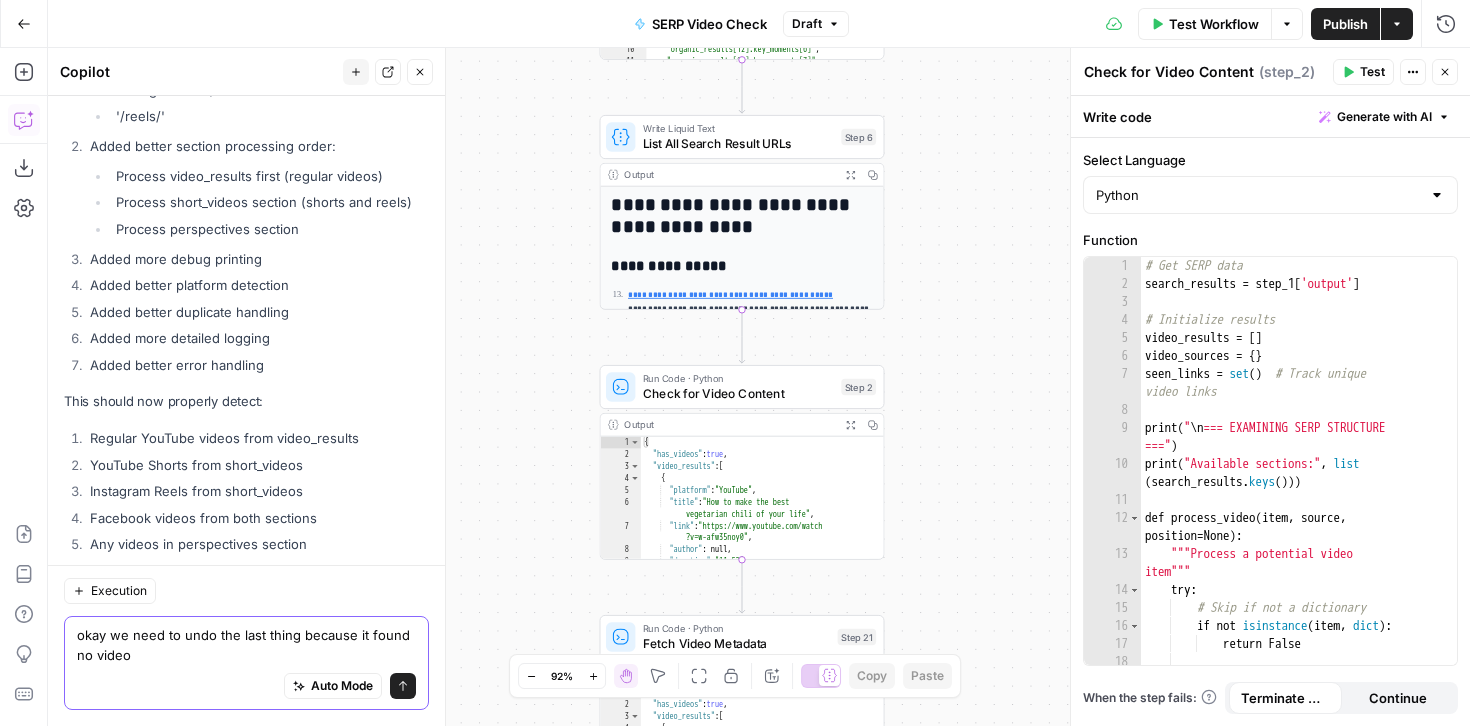 type on "okay we need to undo the last thing because it found no videos" 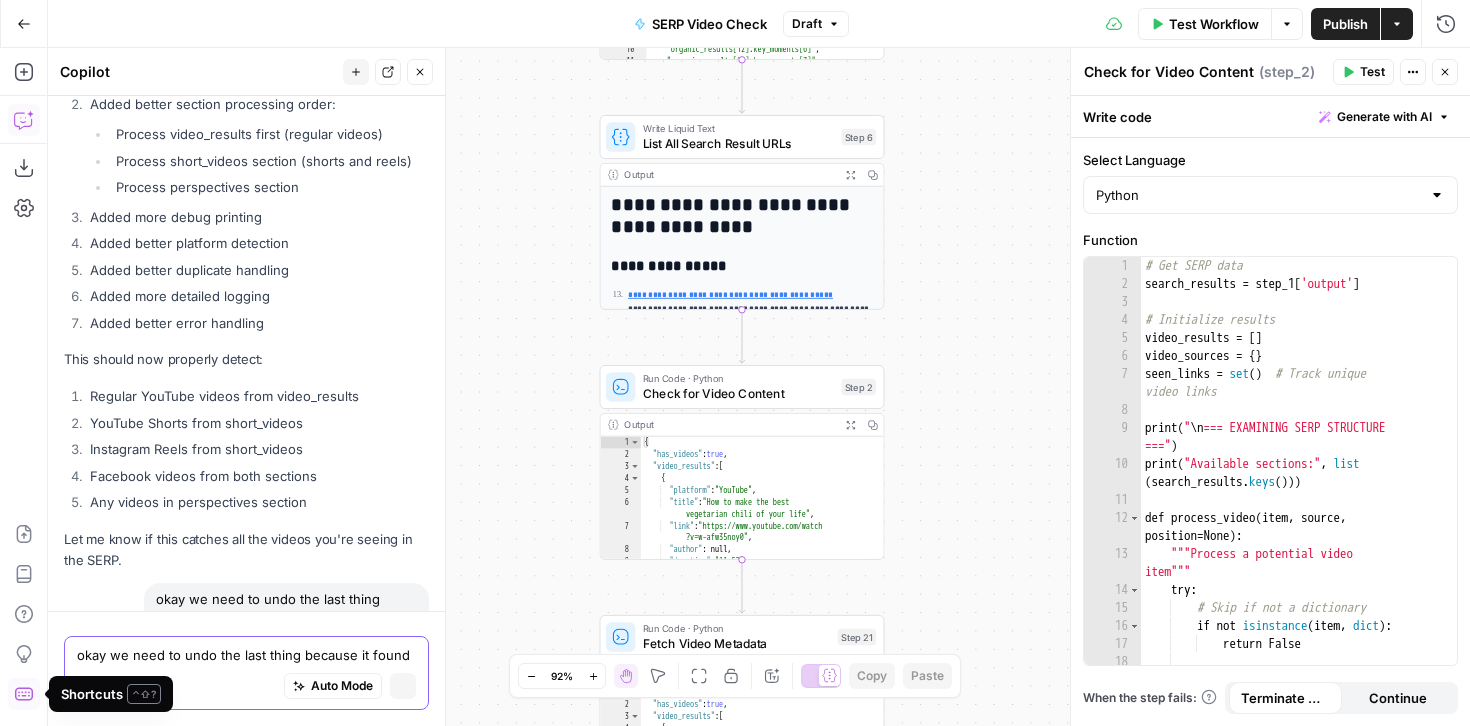 scroll, scrollTop: 35852, scrollLeft: 0, axis: vertical 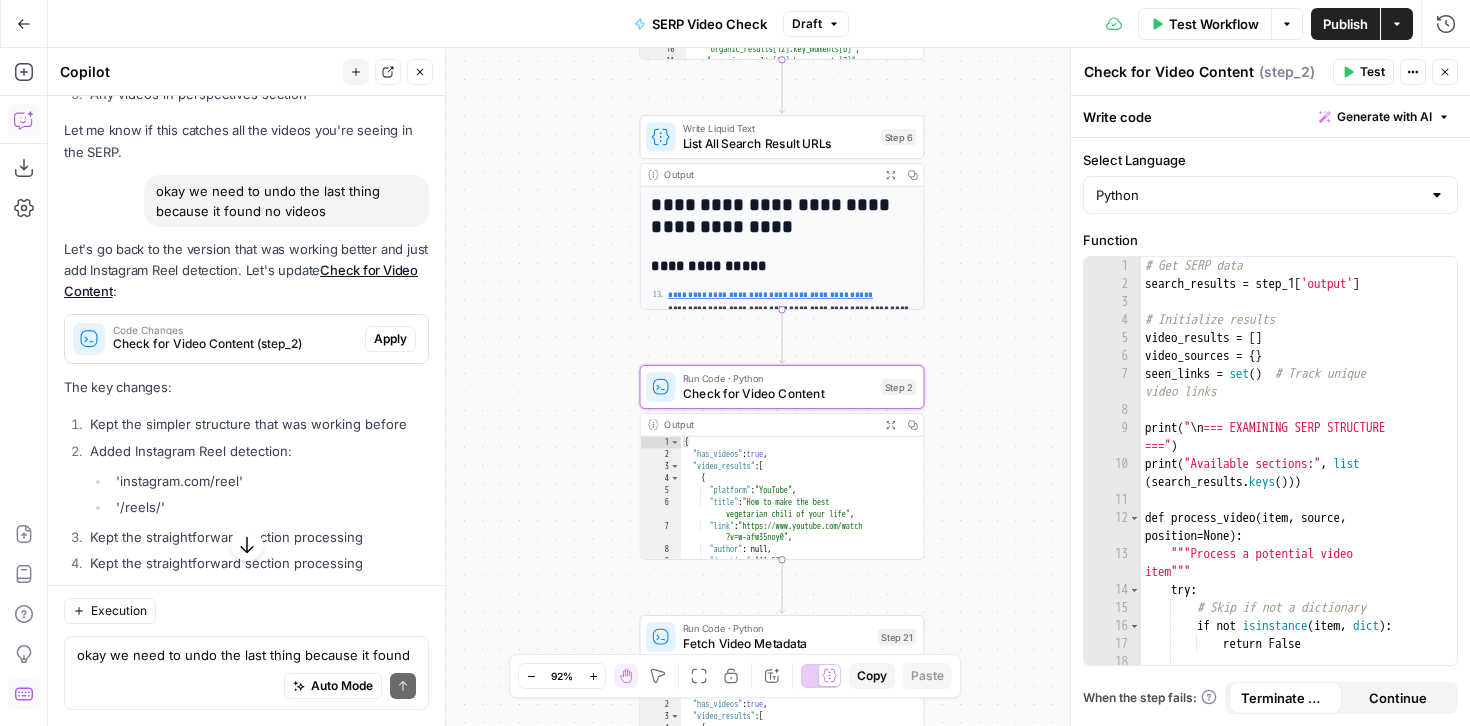 click on "Apply" at bounding box center (390, 339) 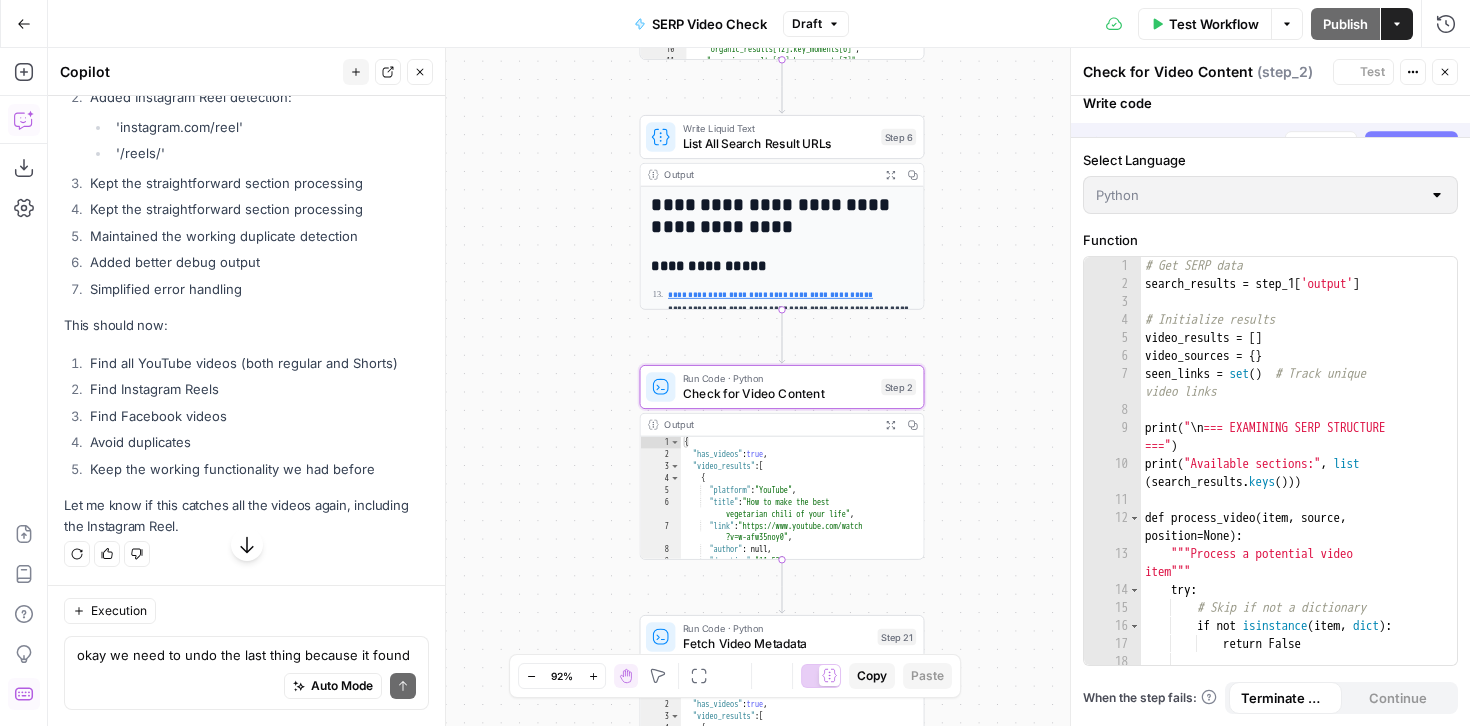 scroll, scrollTop: 36279, scrollLeft: 0, axis: vertical 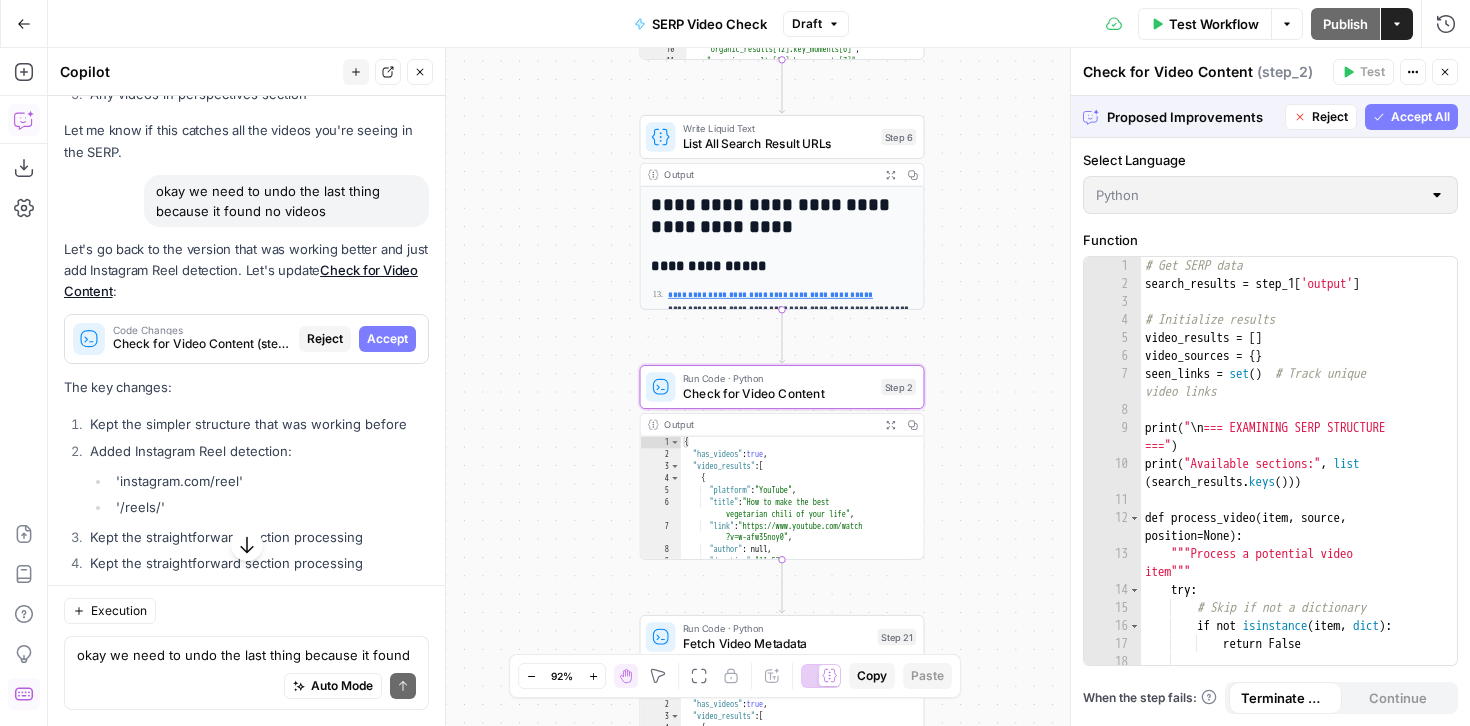 click on "Accept" at bounding box center (387, 339) 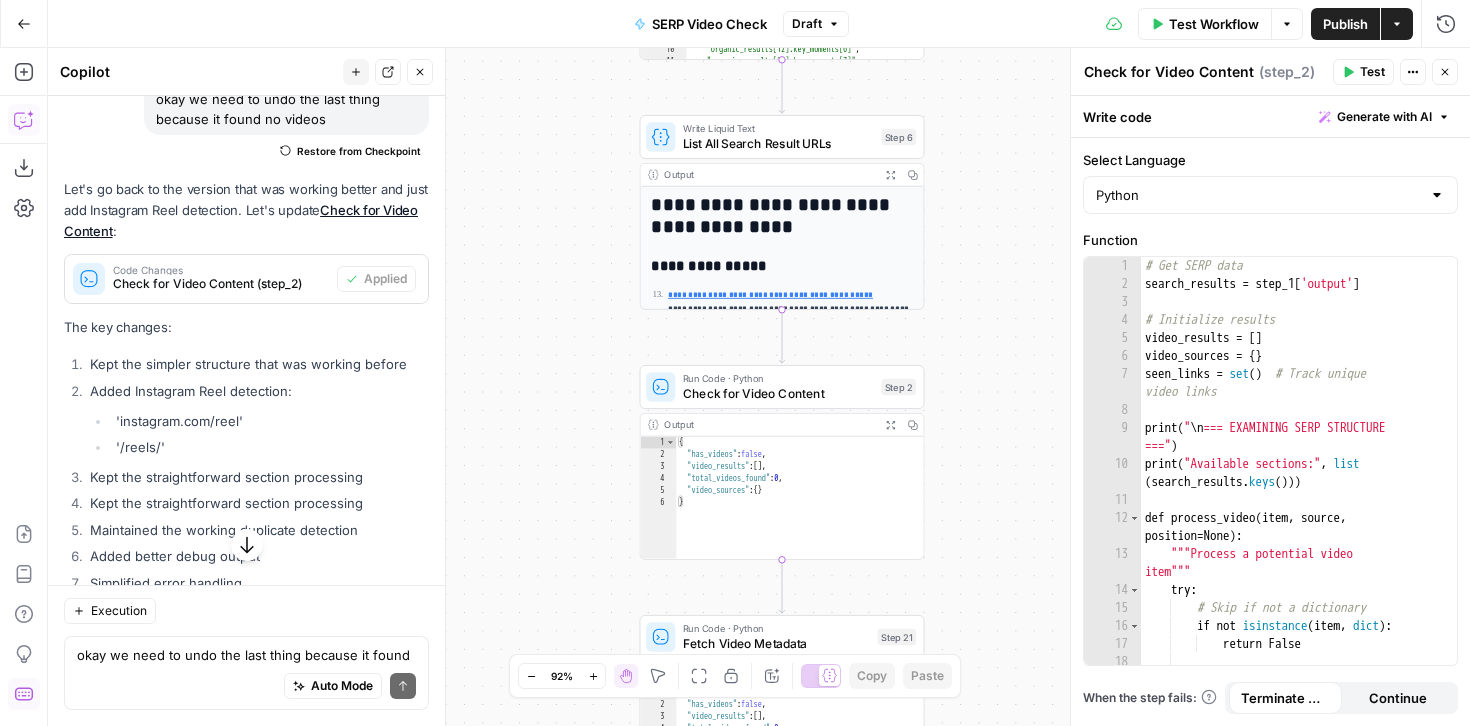 scroll, scrollTop: 37933, scrollLeft: 0, axis: vertical 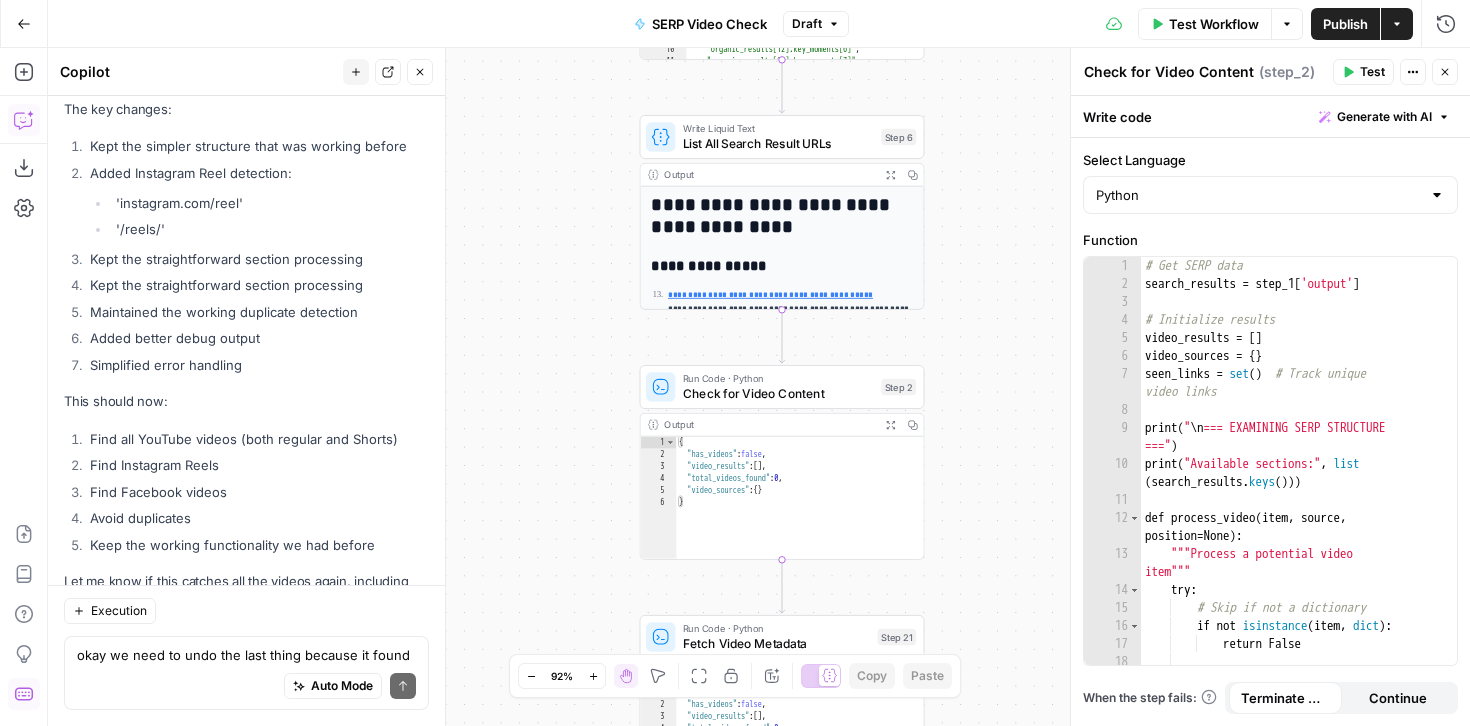 click on "Test Workflow" at bounding box center [1205, 24] 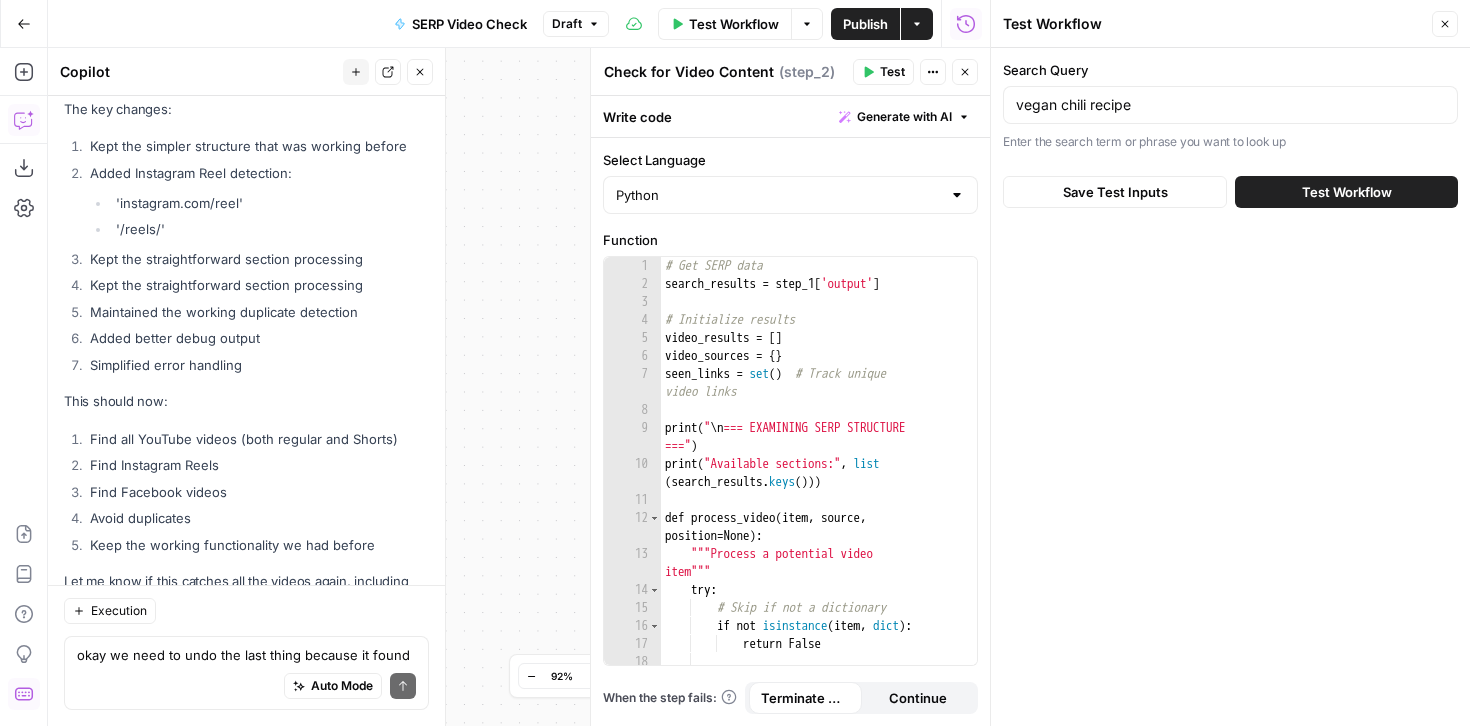 click on "Test Workflow" at bounding box center [1347, 192] 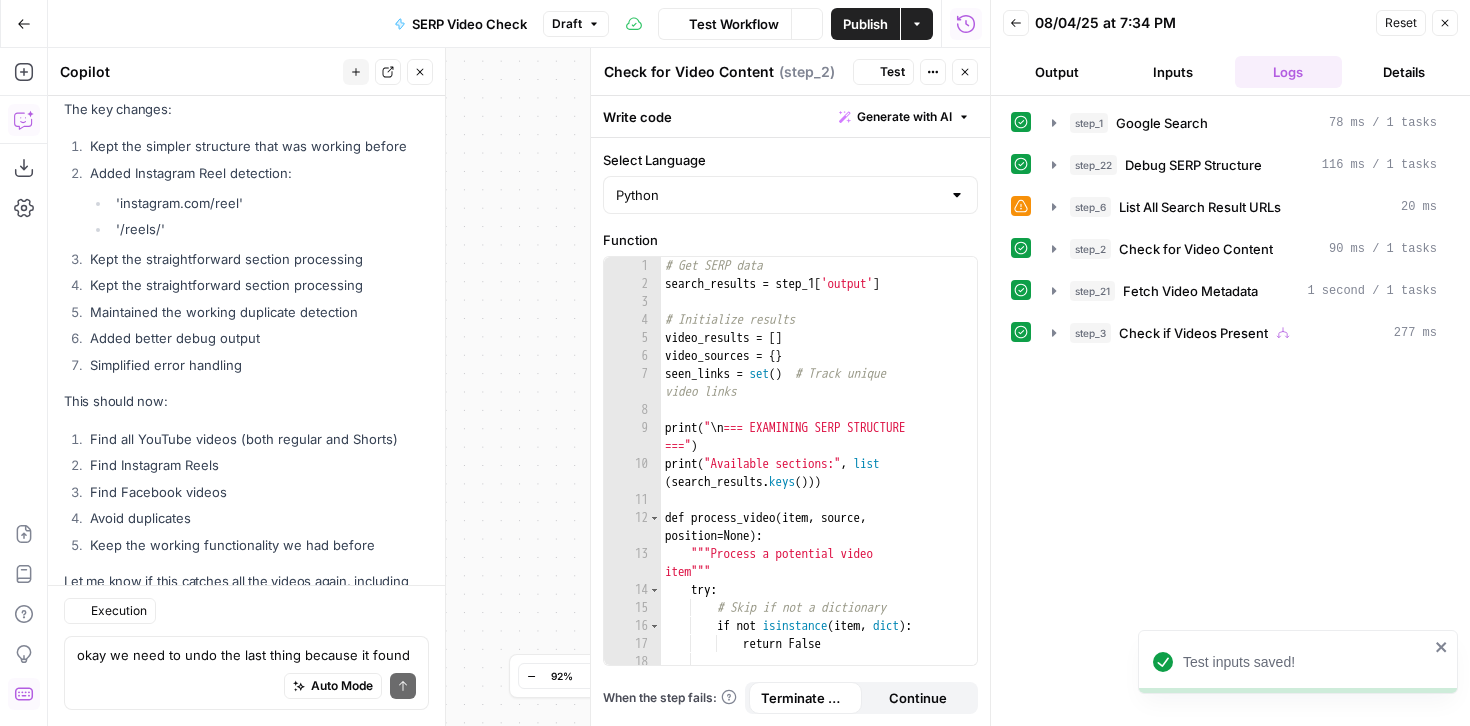 scroll, scrollTop: 37933, scrollLeft: 0, axis: vertical 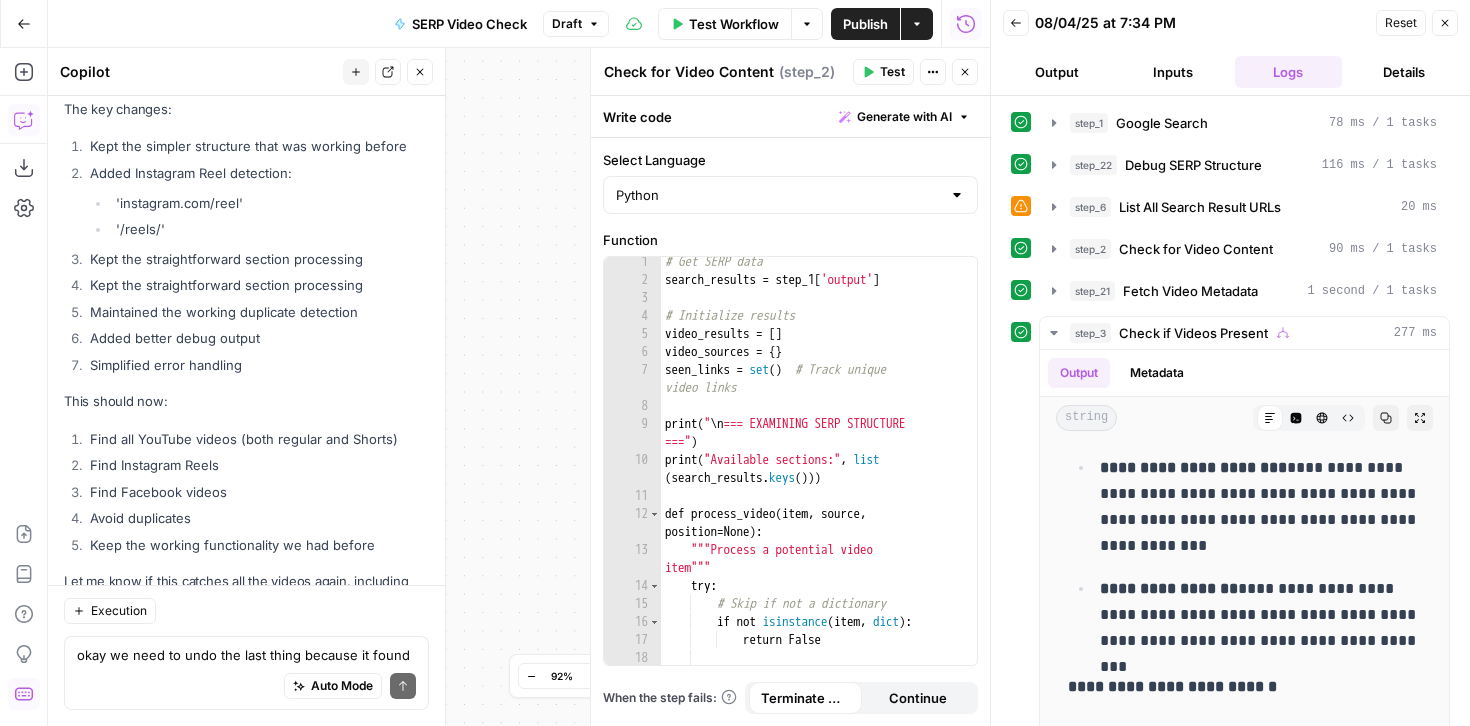 click on "true false Workflow Set Inputs Inputs Google Search Google Search Step 1 Output Expand Output Copy 1 2 3 4 5 6 {    "search_metadata" :  {      "id" :  "6891412cbadf0b1e03ee2b7c" ,      "status" :  "Success" ,      "json_endpoint" :  "https://serpapi.com          /searches/dc5e5d543a38a9f1          /6891412cbadf0b1e03ee2b7c.json" ,      "pixel_position_endpoint" :  "https          ://serpapi.com/searches          /dc5e5d543a38a9f1          /6891412cbadf0b1e03ee2b7c          .json_with_pixel_position" ,     This output is too large & has been abbreviated for review.   Copy the output   to view the full content. Run Code · Python Debug SERP Structure Step 22 Output Expand Output Copy 1 2 3 4 5 6 7 8 9 10 11 12 {    "video_sections_found" :  [      "organic_results[12]" ,      "organic_results[12].key_moments[0]" ,      "organic_results[12].key_moments[1]" ,      "organic_results[12].key_moments[2]" ,      "organic_results[12].key_moments[3]" ,      ,      , , ," at bounding box center [519, 387] 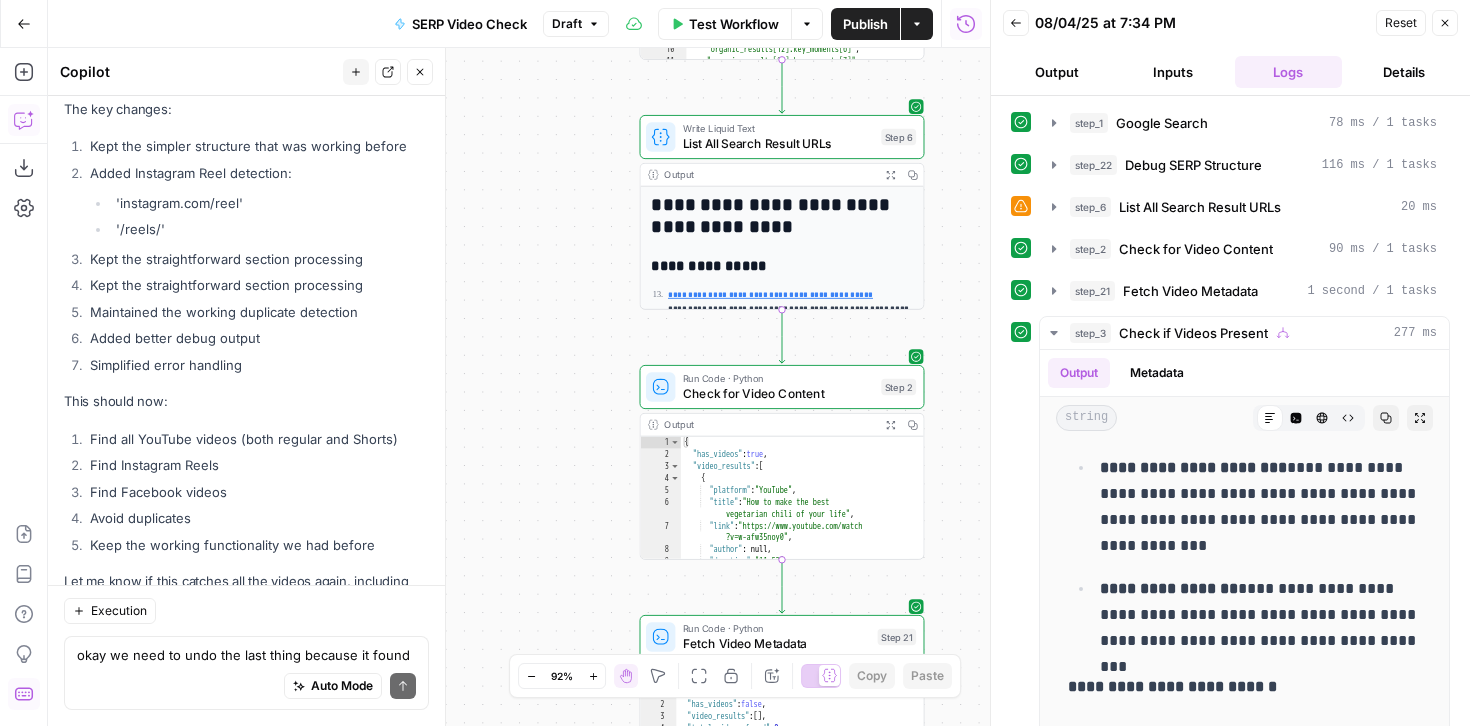 click 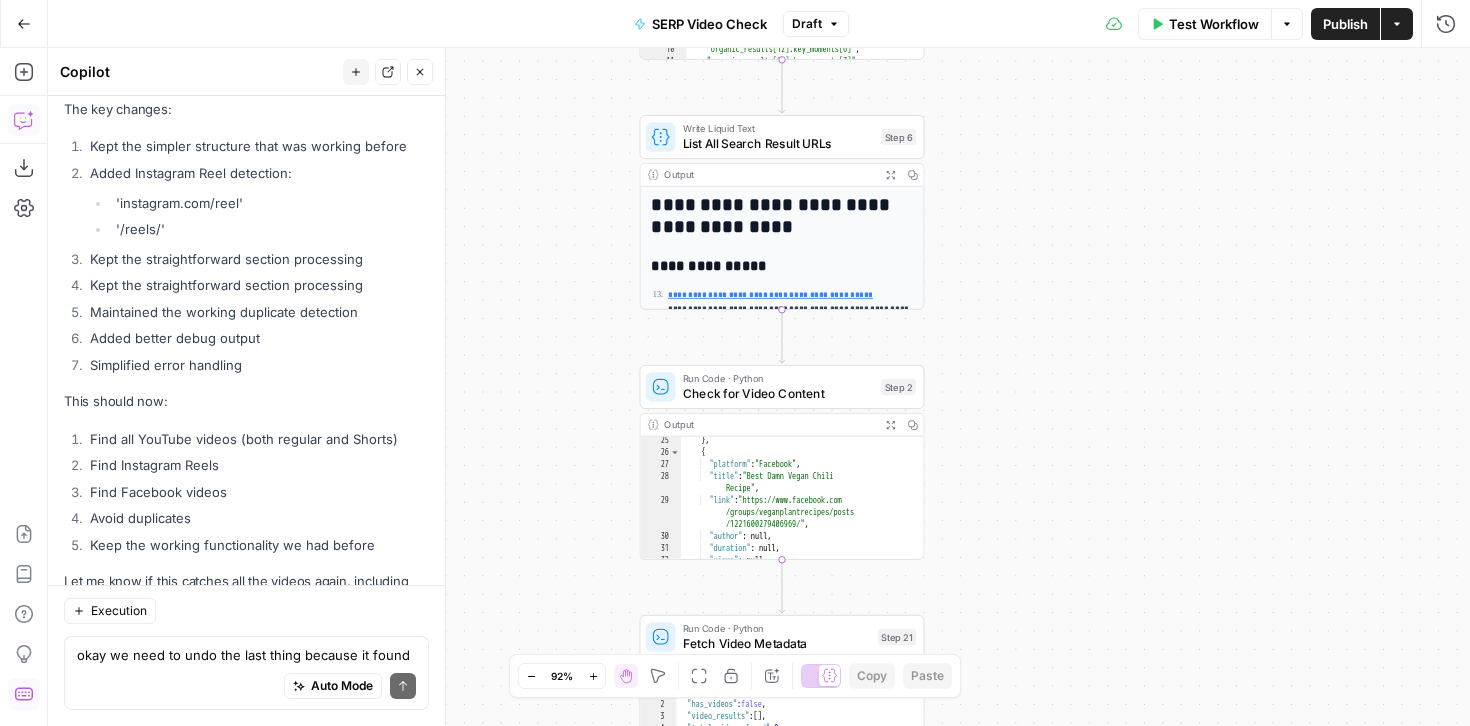 scroll, scrollTop: 502, scrollLeft: 0, axis: vertical 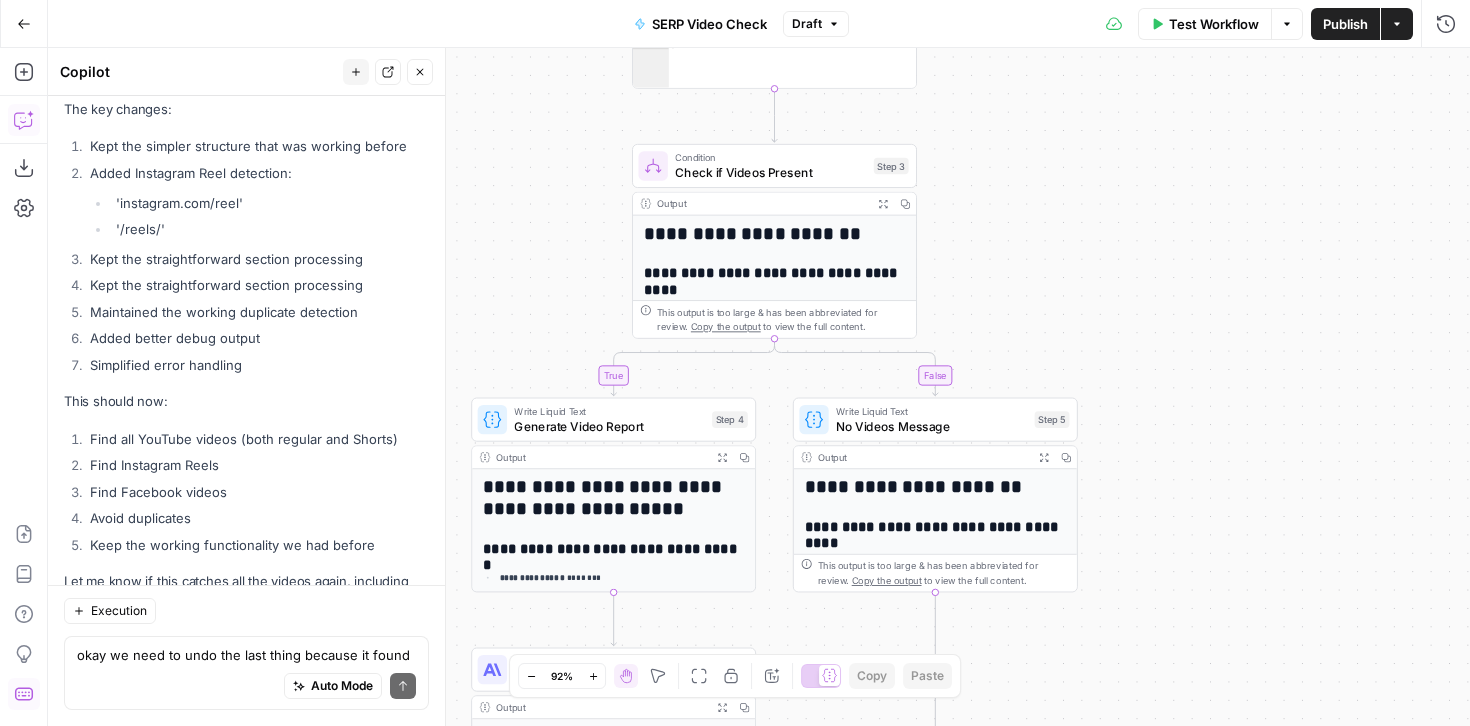 click on "**********" at bounding box center [614, 498] 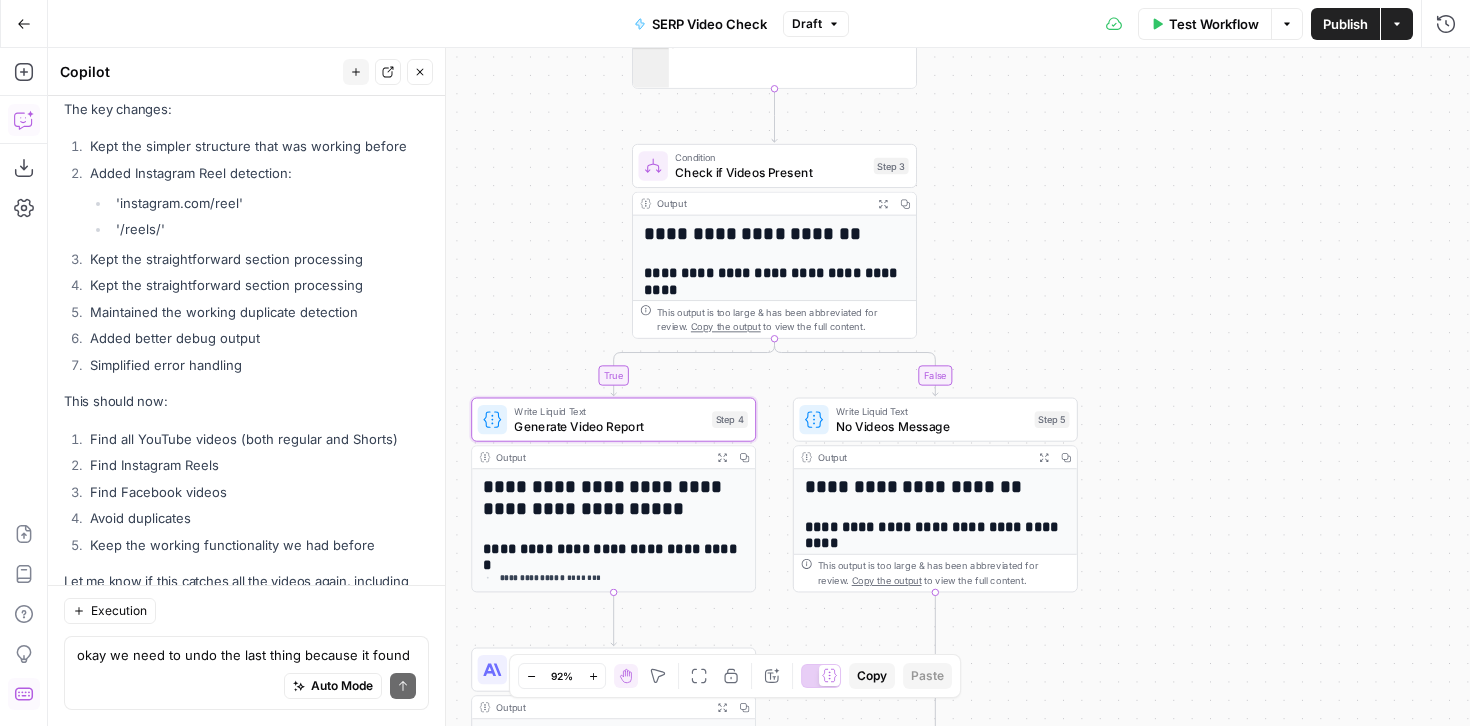 click on "**********" at bounding box center (613, 716) 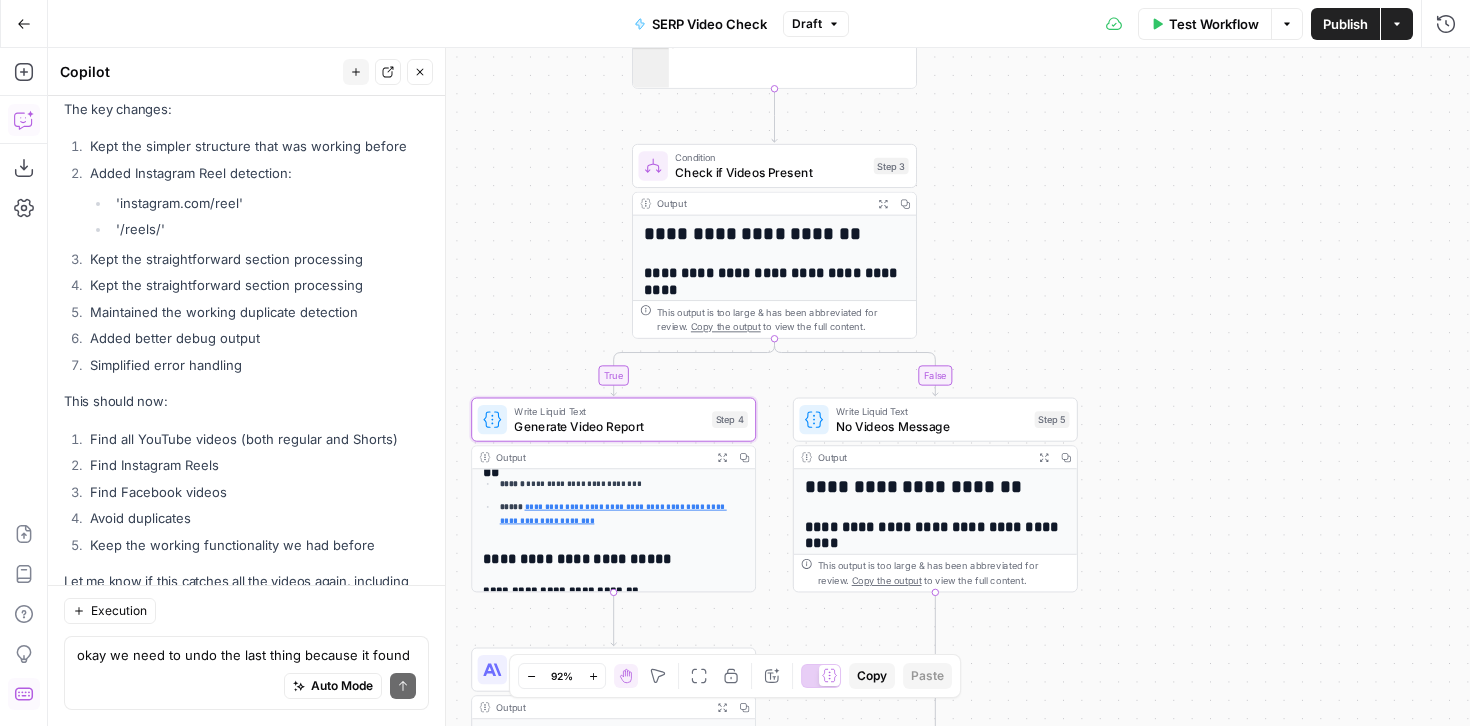 scroll, scrollTop: 399, scrollLeft: 0, axis: vertical 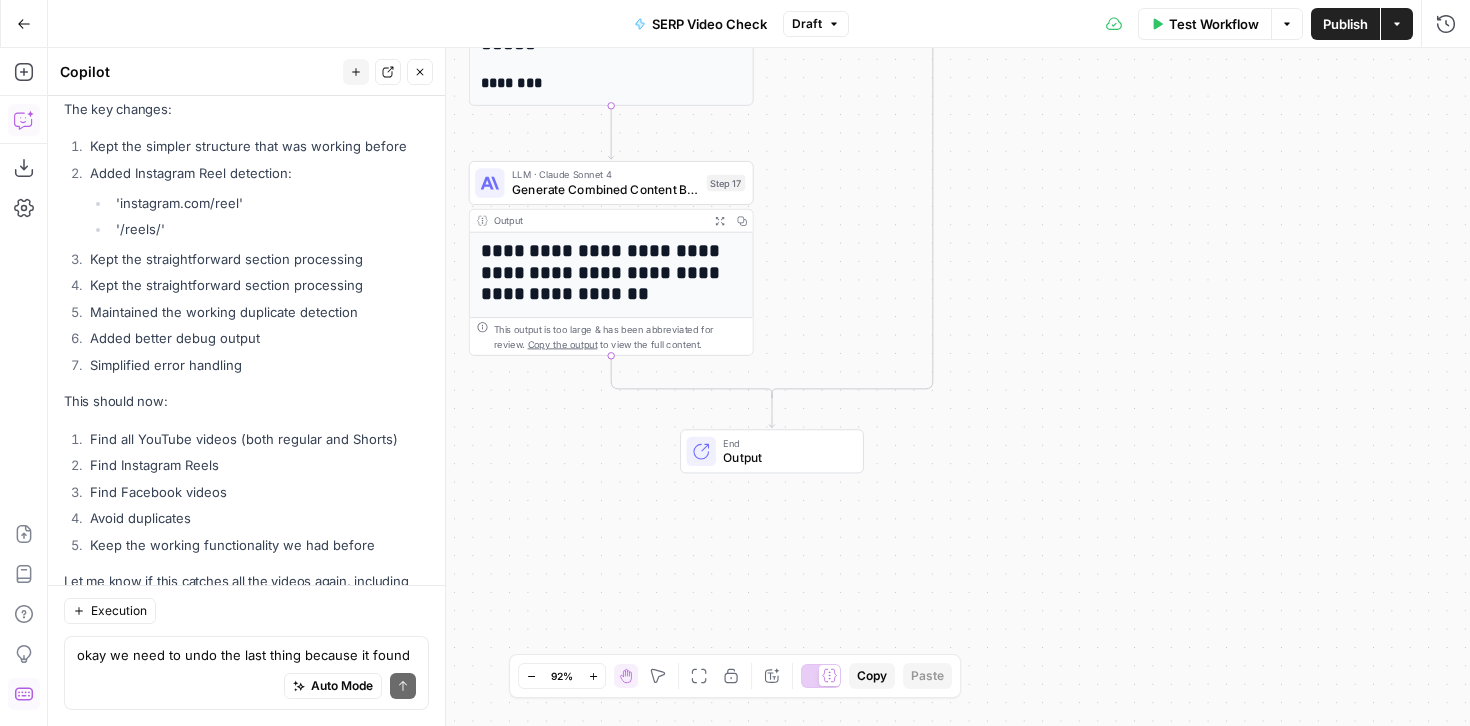 click on "**********" at bounding box center [612, 272] 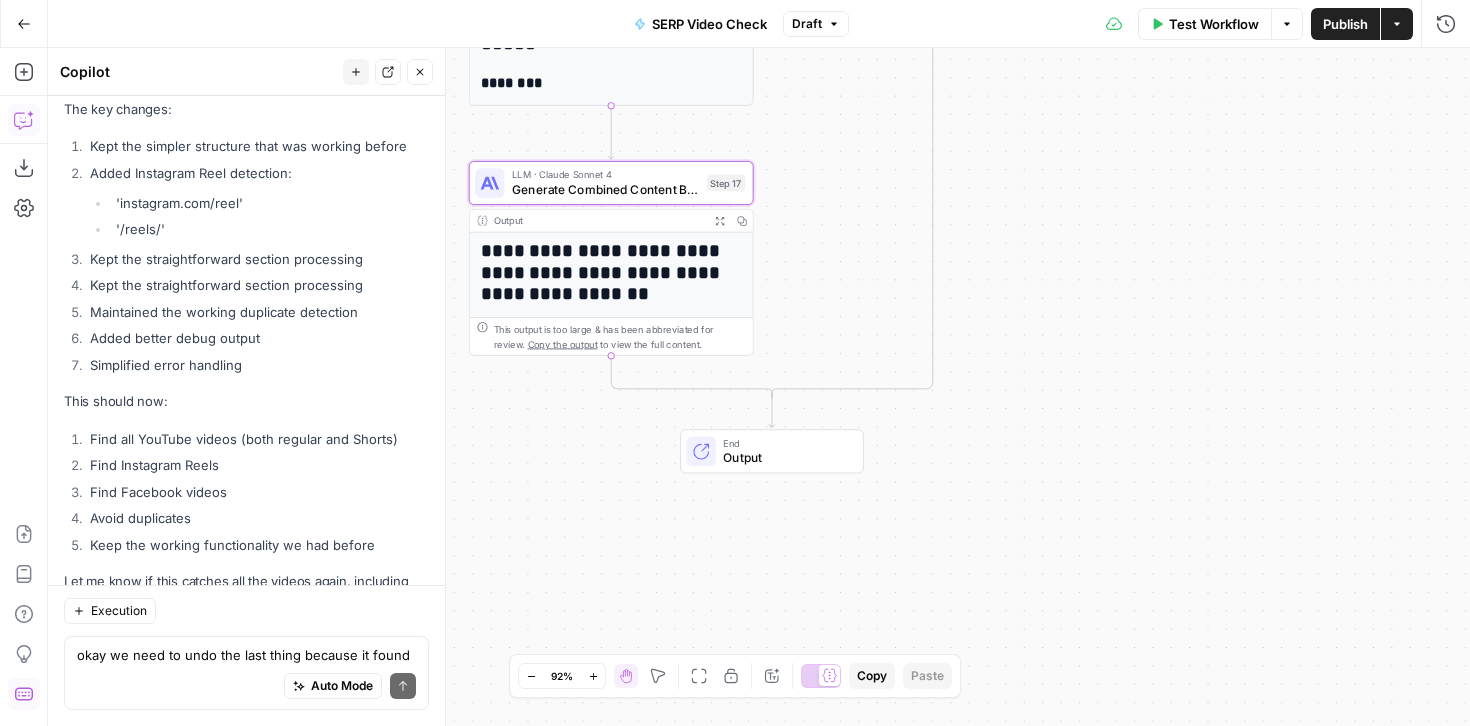 click on "**********" at bounding box center [612, 272] 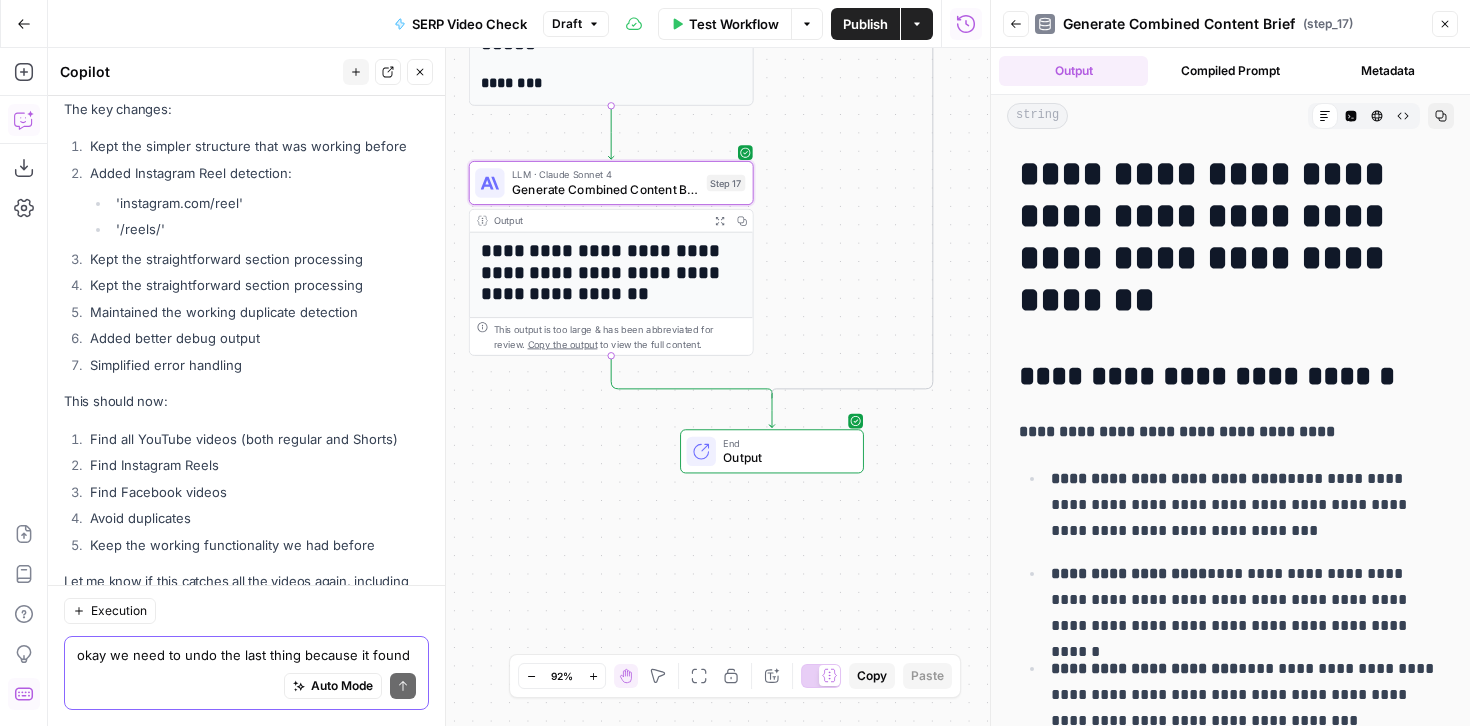 click on "okay we need to undo the last thing because it found no videos" at bounding box center (246, 655) 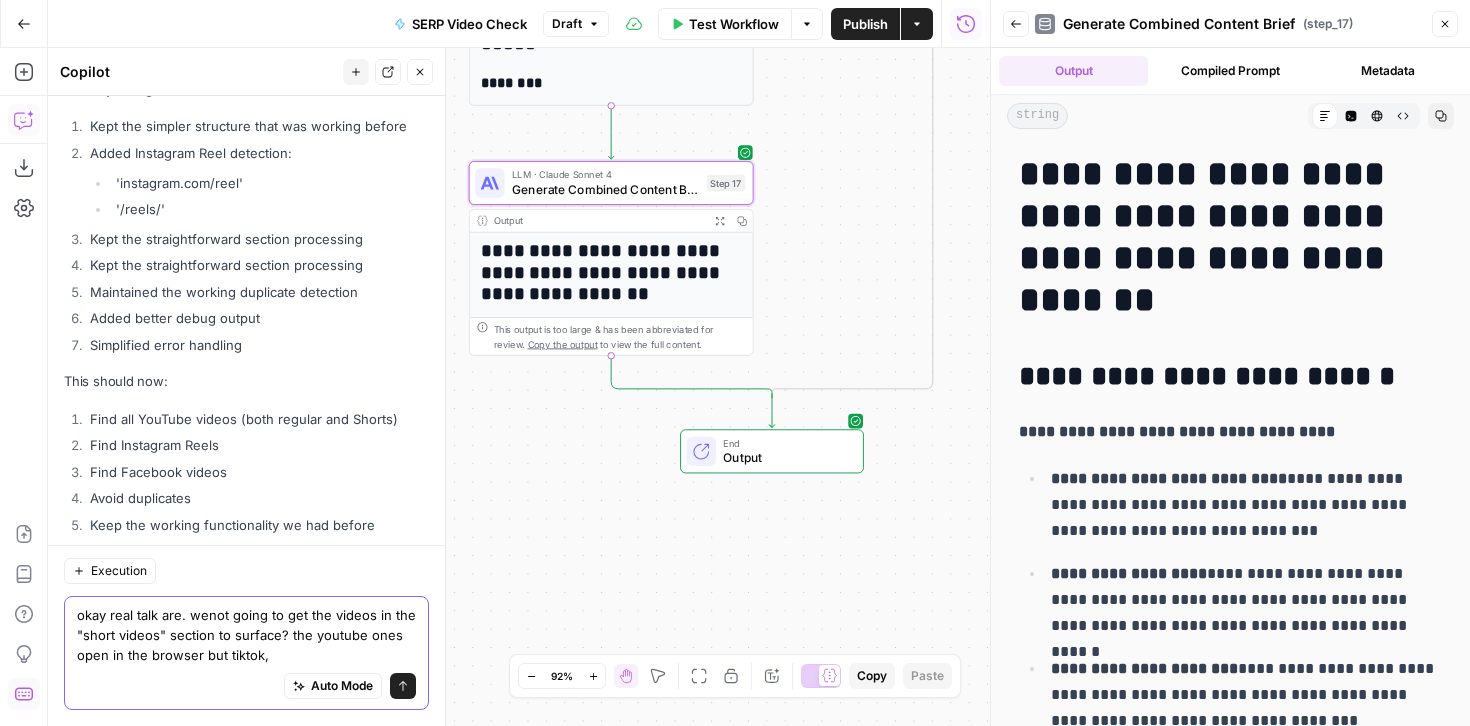 scroll, scrollTop: 37973, scrollLeft: 0, axis: vertical 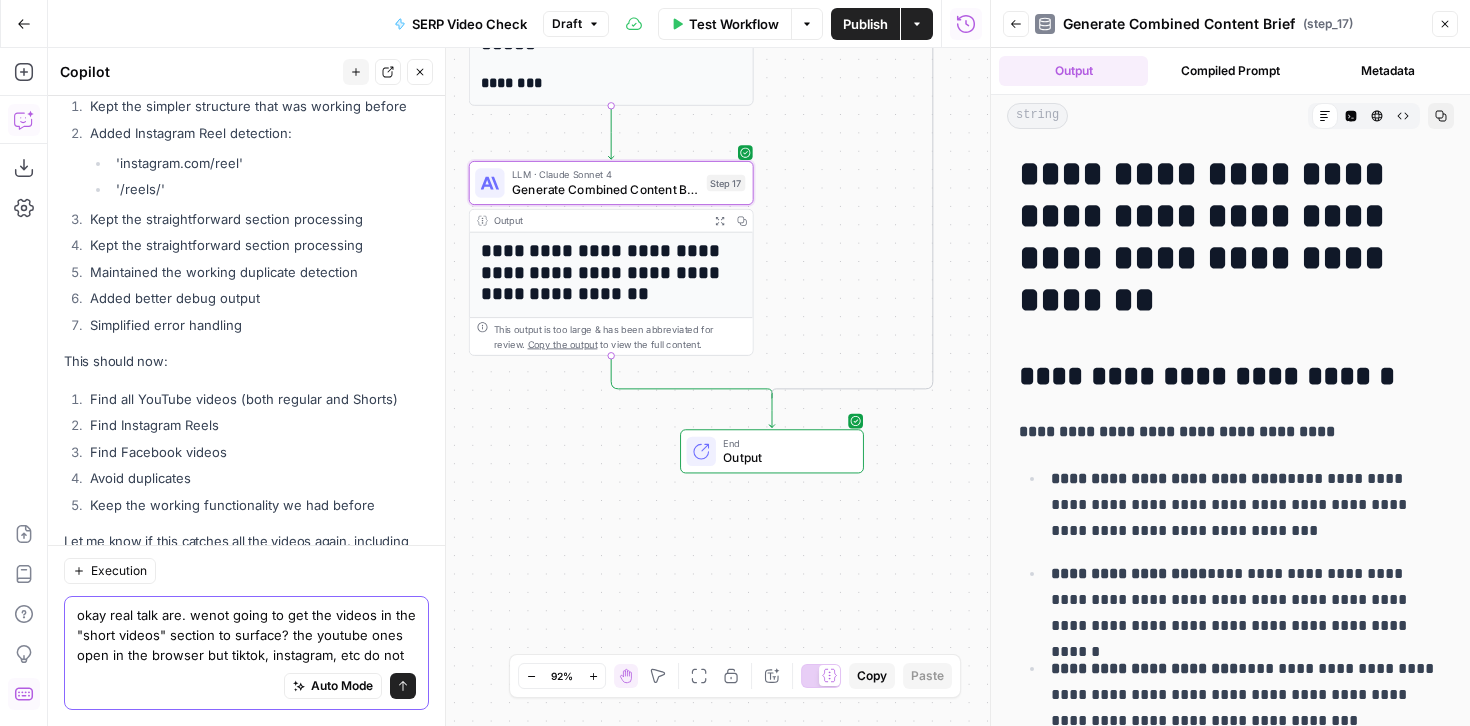 type on "okay real talk are. wenot going to get the videos in the "short videos" section to surface? the youtube ones open in the browser but tiktok, instagram, etc do not" 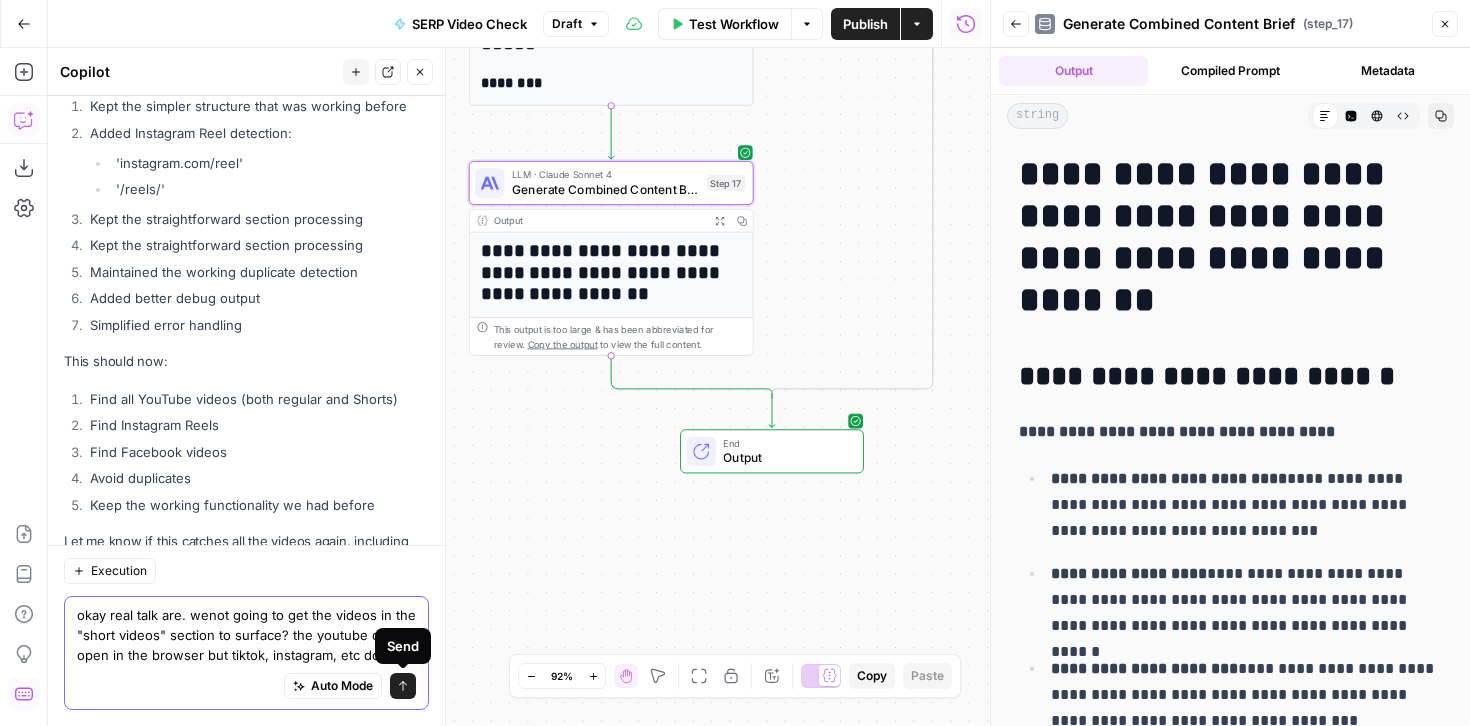 click 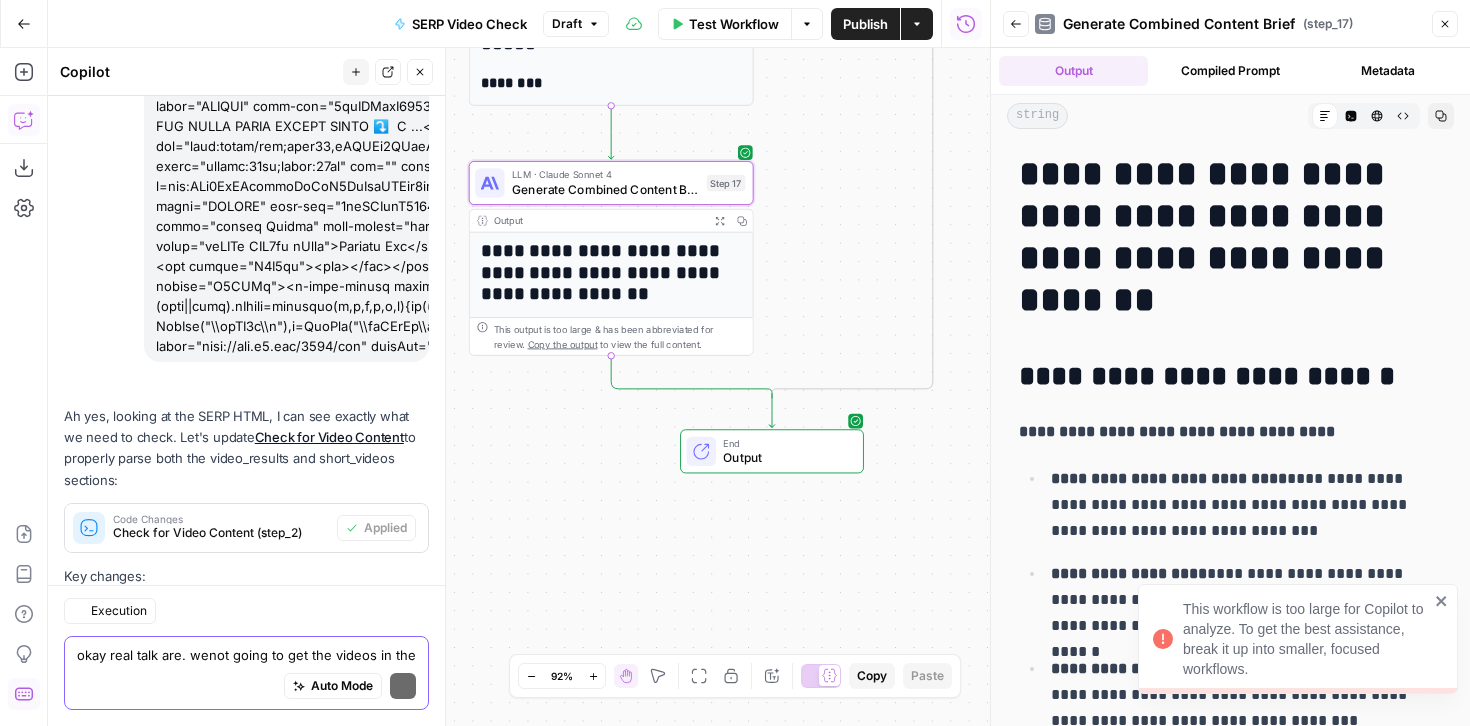 scroll, scrollTop: 38037, scrollLeft: 0, axis: vertical 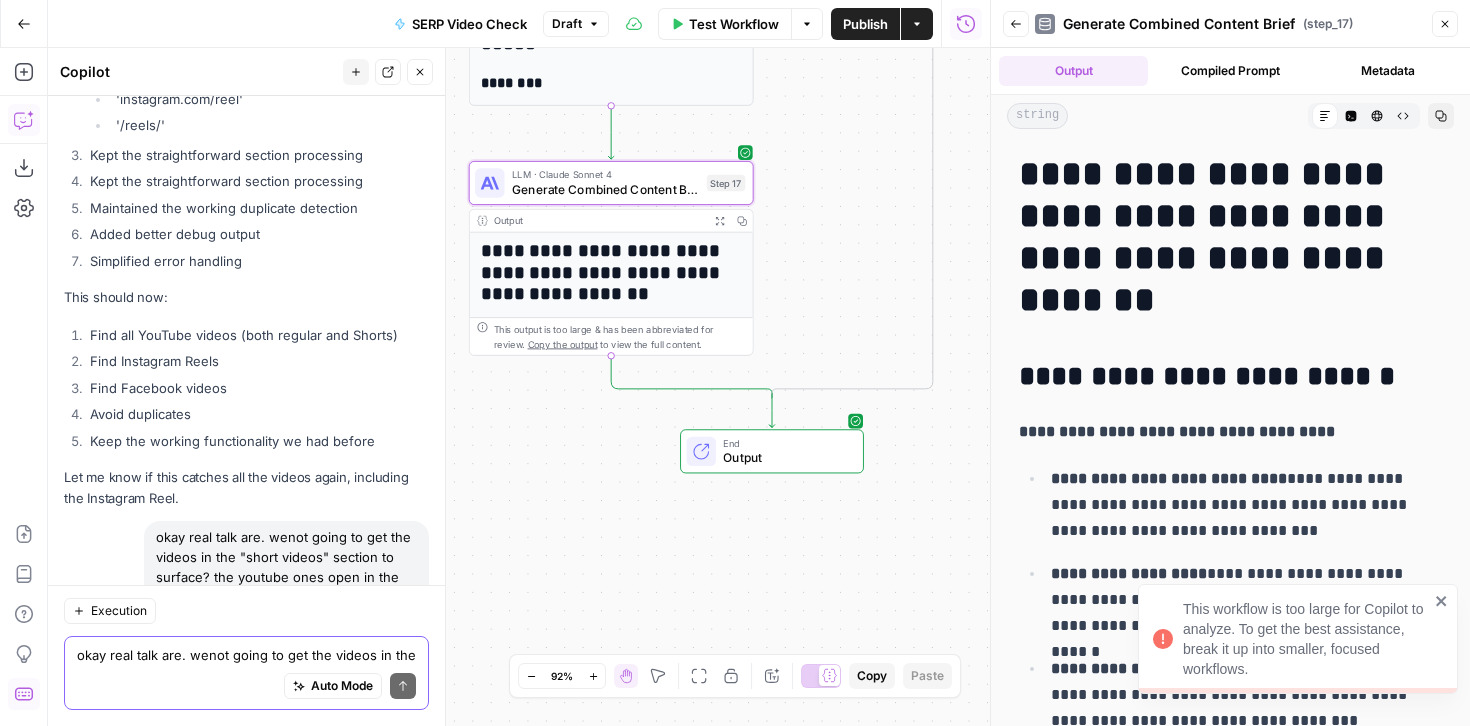click 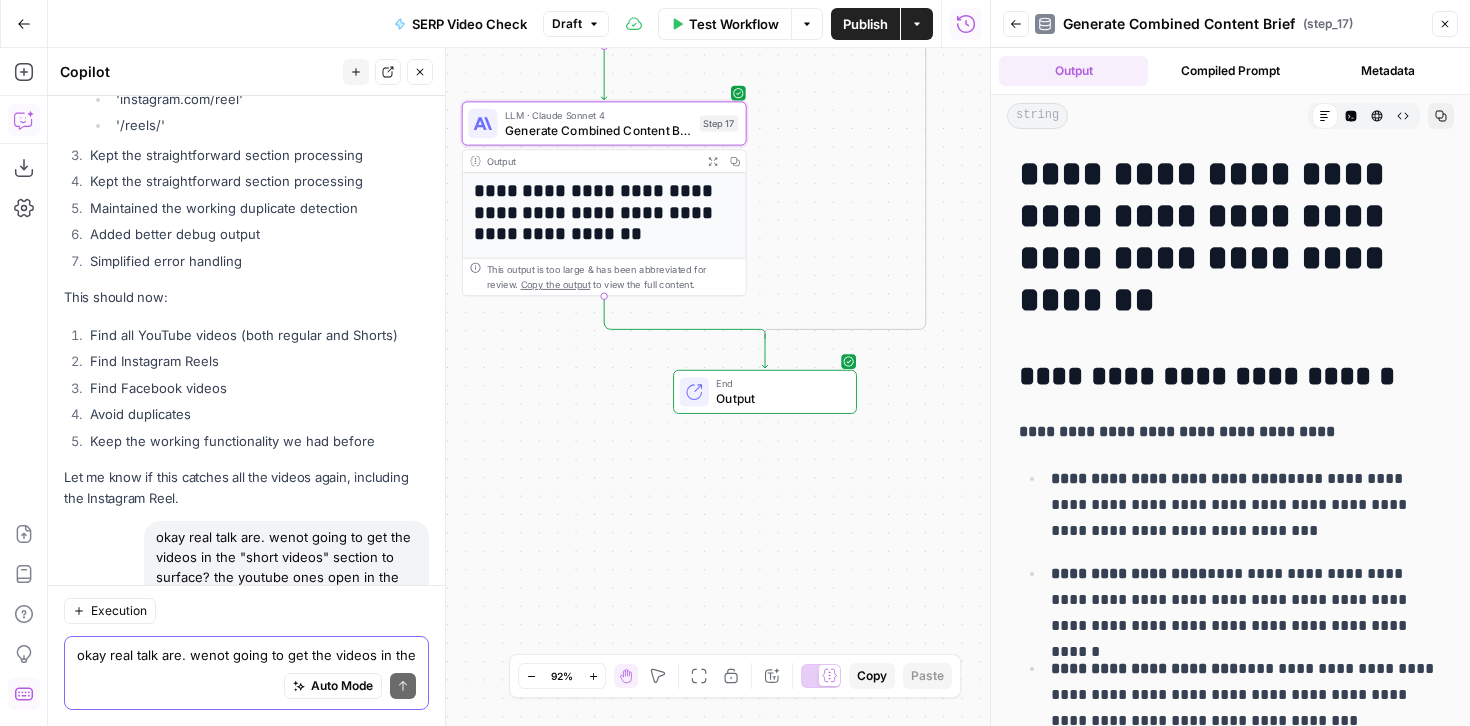 click on "Close" at bounding box center (1445, 24) 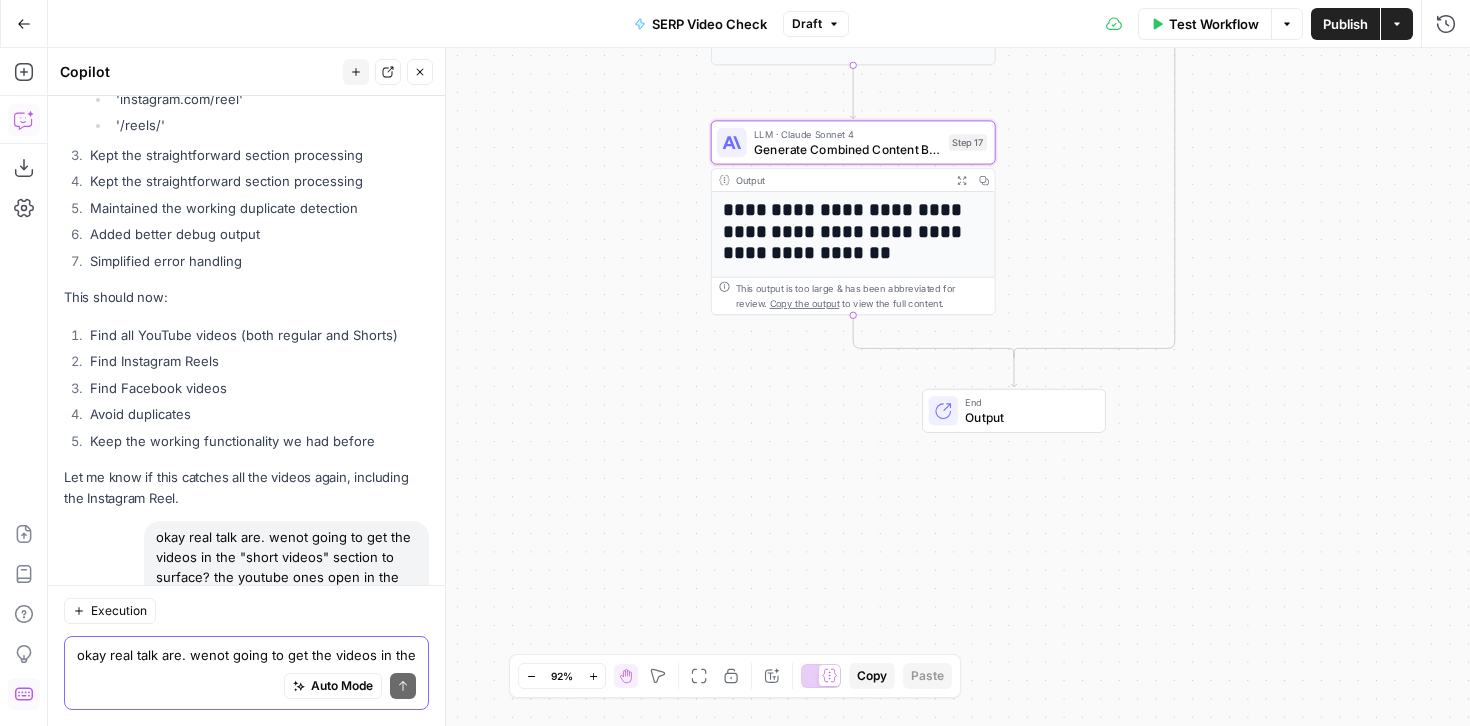 drag, startPoint x: 995, startPoint y: 379, endPoint x: 1243, endPoint y: 399, distance: 248.80515 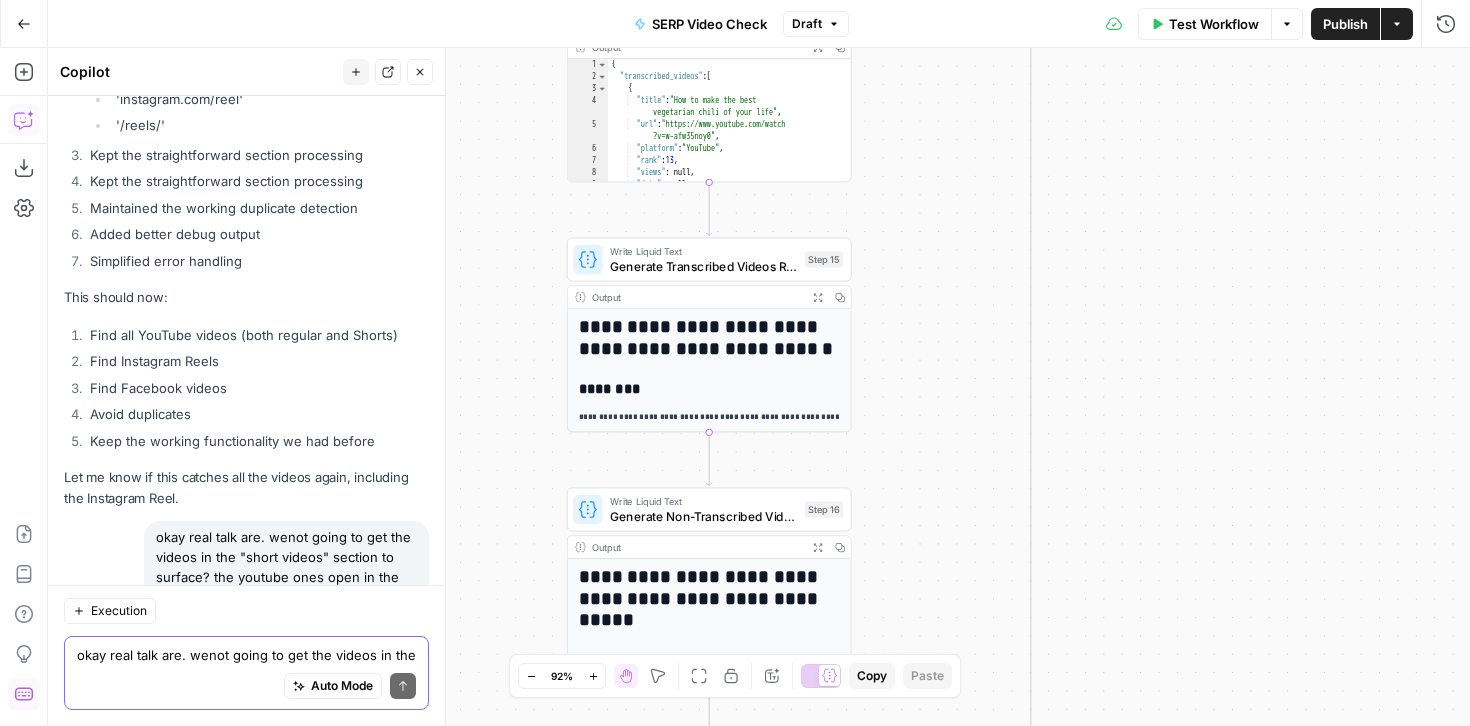 drag, startPoint x: 1048, startPoint y: 121, endPoint x: 904, endPoint y: 737, distance: 632.6073 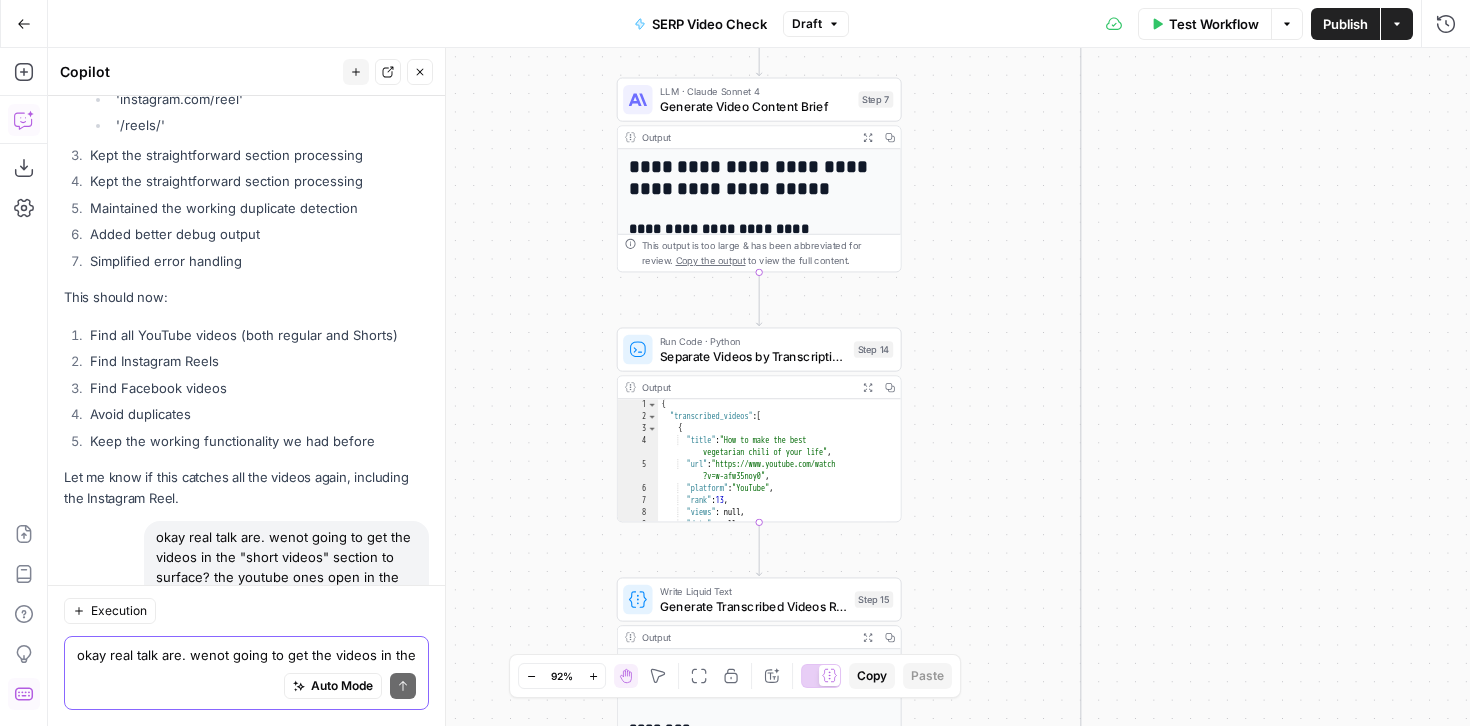 drag, startPoint x: 933, startPoint y: 199, endPoint x: 983, endPoint y: 539, distance: 343.6568 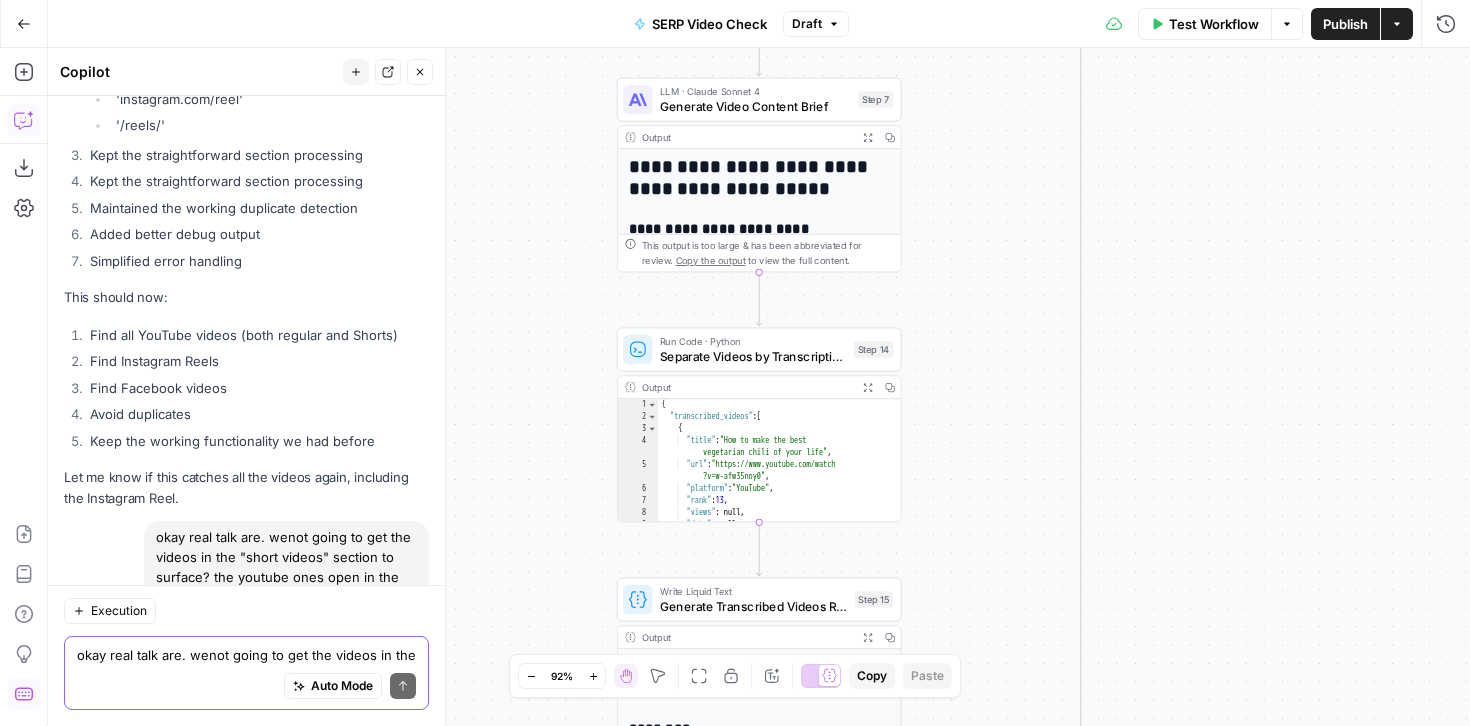click on "true false Workflow Set Inputs Inputs Google Search Google Search Step 1 Output Expand Output Copy 1 2 3 4 5 6 {    "search_metadata" :  {      "id" :  "6891412cbadf0b1e03ee2b7c" ,      "status" :  "Success" ,      "json_endpoint" :  "https://serpapi.com          /searches/dc5e5d543a38a9f1          /6891412cbadf0b1e03ee2b7c.json" ,      "pixel_position_endpoint" :  "https          ://serpapi.com/searches          /dc5e5d543a38a9f1          /6891412cbadf0b1e03ee2b7c          .json_with_pixel_position" ,     This output is too large & has been abbreviated for review.   Copy the output   to view the full content. Run Code · Python Debug SERP Structure Step 22 Output Expand Output Copy 1 2 3 4 5 6 7 8 9 10 11 12 {    "video_sections_found" :  [      "organic_results[12]" ,      "organic_results[12].key_moments[0]" ,      "organic_results[12].key_moments[1]" ,      "organic_results[12].key_moments[2]" ,      "organic_results[12].key_moments[3]" ,      ,      , , ," at bounding box center [759, 387] 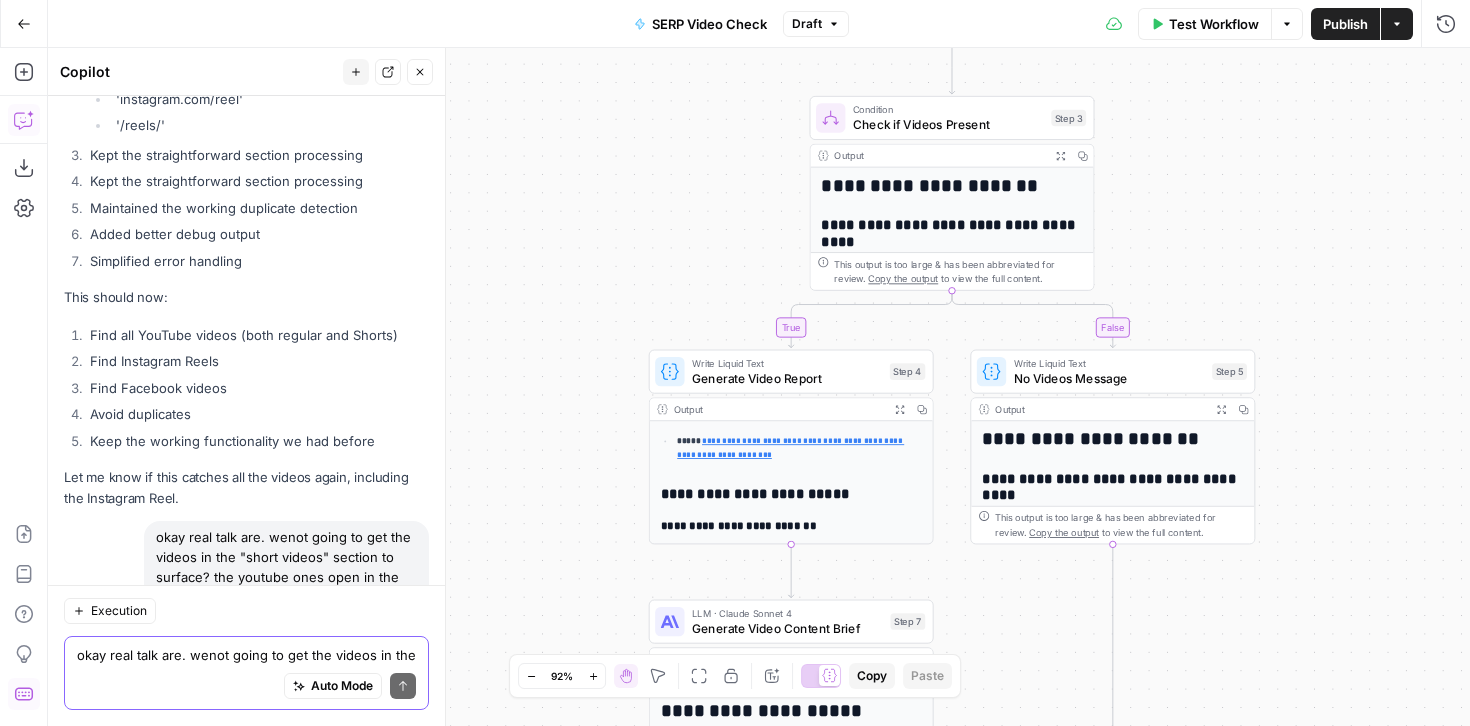 drag, startPoint x: 974, startPoint y: 159, endPoint x: 1006, endPoint y: 681, distance: 522.9799 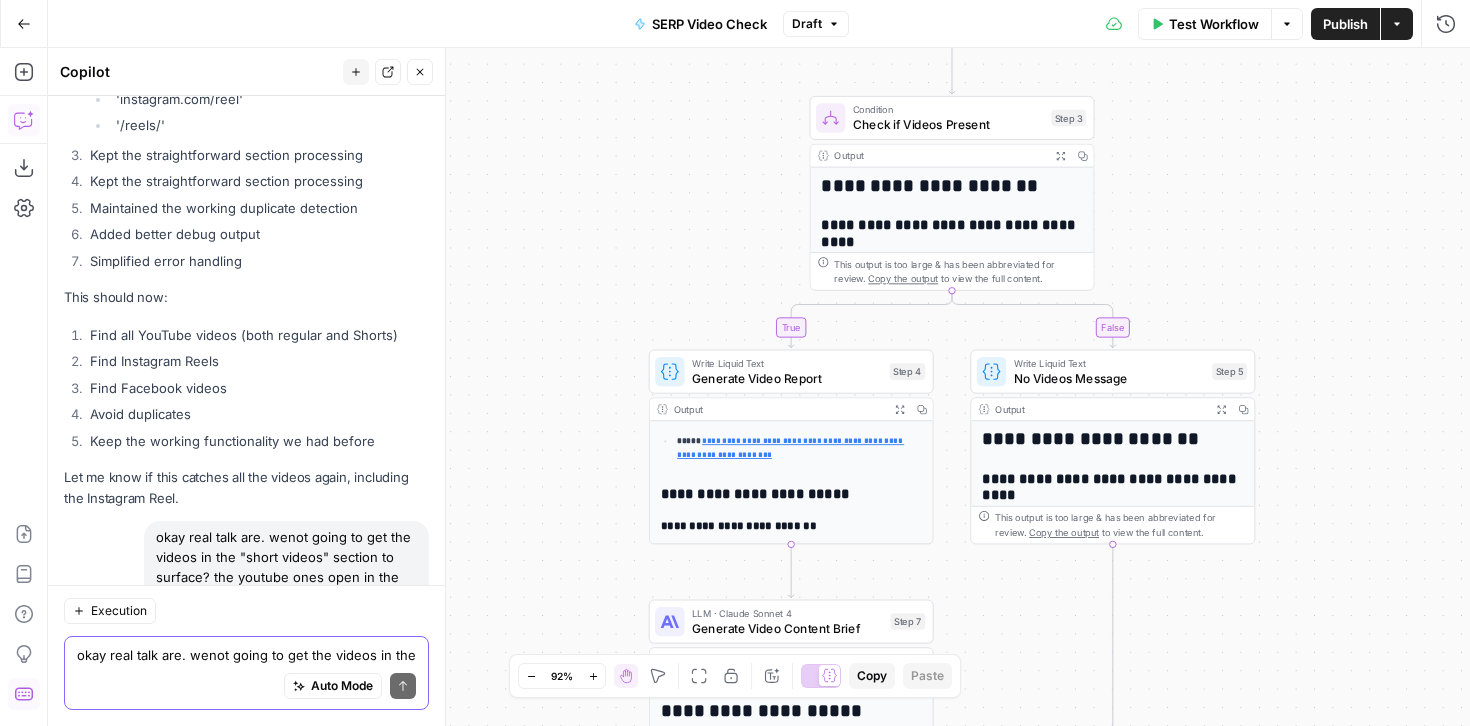 click on "true false Workflow Set Inputs Inputs Google Search Google Search Step 1 Output Expand Output Copy 1 2 3 4 5 6 {    "search_metadata" :  {      "id" :  "6891412cbadf0b1e03ee2b7c" ,      "status" :  "Success" ,      "json_endpoint" :  "https://serpapi.com          /searches/dc5e5d543a38a9f1          /6891412cbadf0b1e03ee2b7c.json" ,      "pixel_position_endpoint" :  "https          ://serpapi.com/searches          /dc5e5d543a38a9f1          /6891412cbadf0b1e03ee2b7c          .json_with_pixel_position" ,     This output is too large & has been abbreviated for review.   Copy the output   to view the full content. Run Code · Python Debug SERP Structure Step 22 Output Expand Output Copy 1 2 3 4 5 6 7 8 9 10 11 12 {    "video_sections_found" :  [      "organic_results[12]" ,      "organic_results[12].key_moments[0]" ,      "organic_results[12].key_moments[1]" ,      "organic_results[12].key_moments[2]" ,      "organic_results[12].key_moments[3]" ,      ,      , , ," at bounding box center [759, 387] 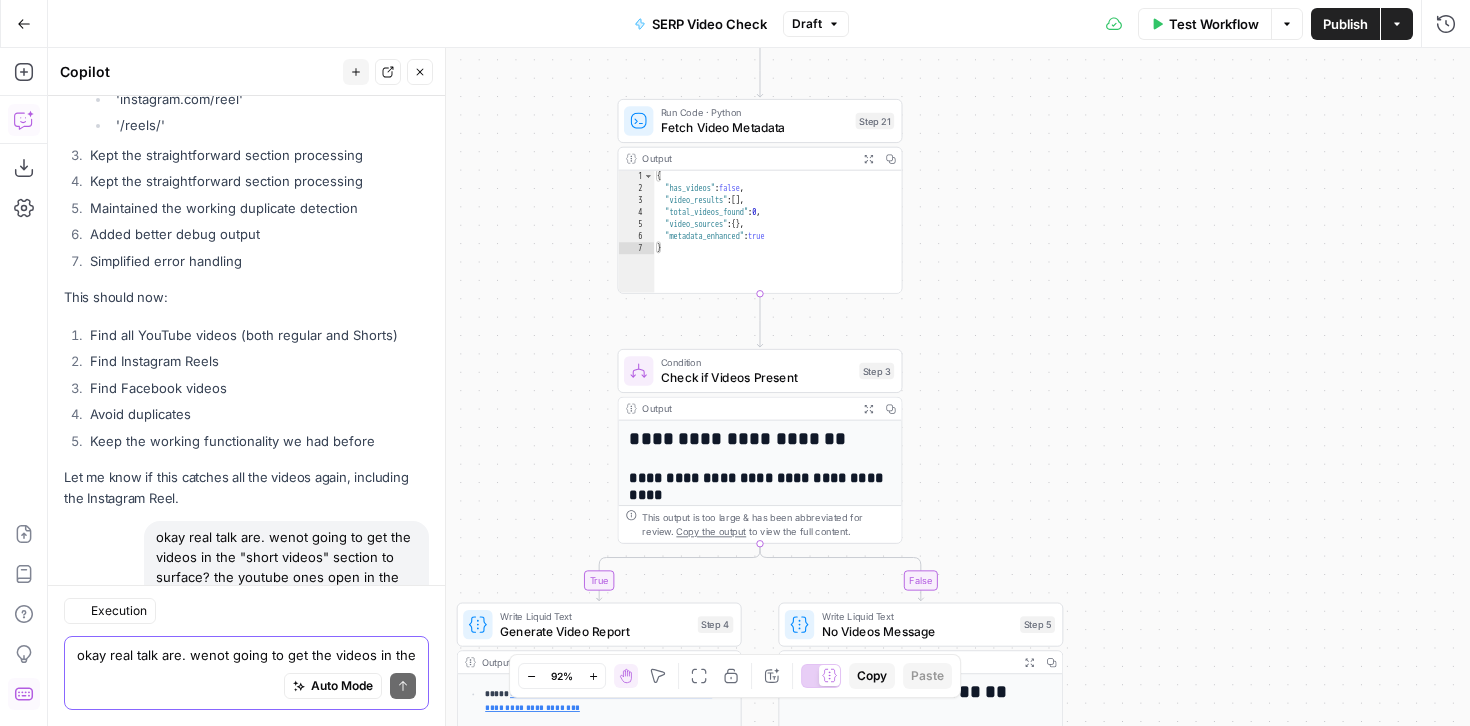 scroll, scrollTop: 38037, scrollLeft: 0, axis: vertical 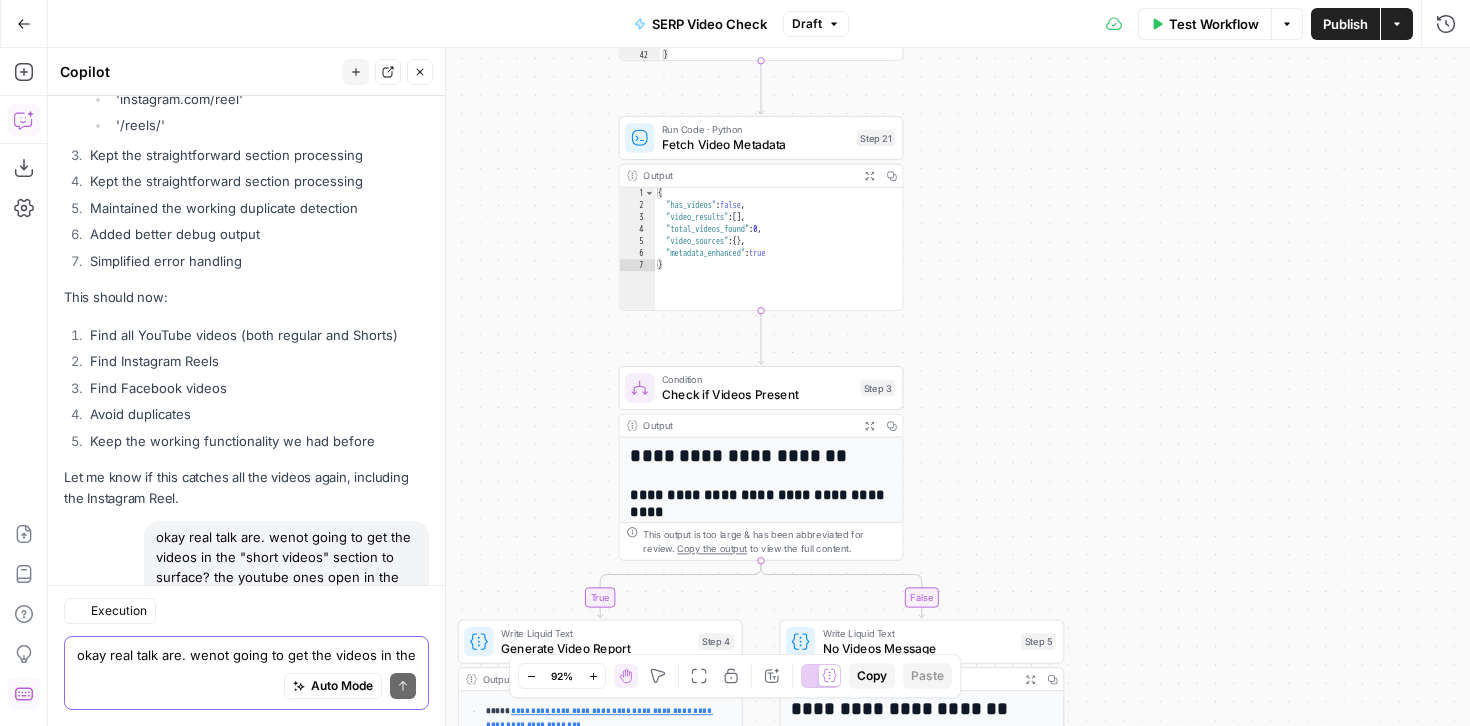 drag, startPoint x: 1258, startPoint y: 244, endPoint x: 1067, endPoint y: 514, distance: 330.728 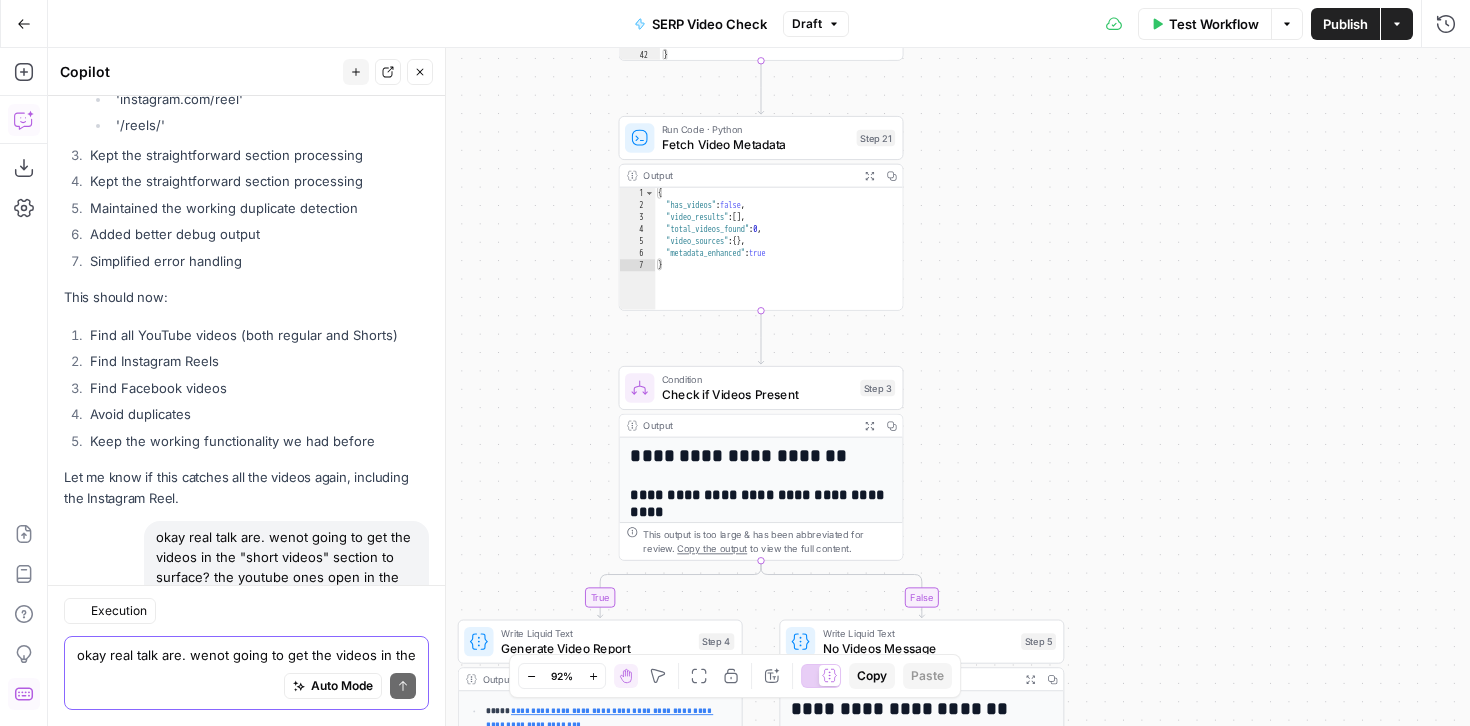 click on "true false Workflow Set Inputs Inputs Google Search Google Search Step 1 Output Expand Output Copy 1 2 3 4 5 6 {    "search_metadata" :  {      "id" :  "6891412cbadf0b1e03ee2b7c" ,      "status" :  "Success" ,      "json_endpoint" :  "https://serpapi.com          /searches/dc5e5d543a38a9f1          /6891412cbadf0b1e03ee2b7c.json" ,      "pixel_position_endpoint" :  "https          ://serpapi.com/searches          /dc5e5d543a38a9f1          /6891412cbadf0b1e03ee2b7c          .json_with_pixel_position" ,     This output is too large & has been abbreviated for review.   Copy the output   to view the full content. Run Code · Python Debug SERP Structure Step 22 Output Expand Output Copy 1 2 3 4 5 6 7 8 9 10 11 12 {    "video_sections_found" :  [      "organic_results[12]" ,      "organic_results[12].key_moments[0]" ,      "organic_results[12].key_moments[1]" ,      "organic_results[12].key_moments[2]" ,      "organic_results[12].key_moments[3]" ,      ,      , , ," at bounding box center (759, 387) 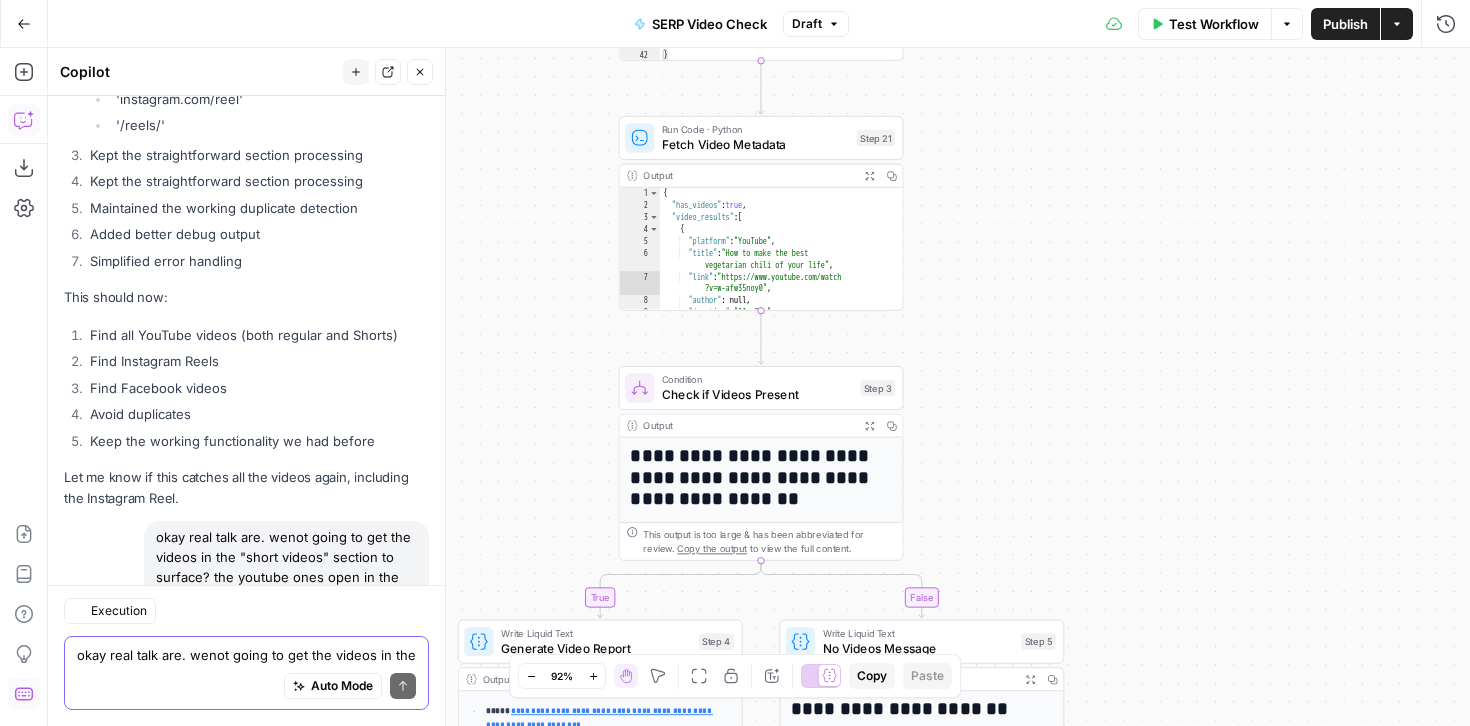 scroll, scrollTop: 38037, scrollLeft: 0, axis: vertical 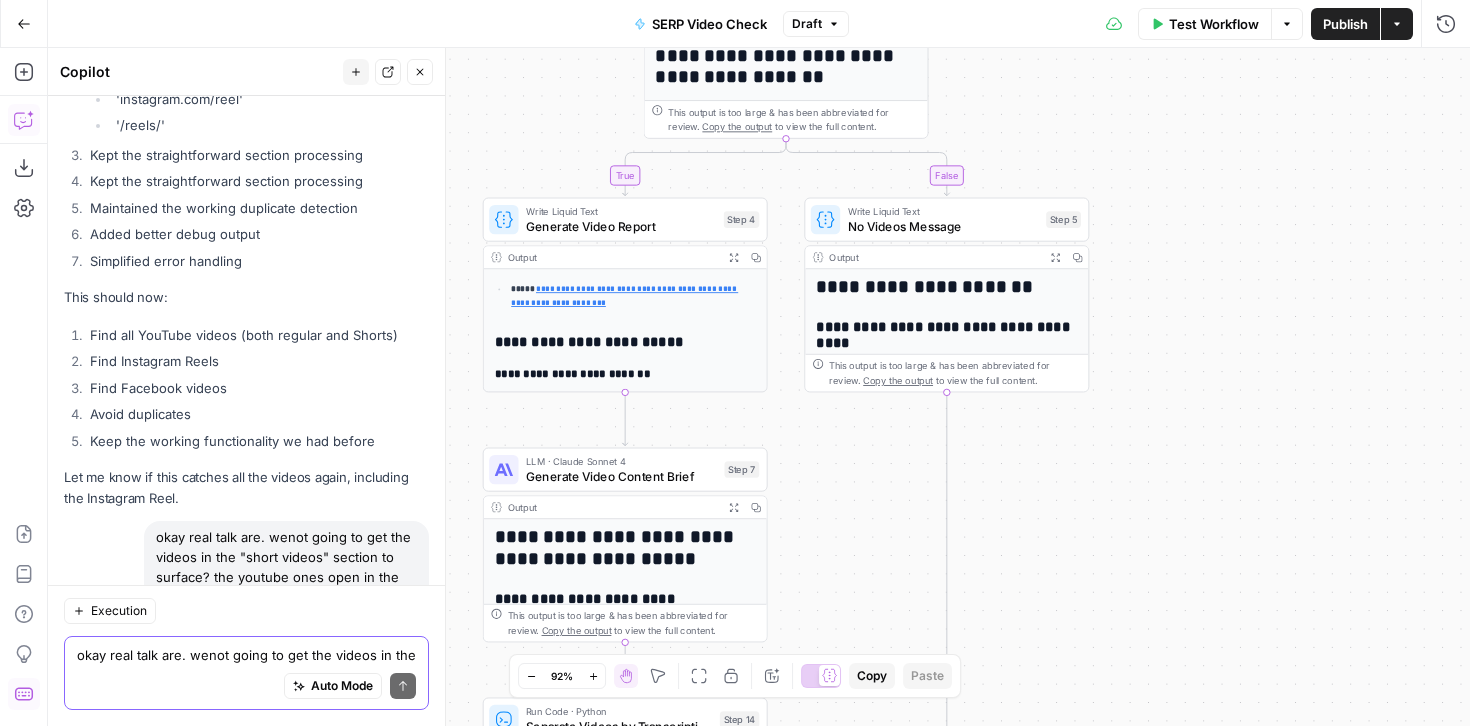 drag, startPoint x: 1055, startPoint y: 491, endPoint x: 1082, endPoint y: 63, distance: 428.8508 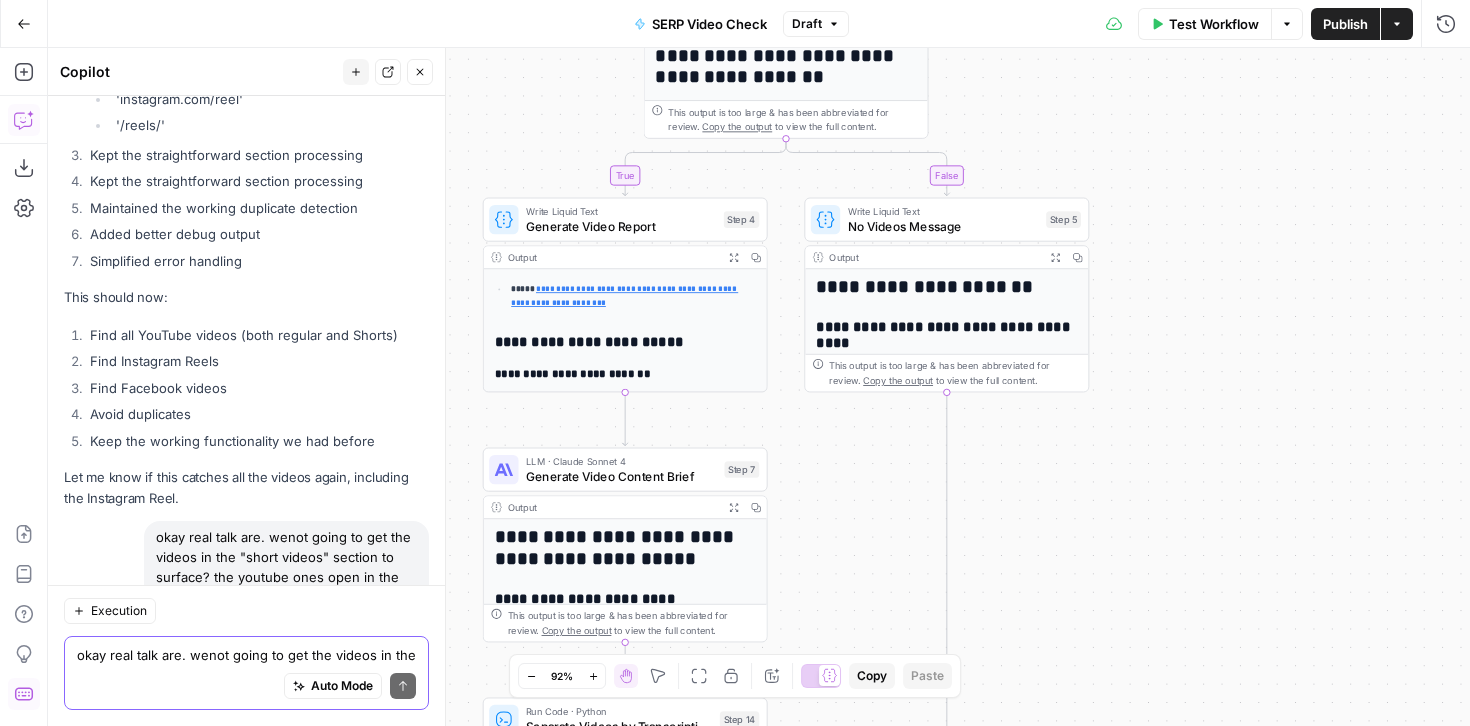 click on "true false Workflow Set Inputs Inputs Google Search Google Search Step 1 Output Expand Output Copy 1 2 3 4 5 6 {    "search_metadata" :  {      "id" :  "6891412cbadf0b1e03ee2b7c" ,      "status" :  "Success" ,      "json_endpoint" :  "https://serpapi.com          /searches/dc5e5d543a38a9f1          /6891412cbadf0b1e03ee2b7c.json" ,      "pixel_position_endpoint" :  "https          ://serpapi.com/searches          /dc5e5d543a38a9f1          /6891412cbadf0b1e03ee2b7c          .json_with_pixel_position" ,     This output is too large & has been abbreviated for review.   Copy the output   to view the full content. Run Code · Python Debug SERP Structure Step 22 Output Expand Output Copy 1 2 3 4 5 6 7 8 9 10 11 12 {    "video_sections_found" :  [      "organic_results[12]" ,      "organic_results[12].key_moments[0]" ,      "organic_results[12].key_moments[1]" ,      "organic_results[12].key_moments[2]" ,      "organic_results[12].key_moments[3]" ,      ,      , , ," at bounding box center (759, 387) 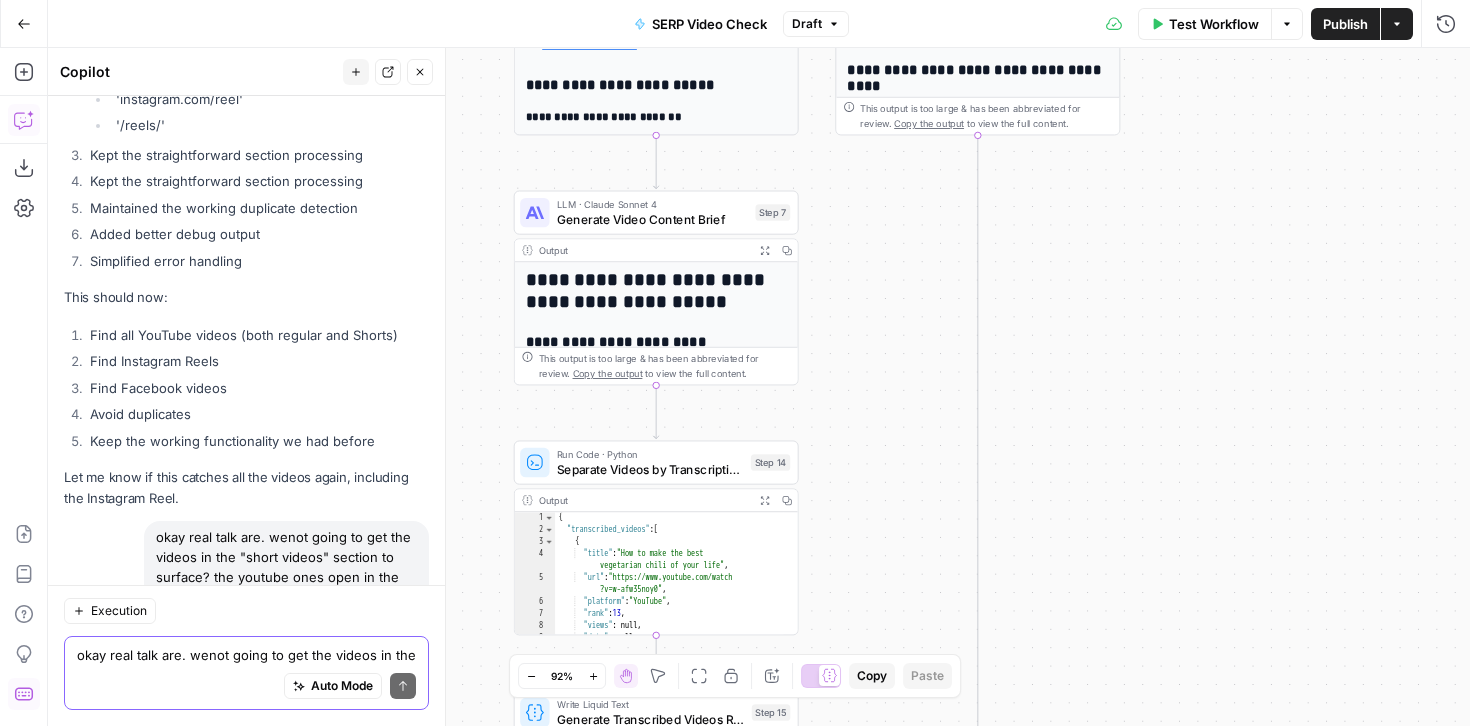 drag, startPoint x: 1030, startPoint y: 491, endPoint x: 1070, endPoint y: 214, distance: 279.8732 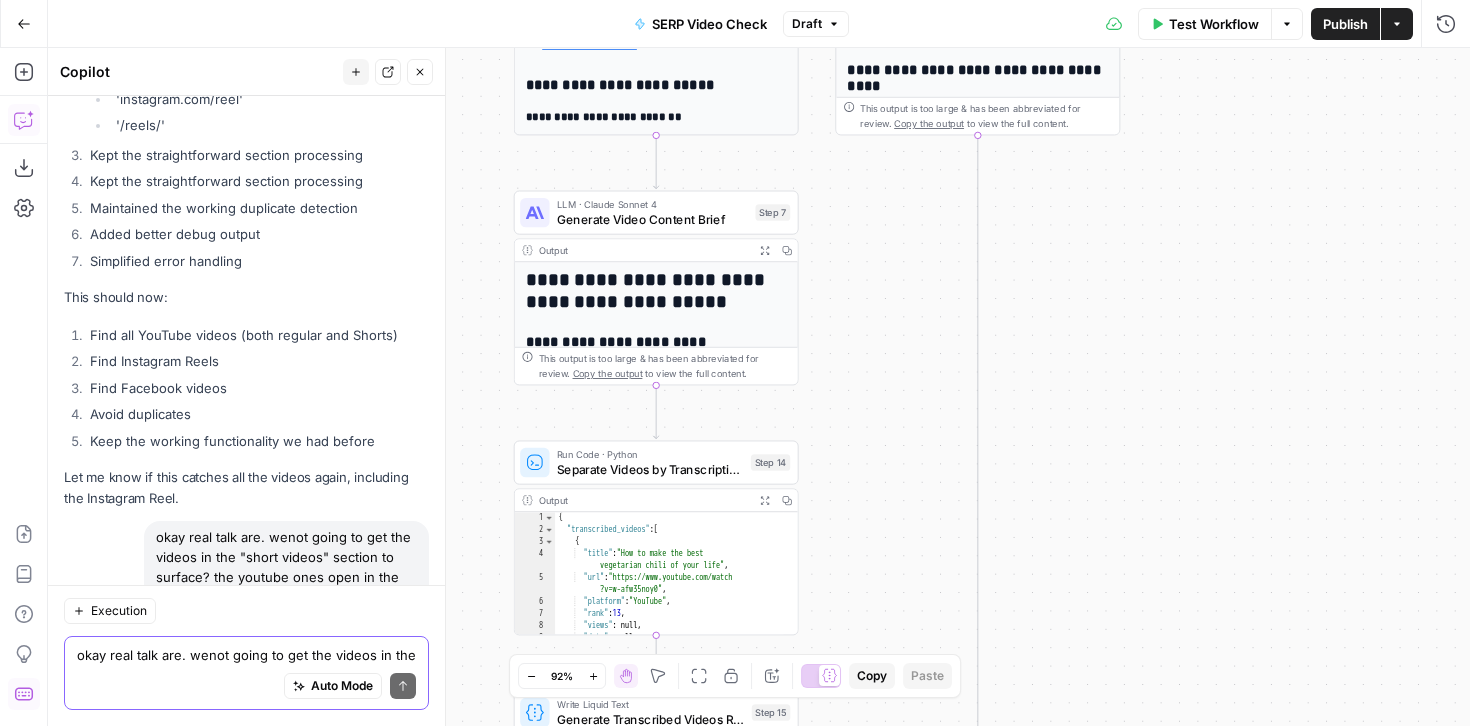 click on "true false Workflow Set Inputs Inputs Google Search Google Search Step 1 Output Expand Output Copy 1 2 3 4 5 6 {    "search_metadata" :  {      "id" :  "6891412cbadf0b1e03ee2b7c" ,      "status" :  "Success" ,      "json_endpoint" :  "https://serpapi.com          /searches/dc5e5d543a38a9f1          /6891412cbadf0b1e03ee2b7c.json" ,      "pixel_position_endpoint" :  "https          ://serpapi.com/searches          /dc5e5d543a38a9f1          /6891412cbadf0b1e03ee2b7c          .json_with_pixel_position" ,     This output is too large & has been abbreviated for review.   Copy the output   to view the full content. Run Code · Python Debug SERP Structure Step 22 Output Expand Output Copy 1 2 3 4 5 6 7 8 9 10 11 12 {    "video_sections_found" :  [      "organic_results[12]" ,      "organic_results[12].key_moments[0]" ,      "organic_results[12].key_moments[1]" ,      "organic_results[12].key_moments[2]" ,      "organic_results[12].key_moments[3]" ,      ,      , , ," at bounding box center (759, 387) 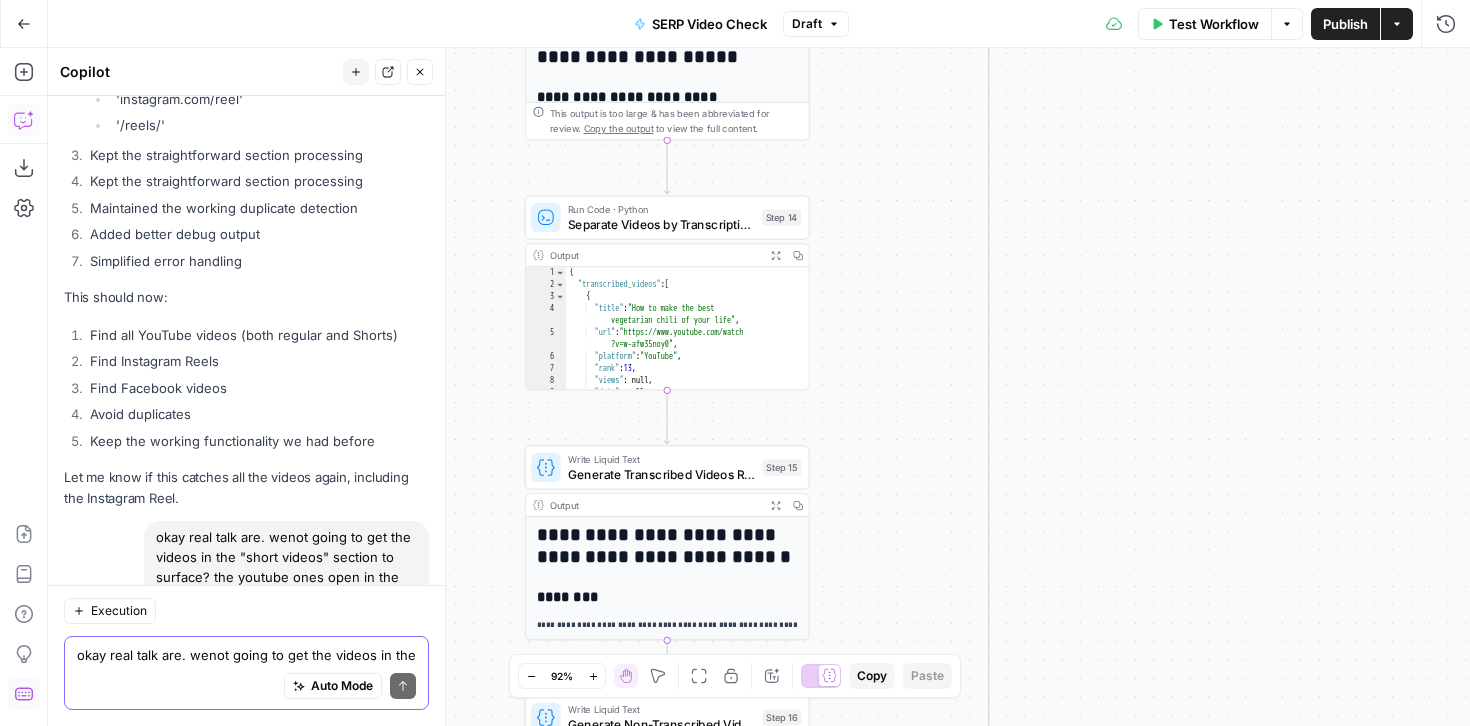 drag, startPoint x: 1102, startPoint y: 475, endPoint x: 1111, endPoint y: 157, distance: 318.12732 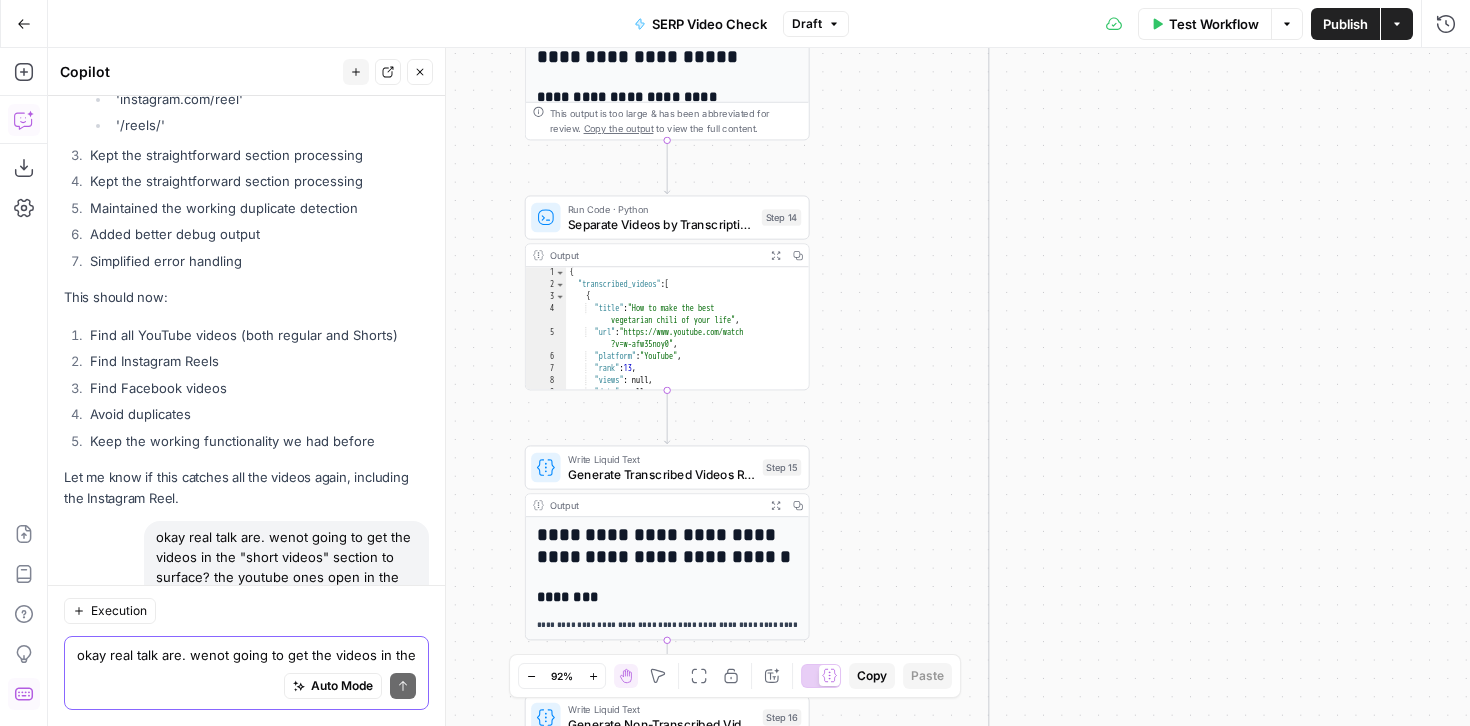 click on "true false Workflow Set Inputs Inputs Google Search Google Search Step 1 Output Expand Output Copy 1 2 3 4 5 6 {    "search_metadata" :  {      "id" :  "6891412cbadf0b1e03ee2b7c" ,      "status" :  "Success" ,      "json_endpoint" :  "https://serpapi.com          /searches/dc5e5d543a38a9f1          /6891412cbadf0b1e03ee2b7c.json" ,      "pixel_position_endpoint" :  "https          ://serpapi.com/searches          /dc5e5d543a38a9f1          /6891412cbadf0b1e03ee2b7c          .json_with_pixel_position" ,     This output is too large & has been abbreviated for review.   Copy the output   to view the full content. Run Code · Python Debug SERP Structure Step 22 Output Expand Output Copy 1 2 3 4 5 6 7 8 9 10 11 12 {    "video_sections_found" :  [      "organic_results[12]" ,      "organic_results[12].key_moments[0]" ,      "organic_results[12].key_moments[1]" ,      "organic_results[12].key_moments[2]" ,      "organic_results[12].key_moments[3]" ,      ,      , , ," at bounding box center [759, 387] 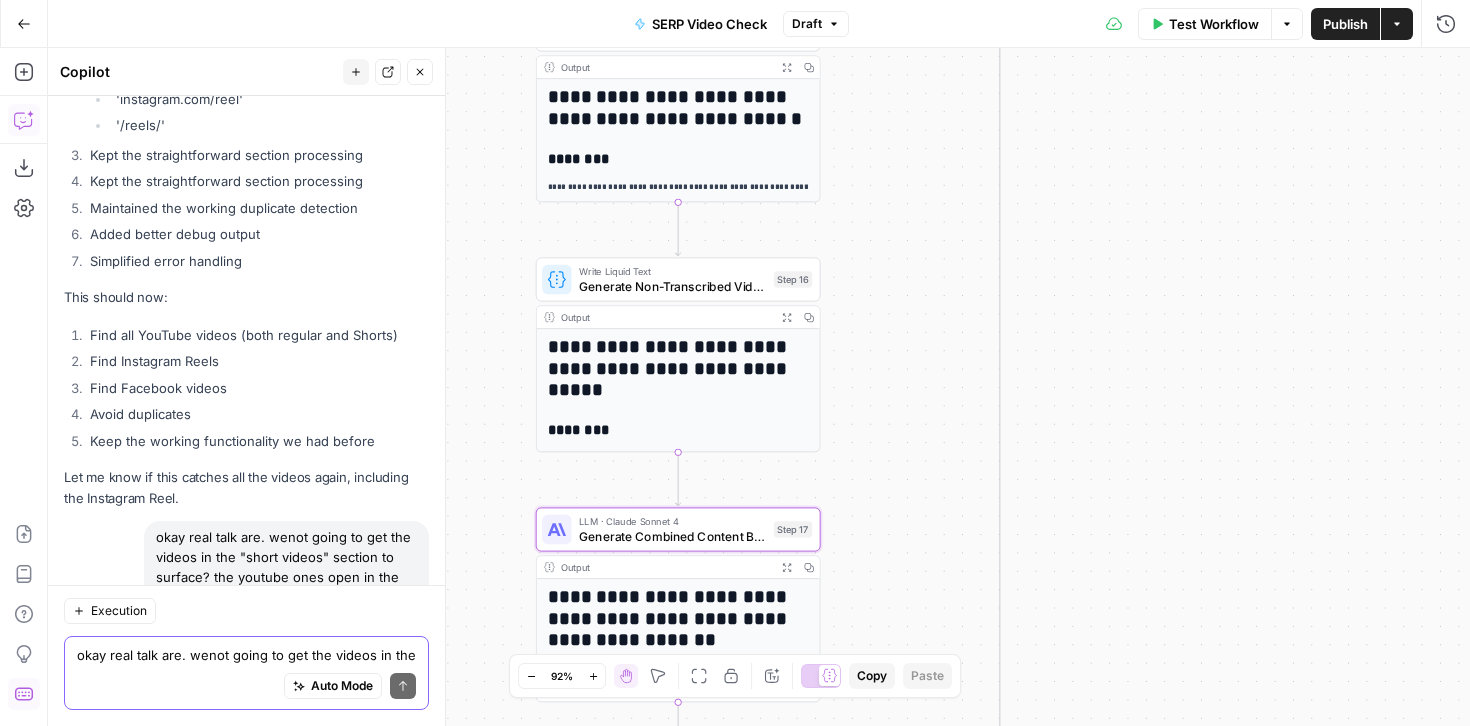 drag, startPoint x: 1112, startPoint y: 487, endPoint x: 1116, endPoint y: 129, distance: 358.02234 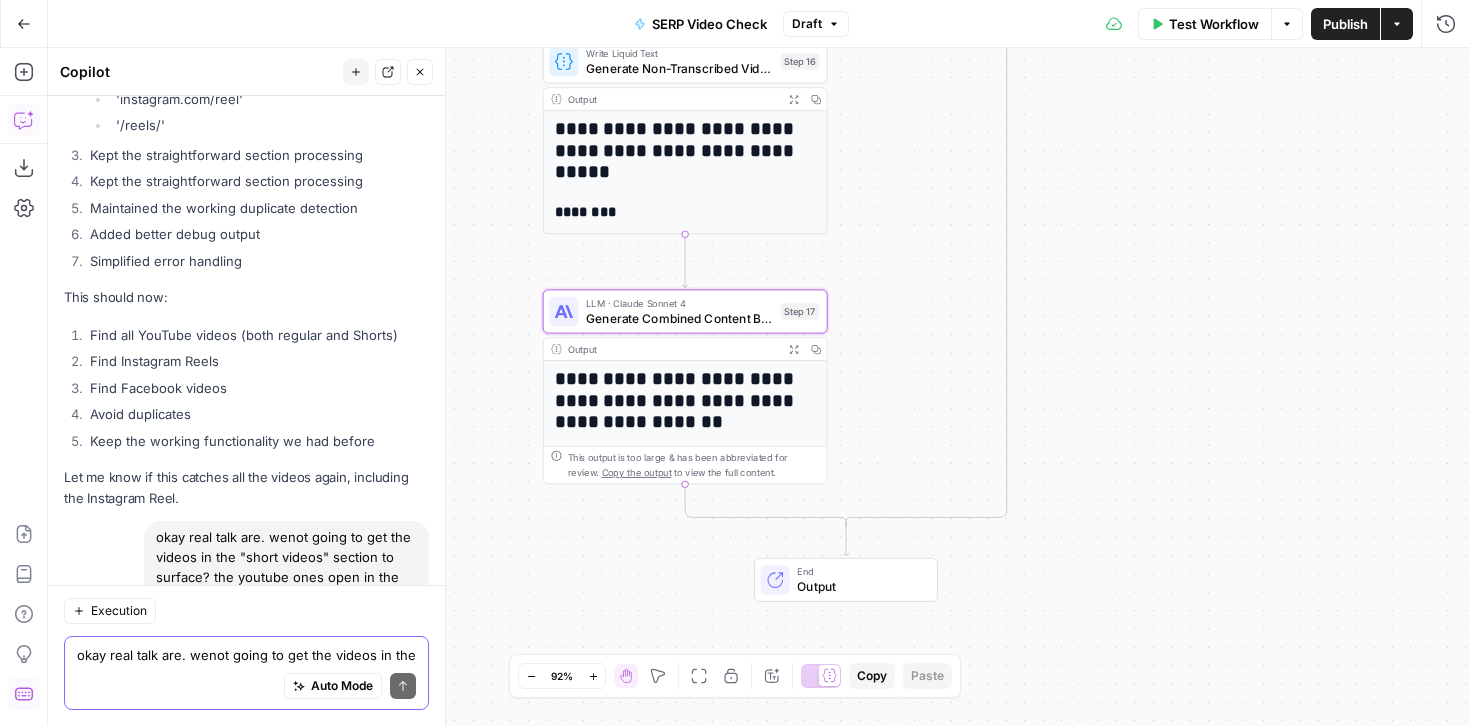 drag, startPoint x: 1123, startPoint y: 463, endPoint x: 1137, endPoint y: 193, distance: 270.36273 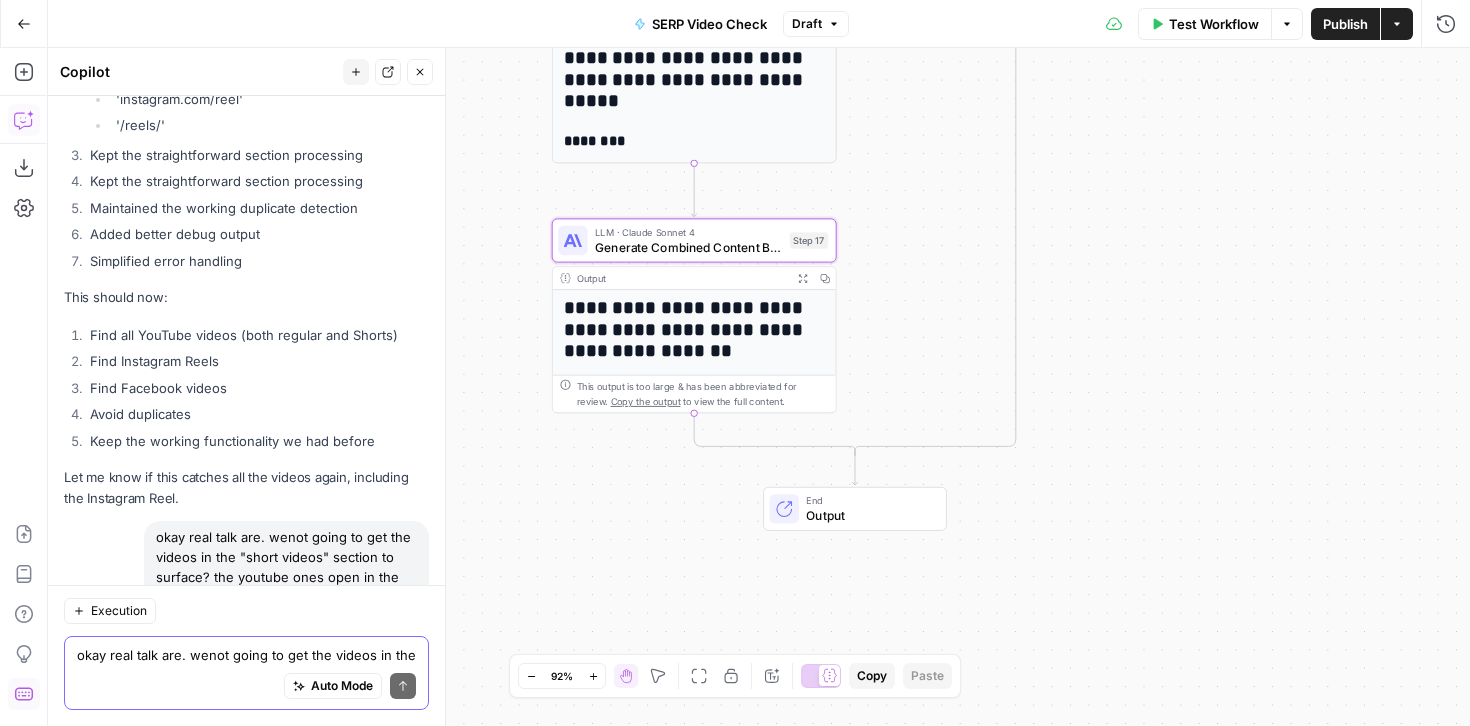 click on "**********" at bounding box center [695, 329] 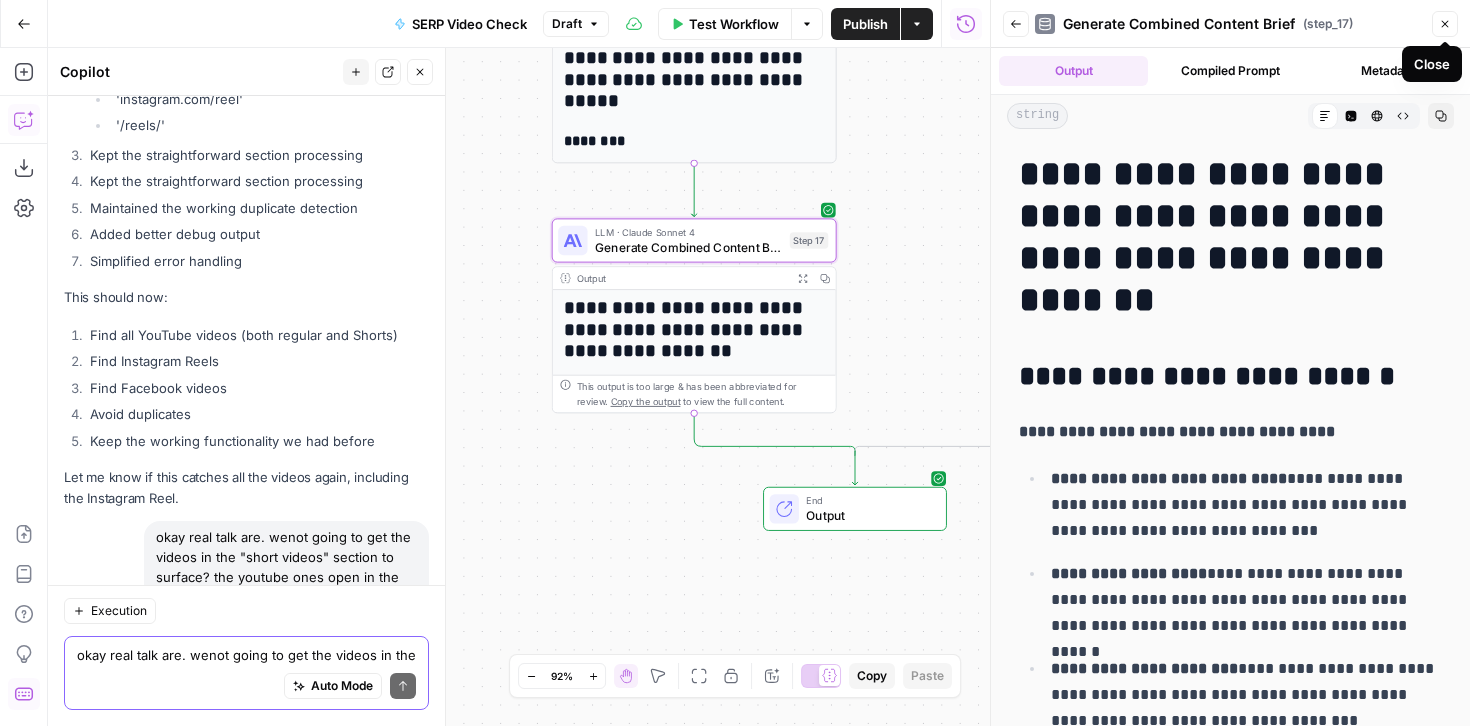 click on "Close" at bounding box center (1450, 24) 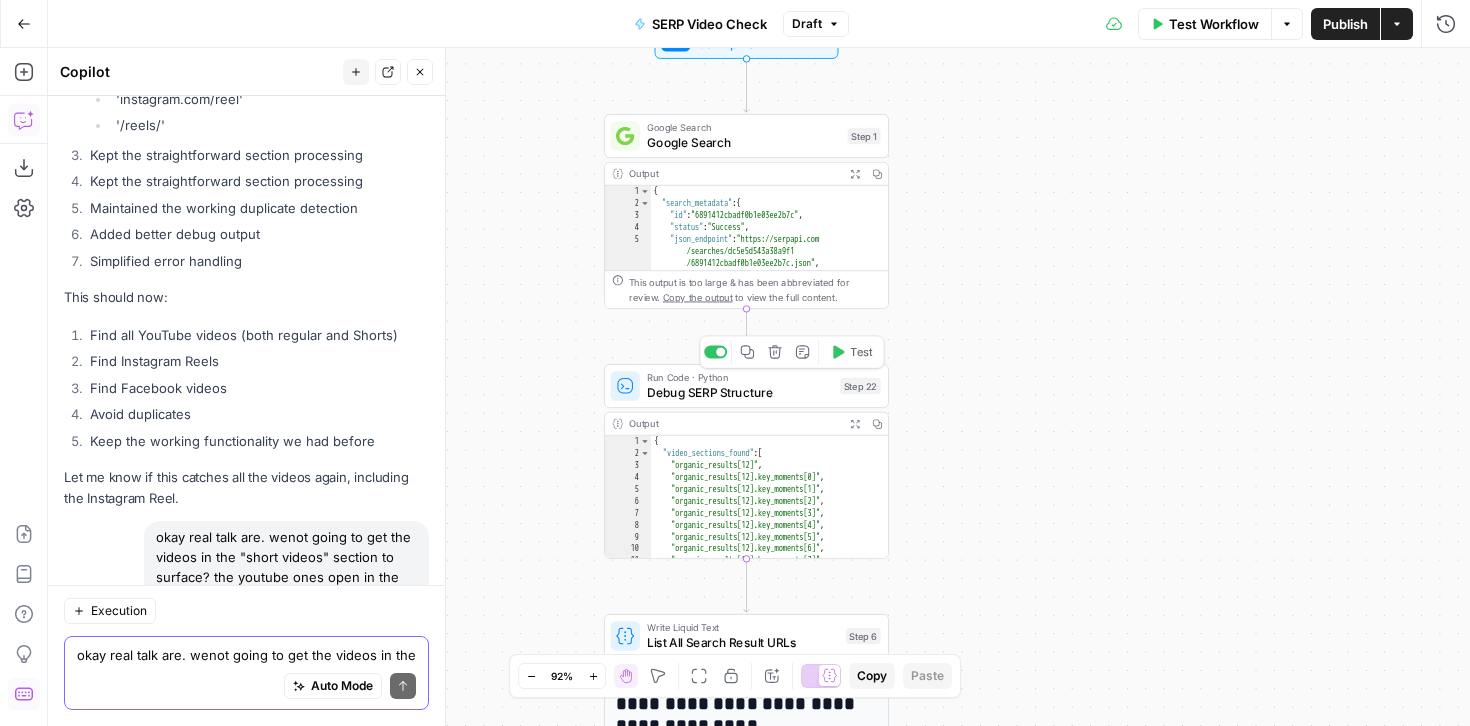 click on "Debug SERP Structure" at bounding box center [740, 392] 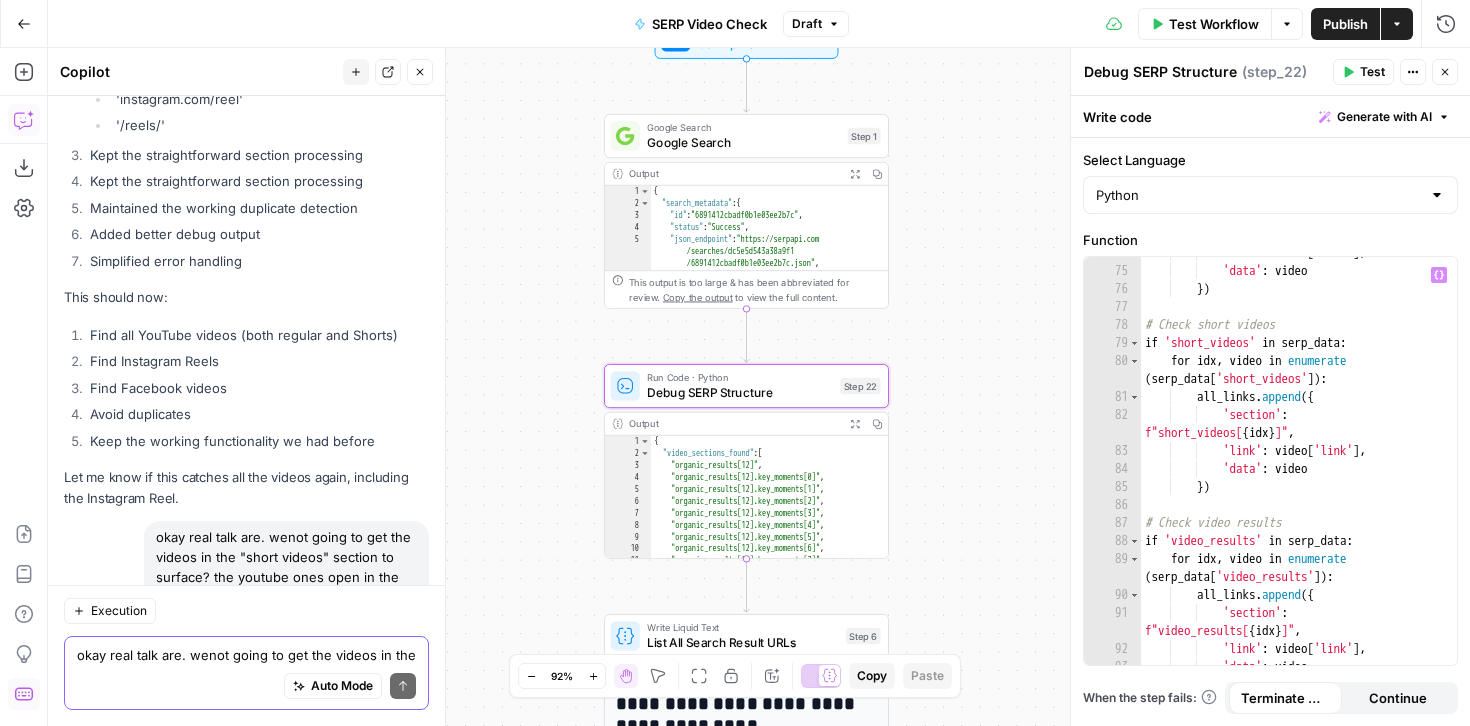 scroll, scrollTop: 2012, scrollLeft: 0, axis: vertical 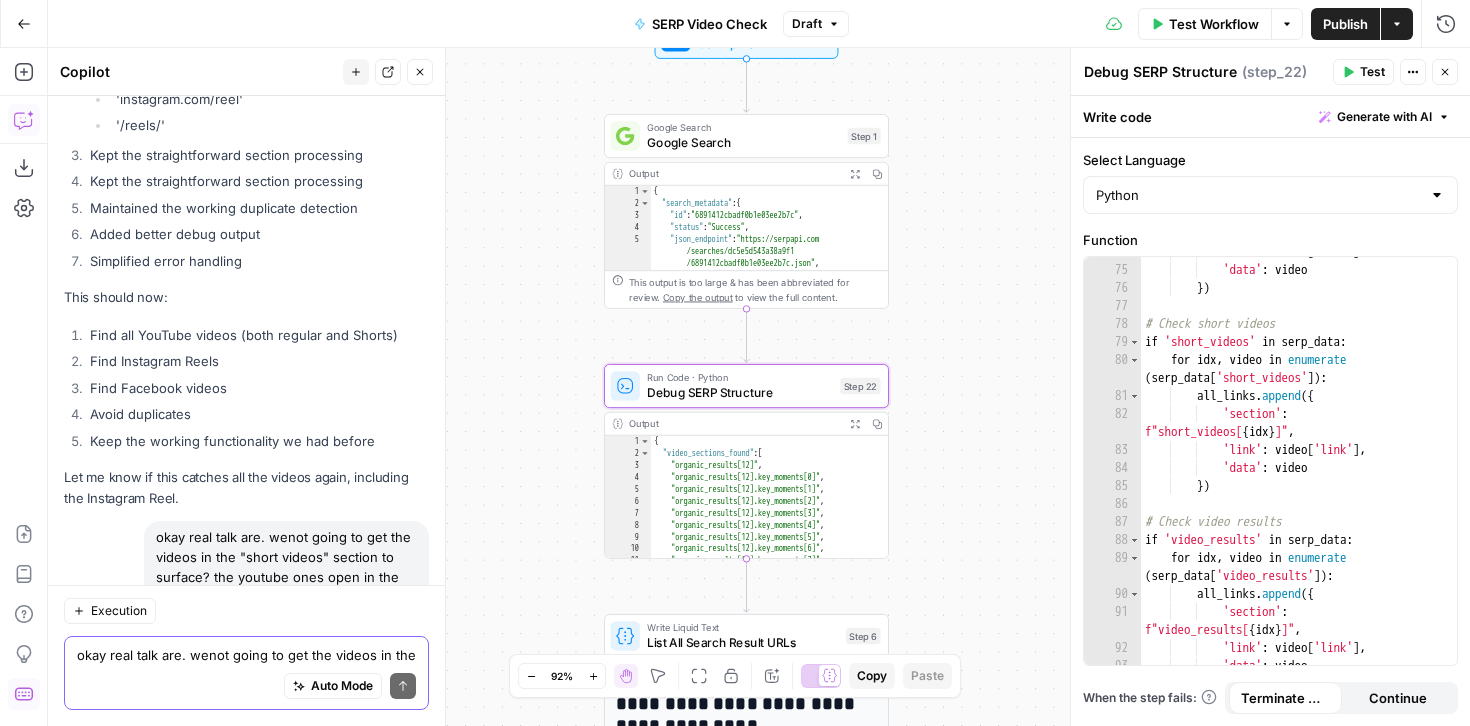 click on "okay real talk are. wenot going to get the videos in the "short videos" section to surface? the youtube ones open in the browser but tiktok, instagram, etc do not" at bounding box center [246, 655] 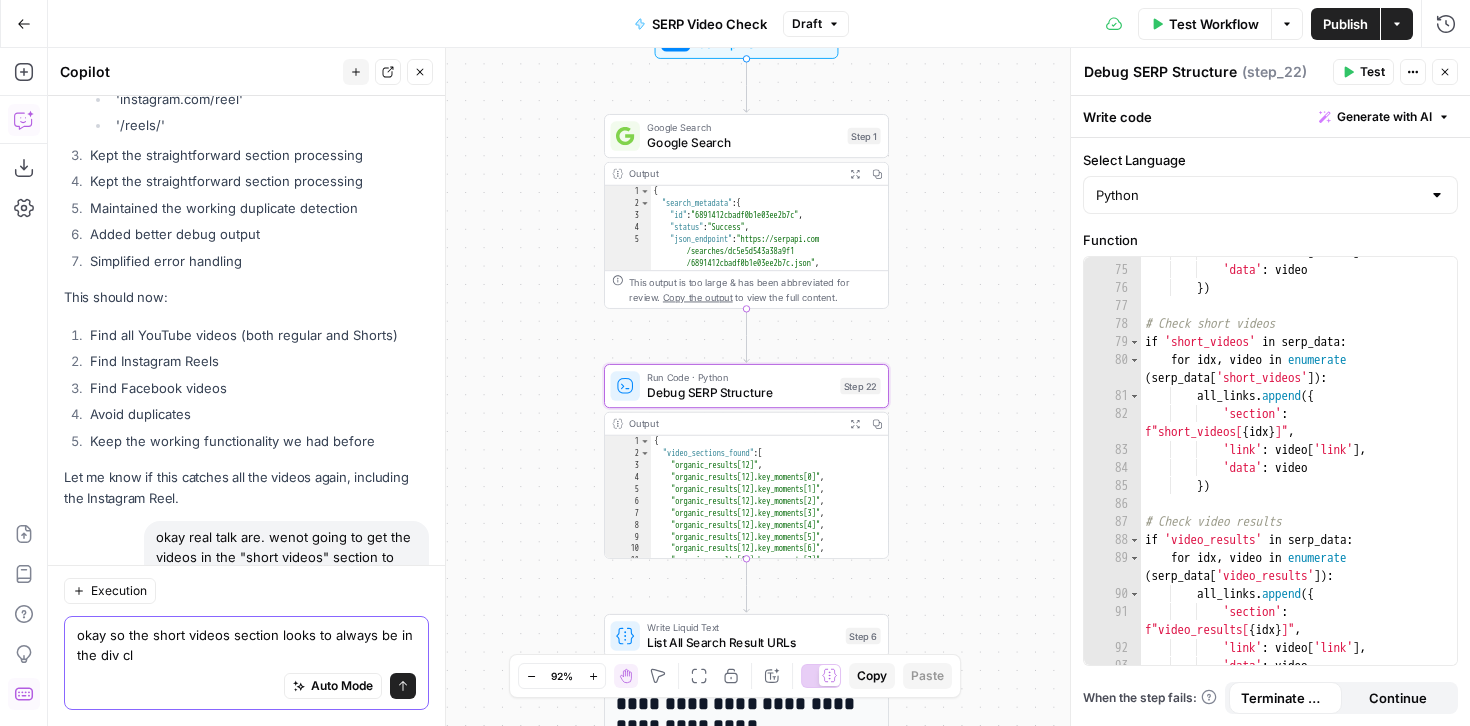 scroll, scrollTop: 38057, scrollLeft: 0, axis: vertical 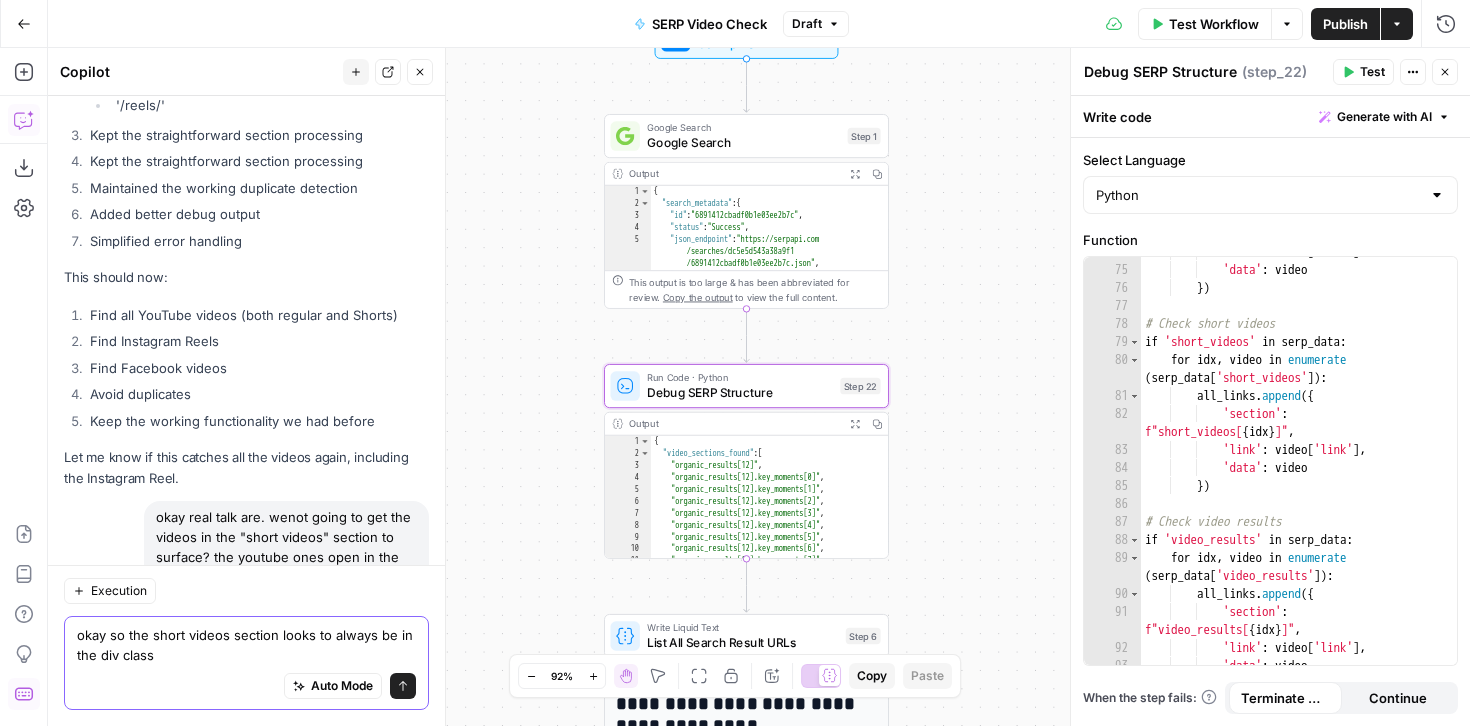 paste on "<div class="MjjYud">" 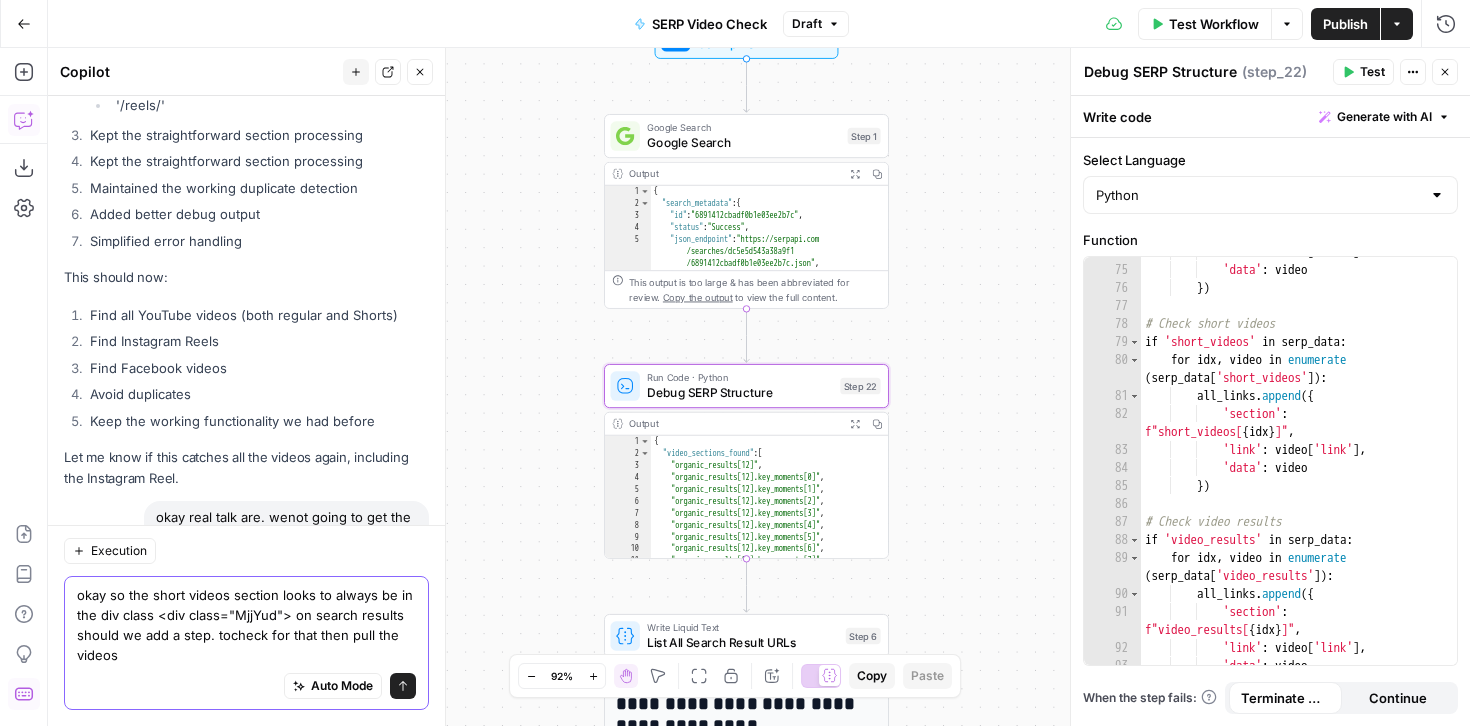 type on "okay so the short videos section looks to always be in the div class <div class="MjjYud"> on search results should we add a step. tocheck for that then pull the videos?" 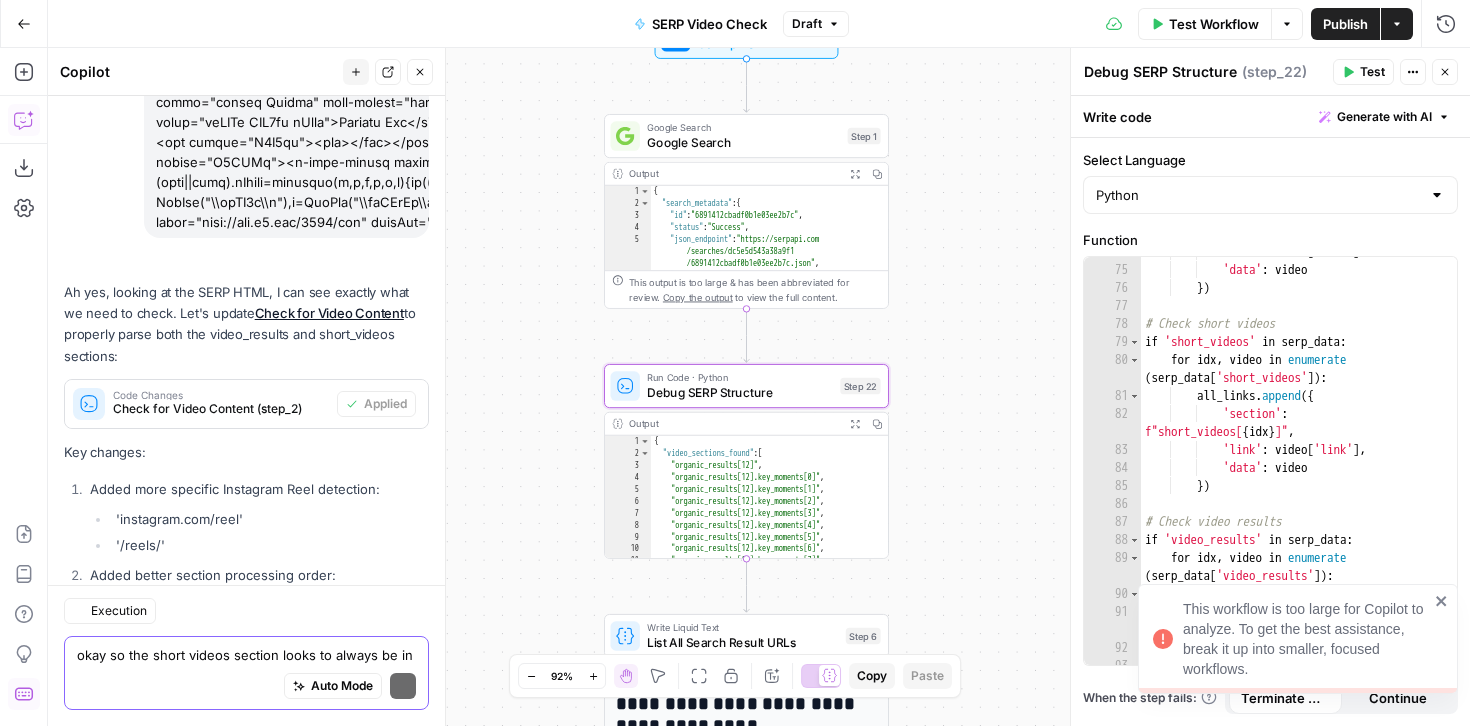 scroll, scrollTop: 38161, scrollLeft: 0, axis: vertical 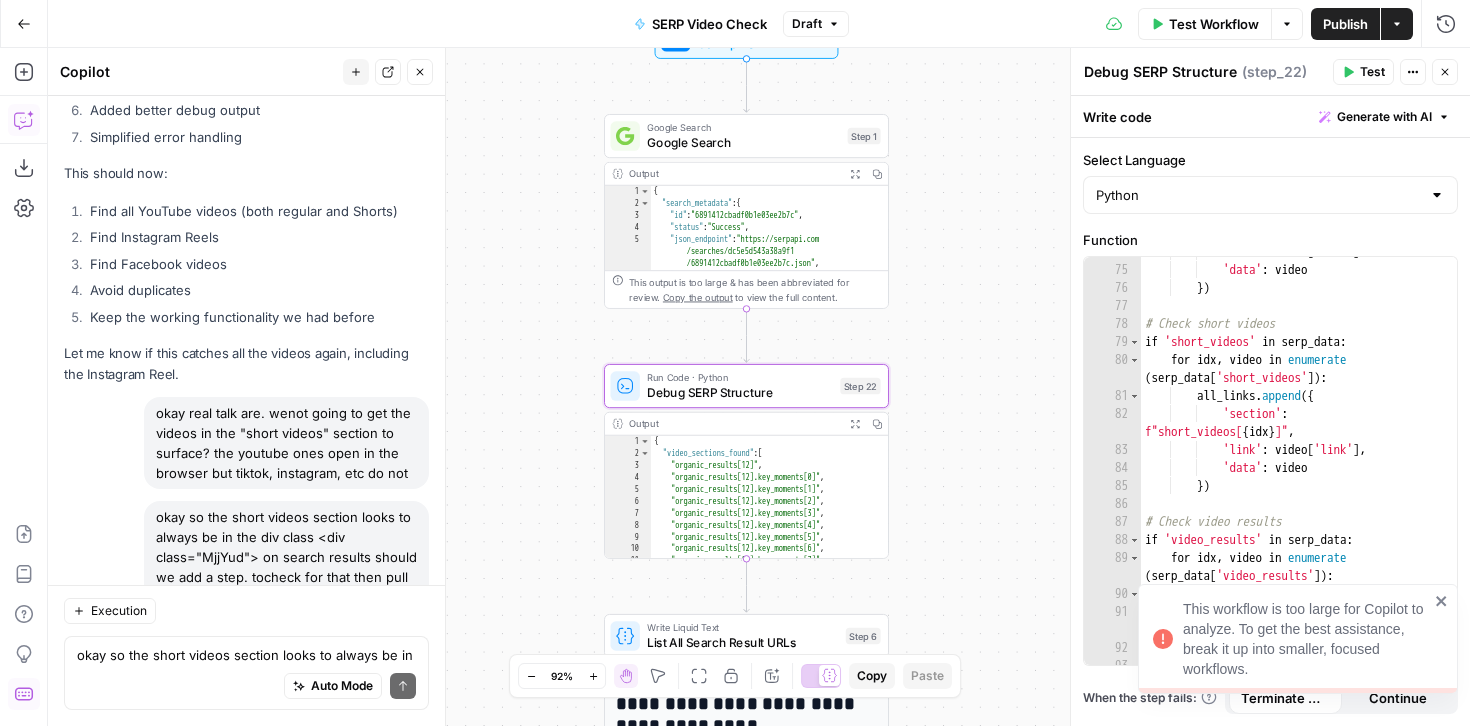 click 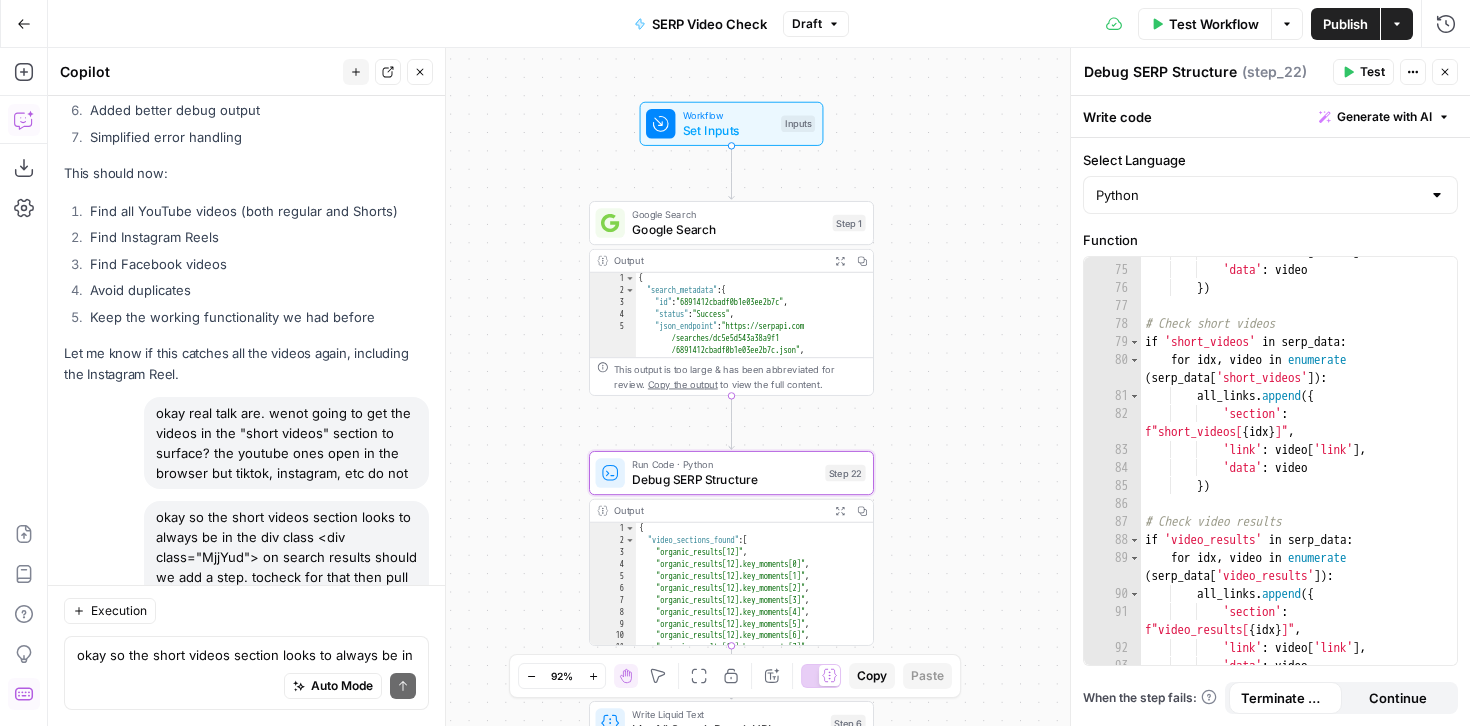 click 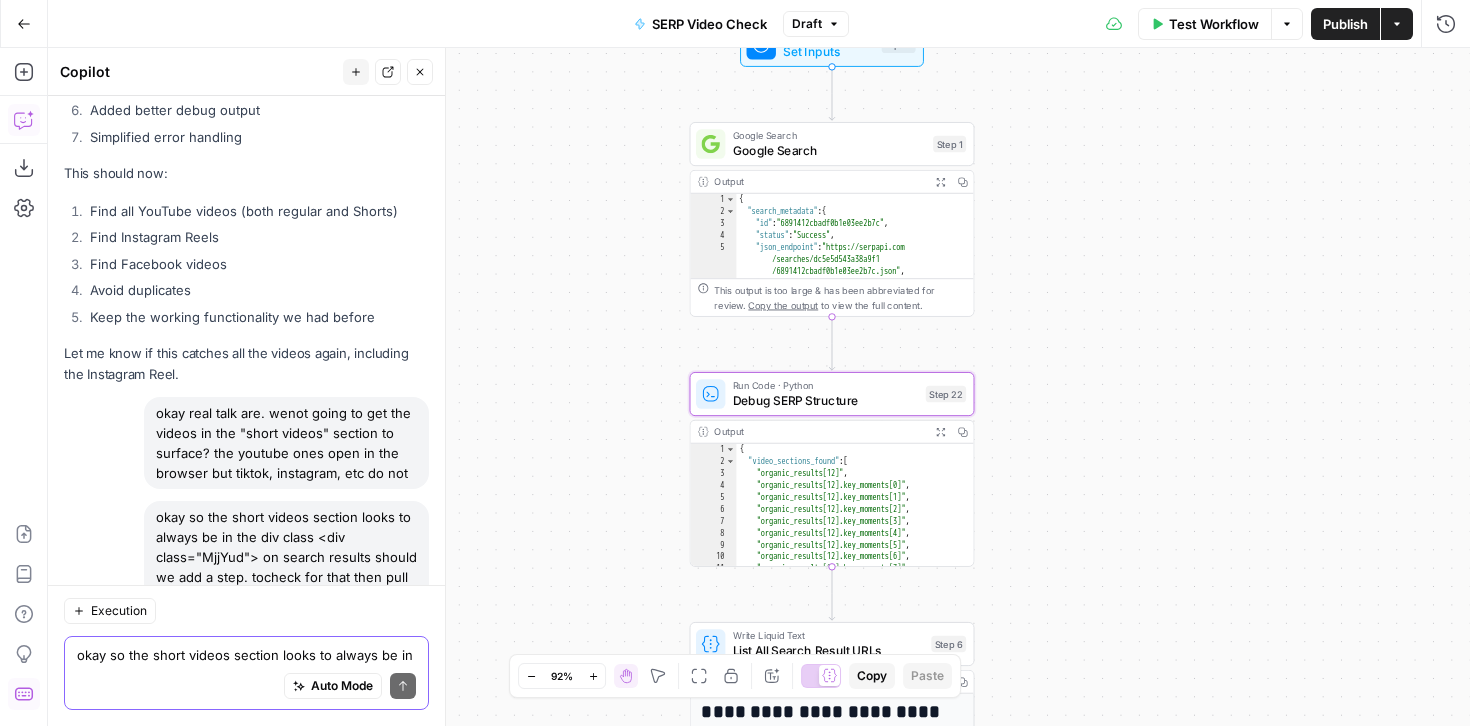 click on "okay so the short videos section looks to always be in the div class <div class="MjjYud"> on search results should we add a step. tocheck for that then pull the videos?" at bounding box center [246, 655] 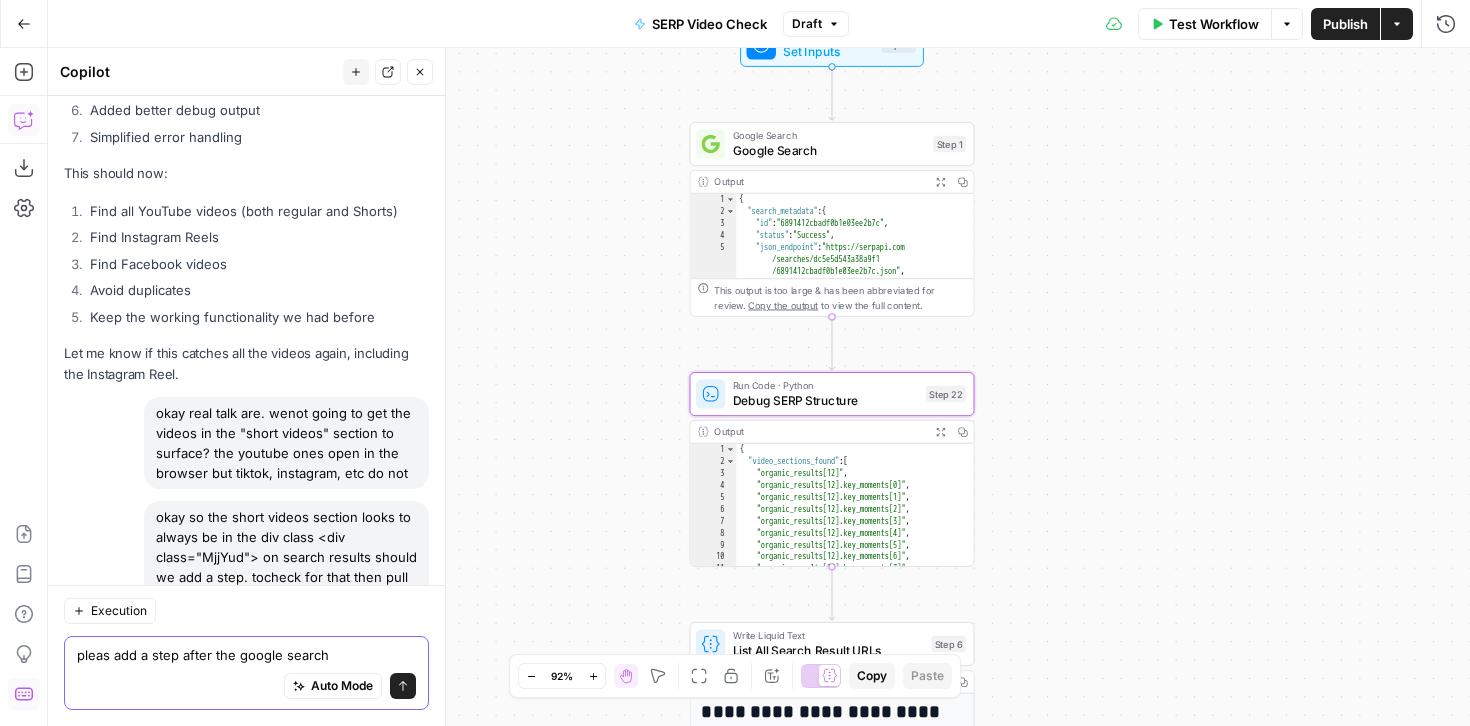 type on "pleas add a step after the google search" 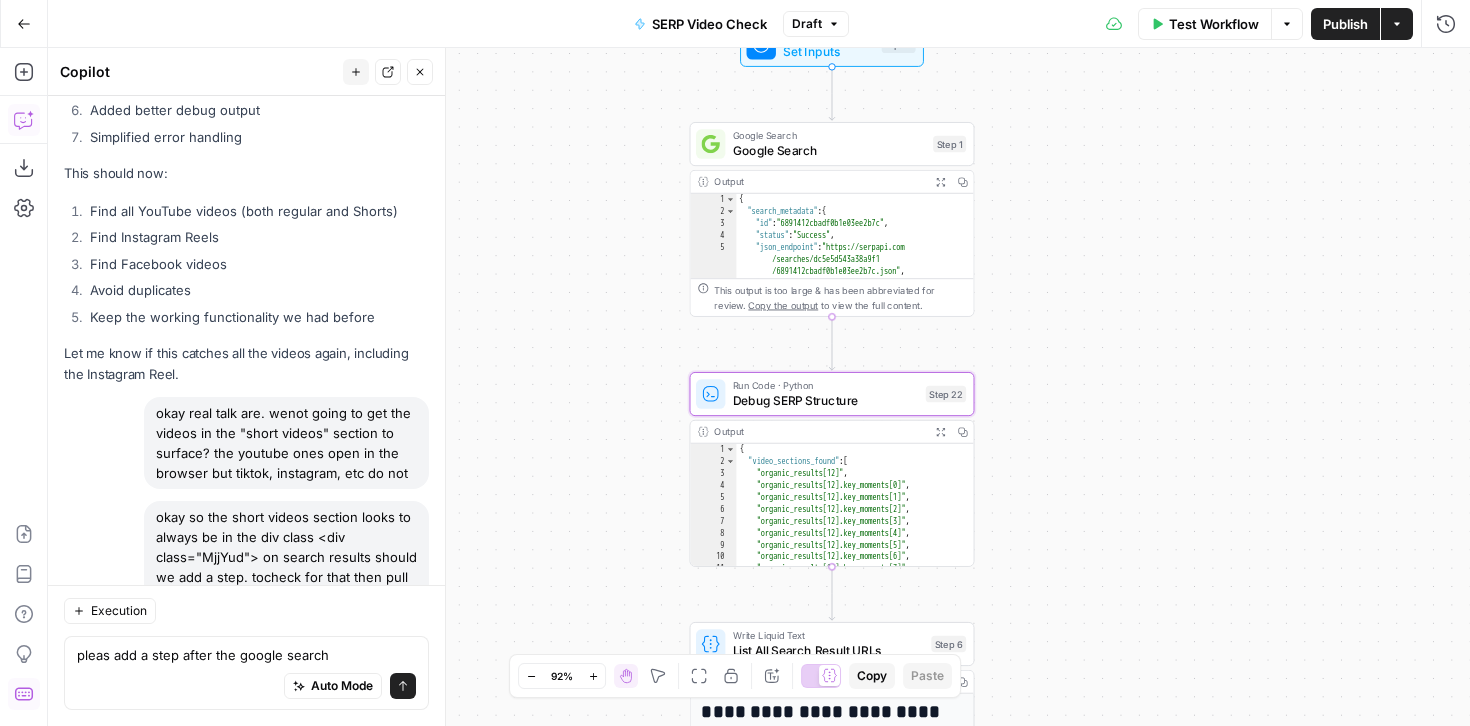 click on "Google Search" at bounding box center (829, 150) 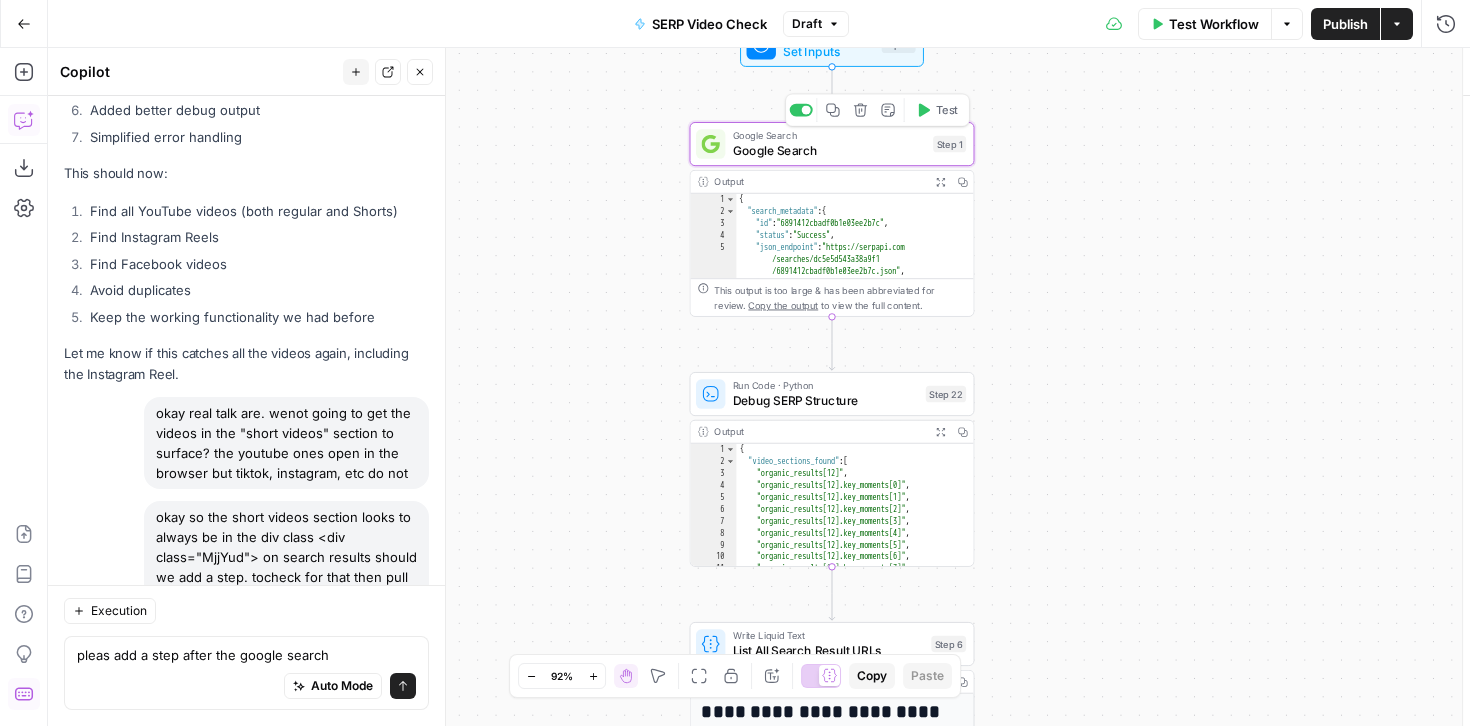 click on "Google Search" at bounding box center [829, 150] 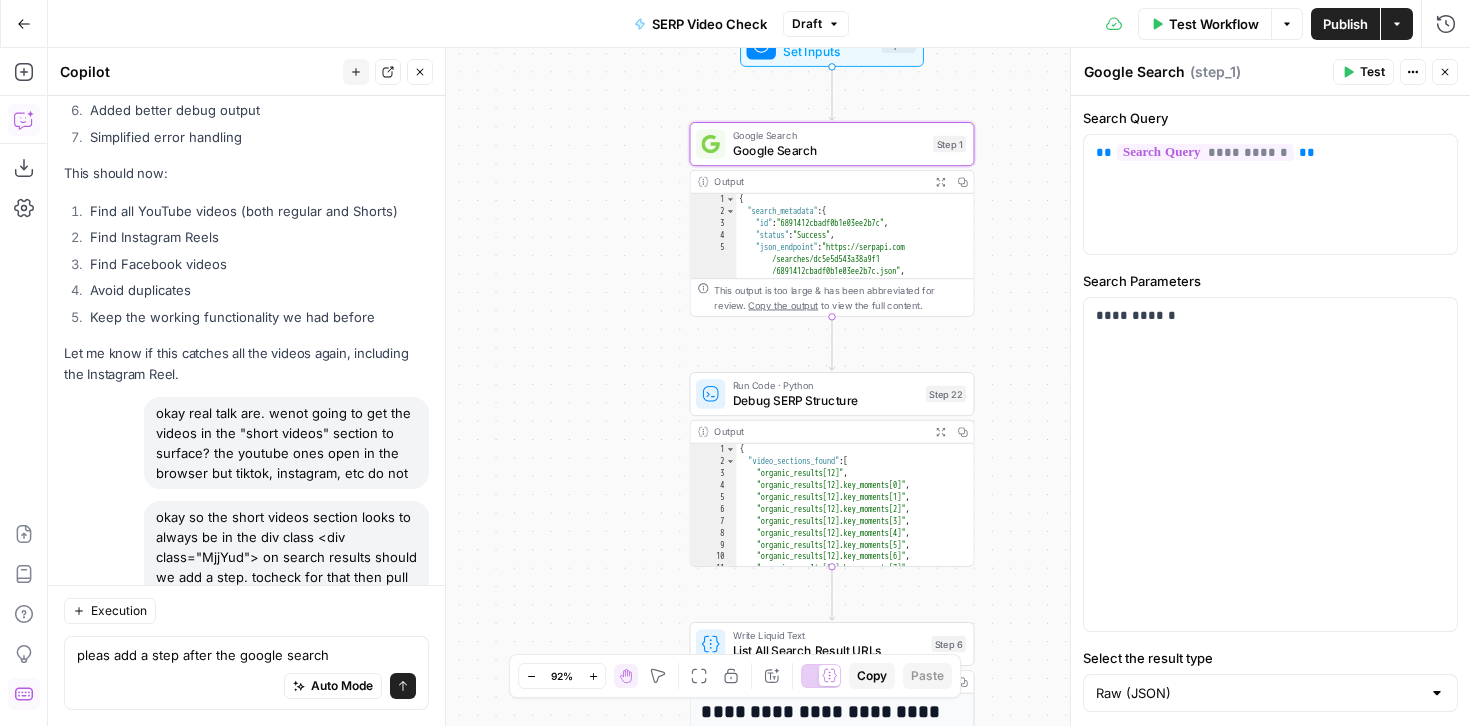 click 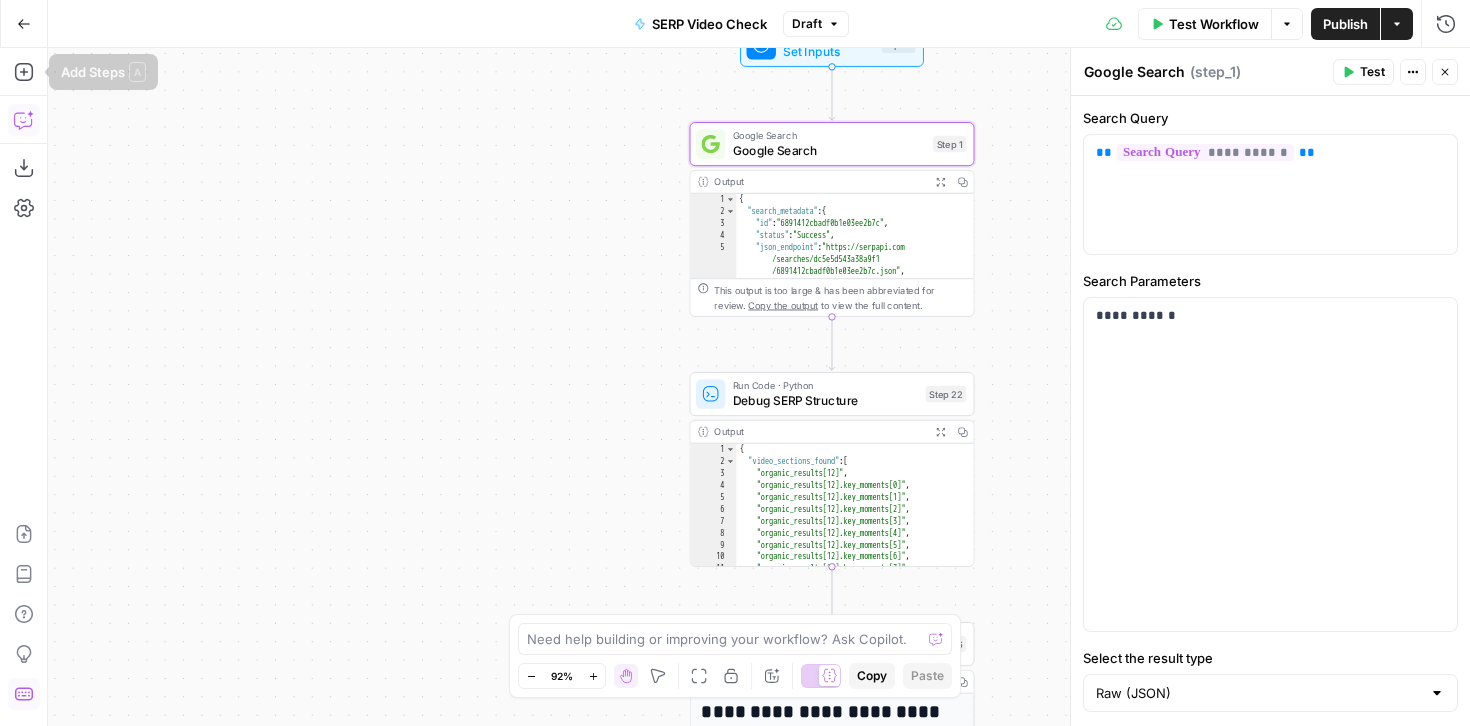 click 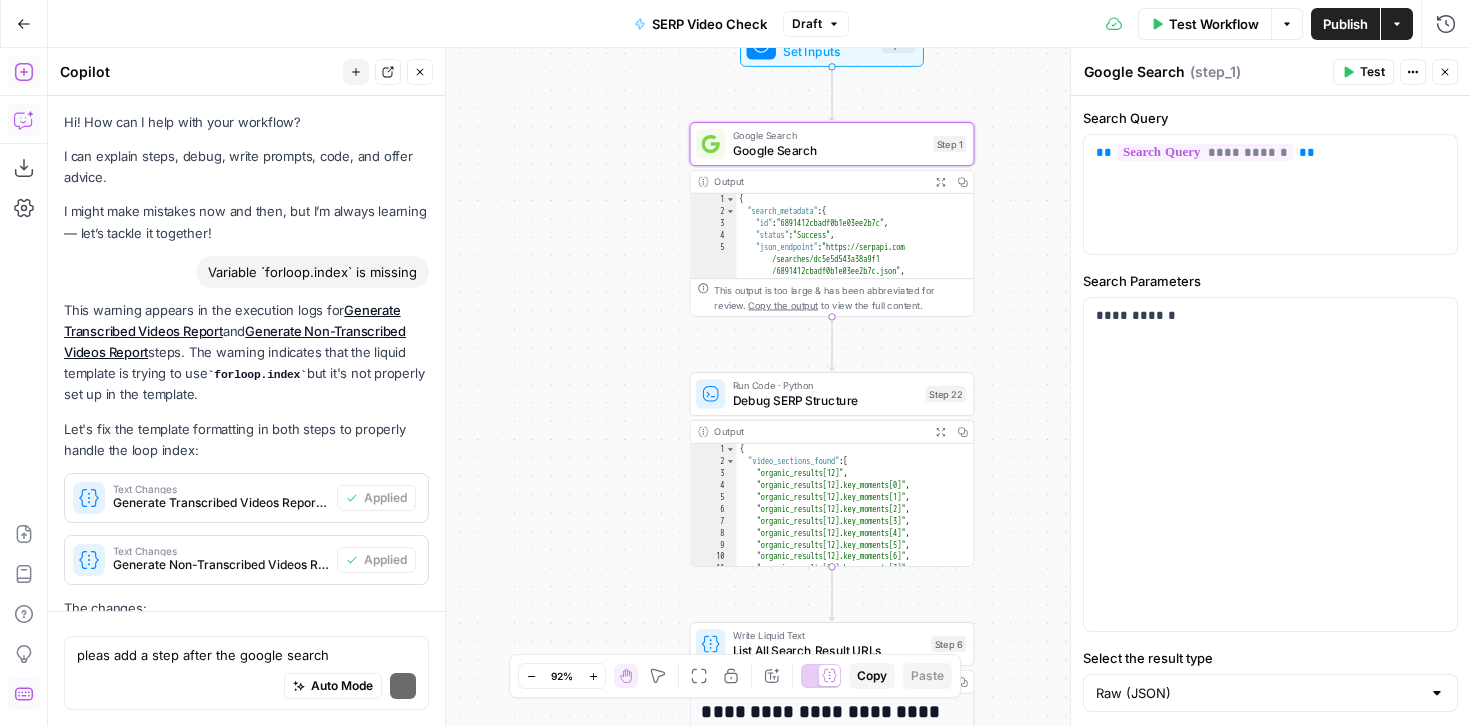 click 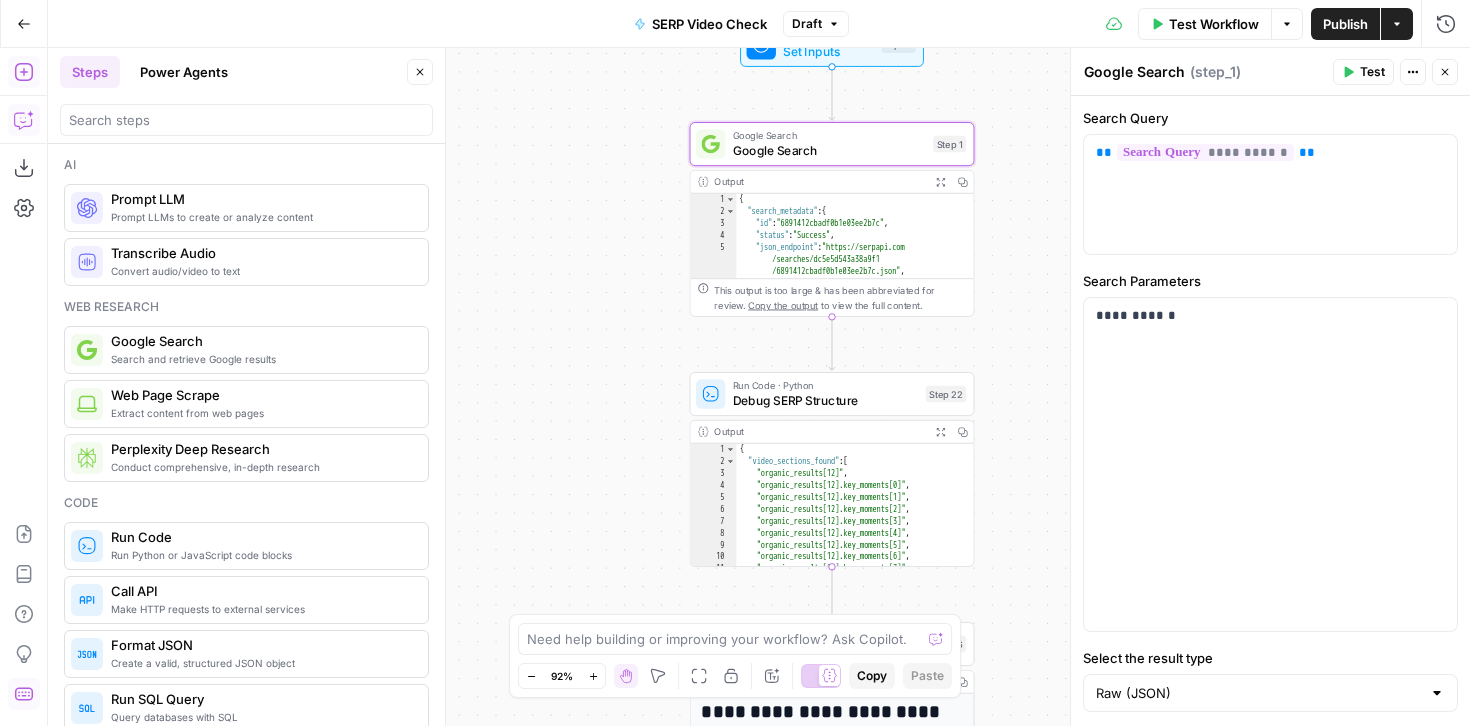 click 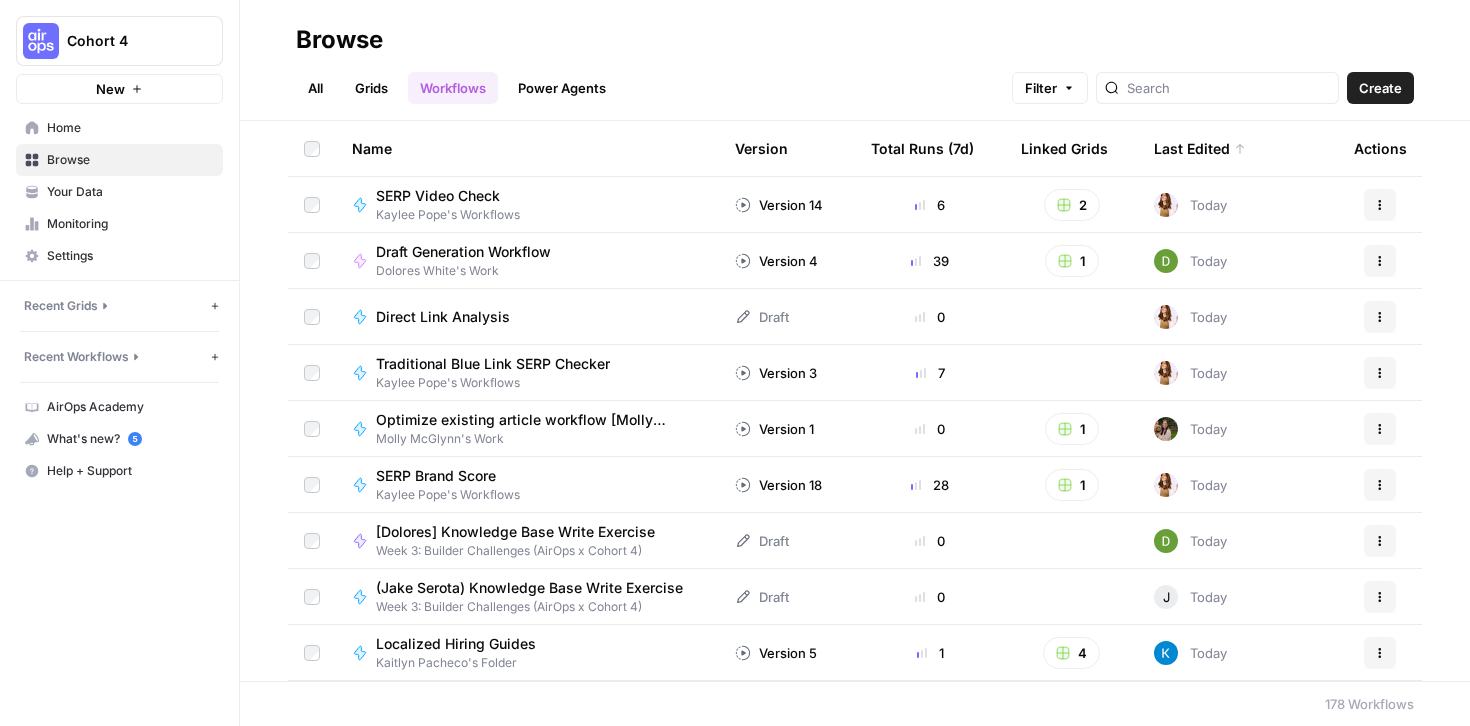 click on "SERP Video Check" at bounding box center [440, 196] 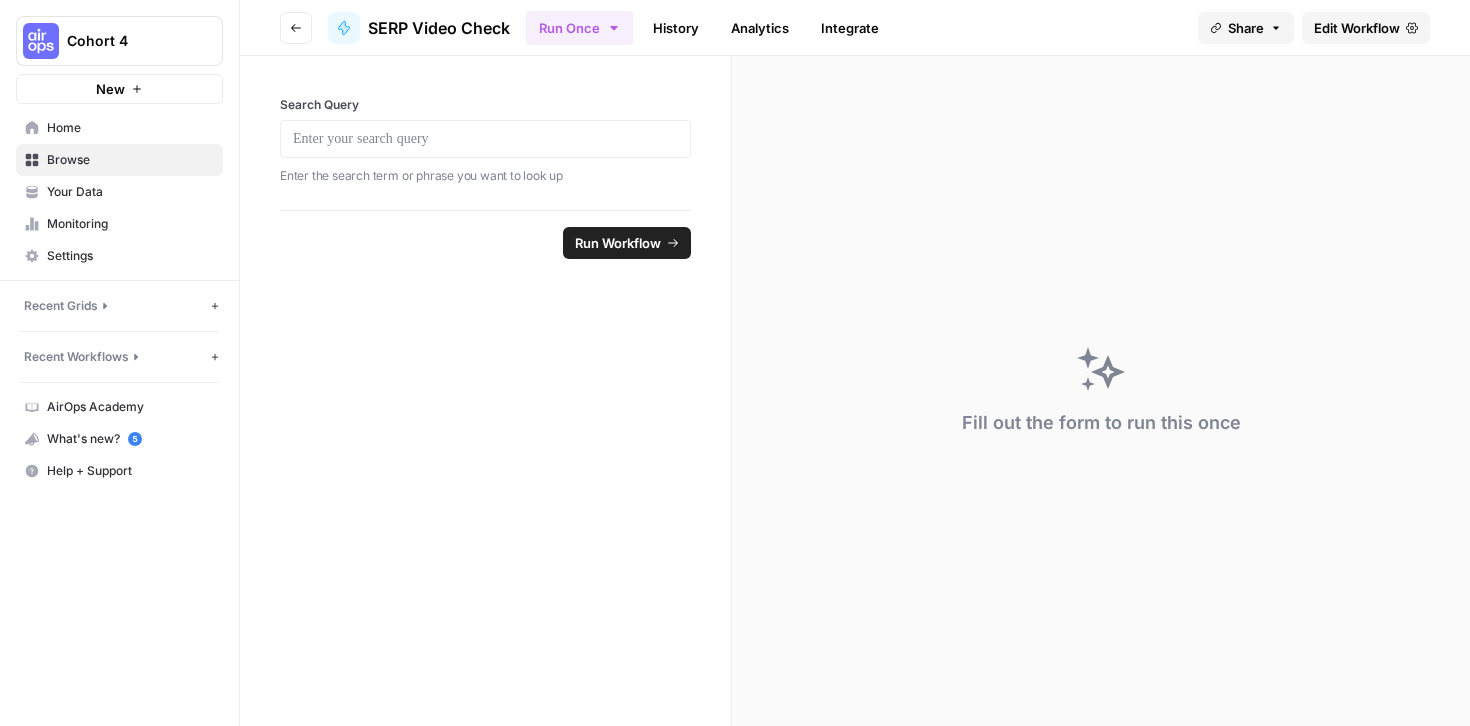 click on "Edit Workflow" at bounding box center (1357, 28) 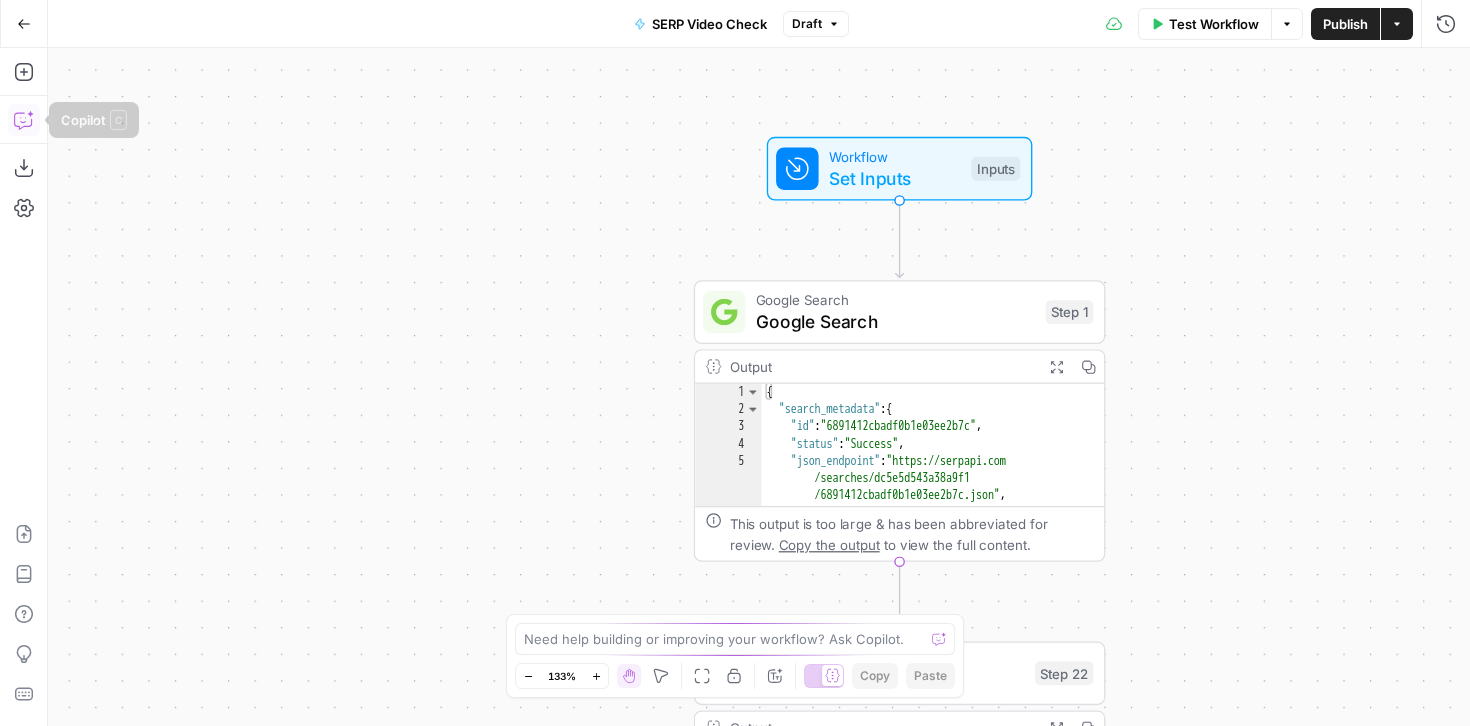 click 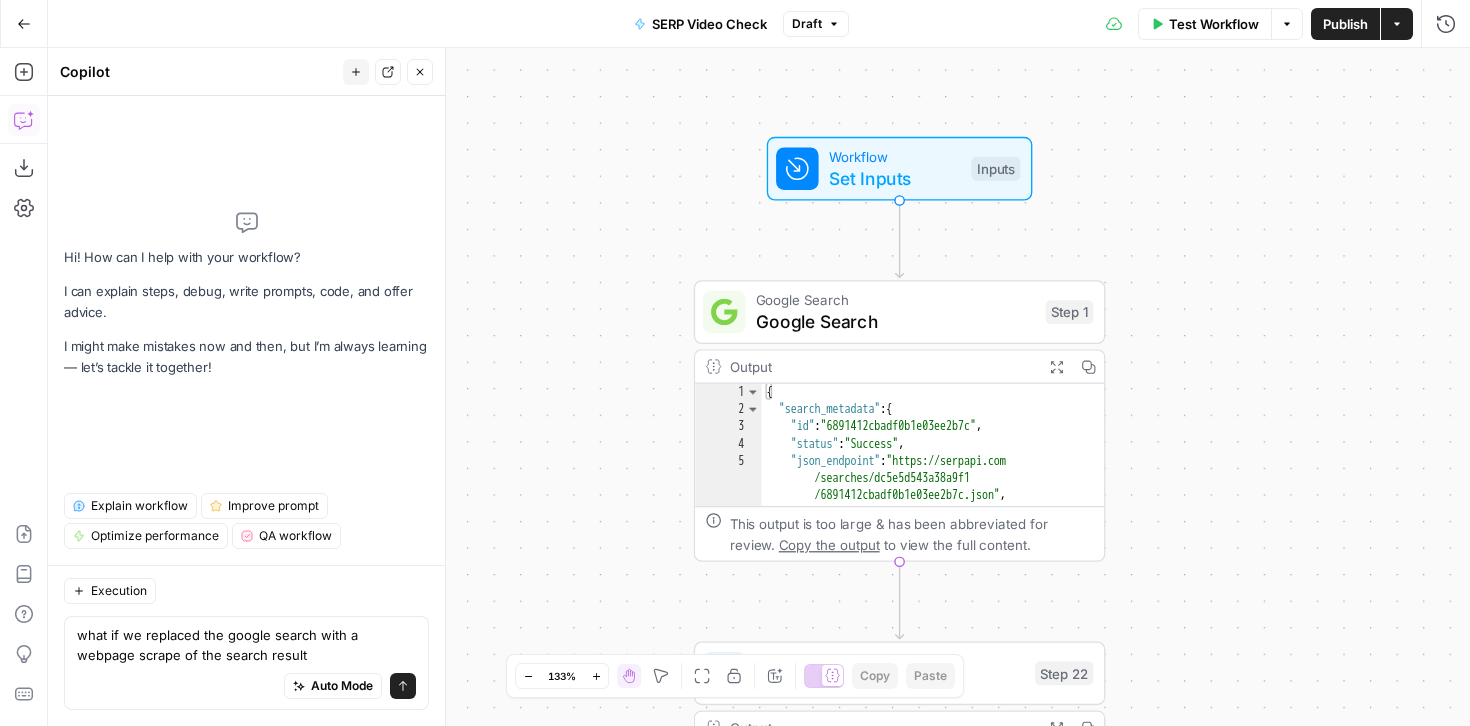 type on "what if we replaced the google search with a webpage scrape of the search result?" 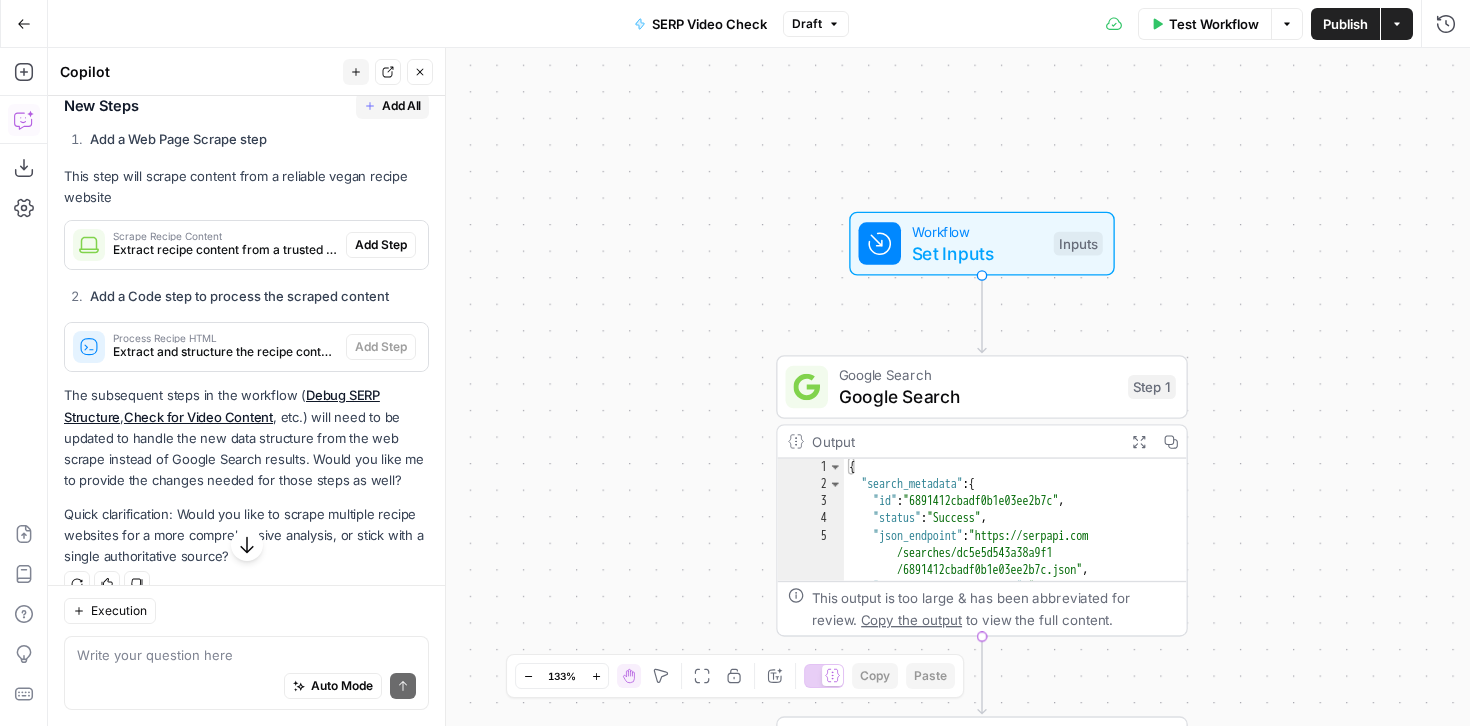 scroll, scrollTop: 638, scrollLeft: 0, axis: vertical 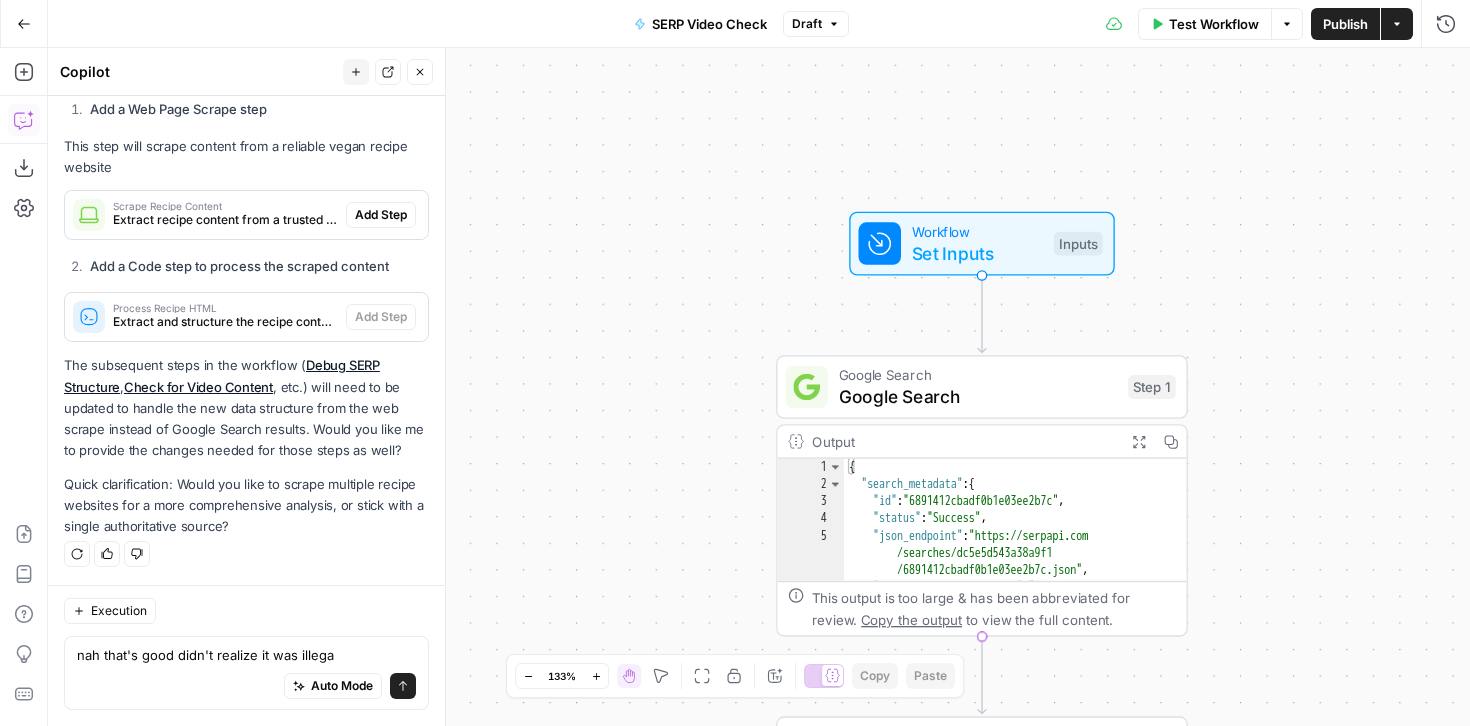 type on "nah that's good didn't realize it was illegal" 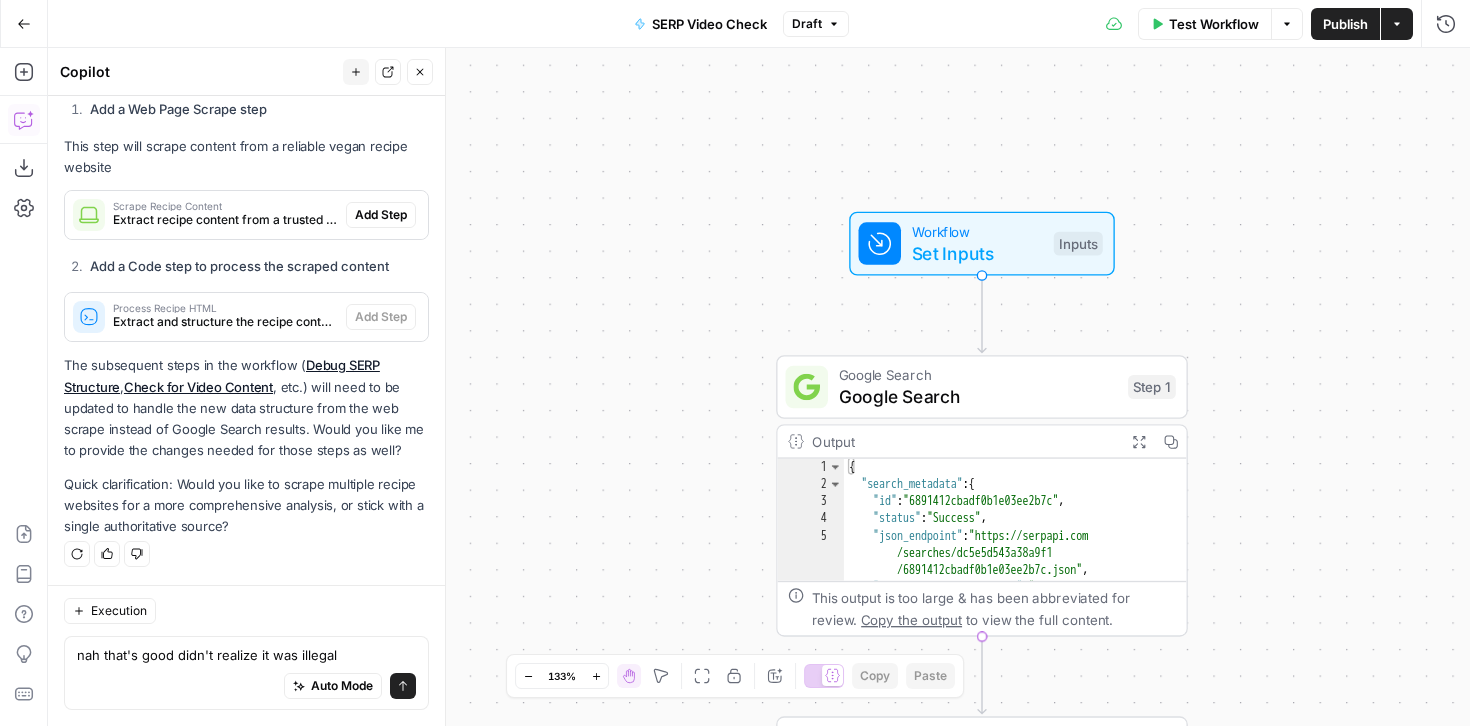 type 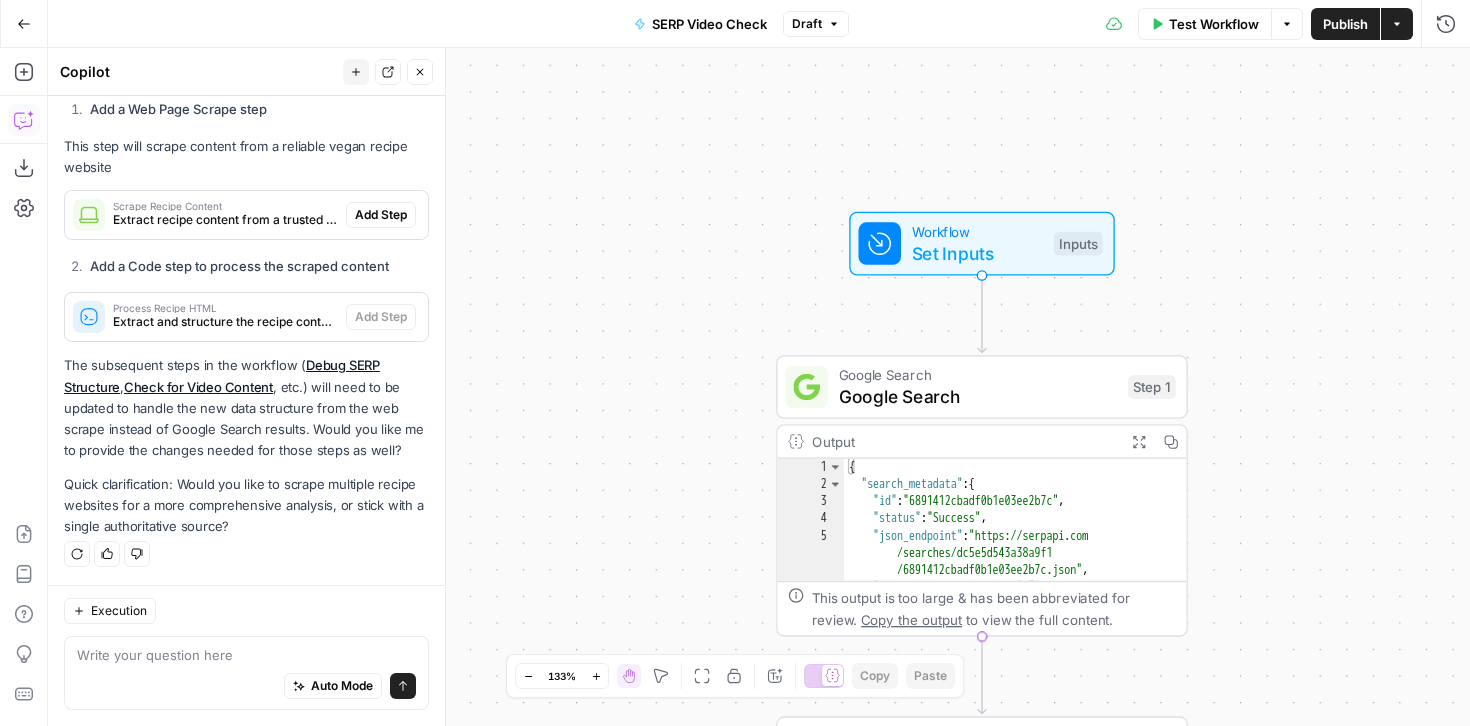 scroll, scrollTop: 649, scrollLeft: 0, axis: vertical 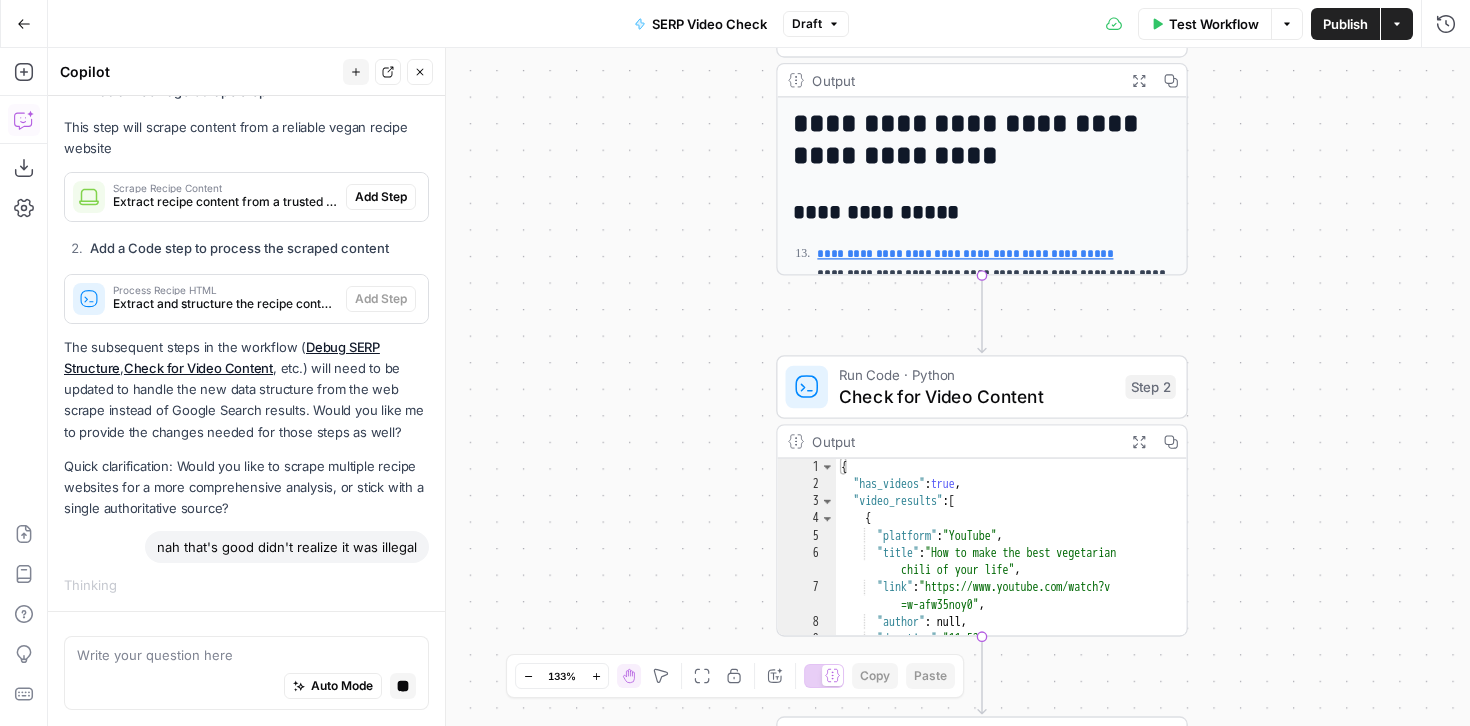 click 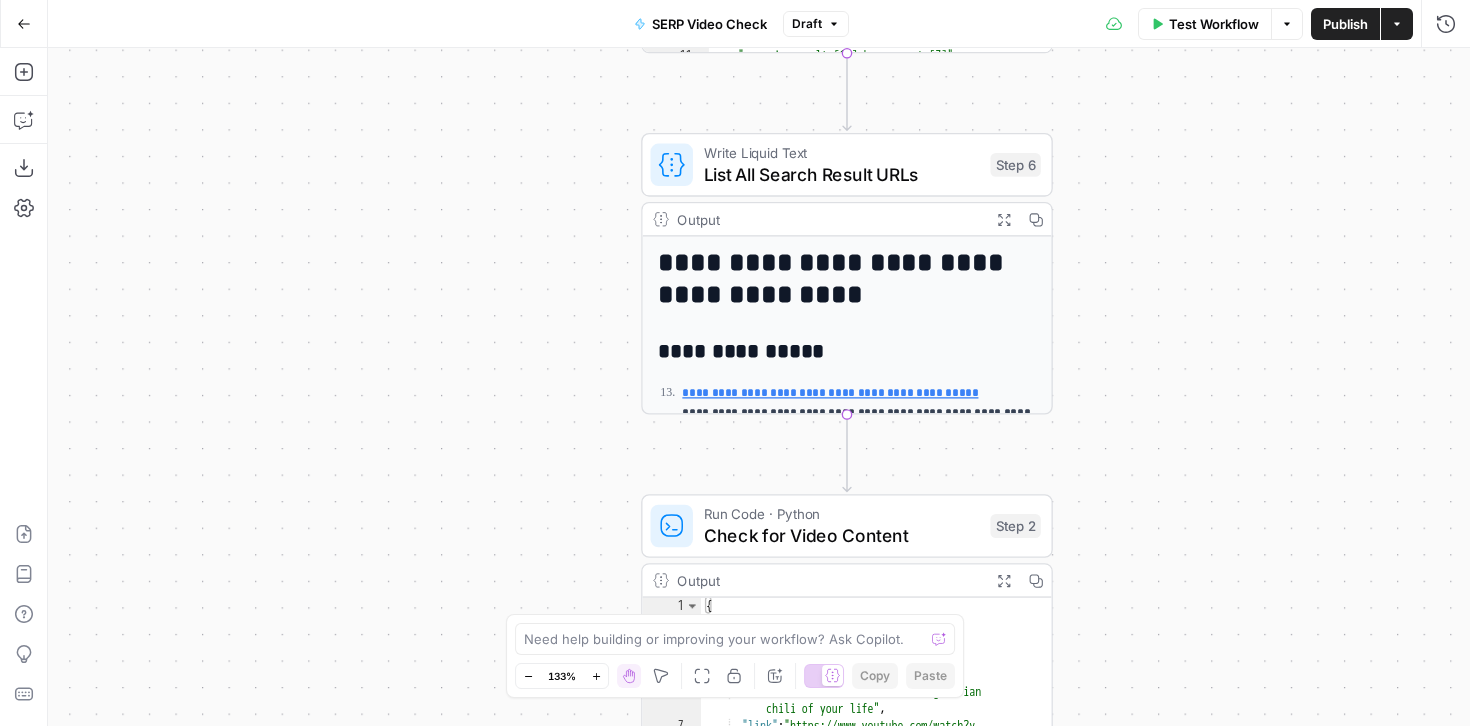 drag, startPoint x: 704, startPoint y: 395, endPoint x: 570, endPoint y: 533, distance: 192.35384 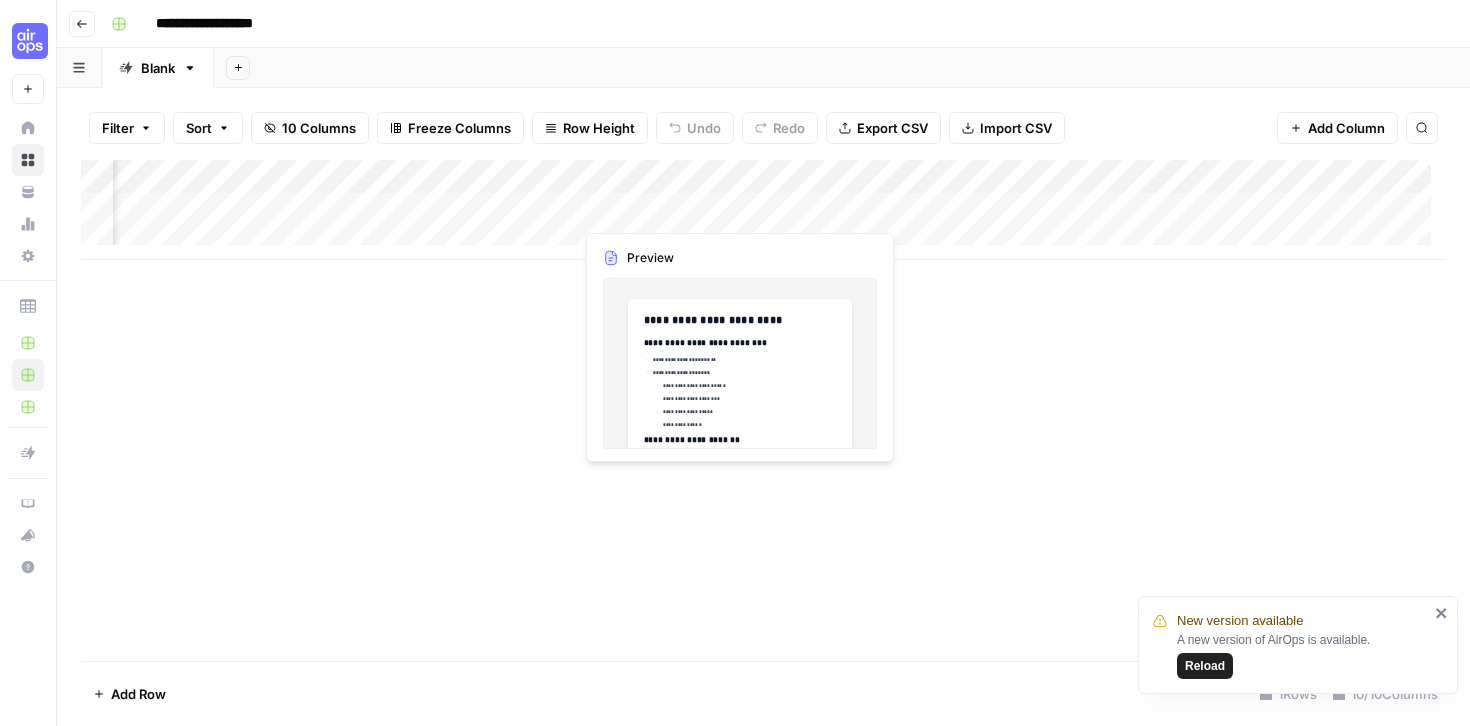 scroll, scrollTop: 0, scrollLeft: 0, axis: both 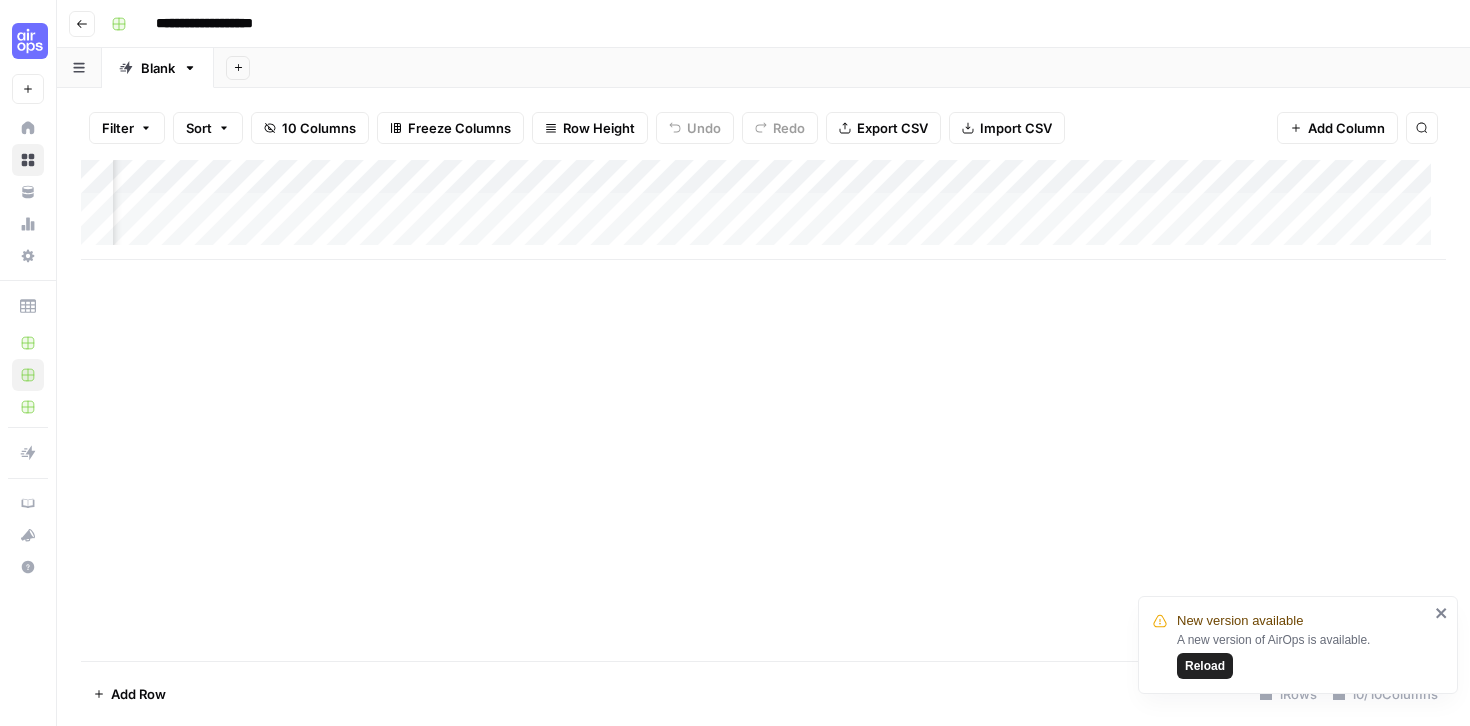 click on "Add Column" at bounding box center (763, 210) 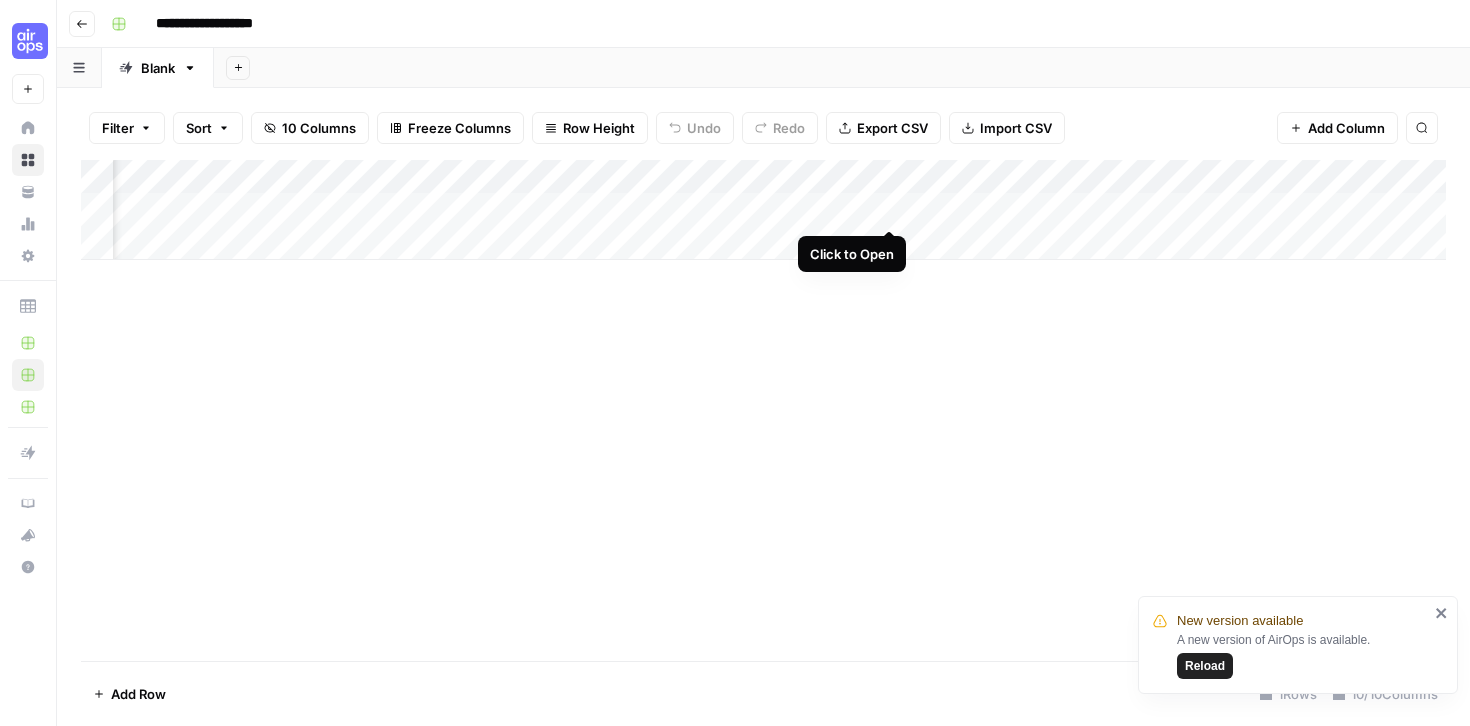 click on "Add Column" at bounding box center [763, 210] 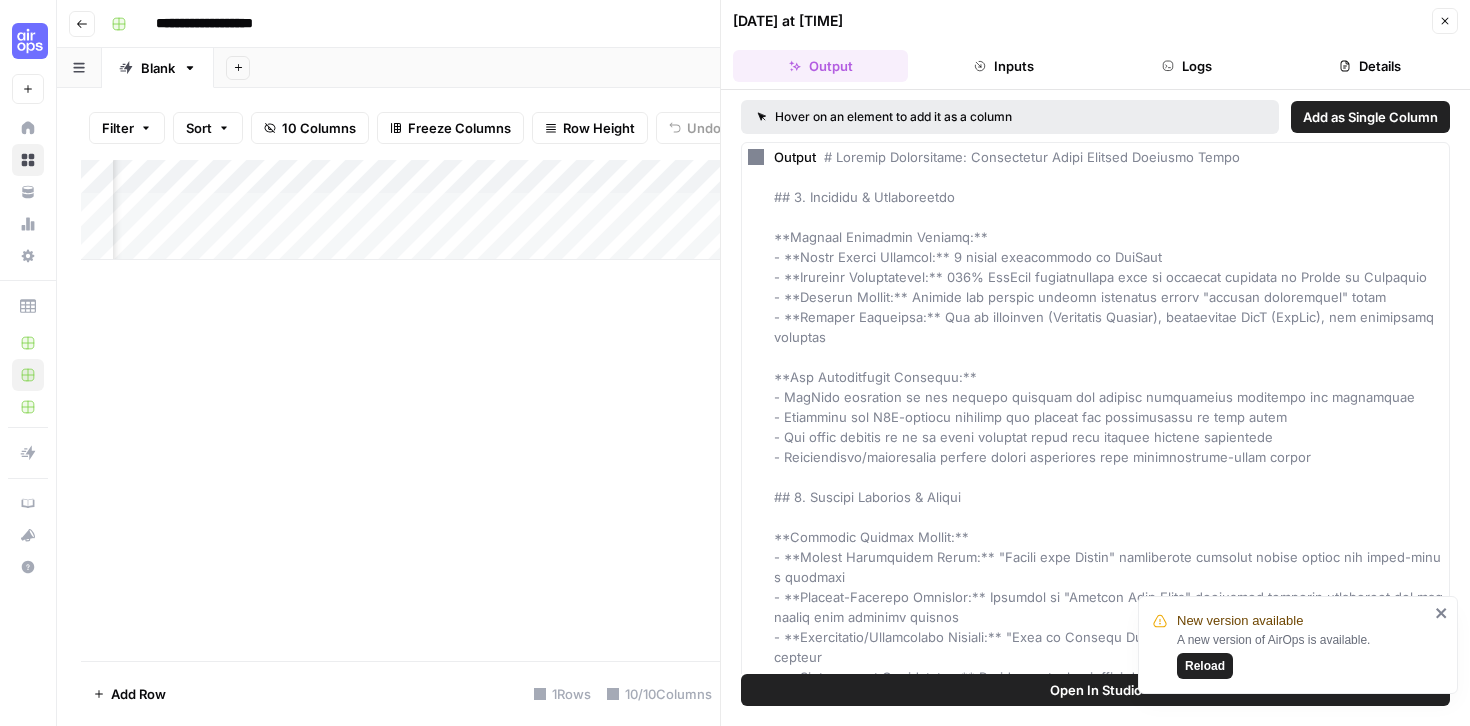 click 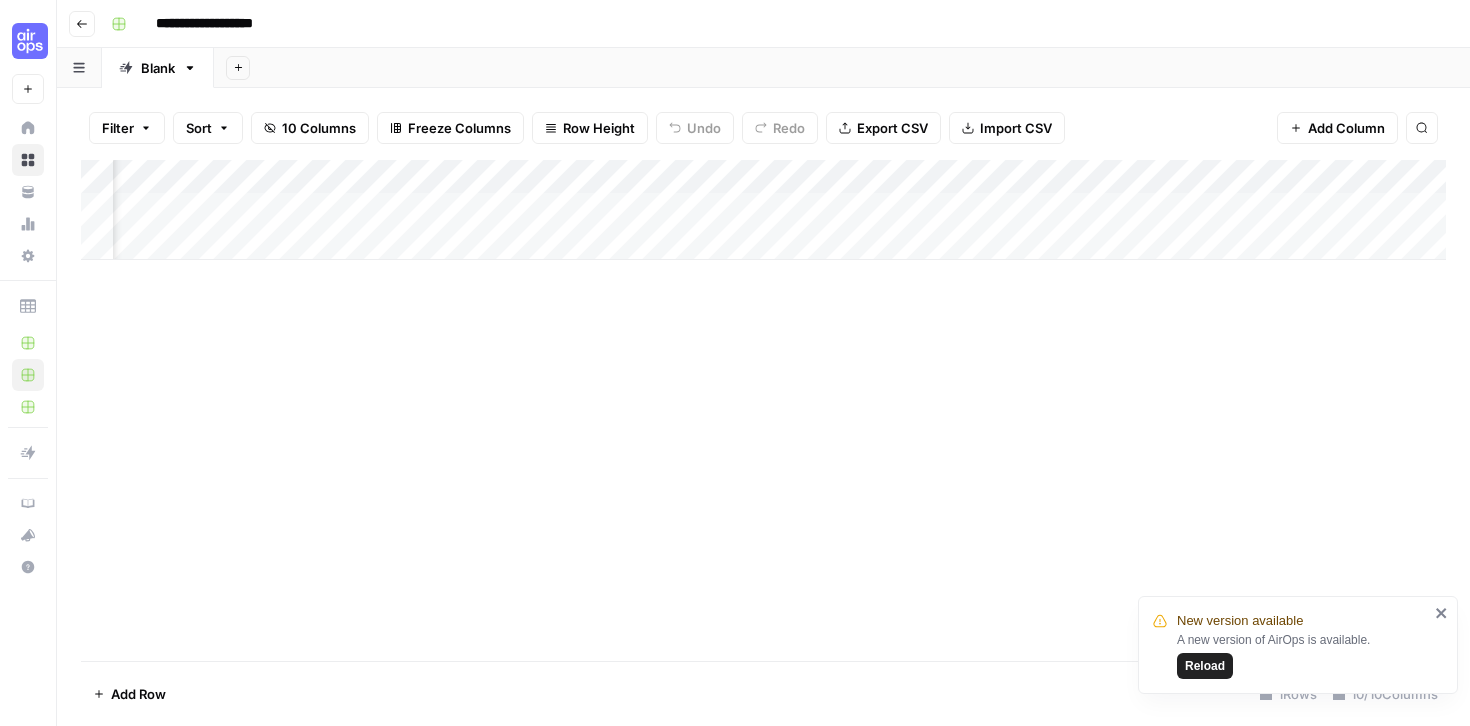click on "Add Column" at bounding box center (763, 210) 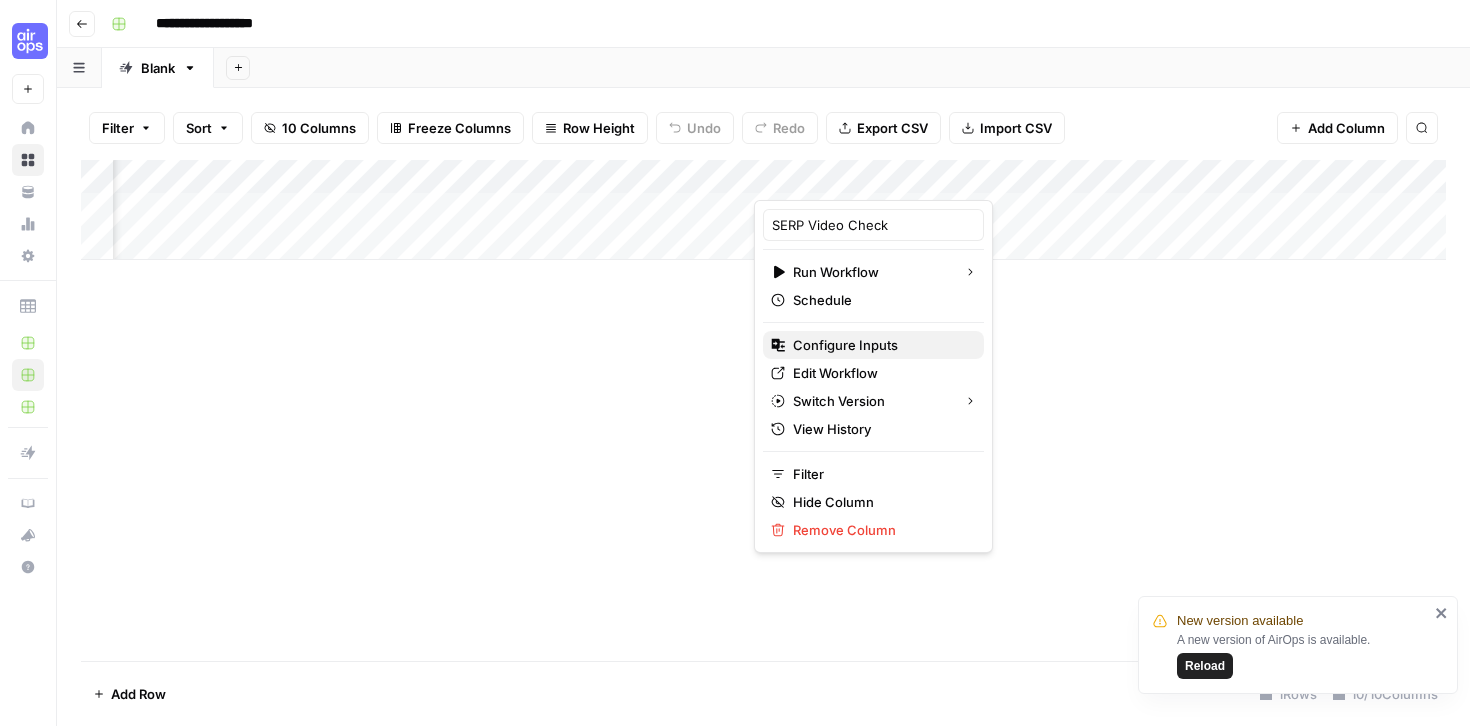 click on "Configure Inputs" at bounding box center (880, 345) 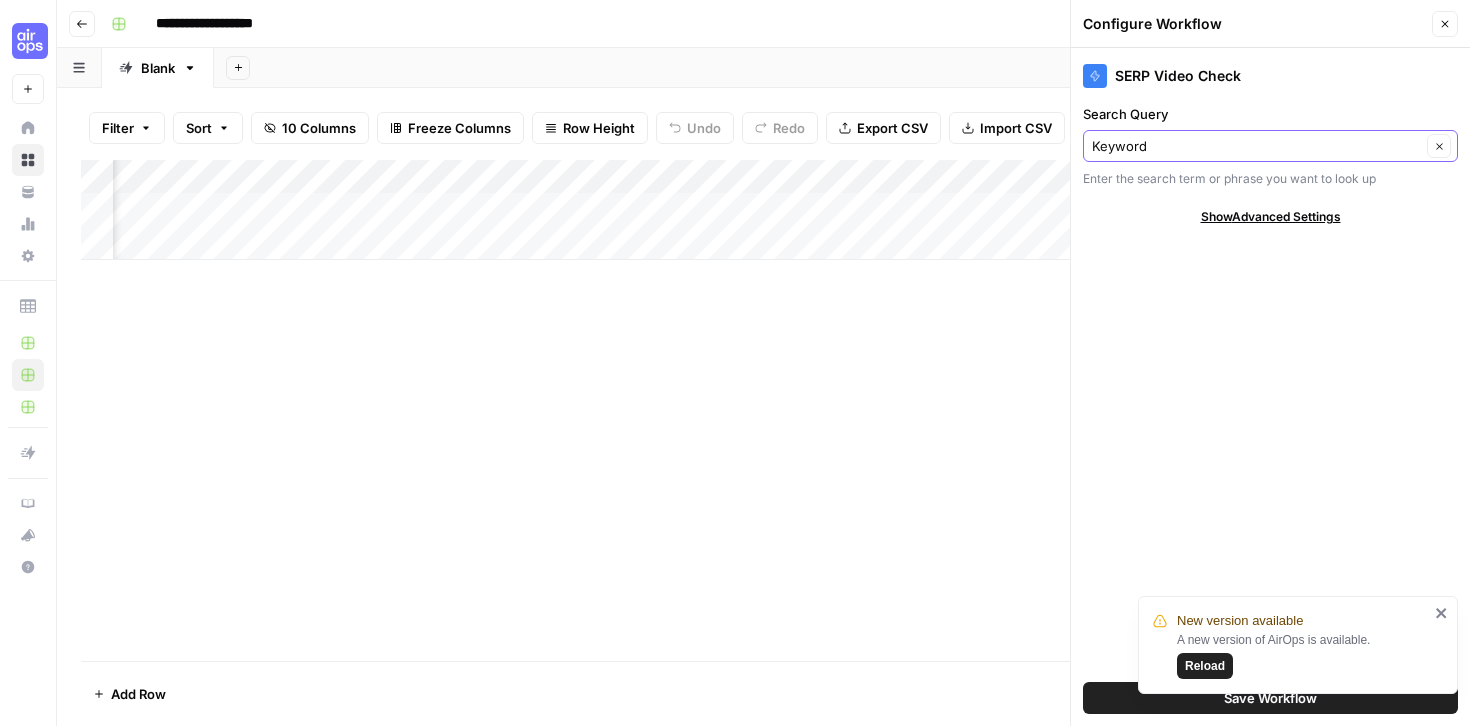 drag, startPoint x: 1444, startPoint y: 143, endPoint x: 1447, endPoint y: 209, distance: 66.068146 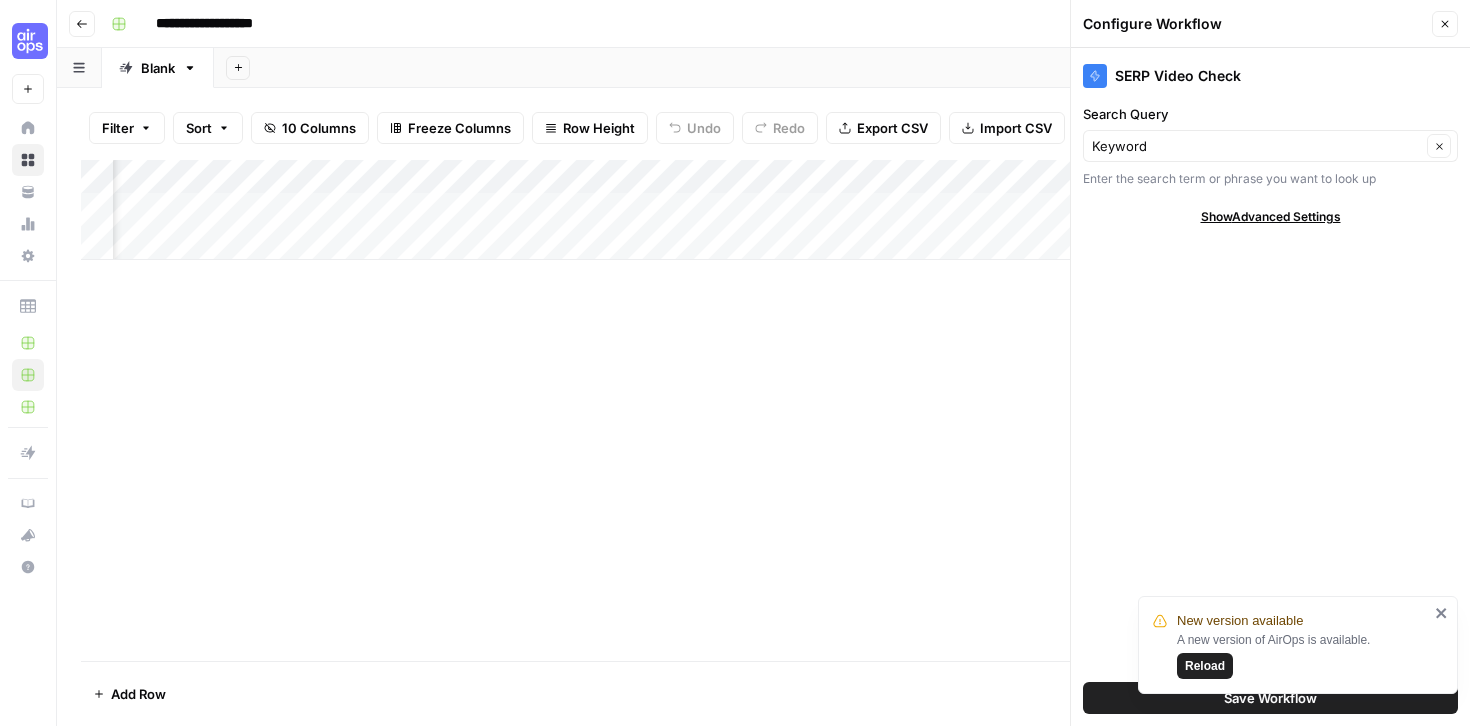 click 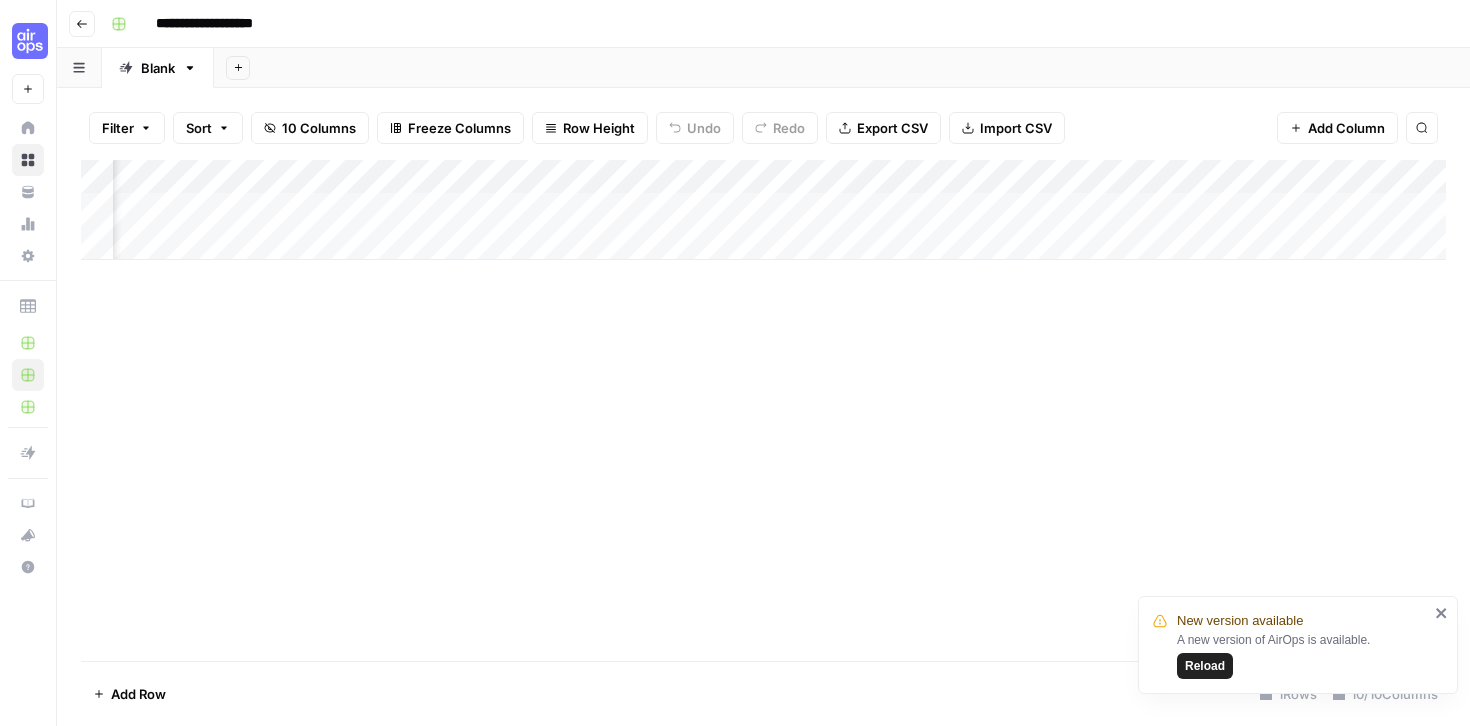 click on "Add Column" at bounding box center (763, 210) 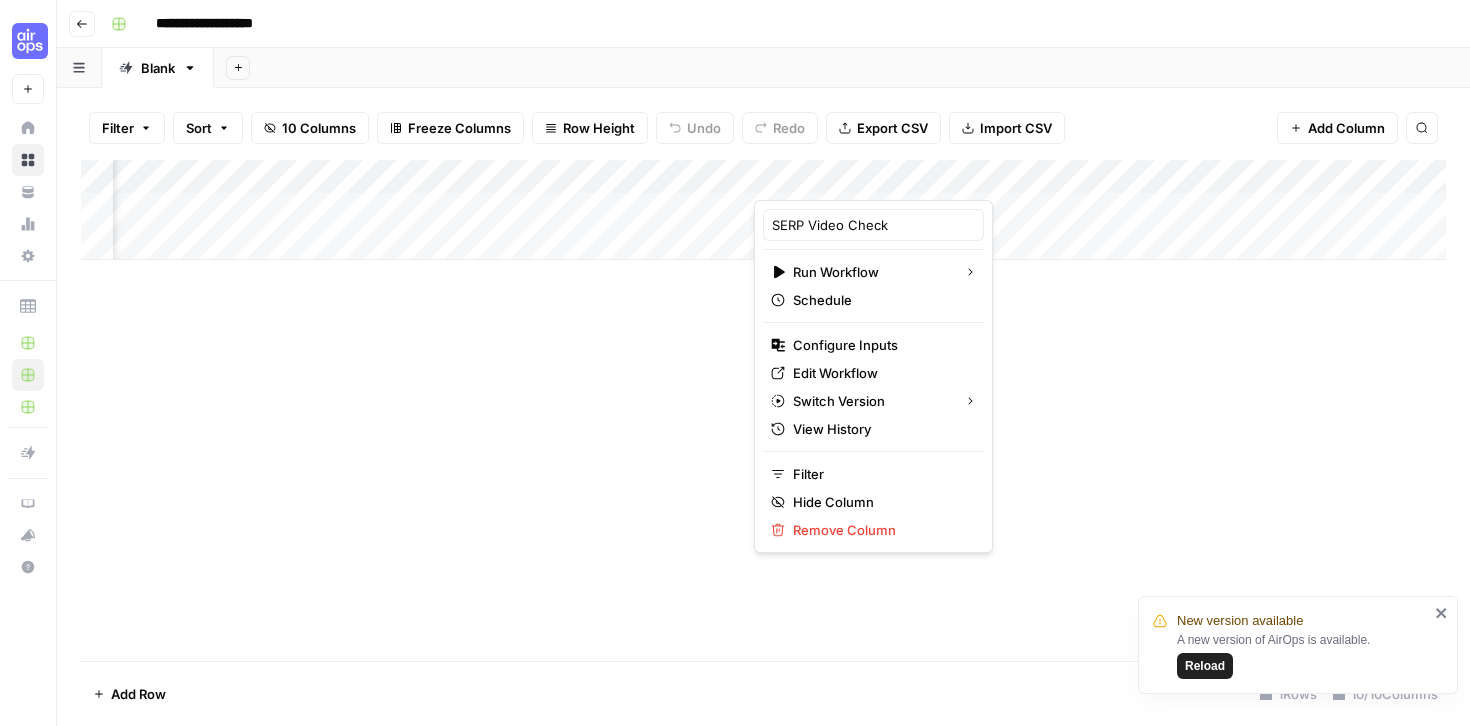 click on "Add Column" at bounding box center (763, 410) 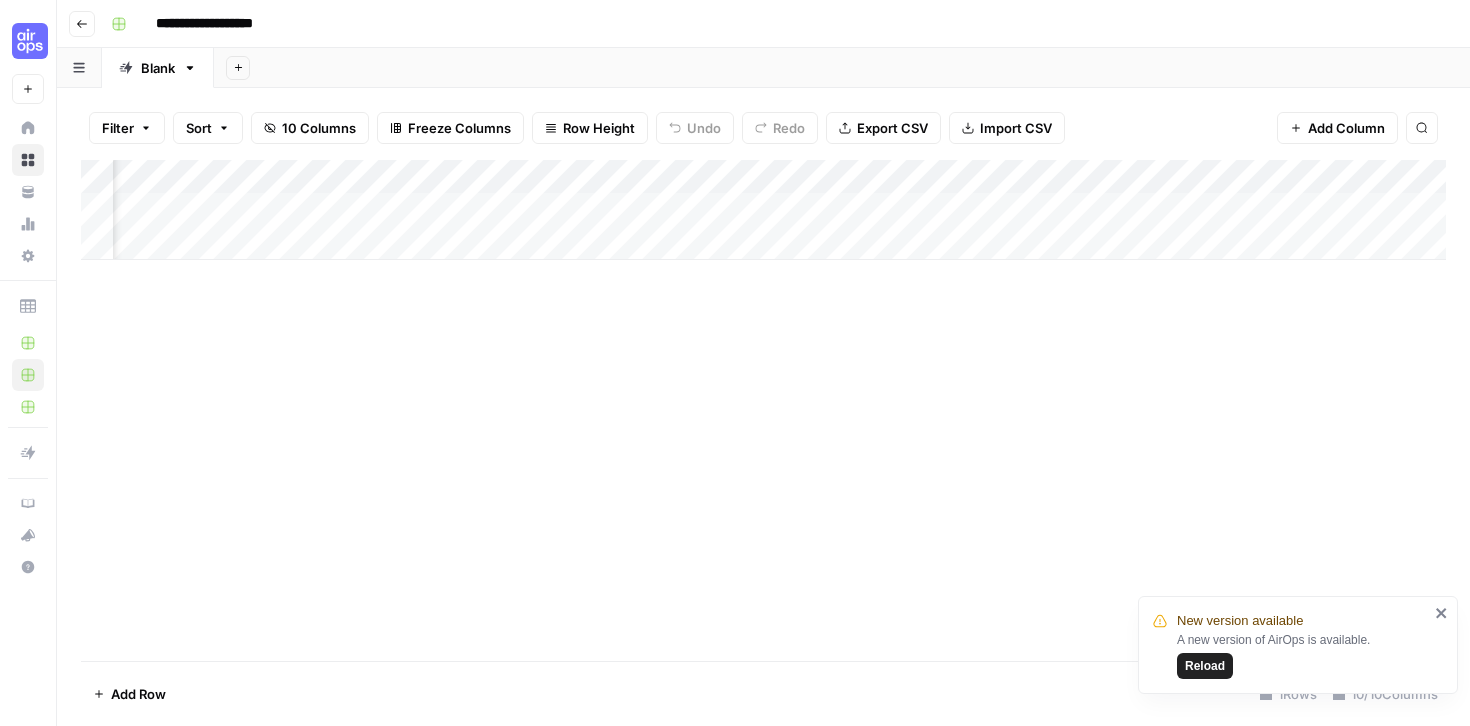 click on "Add Column" at bounding box center [763, 210] 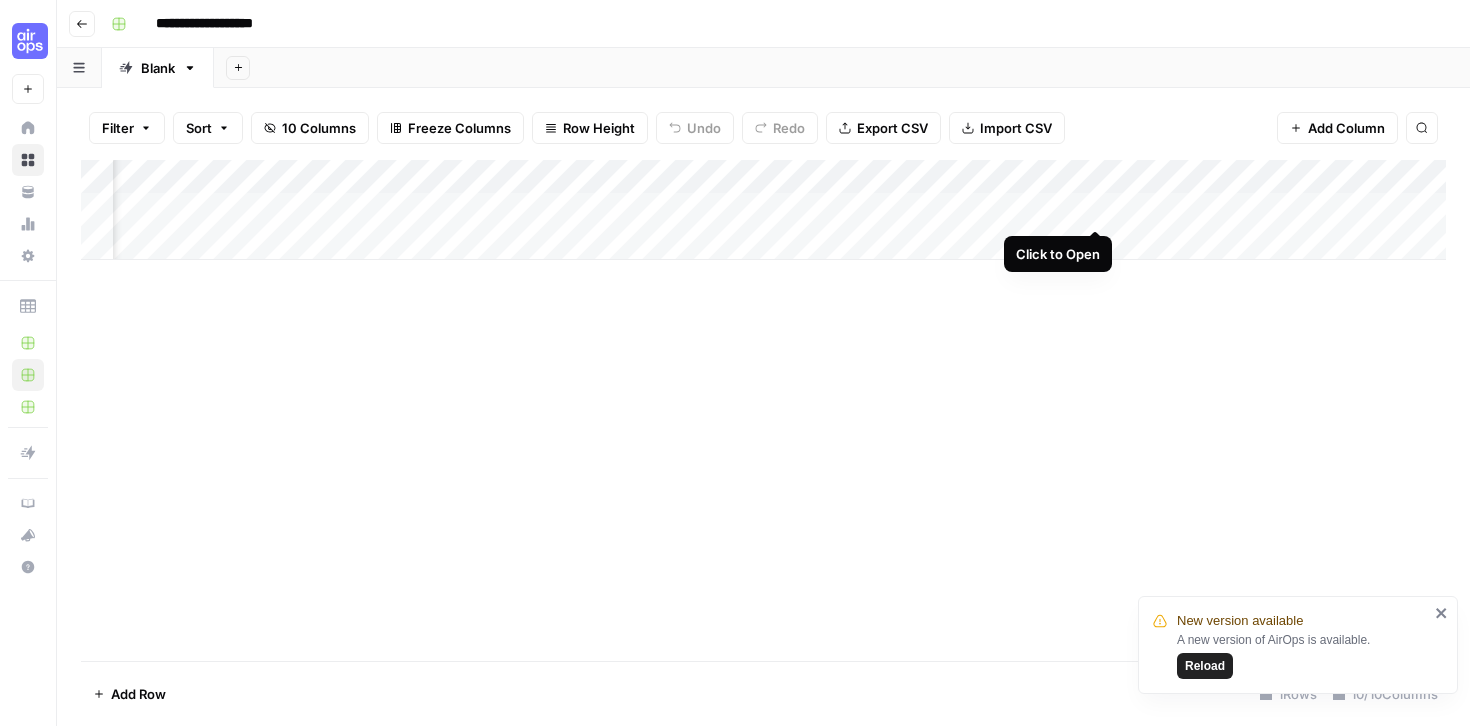 click on "Add Column" at bounding box center [763, 210] 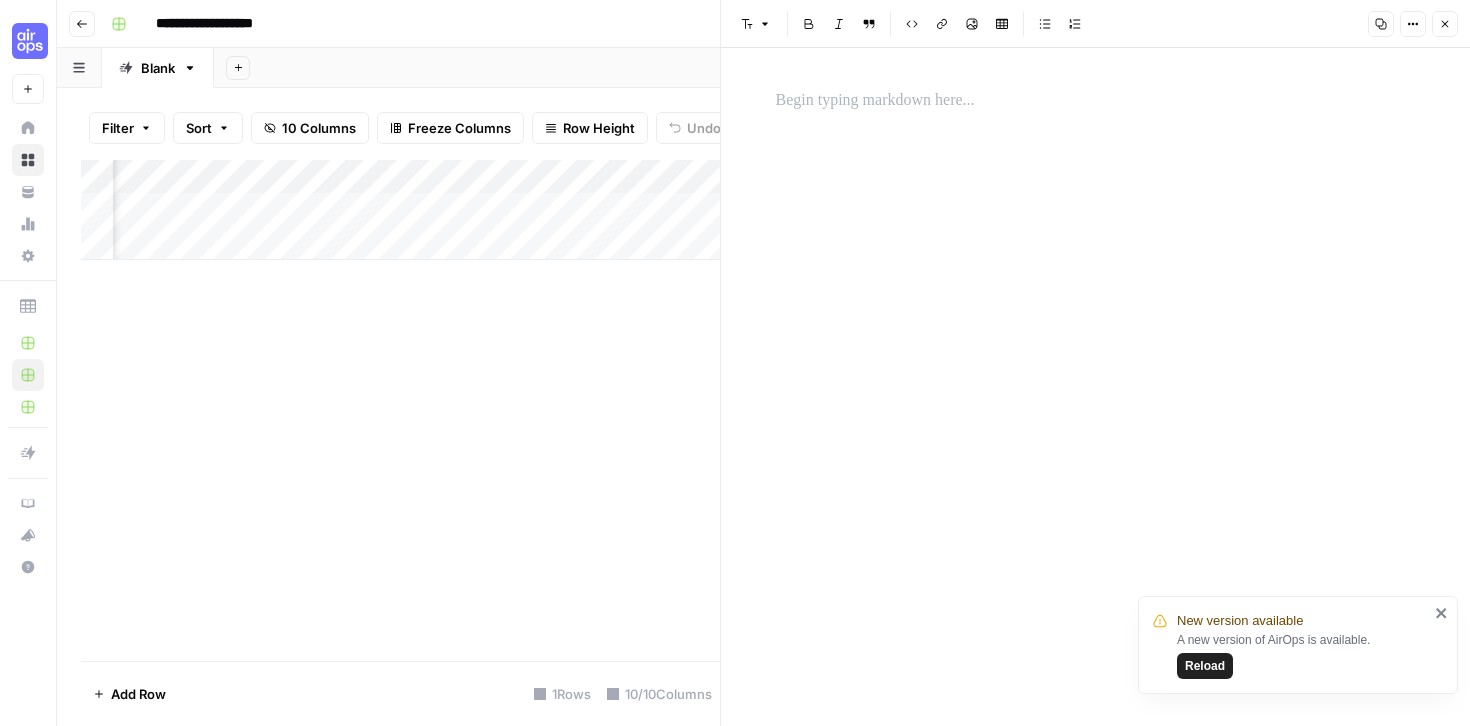 click 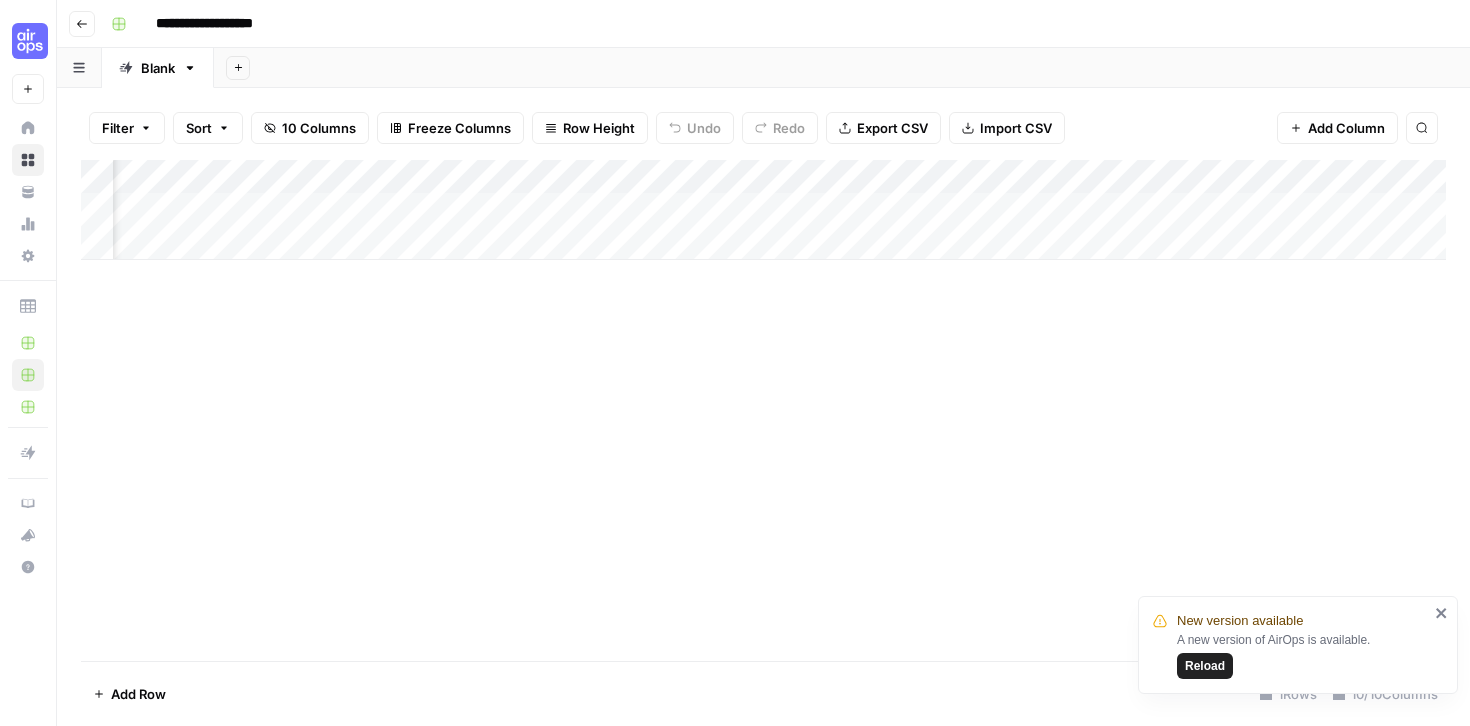 click on "Add Column" at bounding box center [763, 210] 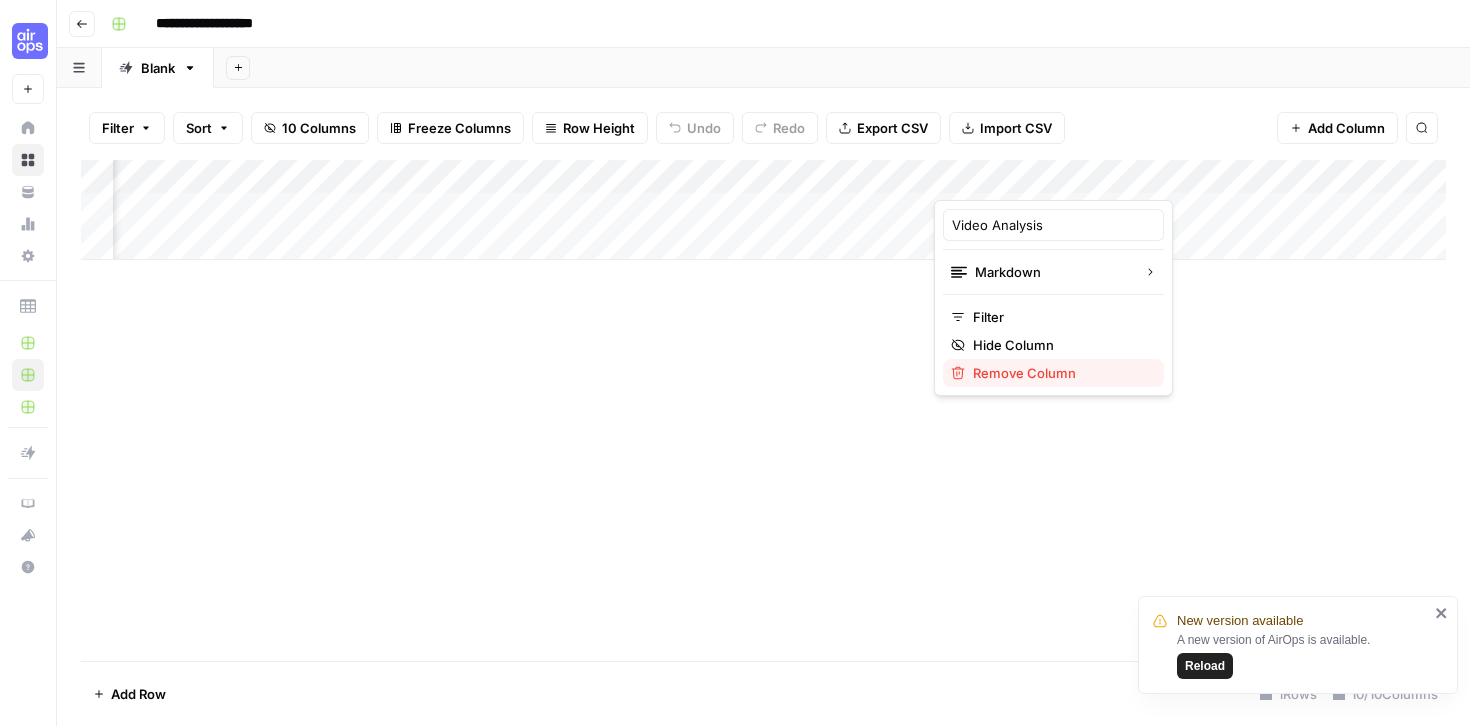 click on "Remove Column" at bounding box center (1060, 373) 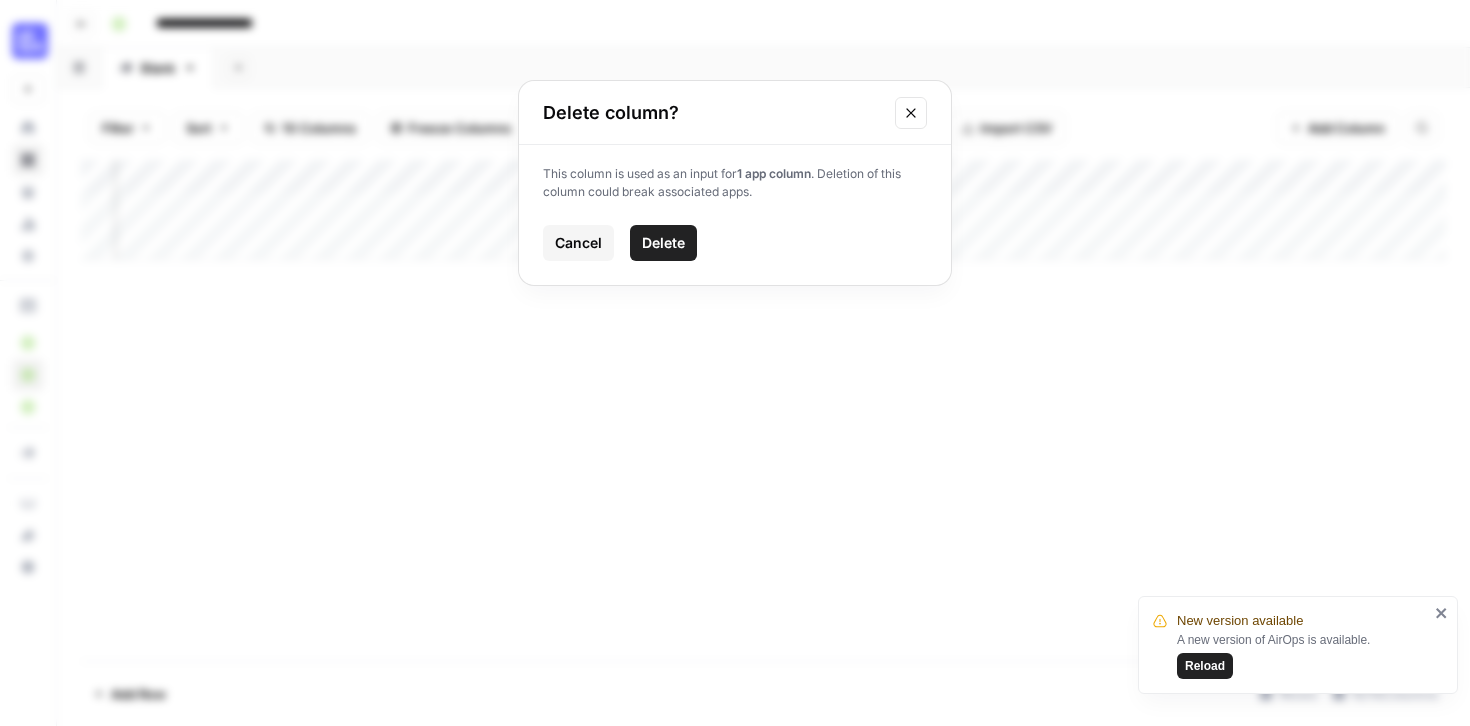 click on "Delete" at bounding box center (663, 243) 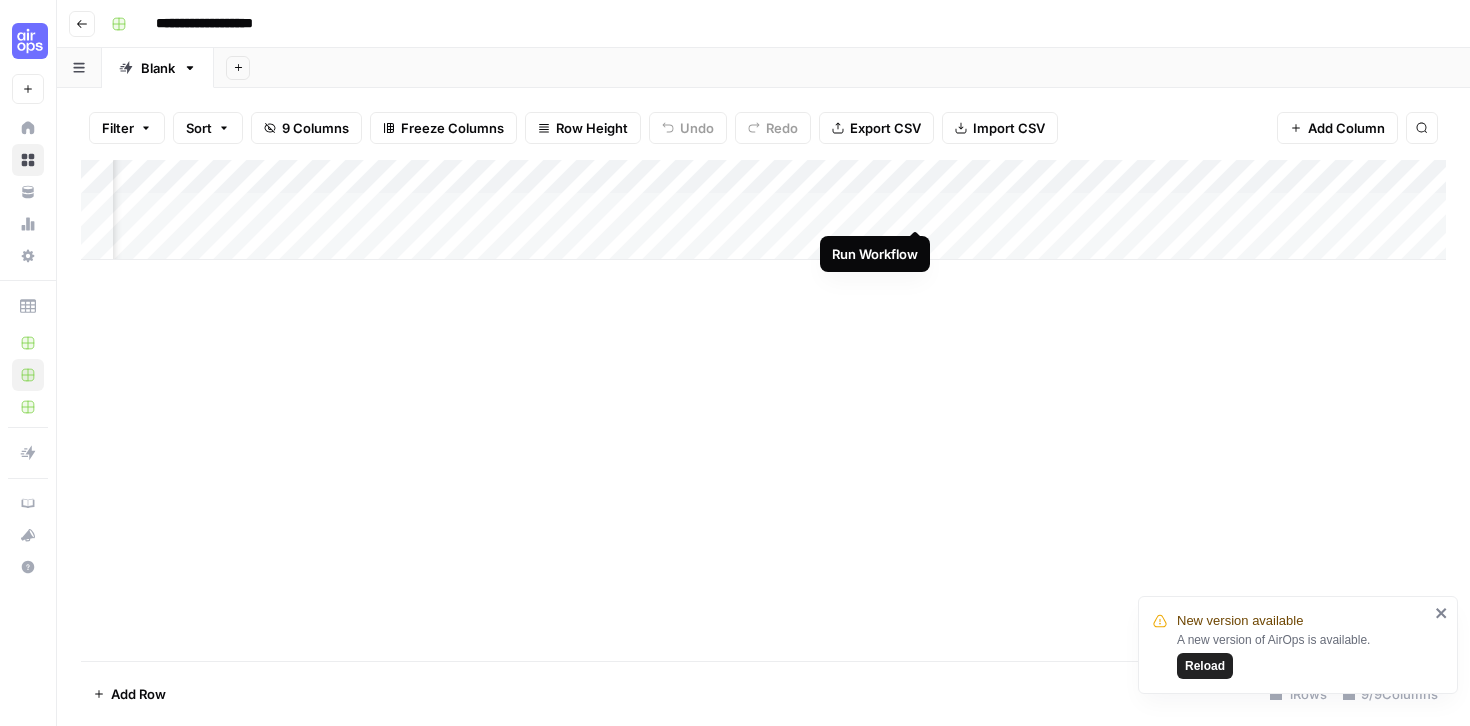 click on "Add Column" at bounding box center [763, 210] 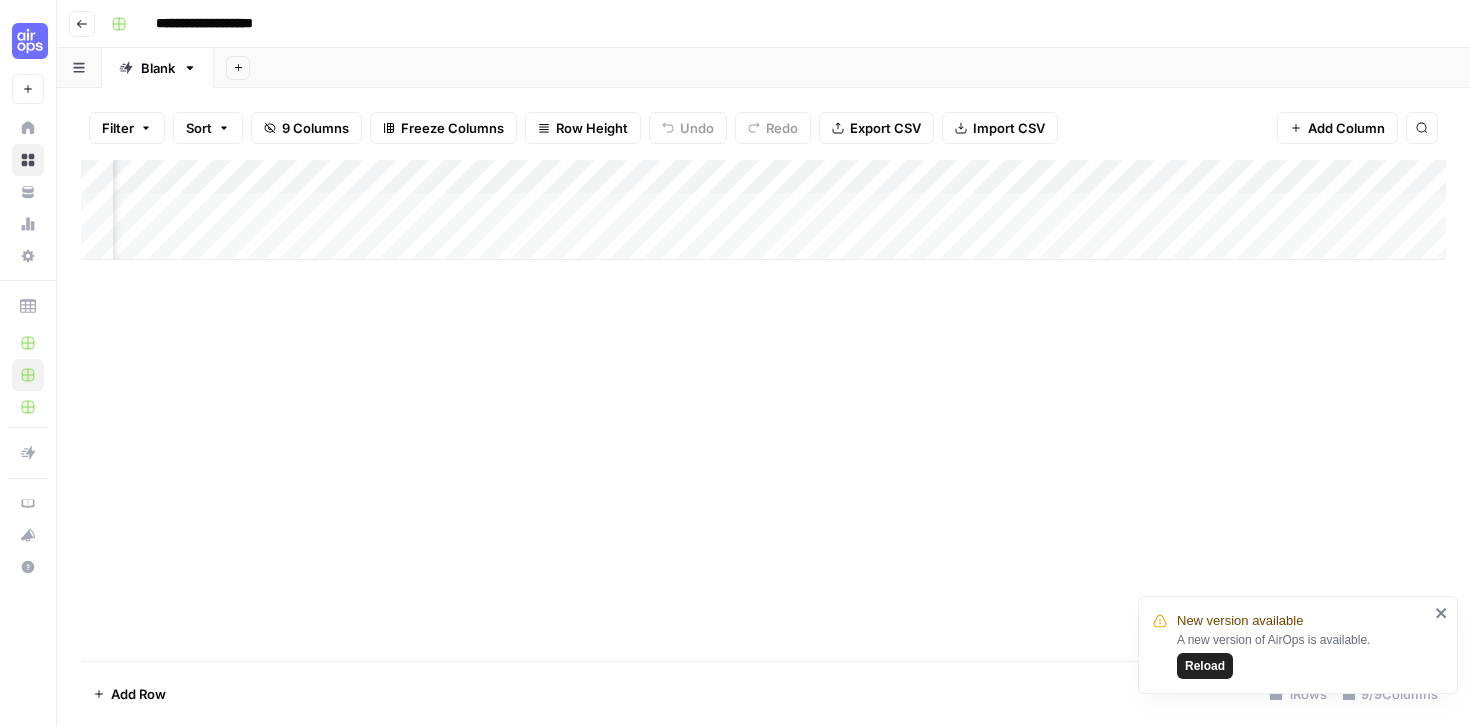 click on "Reload" at bounding box center [1205, 666] 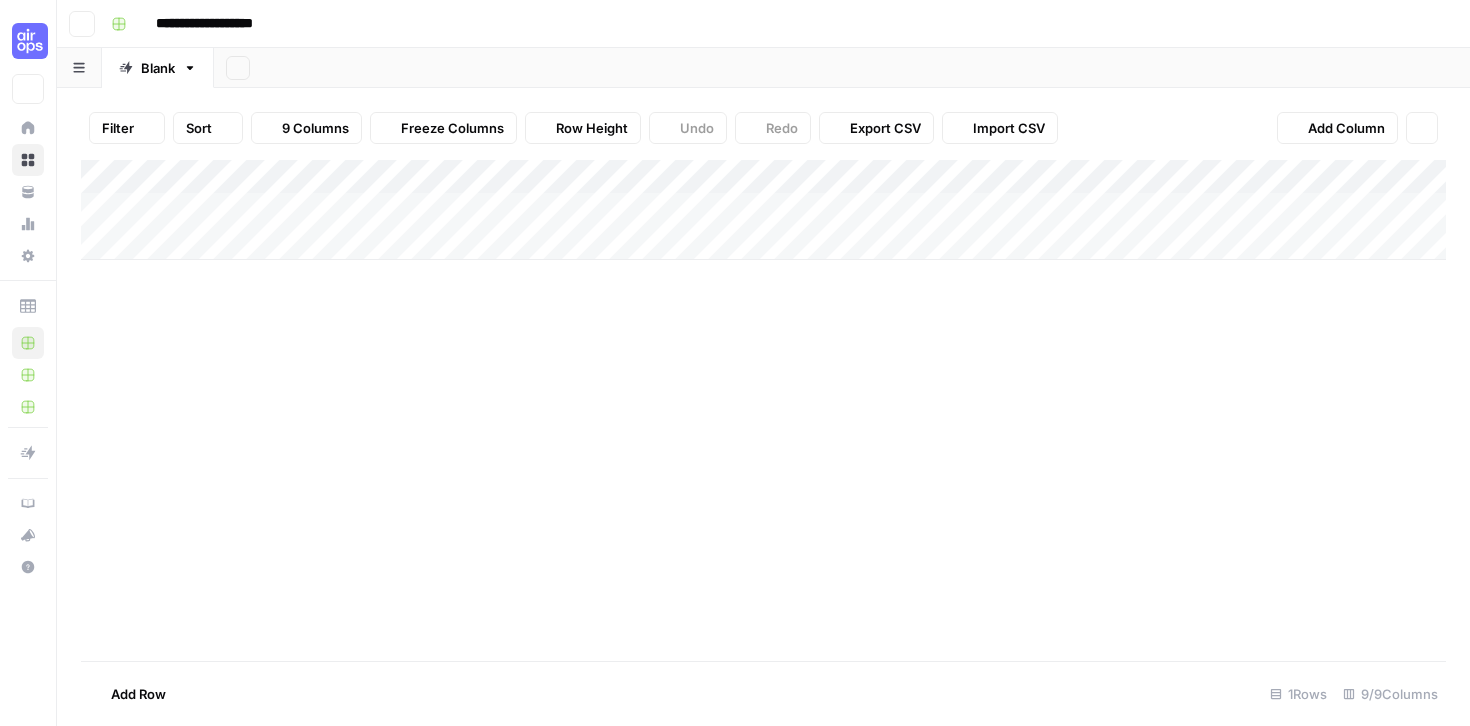 scroll, scrollTop: 0, scrollLeft: 0, axis: both 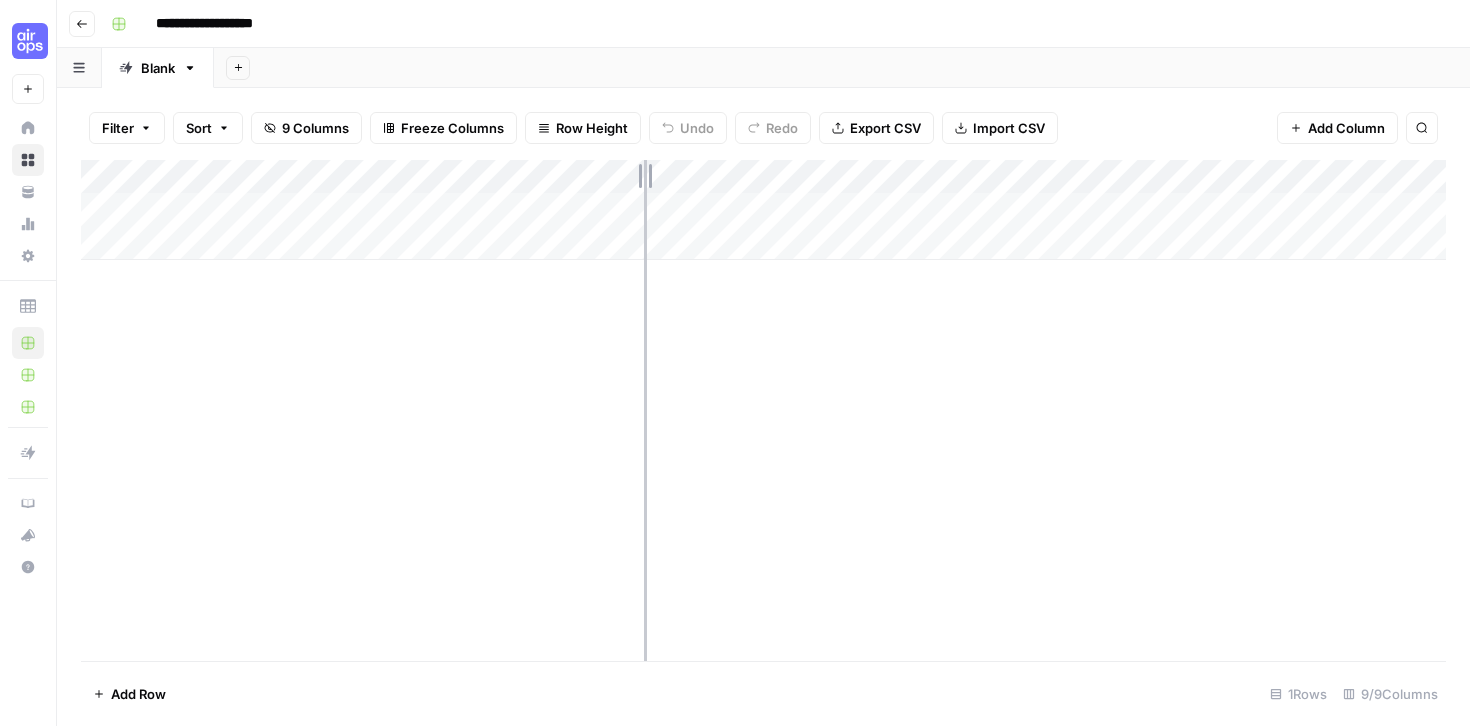 drag, startPoint x: 687, startPoint y: 172, endPoint x: 638, endPoint y: 170, distance: 49.0408 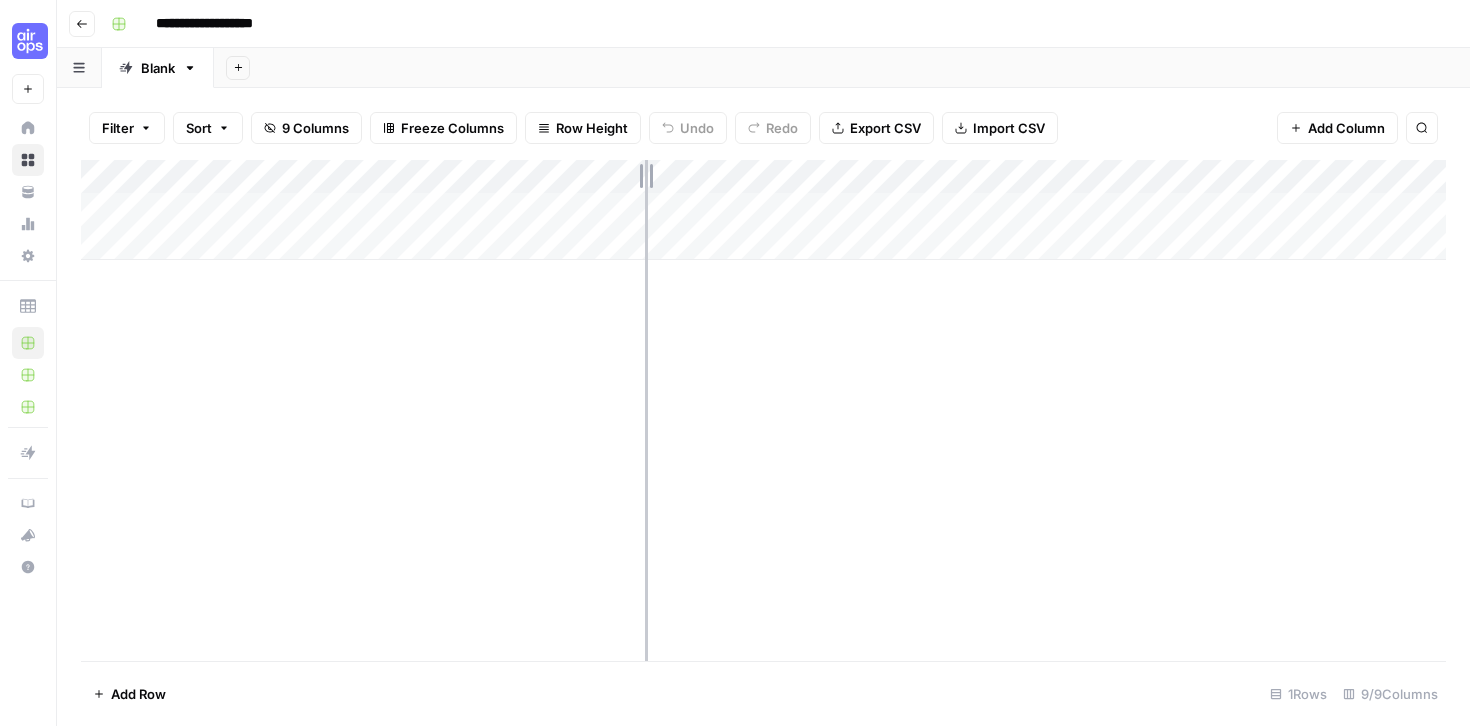 drag, startPoint x: 634, startPoint y: 171, endPoint x: 645, endPoint y: 171, distance: 11 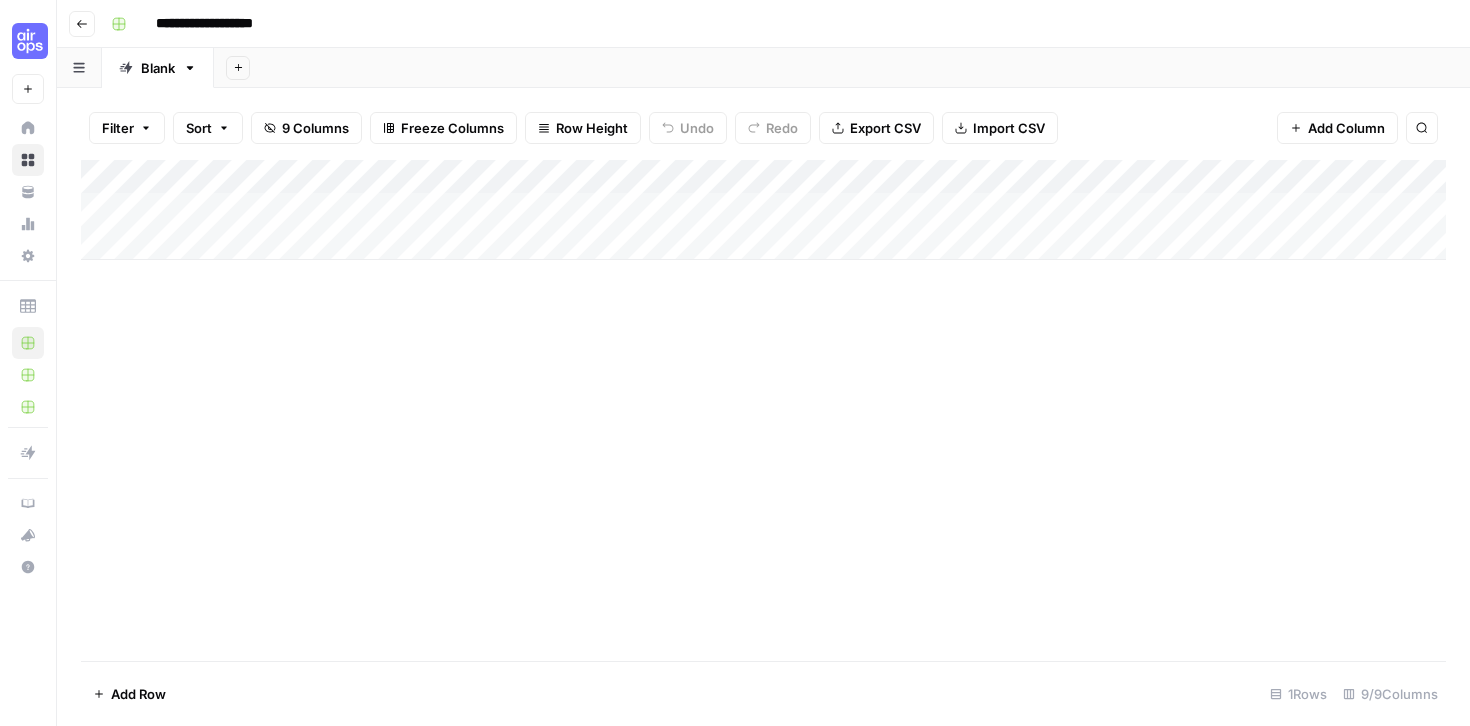 click on "Add Column" at bounding box center (763, 210) 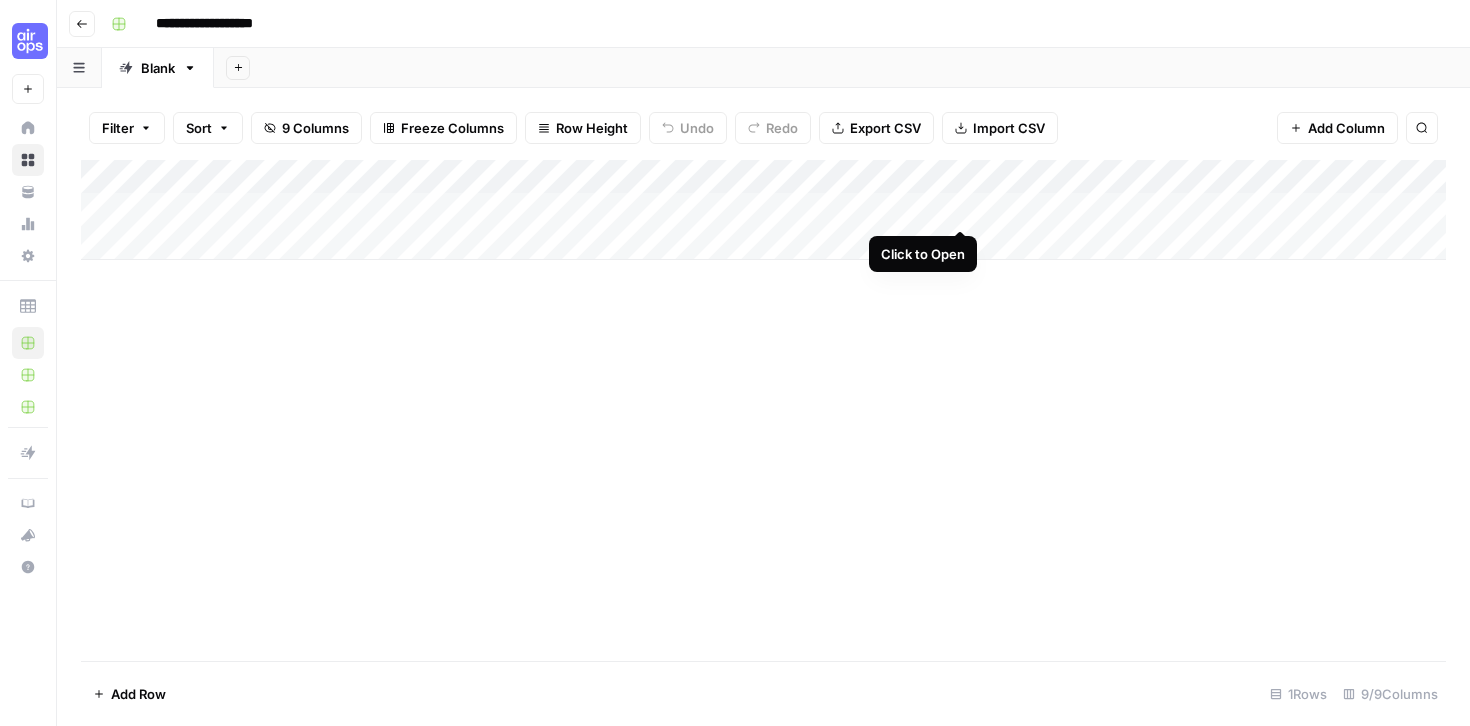 click on "Add Column" at bounding box center [763, 210] 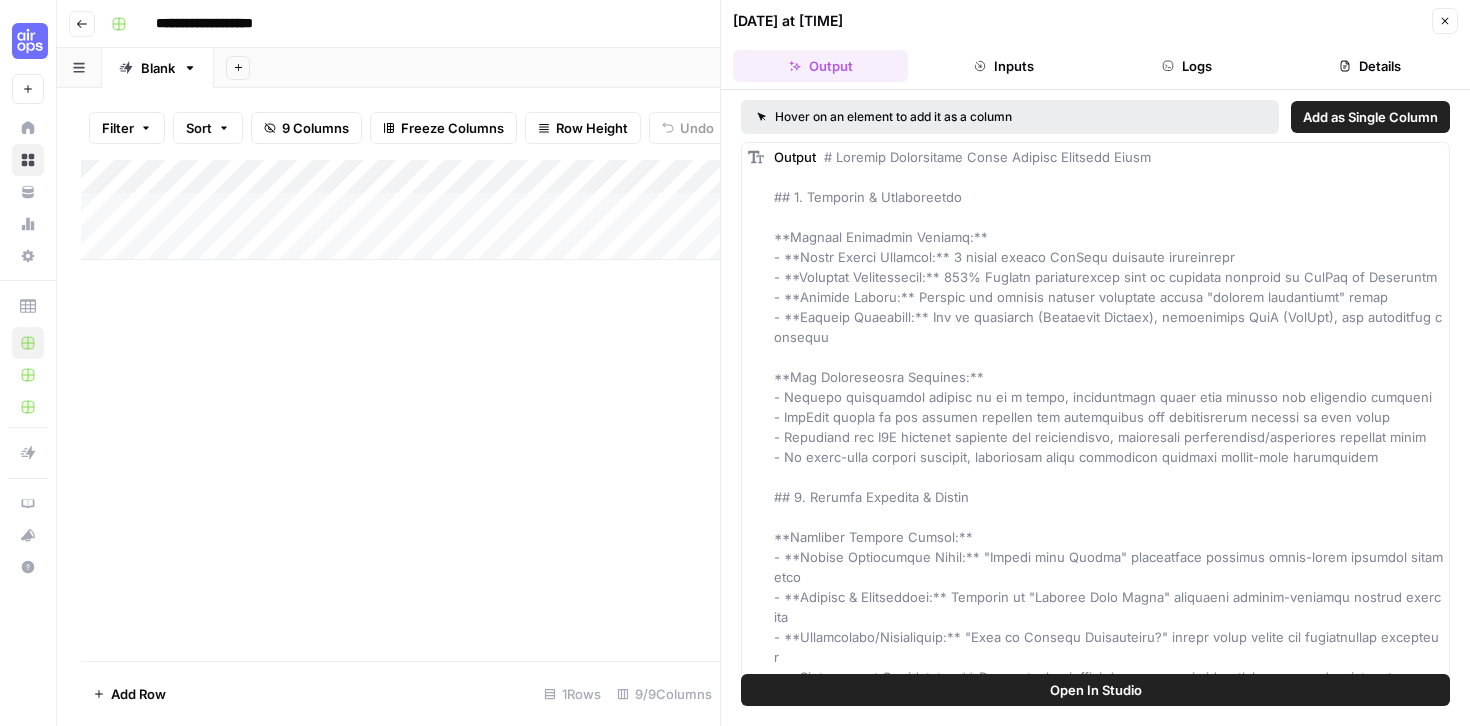 click on "Add as Single Column" at bounding box center (1370, 117) 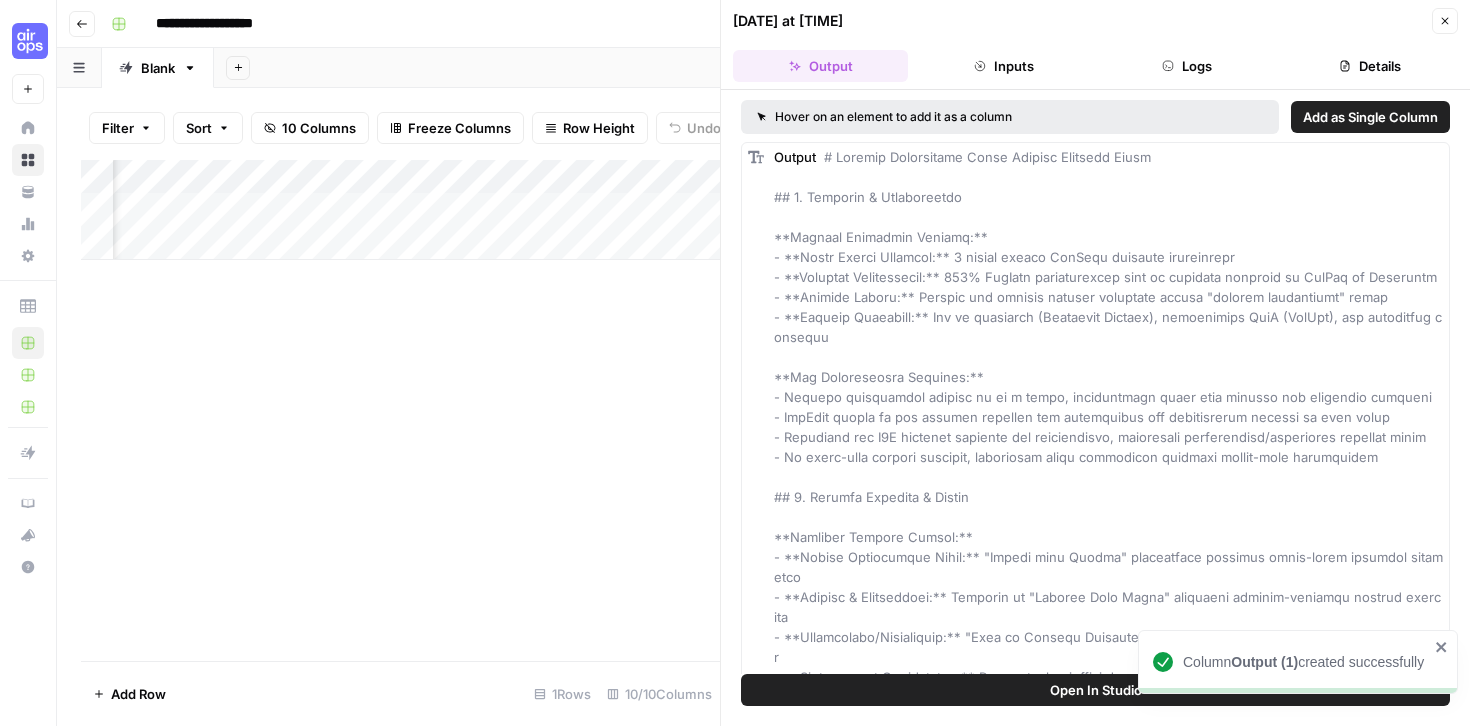 scroll, scrollTop: 0, scrollLeft: 616, axis: horizontal 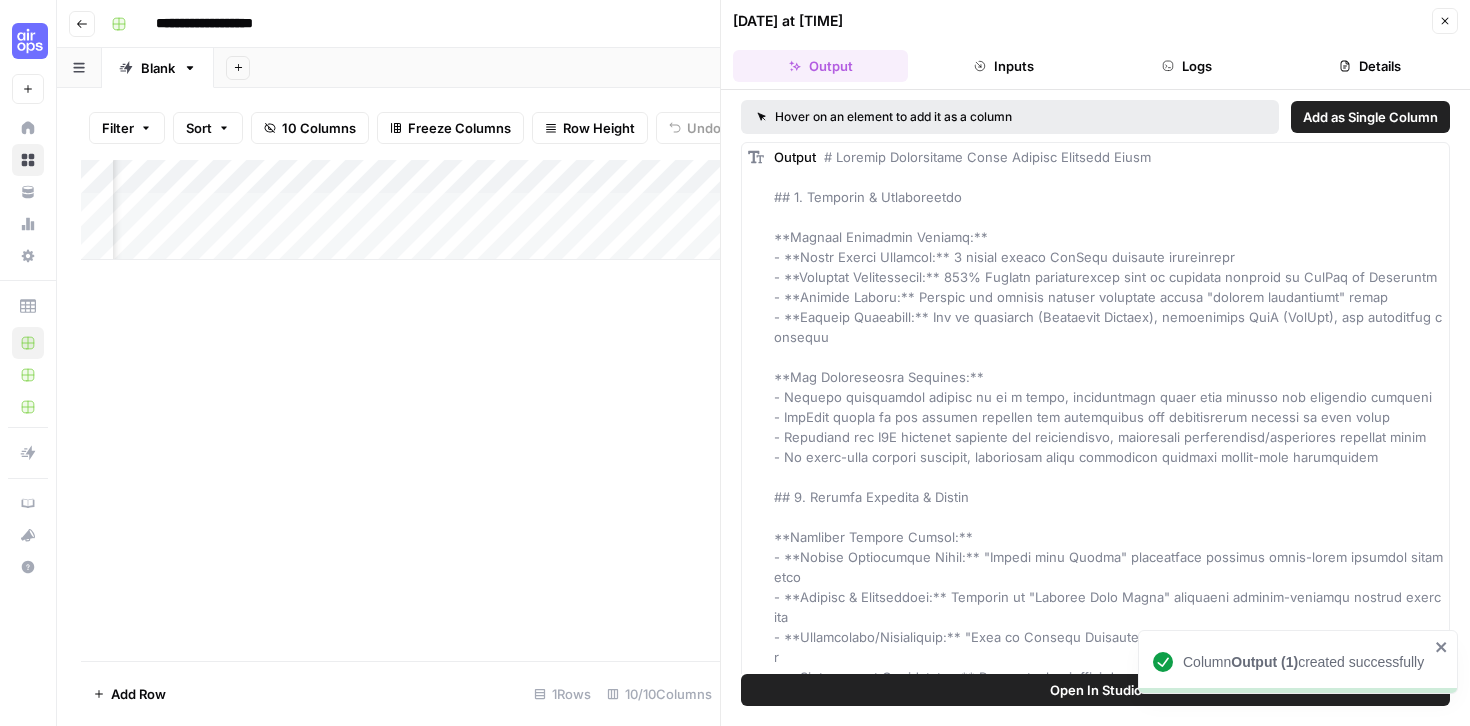click on "Details" at bounding box center [1370, 66] 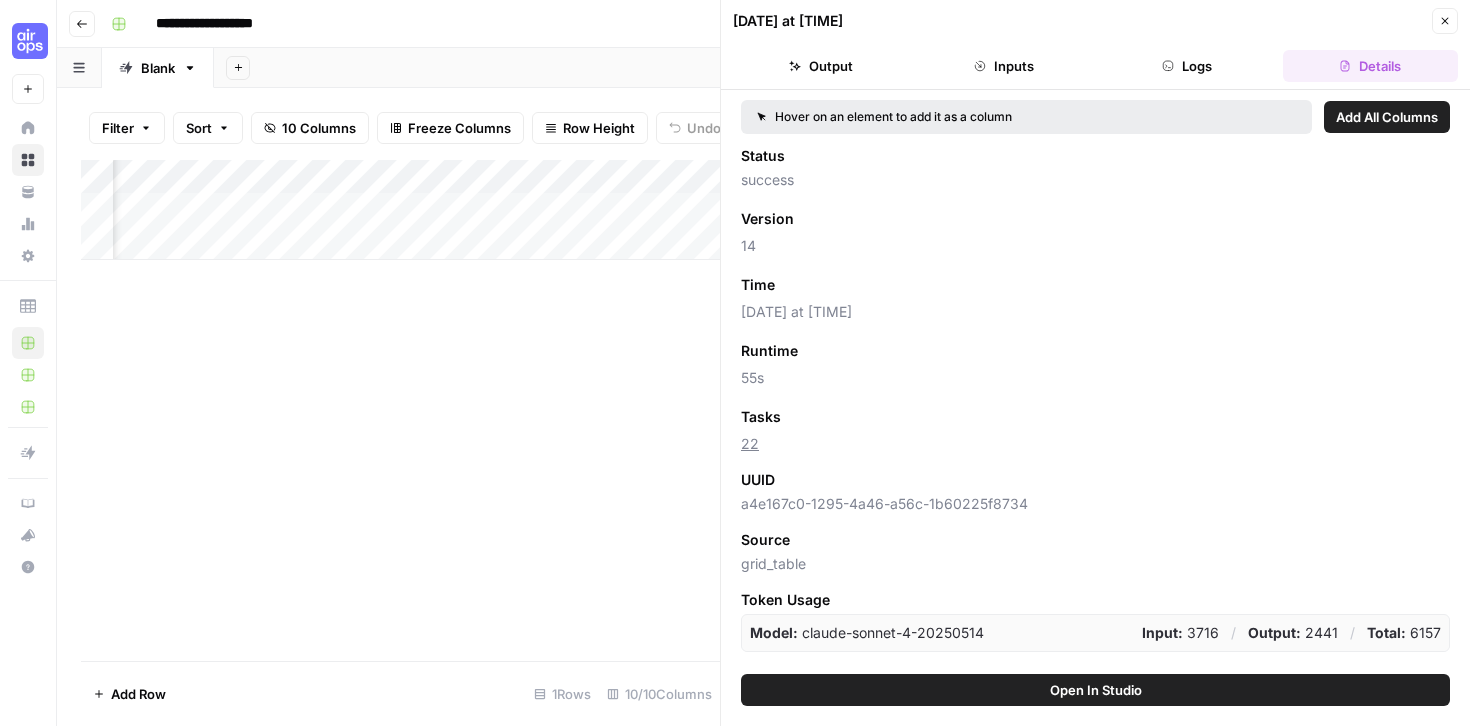 click on "Close" at bounding box center [1445, 21] 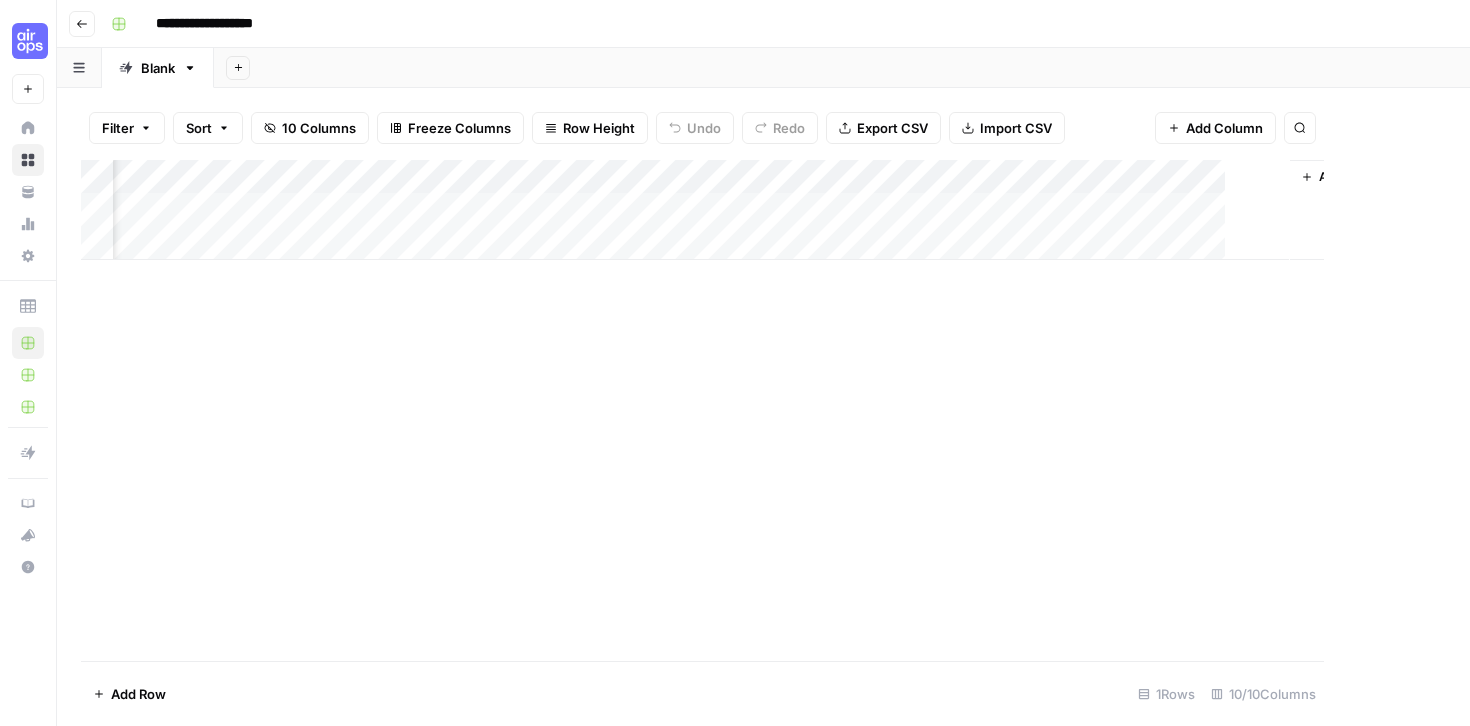 scroll, scrollTop: 0, scrollLeft: 547, axis: horizontal 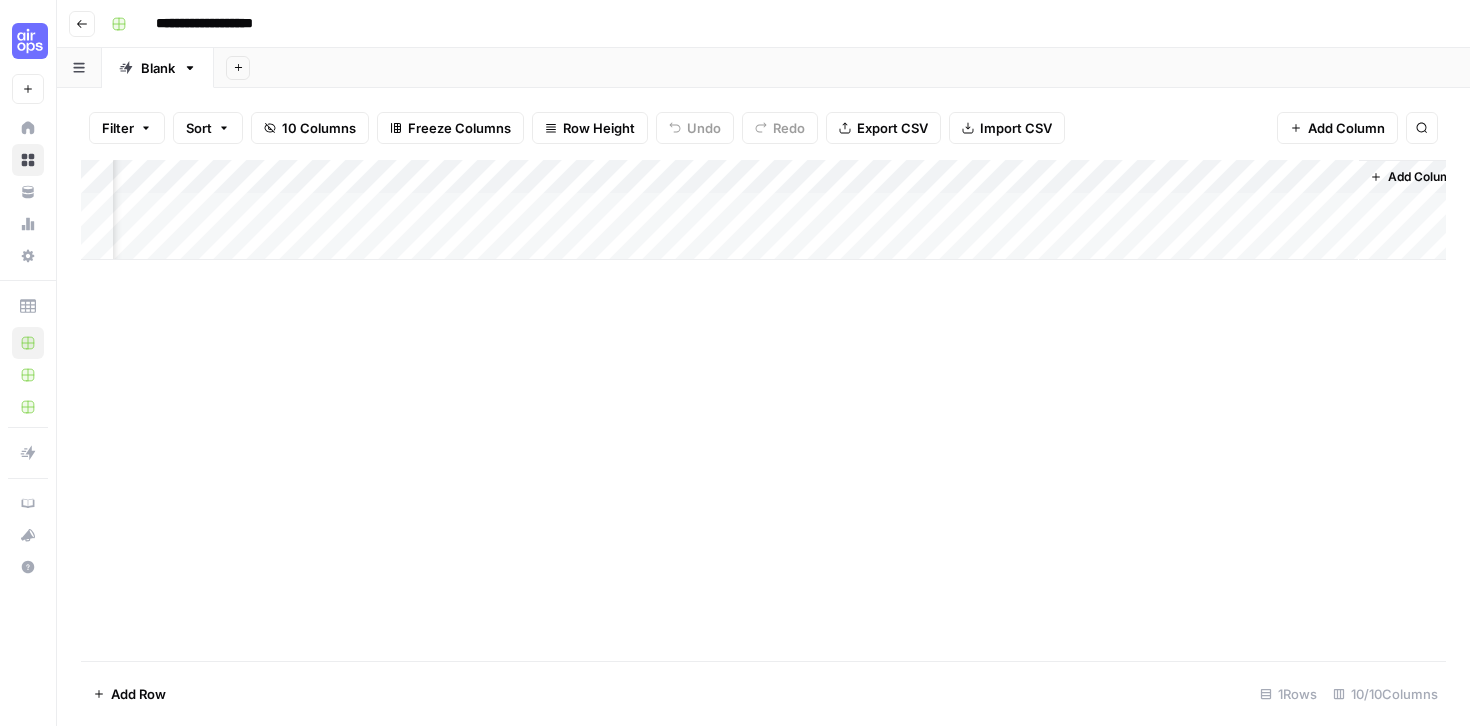 click on "Add Column" at bounding box center [763, 210] 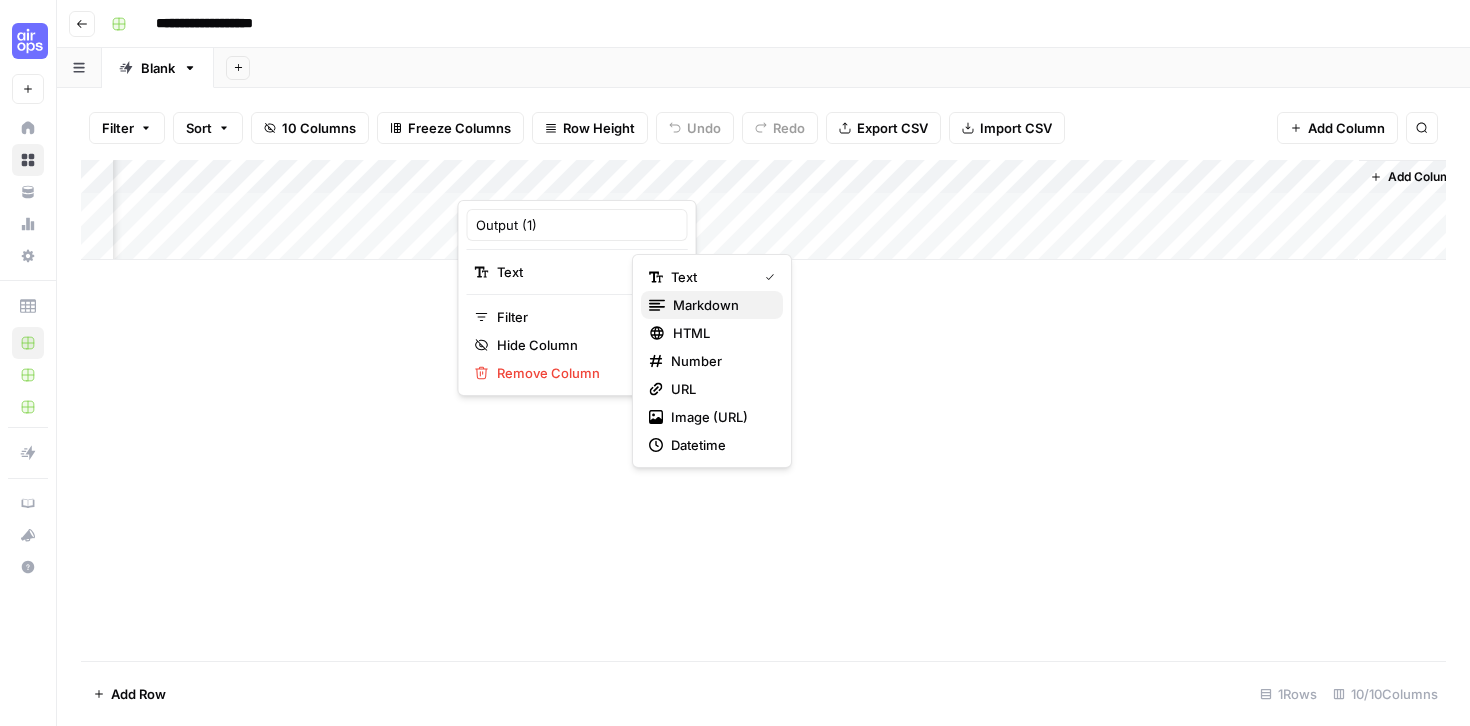 click on "Markdown" at bounding box center (720, 305) 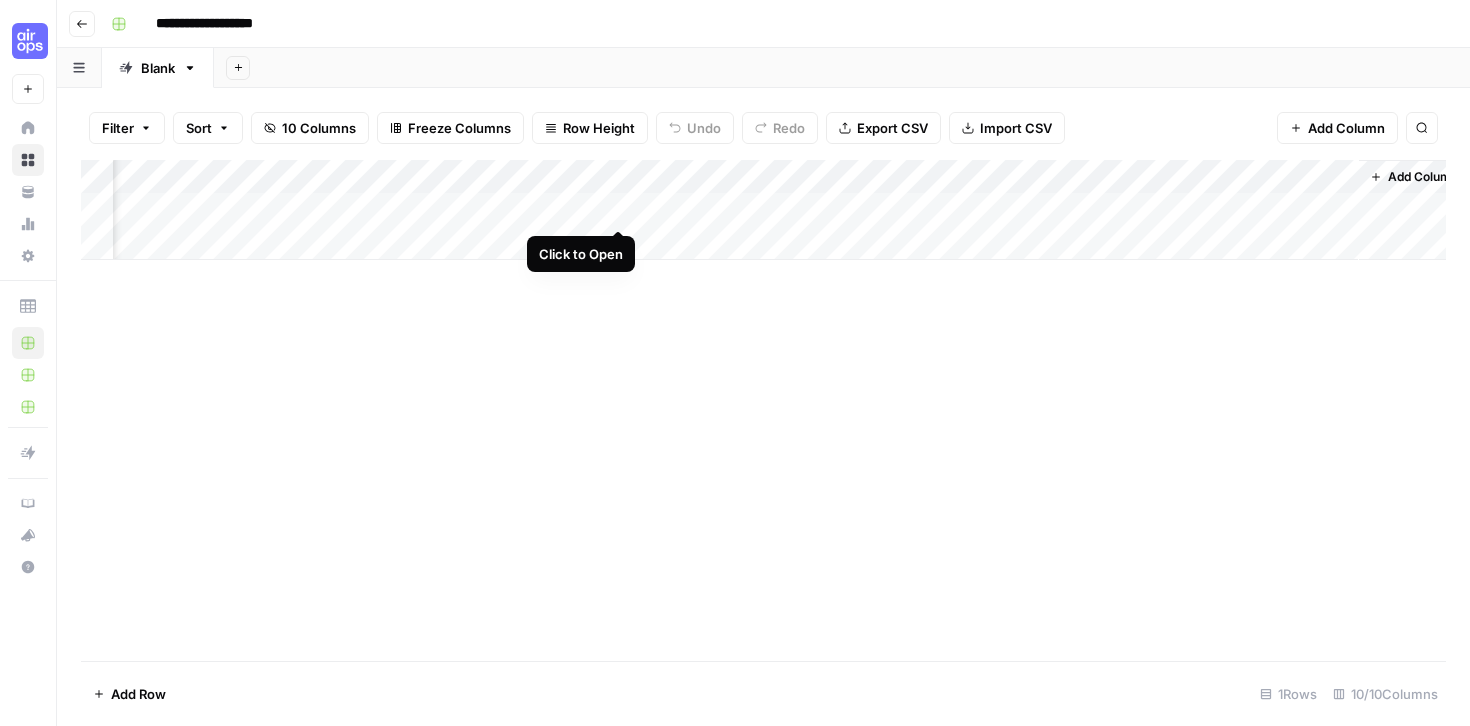 click on "Add Column" at bounding box center (763, 210) 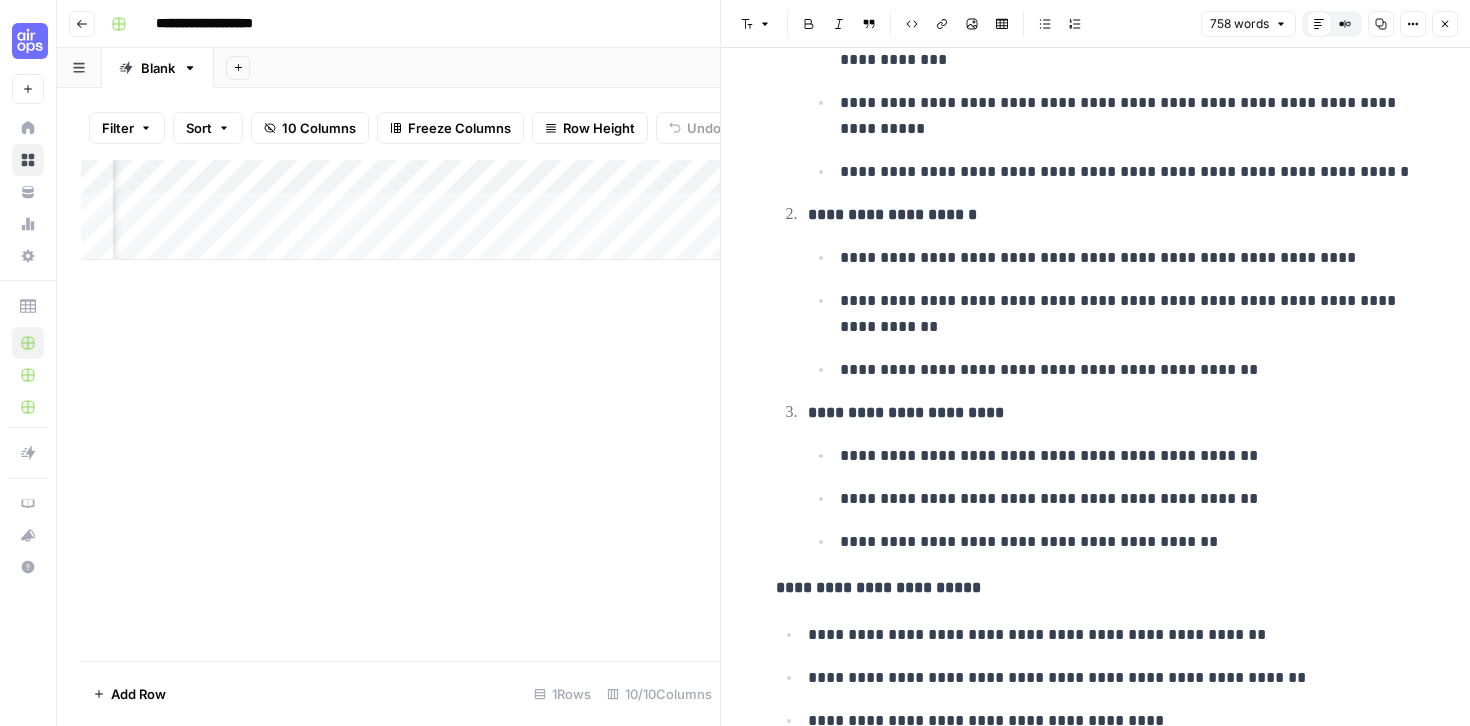 scroll, scrollTop: 4945, scrollLeft: 0, axis: vertical 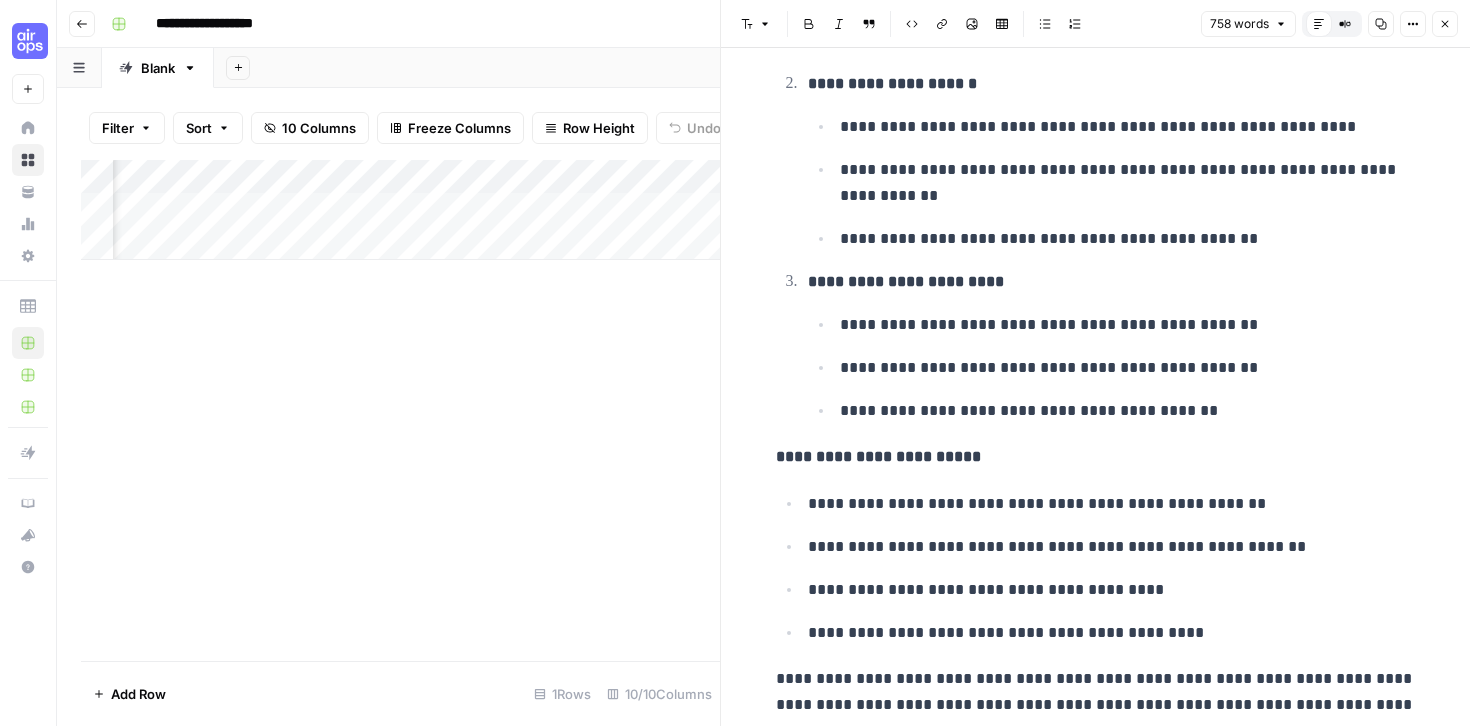 click on "Close" at bounding box center (1445, 24) 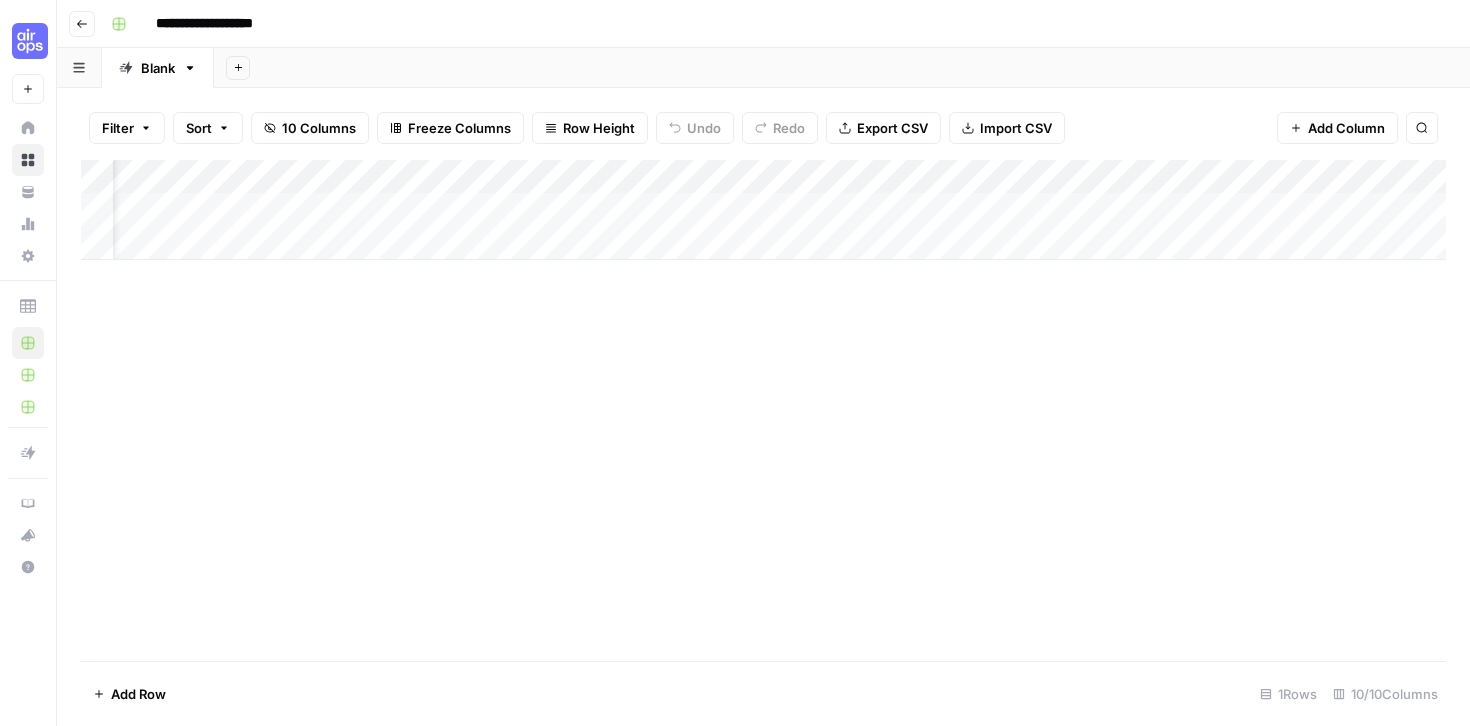 scroll, scrollTop: 0, scrollLeft: 82, axis: horizontal 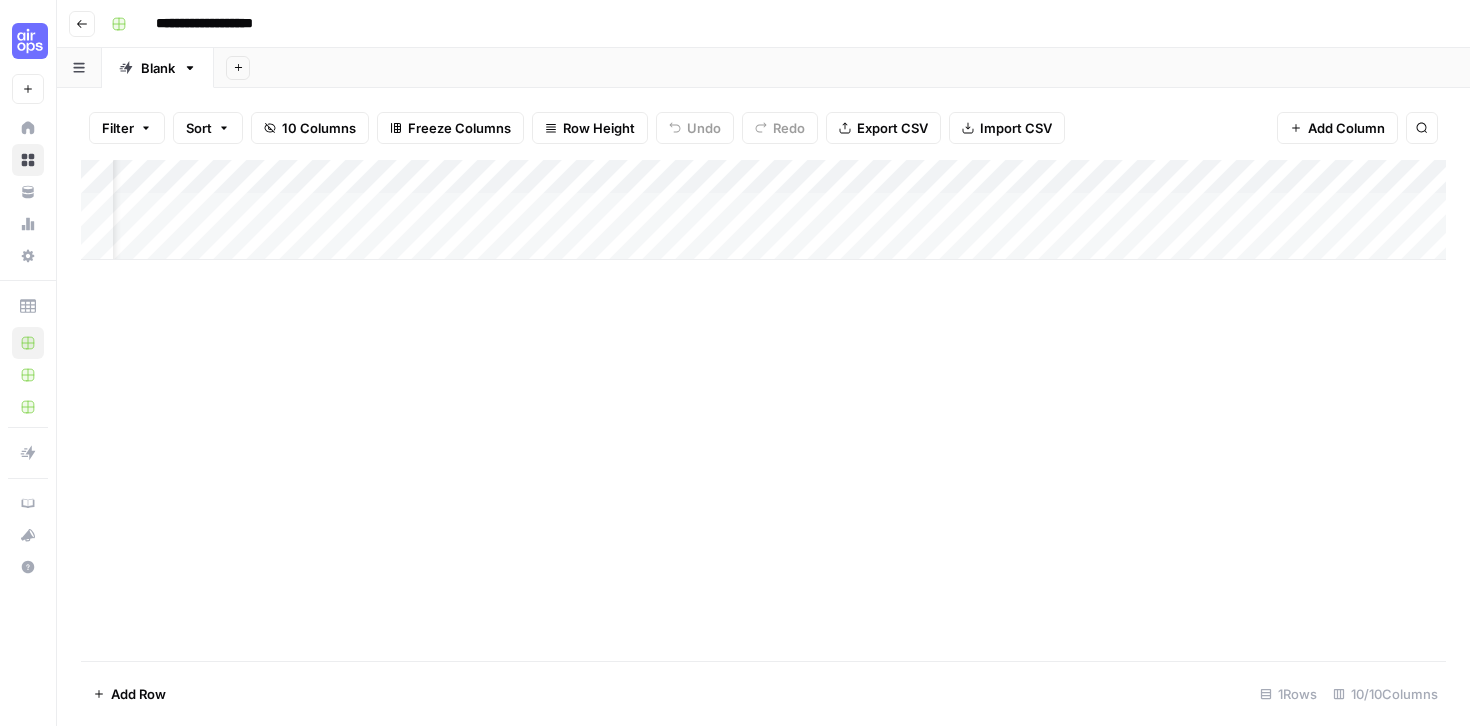 click on "Add Column" at bounding box center [763, 210] 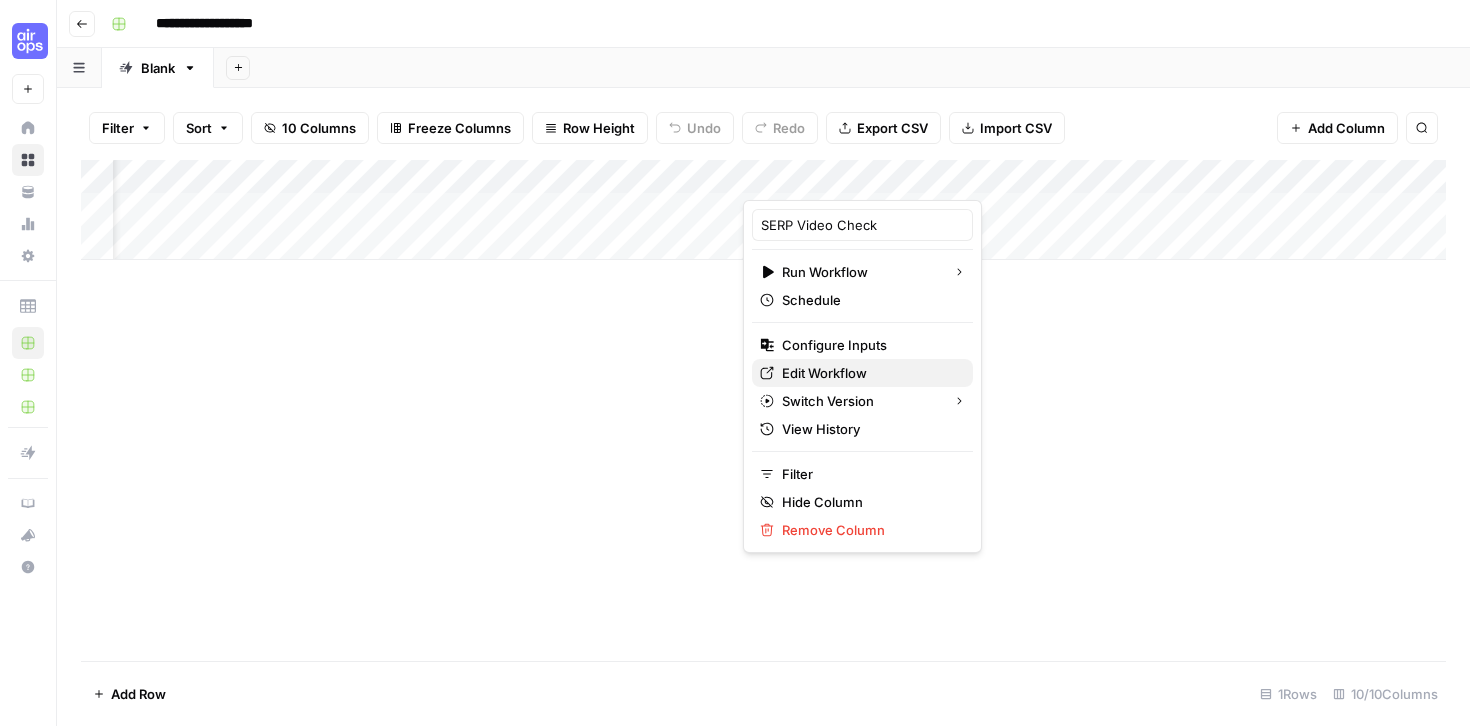 click on "Edit Workflow" at bounding box center [869, 373] 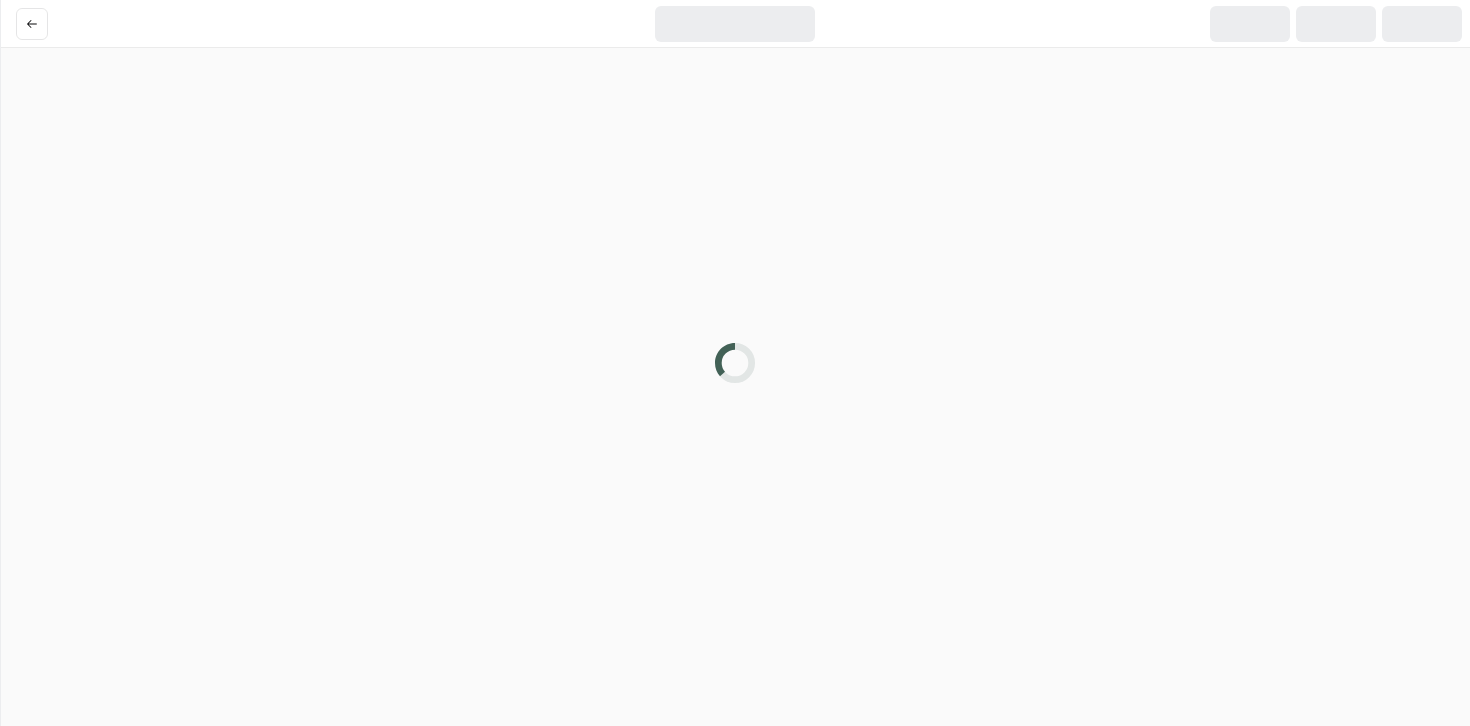 scroll, scrollTop: 0, scrollLeft: 0, axis: both 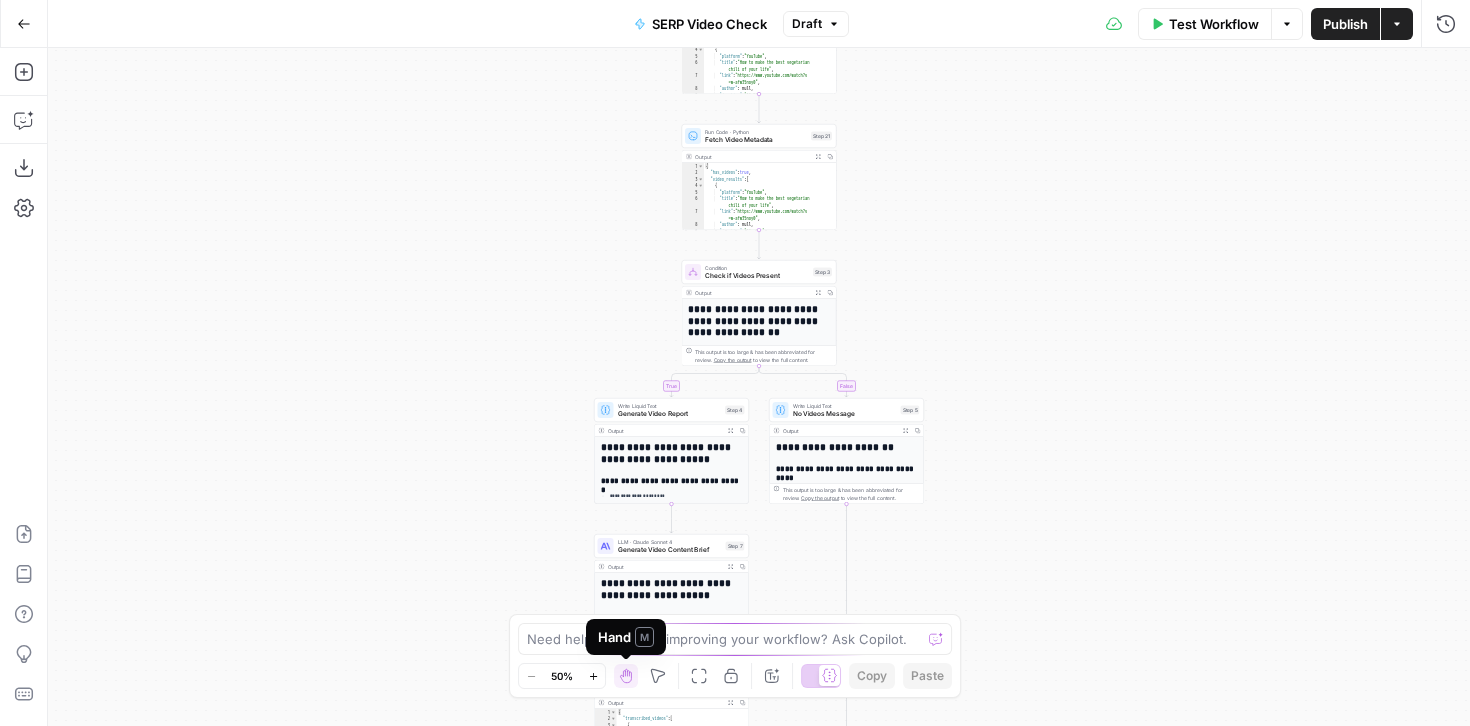click on "Hand M" at bounding box center [626, 637] 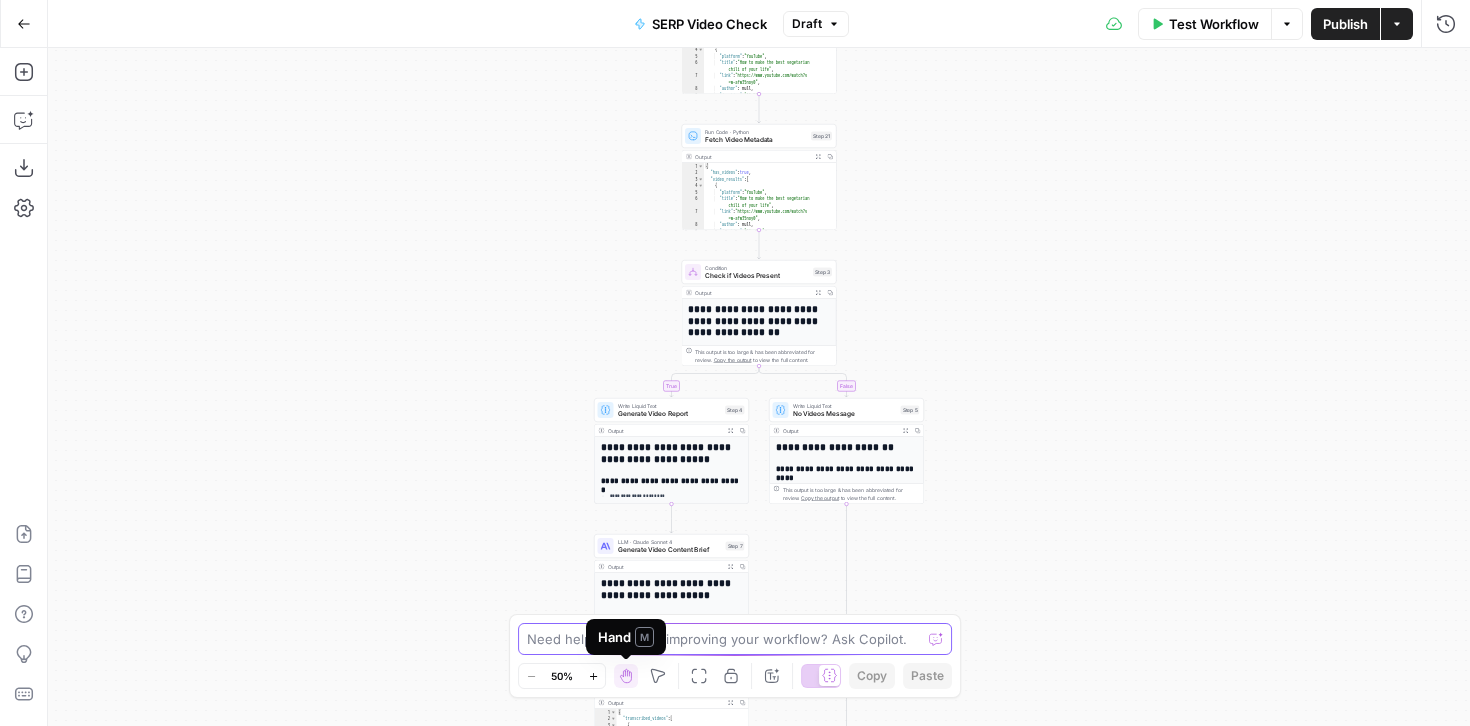 click at bounding box center (724, 639) 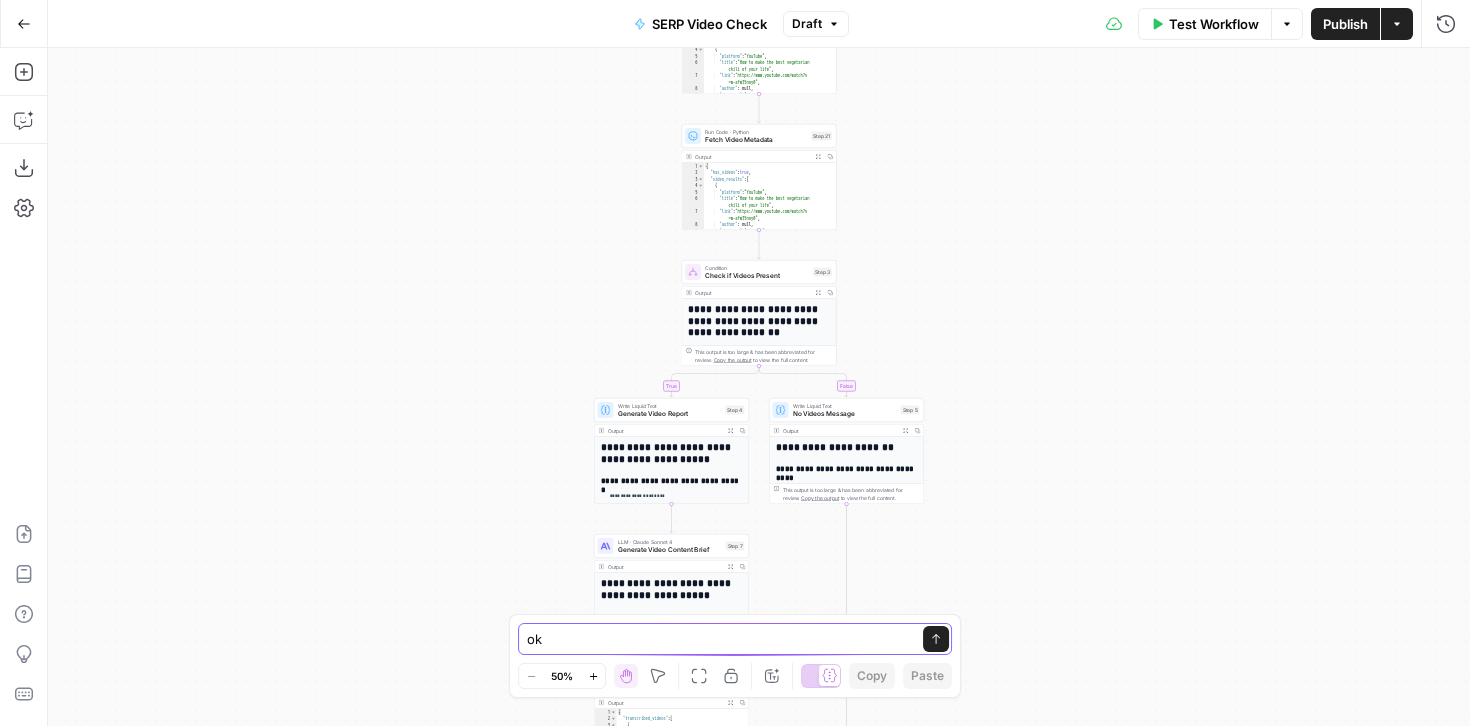 type on "o" 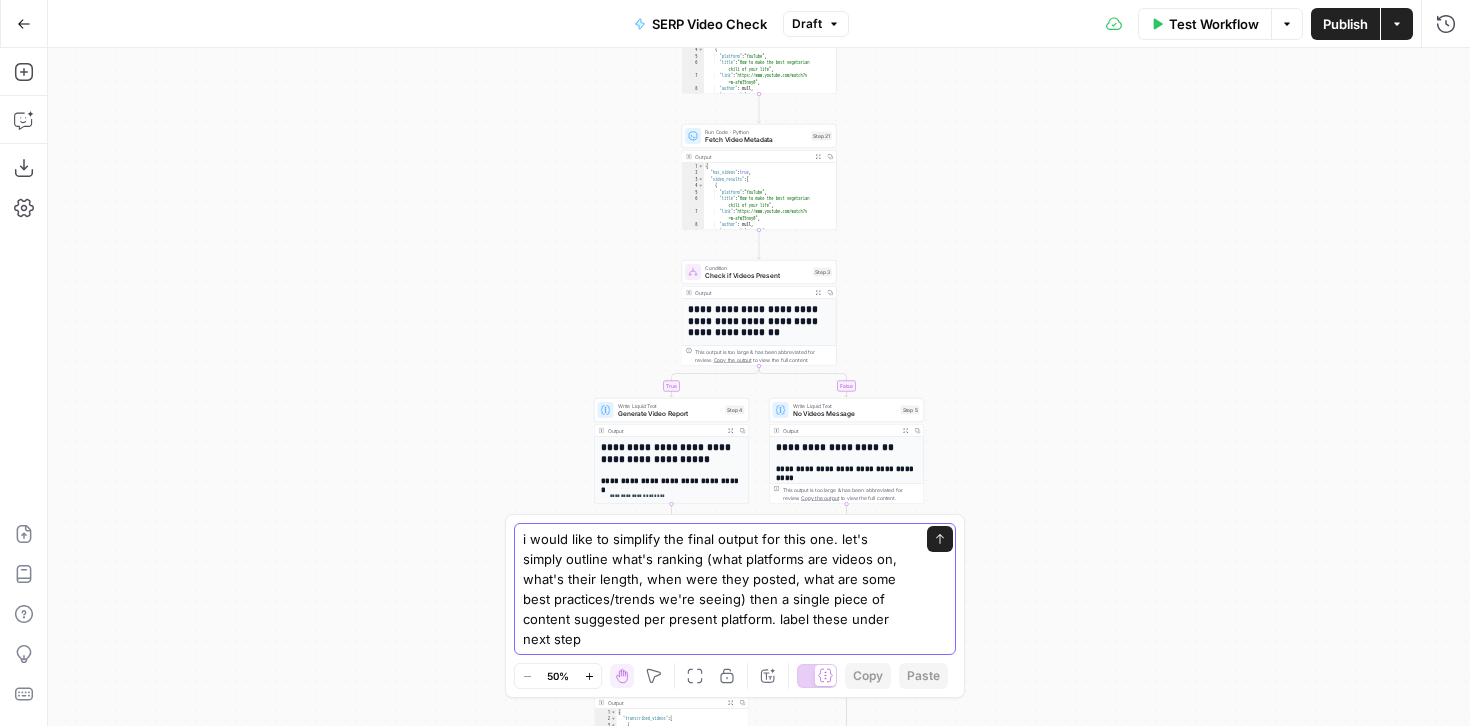 type on "i would like to simplify the final output for this one. let's simply outline what's ranking (what platforms are videos on, what's their length, when were they posted, what are some best practices/trends we're seeing) then a single piece of content suggested per present platform. label these under next steps" 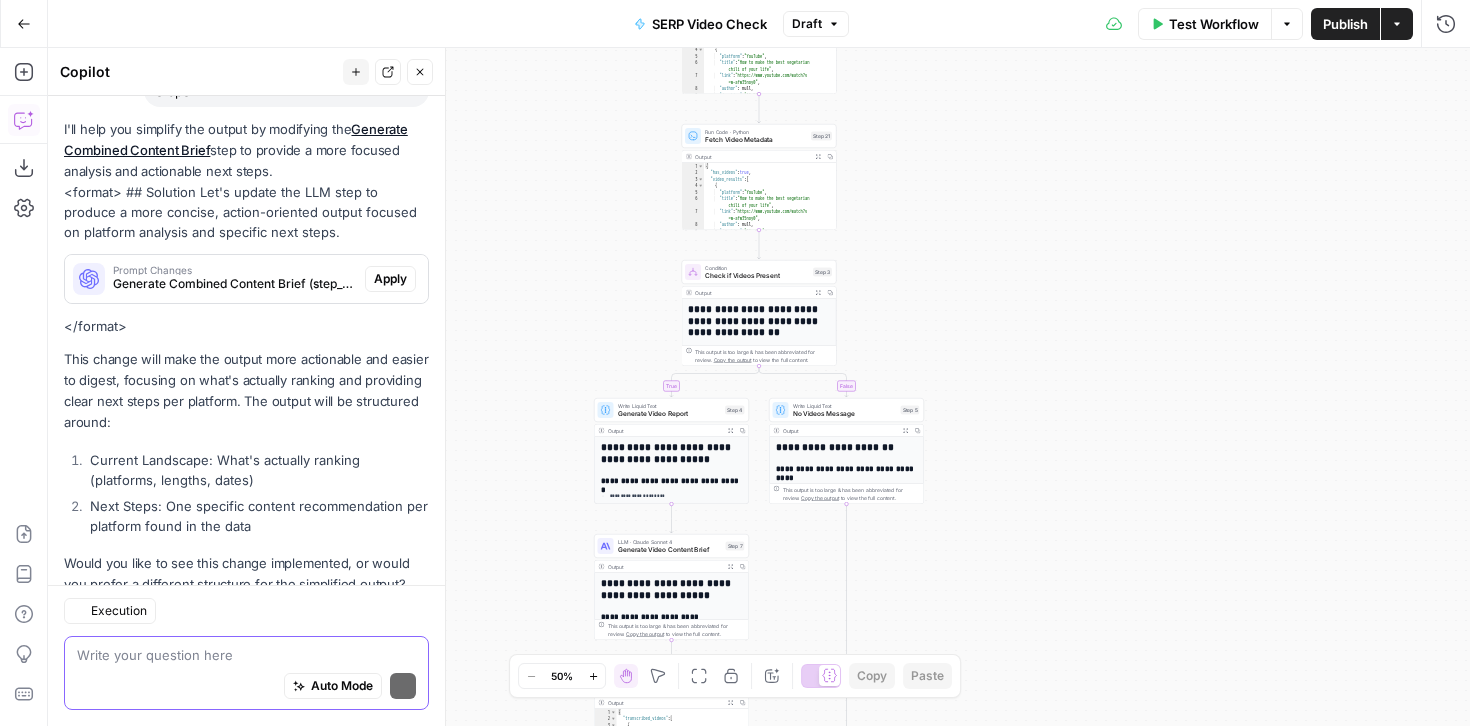 scroll, scrollTop: 399, scrollLeft: 0, axis: vertical 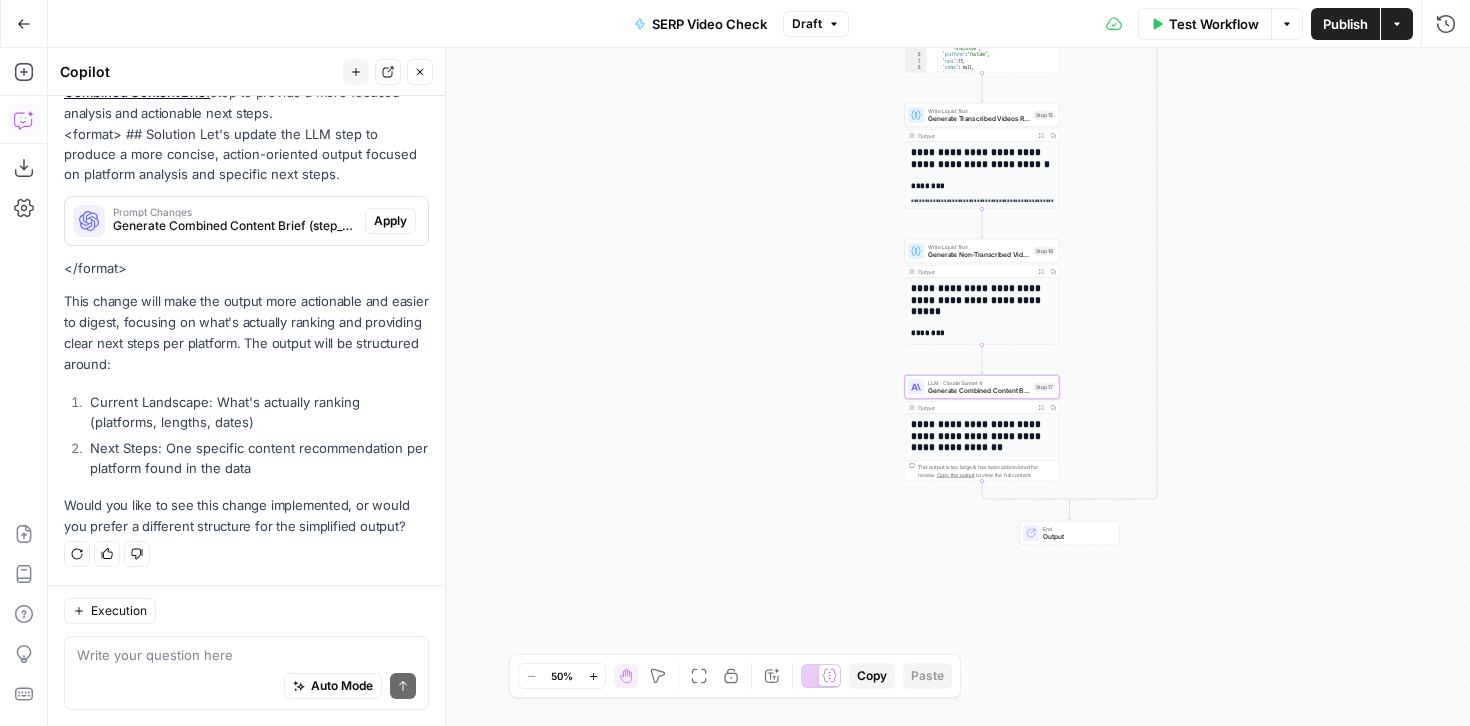 click on "Apply" at bounding box center (390, 221) 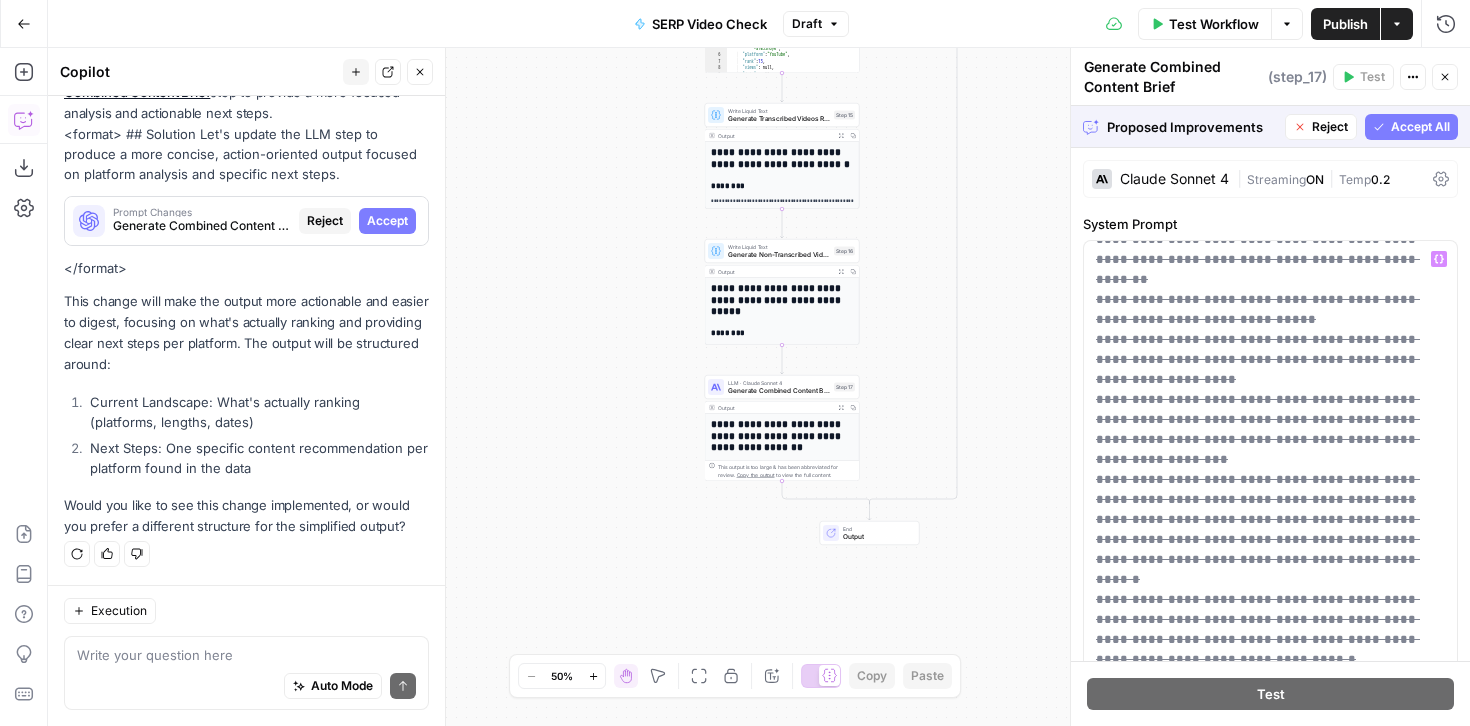 scroll, scrollTop: 1435, scrollLeft: 0, axis: vertical 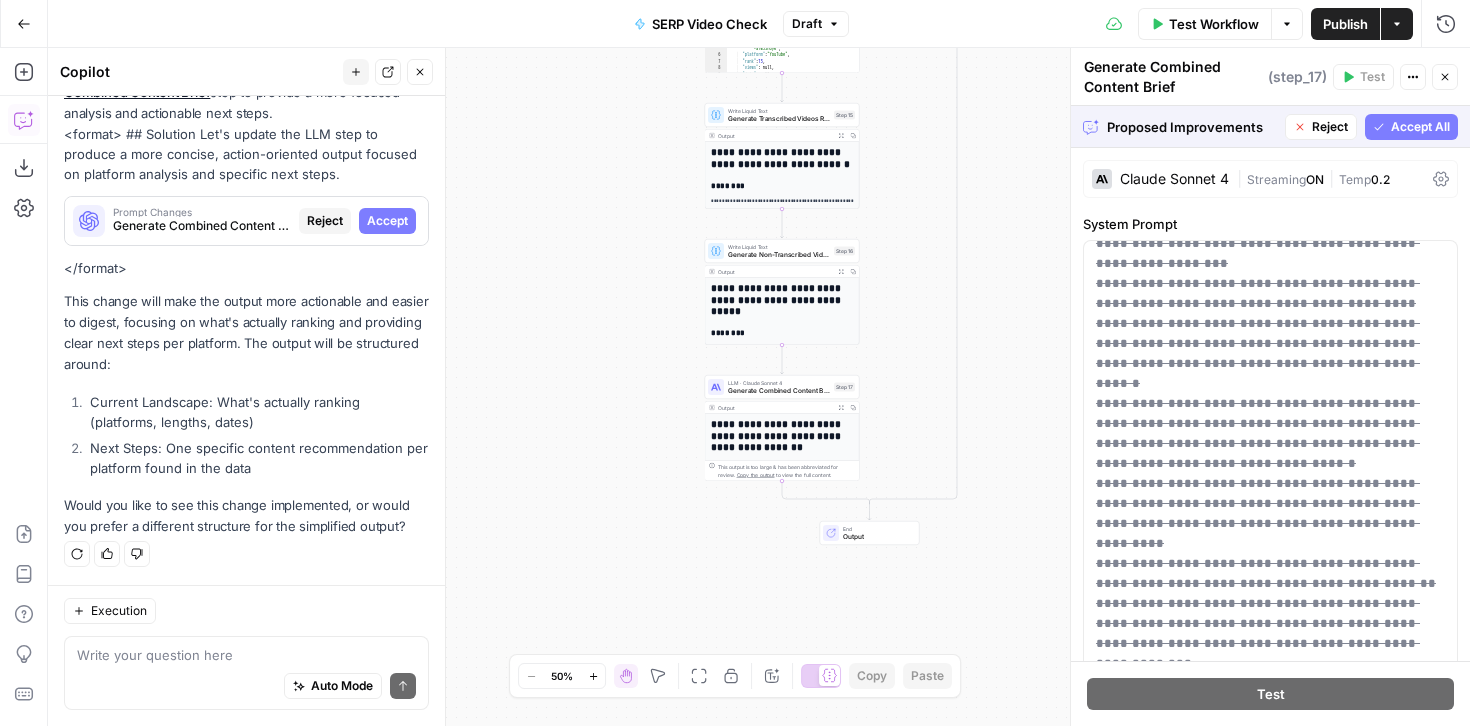 click on "Accept All" at bounding box center (1420, 127) 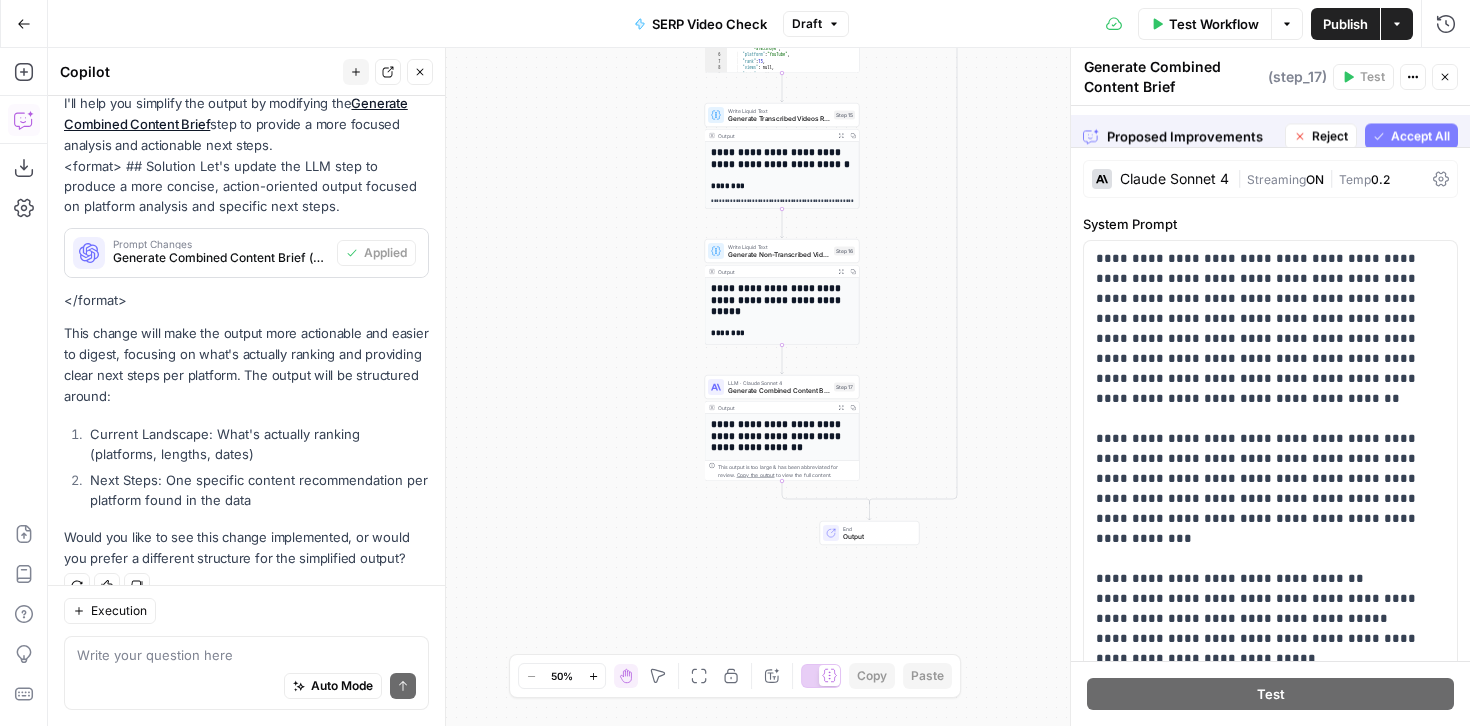 scroll, scrollTop: 431, scrollLeft: 0, axis: vertical 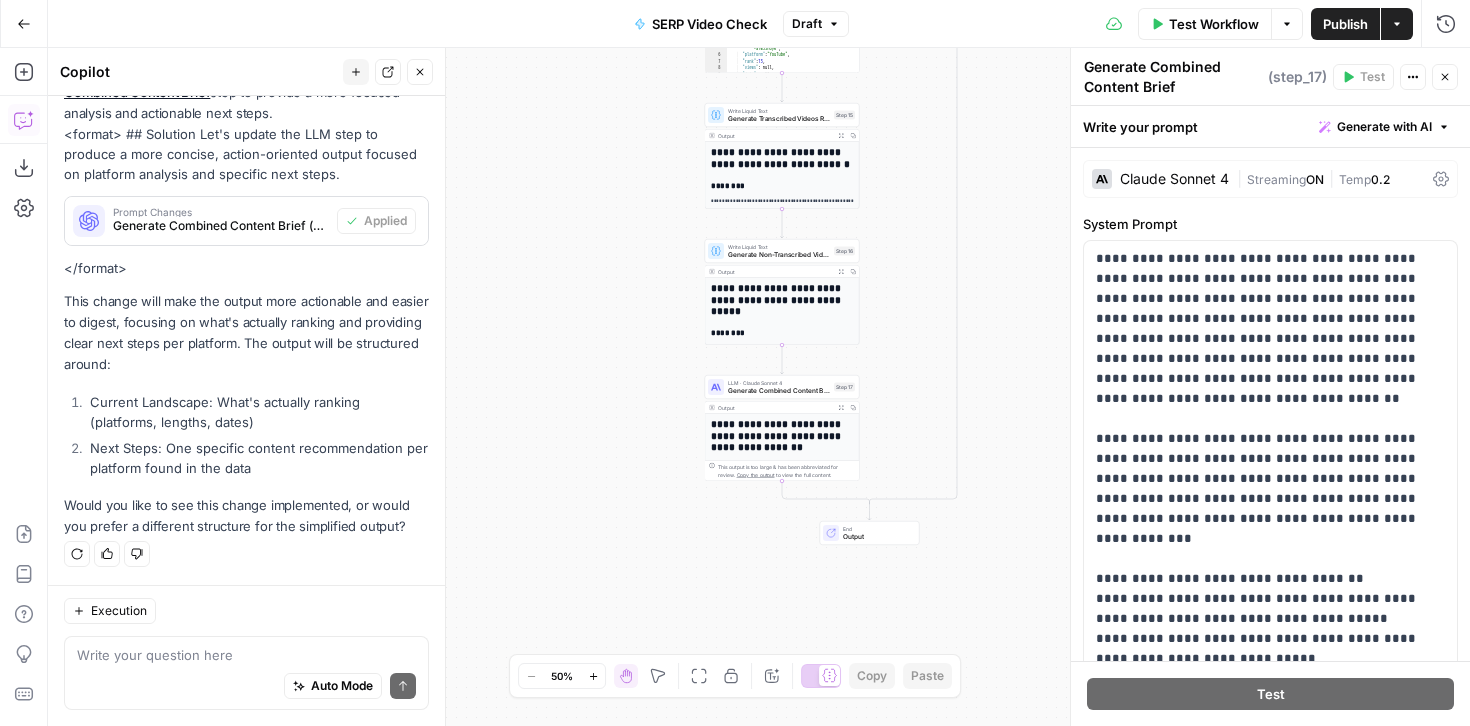 click on "Publish" at bounding box center [1345, 24] 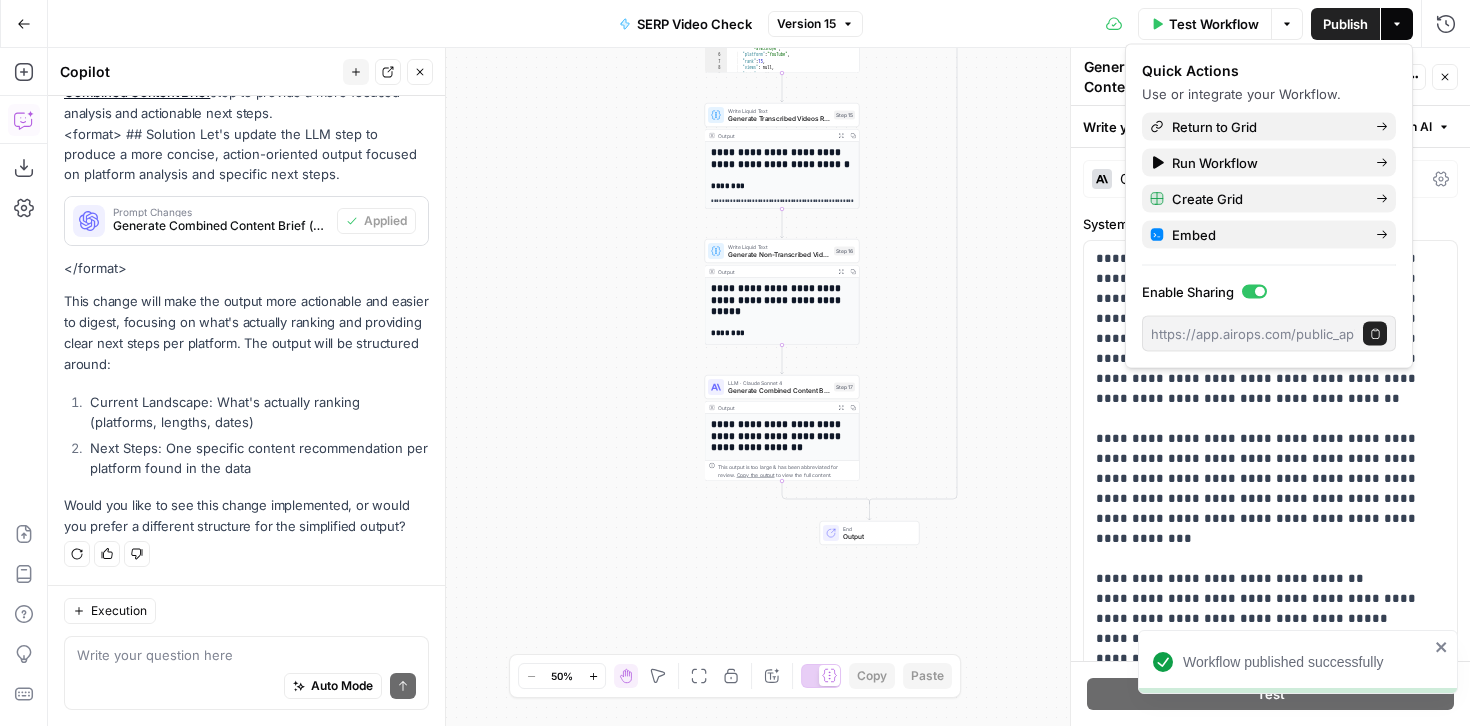 click on "Test Workflow" at bounding box center (1214, 24) 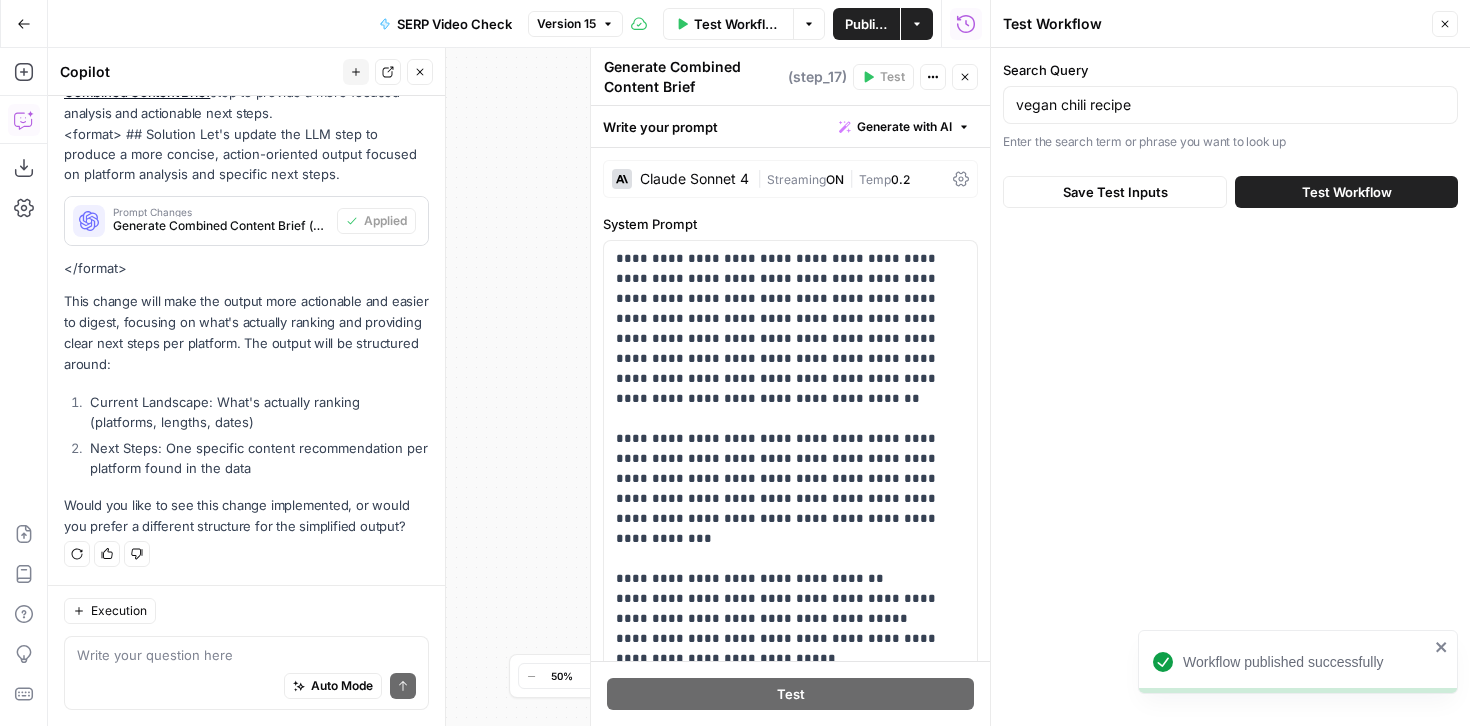 click on "Test Workflow" at bounding box center (1347, 192) 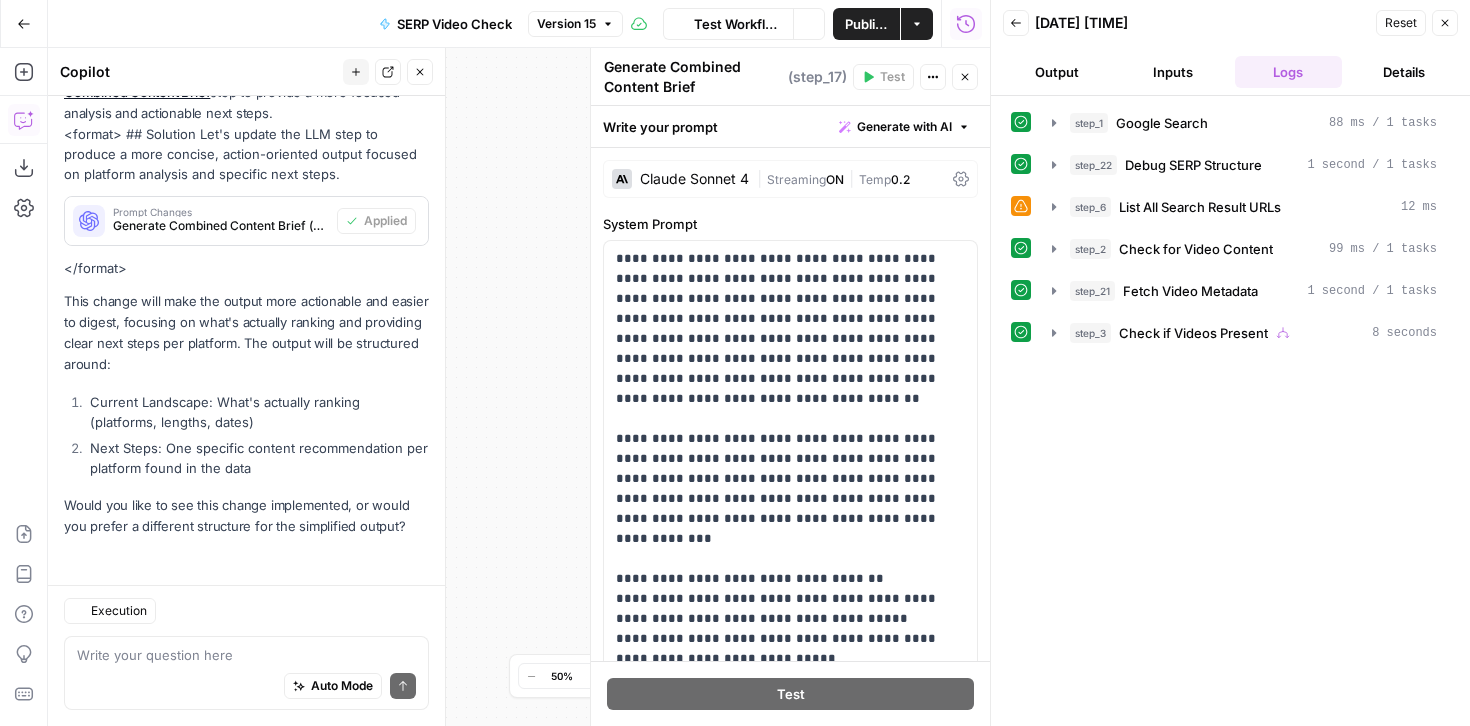 scroll, scrollTop: 431, scrollLeft: 0, axis: vertical 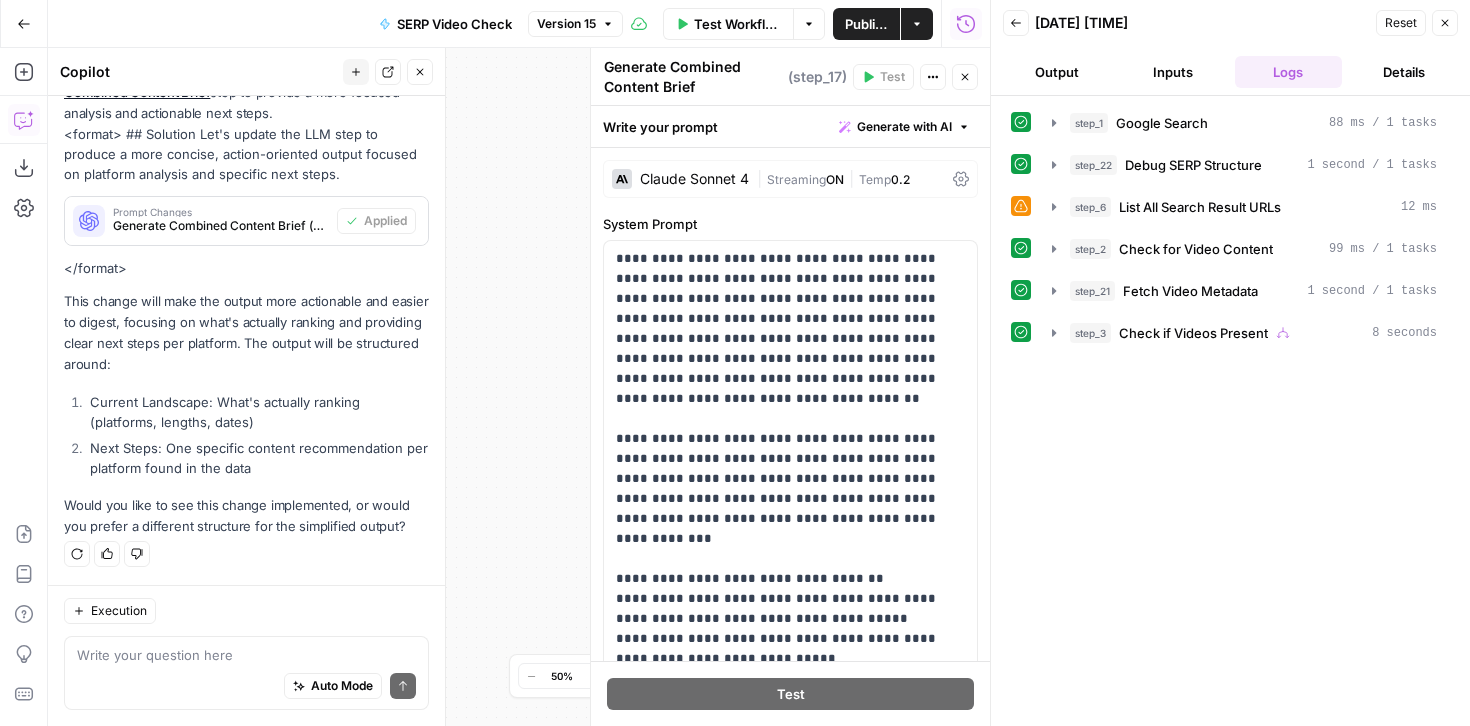 click at bounding box center [991, 363] 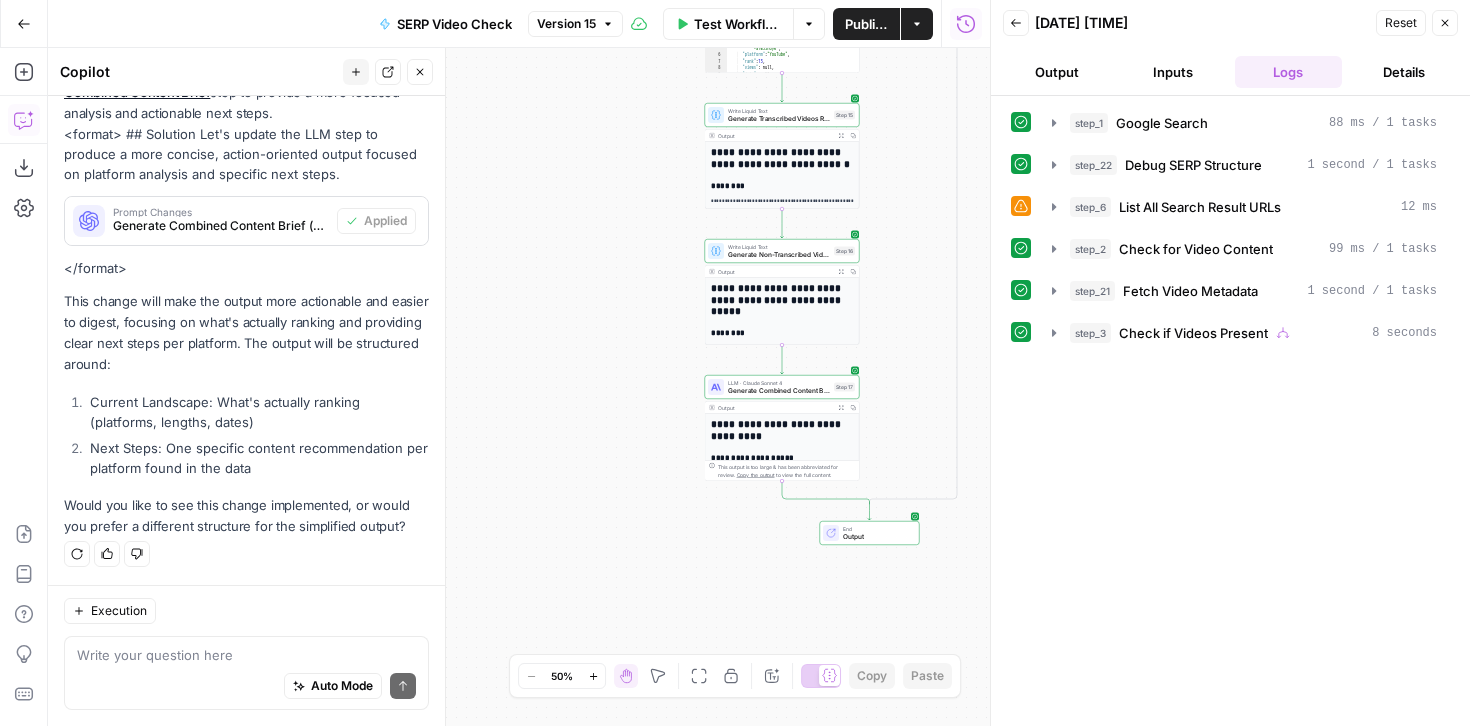 click 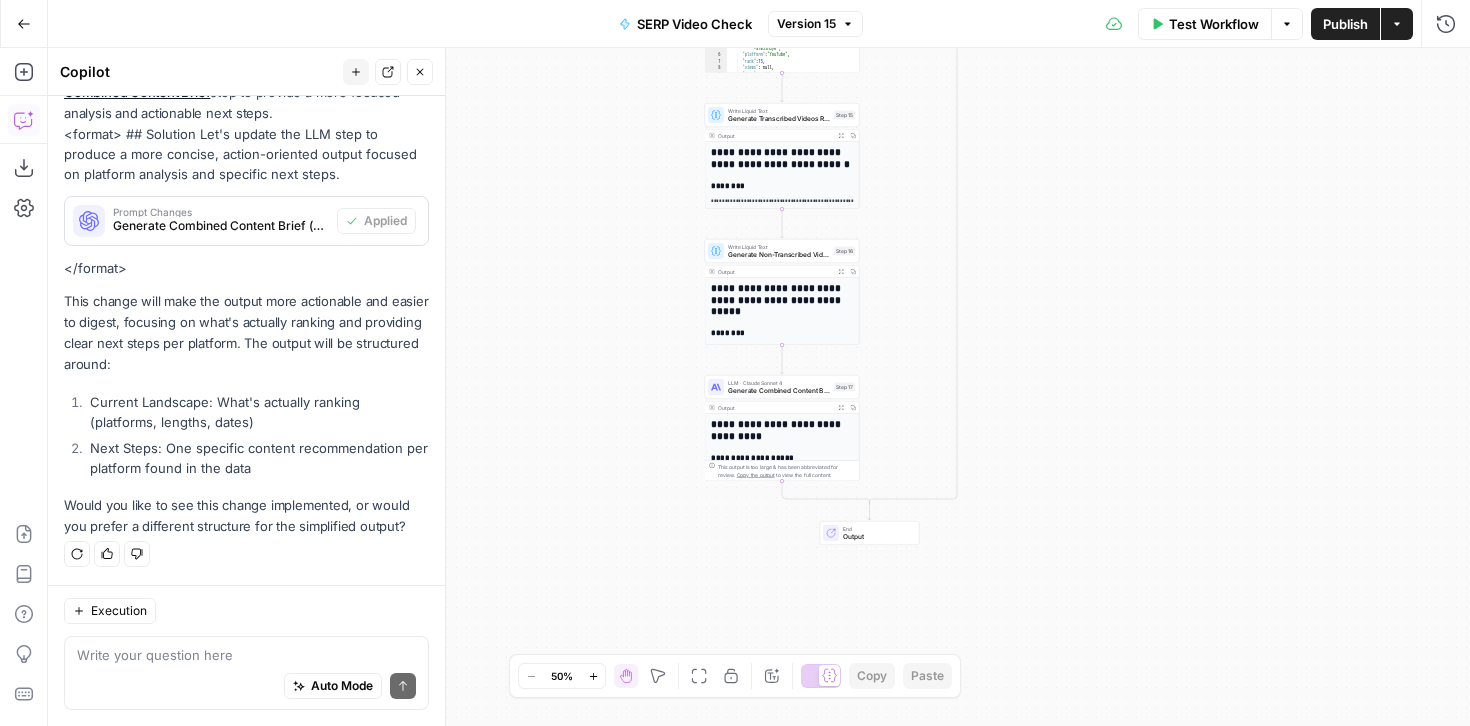 click on "**********" at bounding box center (782, 457) 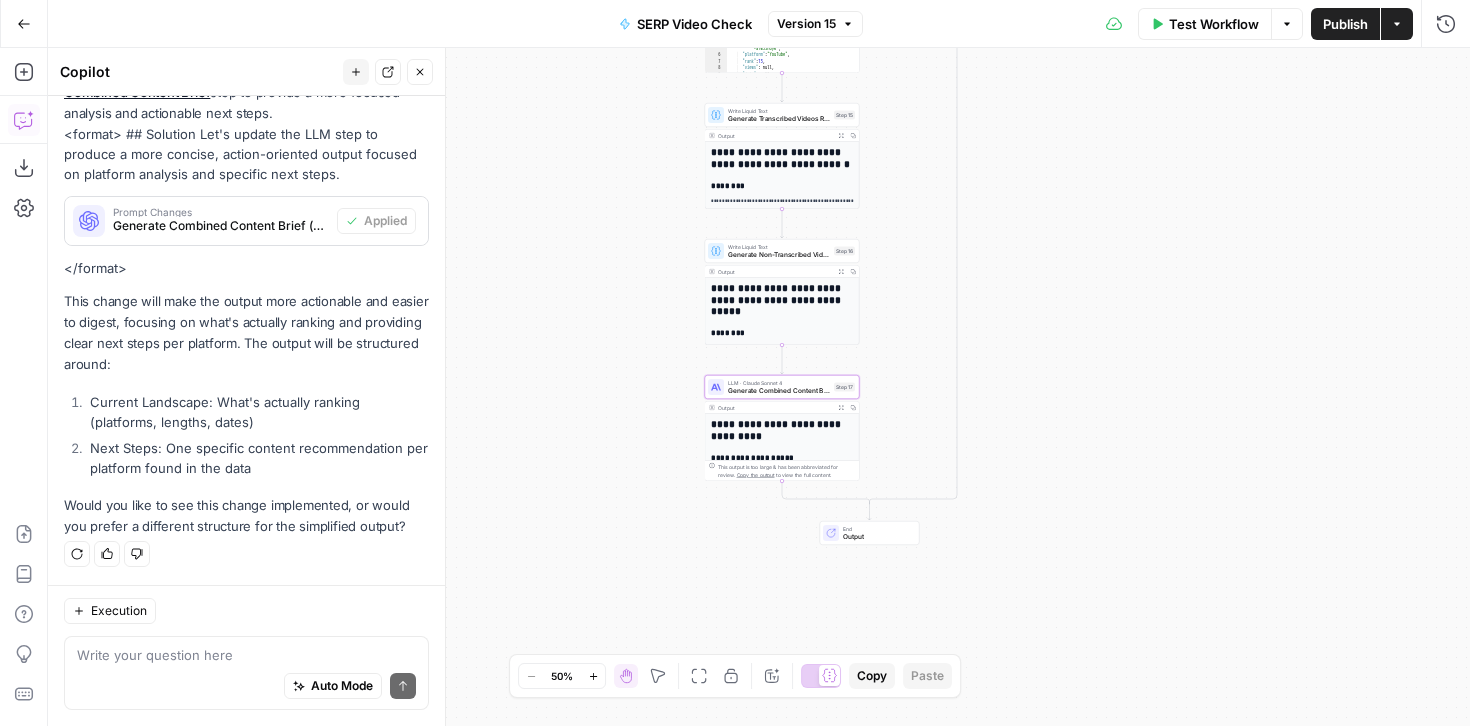 click on "**********" at bounding box center (782, 430) 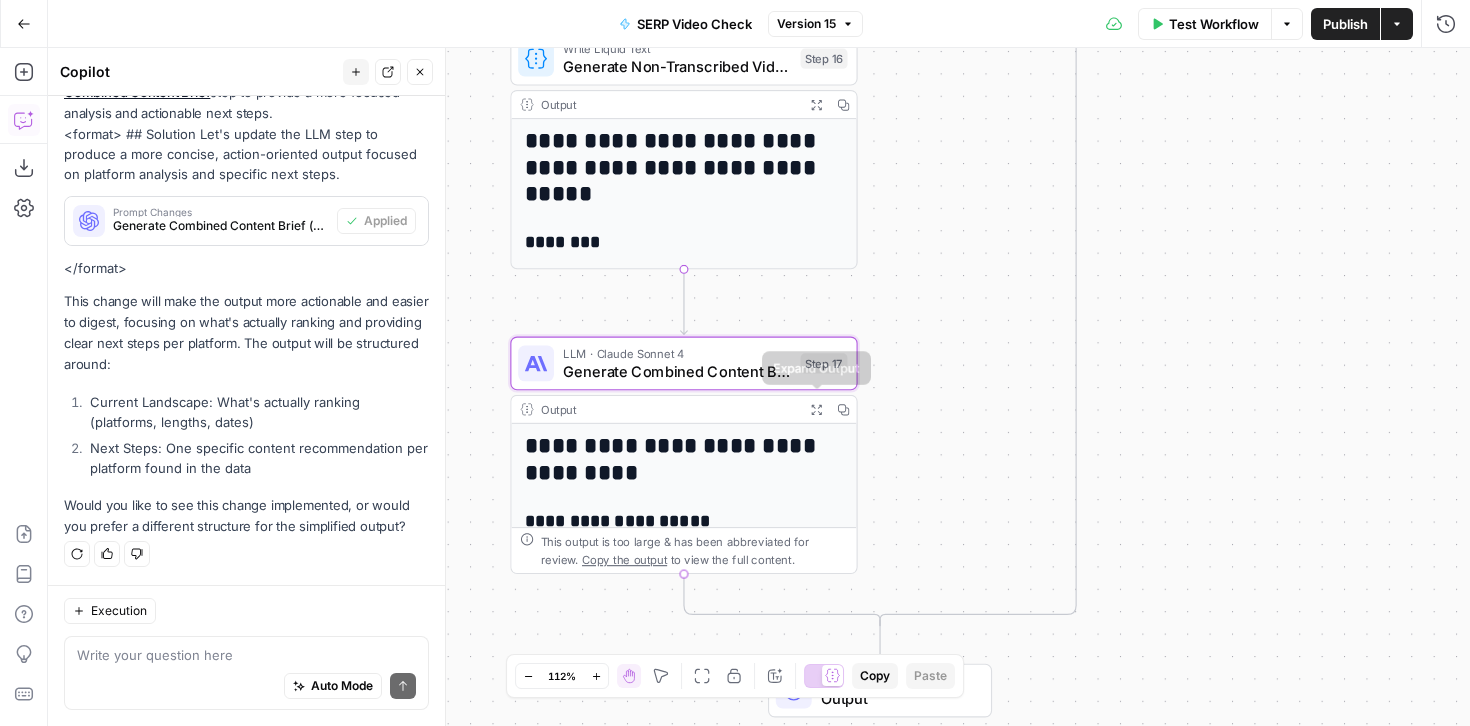 click 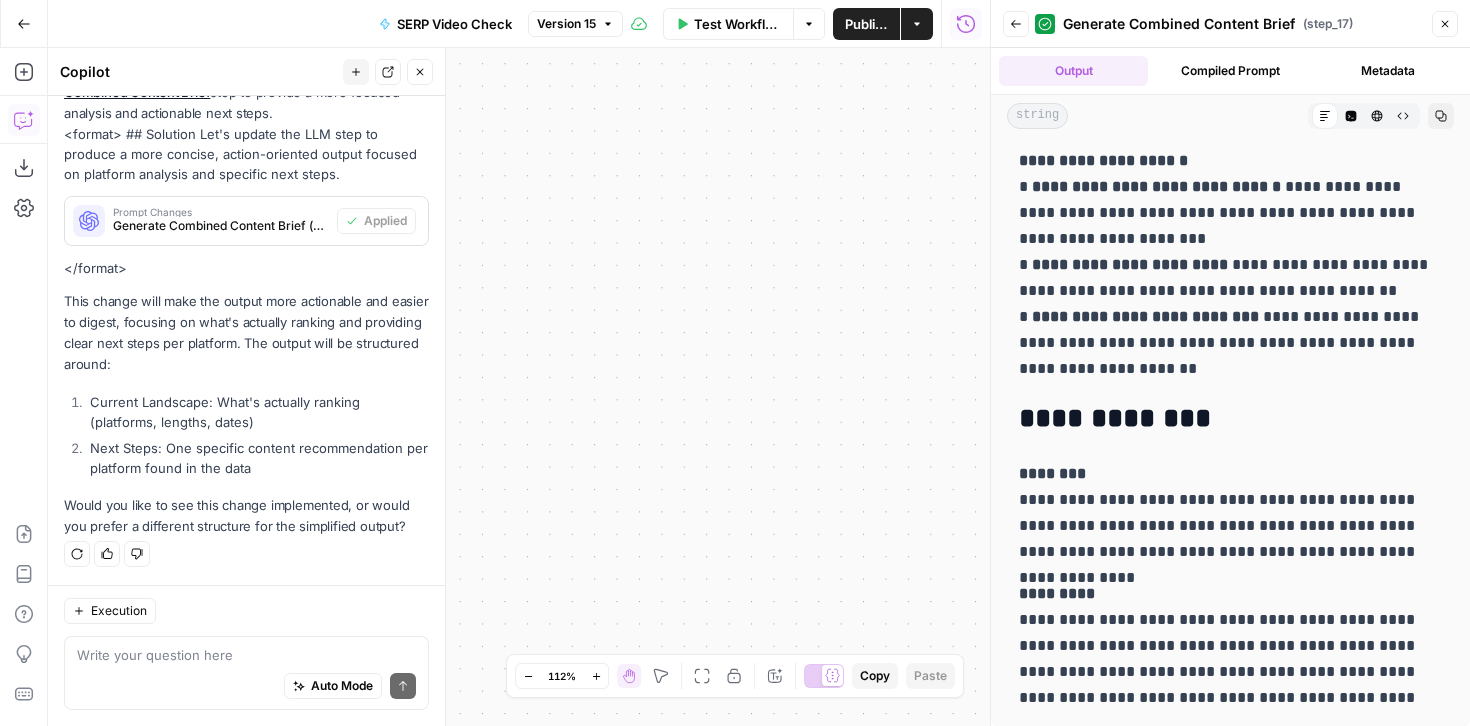 scroll, scrollTop: 0, scrollLeft: 0, axis: both 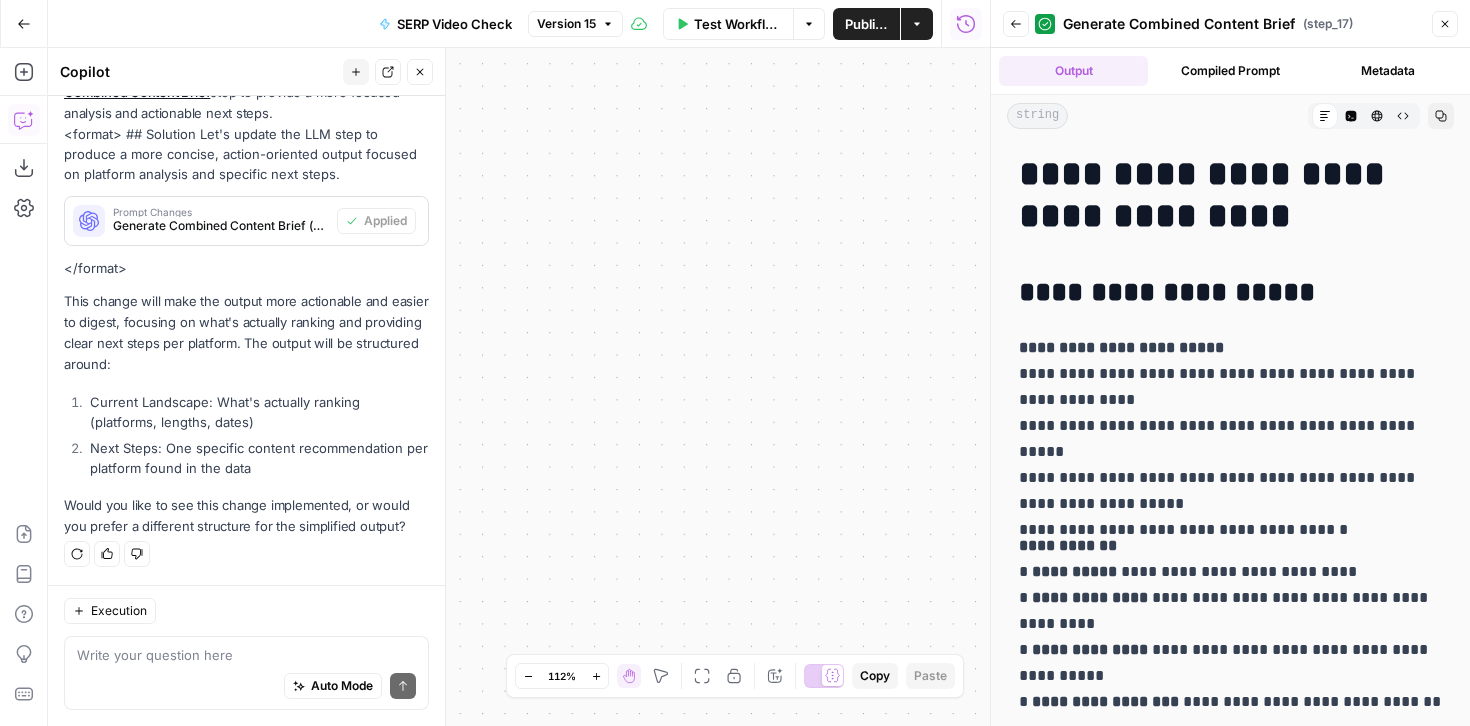 click on "Test Workflow" at bounding box center [737, 24] 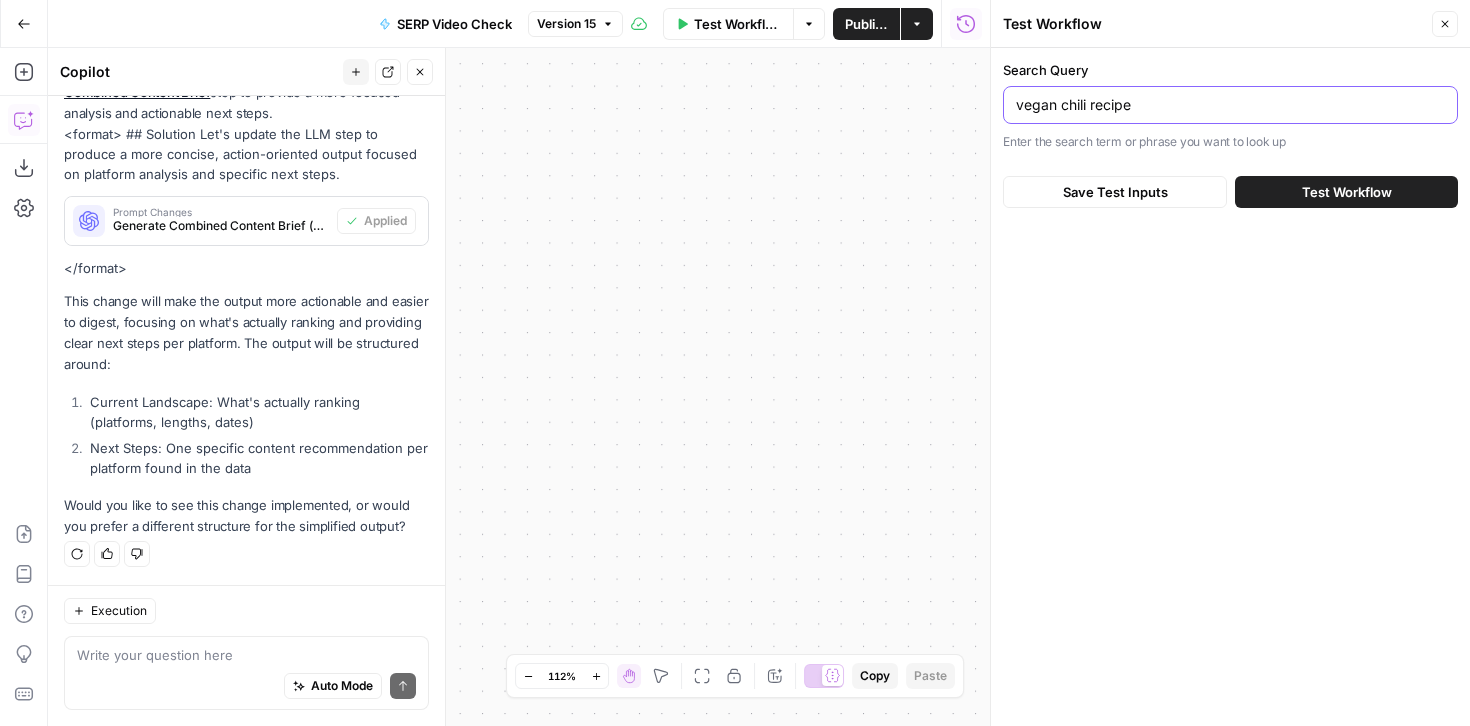 click on "vegan chili recipe" at bounding box center [1230, 105] 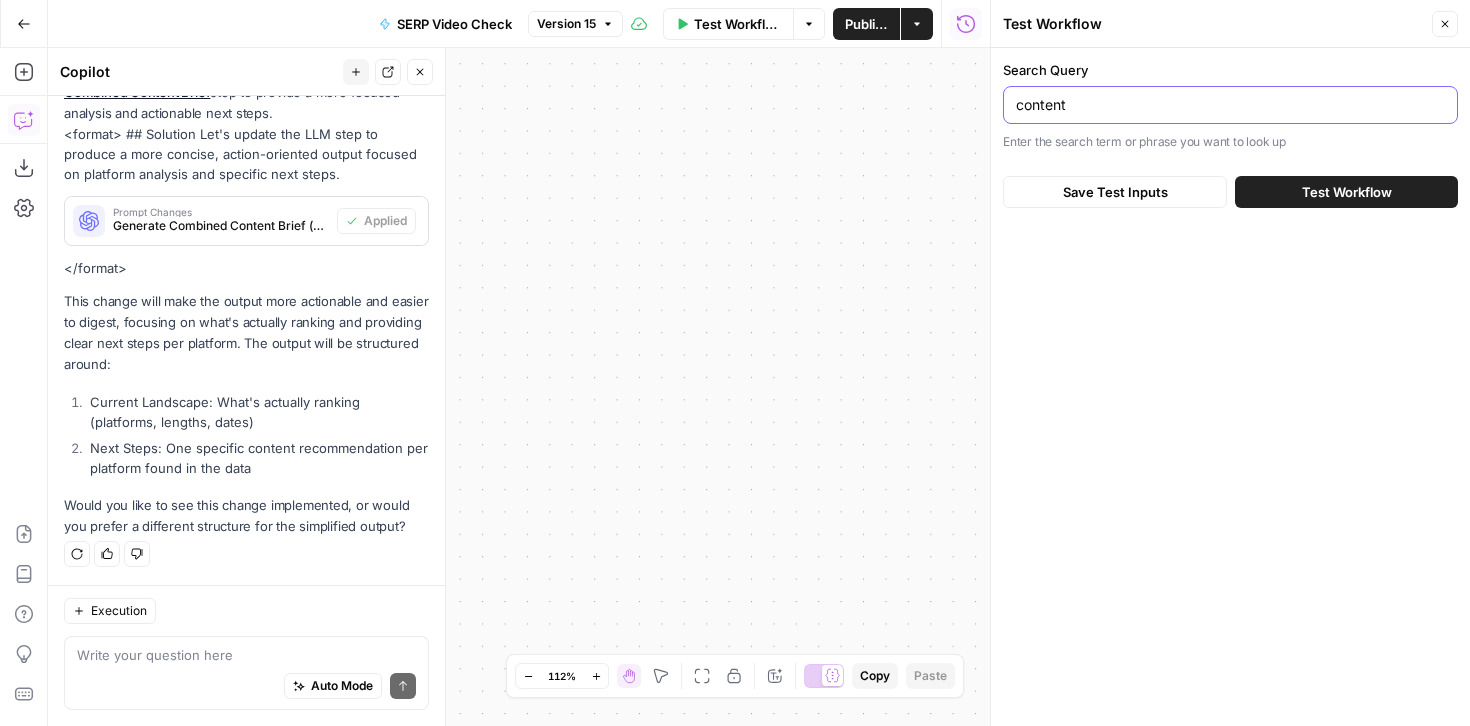 type on "content" 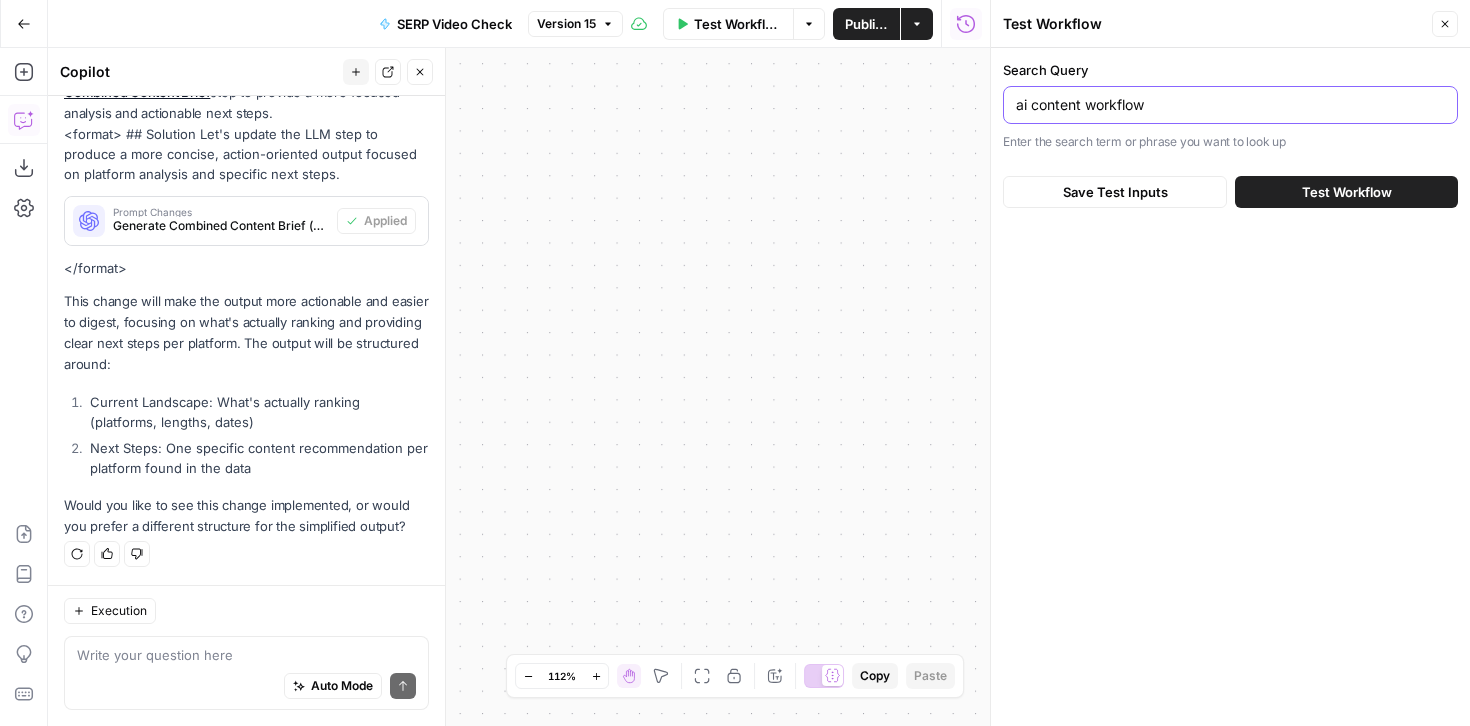 type on "ai content workflow" 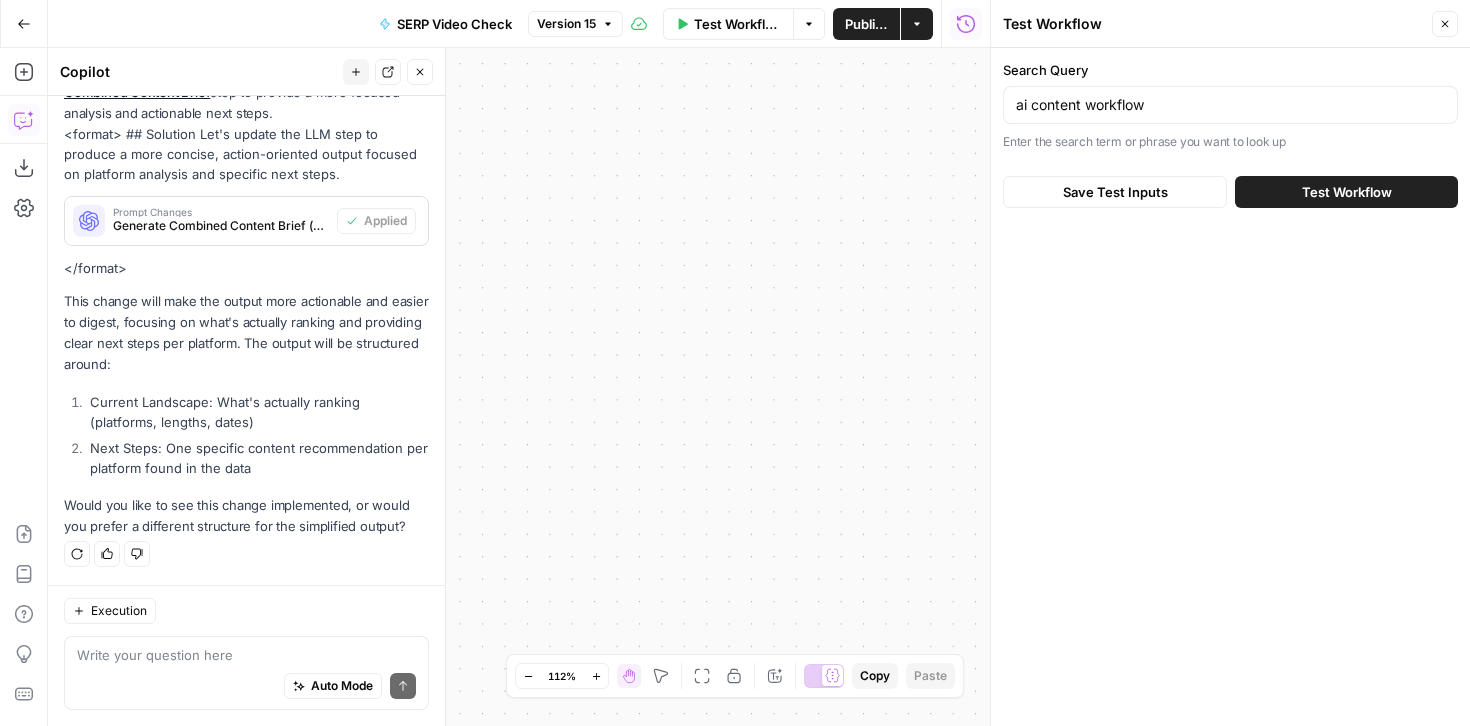 click on "Test Workflow" at bounding box center (1347, 192) 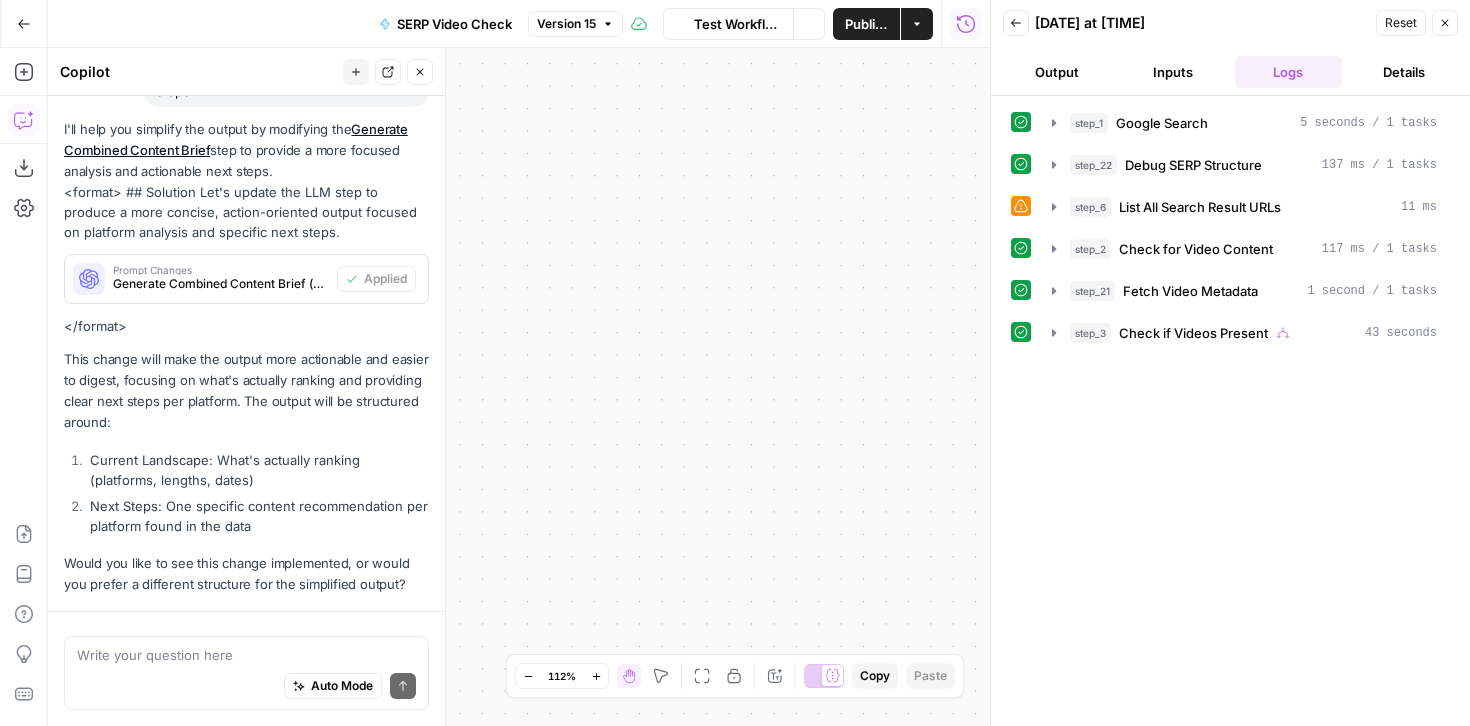 scroll, scrollTop: 431, scrollLeft: 0, axis: vertical 